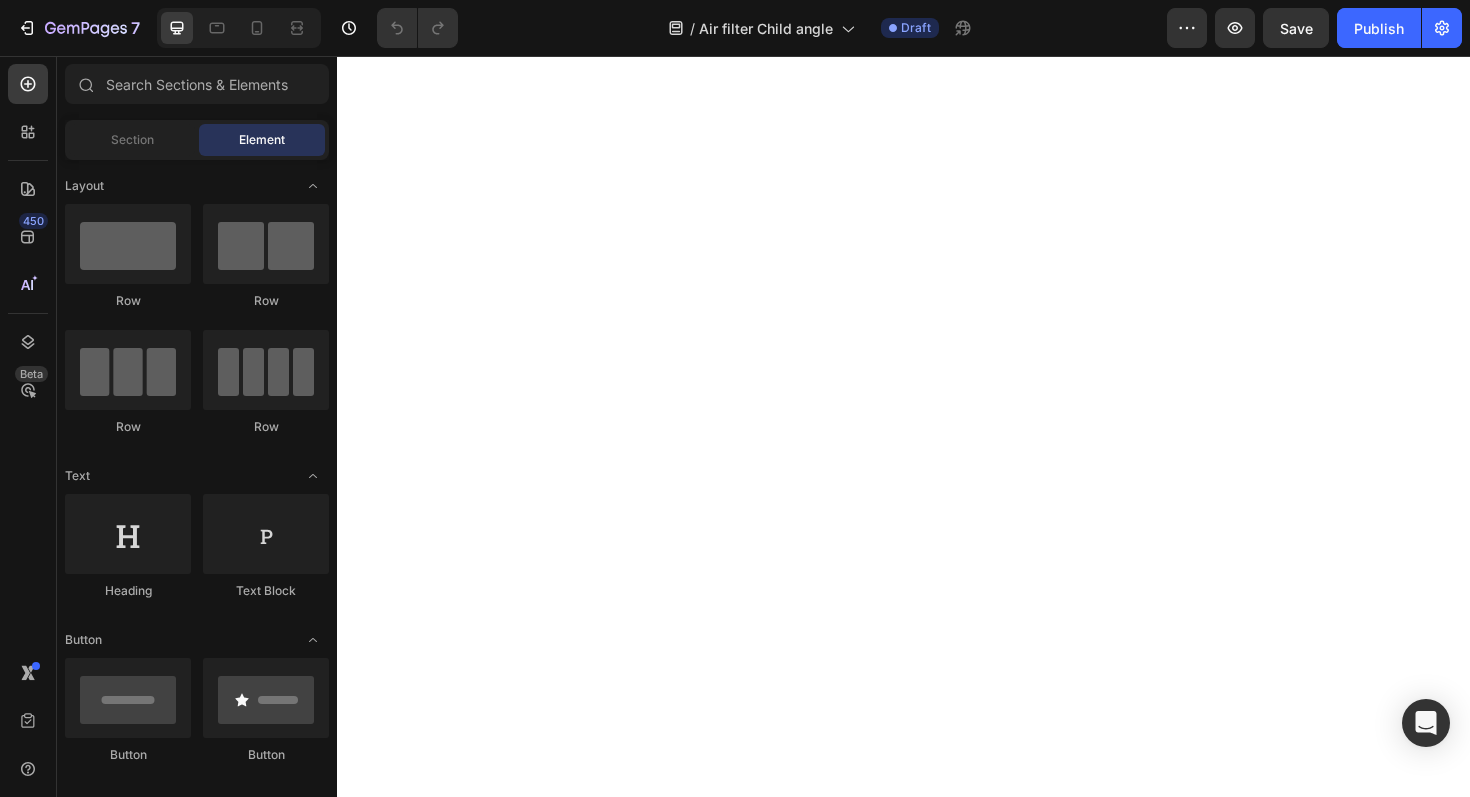 scroll, scrollTop: 0, scrollLeft: 0, axis: both 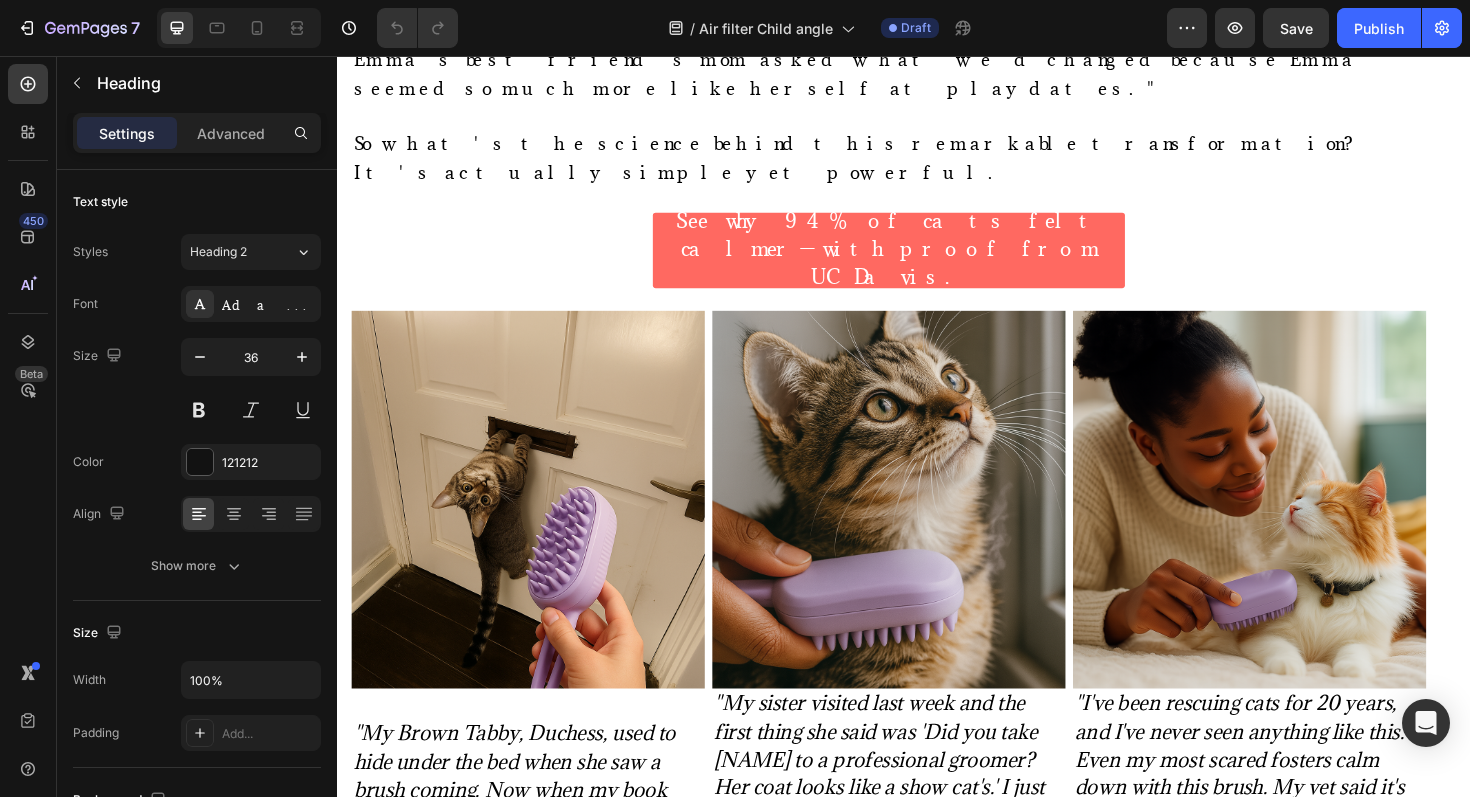 click on "Week 2: Breathing Easy" at bounding box center (437, -1349) 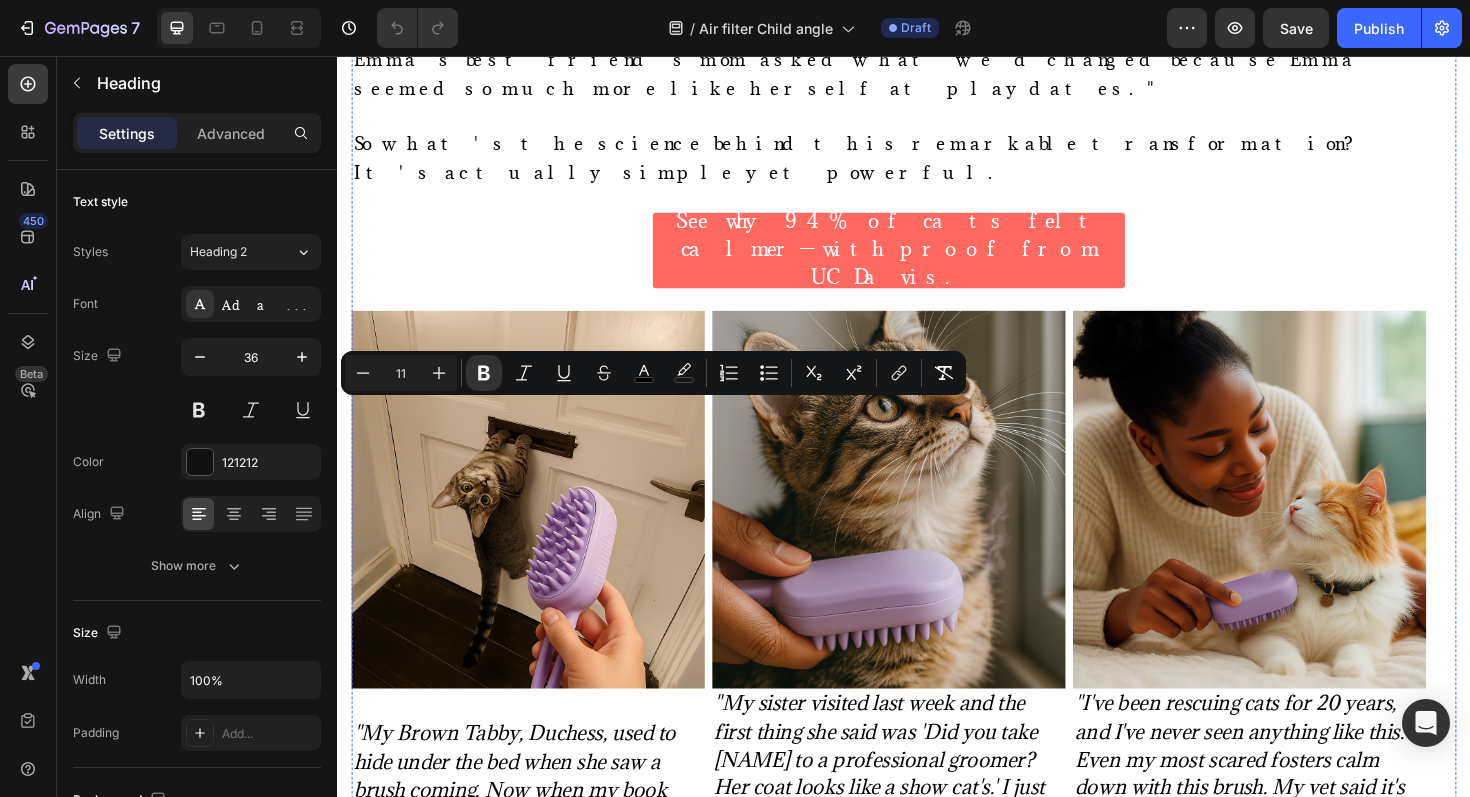 click on "Minus 11 Plus Bold Italic Underline       Strikethrough
color
color Numbered List Bulleted List Subscript Superscript       link Remove Format" at bounding box center [653, 373] 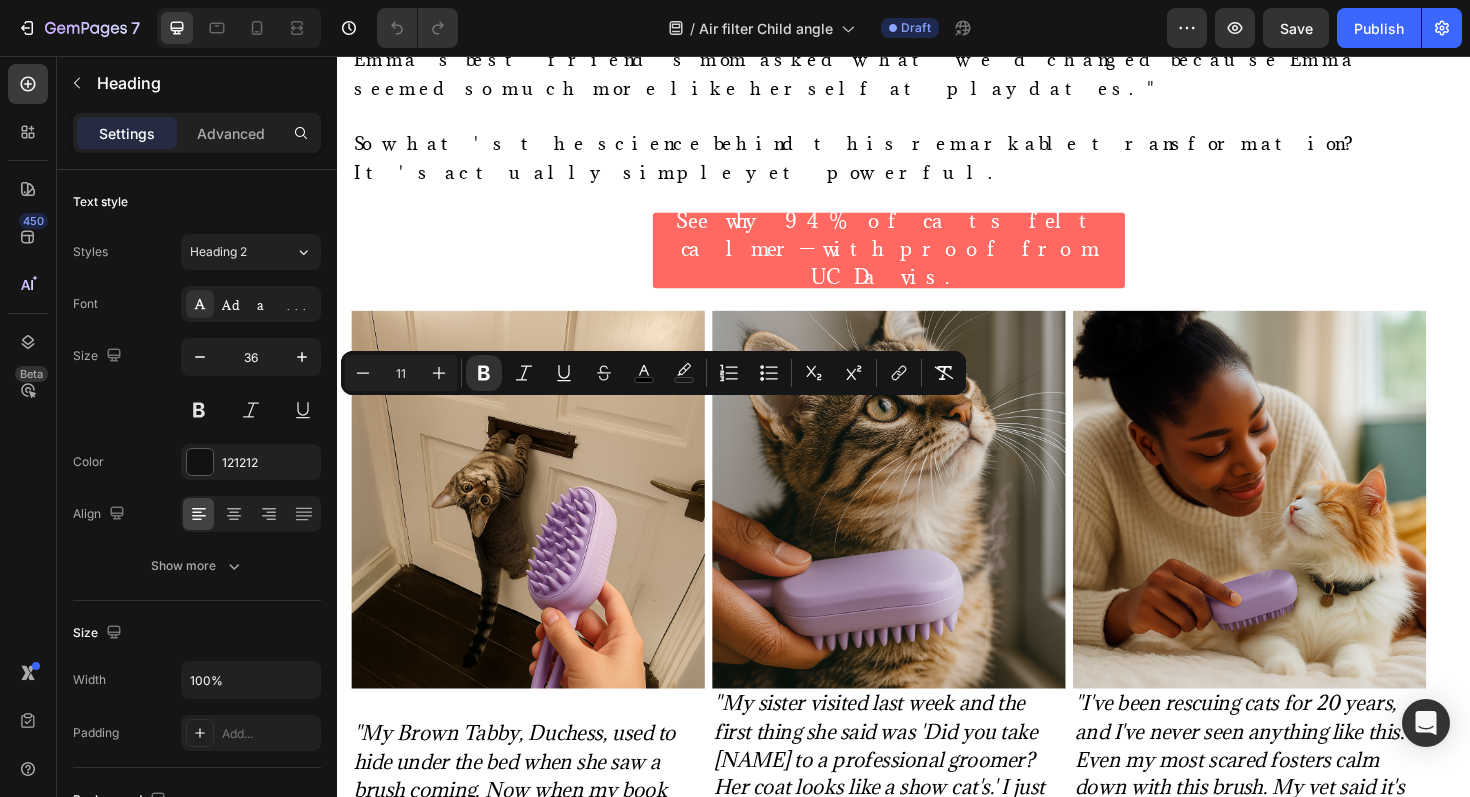 click on "11" at bounding box center [401, 373] 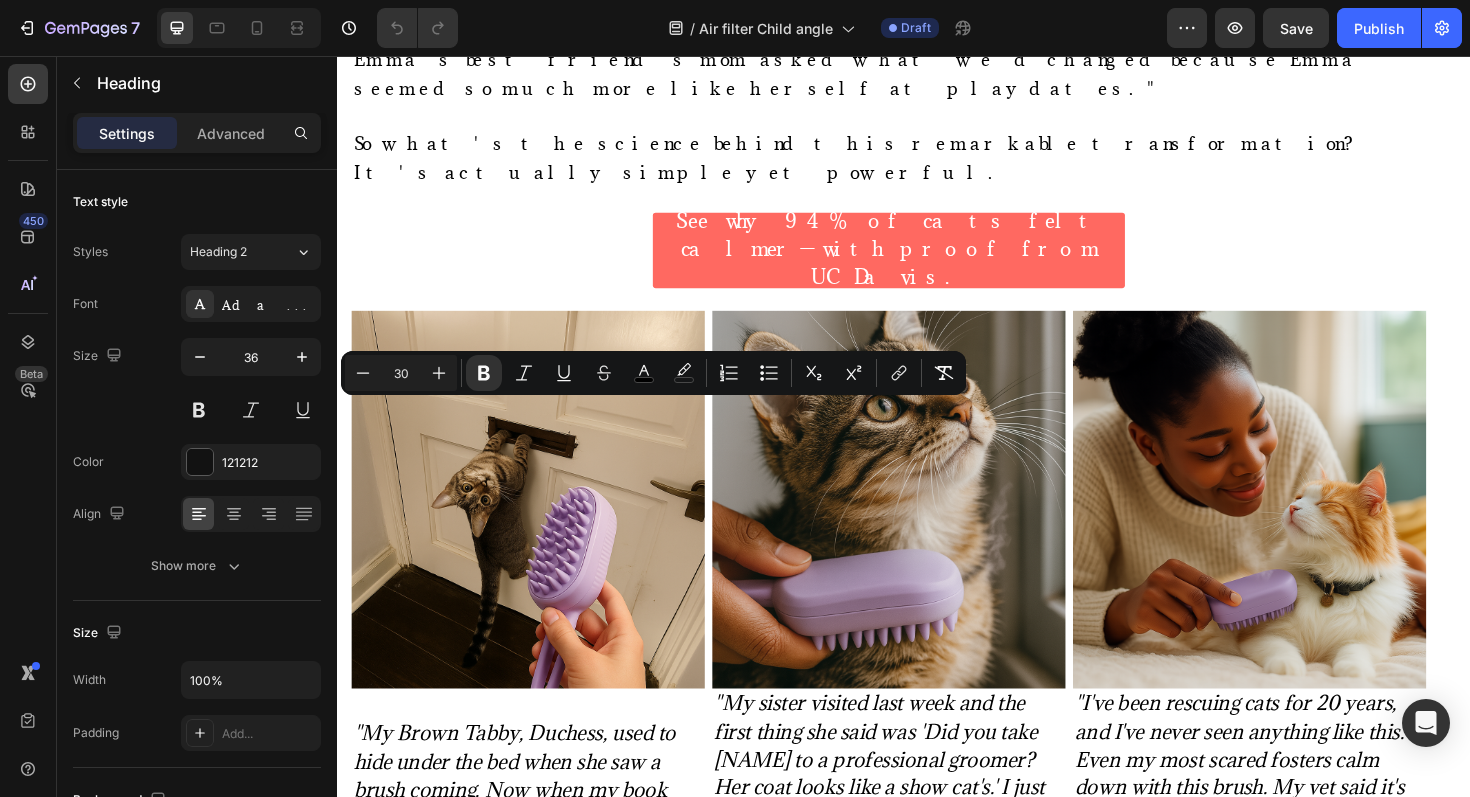type on "30" 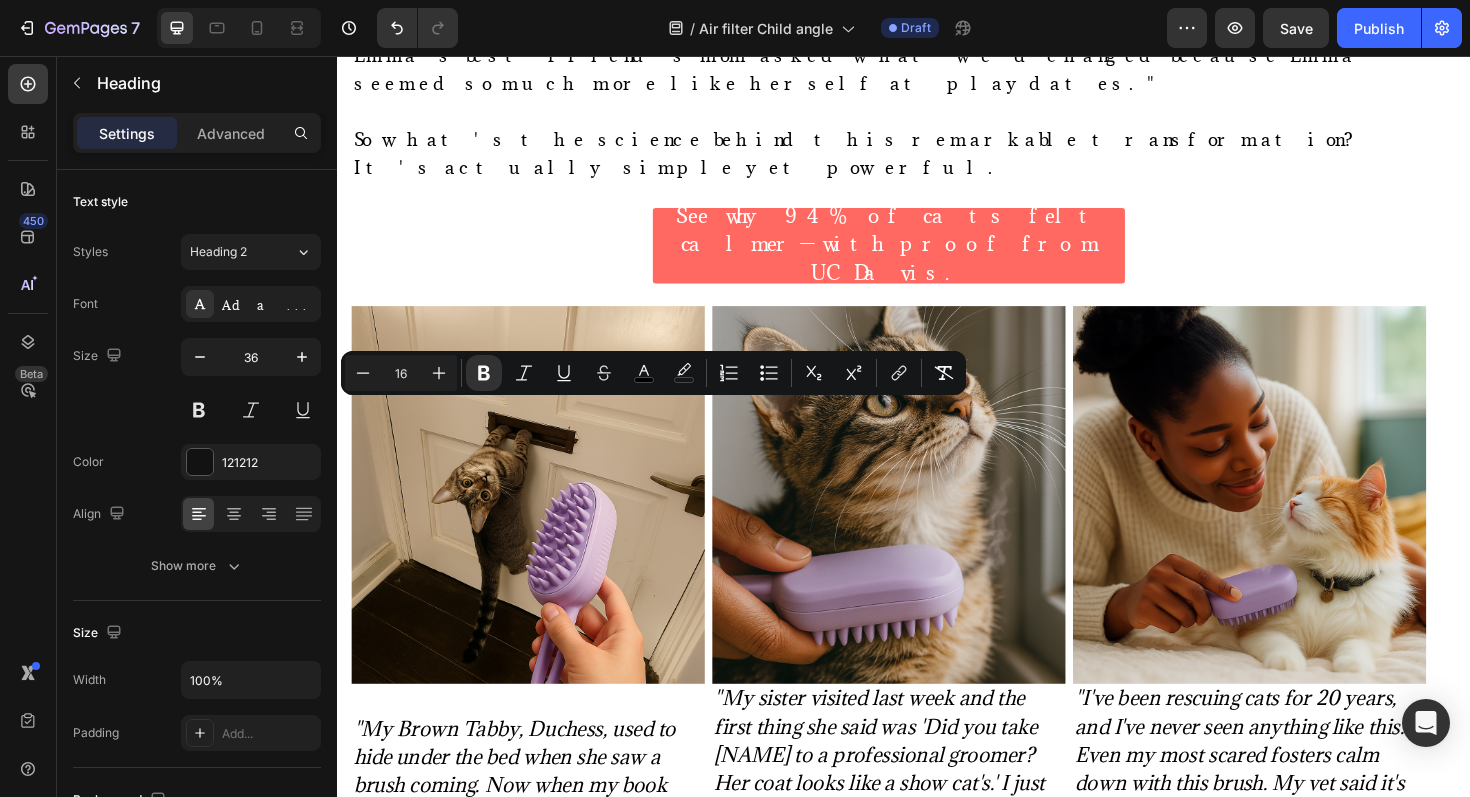 click on "Sarah realized she had been holding her breath for months, constantly listening for Emma's wheezing, and now she could finally relax." at bounding box center [623, -963] 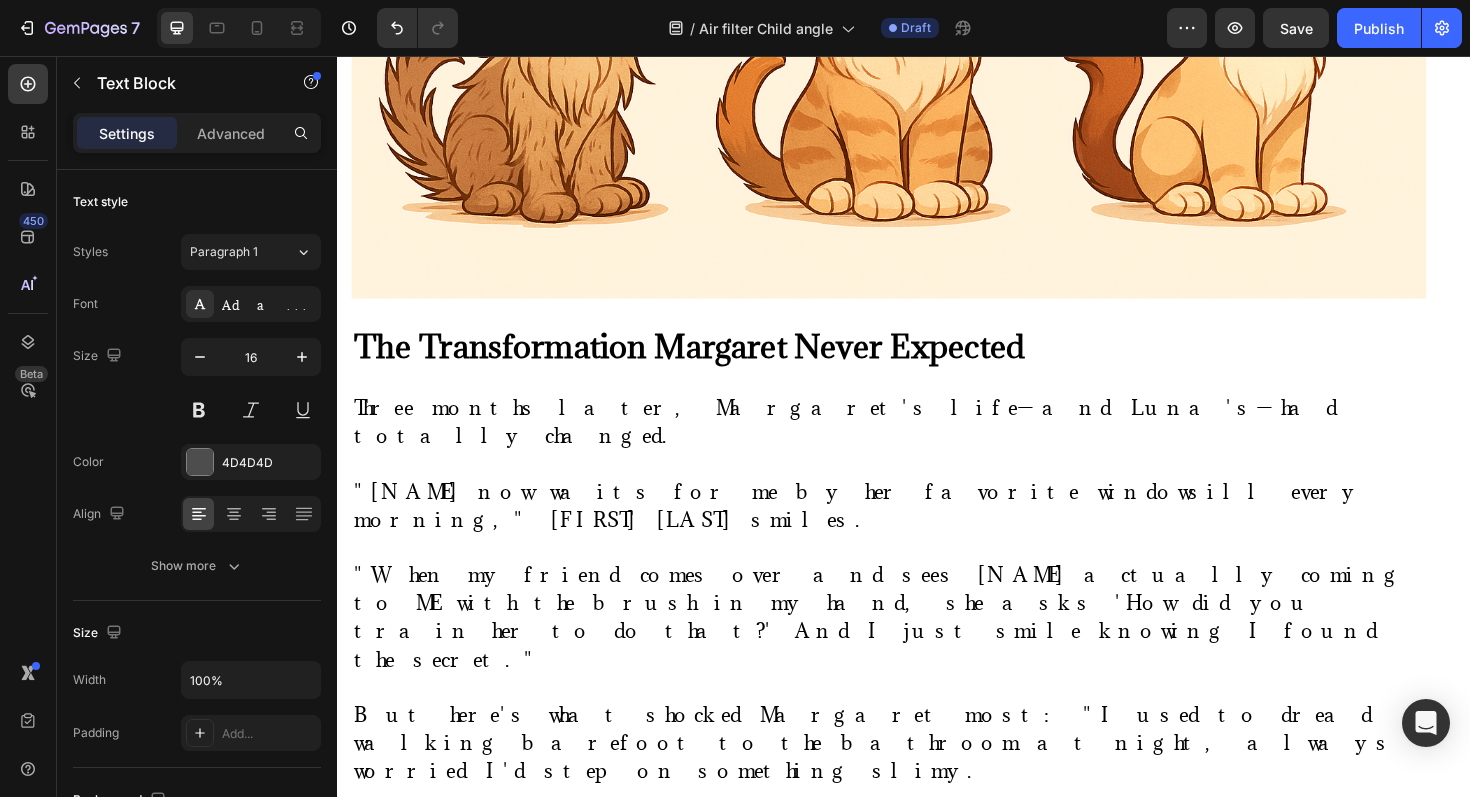 scroll, scrollTop: 9964, scrollLeft: 0, axis: vertical 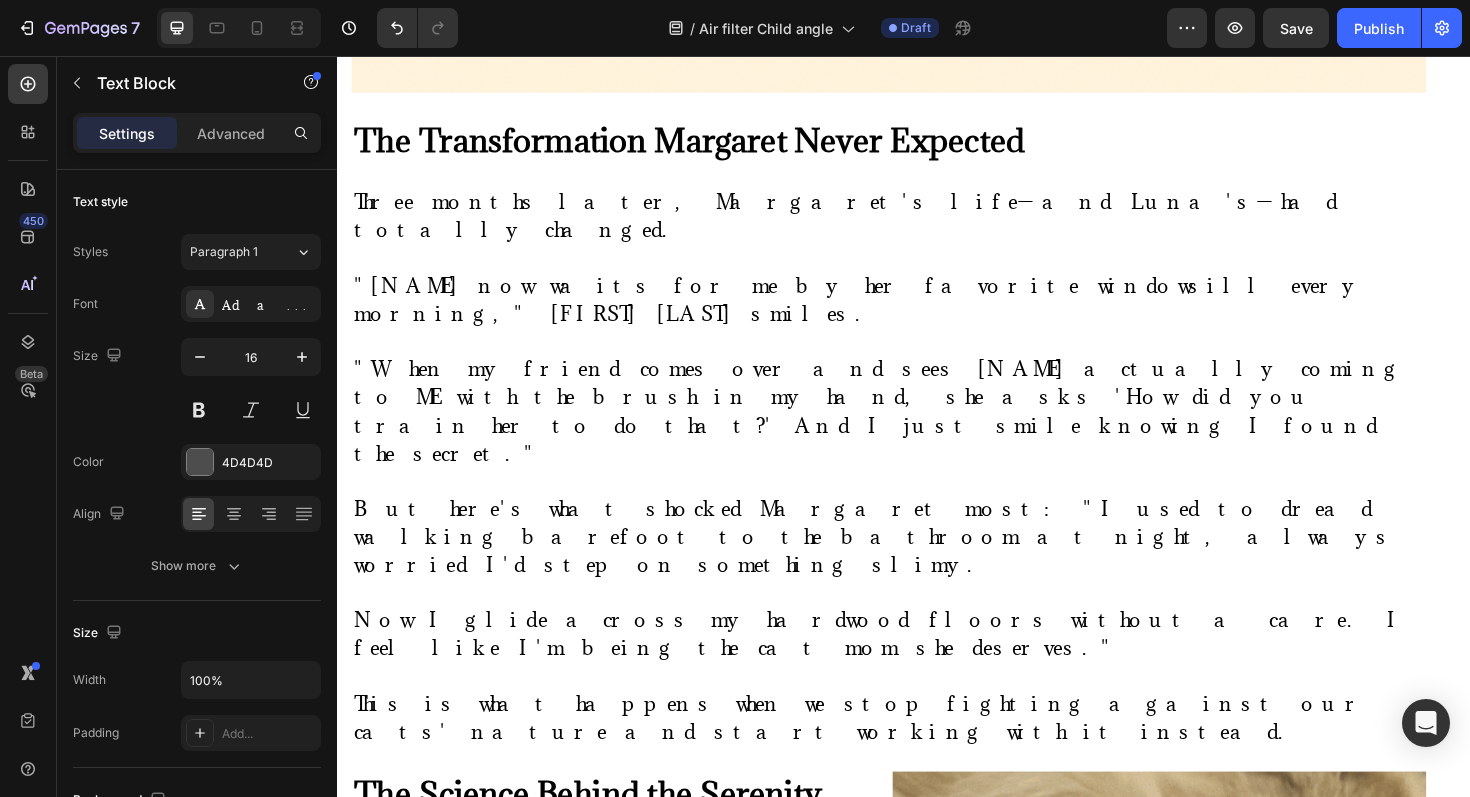 click on "Week 3: A New Family" at bounding box center [921, -2052] 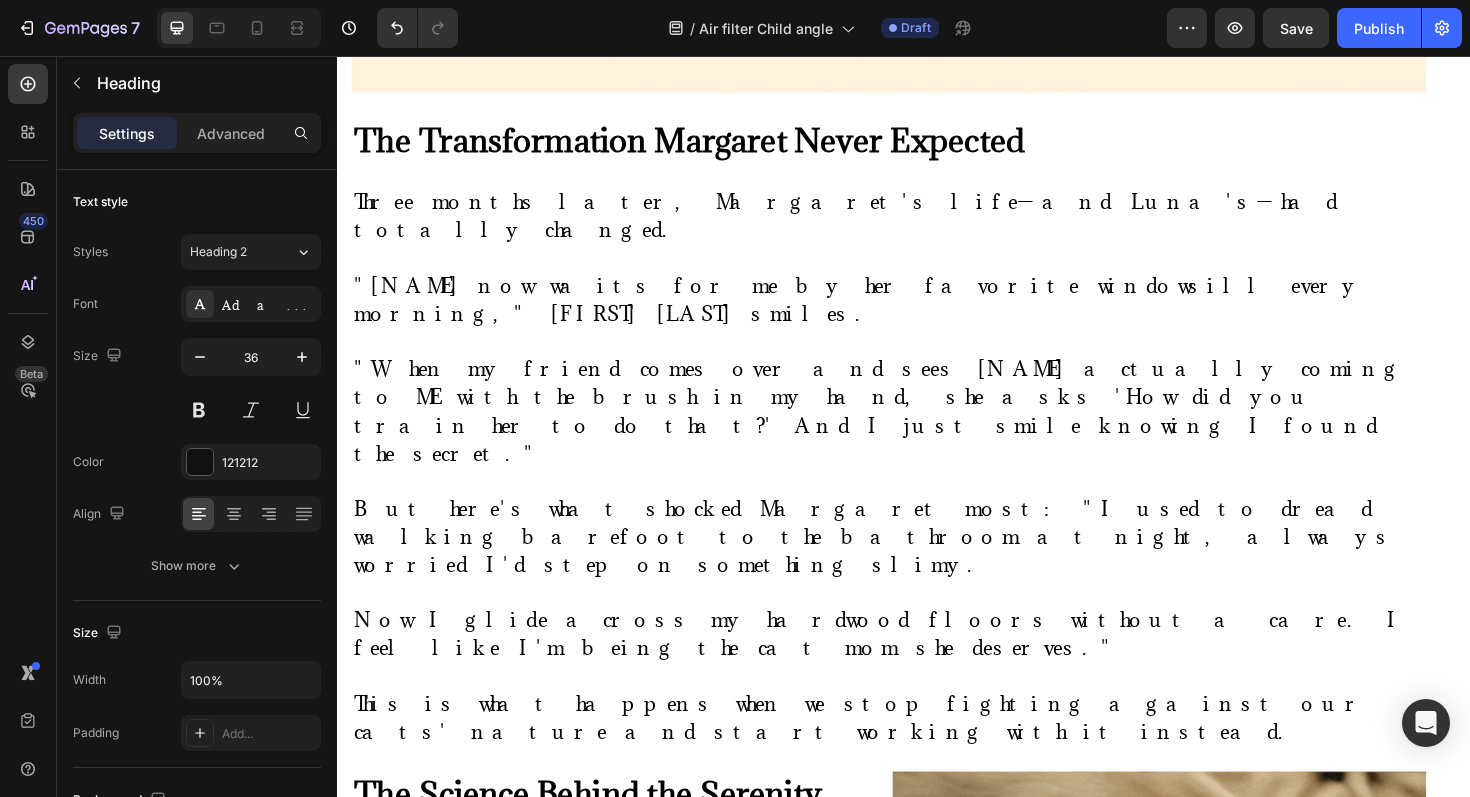 click on "Week 3: A New Family" at bounding box center [434, -2048] 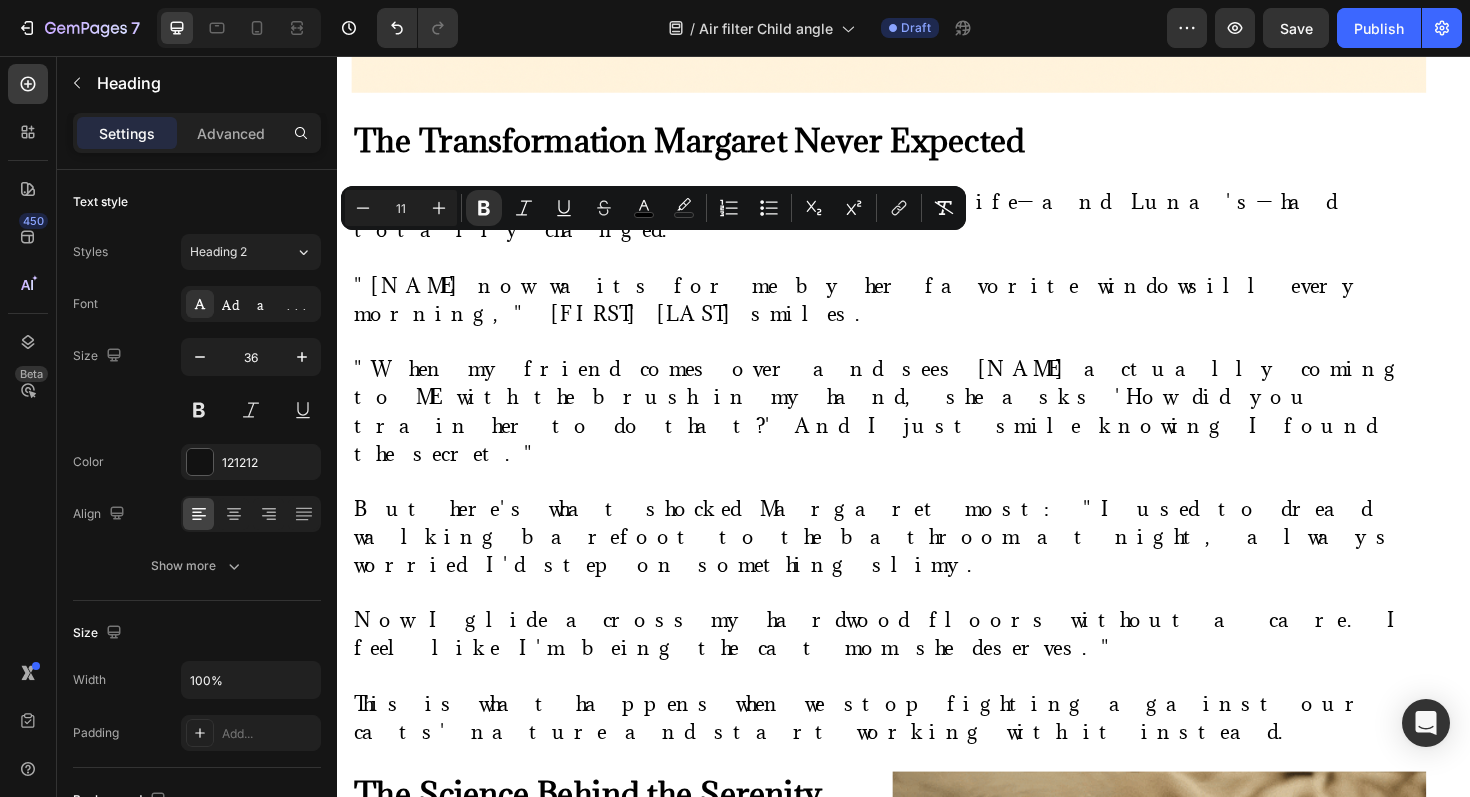 click on "11" at bounding box center [401, 208] 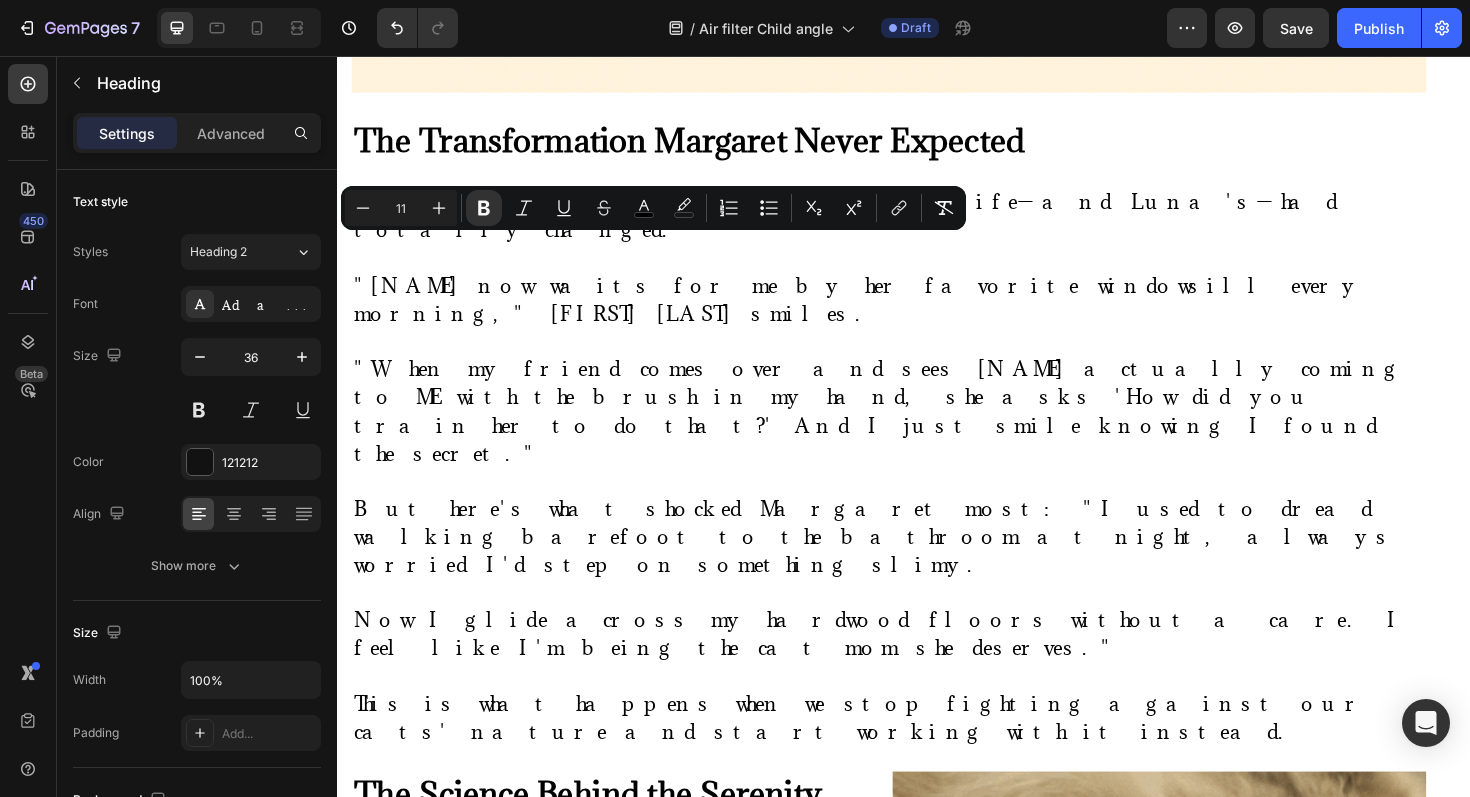 click on "11" at bounding box center [401, 208] 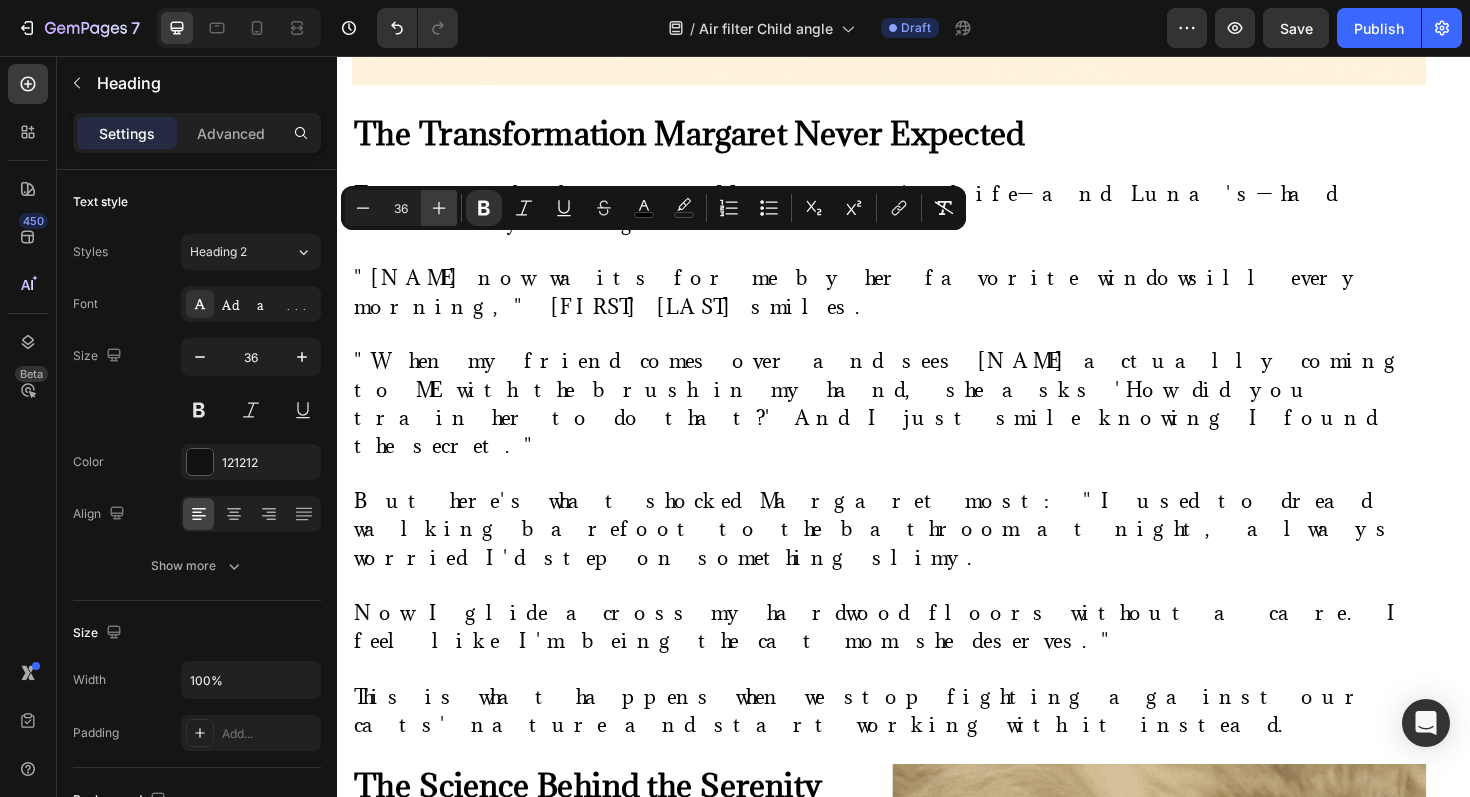 type on "3" 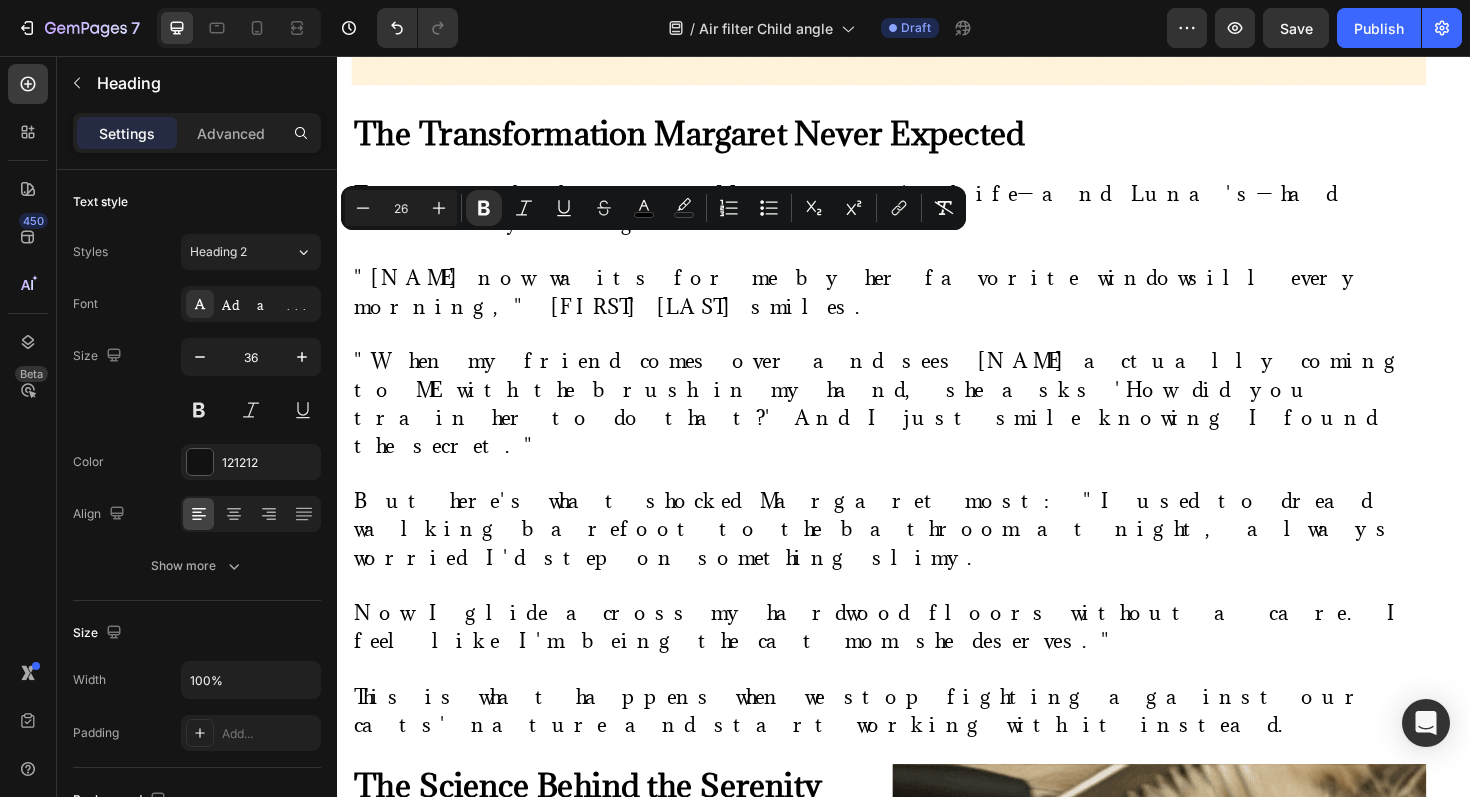 type on "26" 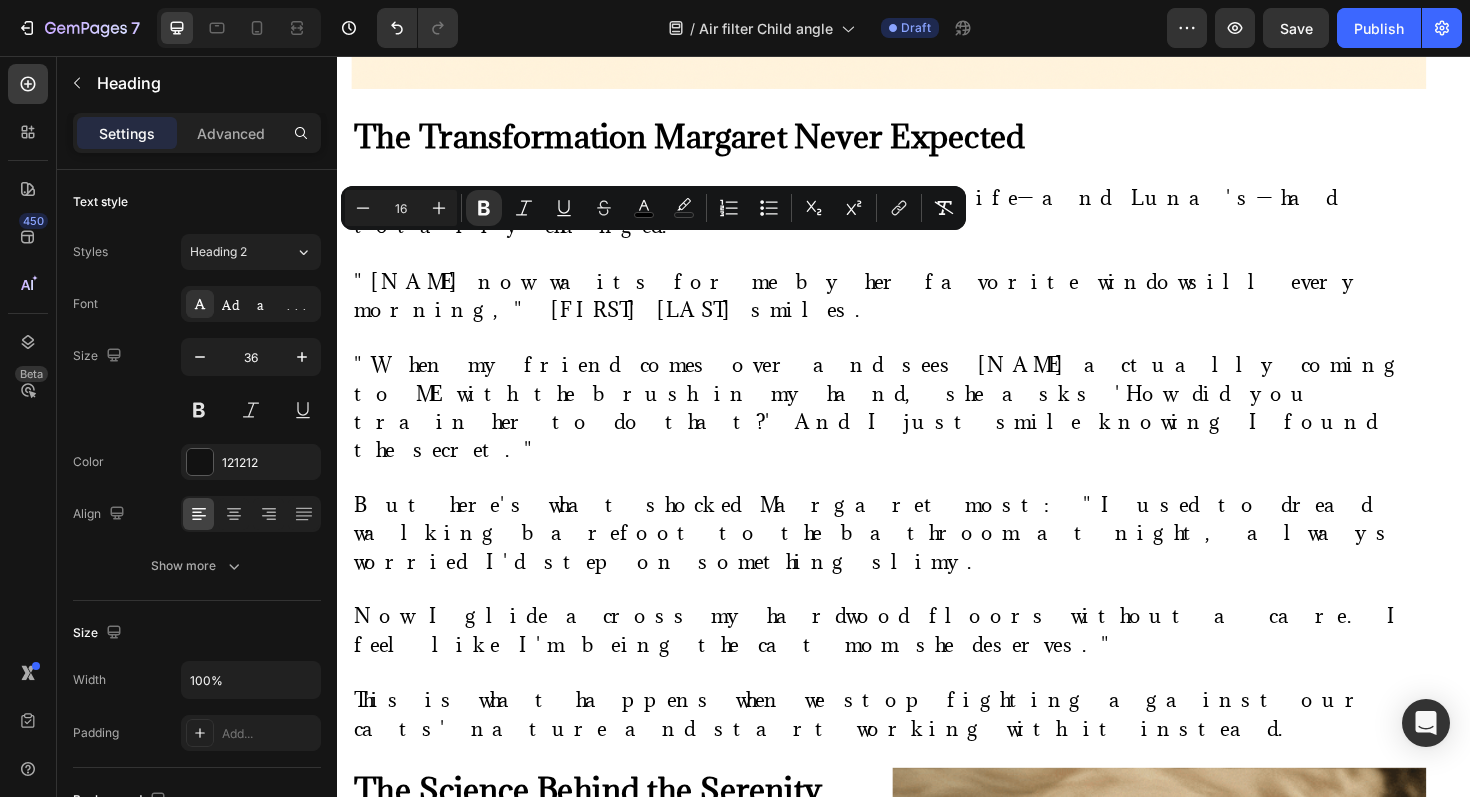 click on "The cats were happier too—no longer banished to certain rooms, they could roam freely and bond with their little human." at bounding box center [893, -1853] 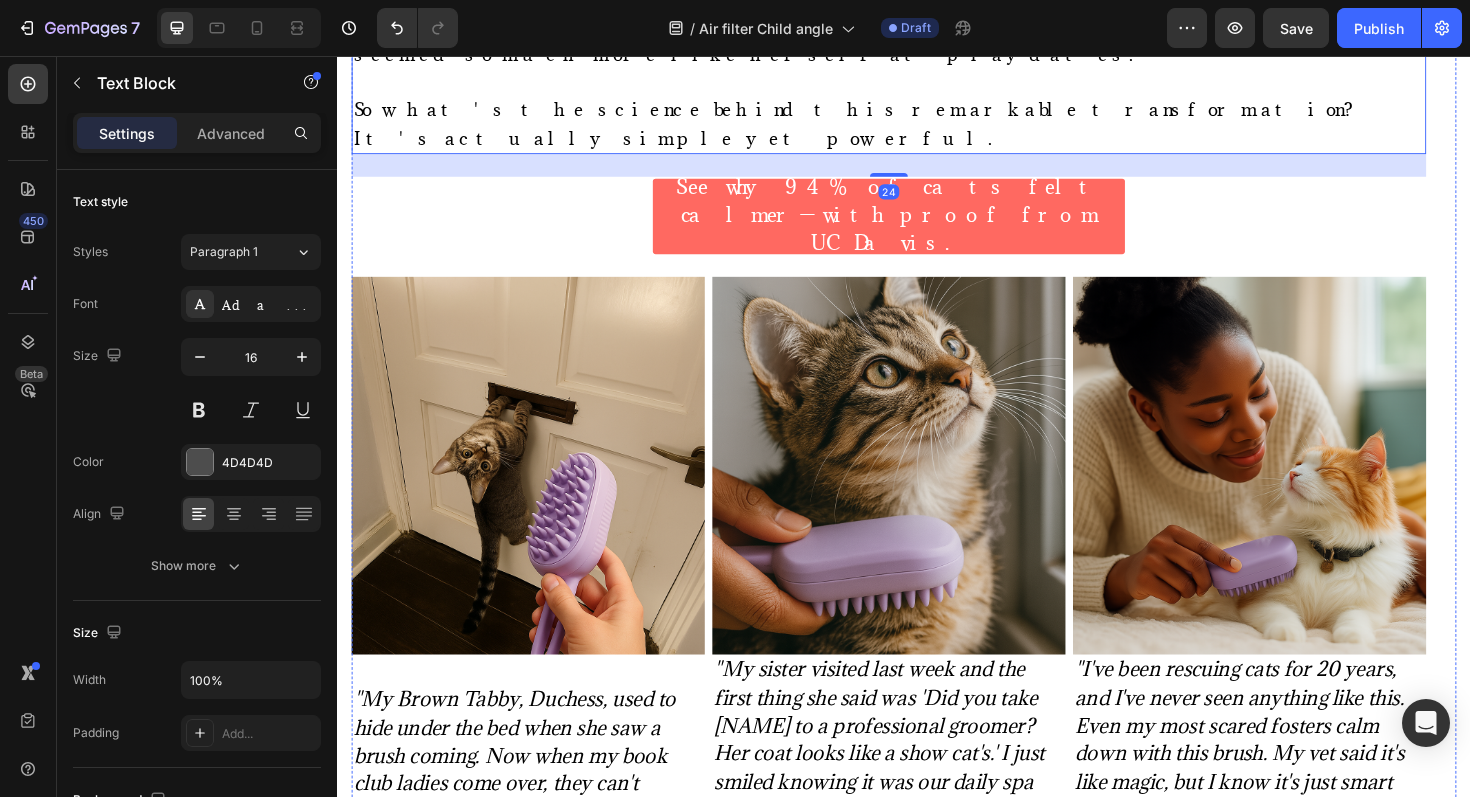 scroll, scrollTop: 8326, scrollLeft: 0, axis: vertical 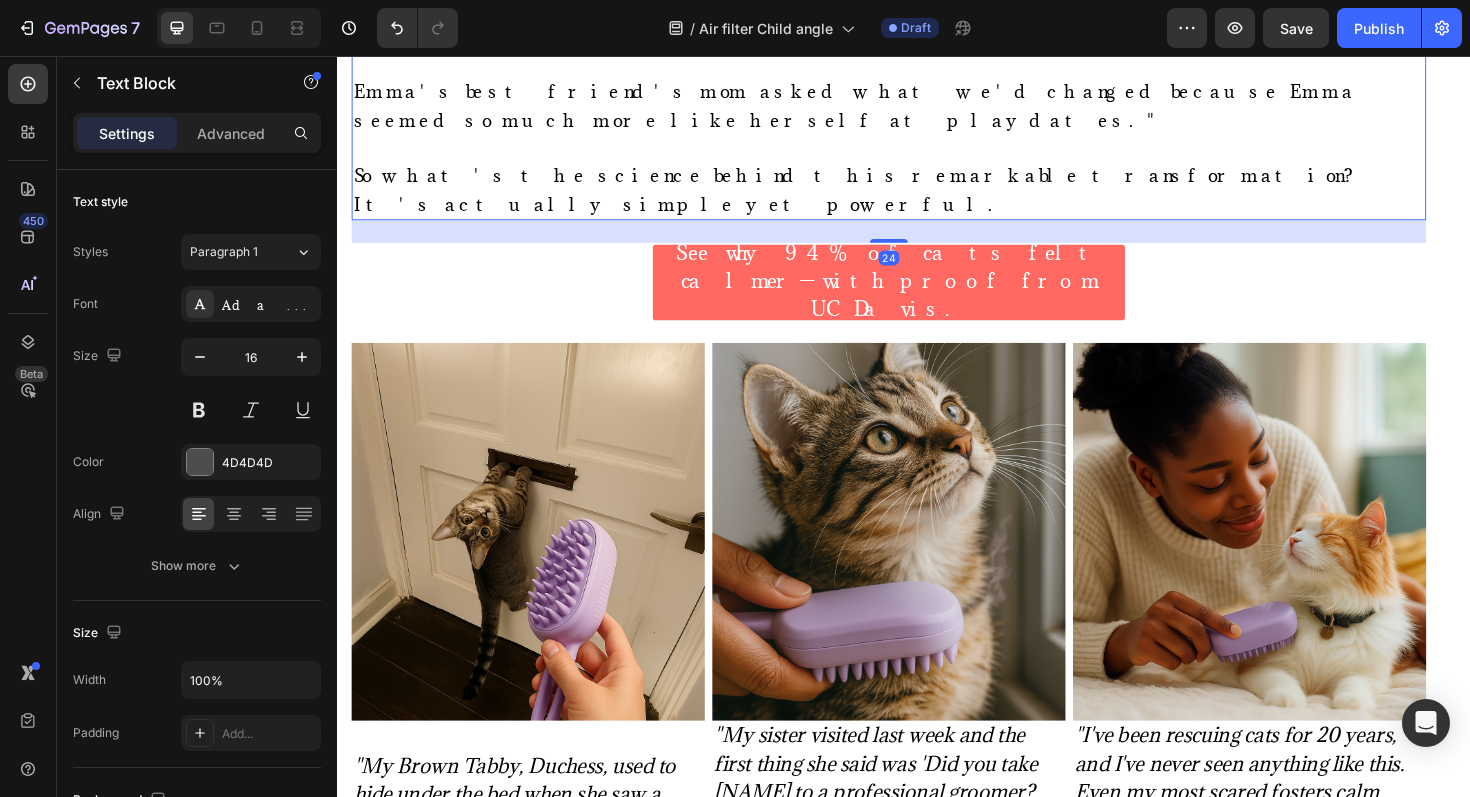 click on "Week 2: Breathing Easy" at bounding box center [522, -1312] 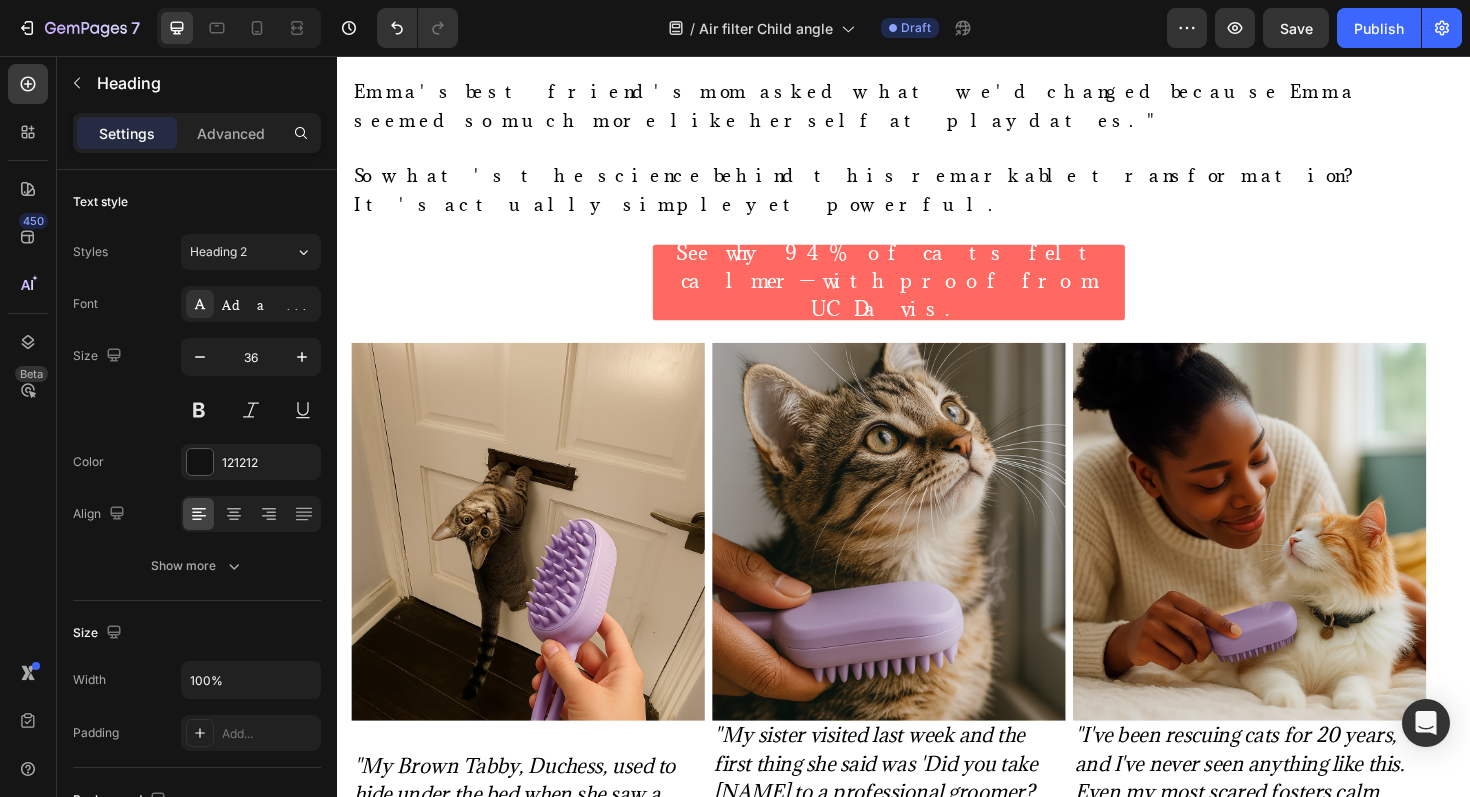 click on "Week 2: Breathing Easy" at bounding box center (522, -1312) 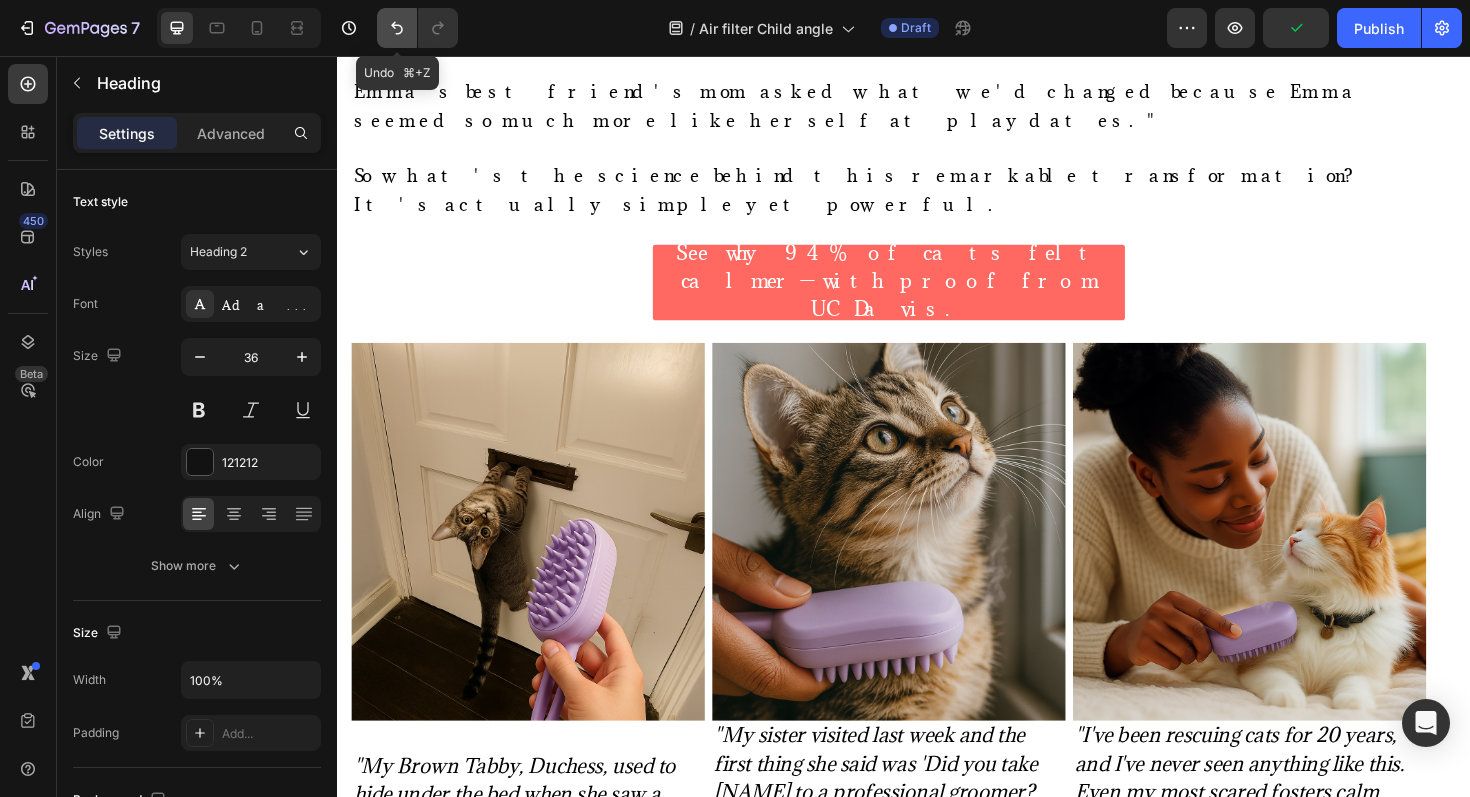 click 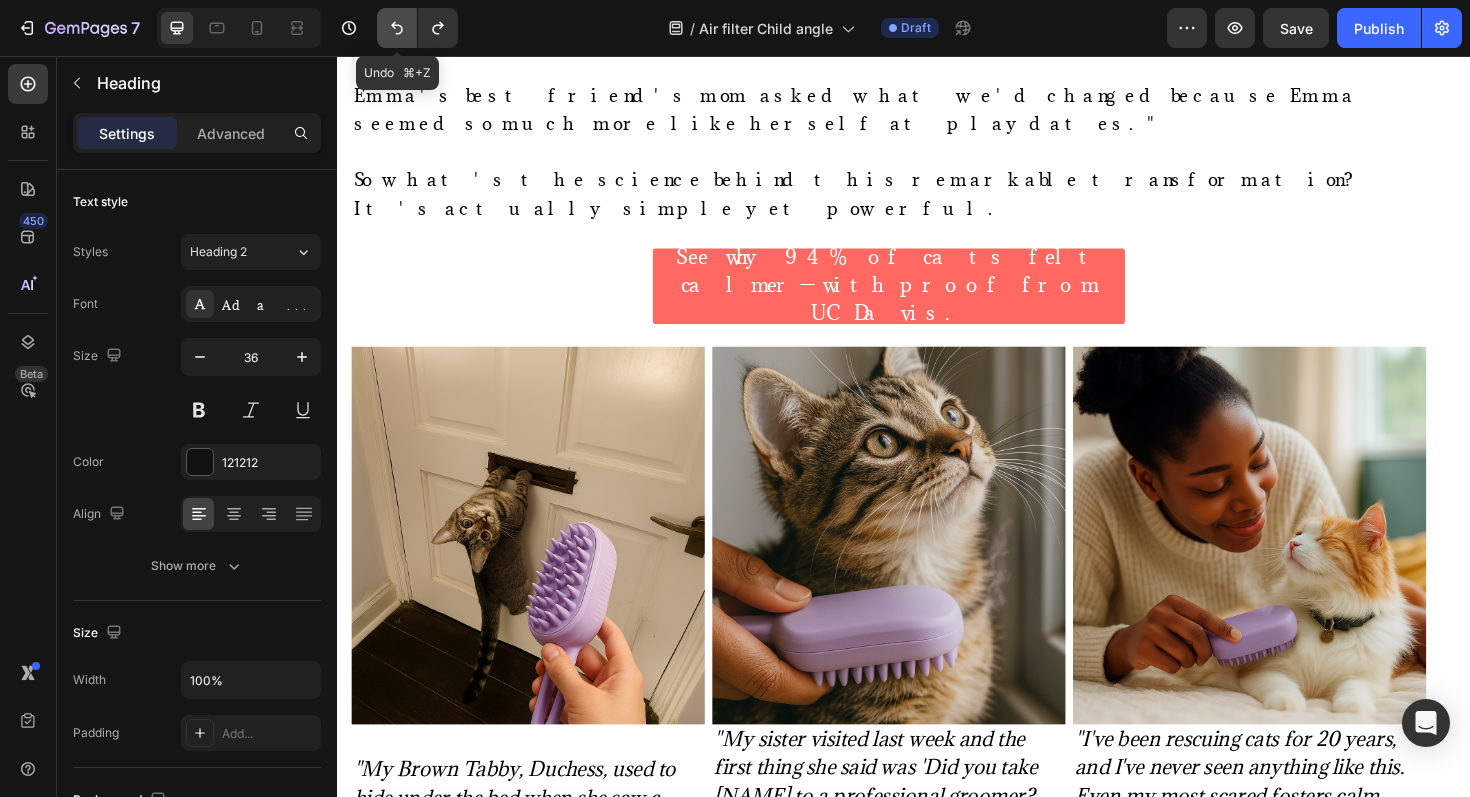click 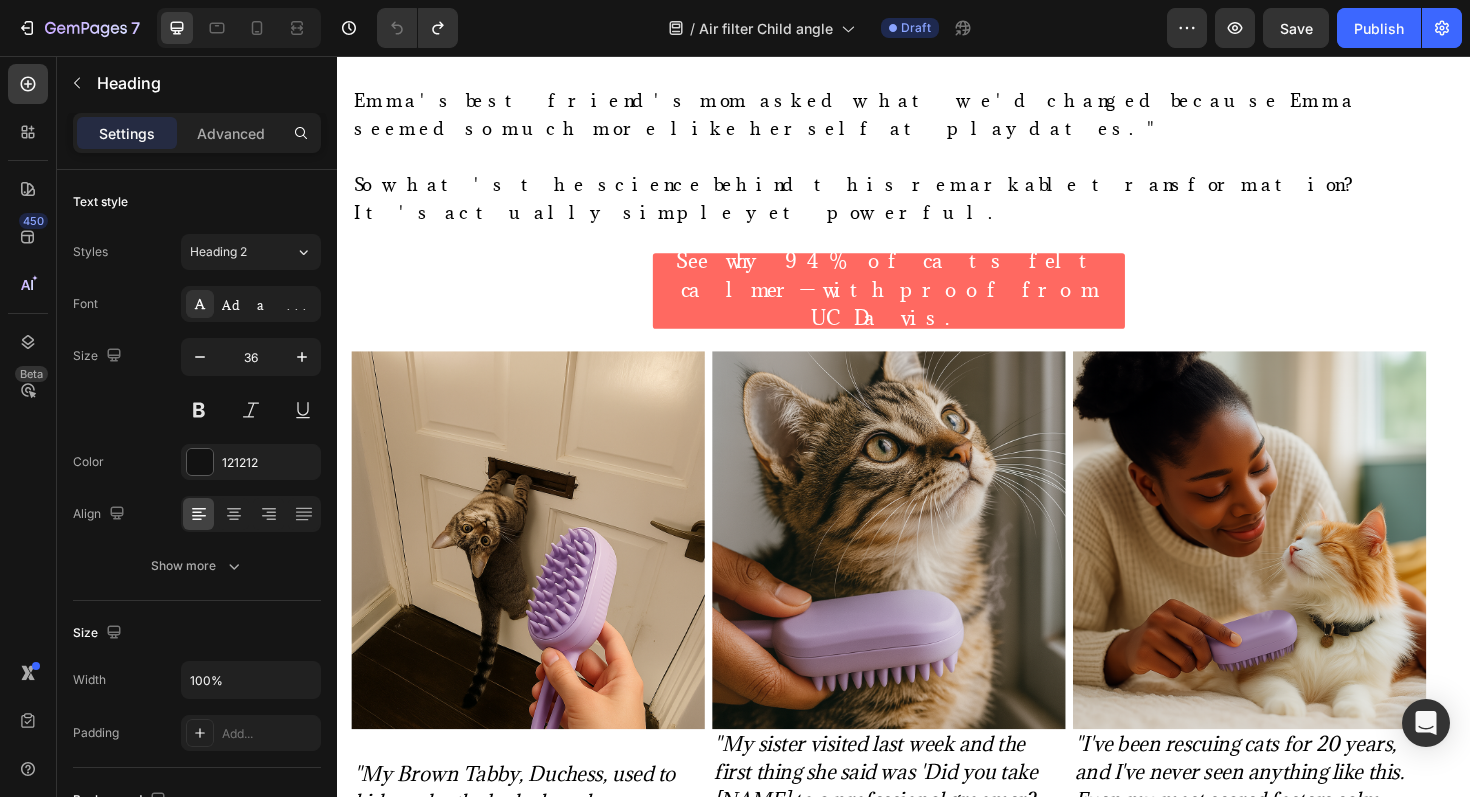 click on "Week 2: Breathing Easy" at bounding box center [437, -1306] 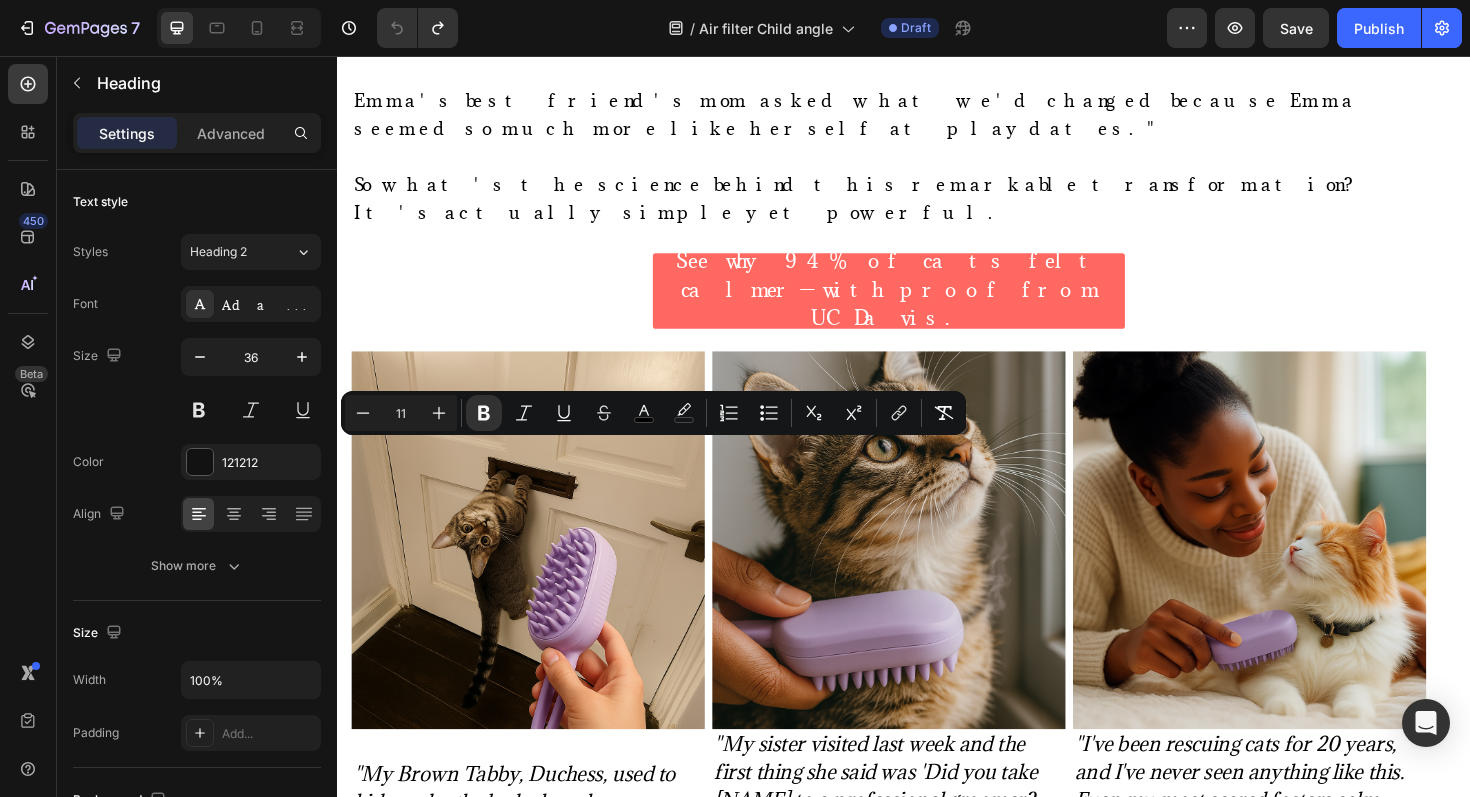 click on "Minus 11 Plus" at bounding box center (401, 413) 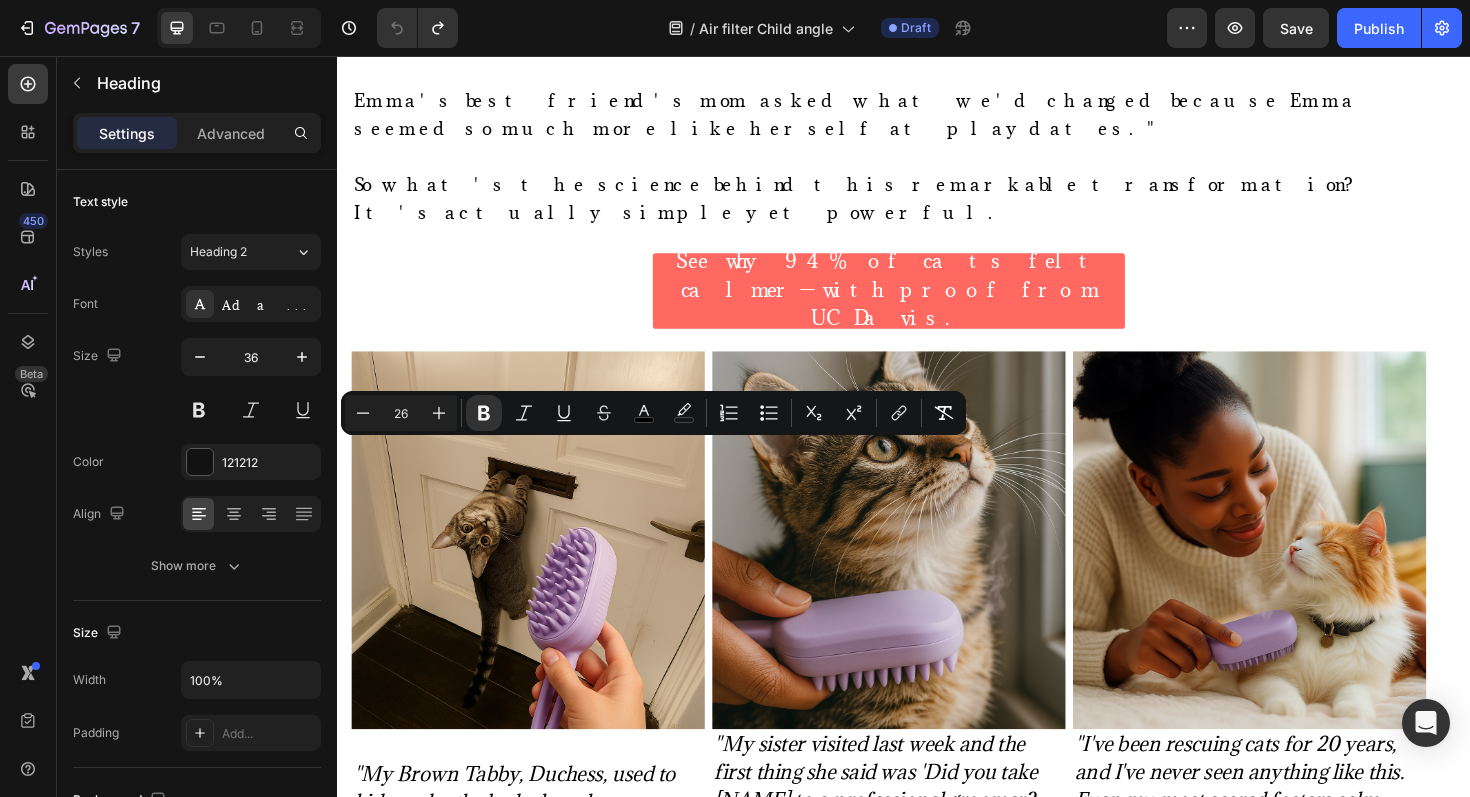 type on "26" 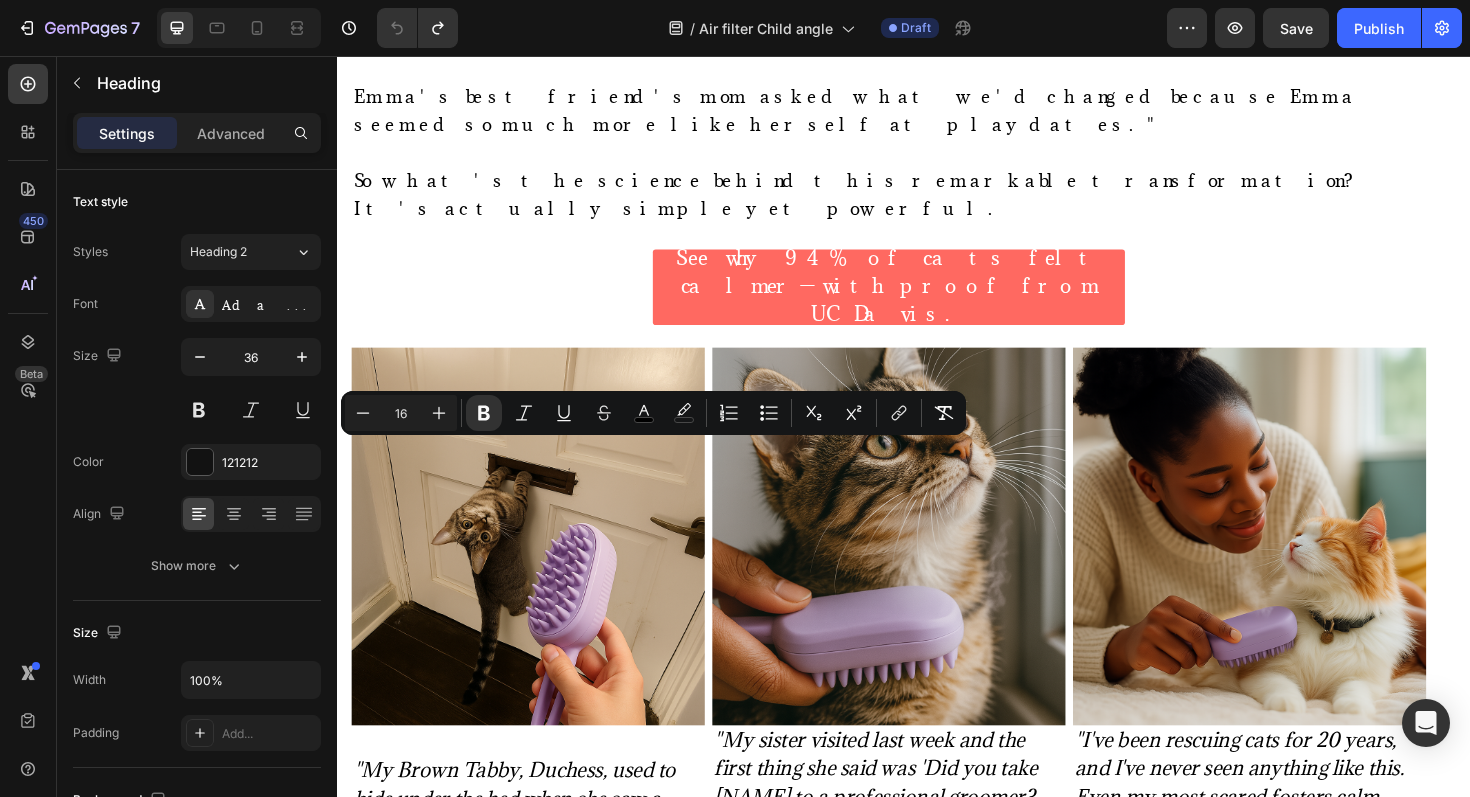 click on "By the second week? The transformation was undeniable." at bounding box center (619, -1229) 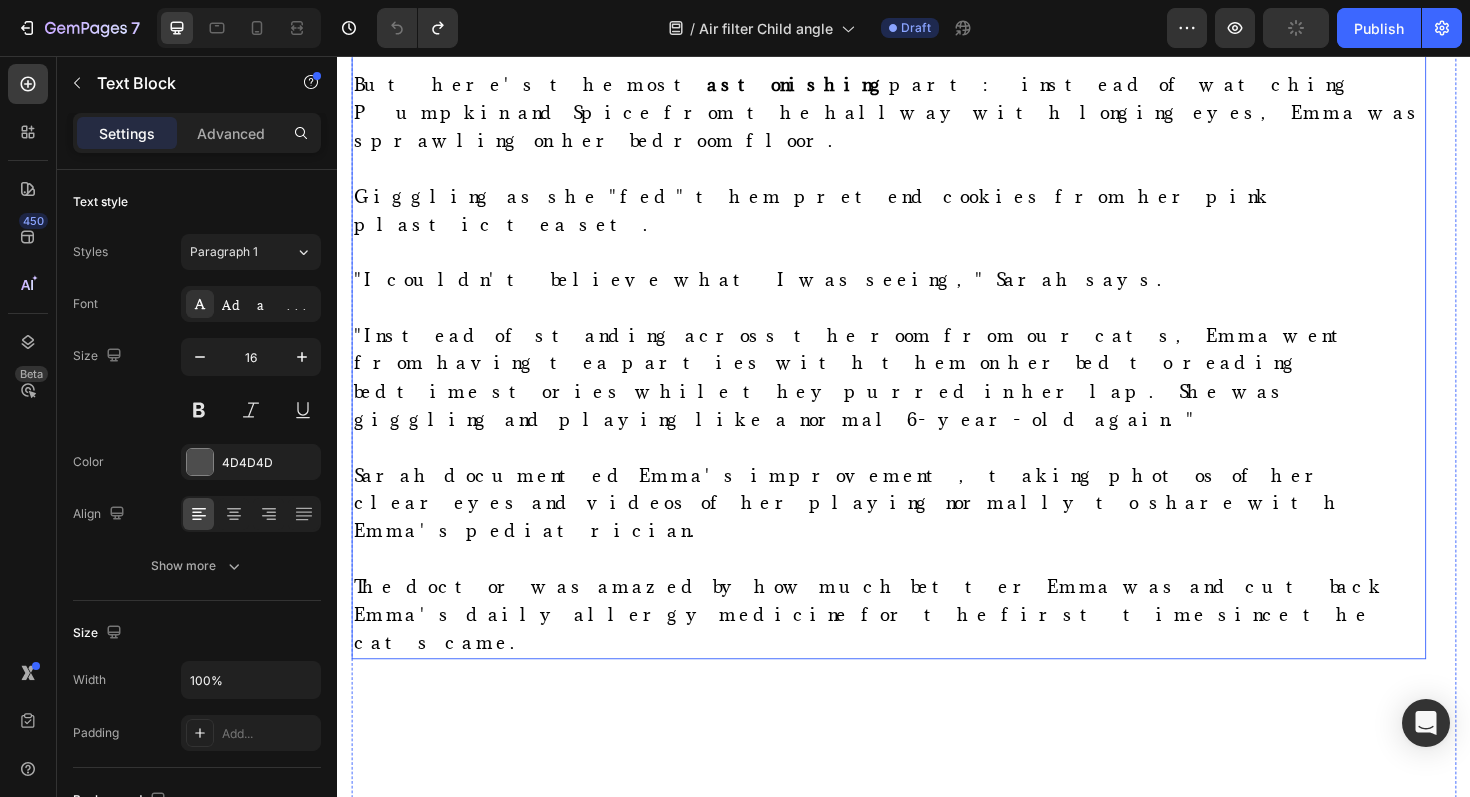 scroll, scrollTop: 7010, scrollLeft: 0, axis: vertical 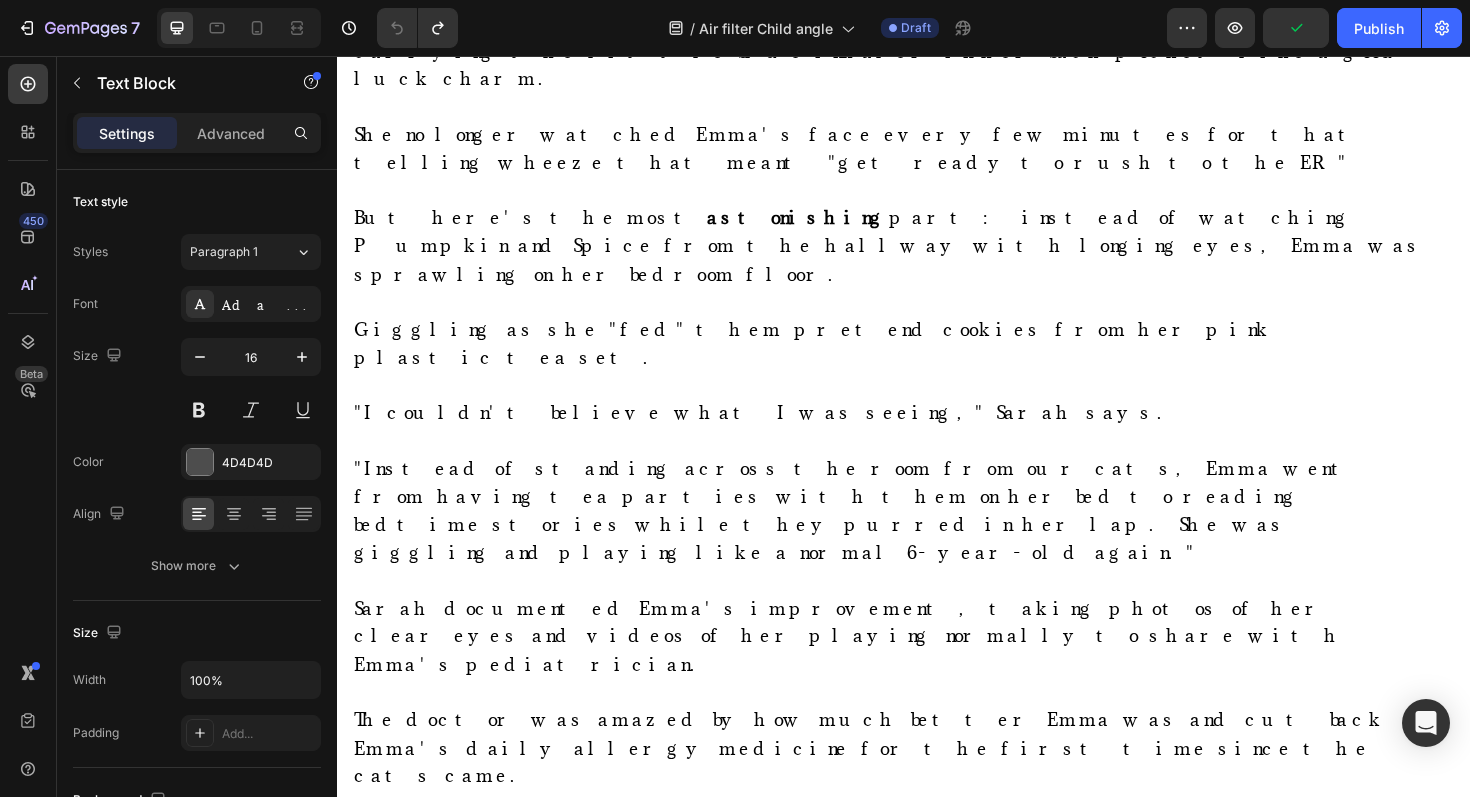 click on "Week 1: The Transformation Begins" at bounding box center [608, -76] 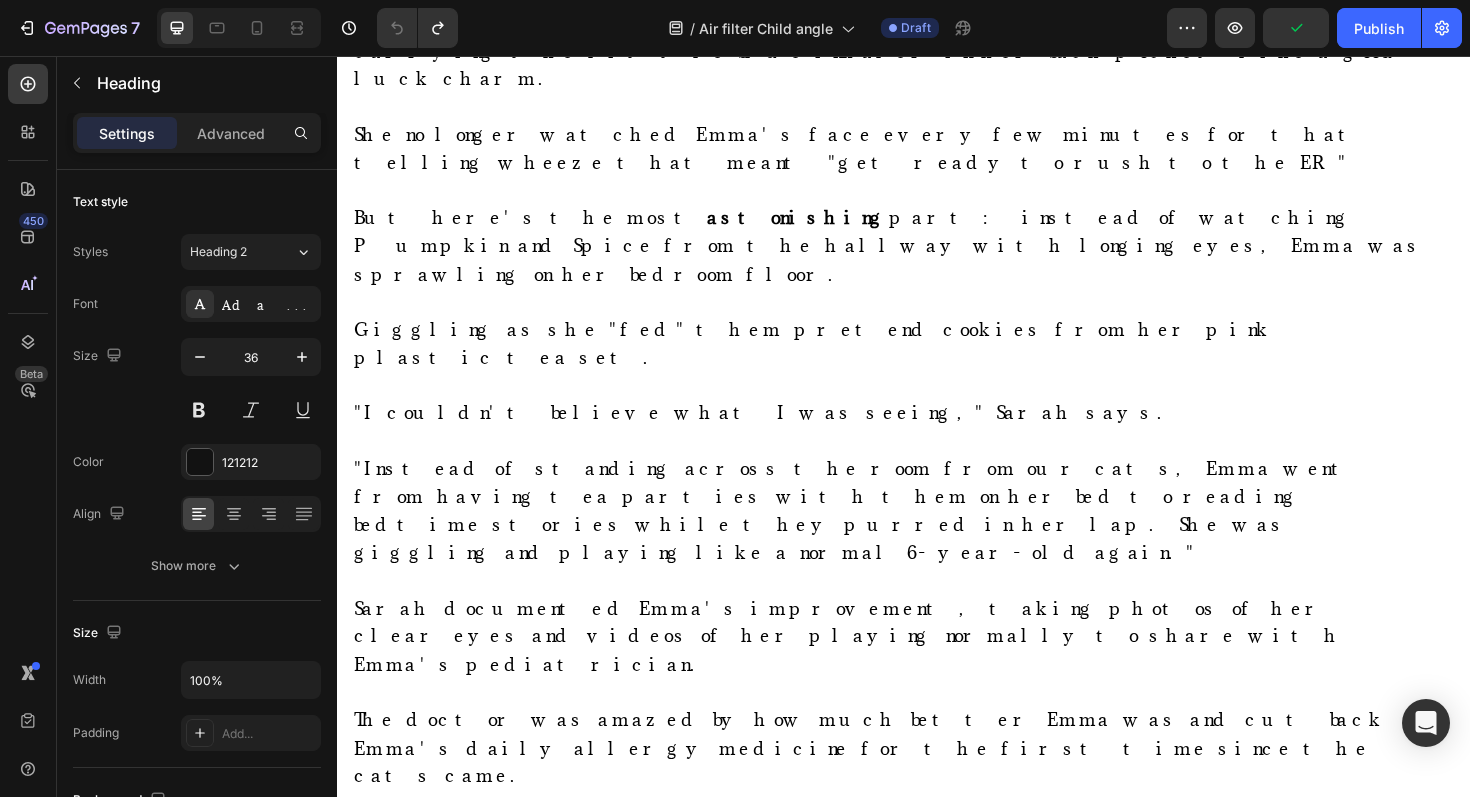 click on "Week 1: The Transformation Begins" at bounding box center [608, -76] 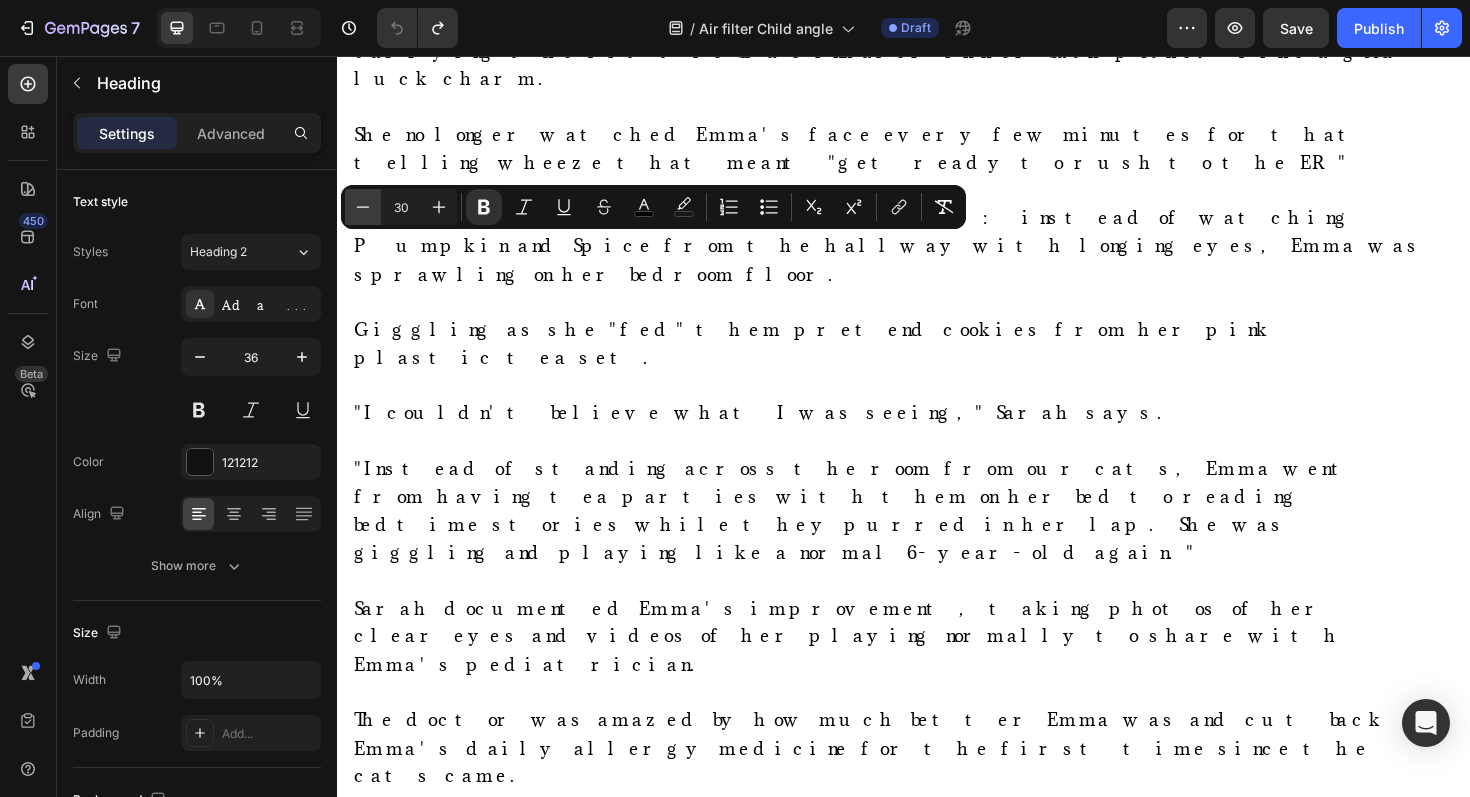 click 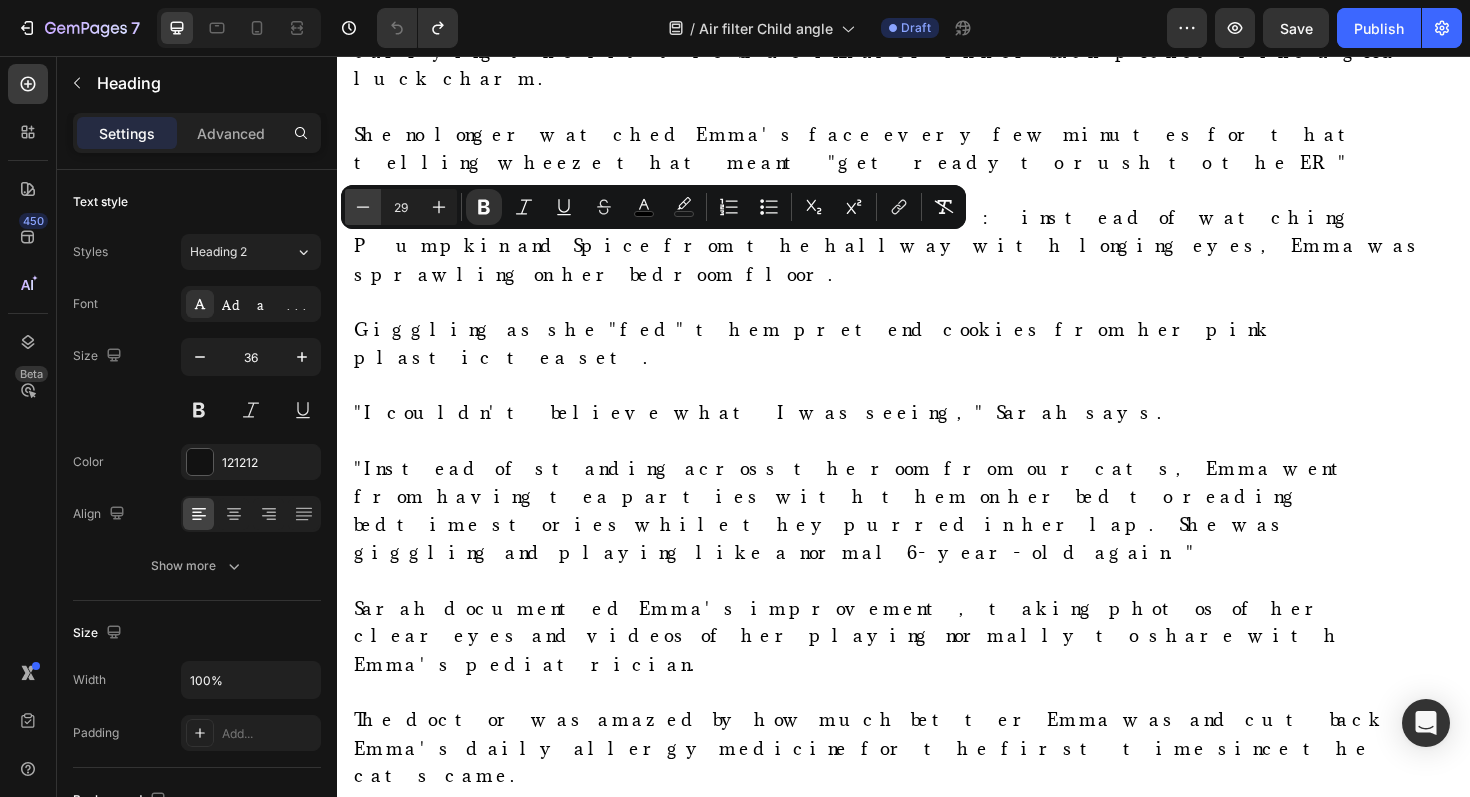 click 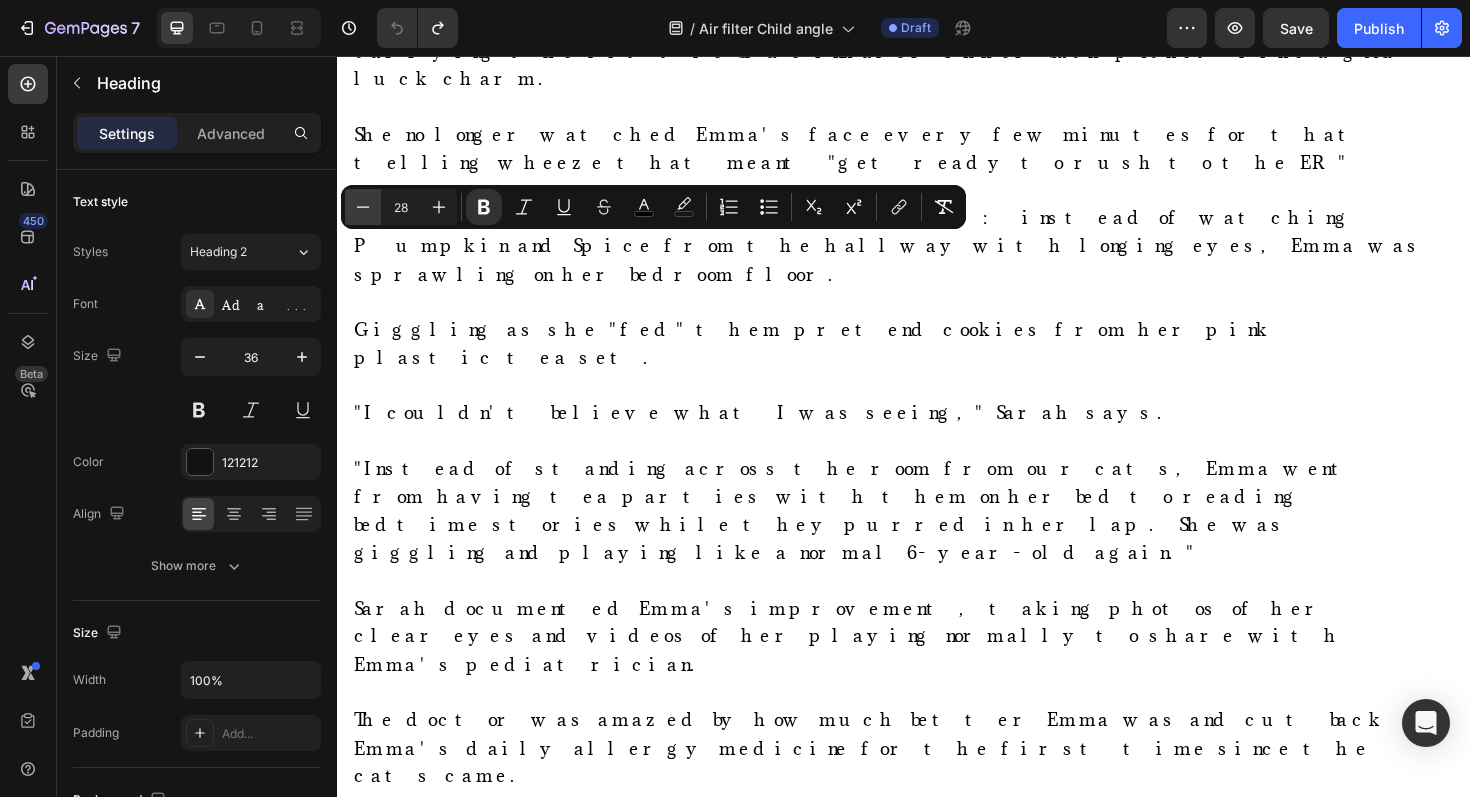 click 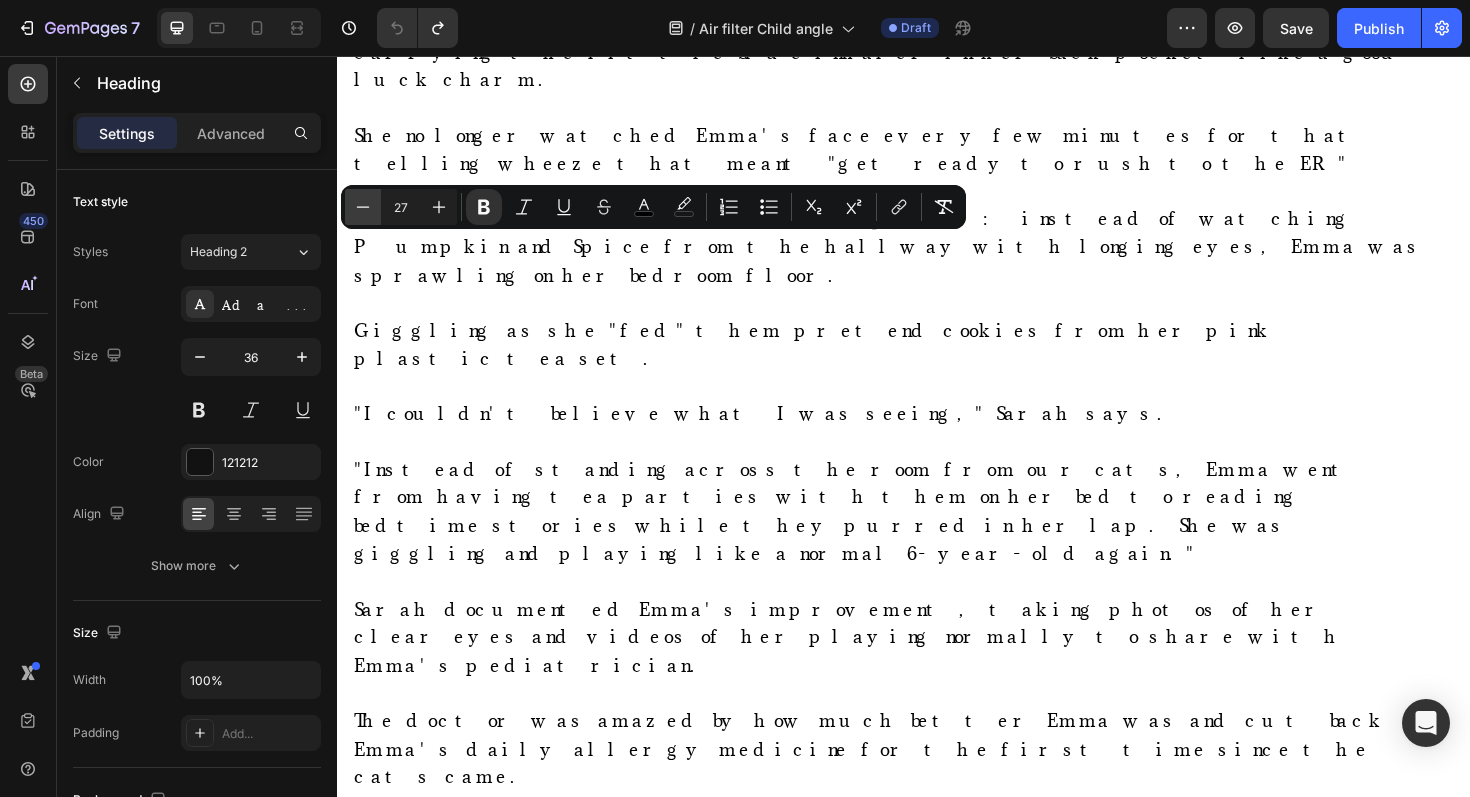 click 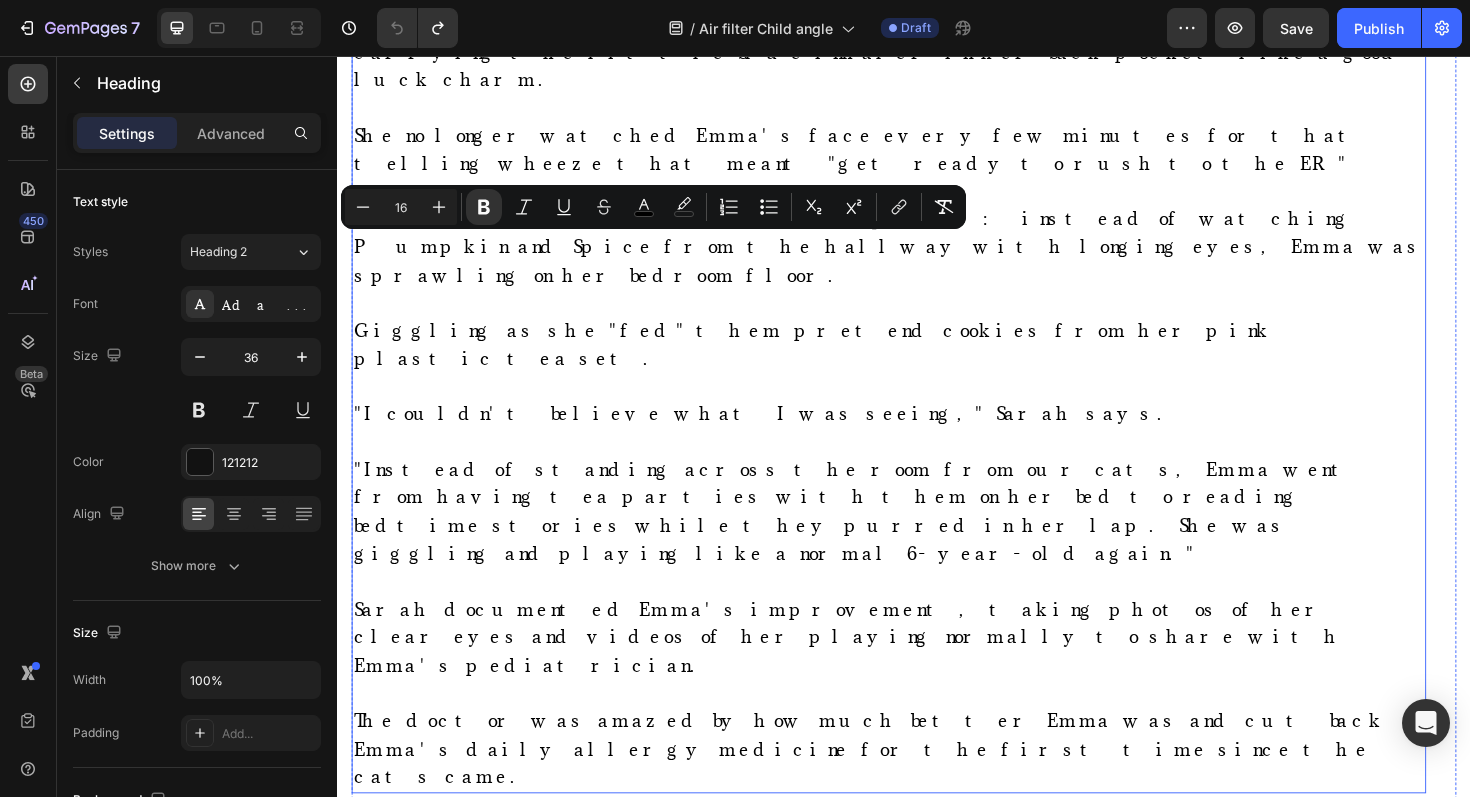 click at bounding box center (921, 111) 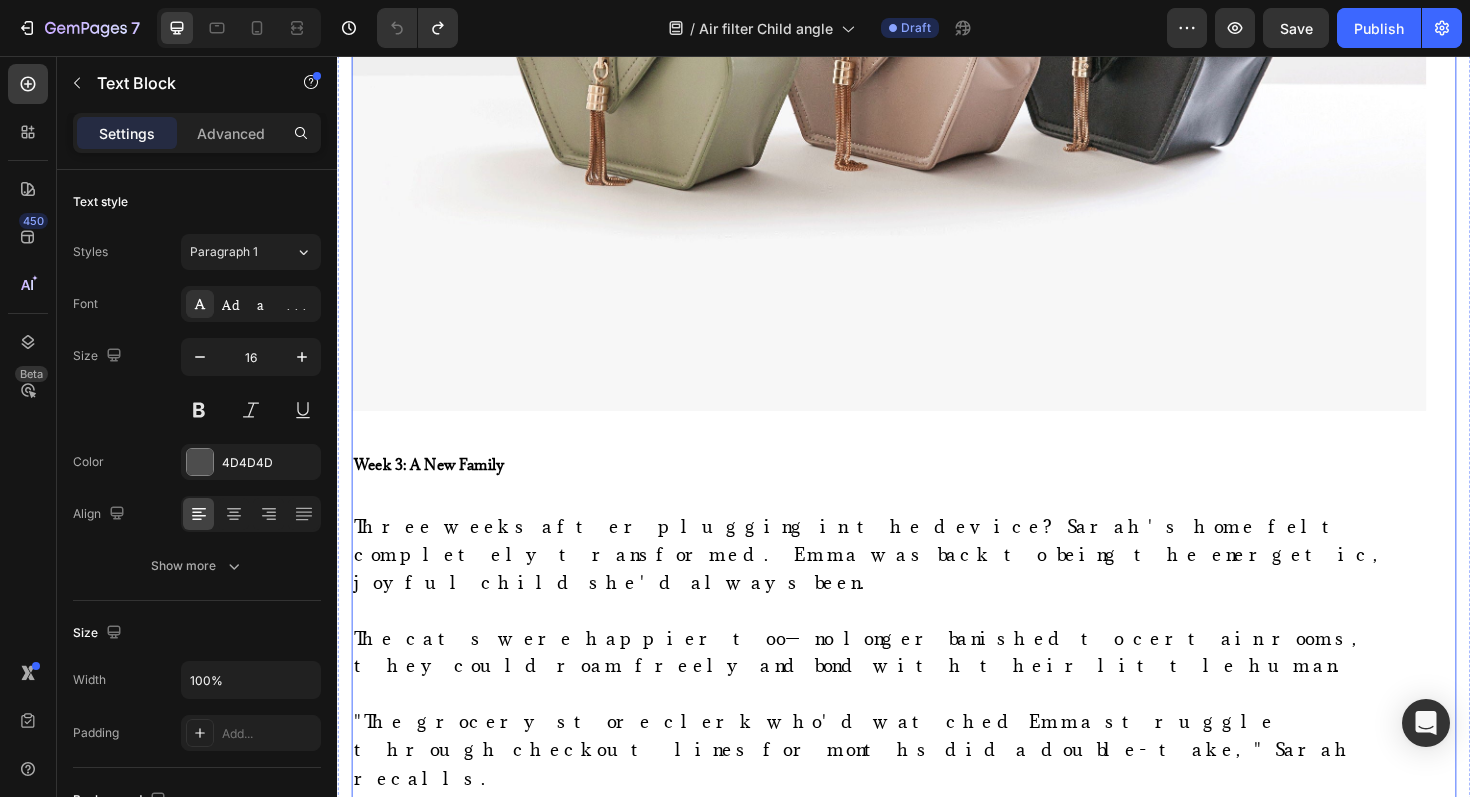 scroll, scrollTop: 9982, scrollLeft: 0, axis: vertical 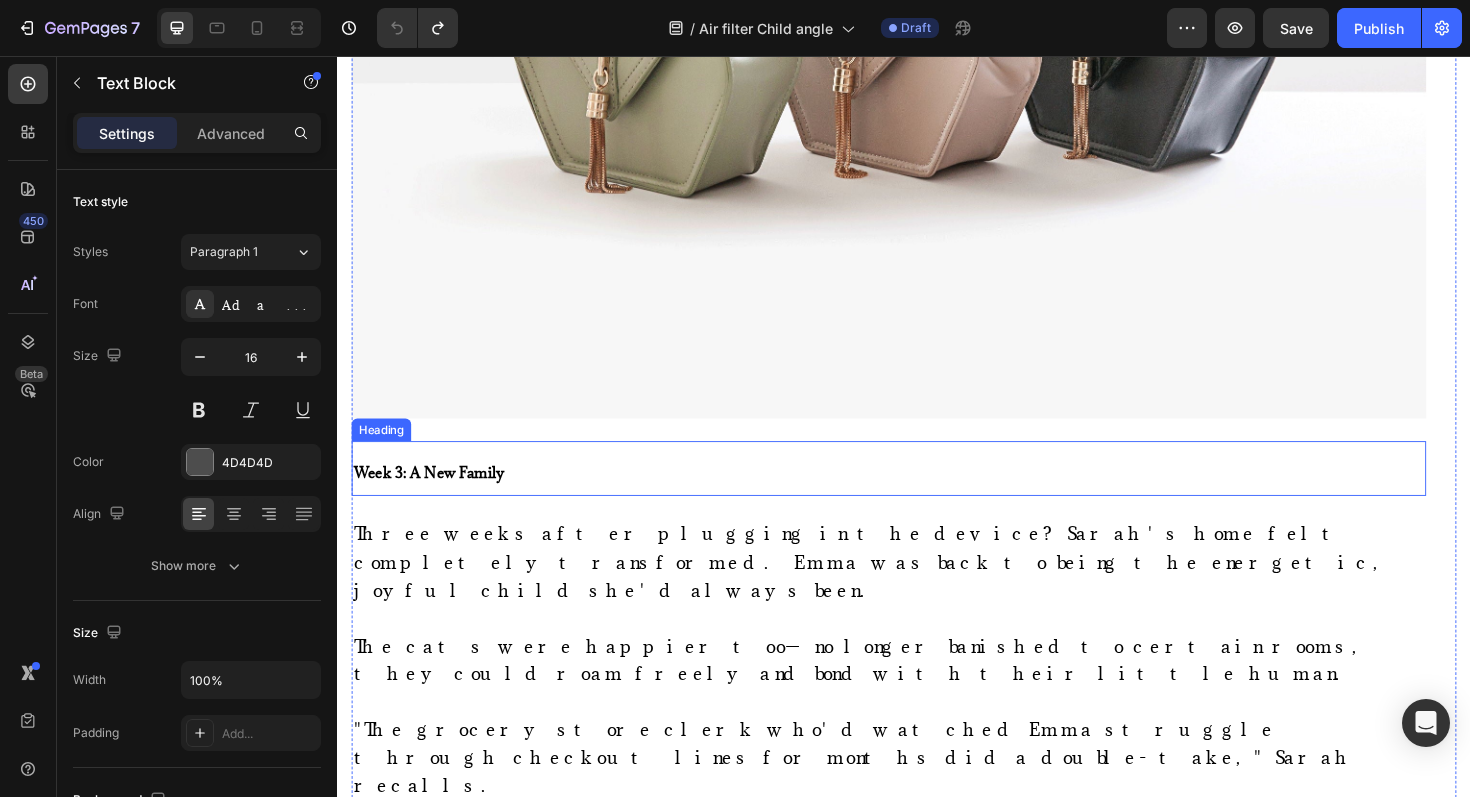 click on "Week 3: A New Family" at bounding box center (434, 497) 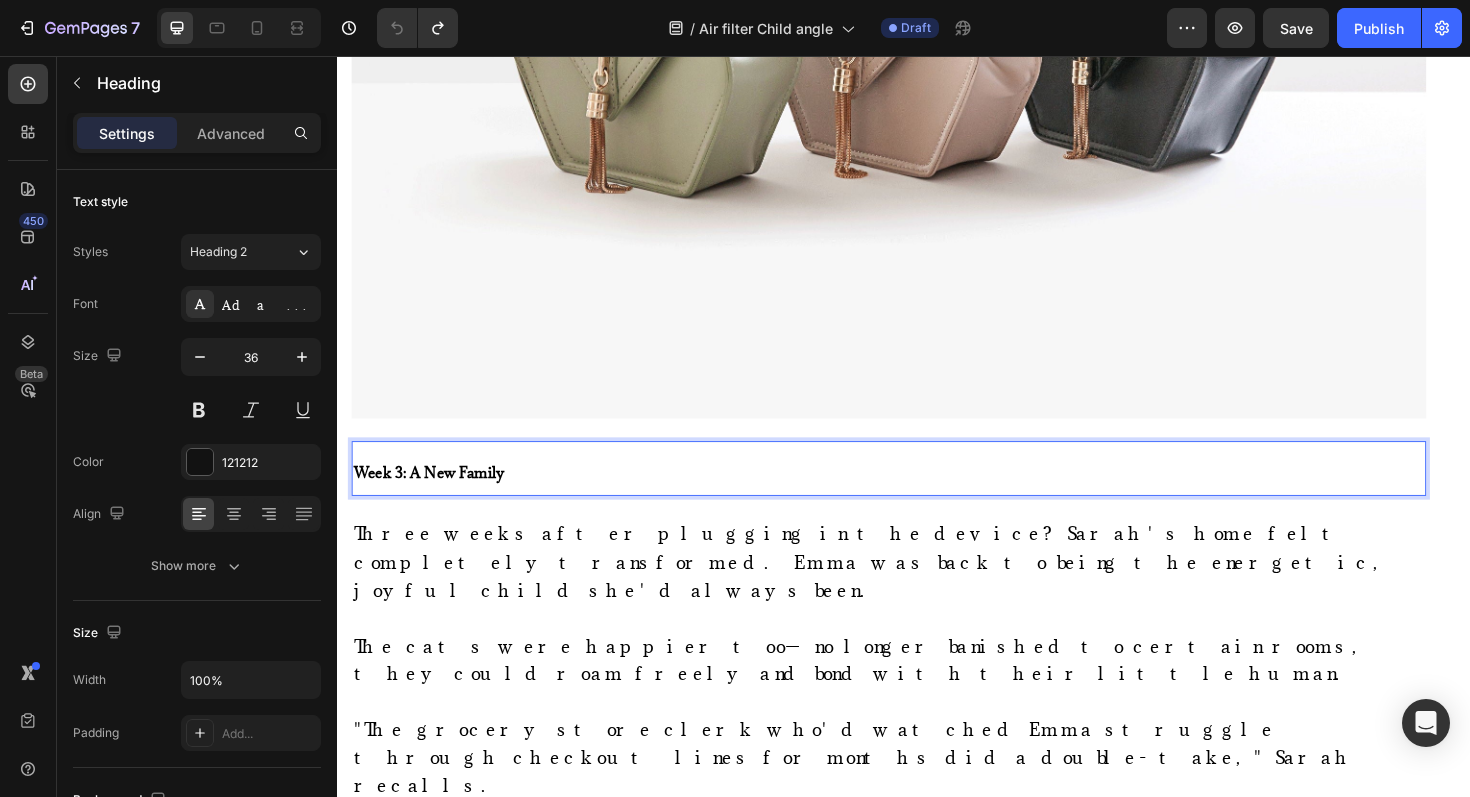 click on "Week 3: A New Family" at bounding box center [434, 497] 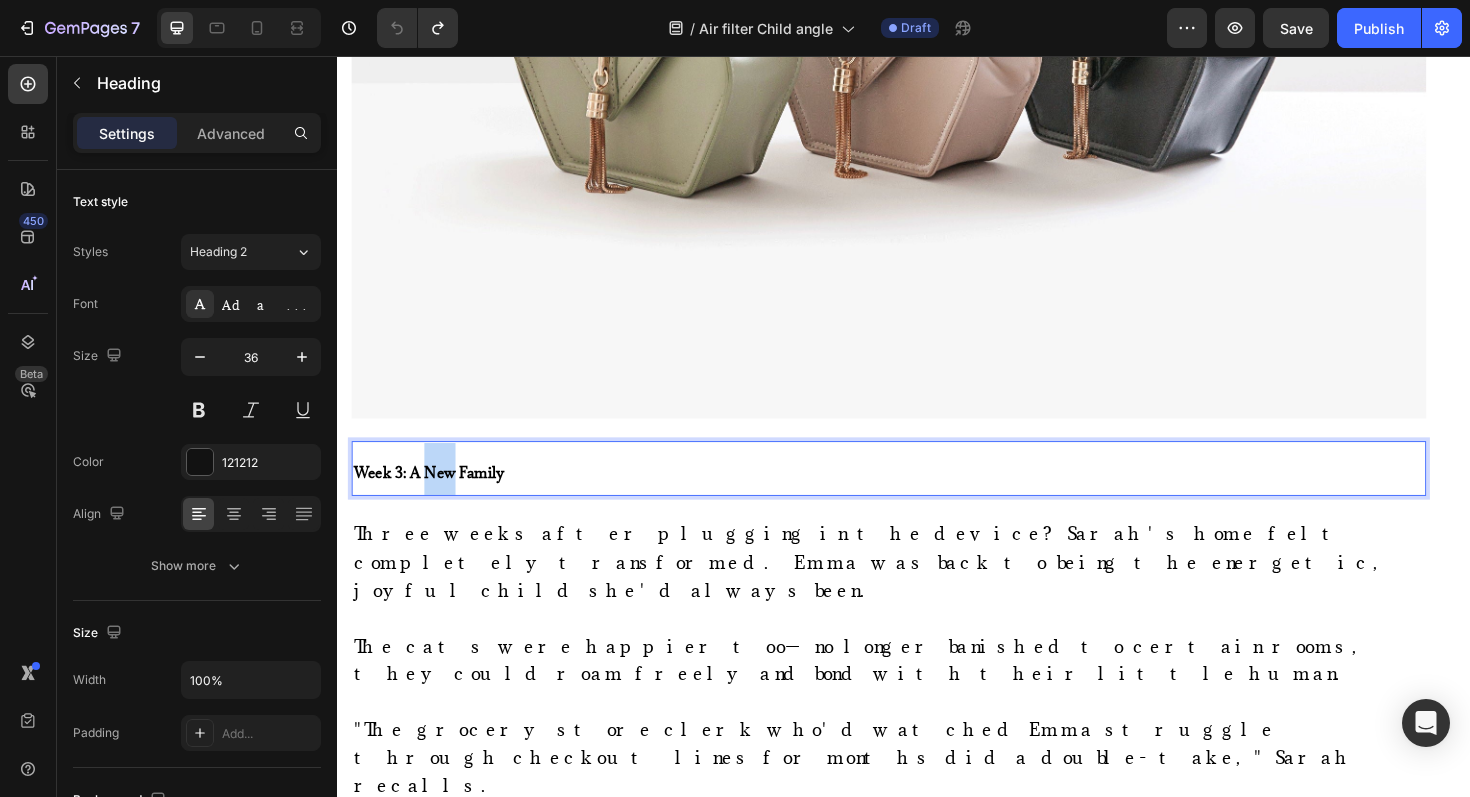 click on "Week 3: A New Family" at bounding box center [434, 497] 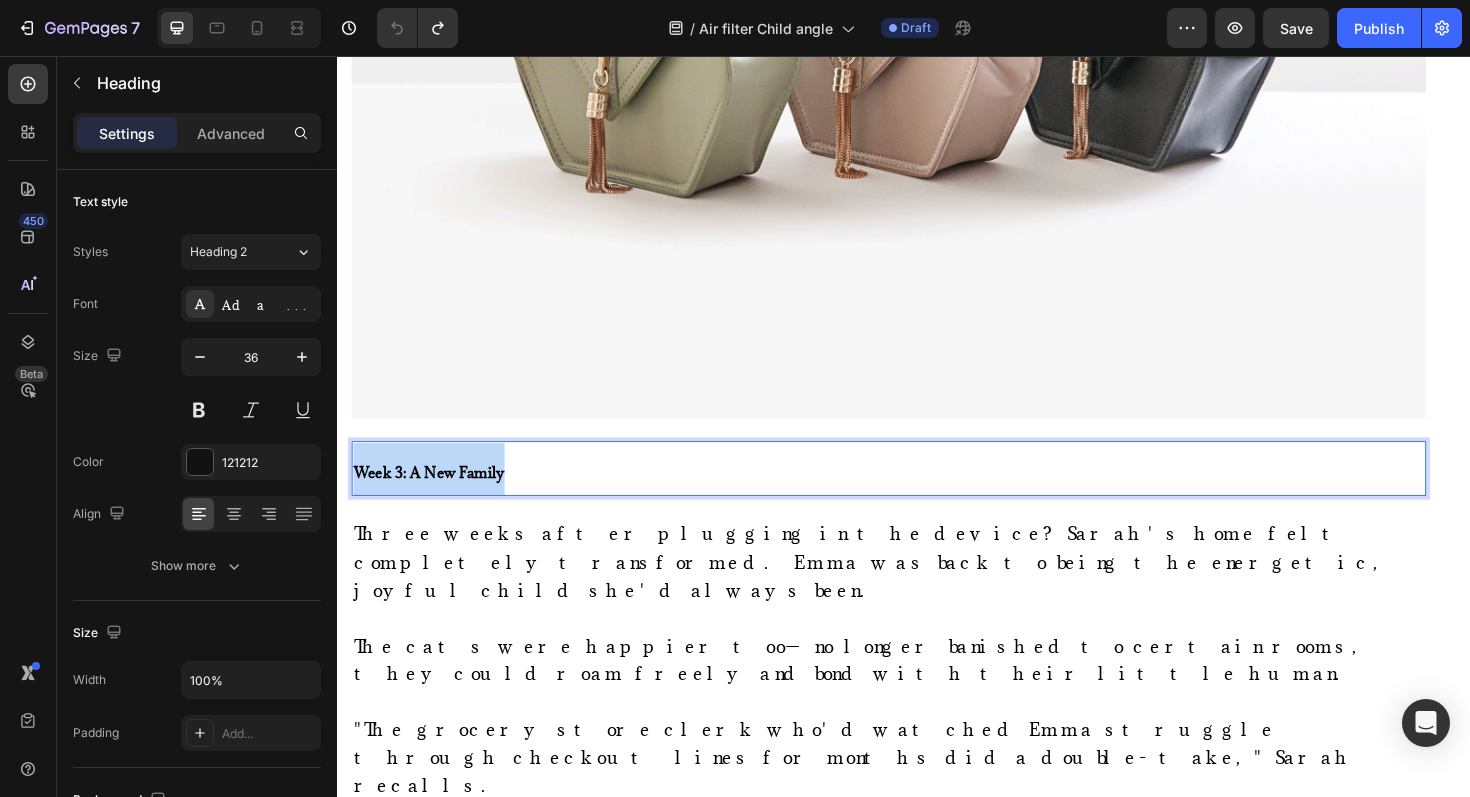 click on "Week 3: A New Family" at bounding box center [434, 497] 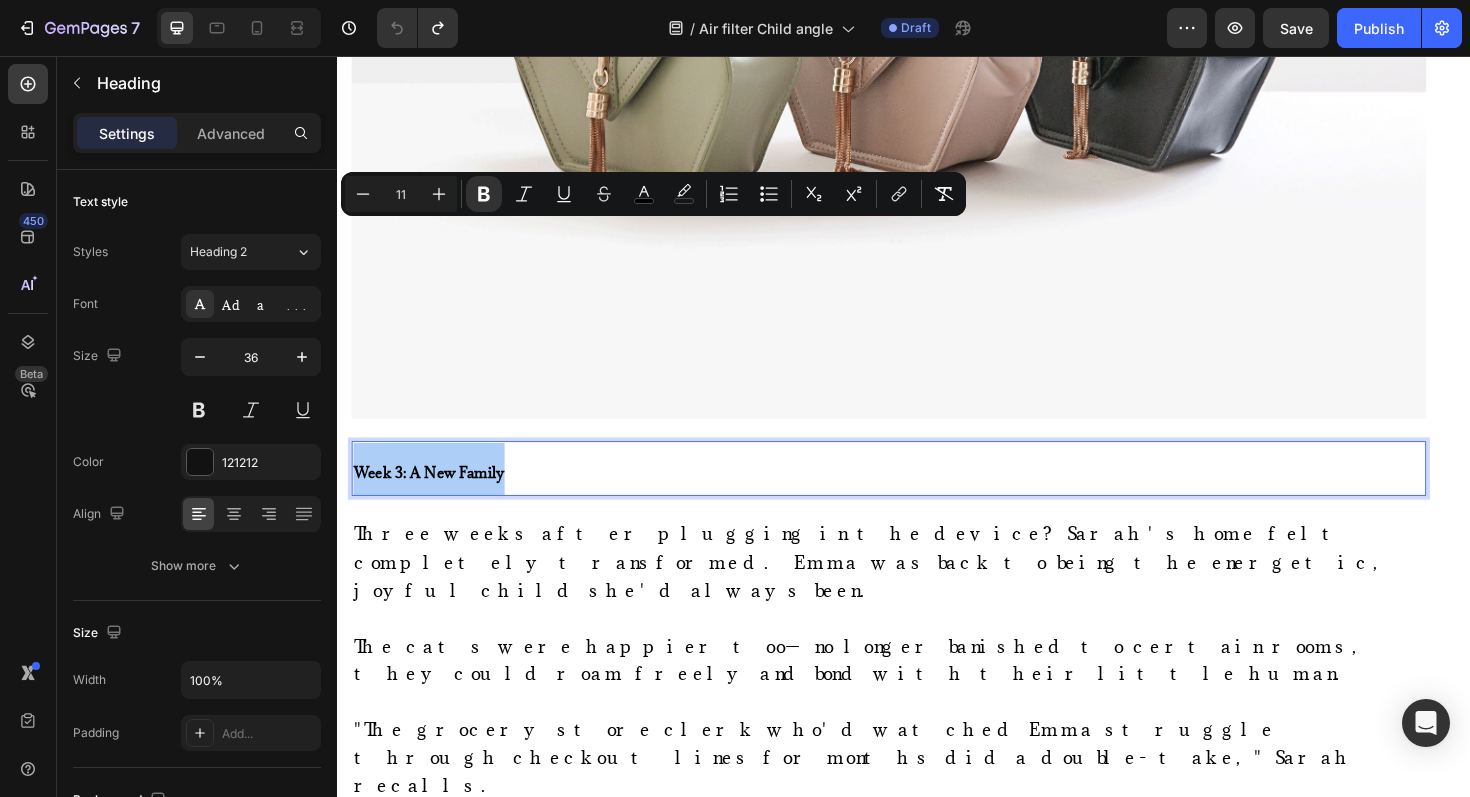 click on "11" at bounding box center (401, 194) 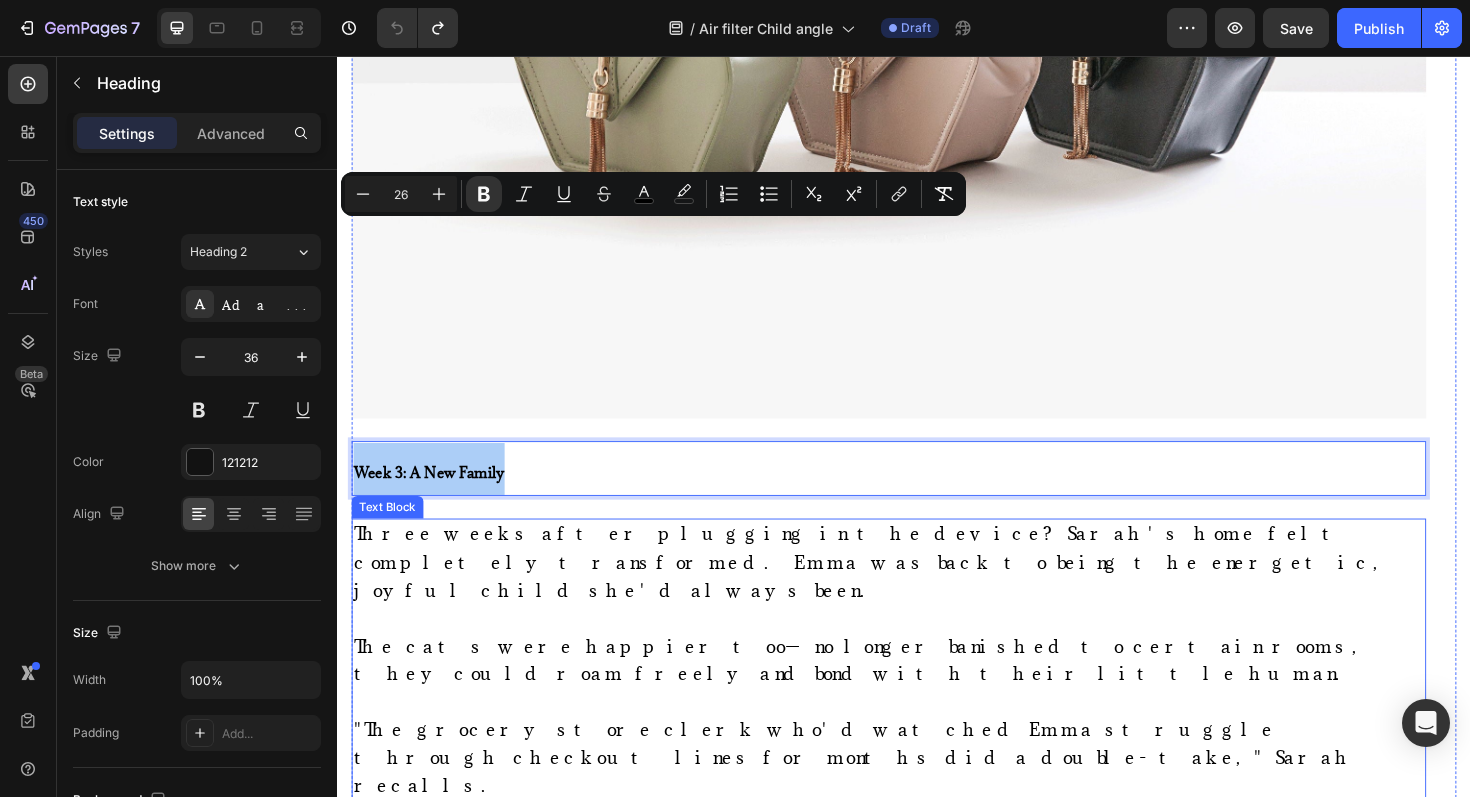 type on "26" 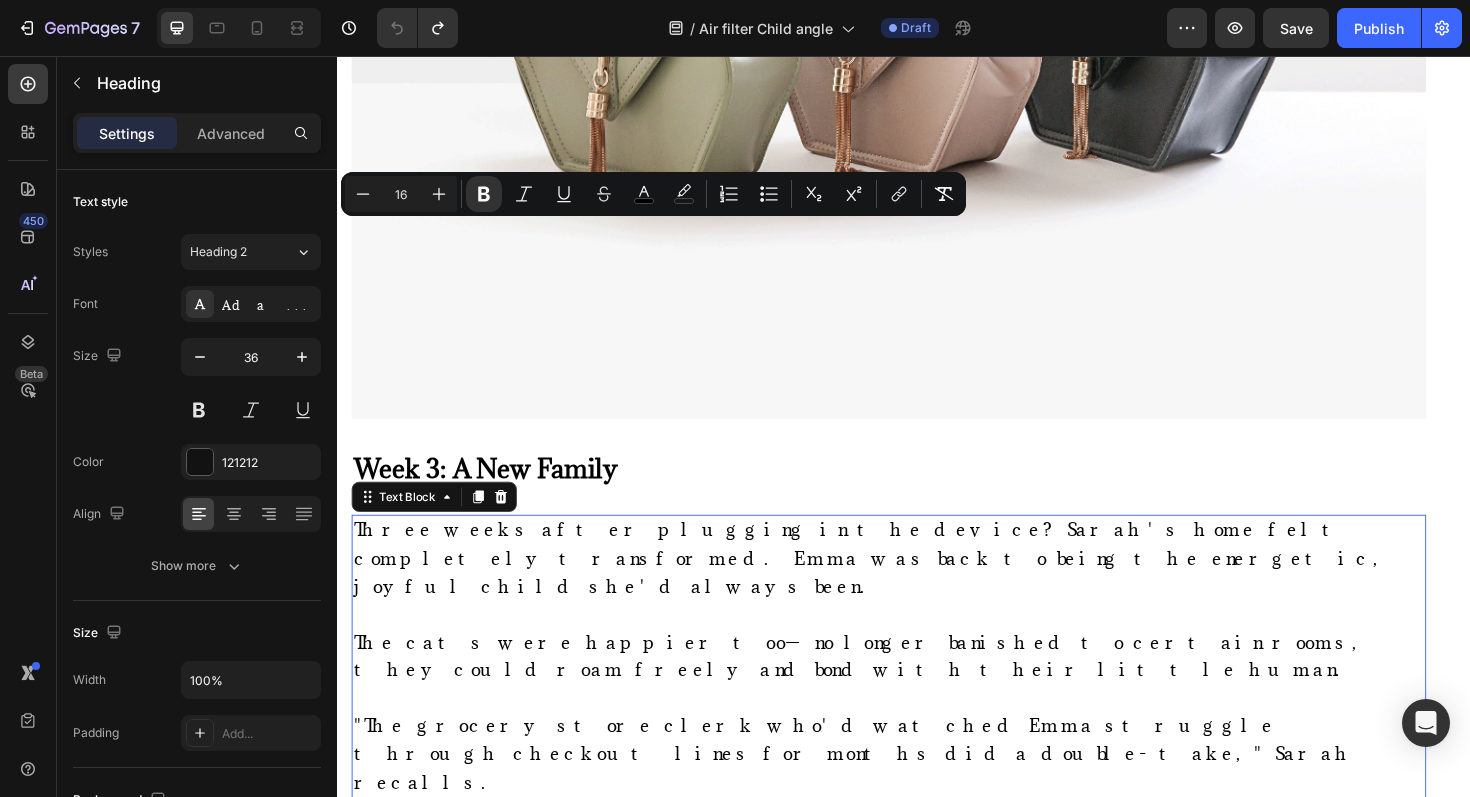 click on "The cats were happier too—no longer banished to certain rooms, they could roam freely and bond with their little human." at bounding box center [893, 692] 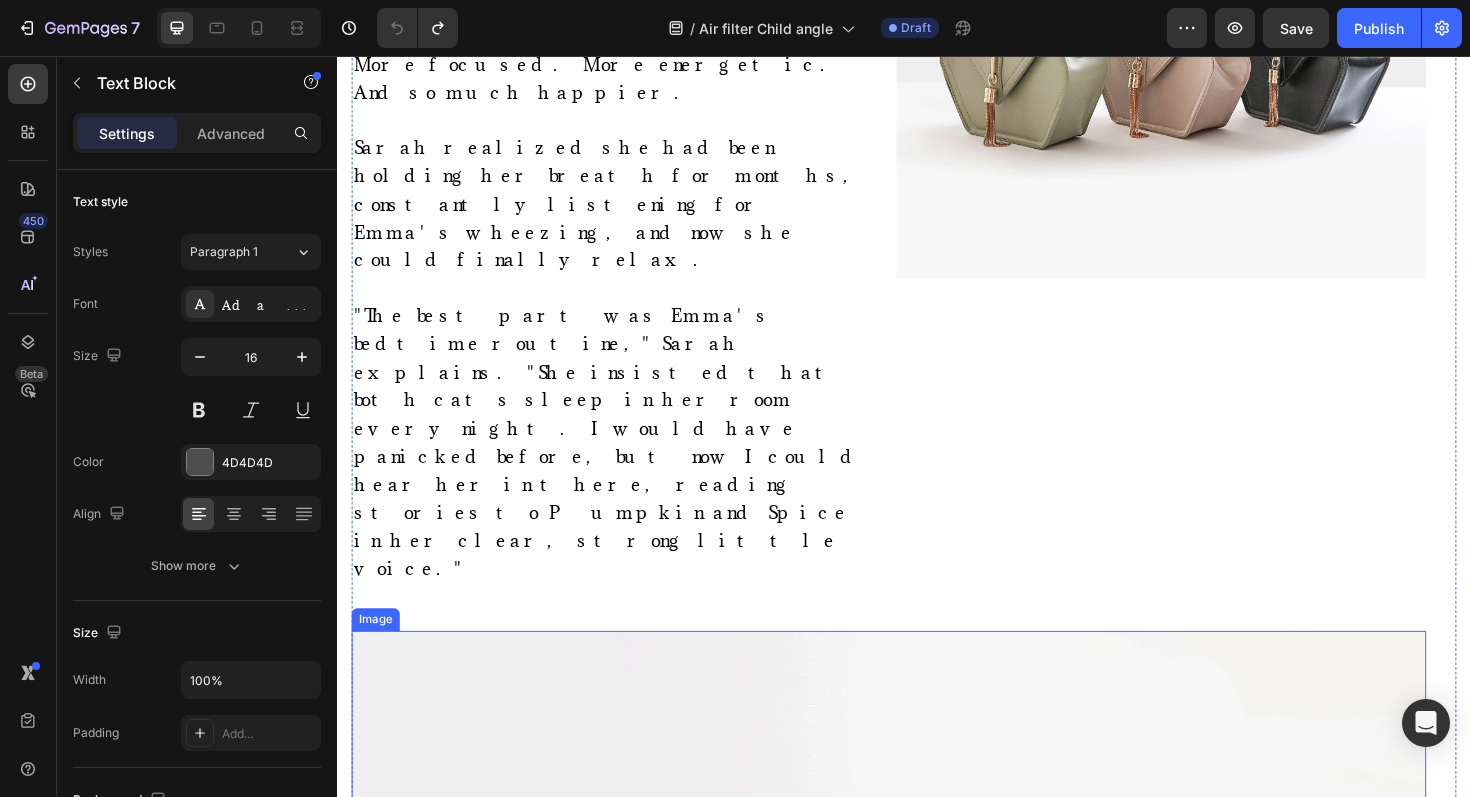 scroll, scrollTop: 8997, scrollLeft: 0, axis: vertical 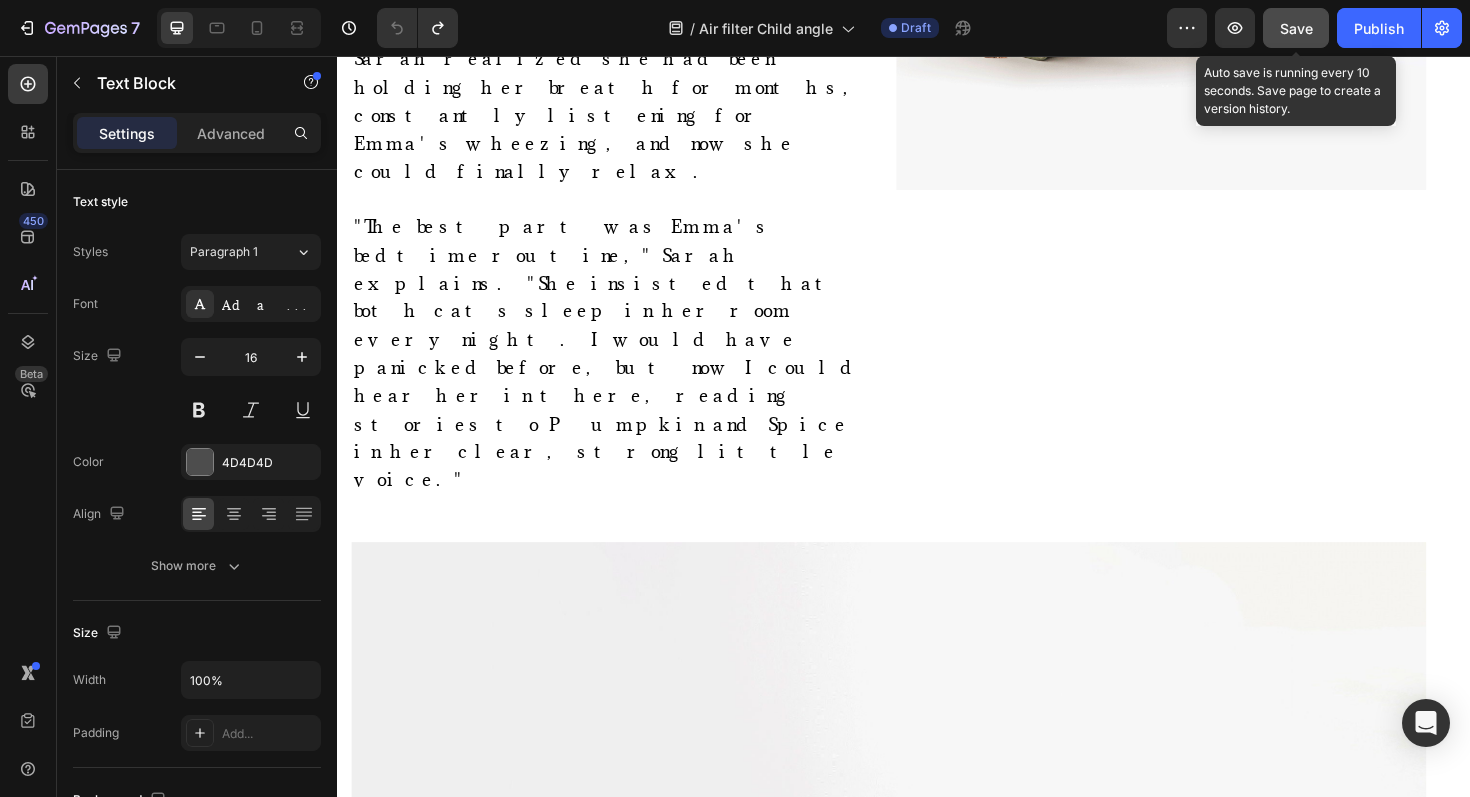 click on "Save" at bounding box center (1296, 28) 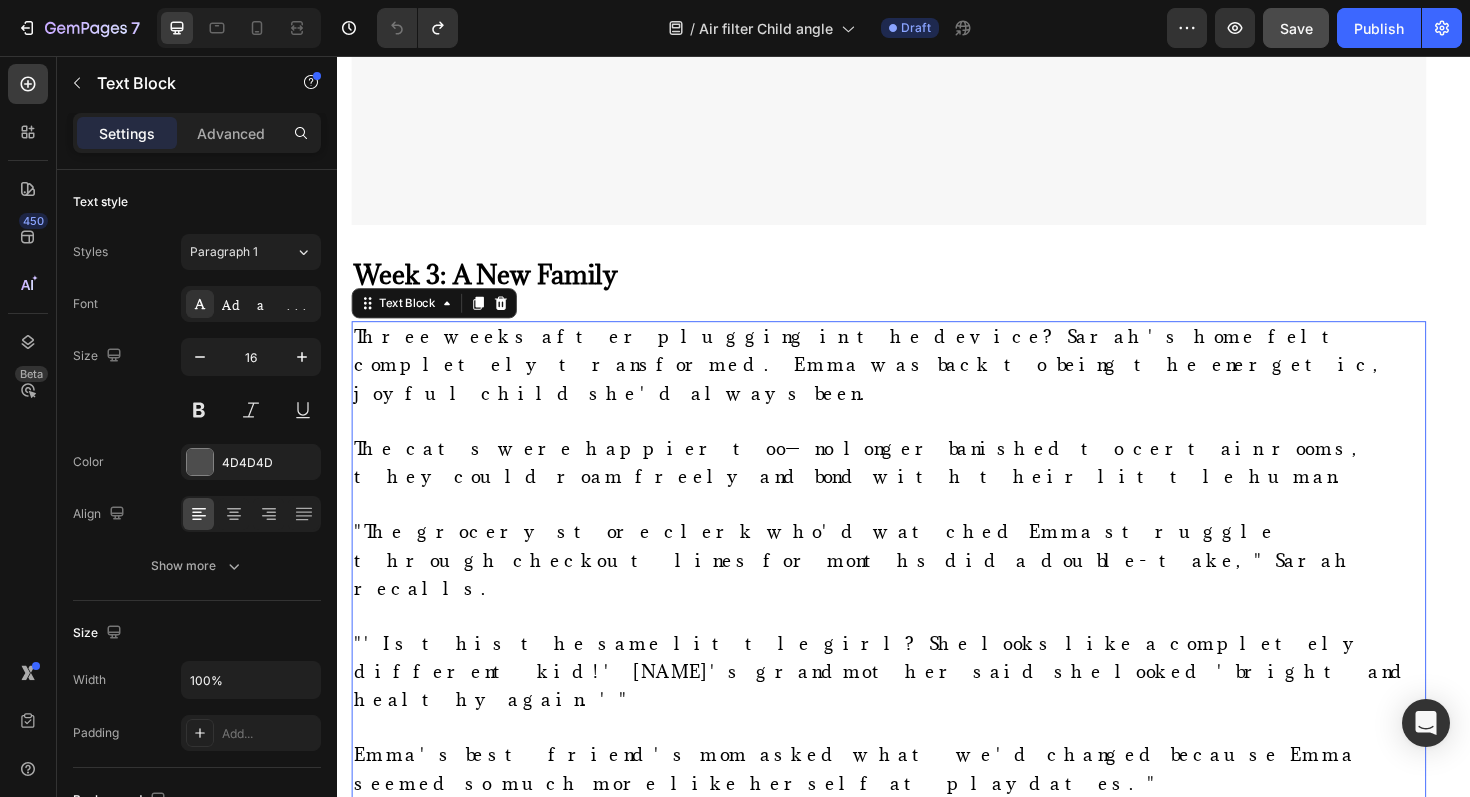 scroll, scrollTop: 10183, scrollLeft: 0, axis: vertical 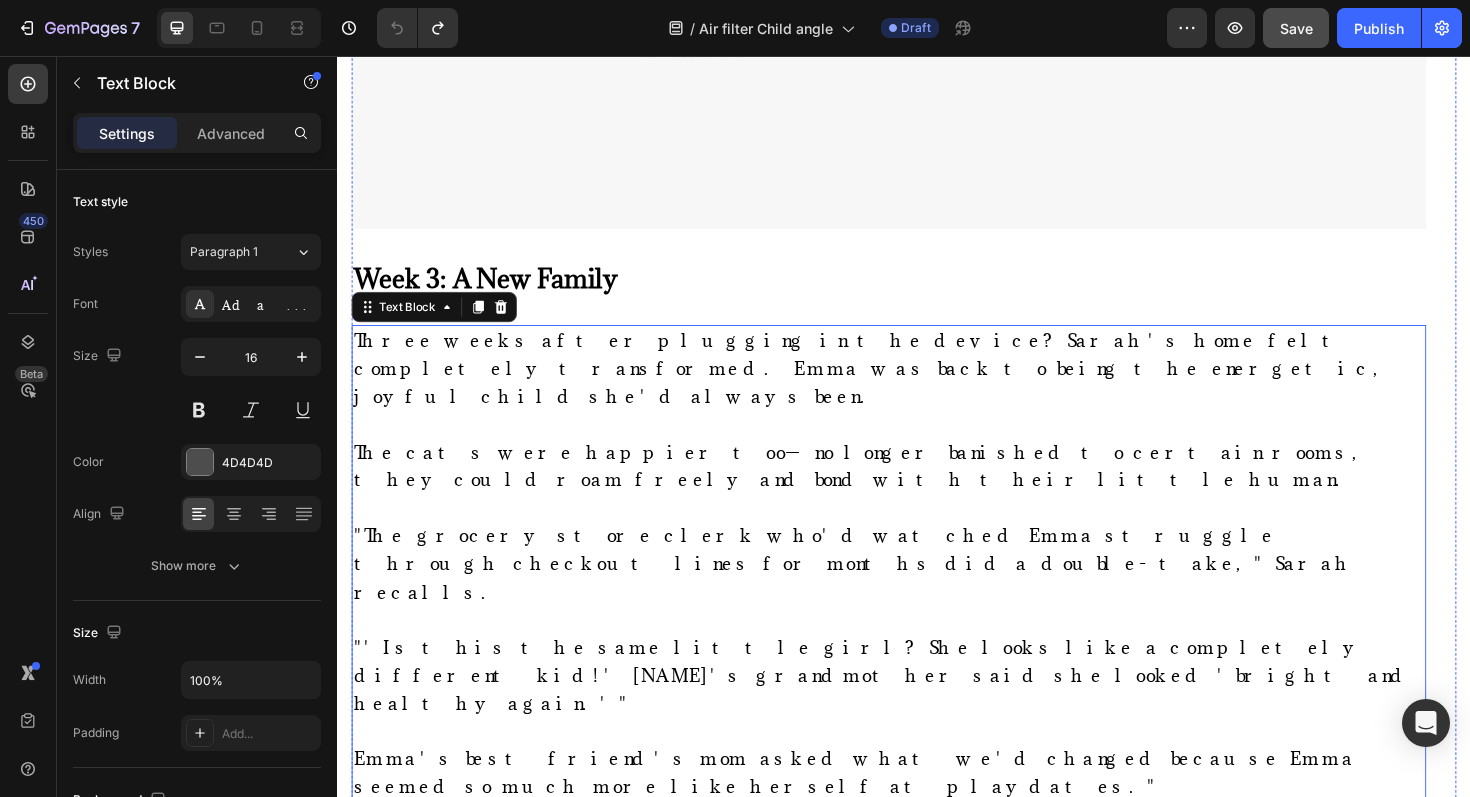 click on "See why 94% of cats felt calmer—with proof from UC Davis. Button" at bounding box center (921, 1001) 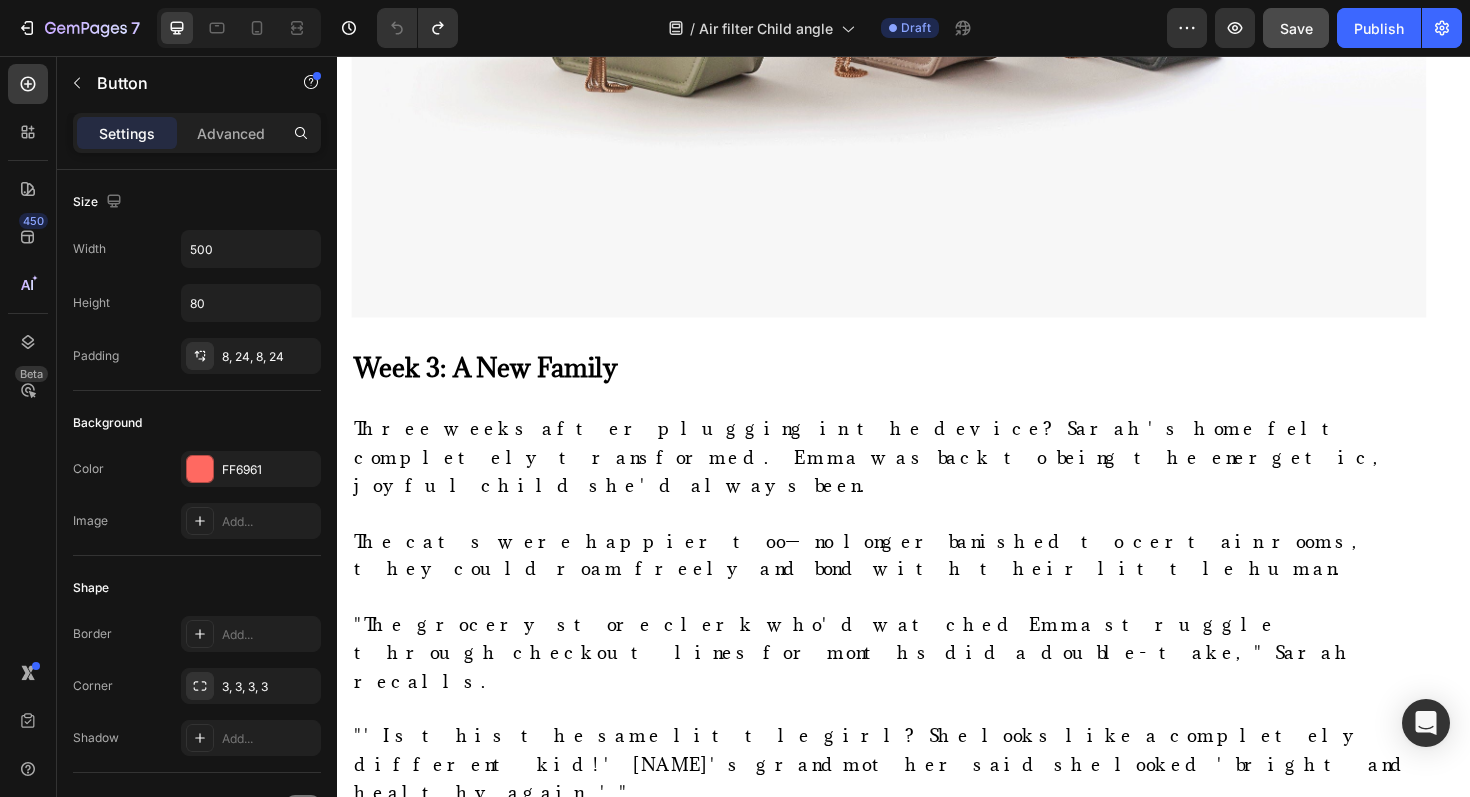 scroll, scrollTop: 10093, scrollLeft: 0, axis: vertical 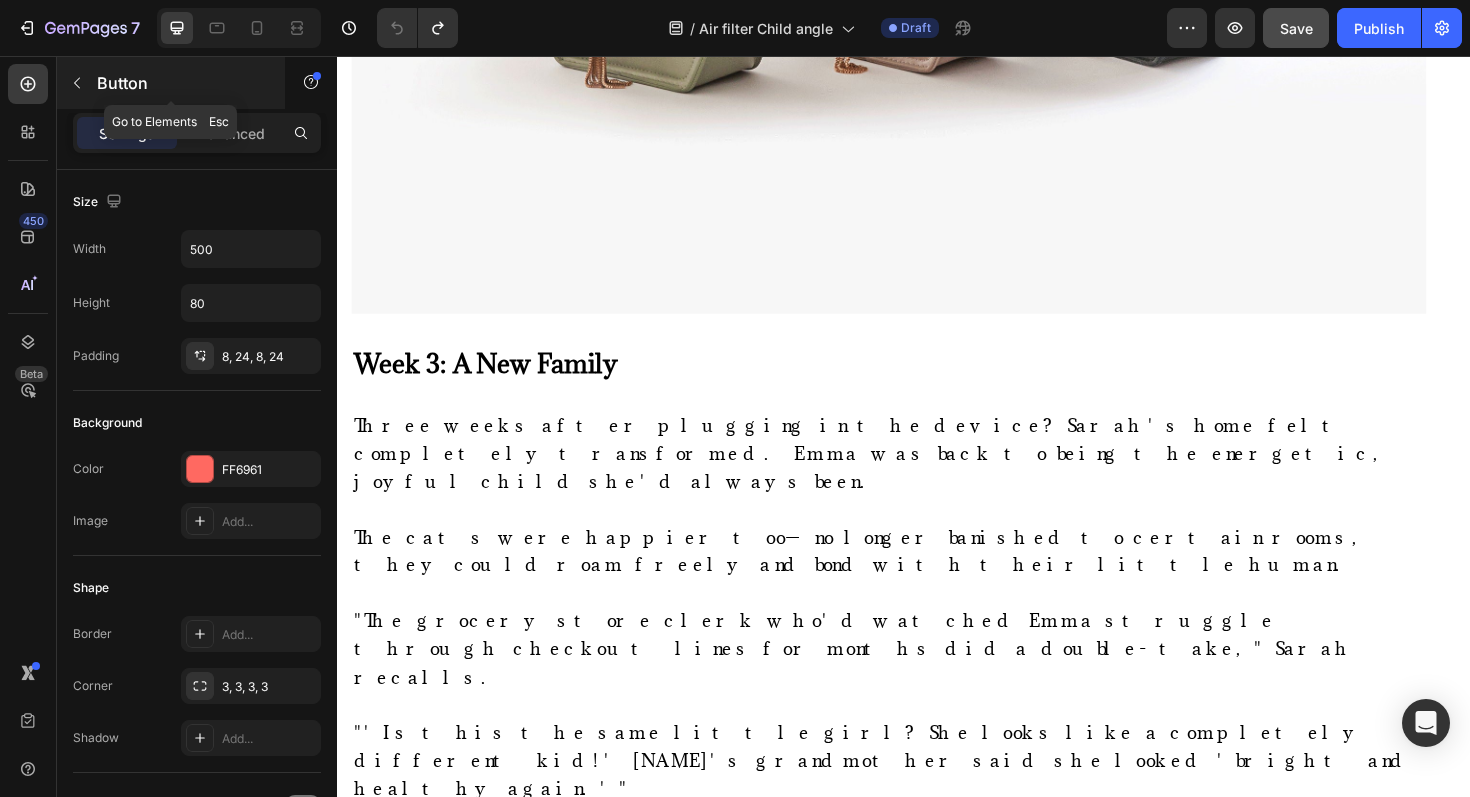 click on "Button" at bounding box center [171, 83] 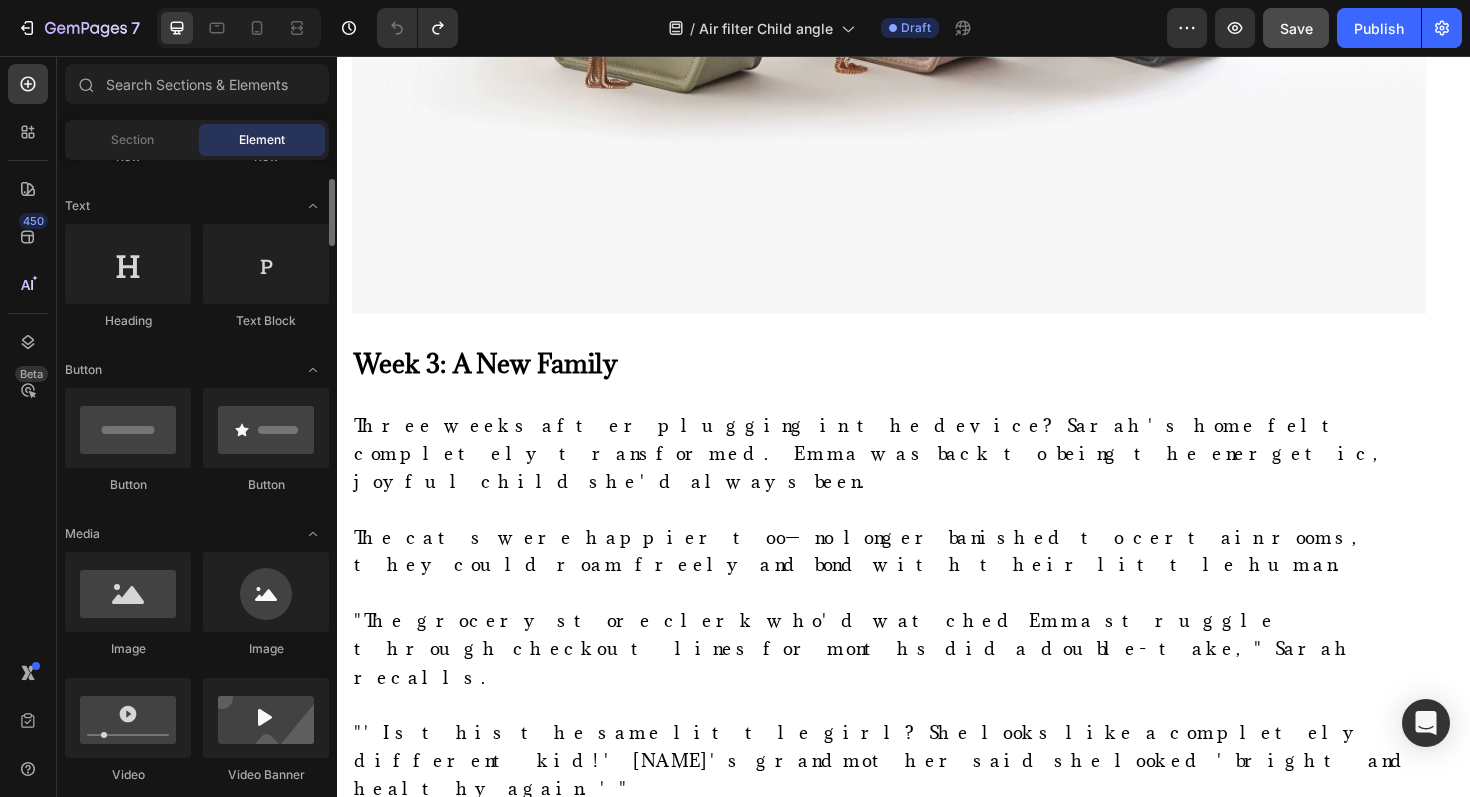 scroll, scrollTop: 251, scrollLeft: 0, axis: vertical 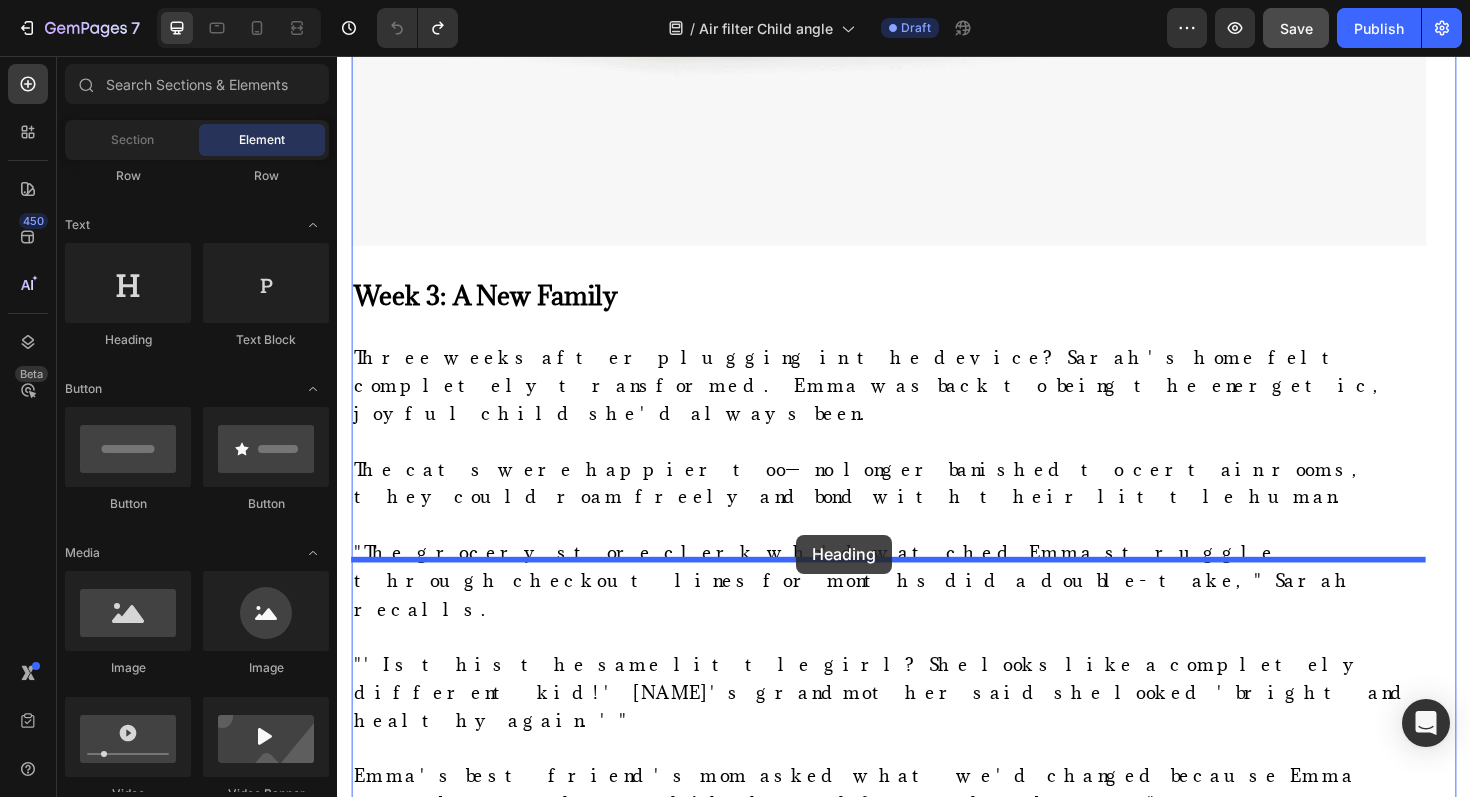 drag, startPoint x: 463, startPoint y: 361, endPoint x: 823, endPoint y: 563, distance: 412.8002 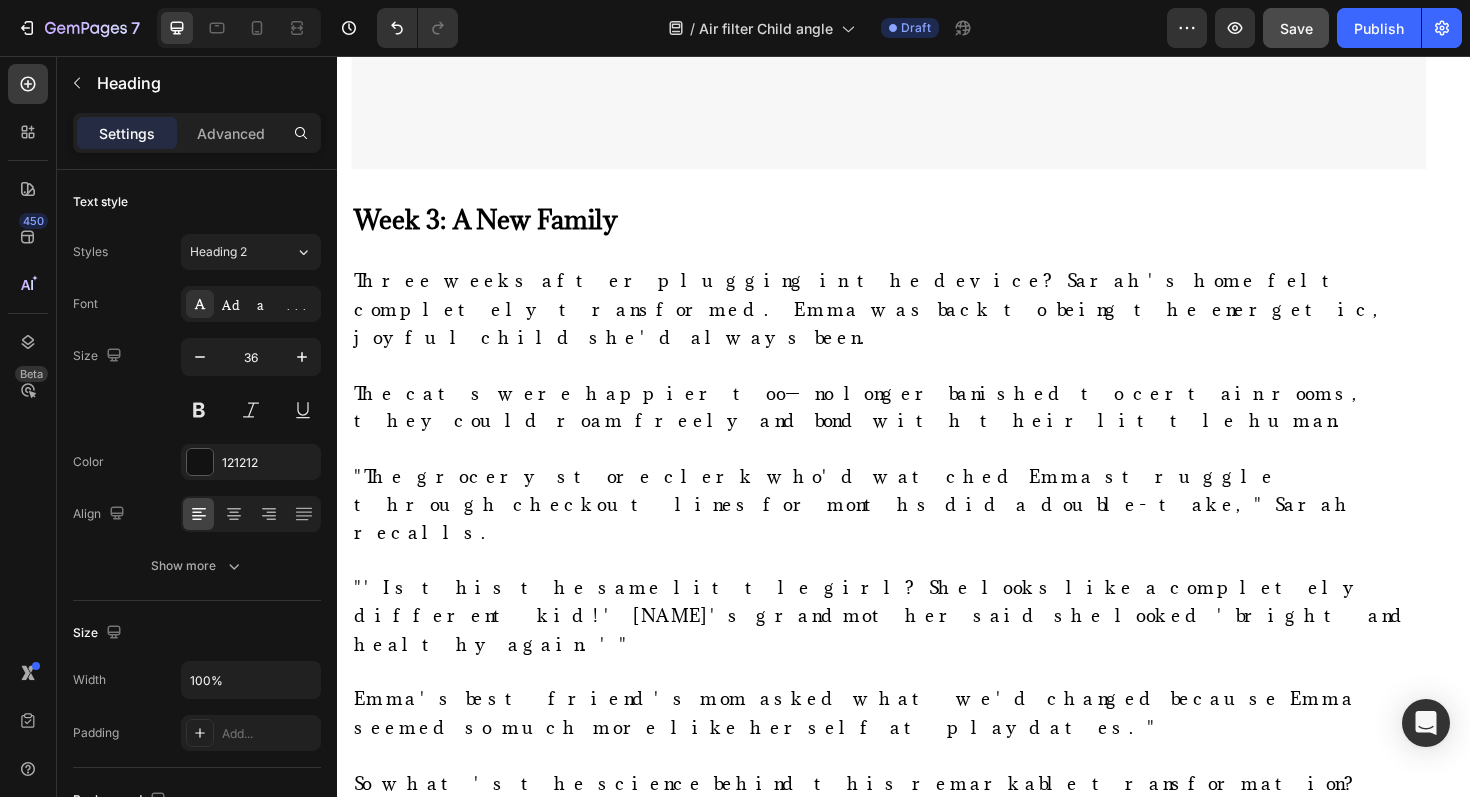 scroll, scrollTop: 10251, scrollLeft: 0, axis: vertical 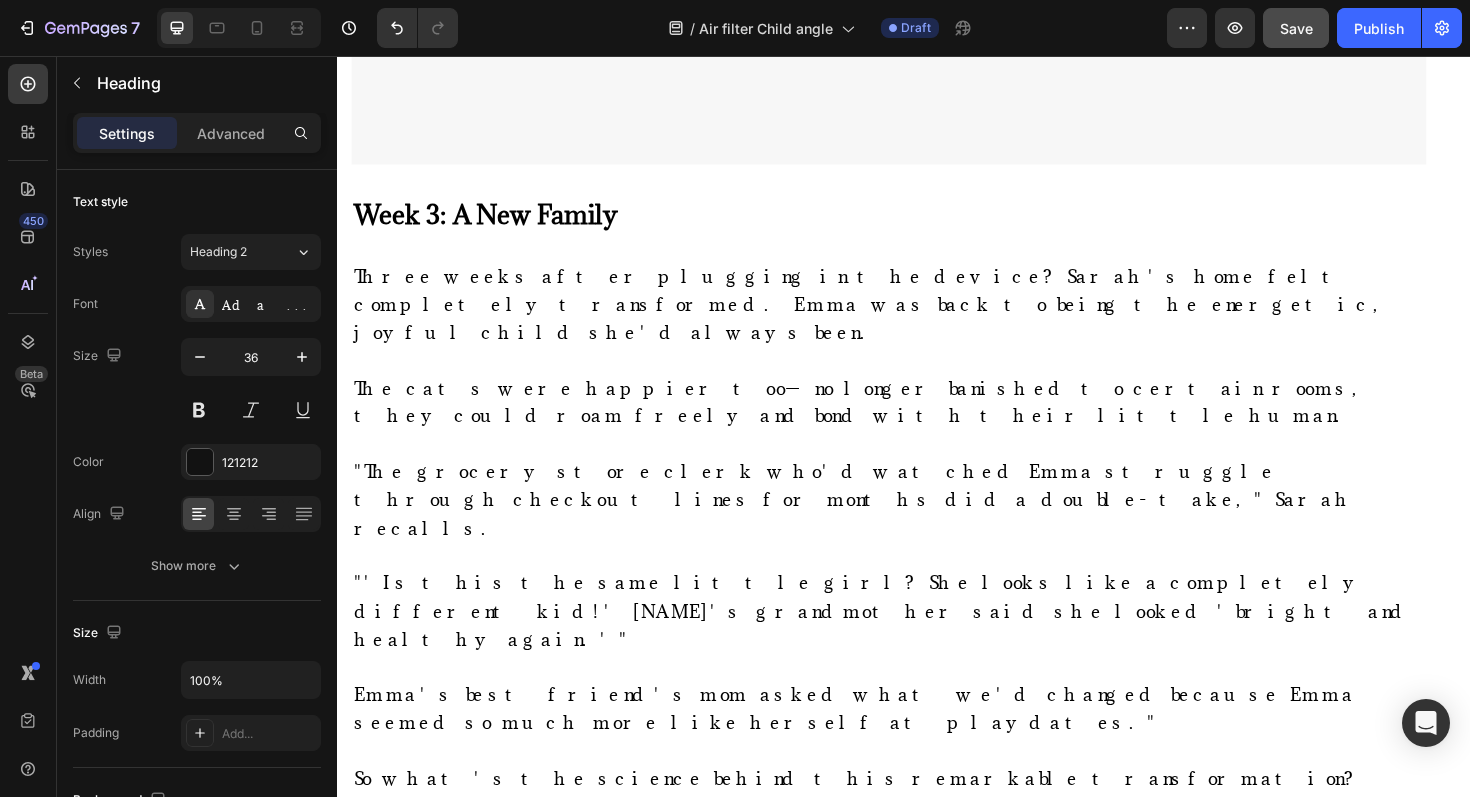 click on "Your heading text goes here" at bounding box center [921, 1023] 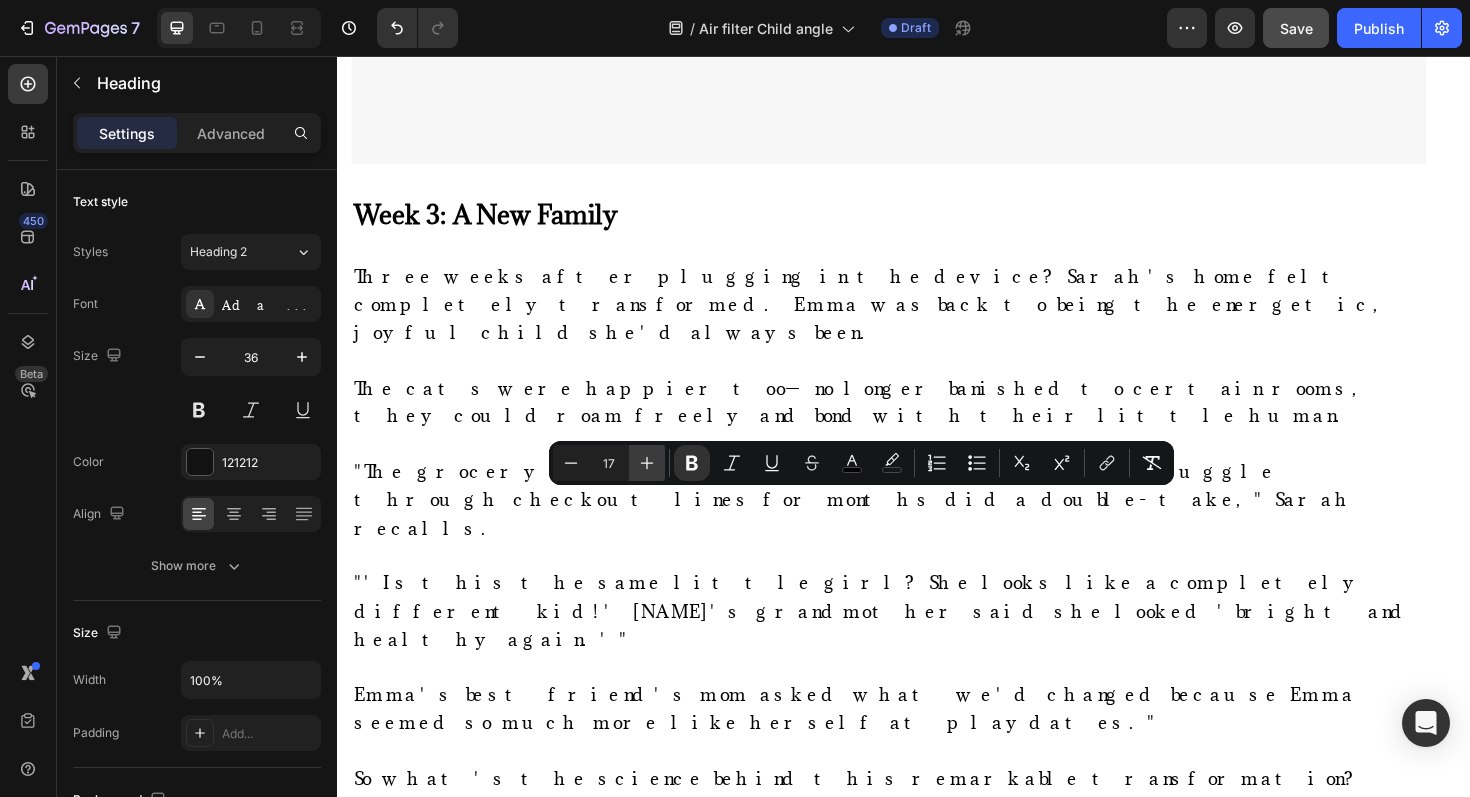 click 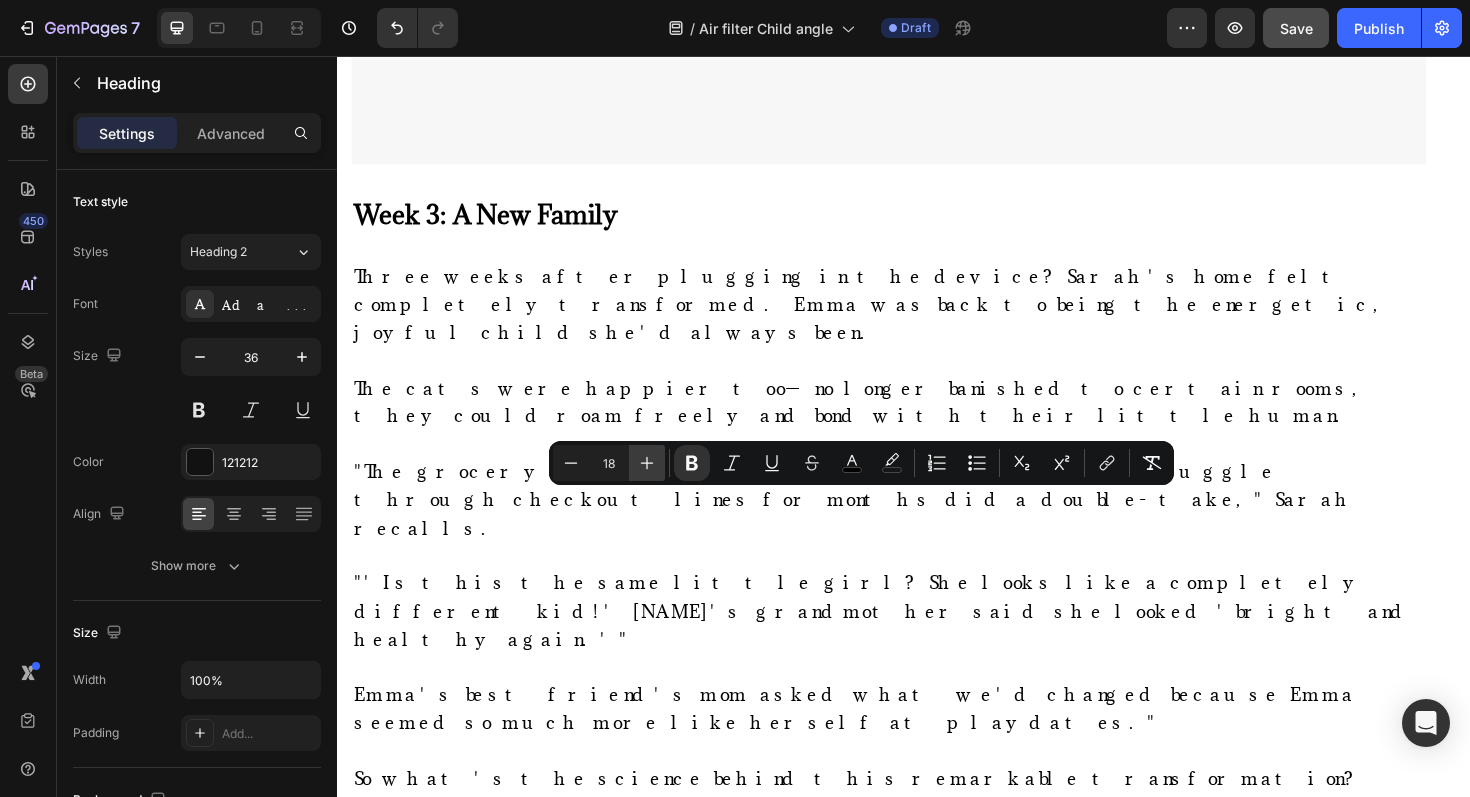 click 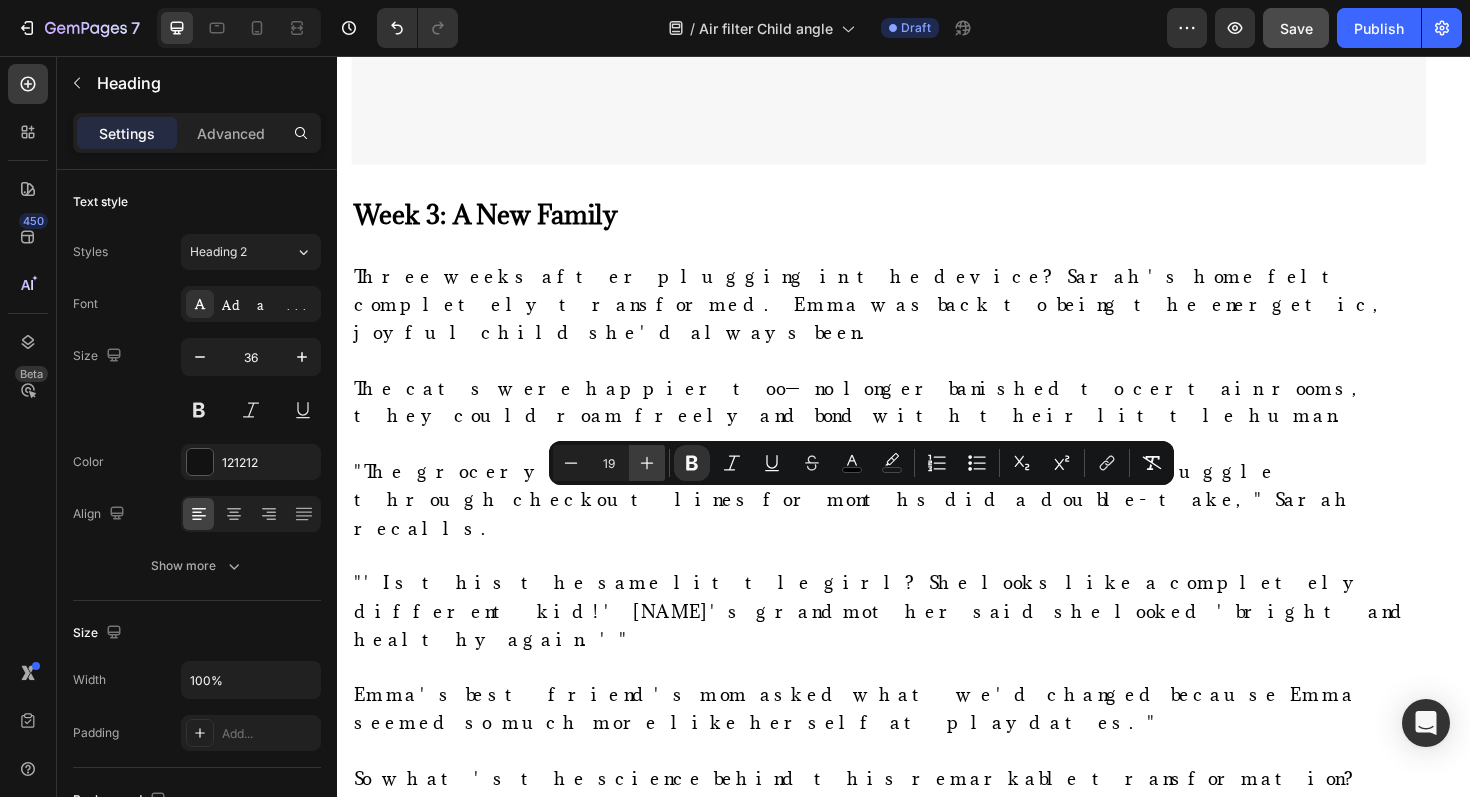 click 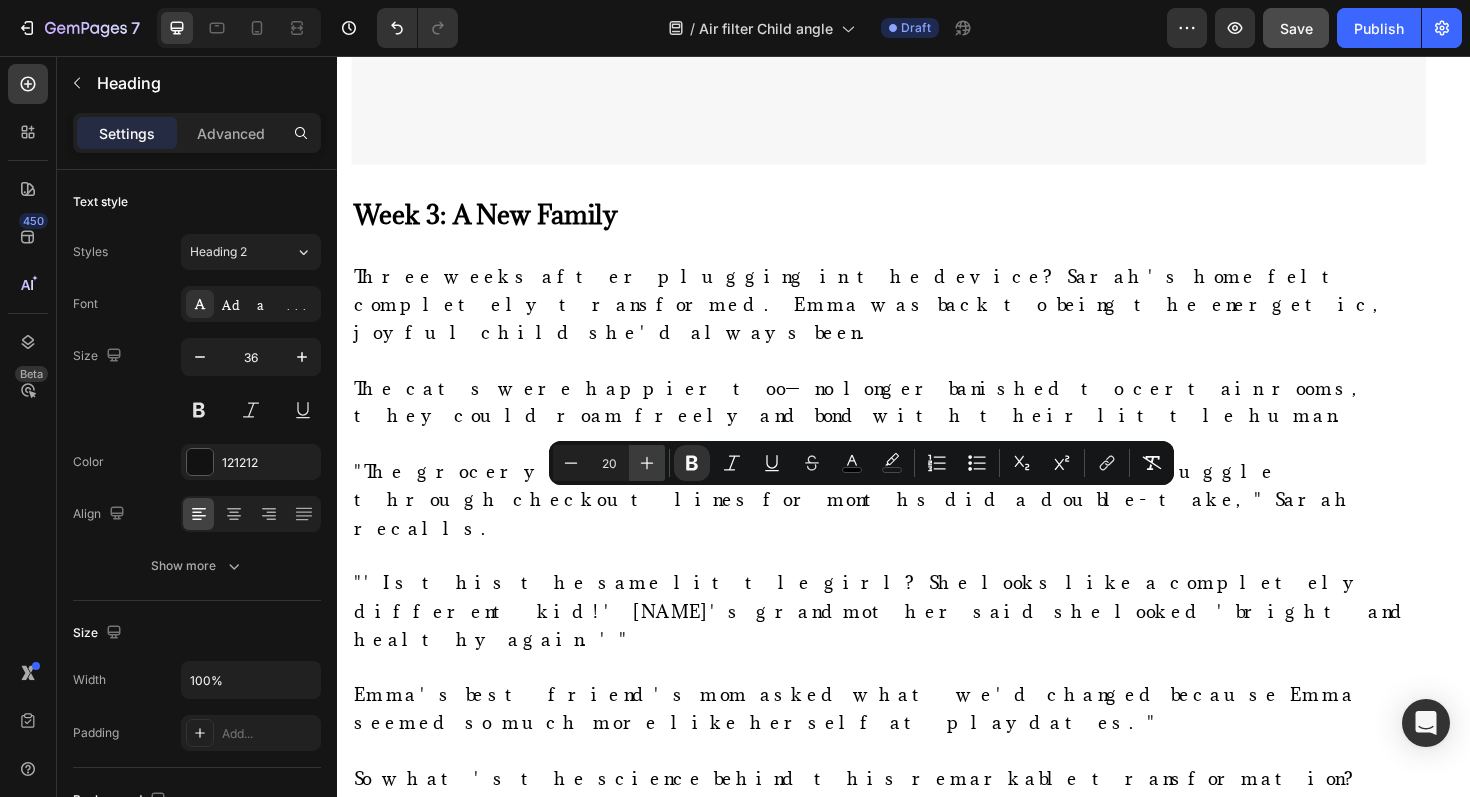click 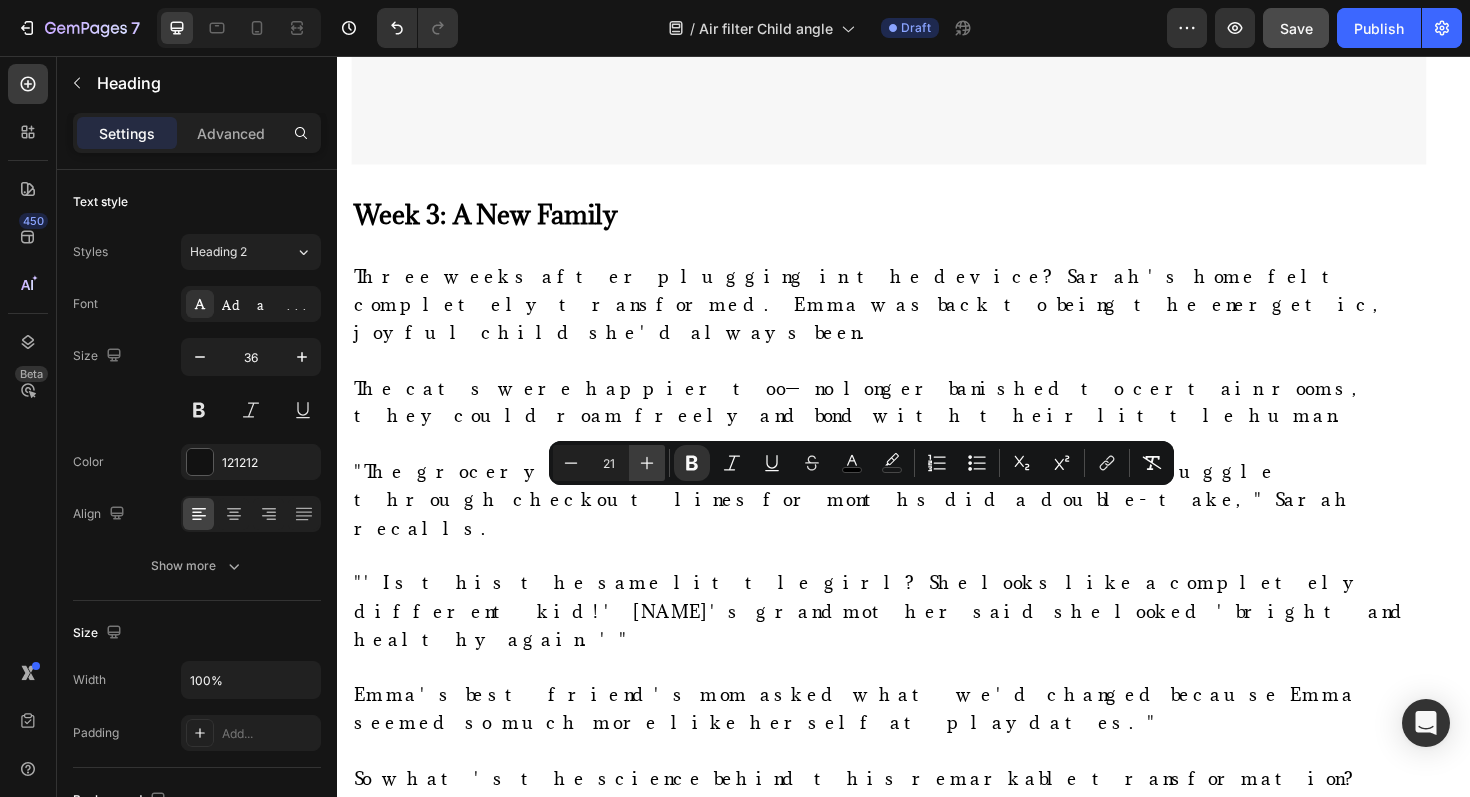 click 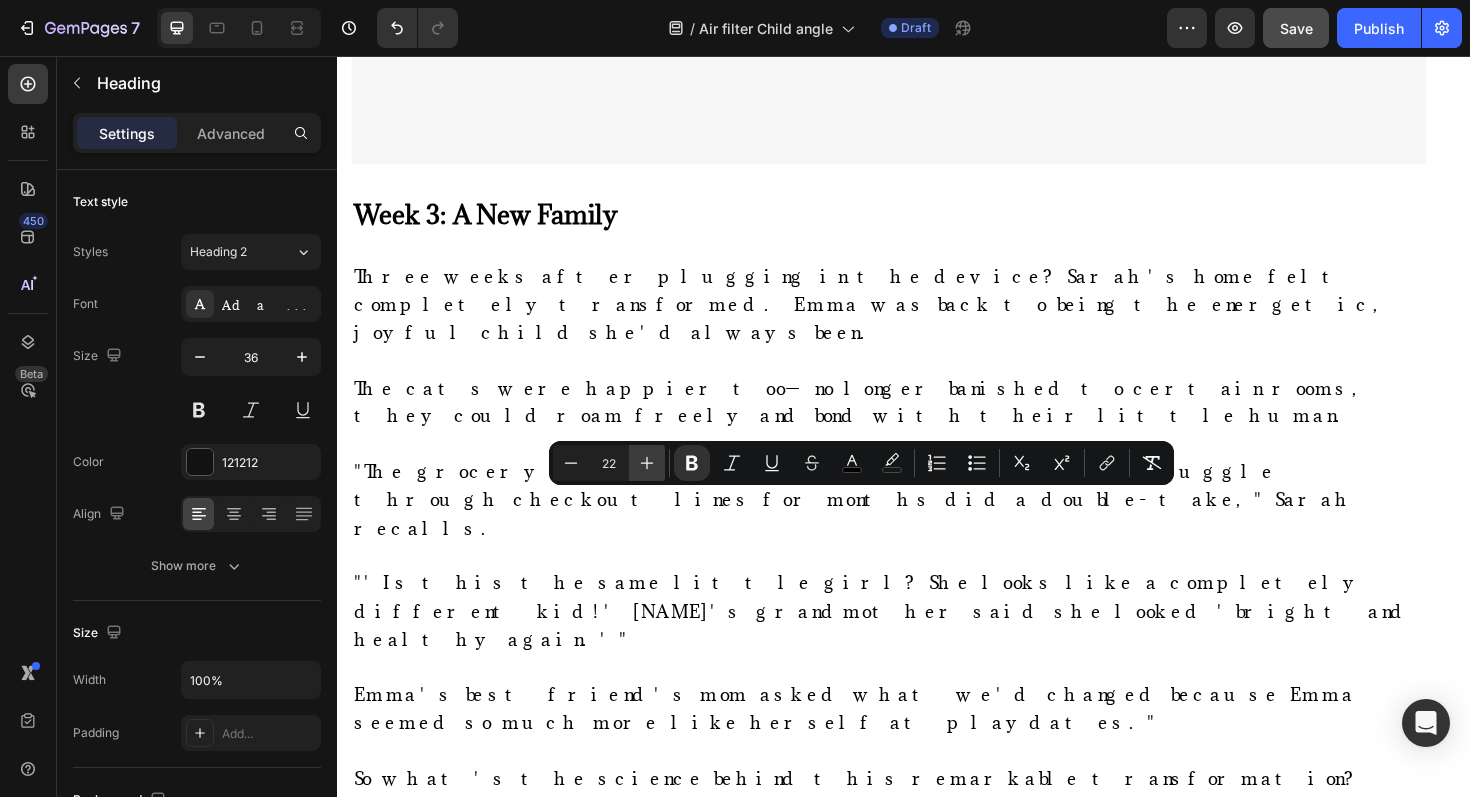 click 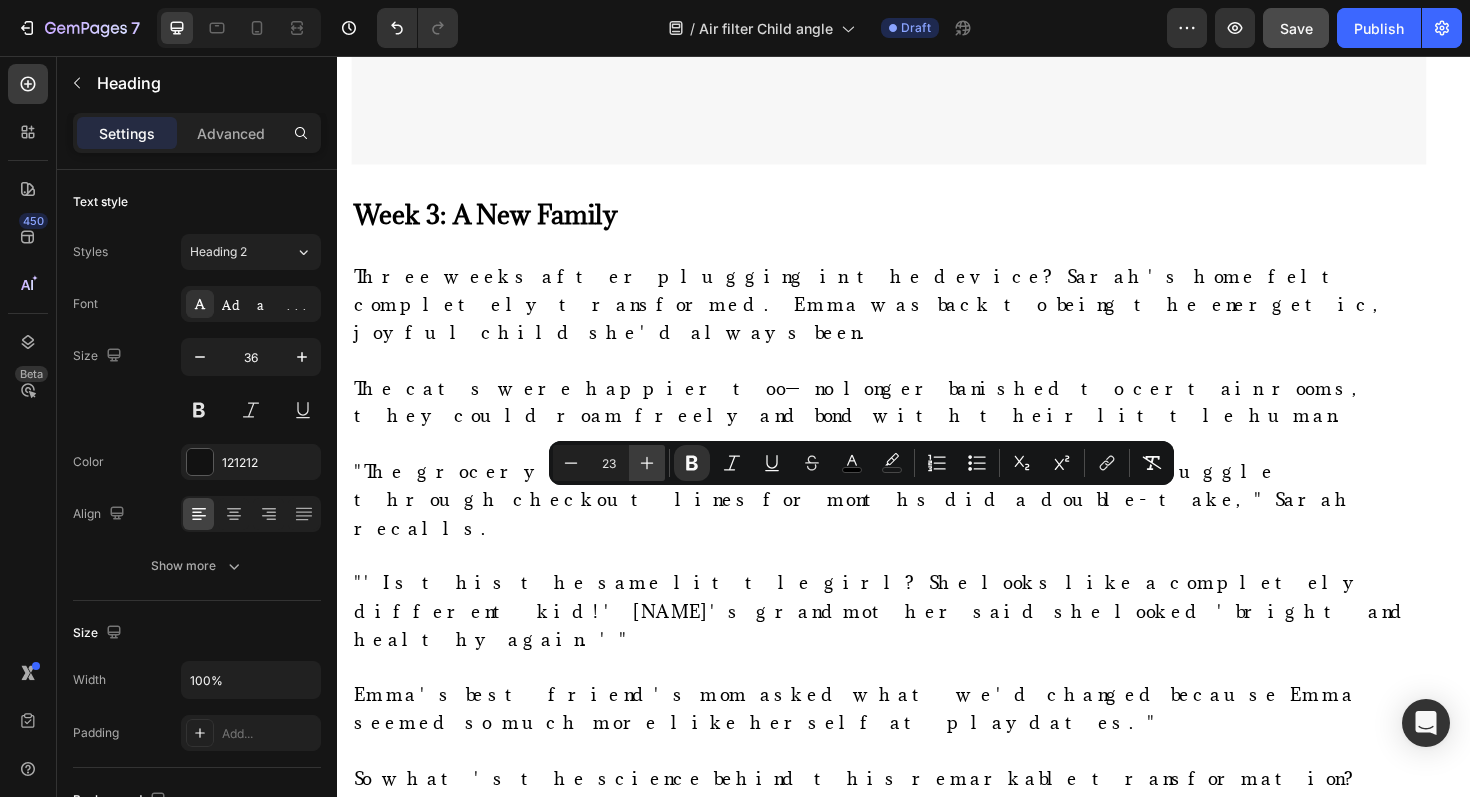 click 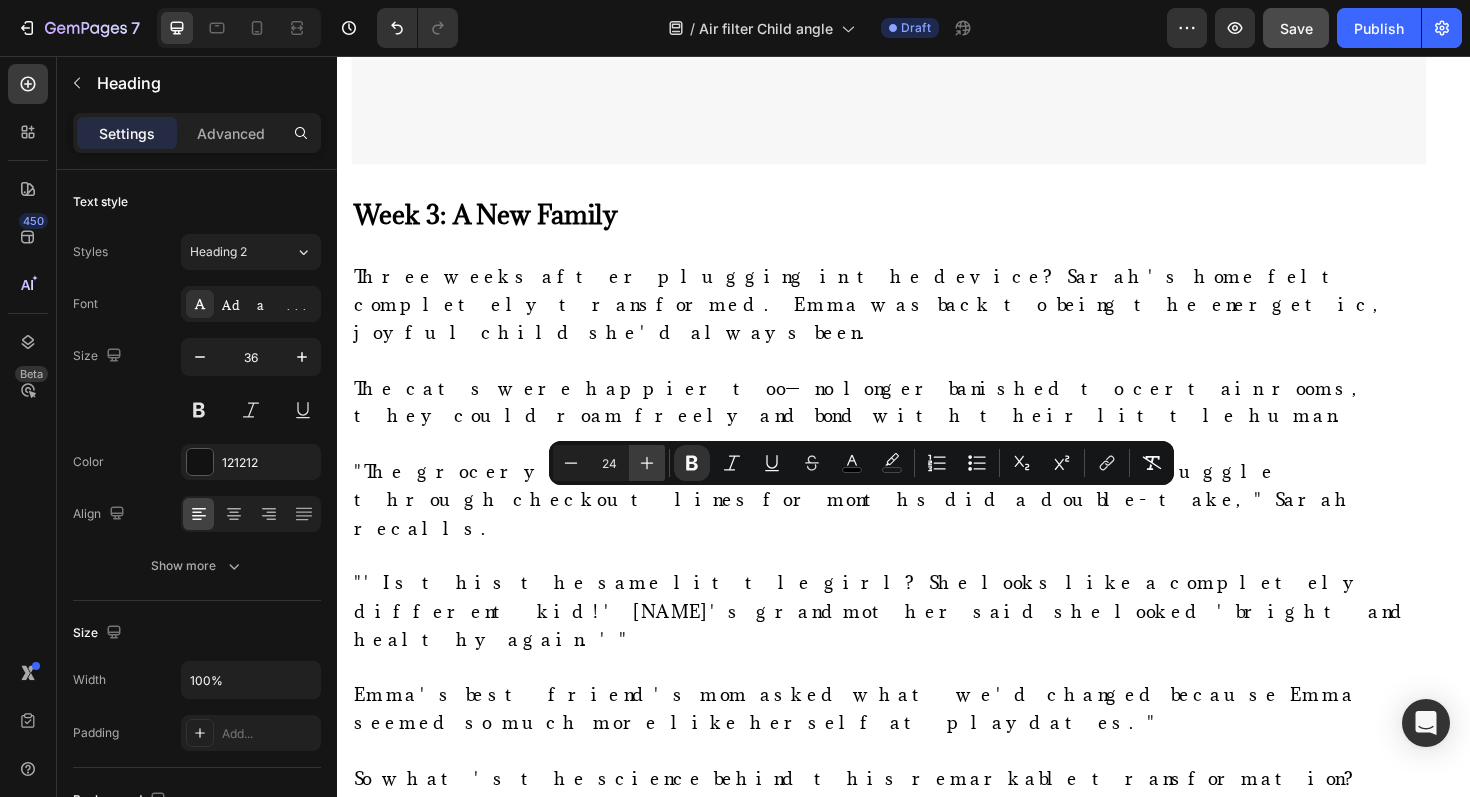 click 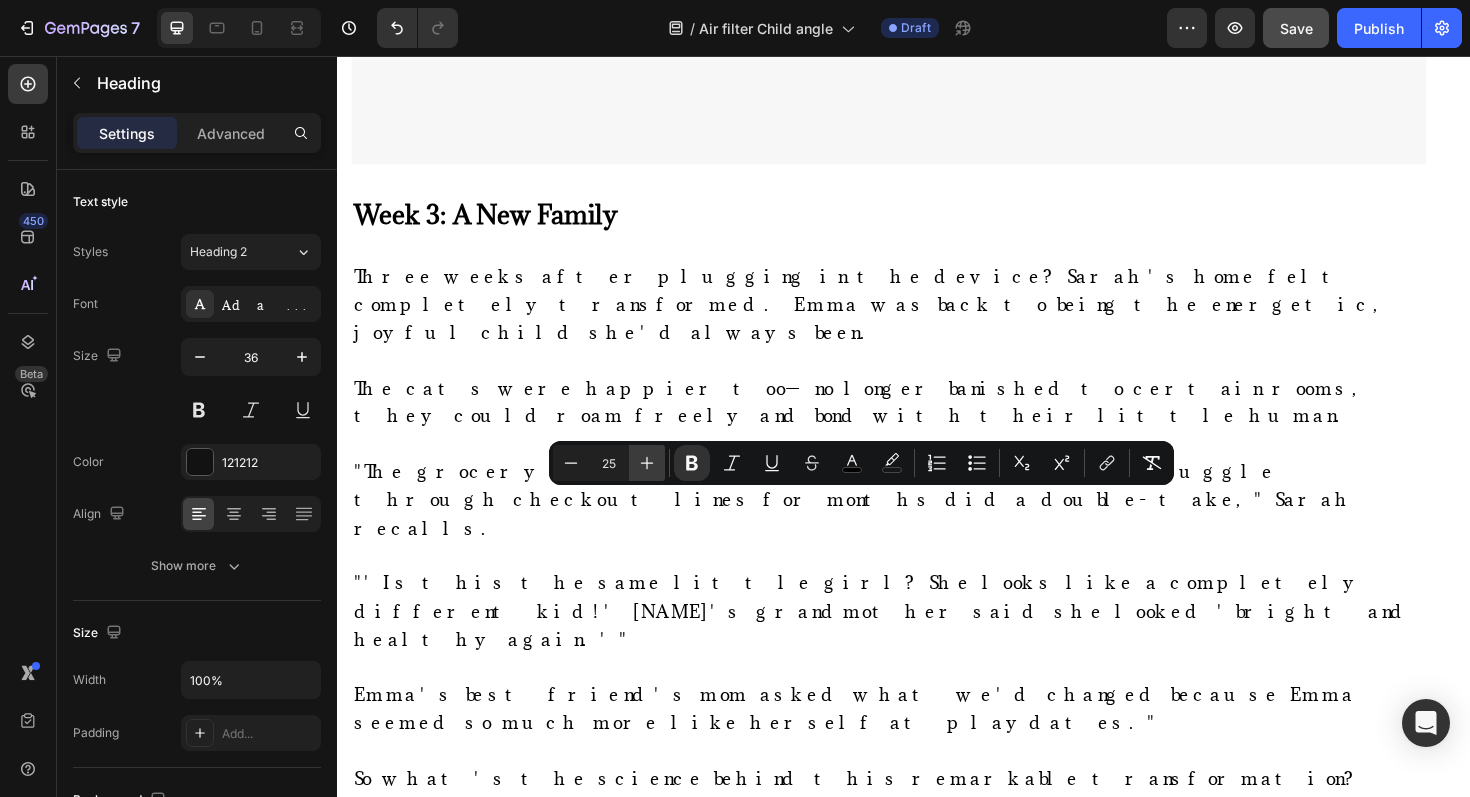 click 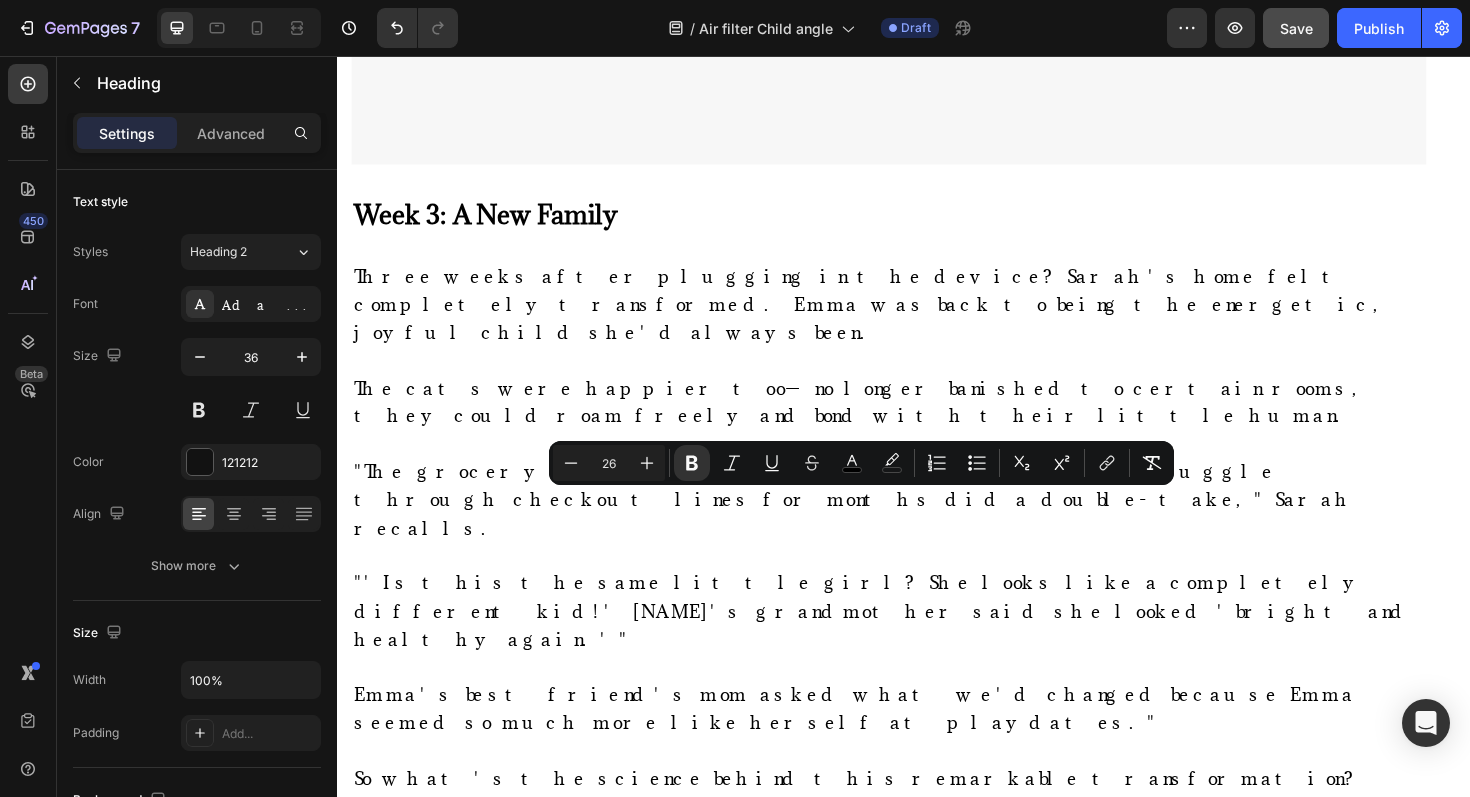 click on "Real Results from Real Families: How Clarifion DSTx™ Eliminated Their Children's Cat Allergies" at bounding box center [921, 1051] 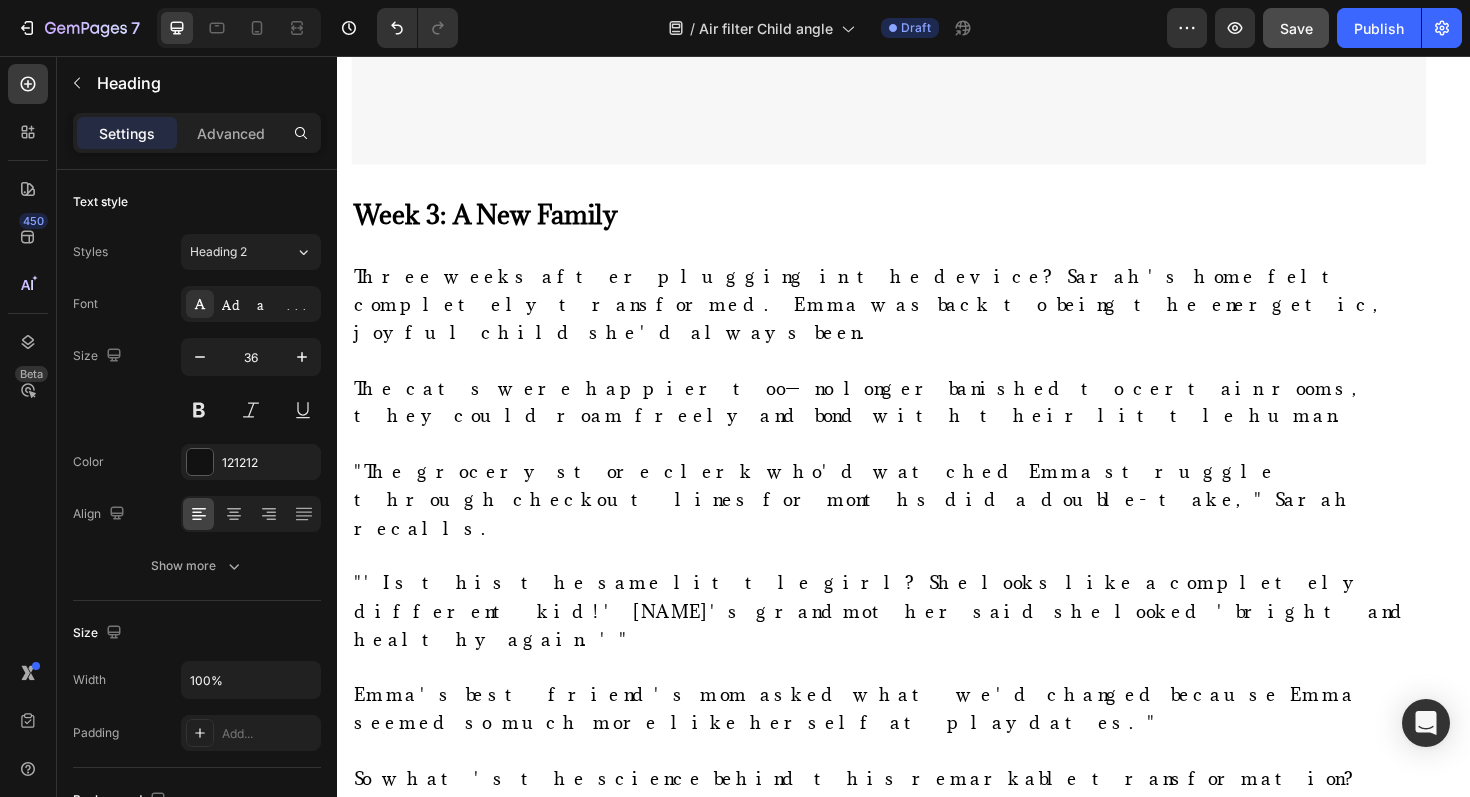 click on "Real Results from Real Families: How Clarifion DSTx™ Eliminated Their Children's Cat Allergies" at bounding box center [895, 1052] 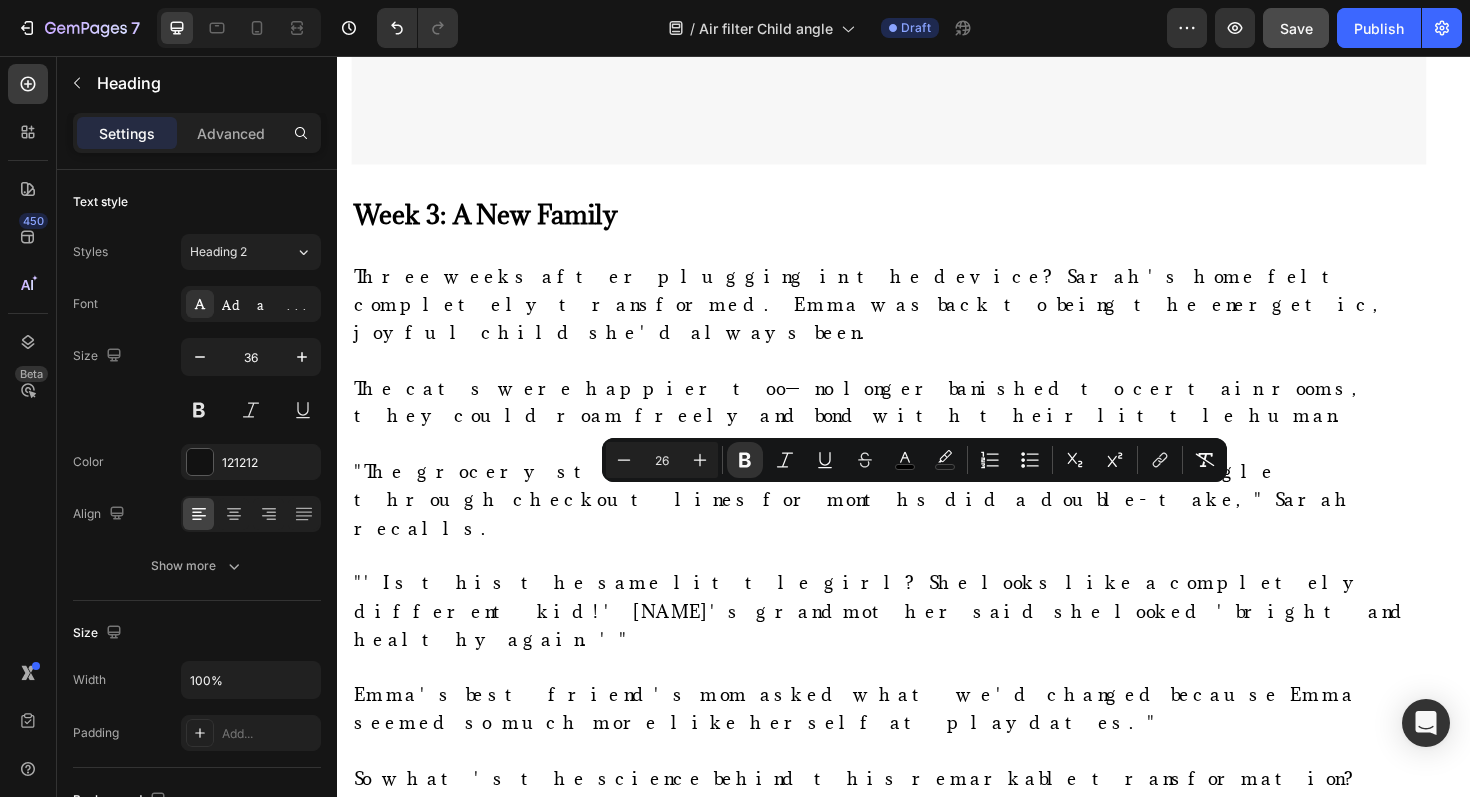 drag, startPoint x: 1027, startPoint y: 538, endPoint x: 838, endPoint y: 537, distance: 189.00264 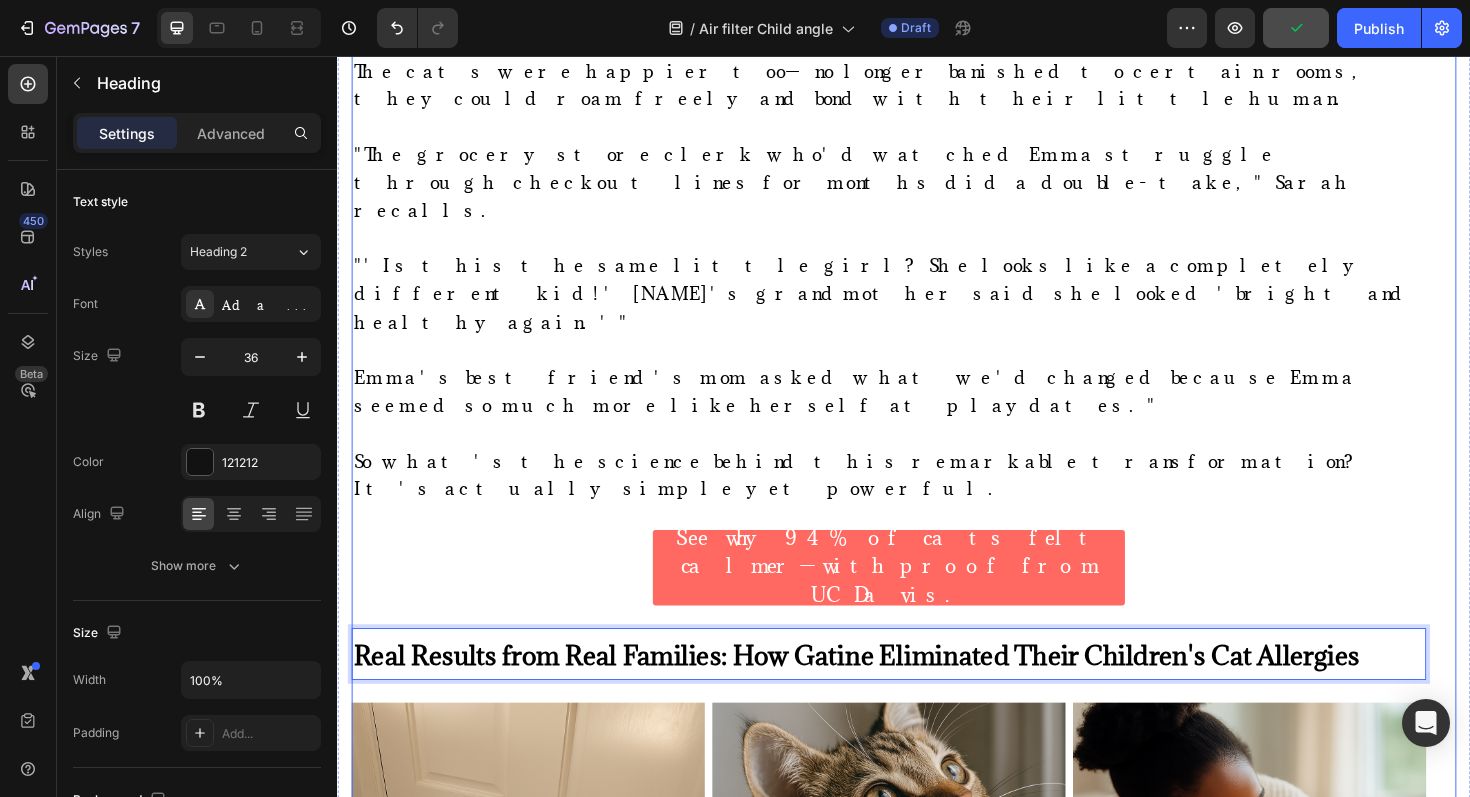 scroll, scrollTop: 10590, scrollLeft: 0, axis: vertical 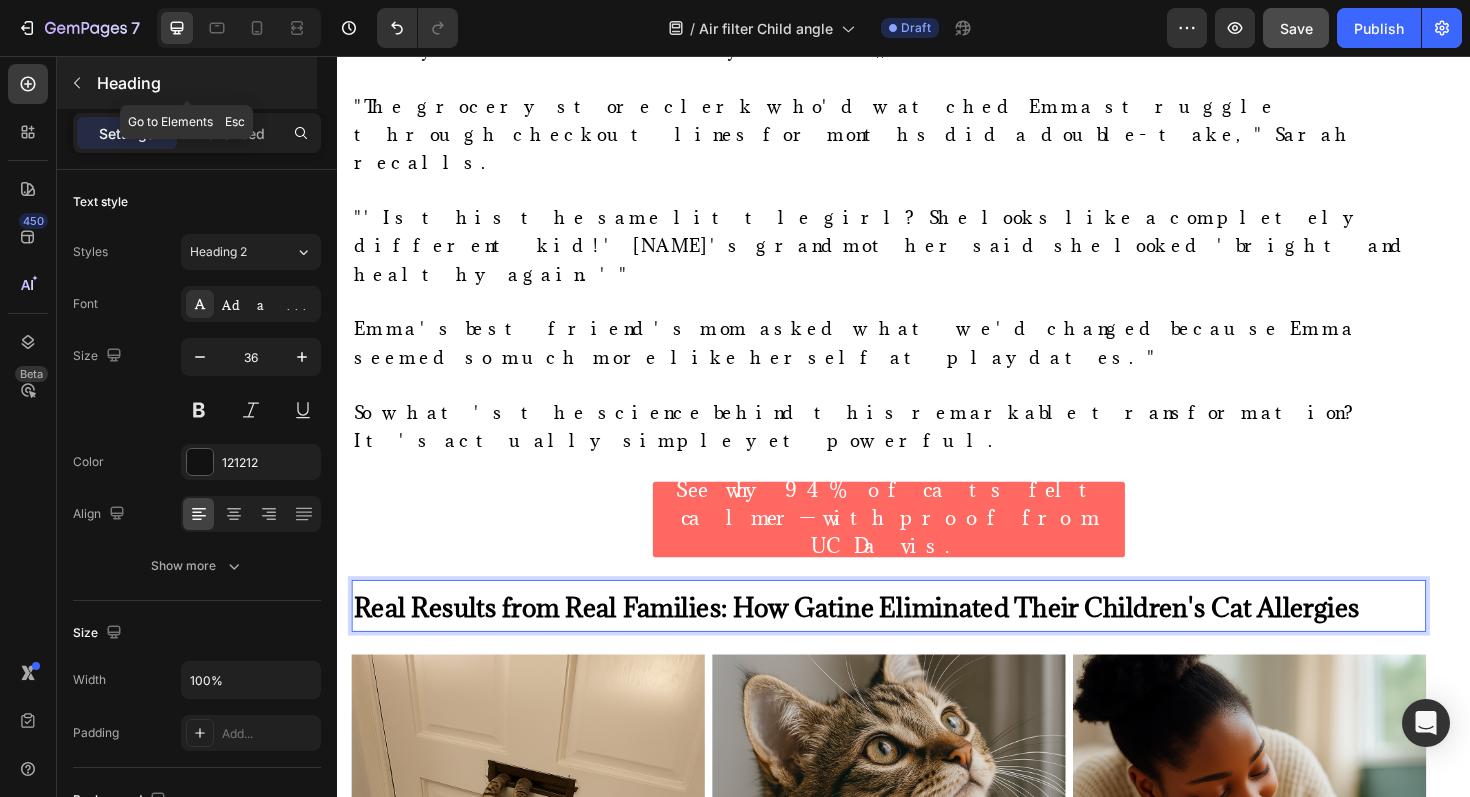 click on "Heading" at bounding box center (205, 83) 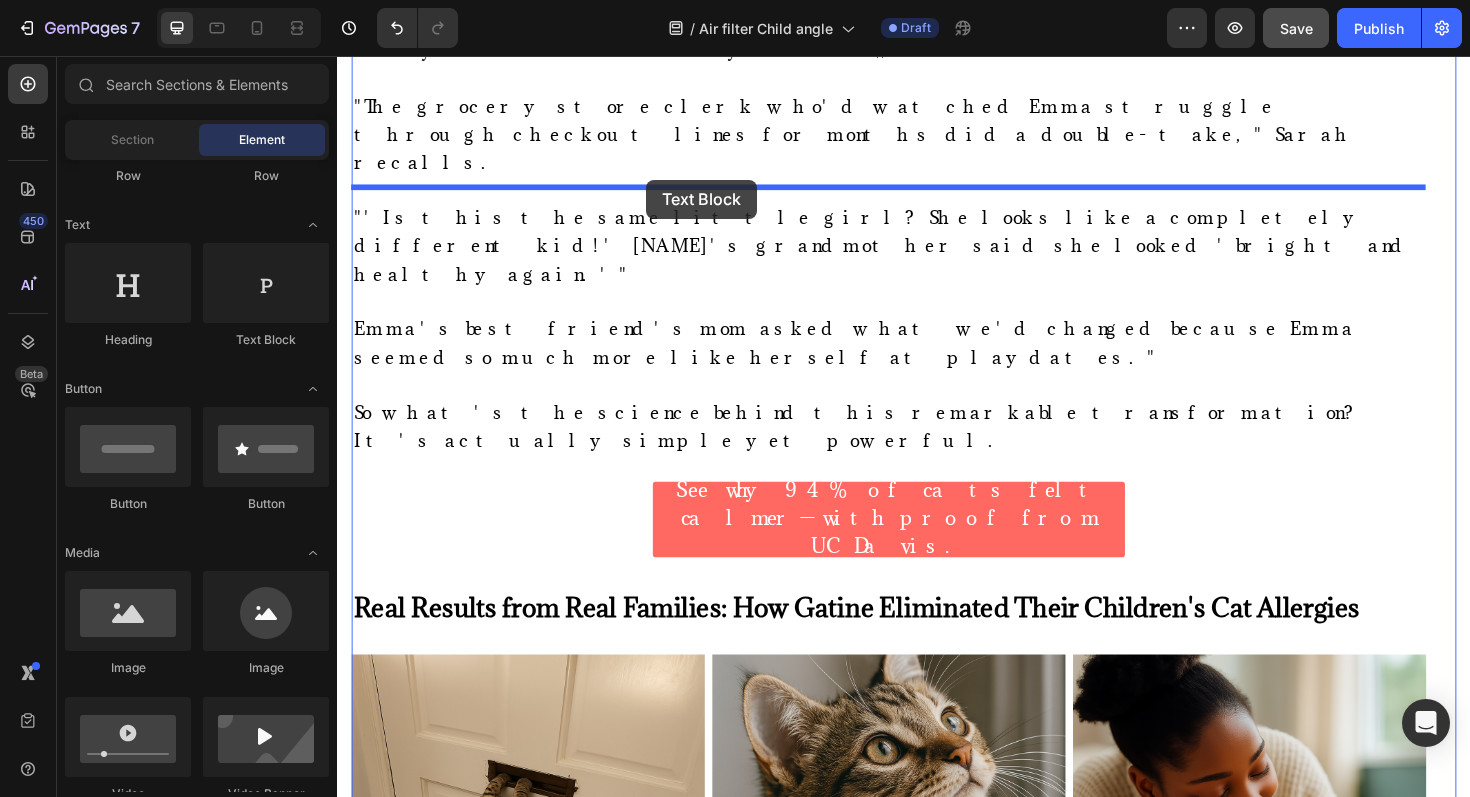 drag, startPoint x: 577, startPoint y: 369, endPoint x: 663, endPoint y: 186, distance: 202.2004 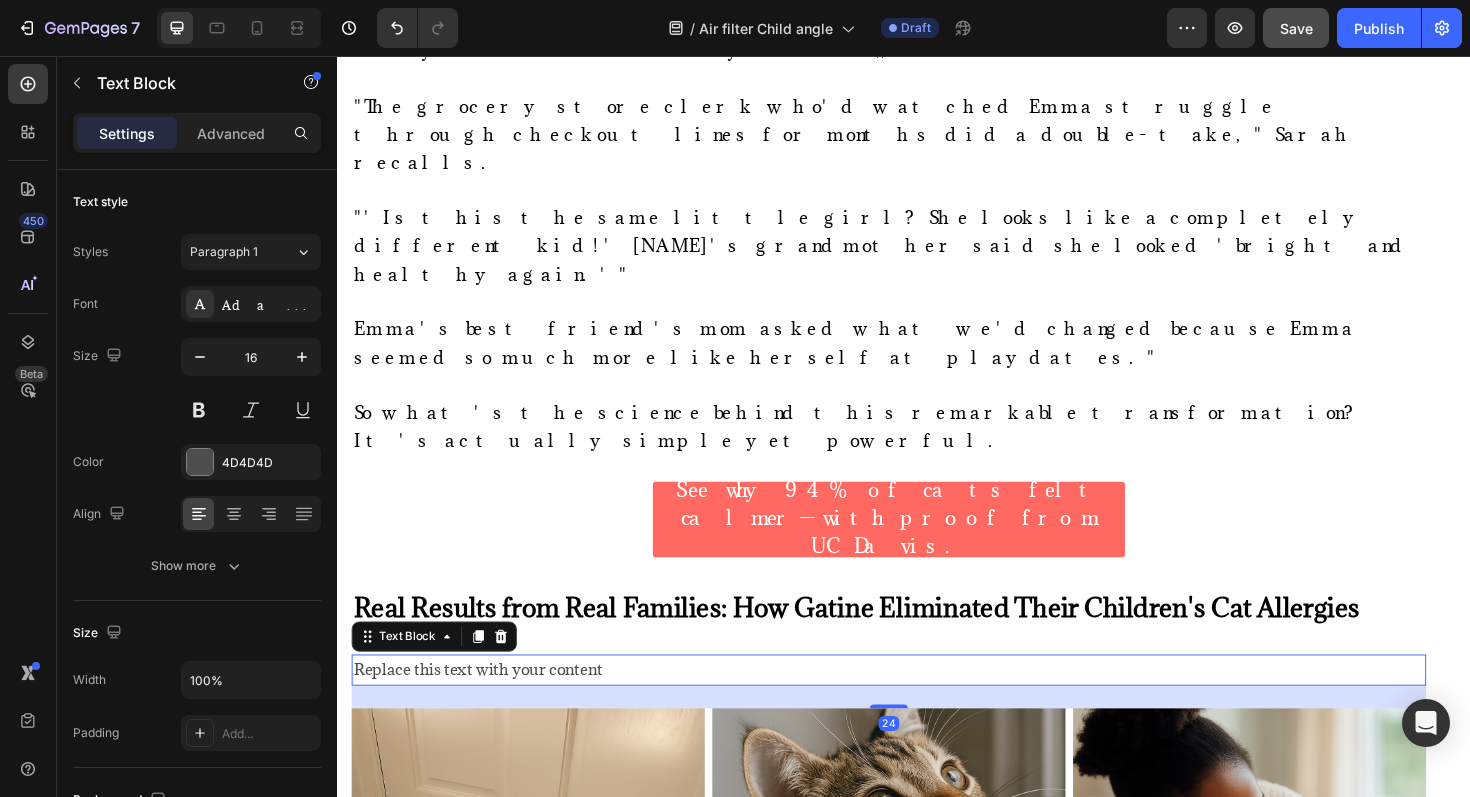 click on "Replace this text with your content" at bounding box center [921, 706] 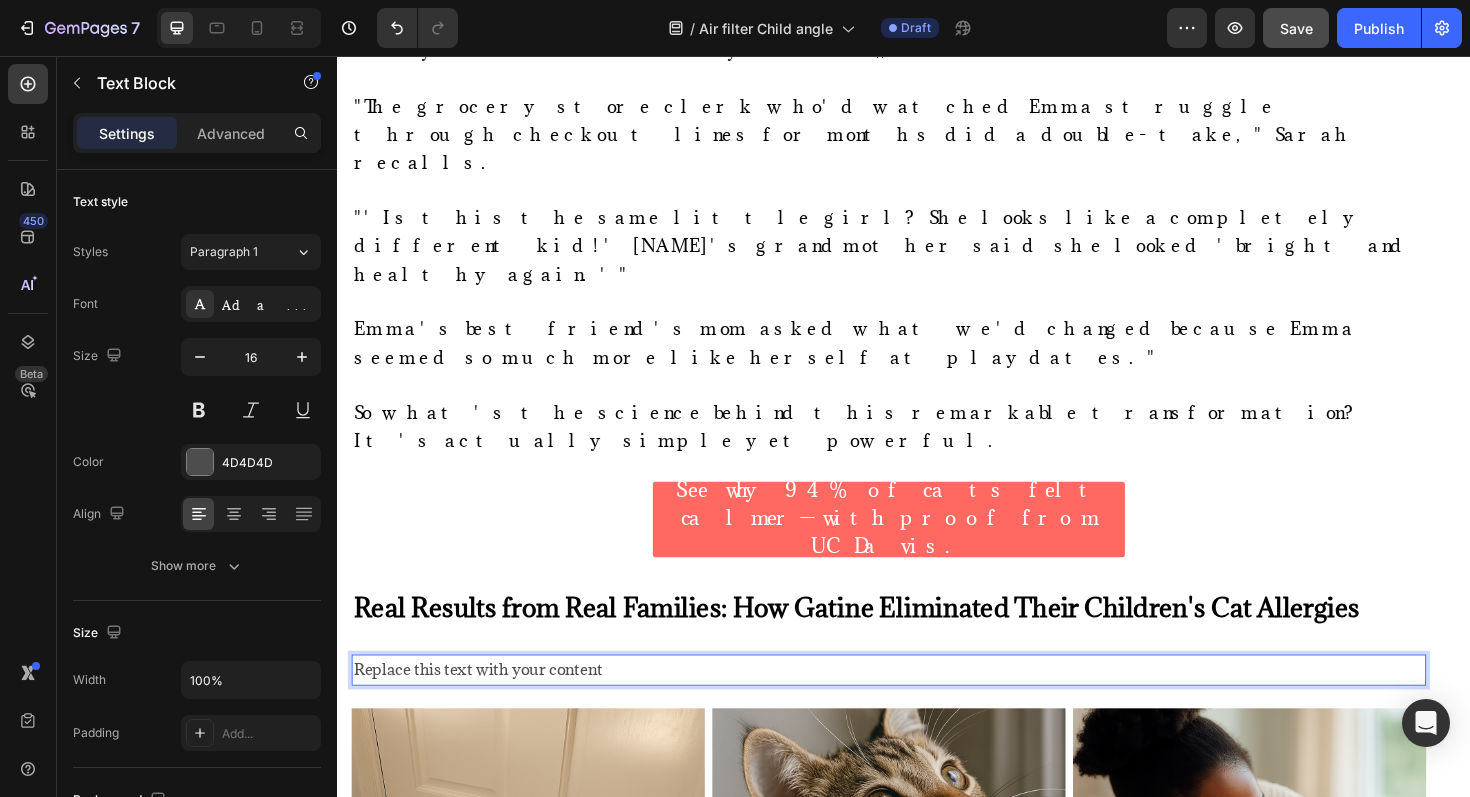 click on "Replace this text with your content" at bounding box center [921, 706] 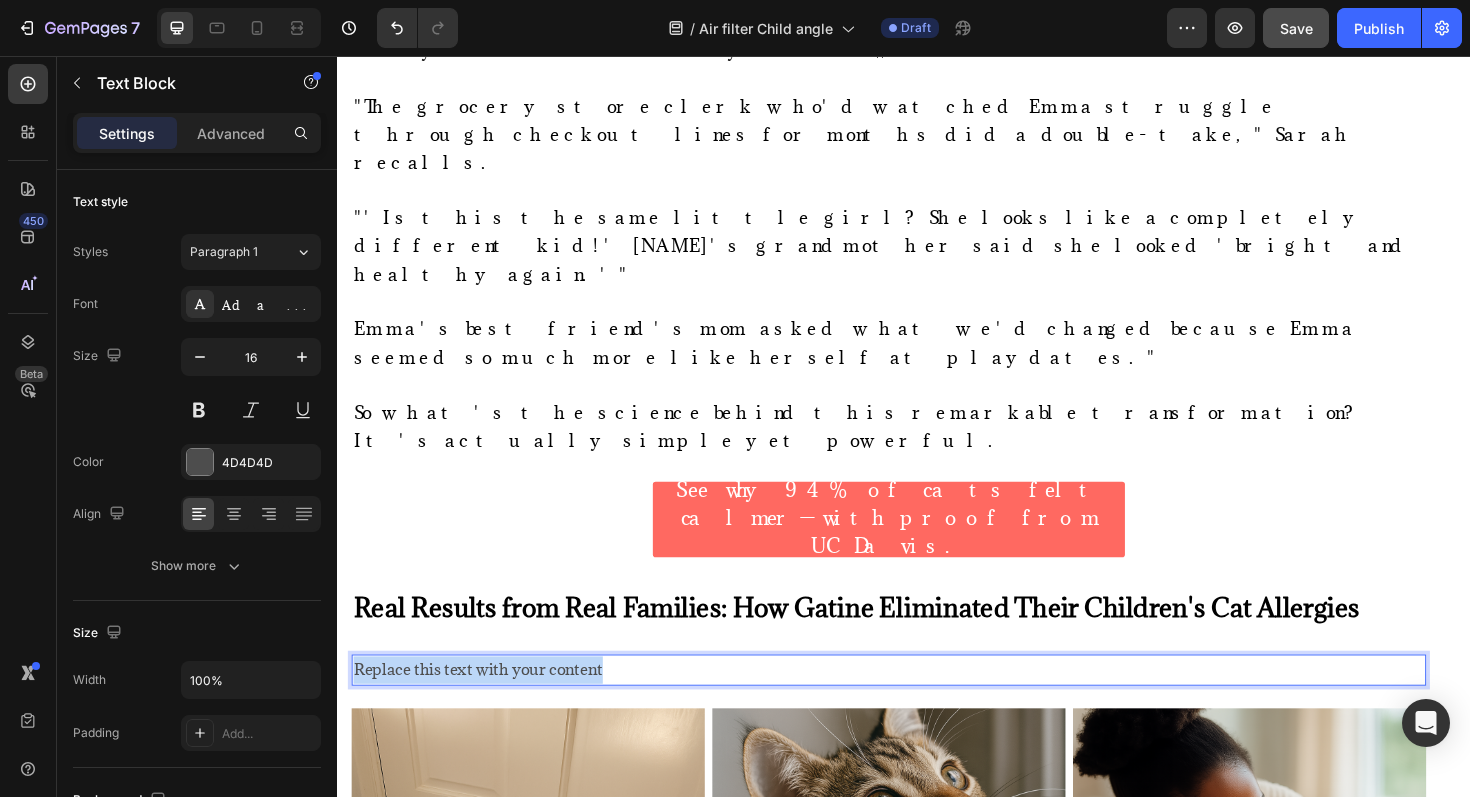 click on "Replace this text with your content" at bounding box center (921, 706) 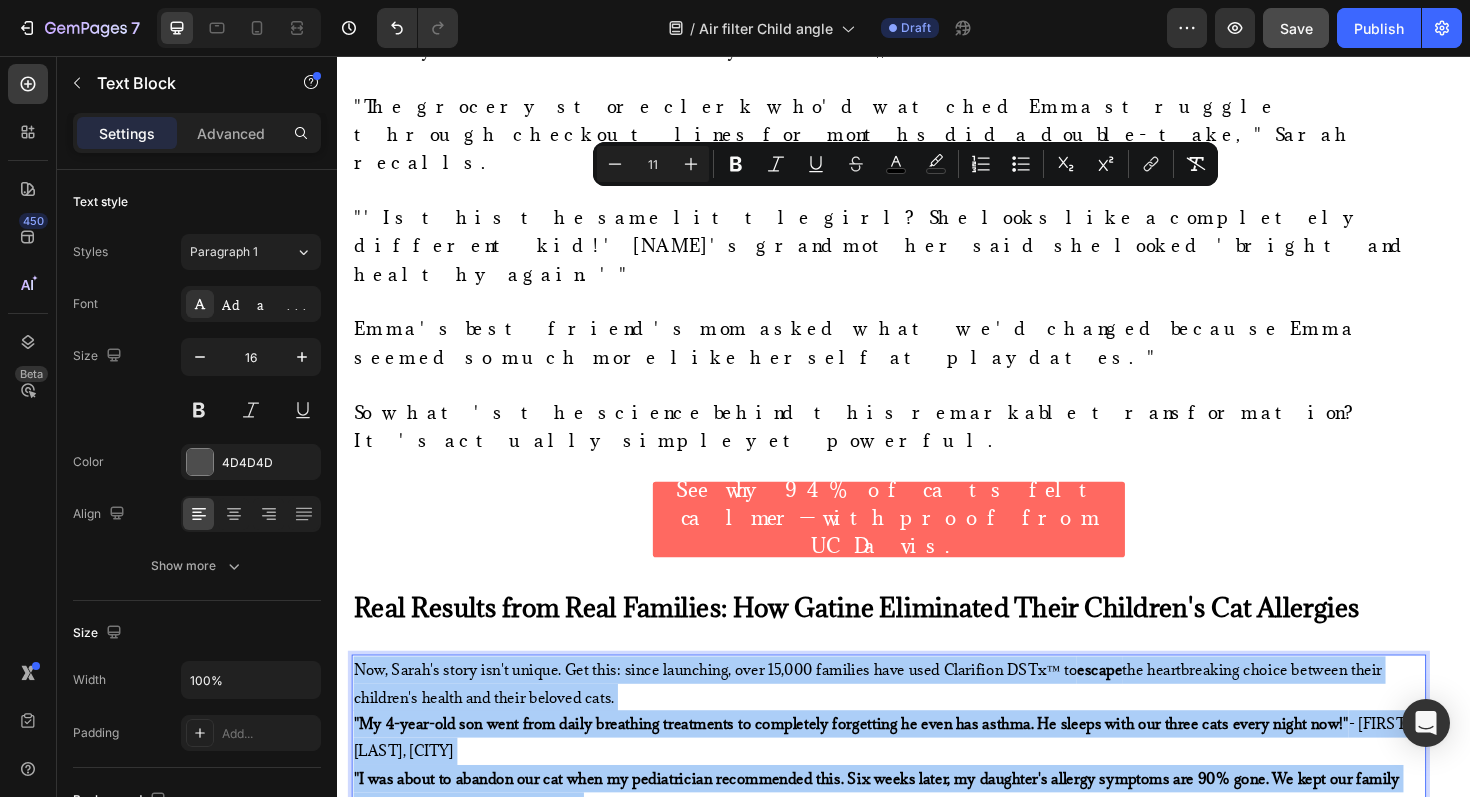 click on "11" at bounding box center (653, 164) 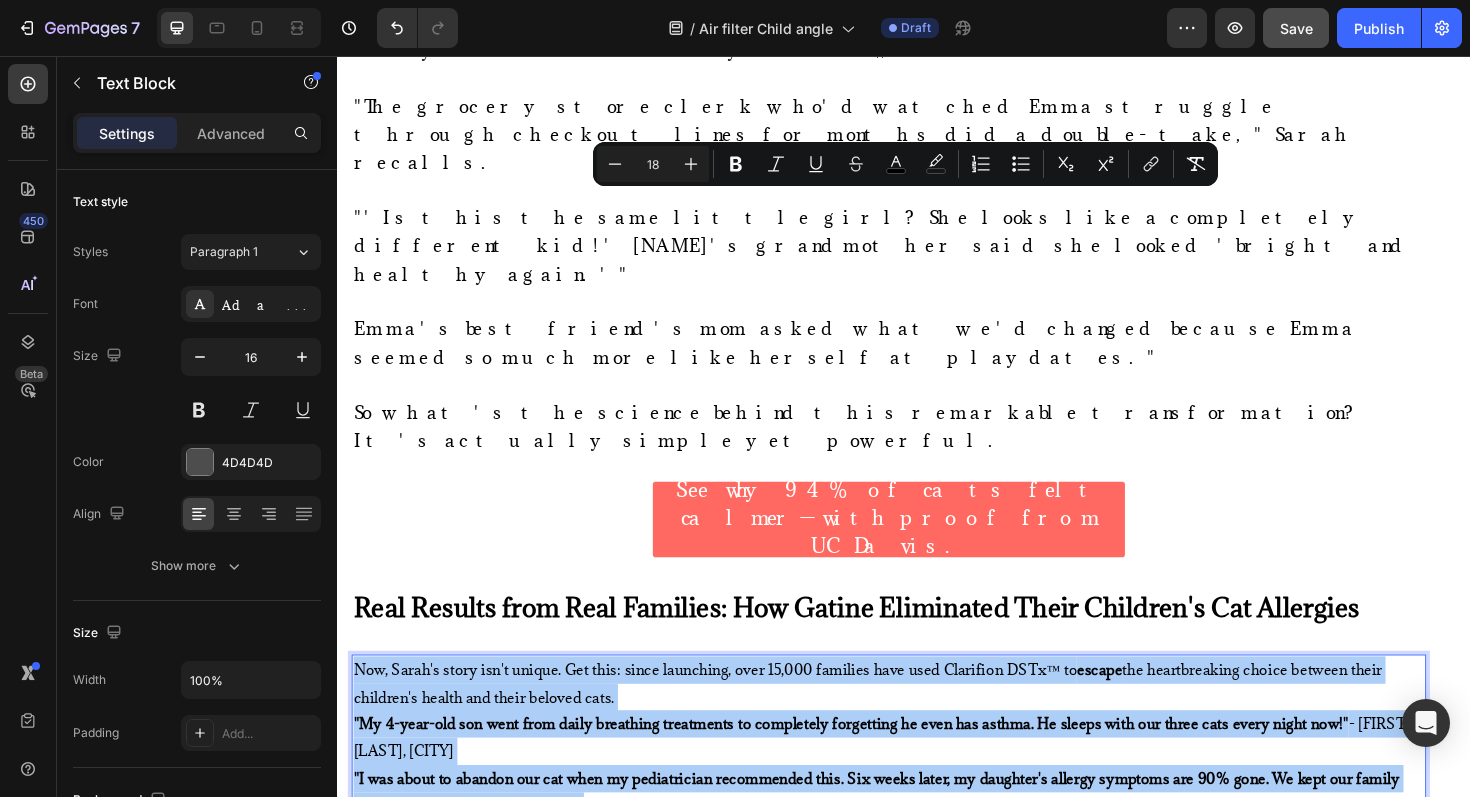 type on "18" 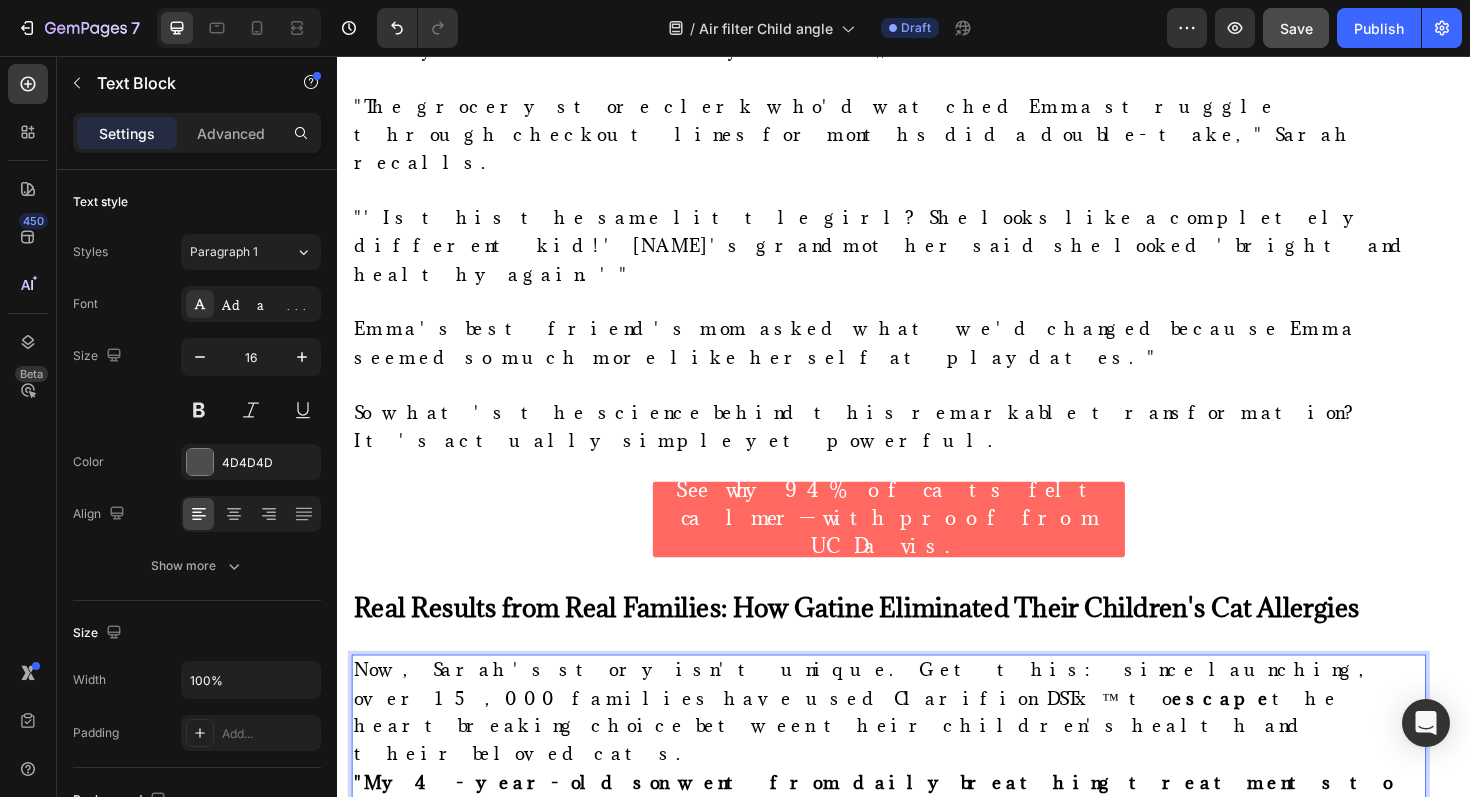 click on ""I was about to abandon our cat when my pediatrician recommended this. Six weeks later, my daughter's allergy symptoms are 90% gone. We kept our family together."" at bounding box center [912, 944] 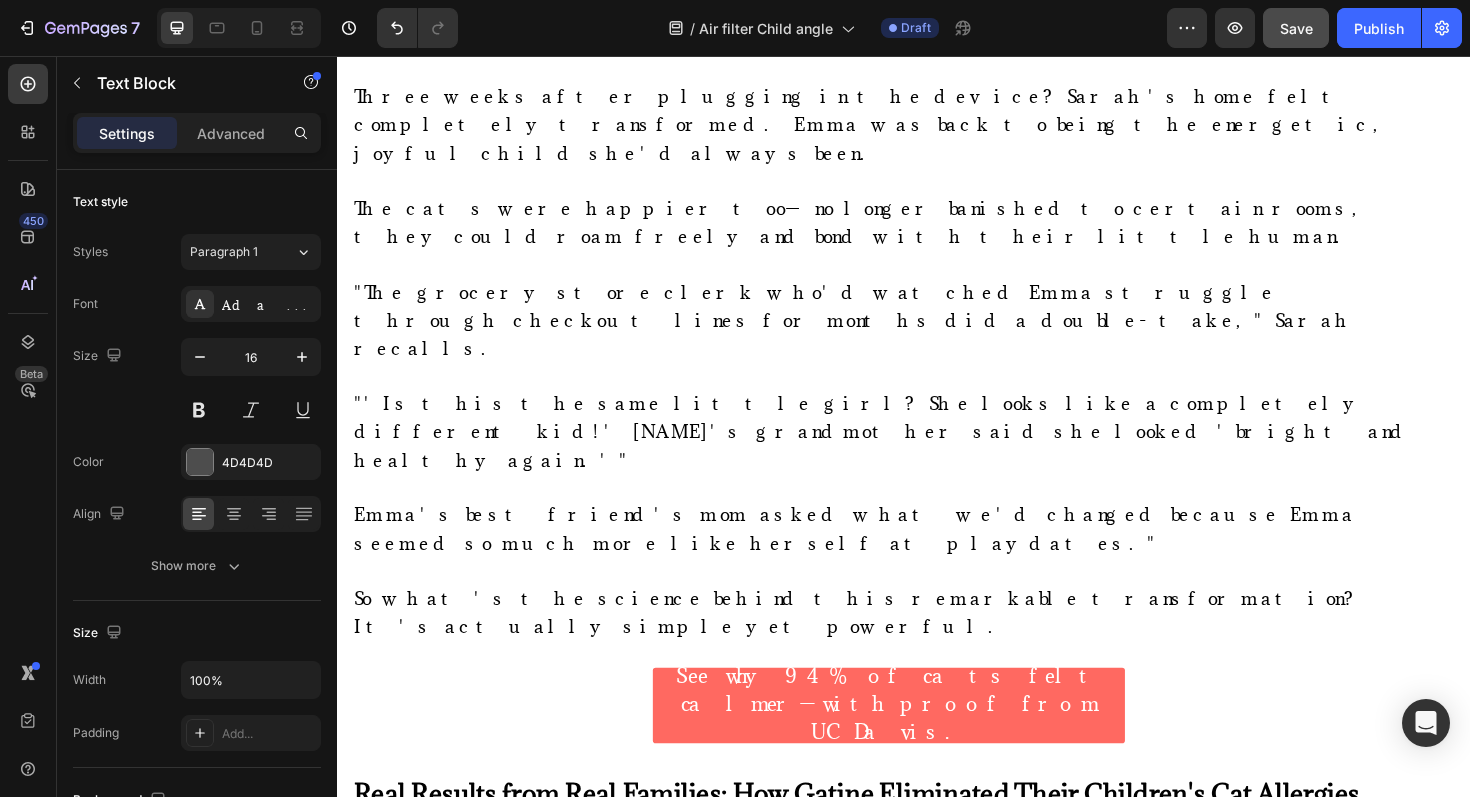 scroll, scrollTop: 10451, scrollLeft: 0, axis: vertical 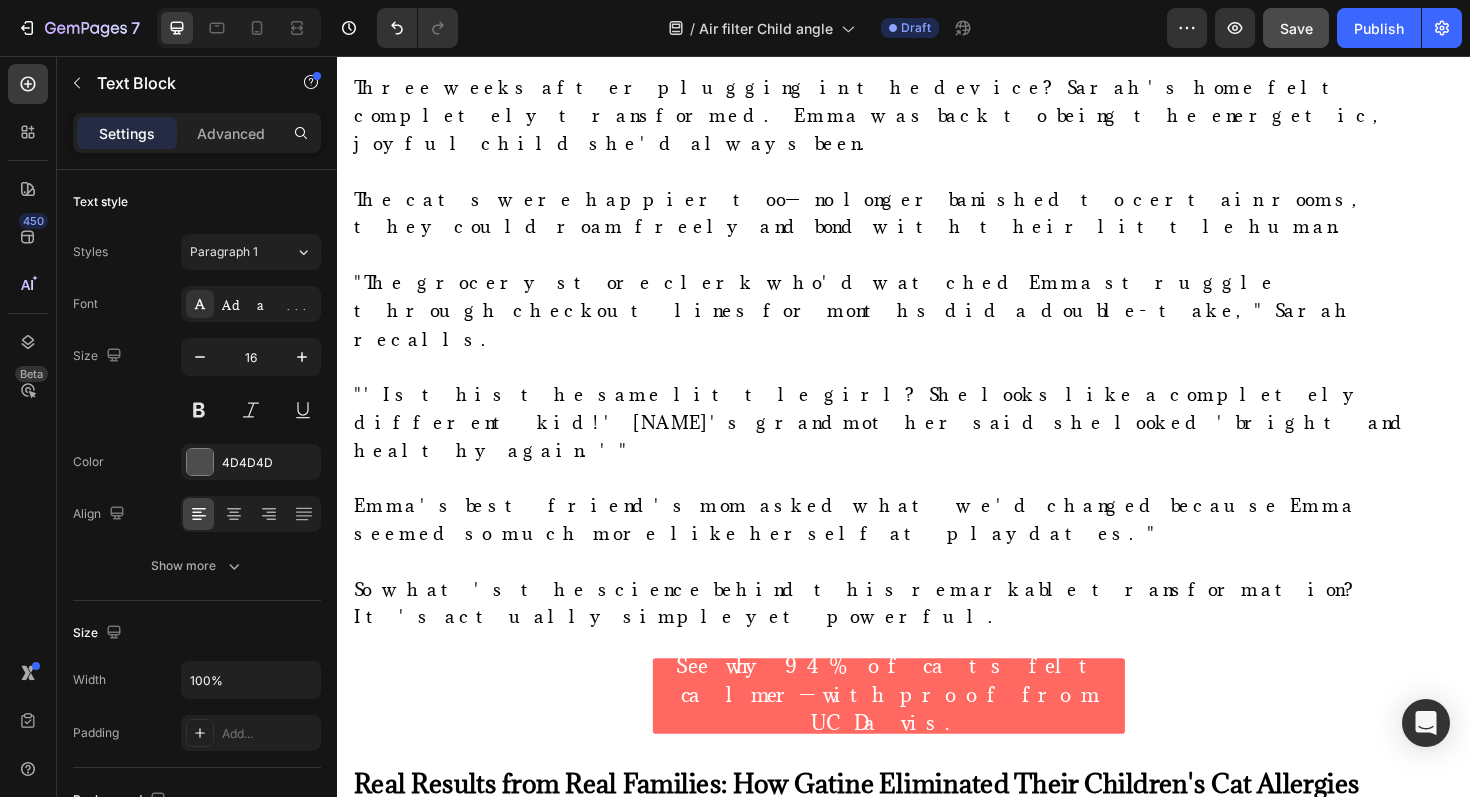 click on ""My 4-year-old son went from daily breathing treatments to completely forgetting he even has asthma. He sleeps with our three cats every night now!"  - Jennifer R., Phoenix, AZ" at bounding box center [911, 1072] 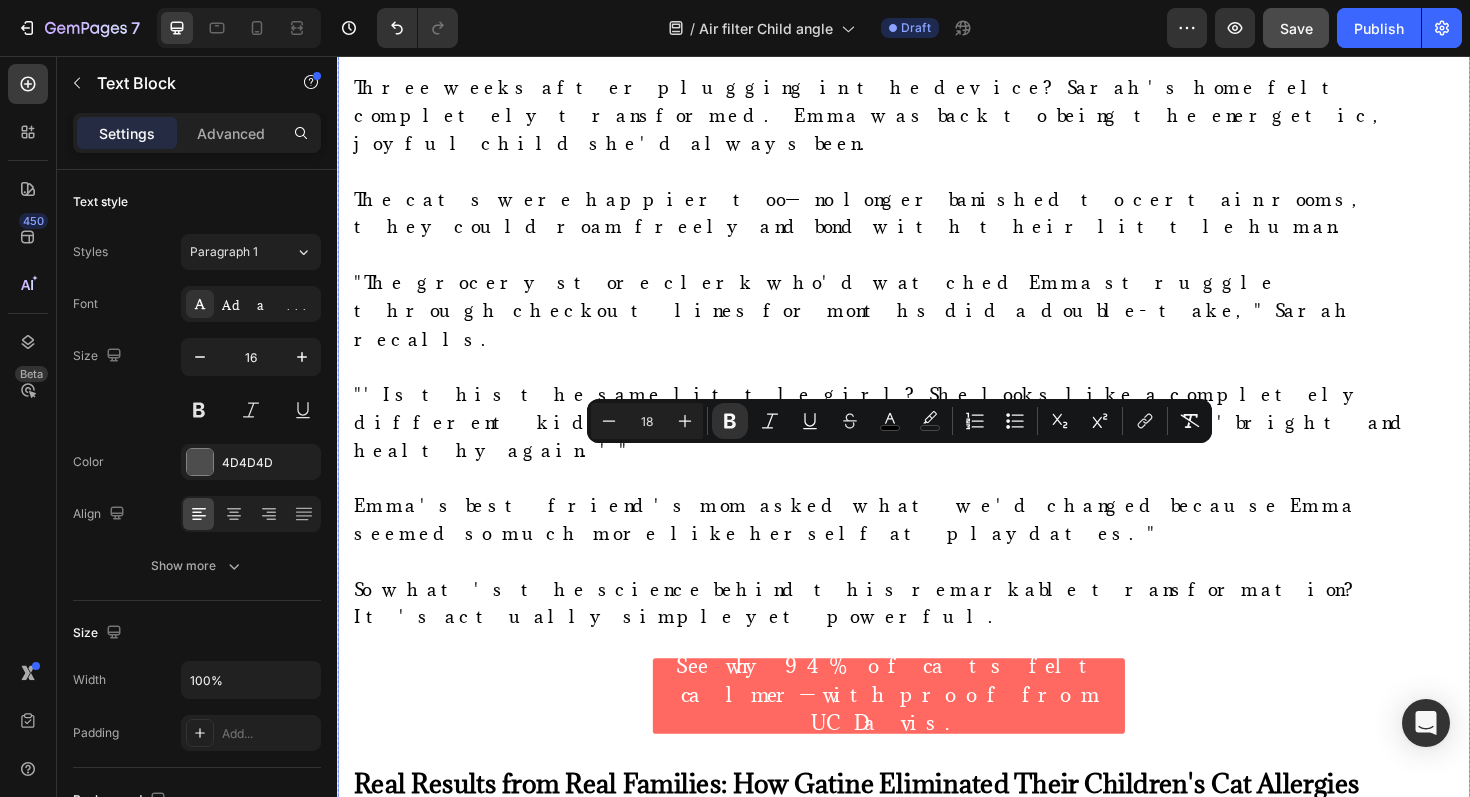 drag, startPoint x: 503, startPoint y: 517, endPoint x: 341, endPoint y: 483, distance: 165.52945 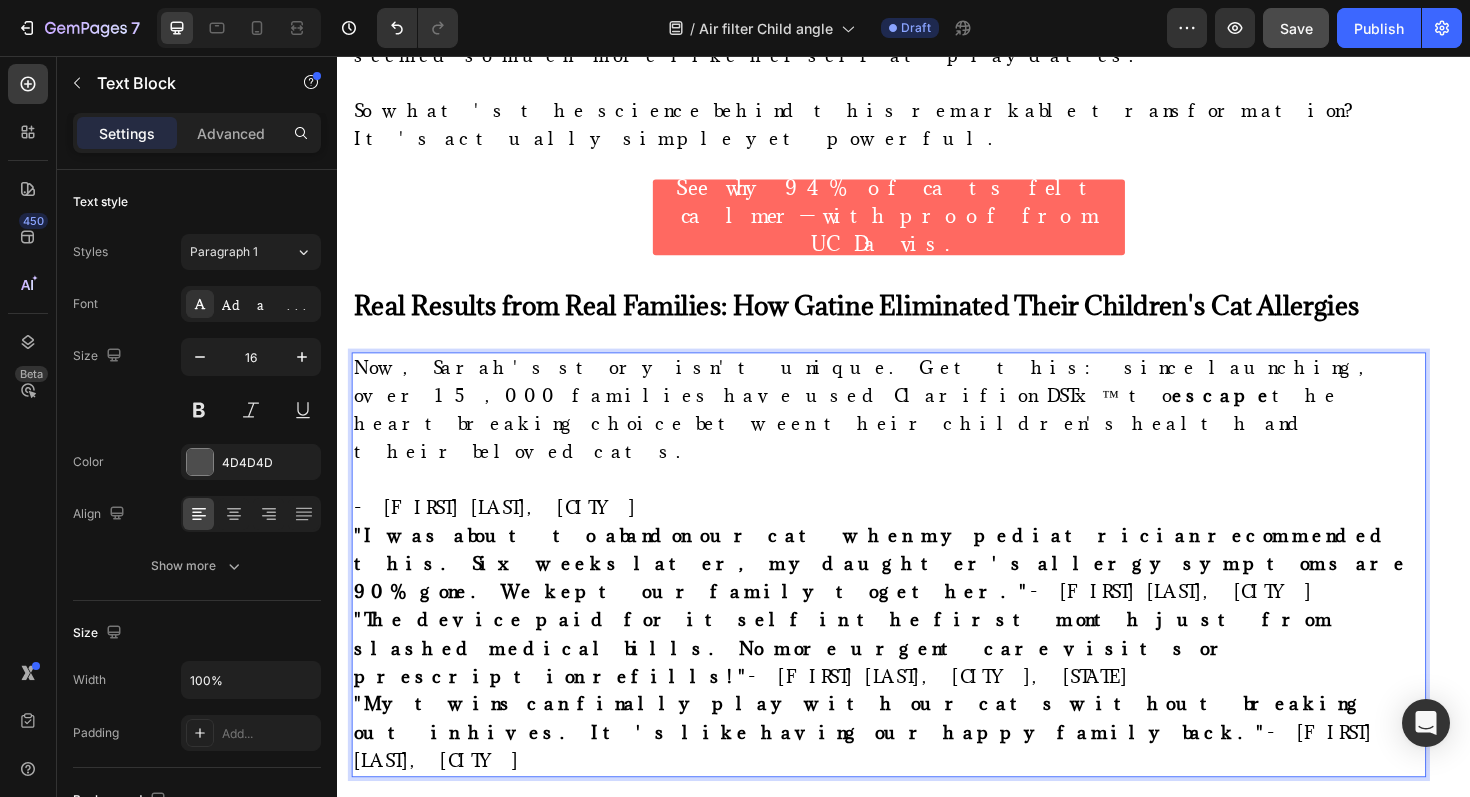 scroll, scrollTop: 10987, scrollLeft: 0, axis: vertical 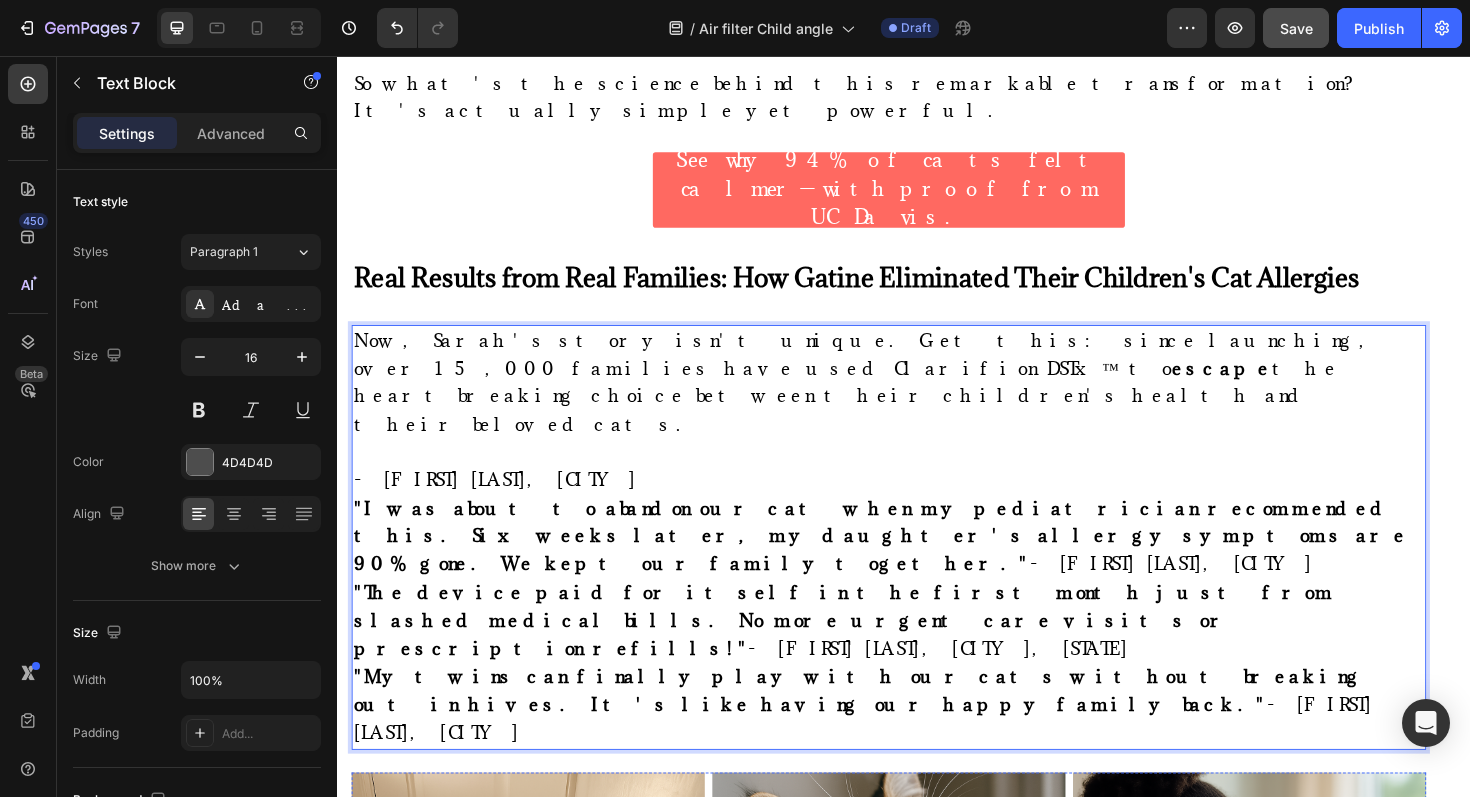 click on ""My Brown Tabby, Duchess, used to hide under the bed when she saw a brush coming. Now when my book club ladies come over, they can't believe she blocks the door until i brush her!"" at bounding box center [539, 1338] 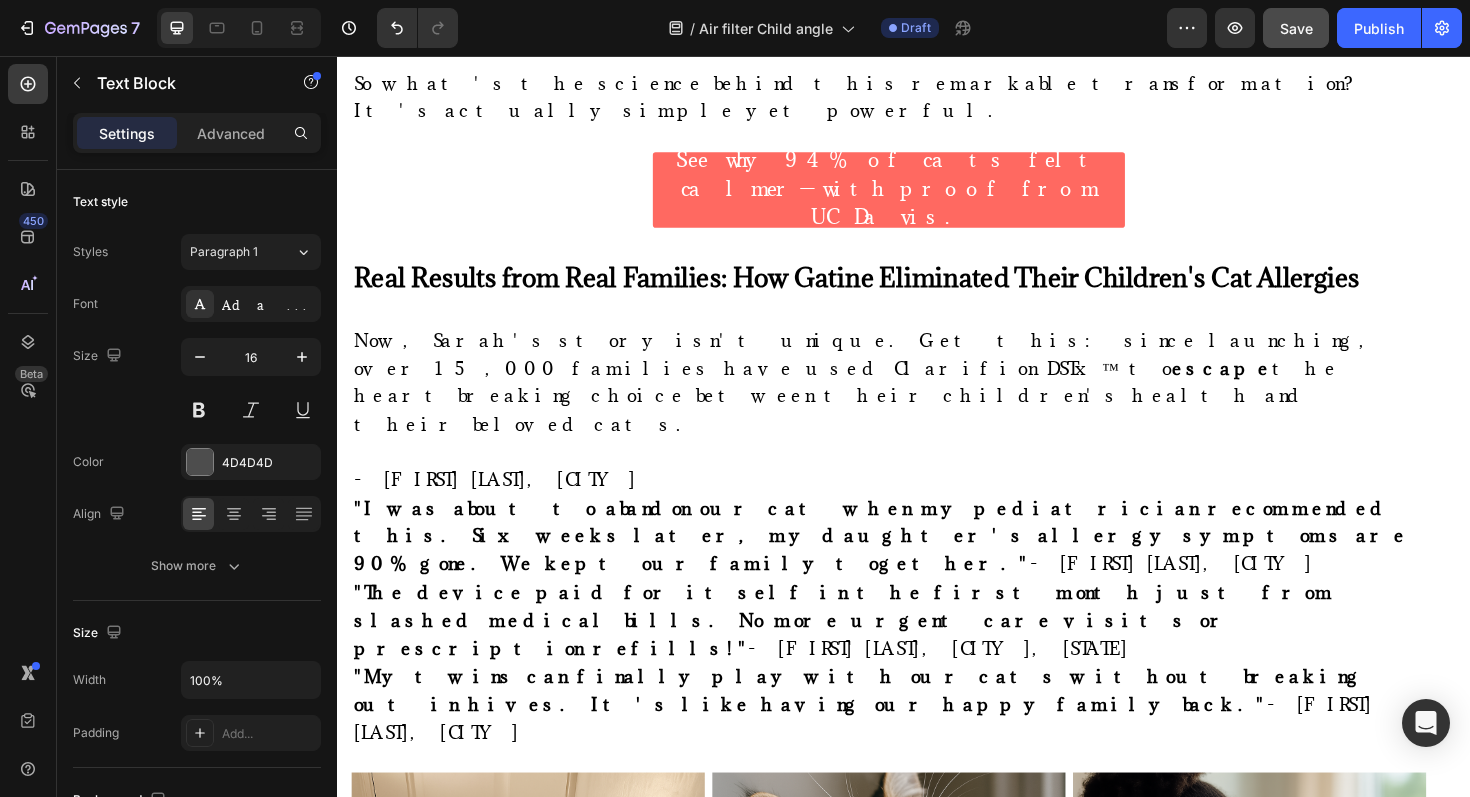 click on ""My Brown Tabby, Duchess, used to hide under the bed when she saw a brush coming. Now when my book club ladies come over, they can't believe she blocks the door until i brush her!"" at bounding box center (539, 1338) 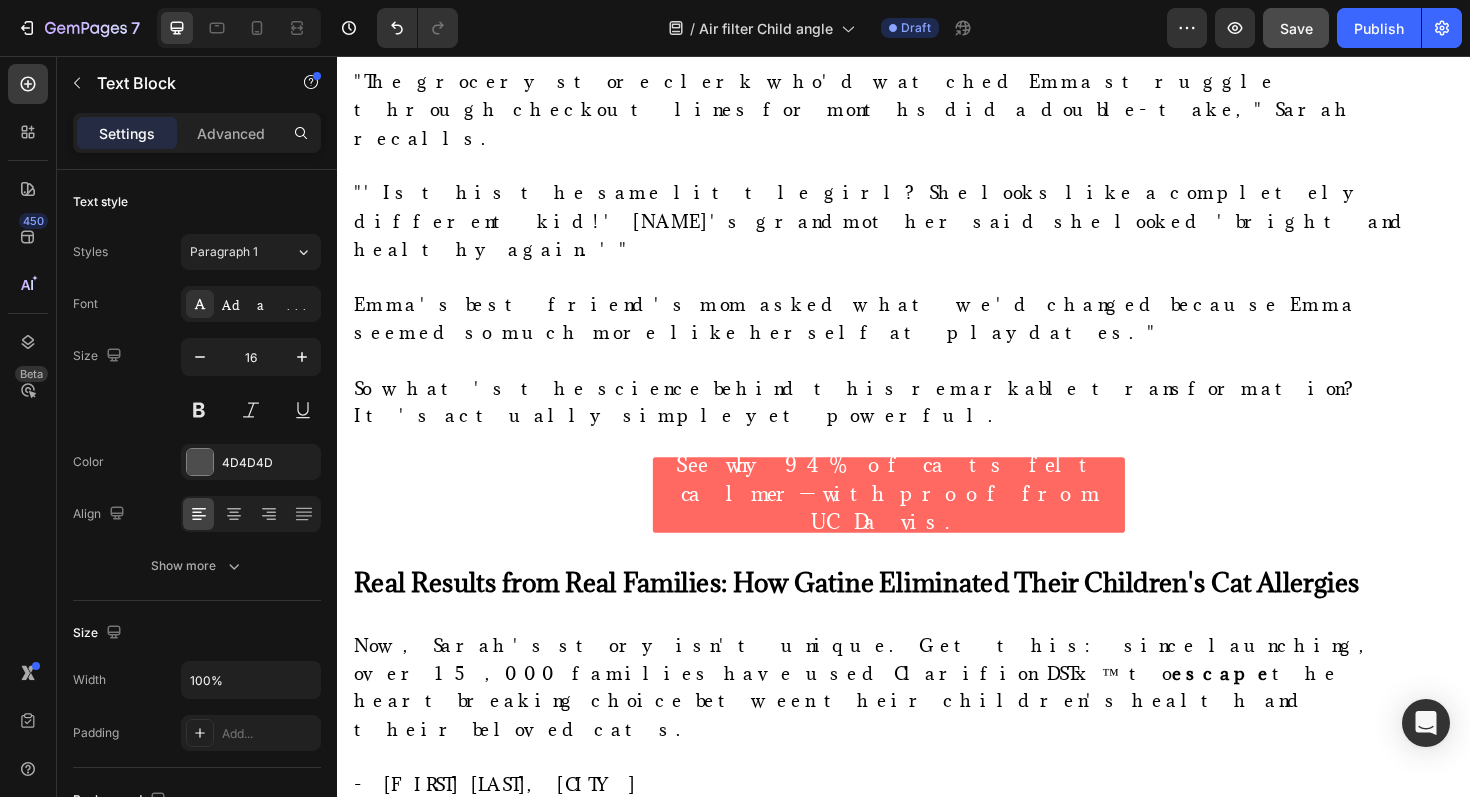 scroll, scrollTop: 10618, scrollLeft: 0, axis: vertical 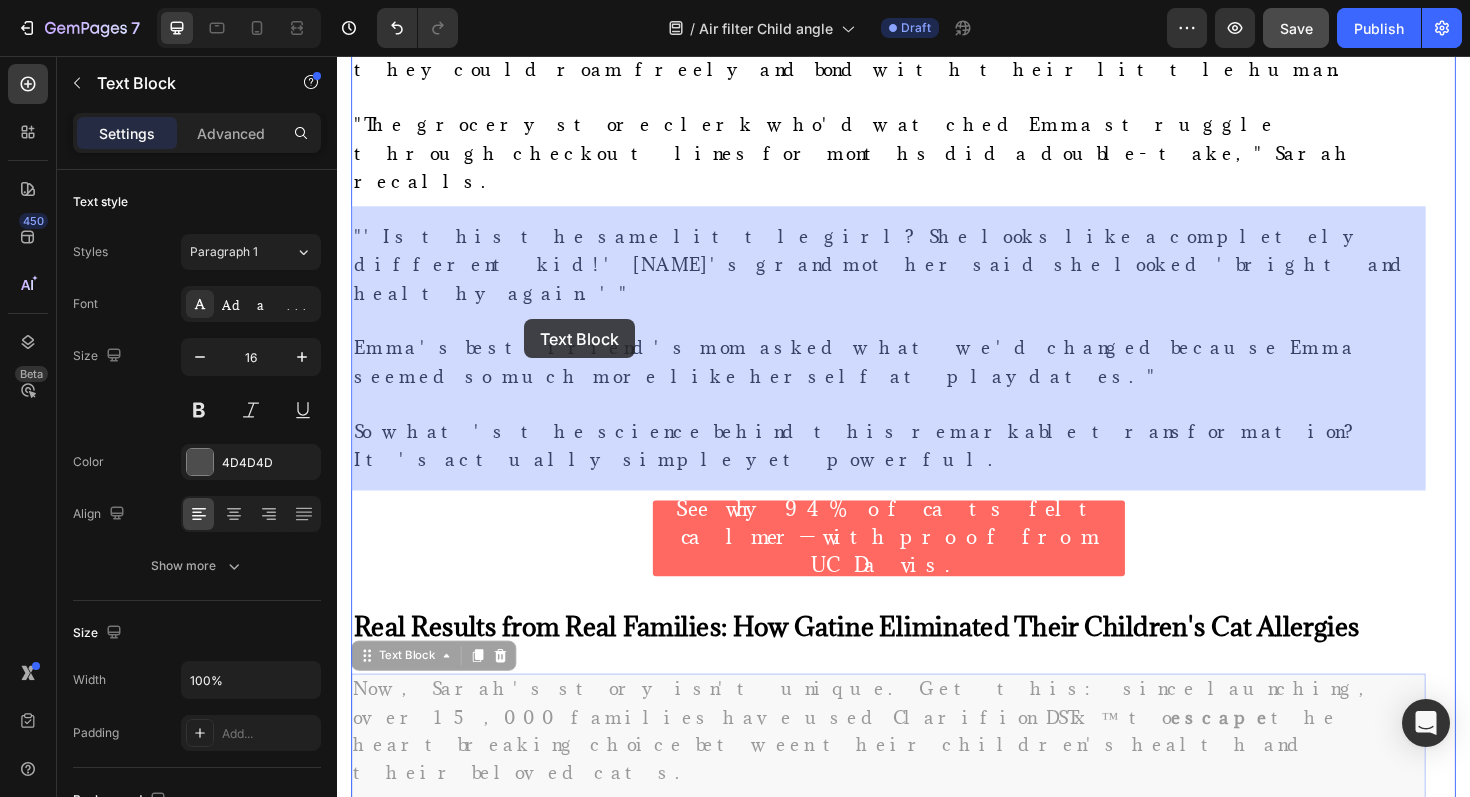 drag, startPoint x: 594, startPoint y: 320, endPoint x: 537, endPoint y: 336, distance: 59.20304 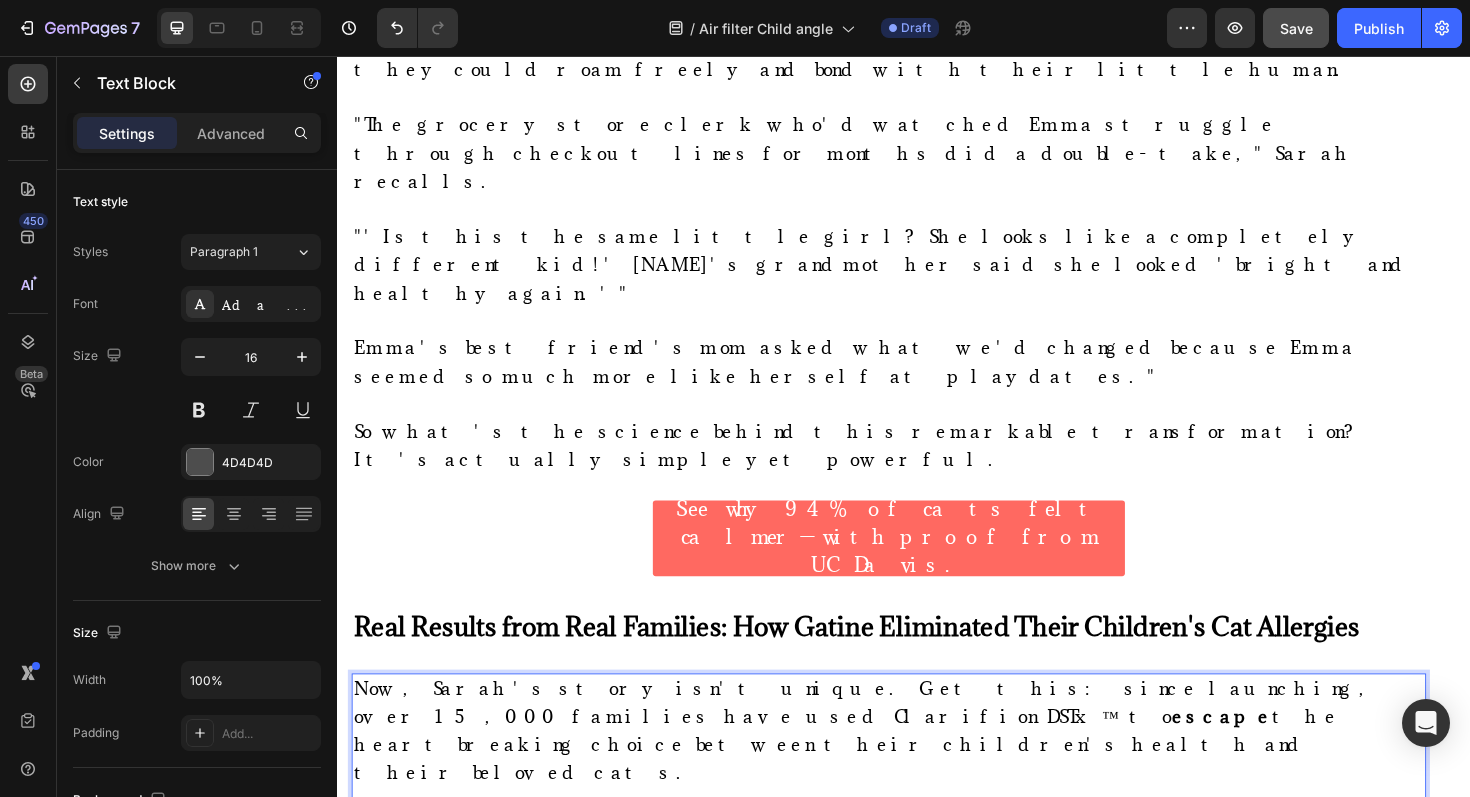 click on "- [FIRST] [LAST], [CITY], [STATE]" at bounding box center (921, 875) 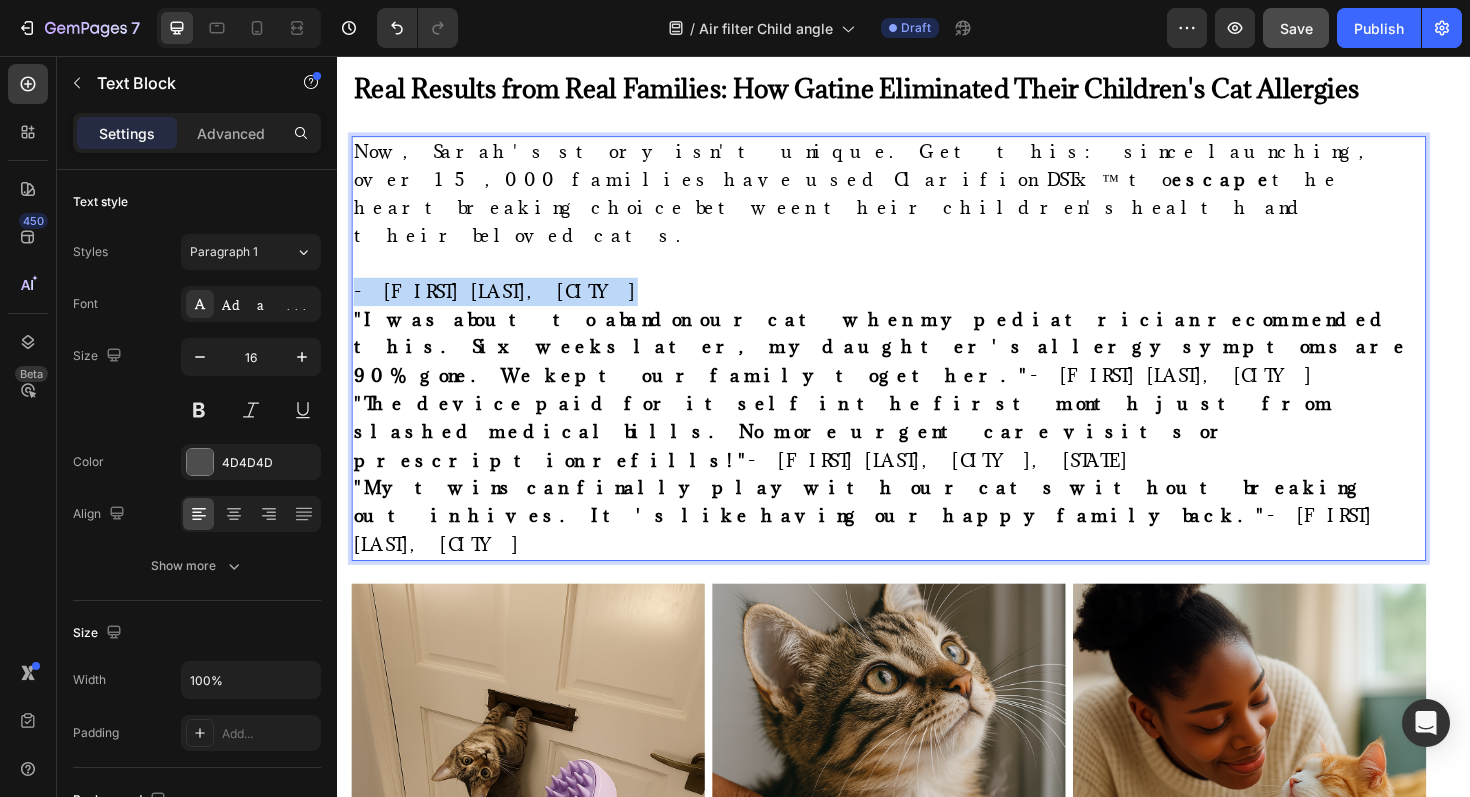 scroll, scrollTop: 11372, scrollLeft: 0, axis: vertical 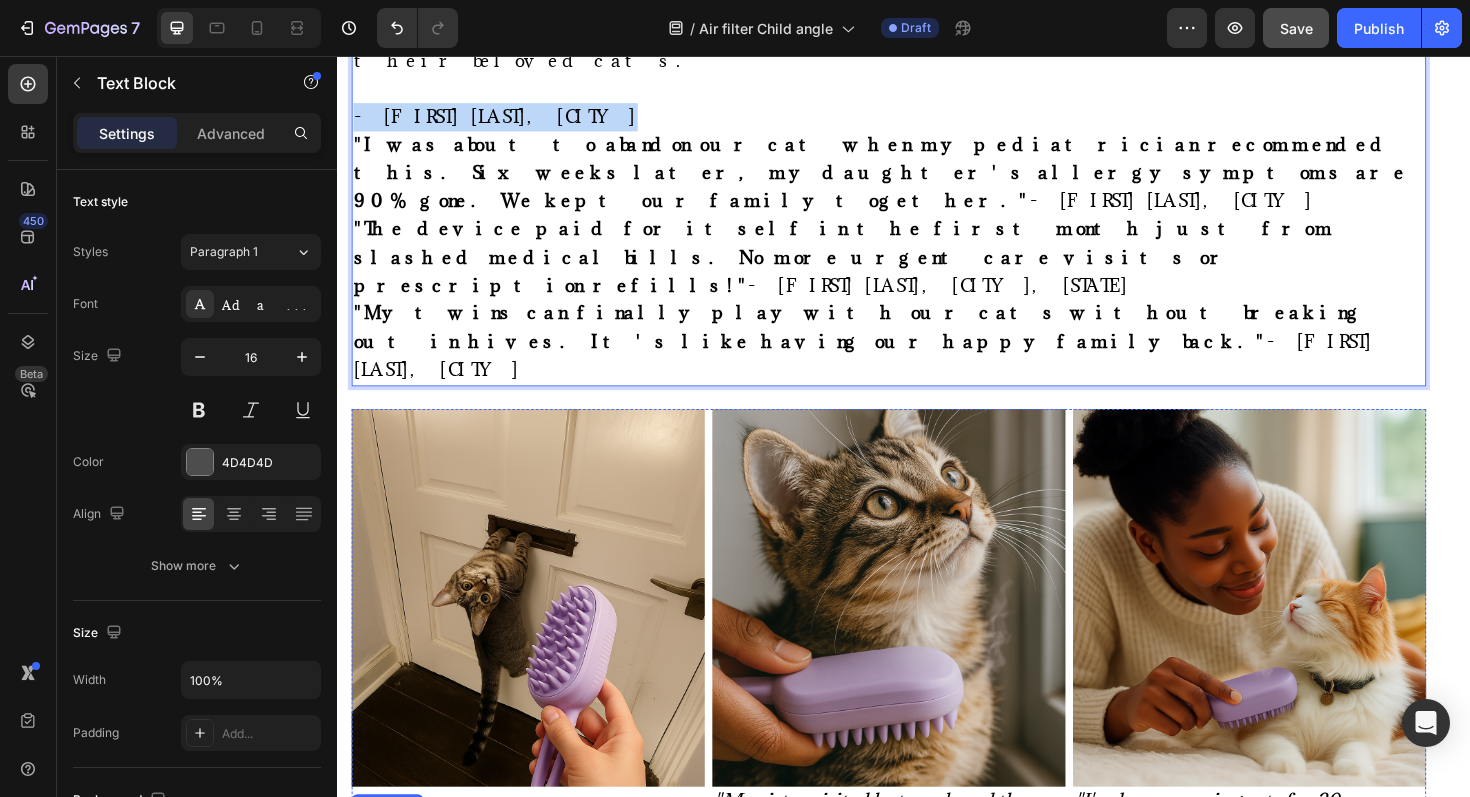 click on "—Linda K., age 61" at bounding box center (538, 1175) 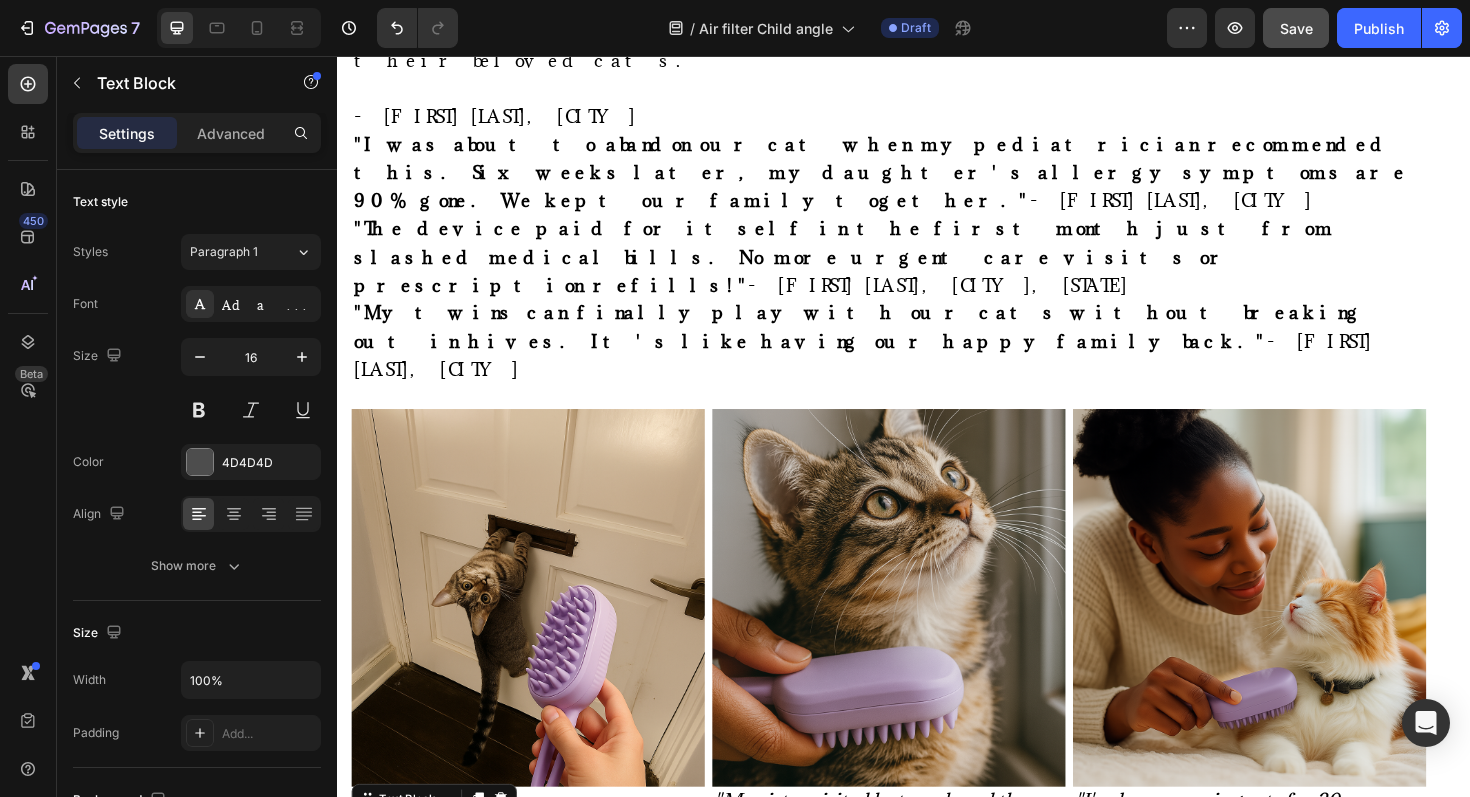 click on "—Linda K., age 61" at bounding box center (538, 1175) 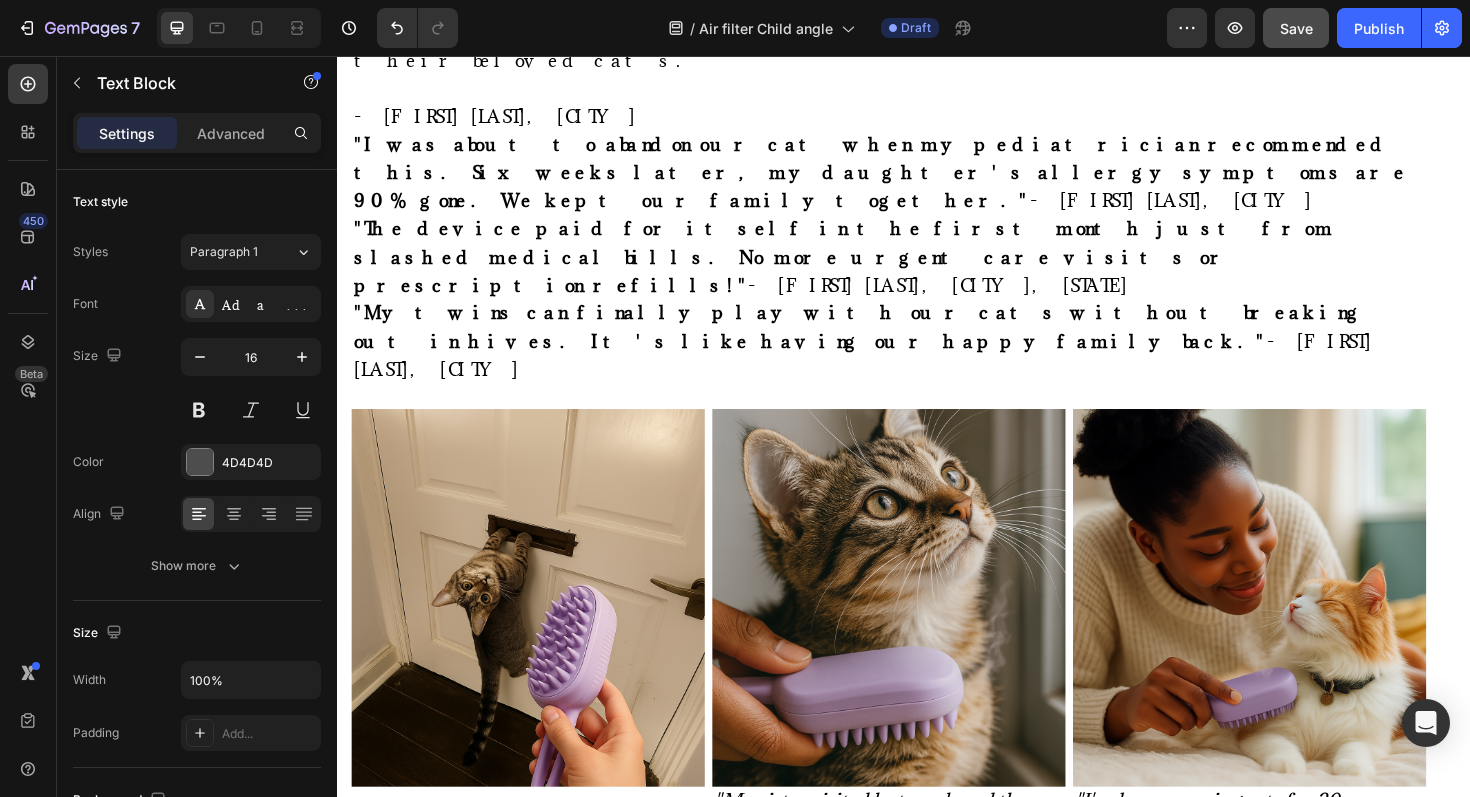click on "- [FIRST] [LAST], [CITY], [STATE]" at bounding box center [529, 1175] 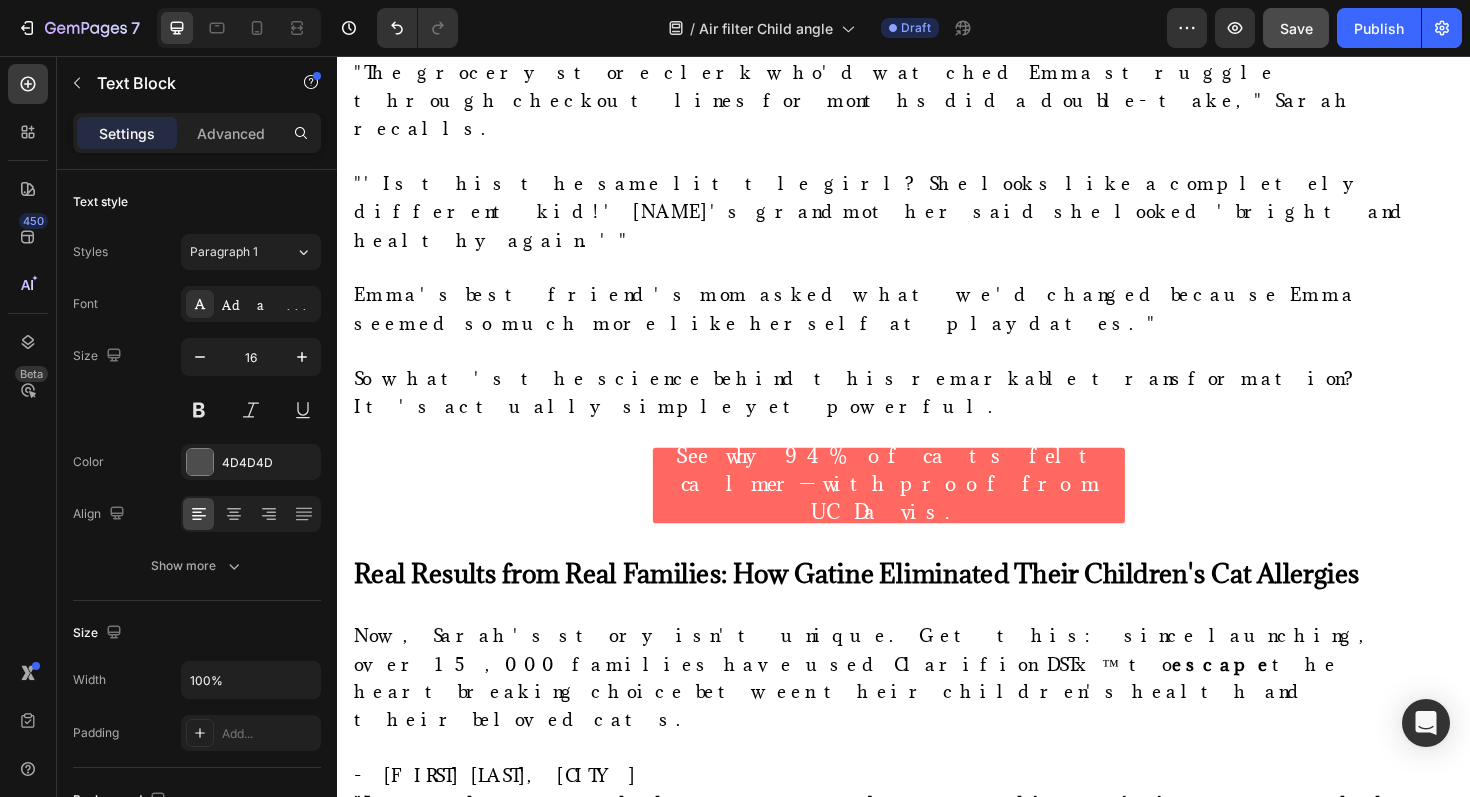 scroll, scrollTop: 10668, scrollLeft: 0, axis: vertical 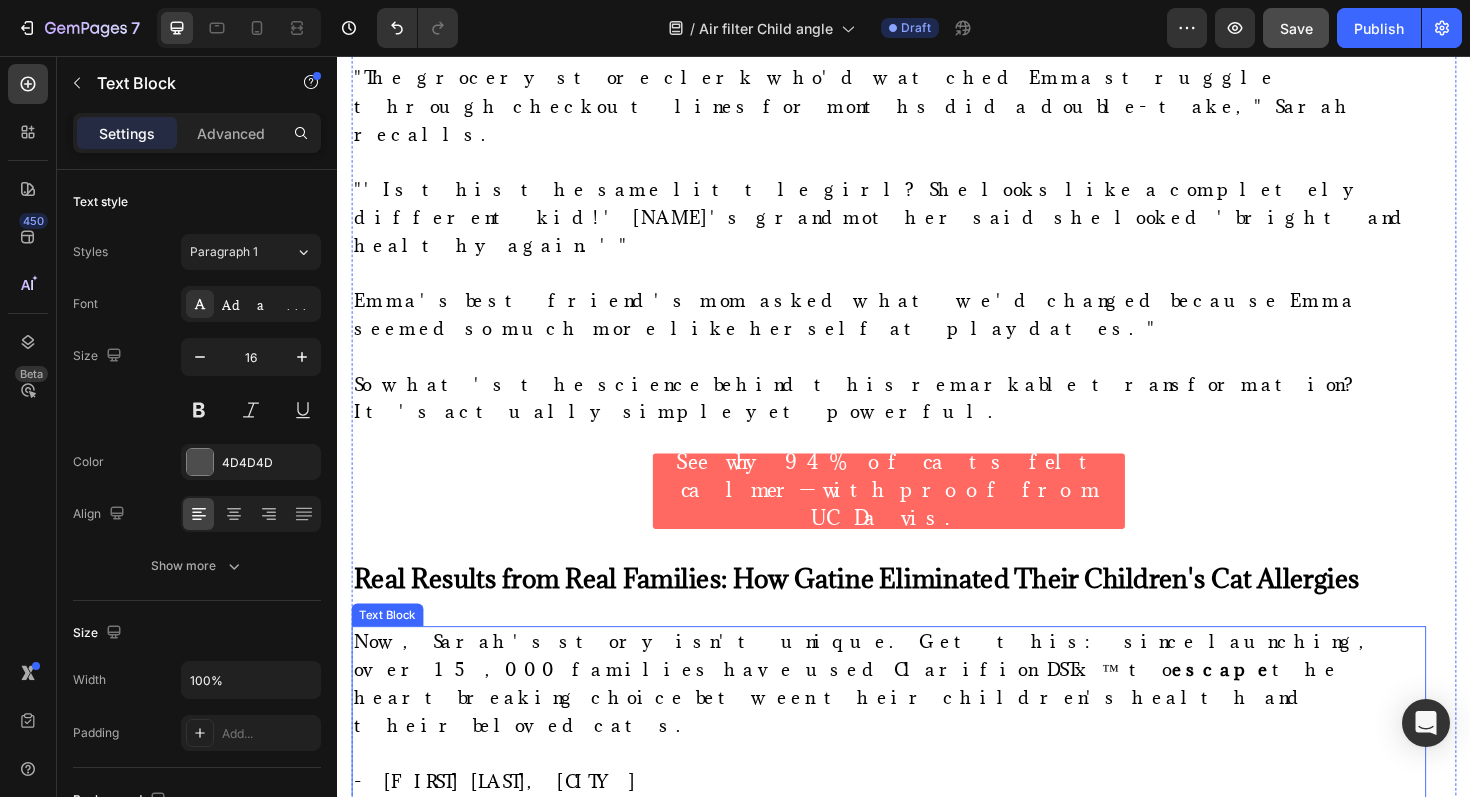 click on ""I was about to abandon our cat when my pediatrician recommended this. Six weeks later, my daughter's allergy symptoms are 90% gone. We kept our family together."" at bounding box center [912, 884] 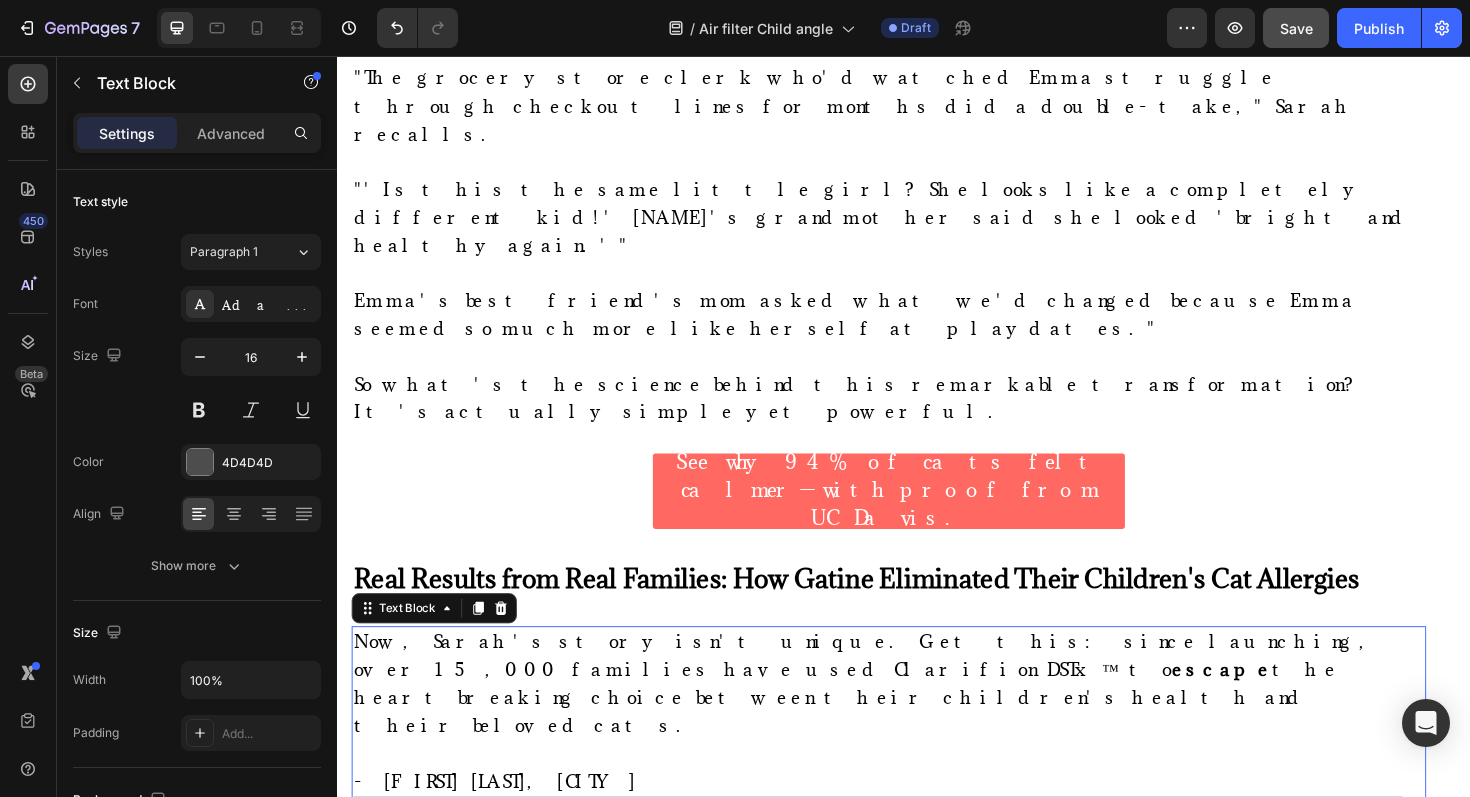 click on ""I was about to abandon our cat when my pediatrician recommended this. Six weeks later, my daughter's allergy symptoms are 90% gone. We kept our family together."" at bounding box center (912, 884) 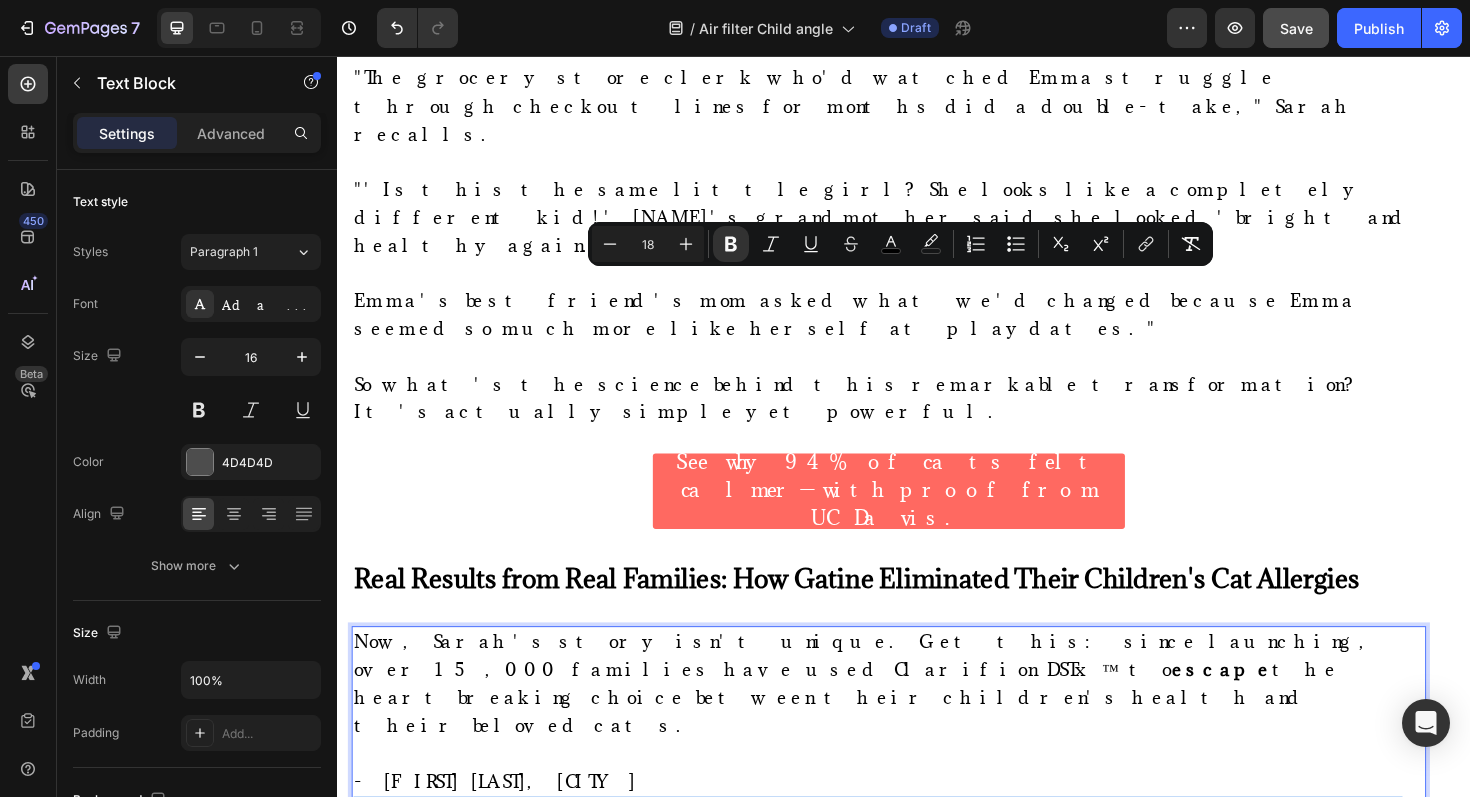 copy on ""I was about to abandon our cat when my pediatrician recommended this. Six weeks later, my daughter's allergy symptoms are 90% gone. We kept our family together."  - Michelle T., Charlotte, NC" 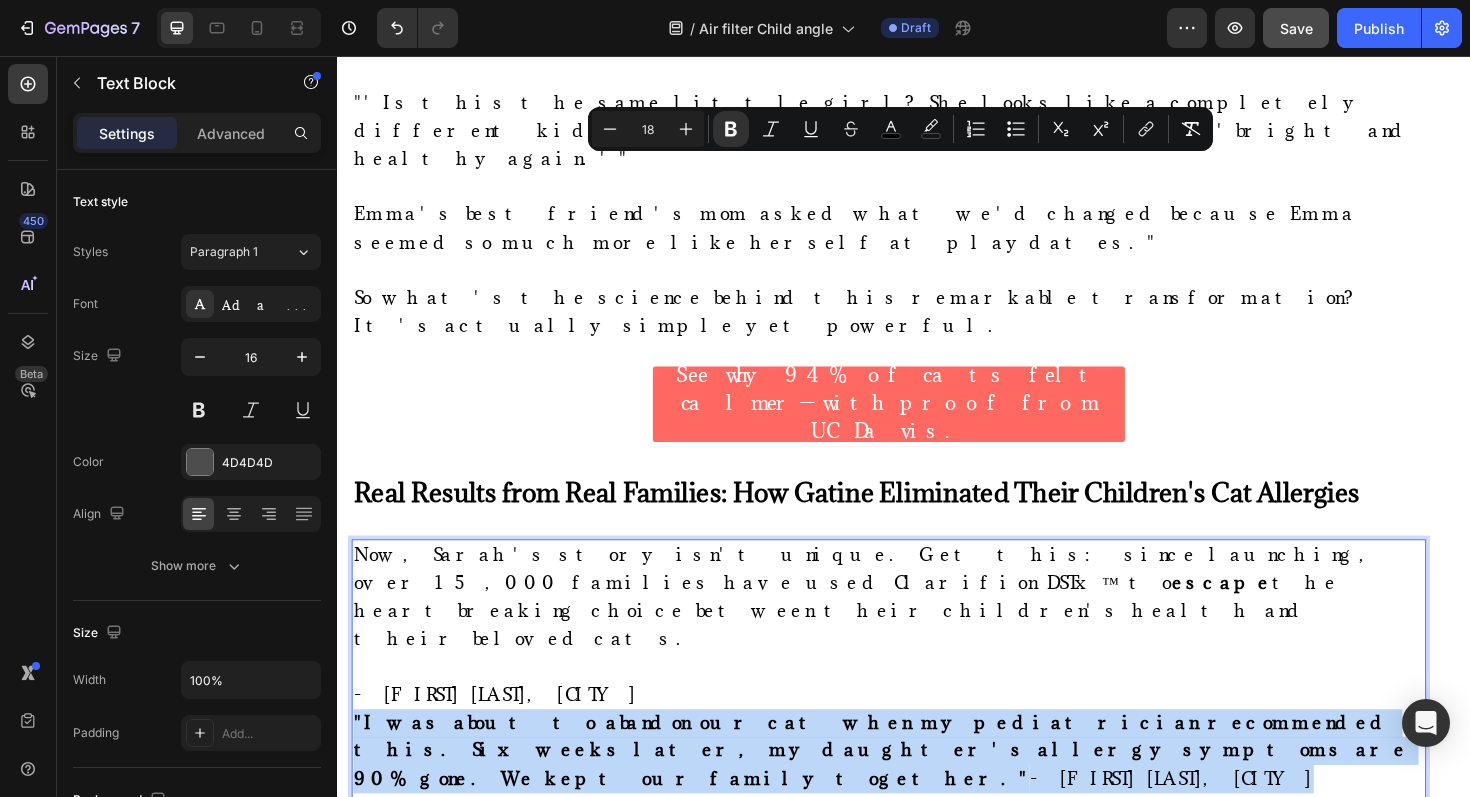 scroll, scrollTop: 11162, scrollLeft: 0, axis: vertical 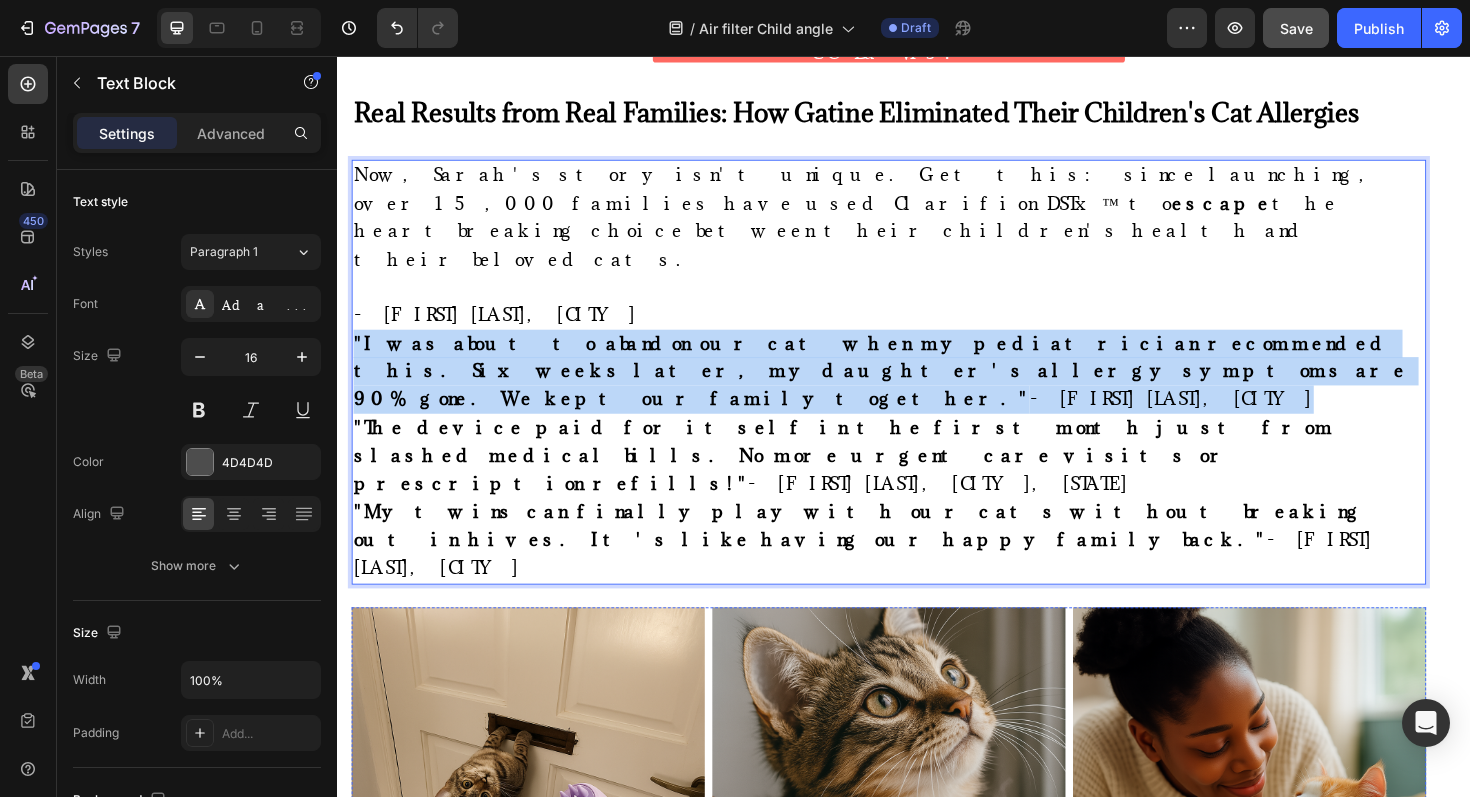 click on ""My sister visited last week and the first thing she said was 'Did you take Luna to a professional groomer? Her coat looks like a show cat's.' I just smiled knowing it was our daily spa ritual."" at bounding box center (911, 1130) 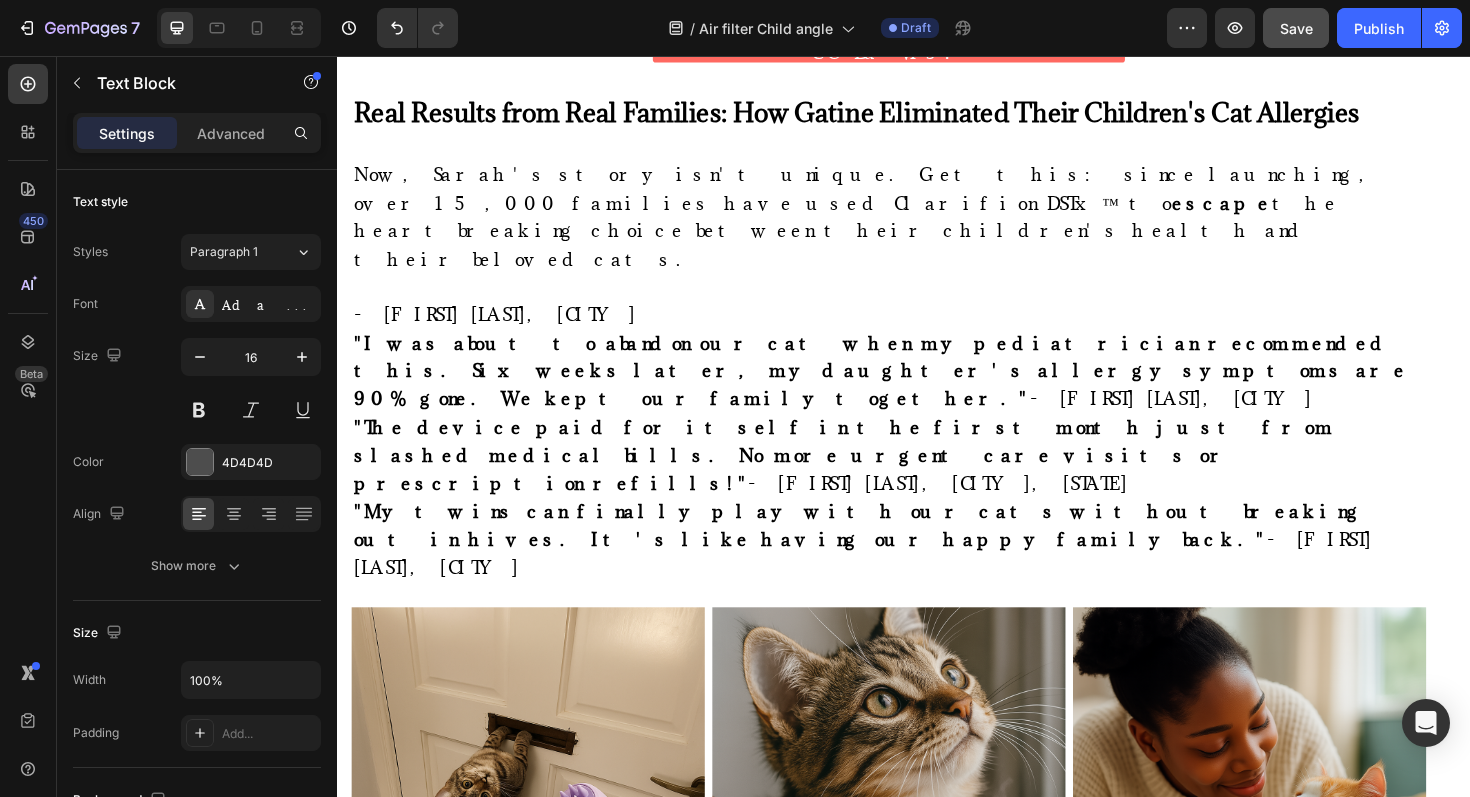 click on ""My sister visited last week and the first thing she said was 'Did you take Luna to a professional groomer? Her coat looks like a show cat's.' I just smiled knowing it was our daily spa ritual."" at bounding box center (911, 1130) 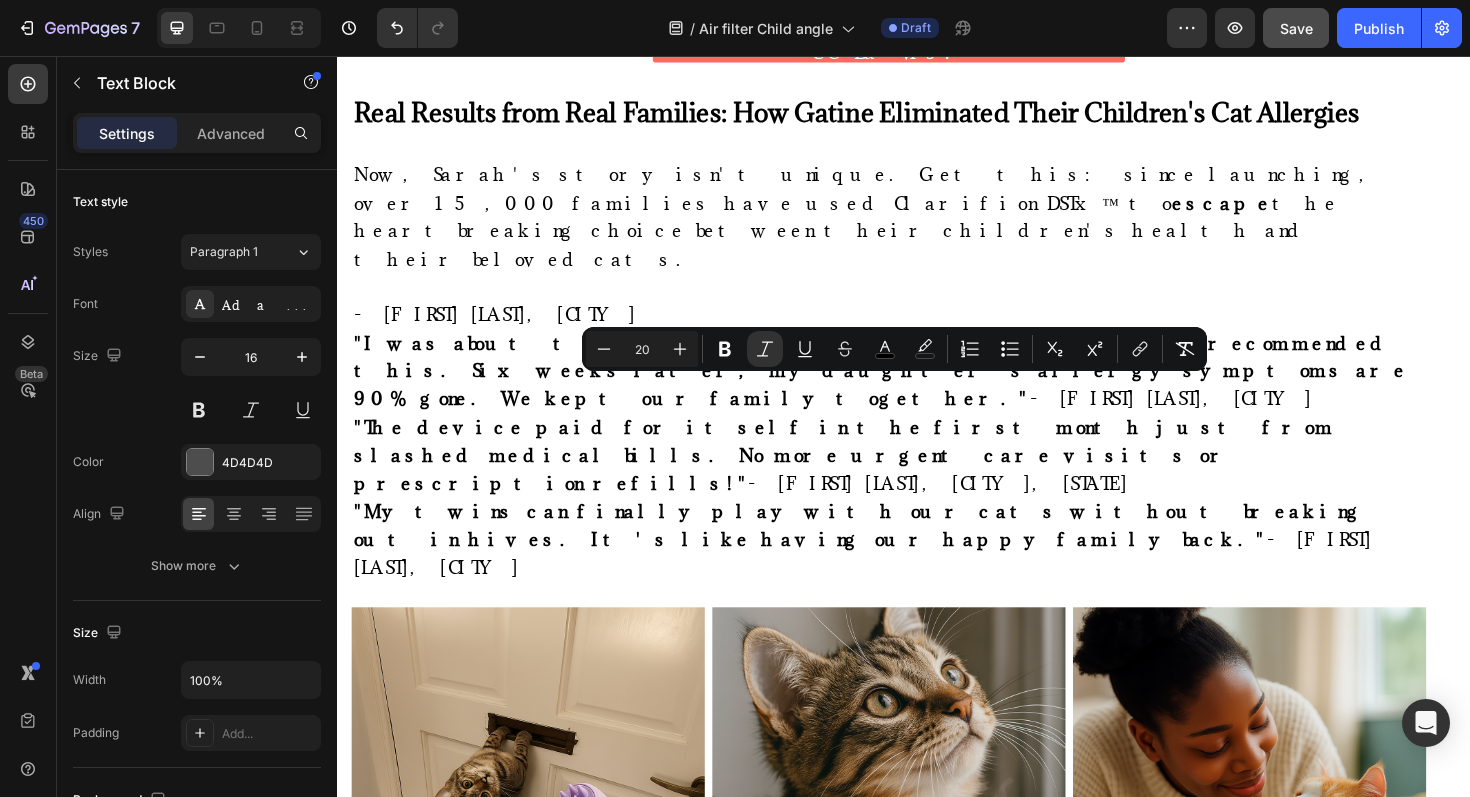 click on ""My sister visited last week and the first thing she said was 'Did you take Luna to a professional groomer? Her coat looks like a show cat's.' I just smiled knowing it was our daily spa ritual."" at bounding box center [911, 1130] 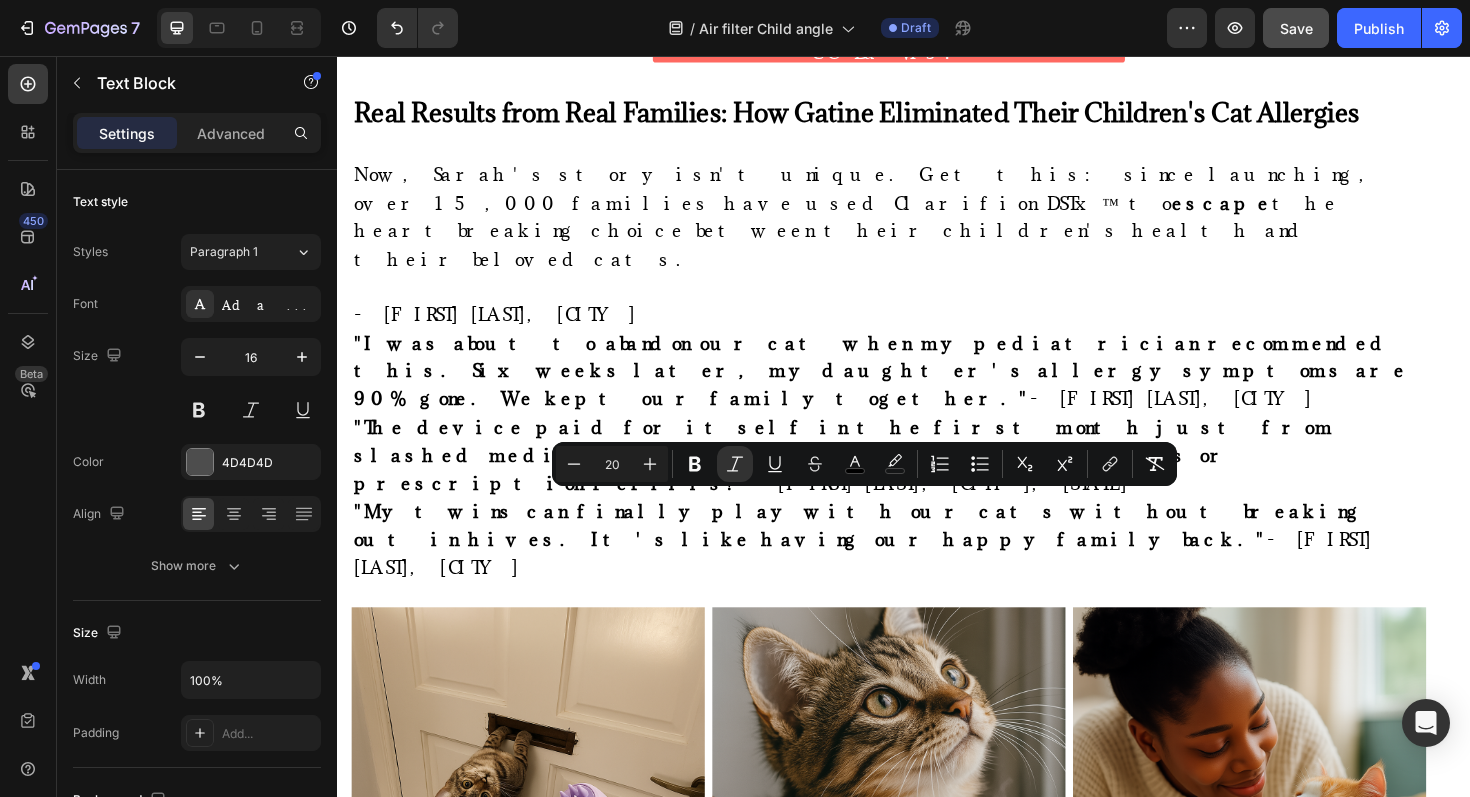 drag, startPoint x: 885, startPoint y: 551, endPoint x: 893, endPoint y: 524, distance: 28.160255 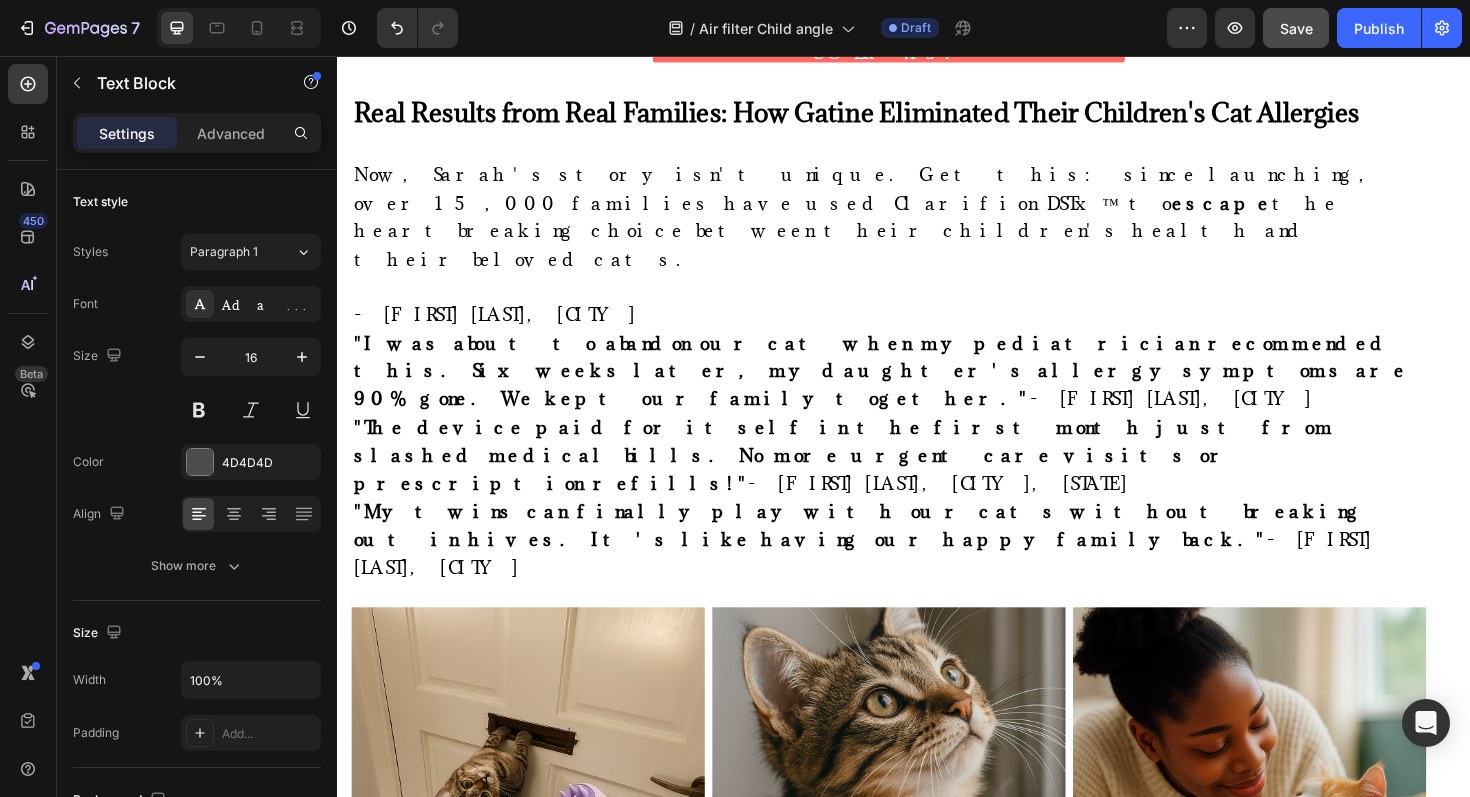 click on "—Carol T., age 49" at bounding box center (912, 1219) 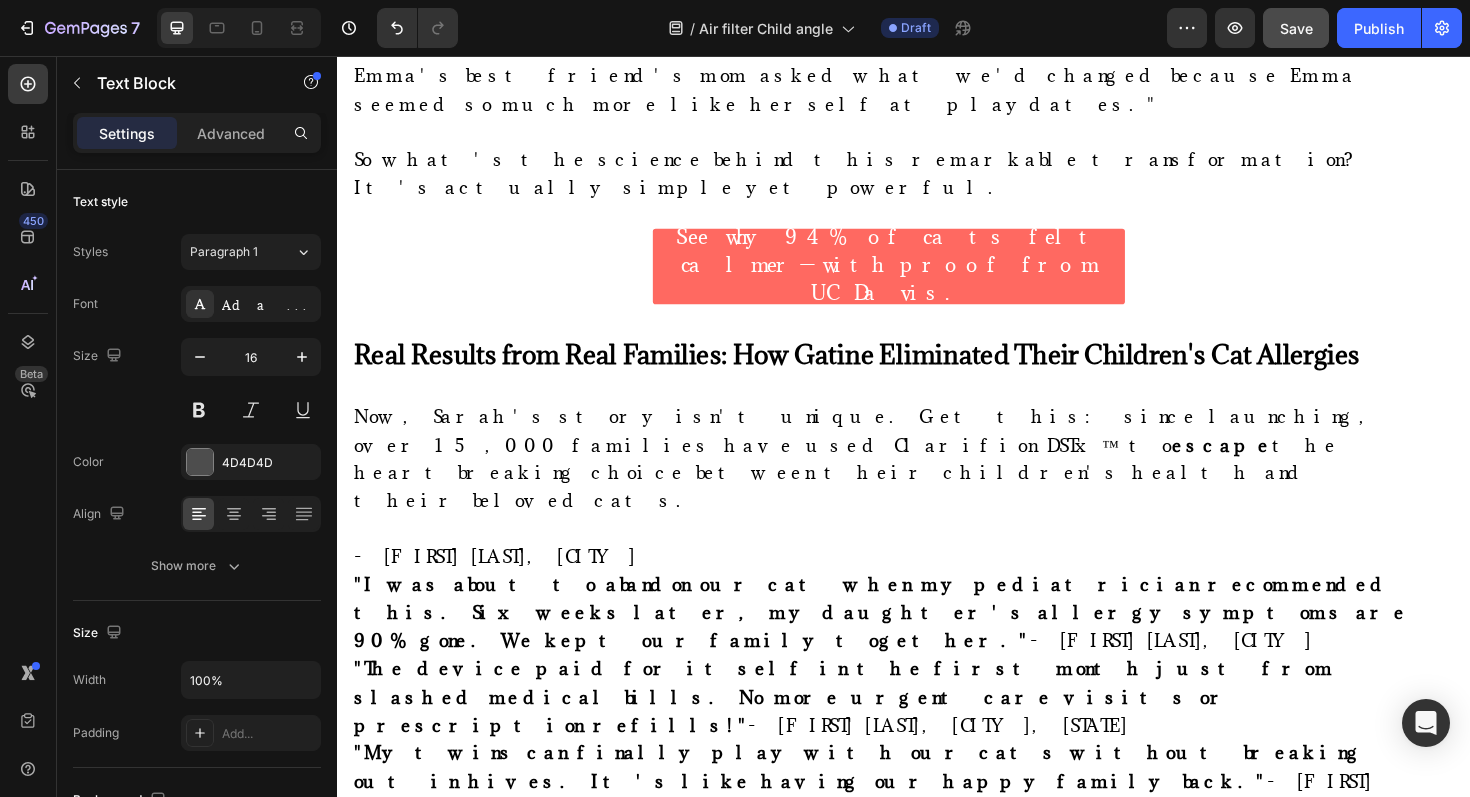 scroll, scrollTop: 10833, scrollLeft: 0, axis: vertical 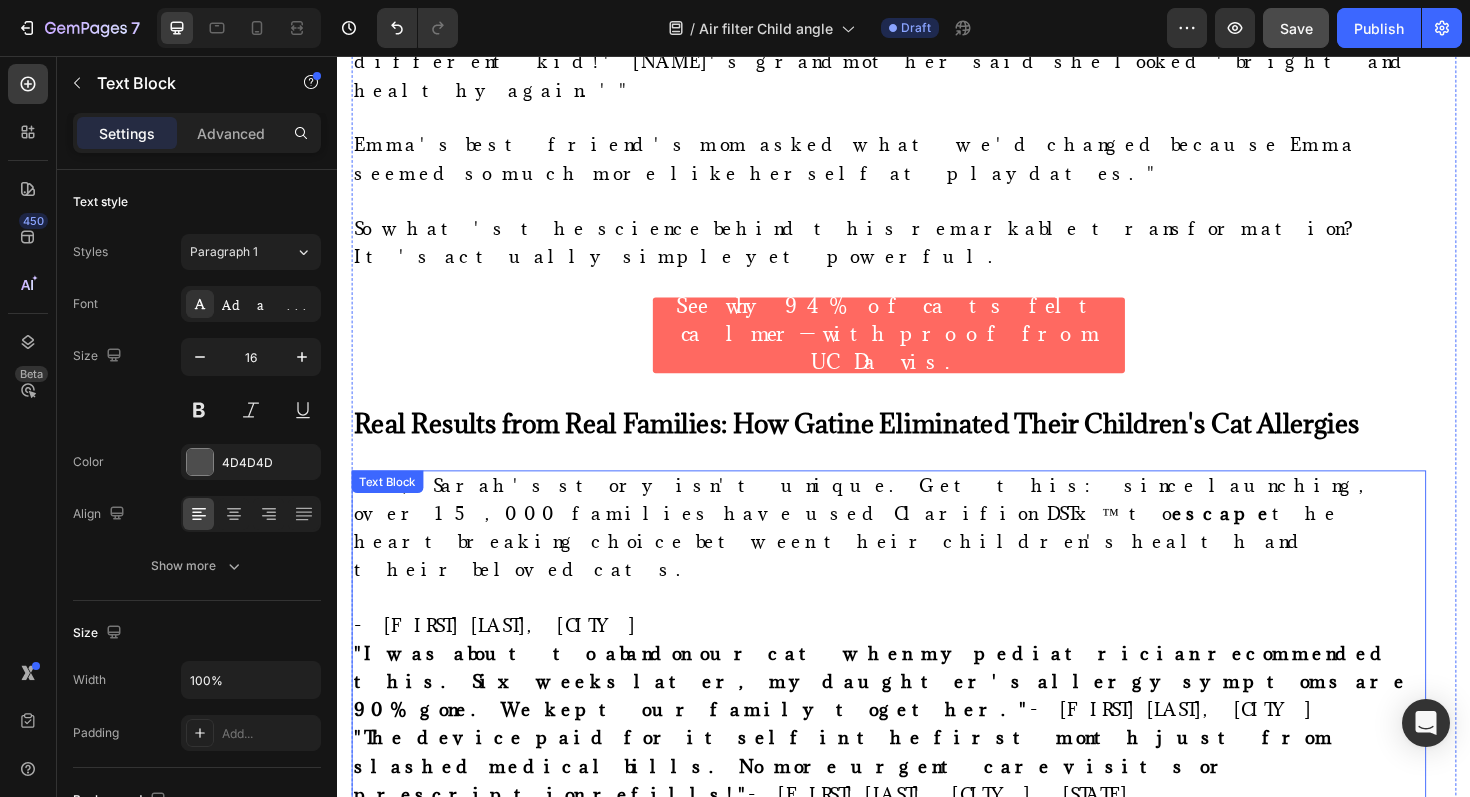 click on ""The device paid for itself in the first month just from slashed medical bills. No more urgent care visits or prescription refills!"  - David P., Seattle, WA" at bounding box center (921, 808) 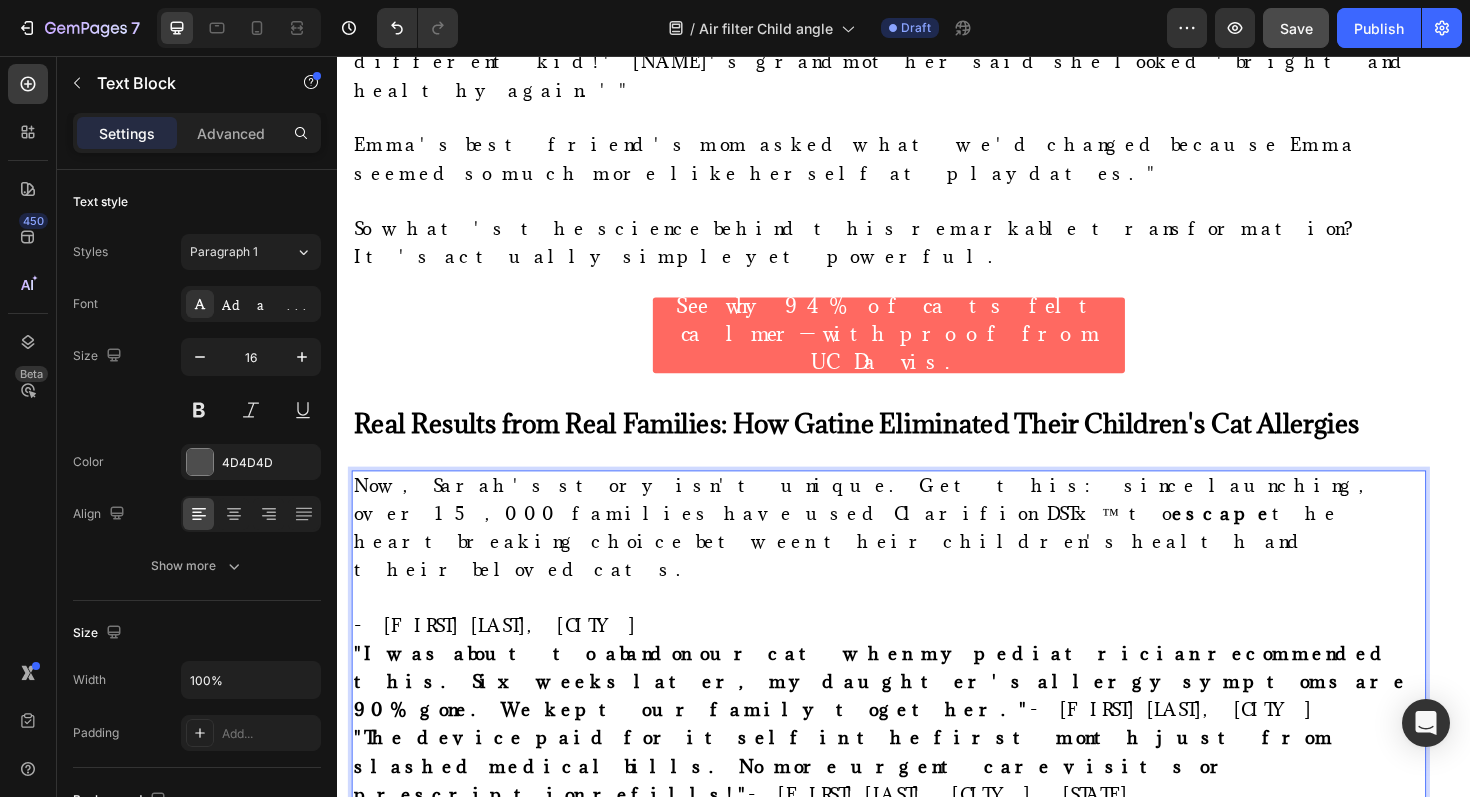 click on ""My twins can finally play with our cats without breaking out in hives. It's like having our happy family back."" at bounding box center [890, 882] 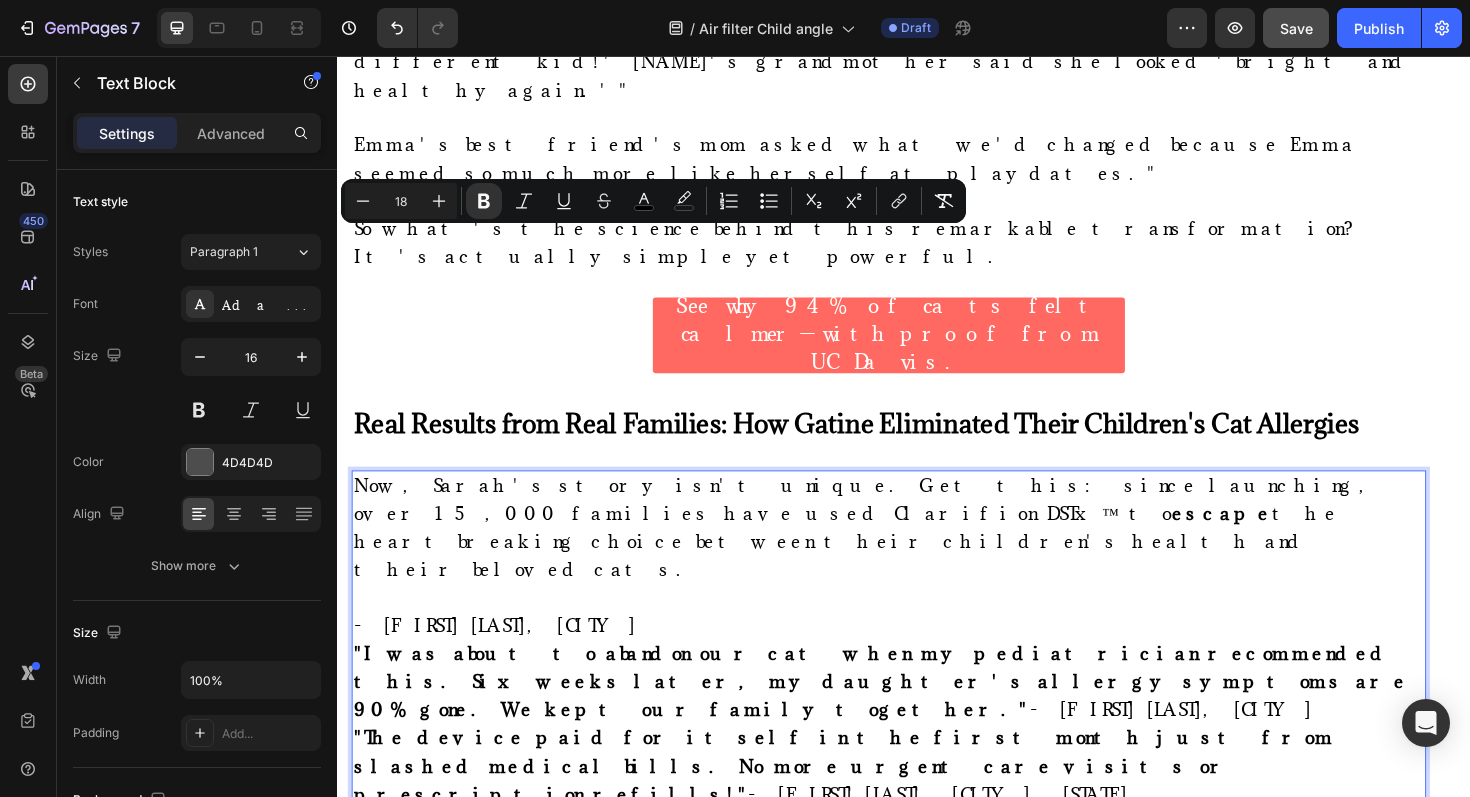 click on ""My twins can finally play with our cats without breaking out in hives. It's like having our happy family back."" at bounding box center (890, 882) 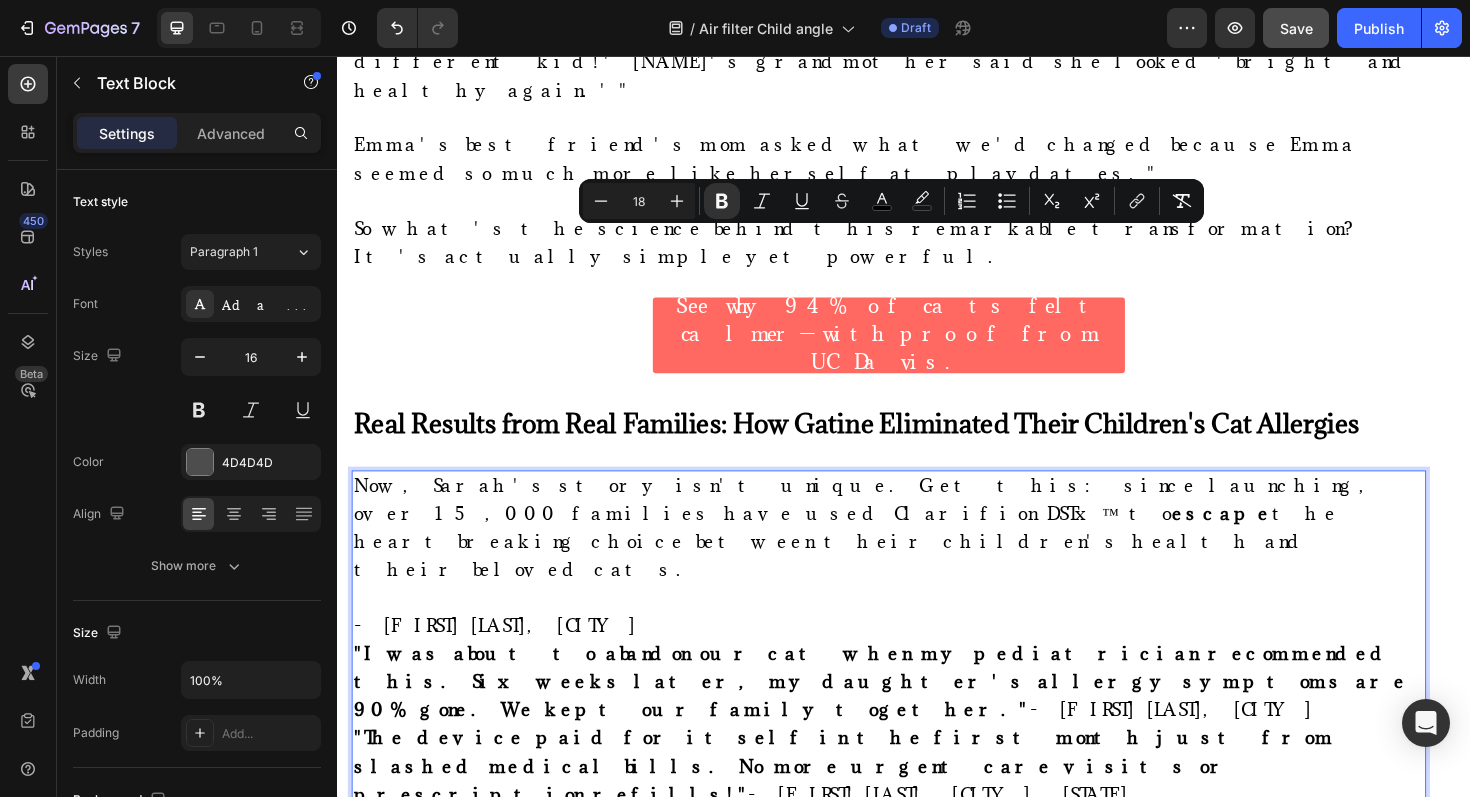 click on ""My twins can finally play with our cats without breaking out in hives. It's like having our happy family back."" at bounding box center (890, 882) 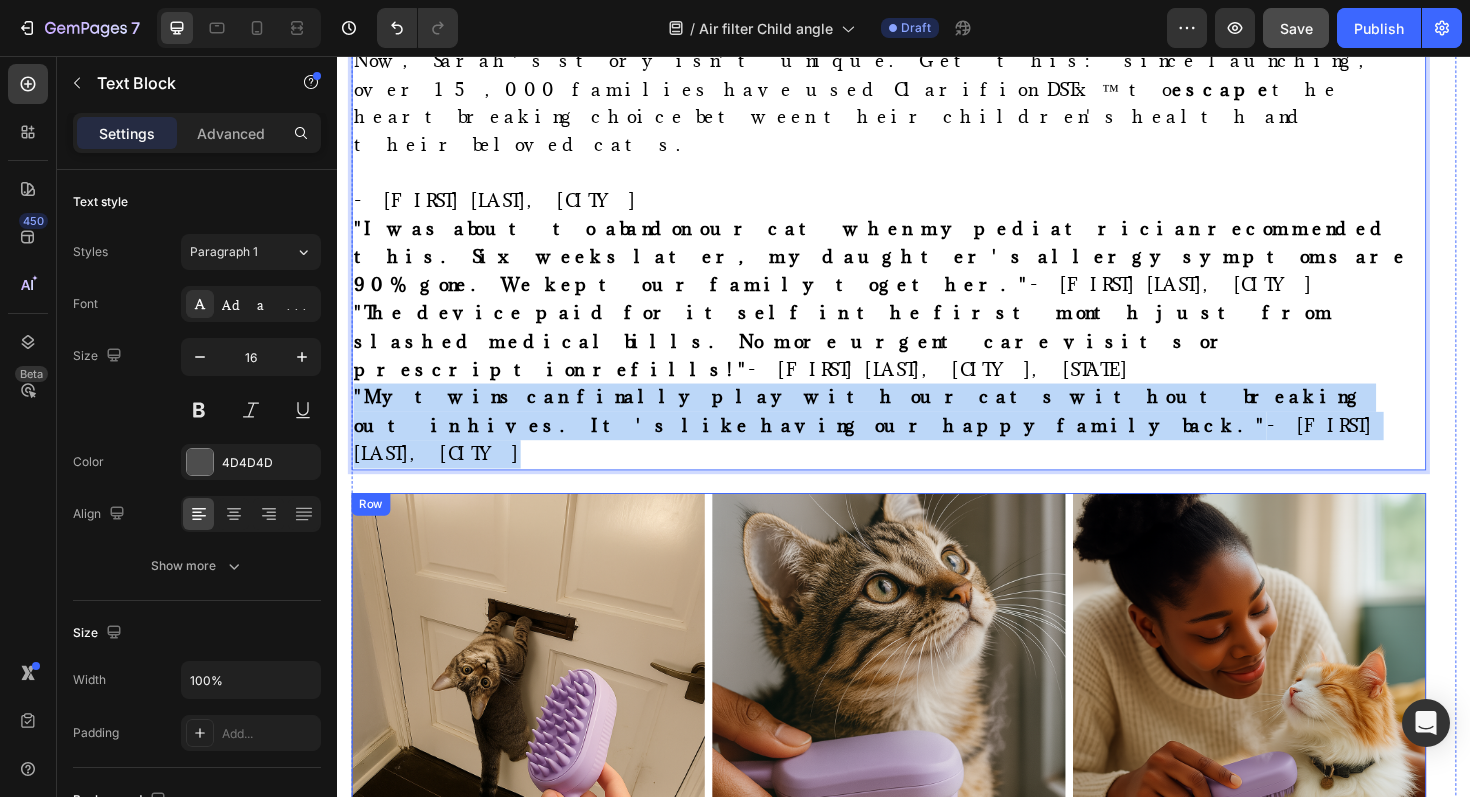 scroll, scrollTop: 11334, scrollLeft: 0, axis: vertical 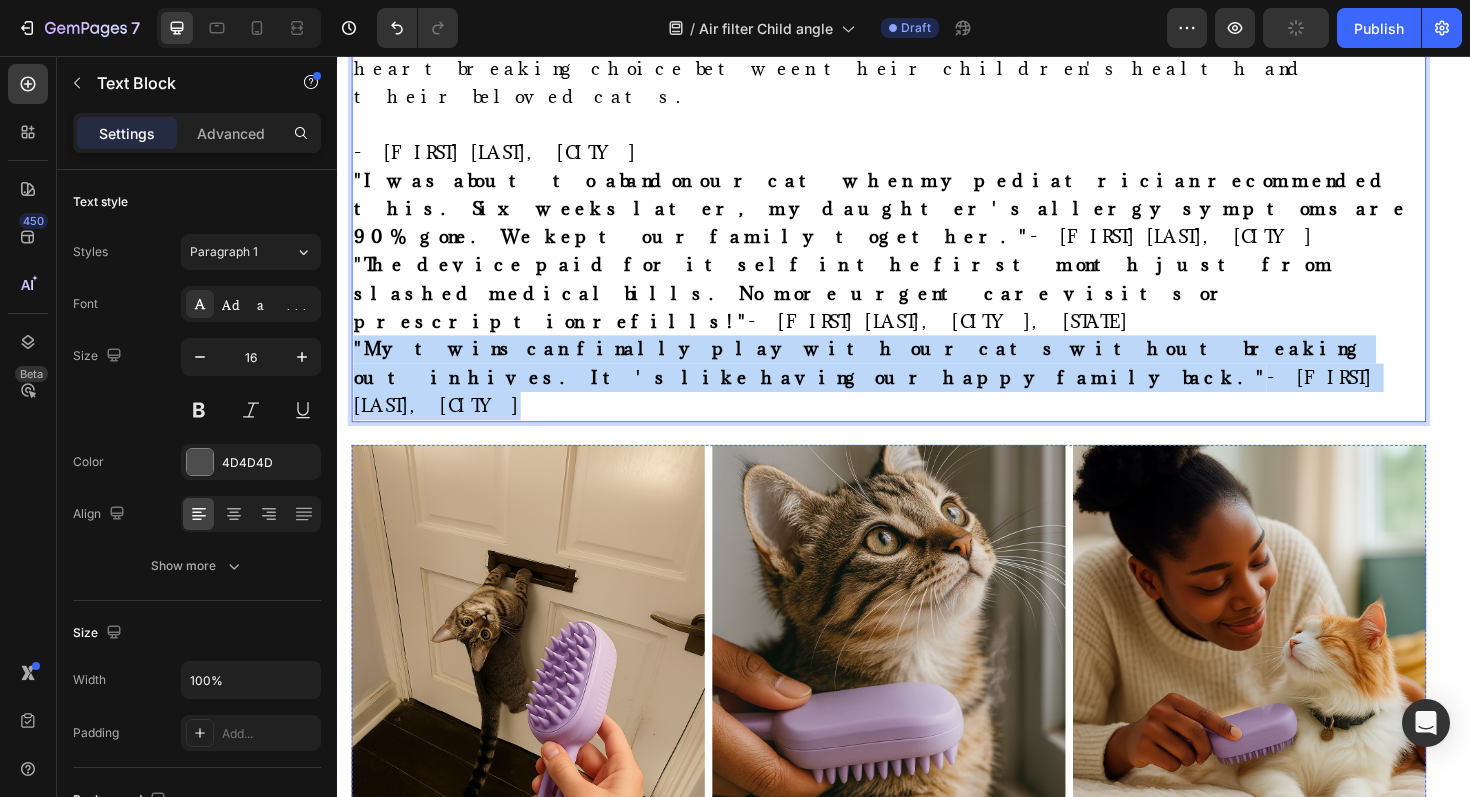 click on ""I've been rescuing cats for 20 years, and I've never seen anything like this. Even my most scared fosters calm down with this brush. My vet said it's like magic, but I know it's just smart design."" at bounding box center (1292, 958) 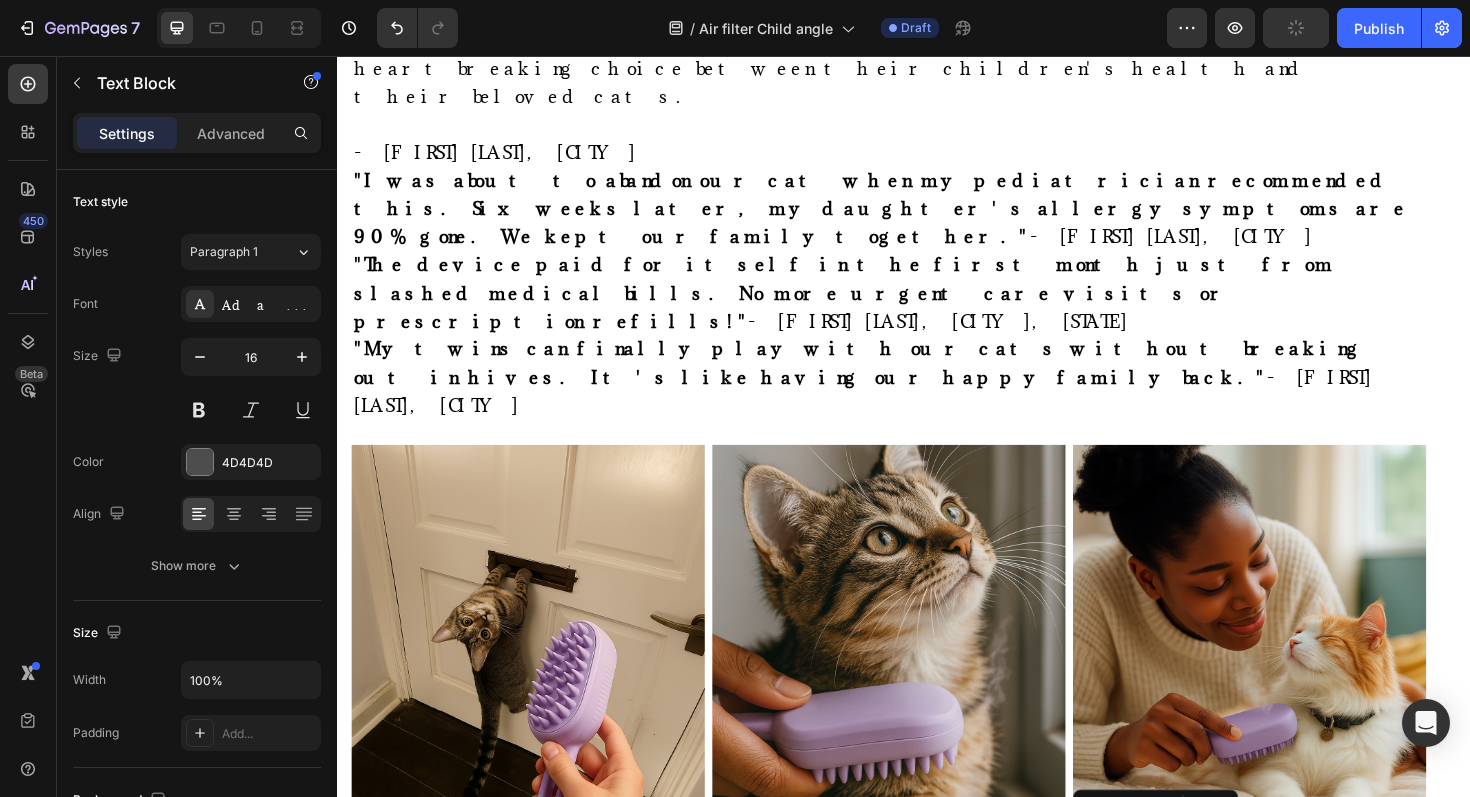 click on ""I've been rescuing cats for 20 years, and I've never seen anything like this. Even my most scared fosters calm down with this brush. My vet said it's like magic, but I know it's just smart design."" at bounding box center [1292, 958] 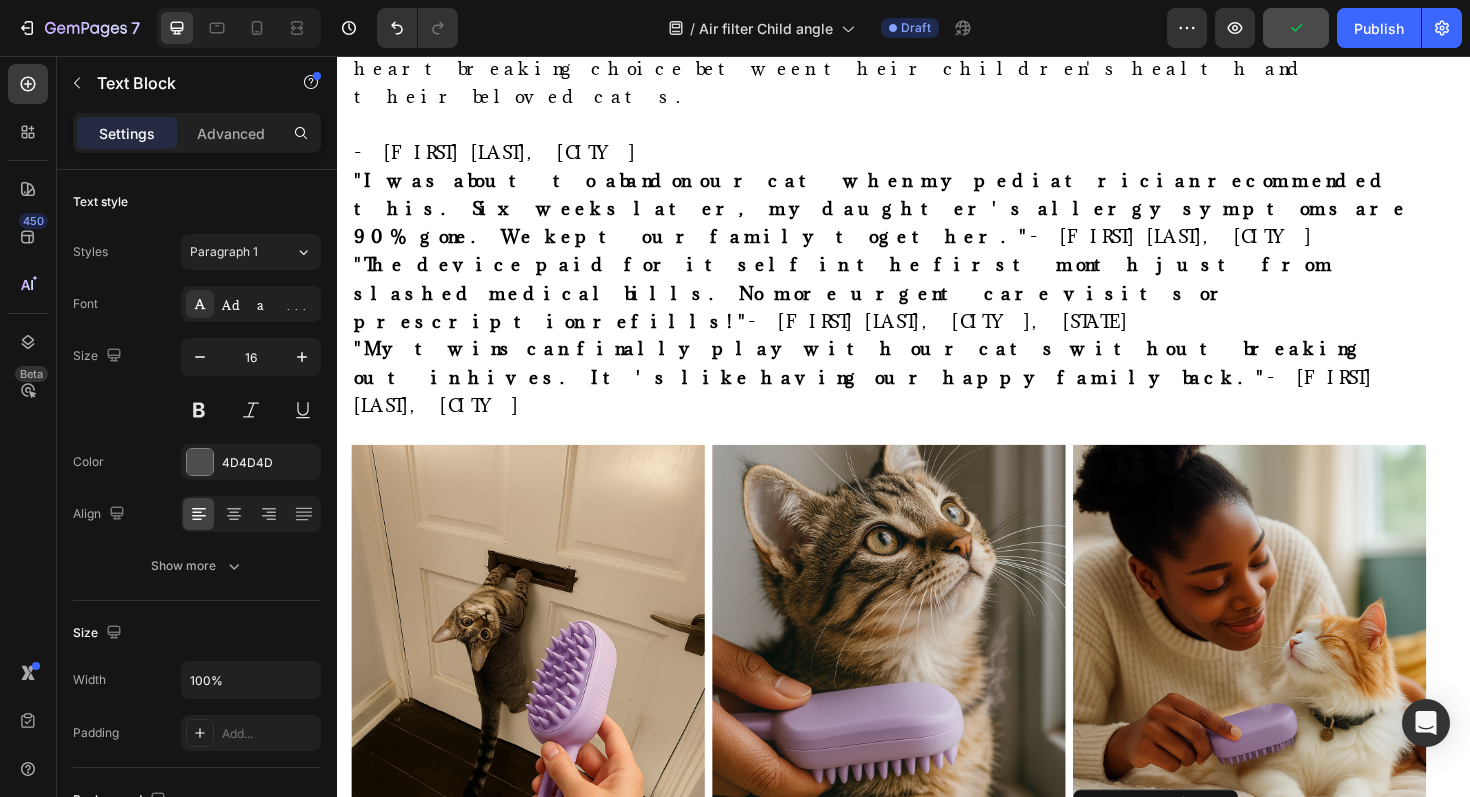 click on ""I've been rescuing cats for 20 years, and I've never seen anything like this. Even my most scared fosters calm down with this brush. My vet said it's like magic, but I know it's just smart design."" at bounding box center (1292, 958) 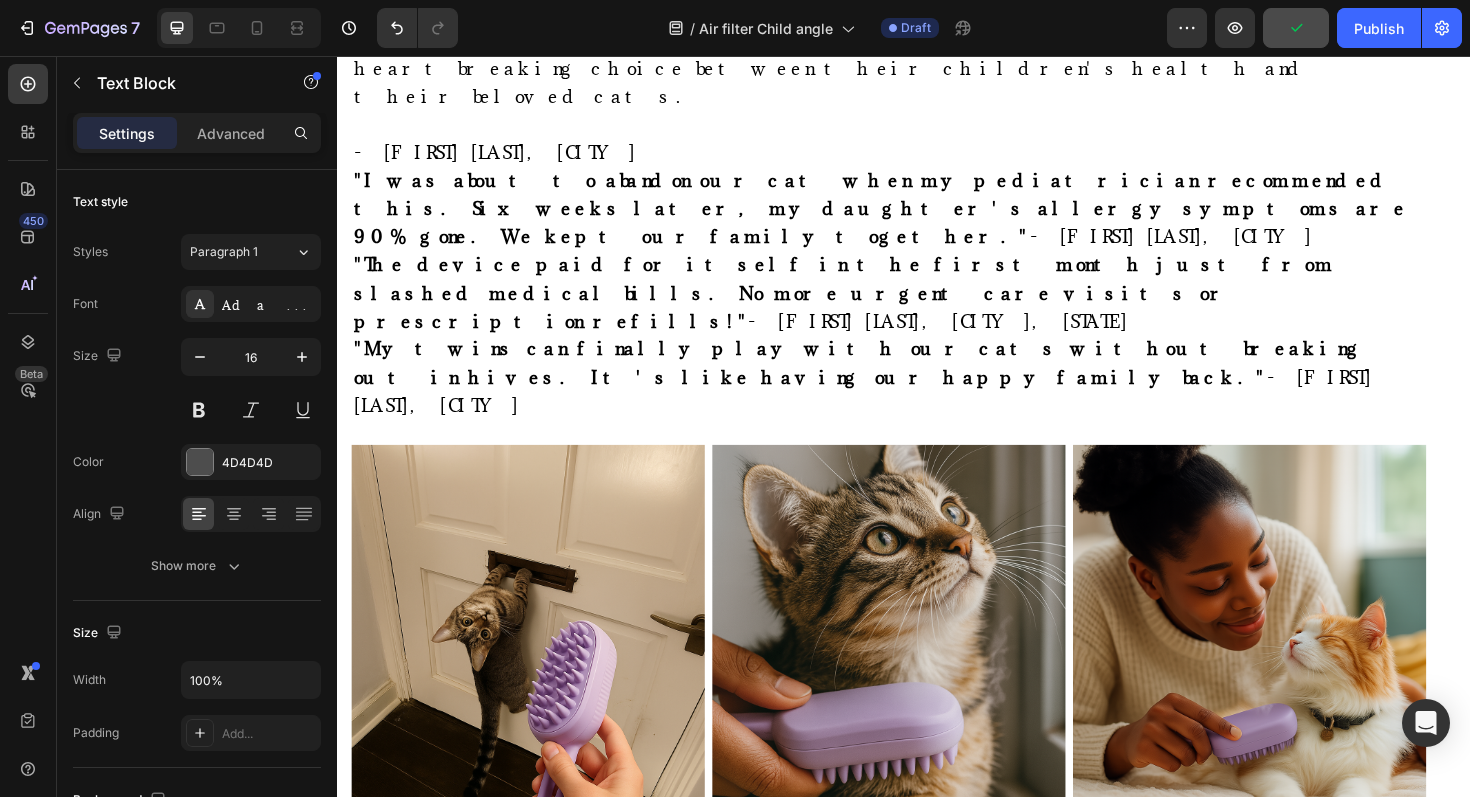 click on ""I've been rescuing cats for 20 years, and I've never seen anything like this. Even my most scared fosters calm down with this brush. My vet said it's like magic, but I know it's just smart design."" at bounding box center [1292, 958] 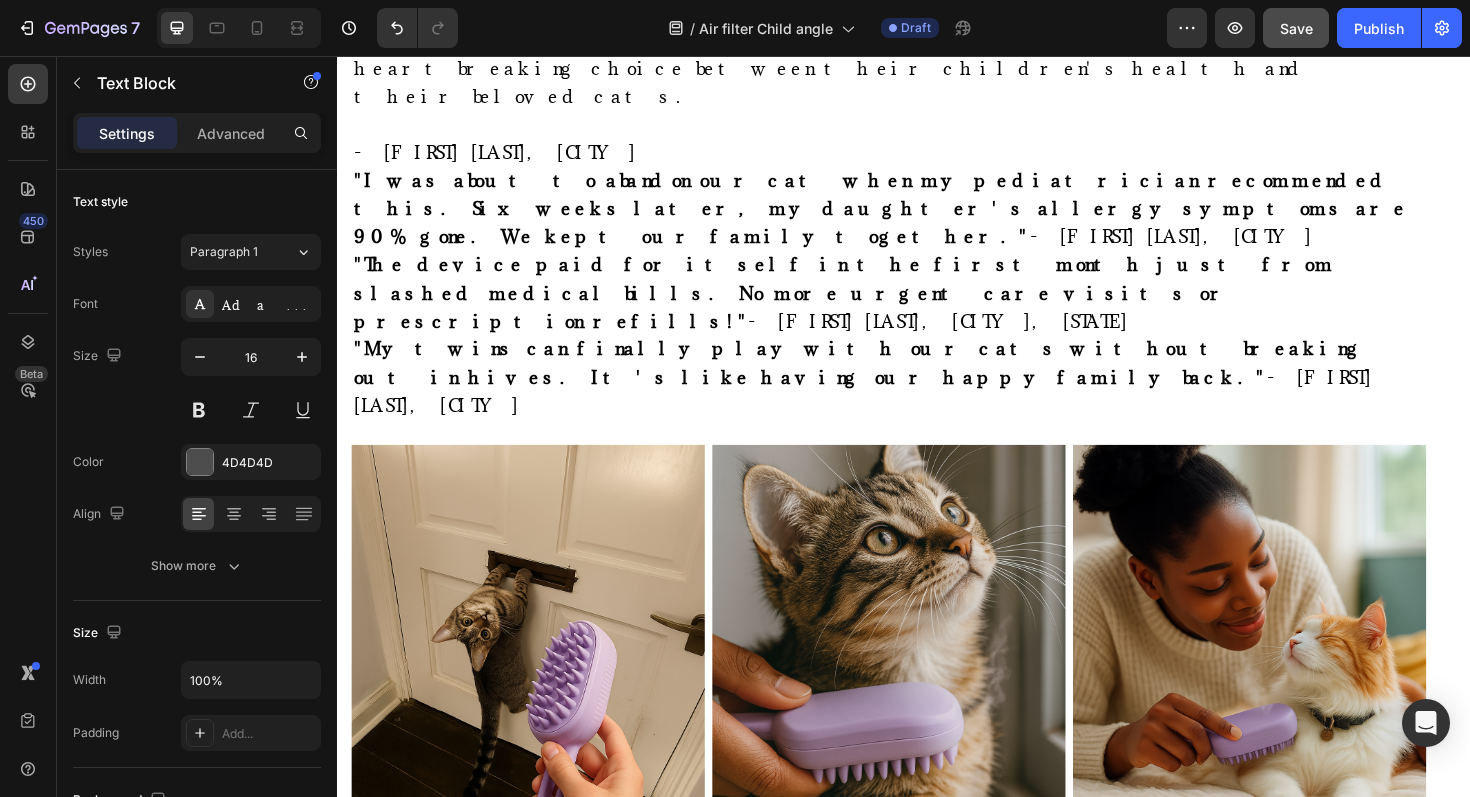click on ""My twins can finally play with our cats without breaking out in hives. It's like having our happy family back."  - Amanda L., Austin, TX" at bounding box center (1302, 973) 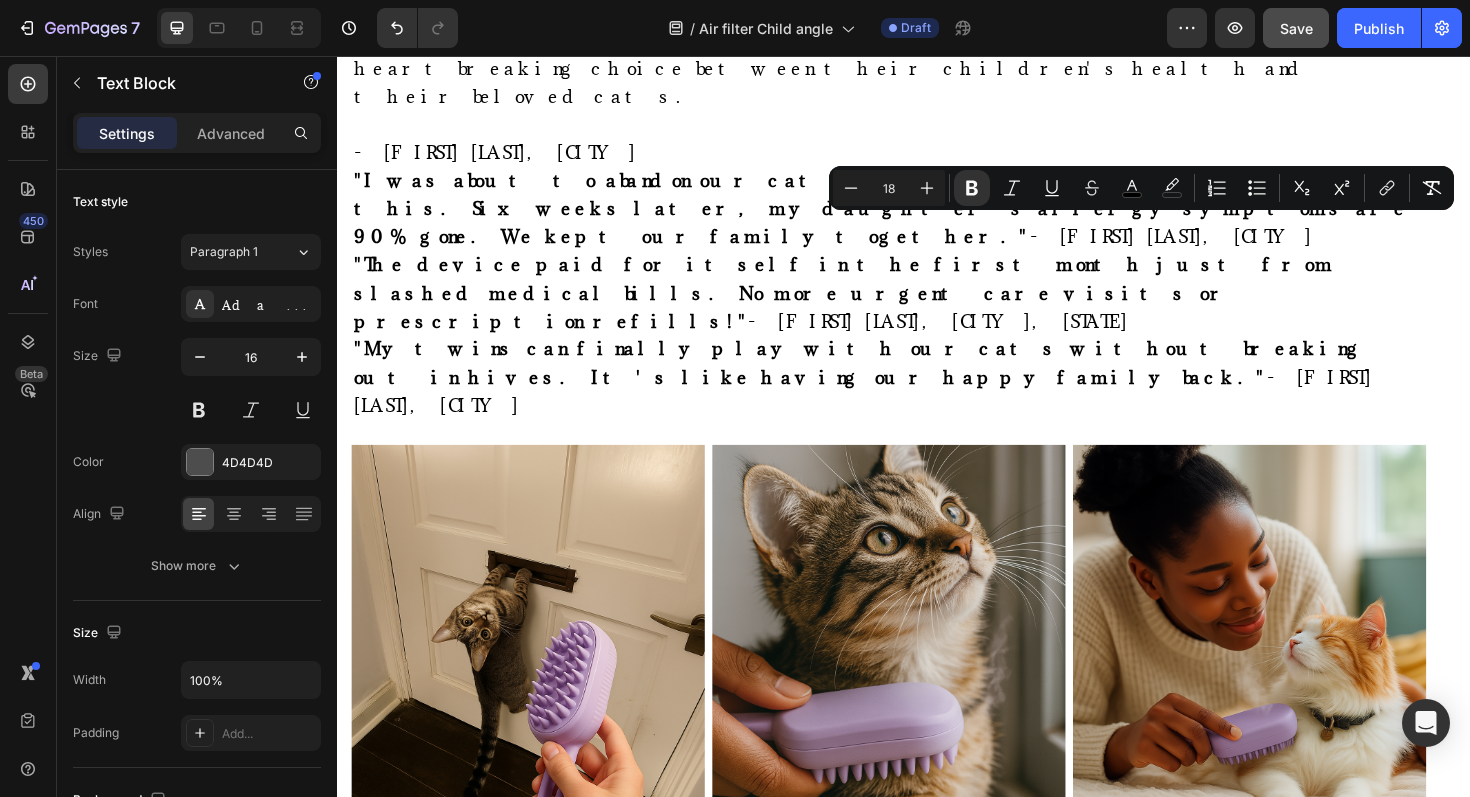 click on ""My twins can finally play with our cats without breaking out in hives. It's like having our happy family back."  - Amanda L., Austin, TX" at bounding box center (1302, 973) 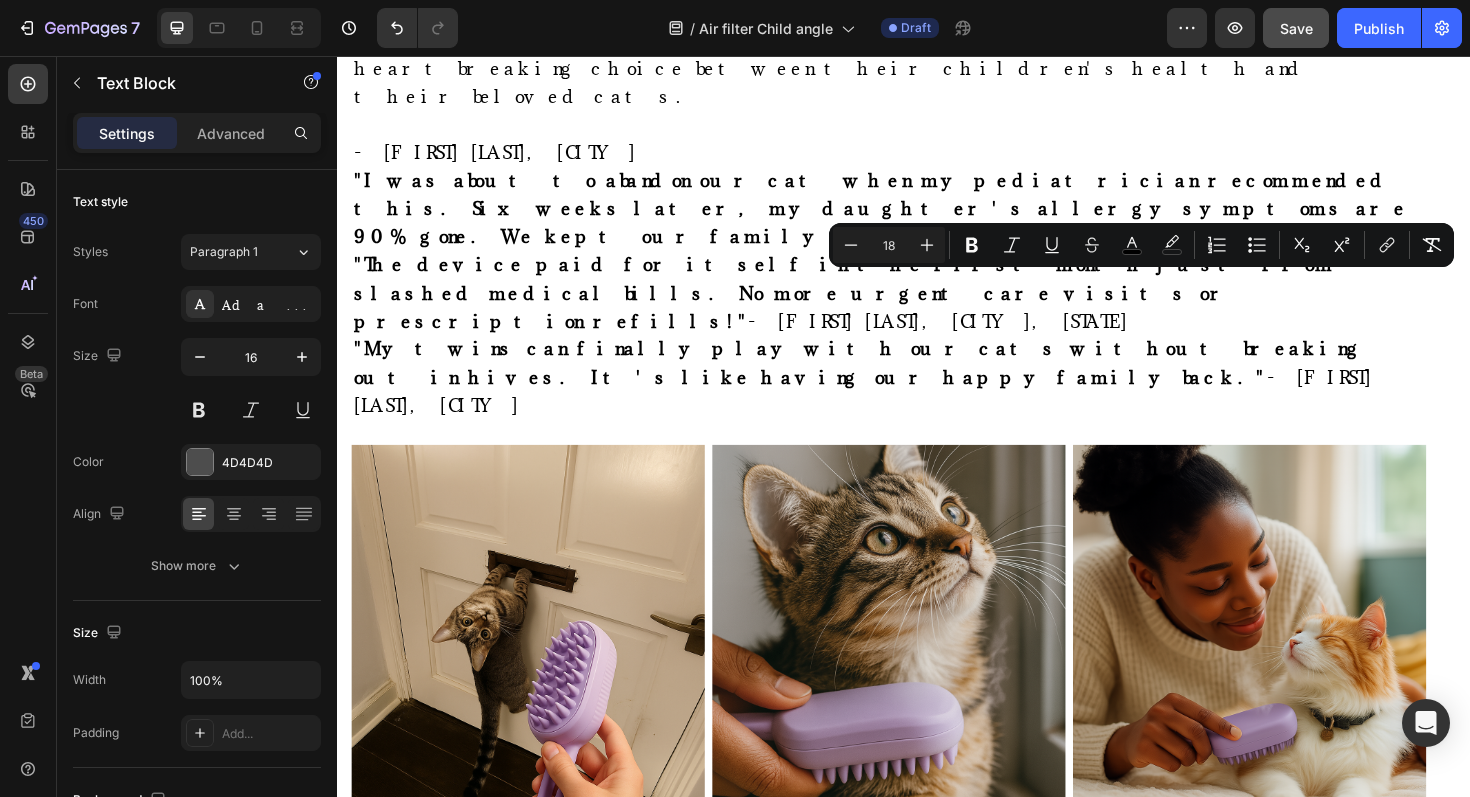 drag, startPoint x: 1251, startPoint y: 331, endPoint x: 1387, endPoint y: 296, distance: 140.43147 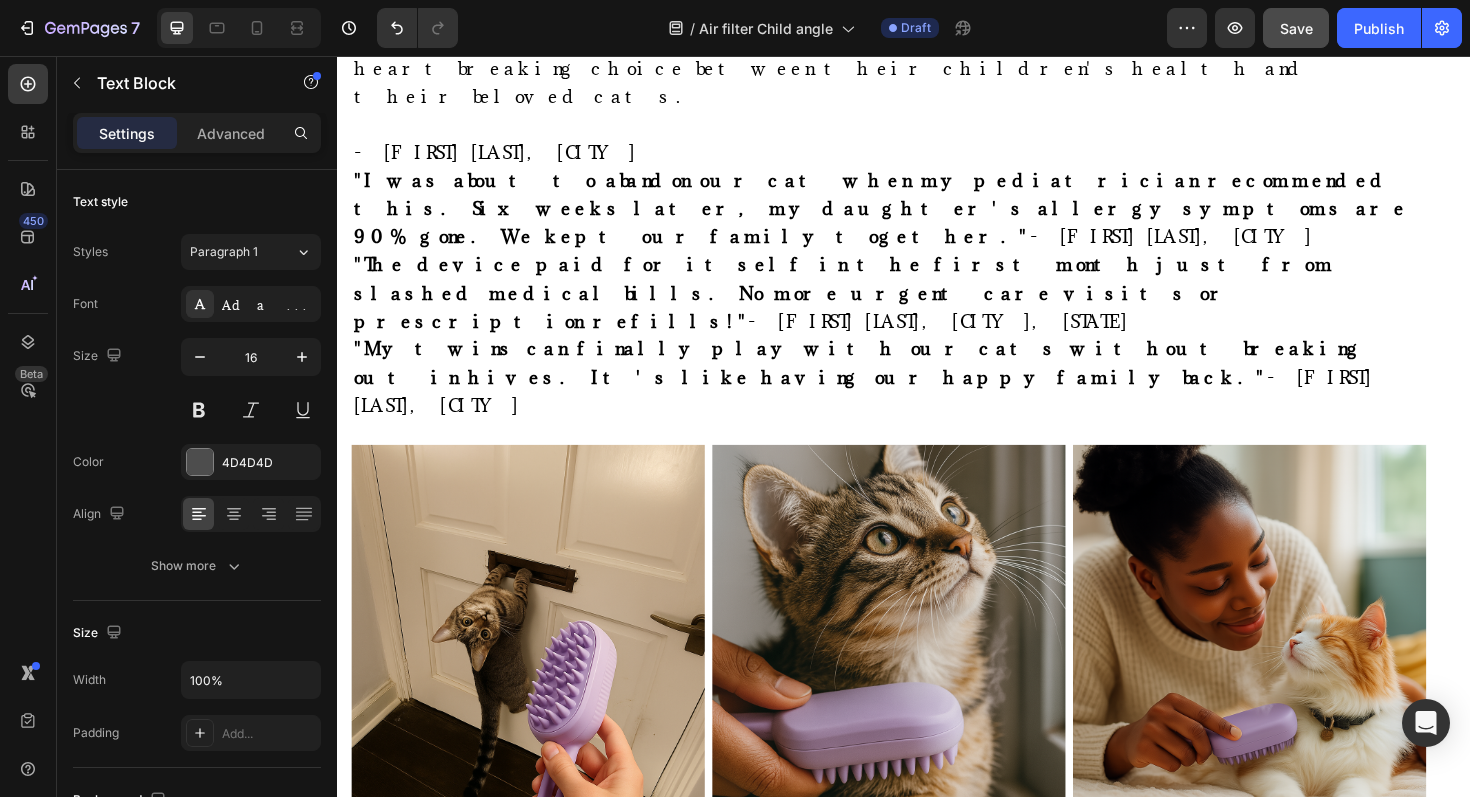 click on "—Dorothy M., age 58" at bounding box center [1303, 1079] 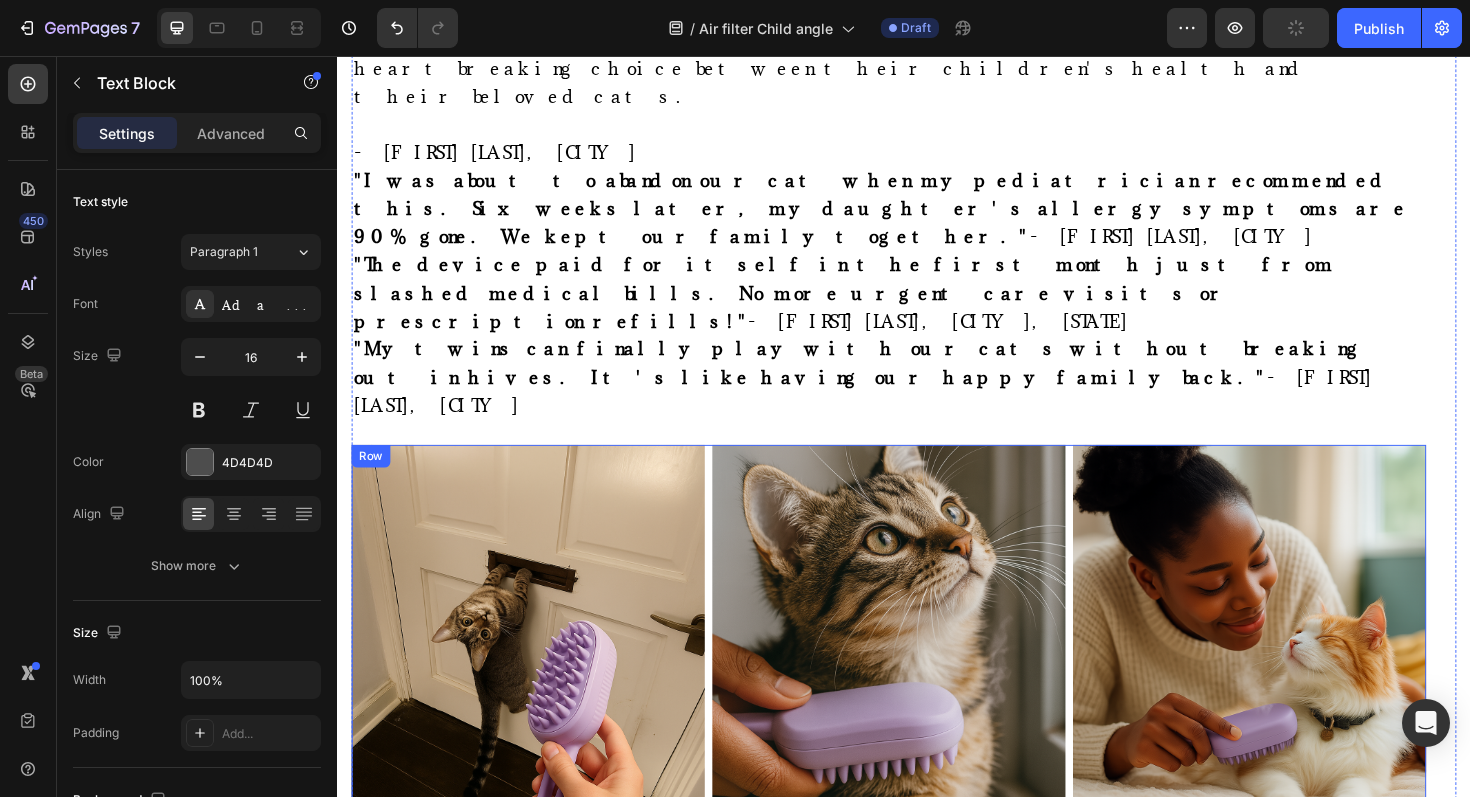 click on "Image "My twins can finally play with our cats without breaking out in hives. It's like having our happy family back."      - Amanda L., Austin, TX Text Block   0" at bounding box center [1303, 850] 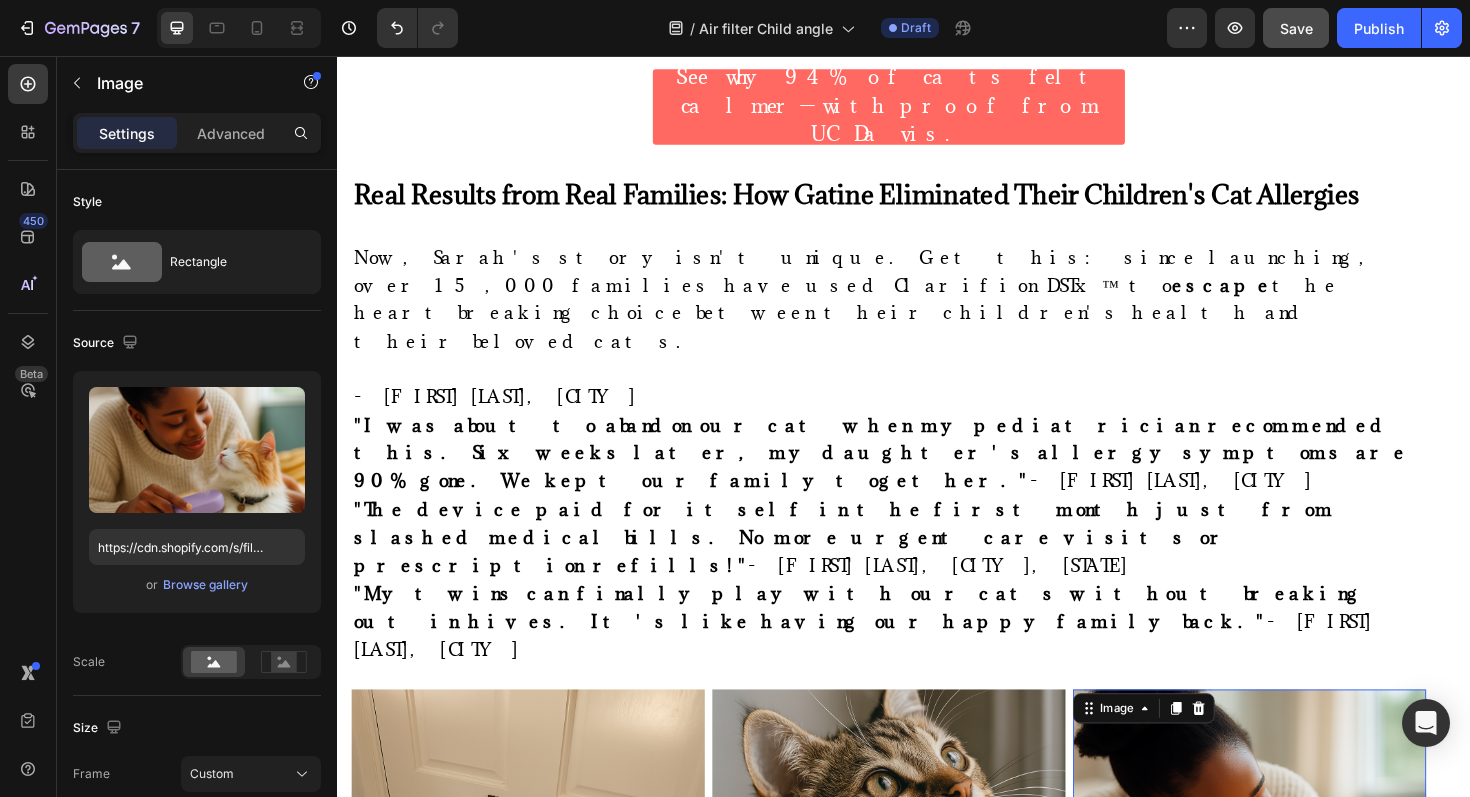 click at bounding box center (1303, 927) 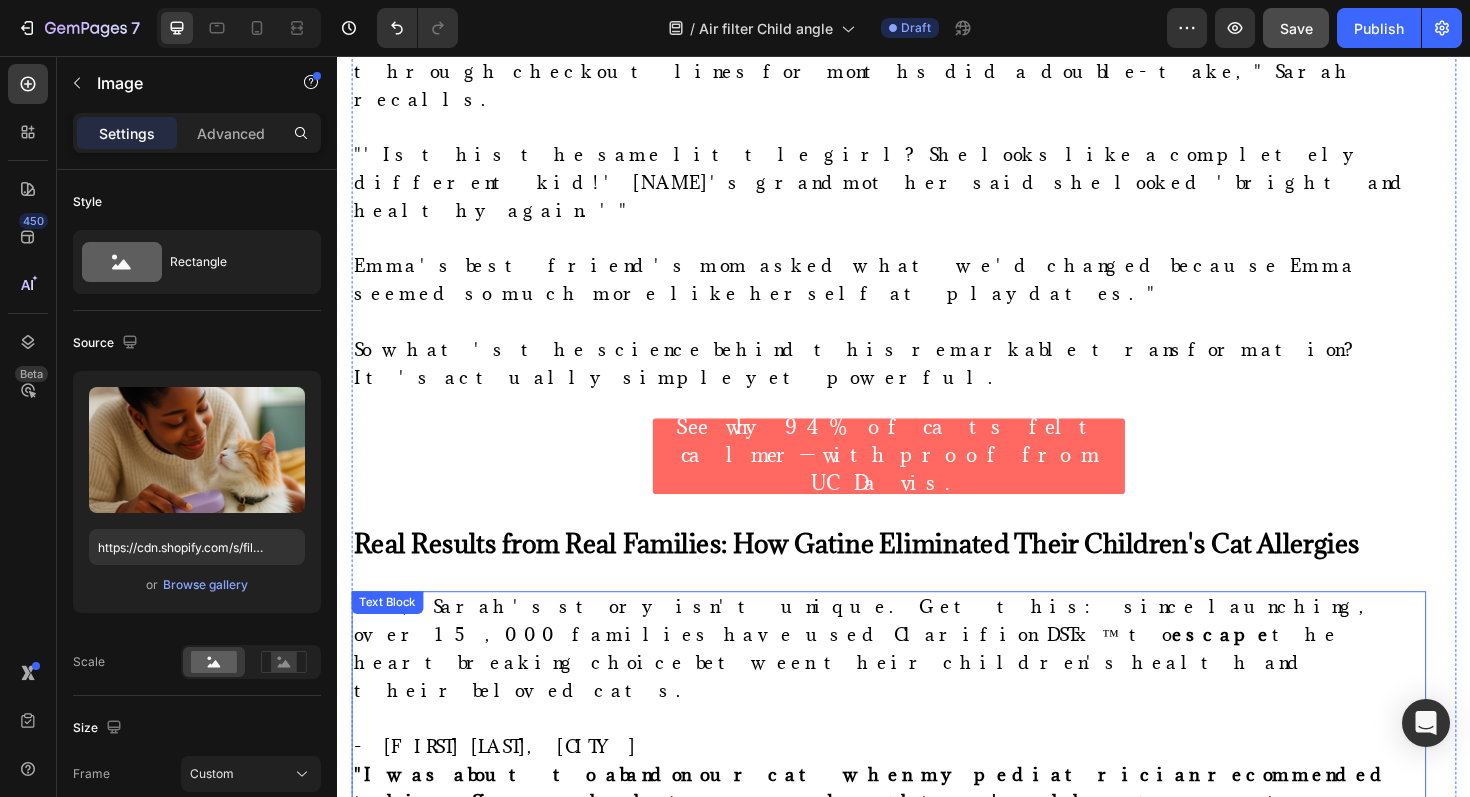 scroll, scrollTop: 10668, scrollLeft: 0, axis: vertical 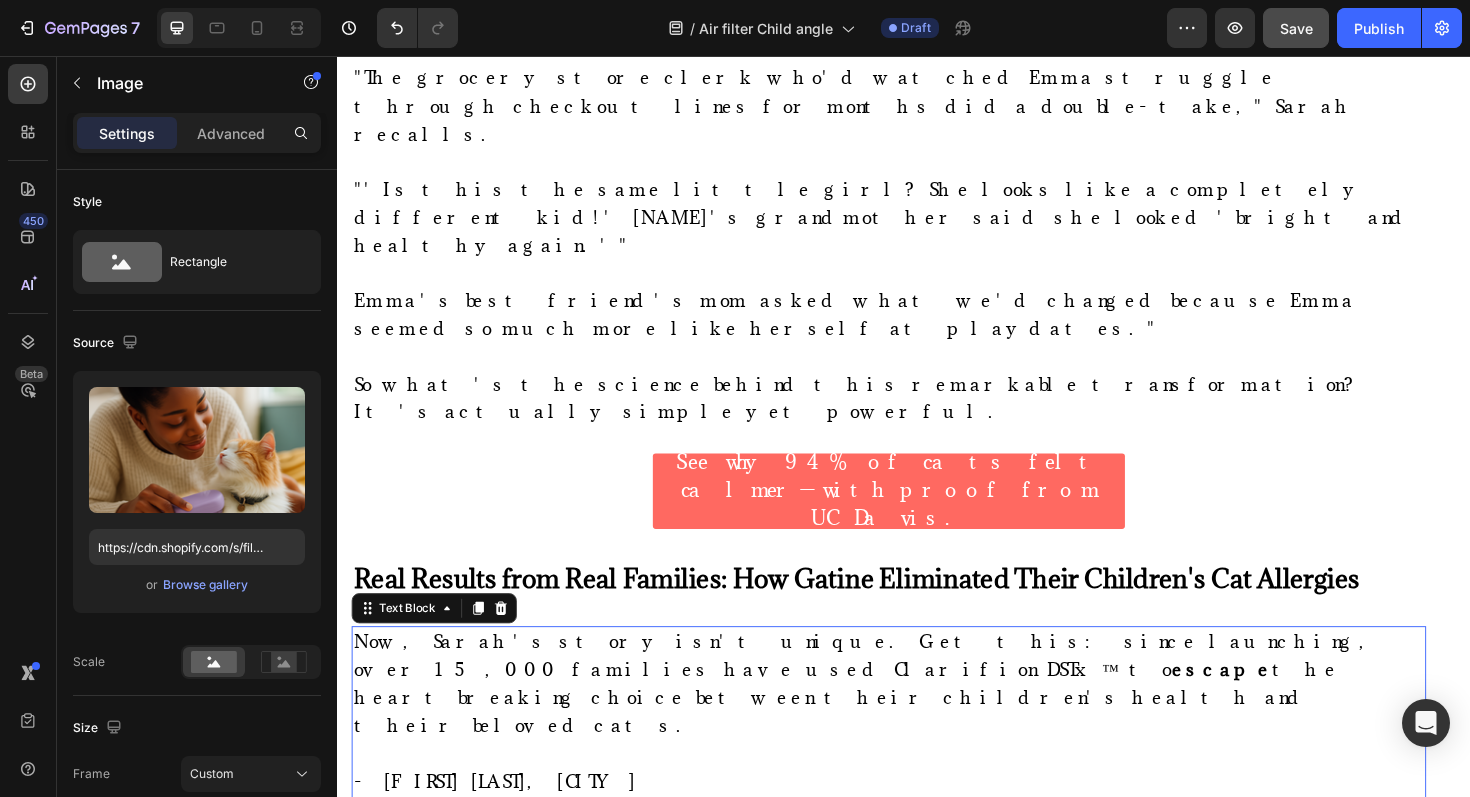 click on ""My twins can finally play with our cats without breaking out in hives. It's like having our happy family back."" at bounding box center (890, 1047) 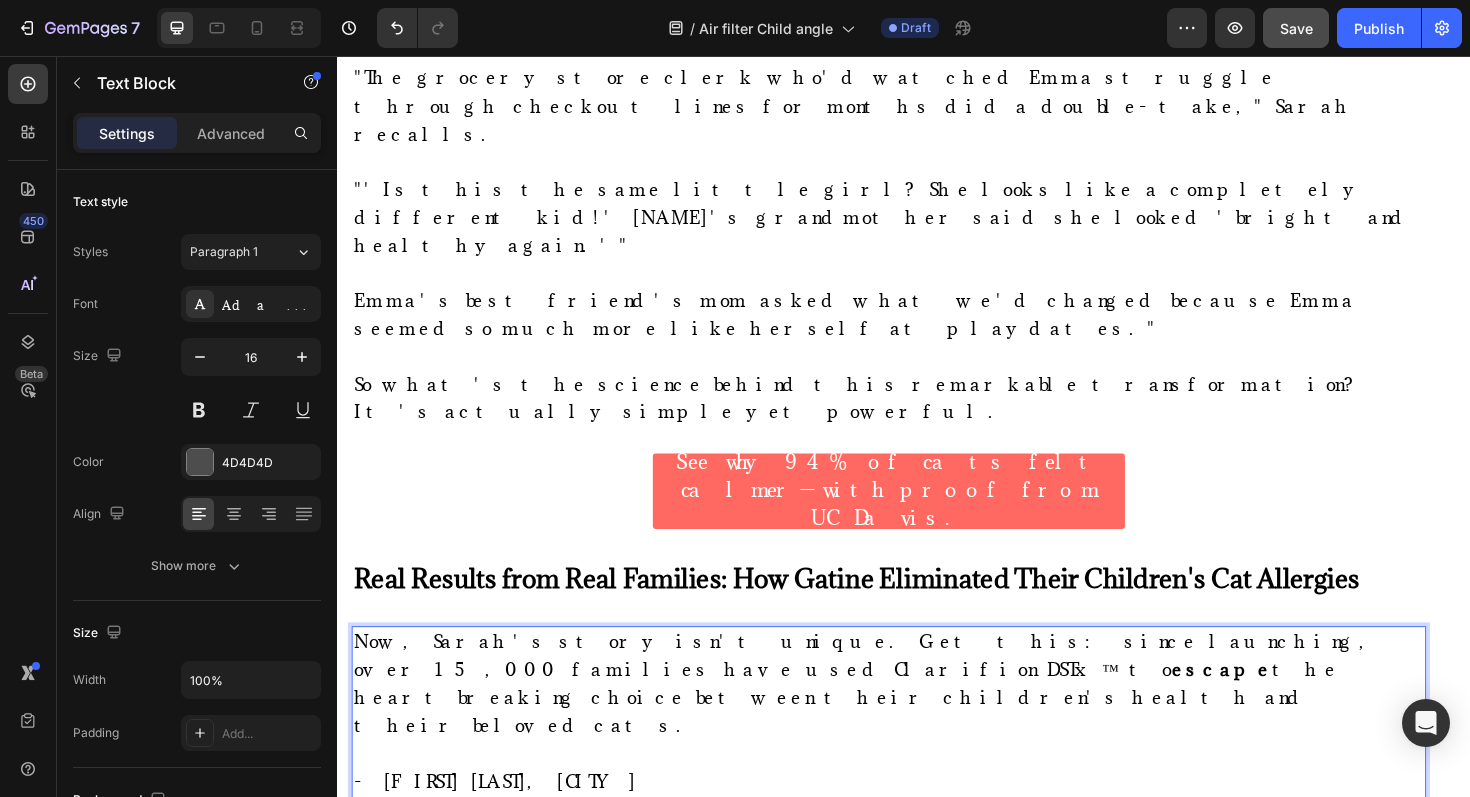 click on ""My twins can finally play with our cats without breaking out in hives. It's like having our happy family back."" at bounding box center (890, 1047) 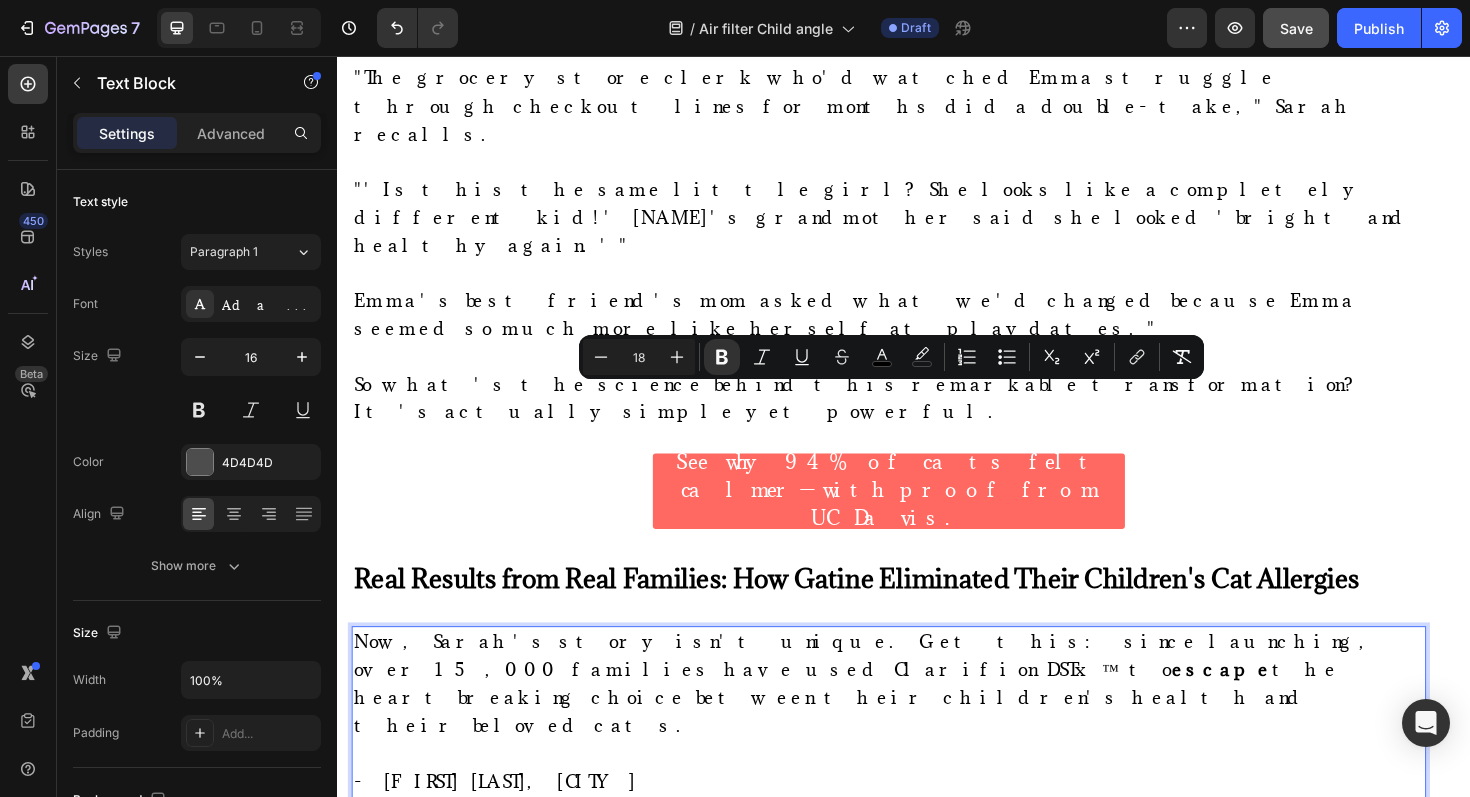 click on ""My twins can finally play with our cats without breaking out in hives. It's like having our happy family back."" at bounding box center [890, 1047] 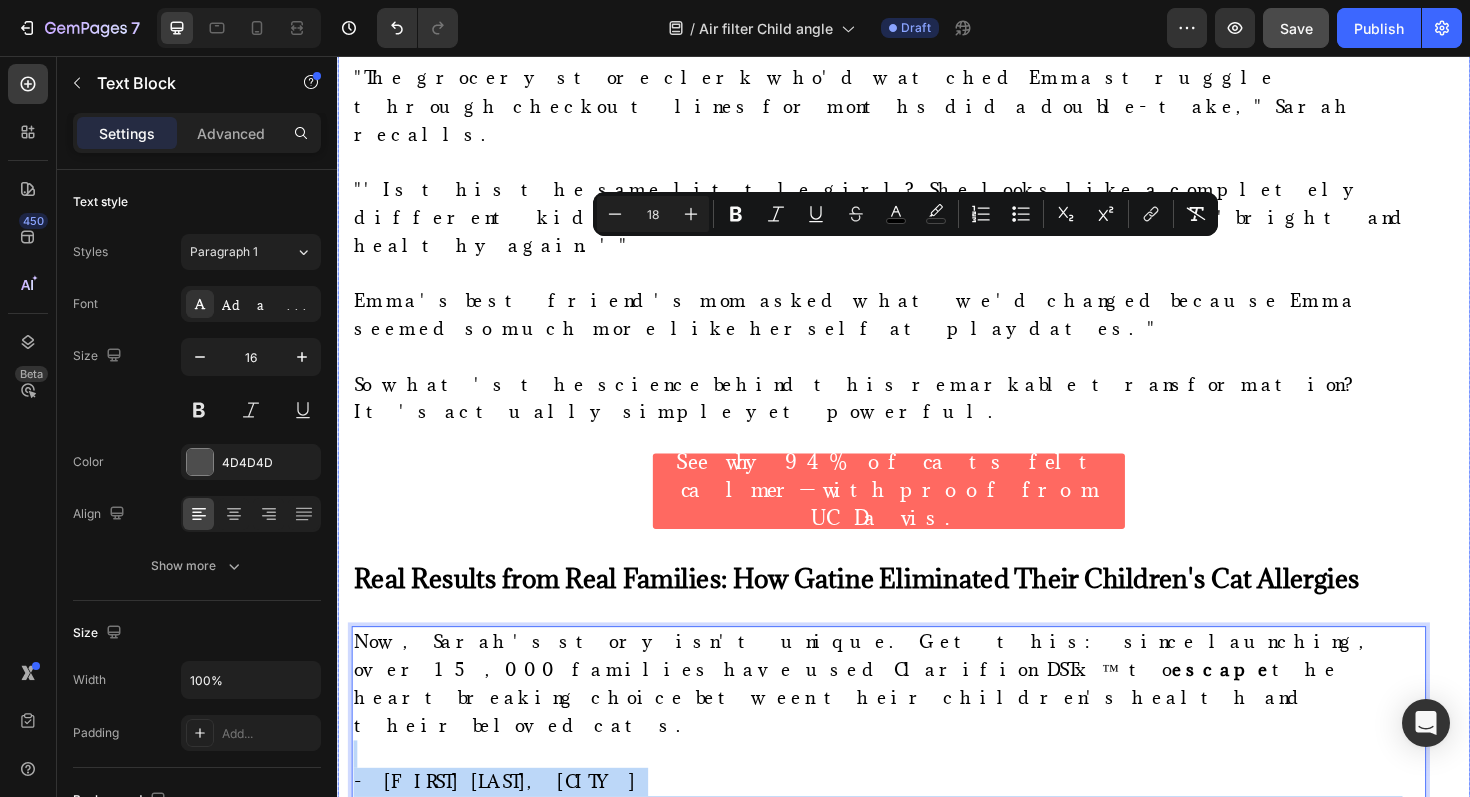 drag, startPoint x: 465, startPoint y: 442, endPoint x: 342, endPoint y: 240, distance: 236.50159 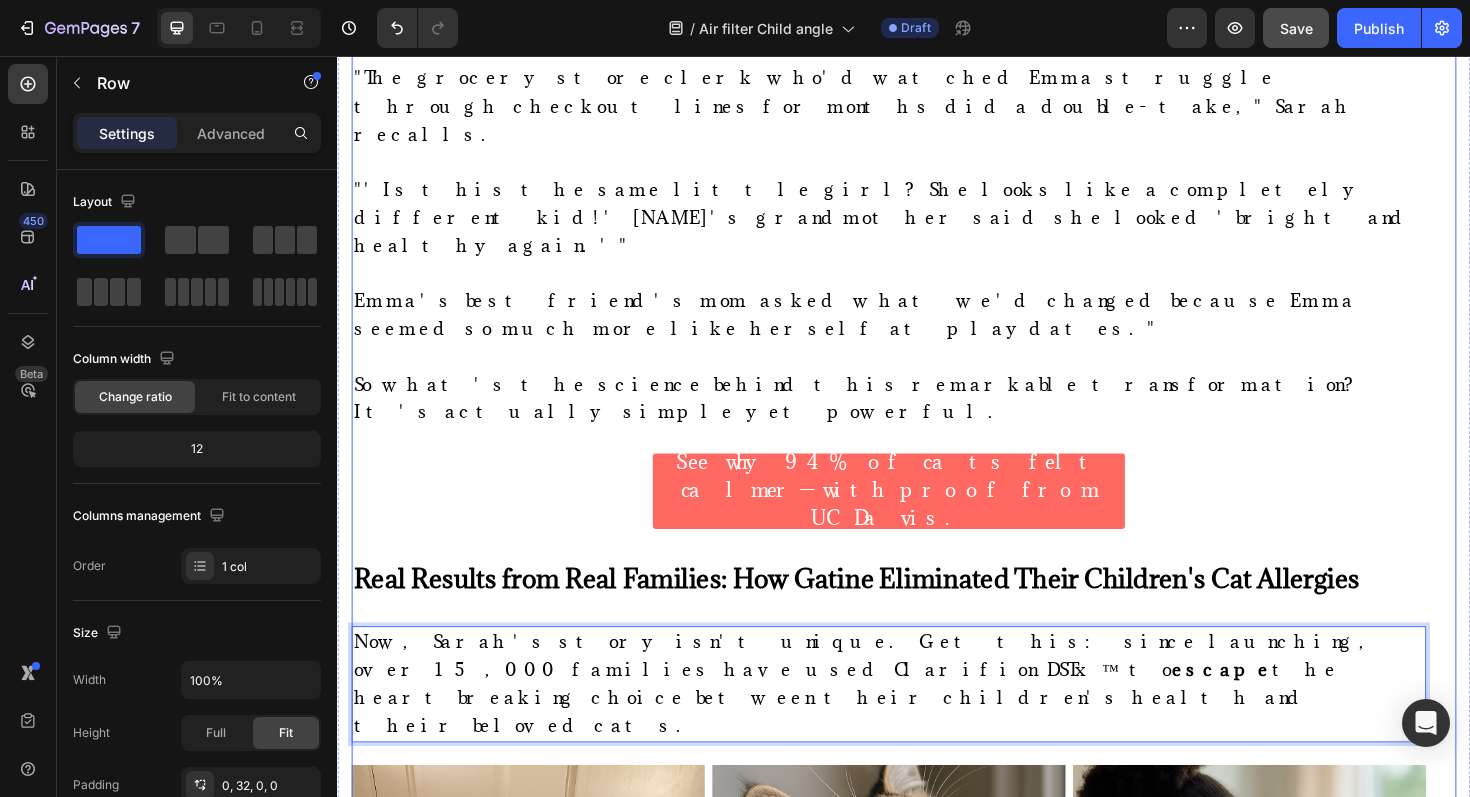 click on "How This Mom Stopped Her 6-Year-Old's Daily Asthma Attacks in Just 30 Minutes Using Science Heading                Title Line Sarah M. is a real customer. Clarifion paid her for sharing her story. Results may vary depending on how big your rooms are, how many devices you use, how clean your air already is, and factors like humidity and ventilation. Text Block Image By Kimberly Halls Text block Advanced list Published:  Monday, January 8, 2024 Text block Row Image Listen, Sarah M., 34, never imagined that two rescue cats would  destroy  her 6-year-old daughter Emma's breathing—turning her into a wheezing child who could barely breathe in her own home.   You see, Sarah had dreamed of giving Emma the  treasure  of growing up with pets. So when they visited the local shelter "just to look," guess what happened?    They fell head over heels for two orange tabby cats, Pumpkin and Spice.   But here's the thing. What started as a fairy-tale pet adoption quickly turned into Sarah's worst  nightmare ." at bounding box center [921, -2941] 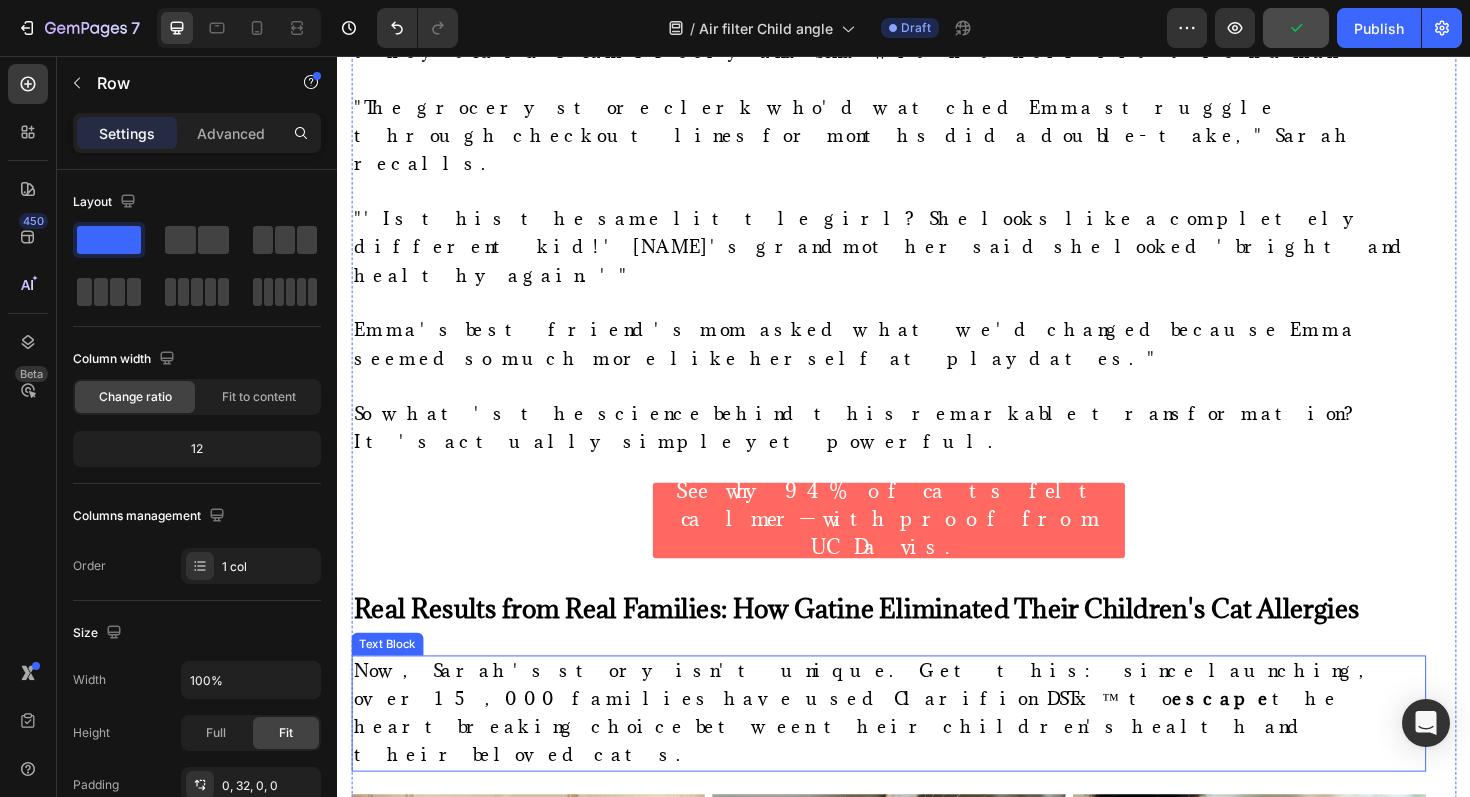 scroll, scrollTop: 10639, scrollLeft: 0, axis: vertical 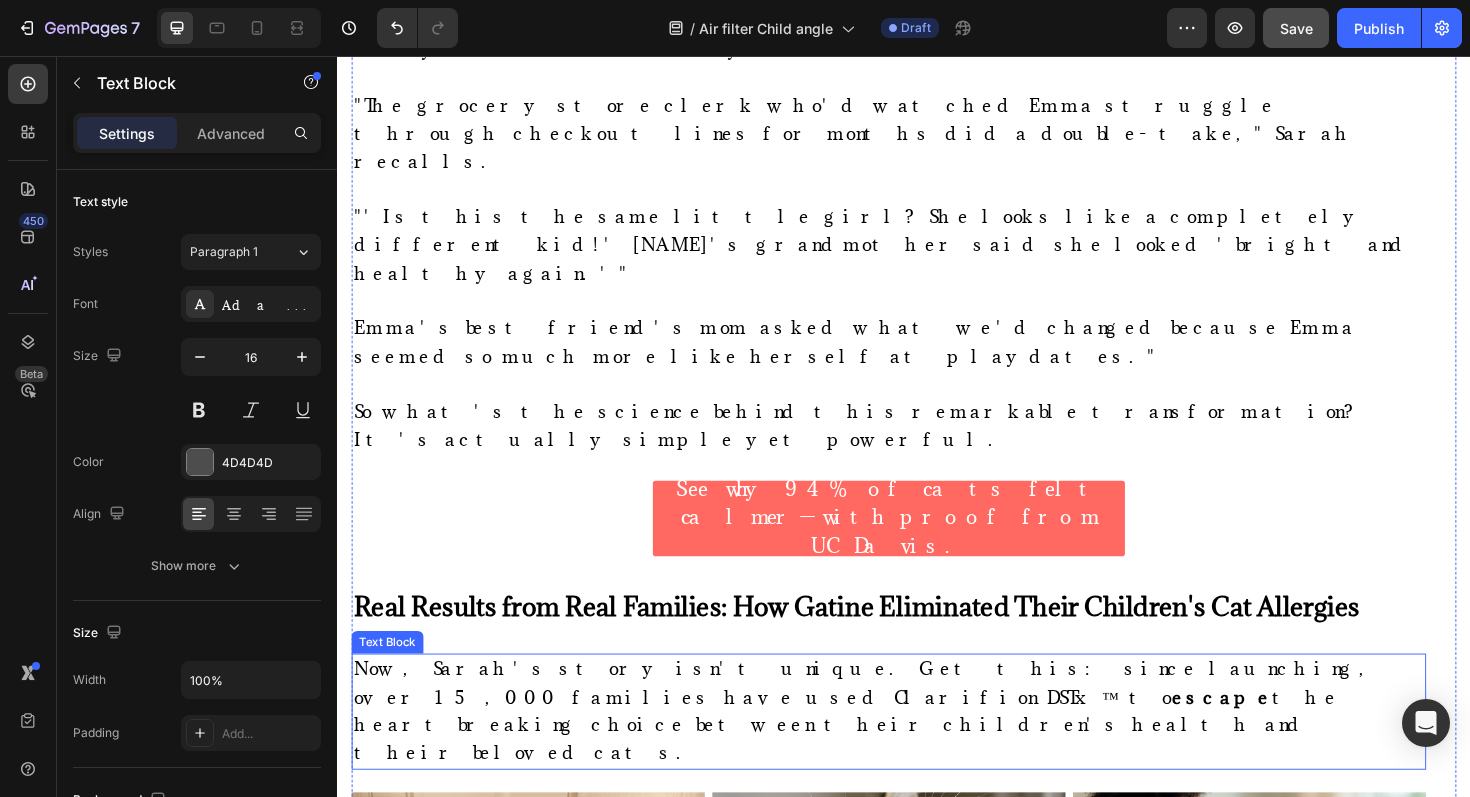 click on "Now, Sarah's story isn't unique. Get this: since launching, over 15,000 families have used Clarifion DSTx™ to  escape  the heartbreaking choice between their children's health and their beloved cats." at bounding box center (897, 749) 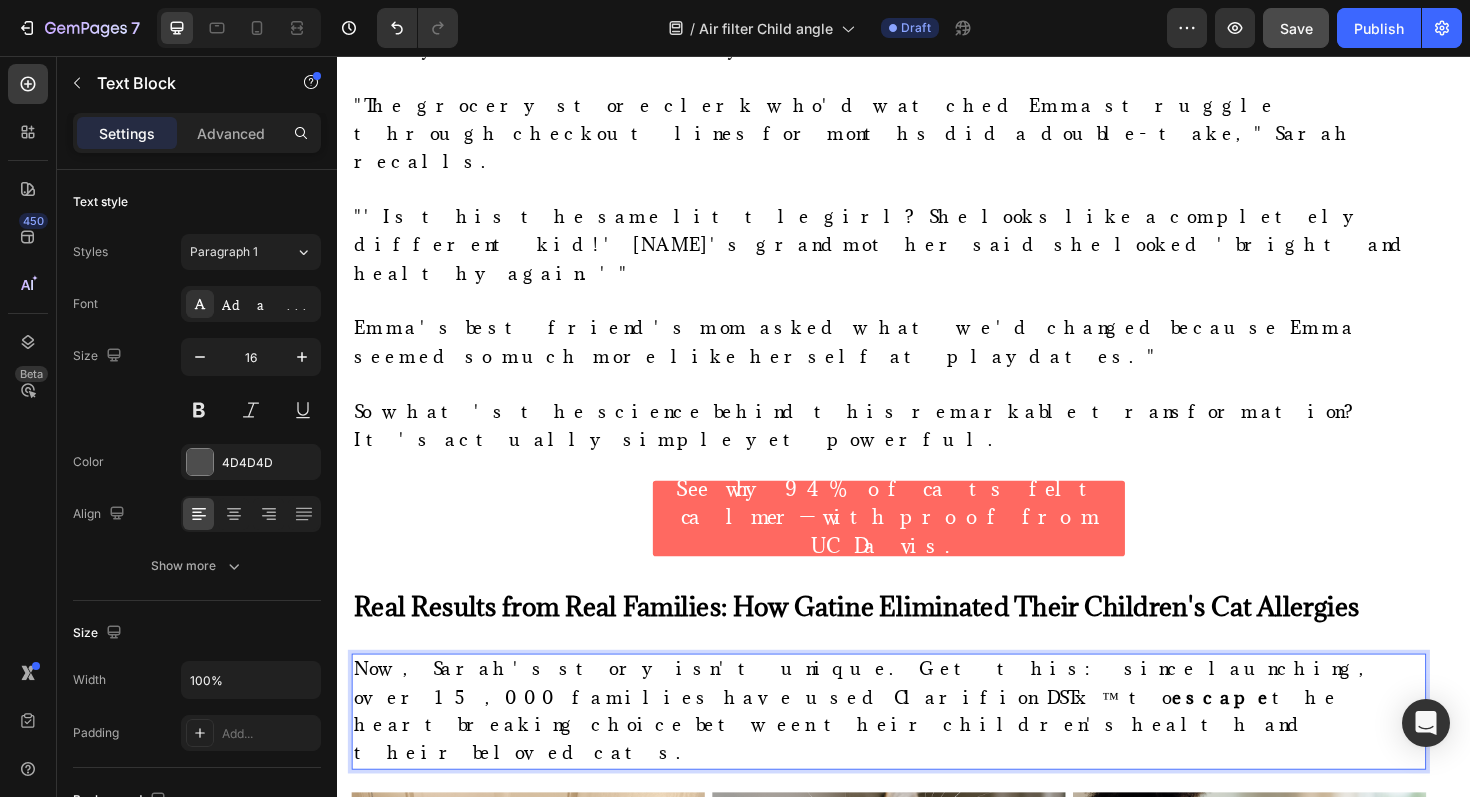 click on "Now, Sarah's story isn't unique. Get this: since launching, over 15,000 families have used Clarifion DSTx™ to  escape  the heartbreaking choice between their children's health and their beloved cats." at bounding box center (897, 749) 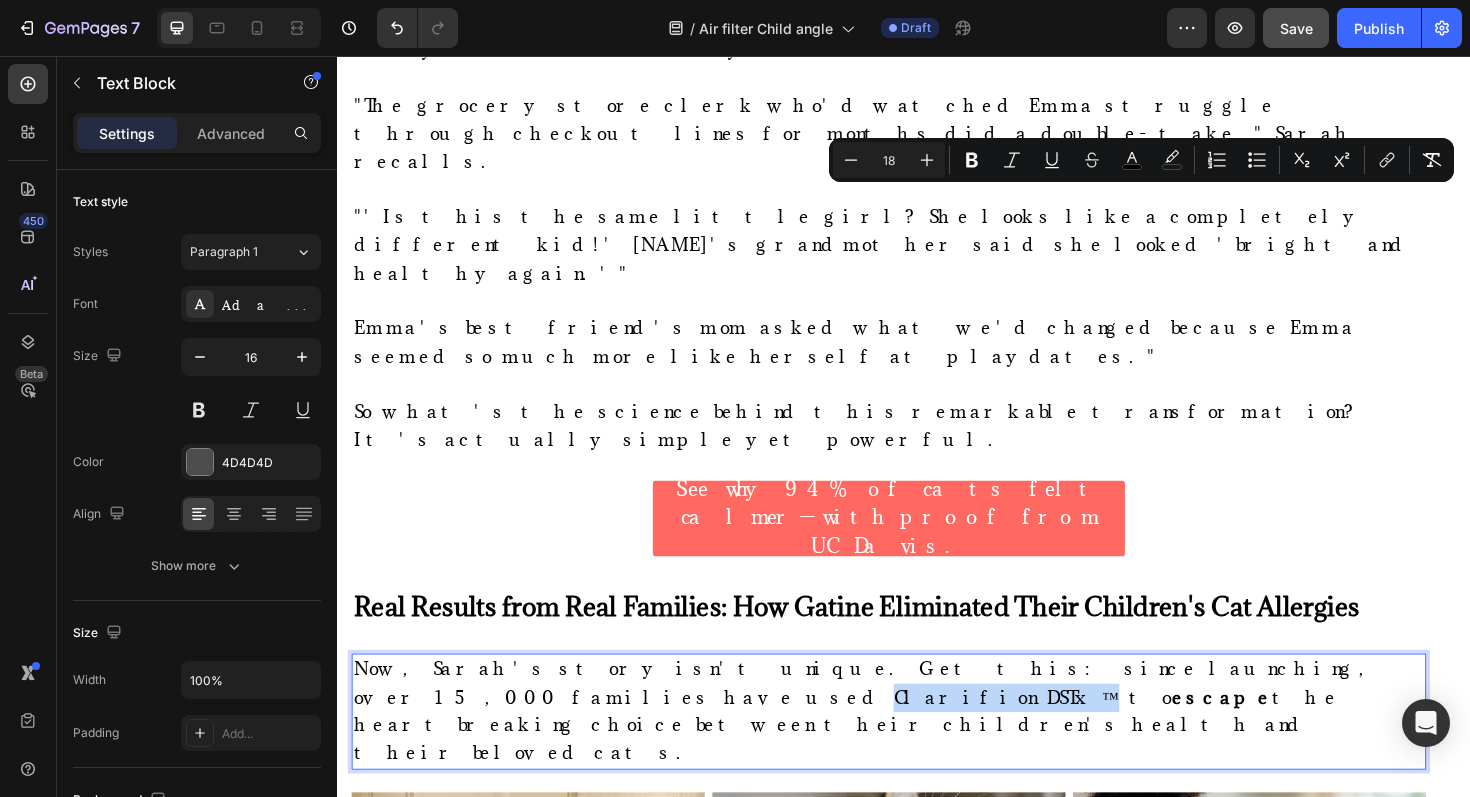 drag, startPoint x: 1257, startPoint y: 209, endPoint x: 1108, endPoint y: 224, distance: 149.75313 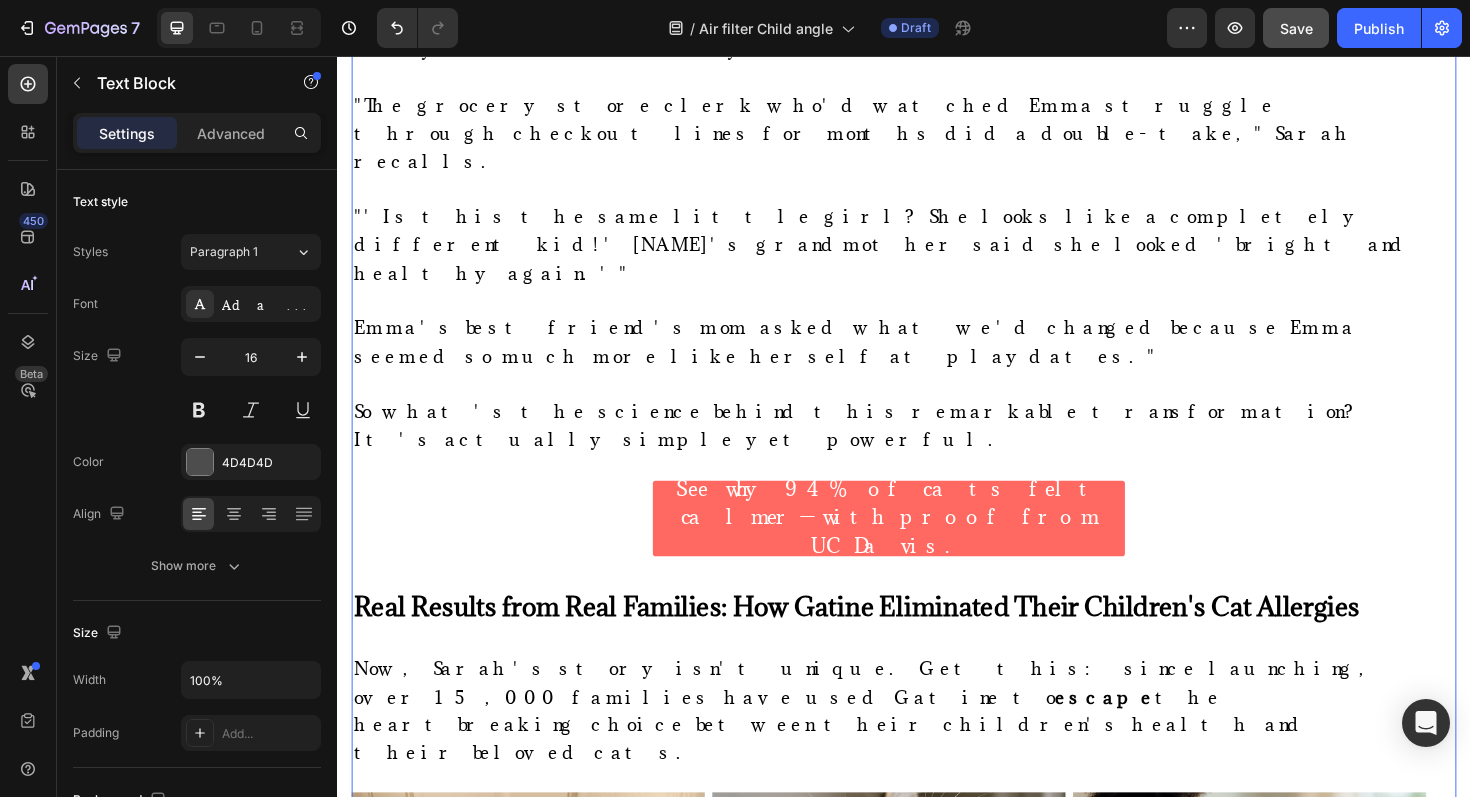 click on "How This Mom Stopped Her 6-Year-Old's Daily Asthma Attacks in Just 30 Minutes Using Science Heading                Title Line Sarah M. is a real customer. Clarifion paid her for sharing her story. Results may vary depending on how big your rooms are, how many devices you use, how clean your air already is, and factors like humidity and ventilation. Text Block Image By Kimberly Halls Text block Advanced list Published:  Monday, January 8, 2024 Text block Row Image Listen, Sarah M., 34, never imagined that two rescue cats would  destroy  her 6-year-old daughter Emma's breathing—turning her into a wheezing child who could barely breathe in her own home.   You see, Sarah had dreamed of giving Emma the  treasure  of growing up with pets. So when they visited the local shelter "just to look," guess what happened?    They fell head over heels for two orange tabby cats, Pumpkin and Spice.   But here's the thing. What started as a fairy-tale pet adoption quickly turned into Sarah's worst  nightmare ." at bounding box center [937, -2912] 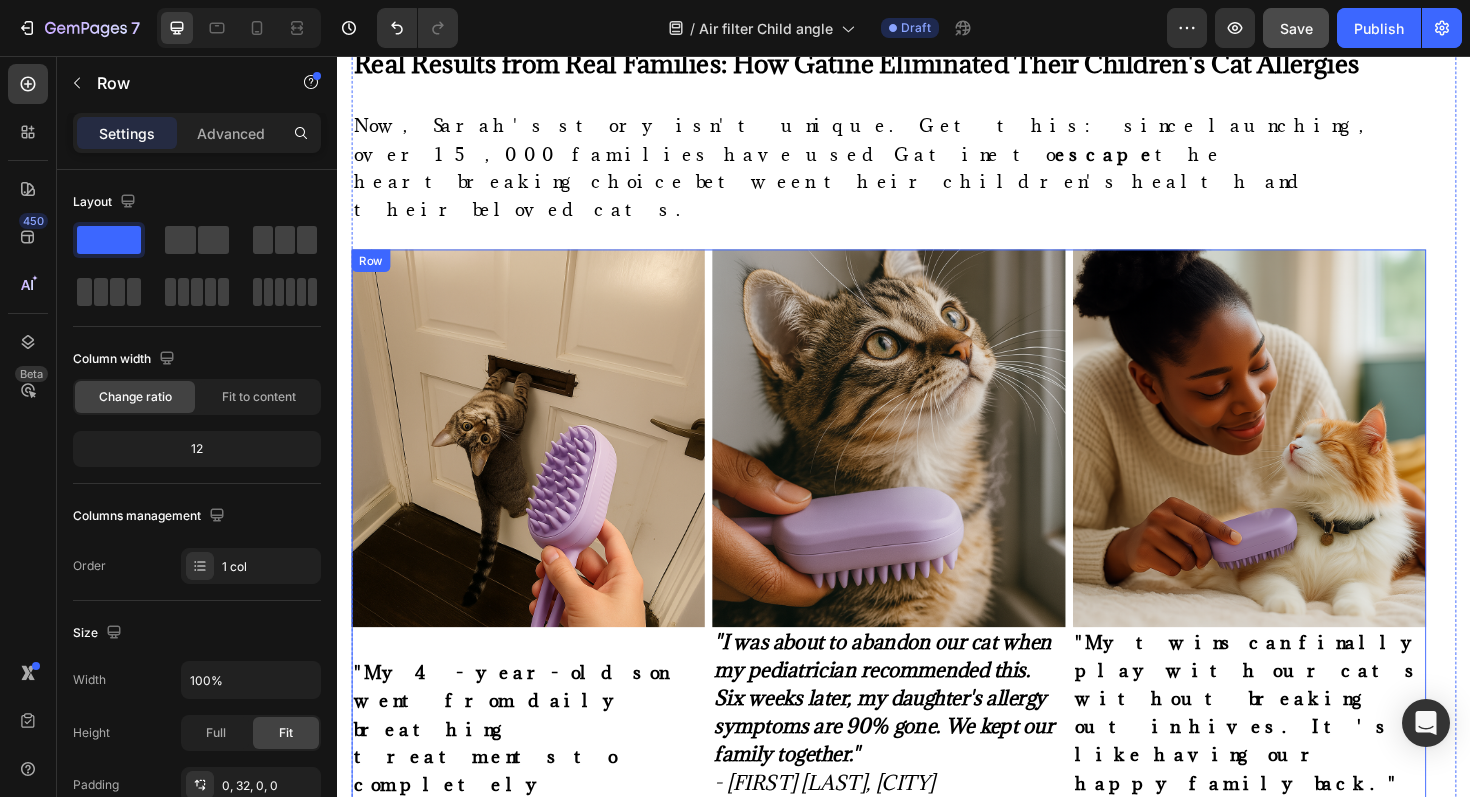 scroll, scrollTop: 11213, scrollLeft: 0, axis: vertical 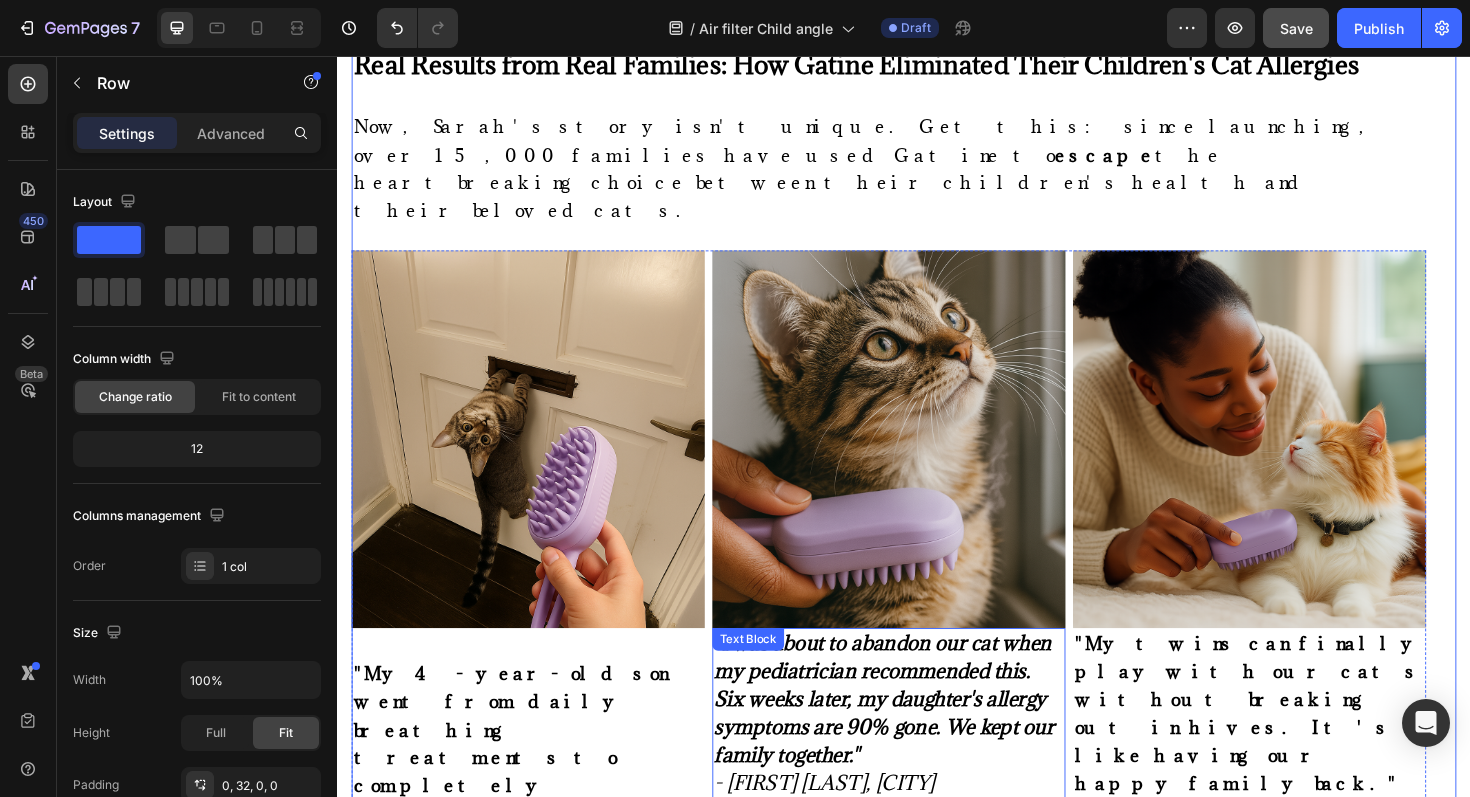 click on "- Michelle T., Charlotte, NC" at bounding box center [853, 826] 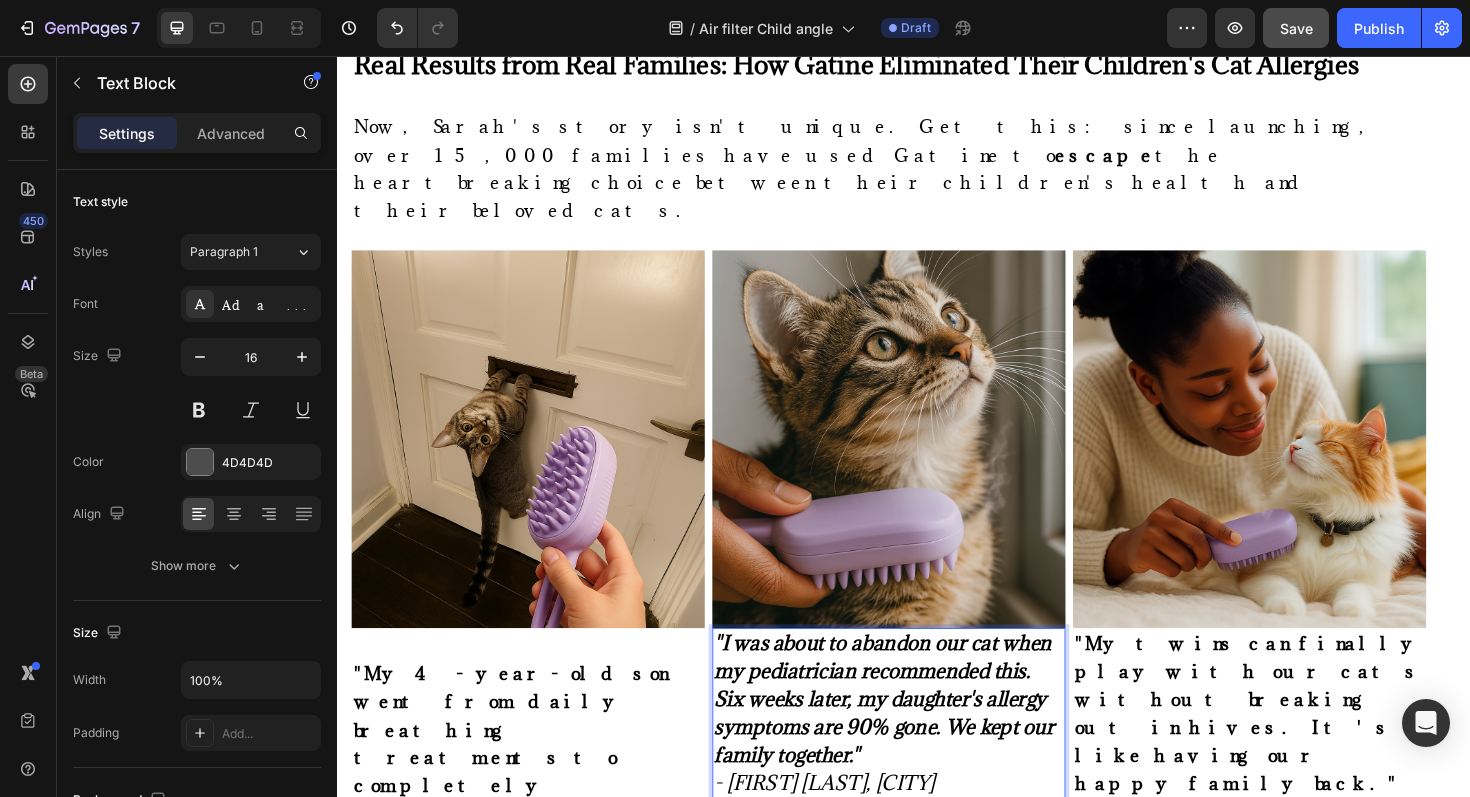 click on "- Michelle T., Charlotte, NC" at bounding box center [853, 826] 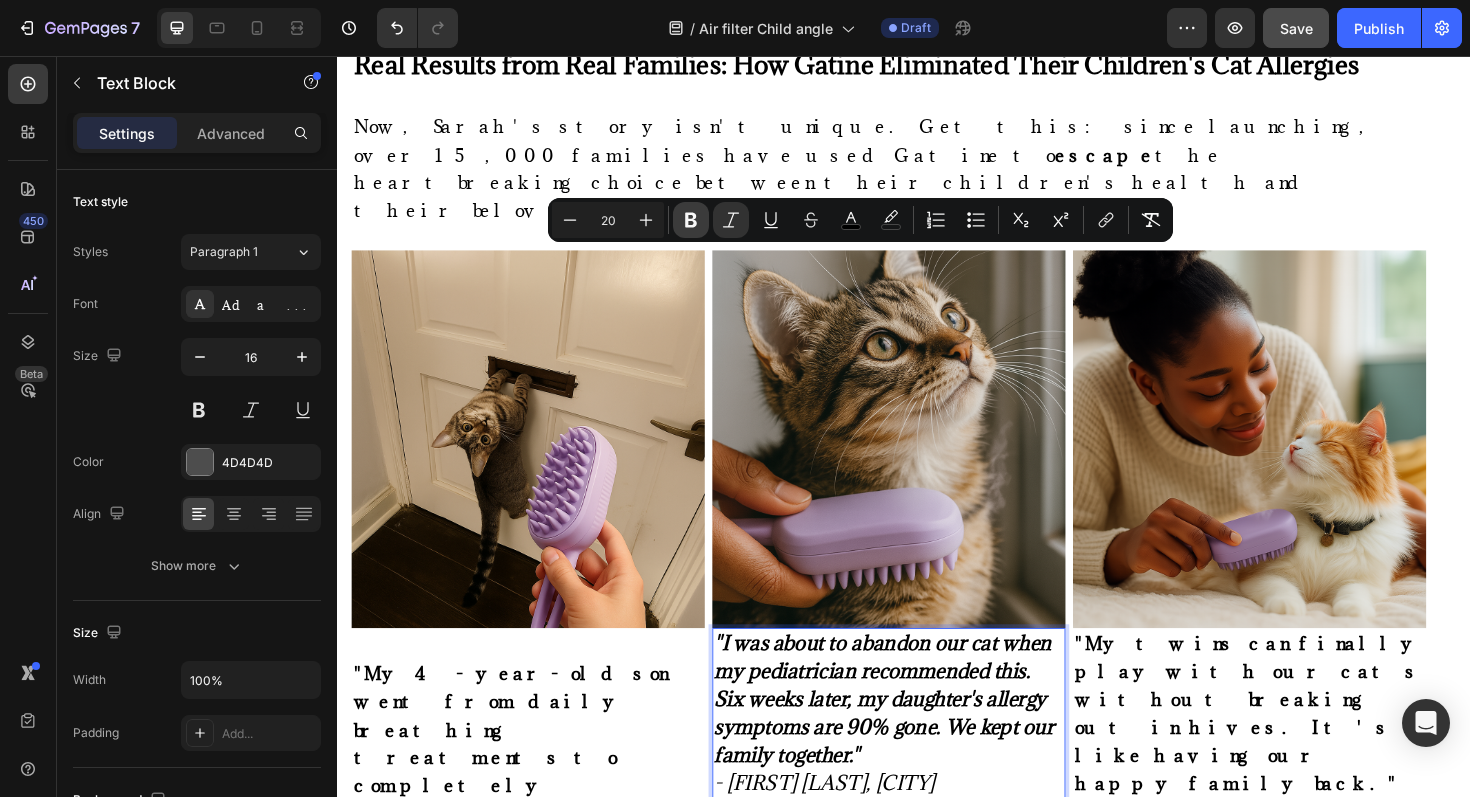 click 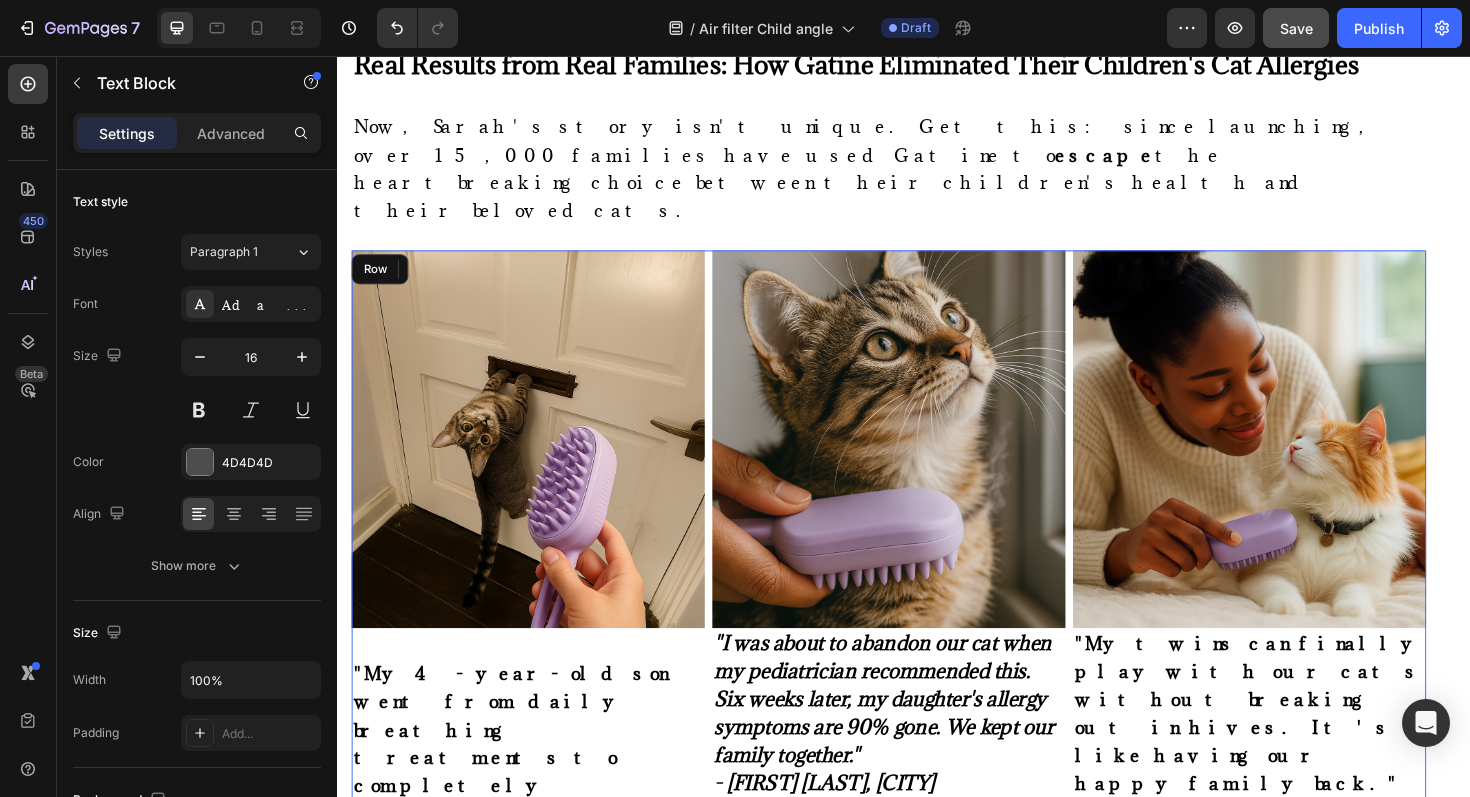 click on "Image "My twins can finally play with our cats without breaking out in hives. It's like having our happy family back."      - Amanda L., Austin, TX Text Block" at bounding box center (1303, 644) 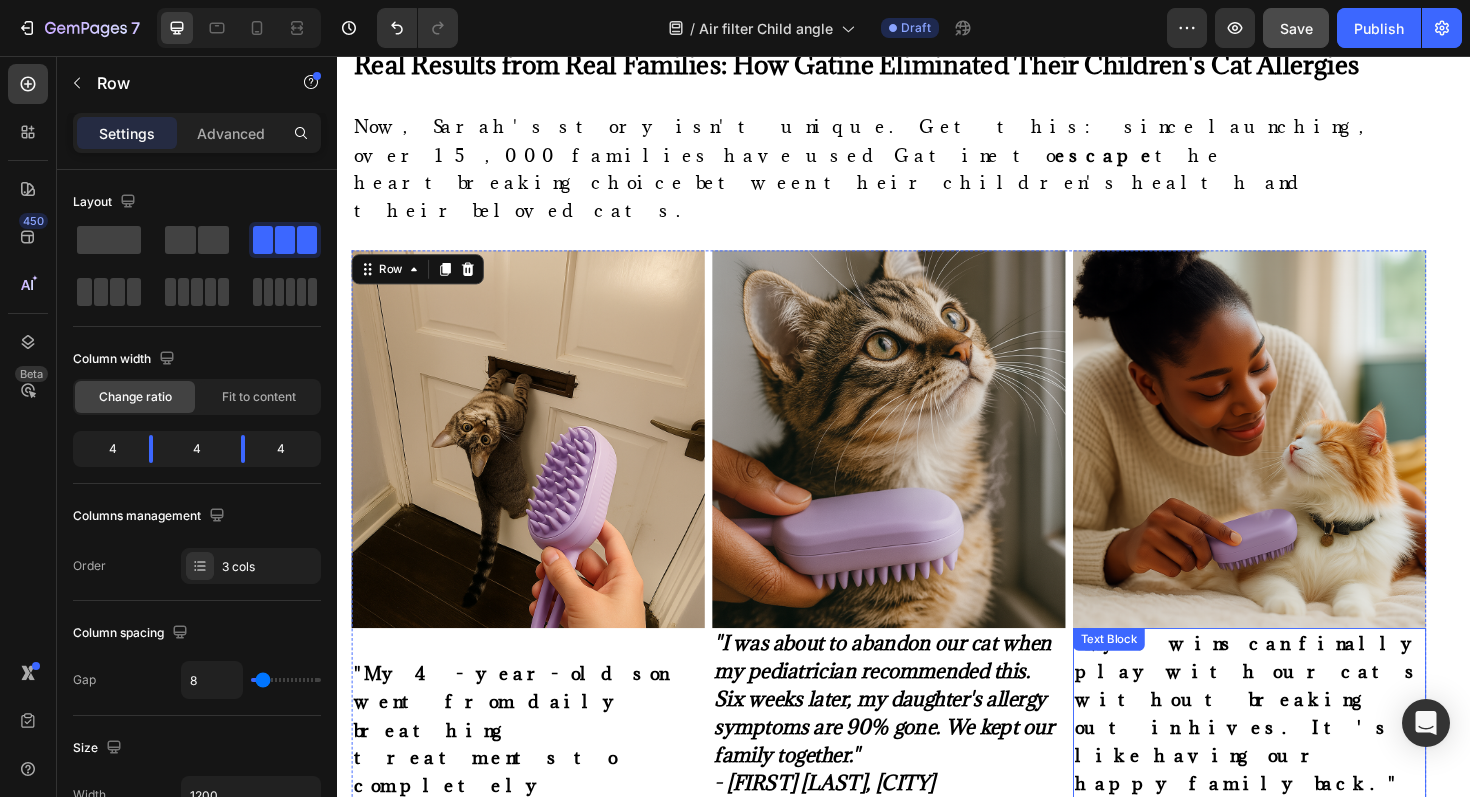 click on "- [FIRST] [LAST], [CITY], [STATE]" at bounding box center [1268, 857] 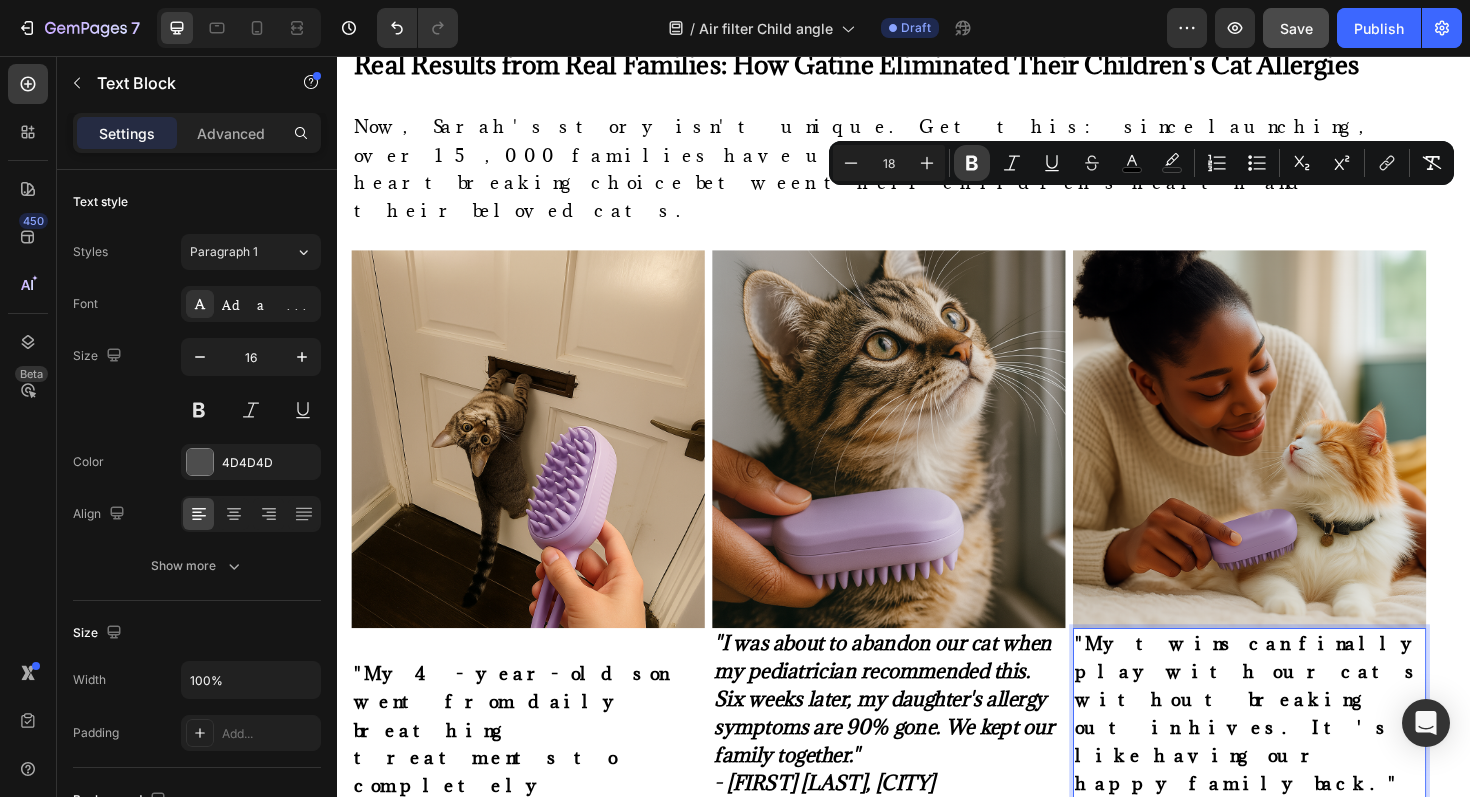 click 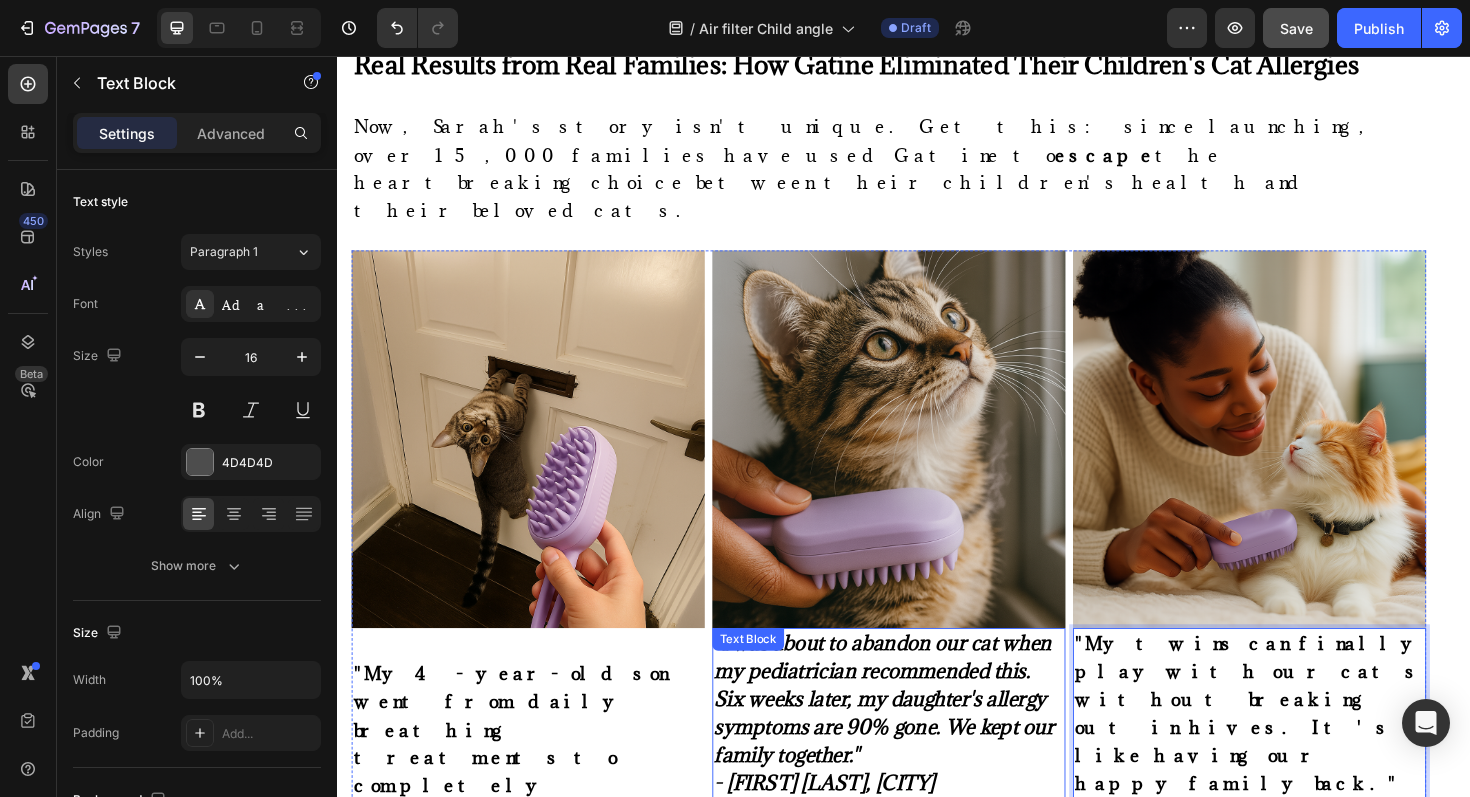 click on ""I was about to abandon our cat when my pediatrician recommended this. Six weeks later, my daughter's allergy symptoms are 90% gone. We kept our family together."" at bounding box center (916, 737) 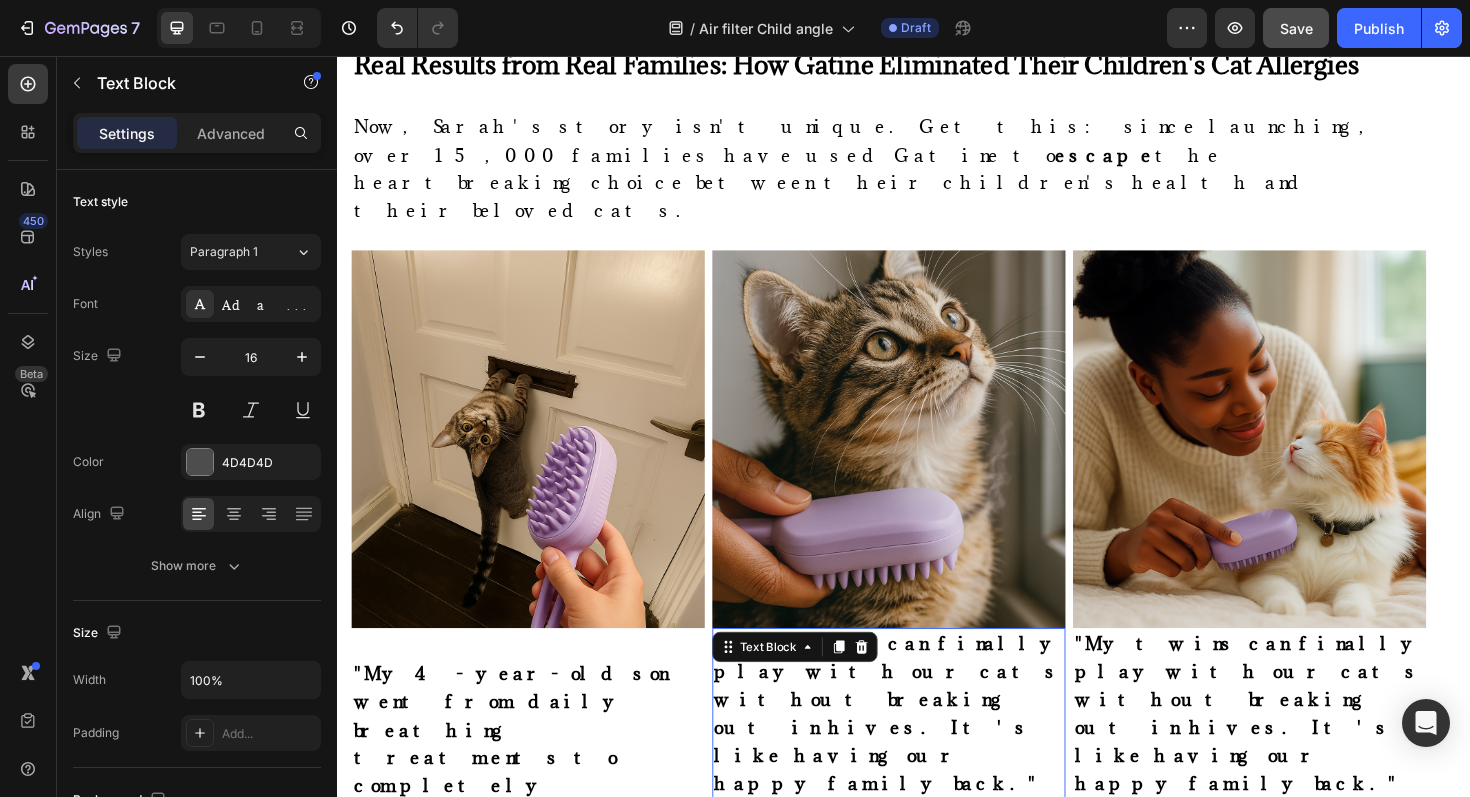 click on "- [FIRST] [LAST], [CITY], [STATE]" at bounding box center (886, 857) 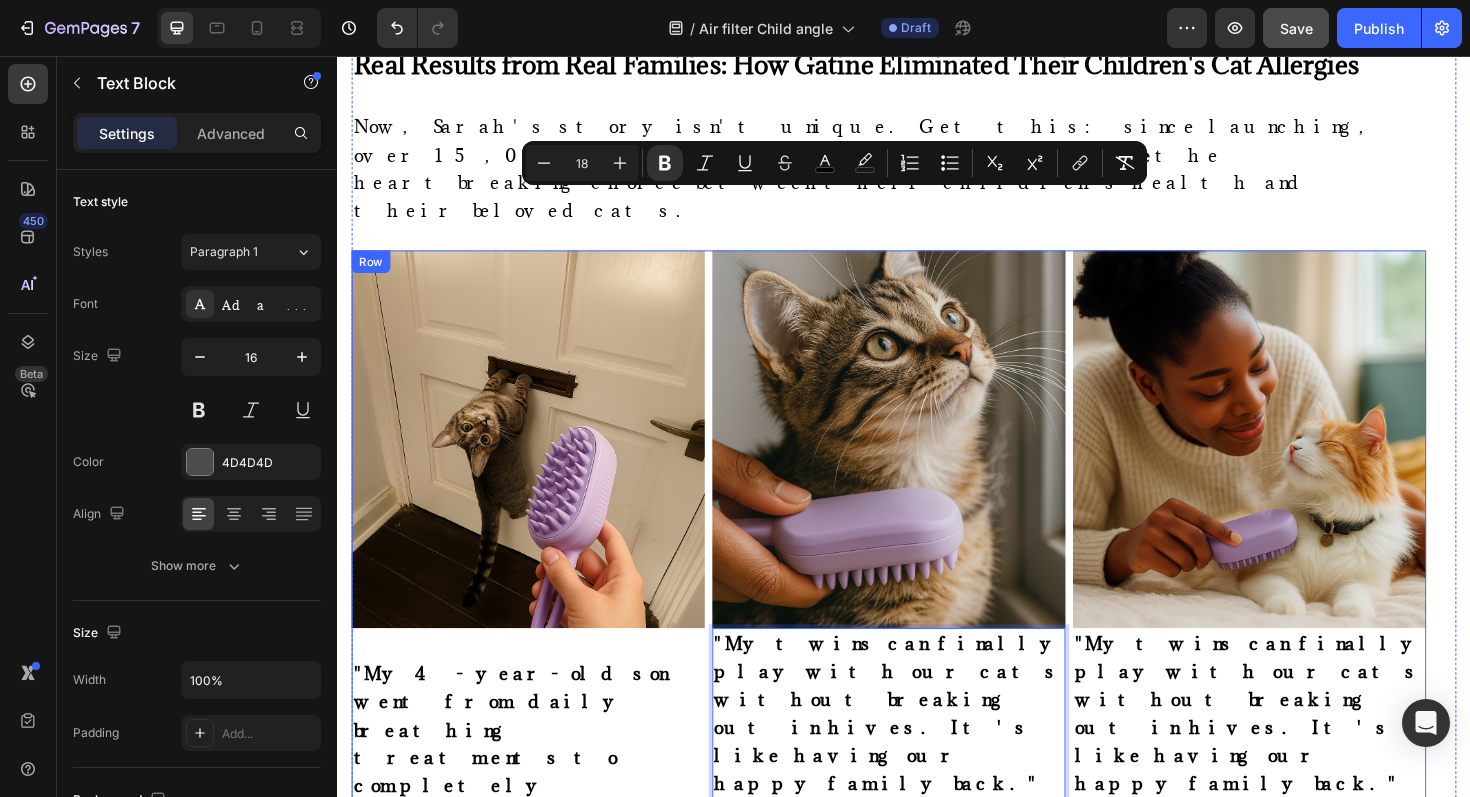 click on "Image "My twins can finally play with our cats without breaking out in hives. It's like having our happy family back."      - Amanda L., Austin, TX Text Block   0" at bounding box center (921, 644) 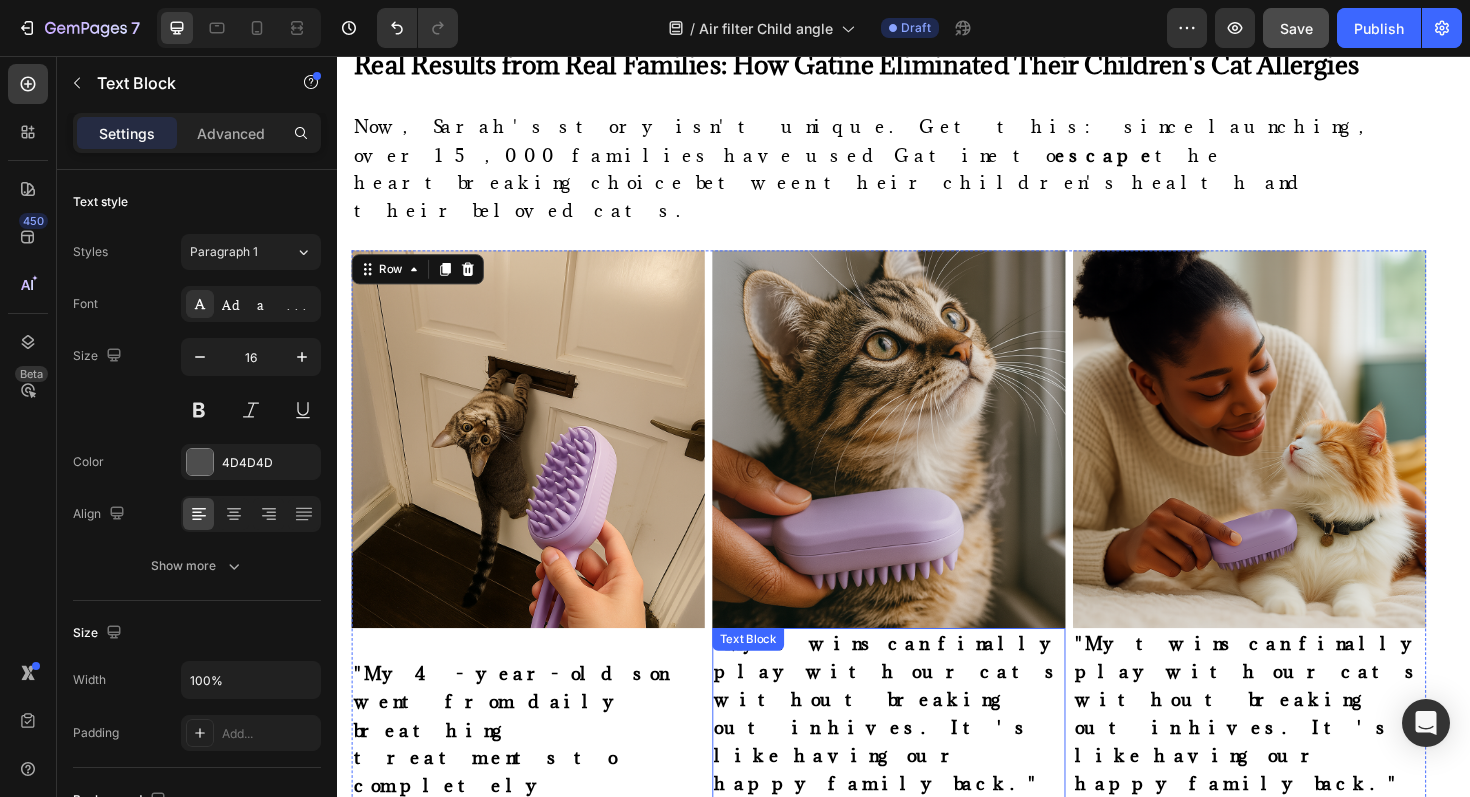 click on ""My twins can finally play with our cats without breaking out in hives. It's like having our happy family back."" at bounding box center (921, 753) 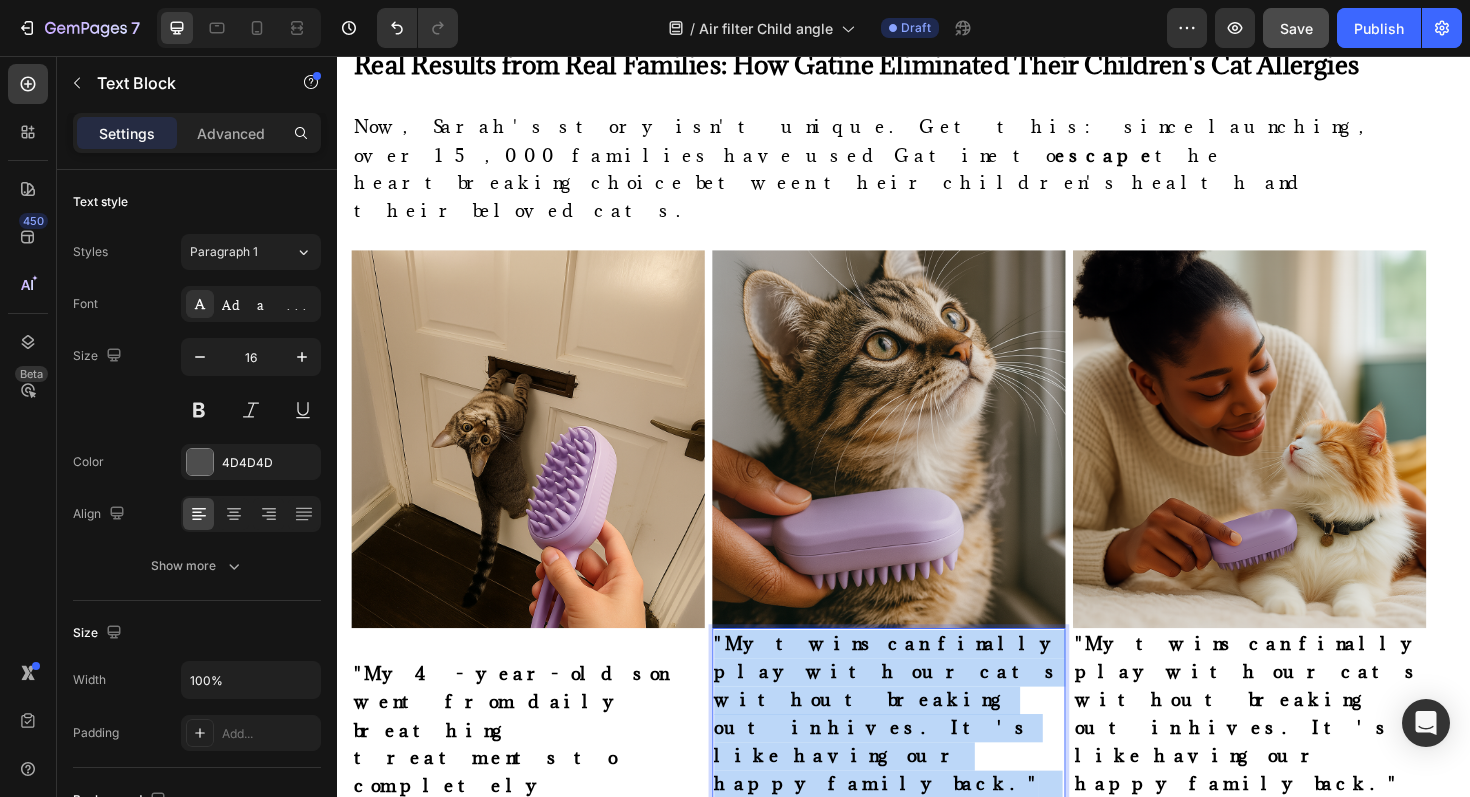 click on ""My twins can finally play with our cats without breaking out in hives. It's like having our happy family back."" at bounding box center (921, 753) 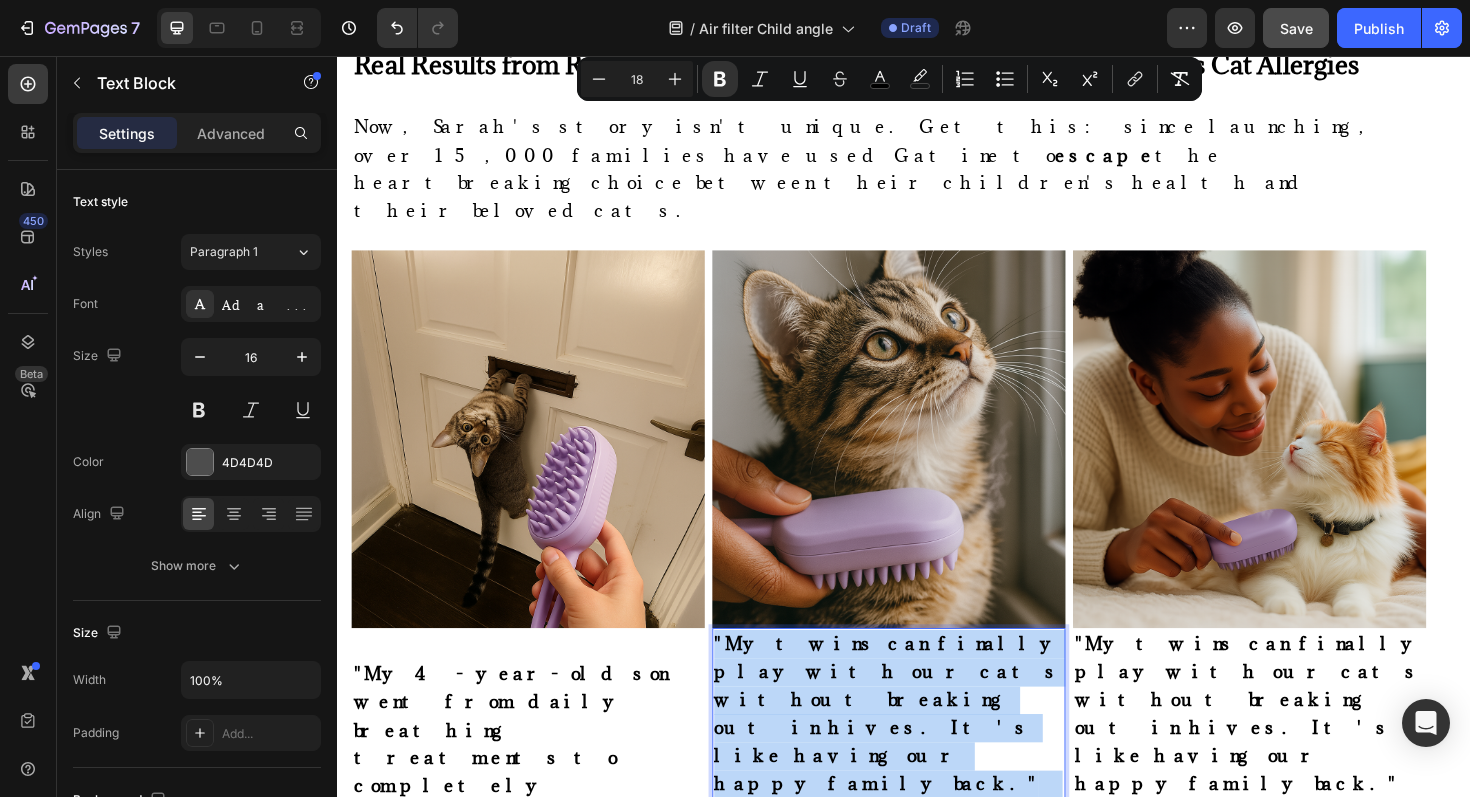 click on ""My twins can finally play with our cats without breaking out in hives. It's like having our happy family back."" at bounding box center [921, 753] 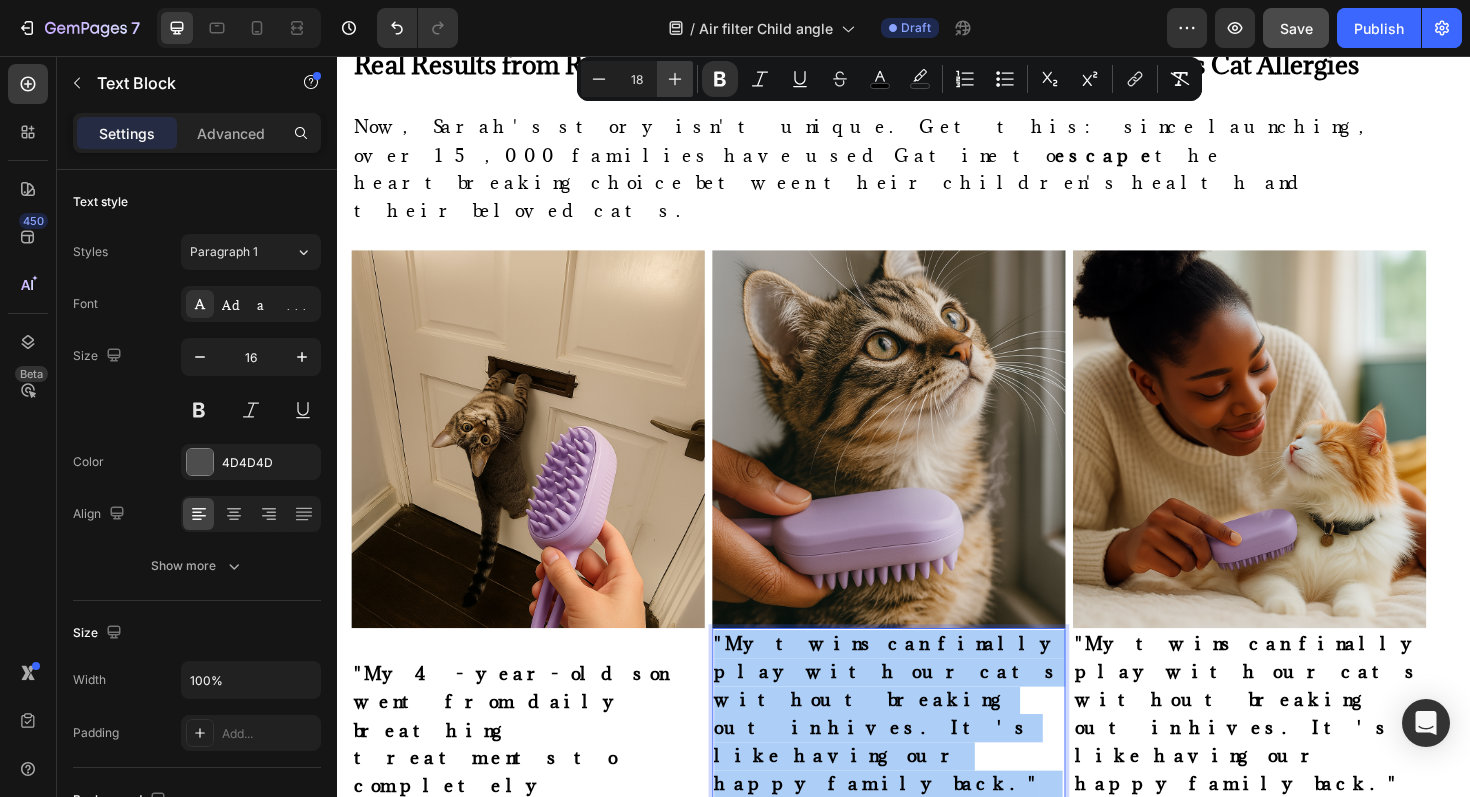 click 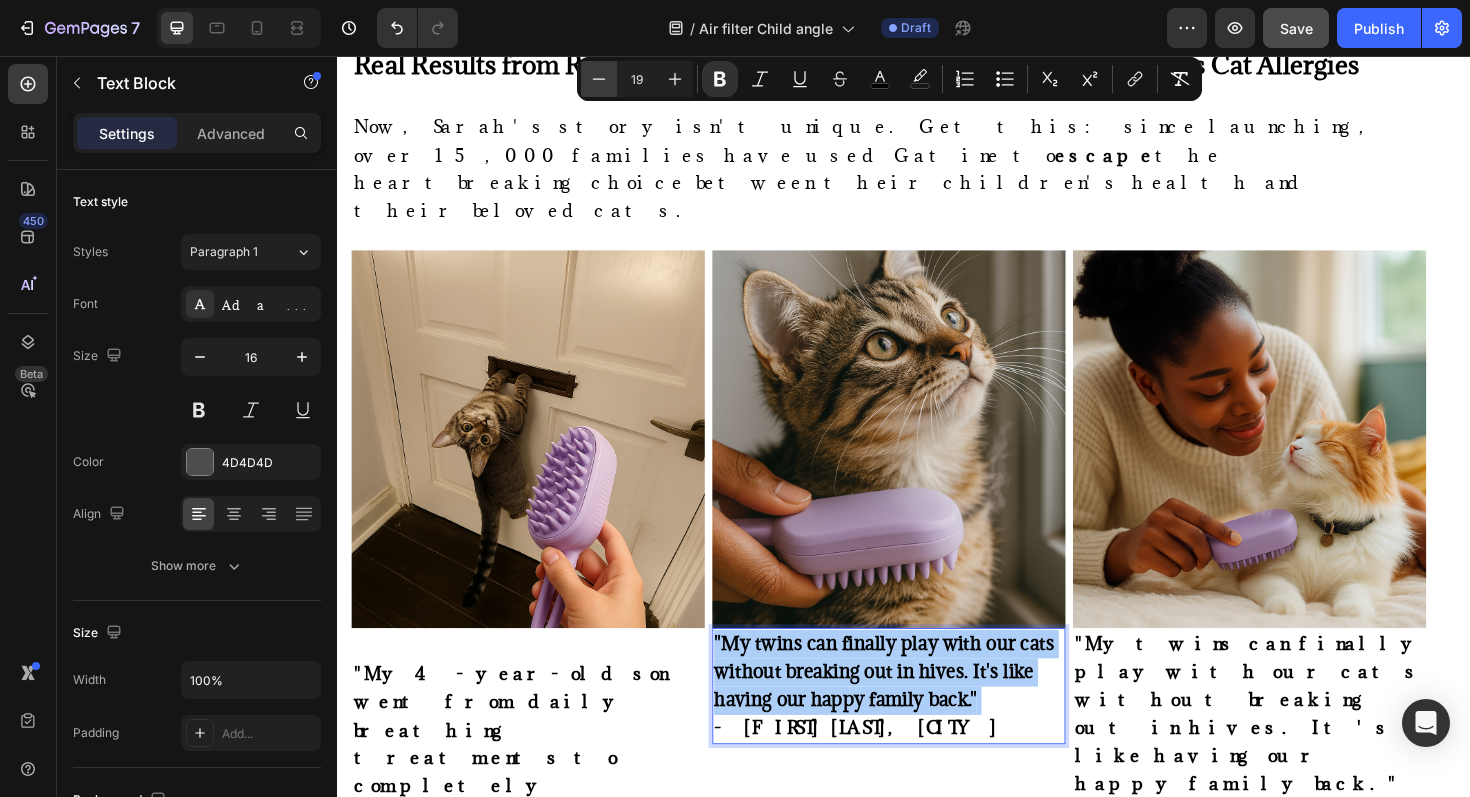 click 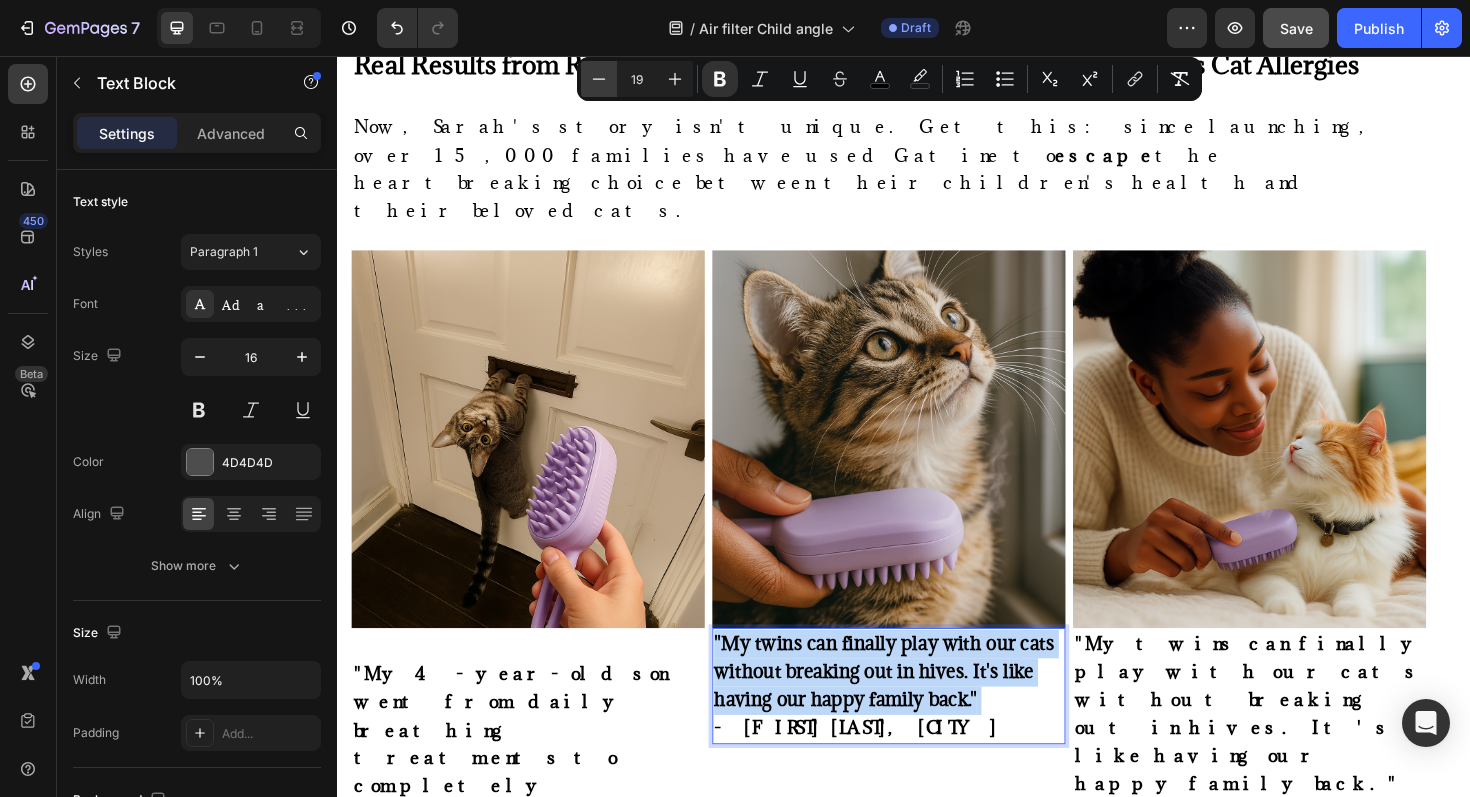 type on "18" 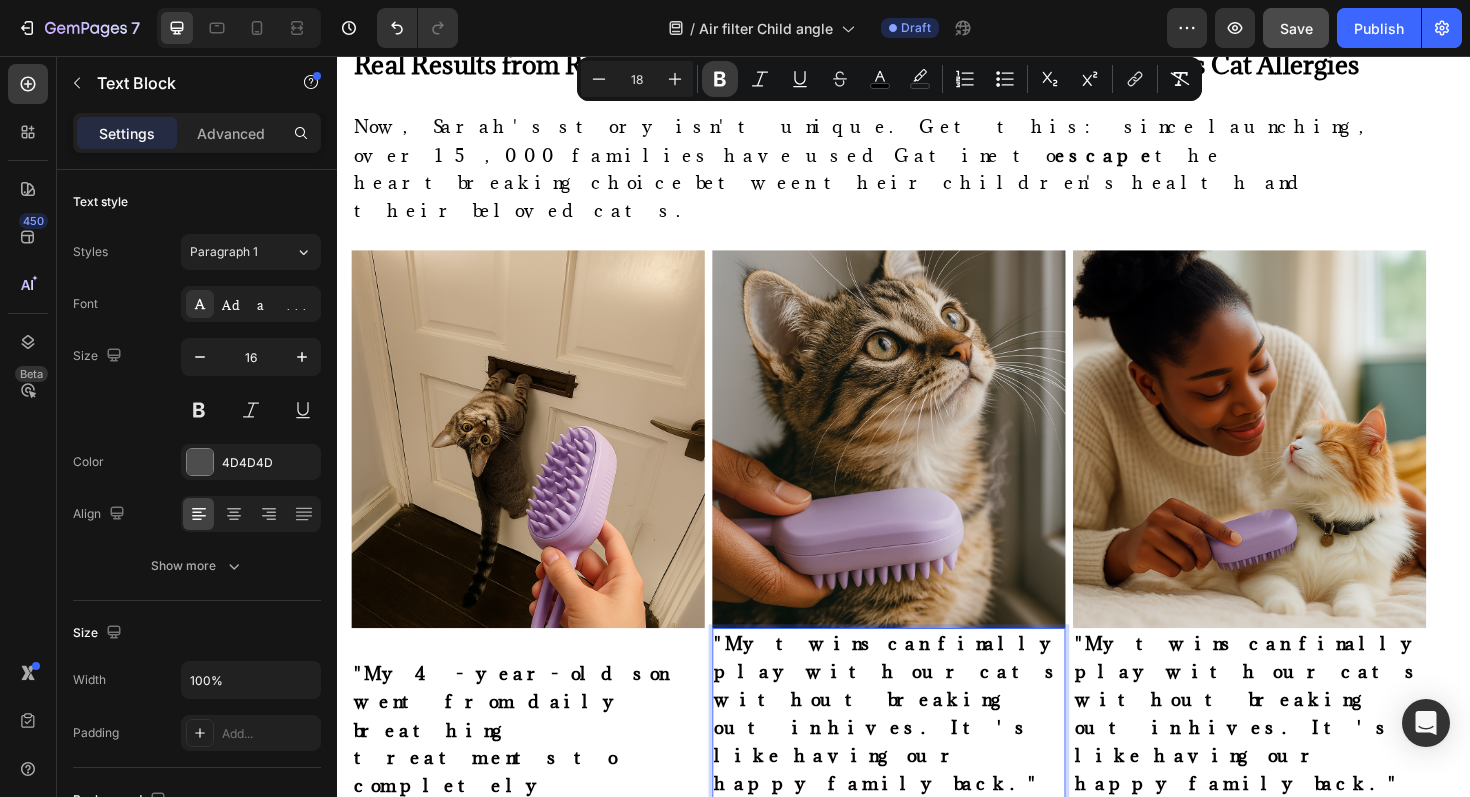 click 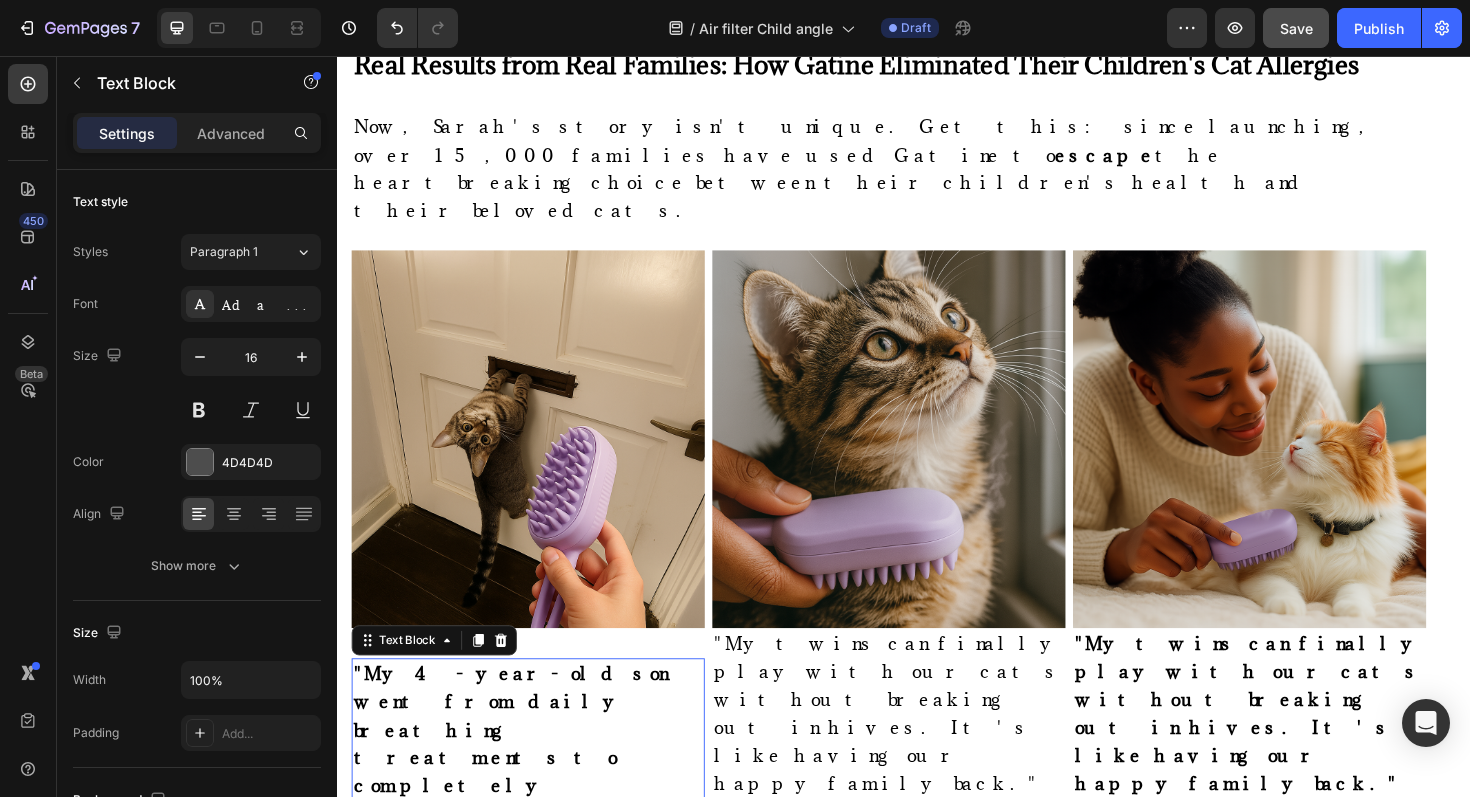 click on ""My 4-year-old son went from daily breathing treatments to completely forgetting he even has asthma. He sleeps with our three cats every night now!"" at bounding box center [539, 845] 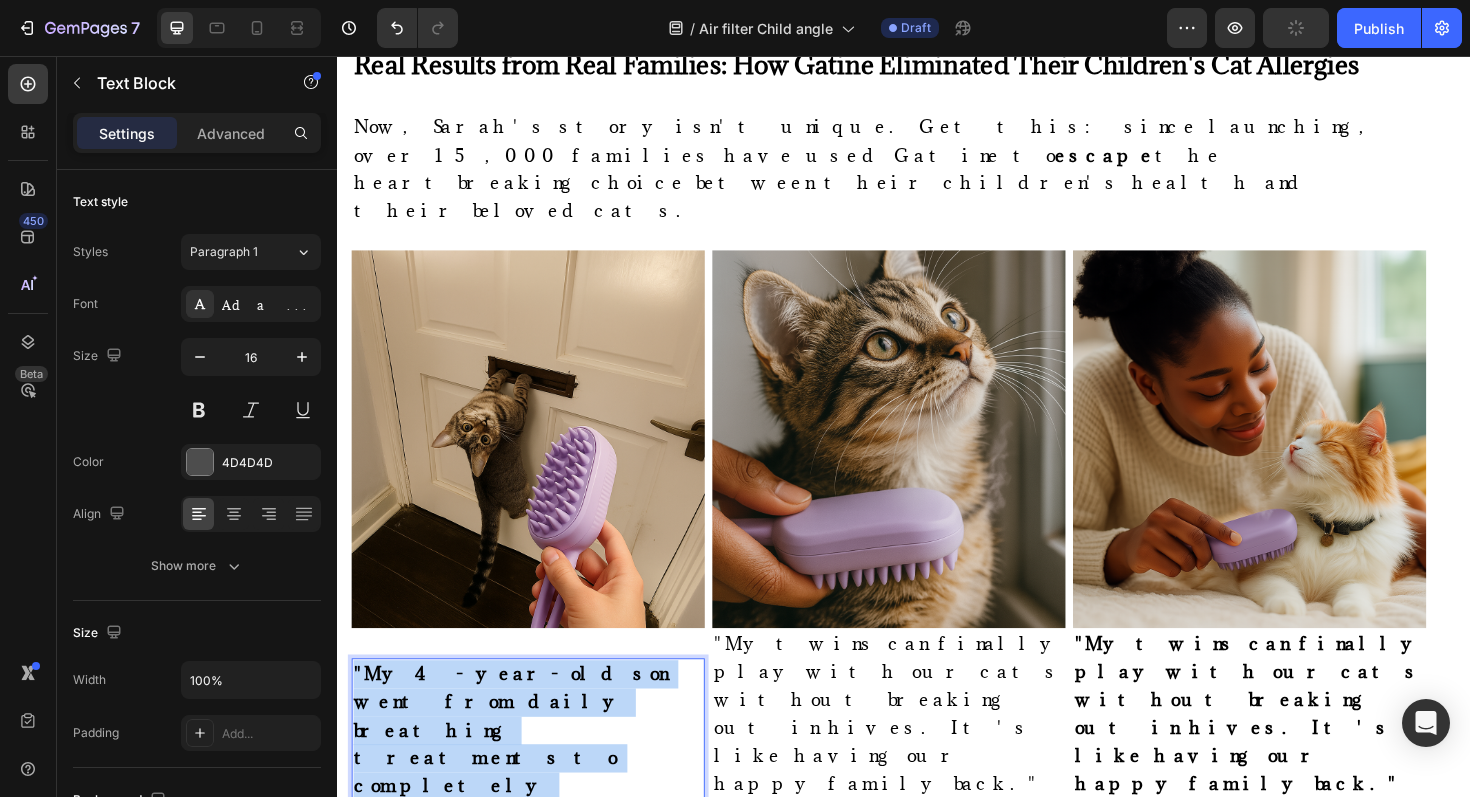 click on ""My 4-year-old son went from daily breathing treatments to completely forgetting he even has asthma. He sleeps with our three cats every night now!"" at bounding box center (539, 845) 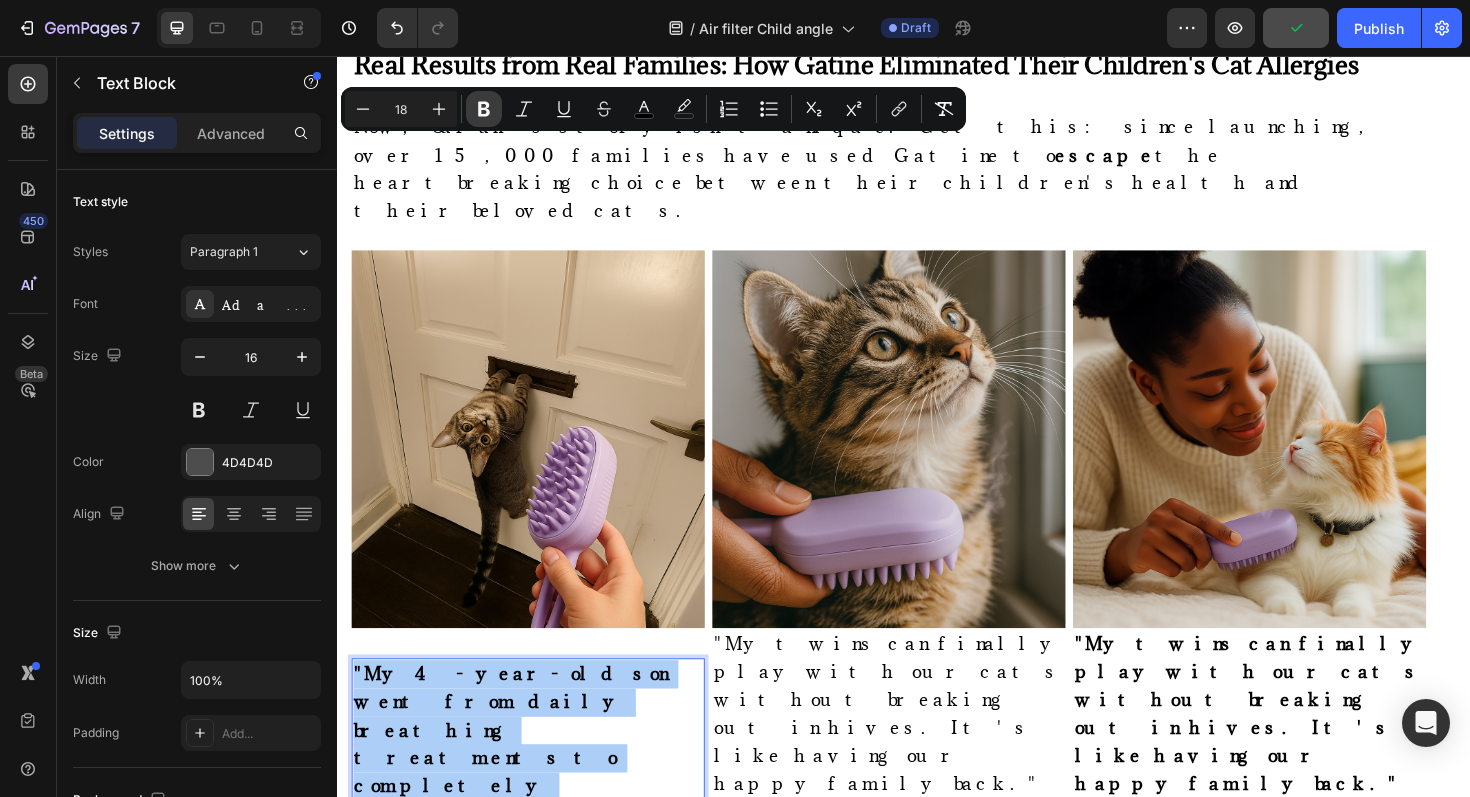 click 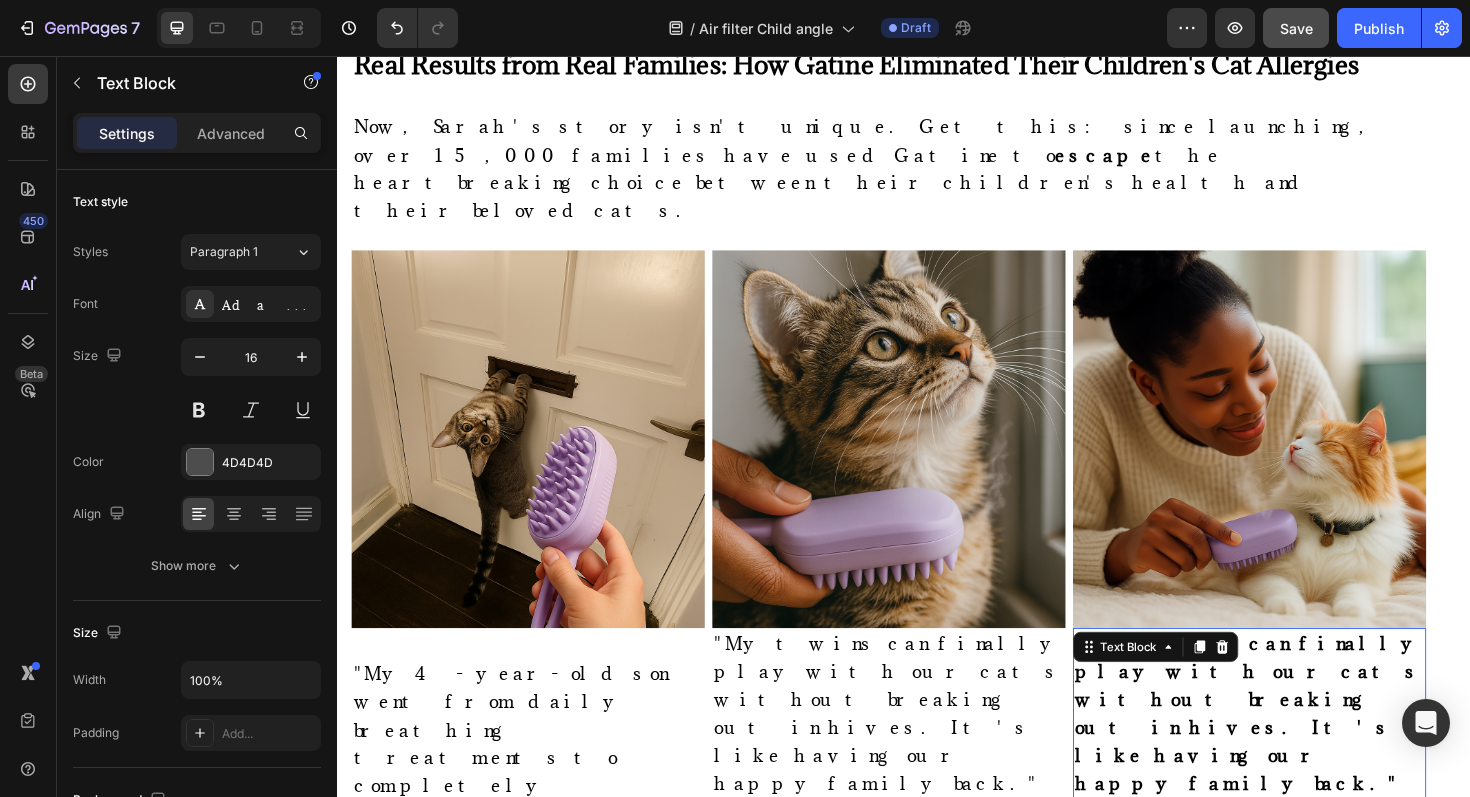 click on ""My twins can finally play with our cats without breaking out in hives. It's like having our happy family back."" at bounding box center [1302, 752] 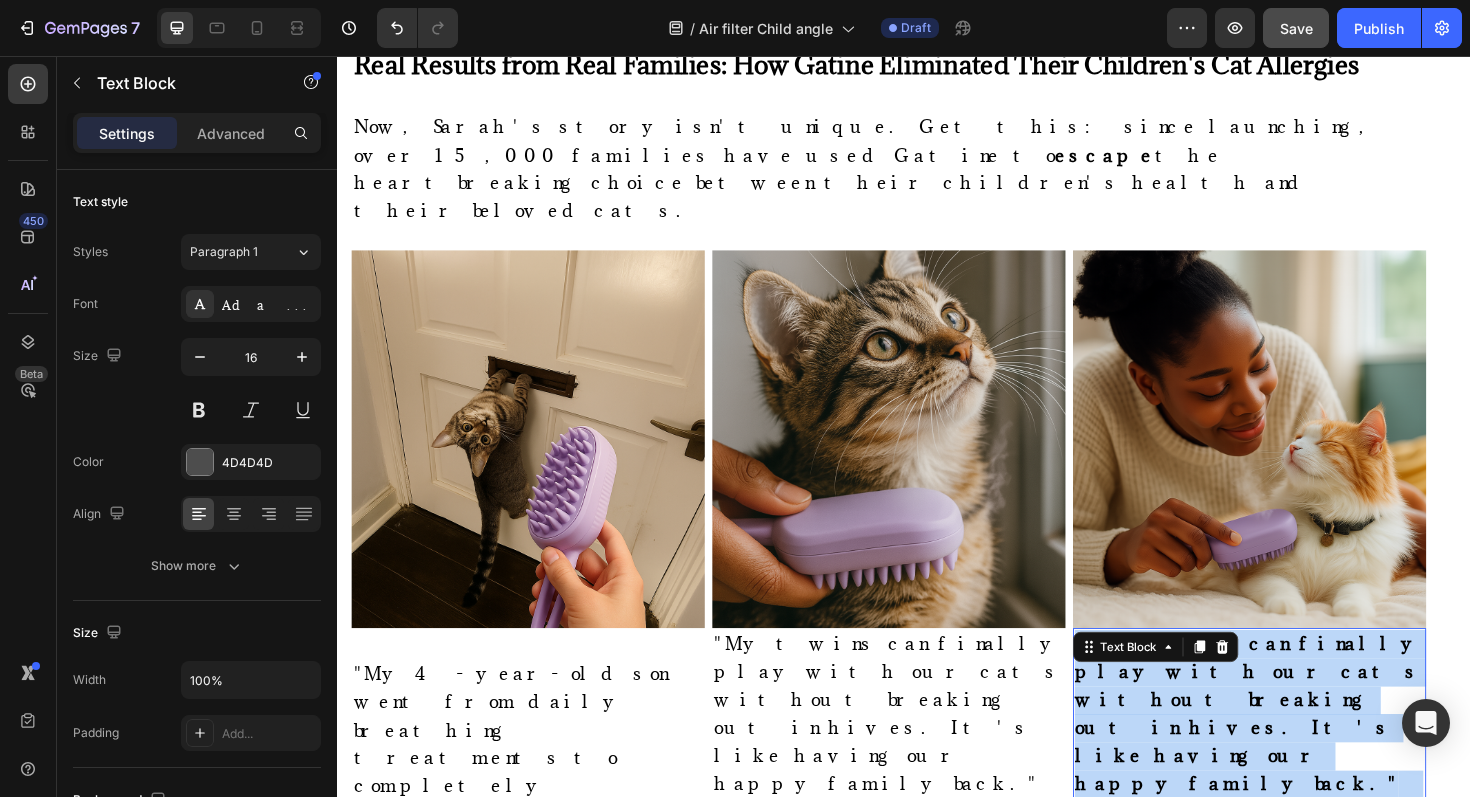 click on ""My twins can finally play with our cats without breaking out in hives. It's like having our happy family back."" at bounding box center [1302, 752] 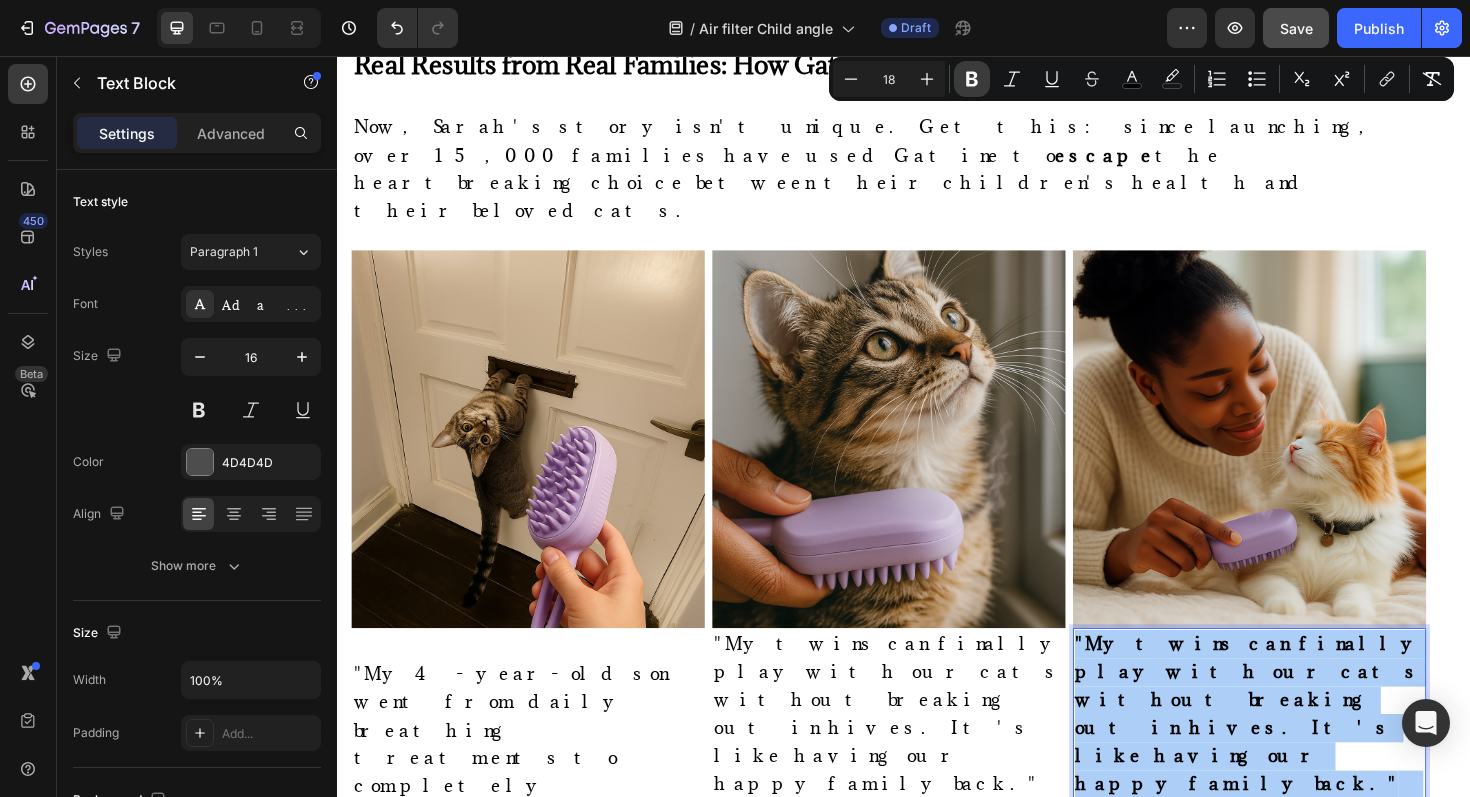 click 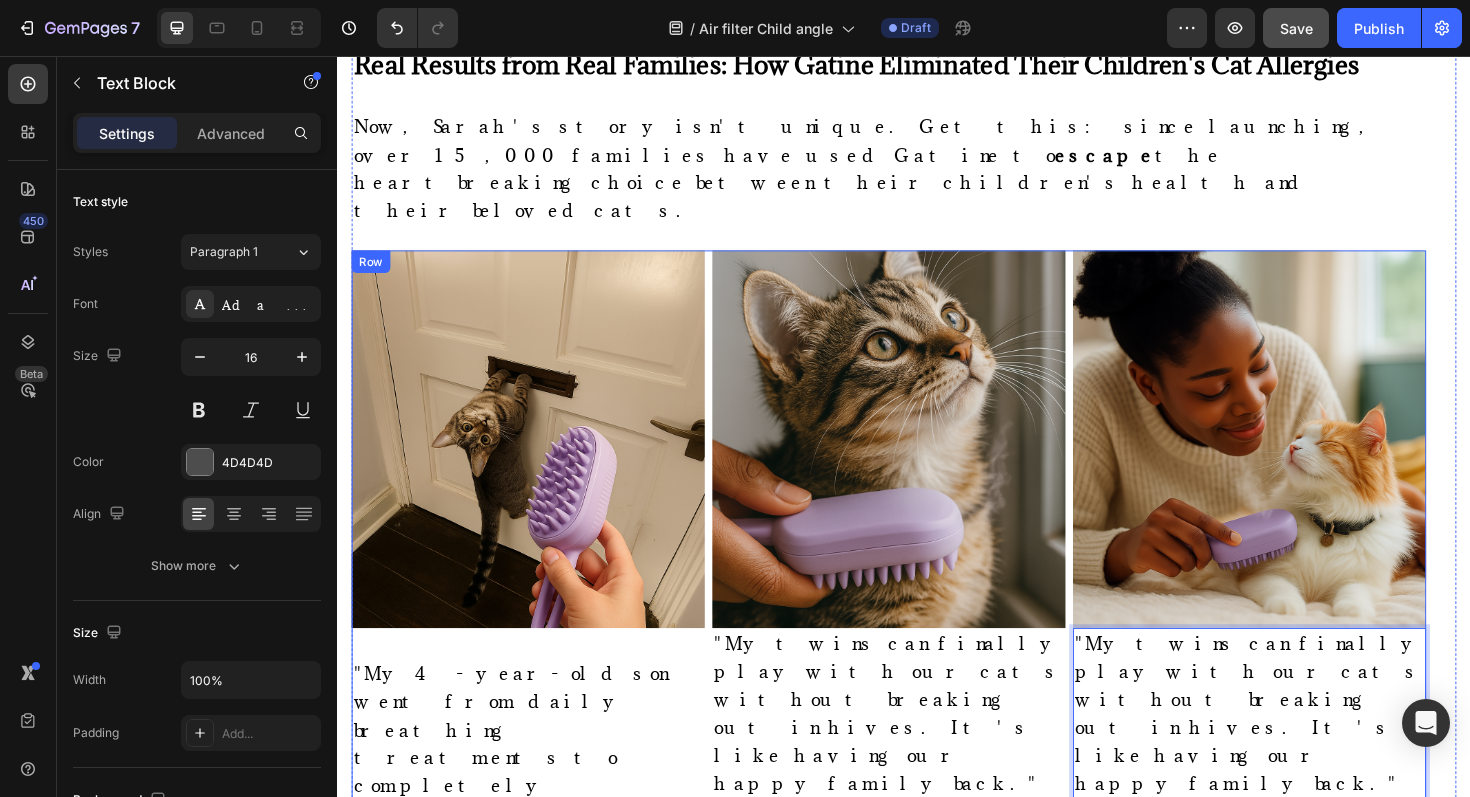 click on "Image "My twins can finally play with our cats without breaking out in hives. It's like having our happy family back."     - Amanda L., Austin, TX Text Block" at bounding box center (921, 644) 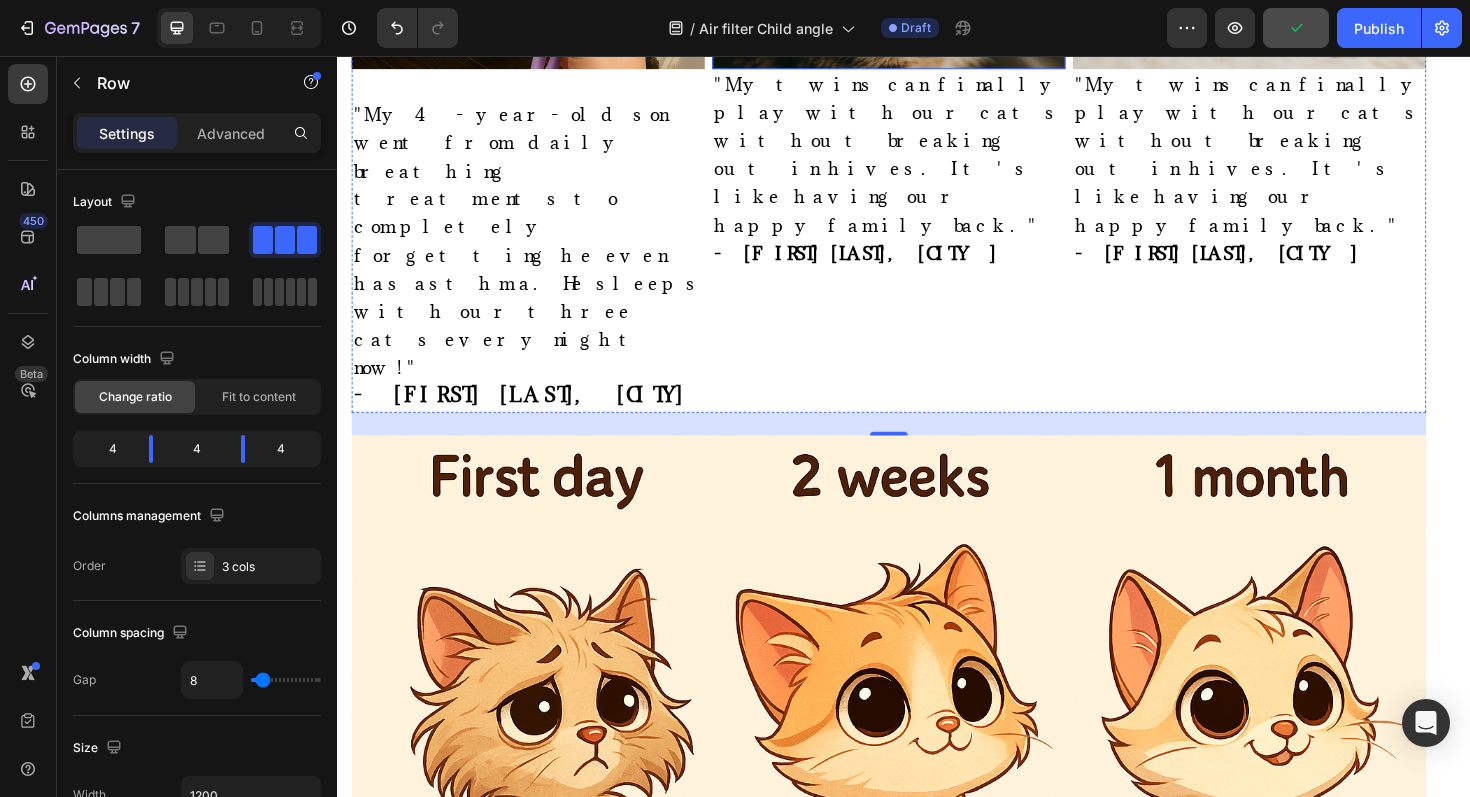 scroll, scrollTop: 11848, scrollLeft: 0, axis: vertical 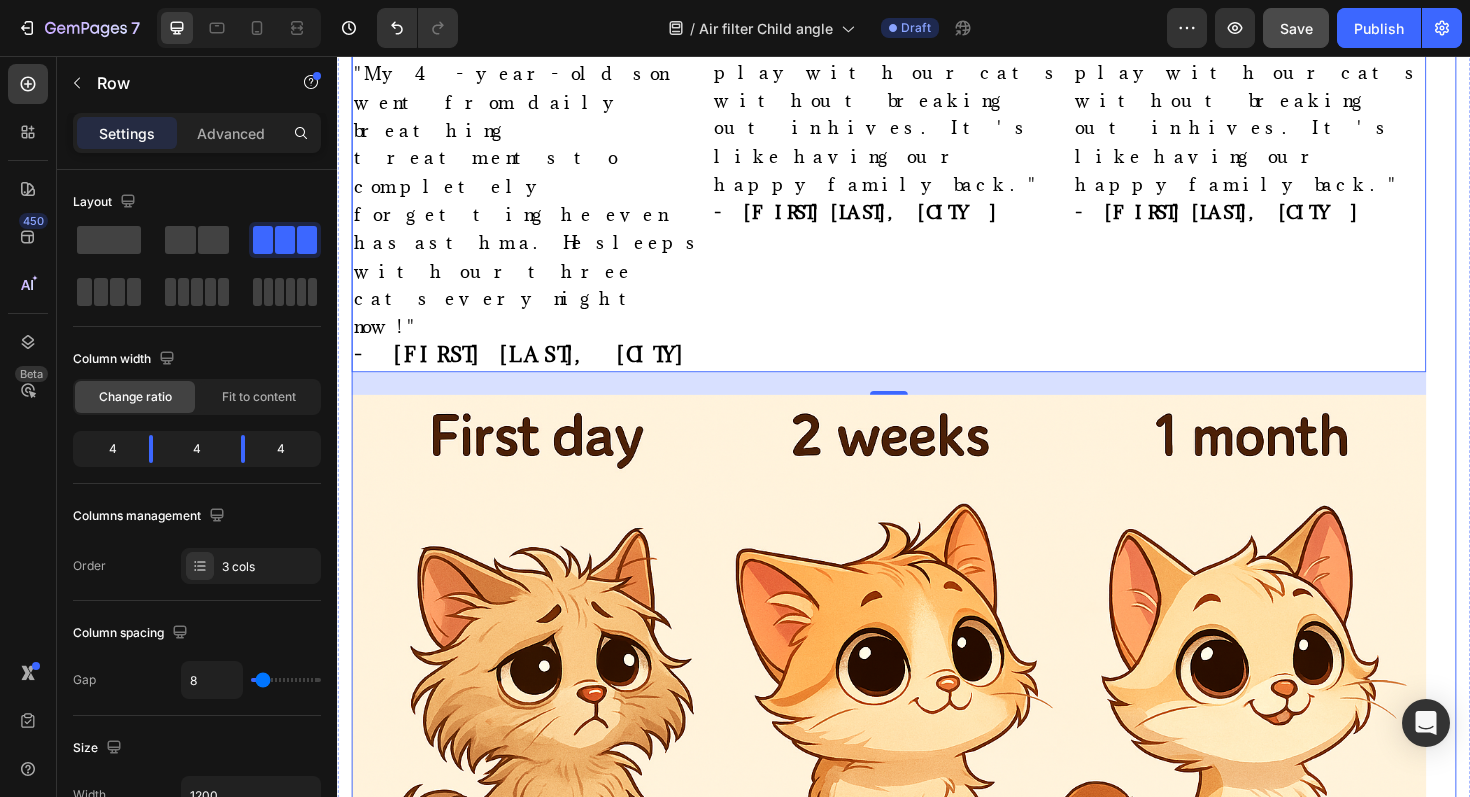 click on "The Transformation Margaret Never Expected" at bounding box center [709, 1165] 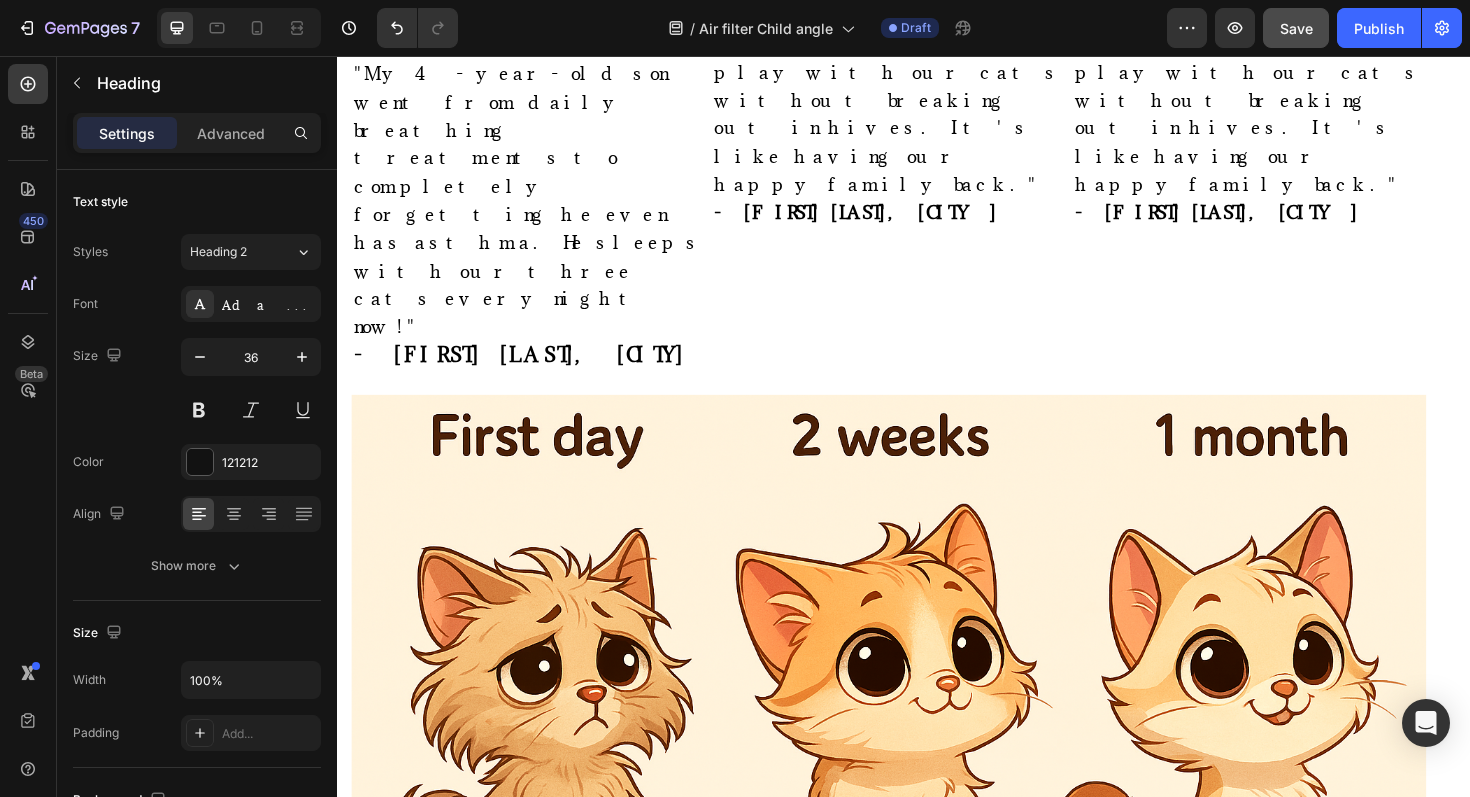 click on "The Transformation Margaret Never Expected" at bounding box center (709, 1165) 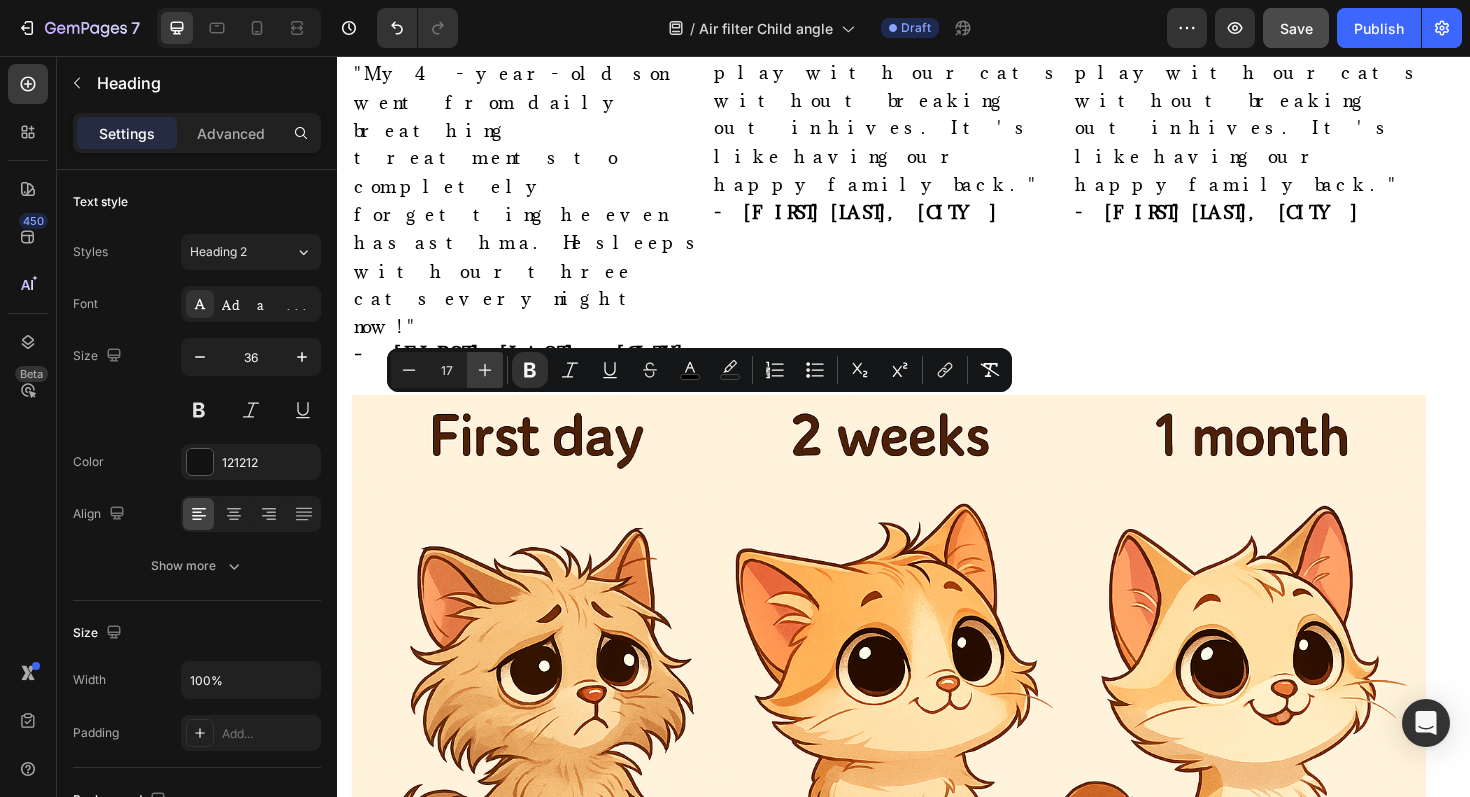 click 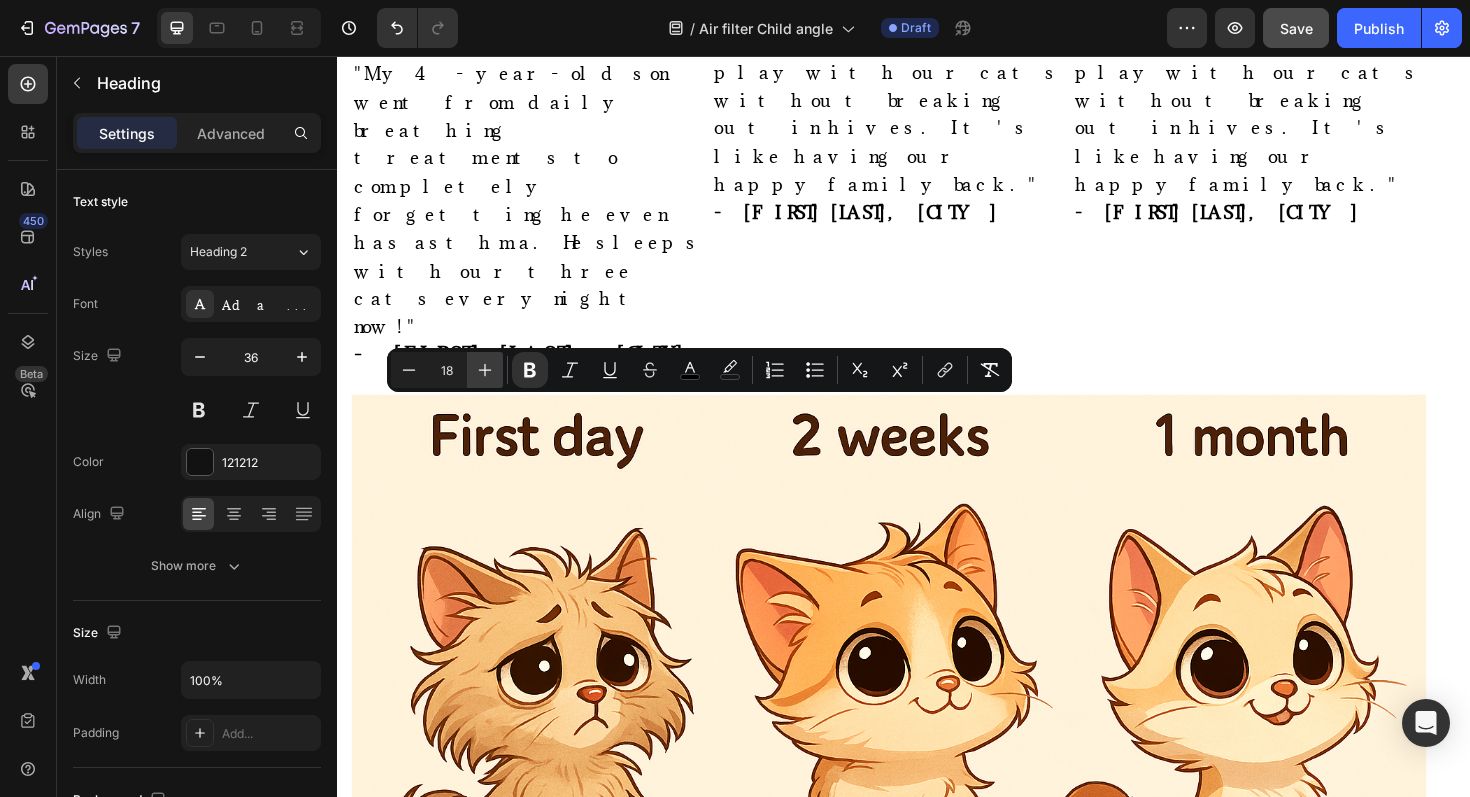 click 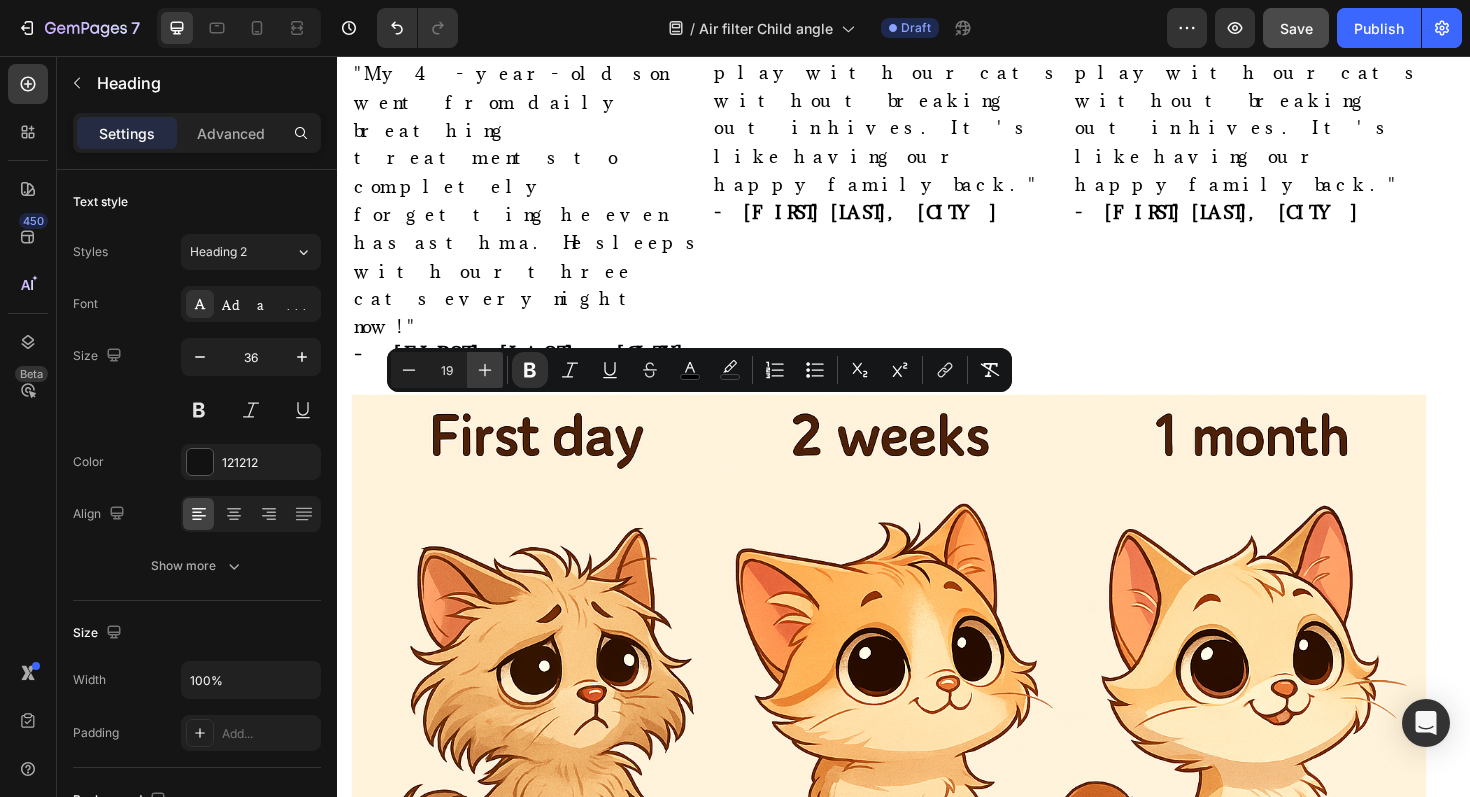 click 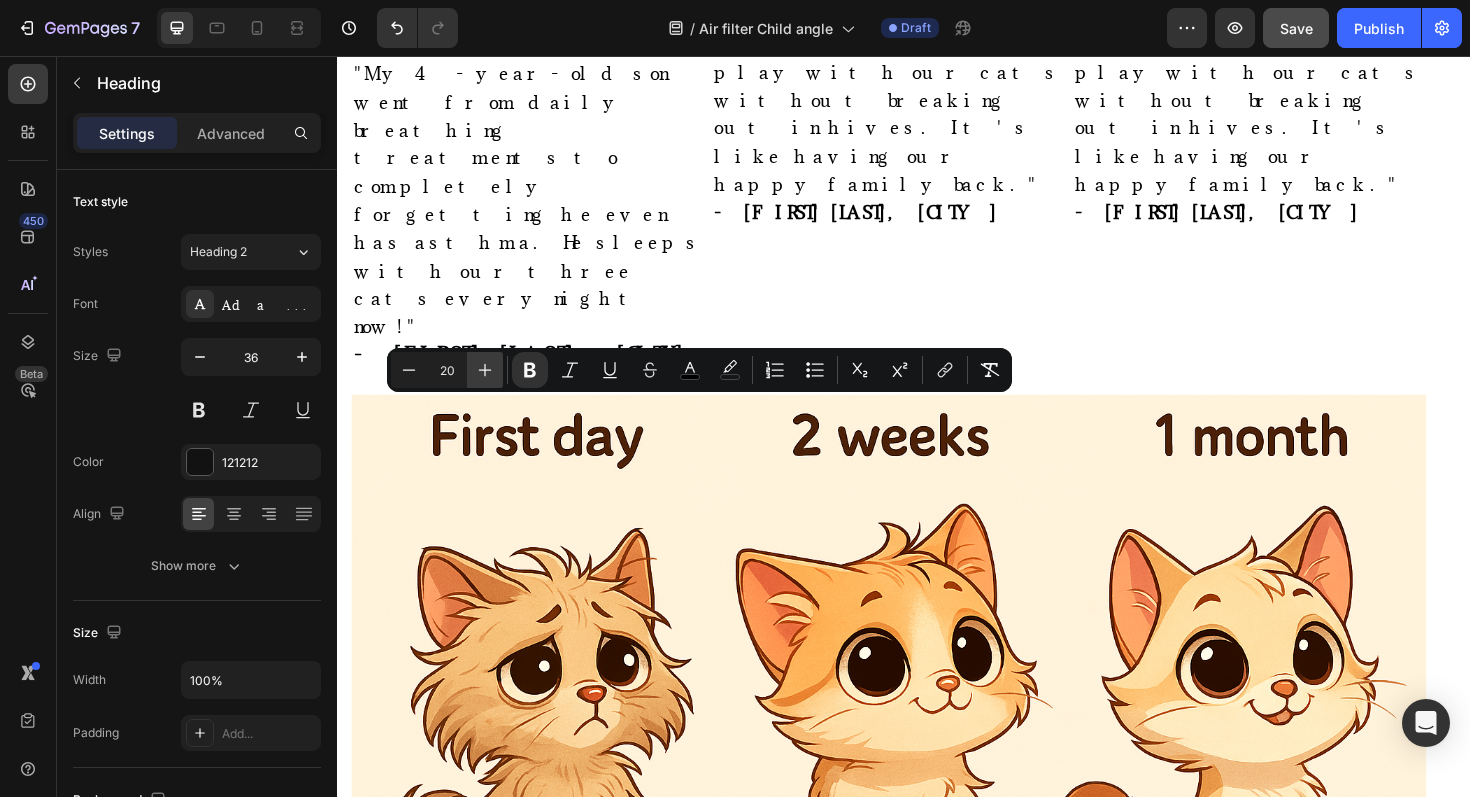 click 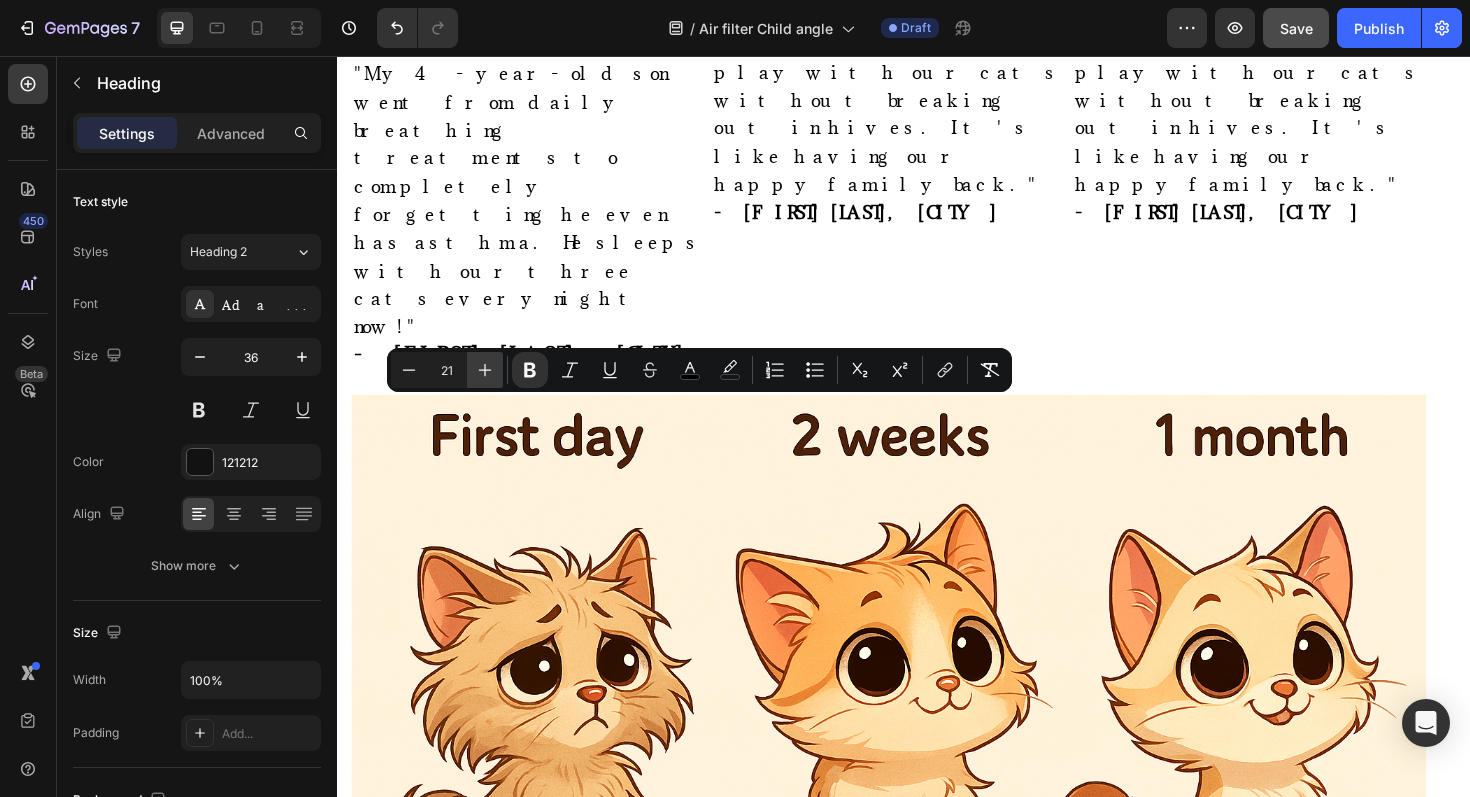 click 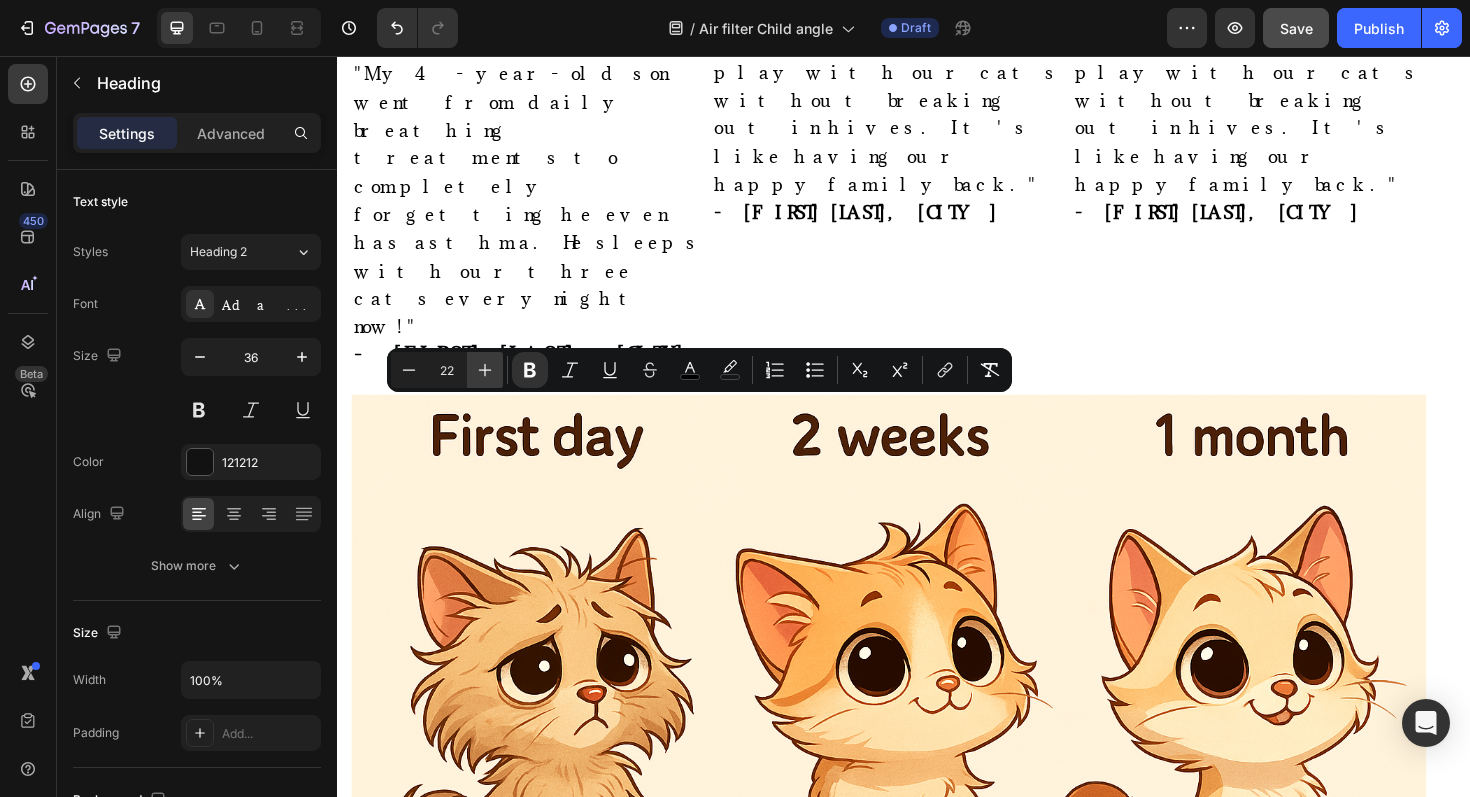click 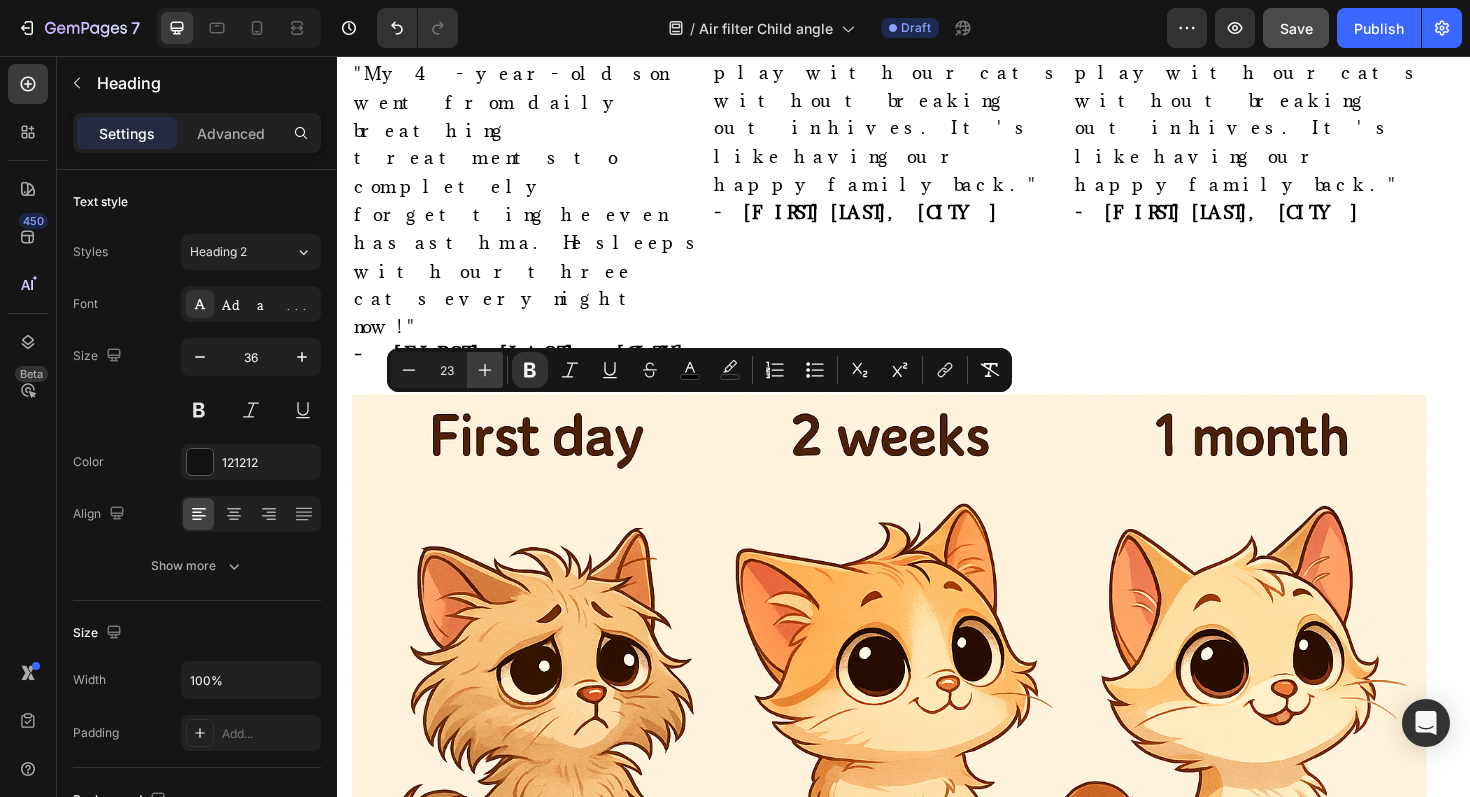 click 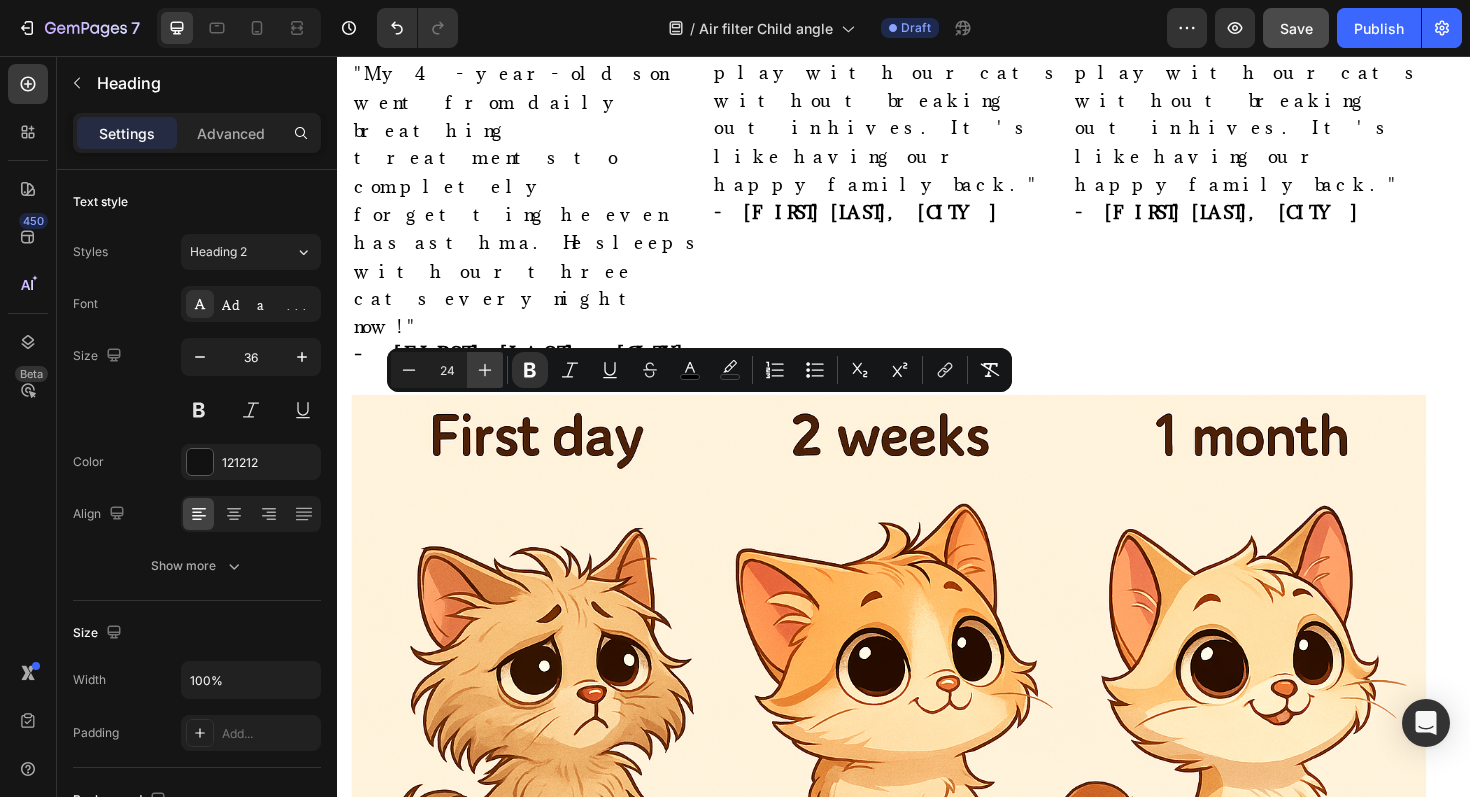 click 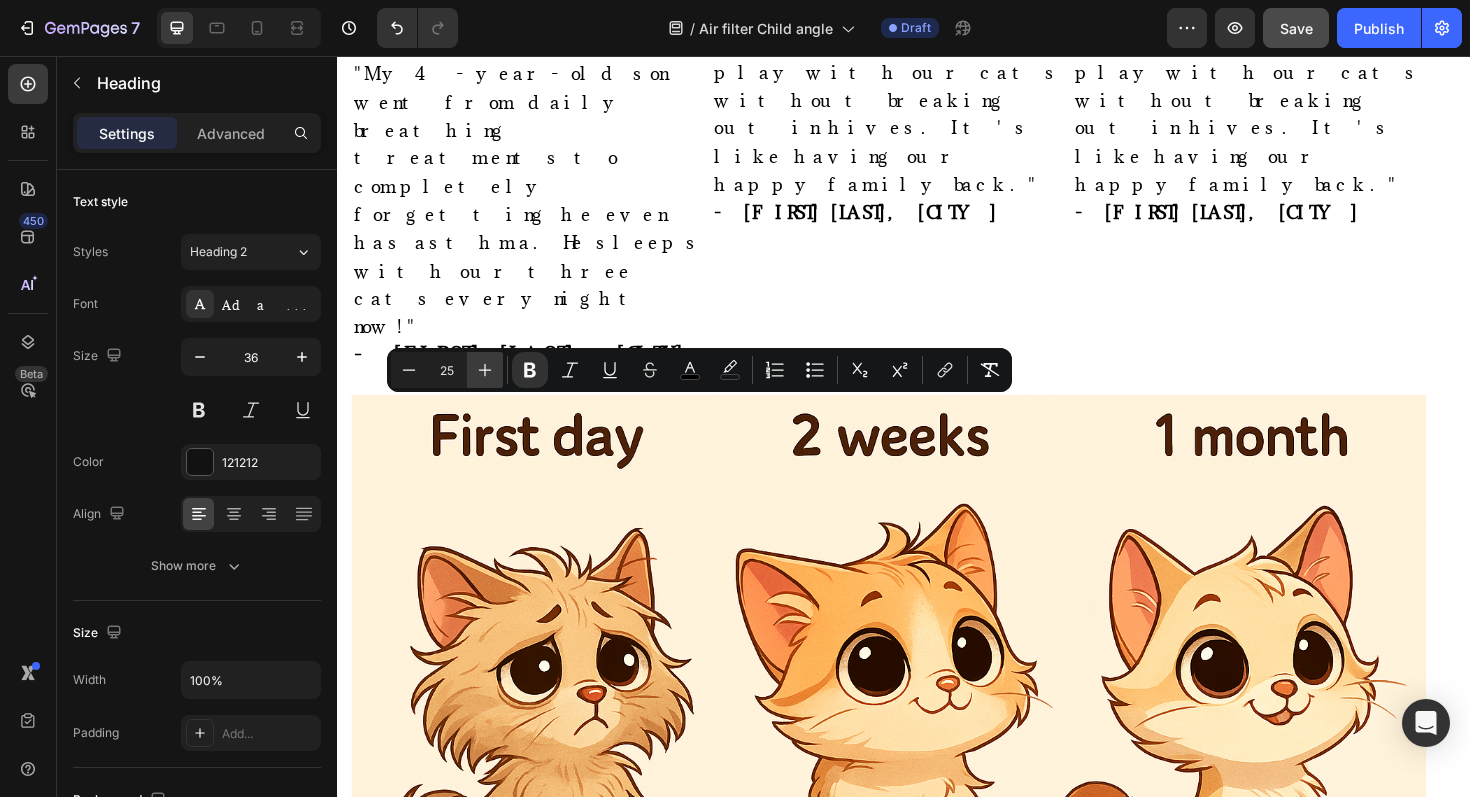 click 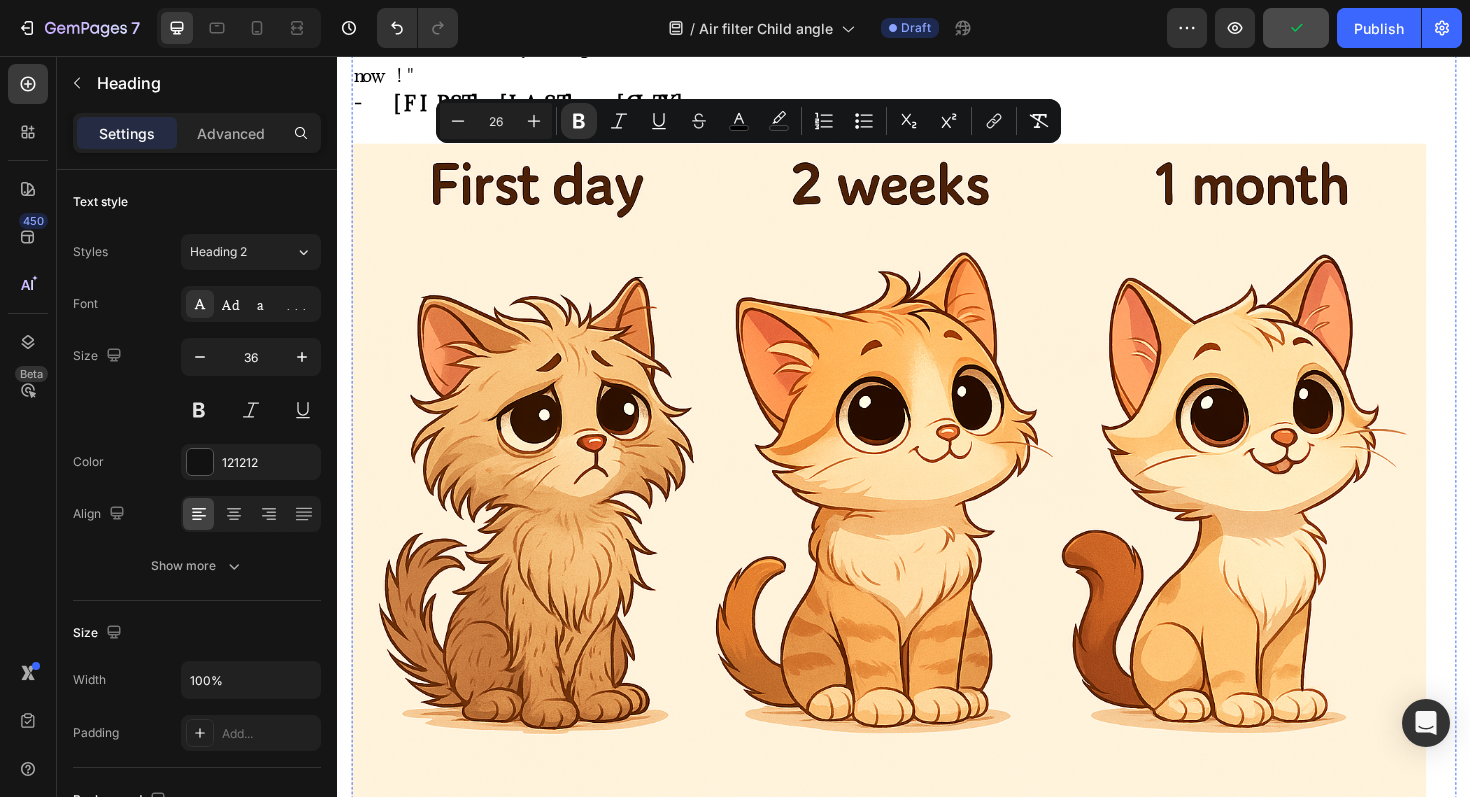 scroll, scrollTop: 12099, scrollLeft: 0, axis: vertical 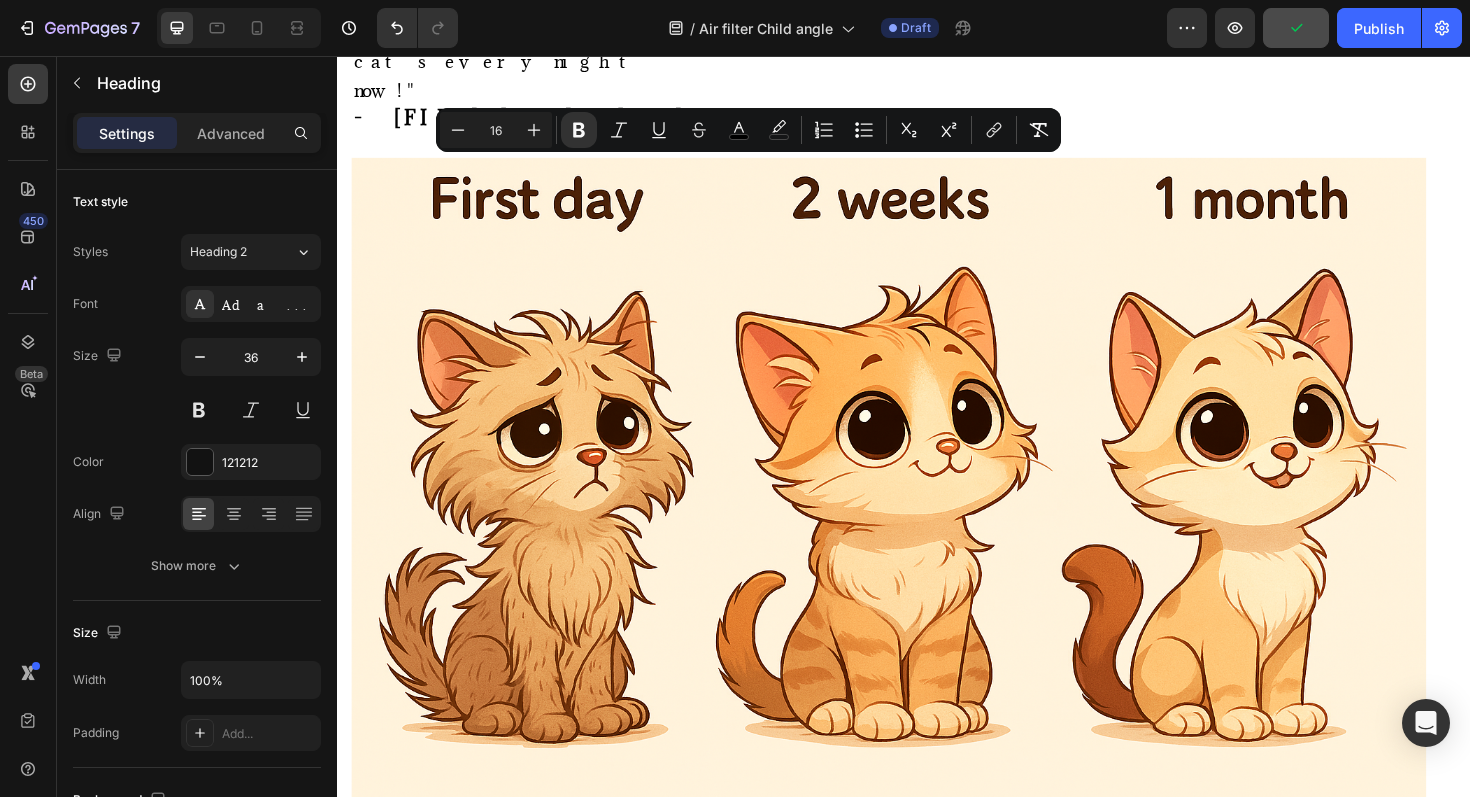 click on ""When my friend comes over and sees Luna actually coming to ME with the brush in my hand, she asks 'How did you train her to do that?' And I just smile knowing I found the secret."" at bounding box center [910, 1203] 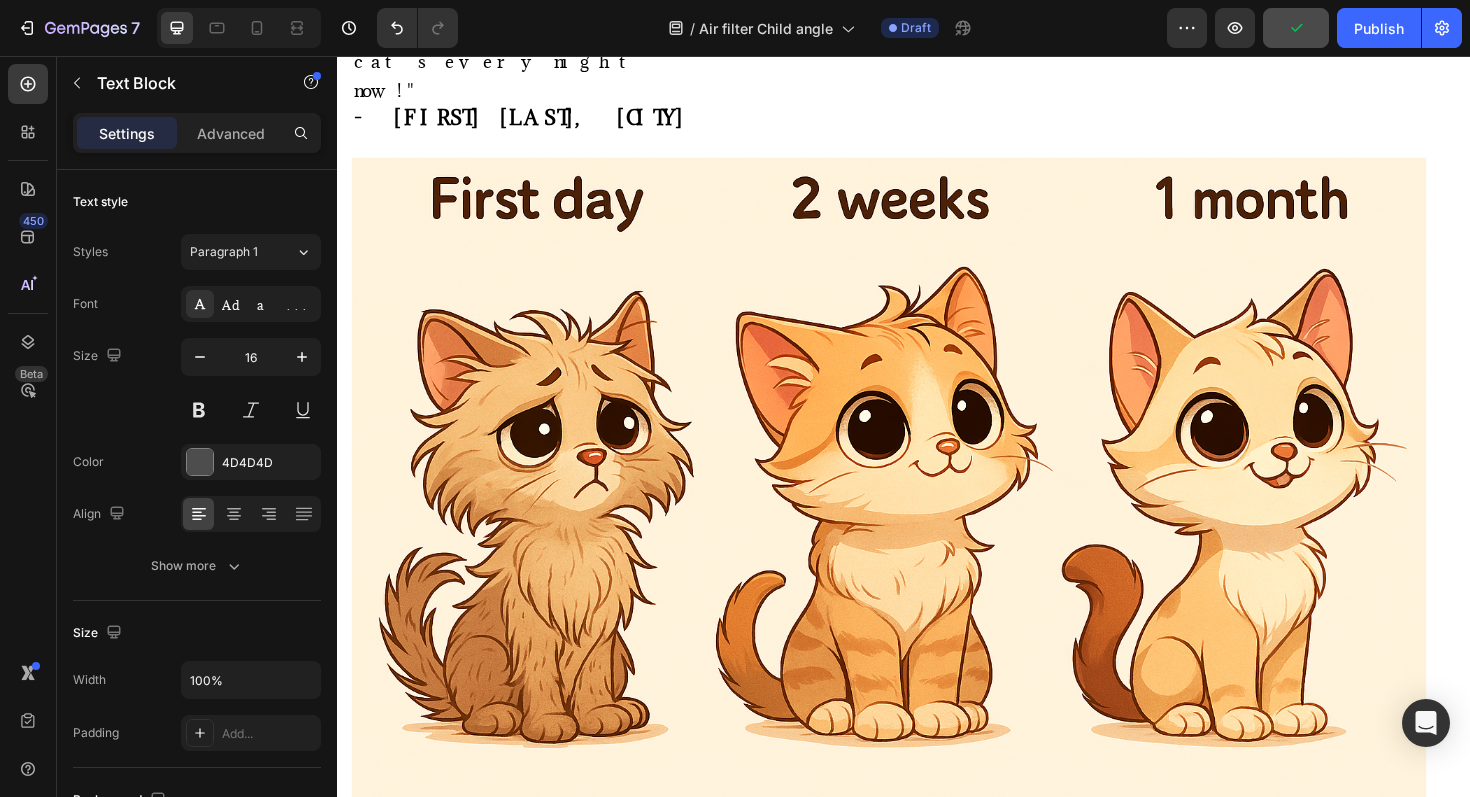 click on ""When my friend comes over and sees Luna actually coming to ME with the brush in my hand, she asks 'How did you train her to do that?' And I just smile knowing I found the secret."" at bounding box center [910, 1203] 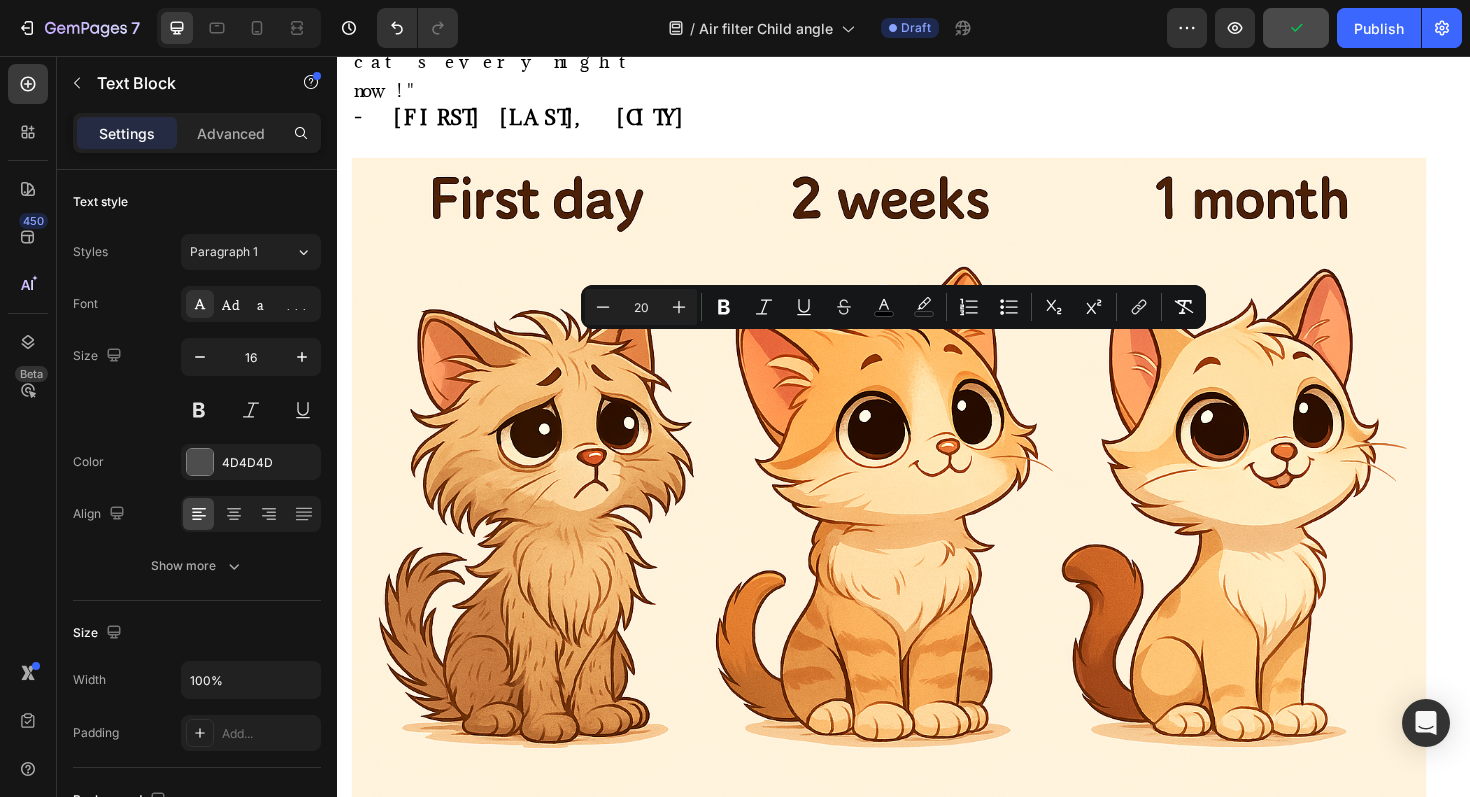 click on ""When my friend comes over and sees Luna actually coming to ME with the brush in my hand, she asks 'How did you train her to do that?' And I just smile knowing I found the secret."" at bounding box center (910, 1203) 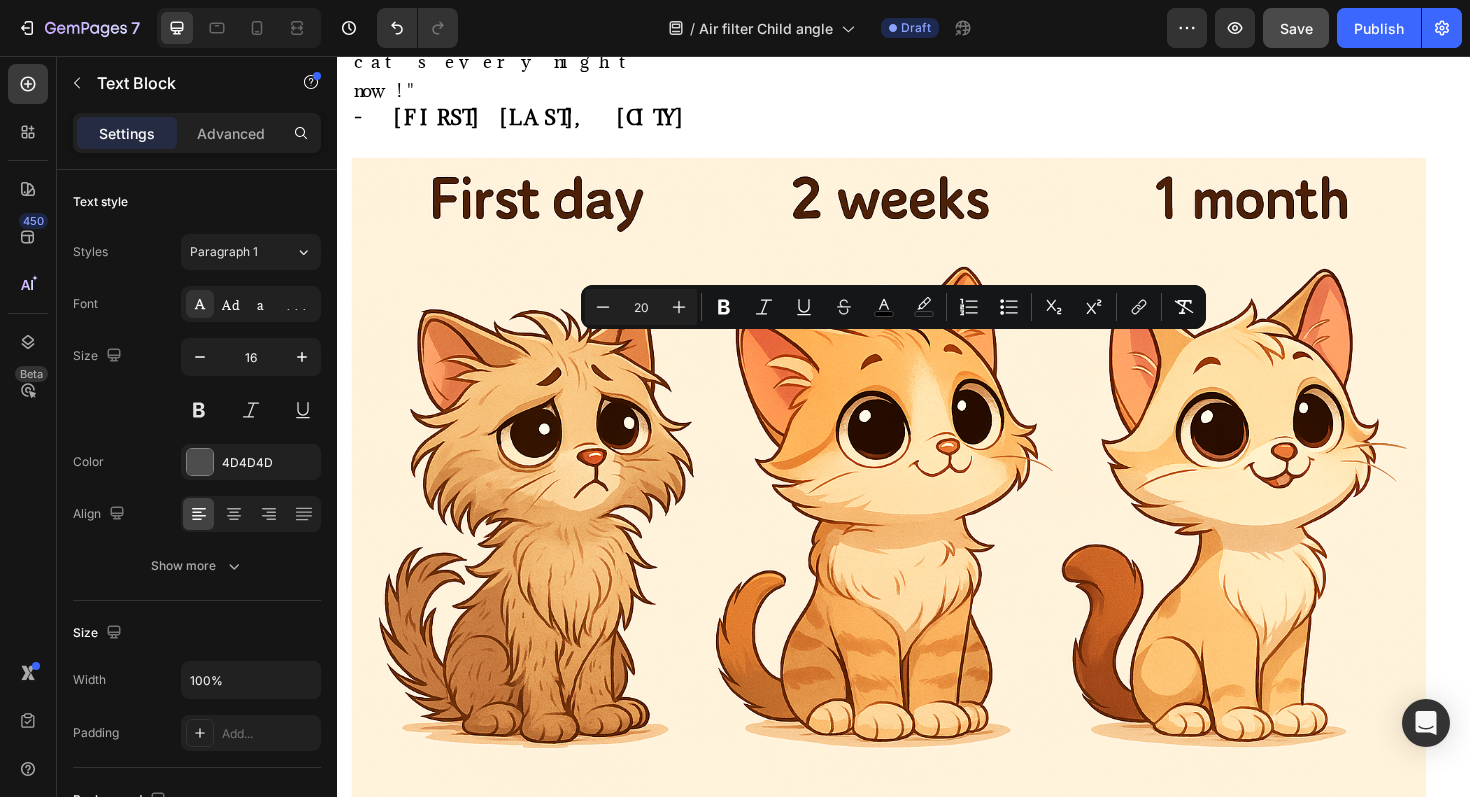 click at bounding box center (921, 1278) 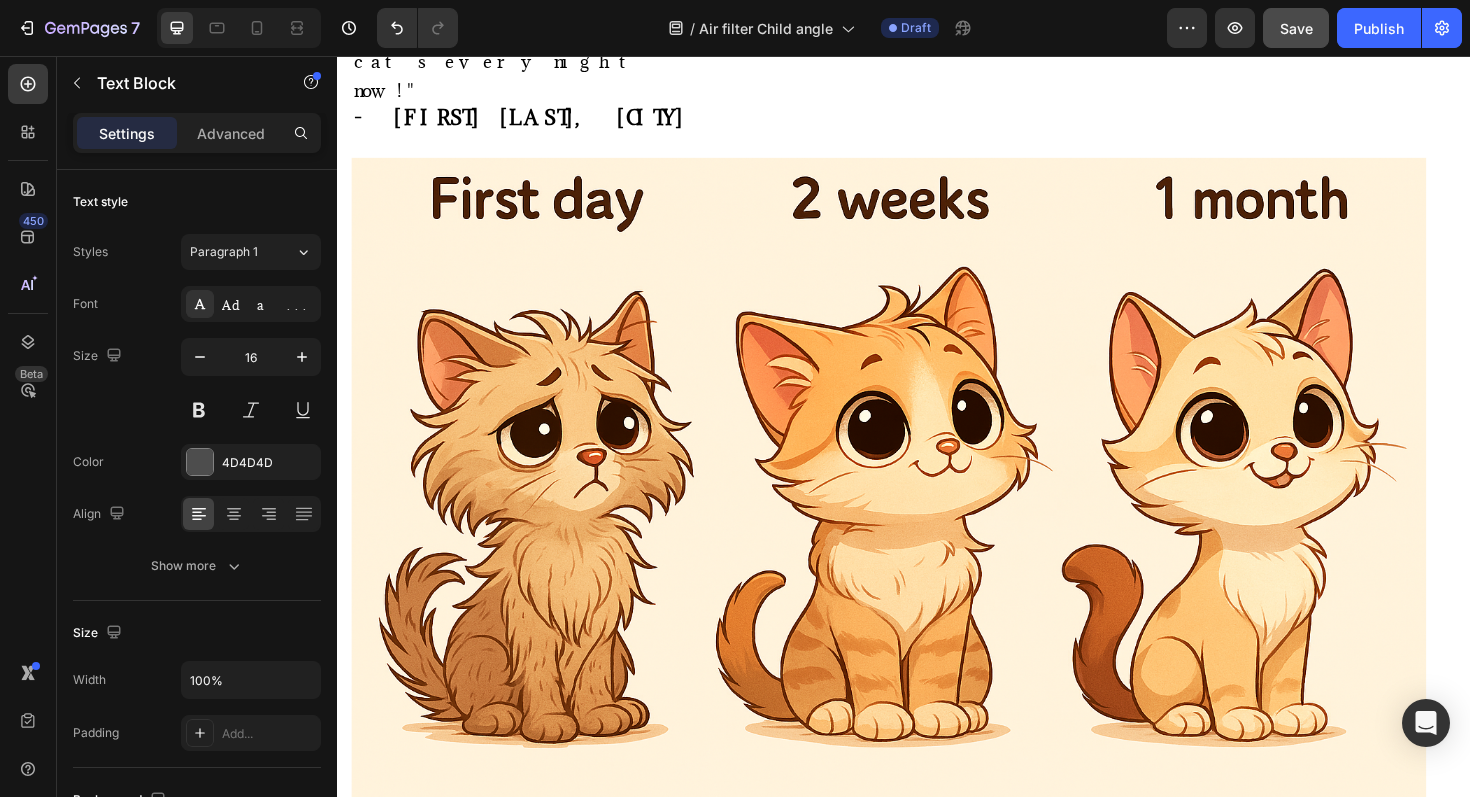 click on "But here's what Sarah didn't initially calculate—the  hidden  cost of Emma's cat allergies:" at bounding box center (921, 983) 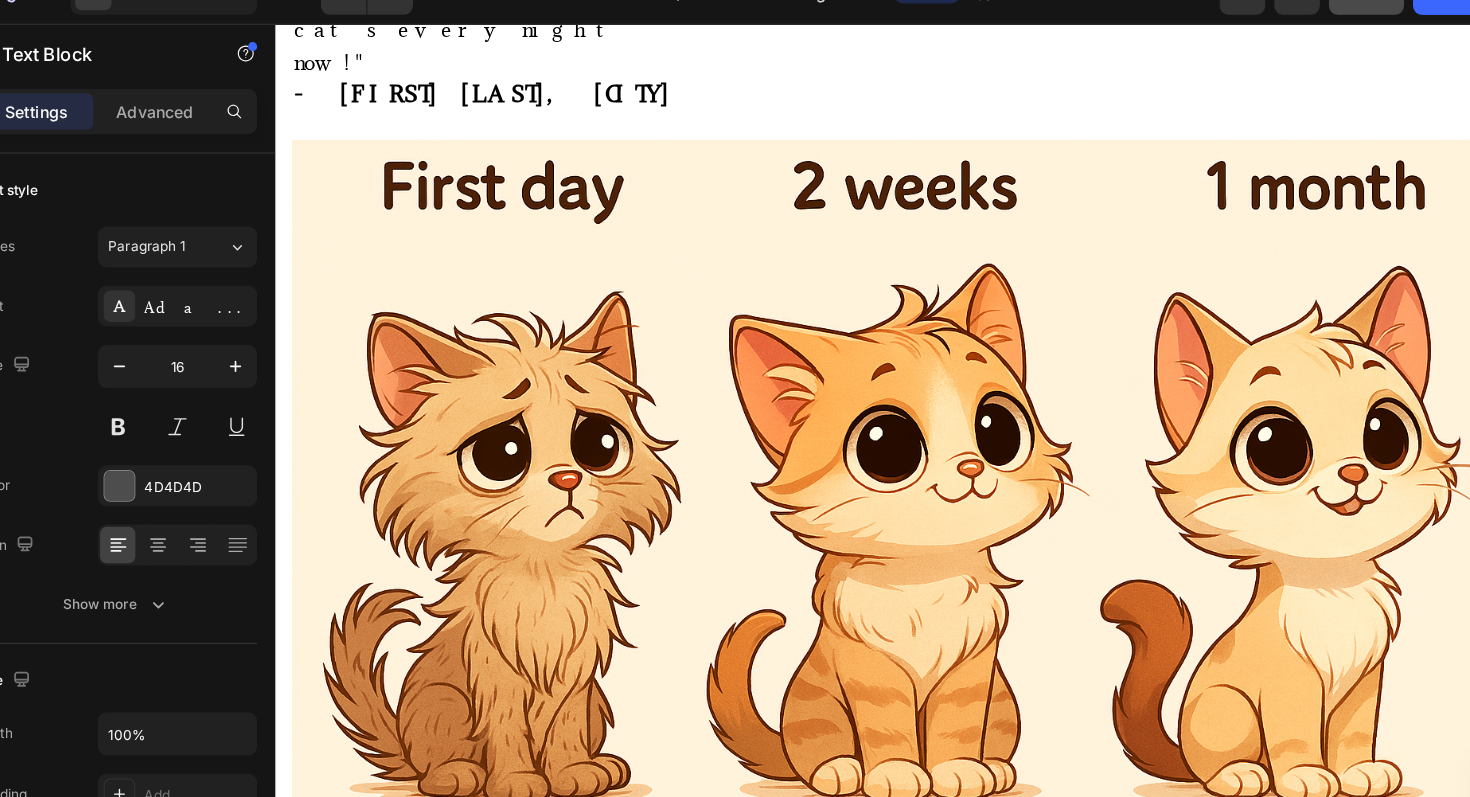 click on "•  $200+ monthly  in medications, doctor visits, and treatments • **Emotional  agony  of a child unable to bond with family pets •  Sleep disruption  for the entire family •  Social isolation  (unable to have playdates due to allergens) •  Guilt and stress  of considering rehoming beloved animals" at bounding box center (858, 1021) 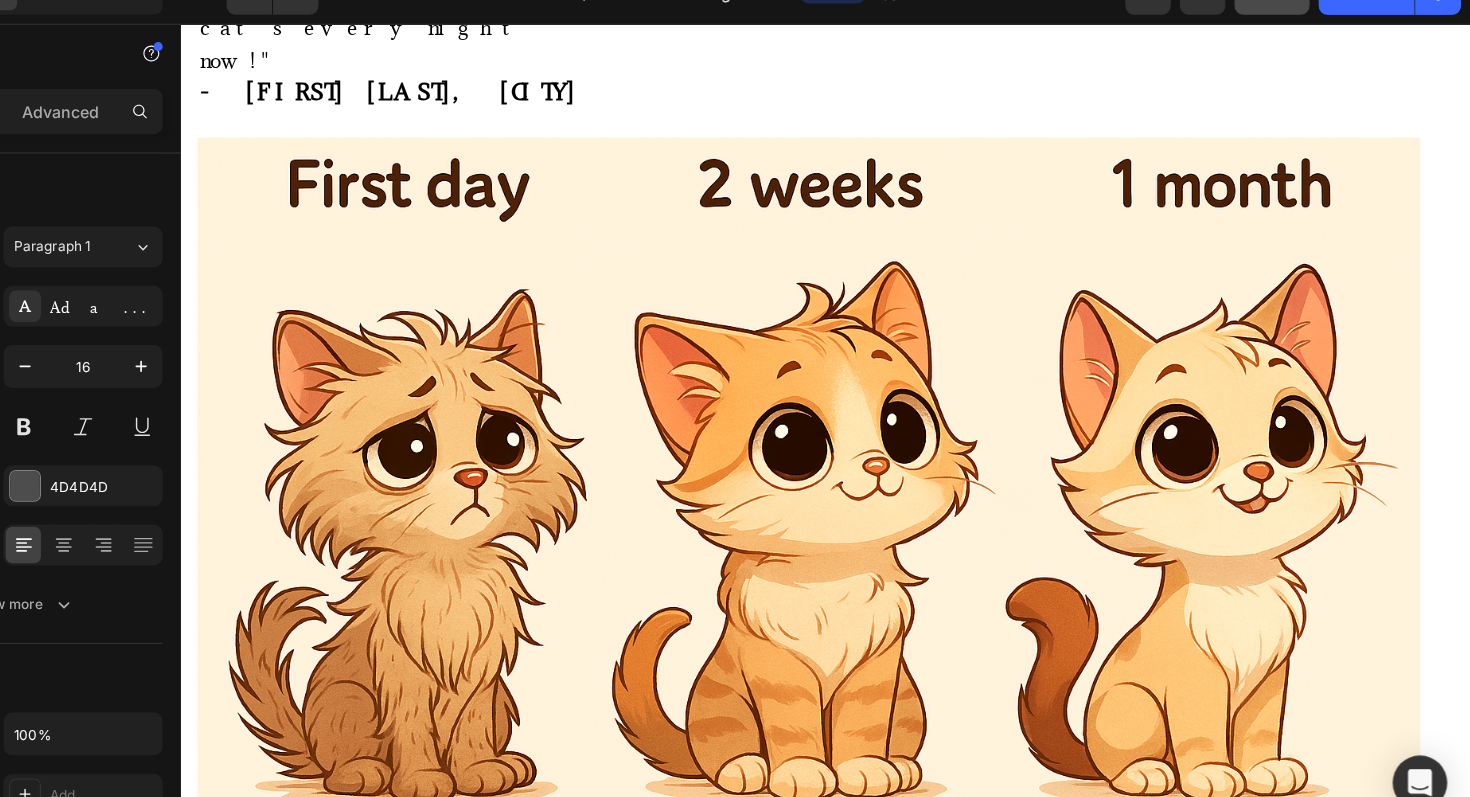 scroll, scrollTop: 0, scrollLeft: 0, axis: both 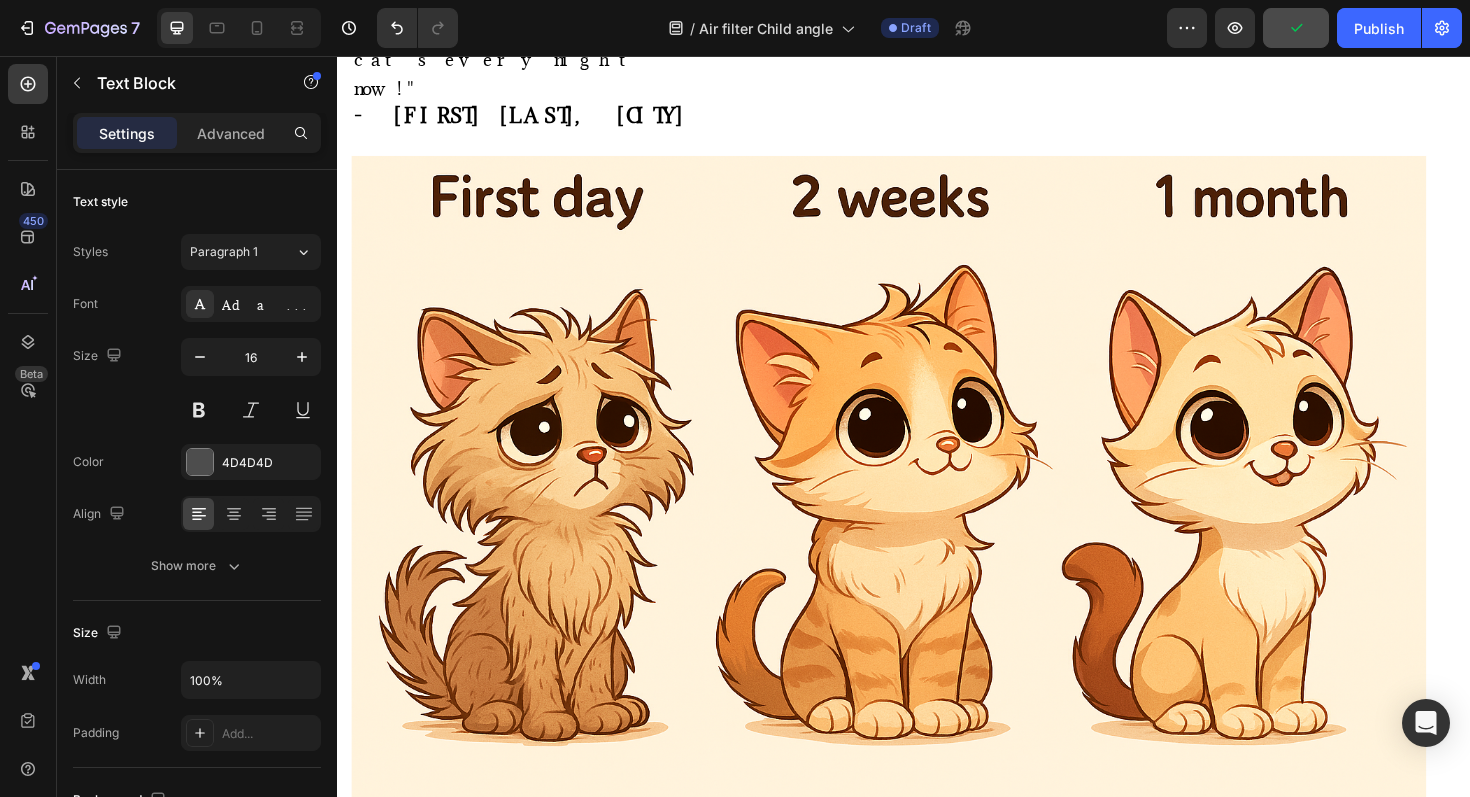 drag, startPoint x: 779, startPoint y: 429, endPoint x: 314, endPoint y: 300, distance: 482.56192 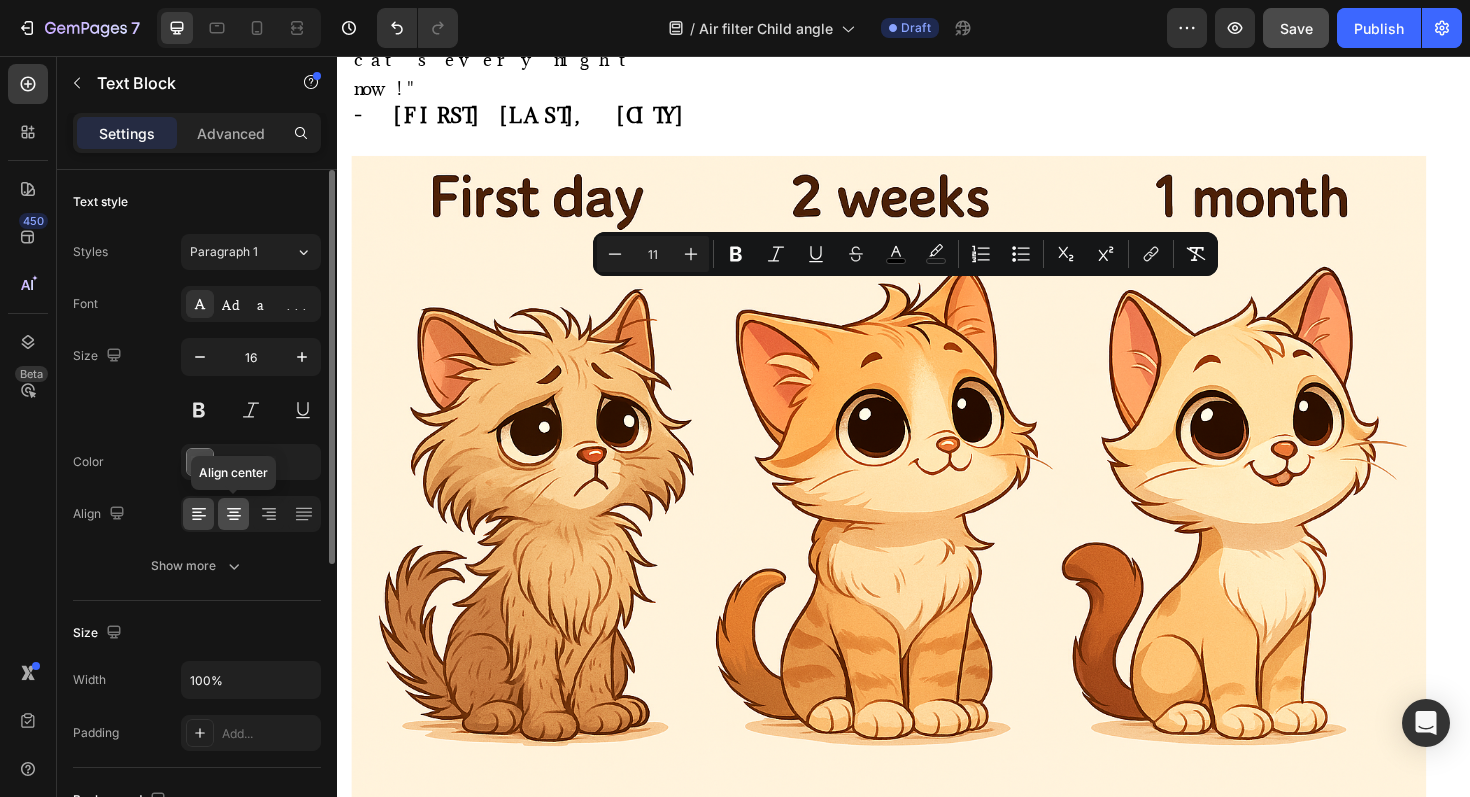 click 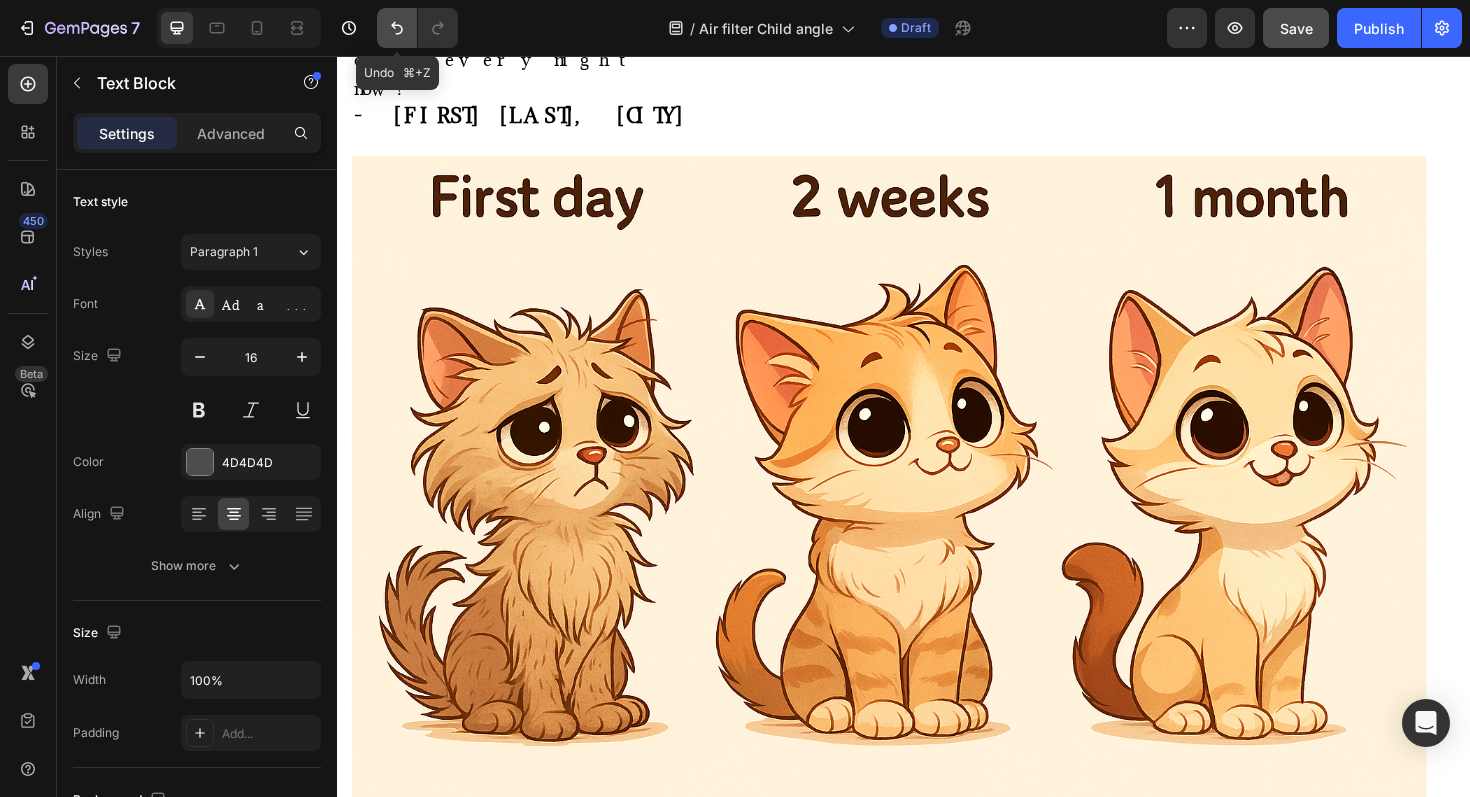 click 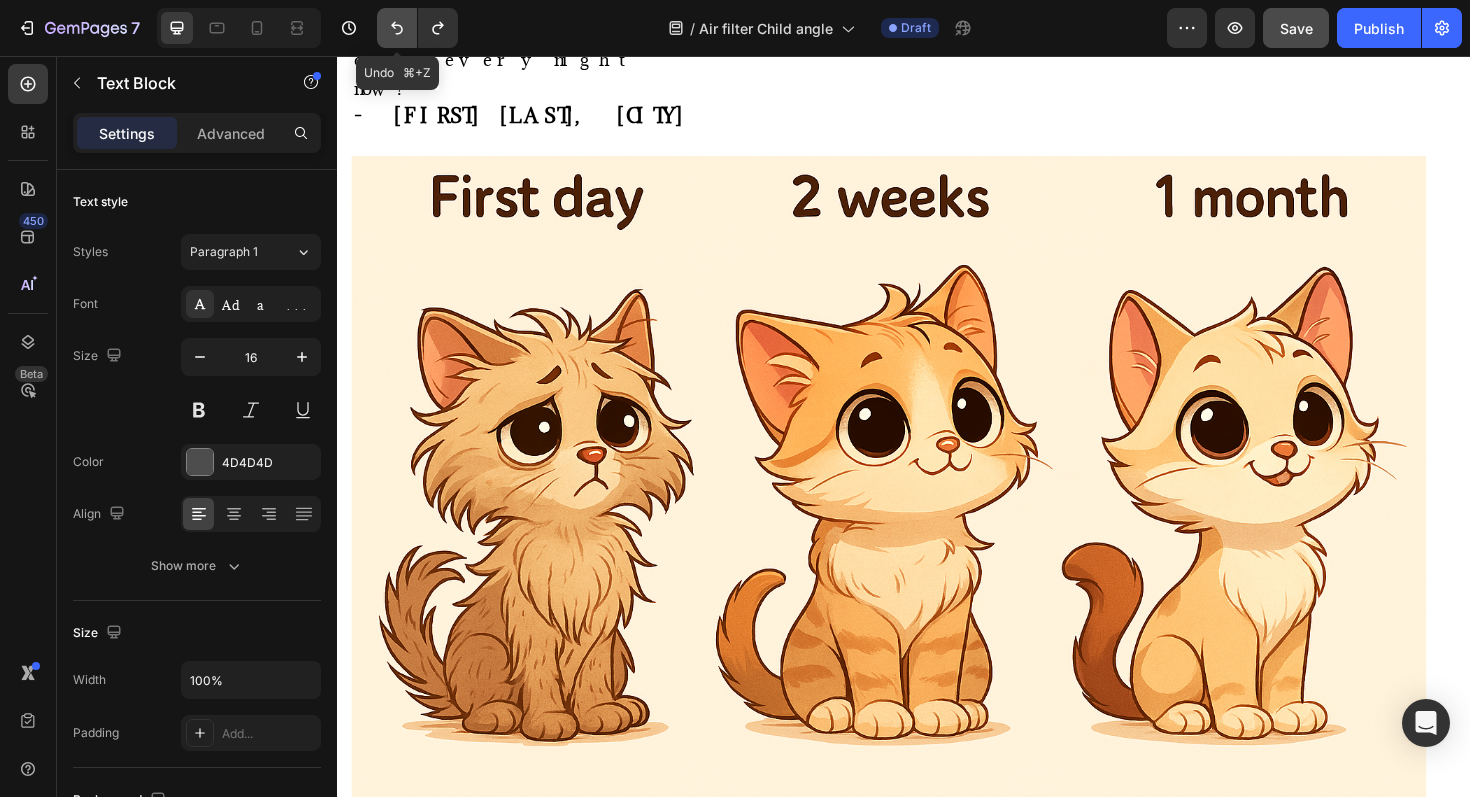 click 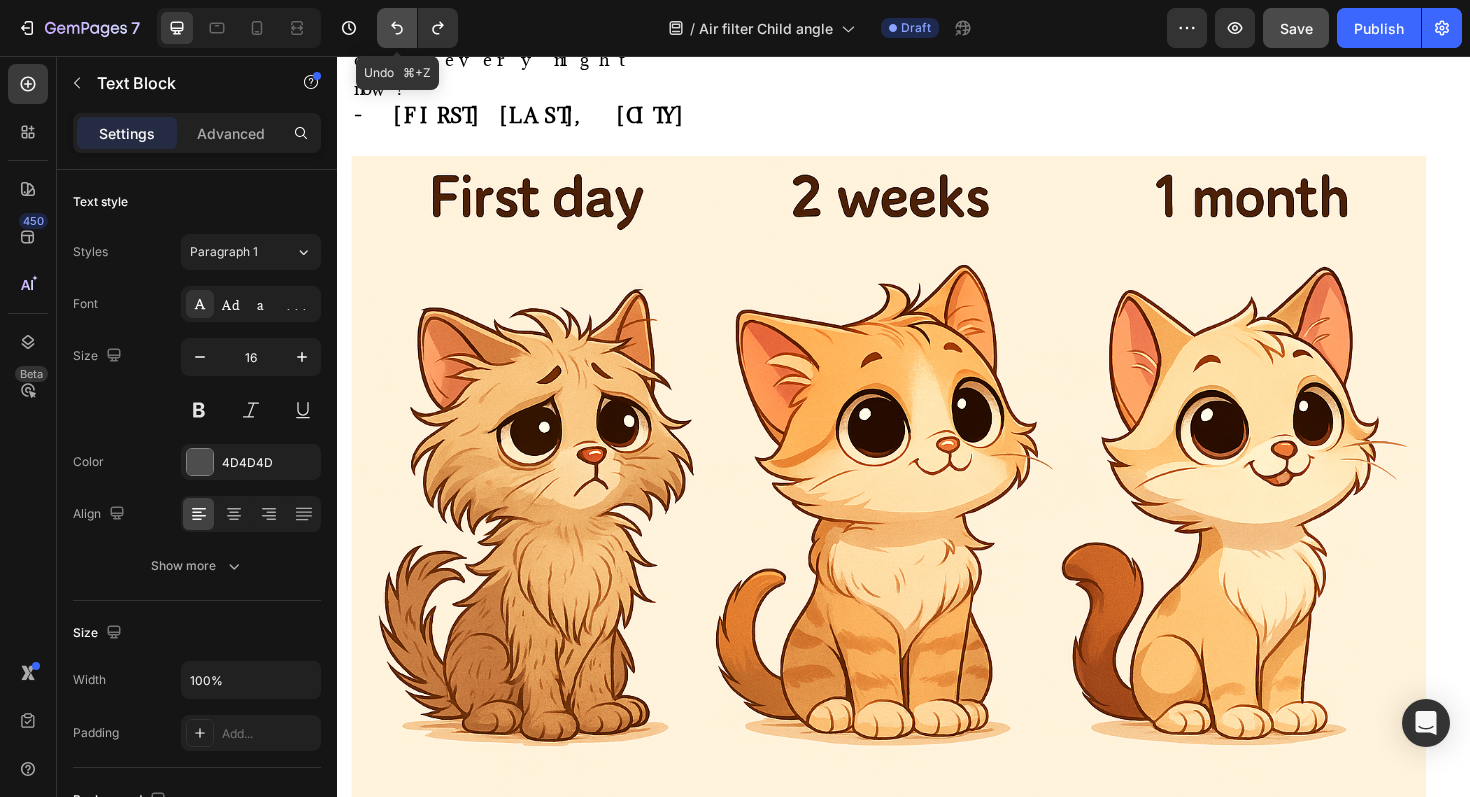 click 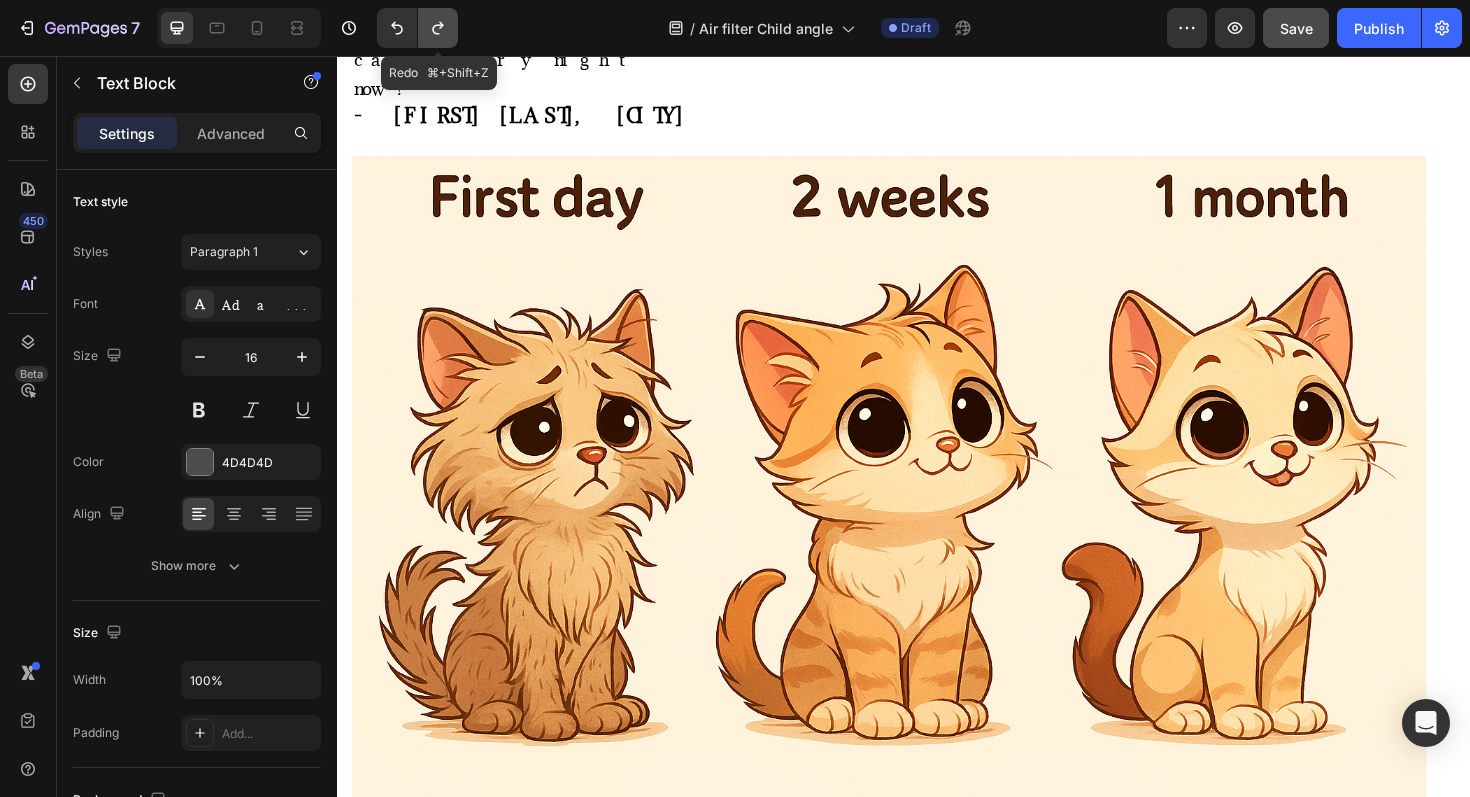 click 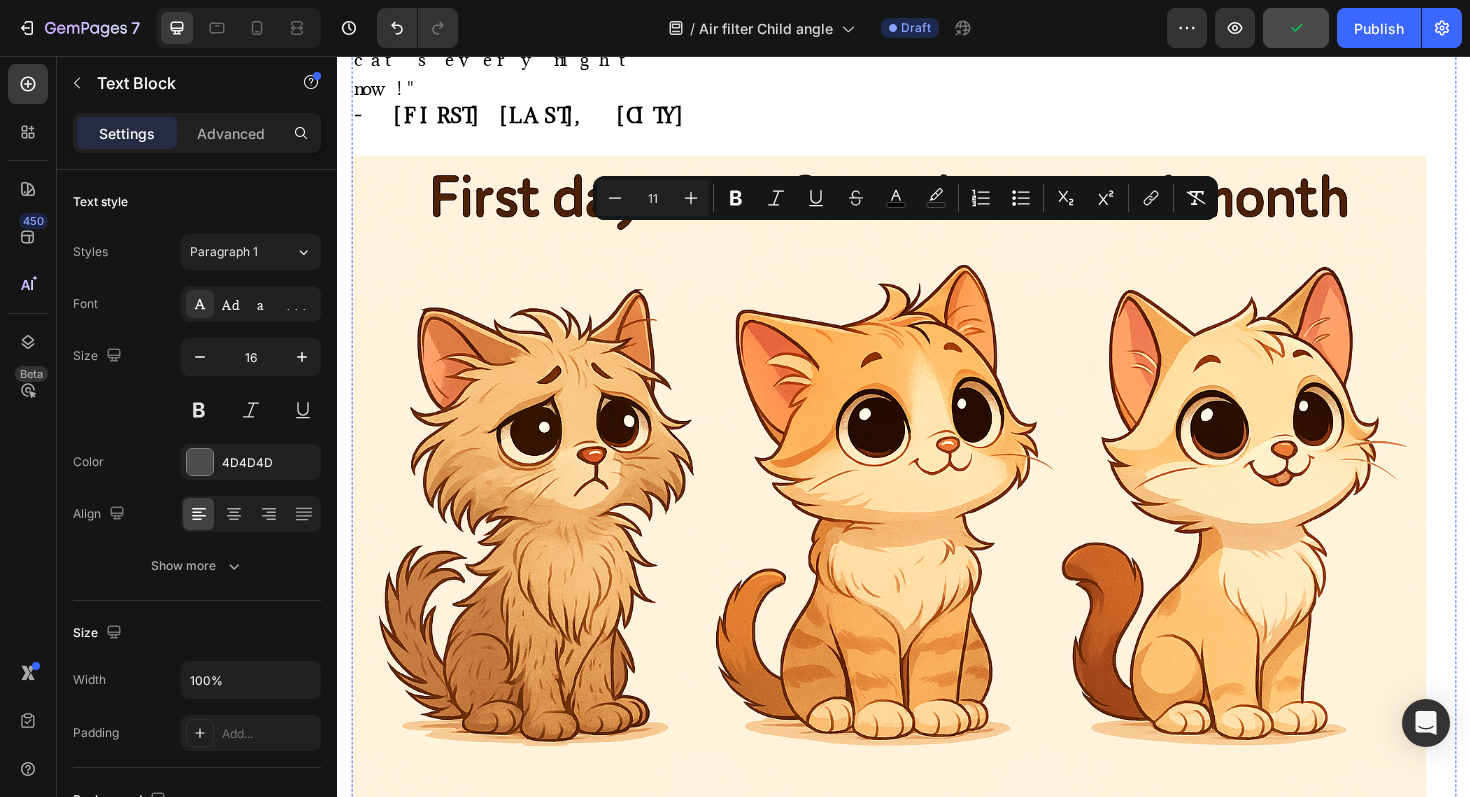drag, startPoint x: 1358, startPoint y: 490, endPoint x: 381, endPoint y: 206, distance: 1017.4404 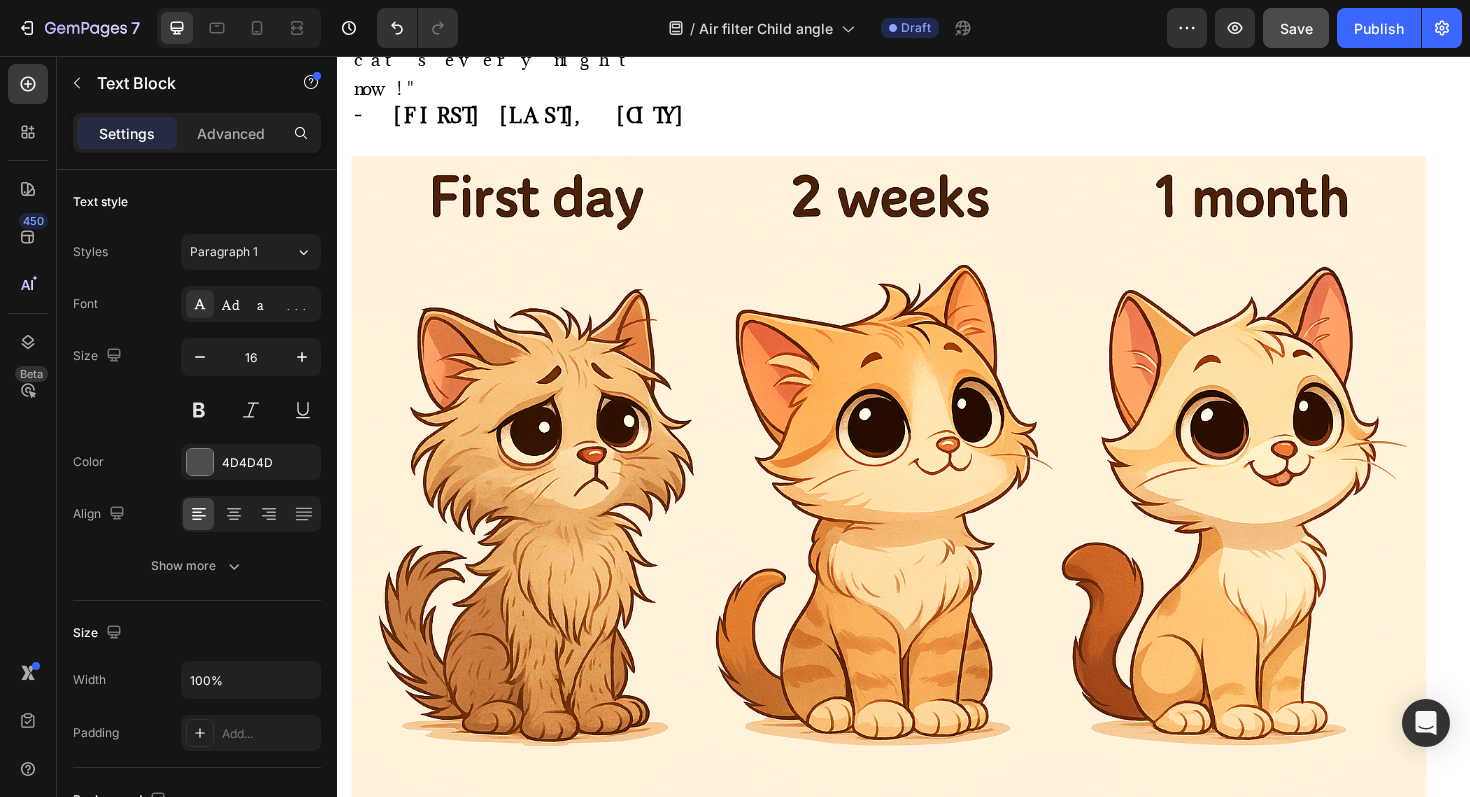 click on "xBut here's what Sarah didn't initially calculate—the  hidden  cost of Emma's cat allergies:" at bounding box center [921, 981] 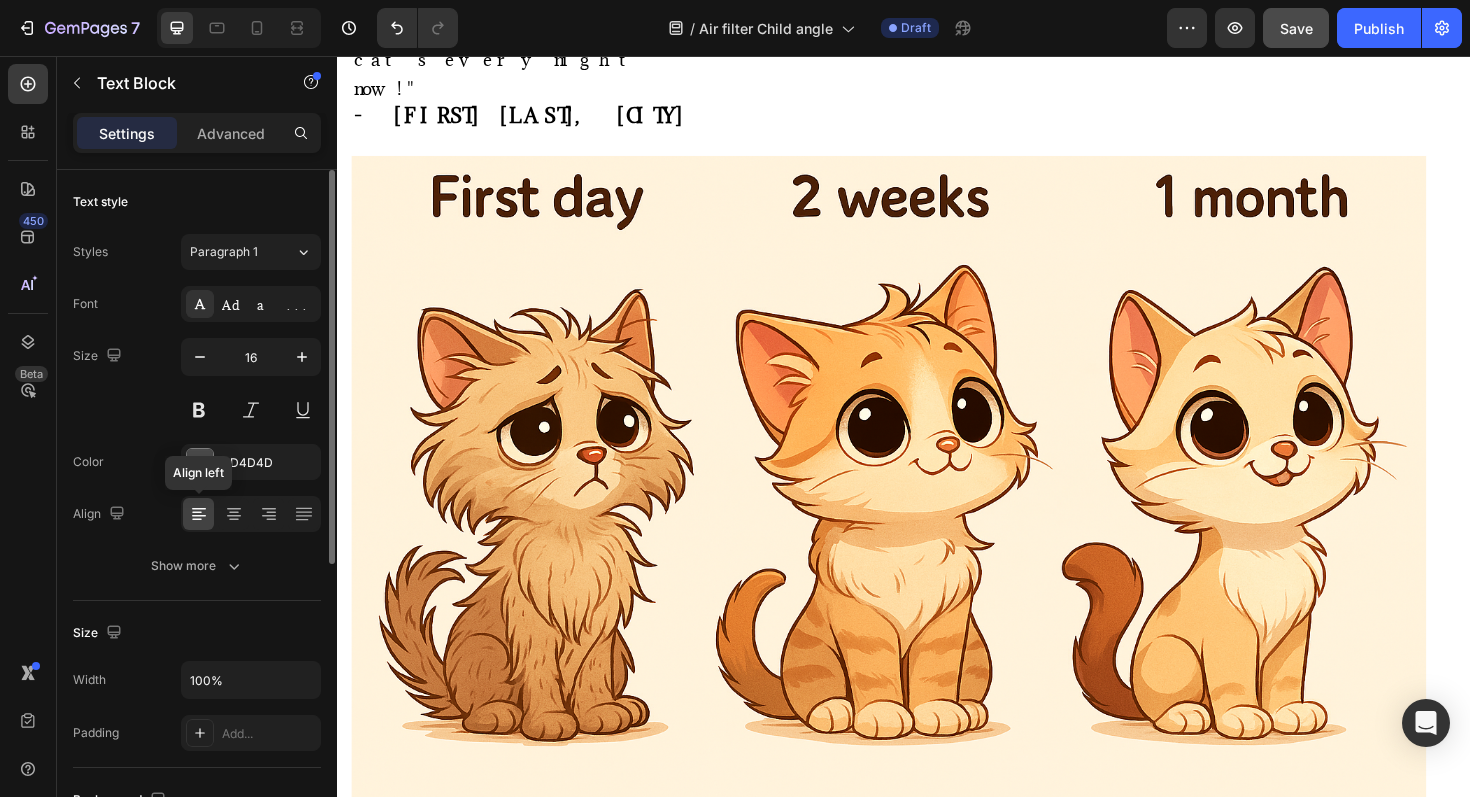 click 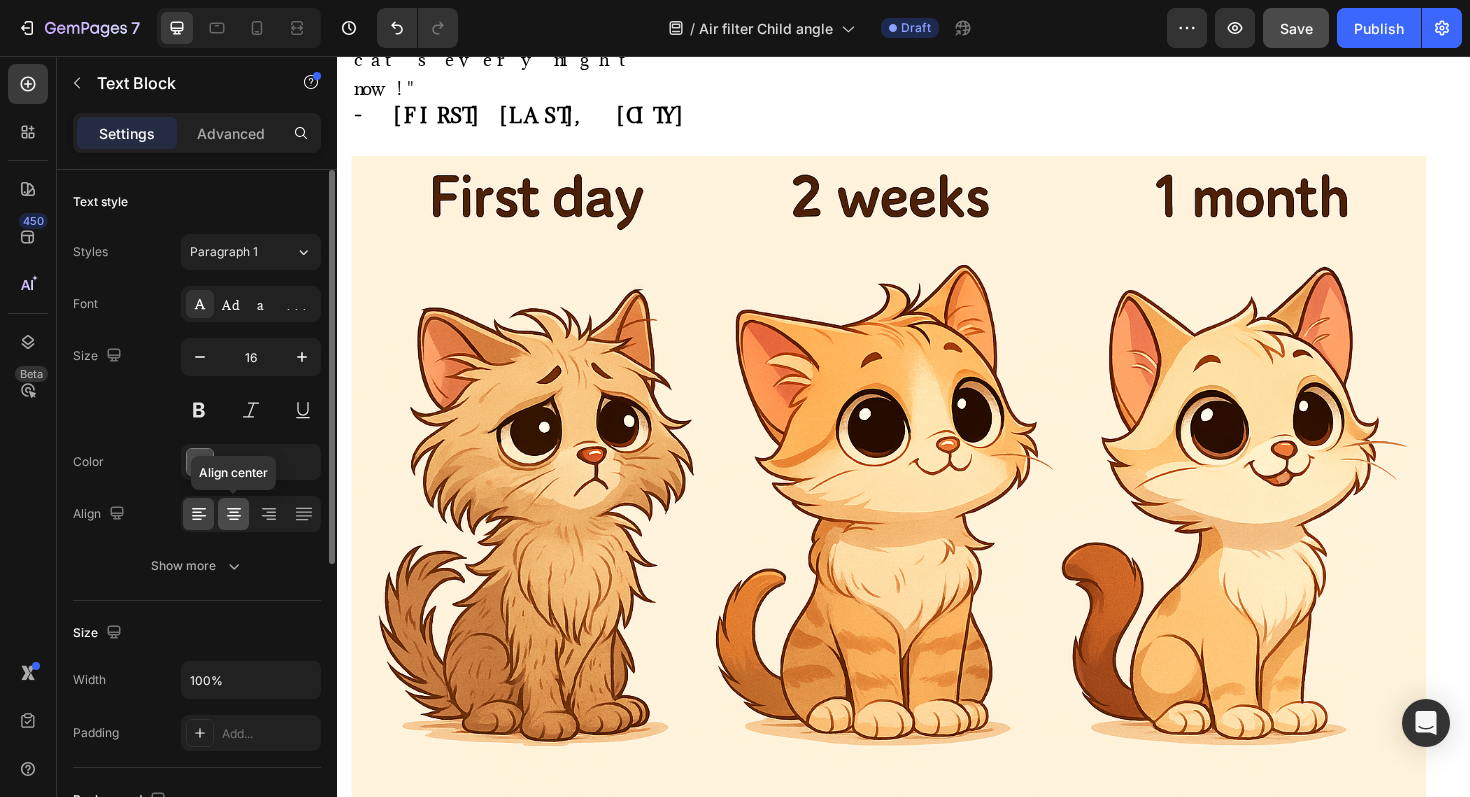 click 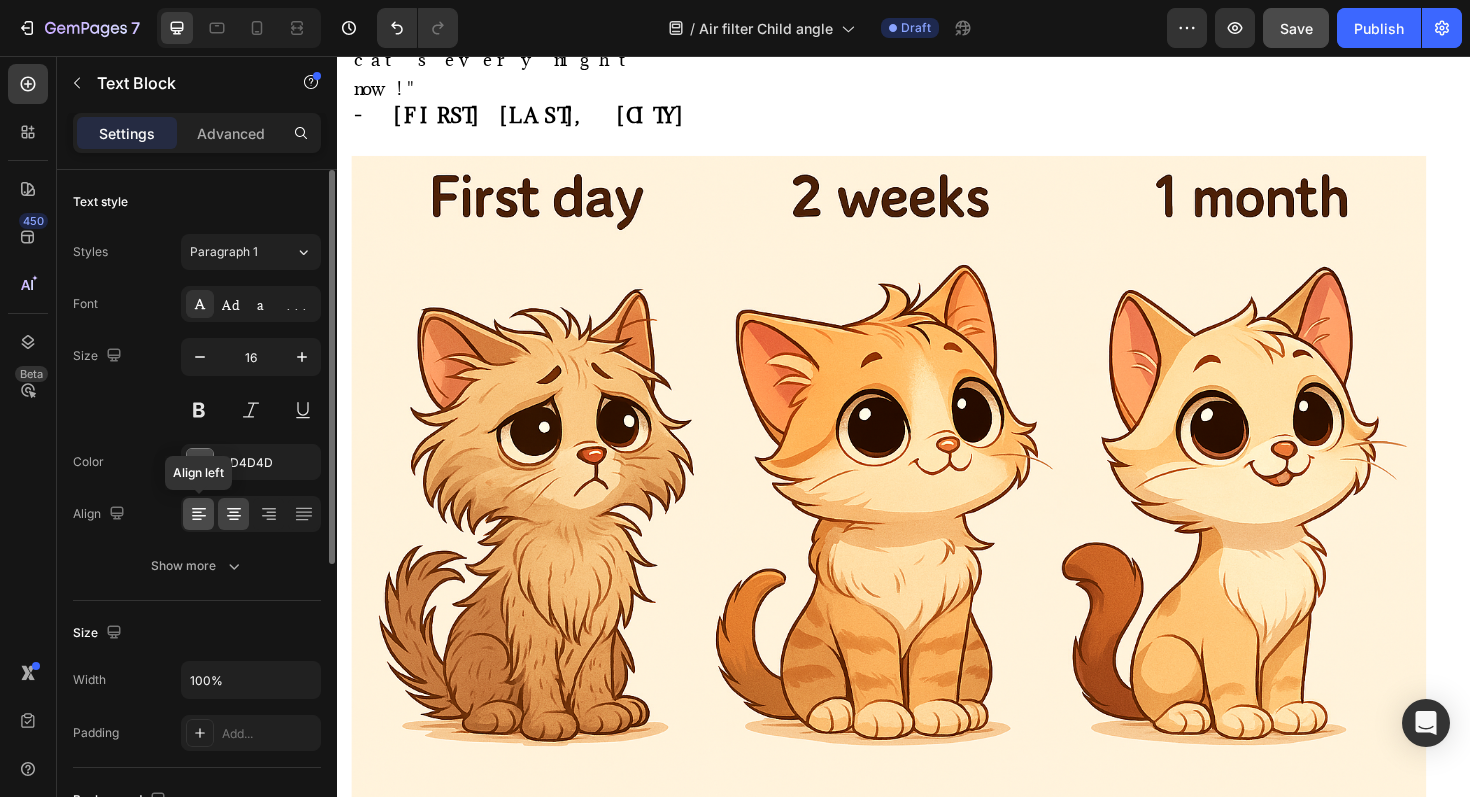 click 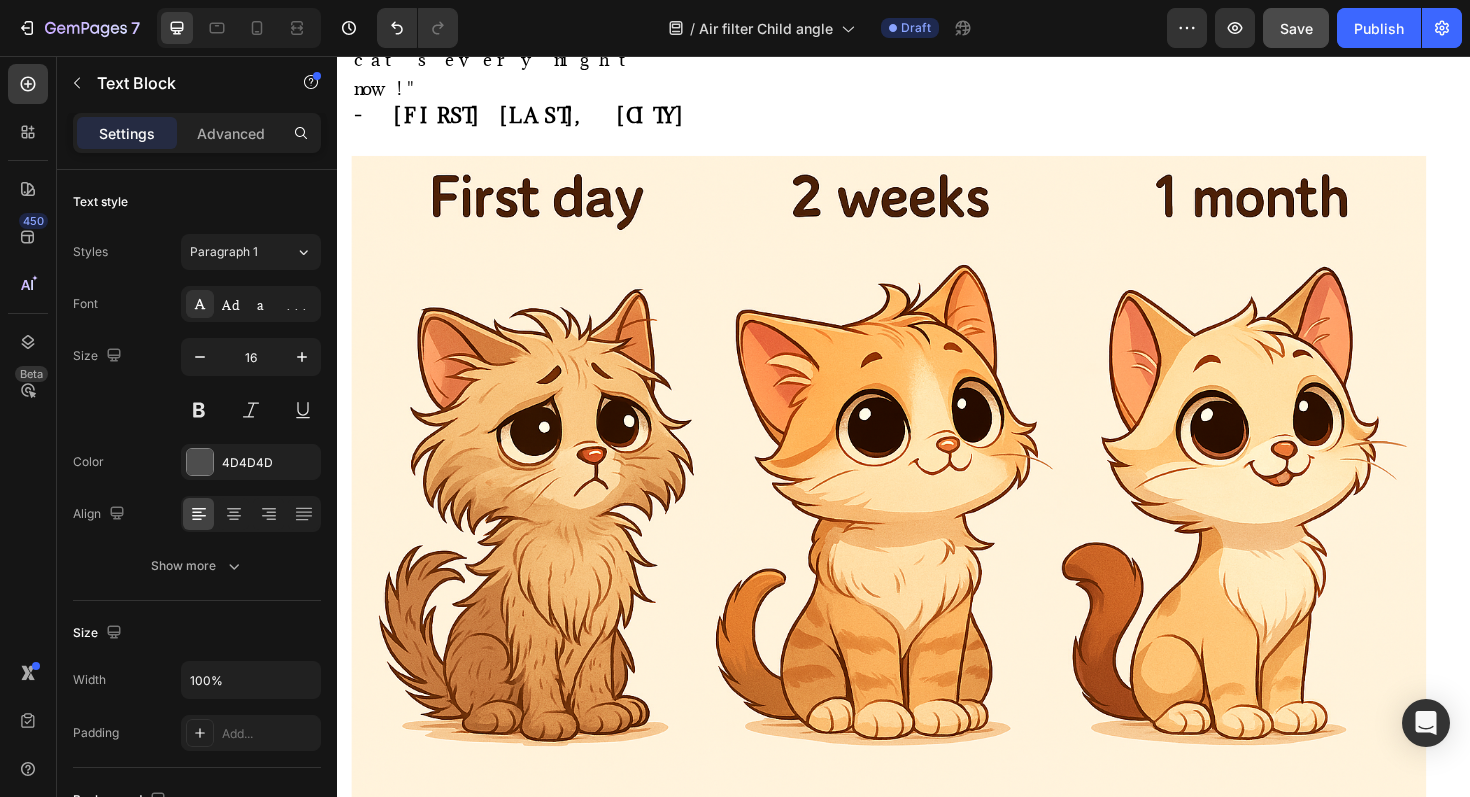 click on "The True Cost of Cat Allergies: Medical Bills Plus Emotional Pain" at bounding box center [921, 913] 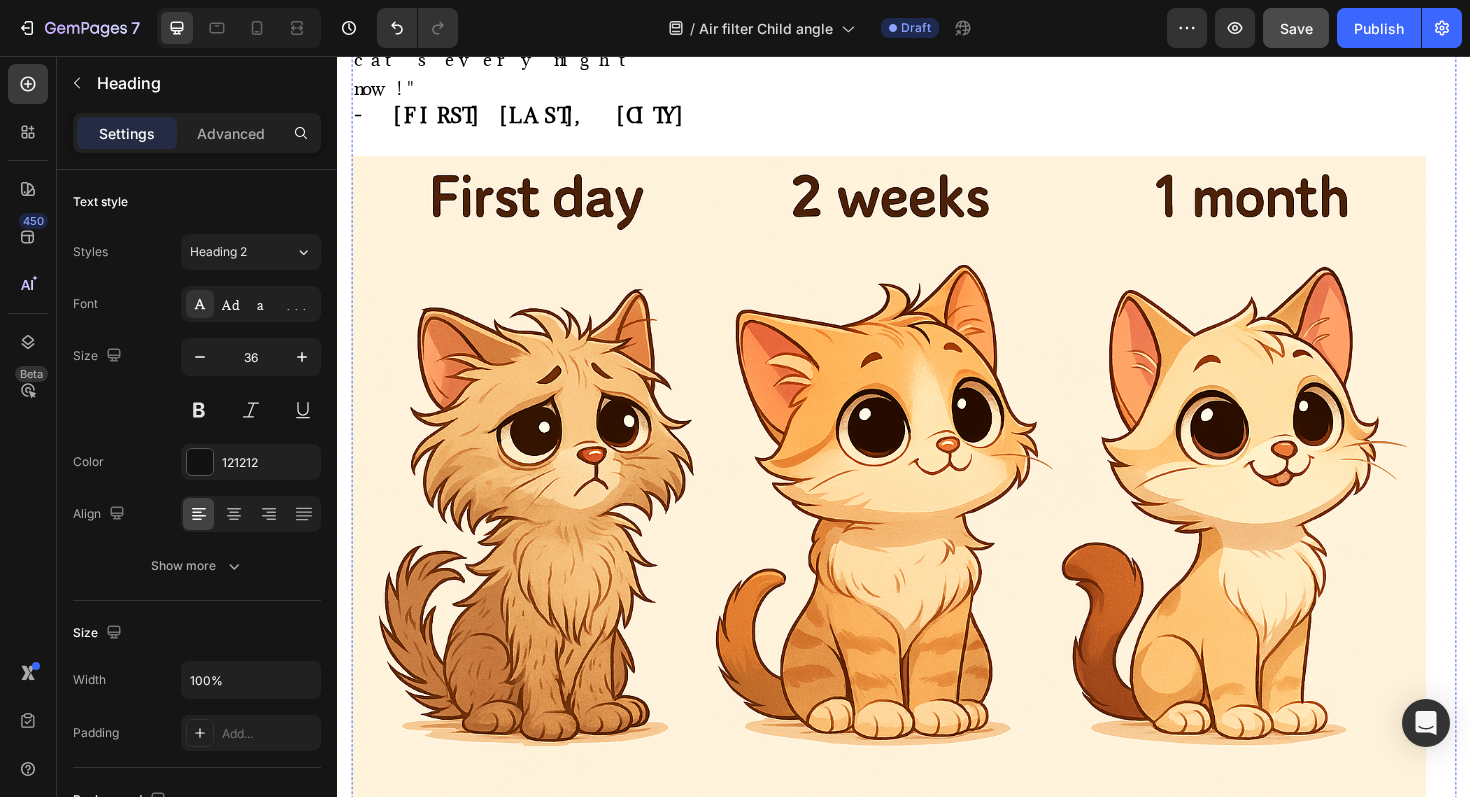 click on "But here's what Sarah didn't initially calculate—the  hidden  cost of Emma's cat allergies:" at bounding box center (921, 981) 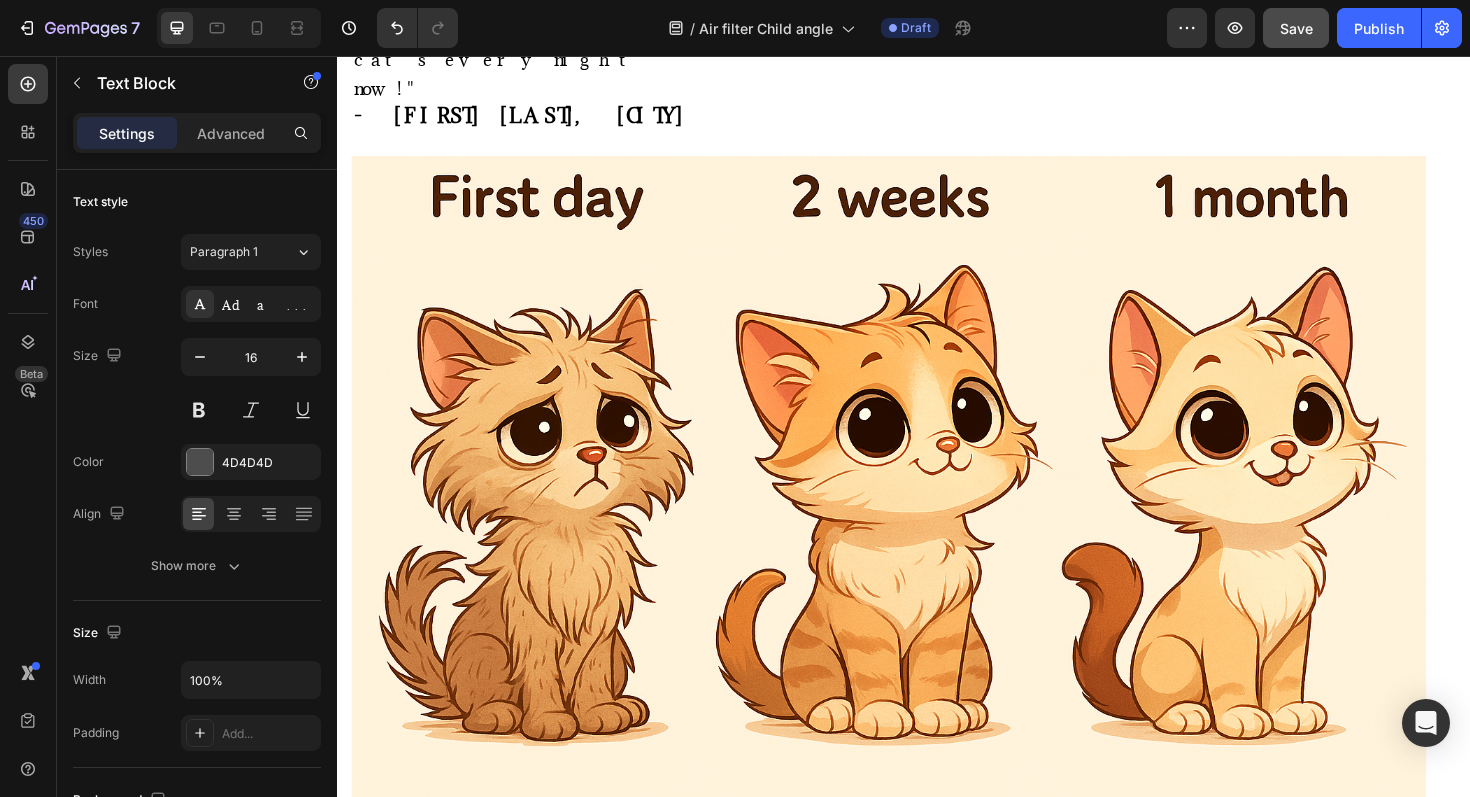 click on "But here's what Sarah didn't initially calculate—the  hidden  cost of Emma's cat allergies:" at bounding box center [921, 981] 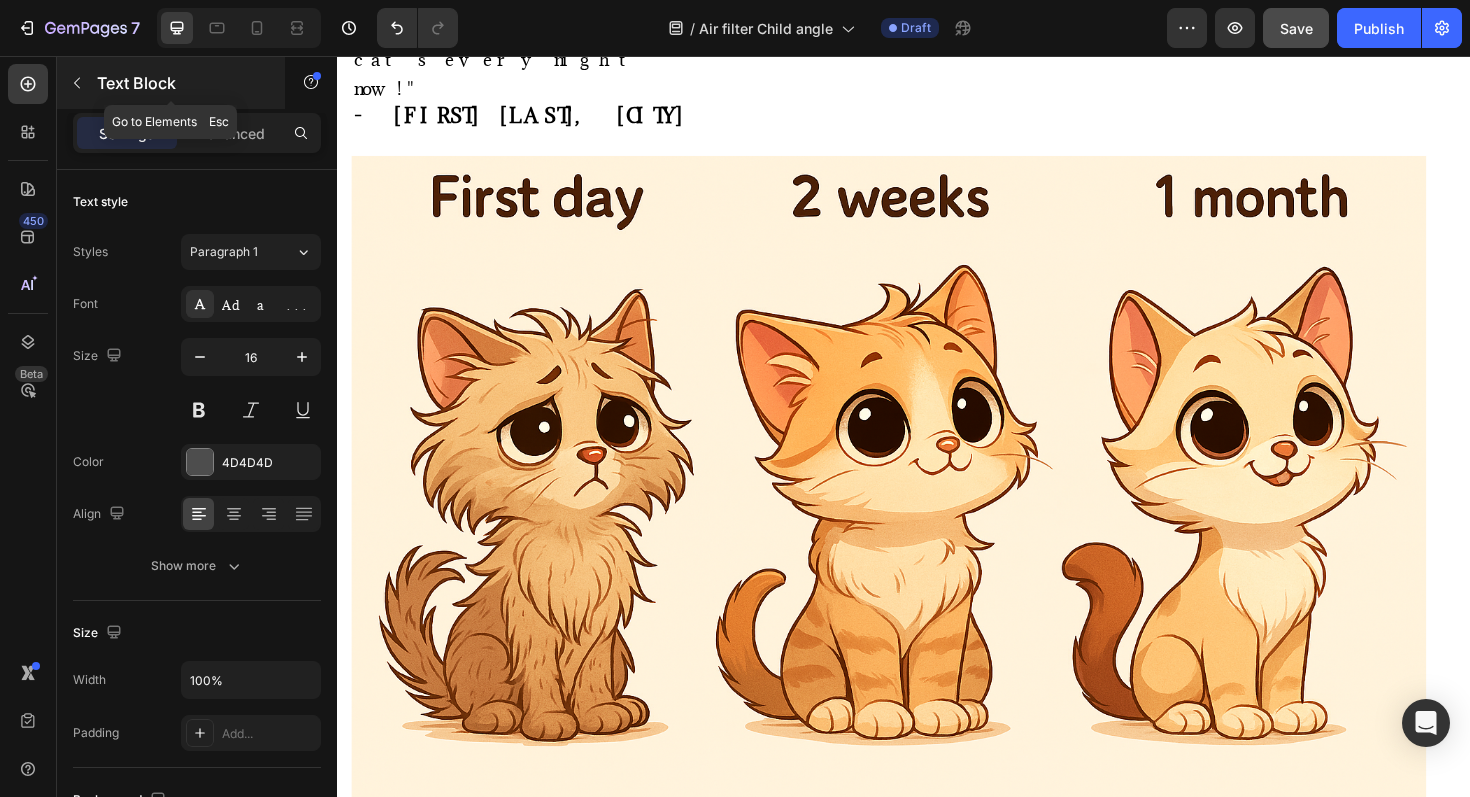 click at bounding box center [77, 83] 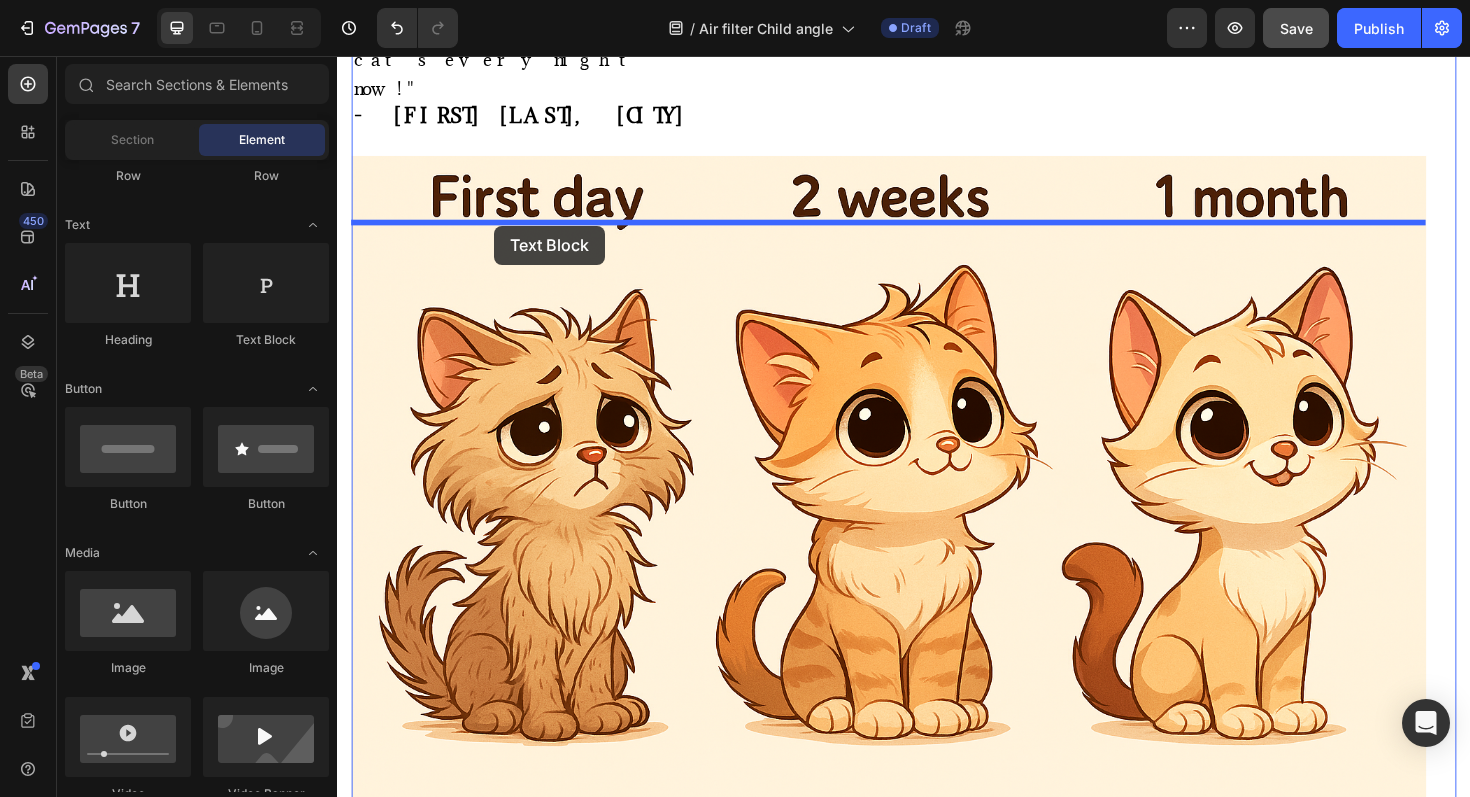 drag, startPoint x: 598, startPoint y: 357, endPoint x: 504, endPoint y: 236, distance: 153.22206 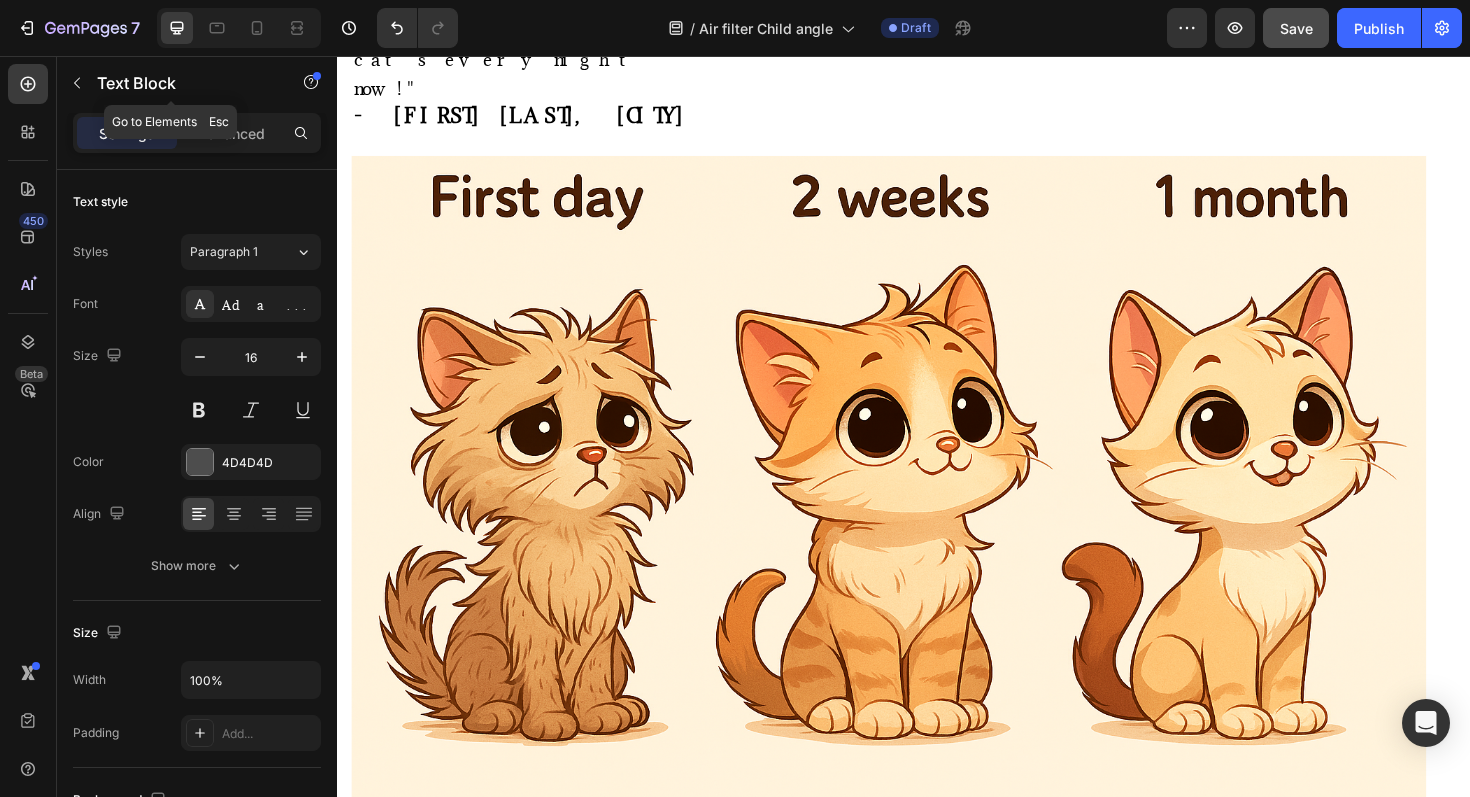 click on "Text Block" at bounding box center (171, 83) 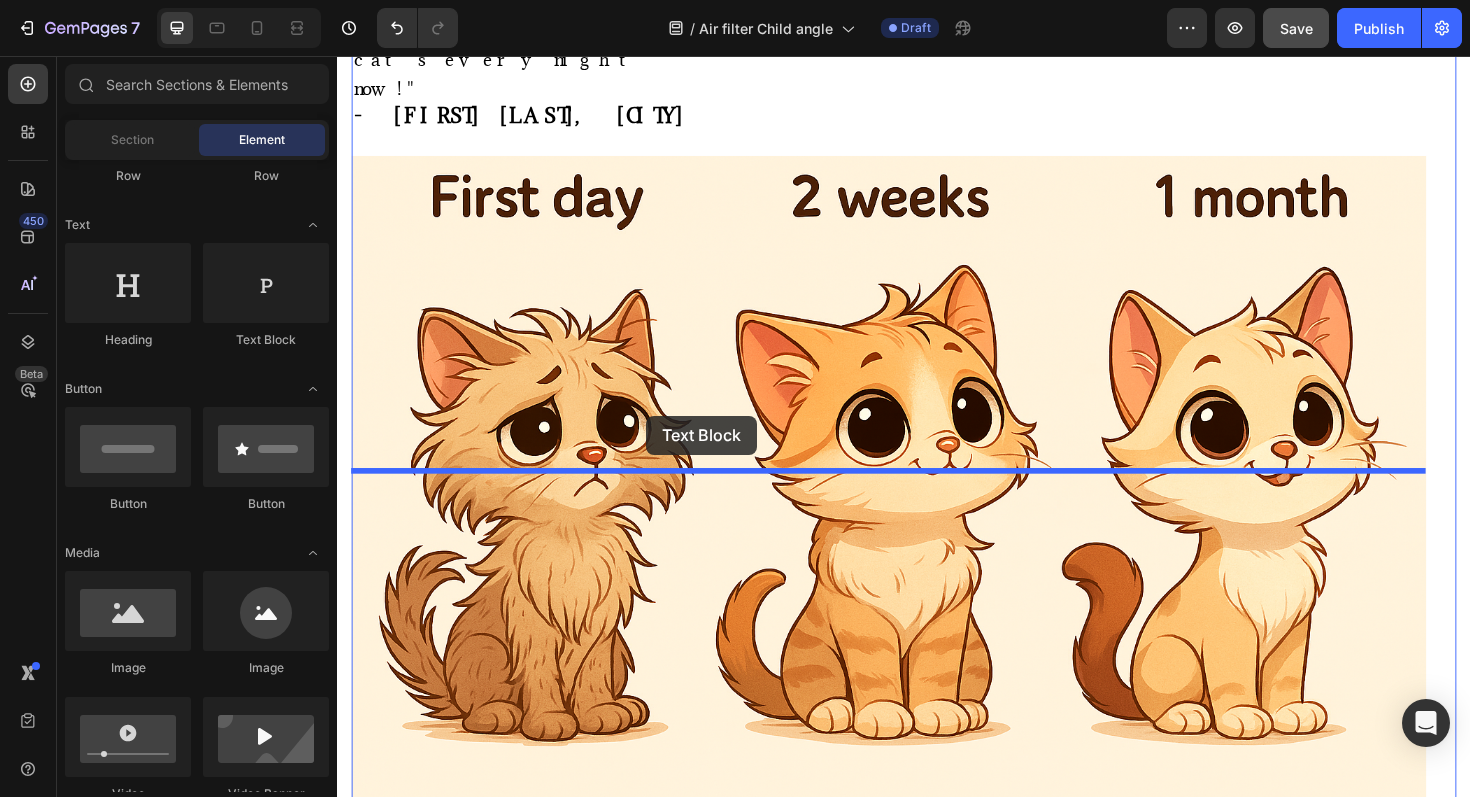 drag, startPoint x: 579, startPoint y: 380, endPoint x: 664, endPoint y: 438, distance: 102.90287 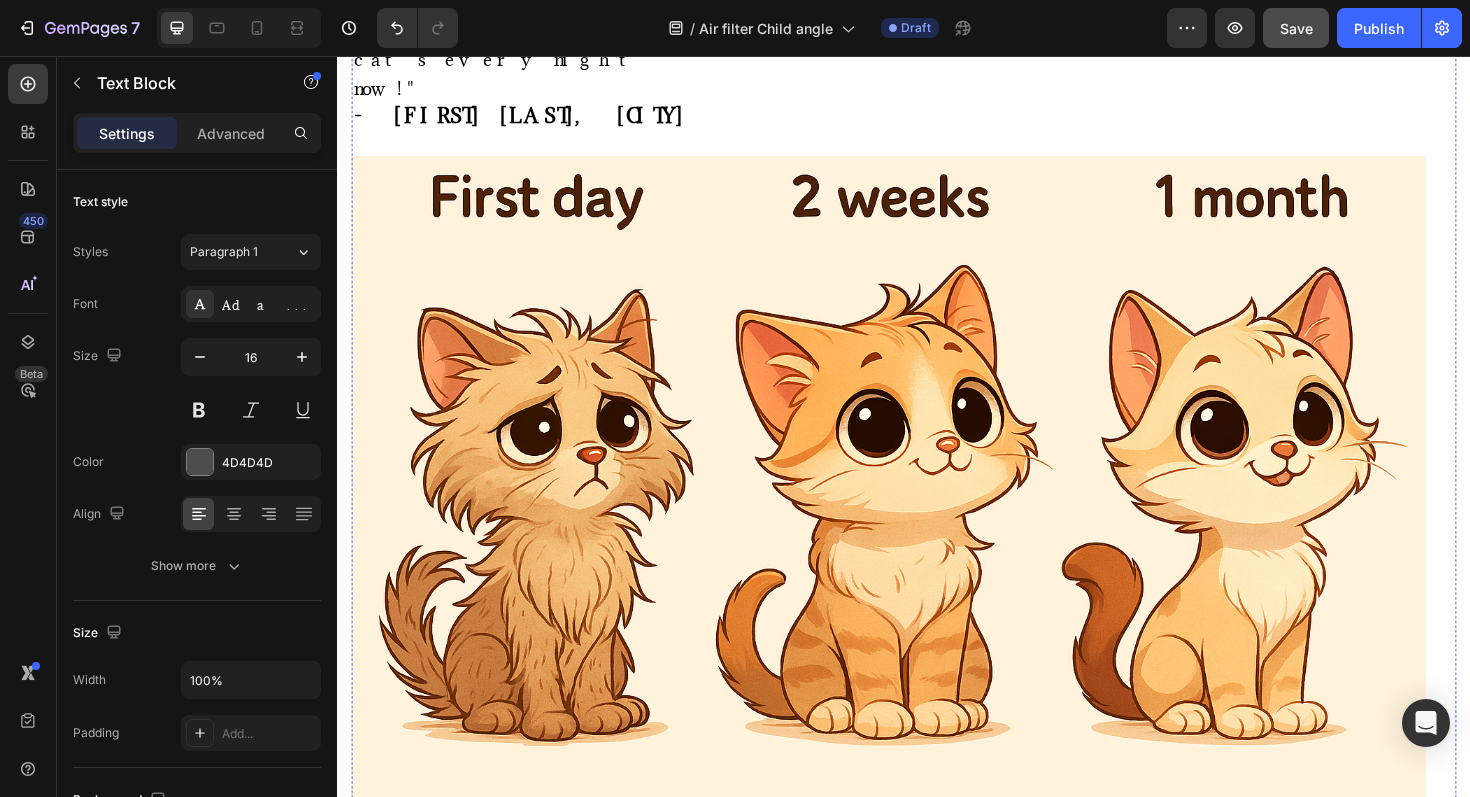 click on "Sarah says, "When I added it all up? We were  bleeding  over $2,400 a year just managing Emma's symptoms. That's $200 a month in medications, urgent care visits, and treatments. And that doesn't include the emotional toll on our whole family."" at bounding box center [909, 1138] 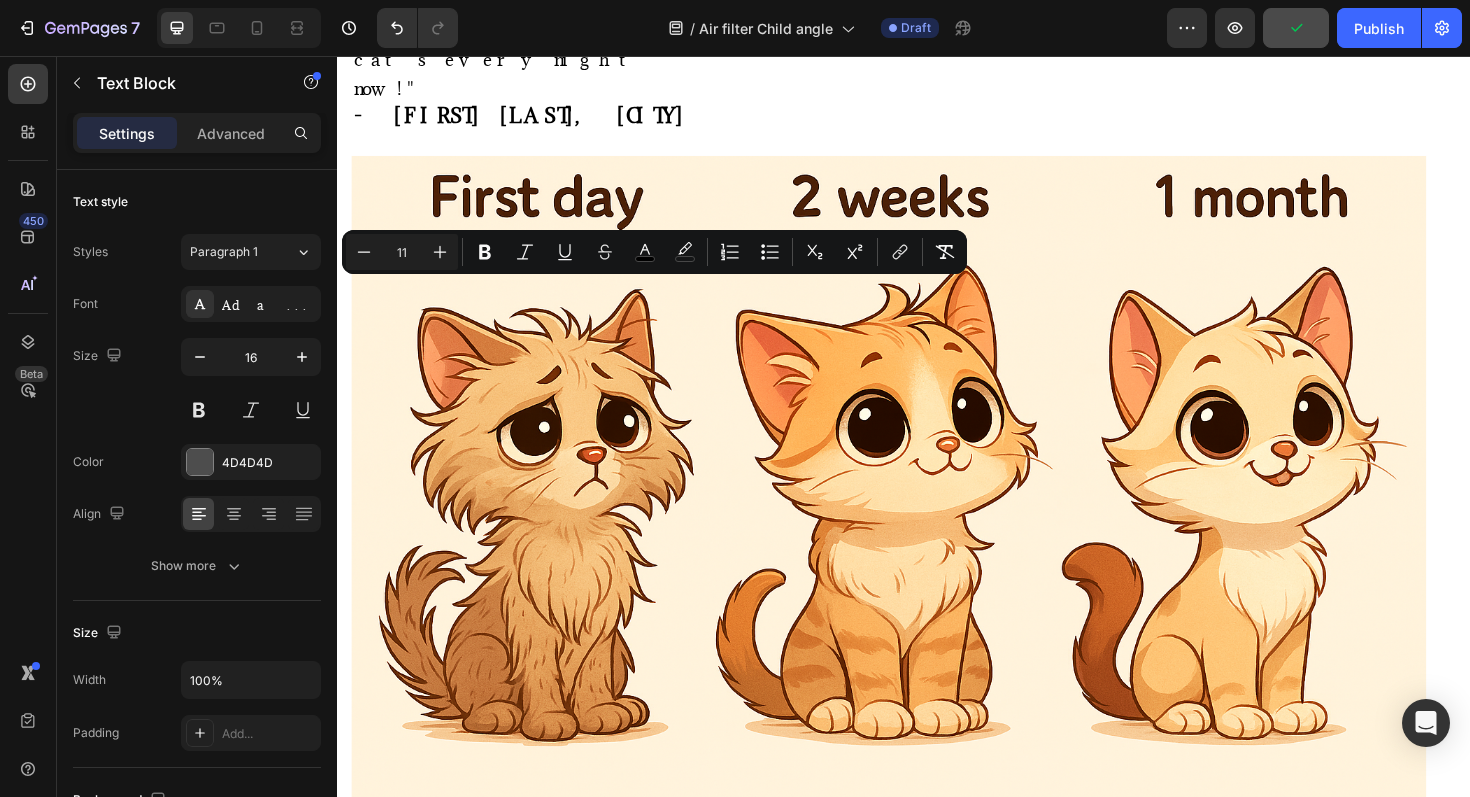drag, startPoint x: 978, startPoint y: 308, endPoint x: 279, endPoint y: 316, distance: 699.0458 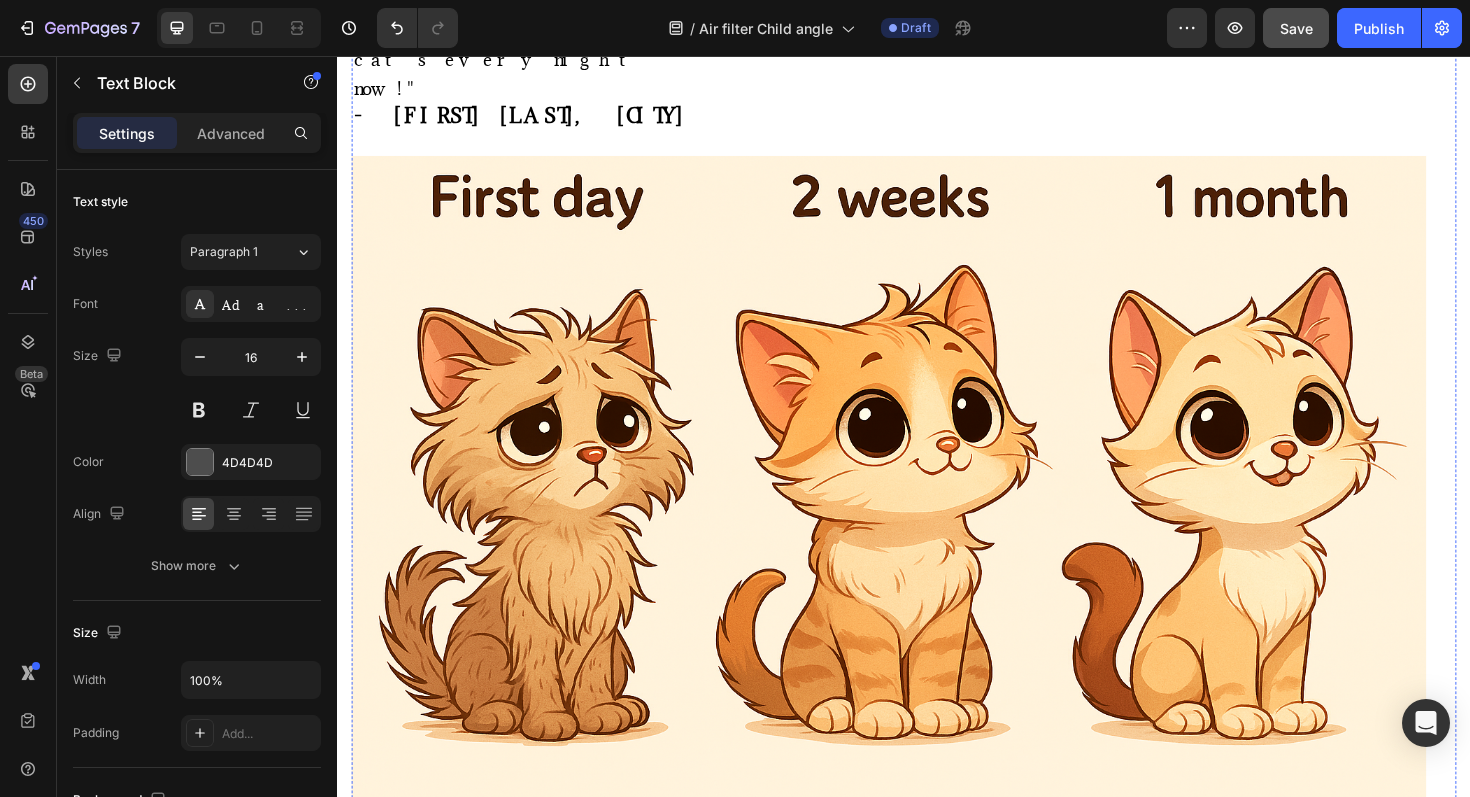 click on "Replace this text with your content" at bounding box center (921, 981) 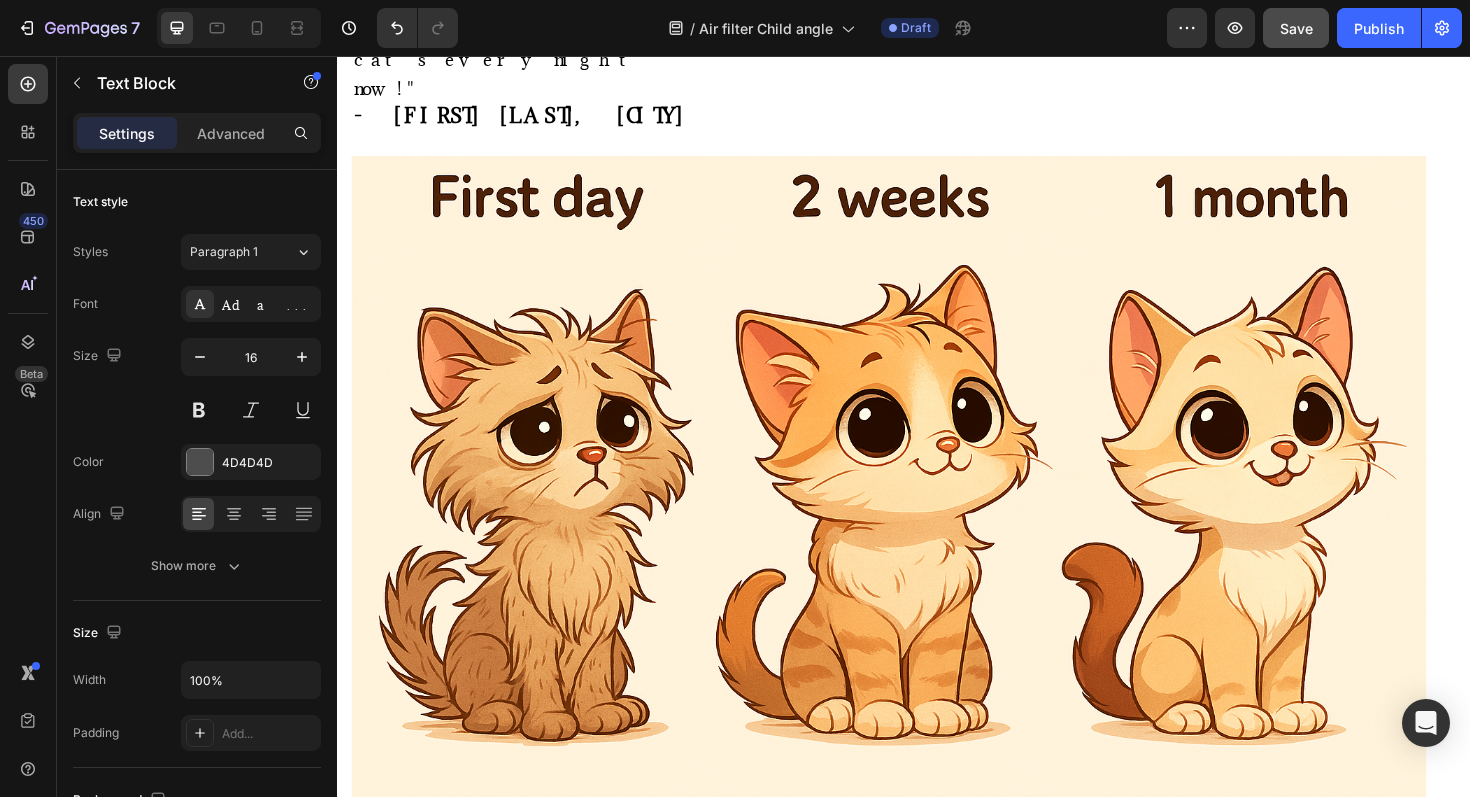 click on "Replace this text with your content" at bounding box center [921, 981] 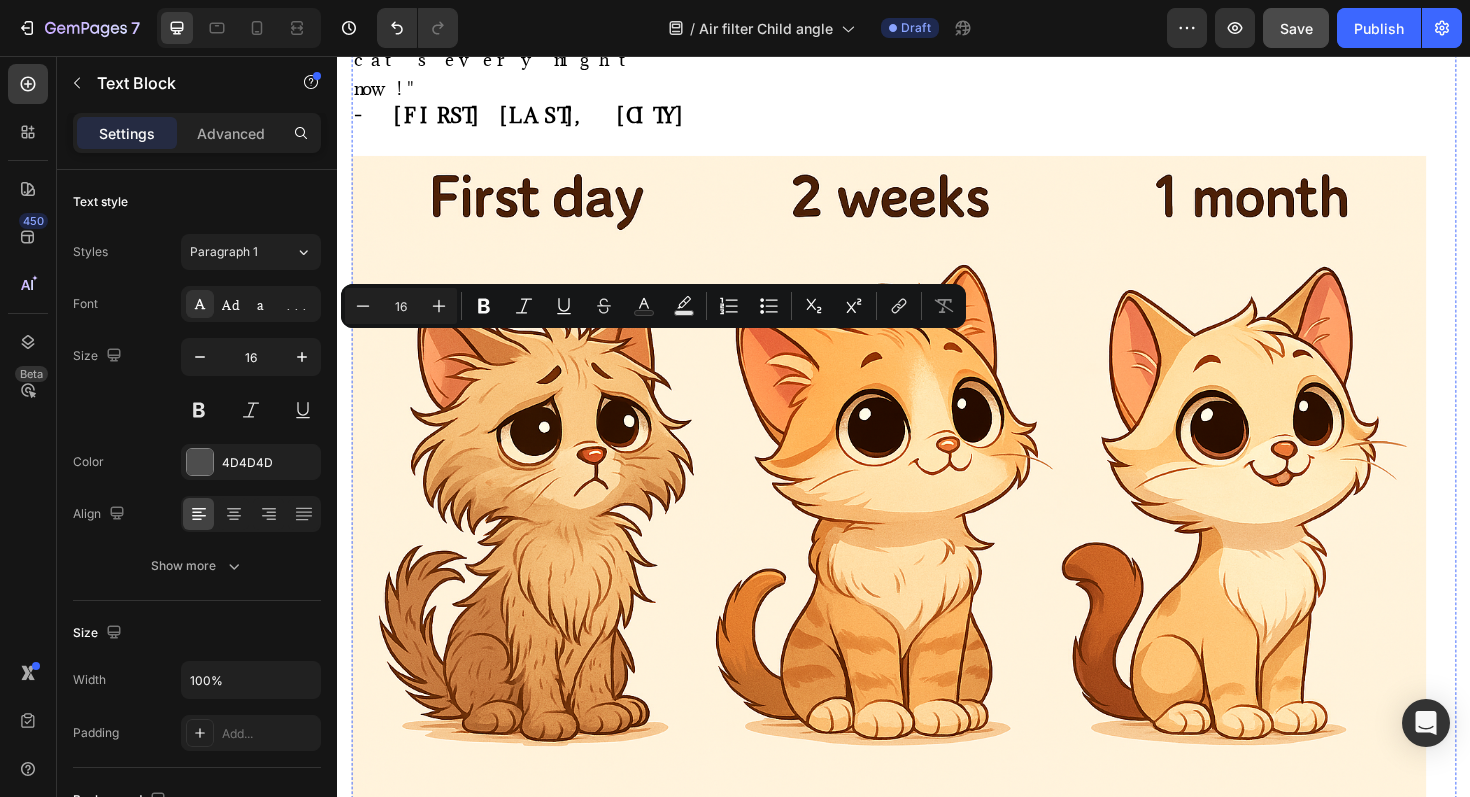 click on "But here's what Sarah didn't initially calculate—the  hidden  cost of Emma's cat allergies:" at bounding box center (655, 981) 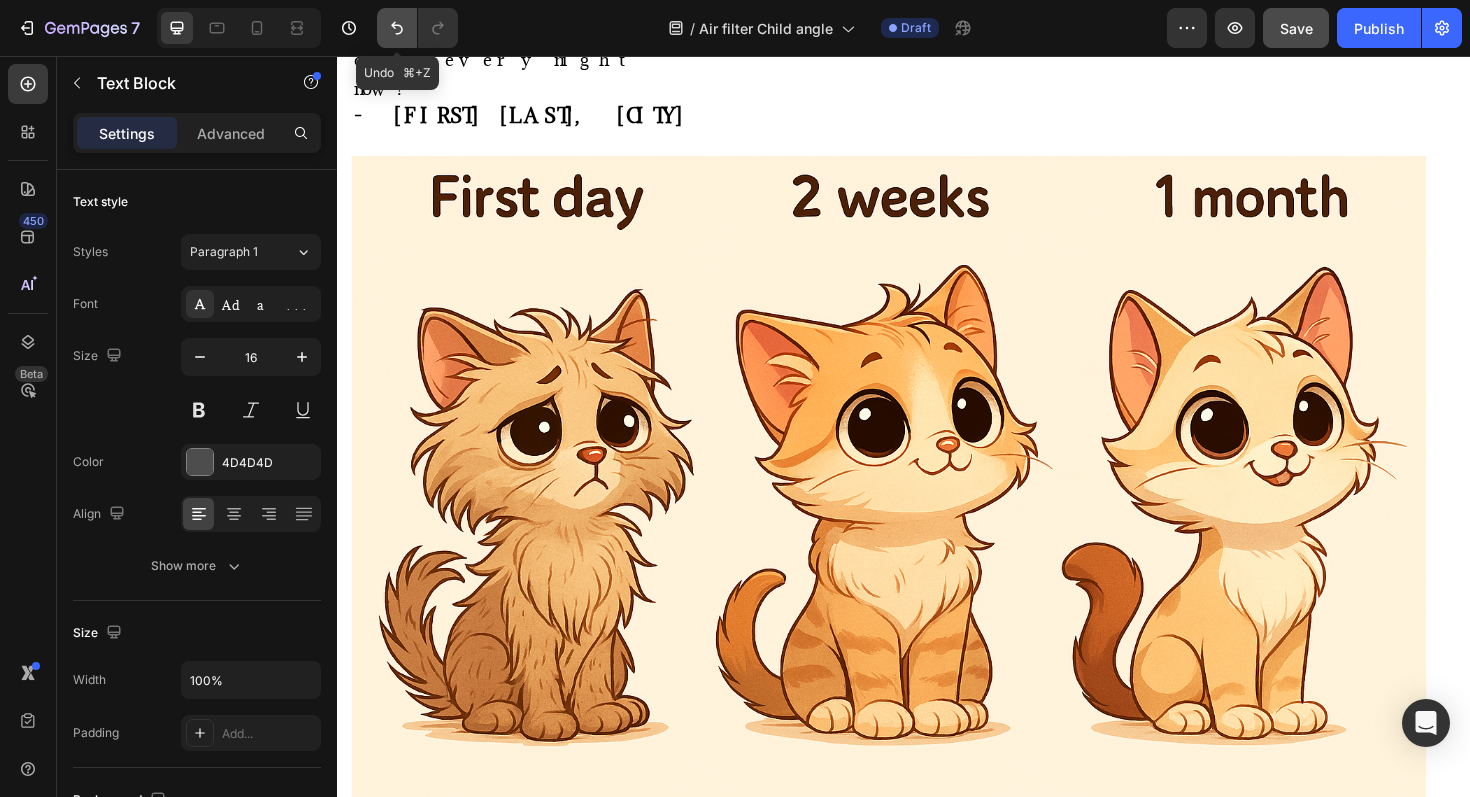 click 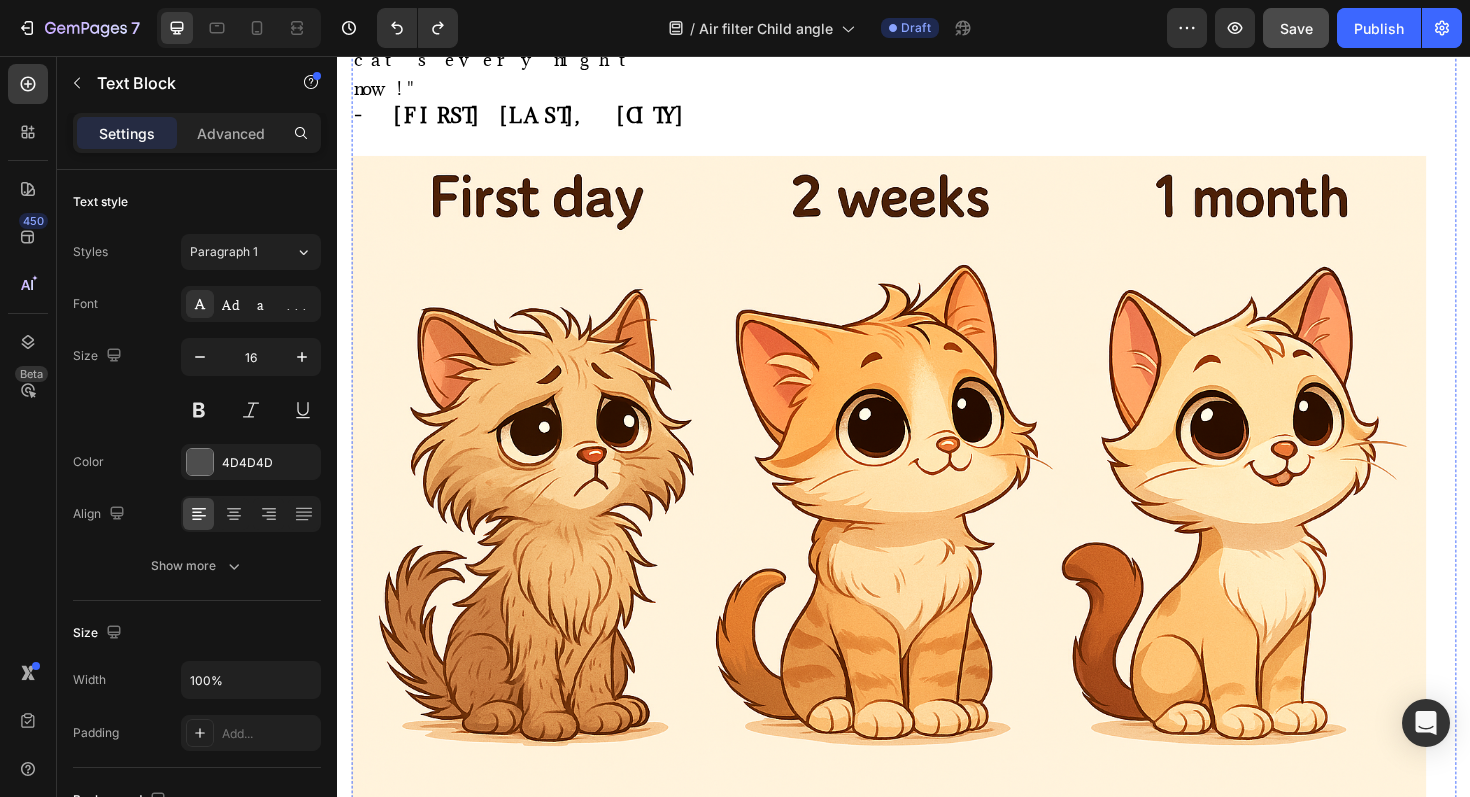 click on "•  $200+ monthly  in medications, doctor visits, and treatments • **Emotional  agony  of a child unable to bond with family pets •  Sleep disruption  for the entire family •  Social isolation  (unable to have playdates due to allergens) •  Guilt and stress  of considering rehoming beloved animals" at bounding box center [921, 1081] 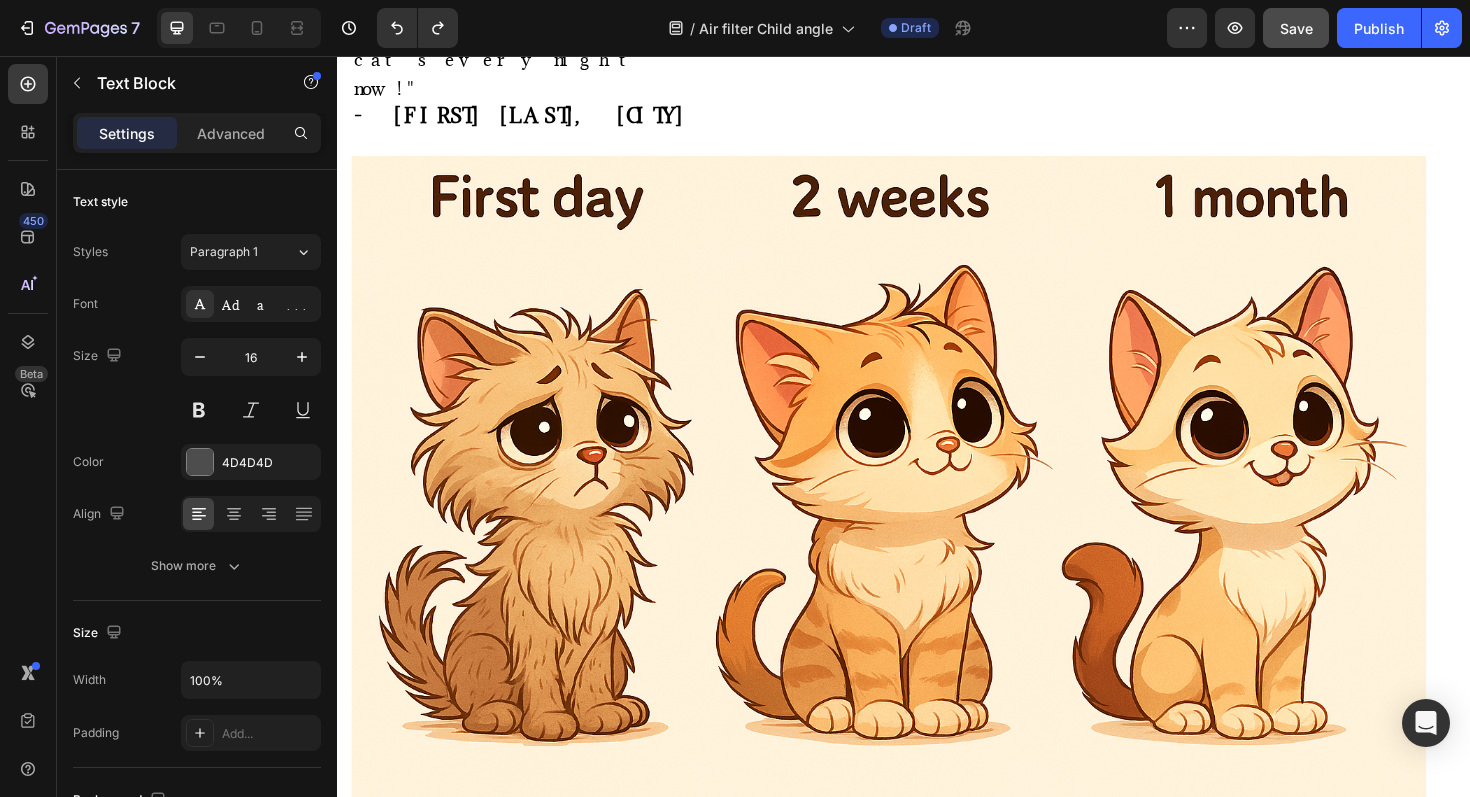 click on "•  $200+ monthly  in medications, doctor visits, and treatments • **Emotional  agony  of a child unable to bond with family pets •  Sleep disruption  for the entire family •  Social isolation  (unable to have playdates due to allergens) •  Guilt and stress  of considering rehoming beloved animals" at bounding box center [921, 1081] 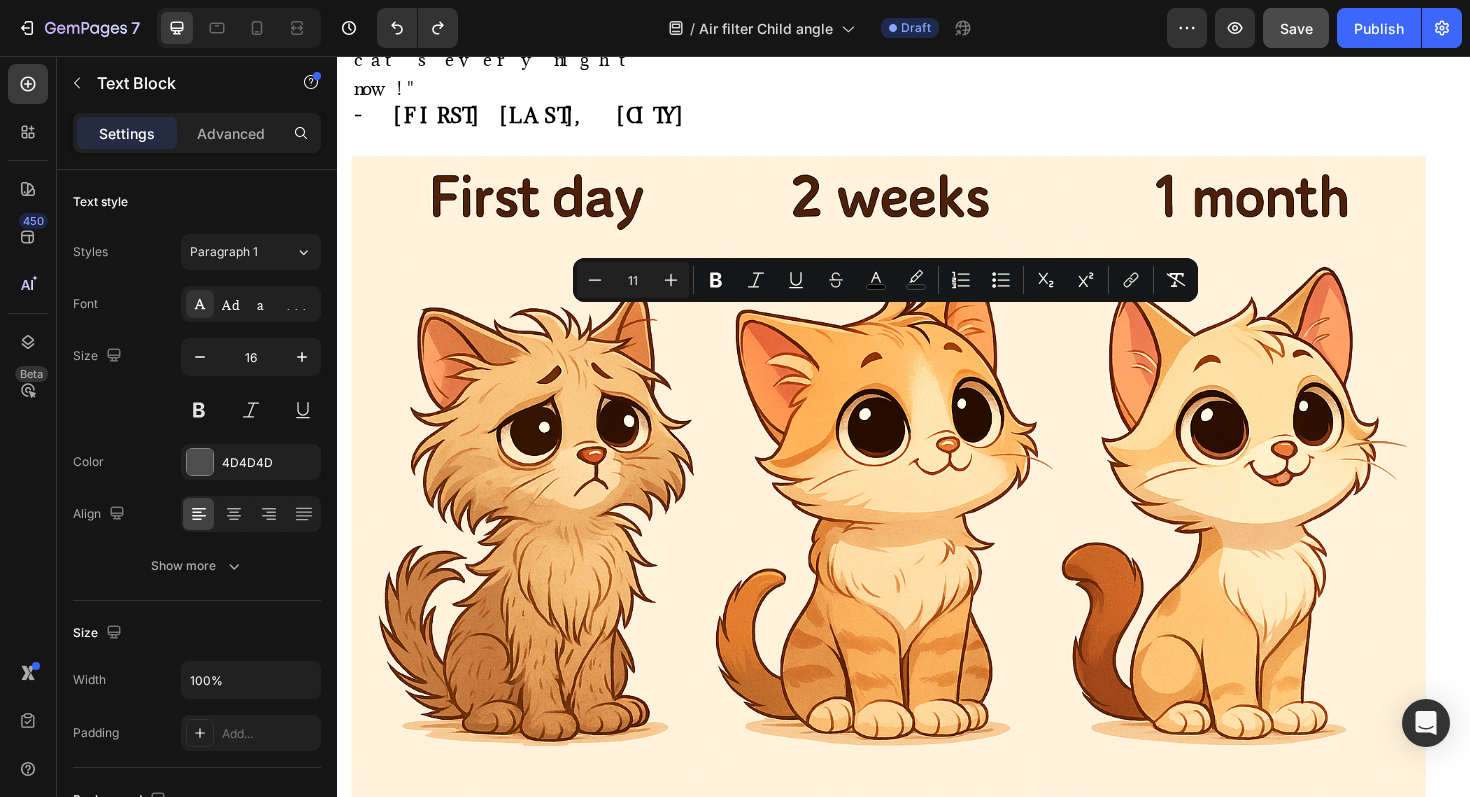 click on "$200+ monthly" at bounding box center [416, 1066] 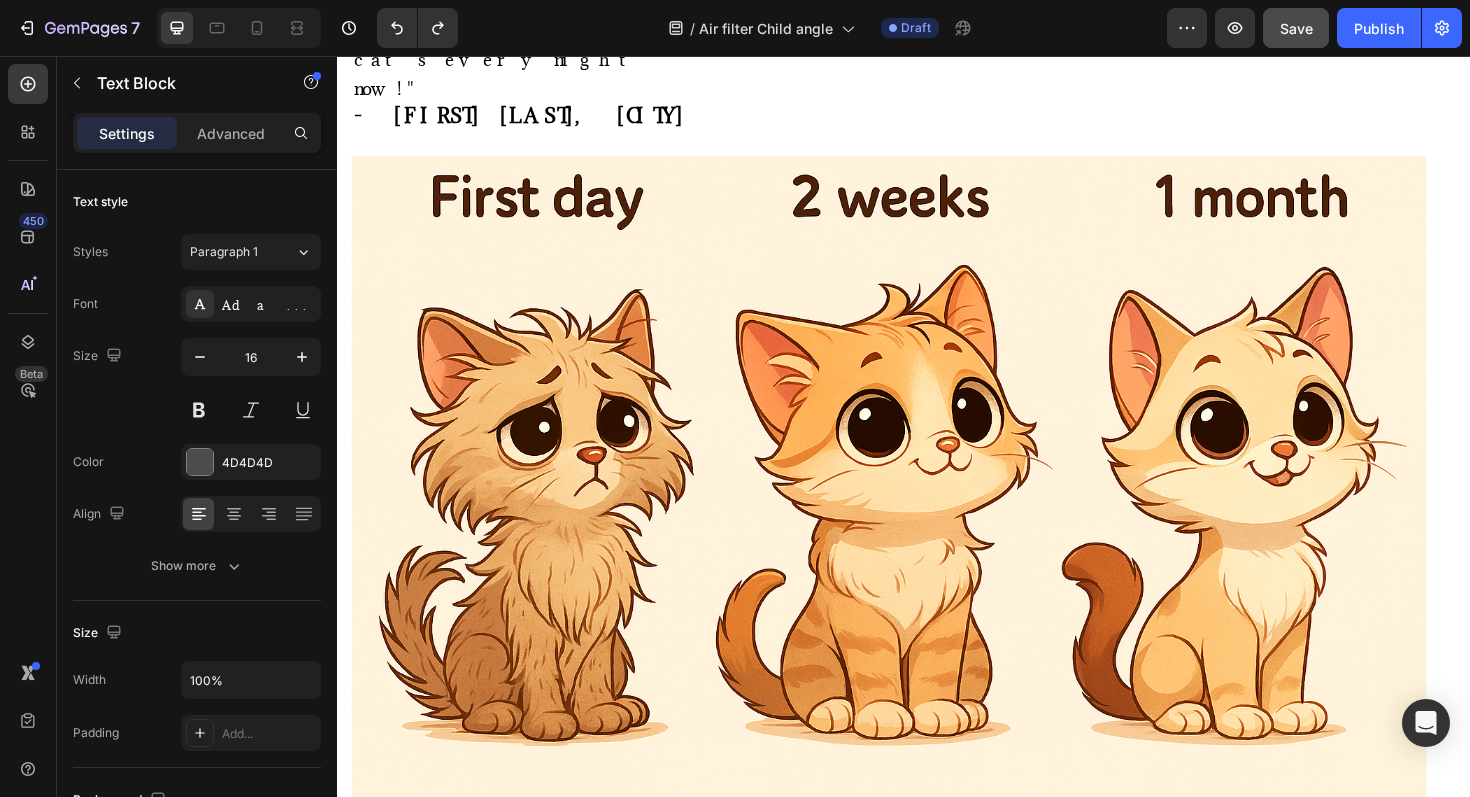 click on "•  $200+ monthly  in medications, doctor visits, and treatments • **Emotional  agony  of a child unable to bond with family pets •  Sleep disruption  for the entire family •  Social isolation  (unable to have playdates due to allergens) •  Guilt and stress  of considering rehoming beloved animals" at bounding box center [920, 1080] 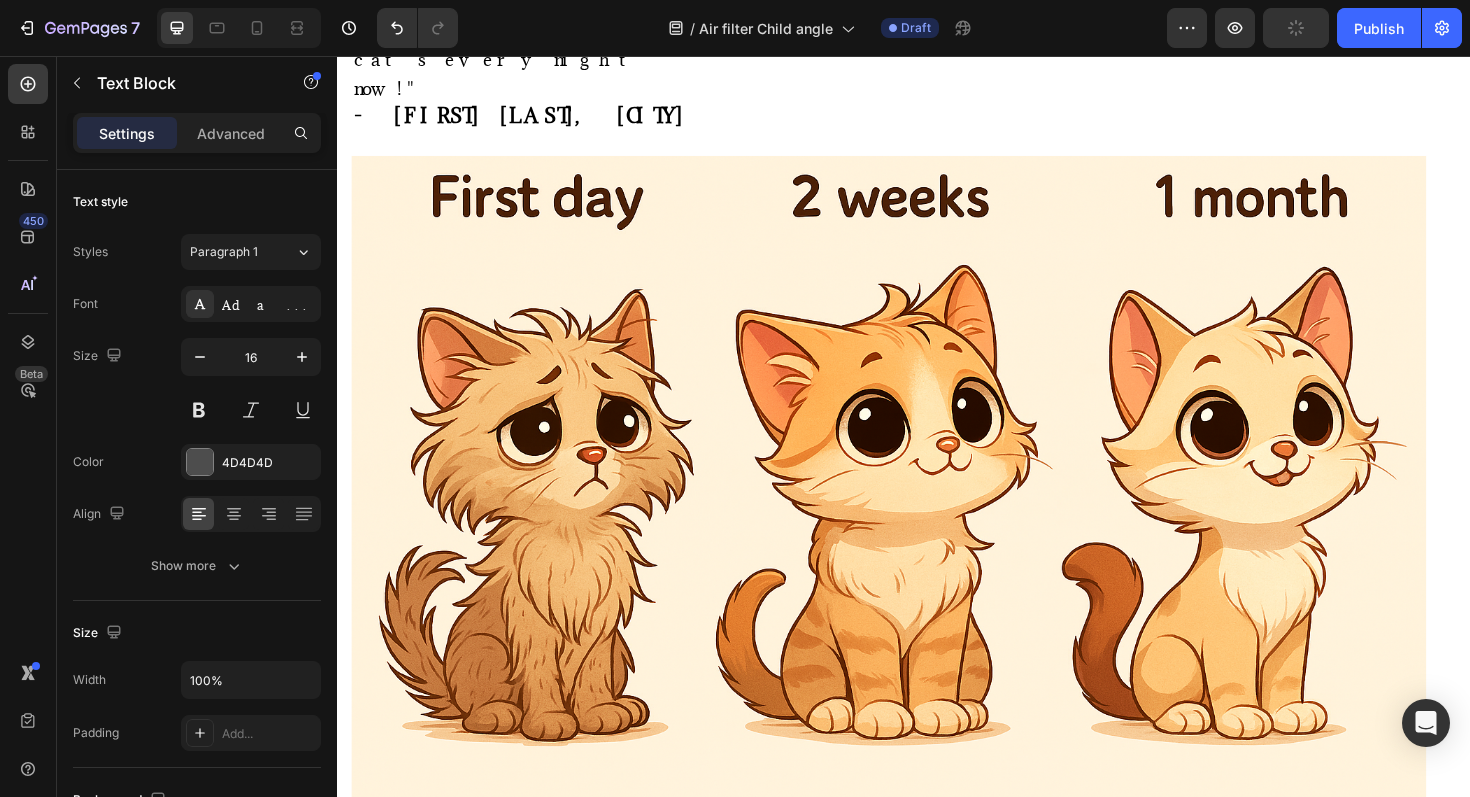 click on "•  $200+ monthly  in medications, doctor visits, and treatments • **Emotional  agony  of a child unable to bond with family pets •  Sleep disruption  for the entire family •  Social isolation  (unable to have playdates due to allergens) •  Guilt and stress  of considering rehoming beloved animals" at bounding box center [920, 1051] 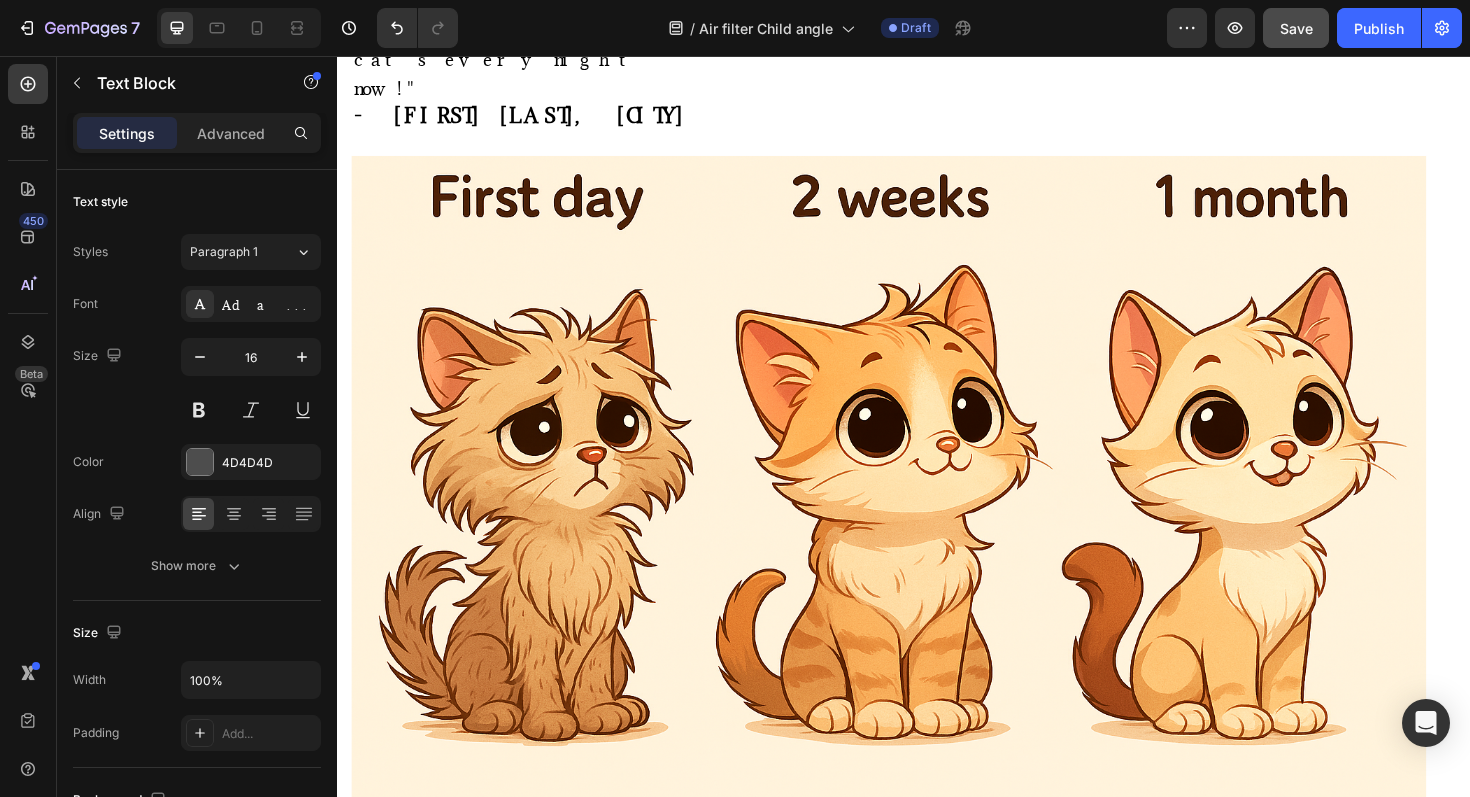 click on "• **Emotional  agony  of a child unable to bond with family pets •  Sleep disruption  for the entire family •  Social isolation  (unable to have playdates due to allergens) •  Guilt and stress  of considering rehoming beloved animals" at bounding box center [912, 1080] 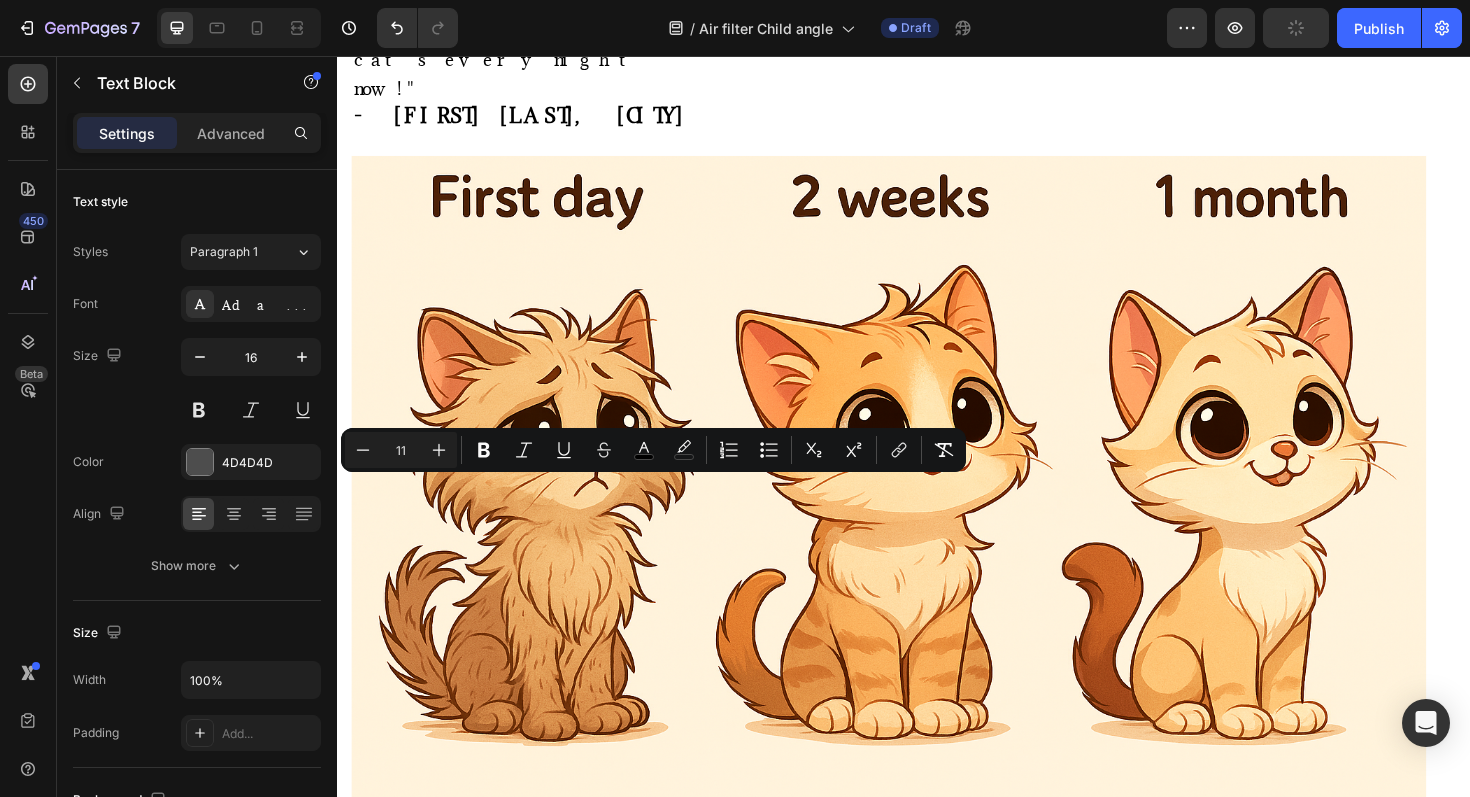 drag, startPoint x: 503, startPoint y: 516, endPoint x: 314, endPoint y: 519, distance: 189.0238 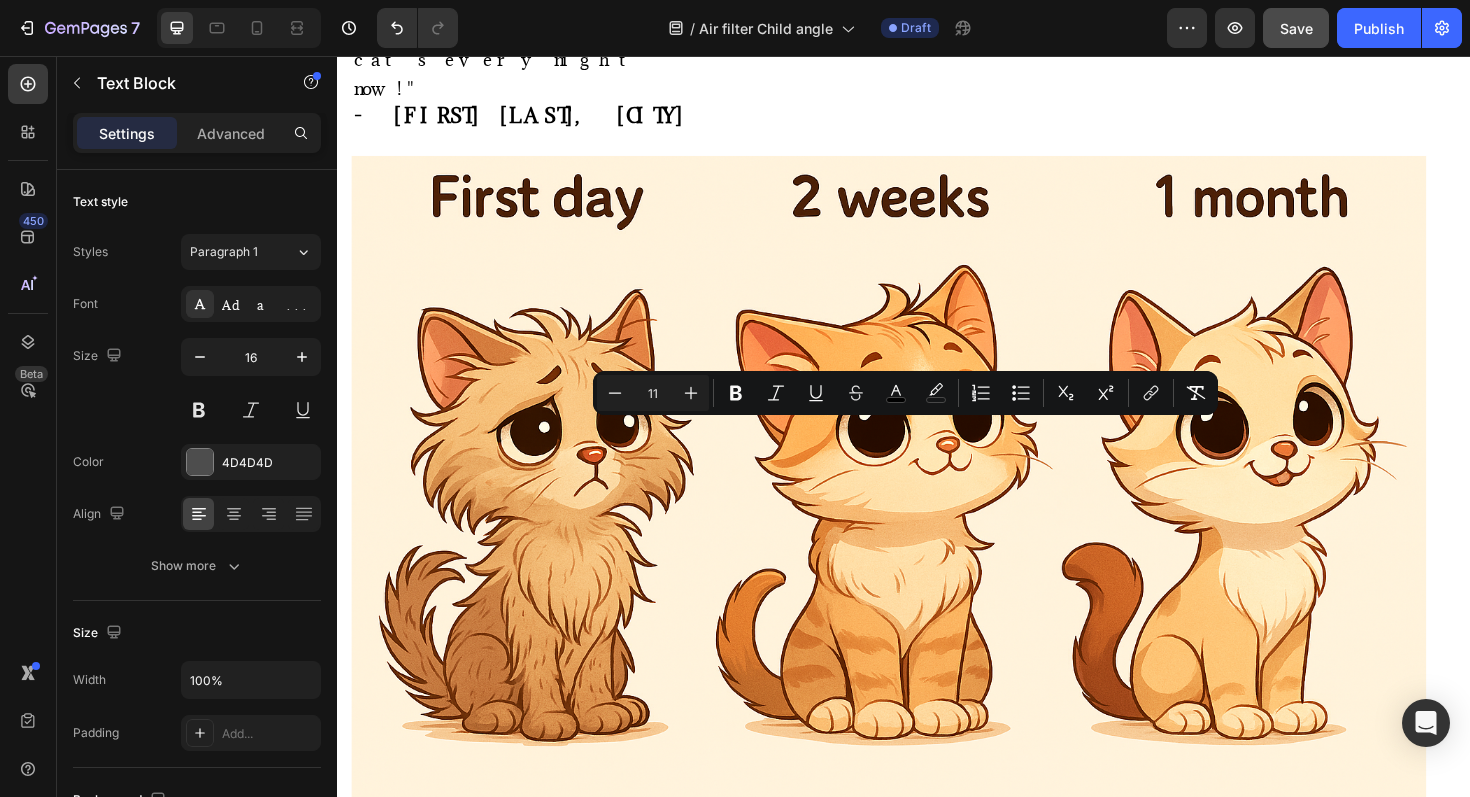 drag, startPoint x: 1089, startPoint y: 513, endPoint x: 669, endPoint y: 476, distance: 421.62662 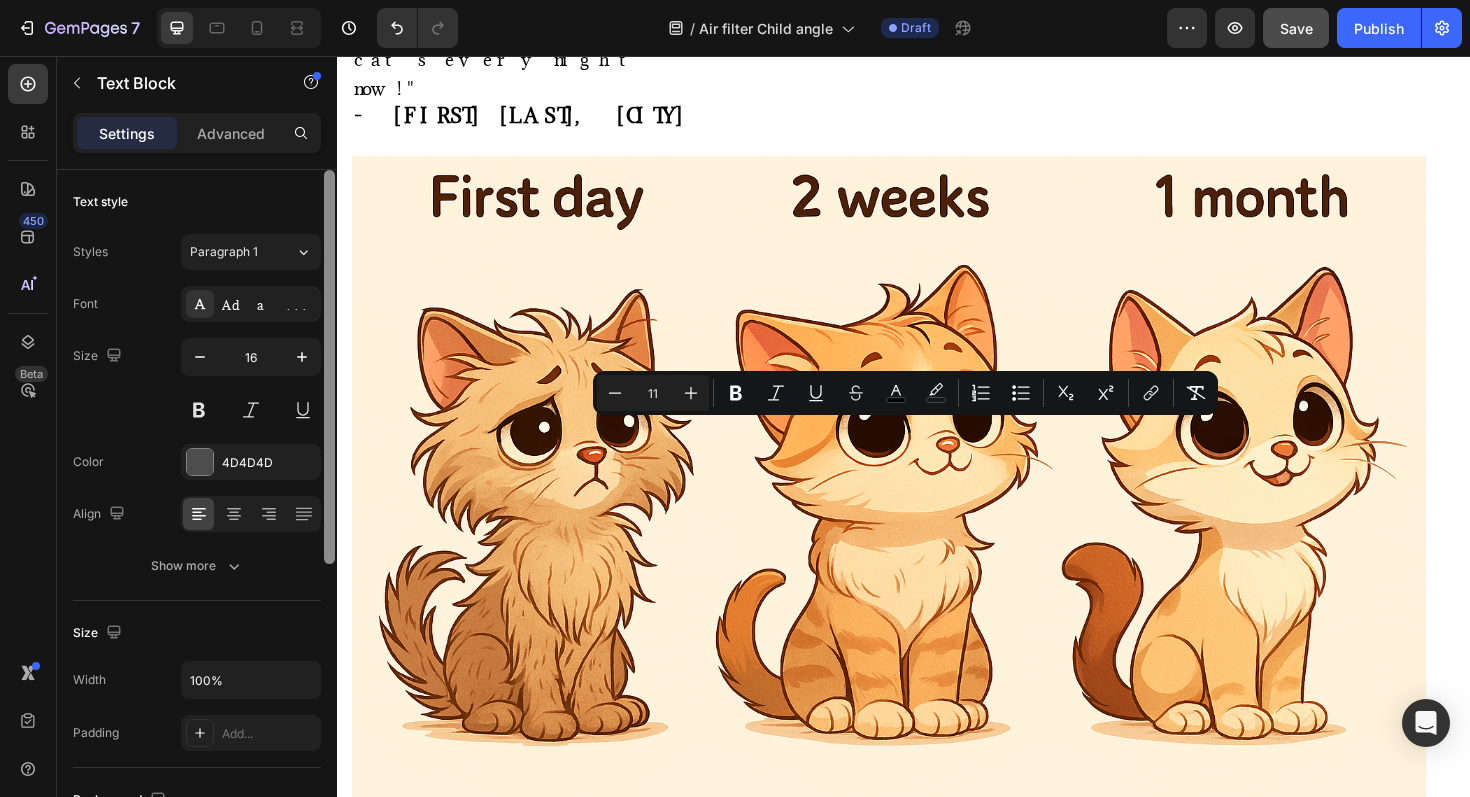 copy on "Sarah says, "When I added it all up? We were  bleeding  over $2,400 a year just managing Emma's symptoms. That's $200 a month in medications, urgent care visits, and treatments. And that doesn't include the emotional toll on our whole family." Gatine  crushed  all of these problems for a fraction of what Sarah had already spent on failed solutions." 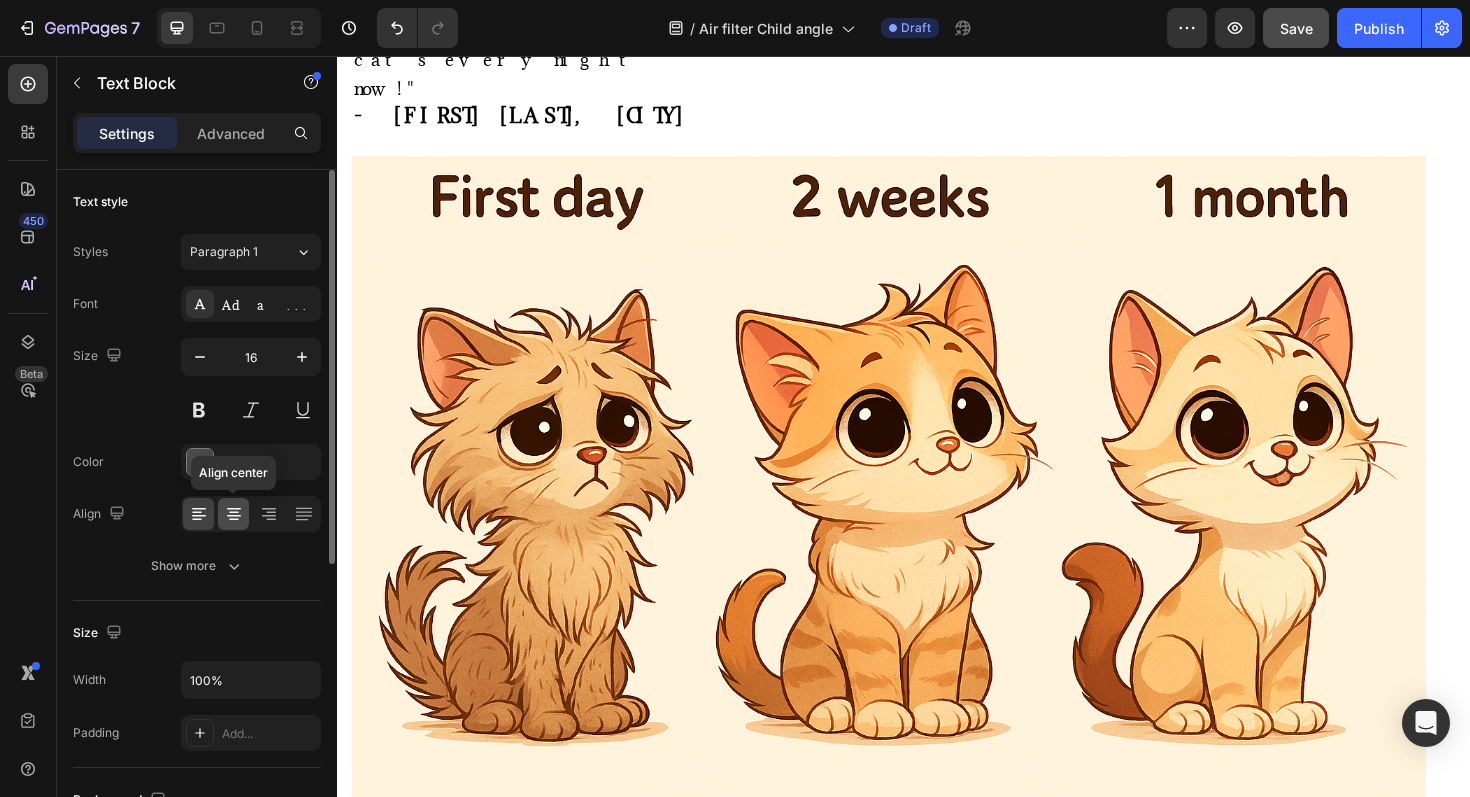 click 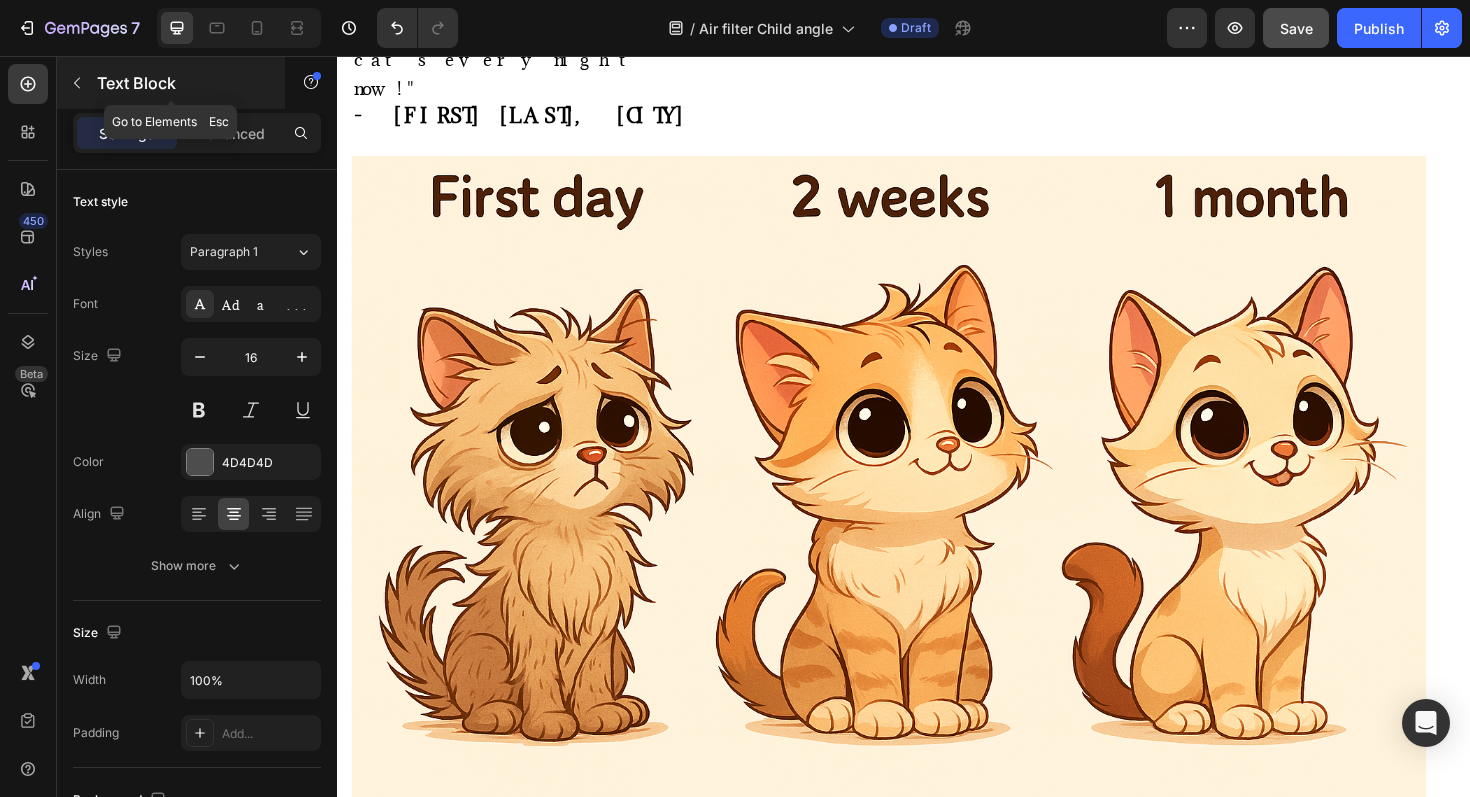 click on "Text Block" at bounding box center [171, 83] 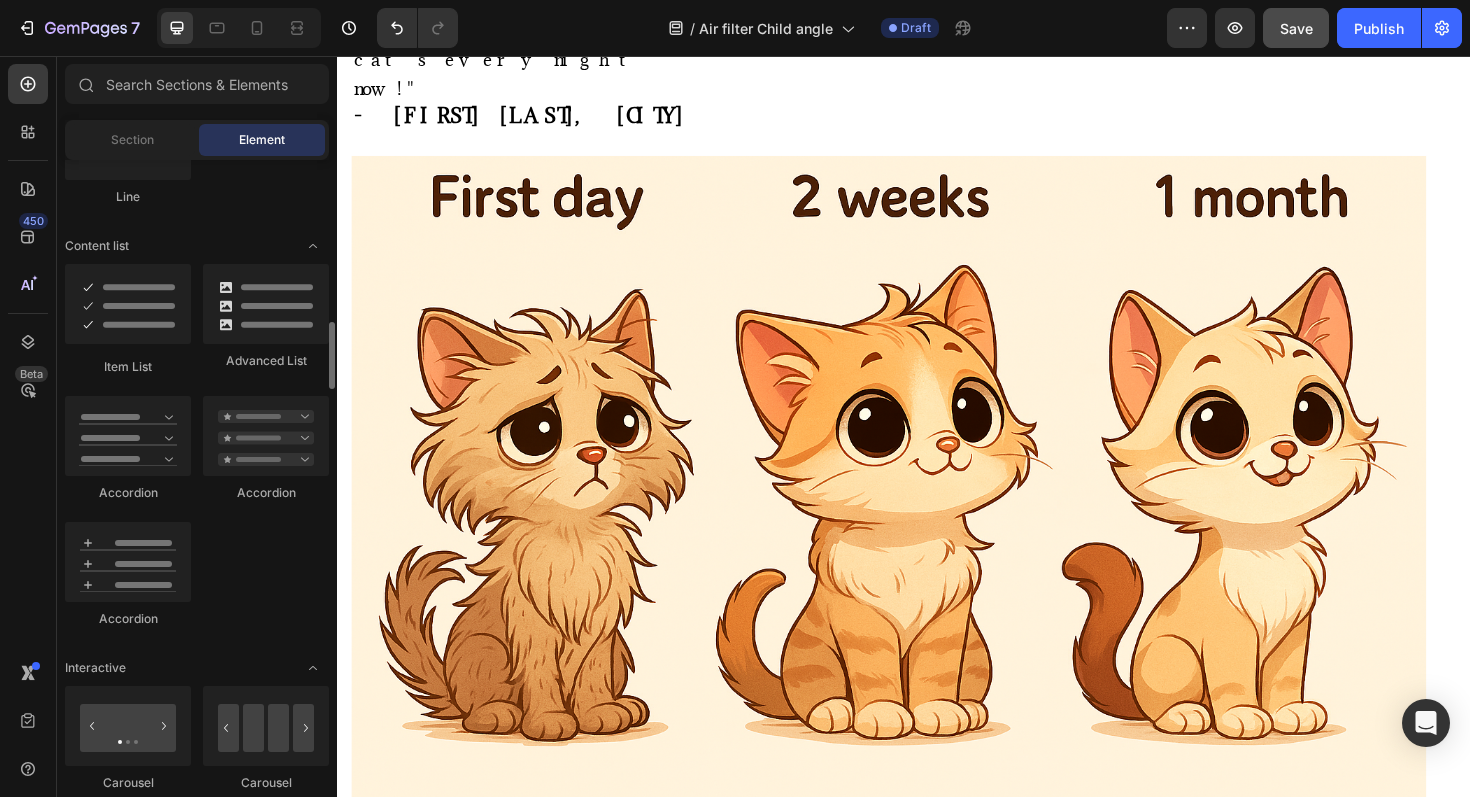 scroll, scrollTop: 1518, scrollLeft: 0, axis: vertical 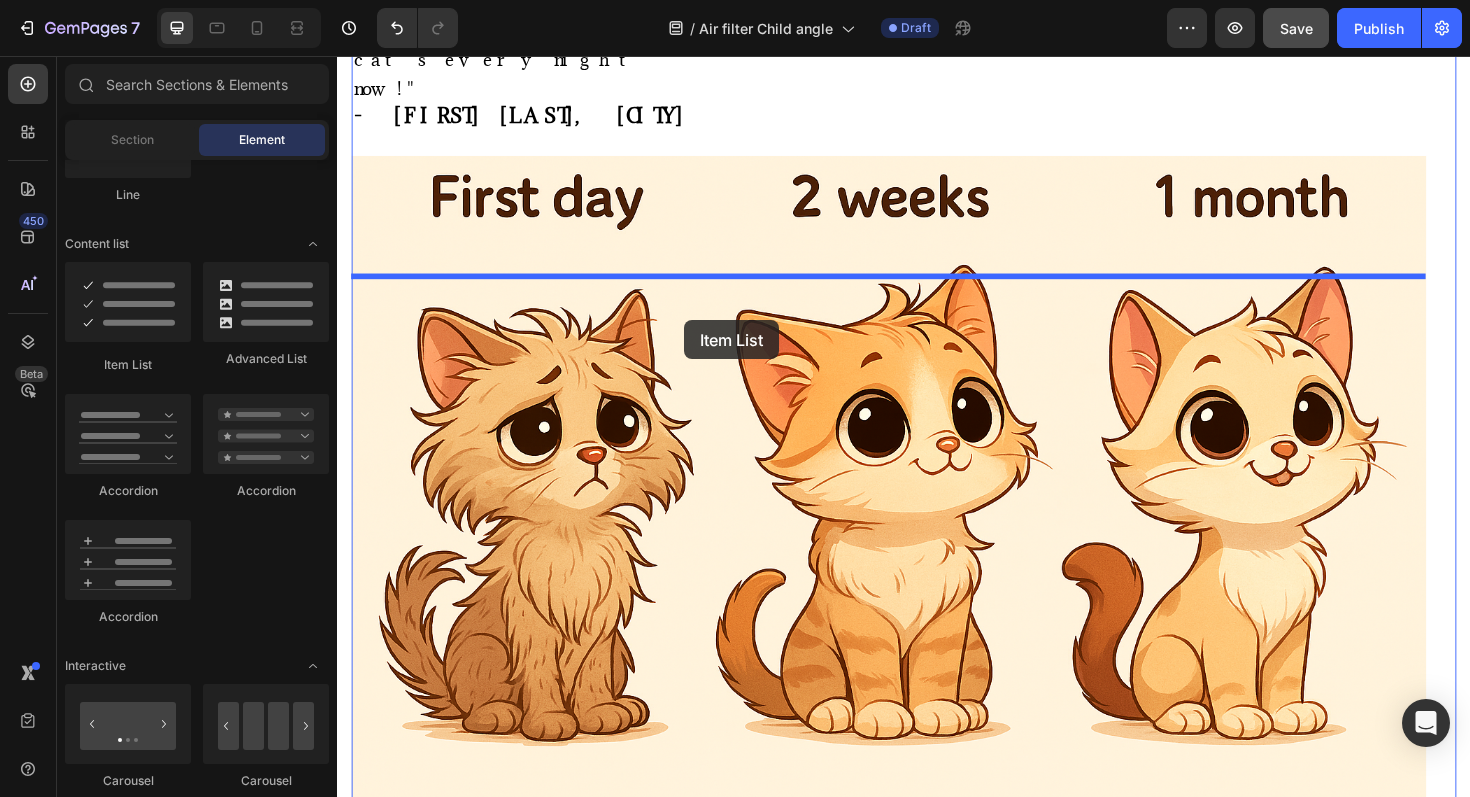 drag, startPoint x: 484, startPoint y: 390, endPoint x: 722, endPoint y: 324, distance: 246.98178 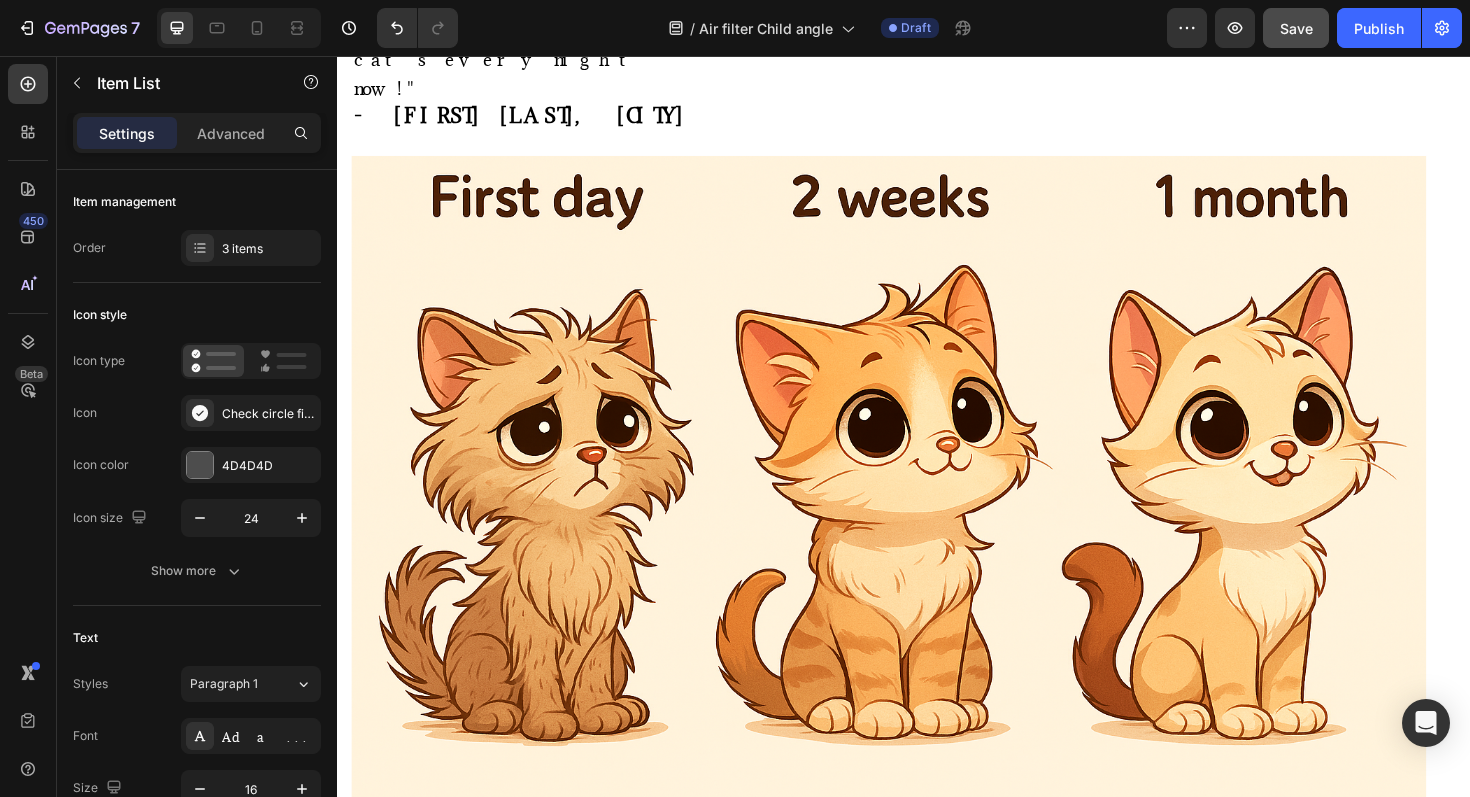 click 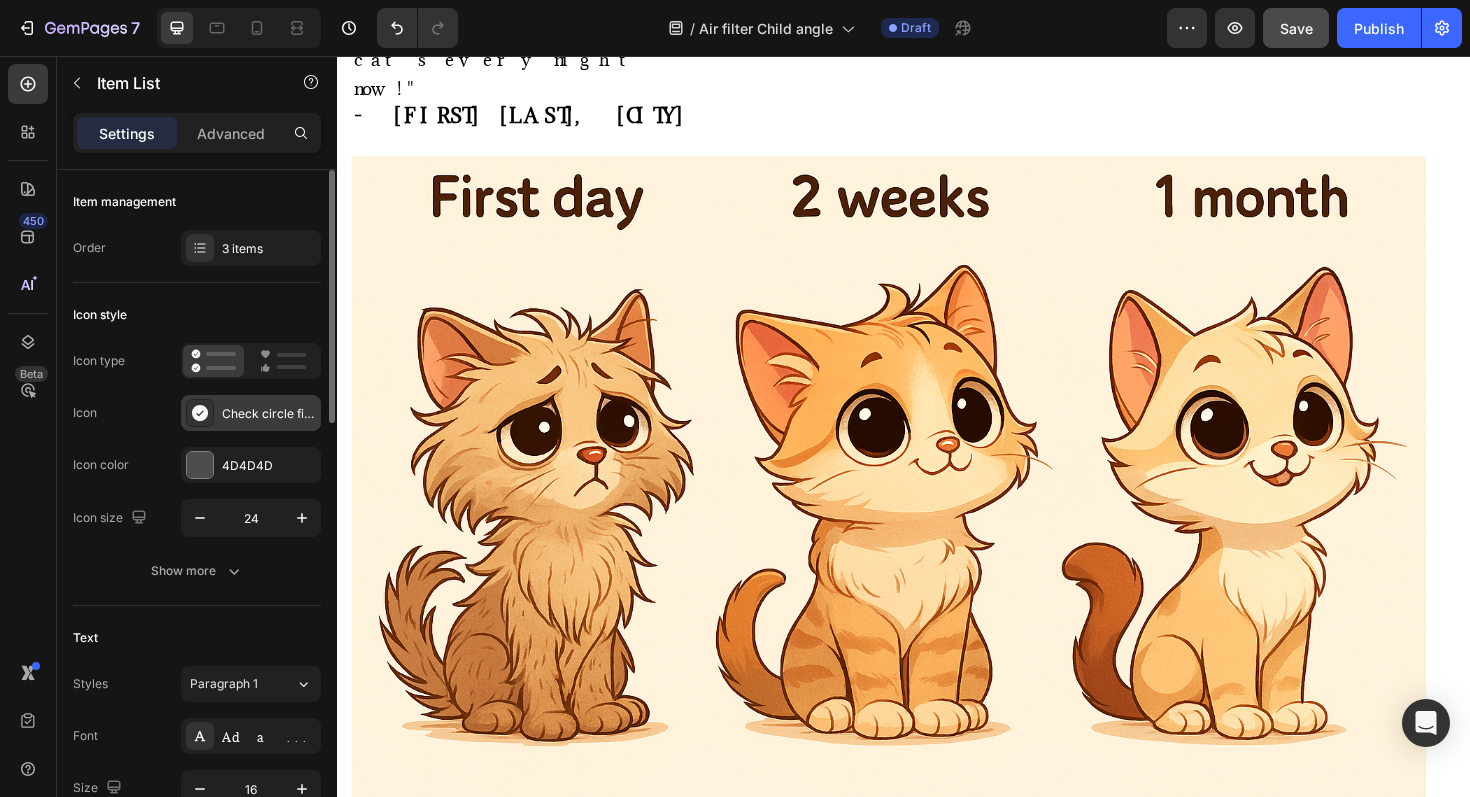 click 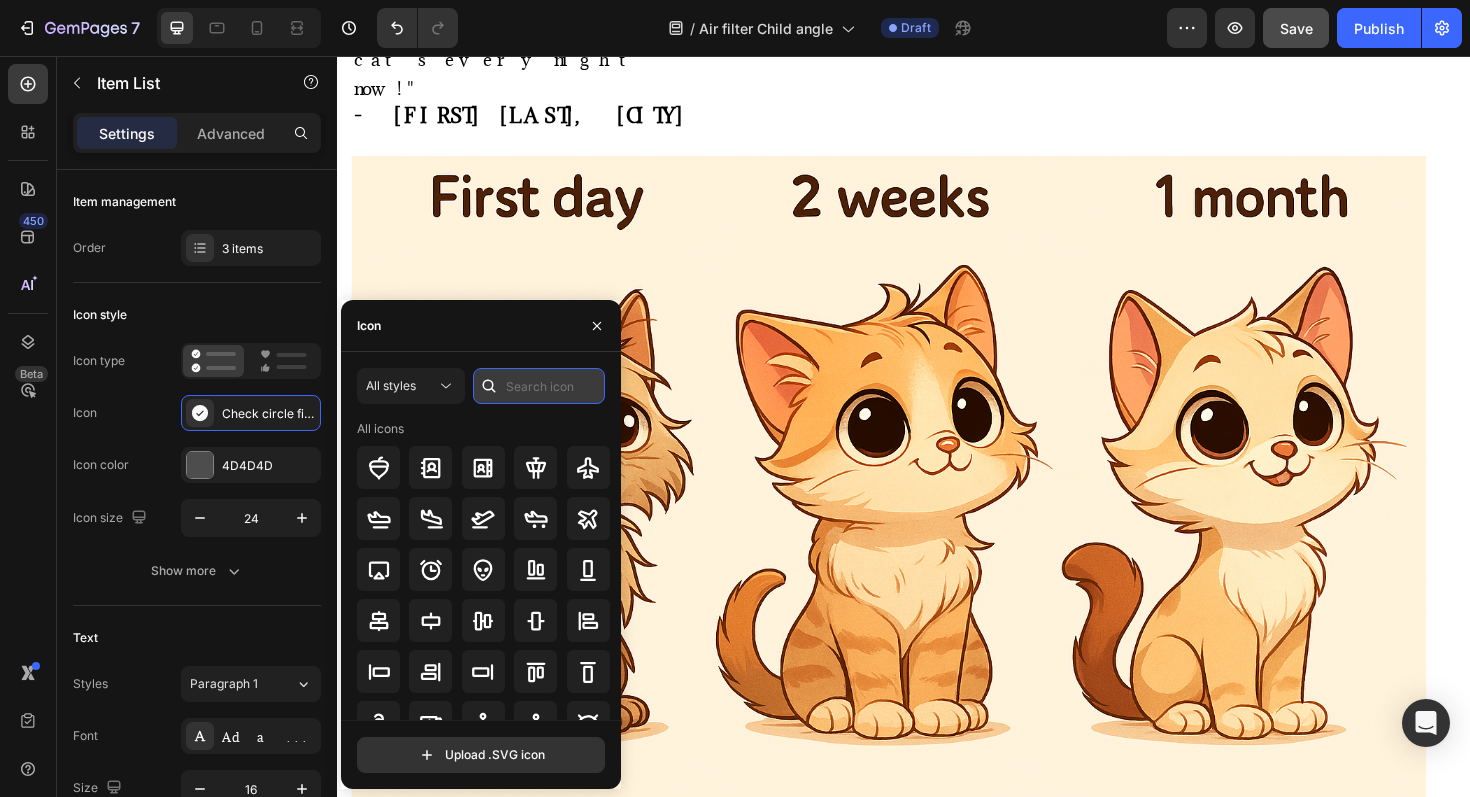 click at bounding box center [539, 386] 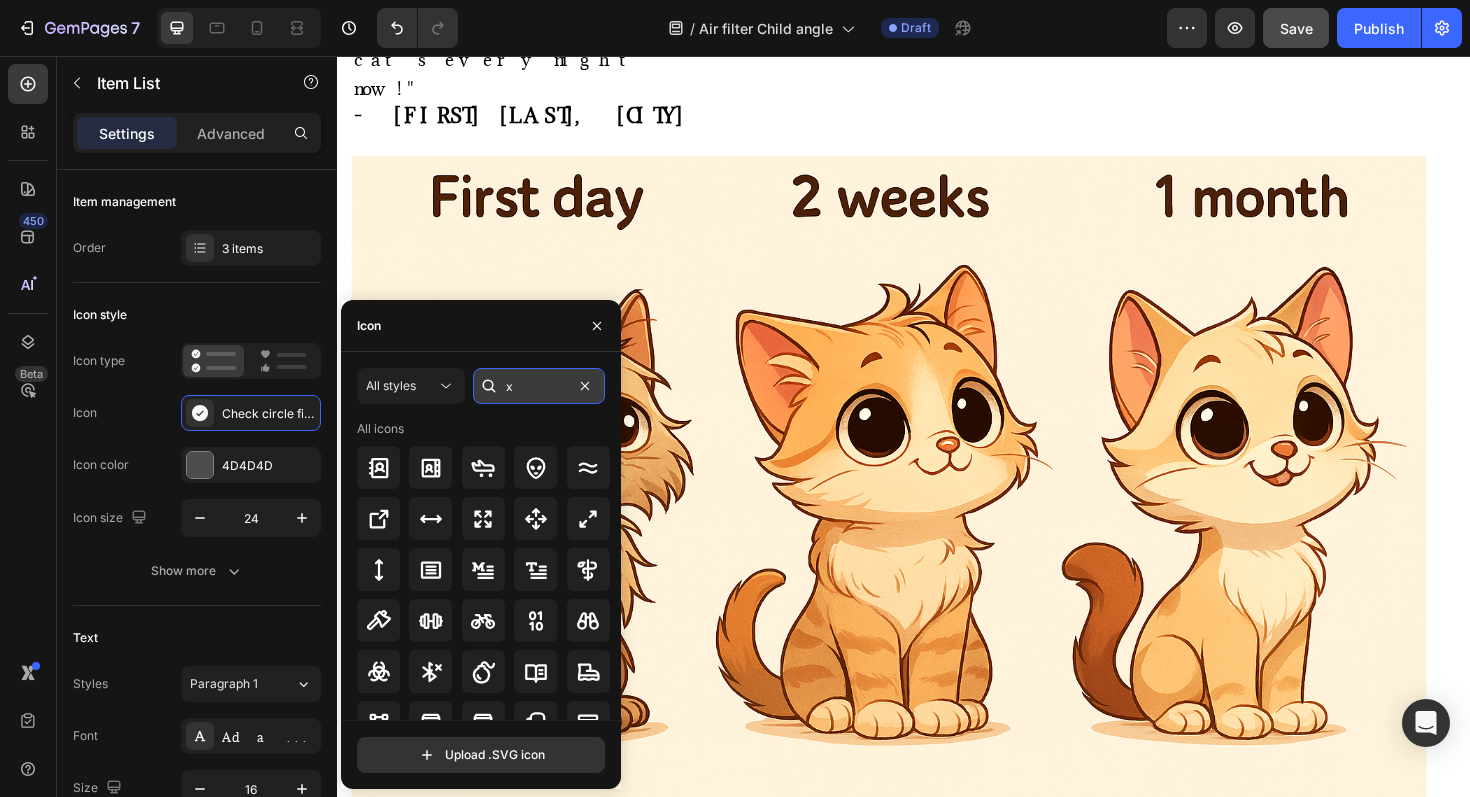 type on "x" 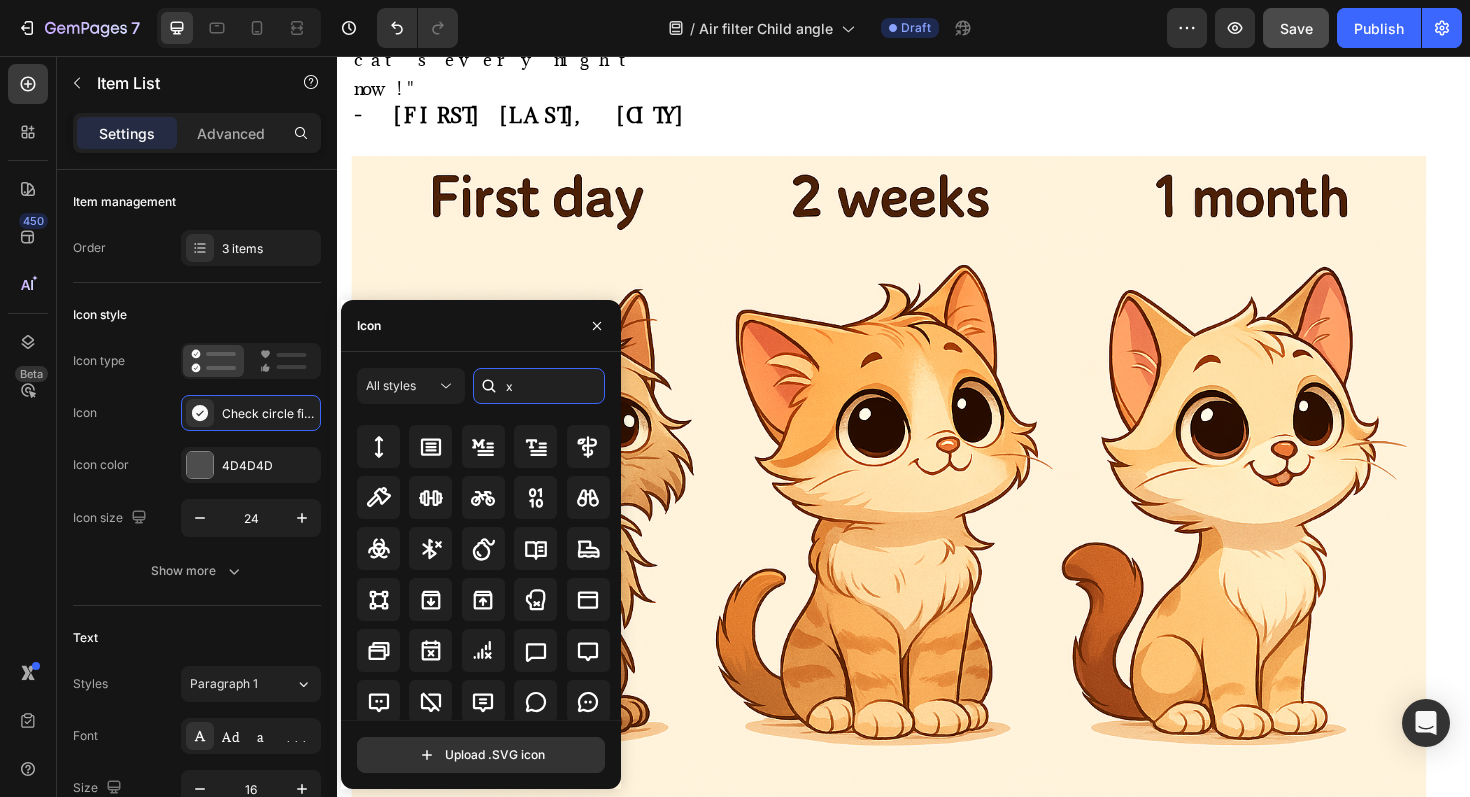 scroll, scrollTop: 0, scrollLeft: 0, axis: both 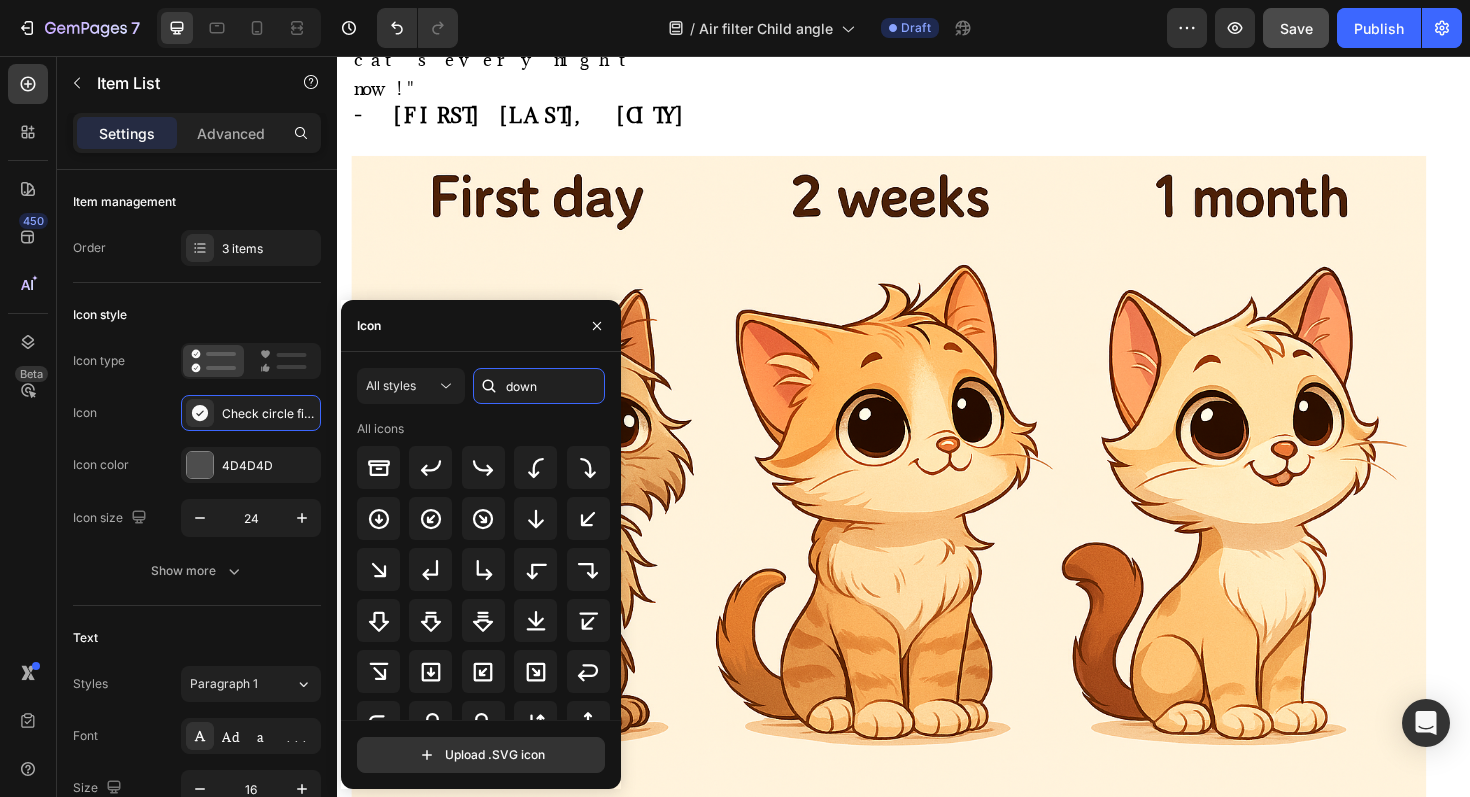 type on "down" 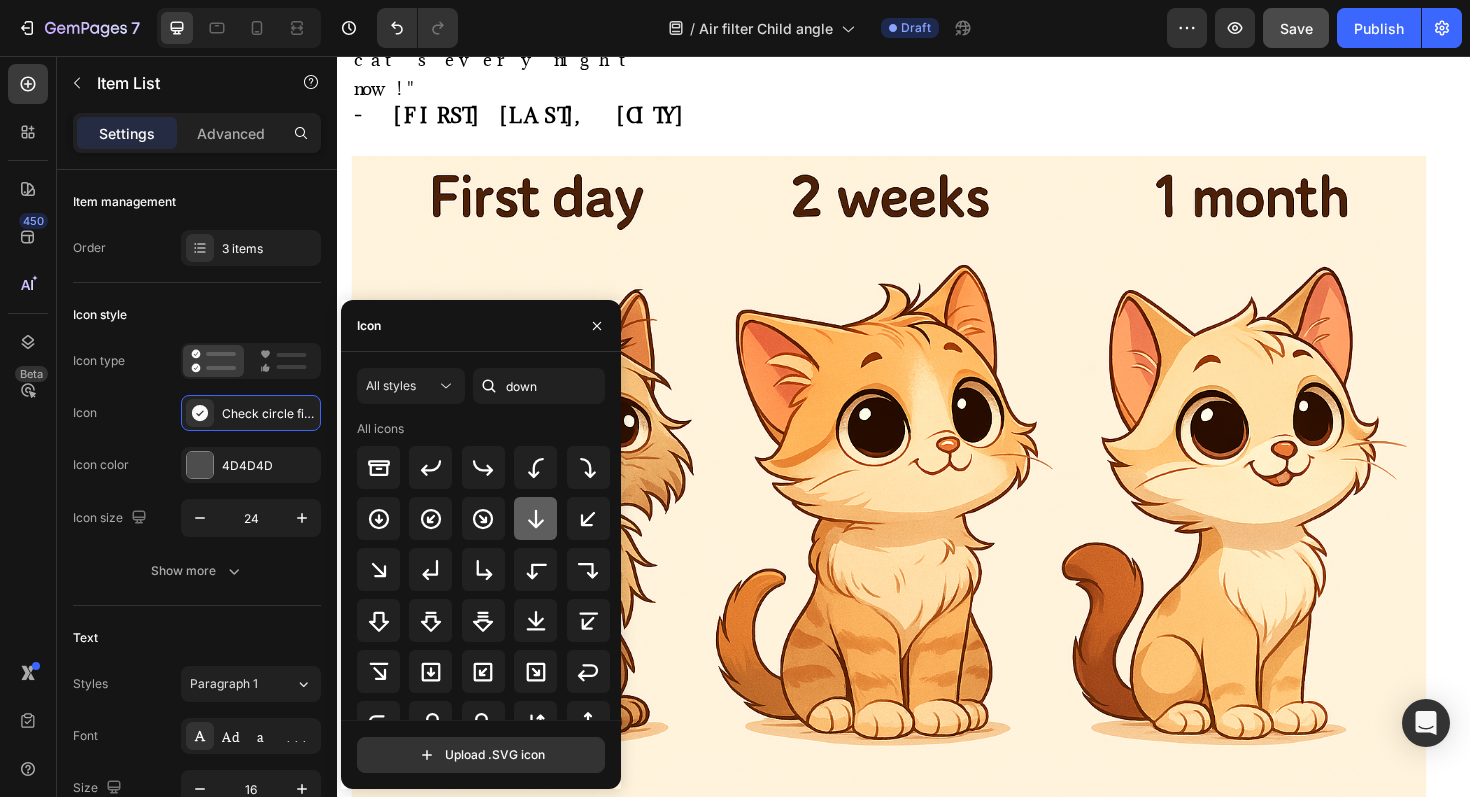 click 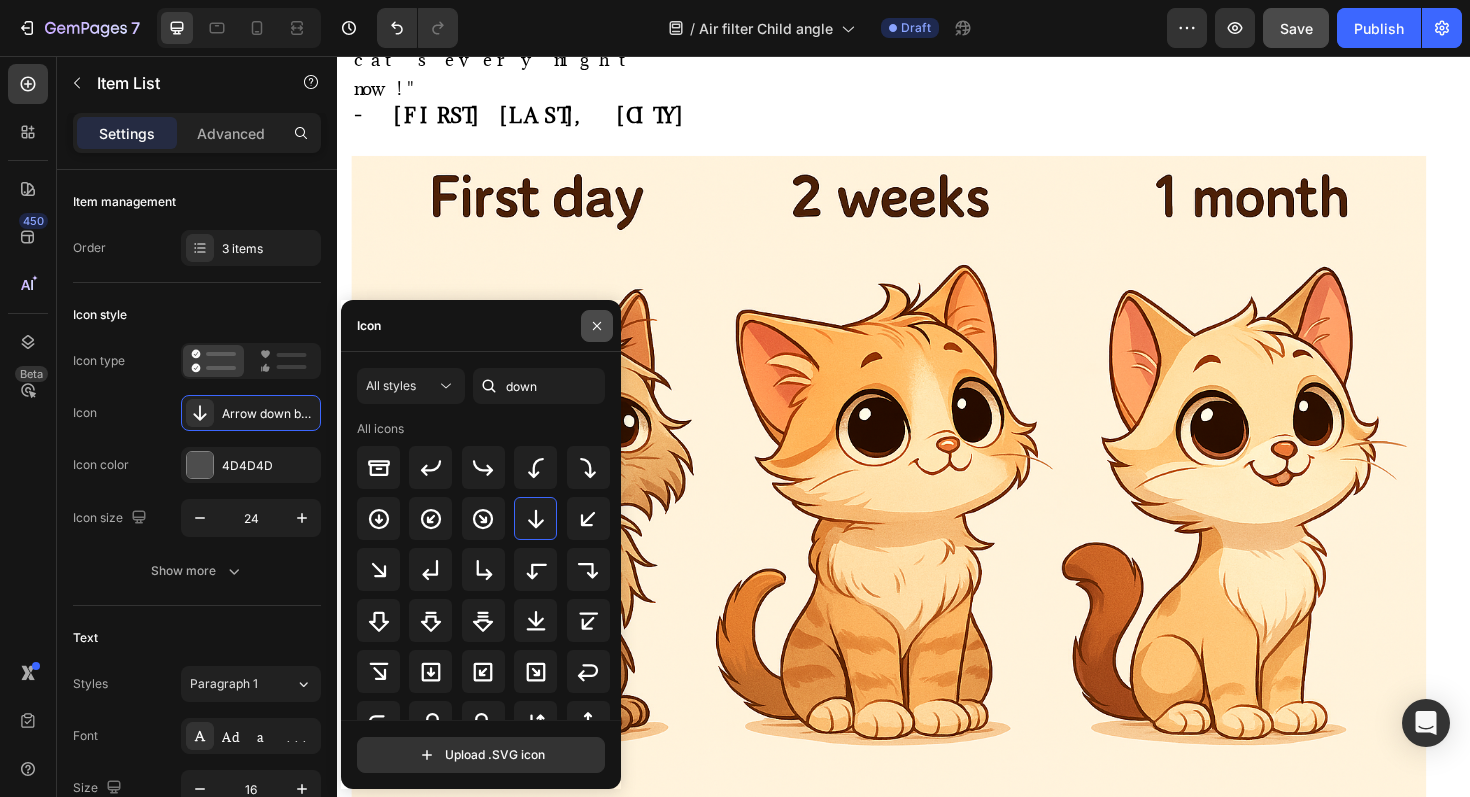 click at bounding box center [597, 326] 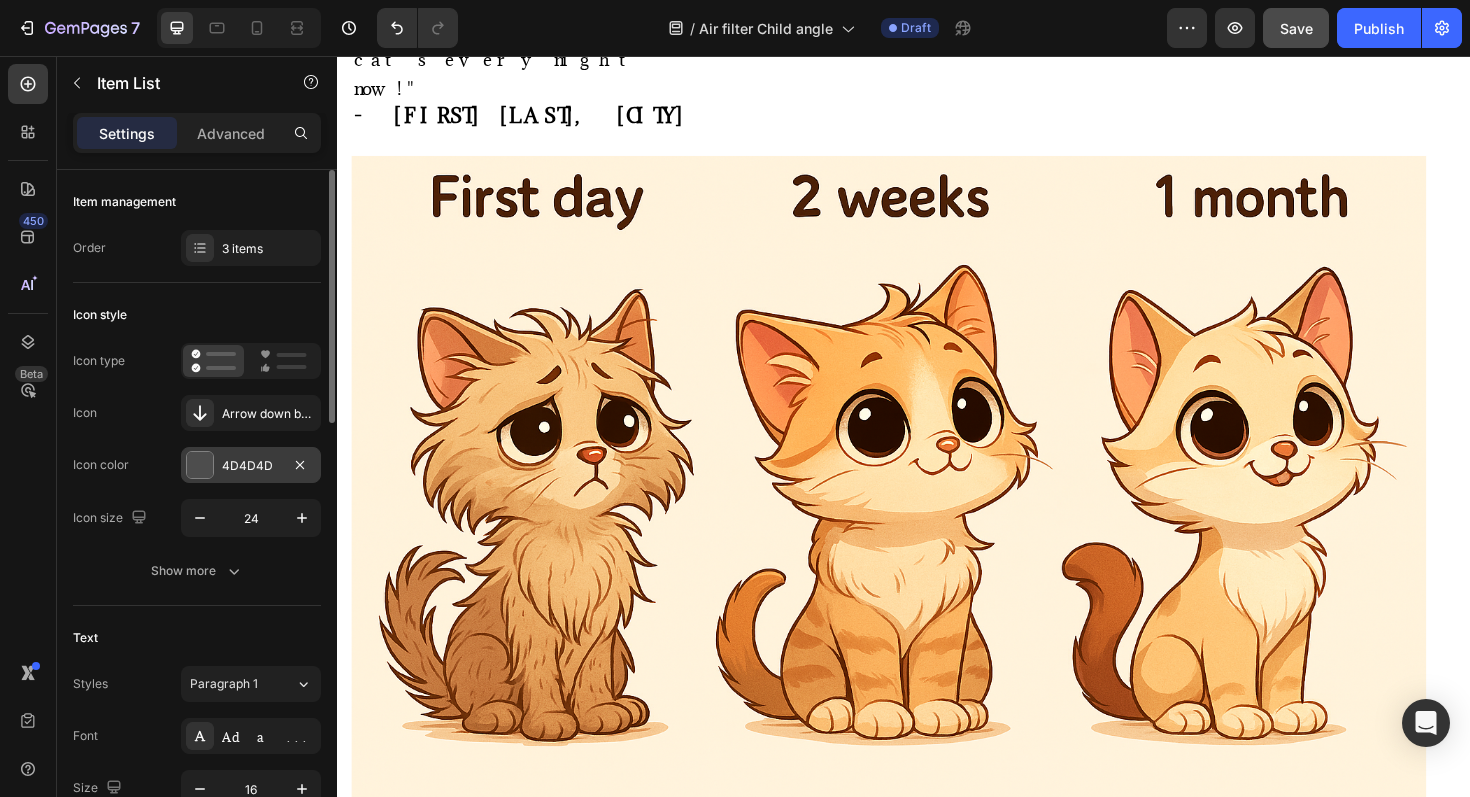 click at bounding box center (200, 465) 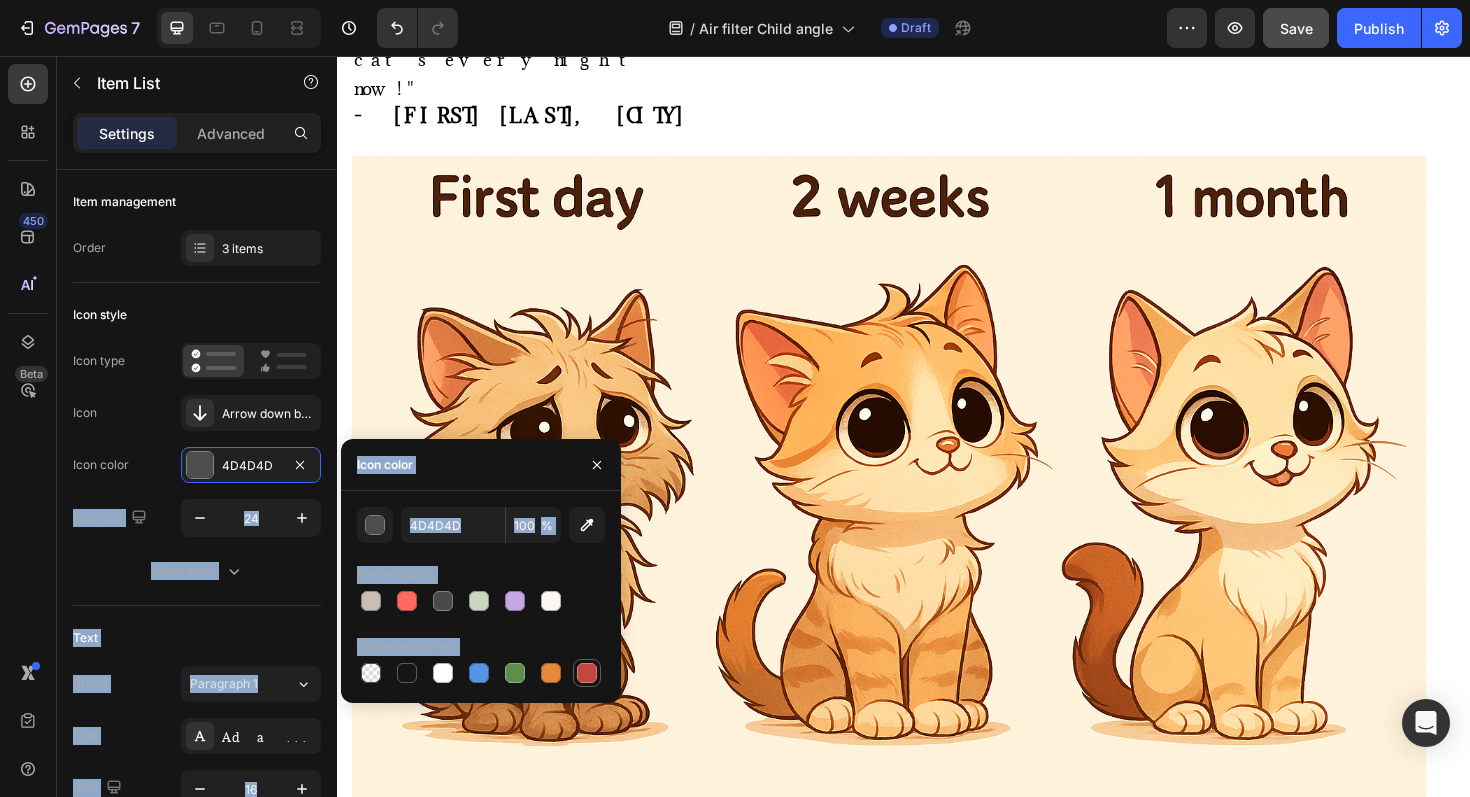 click at bounding box center [587, 673] 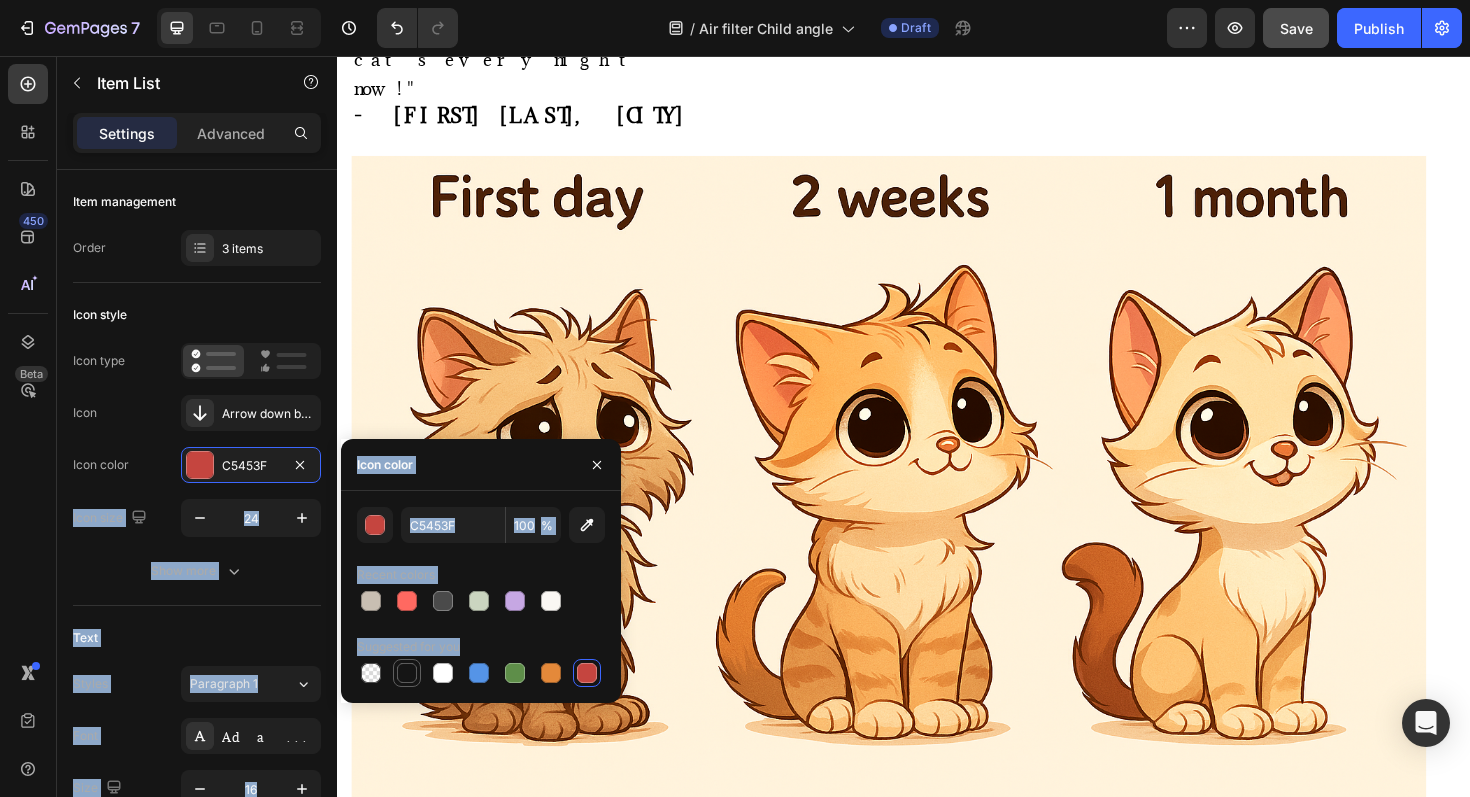 click at bounding box center [407, 673] 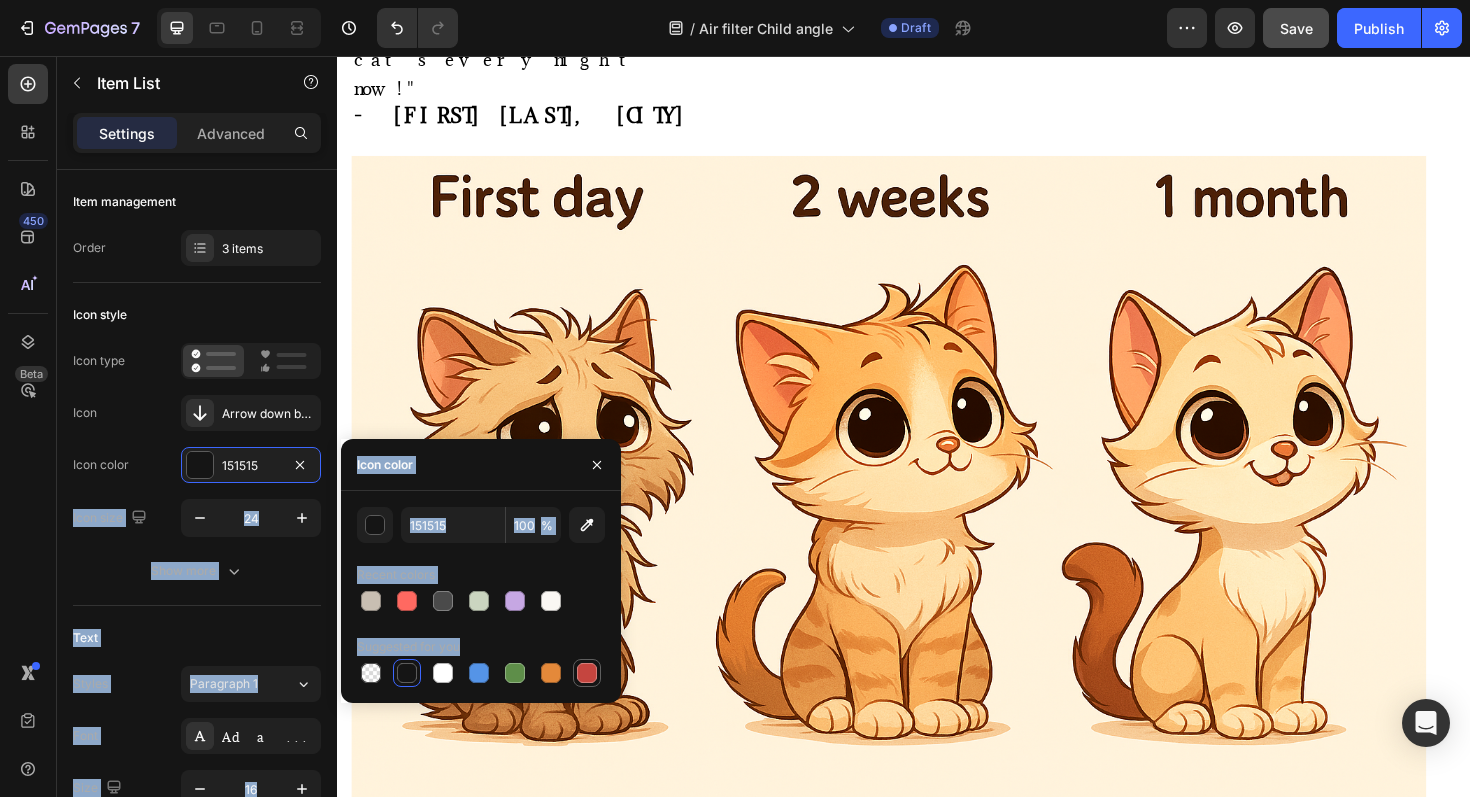 click at bounding box center [587, 673] 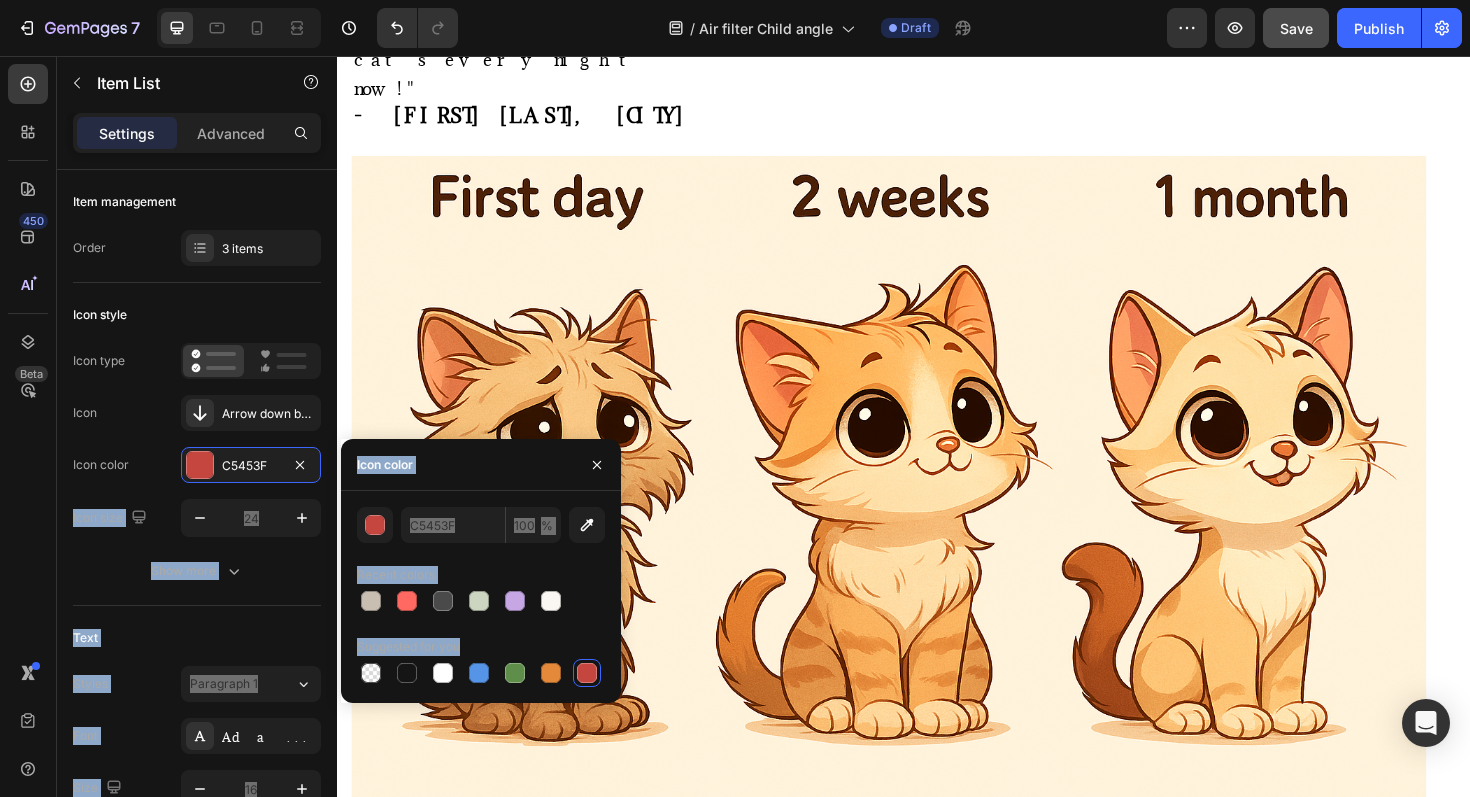 click on "Your custom text goes here
Your custom text goes here
Your custom text goes here" at bounding box center (921, 1085) 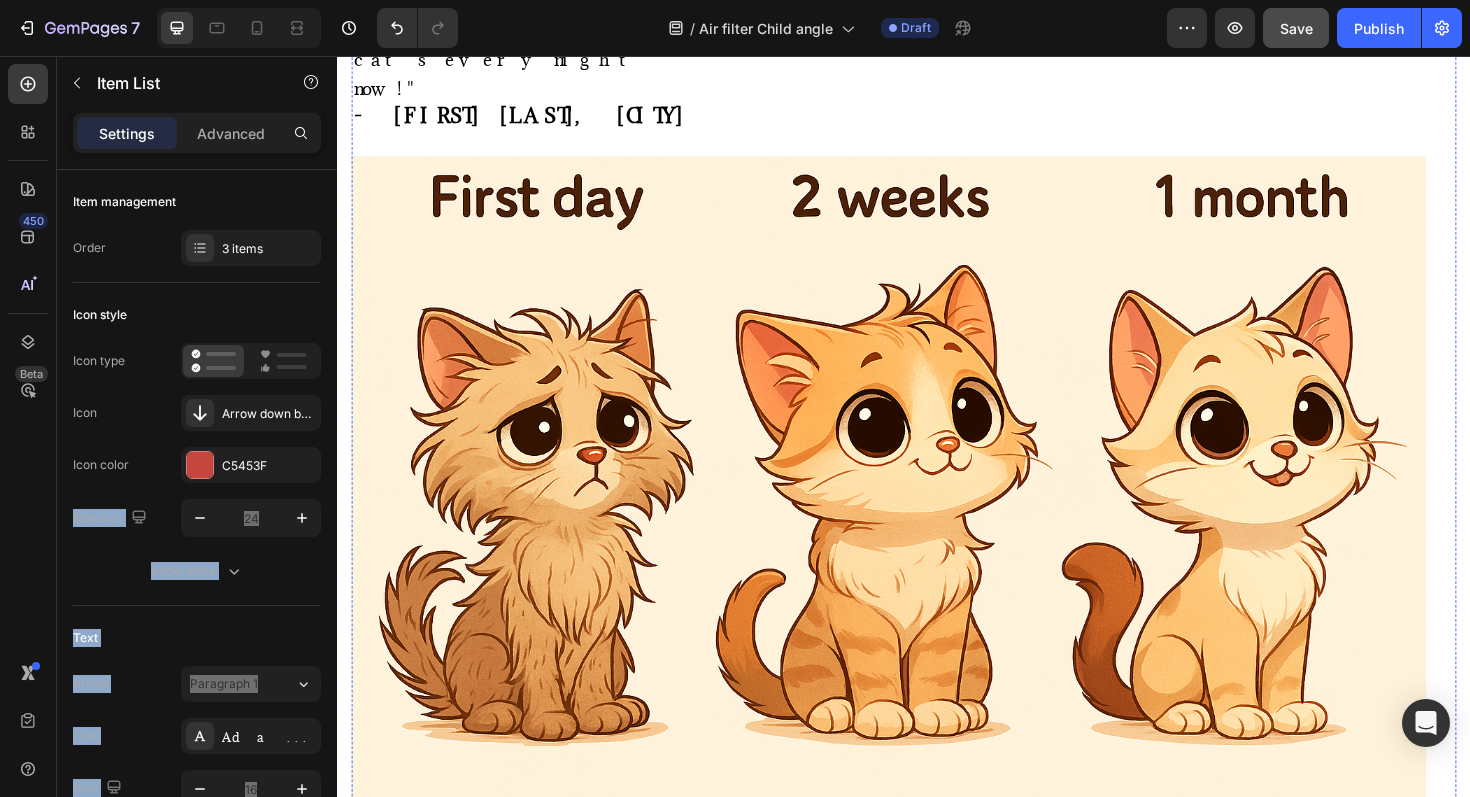 click on "•  $200+ monthly  in medications, doctor visits, and treatments" at bounding box center (921, 1190) 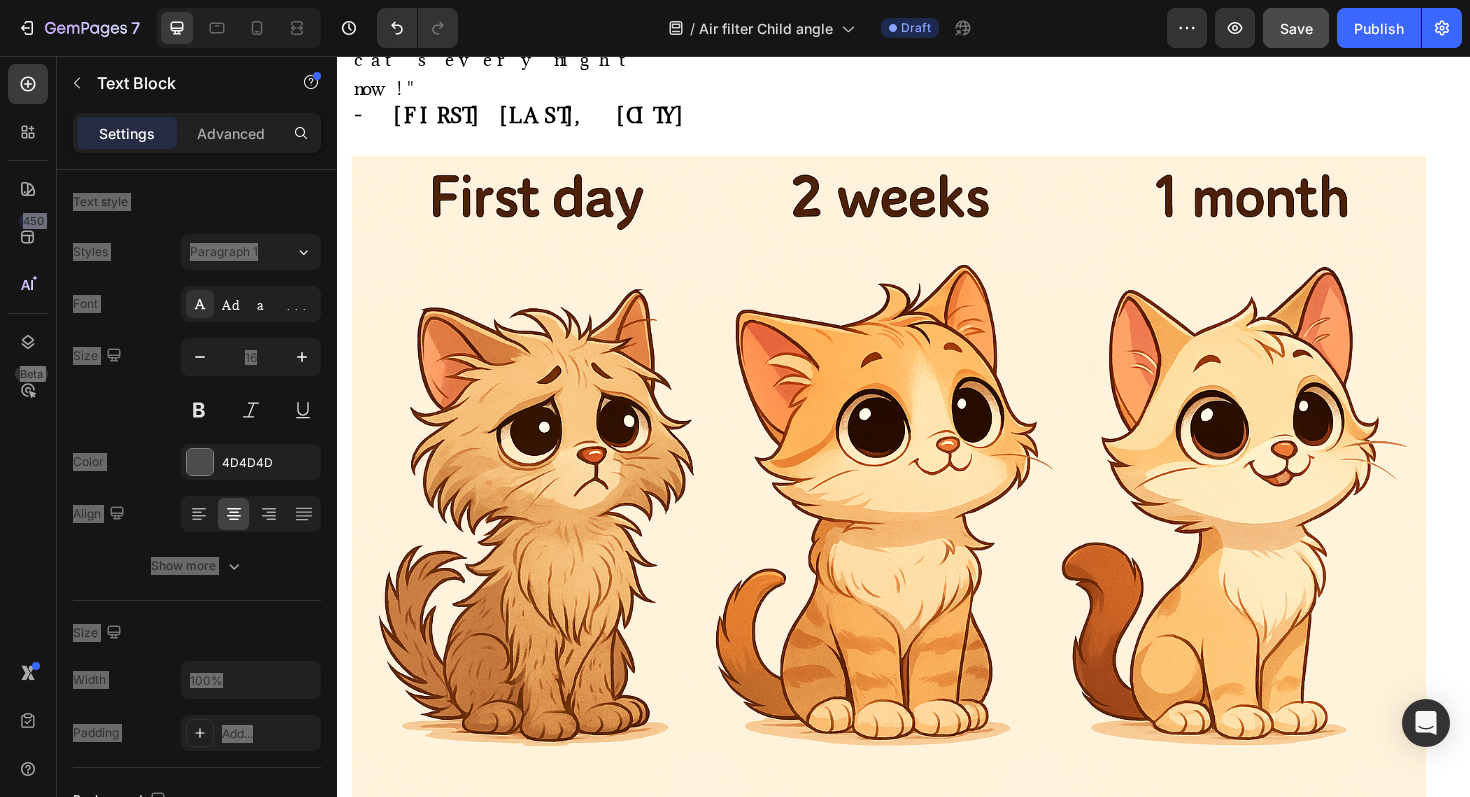 click on "•  $200+ monthly  in medications, doctor visits, and treatments" at bounding box center (921, 1190) 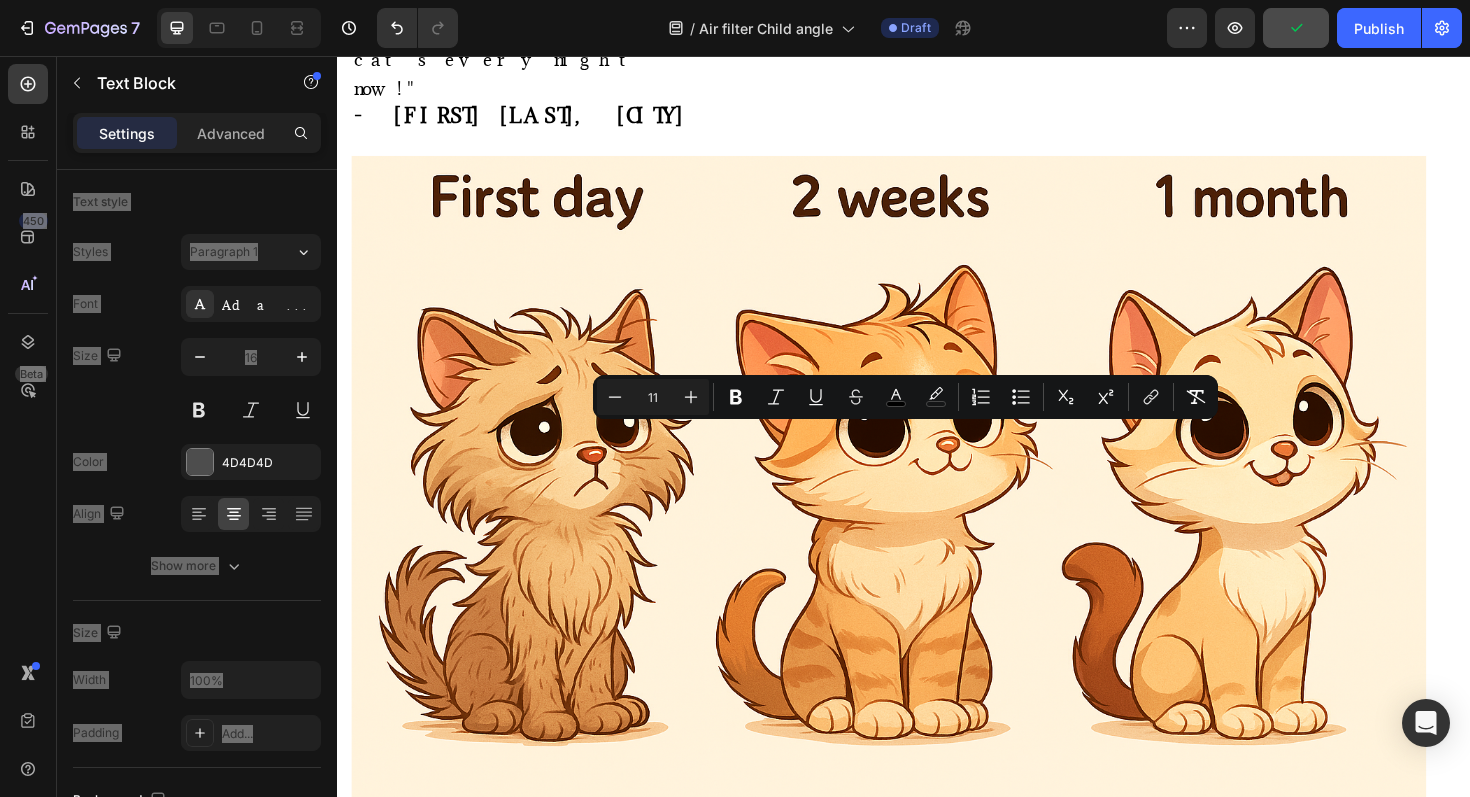 click on "•  Social isolation  (unable to have playdates due to allergens)" at bounding box center (921, 1276) 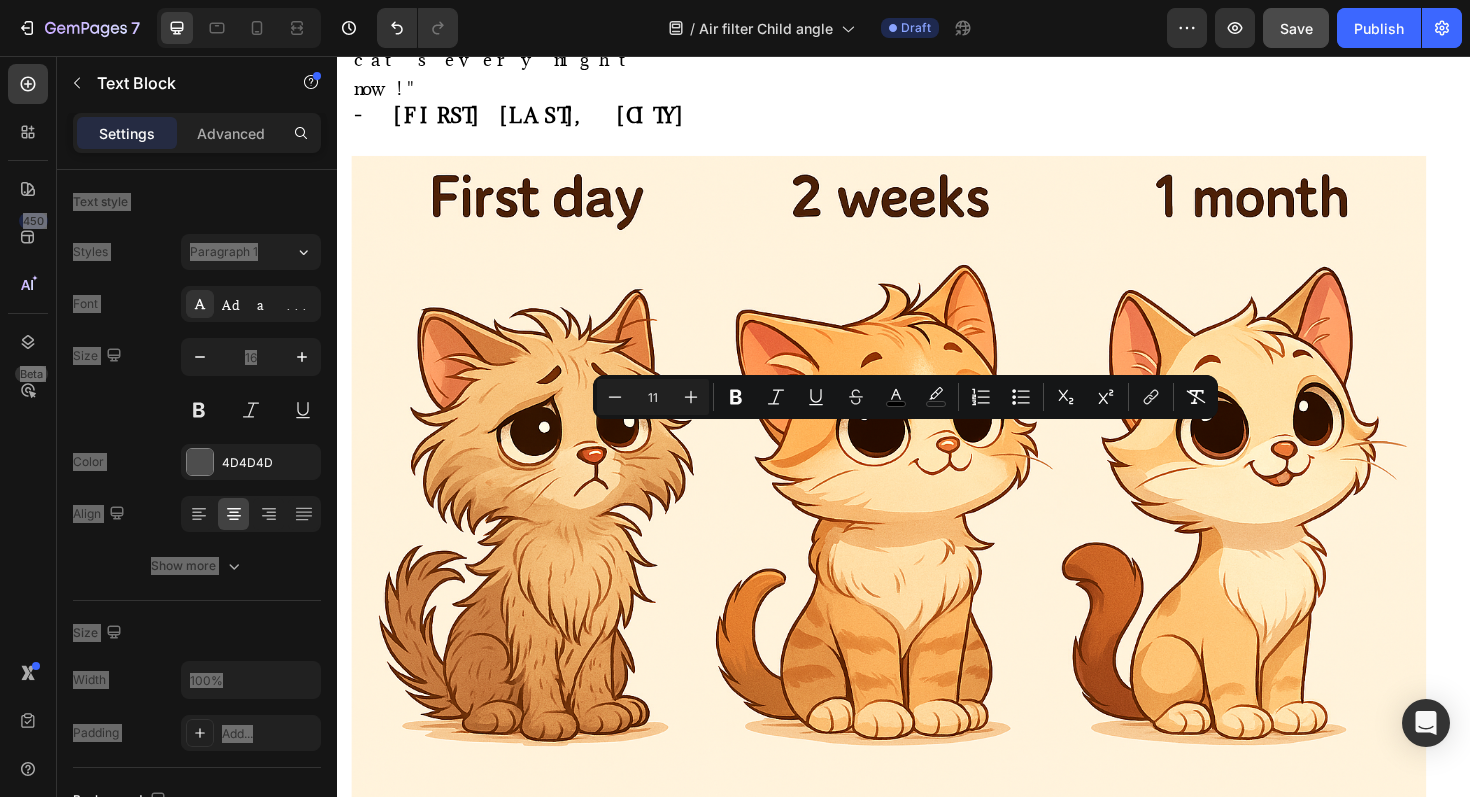 drag, startPoint x: 699, startPoint y: 462, endPoint x: 1205, endPoint y: 449, distance: 506.16696 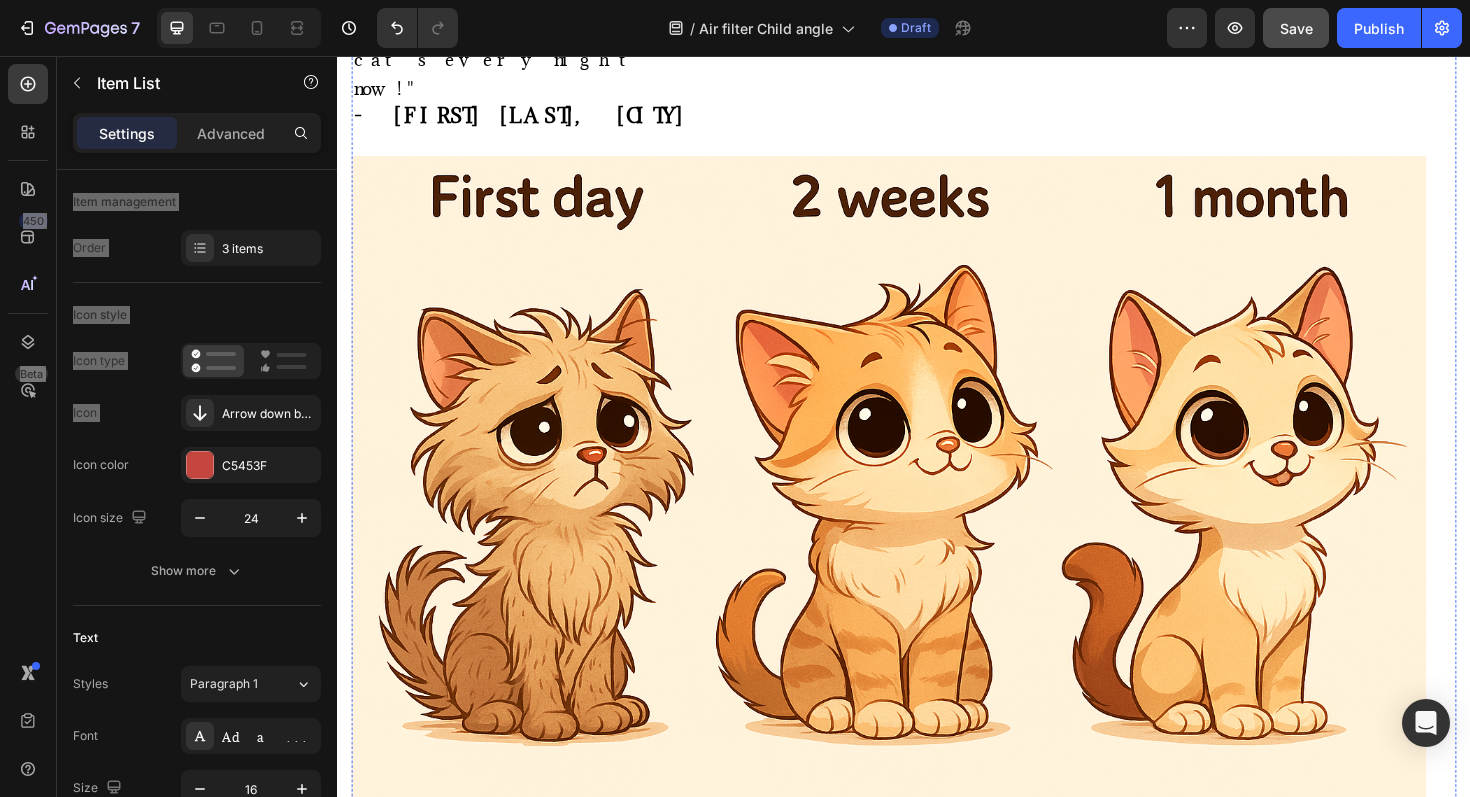 click on "Your custom text goes here" at bounding box center [487, 1038] 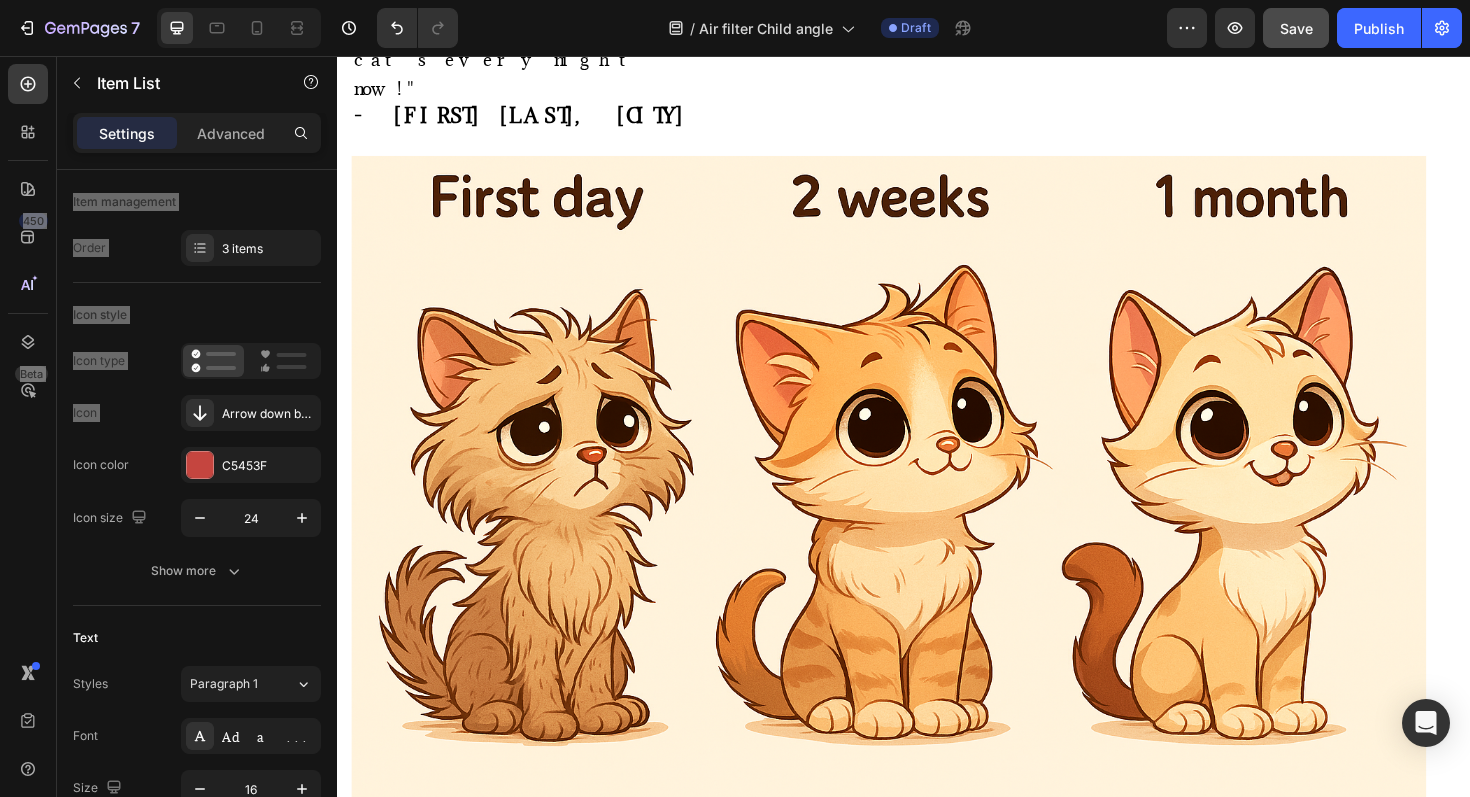 click on "Your custom text goes here" at bounding box center [487, 1038] 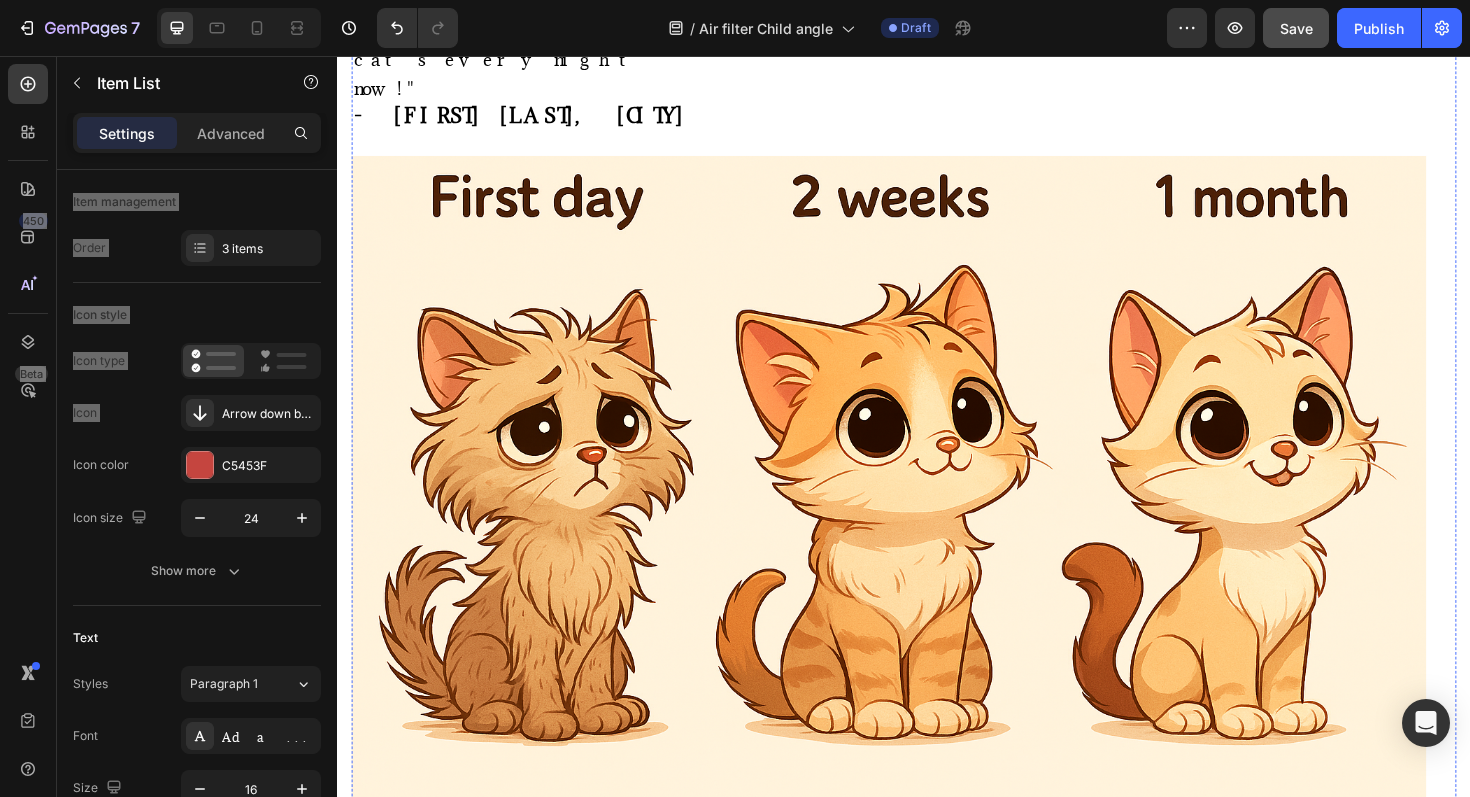 click on "• **Emotional  agony  of a child unable to bond with family pets" at bounding box center [921, 1219] 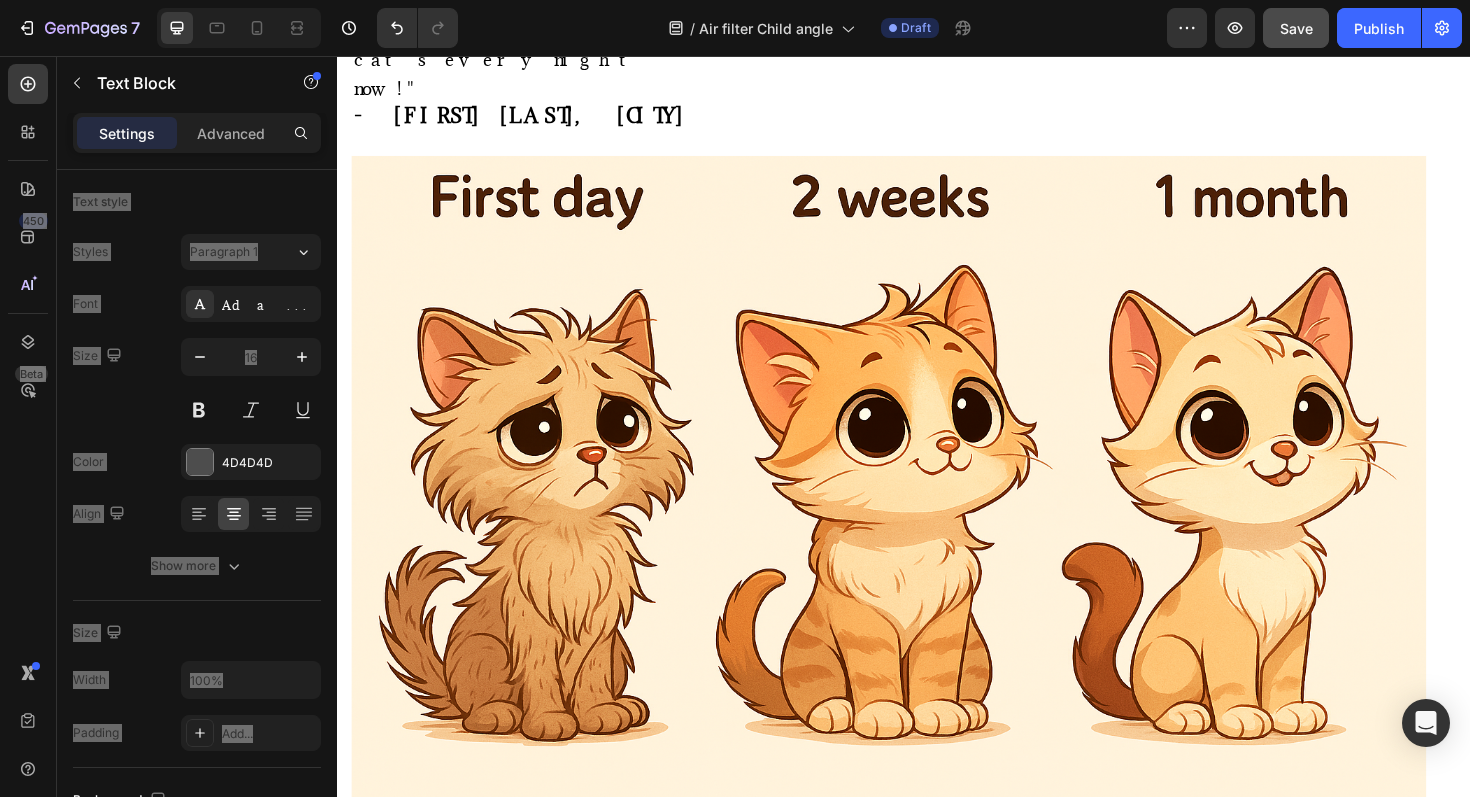 click on "• **Emotional  agony  of a child unable to bond with family pets" at bounding box center [921, 1219] 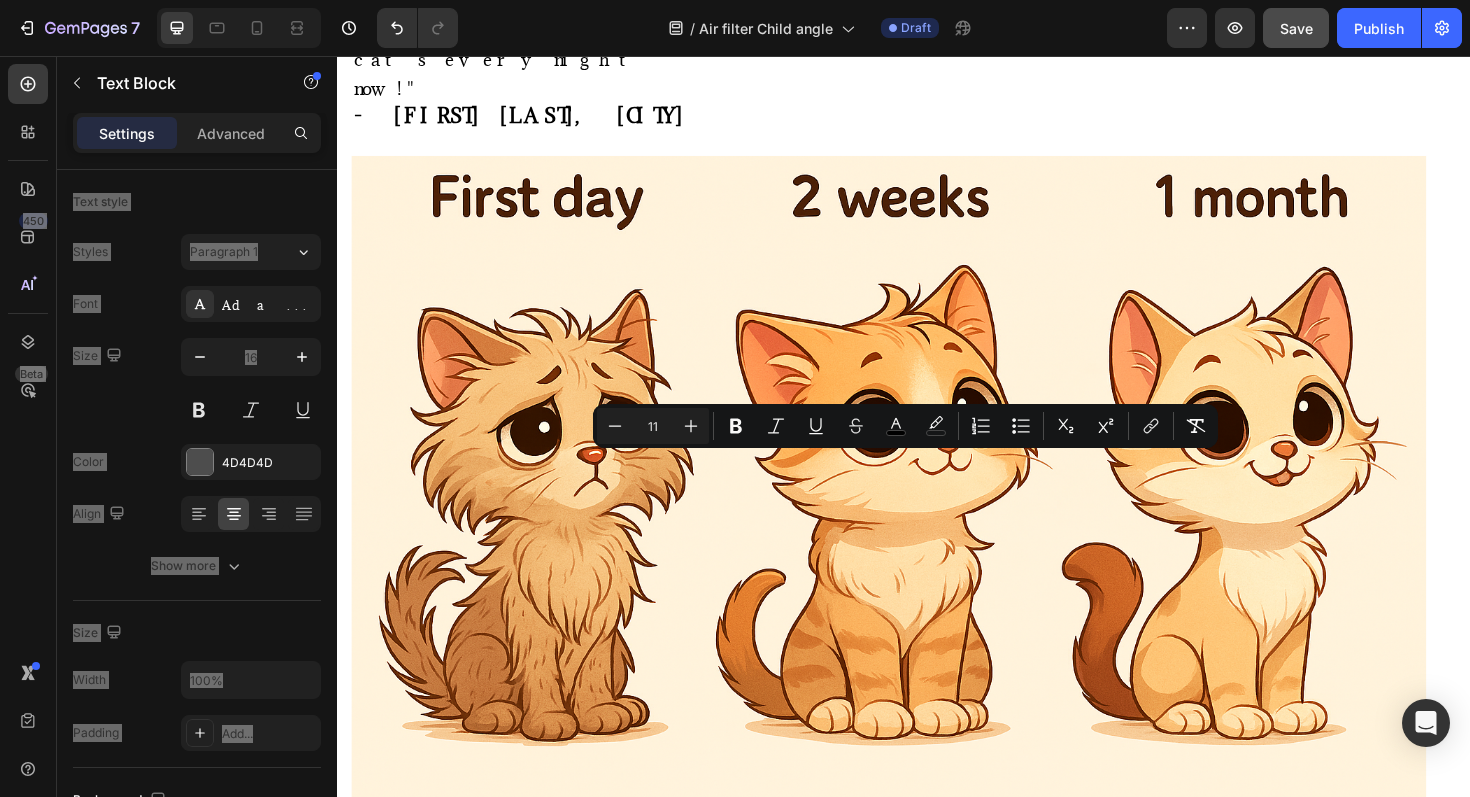 click on "• **Emotional  agony  of a child unable to bond with family pets" at bounding box center (921, 1219) 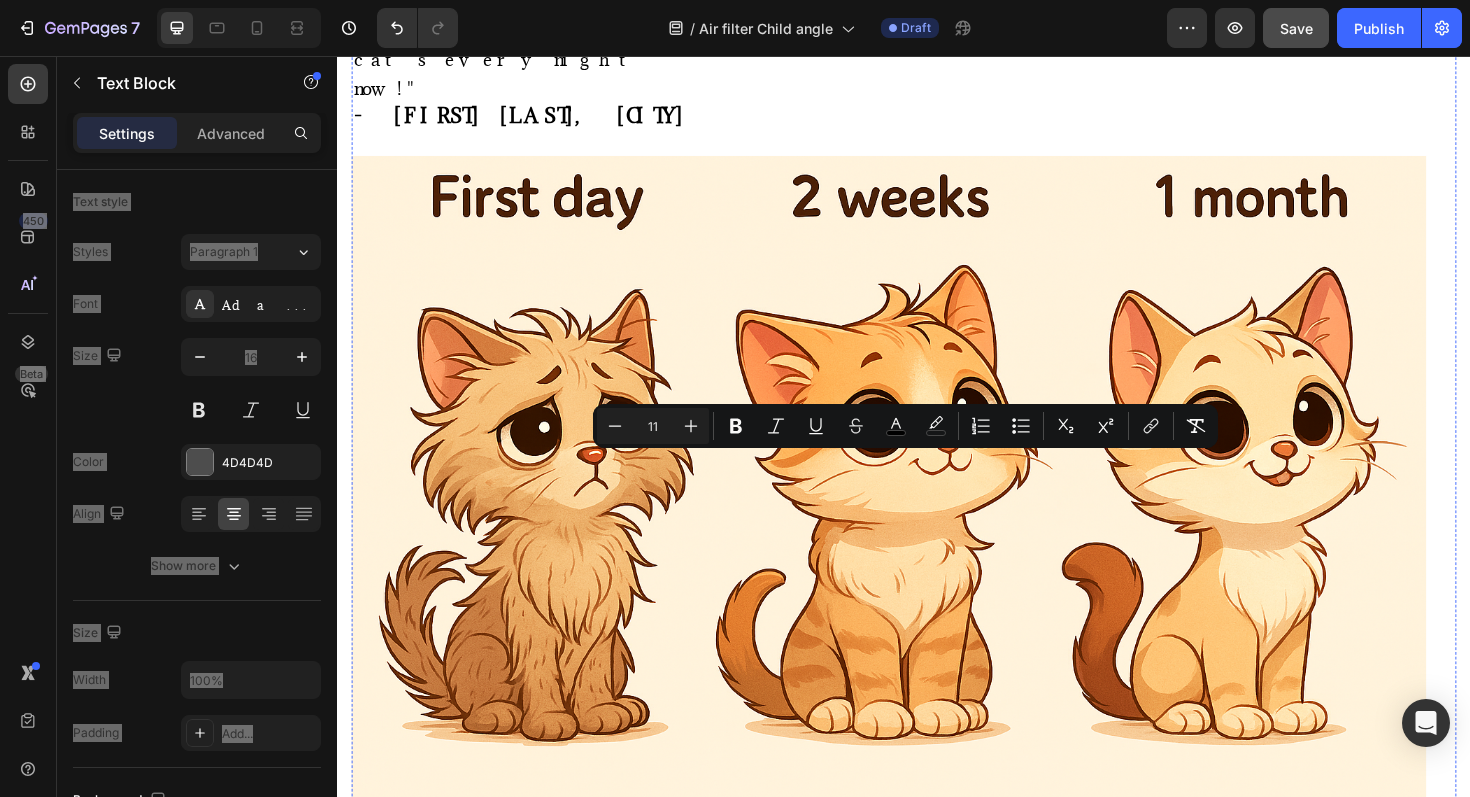 click on "Your custom text goes here" at bounding box center (601, 1085) 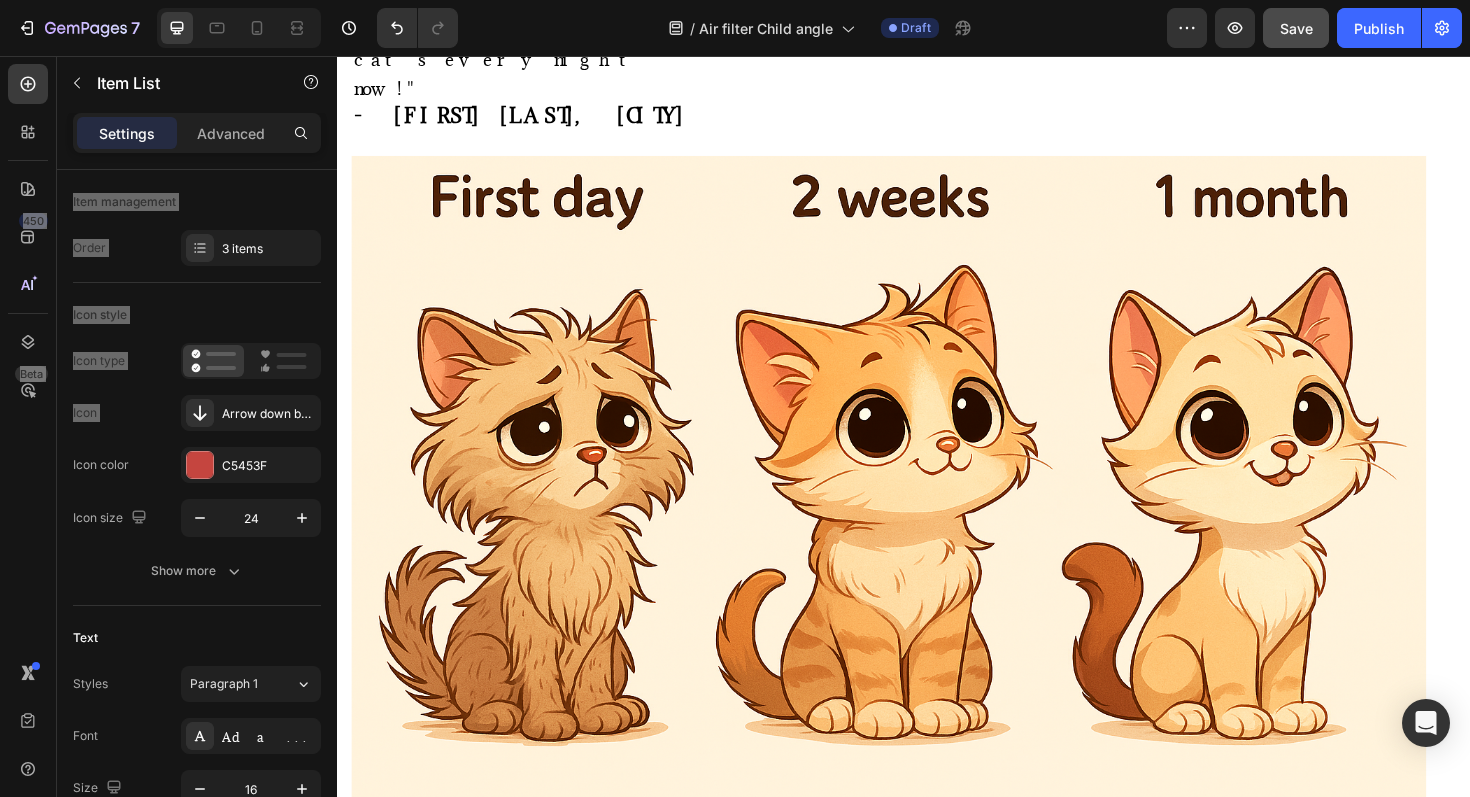 click on "Your custom text goes here" at bounding box center [601, 1085] 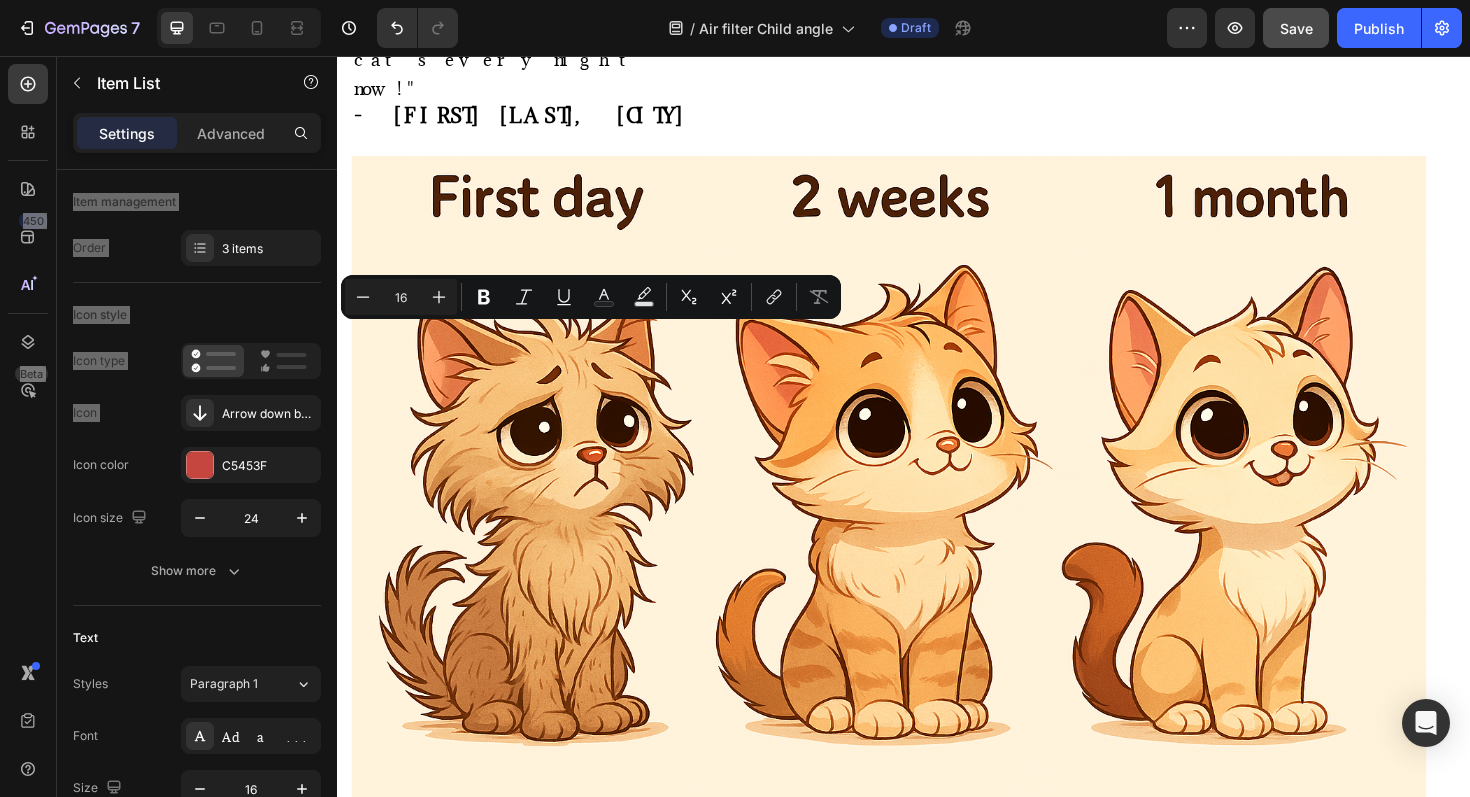 click on "Your custom text goes here" at bounding box center [601, 1085] 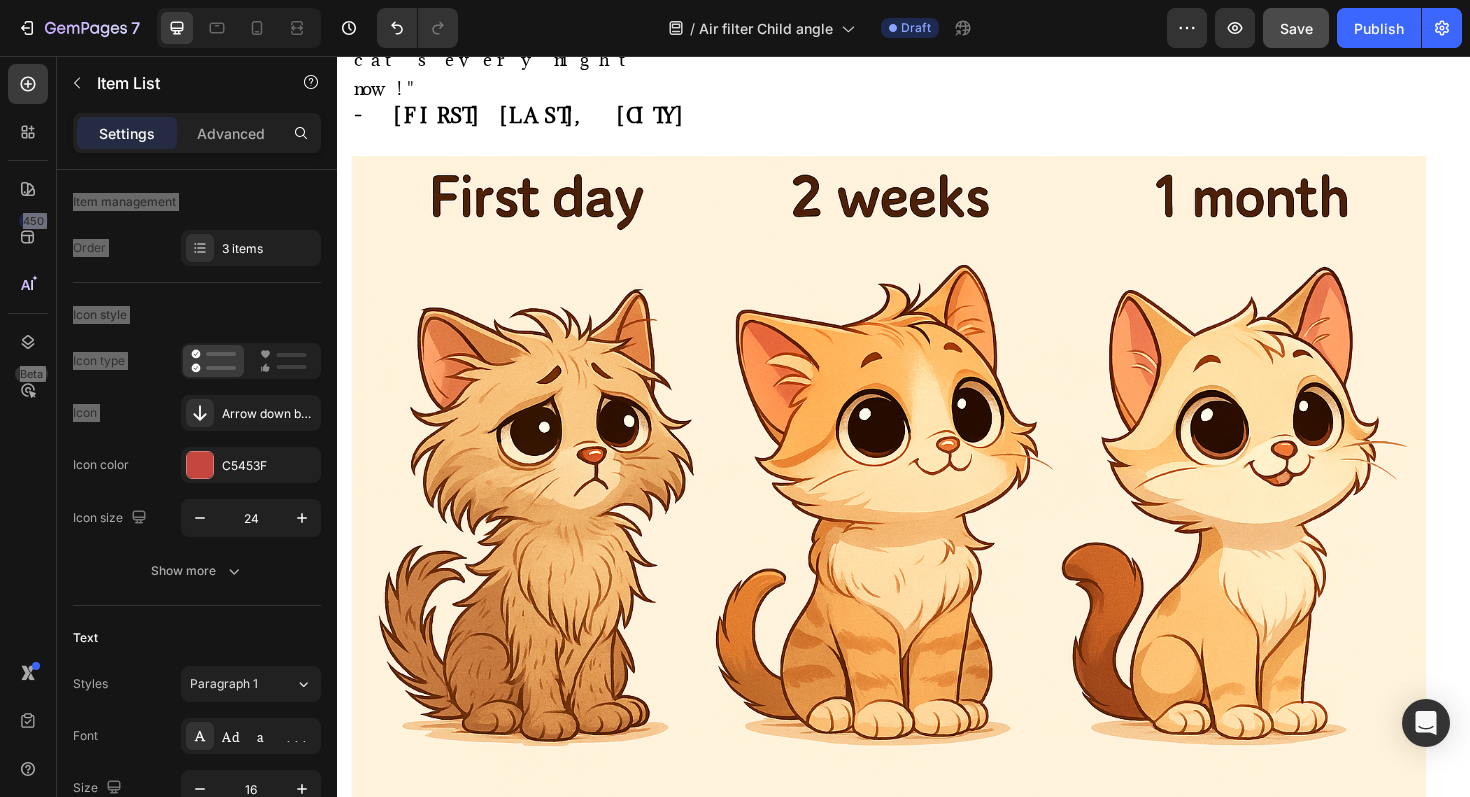 click on "Your custom text goes here" at bounding box center [601, 1085] 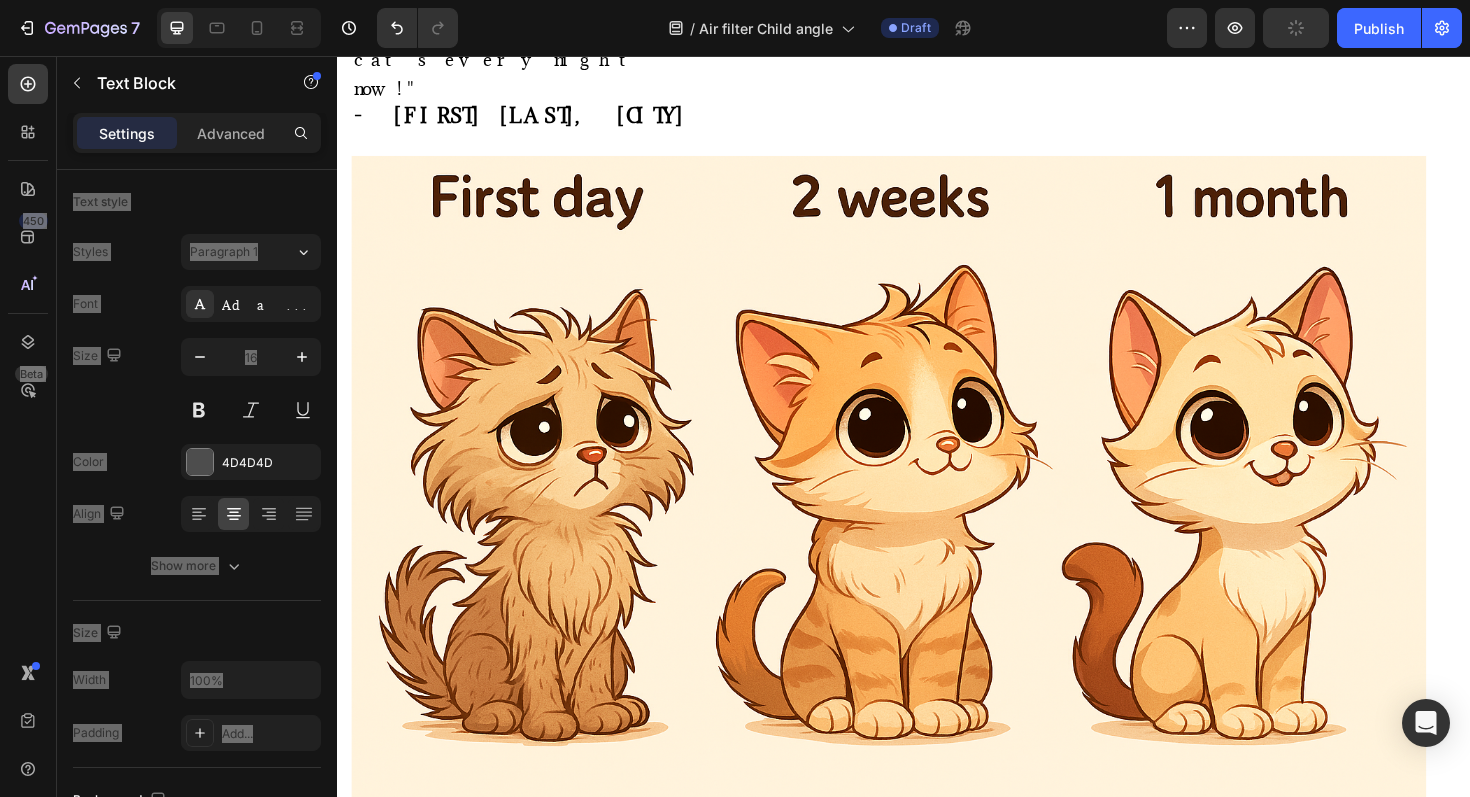click on "•  Sleep disruption  for the entire family" at bounding box center (921, 1247) 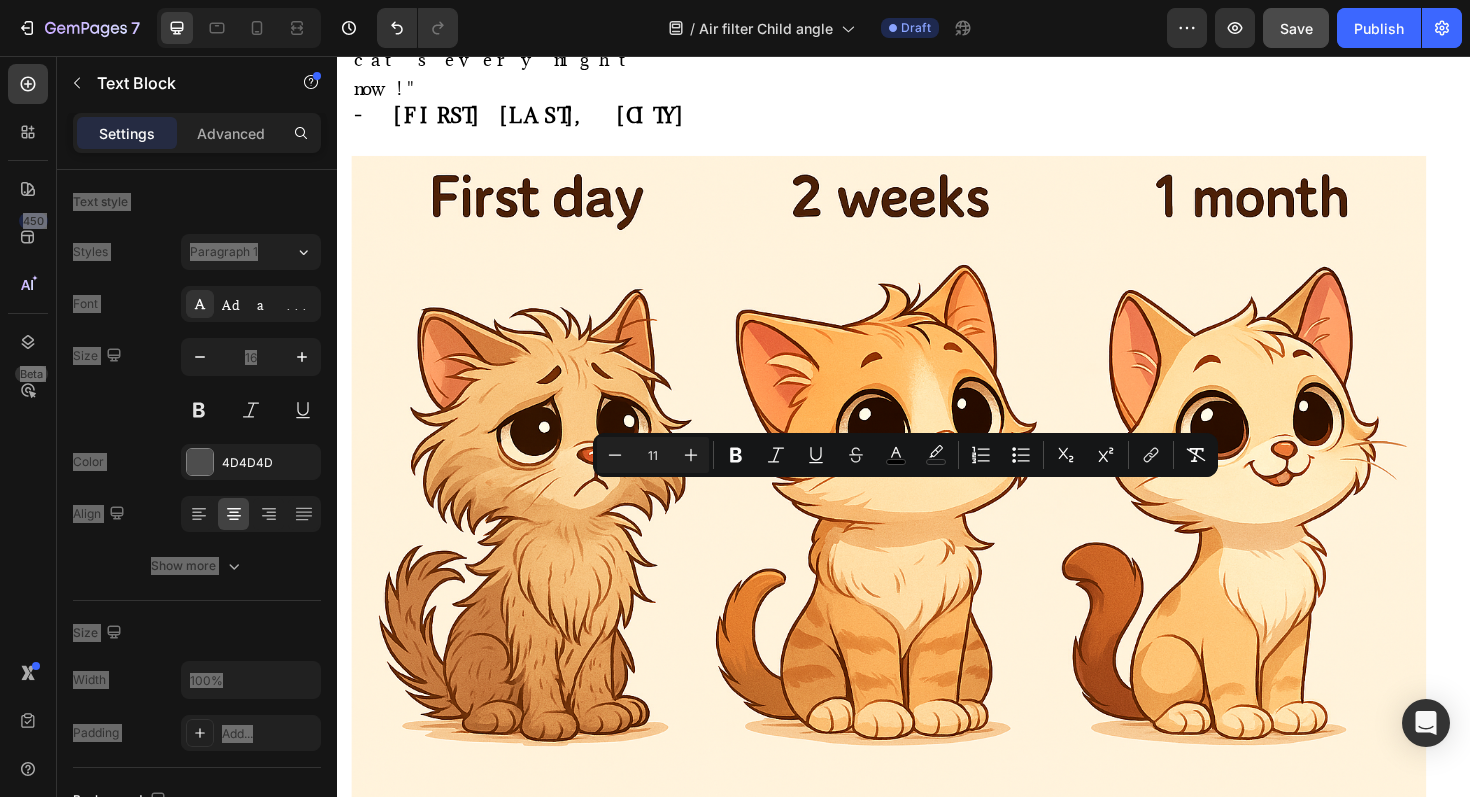 drag, startPoint x: 786, startPoint y: 518, endPoint x: 1017, endPoint y: 528, distance: 231.21635 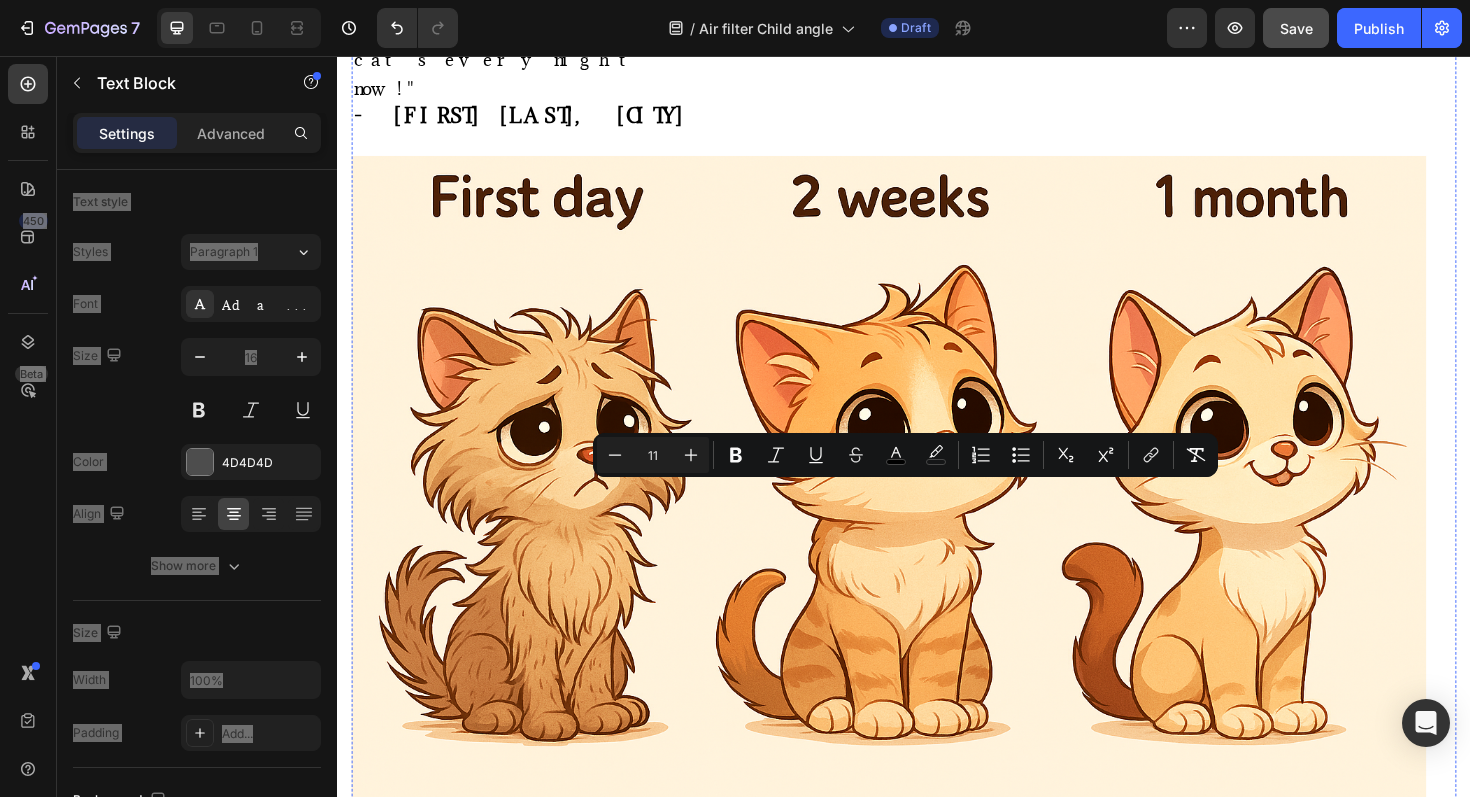 click on "Your custom text goes here" at bounding box center [601, 1132] 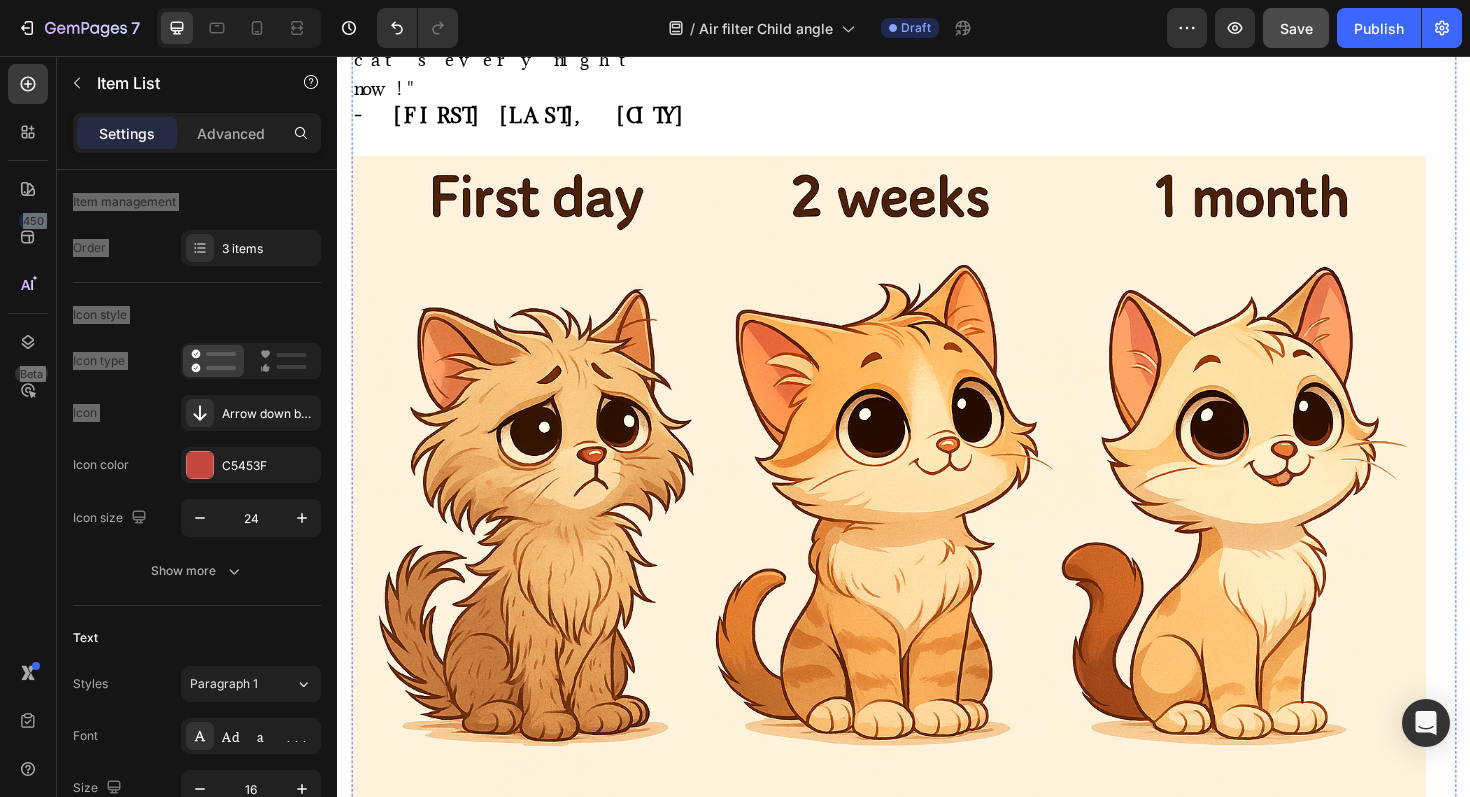 click on "•  Sleep disruption  for the entire family" at bounding box center (921, 1247) 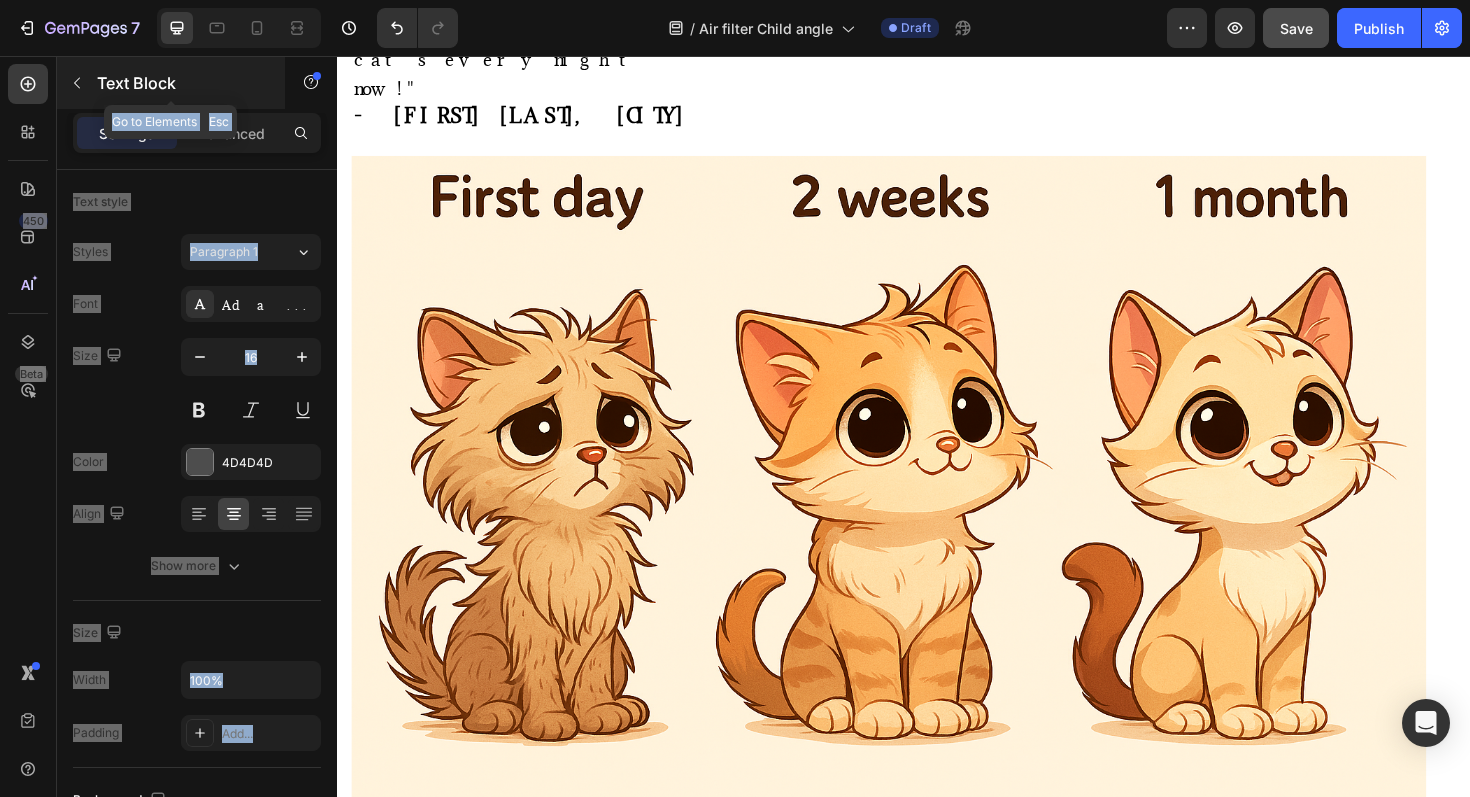 click 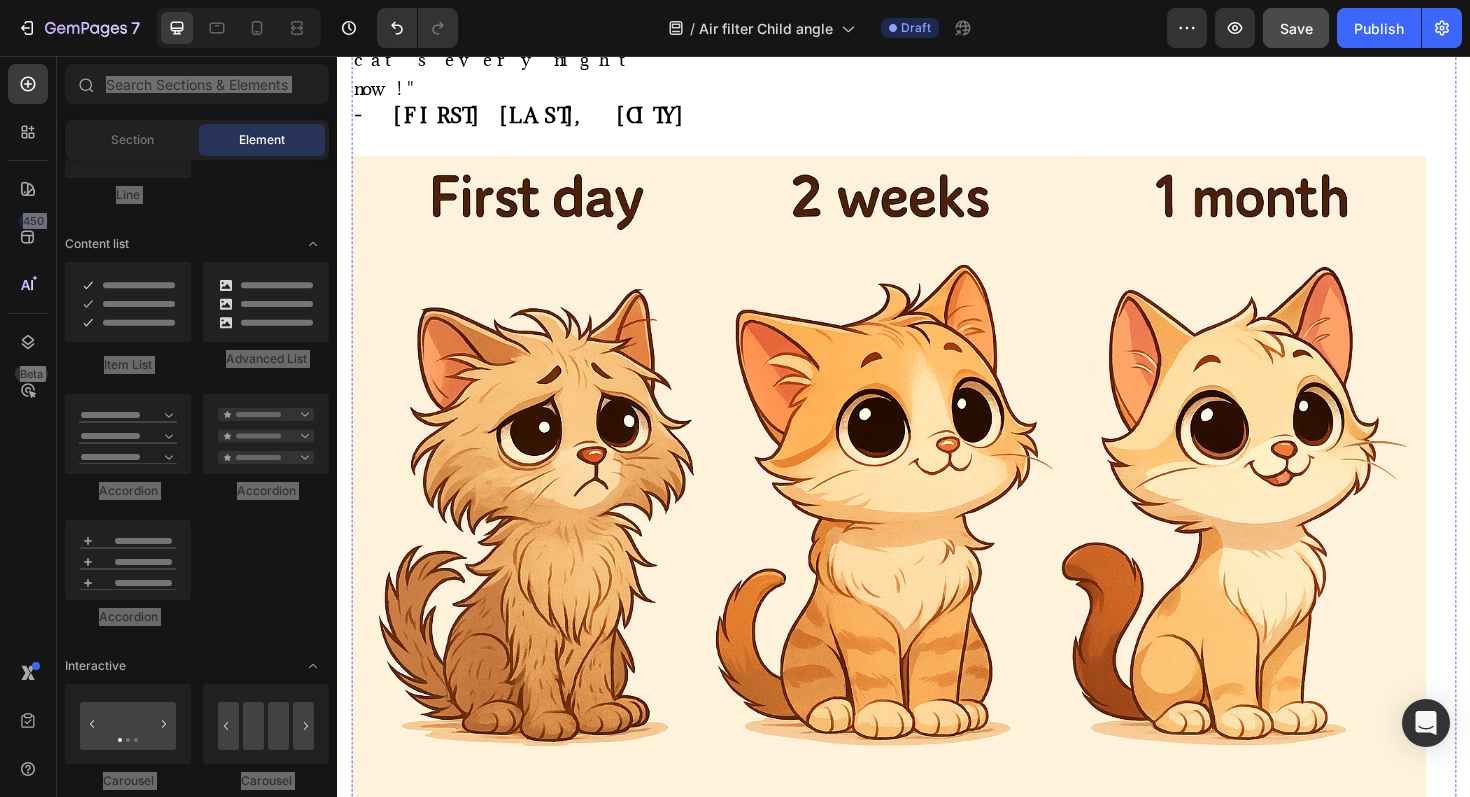 click on "•  $200+ monthly  in medications, doctor visits, and treatments
• Emotional  agony  of a child unable to bond with family pets
•  Sleep disruption  for the entire family" at bounding box center [585, 1085] 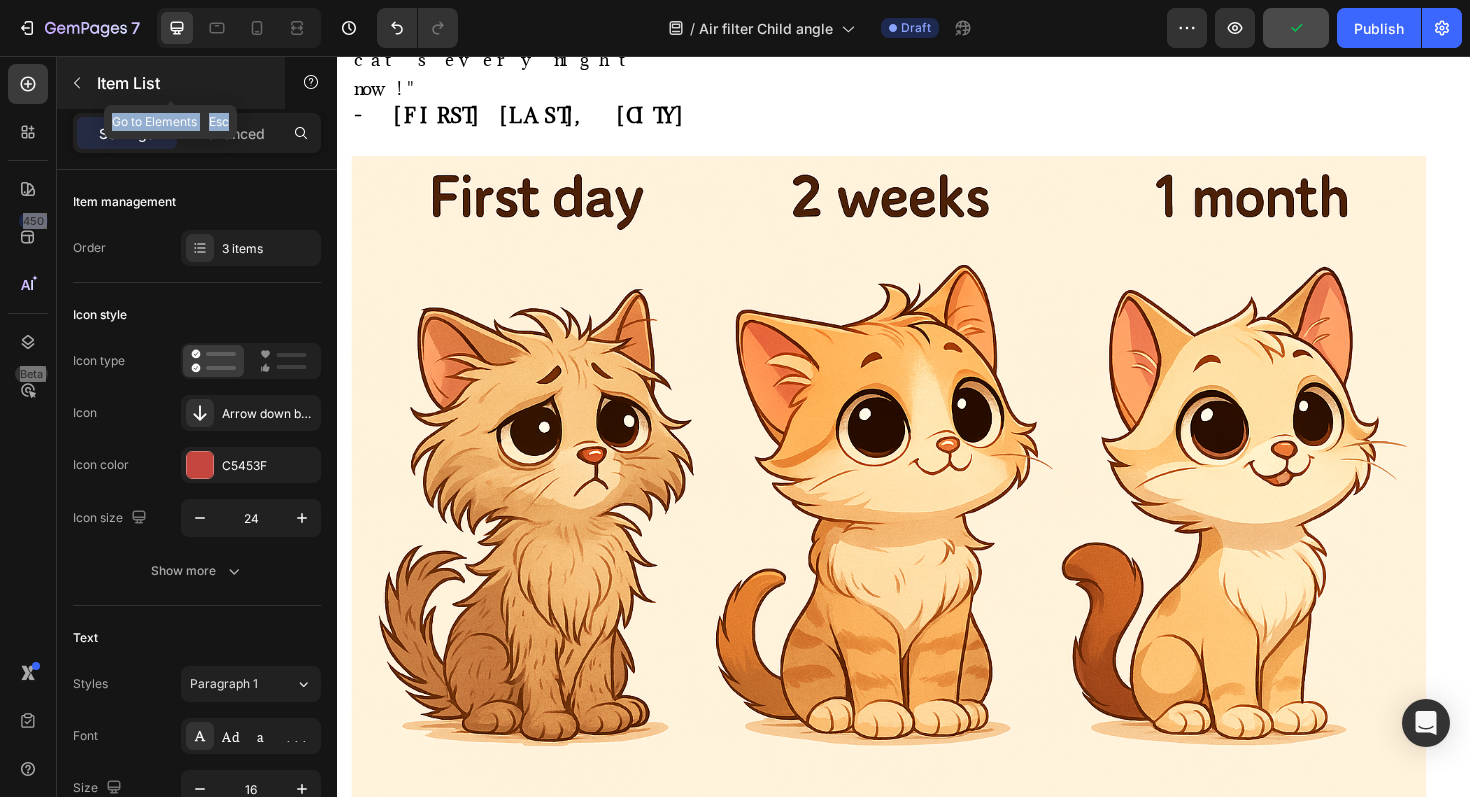 click 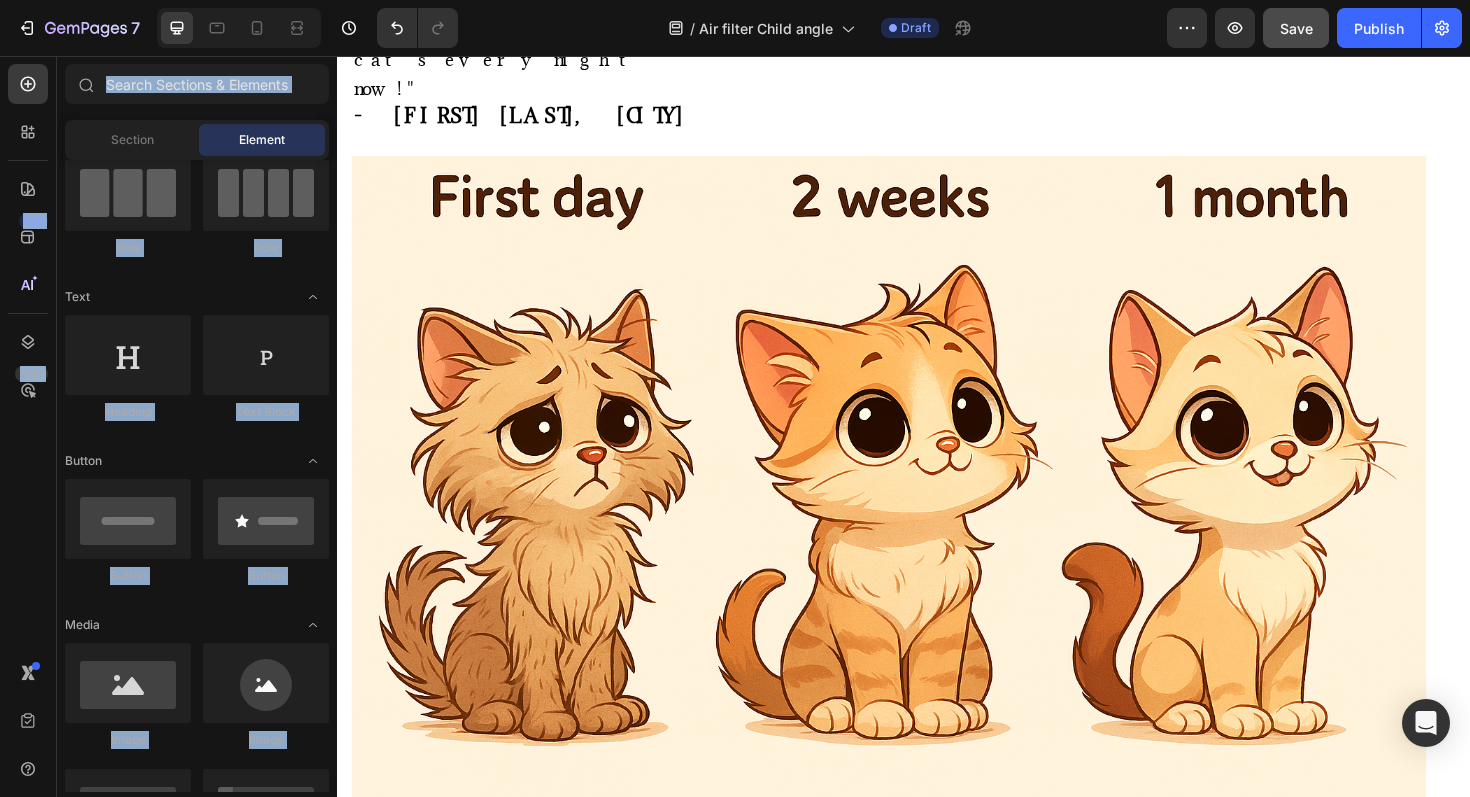 scroll, scrollTop: 0, scrollLeft: 0, axis: both 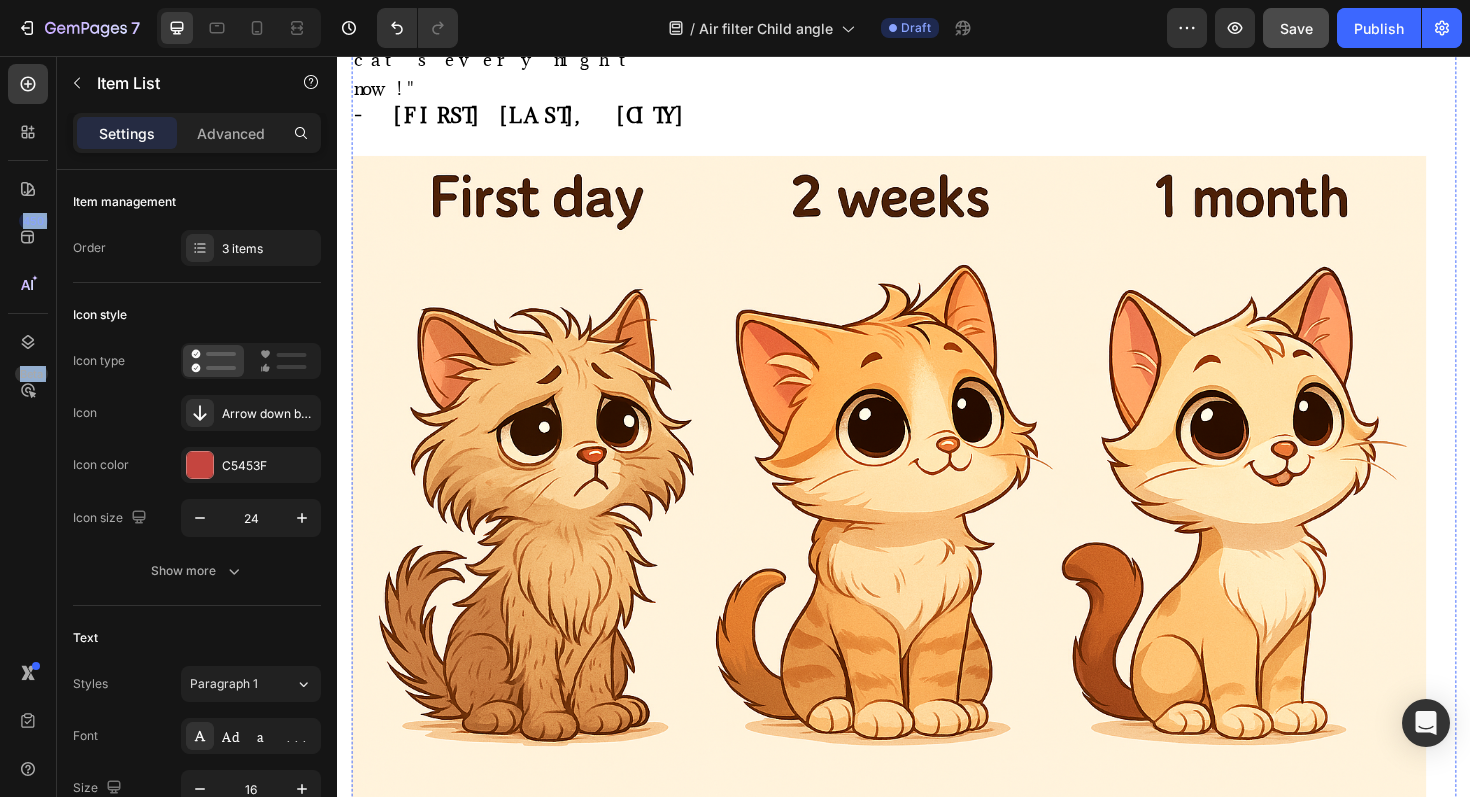 click on "Sleep disruption" at bounding box center (452, 1132) 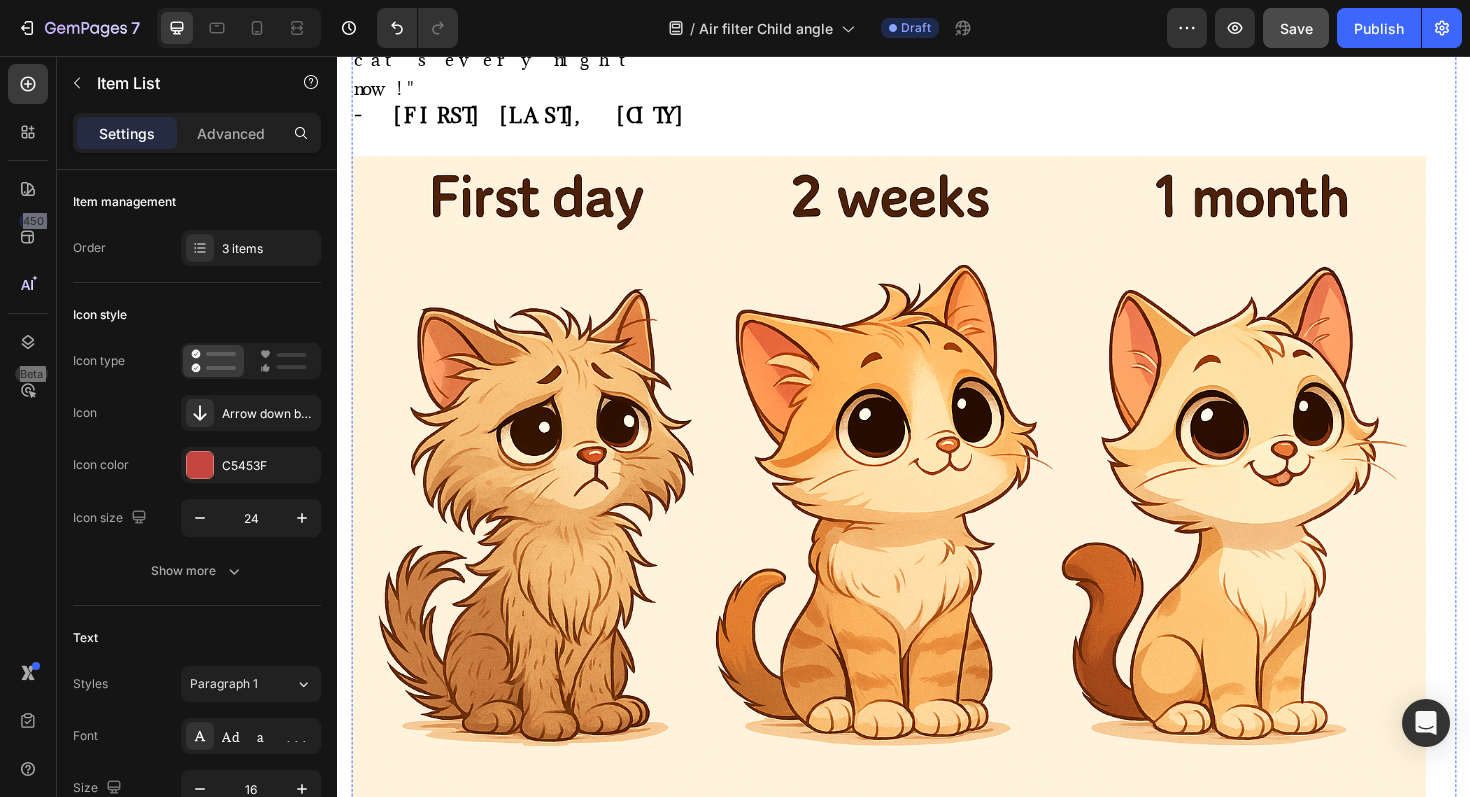 click on "• Emotional  agony  of a child unable to bond with family pets" at bounding box center (921, 1219) 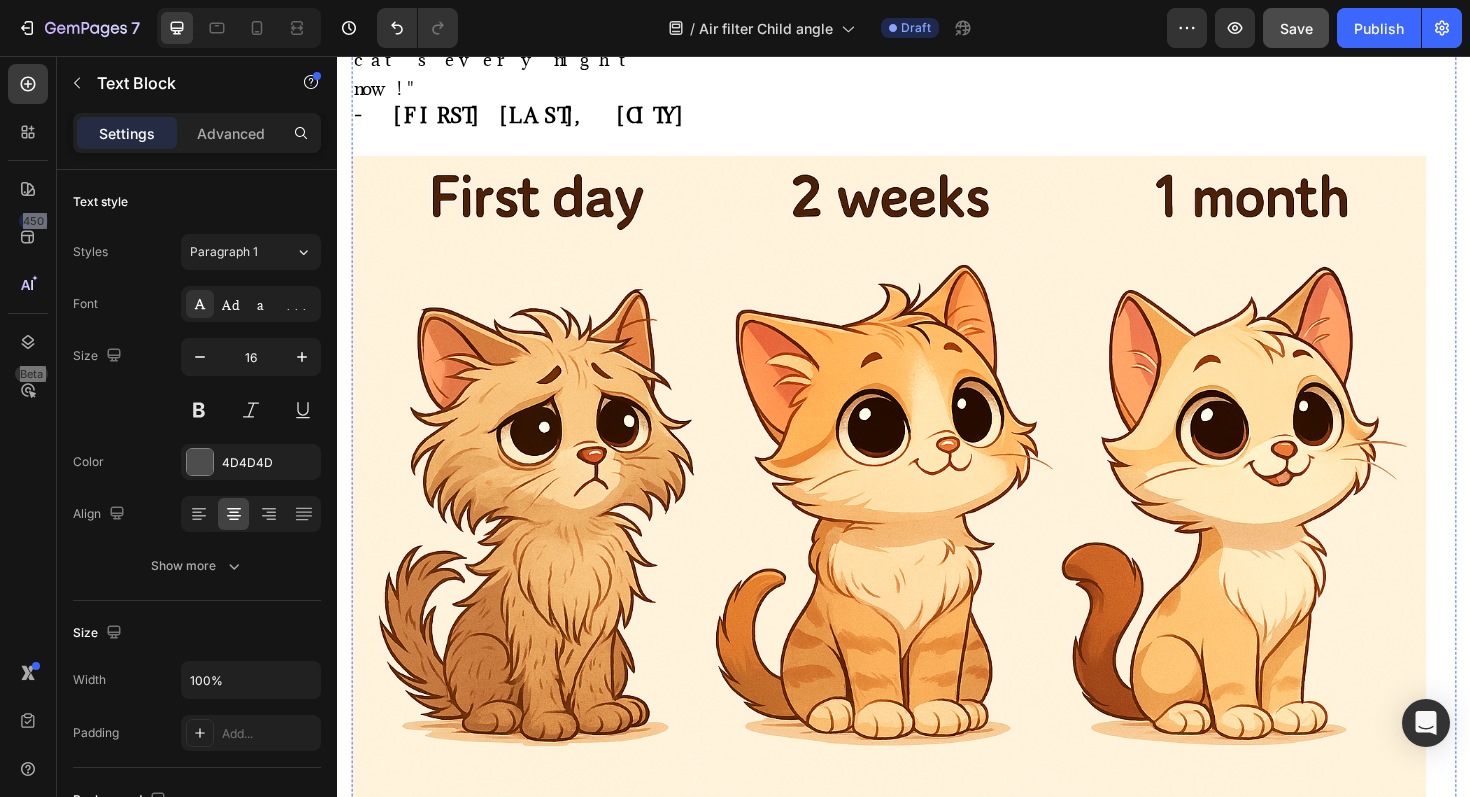click on "• Emotional  agony  of a child unable to bond with family pets" at bounding box center [597, 1085] 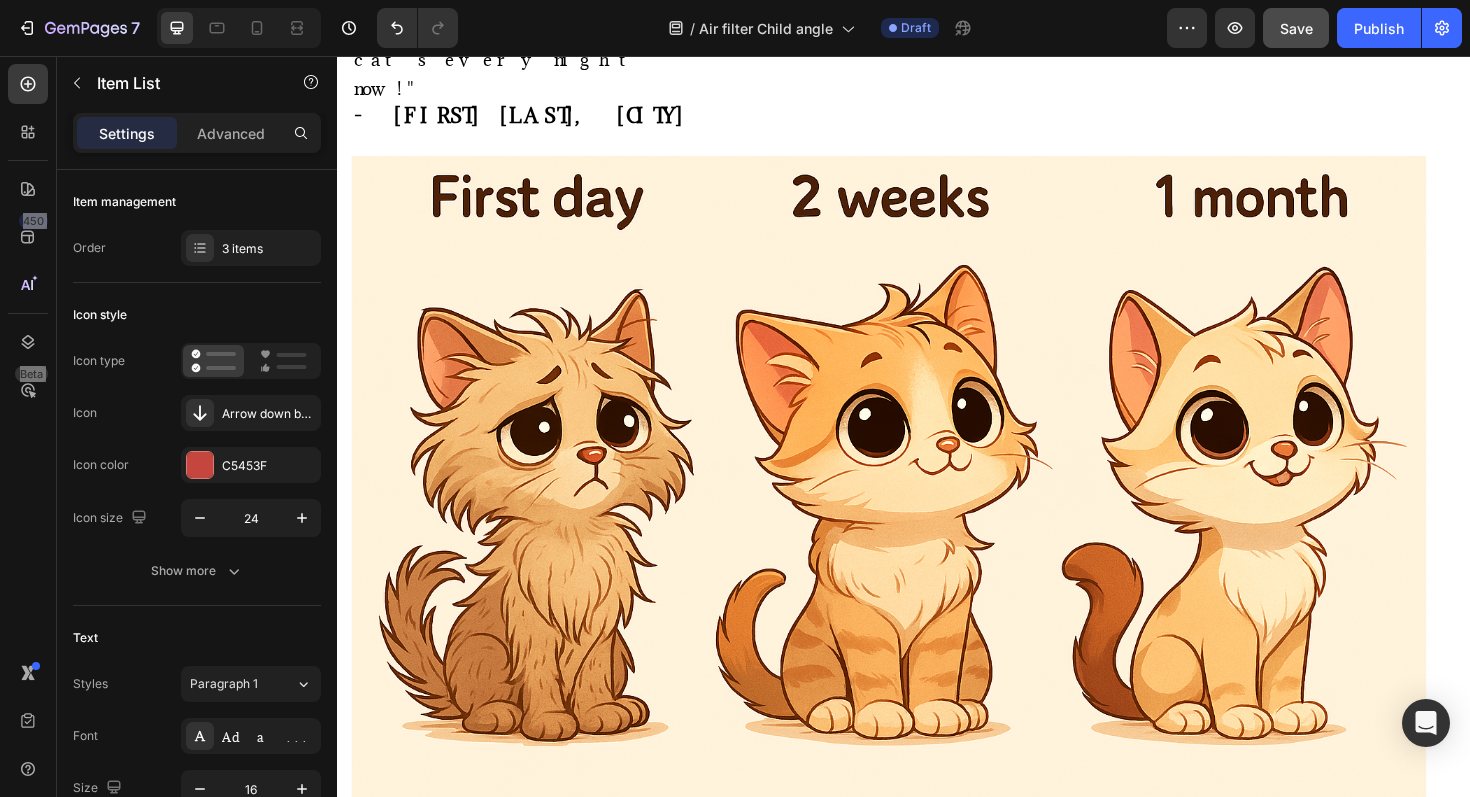 click on "• Emotional  agony  of a child unable to bond with family pets" at bounding box center (585, 1085) 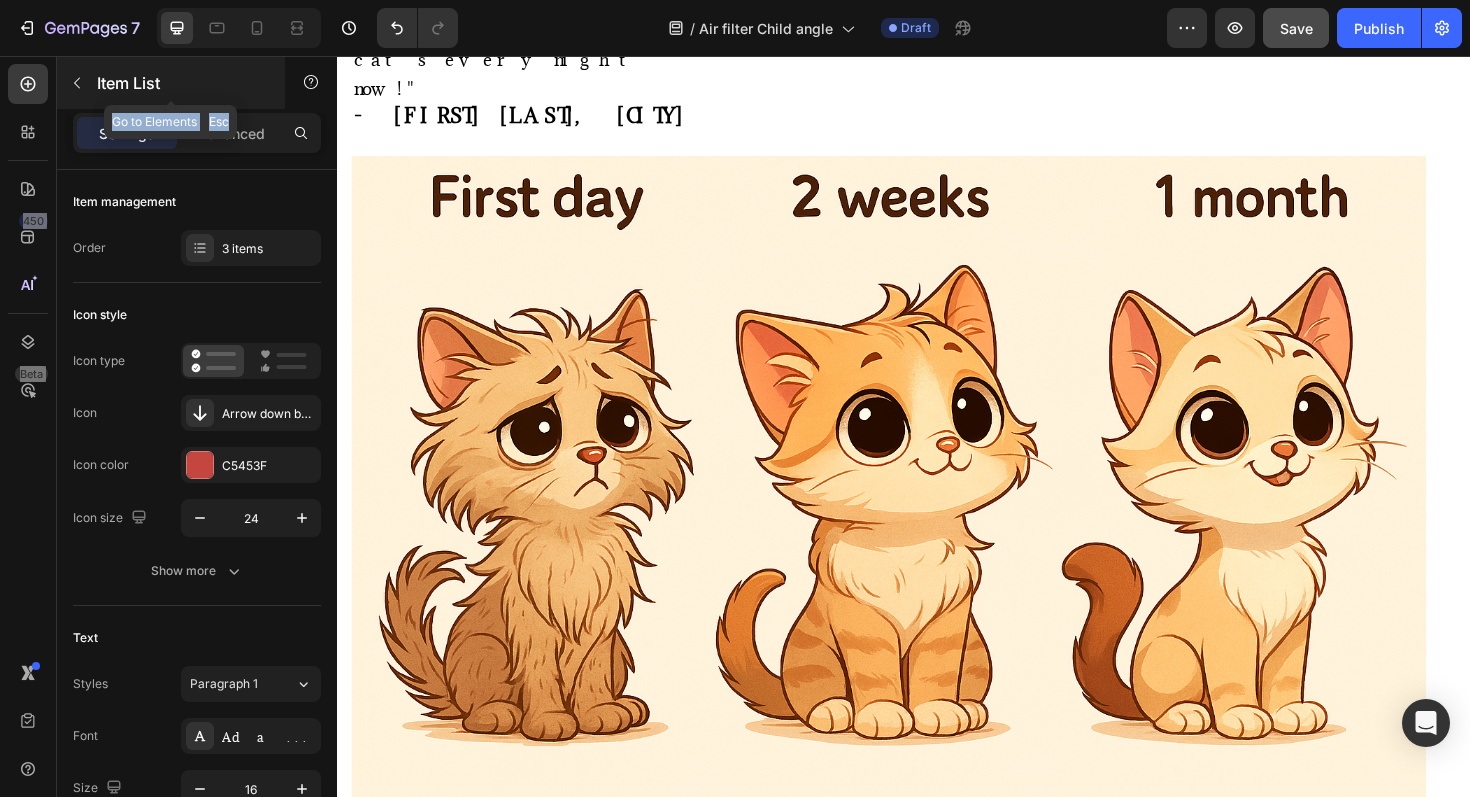 click 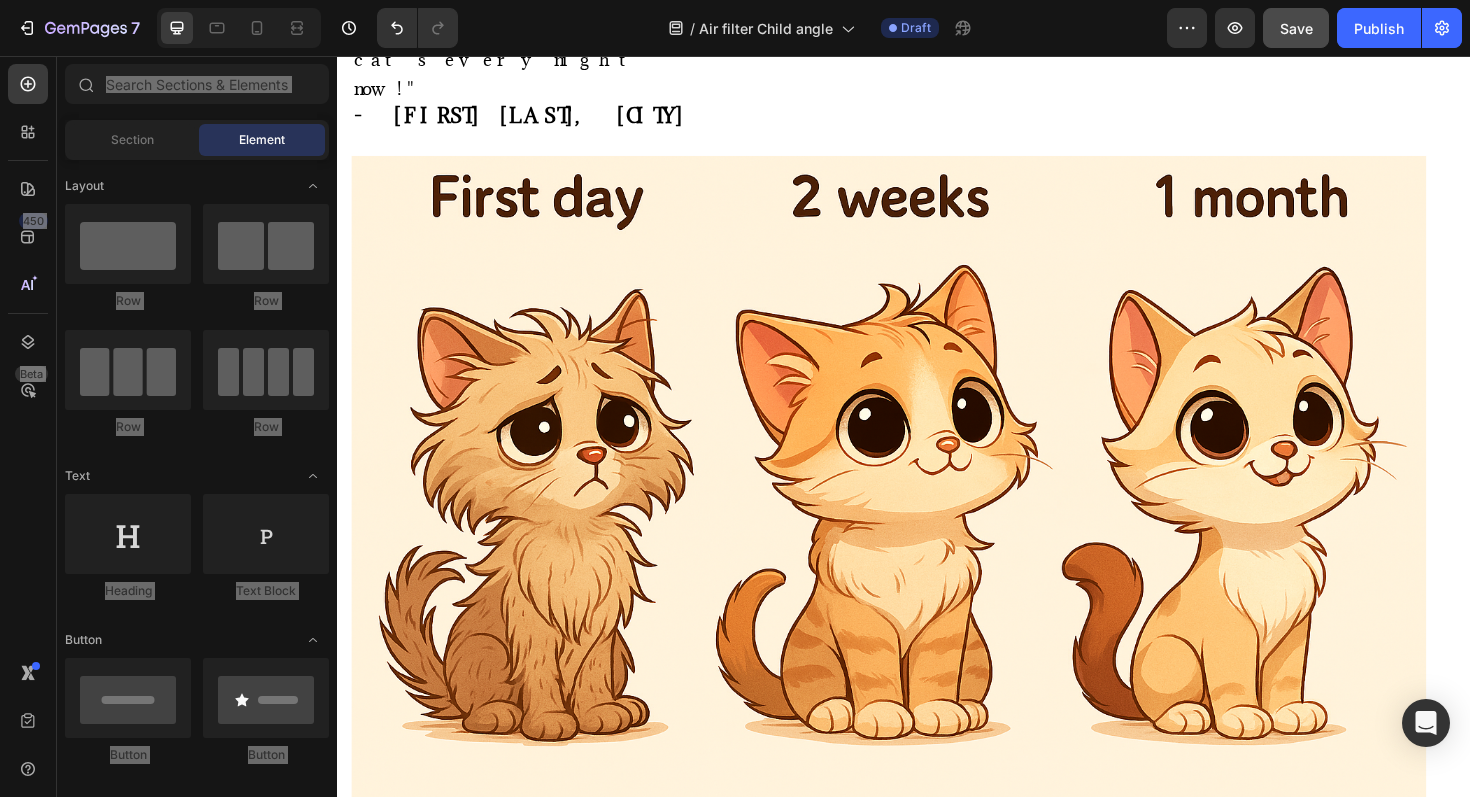 click on "•  $200+ monthly  in medications, doctor visits, and treatments
• Emotional  agony  of a child unable to bond with family pets
•  Sleep disruption  for the entire family" at bounding box center (921, 1085) 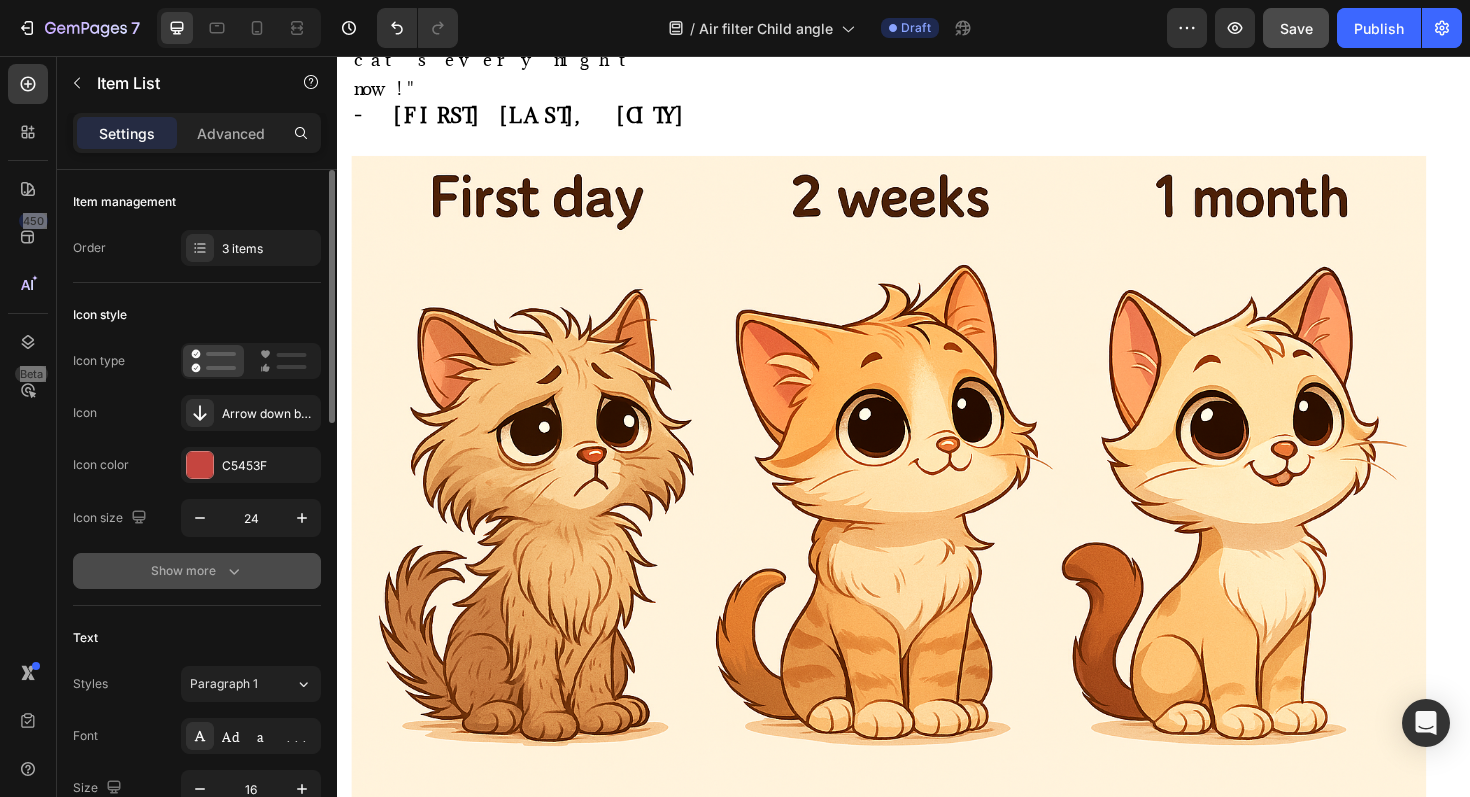 click on "Show more" at bounding box center (197, 571) 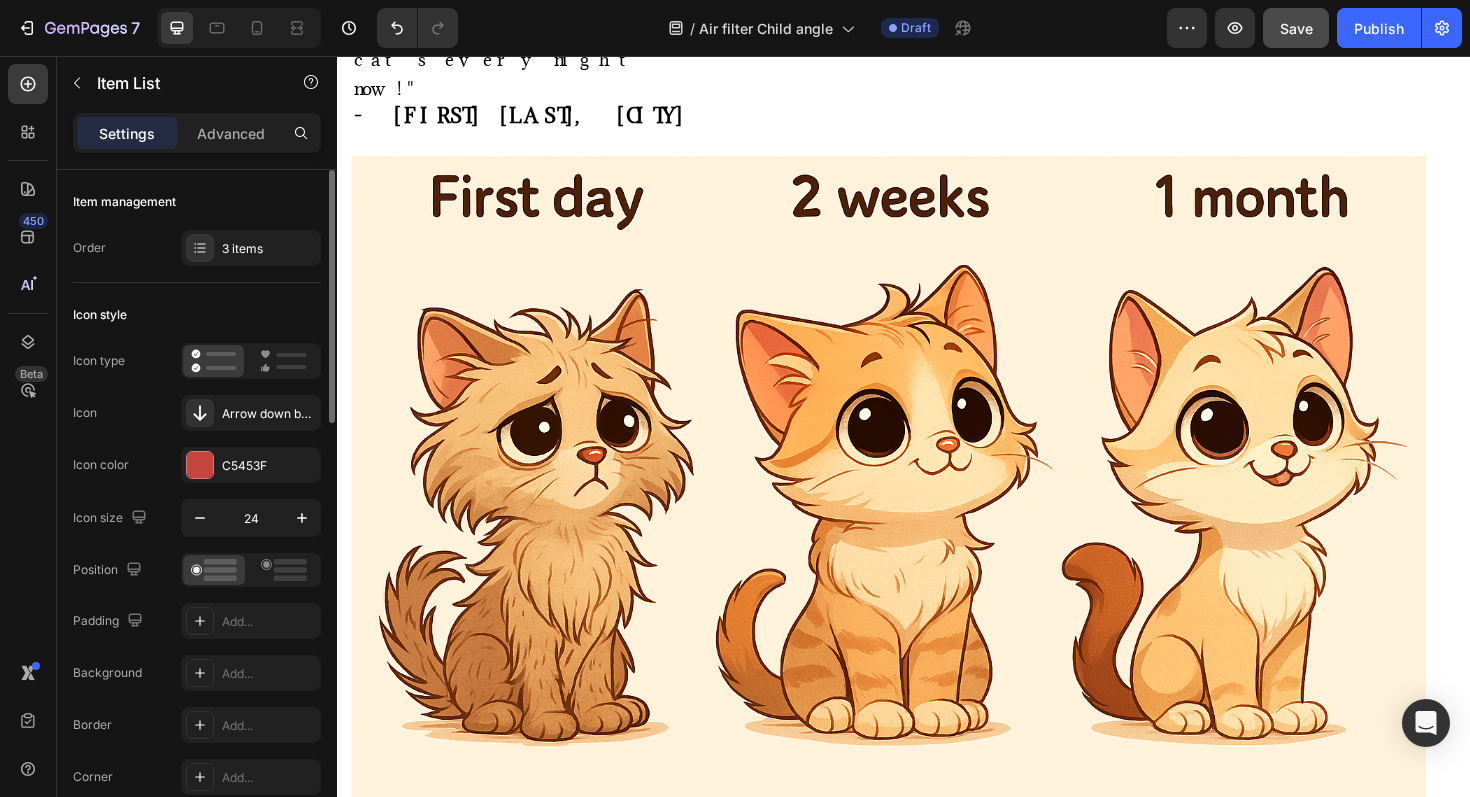 click on "Icon color" at bounding box center [101, 465] 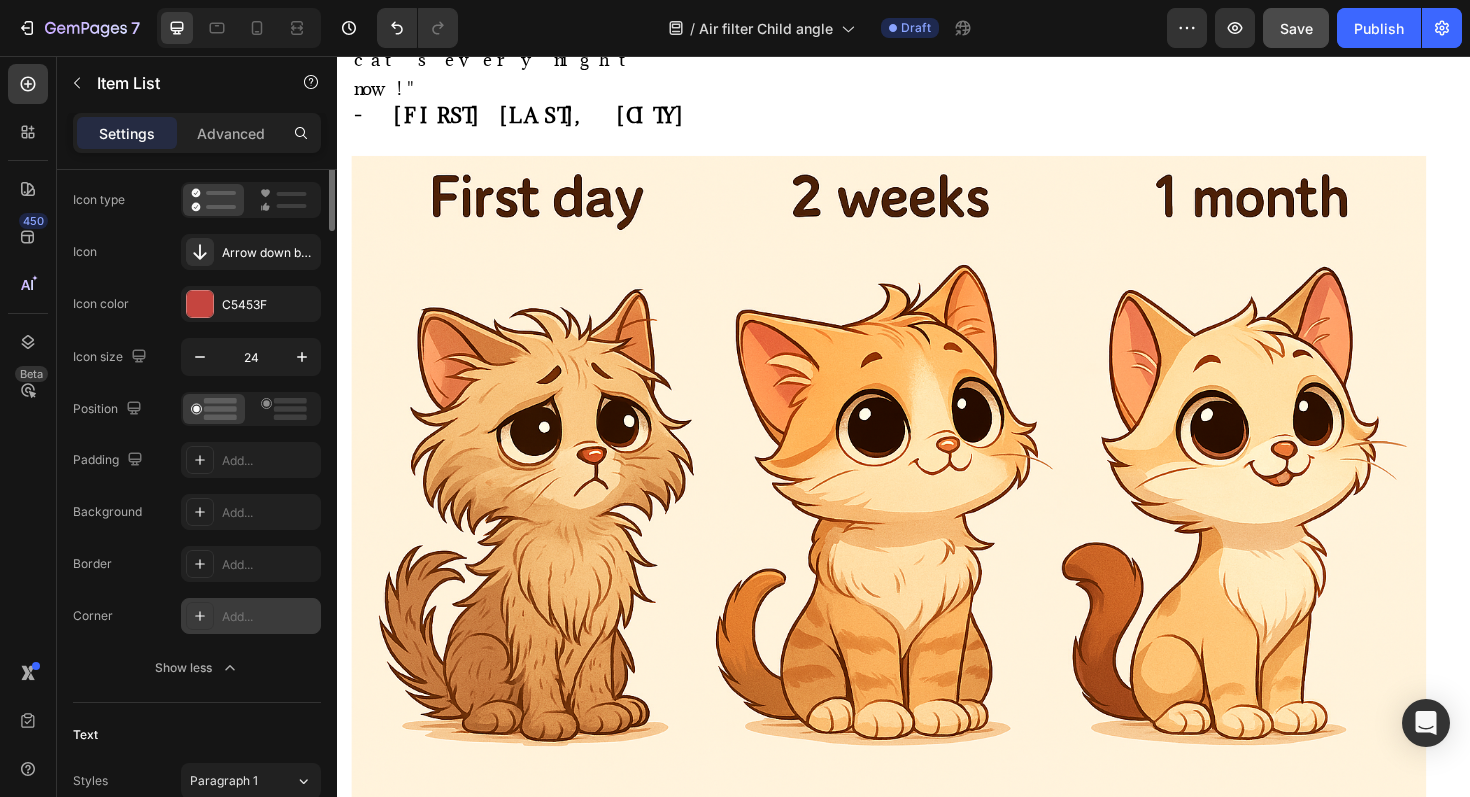 scroll, scrollTop: 0, scrollLeft: 0, axis: both 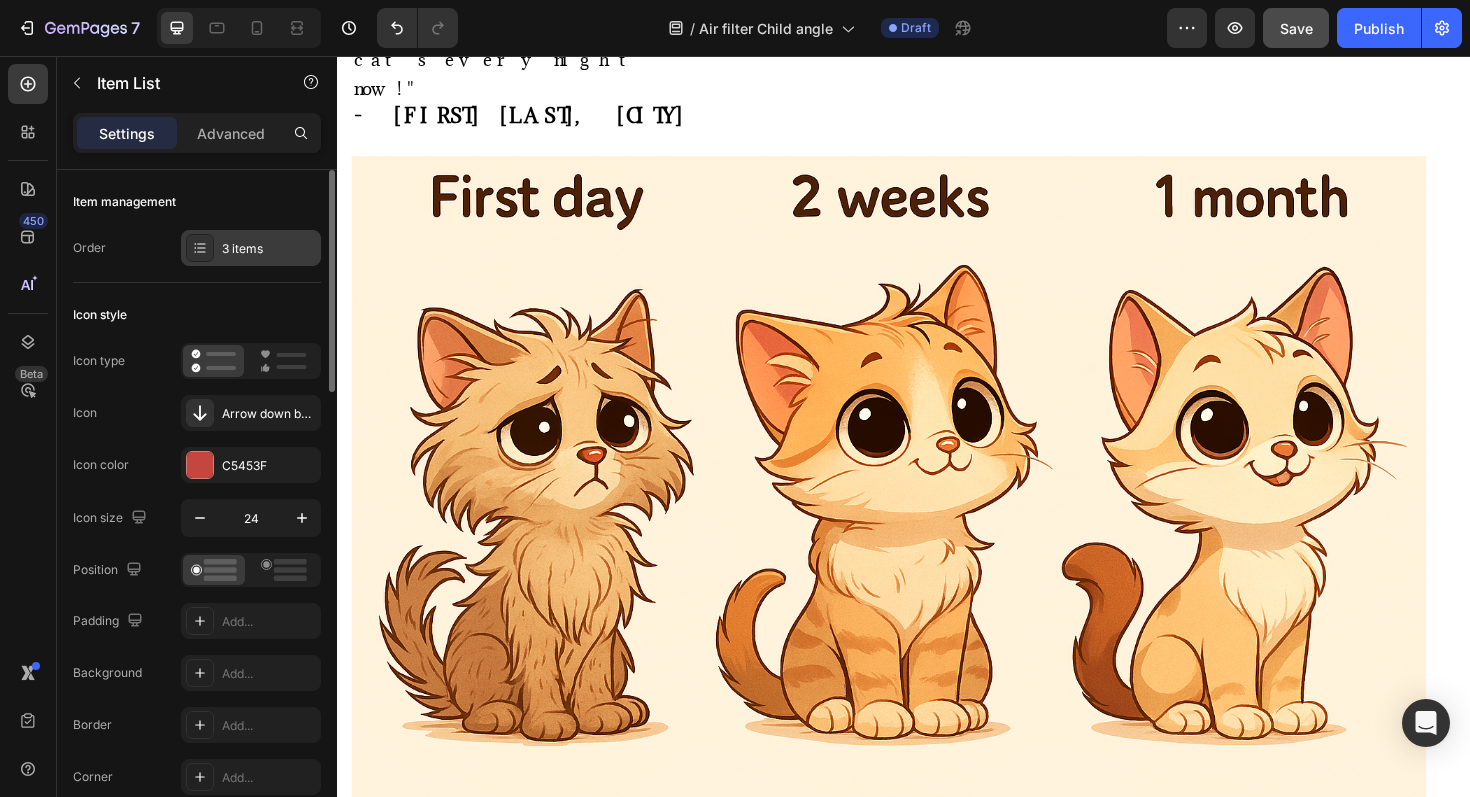 click on "3 items" at bounding box center (269, 249) 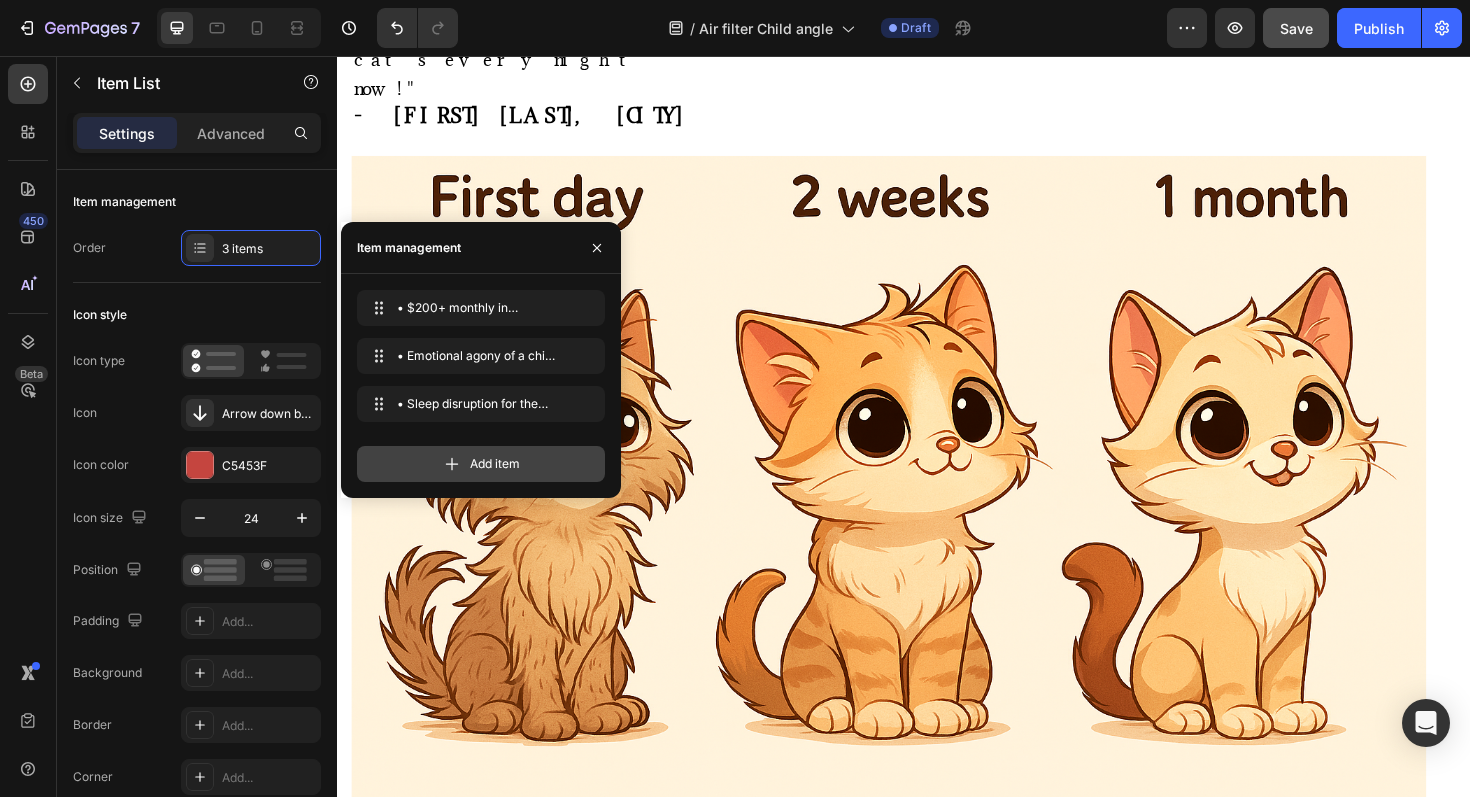 click 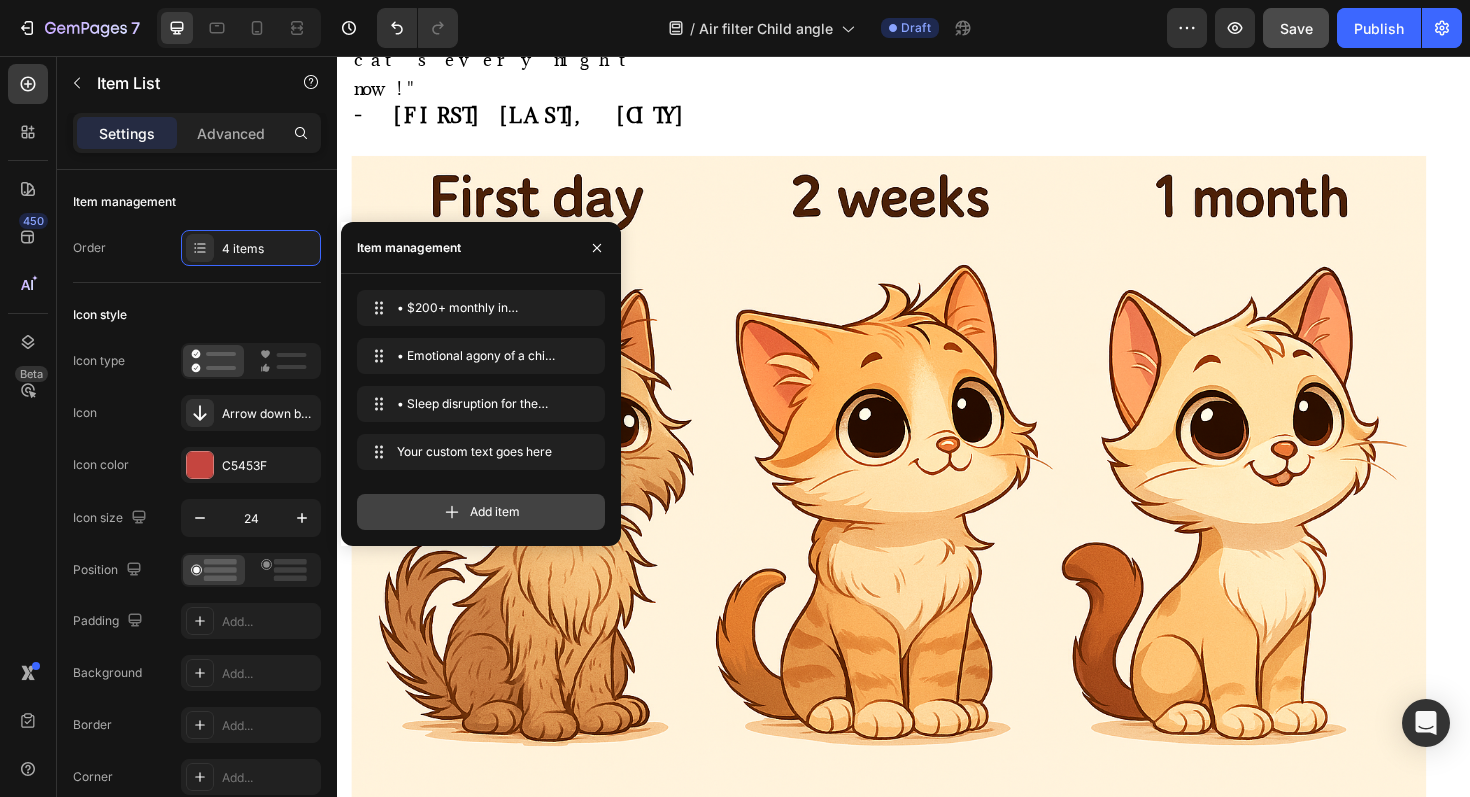 click on "Add item" at bounding box center [481, 512] 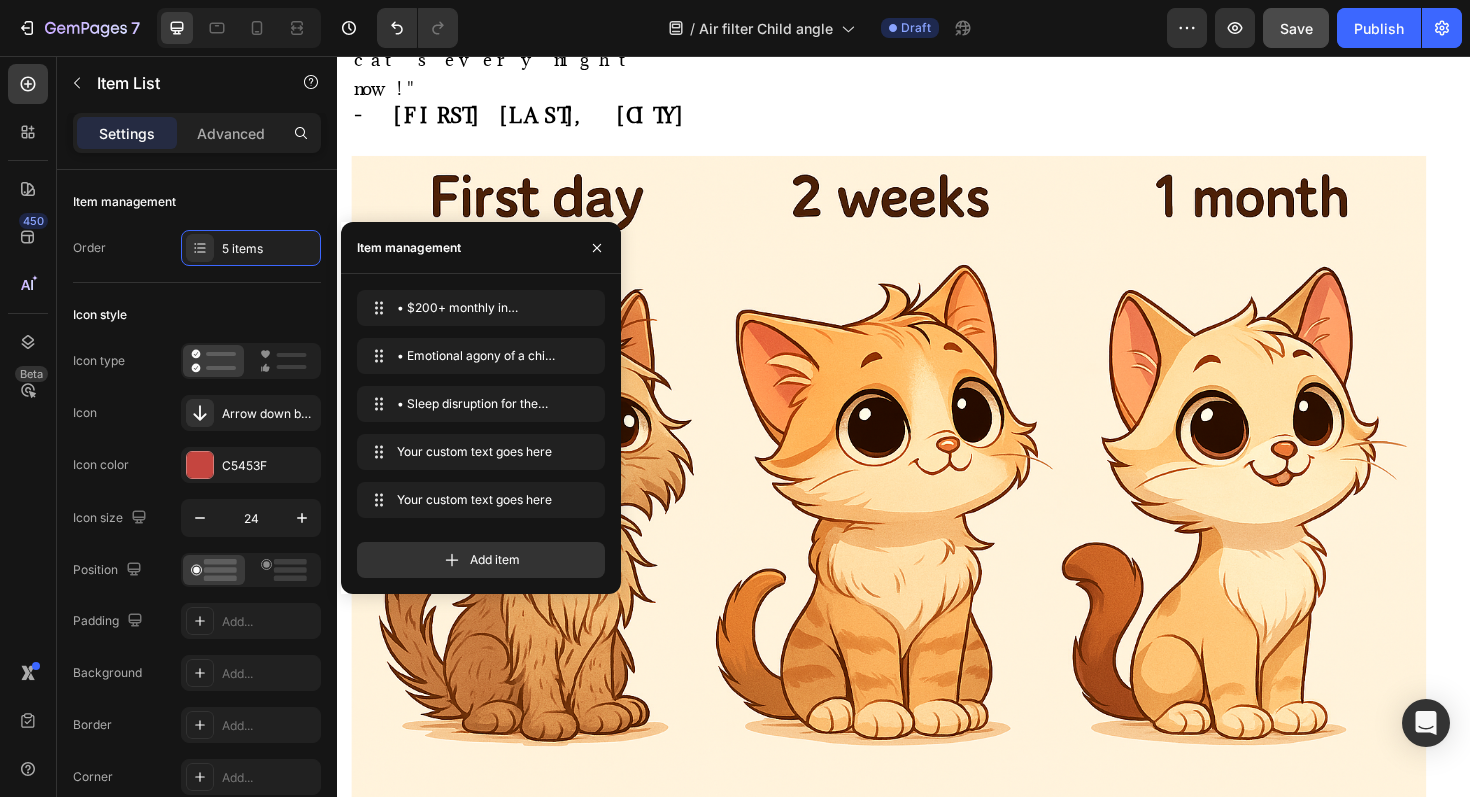 click on "•  $200+ monthly  in medications, doctor visits, and treatments
• Emotional  agony  of a child unable to bond with family pets
•  Sleep disruption  for the entire family
Your custom text goes here
Your custom text goes here" at bounding box center [921, 1132] 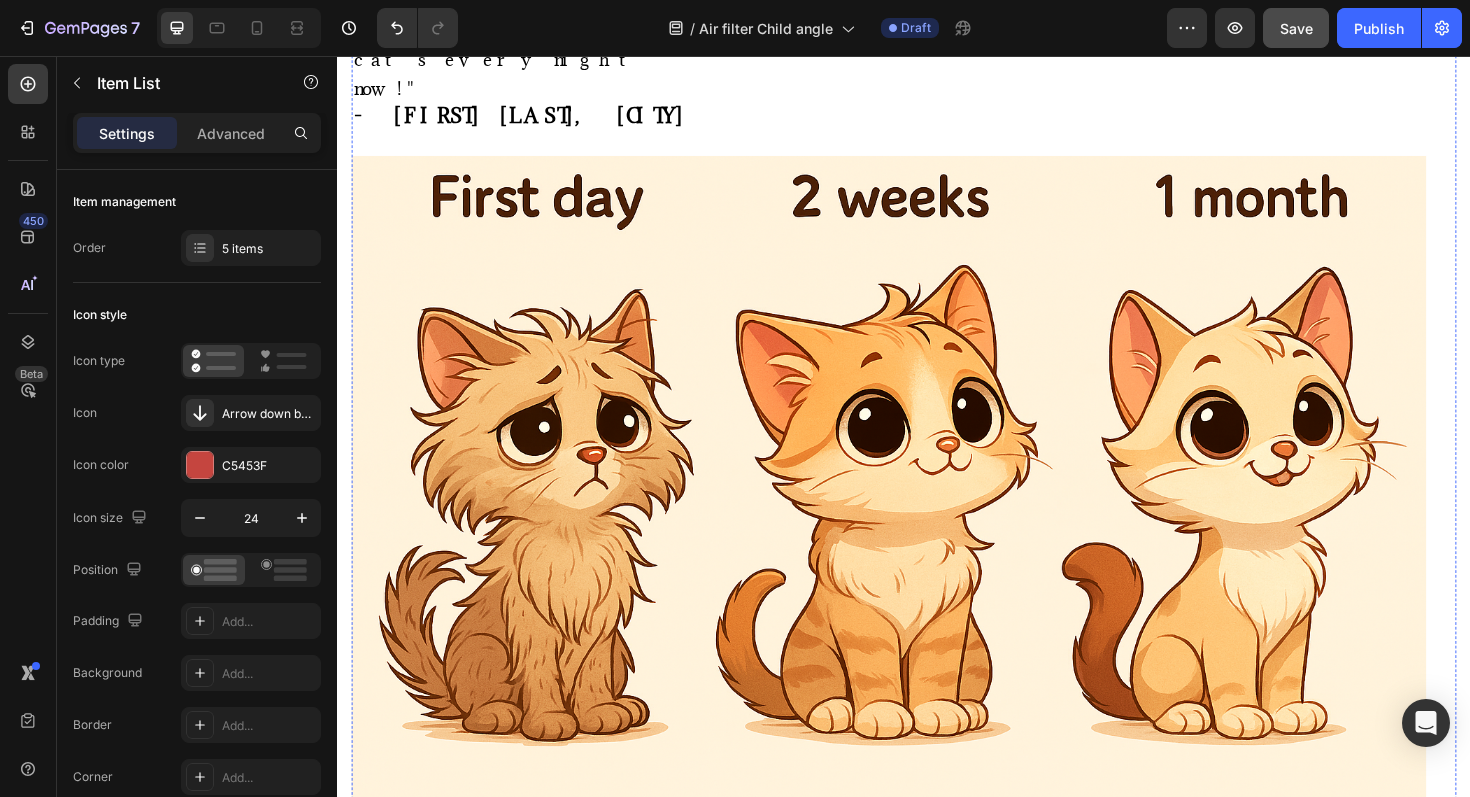 click on "Sleep disruption" at bounding box center (854, 1341) 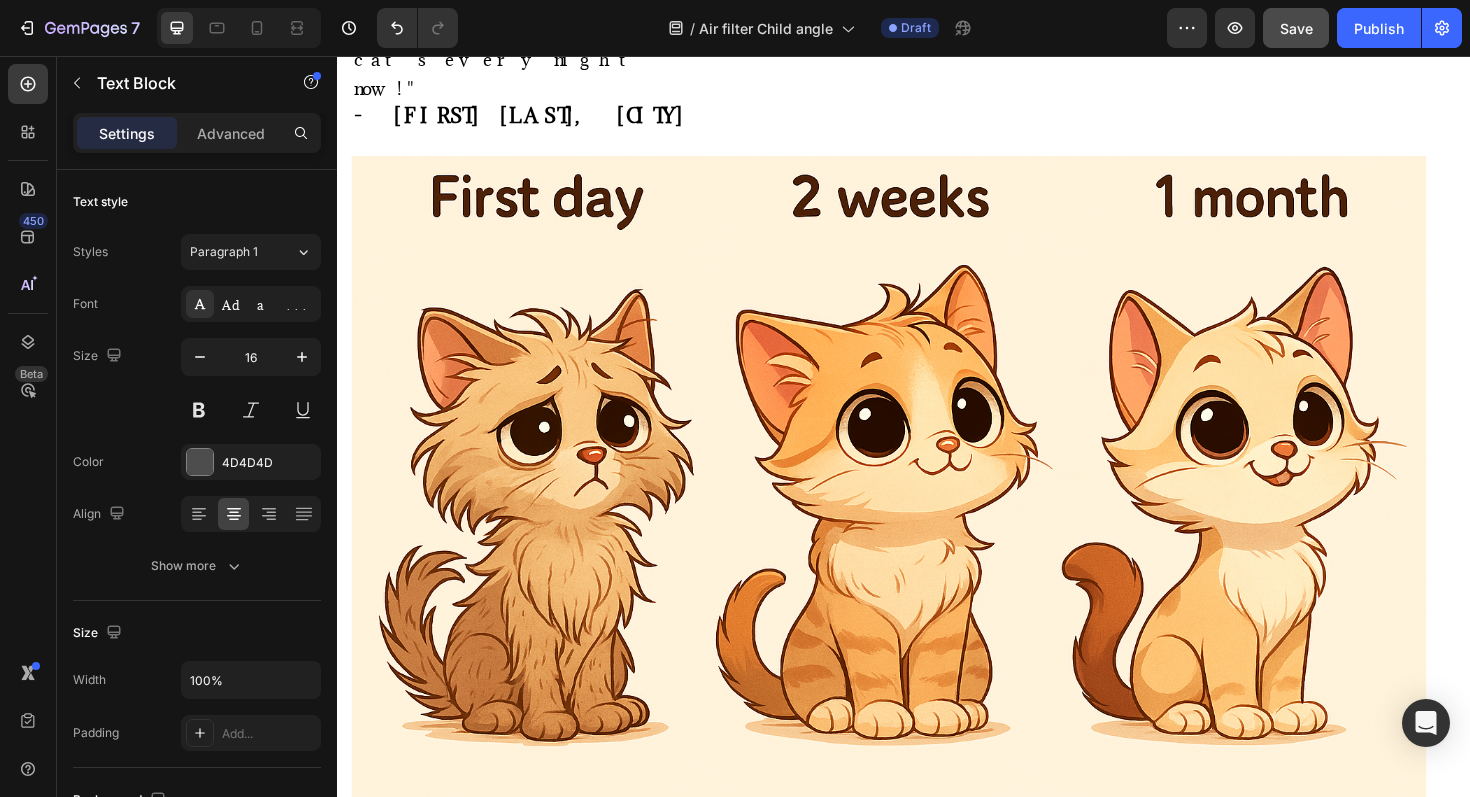 click on "•  Social isolation  (unable to have playdates due to allergens)" at bounding box center (921, 1370) 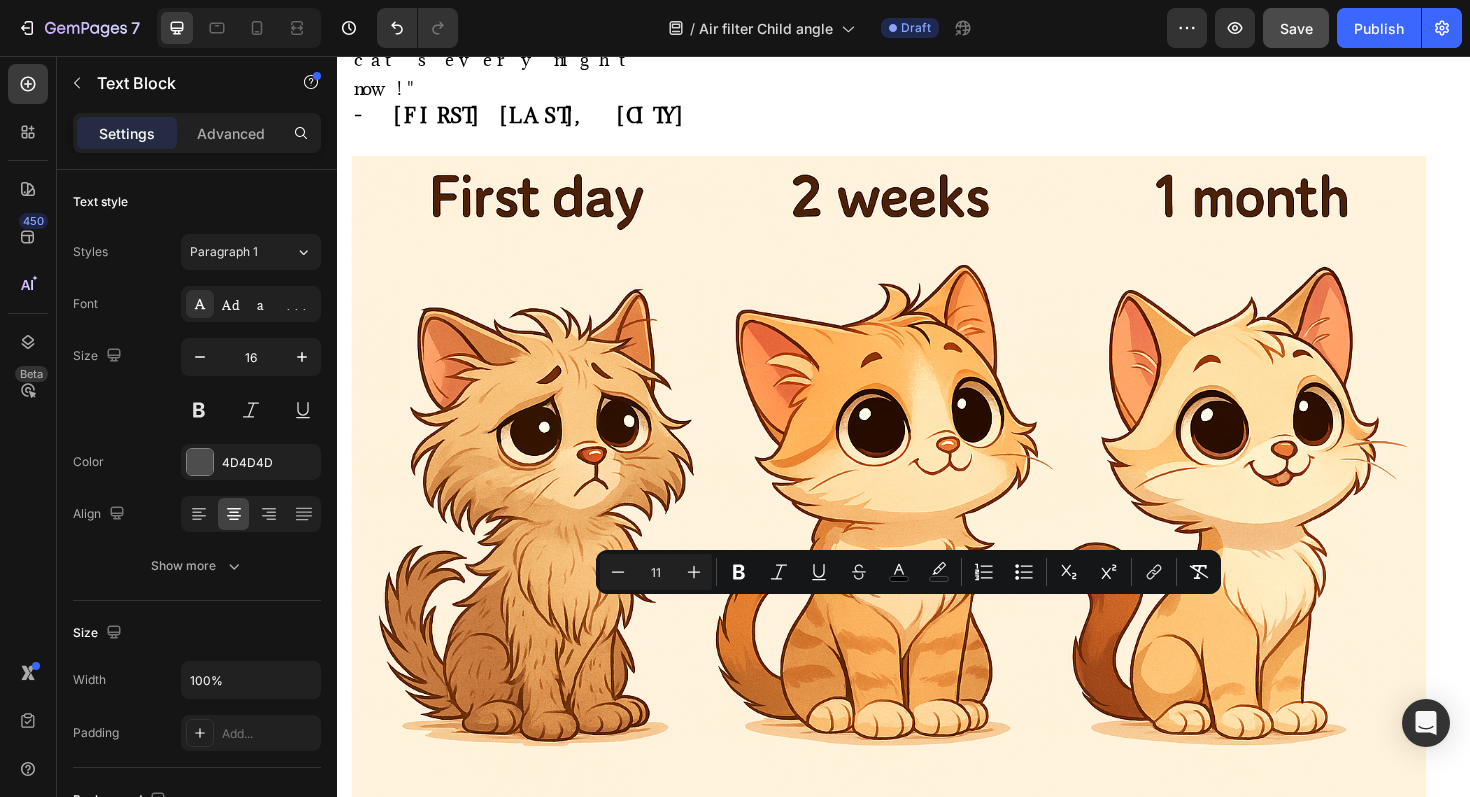 drag, startPoint x: 1150, startPoint y: 642, endPoint x: 722, endPoint y: 646, distance: 428.01868 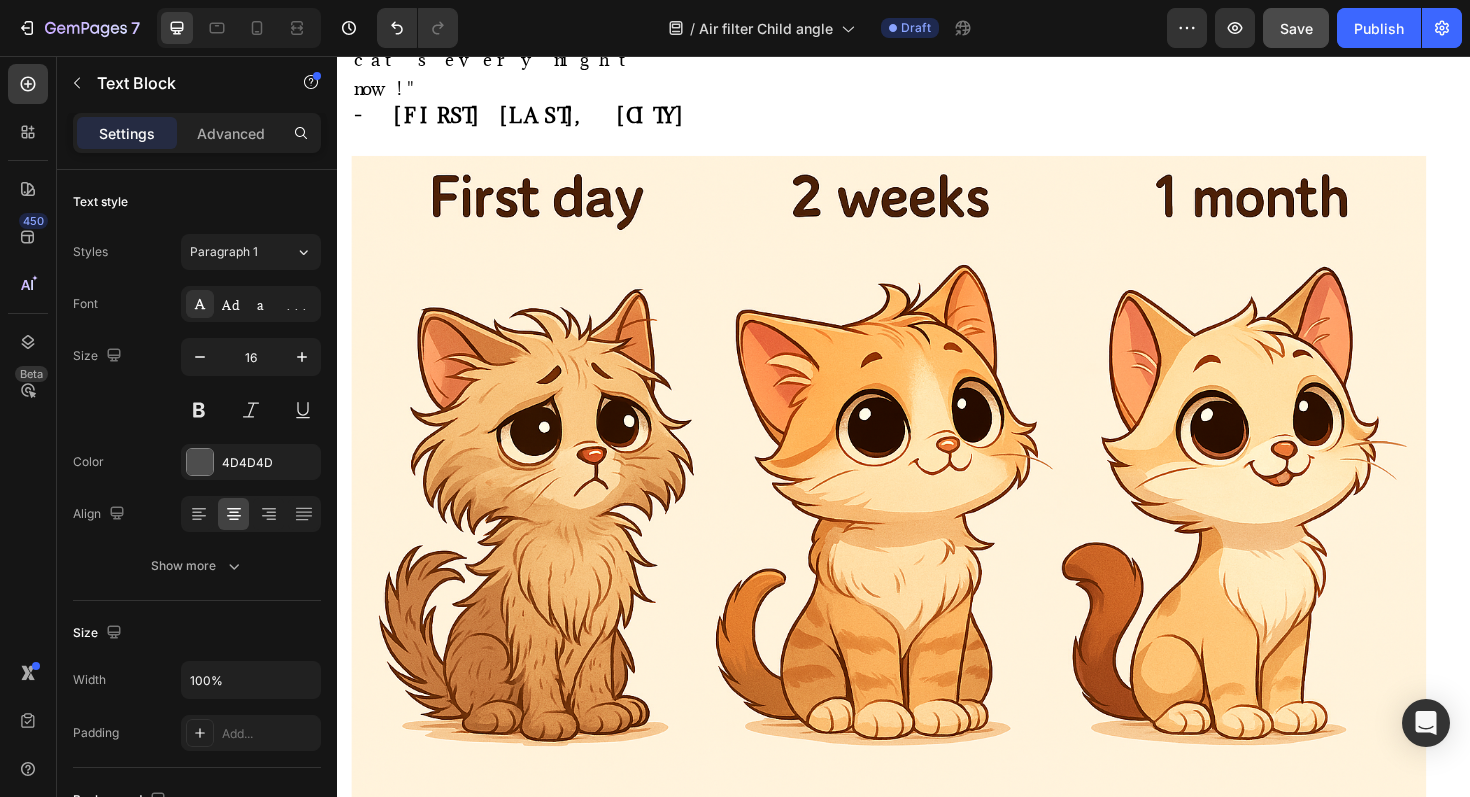 click on "•  Social isolation  (unable to have playdates due to allergens)" at bounding box center (921, 1370) 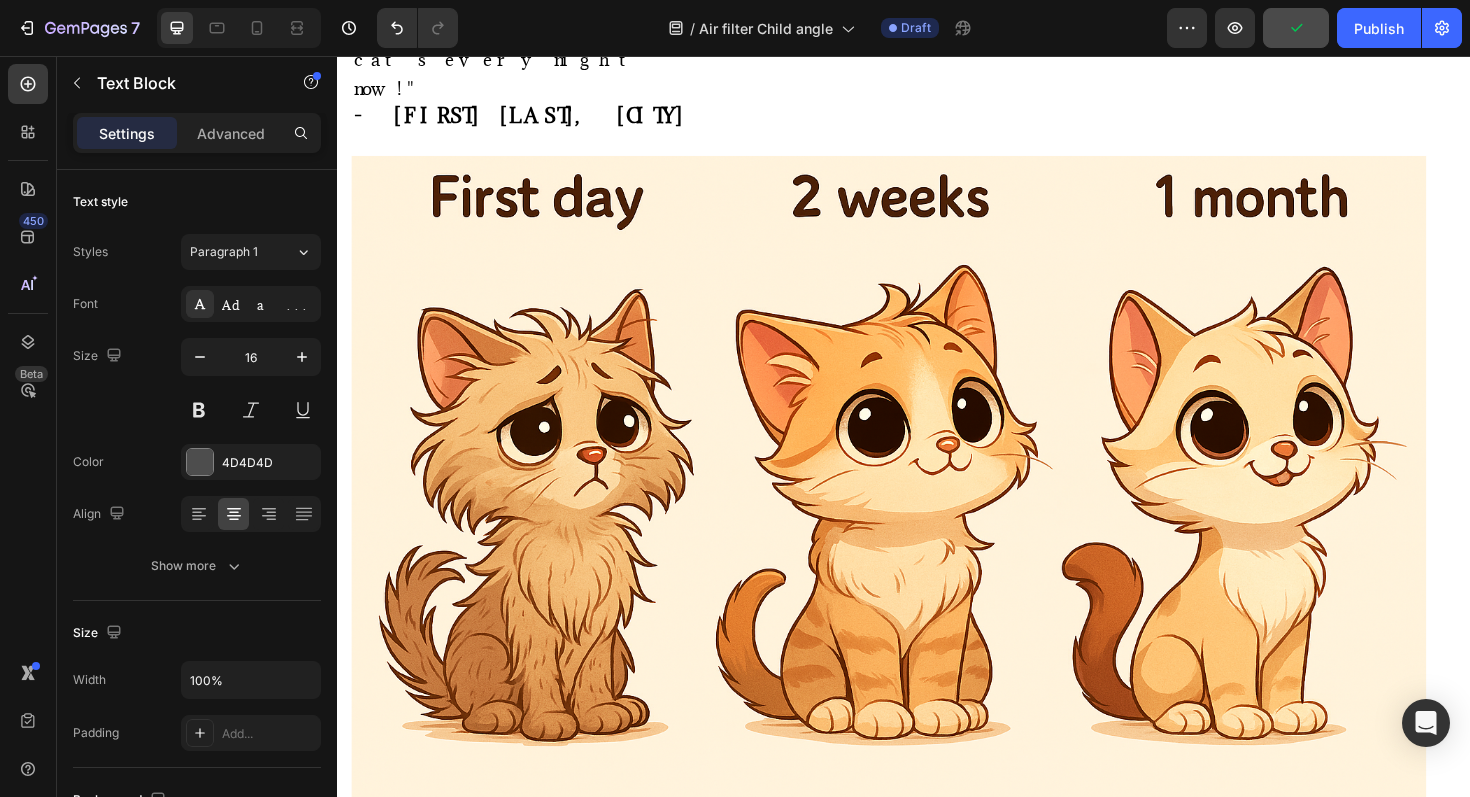 drag, startPoint x: 1136, startPoint y: 652, endPoint x: 723, endPoint y: 652, distance: 413 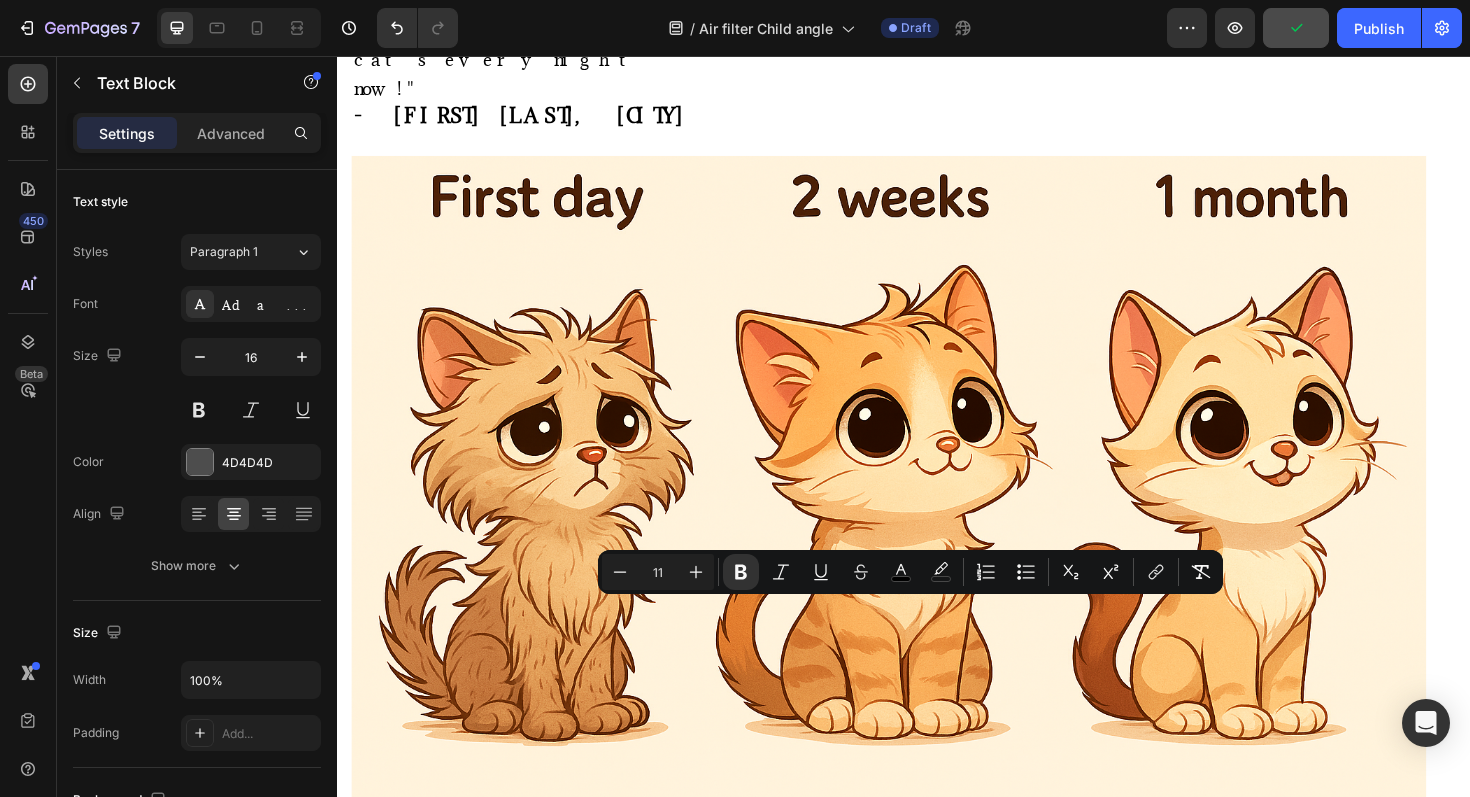 copy on "Social isolation  (unable to have playdates due to allergens)" 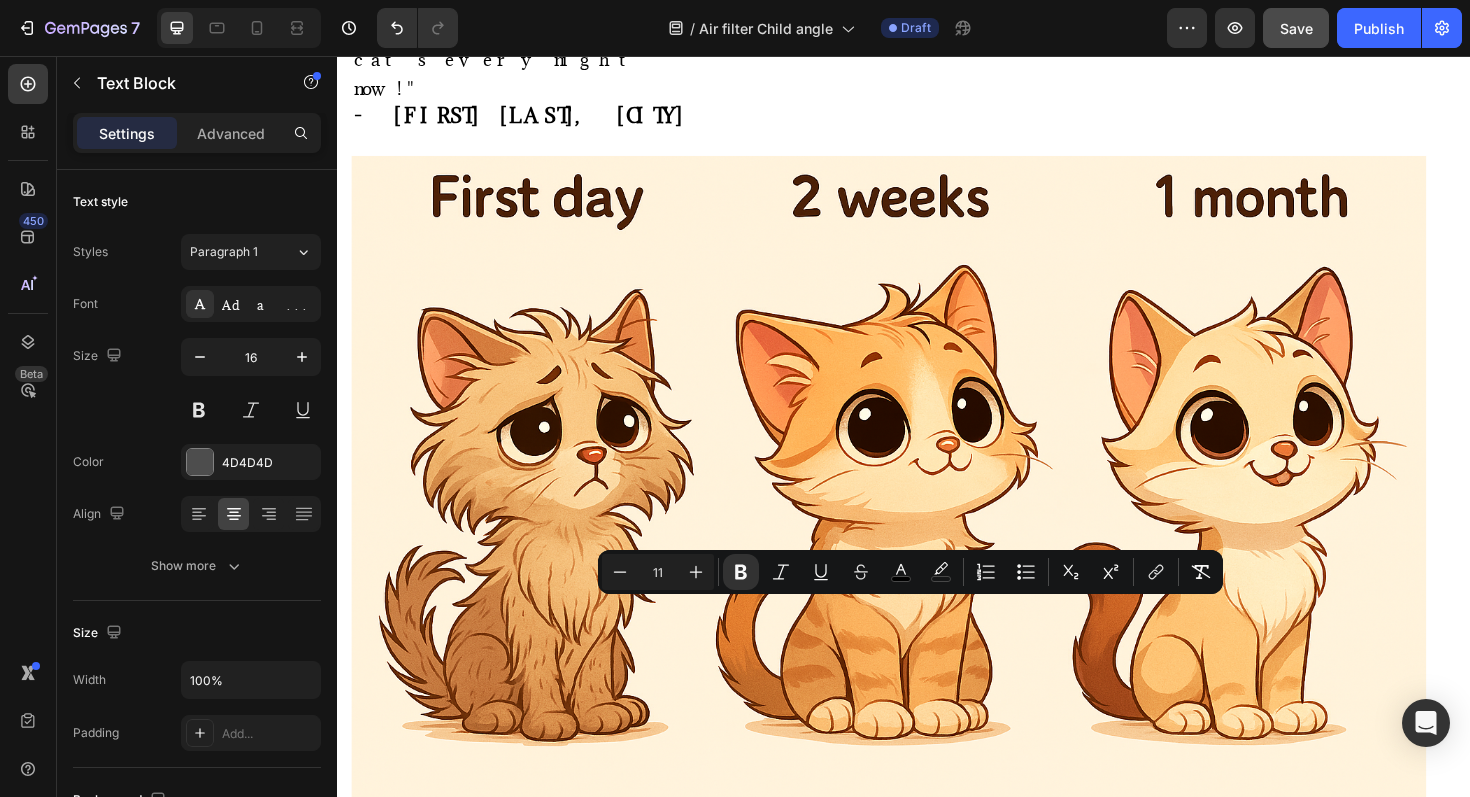click on "Your custom text goes here" at bounding box center [601, 1179] 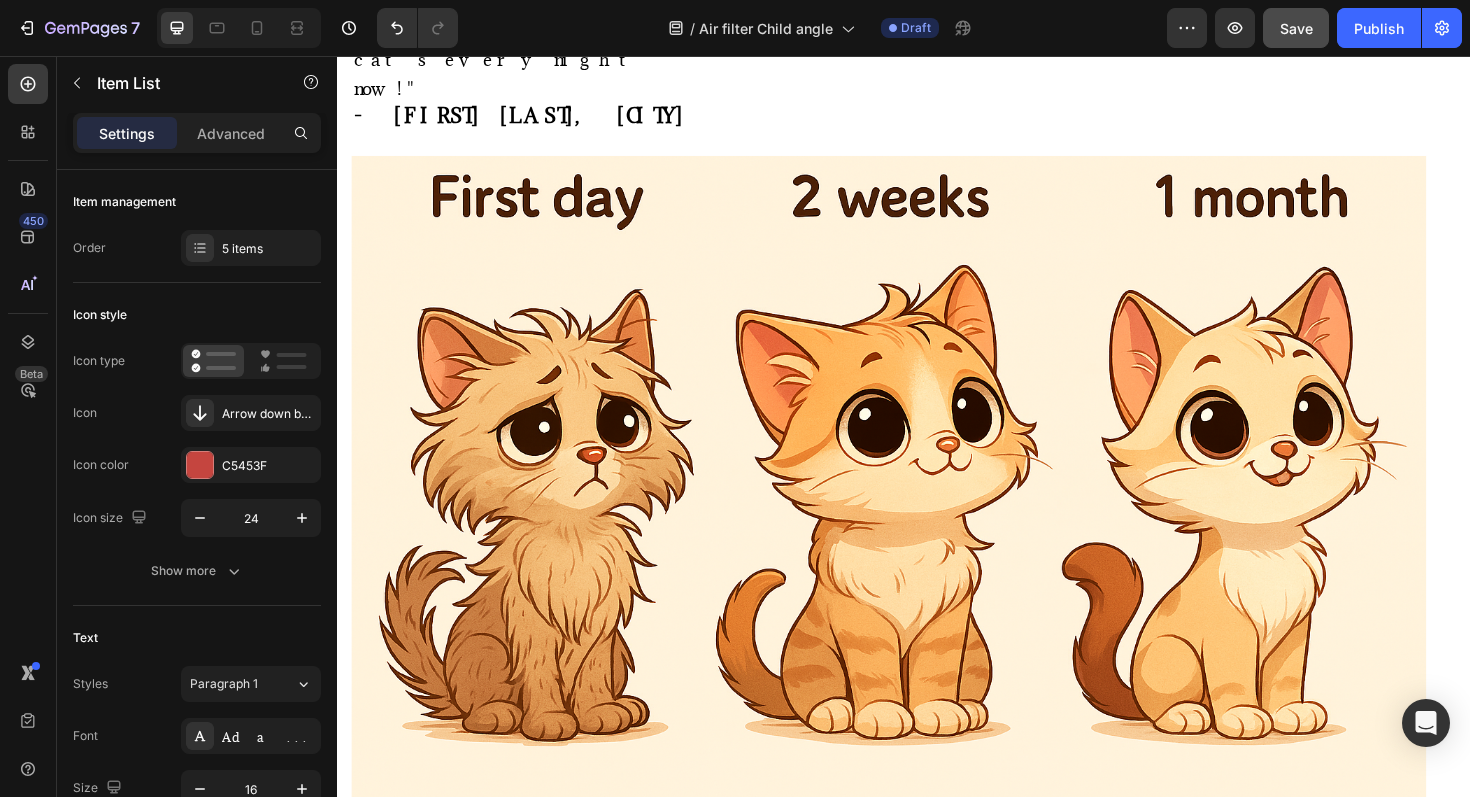 click on "Your custom text goes here" at bounding box center (601, 1179) 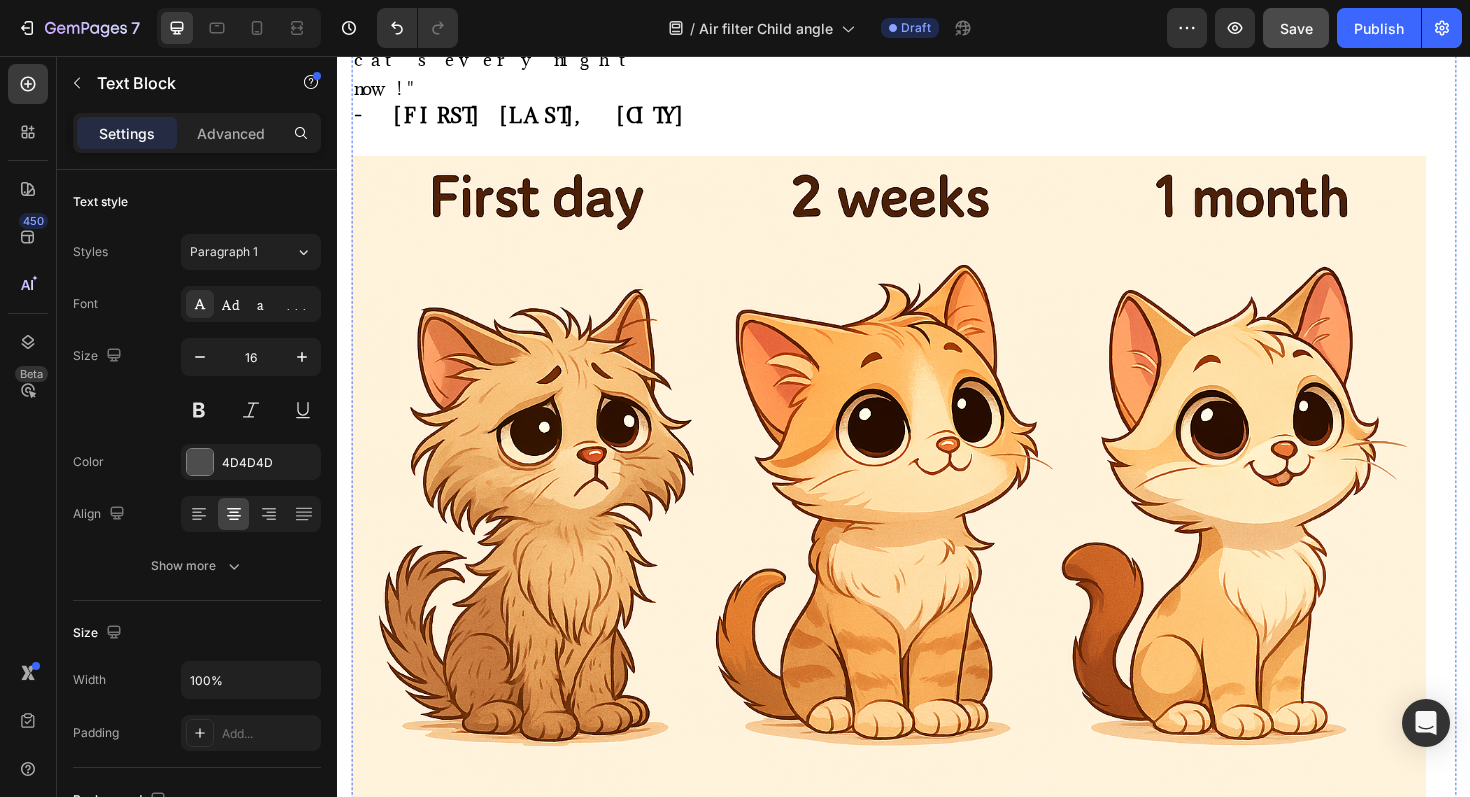 click on "•  Social isolation  (unable to have playdates due to allergens)" at bounding box center [921, 1370] 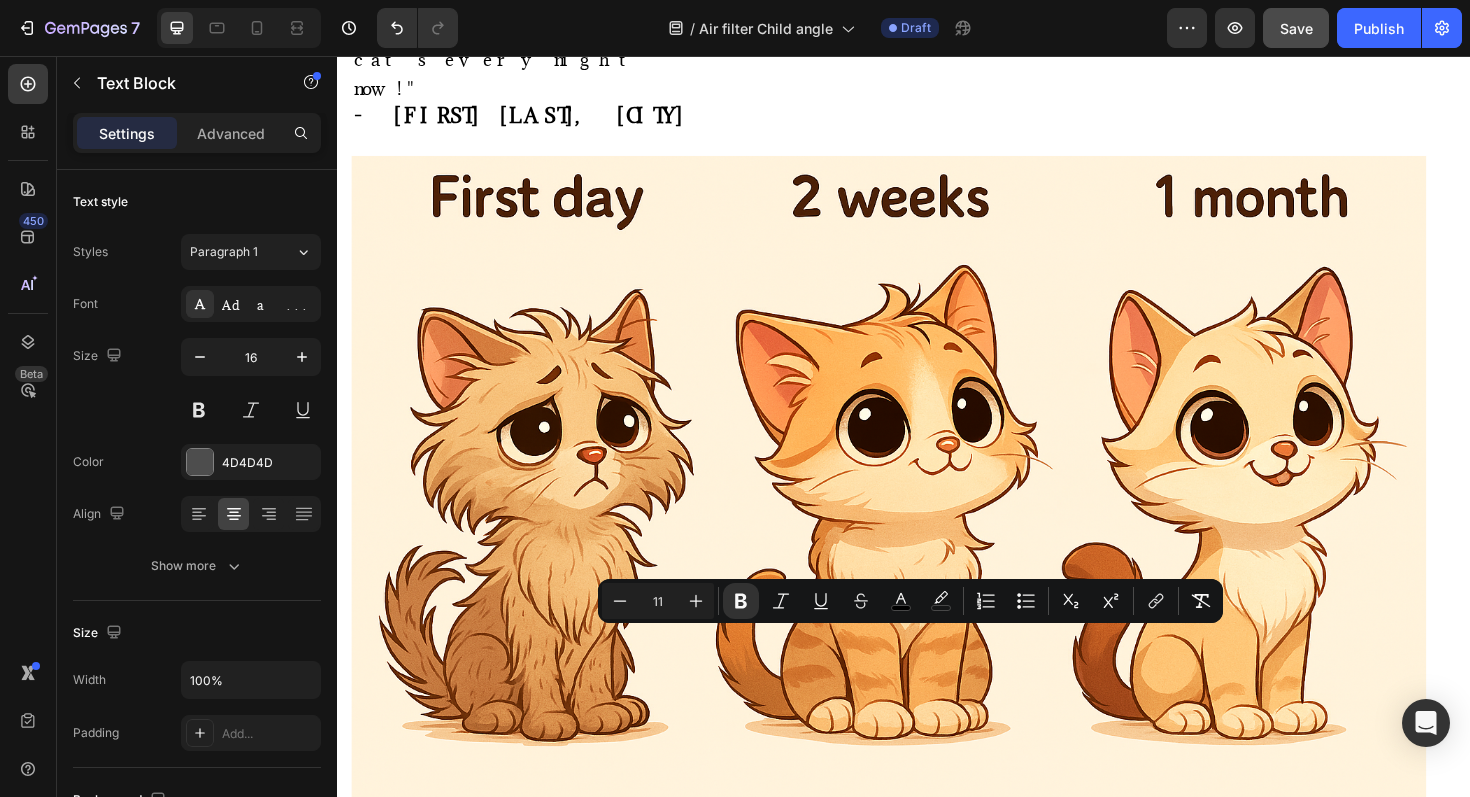 drag, startPoint x: 1143, startPoint y: 675, endPoint x: 728, endPoint y: 676, distance: 415.0012 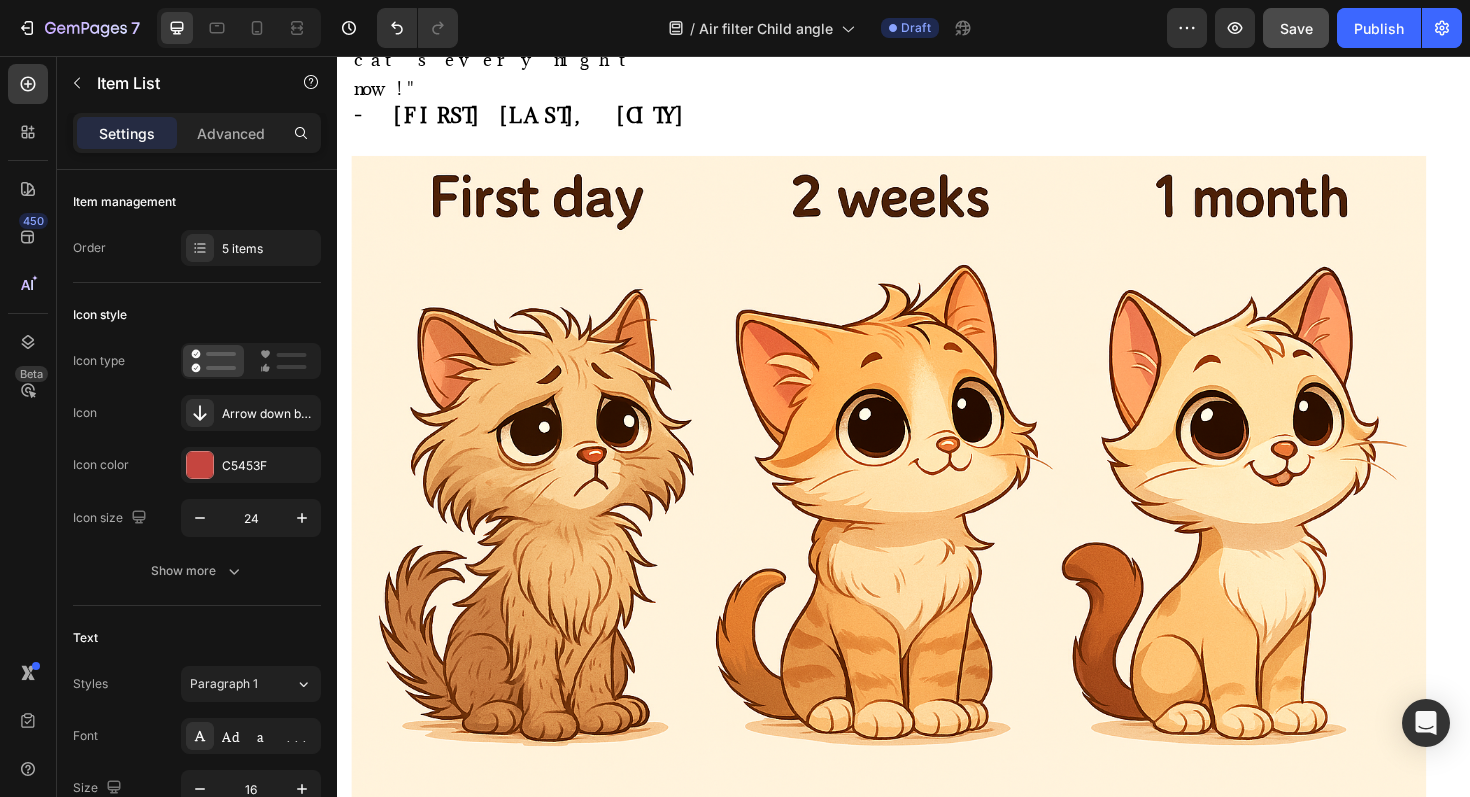 click on "Your custom text goes here" at bounding box center (601, 1226) 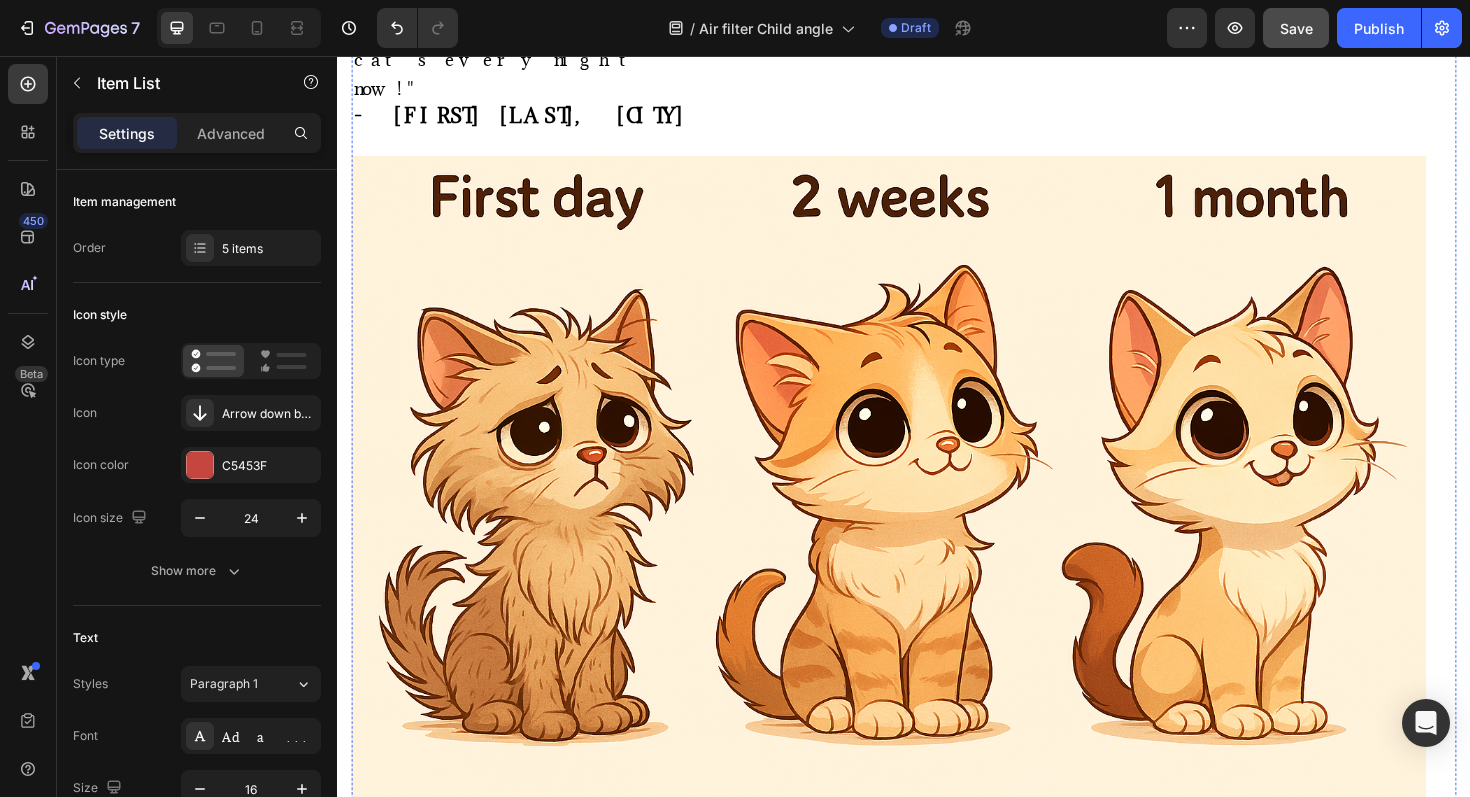 click on "• Emotional  agony  of a child unable to bond with family pets" at bounding box center (921, 1312) 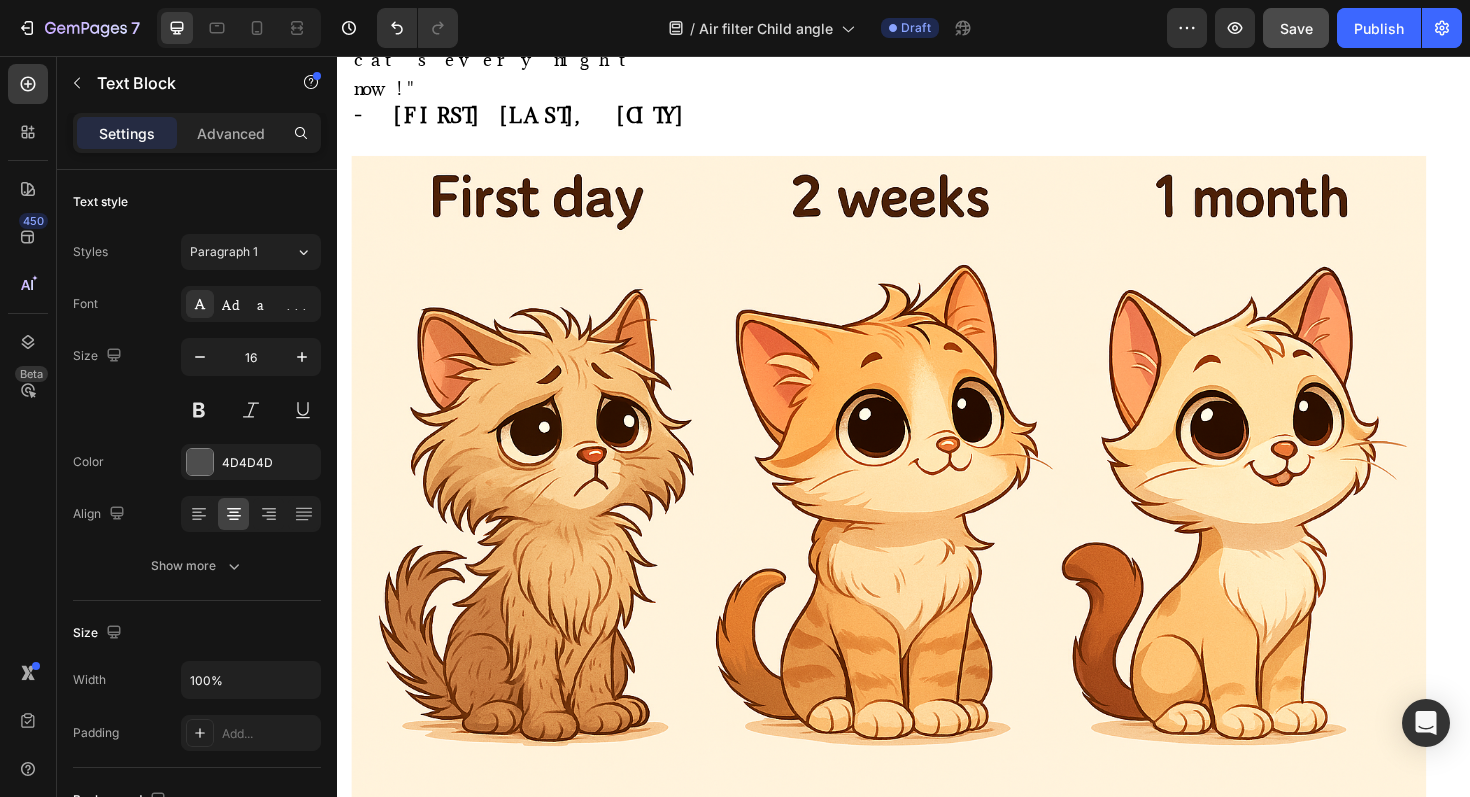 click on "Text Block" at bounding box center (439, 1248) 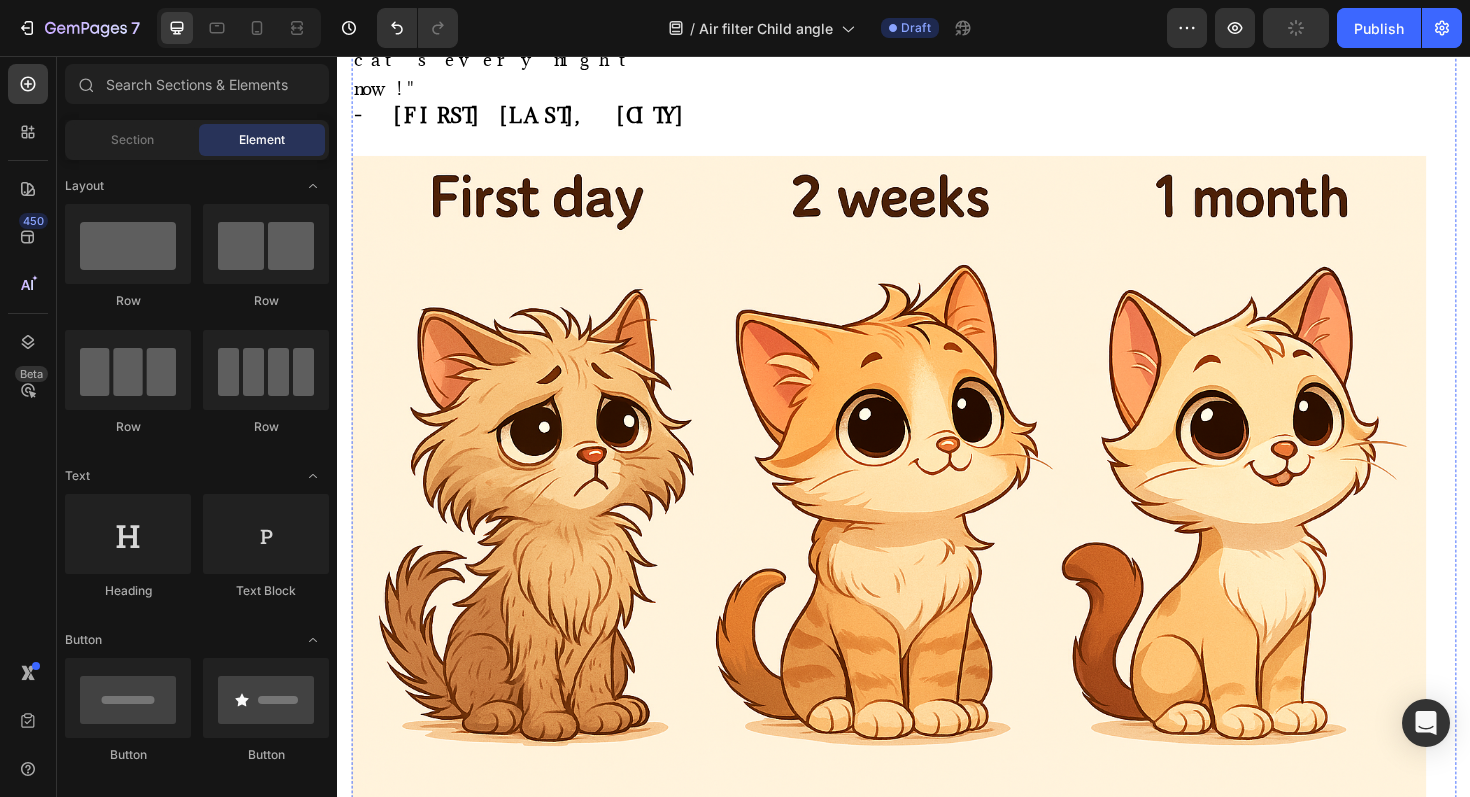 click on "But here's what Sarah didn't initially calculate—the  hidden  cost of Emma's cat allergies:" at bounding box center (921, 981) 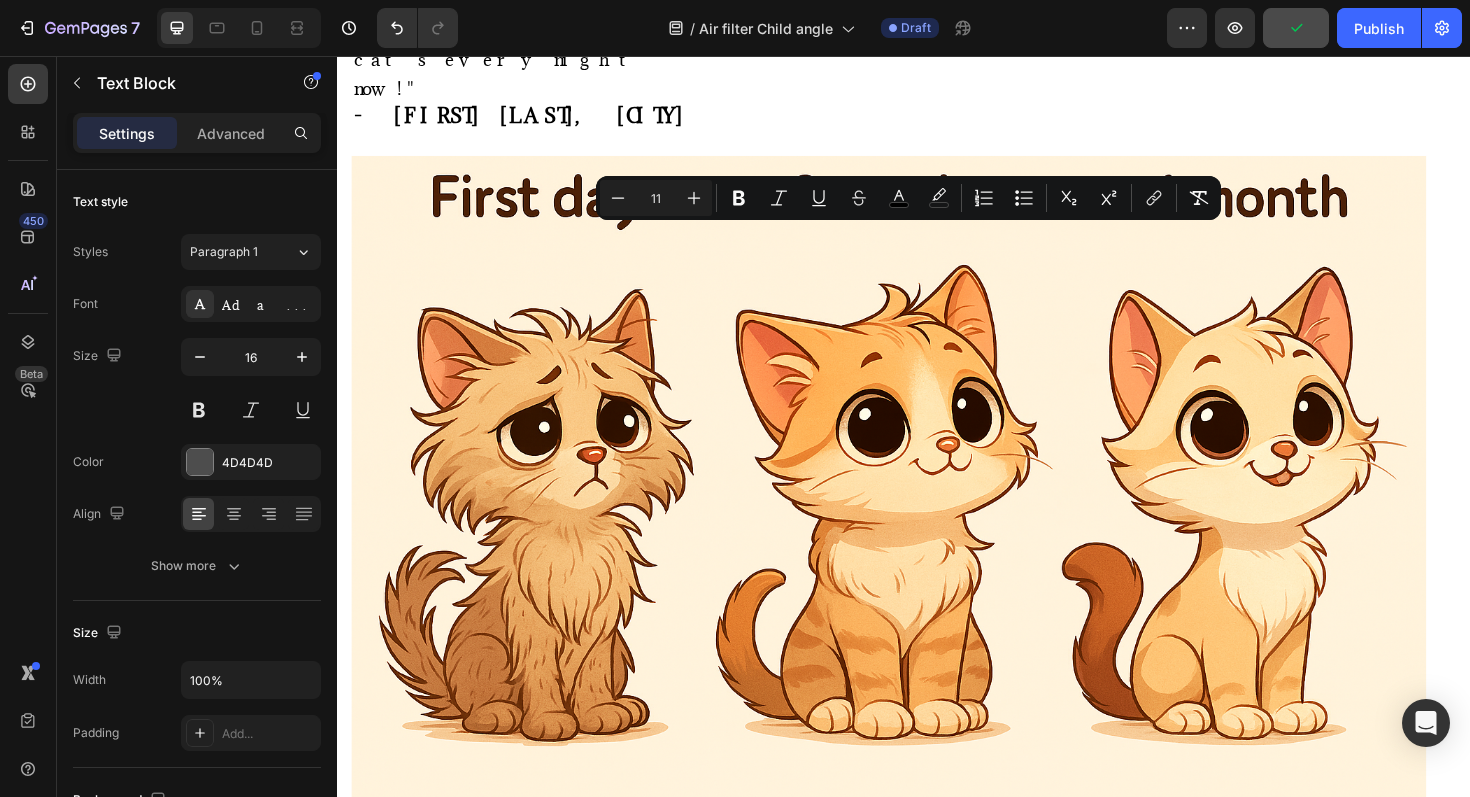 click on "But here's what Sarah didn't initially calculate—the  hidden  cost of Emma's cat allergies:" at bounding box center (655, 981) 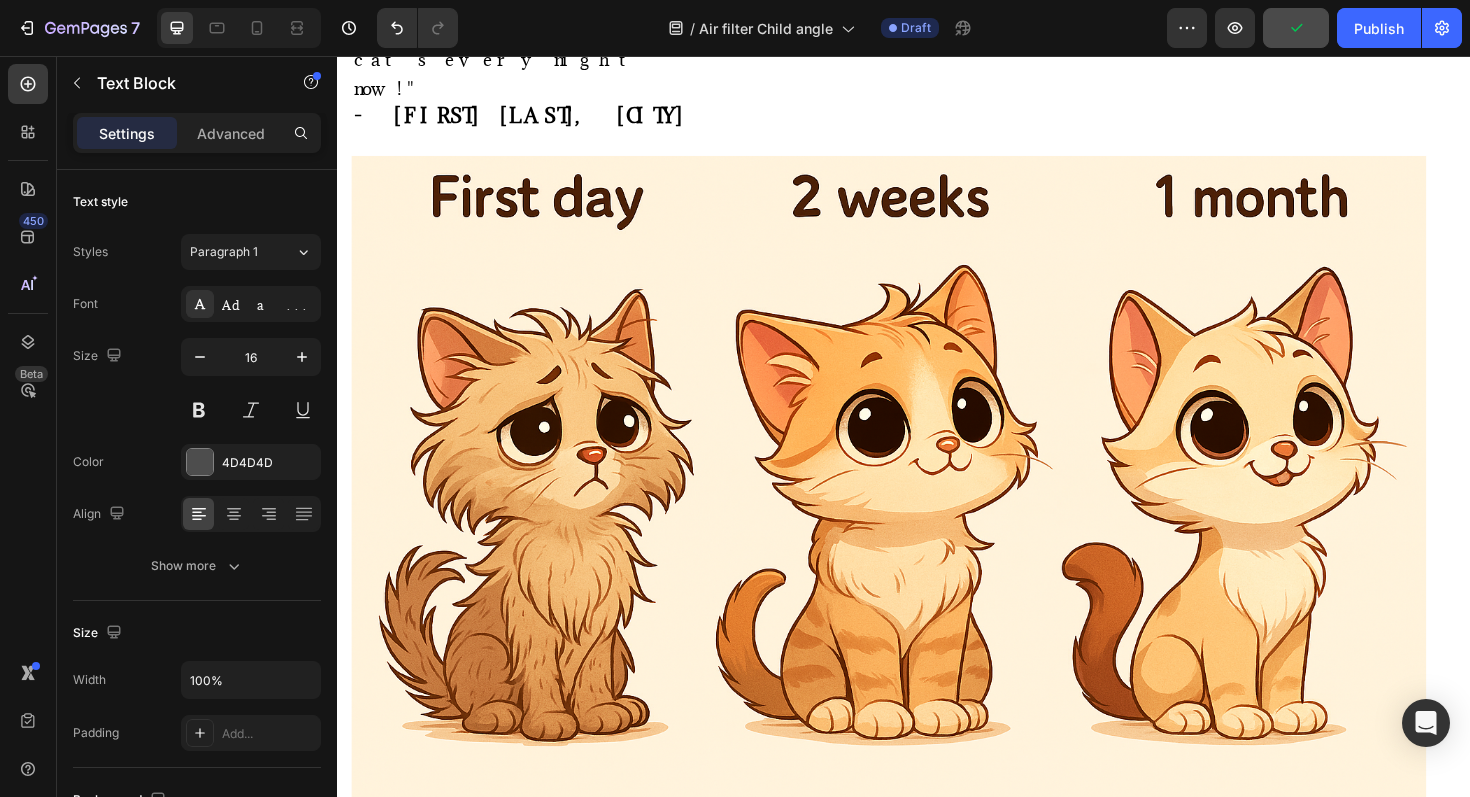 click on "But here's what Sarah didn't initially calculate—the  hidden  cost of Emma's cat allergies:" at bounding box center (655, 981) 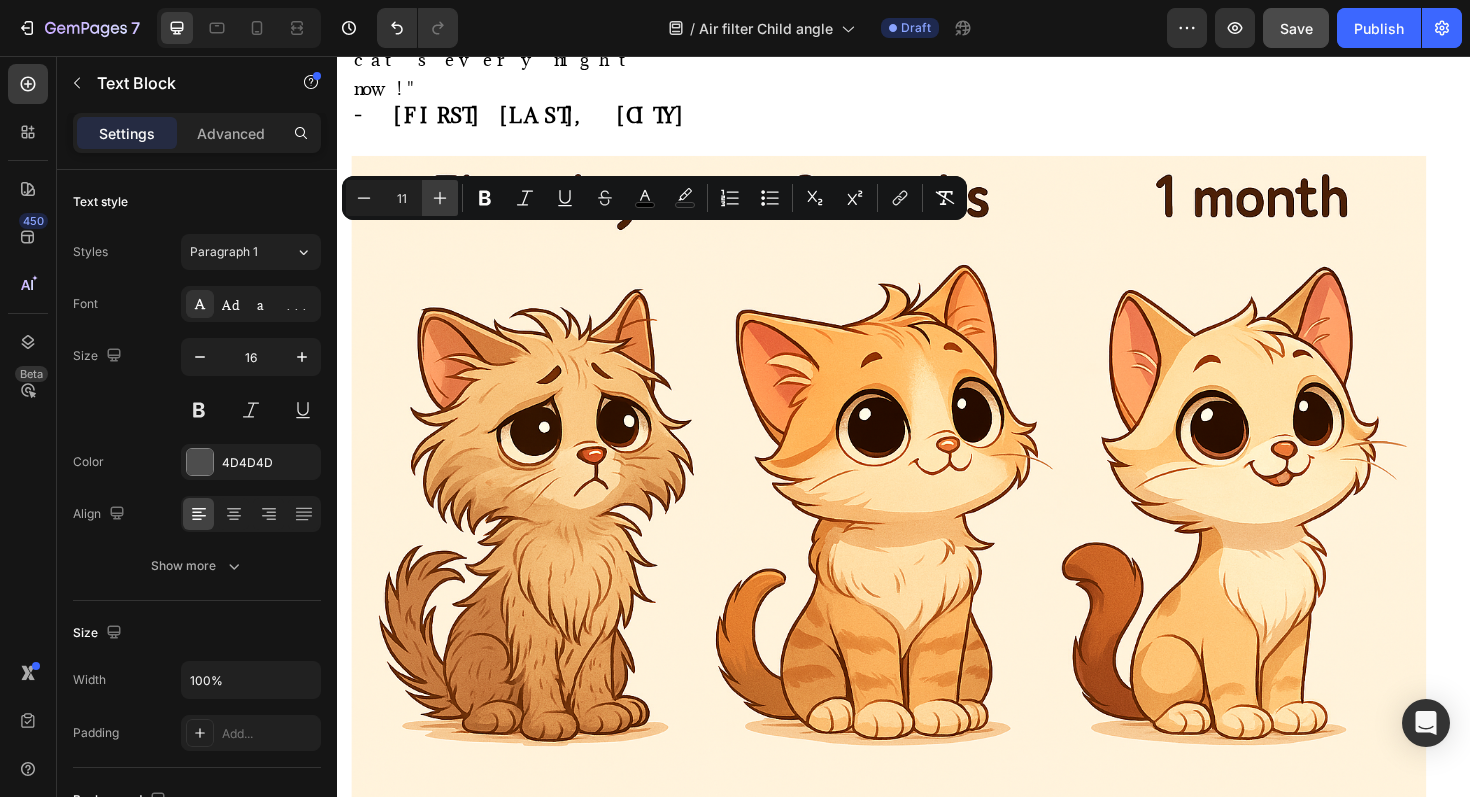 click 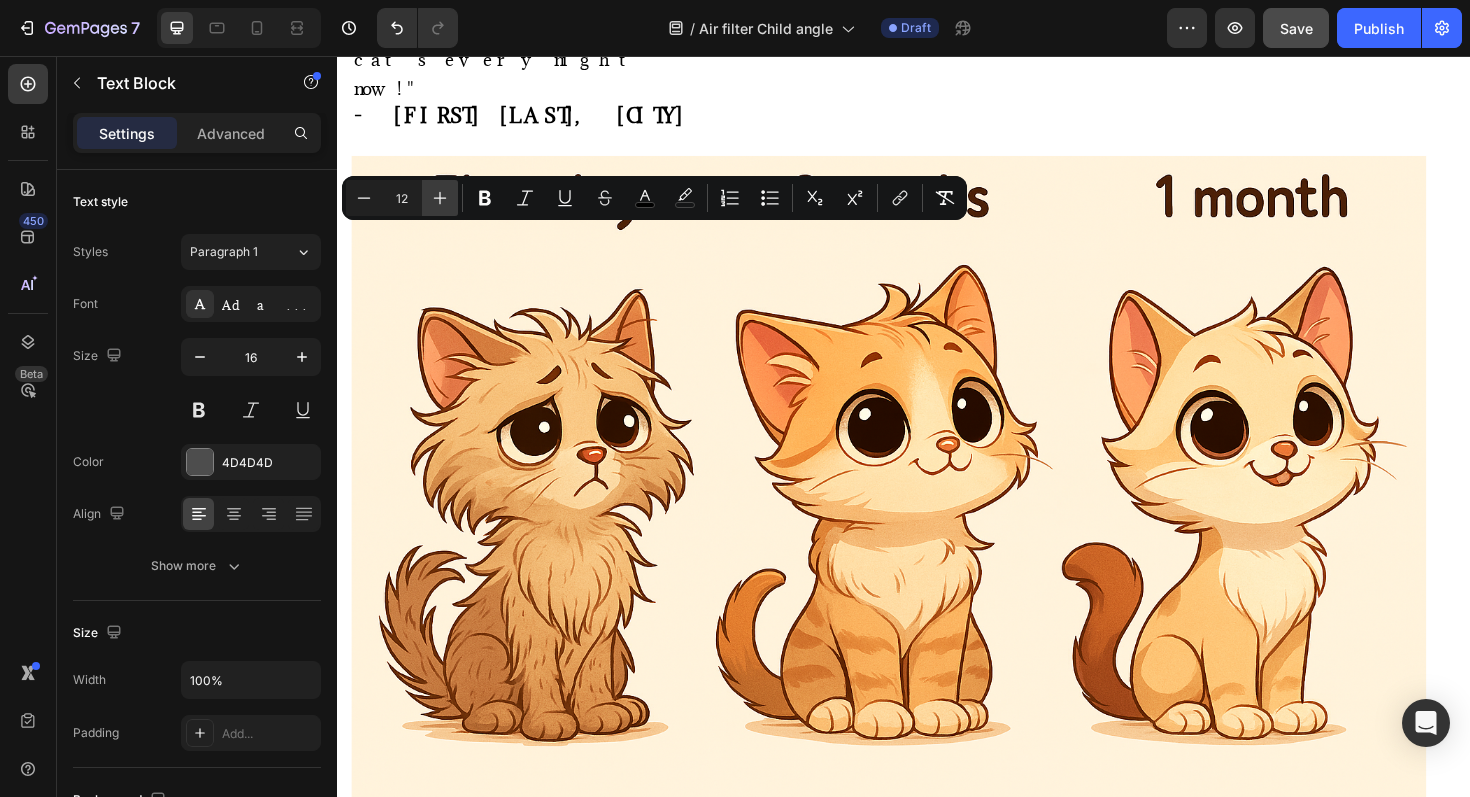 click 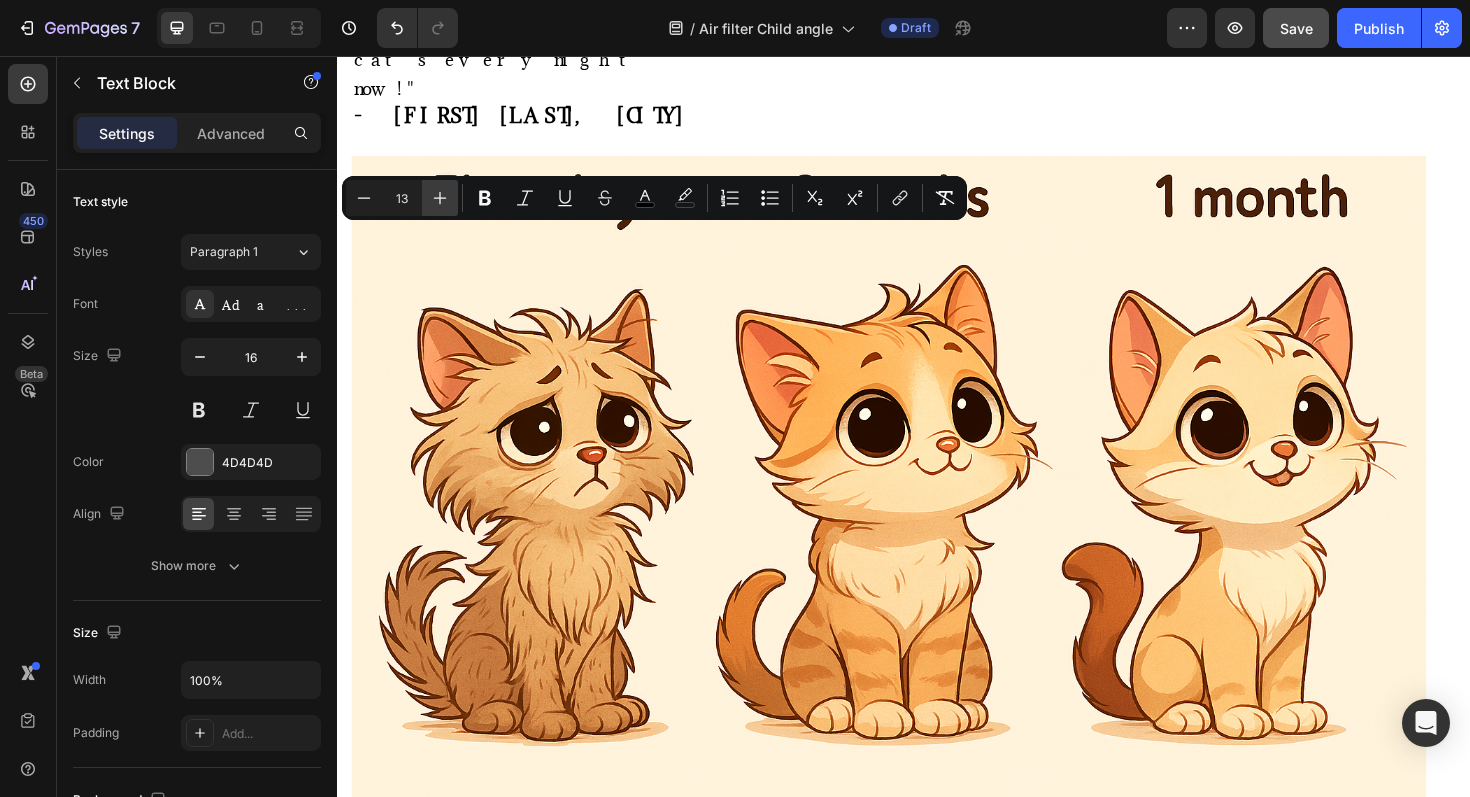 click 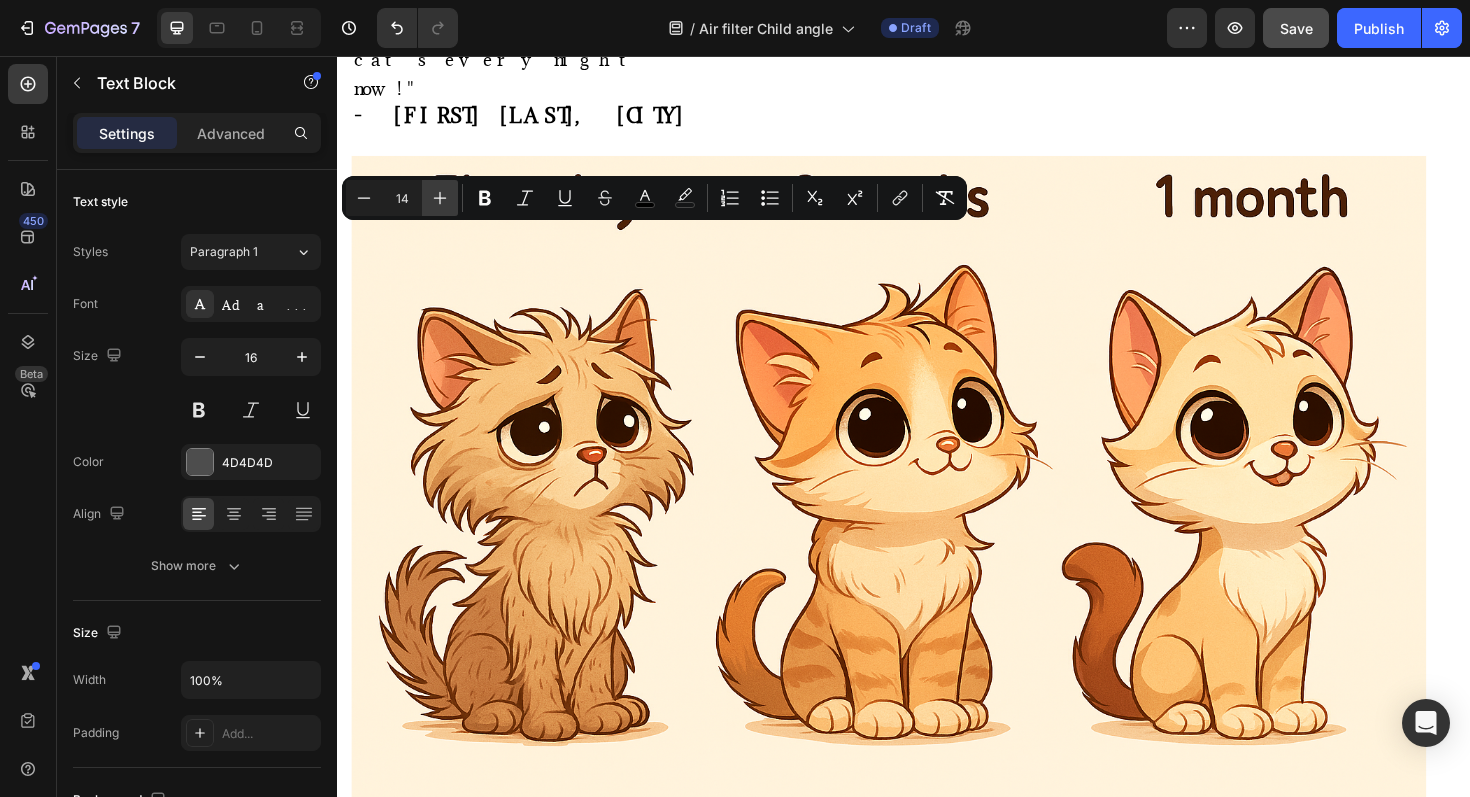 click 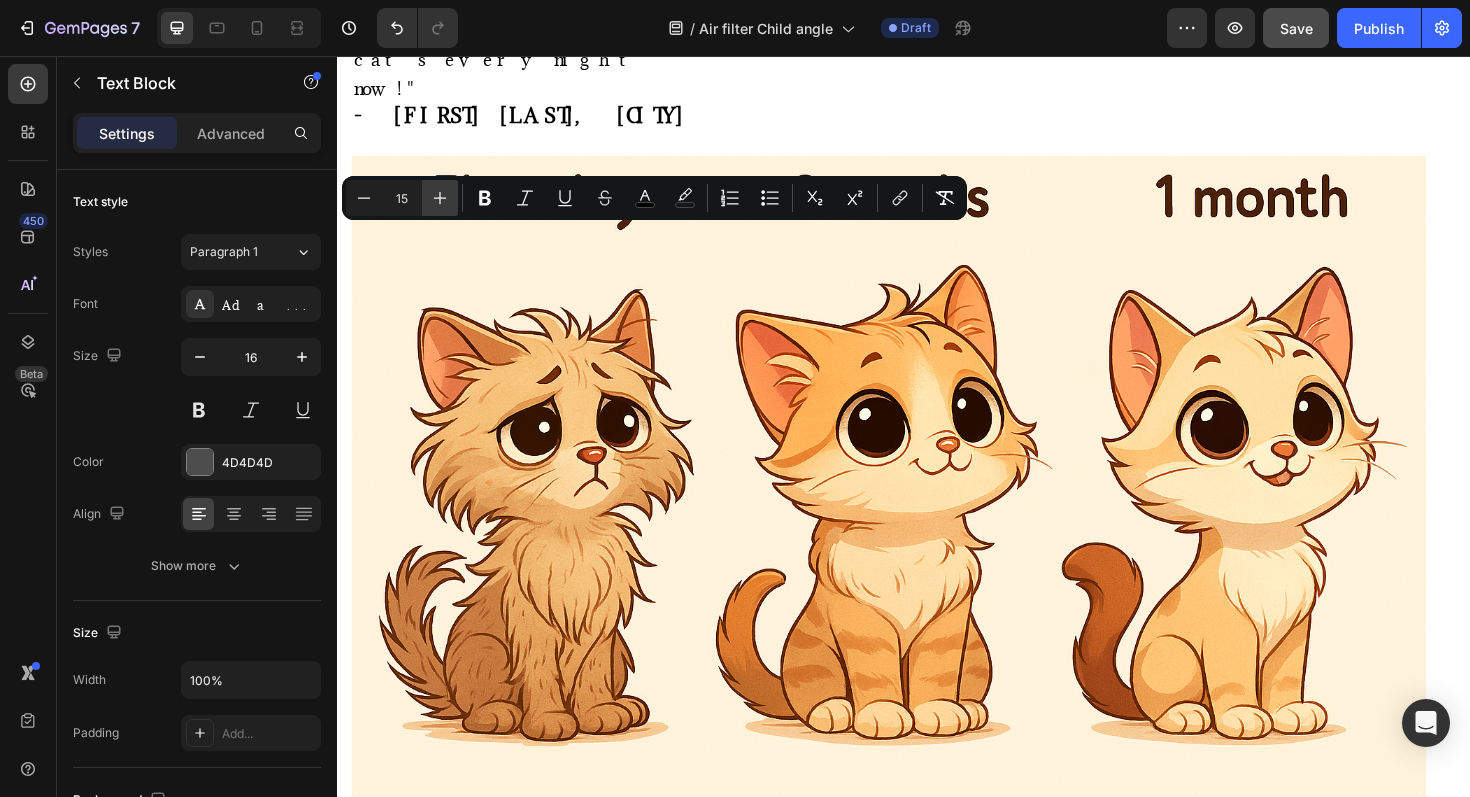 click 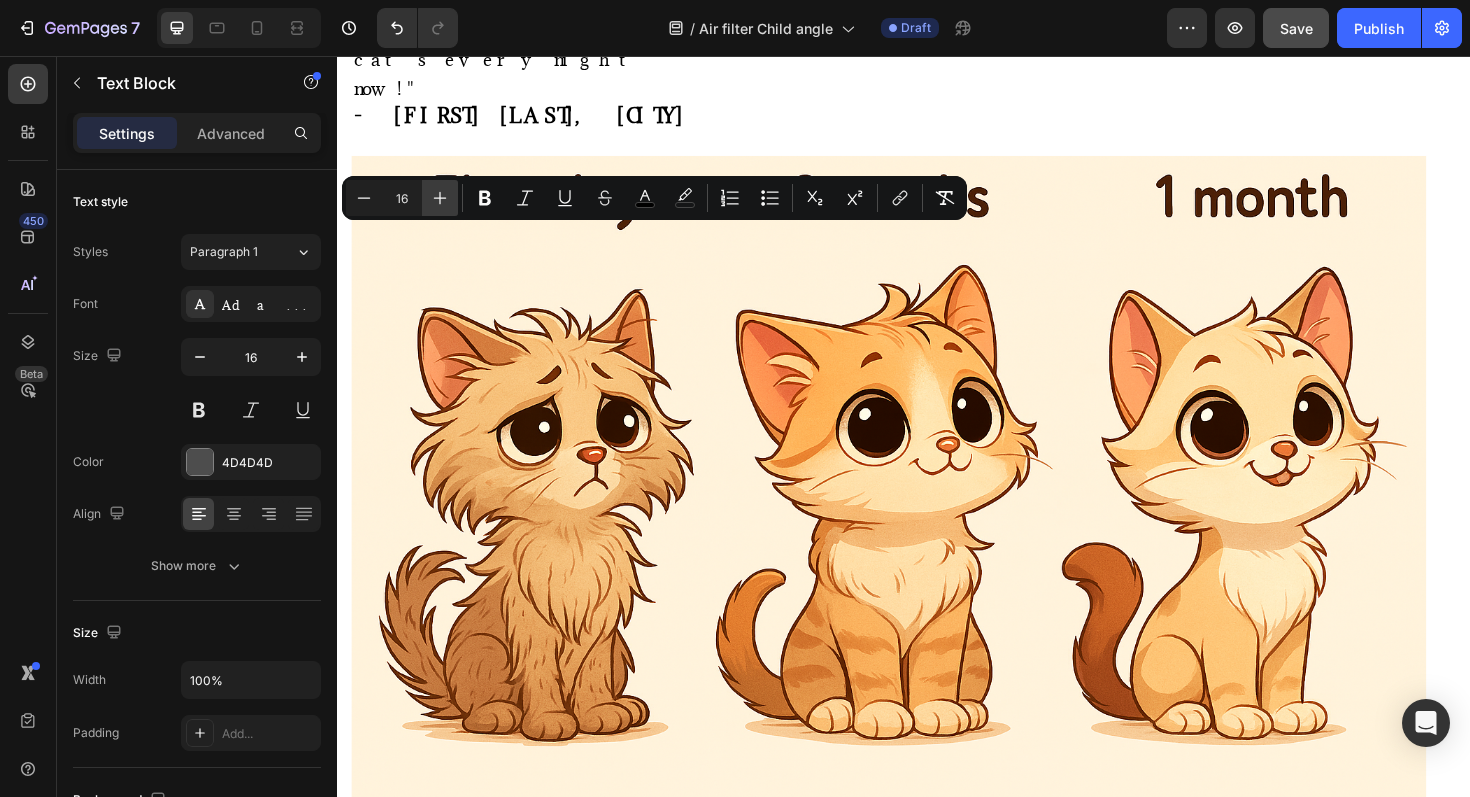 click 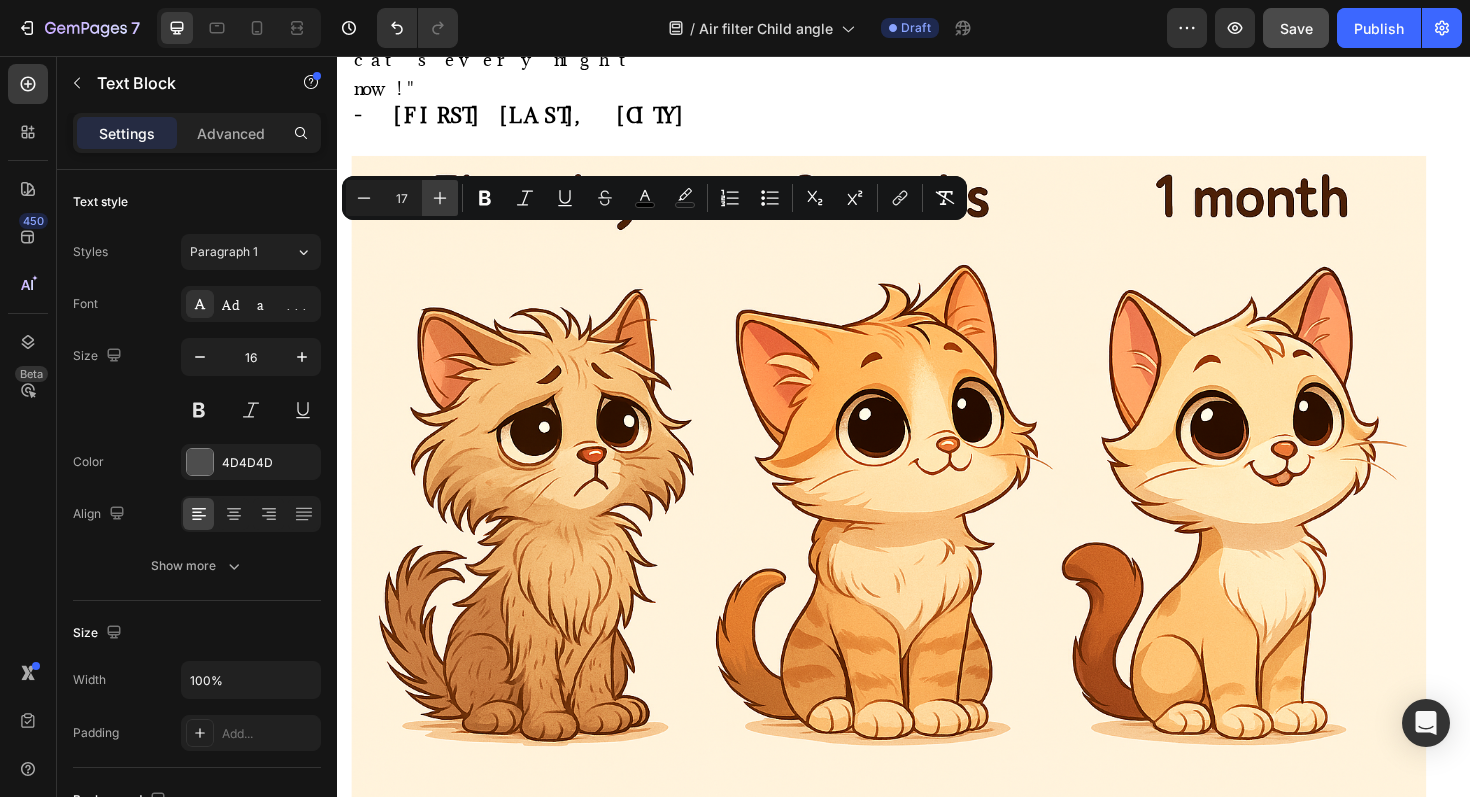 click 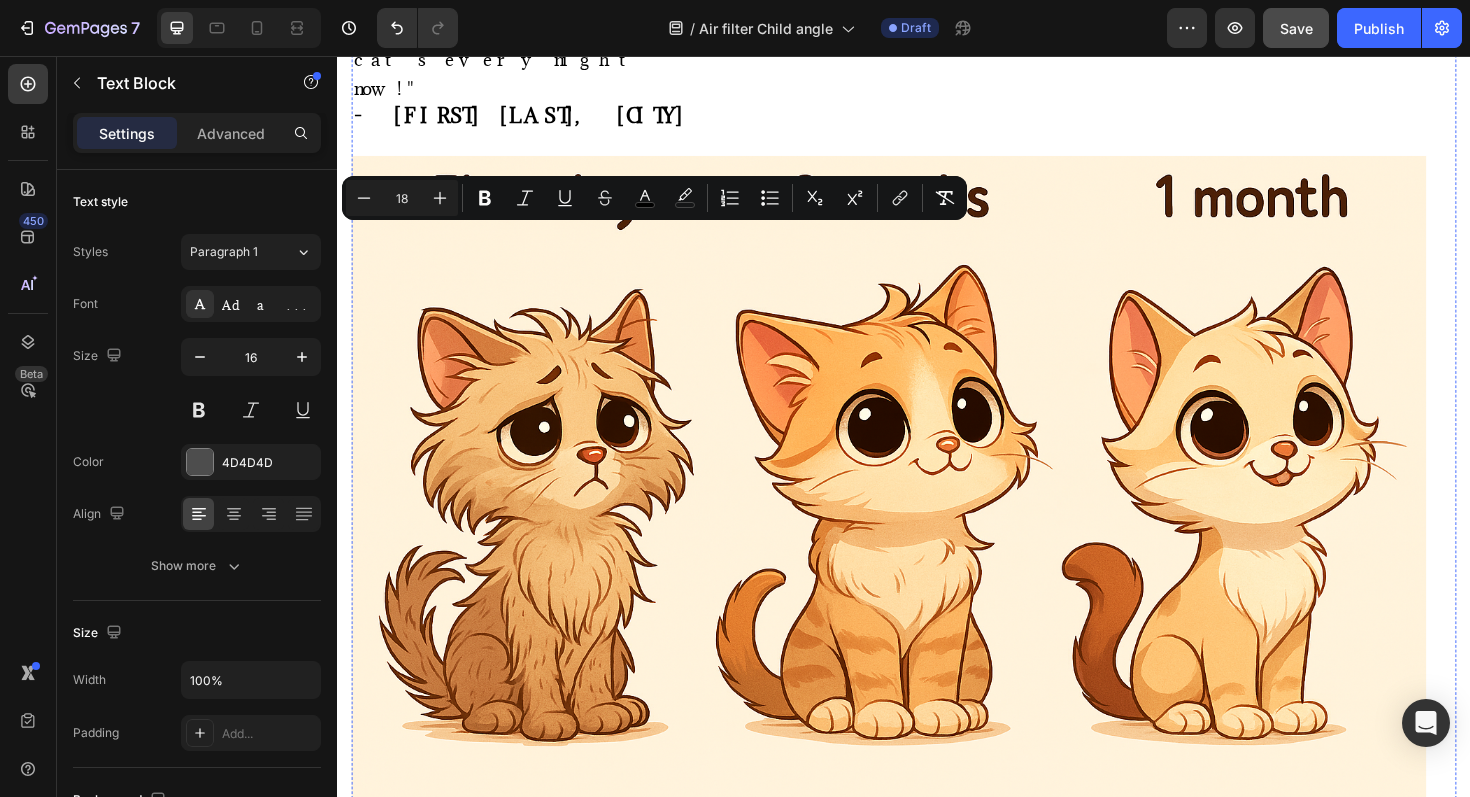 click on "•  $200+ monthly  in medications, doctor visits, and treatments" at bounding box center (601, 1069) 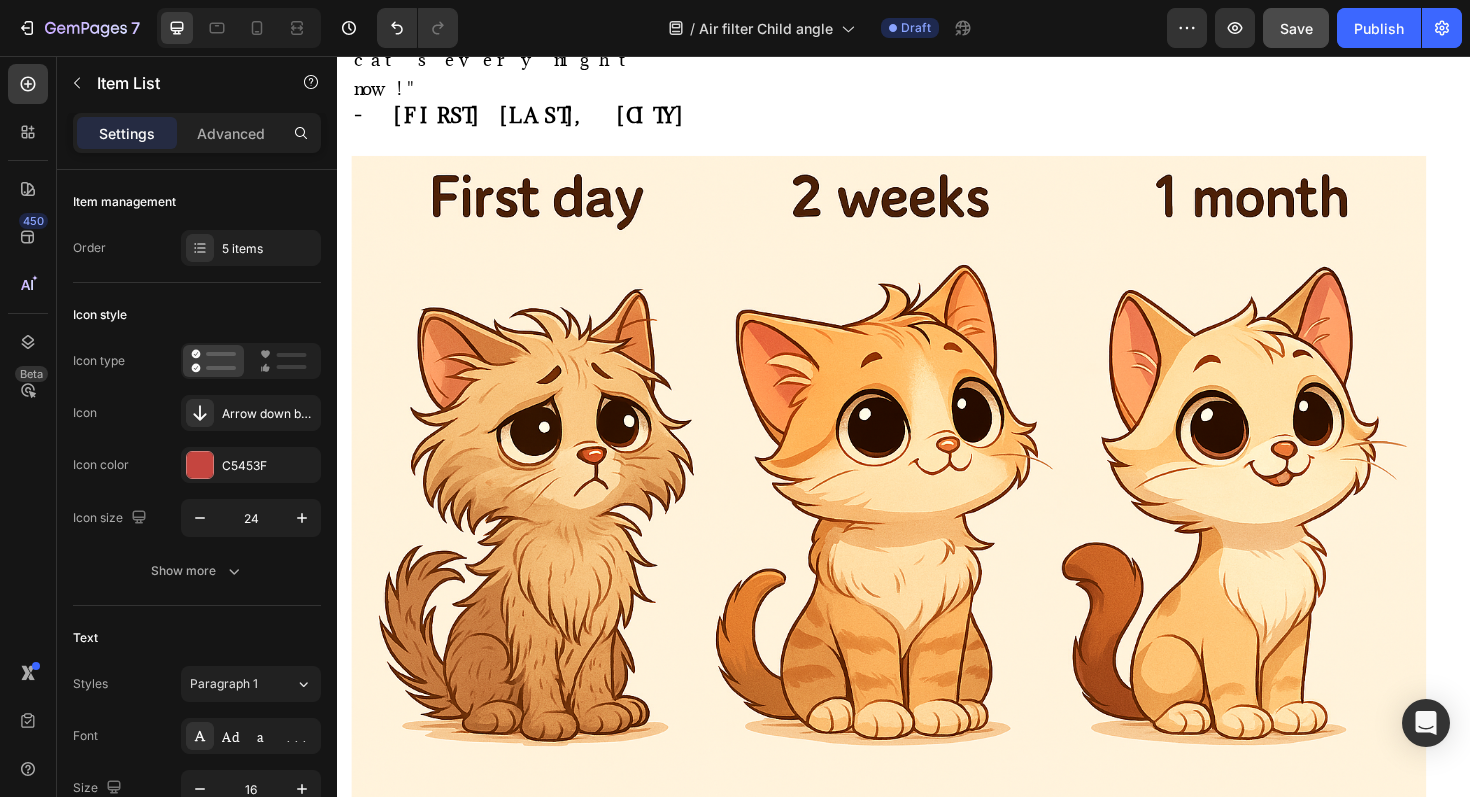 click on "•  $200+ monthly  in medications, doctor visits, and treatments
• Emotional  agony  of a child unable to bond with family pets
•  Sleep disruption  for the entire family
Social isolation  (unable to have playdates due to allergens)
Guilt and stress  of considering rehoming beloved animals" at bounding box center [921, 1163] 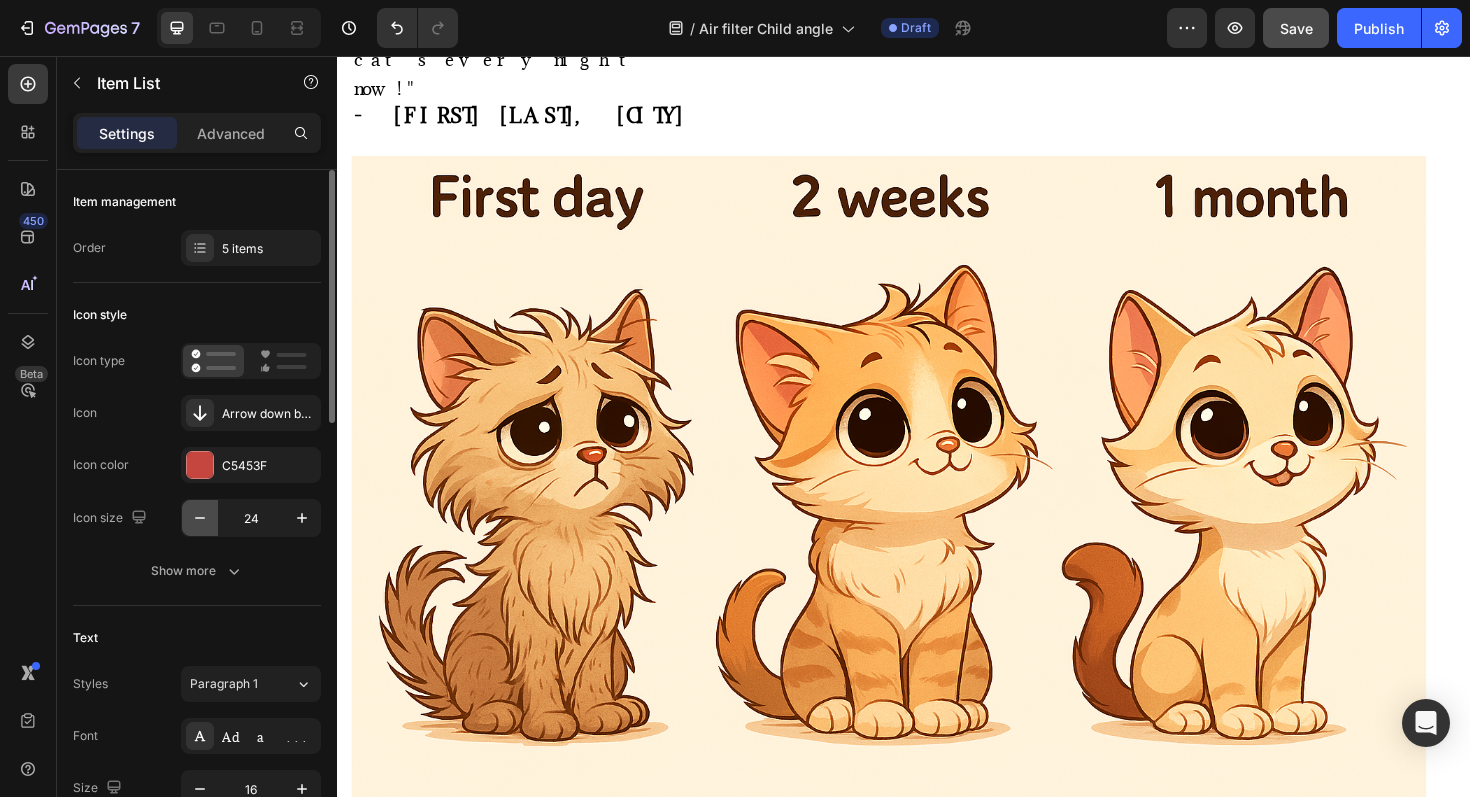 click at bounding box center [200, 518] 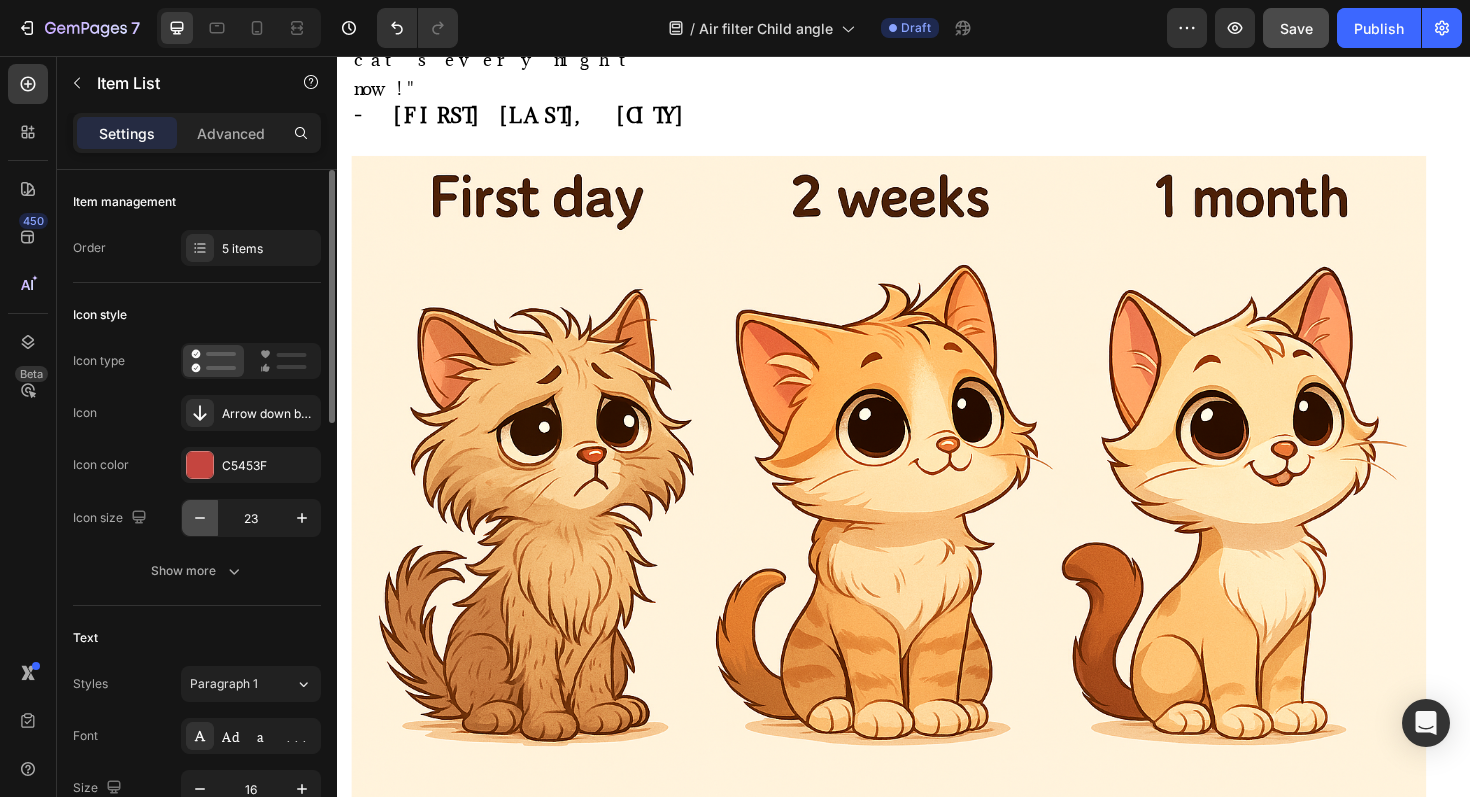click at bounding box center (200, 518) 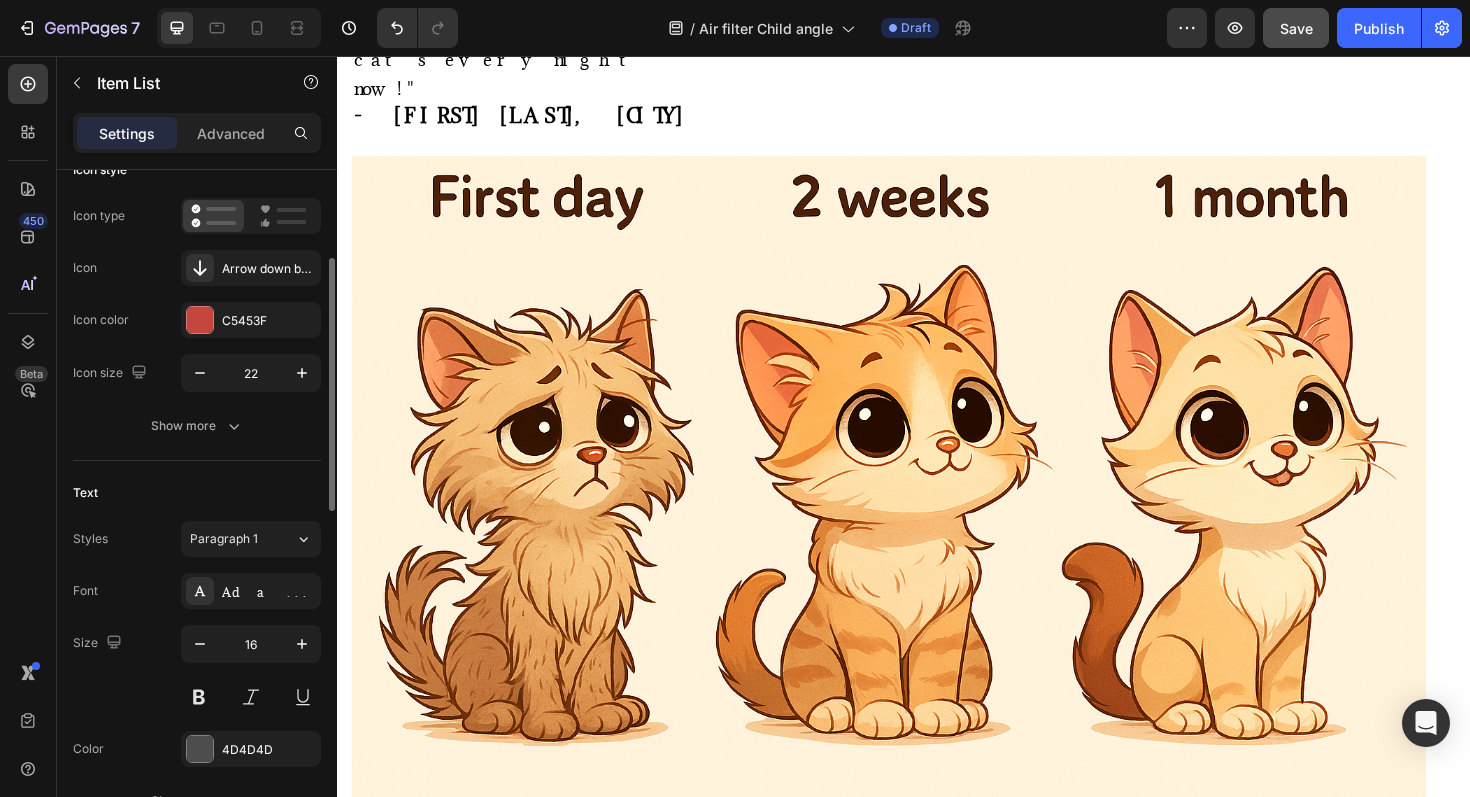 scroll, scrollTop: 189, scrollLeft: 0, axis: vertical 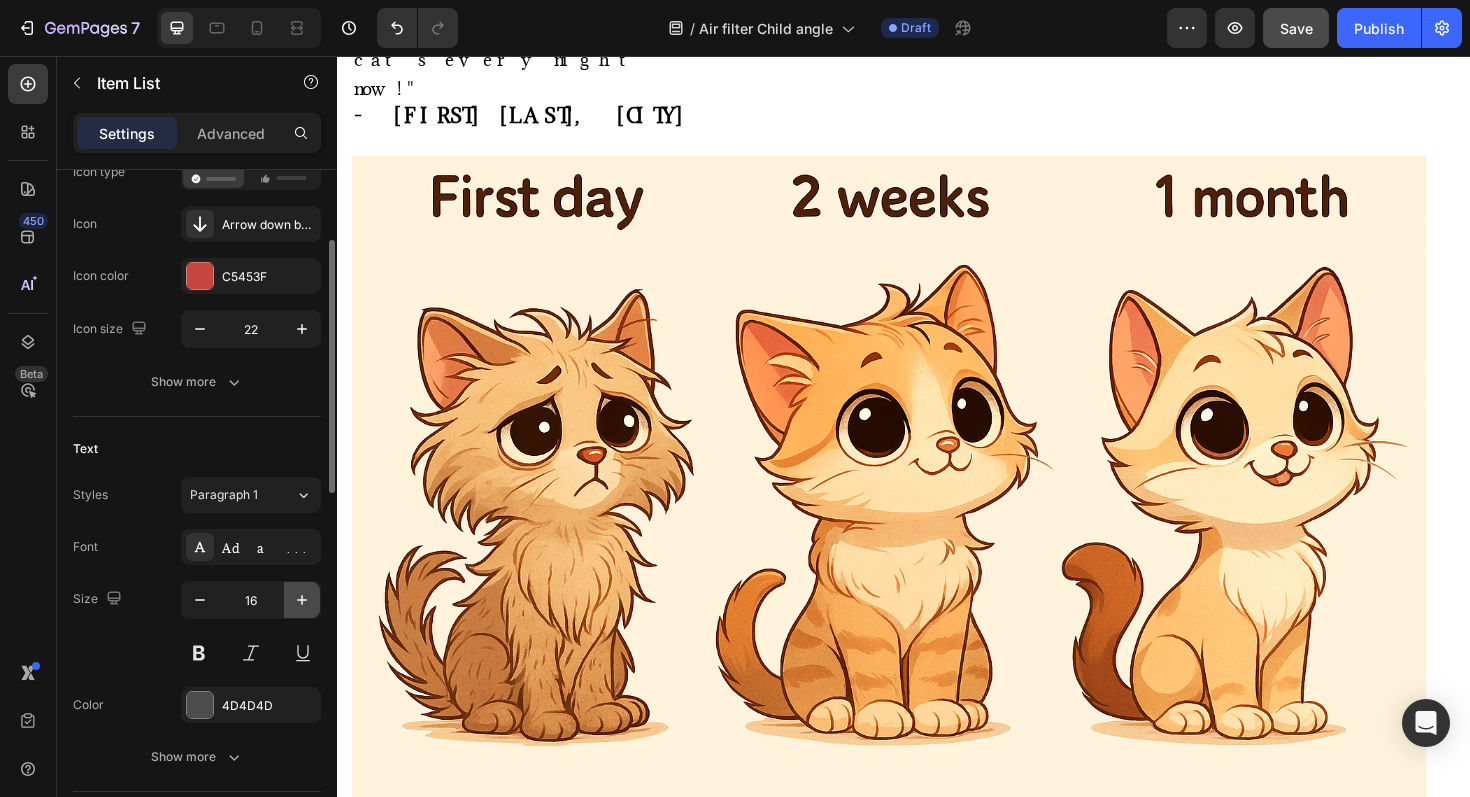 click at bounding box center (302, 600) 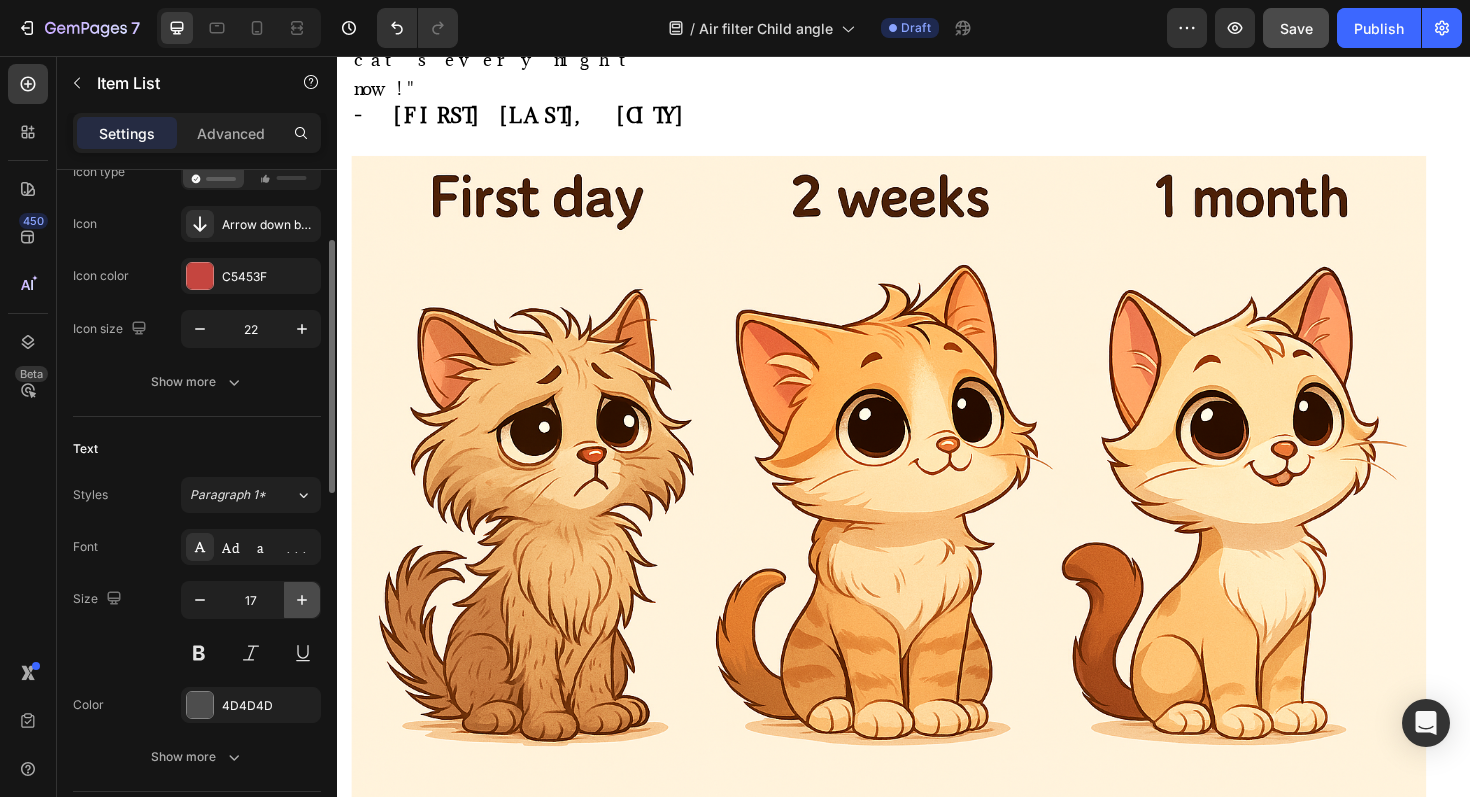 click 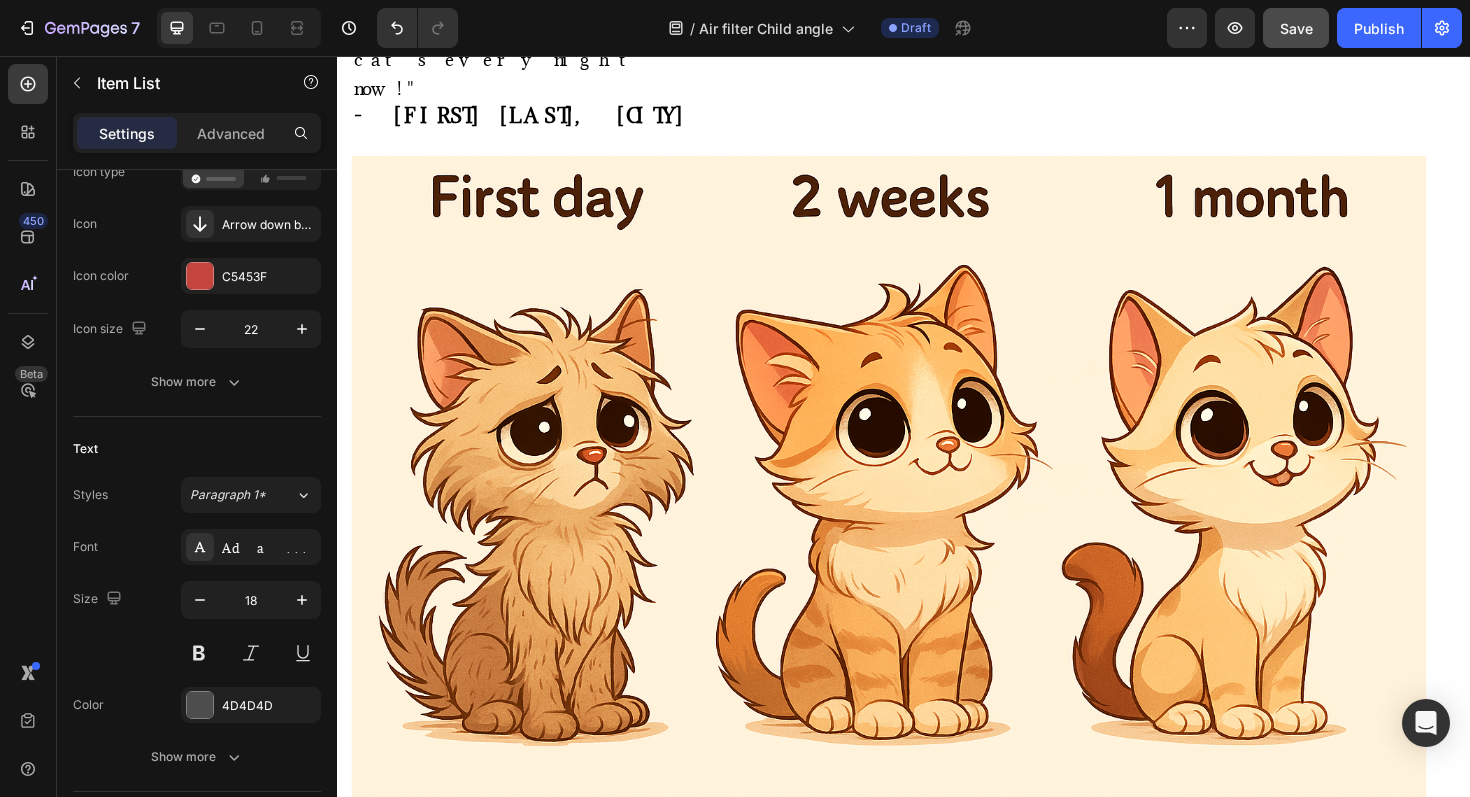 click on "•  $200+ monthly  in medications, doctor visits, and treatments" at bounding box center (599, 1071) 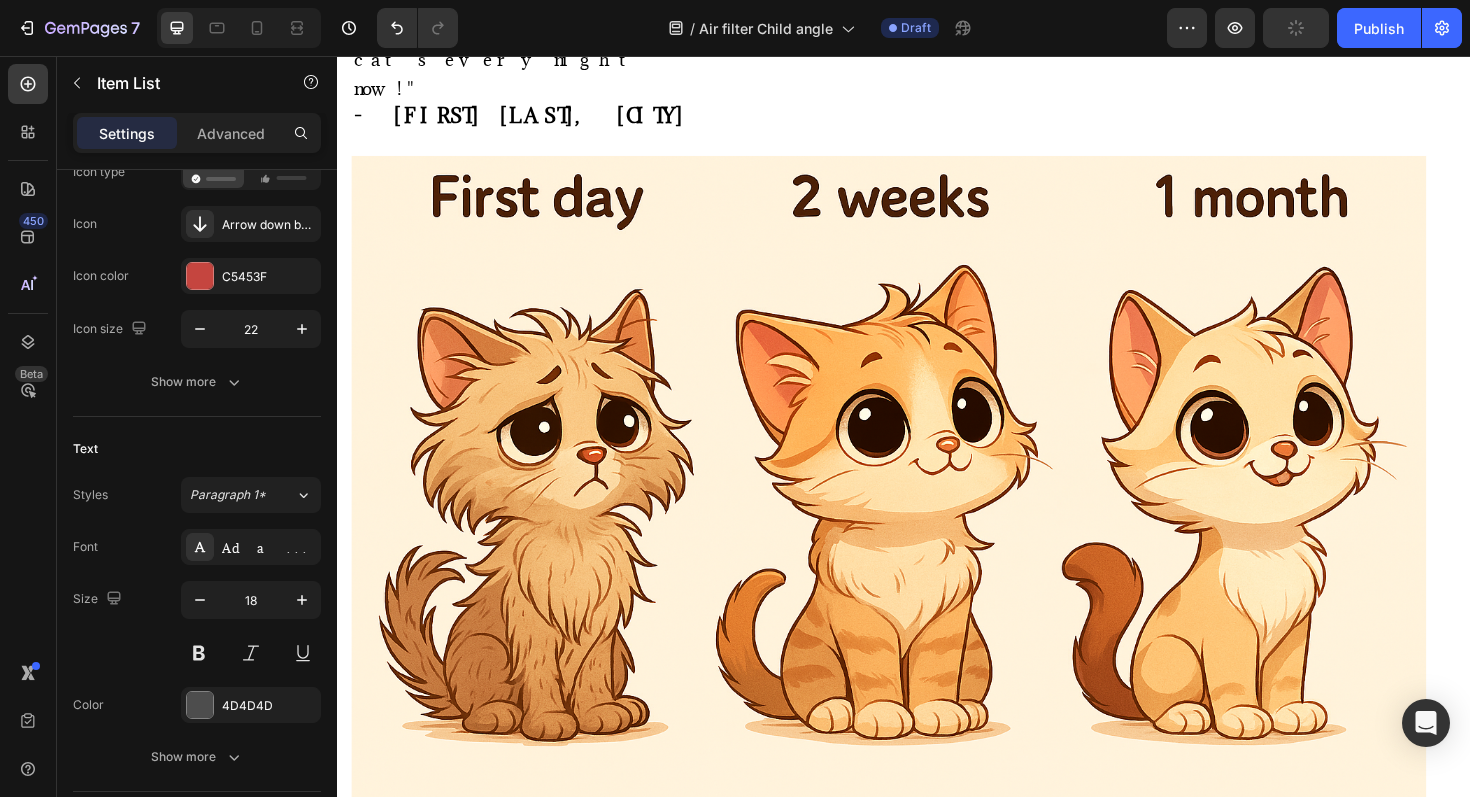 click on "•  $200+ monthly  in medications, doctor visits, and treatments" at bounding box center [599, 1071] 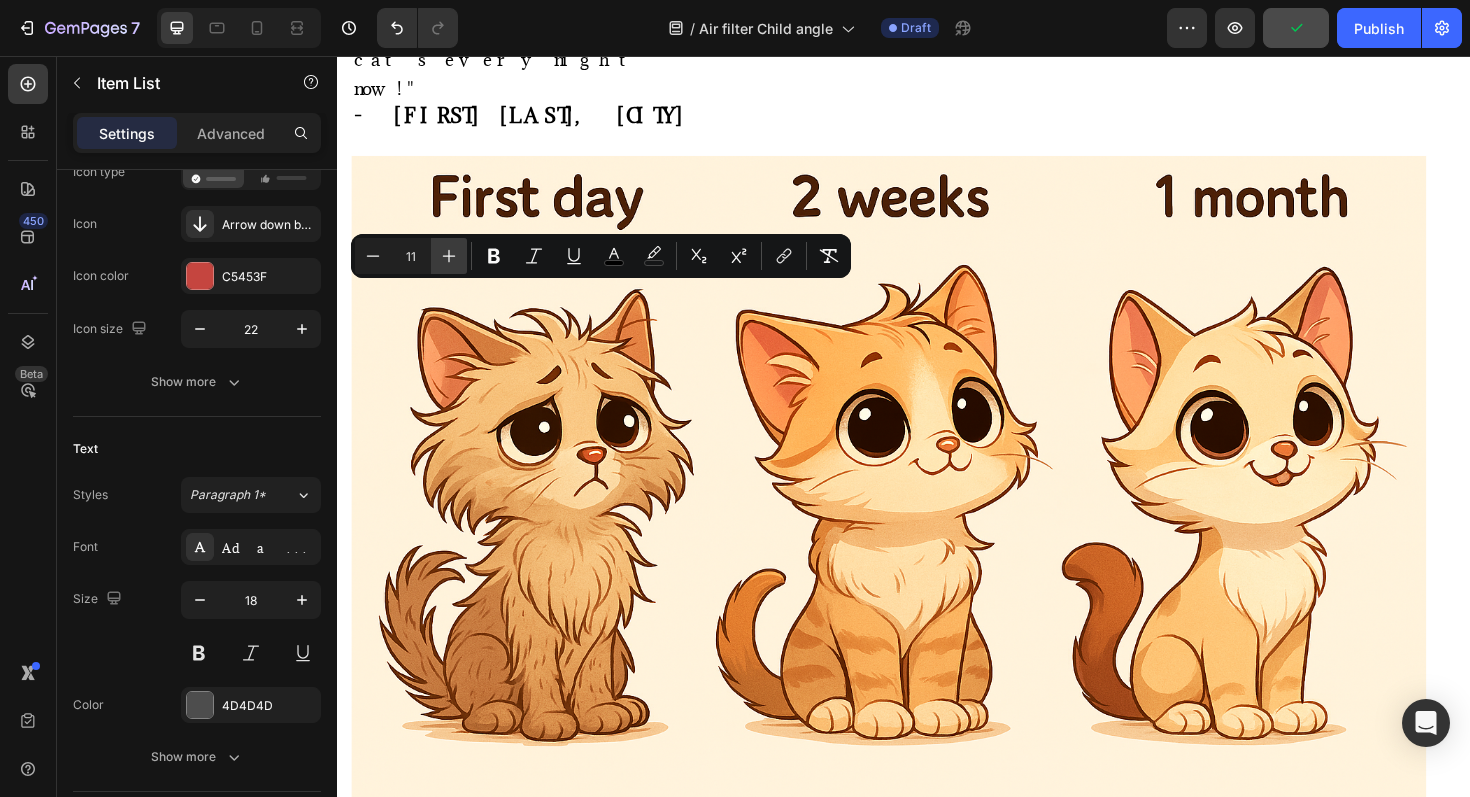 click on "Plus" at bounding box center (449, 256) 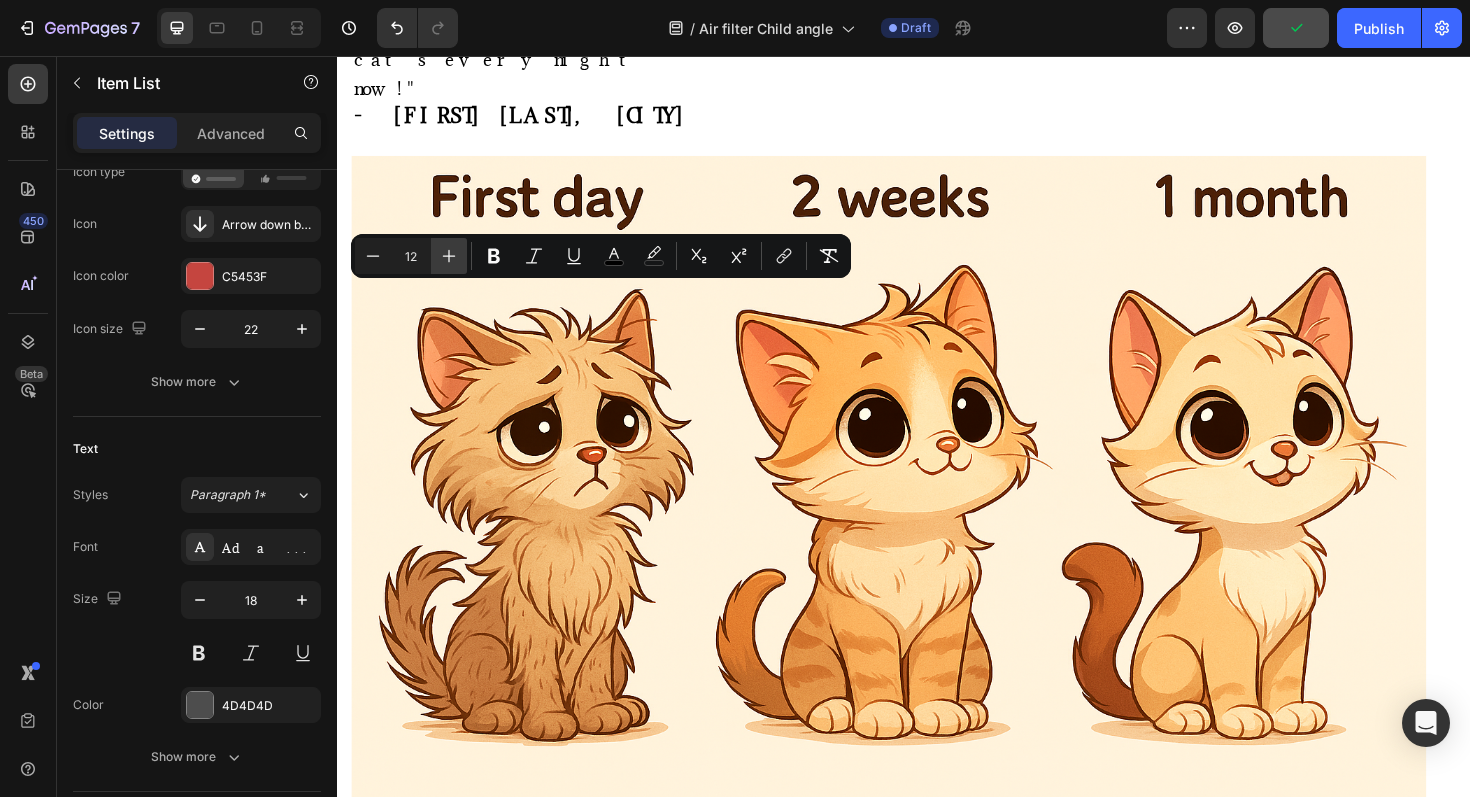 click on "Plus" at bounding box center (449, 256) 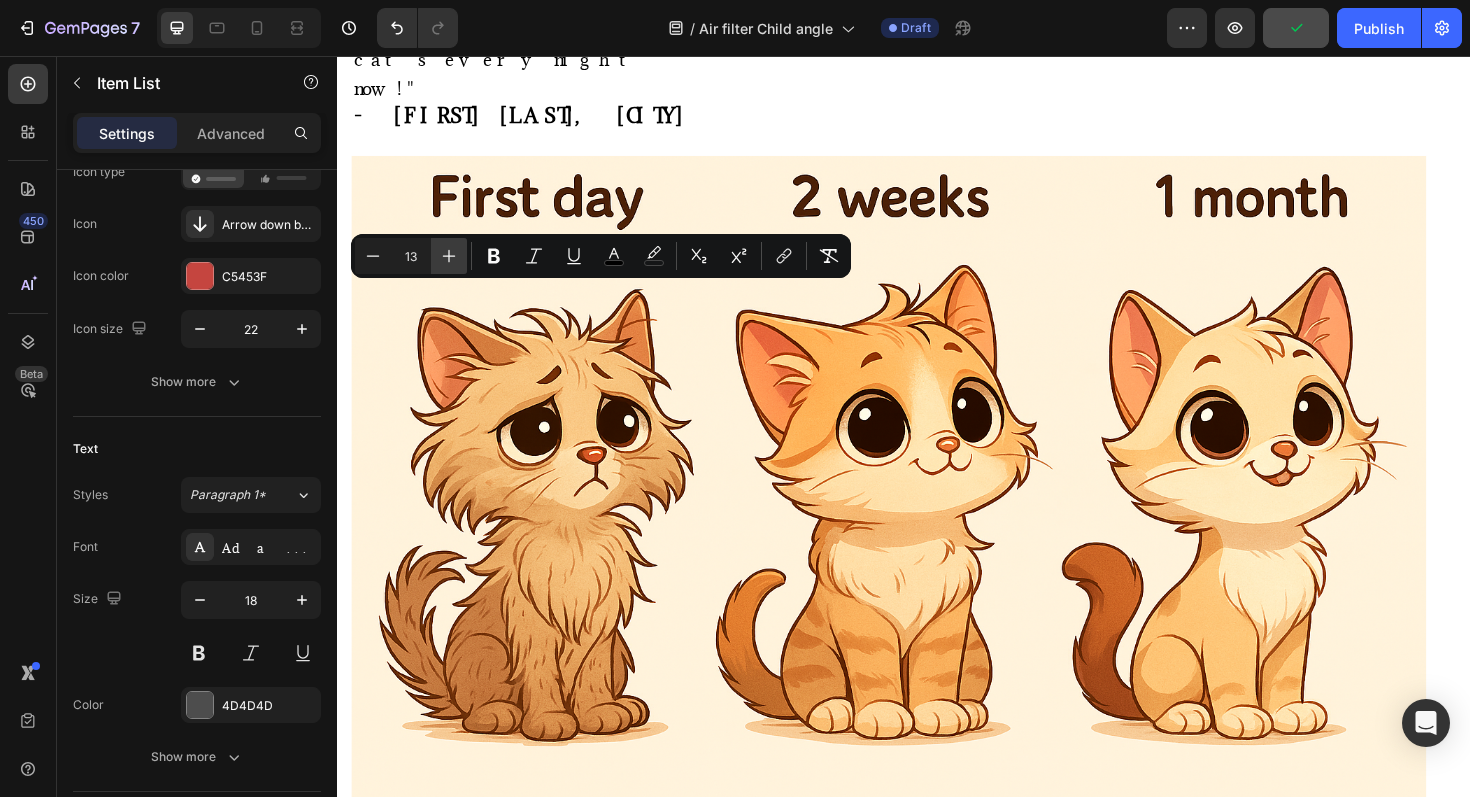 click on "Plus" at bounding box center [449, 256] 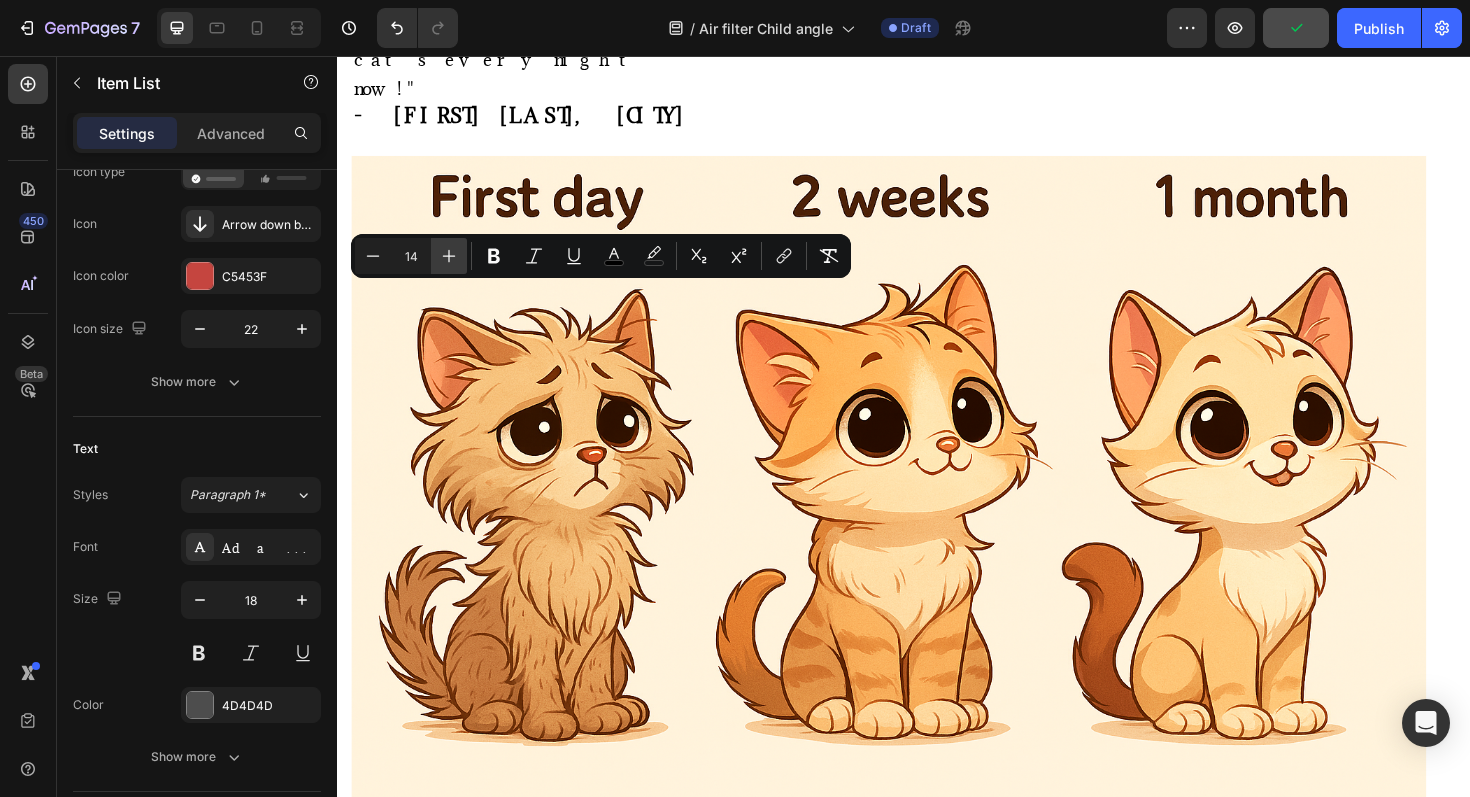 click on "Plus" at bounding box center [449, 256] 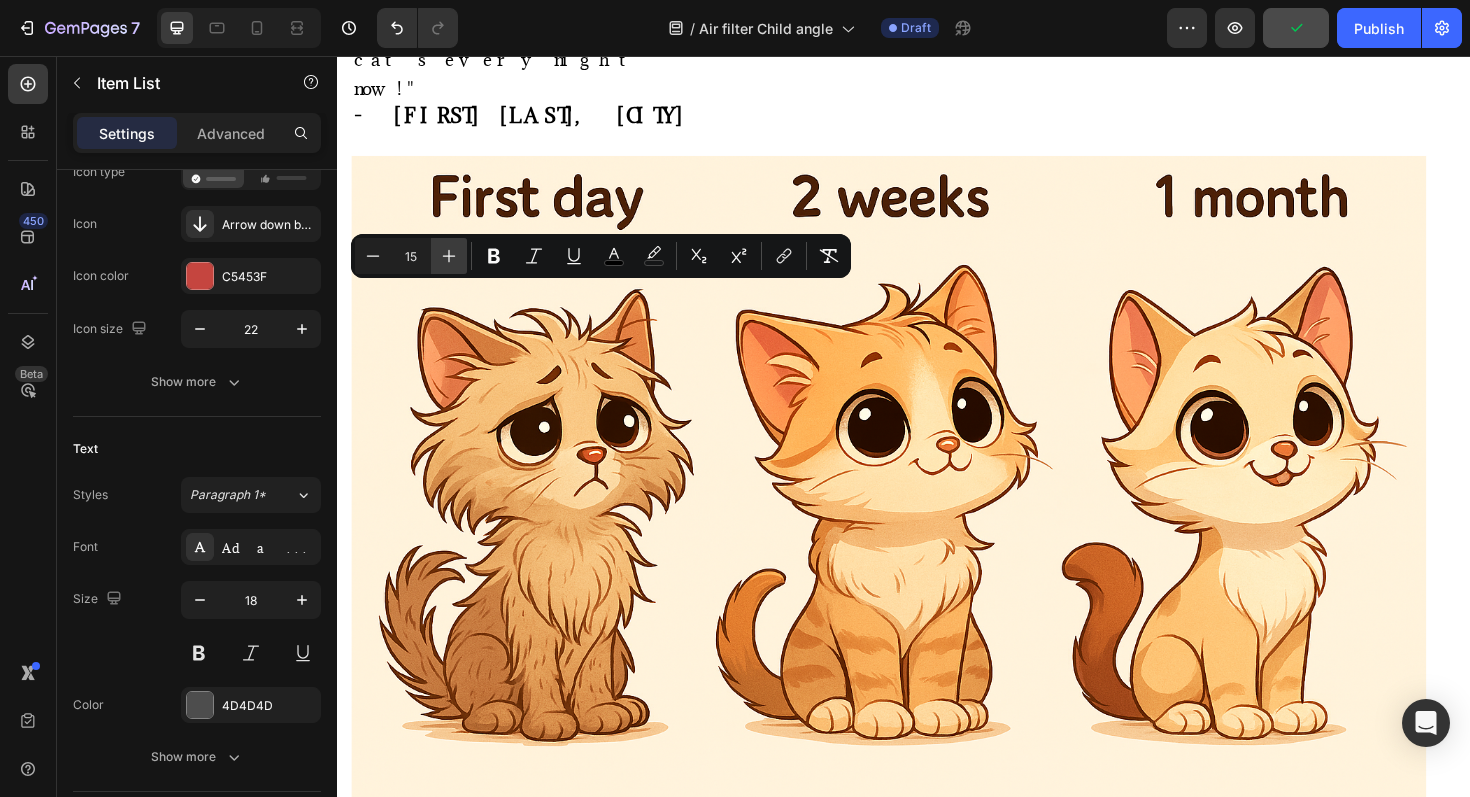 click on "Plus" at bounding box center (449, 256) 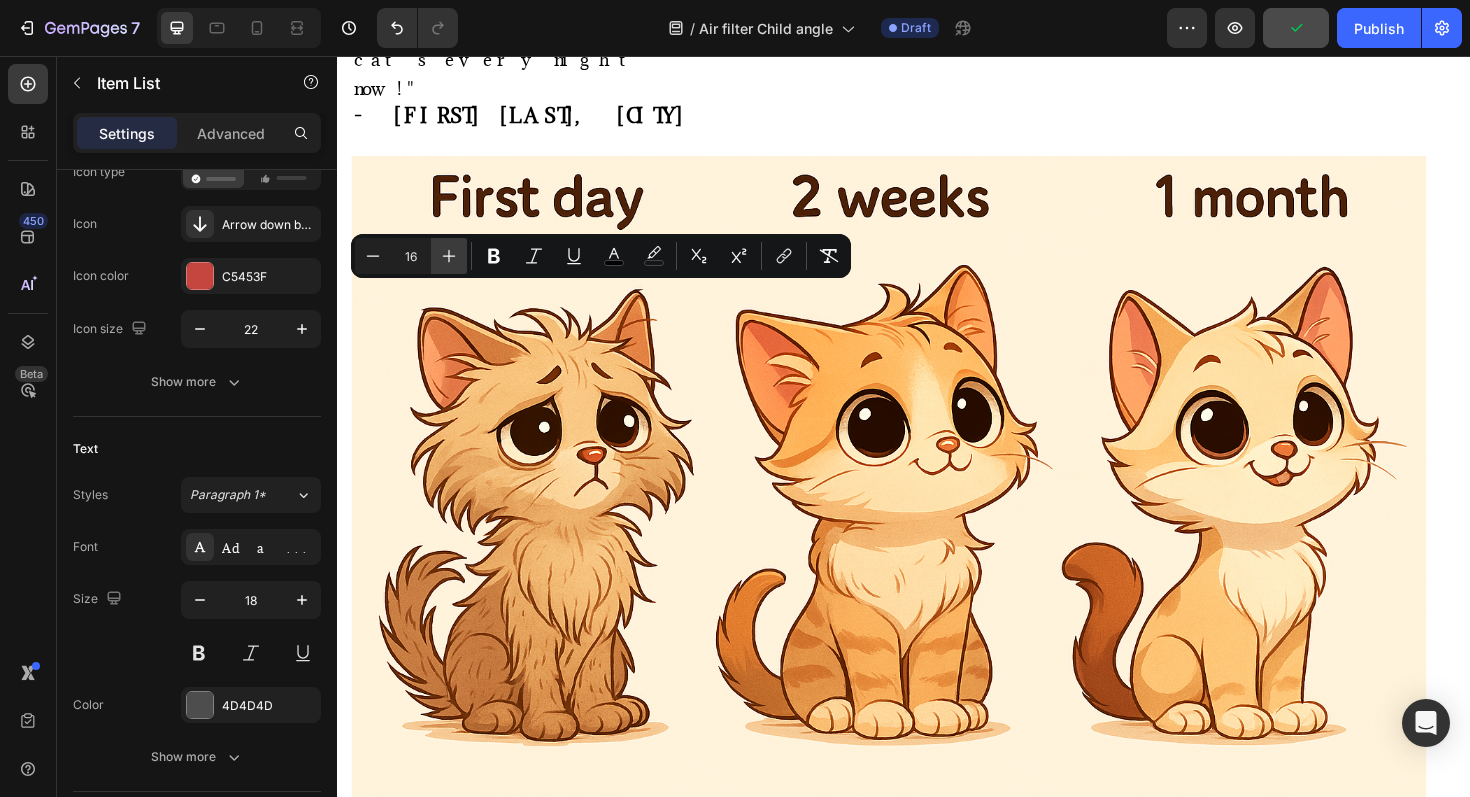 click on "Plus" at bounding box center [449, 256] 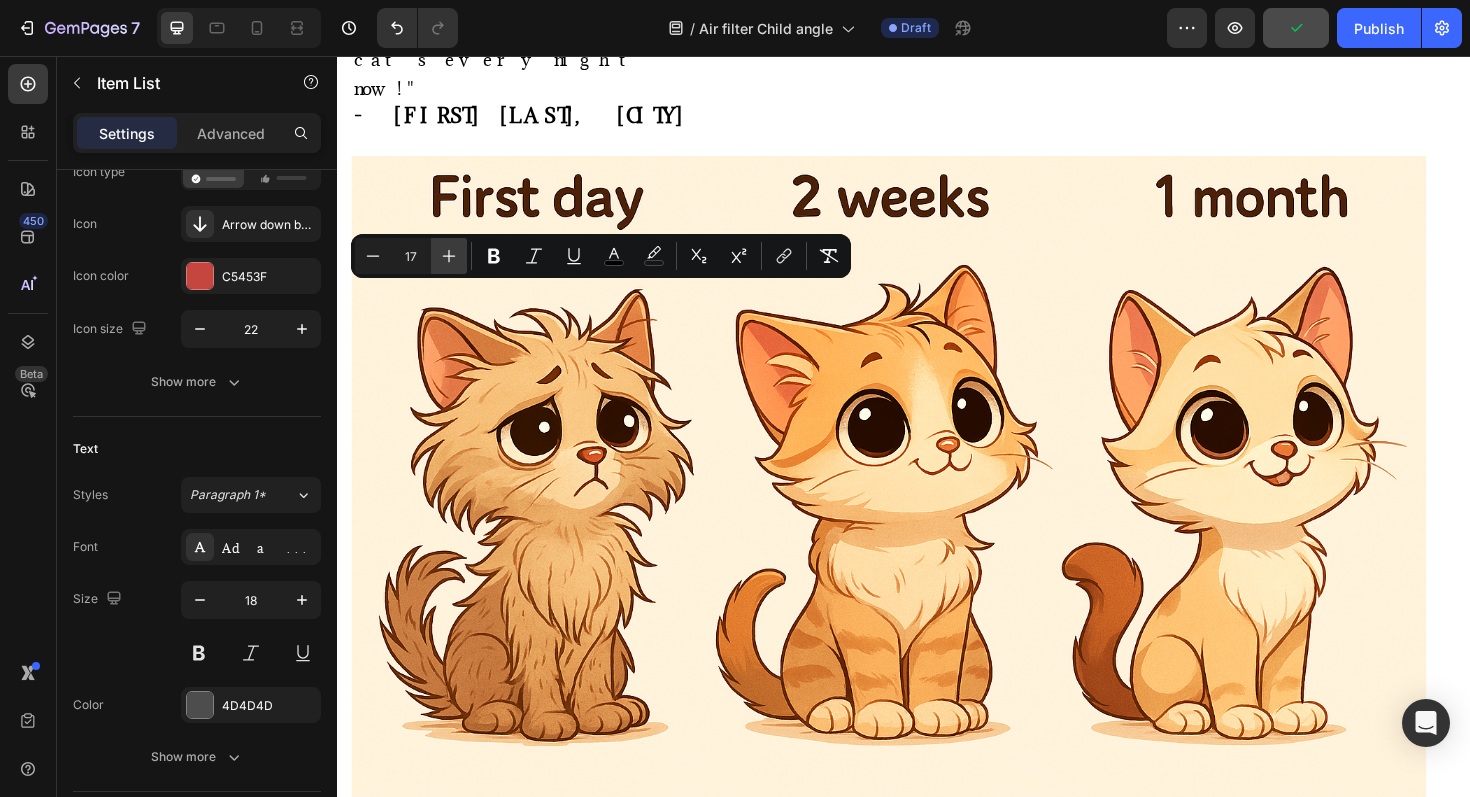click on "Plus" at bounding box center [449, 256] 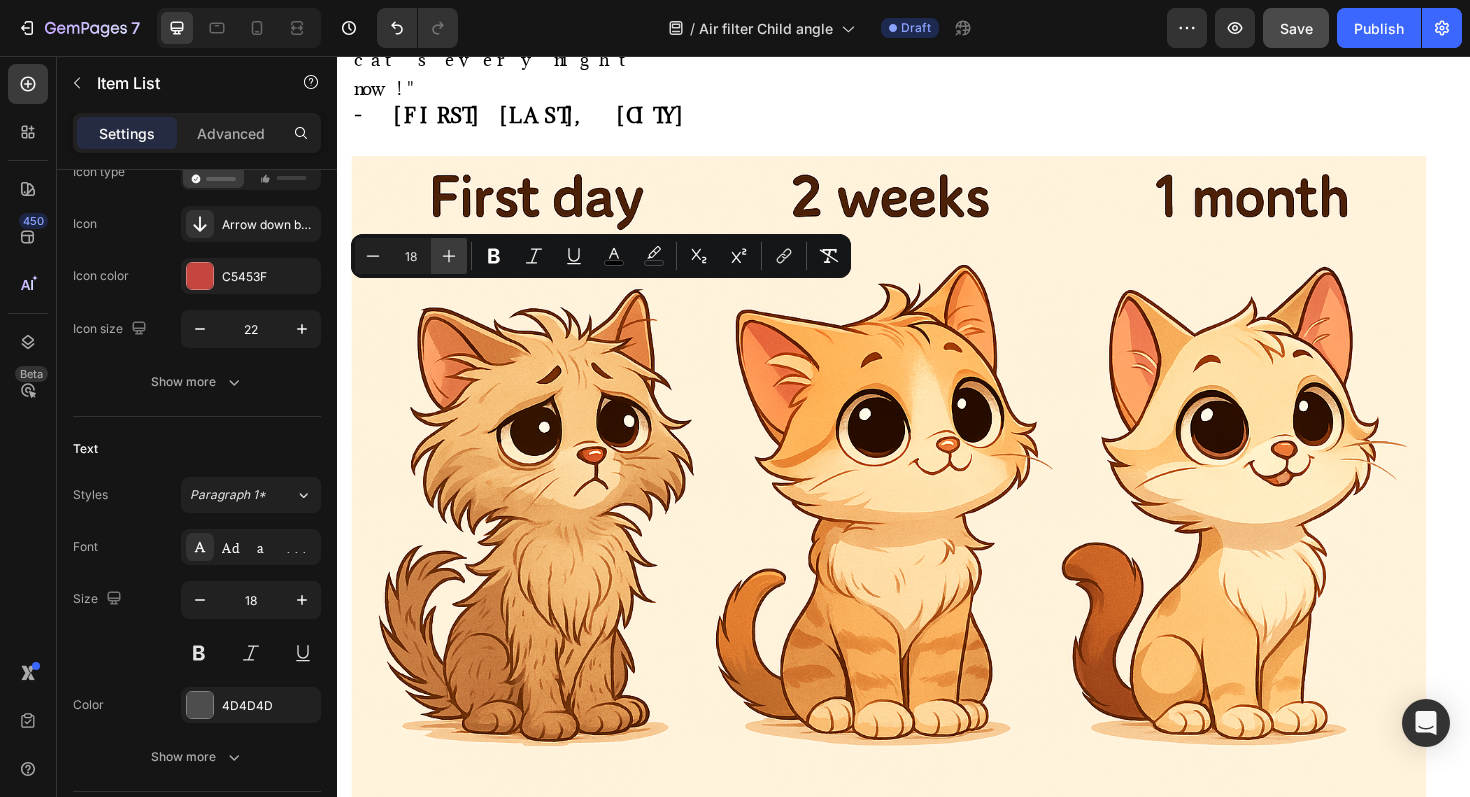 click on "Plus" at bounding box center [449, 256] 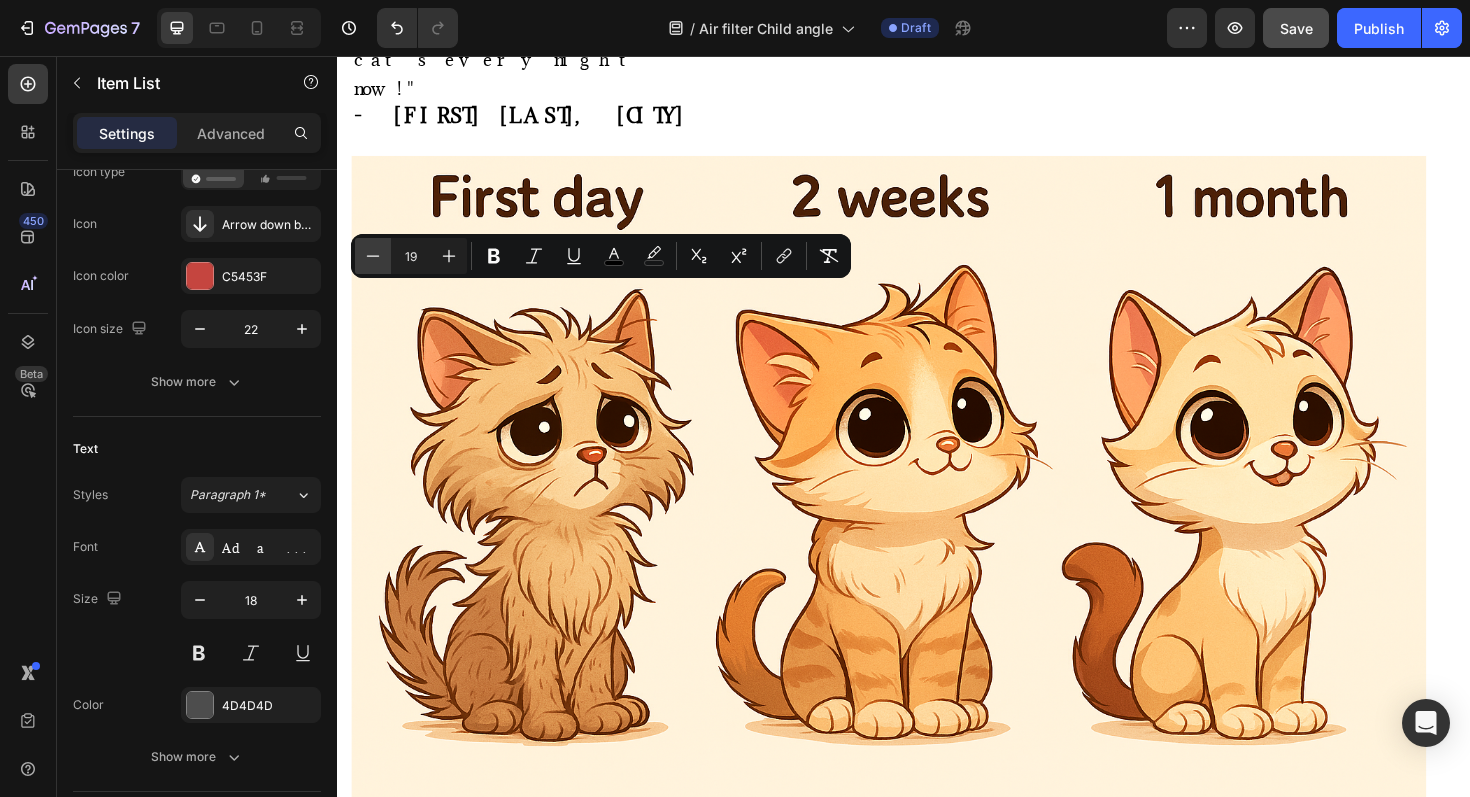 click 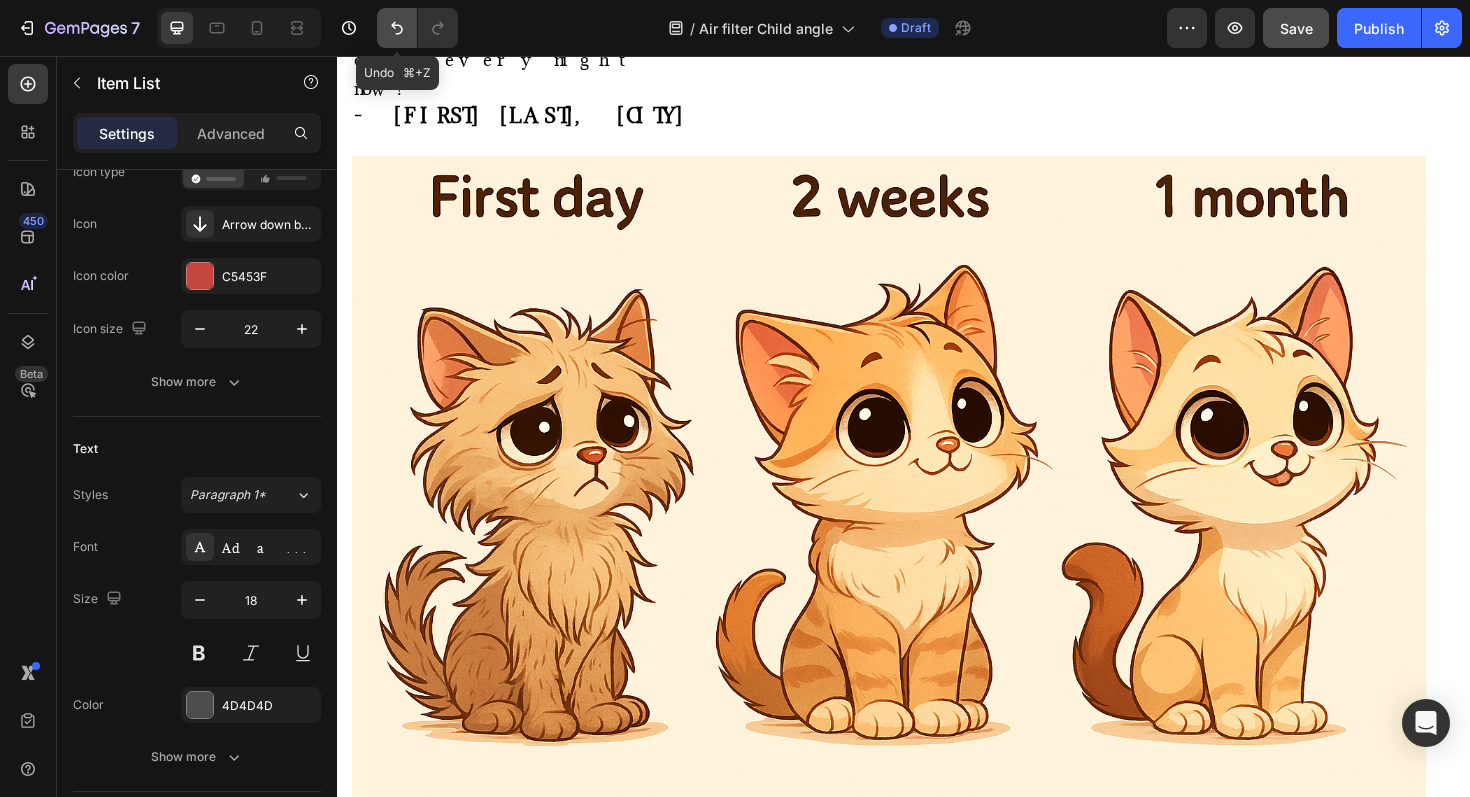 click 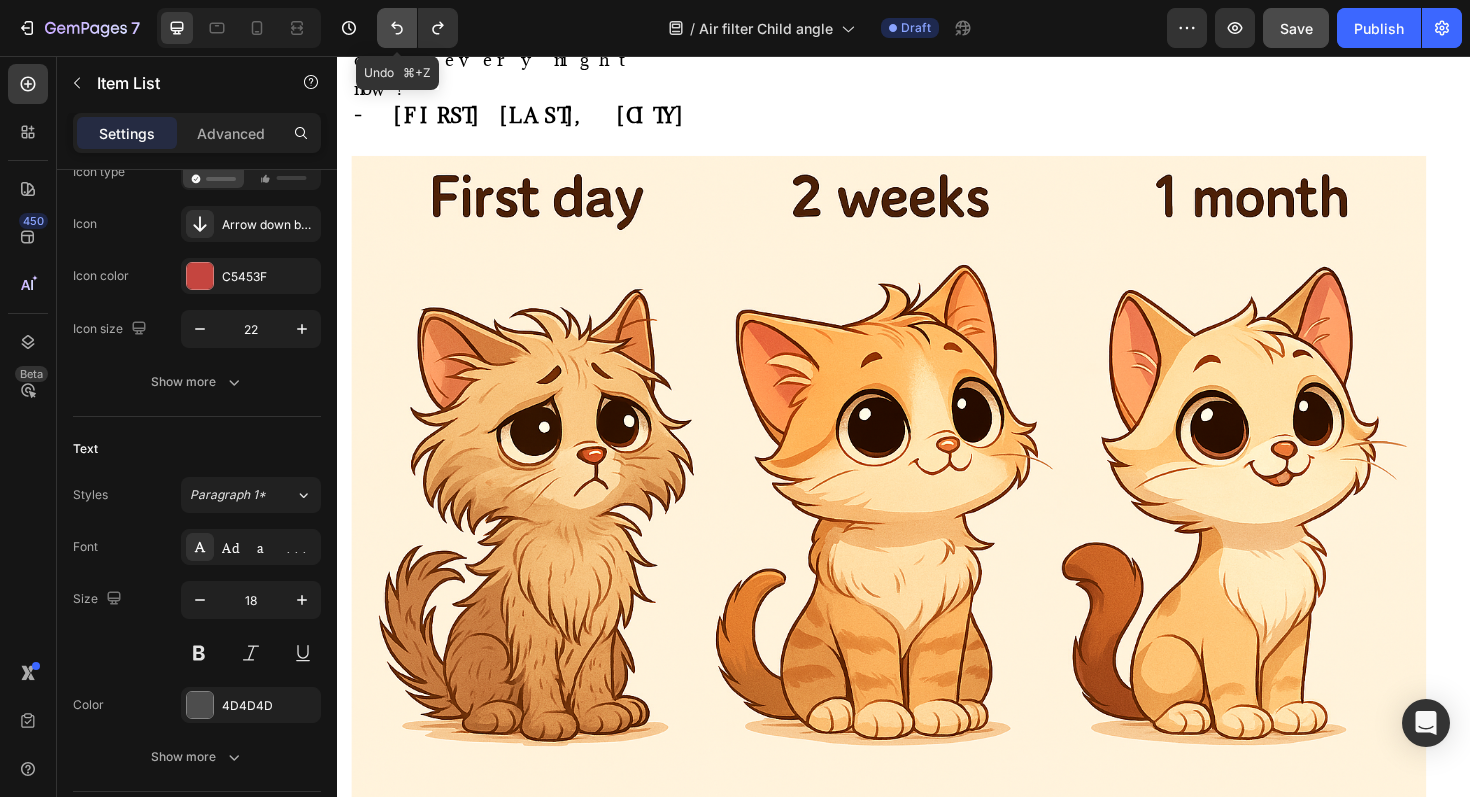 click 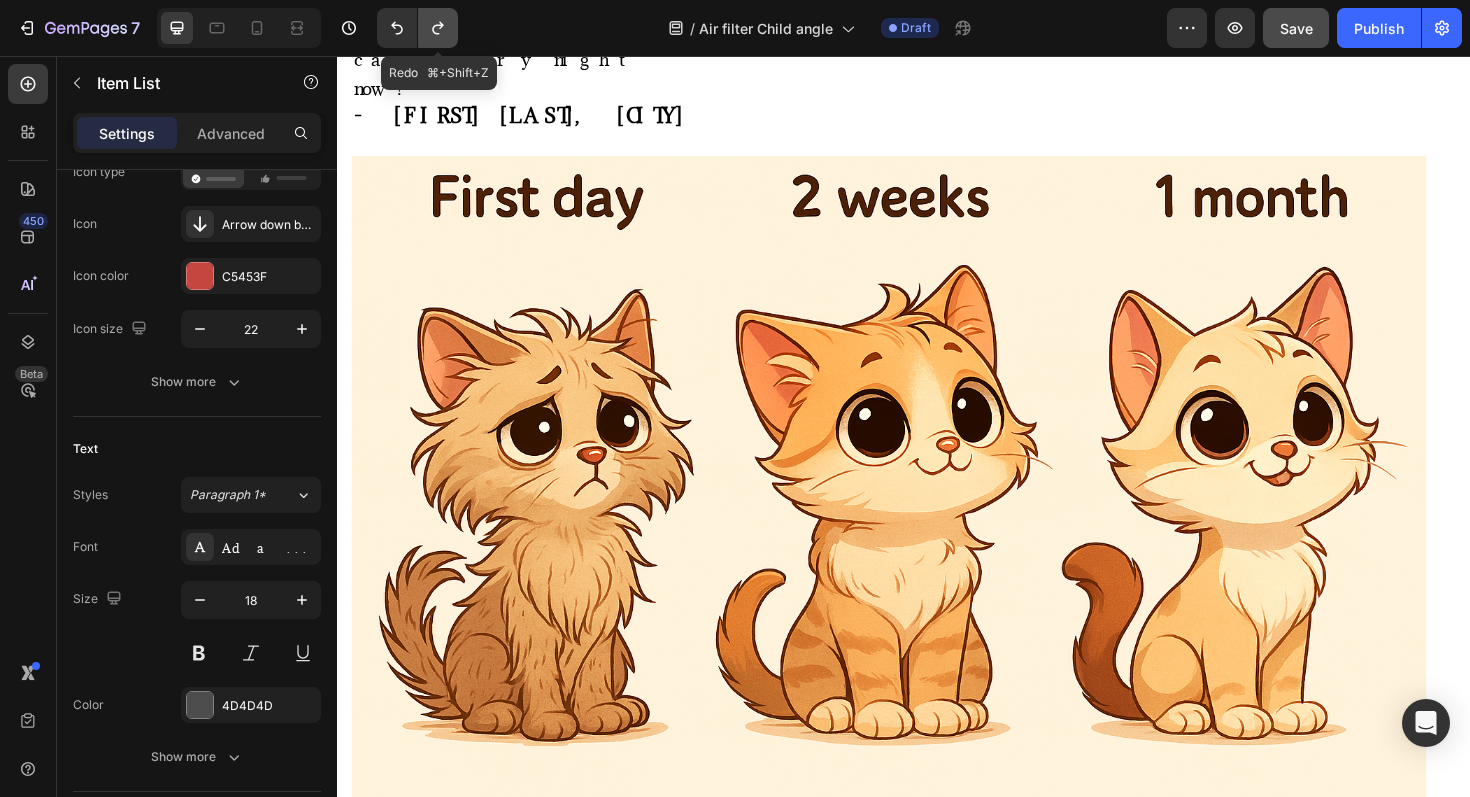 click 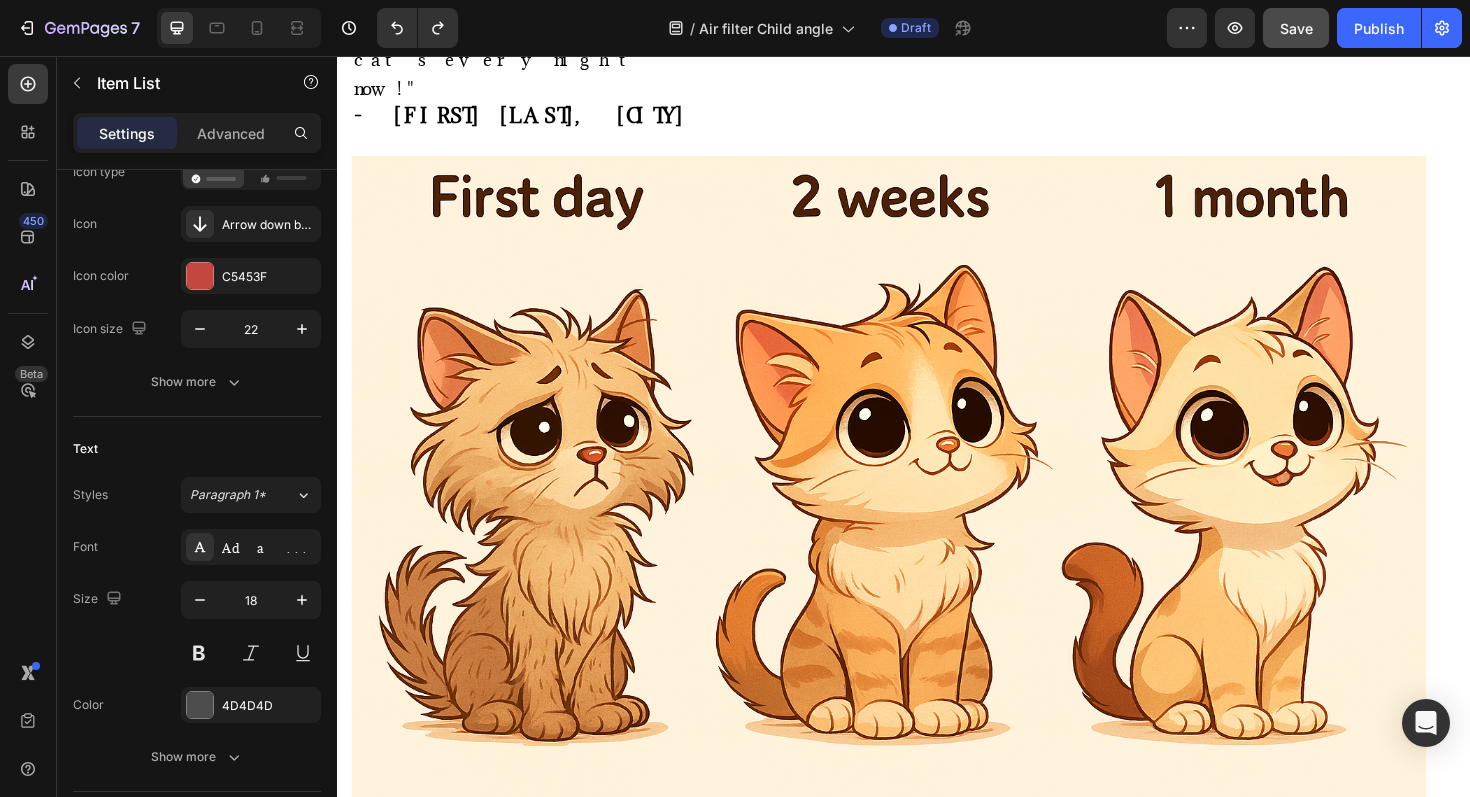 click on "agony" at bounding box center [490, 1123] 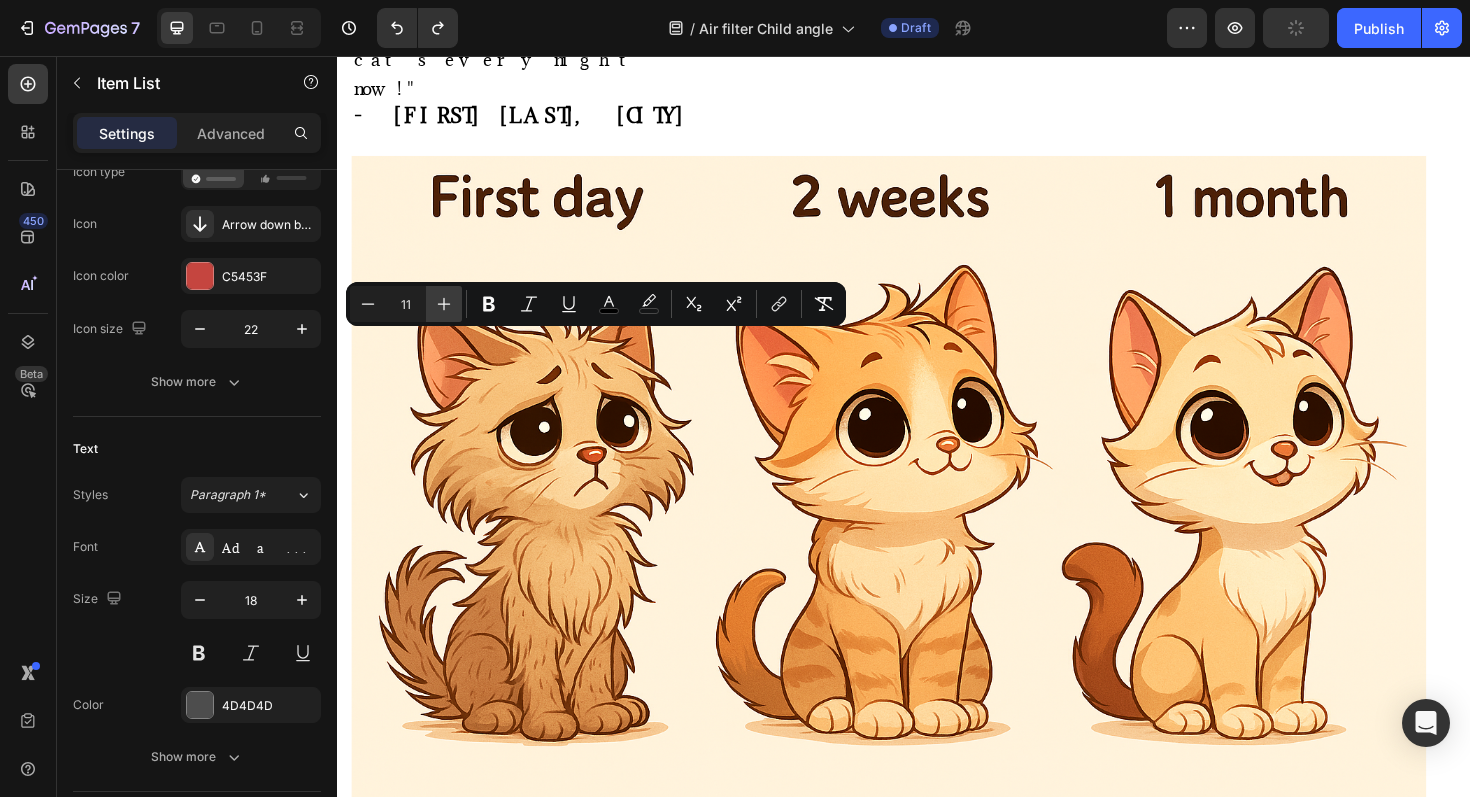click on "Plus" at bounding box center (444, 304) 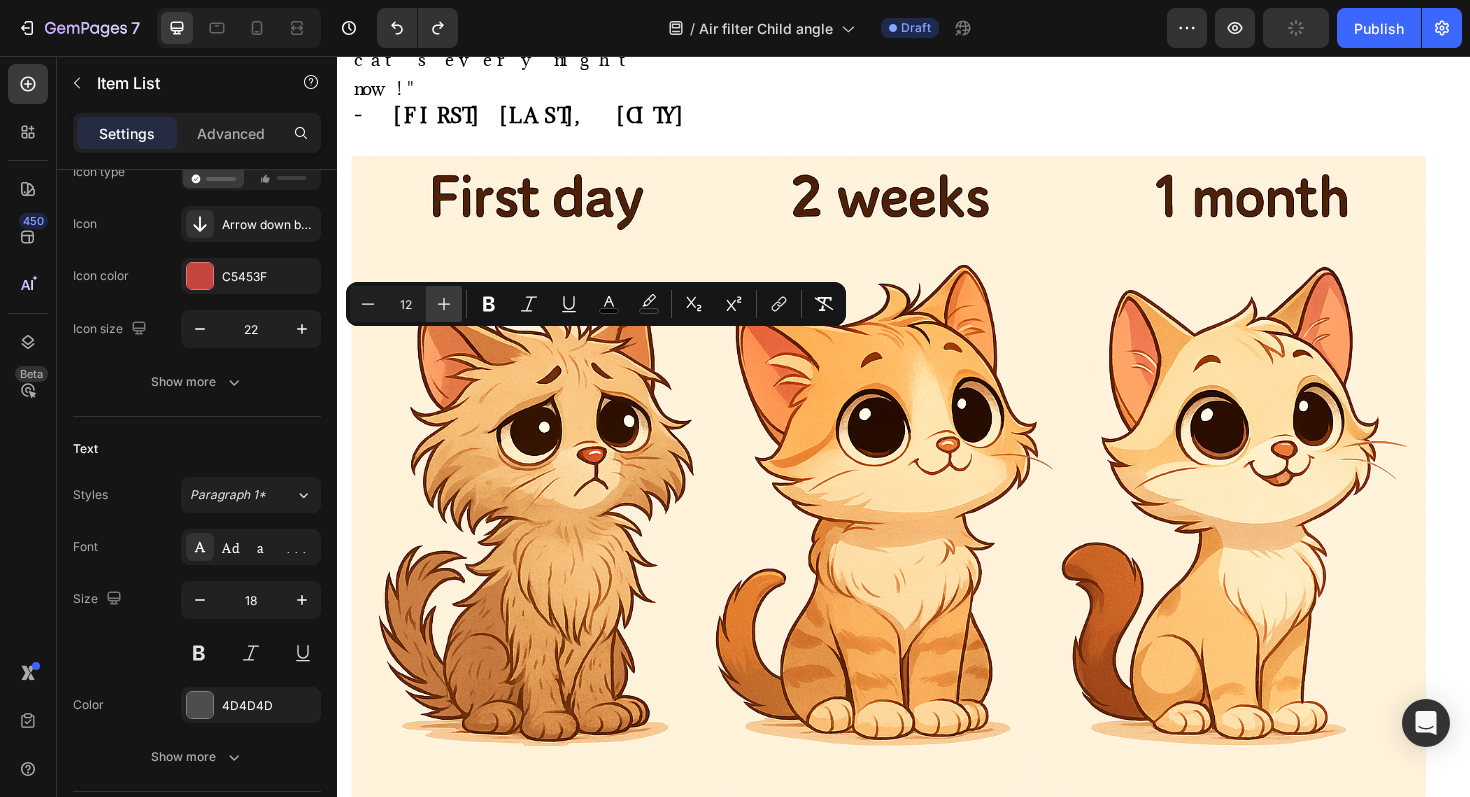 click on "Plus" at bounding box center [444, 304] 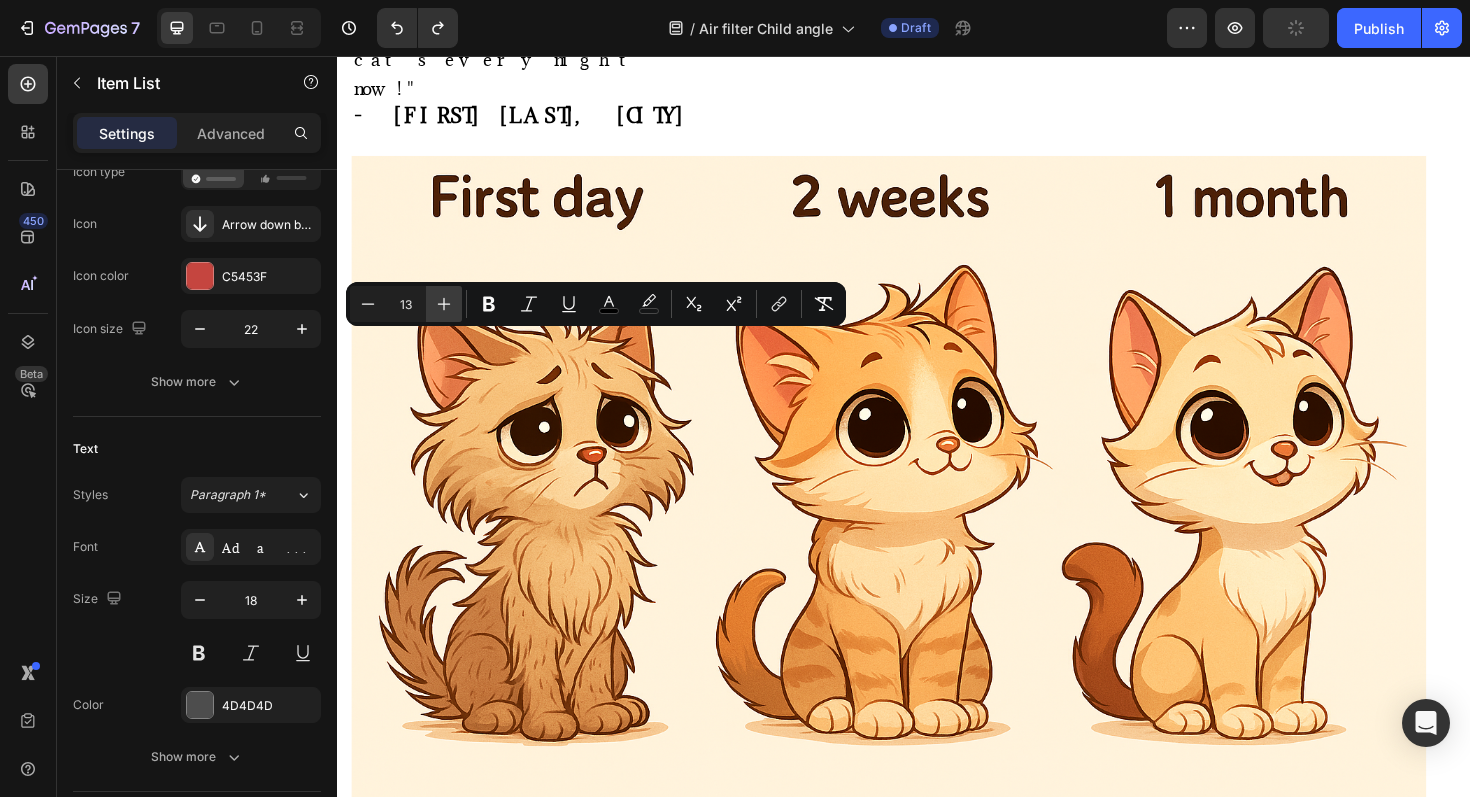 click on "Plus" at bounding box center (444, 304) 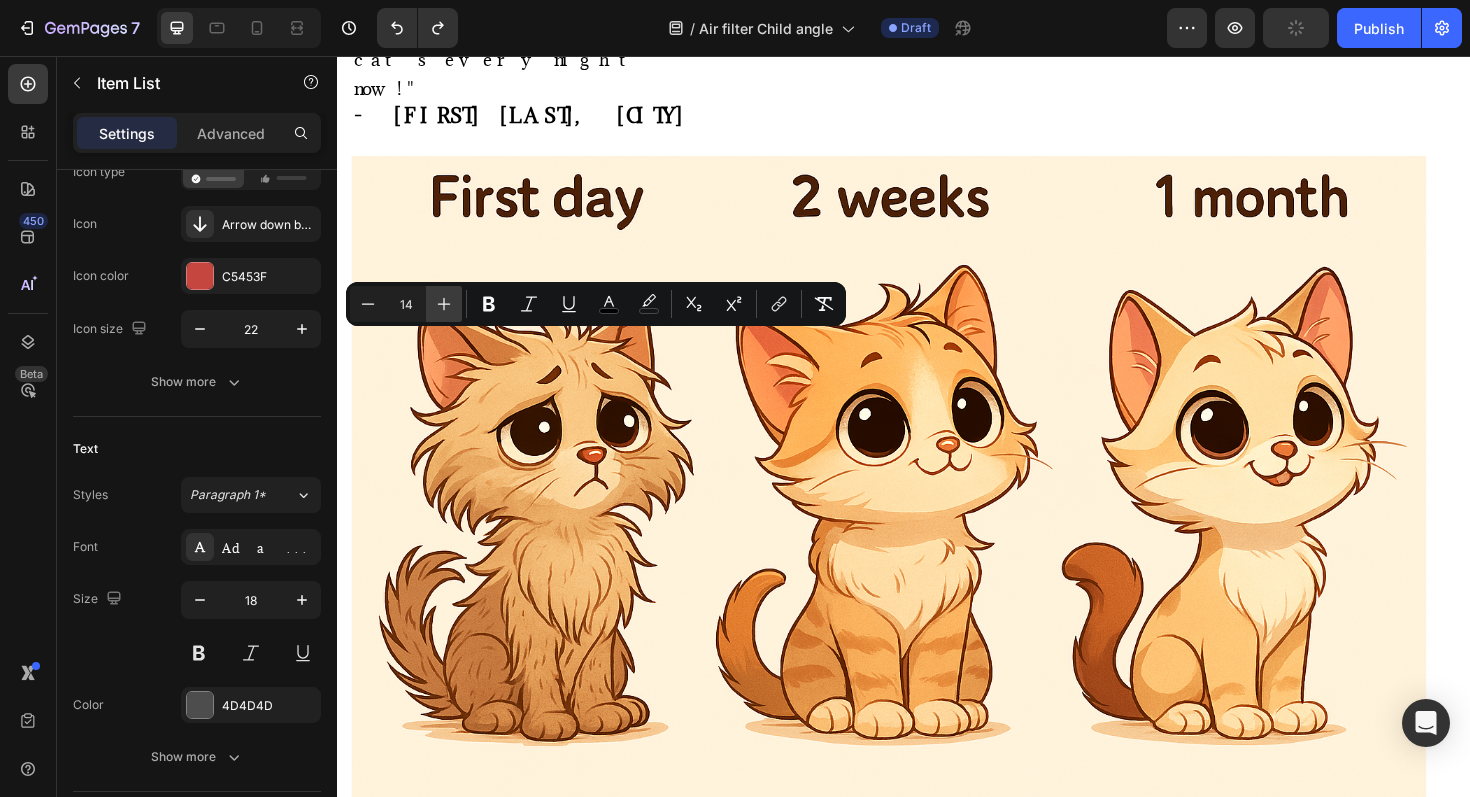 click on "Plus" at bounding box center [444, 304] 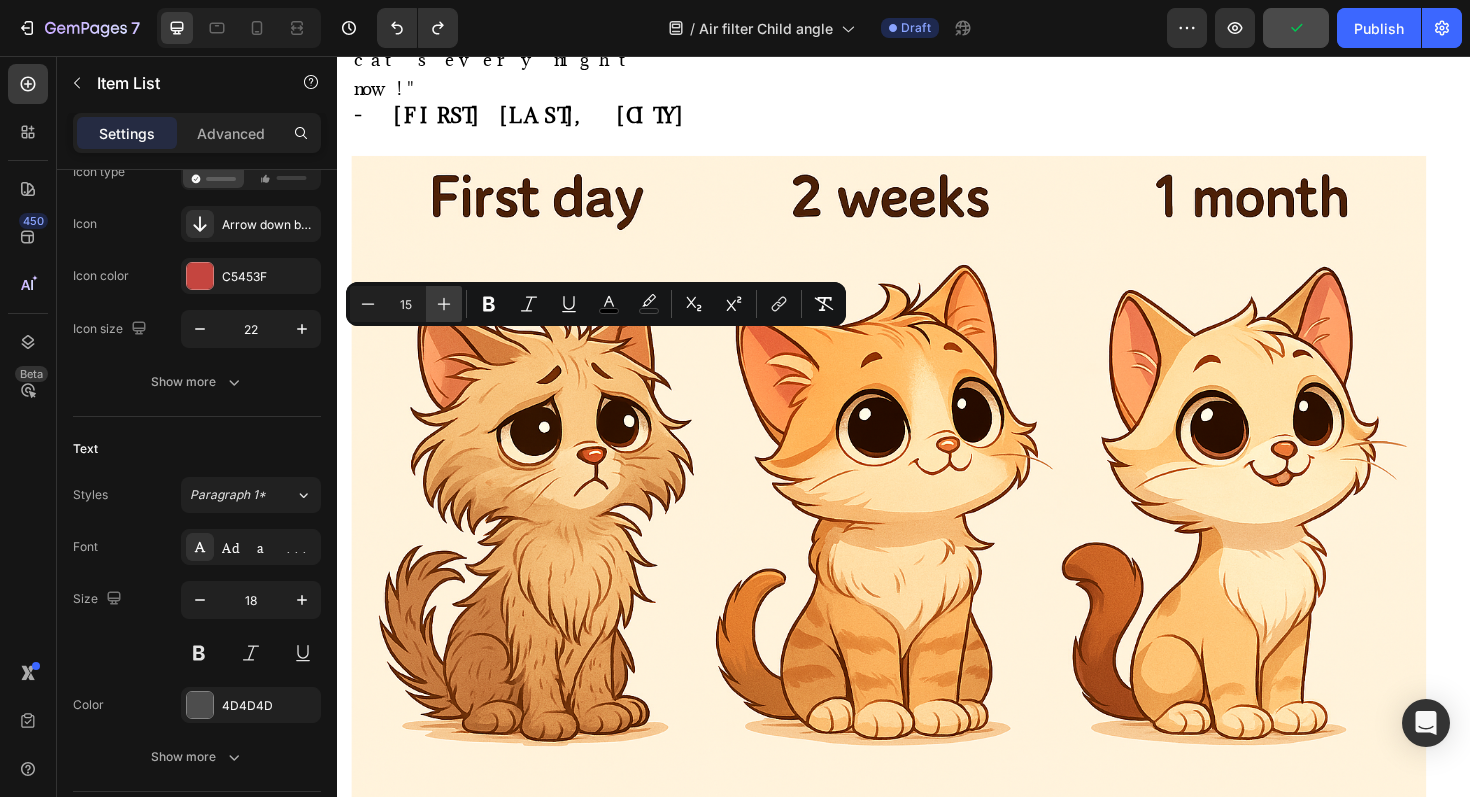 click on "Plus" at bounding box center [444, 304] 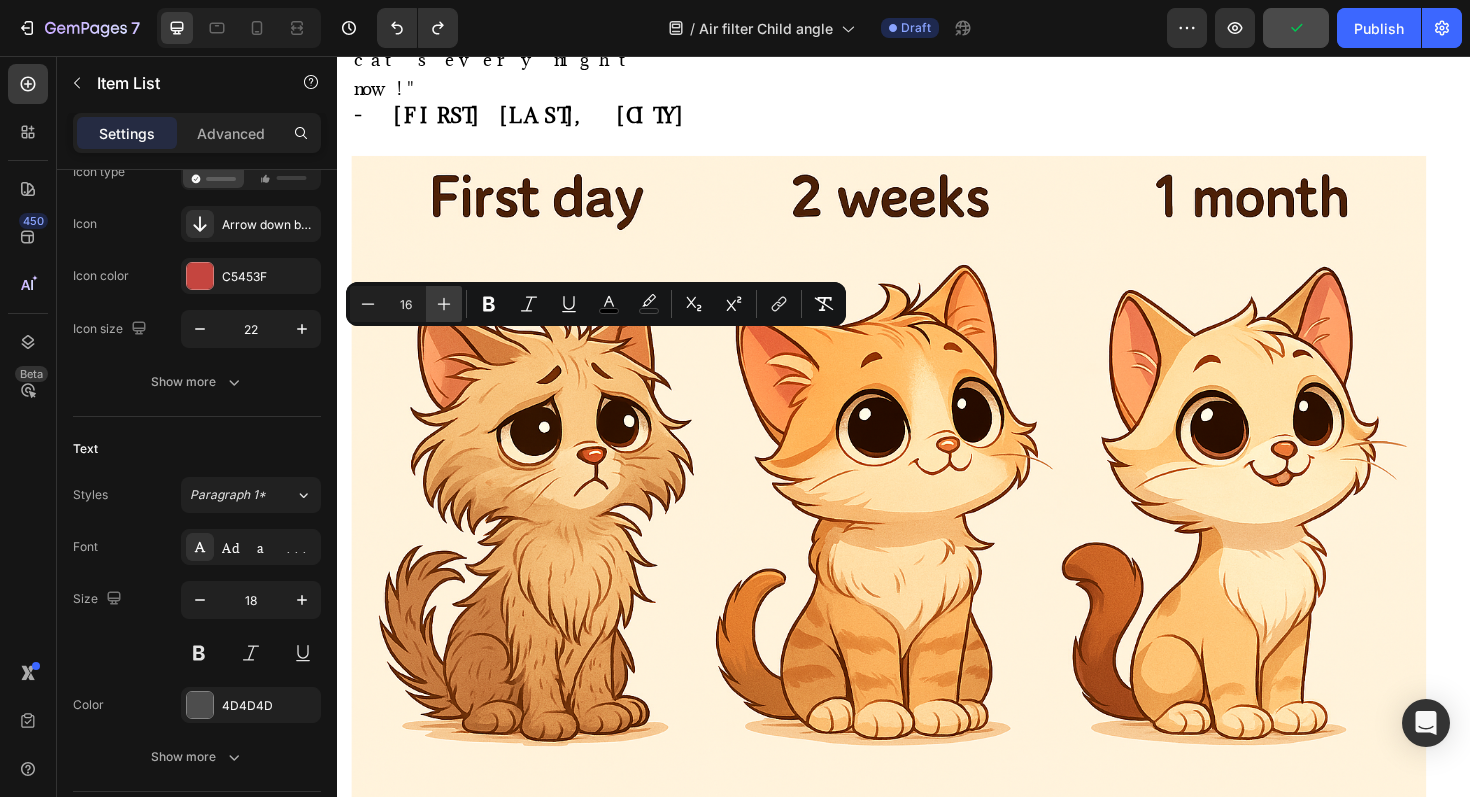 click on "Plus" at bounding box center (444, 304) 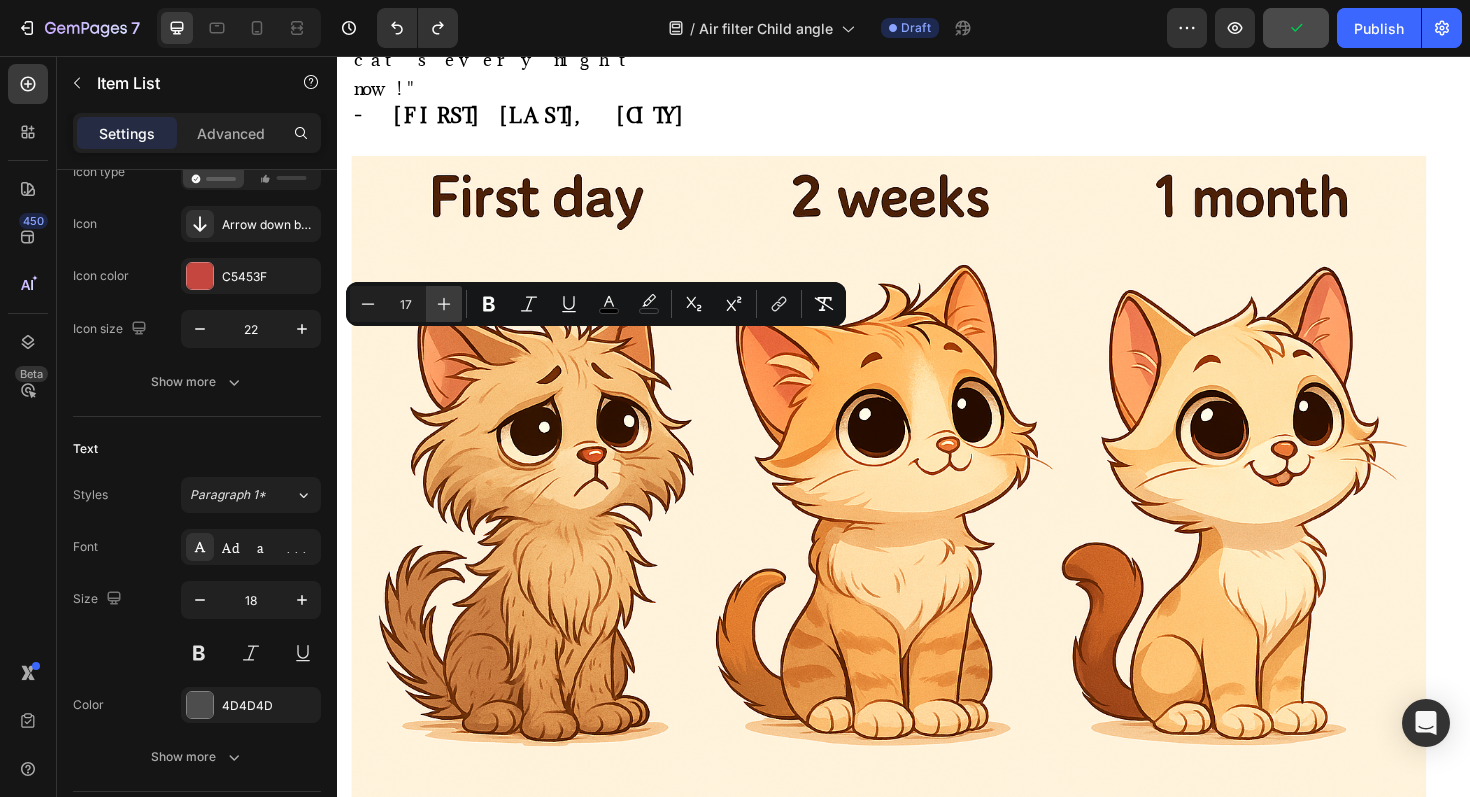 click on "Plus" at bounding box center (444, 304) 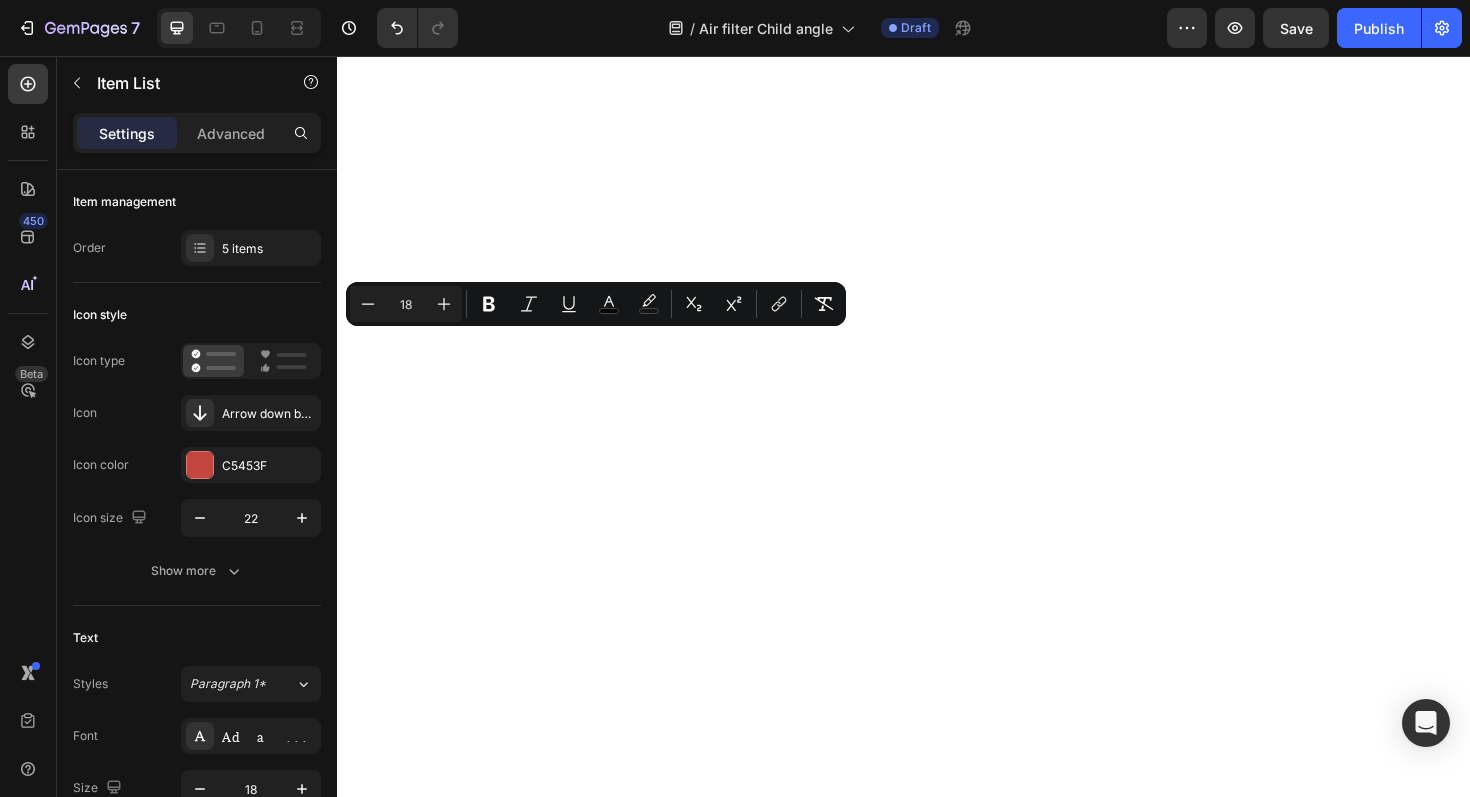 scroll, scrollTop: 0, scrollLeft: 0, axis: both 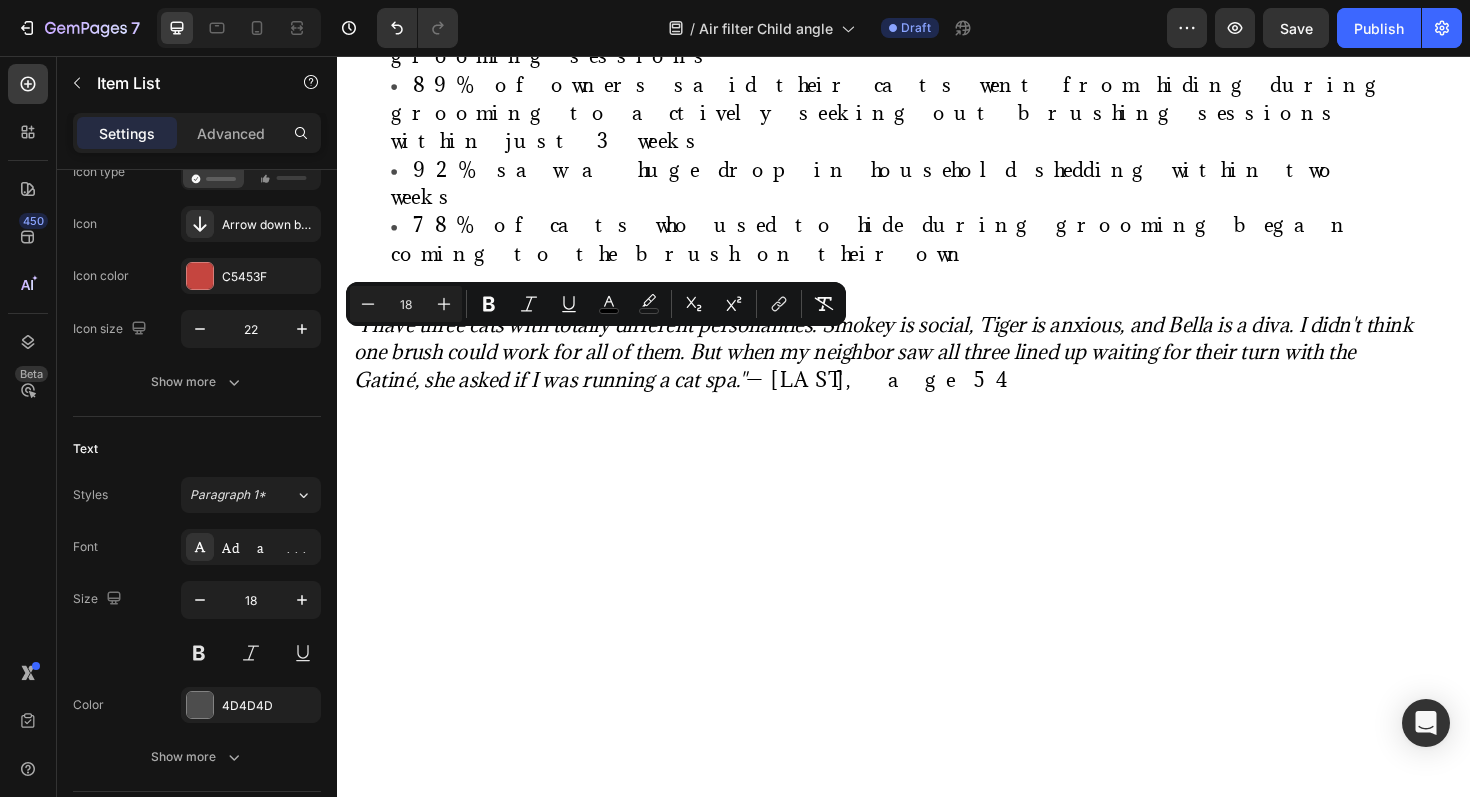 click on "•  Sleep disruption  for the entire family" at bounding box center [892, -1414] 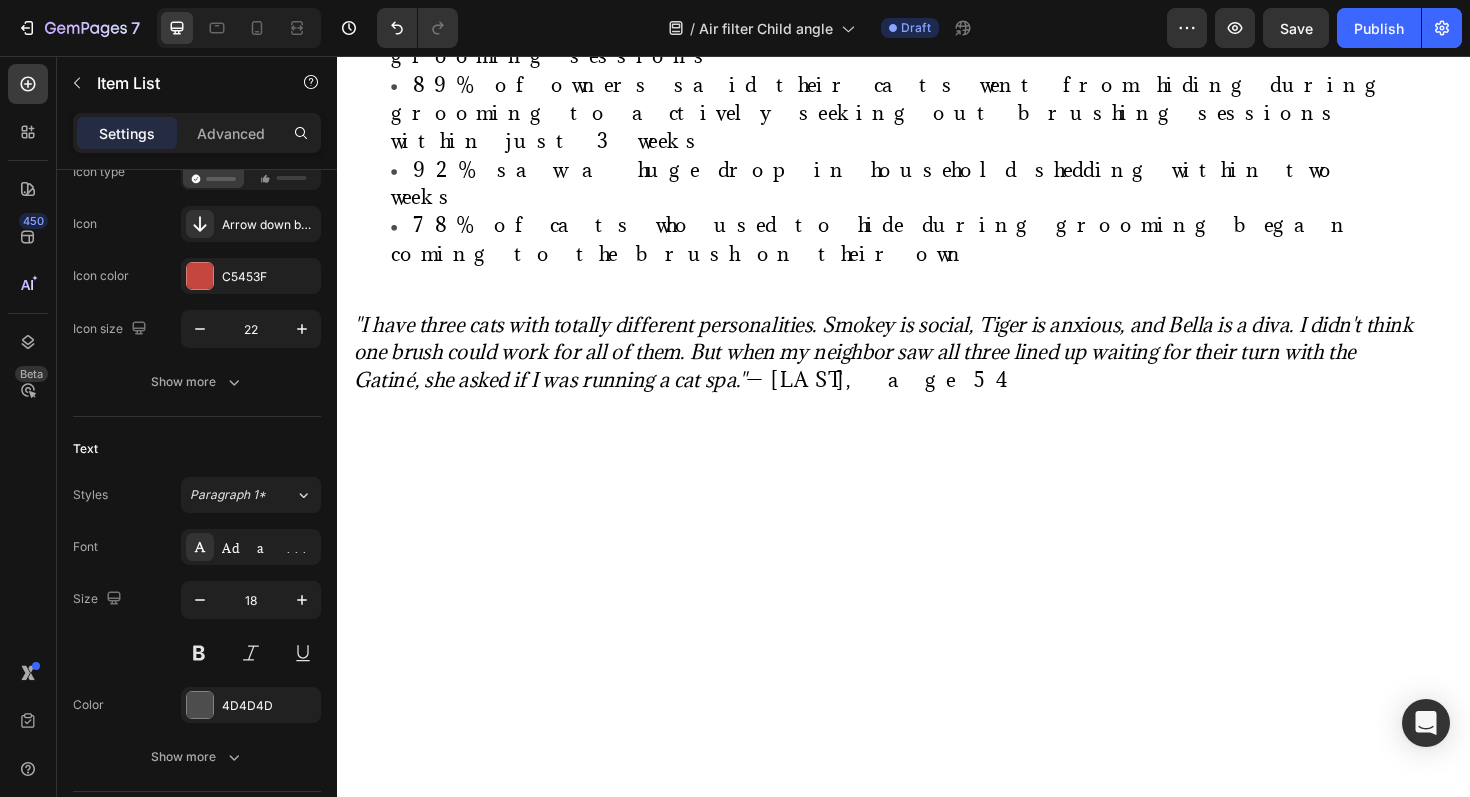 click on "Sleep disruption" at bounding box center [450, -1413] 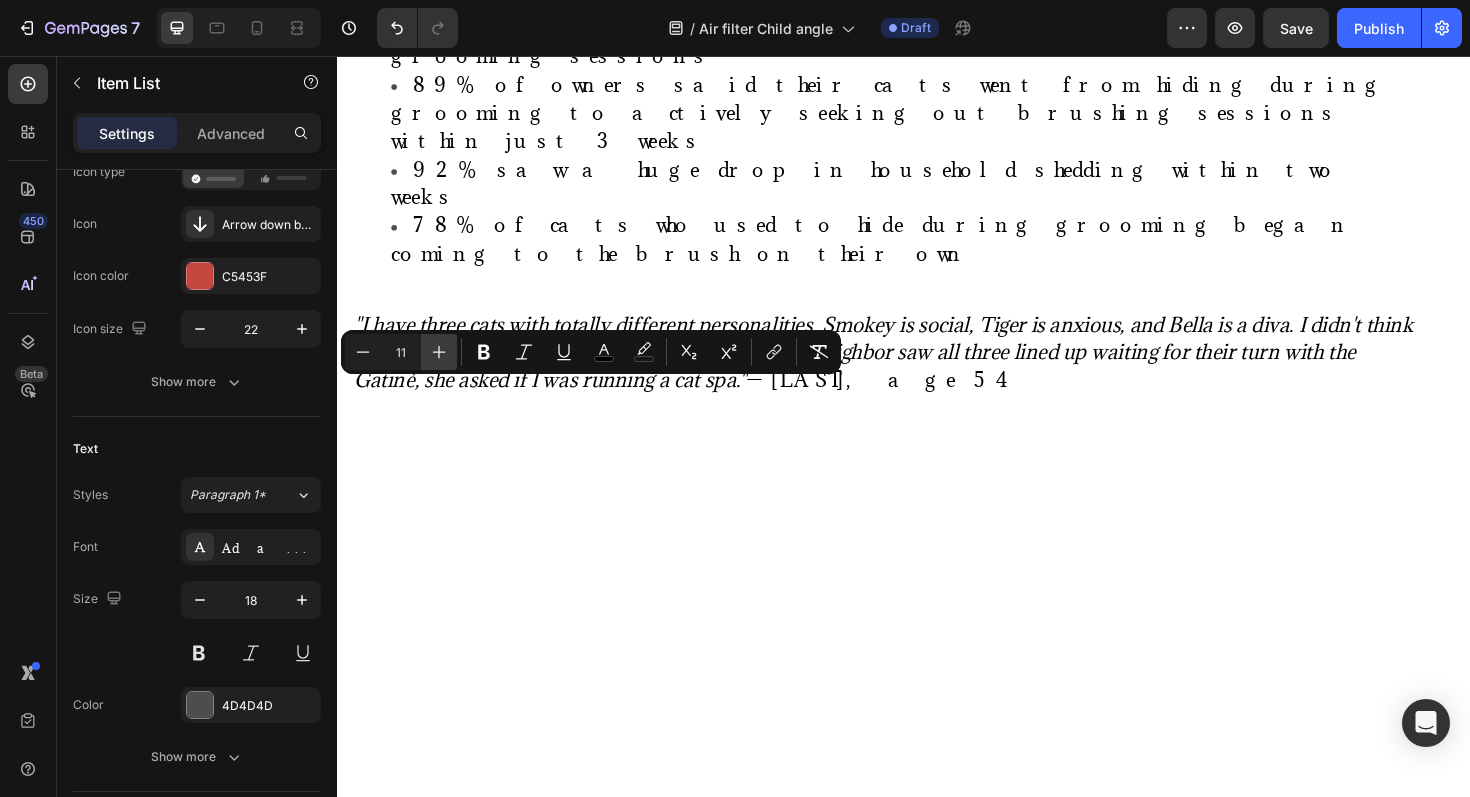 click 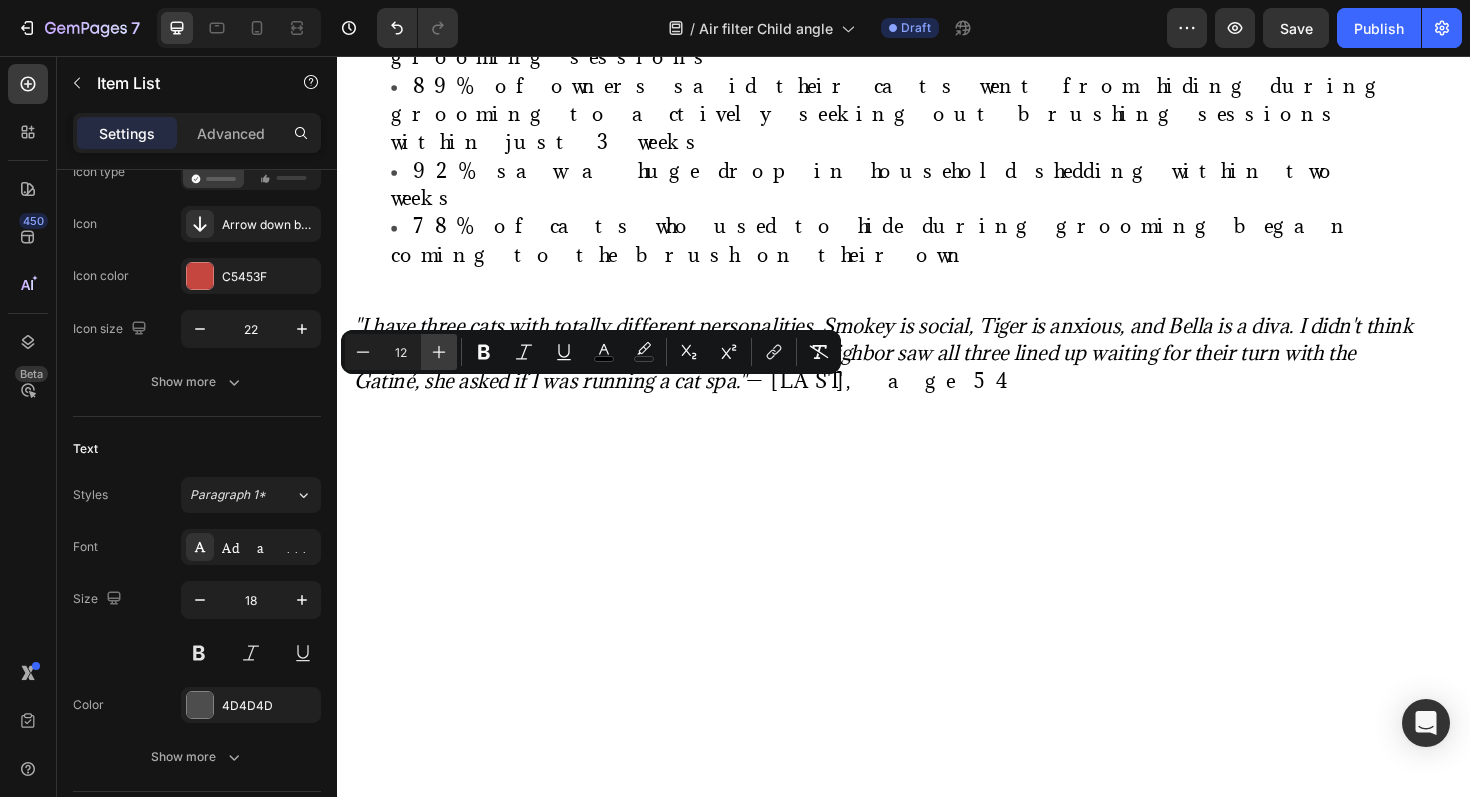 click 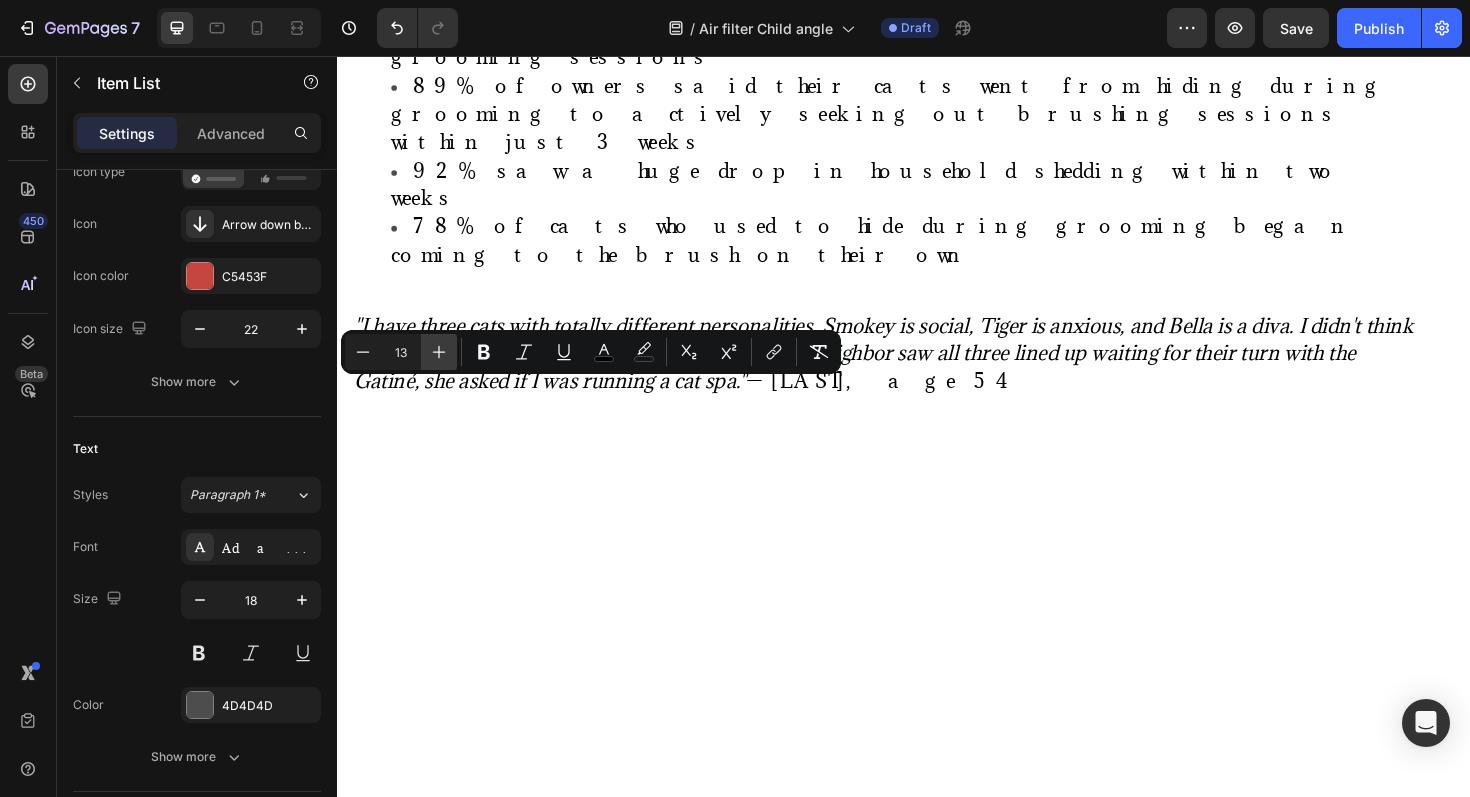 click 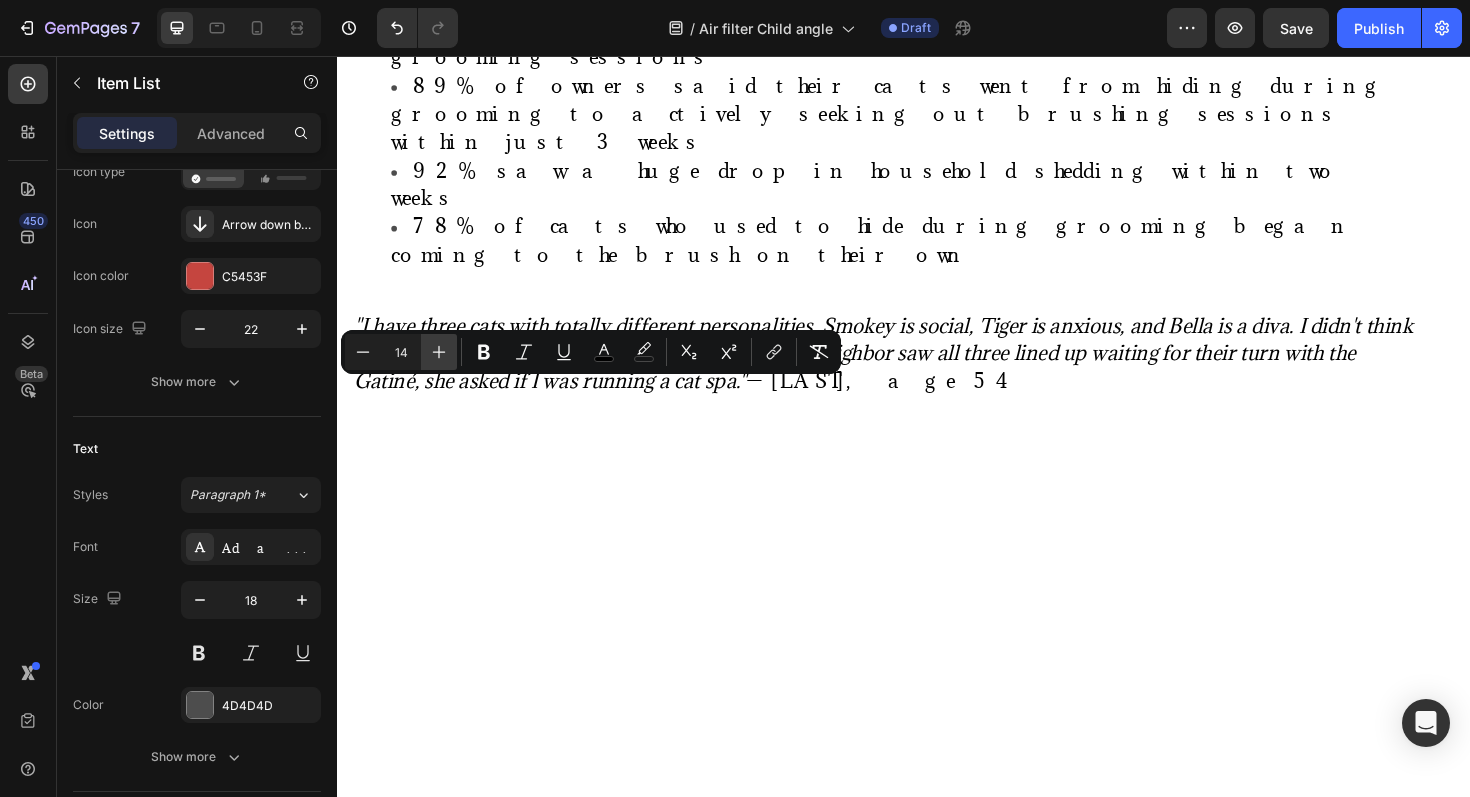 click 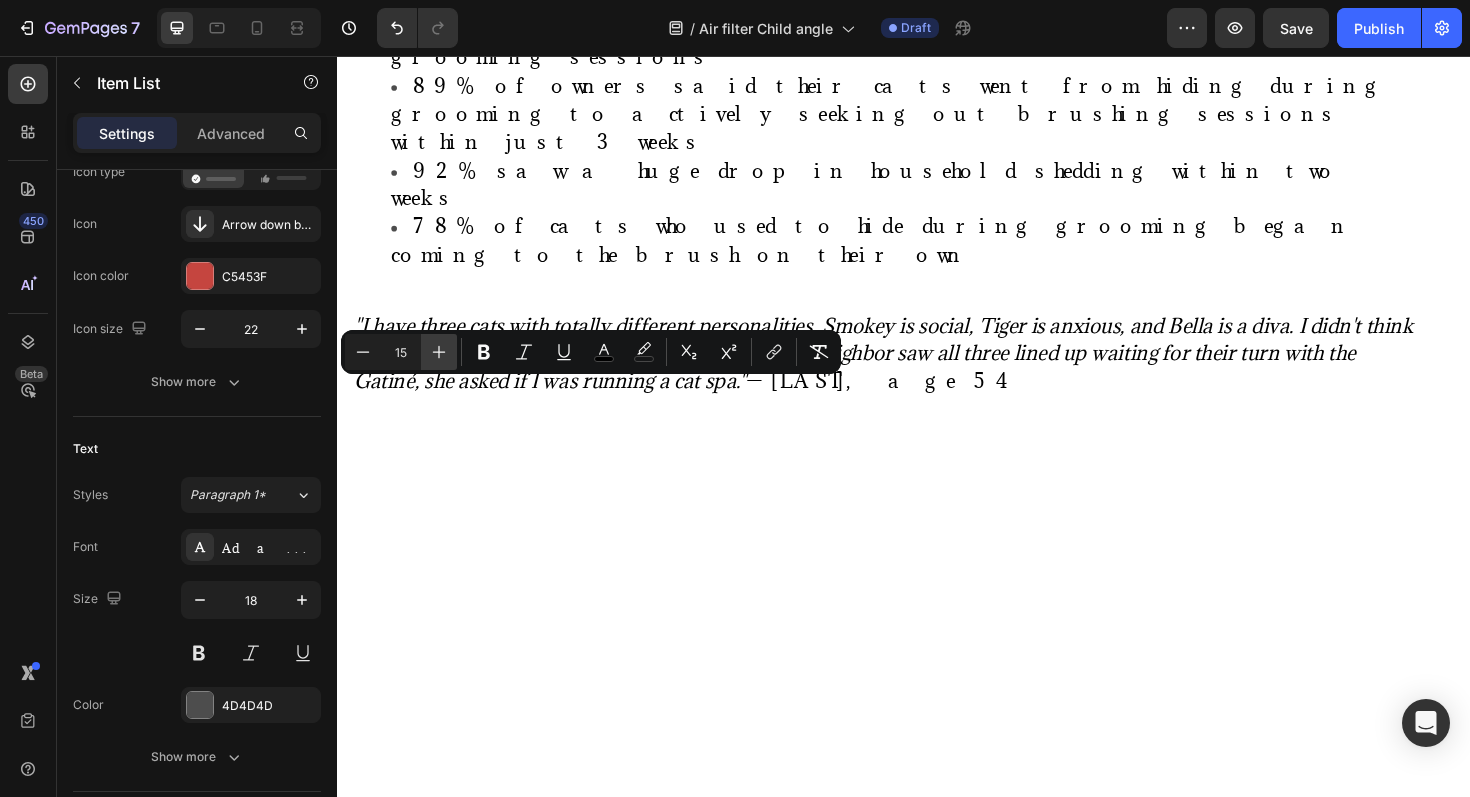 click 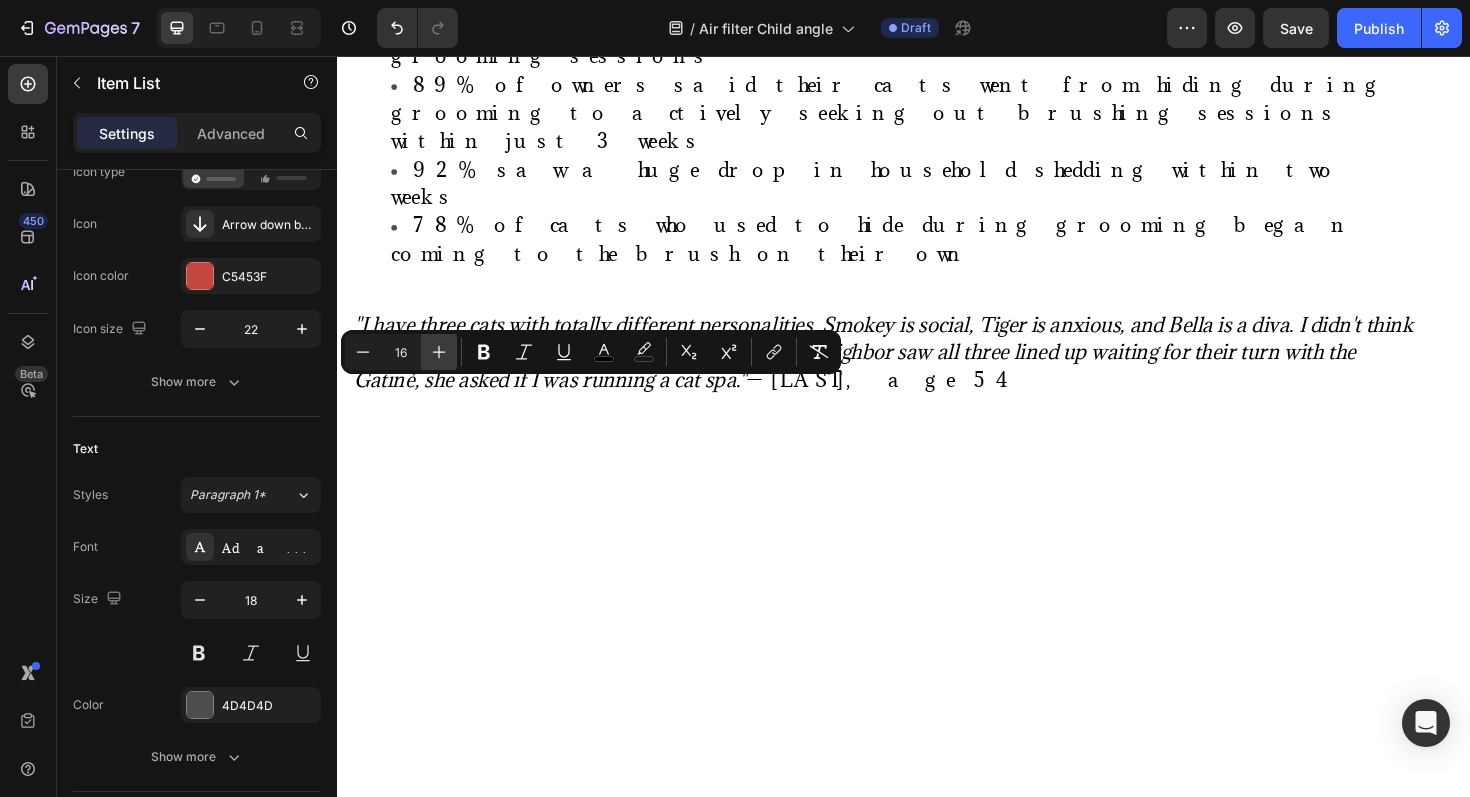click 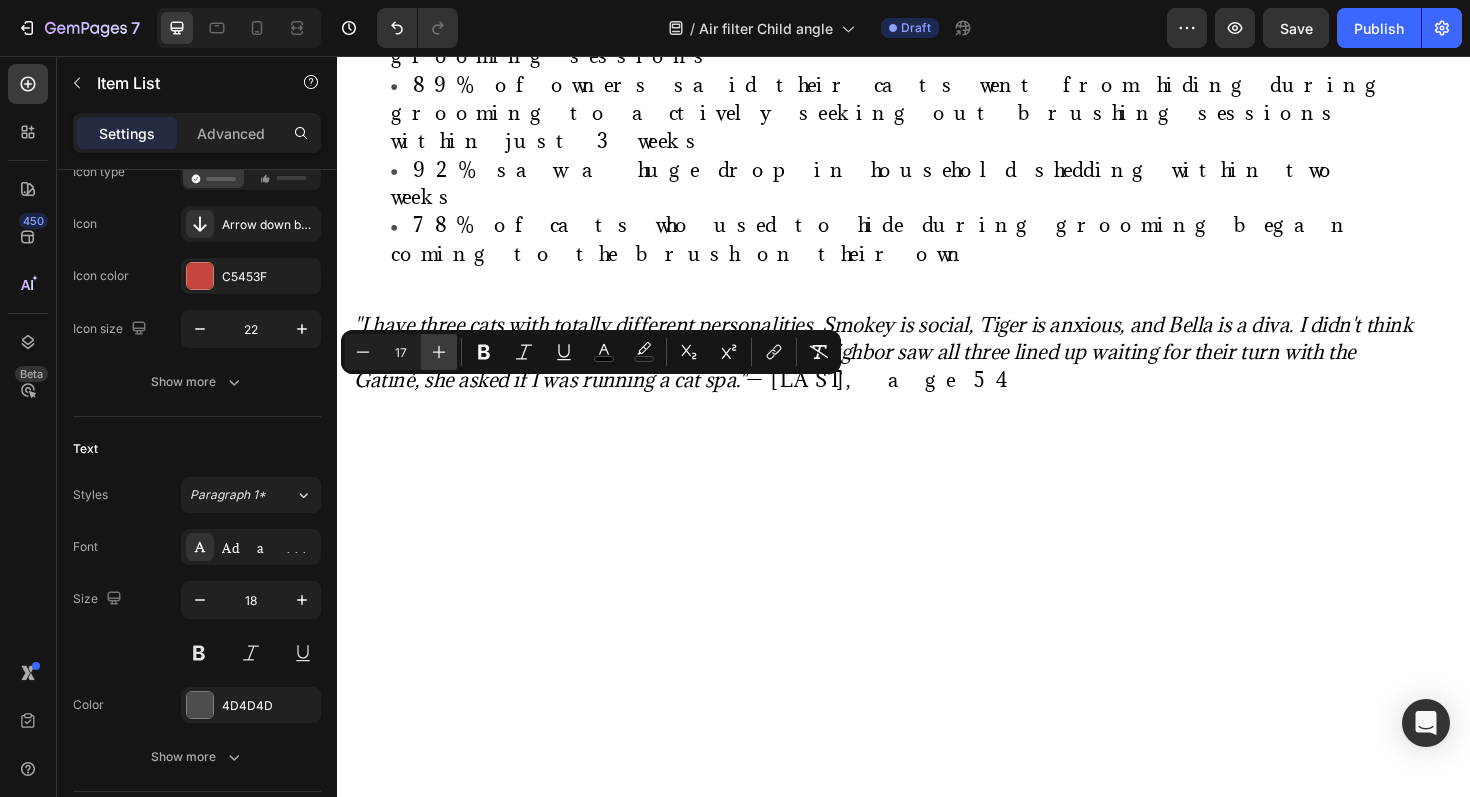 click 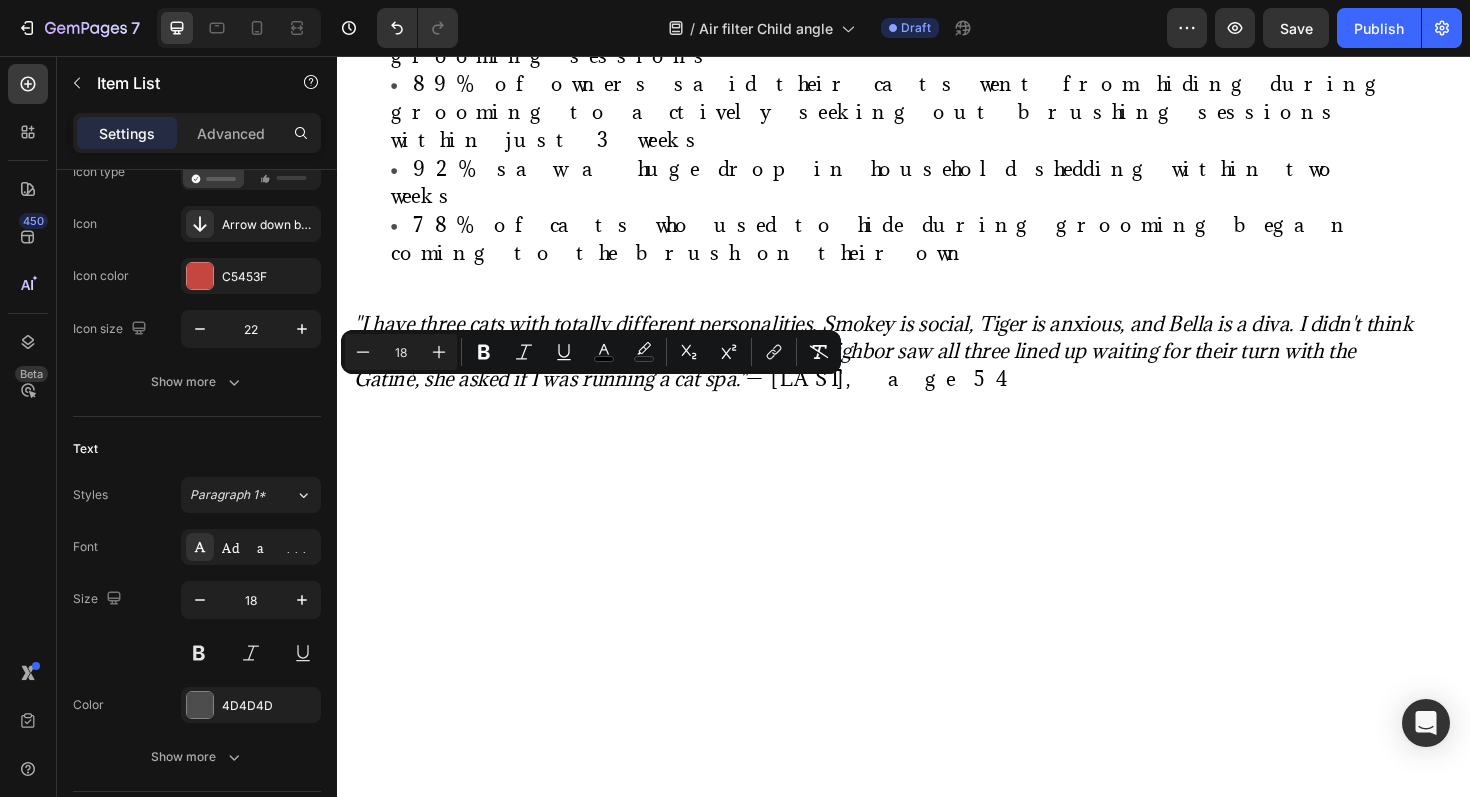 click on "Social isolation" at bounding box center [439, -1363] 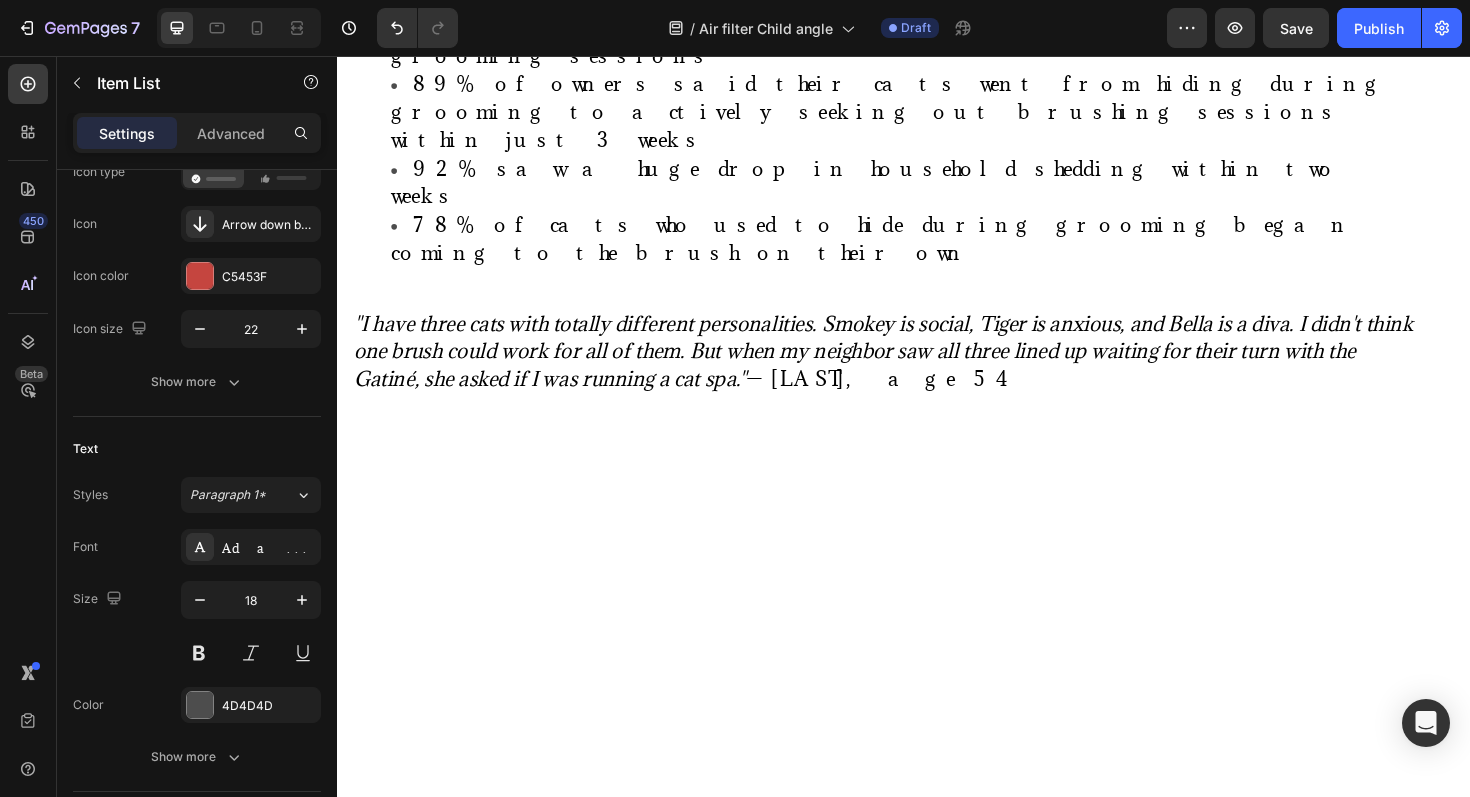 click on "Social isolation" at bounding box center [439, -1363] 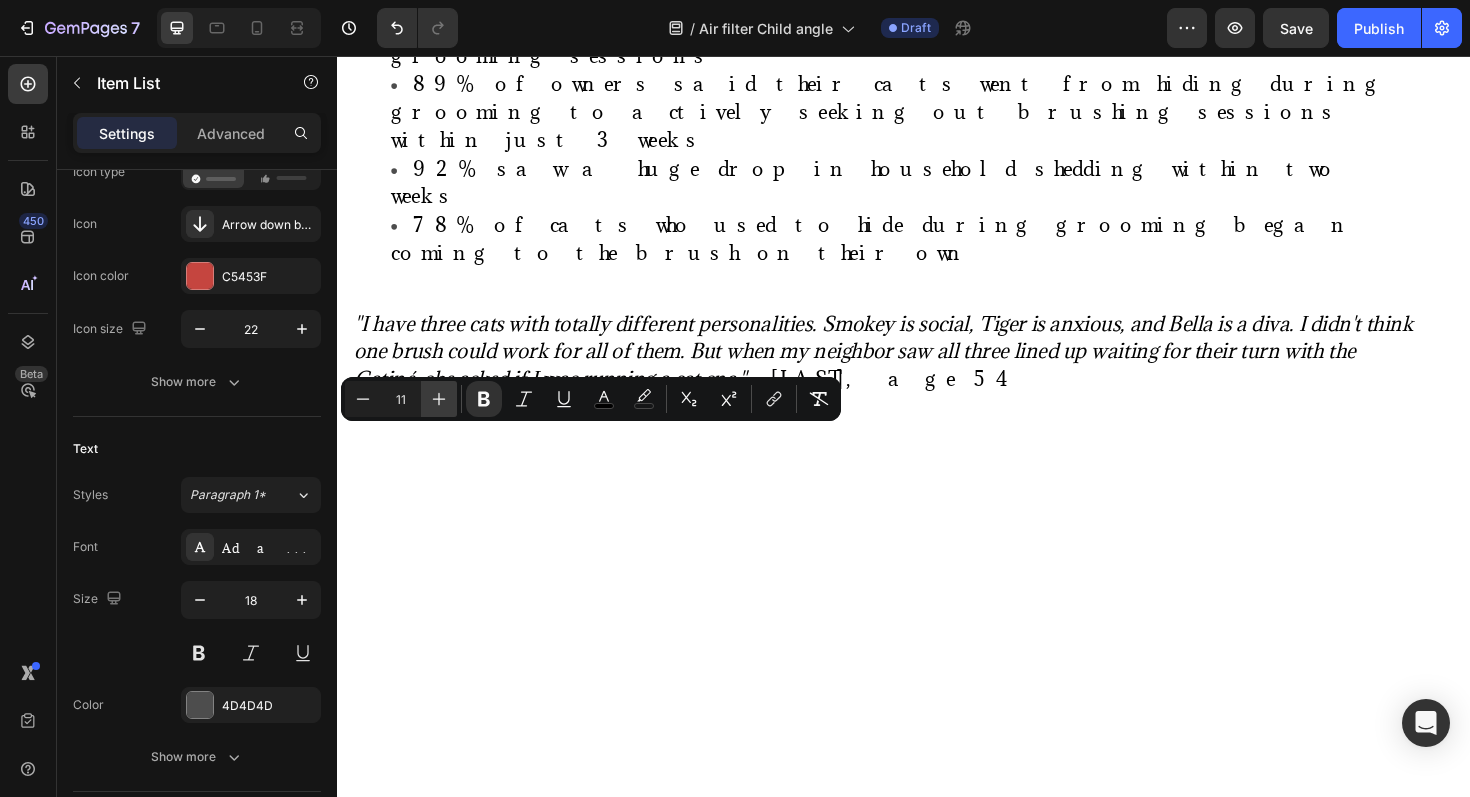 click on "Plus" at bounding box center (439, 399) 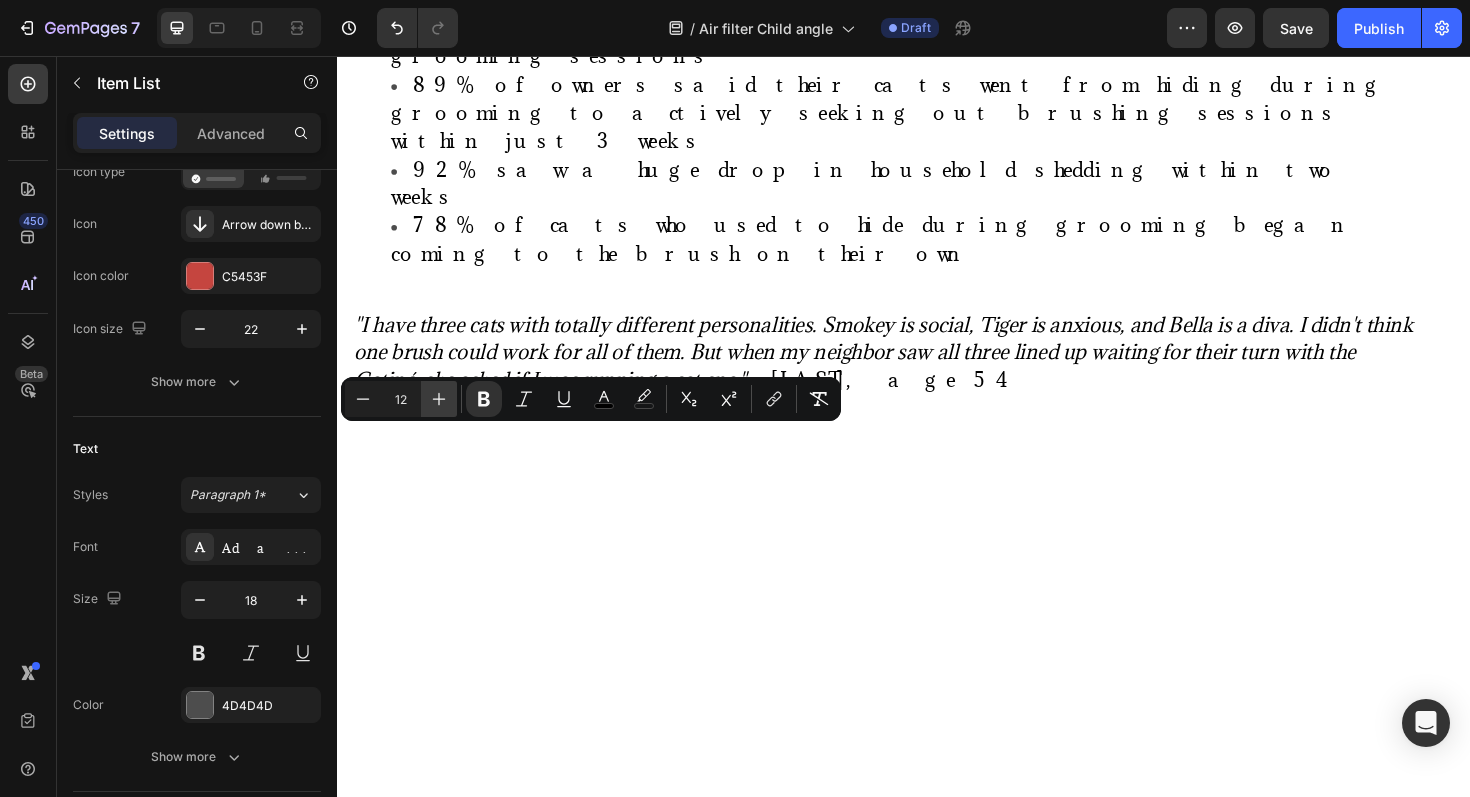 click on "Plus" at bounding box center [439, 399] 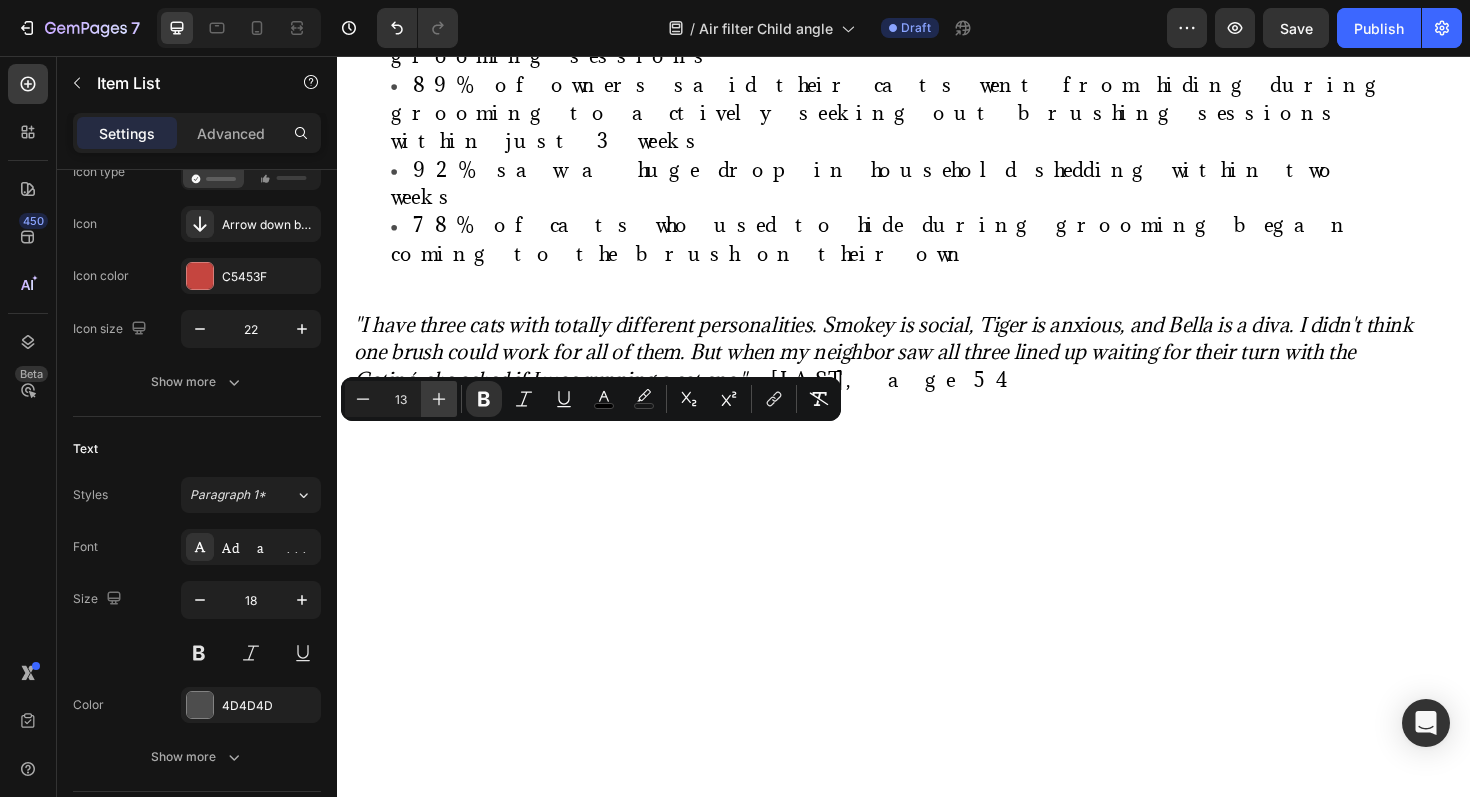 click on "Plus" at bounding box center (439, 399) 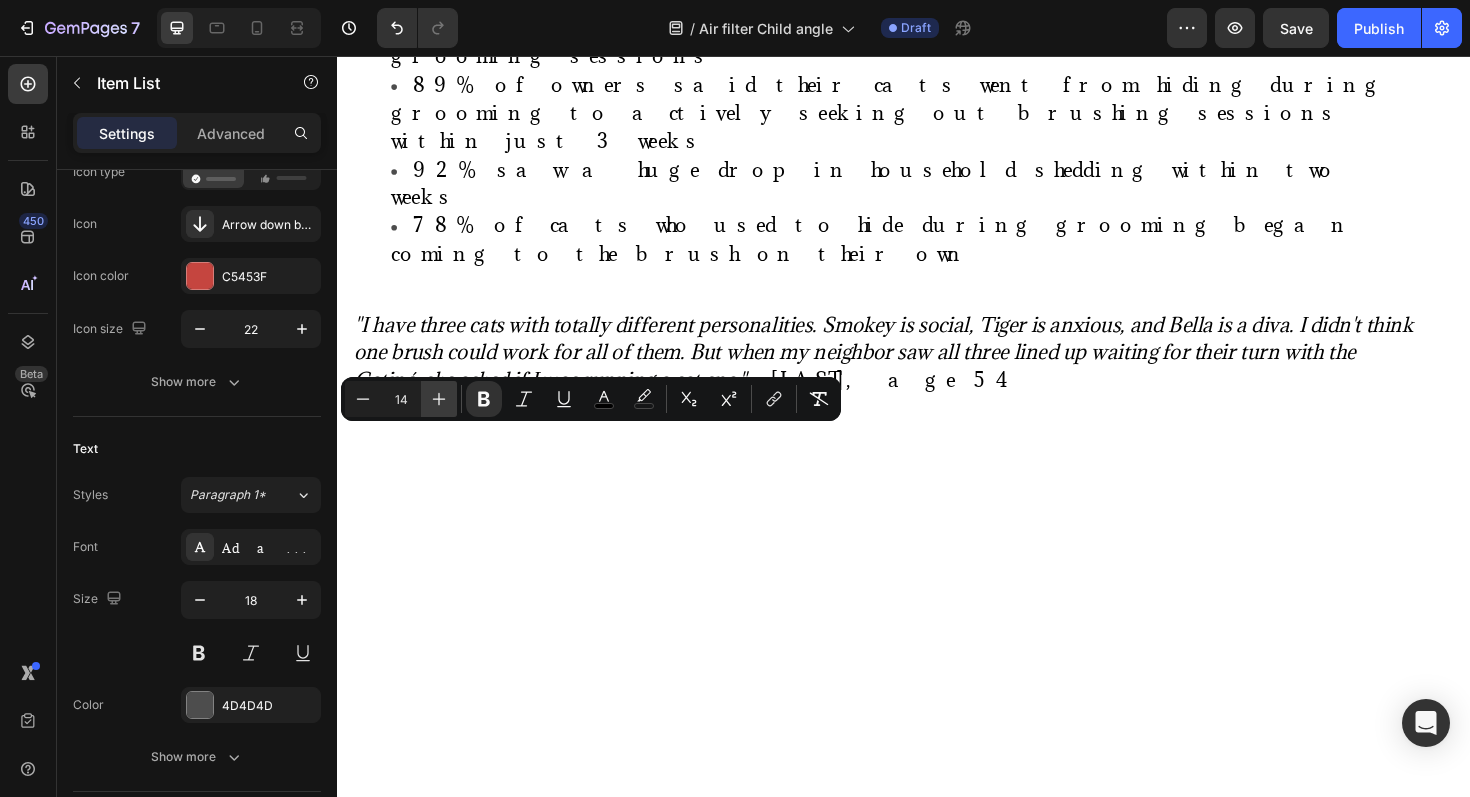 click on "Plus" at bounding box center (439, 399) 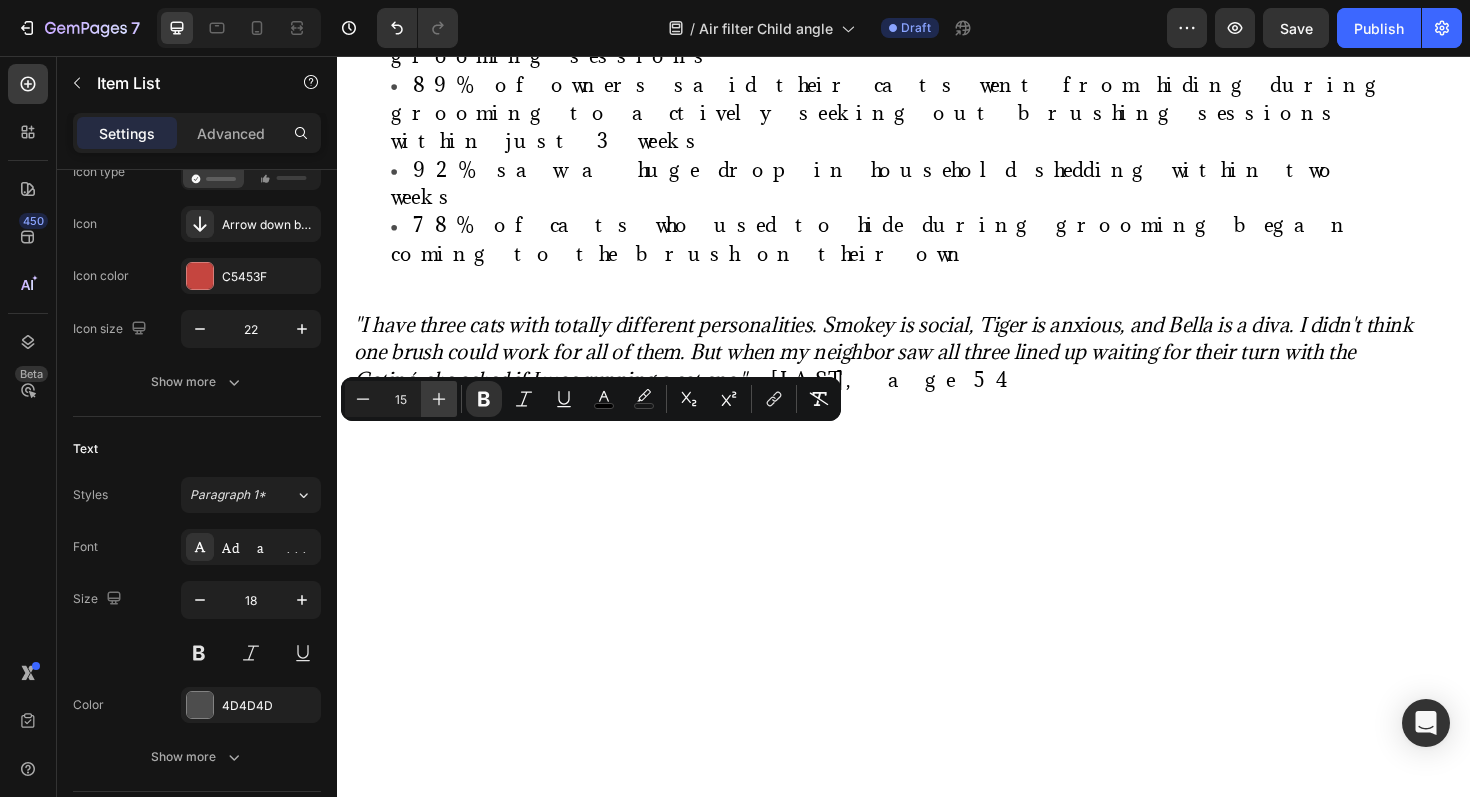 click on "Plus" at bounding box center [439, 399] 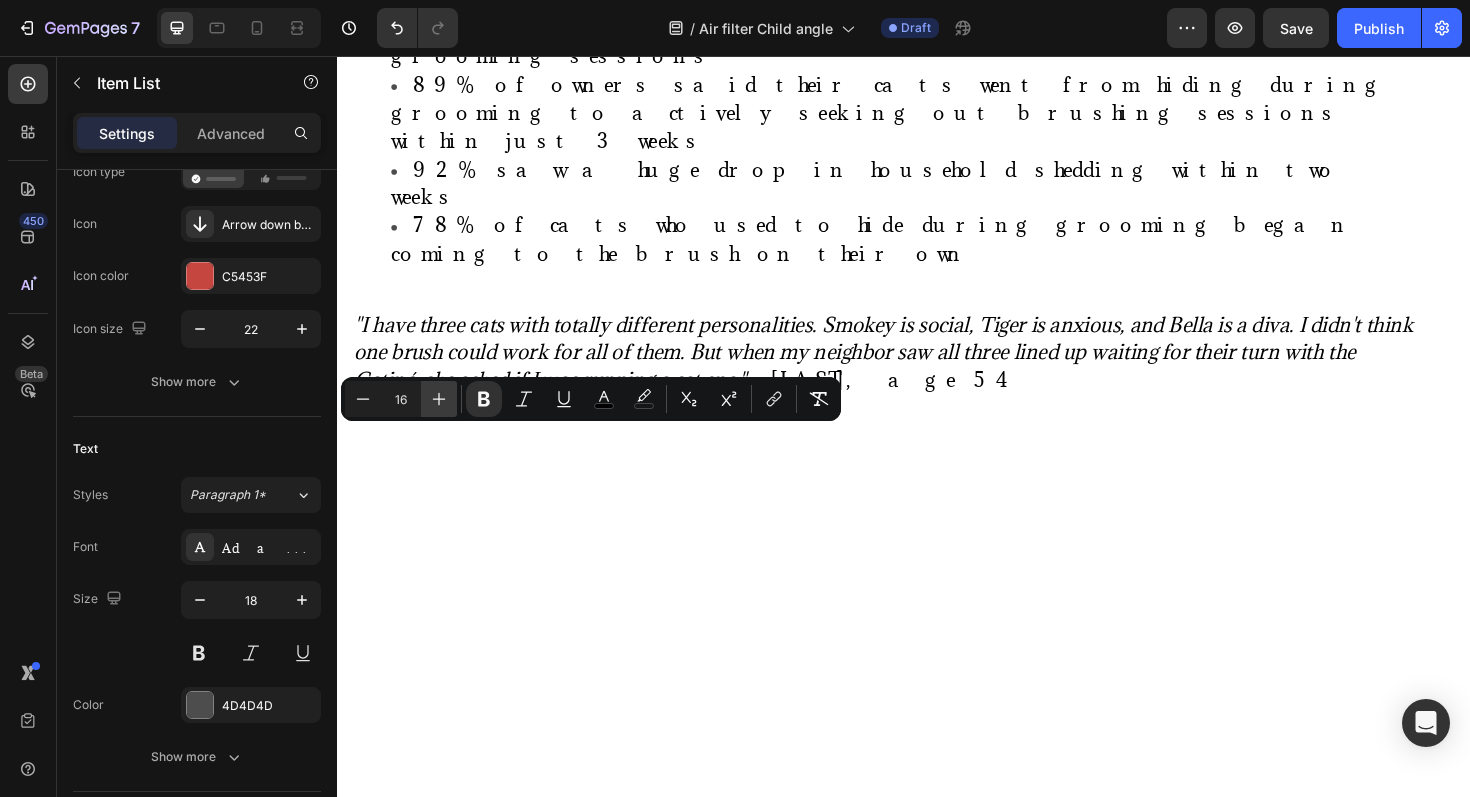 click on "Plus" at bounding box center [439, 399] 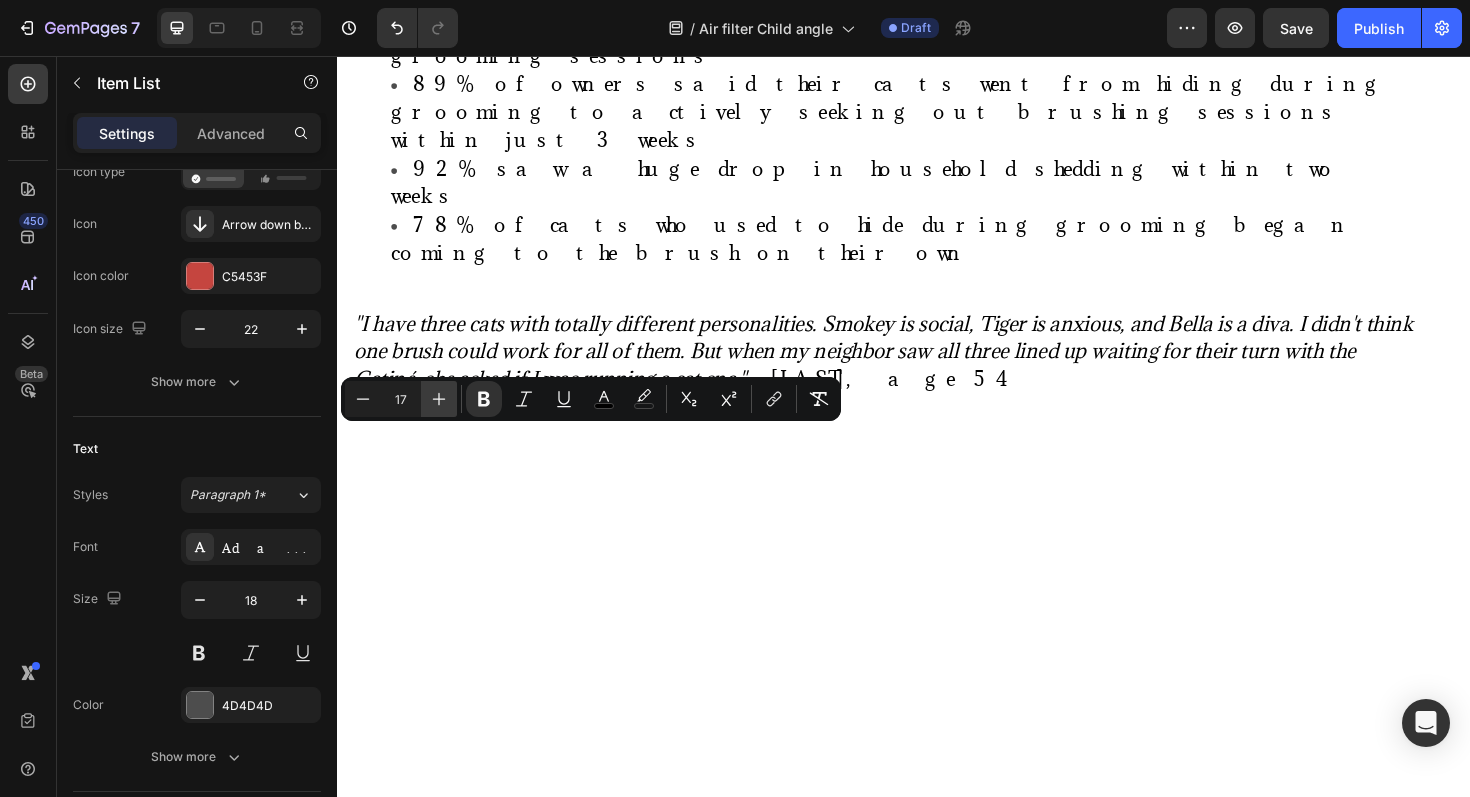click on "Plus" at bounding box center [439, 399] 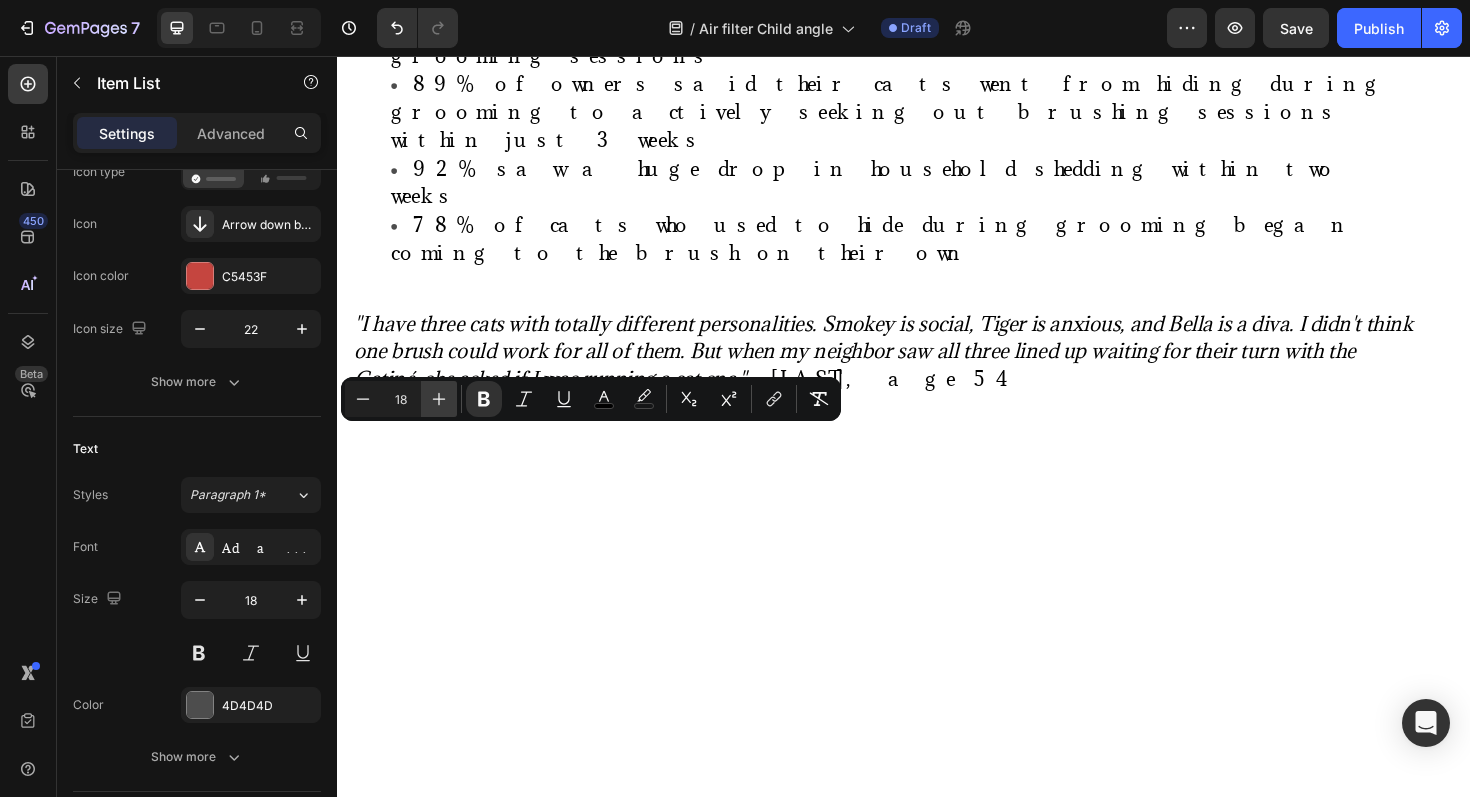 click on "Plus" at bounding box center [439, 399] 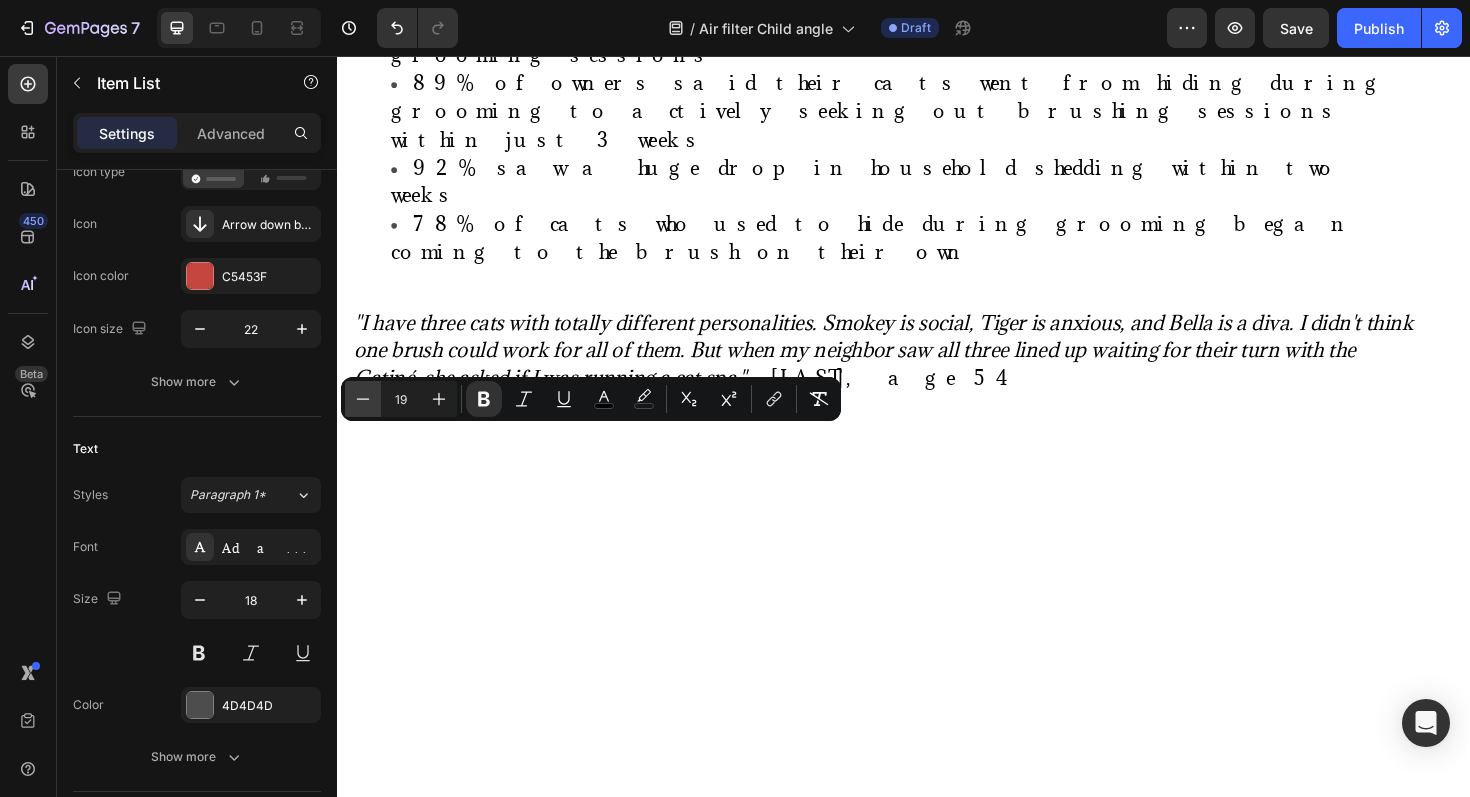 click 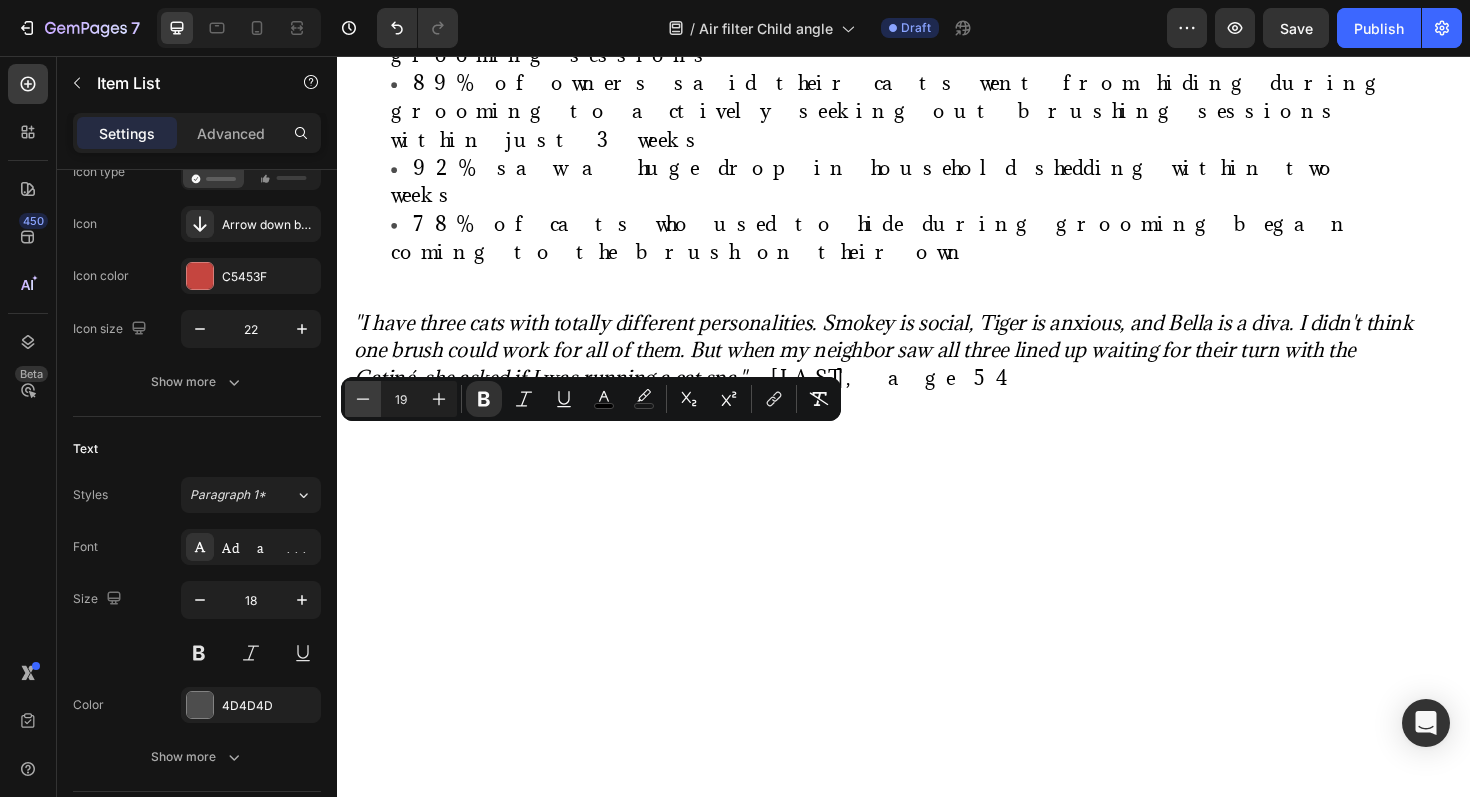 type on "18" 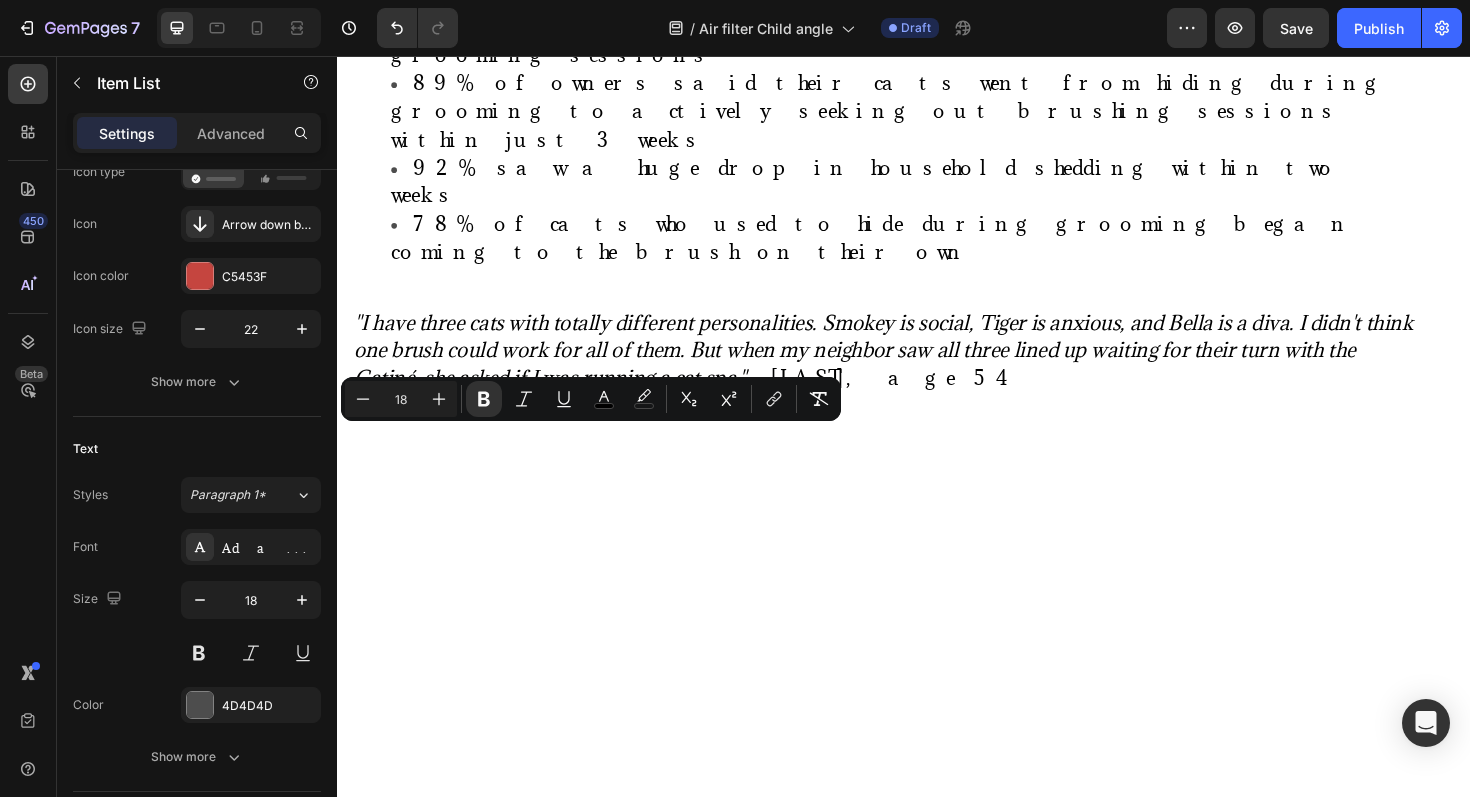 click on "Guilt and stress" at bounding box center (439, -1312) 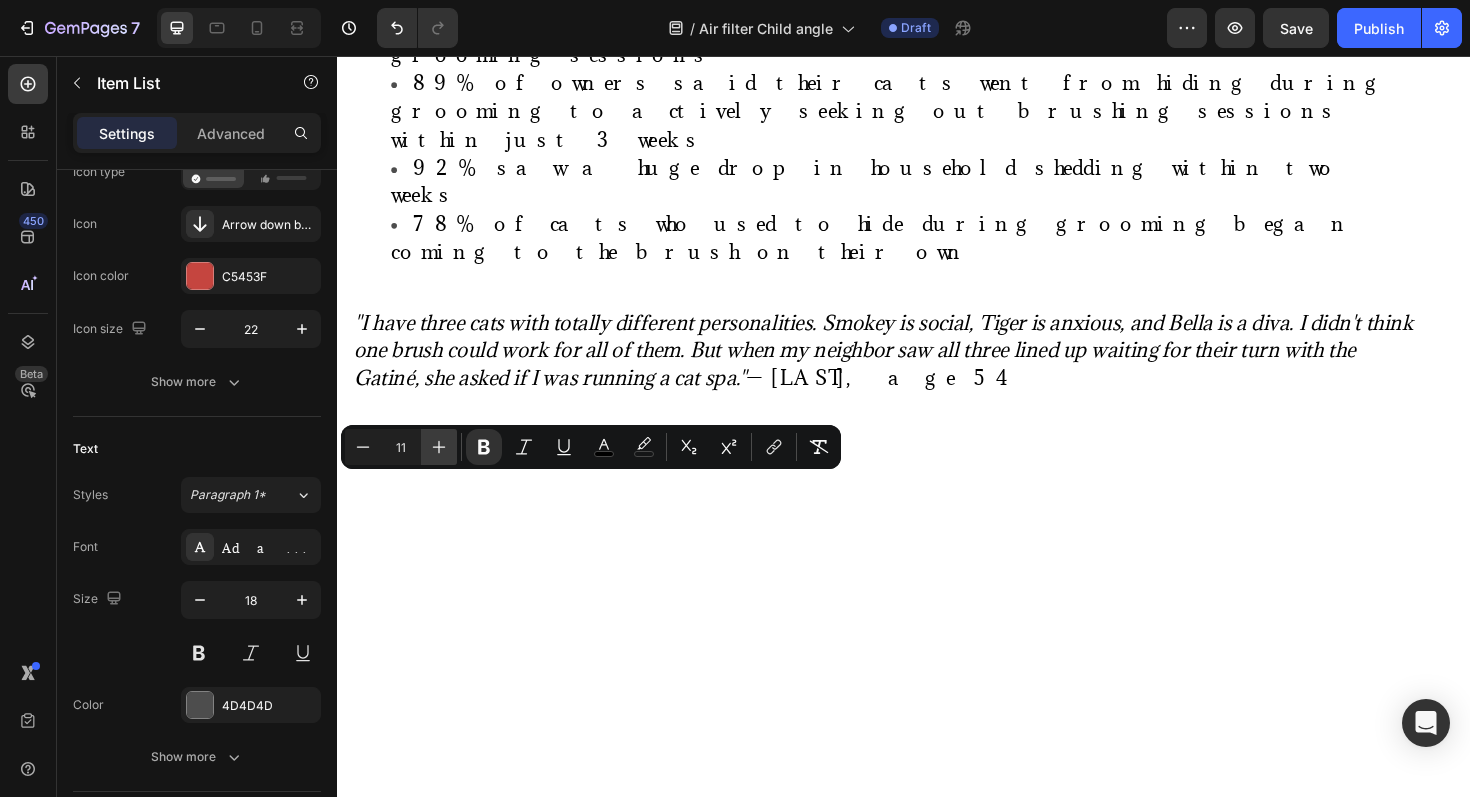click 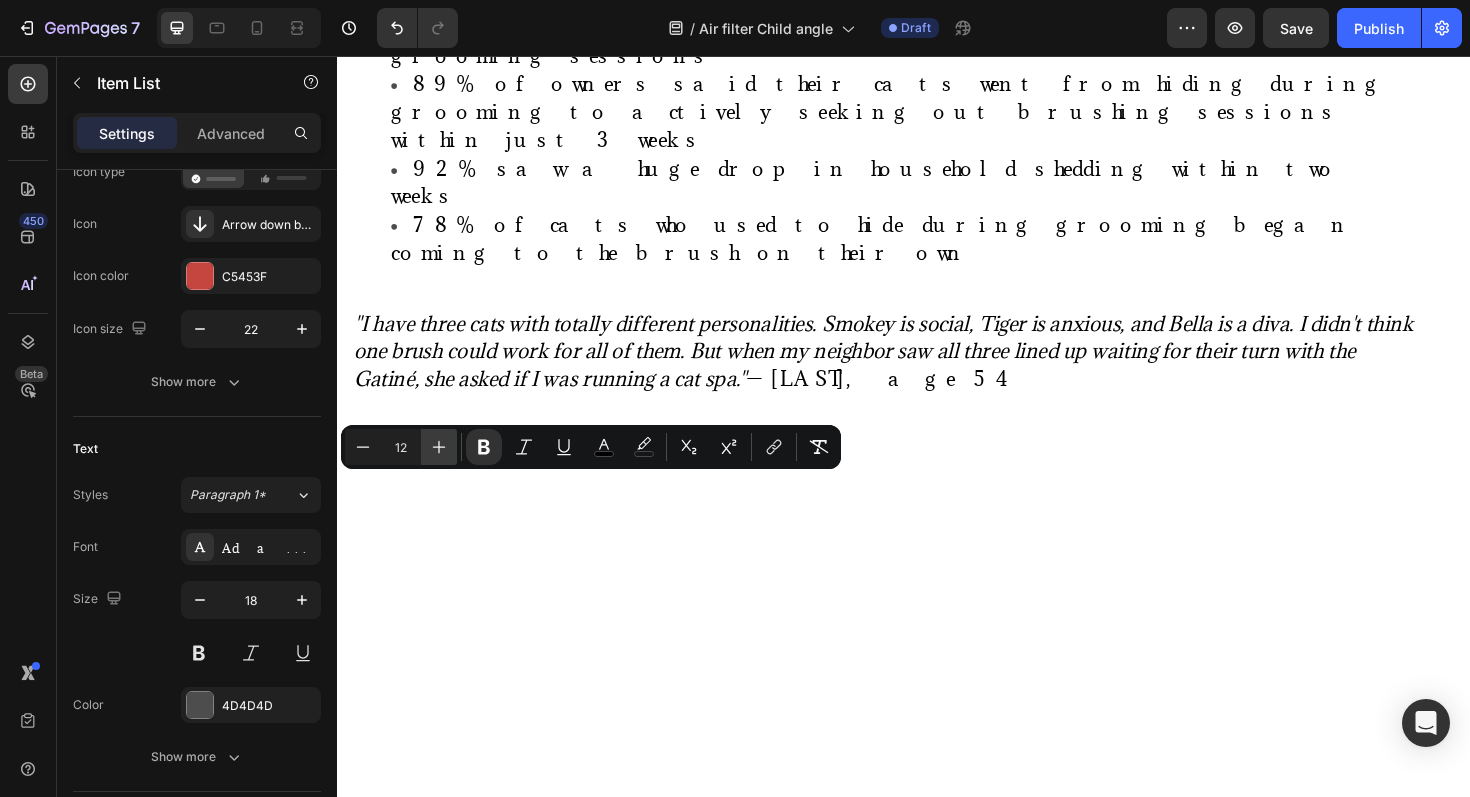 click 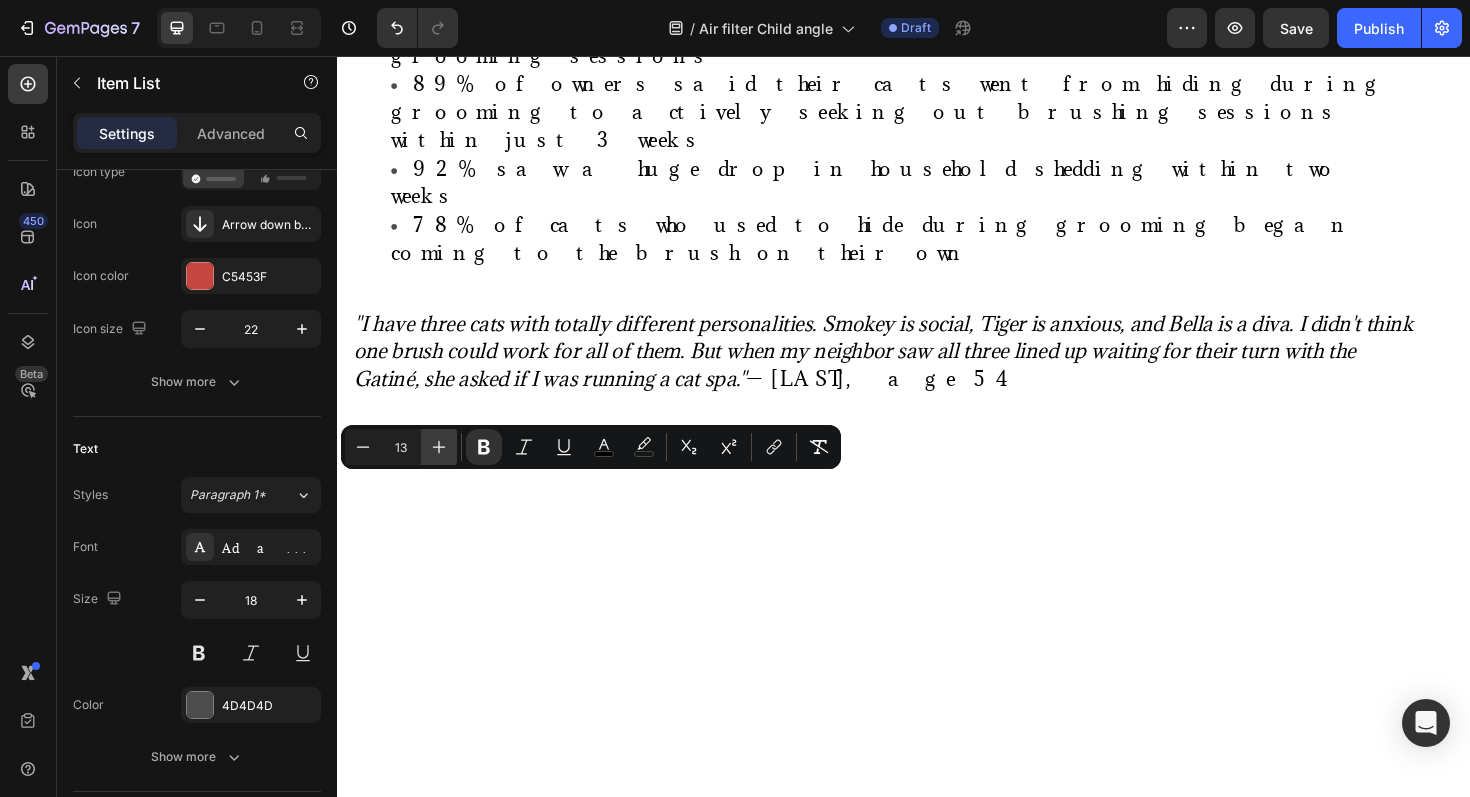 click 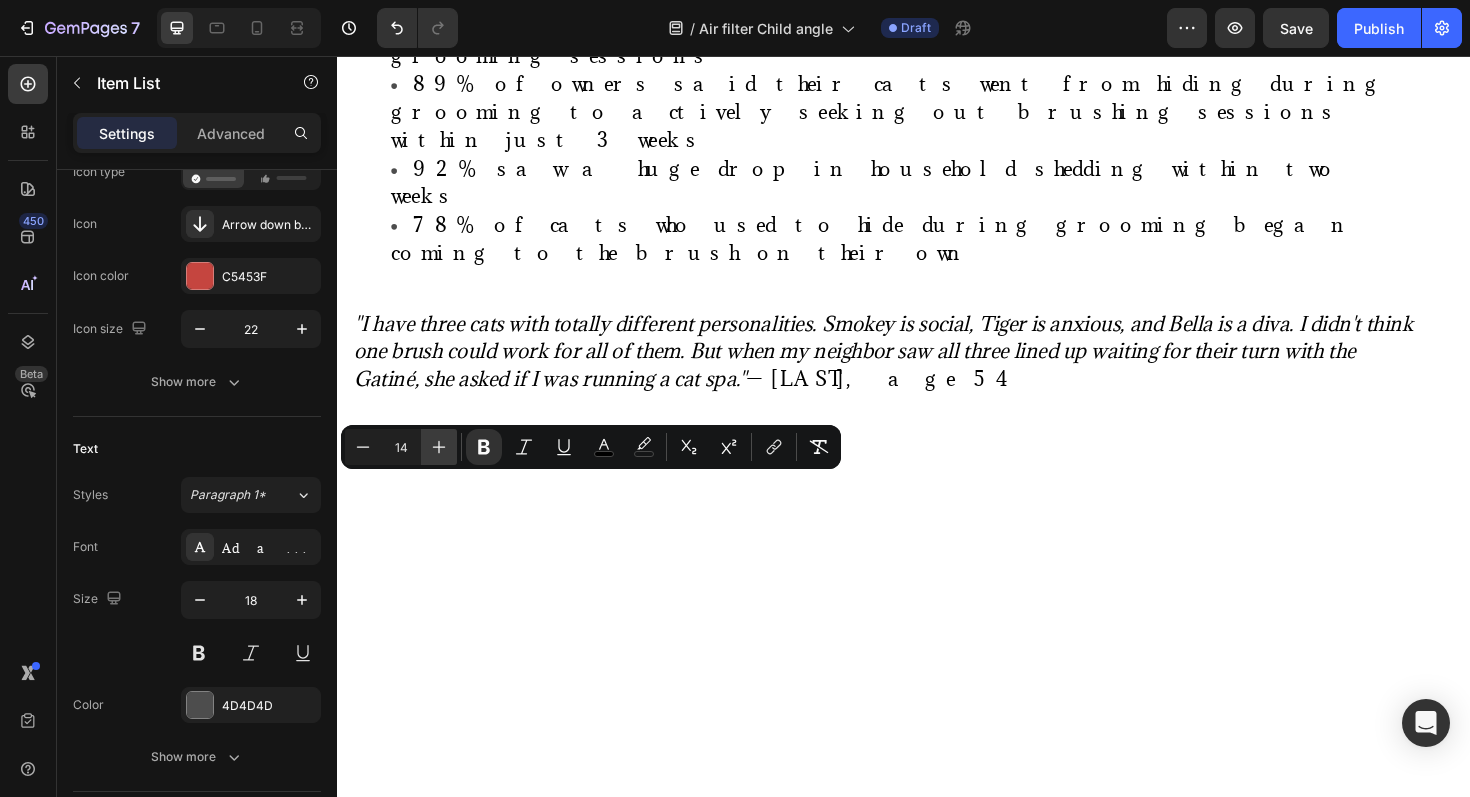 click 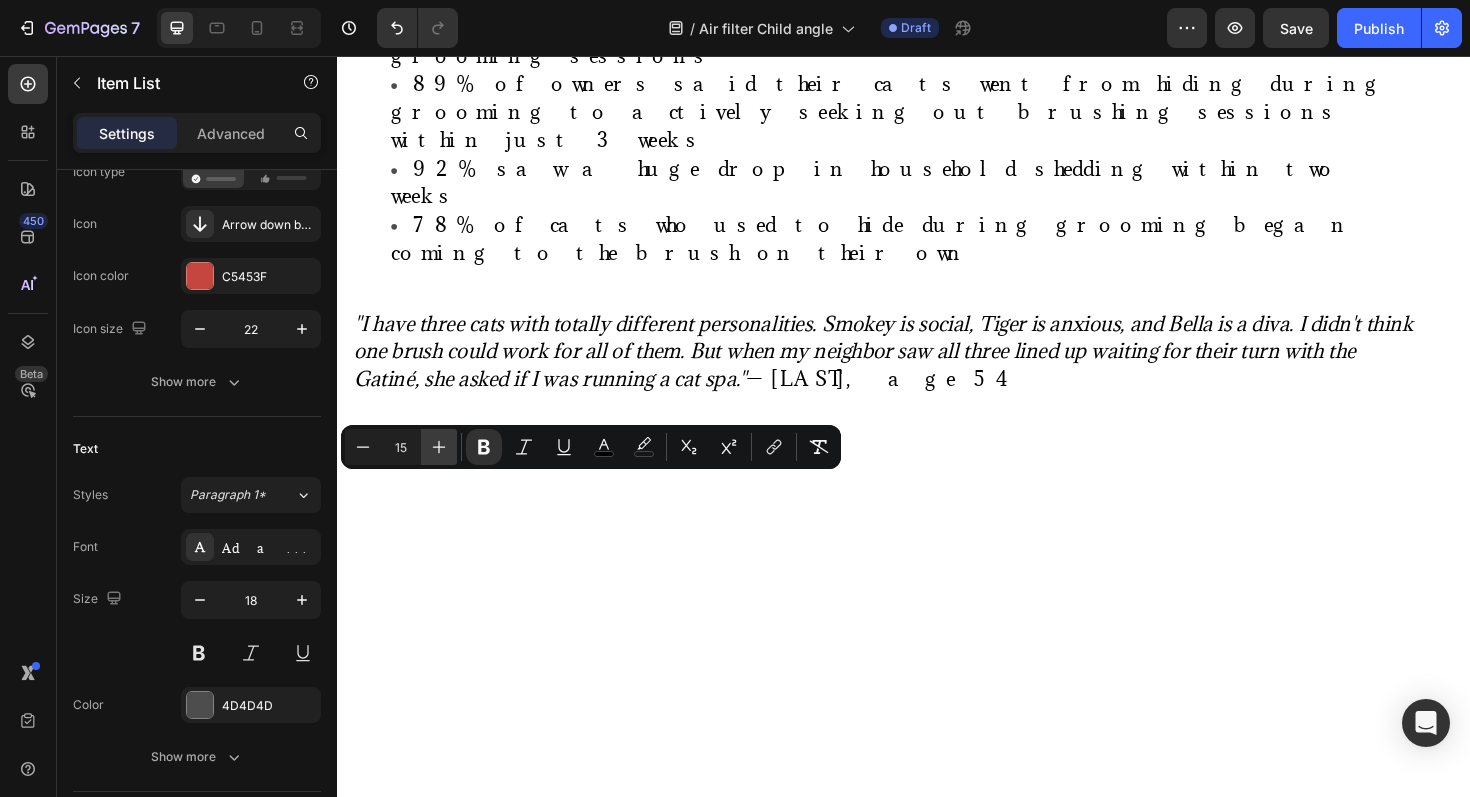 click 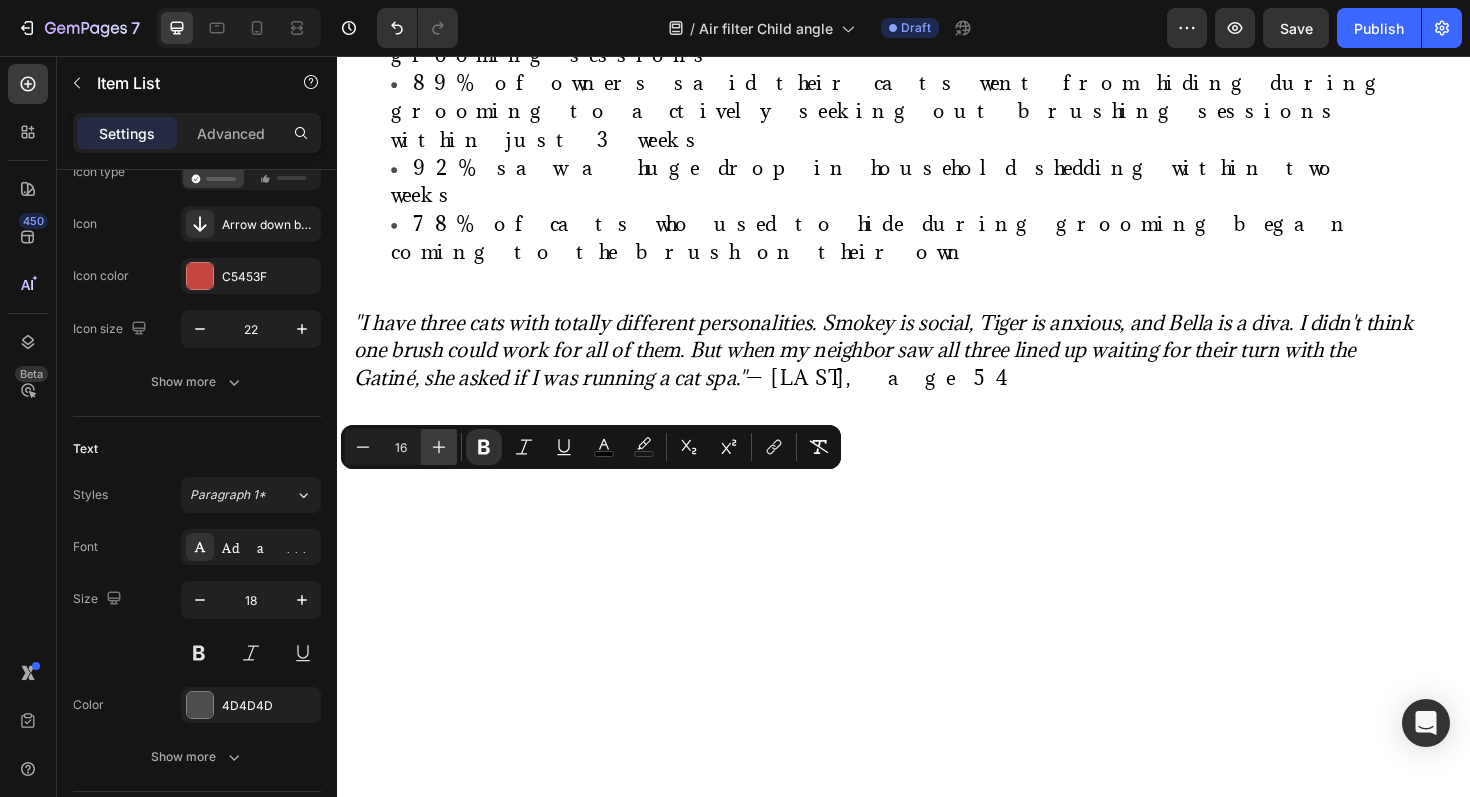 click 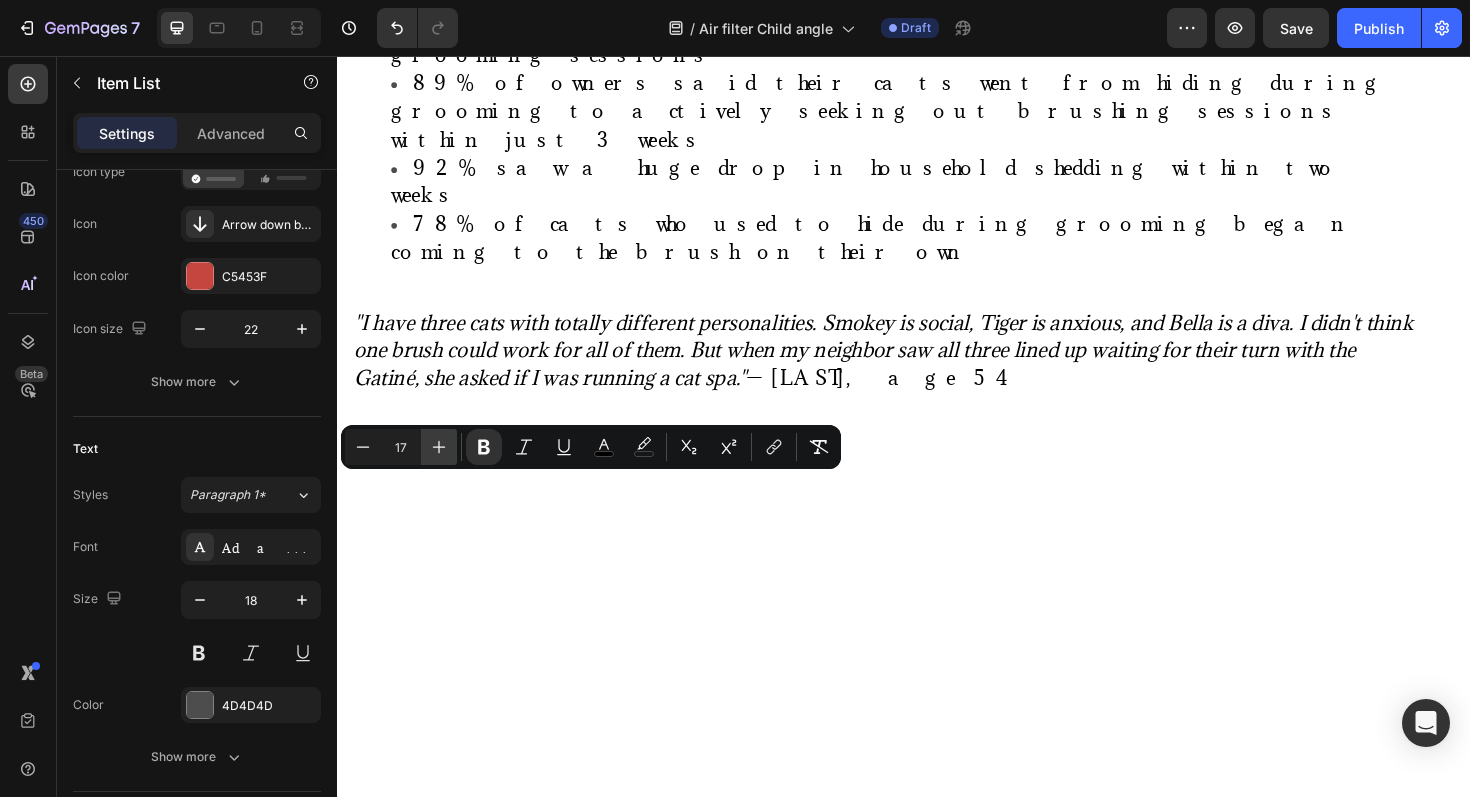 click 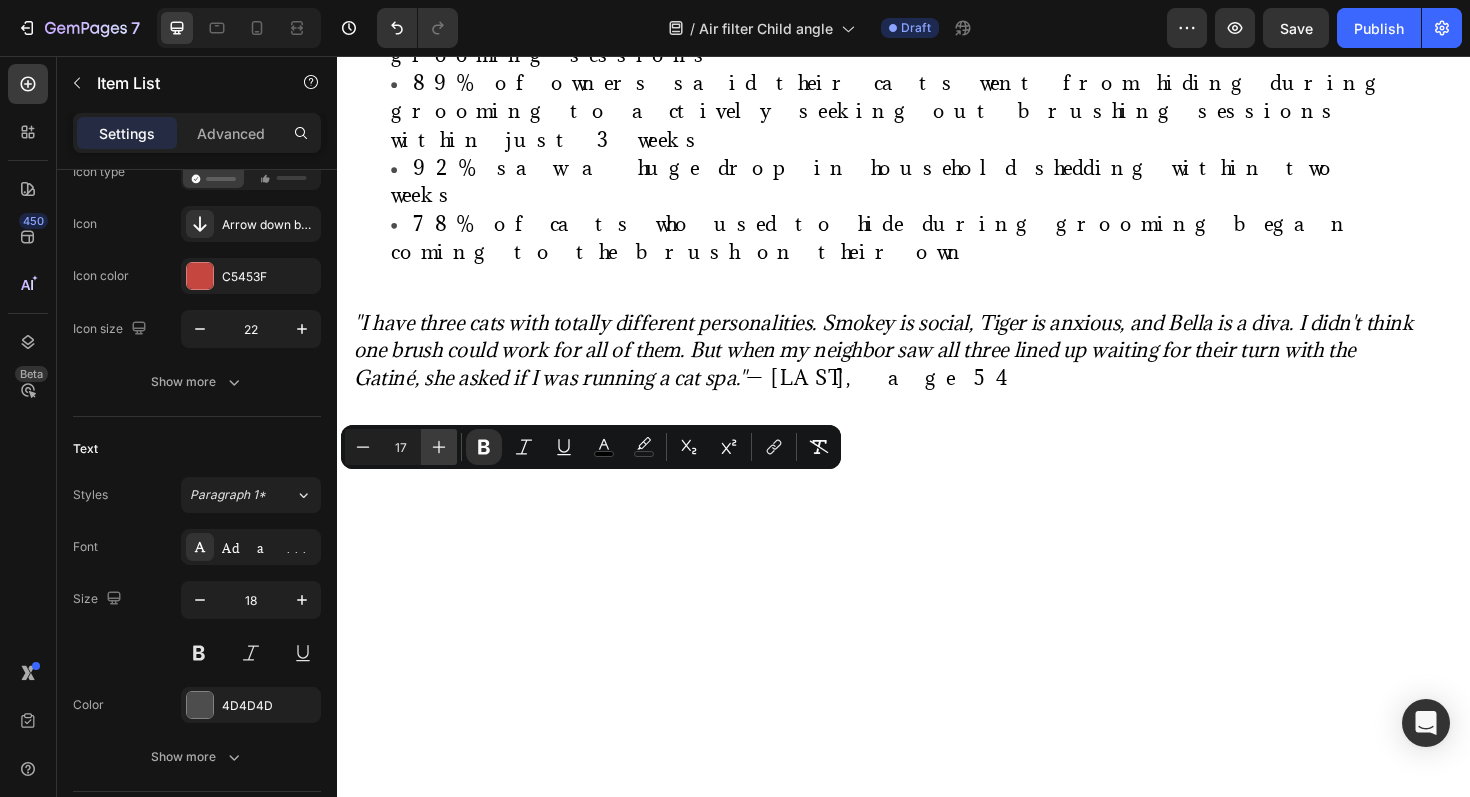 type on "18" 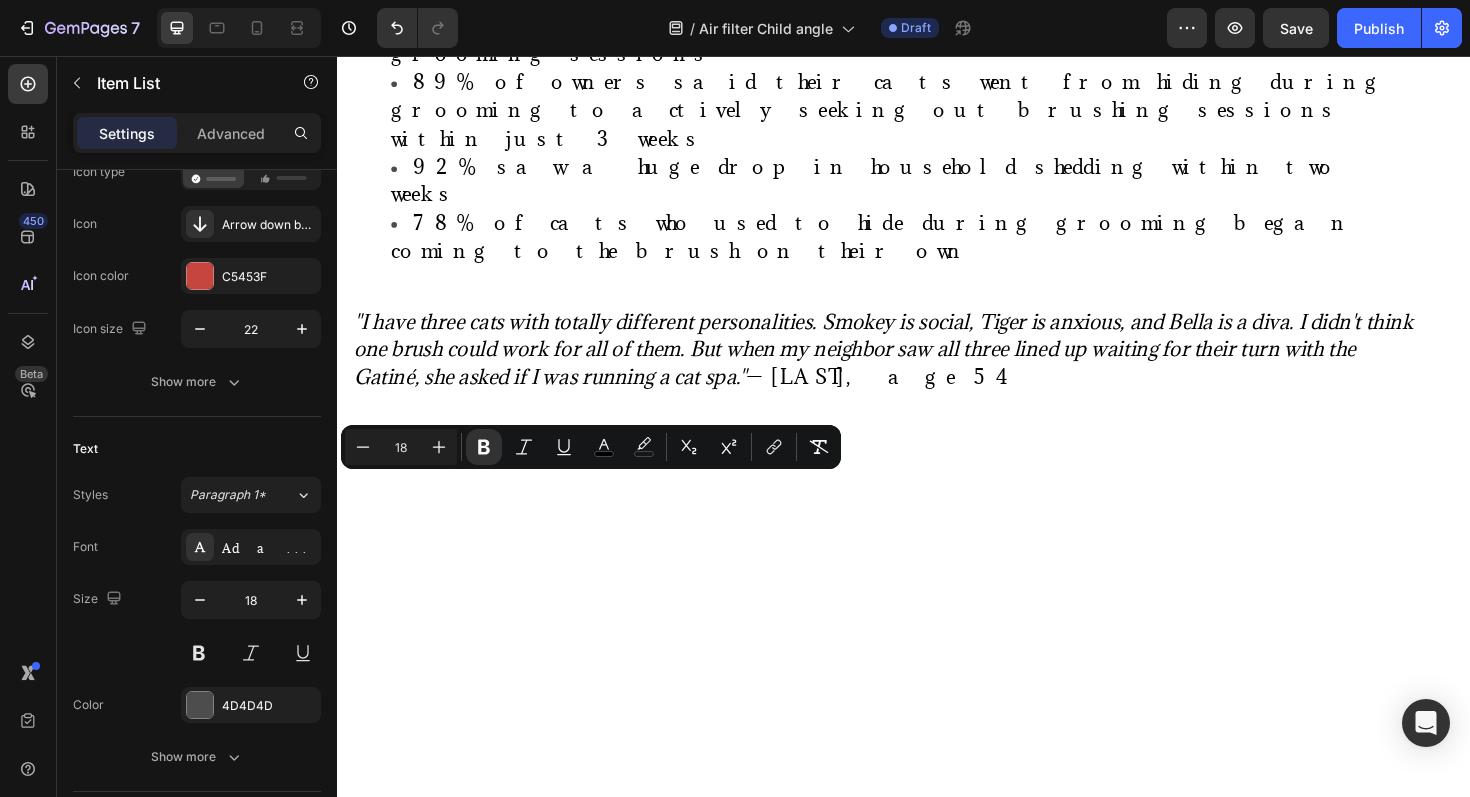 click on "•  $200+ monthly  in medications, doctor visits, and treatments
• Emotional  agony  of a child unable to bond with family pets
•  Sleep disruption  for the entire family
Social isolation  (unable to have playdates due to allergens)
Guilt and stress  of considering rehoming beloved animals" at bounding box center [921, -1414] 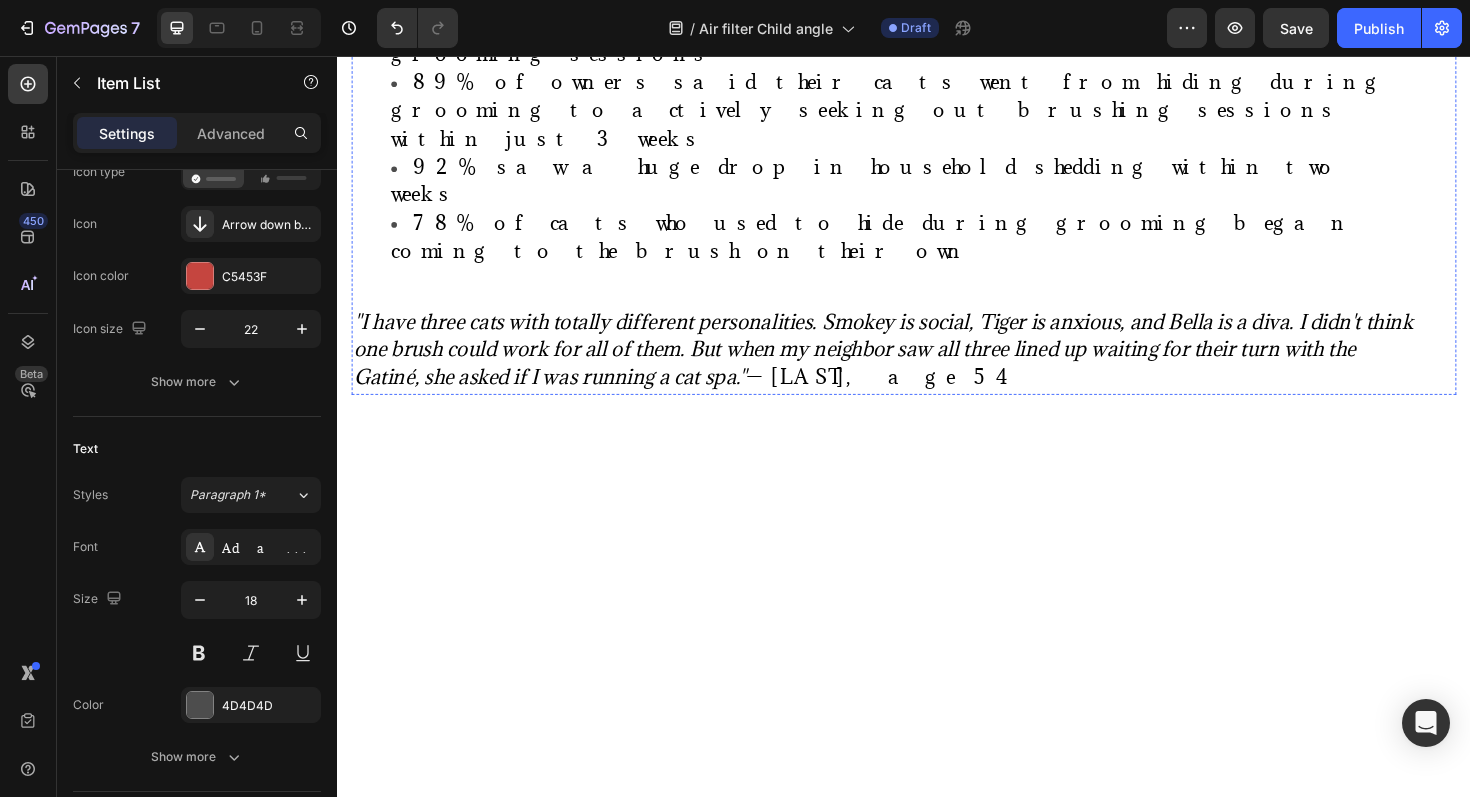 click on "Replace this text with your content" at bounding box center (921, -1254) 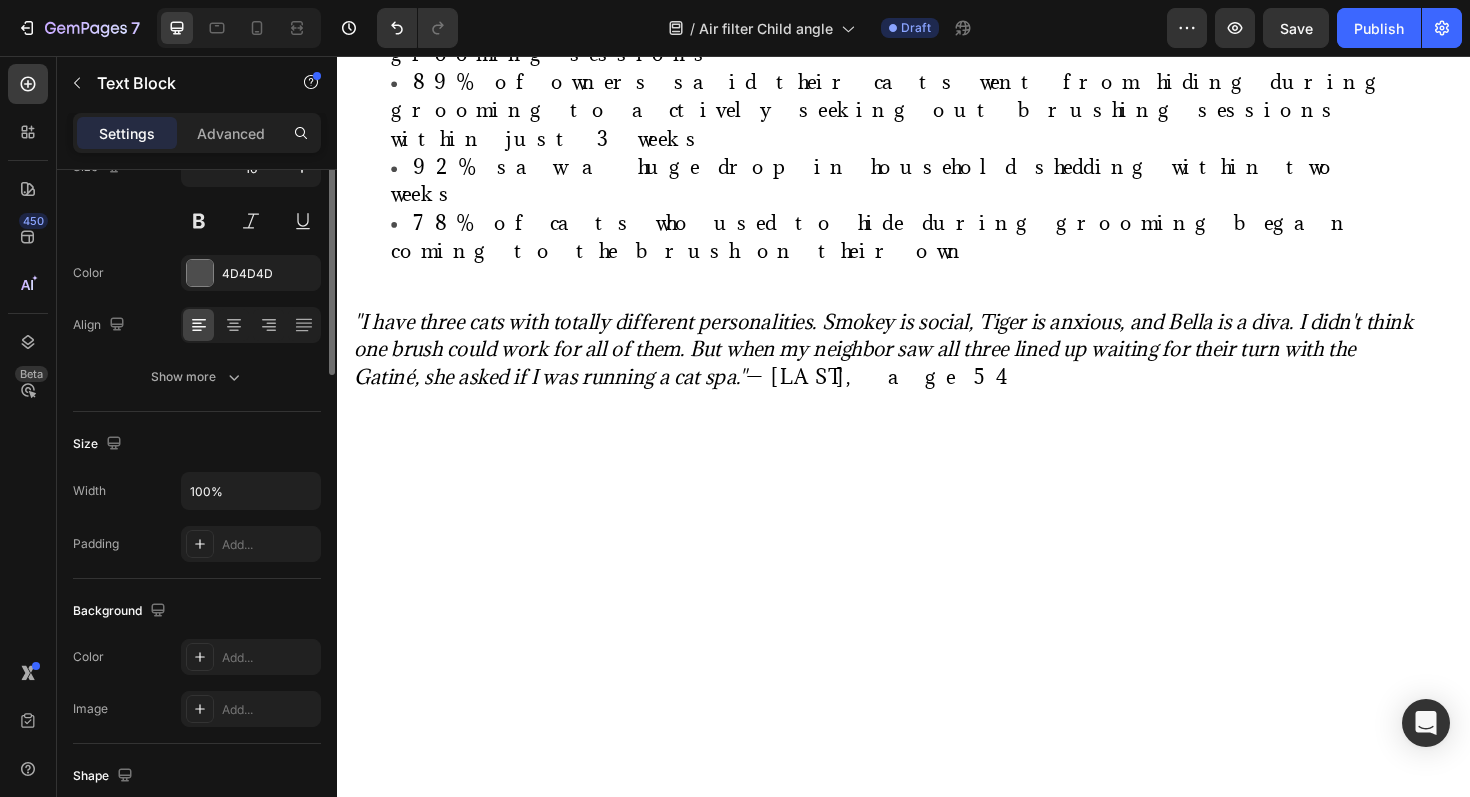 scroll, scrollTop: 0, scrollLeft: 0, axis: both 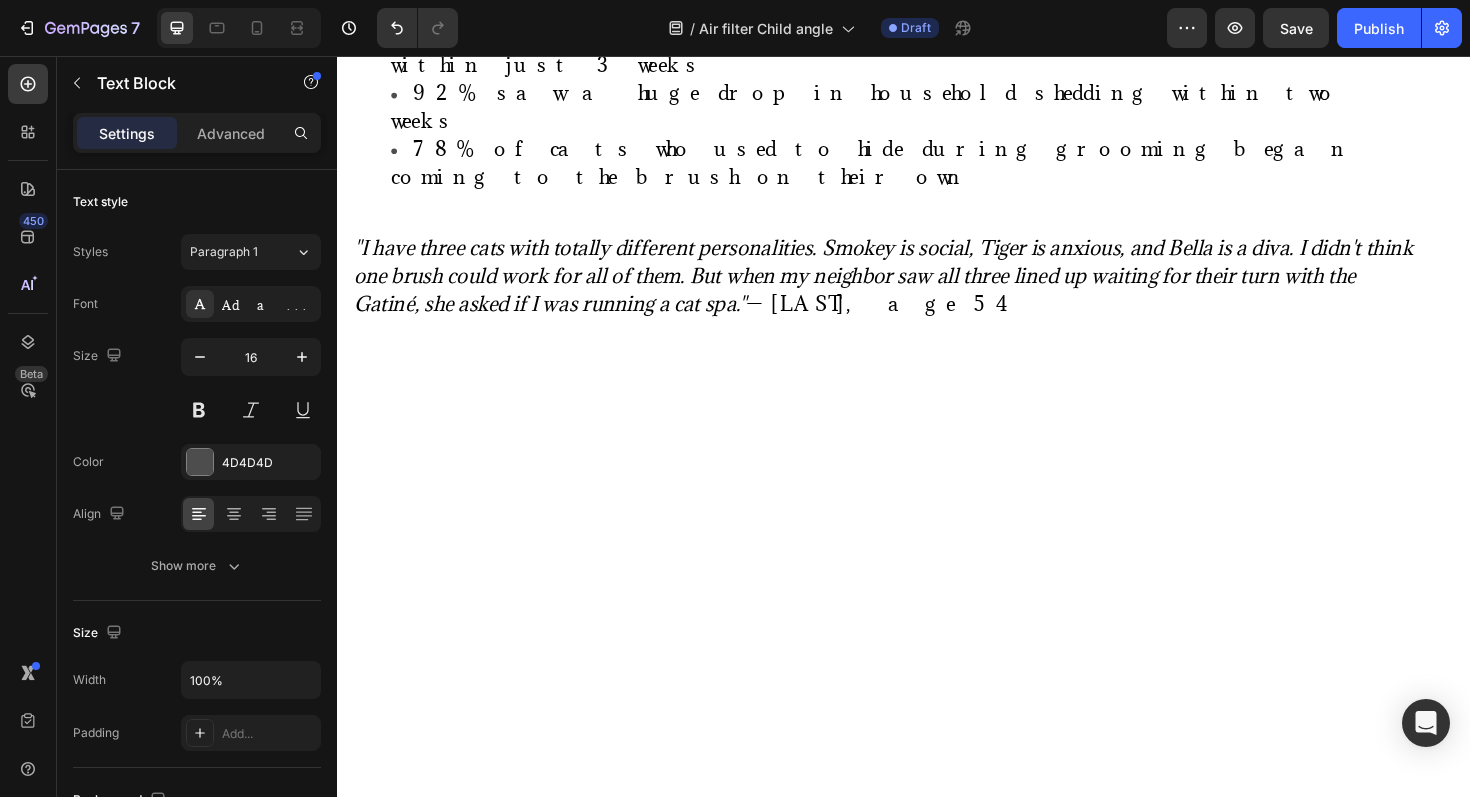 click on "Replace this text with your content" at bounding box center (921, -1332) 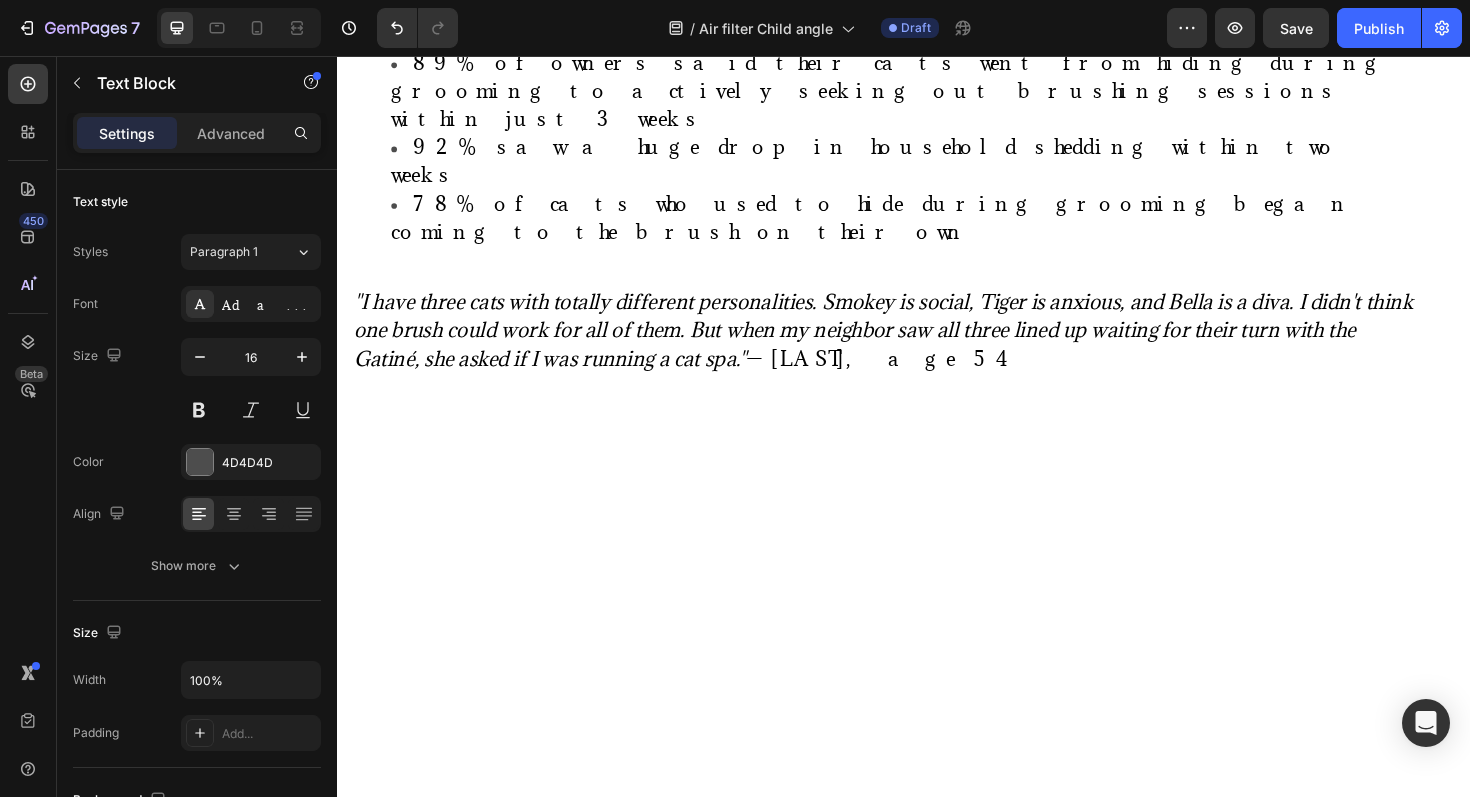 click on "[FIRST] [LAST] says, "When I added it all up? We were bleeding over $2,400 a year just managing [NAME]'s symptoms. That's $200 a month in medications, urgent care visits, and treatments. And that doesn't include the emotional toll on our whole family."" at bounding box center [921, -1317] 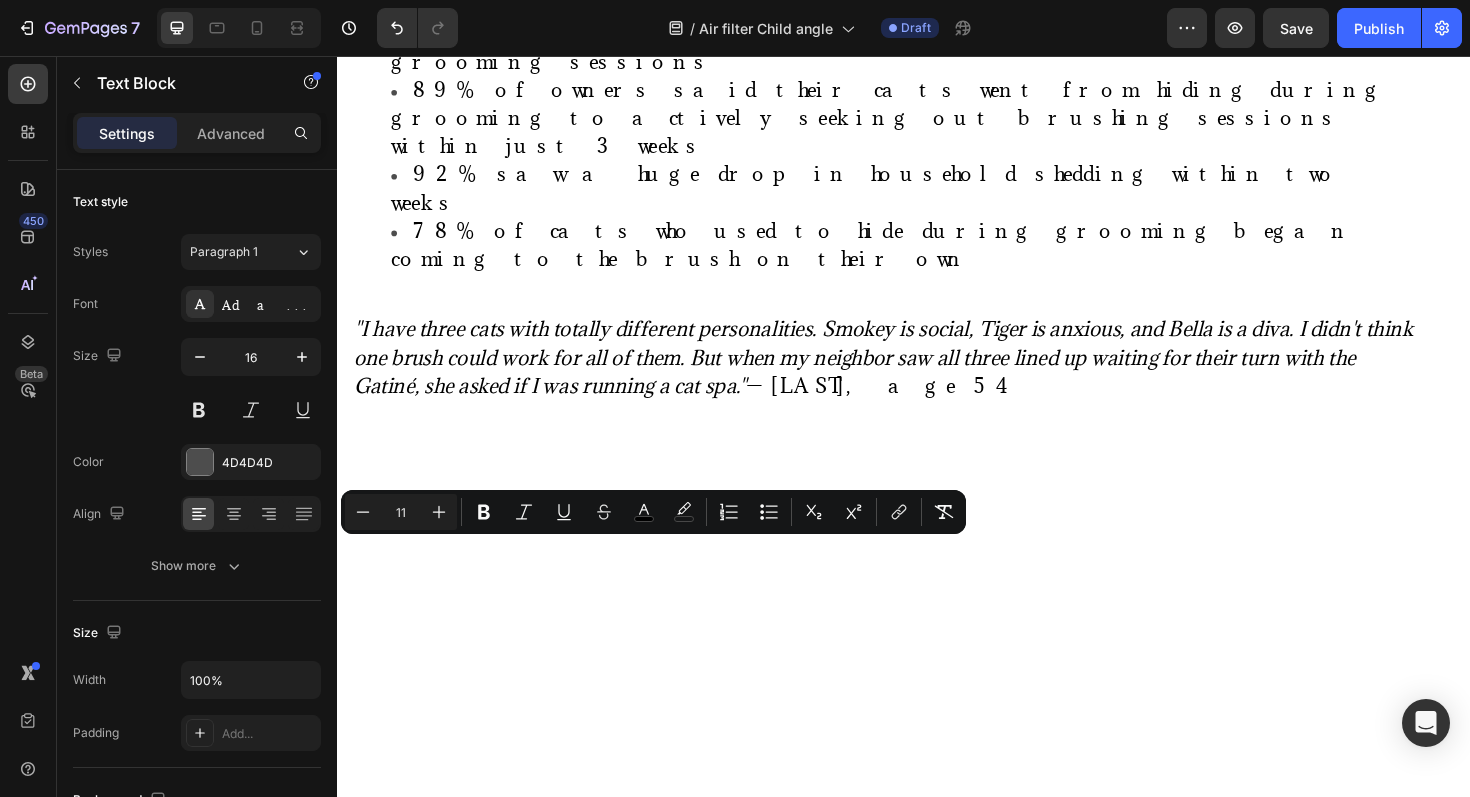 drag, startPoint x: 506, startPoint y: 585, endPoint x: 386, endPoint y: 586, distance: 120.004166 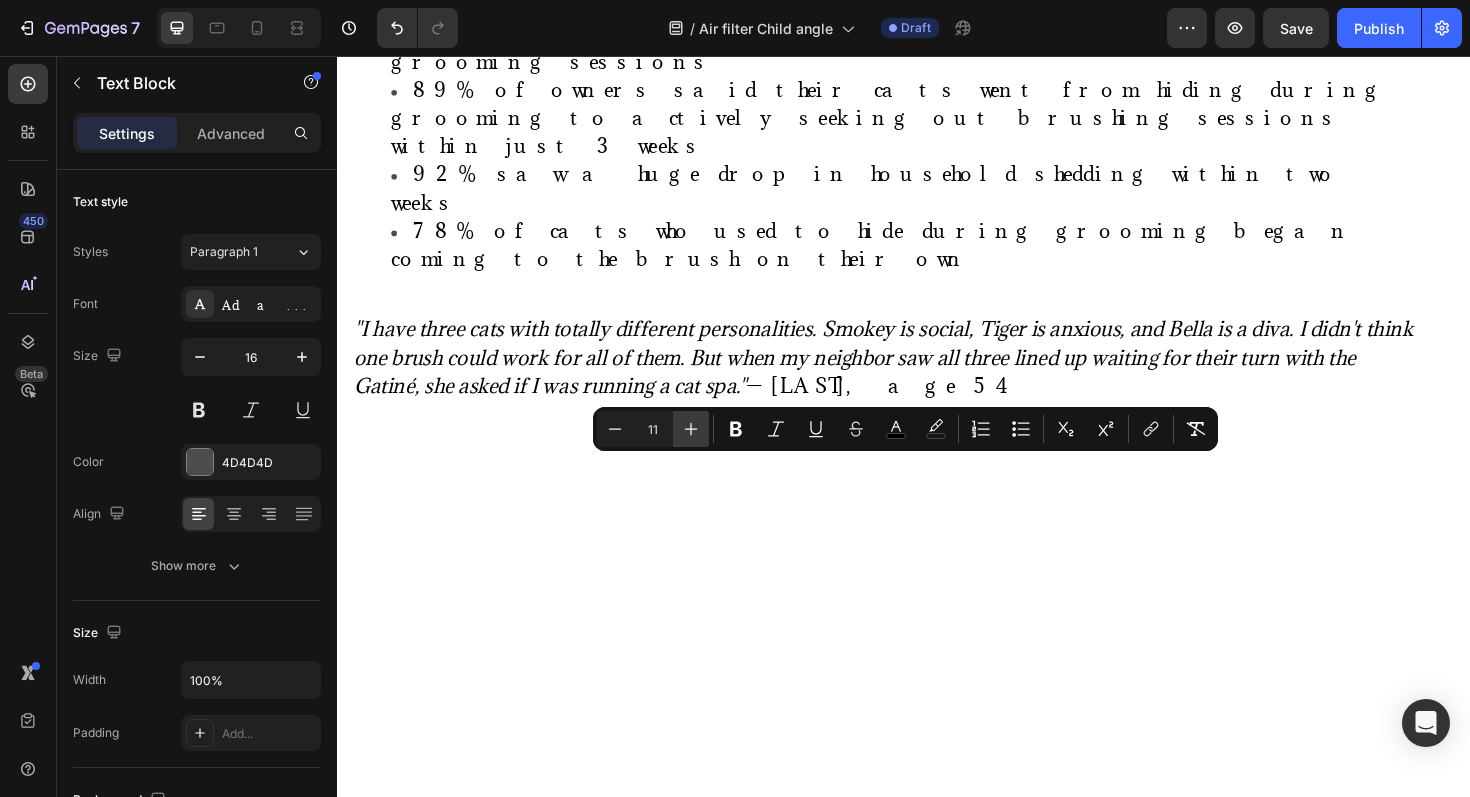 click 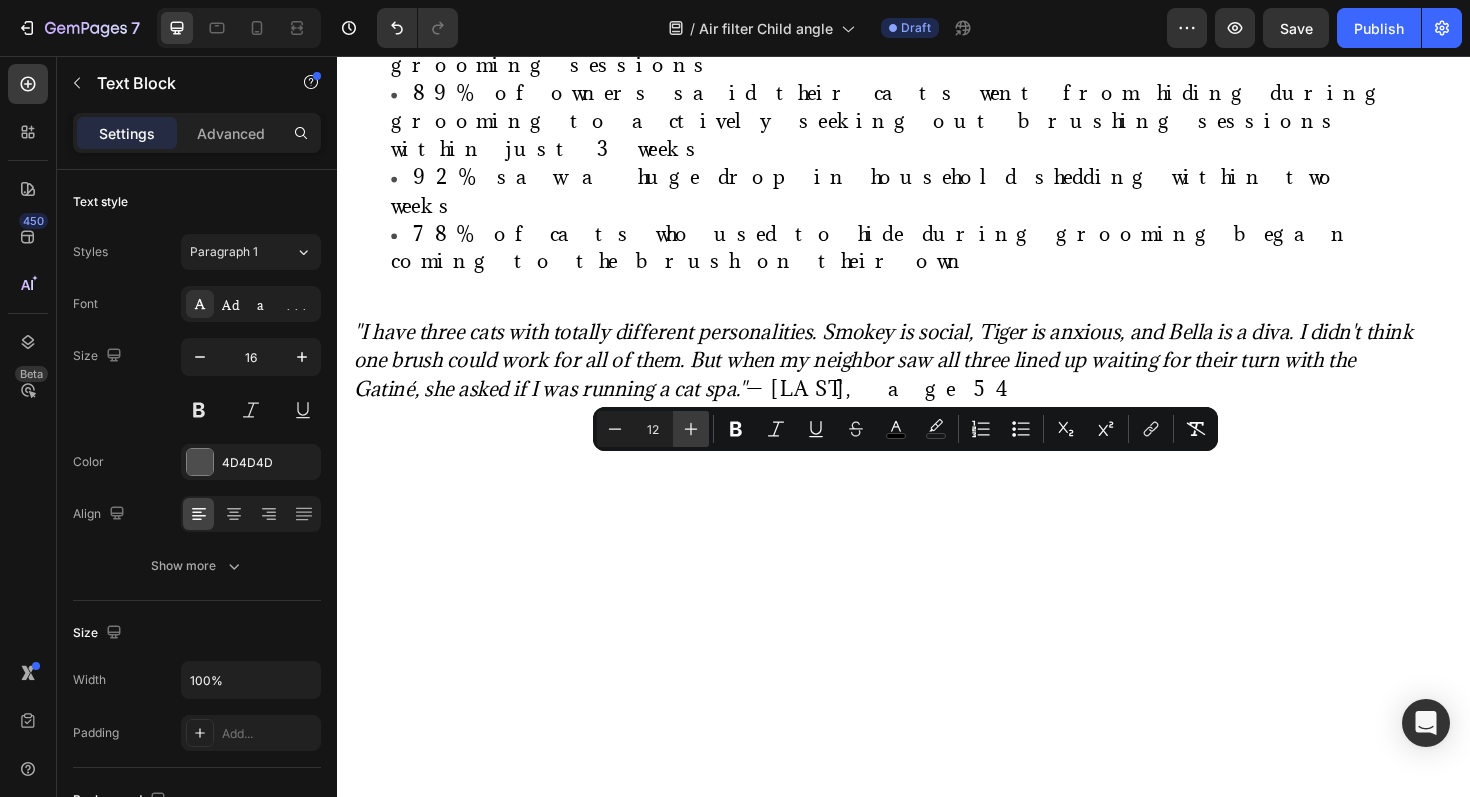 click 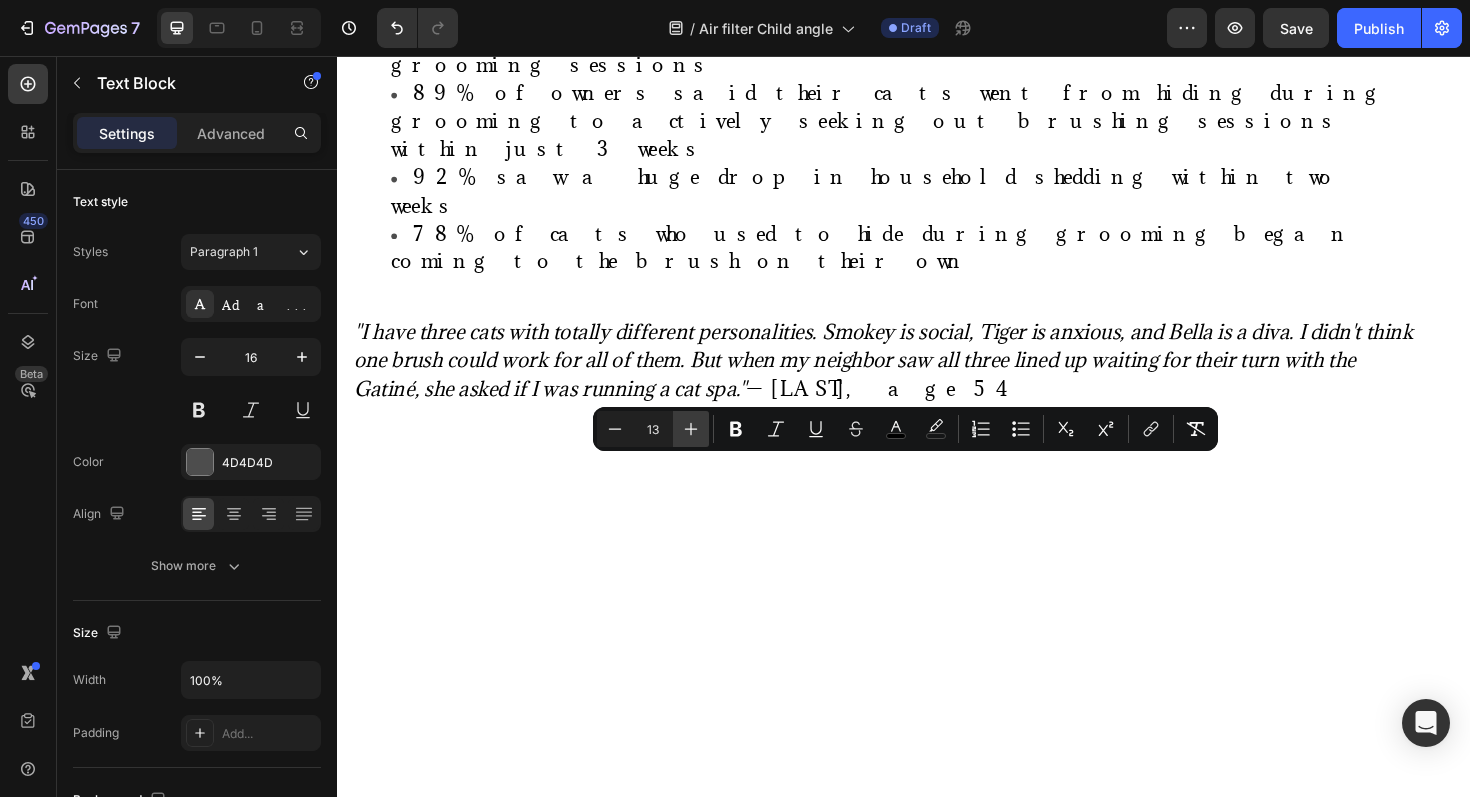 click 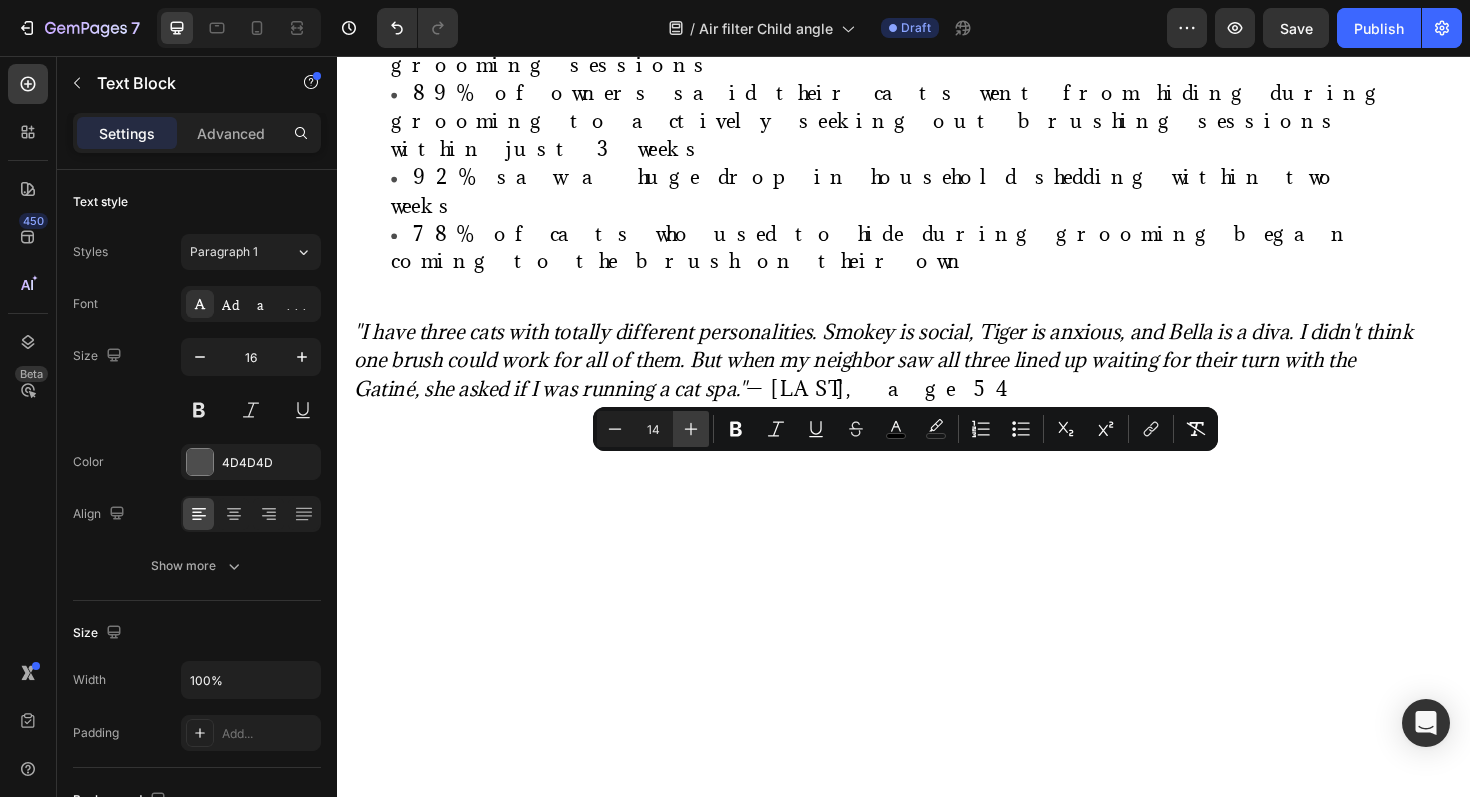 click 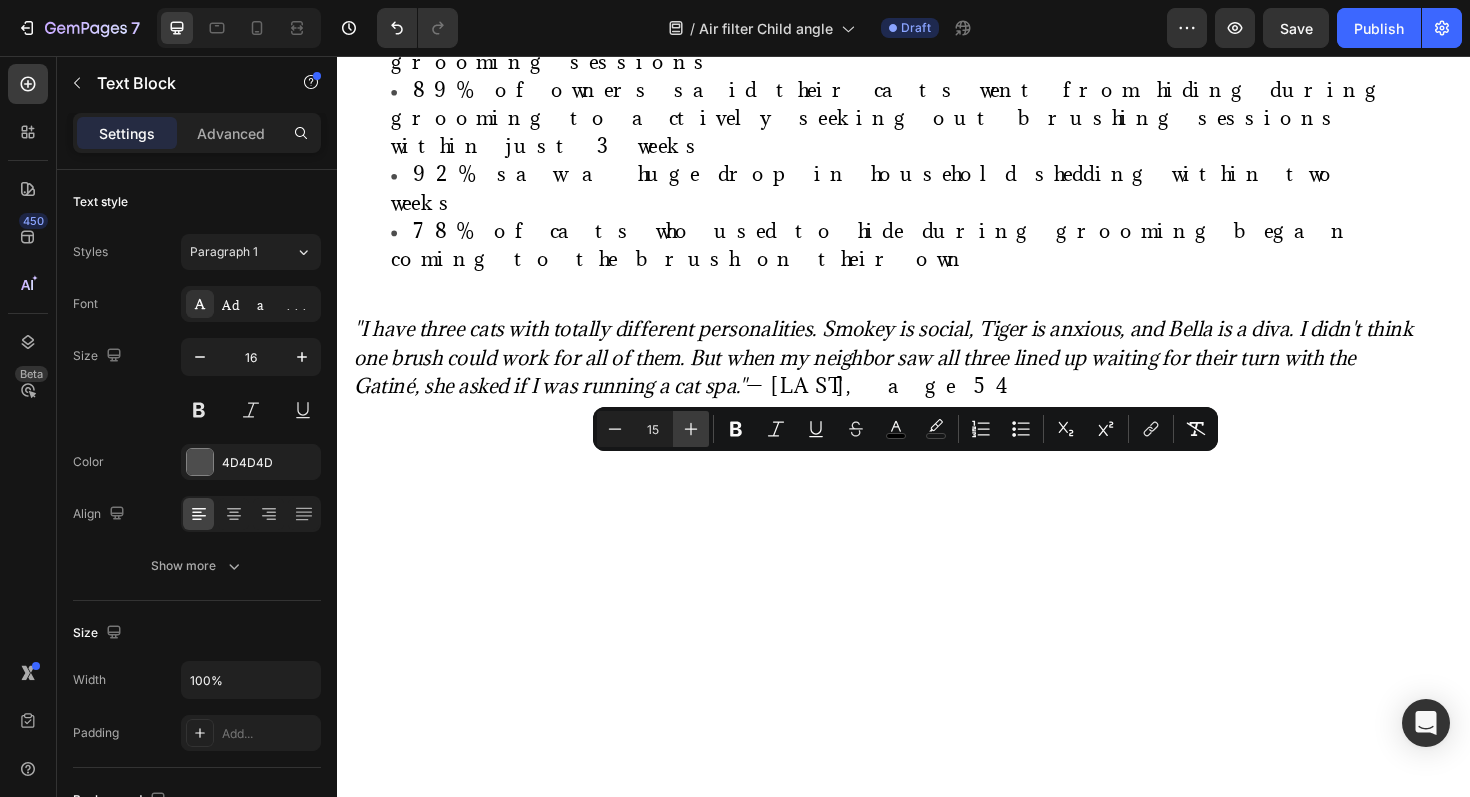 click 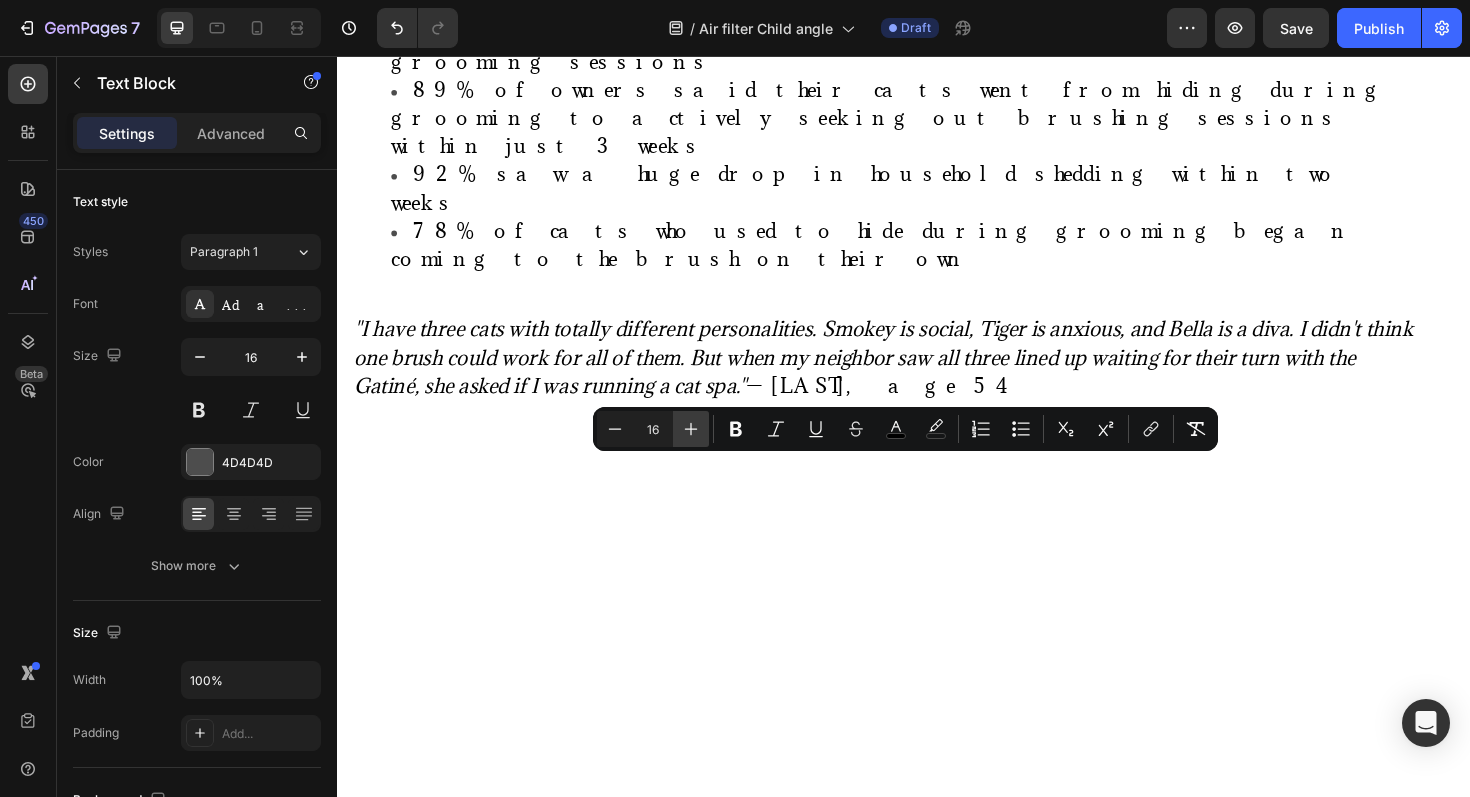 click 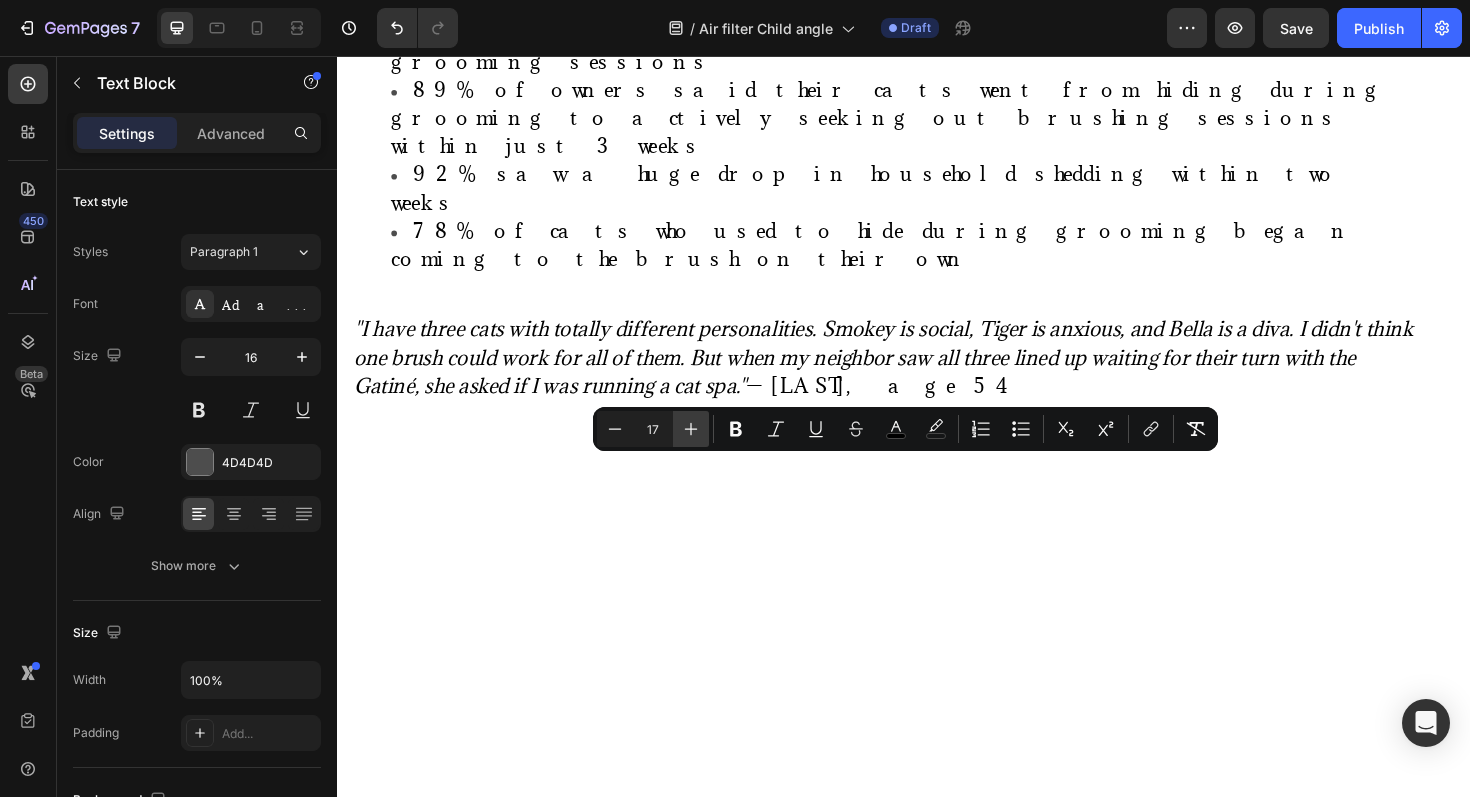click 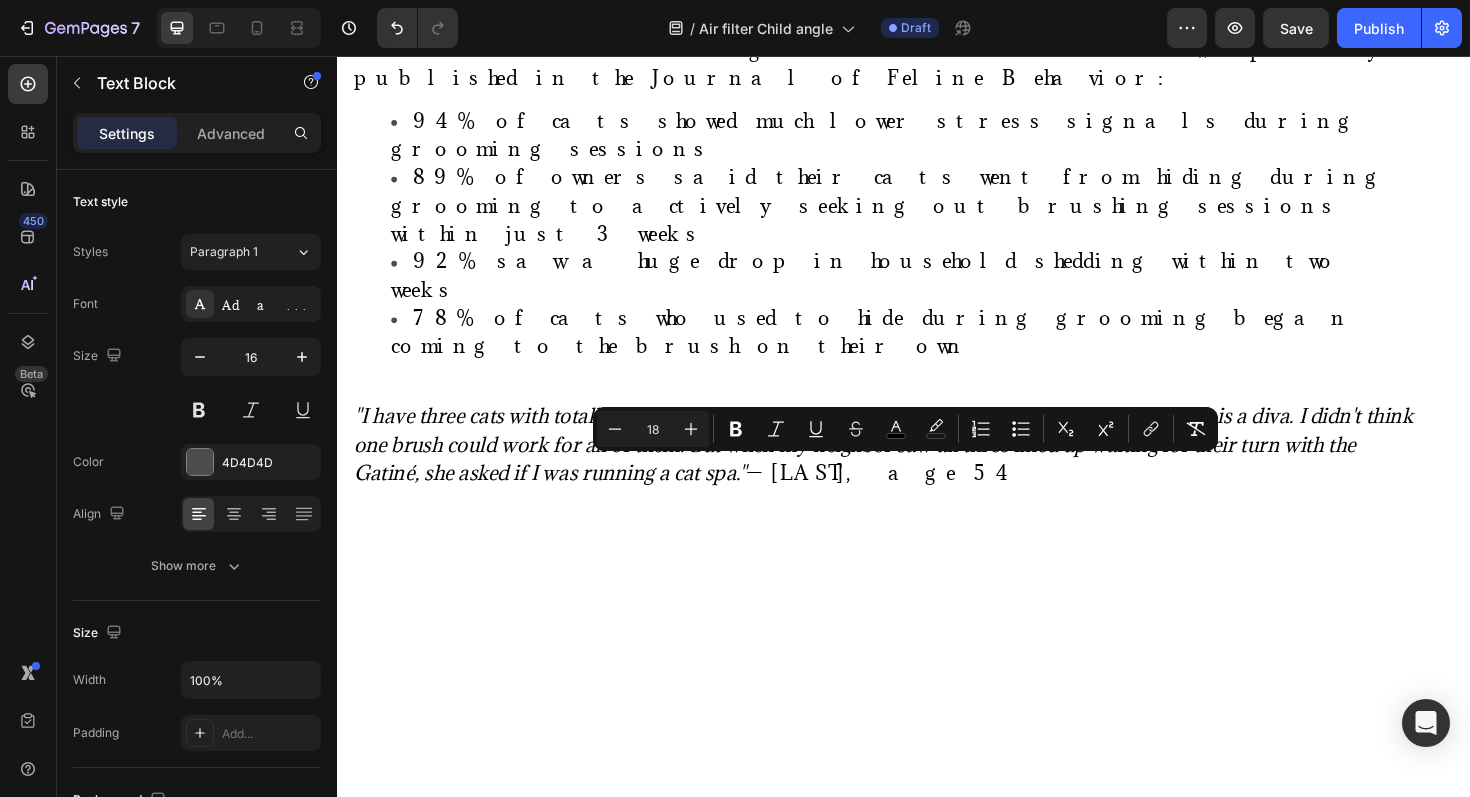 click on "•  $200+ monthly  in medications, doctor visits, and treatments
• Emotional  agony  of a child unable to bond with family pets
•  Sleep disruption  for the entire family
Social isolation  (unable to have playdates due to allergens)
Guilt and stress  of considering rehoming beloved animals" at bounding box center [921, -1492] 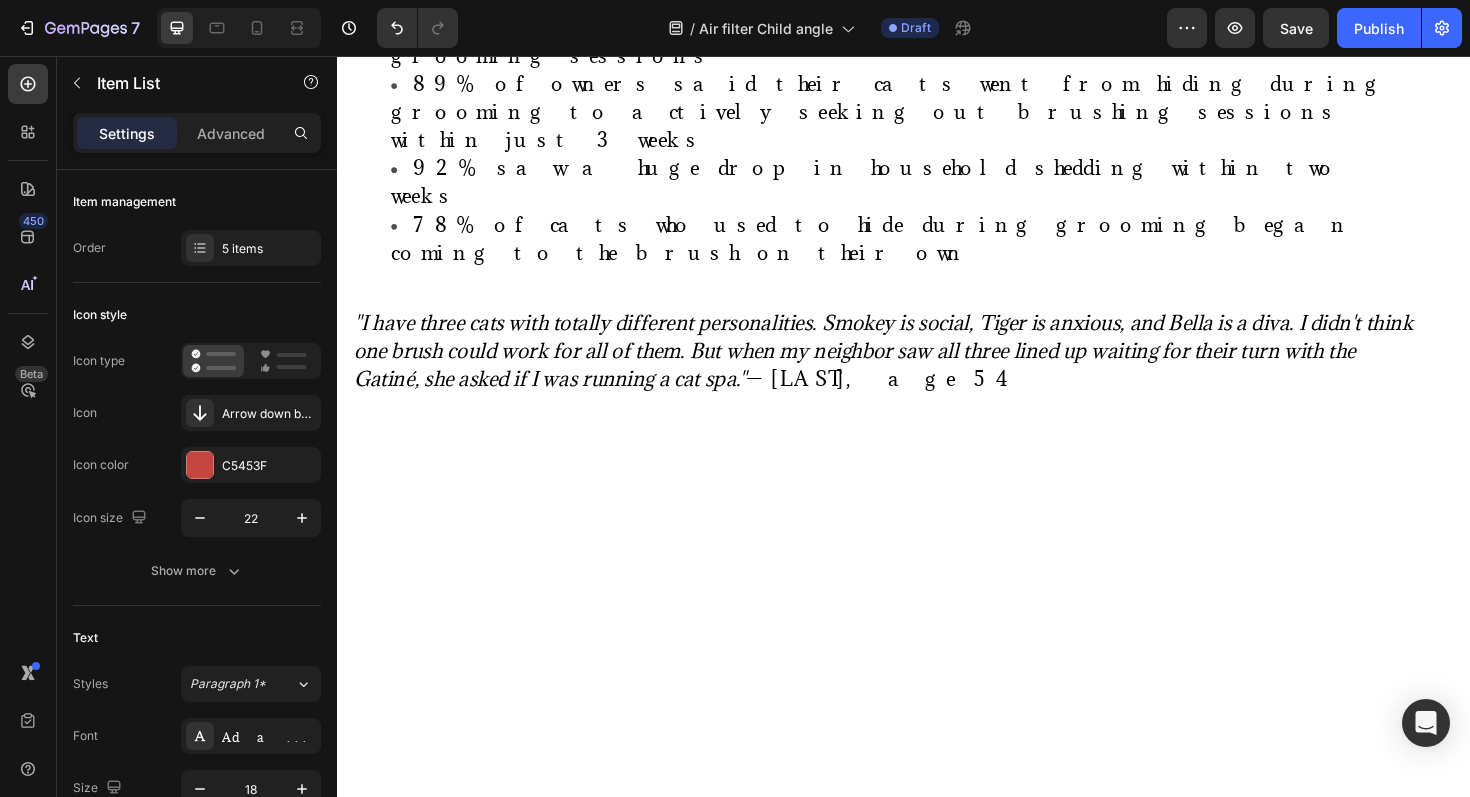 scroll, scrollTop: 12383, scrollLeft: 0, axis: vertical 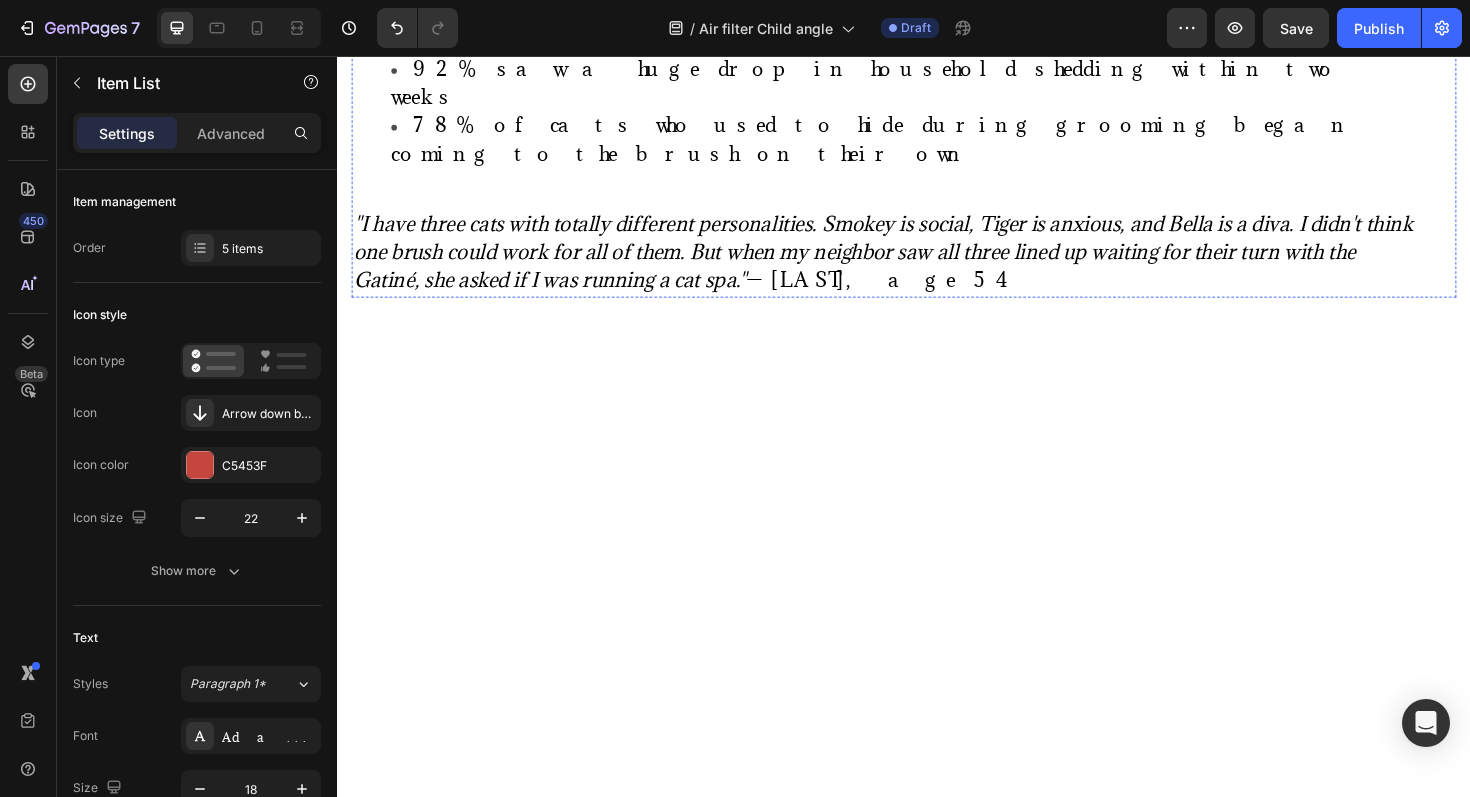 click on "[FIRST] [LAST] says, "When I added it all up? We were bleeding over $2,400 a year just managing [NAME]'s symptoms. That's $200 a month in medications, urgent care visits, and treatments. And that doesn't include the emotional toll on our whole family."" at bounding box center (919, -1492) 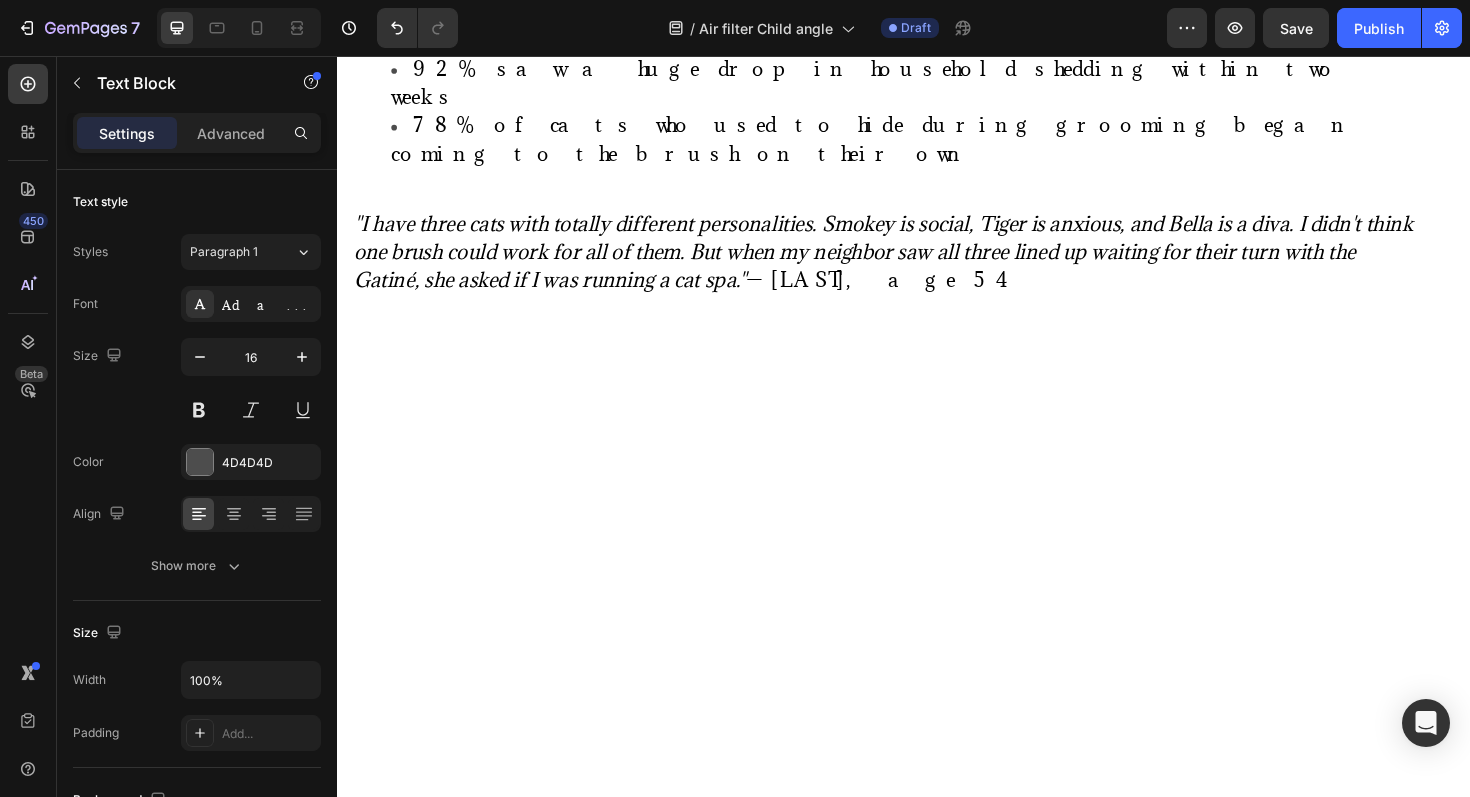 click at bounding box center [1207, -1116] 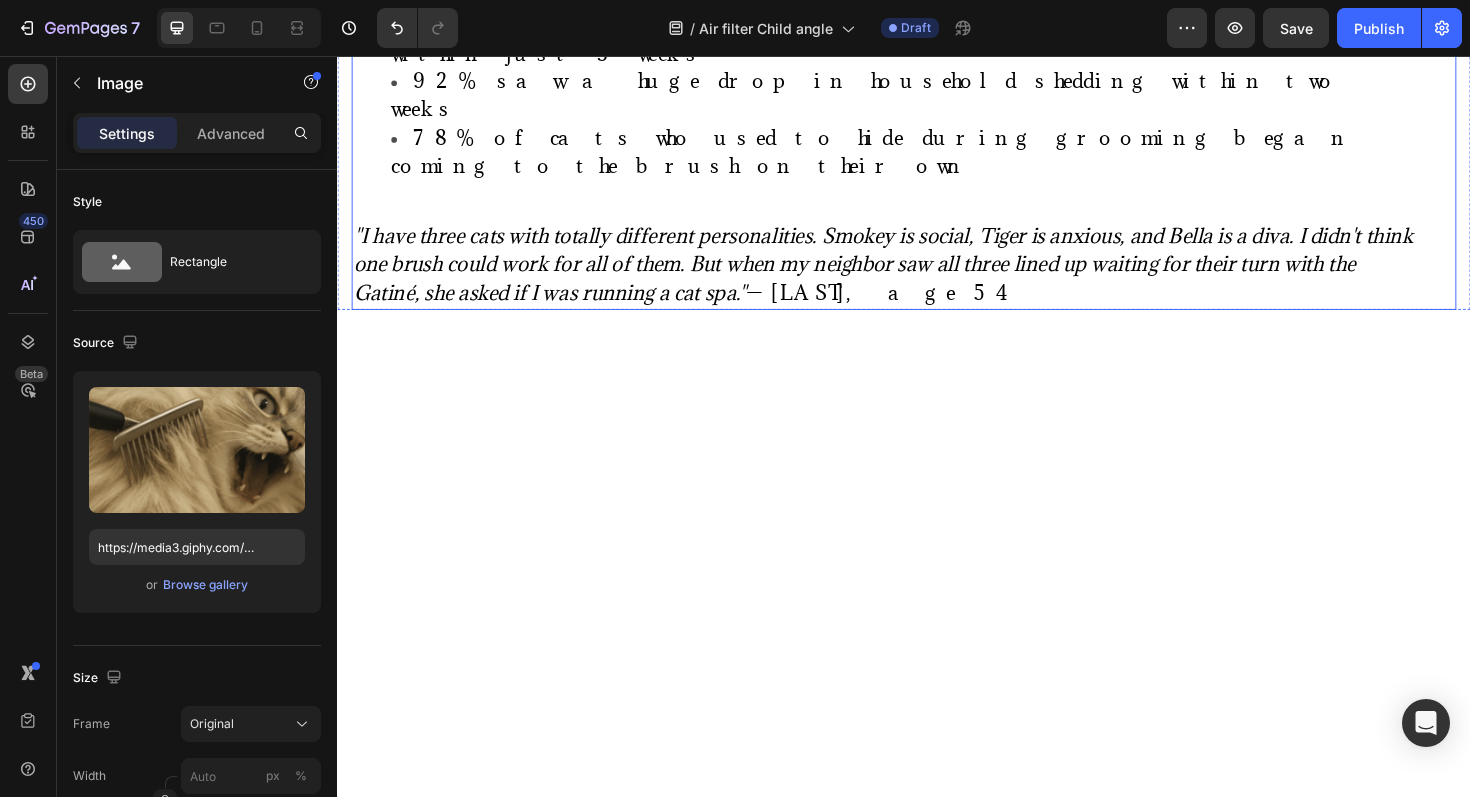 scroll, scrollTop: 12372, scrollLeft: 0, axis: vertical 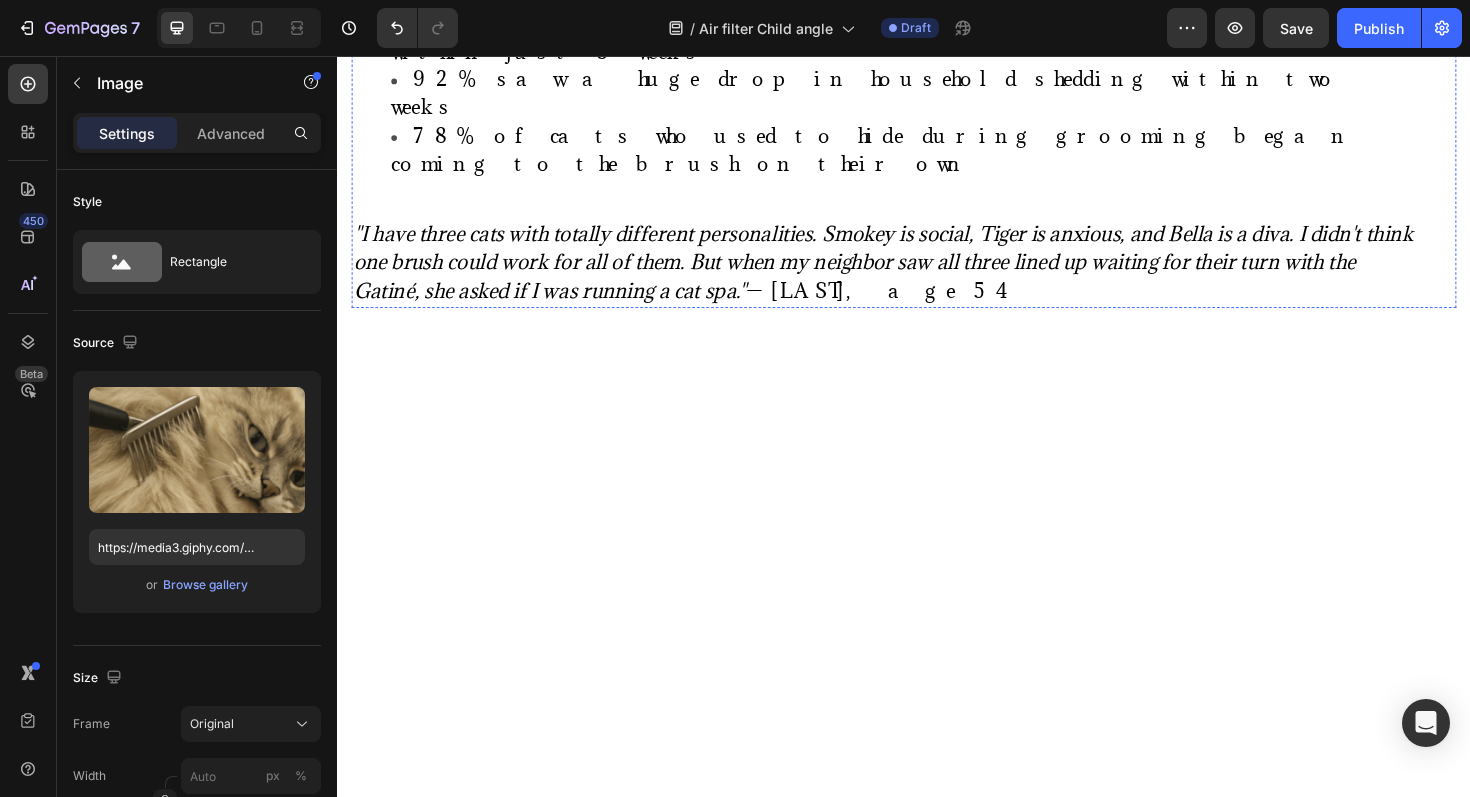 click on "[FIRST] [LAST] says, "When I added it all up? We were bleeding over $2,400 a year just managing [NAME]'s symptoms. That's $200 a month in medications, urgent care visits, and treatments. And that doesn't include the emotional toll on our whole family."" at bounding box center (919, -1481) 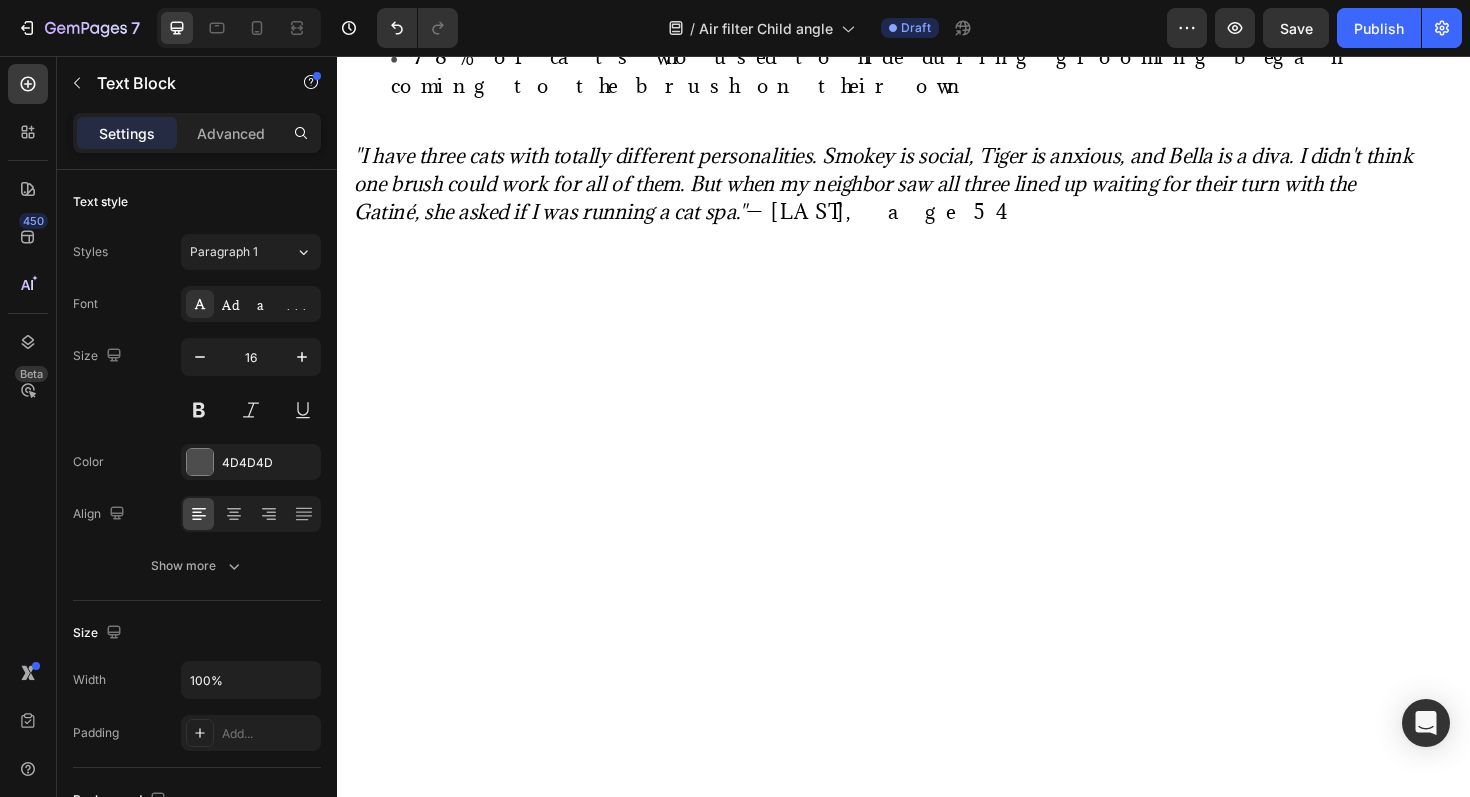 scroll, scrollTop: 12482, scrollLeft: 0, axis: vertical 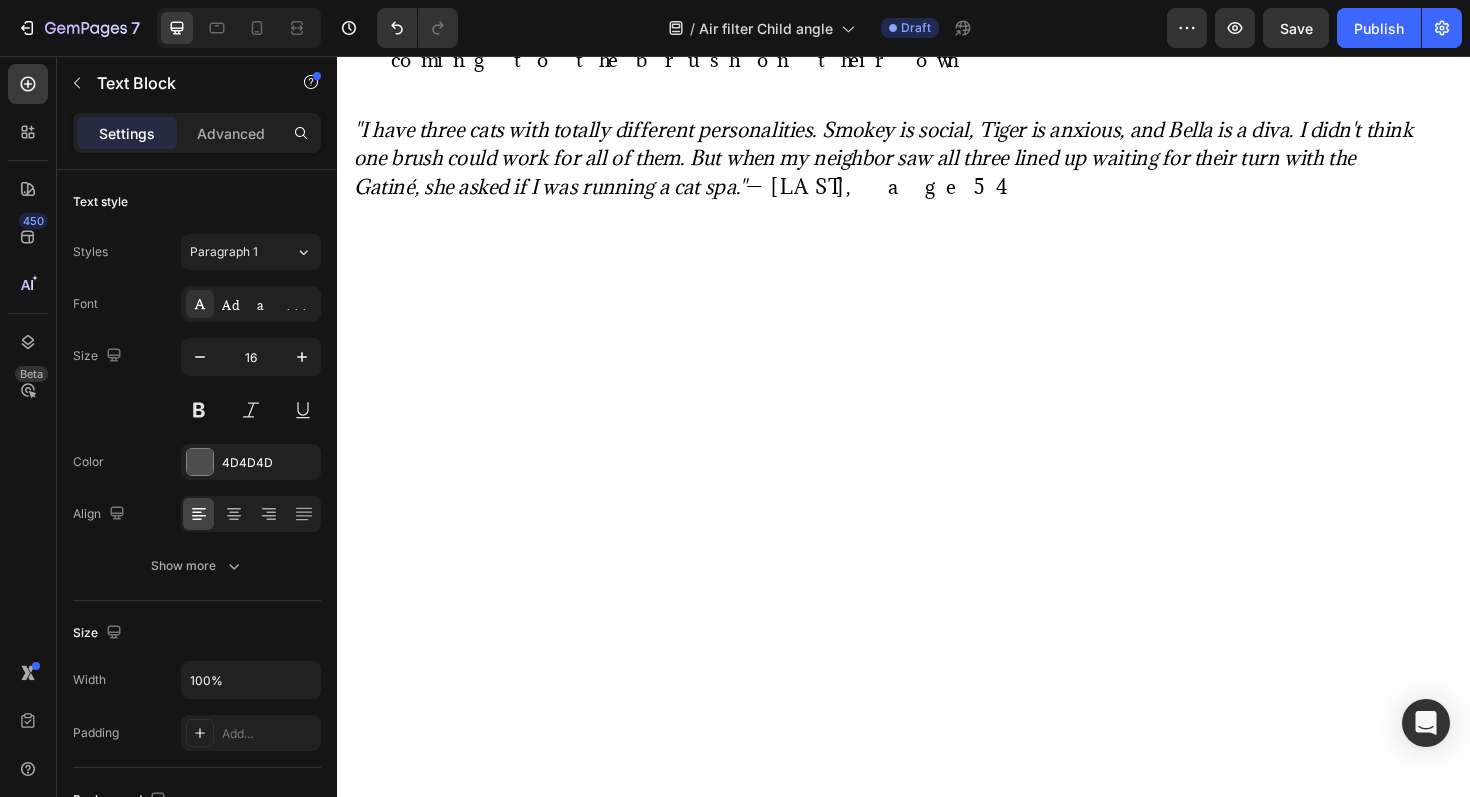 click on "The Science Behind the Serenity" at bounding box center [602, -1393] 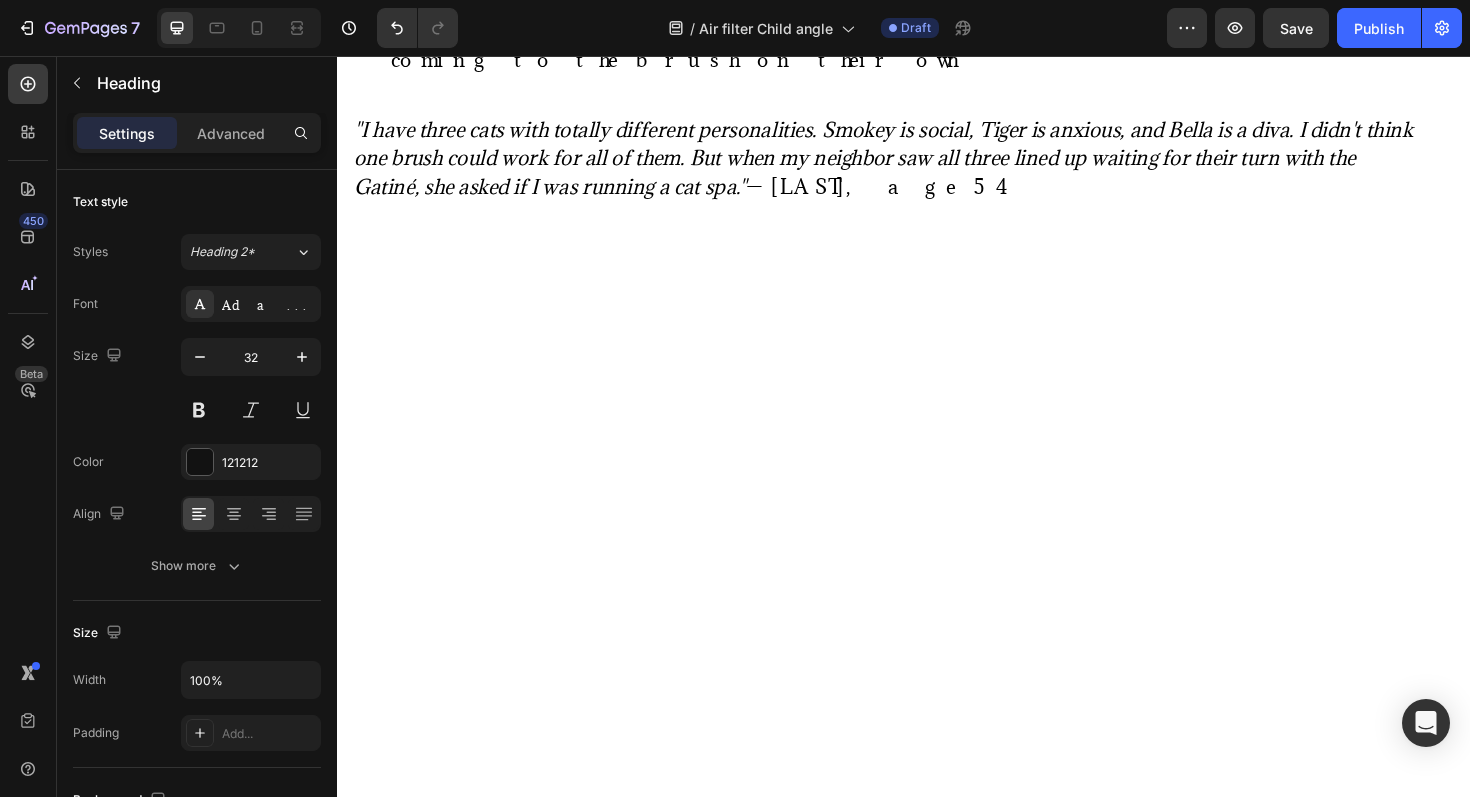 click on "The Science Behind the Serenity" at bounding box center [602, -1393] 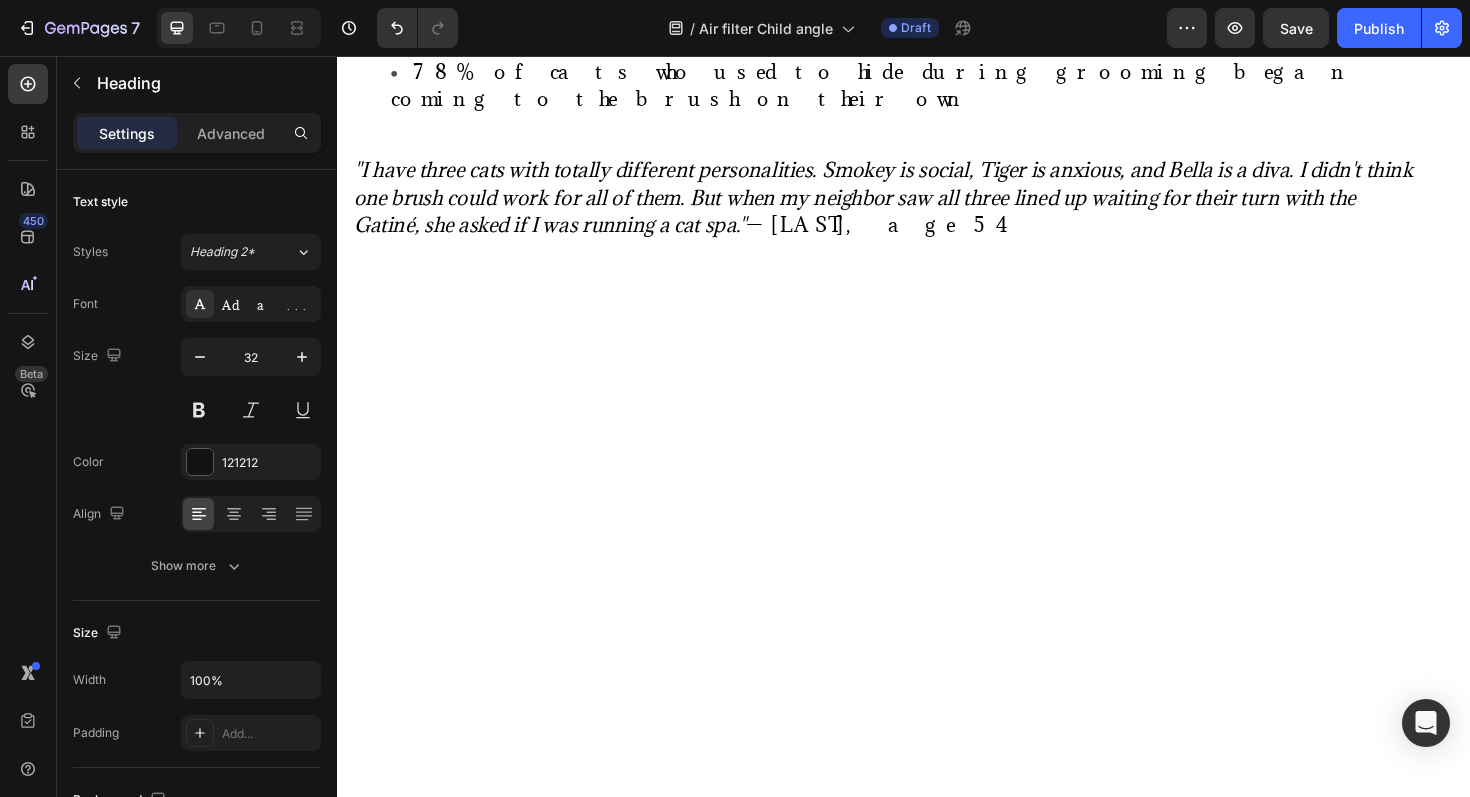 click on "Why Over 15,000+ Families Choose Clarifion DSTx™" at bounding box center [634, -1372] 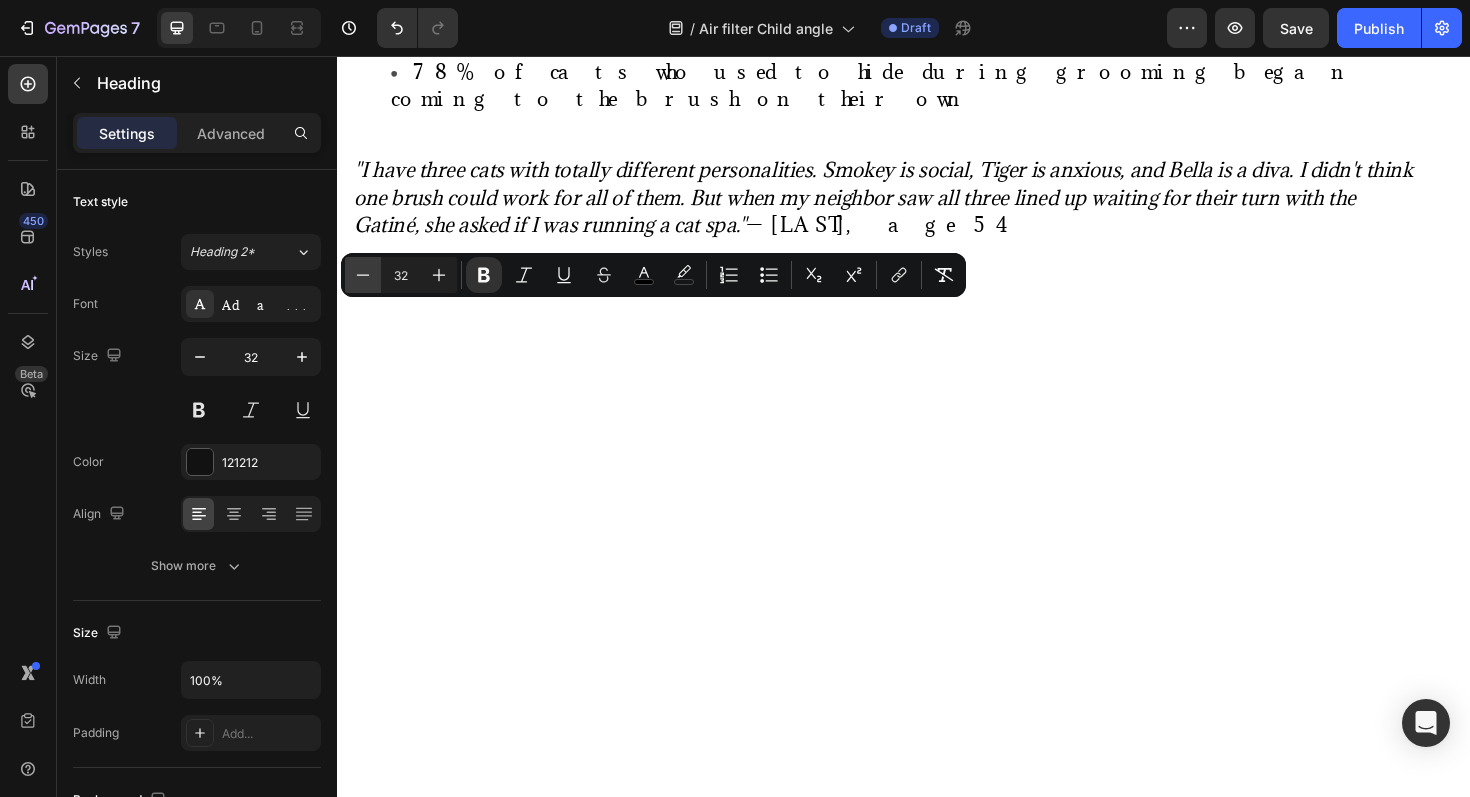 click on "Minus" at bounding box center (363, 275) 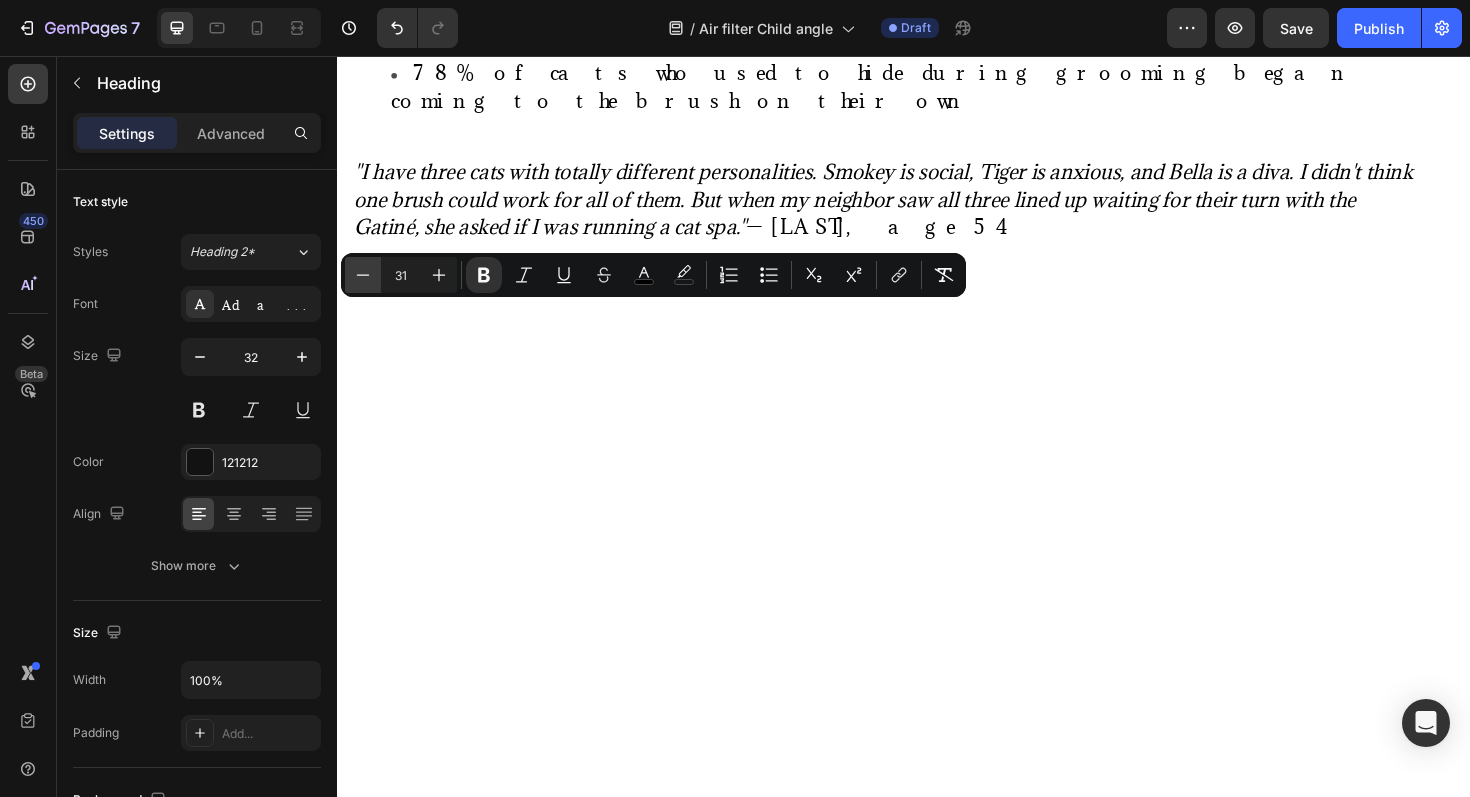 click on "Minus" at bounding box center [363, 275] 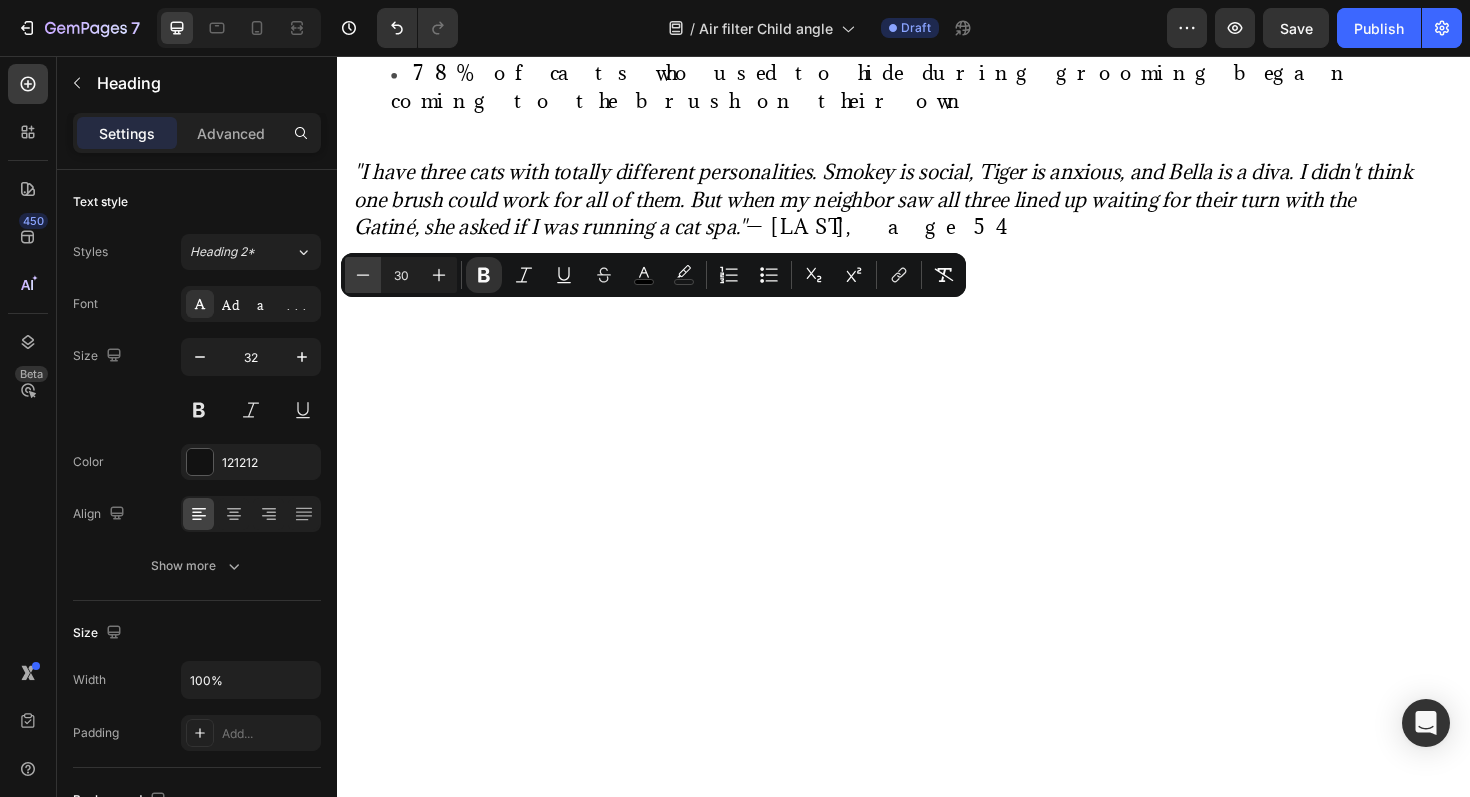 click on "Minus" at bounding box center (363, 275) 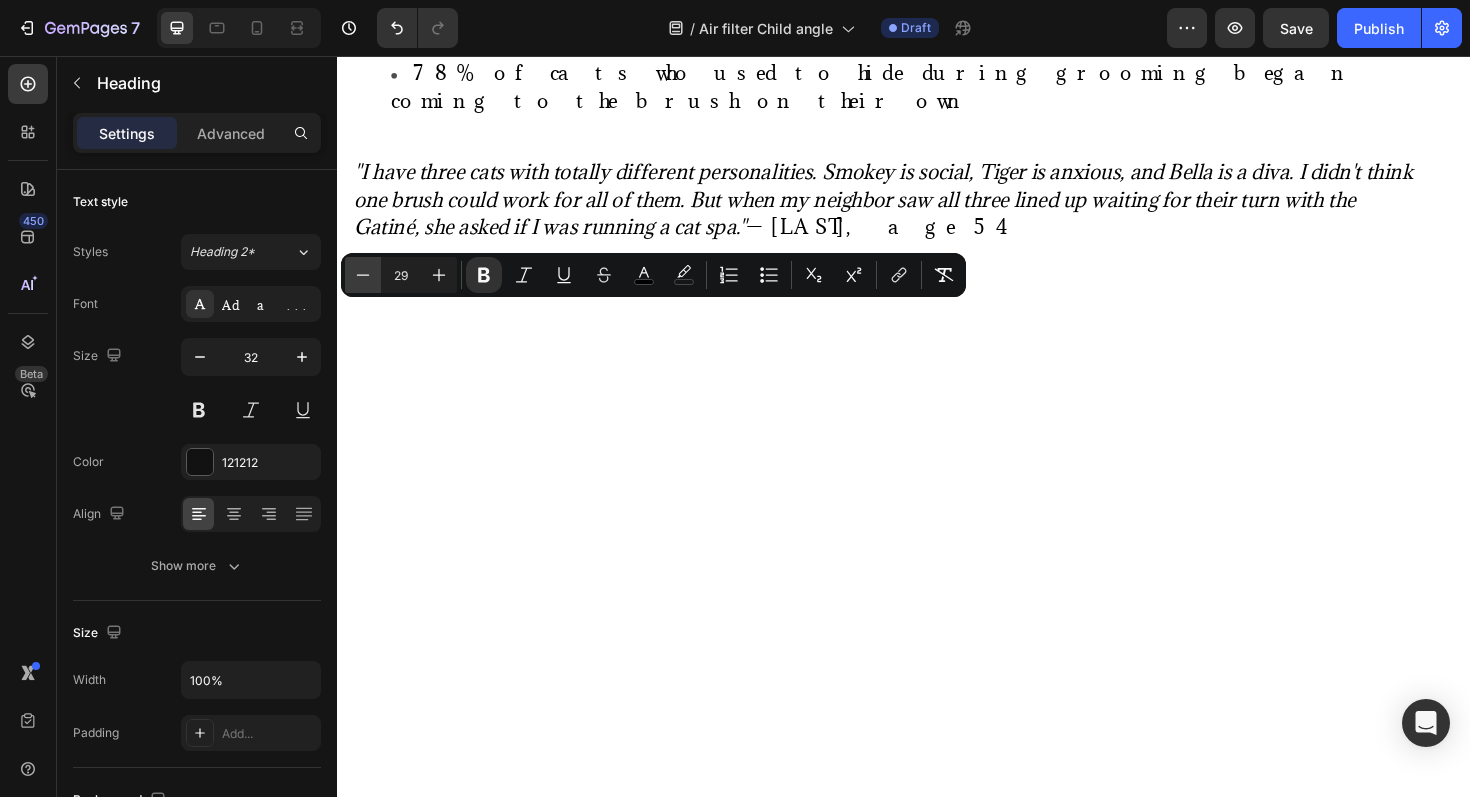 click on "Minus" at bounding box center (363, 275) 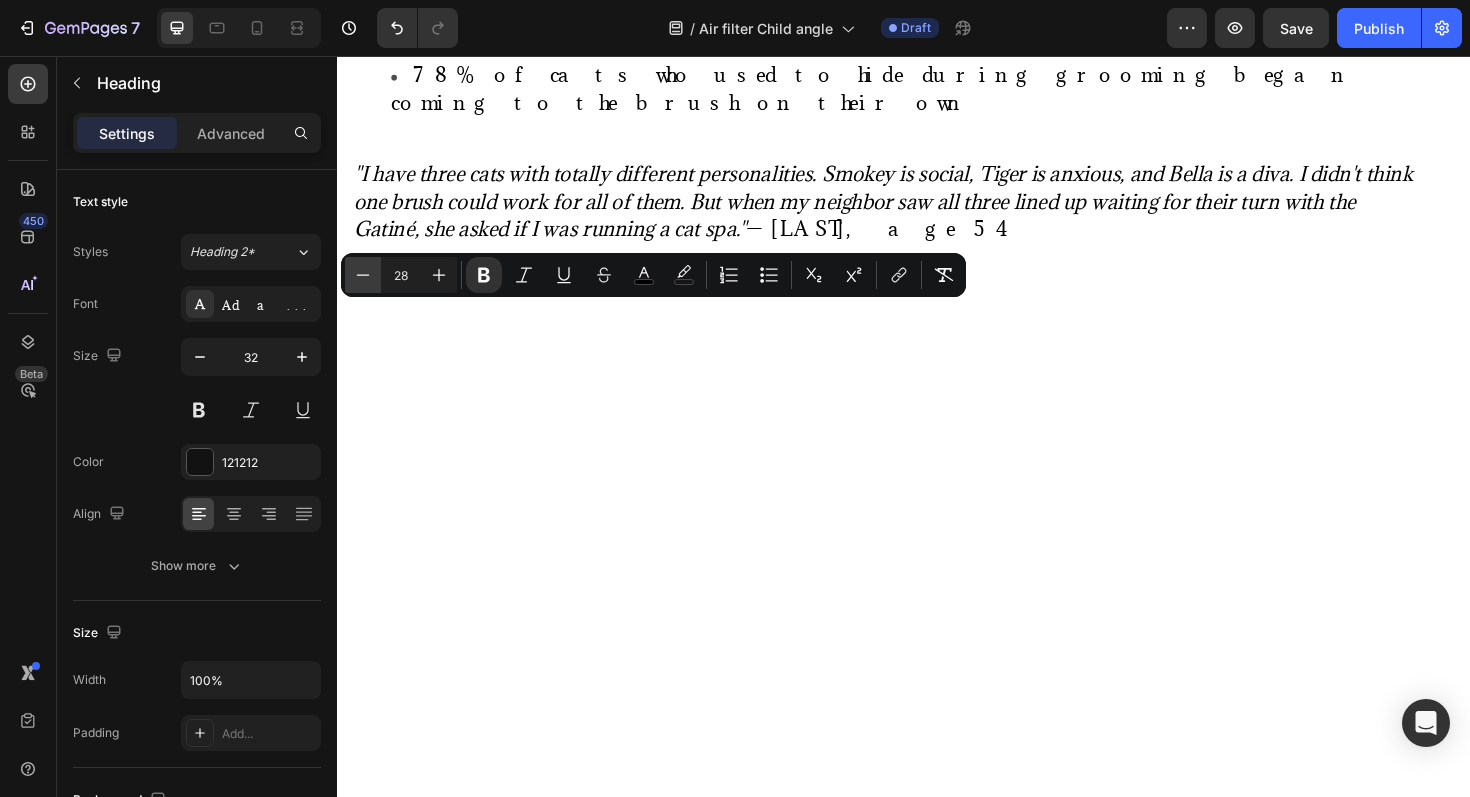 click on "Minus" at bounding box center (363, 275) 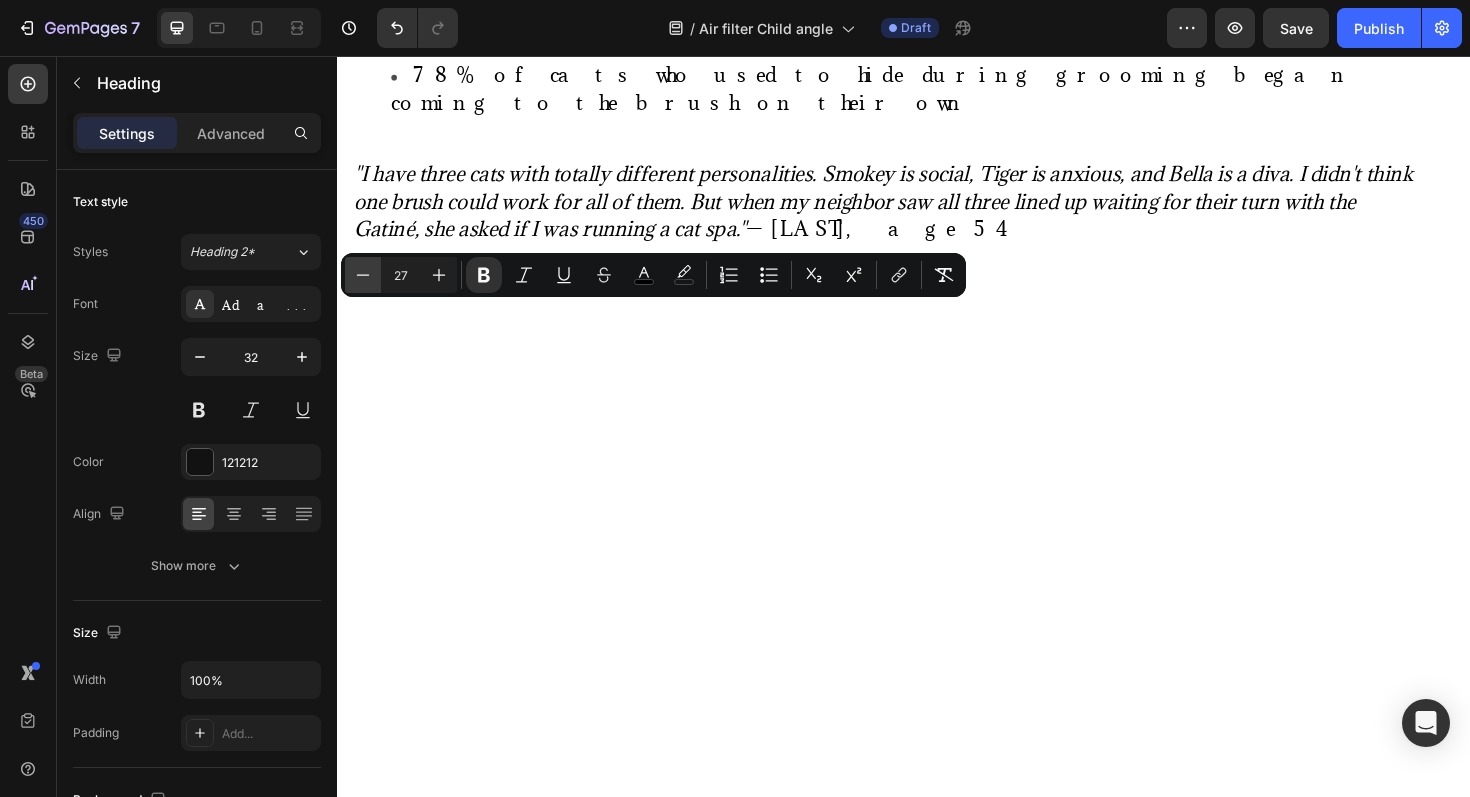 click on "Minus" at bounding box center (363, 275) 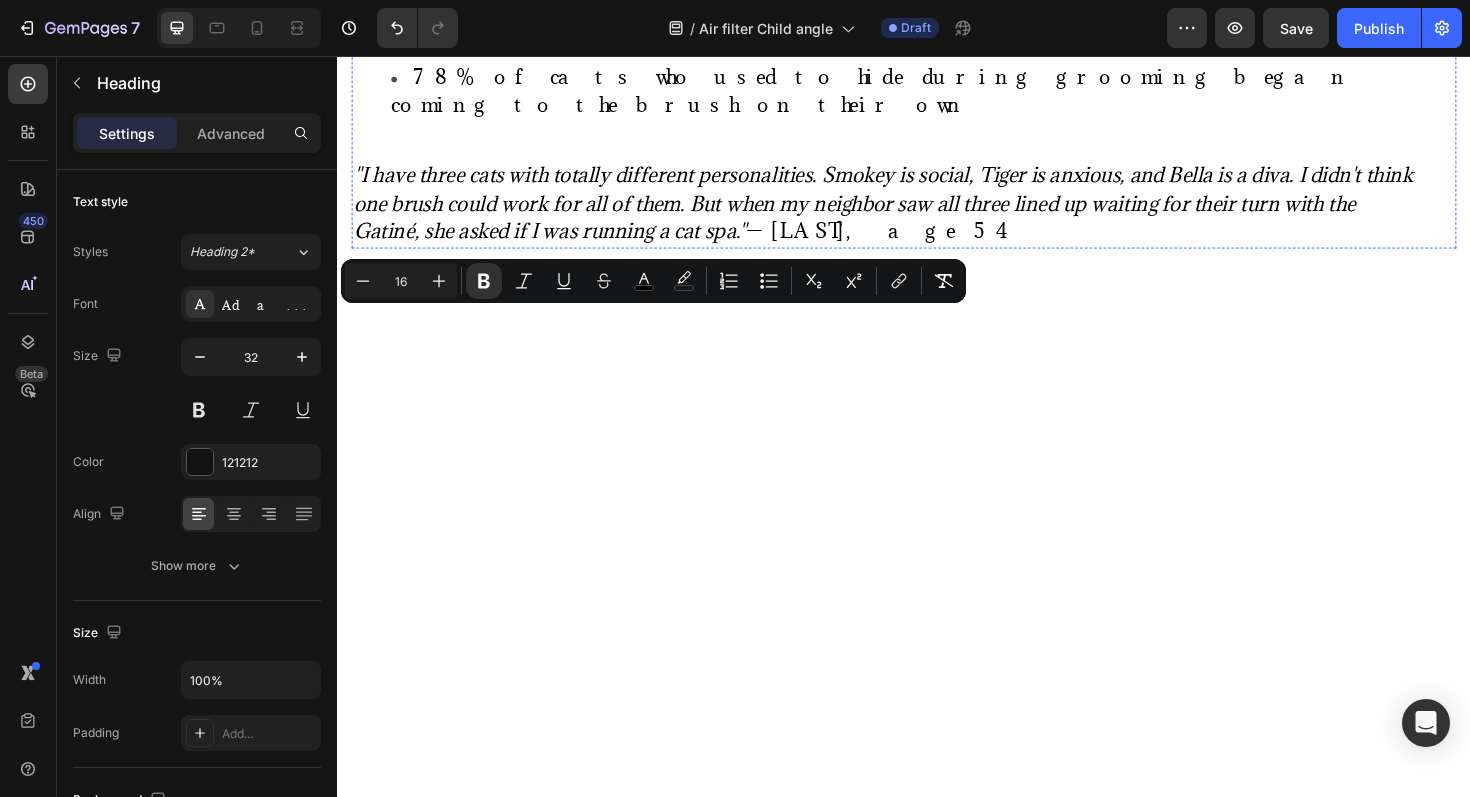 click on "Why Over 15,000+ Families Choose Clarifion DSTx™ Heading   24 Okay, so here's what makes this so different.   Old-style grooming creates stress through three triggers: harsh contact, static buildup, and scary sounds. The Gatiné wipes out all three.    Vets call this "cooperative grooming"—where cats actually join in and enjoy the process instead of fighting it. Text Block" at bounding box center (634, -1105) 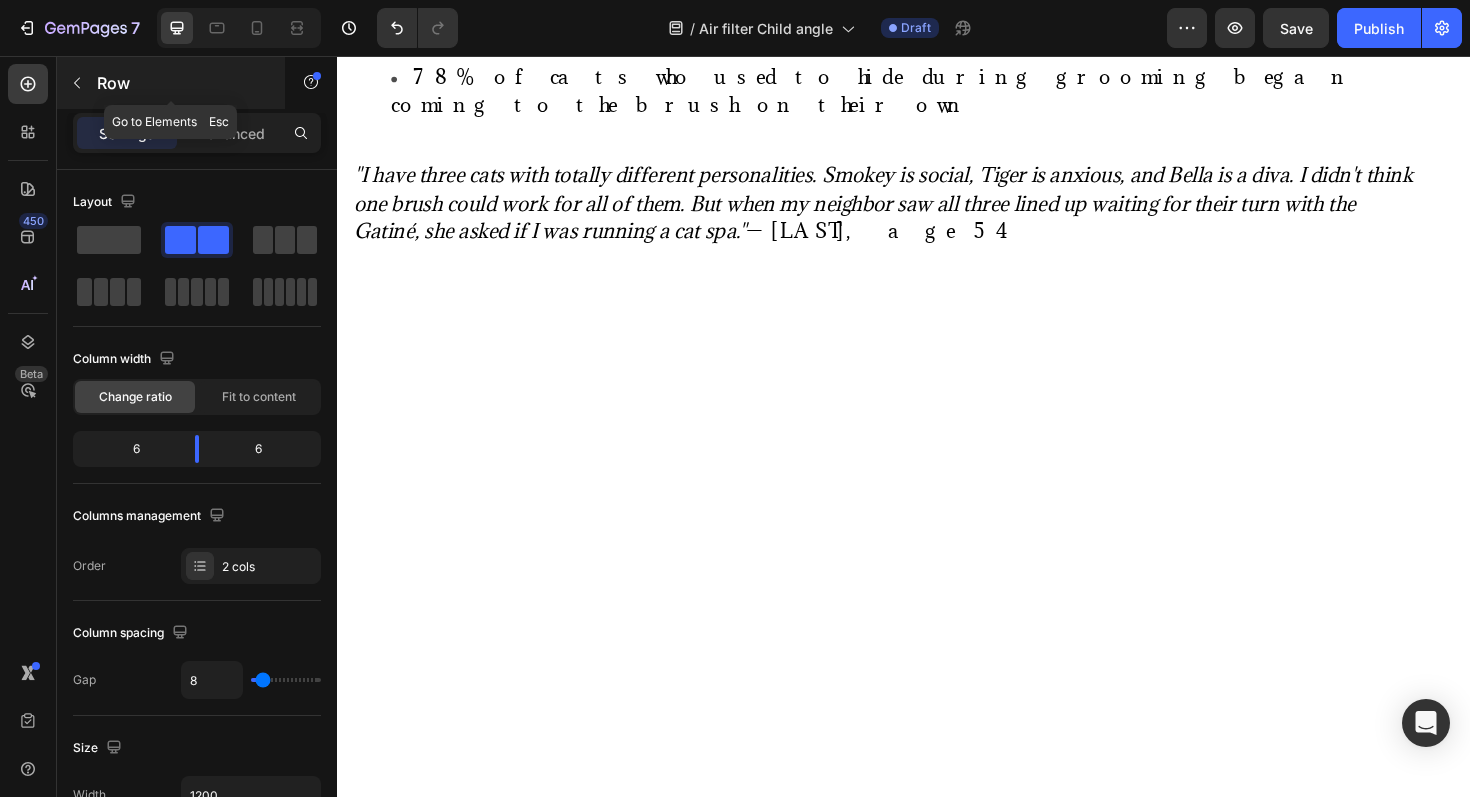click at bounding box center [77, 83] 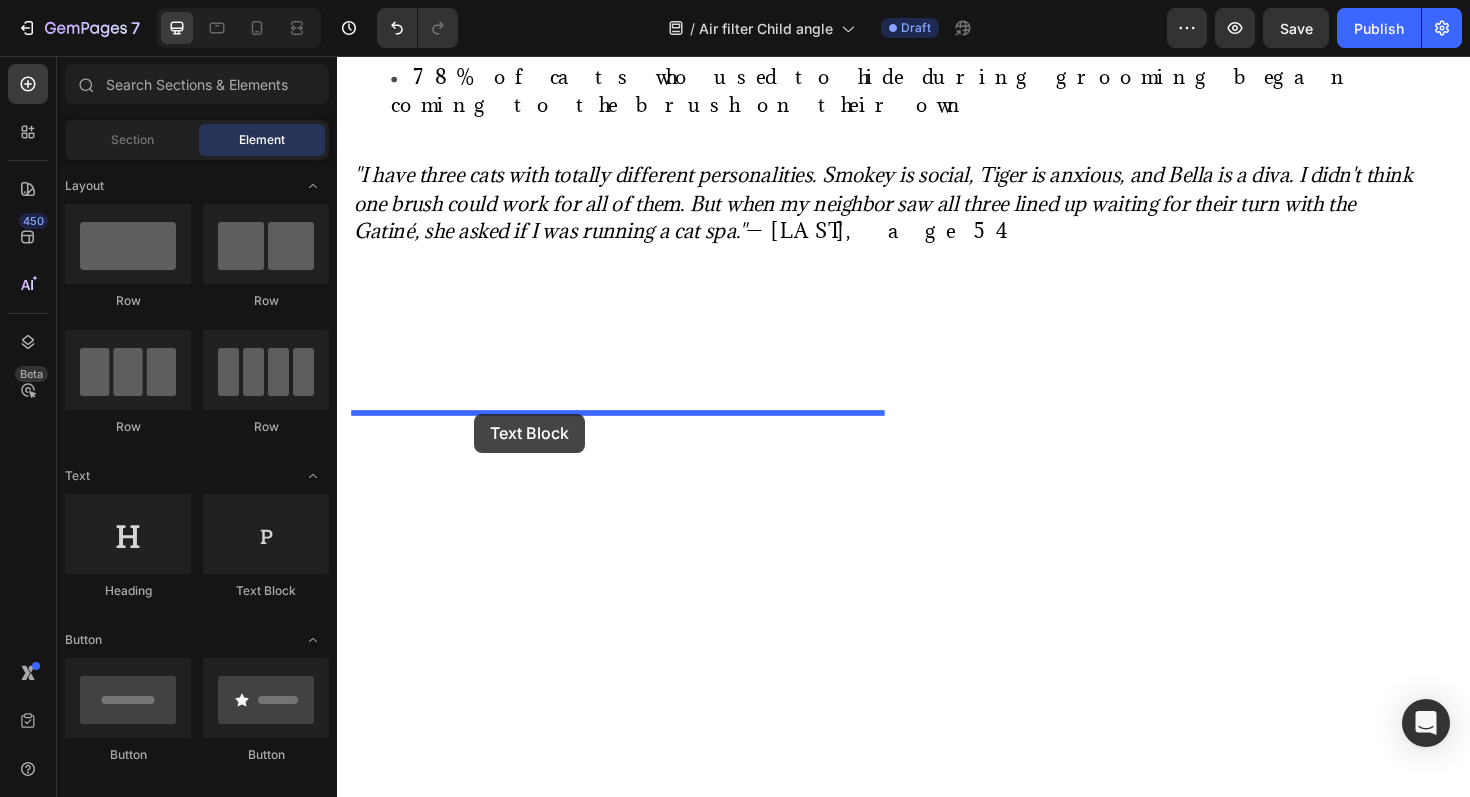 drag, startPoint x: 573, startPoint y: 567, endPoint x: 482, endPoint y: 435, distance: 160.32779 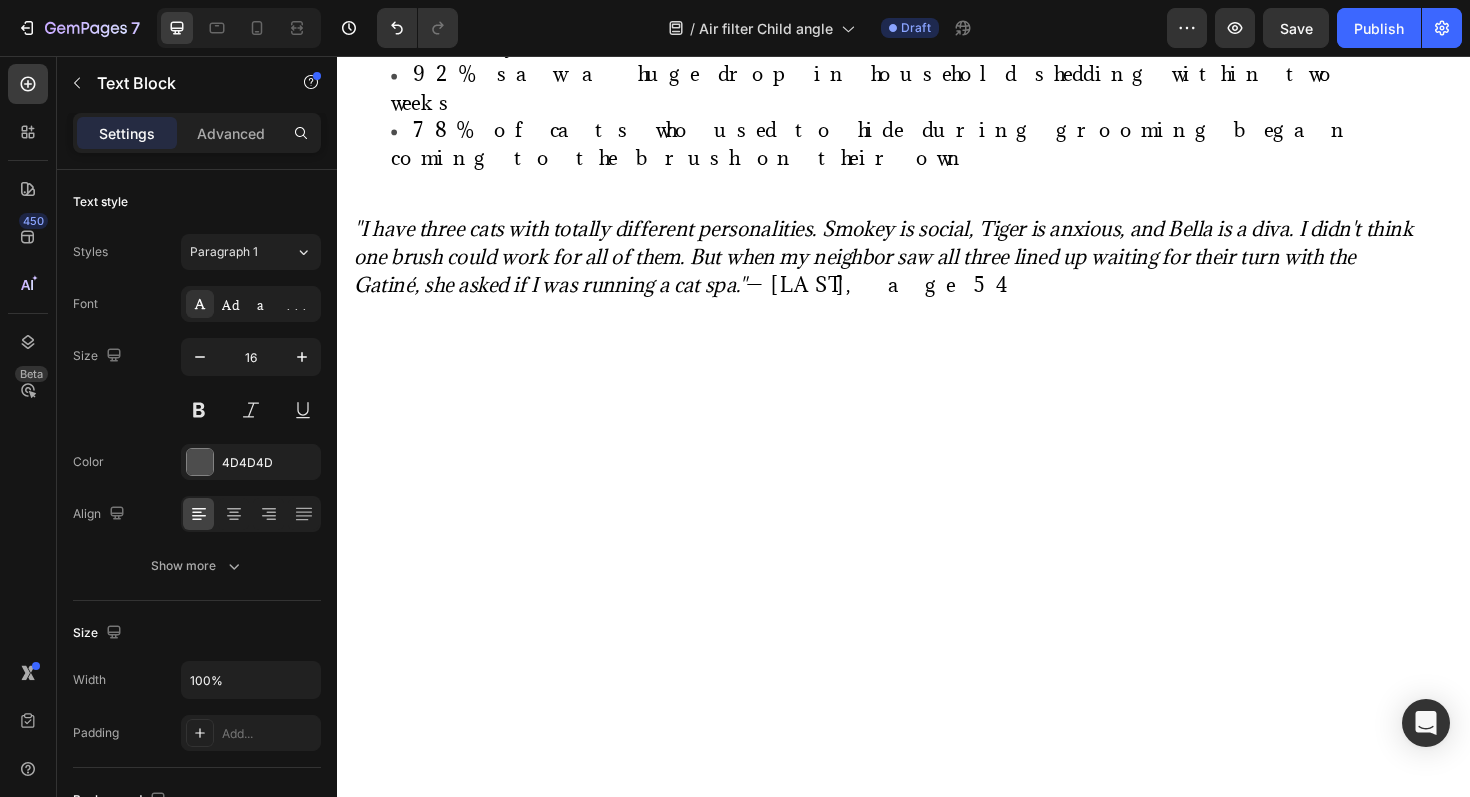 click on "Replace this text with your content" at bounding box center (634, -1282) 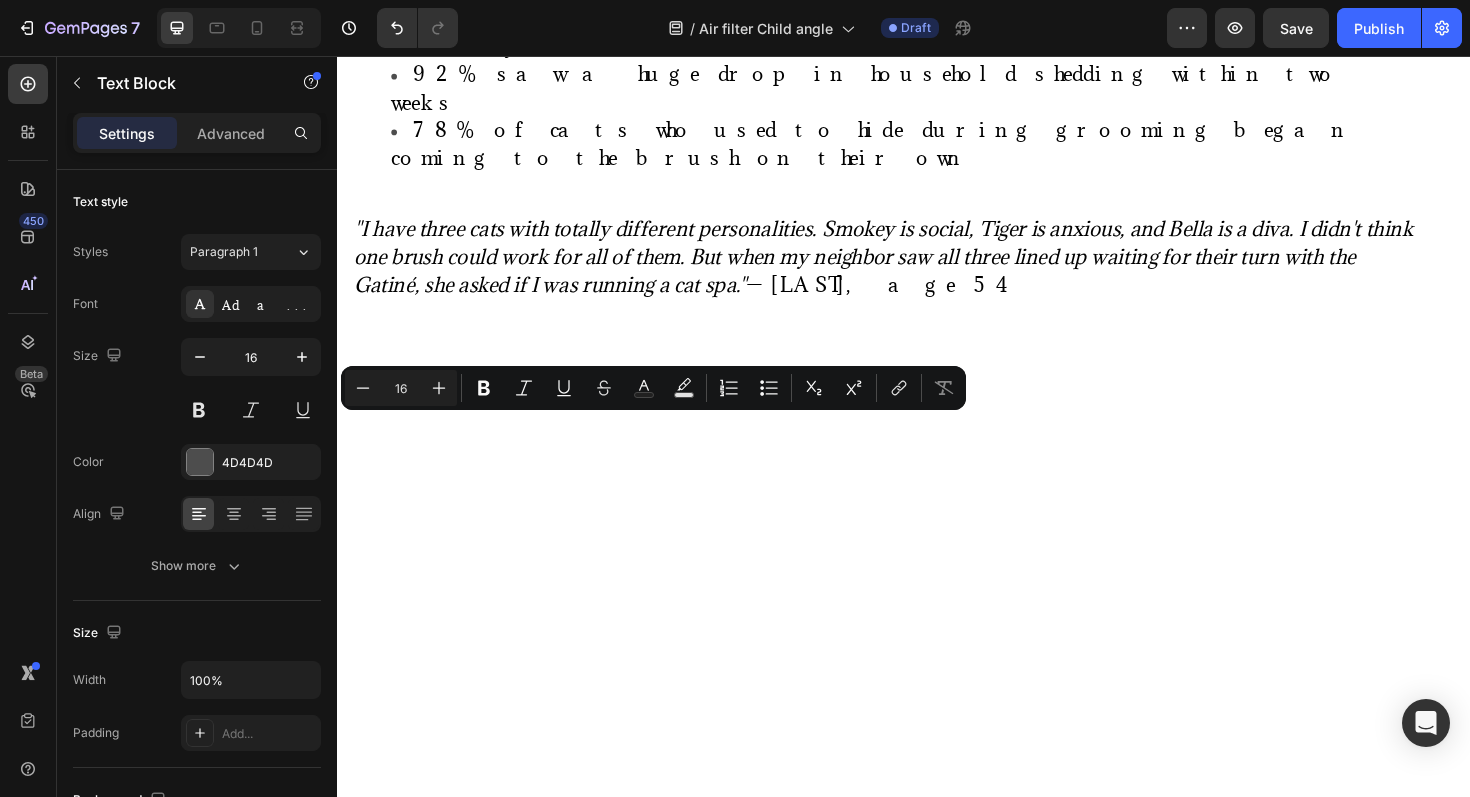 type on "11" 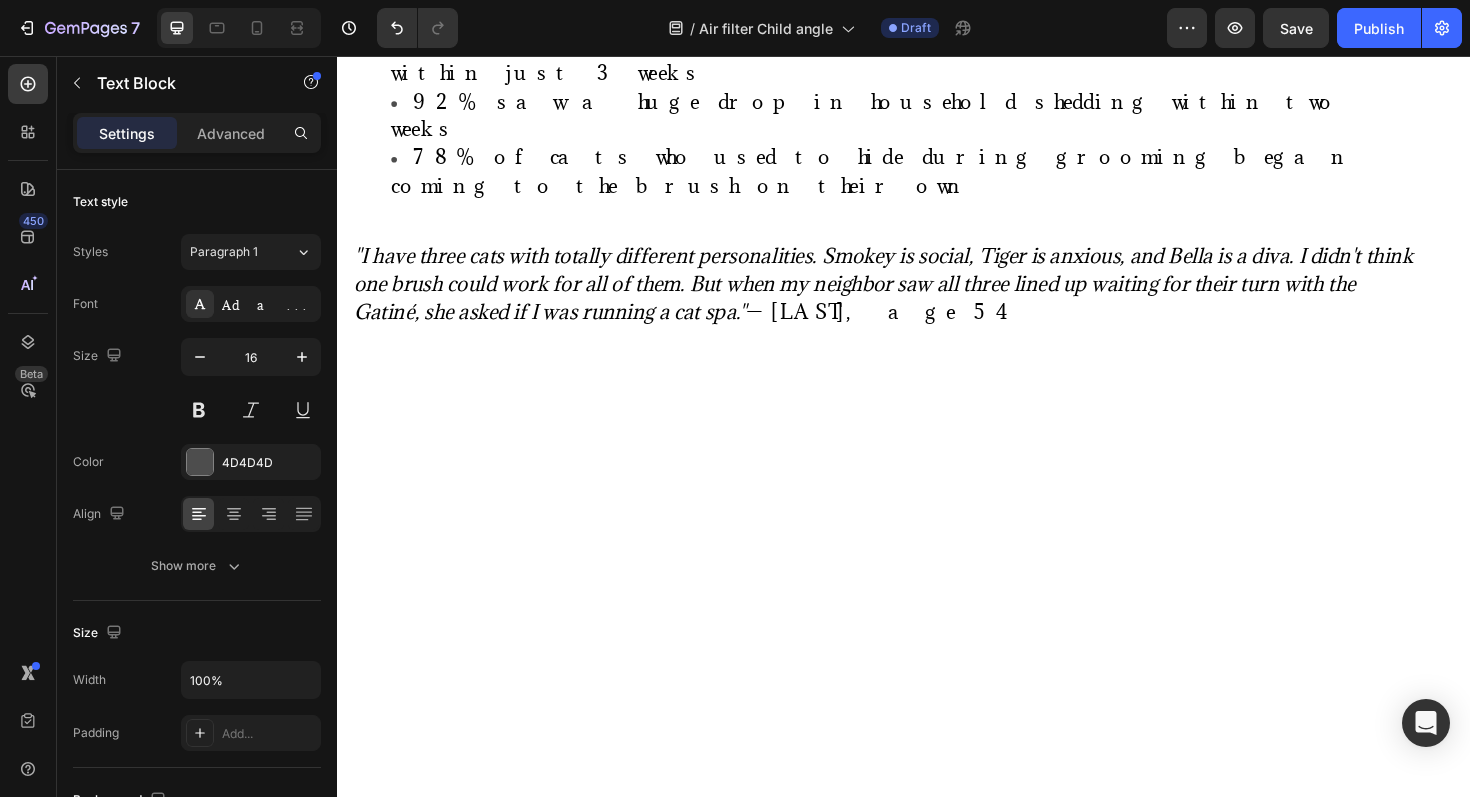 click on "Unlike  brutal  expensive, bulky HEPA air purifiers that cost $300-800+ and need new filters every few months, the Clarifion DSTx™ offers:" at bounding box center [634, -1267] 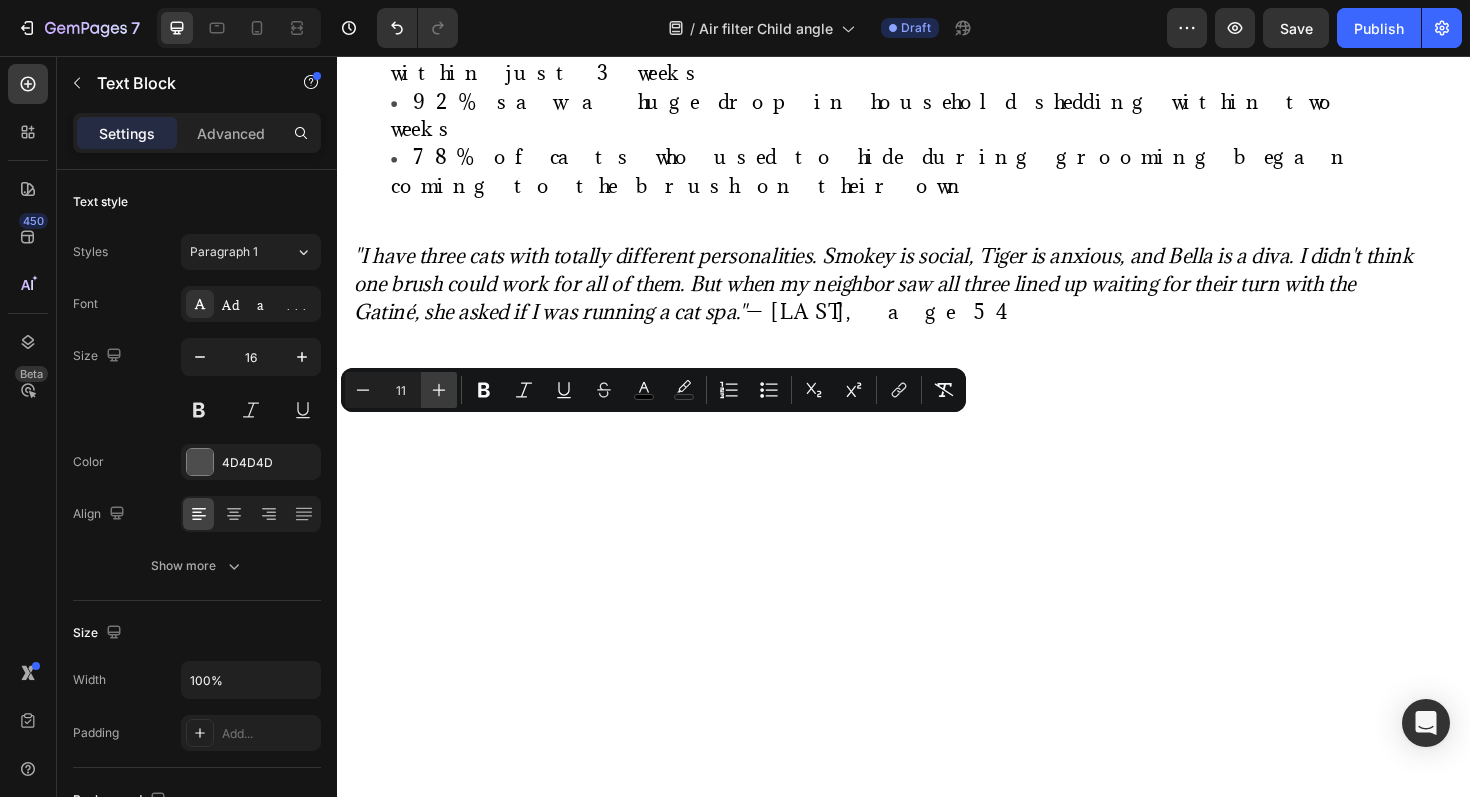 click 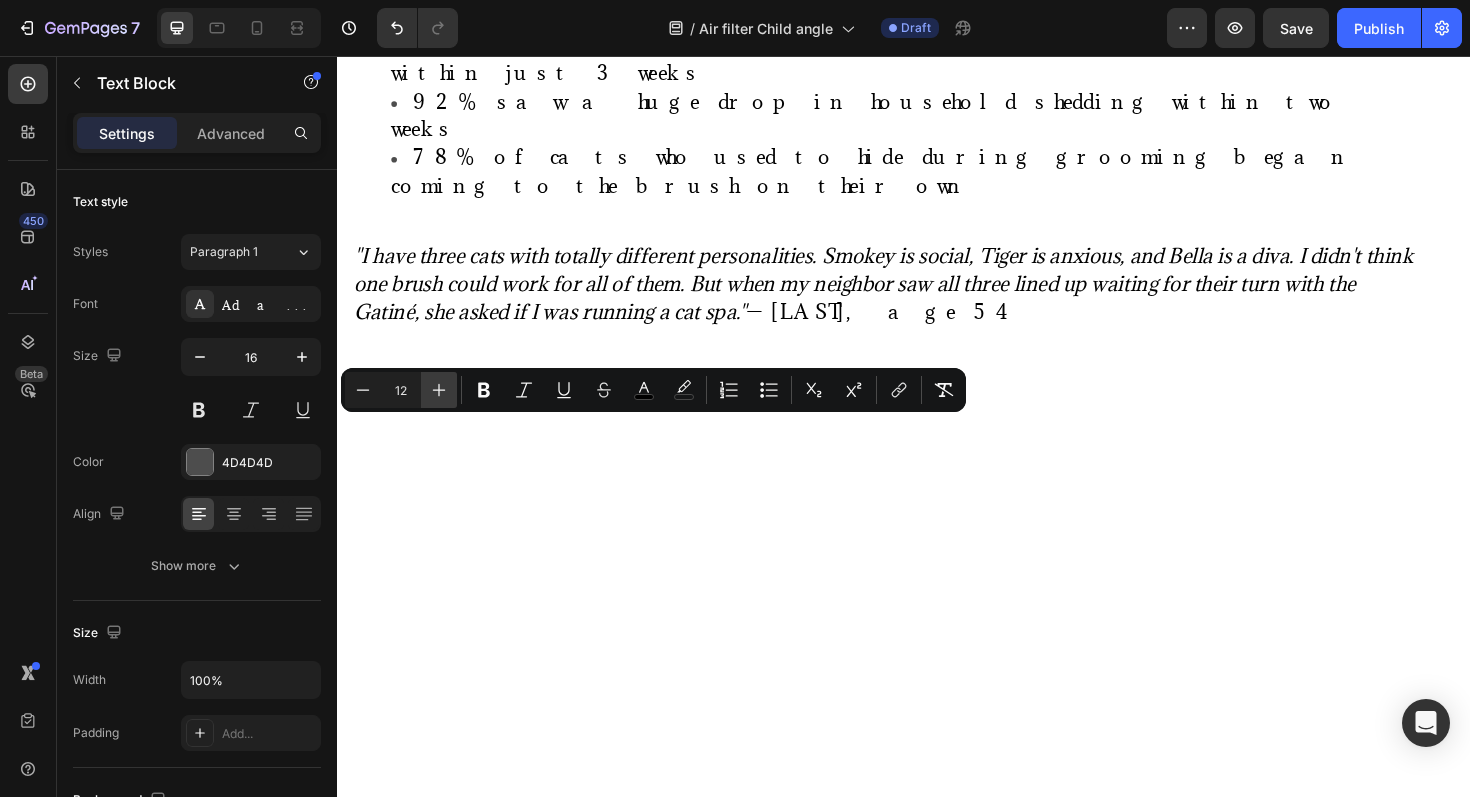 click 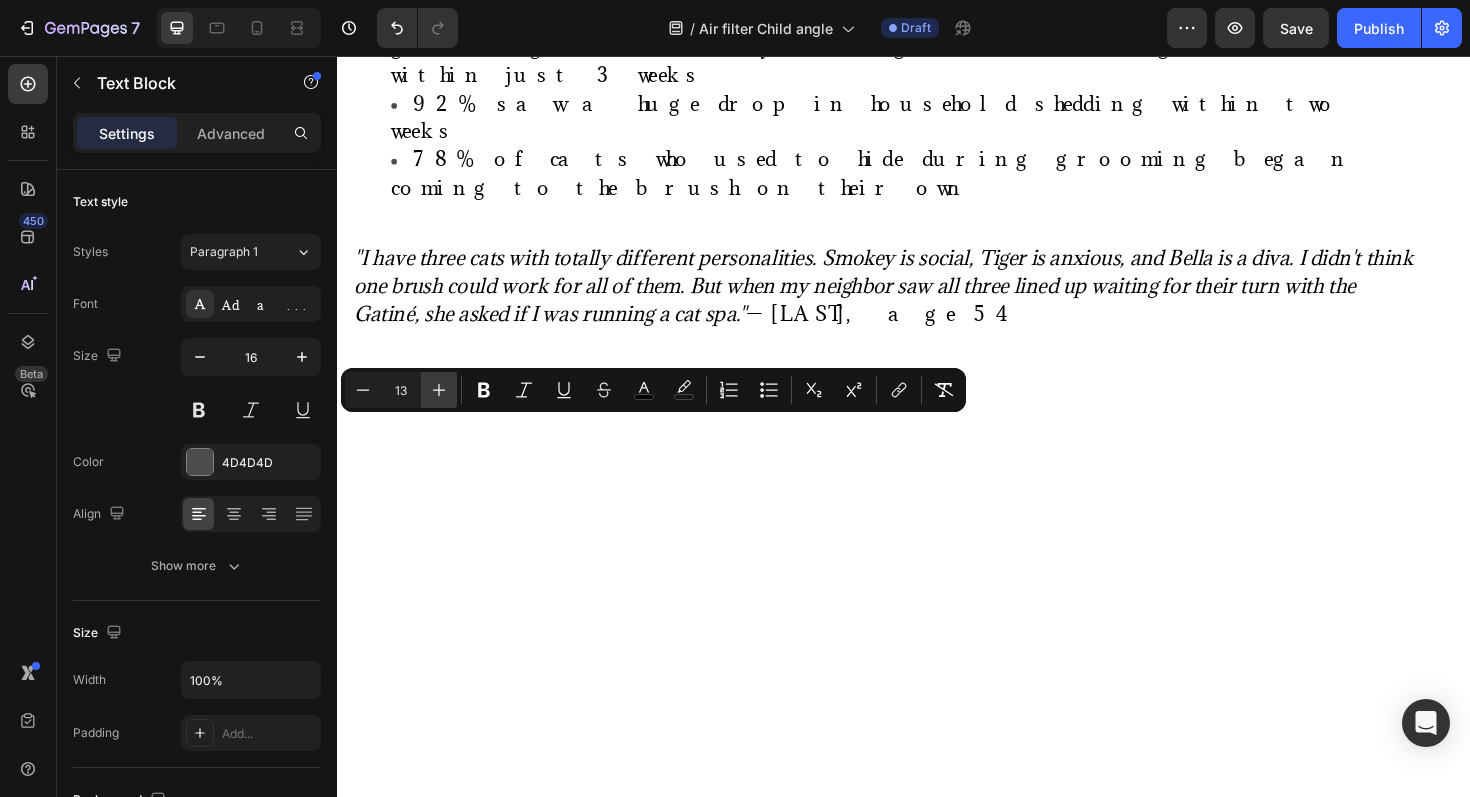 click 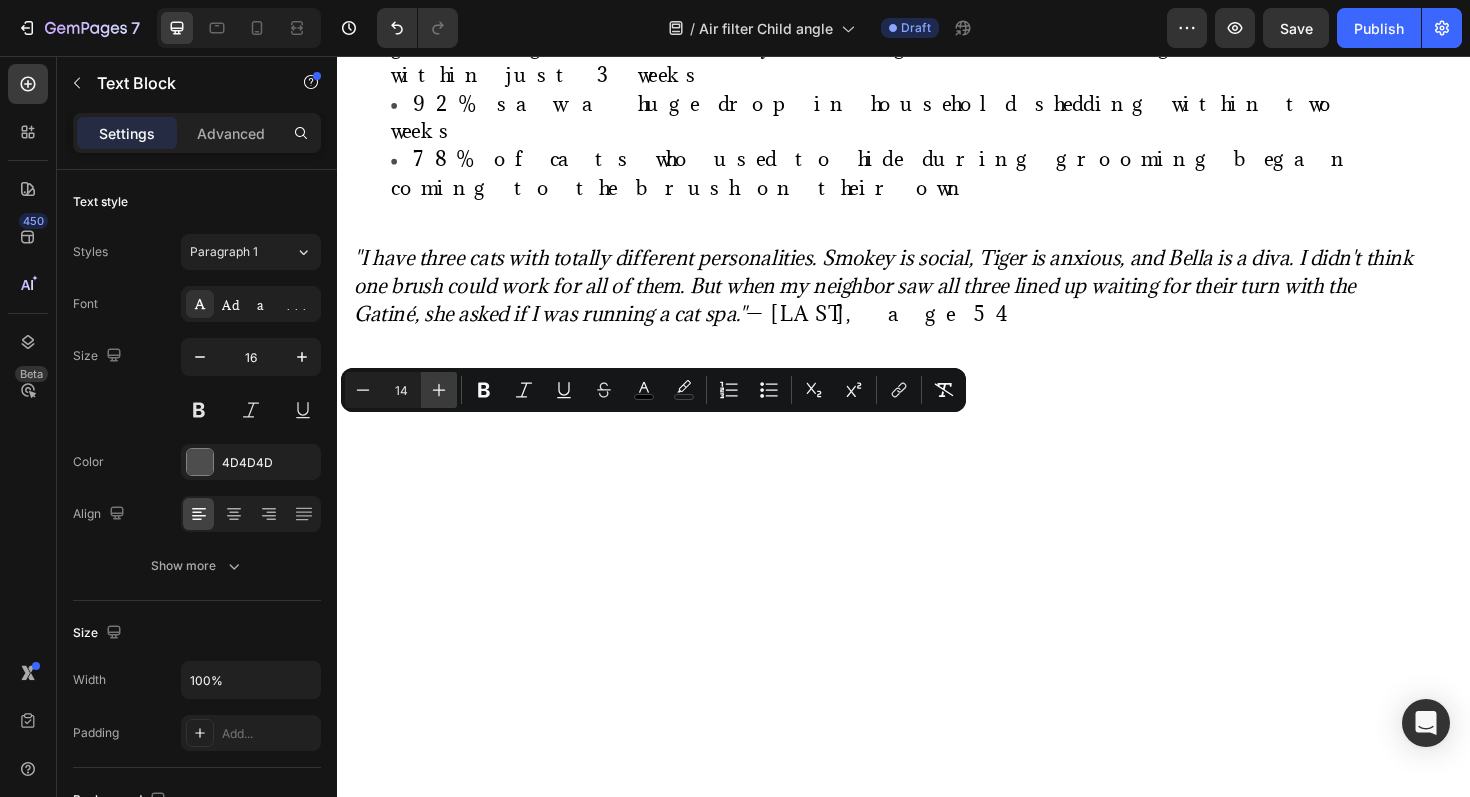 click 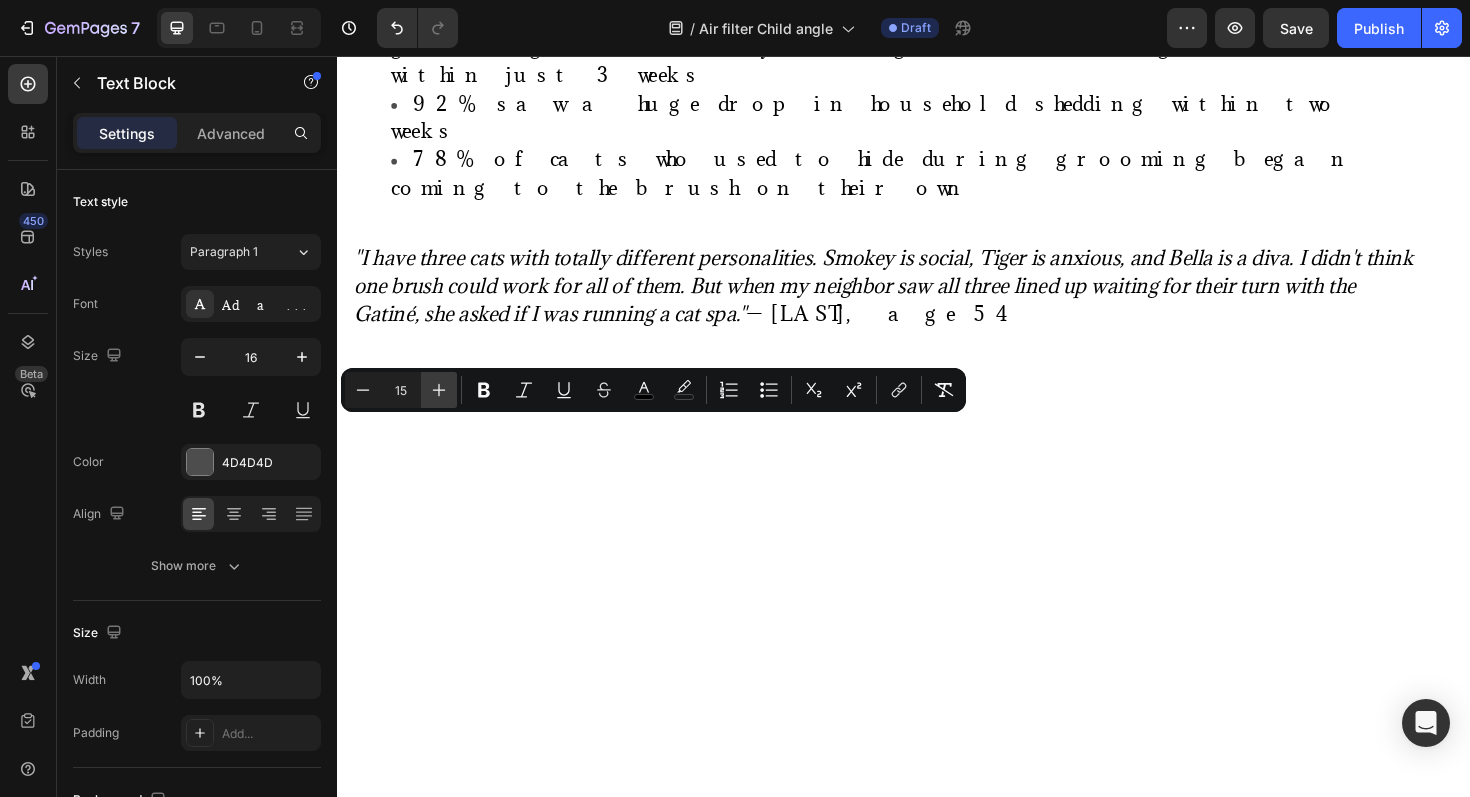 click 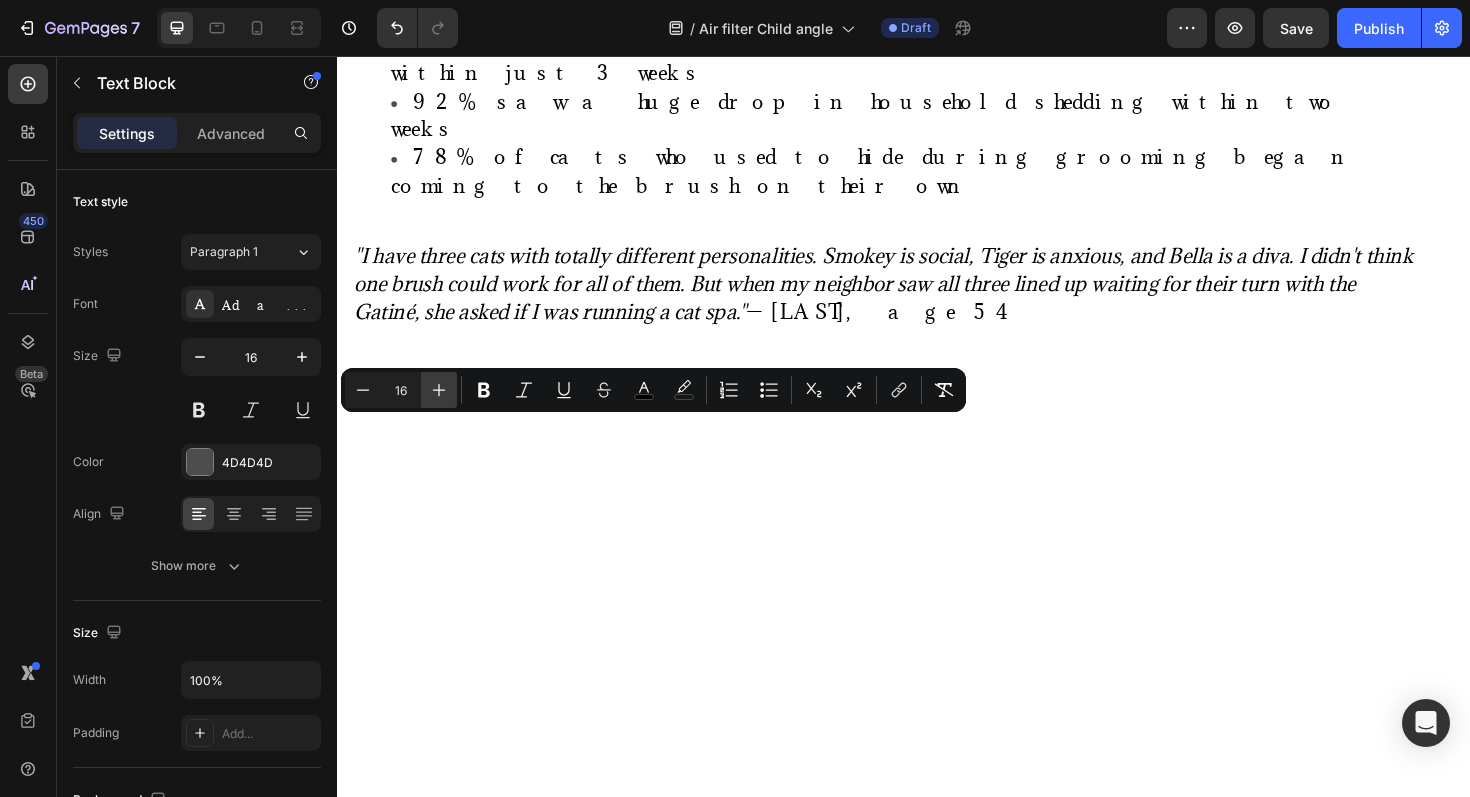 click 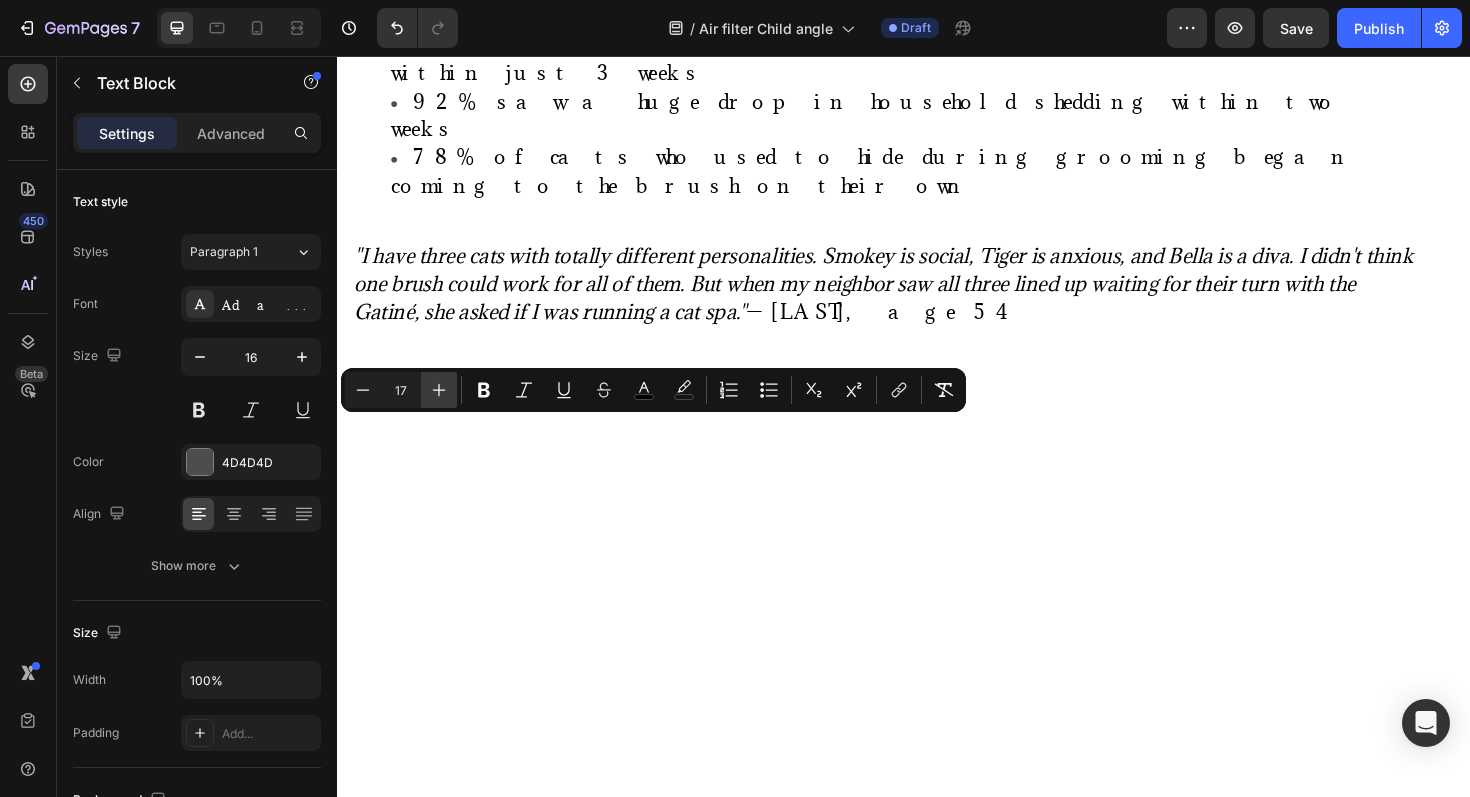 click 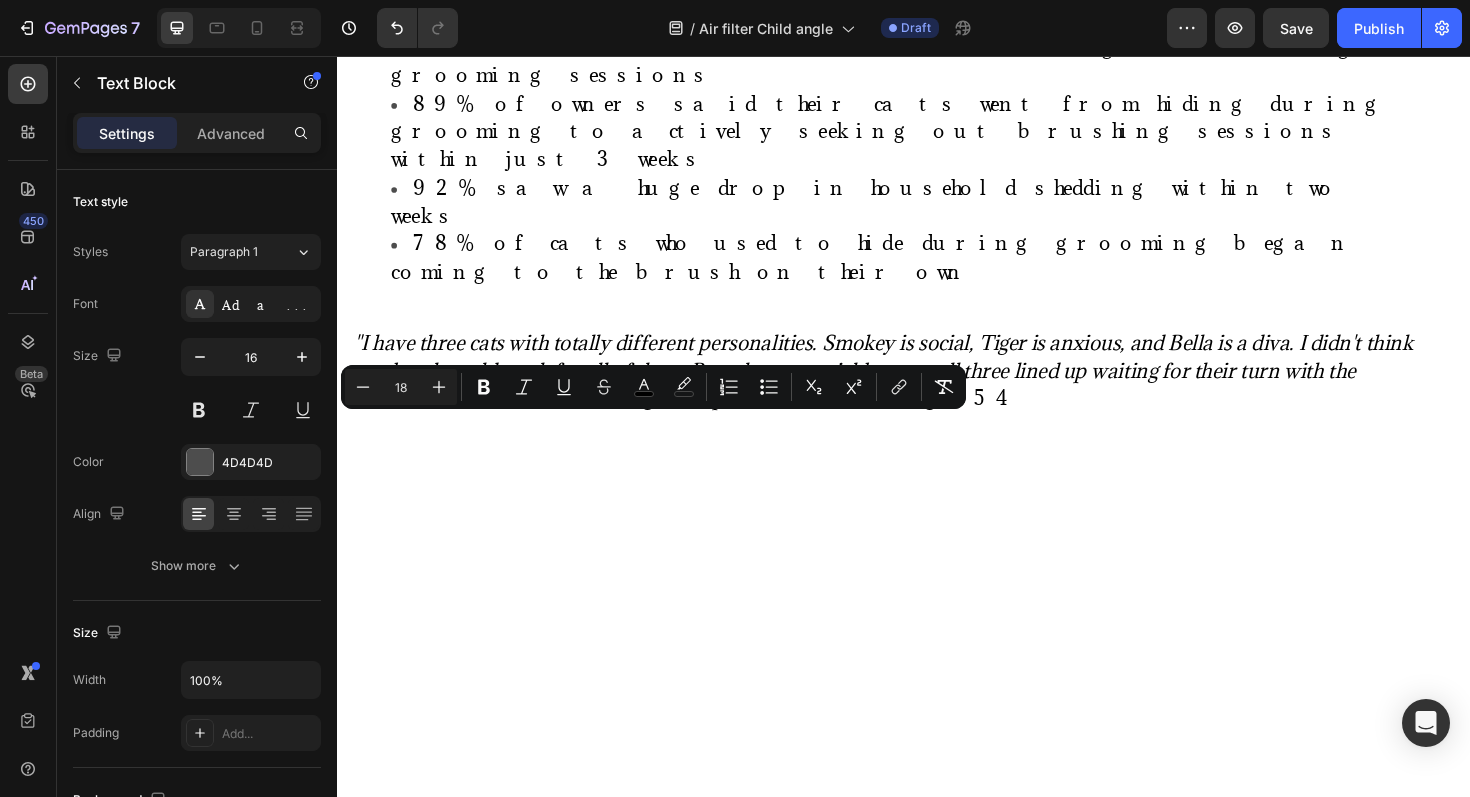 click on "Unlike  brutal  expensive, bulky HEPA air purifiers that cost $300-800+ and need new filters every few months, the Clarifion DSTx™ offers:" at bounding box center [634, -1222] 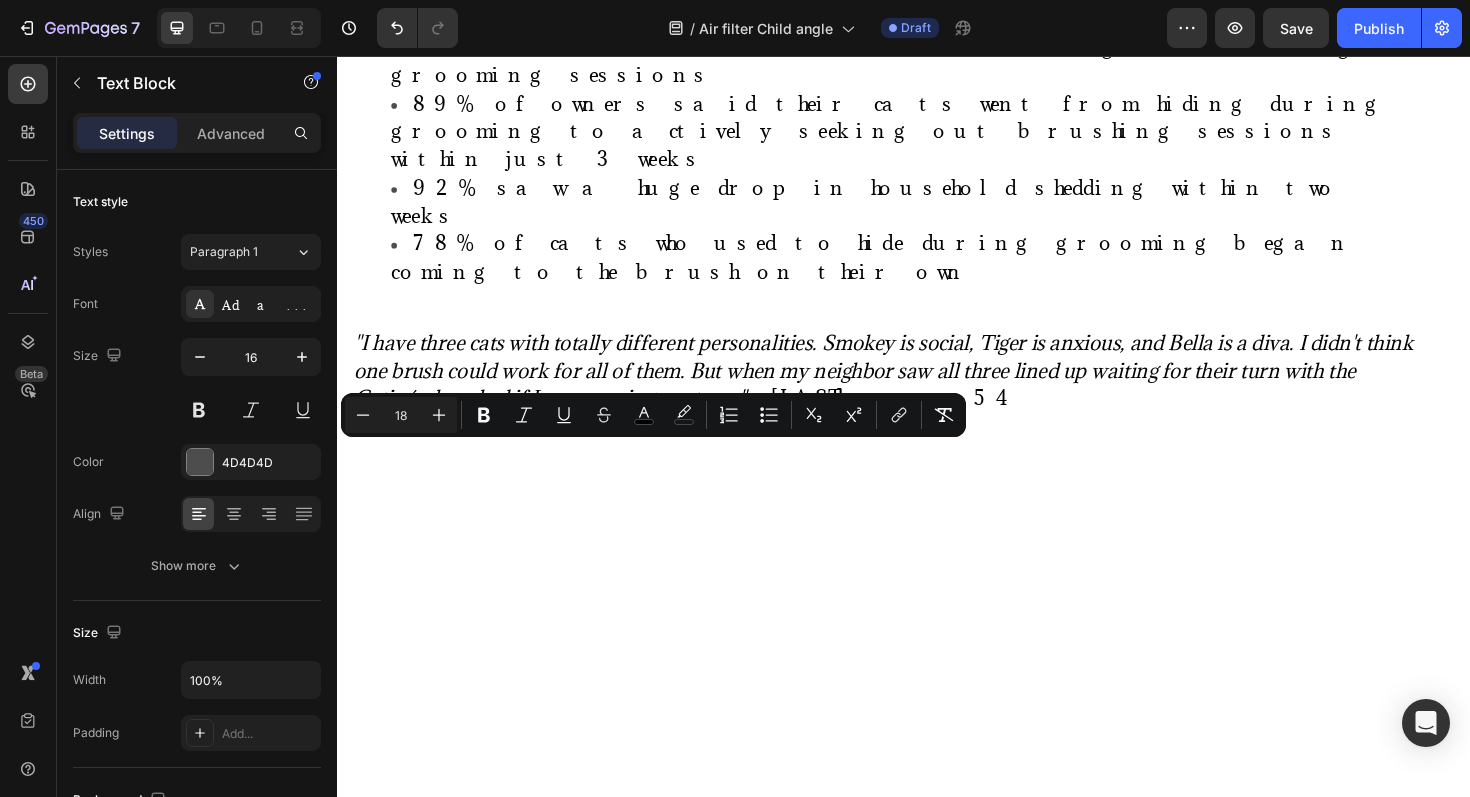 drag, startPoint x: 497, startPoint y: 510, endPoint x: 780, endPoint y: 477, distance: 284.91754 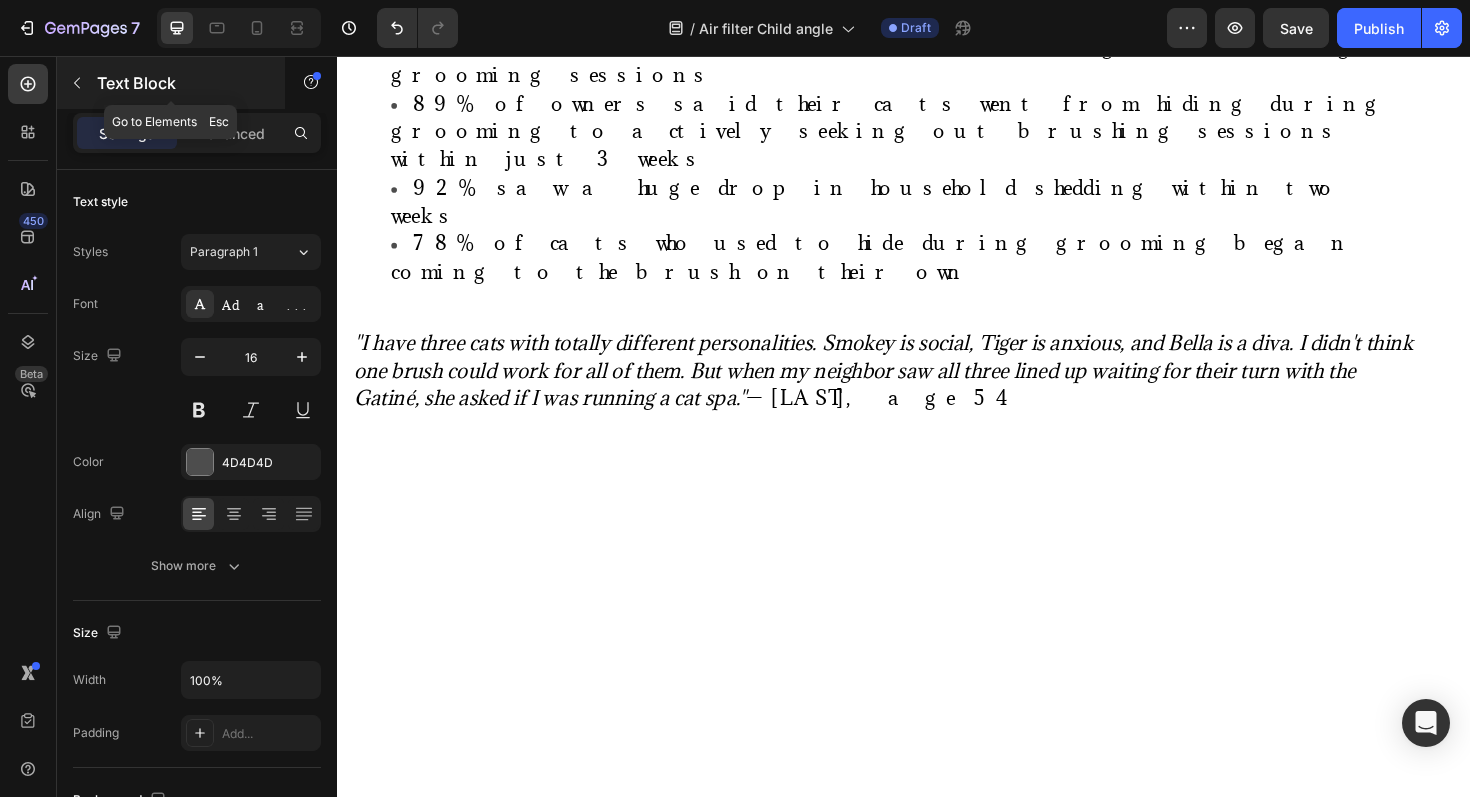 click on "Text Block" at bounding box center [182, 83] 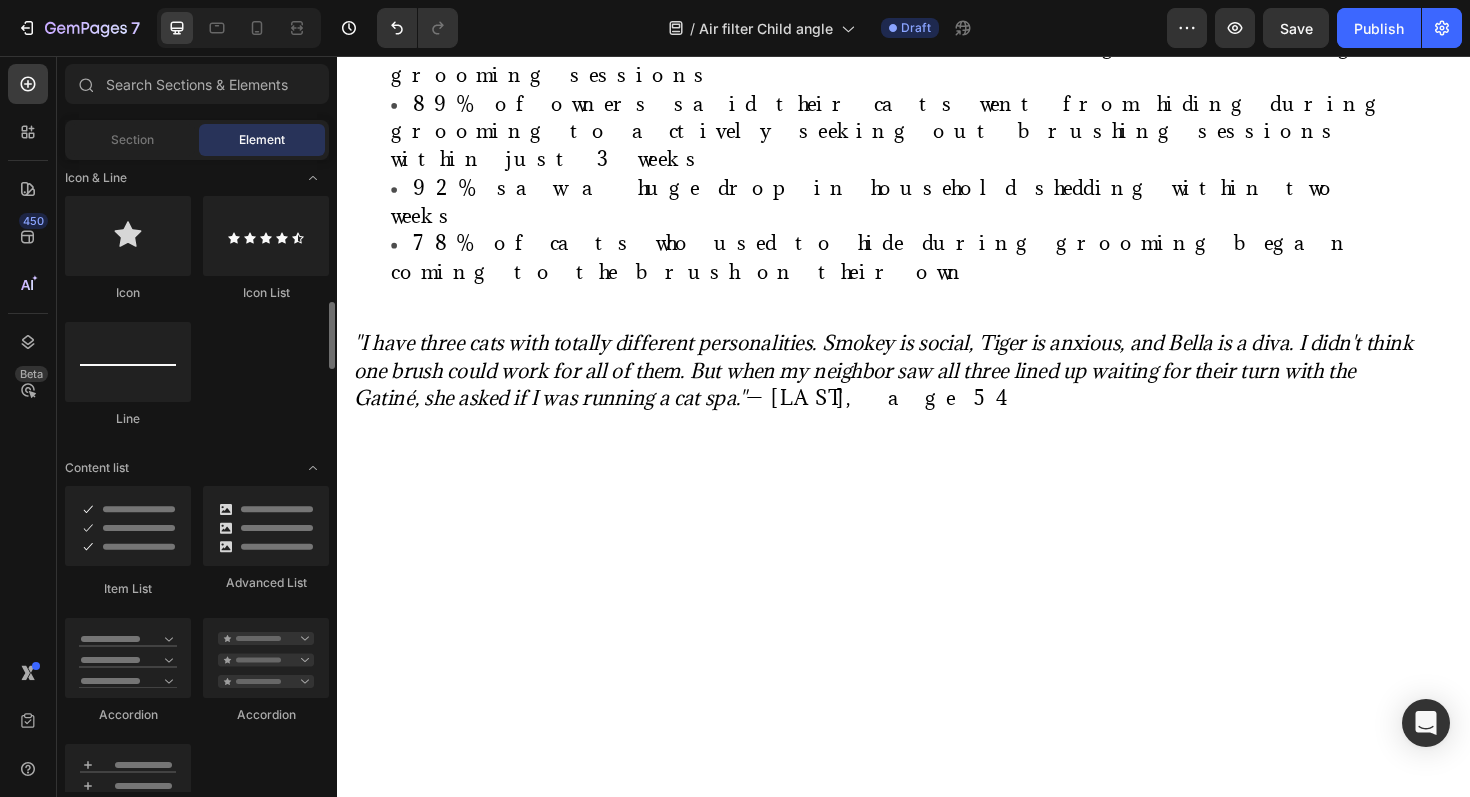 scroll, scrollTop: 1298, scrollLeft: 0, axis: vertical 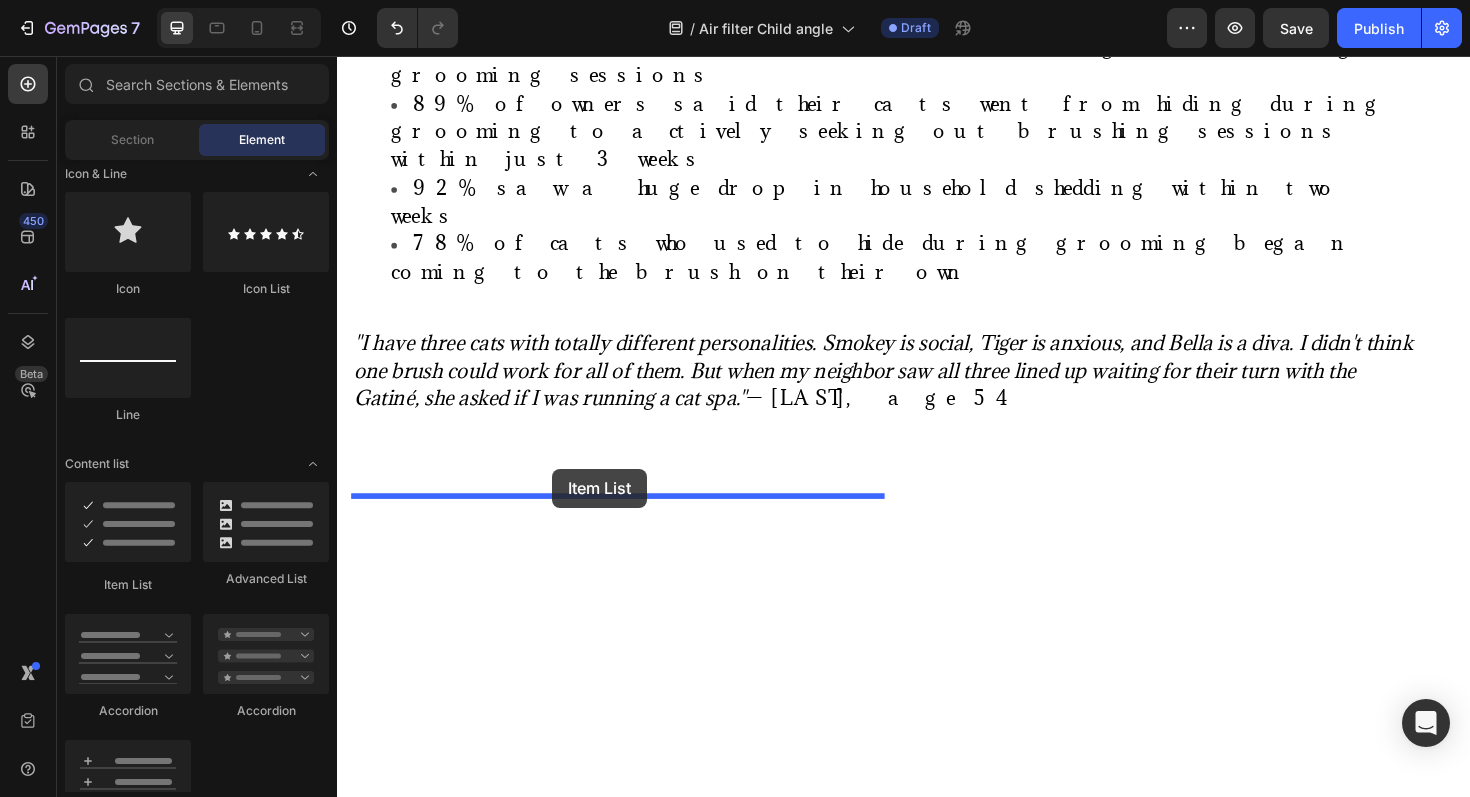 drag, startPoint x: 444, startPoint y: 590, endPoint x: 565, endPoint y: 494, distance: 154.4571 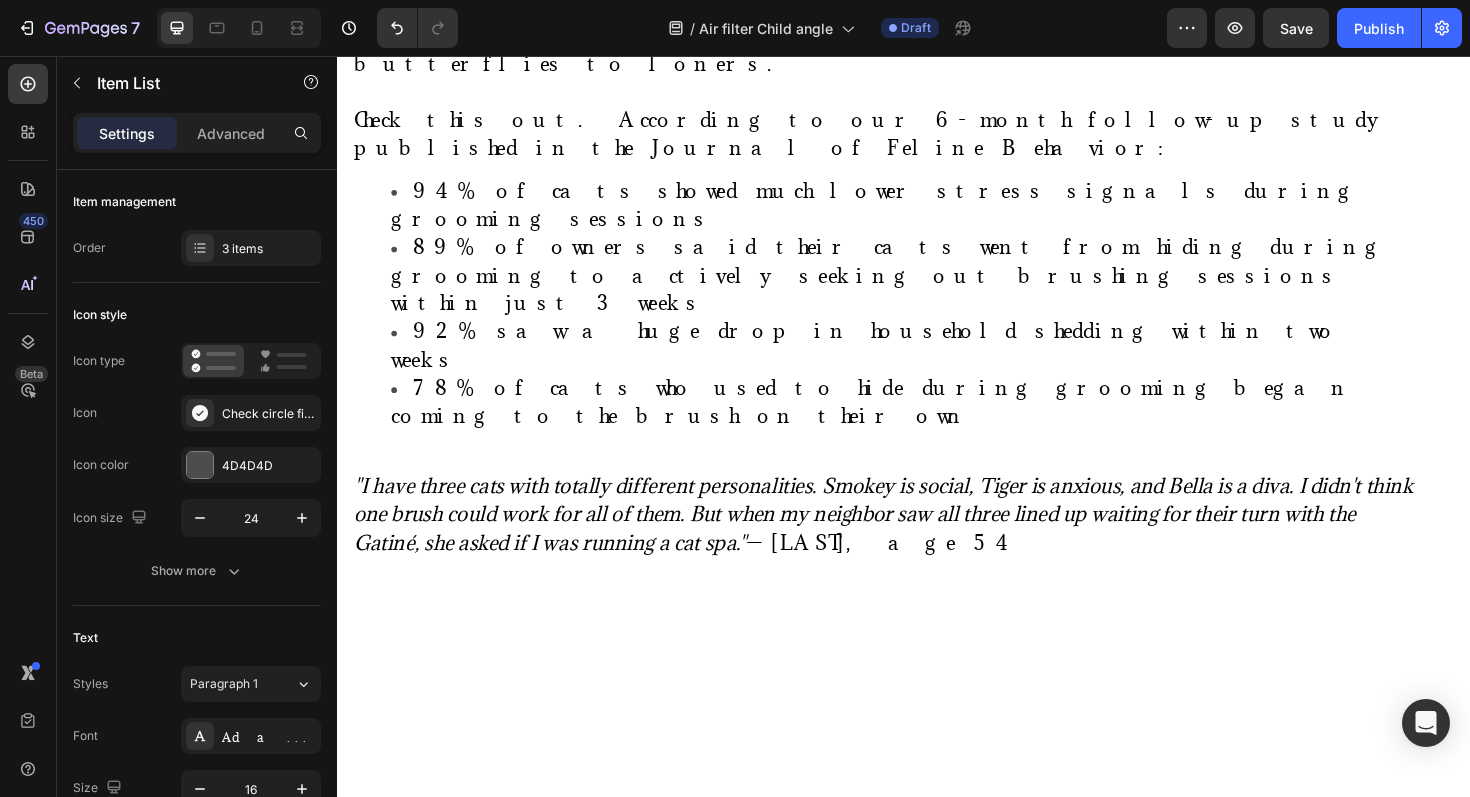 click 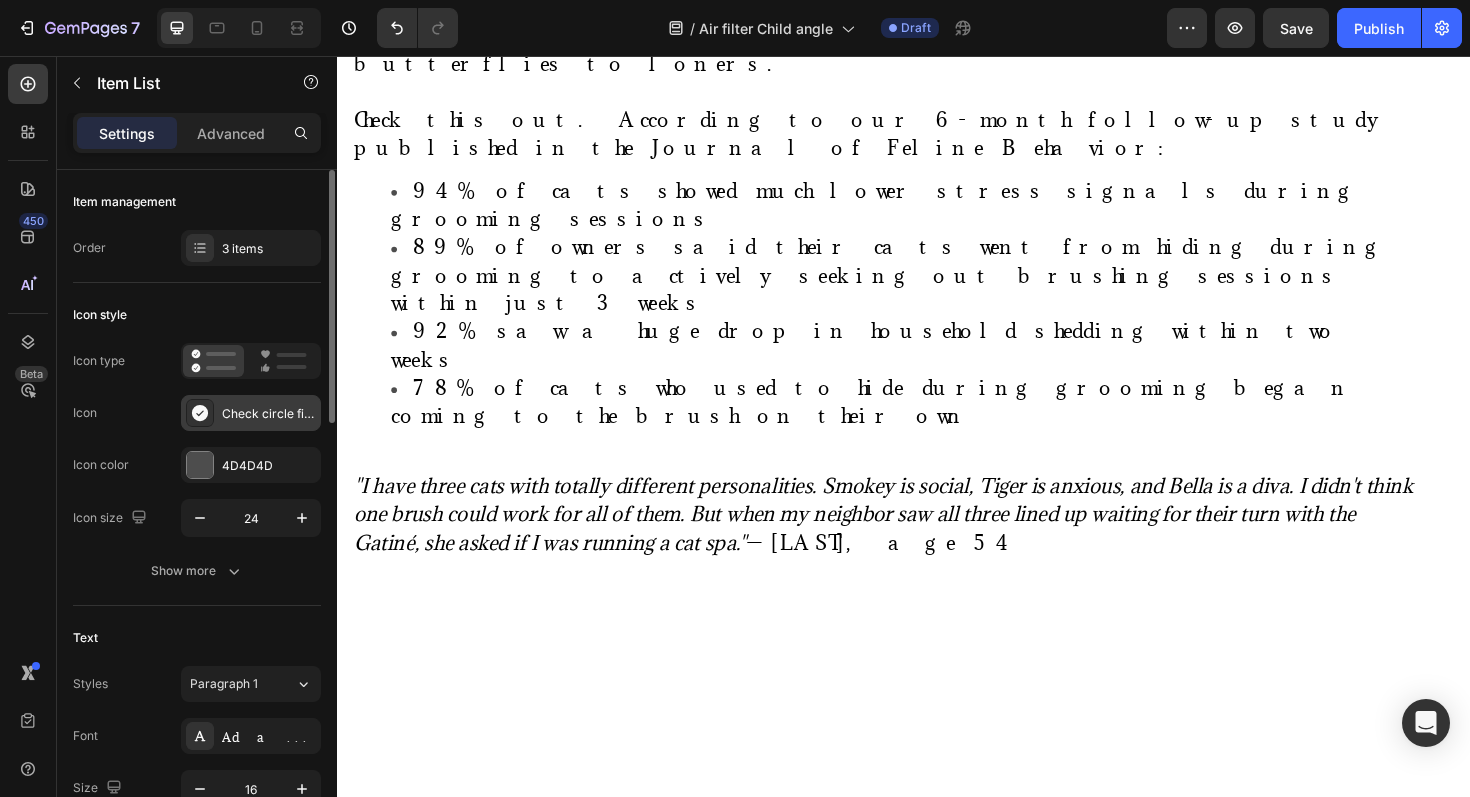 click 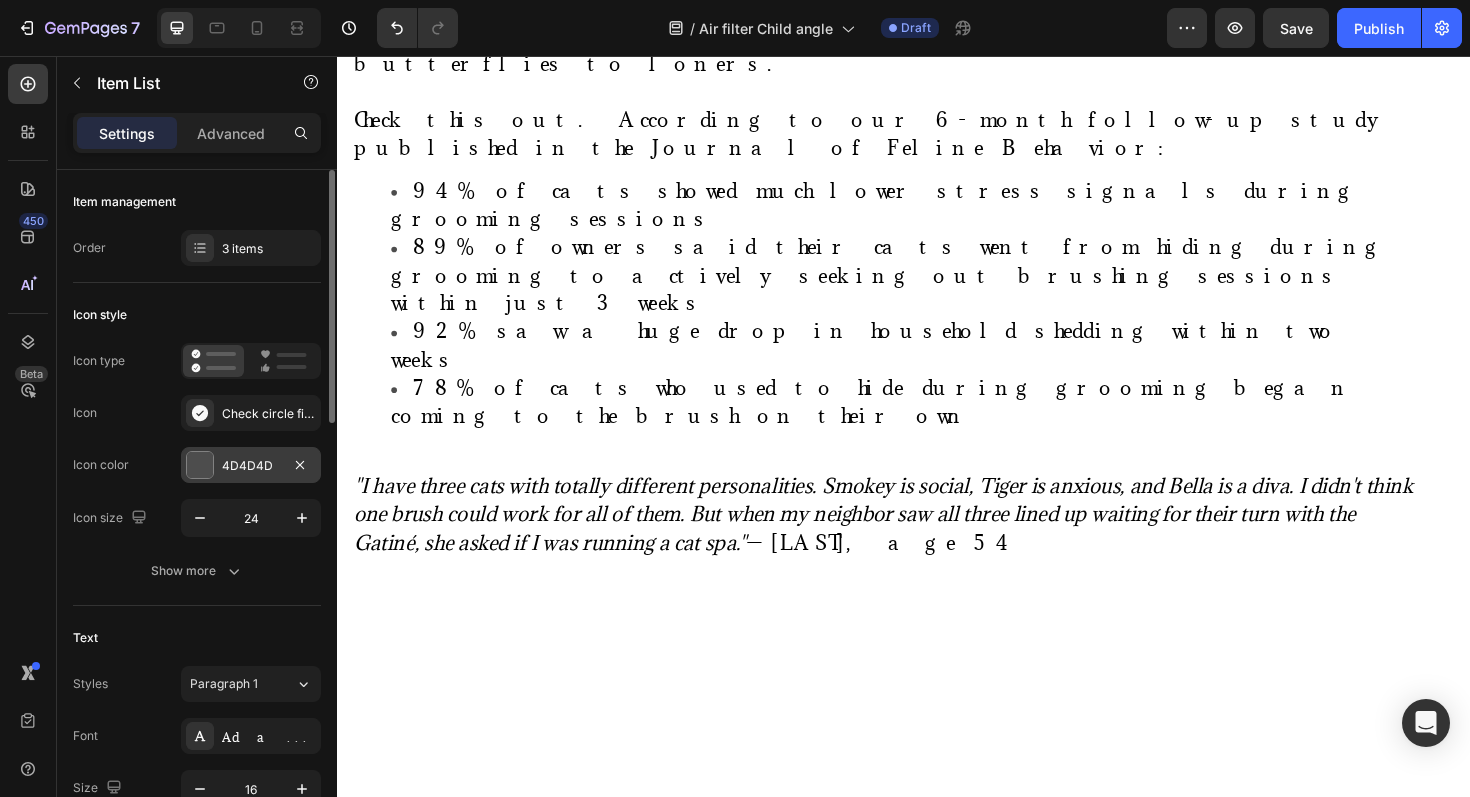 click at bounding box center [200, 465] 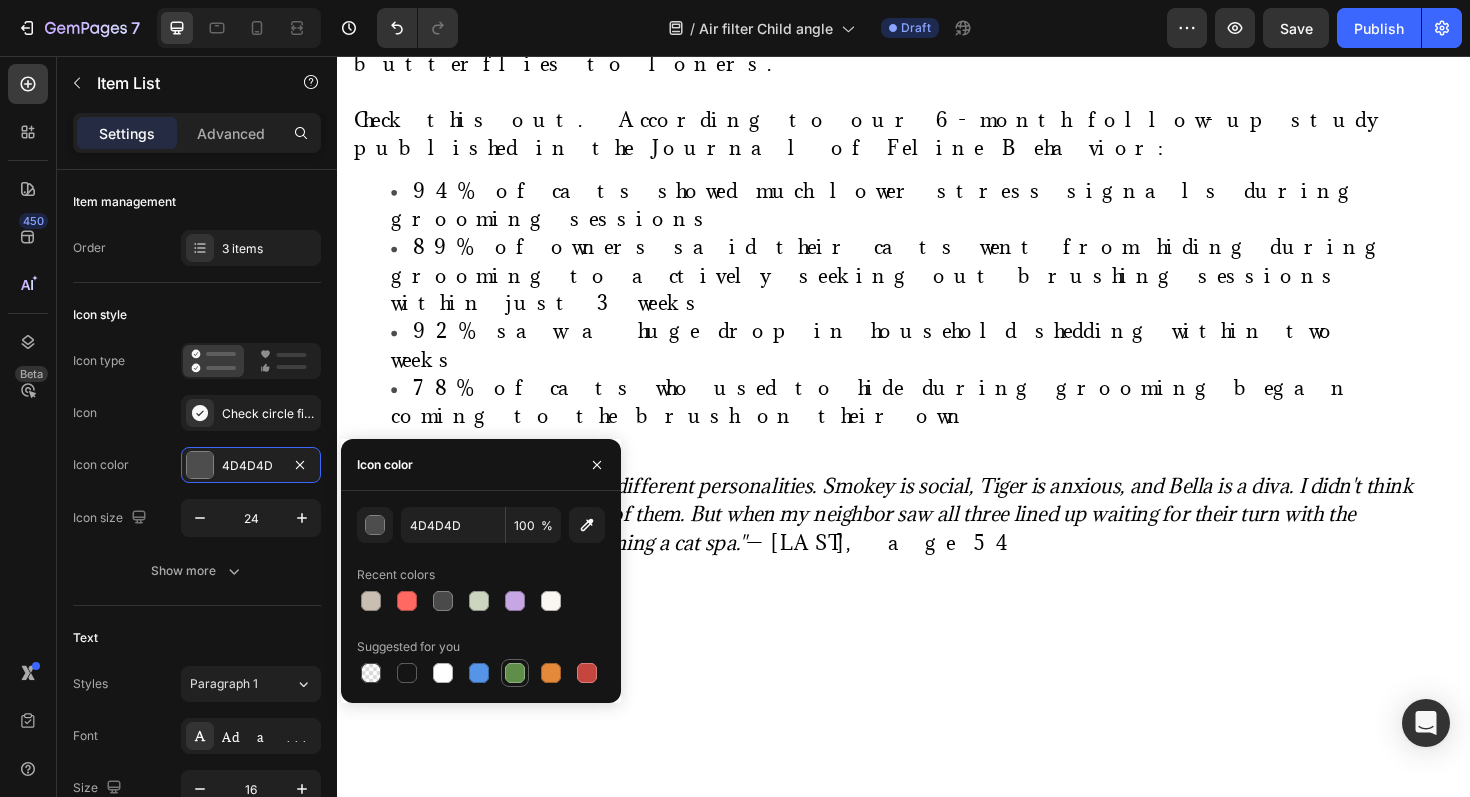 click at bounding box center (515, 673) 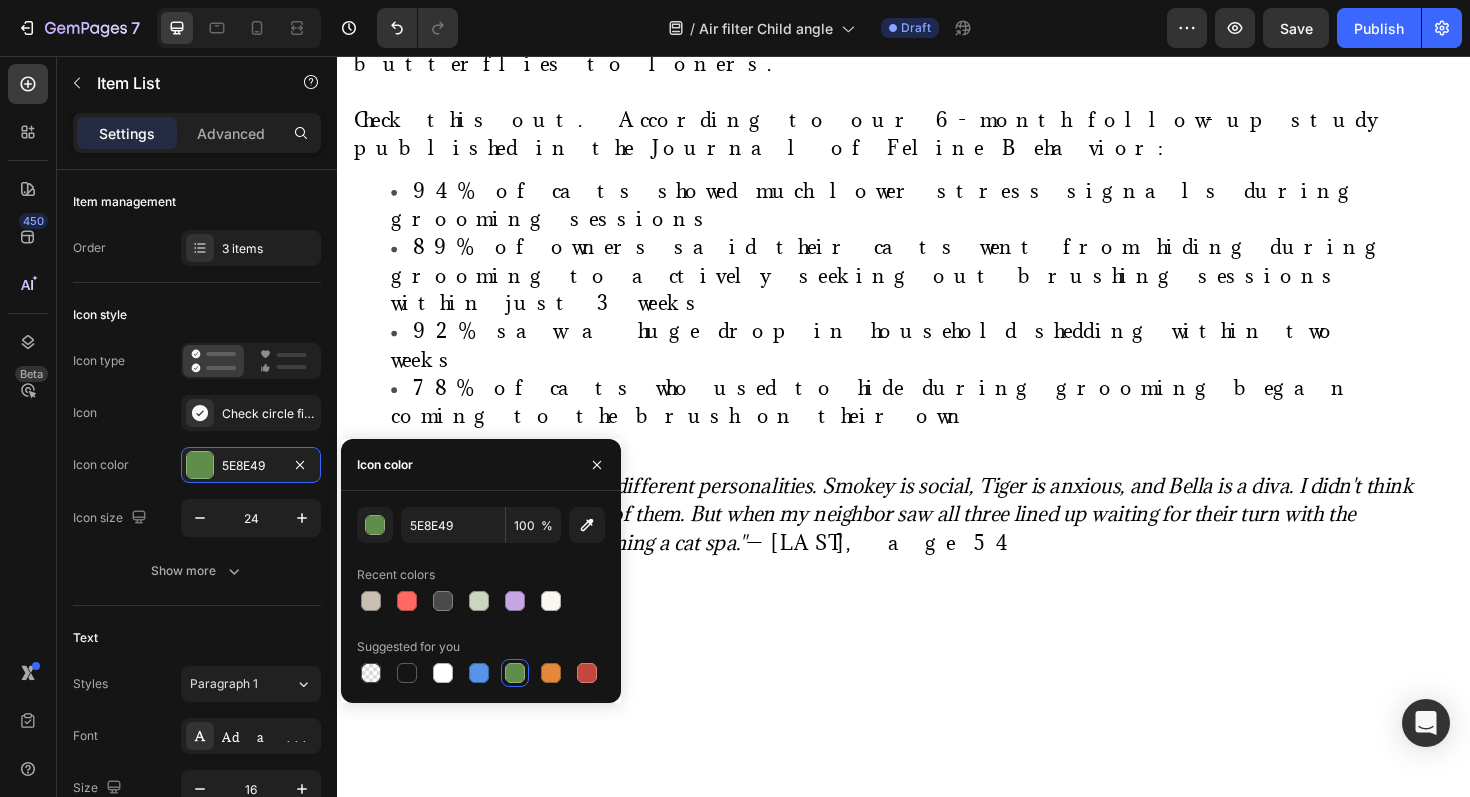 click on "24" at bounding box center (634, -981) 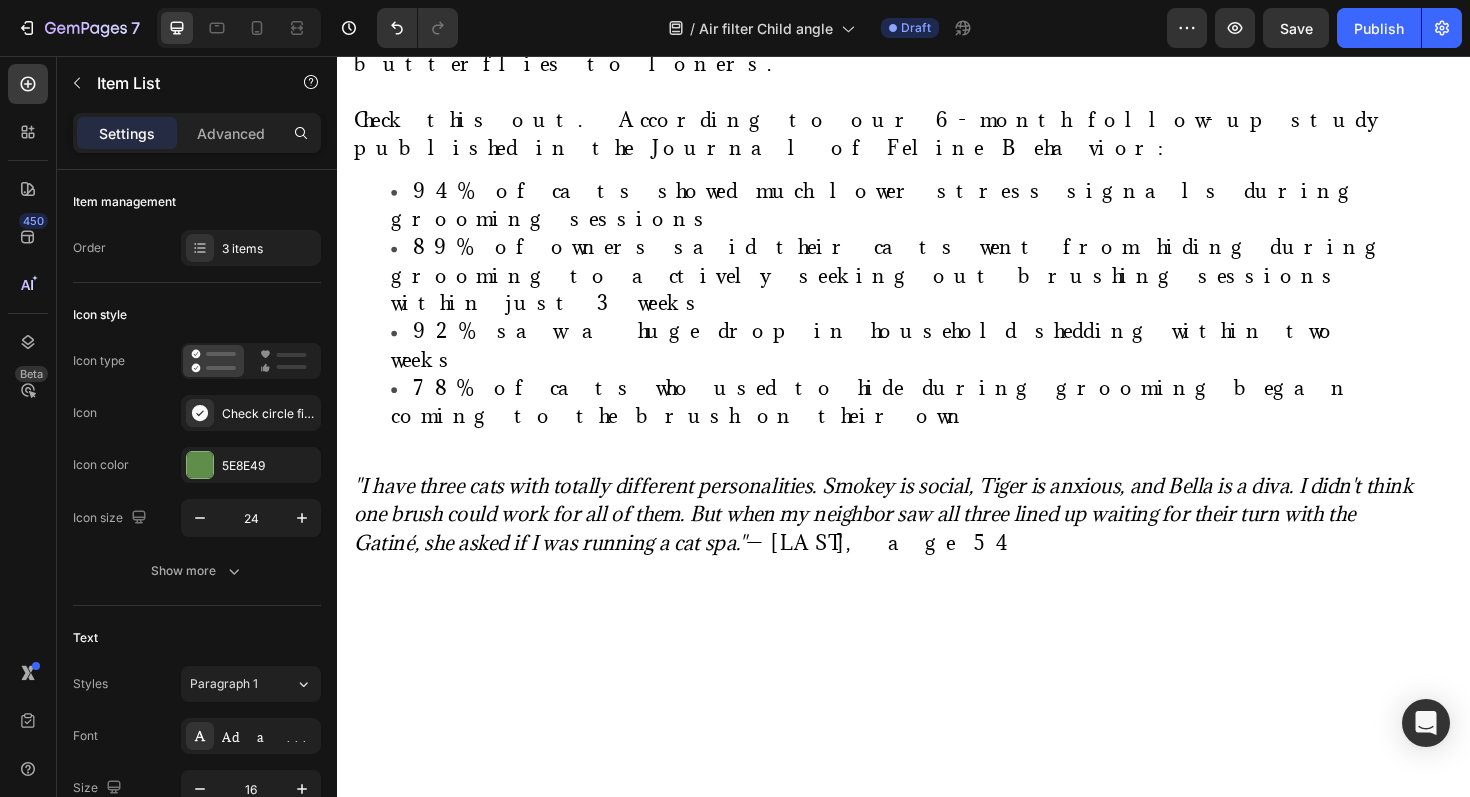 click on "Your custom text goes here Your custom text goes here Your custom text goes here" at bounding box center (471, -1057) 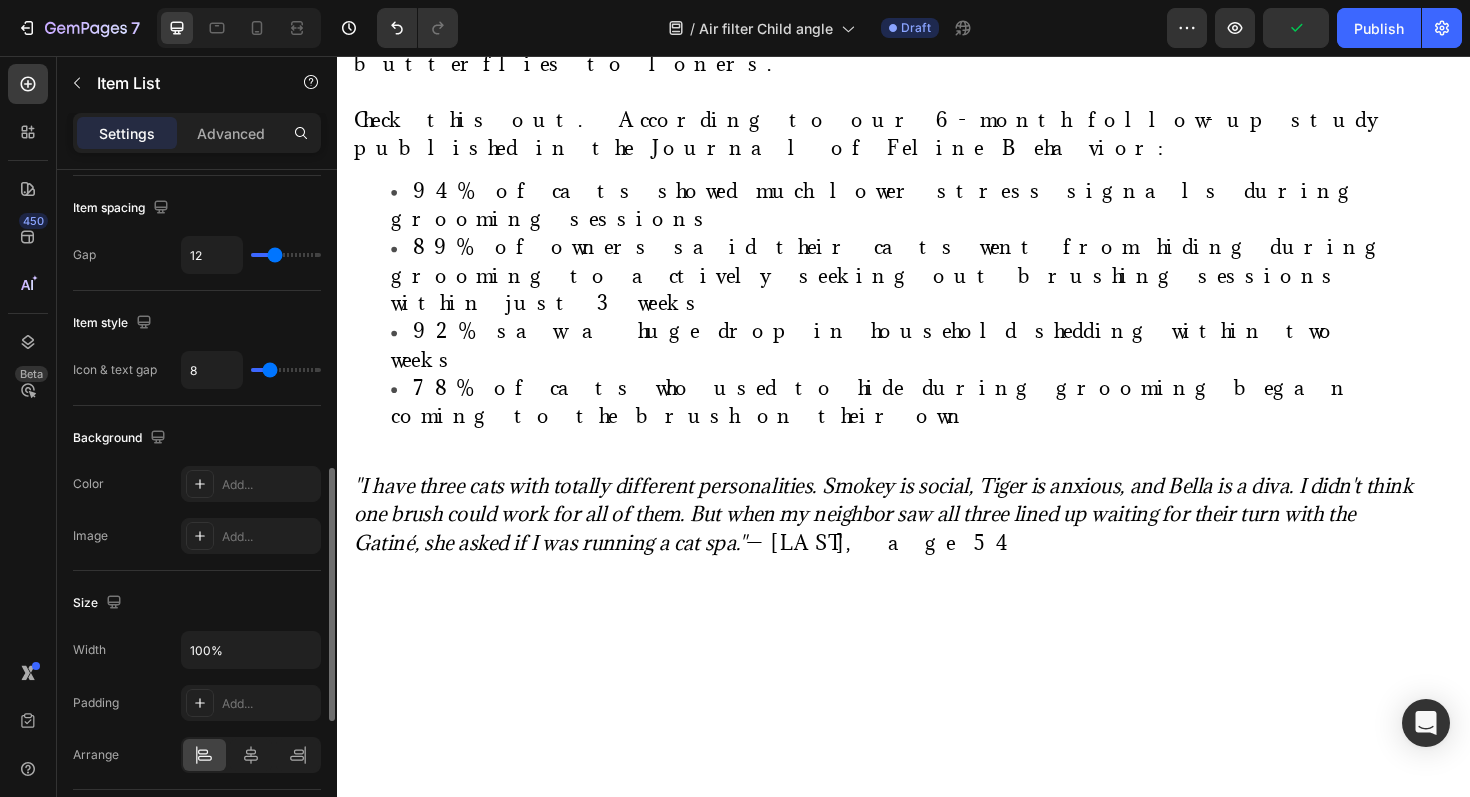 scroll, scrollTop: 811, scrollLeft: 0, axis: vertical 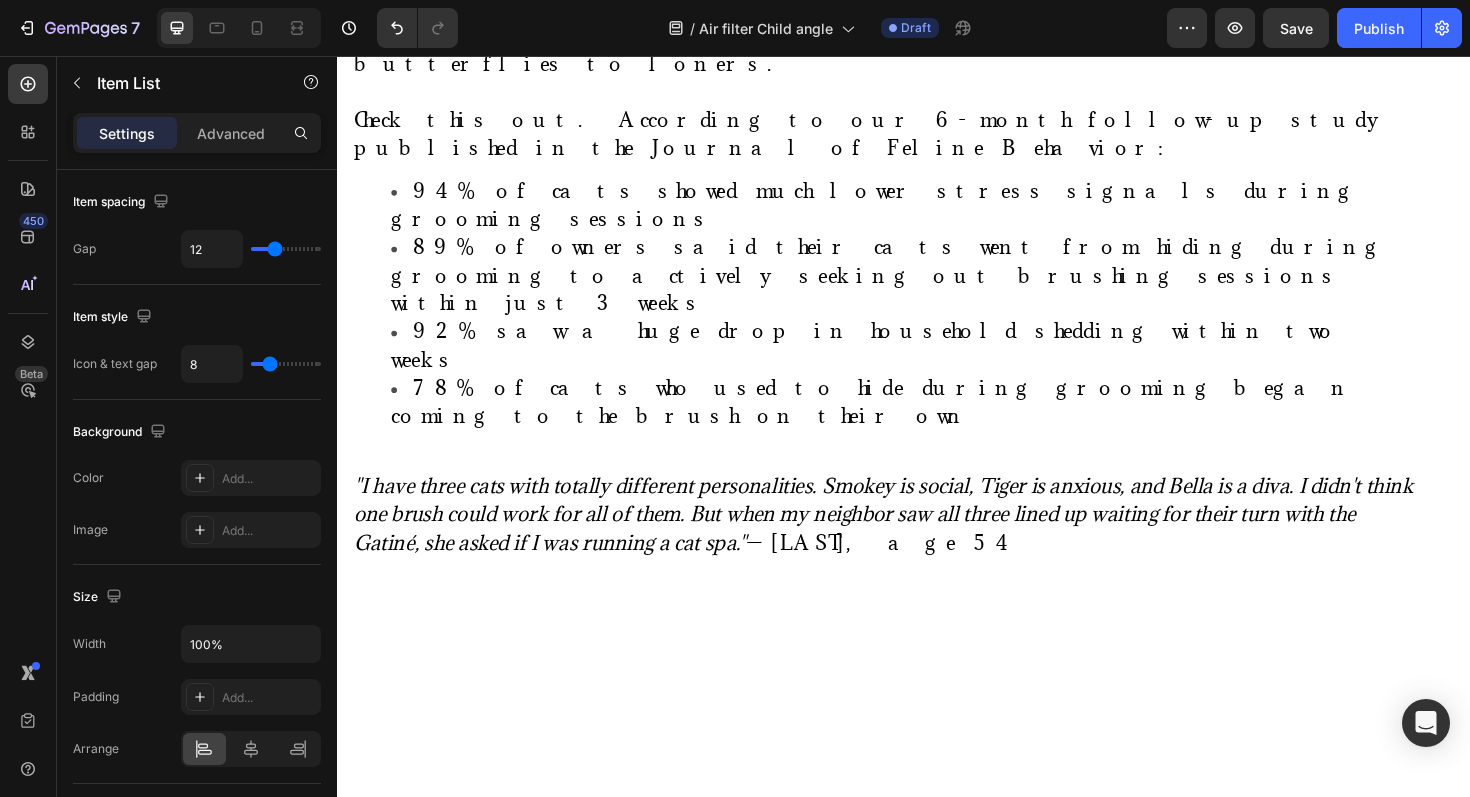 click on "Plug-and-play simplicity Works  instantly   Your custom text goes here" at bounding box center (471, -1057) 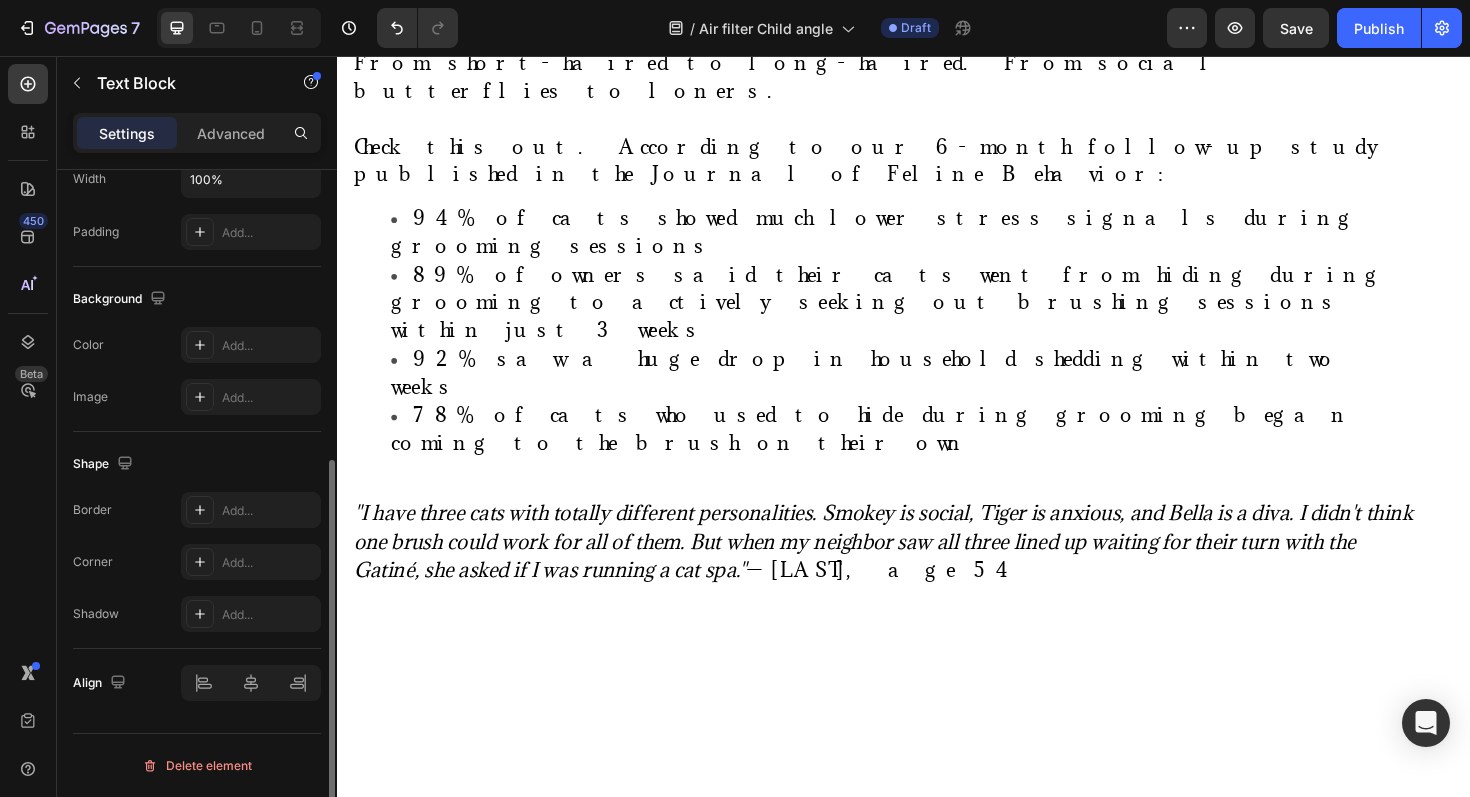 click on "Unlike  brutal  expensive, bulky HEPA air purifiers that cost $300-800+ and need new filters every few months, the Gatine" at bounding box center (615, -1223) 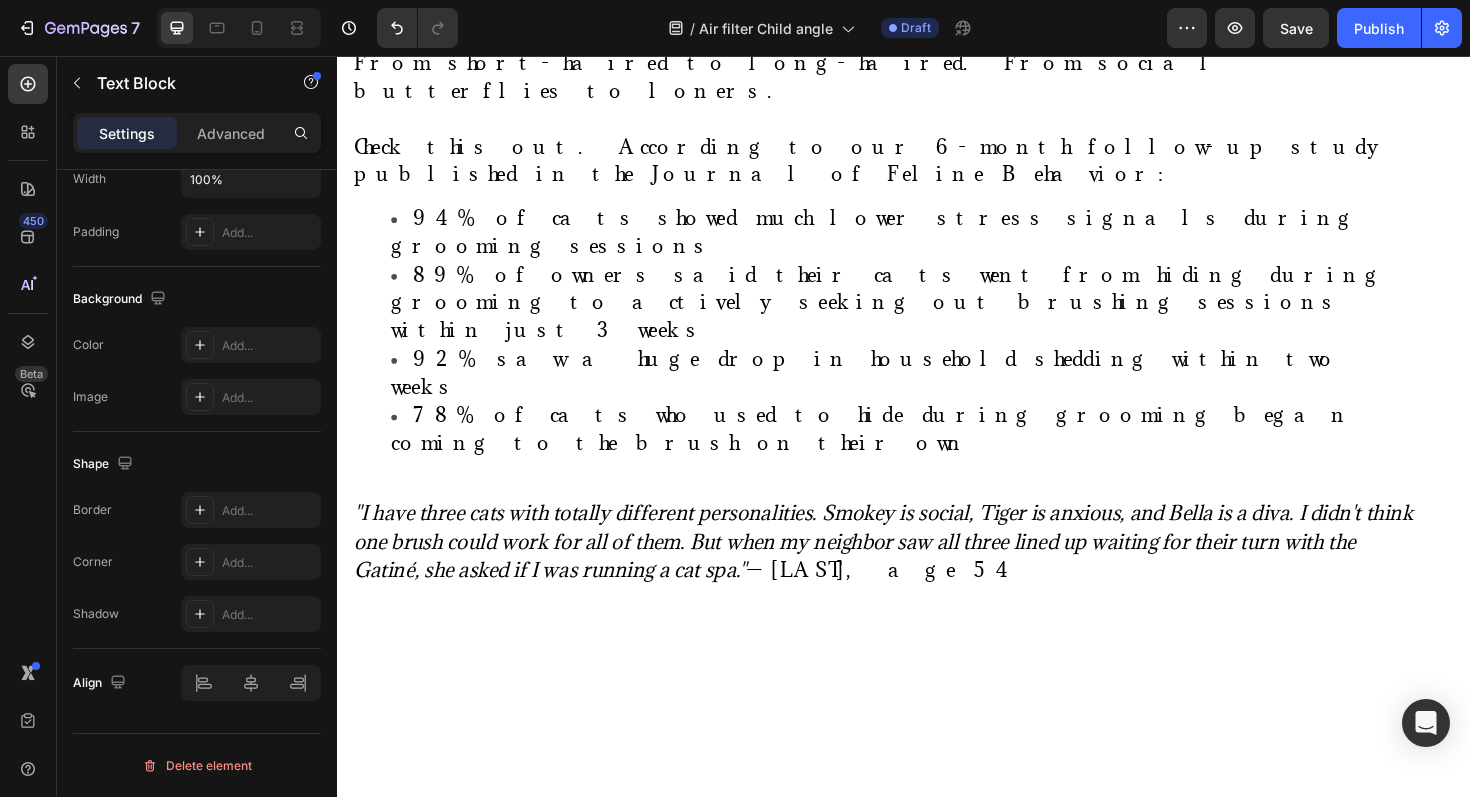 scroll, scrollTop: 0, scrollLeft: 0, axis: both 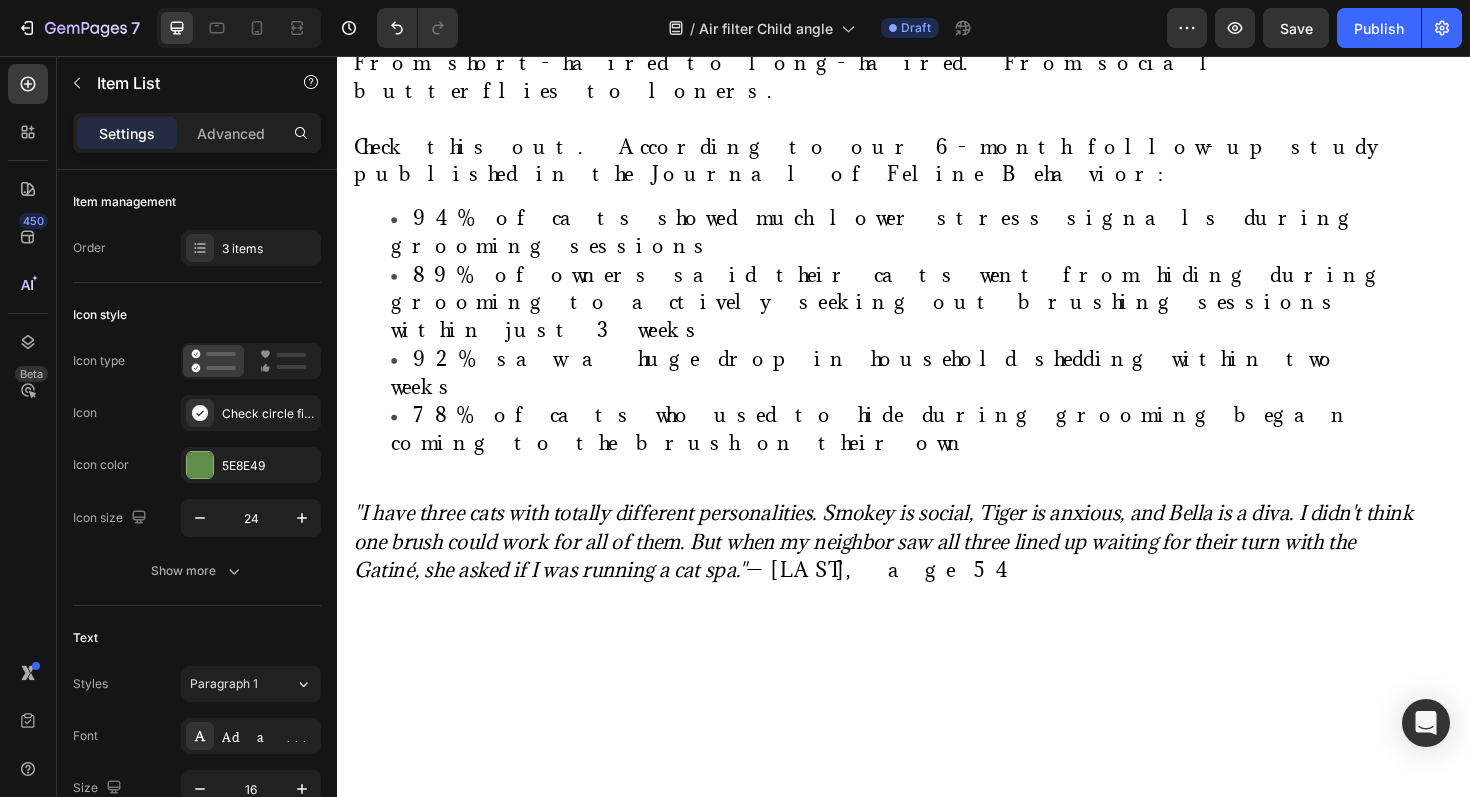 click on "Whisper-quiet operation  - Won't disturb sleep" at bounding box center [546, -995] 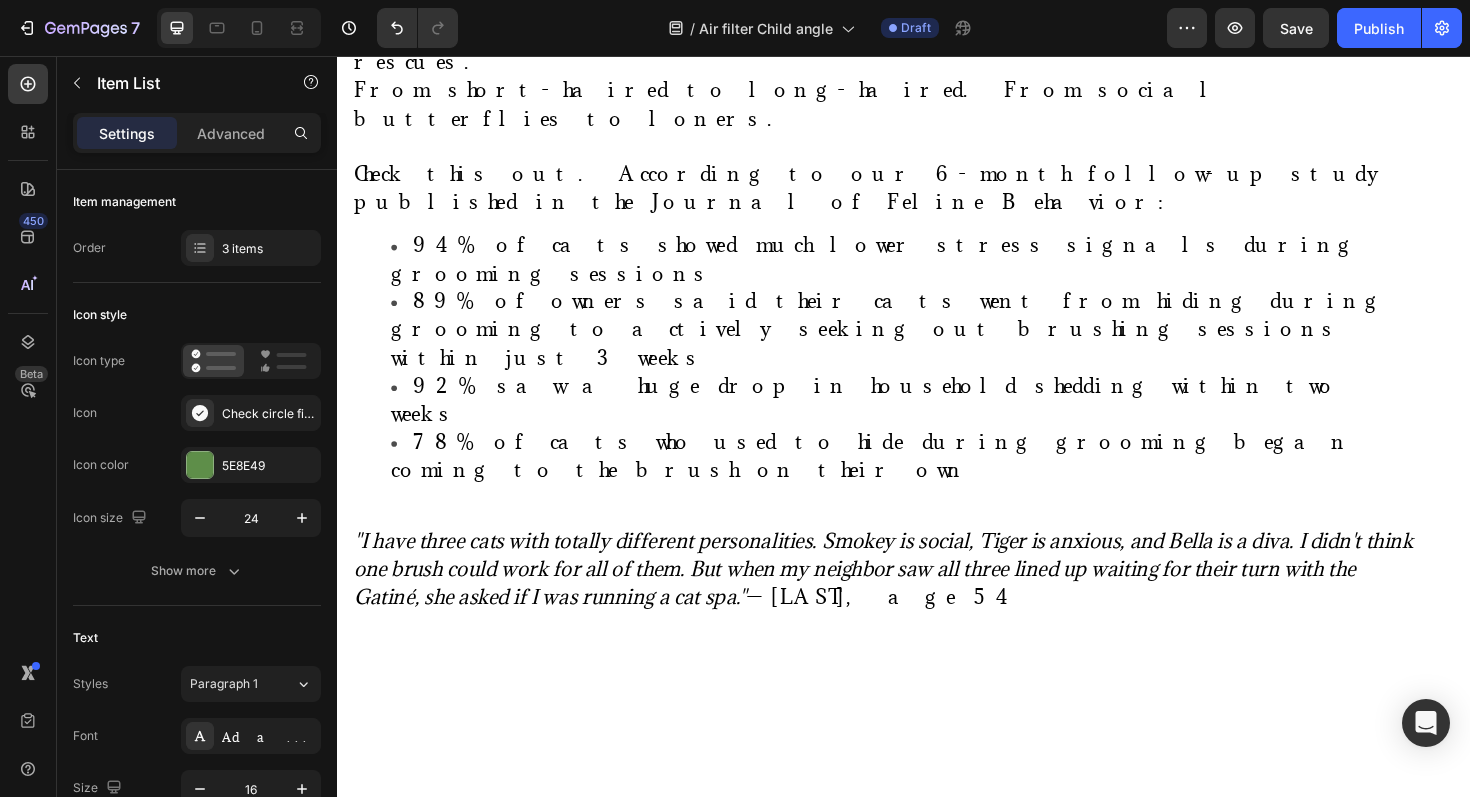 click on "Whisper-quiet operation  - Won't disturb sleep" at bounding box center [546, -981] 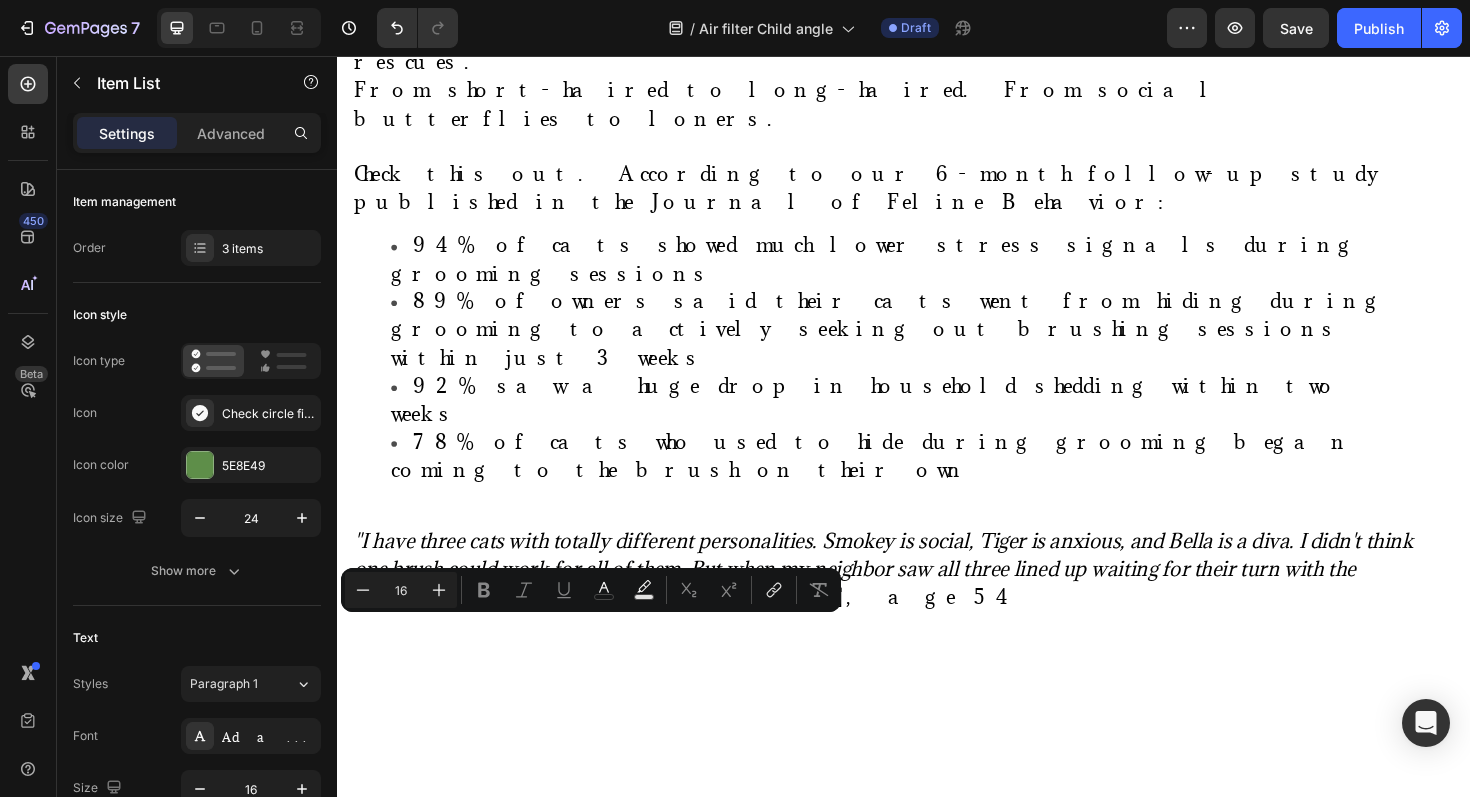 click on "Whisper-quiet operation  - Won't disturb sleep" at bounding box center [546, -981] 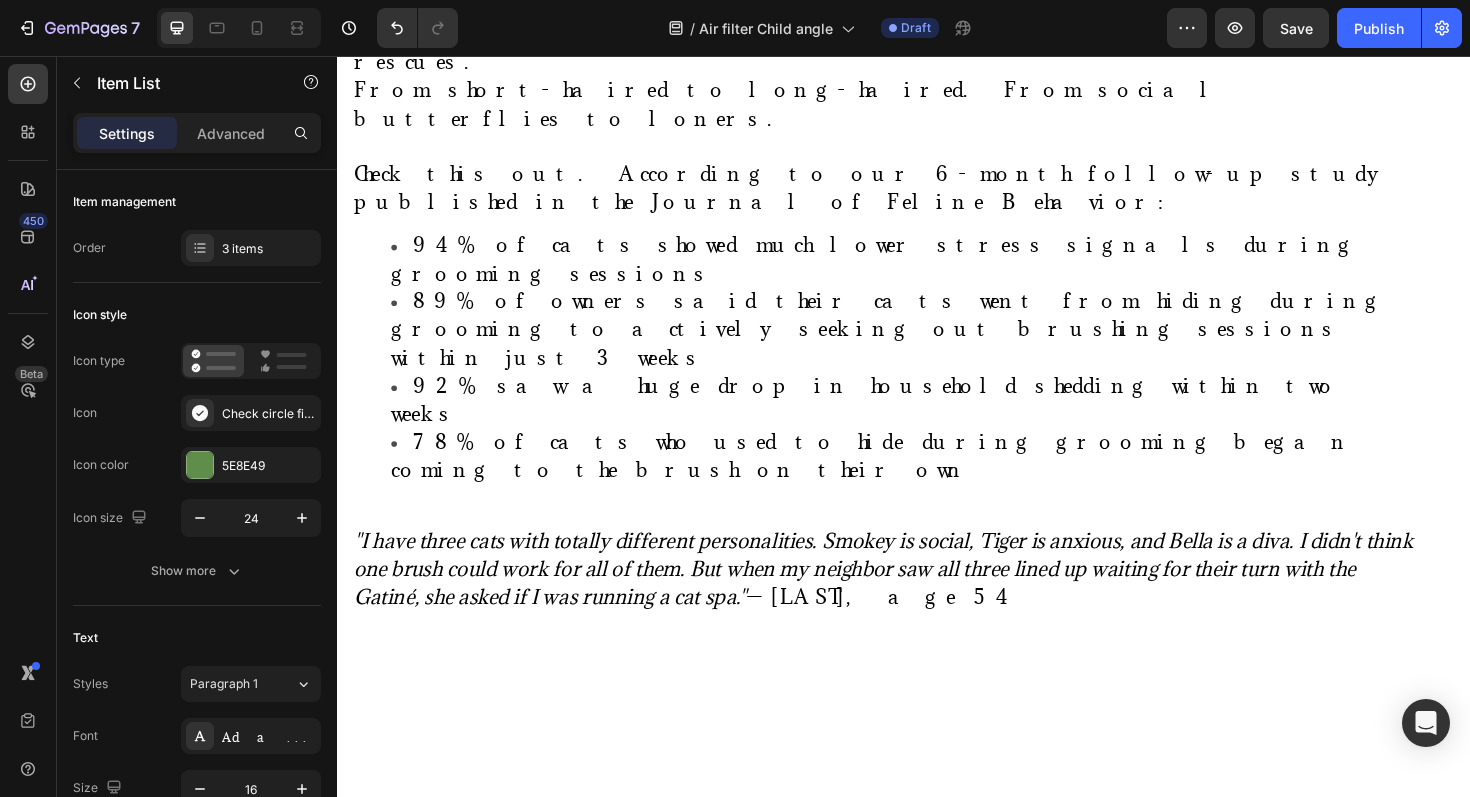 click on "Whisper-quiet operation  - Won't disturb sleep ⁠⁠⁠⁠⁠⁠⁠" at bounding box center [546, -981] 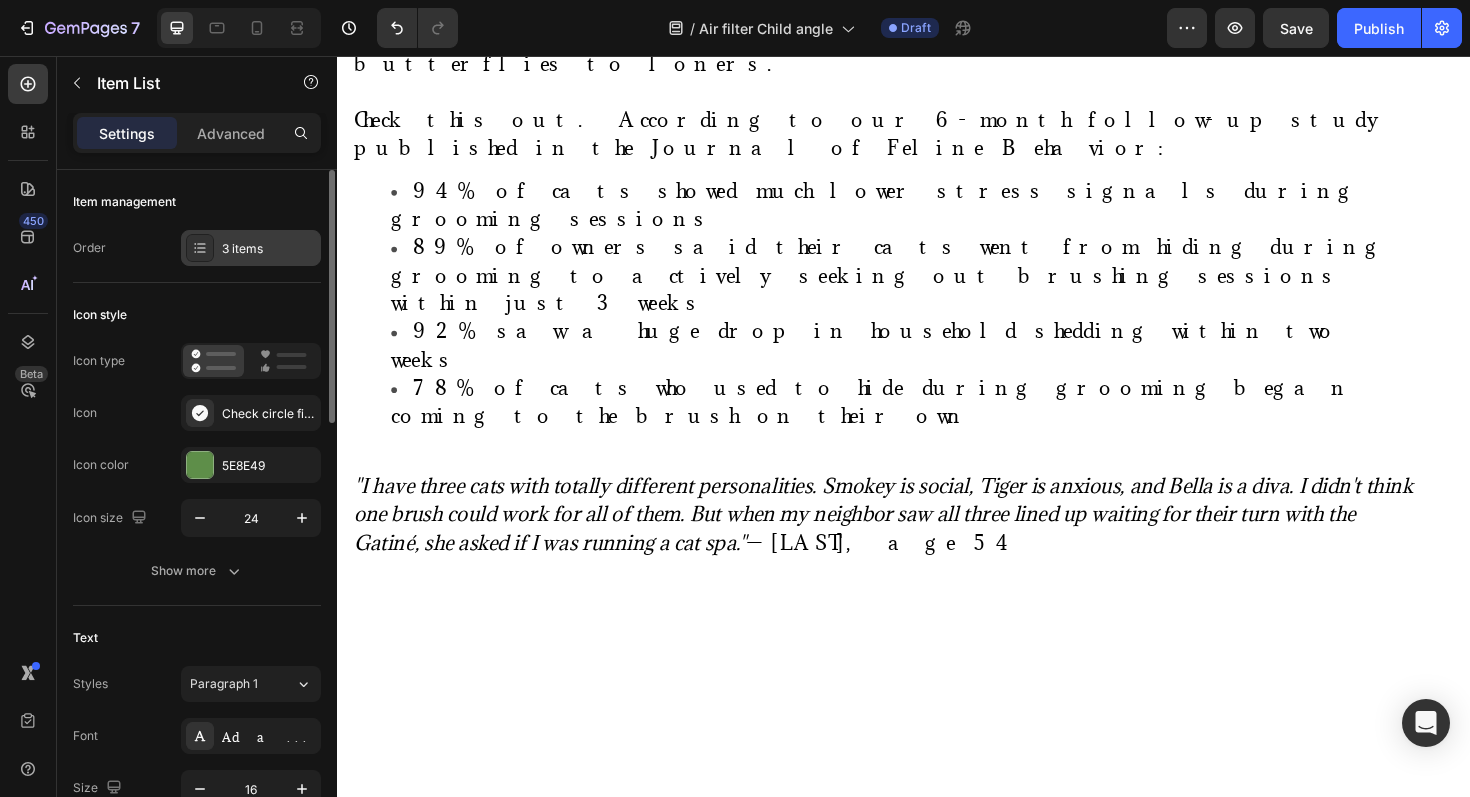 click on "3 items" at bounding box center [269, 249] 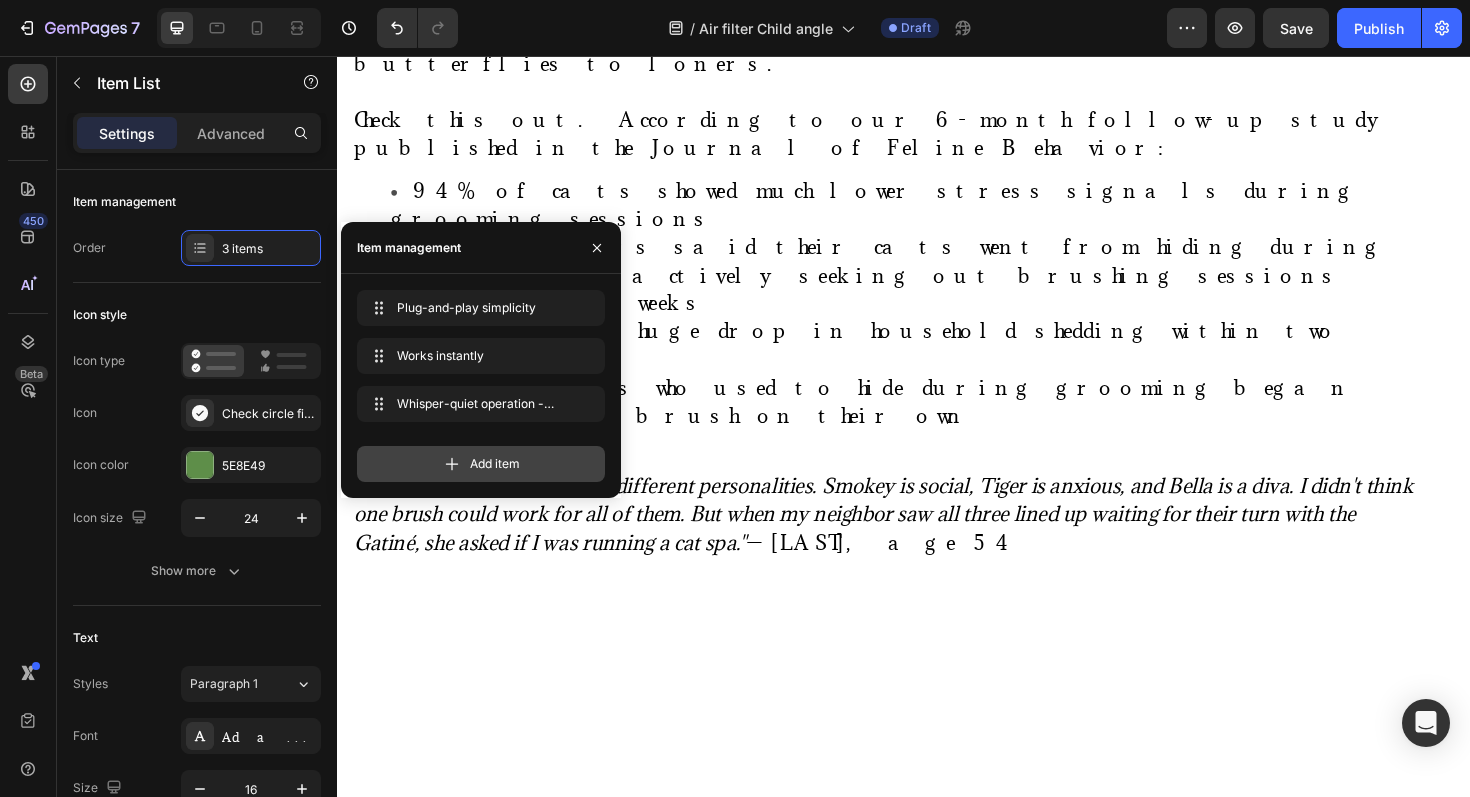 click on "Add item" at bounding box center (481, 464) 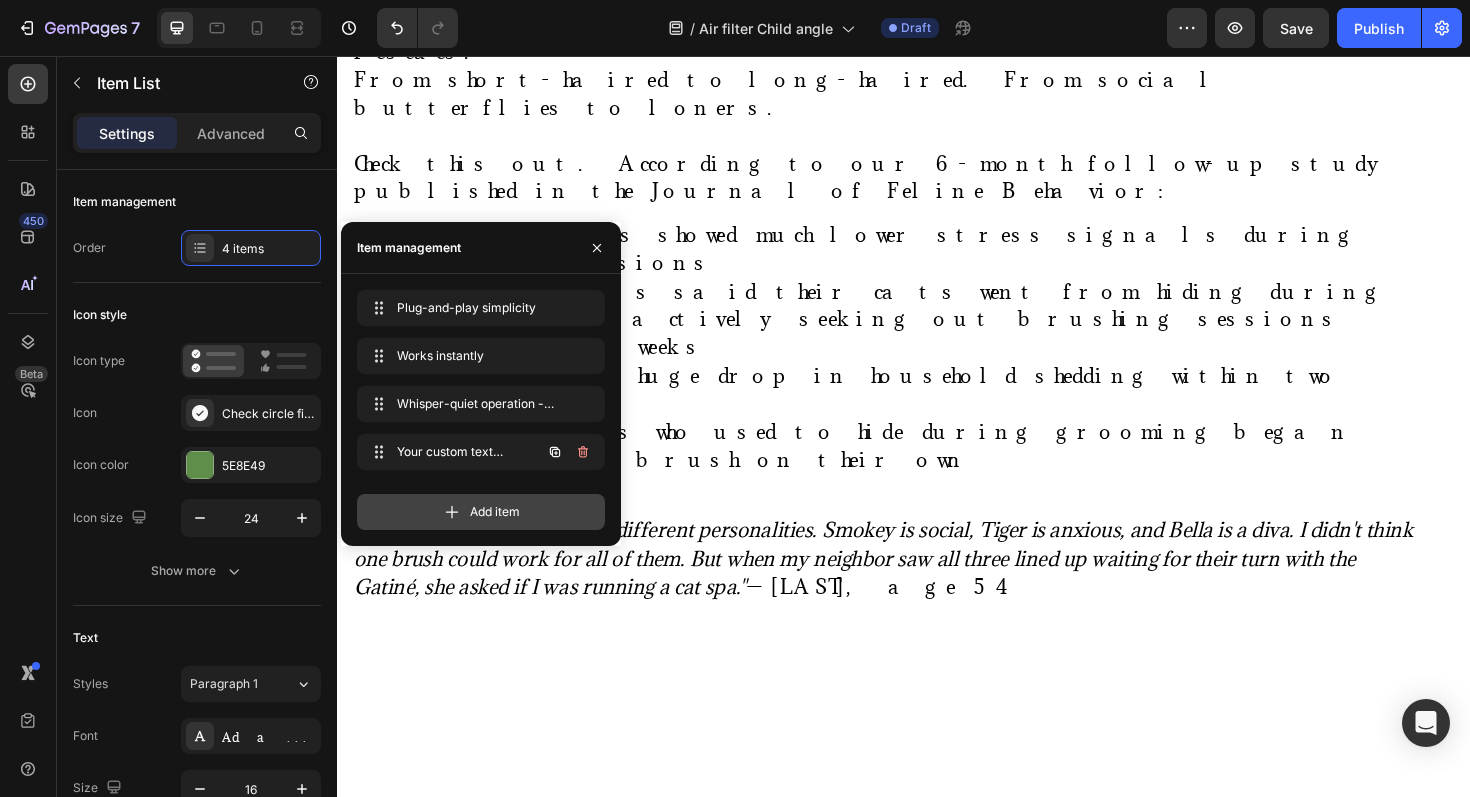 click 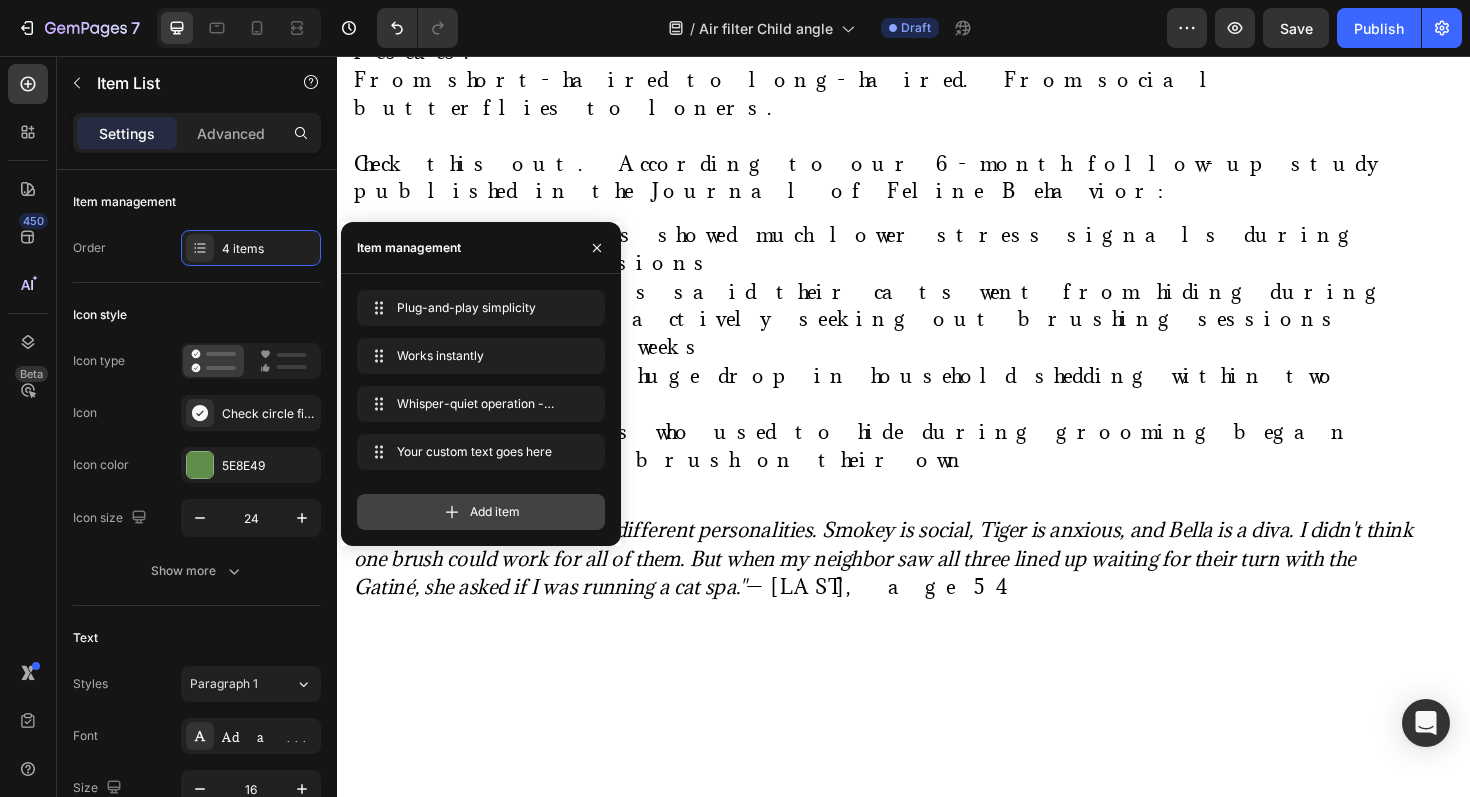 click on "Add item" at bounding box center [481, 512] 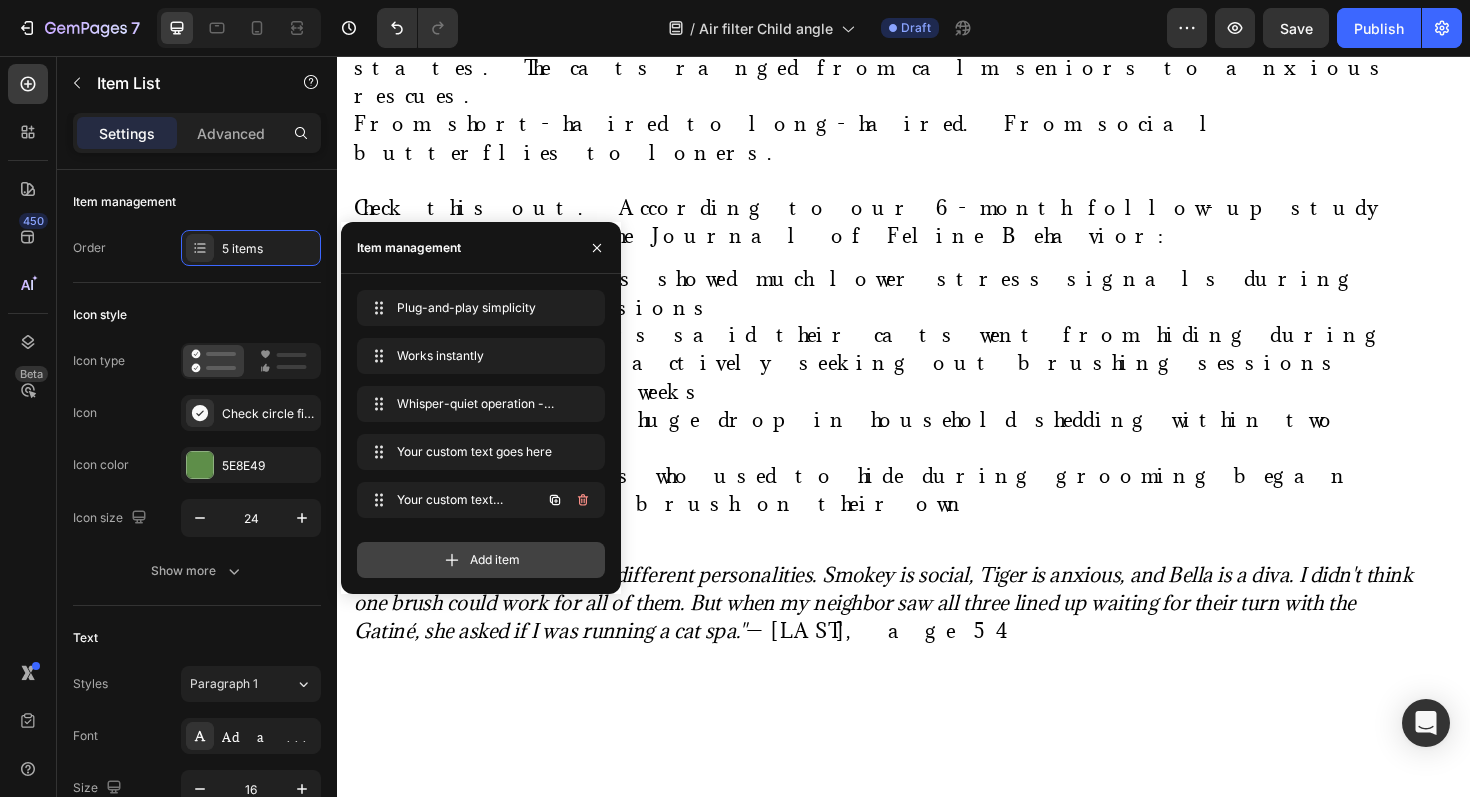 click on "Your custom text goes here Your custom text goes here" at bounding box center [453, 500] 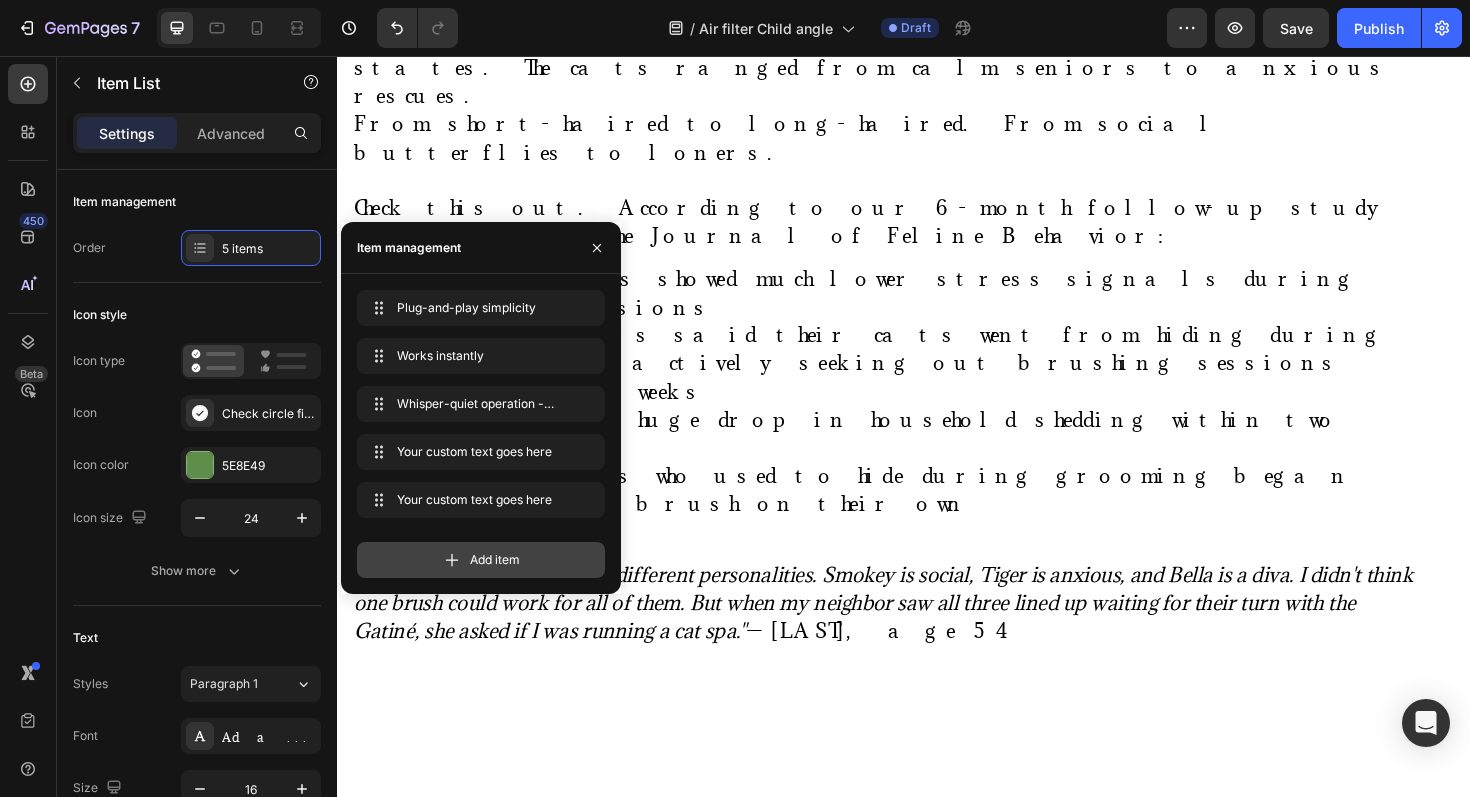click on "Add item" at bounding box center (481, 560) 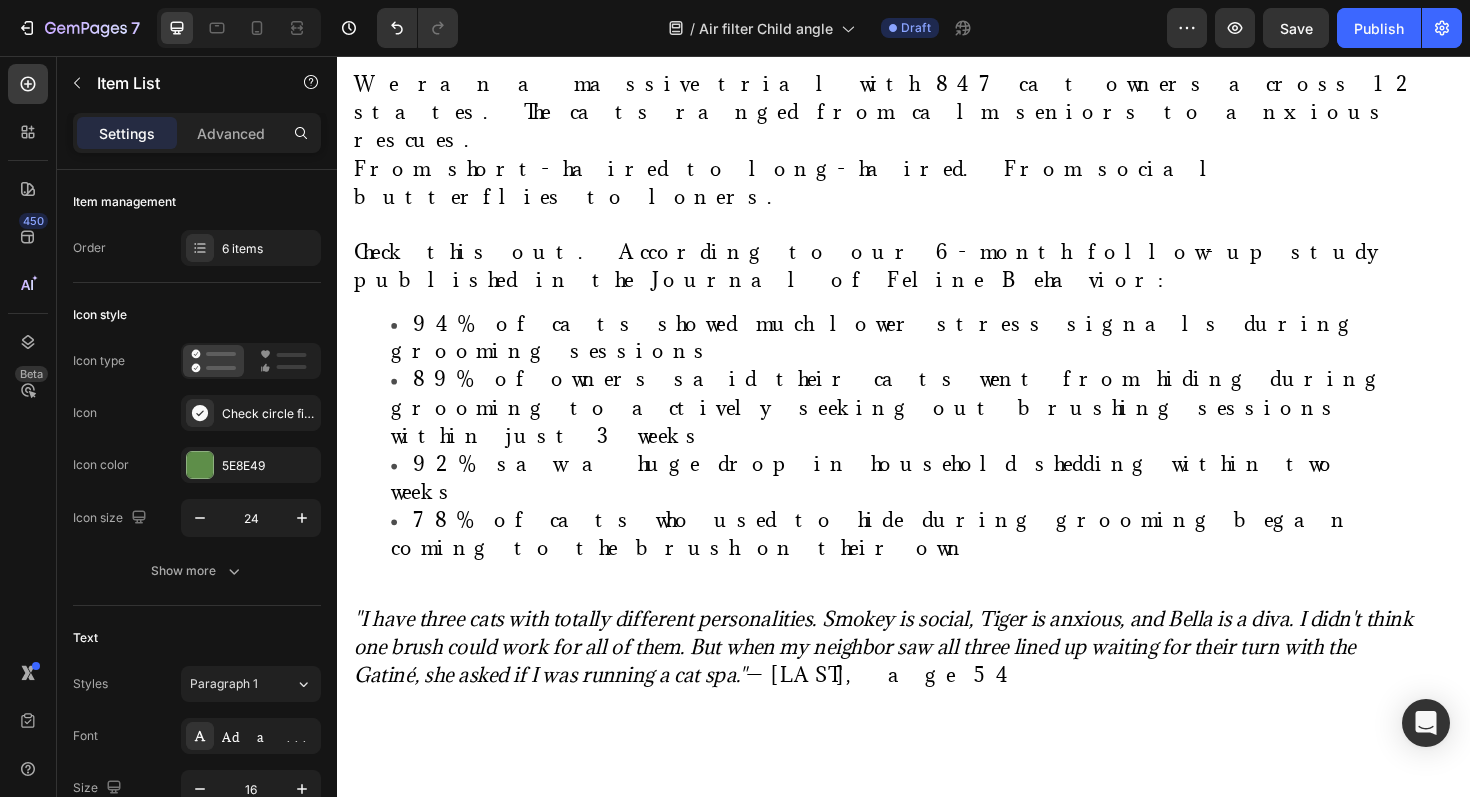 click on "Plug-and-play simplicity Works  instantly   Whisper-quiet operation  - Won't disturb sleep Your custom text goes here  Your custom text goes here  Your custom text goes here" at bounding box center [634, -987] 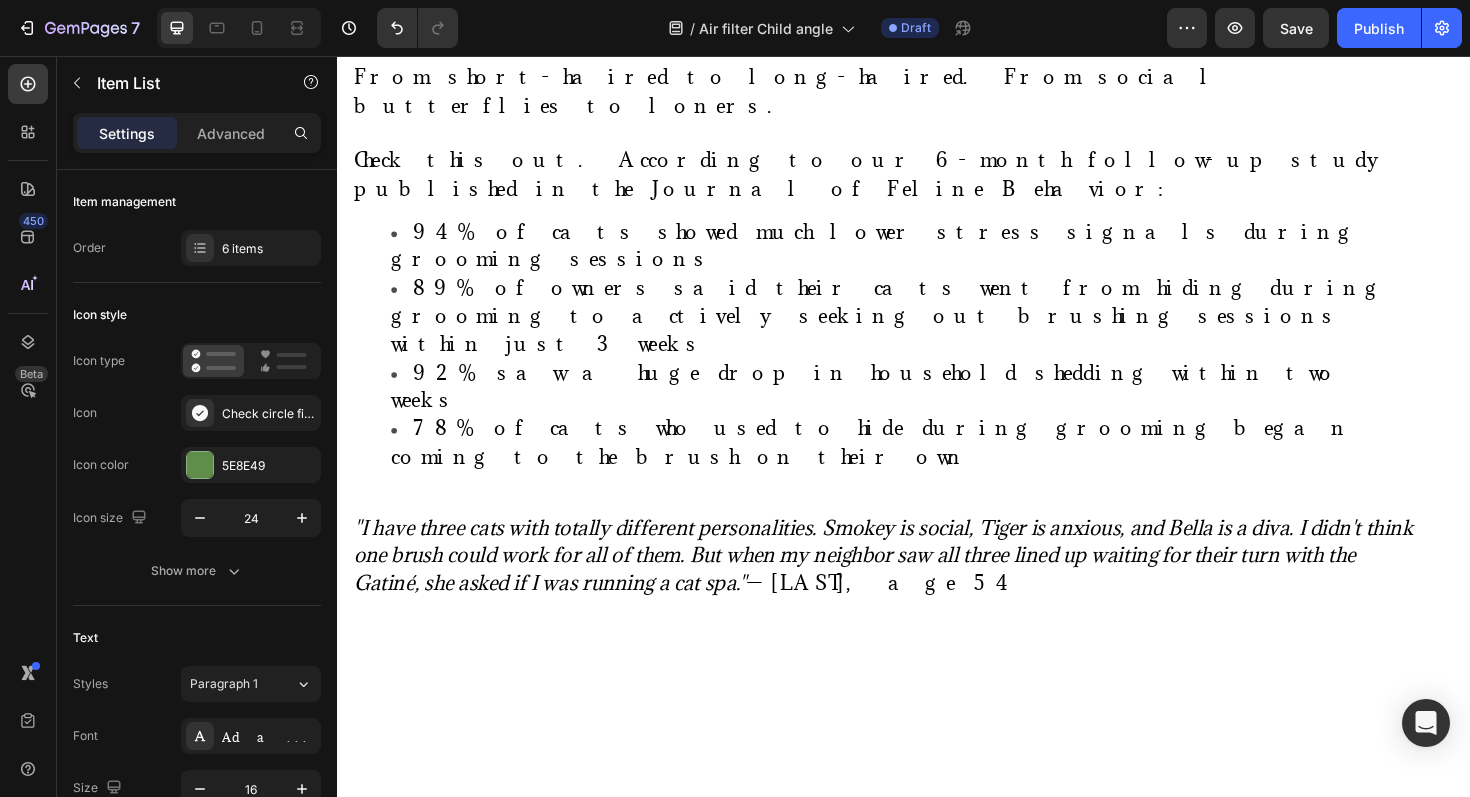 scroll, scrollTop: 12587, scrollLeft: 0, axis: vertical 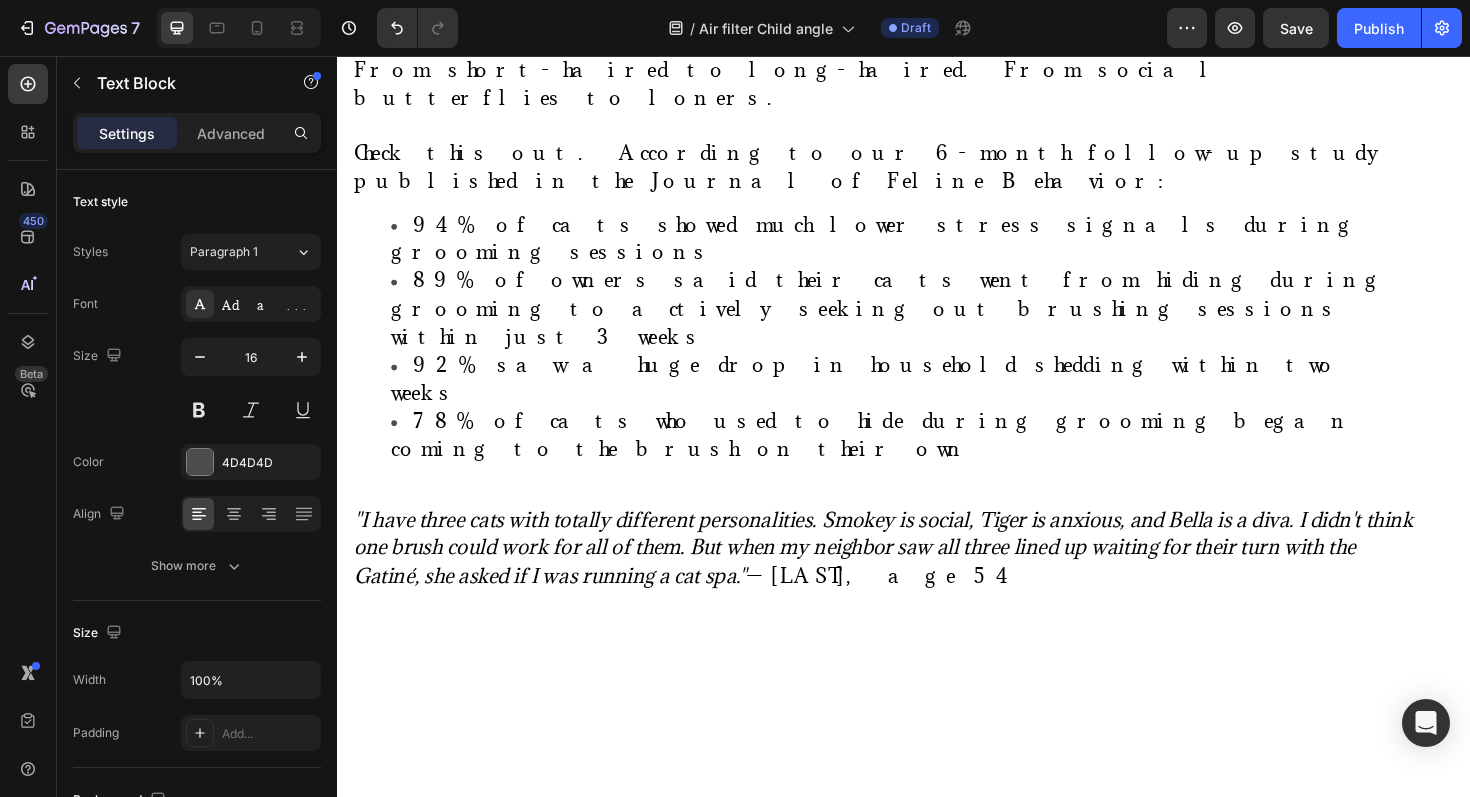 click on "Unlike  brutal  expensive, bulky HEPA air purifiers that cost $300-800+ and need new filters every few months, the Gatine" at bounding box center (615, -1328) 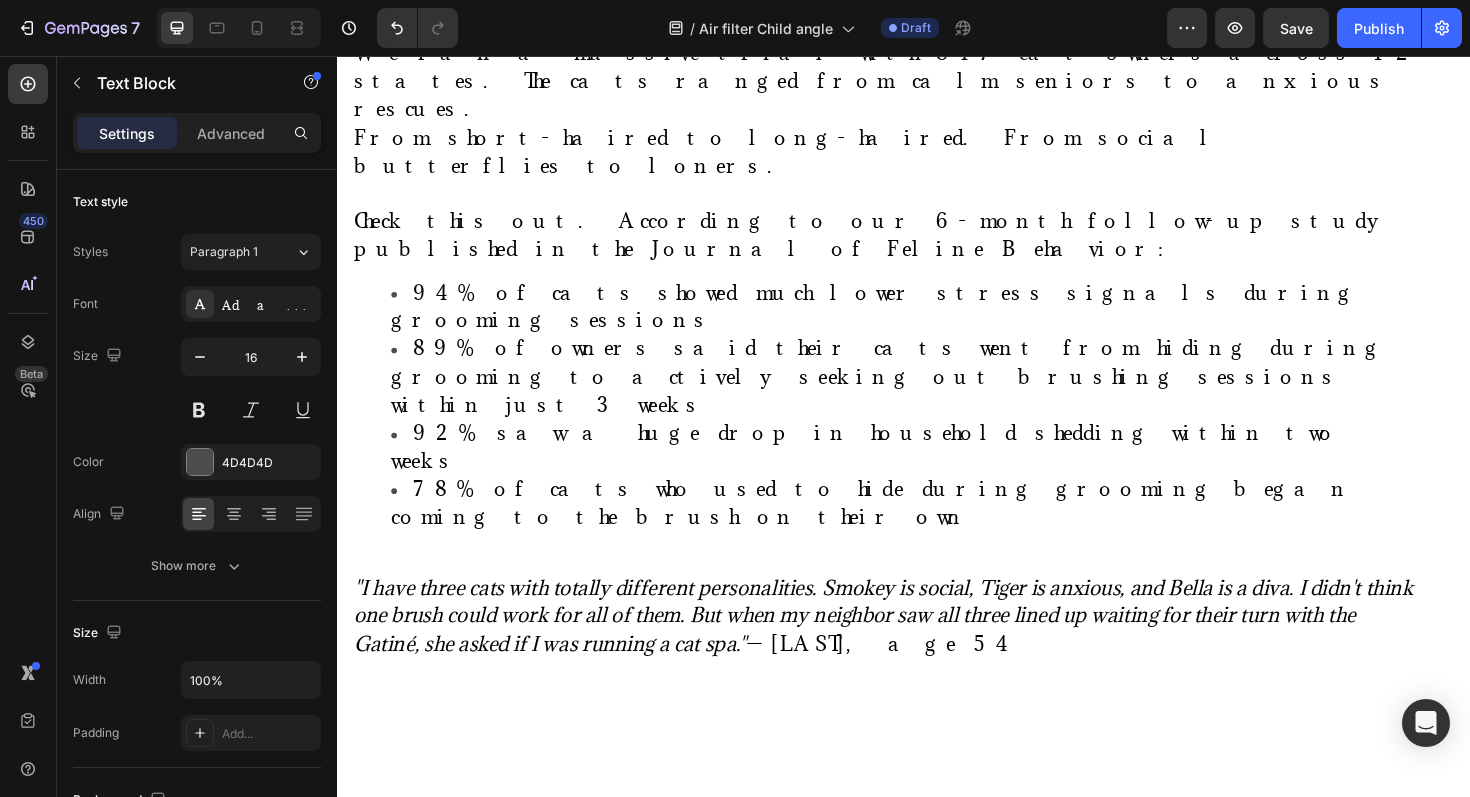 scroll, scrollTop: 12508, scrollLeft: 0, axis: vertical 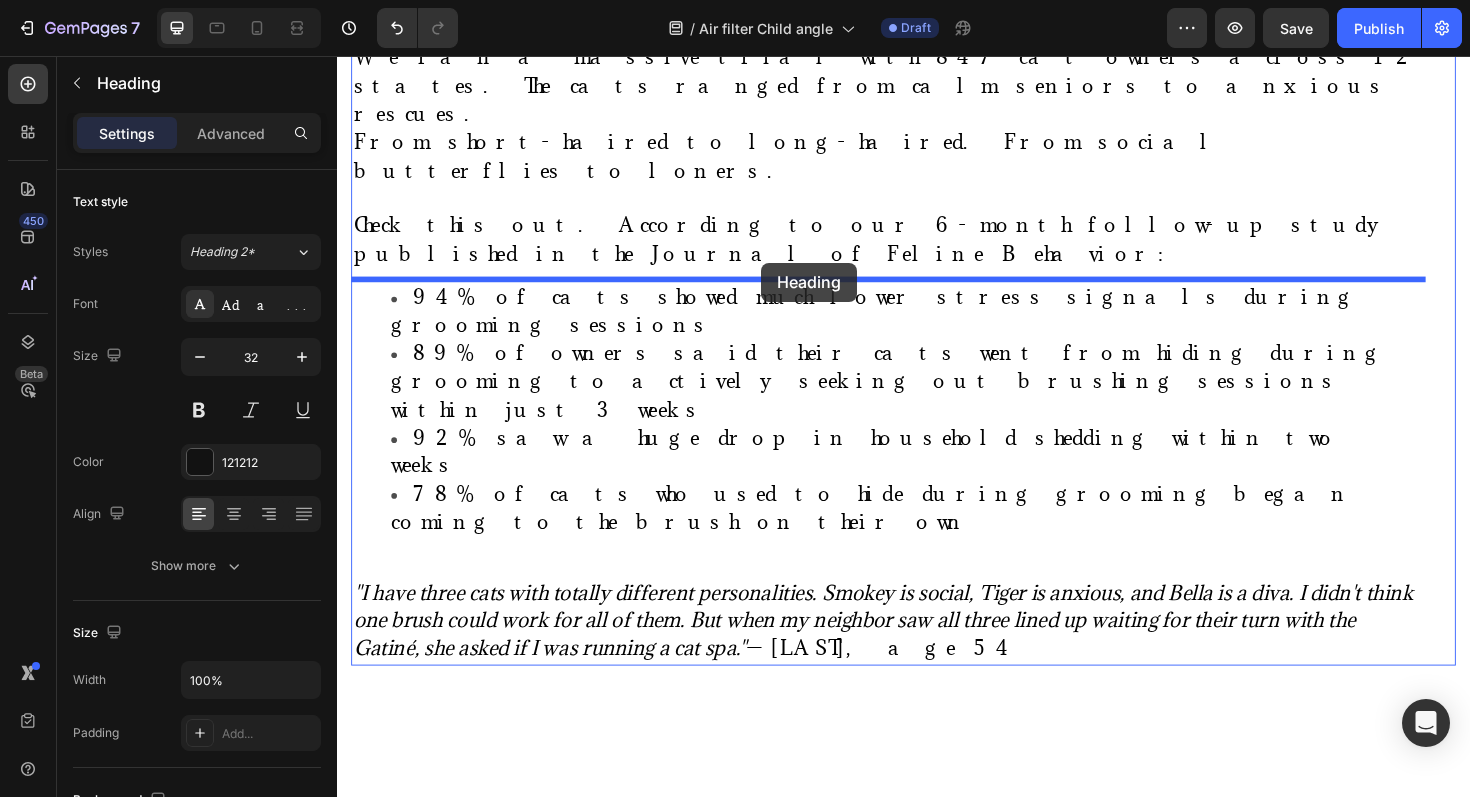 drag, startPoint x: 762, startPoint y: 299, endPoint x: 796, endPoint y: 270, distance: 44.687805 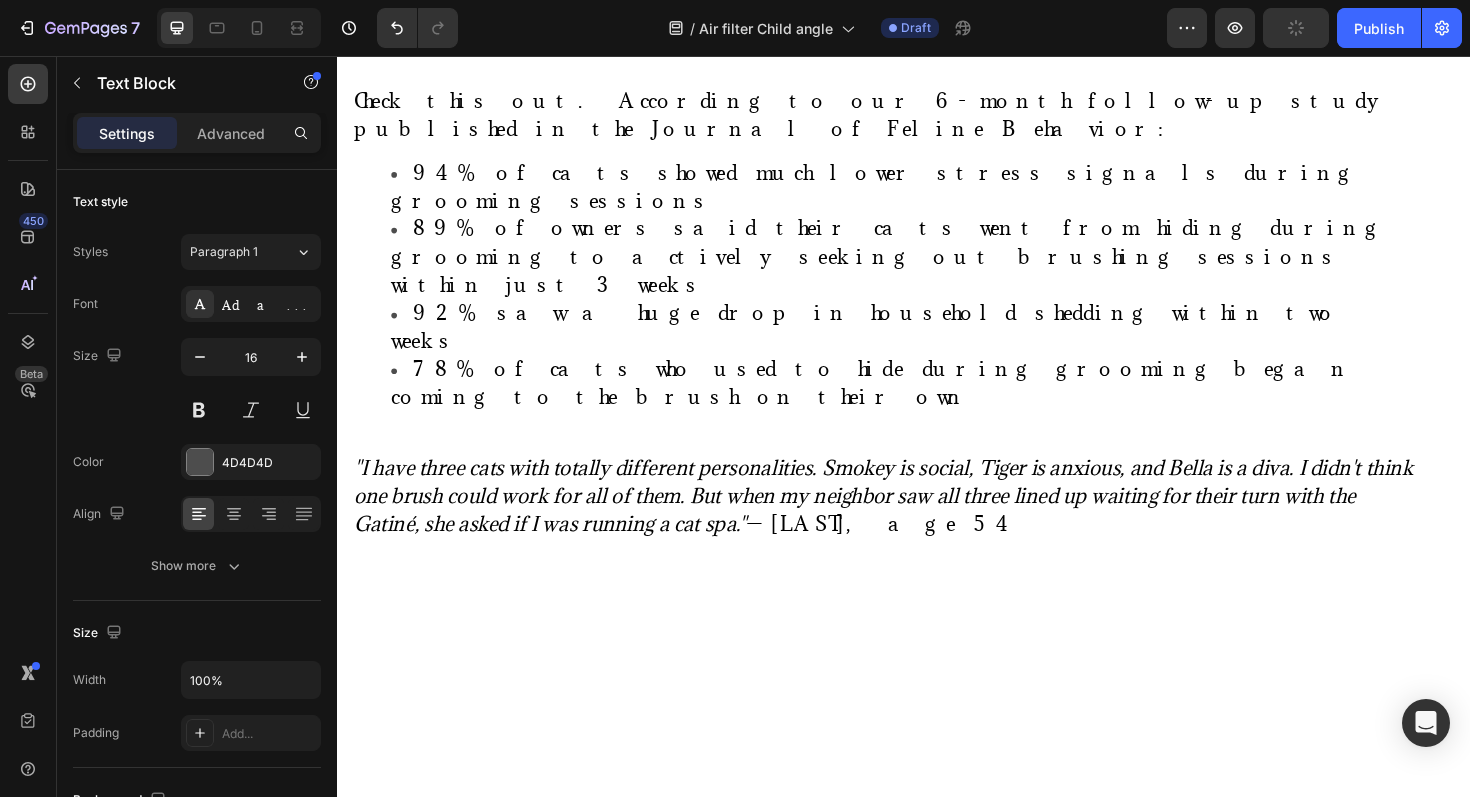 click on "Plug-and-play simplicity Works  instantly   Whisper-quiet operation  - Won't disturb sleep Your custom text goes here  Your custom text goes here  Your custom text goes here" at bounding box center (634, -1147) 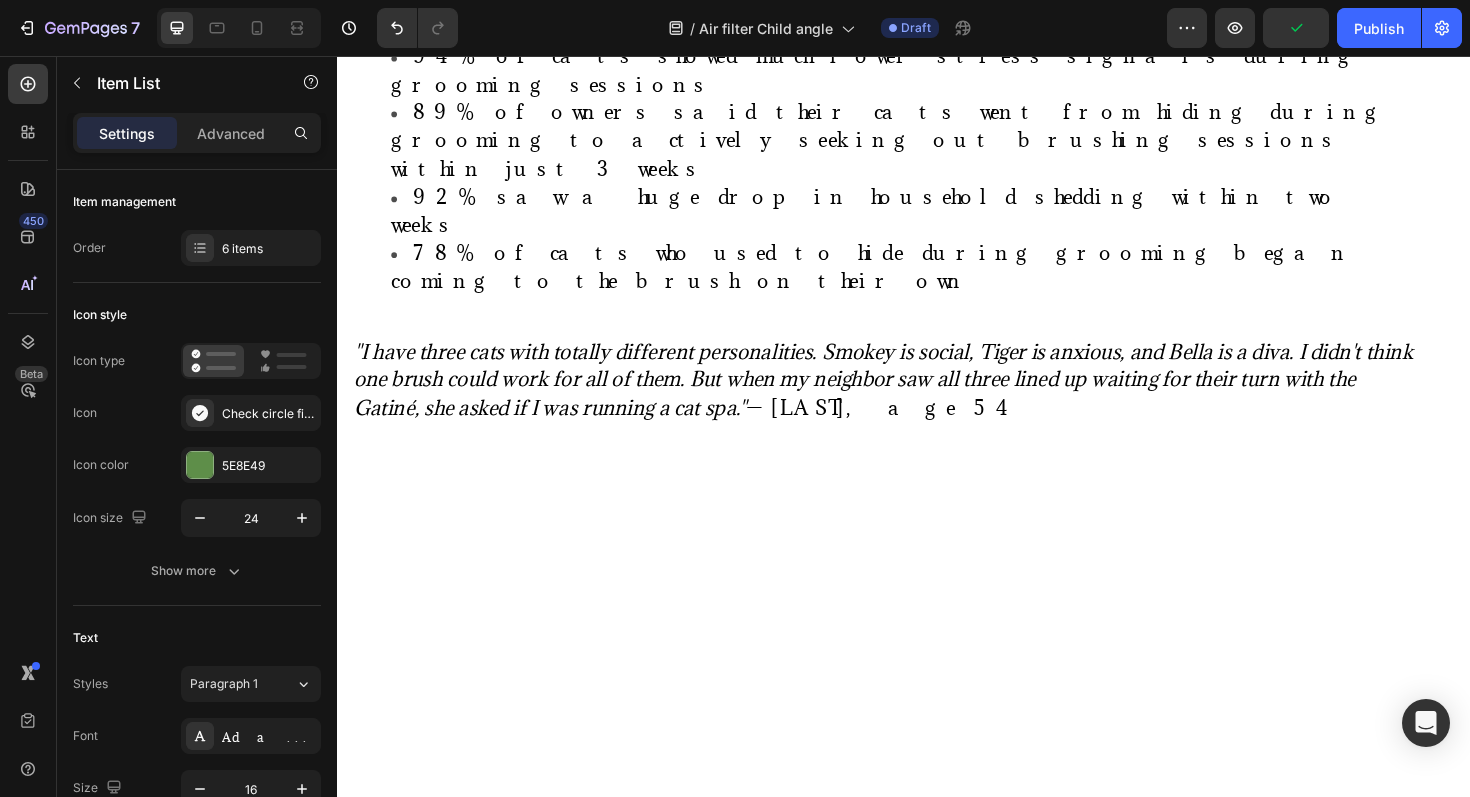 scroll, scrollTop: 12634, scrollLeft: 0, axis: vertical 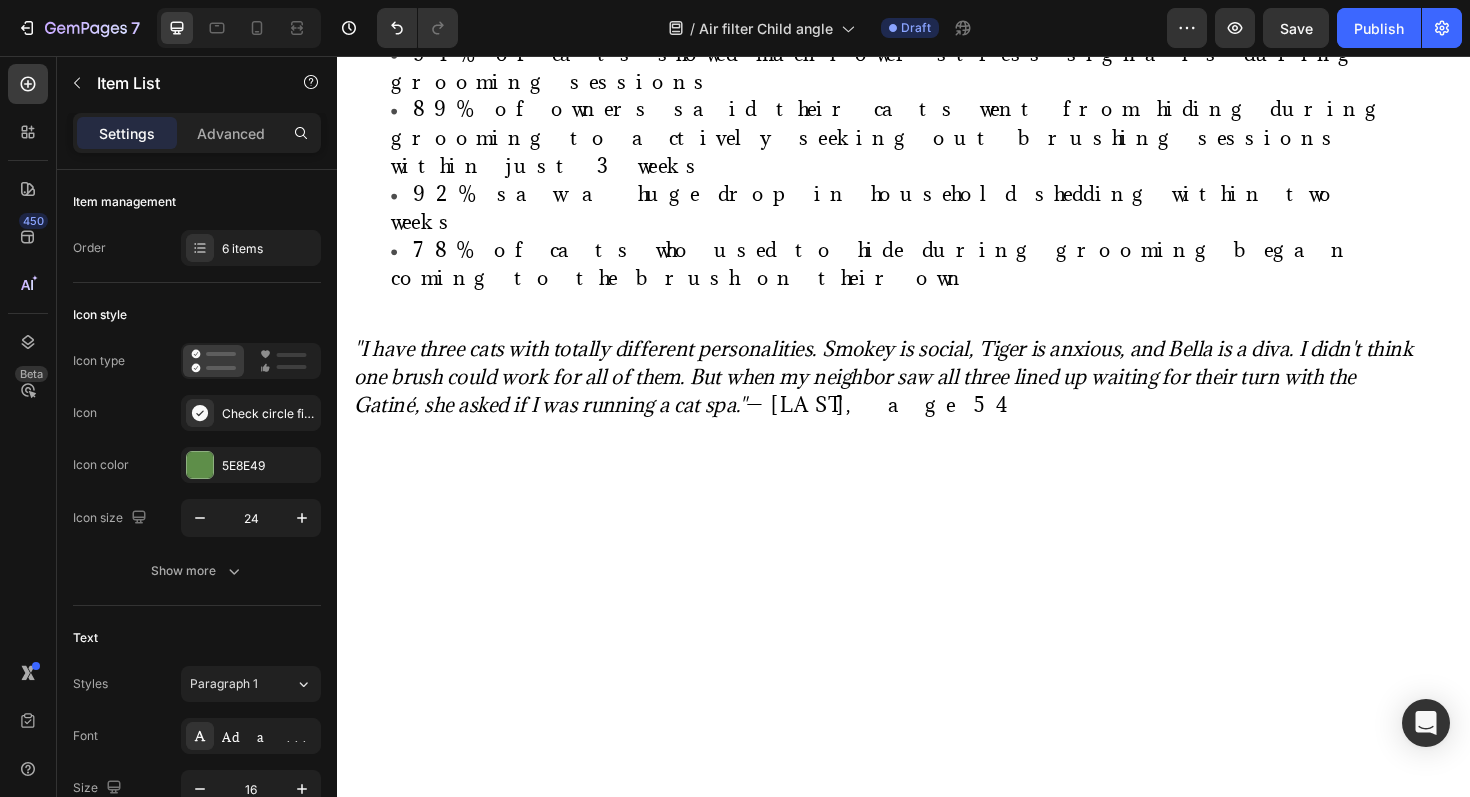 click at bounding box center [1207, -1207] 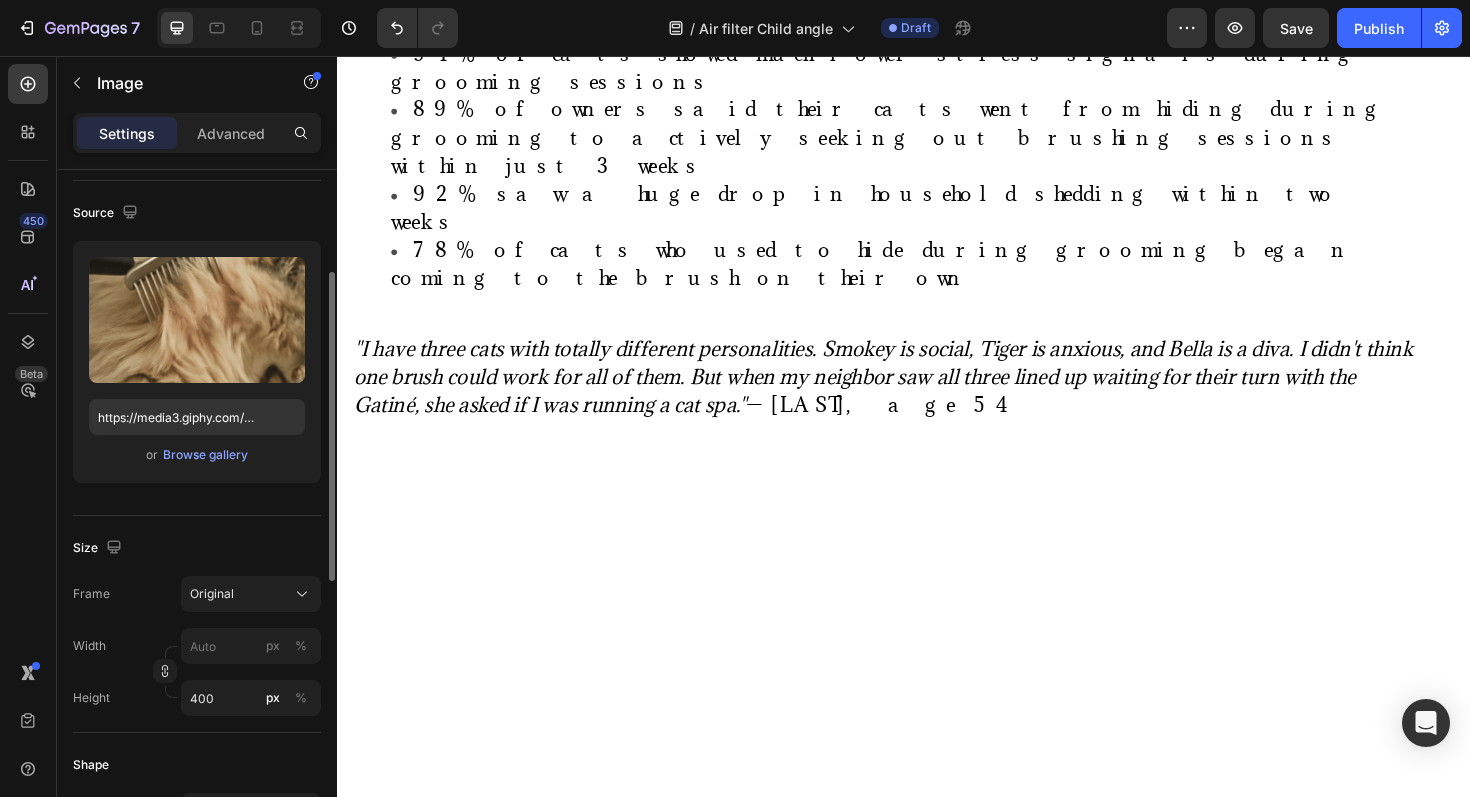 scroll, scrollTop: 172, scrollLeft: 0, axis: vertical 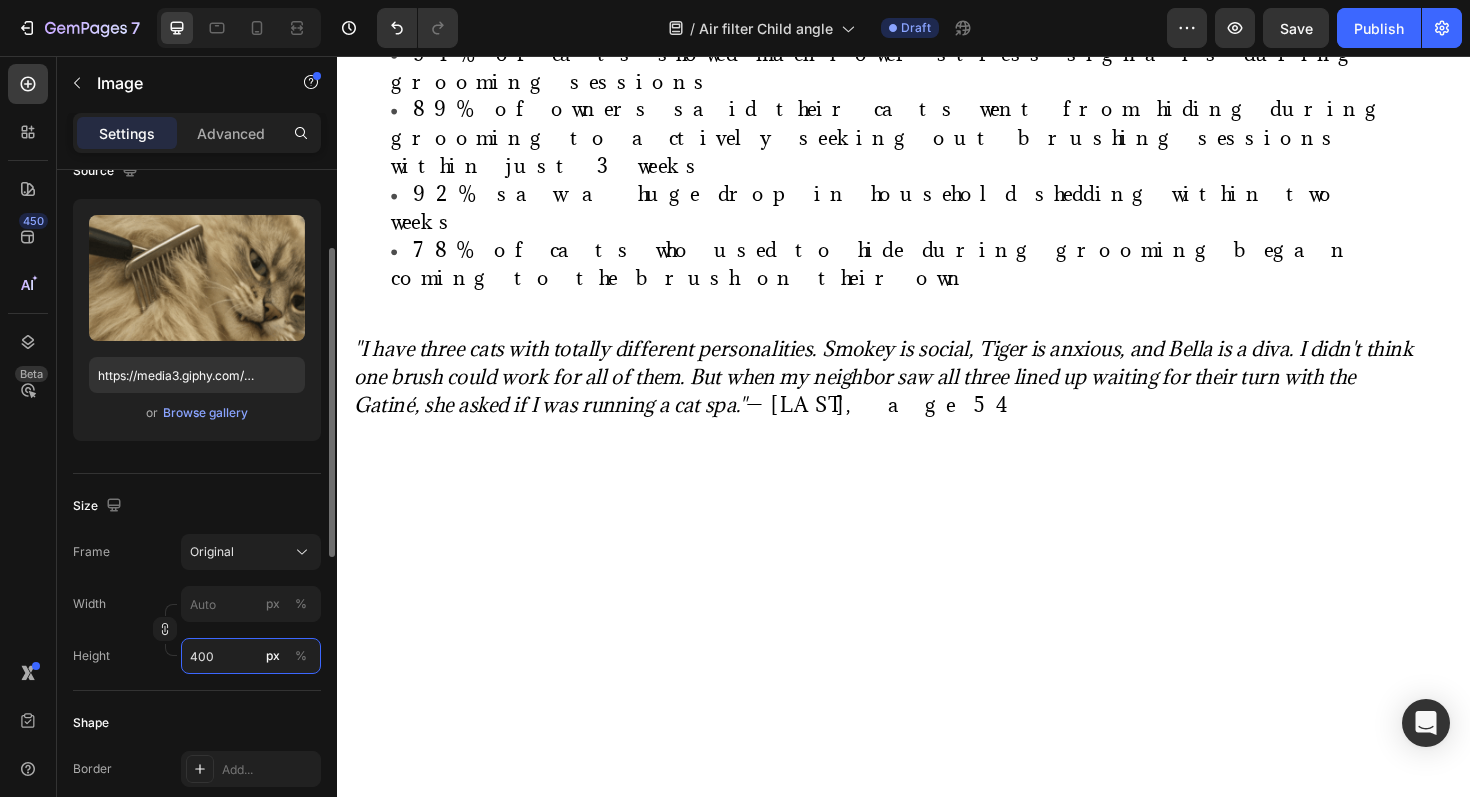 click on "400" at bounding box center (251, 656) 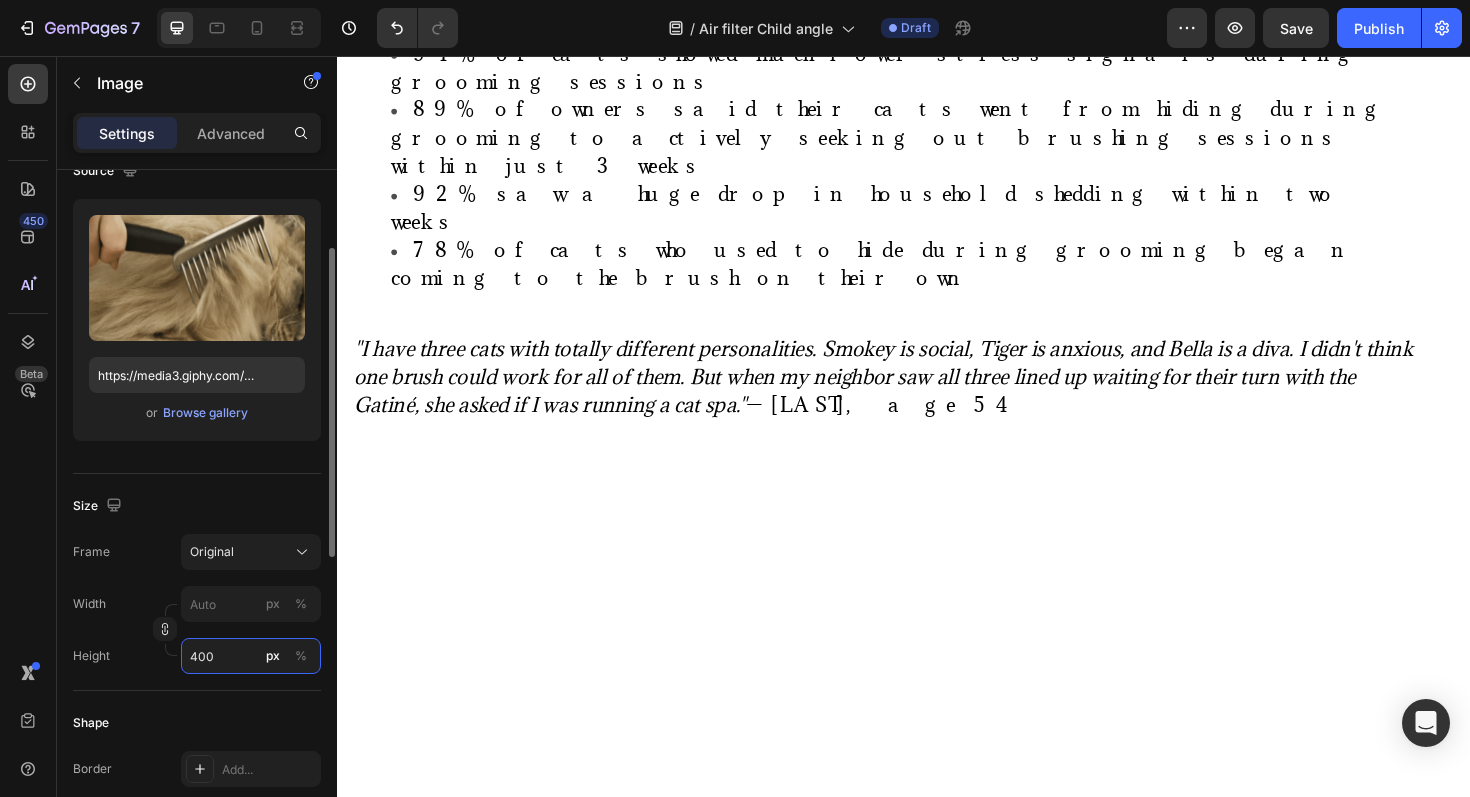 click on "400" at bounding box center [251, 656] 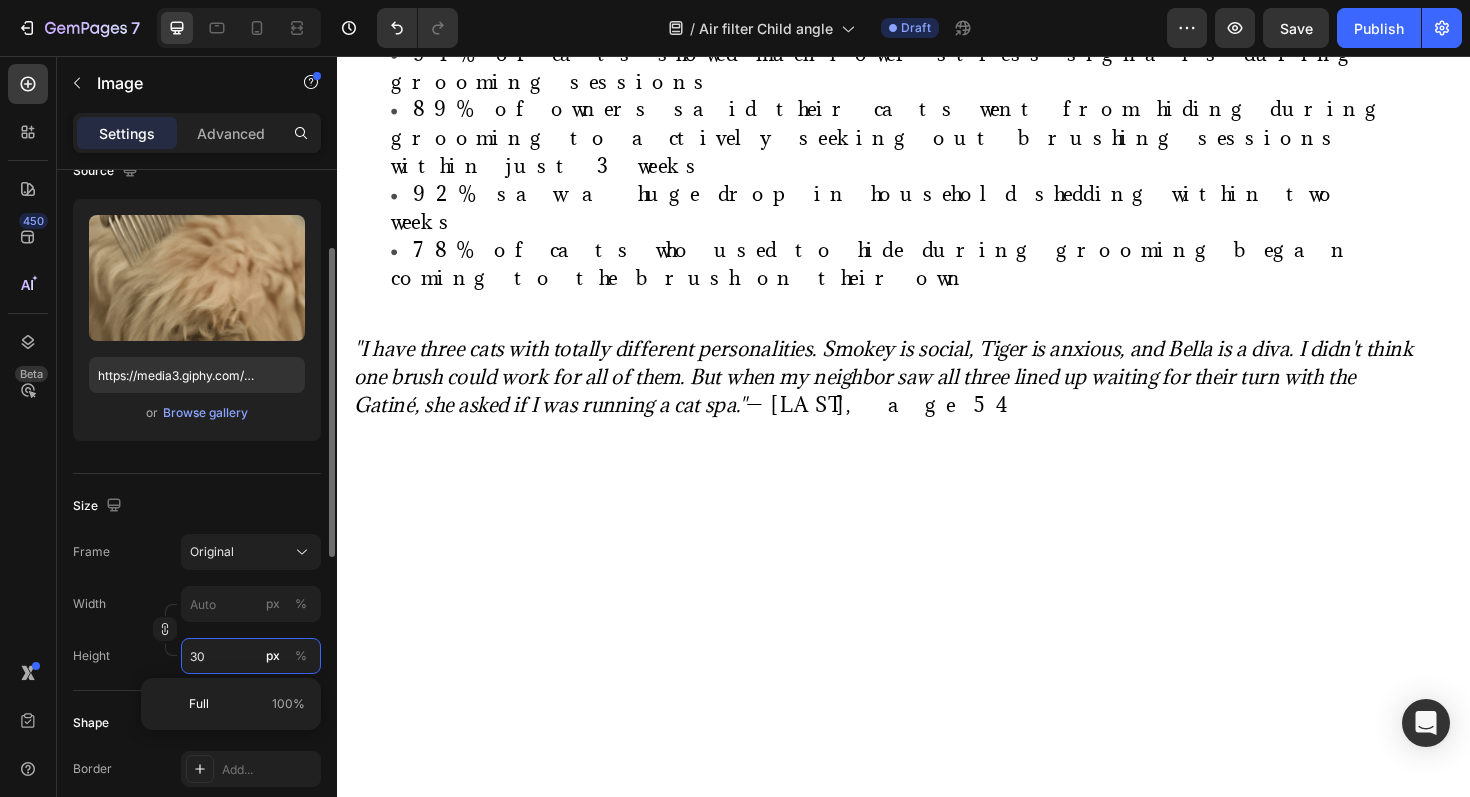 type on "300" 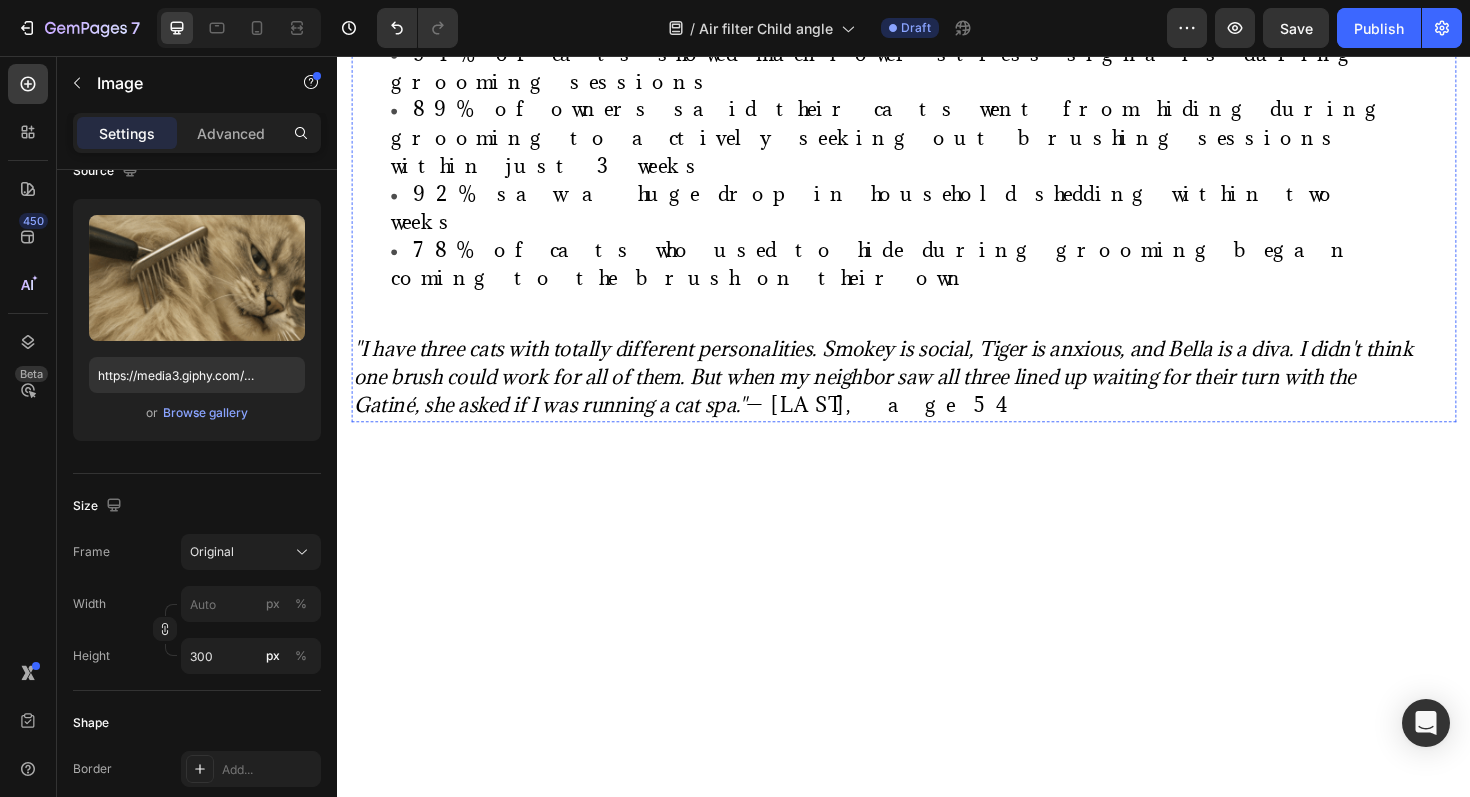 click on "Plug-and-play simplicity Works  instantly   Whisper-quiet operation  - Won't disturb sleep Your custom text goes here  Your custom text goes here  Your custom text goes here  Item List Okay, so here's what makes this so different.   Old-style grooming creates stress through three triggers: harsh contact, static buildup, and scary sounds. The Gatiné wipes out all three.    Vets call this "cooperative grooming"—where cats actually join in and enjoy the process instead of fighting it. Text Block Image   0 Row" at bounding box center (921, -1009) 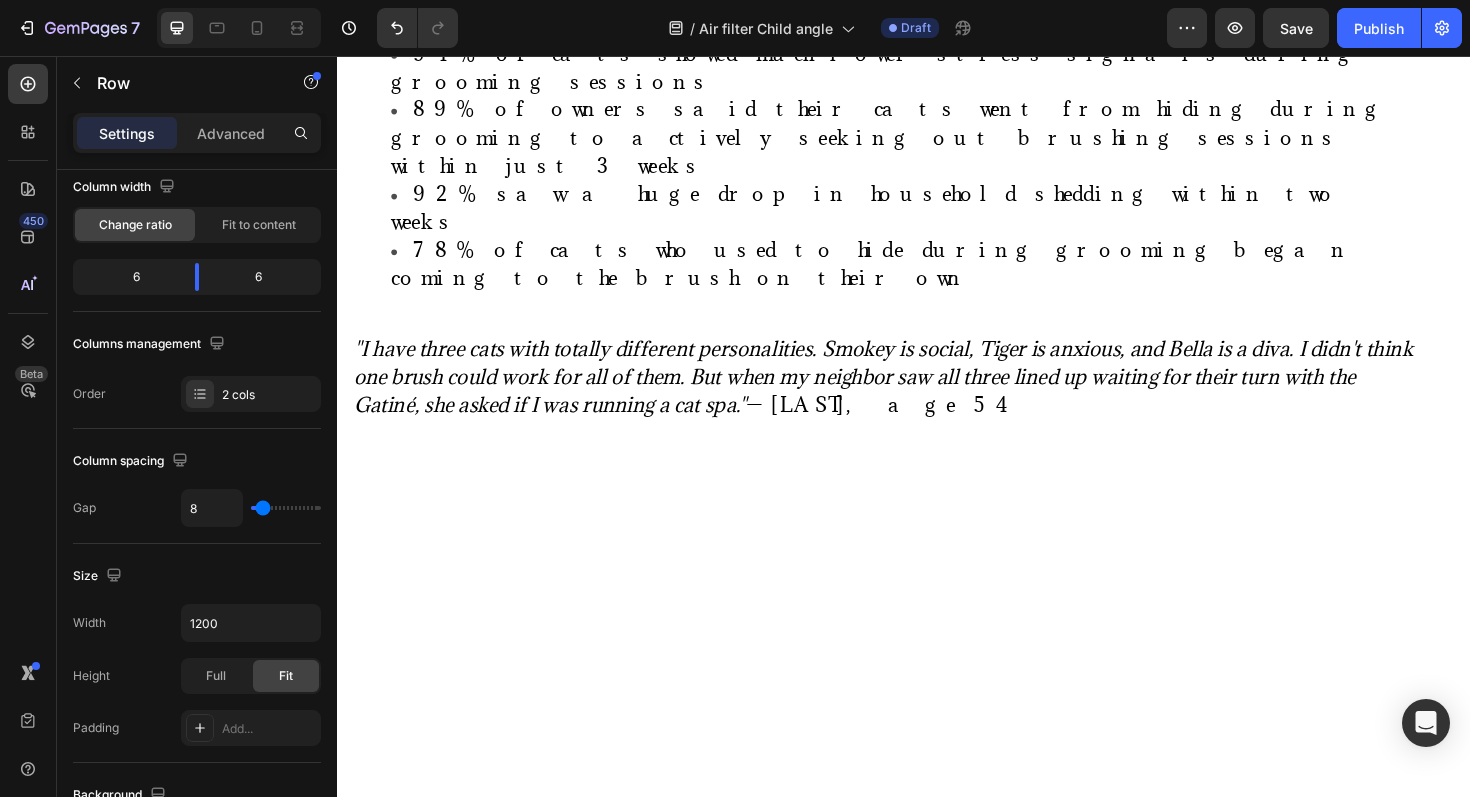 scroll, scrollTop: 0, scrollLeft: 0, axis: both 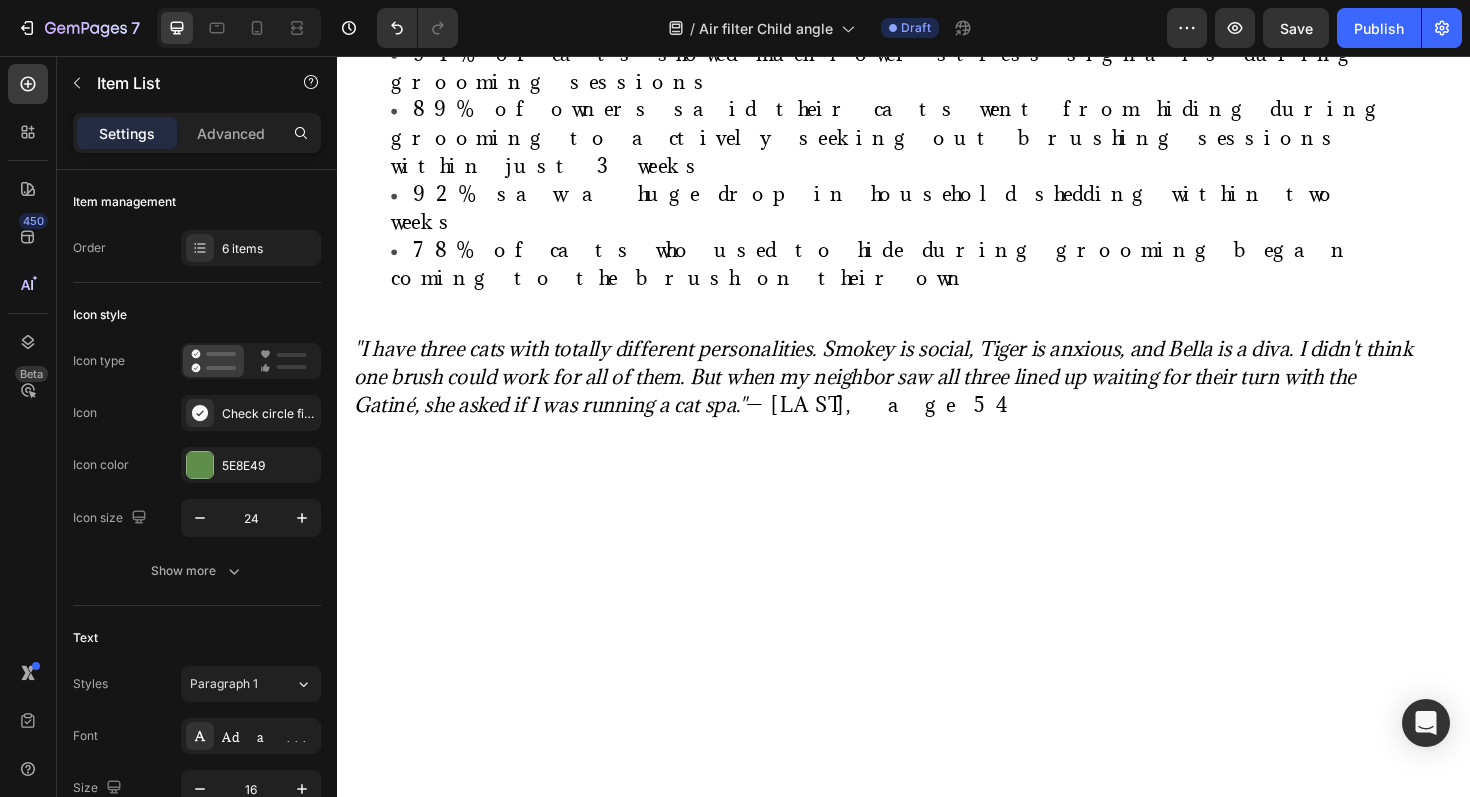 click on "Your custom text goes here" at bounding box center (546, -1250) 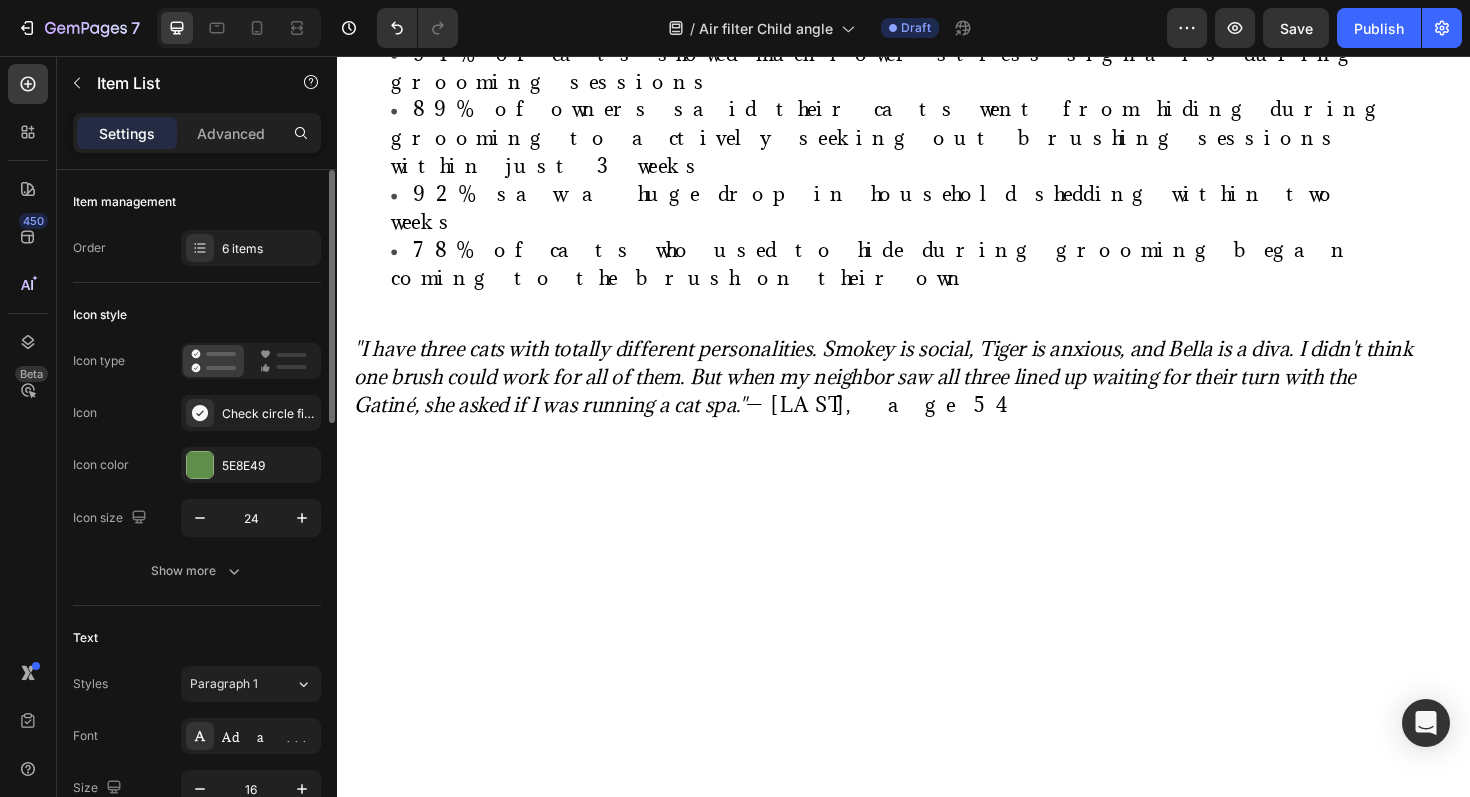 click on "Item management Order 6 items" 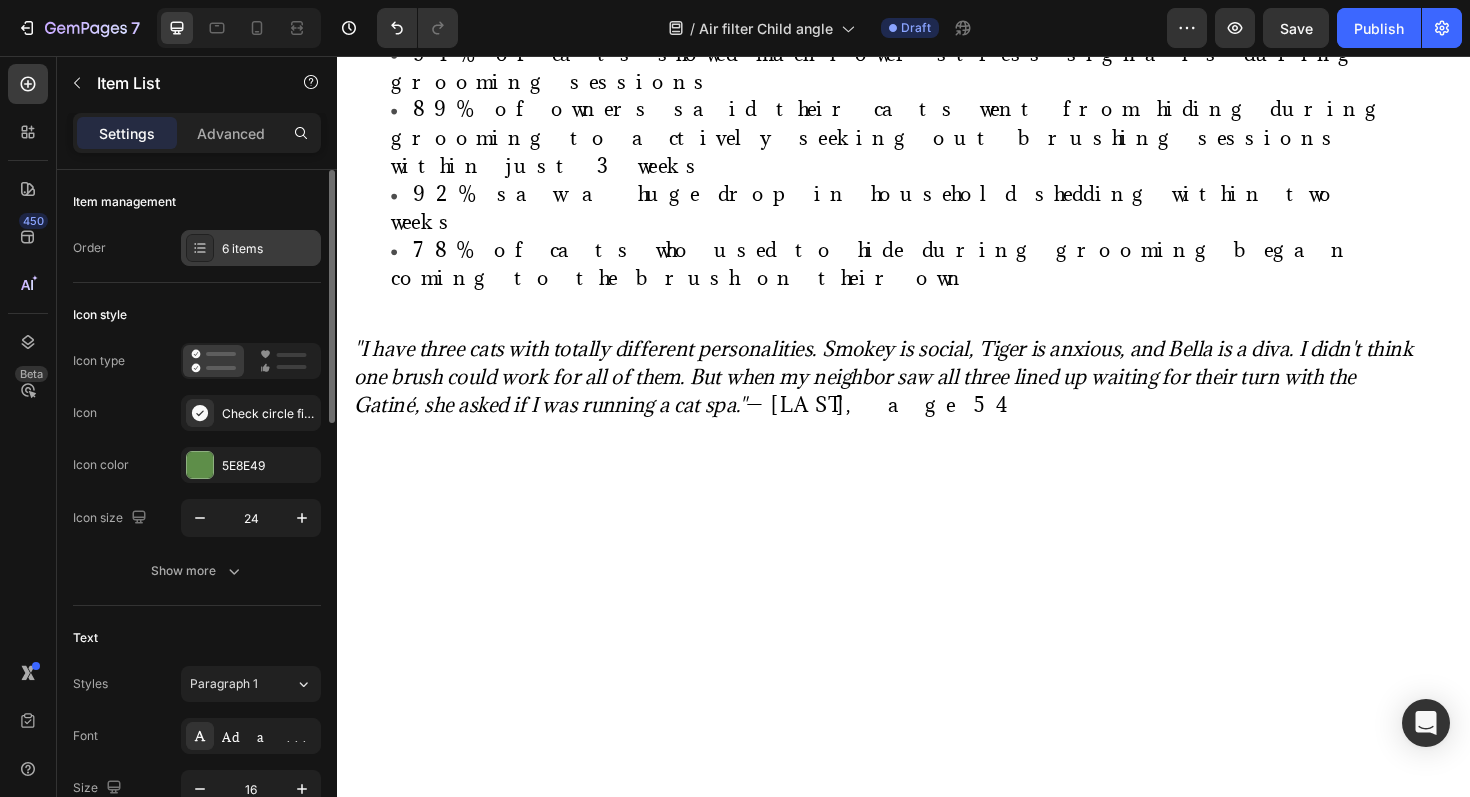 click on "6 items" at bounding box center (251, 248) 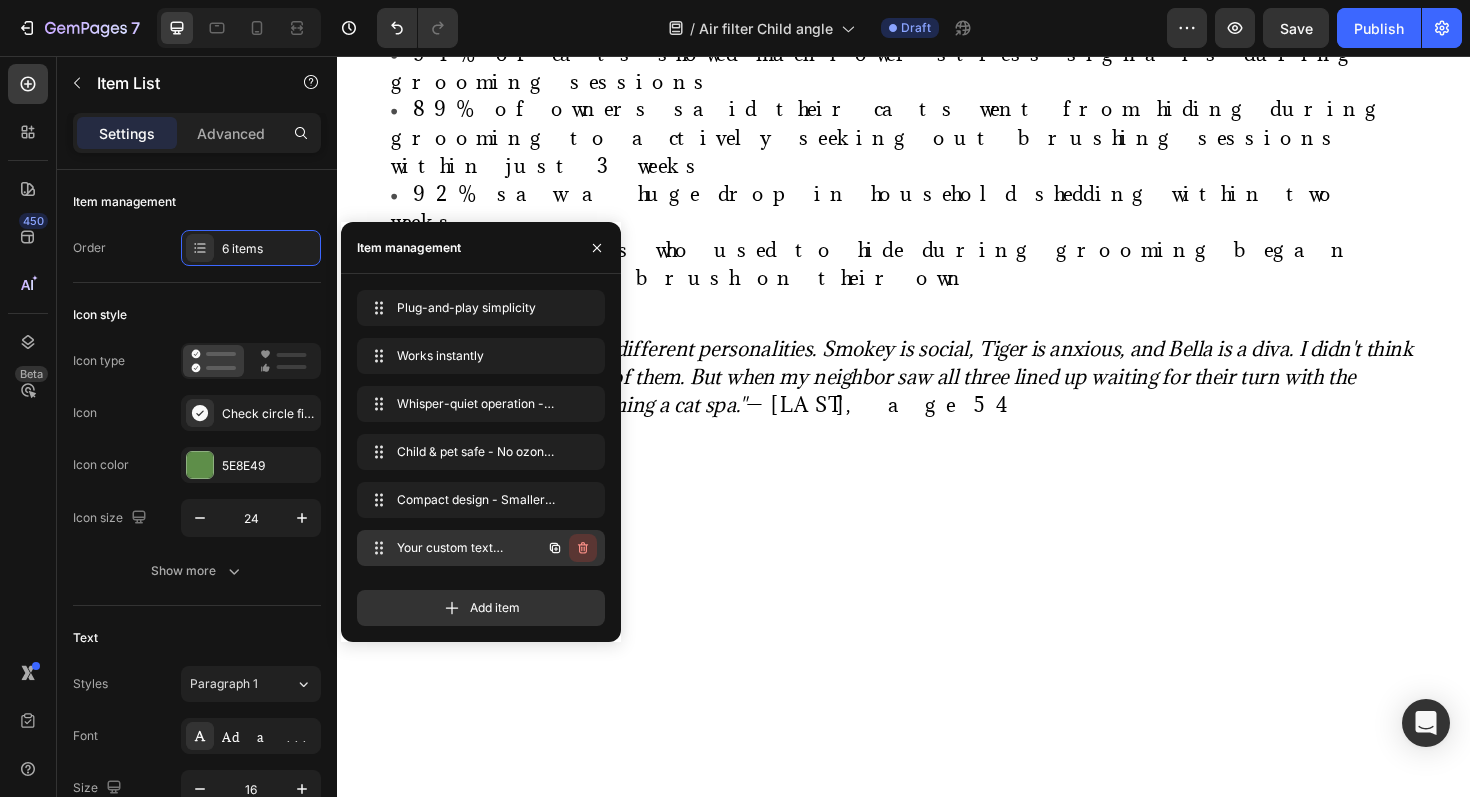 click 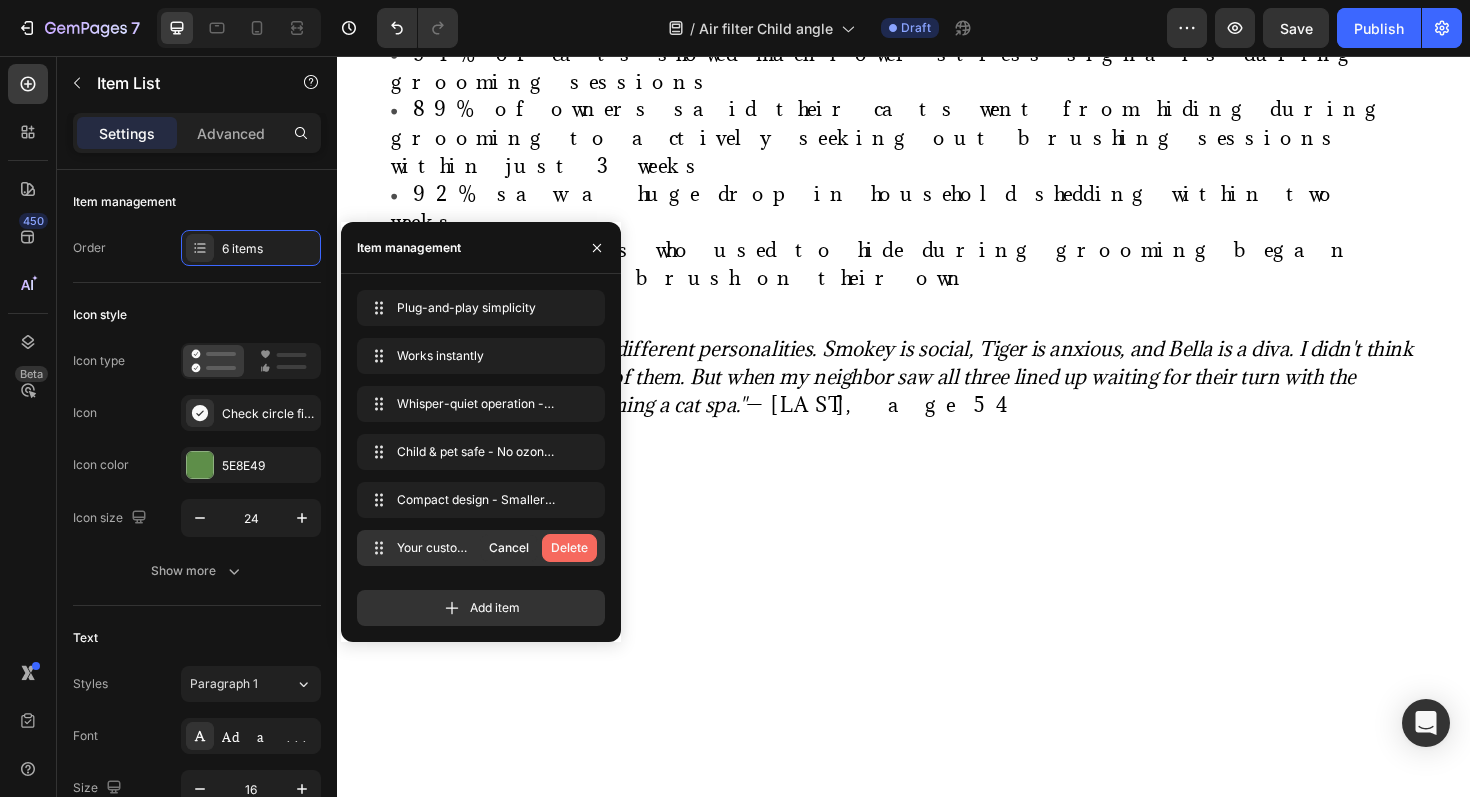 click on "Delete" at bounding box center [569, 548] 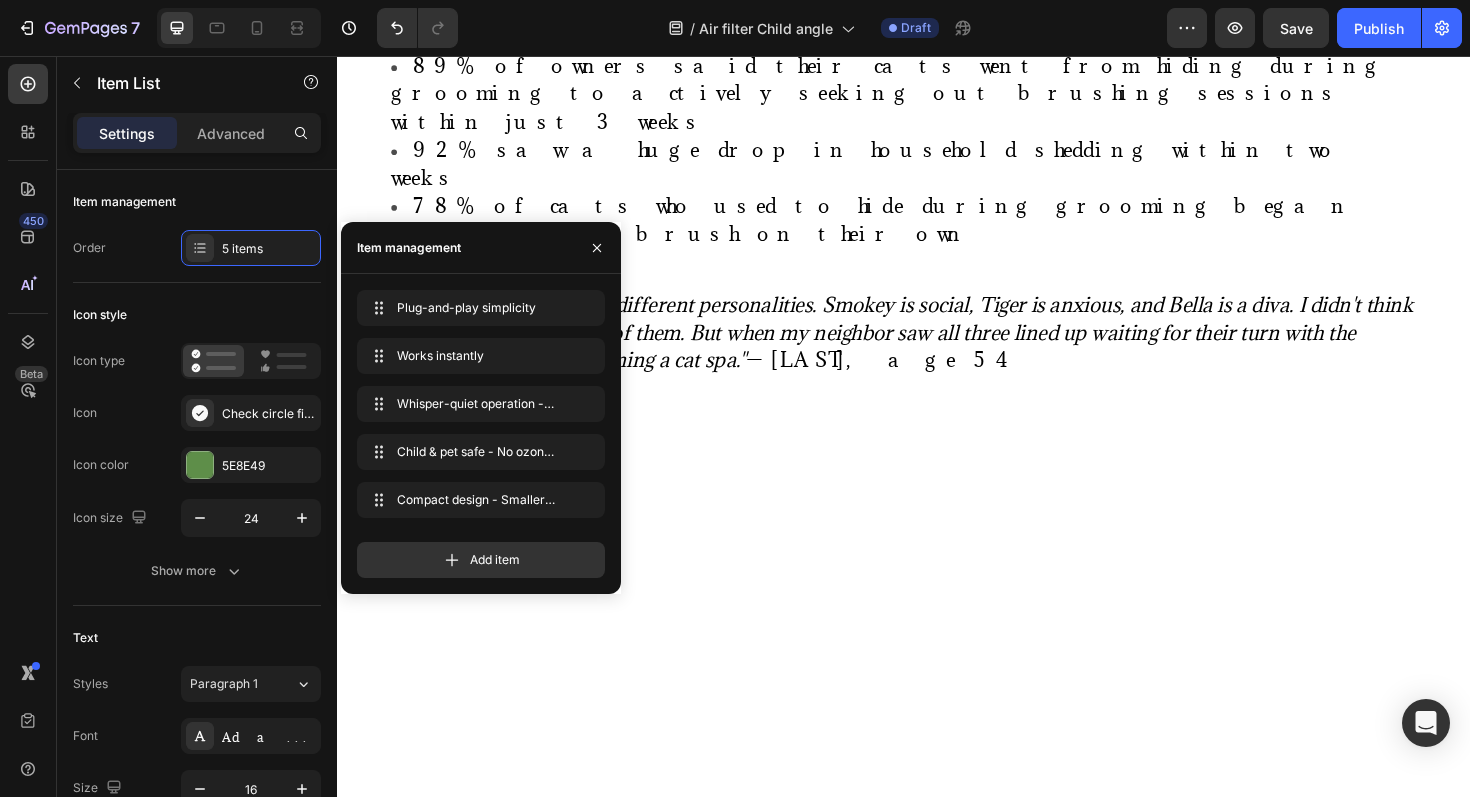 click on "Okay, so here's what makes this so different." at bounding box center (616, -1131) 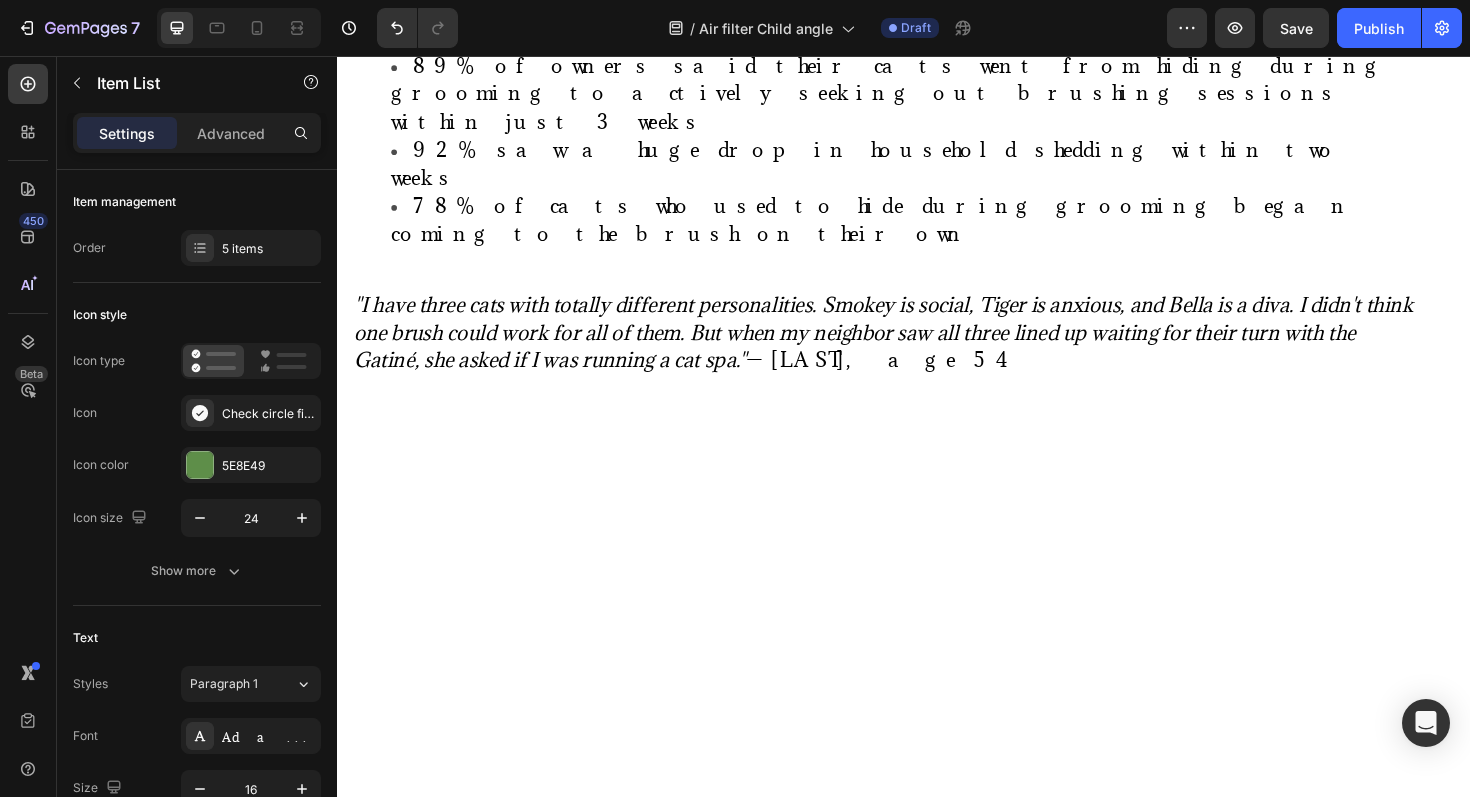 click on "Plug-and-play simplicity Works  instantly   Whisper-quiet operation  - Won't disturb sleep Child & pet  safe  - No ozone or harmful emissions Compact design  - Smaller than a night light" at bounding box center [634, -1296] 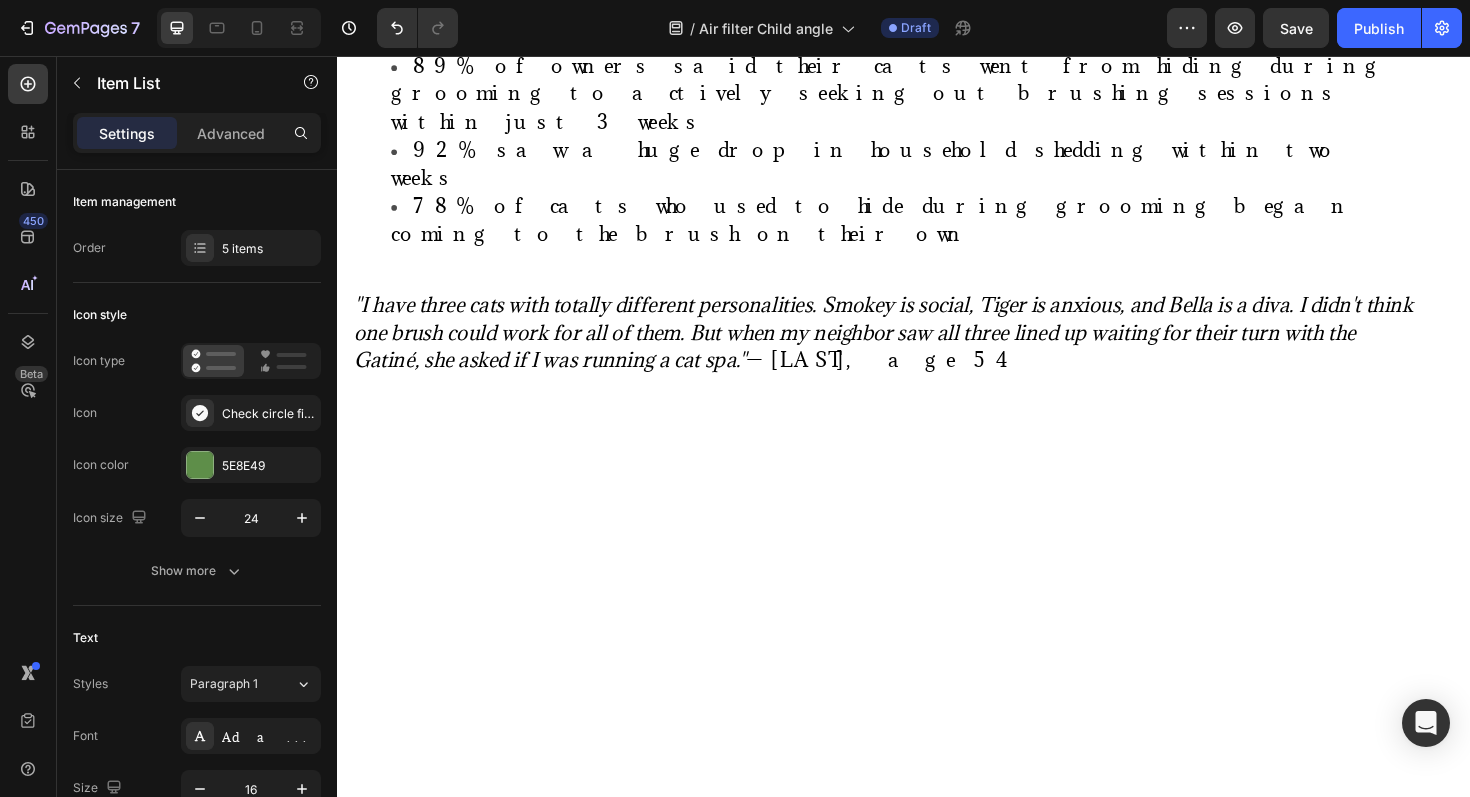 click on "Plug-and-play simplicity Works  instantly   Whisper-quiet operation  - Won't disturb sleep Child & pet  safe  - No ozone or harmful emissions Compact design  - Smaller than a night light" at bounding box center (634, -1296) 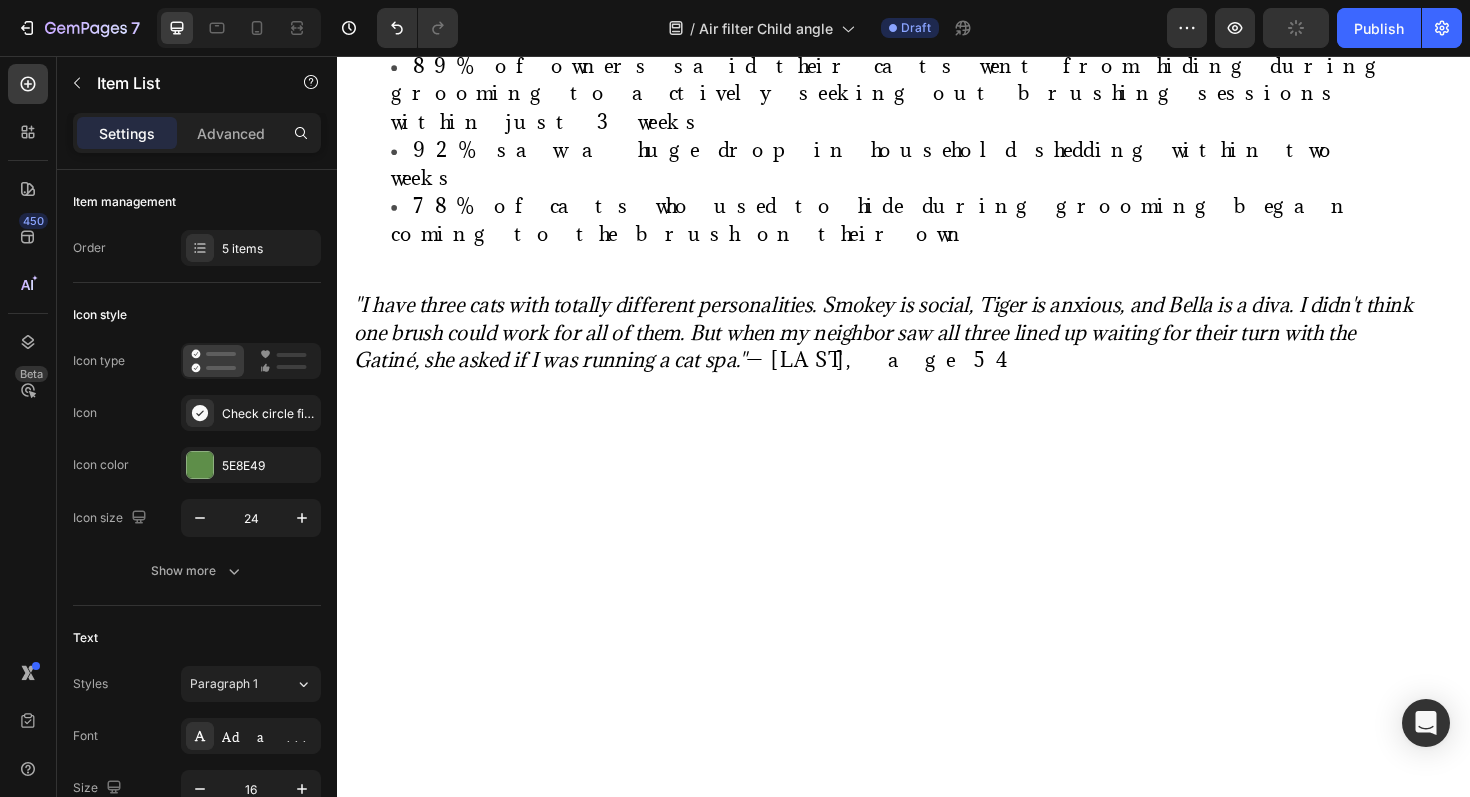 click on "Plug-and-play simplicity" at bounding box center (478, -1390) 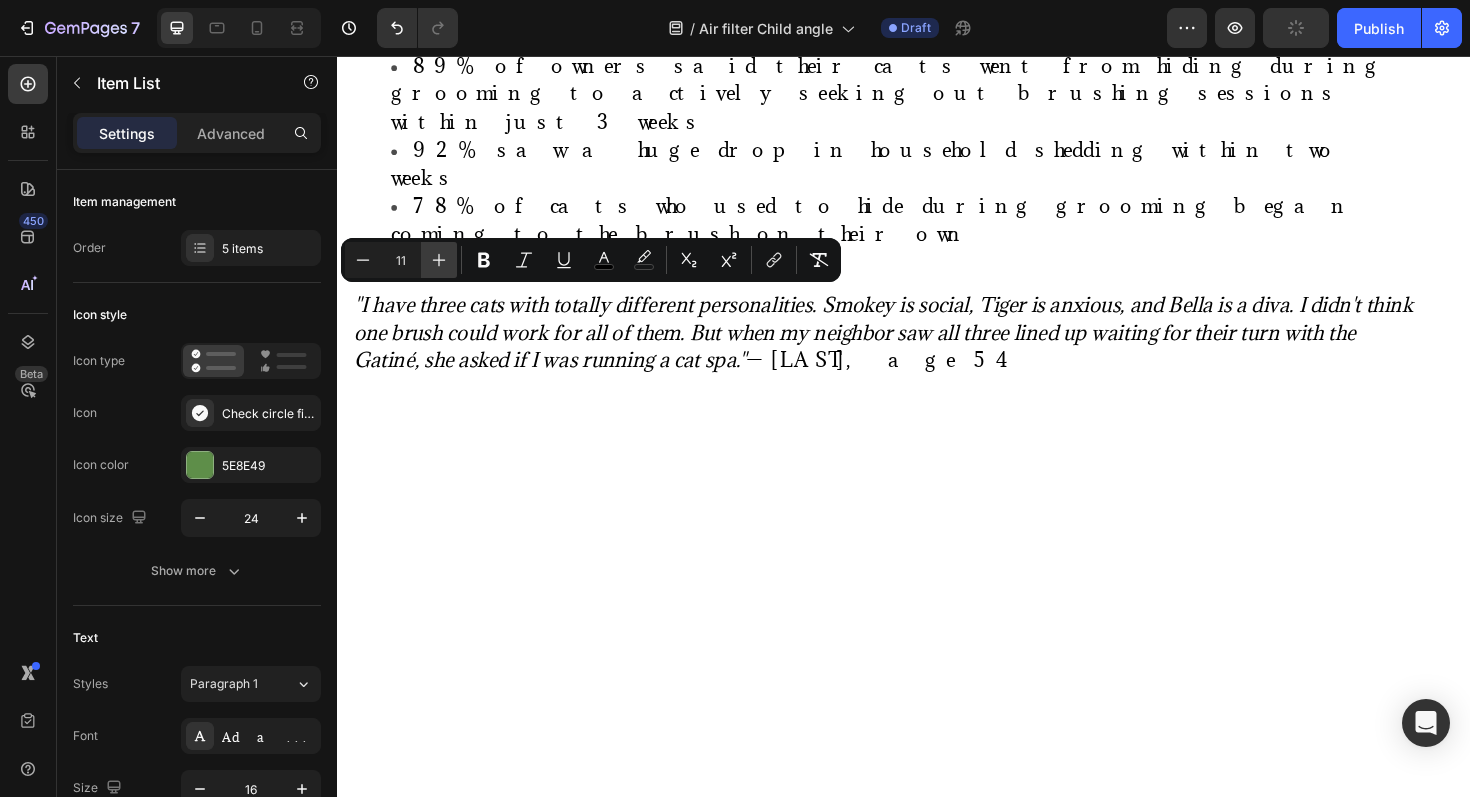 click 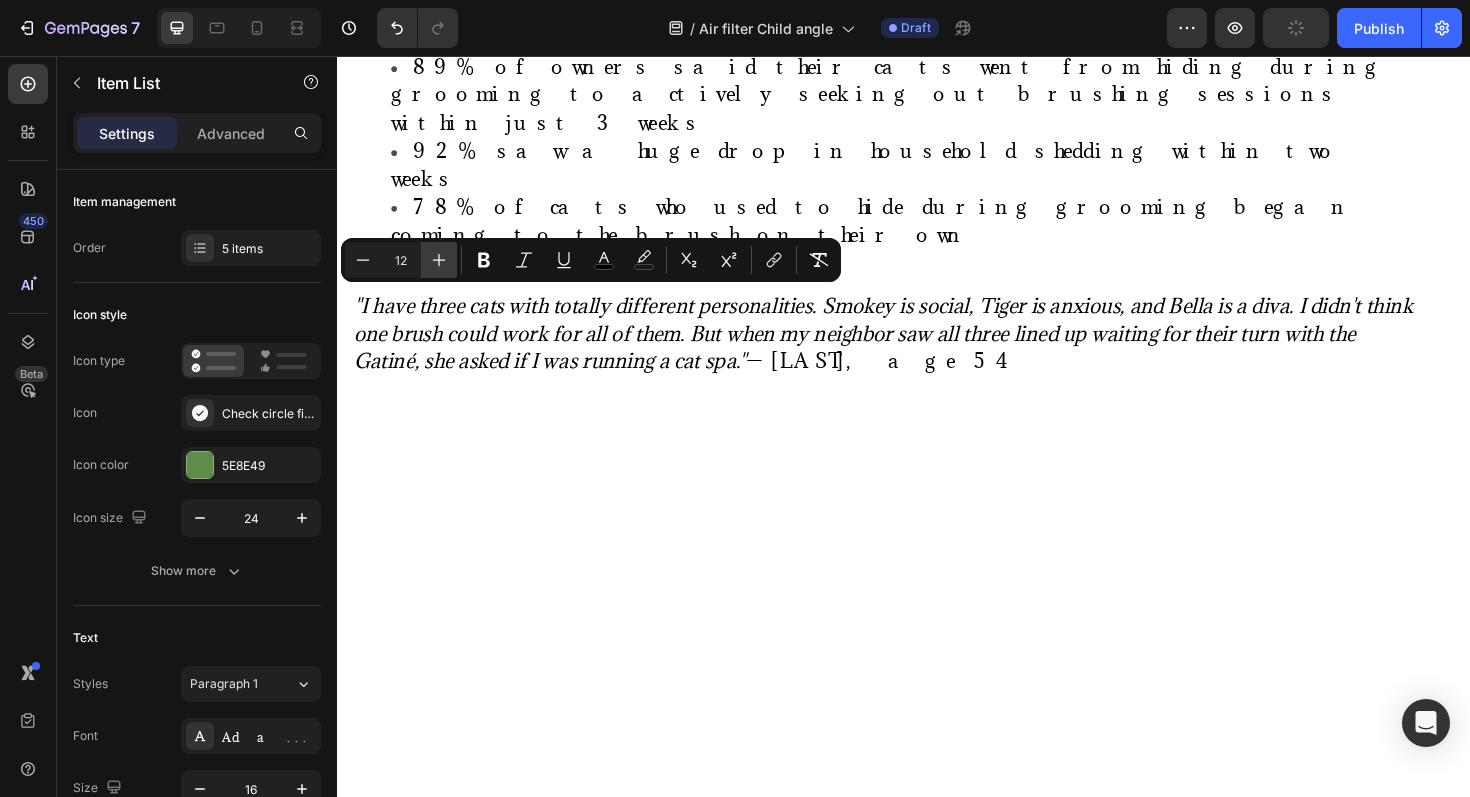 click 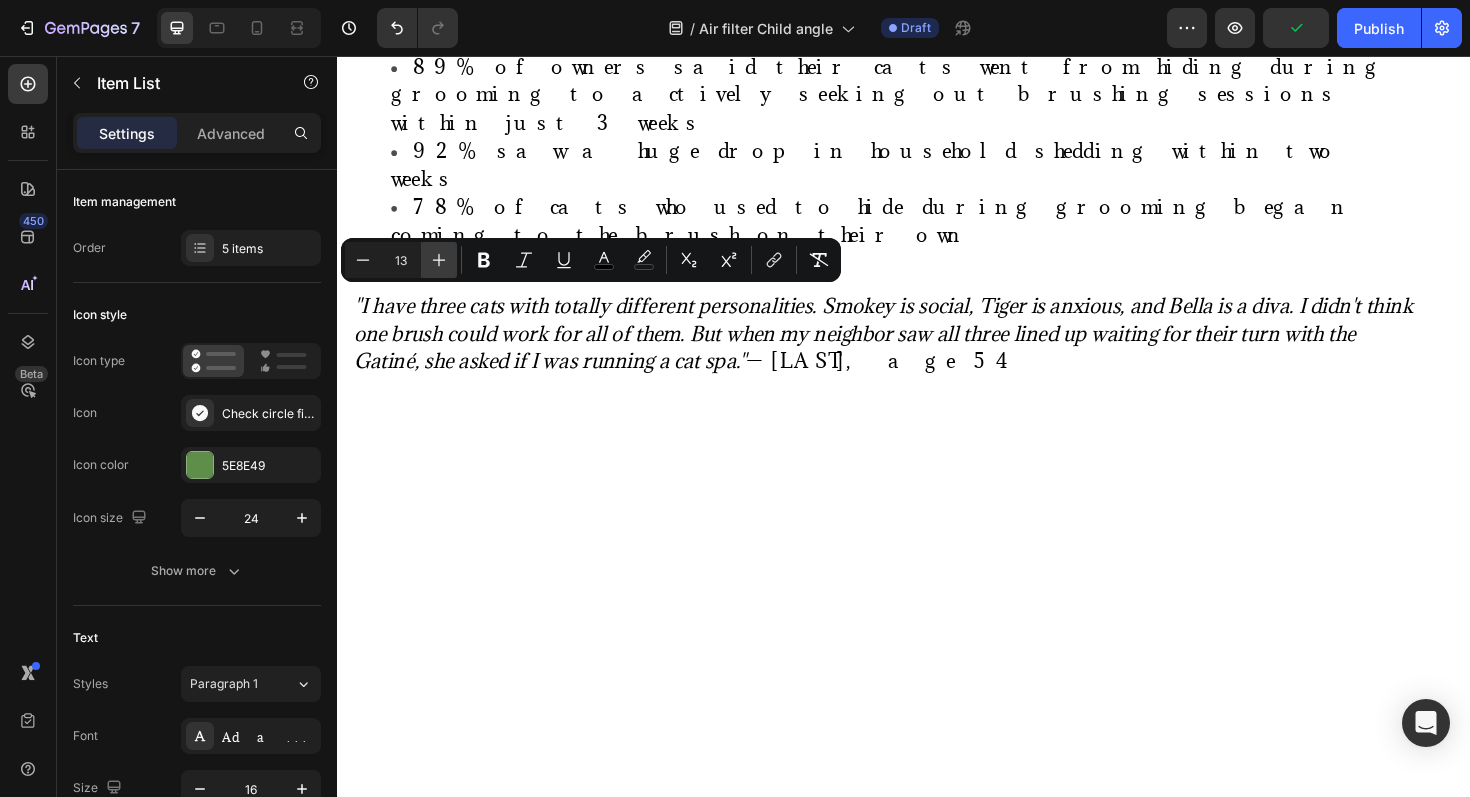 click 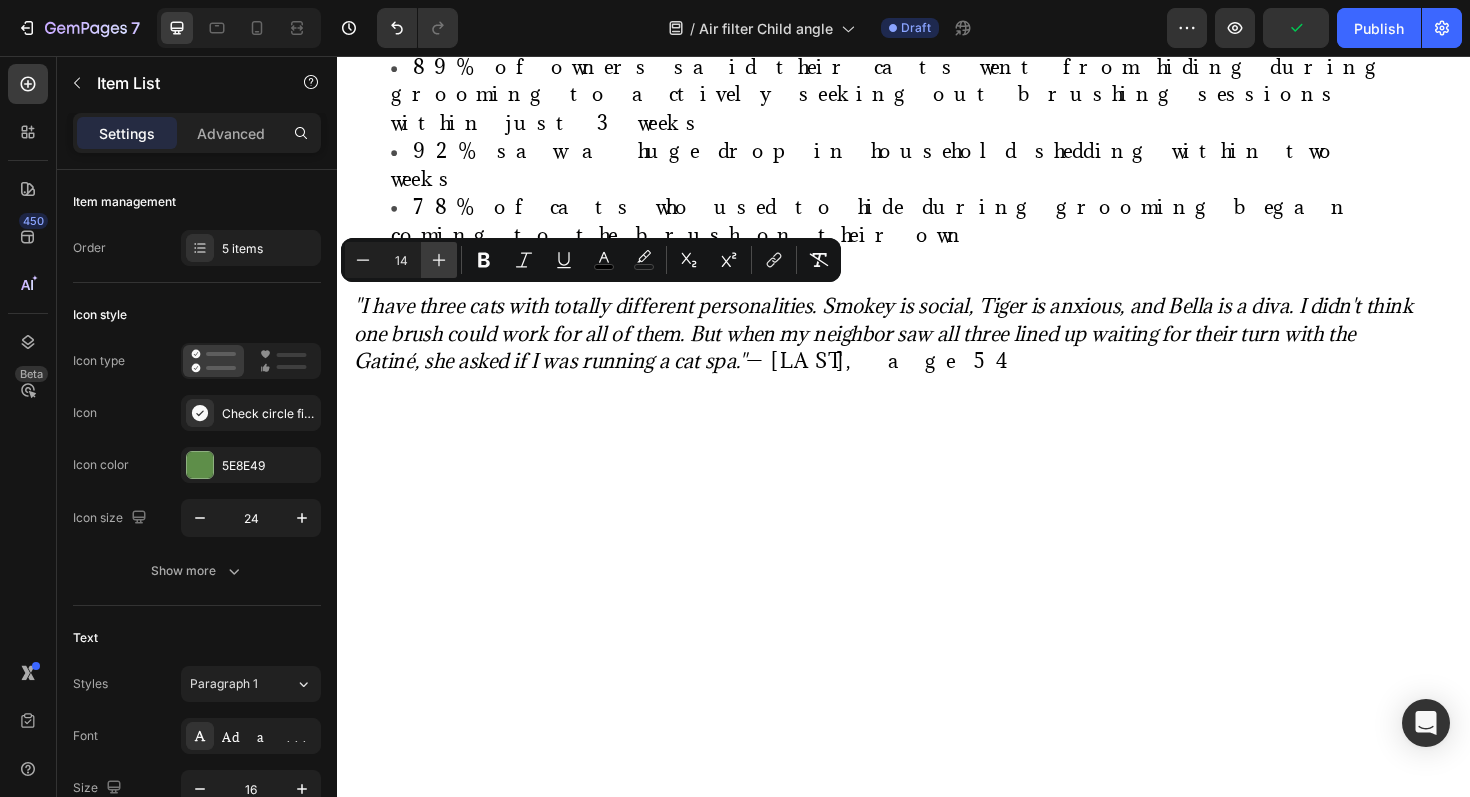 click 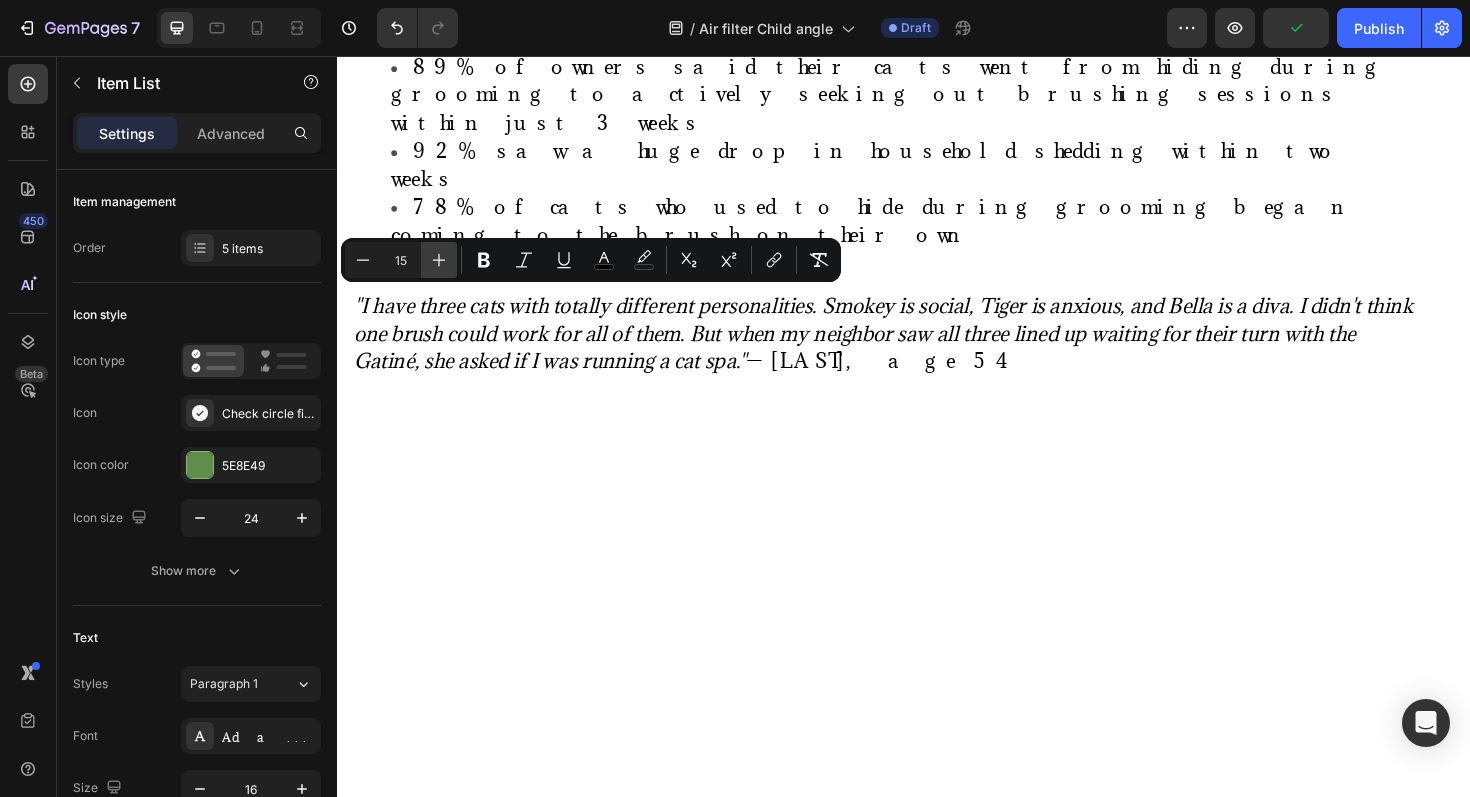 click 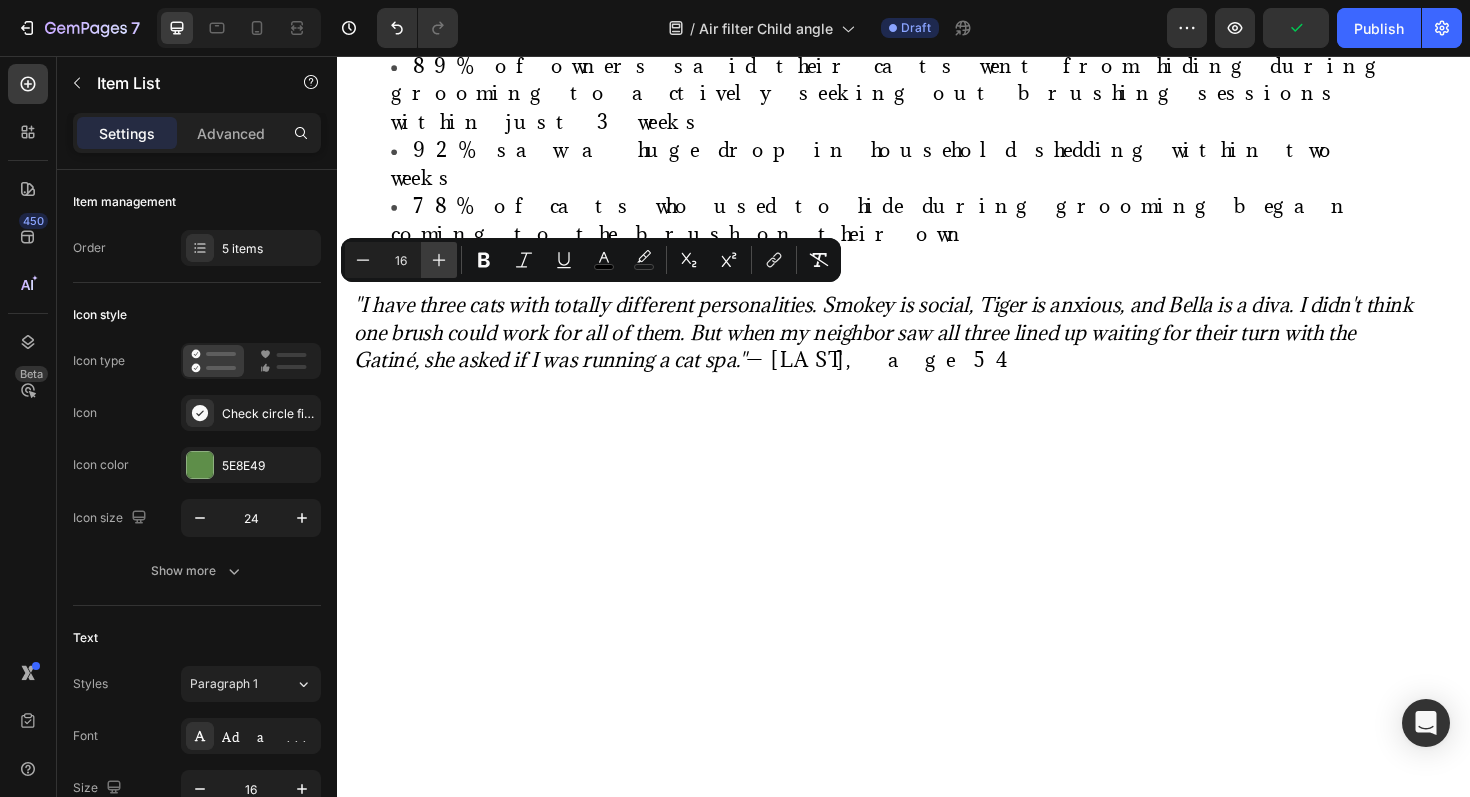 click 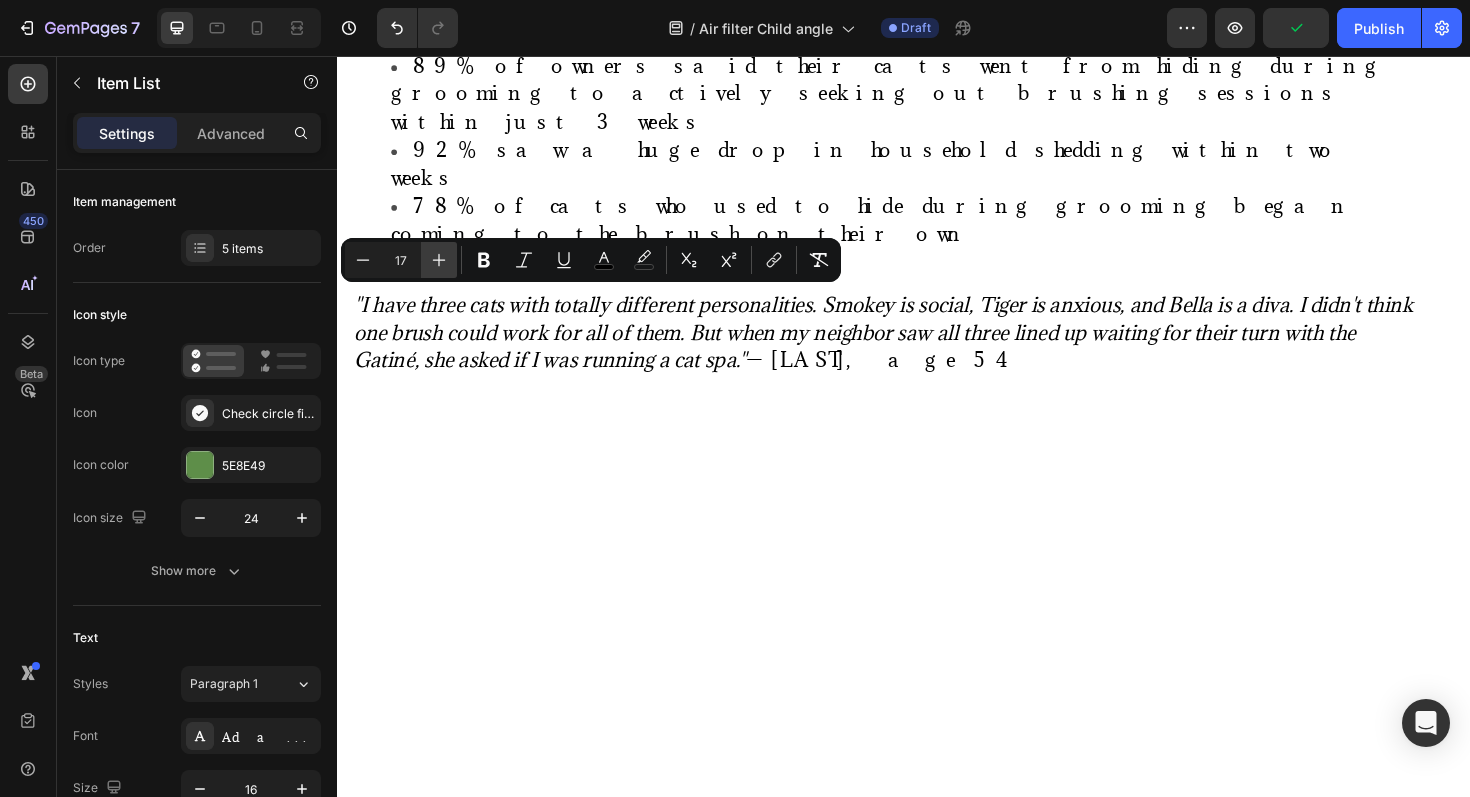 click 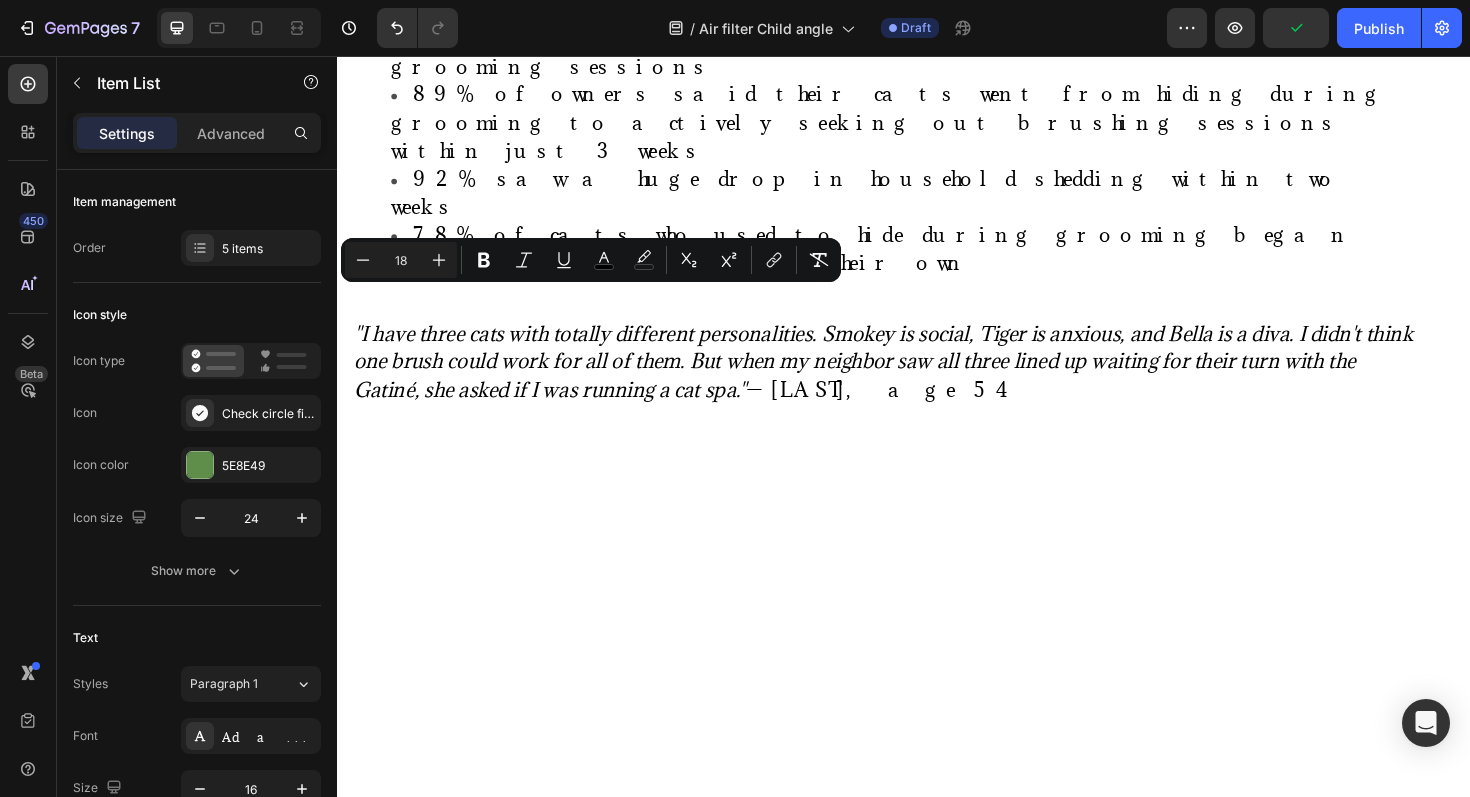 click on "instantly" at bounding box center [463, -1312] 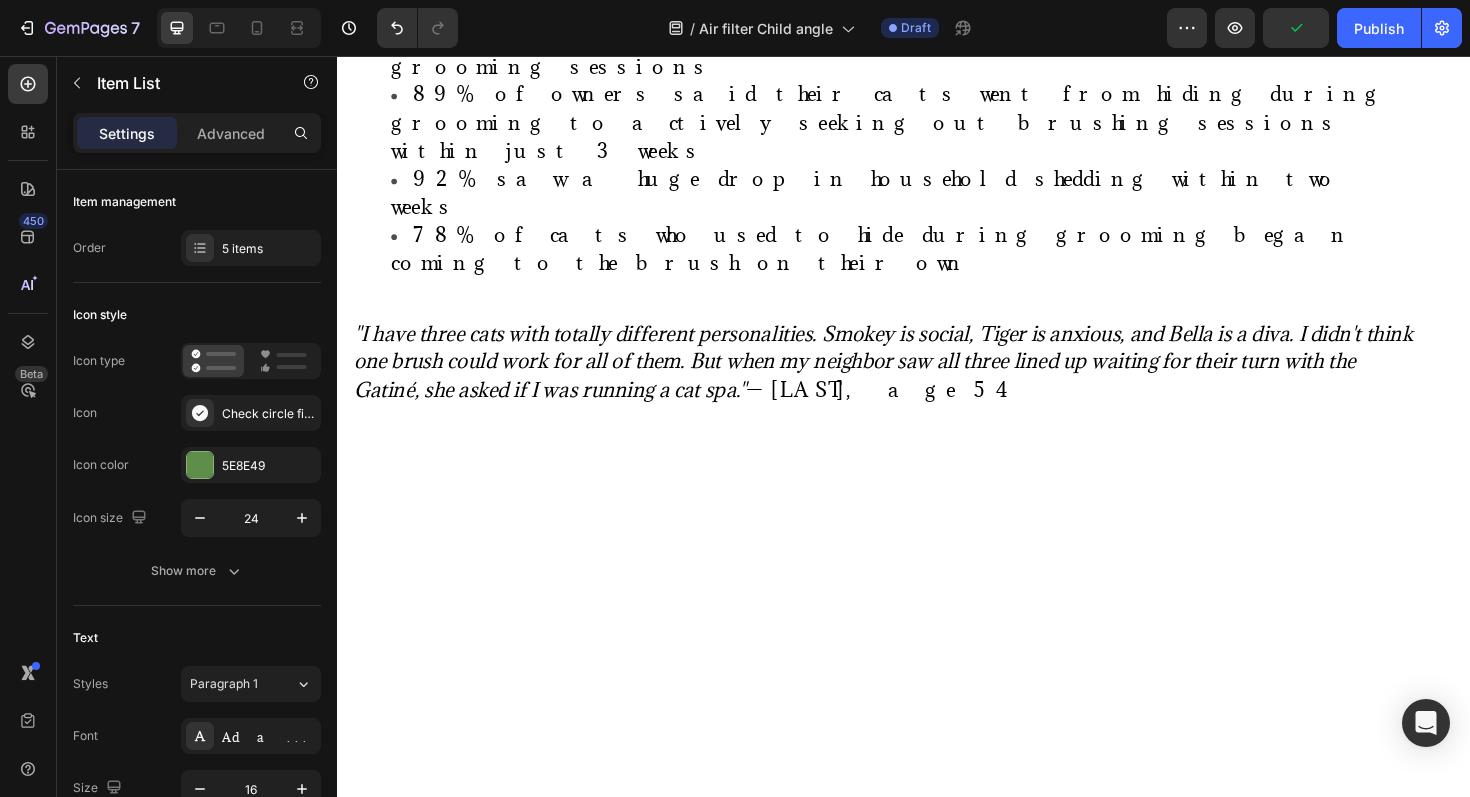 click on "instantly" at bounding box center [463, -1312] 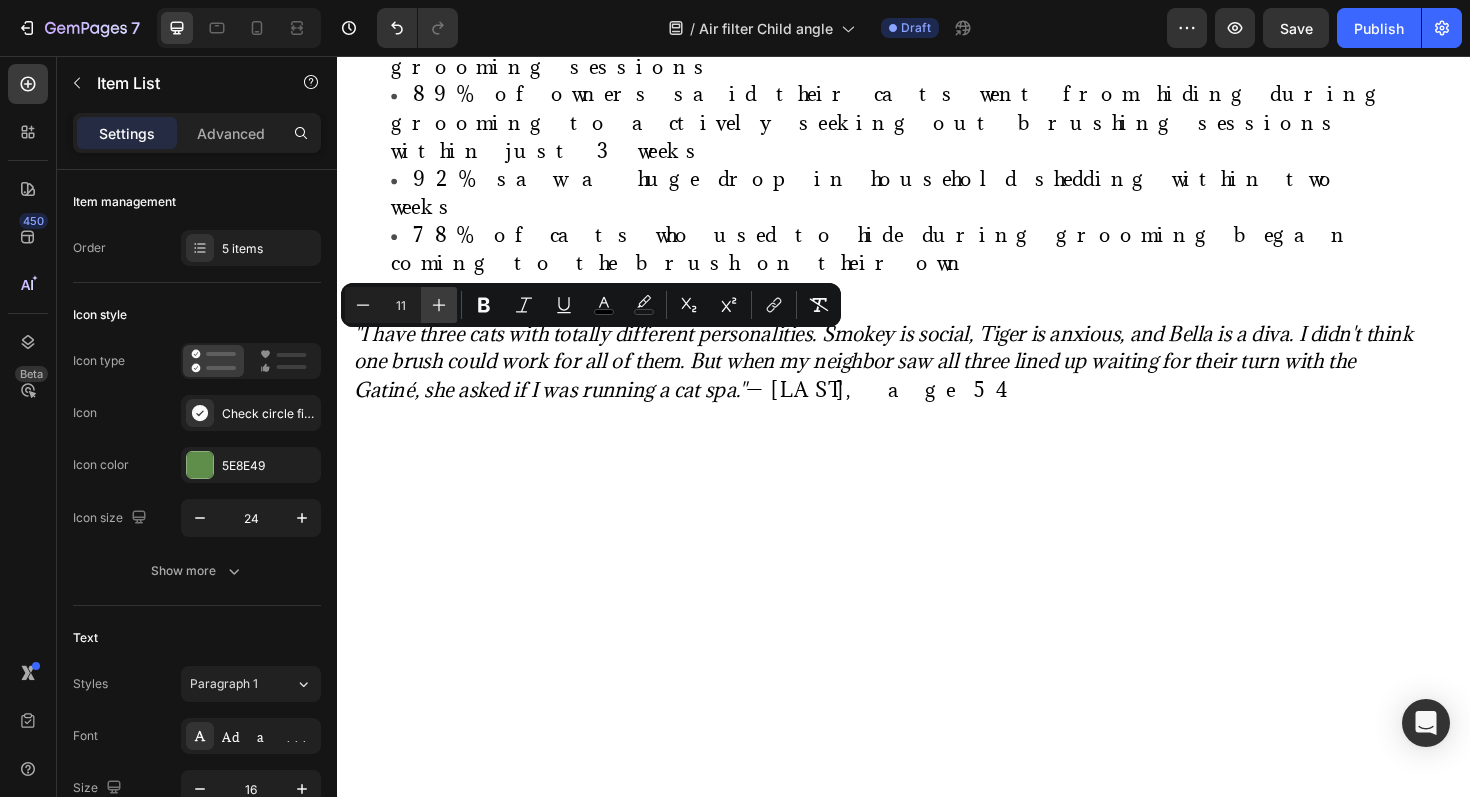 click 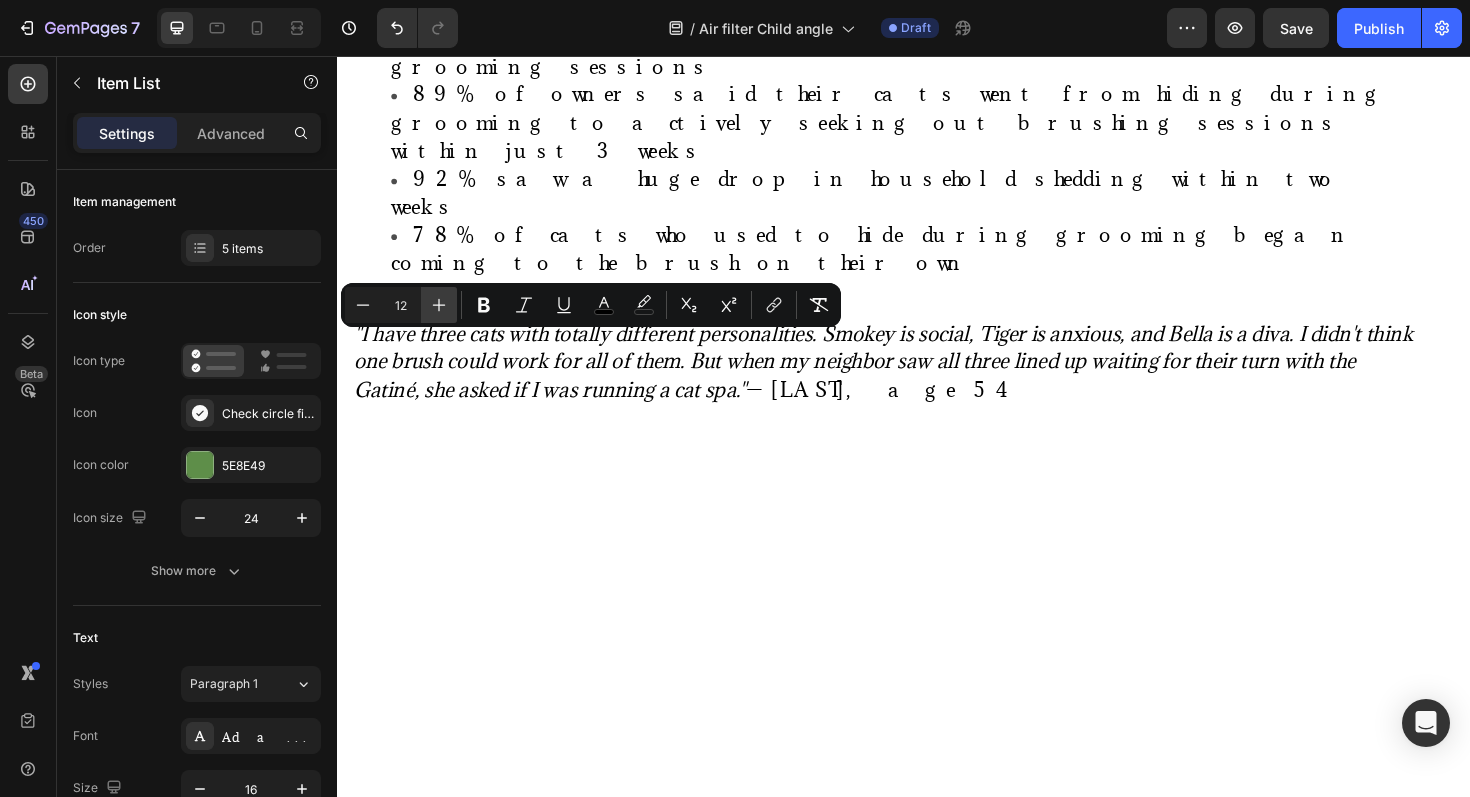 click 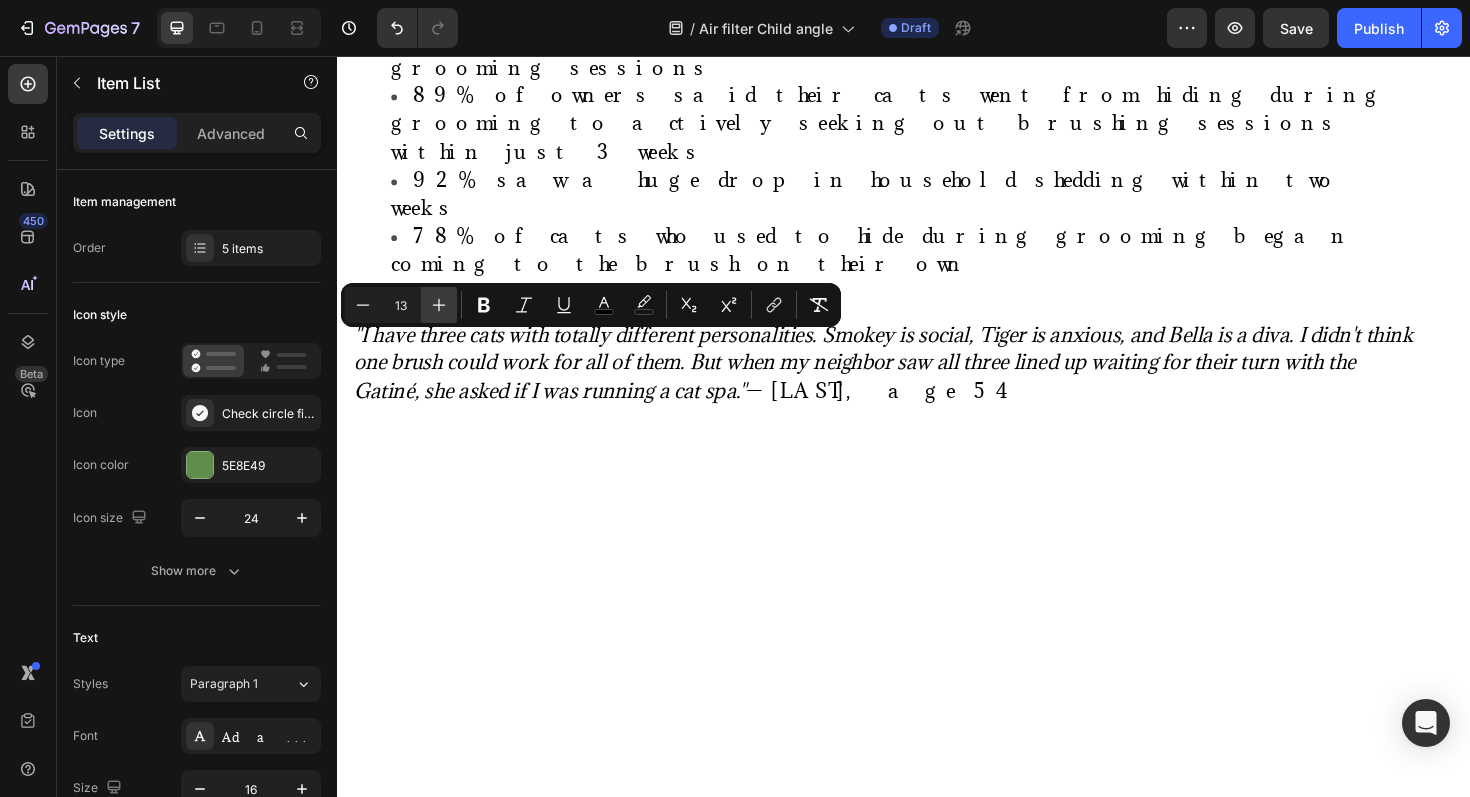 click 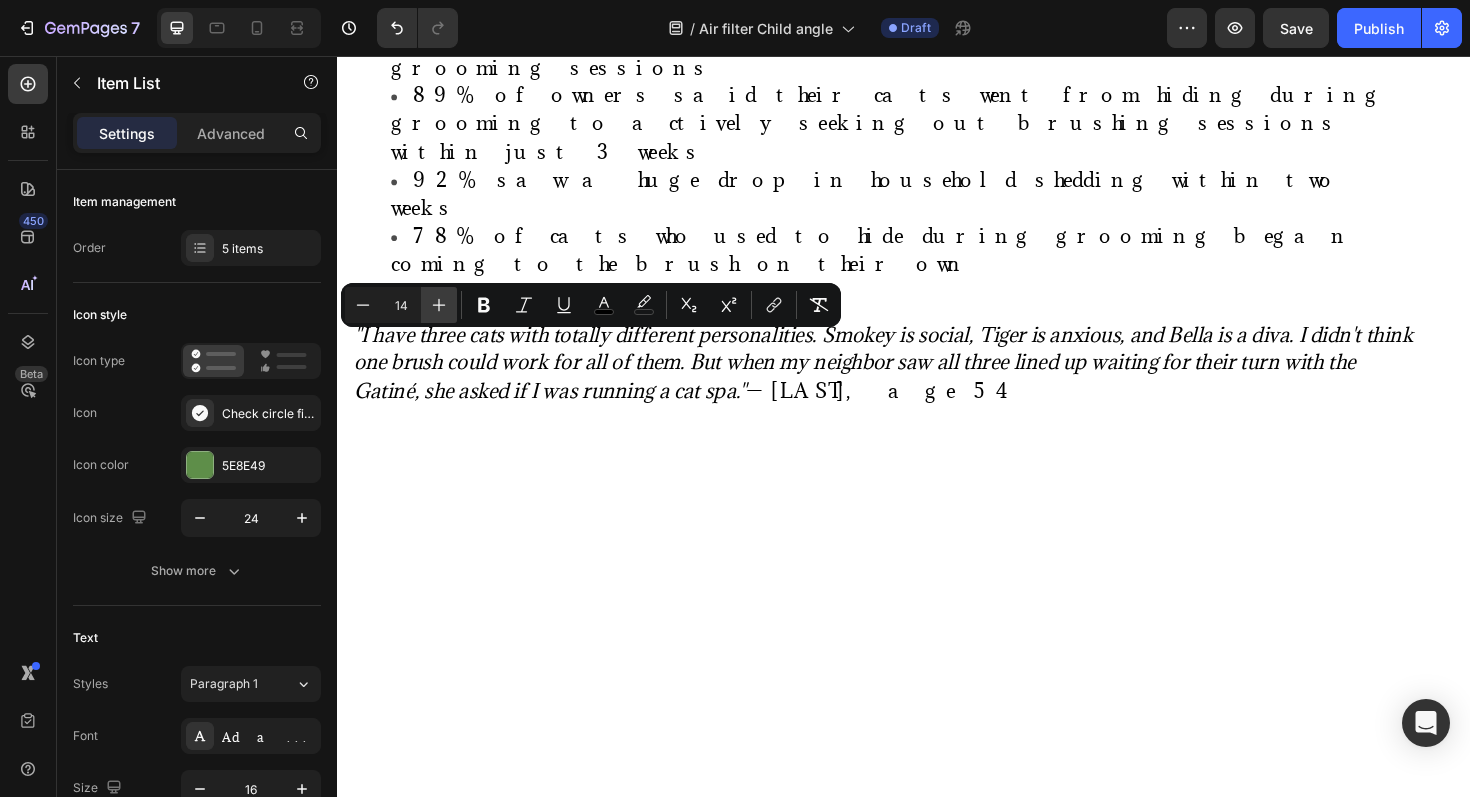 click 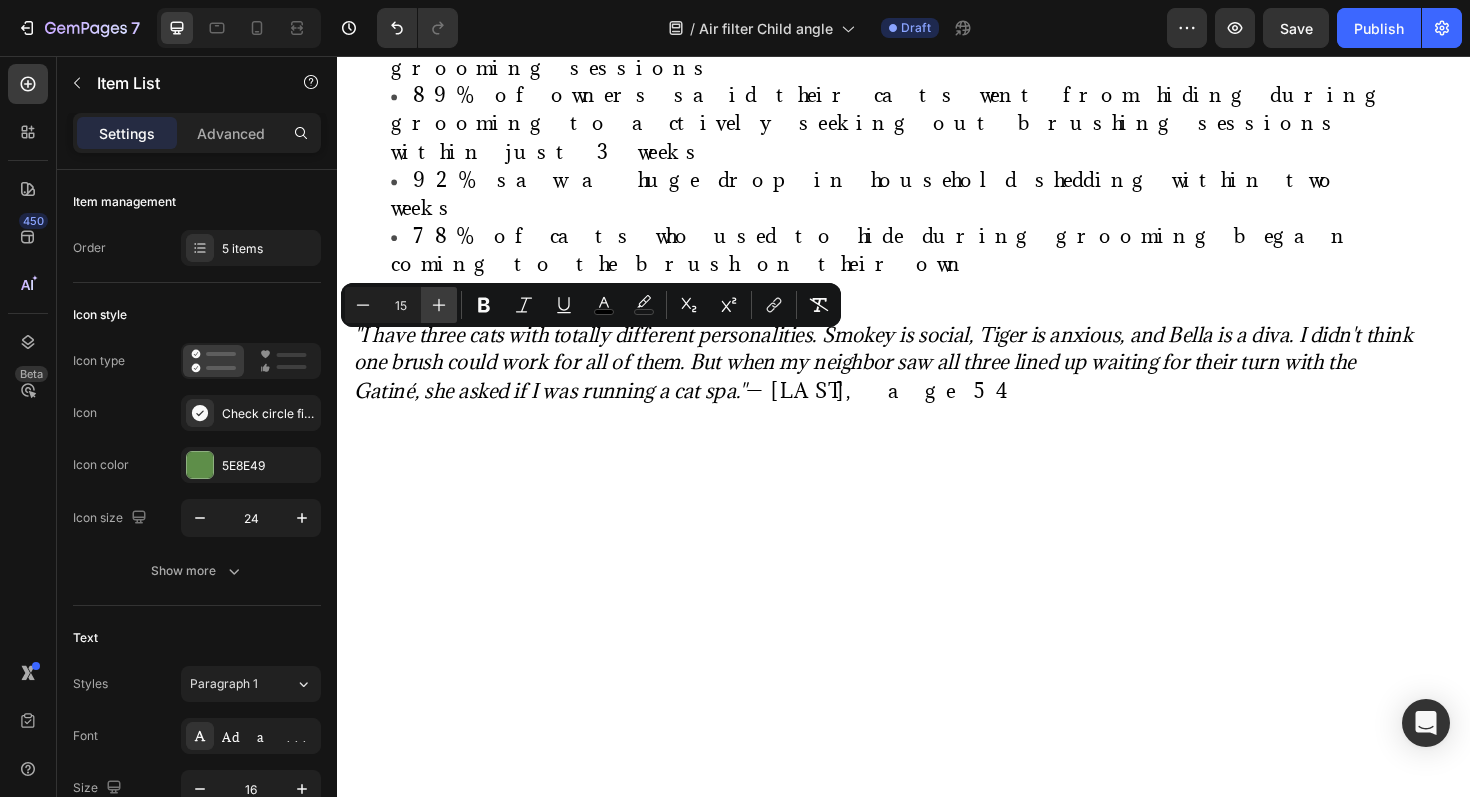 click 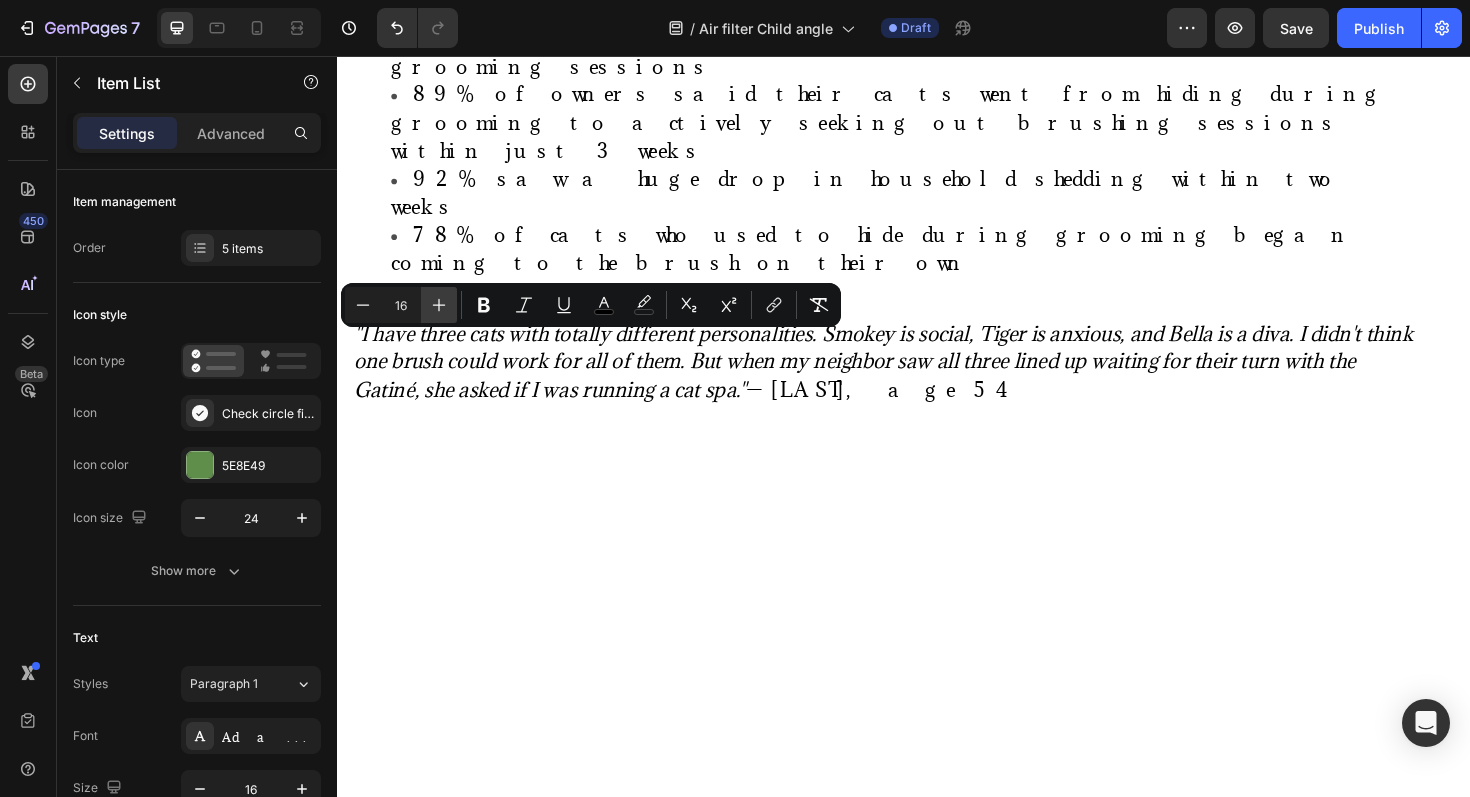 click 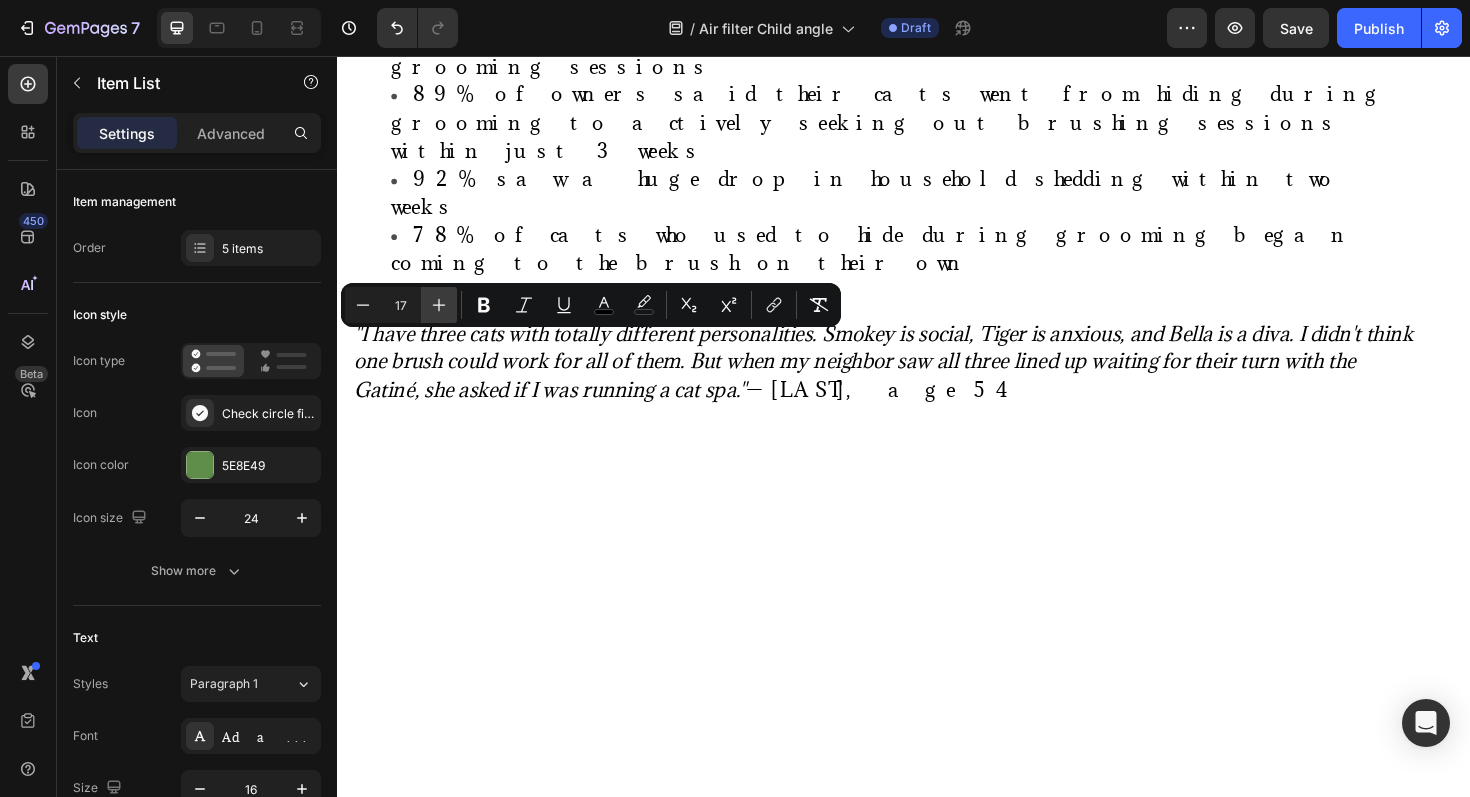 click 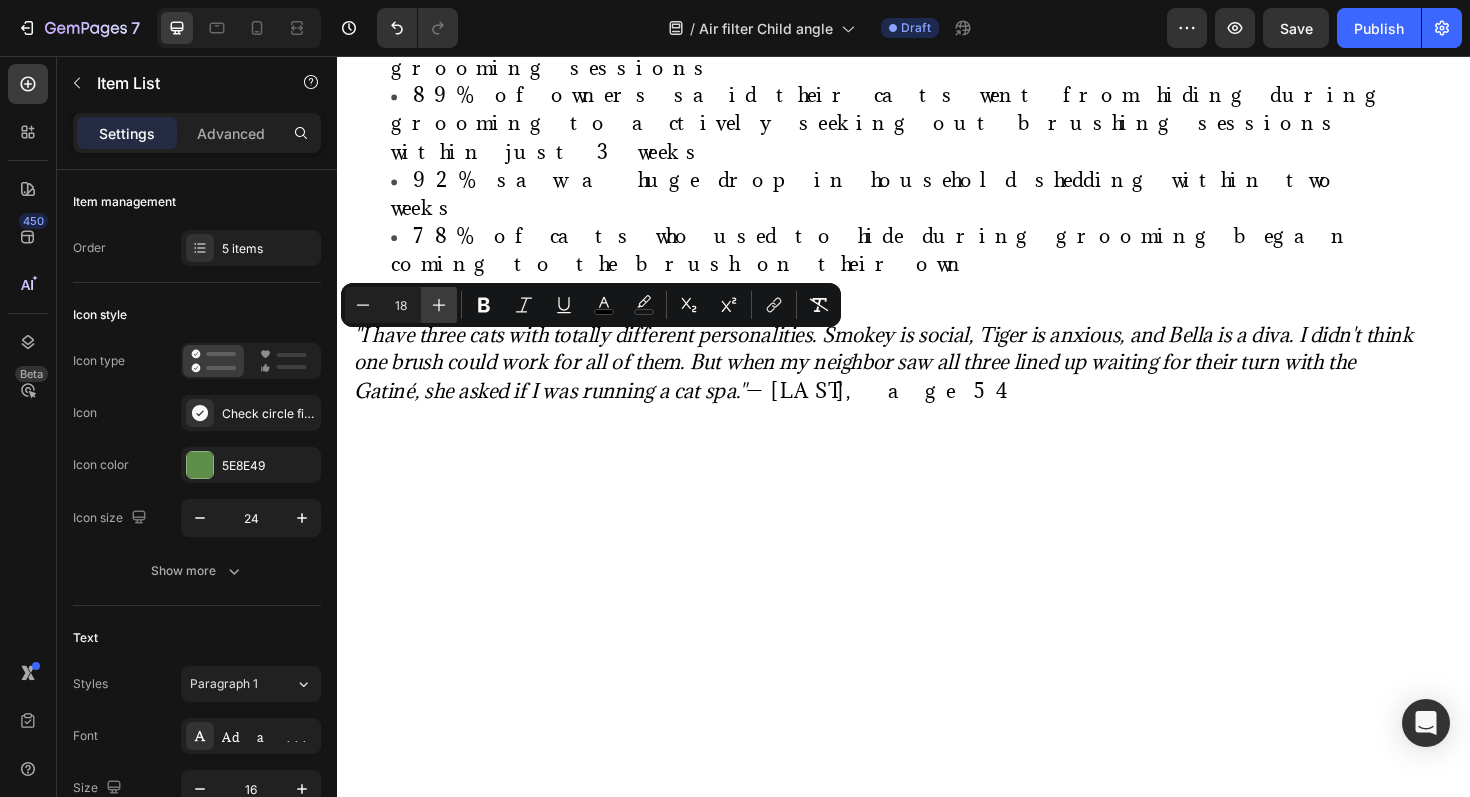 click 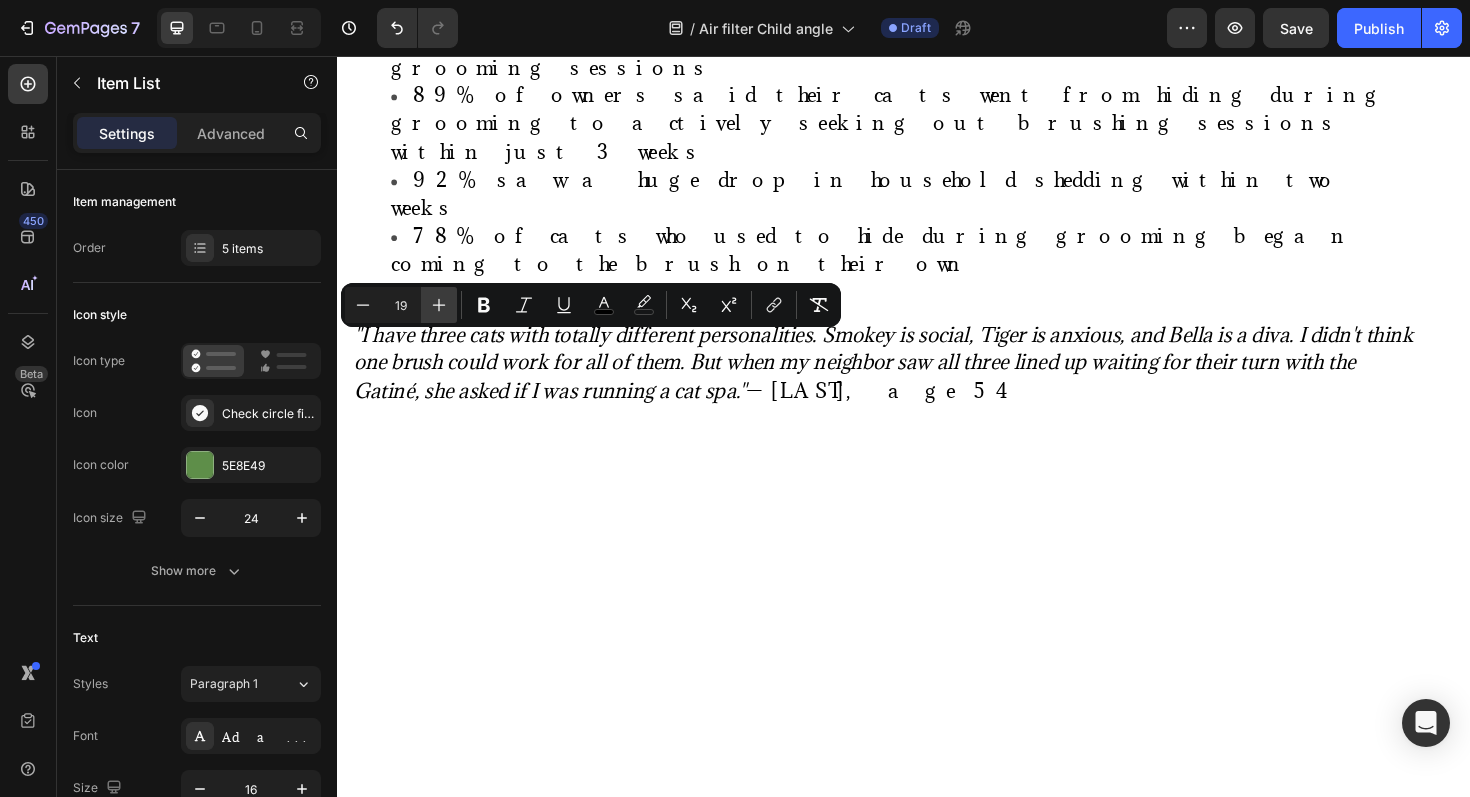 click 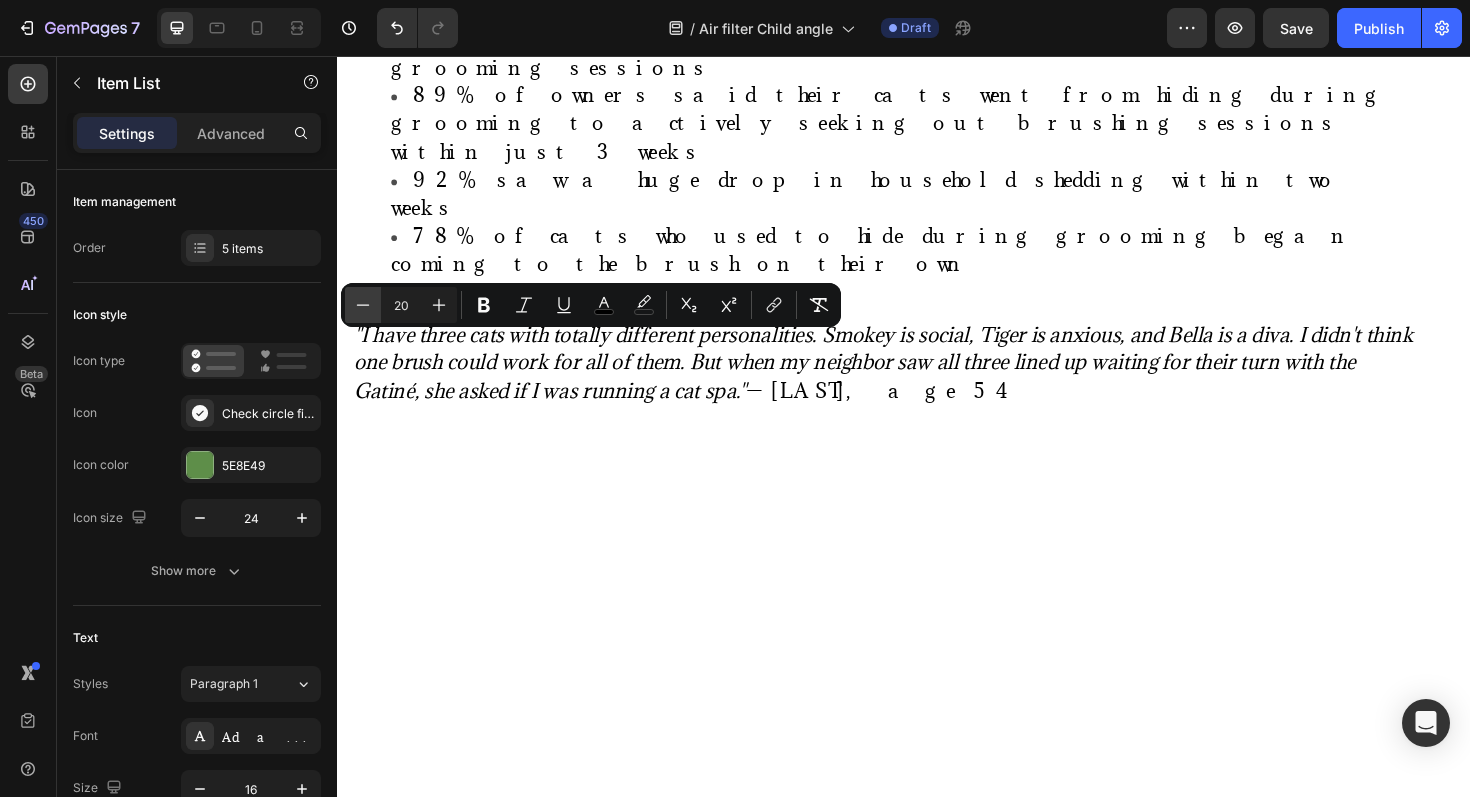 click 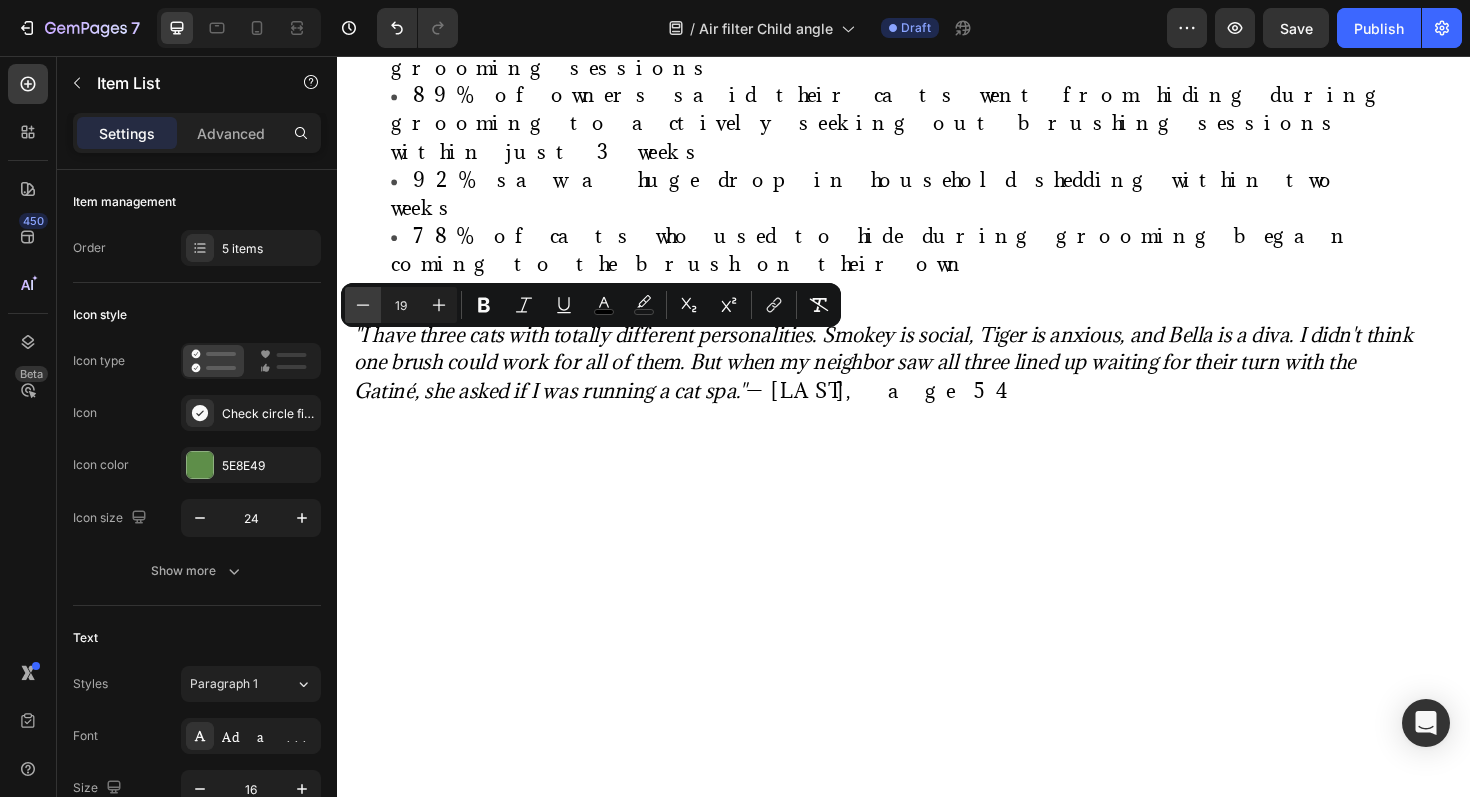 click 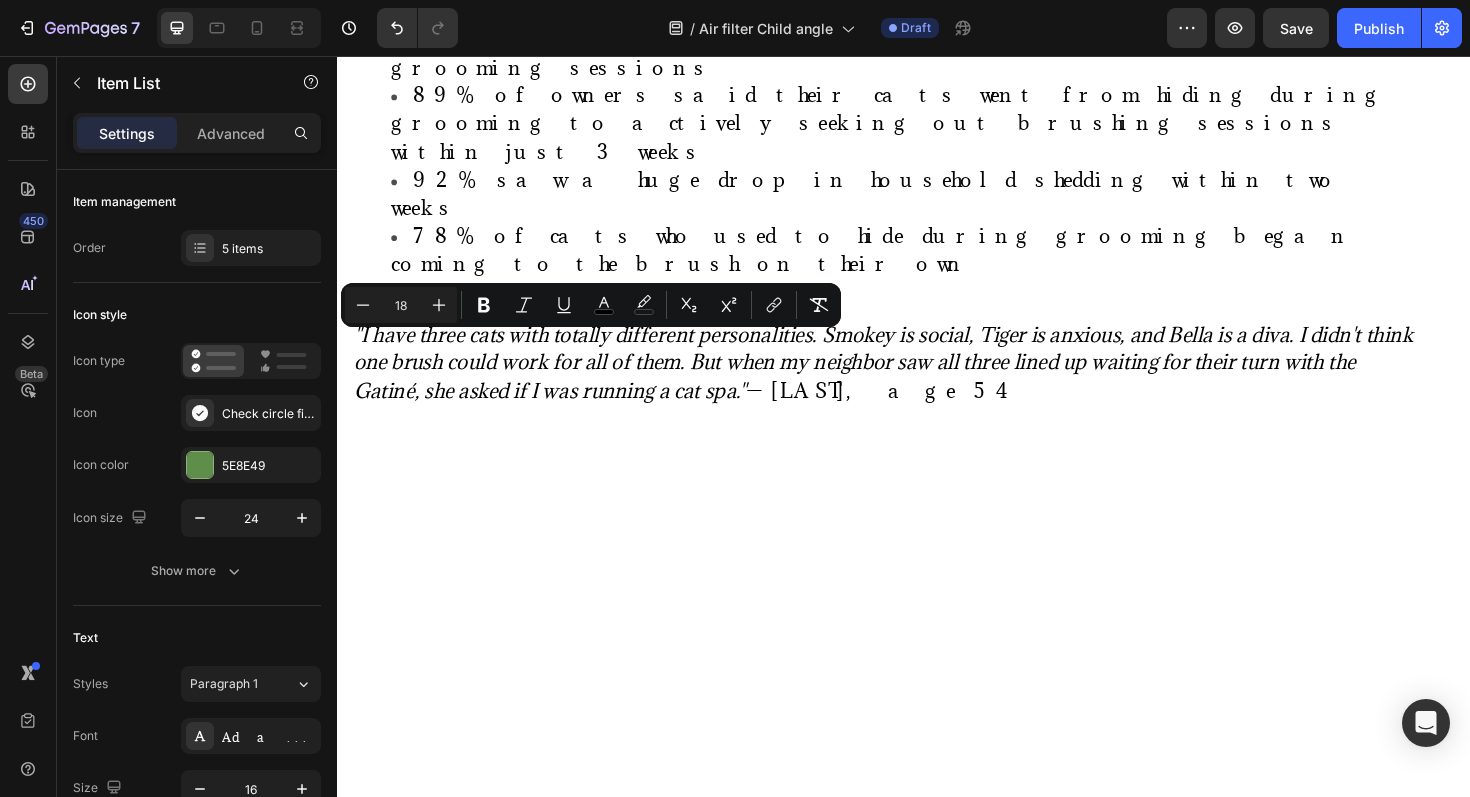 click on "Whisper-quiet operation" at bounding box center (474, -1265) 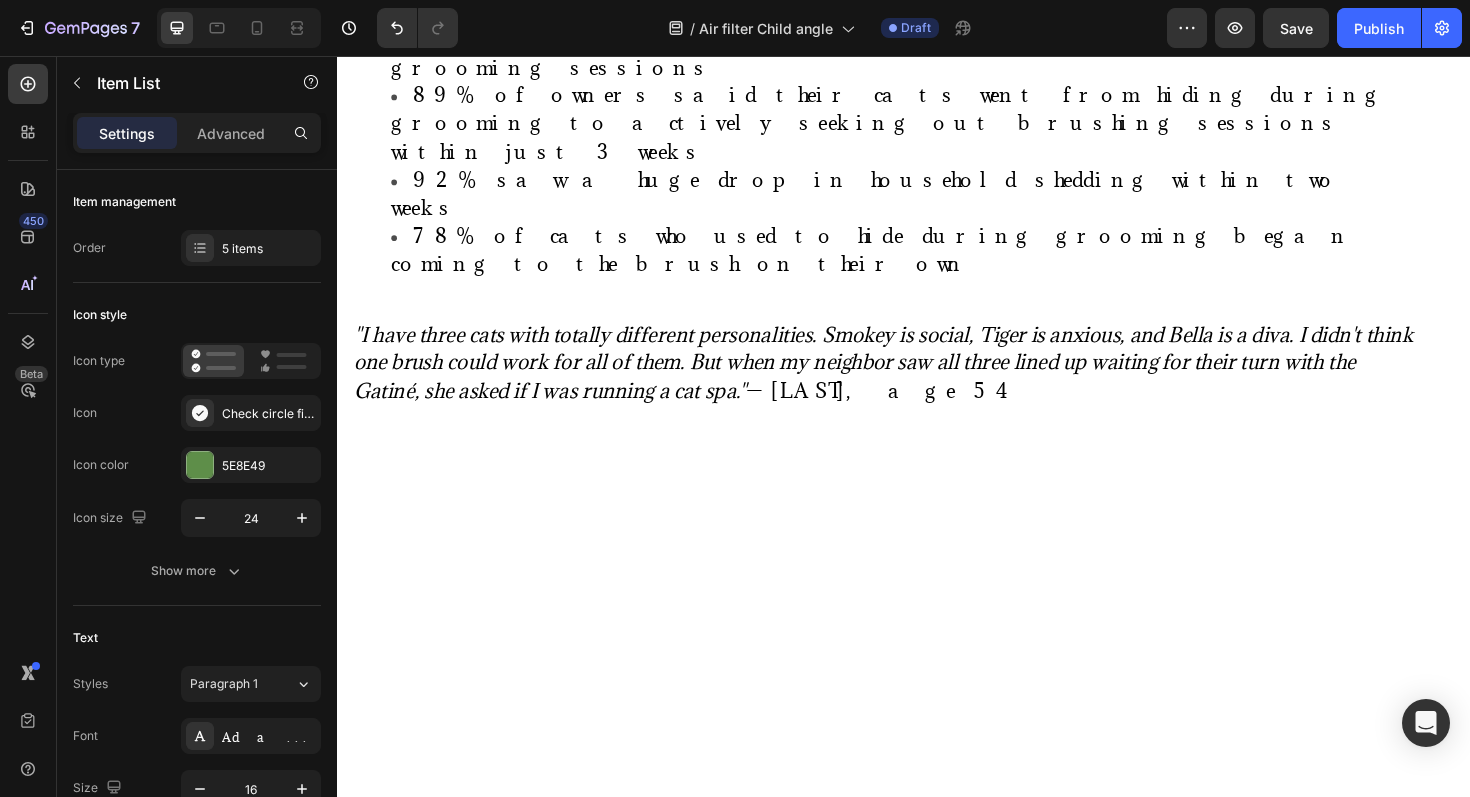 click on "Whisper-quiet operation" at bounding box center (474, -1265) 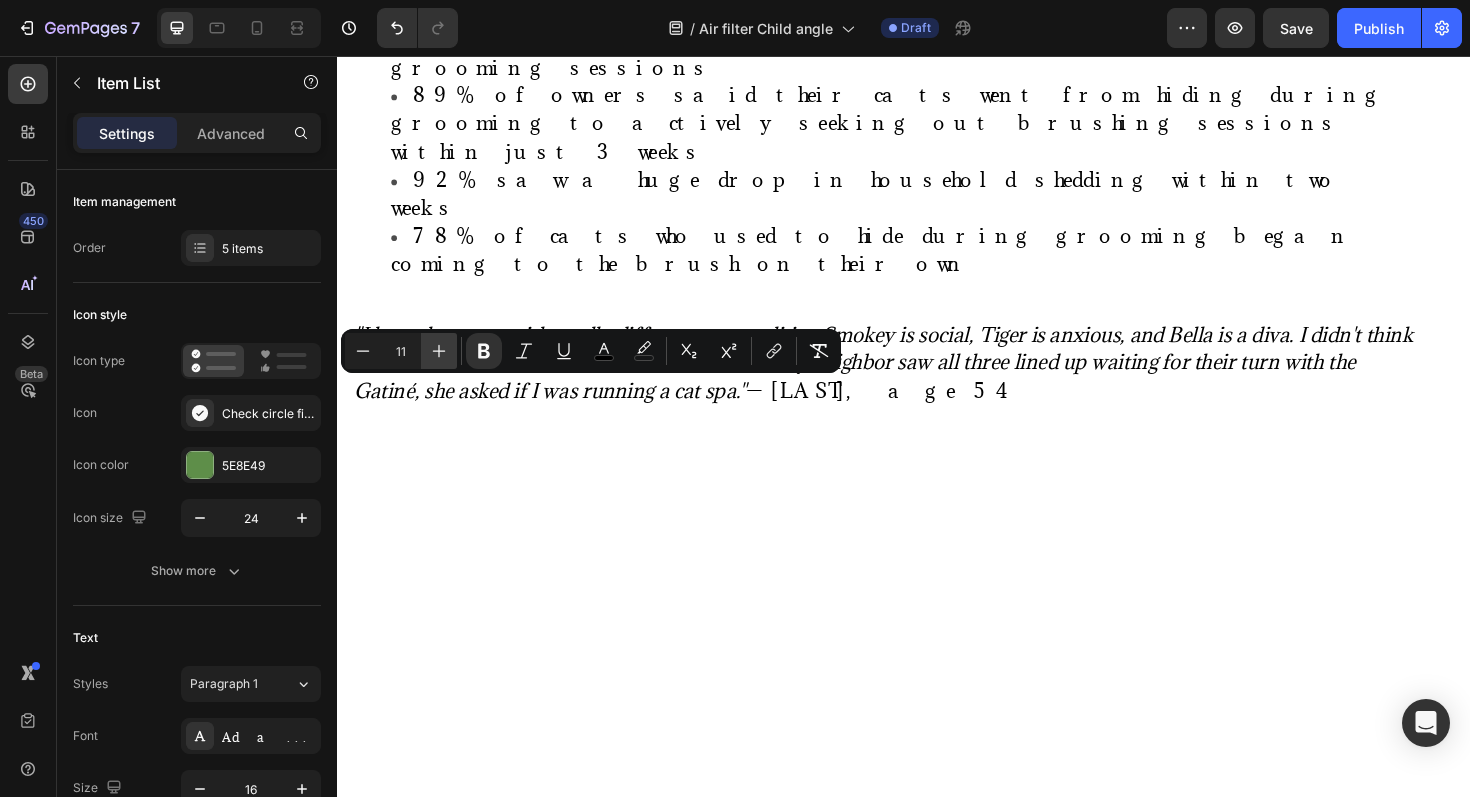 click on "Plus" at bounding box center (439, 351) 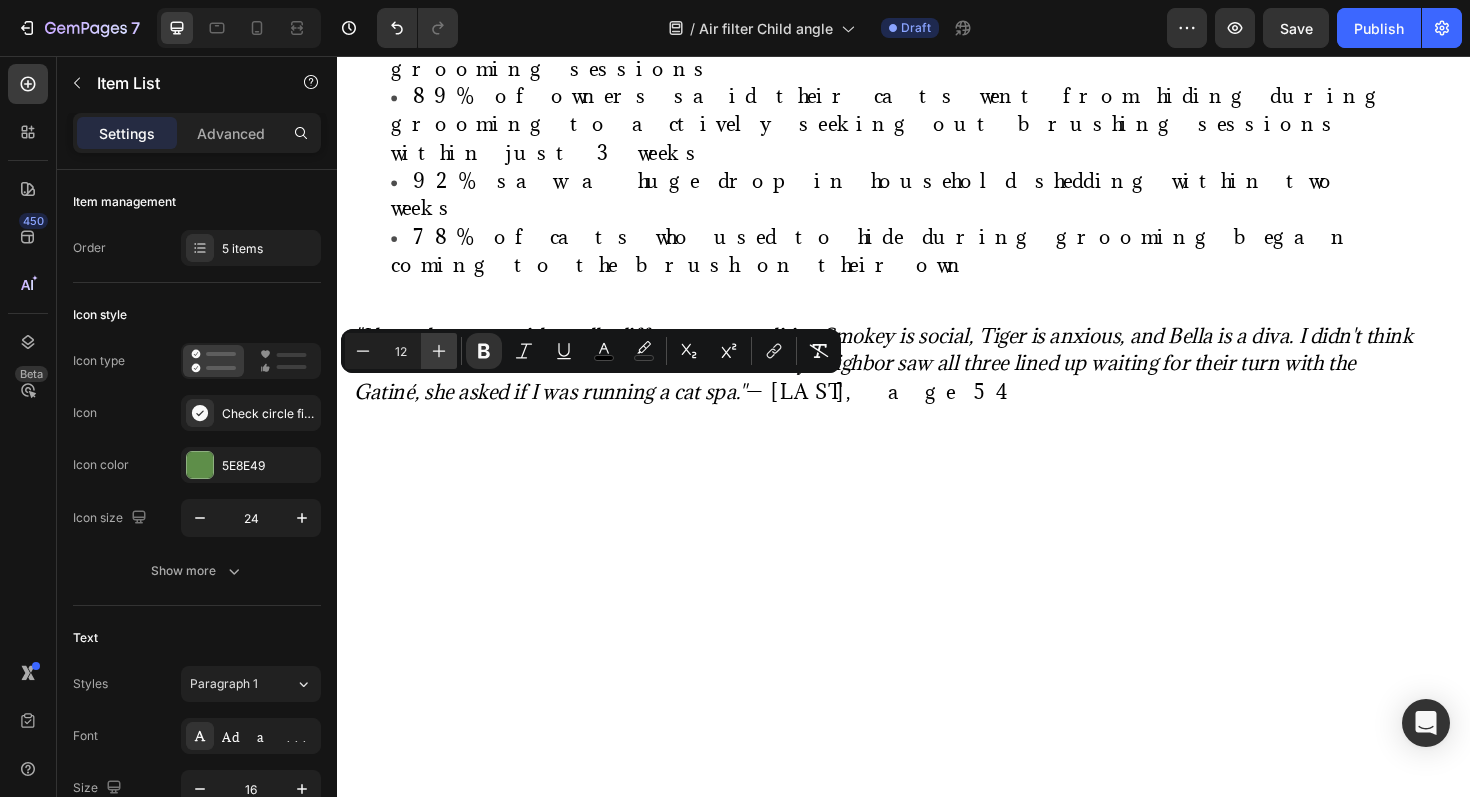 click on "Plus" at bounding box center [439, 351] 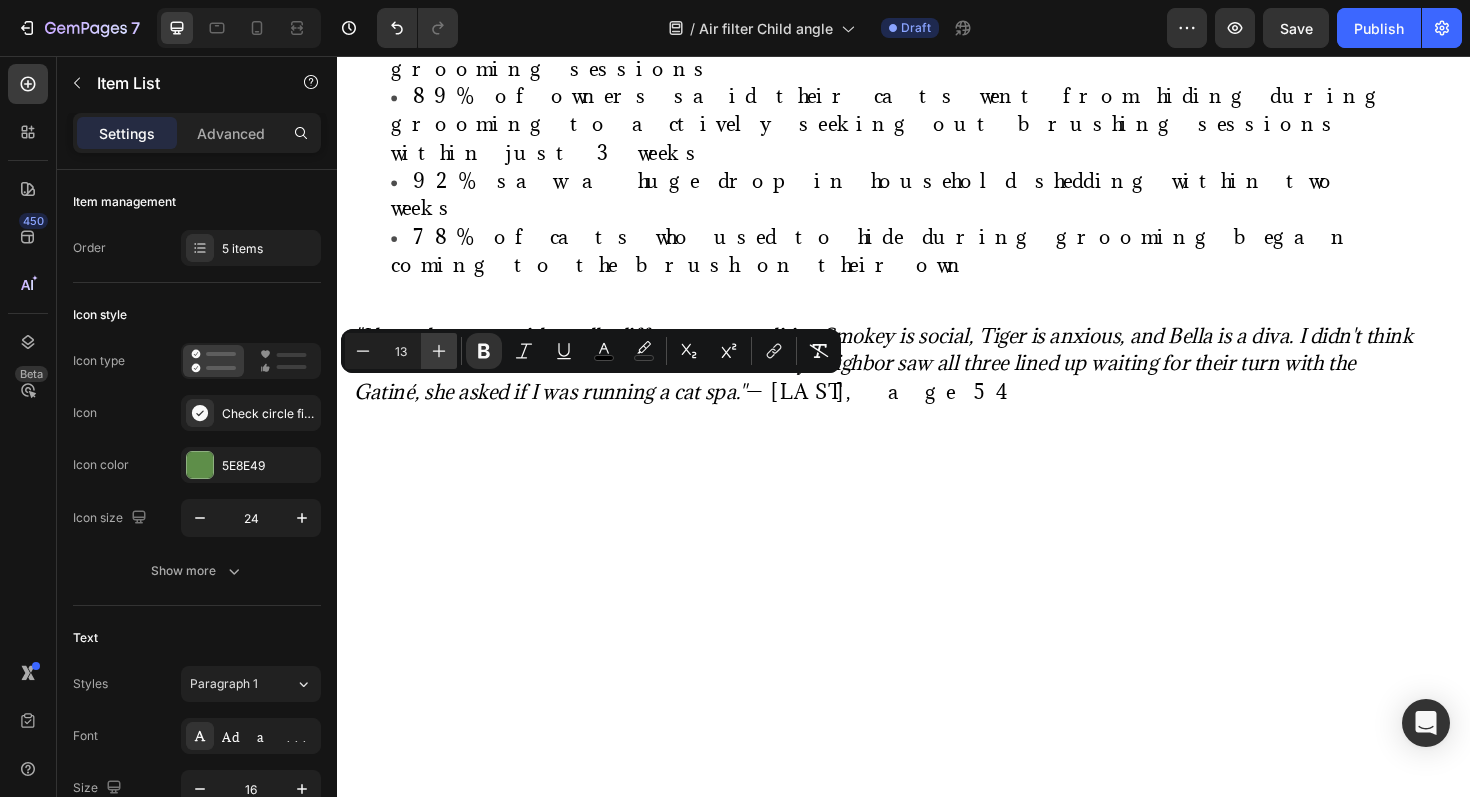 click on "Plus" at bounding box center (439, 351) 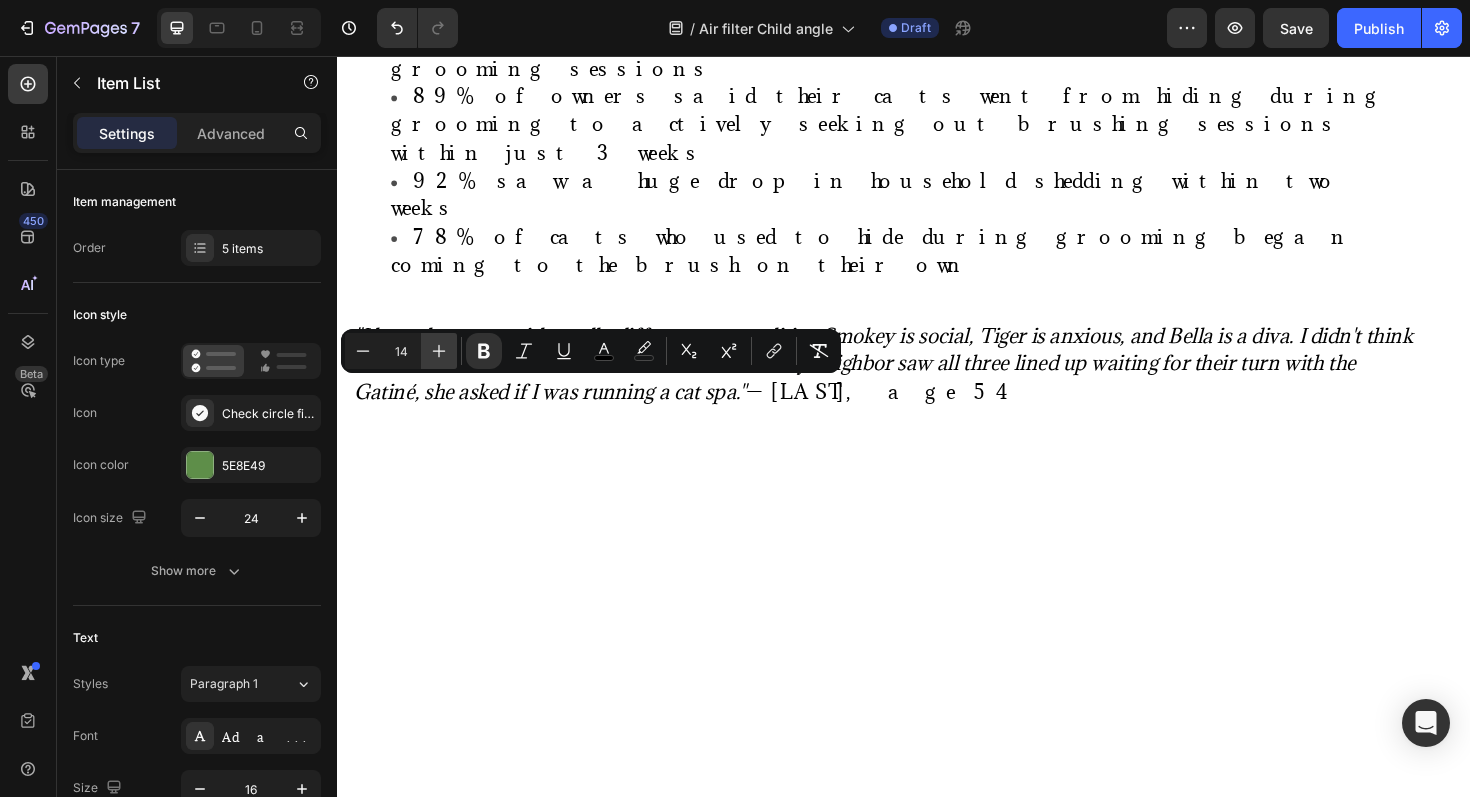 click on "Plus" at bounding box center (439, 351) 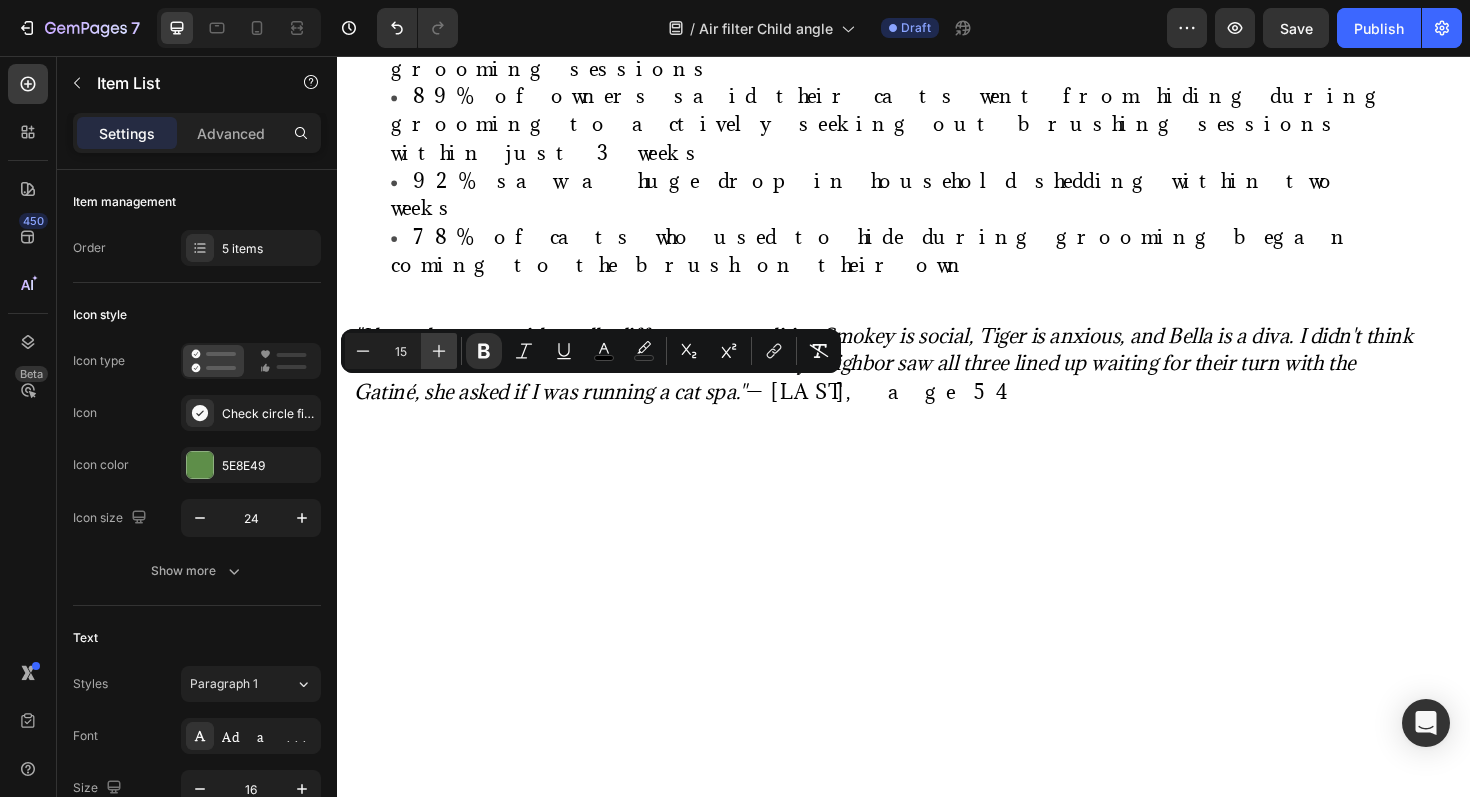 click on "Plus" at bounding box center (439, 351) 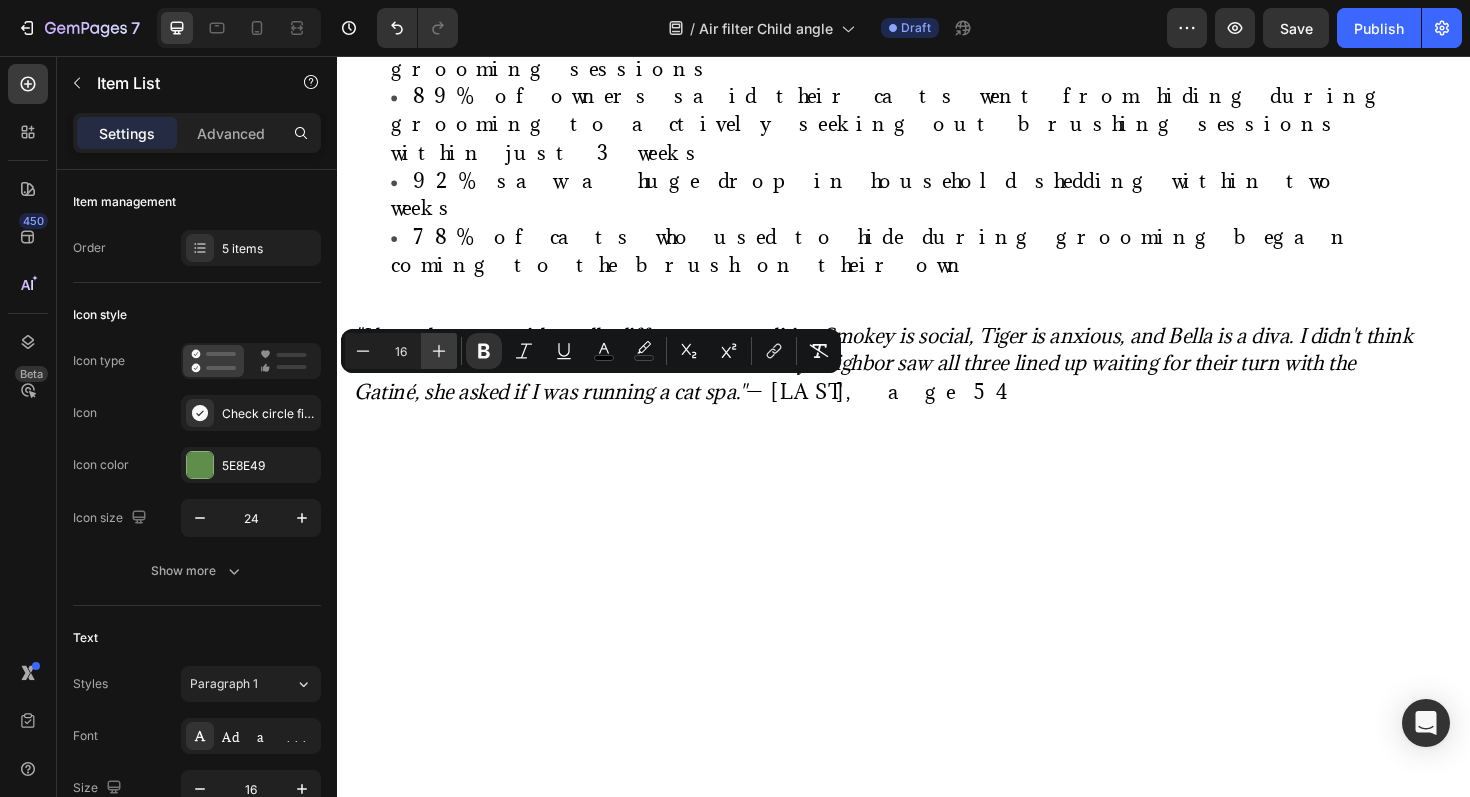 click on "Plus" at bounding box center (439, 351) 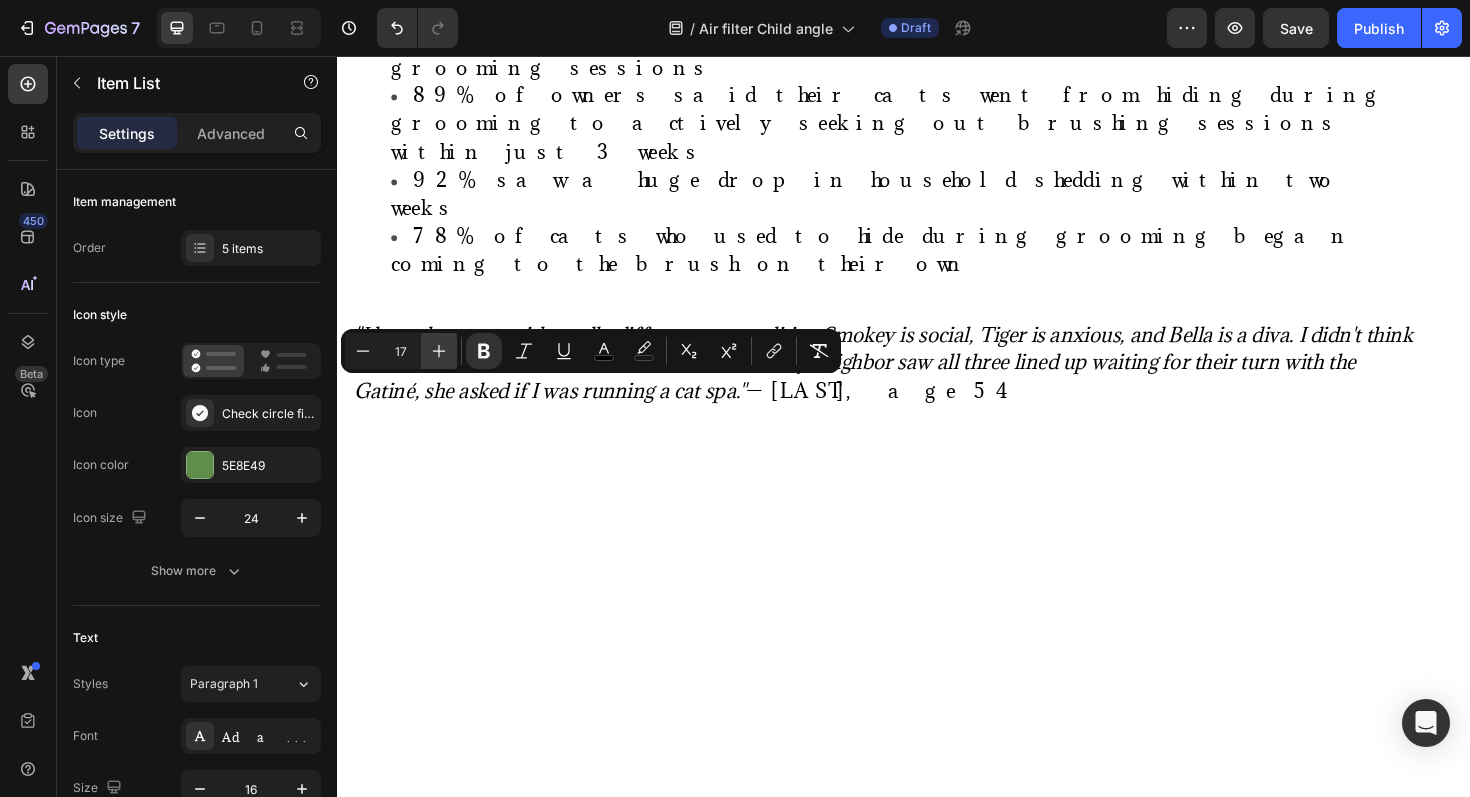 click on "Plus" at bounding box center (439, 351) 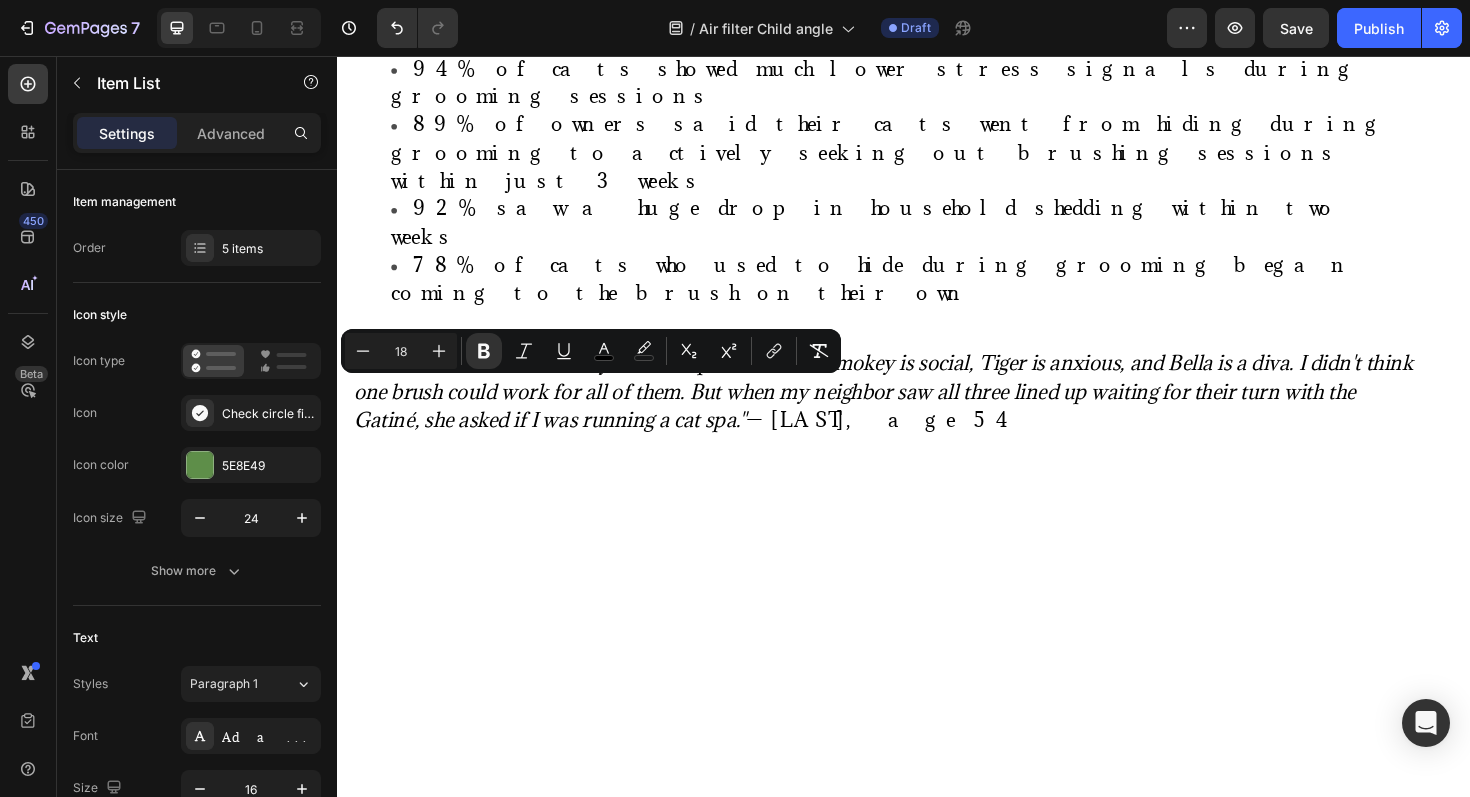 click on "Child & pet  safe  - No ozone or harmful emissions" at bounding box center (557, -1187) 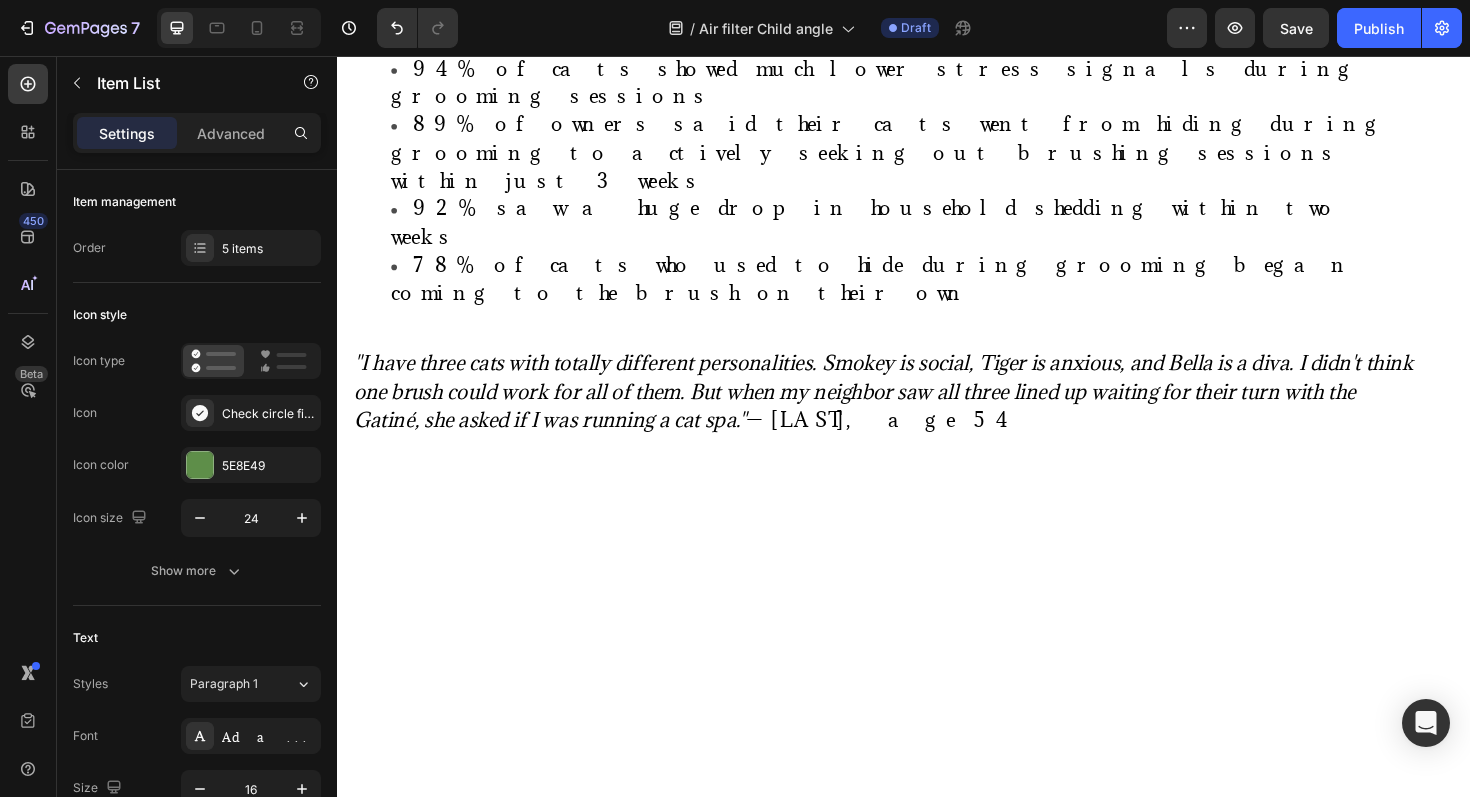 click on "Child & pet  safe  - No ozone or harmful emissions" at bounding box center (557, -1187) 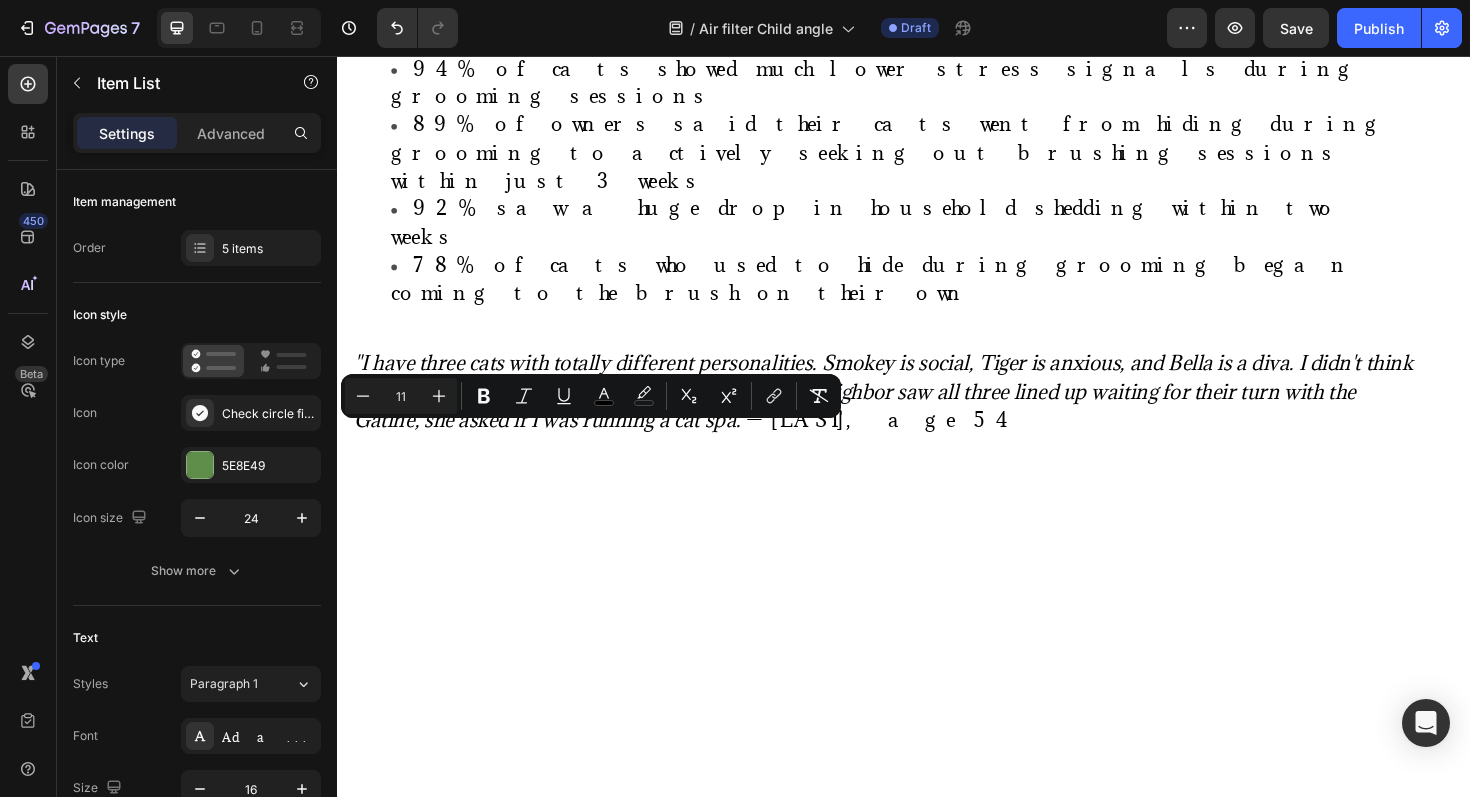 click on "Plug-and-play simplicity Works  instantly   Whisper-quiet operation  - Won't disturb sleep Child & pet  safe  - No ozone or harmful emissions Compact design  - Smaller than a night light" at bounding box center (634, -1265) 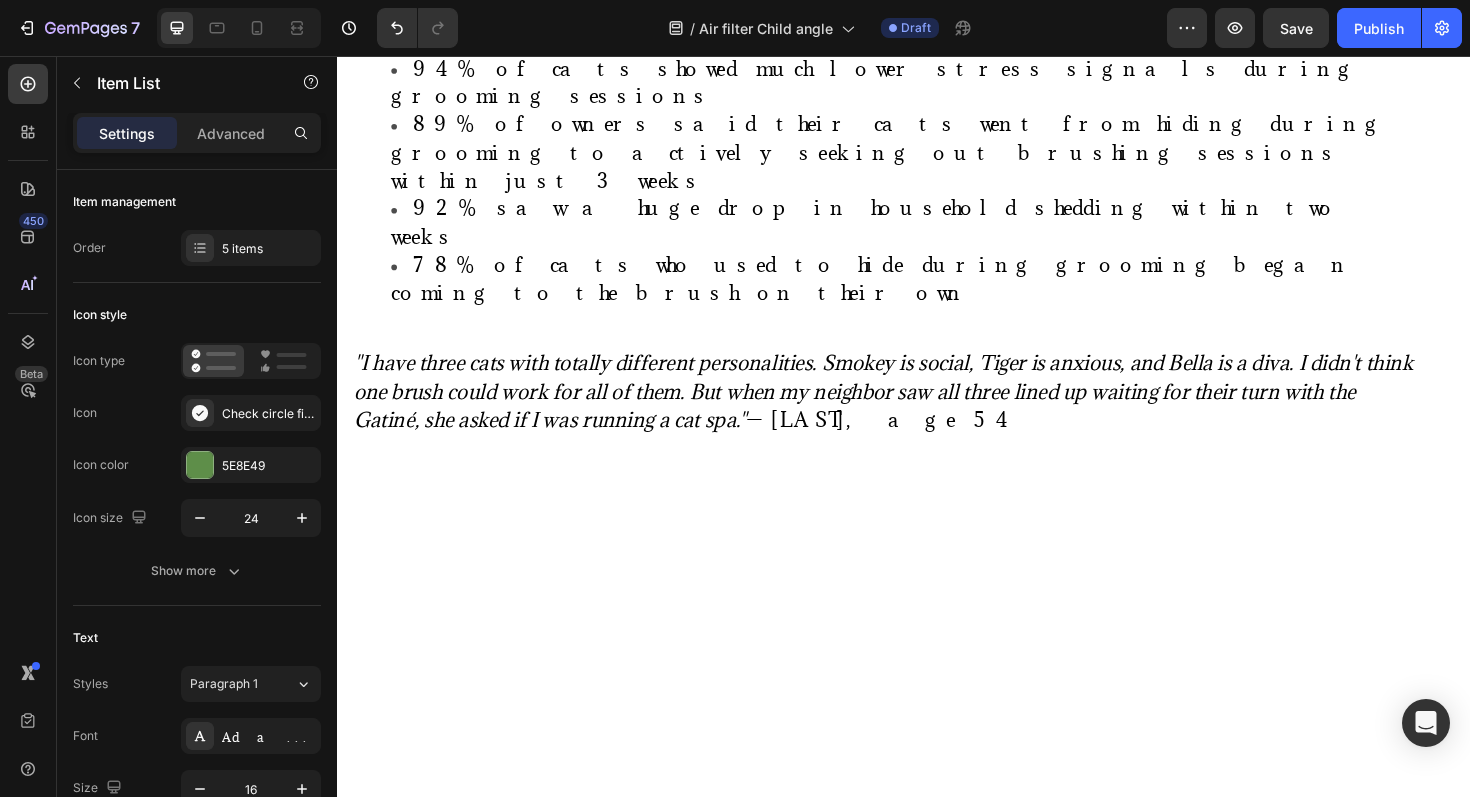 click on "Whisper-quiet operation" at bounding box center [614, -1265] 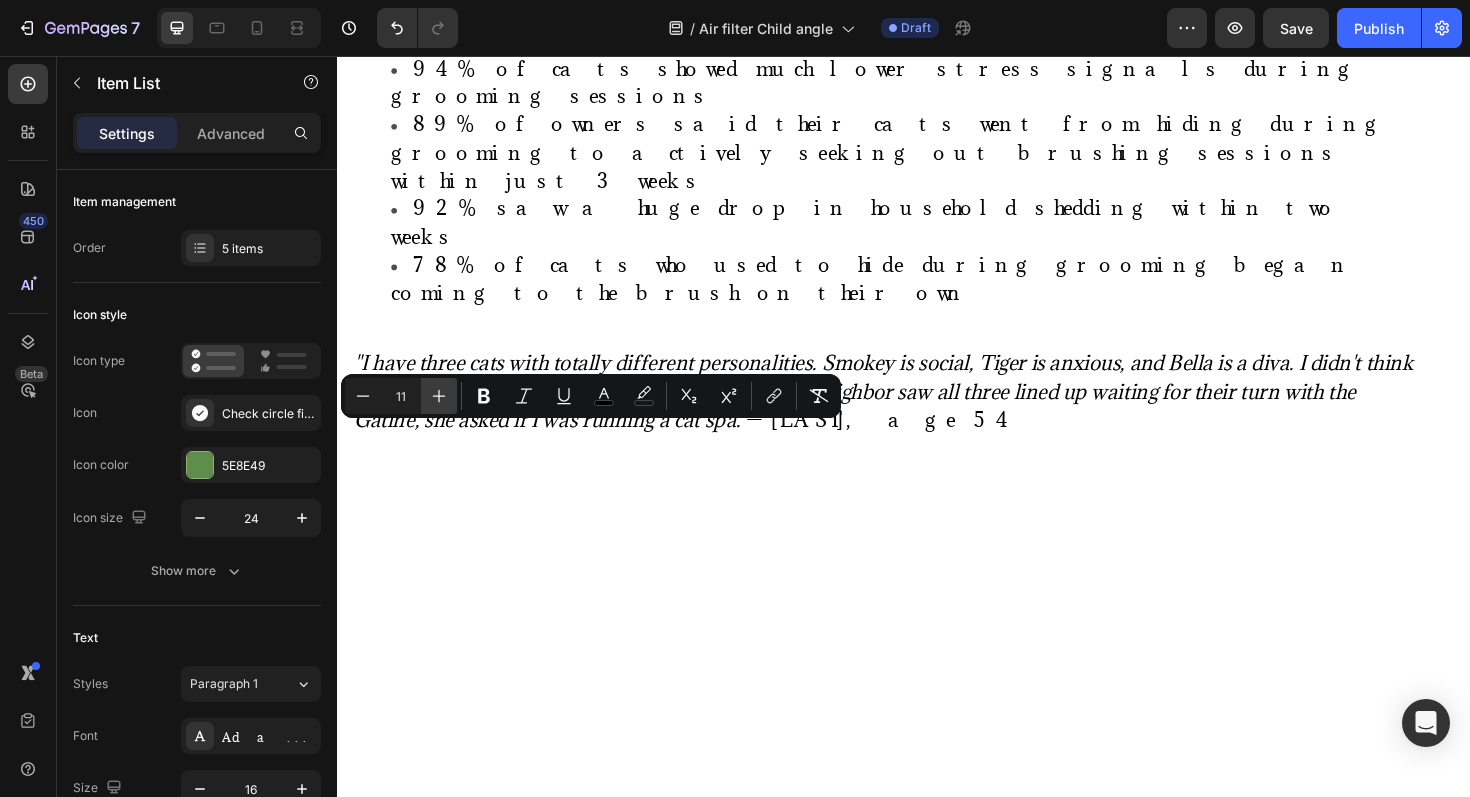 click on "Plus" at bounding box center (439, 396) 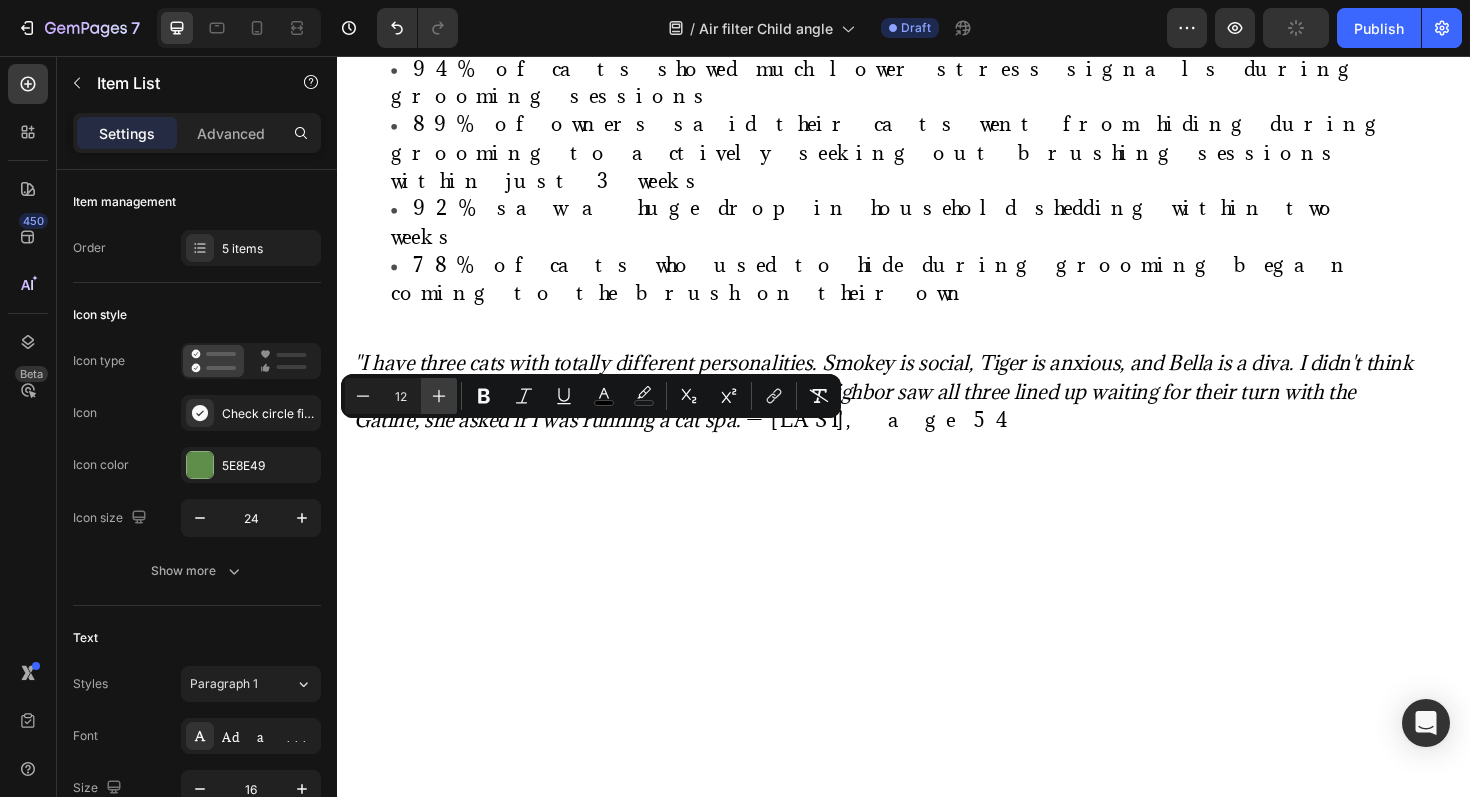 click on "Plus" at bounding box center [439, 396] 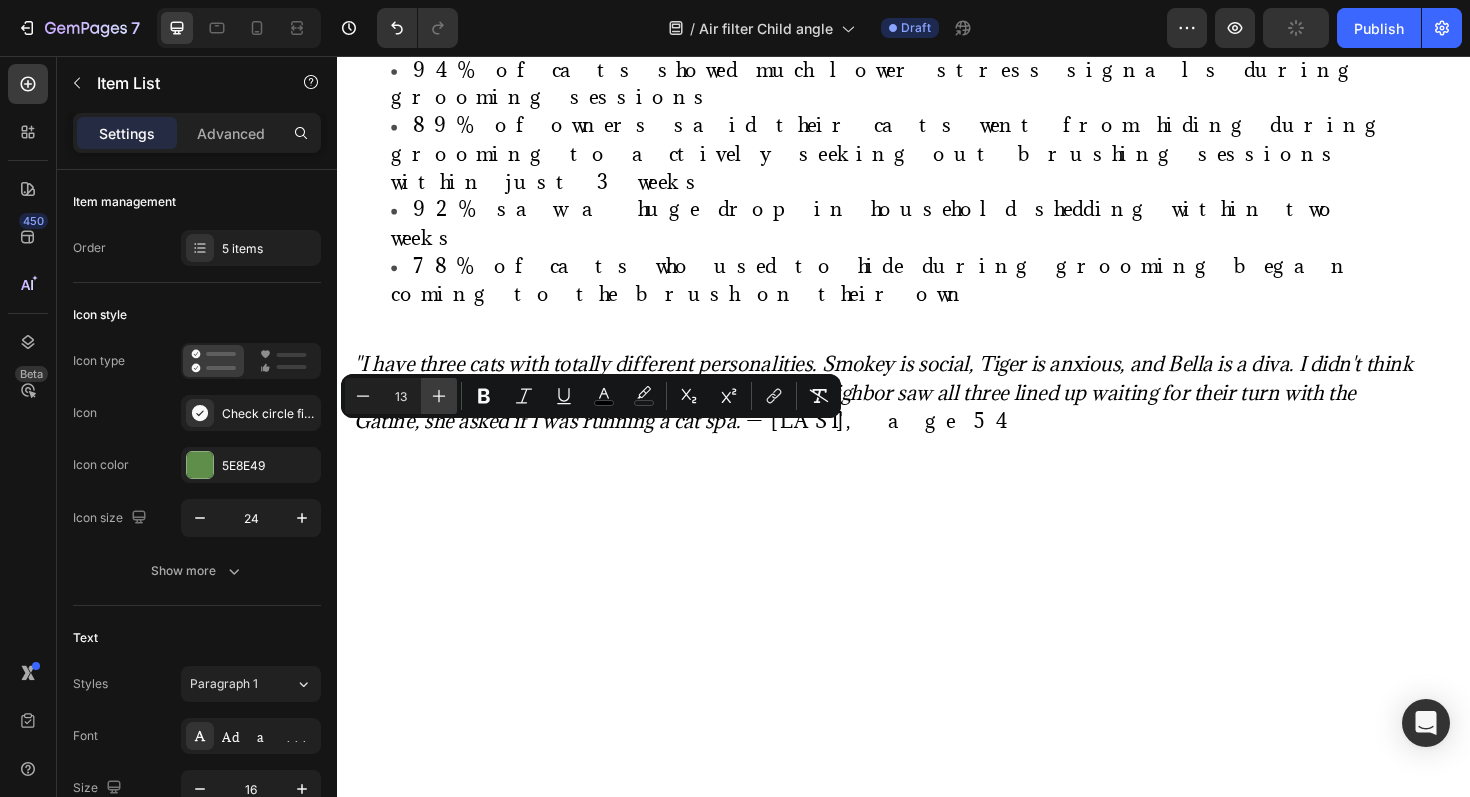 click on "Plus" at bounding box center [439, 396] 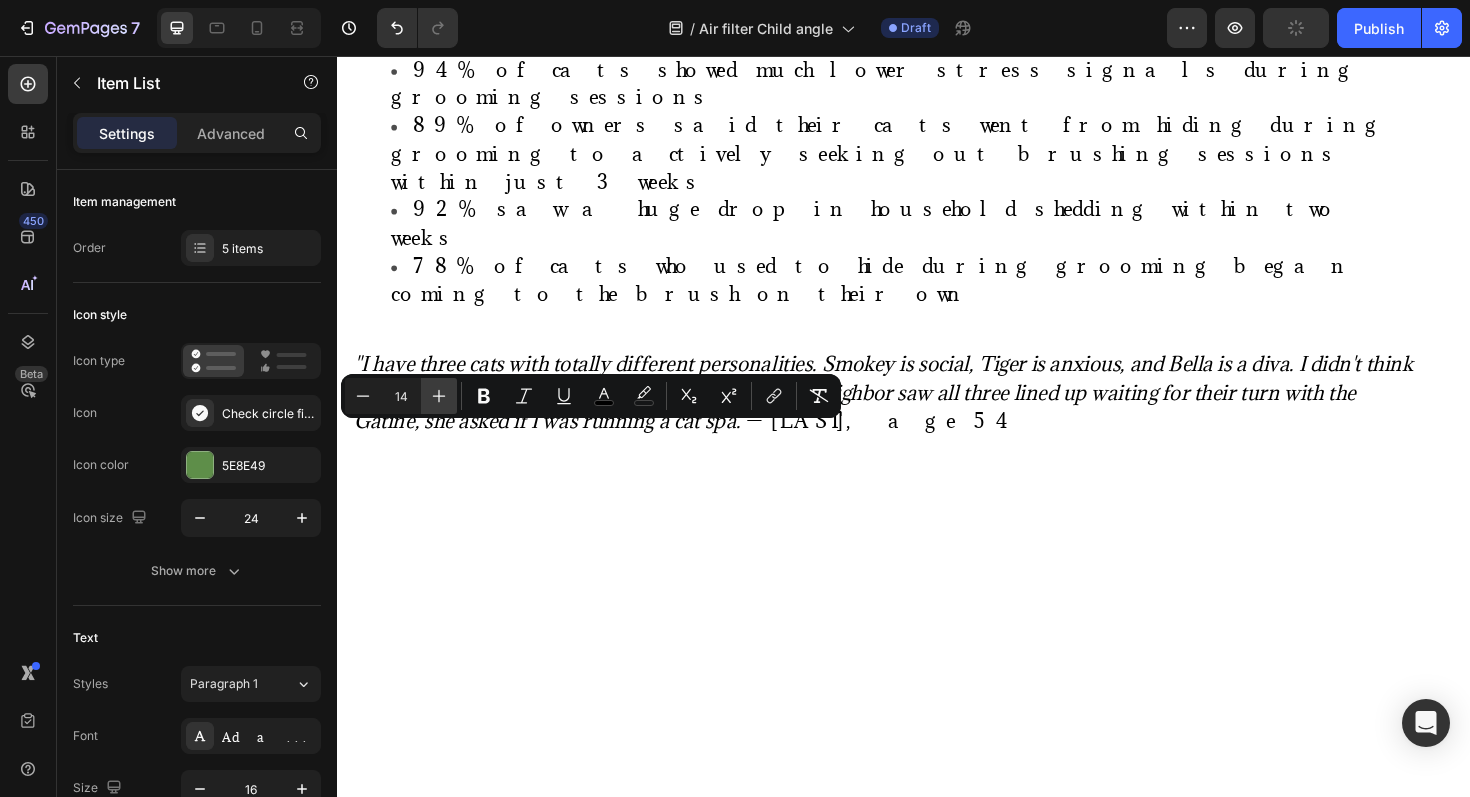 click on "Plus" at bounding box center (439, 396) 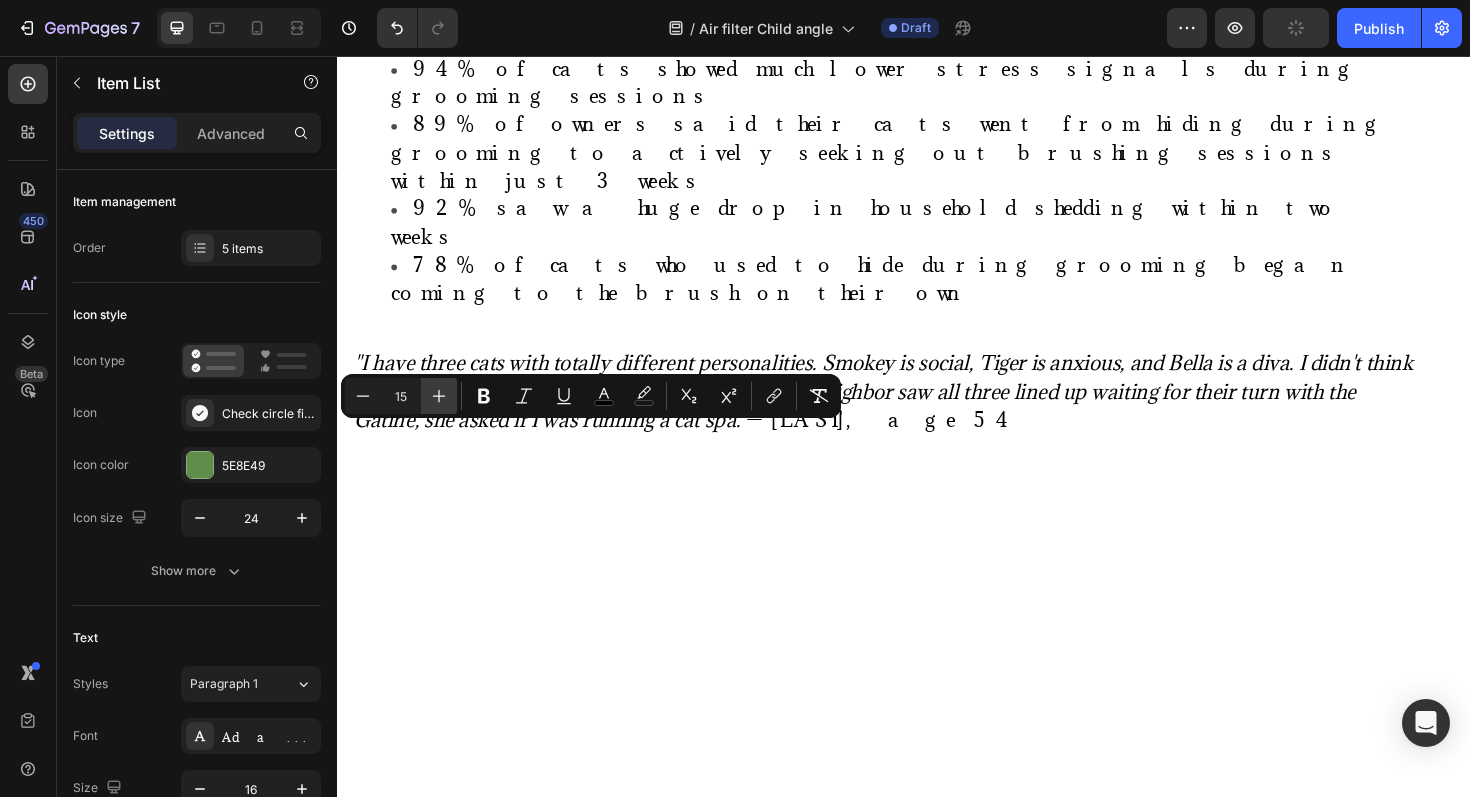 click on "Plus" at bounding box center (439, 396) 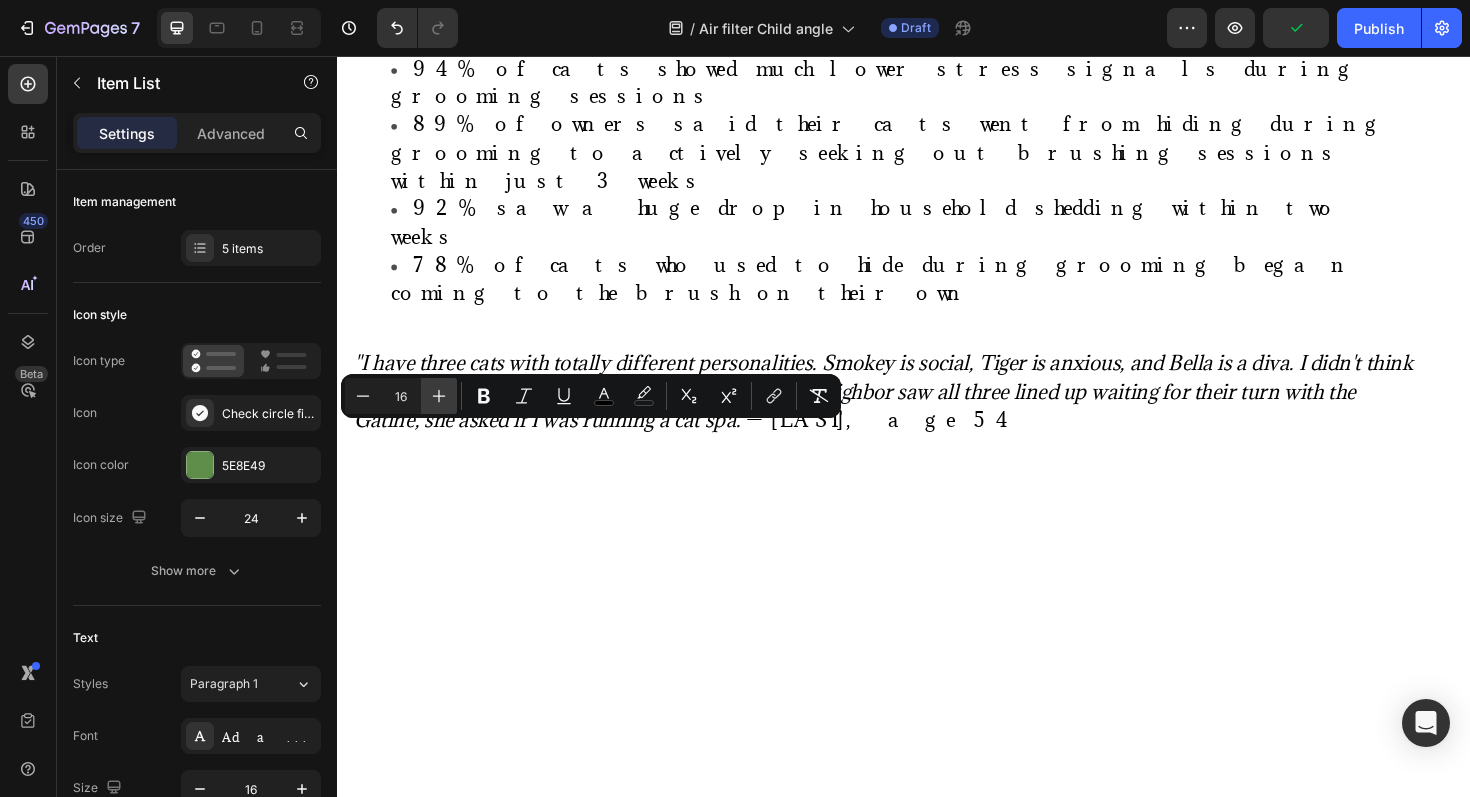 click on "Plus" at bounding box center [439, 396] 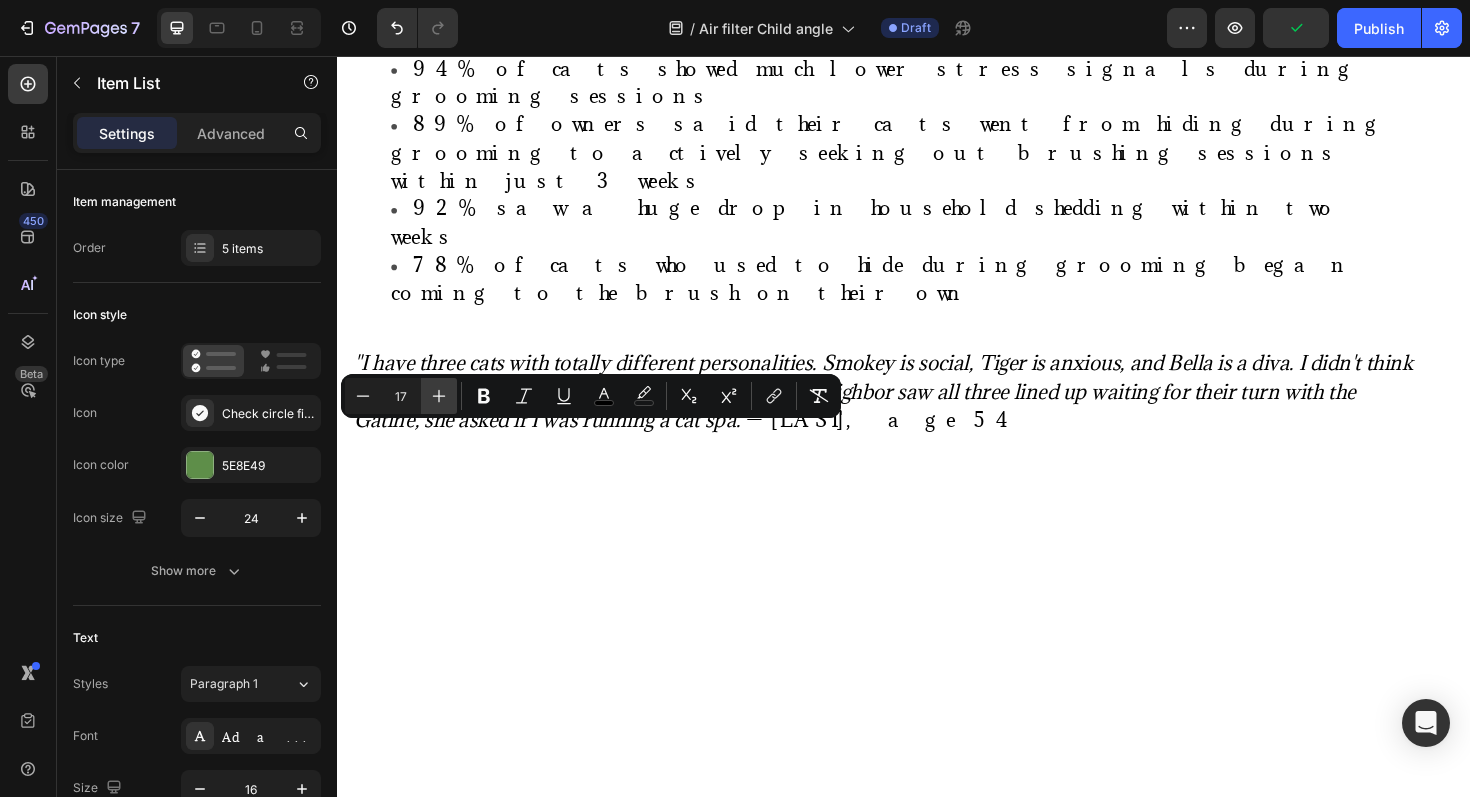 click on "Plus" at bounding box center (439, 396) 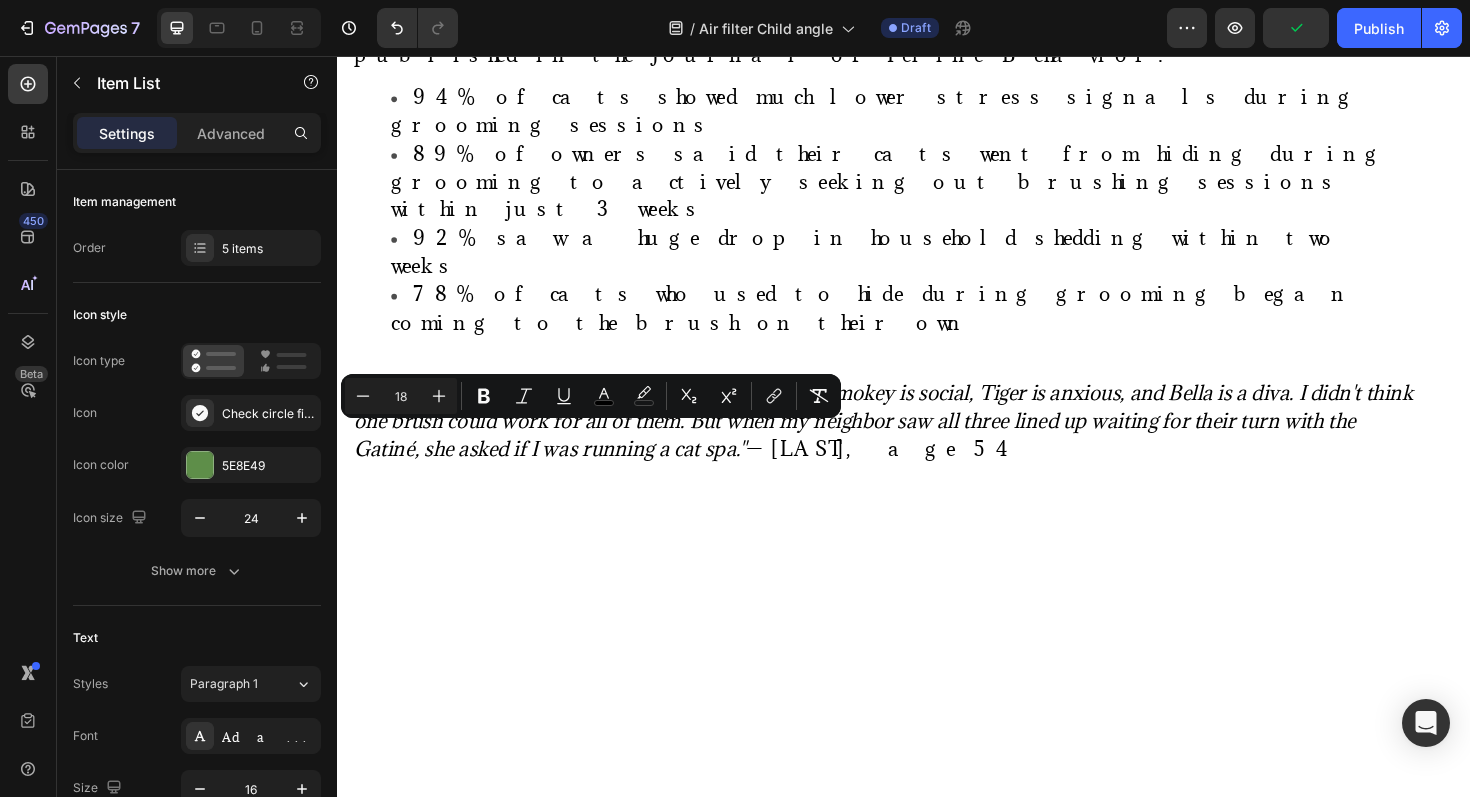 click on "Compact design" at bounding box center [444, -1109] 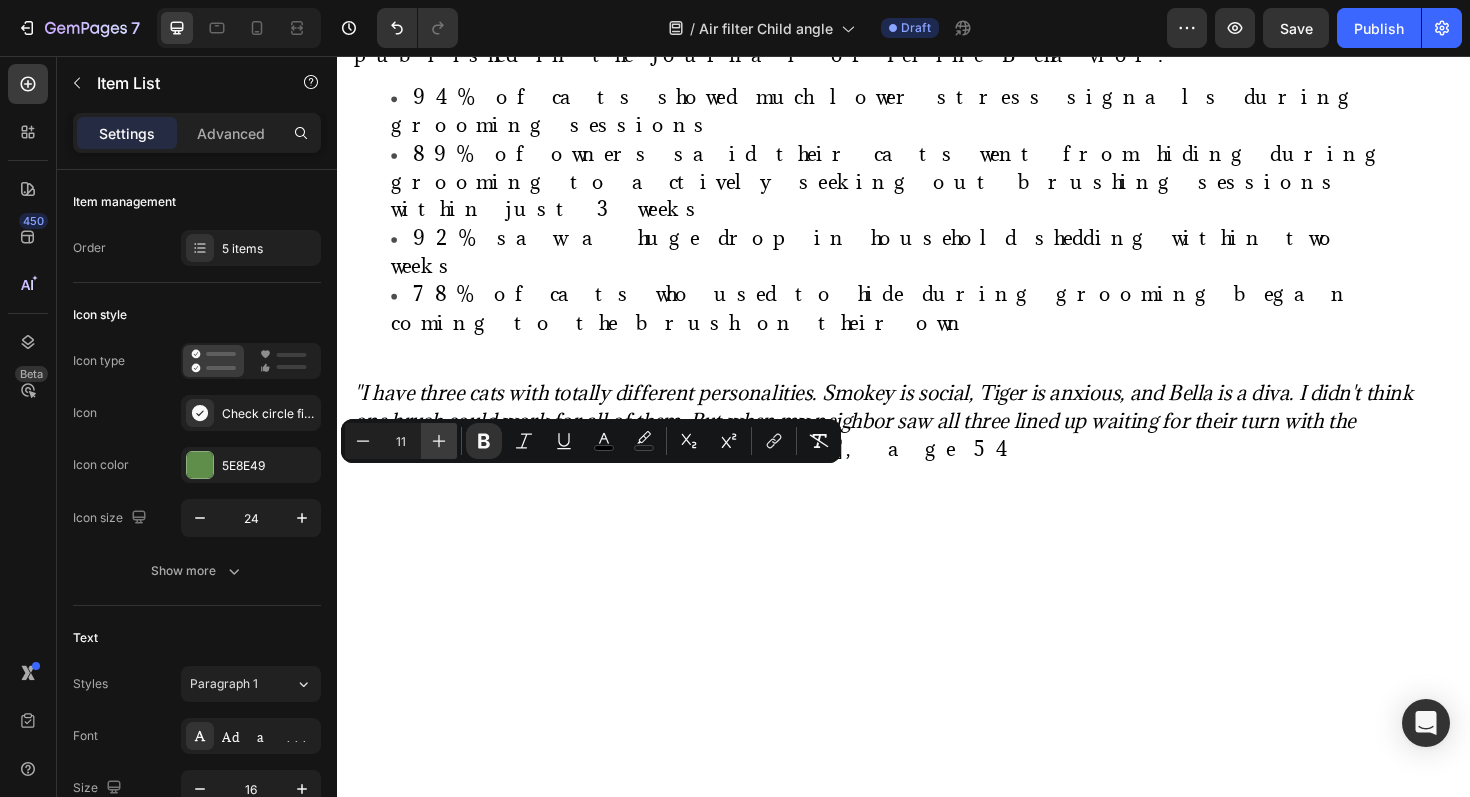 click 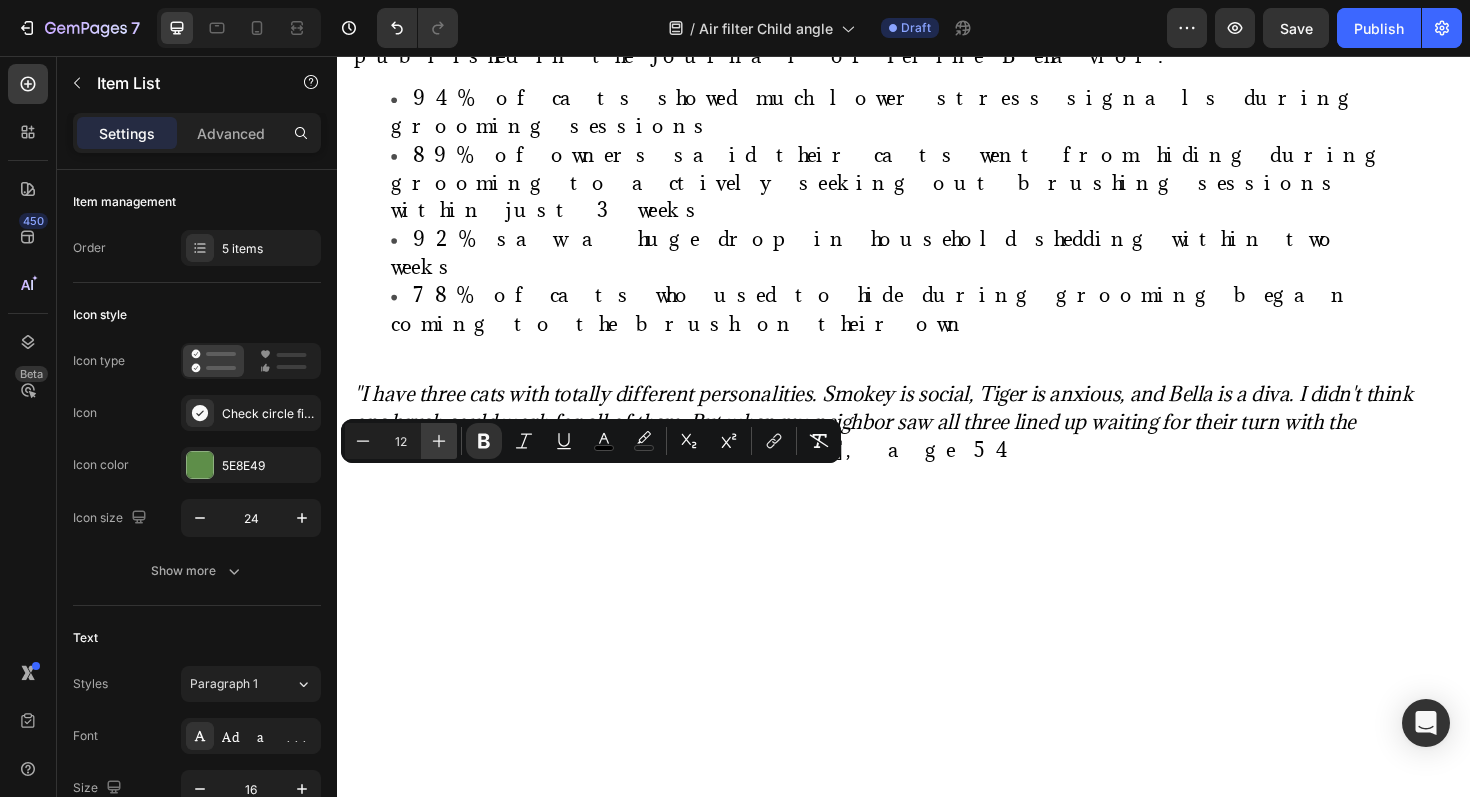 click 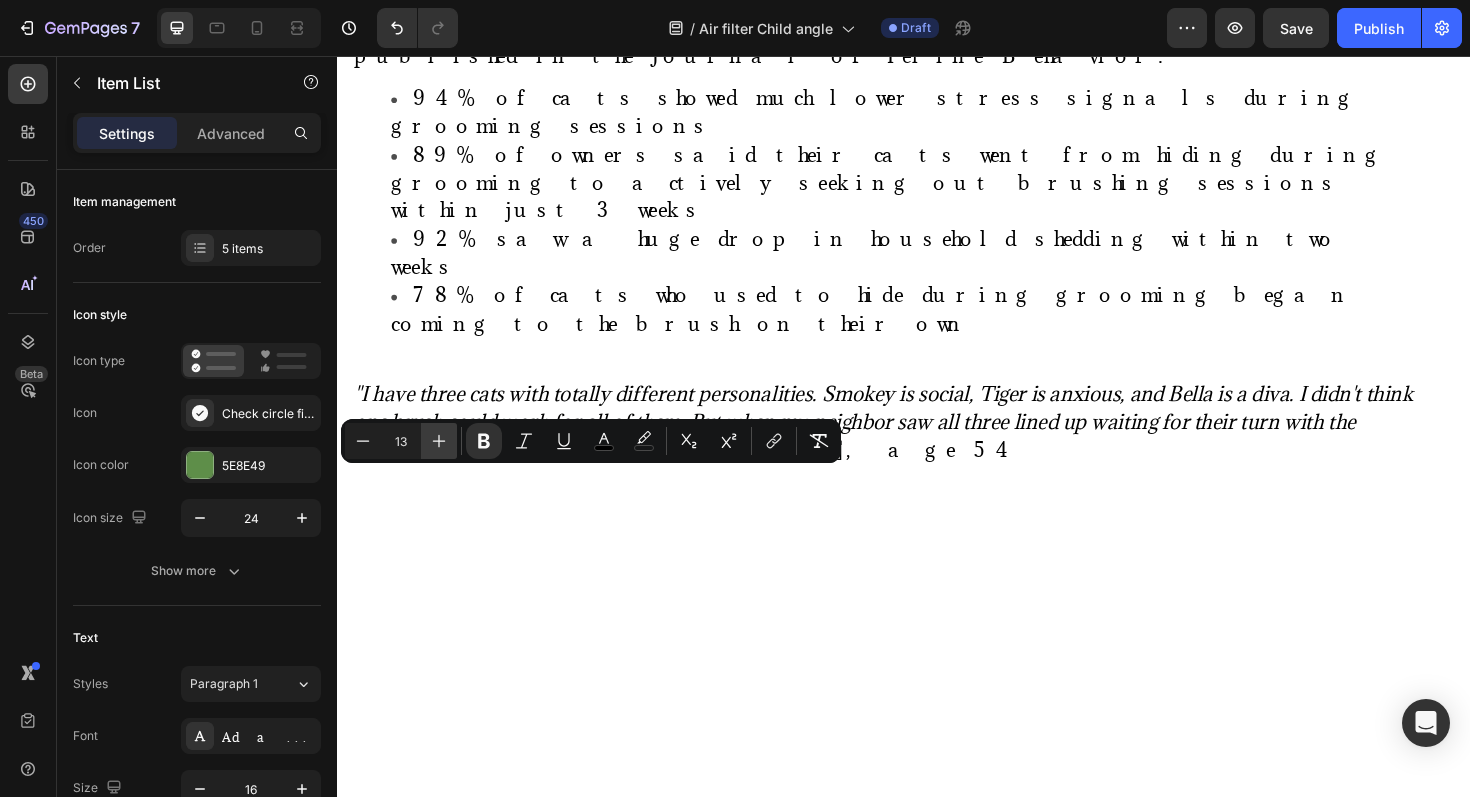 click 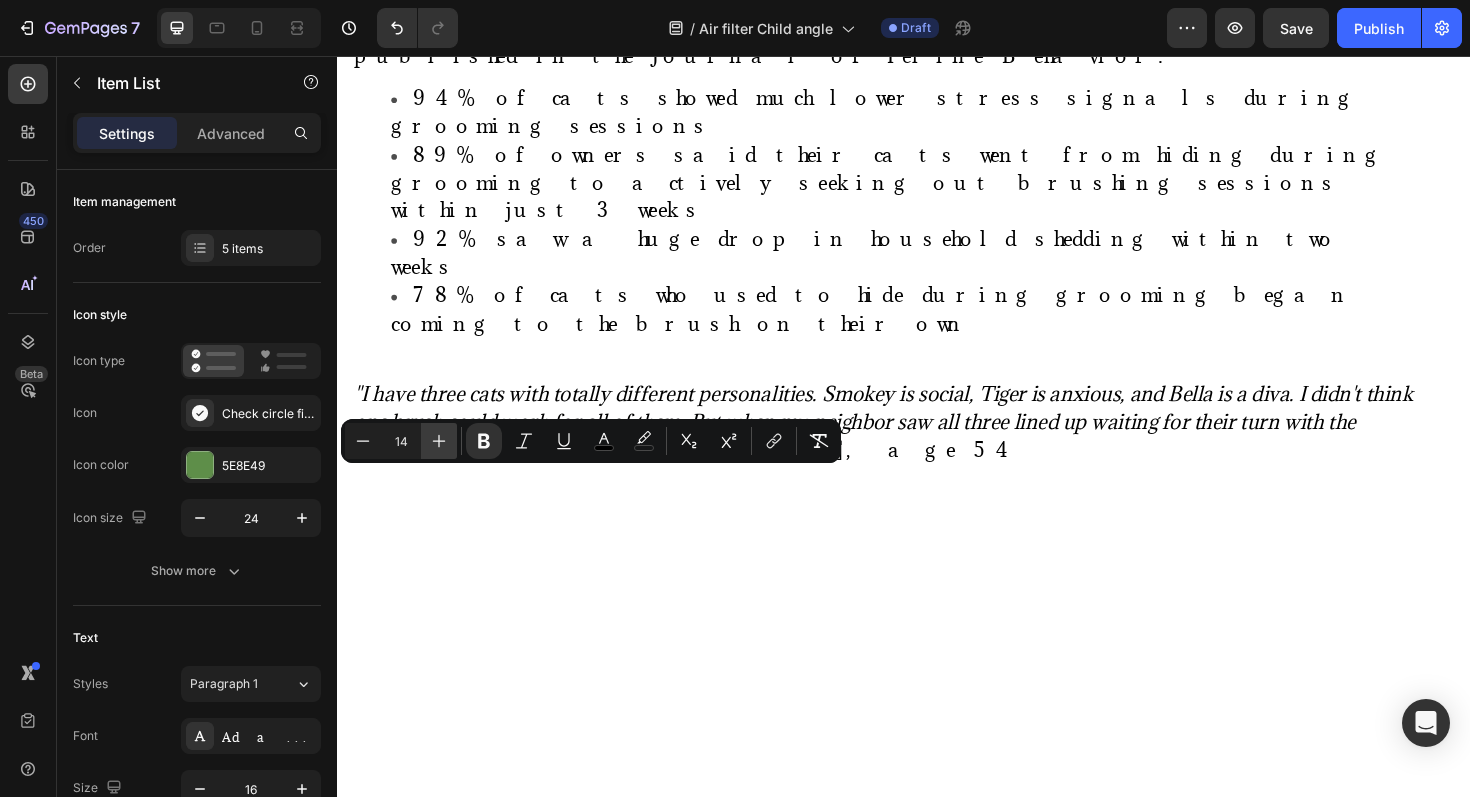 click 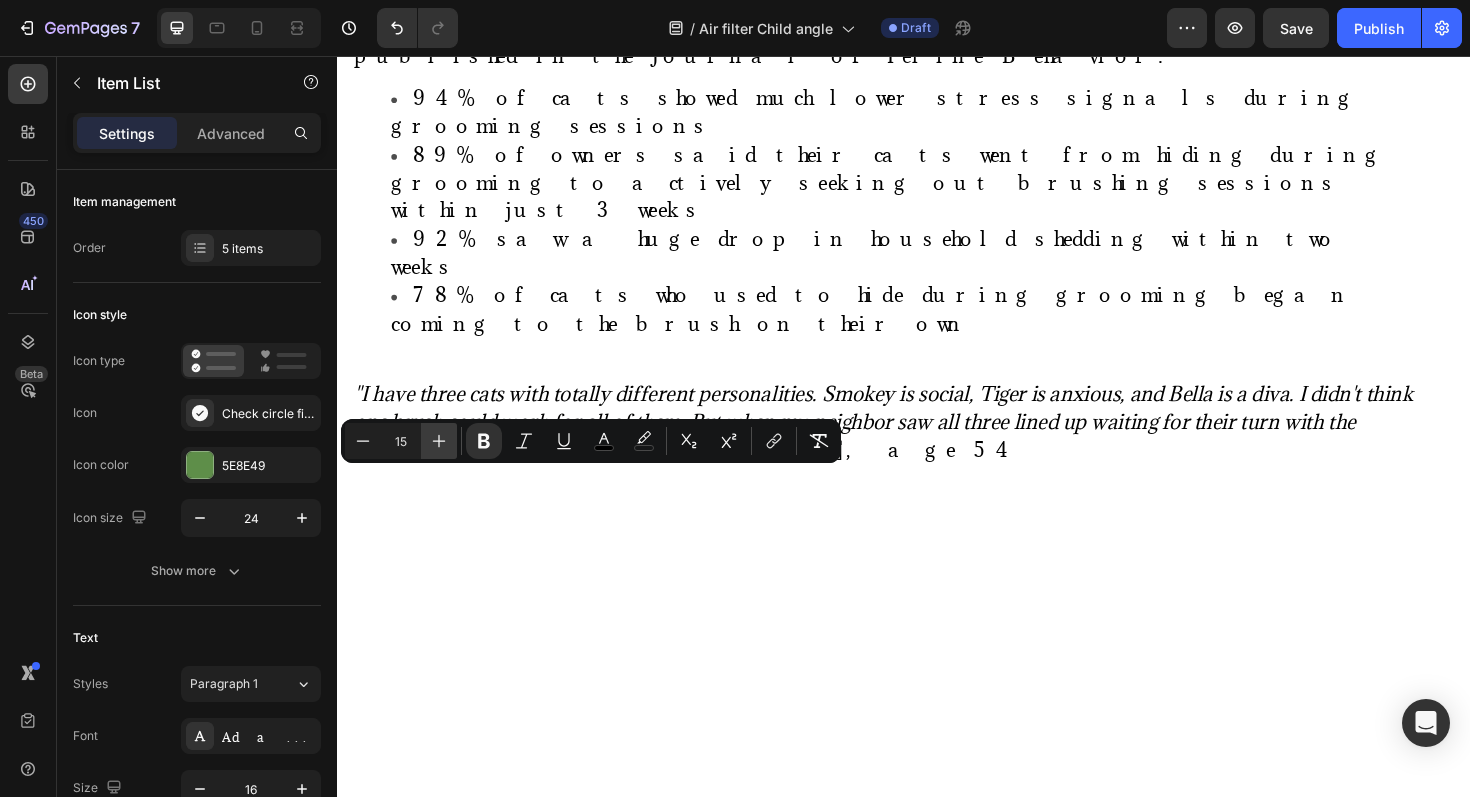 click 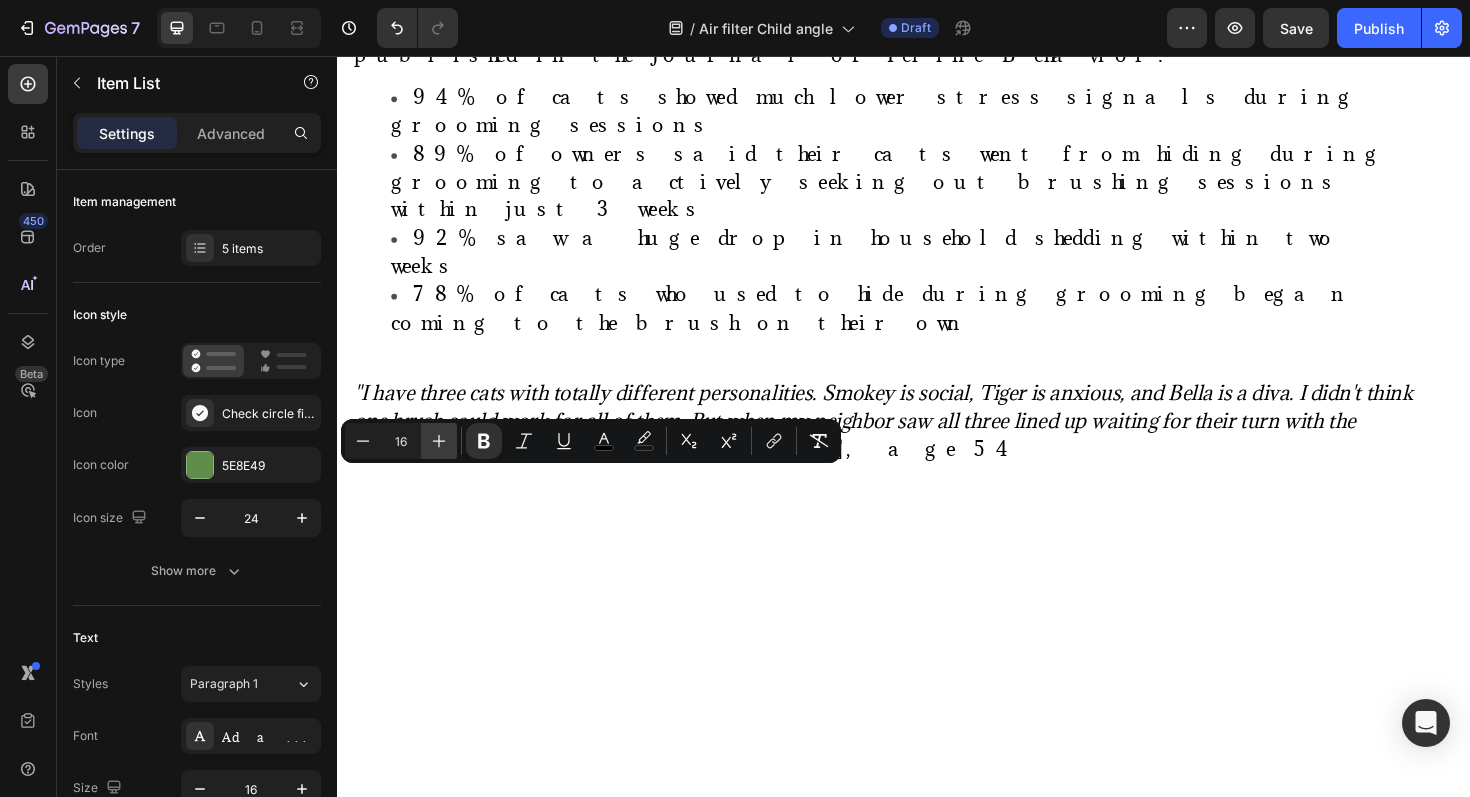 click 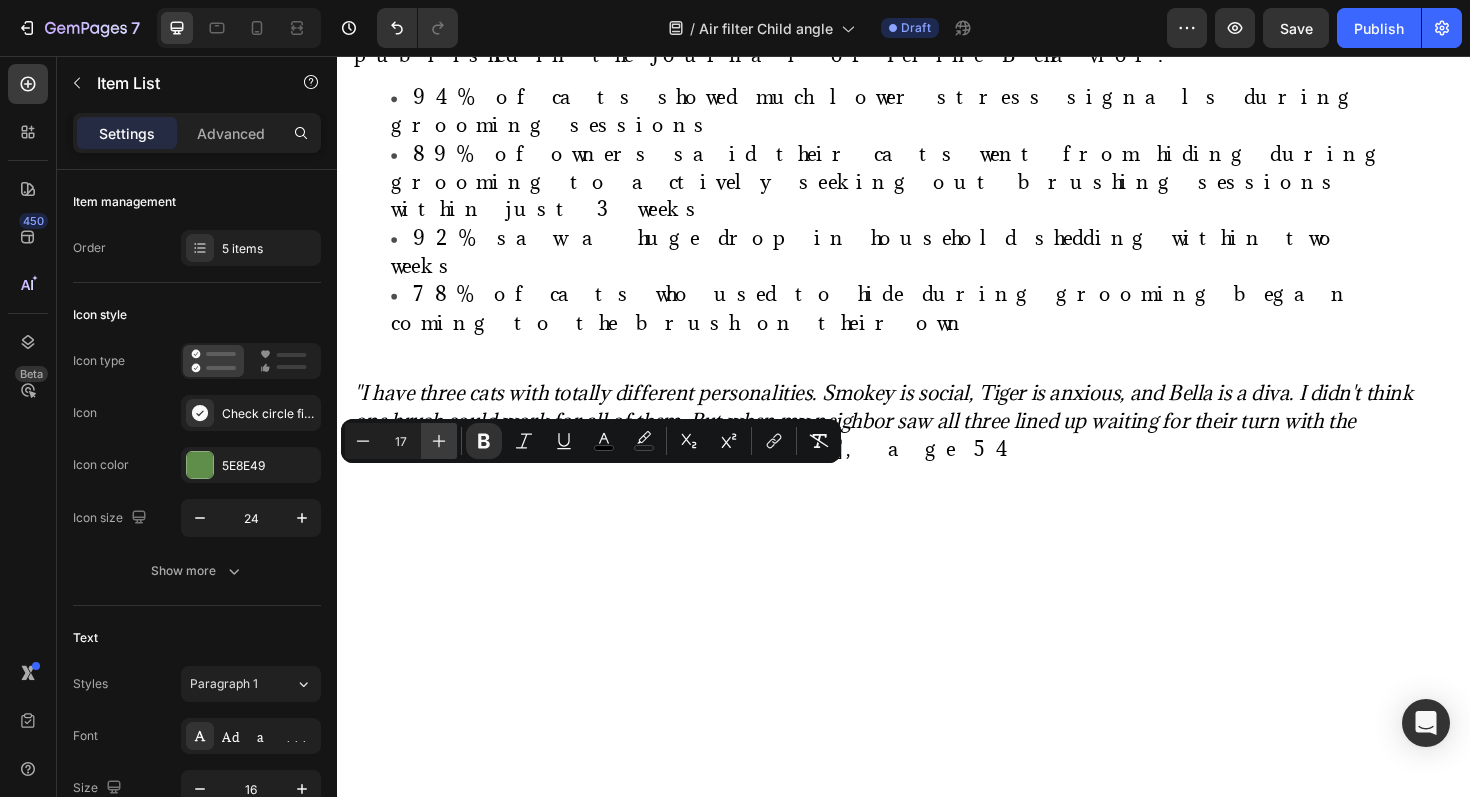 click 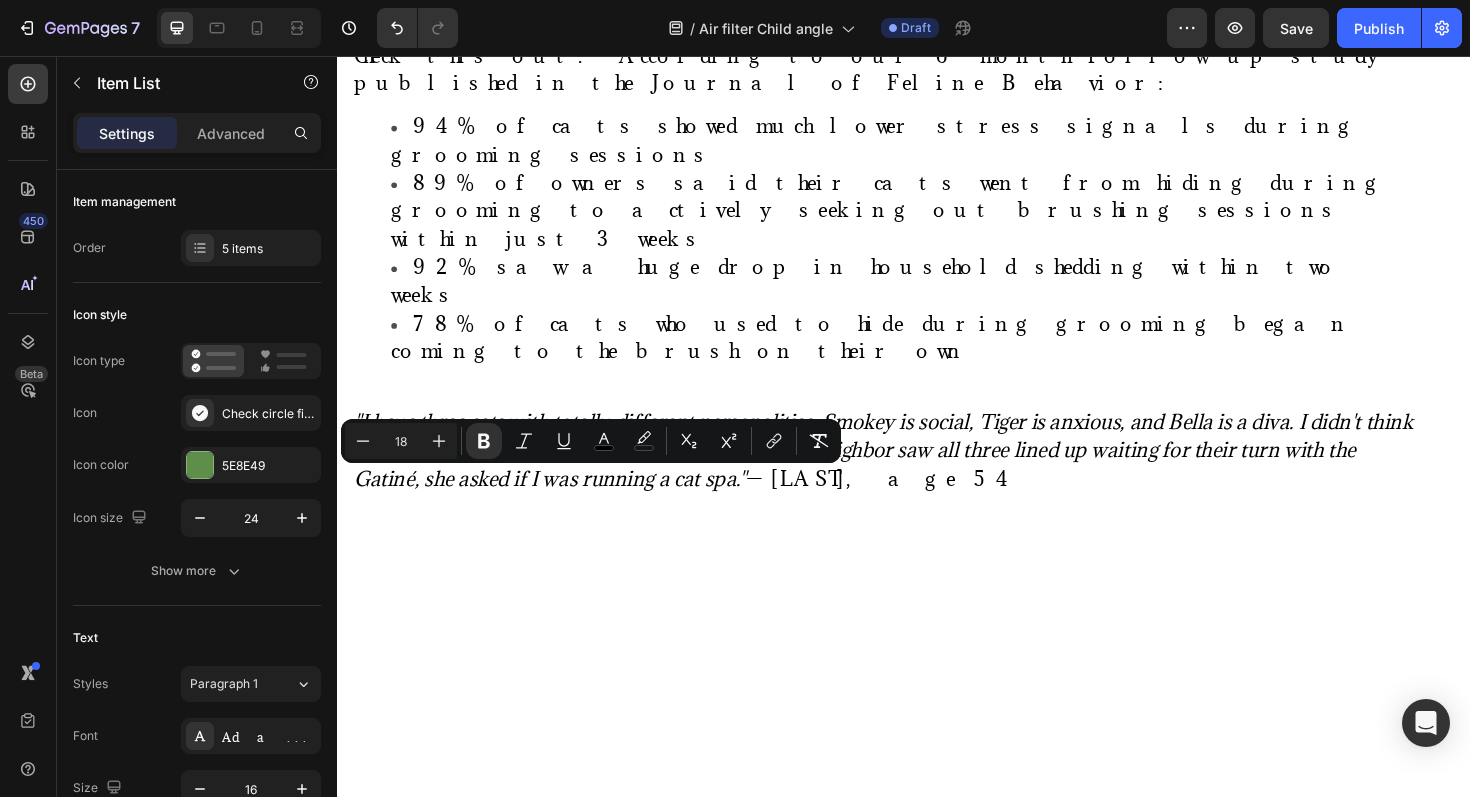 click on "Plug-and-play simplicity Works  instantly   Whisper-quiet operation  - Won't disturb sleep Child & pet  safe  - No ozone or harmful emissions Compact design  - Smaller than a night light" at bounding box center [634, -1234] 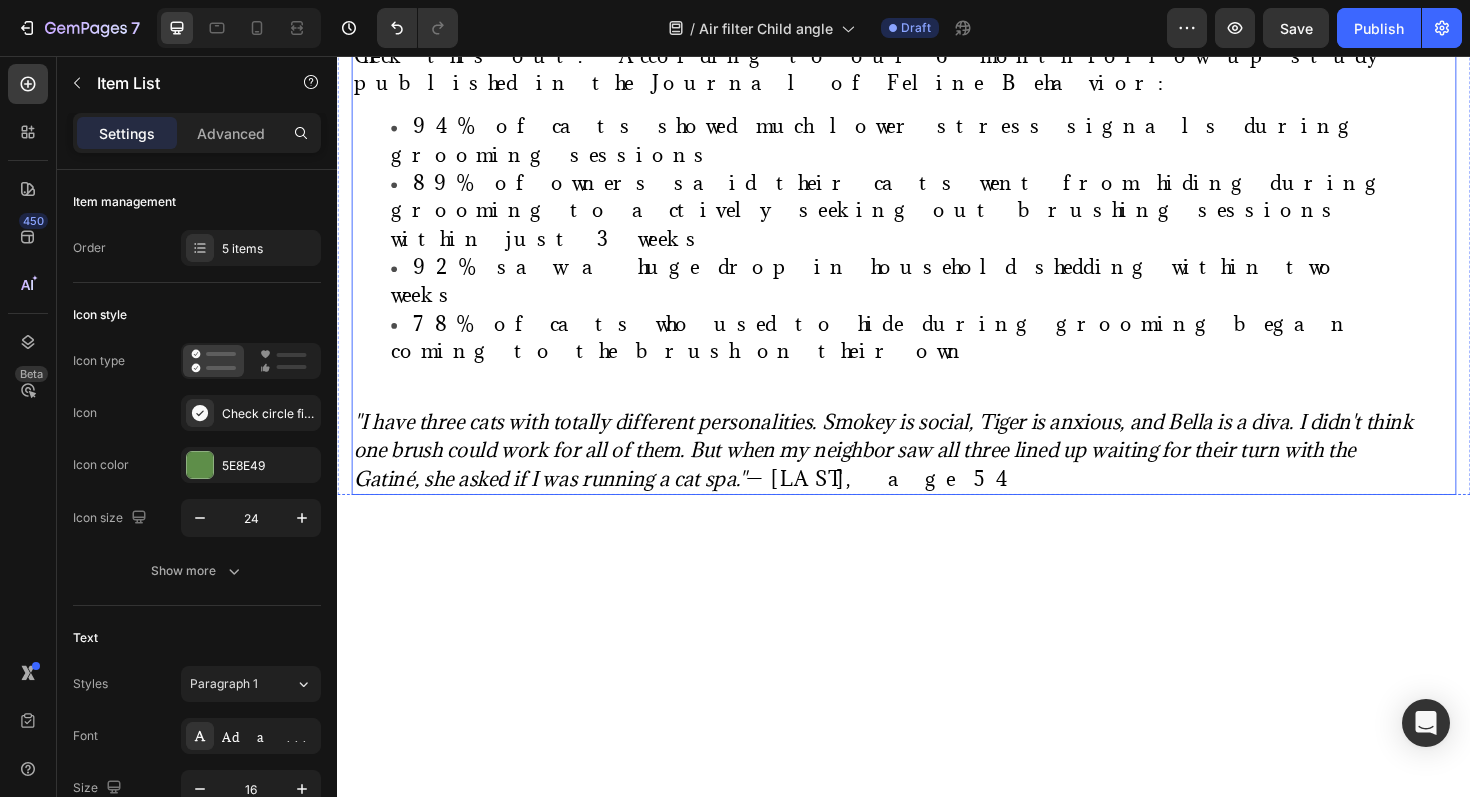 click on "How This Mom Stopped Her 6-Year-Old's Daily Asthma Attacks in Just 30 Minutes Using Science Heading                Title Line Sarah M. is a real customer. Clarifion paid her for sharing her story. Results may vary depending on how big your rooms are, how many devices you use, how clean your air already is, and factors like humidity and ventilation. Text Block Image By Kimberly Halls Text block Advanced list Published:  Monday, January 8, 2024 Text block Row Image Listen, Sarah M., 34, never imagined that two rescue cats would  destroy  her 6-year-old daughter Emma's breathing—turning her into a wheezing child who could barely breathe in her own home.   You see, Sarah had dreamed of giving Emma the  treasure  of growing up with pets. So when they visited the local shelter "just to look," guess what happened?    They fell head over heels for two orange tabby cats, Pumpkin and Spice.   But here's the thing. What started as a fairy-tale pet adoption quickly turned into Sarah's worst  nightmare ." at bounding box center (921, -5984) 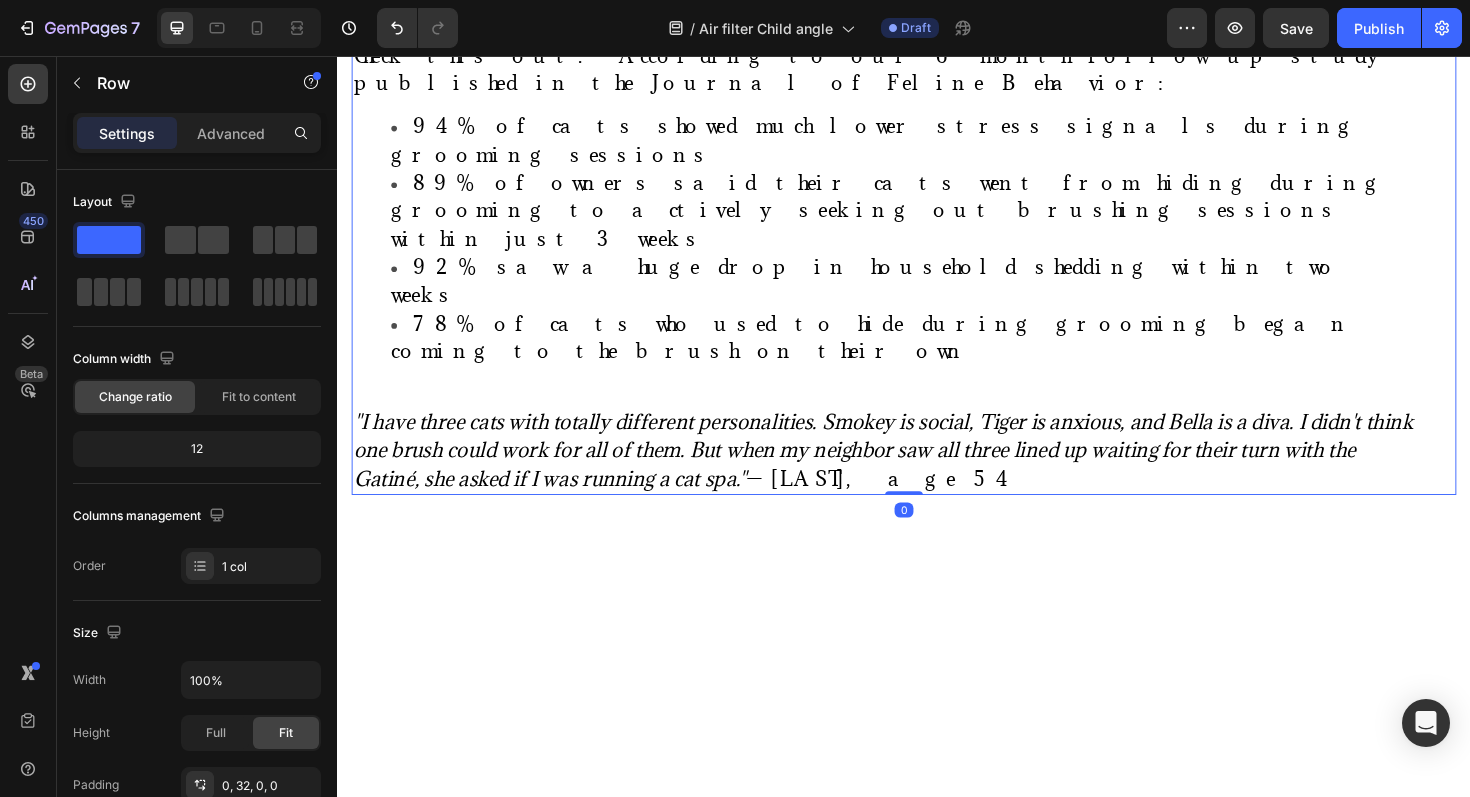 click on "Plug-and-play simplicity" at bounding box center (650, -1374) 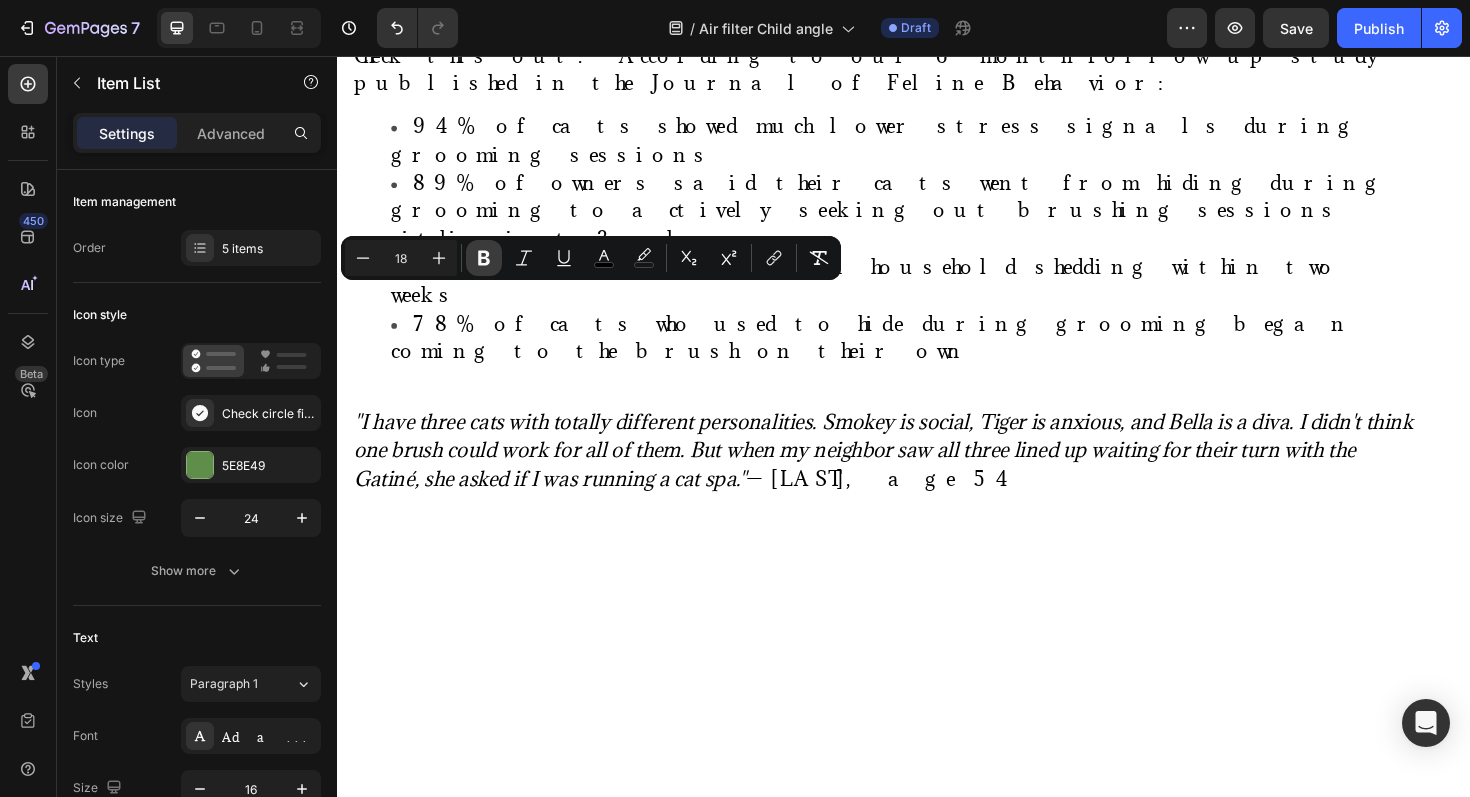 click 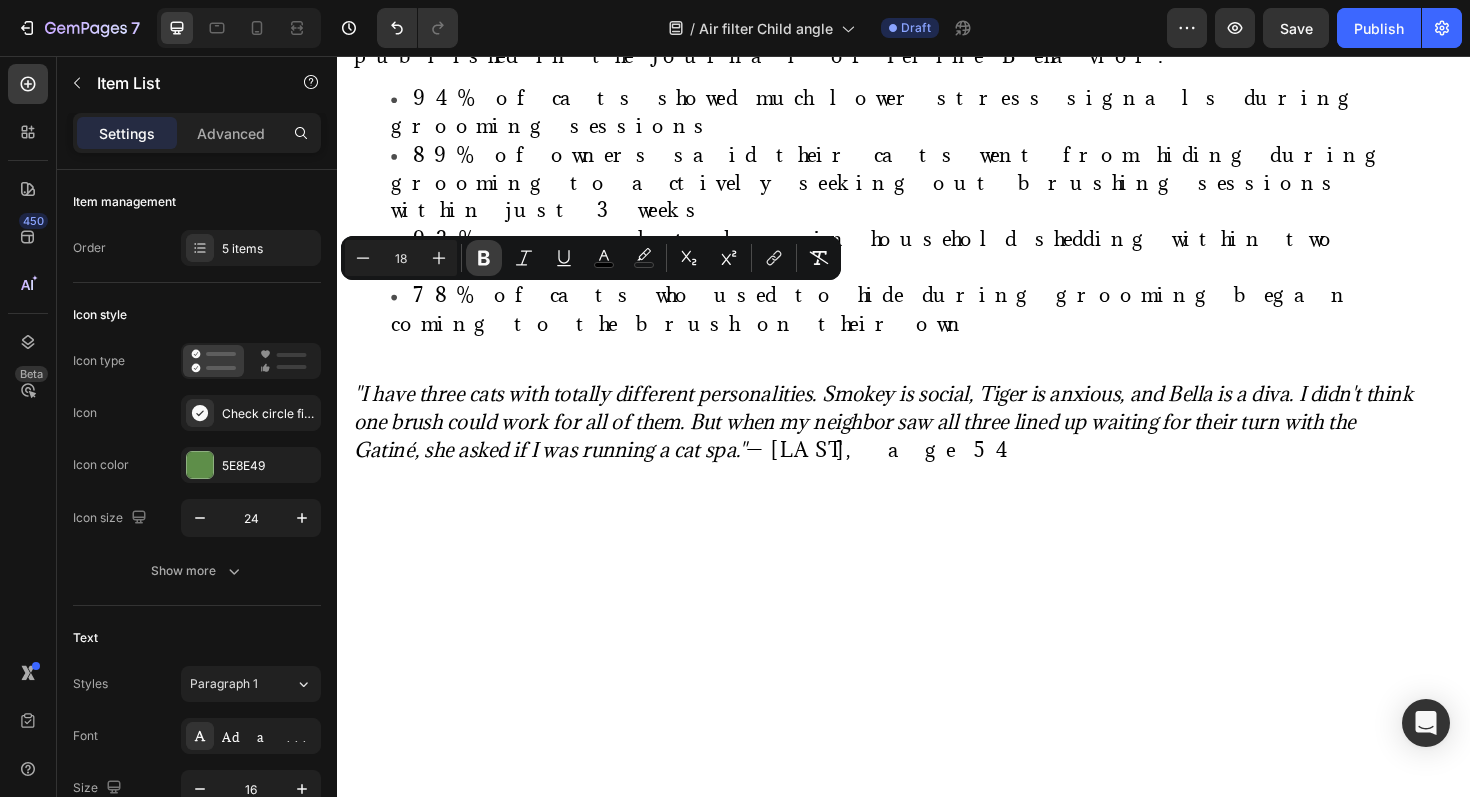 click 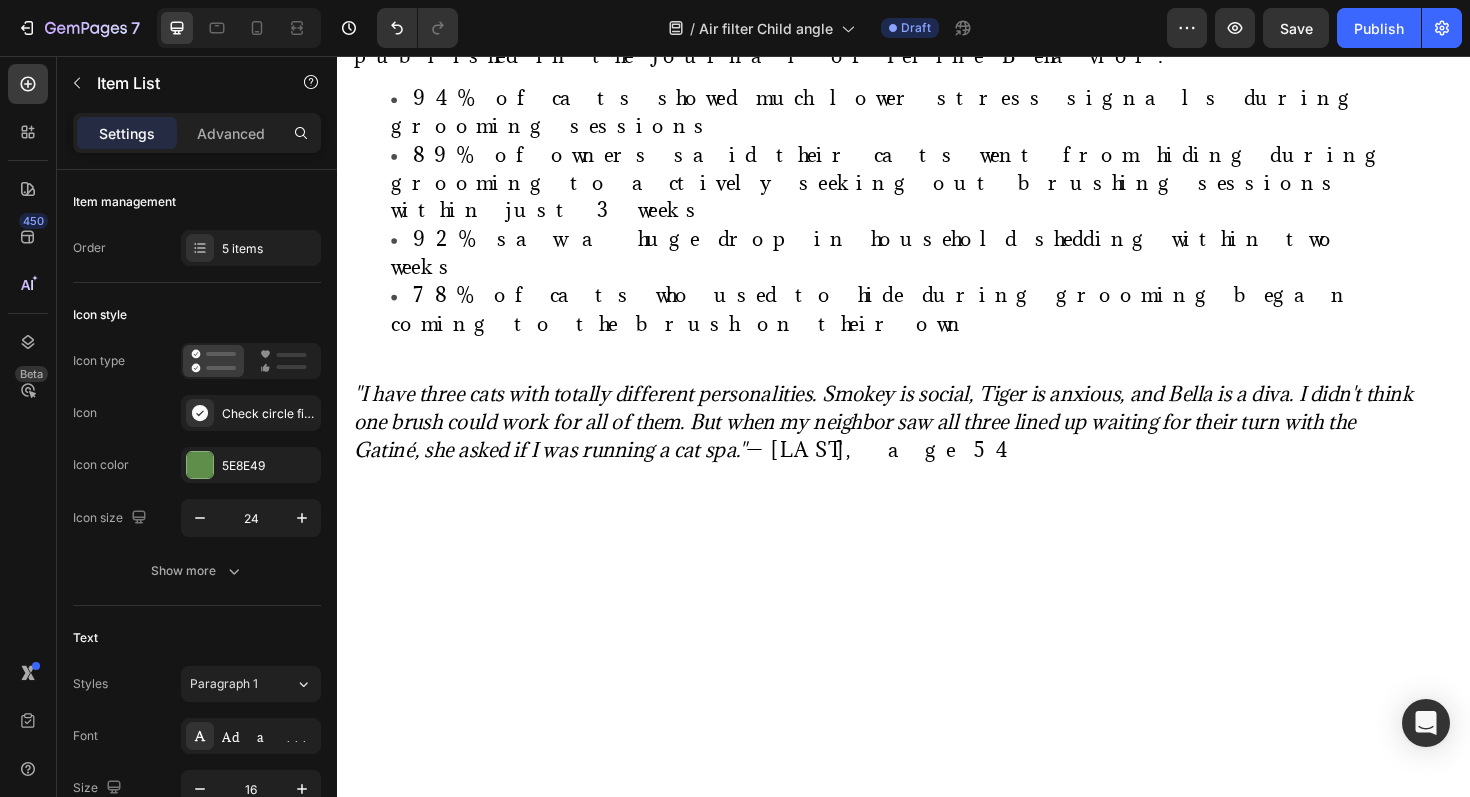 click on "Works  instantly" at bounding box center [650, -1341] 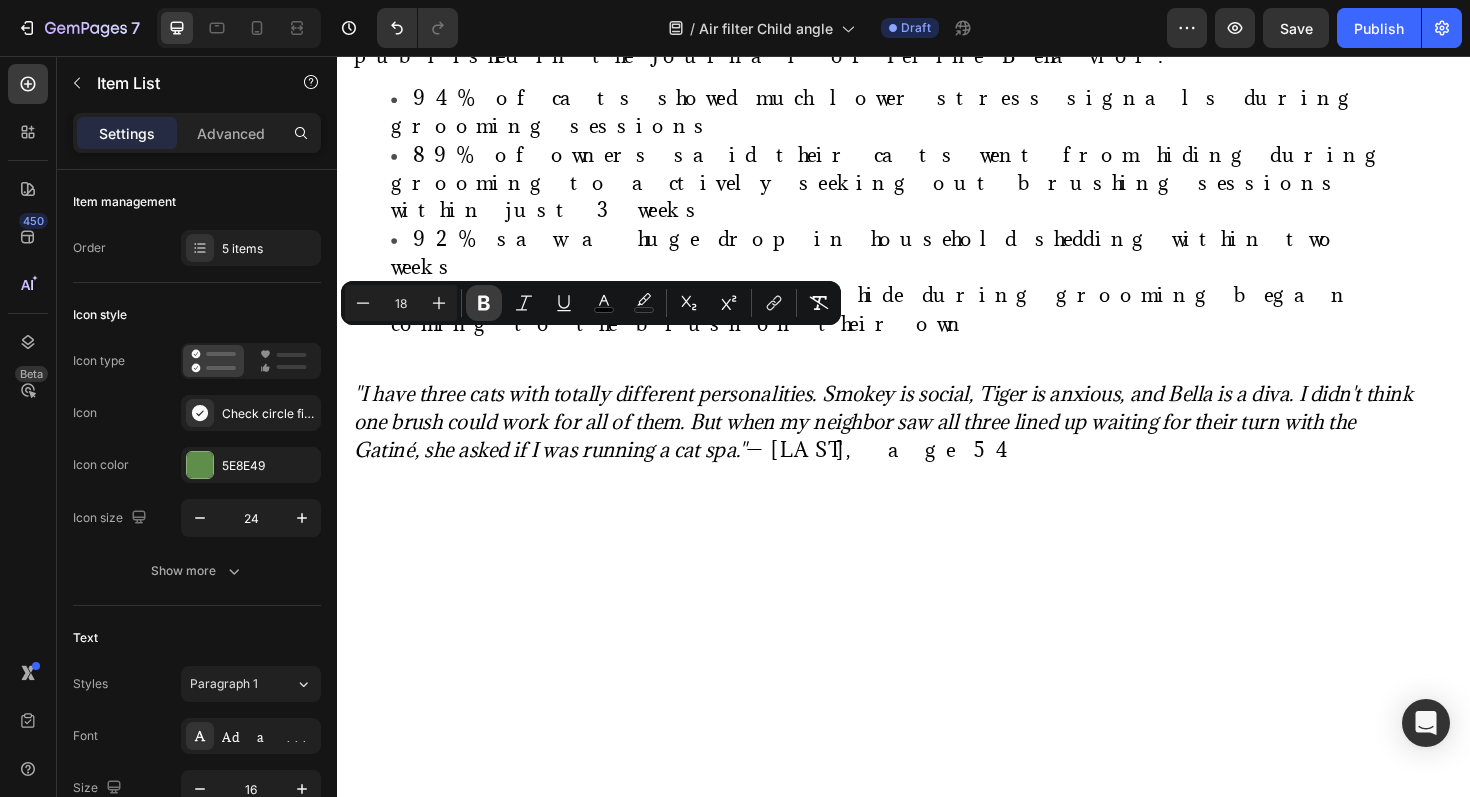 click 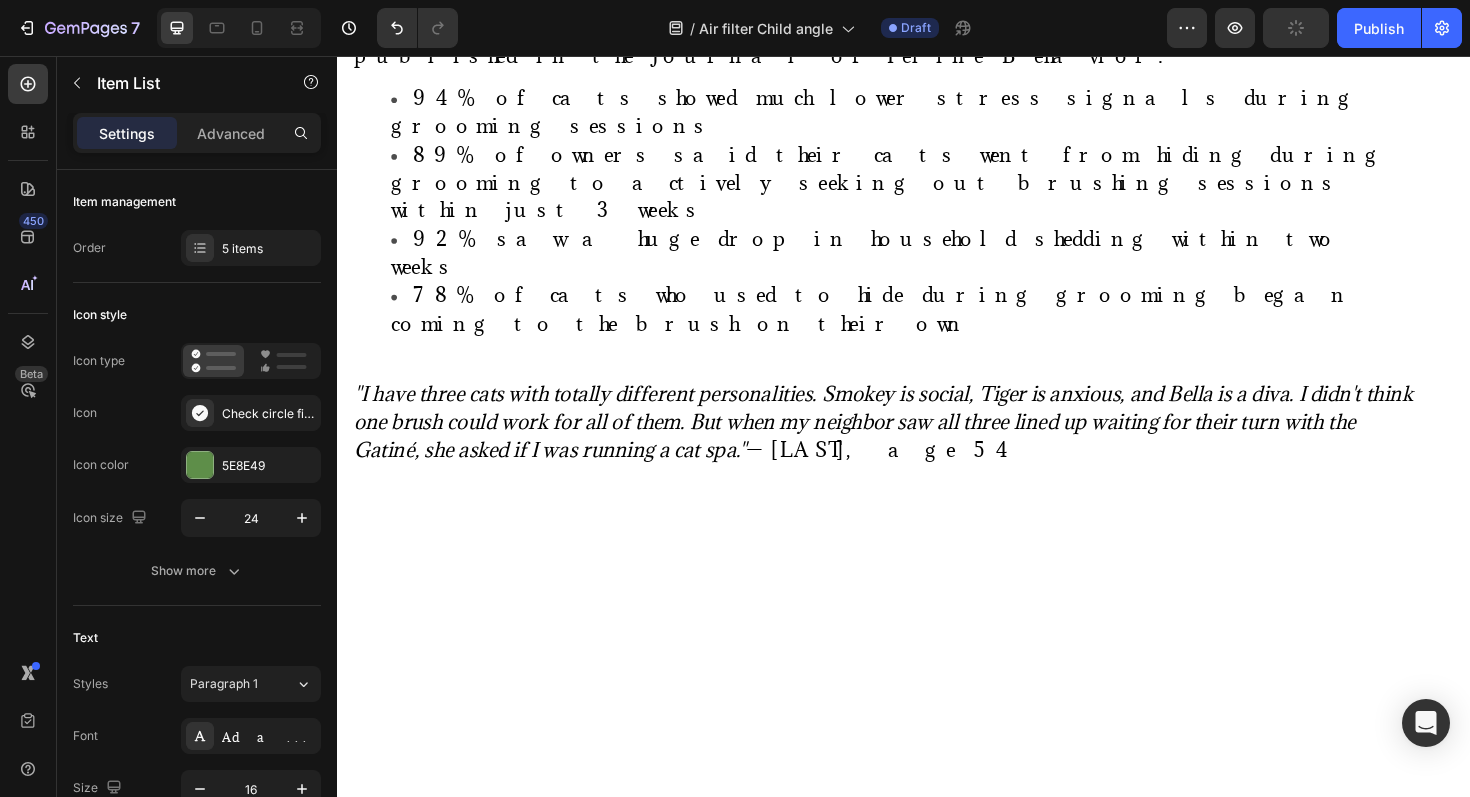 click on "Works instantly" at bounding box center (539, -1342) 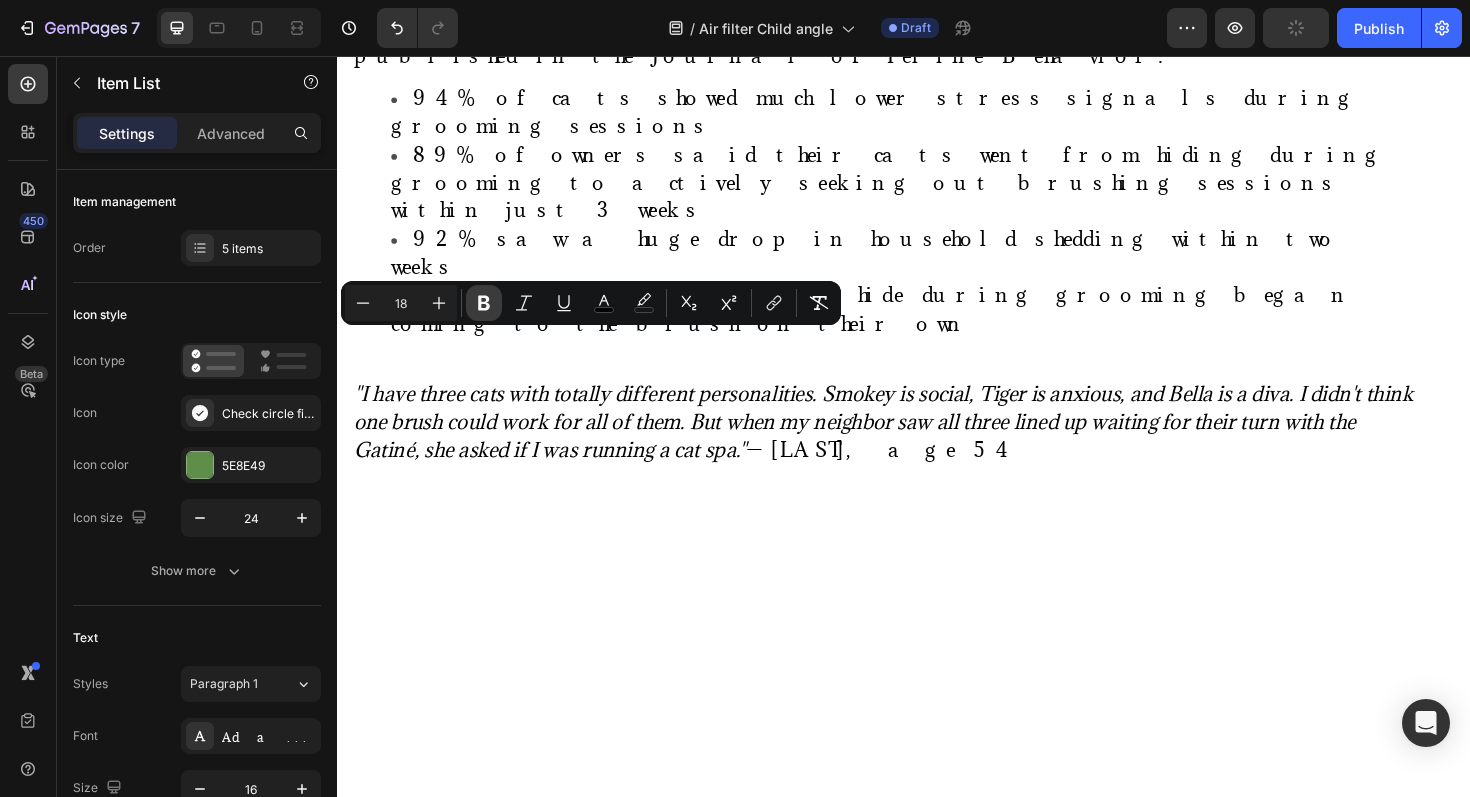 click 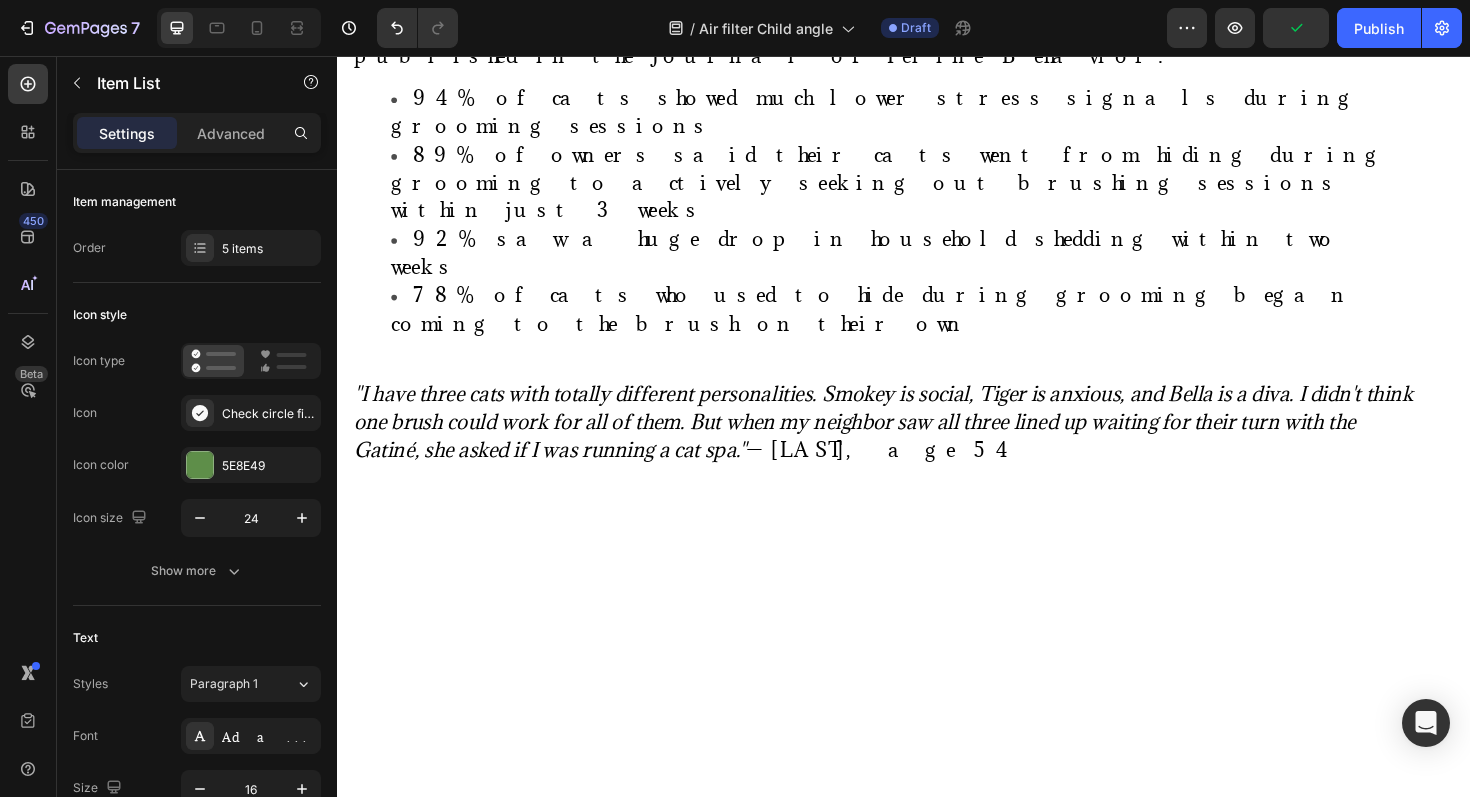 click on "Plug-and-play simplicity Works instantly  Whisper-quiet operation  - Won't disturb sleep Child & pet  safe  - No ozone or harmful emissions Compact design  - Smaller than a night light" at bounding box center [634, -1249] 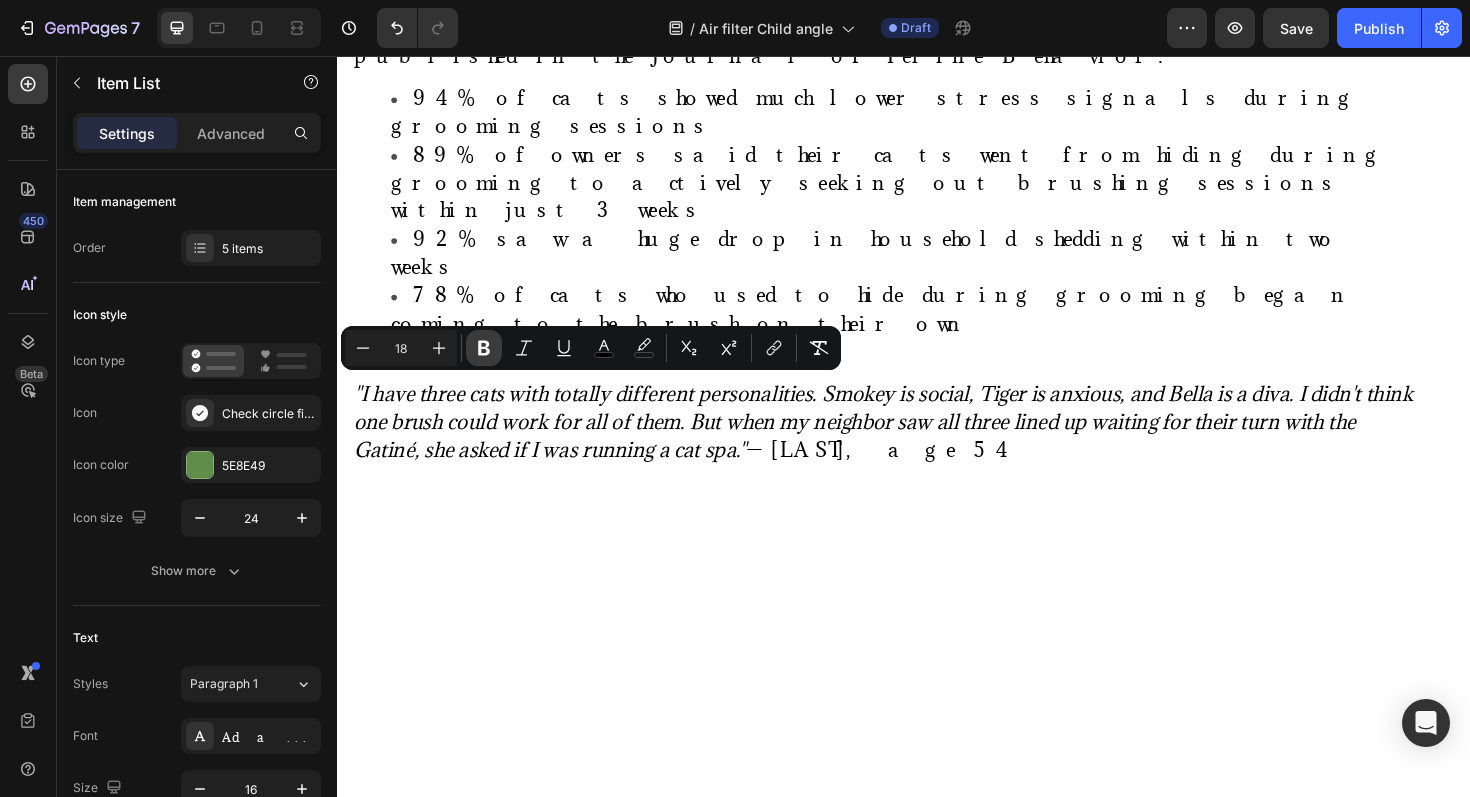 click 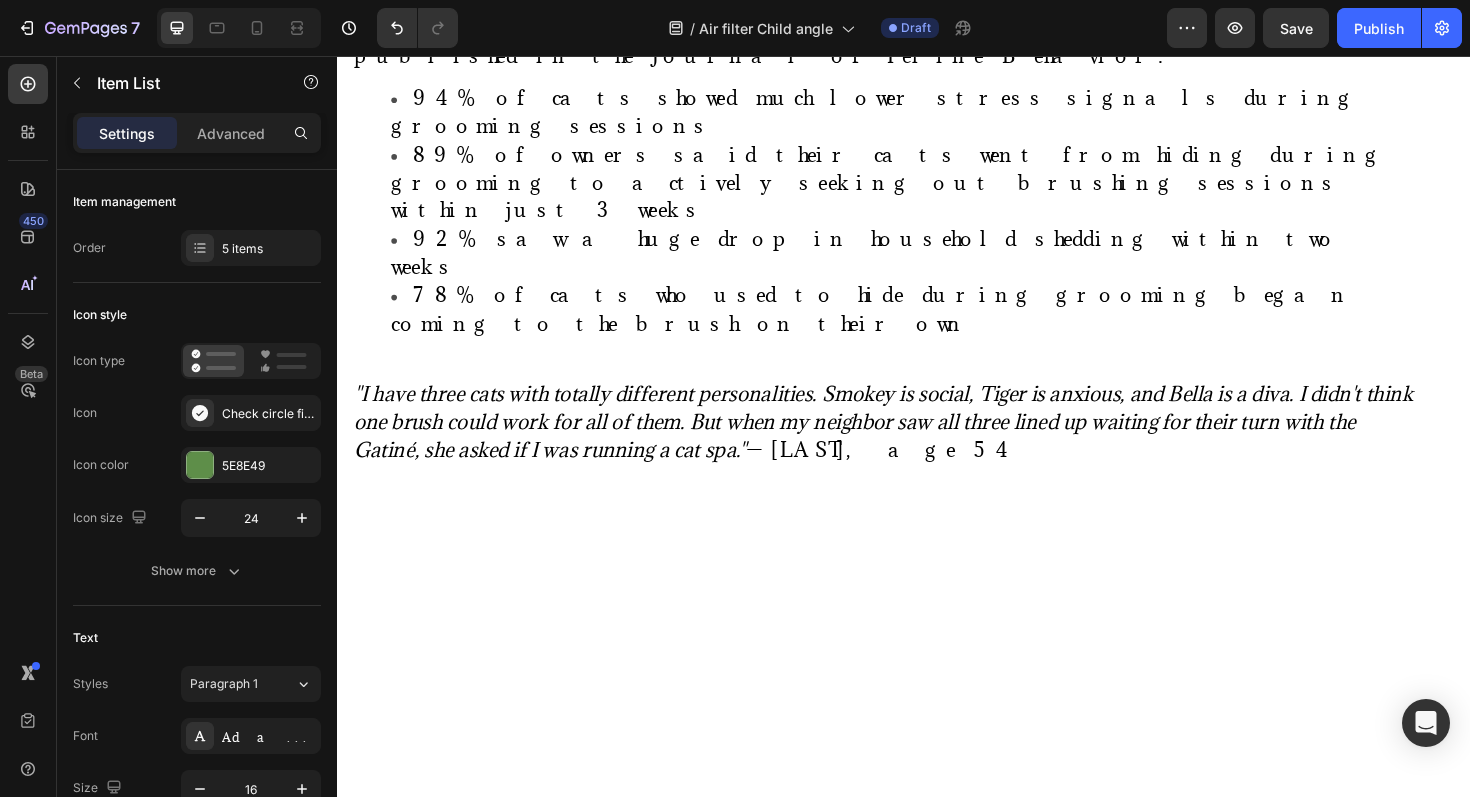 click on "safe" at bounding box center [634, -1217] 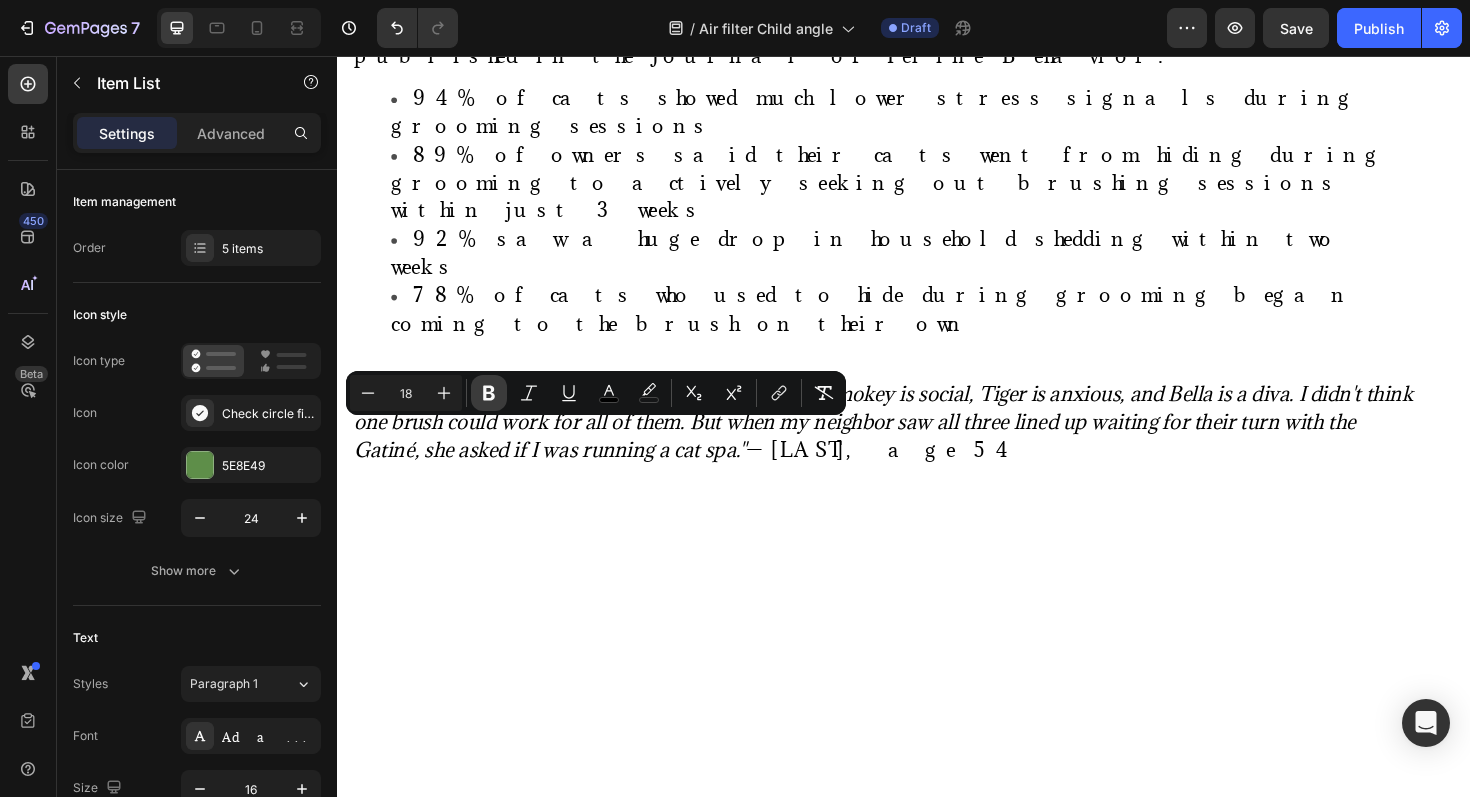 click 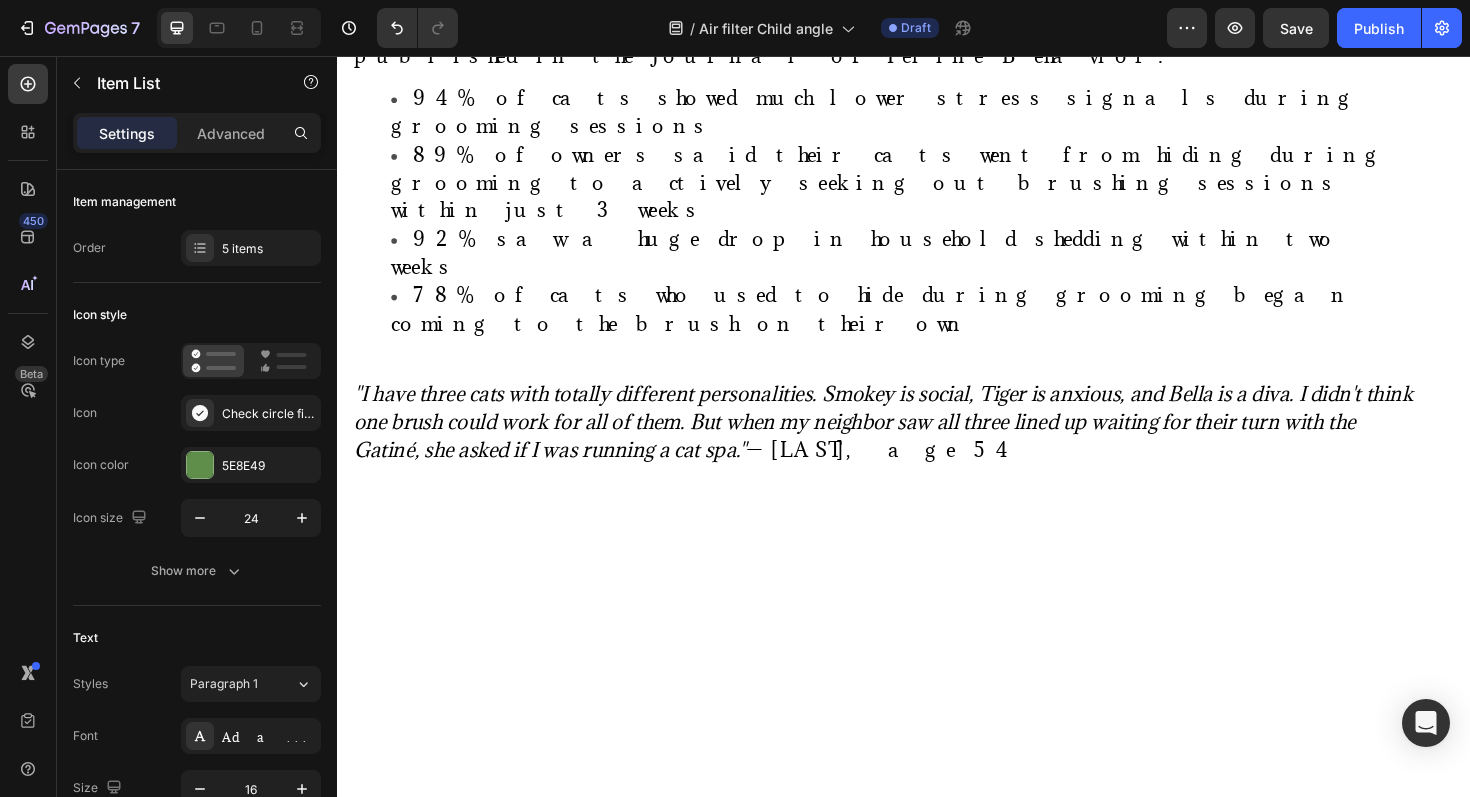 click on "Compact design" at bounding box center [512, -1139] 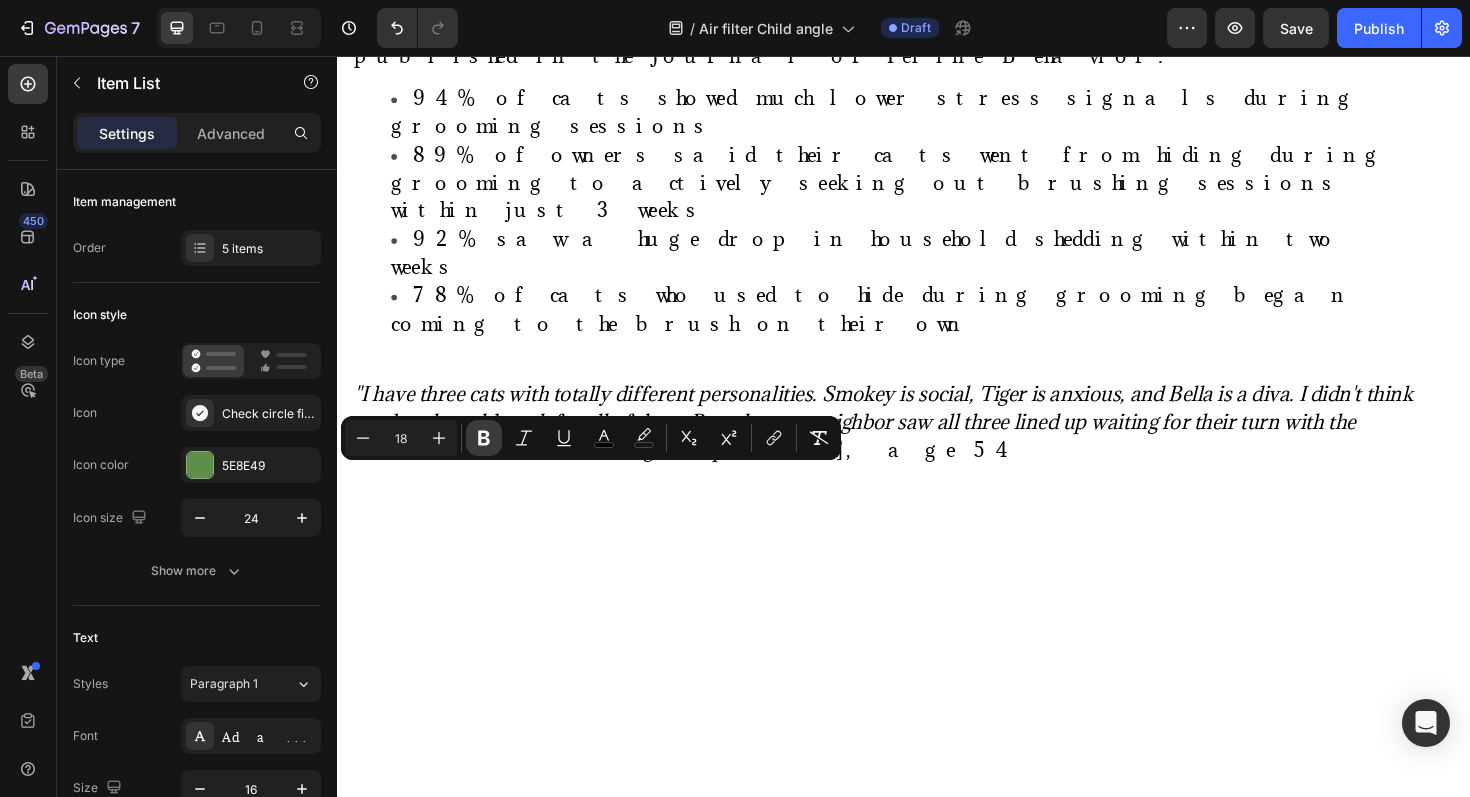 click on "Bold" at bounding box center [484, 438] 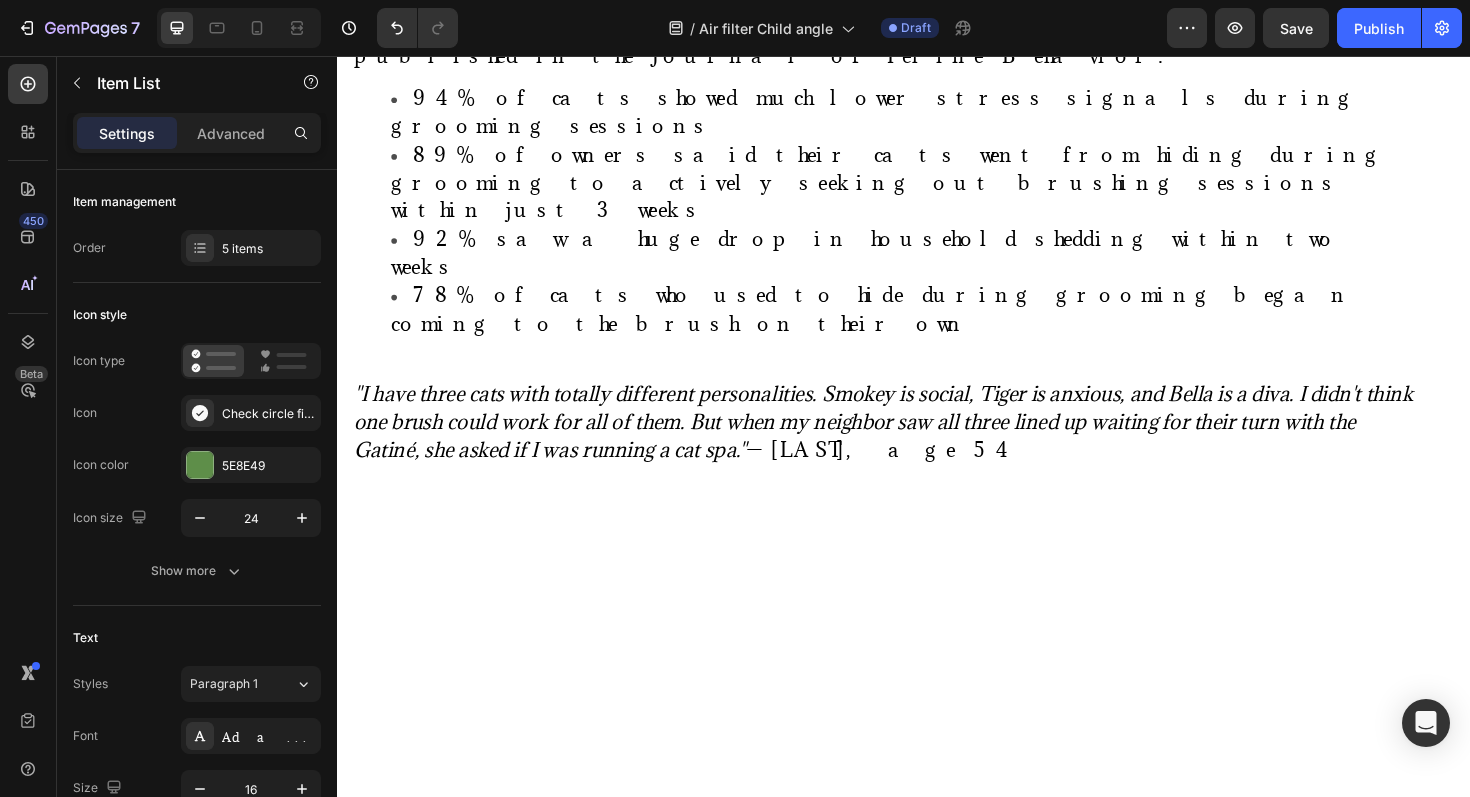click on "Compact design - Smaller than a night light" at bounding box center [650, -1123] 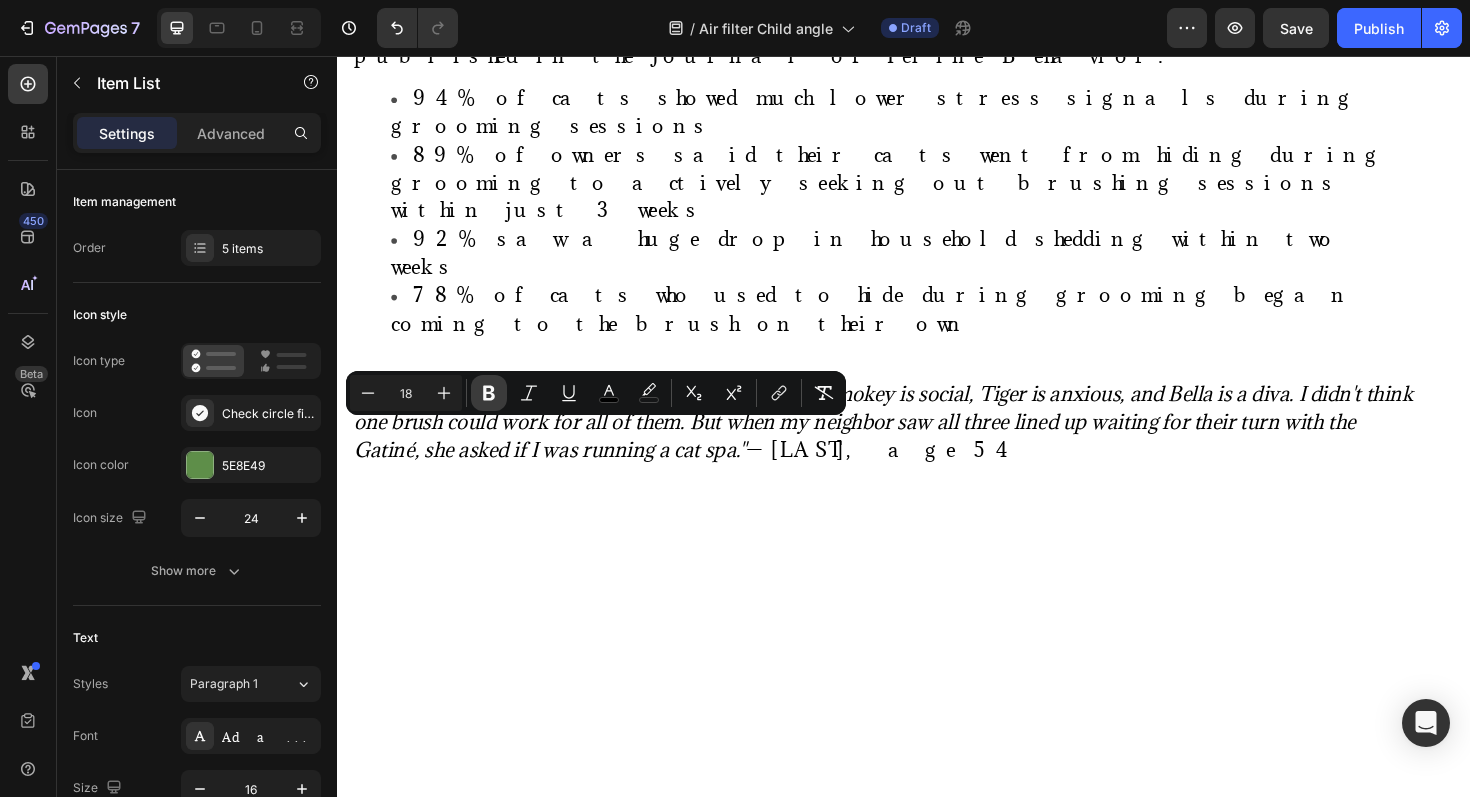 click 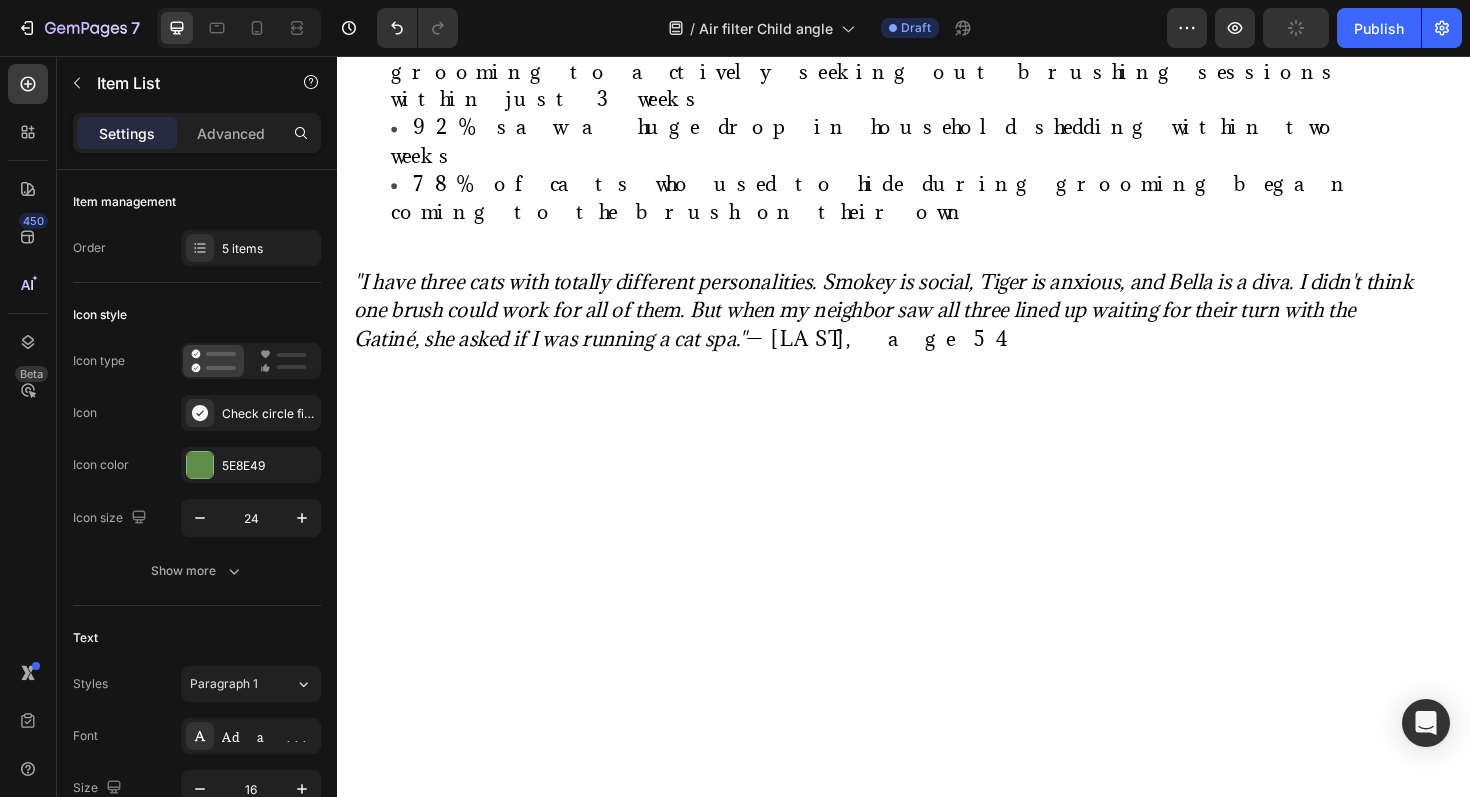 scroll, scrollTop: 12800, scrollLeft: 0, axis: vertical 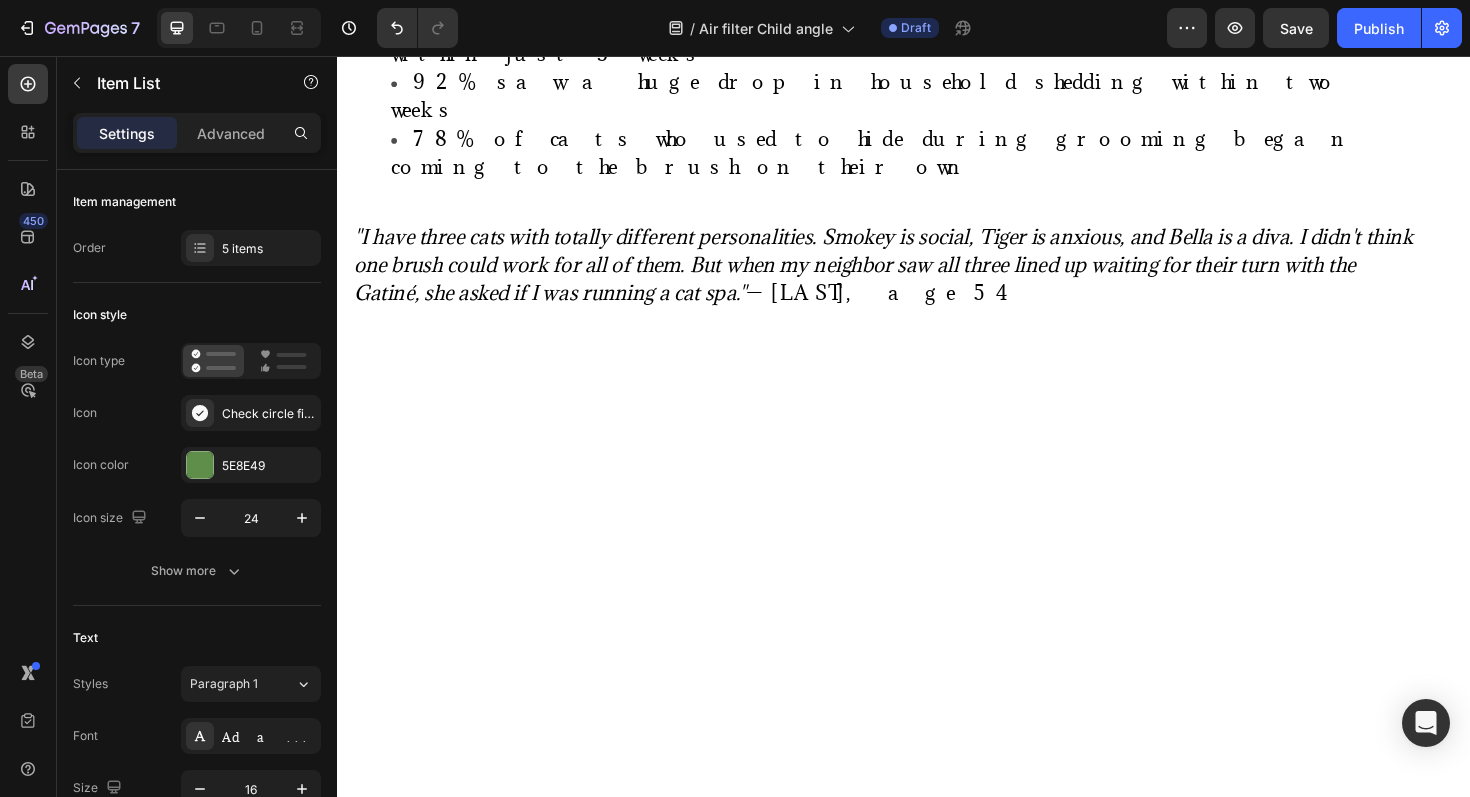 click on "Old-style grooming creates stress through three triggers: harsh contact, static buildup, and scary sounds." at bounding box center [620, -1069] 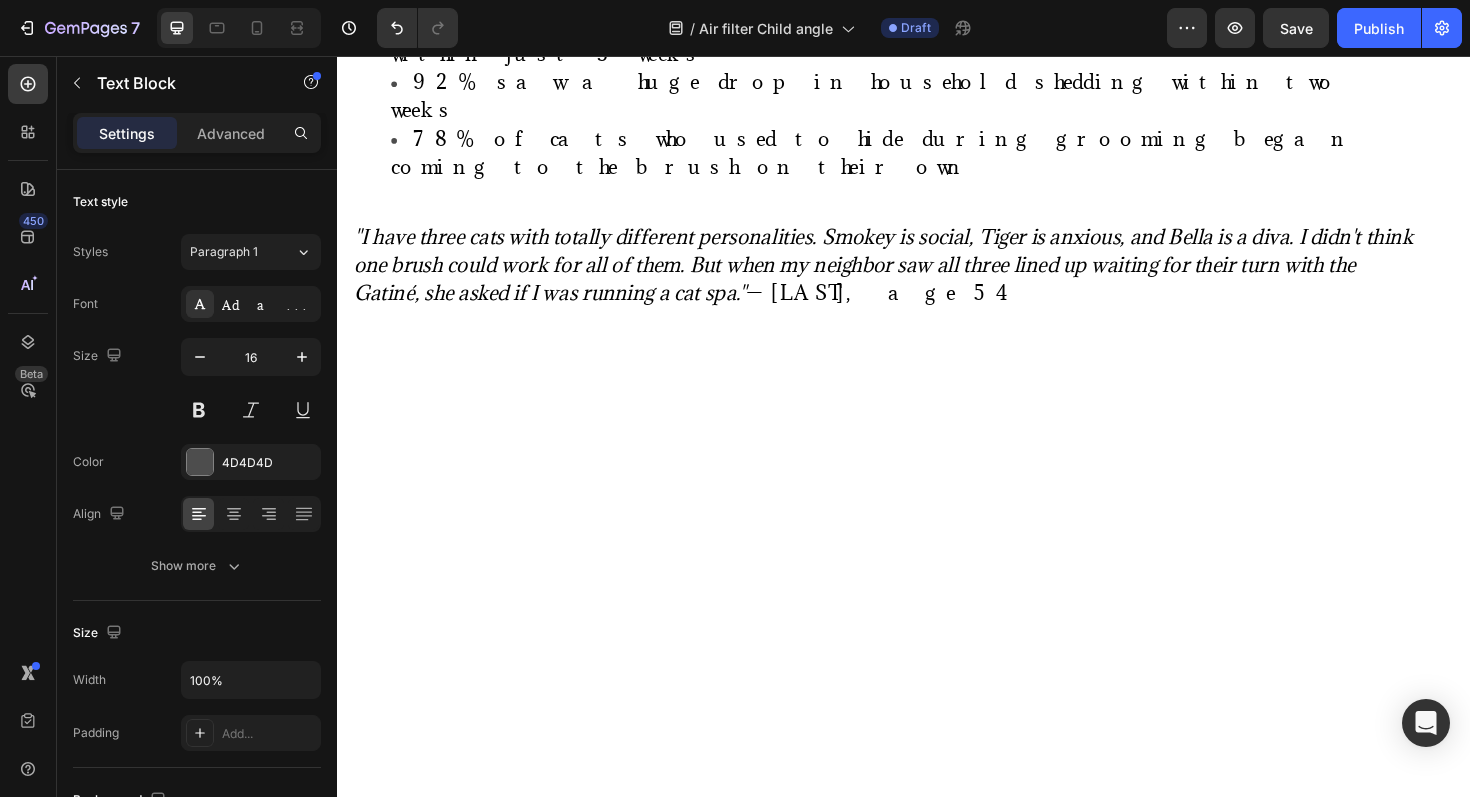 click on "Text Block" at bounding box center [439, -1252] 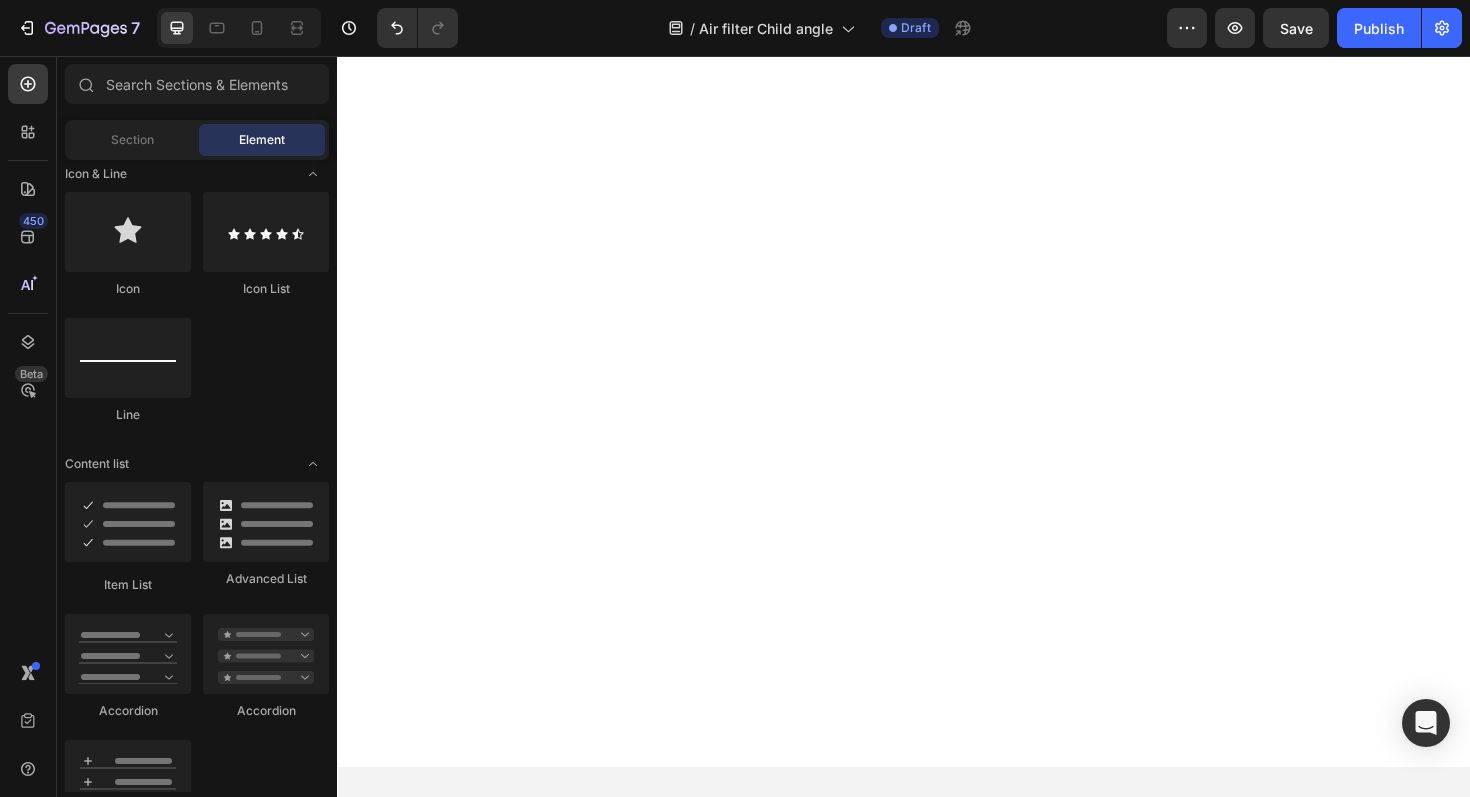 click on ""But Will It Work for  My  Cat?"" at bounding box center [921, -1183] 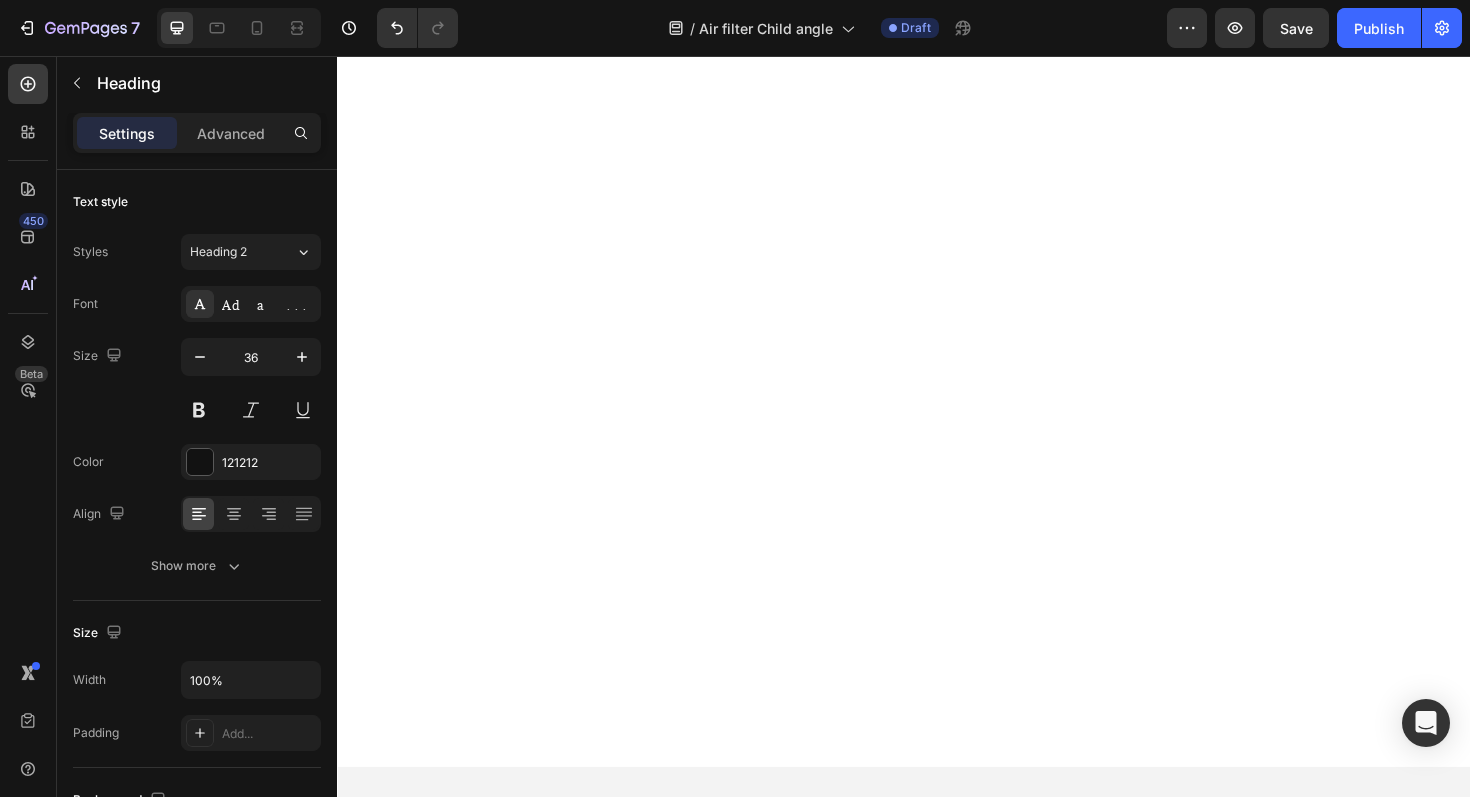 click 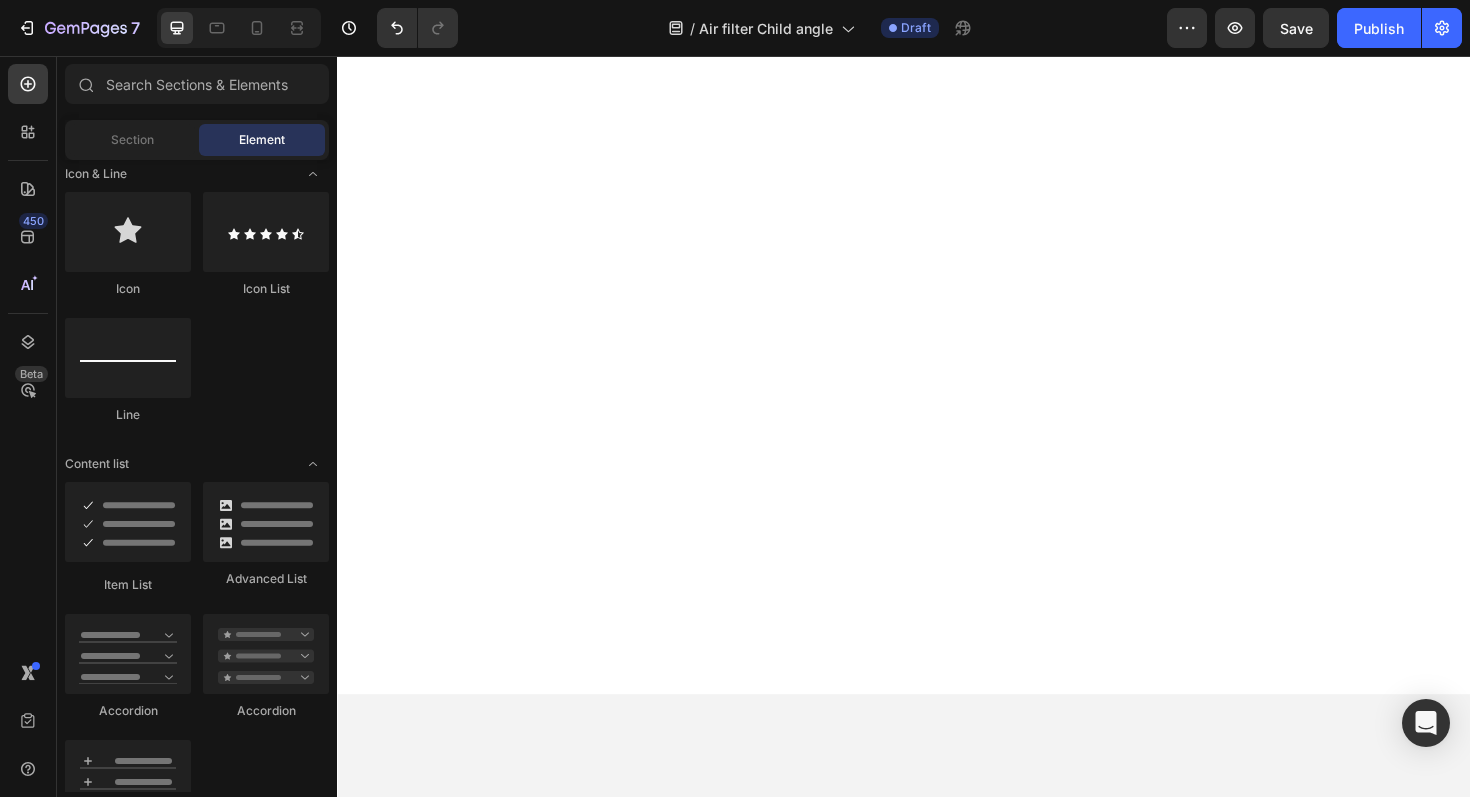 click on "The truth is, we were doubtful too. Could one brush really work across different cat personalities, coat types, and comfort levels?" at bounding box center [903, -1045] 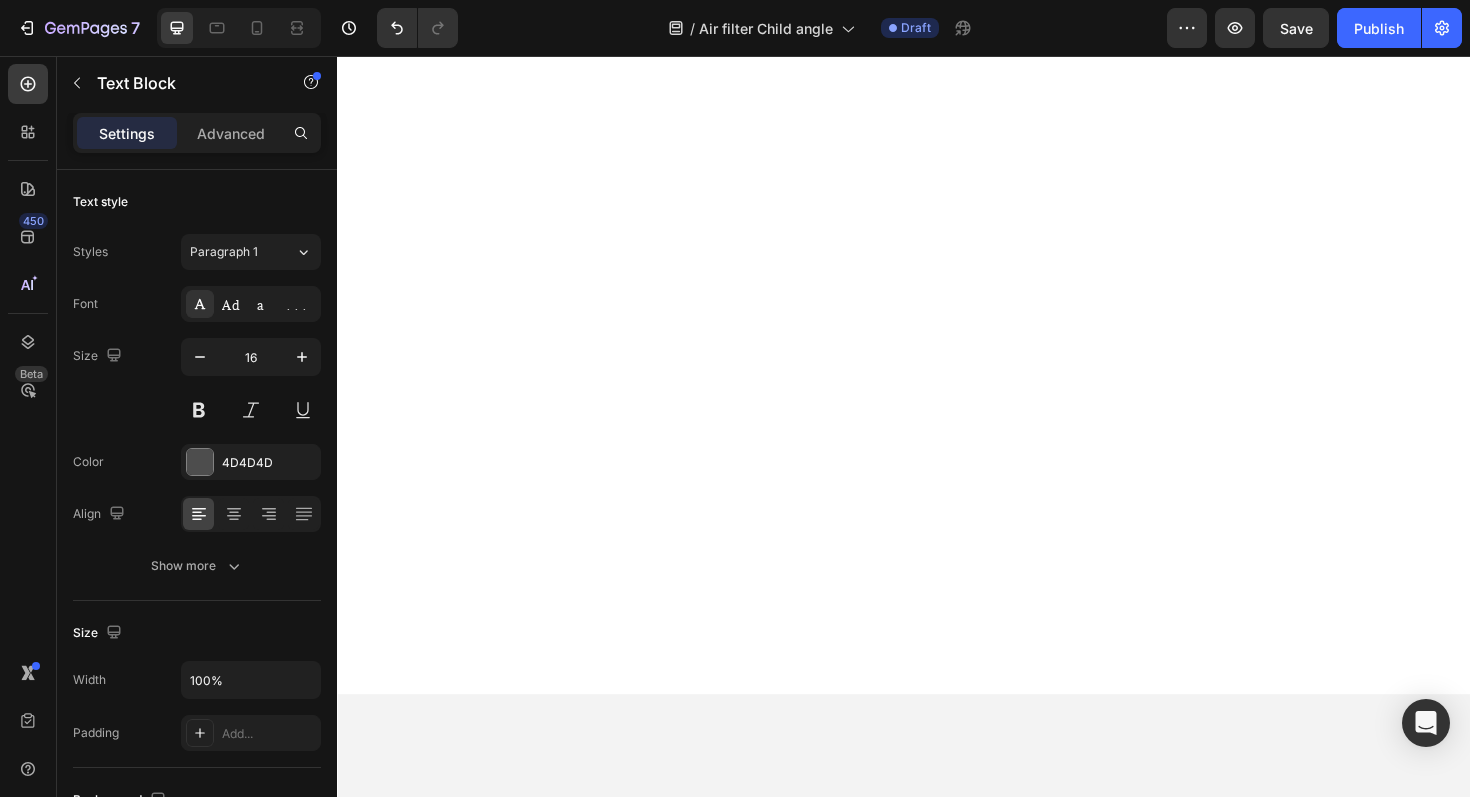 click on "The truth is, we were doubtful too. Could one brush really work across different cat personalities, coat types, and comfort levels?" at bounding box center [903, -1045] 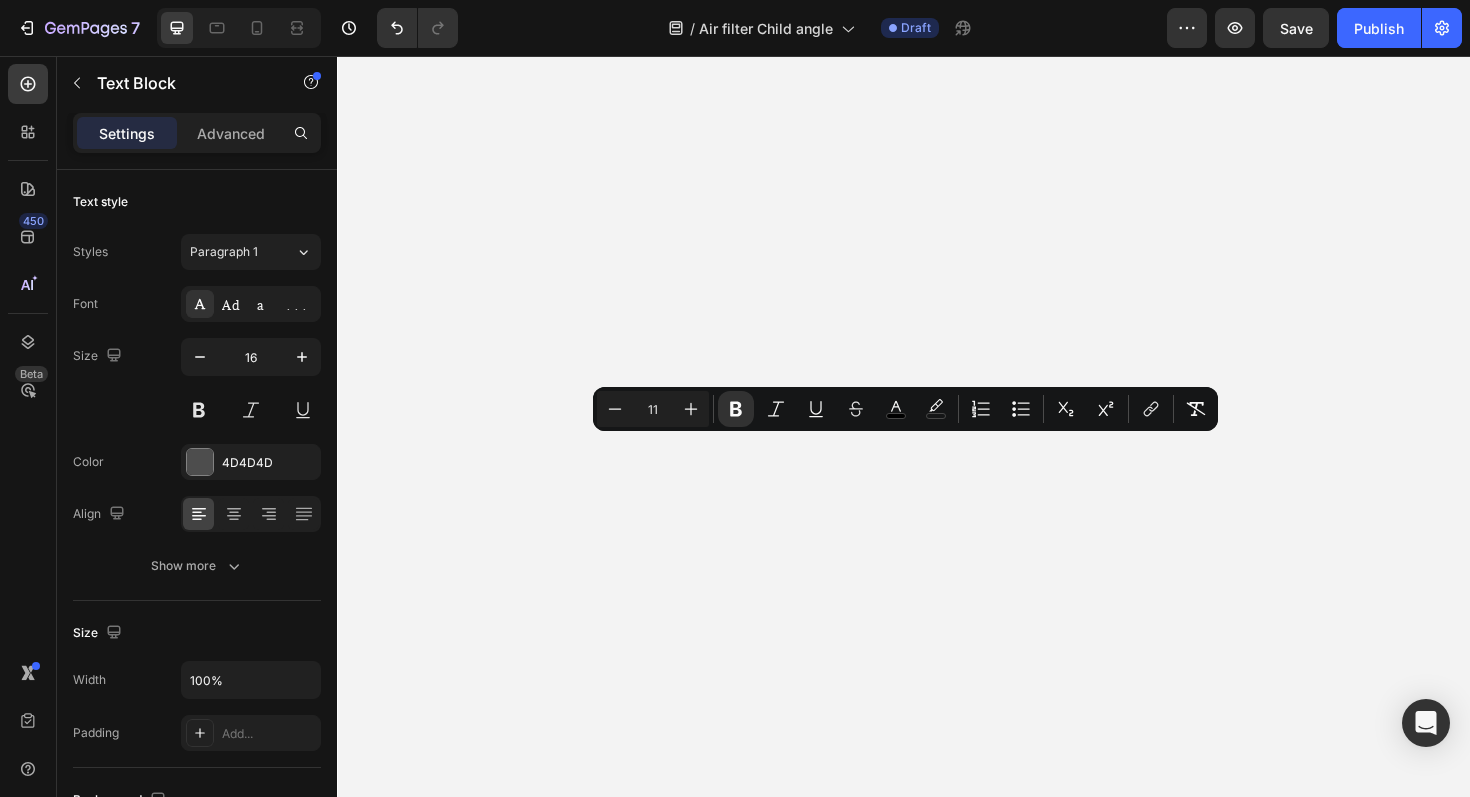 drag, startPoint x: 614, startPoint y: 552, endPoint x: 448, endPoint y: 36, distance: 542.04425 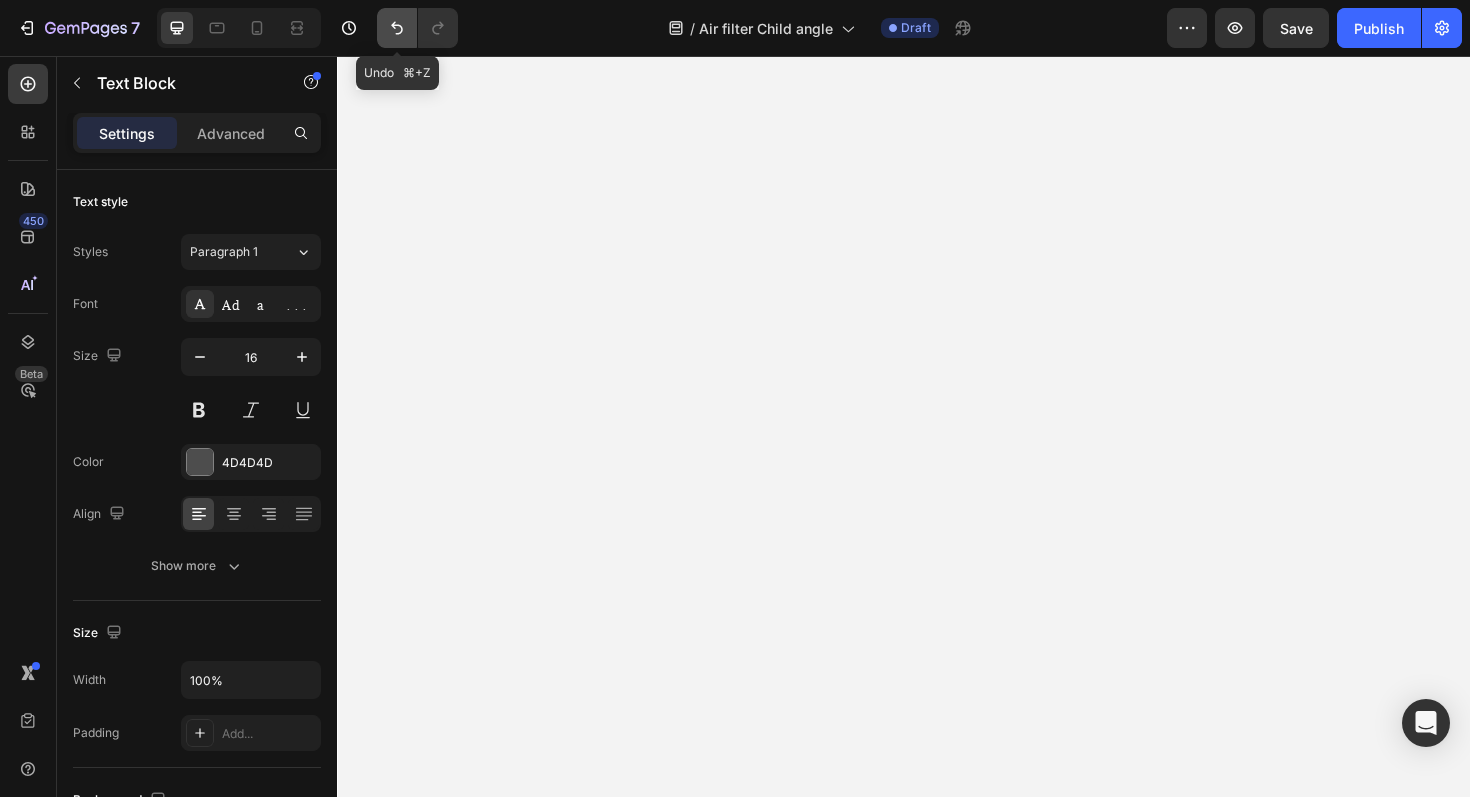 click 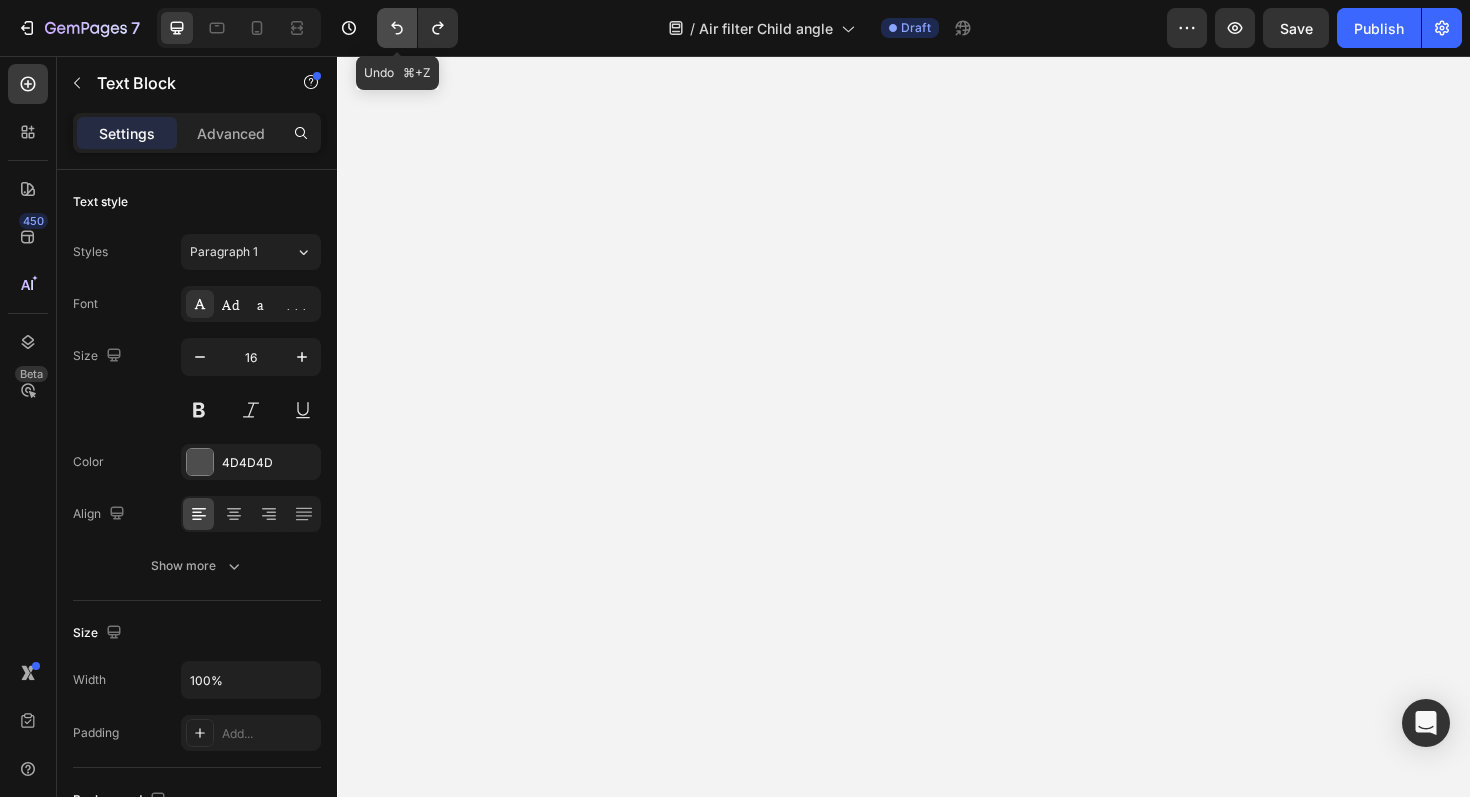click 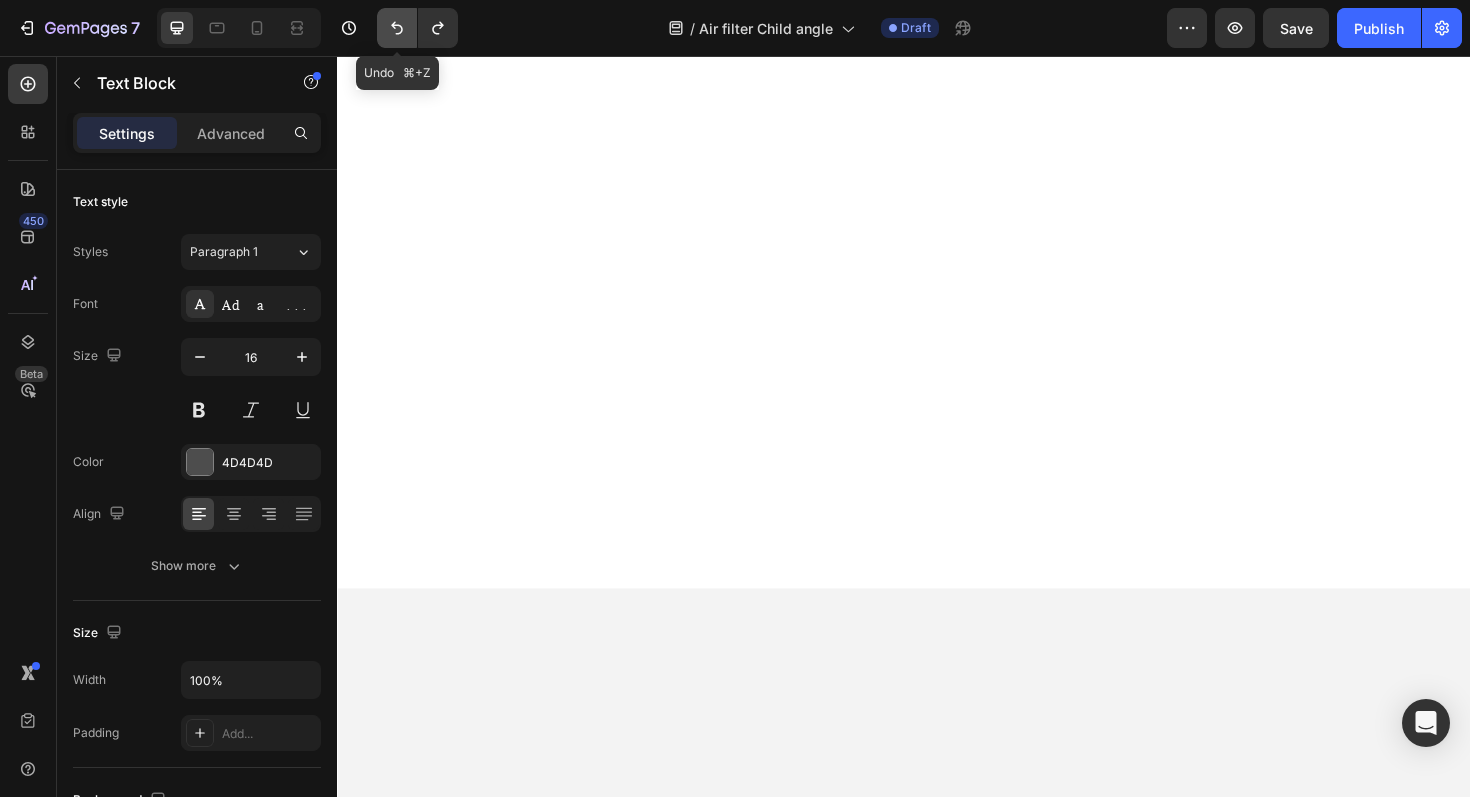click 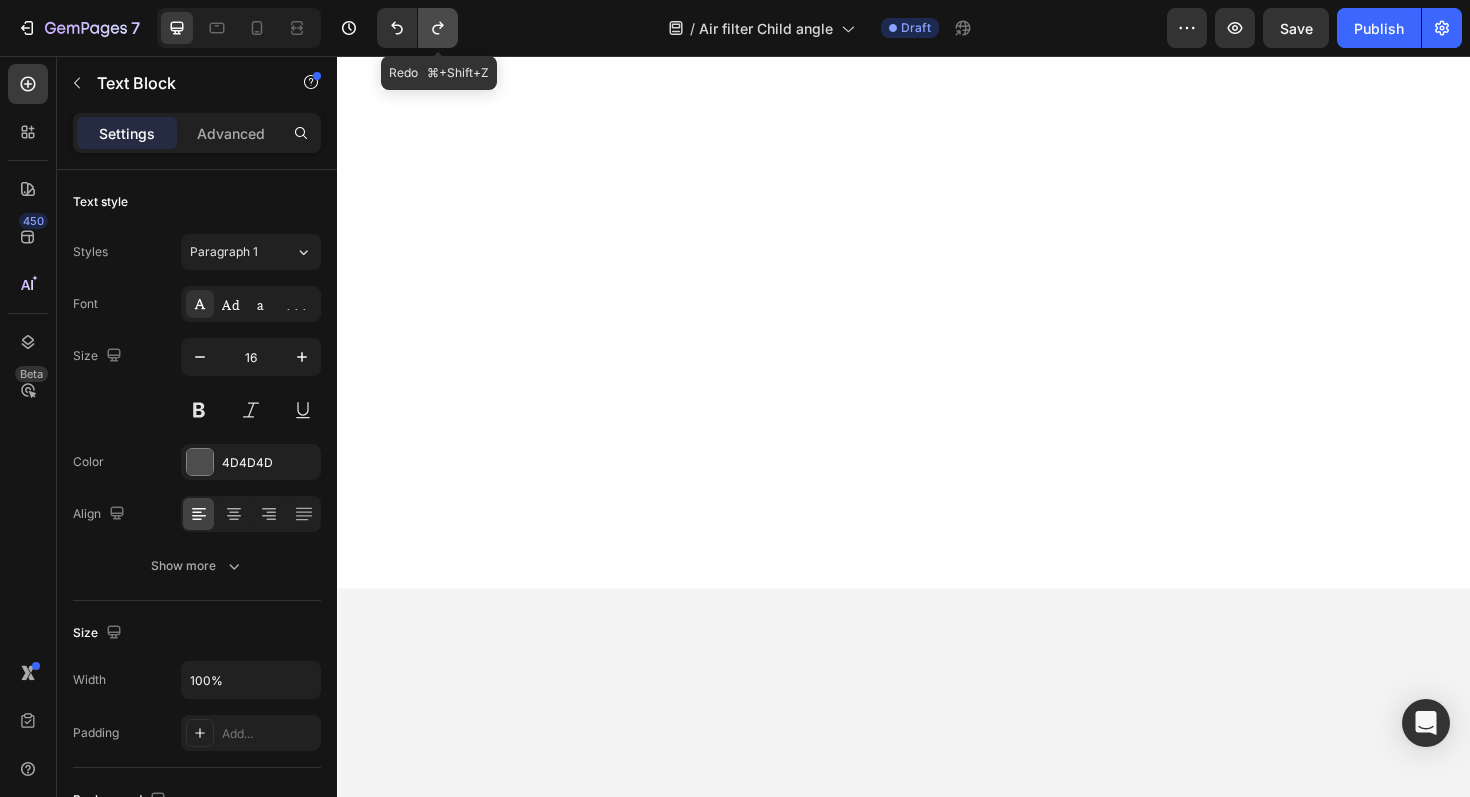 click 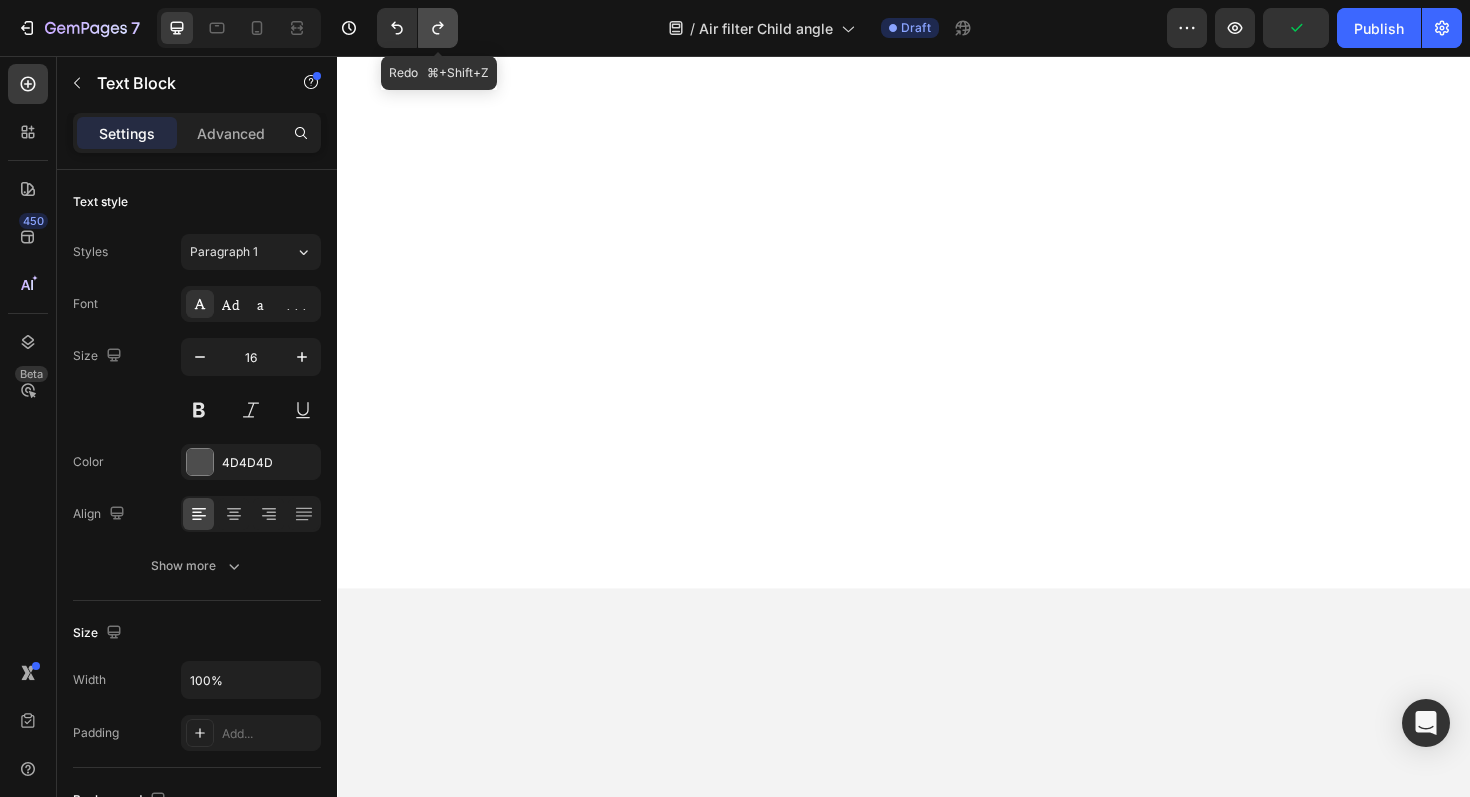 click 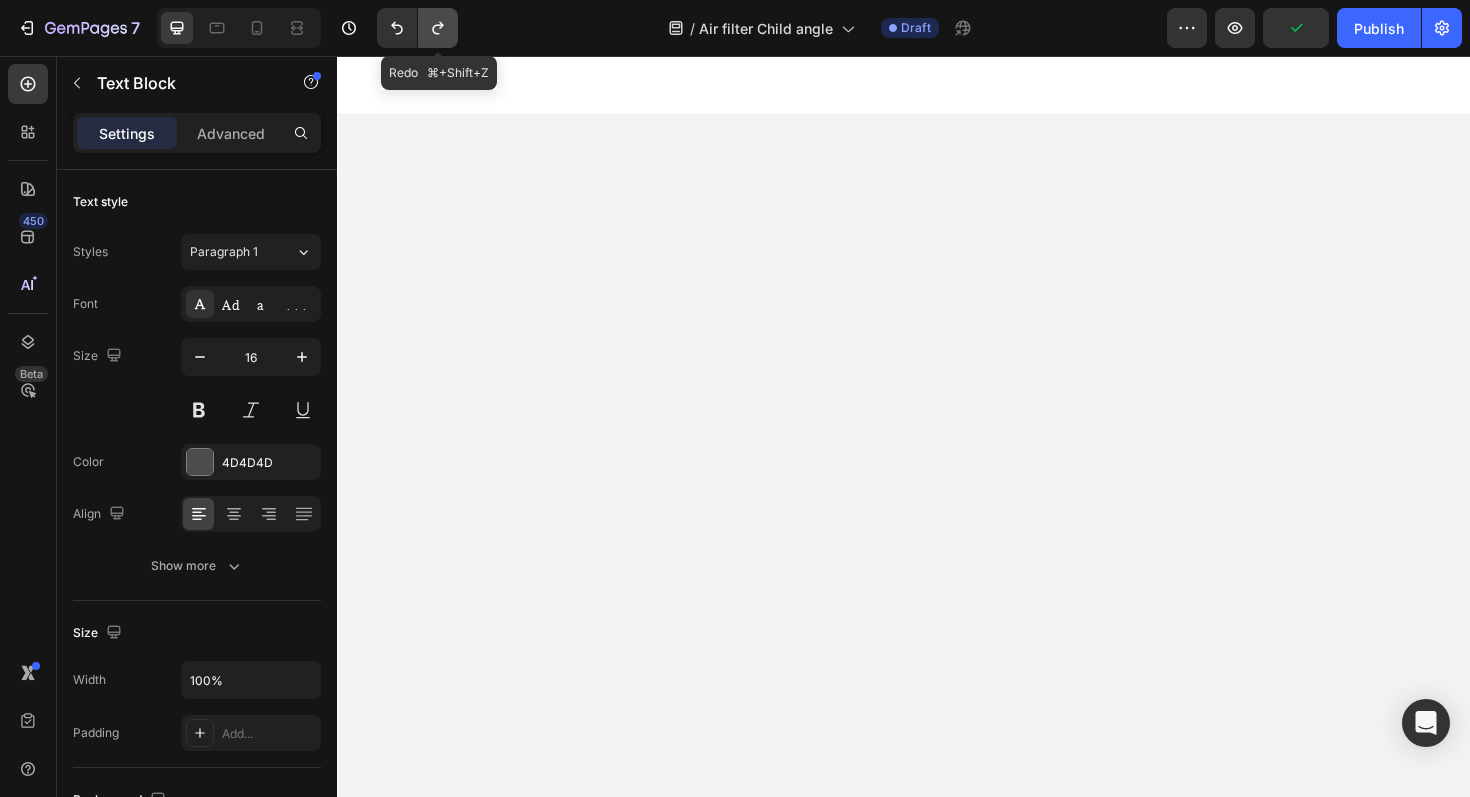 click 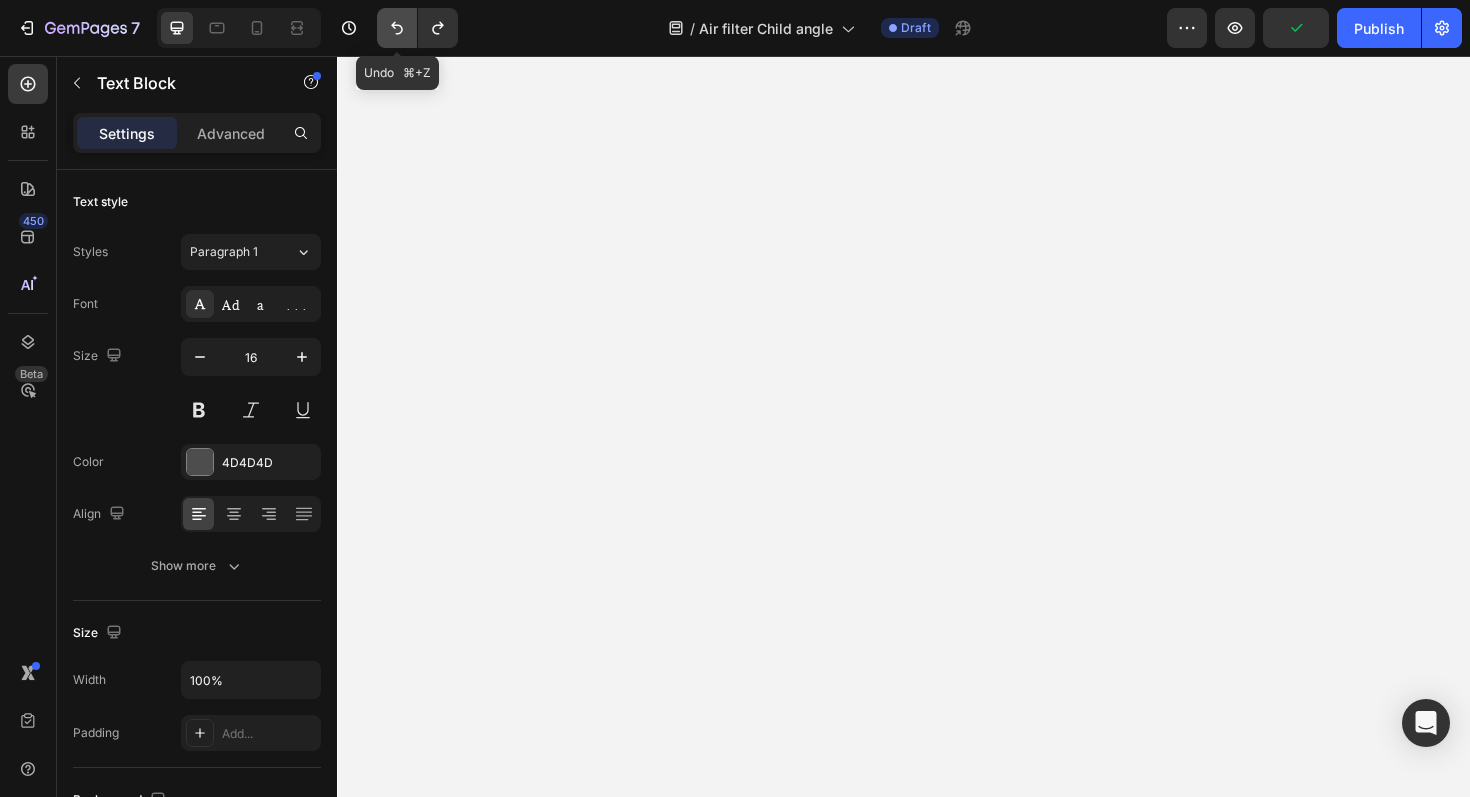 click 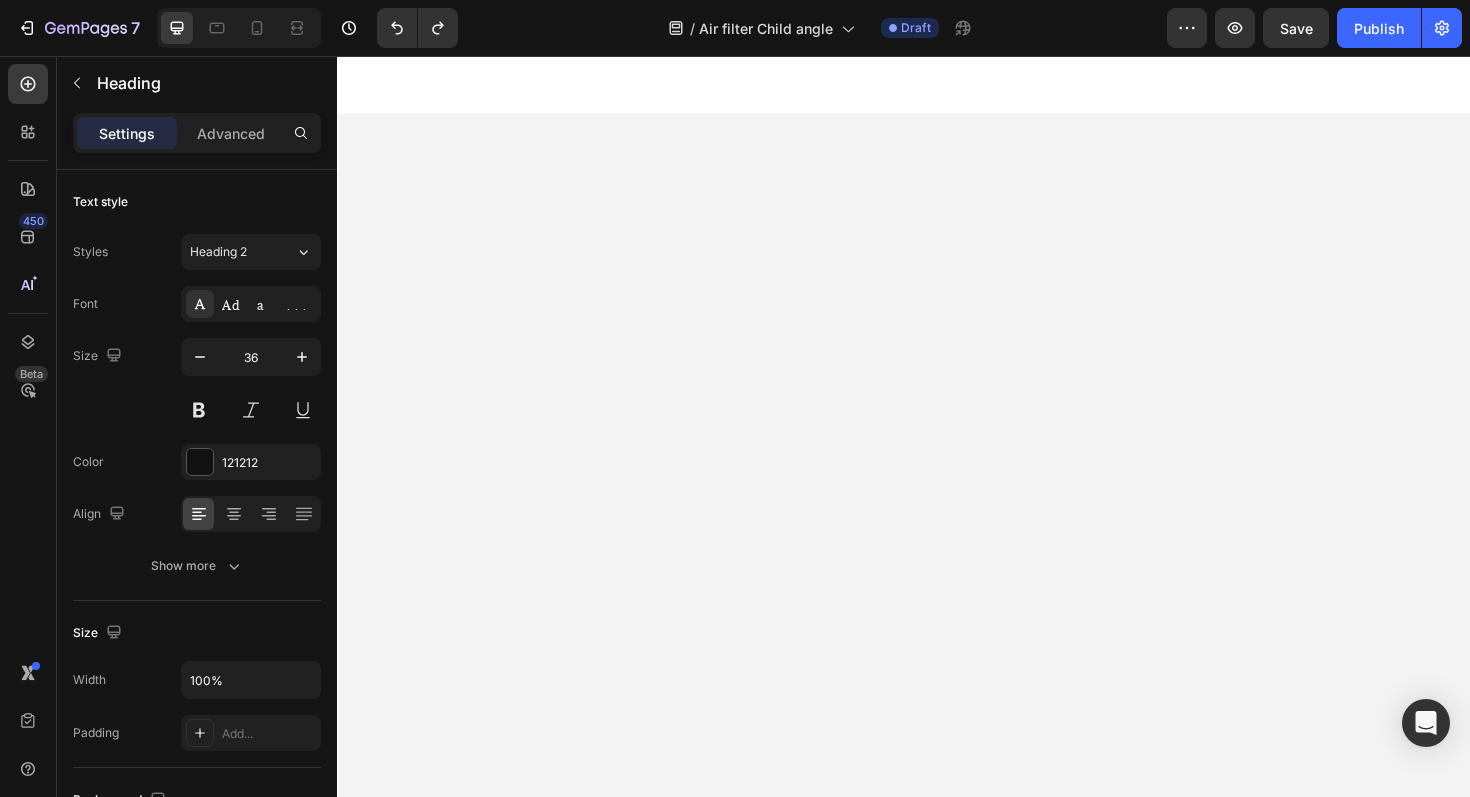 click on ""But Will It Work for" at bounding box center [512, -1183] 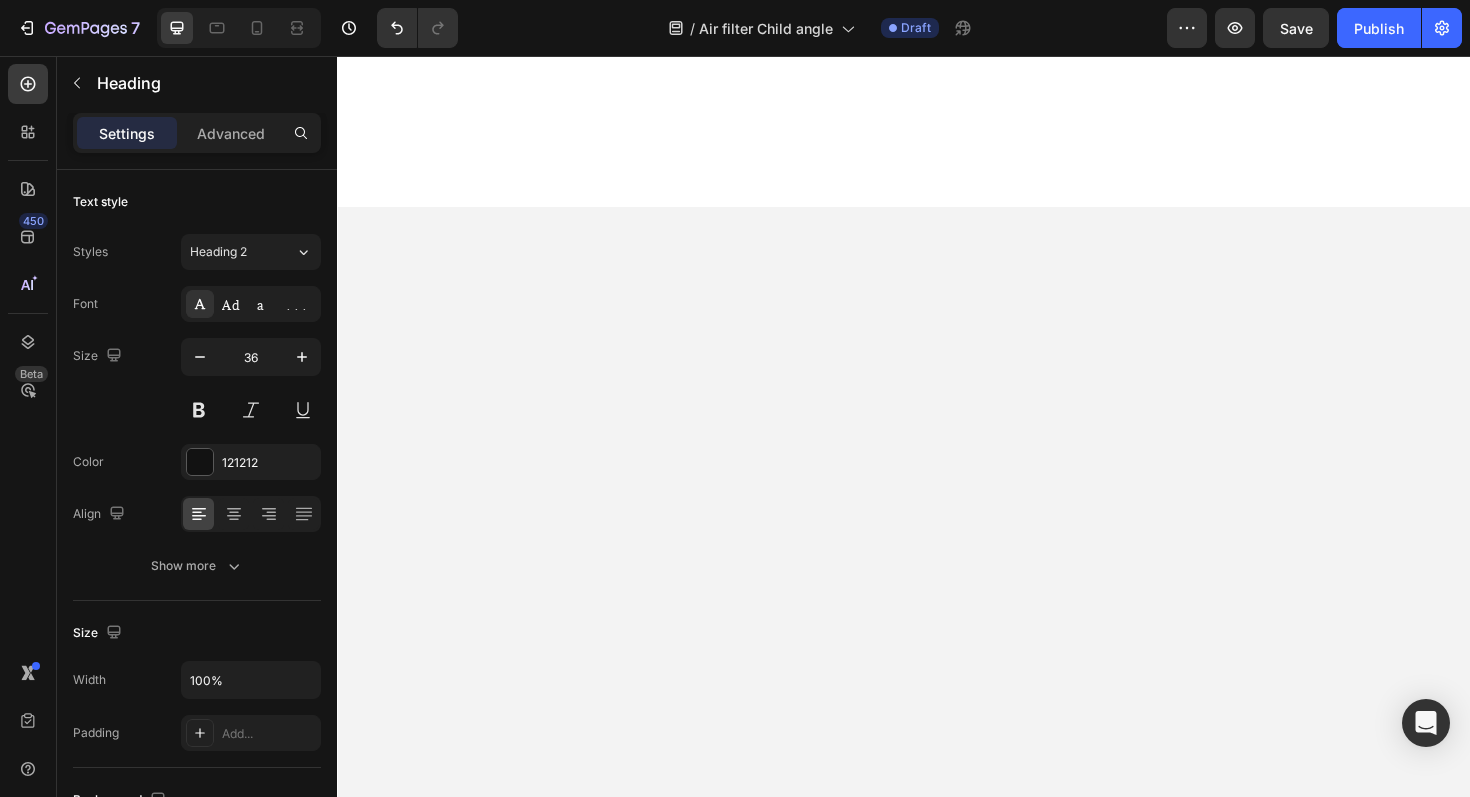 scroll, scrollTop: 13161, scrollLeft: 0, axis: vertical 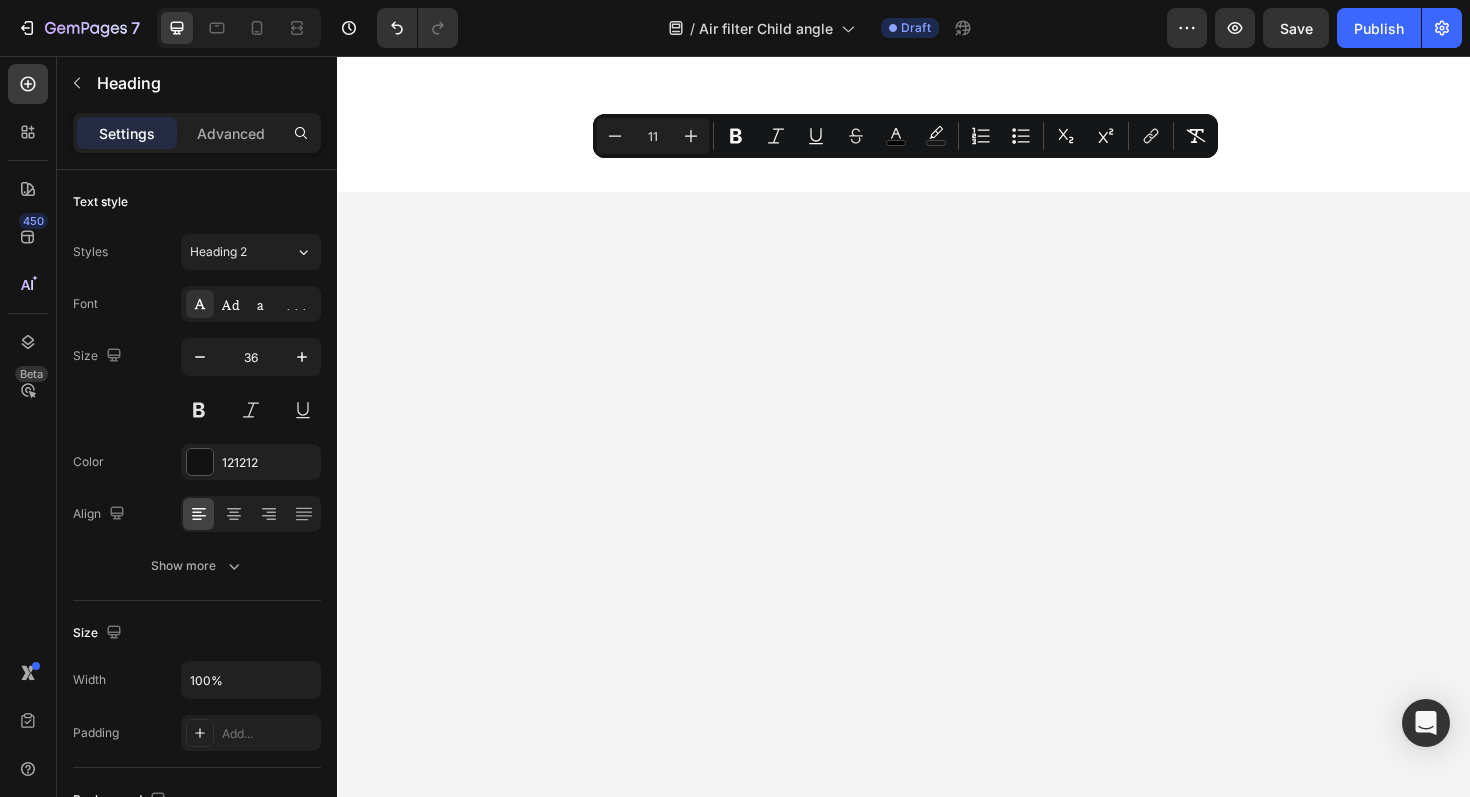 drag, startPoint x: 535, startPoint y: 577, endPoint x: 330, endPoint y: 169, distance: 456.60596 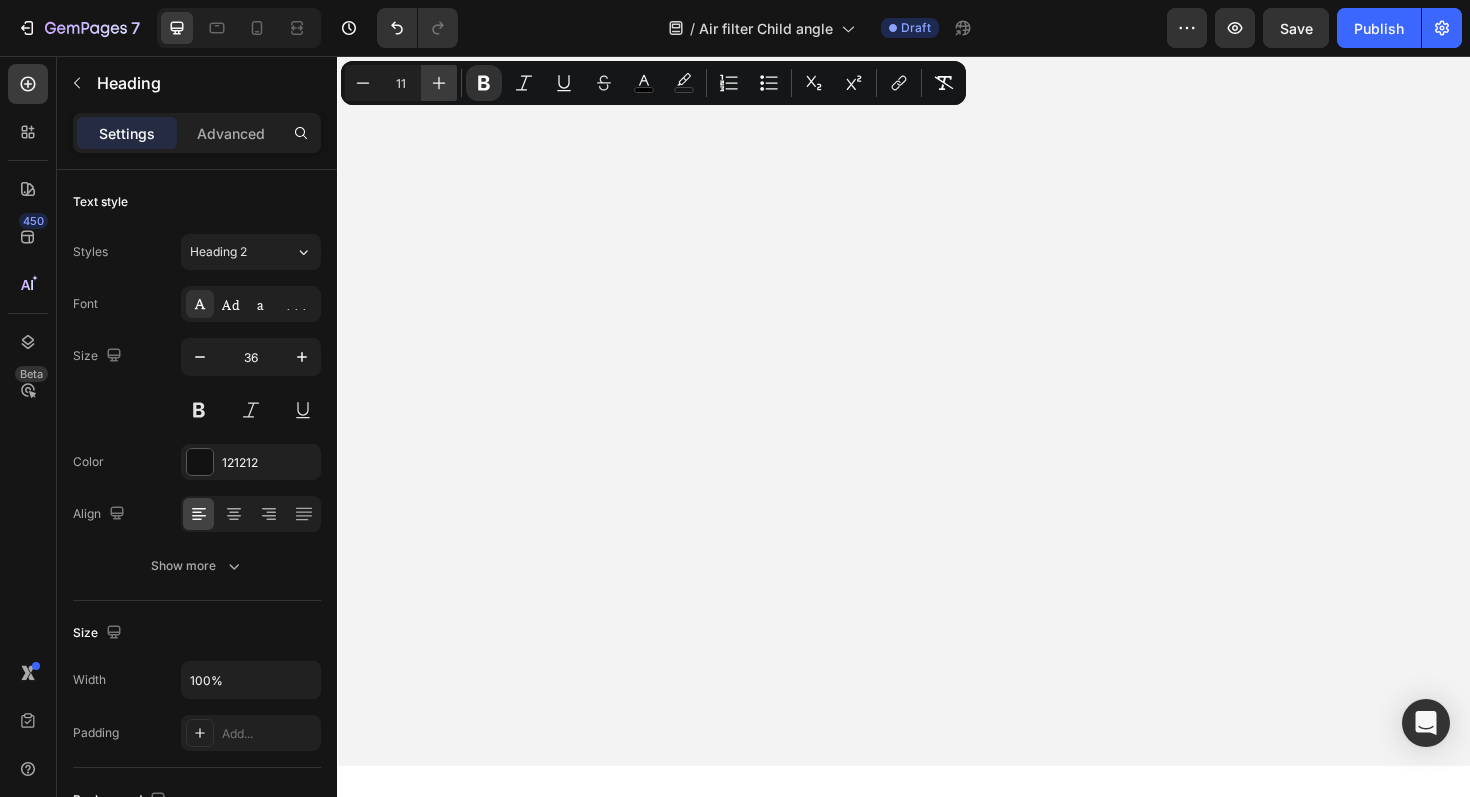 click 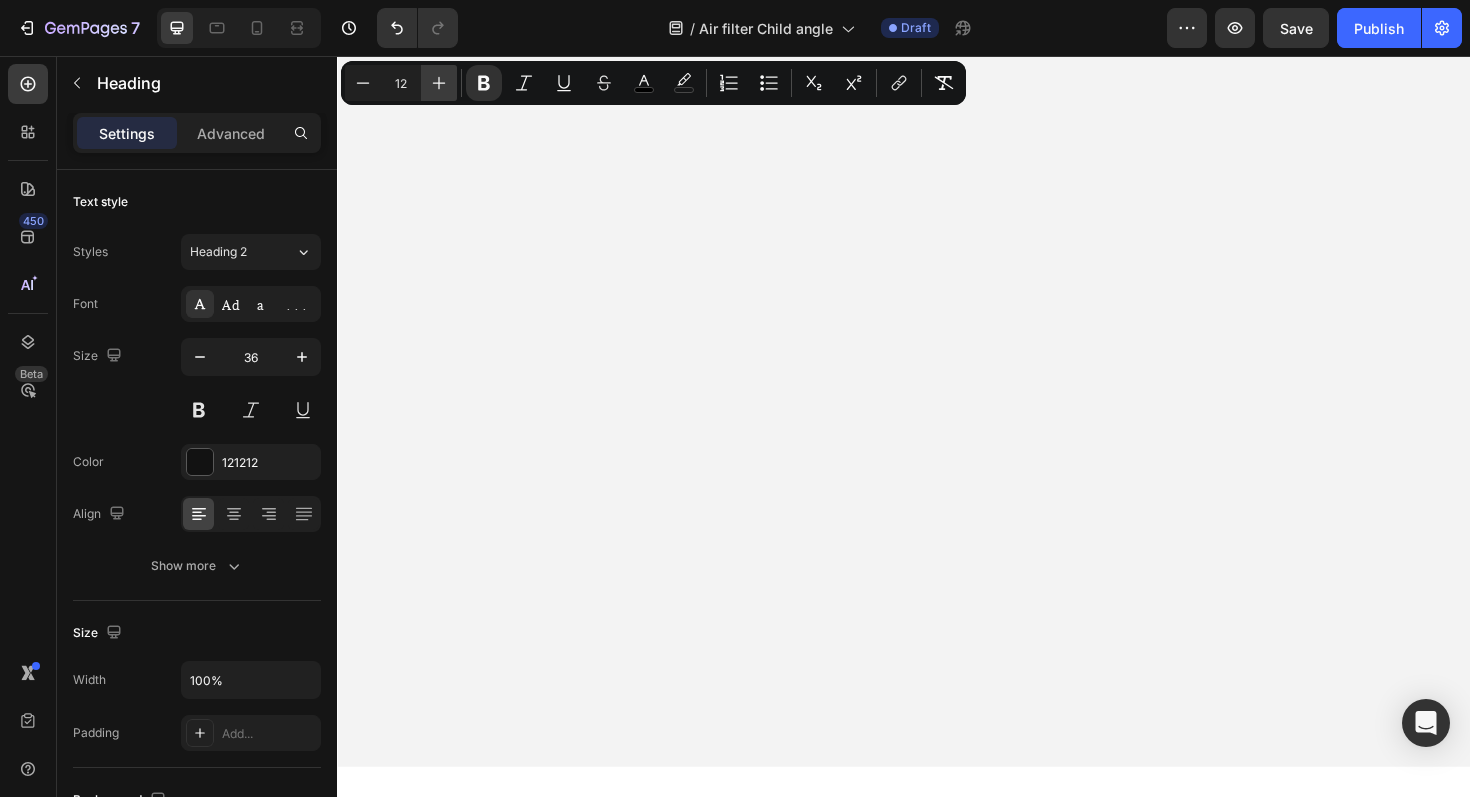 click 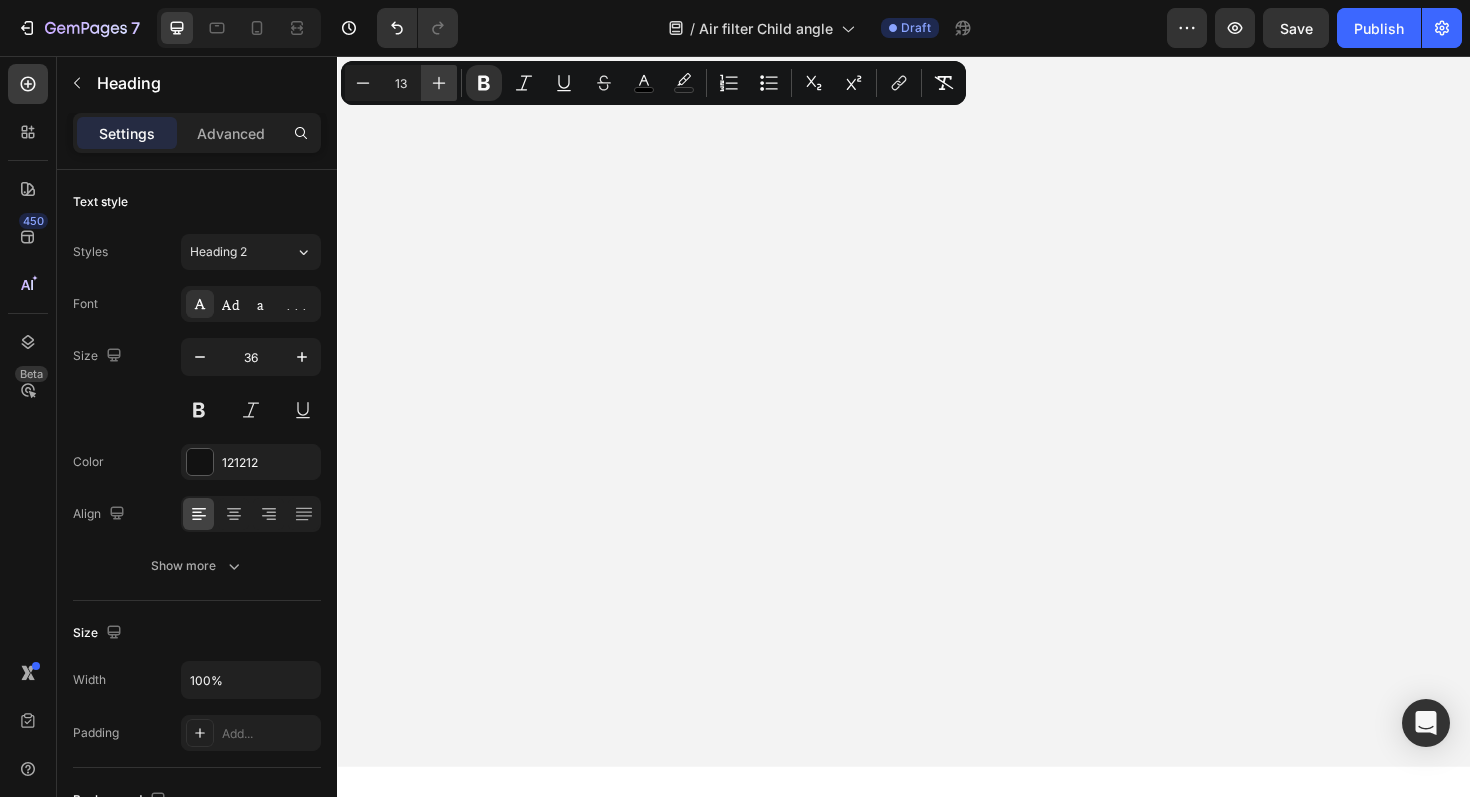 click 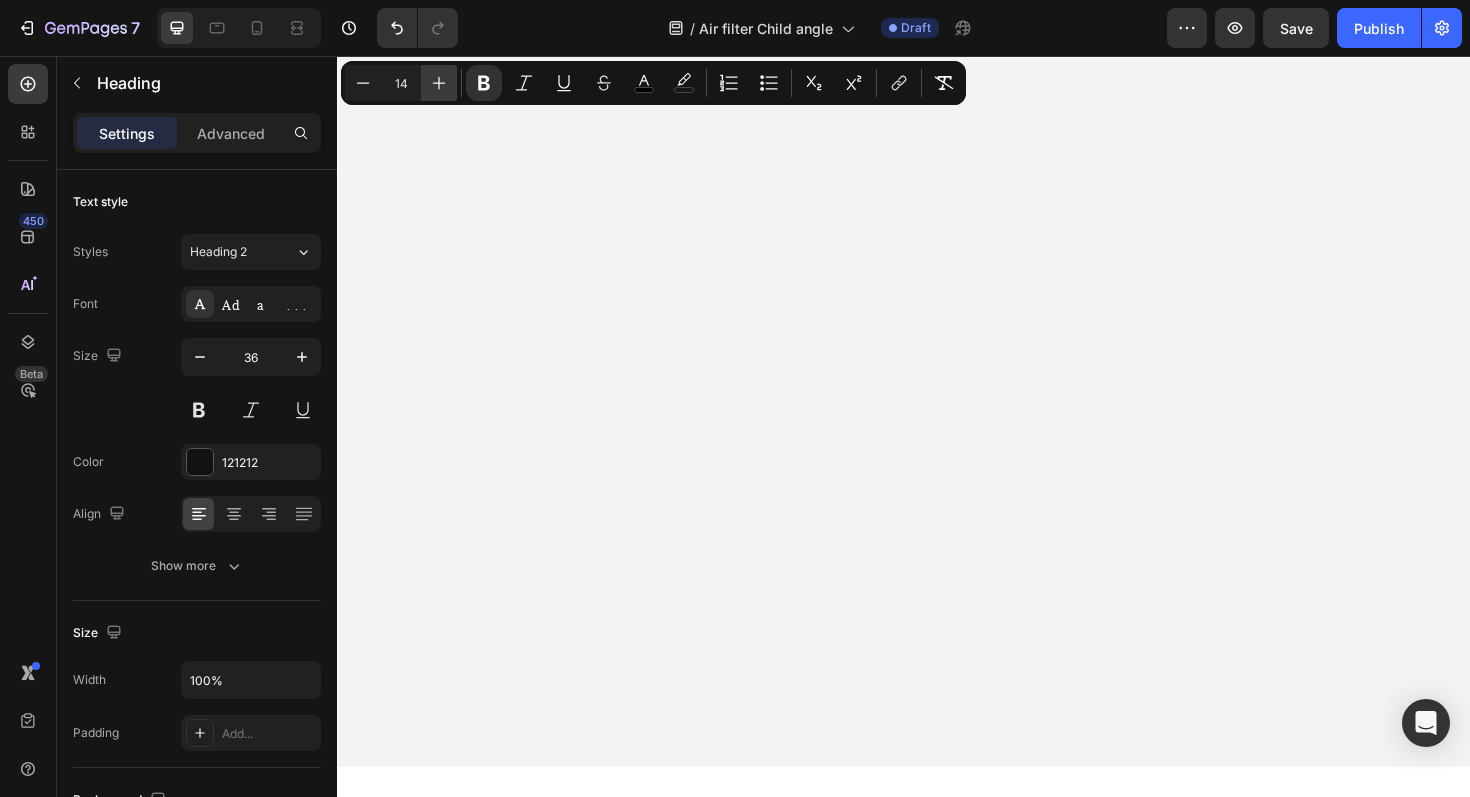 click 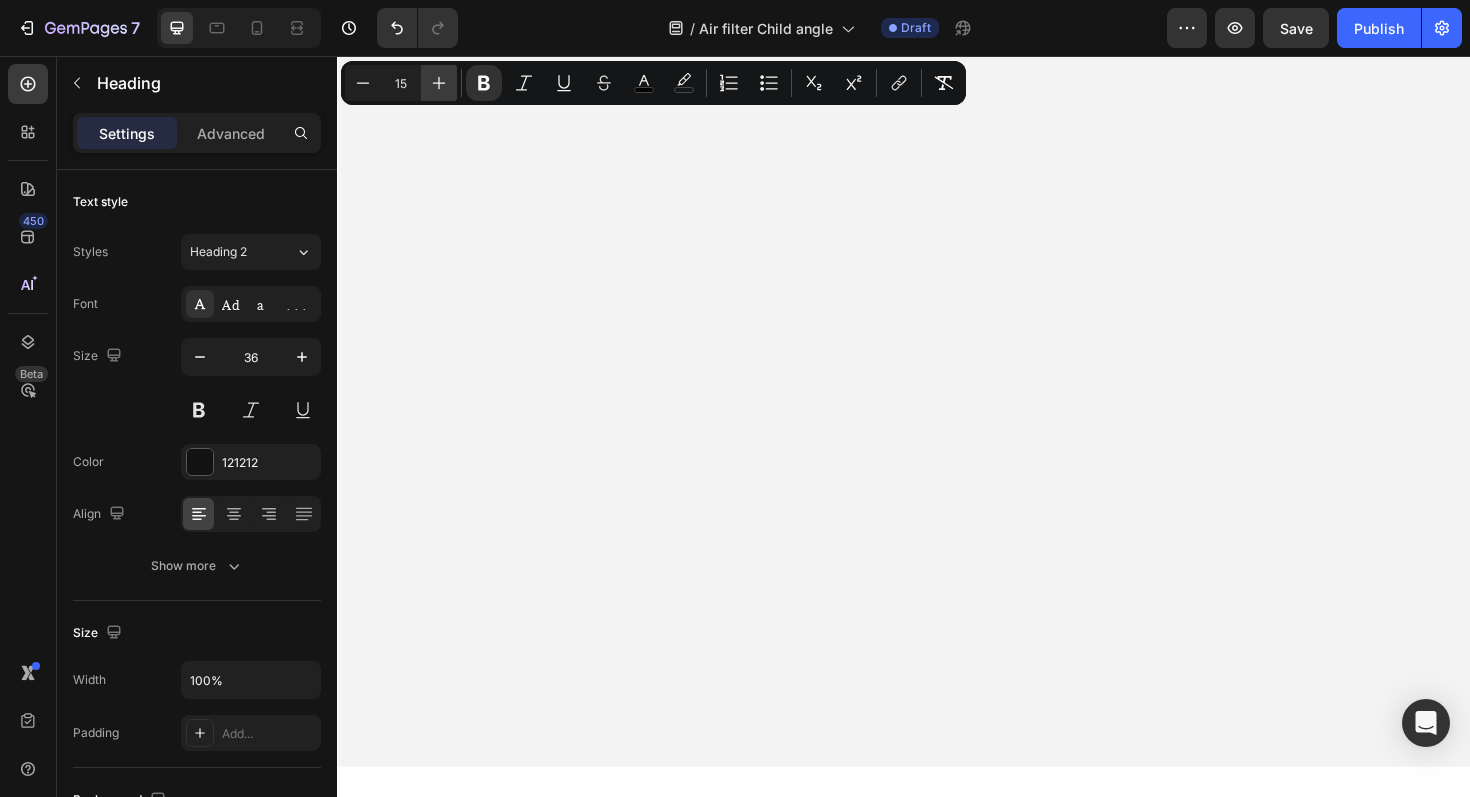 click 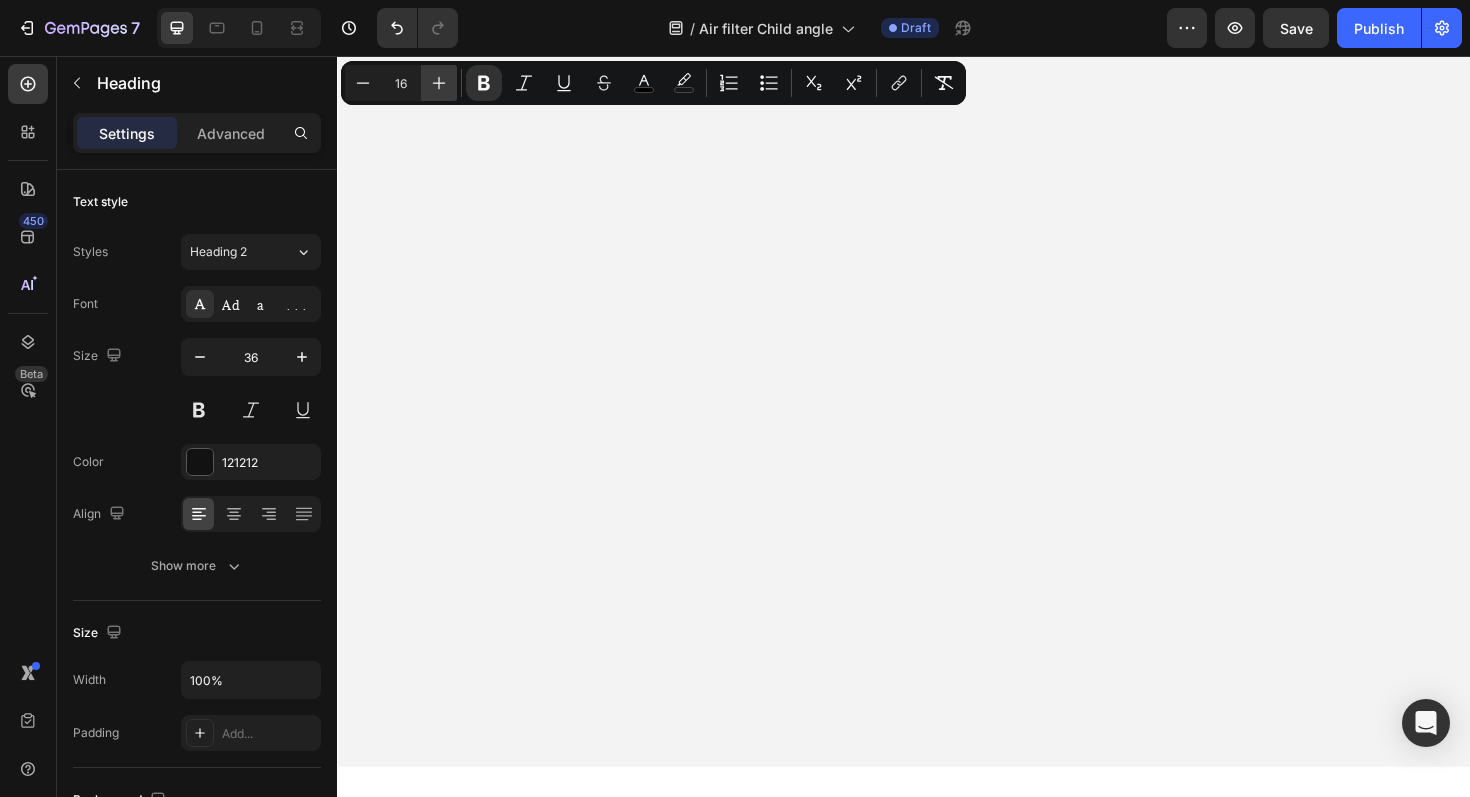 click 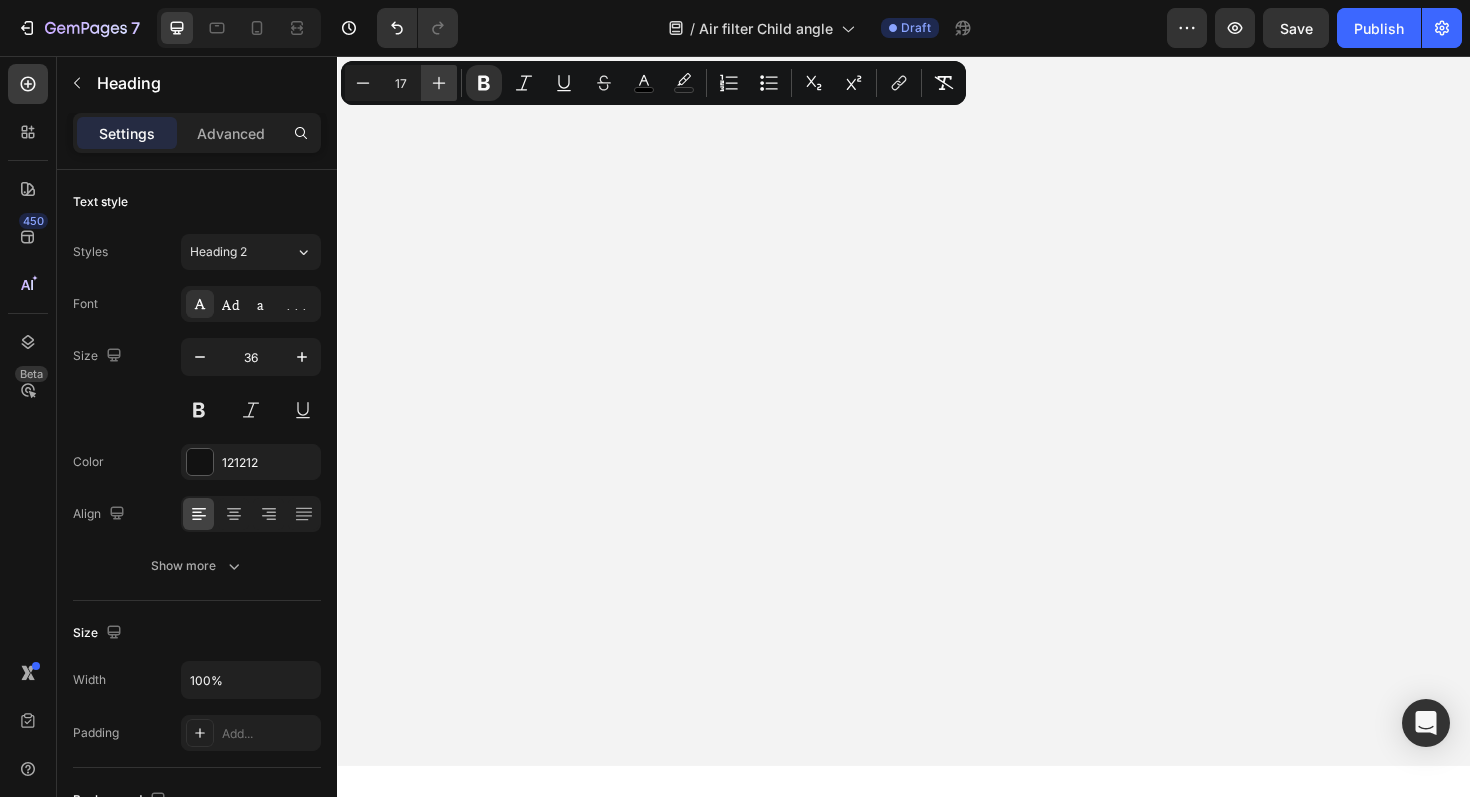 click 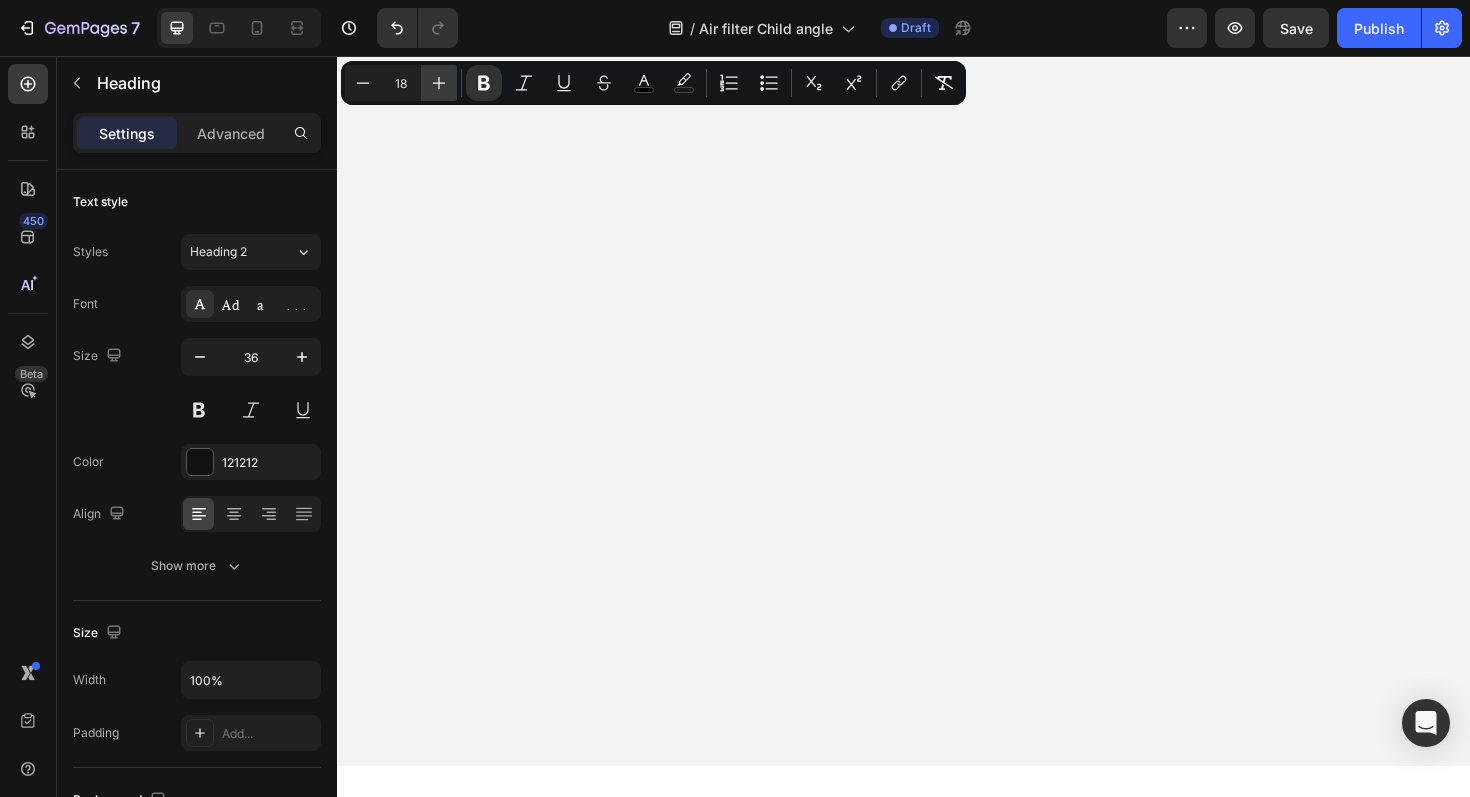 click 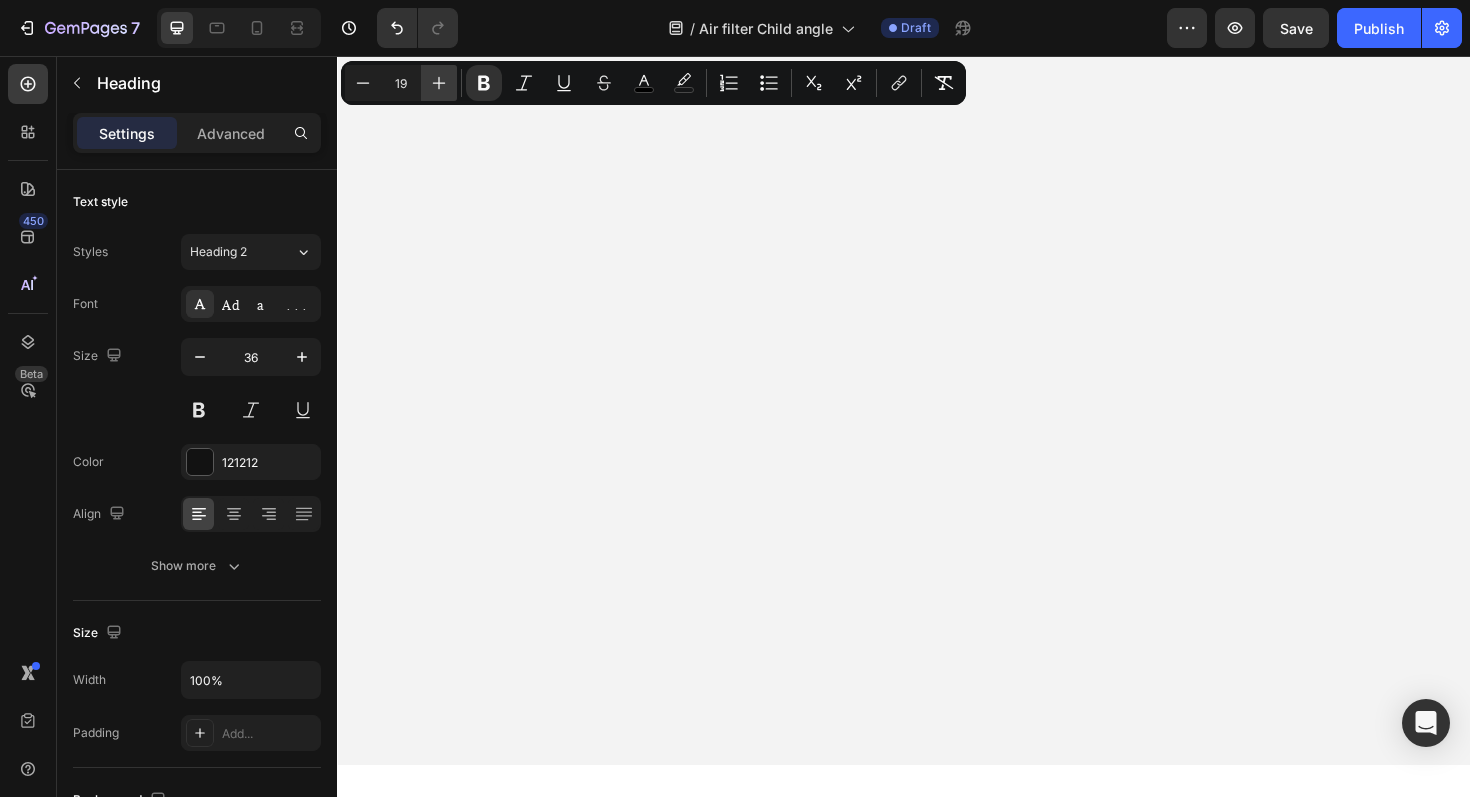 click 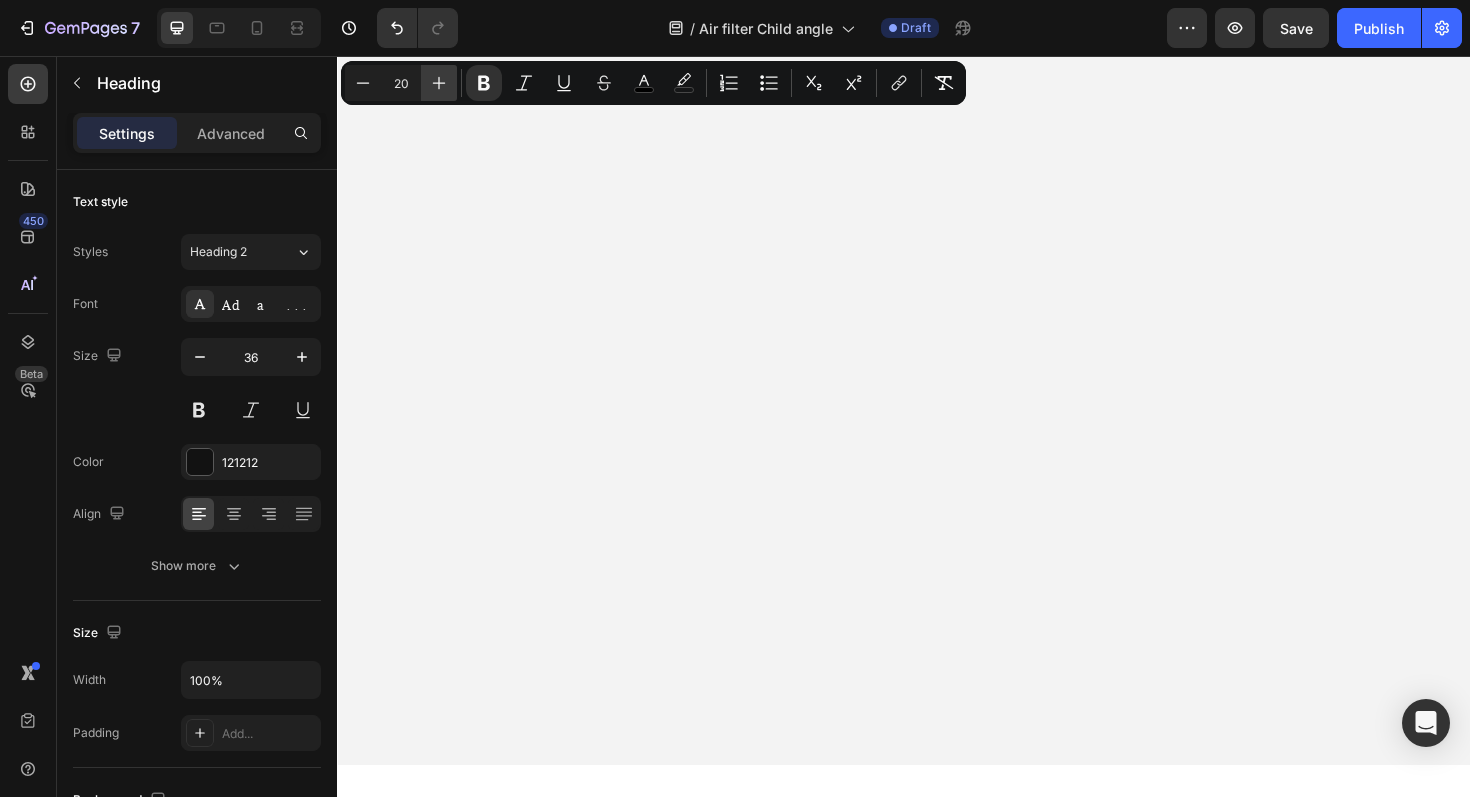 click 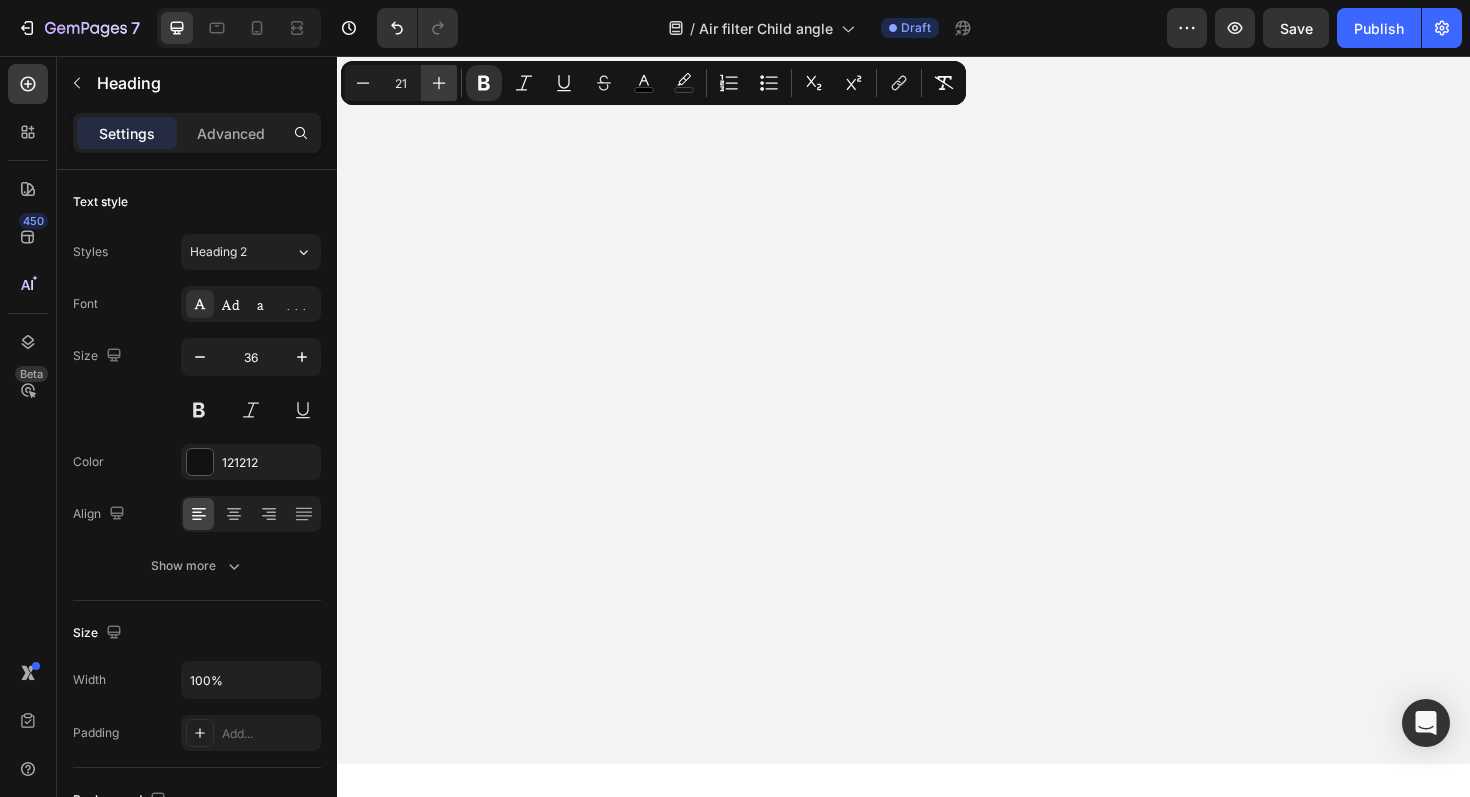 click 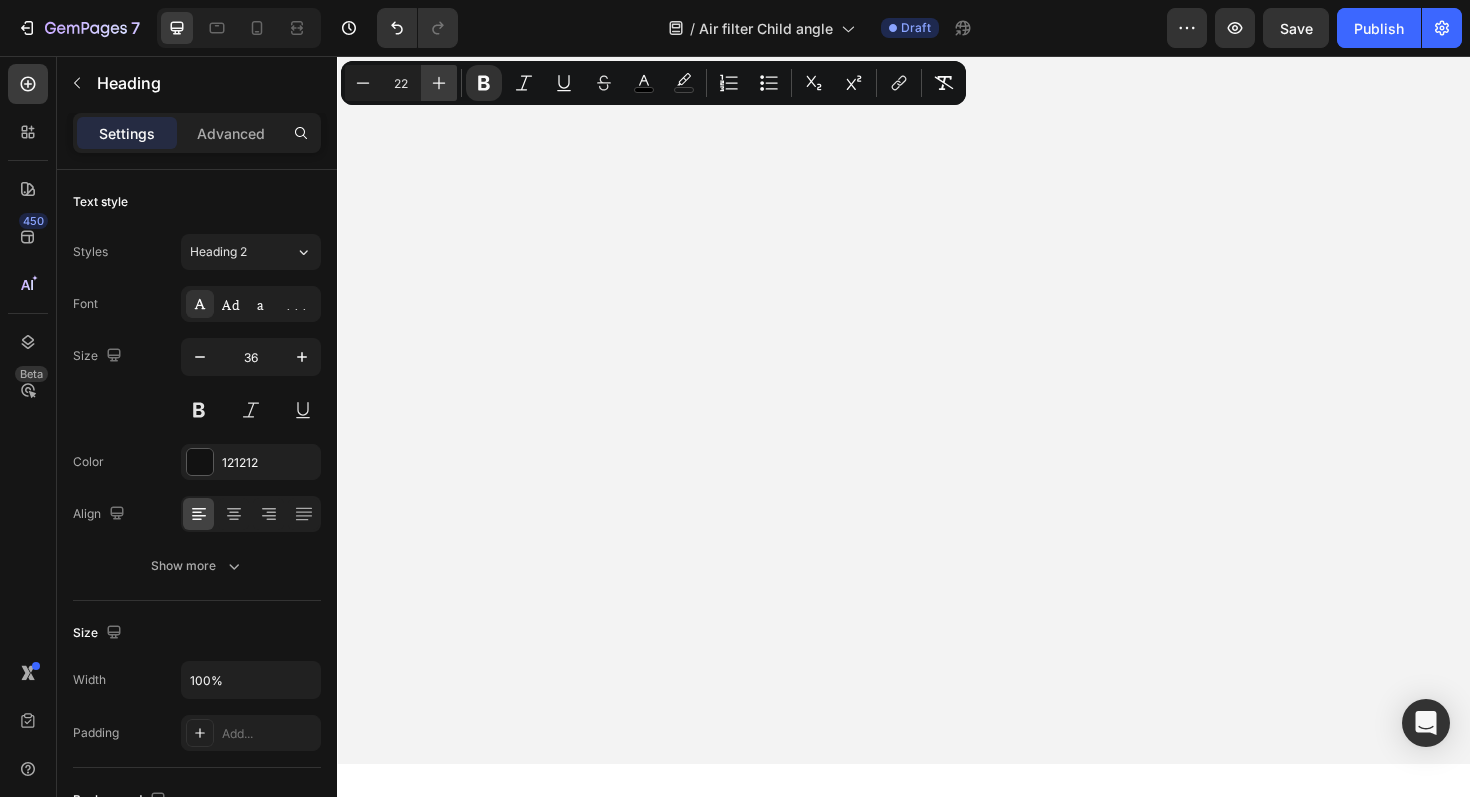 click 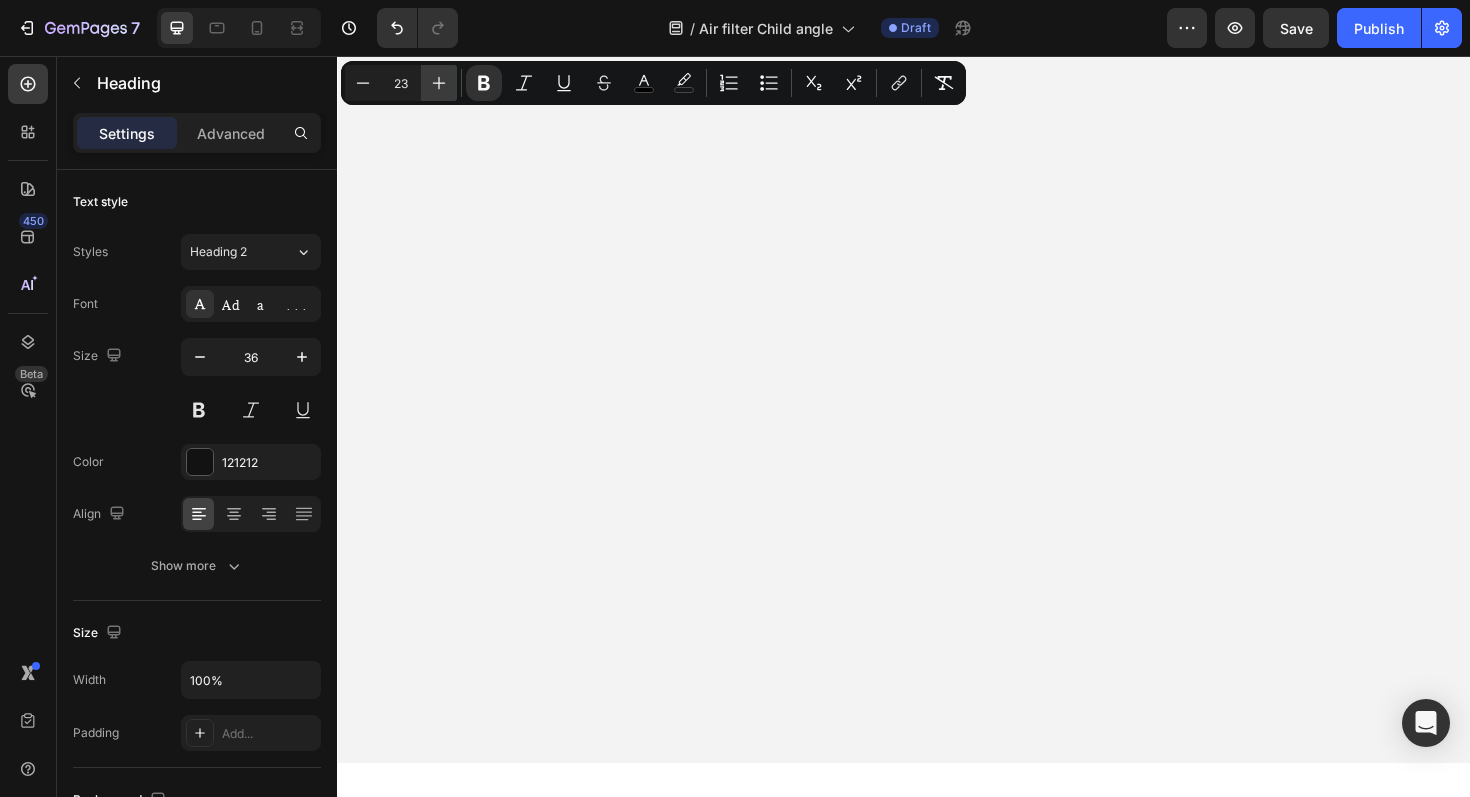 click 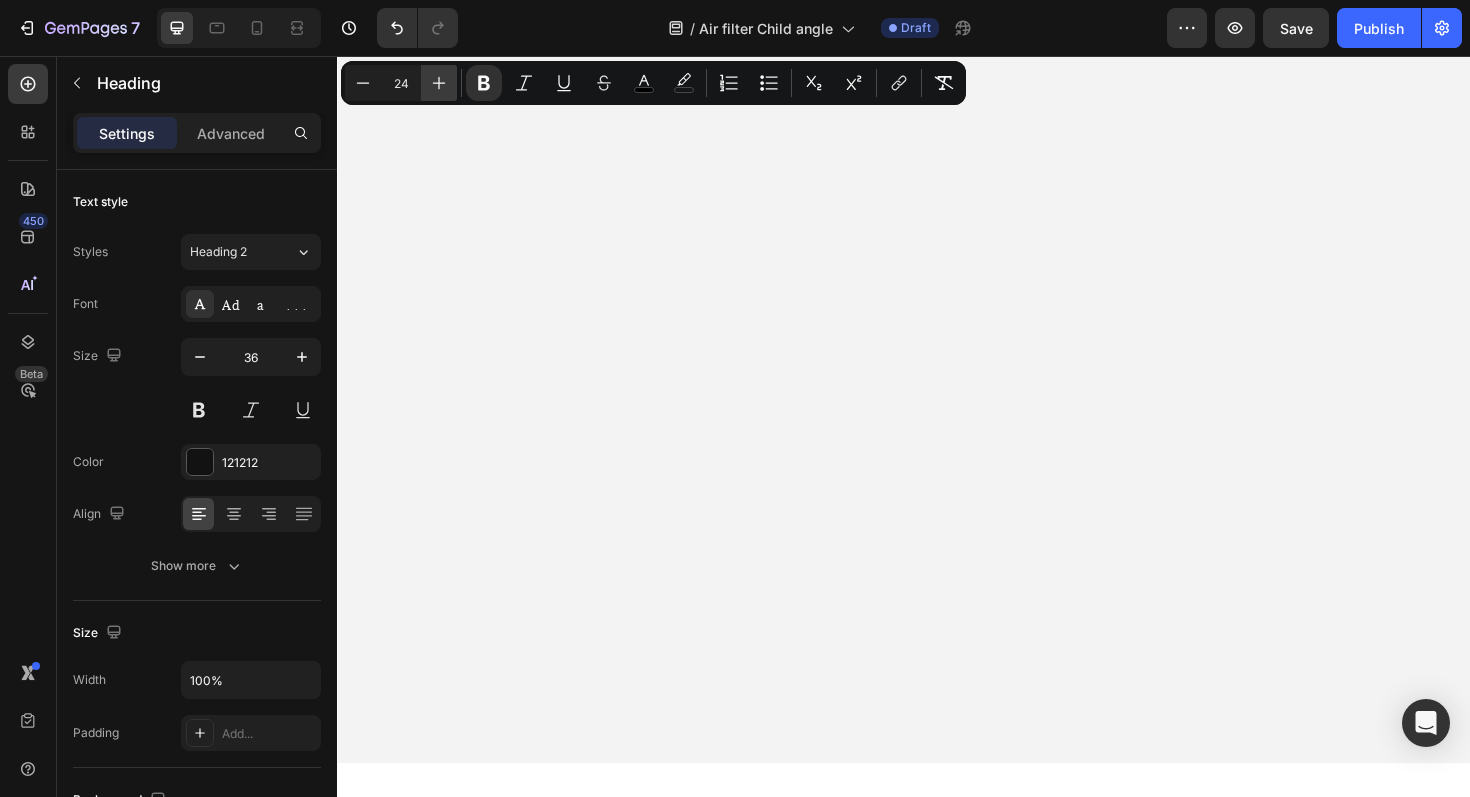 click 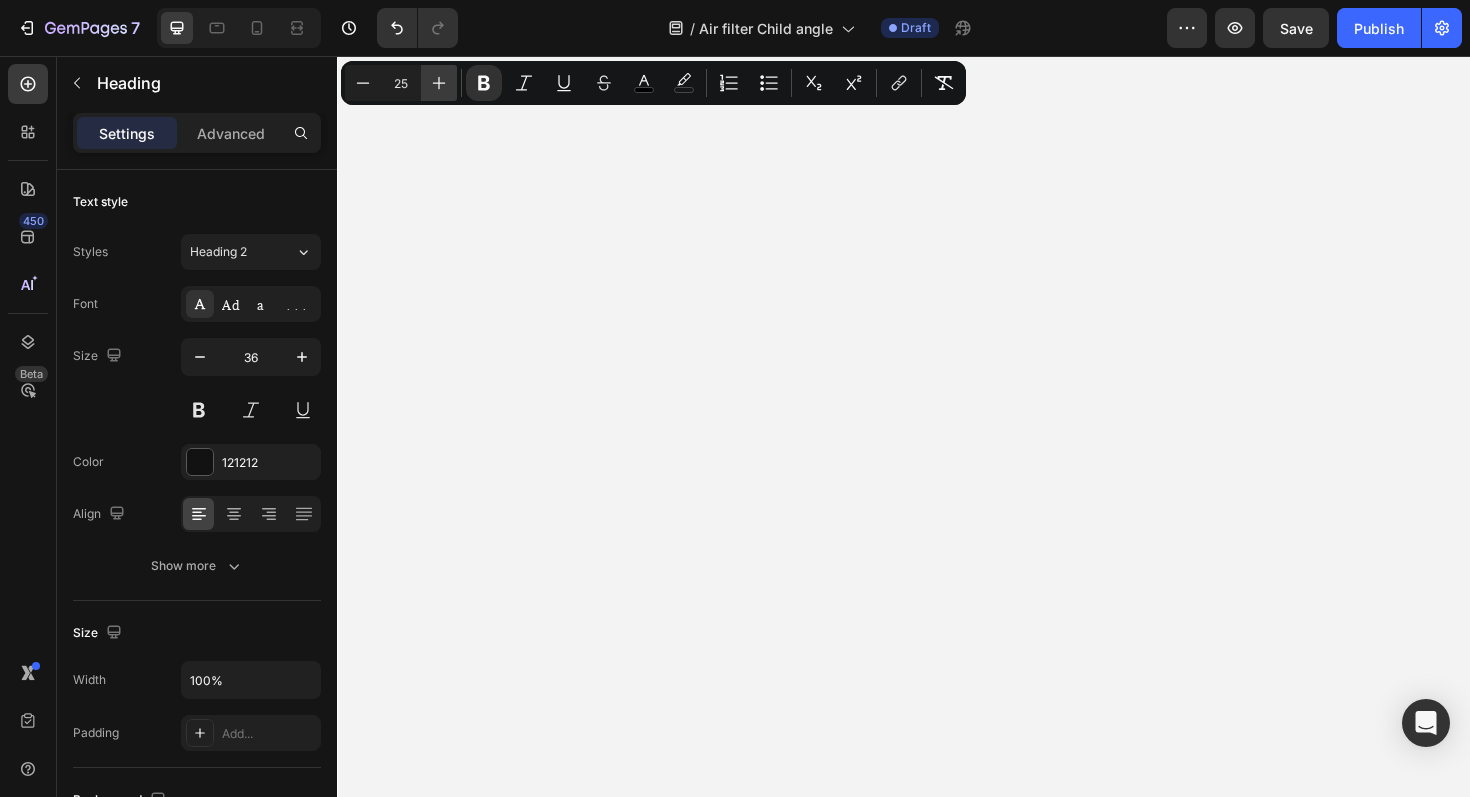 click 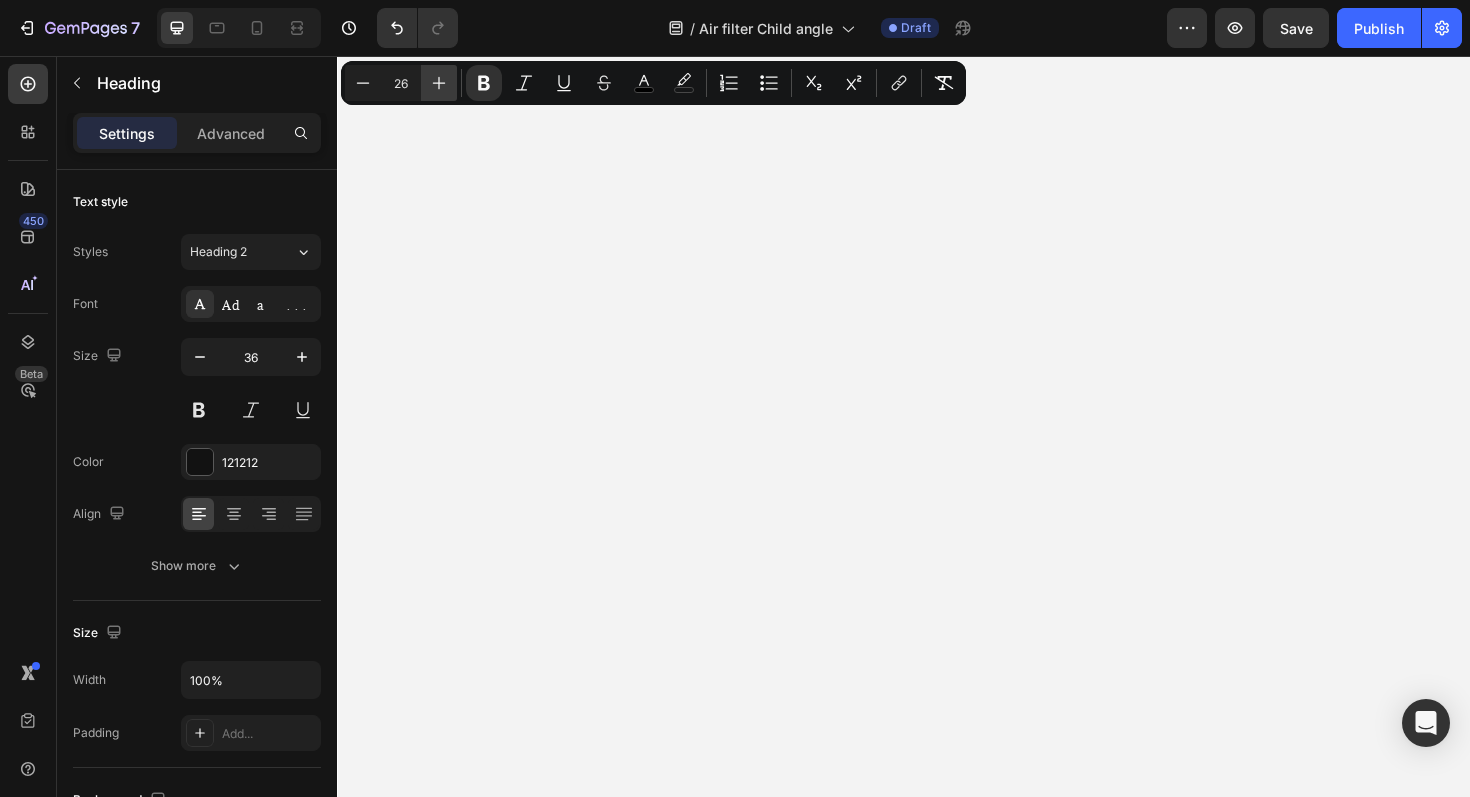 click 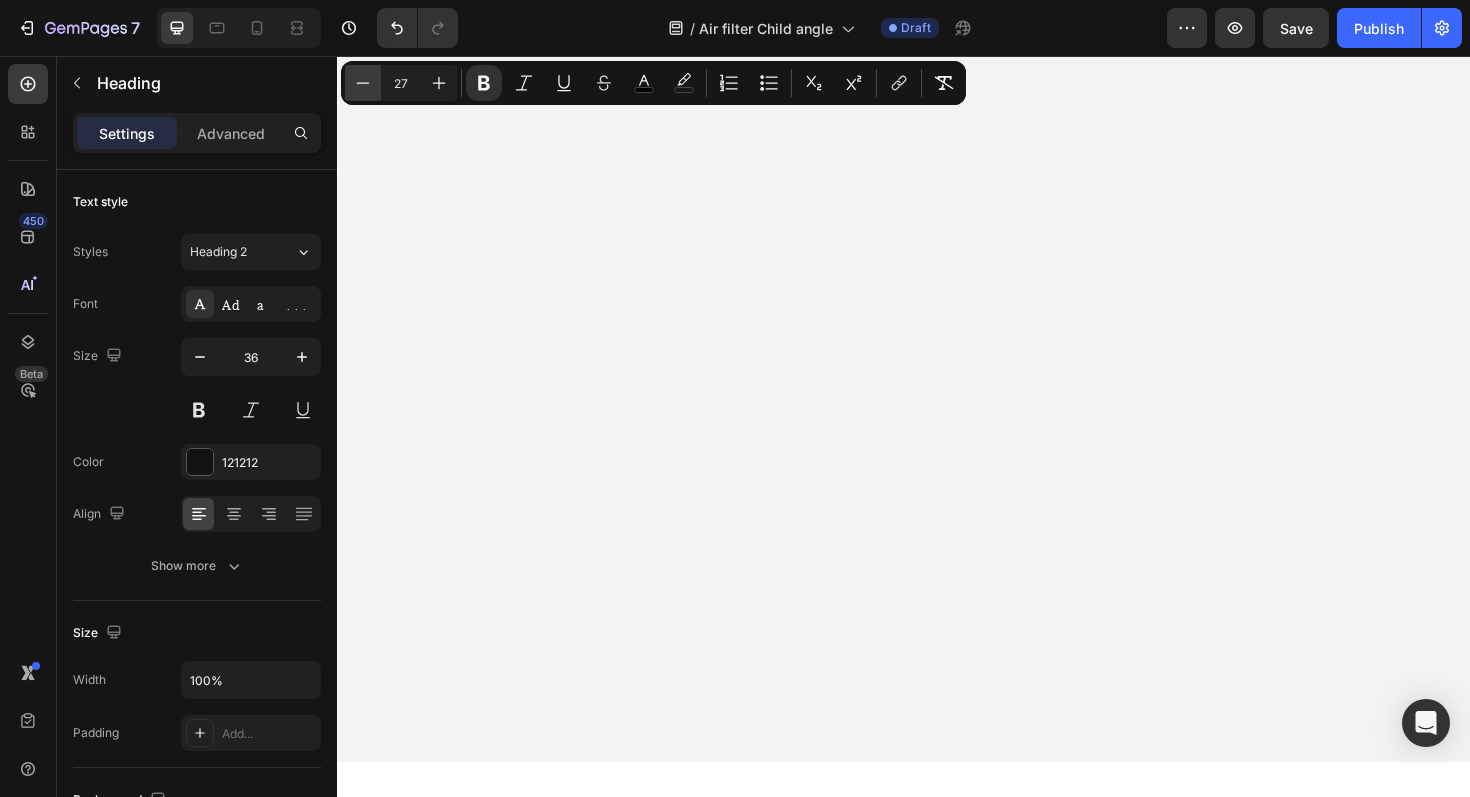 click 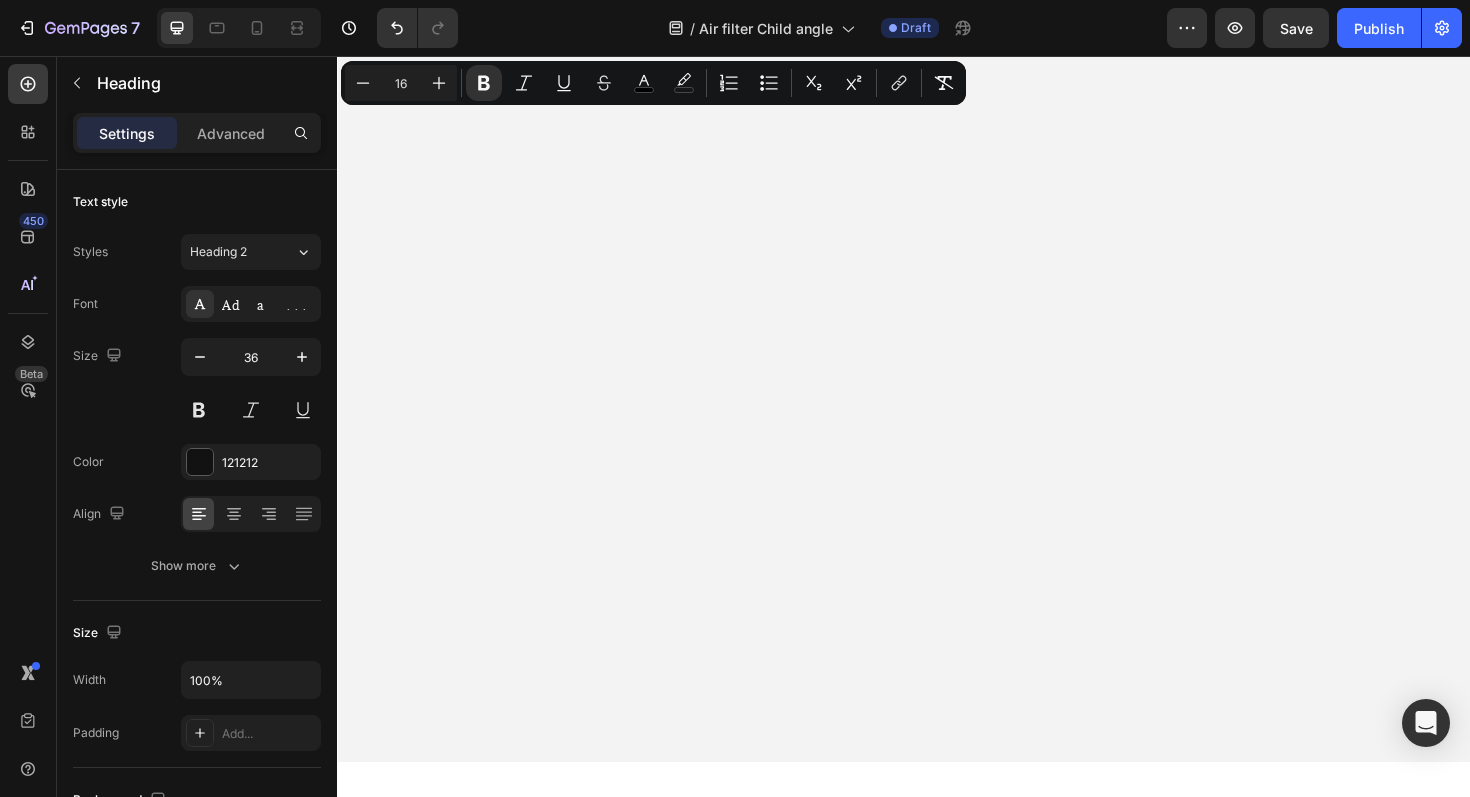 click on "How This Mom Stopped Her 6-Year-Old's Daily Asthma Attacks in Just 30 Minutes Using Science Heading                Title Line Sarah M. is a real customer. Clarifion paid her for sharing her story. Results may vary depending on how big your rooms are, how many devices you use, how clean your air already is, and factors like humidity and ventilation. Text Block Image By Kimberly Halls Text block Advanced list Published:  Monday, January 8, 2024 Text block Row Image Listen, Sarah M., 34, never imagined that two rescue cats would  destroy  her 6-year-old daughter Emma's breathing—turning her into a wheezing child who could barely breathe in her own home.   You see, Sarah had dreamed of giving Emma the  treasure  of growing up with pets. So when they visited the local shelter "just to look," guess what happened?    They fell head over heels for two orange tabby cats, Pumpkin and Spice.   But here's the thing. What started as a fairy-tale pet adoption quickly turned into Sarah's worst  nightmare ." at bounding box center (937, -7106) 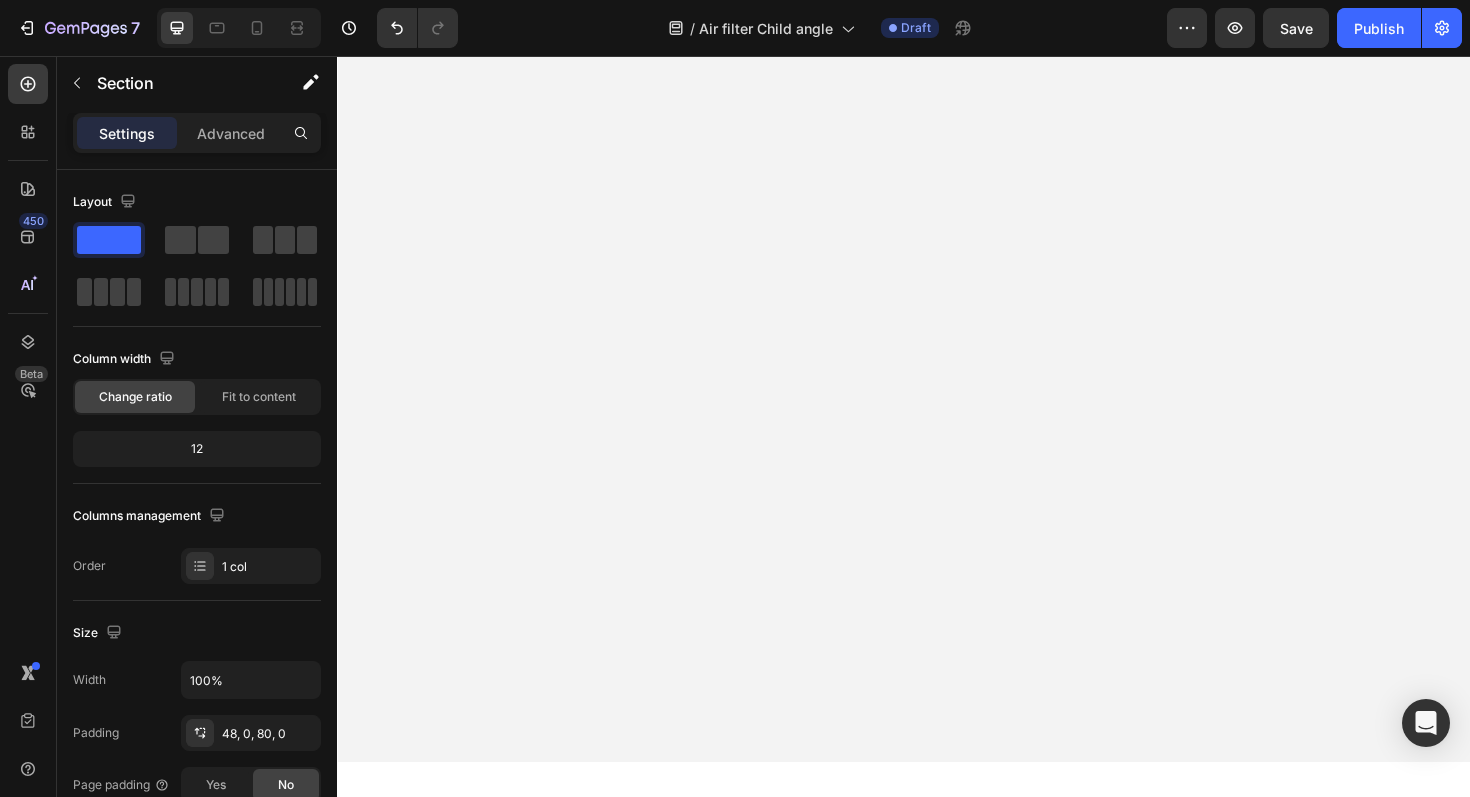 click on "How This Mom Stopped Her 6-Year-Old's Daily Asthma Attacks in Just 30 Minutes Using Science Heading                Title Line Sarah M. is a real customer. Clarifion paid her for sharing her story. Results may vary depending on how big your rooms are, how many devices you use, how clean your air already is, and factors like humidity and ventilation. Text Block Image By Kimberly Halls Text block Advanced list Published:  Monday, January 8, 2024 Text block Row Image Listen, Sarah M., 34, never imagined that two rescue cats would  destroy  her 6-year-old daughter Emma's breathing—turning her into a wheezing child who could barely breathe in her own home.   You see, Sarah had dreamed of giving Emma the  treasure  of growing up with pets. So when they visited the local shelter "just to look," guess what happened?    They fell head over heels for two orange tabby cats, Pumpkin and Spice.   But here's the thing. What started as a fairy-tale pet adoption quickly turned into Sarah's worst  nightmare ." at bounding box center [937, -7106] 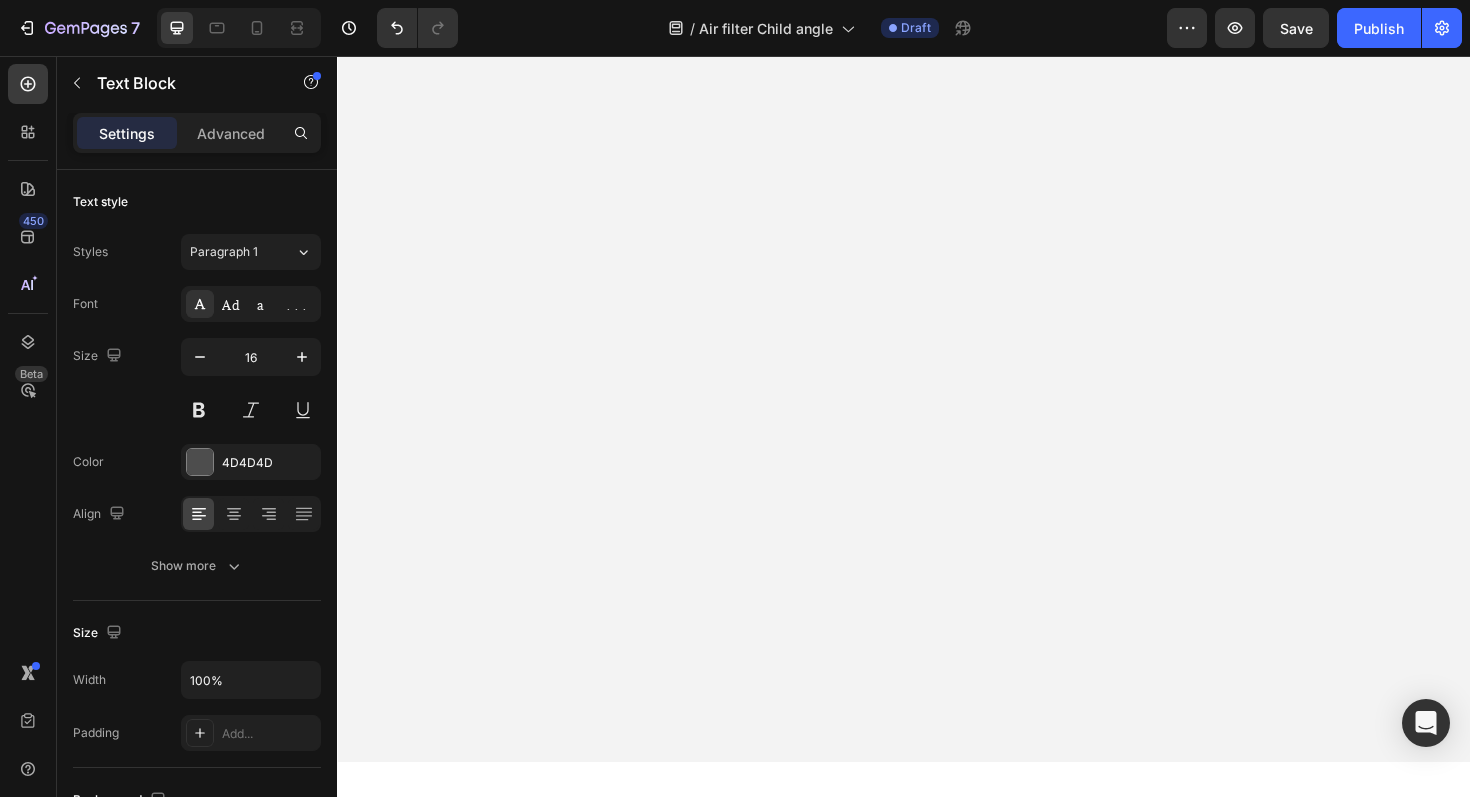 click on "Most families choose the  exclusive  3-pack bundle (bedroom, living room, and nursery/playroom) to ensure comprehensive  protection  wherever children and cats interact." at bounding box center (921, -1258) 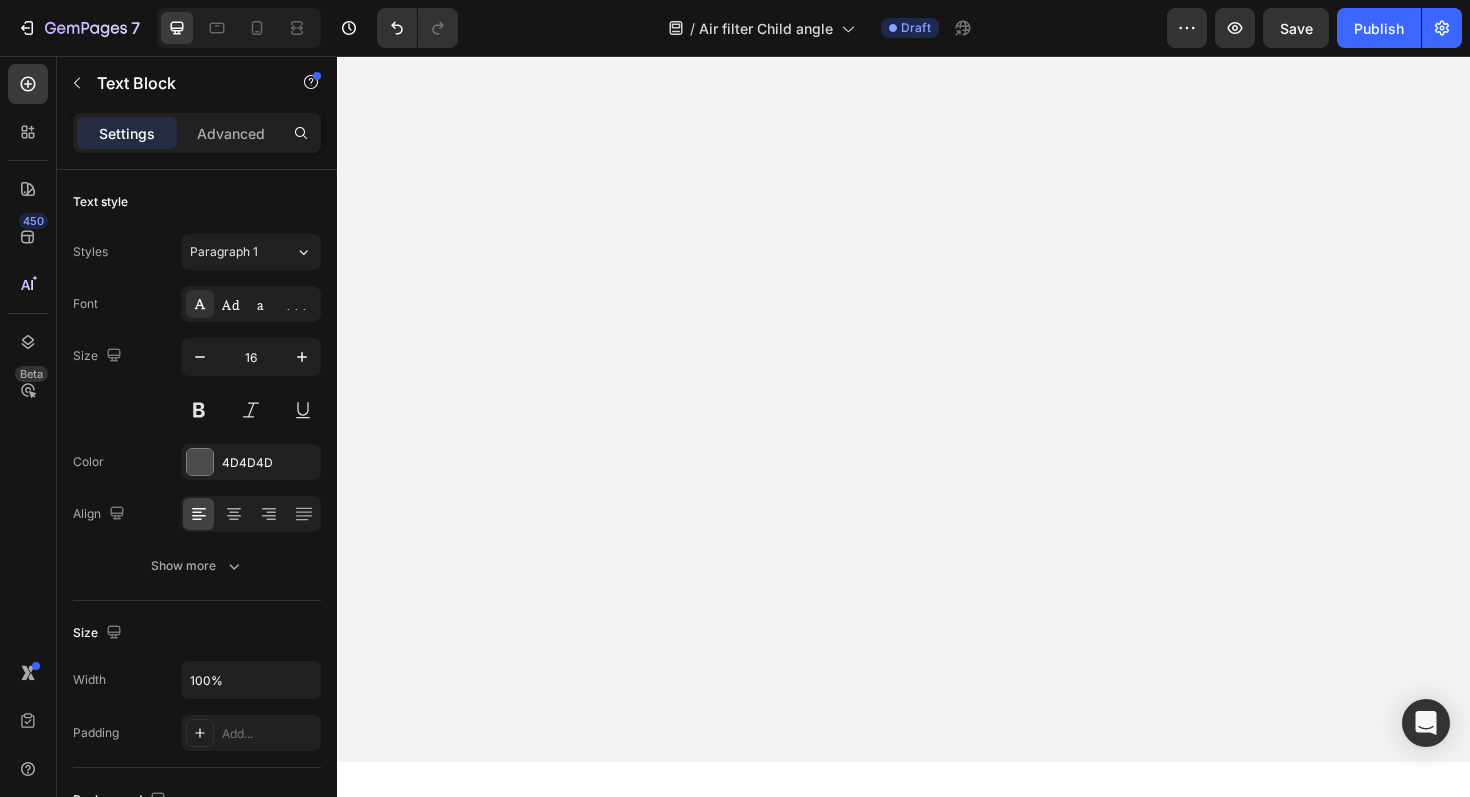 click on "Most families choose the  exclusive  3-pack bundle (bedroom, living room, and nursery/playroom) to ensure comprehensive  protection  wherever children and cats interact." at bounding box center [921, -1258] 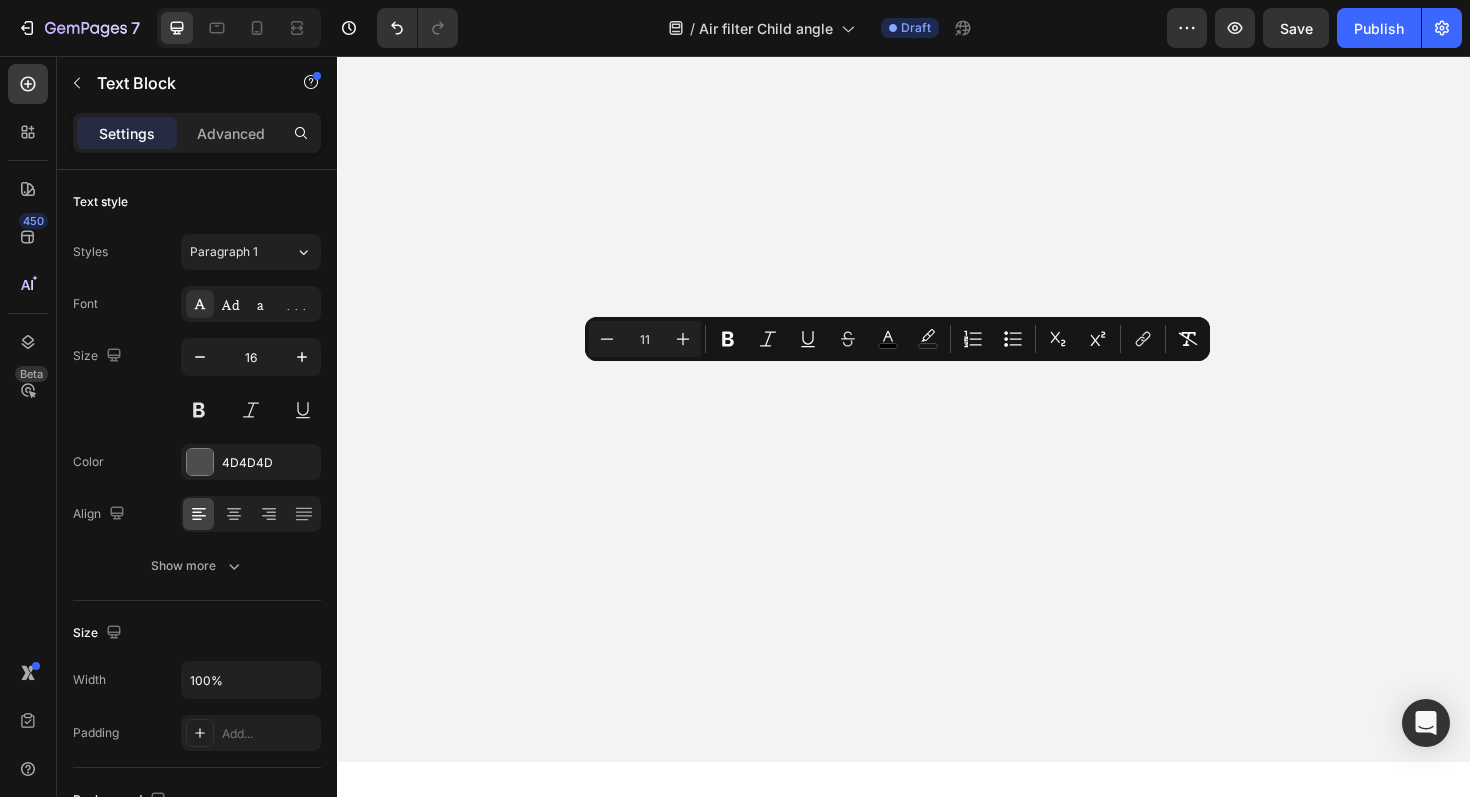 click on "Most families choose the  exclusive  3-pack bundle (bedroom, living room, and nursery/playroom) to ensure comprehensive  protection  wherever children and cats interact." at bounding box center (921, -1258) 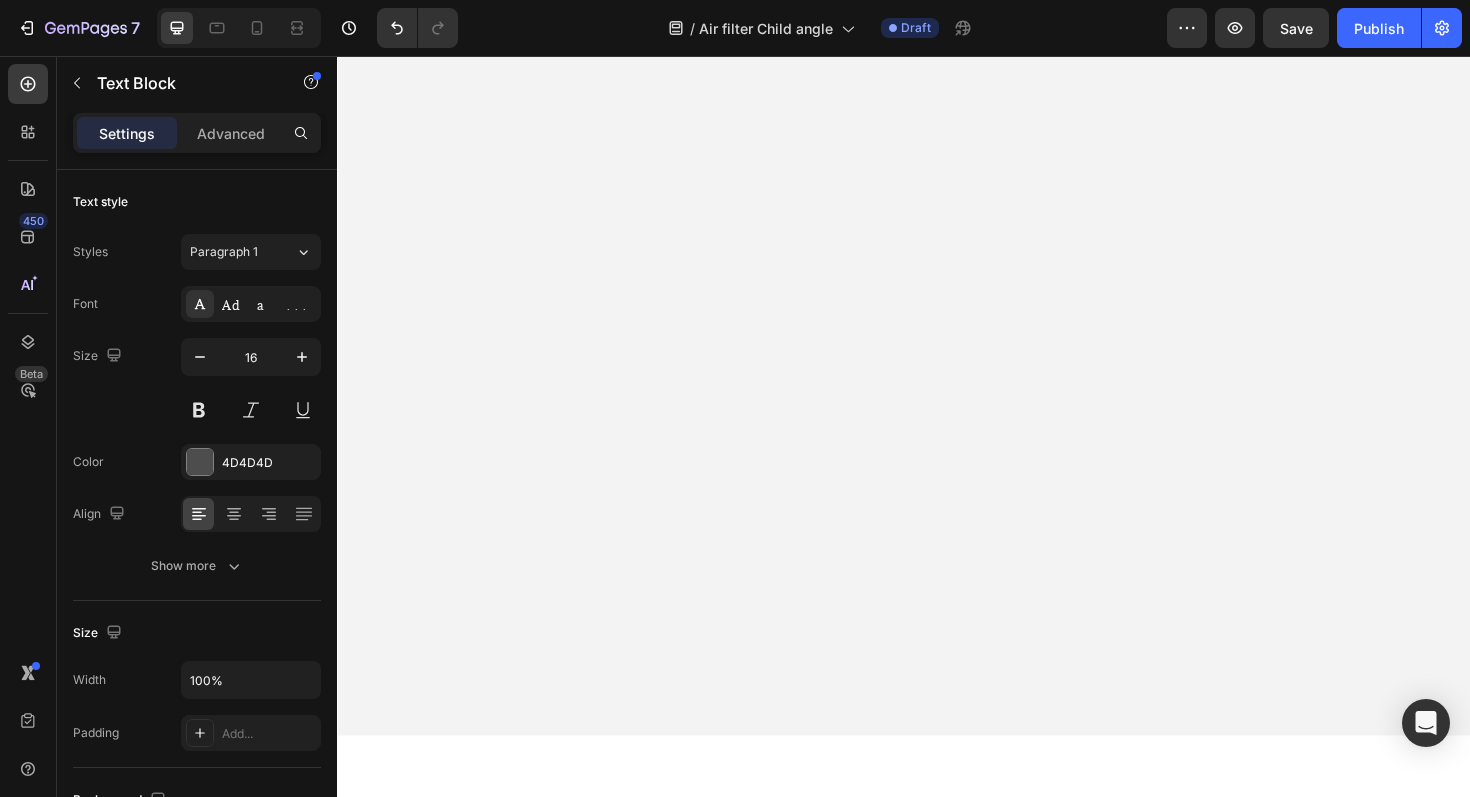 scroll, scrollTop: 13072, scrollLeft: 0, axis: vertical 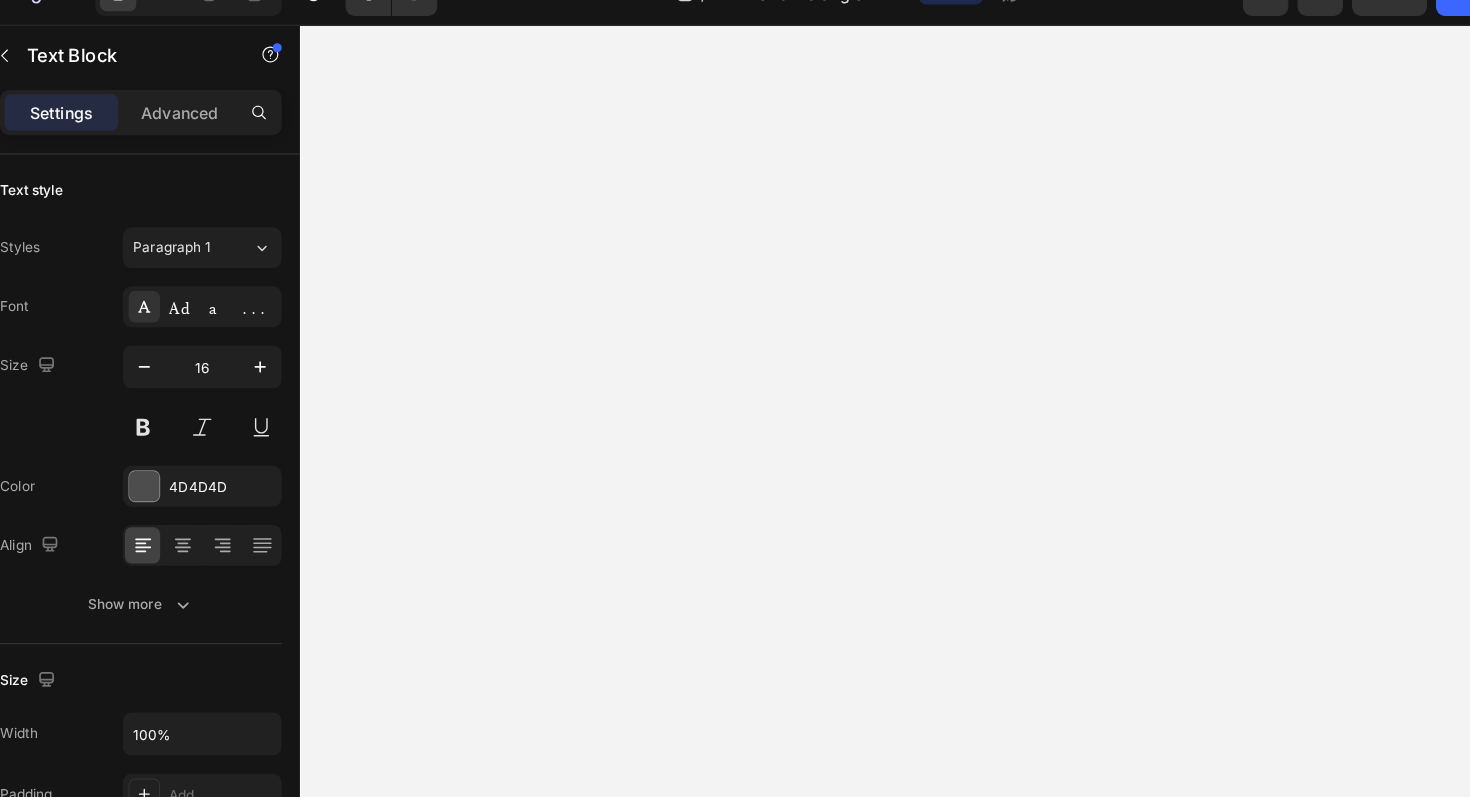 click on "After researching the commercial air purification systems that hospitals use (which can  devastate  your budget at $2,000-$5,000), Sarah was shocked to discover the Clarifion DSTx™ costs just  $39.95  per device." at bounding box center [854, -1403] 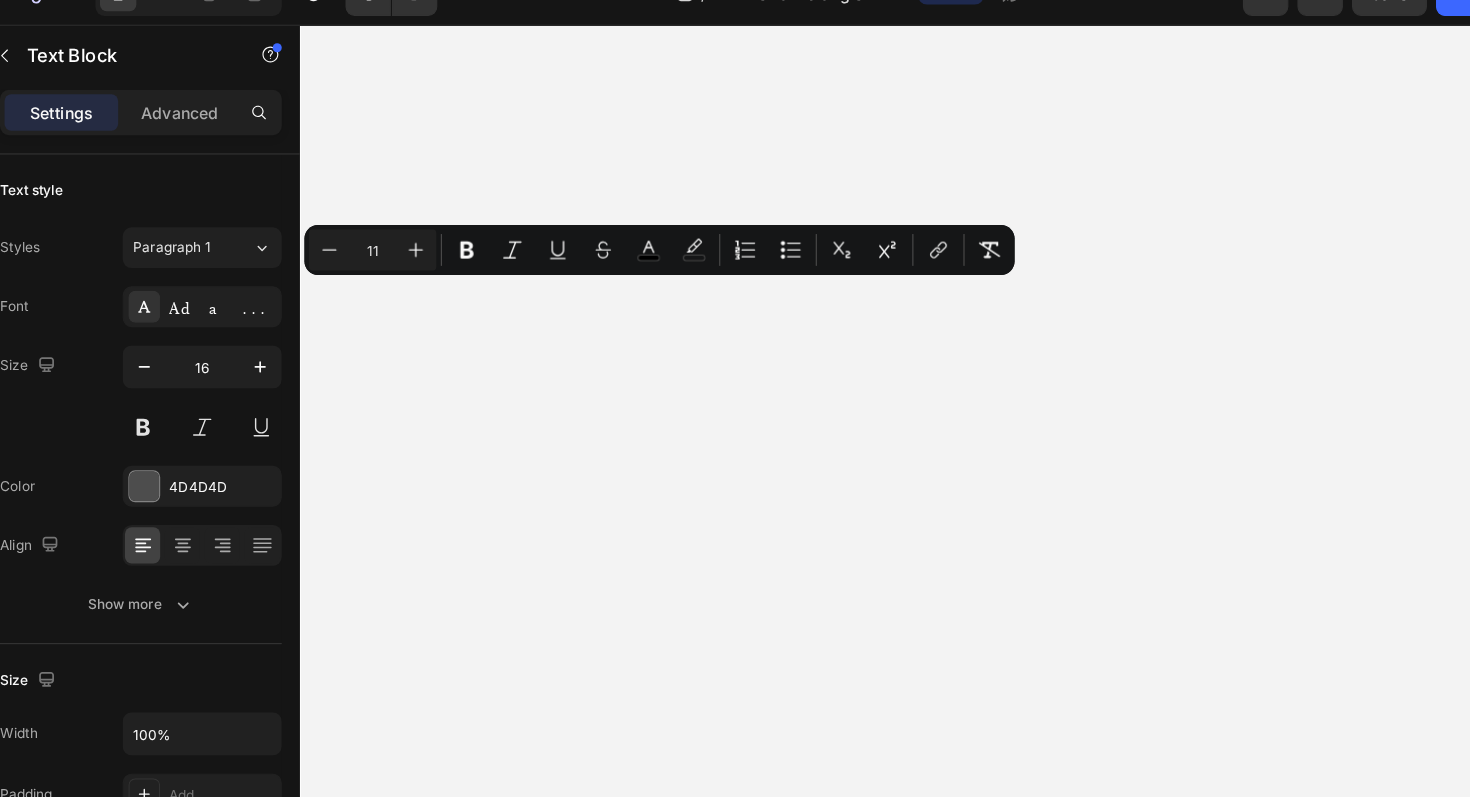 drag, startPoint x: 463, startPoint y: 279, endPoint x: 345, endPoint y: 276, distance: 118.03813 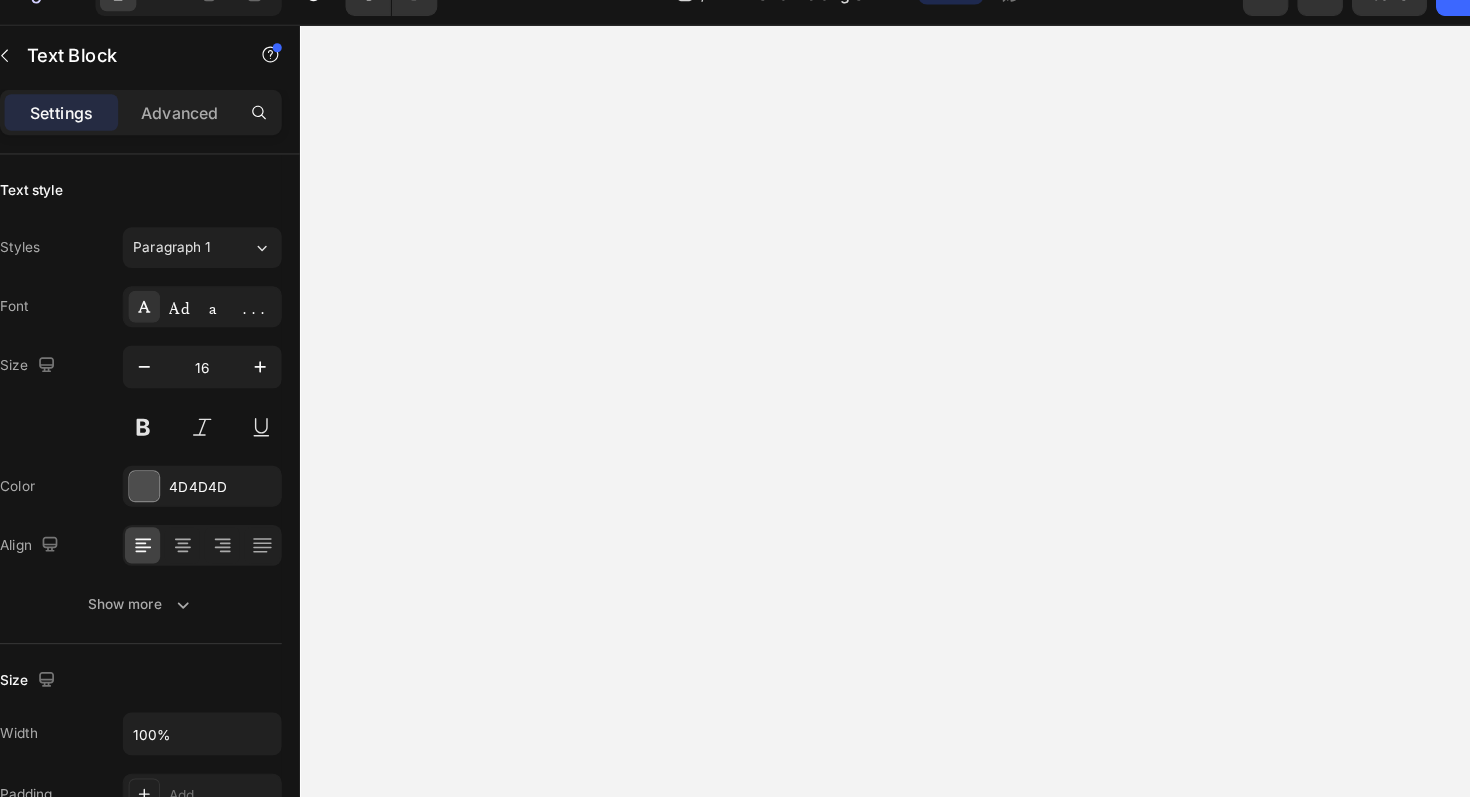 scroll, scrollTop: 13107, scrollLeft: 0, axis: vertical 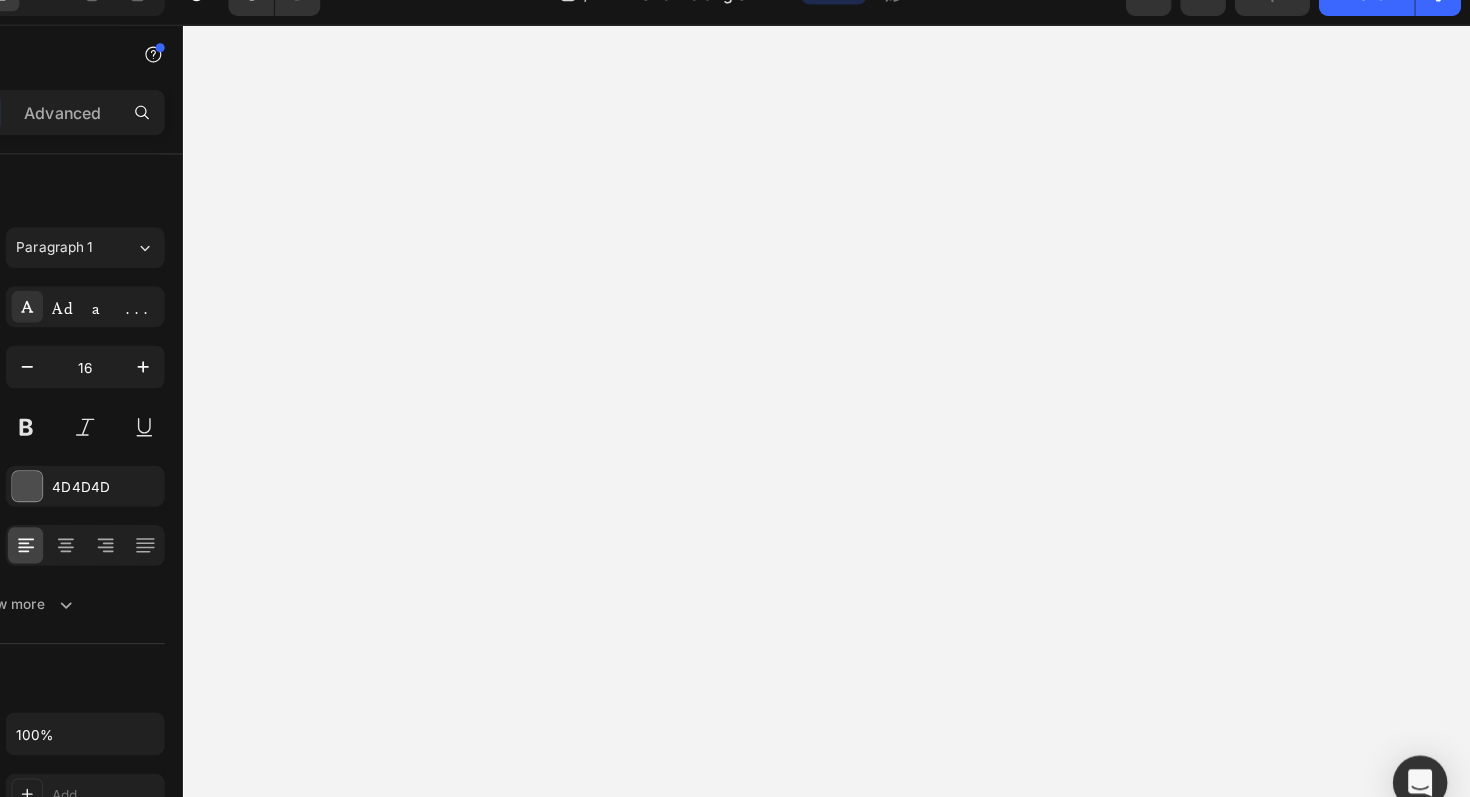 click on ""I thought there had to be a mistake," Sarah laughs. "I'd already spent $800 on that fancy HEPA purifier that barely helped. This little device that actually solved our problem cost less than one month of Emma's allergy medications."" at bounding box center (766, -1379) 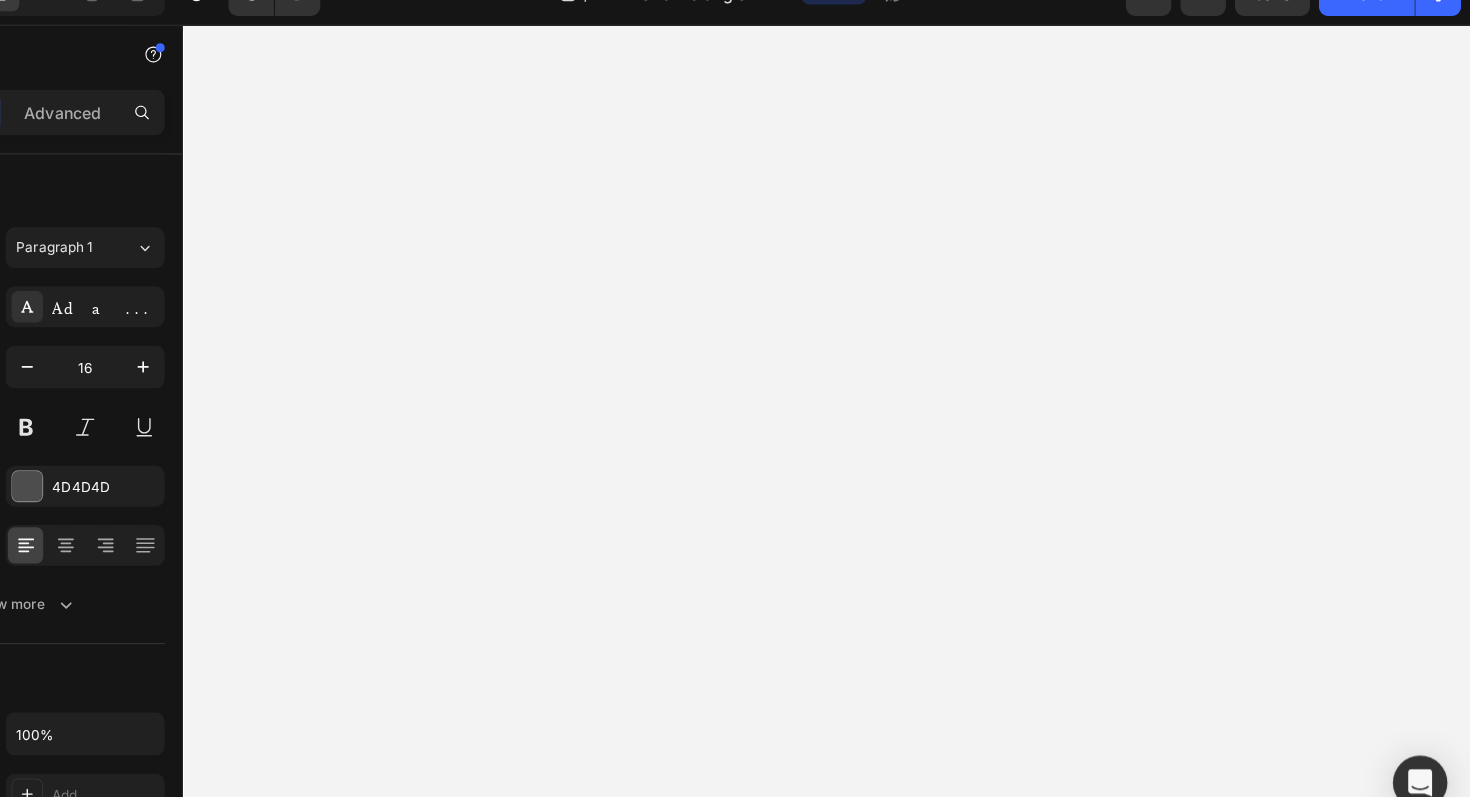 click on "After researching the commercial air purification systems that hospitals use (which can  devastate  your budget at $2,000-$5,000), Sarah was shocked to discover the Gatine filter costs just  $39.95  per device." at bounding box center [766, -1437] 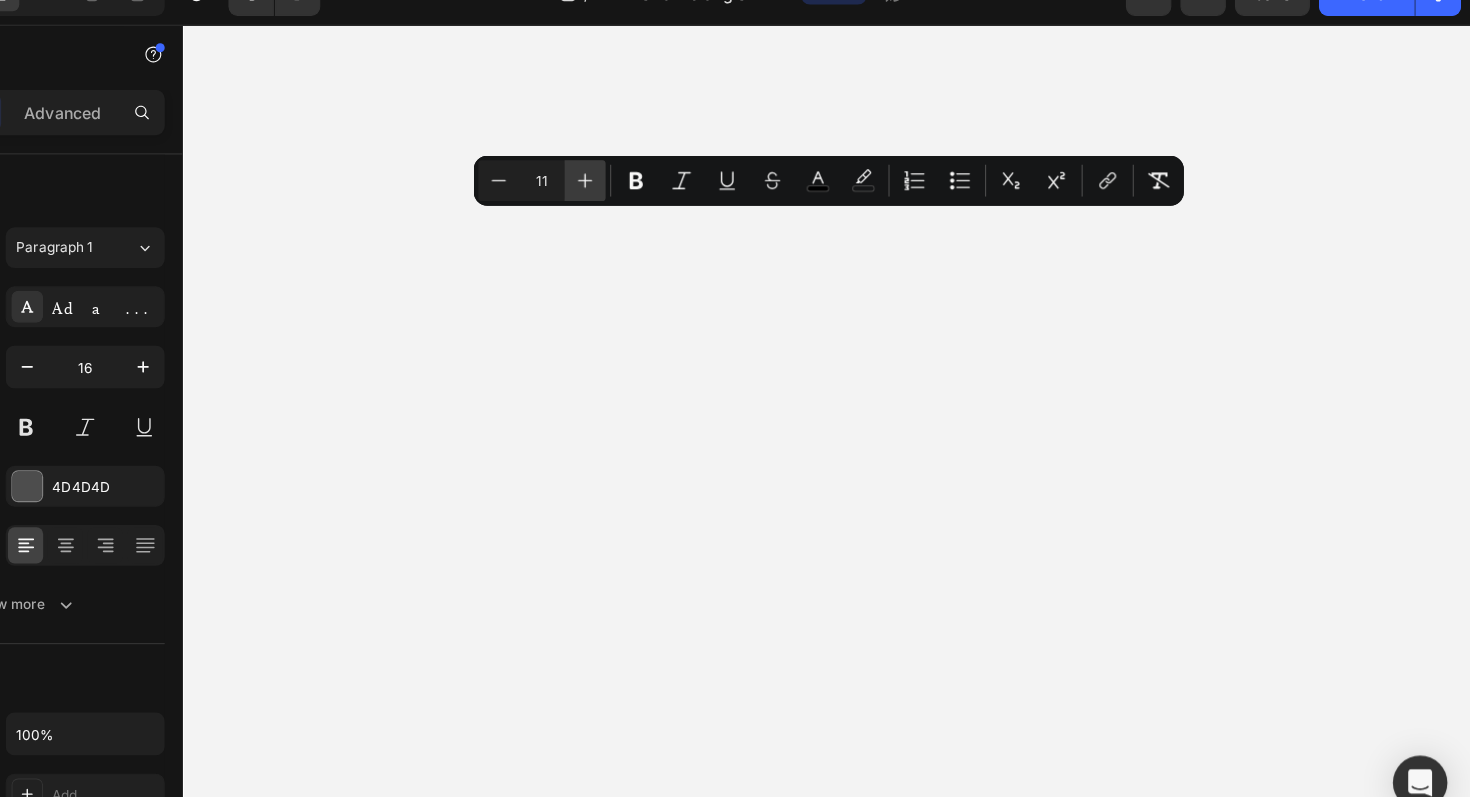 click 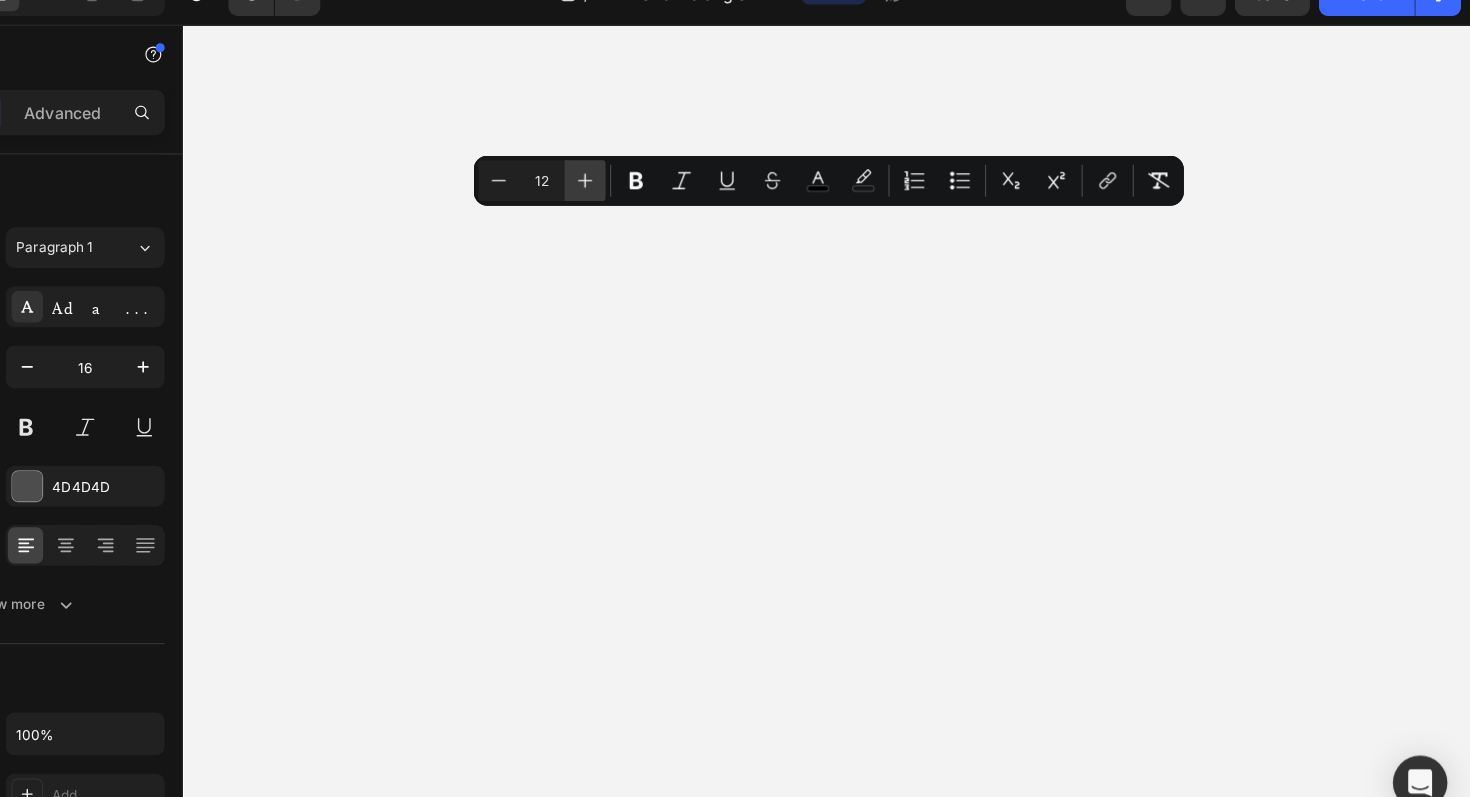 click 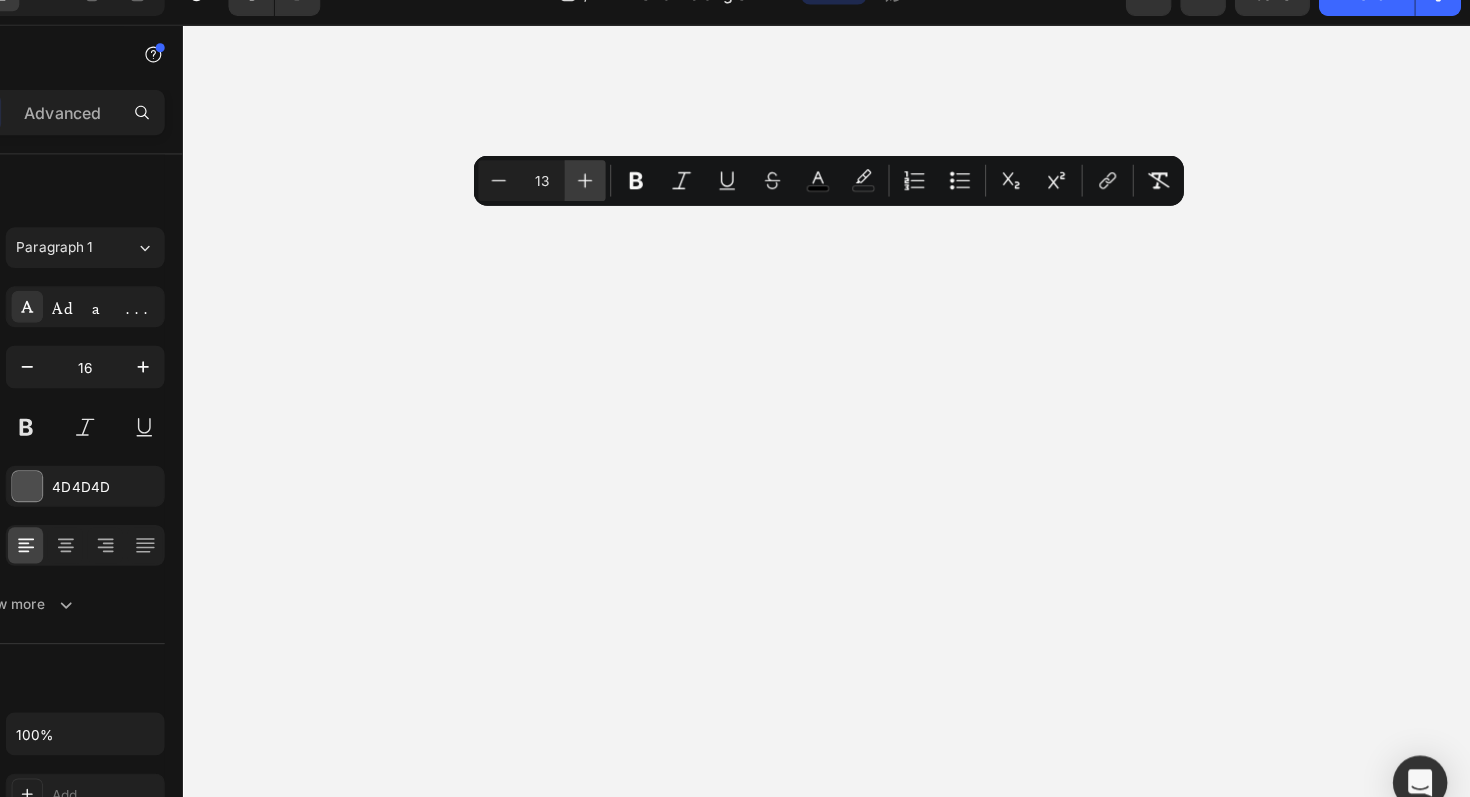click 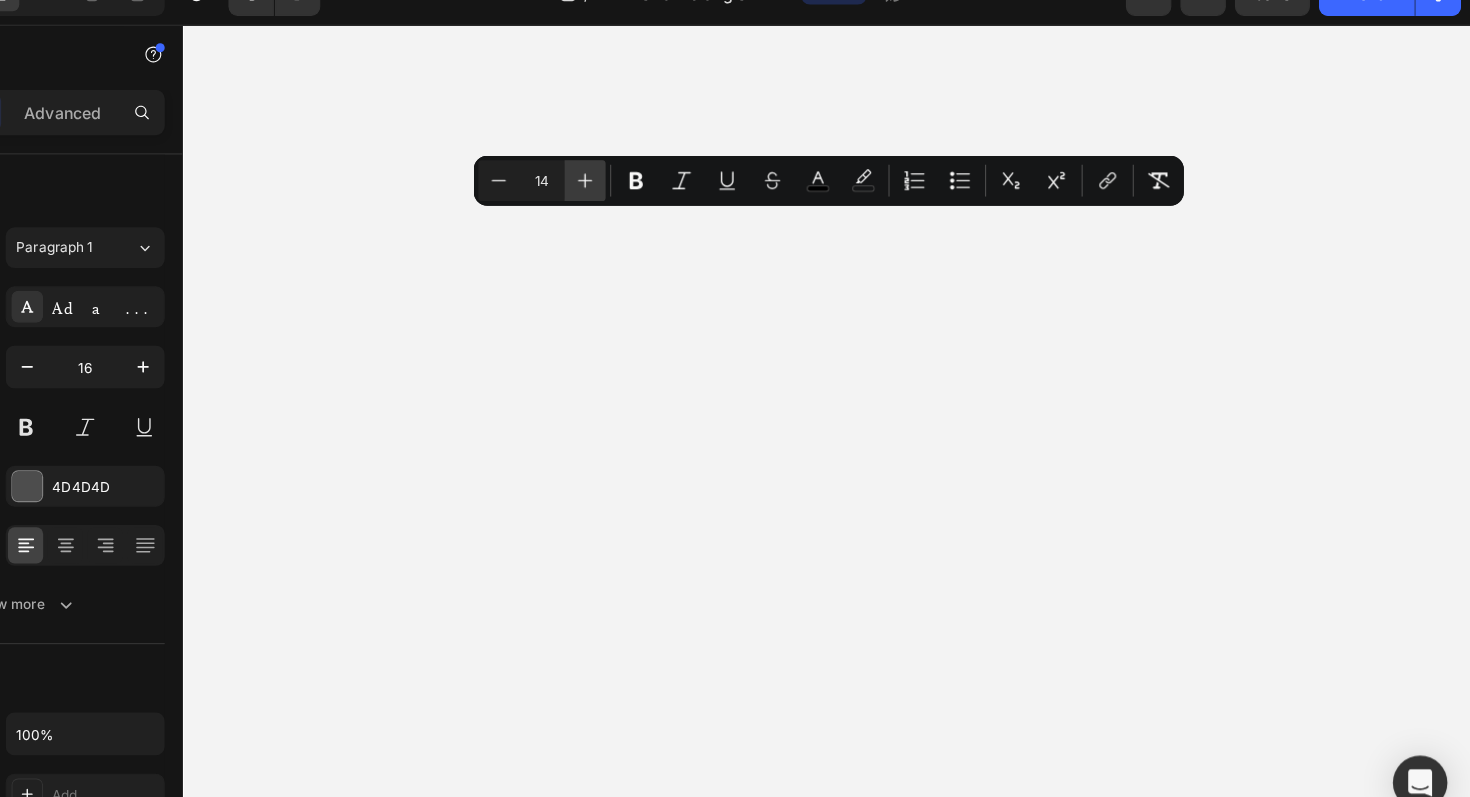 click 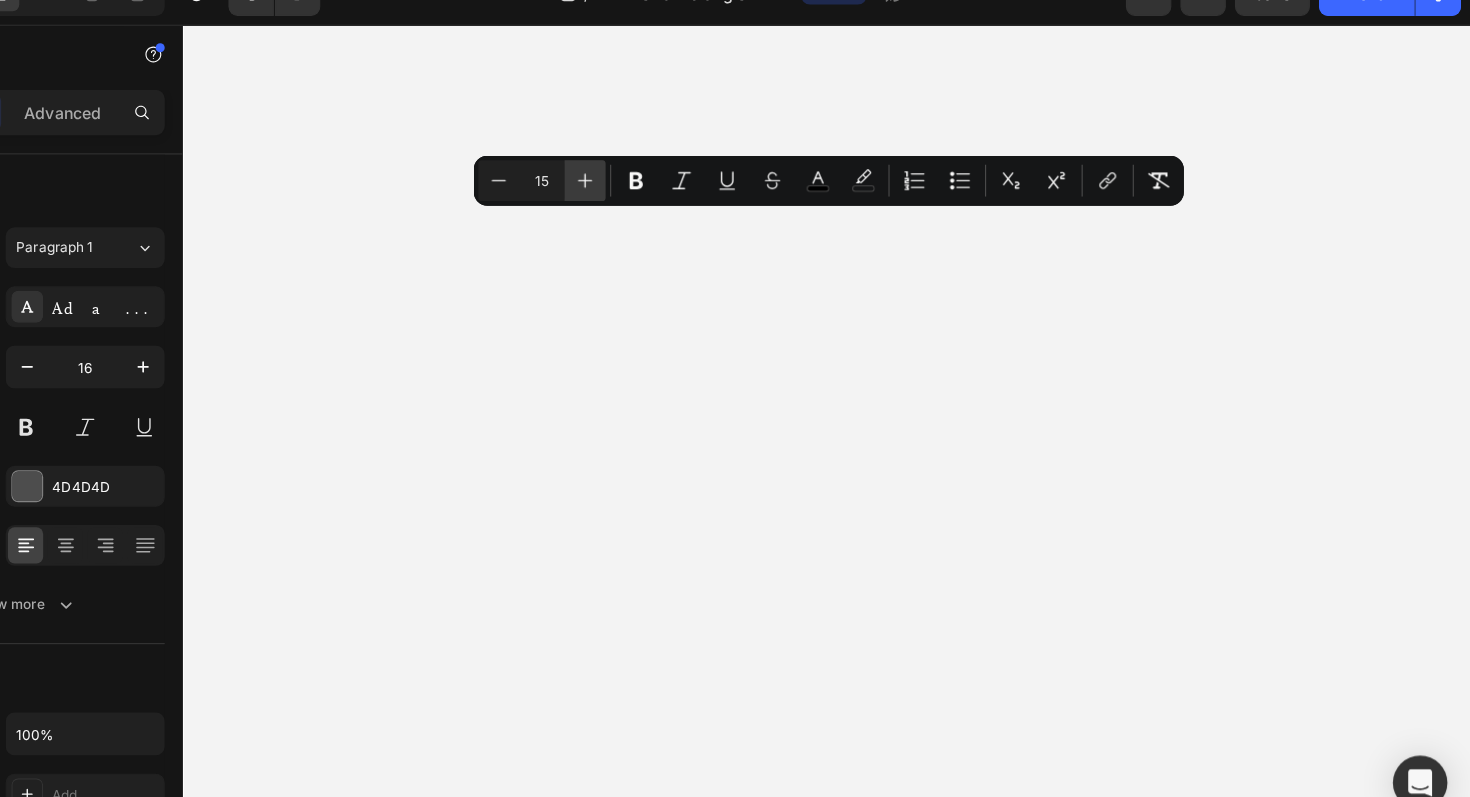 click 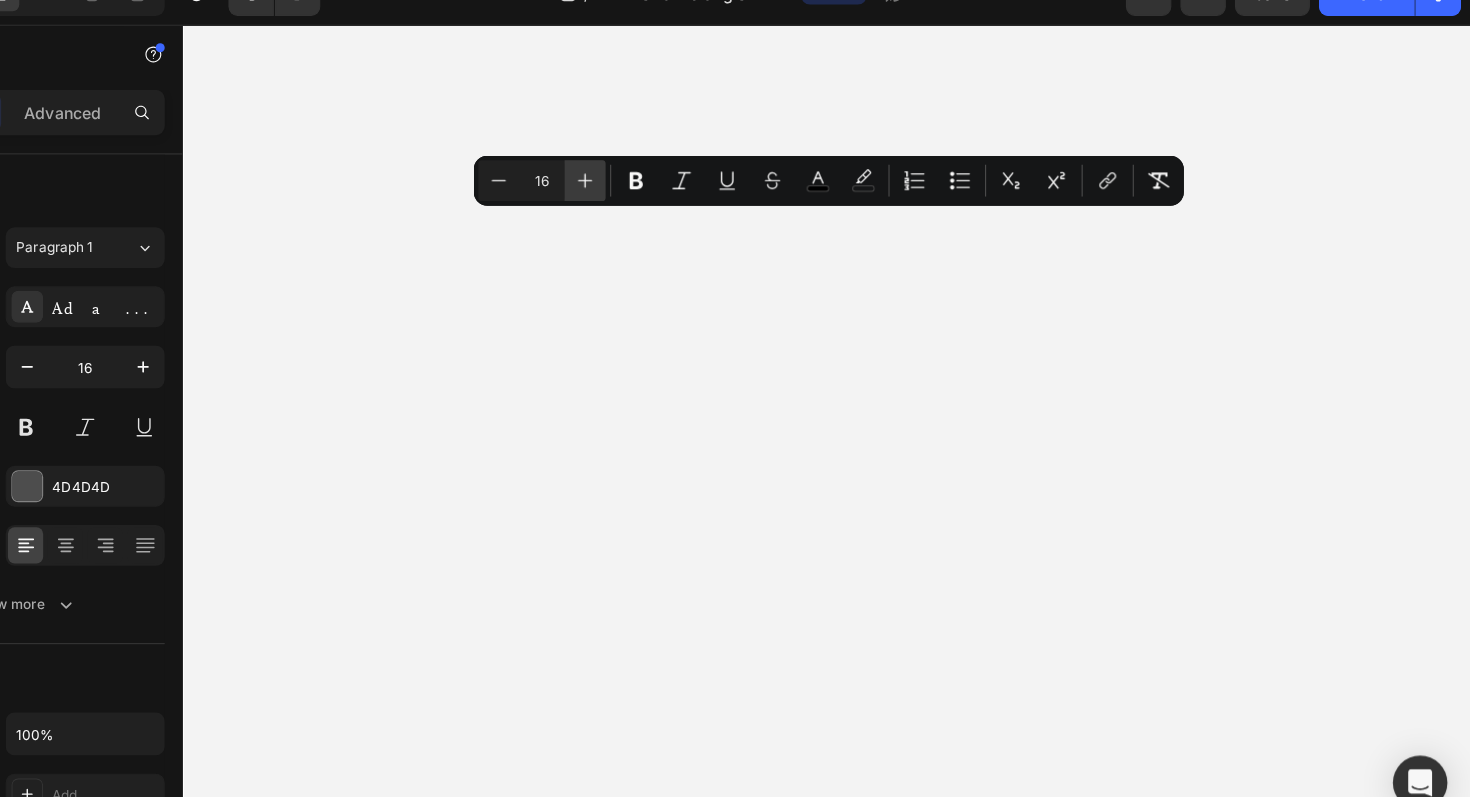 click 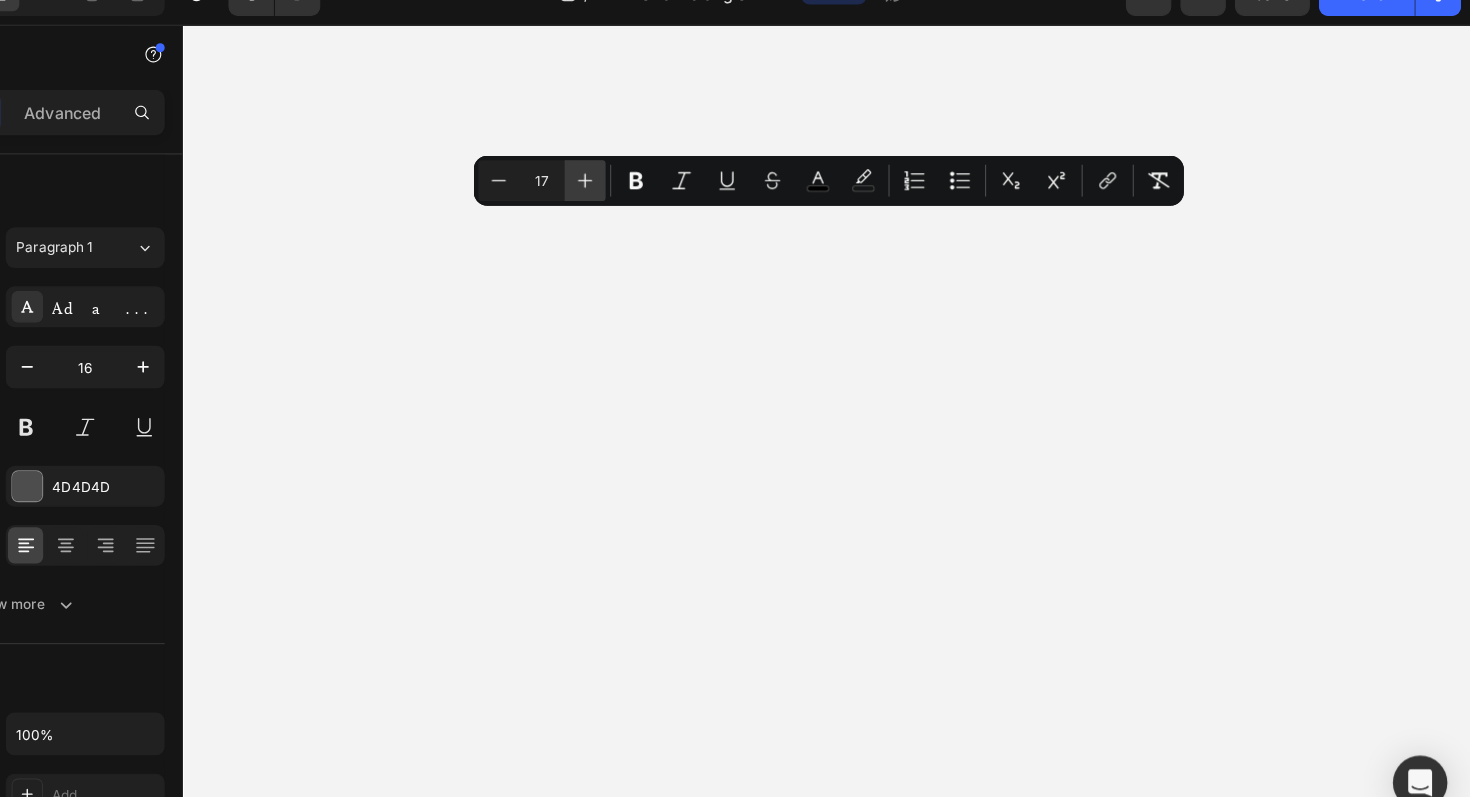 click 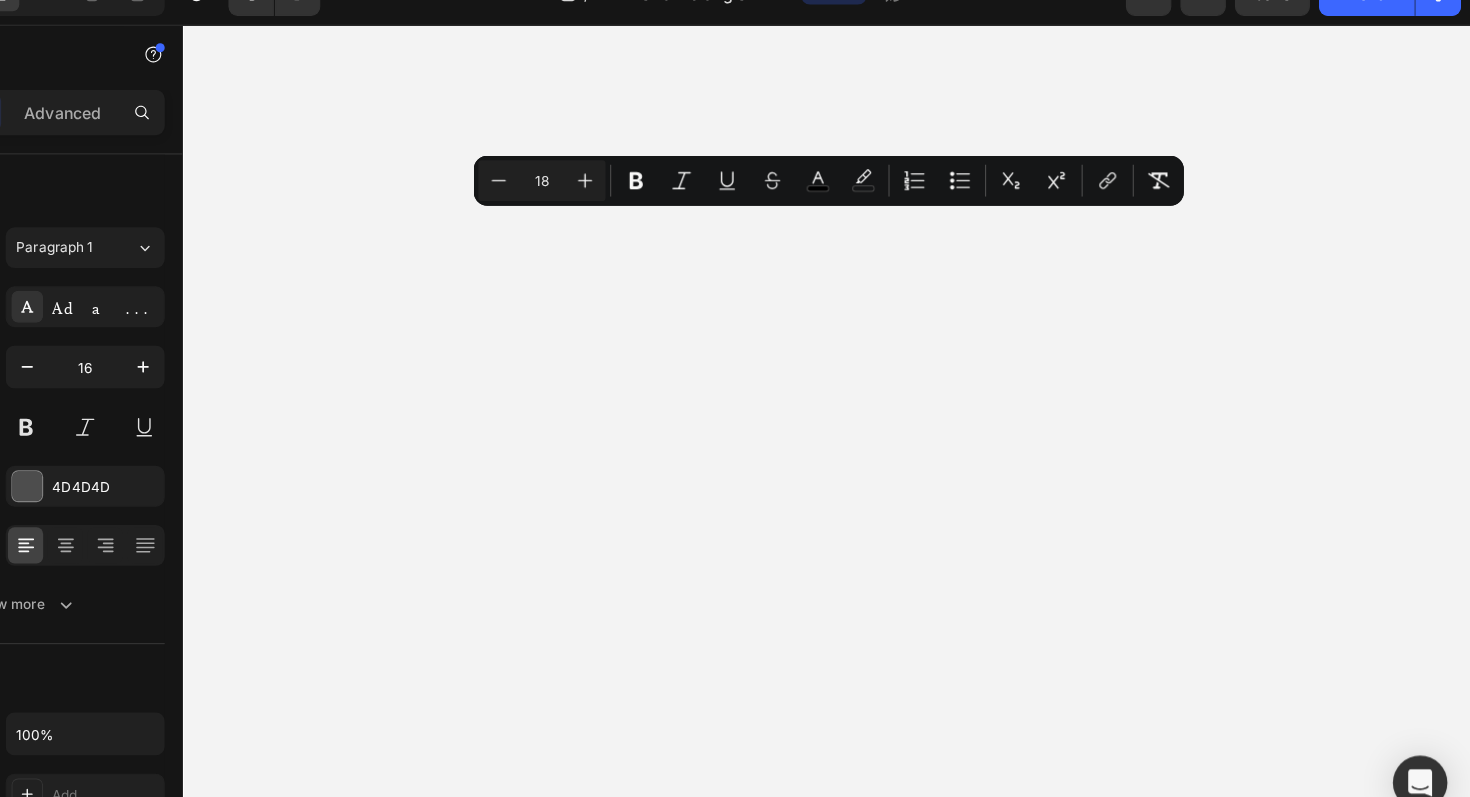 click on "After researching the commercial air purification systems that hospitals use (which can  devastate  your budget at $2,000-$5,000), Sarah was shocked to discover the Gatine filter costs just  $39.95  per device." at bounding box center [766, -1407] 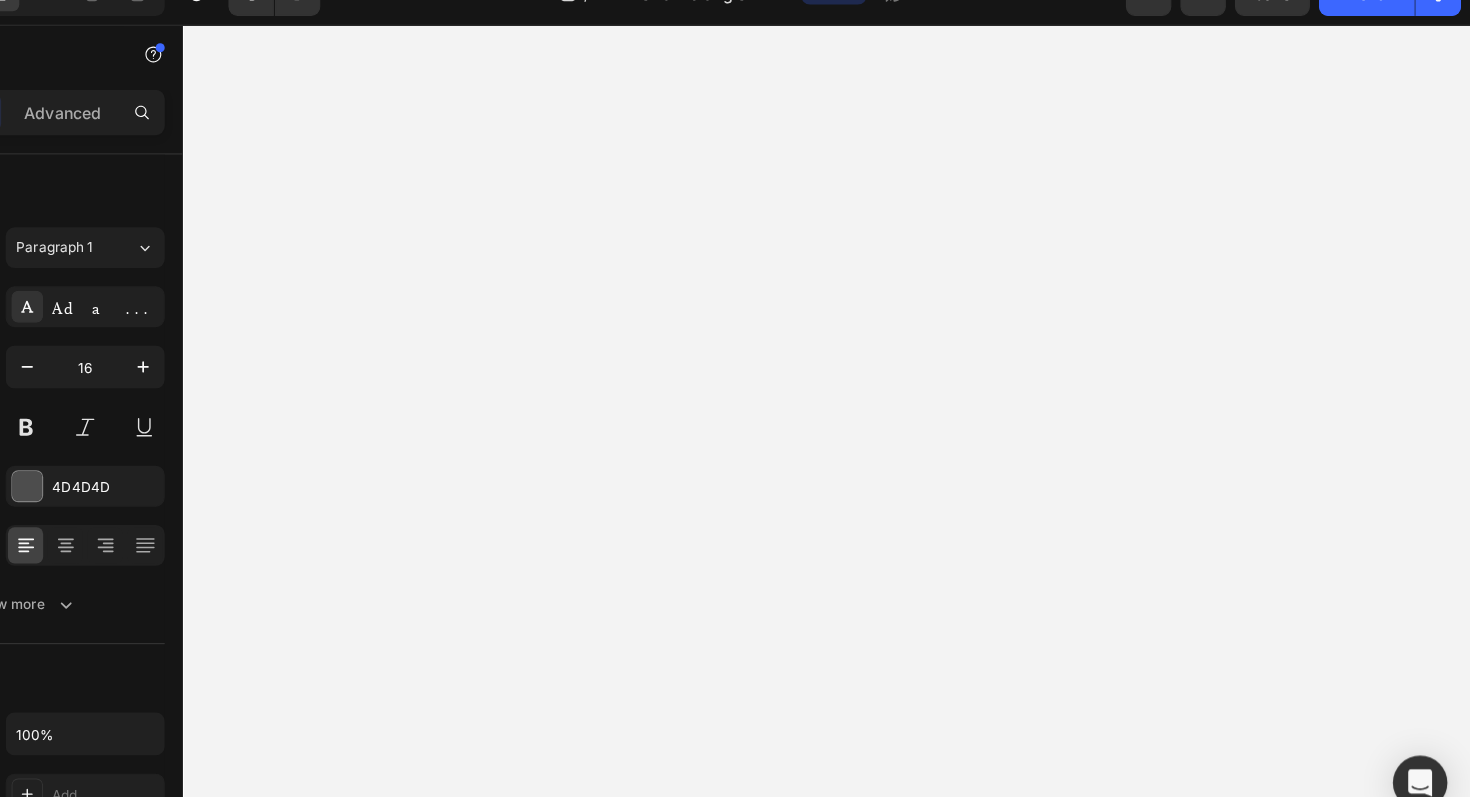 click on ""I thought there had to be a mistake," Sarah laughs. "I'd already spent $800 on that fancy HEPA purifier that barely helped. This little device that actually solved our problem cost less than one month of Emma's allergy medications."" at bounding box center (766, -1258) 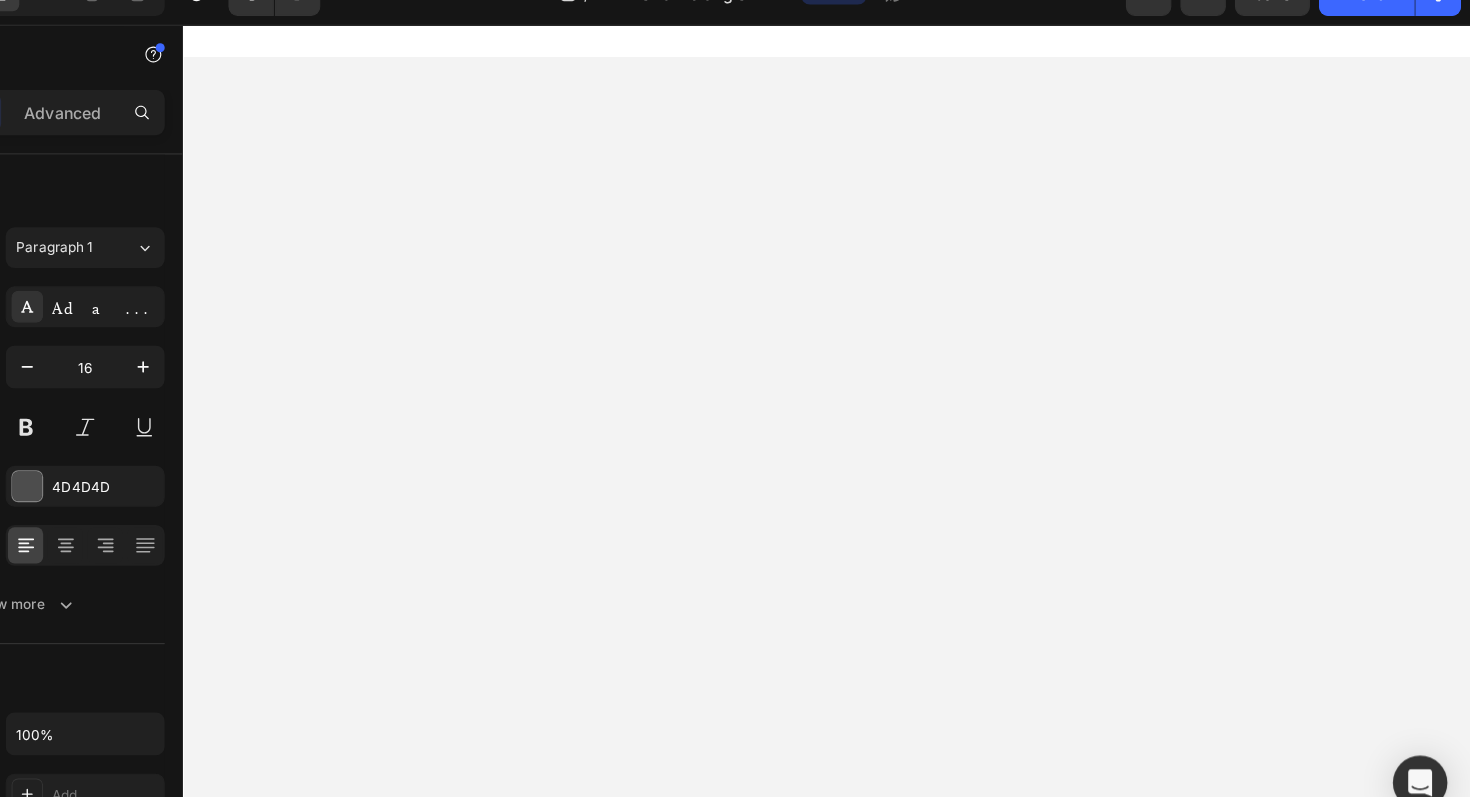 click on "Most families choose the  exclusive  3-pack bundle (bedroom, living room, and nursery/playroom) to ensure comprehensive  protection  wherever children and cats interact." at bounding box center (766, -977) 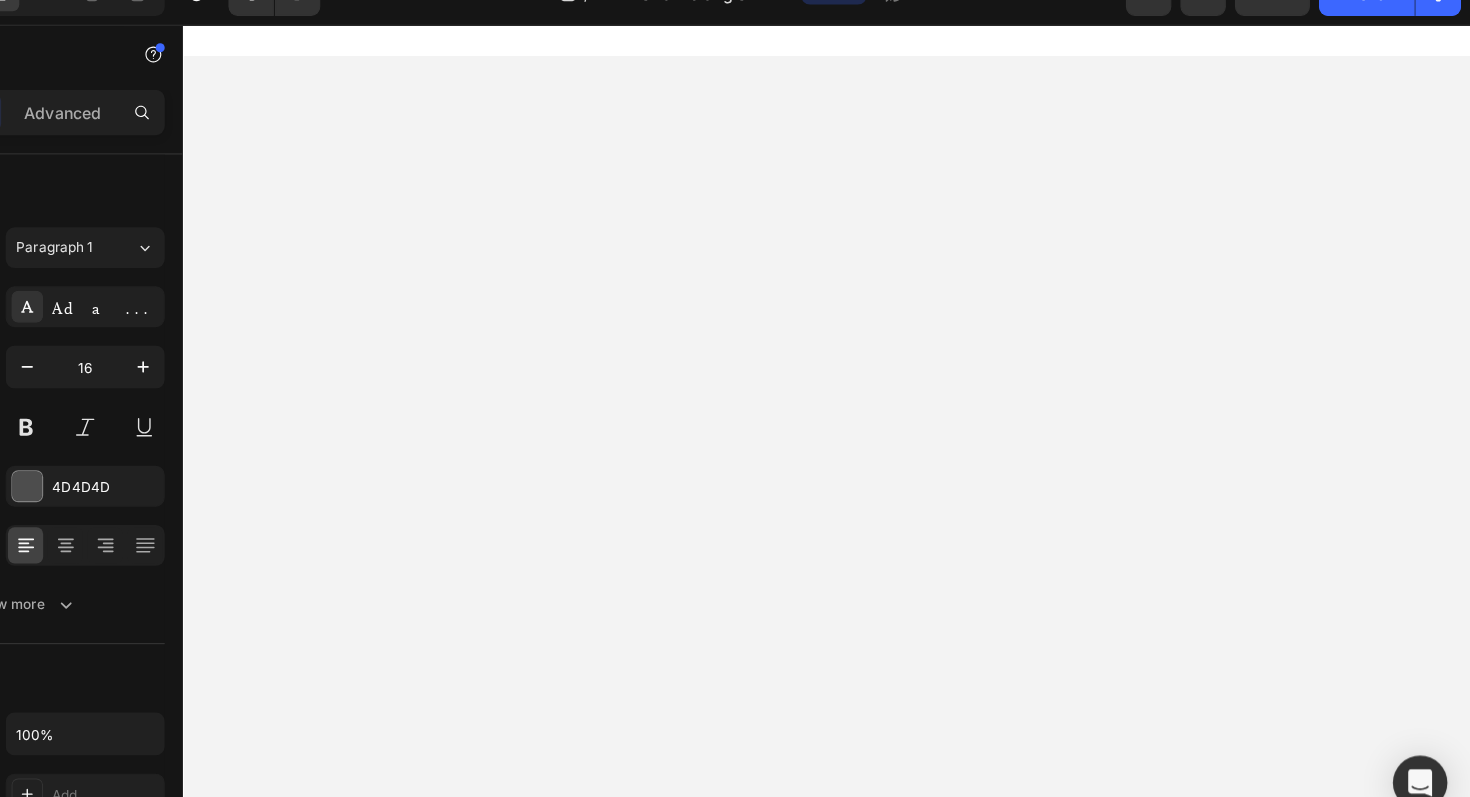 click on "Most families choose the  exclusive  3-pack bundle (bedroom, living room, and nursery/playroom) to ensure comprehensive  protection  wherever children and cats interact." at bounding box center [762, -978] 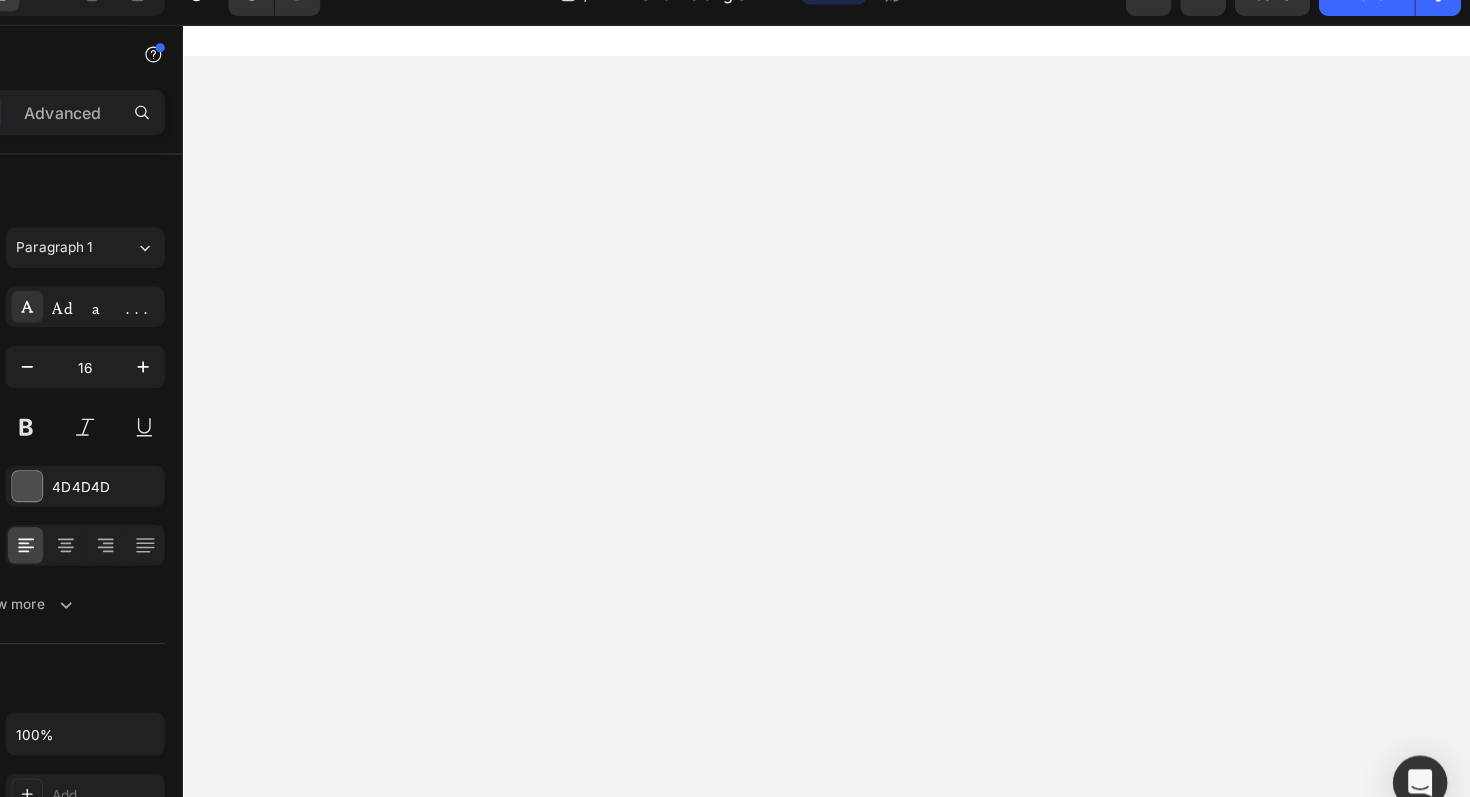 click on ""I thought there had to be a mistake," Sarah laughs. "I'd already spent $800 on that fancy HEPA purifier that barely helped. This little device that actually solved our problem cost less than one month of Emma's allergy medications."" at bounding box center [756, -1260] 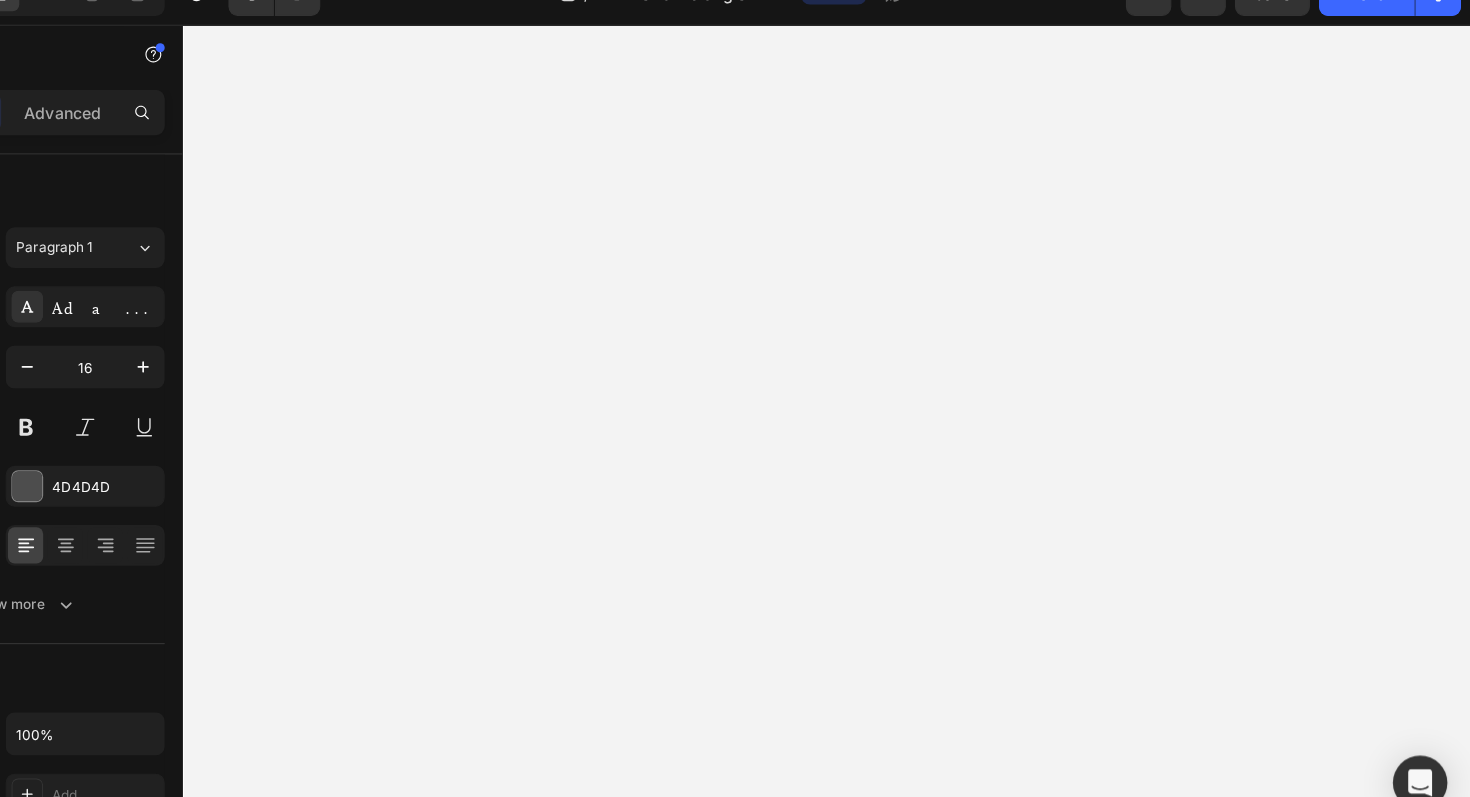 scroll, scrollTop: 13318, scrollLeft: 0, axis: vertical 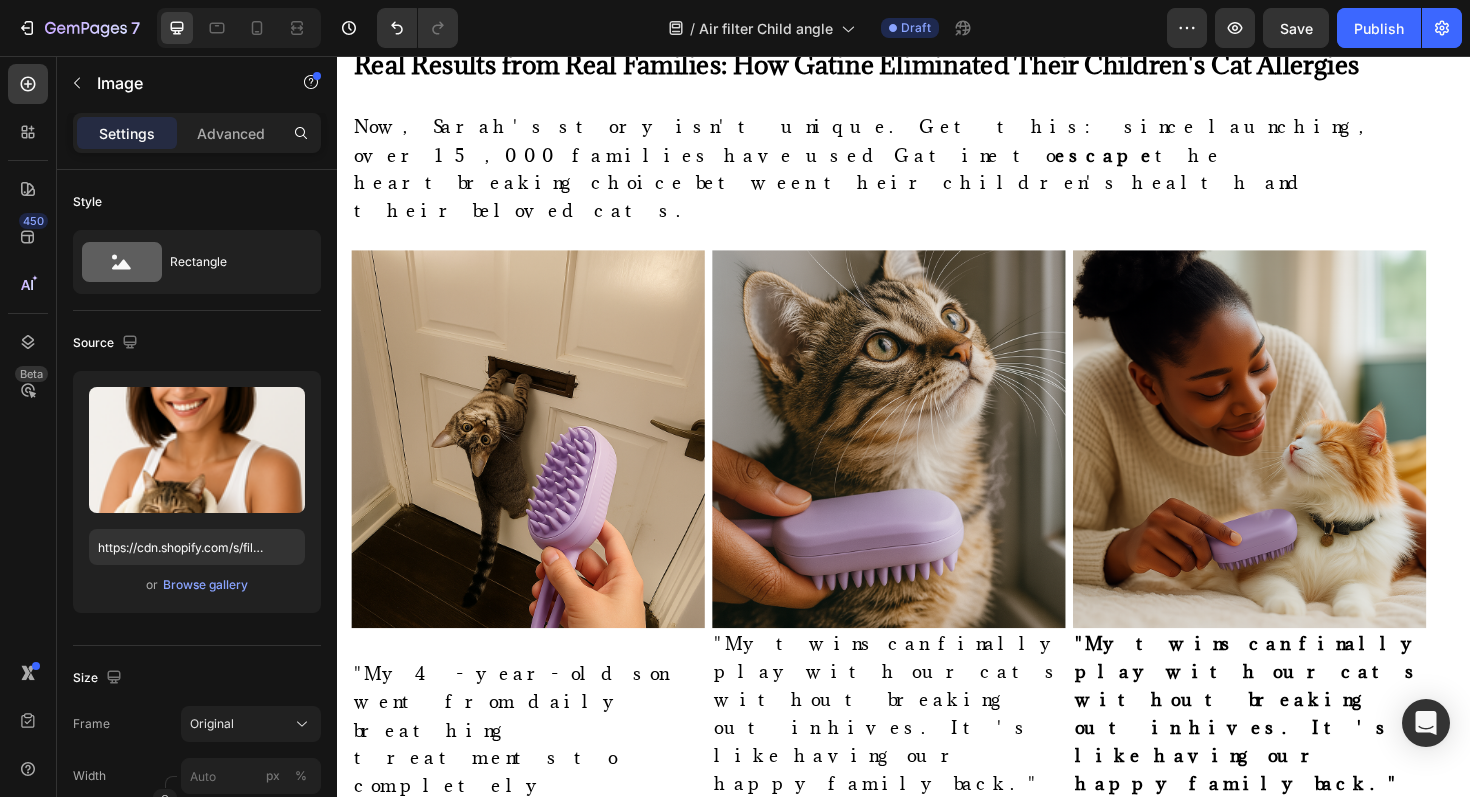 click at bounding box center [589, 3799] 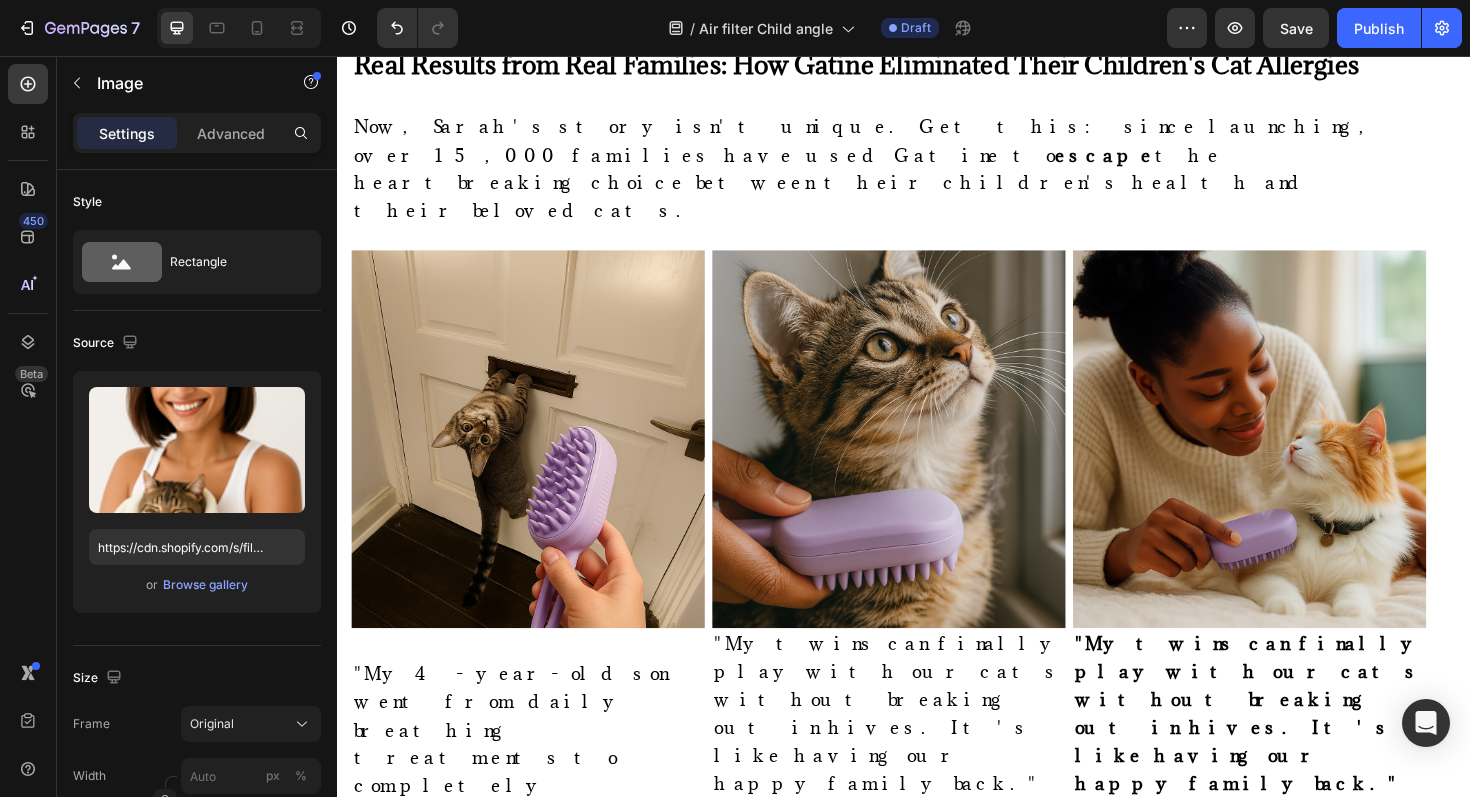 click 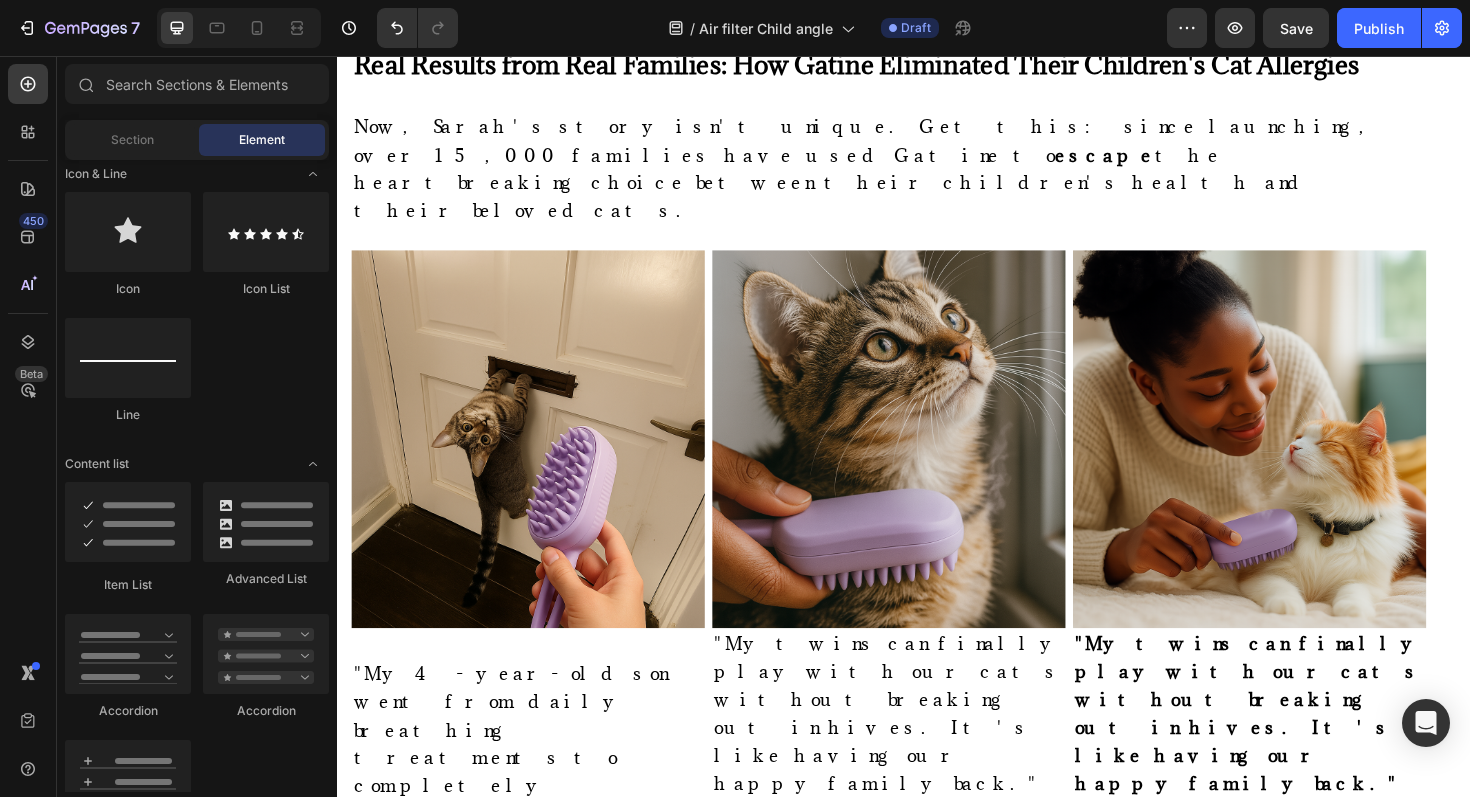click on "Drop element here Beyond Just Grooming: The Health Rewards You Didn't Expect Heading Image Gatin è Text Block Fewer Hairball Crises Item List Perfect Coat Health Item List Better Bonding Item List Early Problem Spotting Item List Row Image Convenional Brushes Text Block
Cat hid during grooming Item List
Stressful, rushed sessions Item List
Fur everywhere despite brushing Item List
Growing distance between you and your companion Item List Row Row Row" at bounding box center (937, 4171) 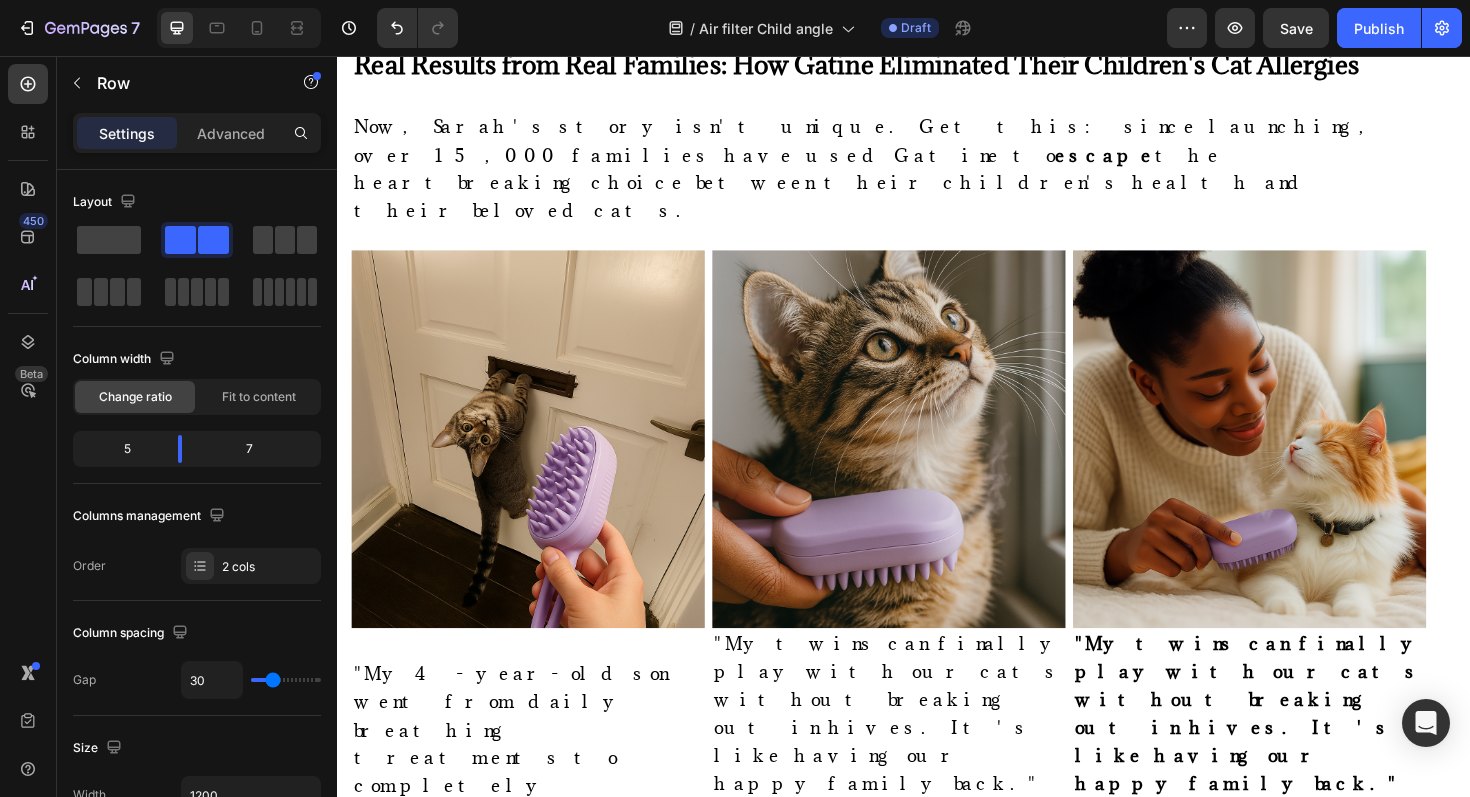 click at bounding box center (475, 3780) 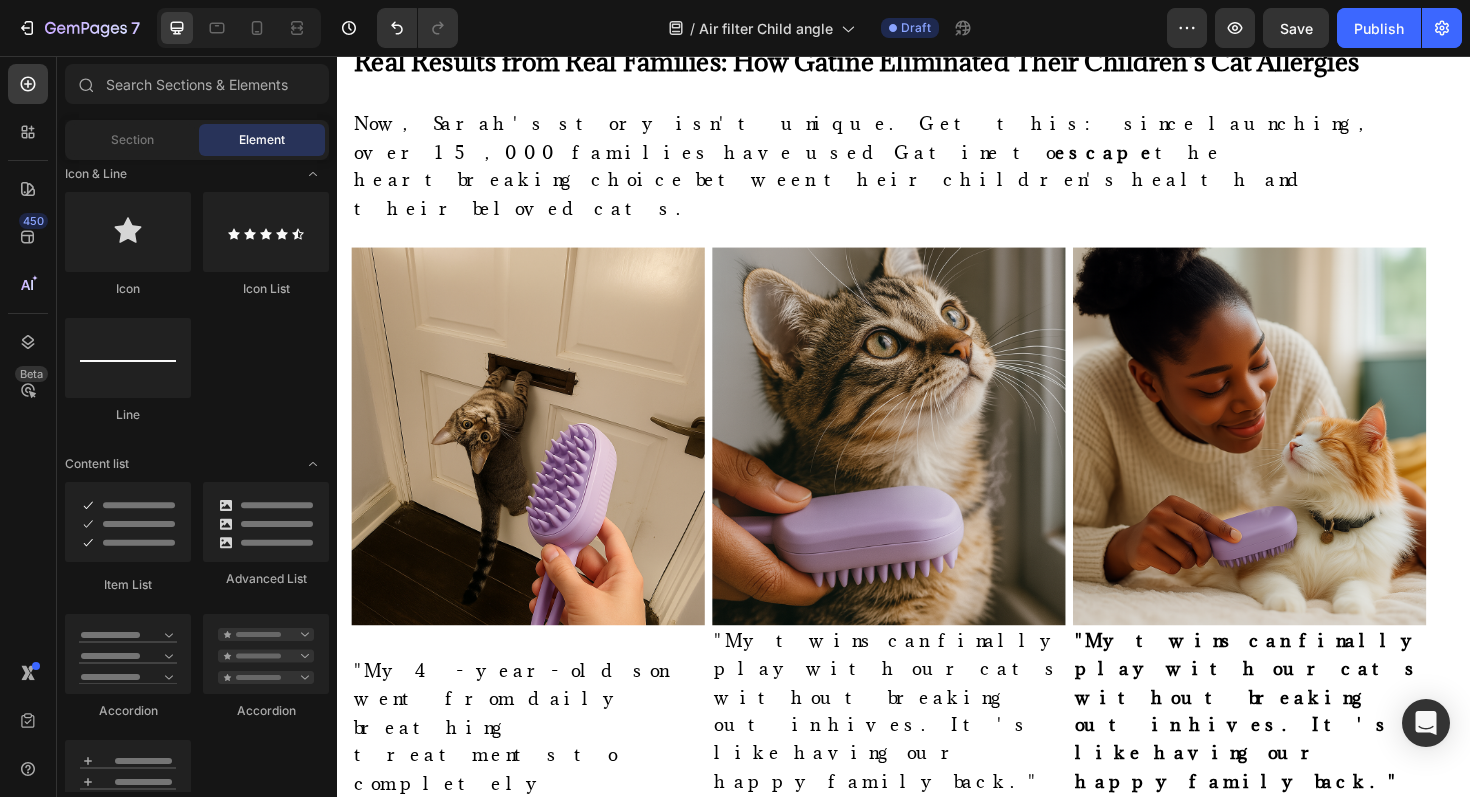scroll, scrollTop: 8543, scrollLeft: 0, axis: vertical 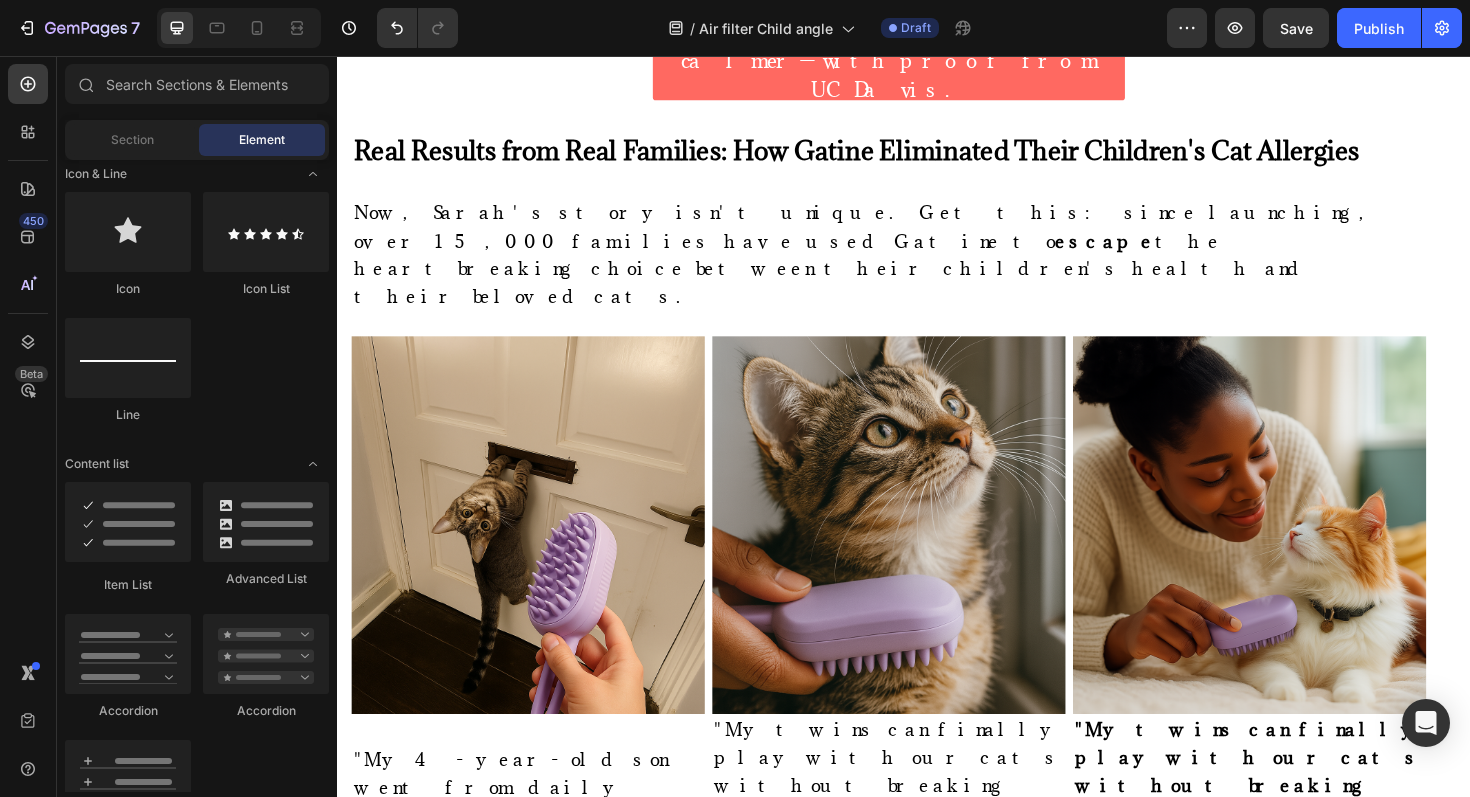 click on "Drop element here" at bounding box center [937, 3920] 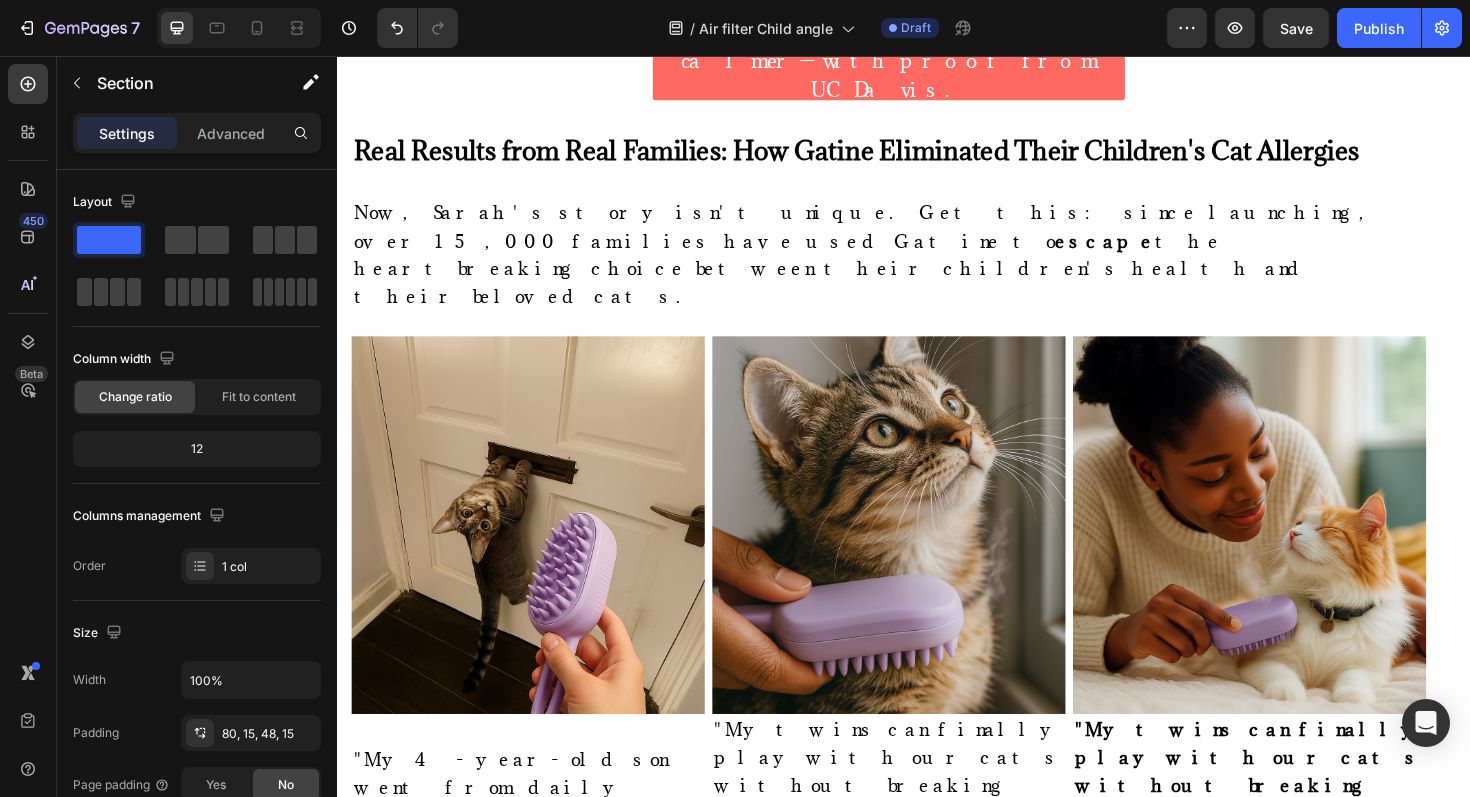 click 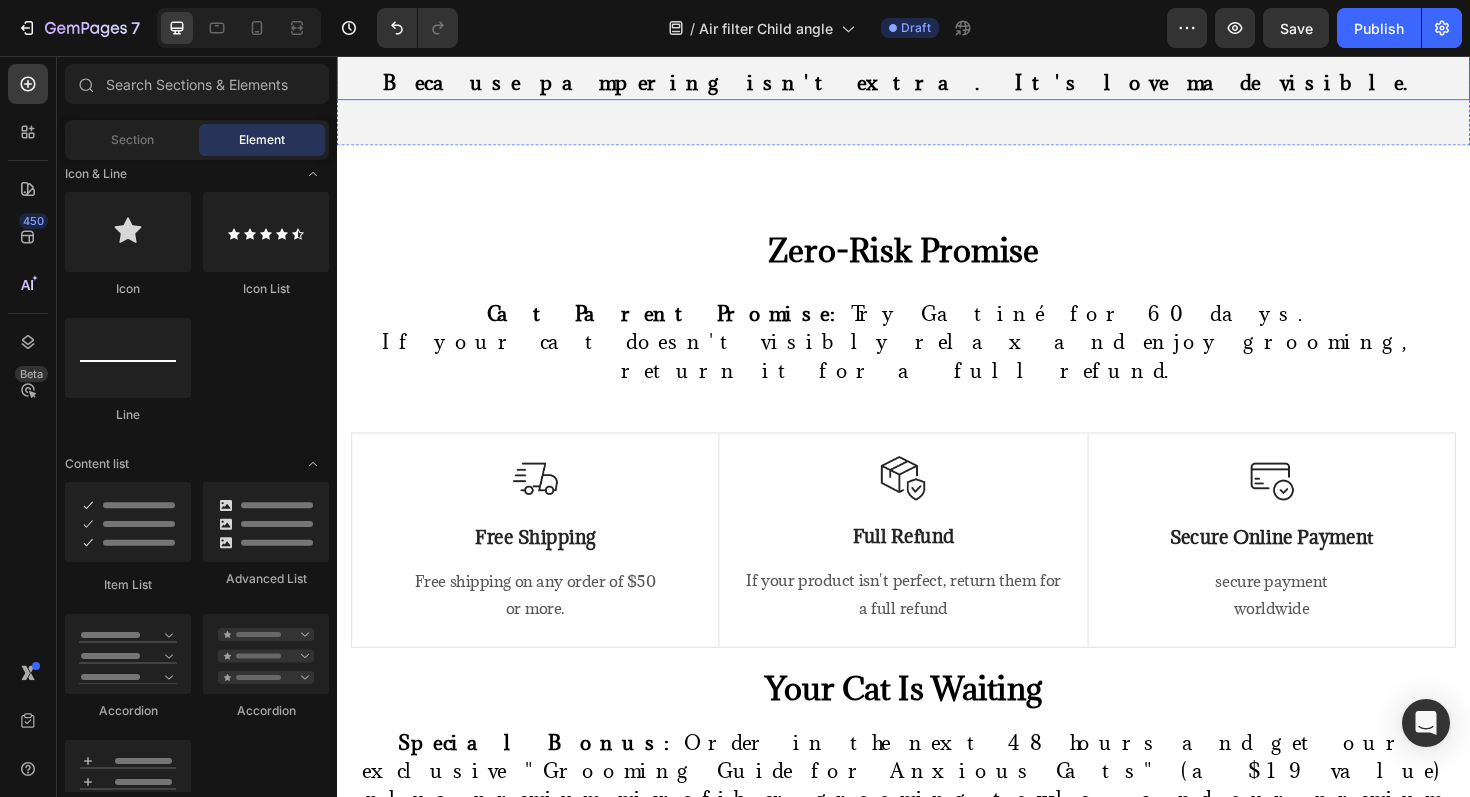 scroll, scrollTop: 9913, scrollLeft: 0, axis: vertical 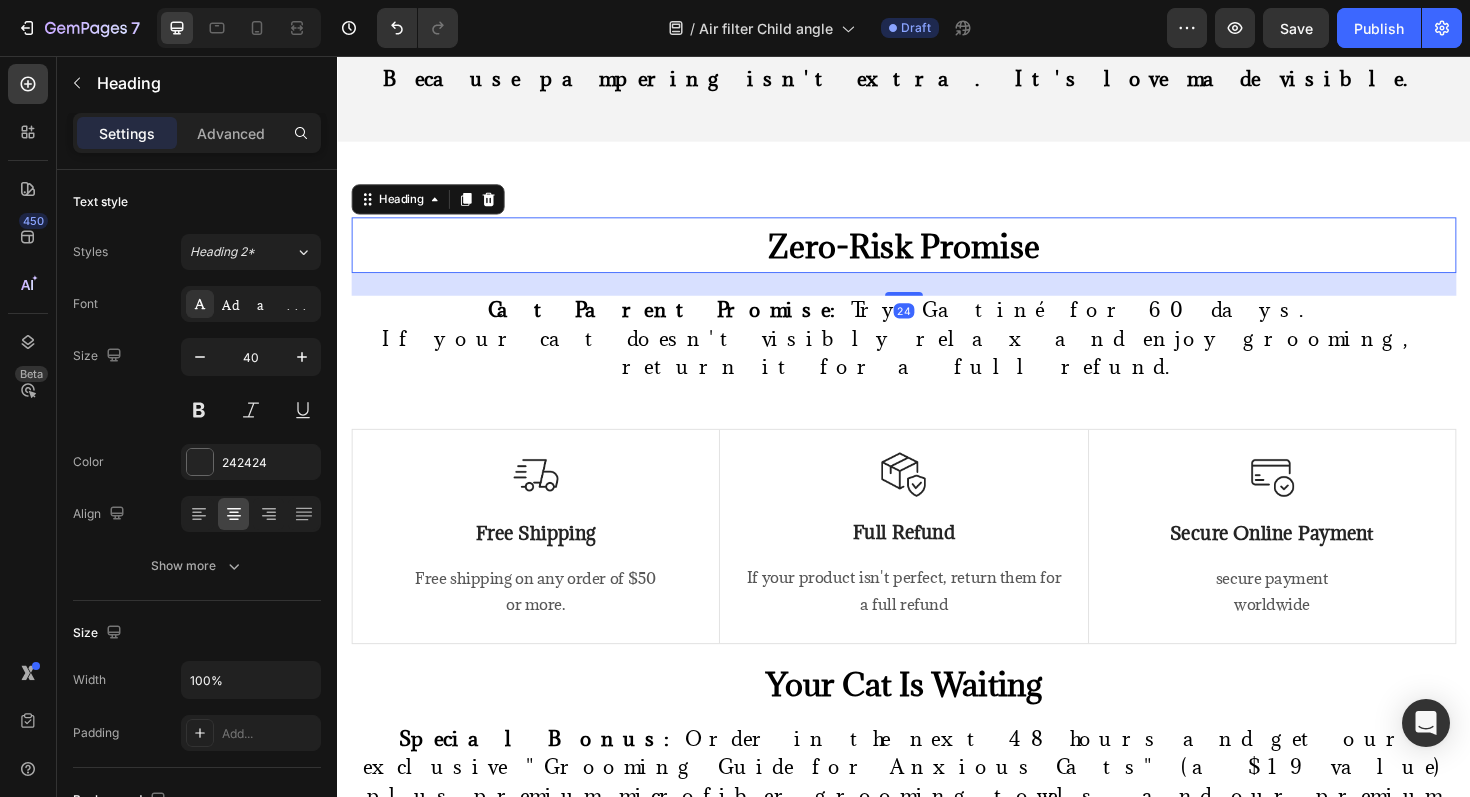 click on "Zero-Risk Promise" at bounding box center (937, 256) 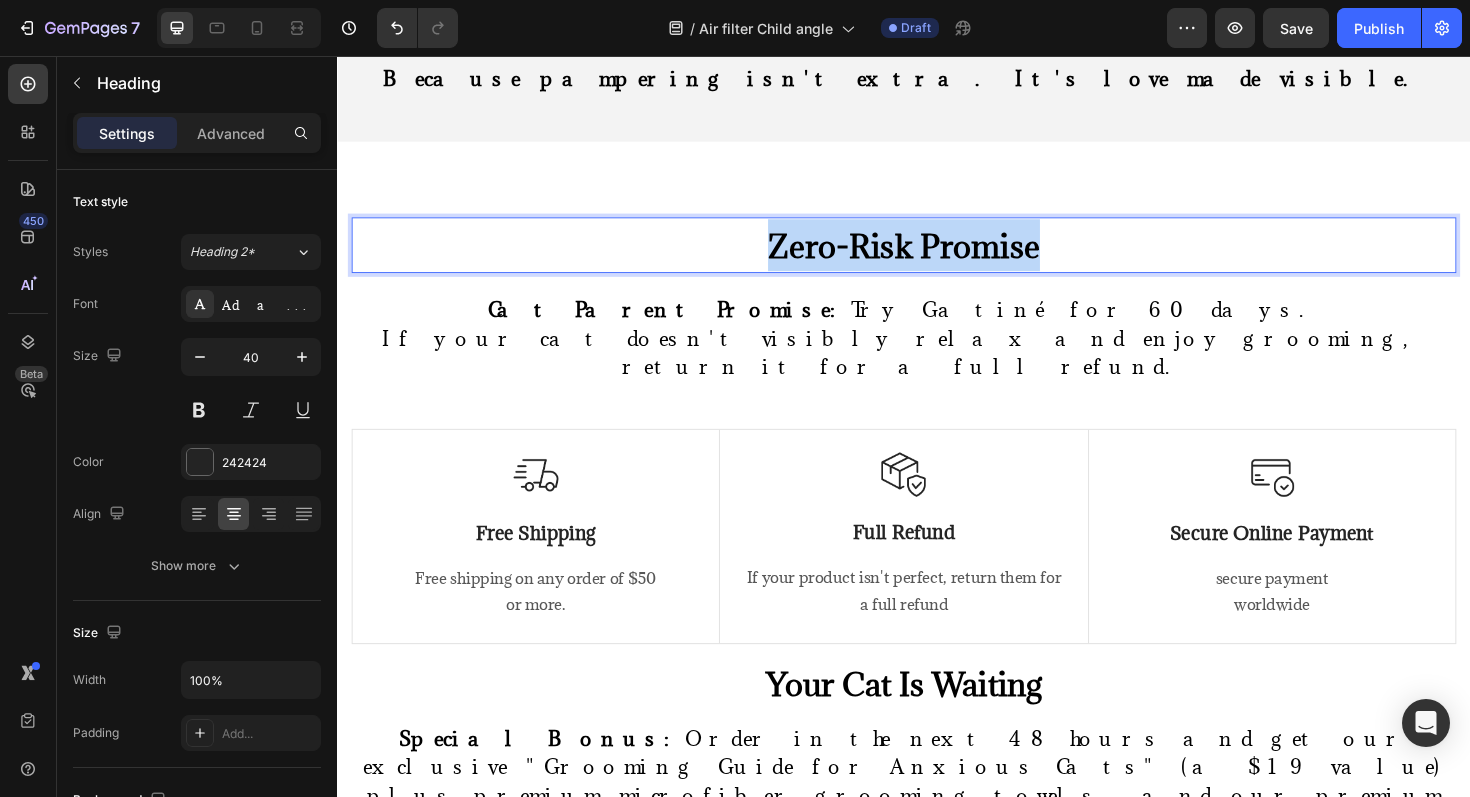 click on "Zero-Risk Promise" at bounding box center (937, 256) 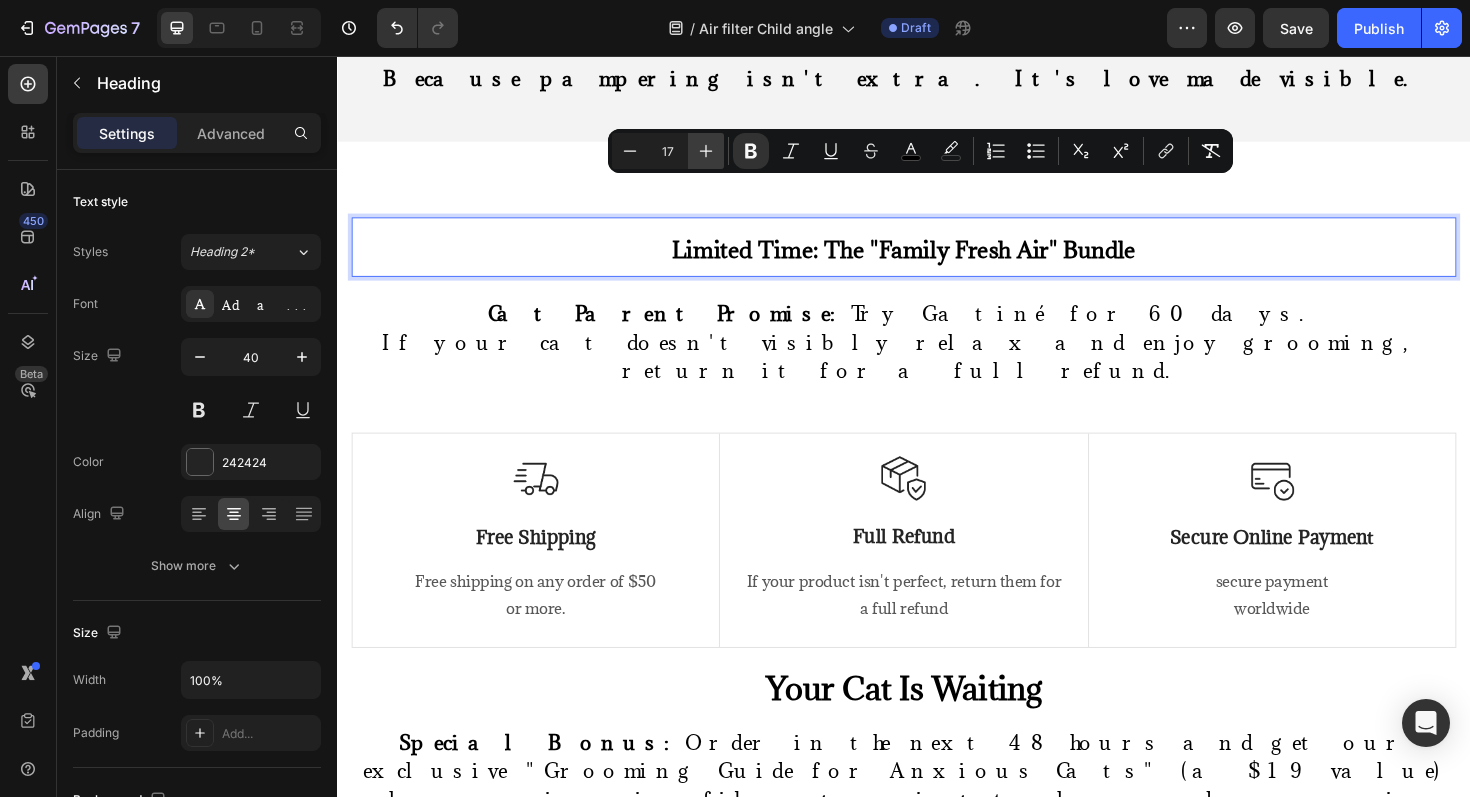 click 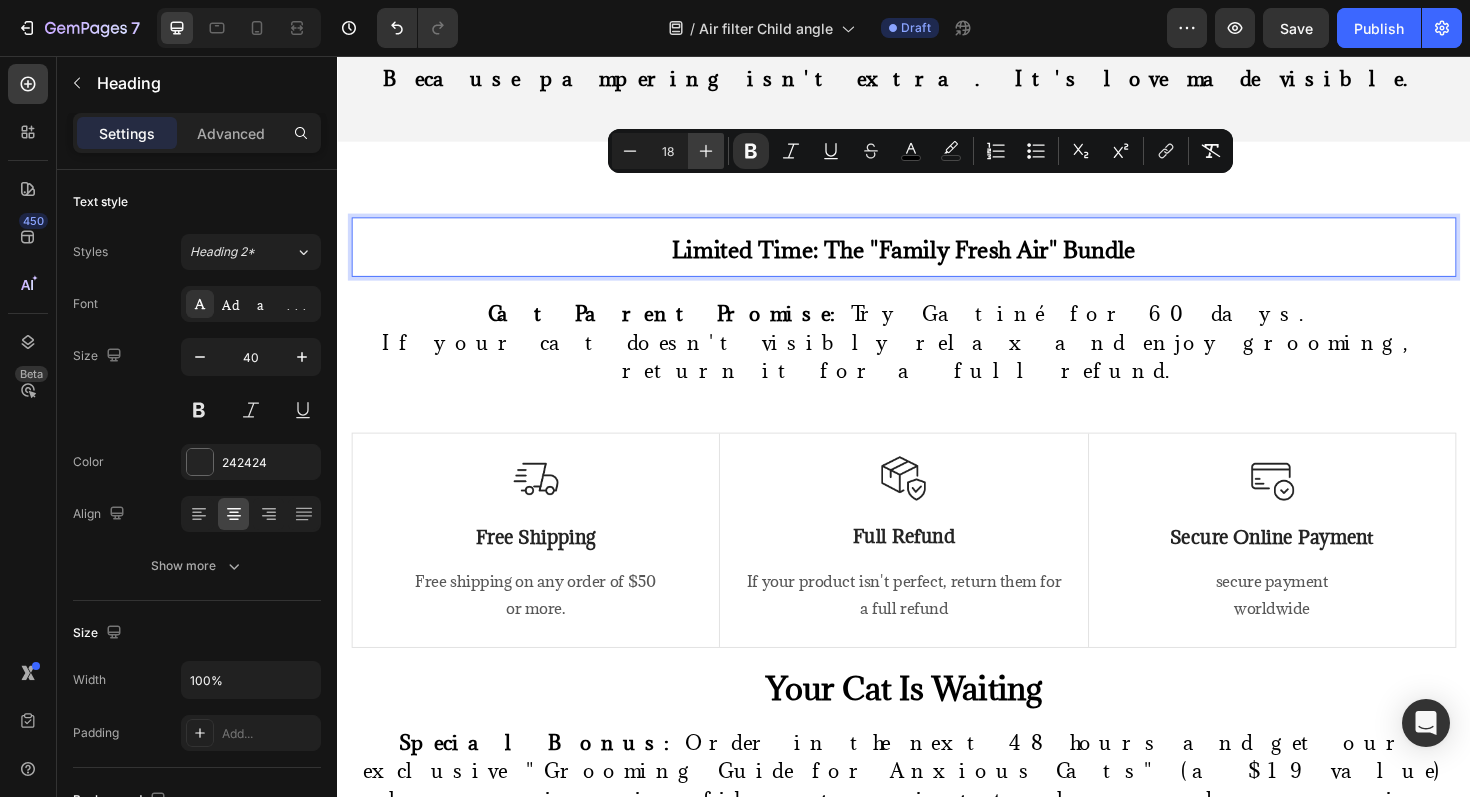 click 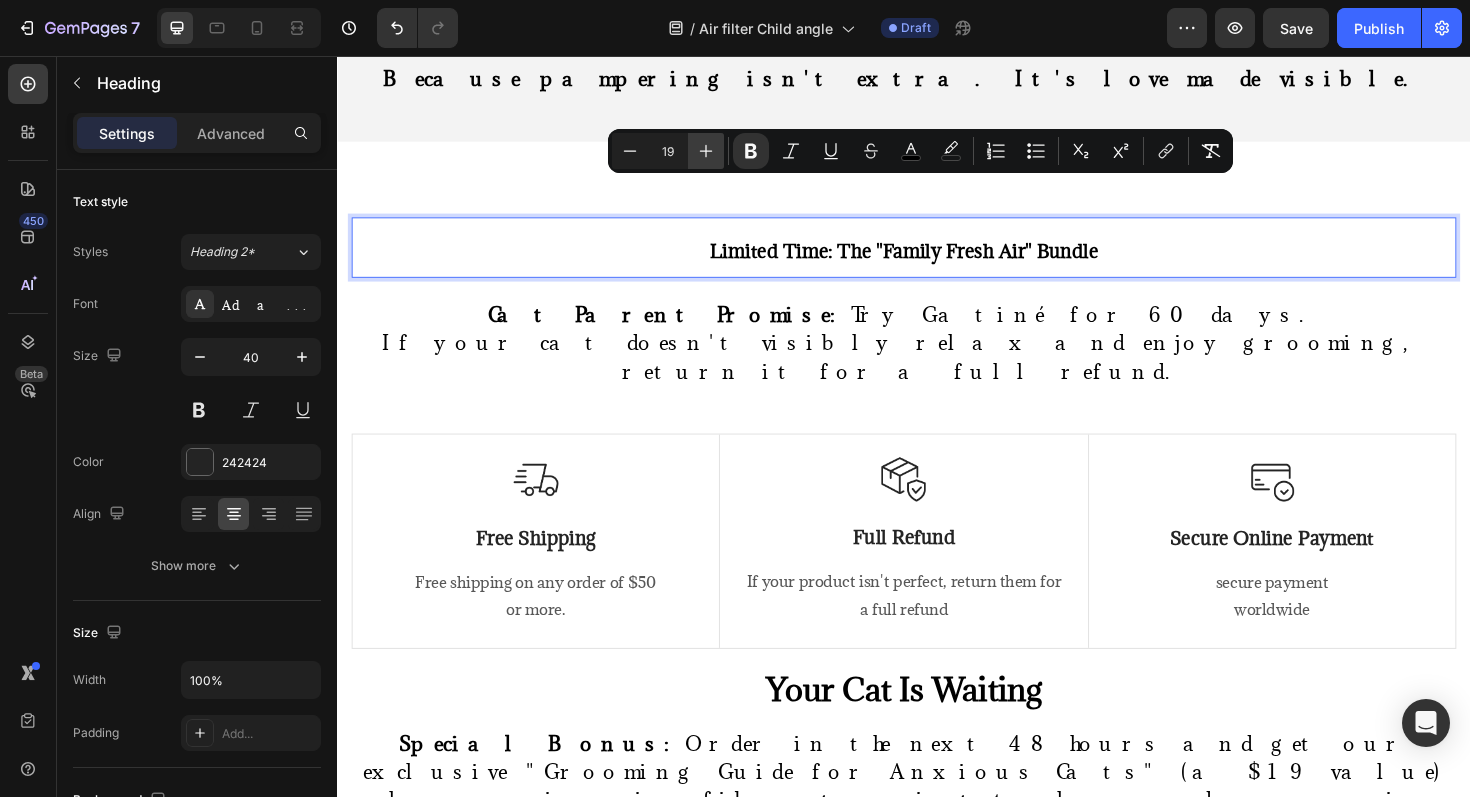 click 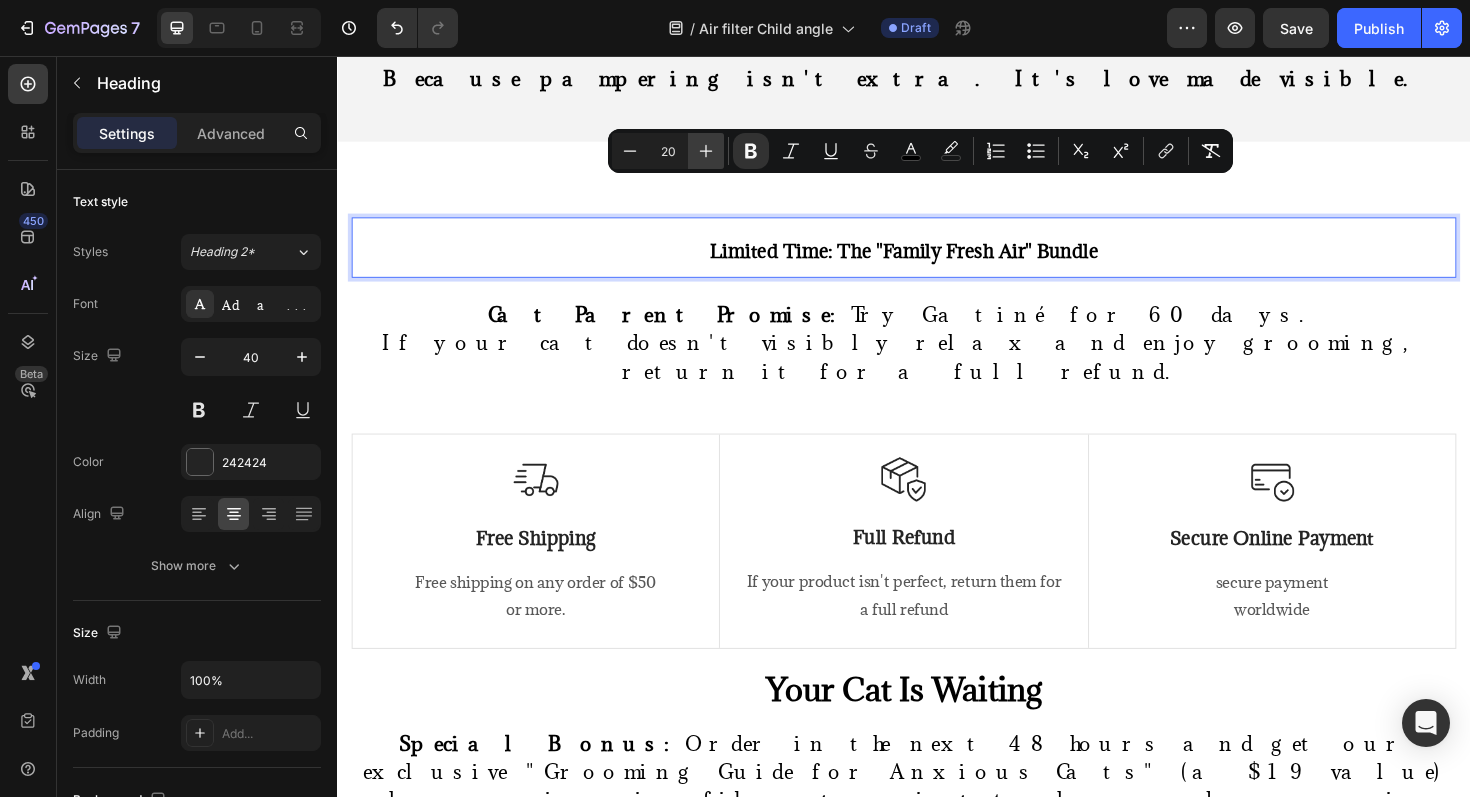click 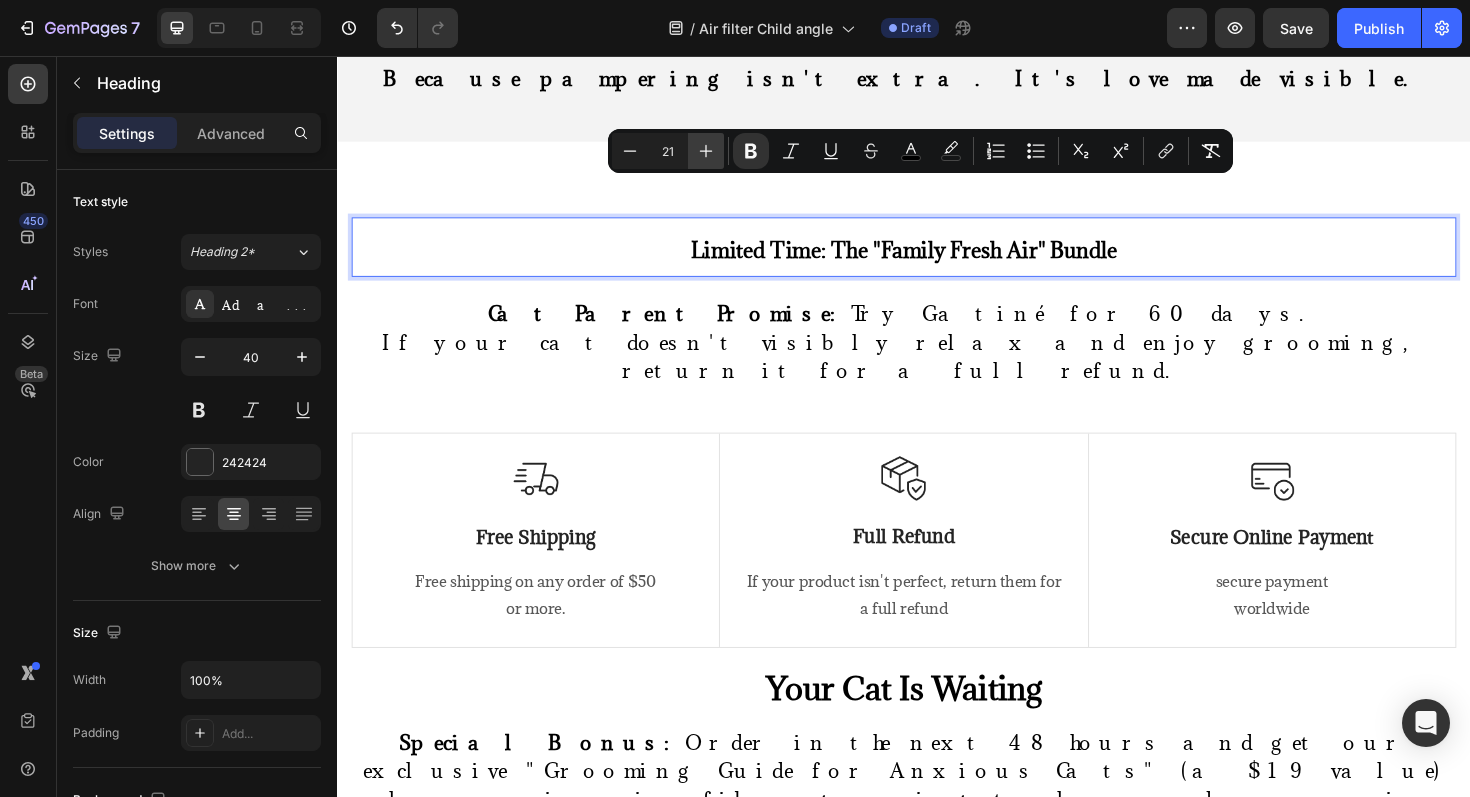 click 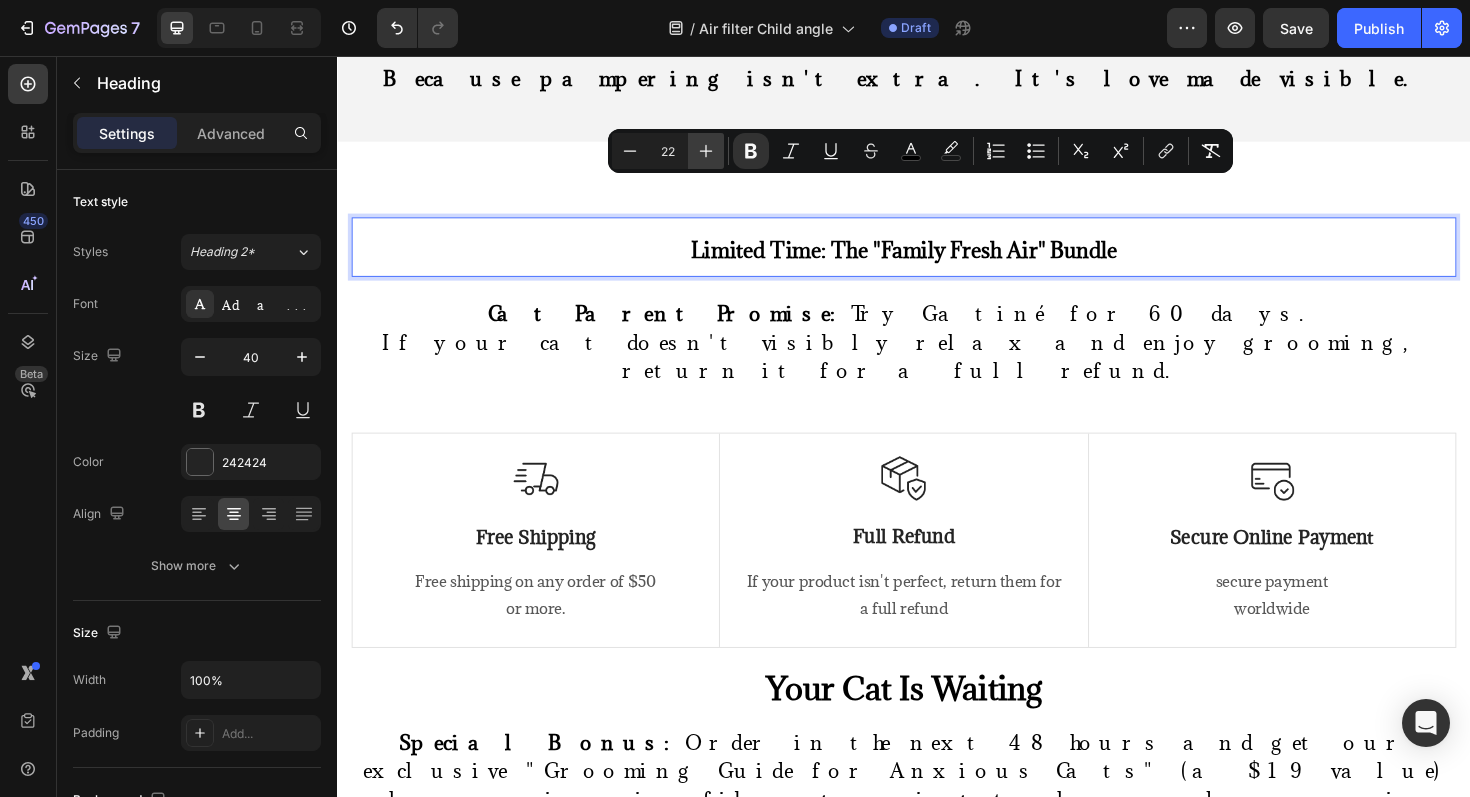 click 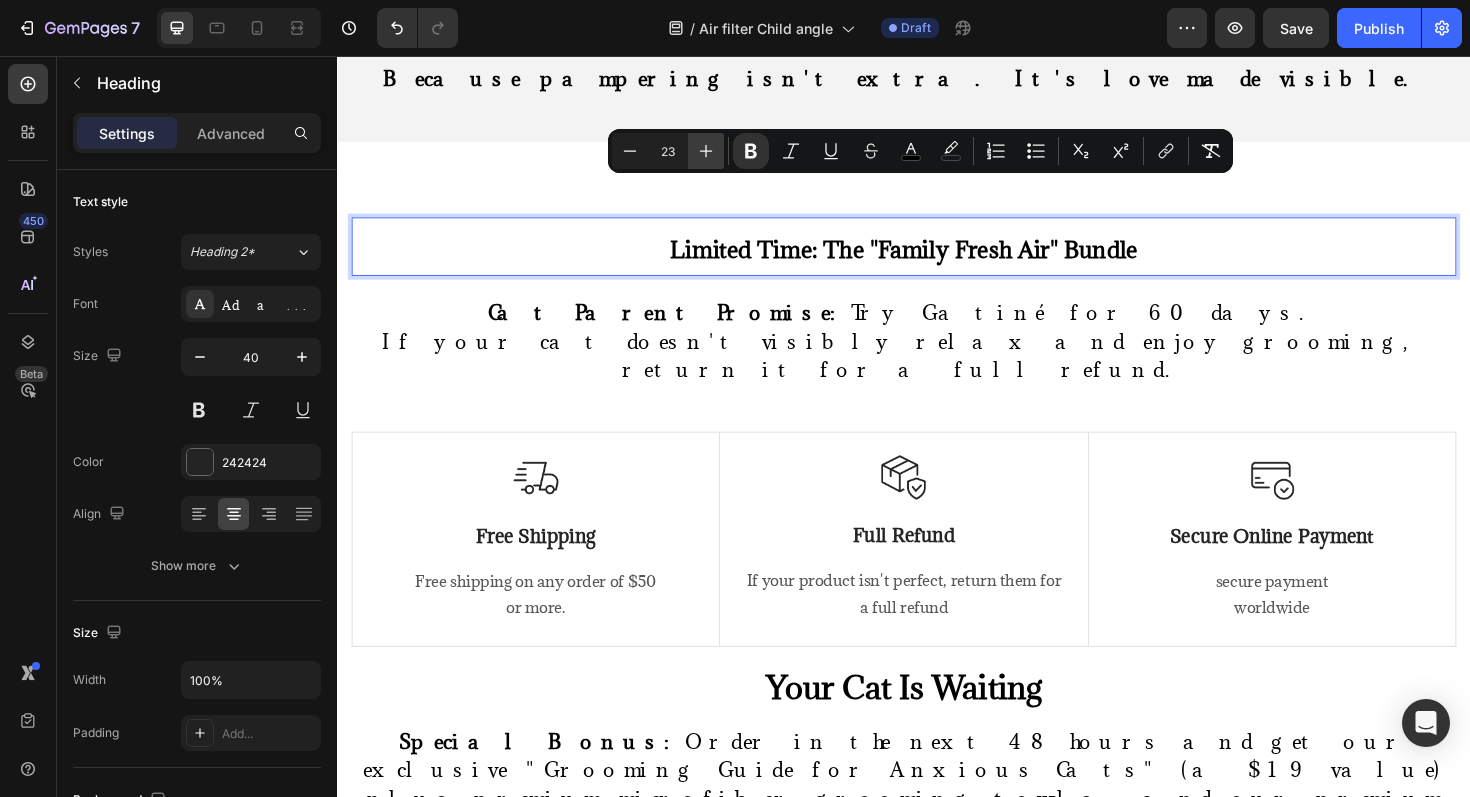 click 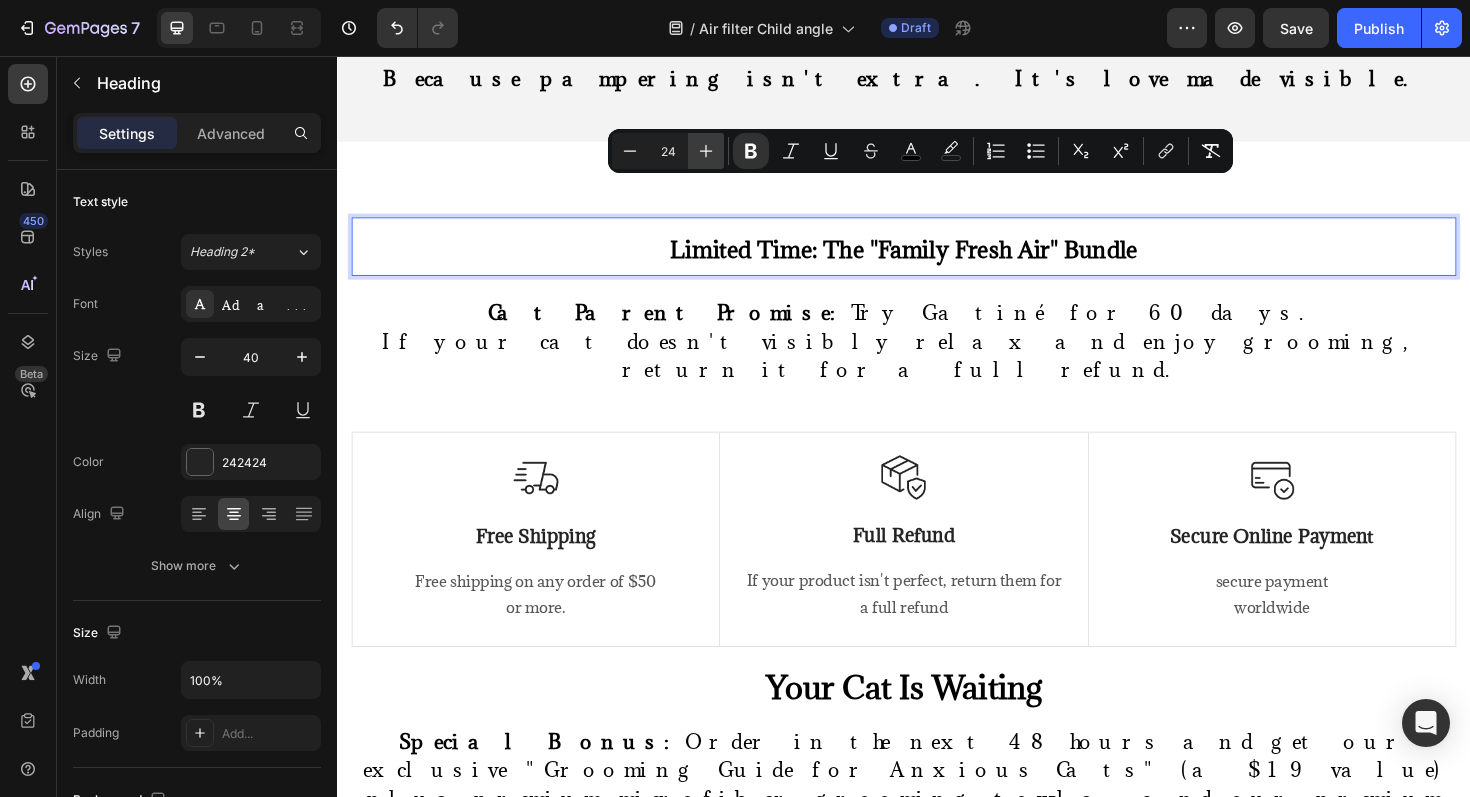 click 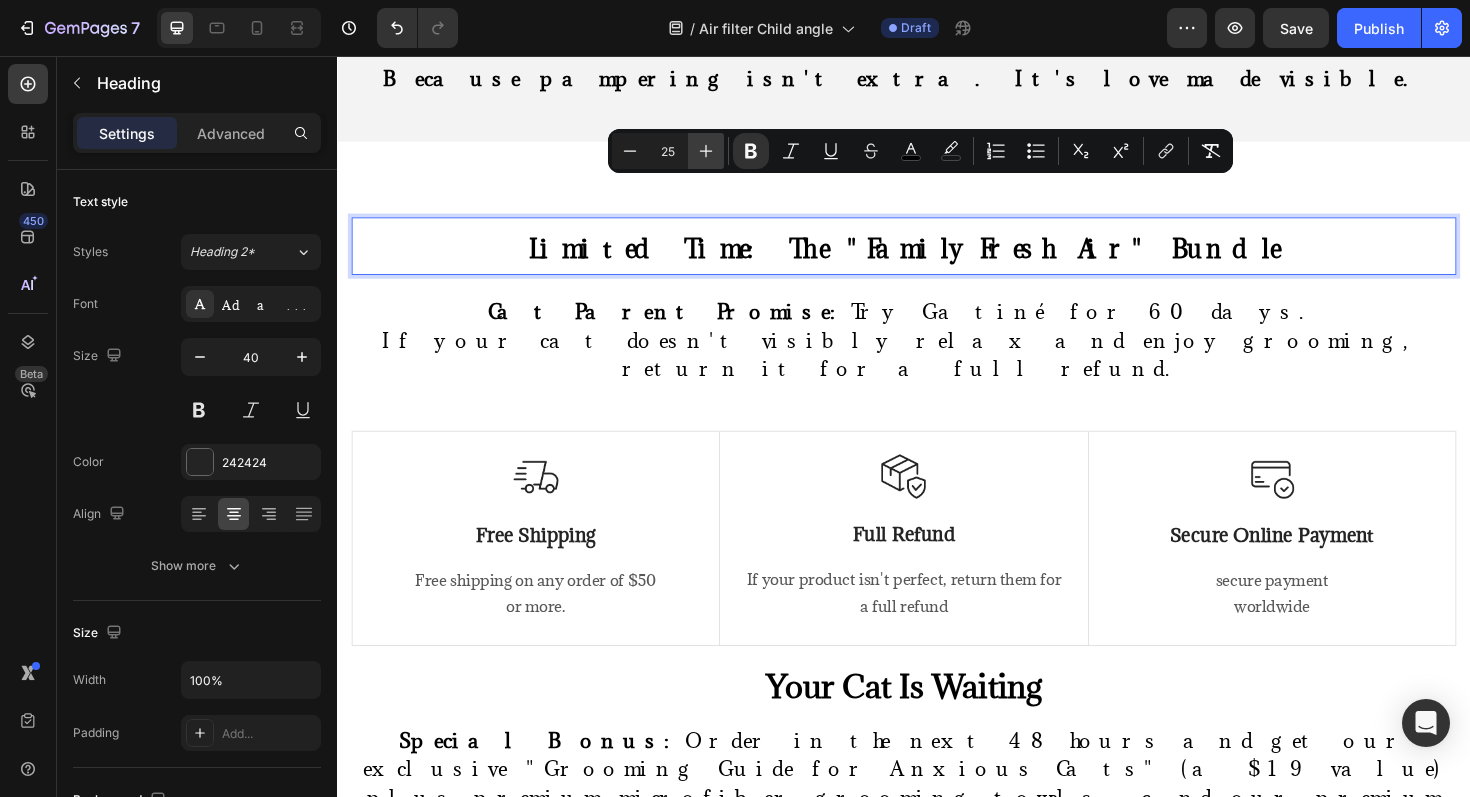 click 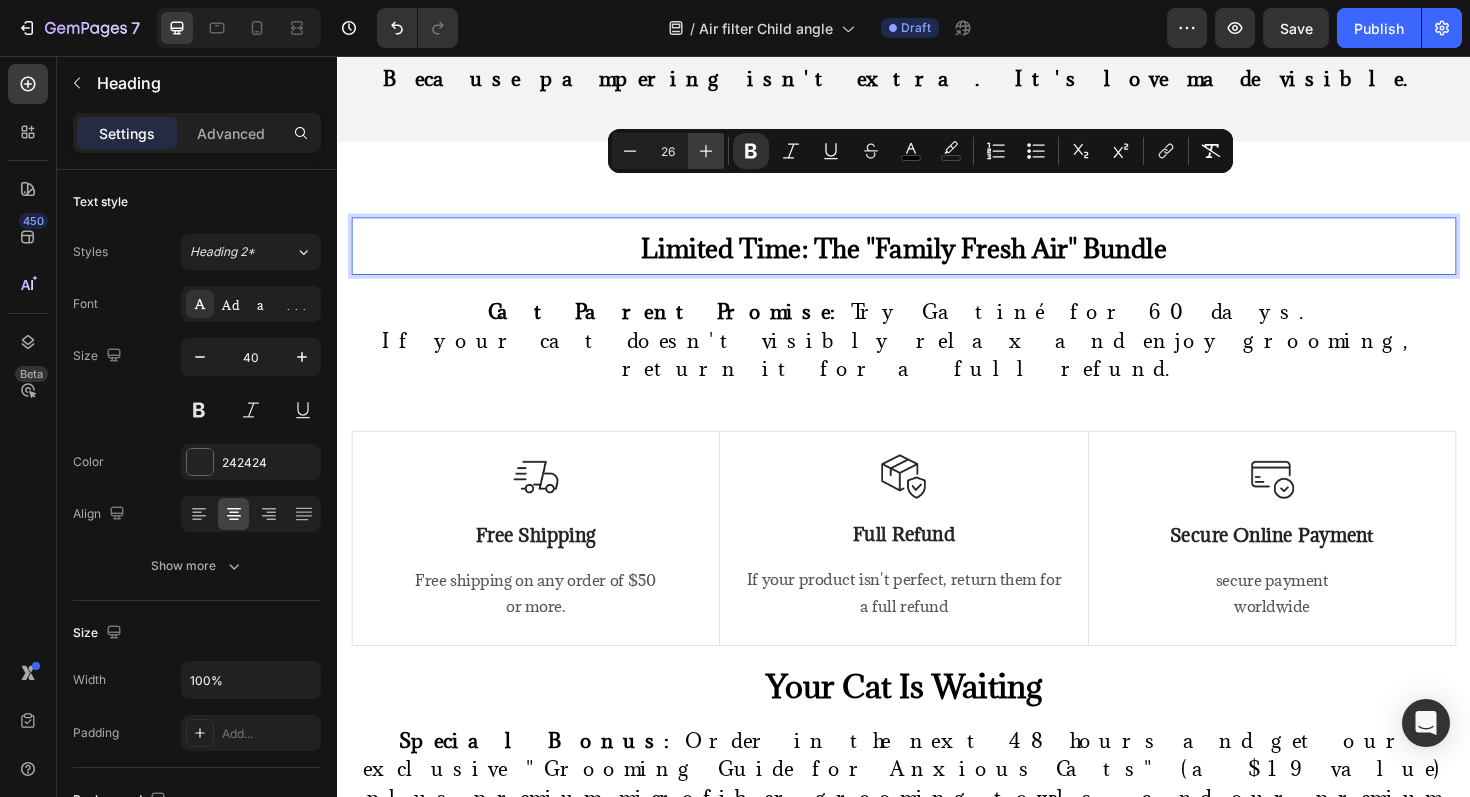 click 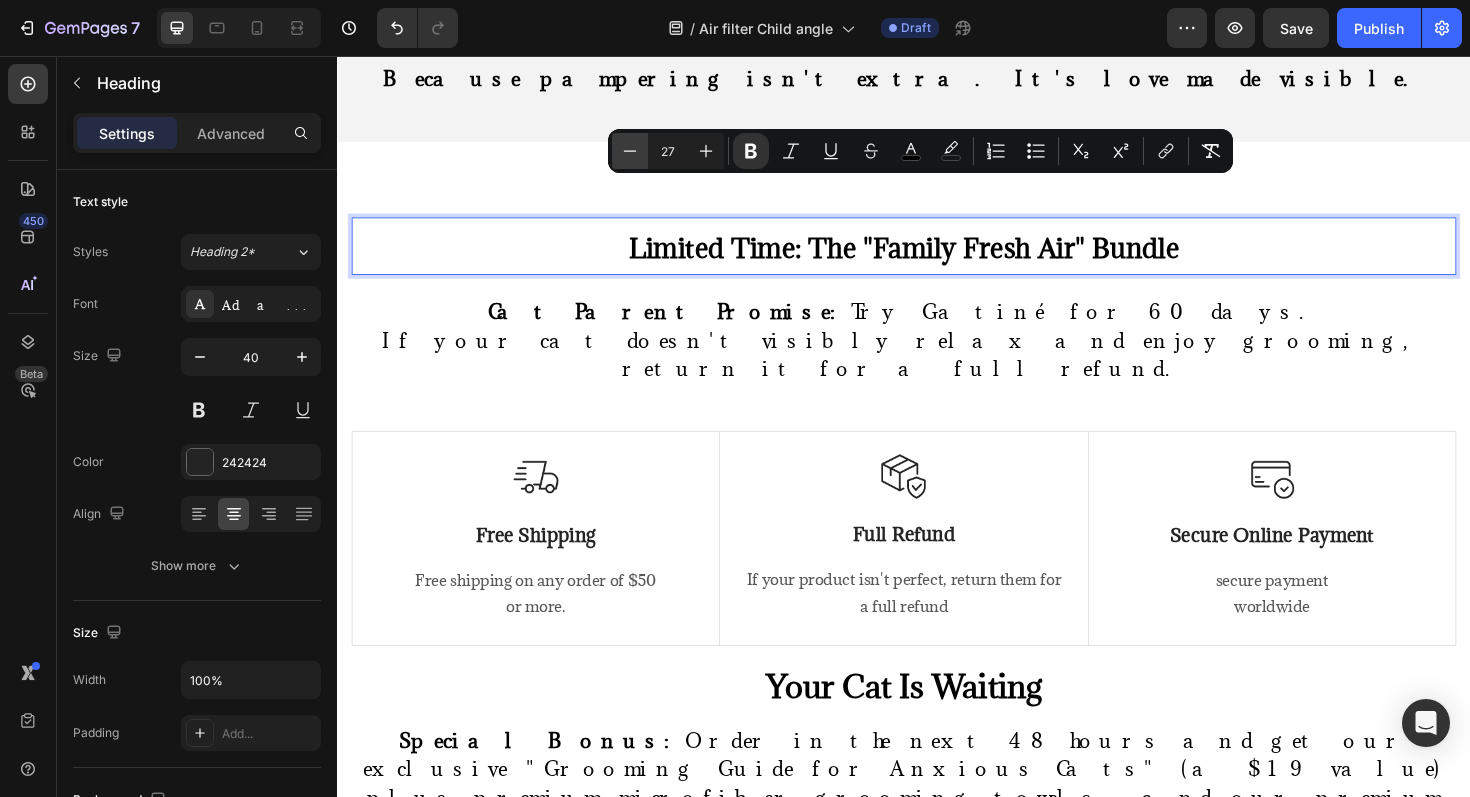 click 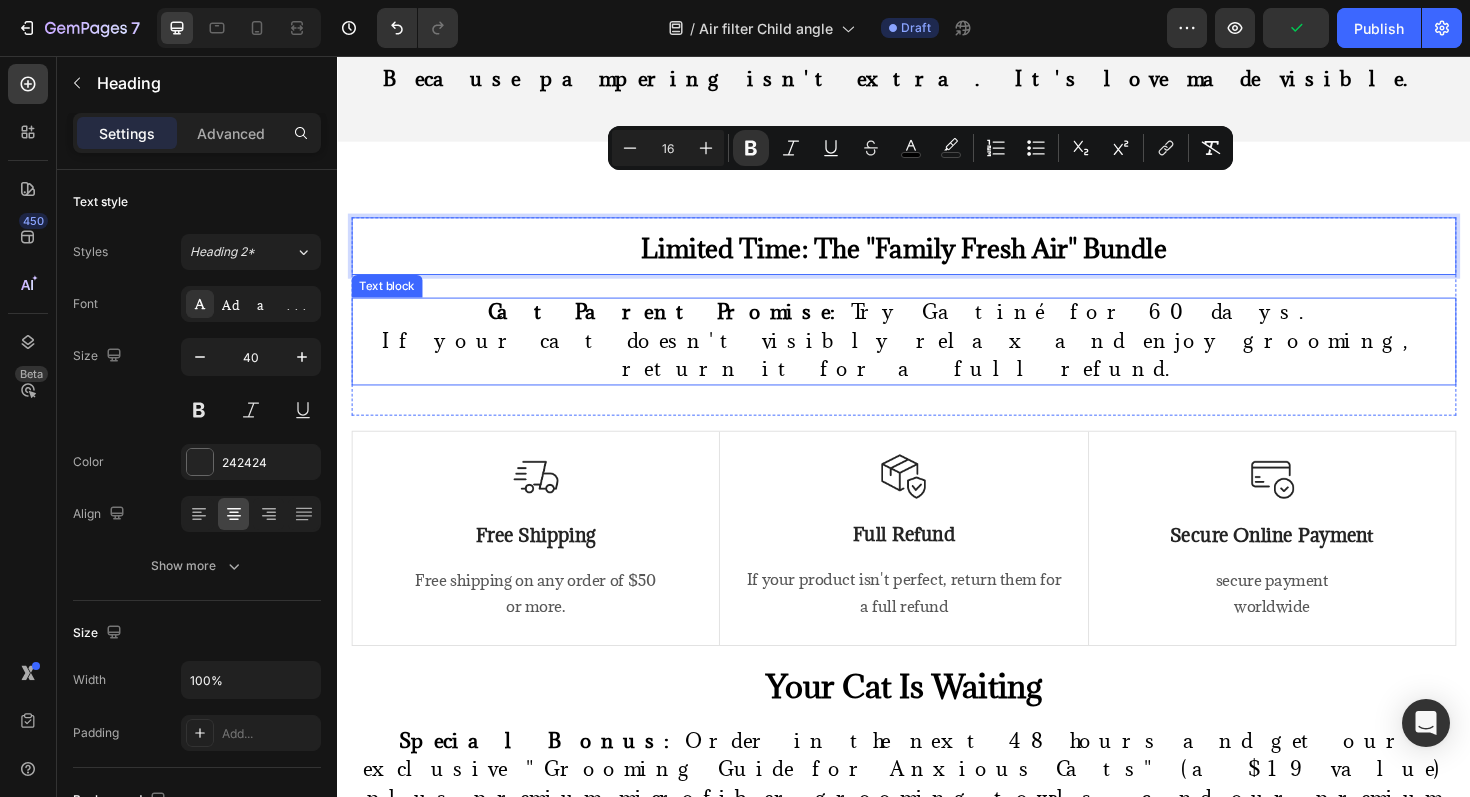 click on "Cat Parent Promise:  Try Gatiné for 60 days." at bounding box center (937, 327) 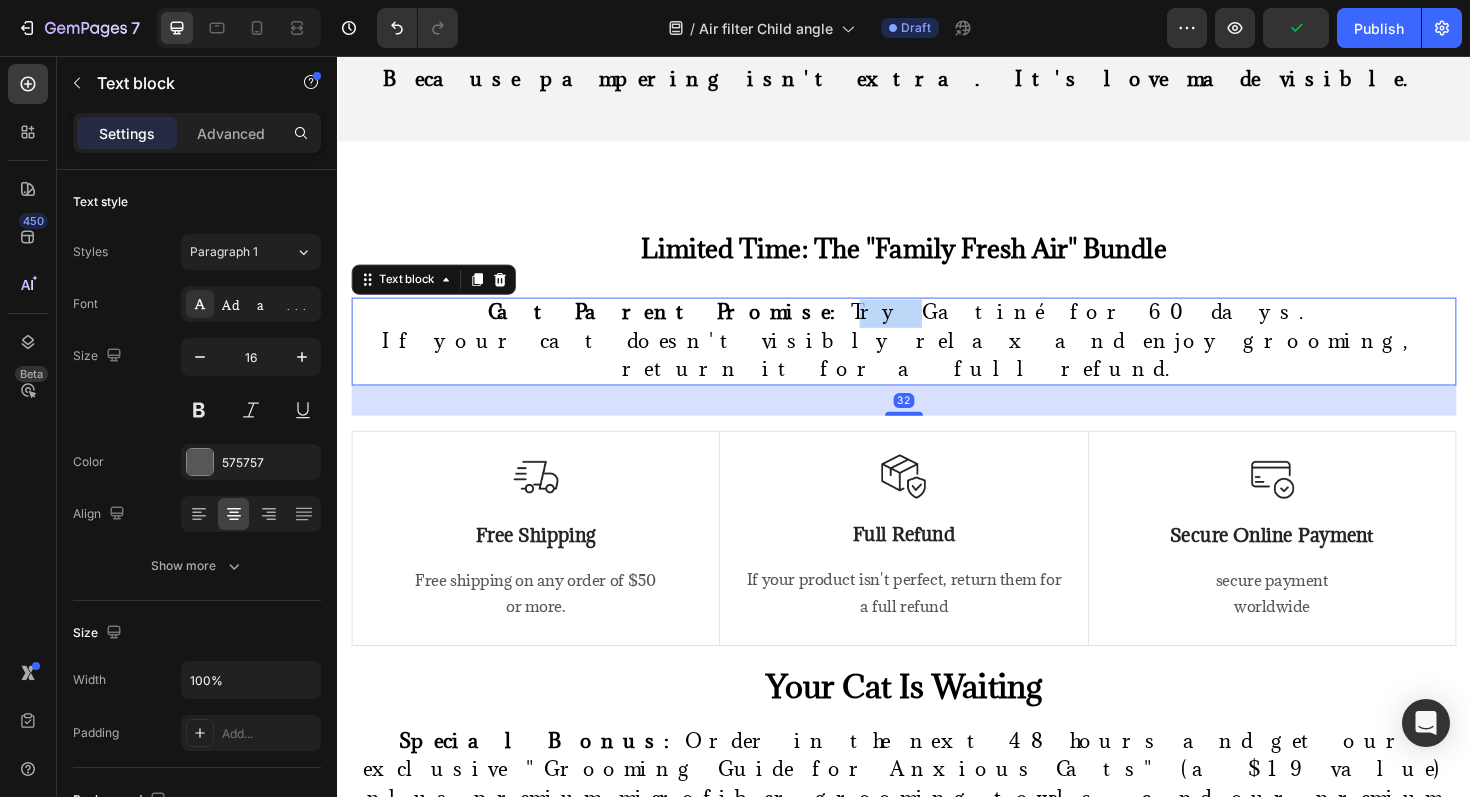 click on "Cat Parent Promise:  Try Gatiné for 60 days." at bounding box center (937, 327) 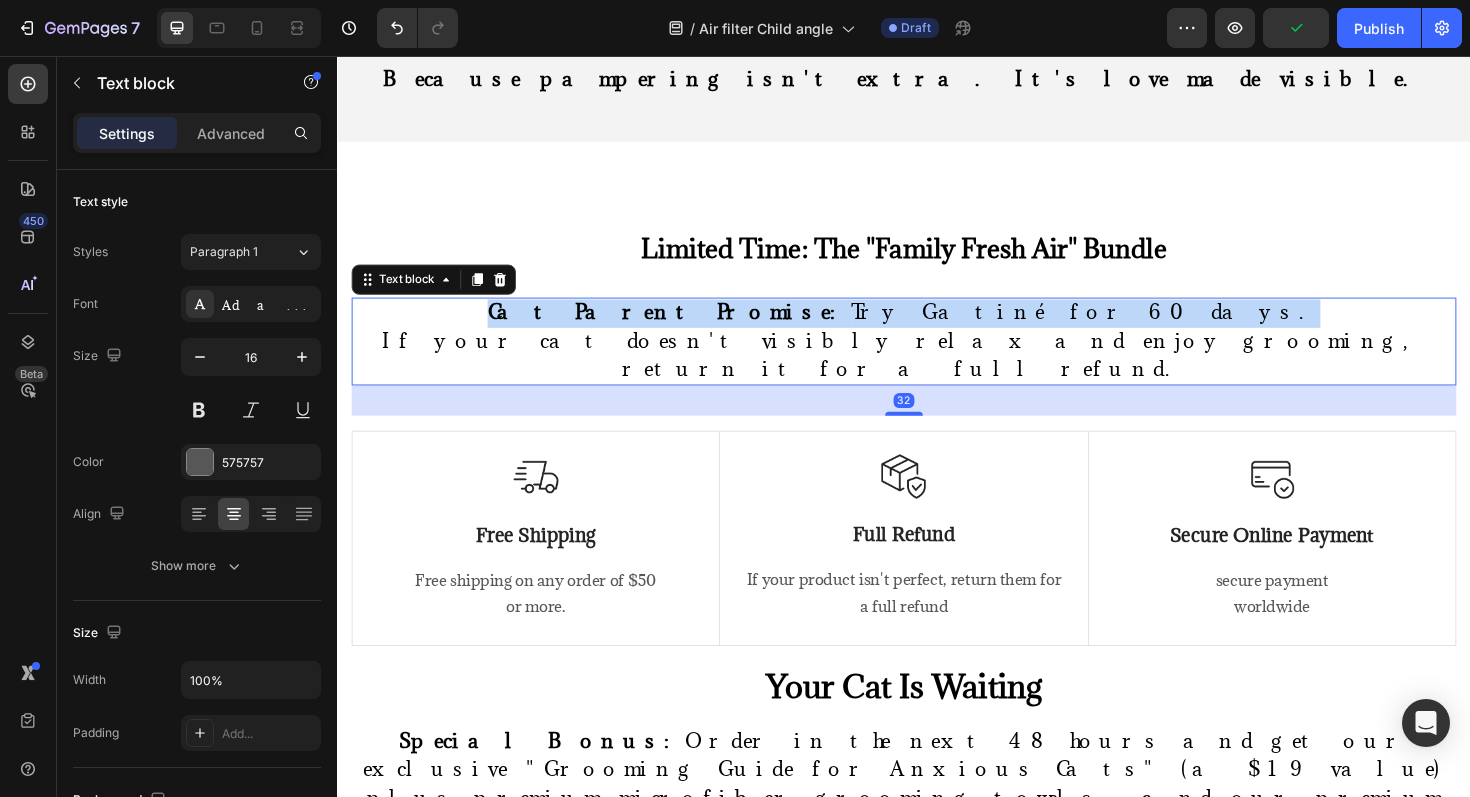 click on "Cat Parent Promise:  Try Gatiné for 60 days." at bounding box center (937, 327) 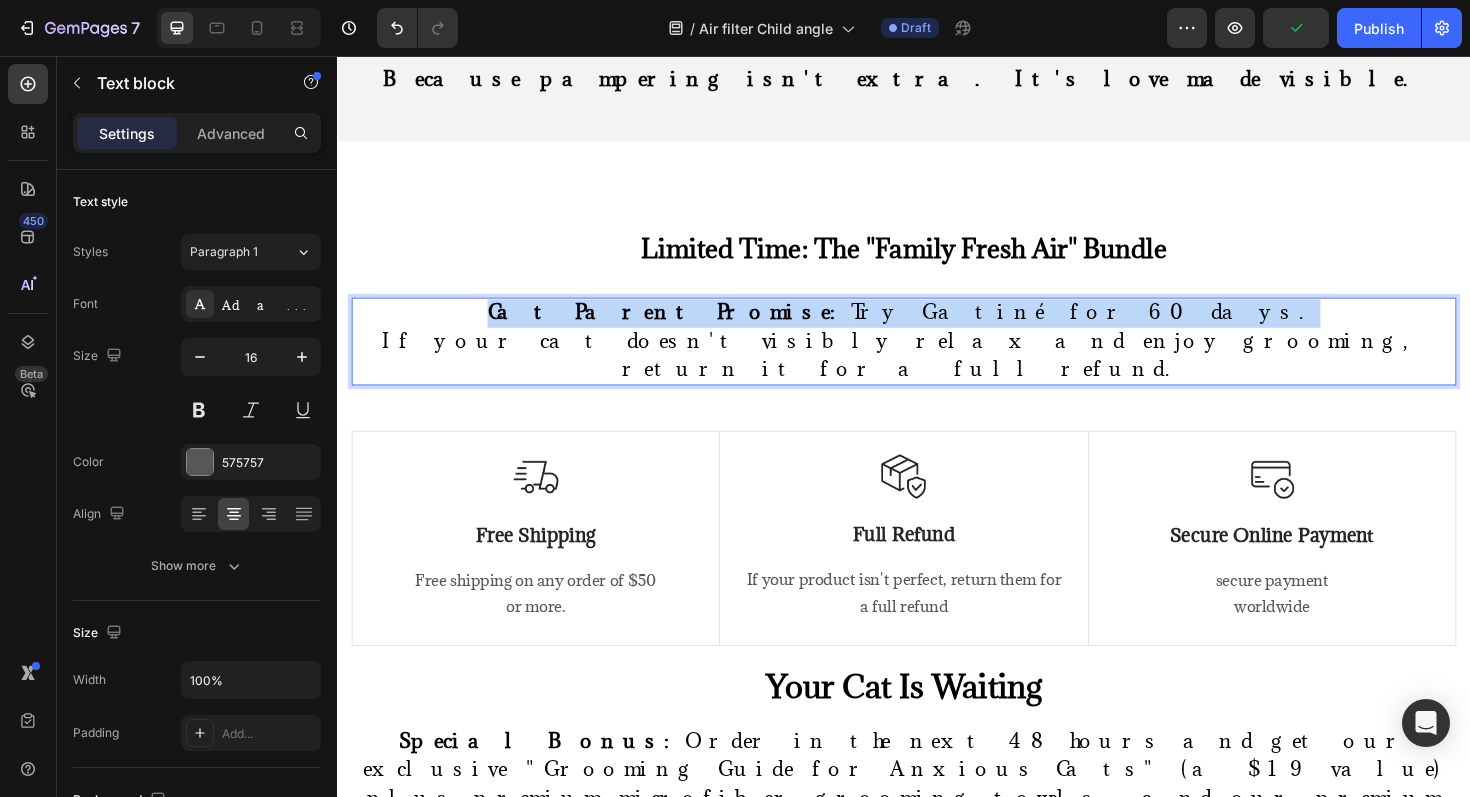 click on "Cat Parent Promise:  Try Gatiné for 60 days." at bounding box center [937, 327] 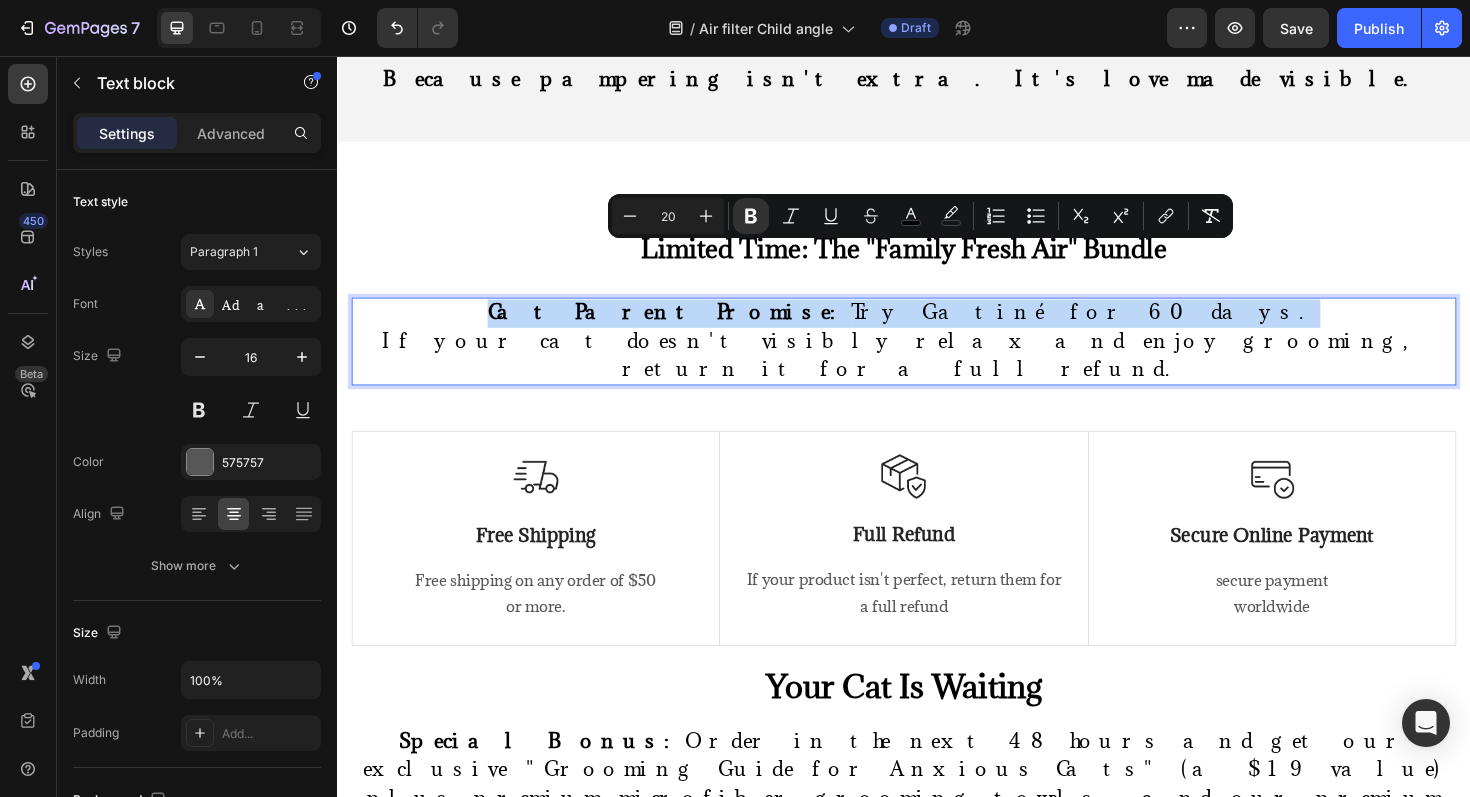 type on "11" 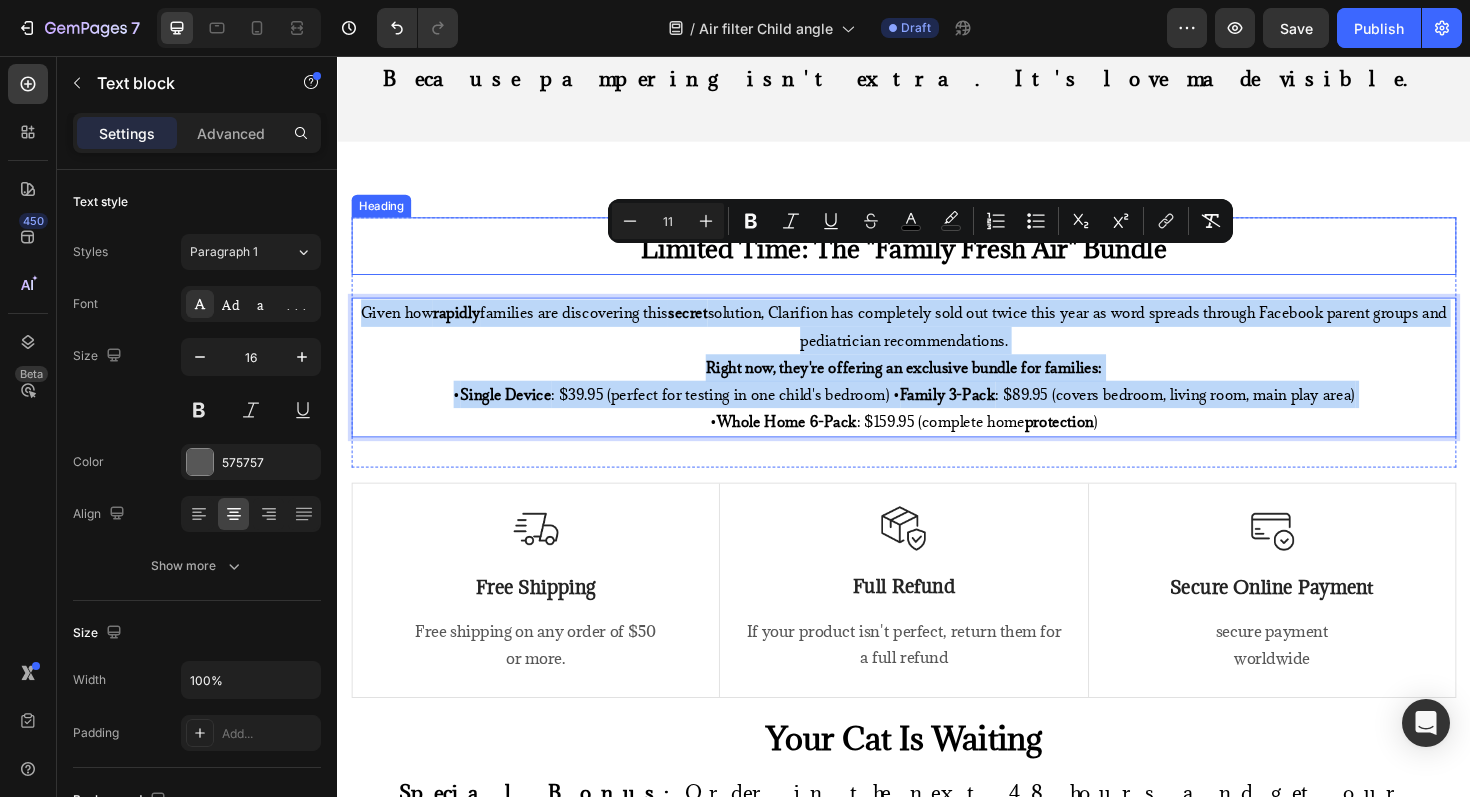 click on "⁠⁠⁠⁠⁠⁠⁠ Limited Time: The "Family Fresh Air" Bundle" at bounding box center [937, 257] 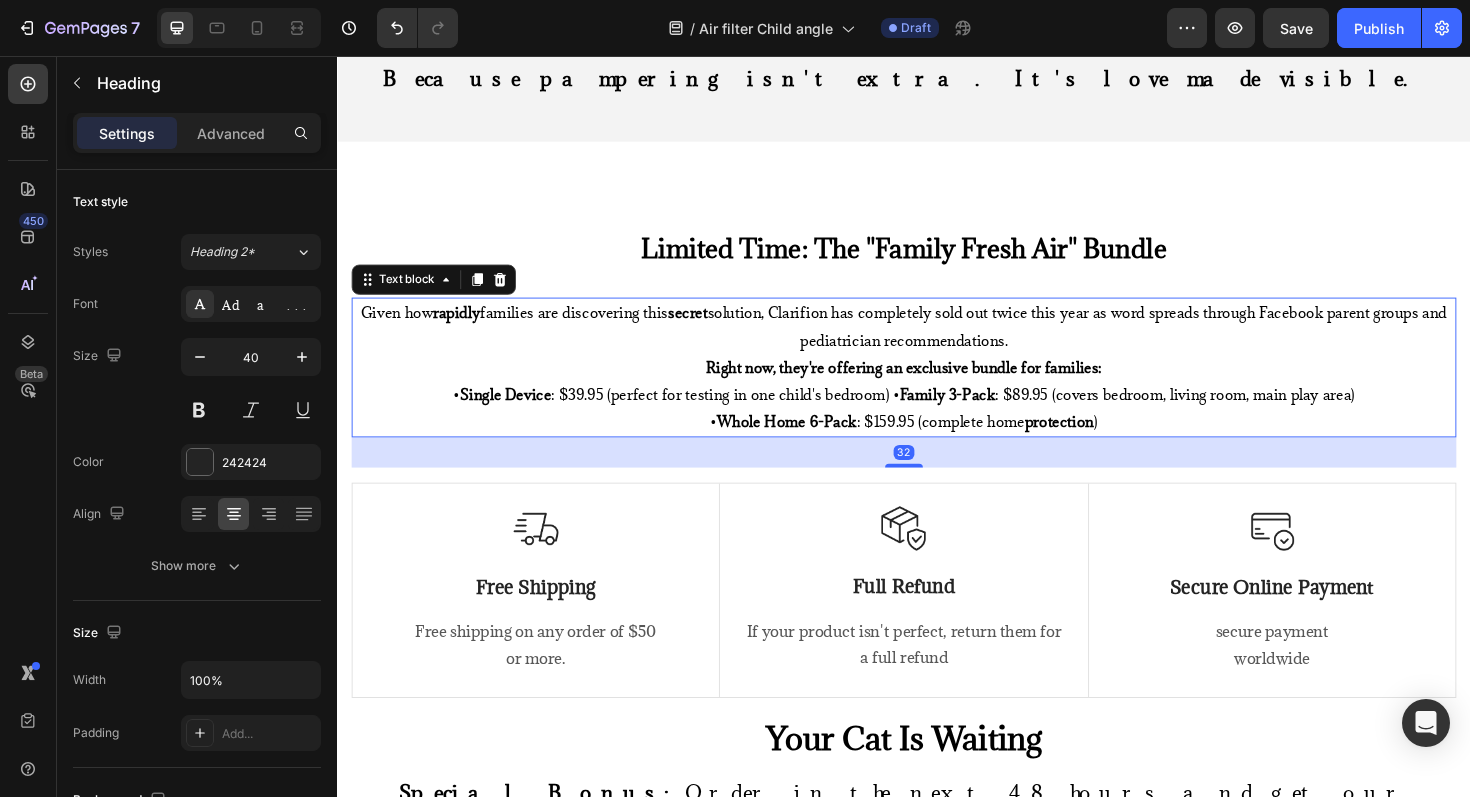 click on "rapidly" at bounding box center [463, 328] 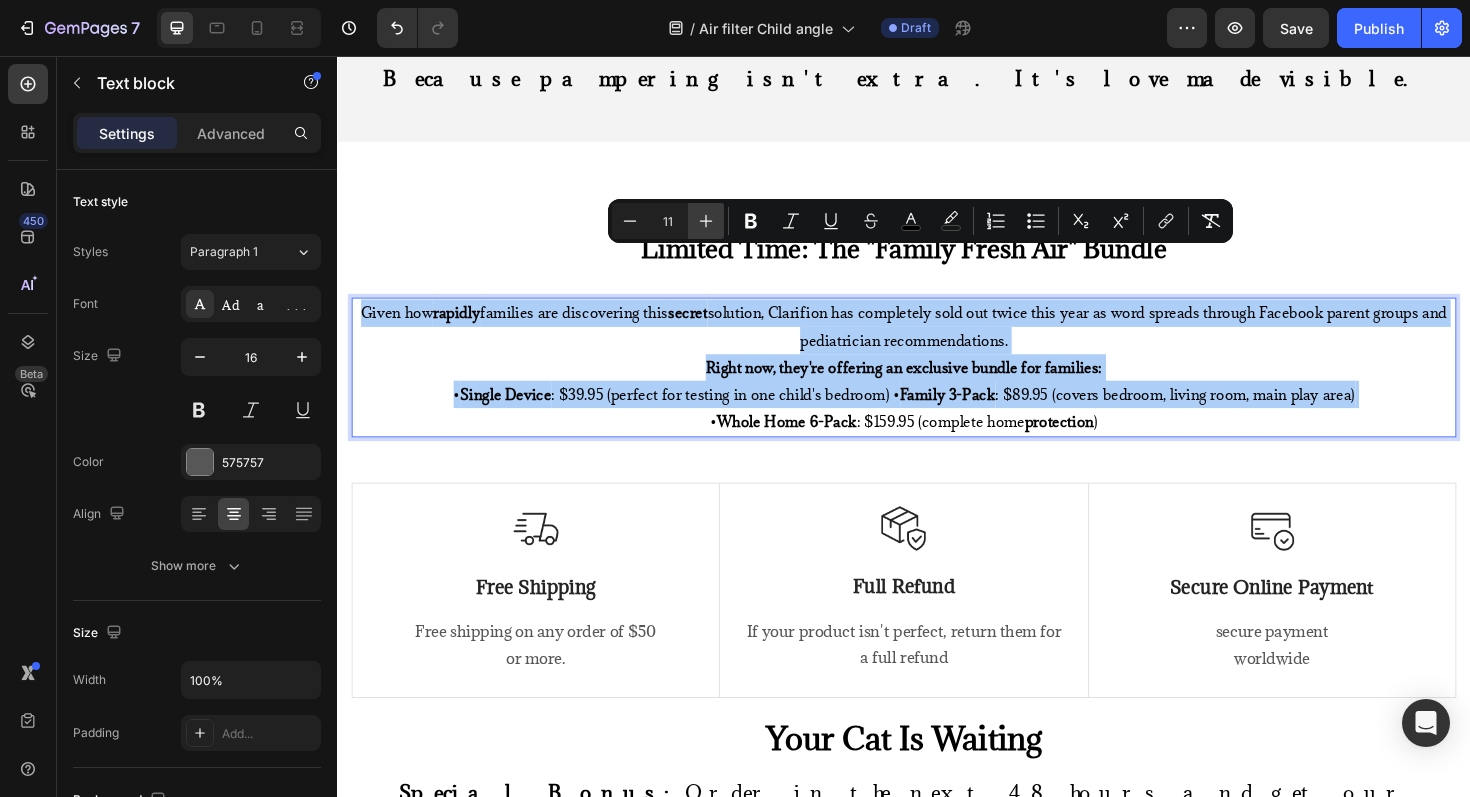 click 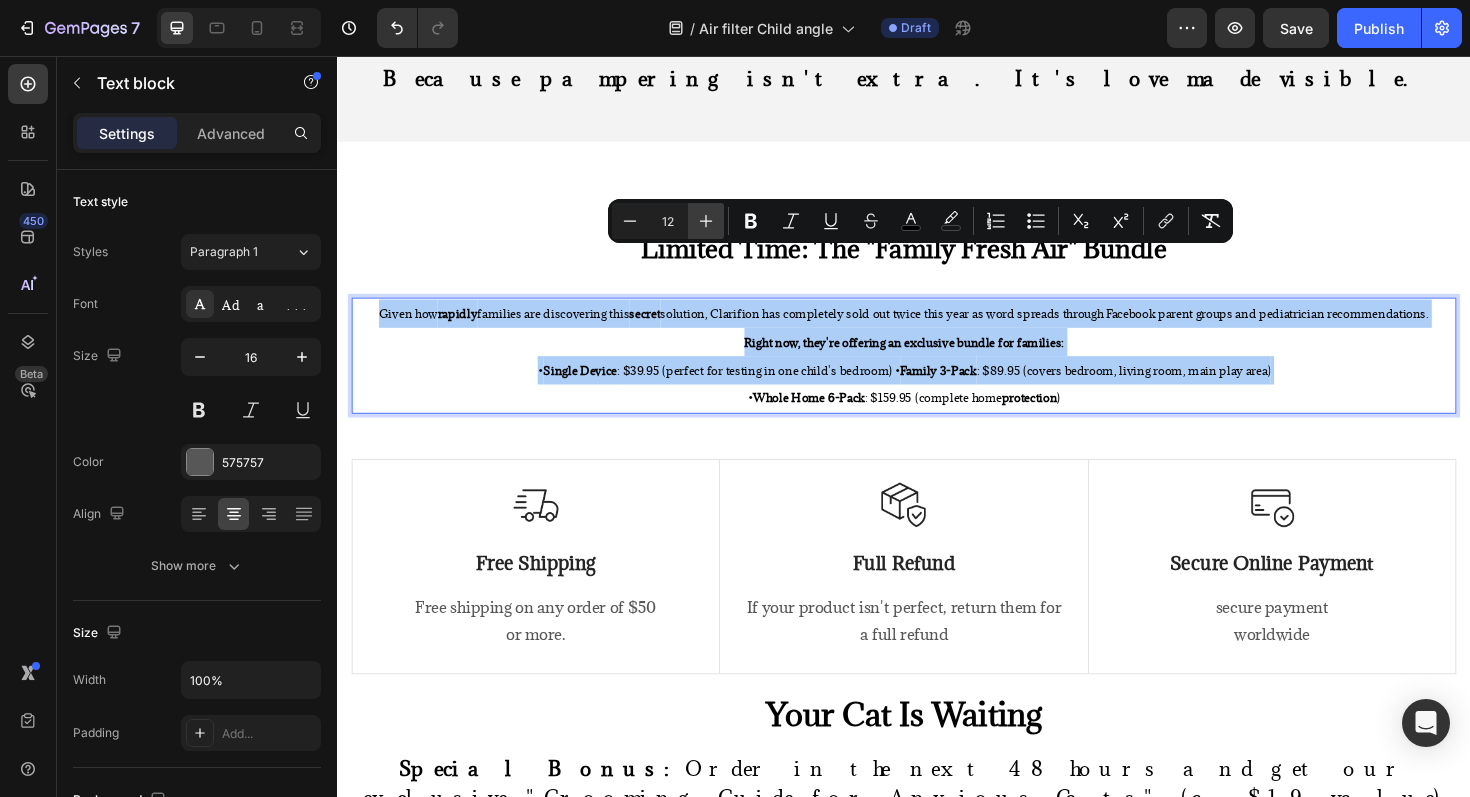 click 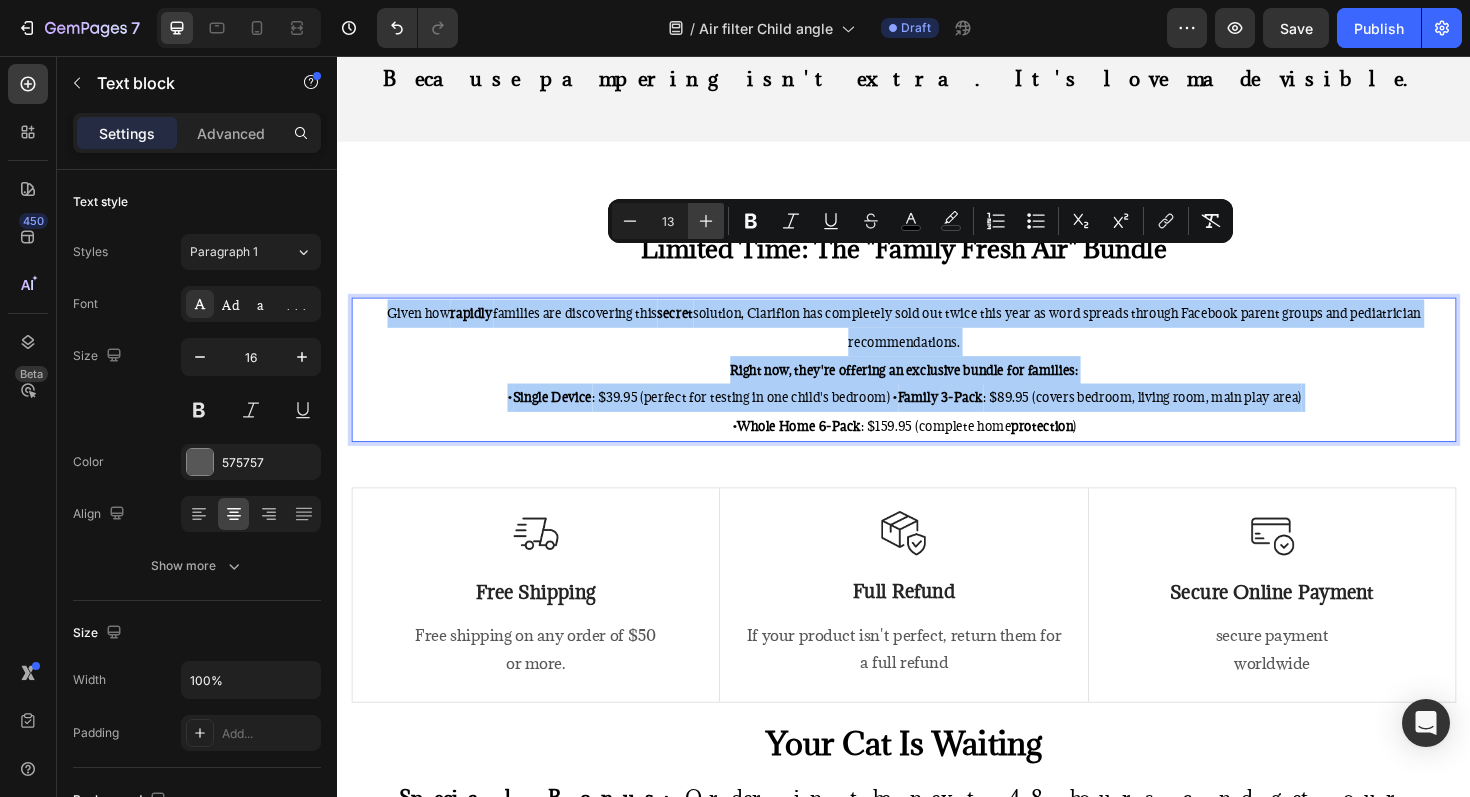 click 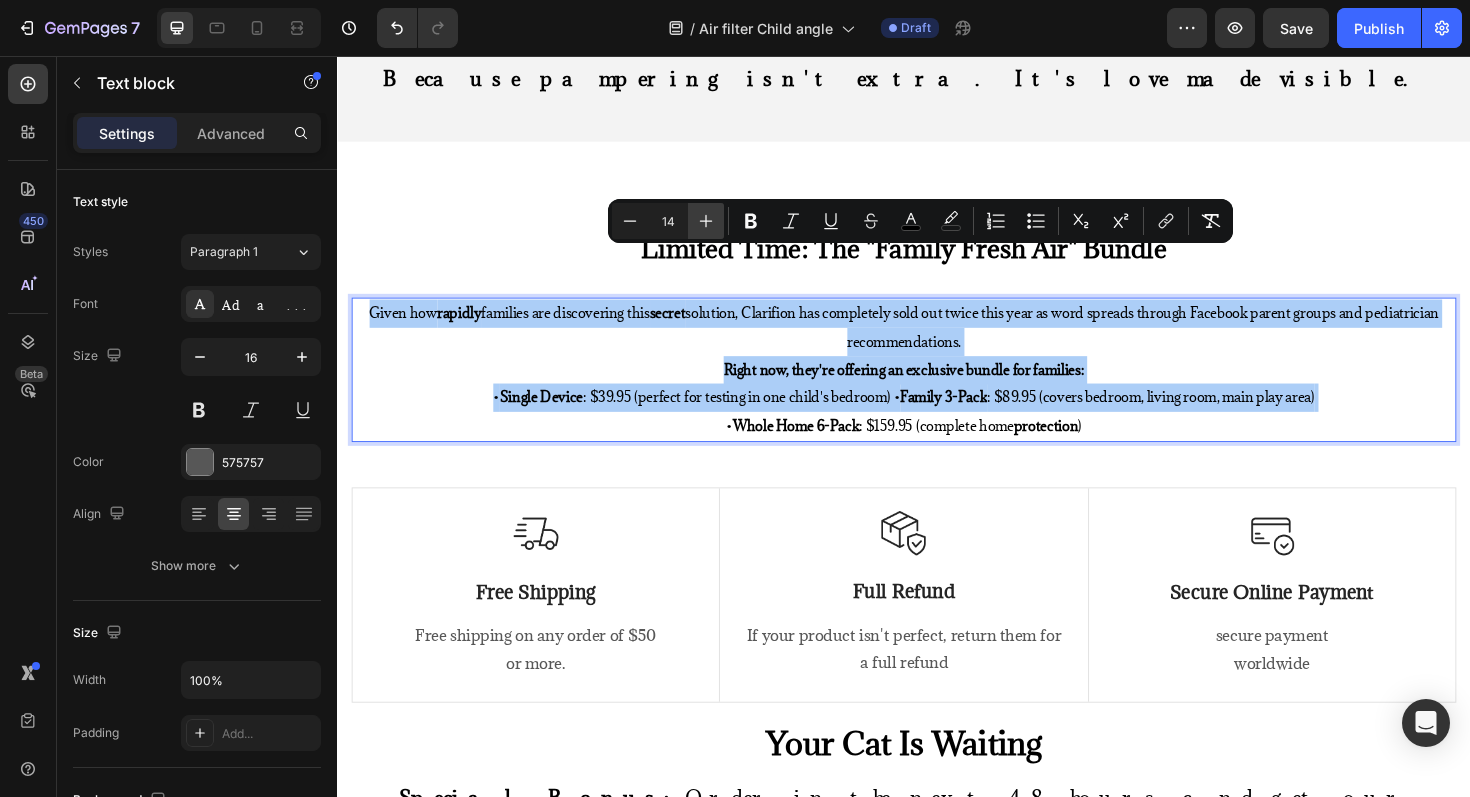click 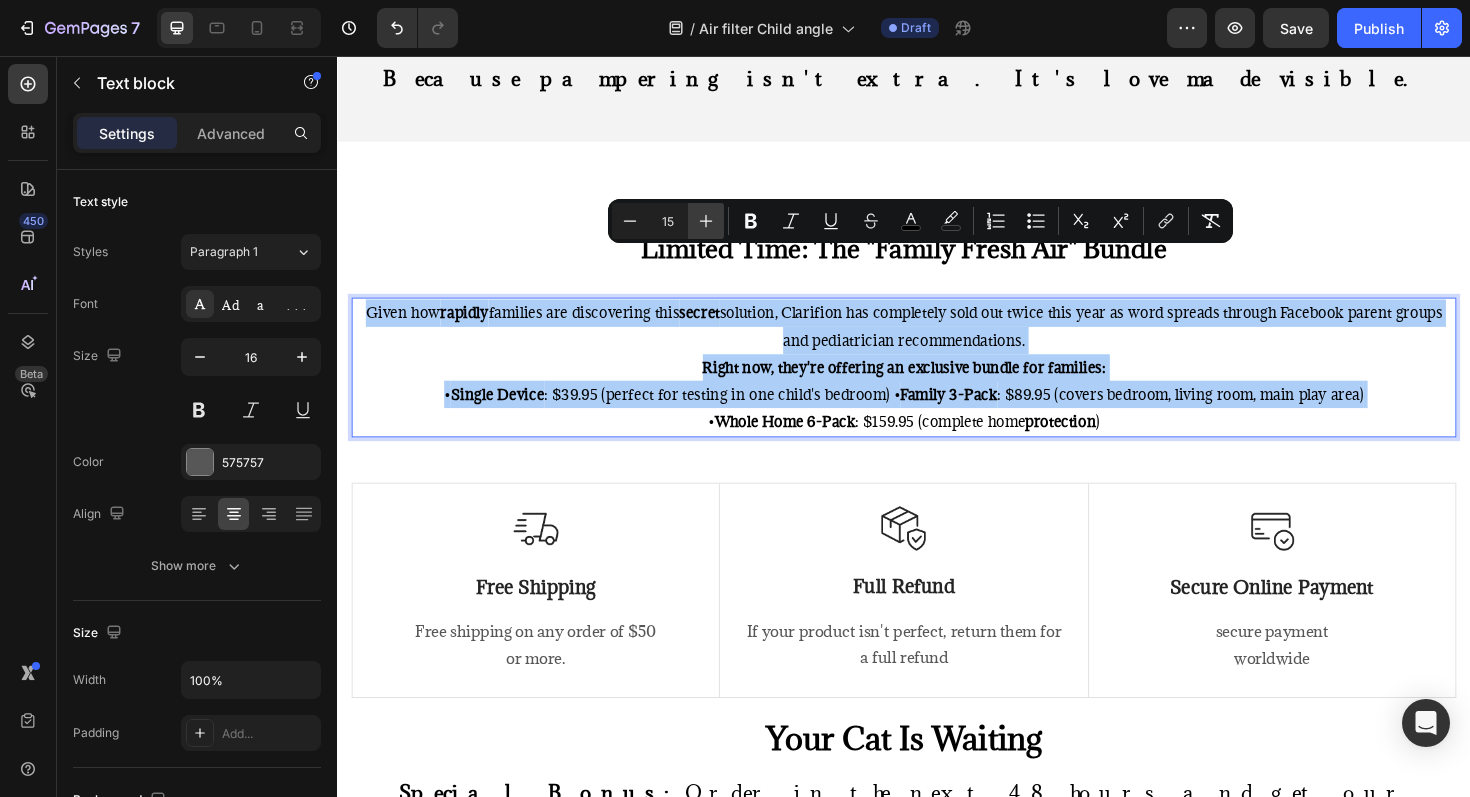 click 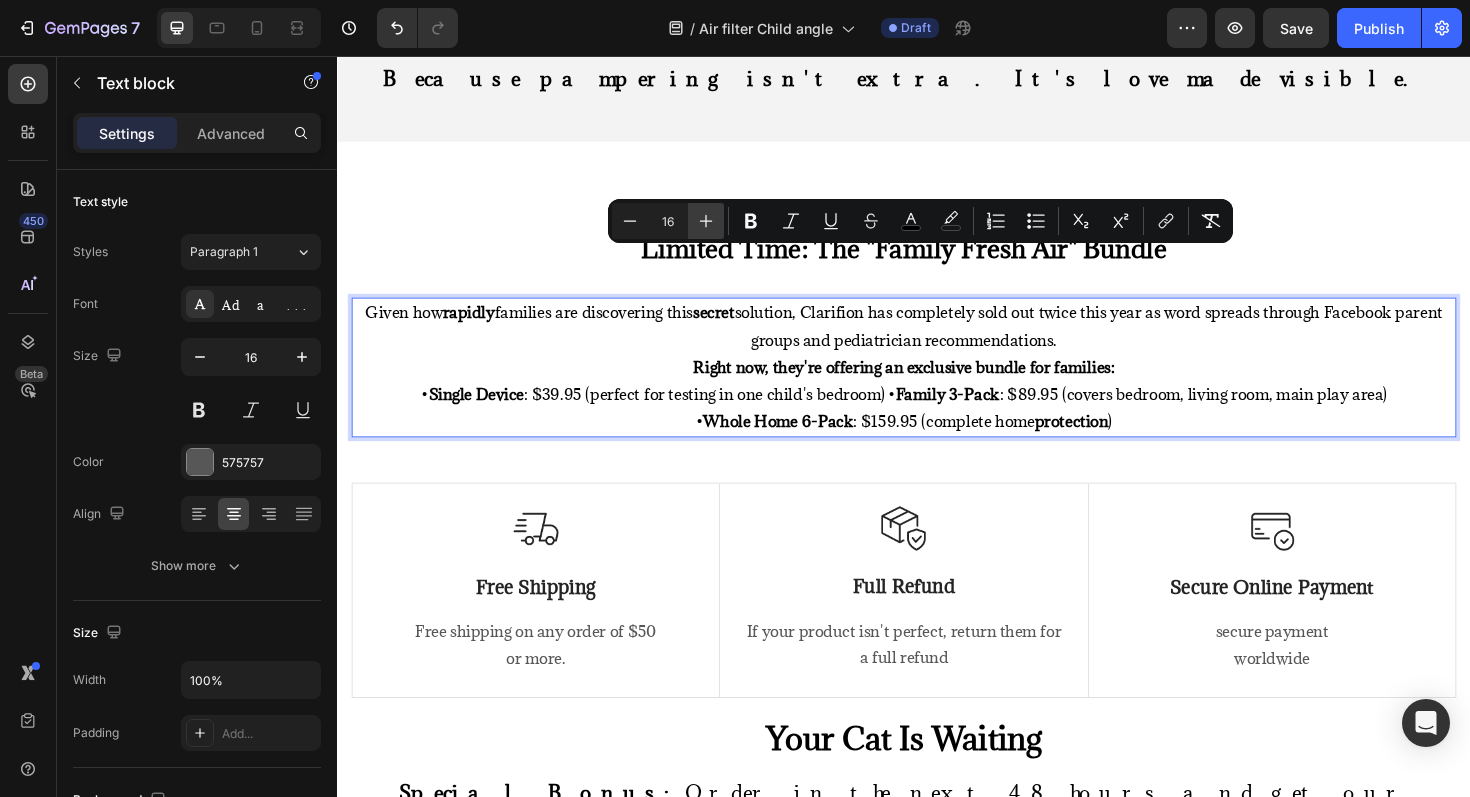click 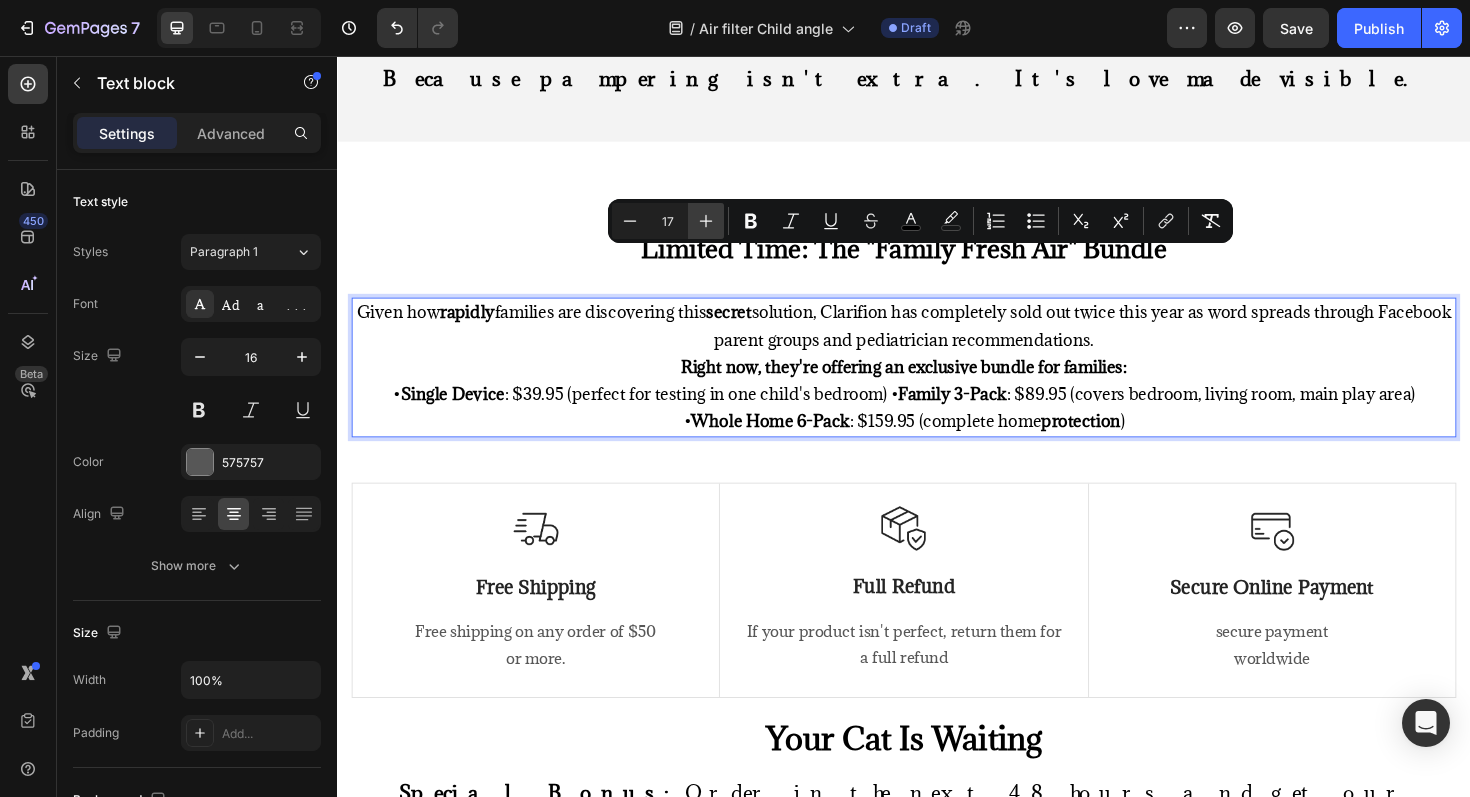 click 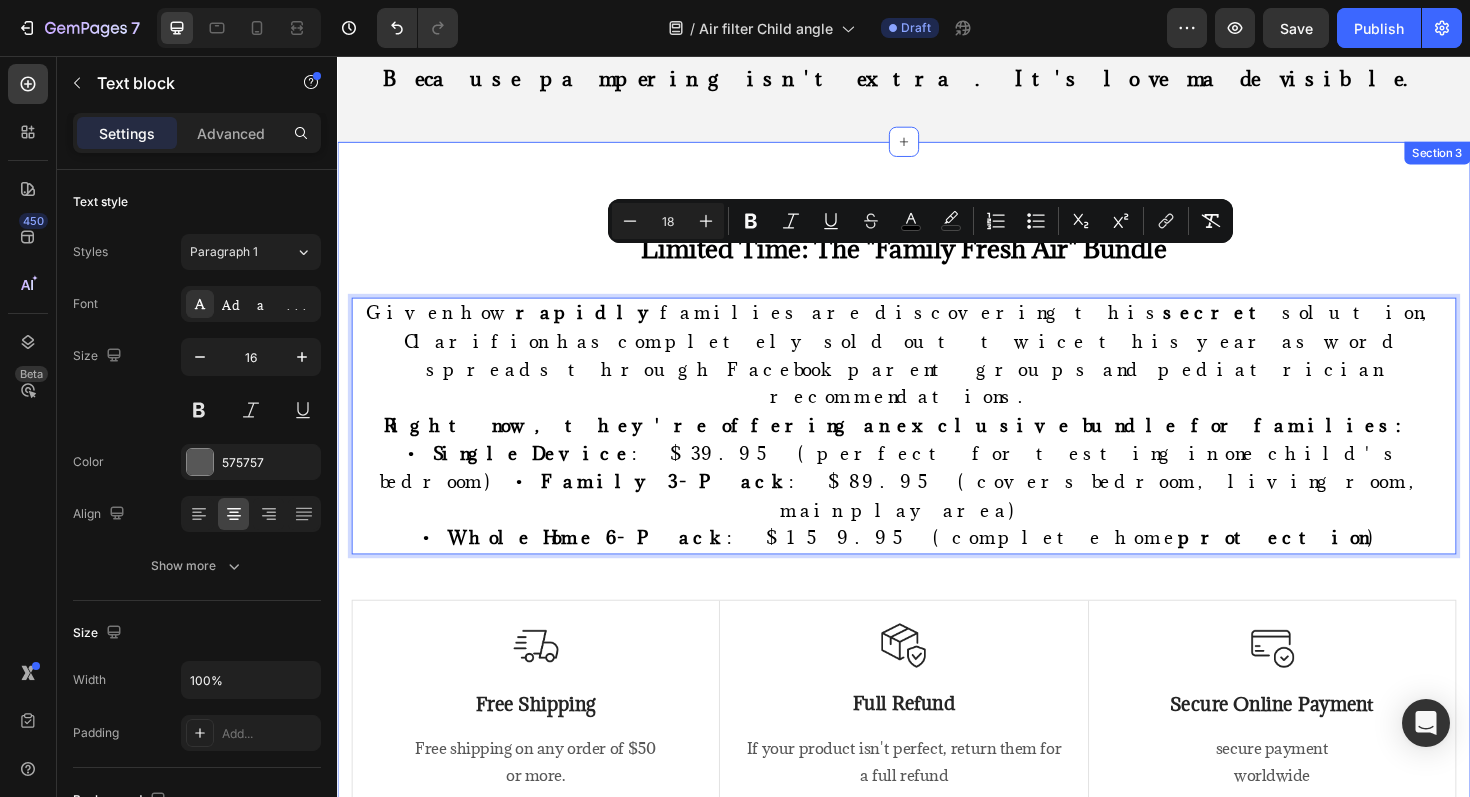click on "⁠⁠⁠⁠⁠⁠⁠ Limited Time: The "Family Fresh Air" Bundle Heading Given how  rapidly  families are discovering this  secret  solution, Clarifion has completely sold out twice this year as word spreads through Facebook parent groups and pediatrician recommendations. Right now, they're offering an exclusive bundle for families: •  Single Device : $39.95 (perfect for testing in one child's bedroom) •  Family 3-Pack : $89.95 (covers bedroom, living room, main play area) •  Whole Home 6-Pack : $159.95 (complete home  protection ) Text block   32 Row Image Free Shipping Text Block Free shipping on any order of $50 or more. Text block Row Image Full Refund Text Block If your product isn't perfect, return them for a full refund Text block Row Image Secure Online Payment Text Block secure payment worldwide Text block Row Row Your Cat Is Waiting Heading Special Bonus:   Text Block Shop Now Button Scientific Sources Heading Chen, Sarah. "Feline Sensitivity and Grooming Behavioral Responses."  Image" at bounding box center [937, 939] 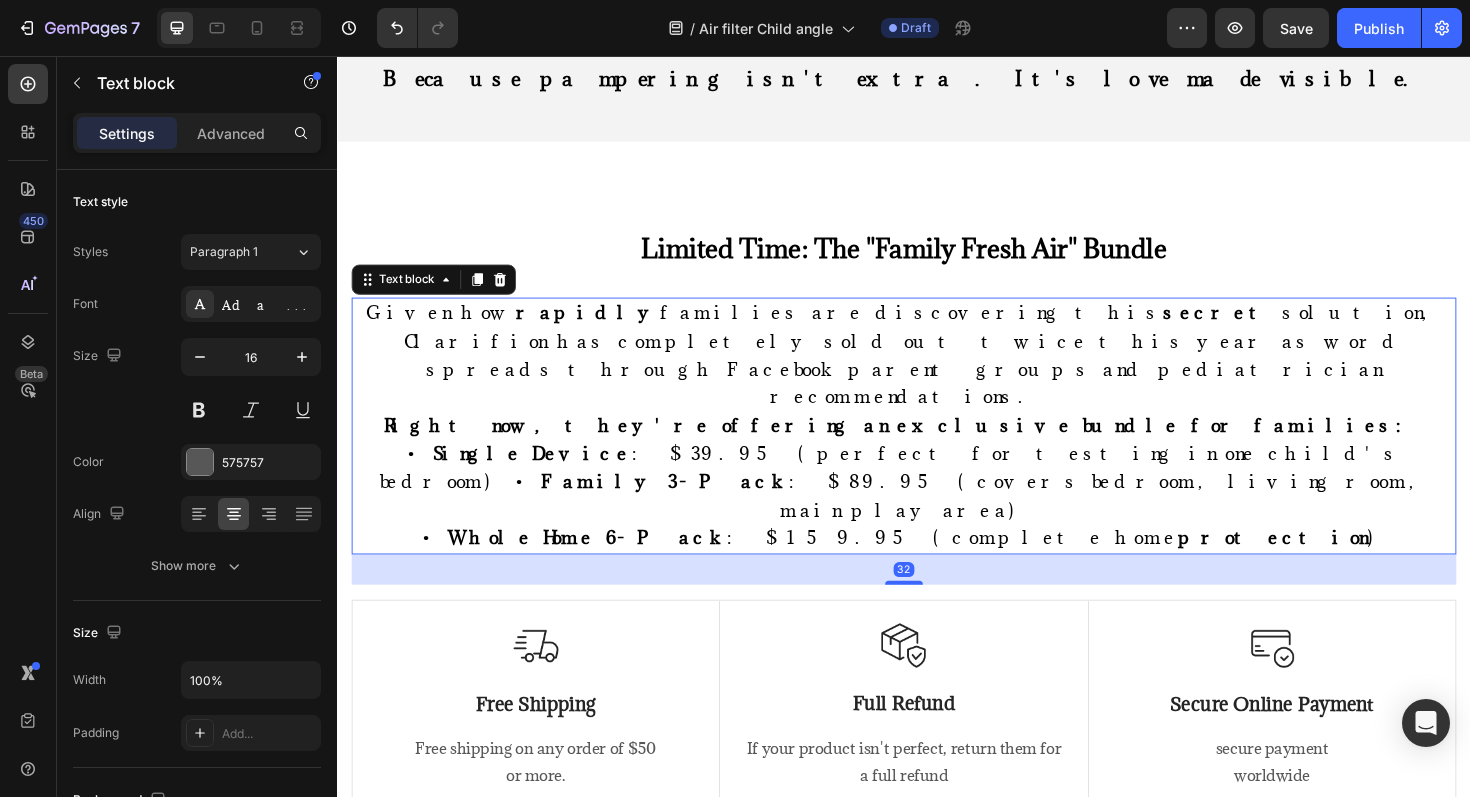 click on "Given how  rapidly  families are discovering this  secret  solution, Clarifion has completely sold out twice this year as word spreads through Facebook parent groups and pediatrician recommendations." at bounding box center (937, 373) 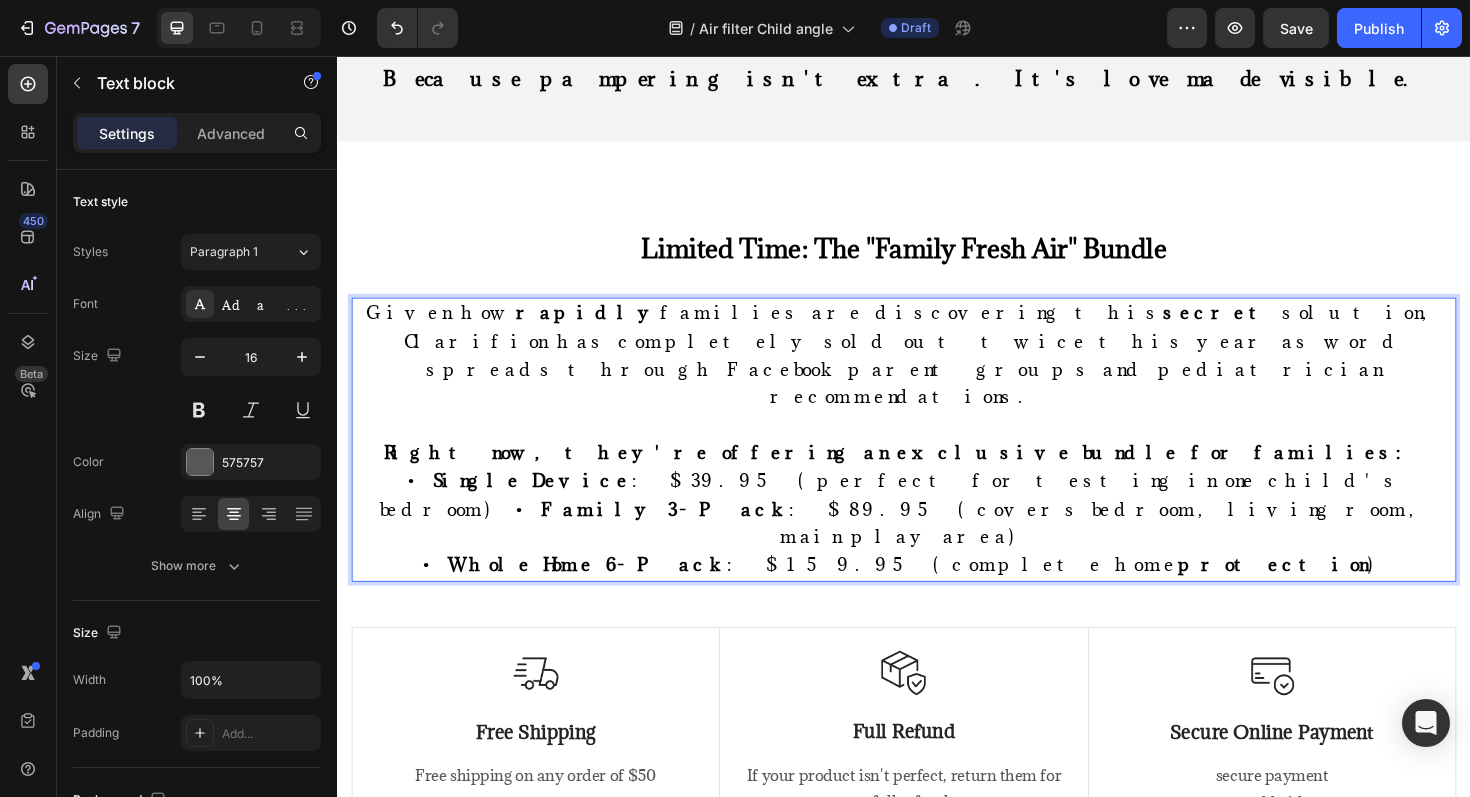 click on "Right now, they're offering an exclusive bundle for families:" at bounding box center (937, 477) 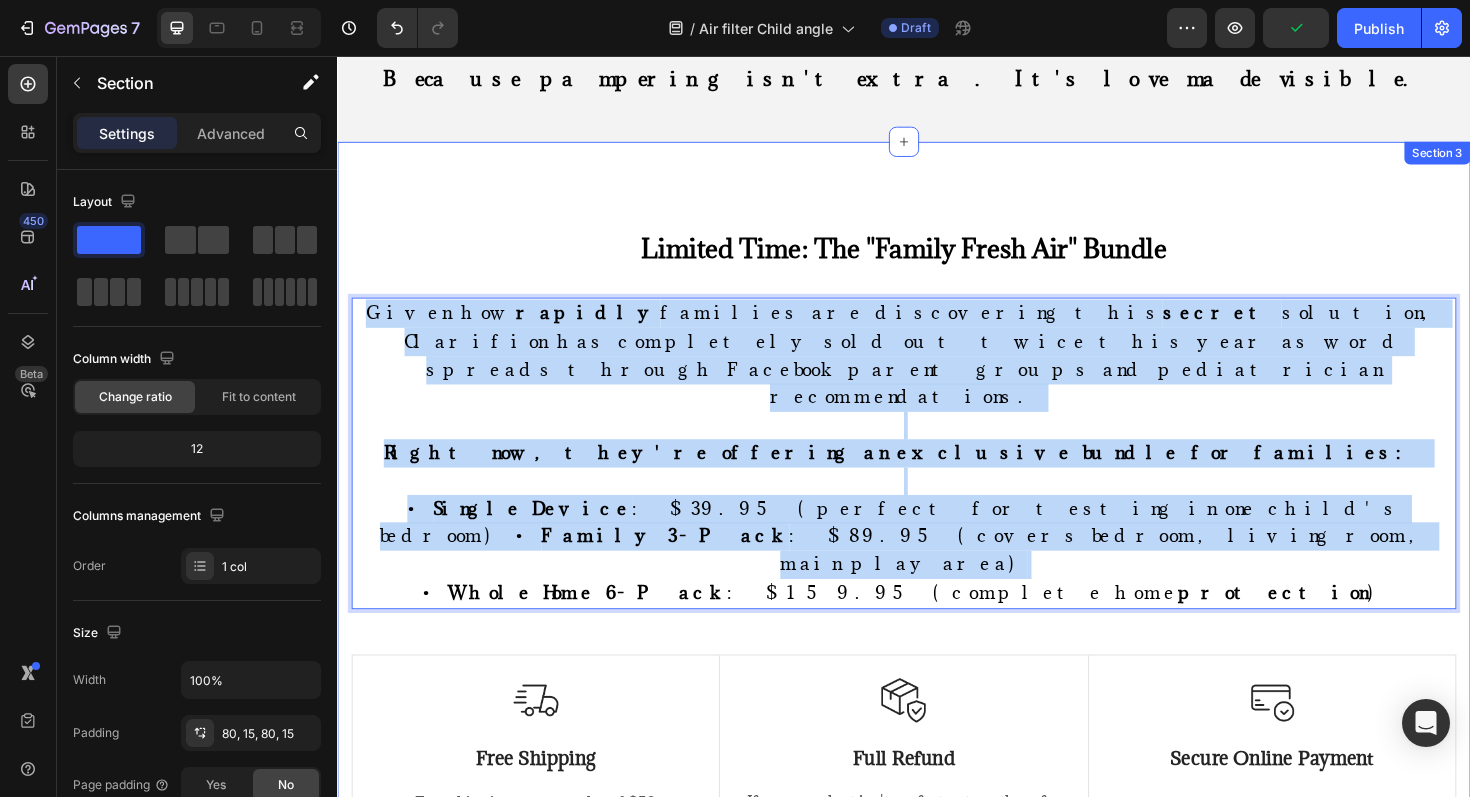 click on "⁠⁠⁠⁠⁠⁠⁠ Limited Time: The "Family Fresh Air" Bundle Heading Given how  rapidly  families are discovering this  secret  solution, Clarifion has completely sold out twice this year as word spreads through Facebook parent groups and pediatrician recommendations. Right now, they're offering an exclusive bundle for families: •  Single Device : $39.95 (perfect for testing in one child's bedroom) •  Family 3-Pack : $89.95 (covers bedroom, living room, main play area) •  Whole Home 6-Pack : $159.95 (complete home  protection ) Text block   32 Row Image Free Shipping Text Block Free shipping on any order of $50 or more. Text block Row Image Full Refund Text Block If your product isn't perfect, return them for a full refund Text block Row Image Secure Online Payment Text Block secure payment worldwide Text block Row Row Your Cat Is Waiting Heading Special Bonus:   Text Block Shop Now Button Scientific Sources Heading Chen, Sarah. "Feline Sensitivity and Grooming Behavioral Responses."  Image" at bounding box center (937, 968) 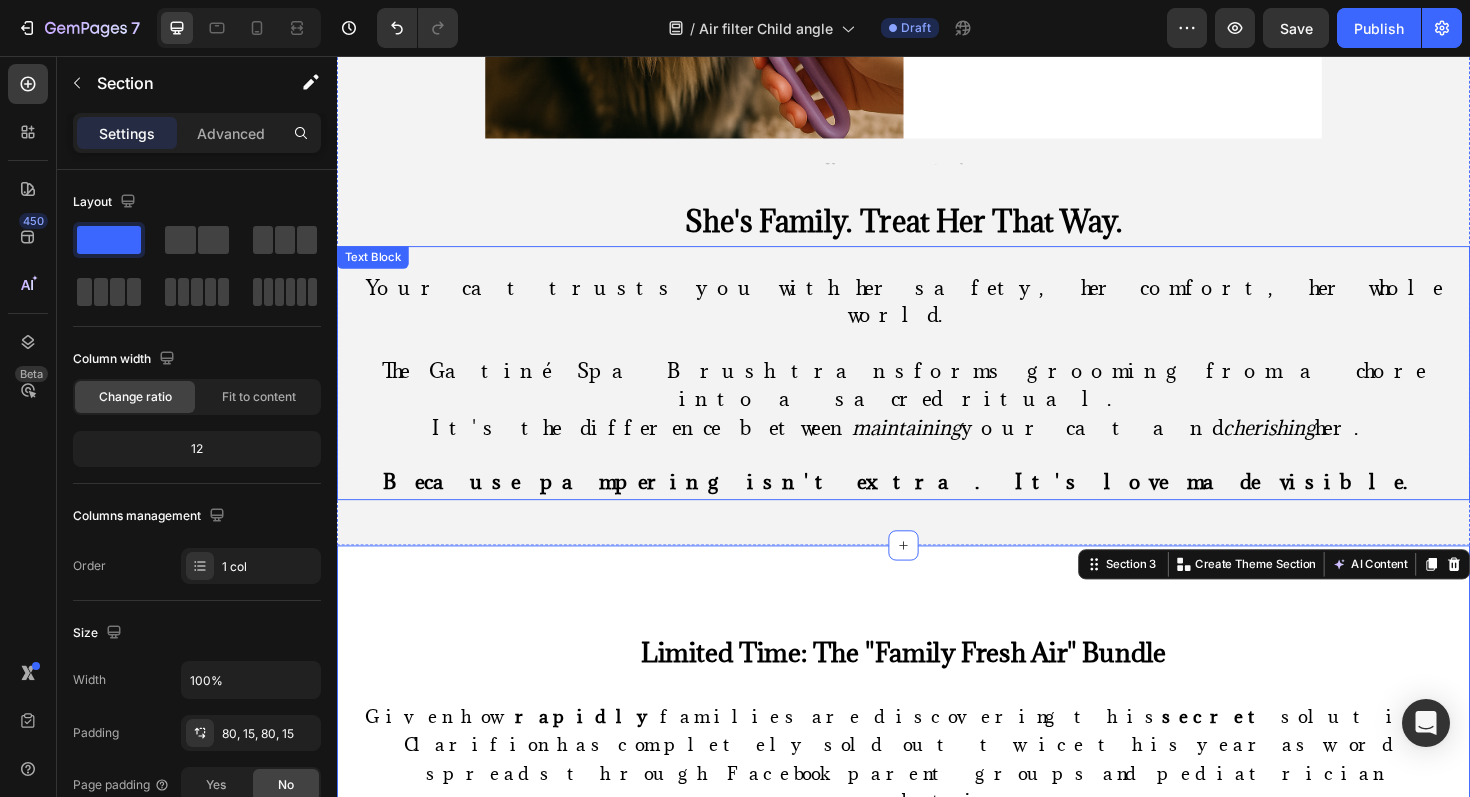 scroll, scrollTop: 9432, scrollLeft: 0, axis: vertical 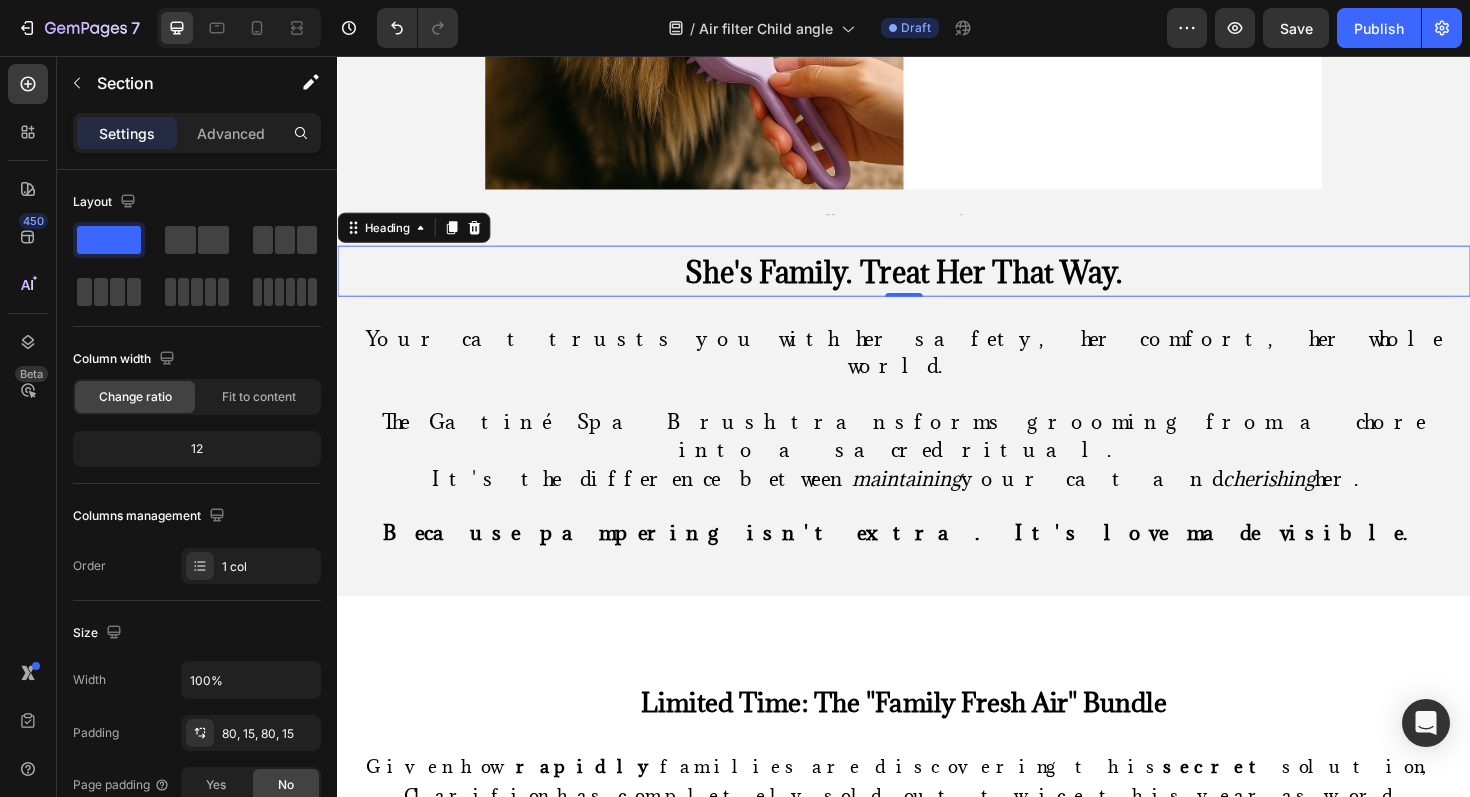 click on "She's Family. Treat Her That Way." at bounding box center [937, 284] 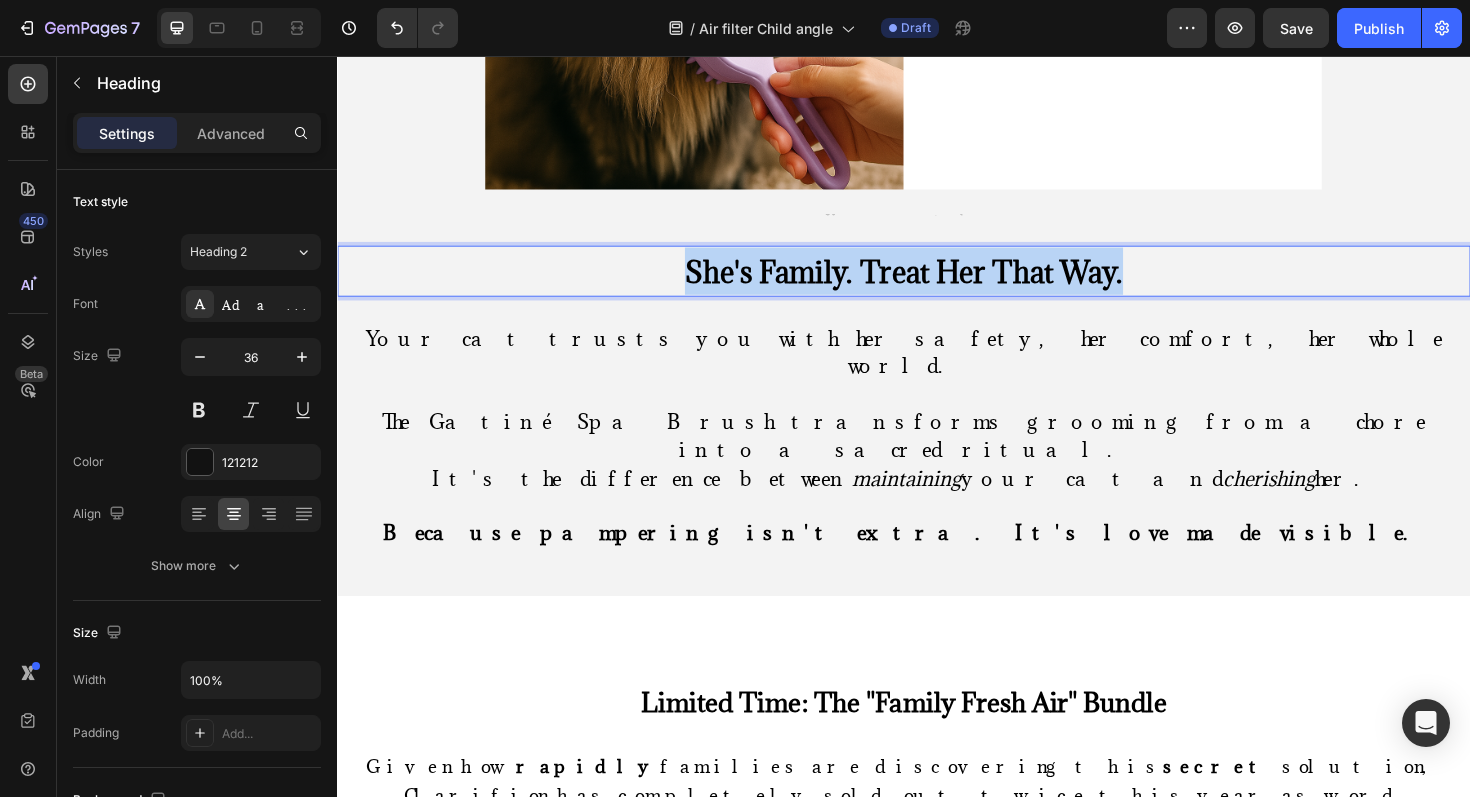 click on "She's Family. Treat Her That Way." at bounding box center [937, 284] 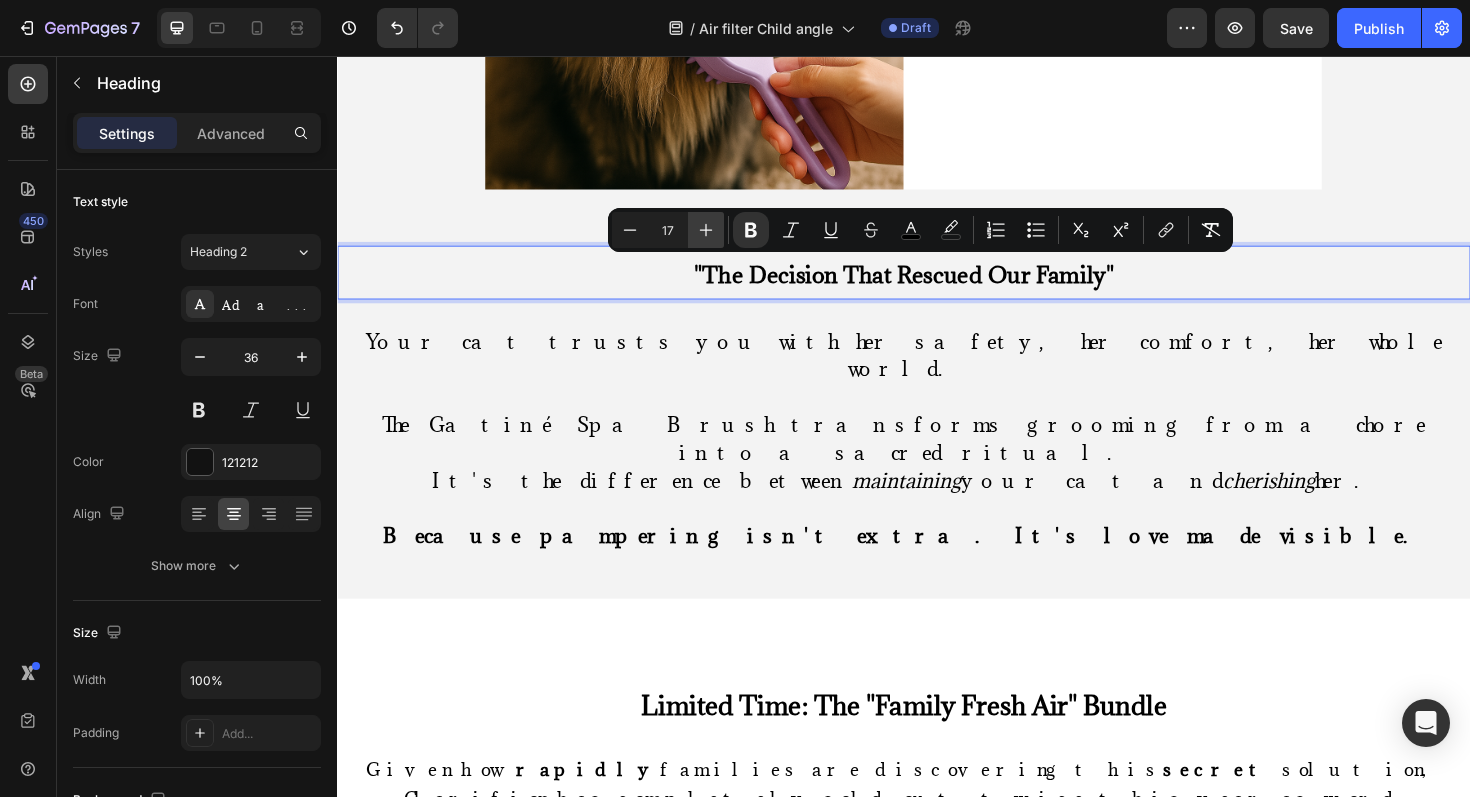 click on "Plus" at bounding box center (706, 230) 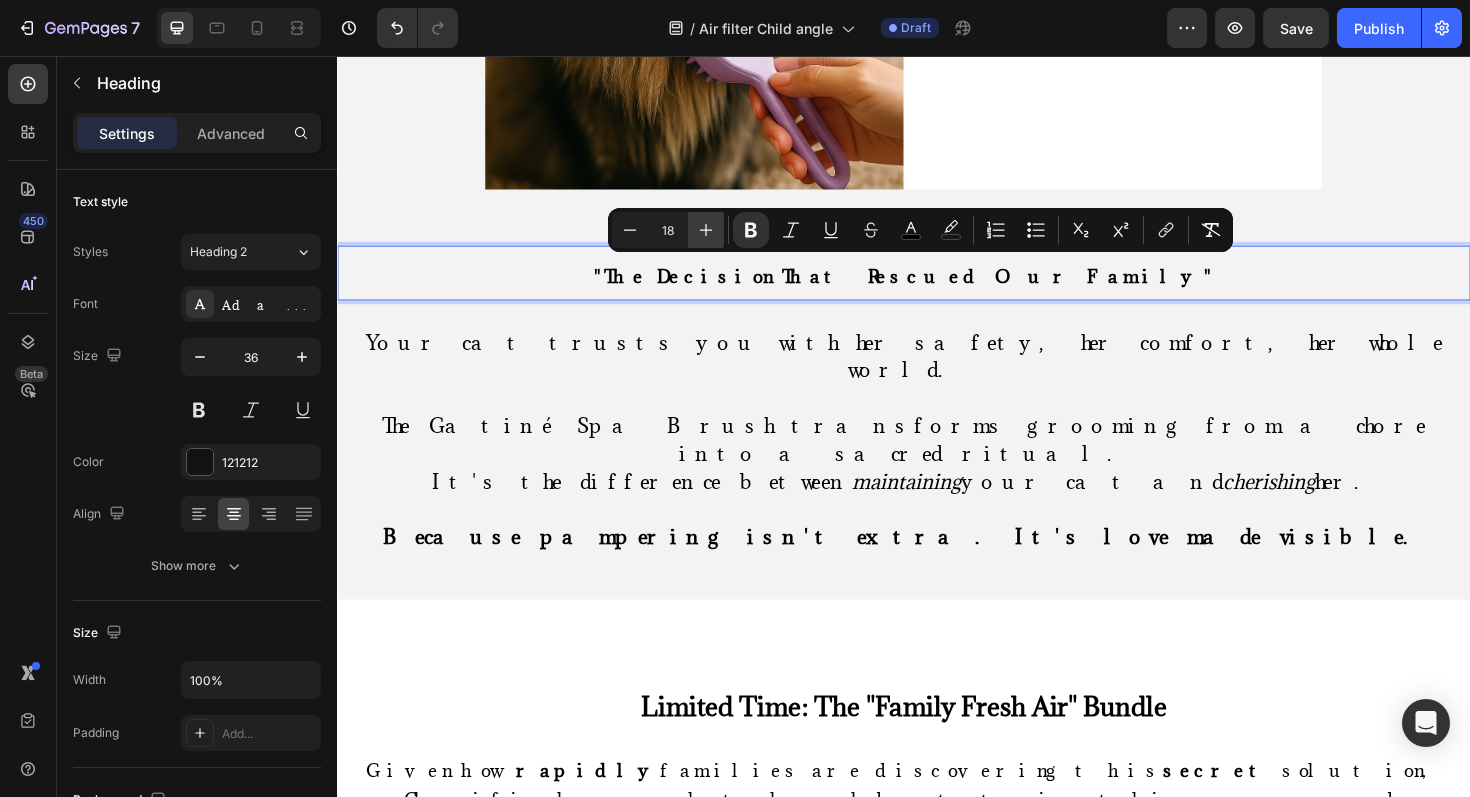 click on "Plus" at bounding box center (706, 230) 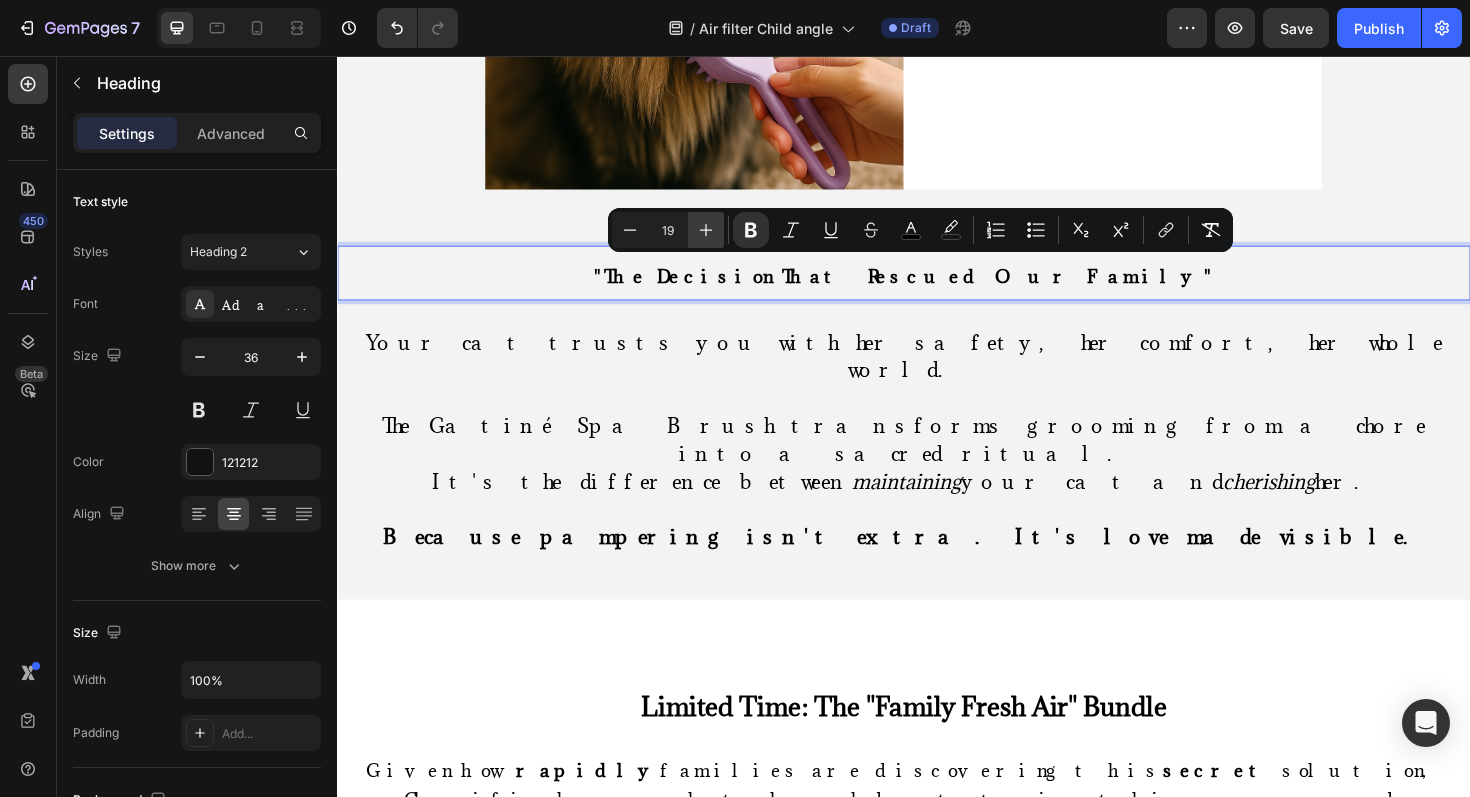 click on "Plus" at bounding box center [706, 230] 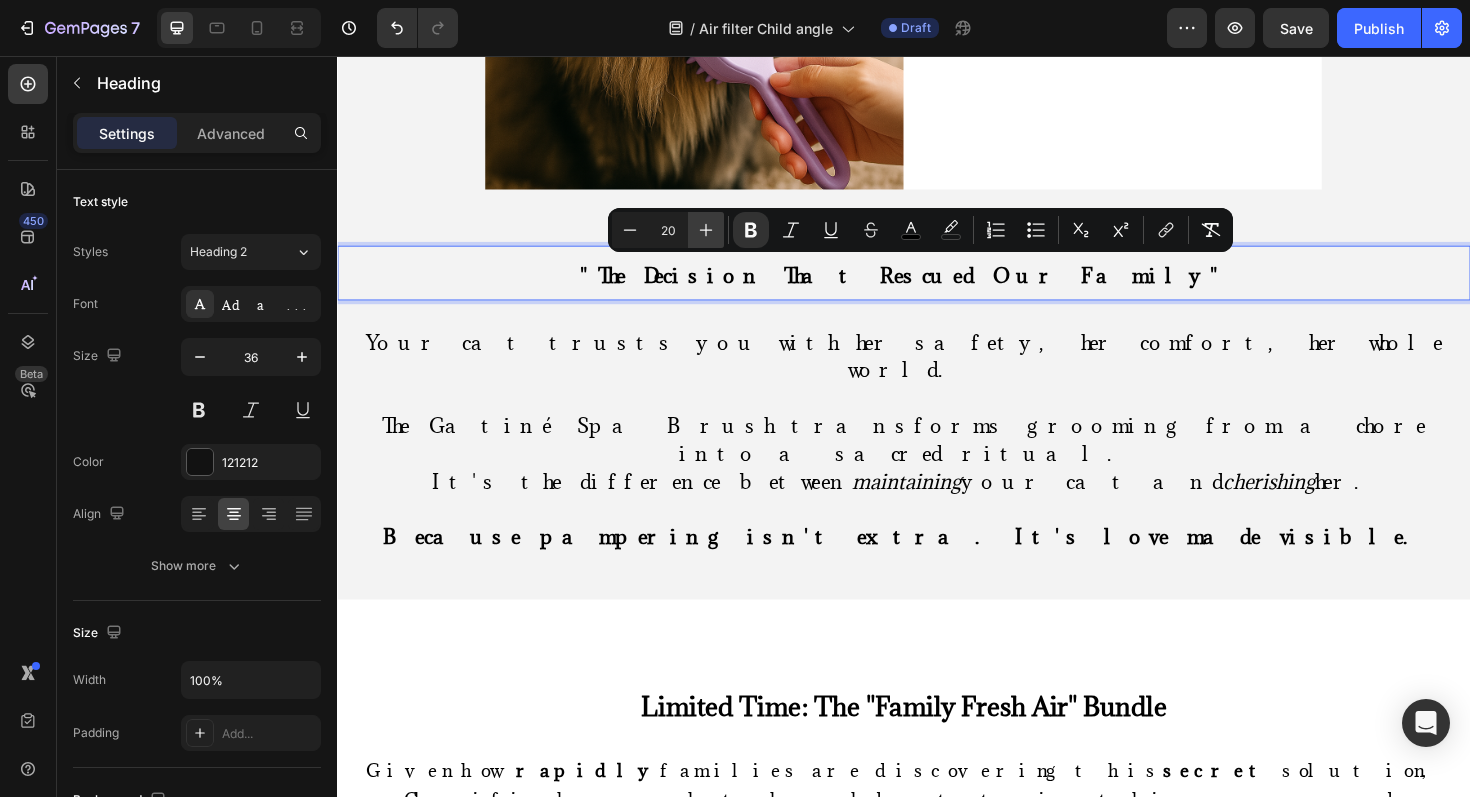 click on "Plus" at bounding box center [706, 230] 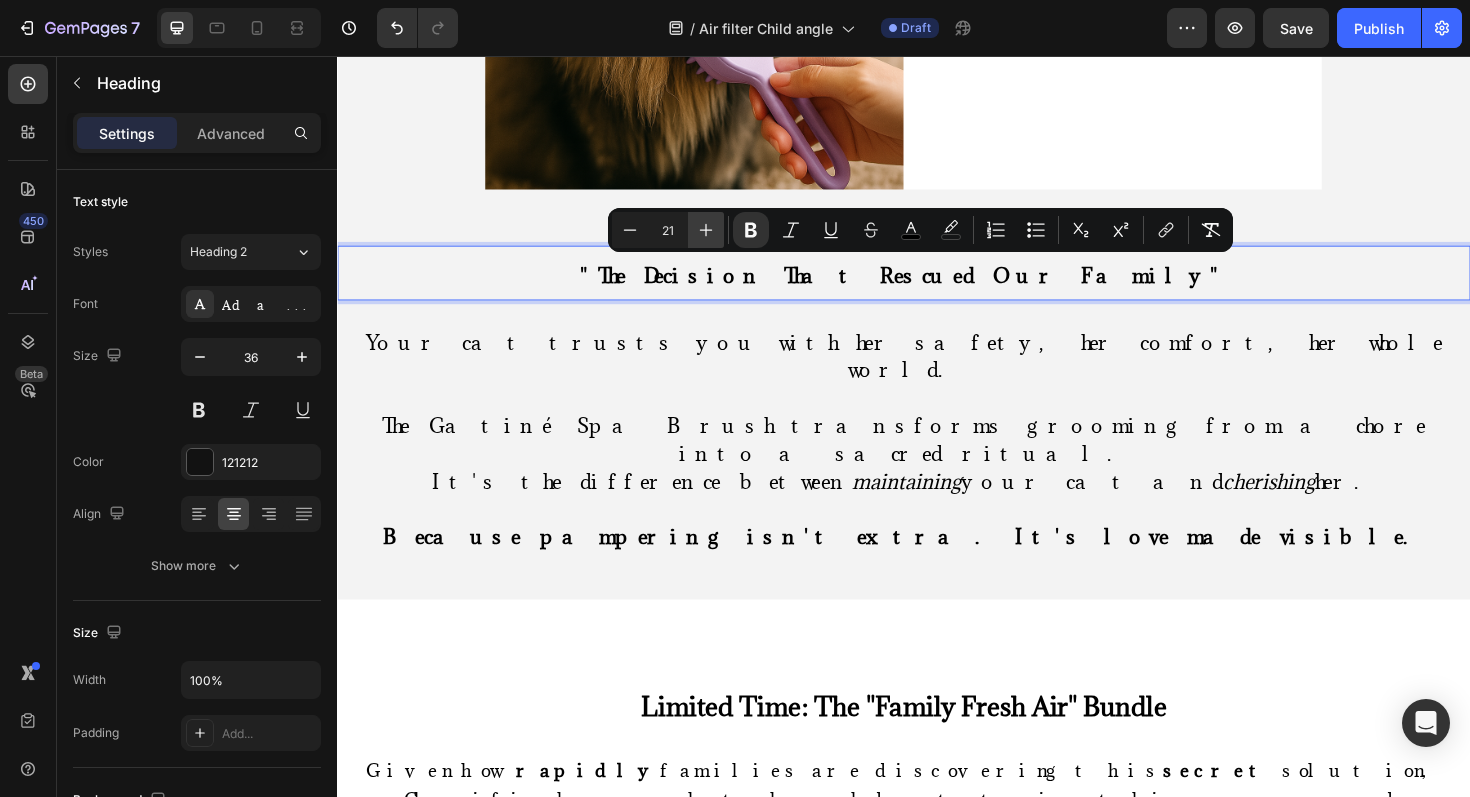 click on "Plus" at bounding box center [706, 230] 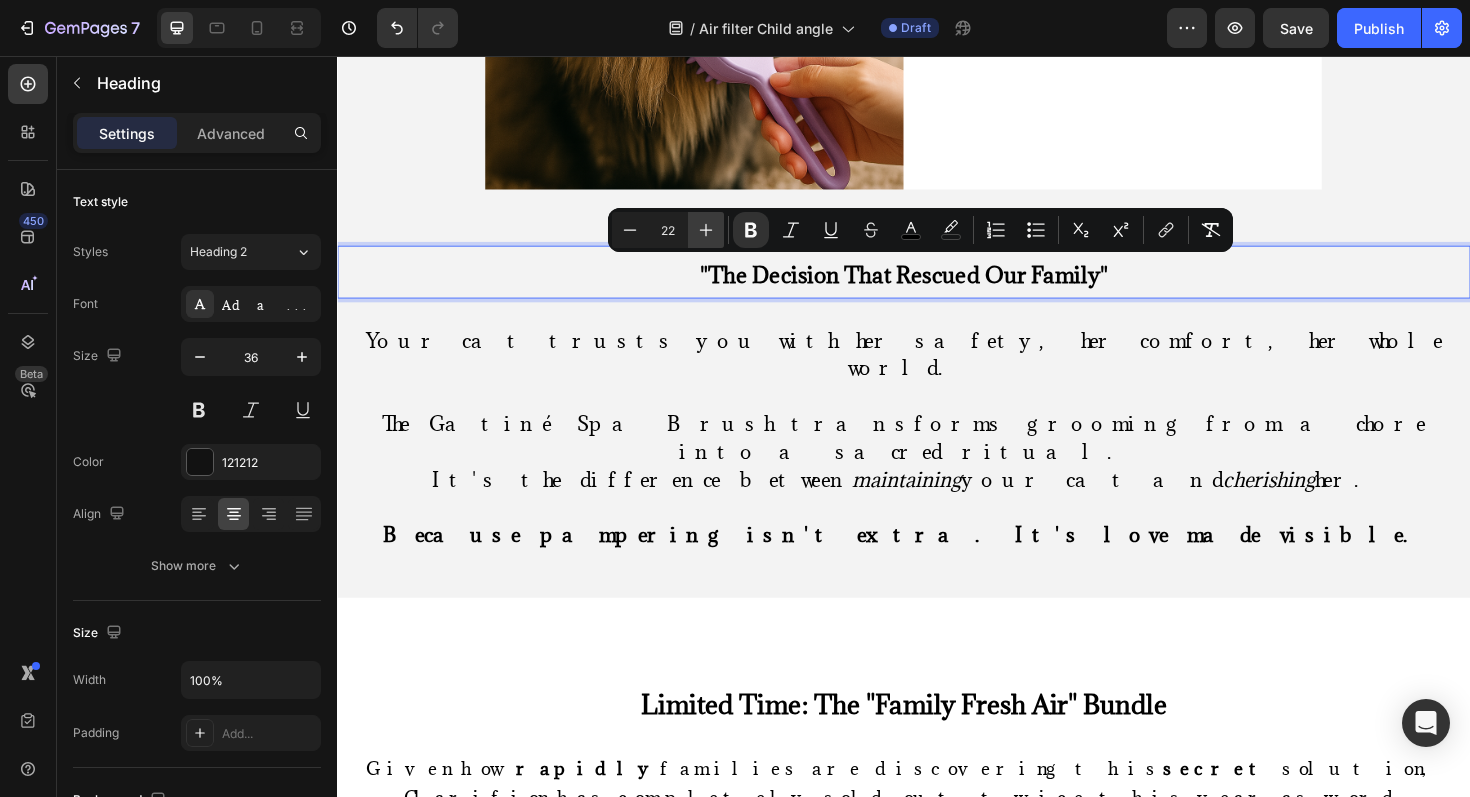 click on "Plus" at bounding box center (706, 230) 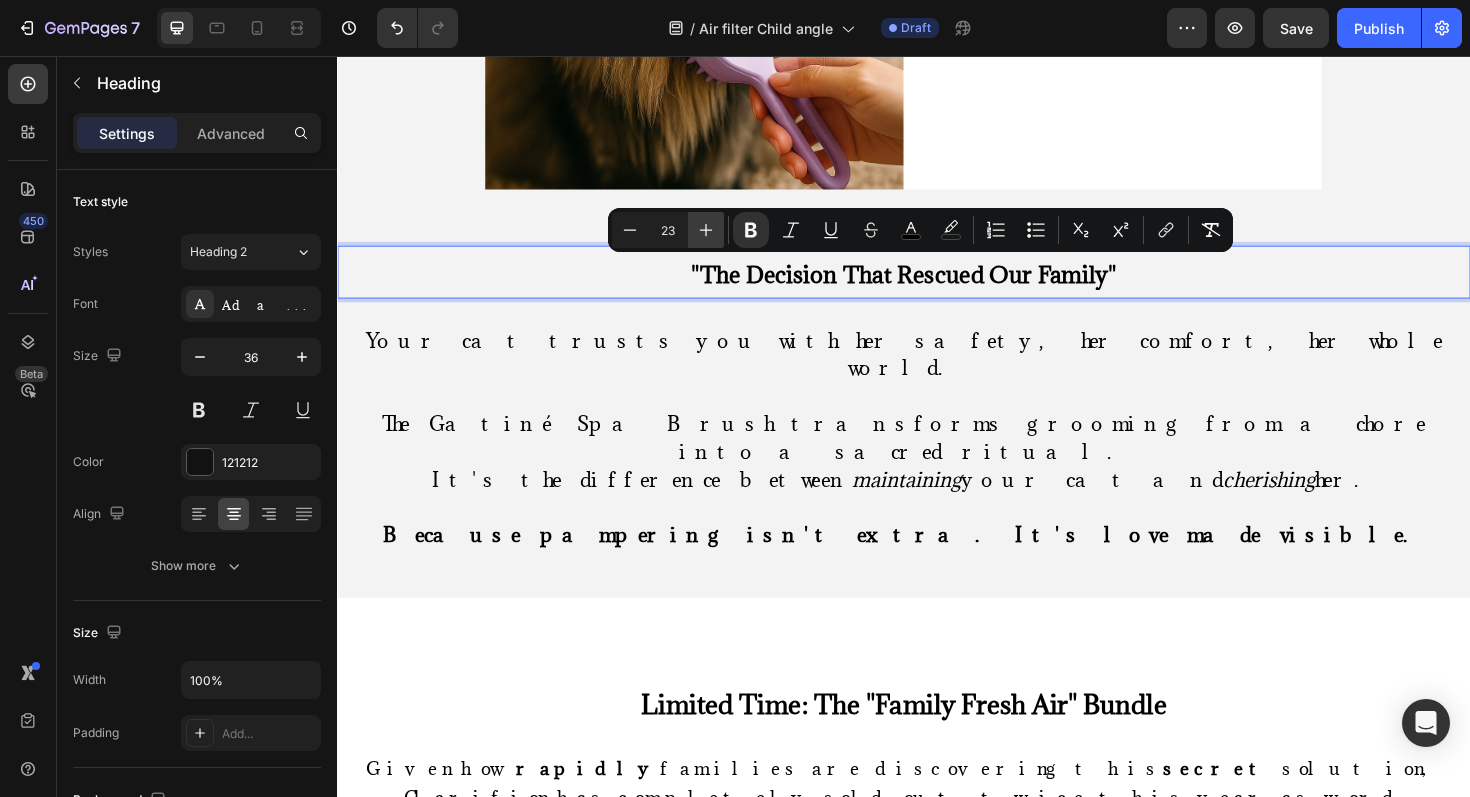 click on "Plus" at bounding box center (706, 230) 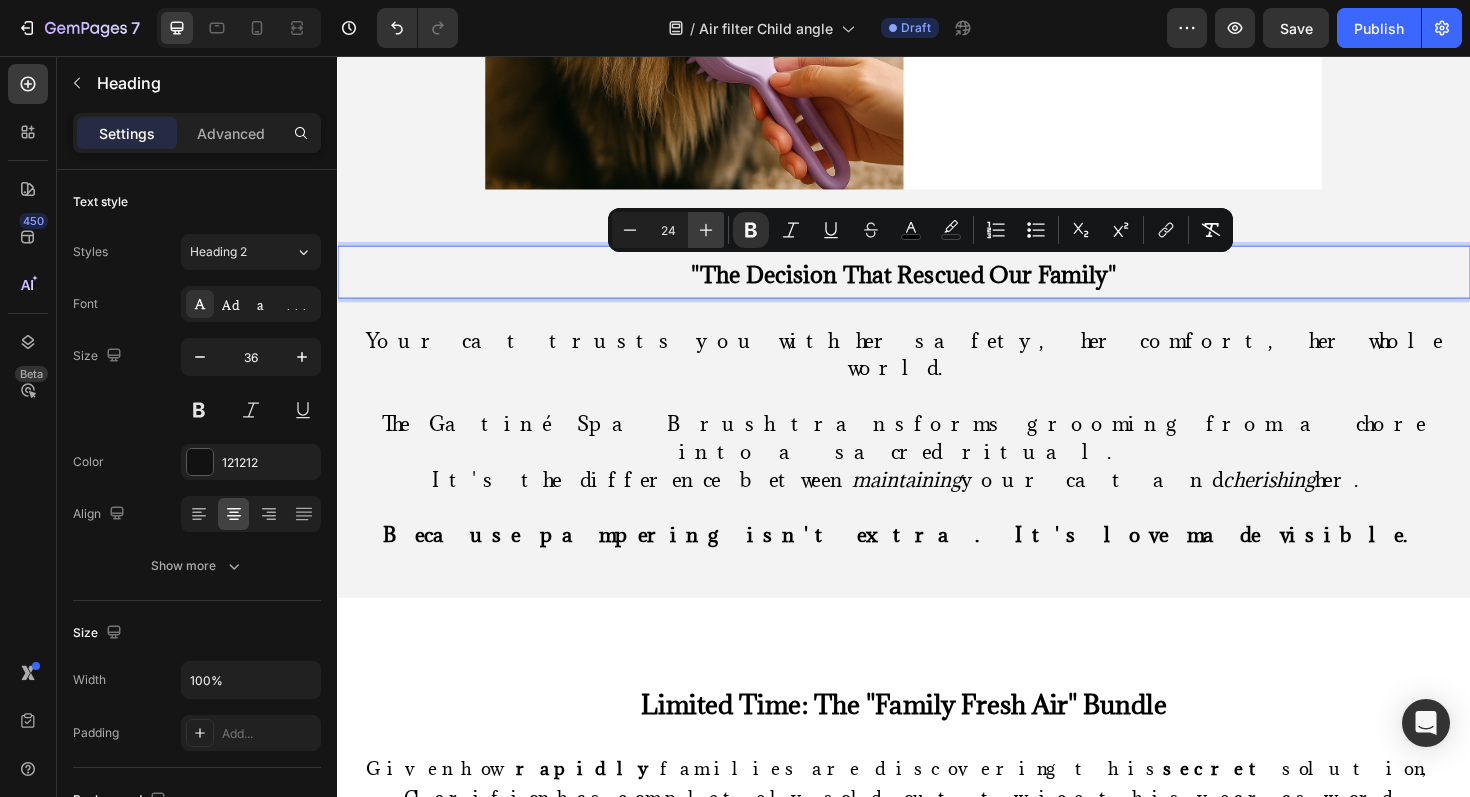 click on "Plus" at bounding box center (706, 230) 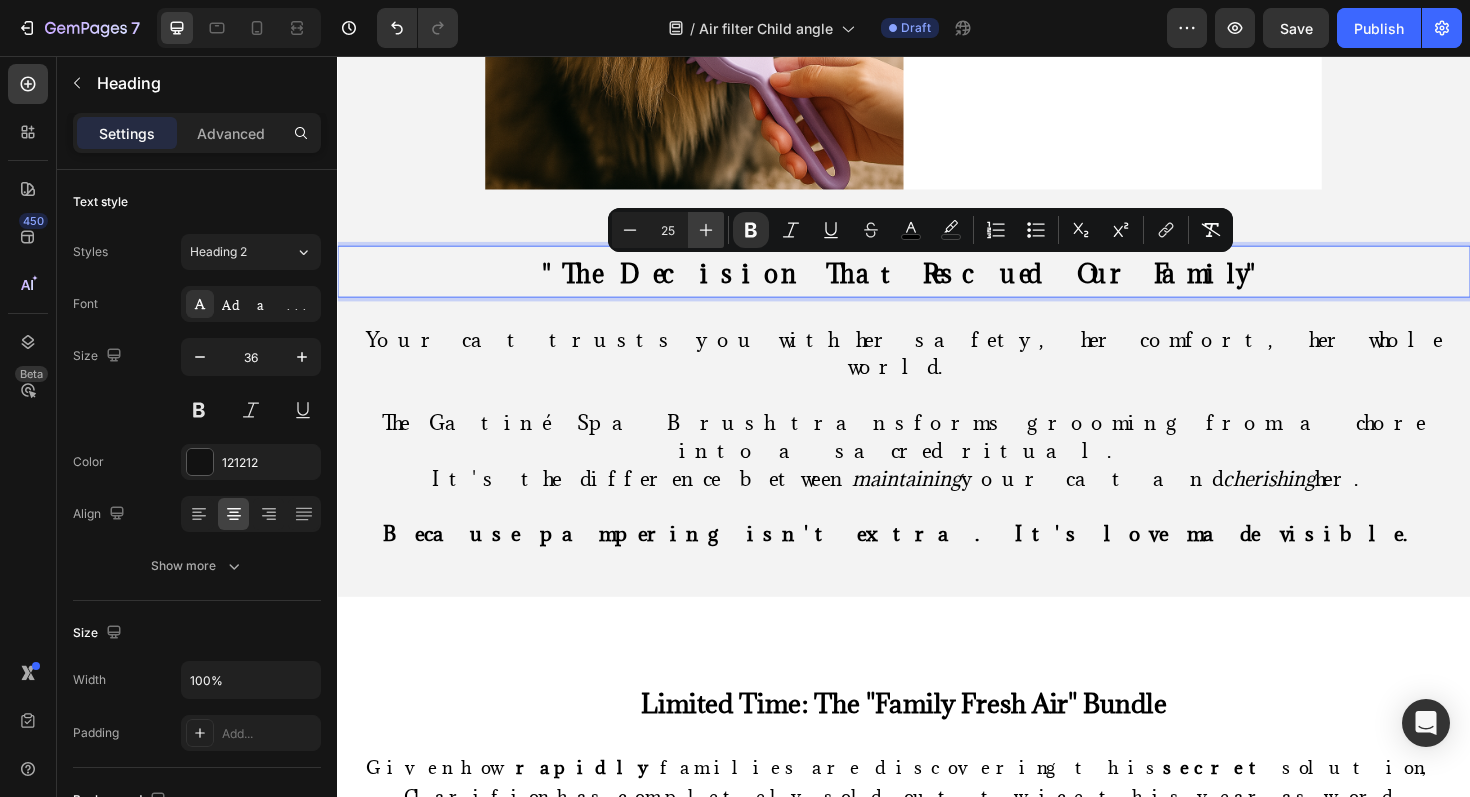 click on "Plus" at bounding box center (706, 230) 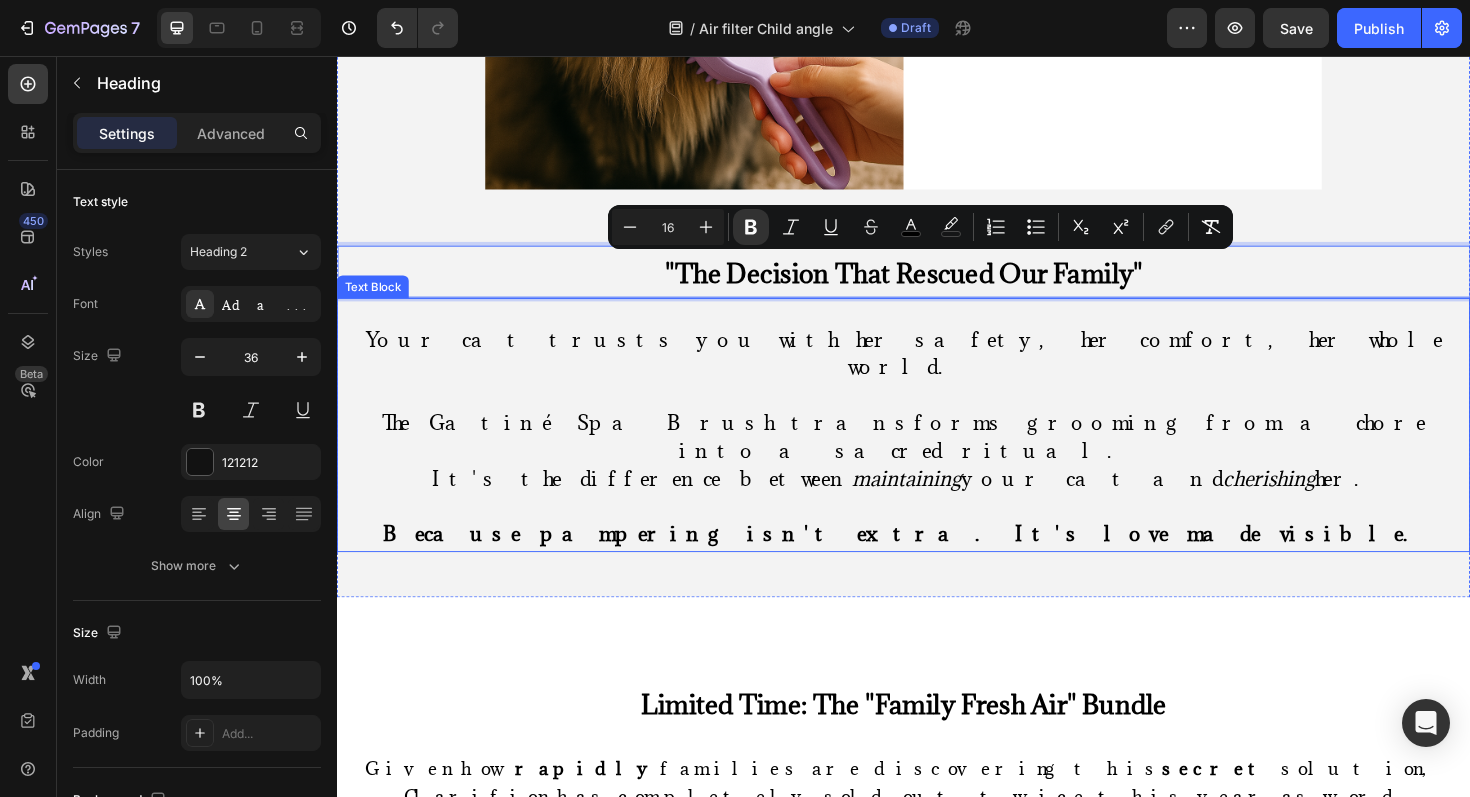 click at bounding box center [937, 534] 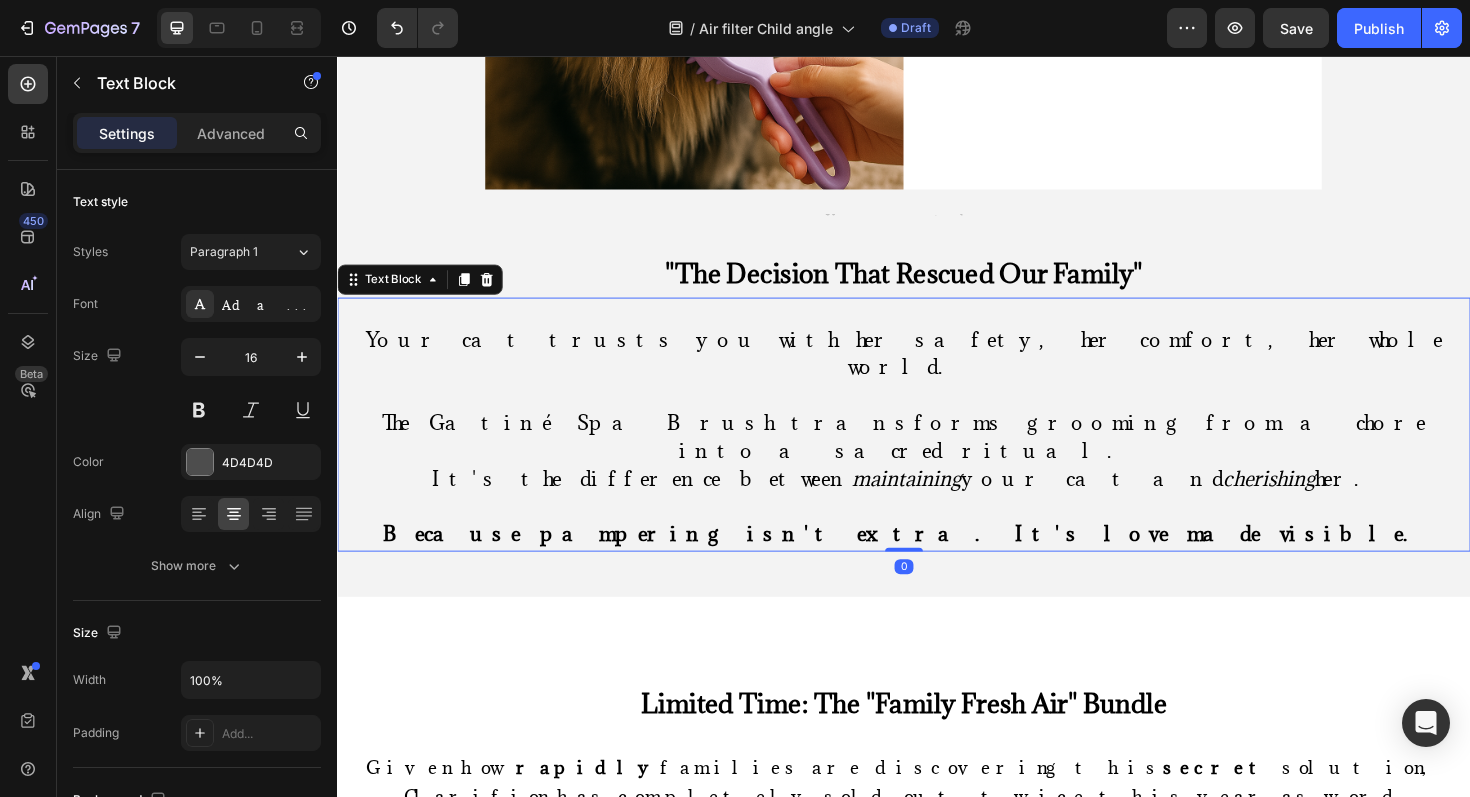 click at bounding box center (937, 534) 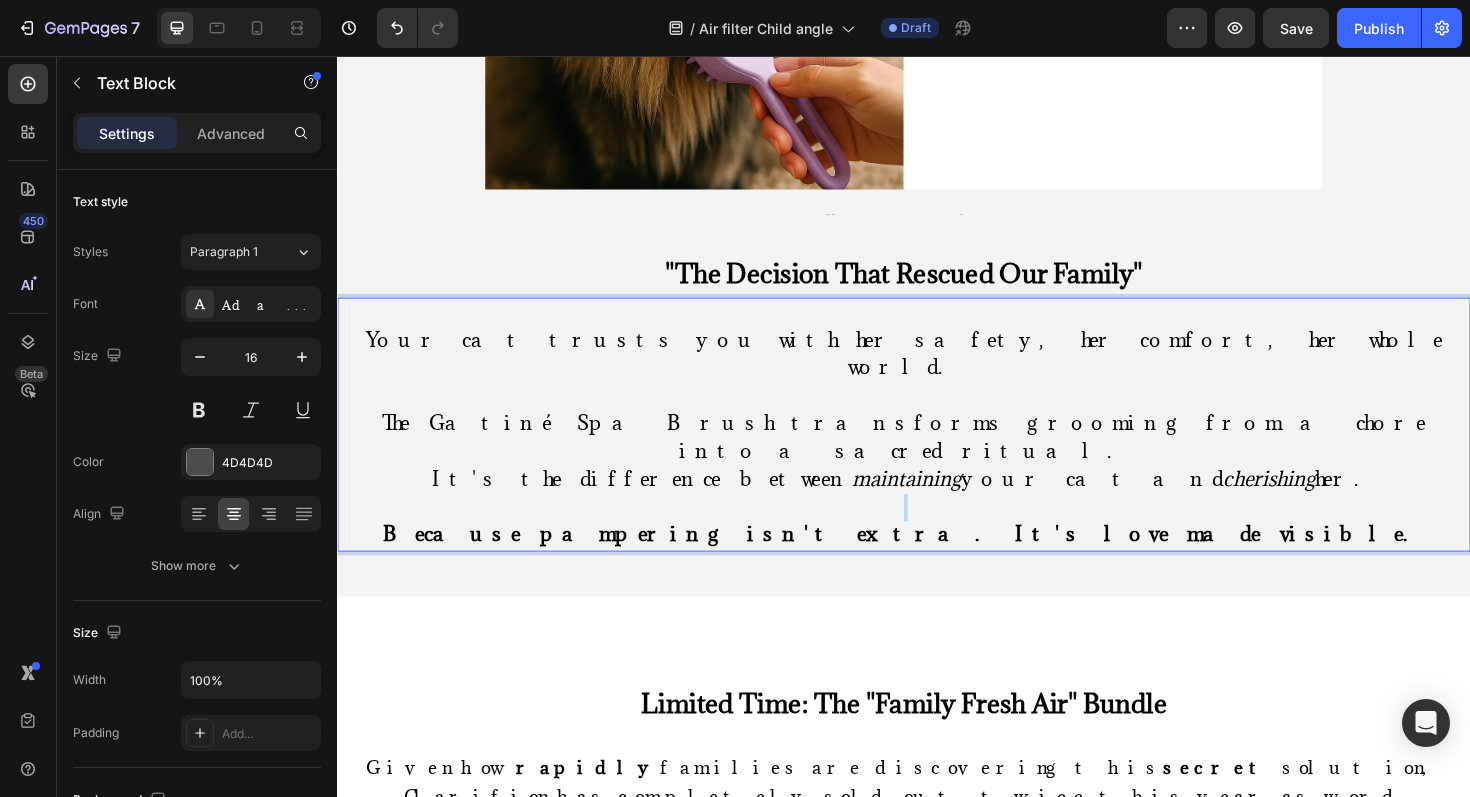 click at bounding box center [937, 534] 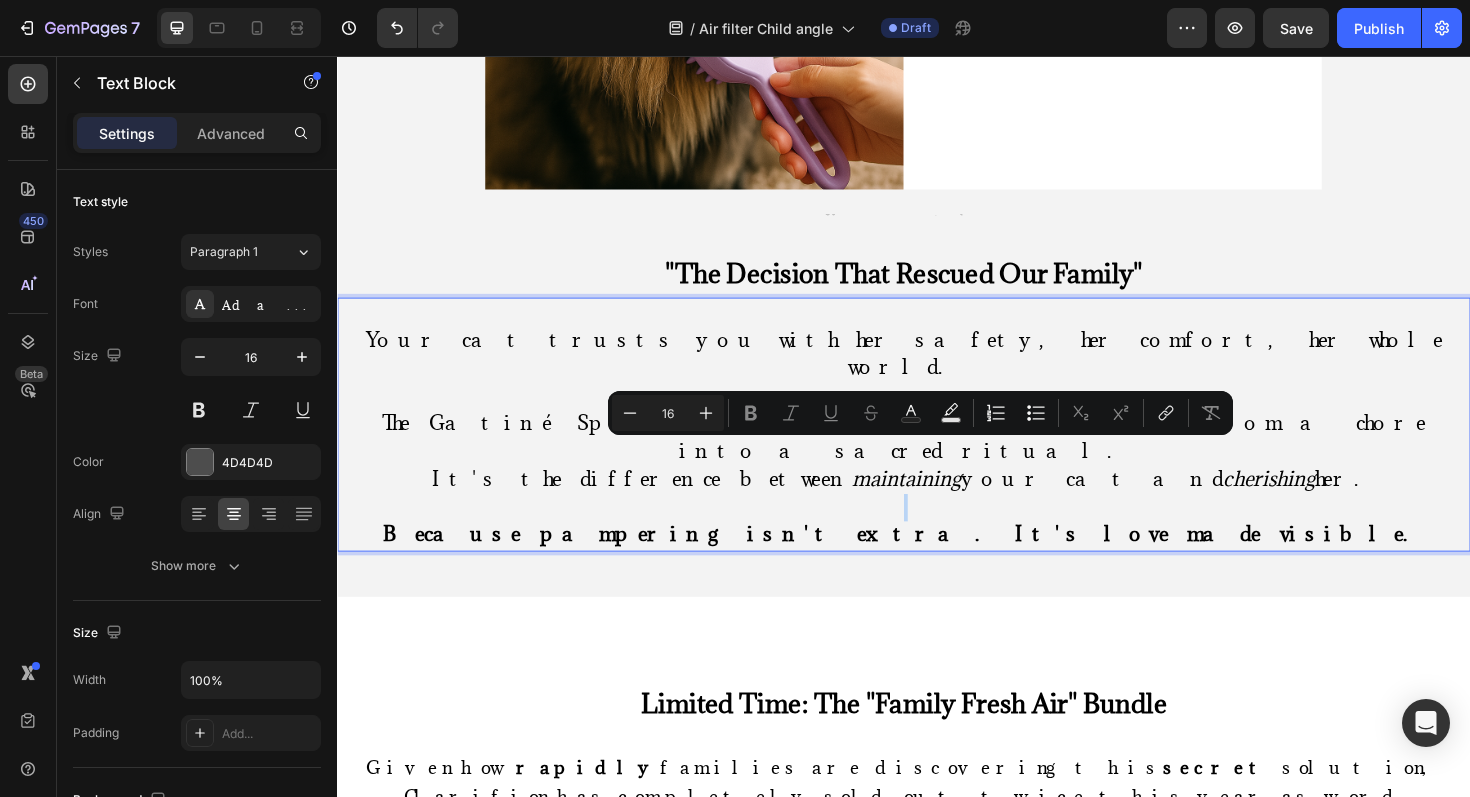 type on "20" 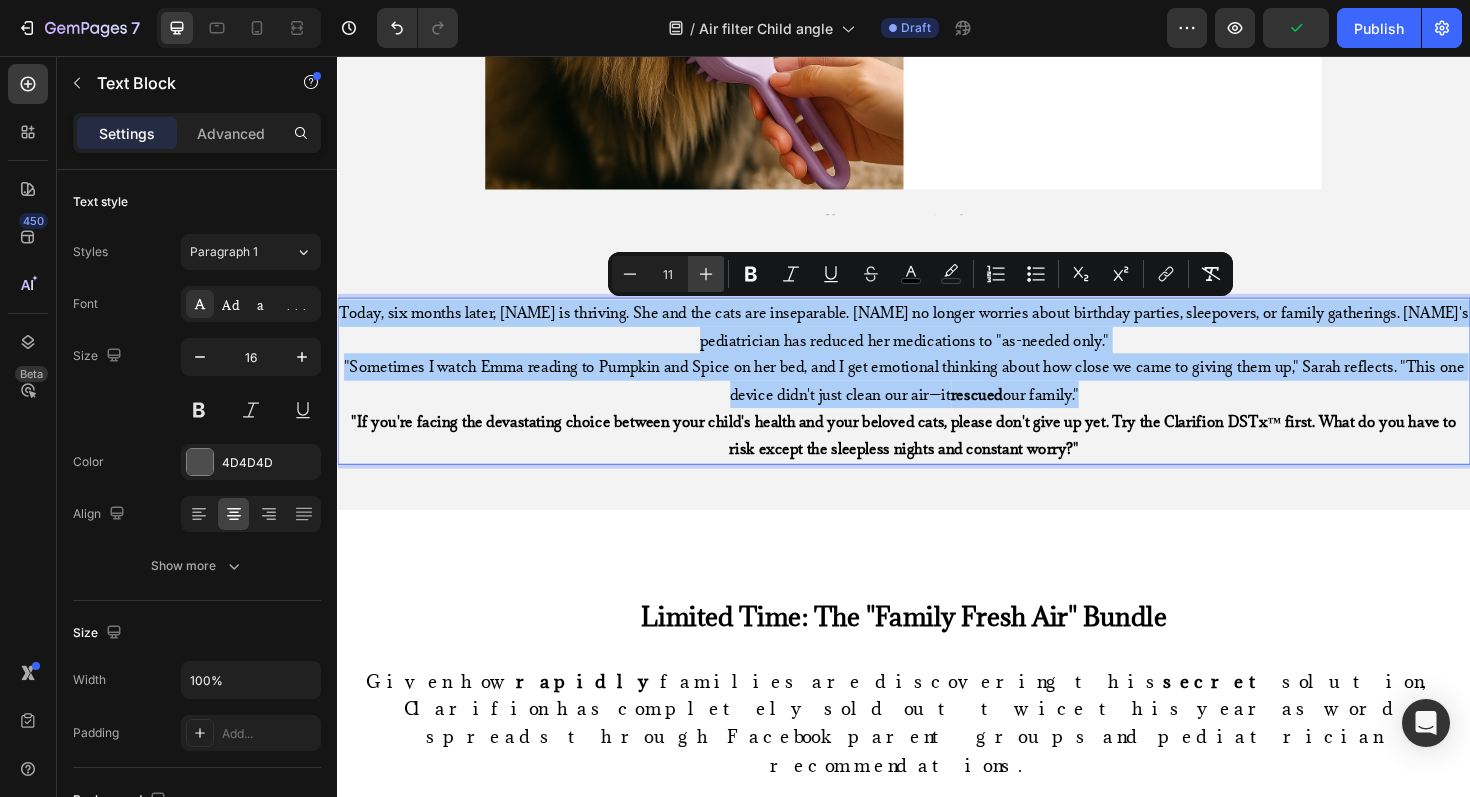 click 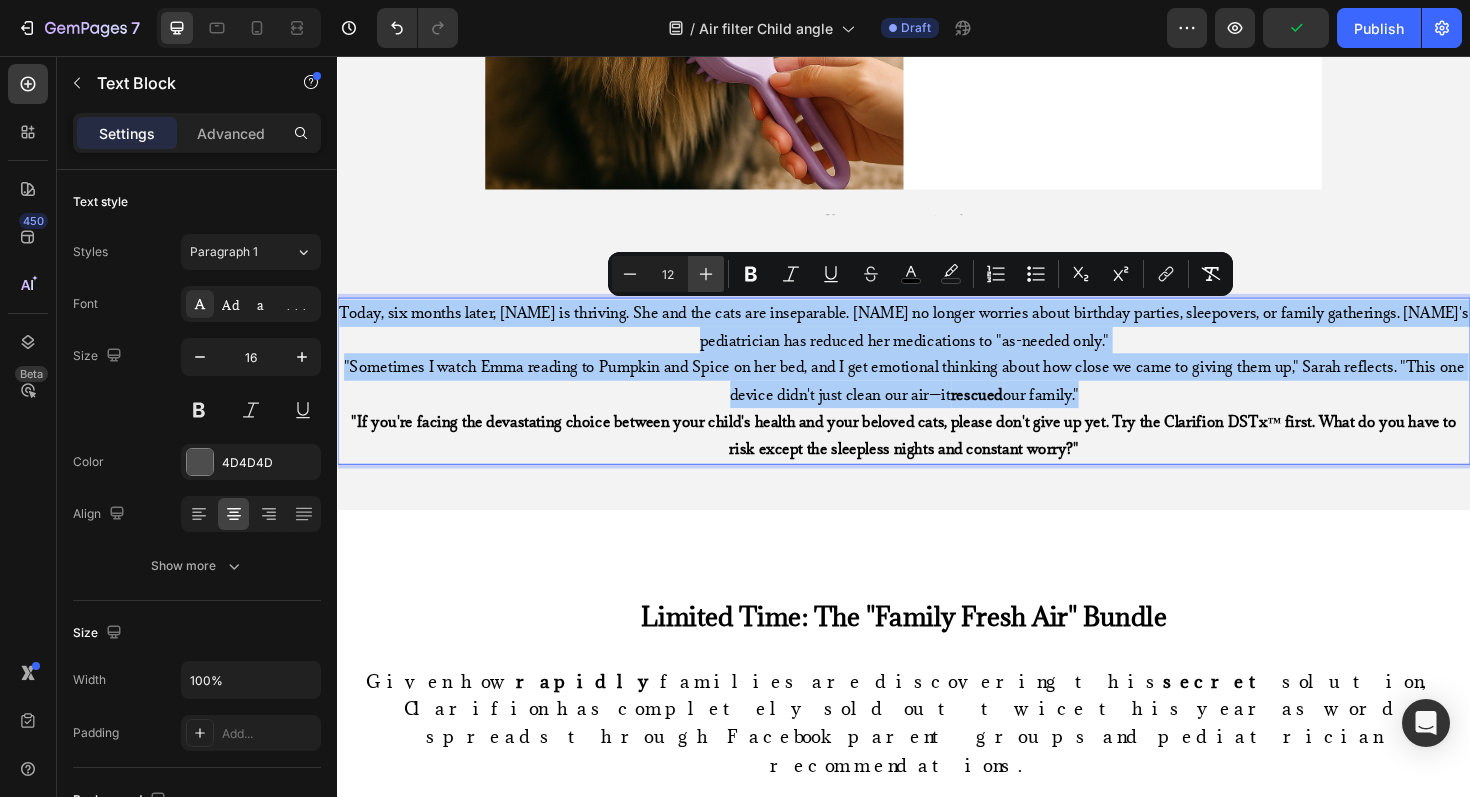 click 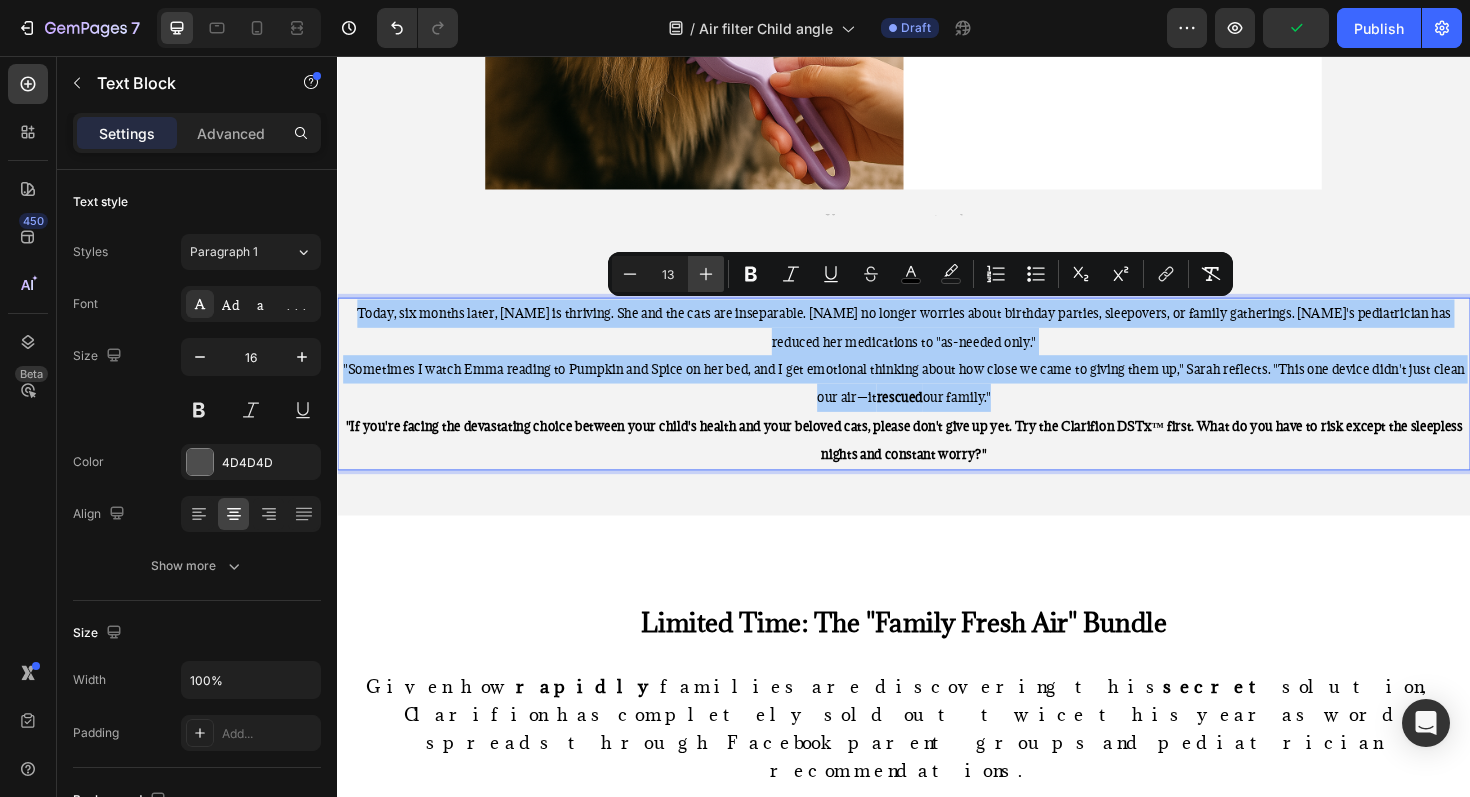 click 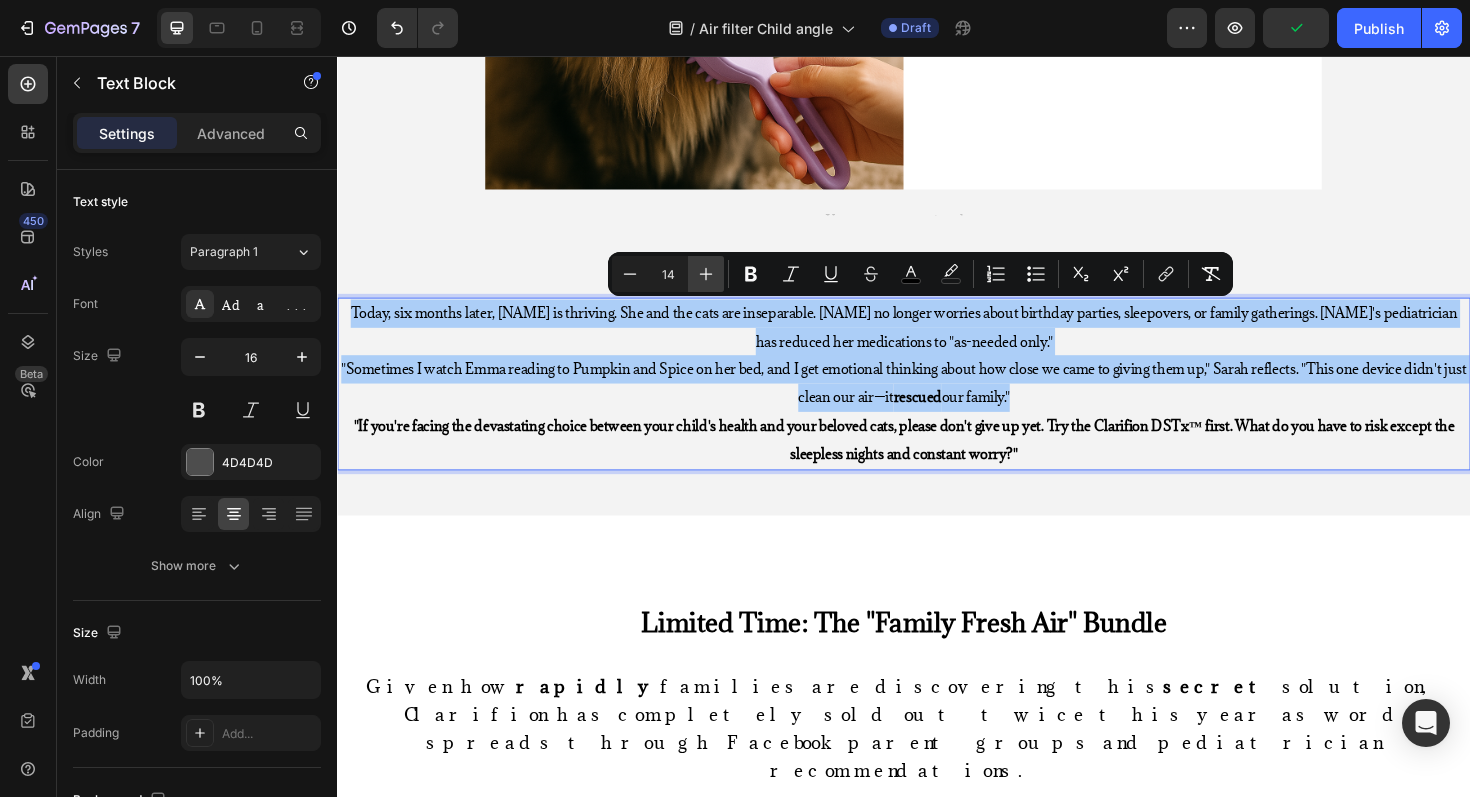 click 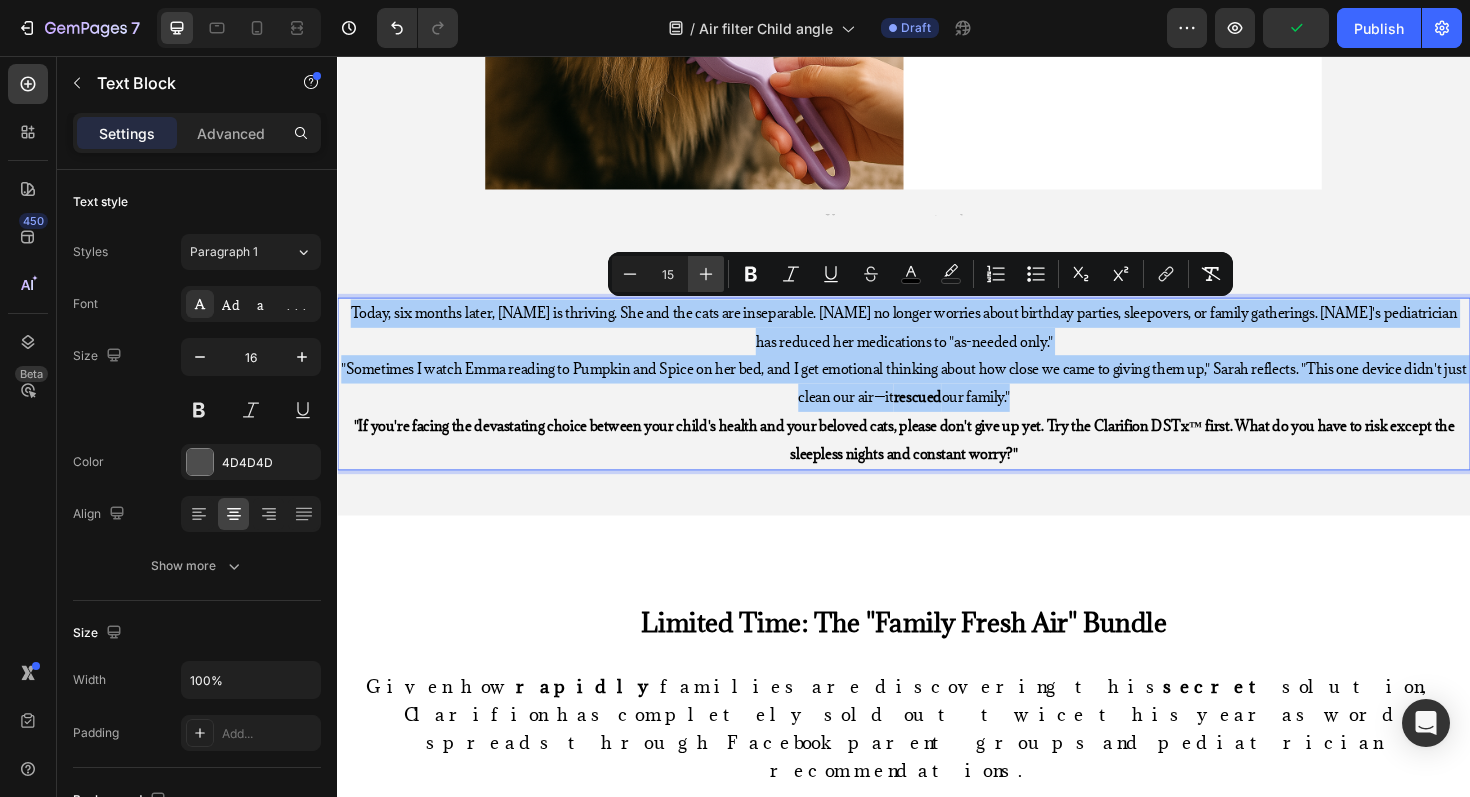 click 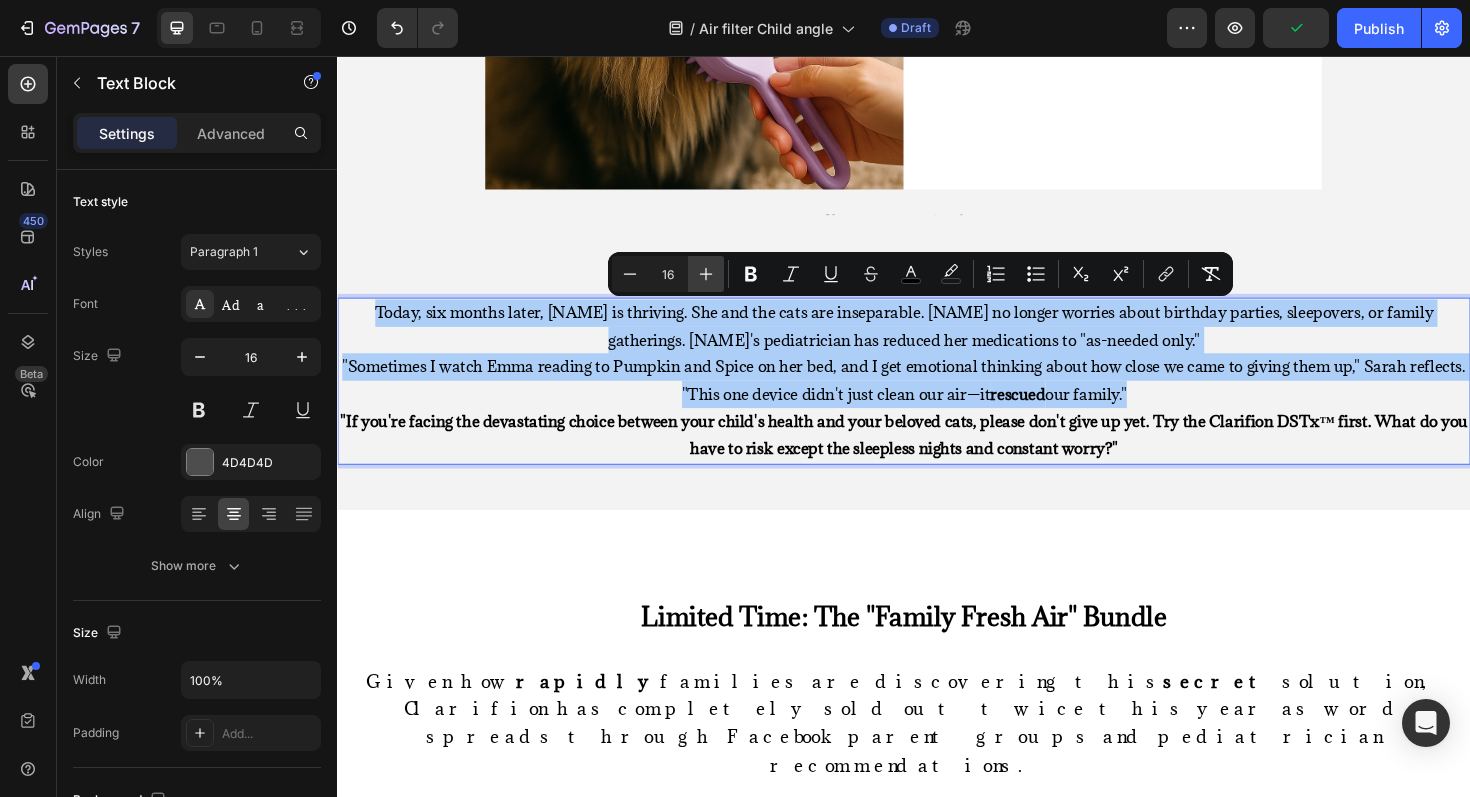click 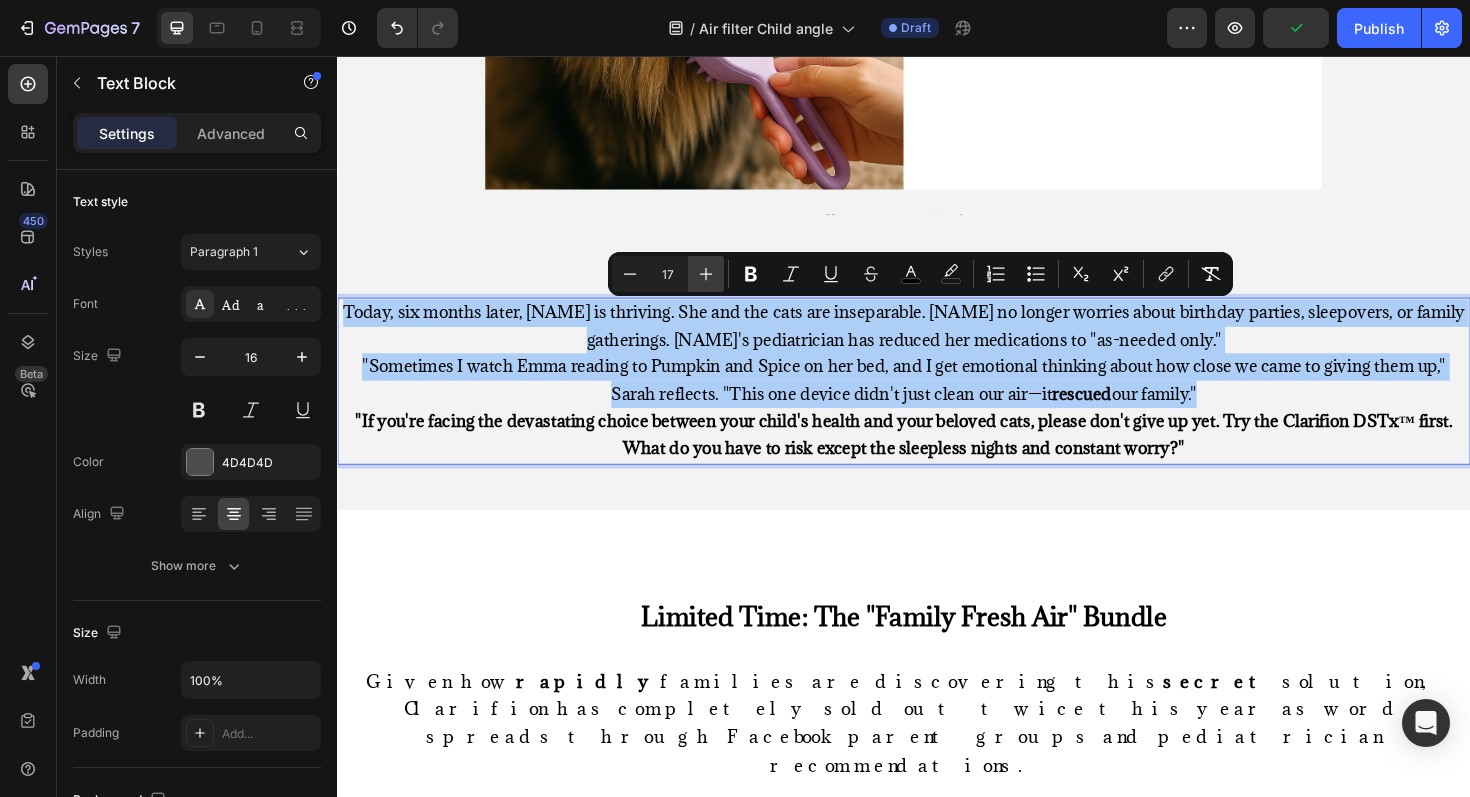 click 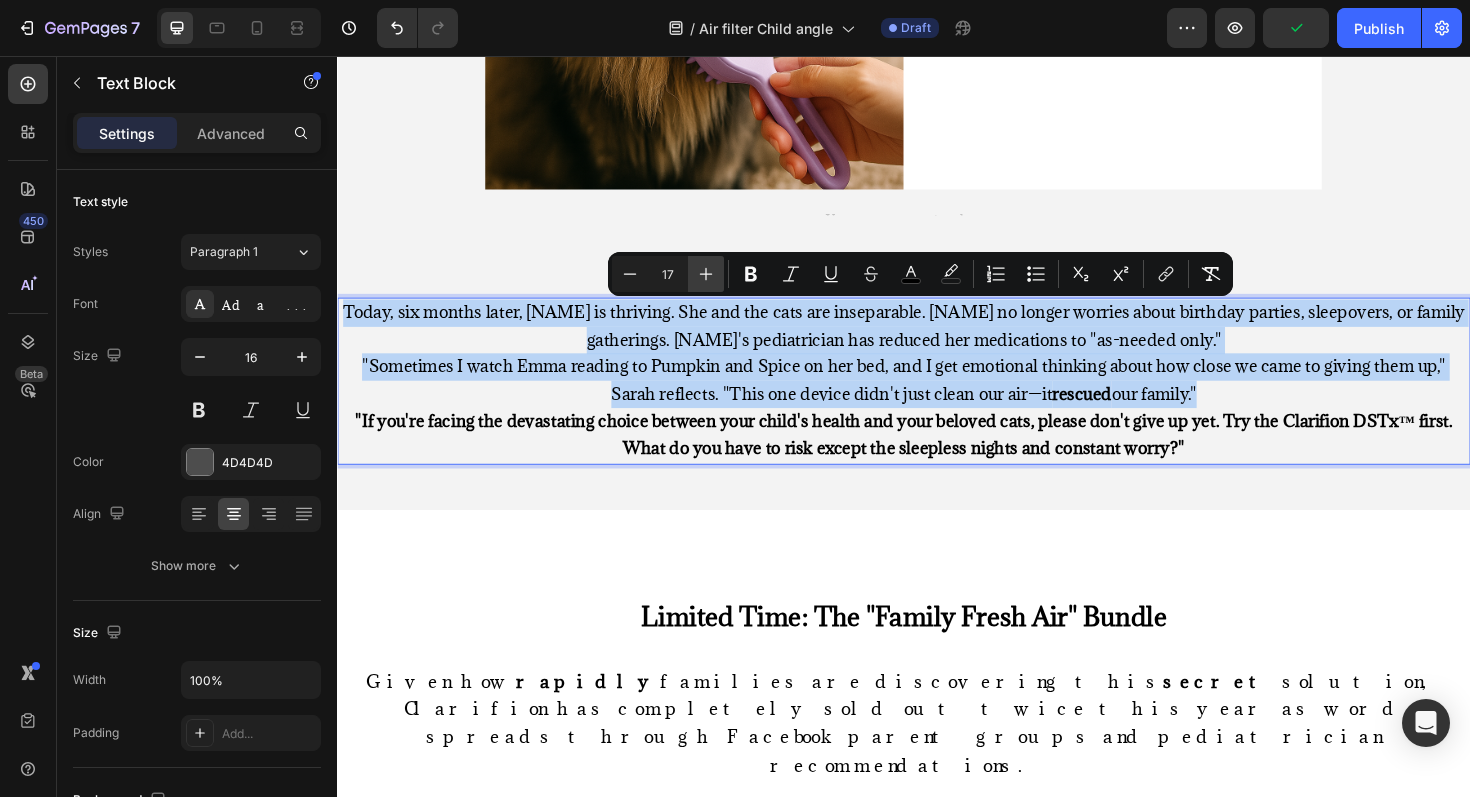 type on "18" 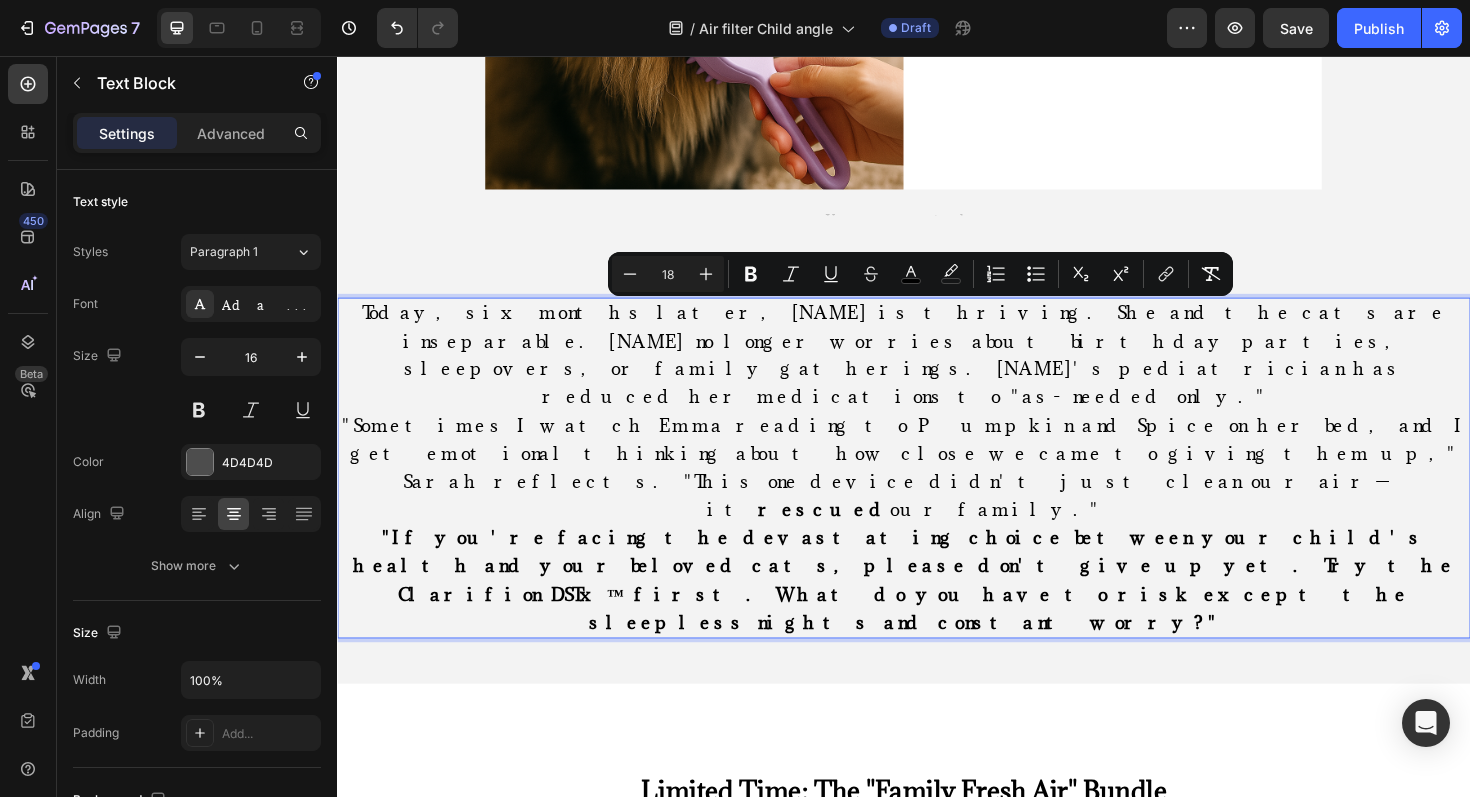 click on ""Sometimes I watch Emma reading to Pumpkin and Spice on her bed, and I get emotional thinking about how close we came to giving them up," Sarah reflects. "This one device didn't just clean our air—it  rescued  our family."" at bounding box center [937, 491] 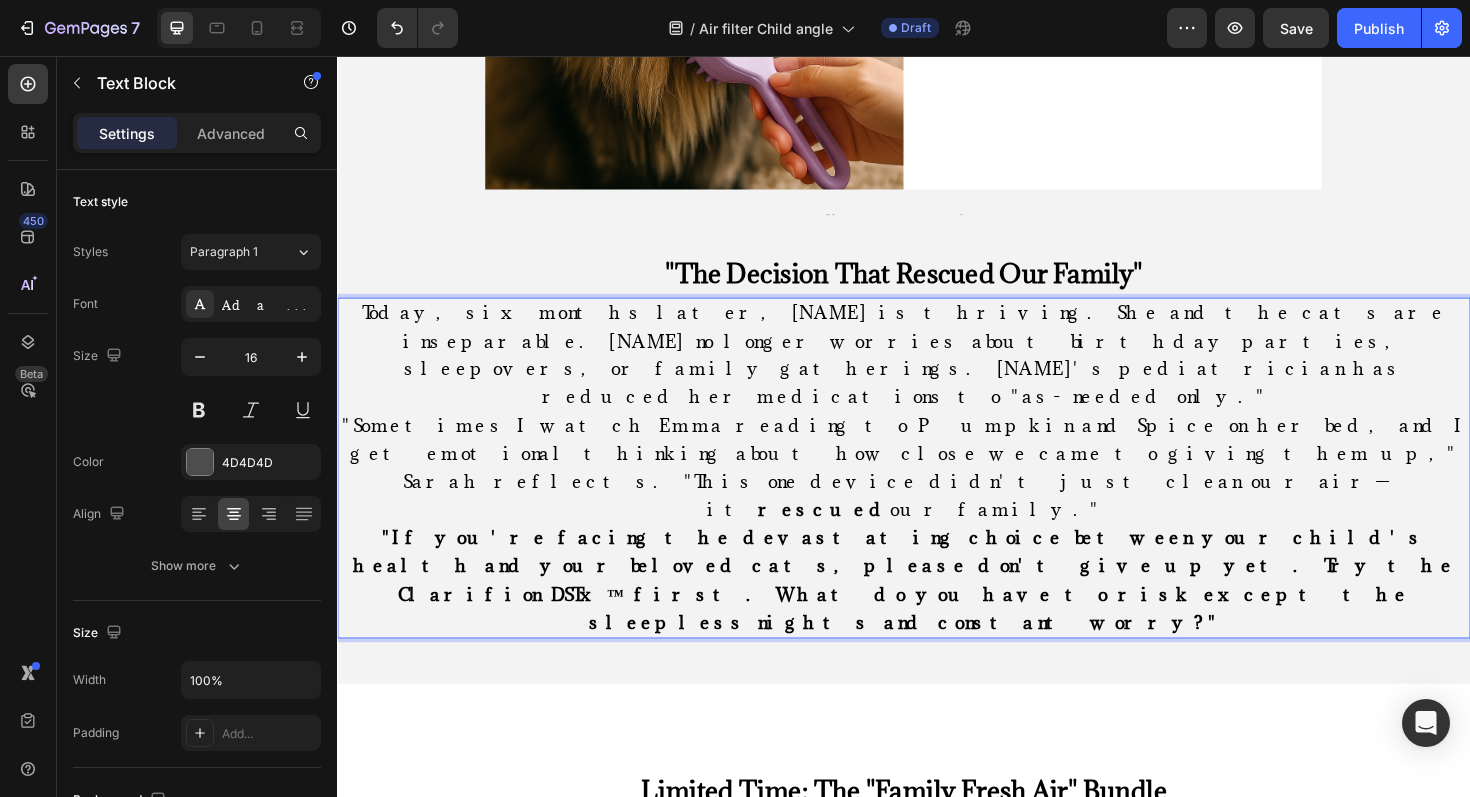 click on "Today, six months later, [DAUGHTER_NAME] is thriving. She and the cats are inseparable. [FIRST] no longer worries about birthday parties, sleepovers, or family gatherings. [DAUGHTER_NAME]'s pediatrician has reduced her medications to "as-needed only."" at bounding box center [937, 373] 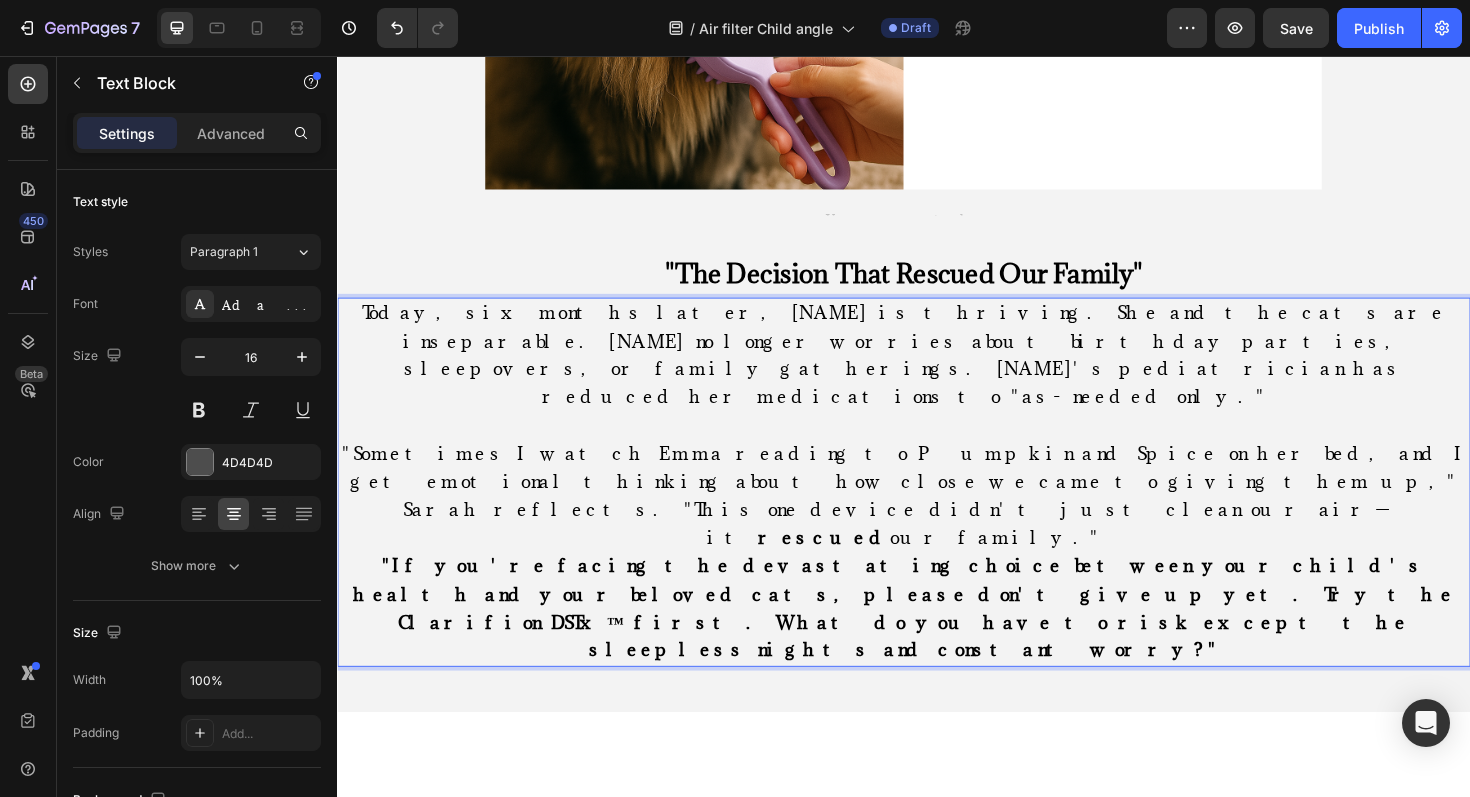 click on ""Sometimes I watch Emma reading to Pumpkin and Spice on her bed, and I get emotional thinking about how close we came to giving them up," Sarah reflects. "This one device didn't just clean our air—it  rescued  our family."" at bounding box center (937, 522) 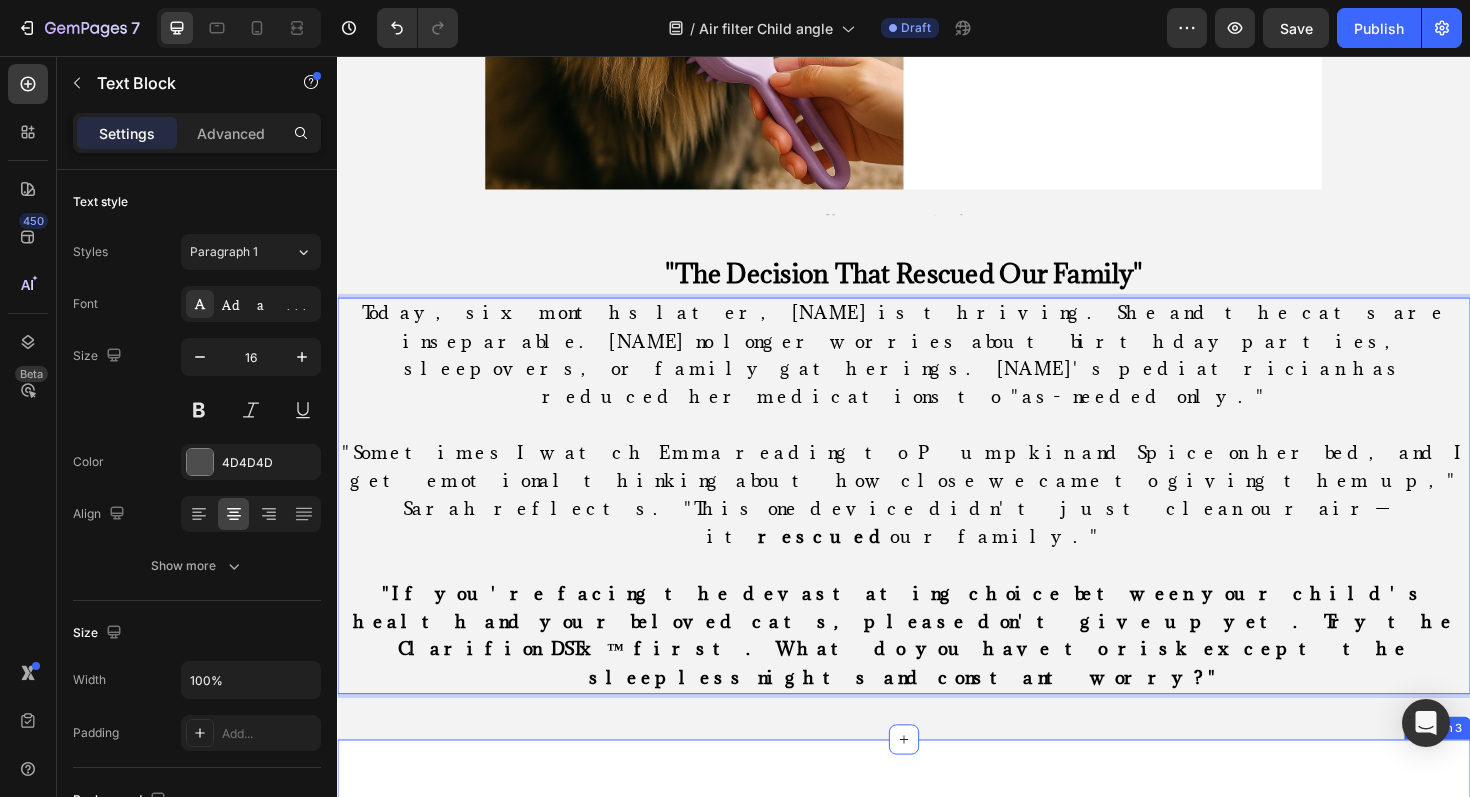 click on "⁠⁠⁠⁠⁠⁠⁠ Limited Time: The "Family Fresh Air" Bundle Heading Given how  rapidly  families are discovering this  secret  solution, Clarifion has completely sold out twice this year as word spreads through Facebook parent groups and pediatrician recommendations. Right now, they're offering an exclusive bundle for families: •  Single Device : $39.95 (perfect for testing in one child's bedroom) •  Family 3-Pack : $89.95 (covers bedroom, living room, main play area) •  Whole Home 6-Pack : $159.95 (complete home  protection ) Text block Row Image Free Shipping Text Block Free shipping on any order of $50 or more. Text block Row Image Full Refund Text Block If your product isn't perfect, return them for a full refund Text block Row Image Secure Online Payment Text Block secure payment worldwide Text block Row Row Your Cat Is Waiting Heading Special Bonus:   Text Block Shop Now Button Scientific Sources Heading Chen, Sarah. "Feline Sensitivity and Grooming Behavioral Responses."  Text Block" at bounding box center (937, 1601) 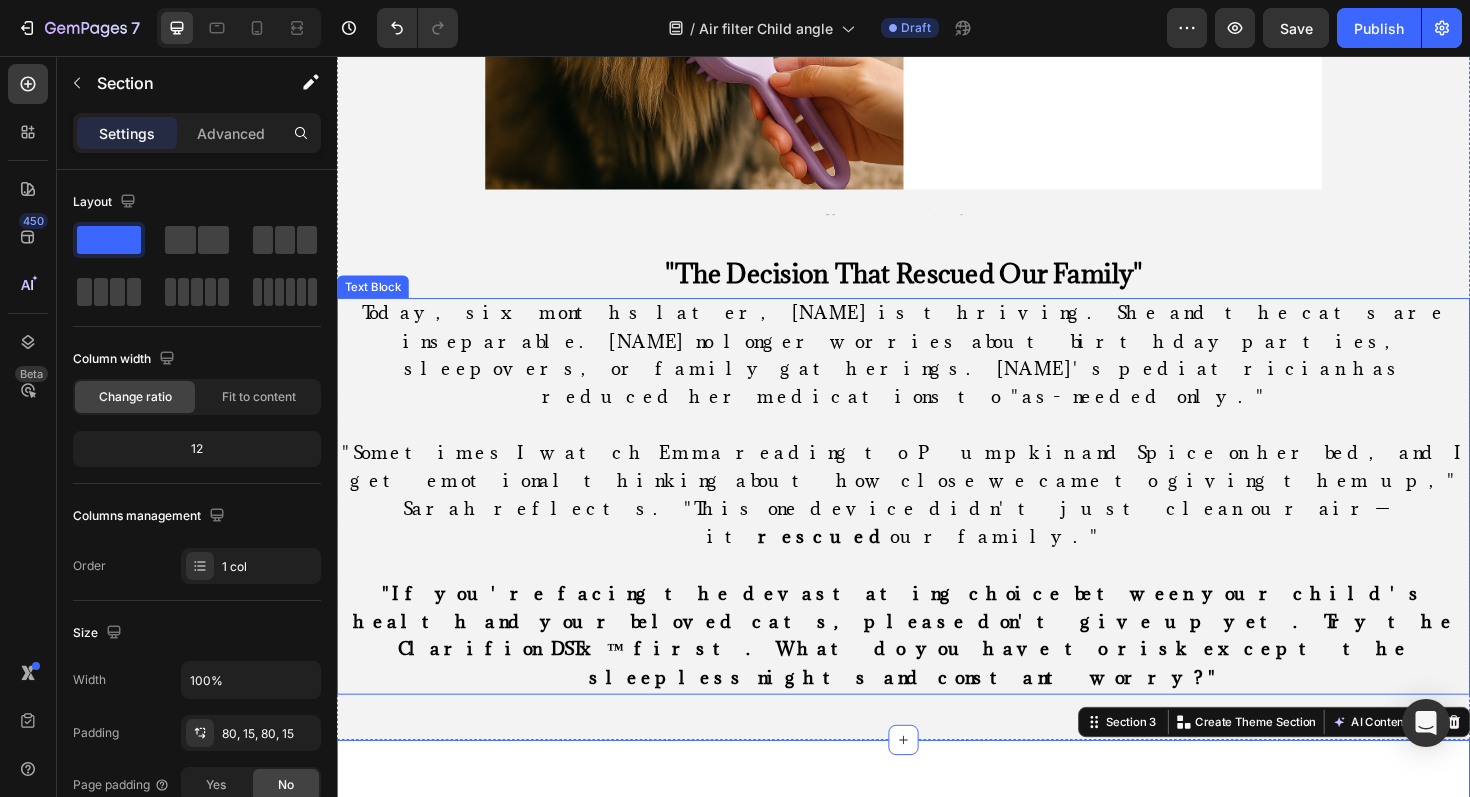click on ""If you're facing the devastating choice between your child's health and your beloved cats, please don't give up yet. Try the Clarifion DSTx™ first. What do you have to risk except the sleepless nights and constant worry?"" at bounding box center [937, 669] 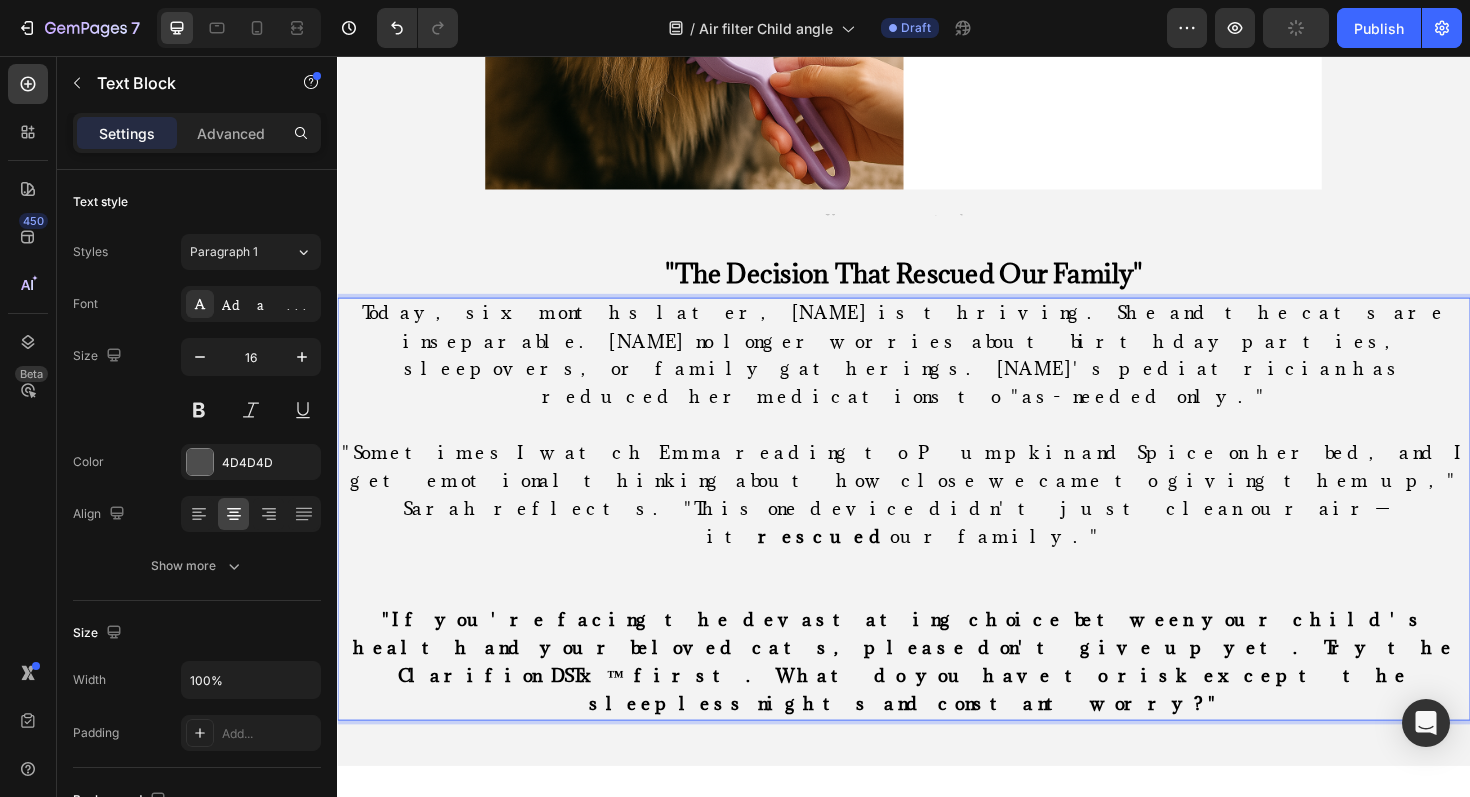 click on ""If you're facing the devastating choice between your child's health and your beloved cats, please don't give up yet. Try the Clarifion DSTx™ first. What do you have to risk except the sleepless nights and constant worry?"" at bounding box center [937, 697] 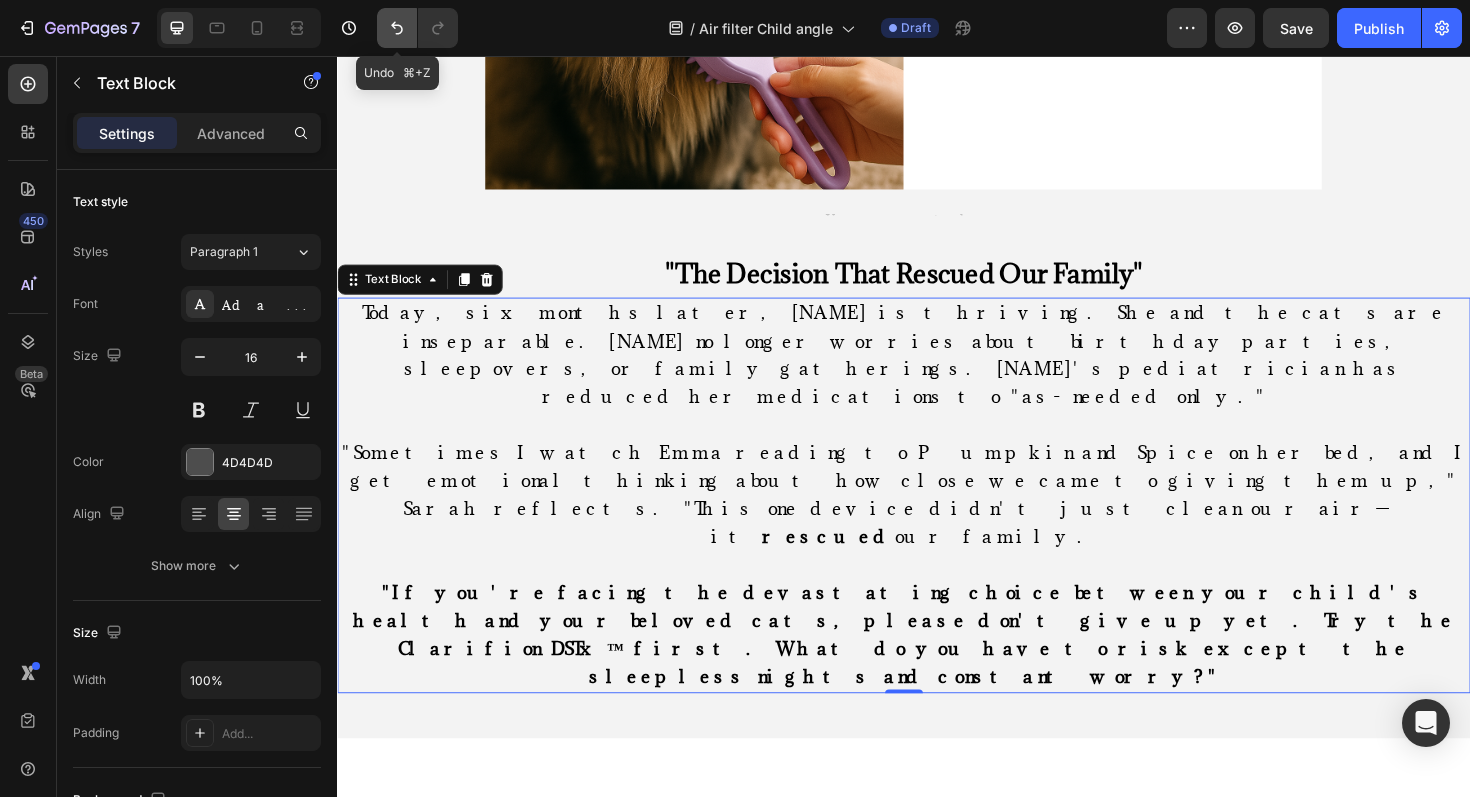 click 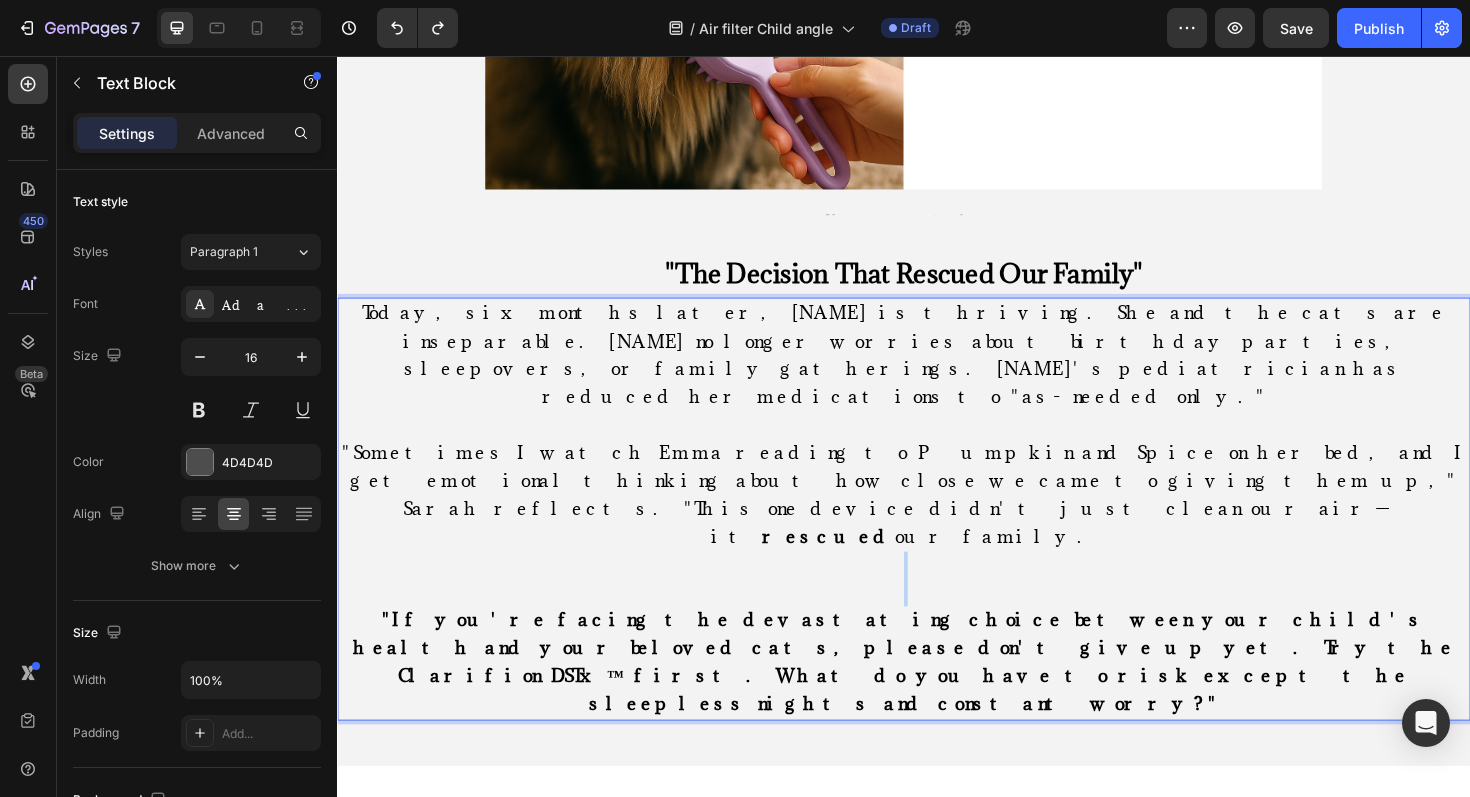click on ""Sometimes I watch Emma reading to Pumpkin and Spice on her bed, and I get emotional thinking about how close we came to giving them up," Sarah reflects. "This one device didn't just clean our air—it  rescued  our family." at bounding box center [937, 550] 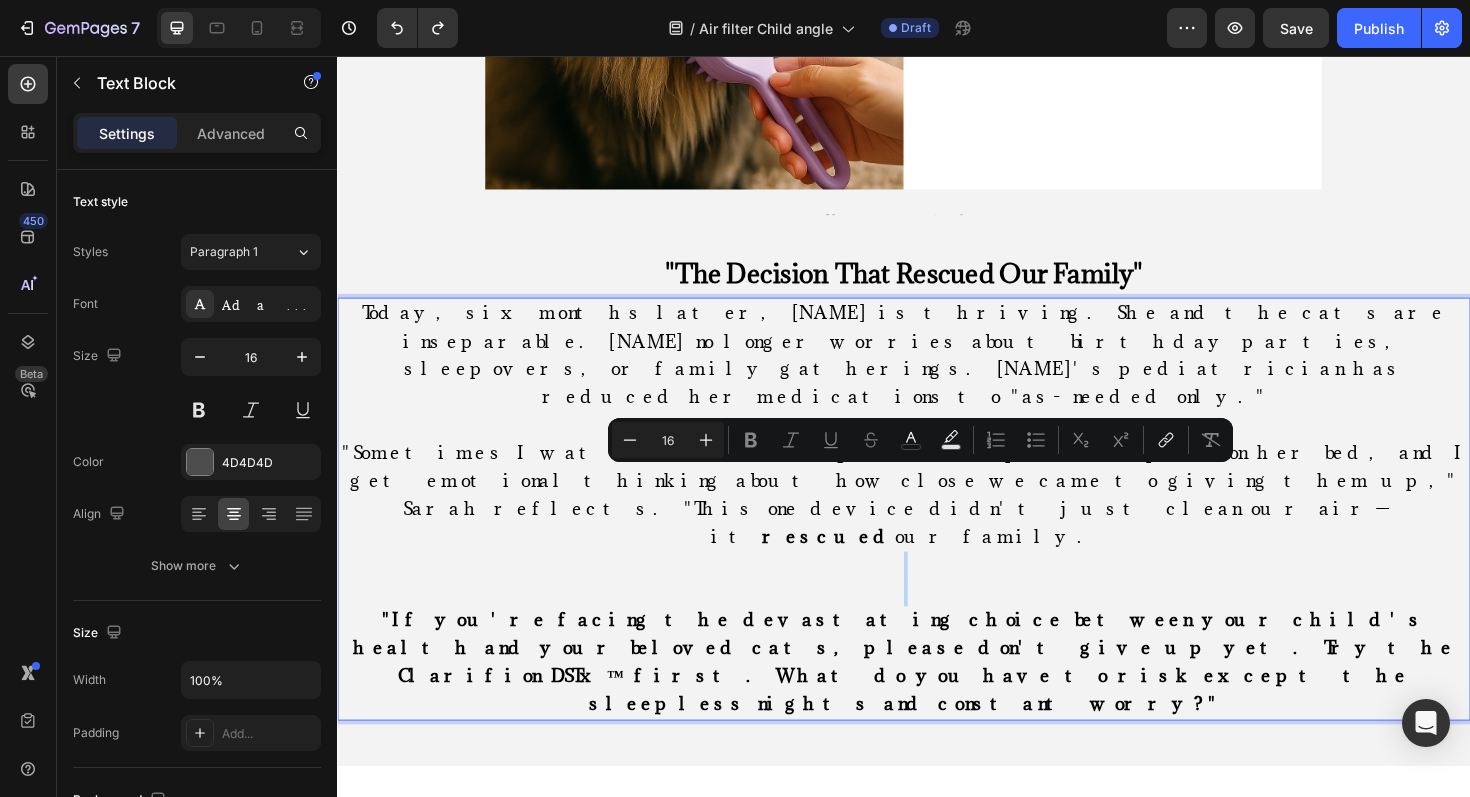 click on ""Sometimes I watch Emma reading to Pumpkin and Spice on her bed, and I get emotional thinking about how close we came to giving them up," Sarah reflects. "This one device didn't just clean our air—it  rescued  our family." at bounding box center [937, 550] 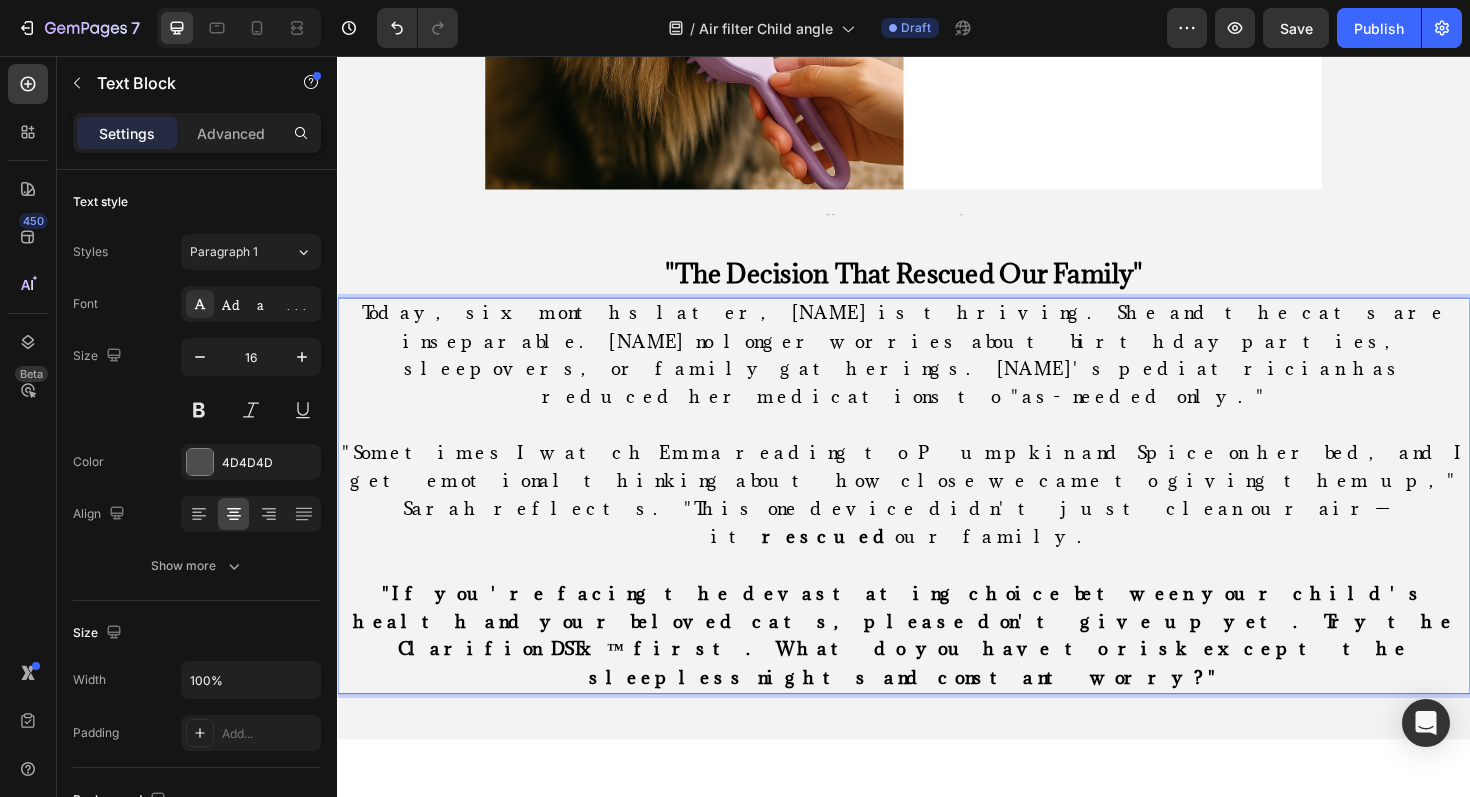 click at bounding box center [937, 596] 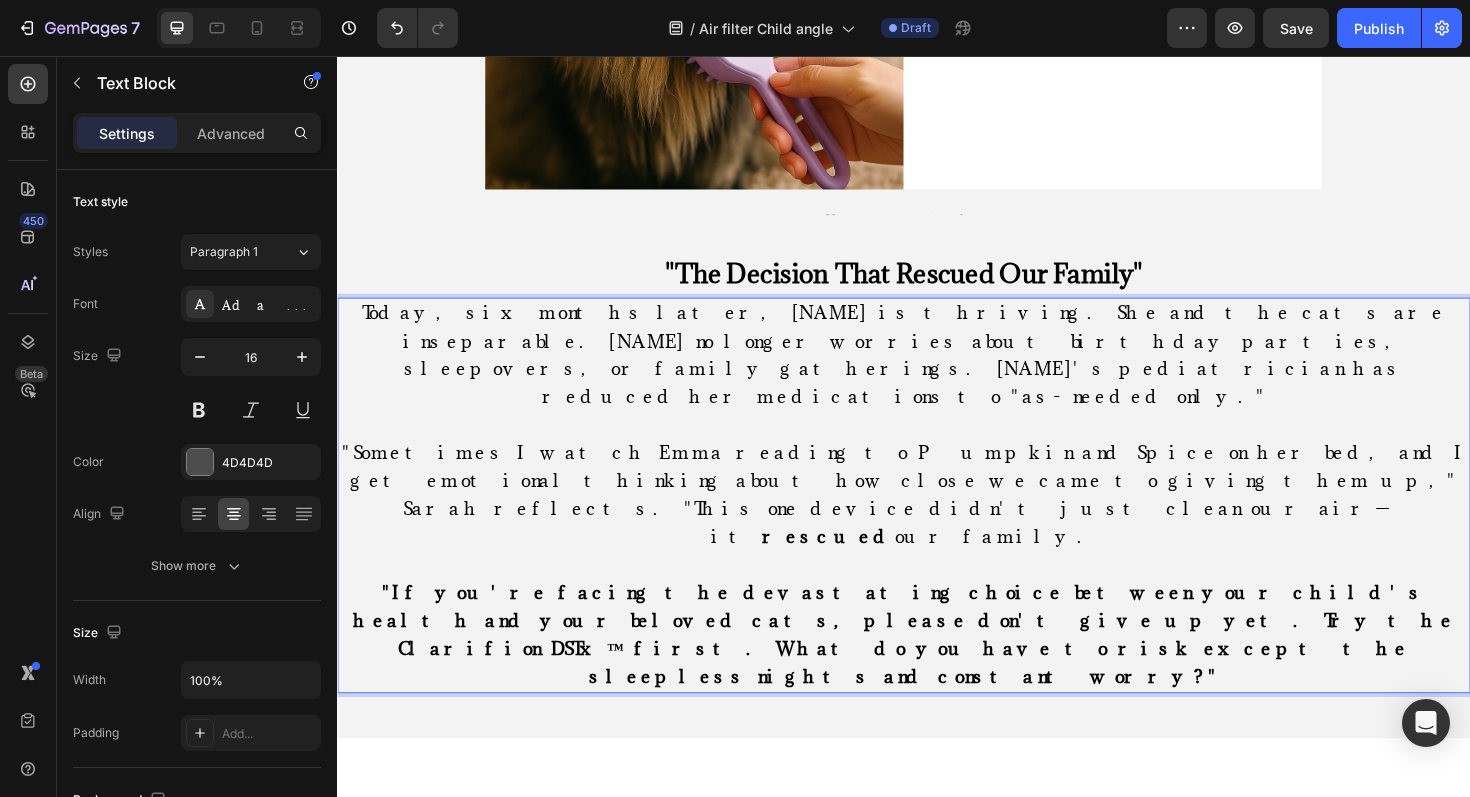 click on ""If you're facing the devastating choice between your child's health and your beloved cats, please don't give up yet. Try the Clarifion DSTx™ first. What do you have to risk except the sleepless nights and constant worry?"" at bounding box center [937, 668] 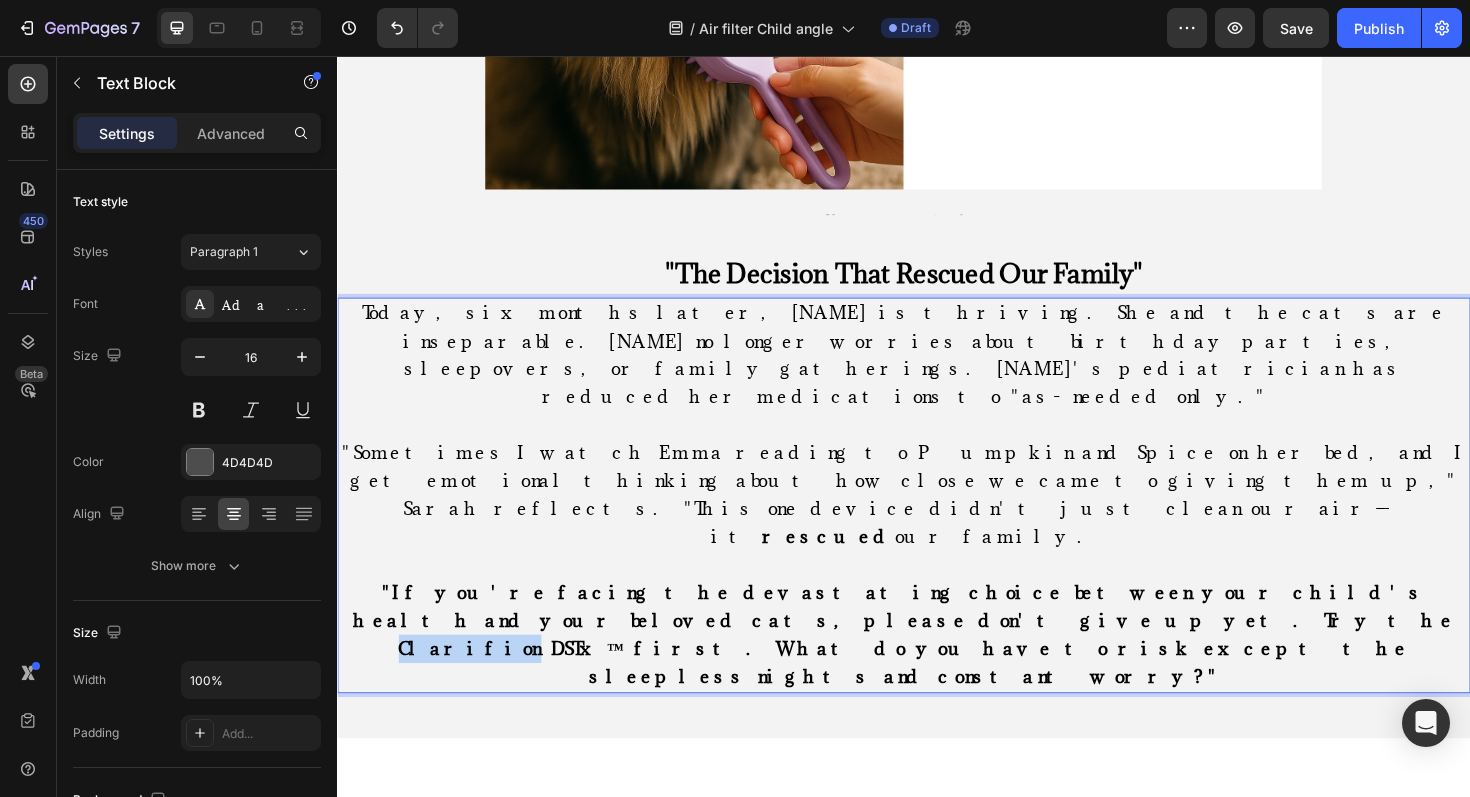 click on ""If you're facing the devastating choice between your child's health and your beloved cats, please don't give up yet. Try the Clarifion DSTx™ first. What do you have to risk except the sleepless nights and constant worry?"" at bounding box center (937, 668) 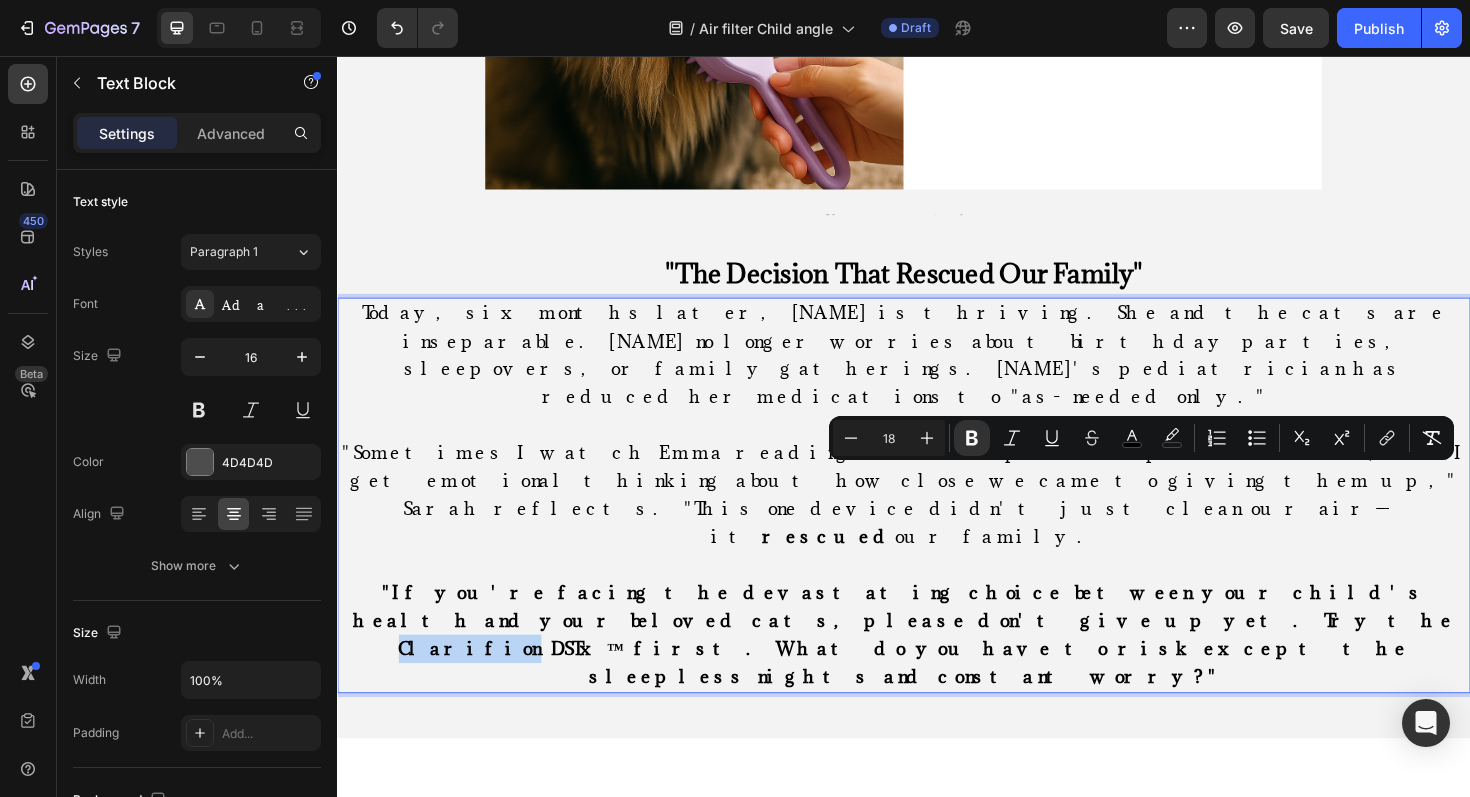 click on ""If you're facing the devastating choice between your child's health and your beloved cats, please don't give up yet. Try the Clarifion DSTx™ first. What do you have to risk except the sleepless nights and constant worry?"" at bounding box center (937, 668) 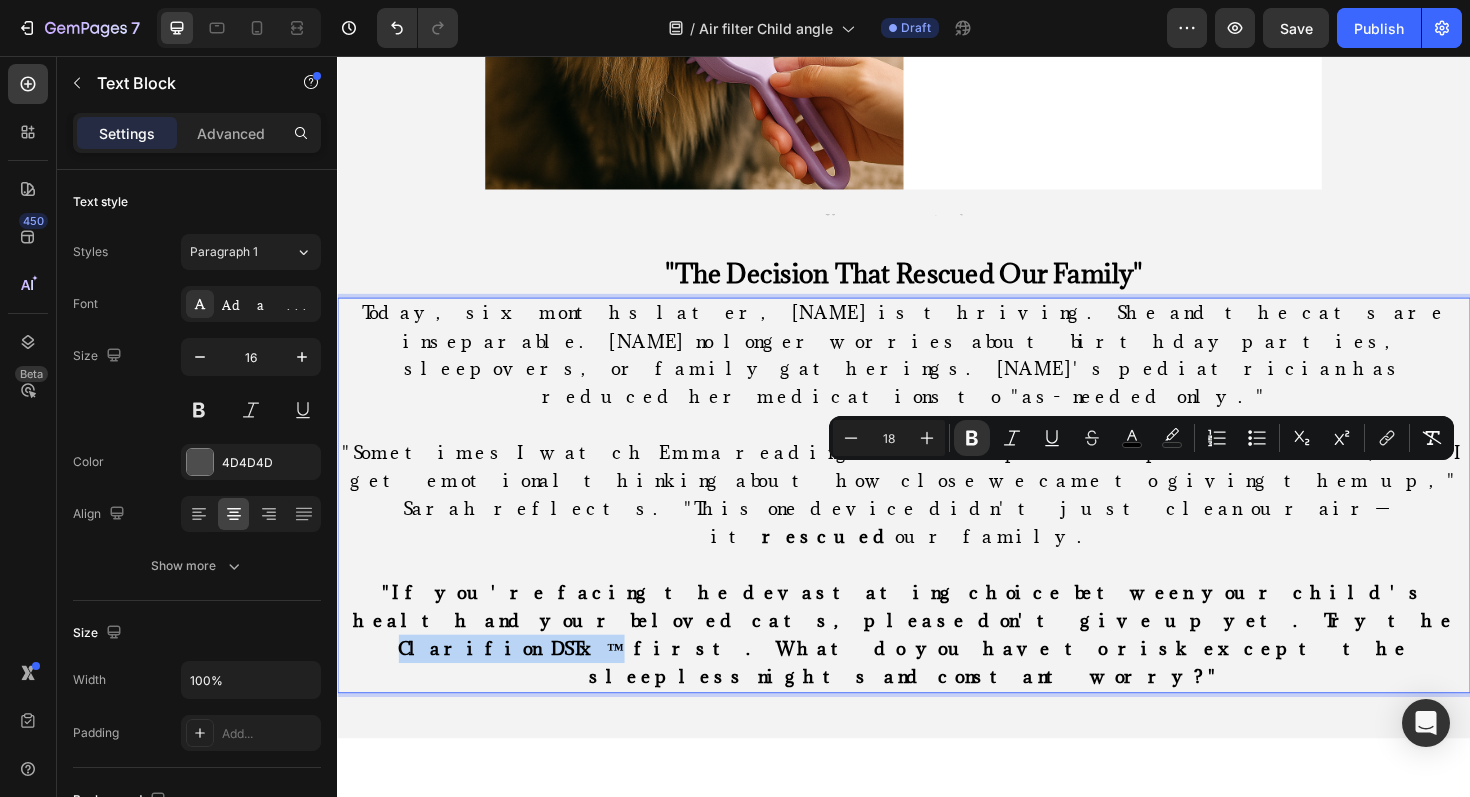drag, startPoint x: 1380, startPoint y: 509, endPoint x: 1529, endPoint y: 508, distance: 149.00336 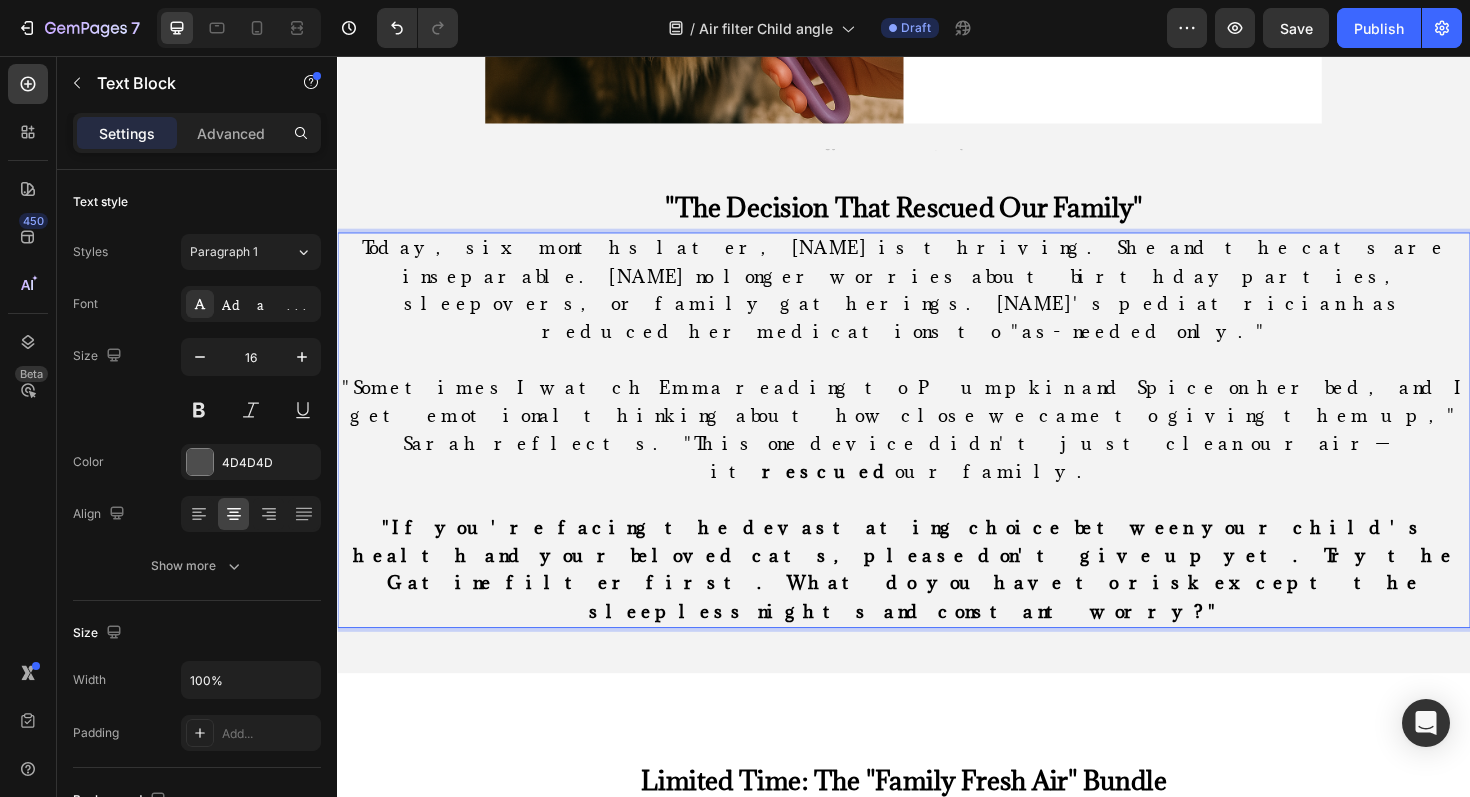 scroll, scrollTop: 9503, scrollLeft: 0, axis: vertical 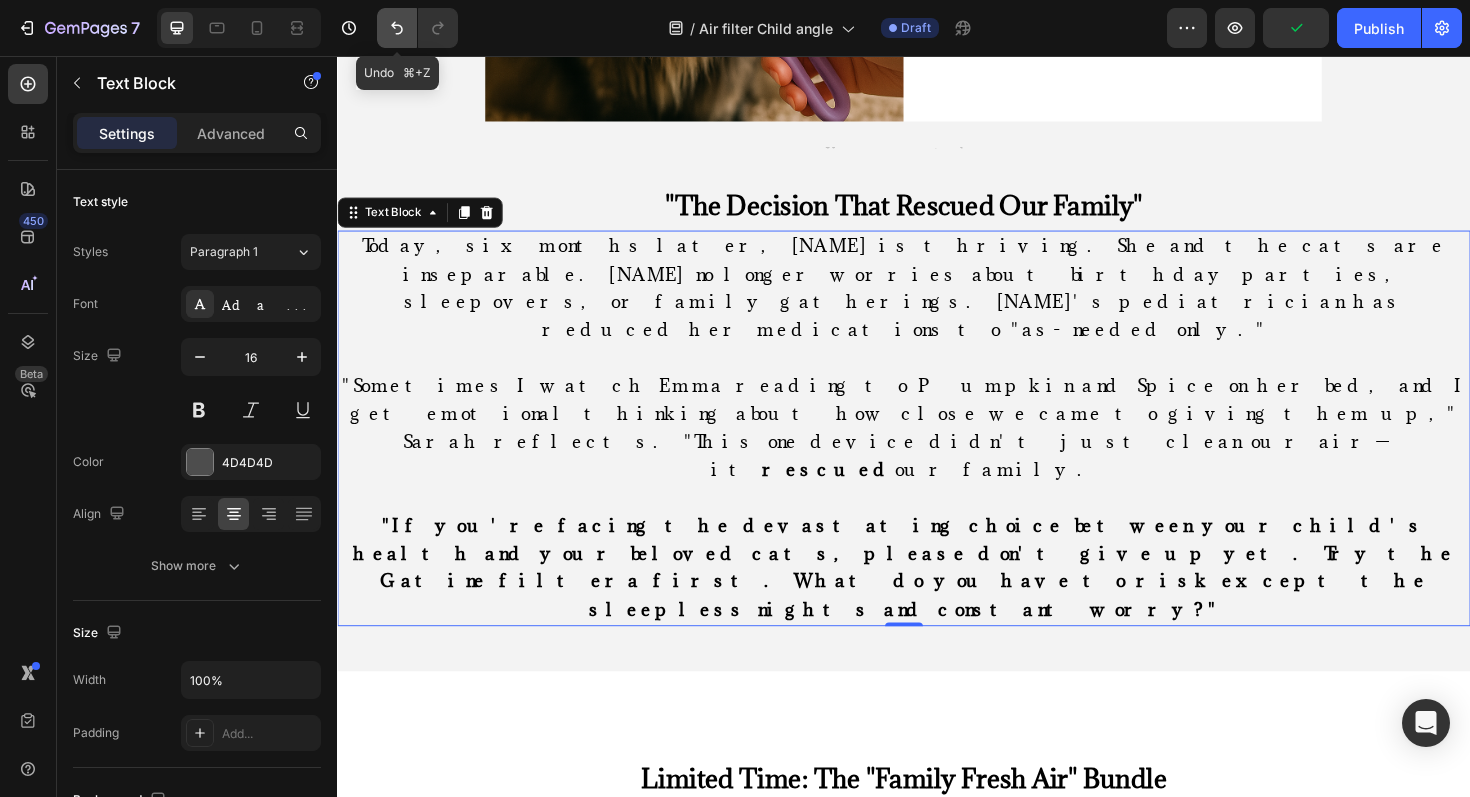 click 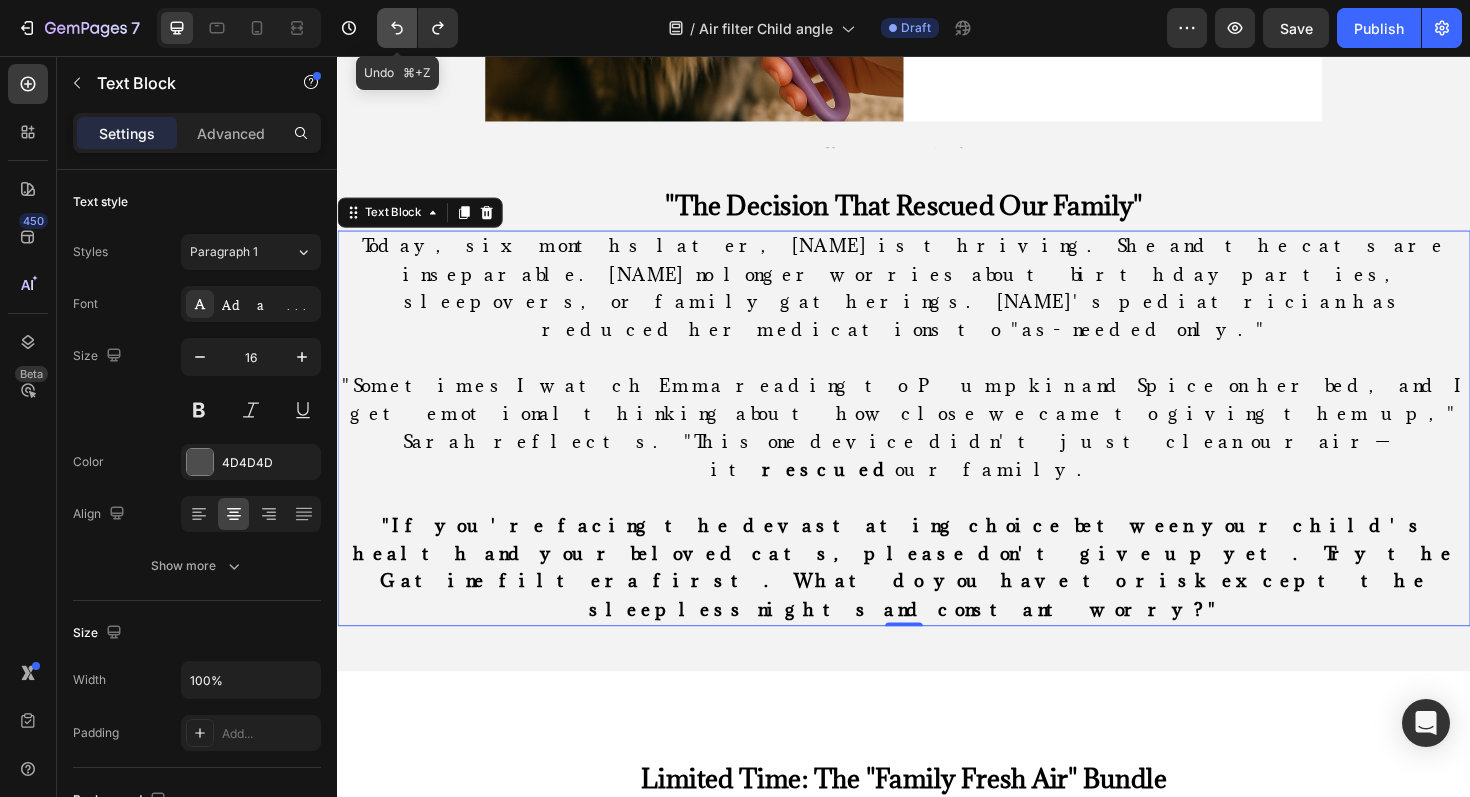 click 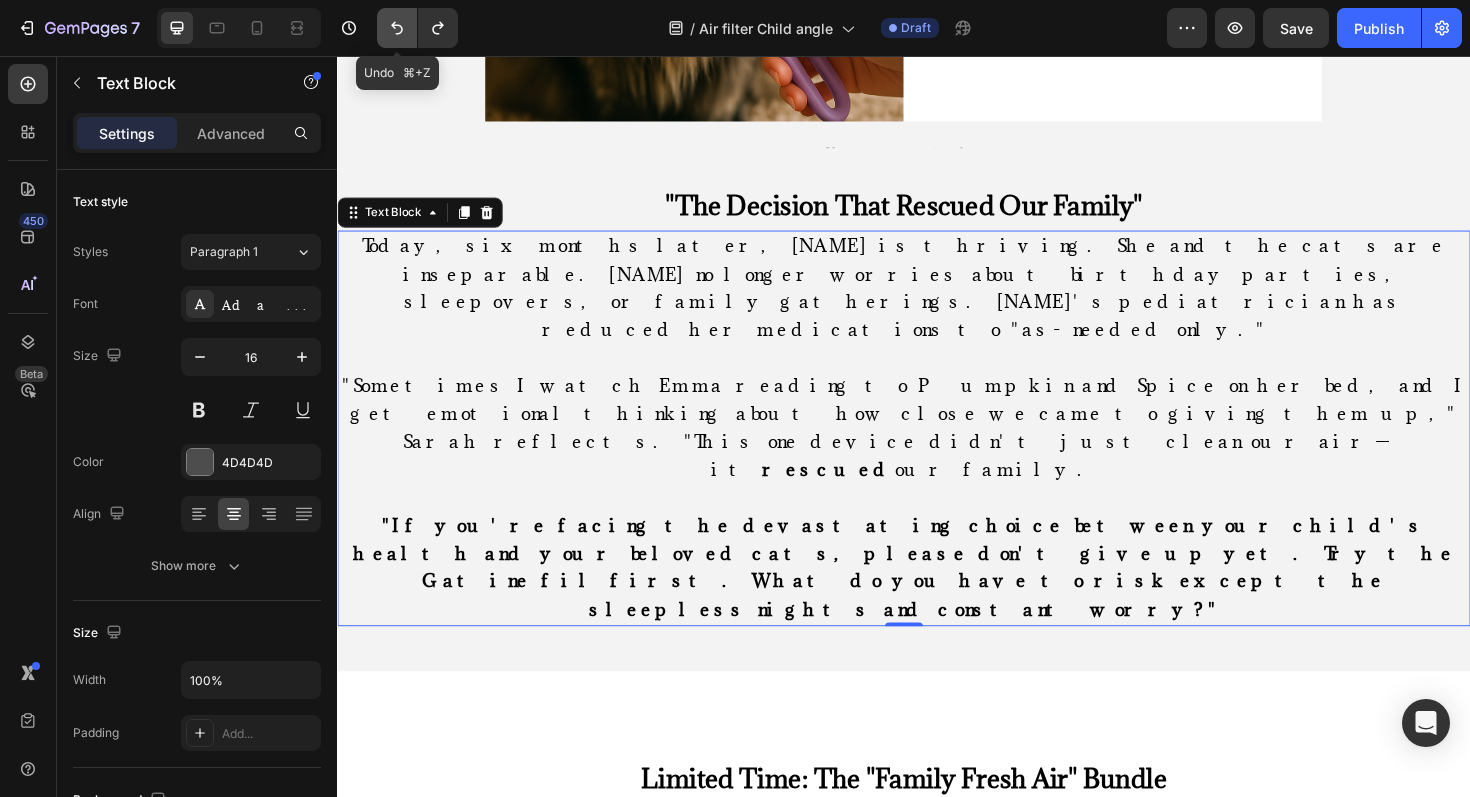 click 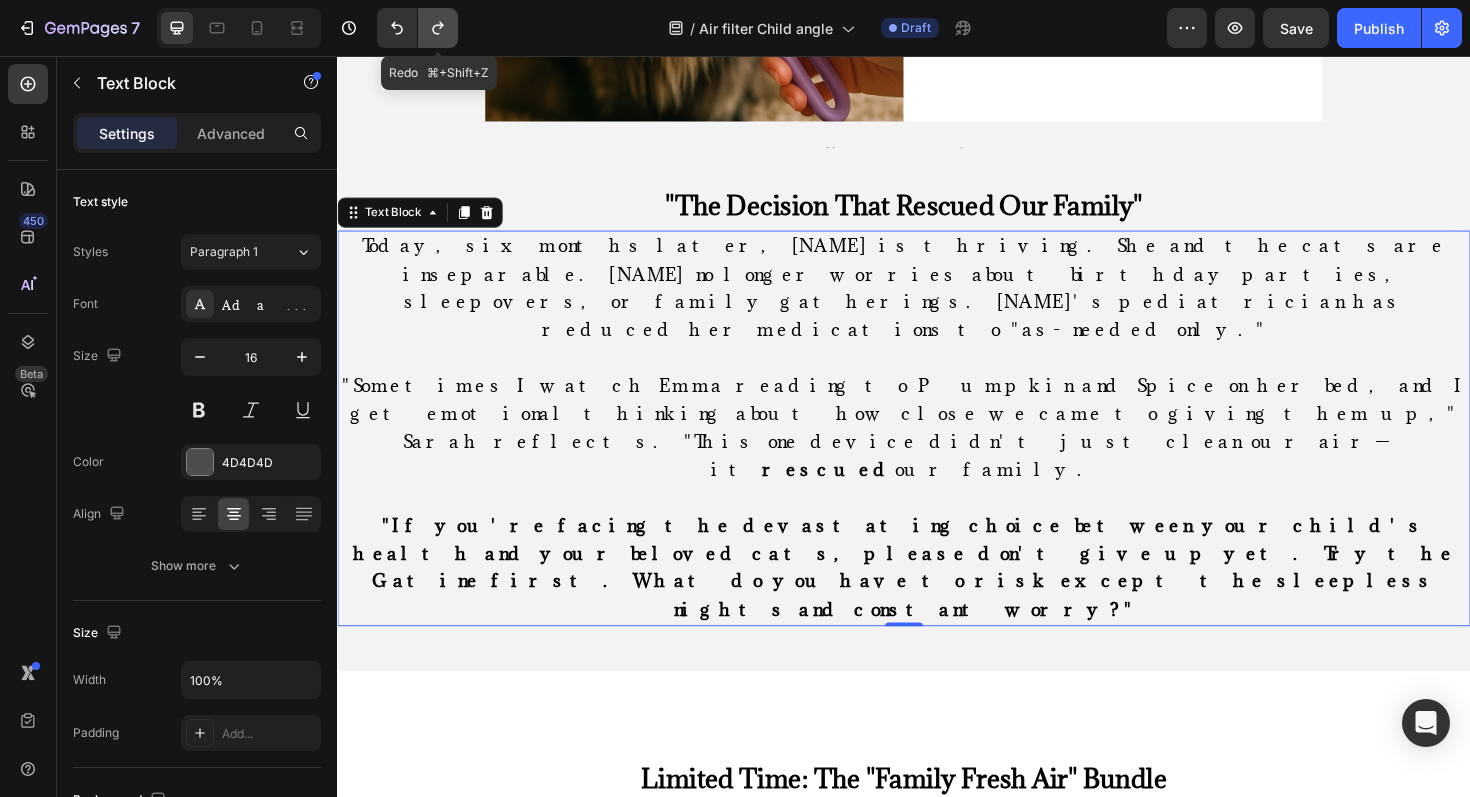 click 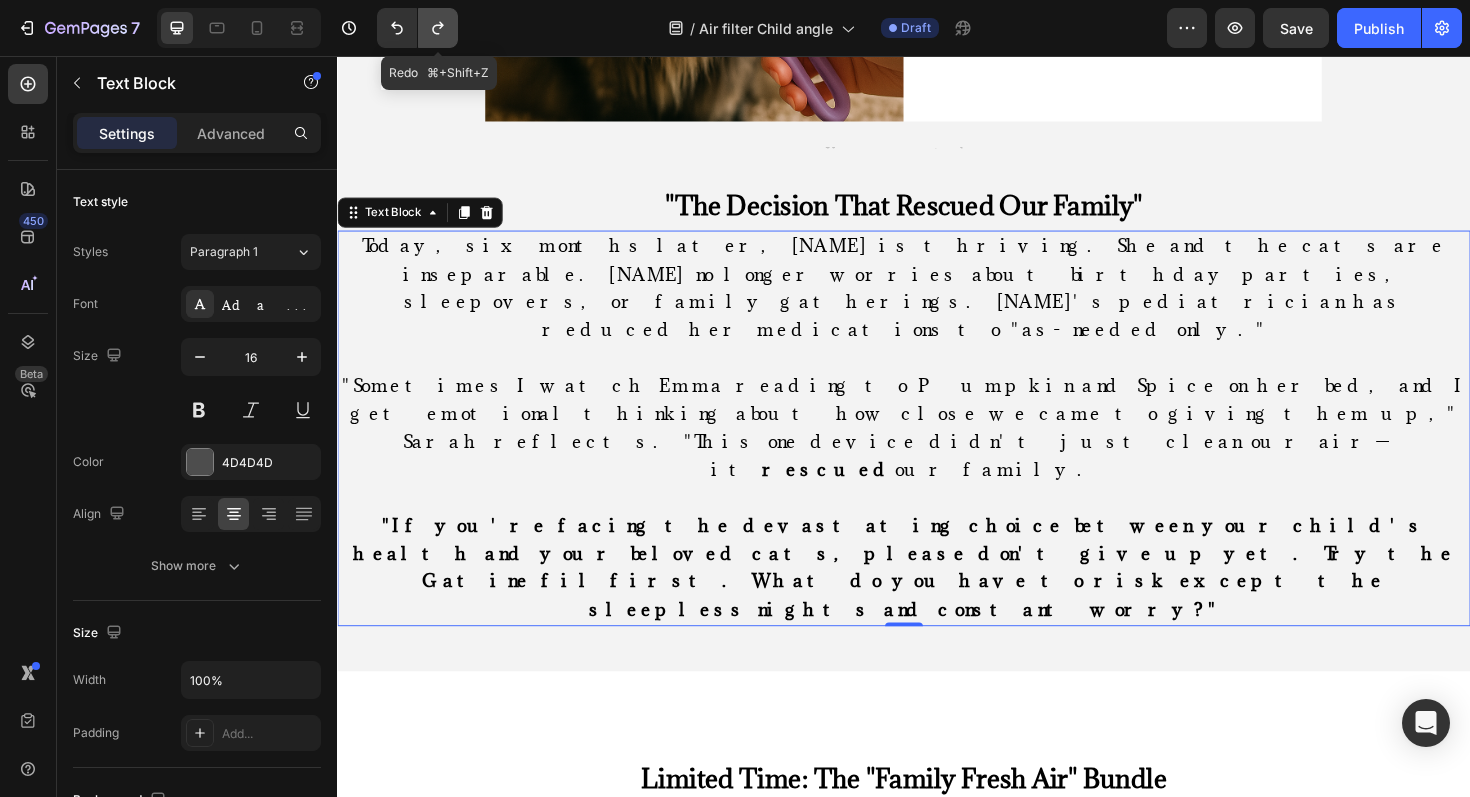click 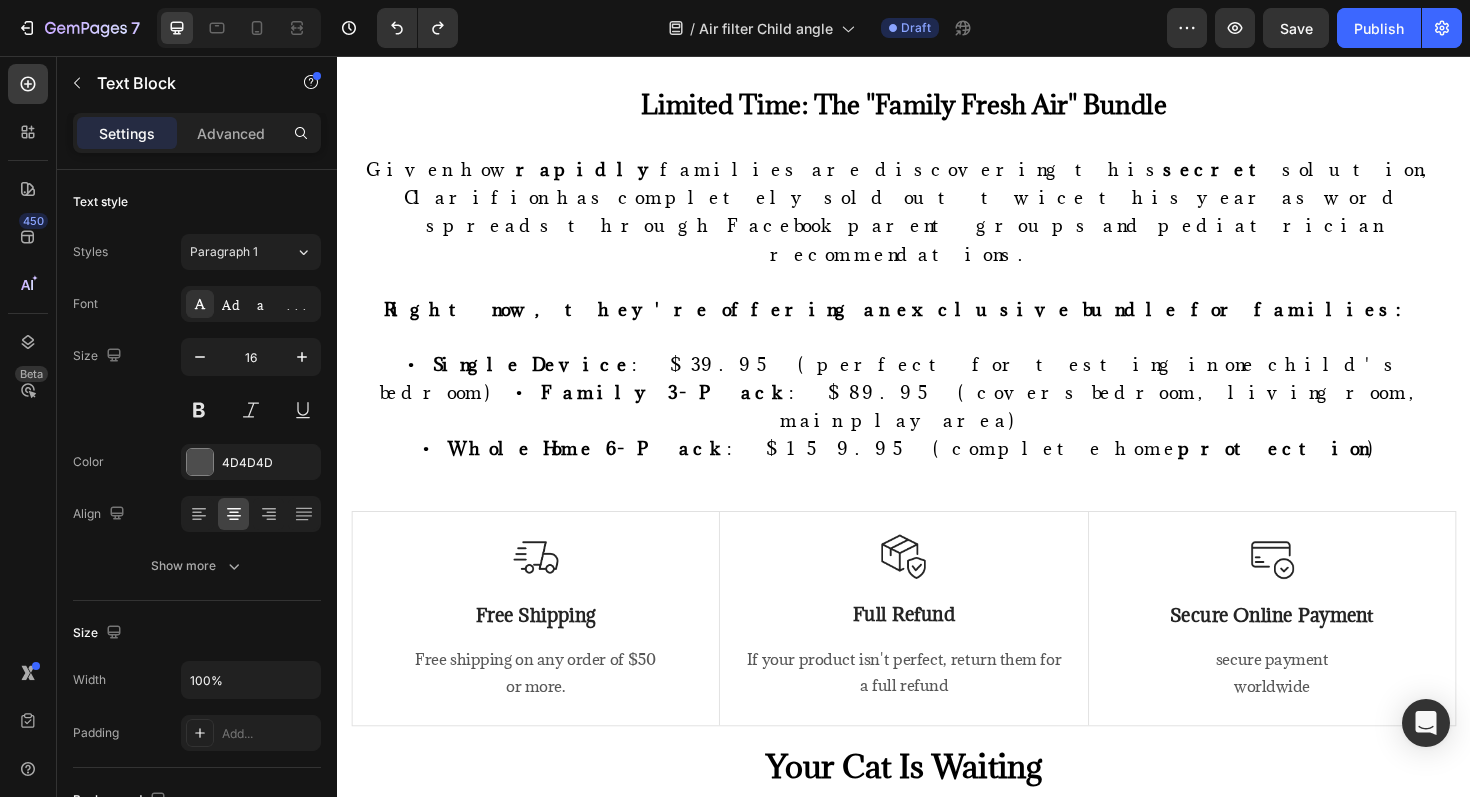 scroll, scrollTop: 10090, scrollLeft: 0, axis: vertical 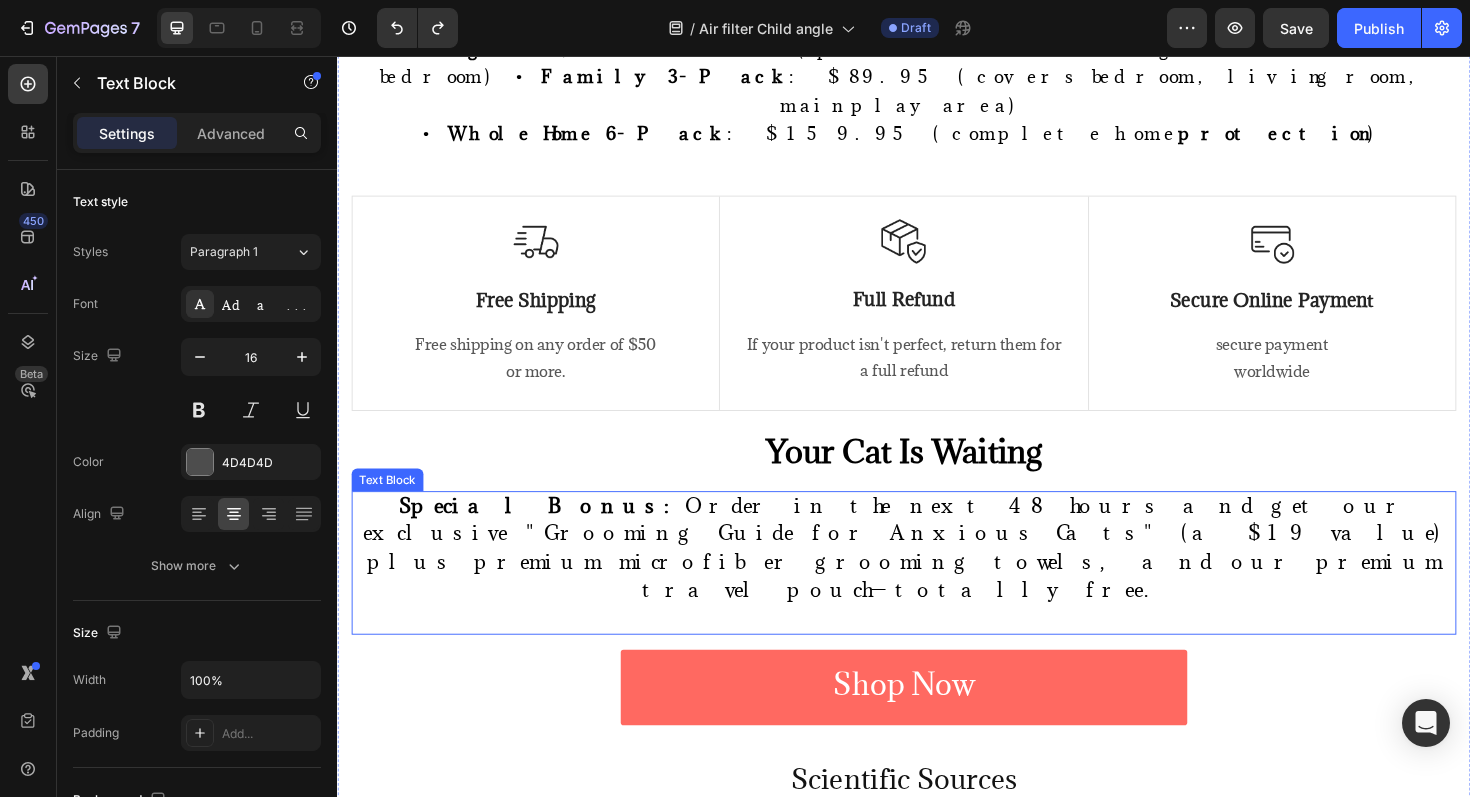 click on "Special Bonus:  Order in the next 48 hours and get our exclusive "Grooming Guide for Anxious Cats" (a $19 value) plus premium microfiber grooming towels, and our premium travel pouch—totally free." at bounding box center [937, 577] 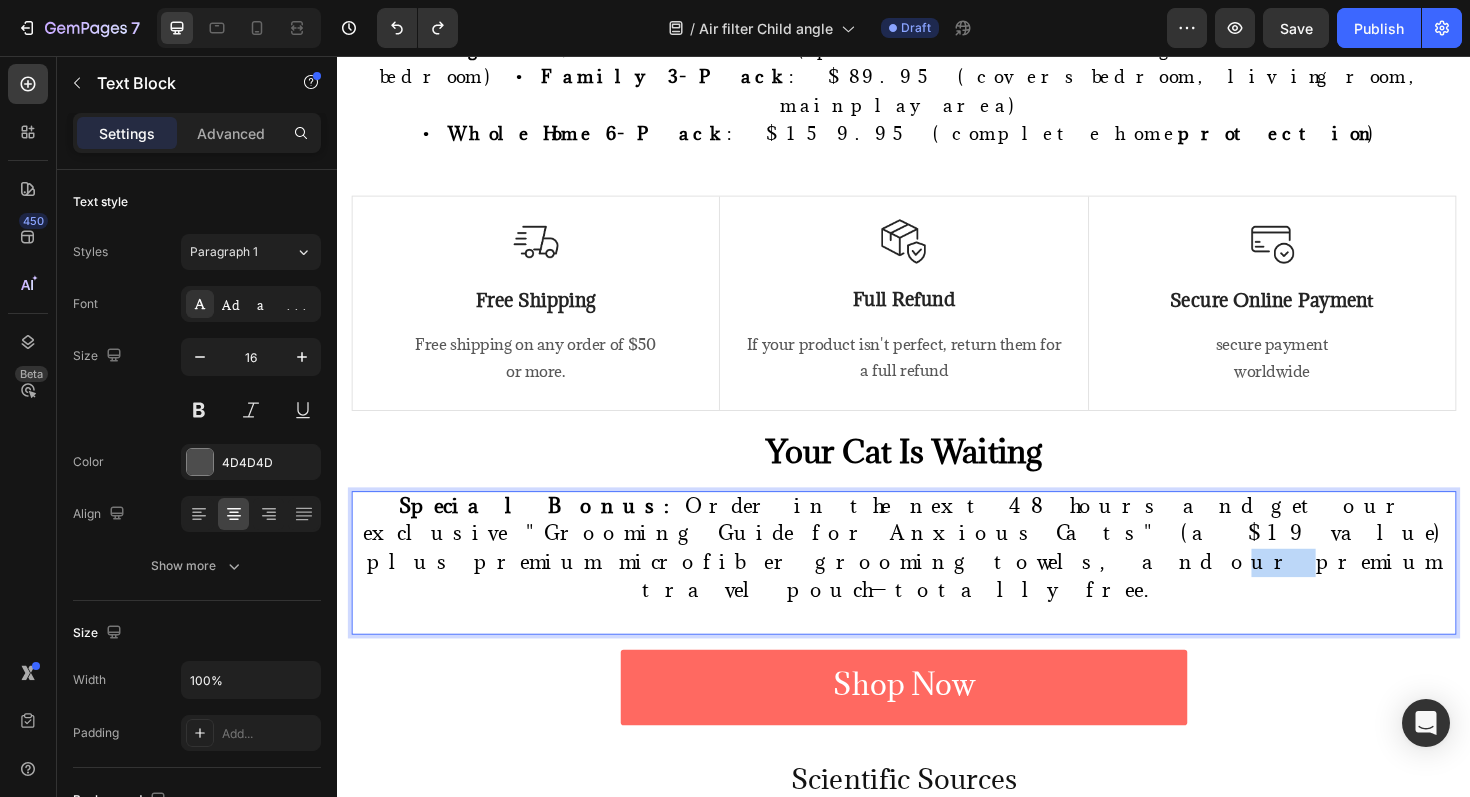 click on "Special Bonus:  Order in the next 48 hours and get our exclusive "Grooming Guide for Anxious Cats" (a $19 value) plus premium microfiber grooming towels, and our premium travel pouch—totally free." at bounding box center (937, 577) 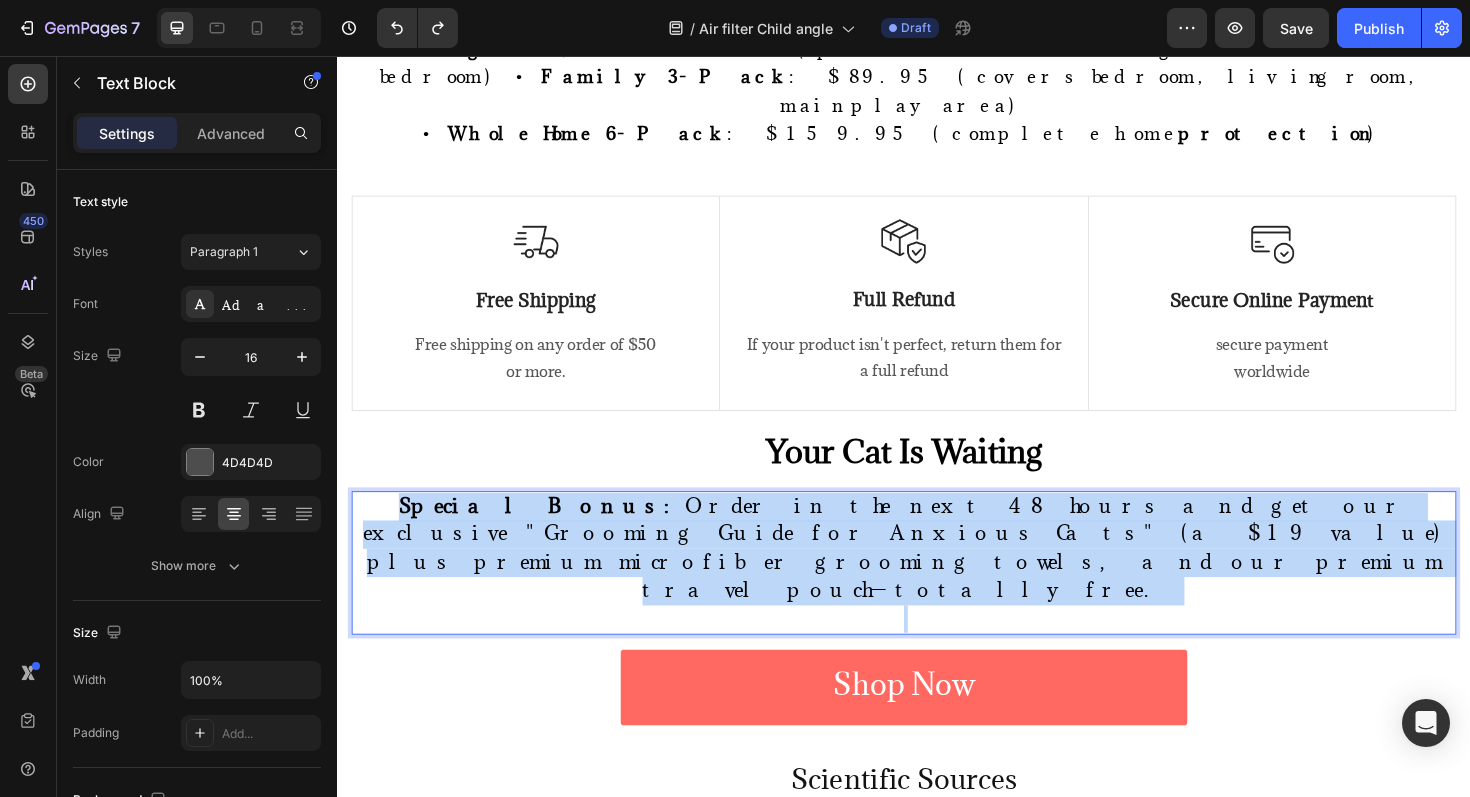 click on "Special Bonus:  Order in the next 48 hours and get our exclusive "Grooming Guide for Anxious Cats" (a $19 value) plus premium microfiber grooming towels, and our premium travel pouch—totally free." at bounding box center [937, 577] 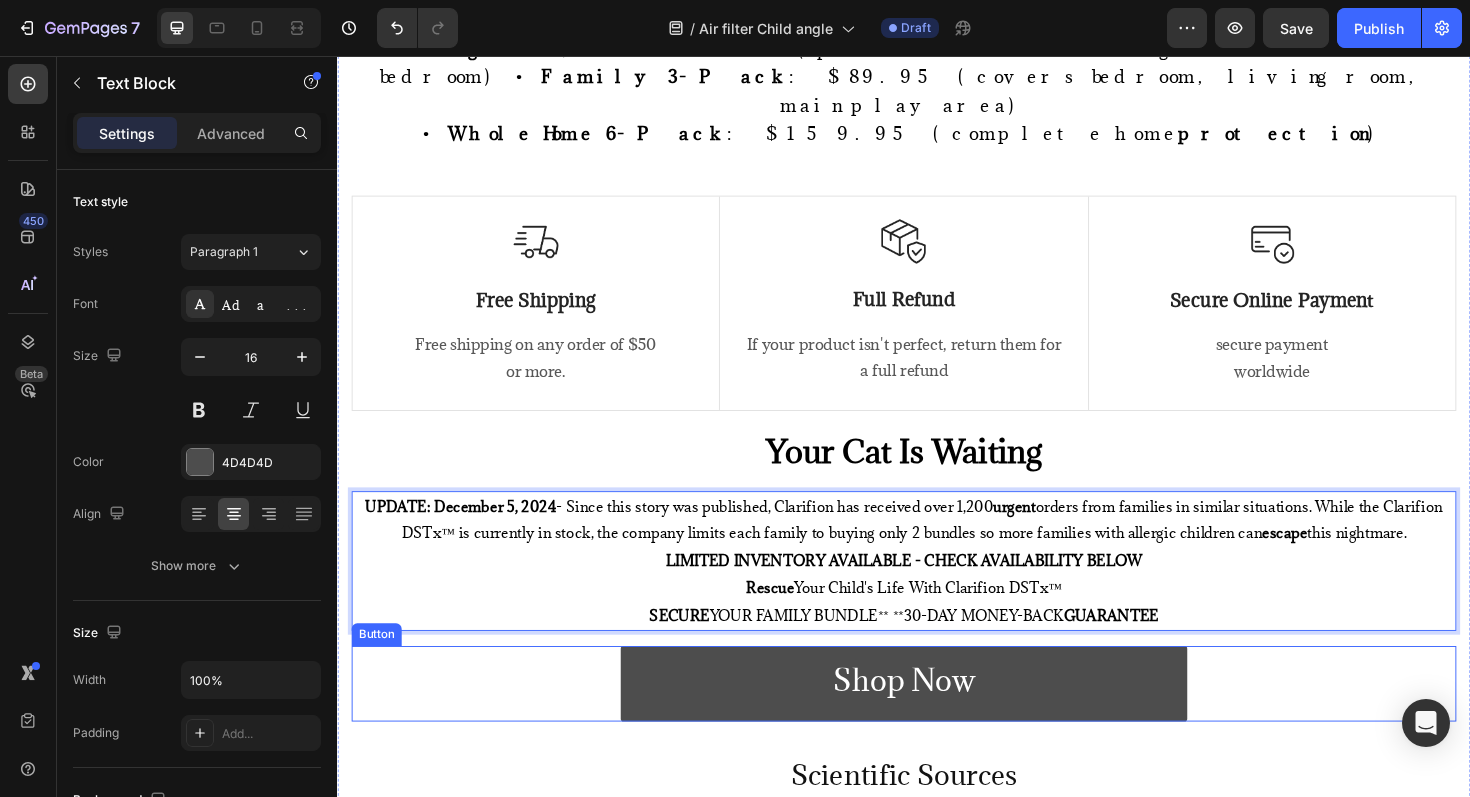 click on "Shop Now" at bounding box center (937, 721) 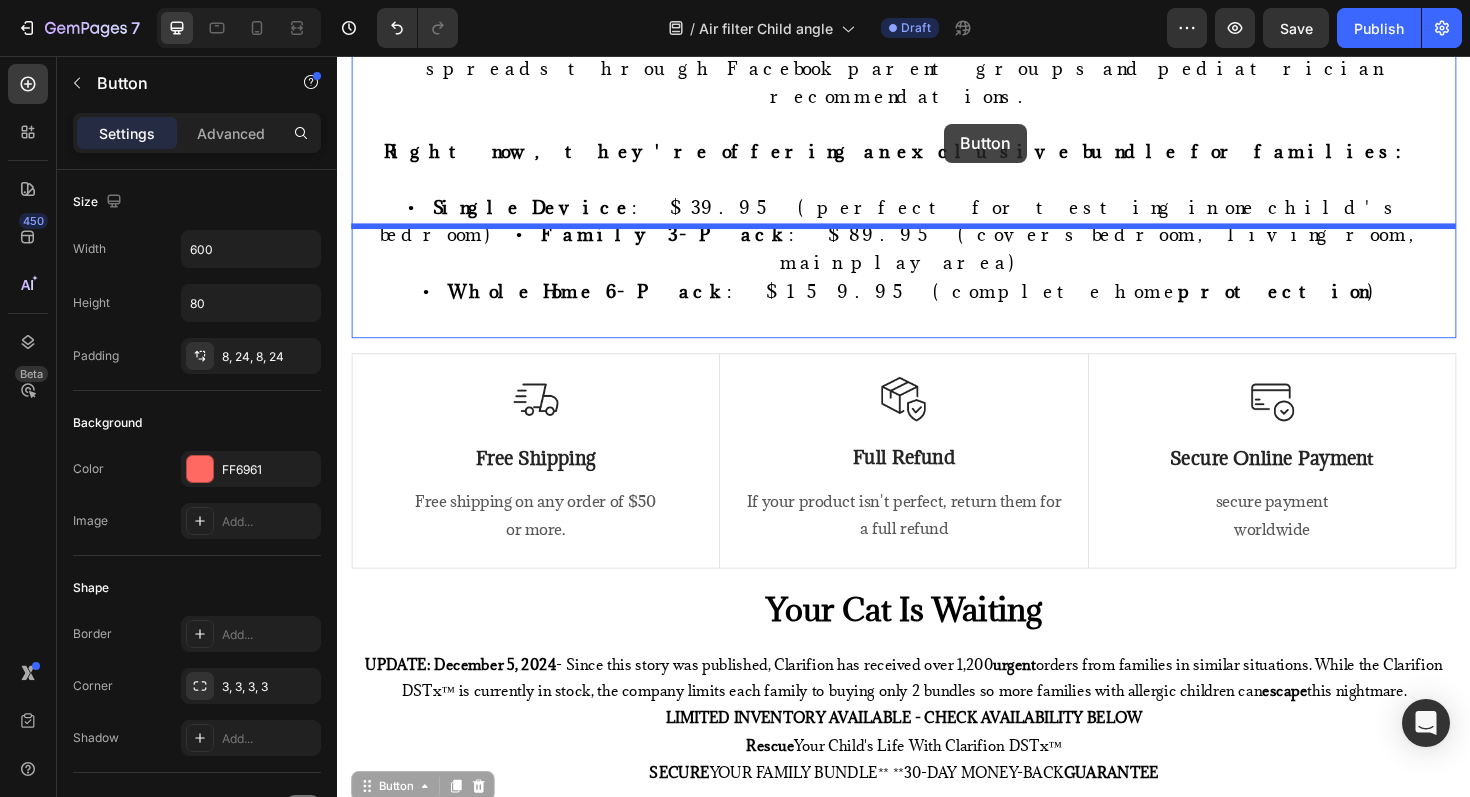scroll, scrollTop: 10186, scrollLeft: 0, axis: vertical 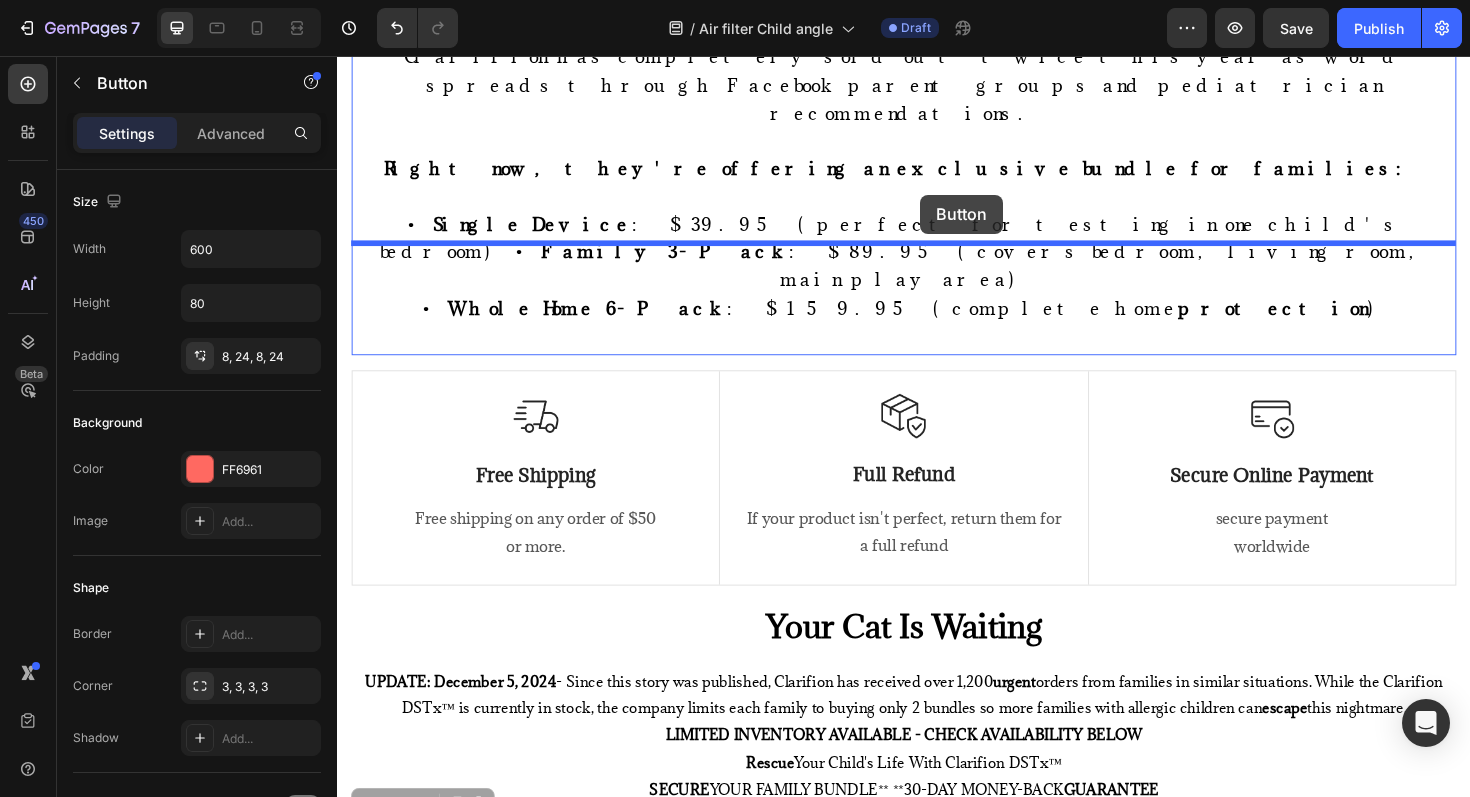 drag, startPoint x: 1281, startPoint y: 589, endPoint x: 954, endPoint y: 203, distance: 505.8903 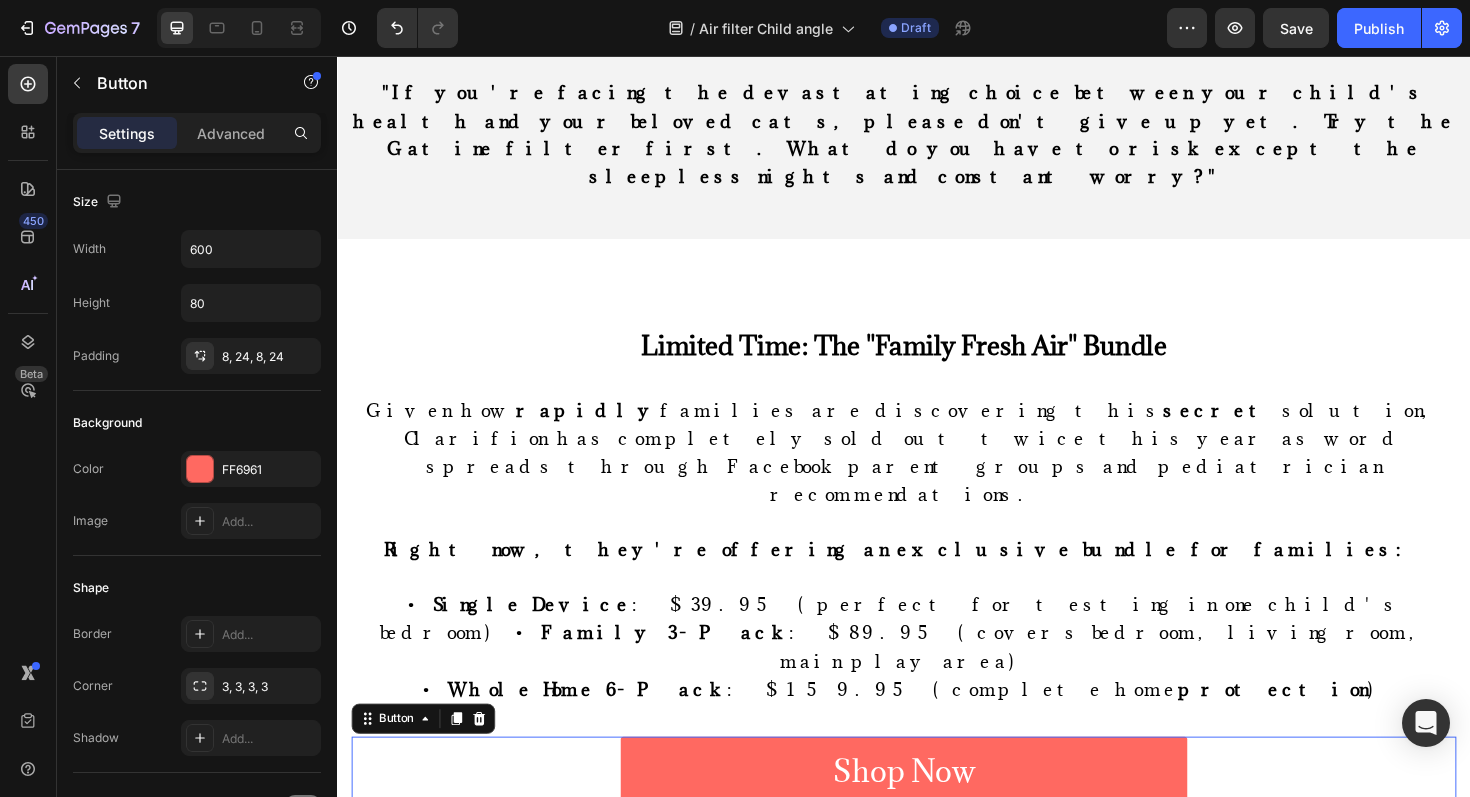 scroll, scrollTop: 9899, scrollLeft: 0, axis: vertical 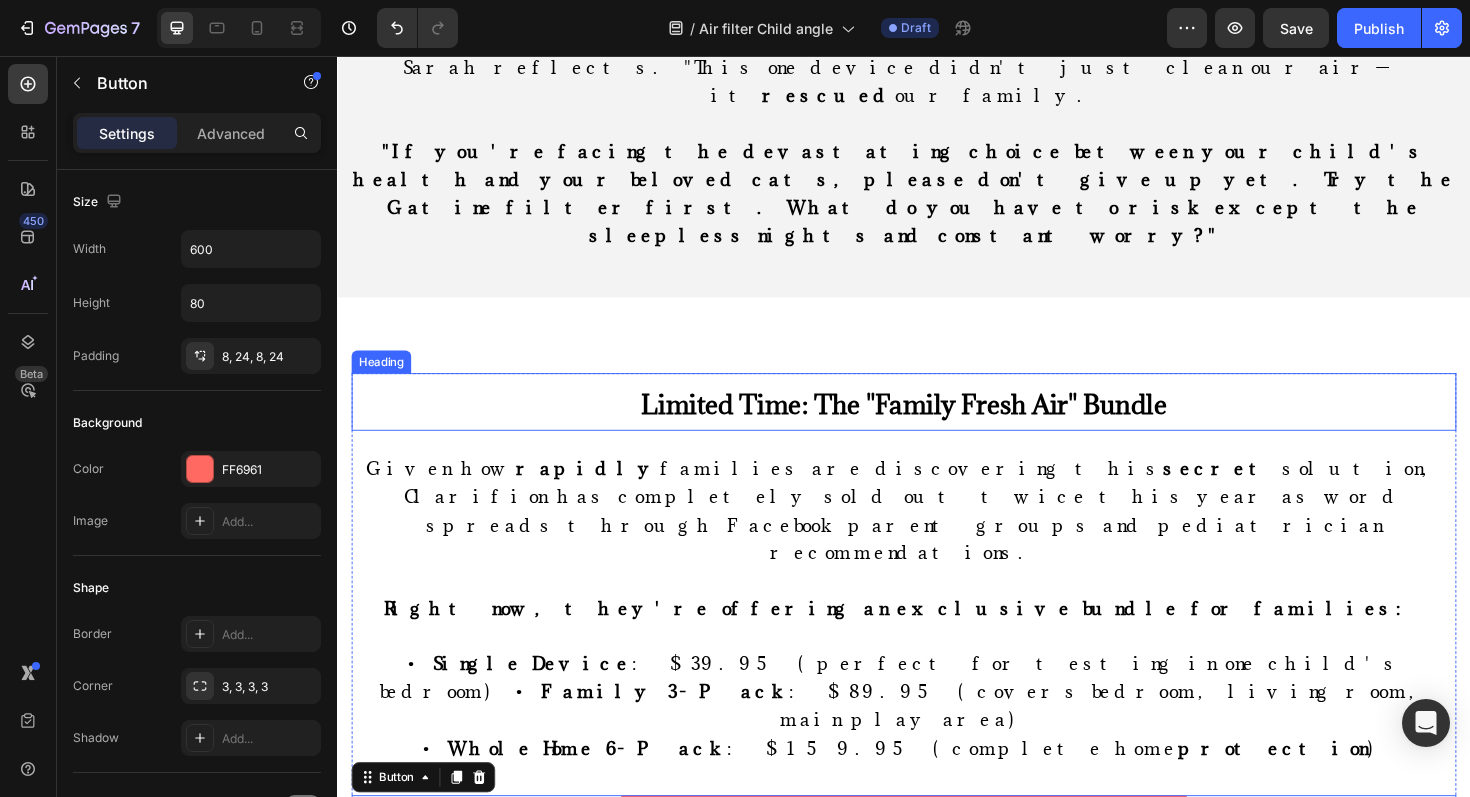 click on "Limited Time: The "Family Fresh Air" Bundle" at bounding box center [937, 425] 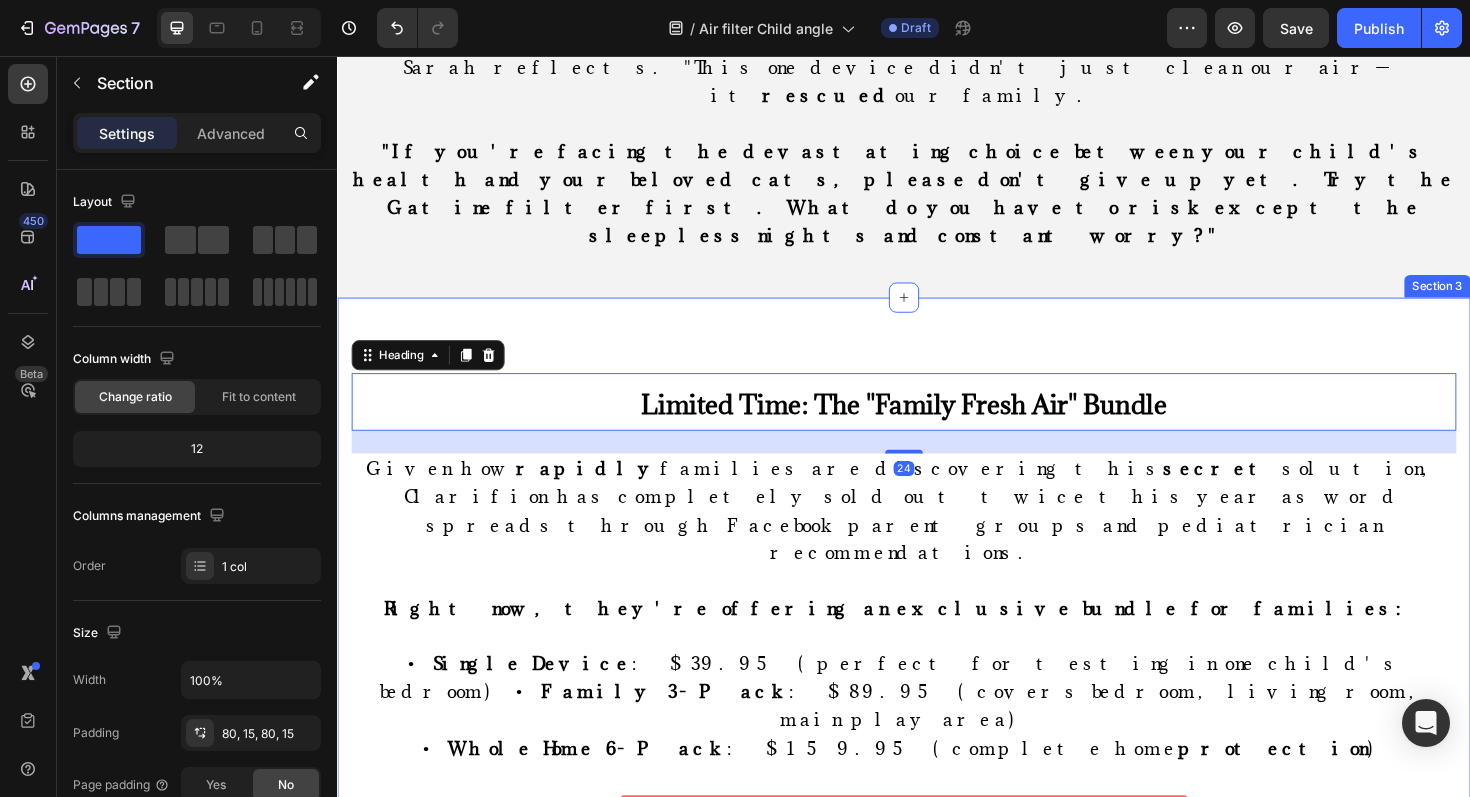 click on "⁠⁠⁠⁠⁠⁠⁠ Limited Time: The "Family Fresh Air" Bundle Heading   24 Given how  rapidly  families are discovering this  secret  solution, Clarifion has completely sold out twice this year as word spreads through Facebook parent groups and pediatrician recommendations. Right now, they're offering an exclusive bundle for families: •  Single Device : $39.95 (perfect for testing in one child's bedroom) •  Family 3-Pack : $89.95 (covers bedroom, living room, main play area) •  Whole Home 6-Pack : $159.95 (complete home  protection ) Text block Shop Now Button Row Image Free Shipping Text Block Free shipping on any order of $50 or more. Text block Row Image Full Refund Text Block If your product isn't perfect, return them for a full refund Text block Row Image Secure Online Payment Text Block secure payment worldwide Text block Row Row Your Cat Is Waiting Heading UPDATE: December 5, 2024  - Since this story was published, Clarifion has received over 1,200  urgent escape  this nightmare. Image" at bounding box center (937, 1123) 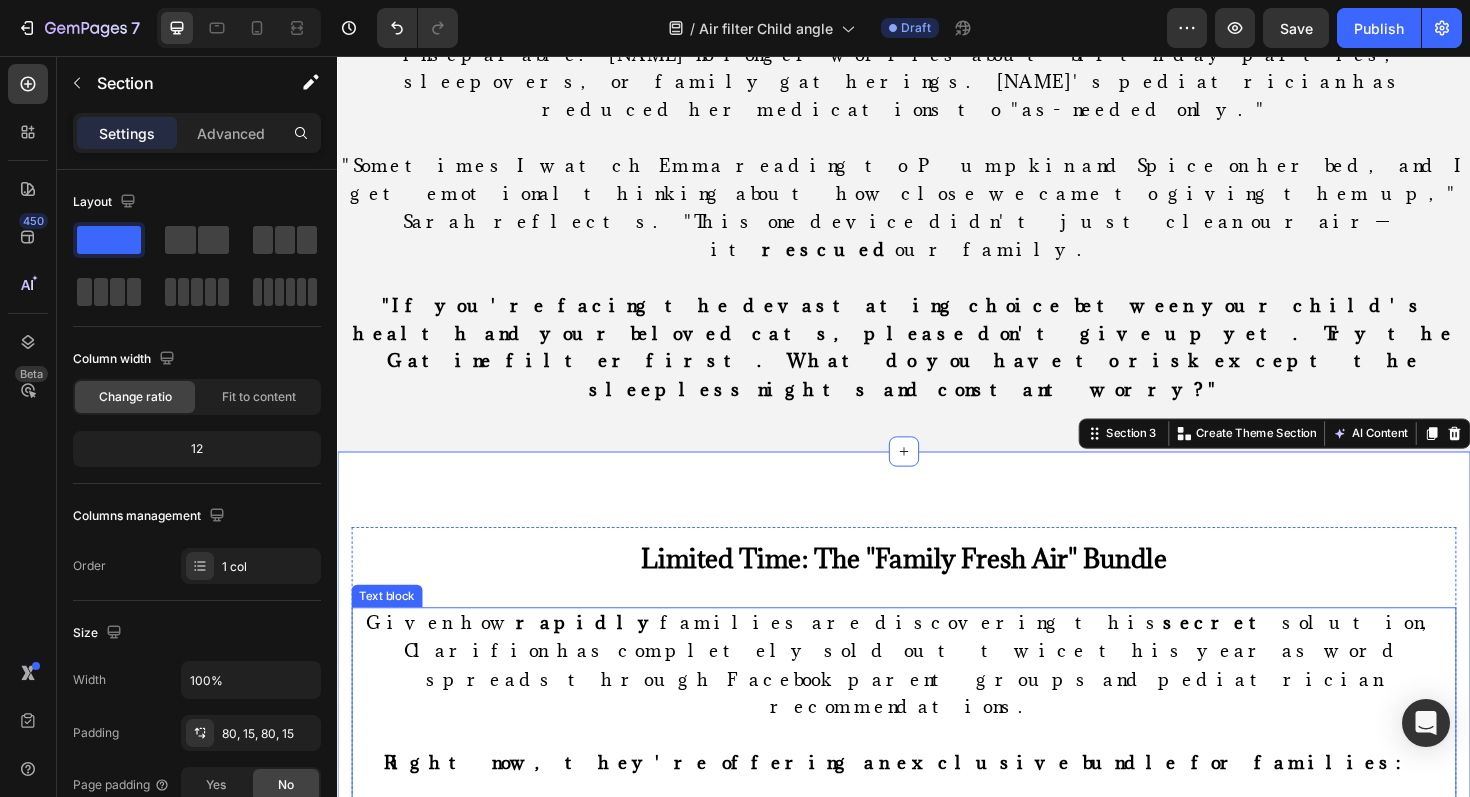 scroll, scrollTop: 9759, scrollLeft: 0, axis: vertical 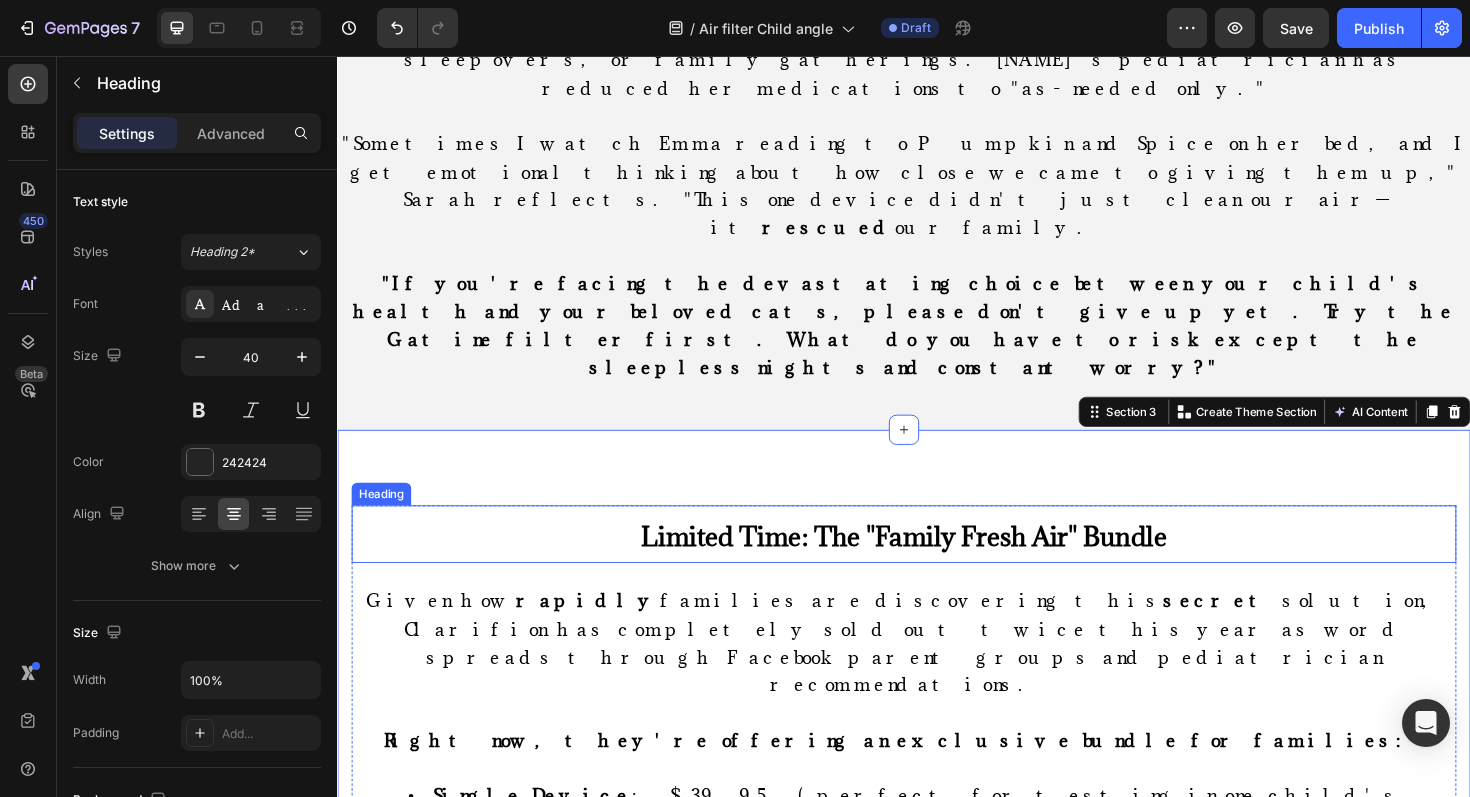 click on "⁠⁠⁠⁠⁠⁠⁠ Limited Time: The "Family Fresh Air" Bundle" at bounding box center [937, 562] 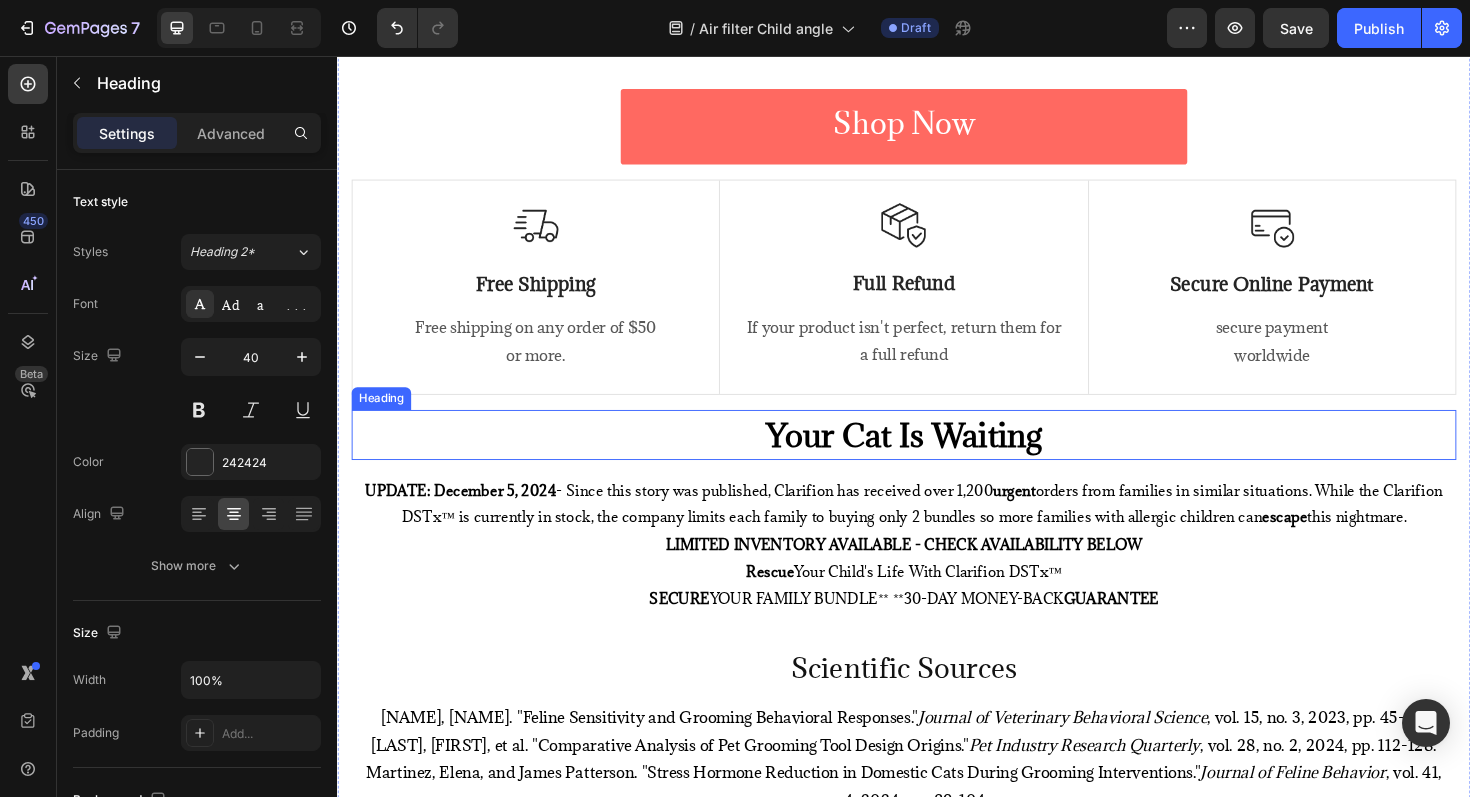 scroll, scrollTop: 10988, scrollLeft: 0, axis: vertical 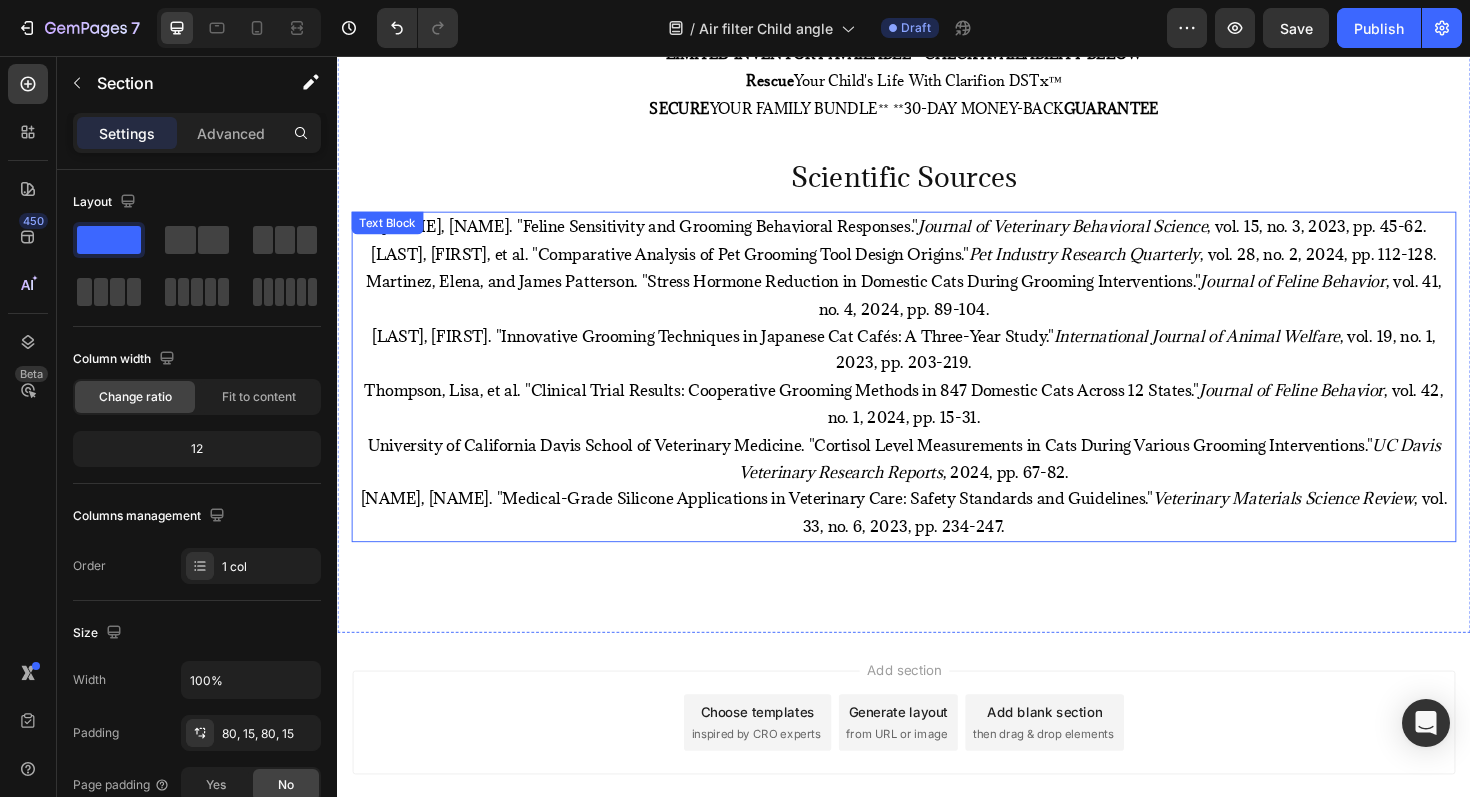 click on "⁠⁠⁠⁠⁠⁠⁠ Limited Time: The "Family Fresh Air" Bundle Heading   24 Given how  rapidly  families are discovering this  secret  solution, Clarifion has completely sold out twice this year as word spreads through Facebook parent groups and pediatrician recommendations. Right now, they're offering an exclusive bundle for families: •  Single Device : $39.95 (perfect for testing in one child's bedroom) •  Family 3-Pack : $89.95 (covers bedroom, living room, main play area) •  Whole Home 6-Pack : $159.95 (complete home  protection ) Text block Shop Now Button Row Image Free Shipping Text Block Free shipping on any order of $50 or more. Text block Row Image Full Refund Text Block If your product isn't perfect, return them for a full refund Text block Row Image Secure Online Payment Text Block secure payment worldwide Text block Row Row Your Cat Is Waiting Heading UPDATE: December 5, 2024  - Since this story was published, Clarifion has received over 1,200  urgent escape  this nightmare. Image" at bounding box center [937, -145] 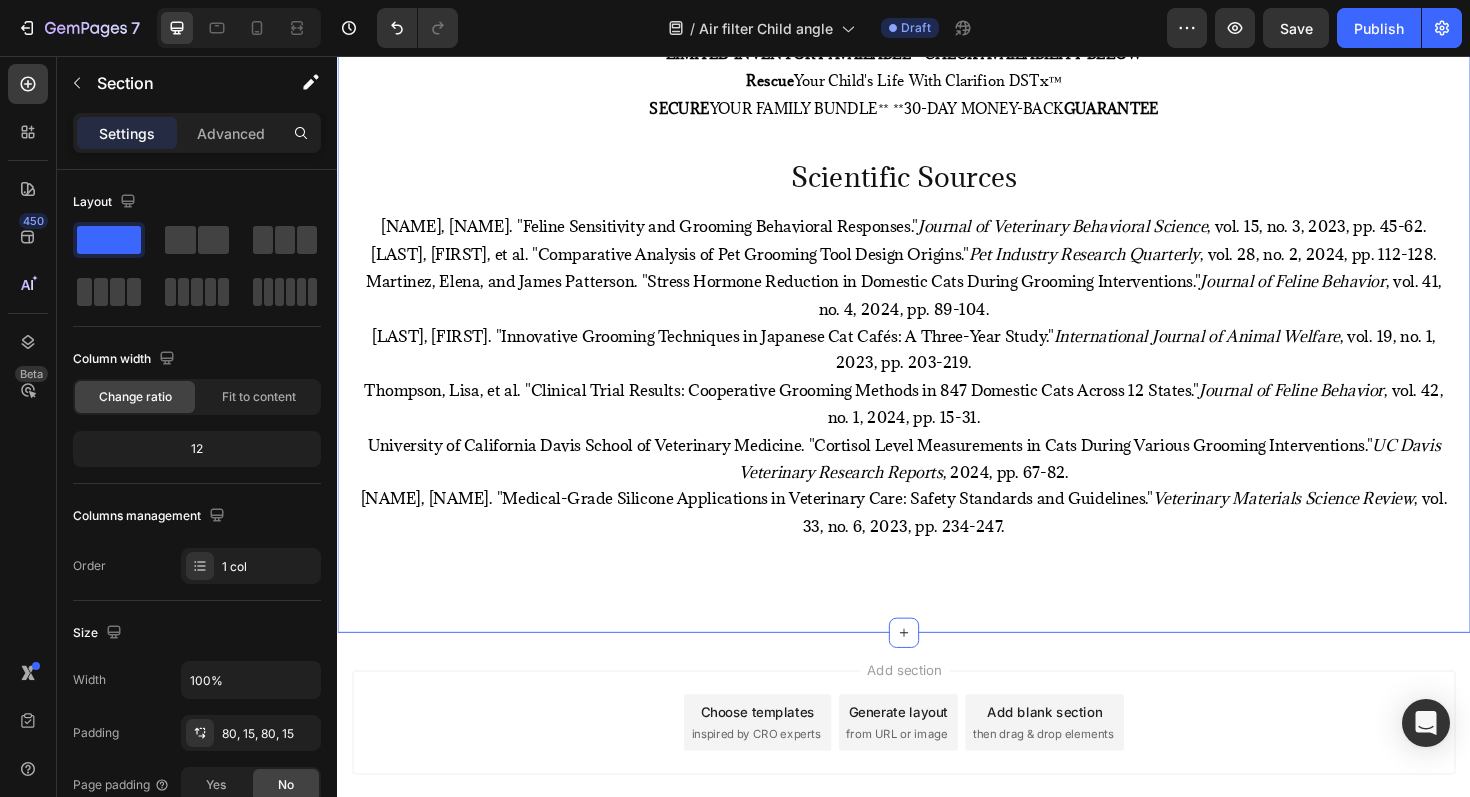 click on "⁠⁠⁠⁠⁠⁠⁠ Limited Time: The "Family Fresh Air" Bundle Heading Given how  rapidly  families are discovering this  secret  solution, Clarifion has completely sold out twice this year as word spreads through Facebook parent groups and pediatrician recommendations. Right now, they're offering an exclusive bundle for families: •  Single Device : $39.95 (perfect for testing in one child's bedroom) •  Family 3-Pack : $89.95 (covers bedroom, living room, main play area) •  Whole Home 6-Pack : $159.95 (complete home  protection ) Text block Shop Now Button Row Image Free Shipping Text Block Free shipping on any order of $50 or more. Text block Row Image Full Refund Text Block If your product isn't perfect, return them for a full refund Text block Row Image Secure Online Payment Text Block secure payment worldwide Text block Row Row Your Cat Is Waiting Heading UPDATE: December 5, 2024  - Since this story was published, Clarifion has received over 1,200  urgent escape  this nightmare. Rescue Row" at bounding box center [937, -145] 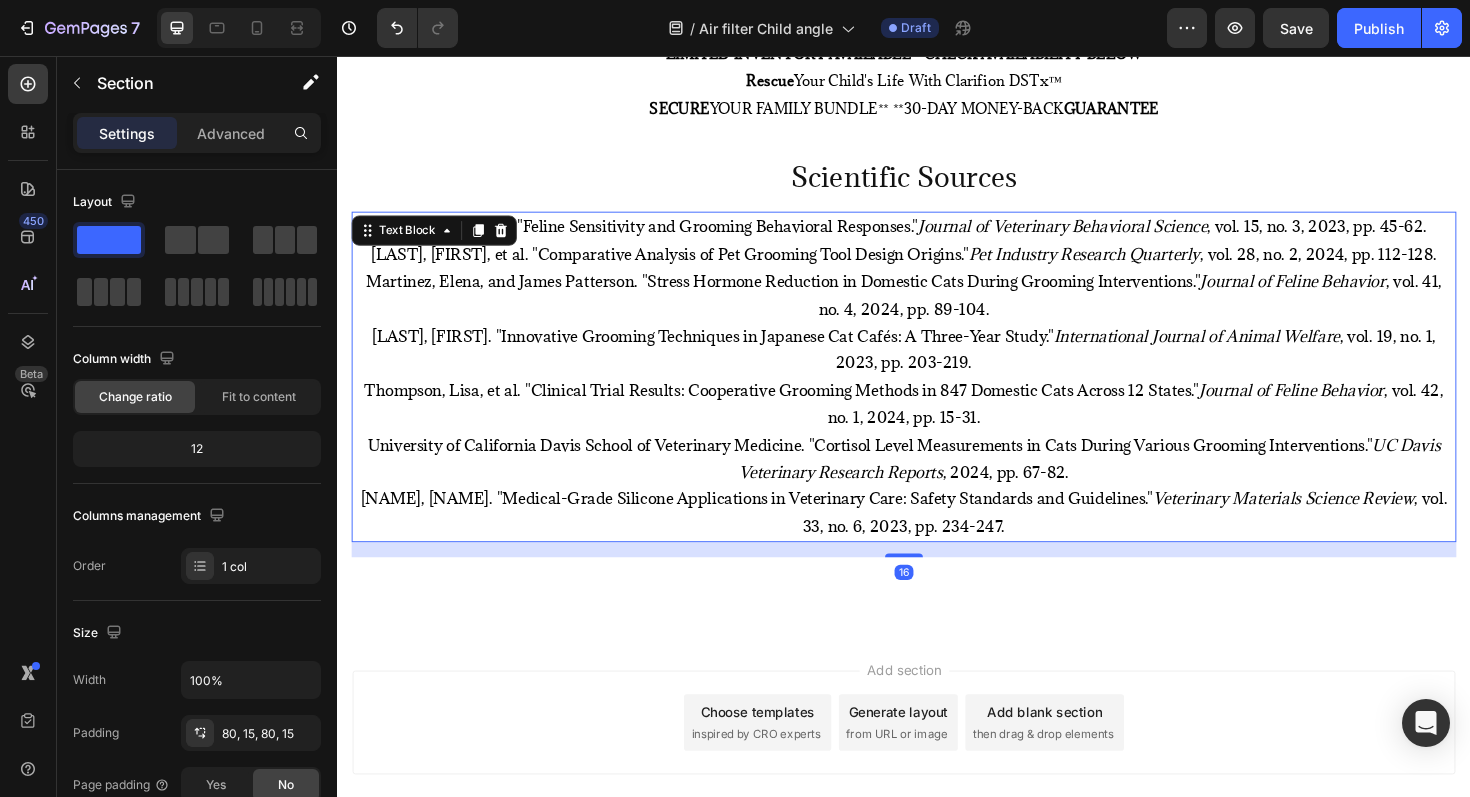 click on "Wilson, Robert. "Medical-Grade Silicone Applications in Veterinary Care: Safety Standards and Guidelines."  Veterinary Materials Science Review , vol. 33, no. 6, 2023, pp. 234-247." at bounding box center [937, 540] 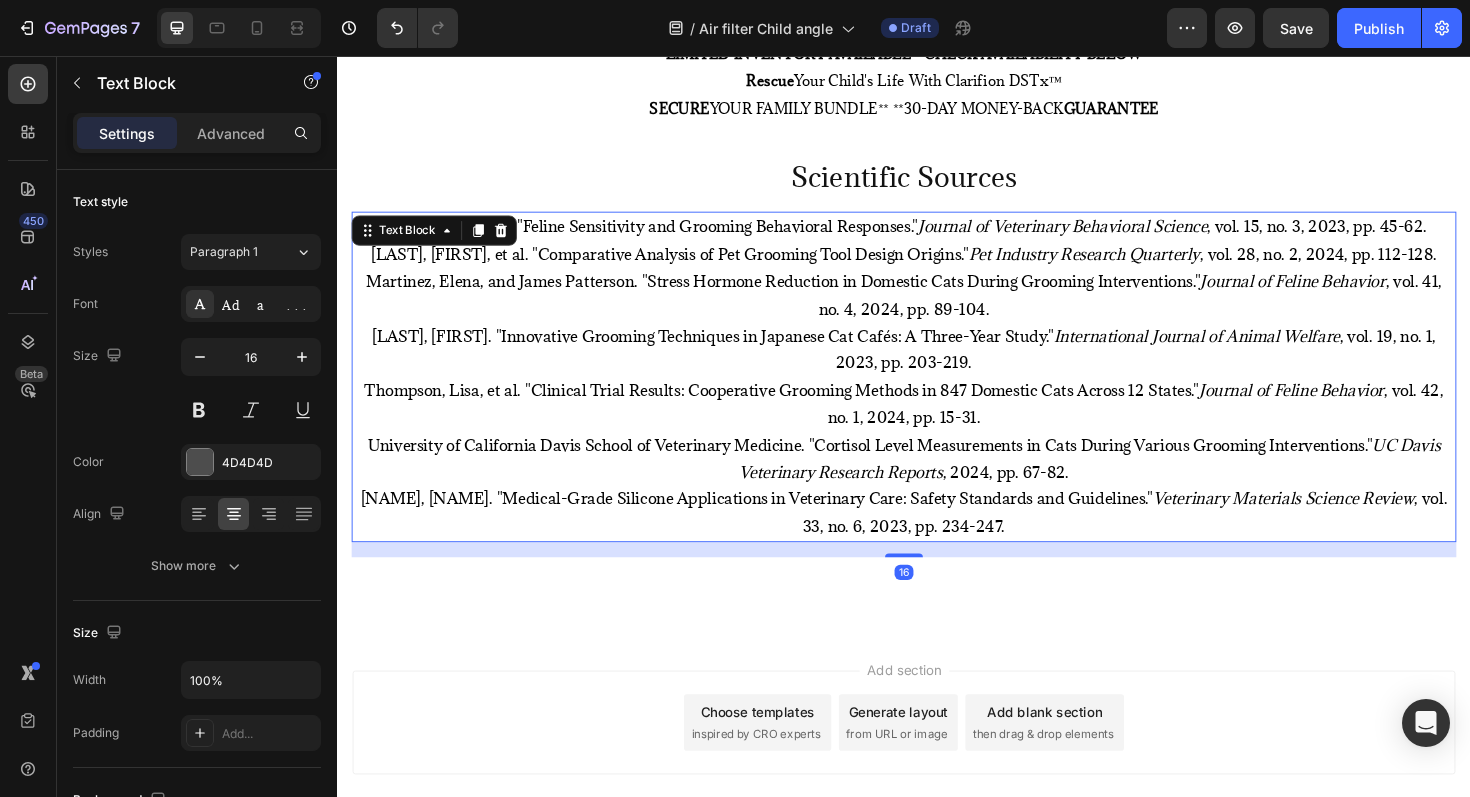 click on "Wilson, Robert. "Medical-Grade Silicone Applications in Veterinary Care: Safety Standards and Guidelines."  Veterinary Materials Science Review , vol. 33, no. 6, 2023, pp. 234-247." at bounding box center [937, 540] 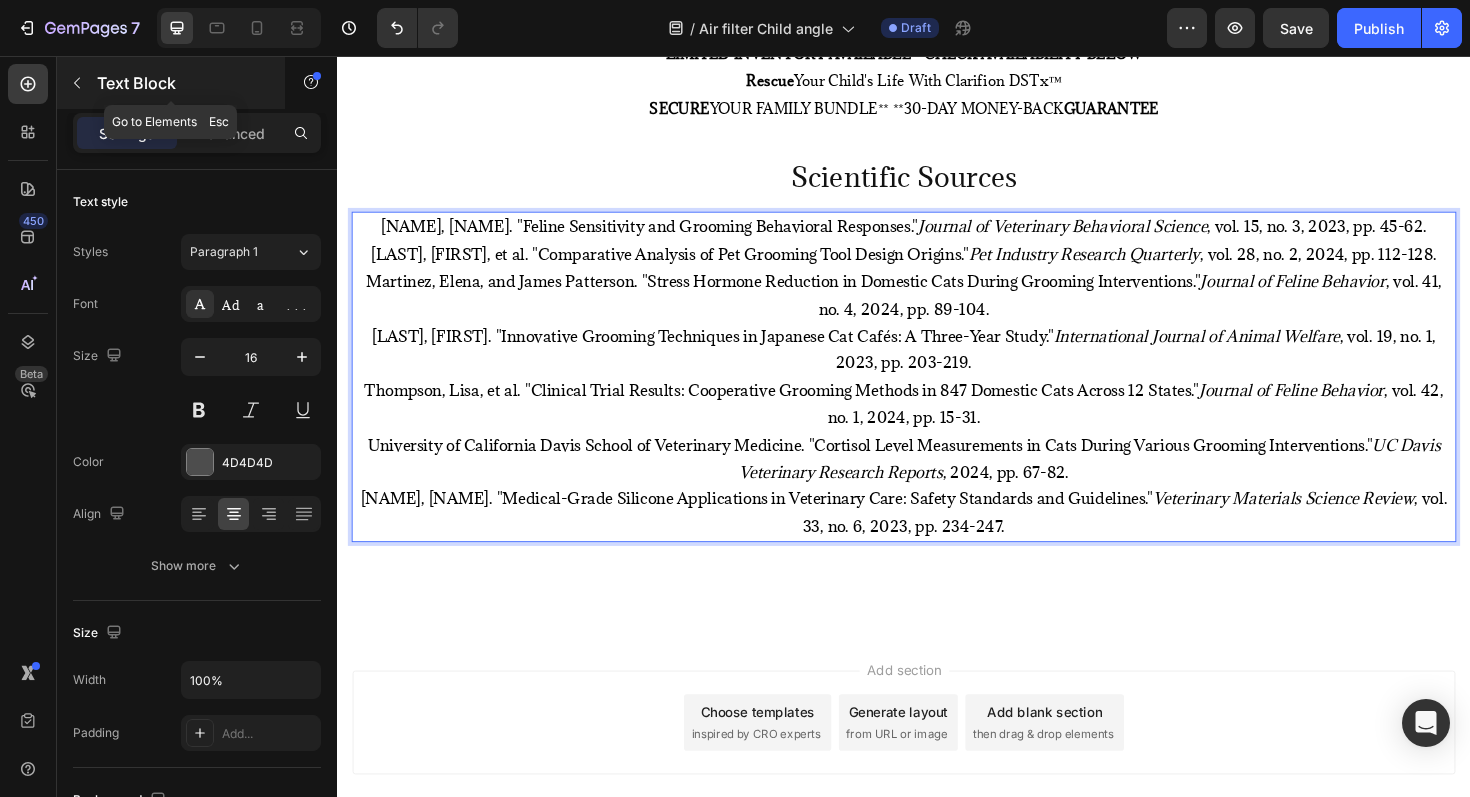 click on "Text Block" at bounding box center (171, 83) 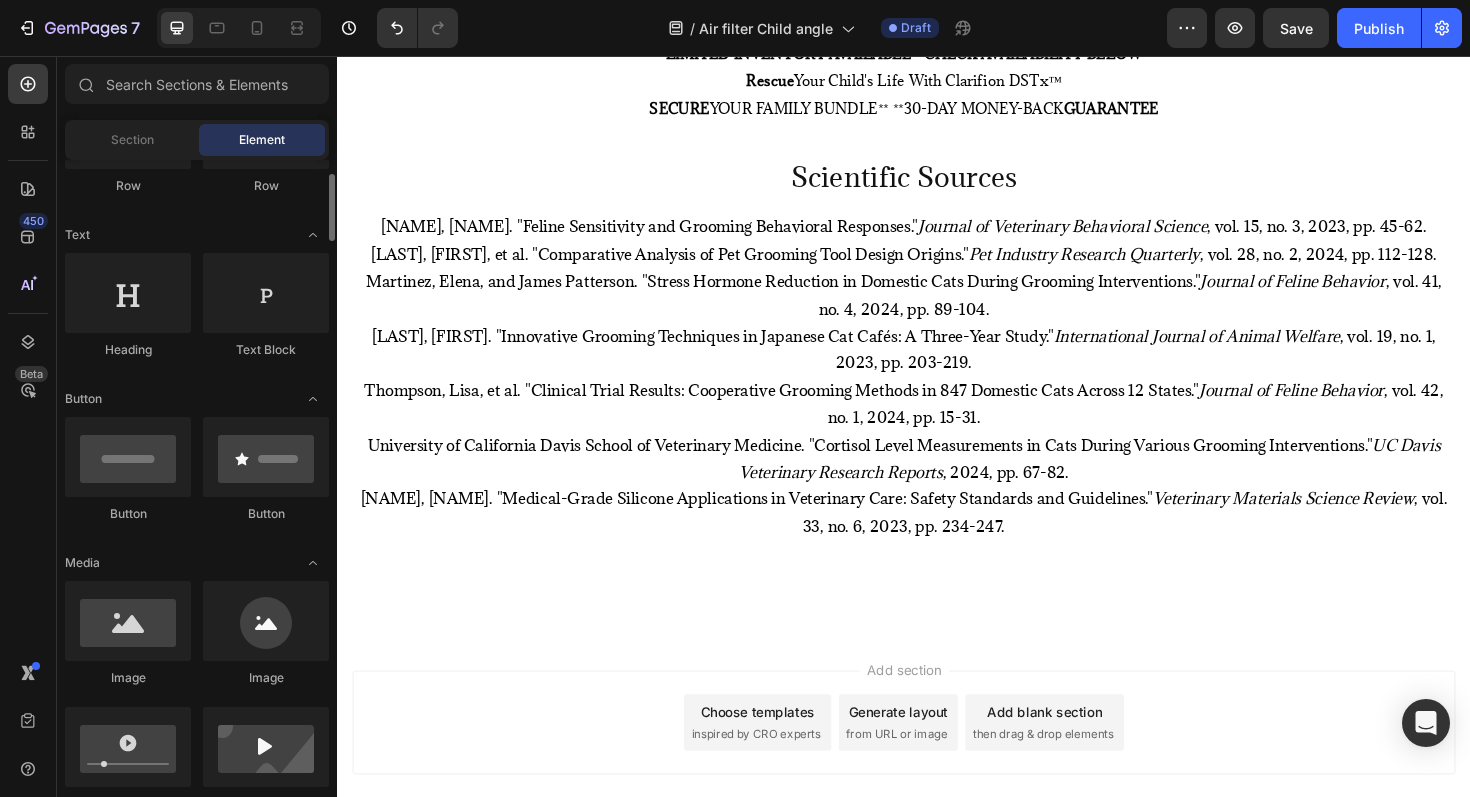 scroll, scrollTop: 193, scrollLeft: 0, axis: vertical 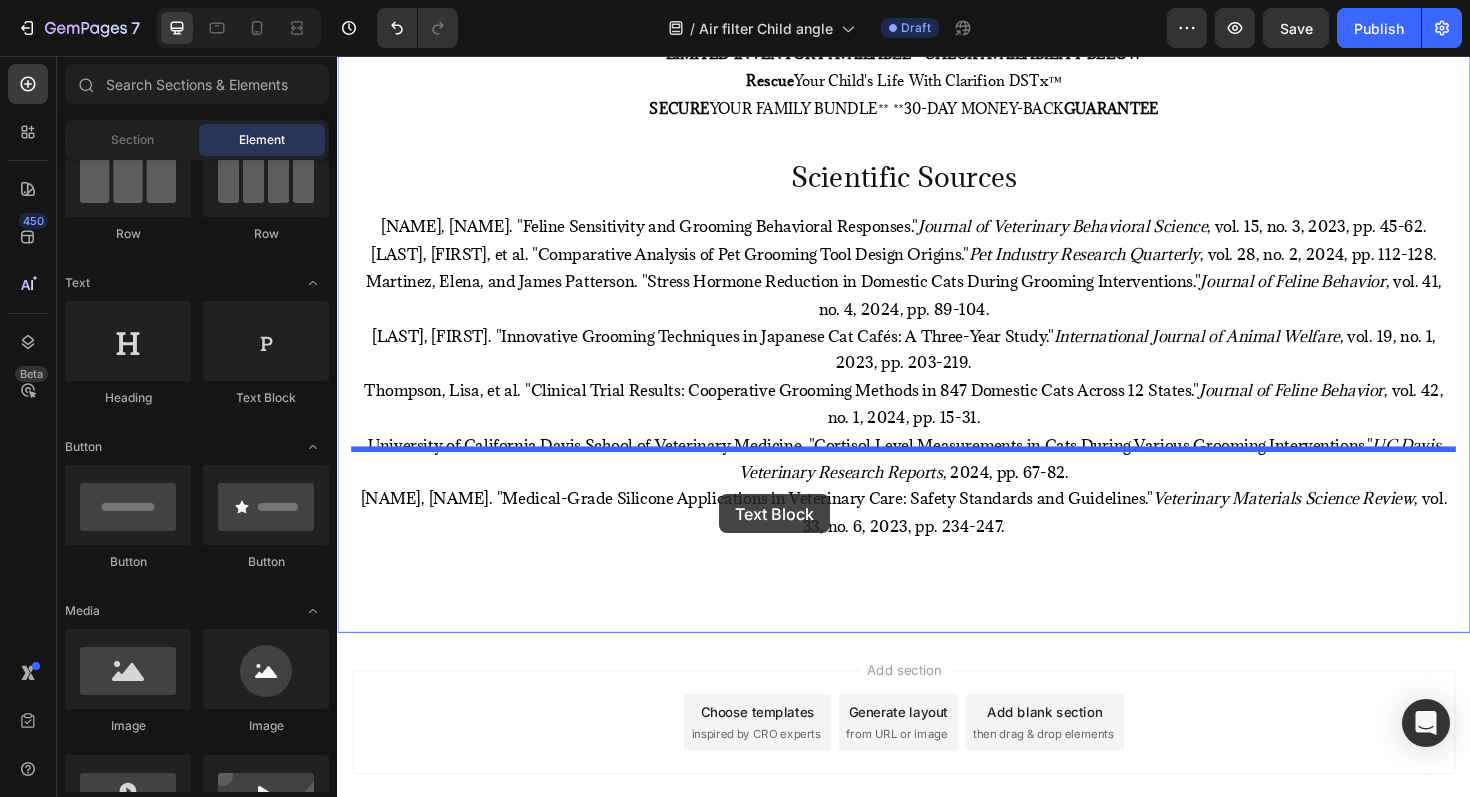 drag, startPoint x: 572, startPoint y: 438, endPoint x: 742, endPoint y: 520, distance: 188.74321 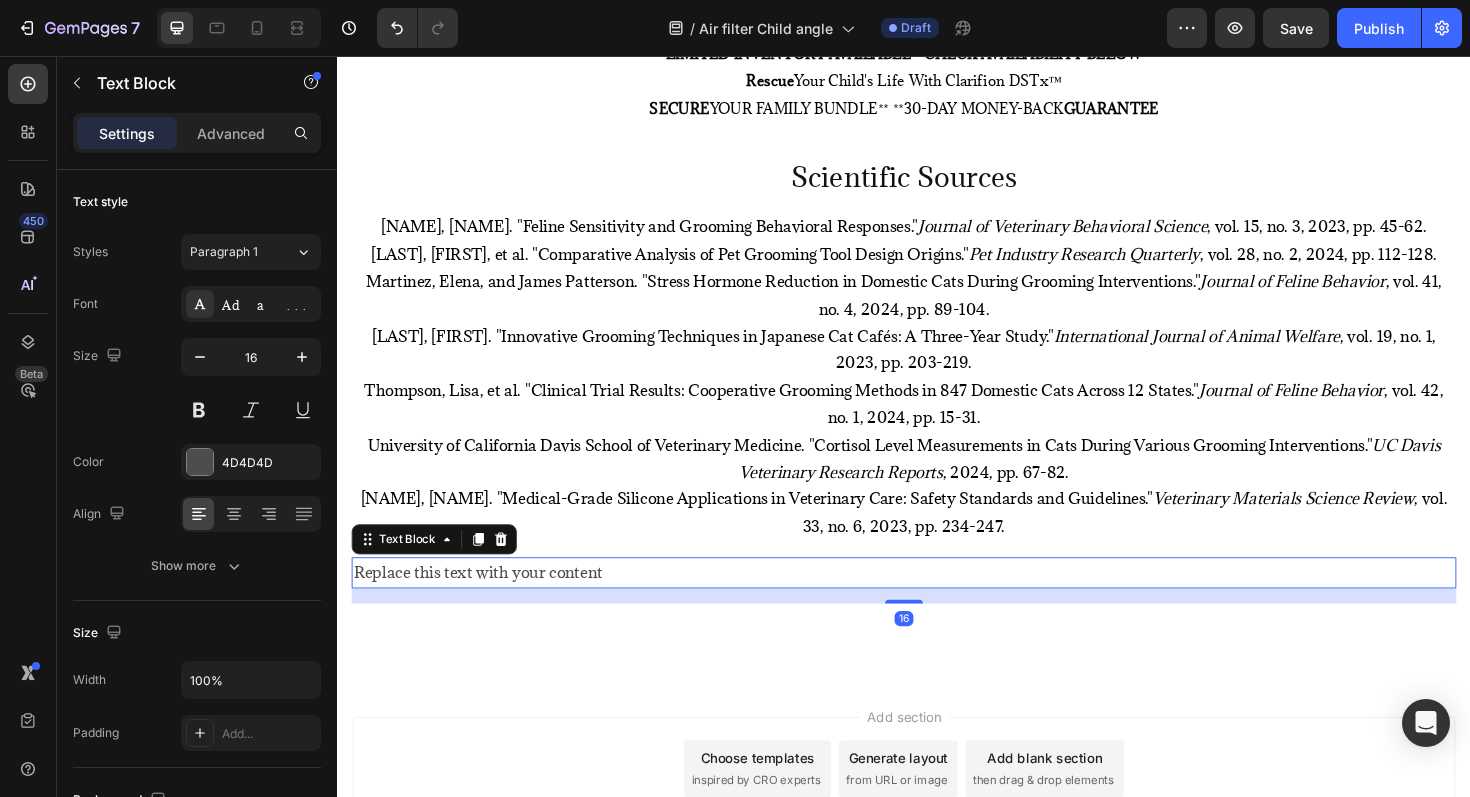 click on "Replace this text with your content" at bounding box center [937, 603] 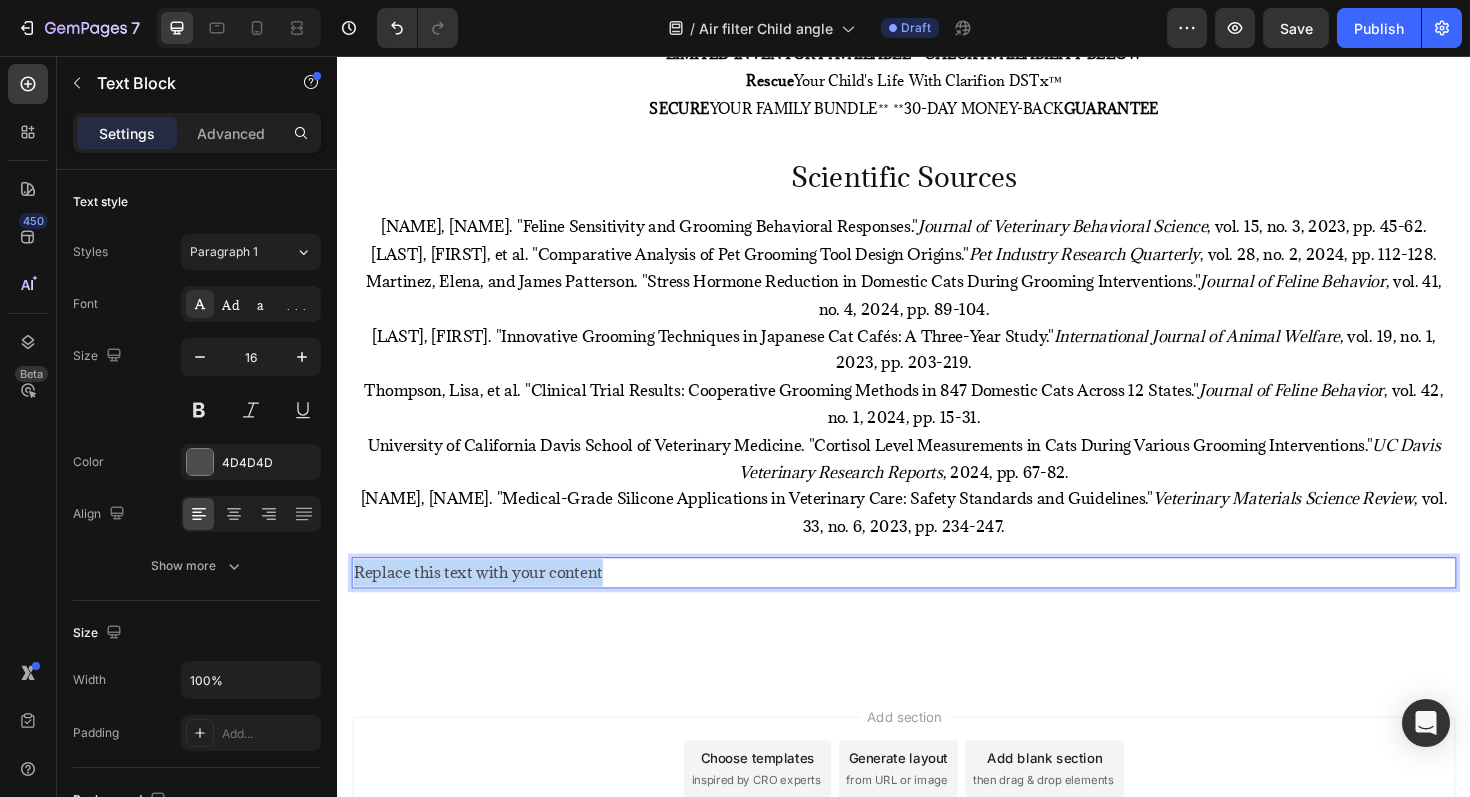 click on "Replace this text with your content" at bounding box center (937, 603) 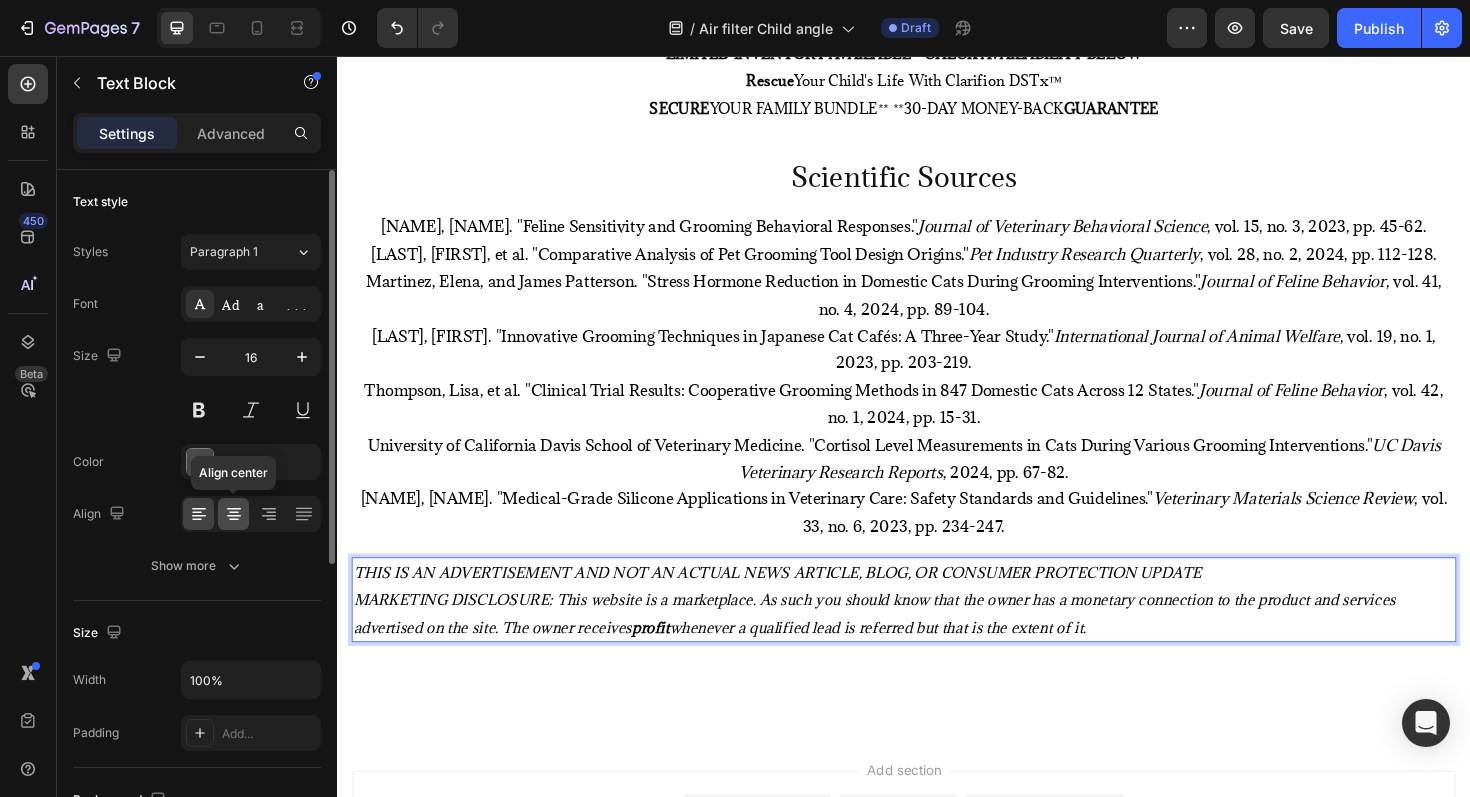 click 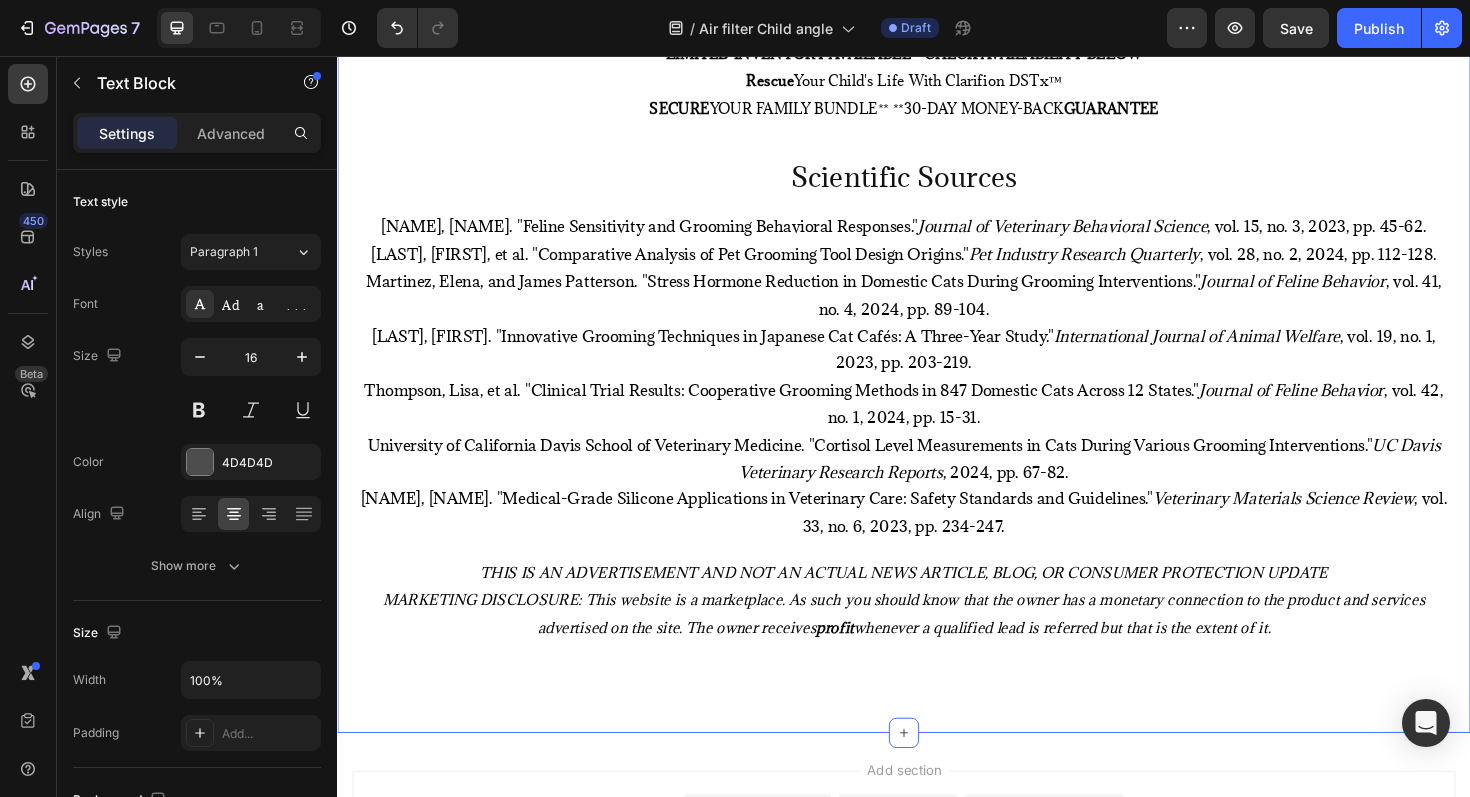 click on "⁠⁠⁠⁠⁠⁠⁠ Limited Time: The "Family Fresh Air" Bundle Heading Given how  rapidly  families are discovering this  secret  solution, Clarifion has completely sold out twice this year as word spreads through Facebook parent groups and pediatrician recommendations. Right now, they're offering an exclusive bundle for families: •  Single Device : $39.95 (perfect for testing in one child's bedroom) •  Family 3-Pack : $89.95 (covers bedroom, living room, main play area) •  Whole Home 6-Pack : $159.95 (complete home  protection ) Text block Shop Now Button Row Image Free Shipping Text Block Free shipping on any order of $50 or more. Text block Row Image Full Refund Text Block If your product isn't perfect, return them for a full refund Text block Row Image Secure Online Payment Text Block secure payment worldwide Text block Row Row Your Cat Is Waiting Heading UPDATE: December 5, 2024  - Since this story was published, Clarifion has received over 1,200  urgent escape  this nightmare. Rescue Row" at bounding box center (937, -92) 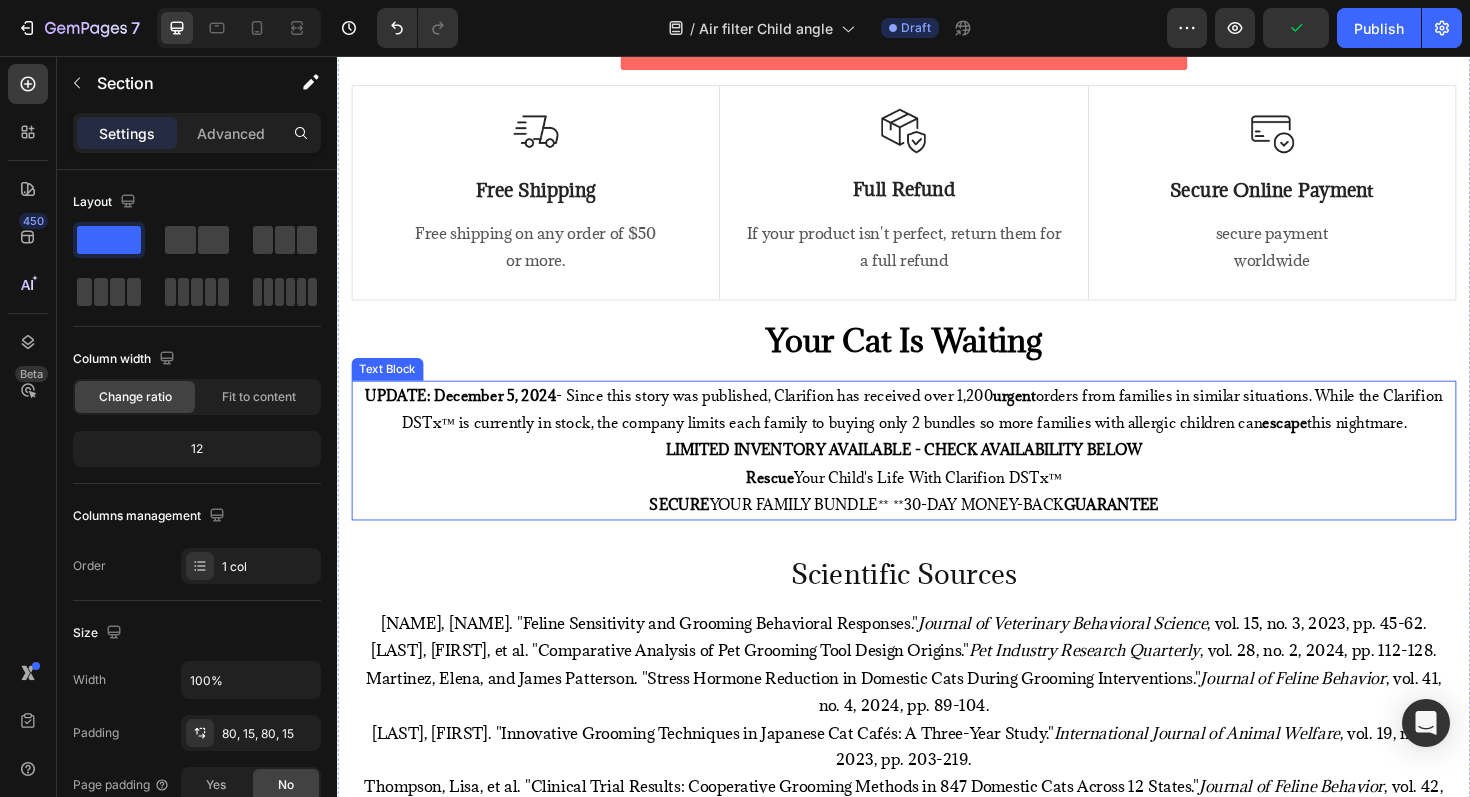 scroll, scrollTop: 10571, scrollLeft: 0, axis: vertical 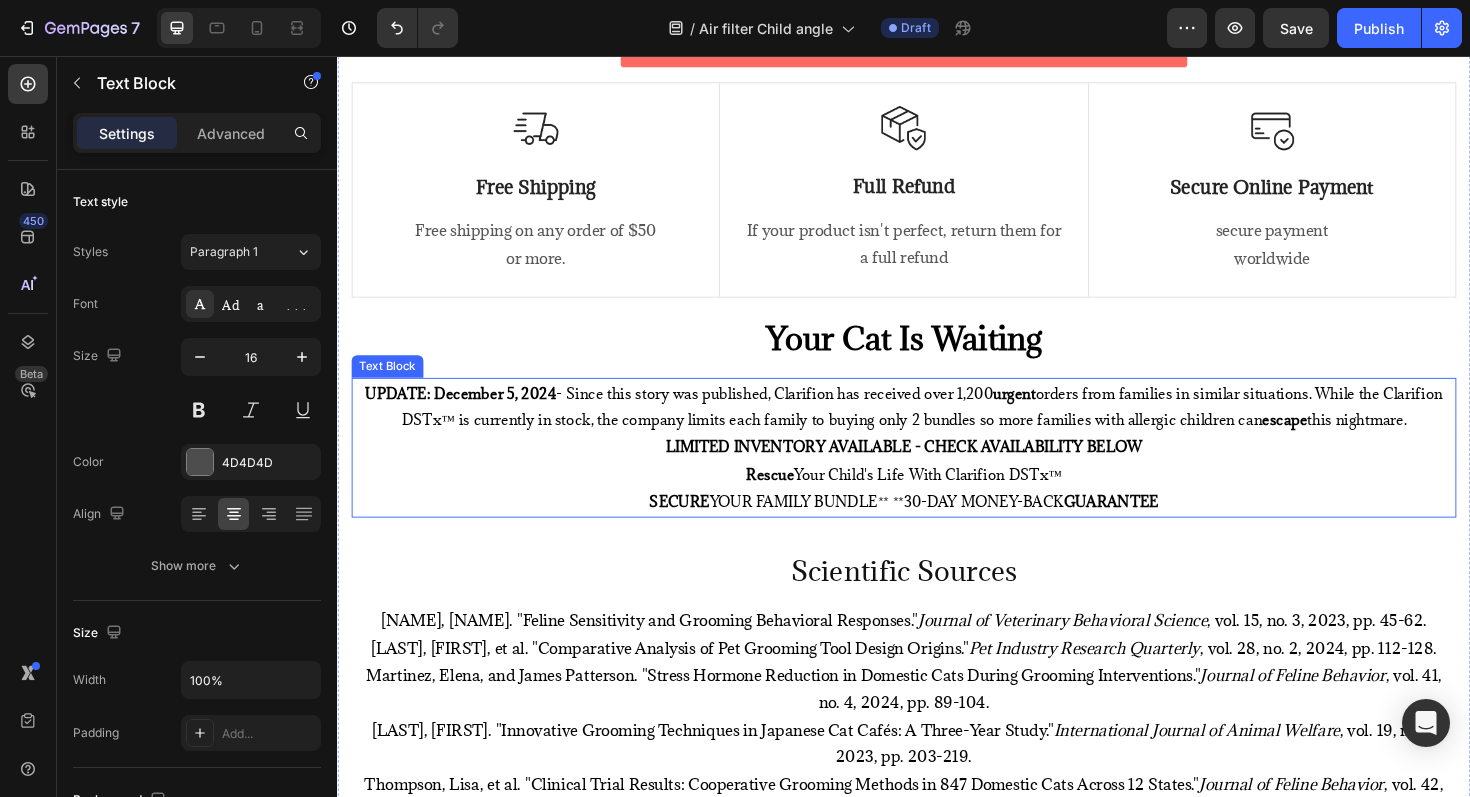 click on "SECURE  YOUR FAMILY BUNDLE** **30-DAY MONEY-BACK  GUARANTEE" at bounding box center (937, 528) 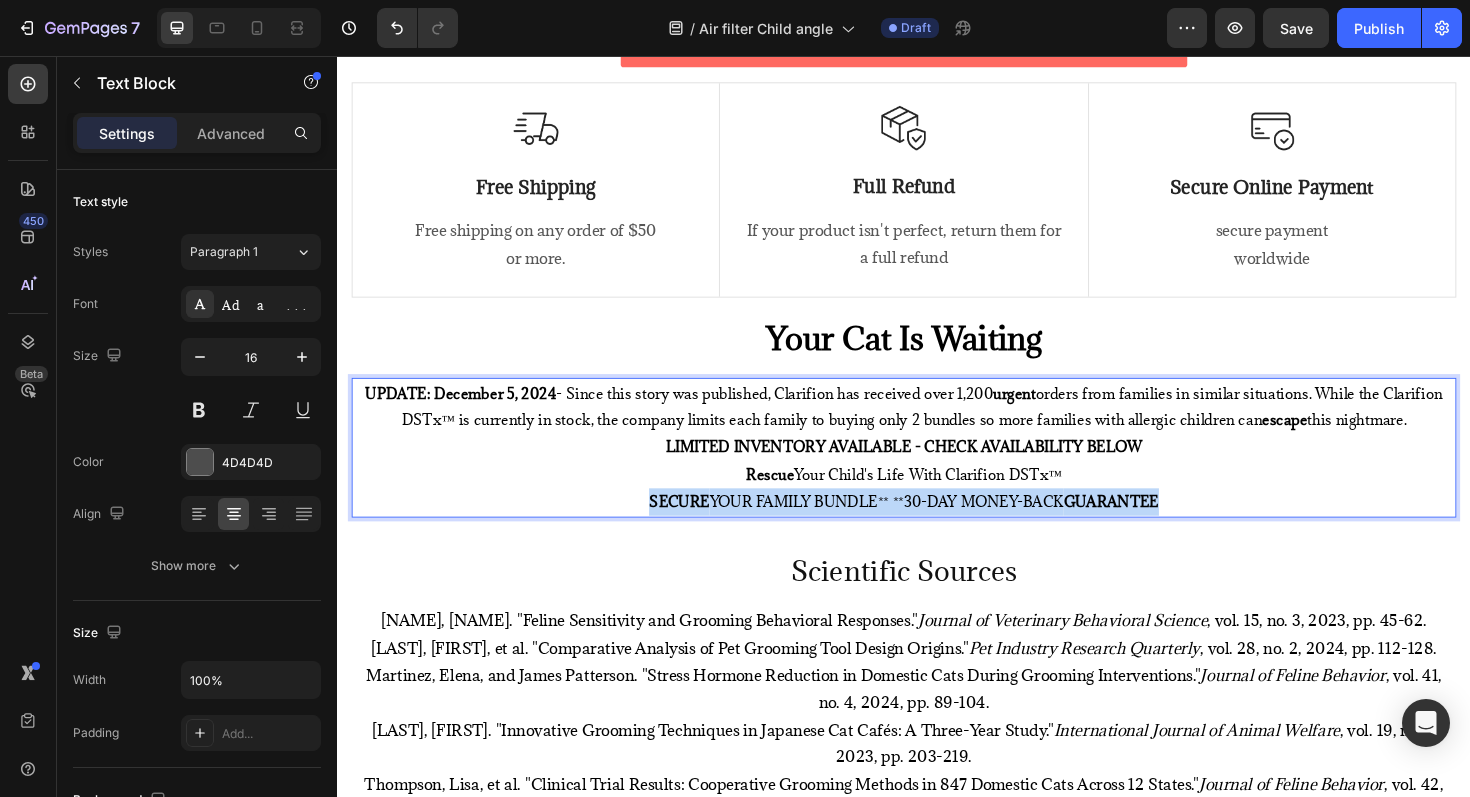 click on "SECURE  YOUR FAMILY BUNDLE** **30-DAY MONEY-BACK  GUARANTEE" at bounding box center (937, 528) 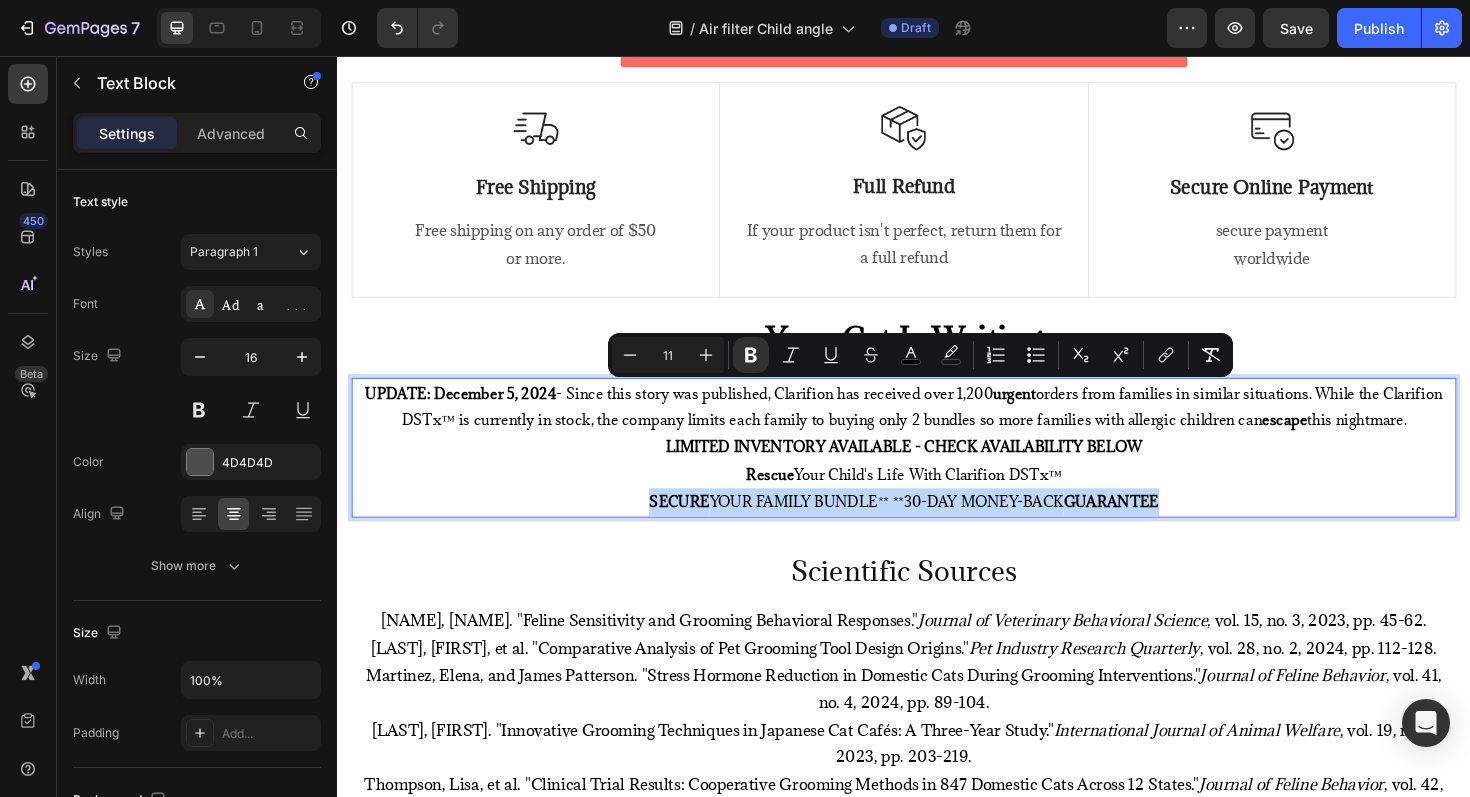 click on "SECURE  YOUR FAMILY BUNDLE** **30-DAY MONEY-BACK  GUARANTEE" at bounding box center (937, 528) 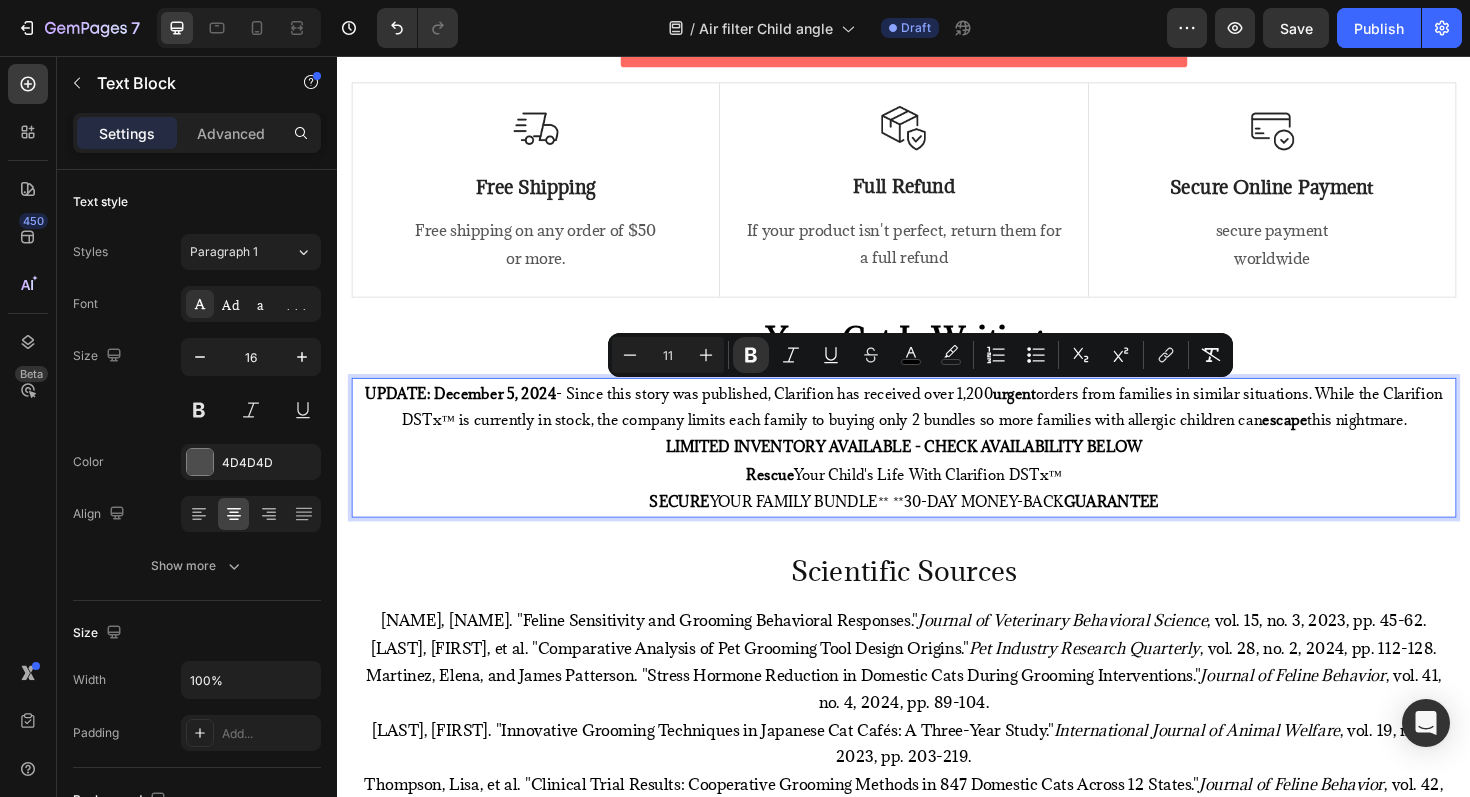 click on "UPDATE: December 5, 2024  - Since this story was published, Clarifion has received over 1,200  urgent  orders from families in similar situations. While the Clarifion DSTx™ is currently in stock, the company limits each family to buying only 2 bundles so more families with allergic children can  escape  this nightmare." at bounding box center [937, 427] 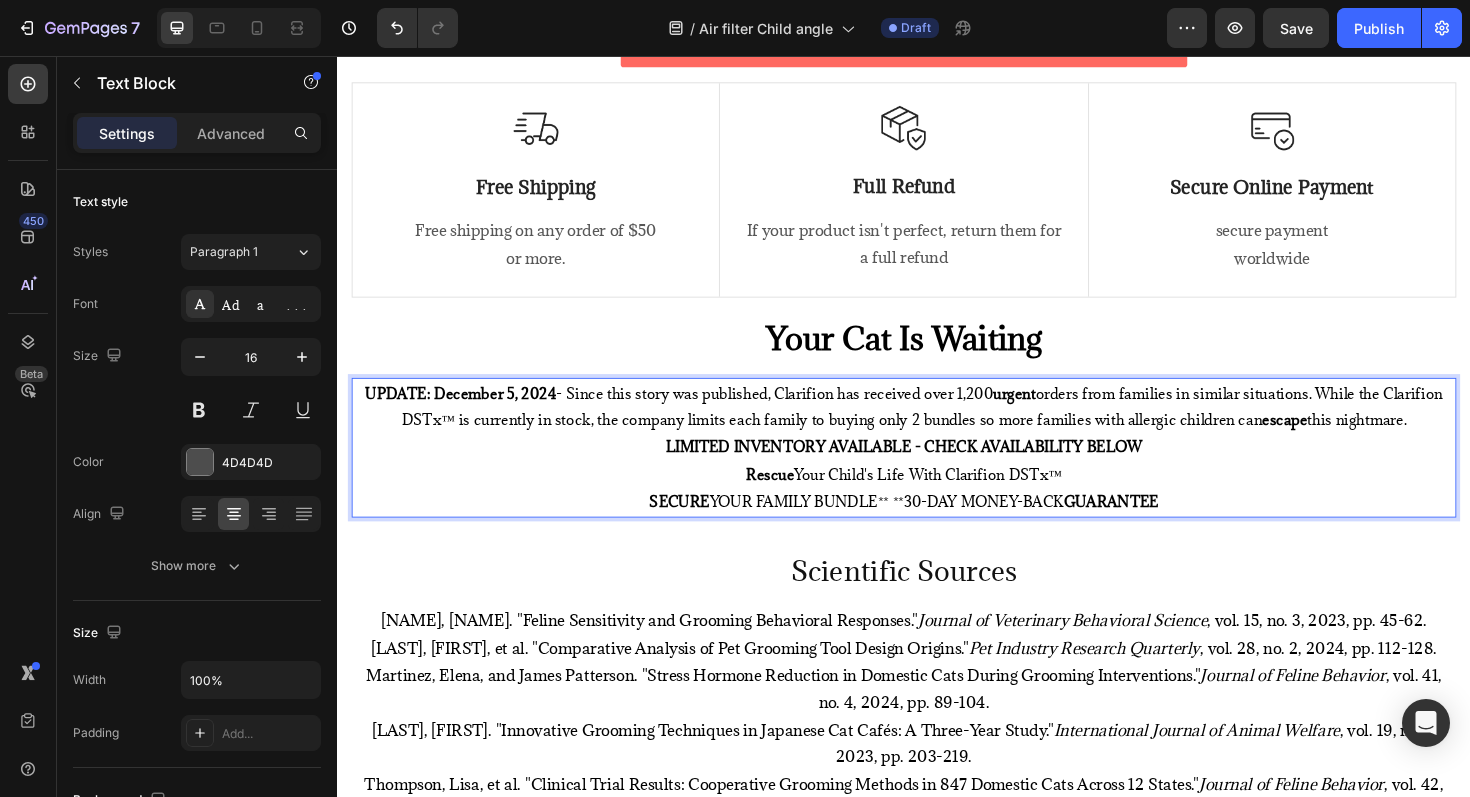 click on "UPDATE: December 5, 2024  - Since this story was published, Clarifion has received over 1,200  urgent  orders from families in similar situations. While the Clarifion DSTx™ is currently in stock, the company limits each family to buying only 2 bundles so more families with allergic children can  escape  this nightmare." at bounding box center [937, 428] 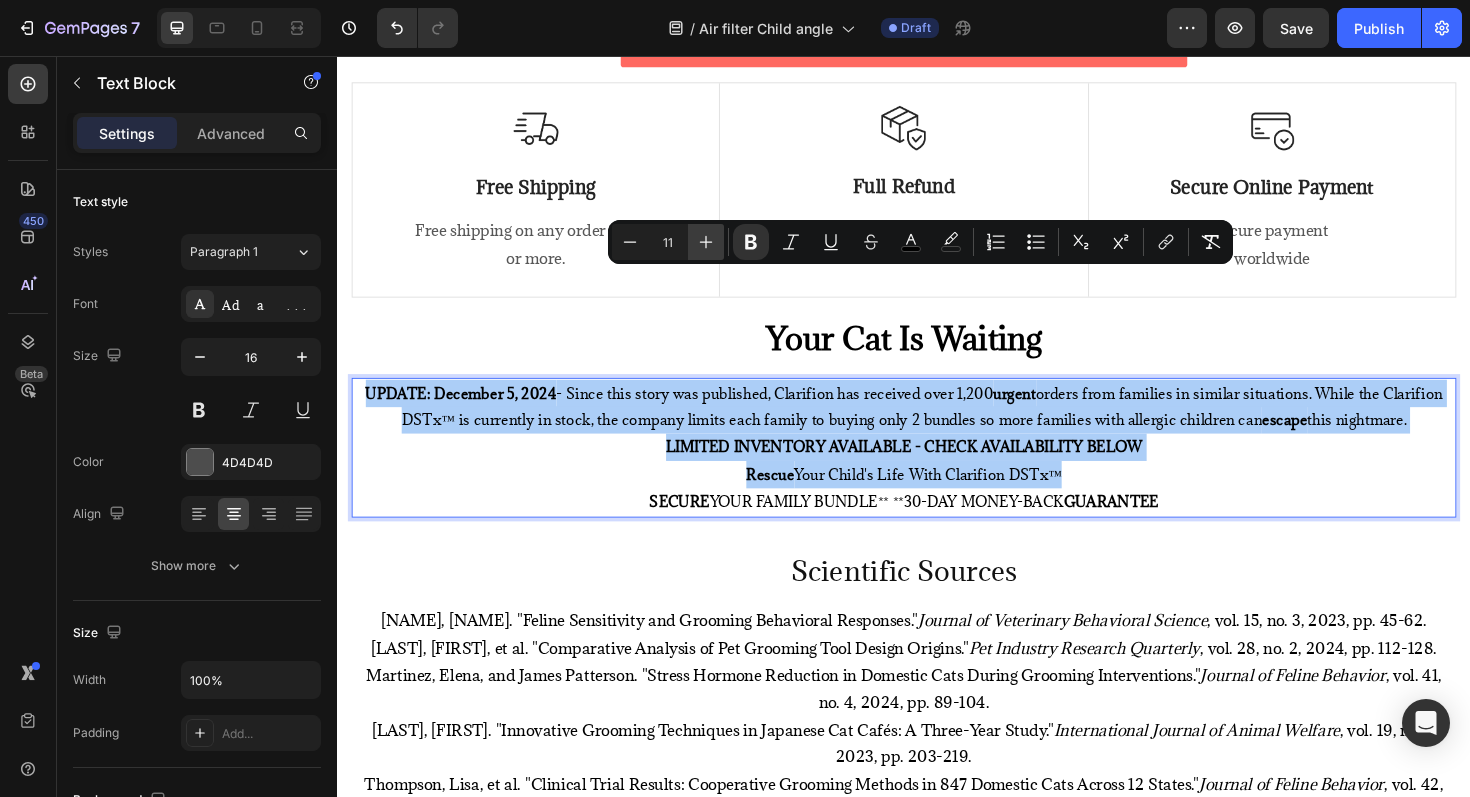 click 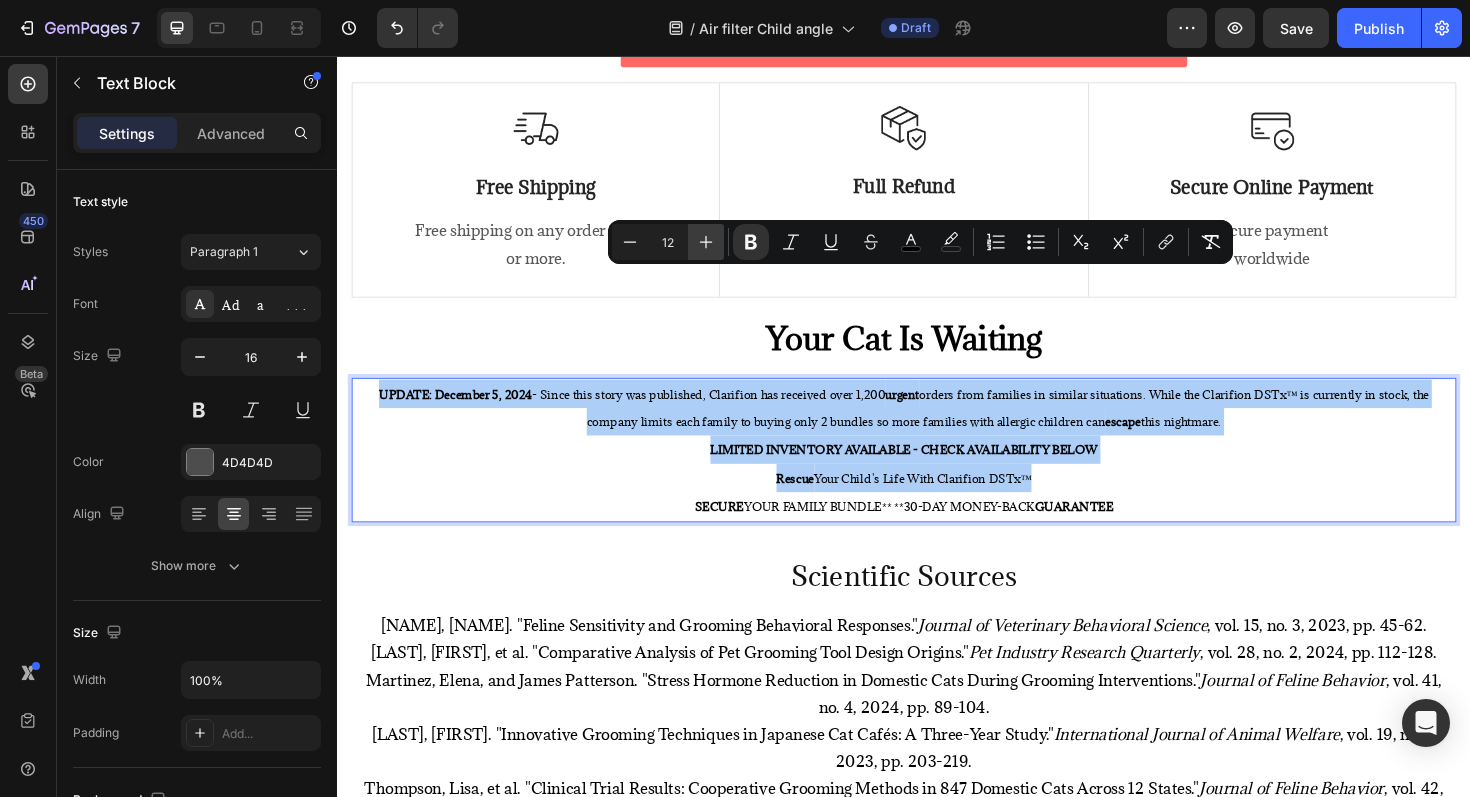 click 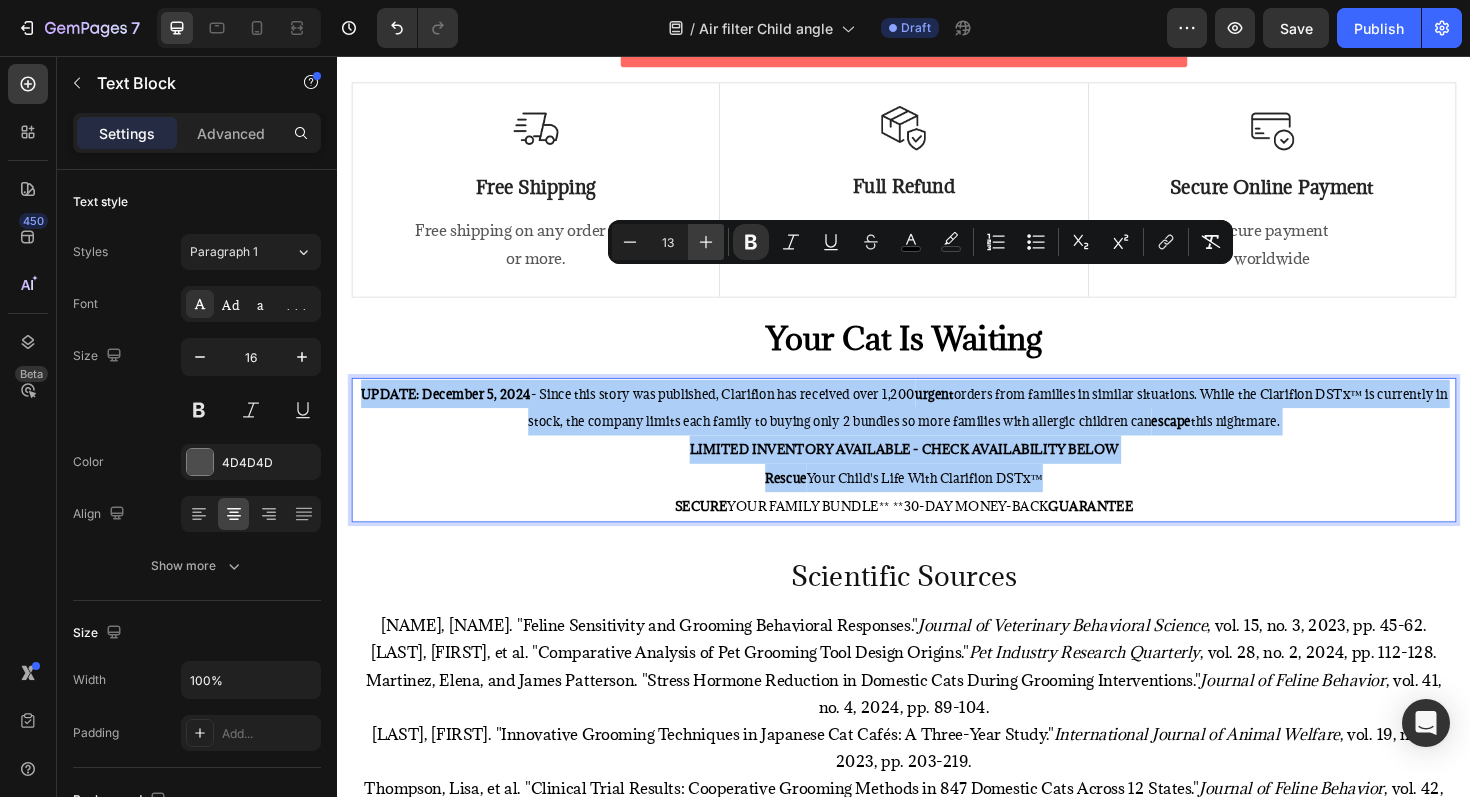 click 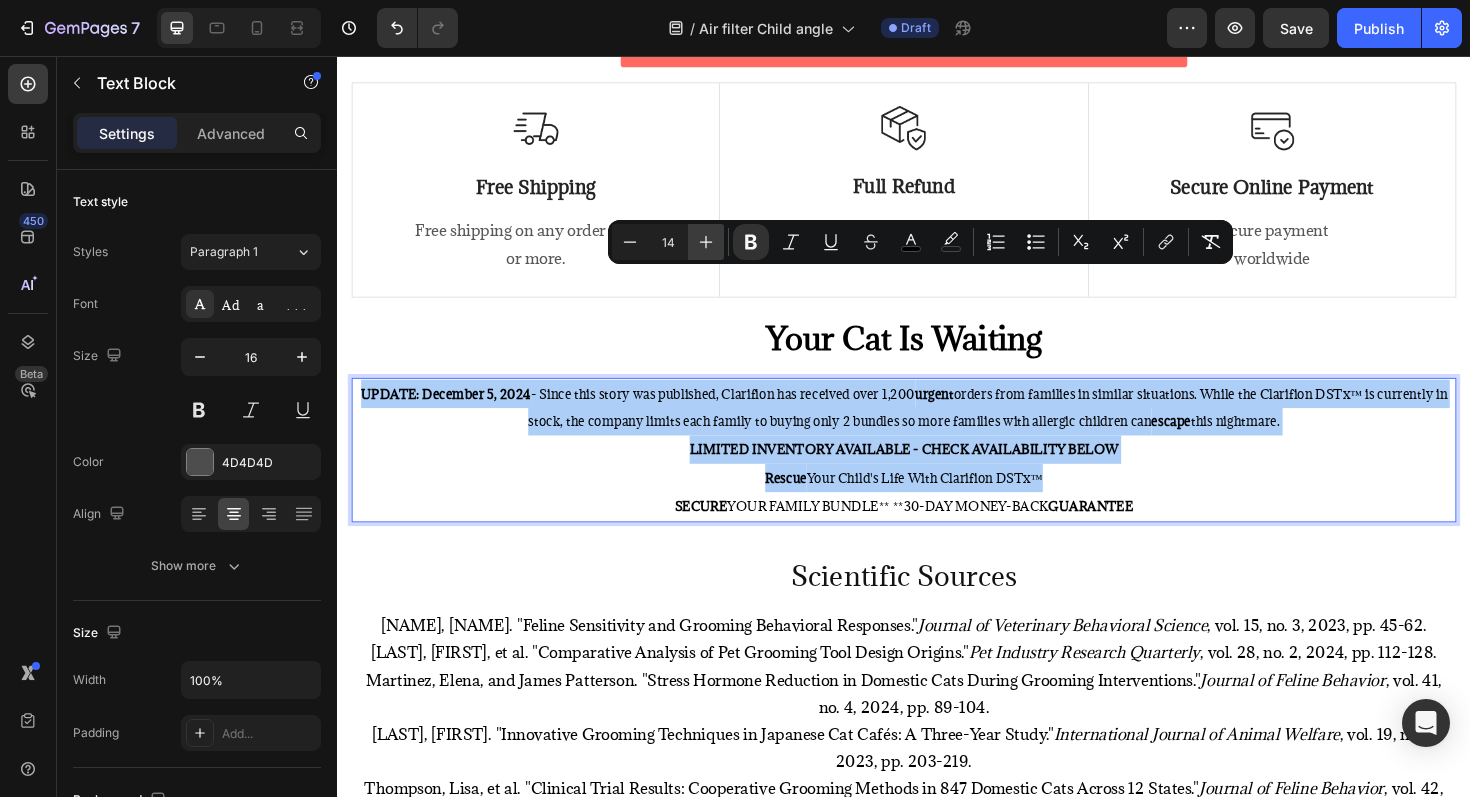 click 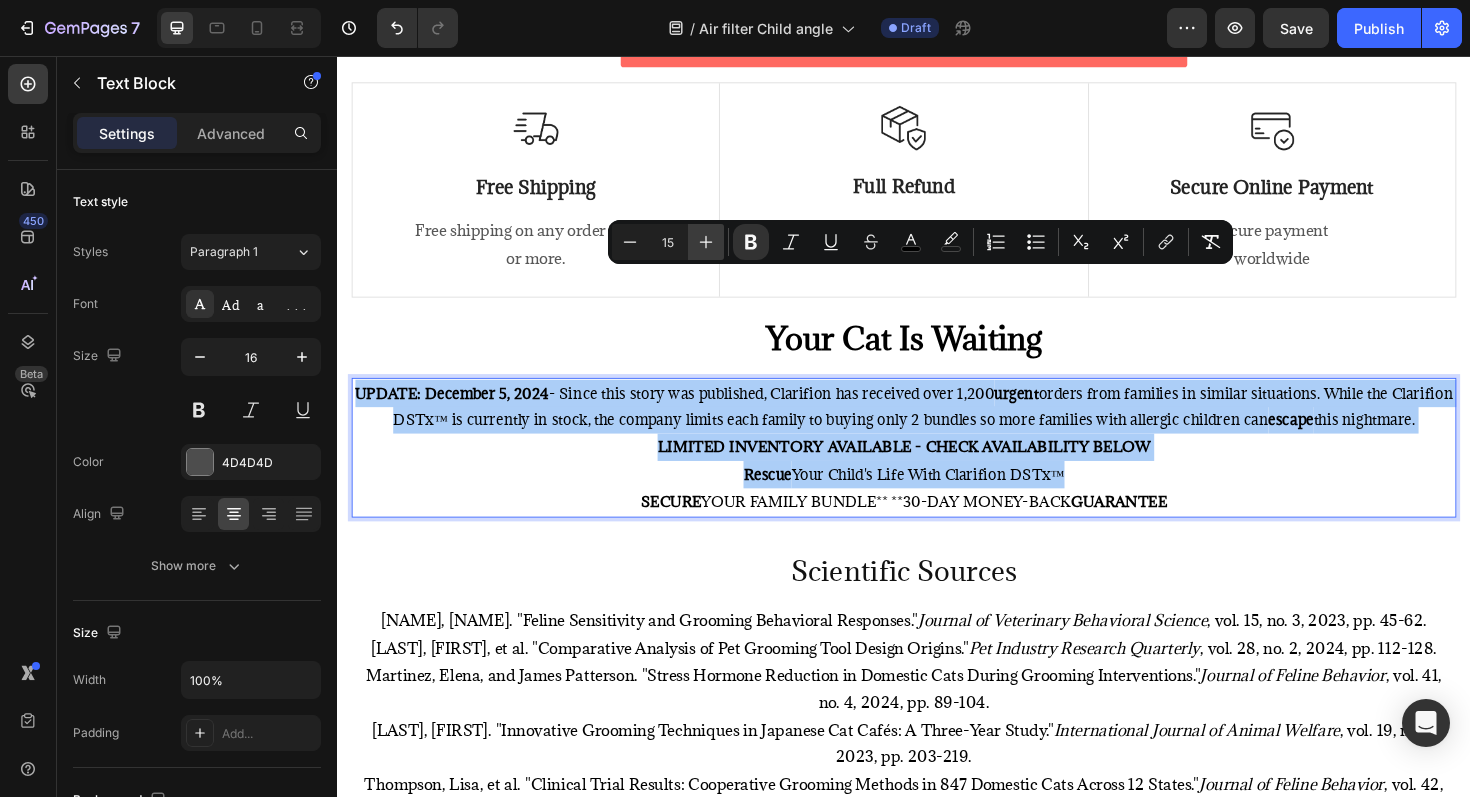 click 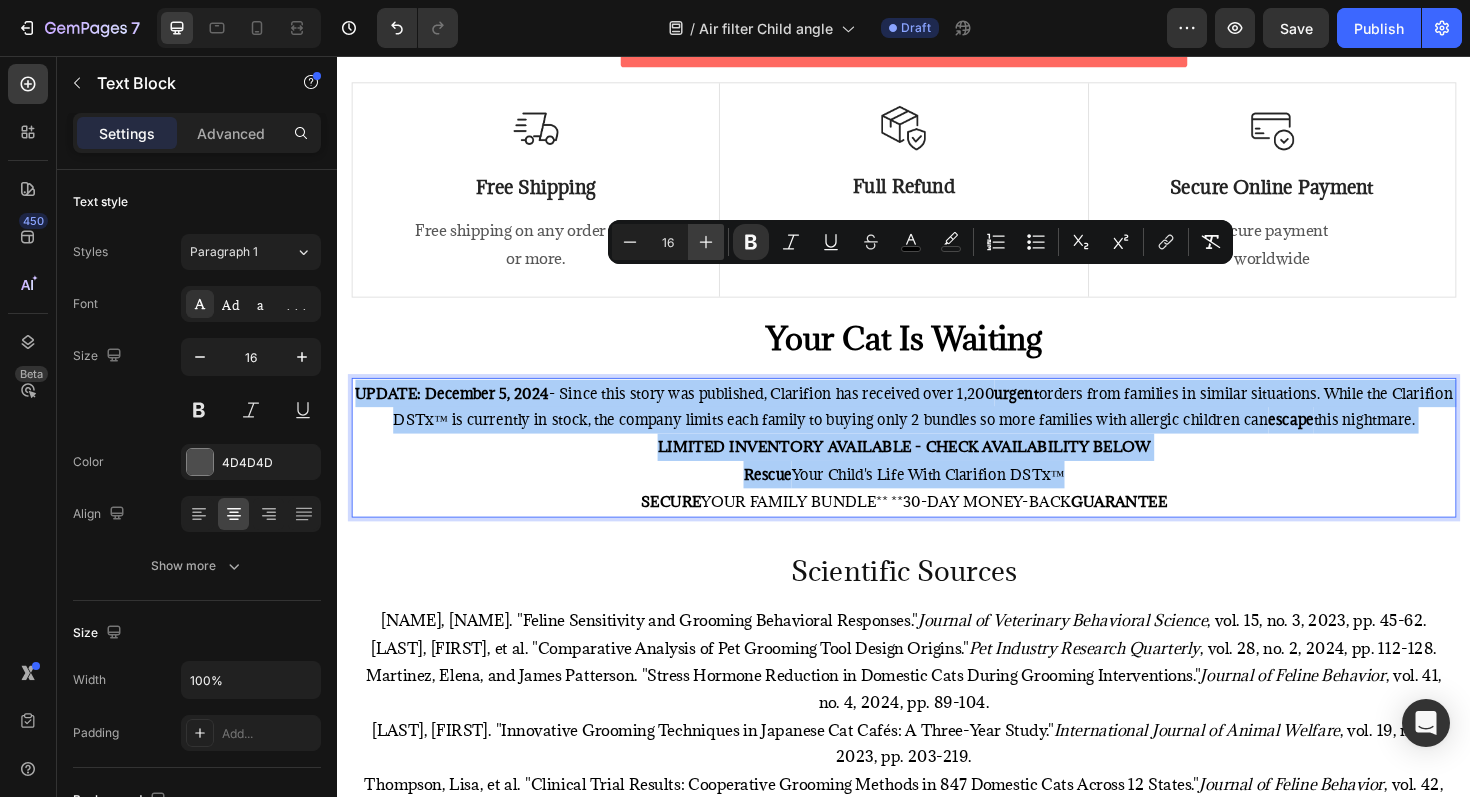 click 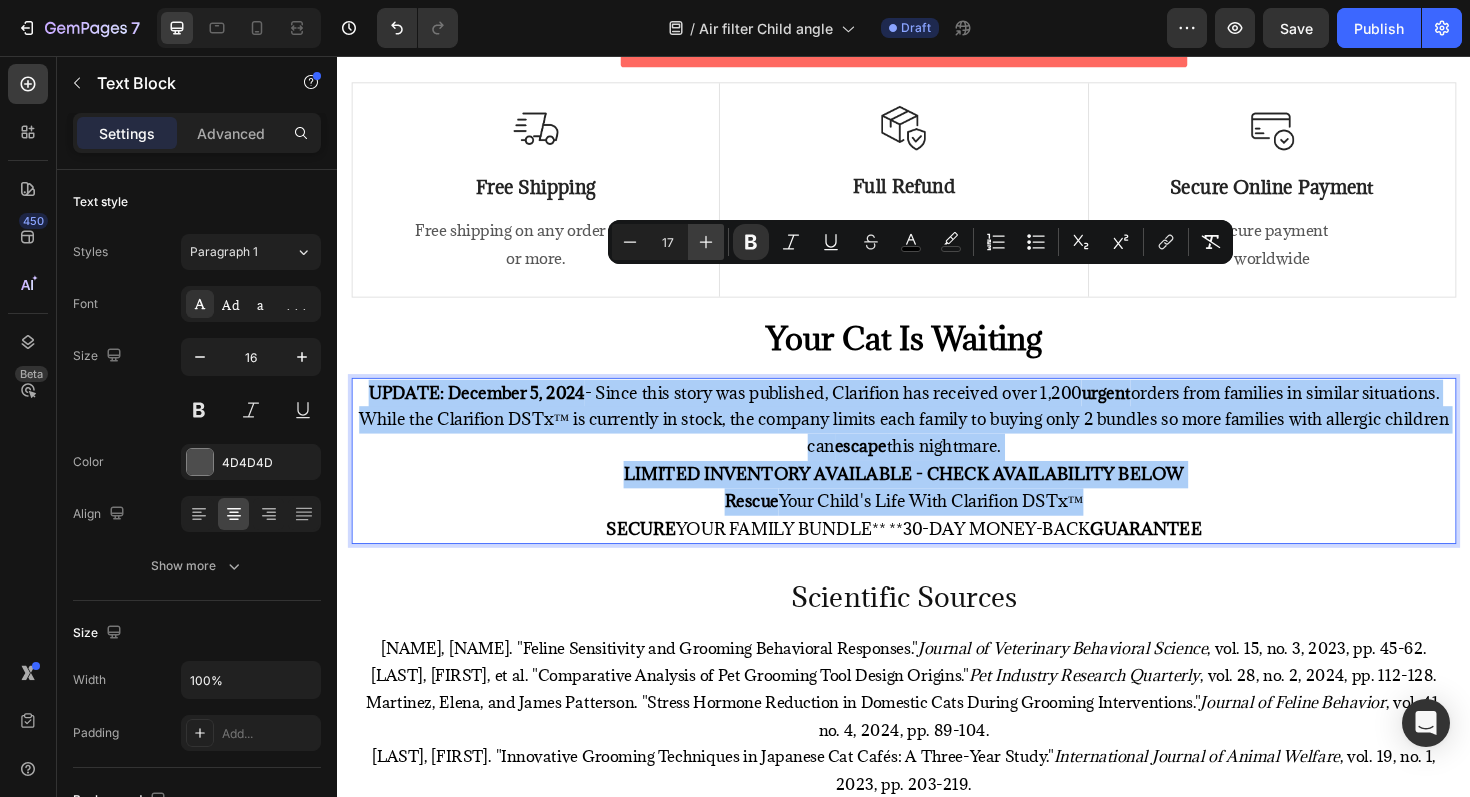 click 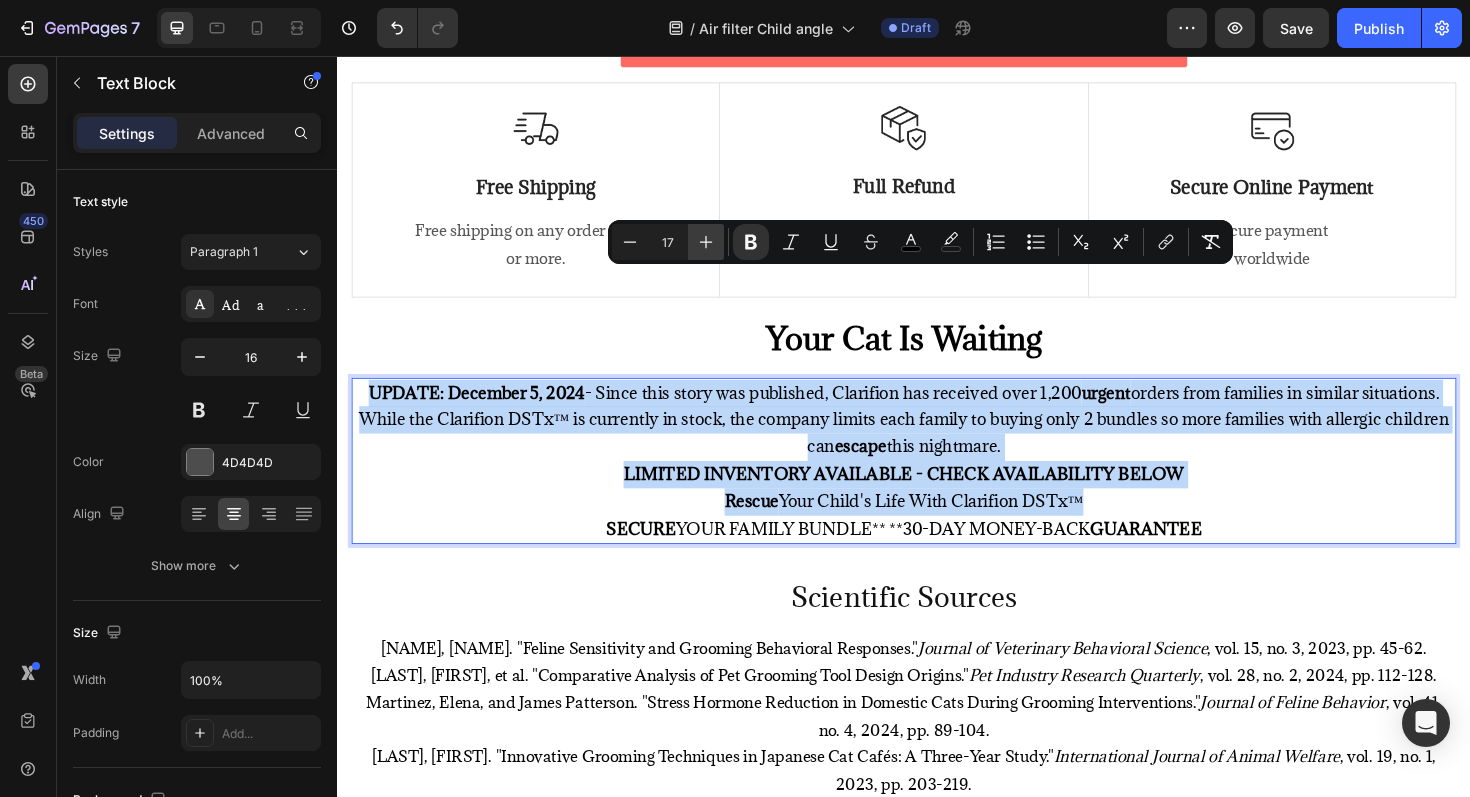 type on "18" 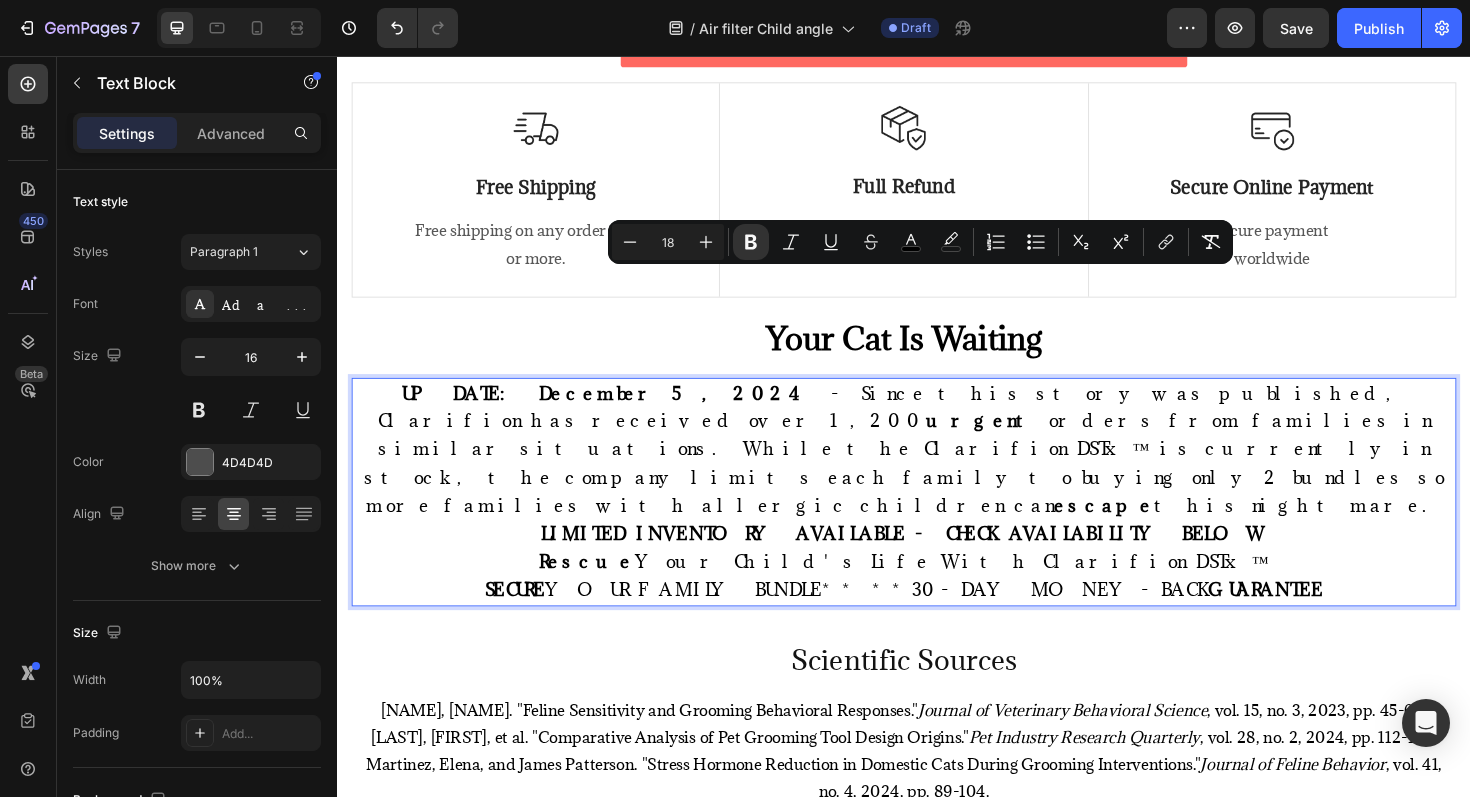 click on "UPDATE: December 5, 2024  - Since this story was published, Clarifion has received over 1,200  urgent  orders from families in similar situations. While the Clarifion DSTx™ is currently in stock, the company limits each family to buying only 2 bundles so more families with allergic children can  escape  this nightmare." at bounding box center (937, 472) 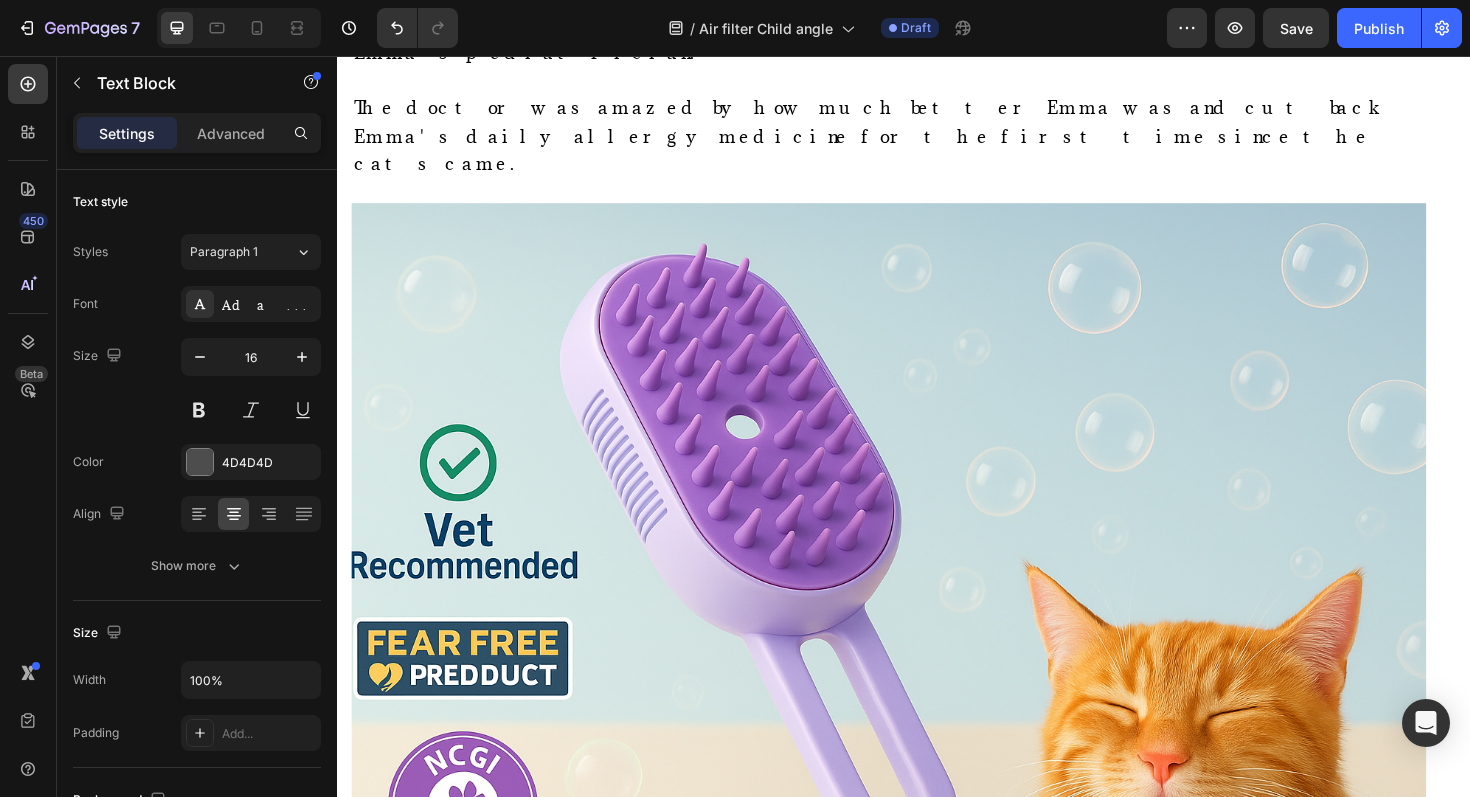 scroll, scrollTop: 7629, scrollLeft: 0, axis: vertical 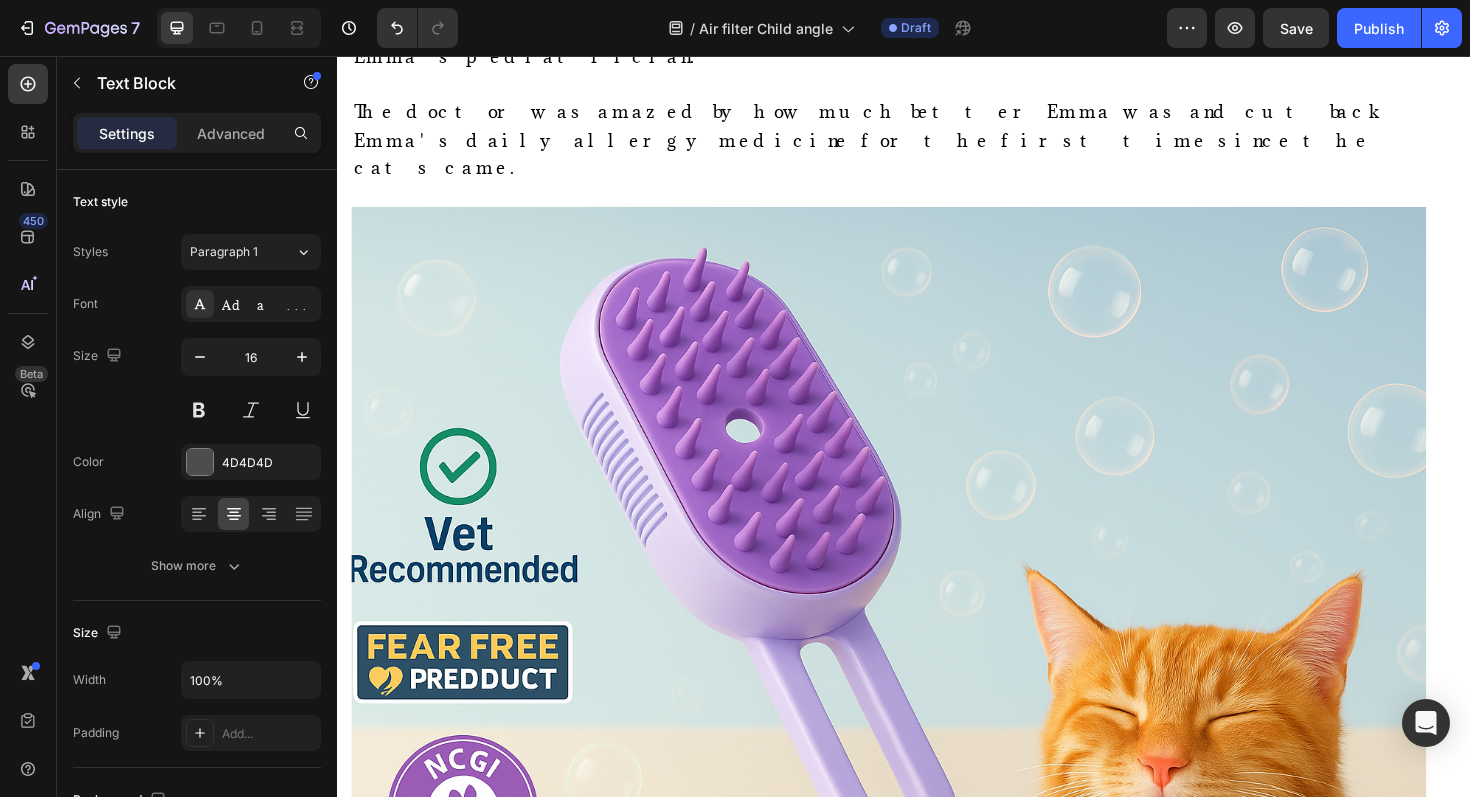 click on "Why Over 15,000+ Families Choose Clarifion DSTx™" at bounding box center [685, 6031] 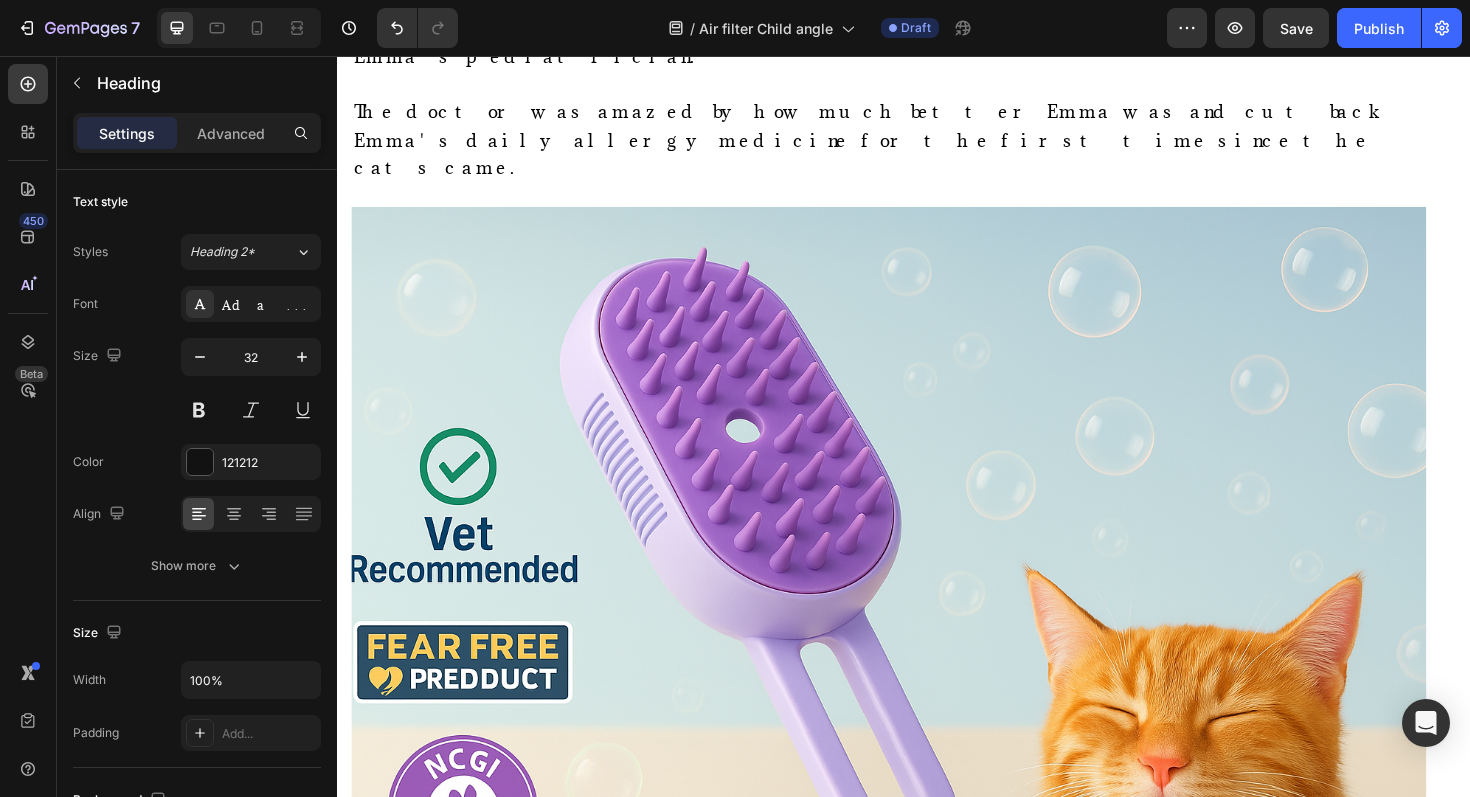 click on "Why Over 15,000+ Families Choose Clarifion DSTx™" at bounding box center (685, 6031) 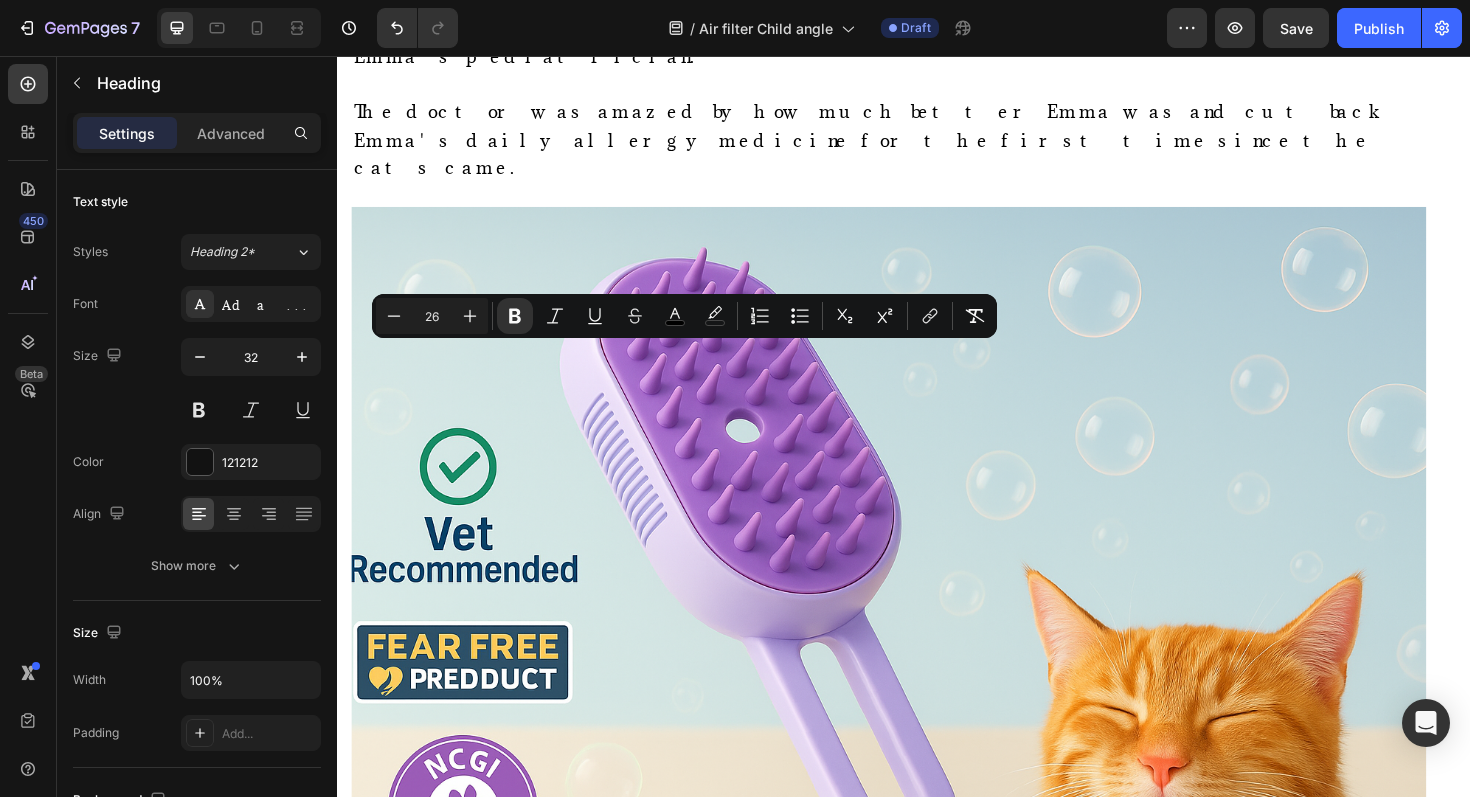 click on "Why Over 15,000+ Families Choose Clarifion DSTx™" at bounding box center (685, 6031) 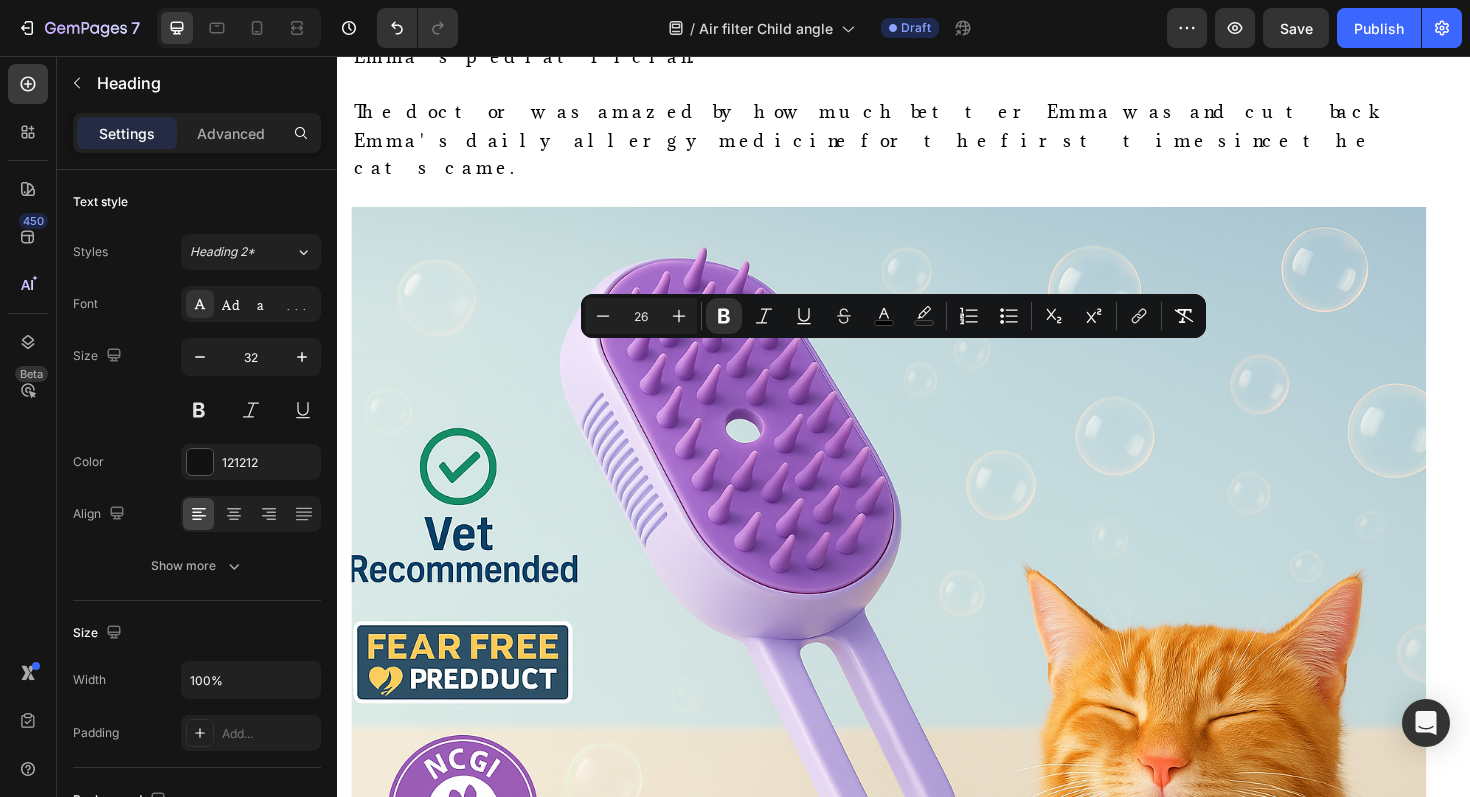 drag, startPoint x: 1030, startPoint y: 373, endPoint x: 799, endPoint y: 384, distance: 231.26175 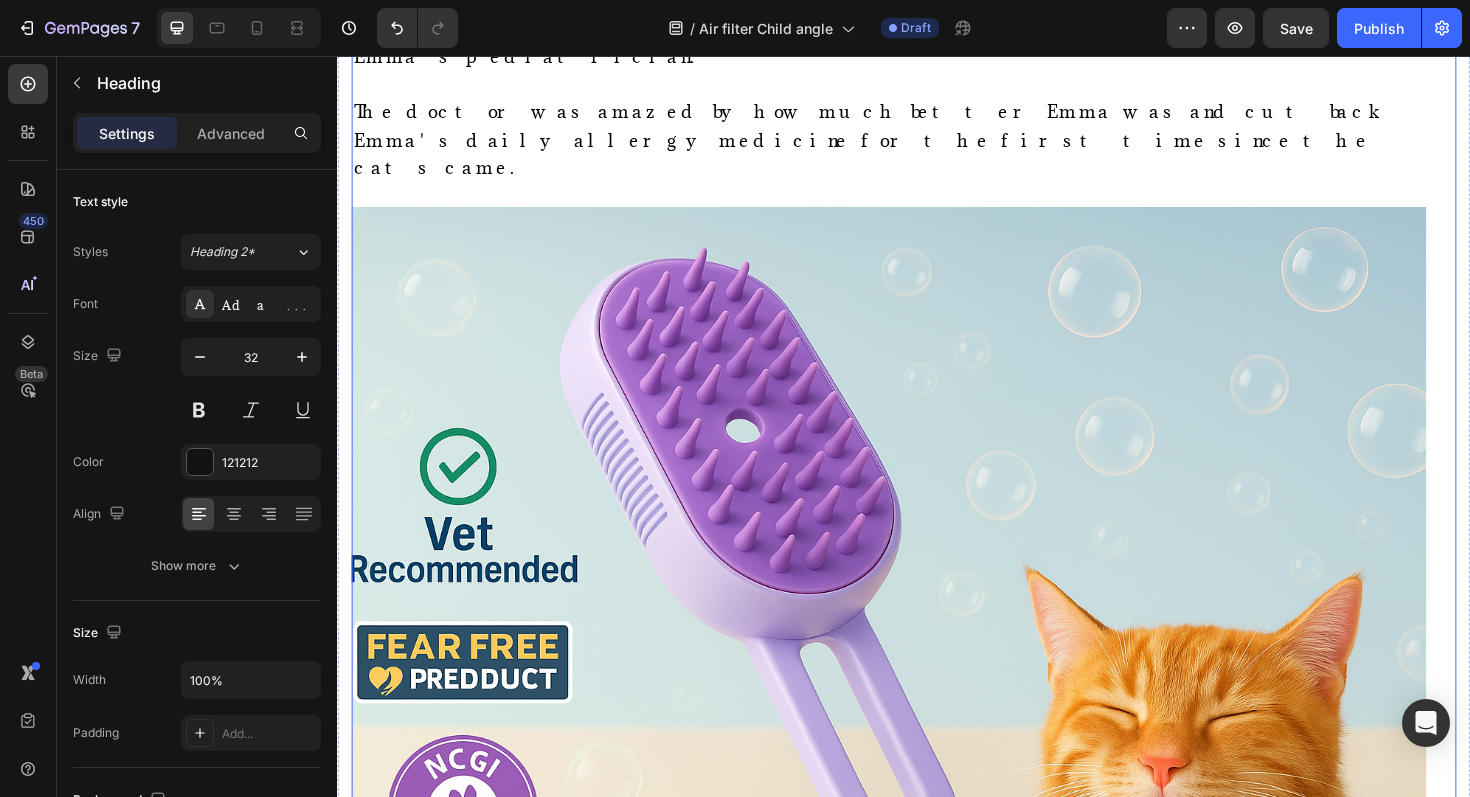 click on "How This Mom Stopped Her 6-Year-Old's Daily Asthma Attacks in Just 30 Minutes Using Science Heading                Title Line Sarah M. is a real customer. Clarifion paid her for sharing her story. Results may vary depending on how big your rooms are, how many devices you use, how clean your air already is, and factors like humidity and ventilation. Text Block Image By Kimberly Halls Text block Advanced list Published:  Monday, January 8, 2024 Text block Row Image Listen, Sarah M., 34, never imagined that two rescue cats would  destroy  her 6-year-old daughter Emma's breathing—turning her into a wheezing child who could barely breathe in her own home.   You see, Sarah had dreamed of giving Emma the  treasure  of growing up with pets. So when they visited the local shelter "just to look," guess what happened?    They fell head over heels for two orange tabby cats, Pumpkin and Spice.   But here's the thing. What started as a fairy-tale pet adoption quickly turned into Sarah's worst  nightmare ." at bounding box center (921, -140) 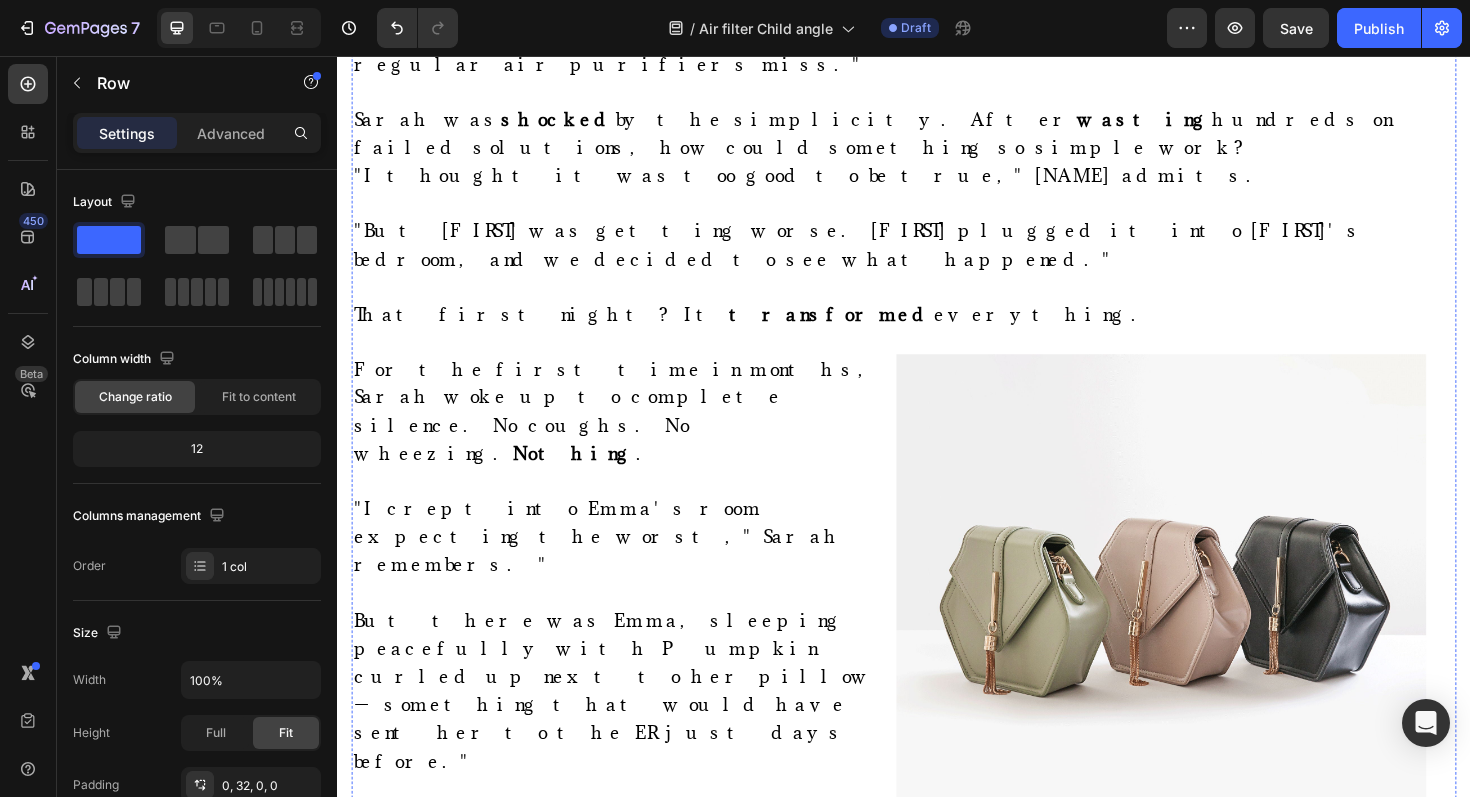scroll, scrollTop: 5485, scrollLeft: 0, axis: vertical 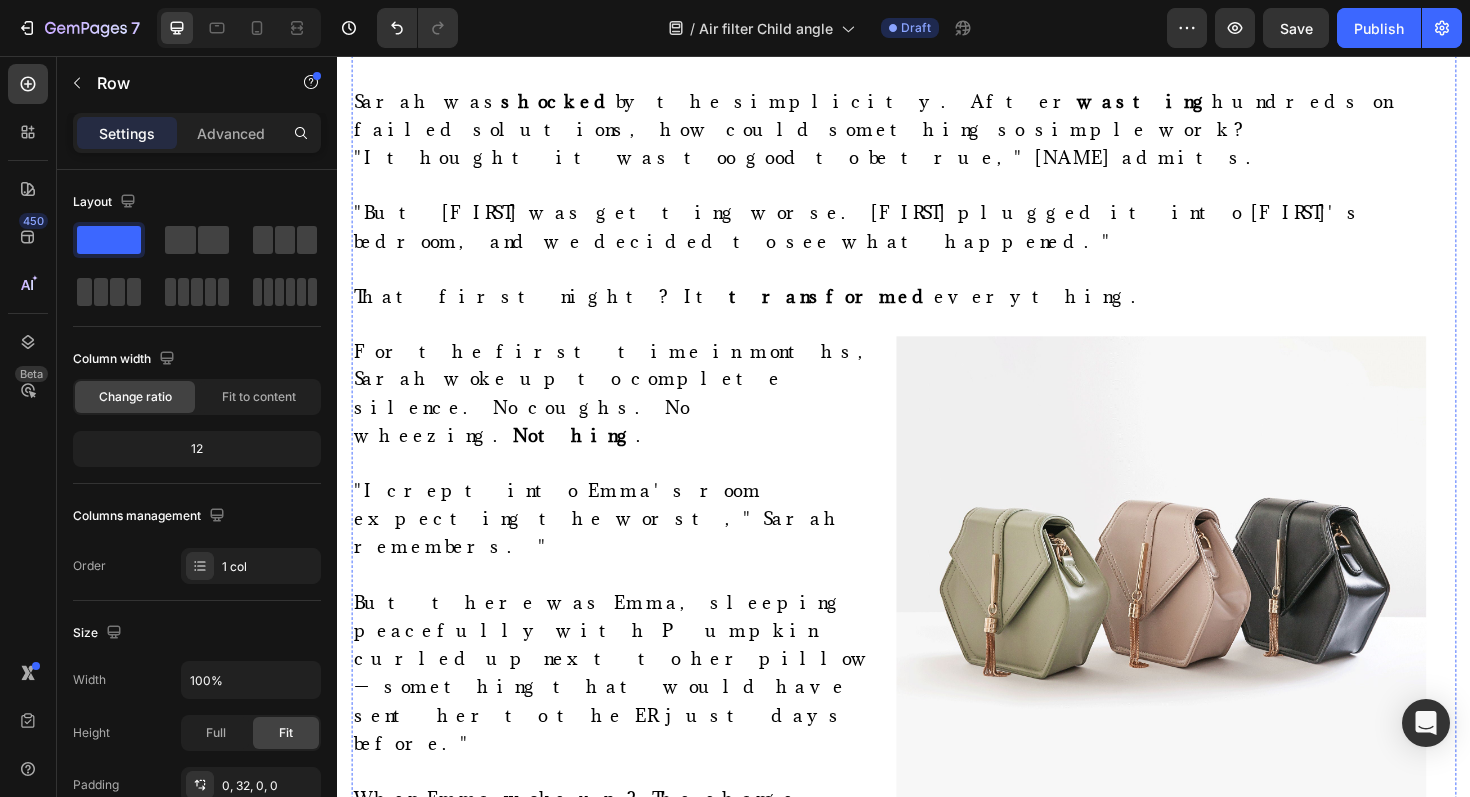 click at bounding box center [1209, 603] 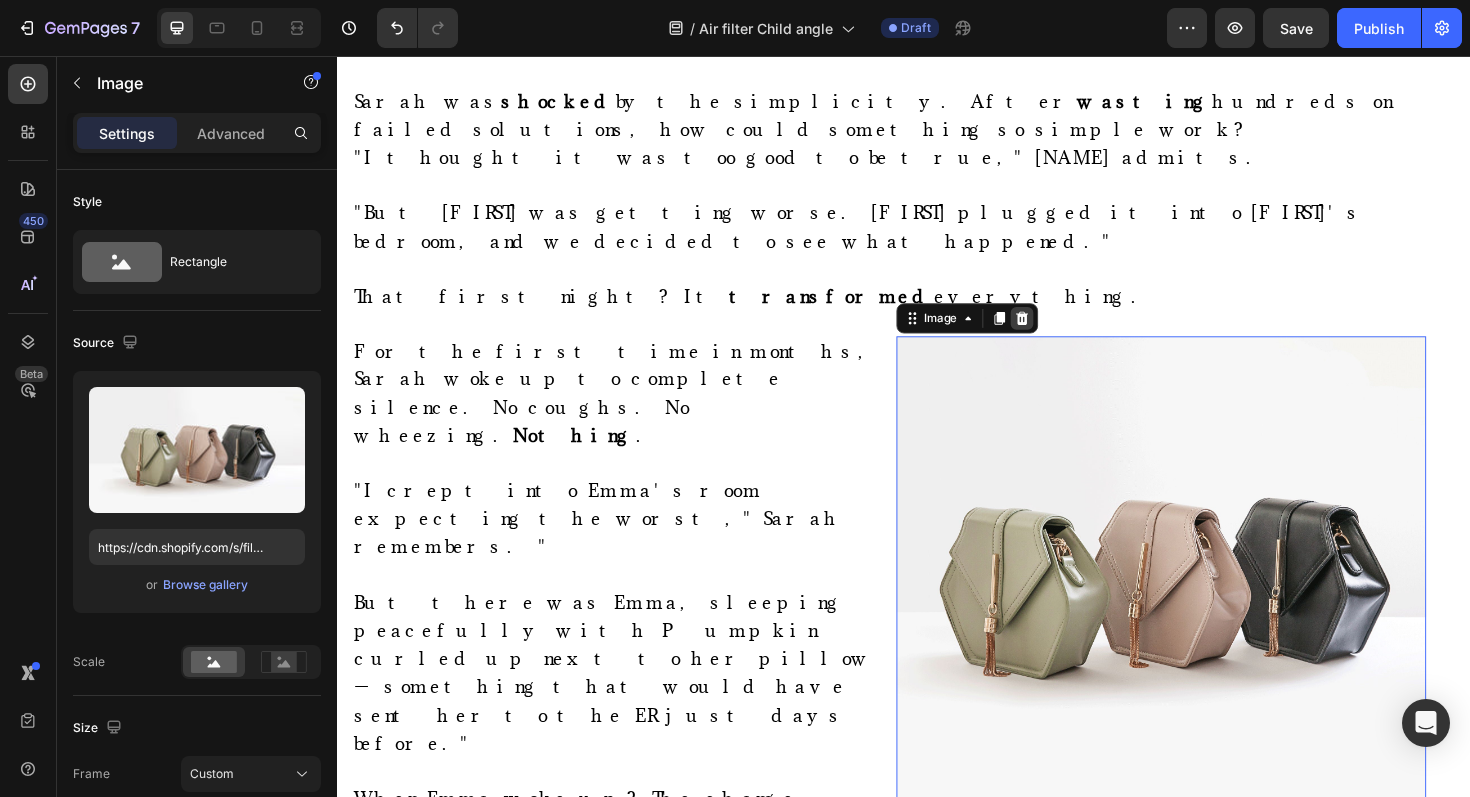 click 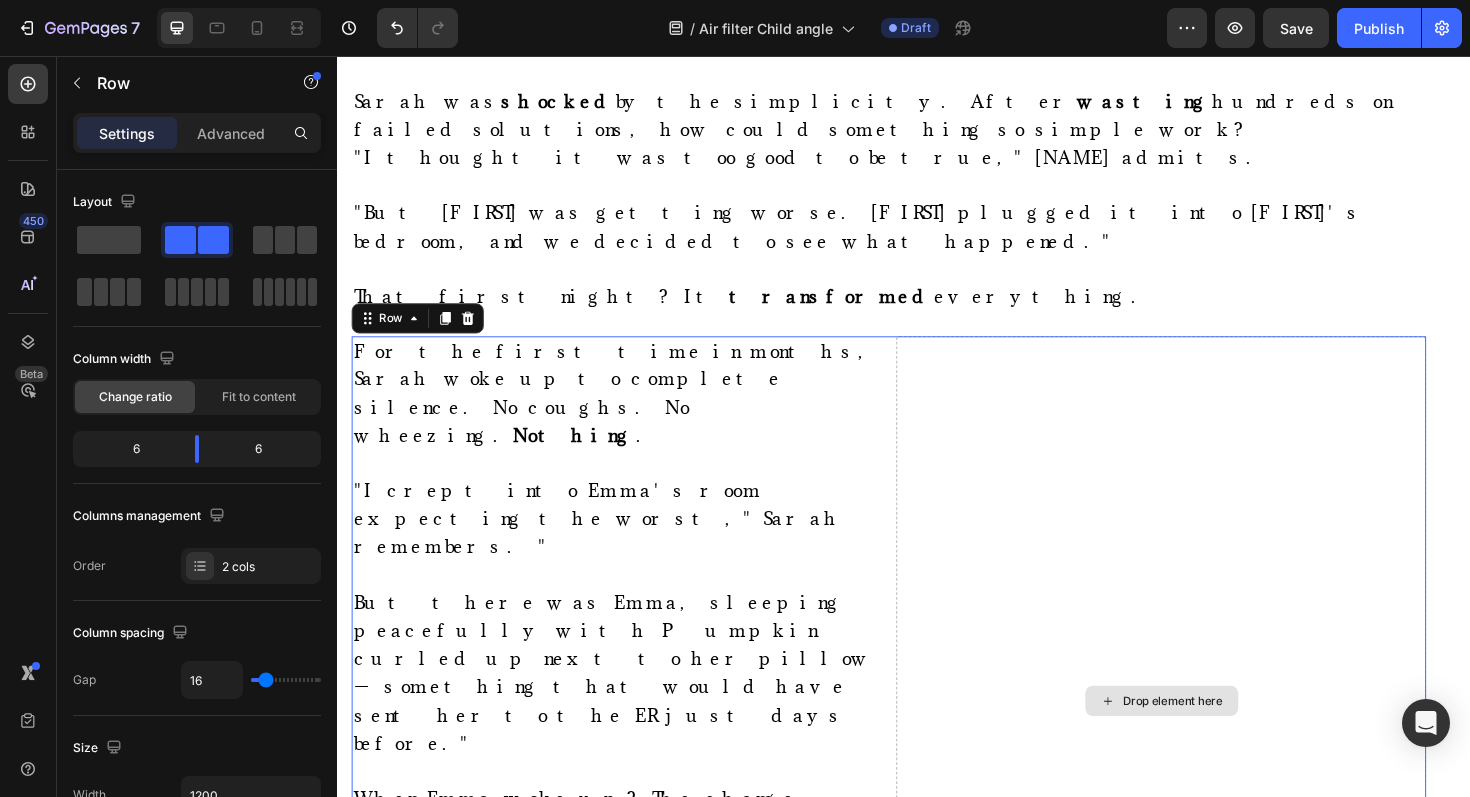 click on "Drop element here" at bounding box center [1209, 740] 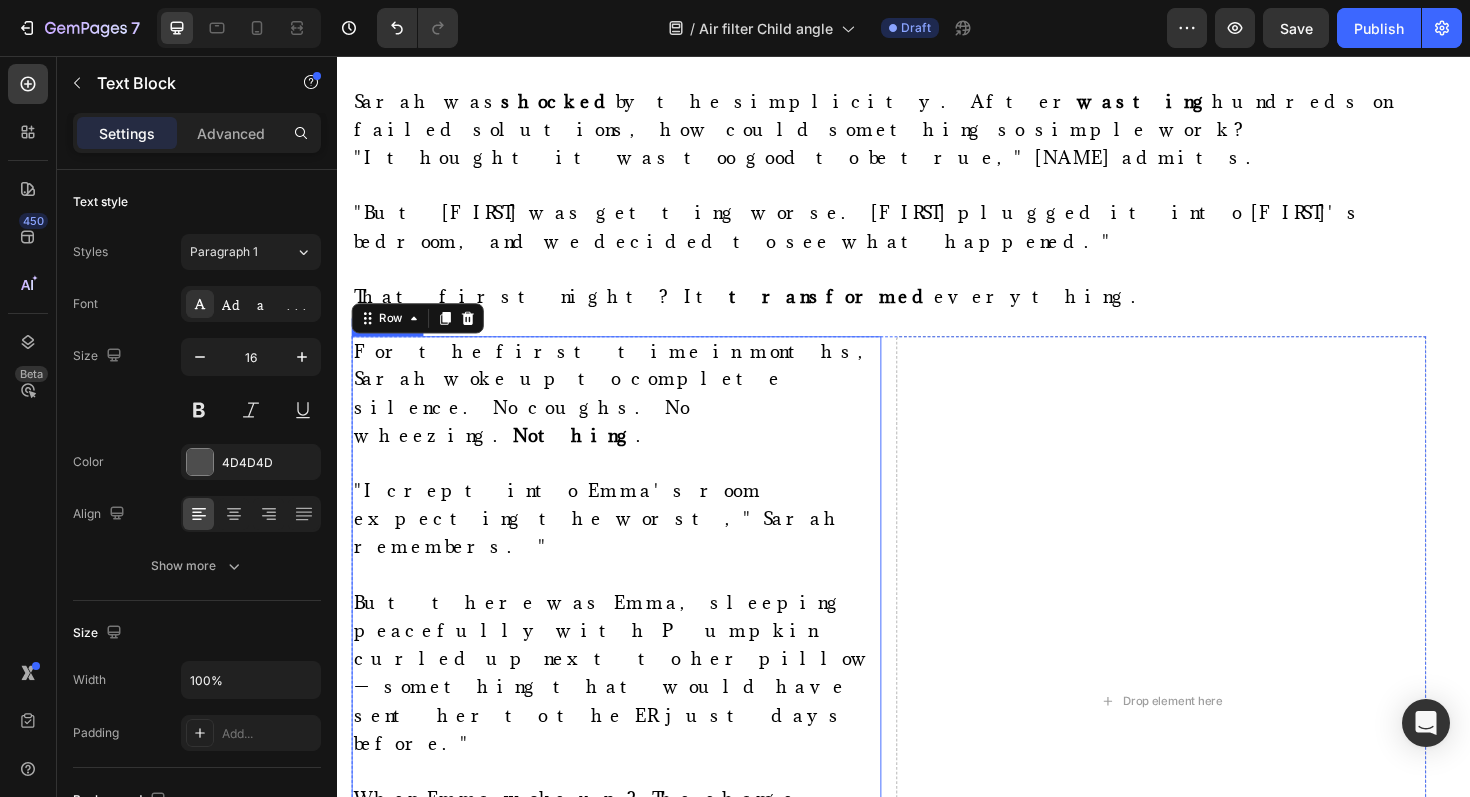 click on ""I crept into Emma's room expecting the worst," Sarah remembers. "" at bounding box center [632, 546] 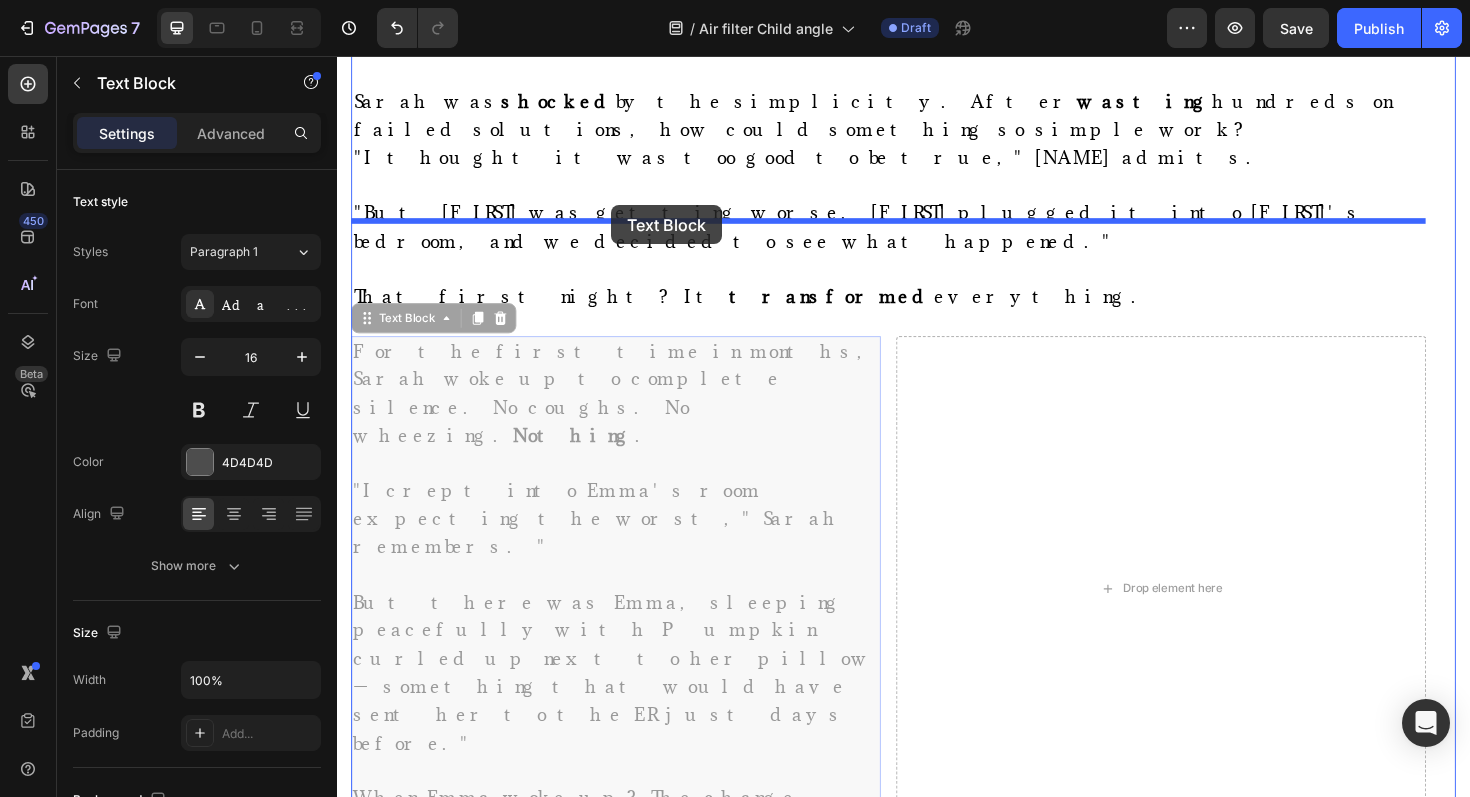 drag, startPoint x: 414, startPoint y: 208, endPoint x: 657, endPoint y: 209, distance: 243.00206 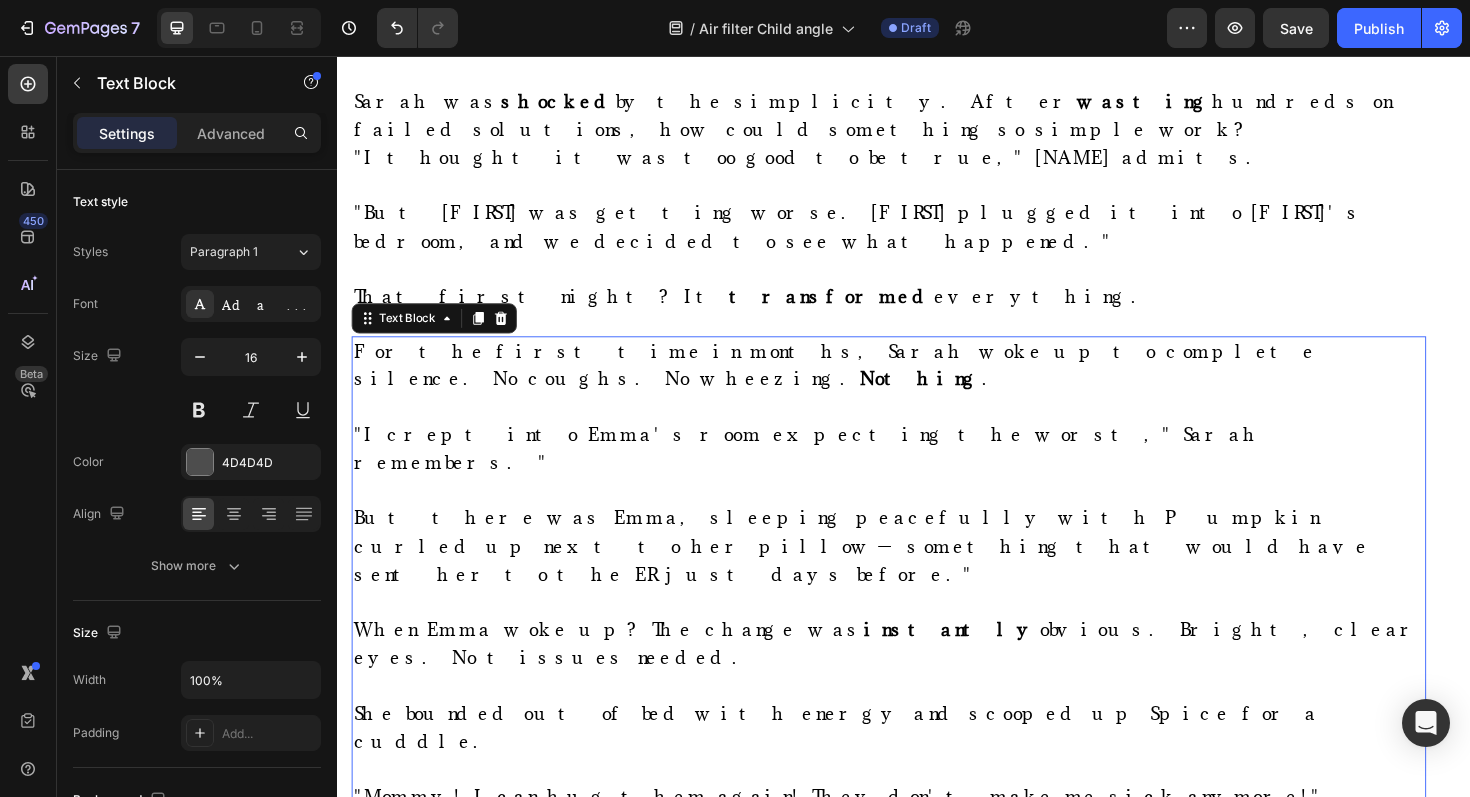 scroll, scrollTop: 5586, scrollLeft: 0, axis: vertical 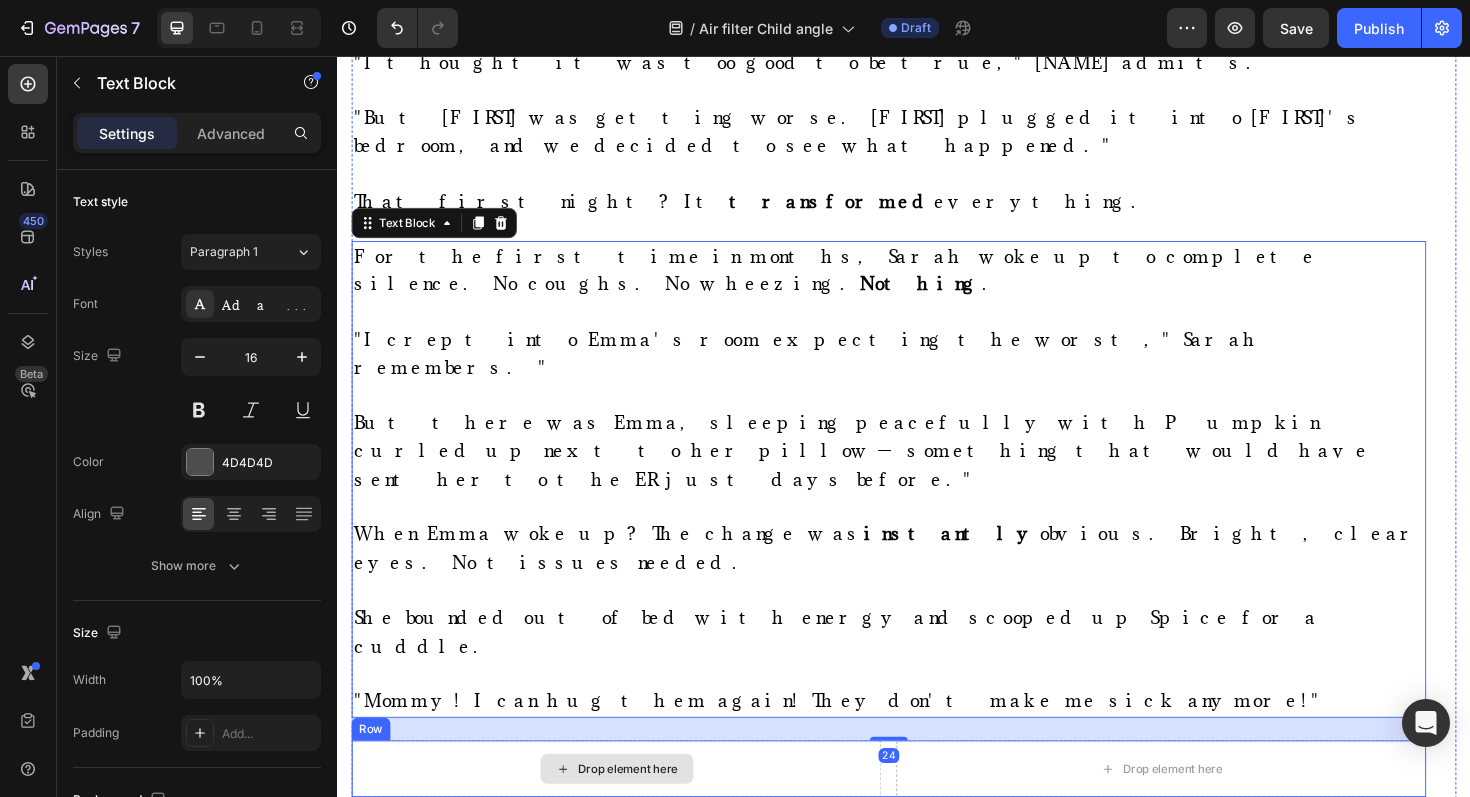 click on "Drop element here" at bounding box center [632, 811] 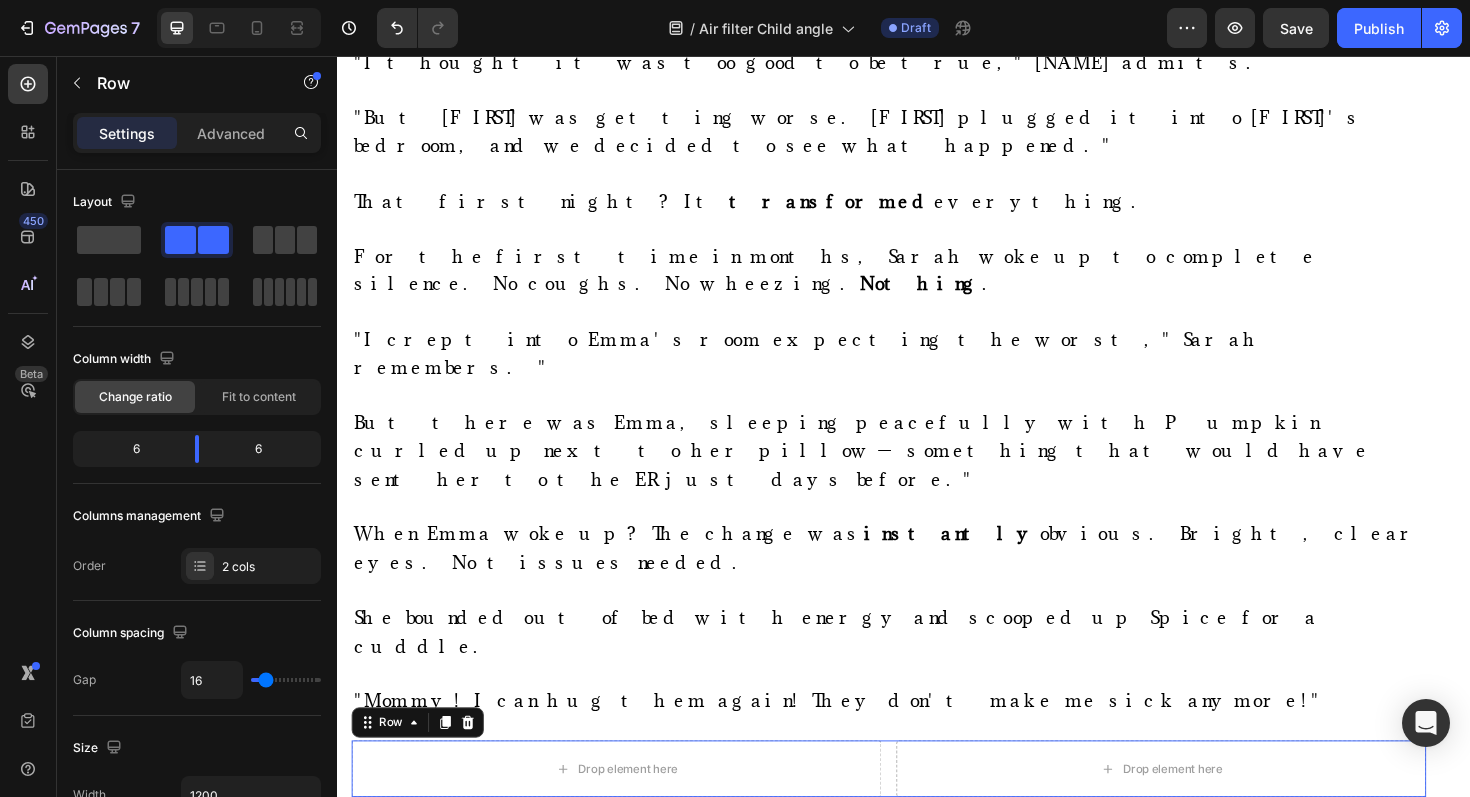 click on "Row" at bounding box center (422, 762) 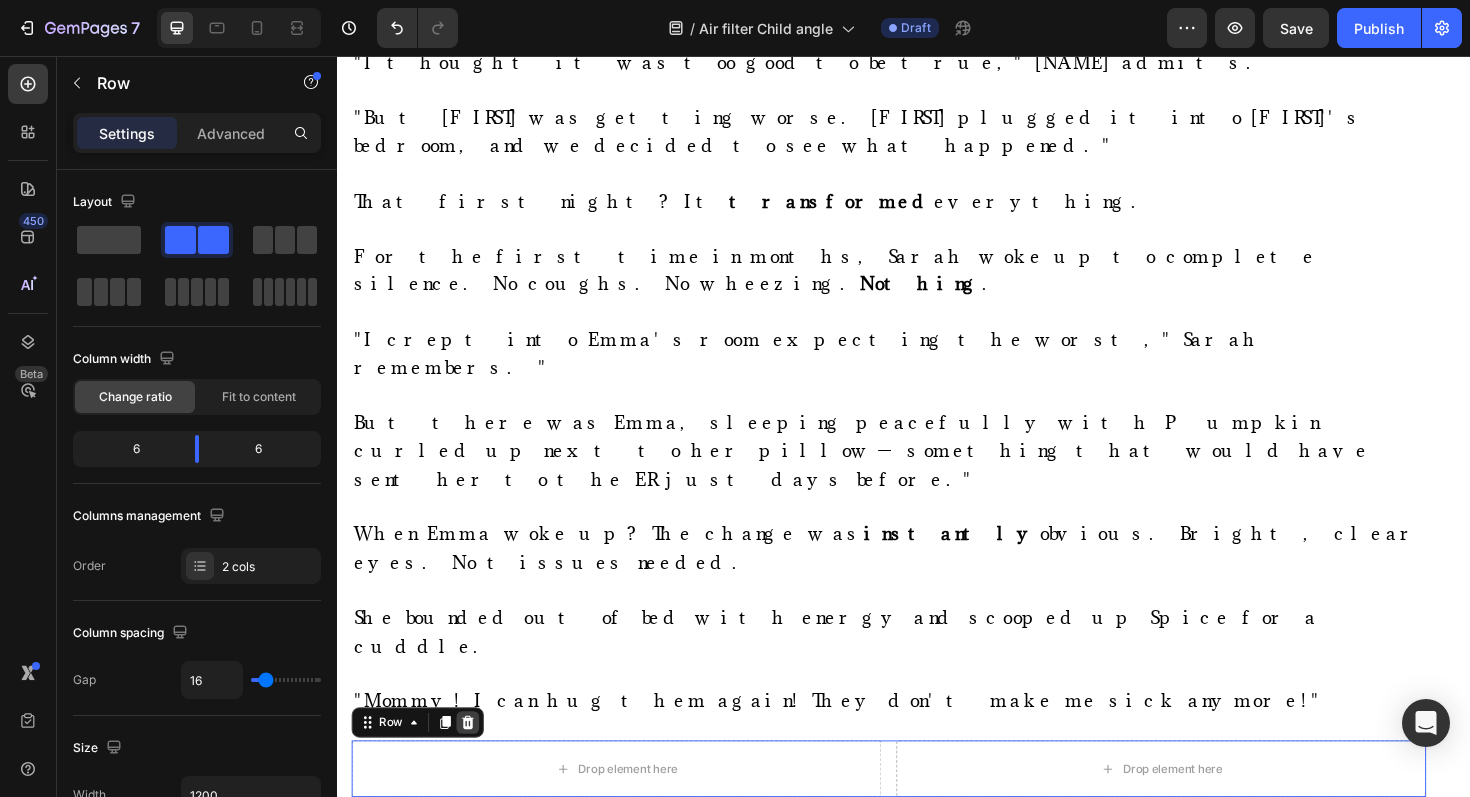 click 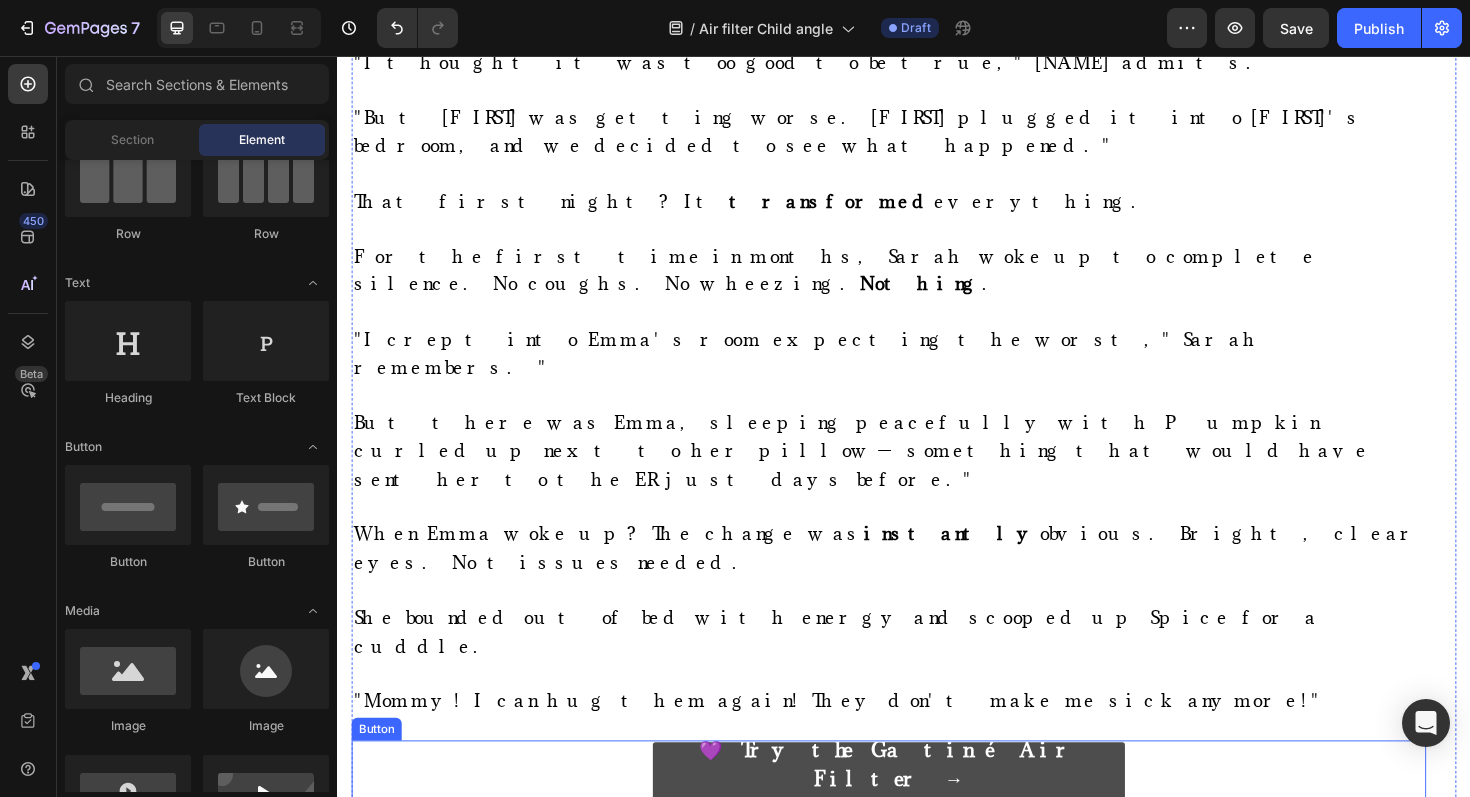 click on "💜 Try the Gatiné Air Filter → Designed just for cats’ comfort" at bounding box center [921, 823] 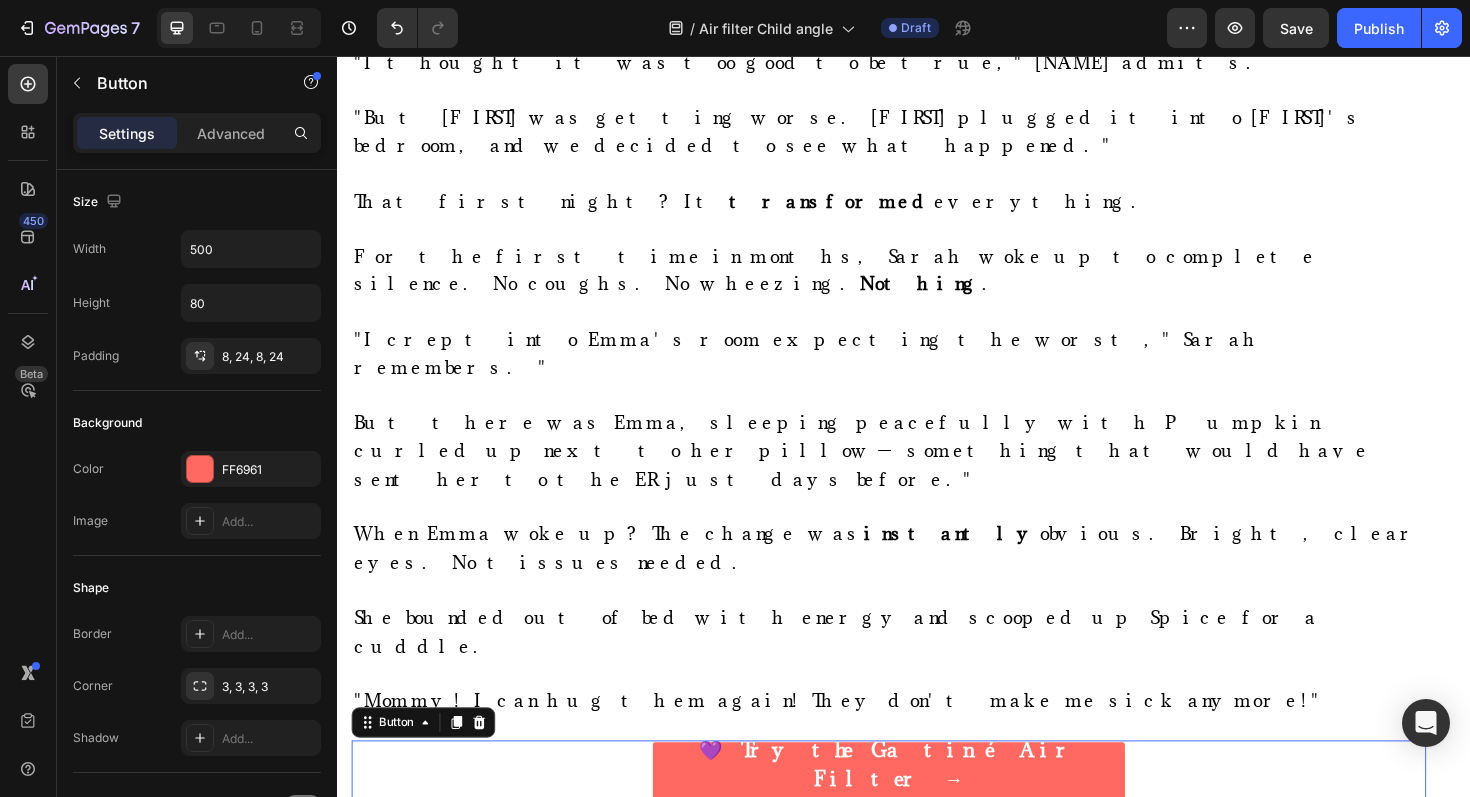 click on "Button" at bounding box center (428, 762) 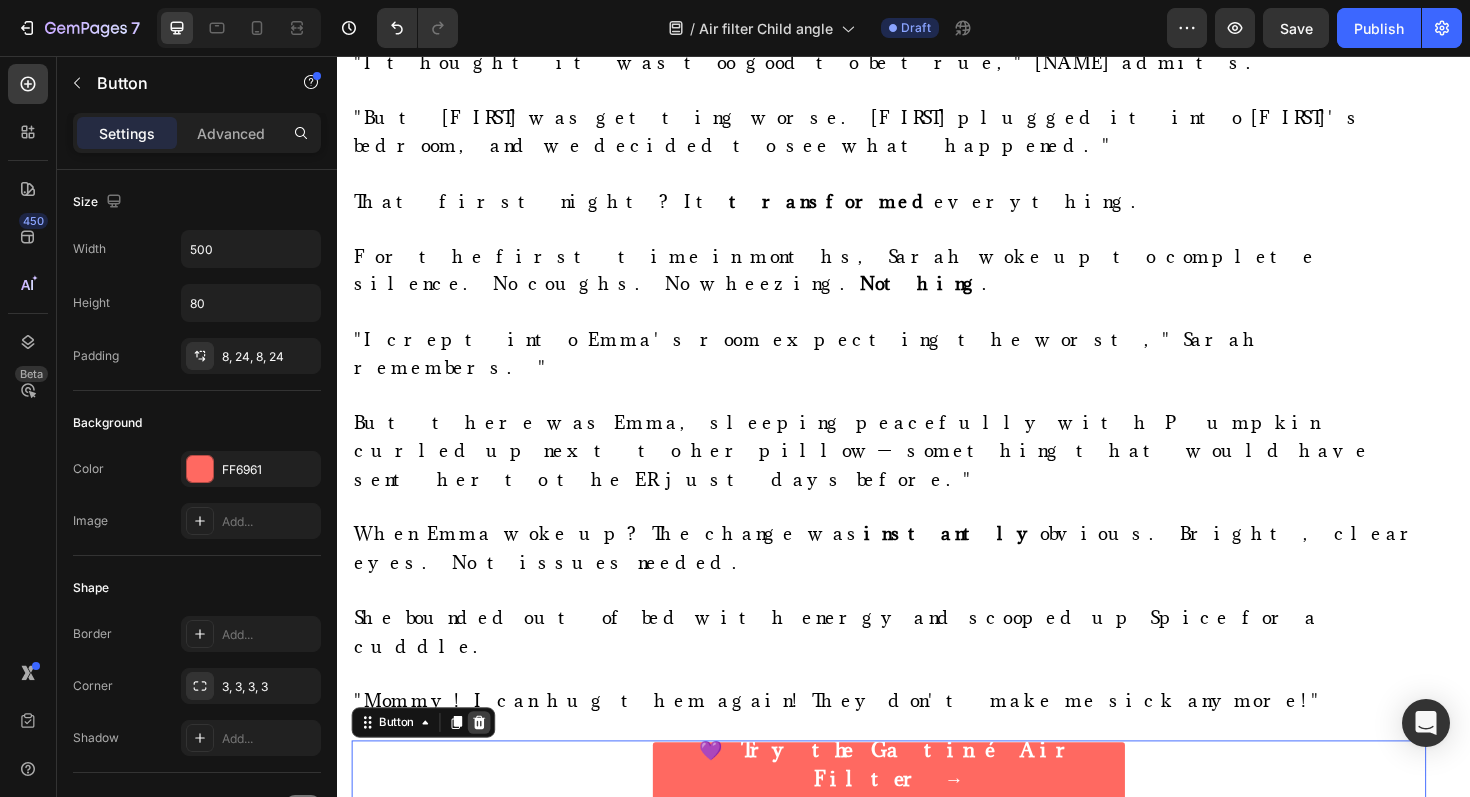 click 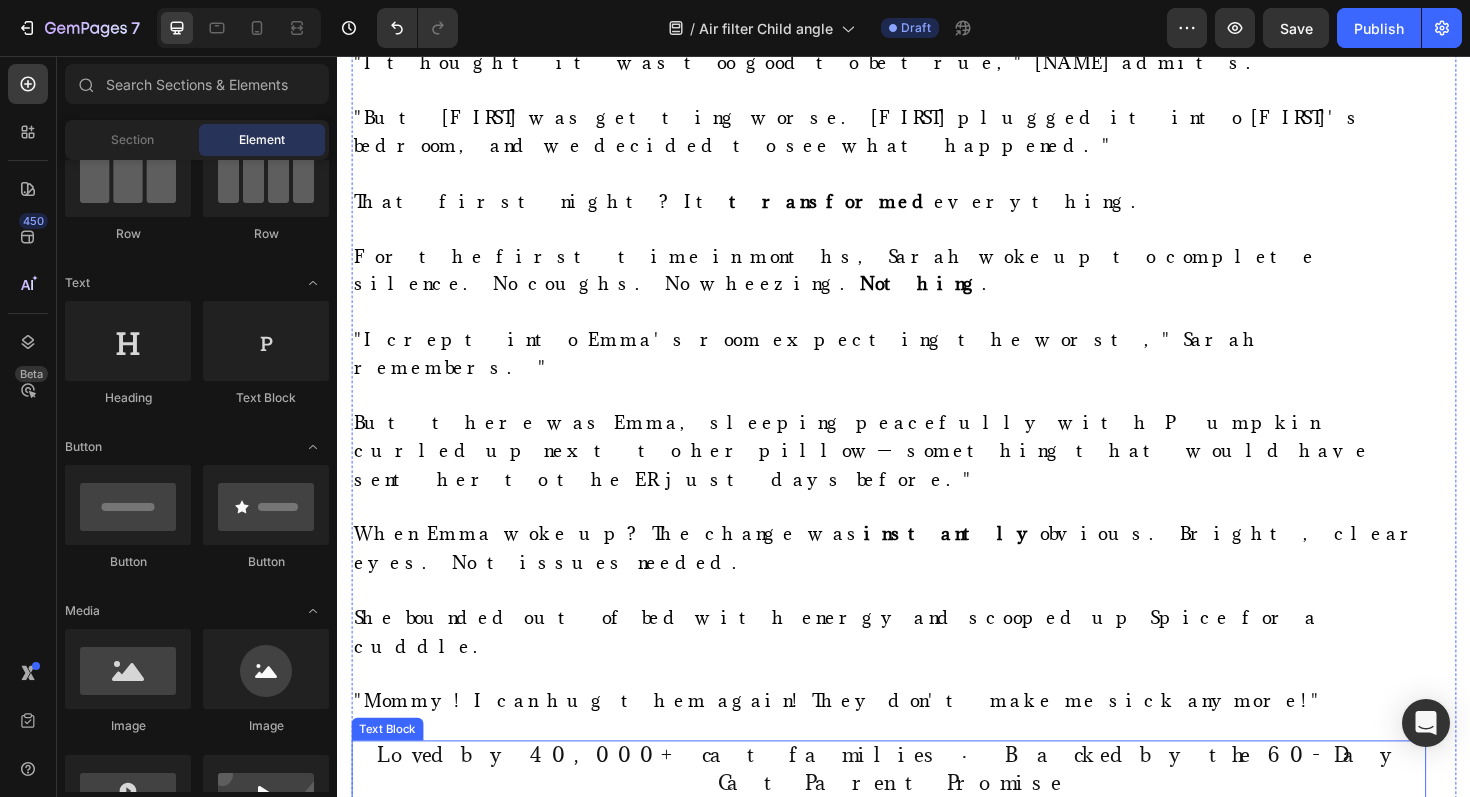 click on "Loved by 40,000+ cat families · Backed by the 60-Day Cat Parent Promise  Bonus gifts included — for a limited time" at bounding box center [921, 827] 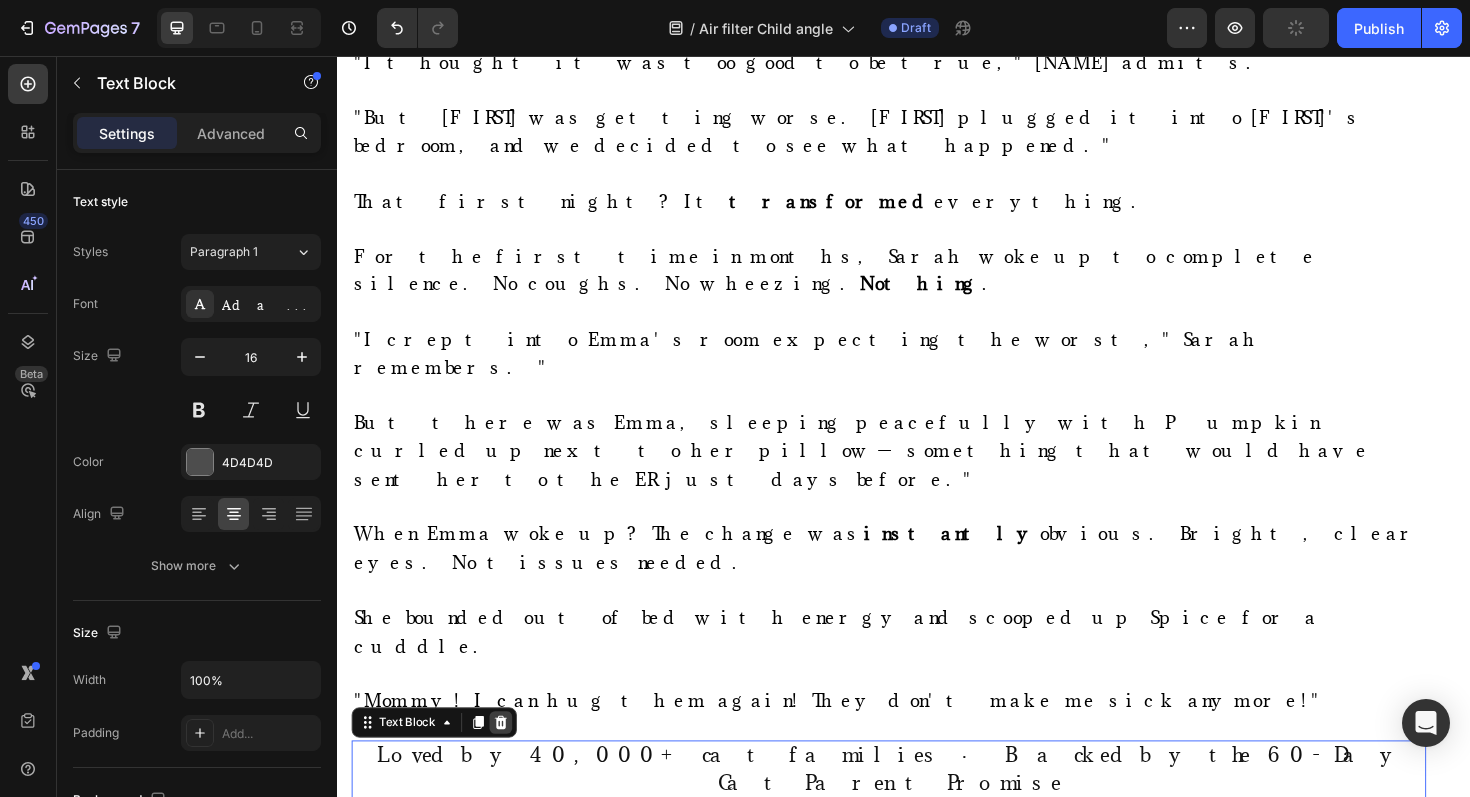 click 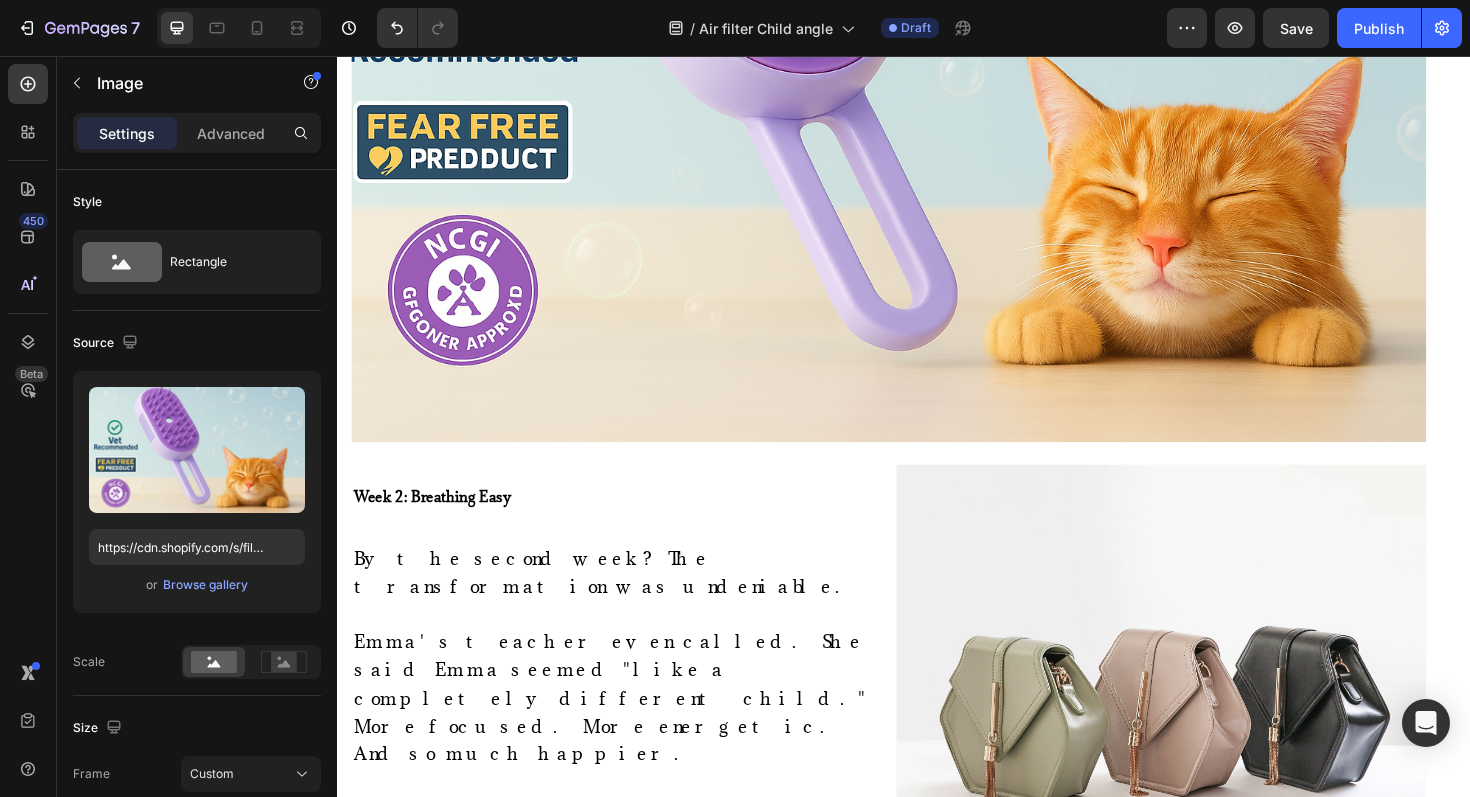 click at bounding box center [921, 65] 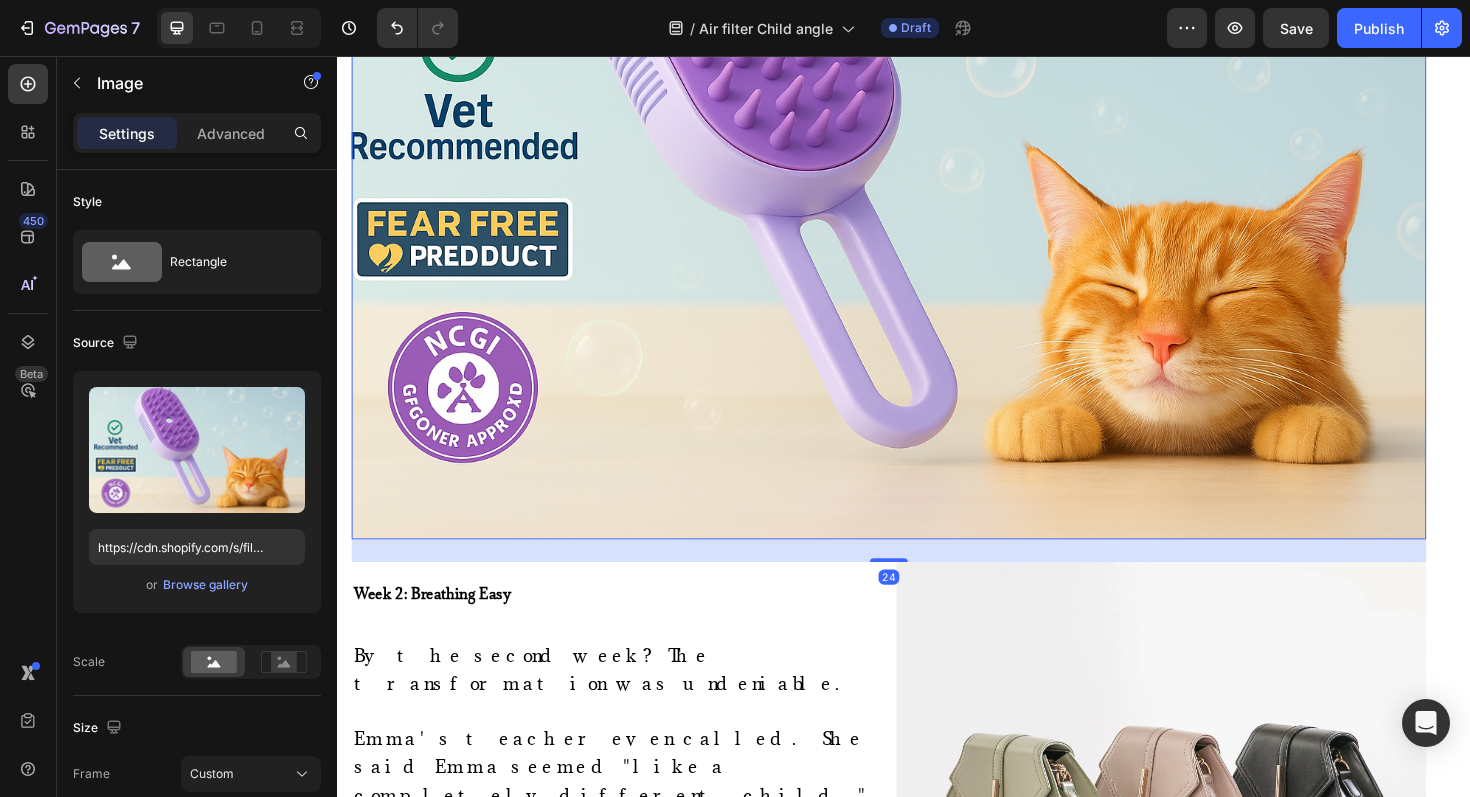 scroll, scrollTop: 7394, scrollLeft: 0, axis: vertical 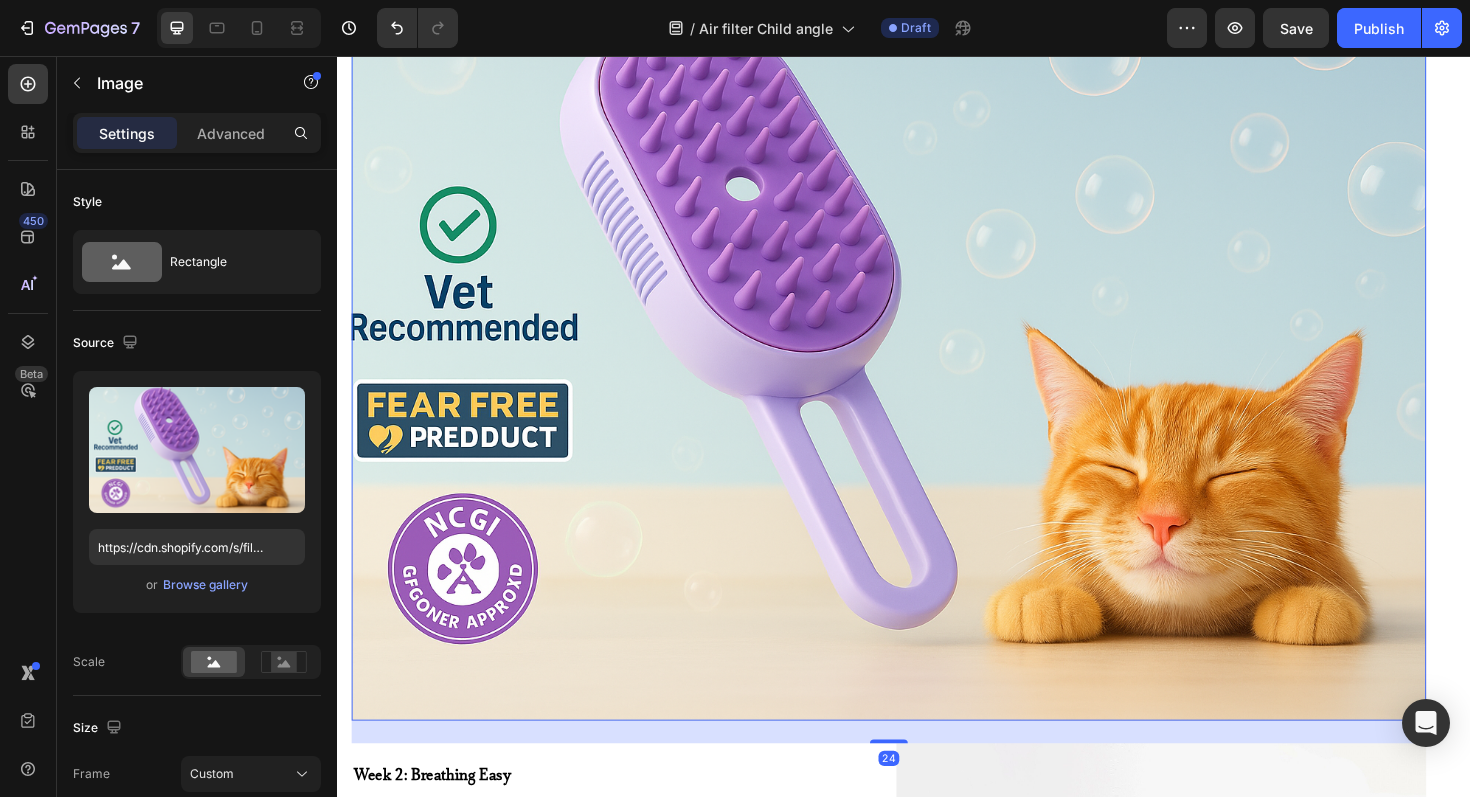 click 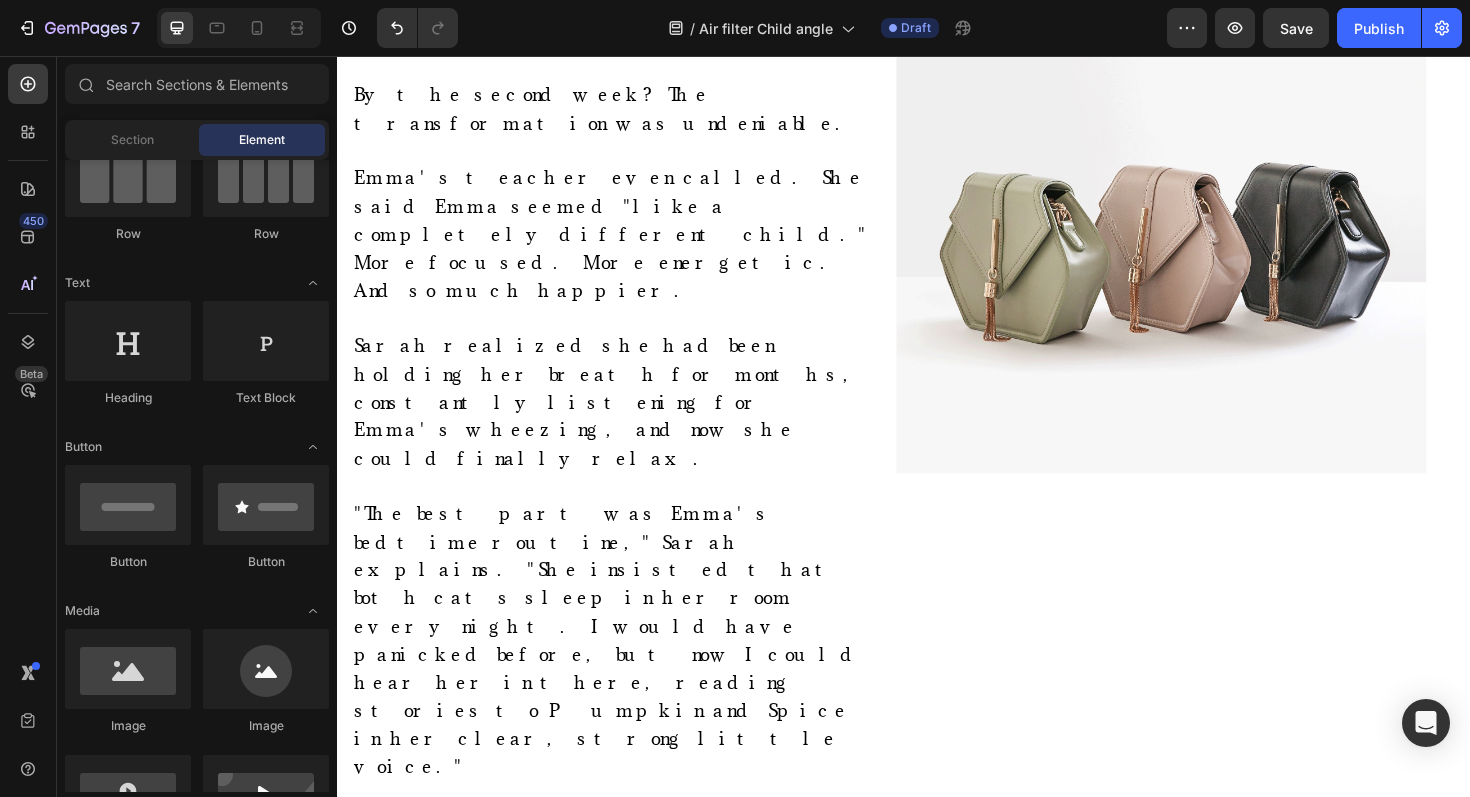 scroll, scrollTop: 7357, scrollLeft: 0, axis: vertical 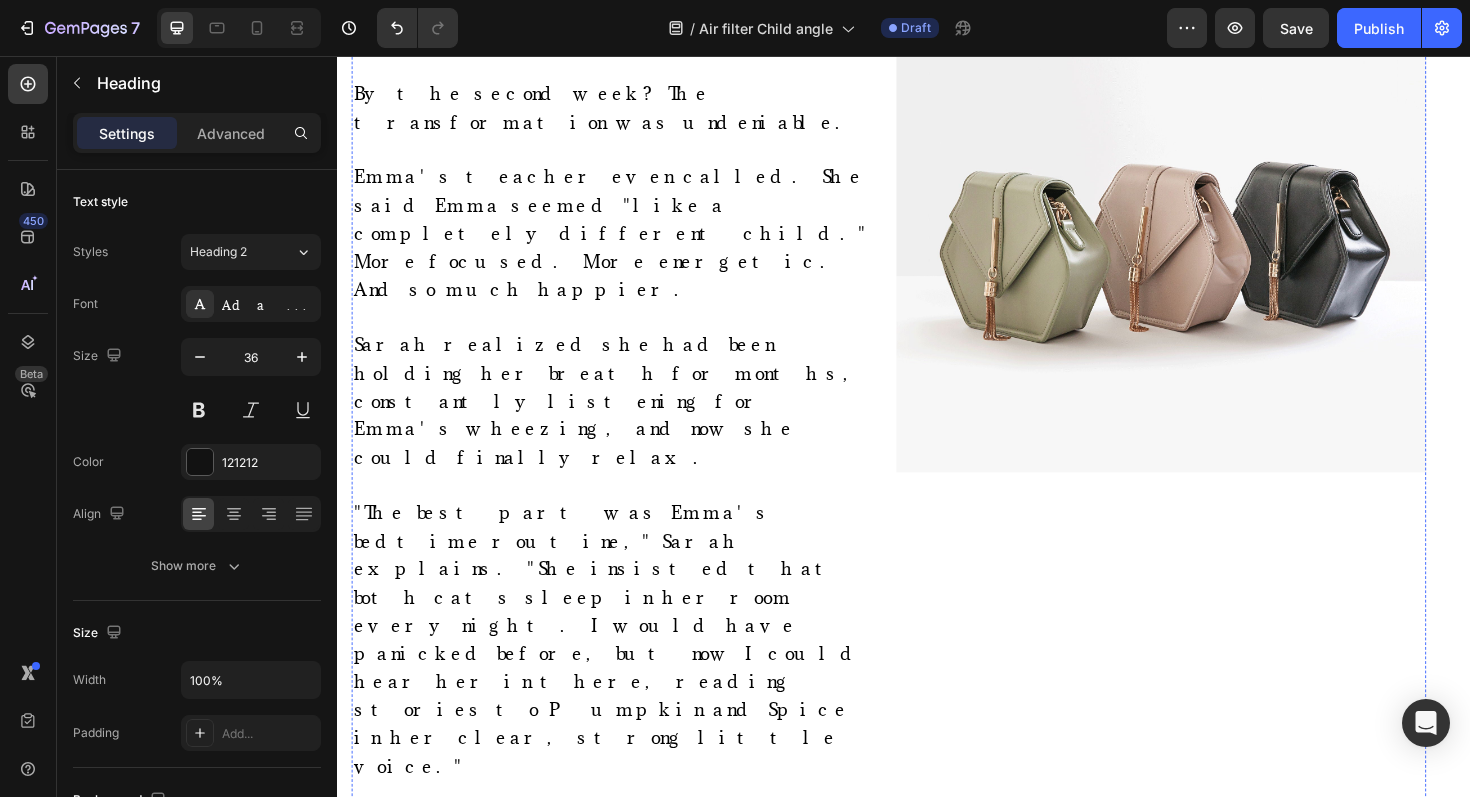 click on "Week 2: Breathing Easy" at bounding box center [437, 30] 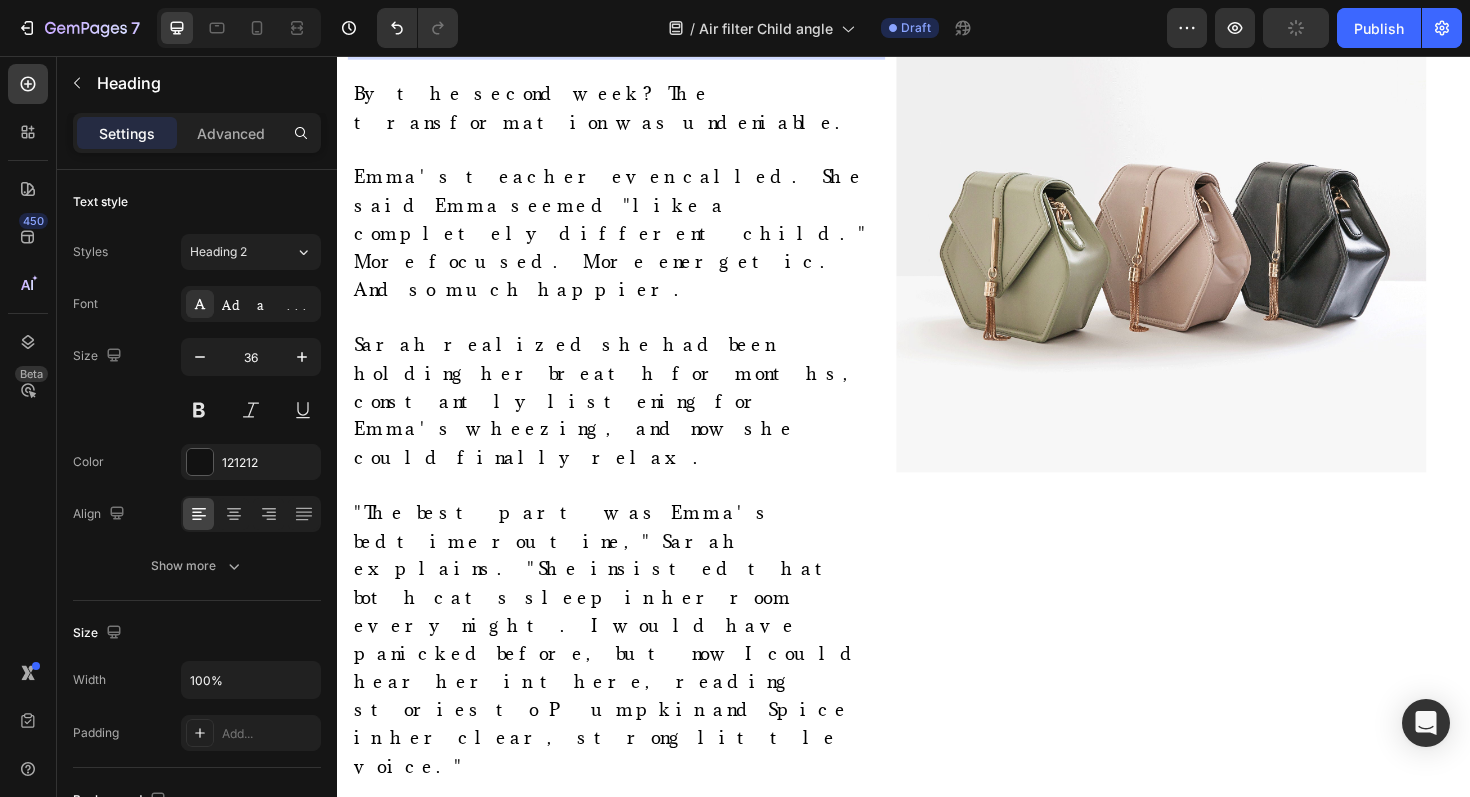 click on "Week 2: Breathing Easy" at bounding box center (437, 30) 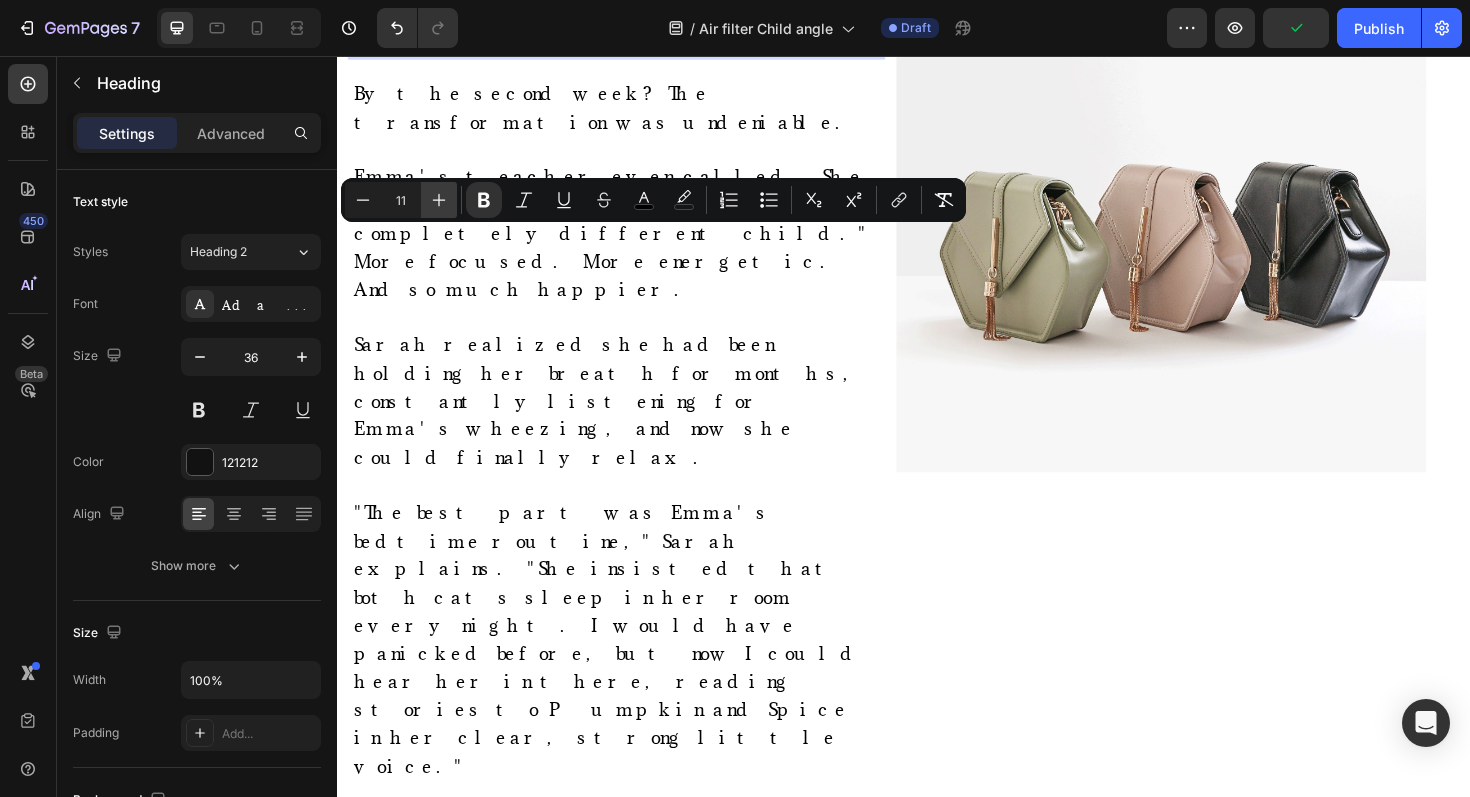 click 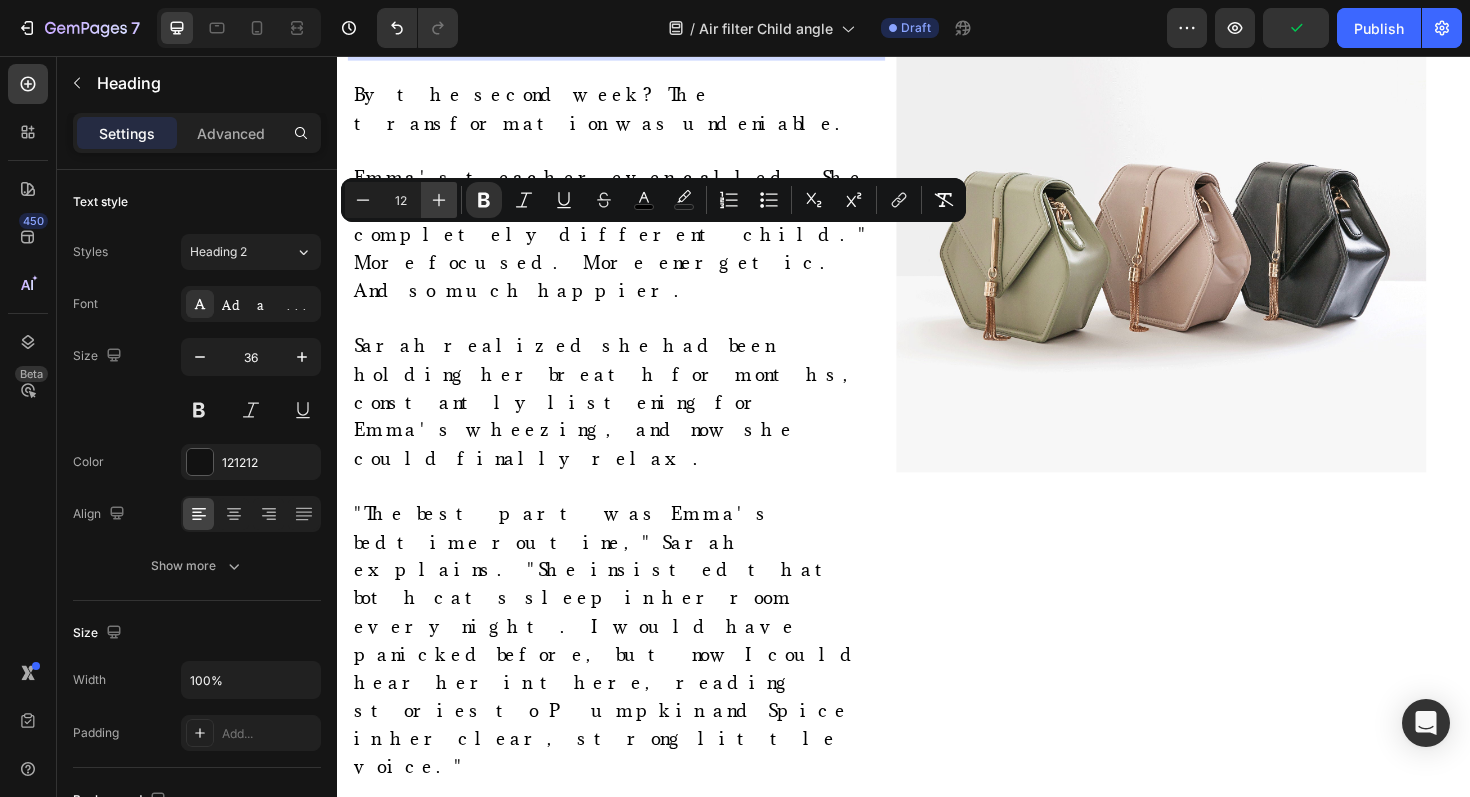 click 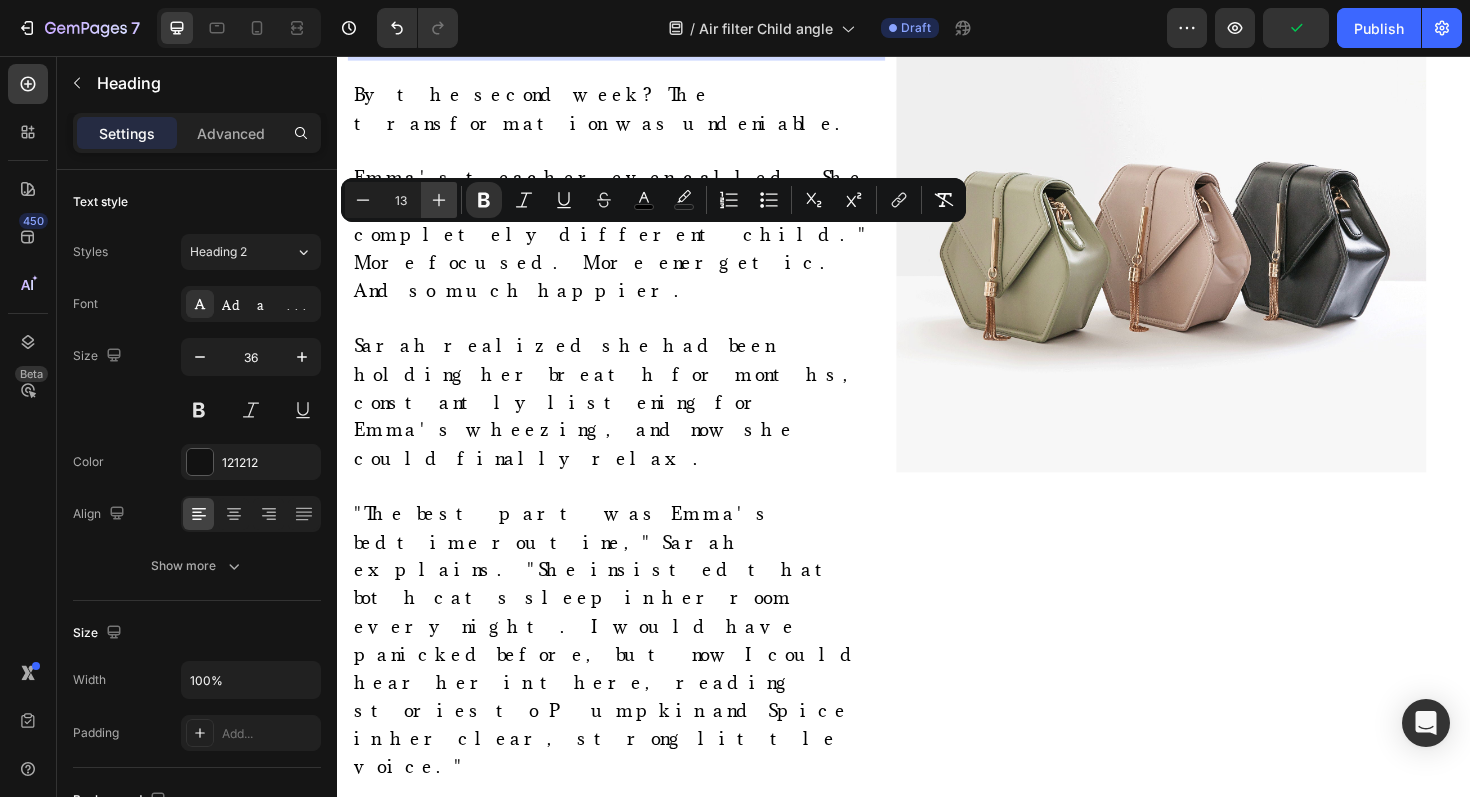 click 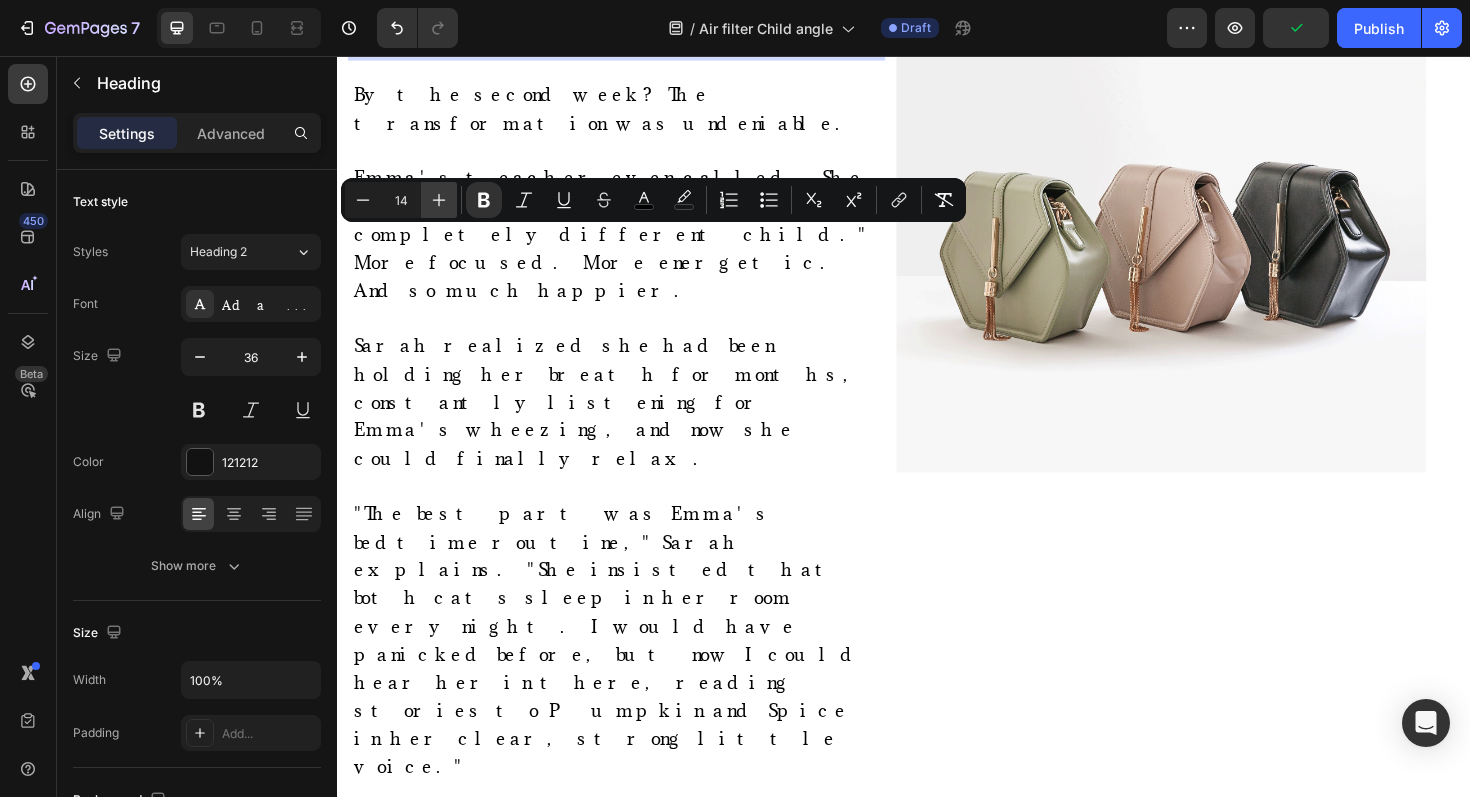 click 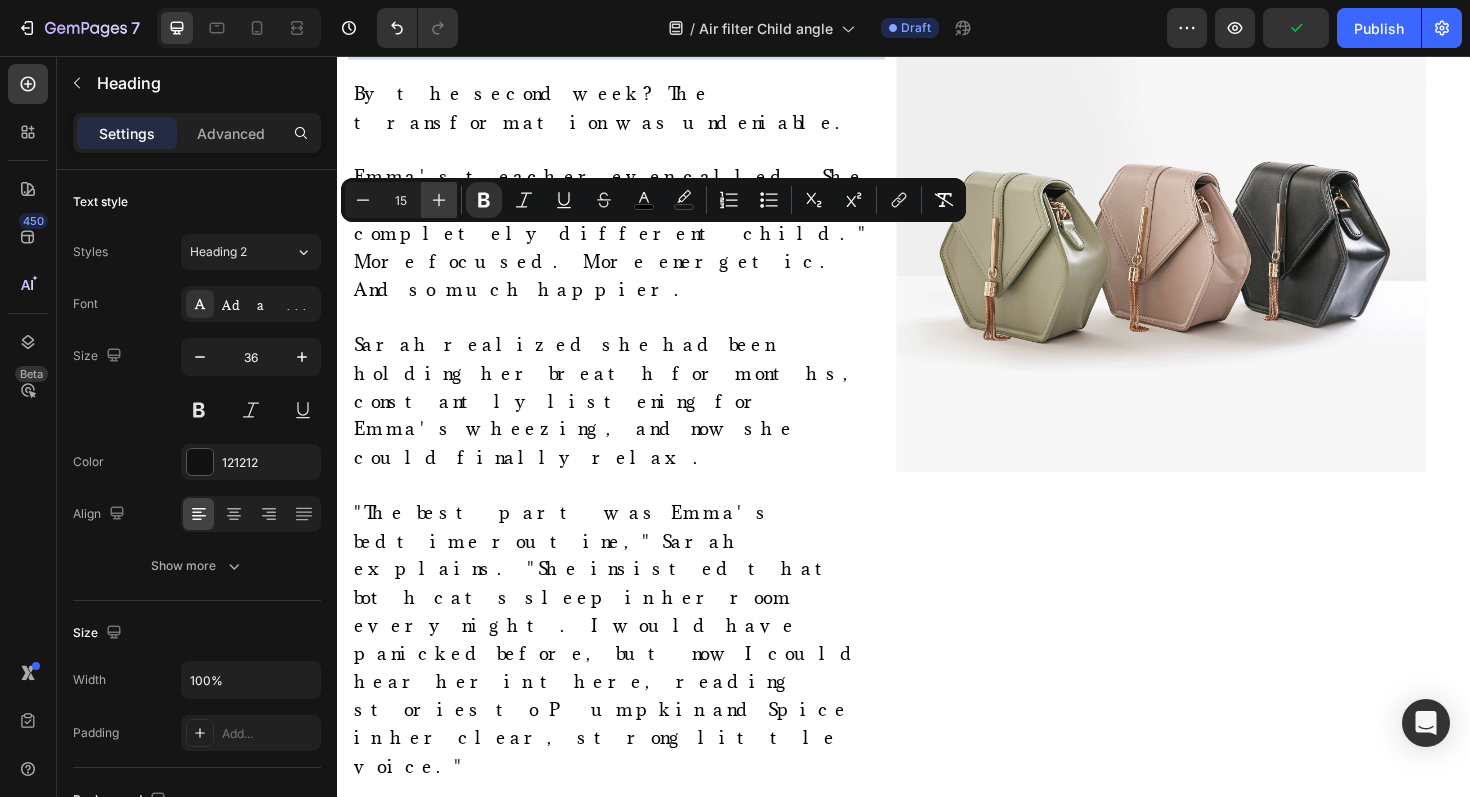 click 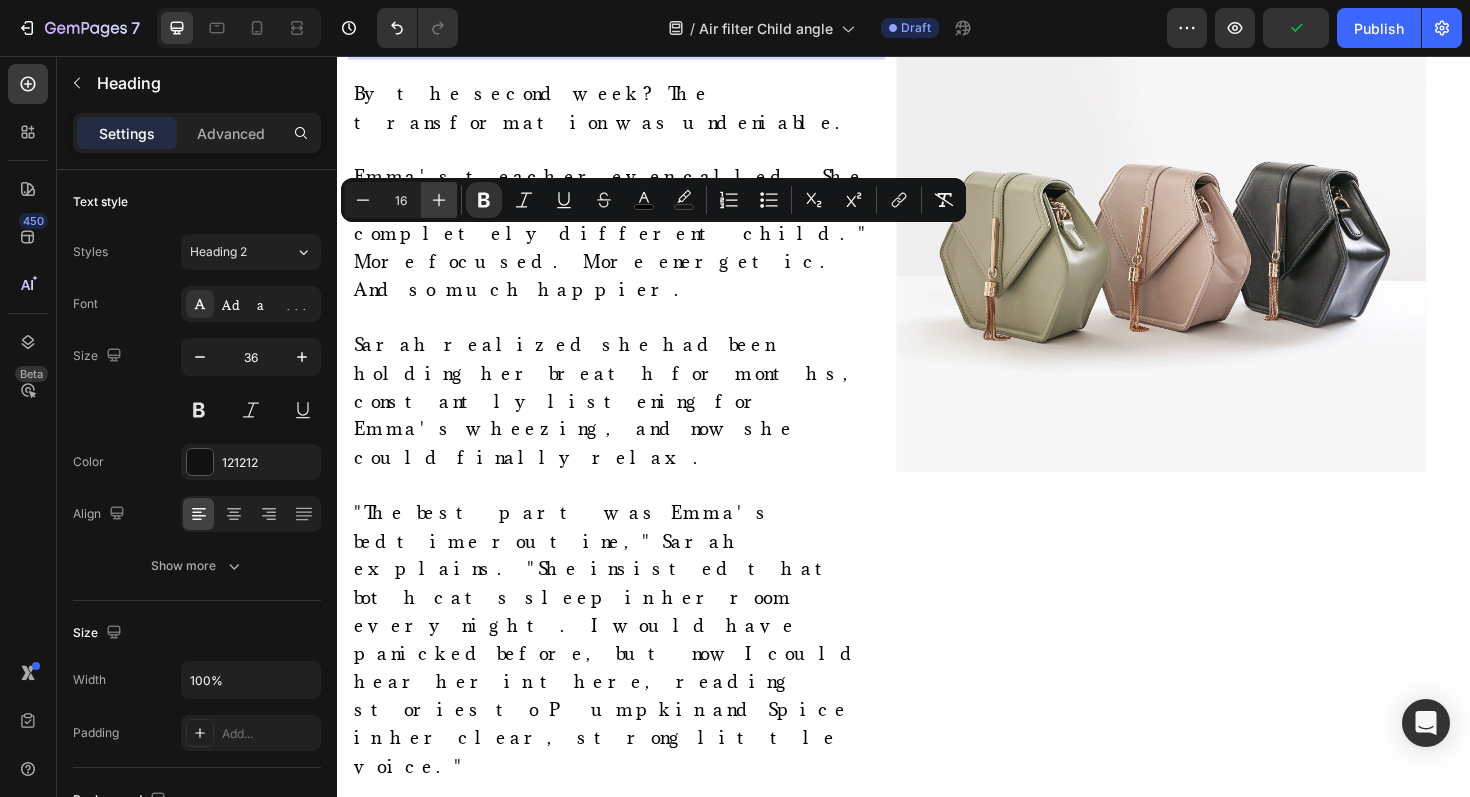 click 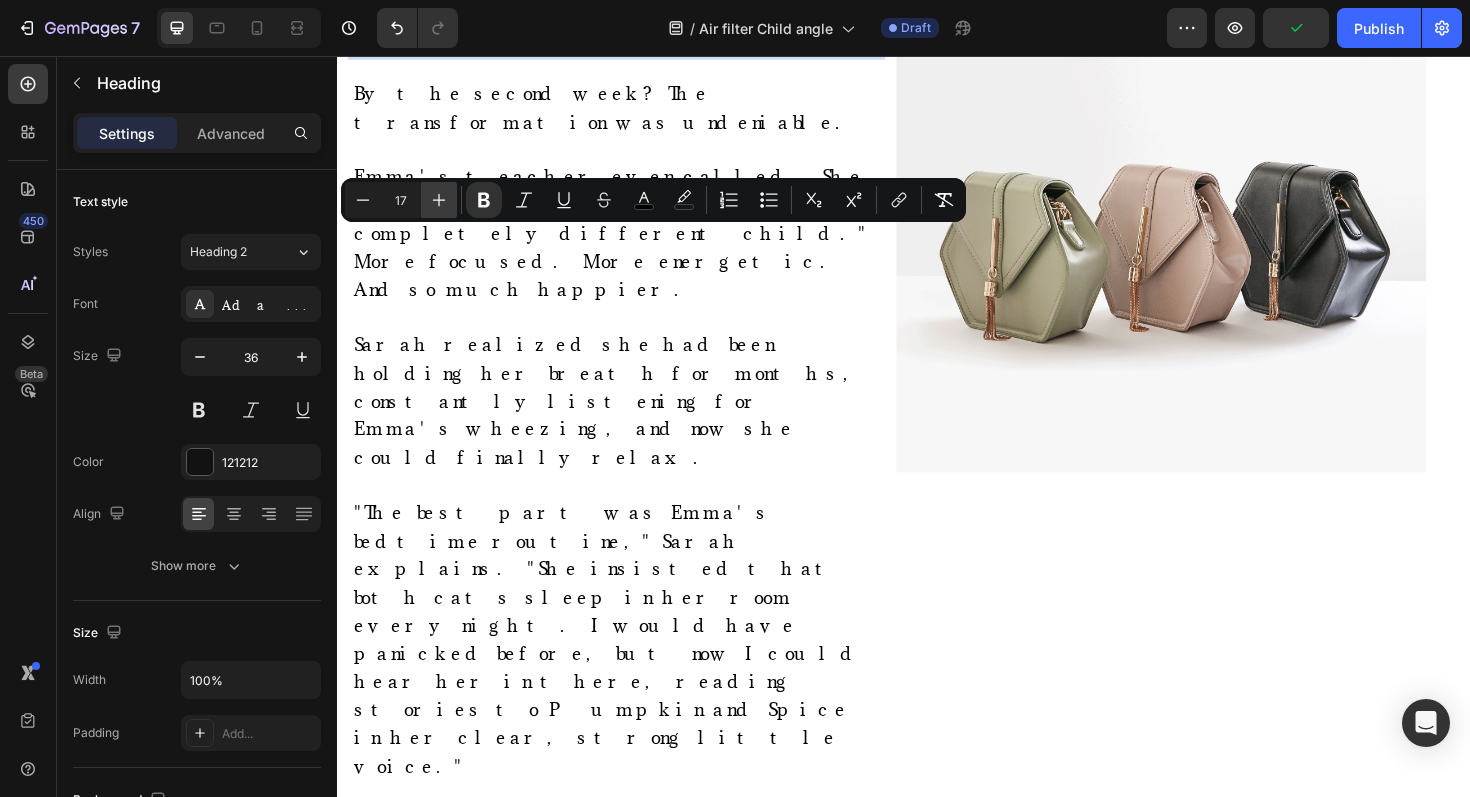 click 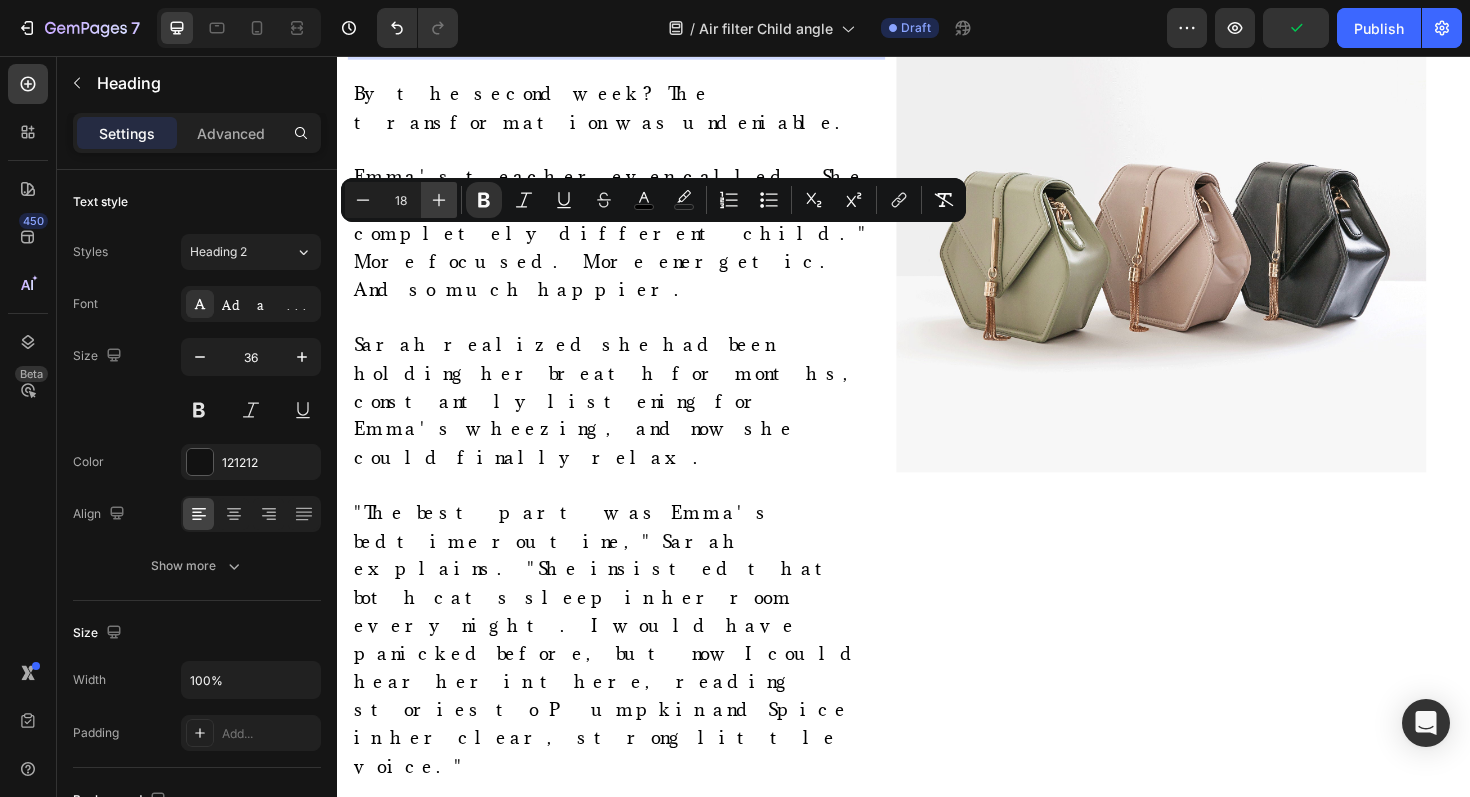 click 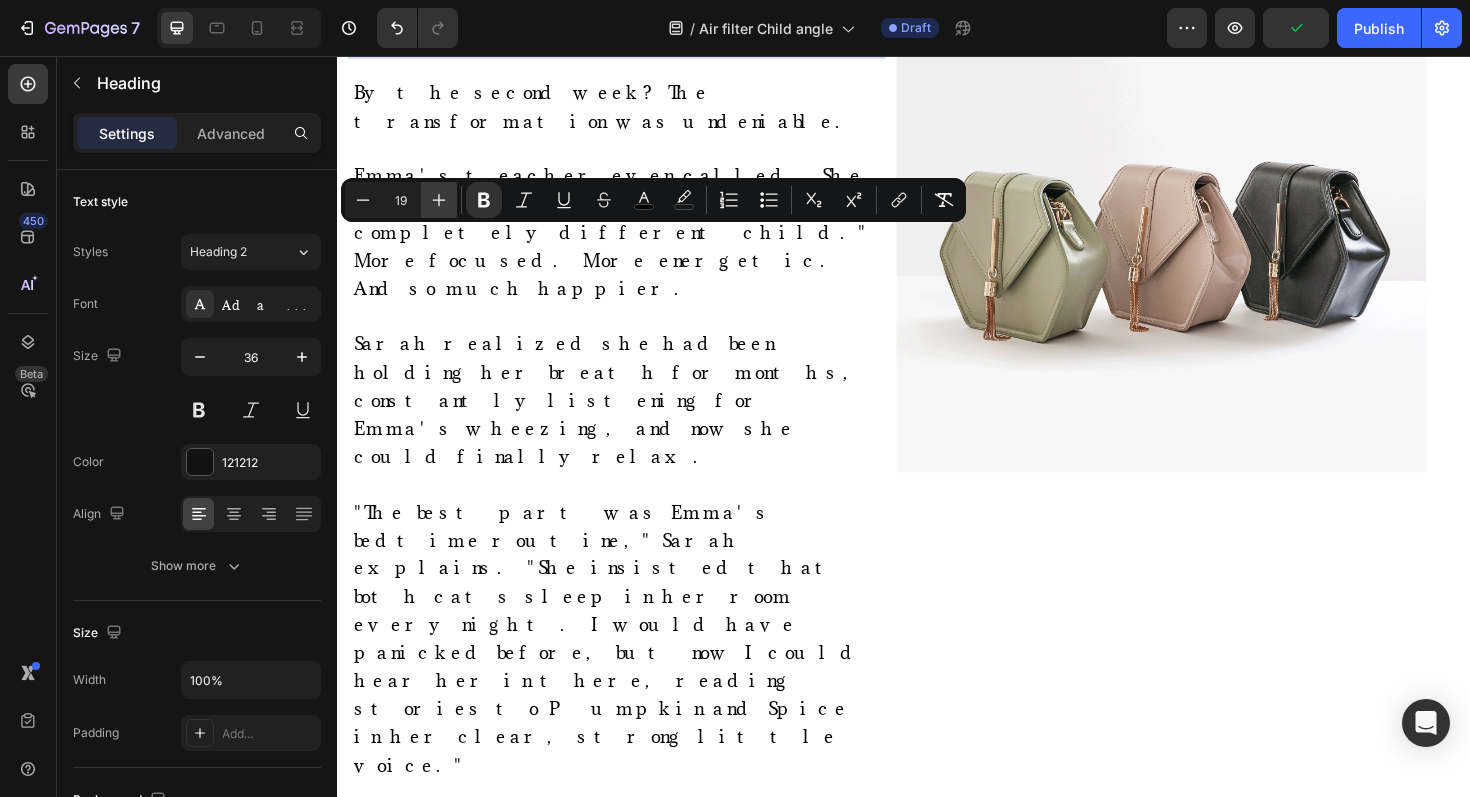 click 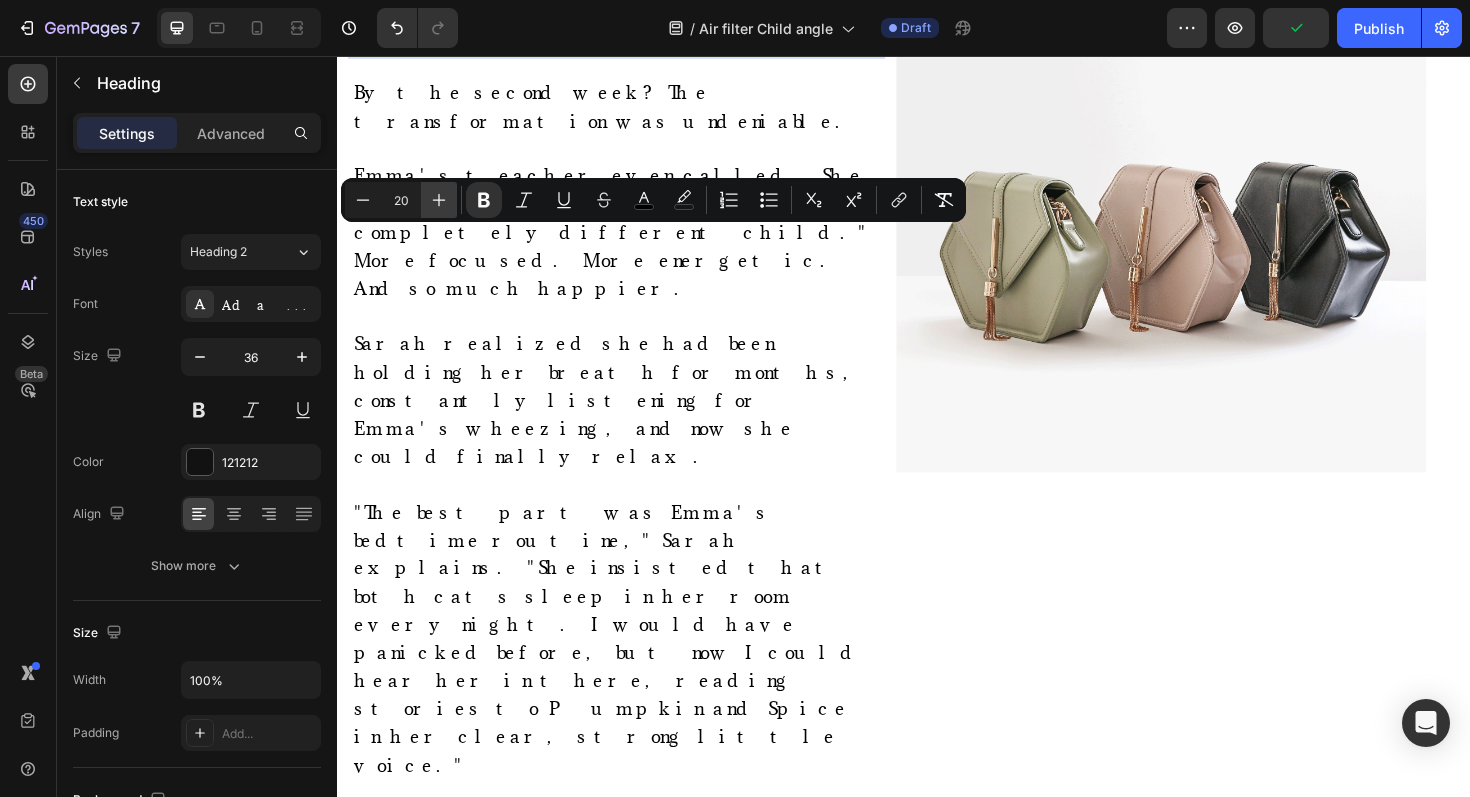 click 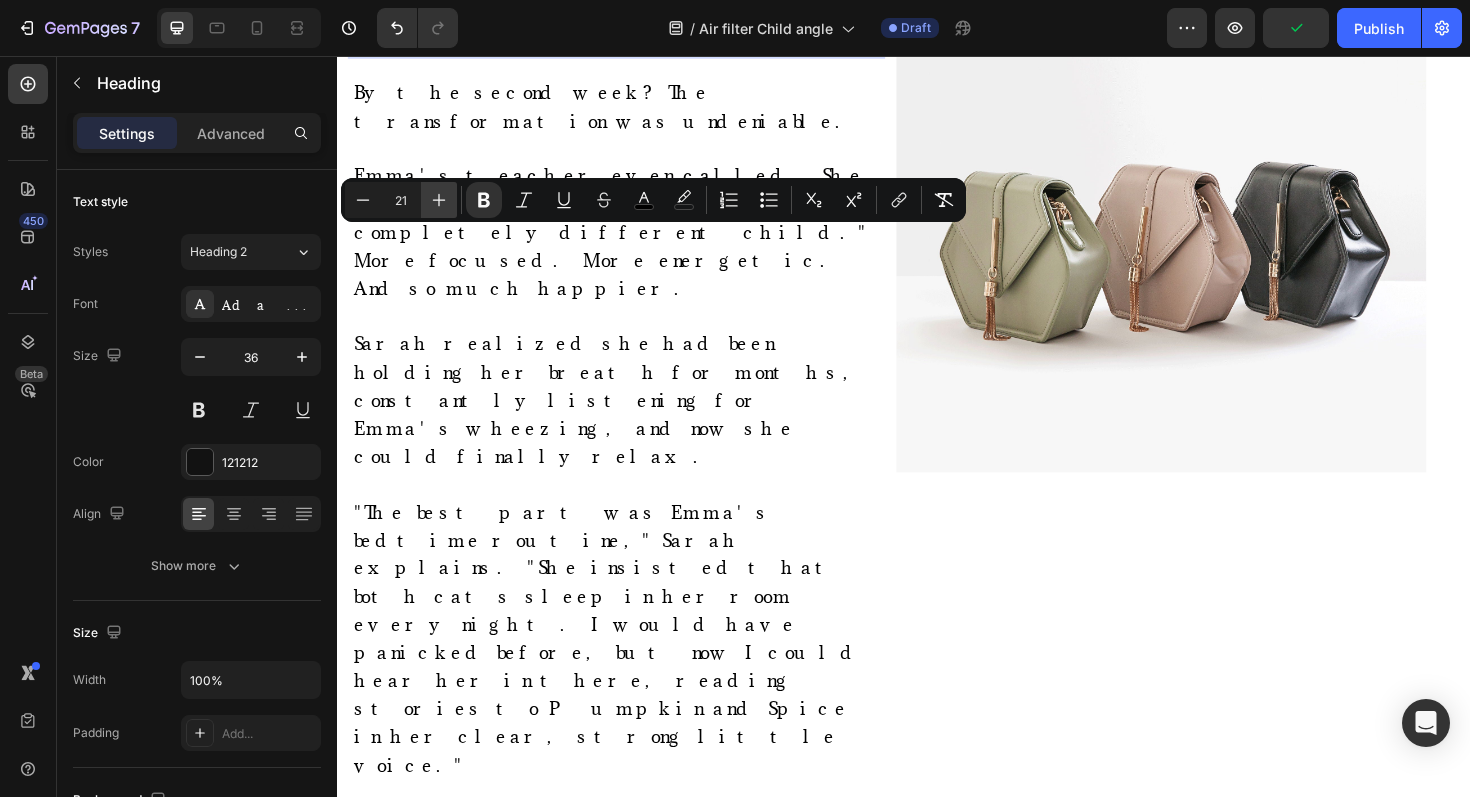 click 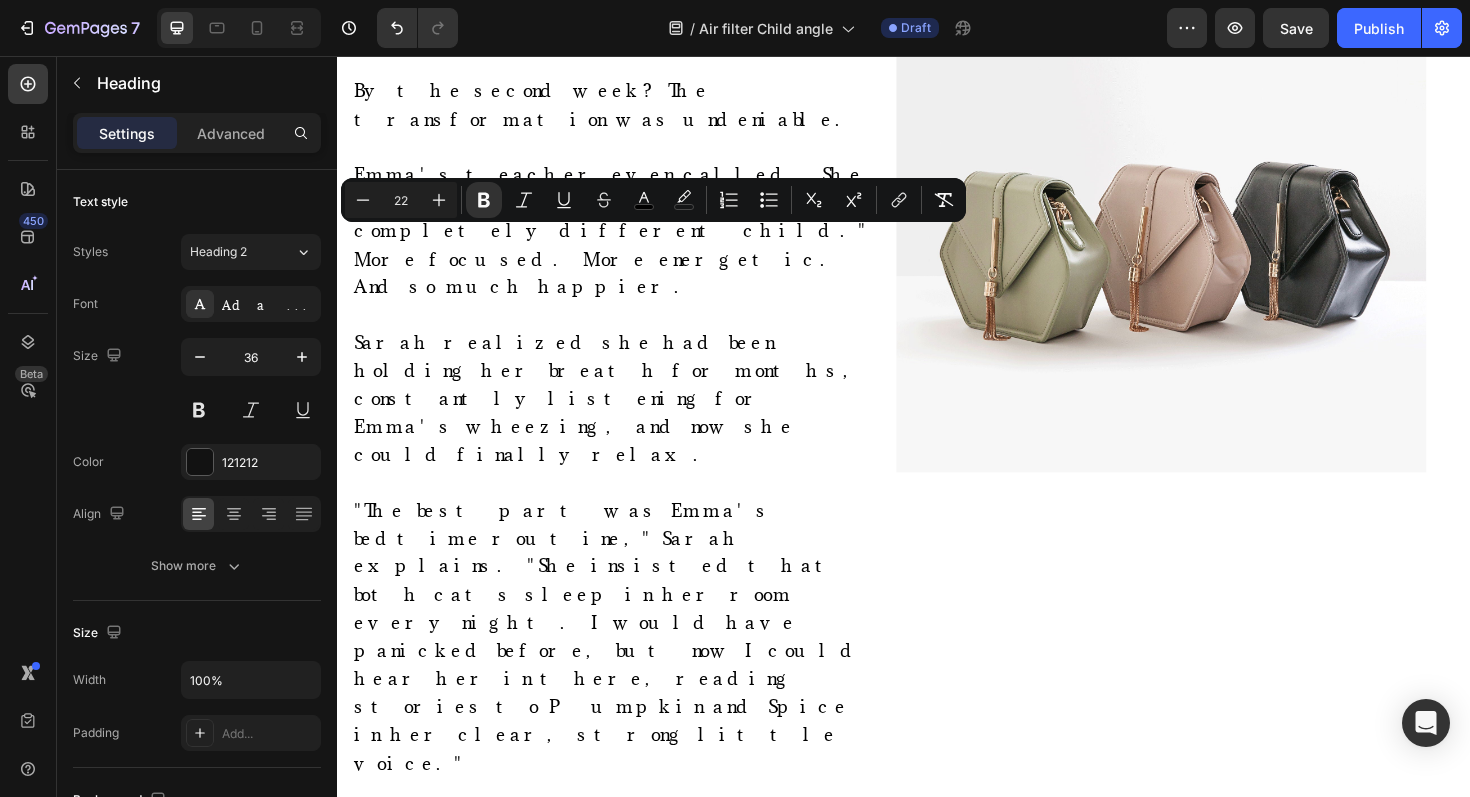 click on "Minus 22 Plus Bold Italic Underline       Strikethrough
color
color Numbered List Bulleted List Subscript Superscript       link Remove Format" at bounding box center (653, 200) 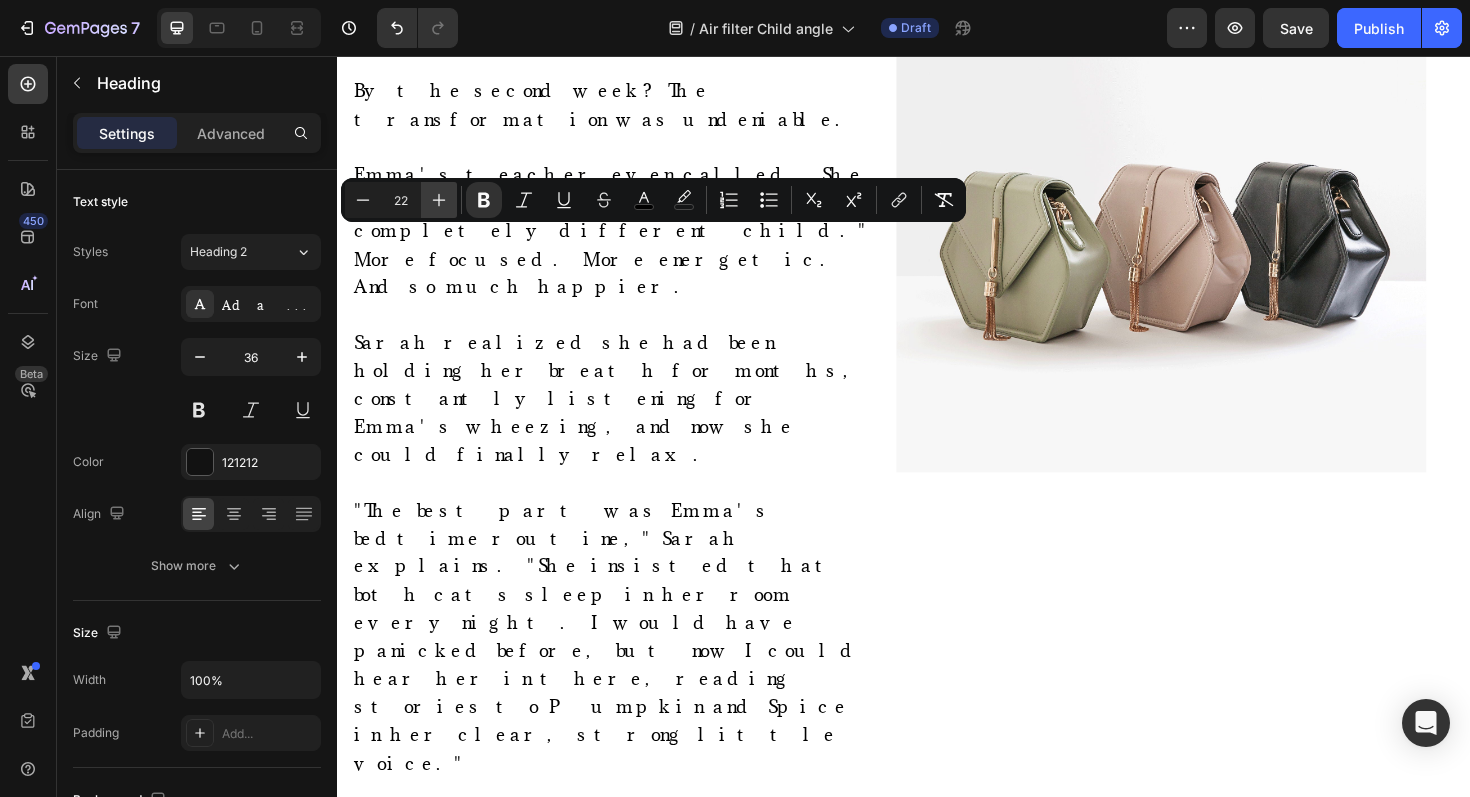 click on "Plus" at bounding box center [439, 200] 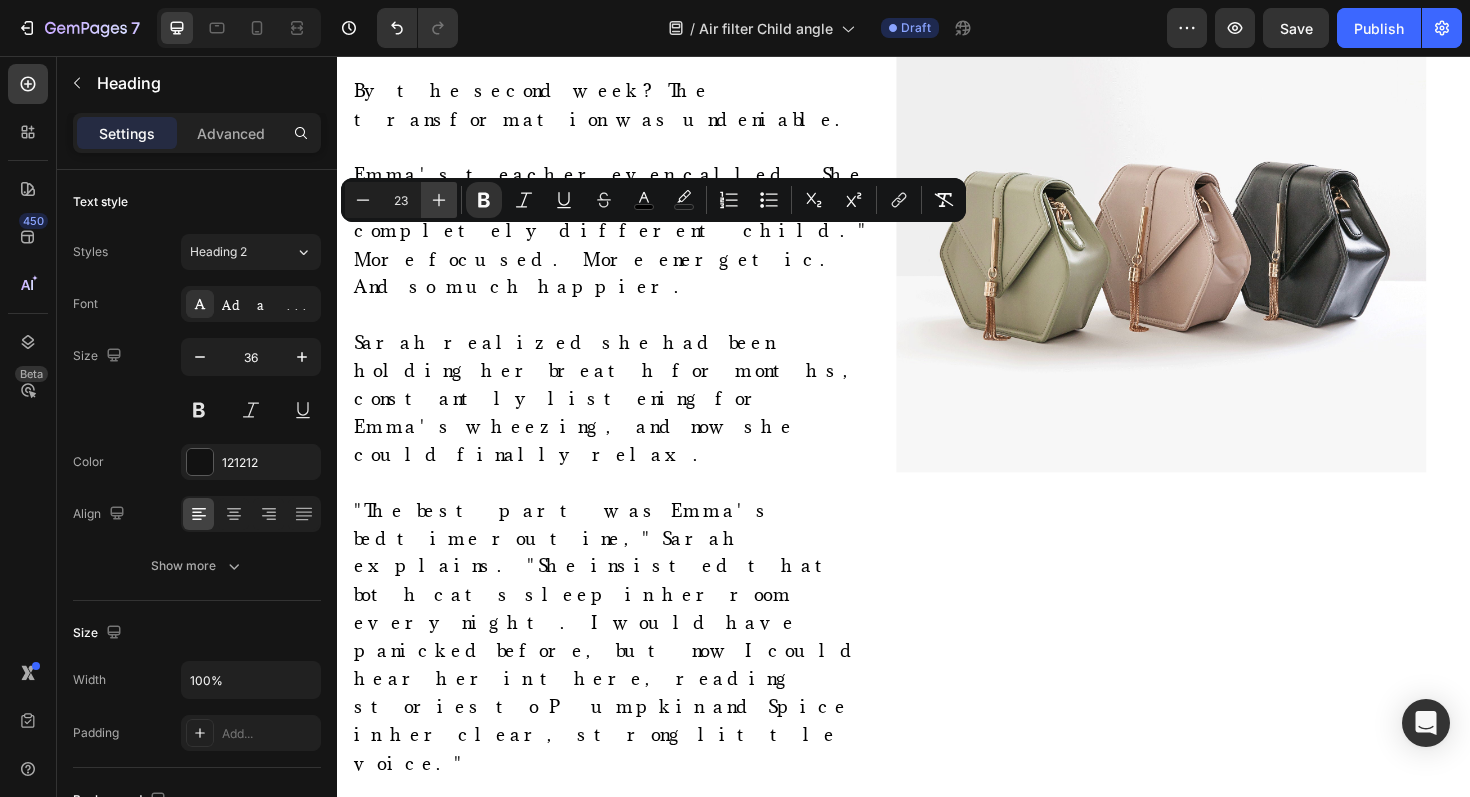 click on "Plus" at bounding box center (439, 200) 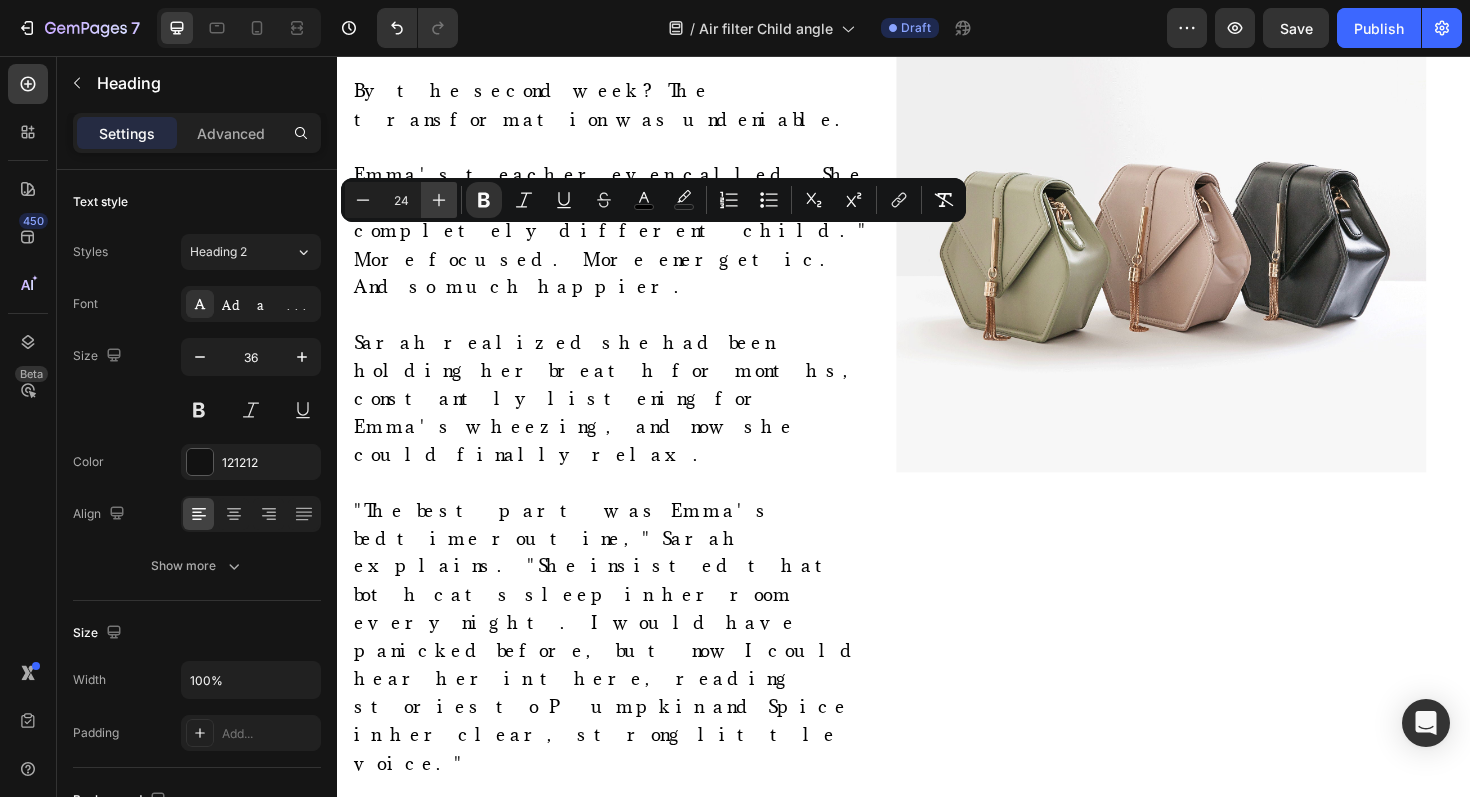 click on "Plus" at bounding box center [439, 200] 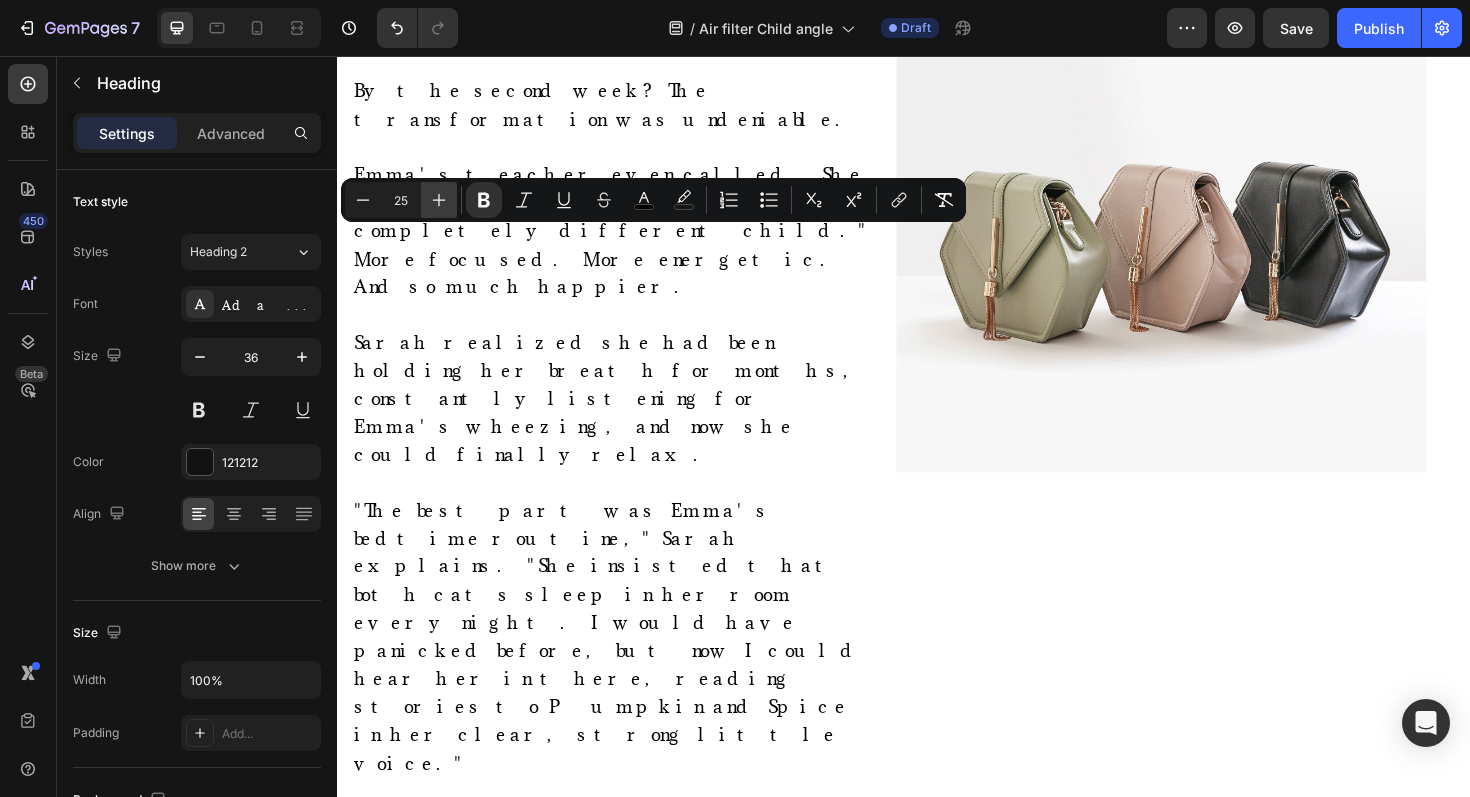 click on "Plus" at bounding box center (439, 200) 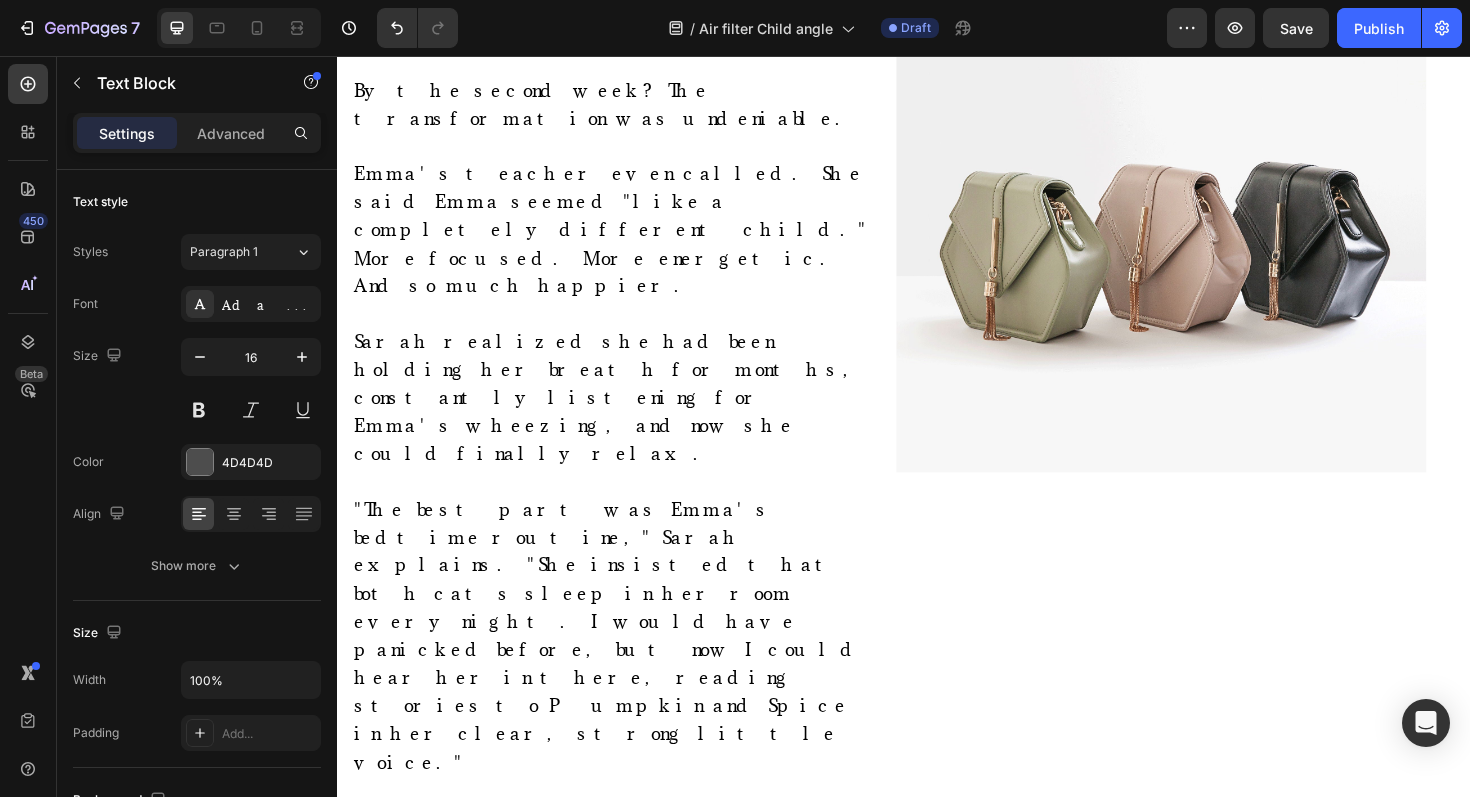 click on "By the second week? The transformation was undeniable." at bounding box center (619, 107) 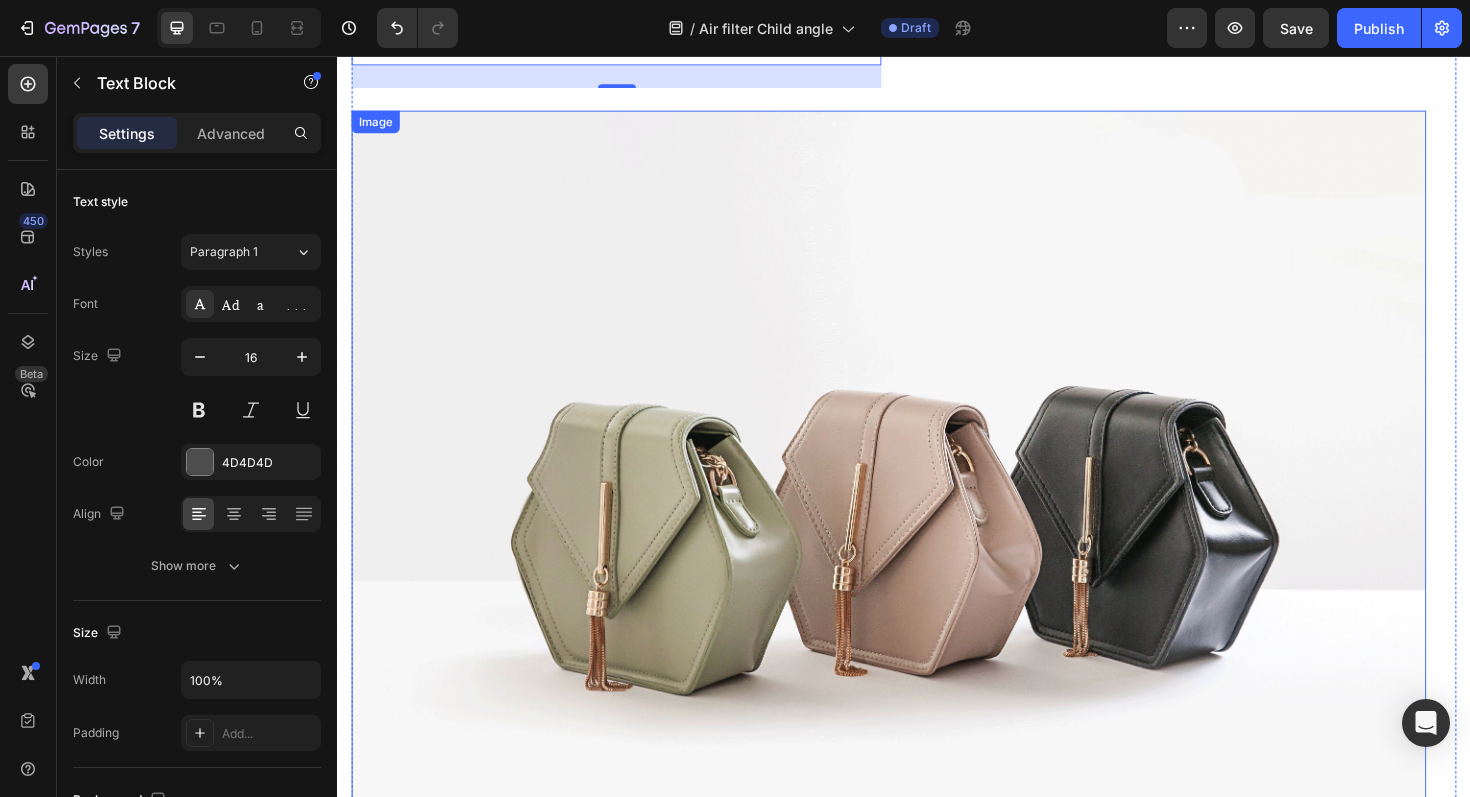 scroll, scrollTop: 7971, scrollLeft: 0, axis: vertical 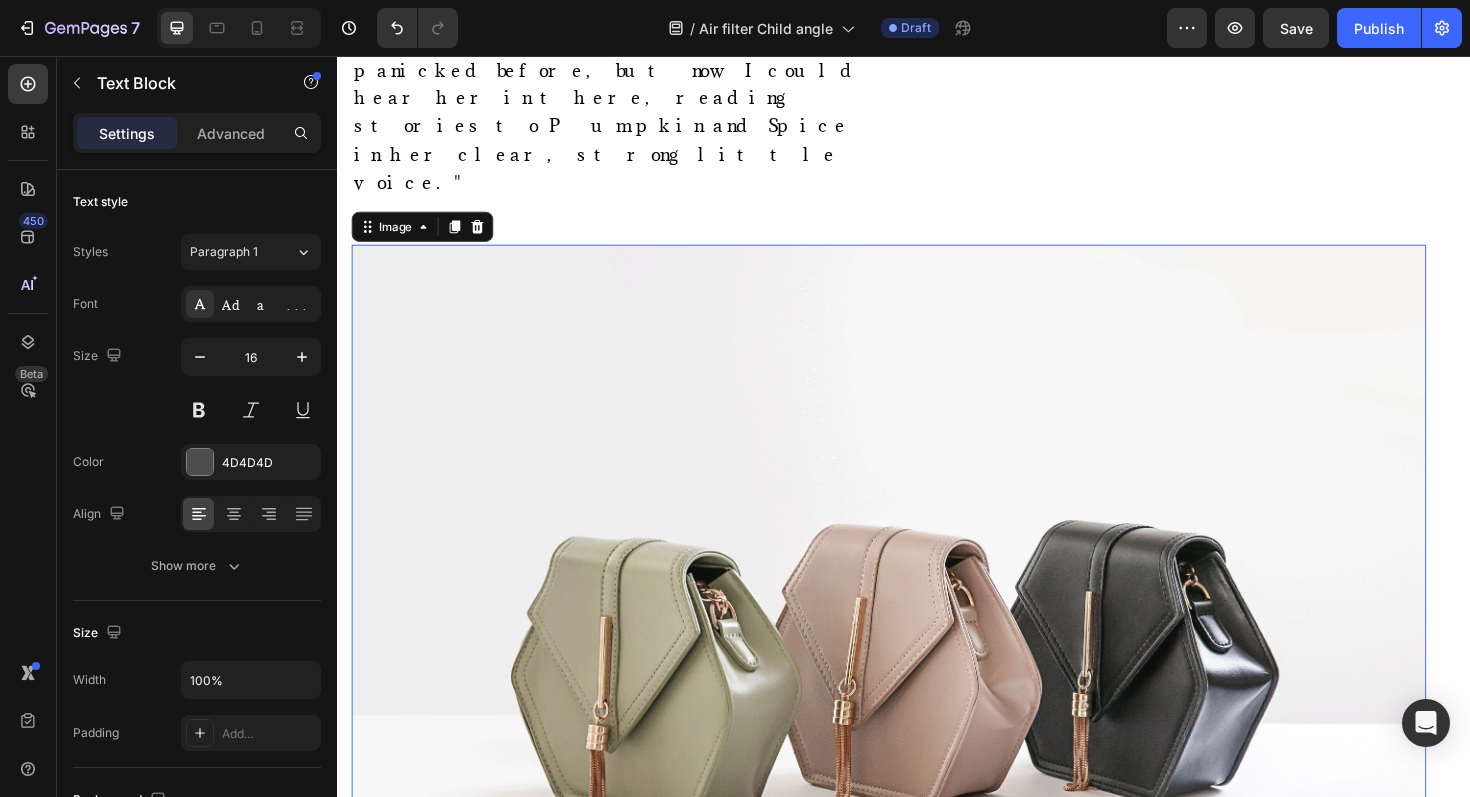 click at bounding box center [921, 683] 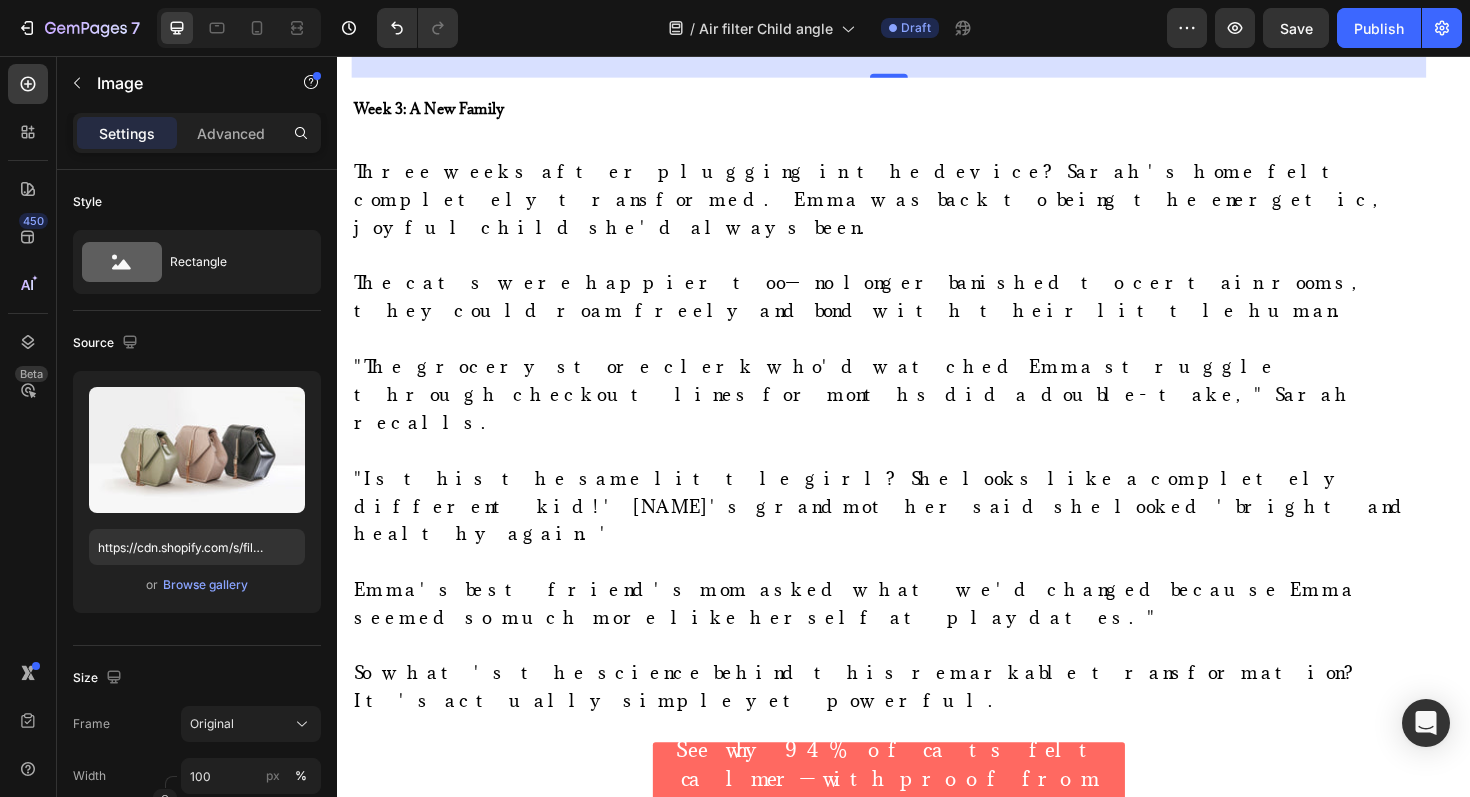 scroll, scrollTop: 9032, scrollLeft: 0, axis: vertical 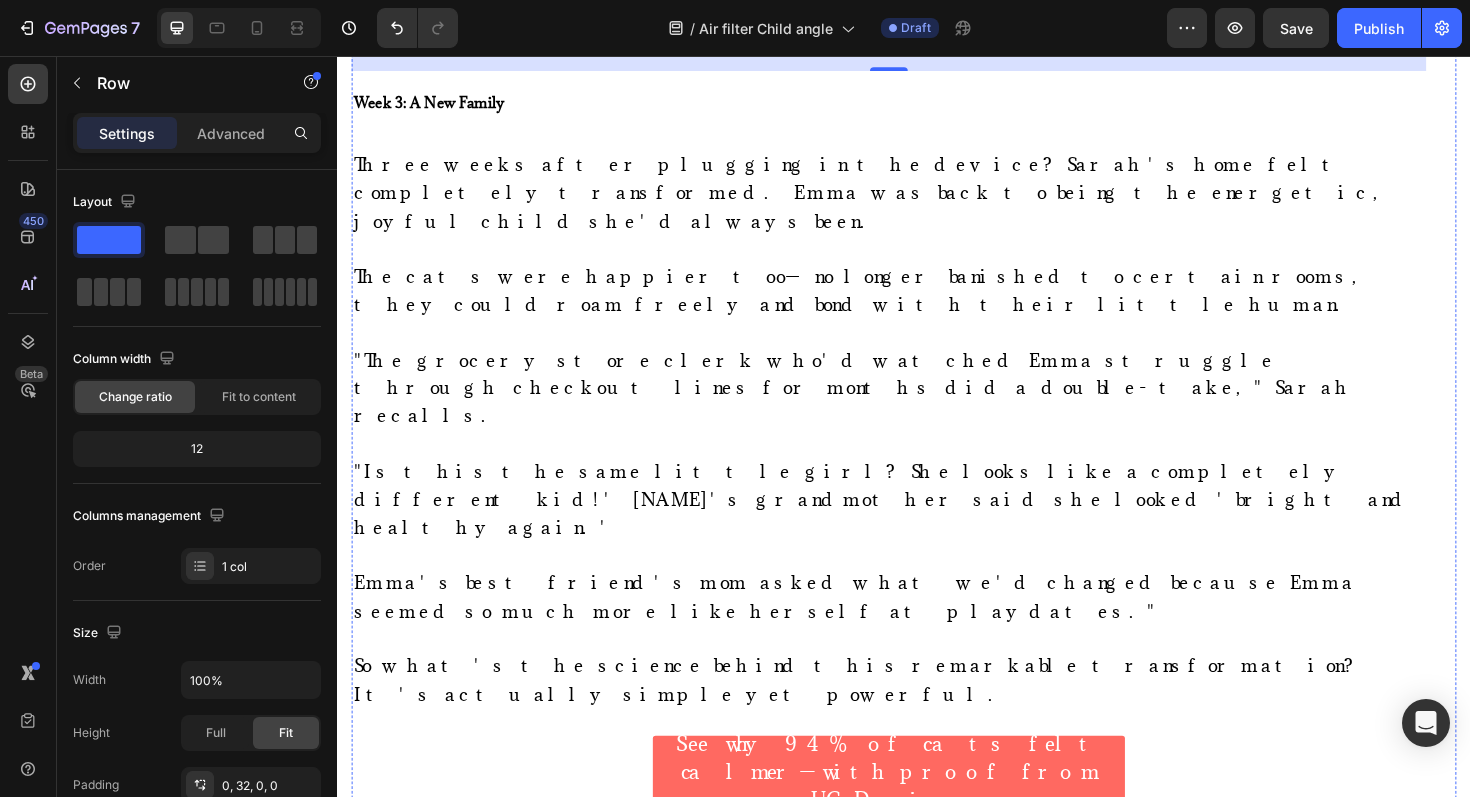 click on "See why 94% of cats felt calmer—with proof from UC Davis. Button" at bounding box center [921, 827] 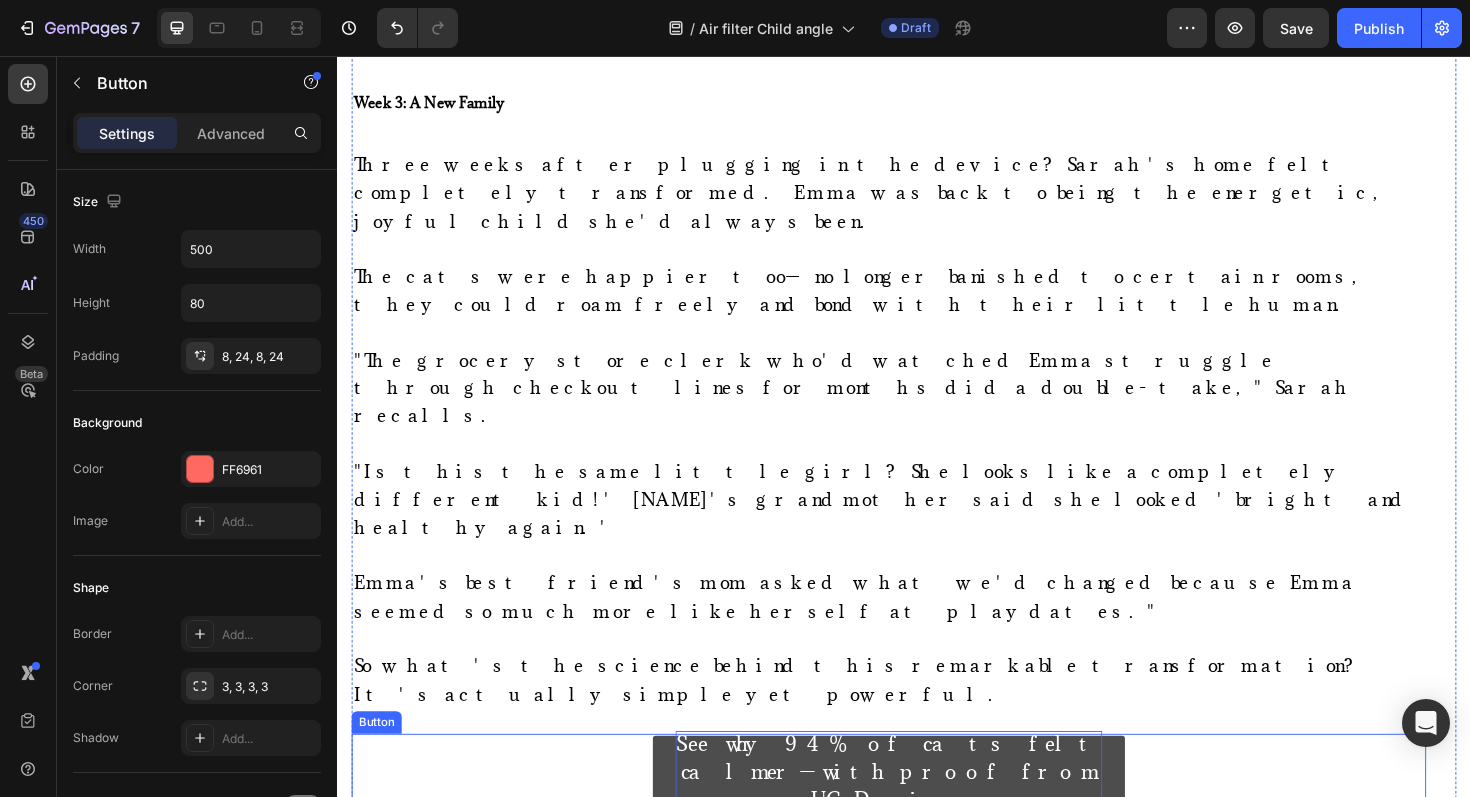 click on "See why 94% of cats felt calmer—with proof from UC Davis." at bounding box center [921, 815] 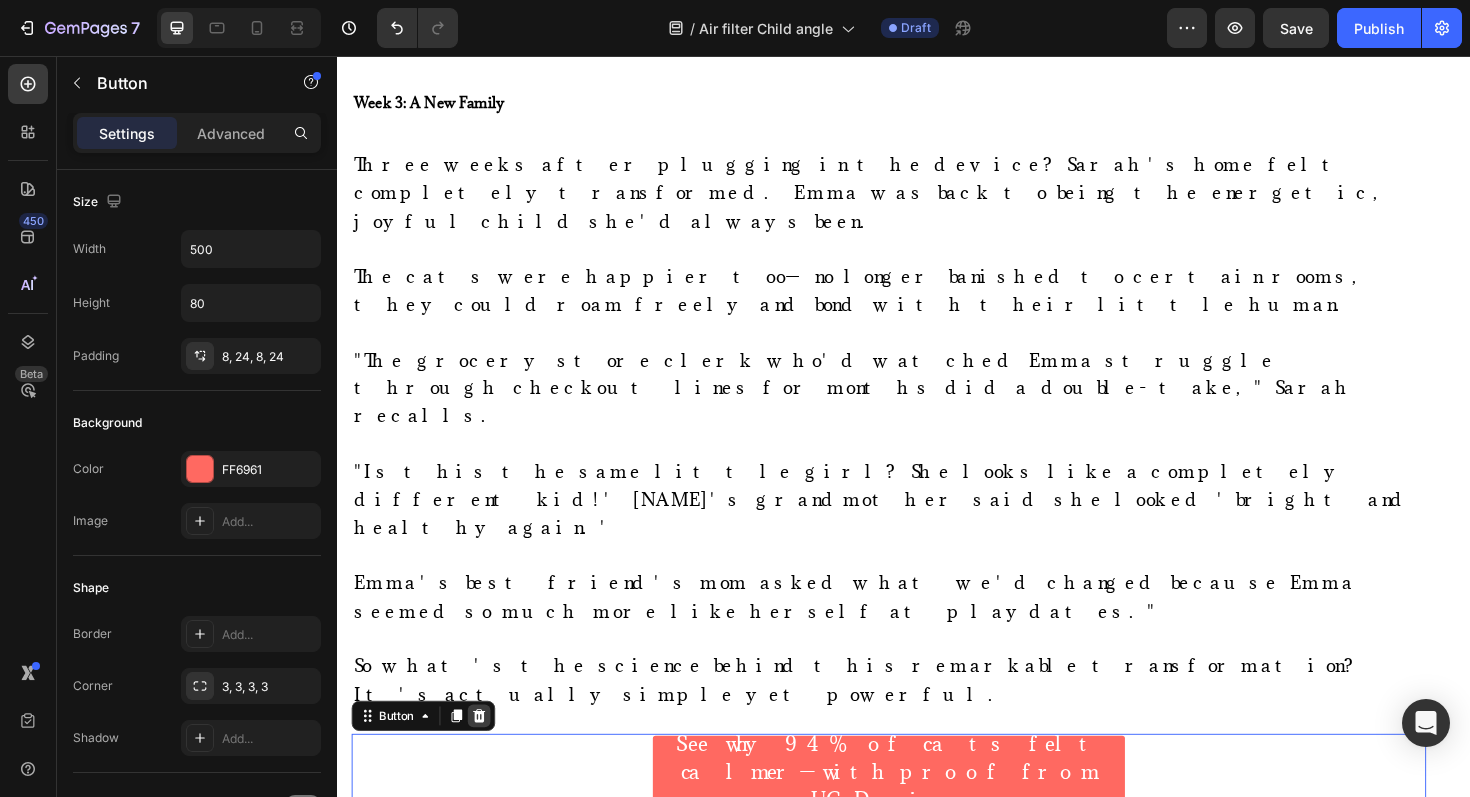 click 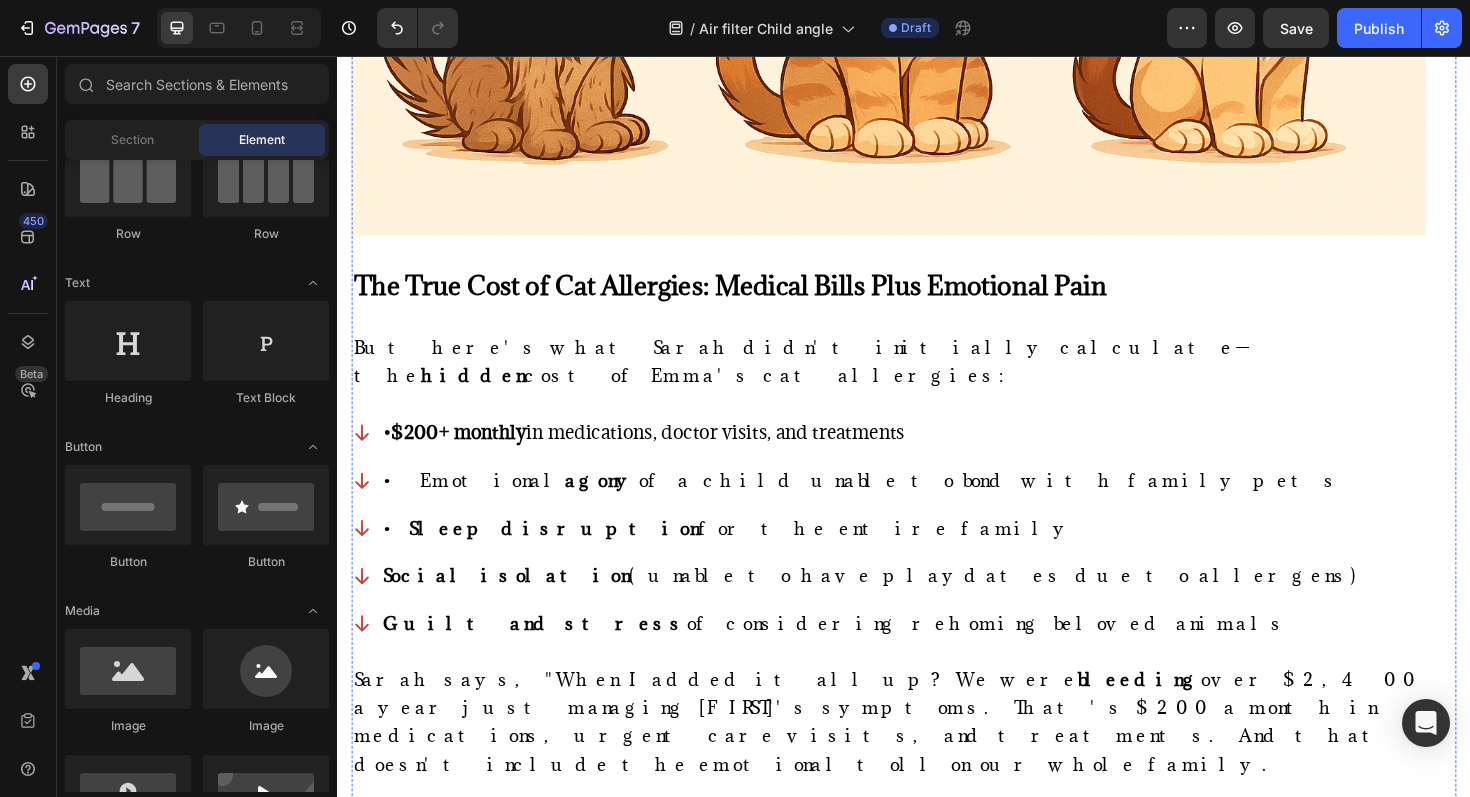 scroll, scrollTop: 11290, scrollLeft: 0, axis: vertical 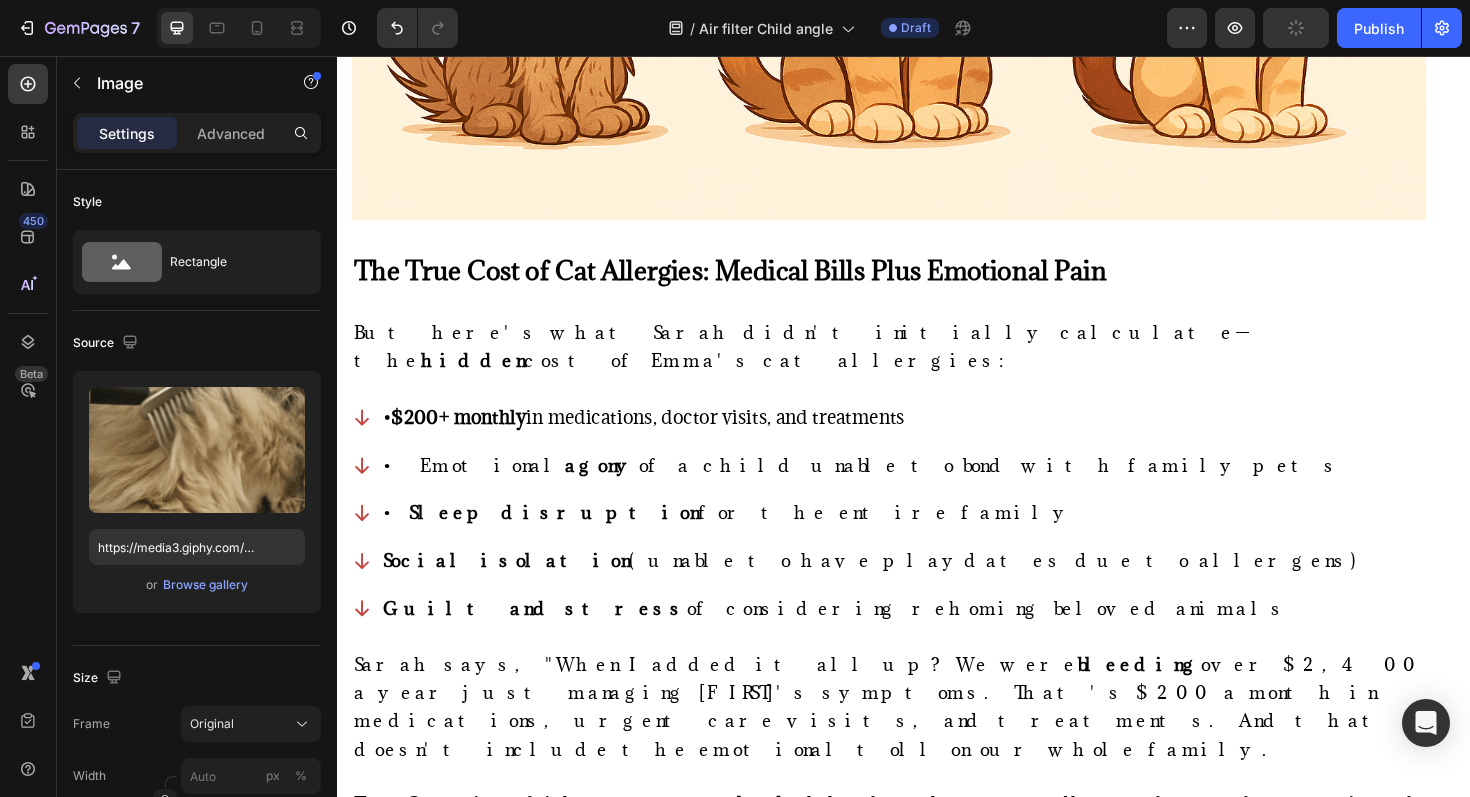 click at bounding box center [1207, 1230] 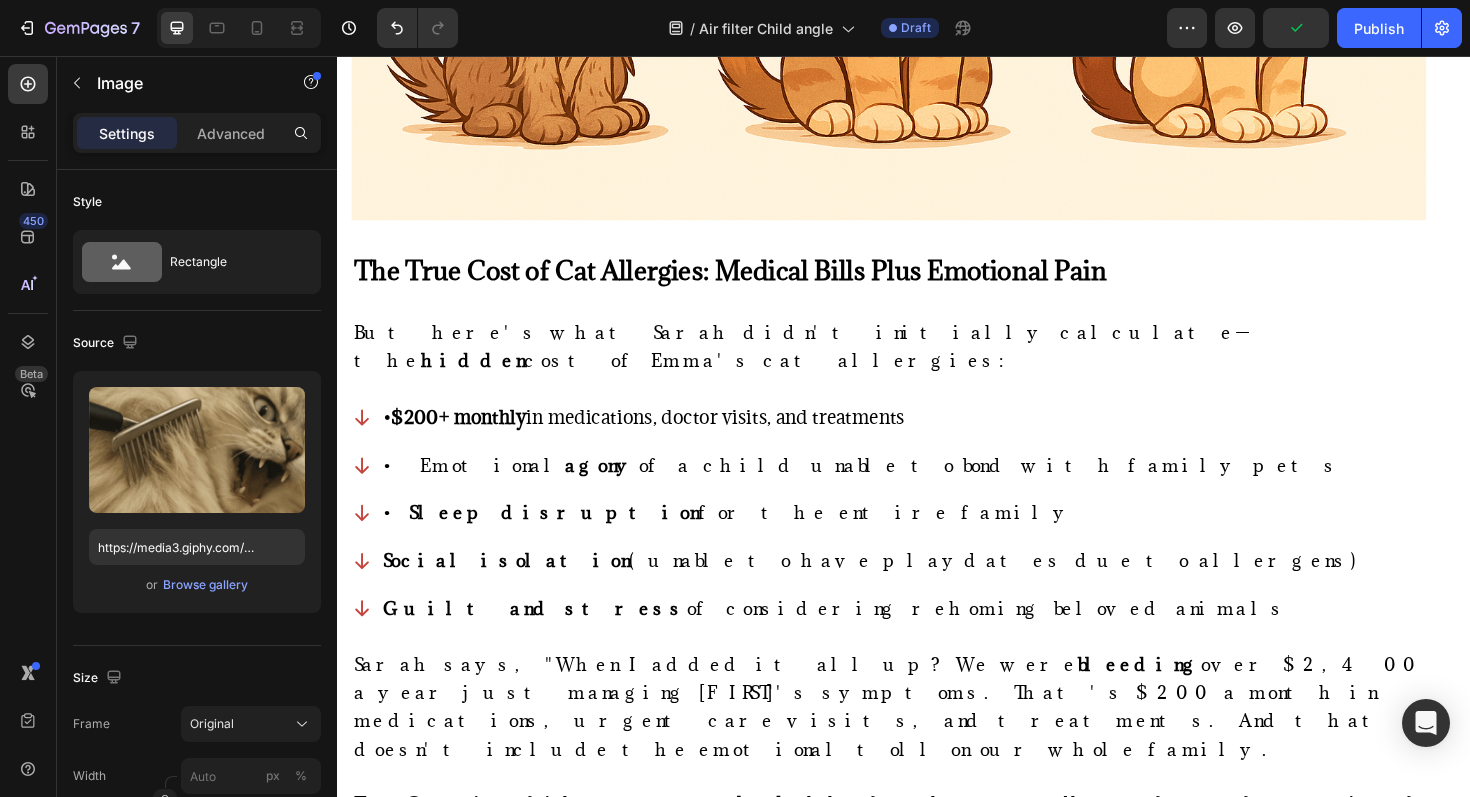 click on "Plug-and-play simplicity Works instantly  Whisper-quiet operation - Won't disturb sleep Child & pet safe - No ozone or harmful emissions Compact design - Smaller than a night light" at bounding box center (634, 1238) 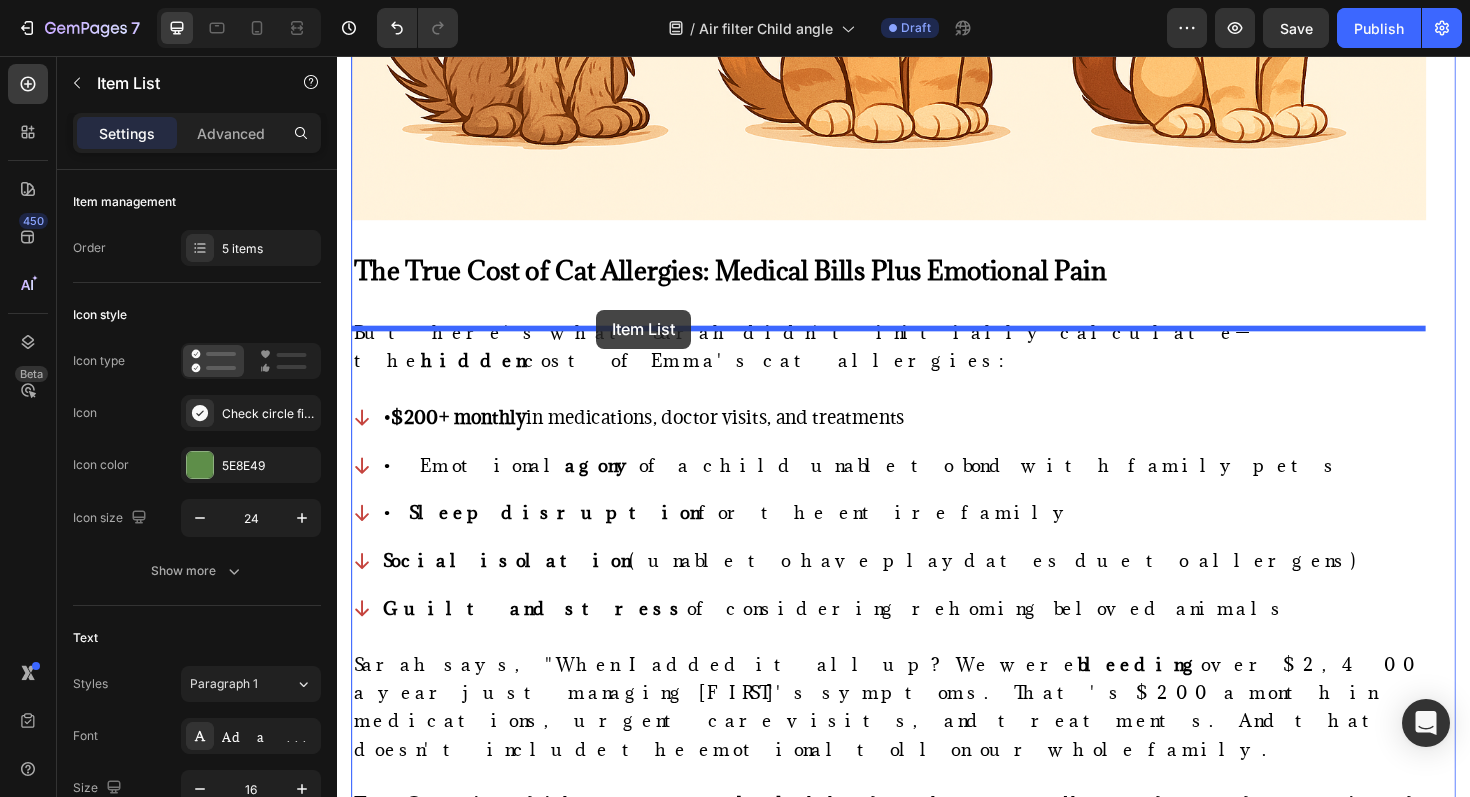 drag, startPoint x: 421, startPoint y: 331, endPoint x: 611, endPoint y: 325, distance: 190.09471 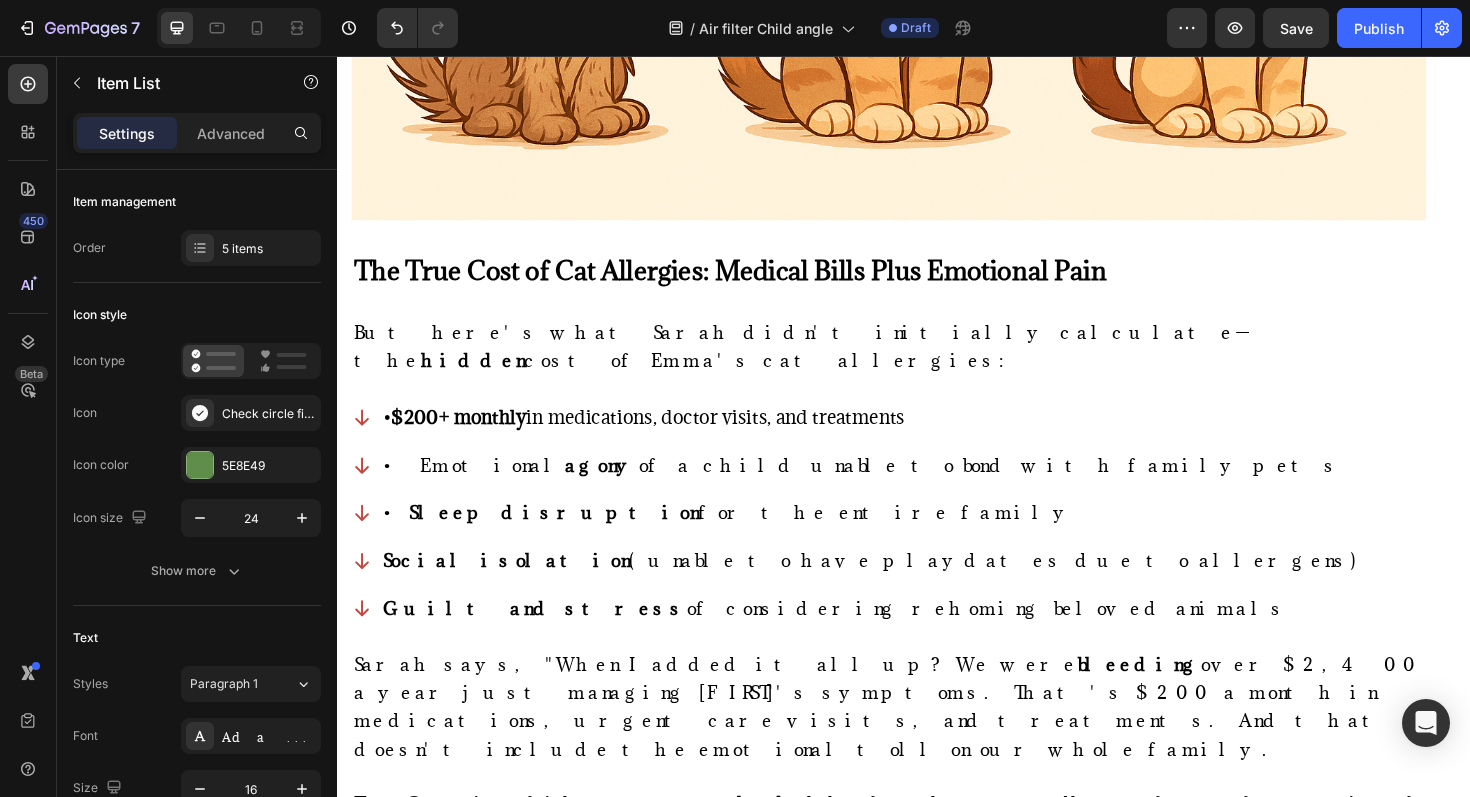 click on "Plug-and-play simplicity Works instantly  Whisper-quiet operation - Won't disturb sleep Child & pet safe - No ozone or harmful emissions Compact design - Smaller than a night light" at bounding box center (921, 1193) 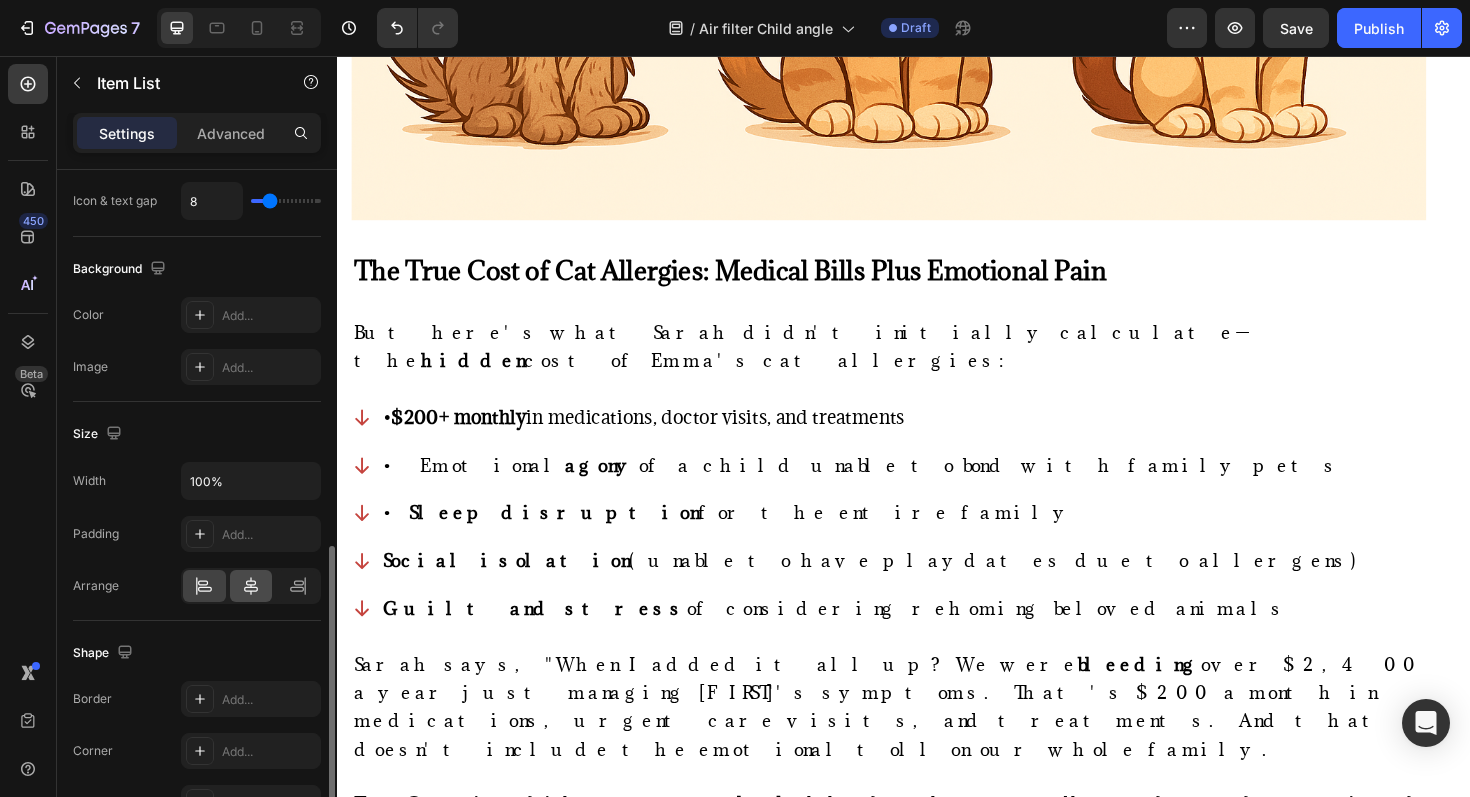scroll, scrollTop: 991, scrollLeft: 0, axis: vertical 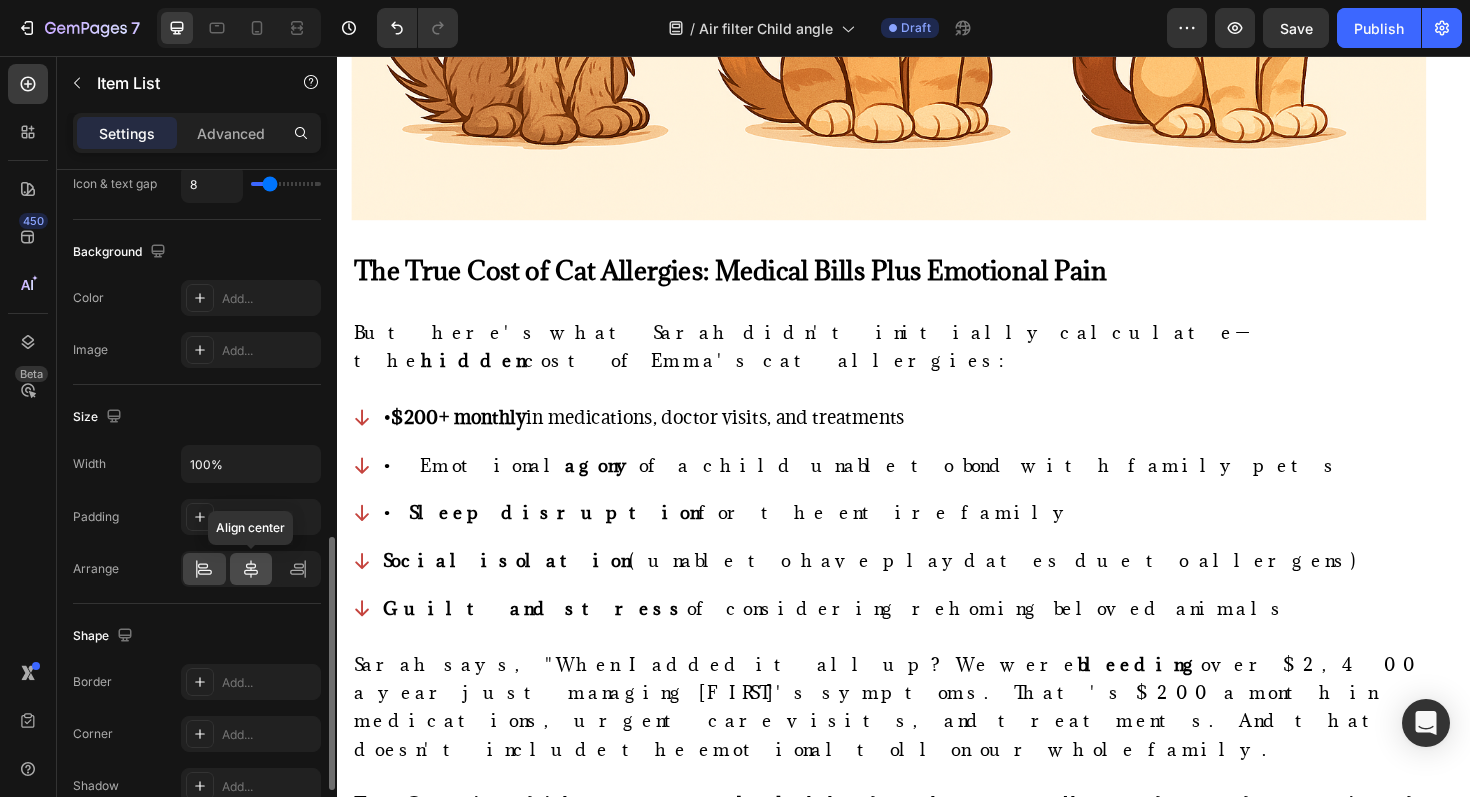 click 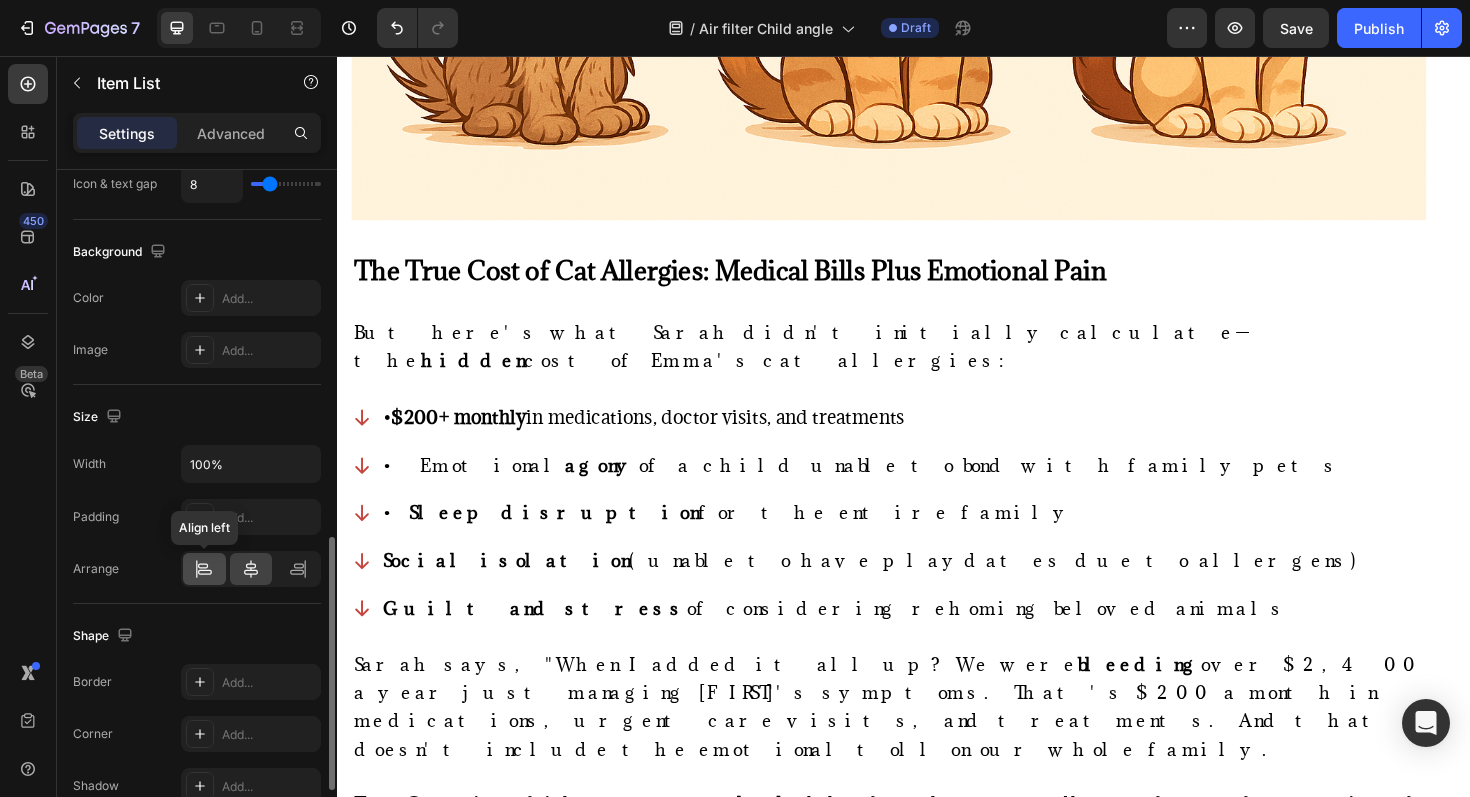click 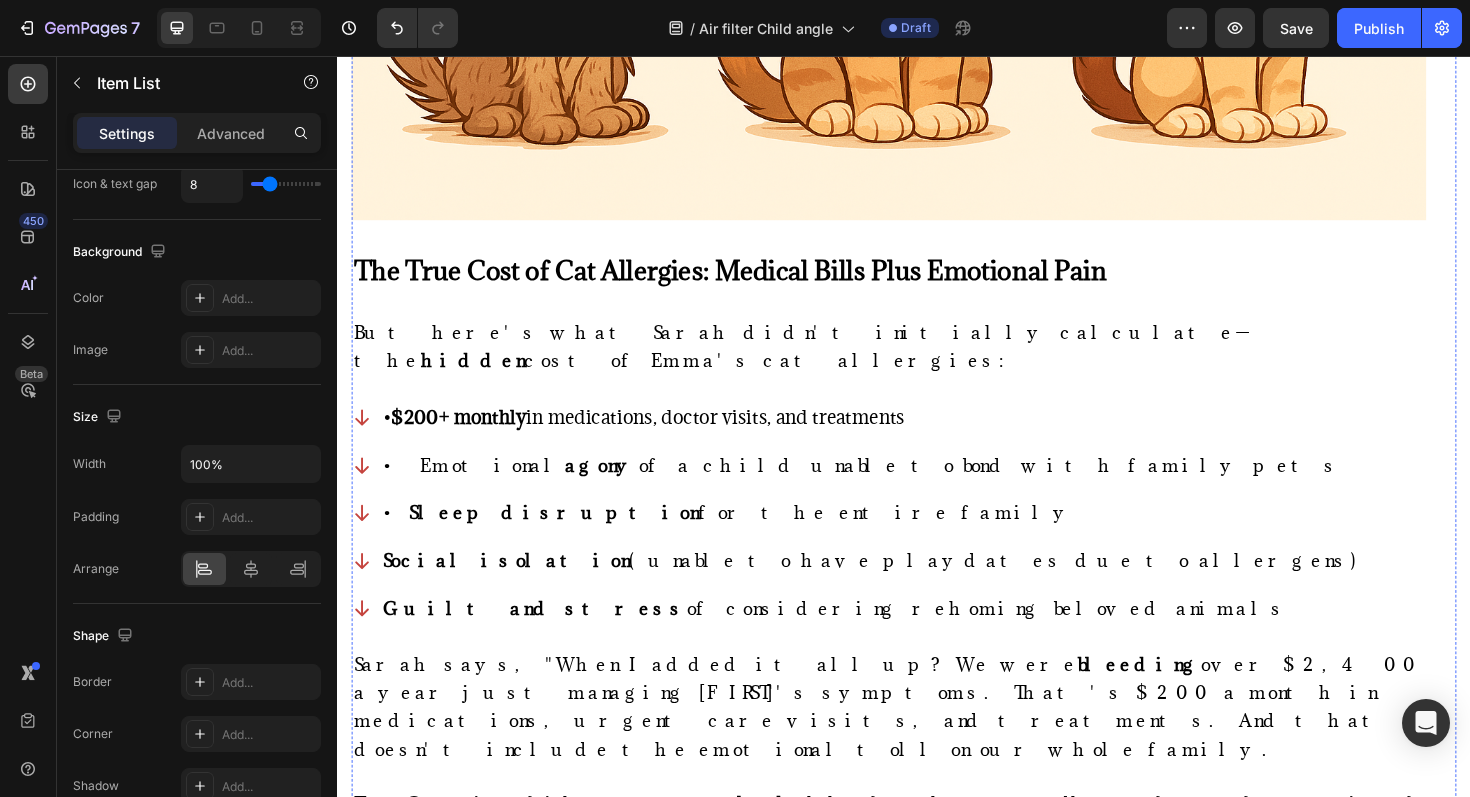 click on "Drop element here" at bounding box center [634, 1481] 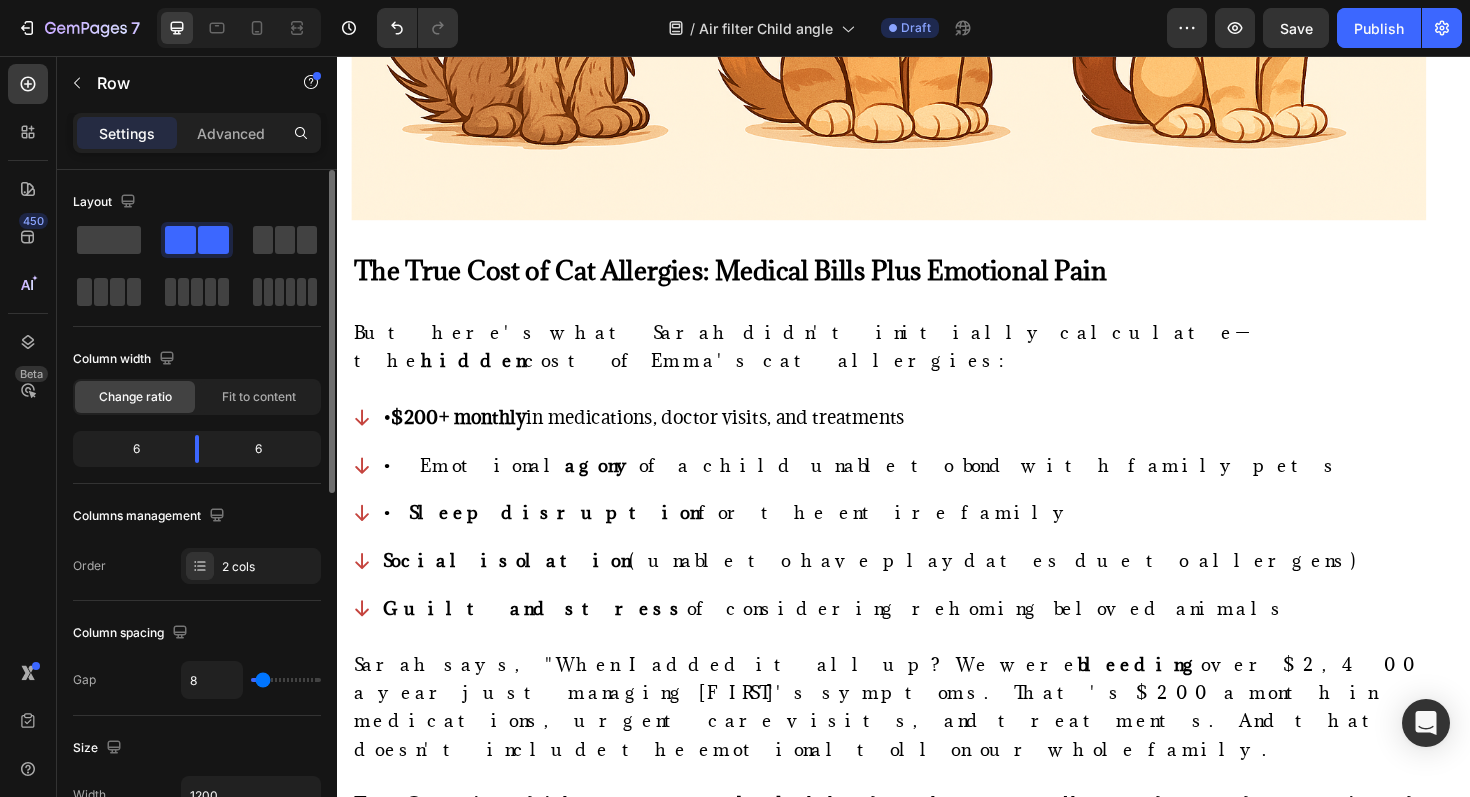 scroll, scrollTop: 11353, scrollLeft: 0, axis: vertical 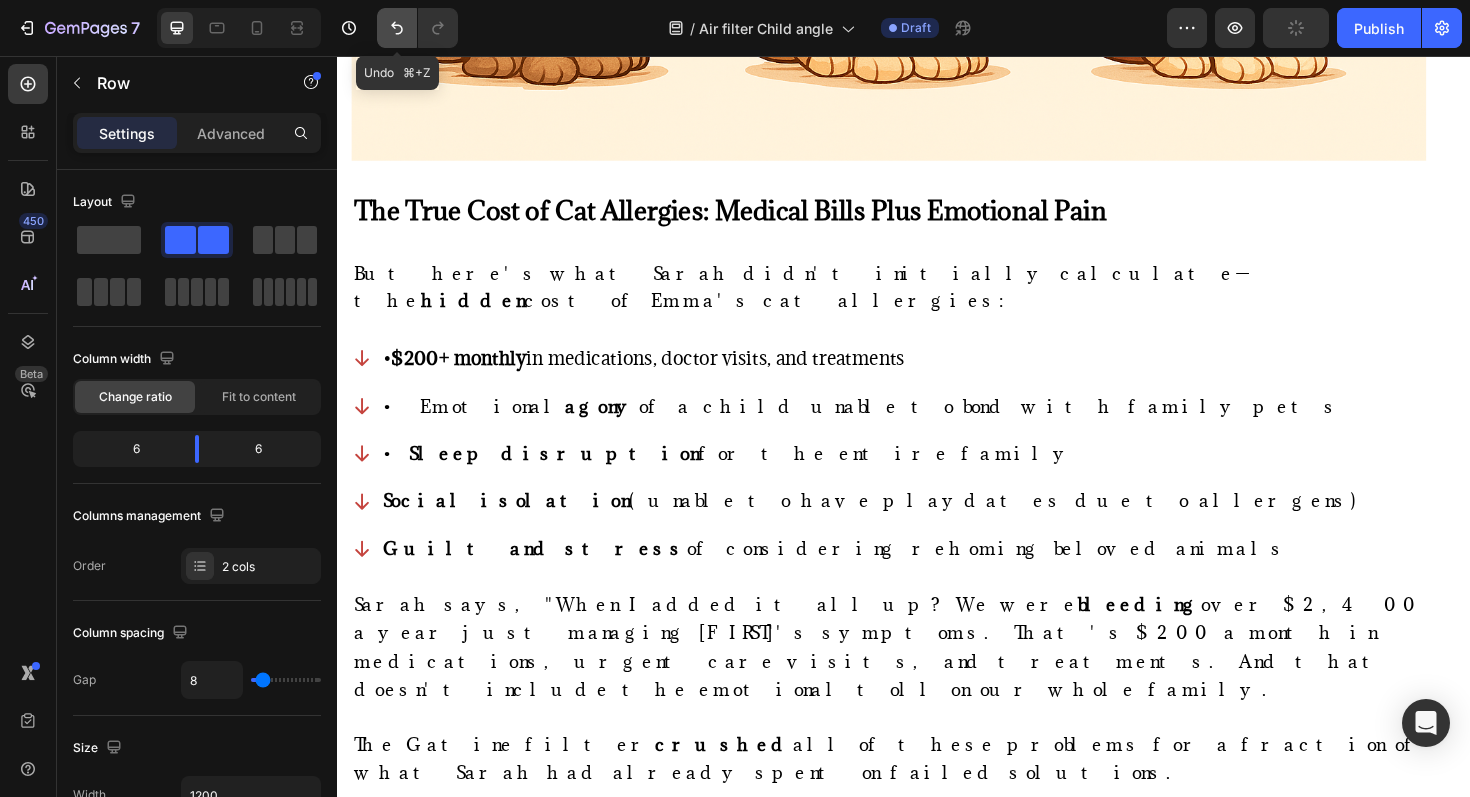 click 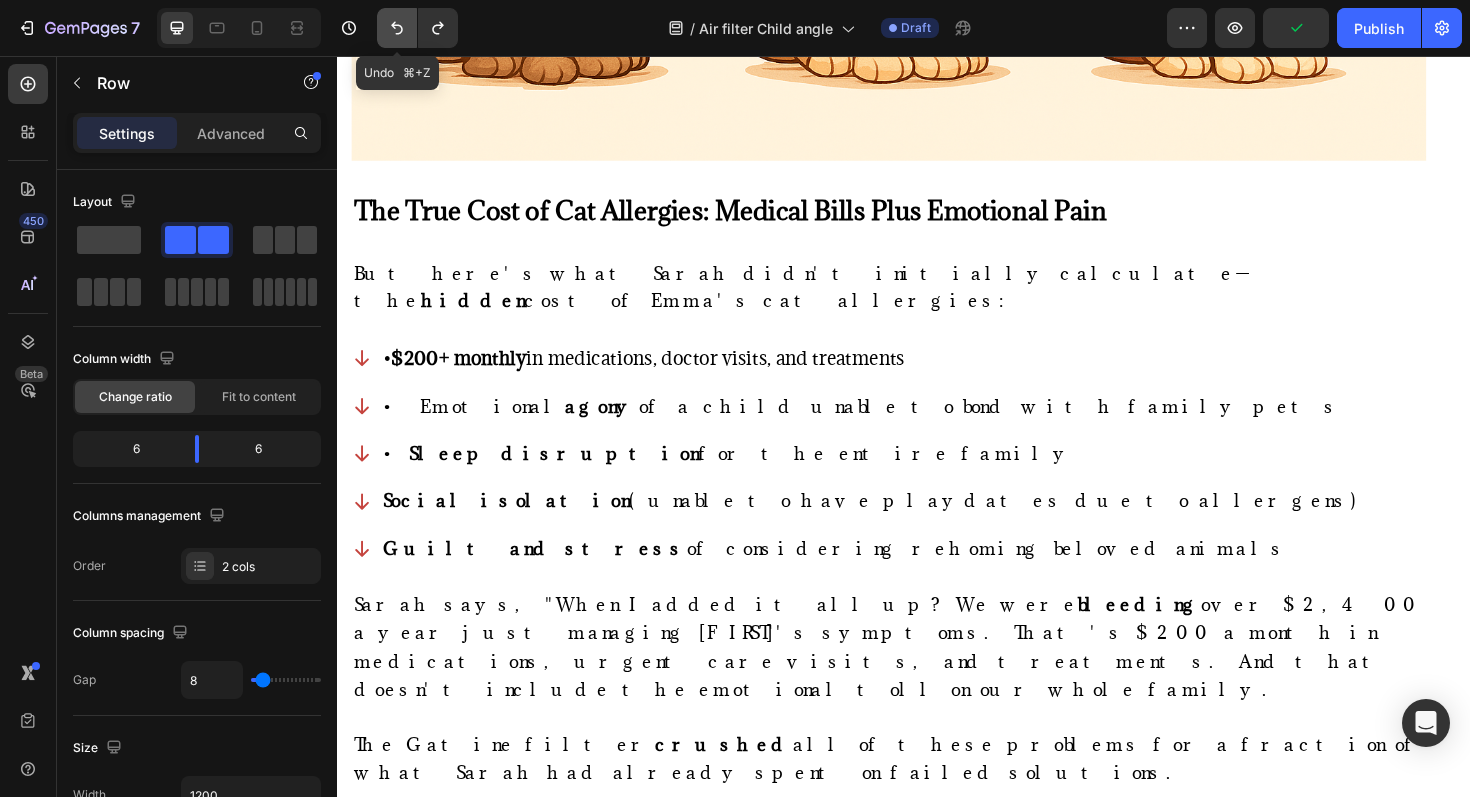 click 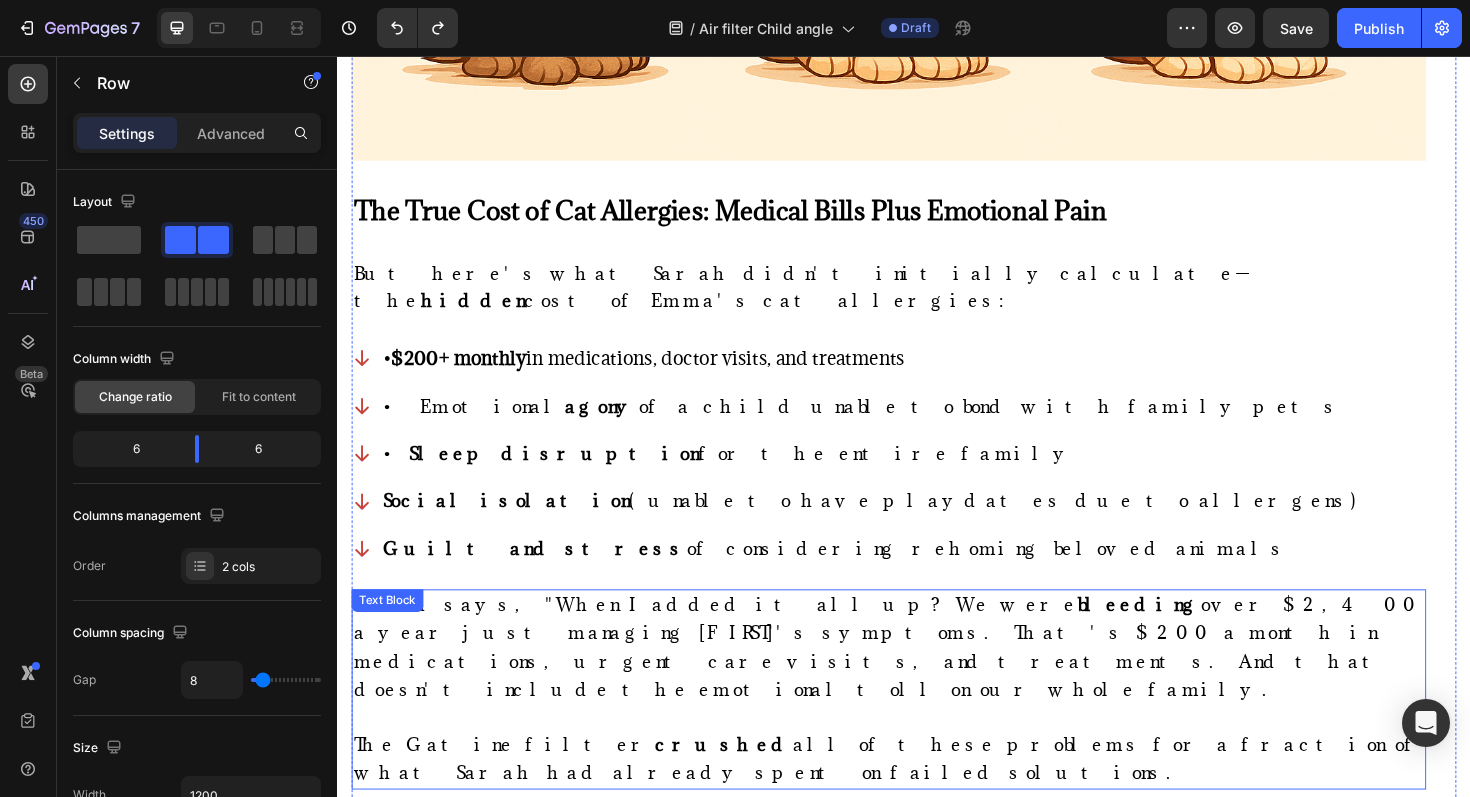 click on "The Gatine filter  crushed  all of these problems for a fraction of what Sarah had already spent on failed solutions." at bounding box center (921, 800) 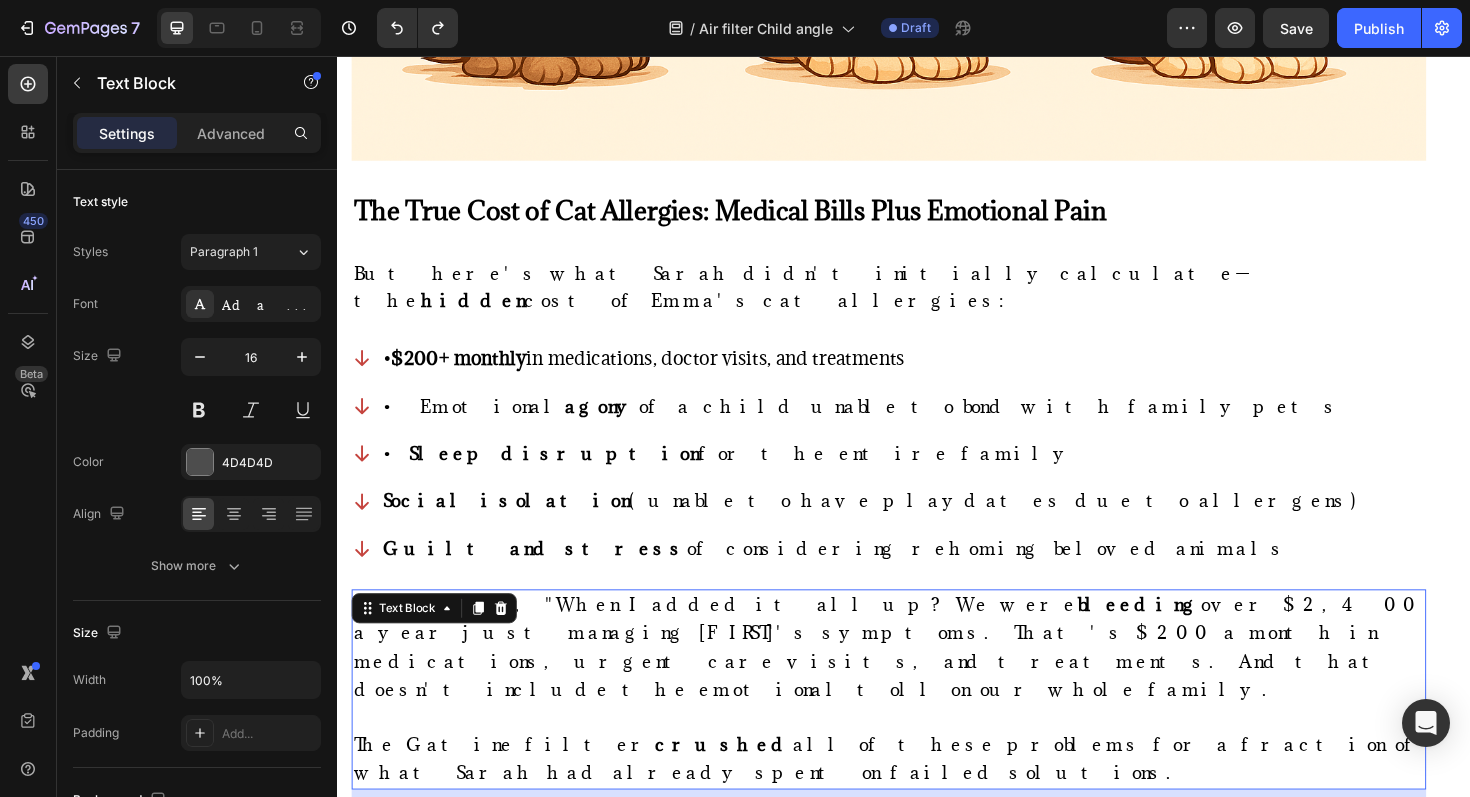click on "24" at bounding box center [921, 845] 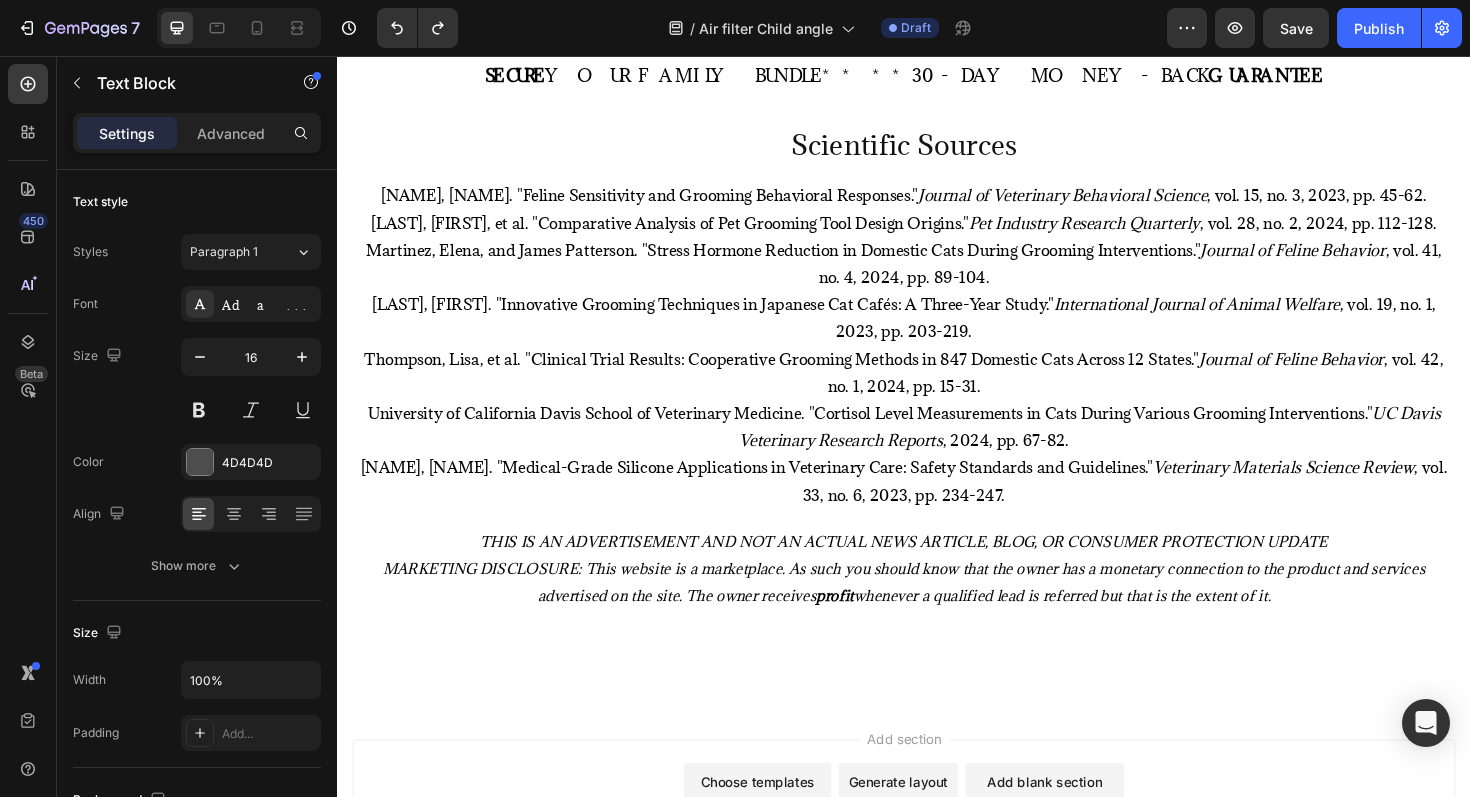 scroll, scrollTop: 14637, scrollLeft: 0, axis: vertical 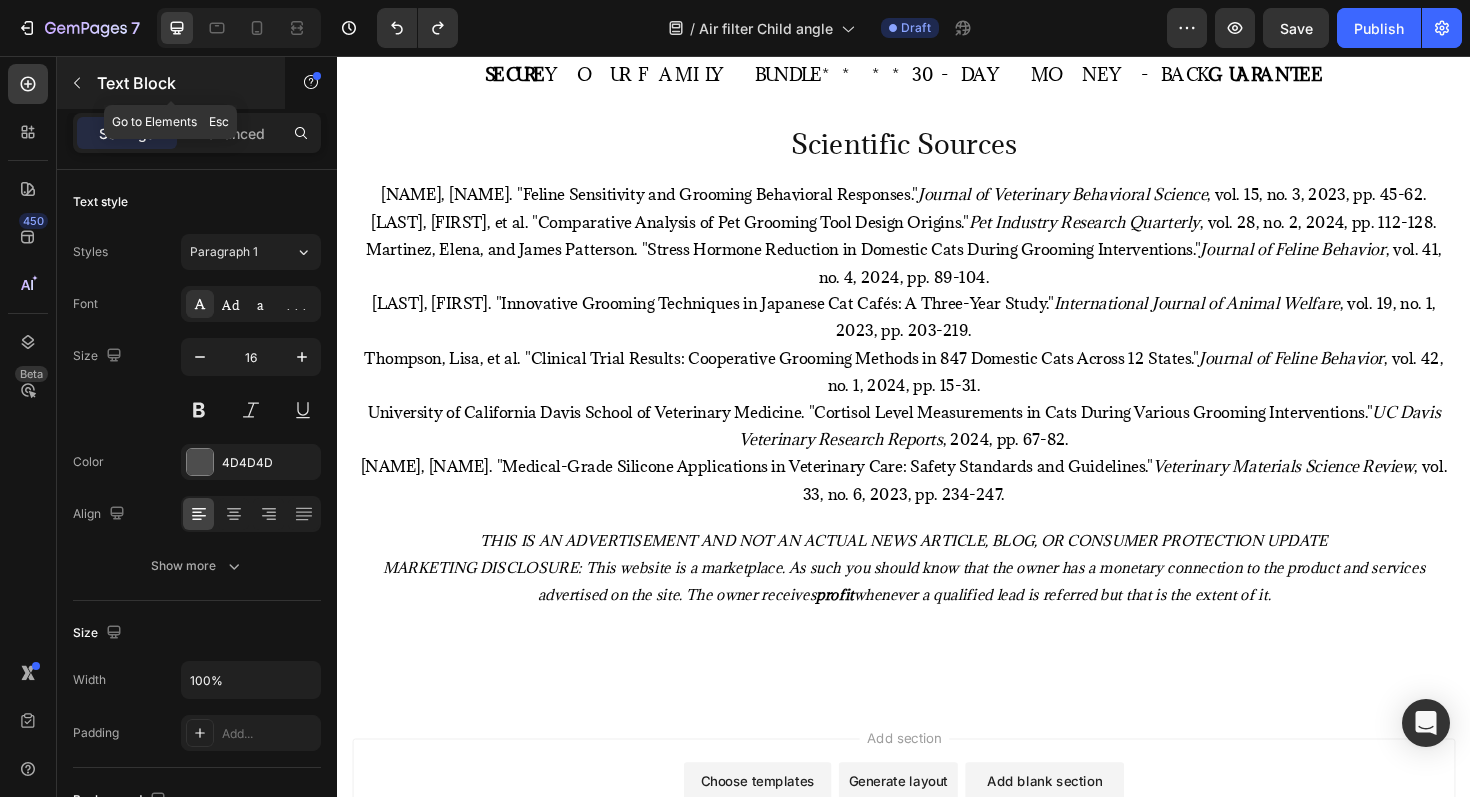click on "Text Block" at bounding box center (171, 83) 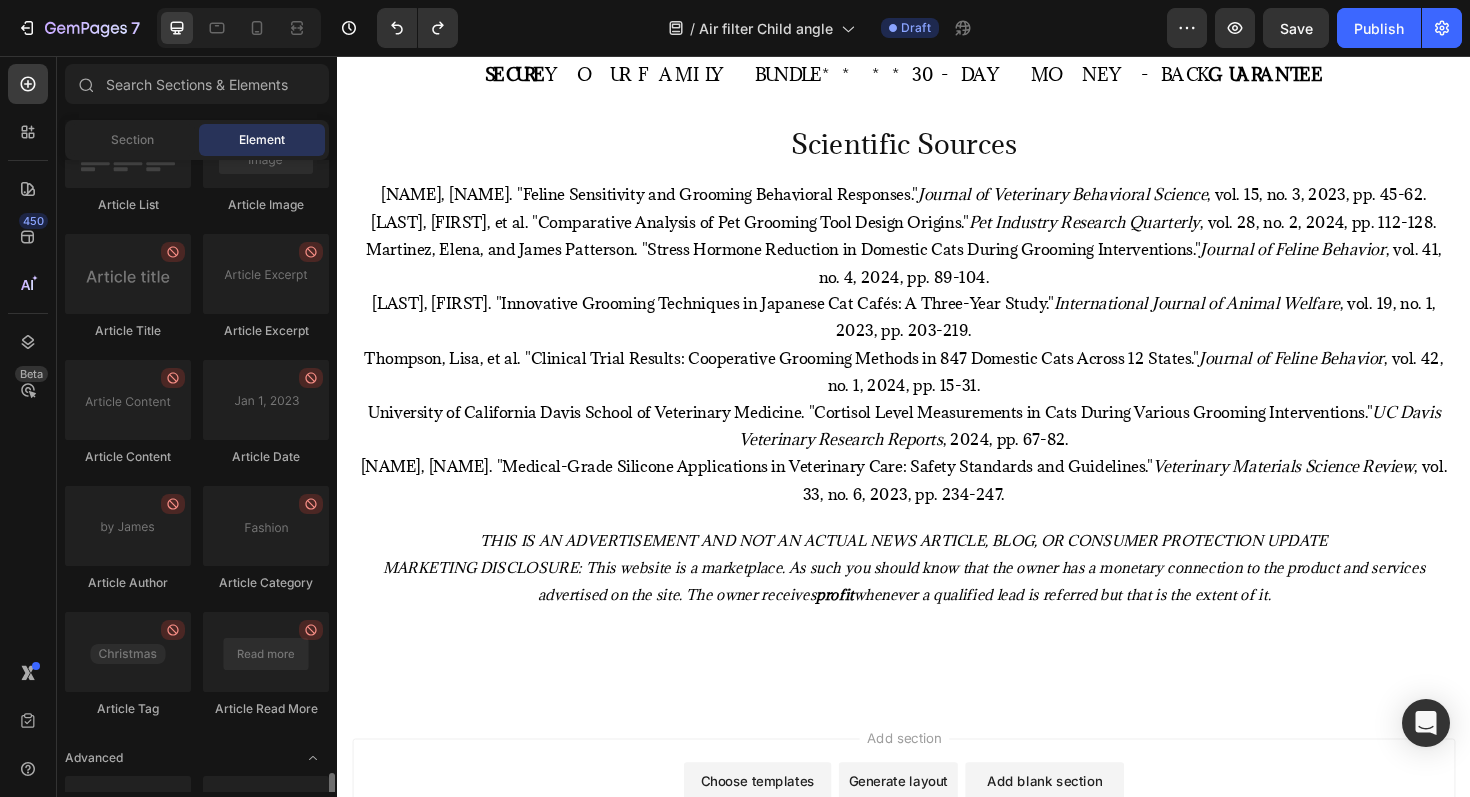 scroll, scrollTop: 5295, scrollLeft: 0, axis: vertical 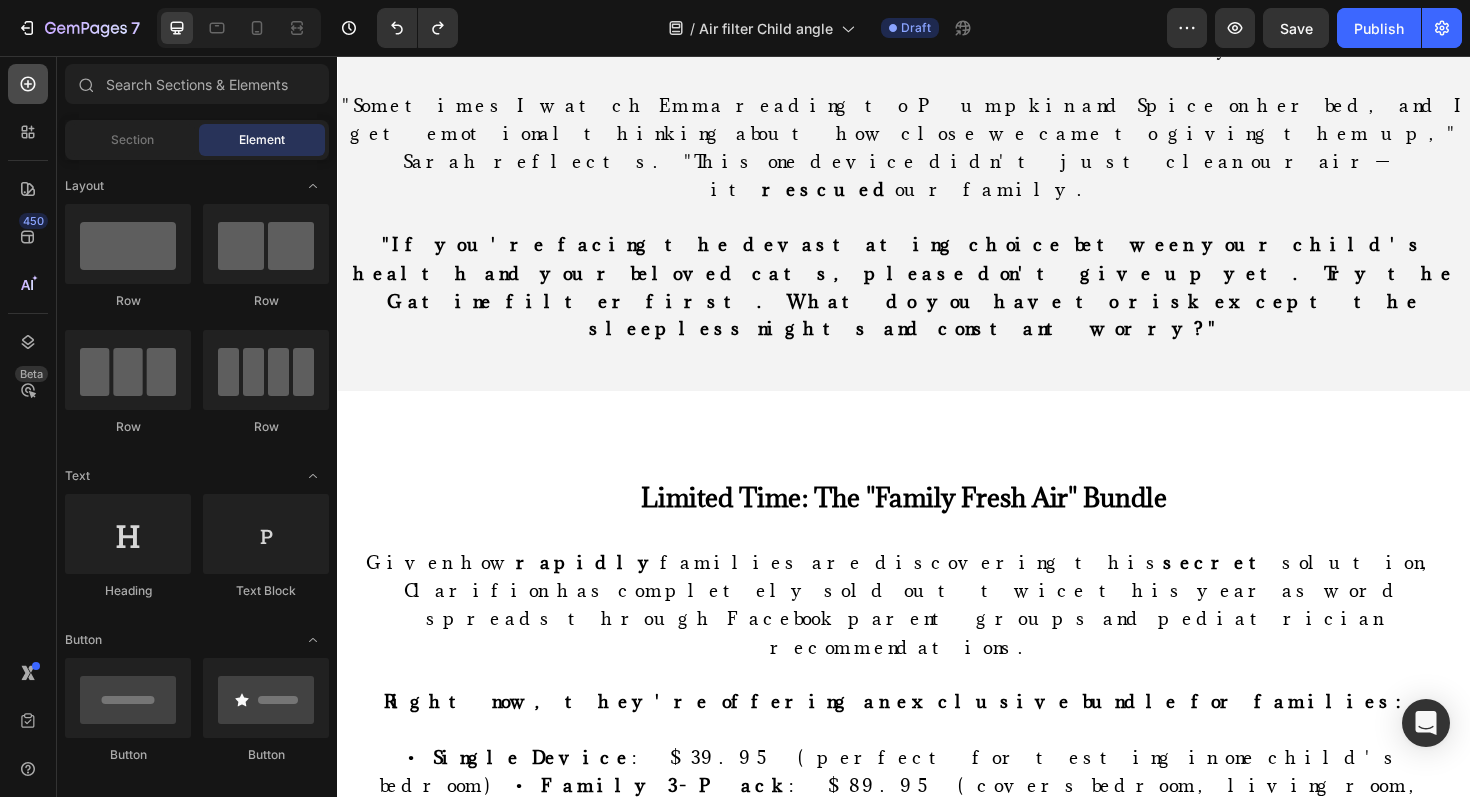 click 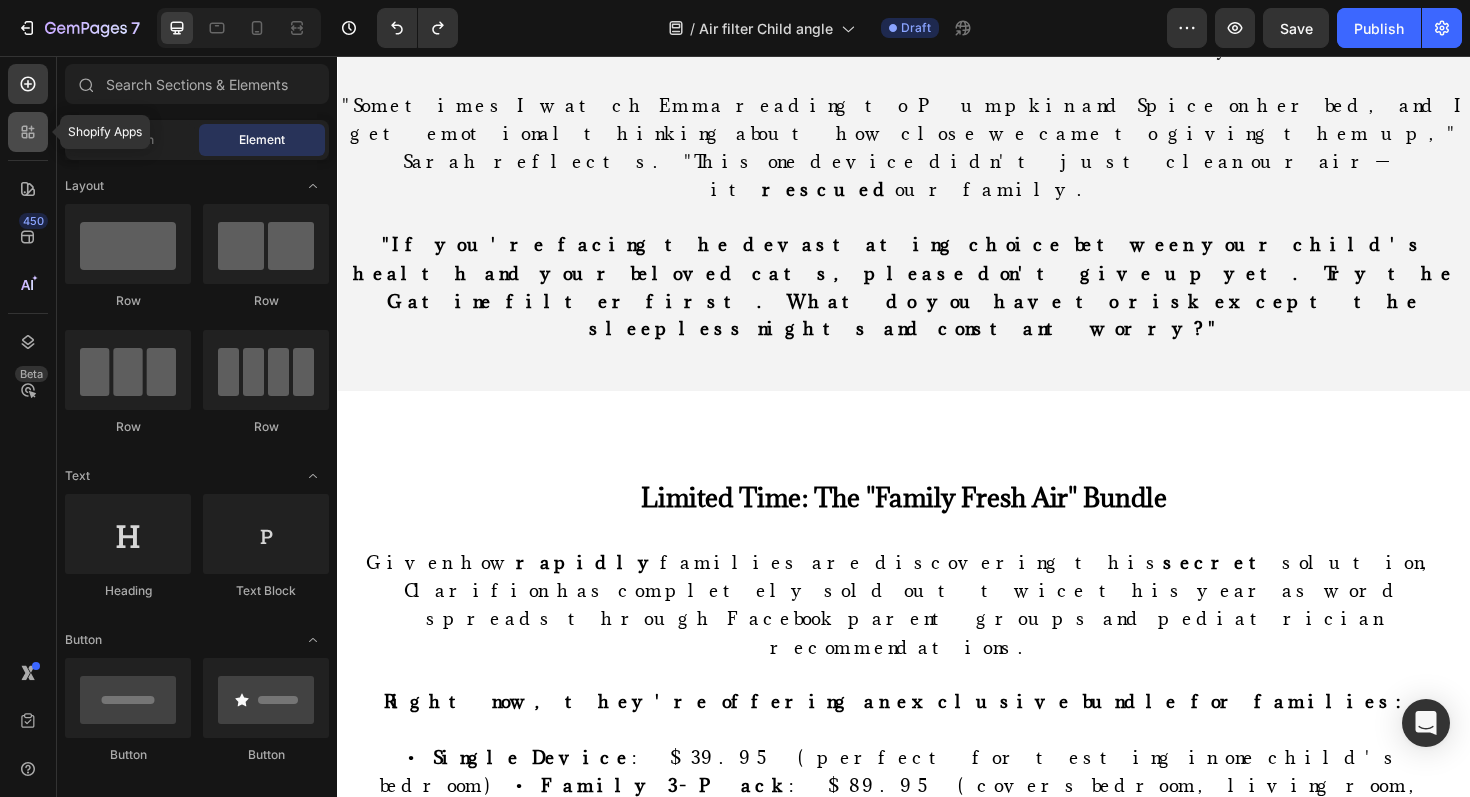 click 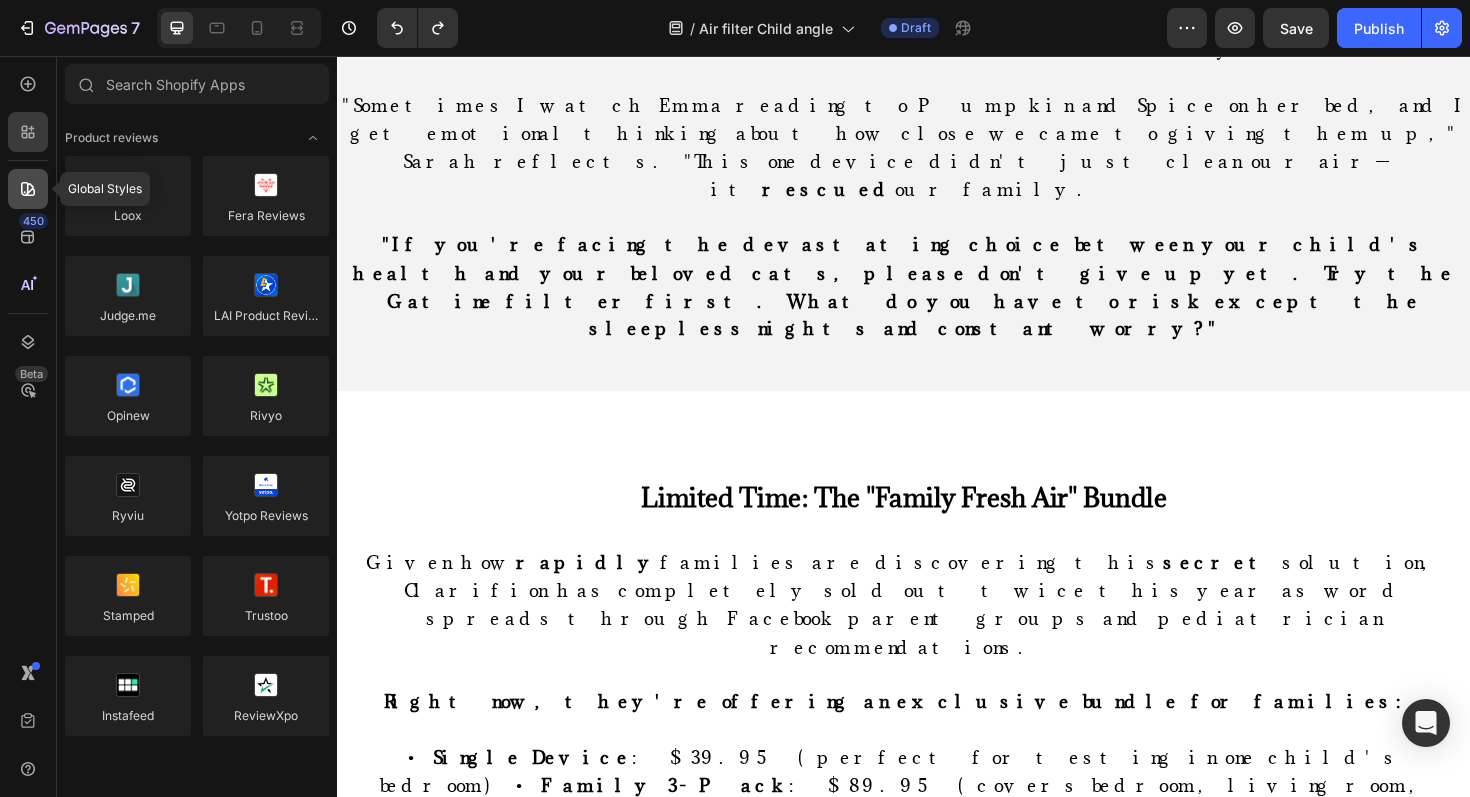 click 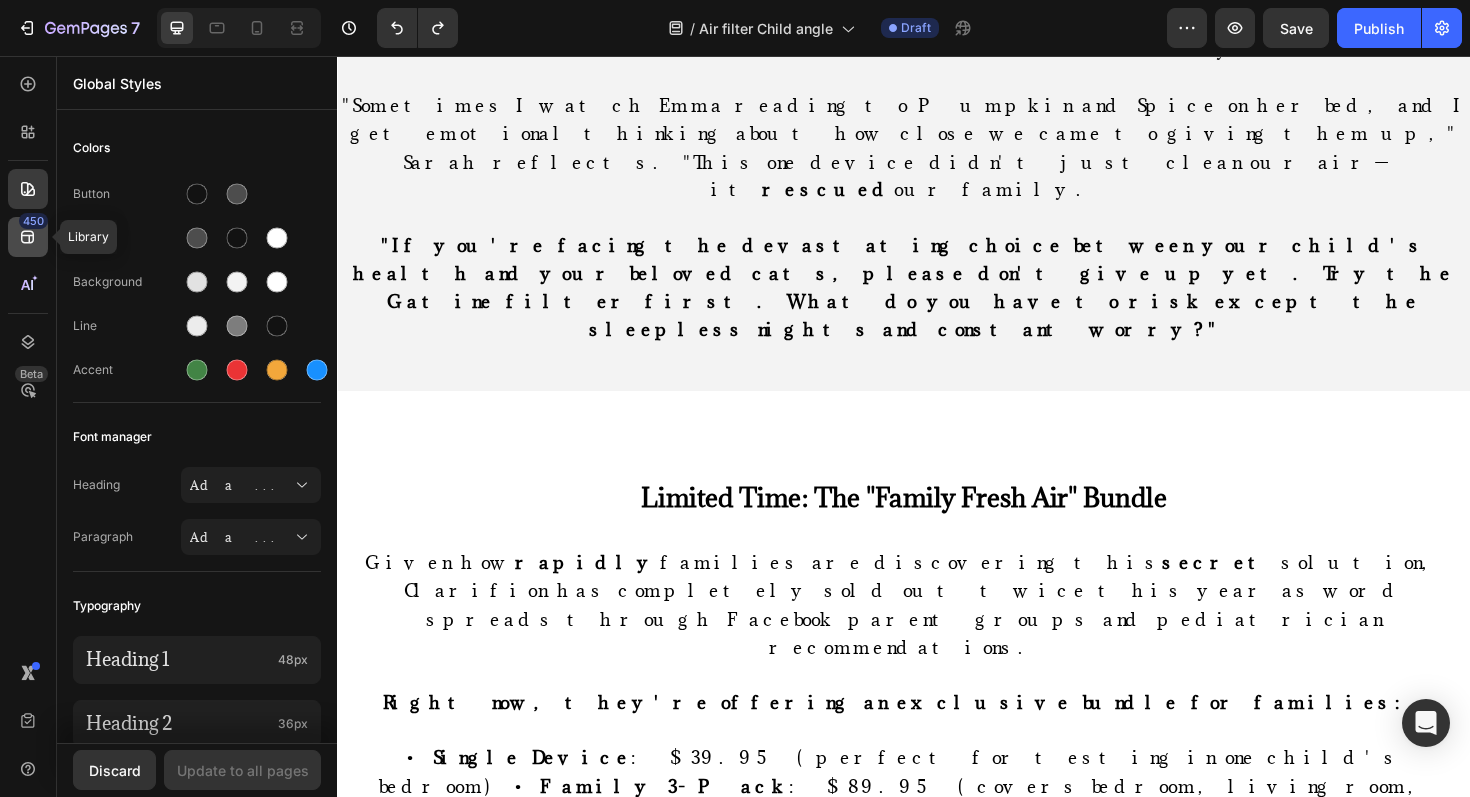 click 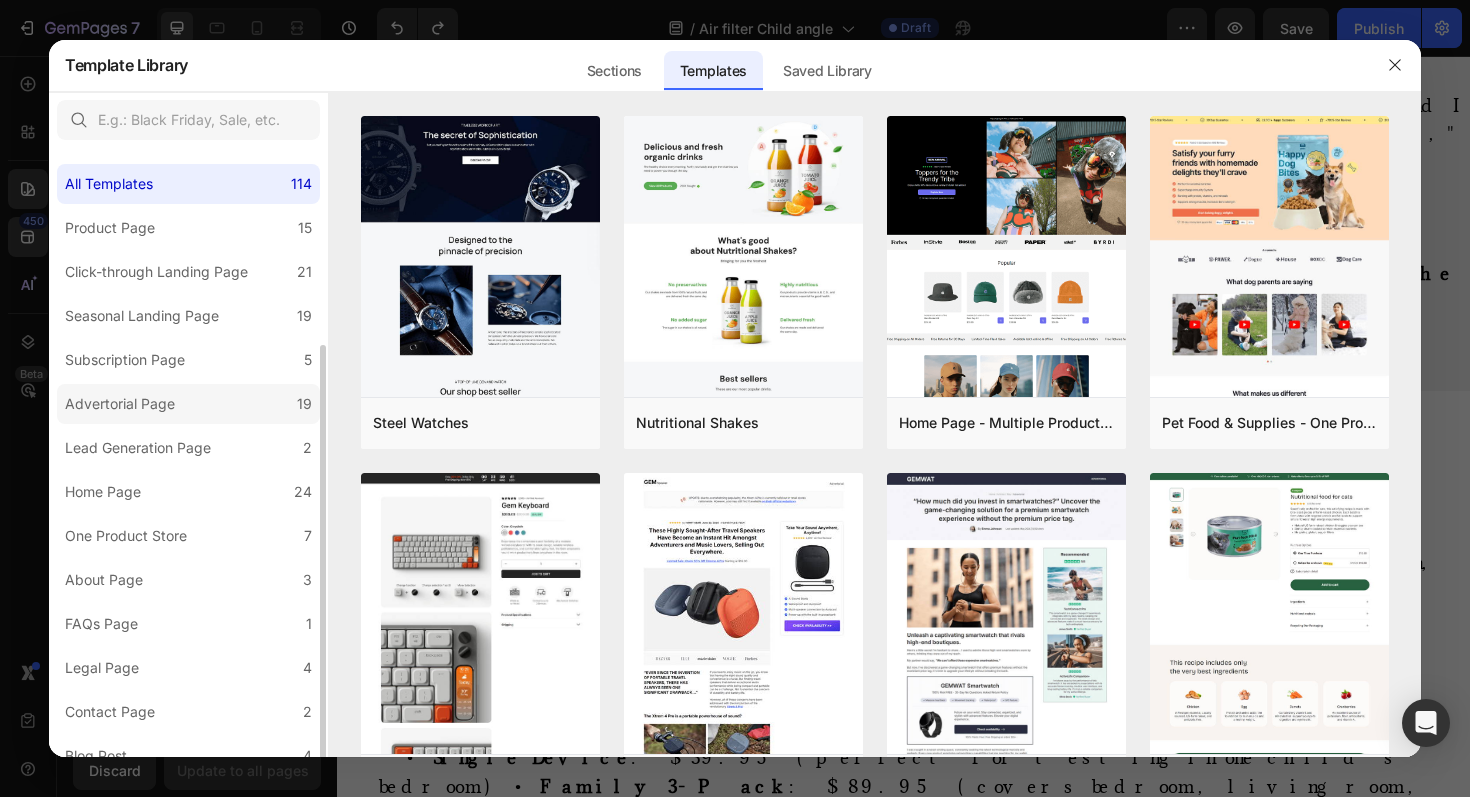 scroll, scrollTop: 106, scrollLeft: 0, axis: vertical 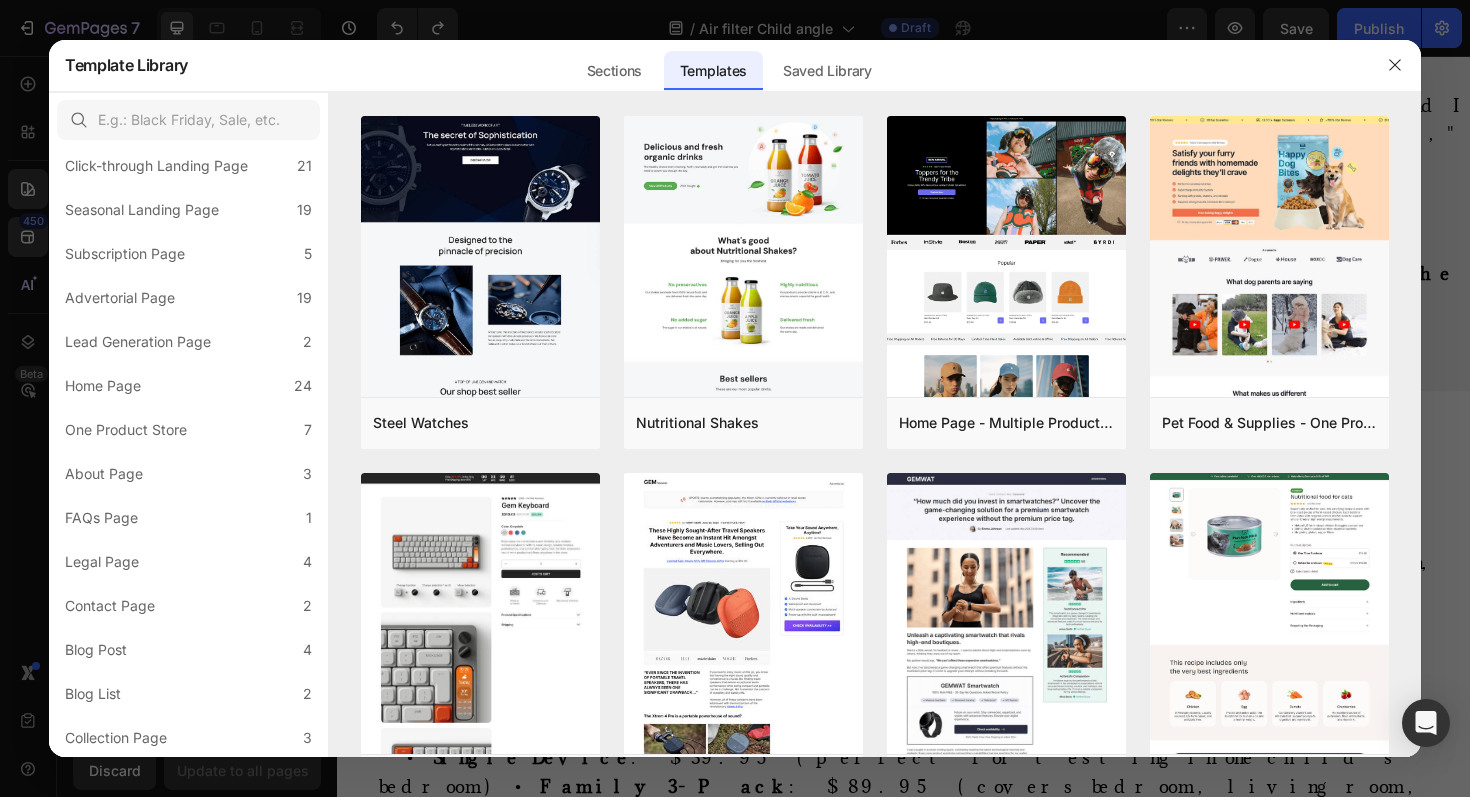 click at bounding box center [188, 120] 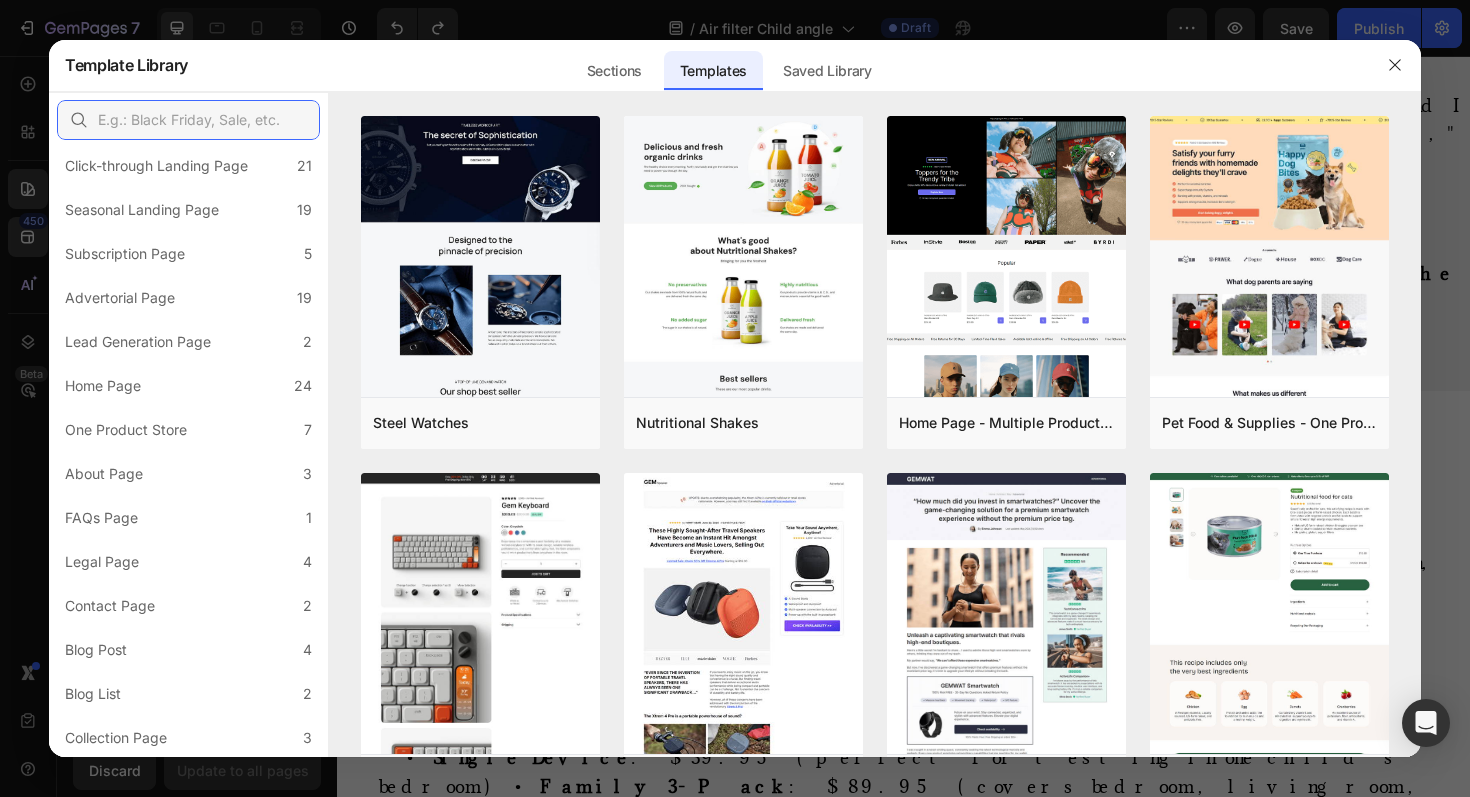 click at bounding box center (188, 120) 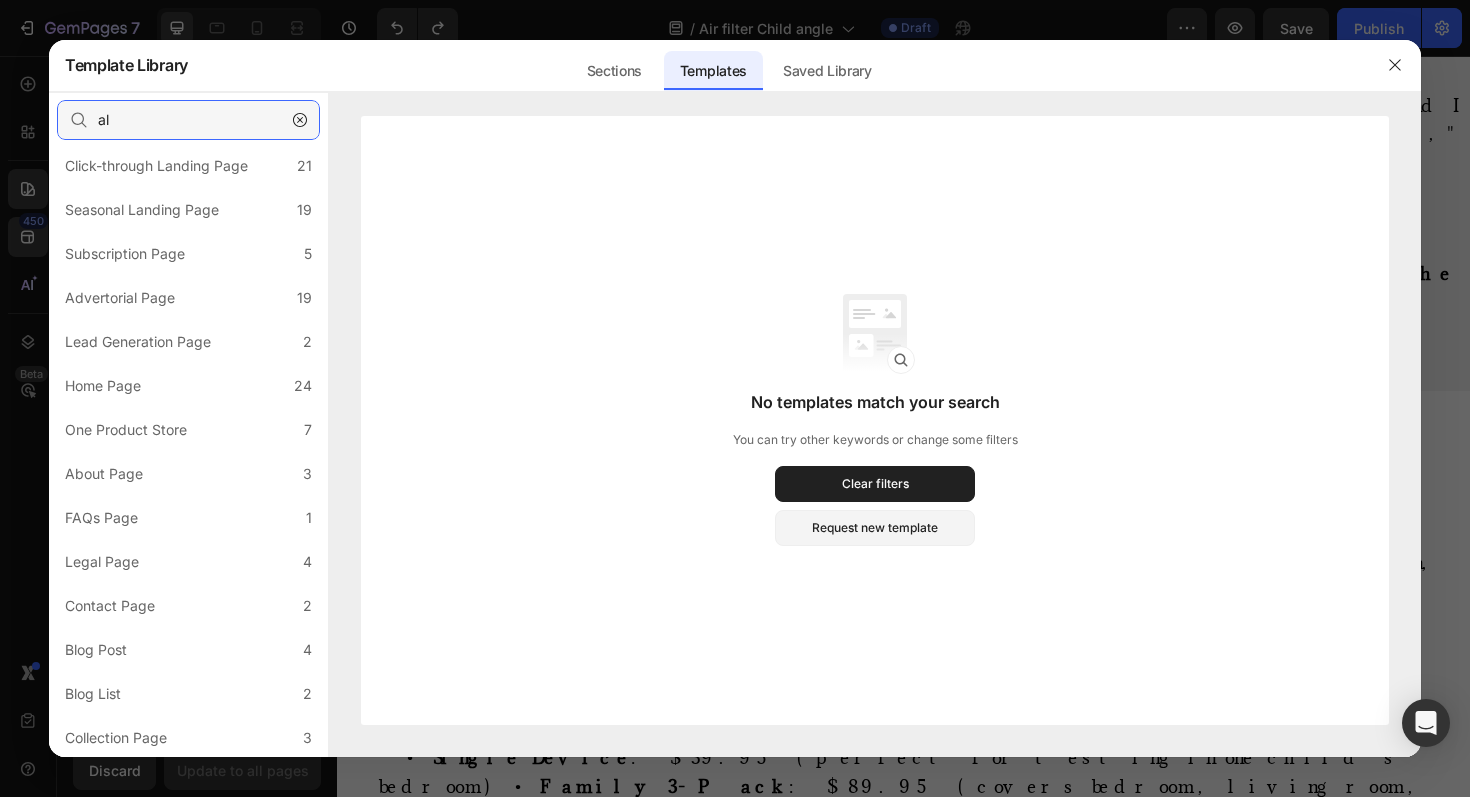 type on "a" 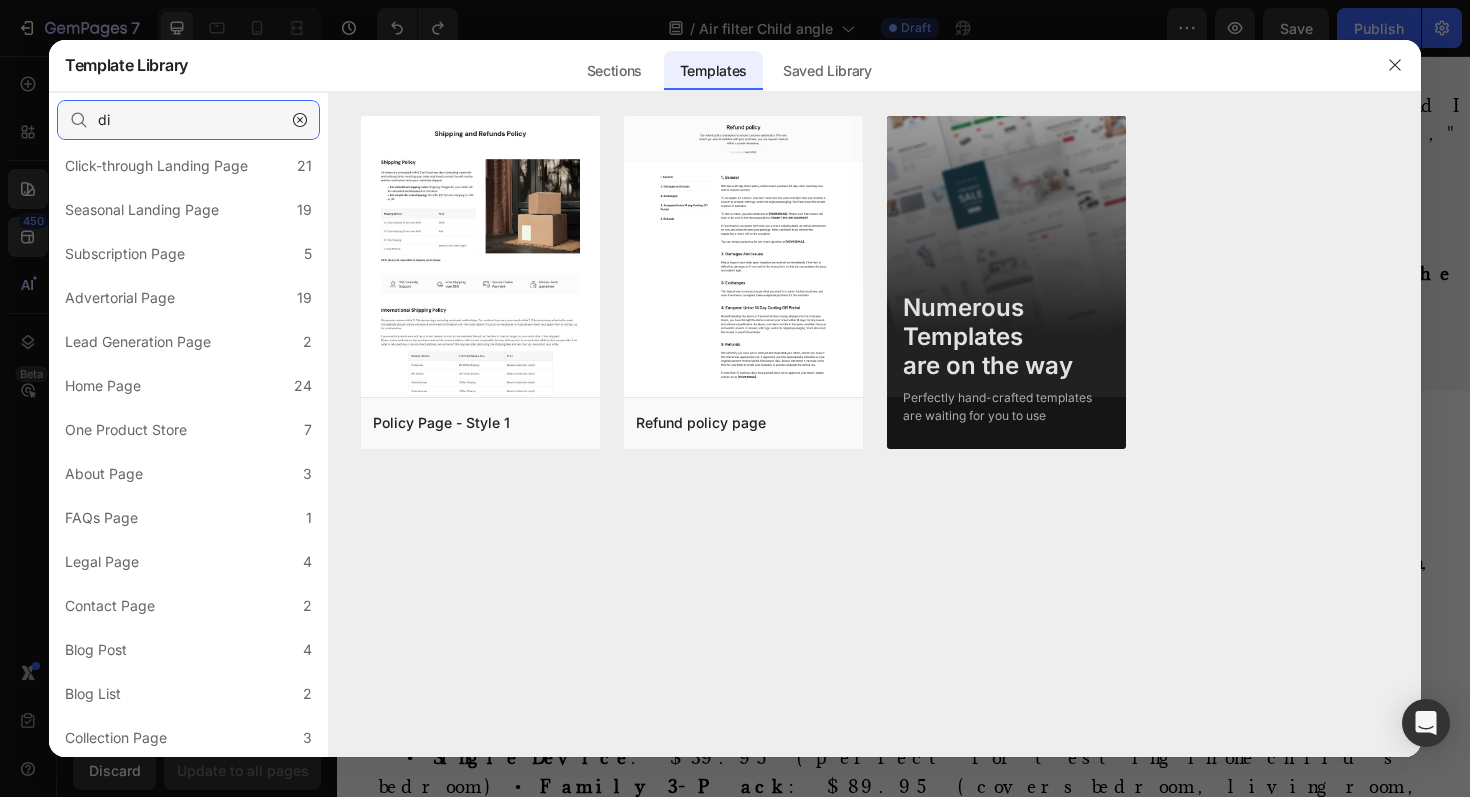 type on "d" 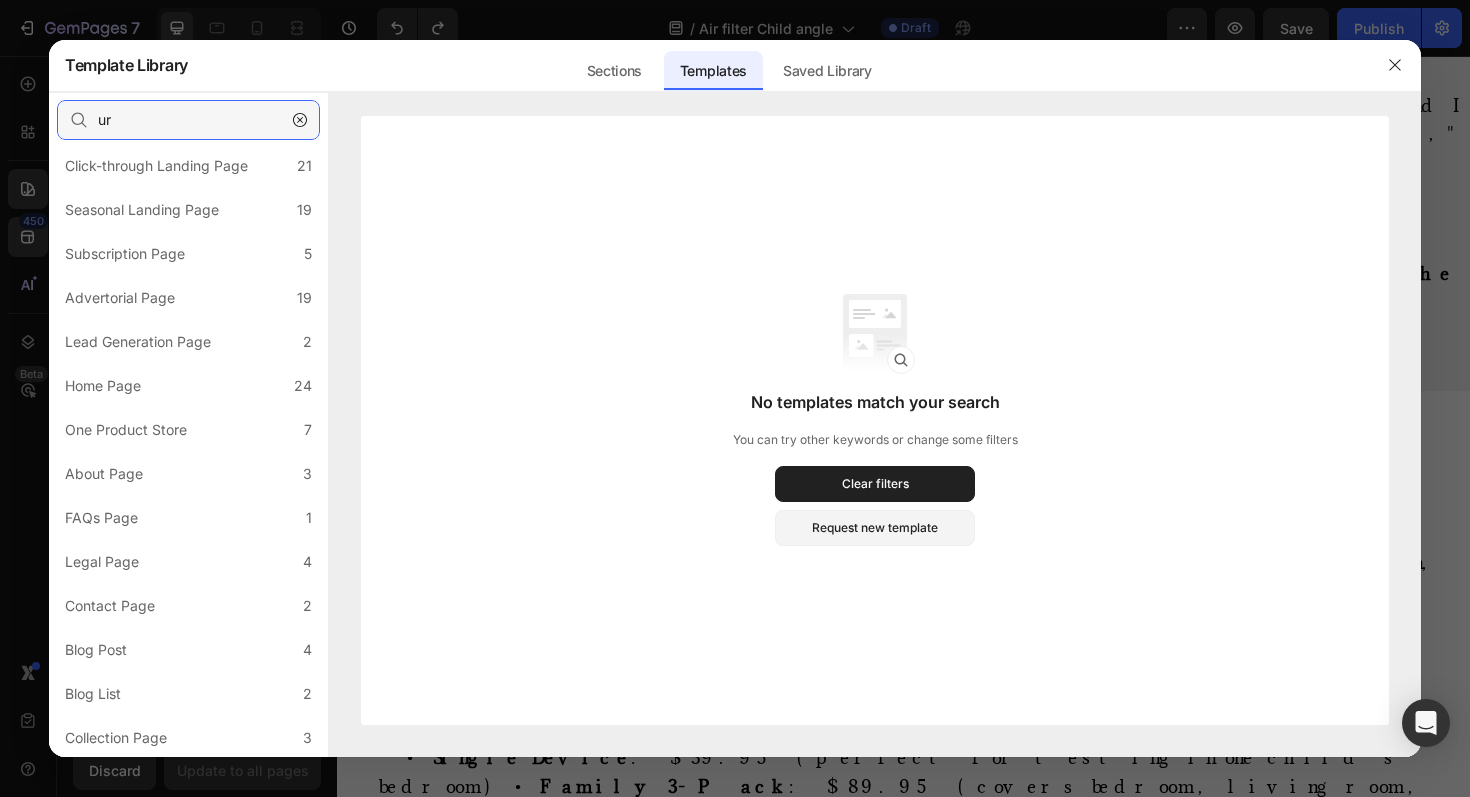 type on "u" 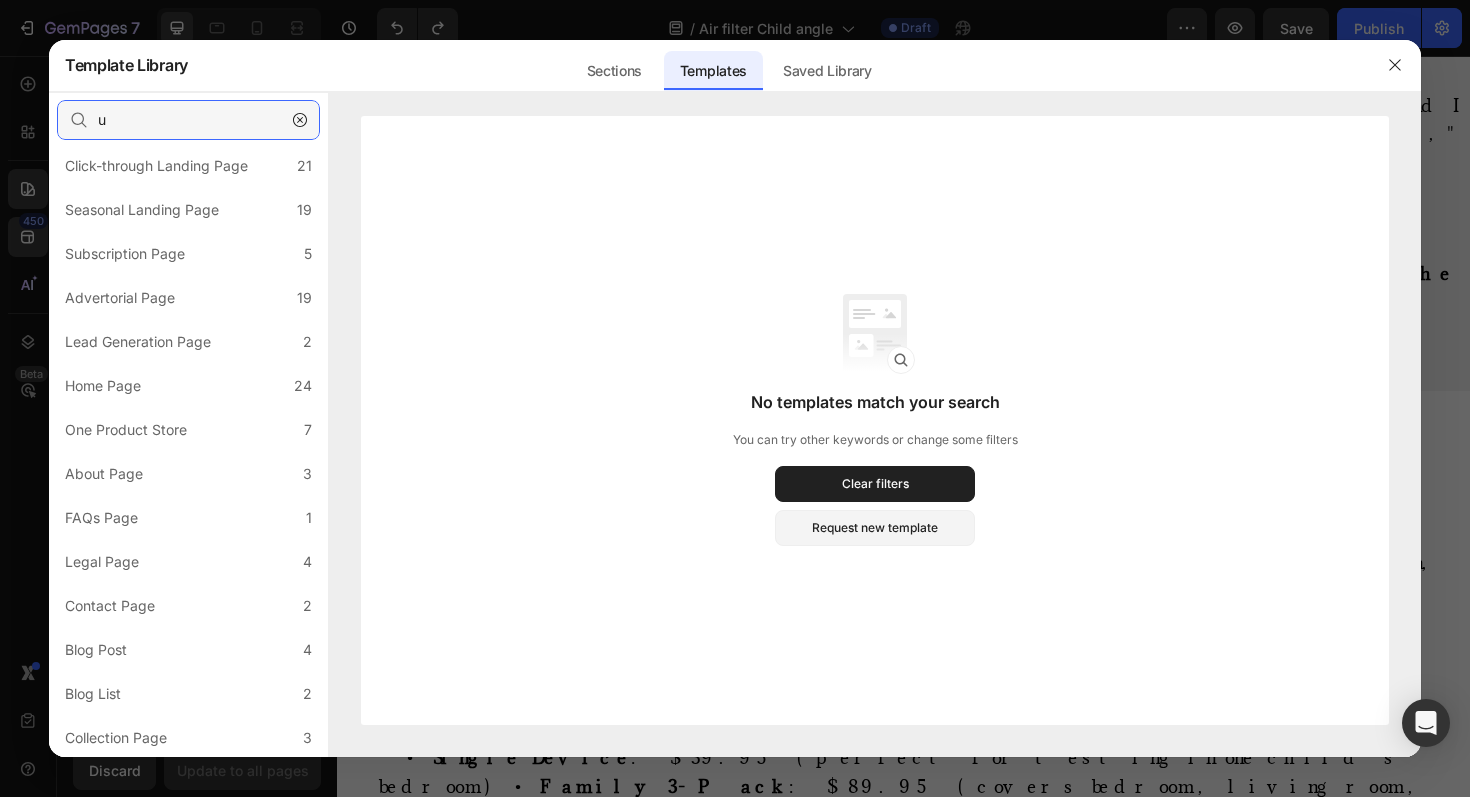 type 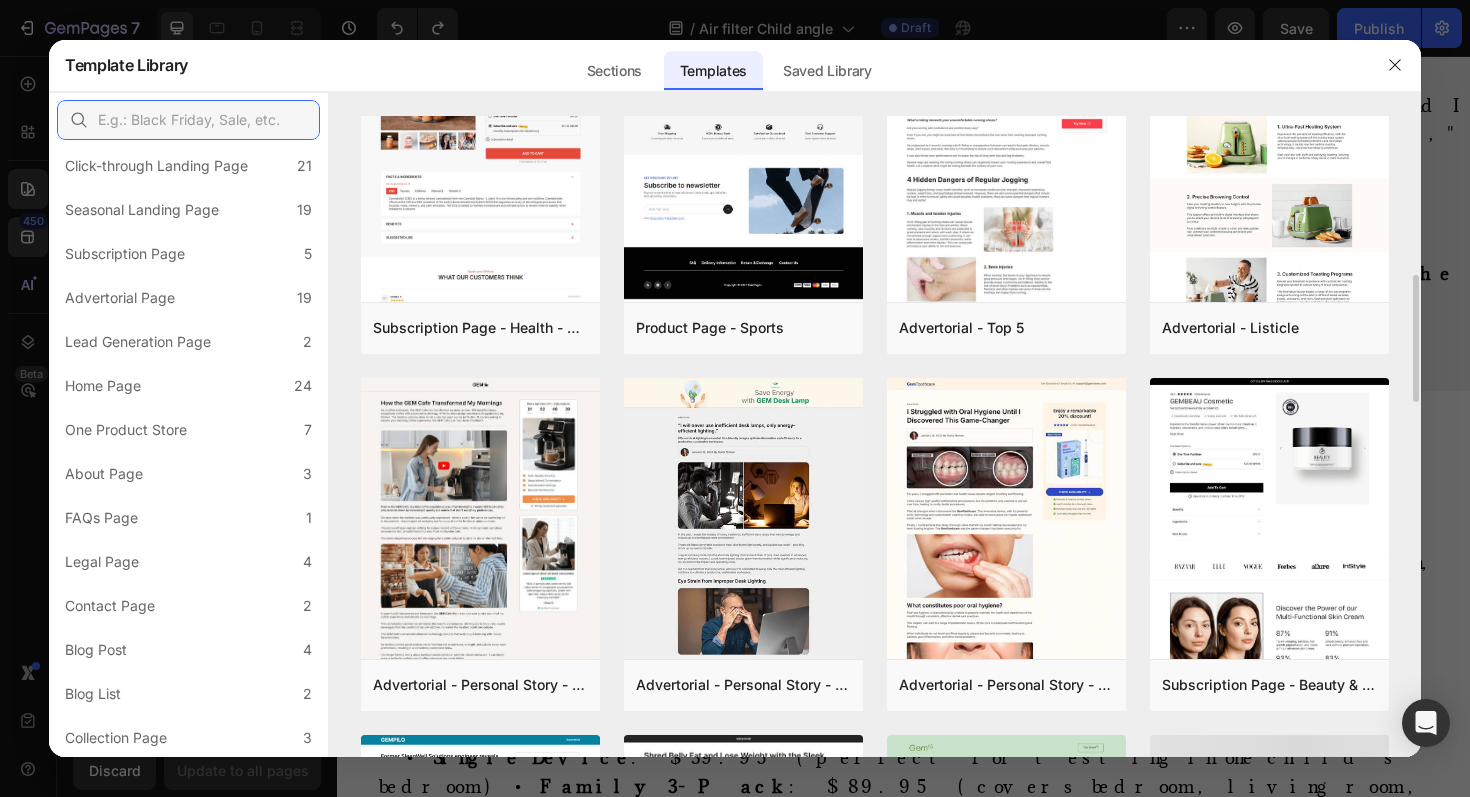 scroll, scrollTop: 812, scrollLeft: 0, axis: vertical 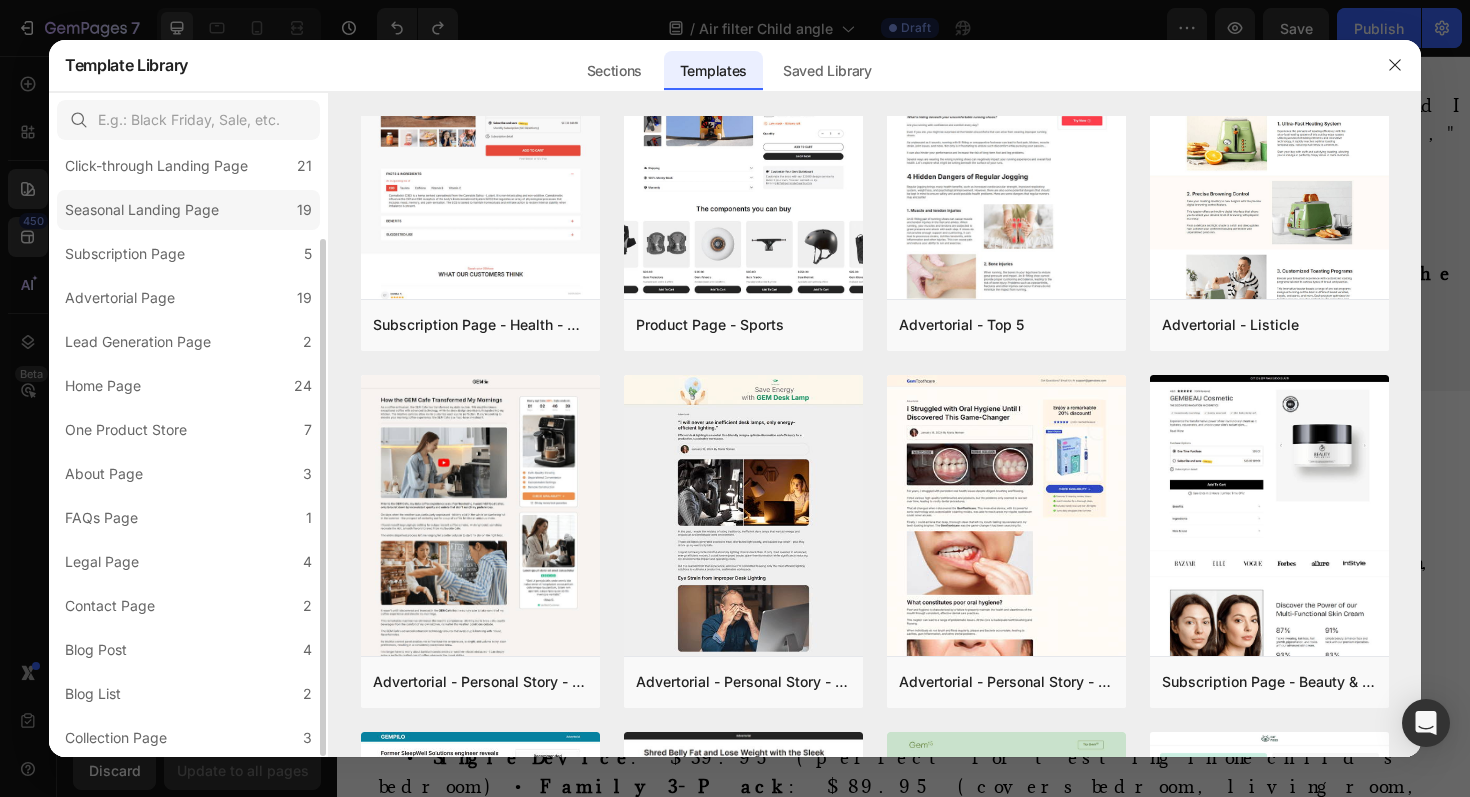 click on "Seasonal Landing Page" at bounding box center (142, 210) 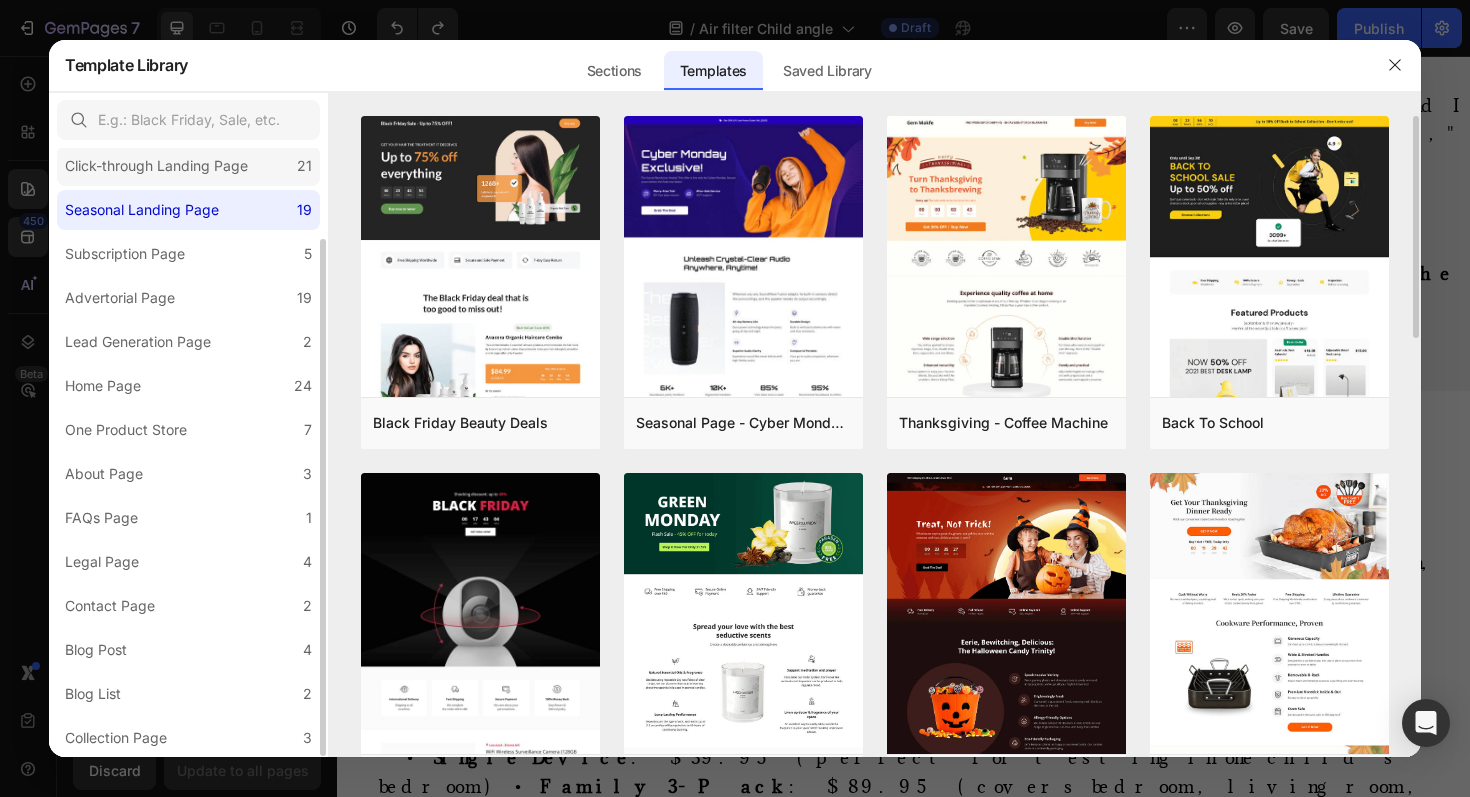 click on "Click-through Landing Page" at bounding box center [156, 166] 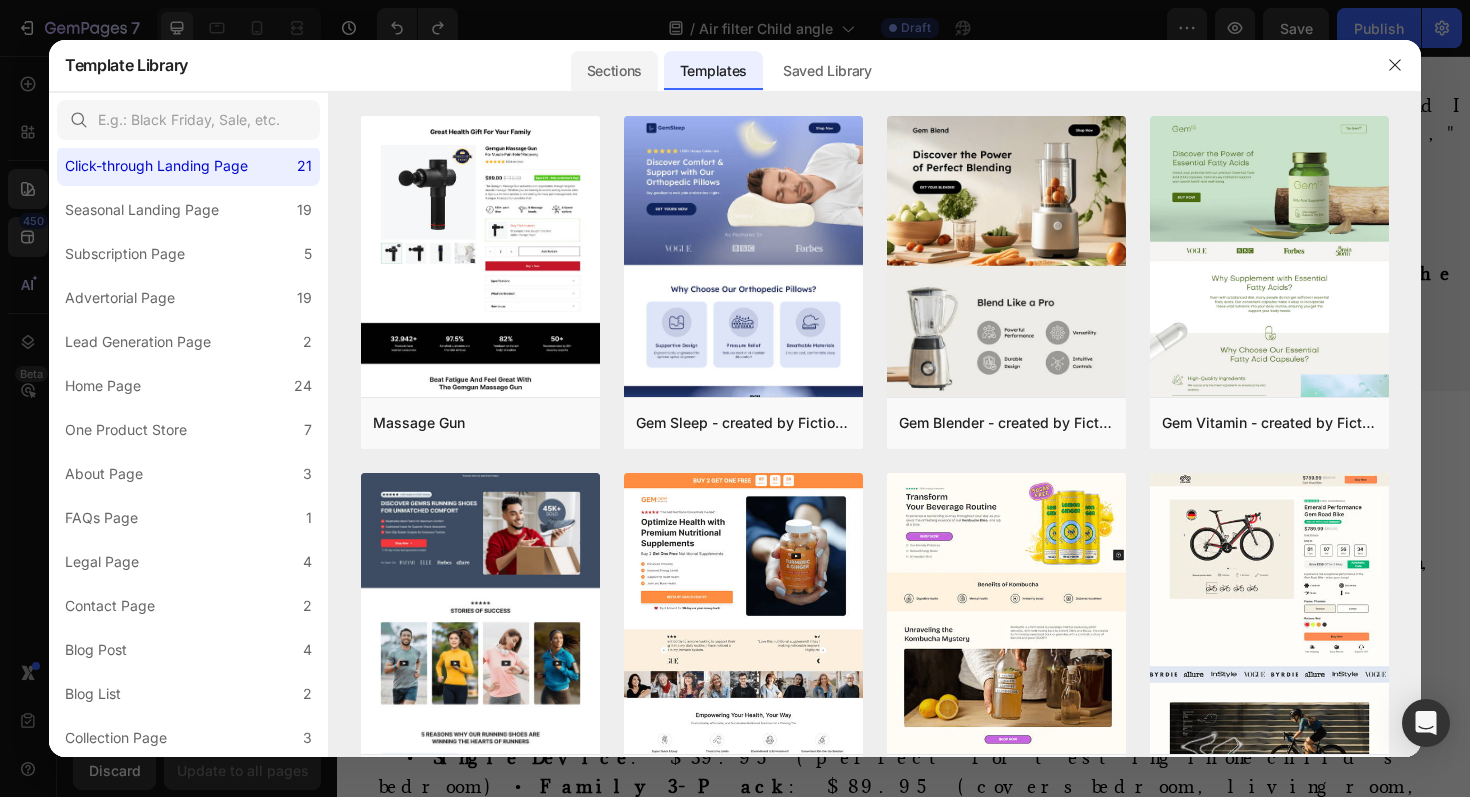click on "Sections" 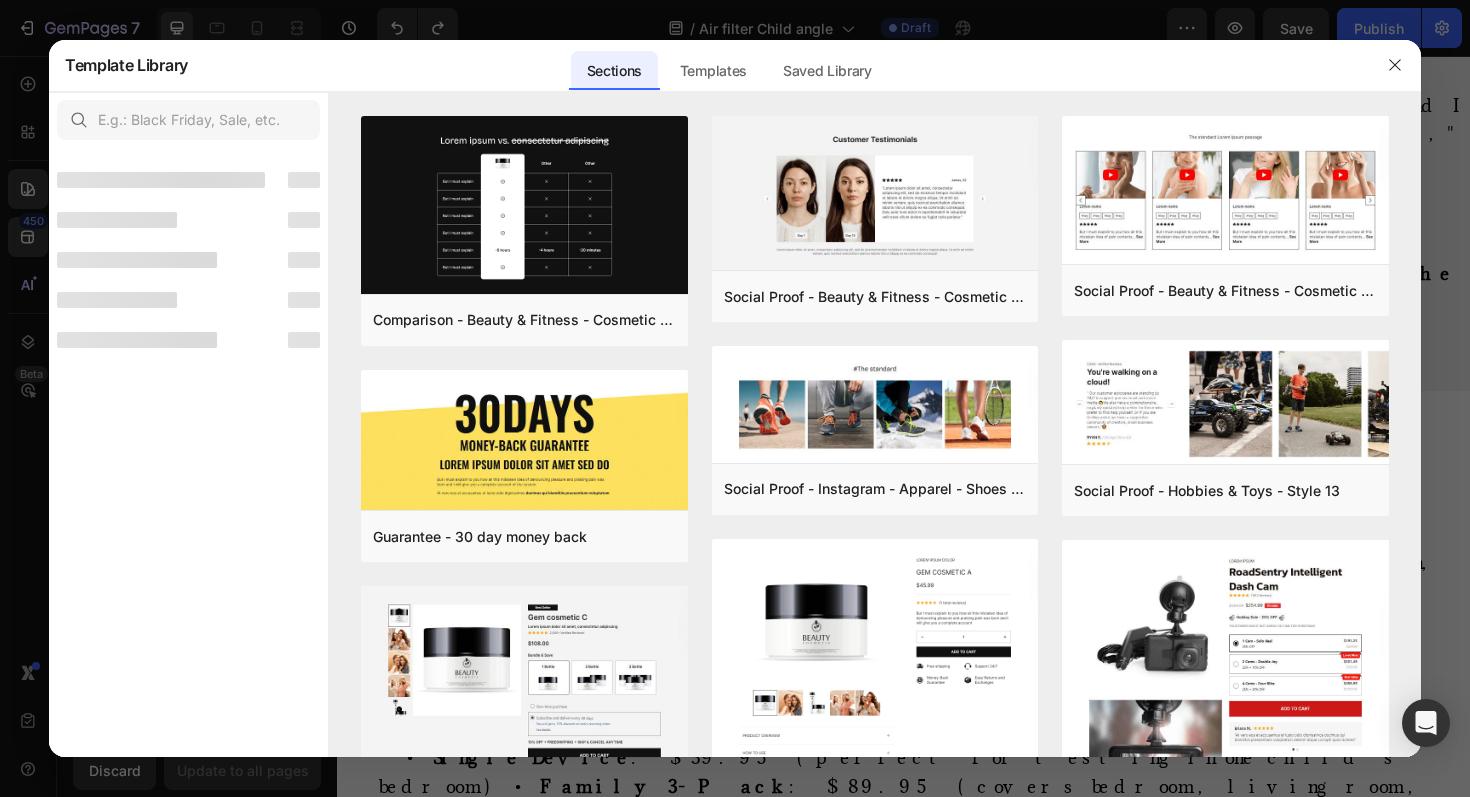 scroll, scrollTop: 0, scrollLeft: 0, axis: both 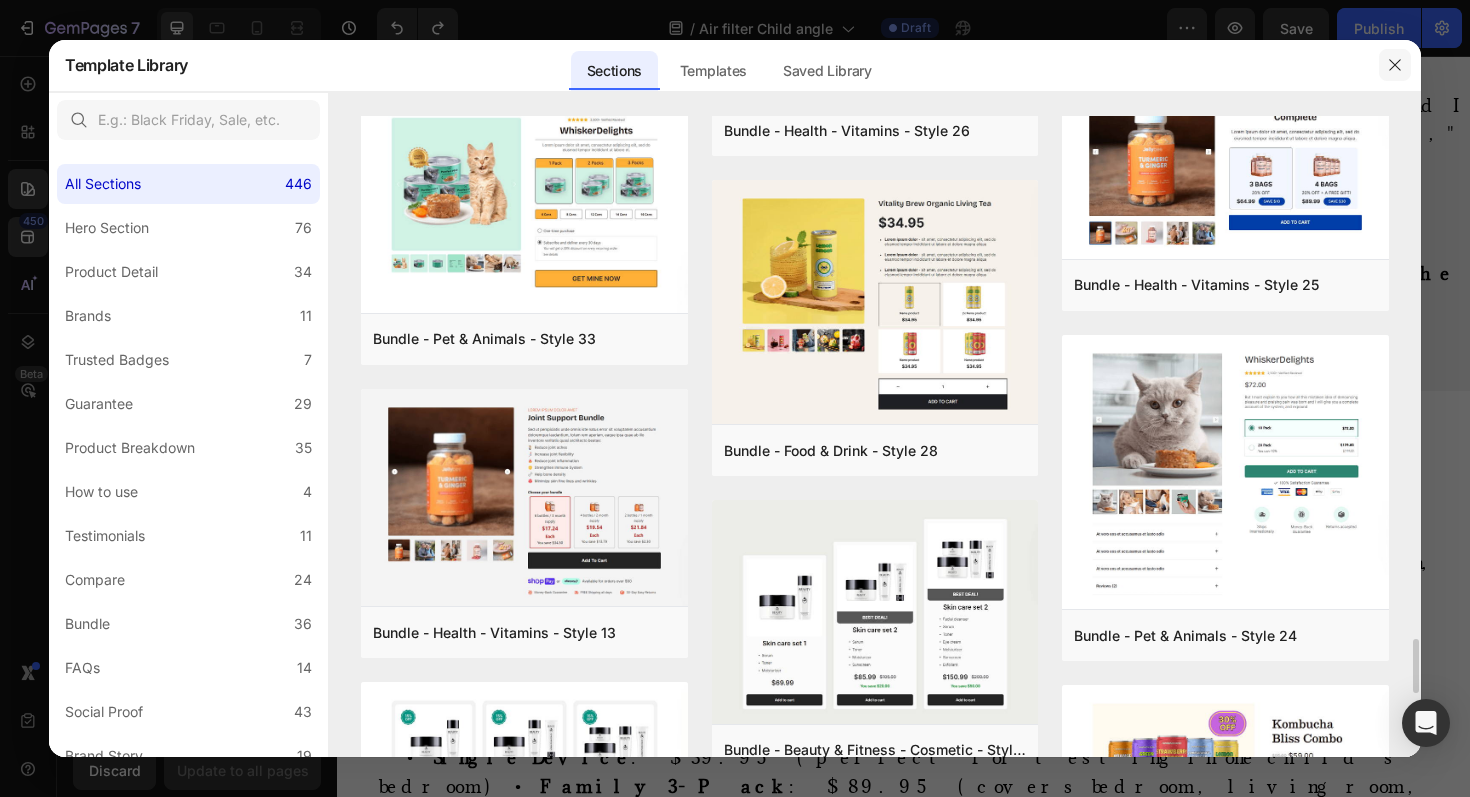 click 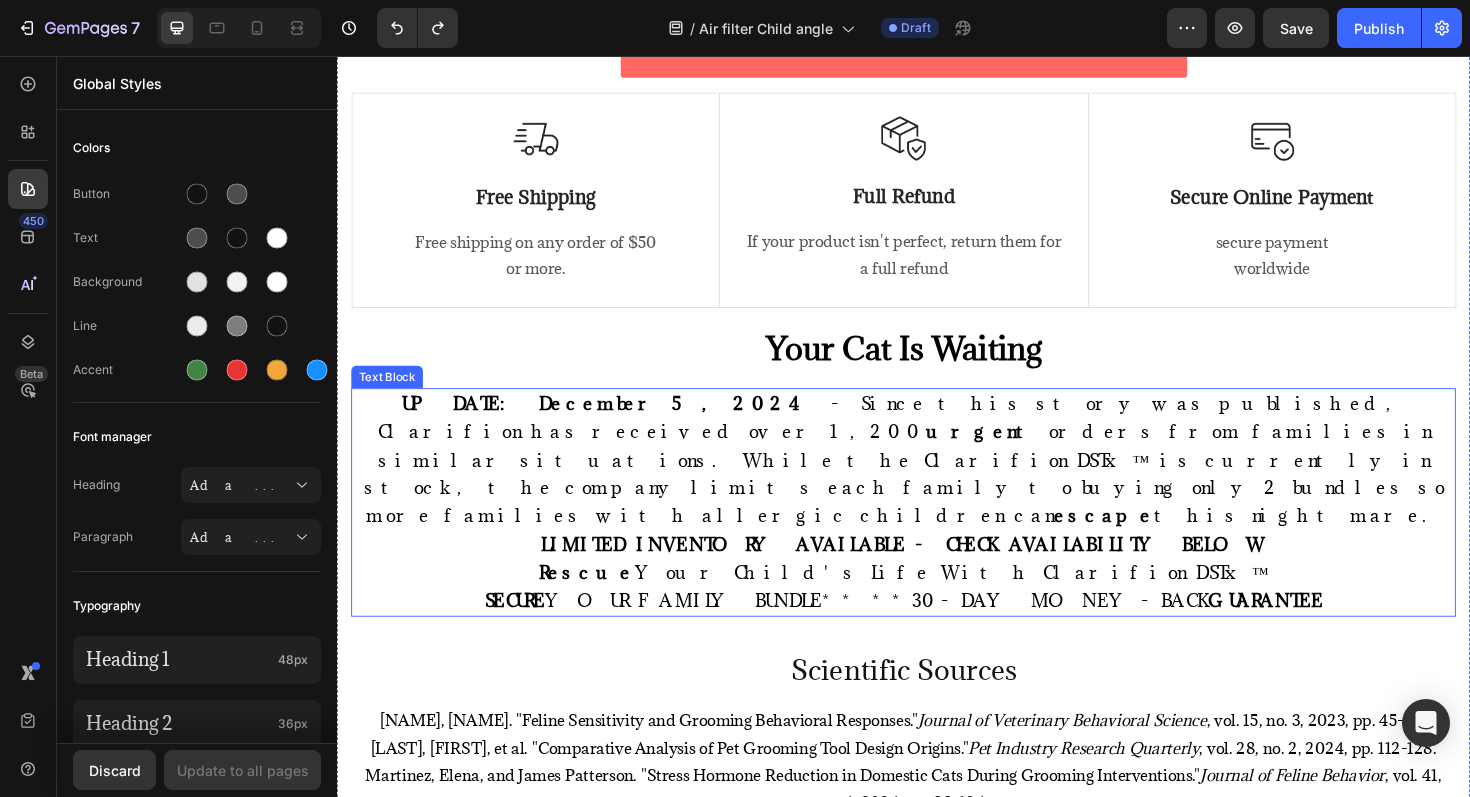 scroll, scrollTop: 14067, scrollLeft: 0, axis: vertical 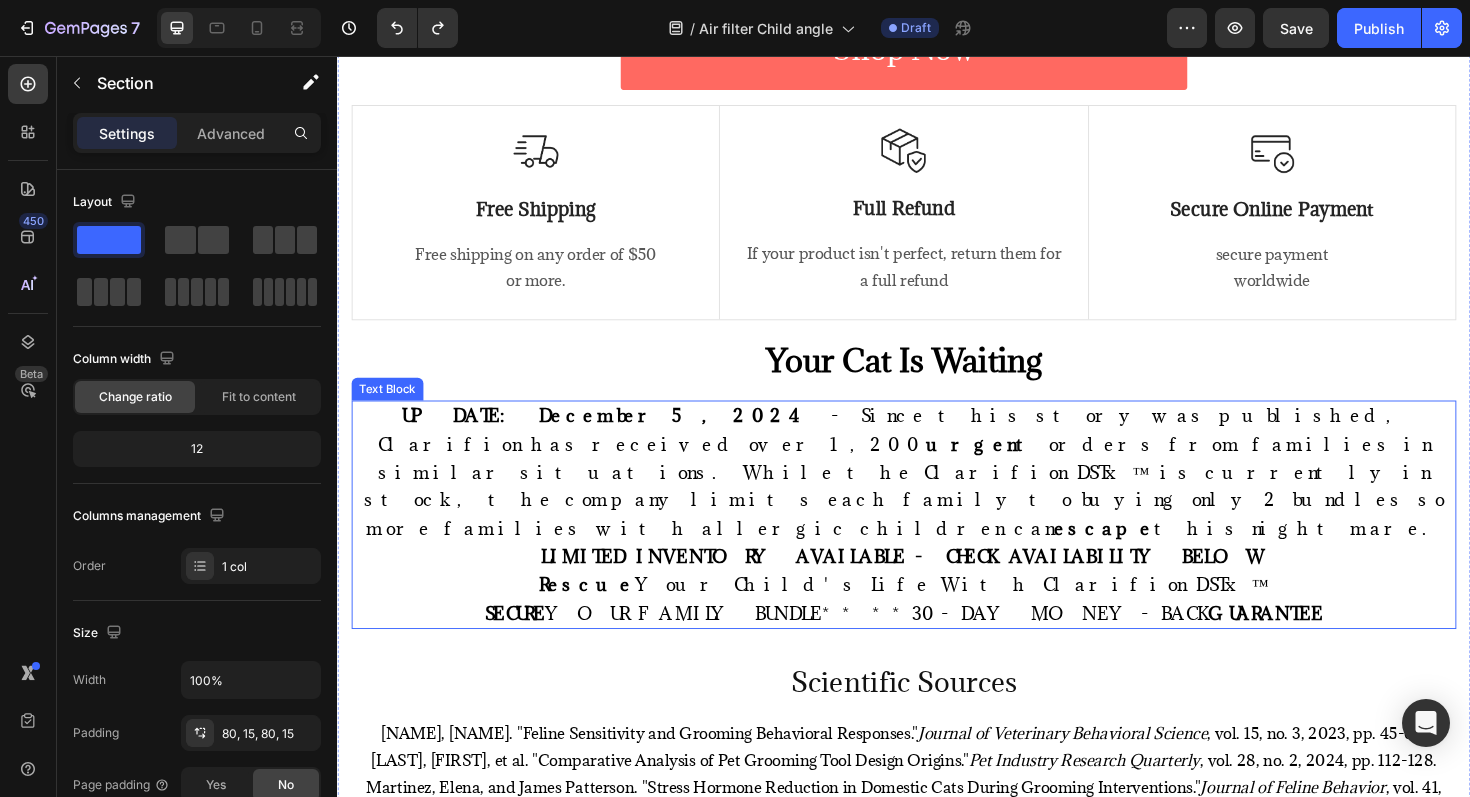 click on "Limited Time: The "Family Fresh Air" Bundle Heading Given how  rapidly  families are discovering this  secret  solution, Clarifion has completely sold out twice this year as word spreads through Facebook parent groups and pediatrician recommendations.   Right now, they're offering an exclusive bundle for families:   •  Single Device : $39.95 (perfect for testing in one child's bedroom) •  Family 3-Pack : $89.95 (covers bedroom, living room, main play area) •  Whole Home 6-Pack : $159.95 (complete home  protection ) Text block Shop Now Button Row Image Free Shipping Text Block Free shipping on any order of $50 or more. Text block Row Image Full Refund Text Block If your product isn't perfect, return them for a full refund Text block Row Image Secure Online Payment Text Block secure payment worldwide Text block Row Row Your Cat Is Waiting Heading UPDATE: December 5, 2024  - Since this story was published, Clarifion has received over 1,200  urgent escape  this nightmare. Rescue SECURE GUARANTEE" at bounding box center [937, 397] 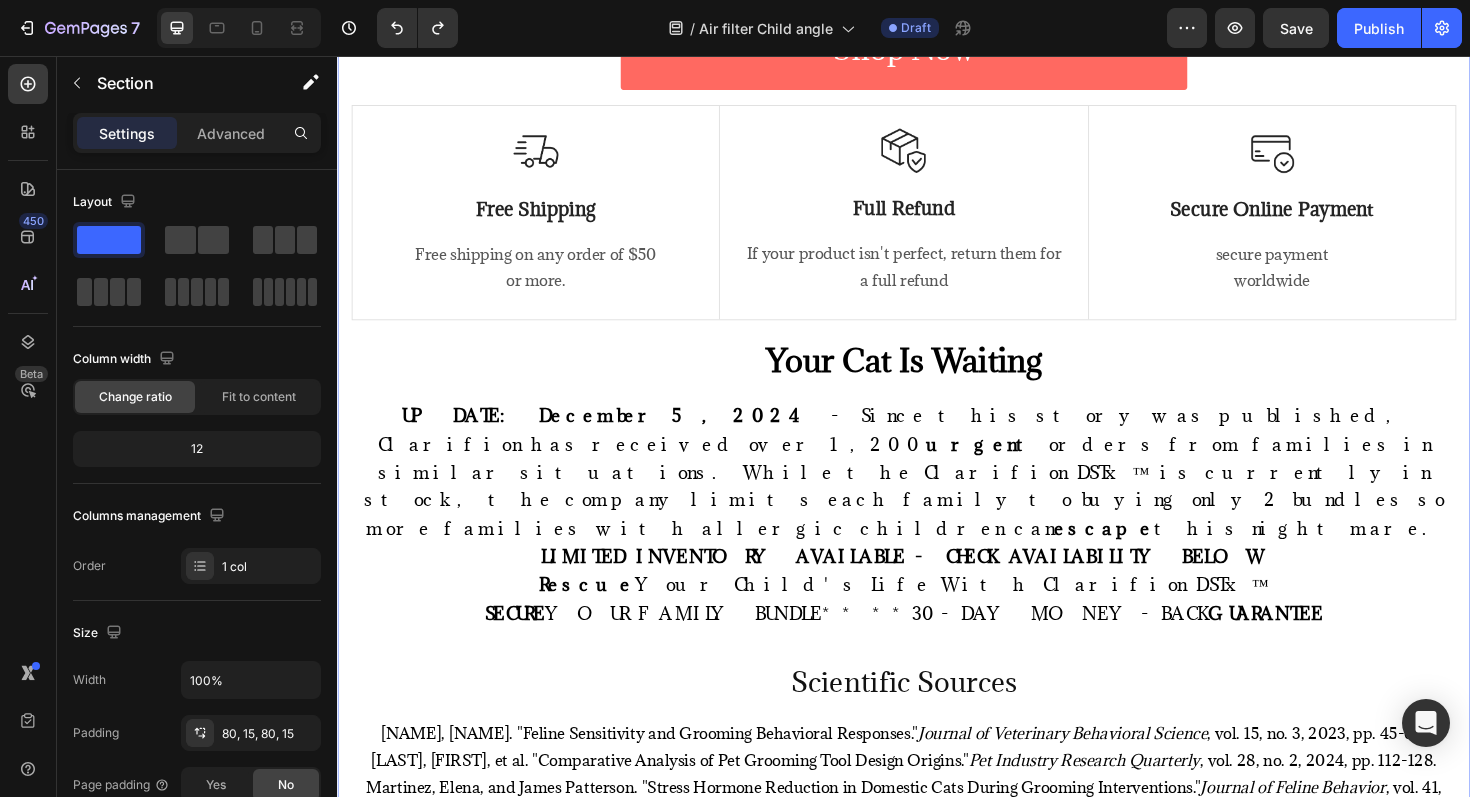 click on "Limited Time: The "Family Fresh Air" Bundle Heading Given how  rapidly  families are discovering this  secret  solution, Clarifion has completely sold out twice this year as word spreads through Facebook parent groups and pediatrician recommendations.   Right now, they're offering an exclusive bundle for families:   •  Single Device : $39.95 (perfect for testing in one child's bedroom) •  Family 3-Pack : $89.95 (covers bedroom, living room, main play area) •  Whole Home 6-Pack : $159.95 (complete home  protection ) Text block Shop Now Button Row Image Free Shipping Text Block Free shipping on any order of $50 or more. Text block Row Image Full Refund Text Block If your product isn't perfect, return them for a full refund Text block Row Image Secure Online Payment Text Block secure payment worldwide Text block Row Row Your Cat Is Waiting Heading UPDATE: December 5, 2024  - Since this story was published, Clarifion has received over 1,200  urgent escape  this nightmare. Rescue SECURE GUARANTEE" at bounding box center [937, 397] 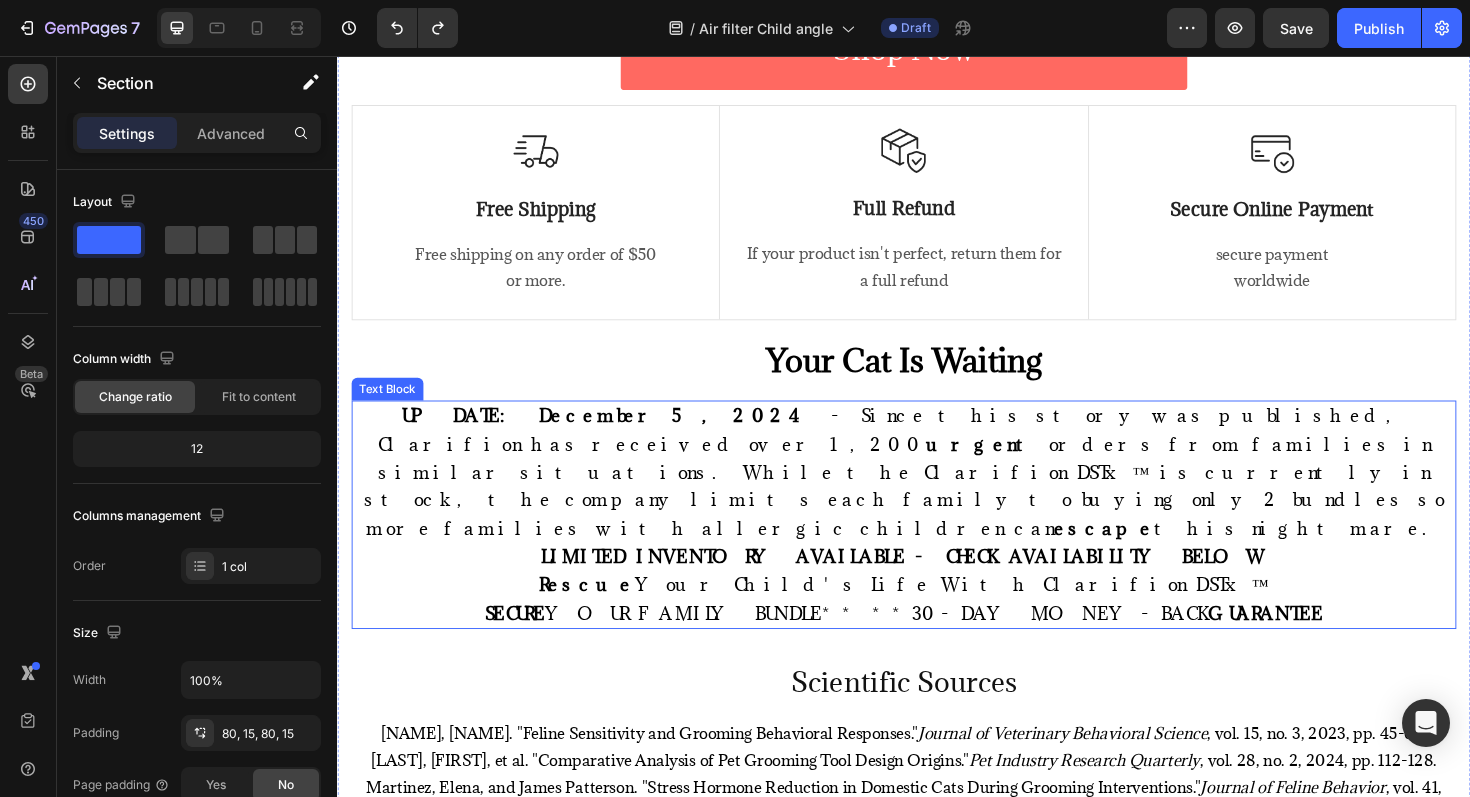click on "UPDATE: December 5, 2024  - Since this story was published, Clarifion has received over 1,200  urgent  orders from families in similar situations. While the Clarifion DSTx™ is currently in stock, the company limits each family to buying only 2 bundles so more families with allergic children can  escape  this nightmare." at bounding box center [937, 496] 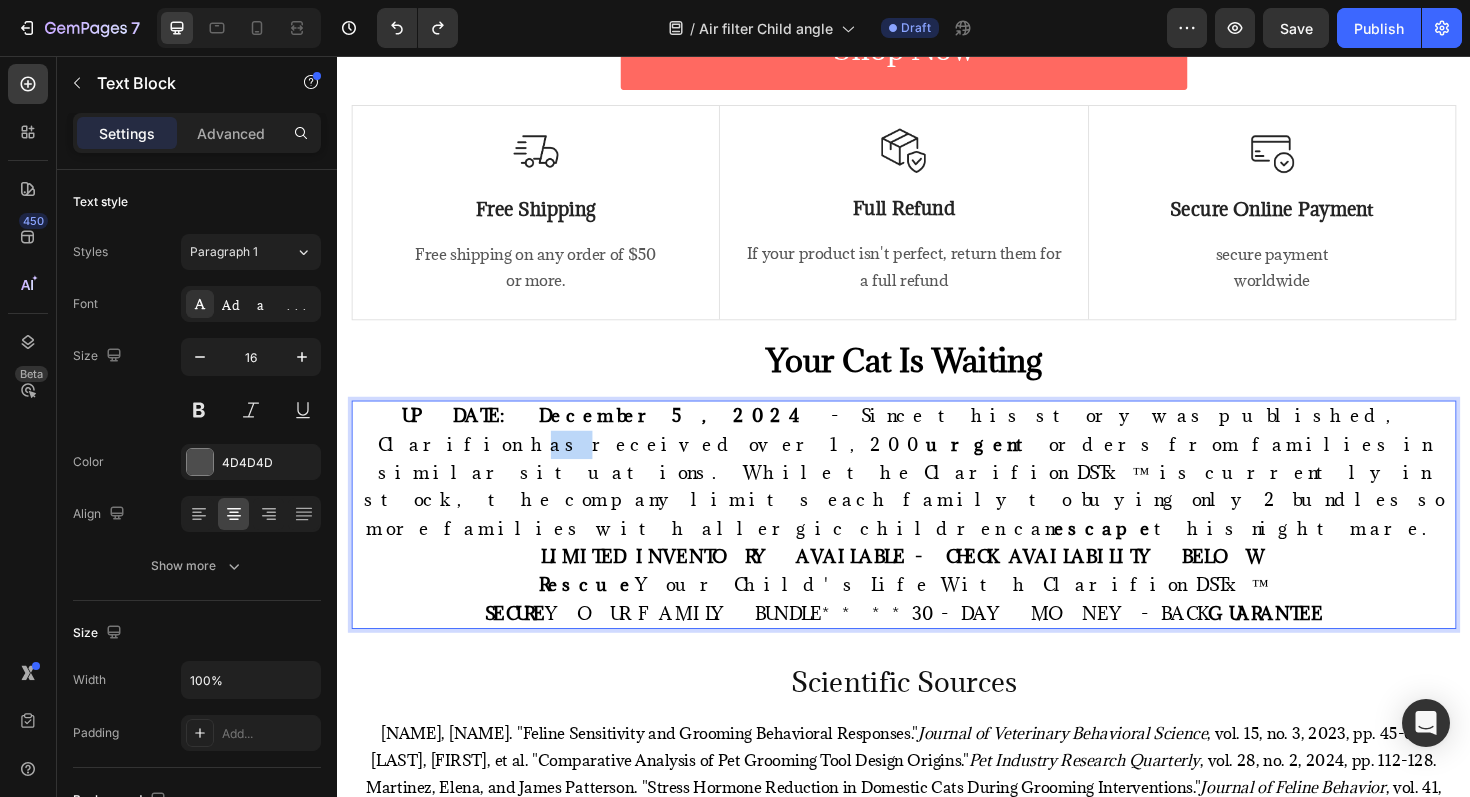 click on "UPDATE: December 5, 2024  - Since this story was published, Clarifion has received over 1,200  urgent  orders from families in similar situations. While the Clarifion DSTx™ is currently in stock, the company limits each family to buying only 2 bundles so more families with allergic children can  escape  this nightmare." at bounding box center (937, 496) 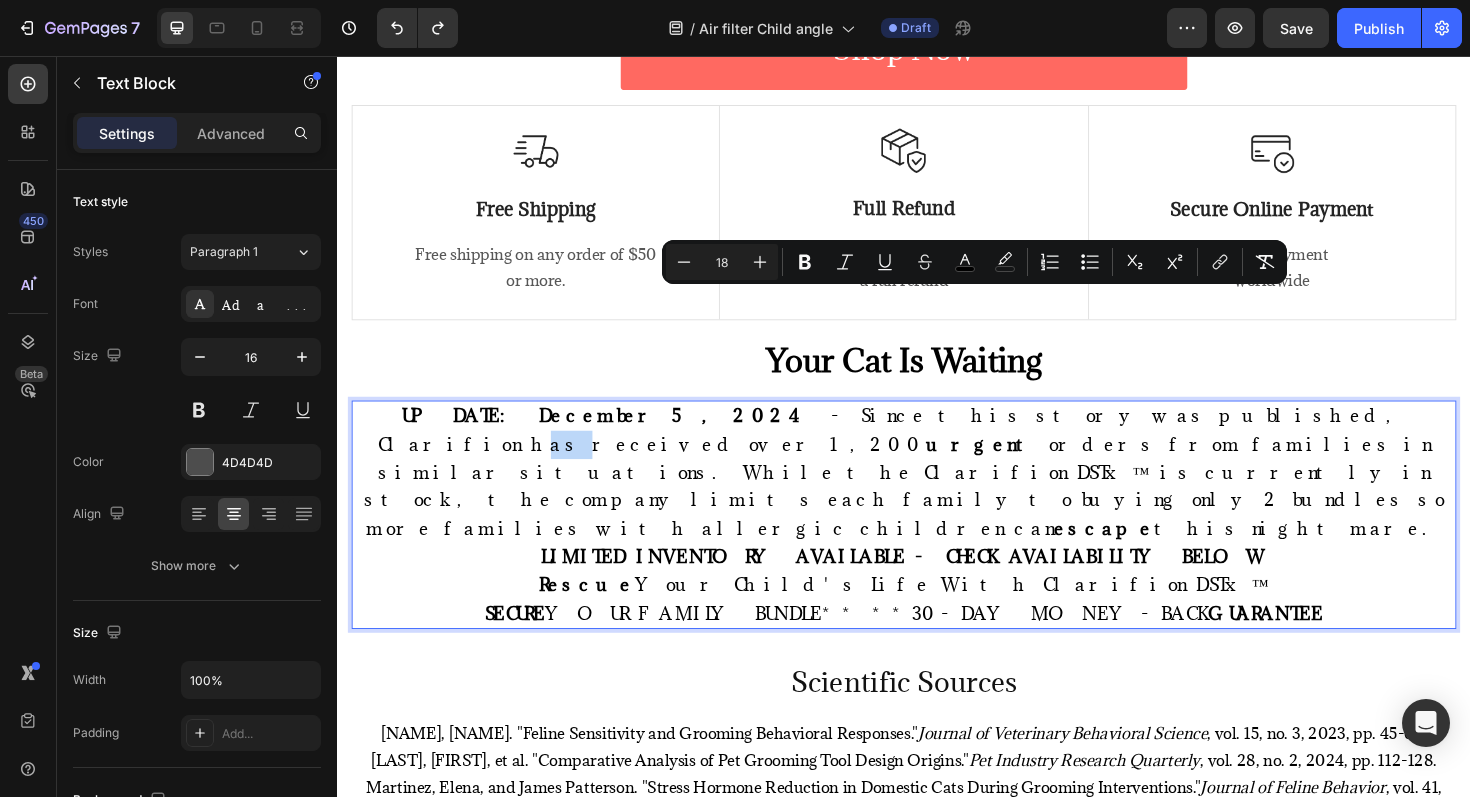 click on "UPDATE: December 5, 2024  - Since this story was published, Clarifion has received over 1,200  urgent  orders from families in similar situations. While the Clarifion DSTx™ is currently in stock, the company limits each family to buying only 2 bundles so more families with allergic children can  escape  this nightmare." at bounding box center (937, 496) 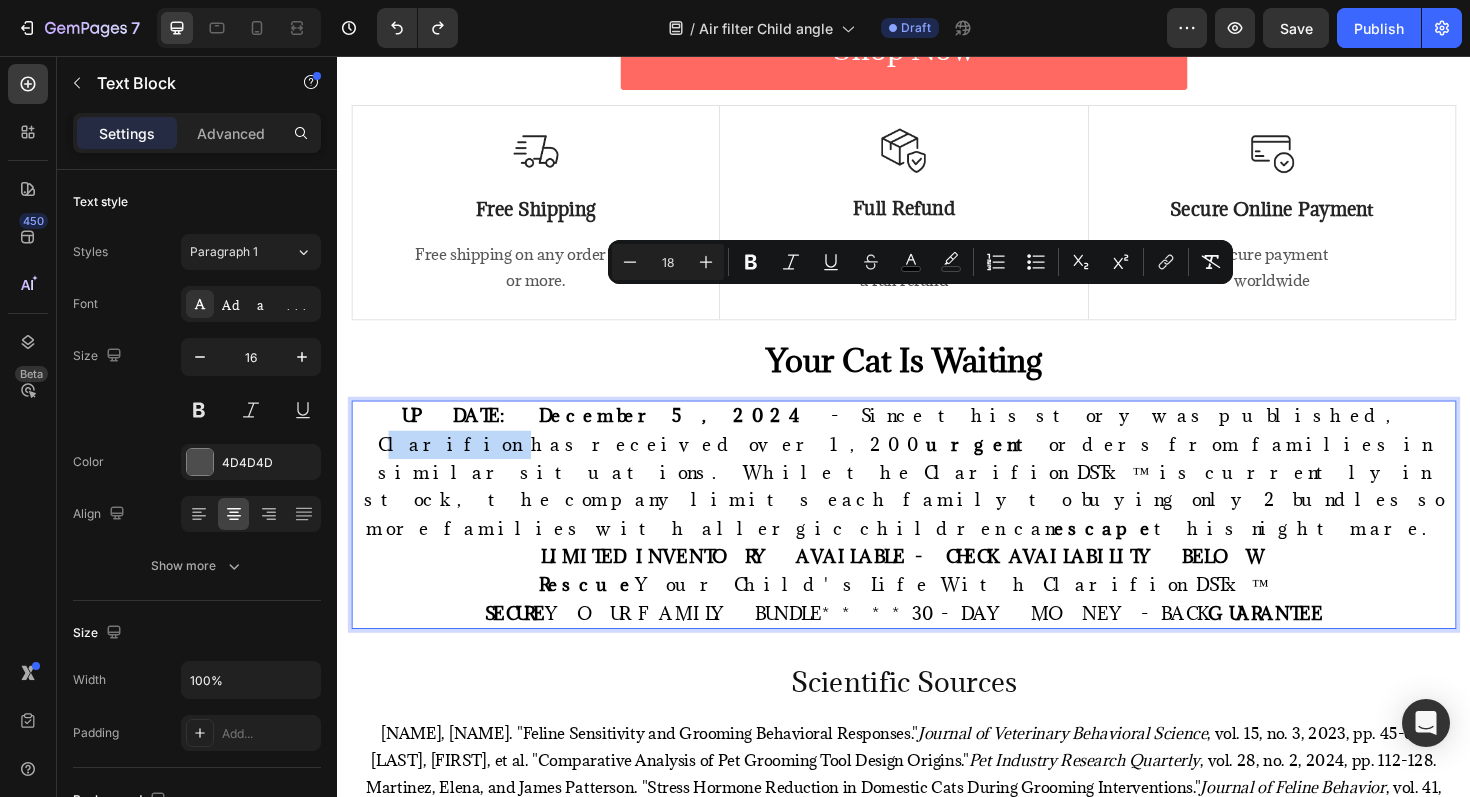 drag, startPoint x: 976, startPoint y: 321, endPoint x: 898, endPoint y: 326, distance: 78.160095 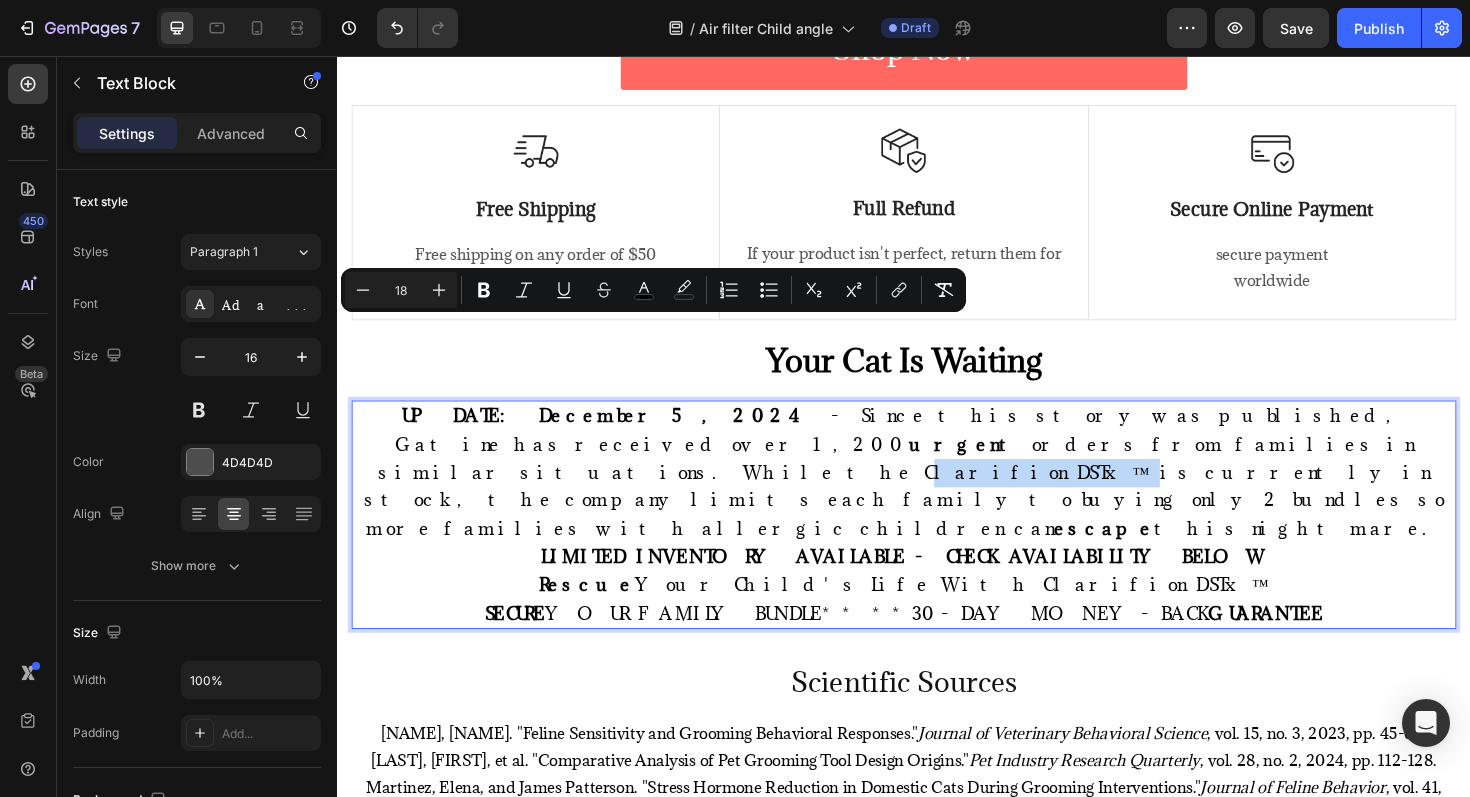 drag, startPoint x: 548, startPoint y: 346, endPoint x: 692, endPoint y: 359, distance: 144.58562 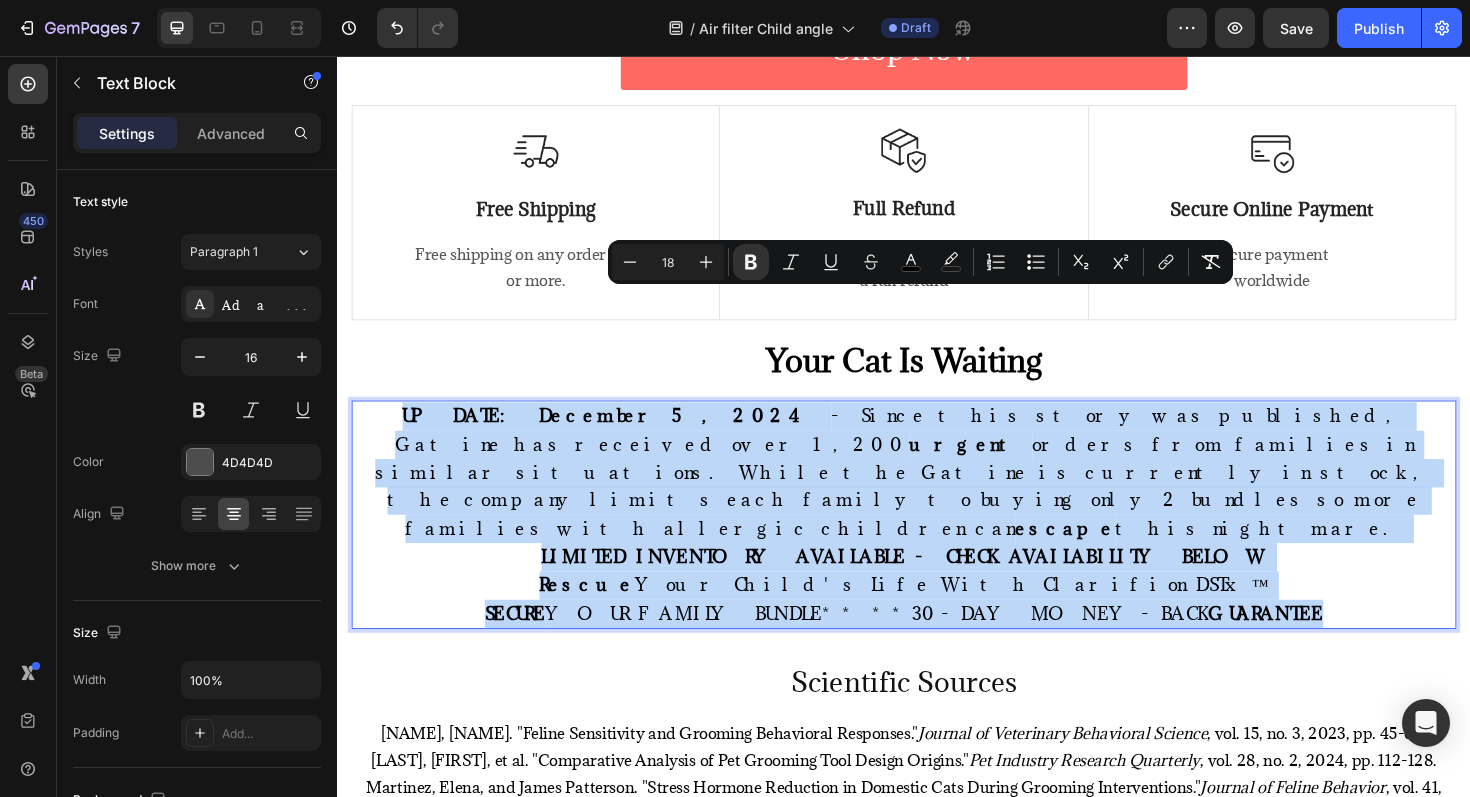 drag, startPoint x: 1314, startPoint y: 464, endPoint x: 402, endPoint y: 301, distance: 926.45184 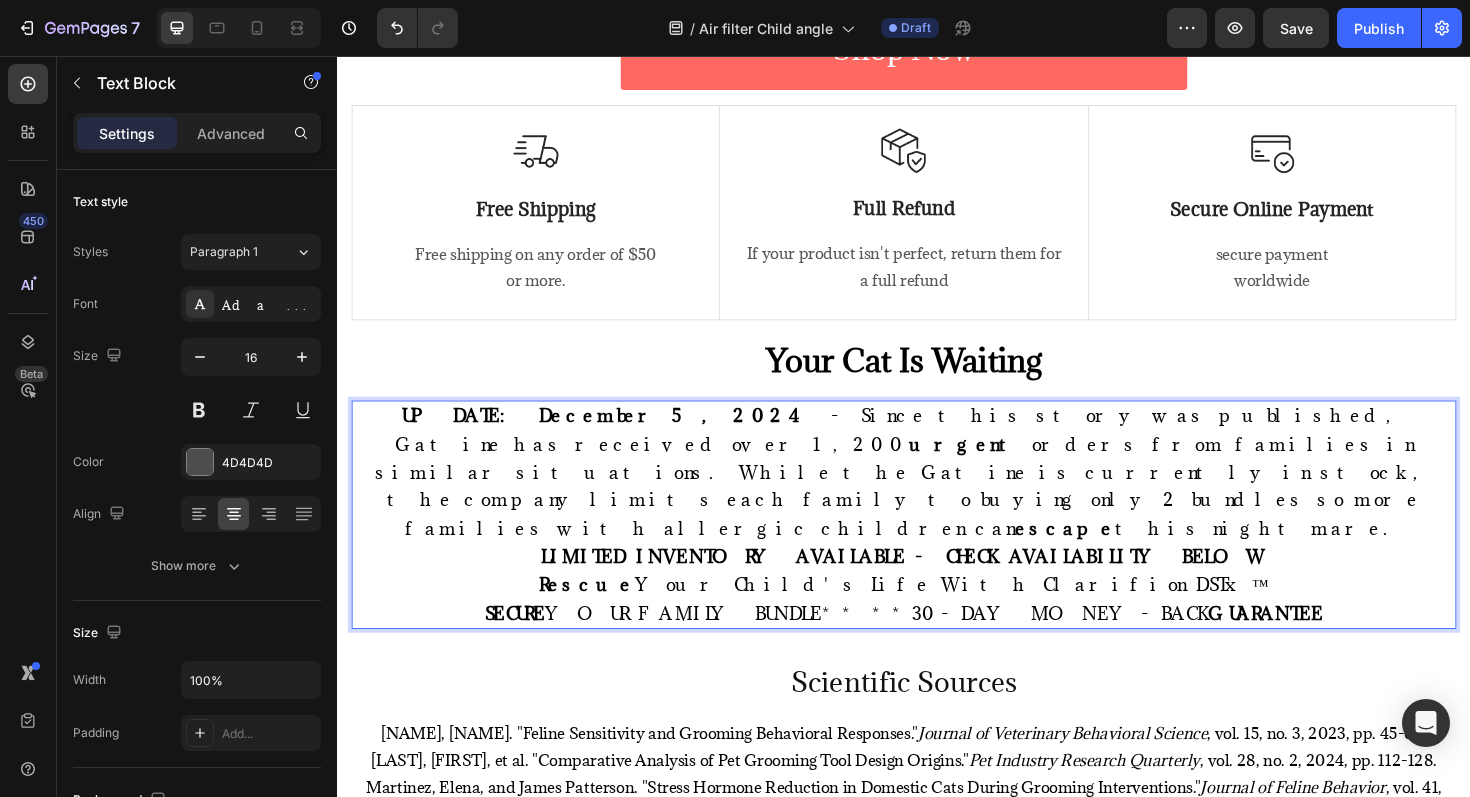 click on "UPDATE: December 5, 2024  - Since this story was published, Gatine has received over 1,200  urgent  orders from families in similar situations. While the Gatine  is currently in stock, the company limits each family to buying only 2 bundles so more families with allergic children can  escape  this nightmare." at bounding box center [937, 497] 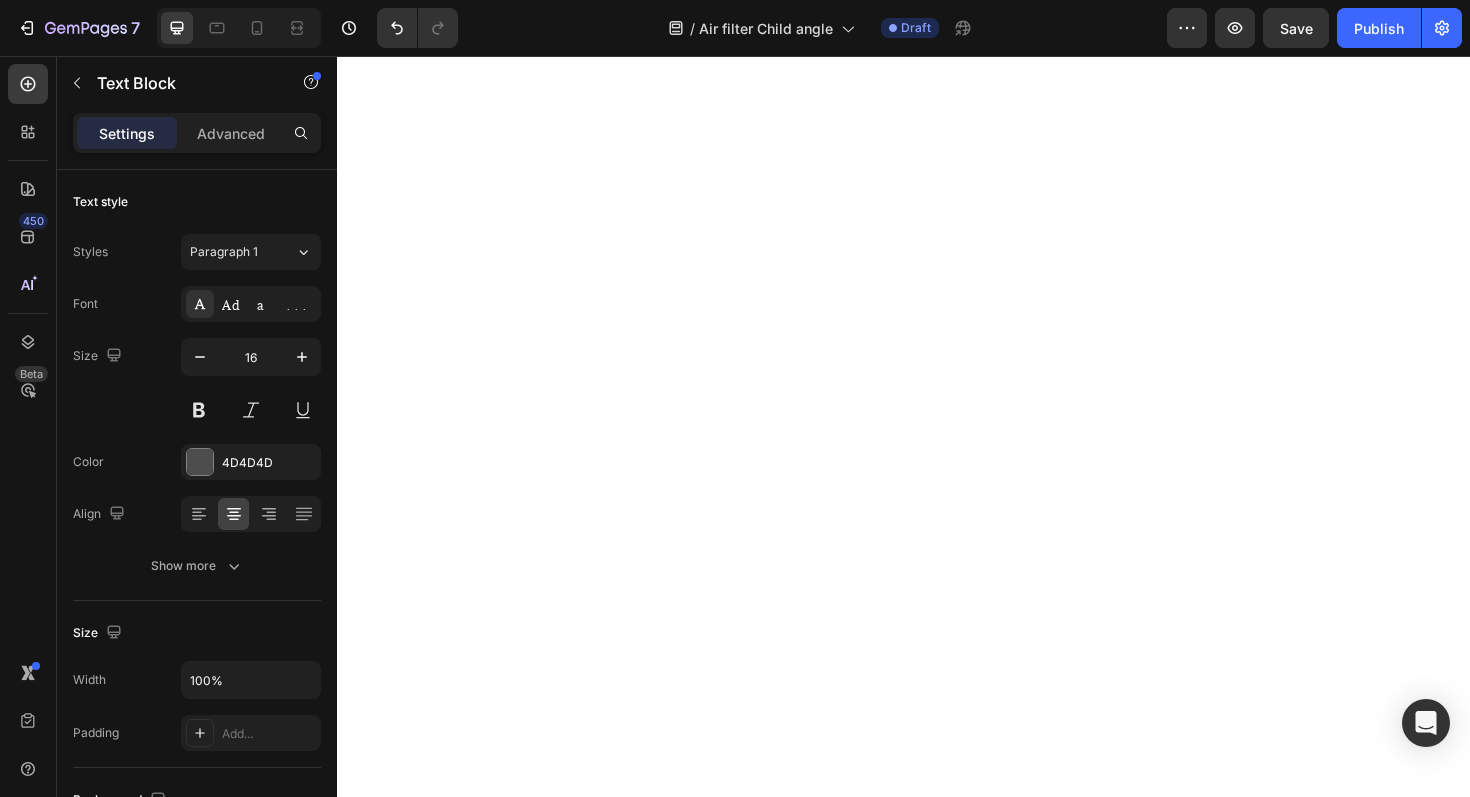 scroll, scrollTop: 0, scrollLeft: 0, axis: both 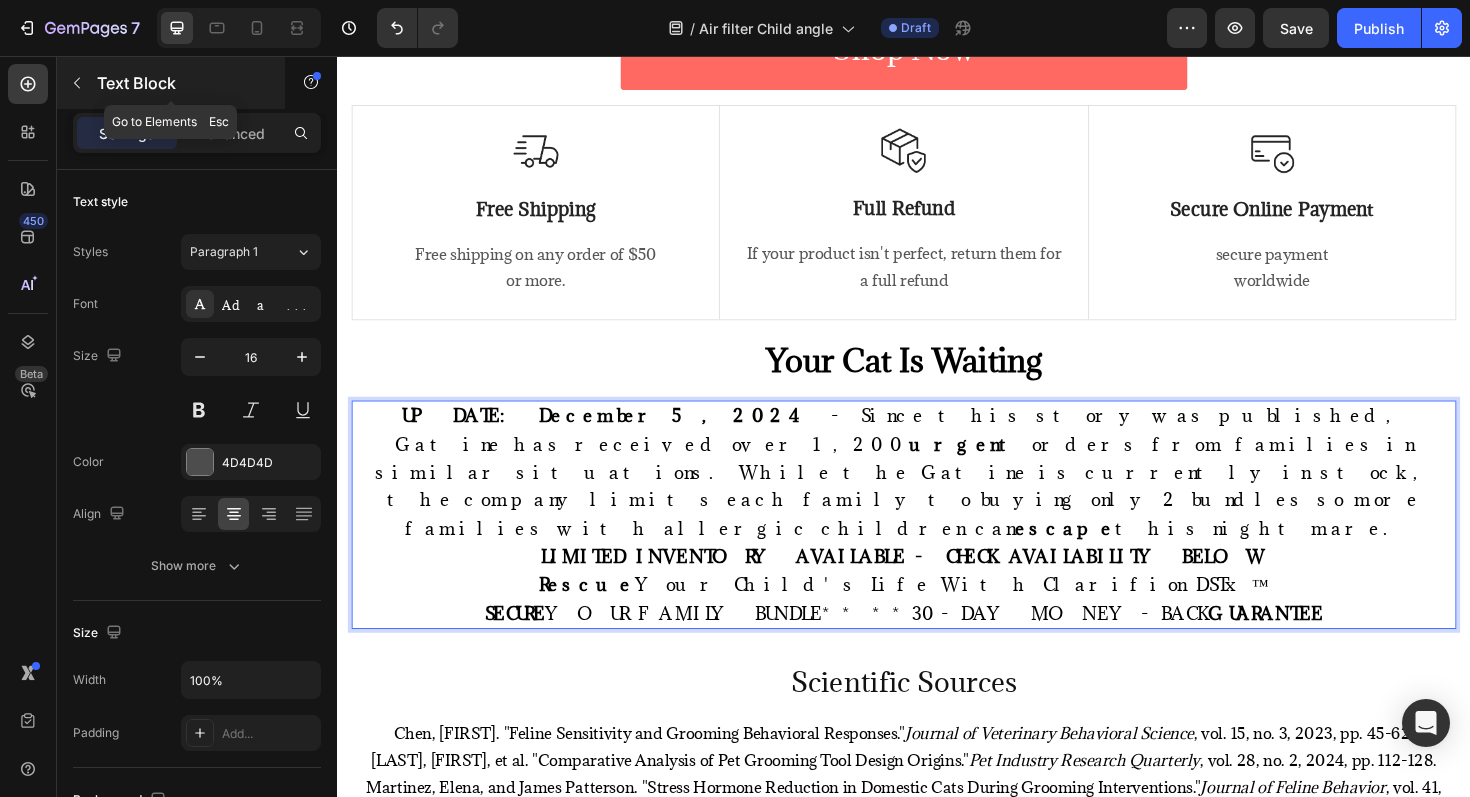 click on "Text Block" at bounding box center [171, 83] 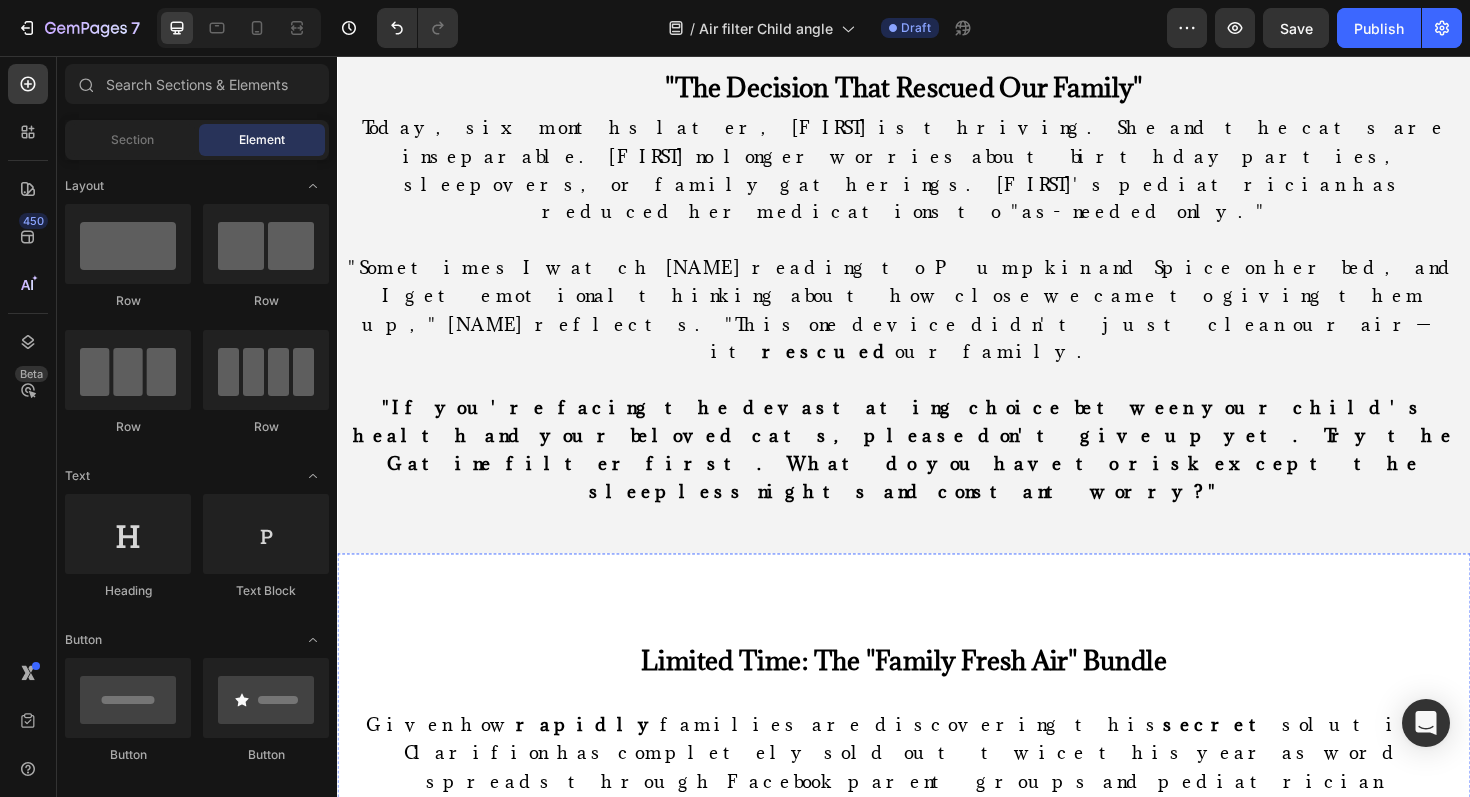 scroll, scrollTop: 13154, scrollLeft: 0, axis: vertical 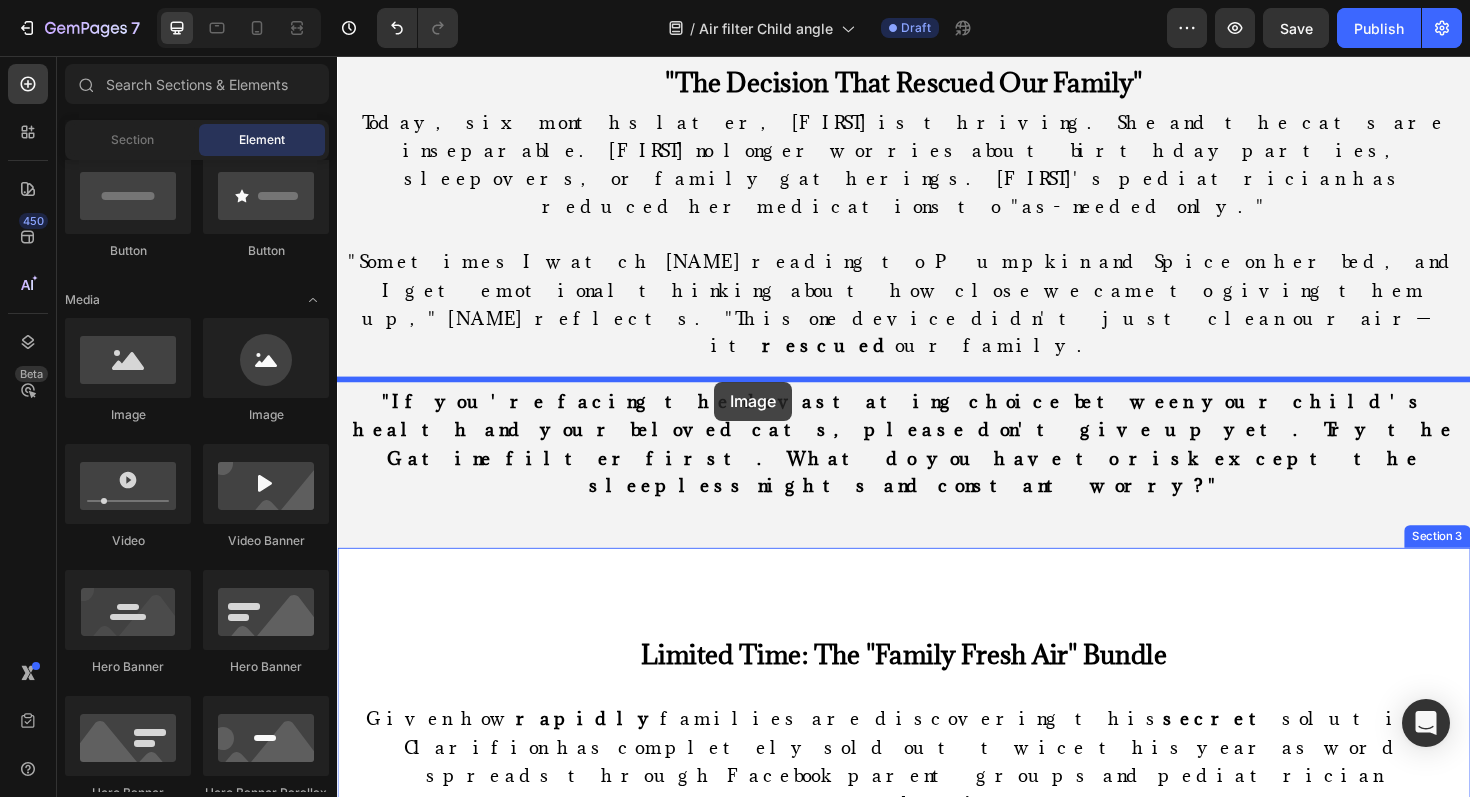 drag, startPoint x: 448, startPoint y: 406, endPoint x: 735, endPoint y: 401, distance: 287.04355 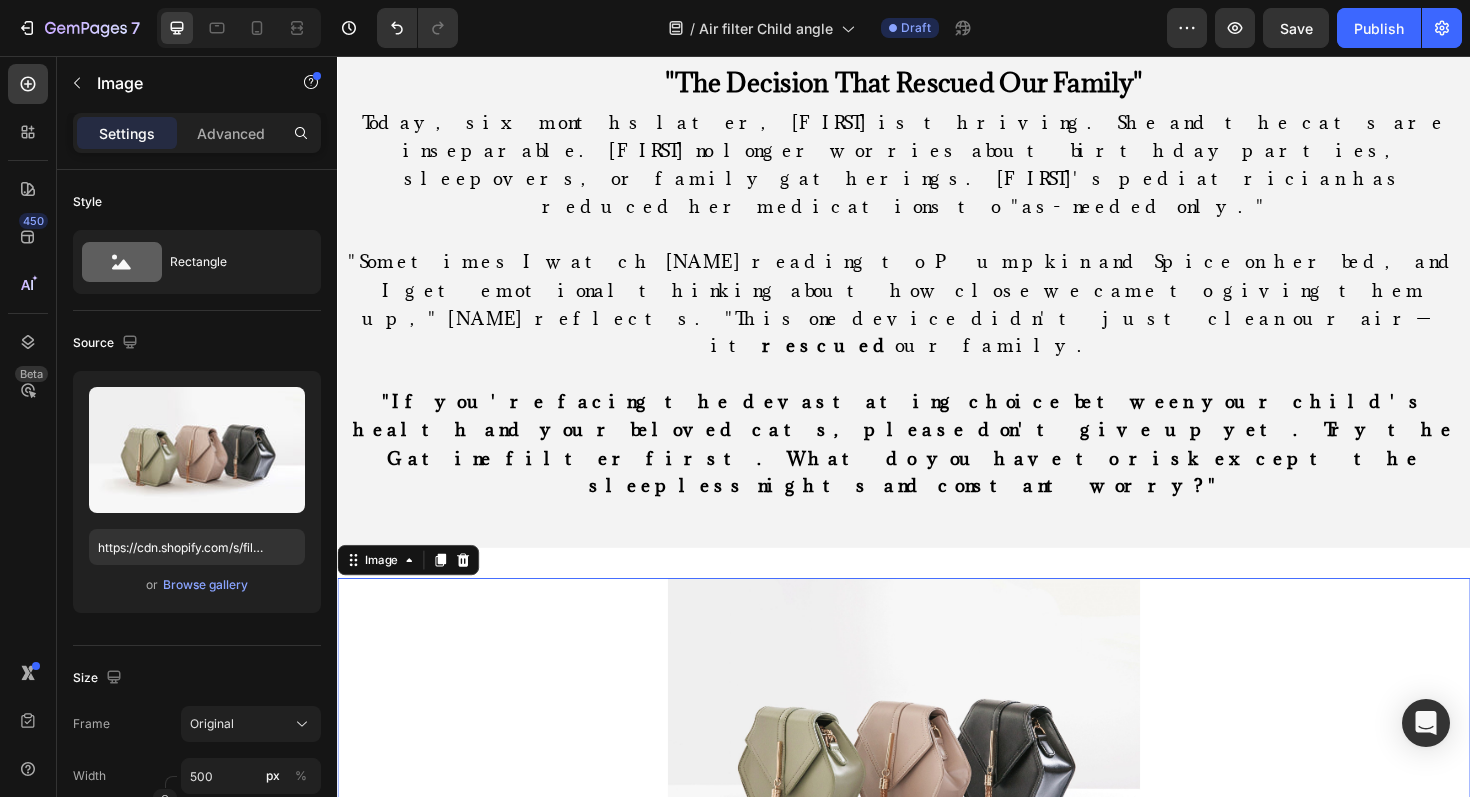 click at bounding box center [937, 796] 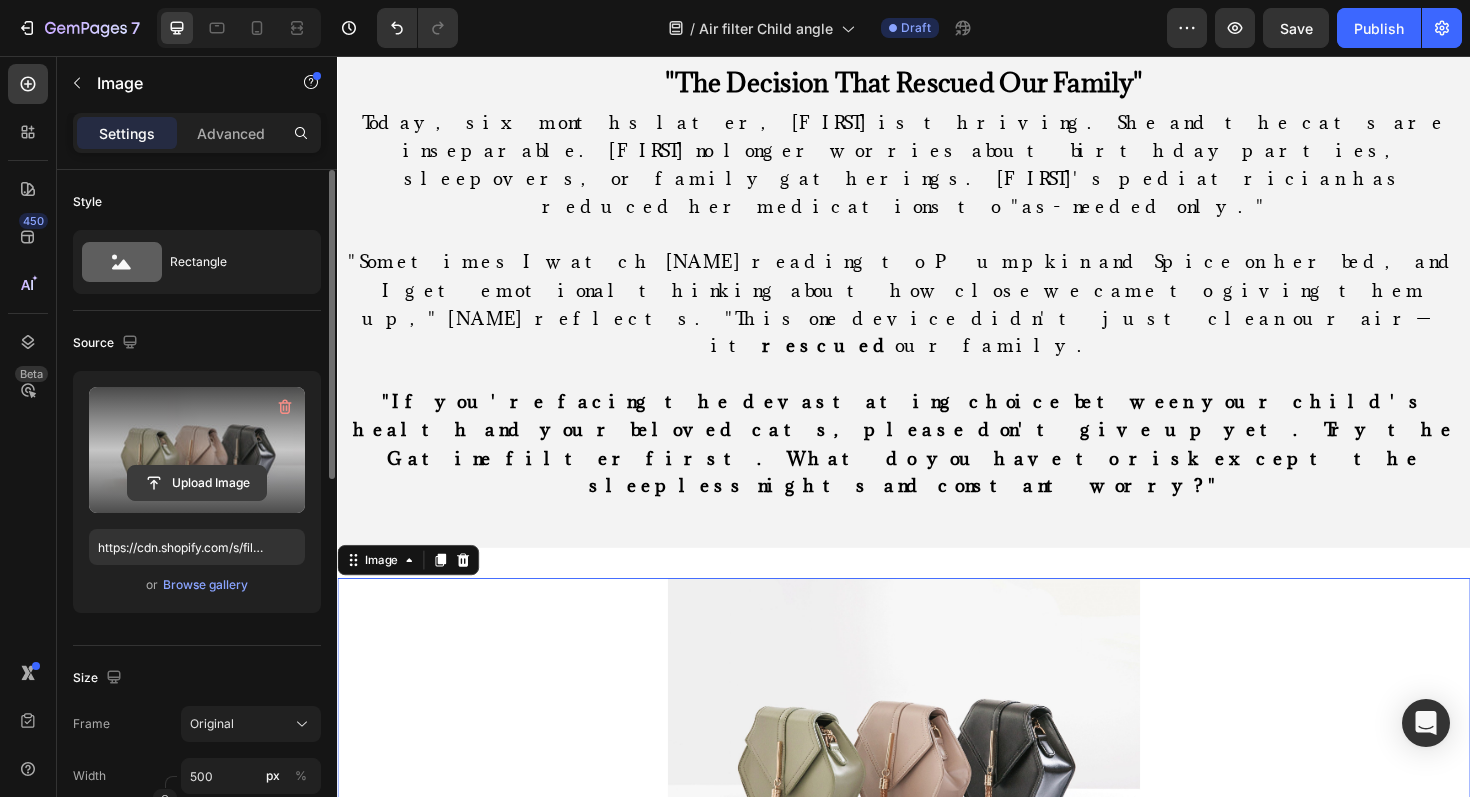 click 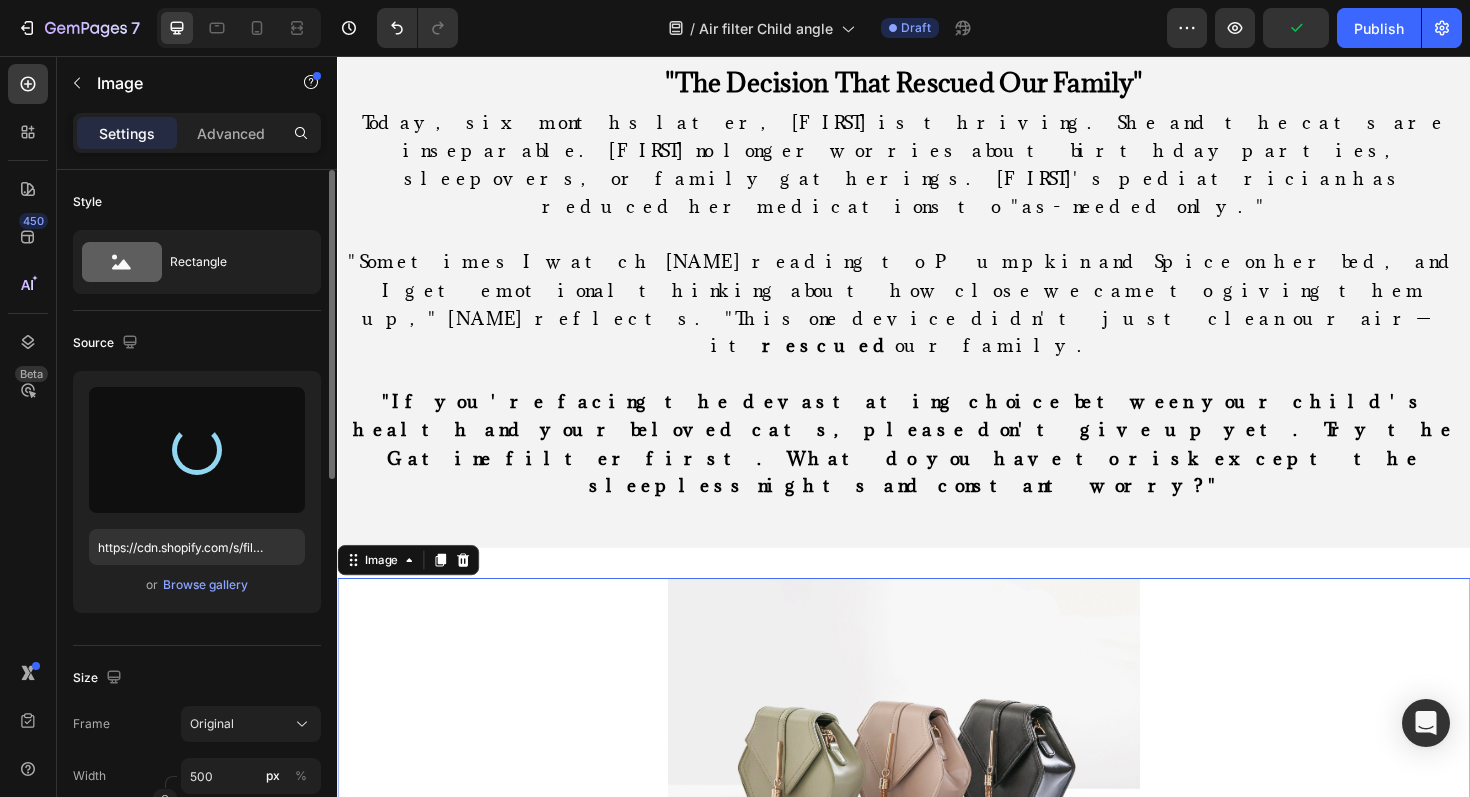 type on "https://cdn.shopify.com/s/files/1/0942/7111/1443/files/gempages_574970725958419300-11c24970-8840-443e-81cc-e2f993acca24.png" 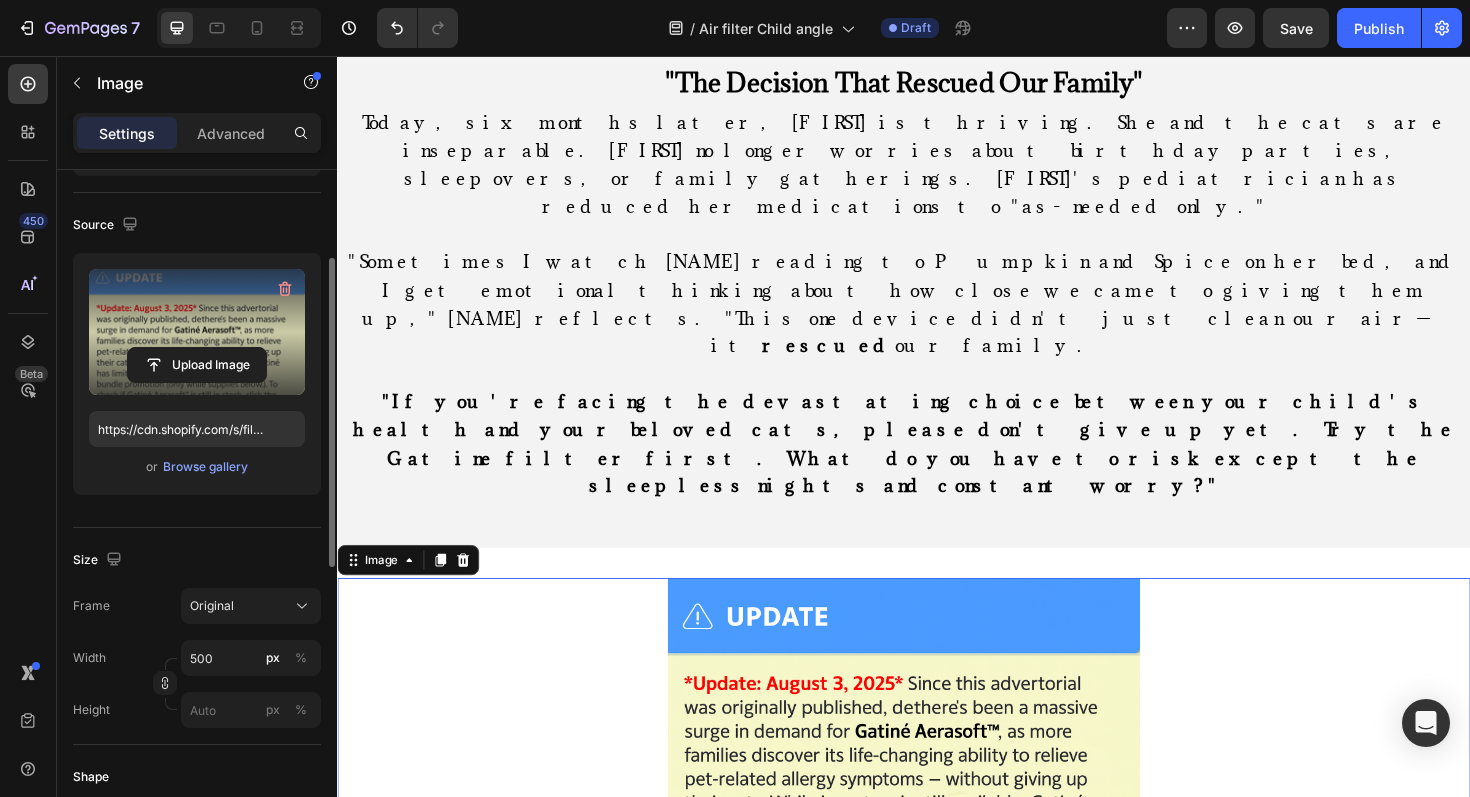 scroll, scrollTop: 142, scrollLeft: 0, axis: vertical 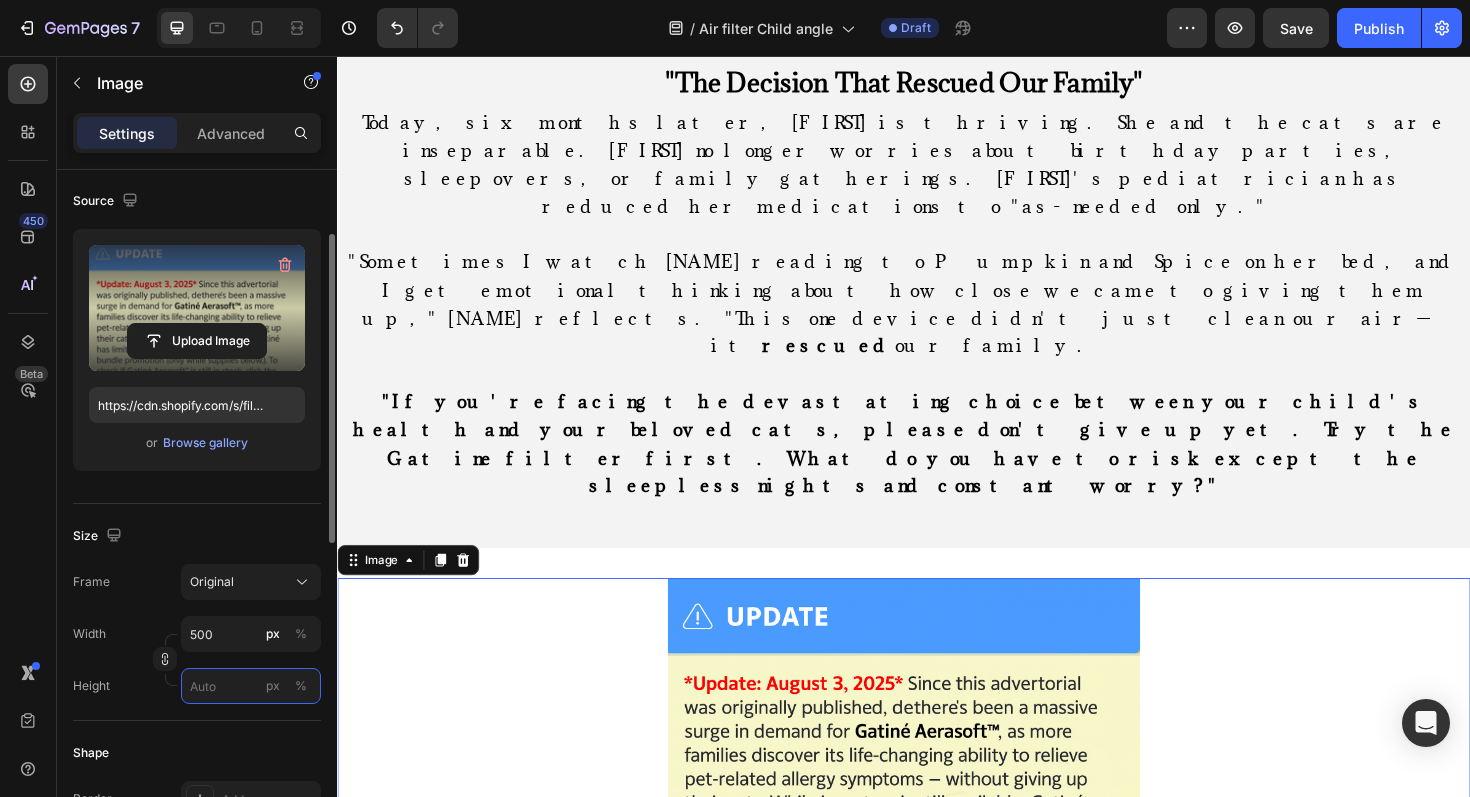 click on "px %" at bounding box center (251, 686) 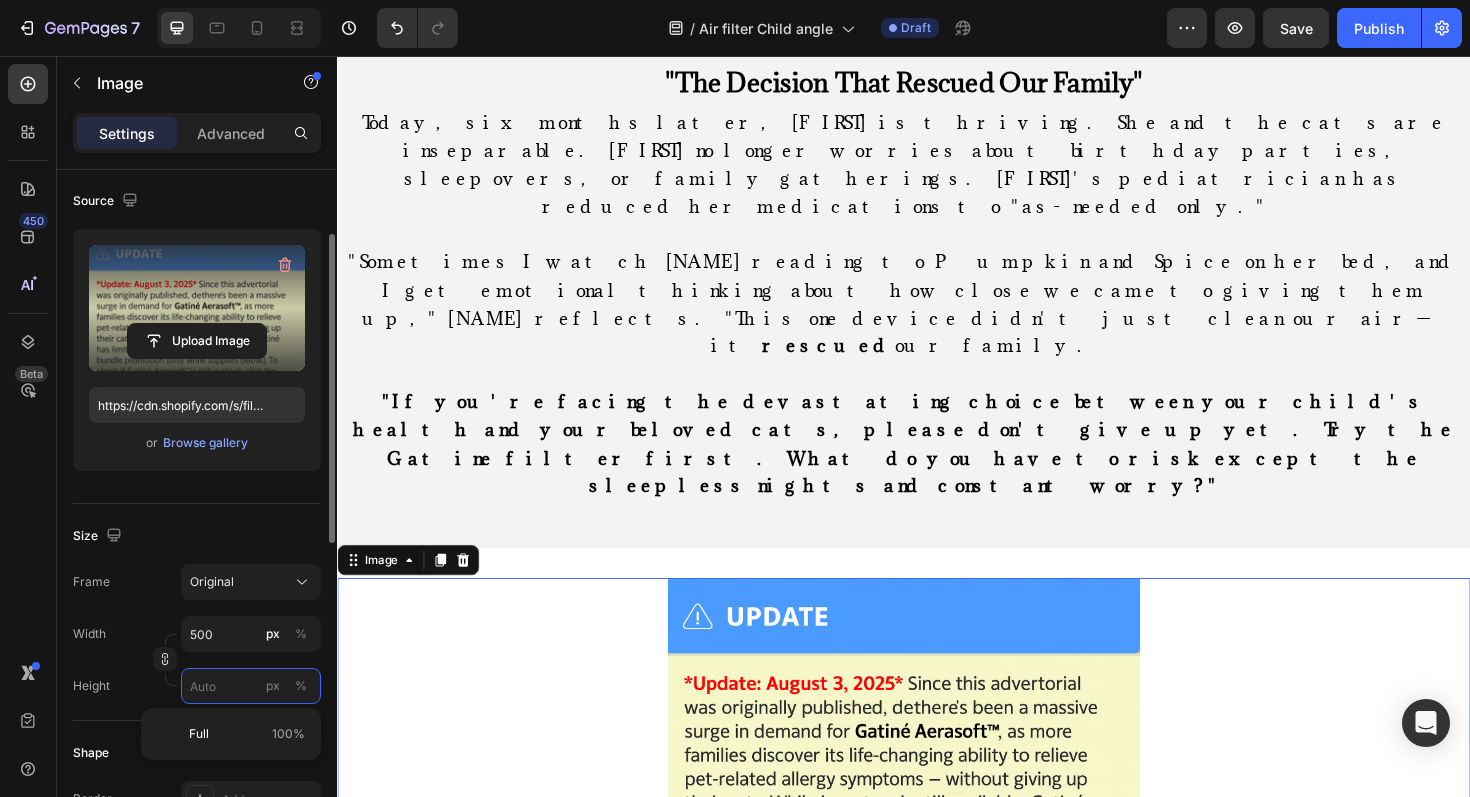 type 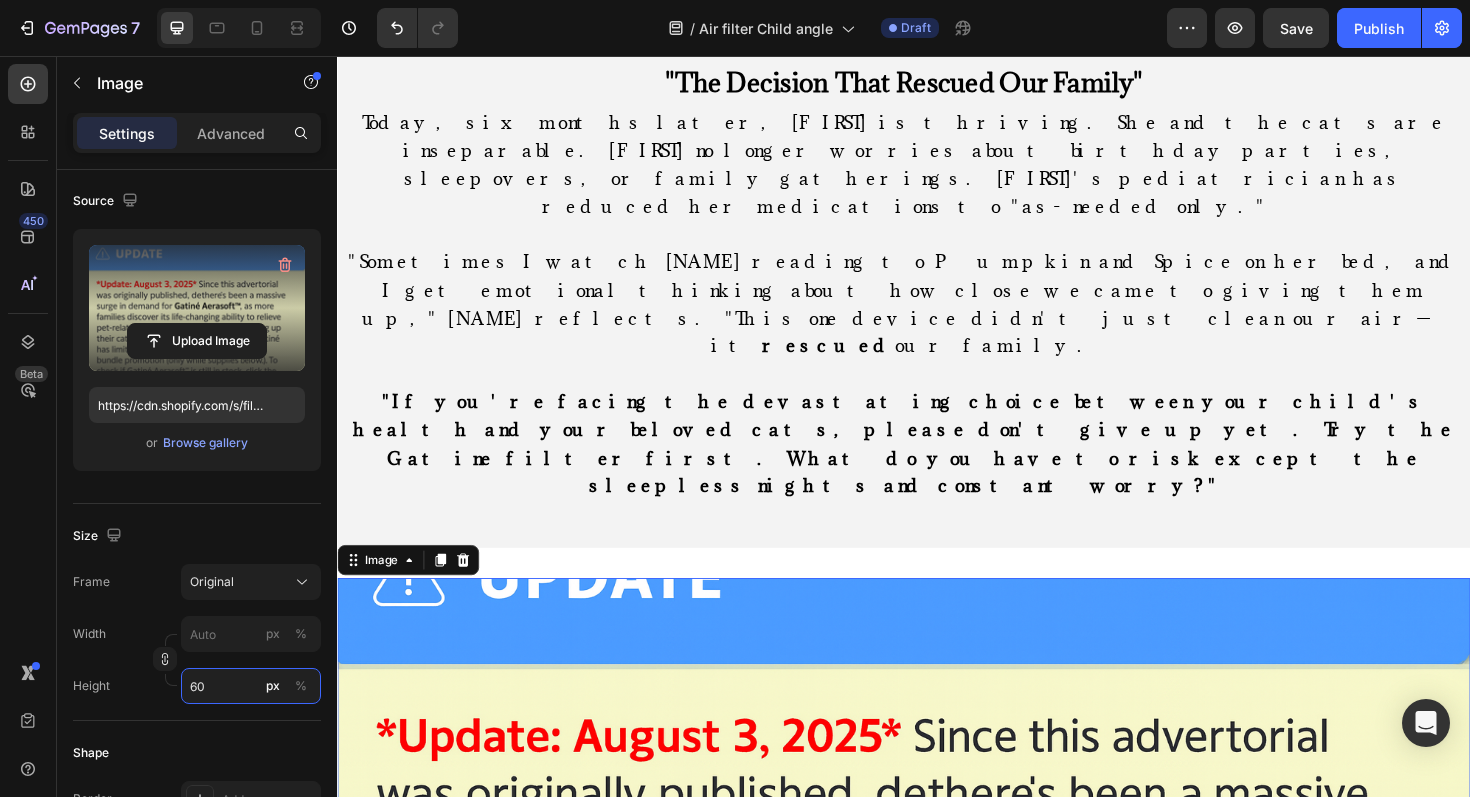 type on "6" 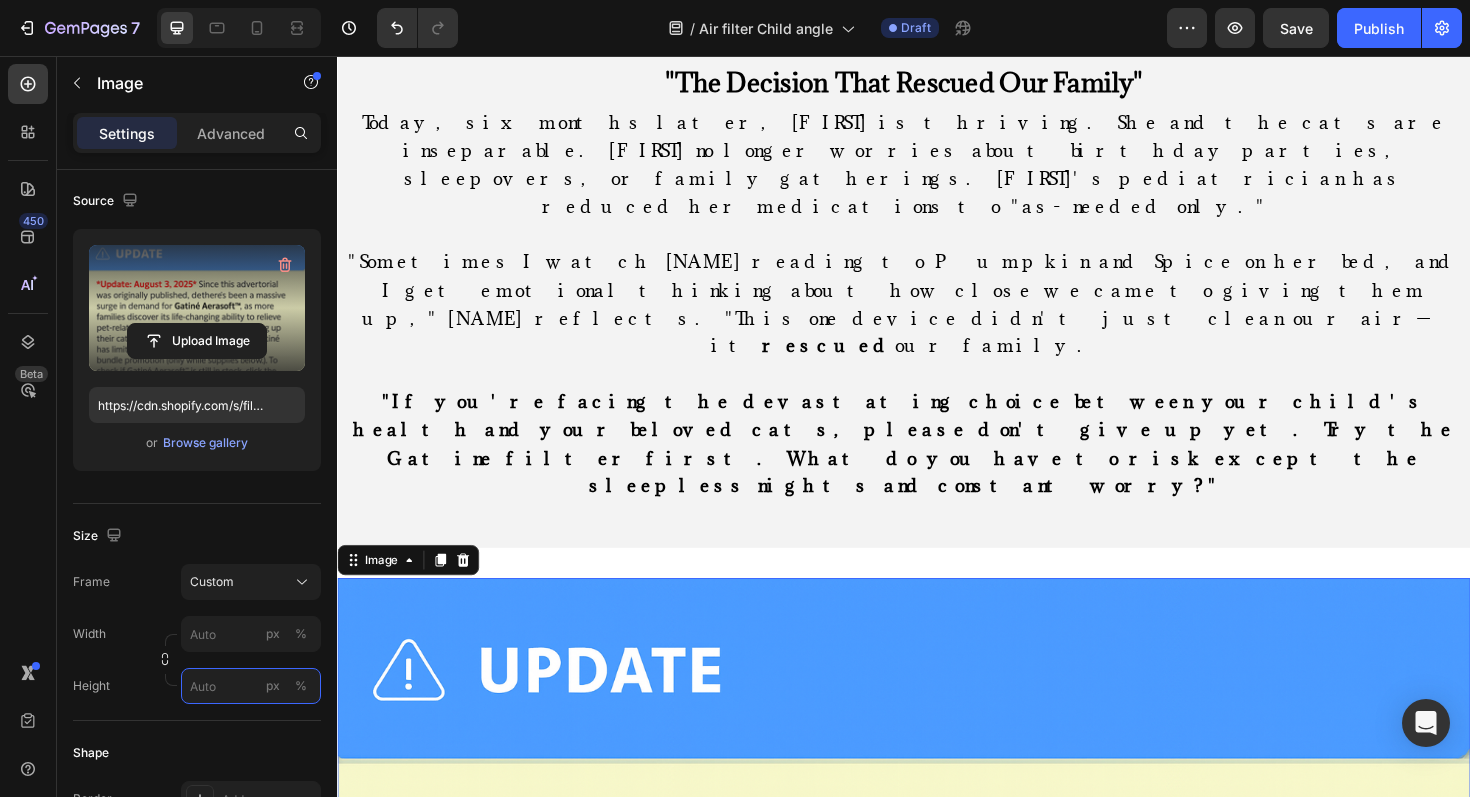 type on "6" 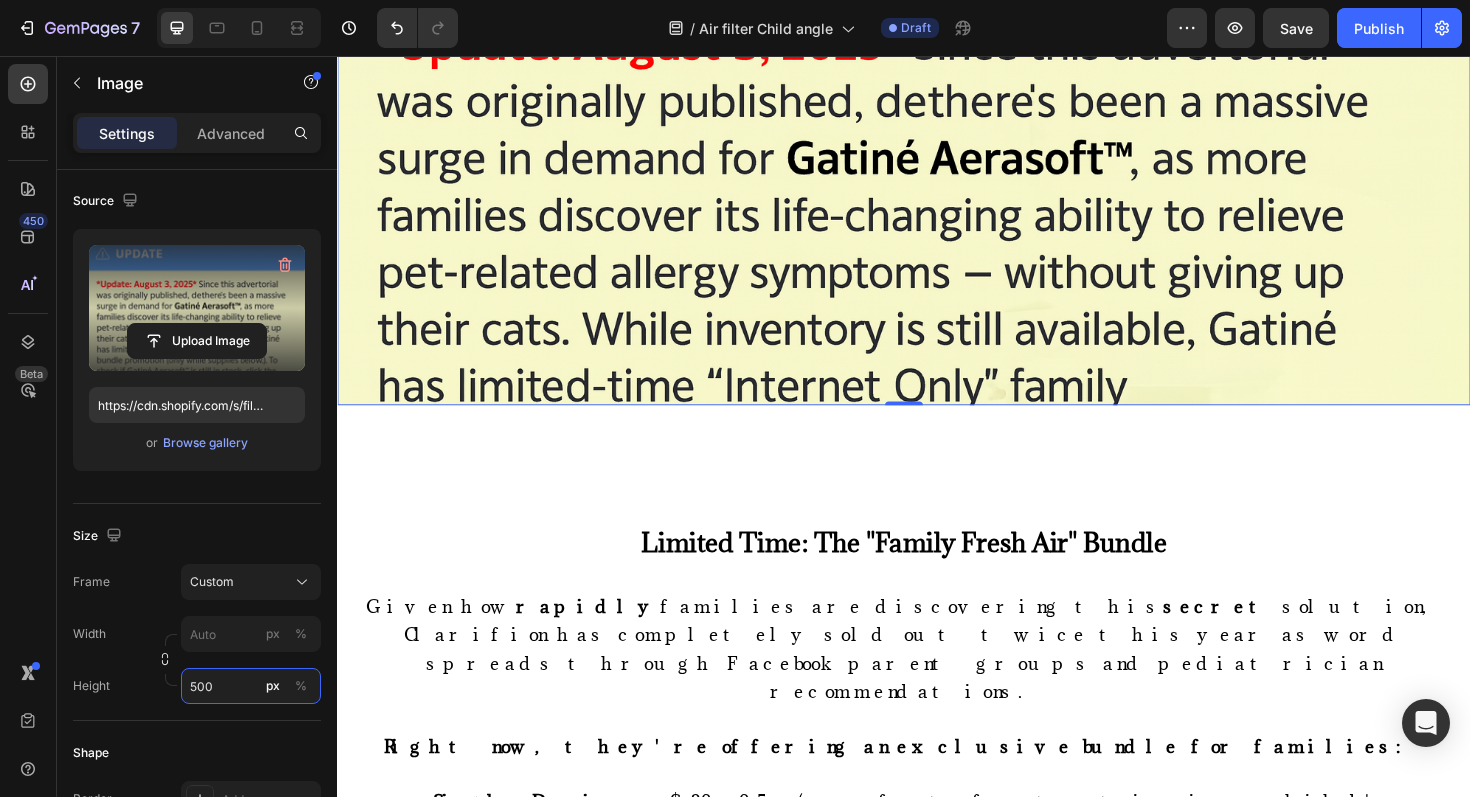 scroll, scrollTop: 13645, scrollLeft: 0, axis: vertical 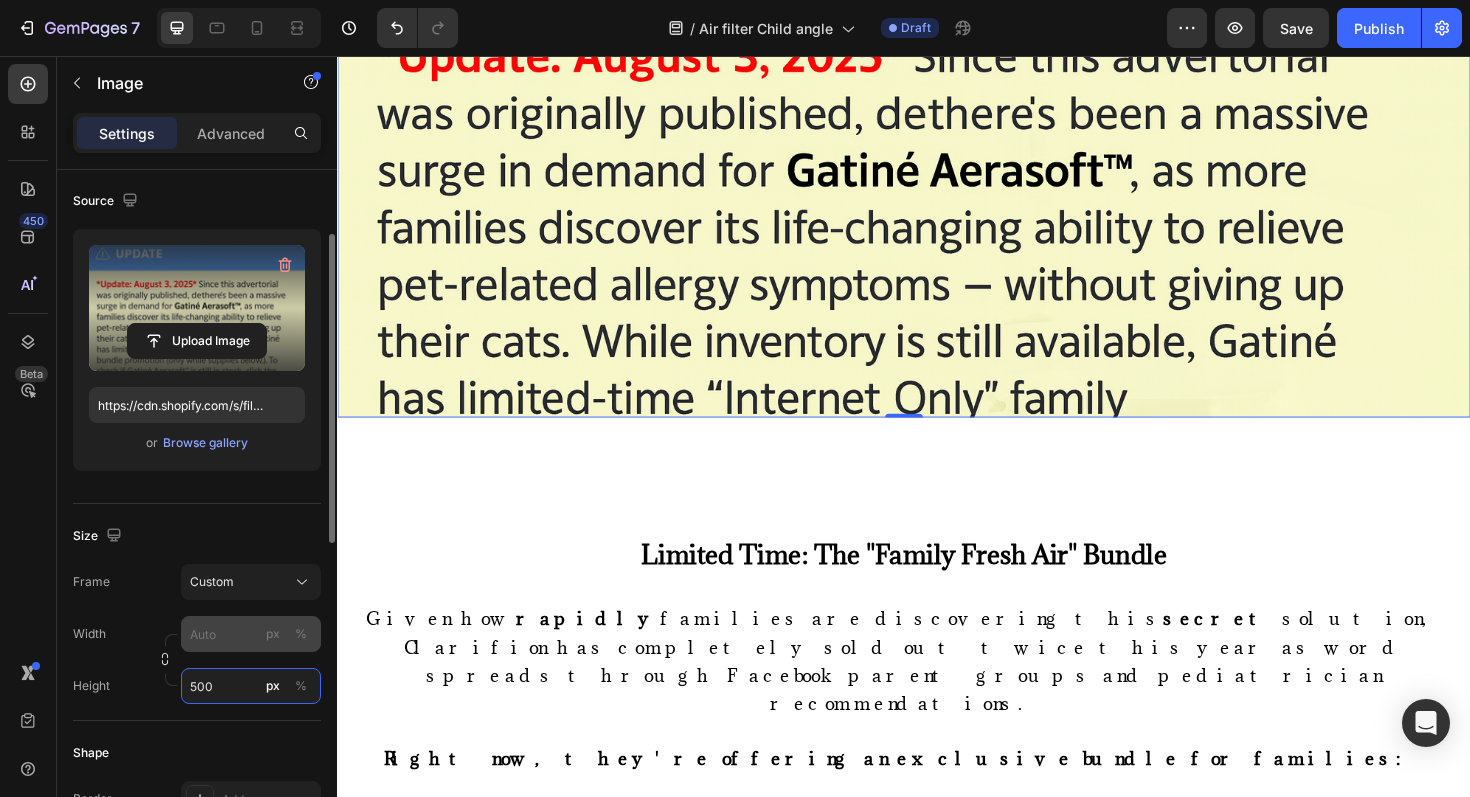 type on "500" 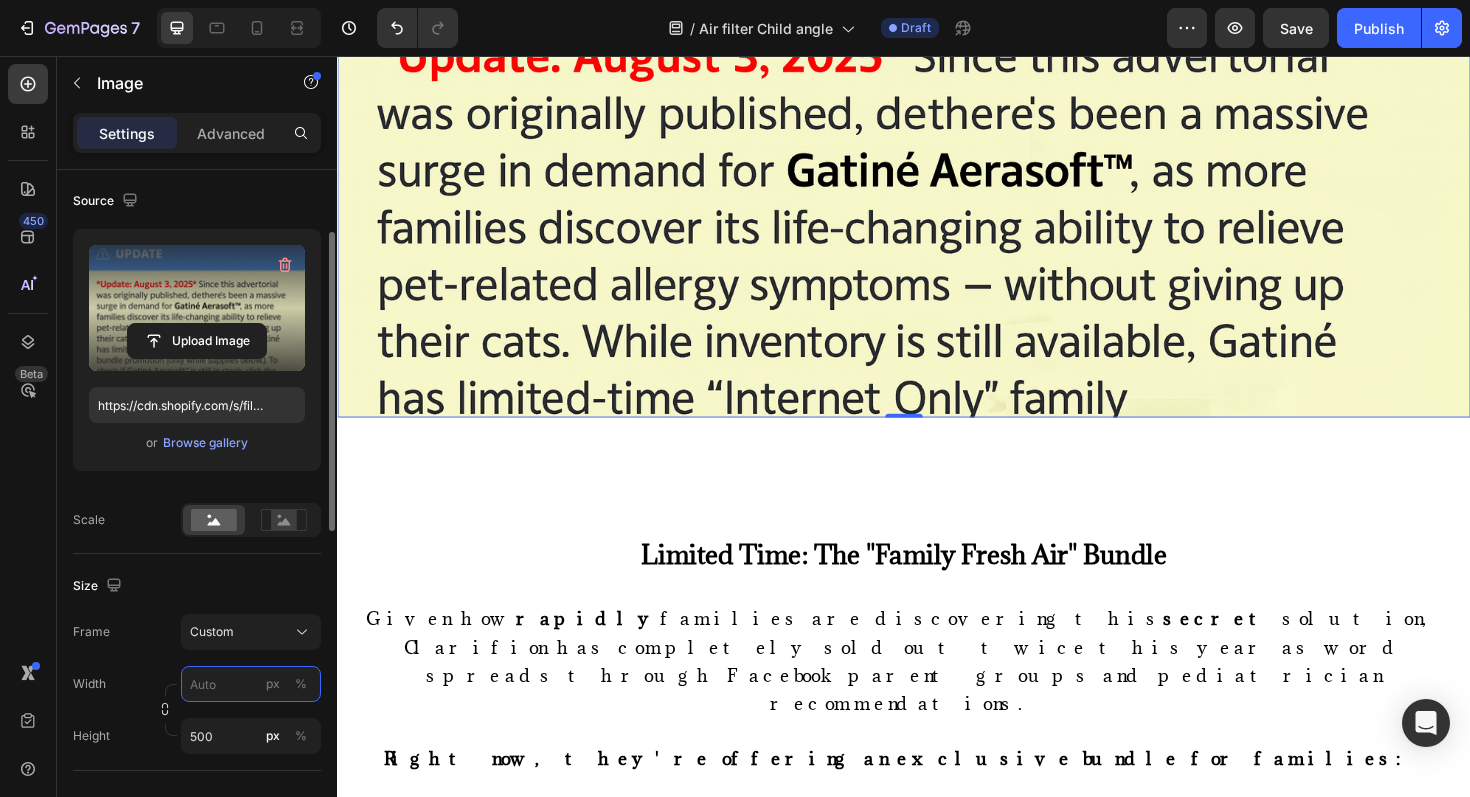 click on "Frame Custom Width px % Height 500 px %" 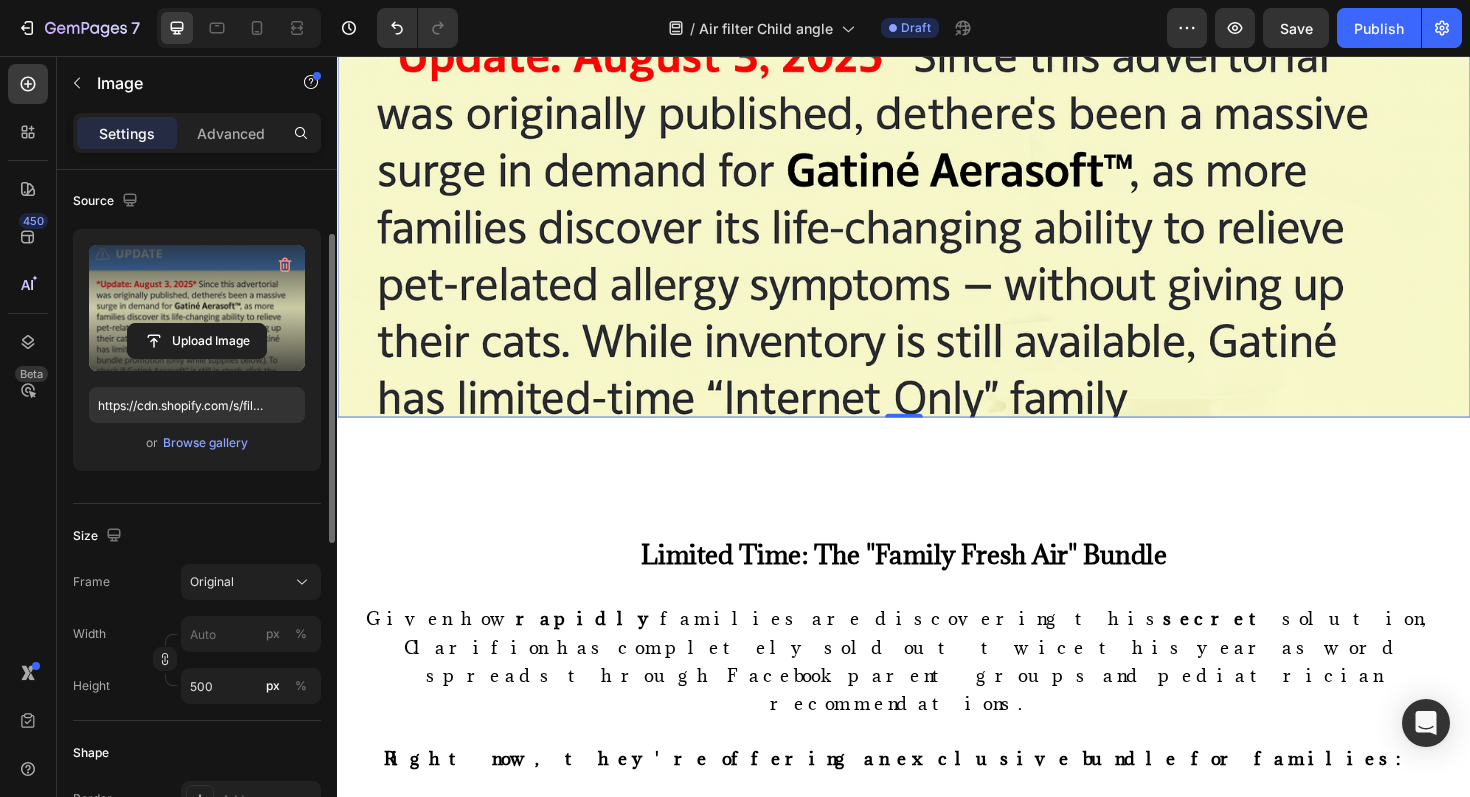 click on "Size Frame Original Width px % Height 500 px %" 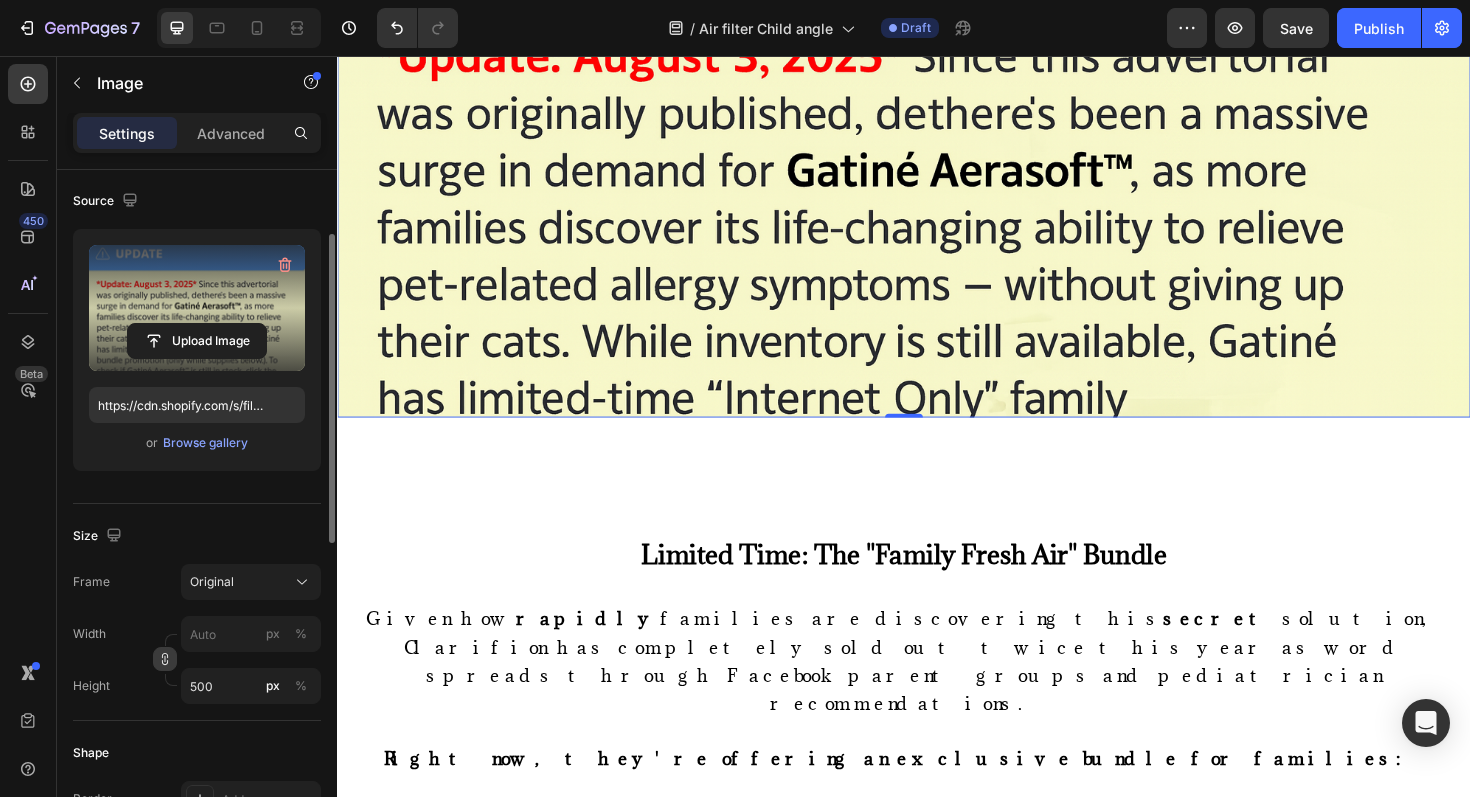 click 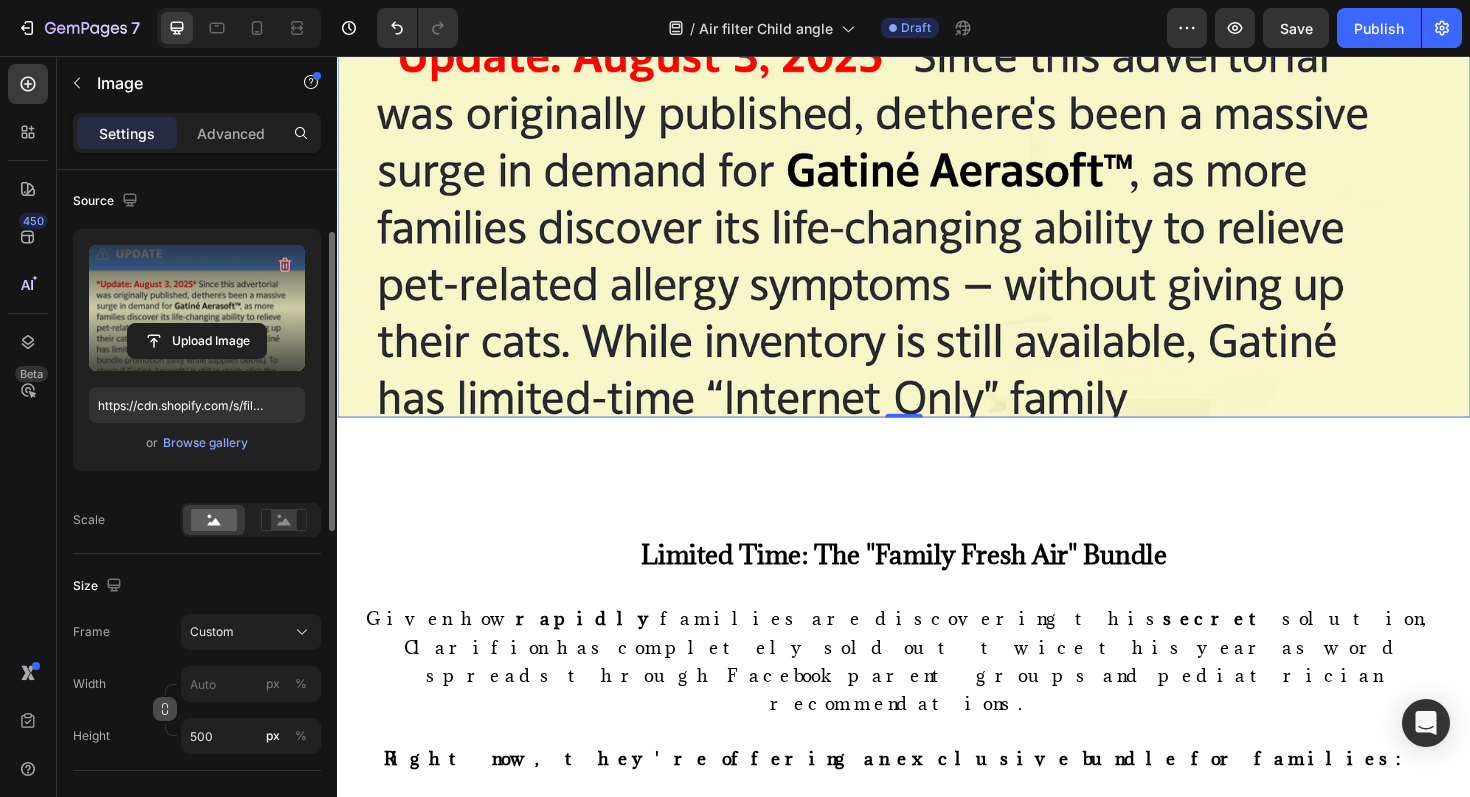 click 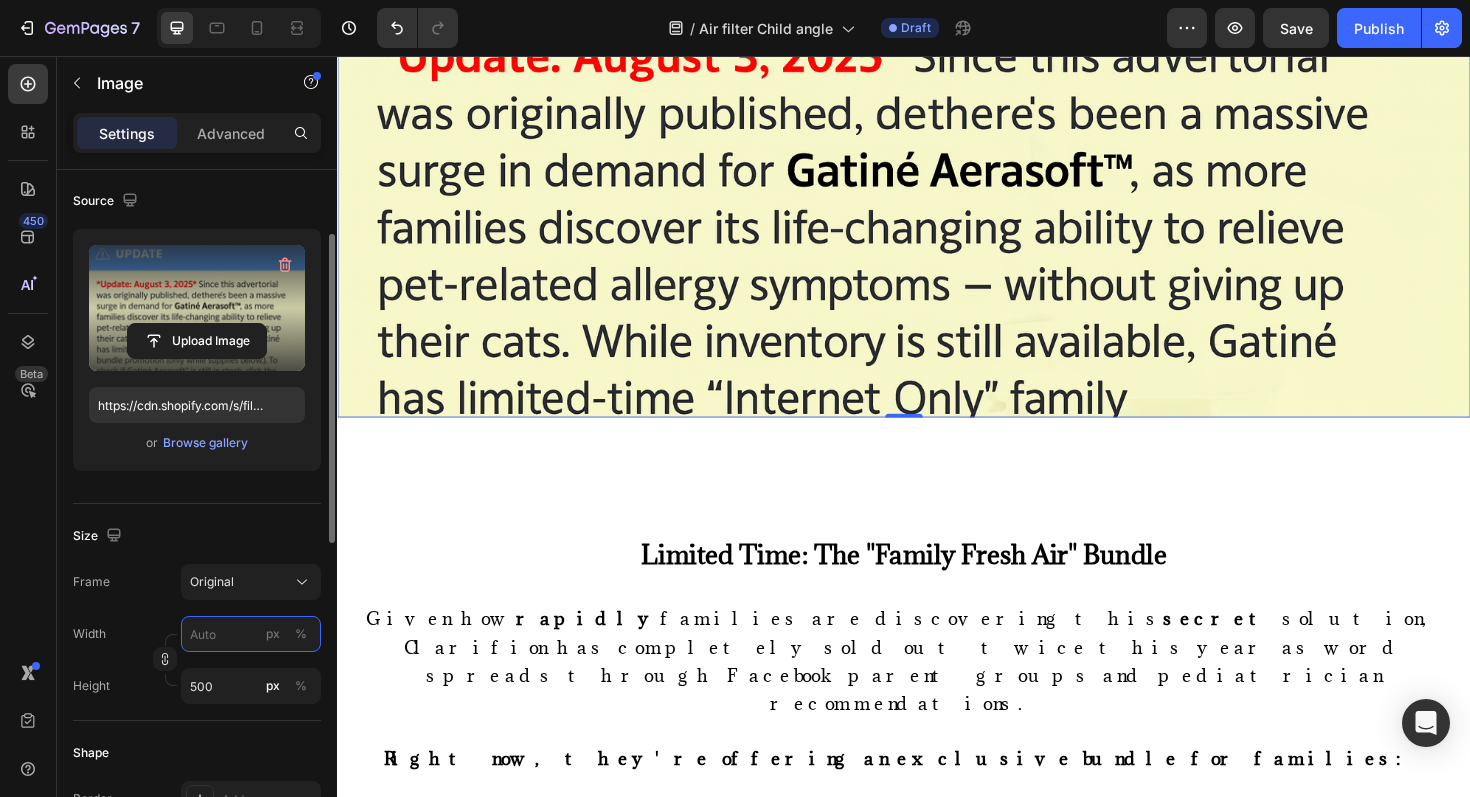 click on "px %" at bounding box center [251, 634] 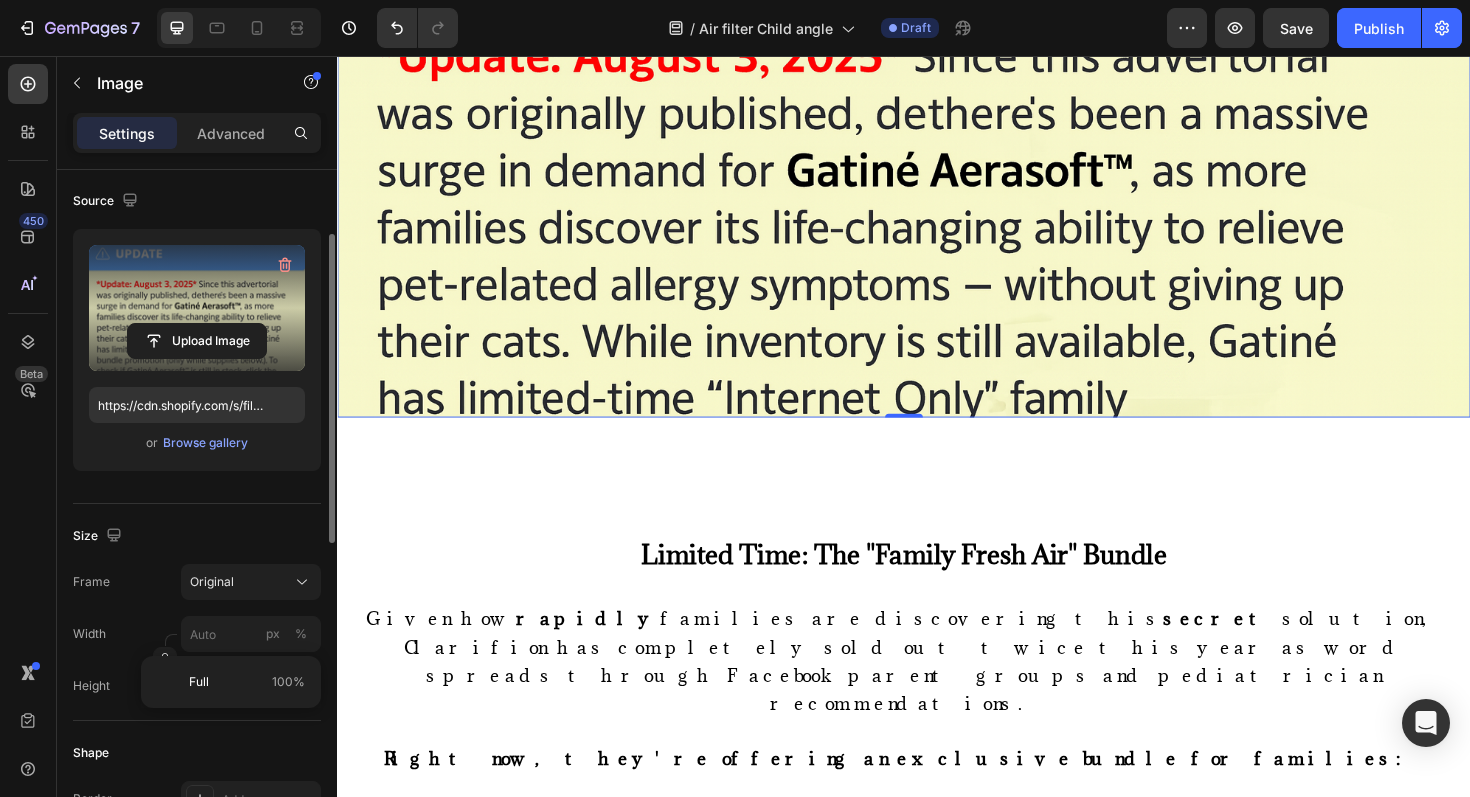 click on "Width px %" at bounding box center (197, 634) 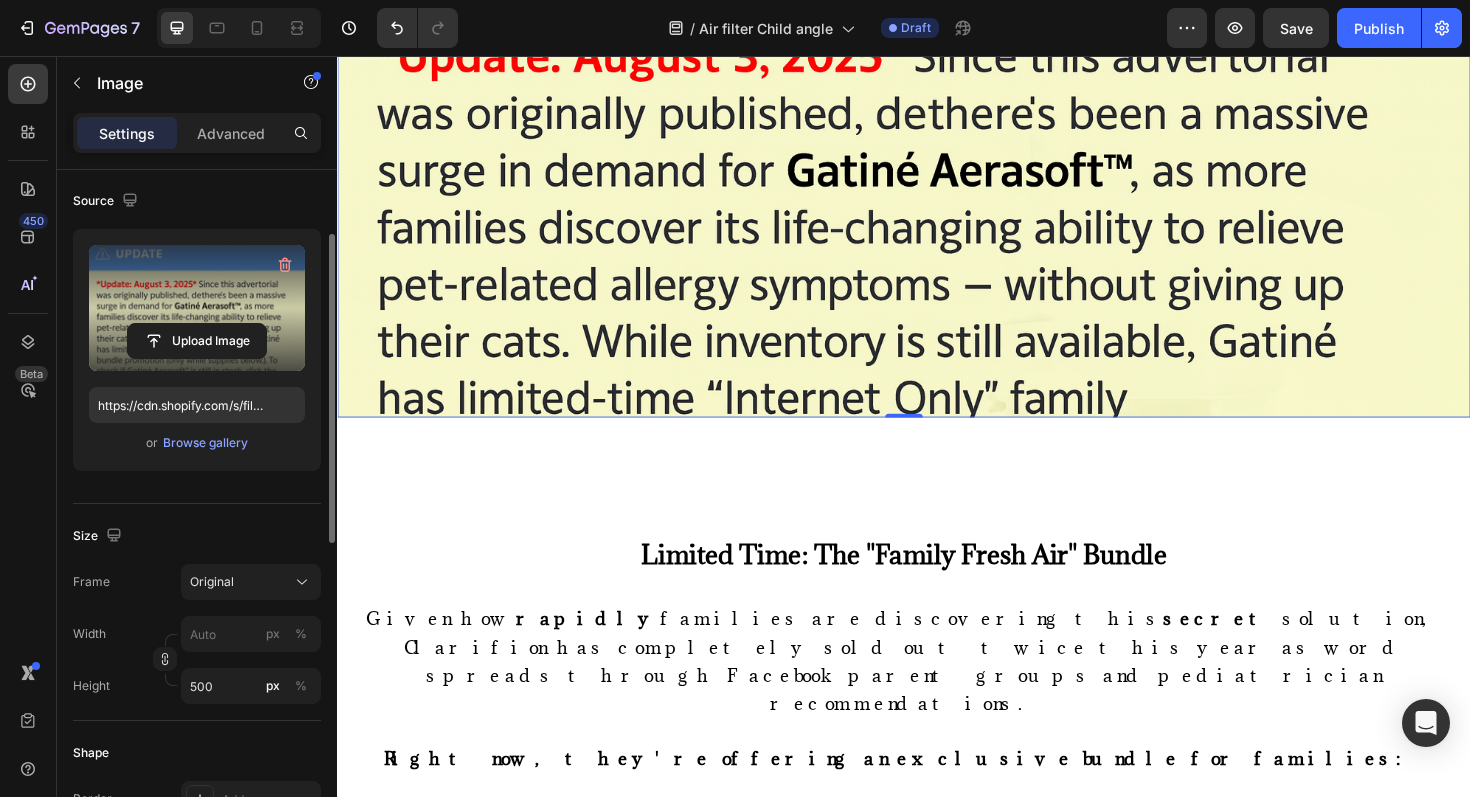 click at bounding box center [165, 660] 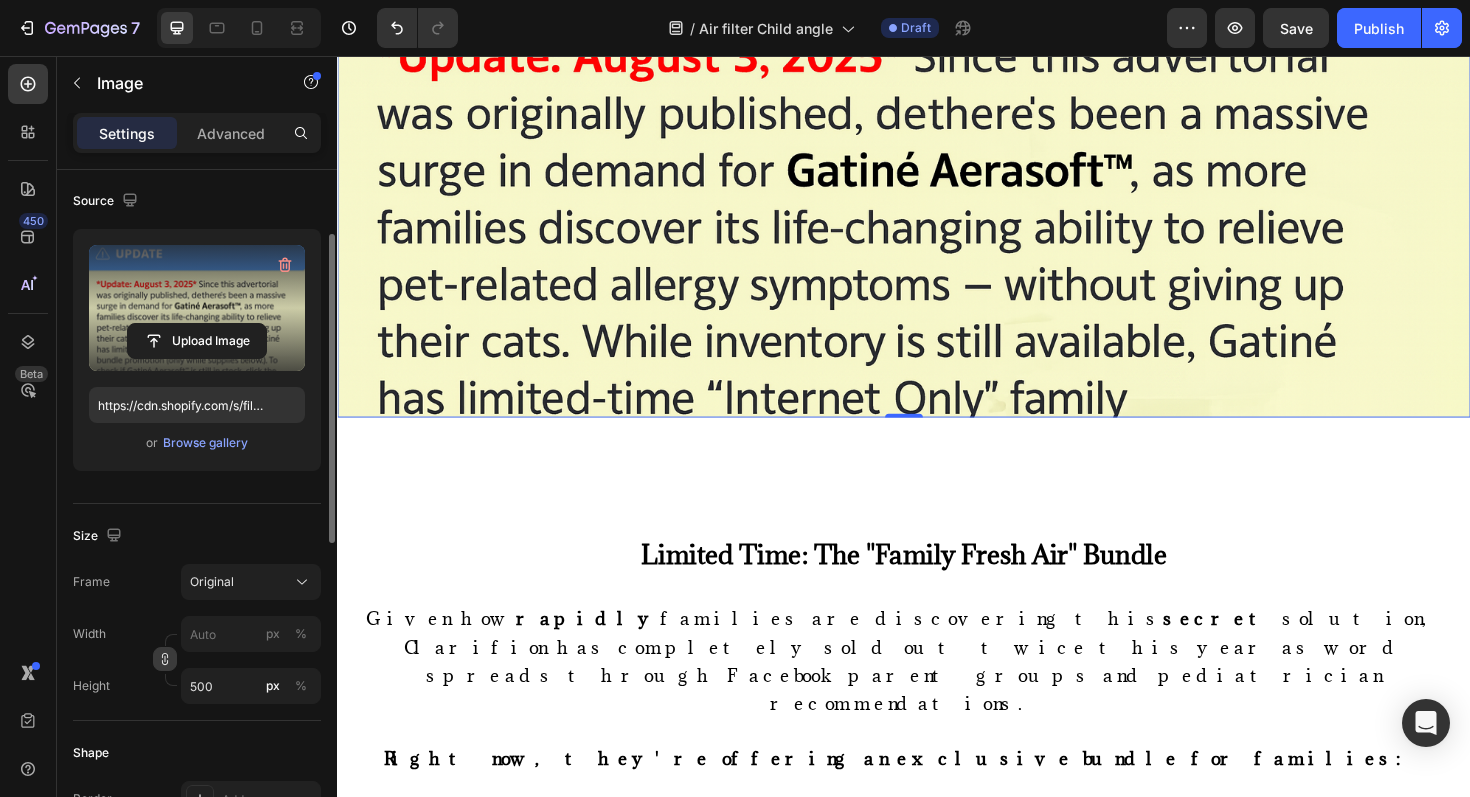 click 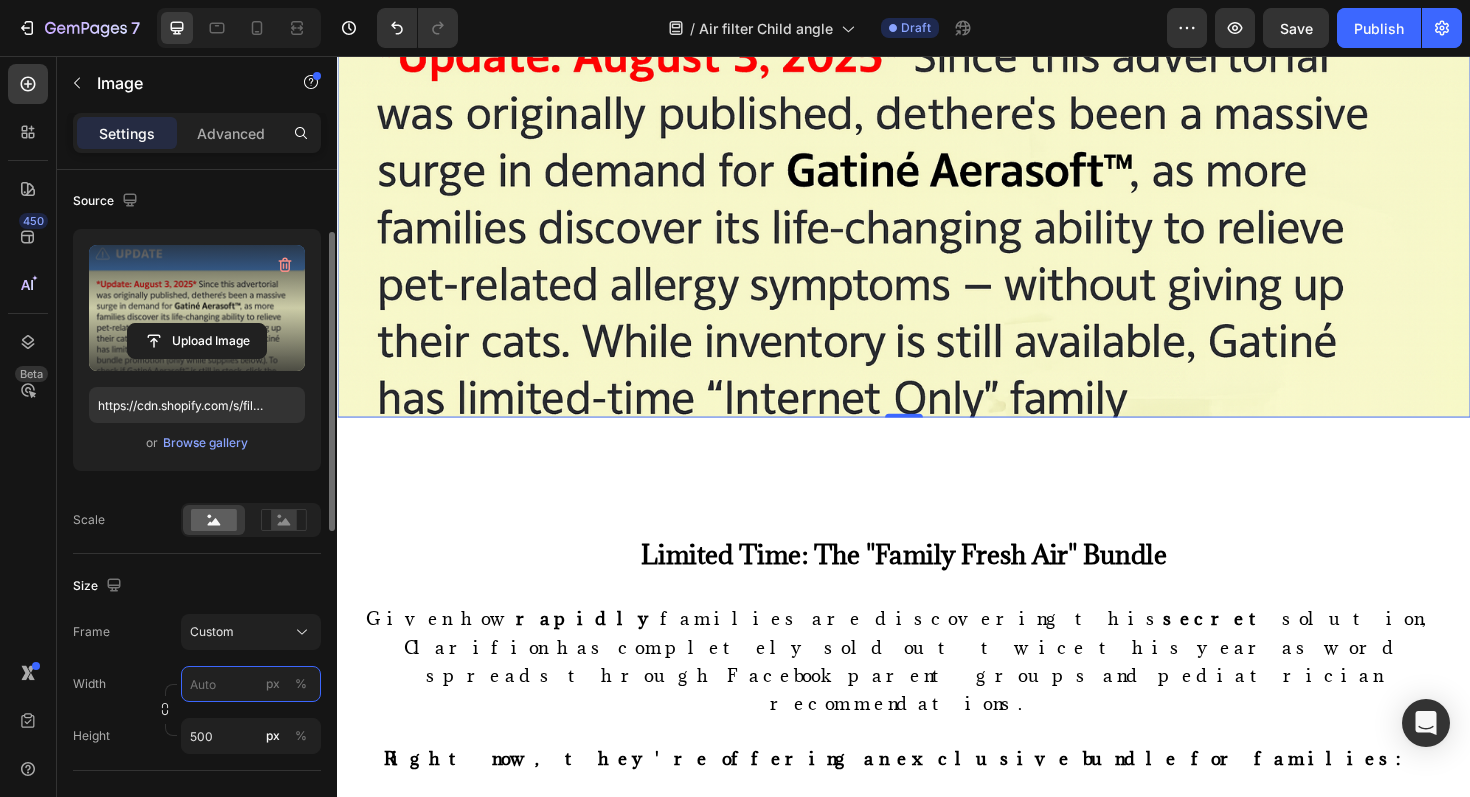 click on "px %" at bounding box center [251, 684] 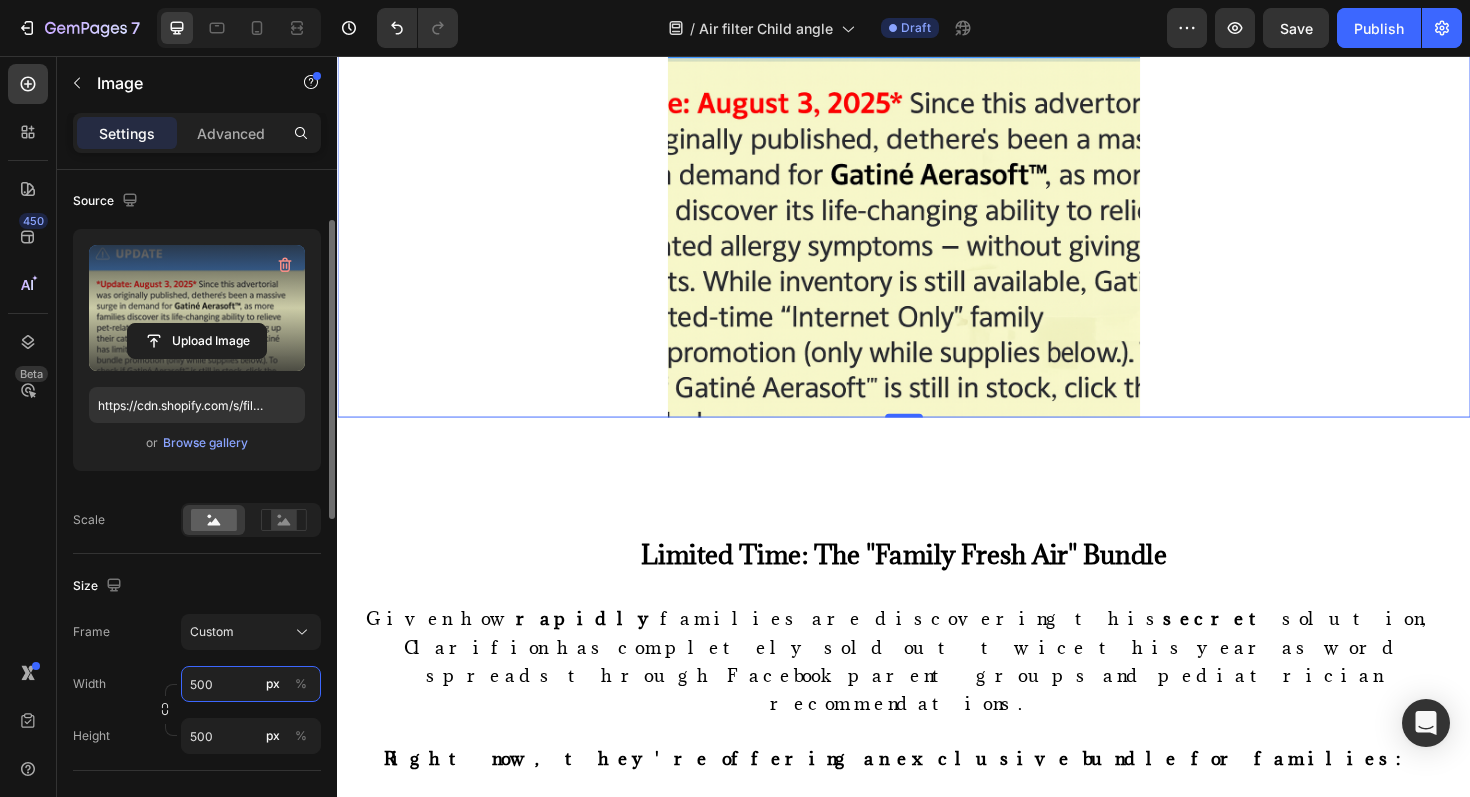 scroll, scrollTop: 99, scrollLeft: 0, axis: vertical 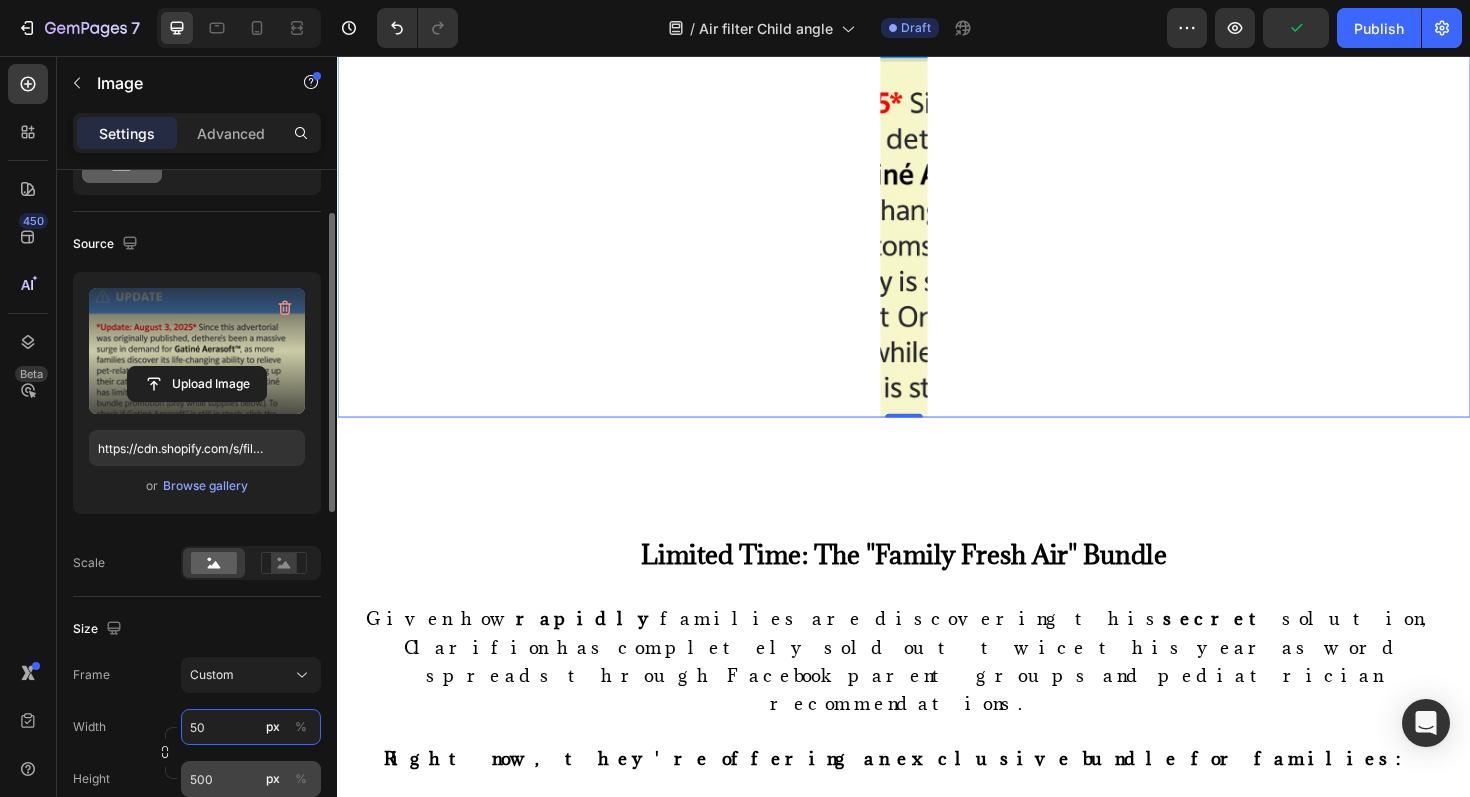 type on "5" 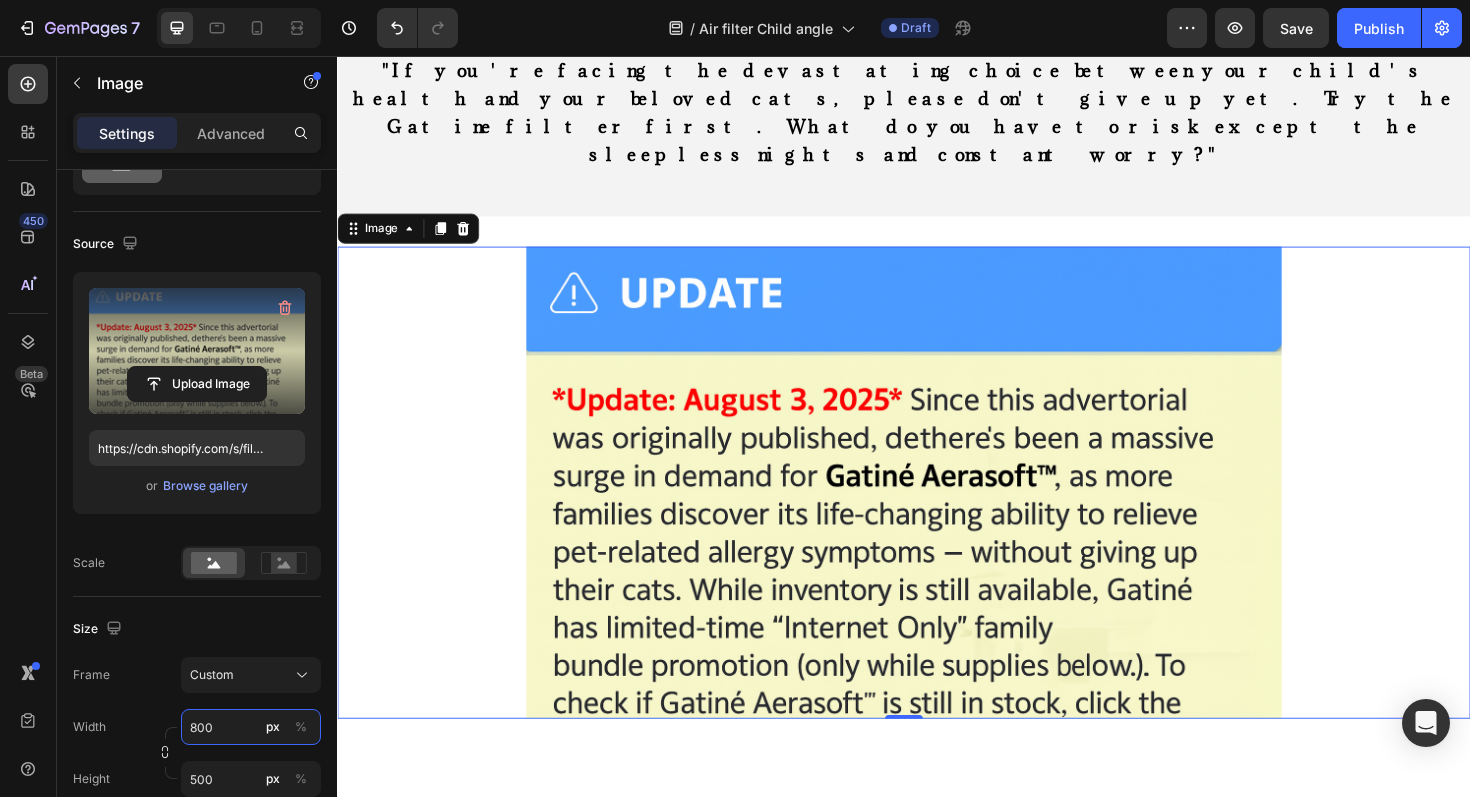 scroll, scrollTop: 13481, scrollLeft: 0, axis: vertical 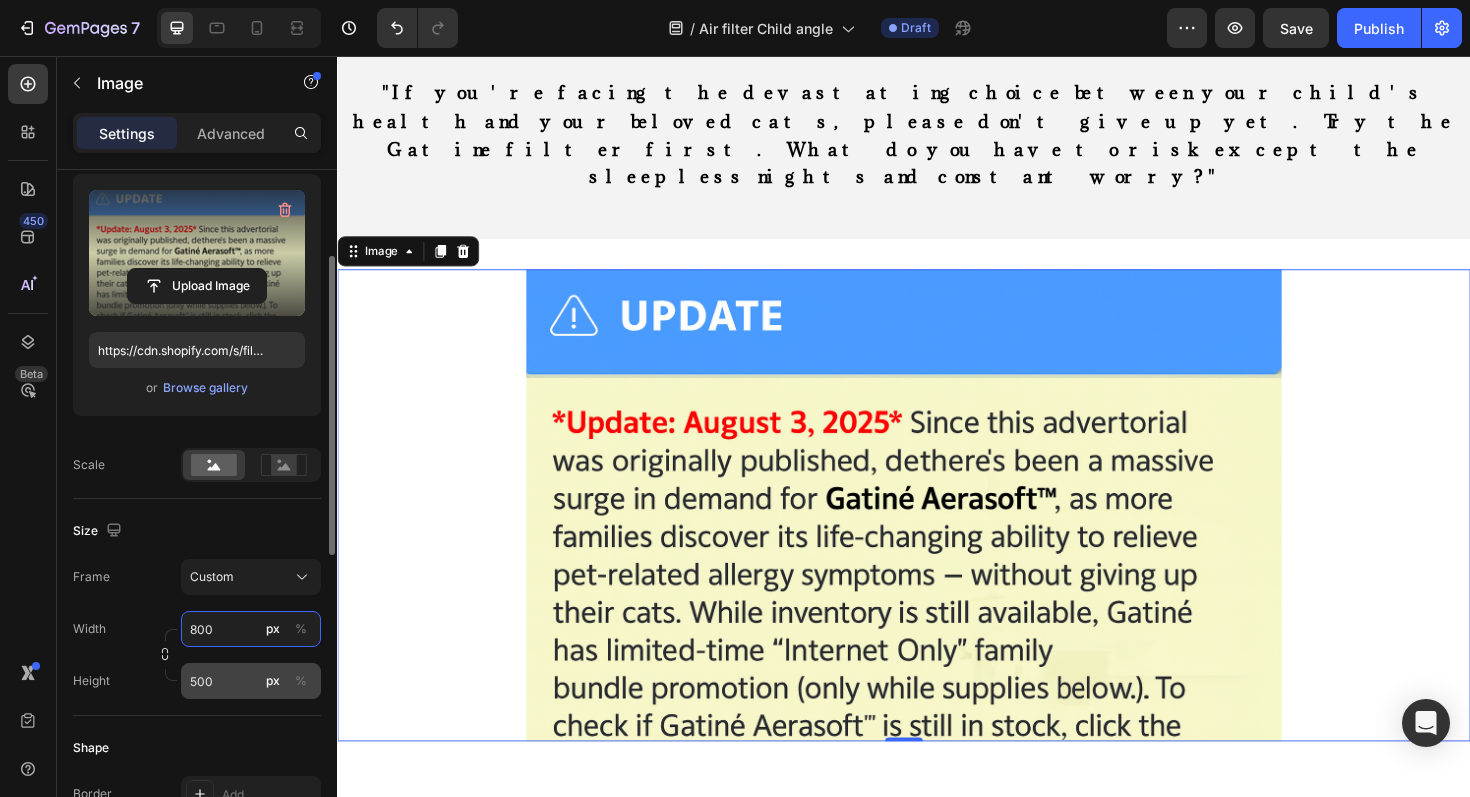 type on "800" 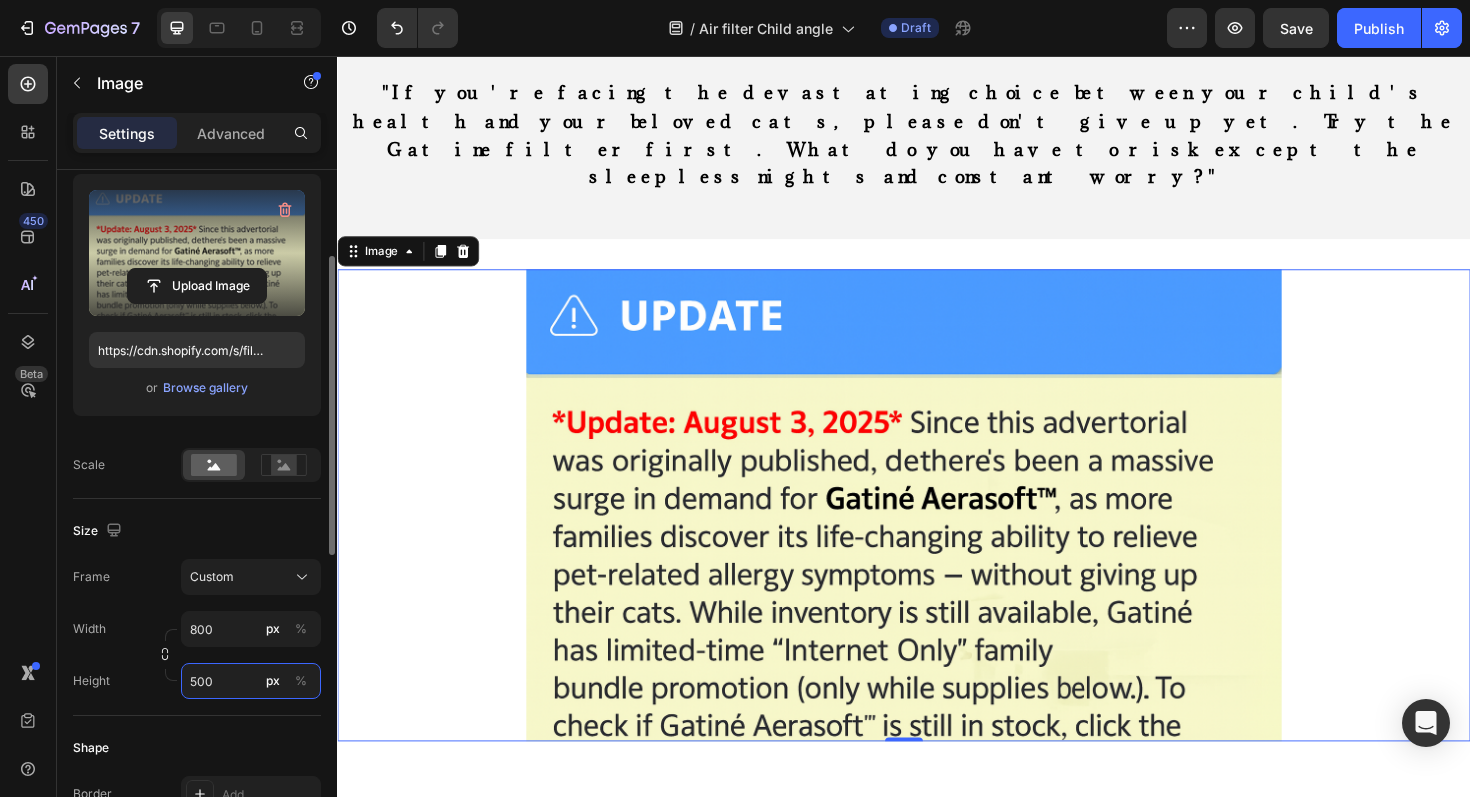 click on "500" at bounding box center [251, 681] 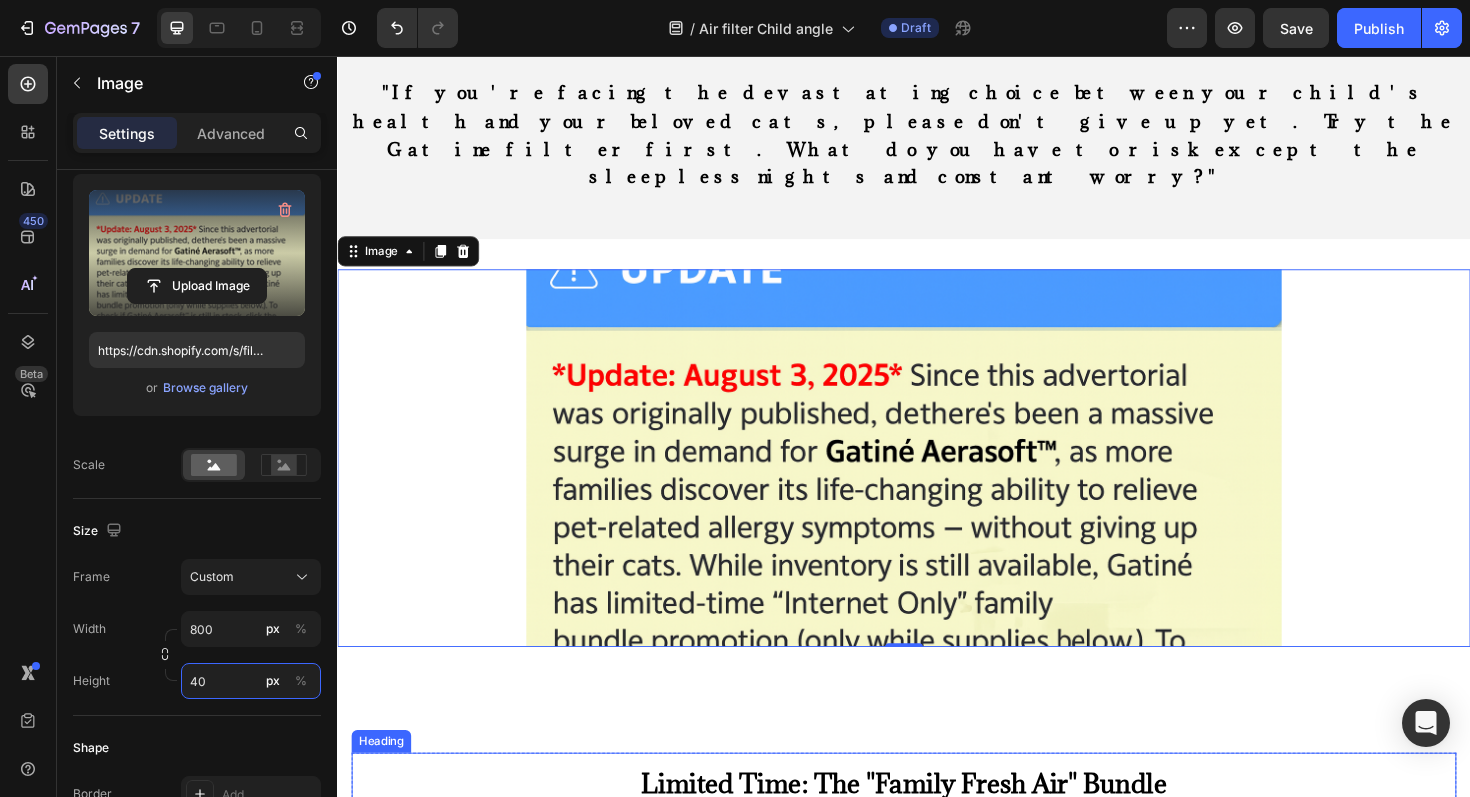 type on "4" 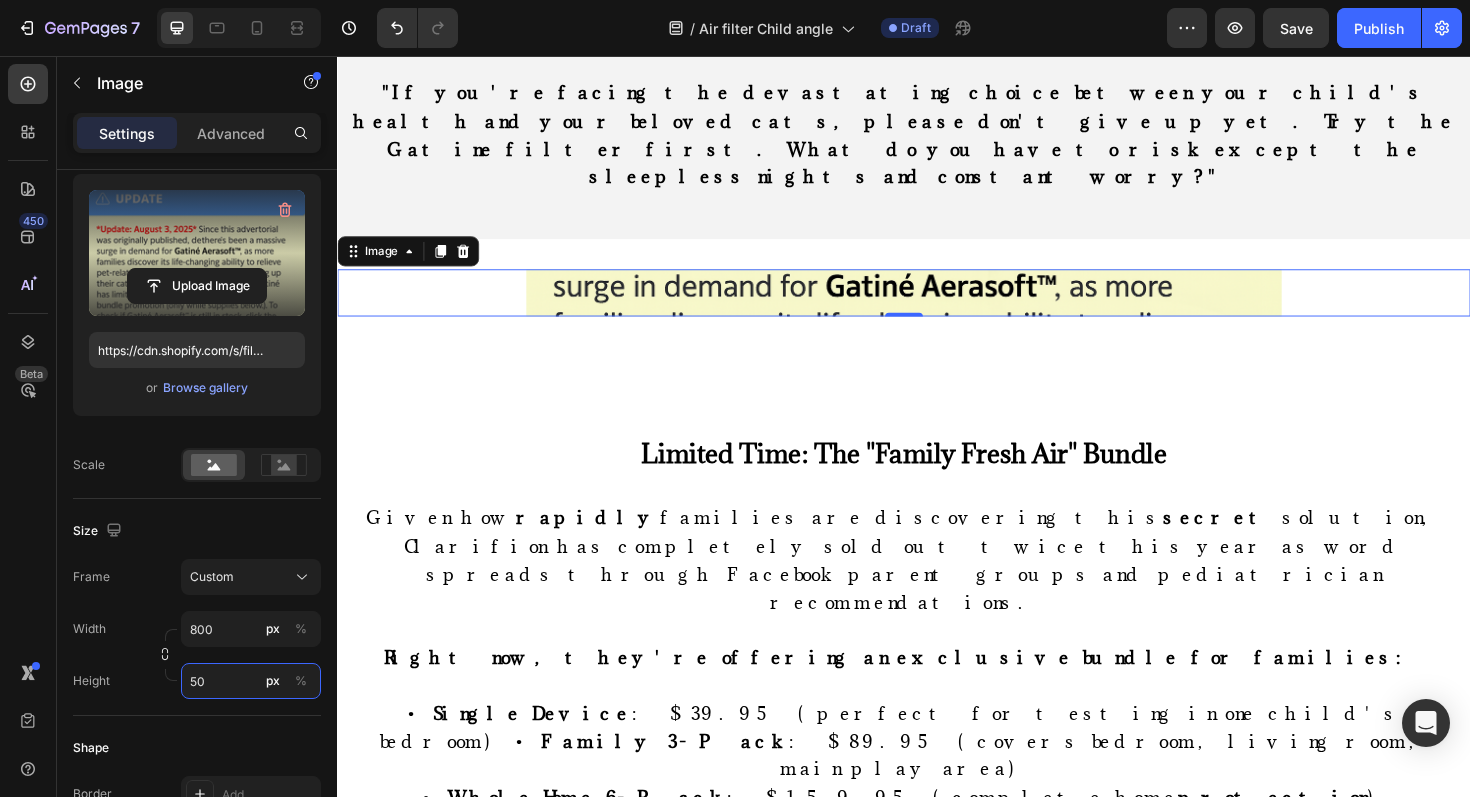 type on "500" 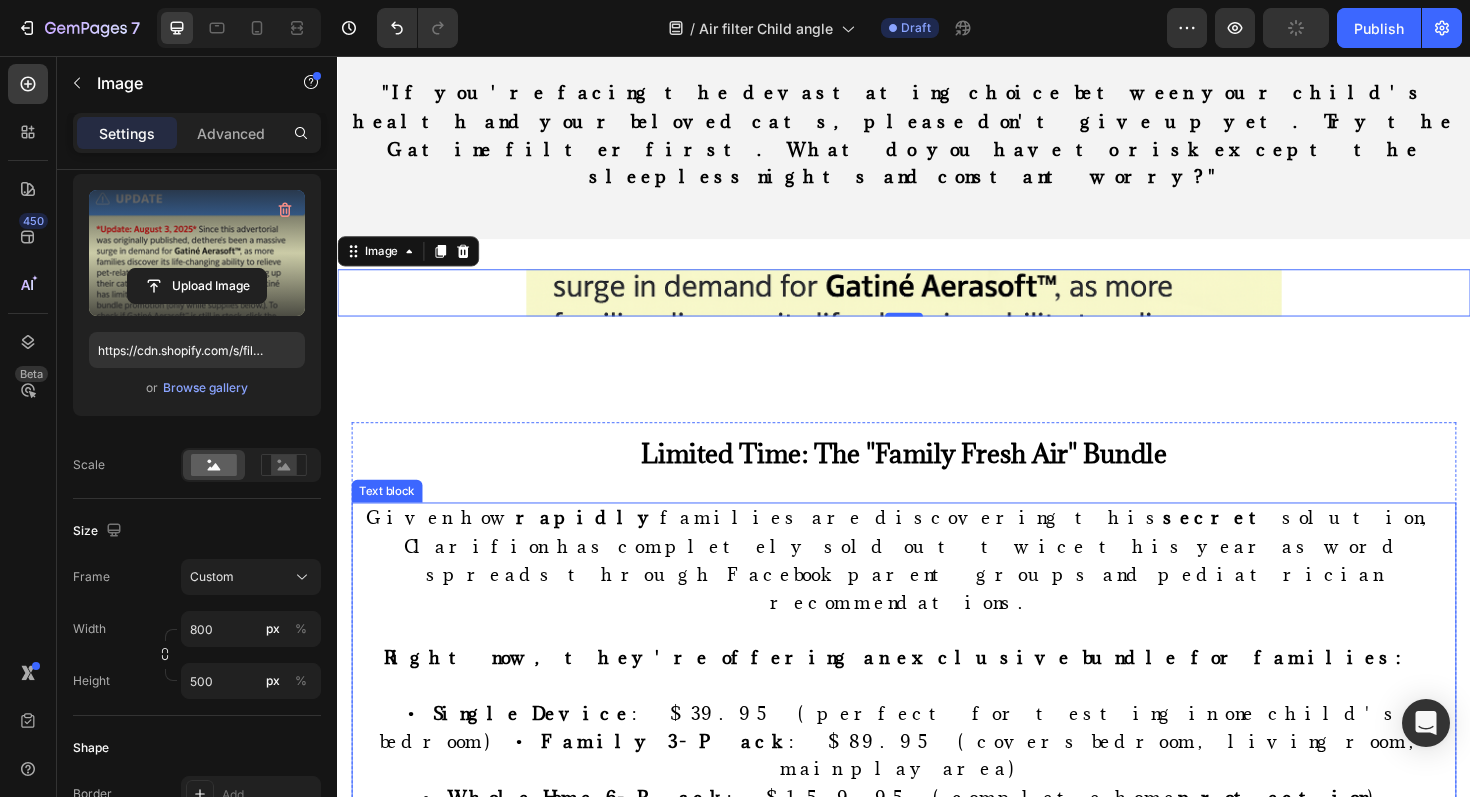 click on "Given how  rapidly  families are discovering this  secret  solution, Clarifion has completely sold out twice this year as word spreads through Facebook parent groups and pediatrician recommendations." at bounding box center (937, 590) 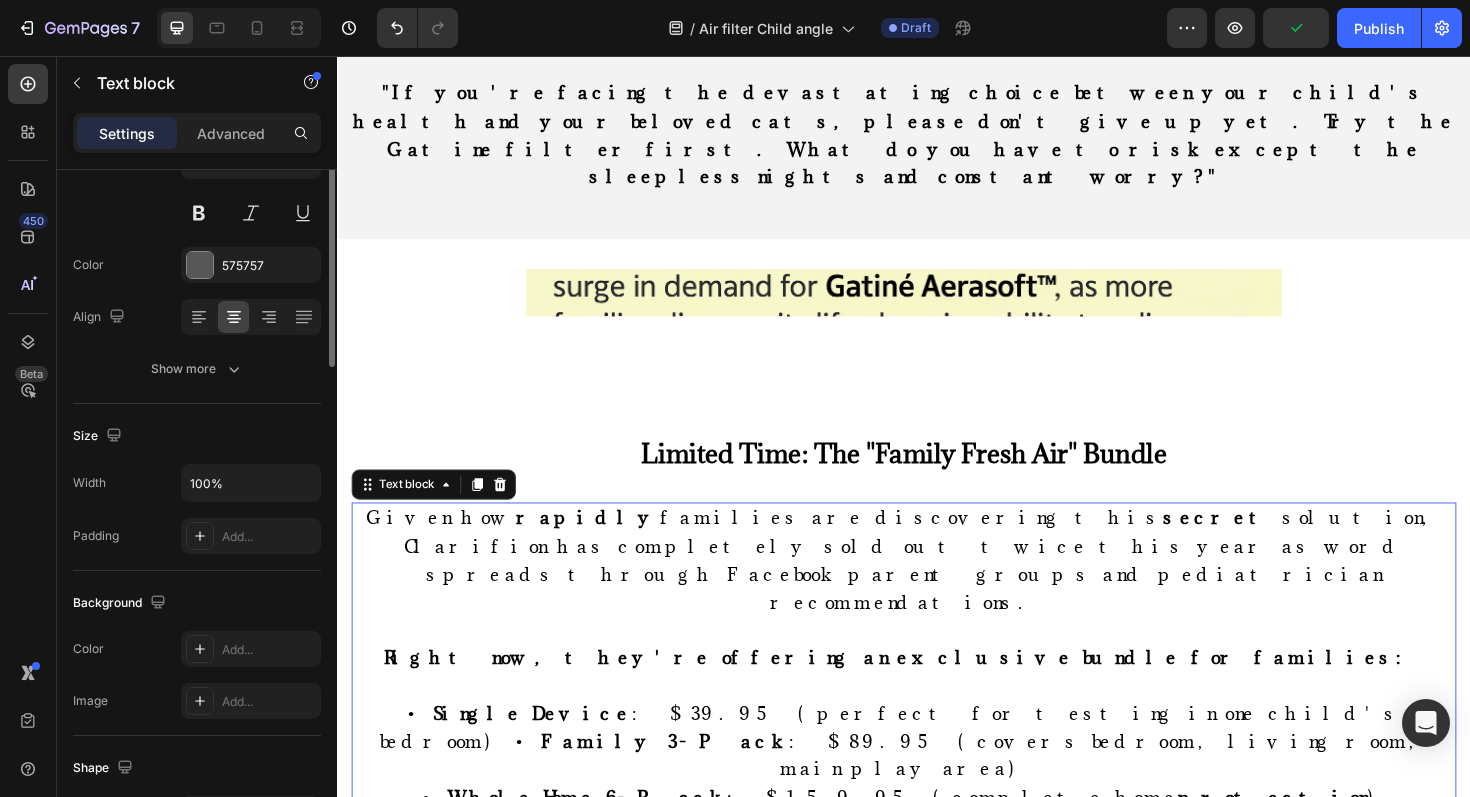 scroll, scrollTop: 0, scrollLeft: 0, axis: both 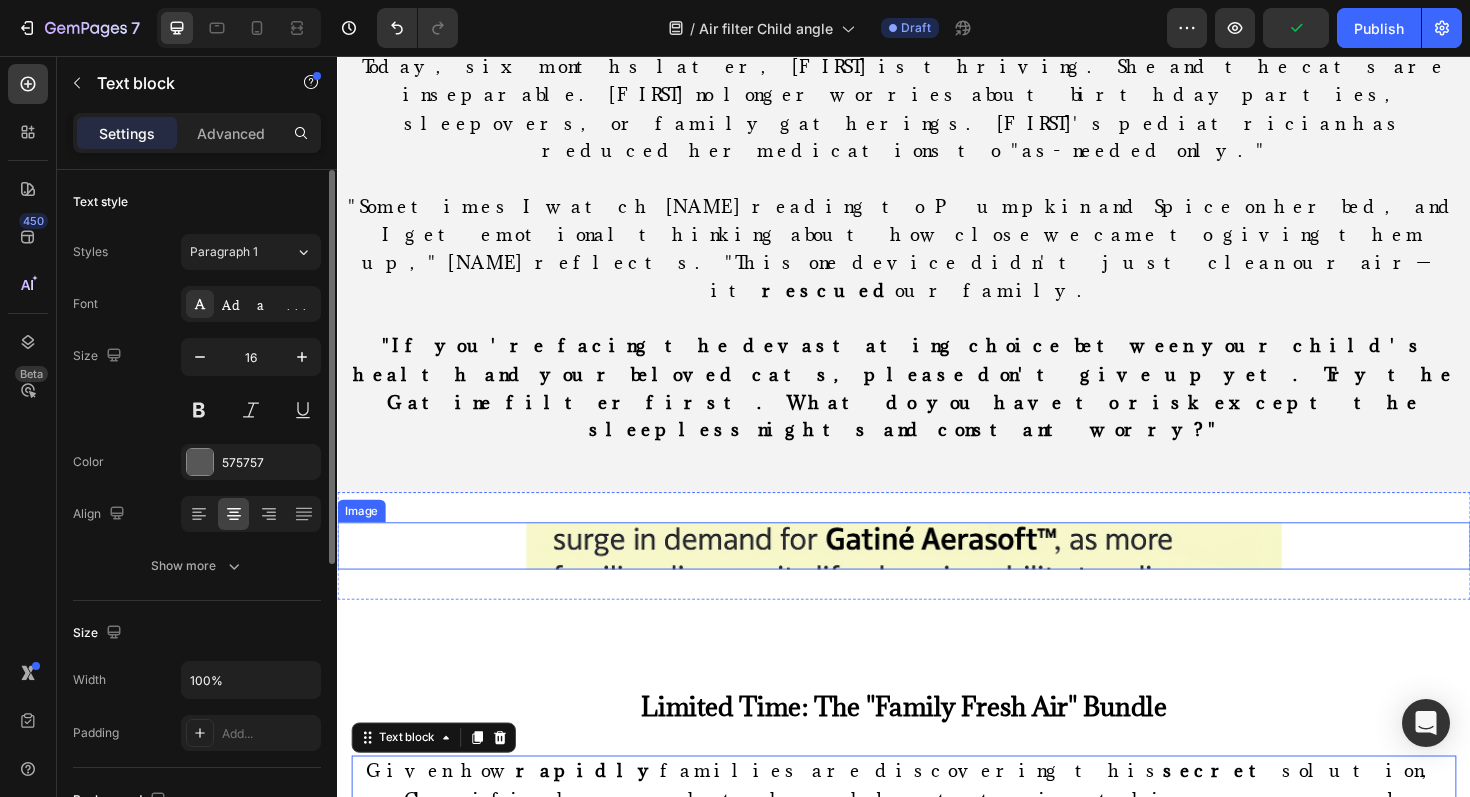 click at bounding box center (937, 575) 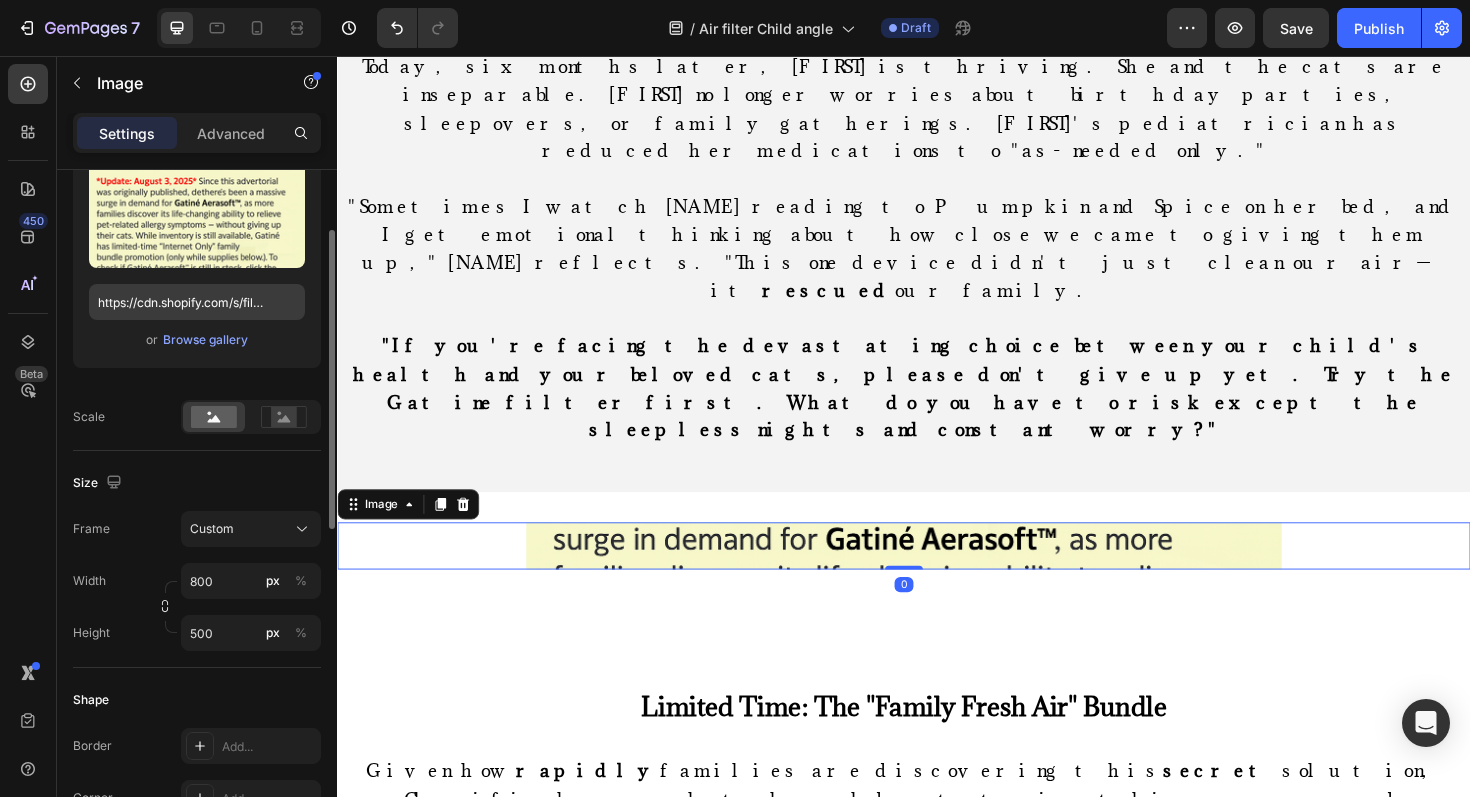 scroll, scrollTop: 381, scrollLeft: 0, axis: vertical 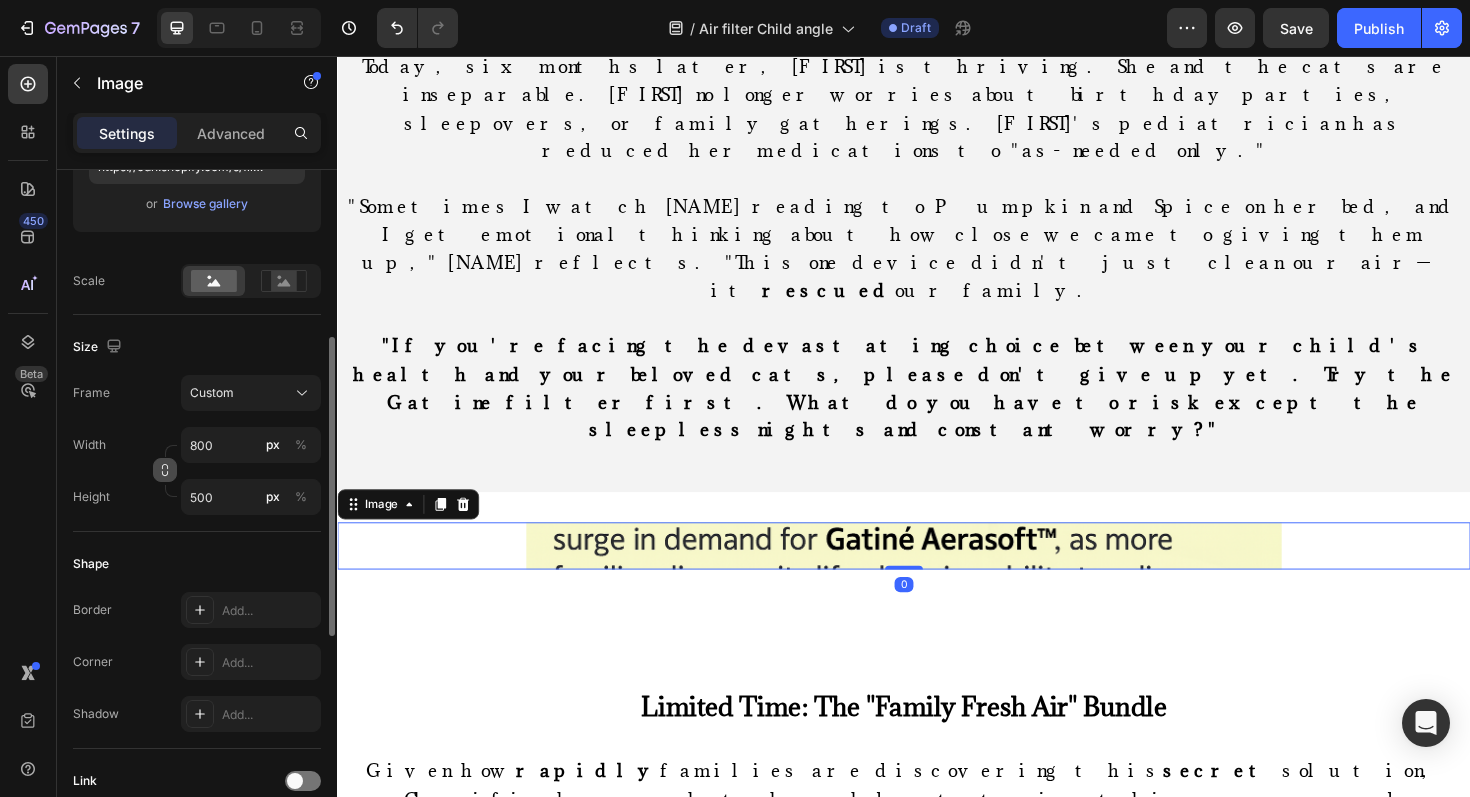 click 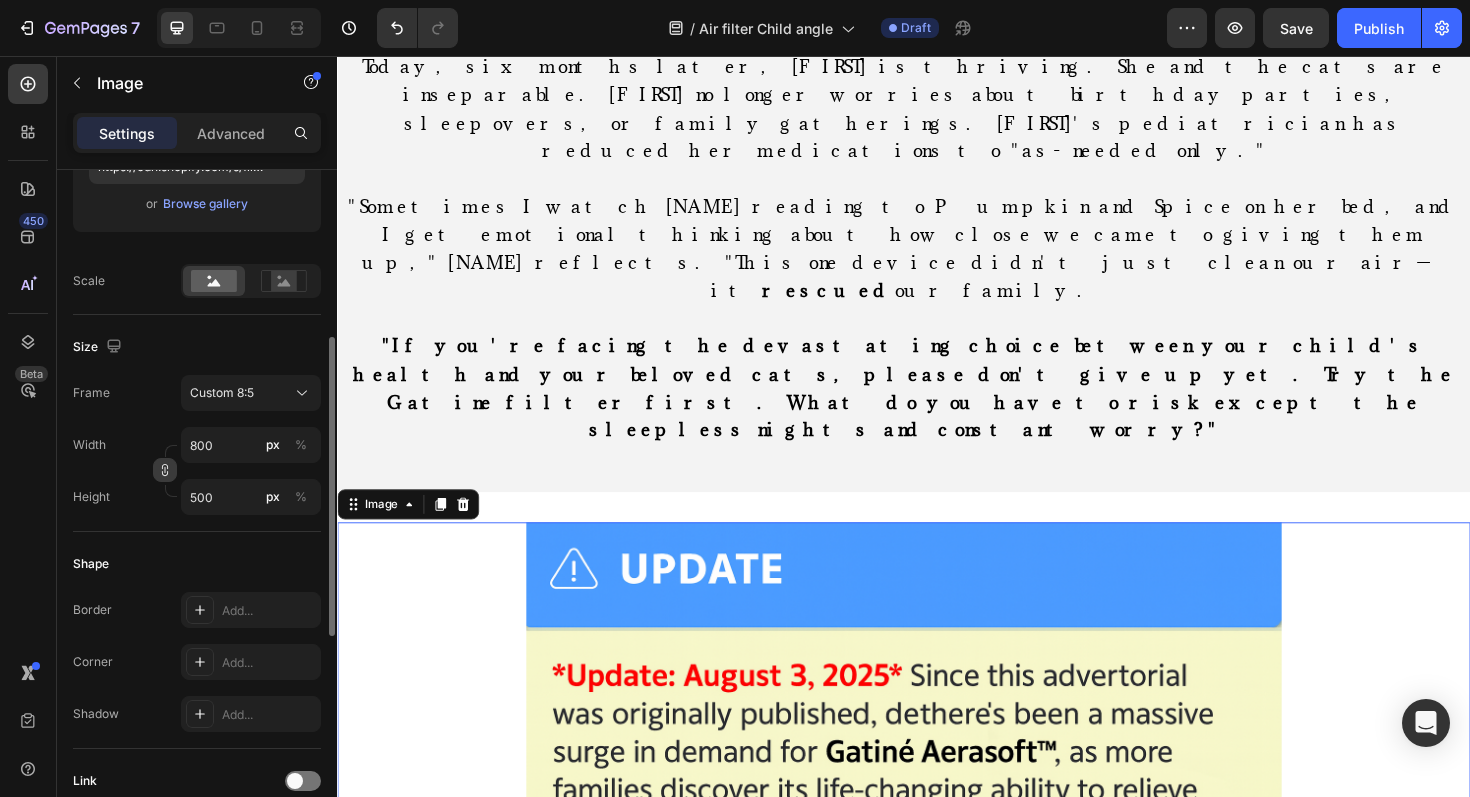 click 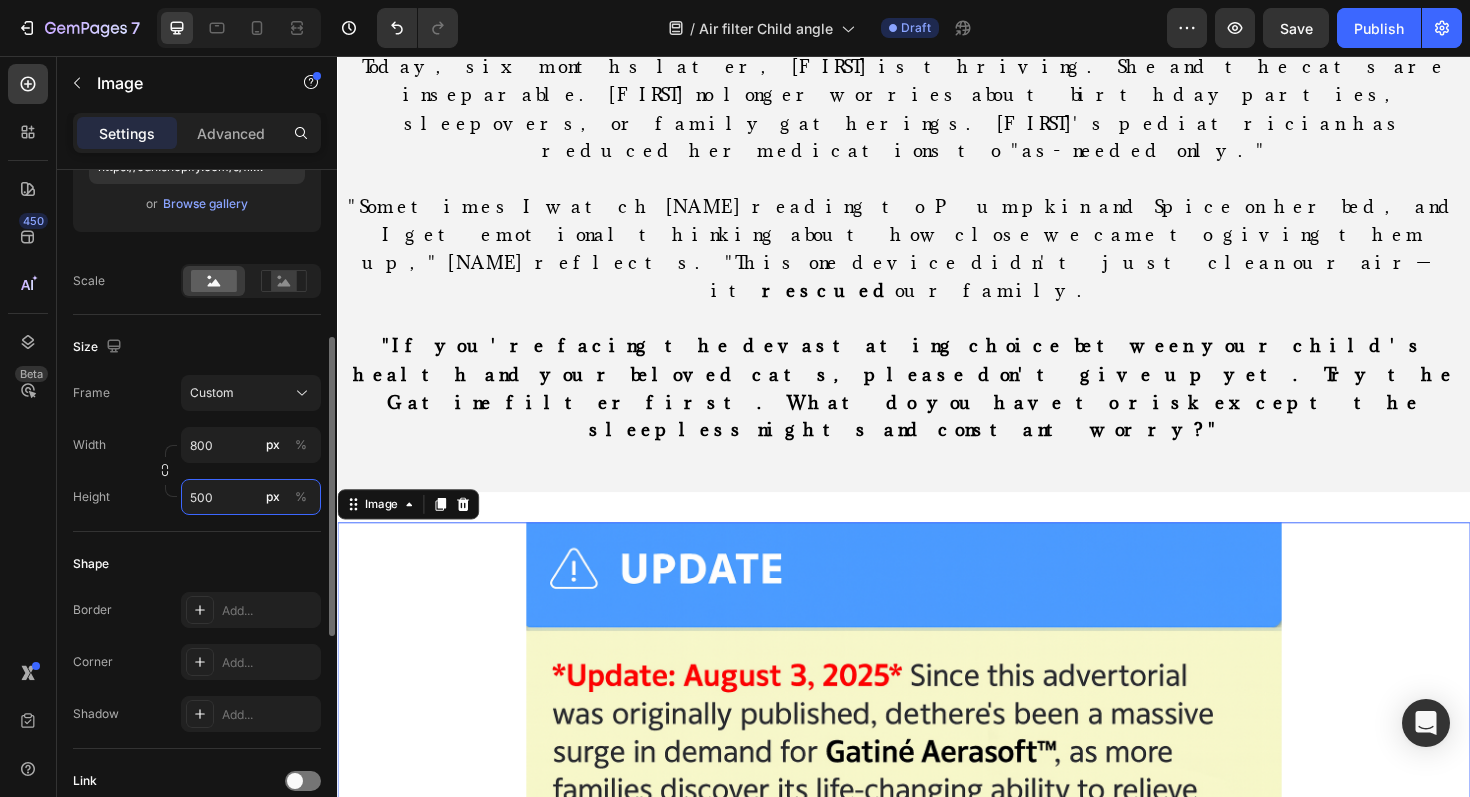 click on "500" at bounding box center [251, 497] 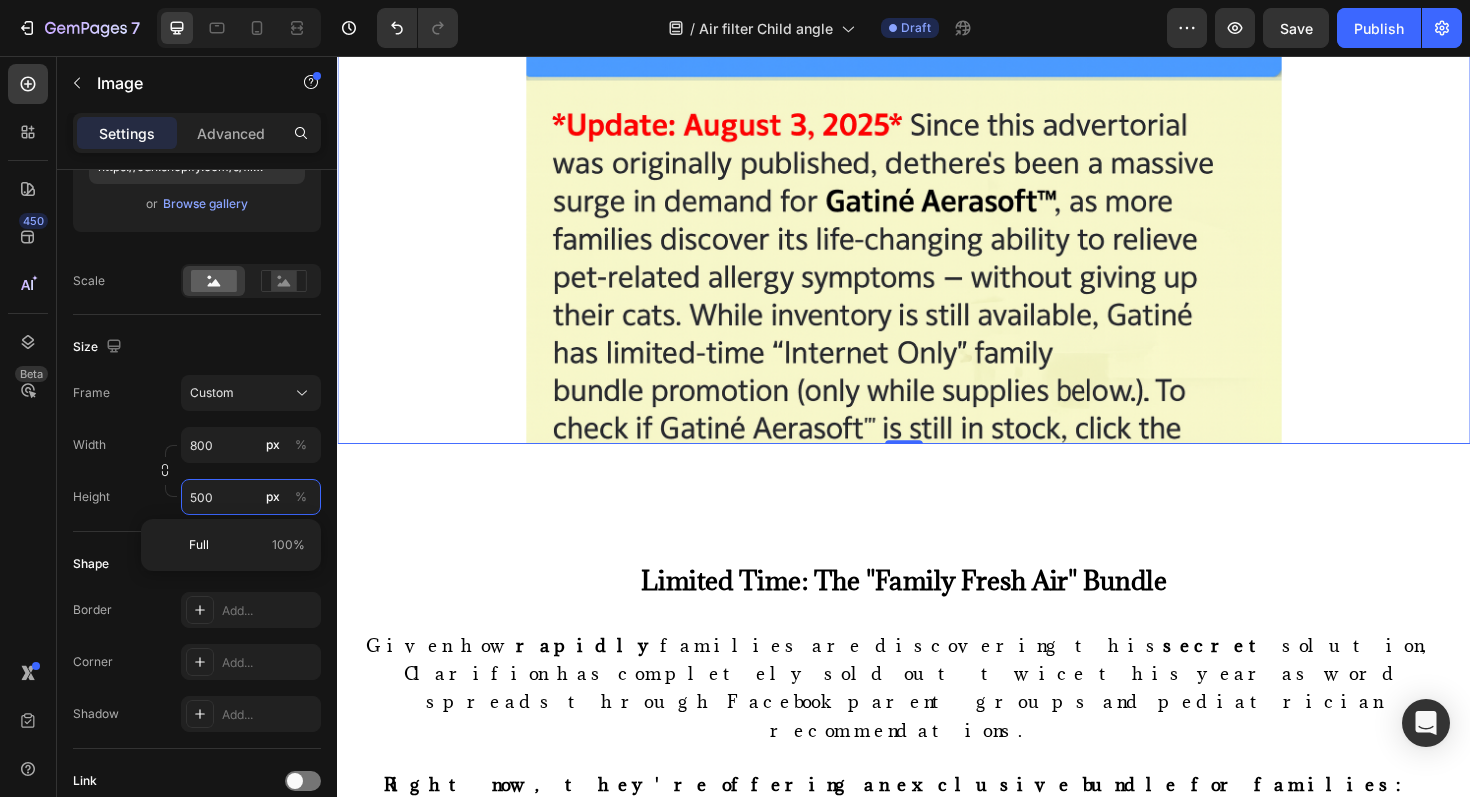 scroll, scrollTop: 13622, scrollLeft: 0, axis: vertical 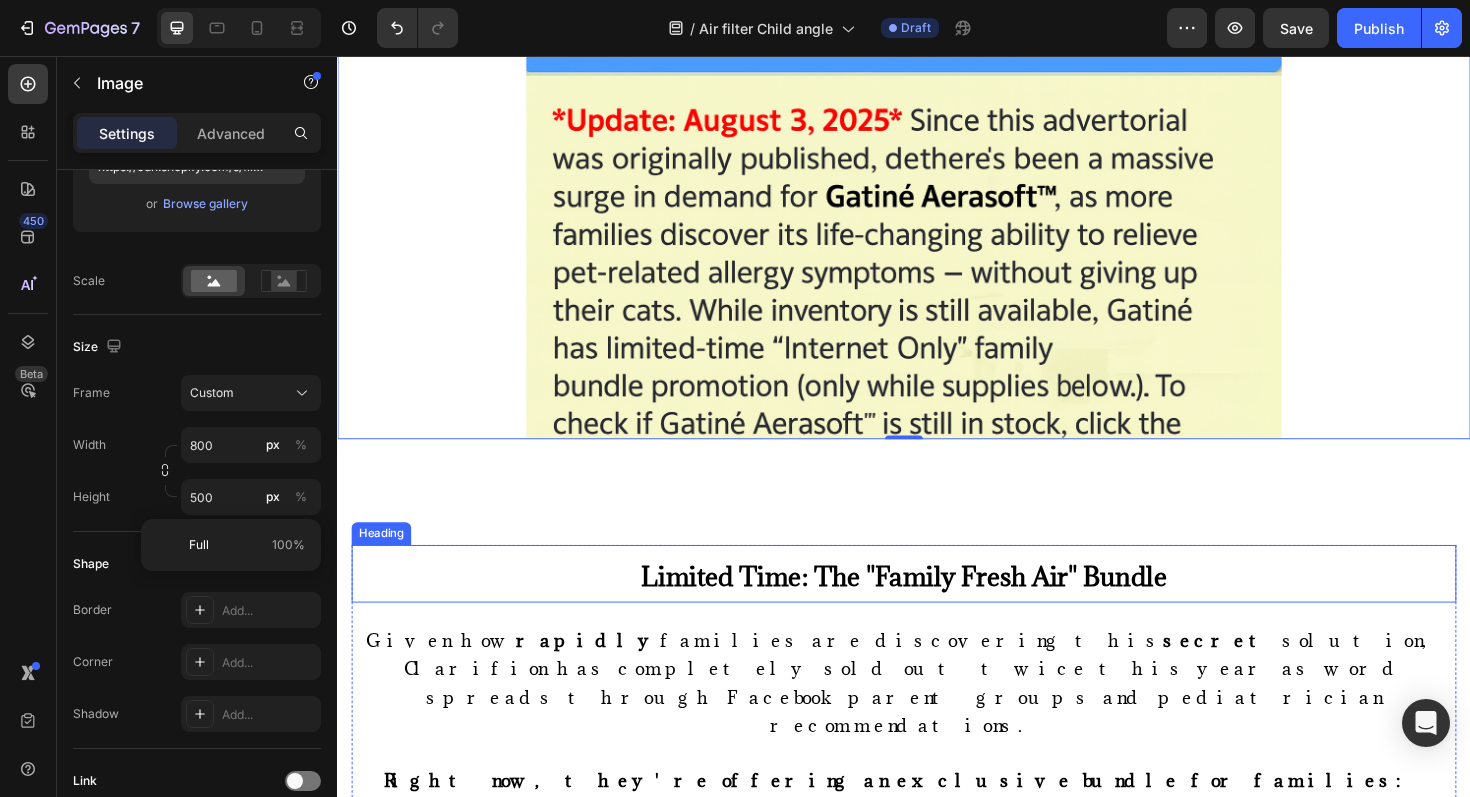 click on "Limited Time: The "Family Fresh Air" Bundle" at bounding box center (937, 604) 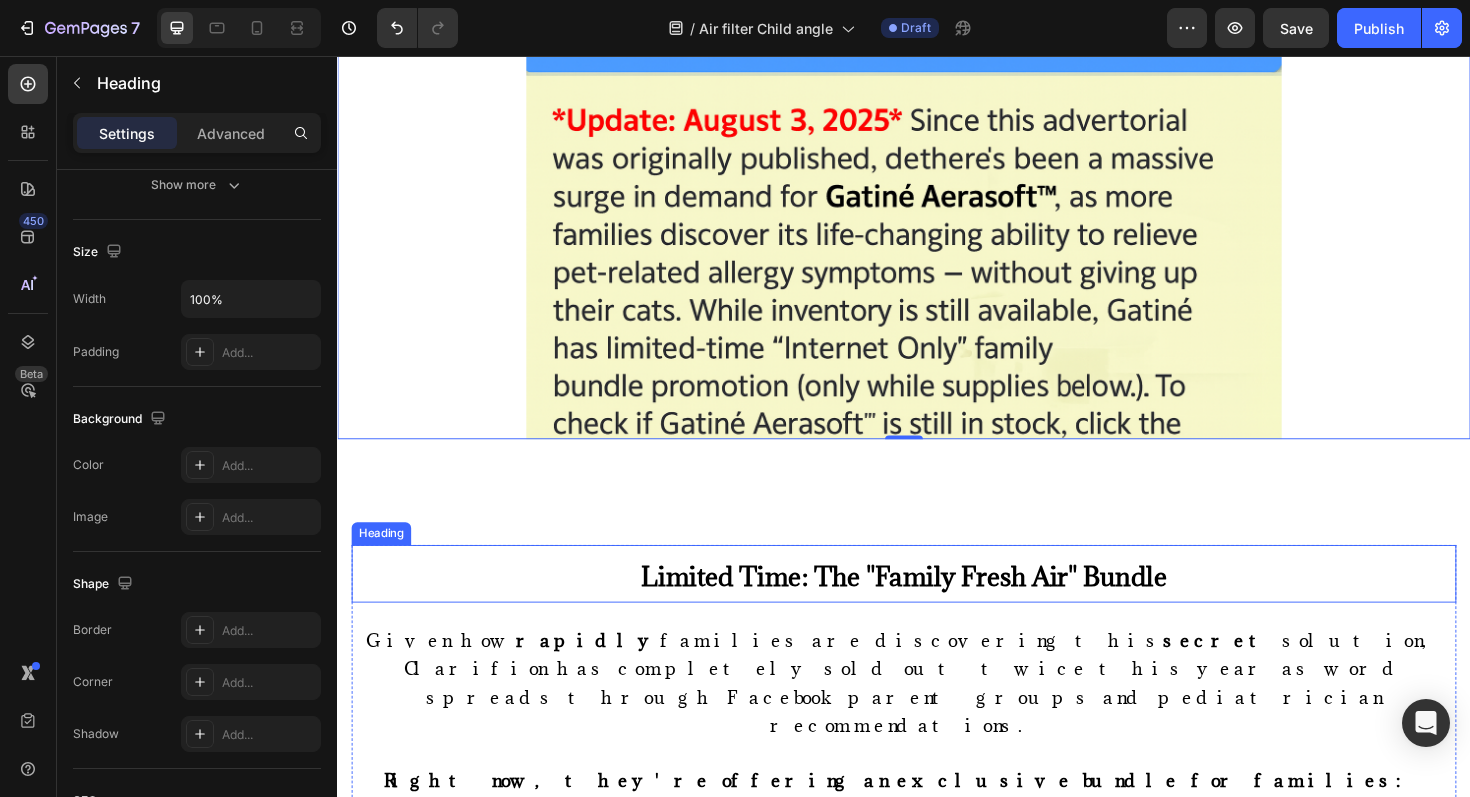 scroll, scrollTop: 0, scrollLeft: 0, axis: both 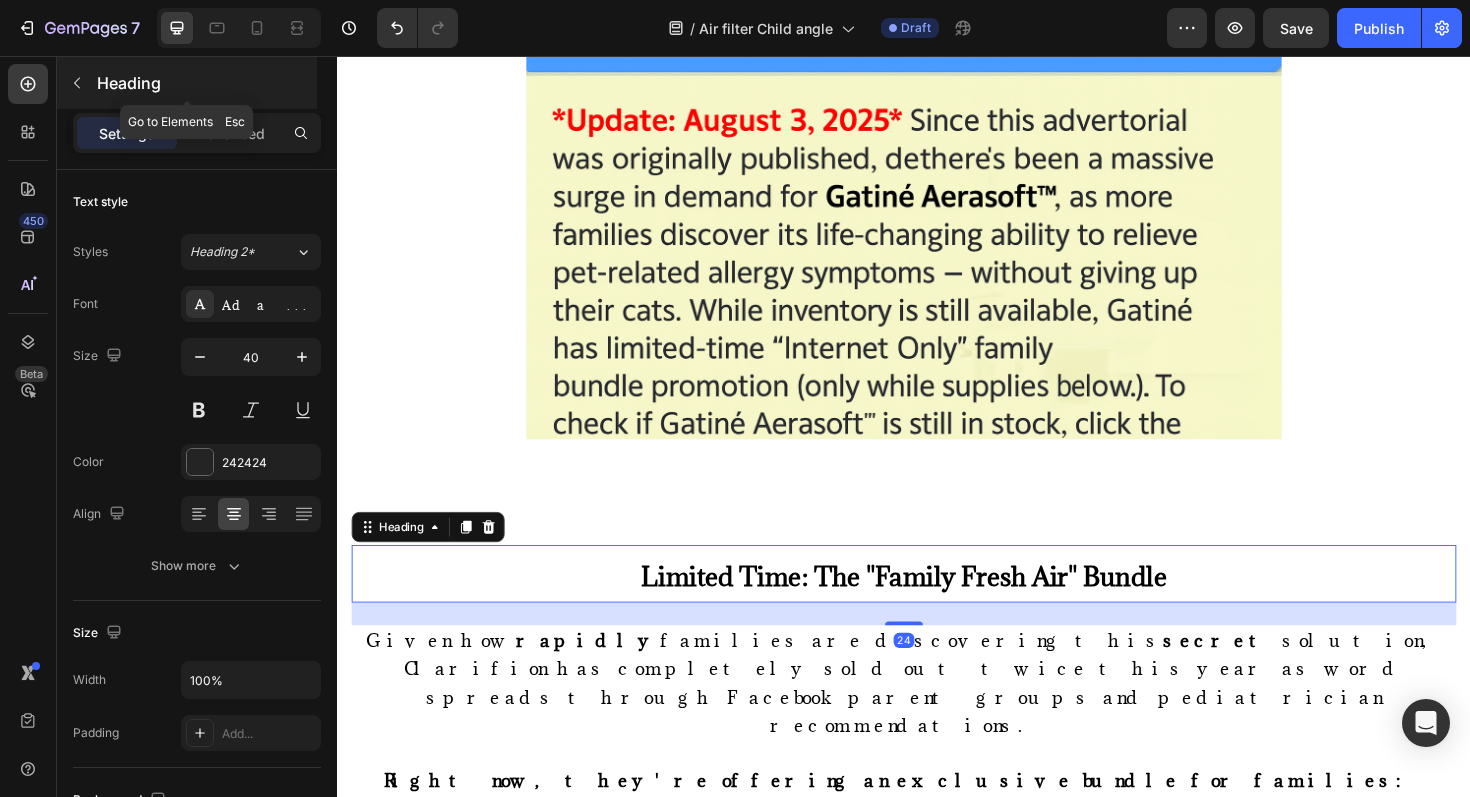 click at bounding box center (77, 83) 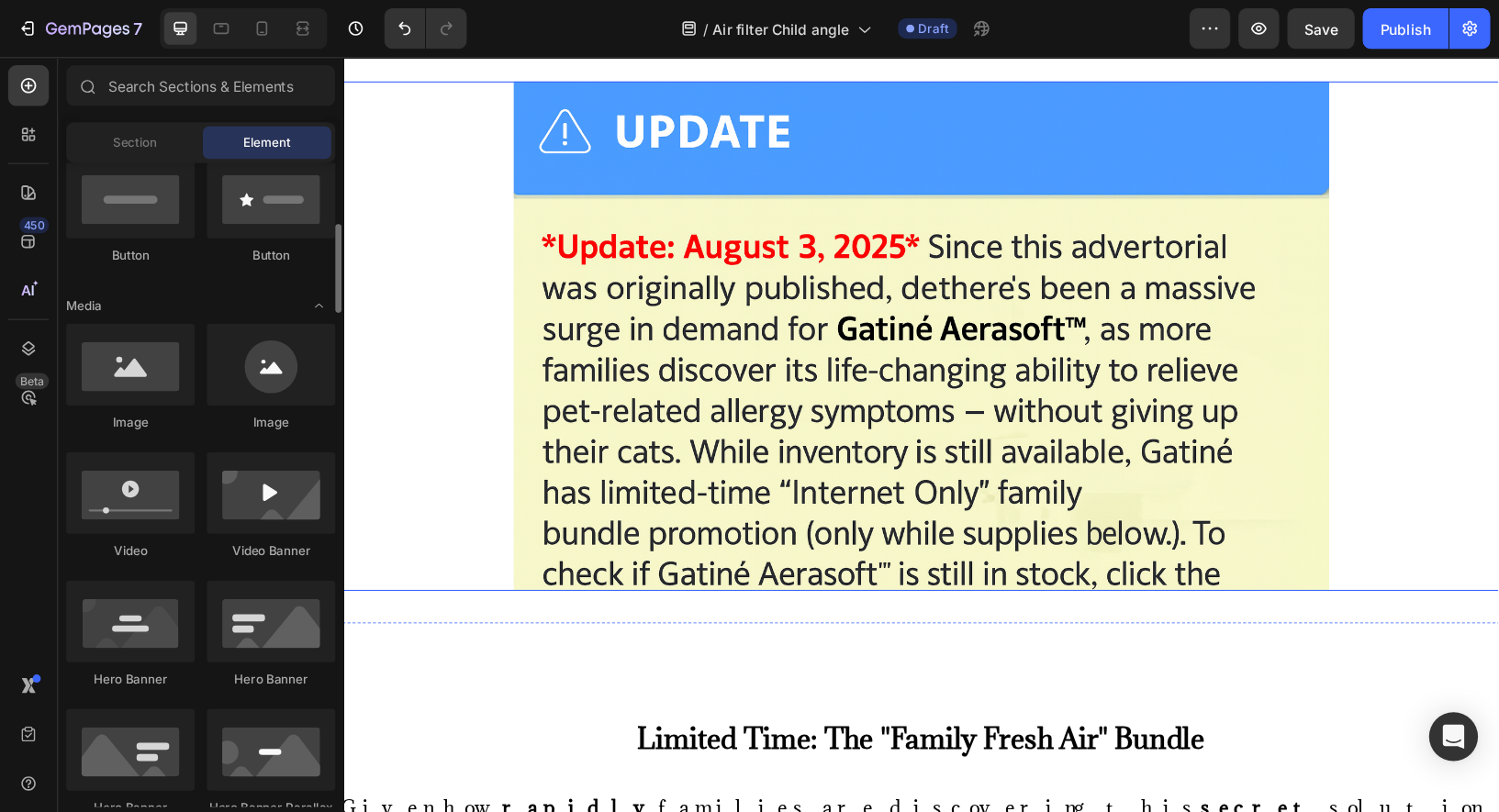 scroll, scrollTop: 12389, scrollLeft: 0, axis: vertical 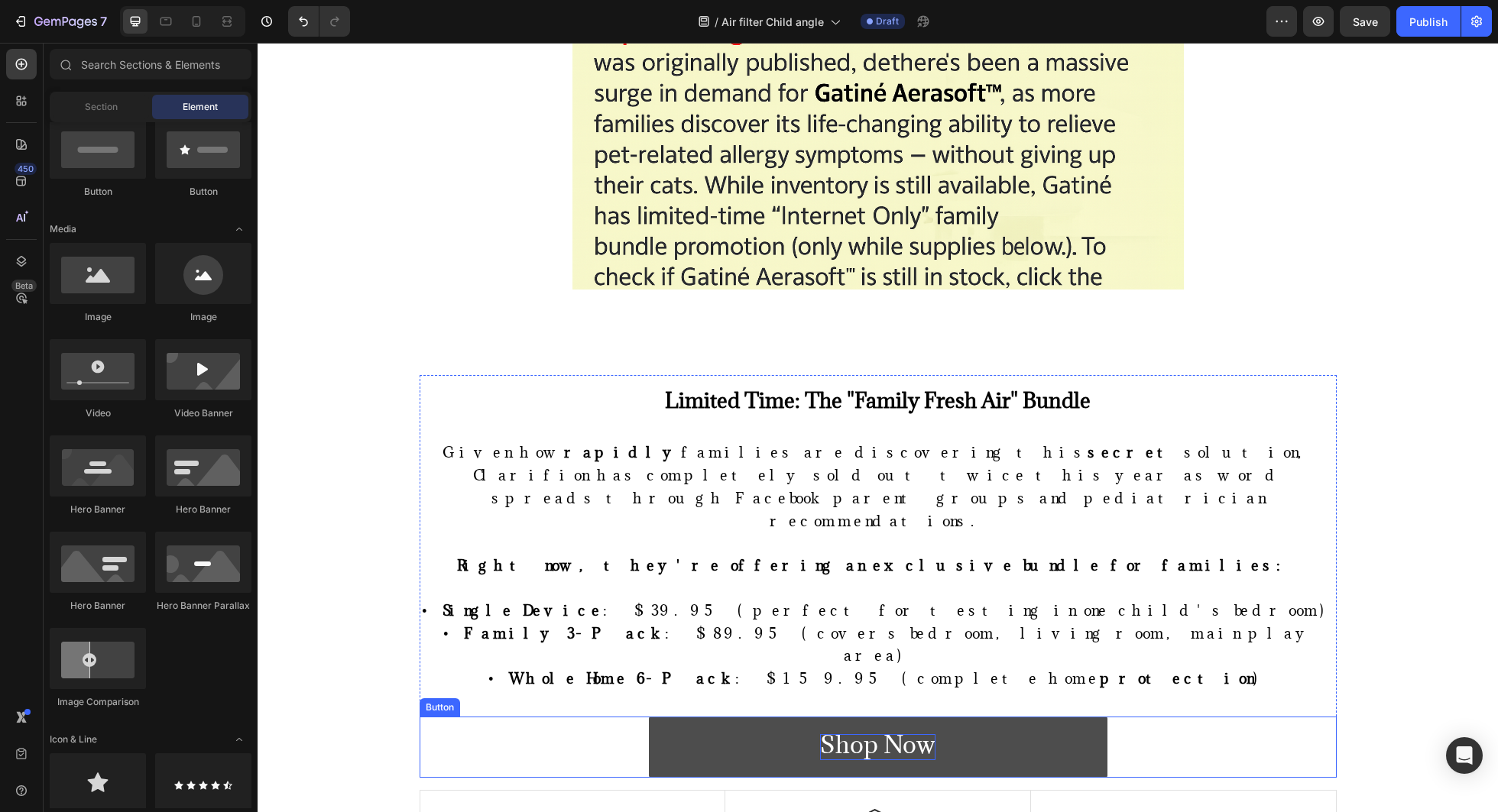 click on "Shop Now" at bounding box center (877, 744) 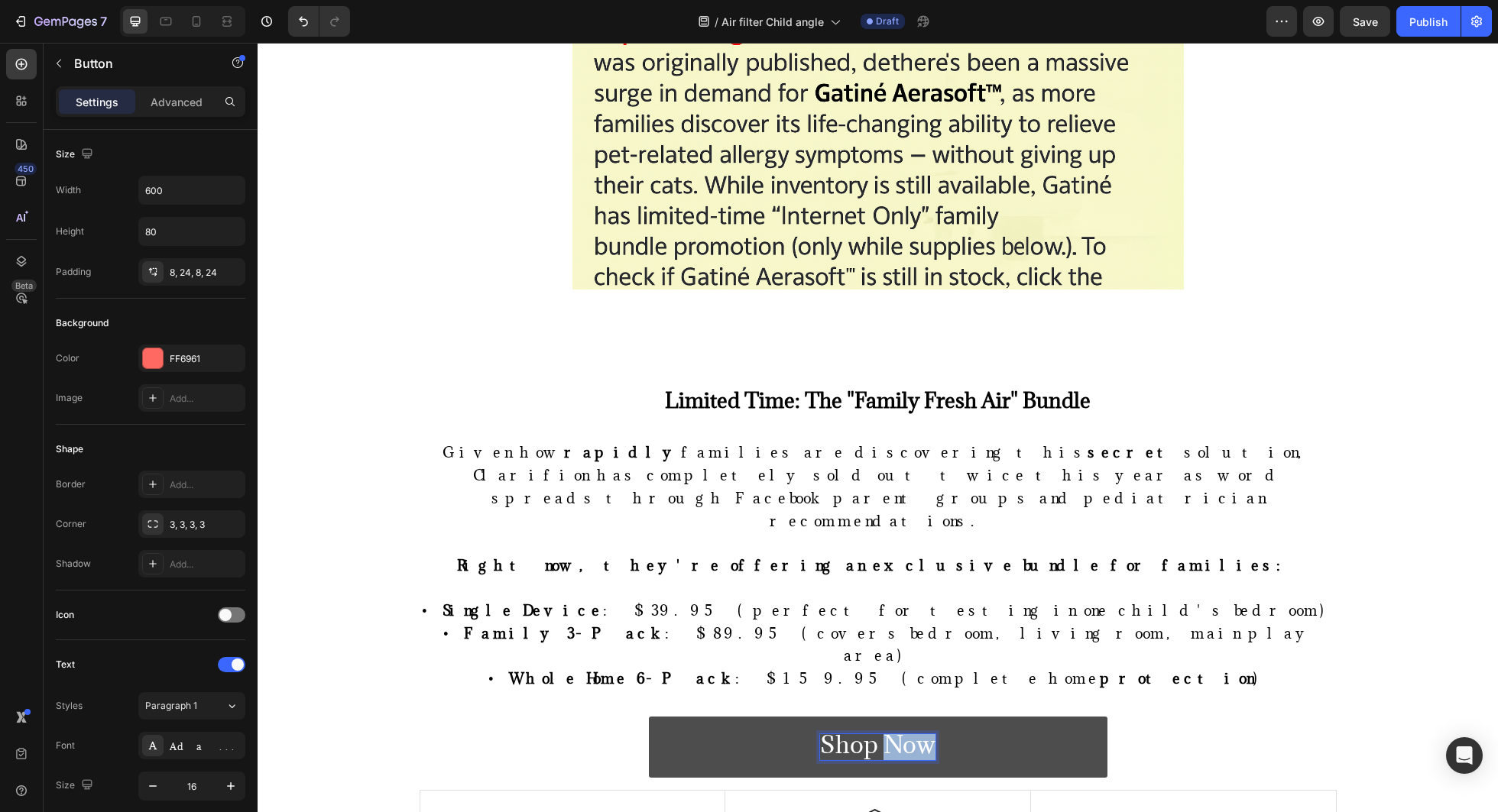 click on "Shop Now" at bounding box center [877, 744] 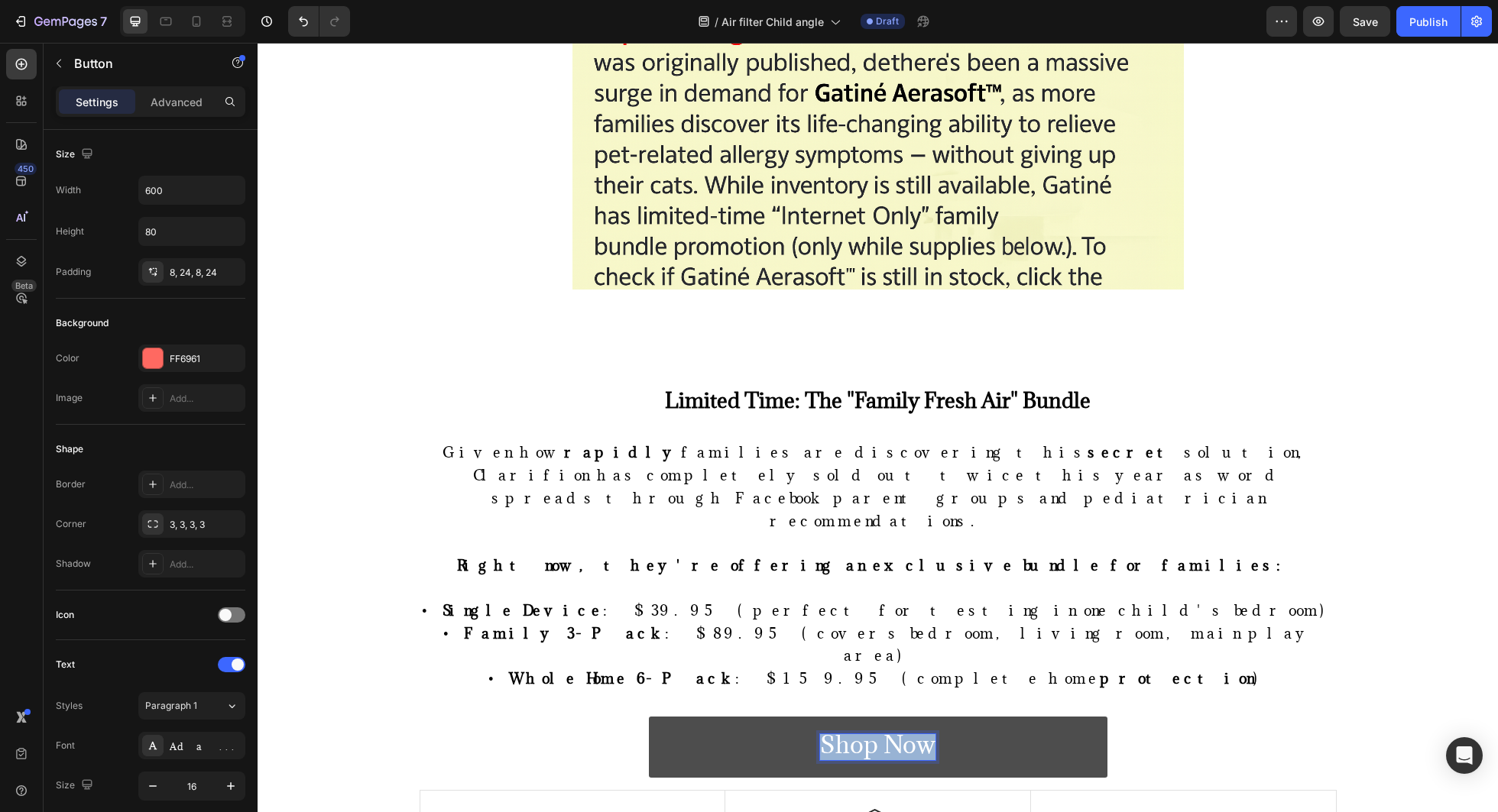 click on "Shop Now" at bounding box center [877, 744] 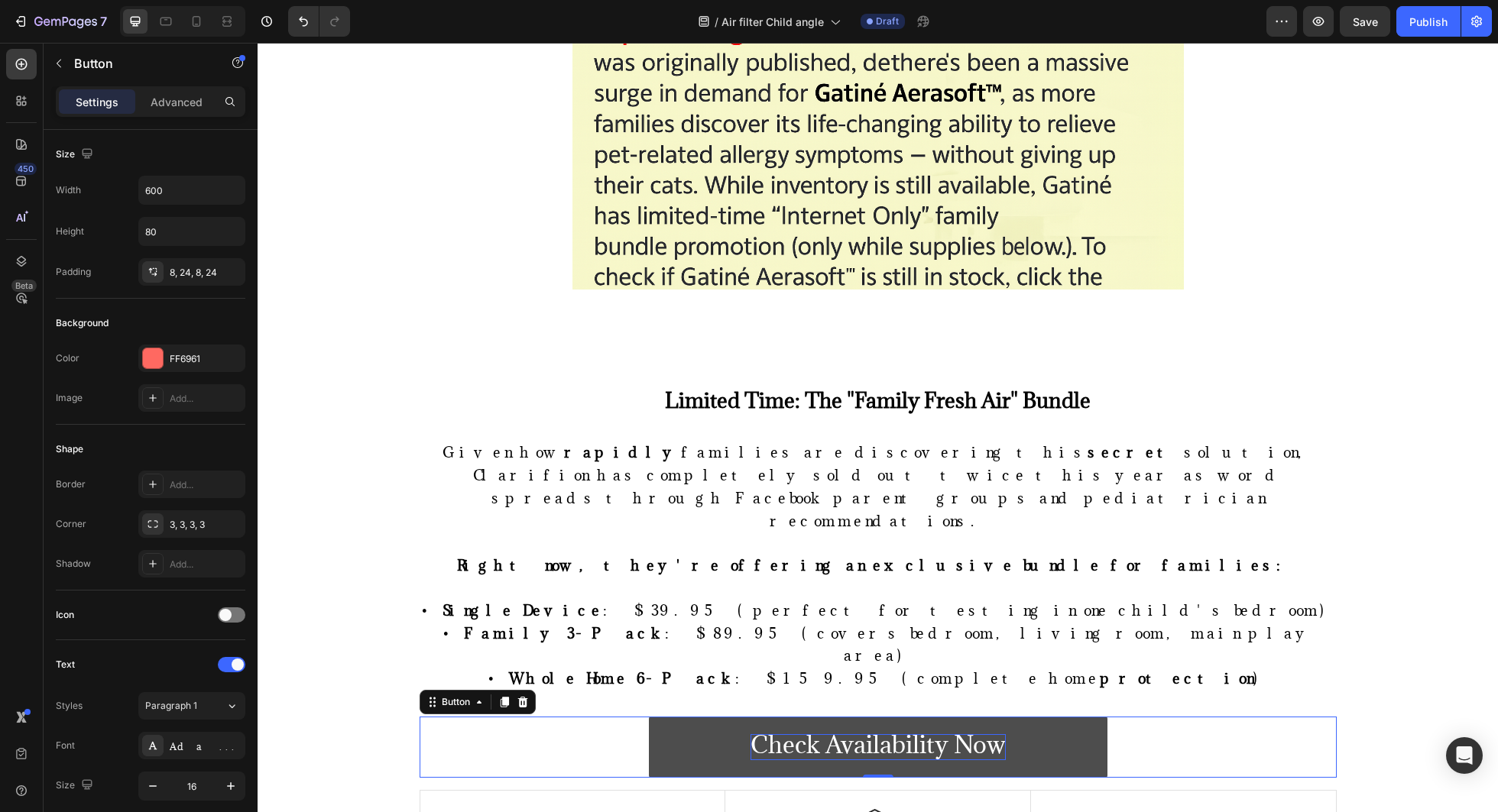 click on "Check Availability Now Button   0" at bounding box center (878, 747) 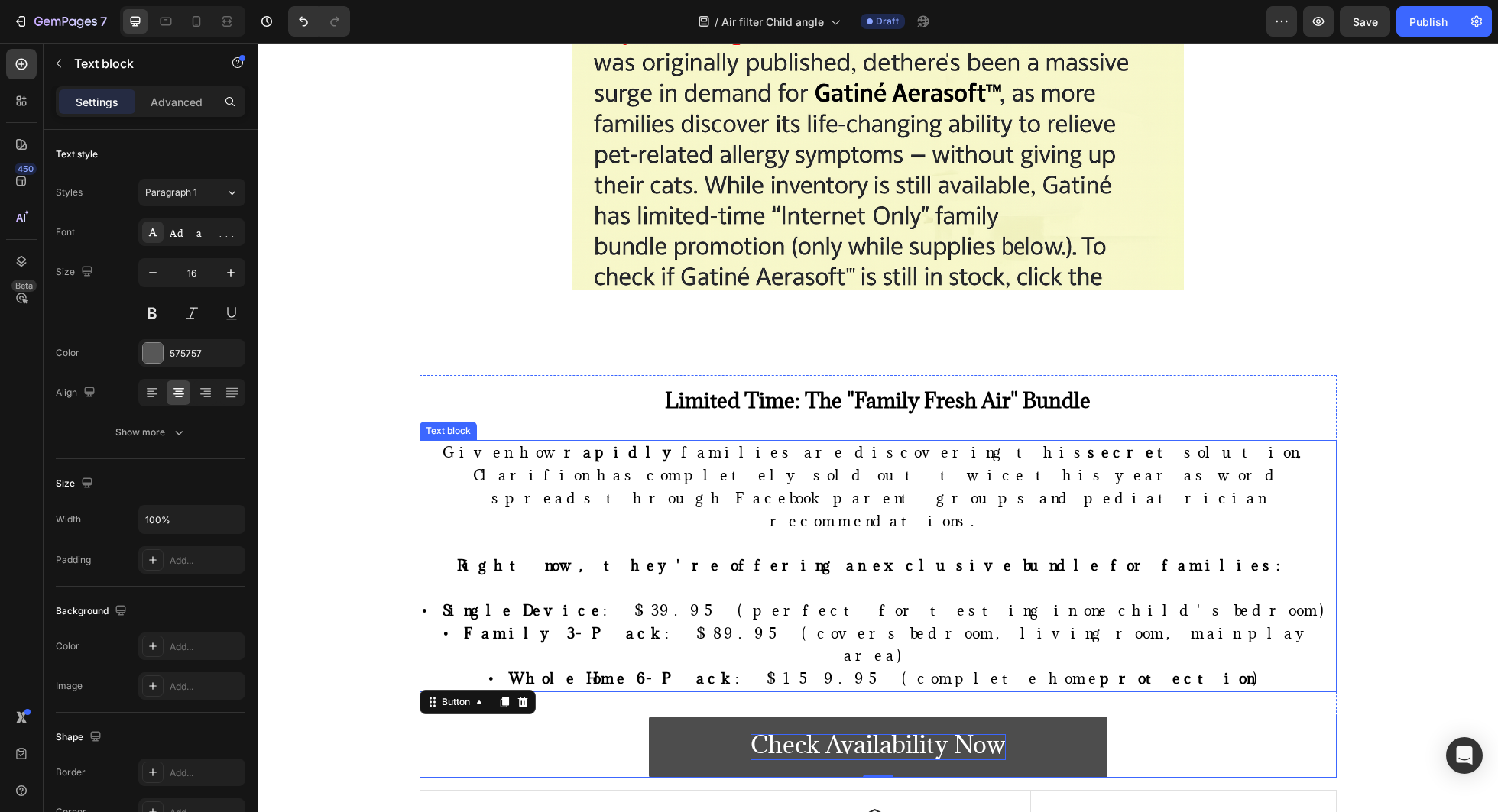 click on "•  Single Device : $39.95 (perfect for testing in one child's bedroom) •  Family 3-Pack : $89.95 (covers bedroom, living room, main play area) •  Whole Home 6-Pack : $159.95 (complete home  protection )" at bounding box center (878, 645) 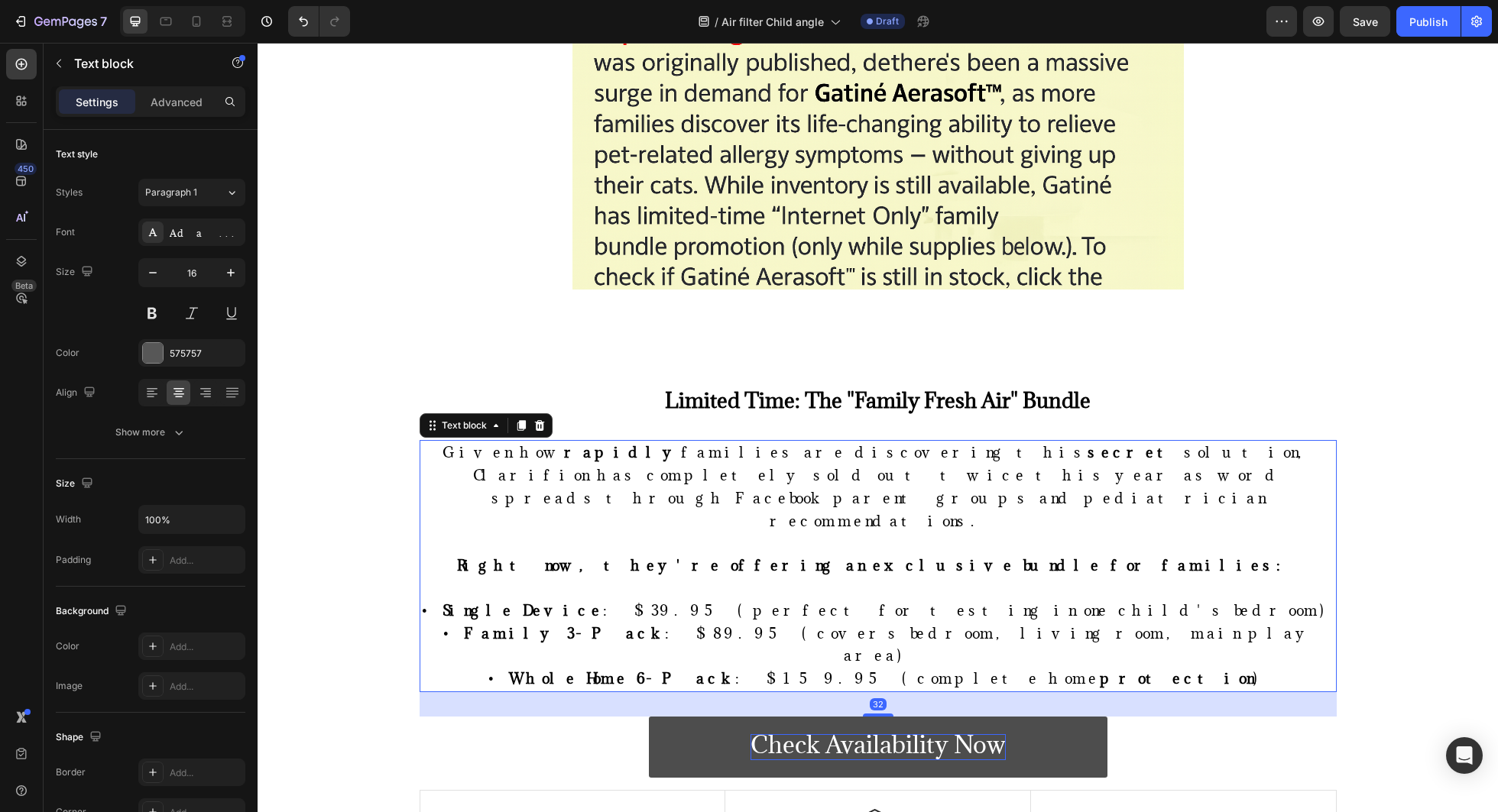 click at bounding box center (878, 543) 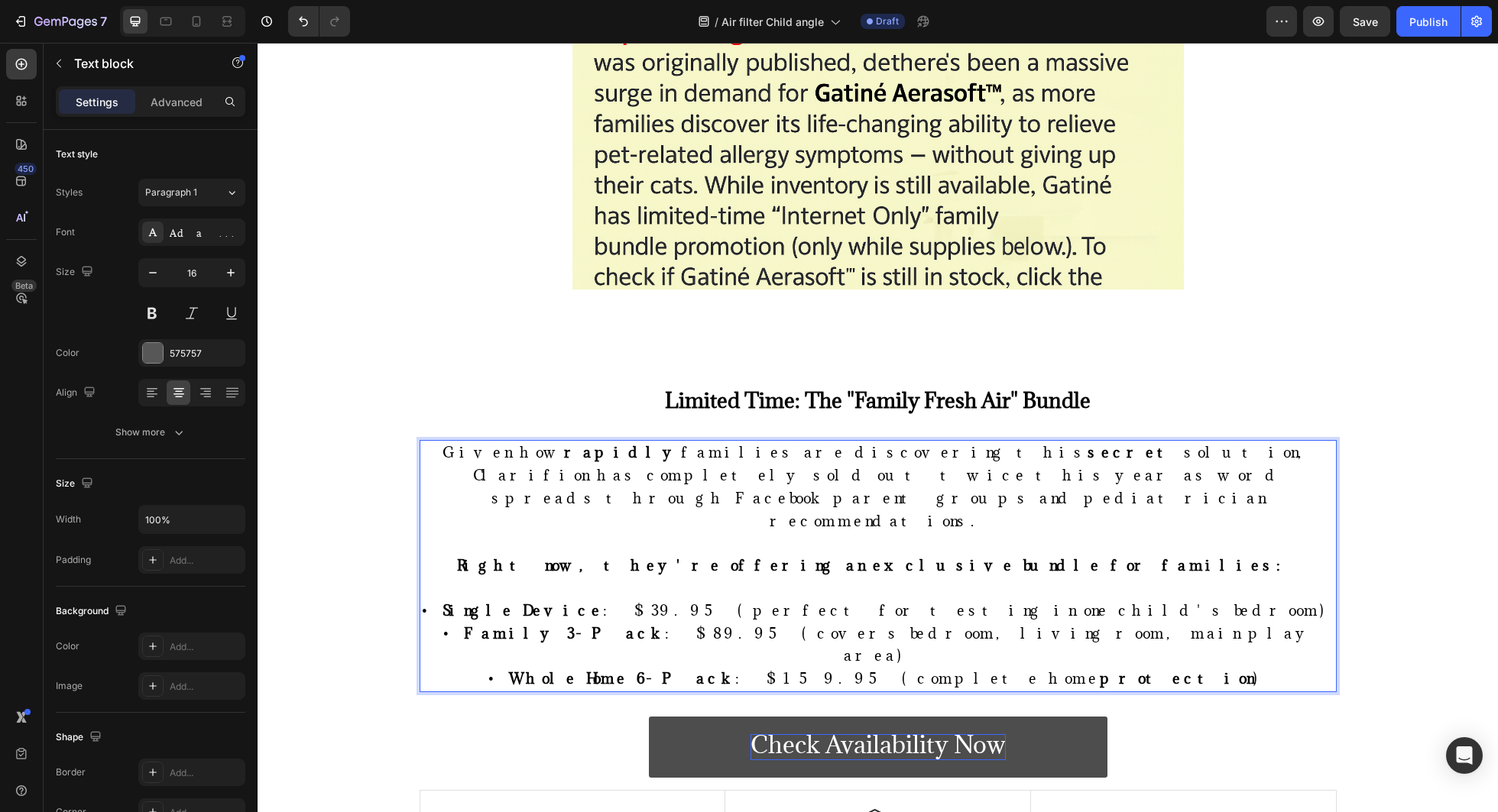 click on "Right now, they're offering an exclusive bundle for families:" at bounding box center (878, 565) 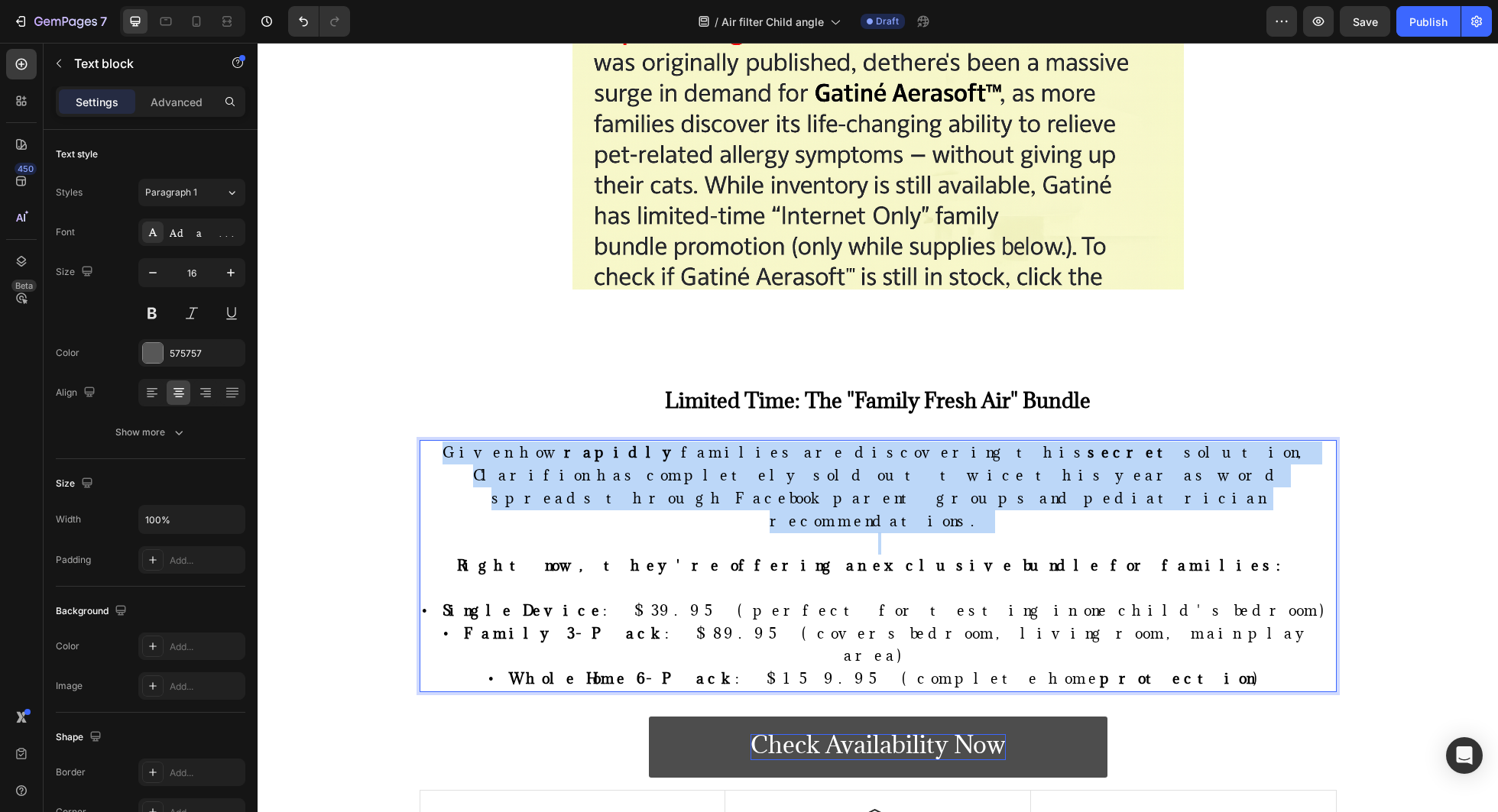 click on "Given how  rapidly  families are discovering this  secret  solution, Clarifion has completely sold out twice this year as word spreads through Facebook parent groups and pediatrician recommendations." at bounding box center [878, 486] 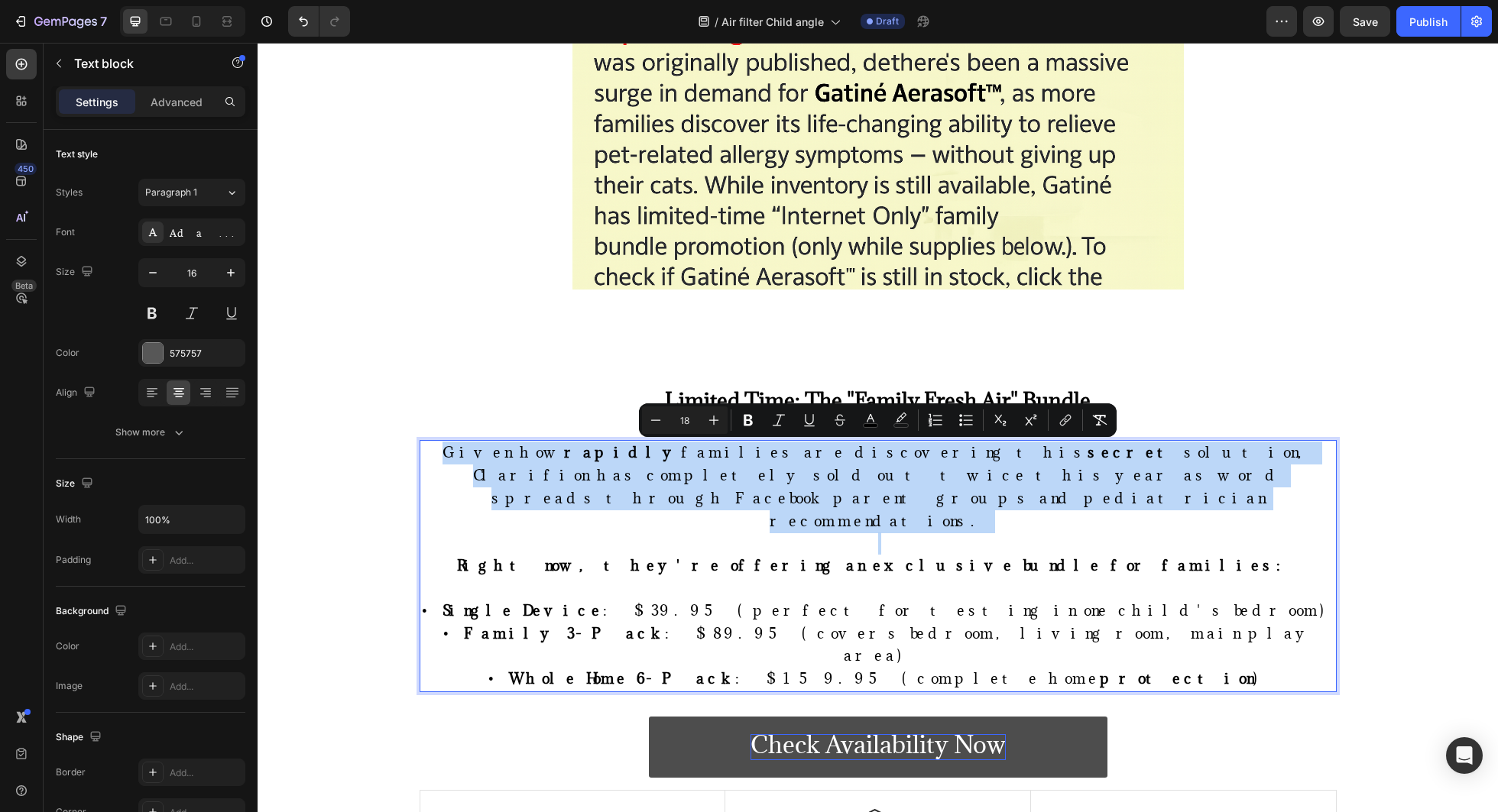 click on "Given how  rapidly  families are discovering this  secret  solution, Clarifion has completely sold out twice this year as word spreads through Facebook parent groups and pediatrician recommendations." at bounding box center (878, 486) 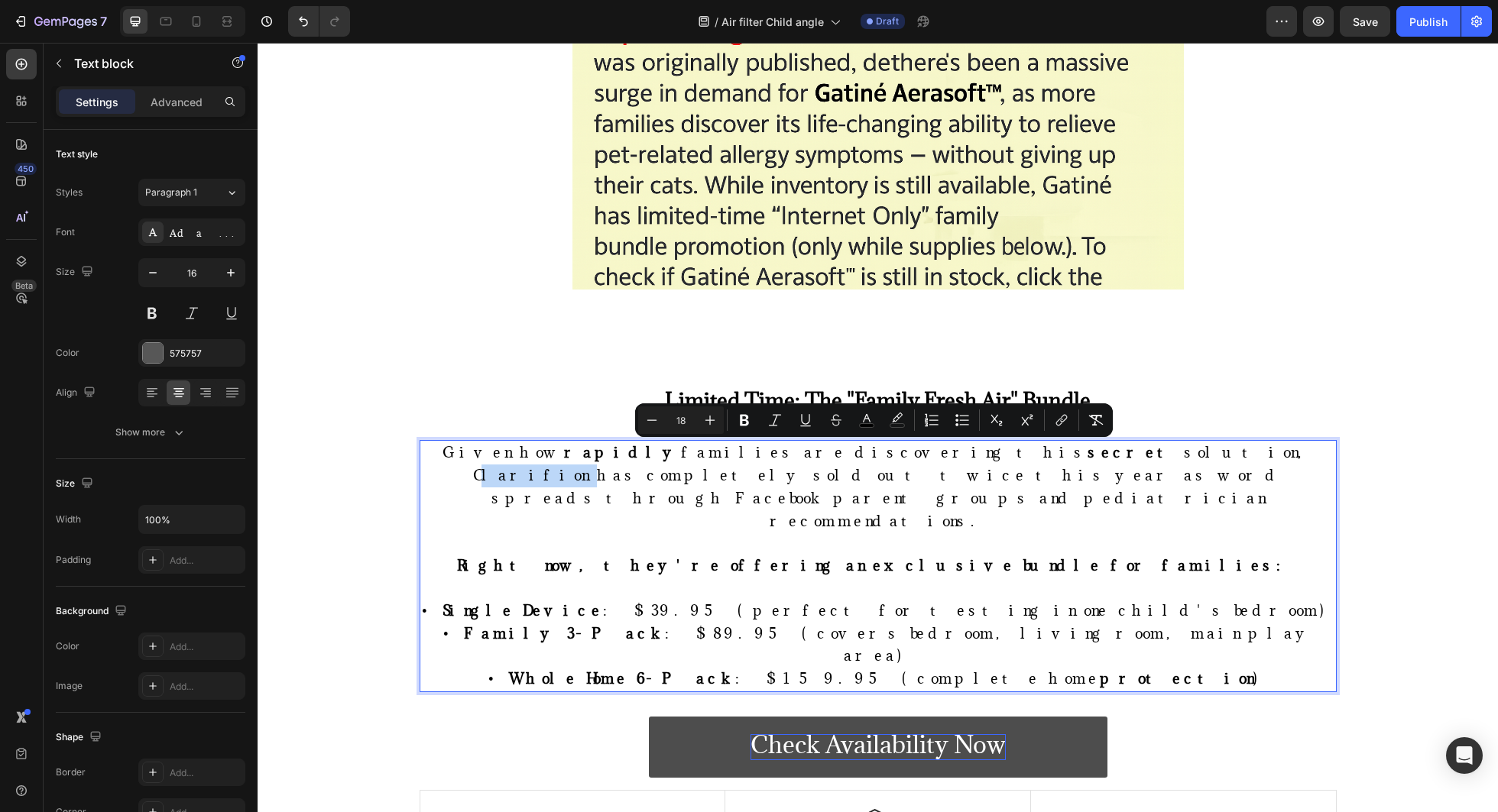 drag, startPoint x: 903, startPoint y: 454, endPoint x: 844, endPoint y: 455, distance: 59.008474 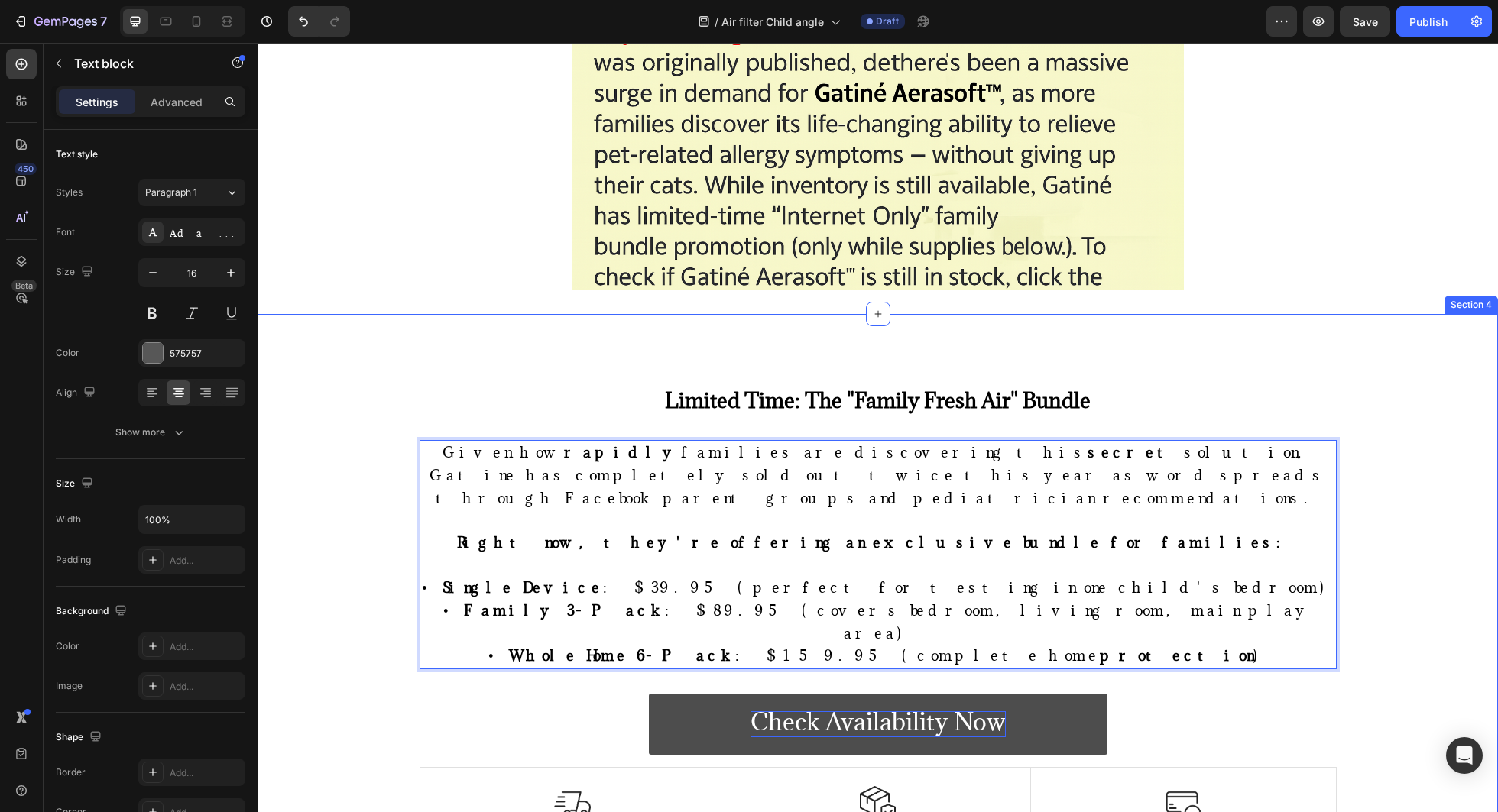 click on "Limited Time: The "Family Fresh Air" Bundle Heading Given how  rapidly  families are discovering this  secret  solution, Gatine has completely sold out twice this year as word spreads through Facebook parent groups and pediatrician recommendations. Right now, they're offering an exclusive bundle for families: •  Single Device : $39.95 (perfect for testing in one child's bedroom) •  Family 3-Pack : $89.95 (covers bedroom, living room, main play area) •  Whole Home 6-Pack : $159.95 (complete home  protection ) Text block   32 Check Availability Now Button Row Image Free Shipping Text Block Free shipping on any order of $50 or more. Text block Row Image Full Refund Text Block If your product isn't perfect, return them for a full refund Text block Row Image Secure Online Payment Text Block secure payment worldwide Text block Row Row Your Cat Is Waiting Heading UPDATE: December 5, 2024  - Since this story was published, Gatine has received over 1,200  urgent escape  this nightmare. Rescue SECURE Image" at bounding box center (877, 933) 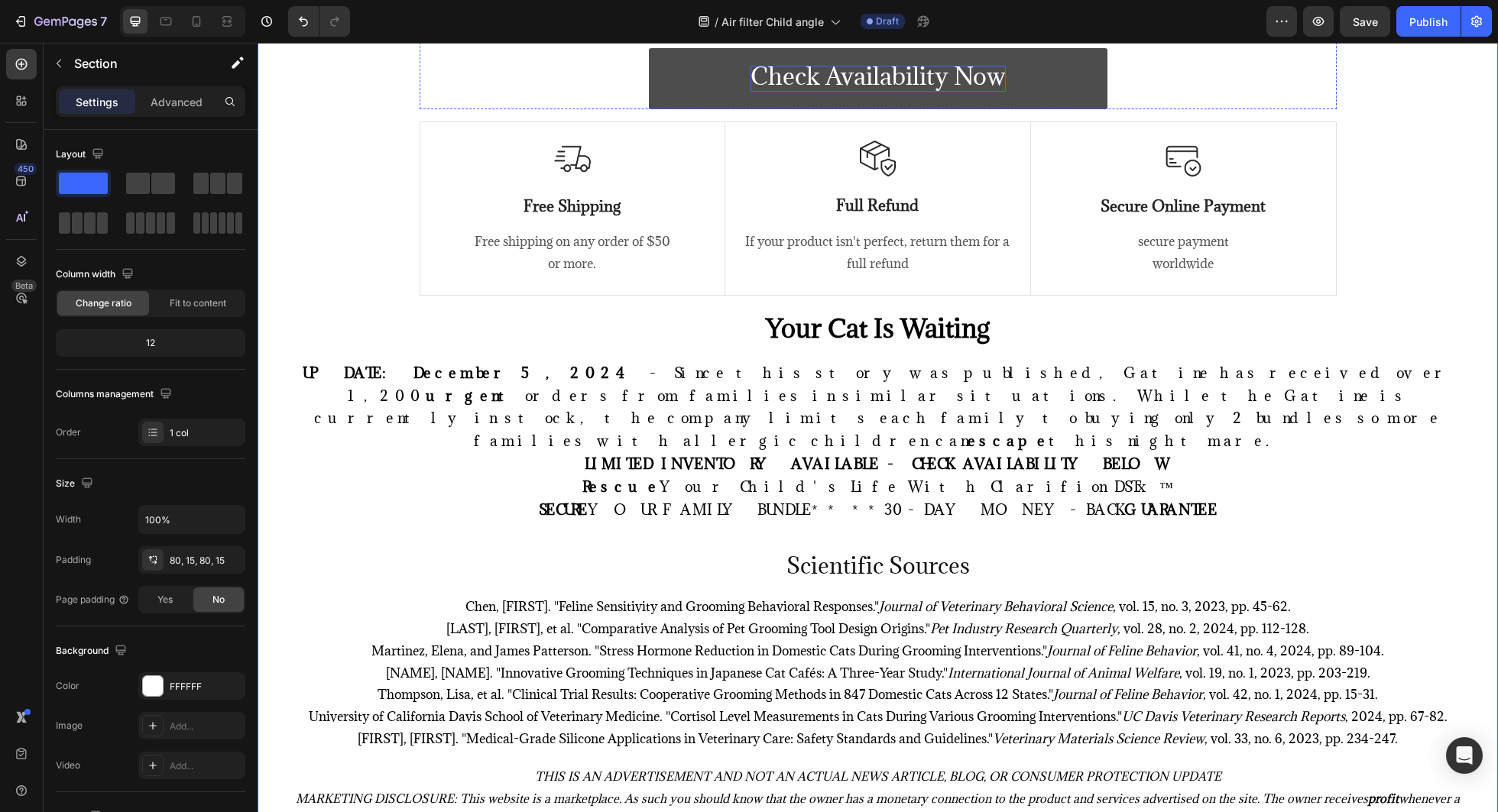 scroll, scrollTop: 11116, scrollLeft: 0, axis: vertical 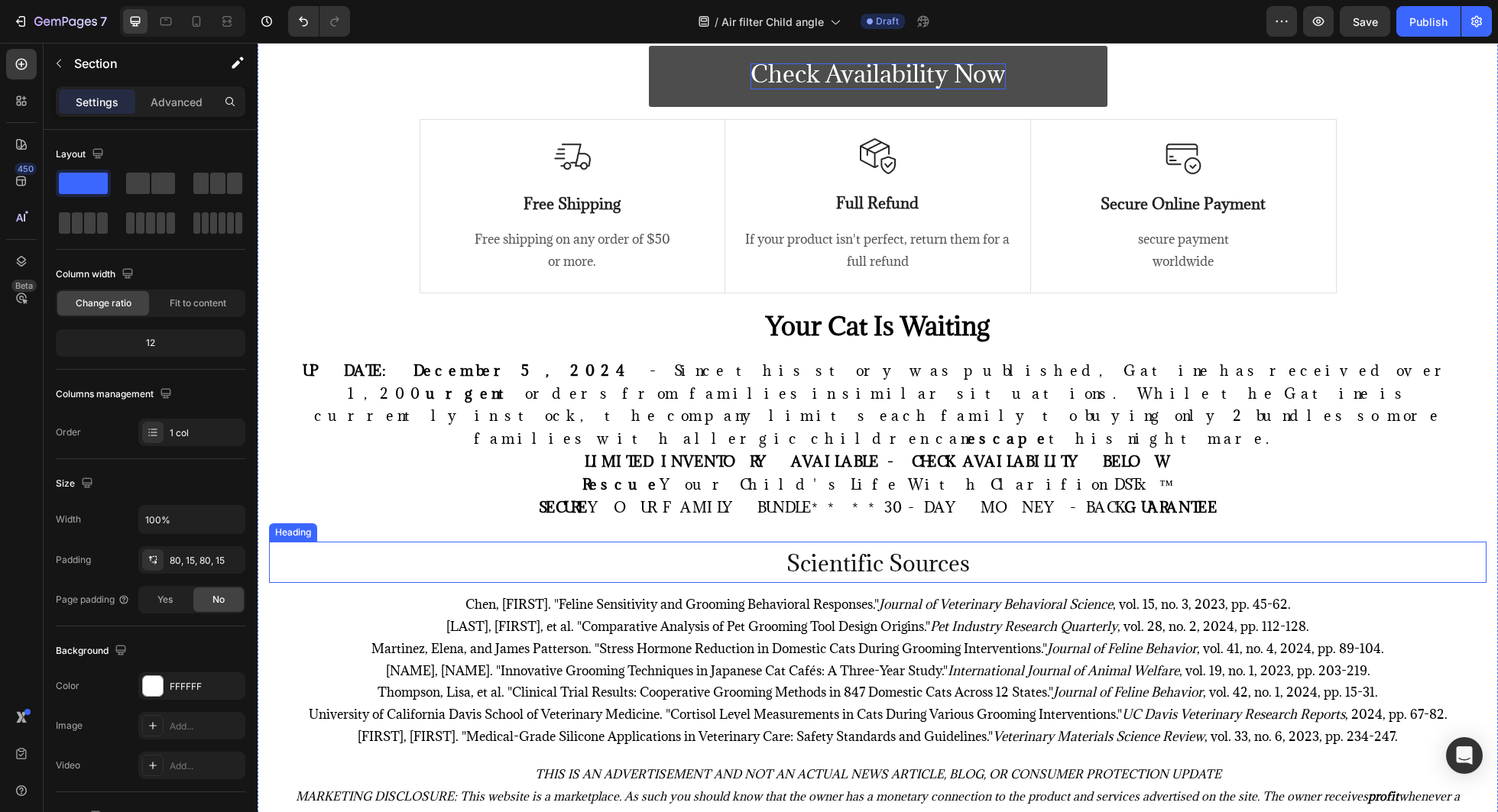 click on "Limited Time: The "Family Fresh Air" Bundle Heading Given how  rapidly  families are discovering this  secret  solution, Gatine has completely sold out twice this year as word spreads through Facebook parent groups and pediatrician recommendations. Right now, they're offering an exclusive bundle for families: •  Single Device : $39.95 (perfect for testing in one child's bedroom) •  Family 3-Pack : $89.95 (covers bedroom, living room, main play area) •  Whole Home 6-Pack : $159.95 (complete home  protection ) Text block Check Availability Now Button Row Image Free Shipping Text Block Free shipping on any order of $50 or more. Text block Row Image Full Refund Text Block If your product isn't perfect, return them for a full refund Text block Row Image Secure Online Payment Text Block secure payment worldwide Text block Row Row Your Cat Is Waiting Heading UPDATE: December 5, 2024  - Since this story was published, Gatine has received over 1,200  urgent escape  this nightmare. Rescue SECURE GUARANTEE" at bounding box center [877, 285] 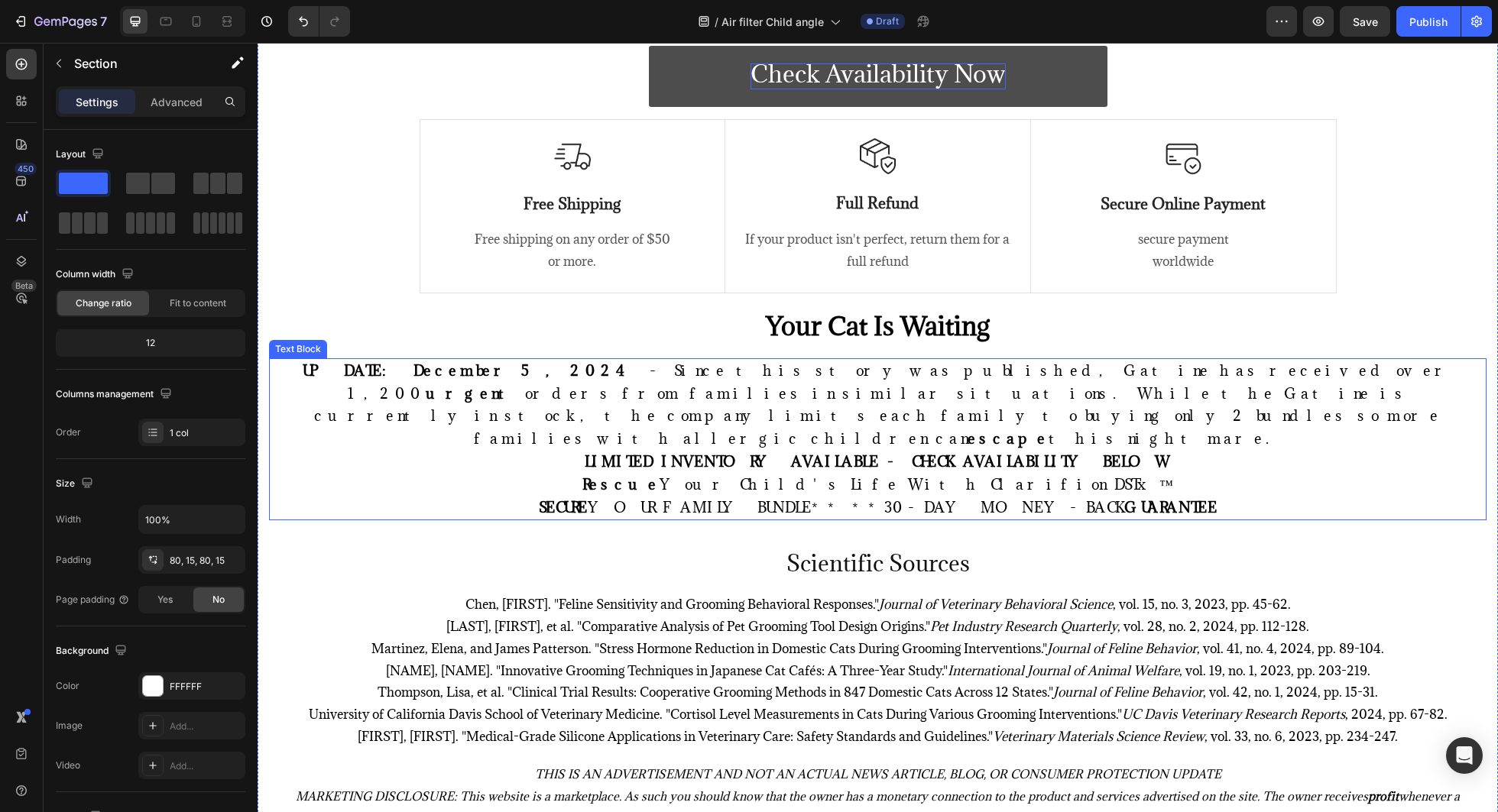click on "LIMITED INVENTORY AVAILABLE - CHECK AVAILABILITY BELOW" at bounding box center (878, 461) 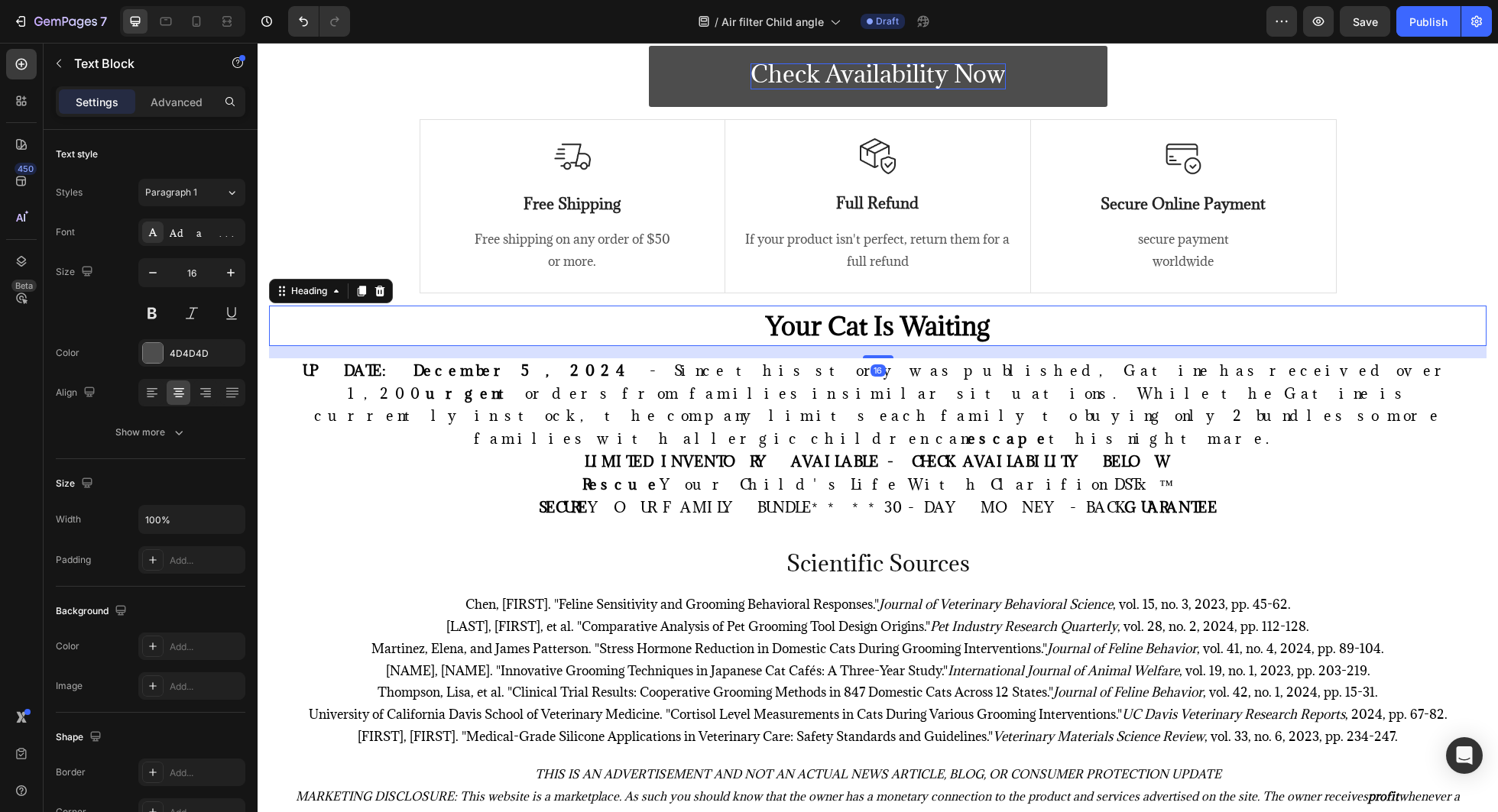 click on "Your Cat Is Waiting" at bounding box center (877, 325) 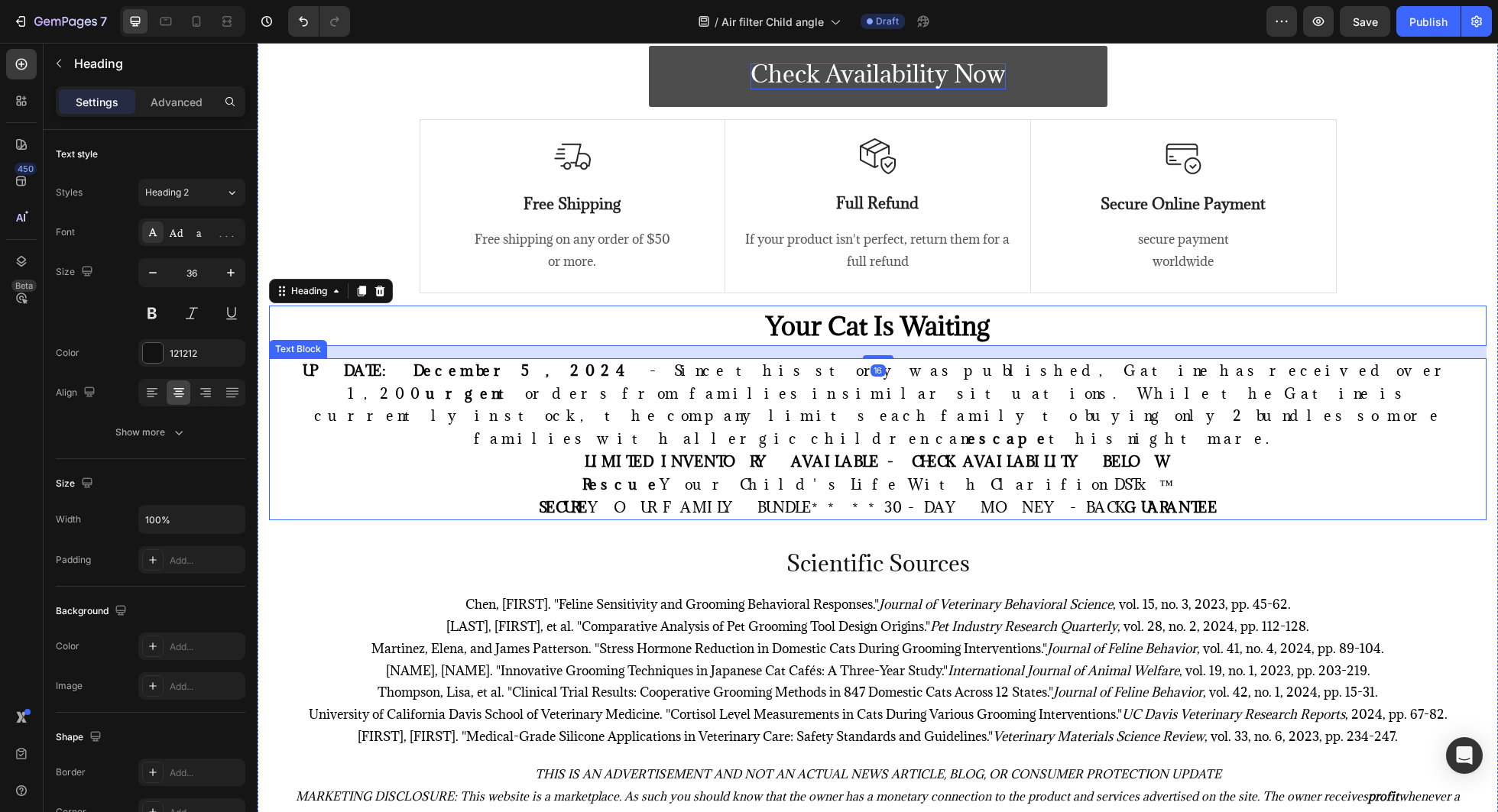 click on "UPDATE: December 5, 2024" at bounding box center [476, 370] 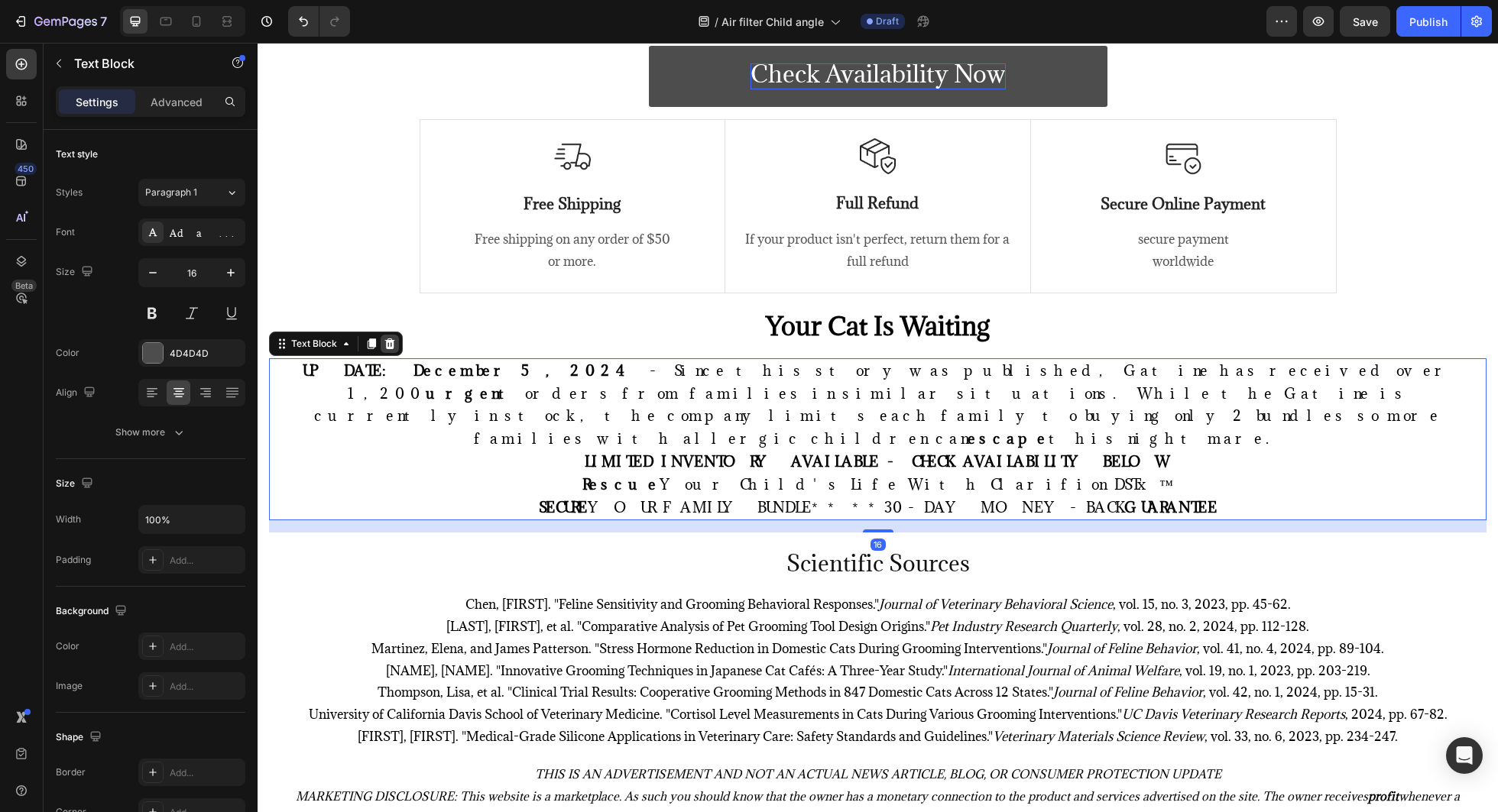 click 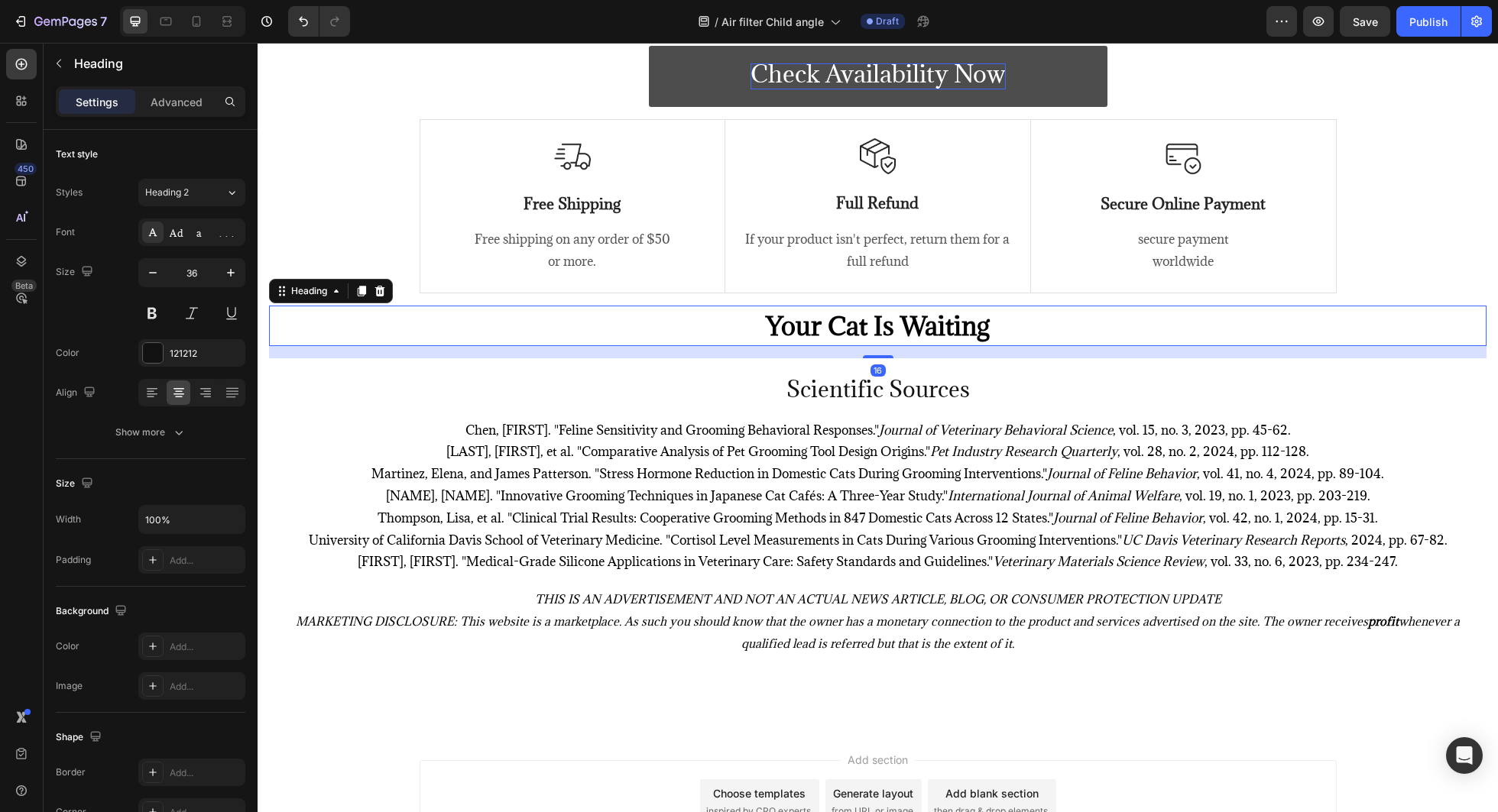 click on "Your Cat Is Waiting" at bounding box center (877, 325) 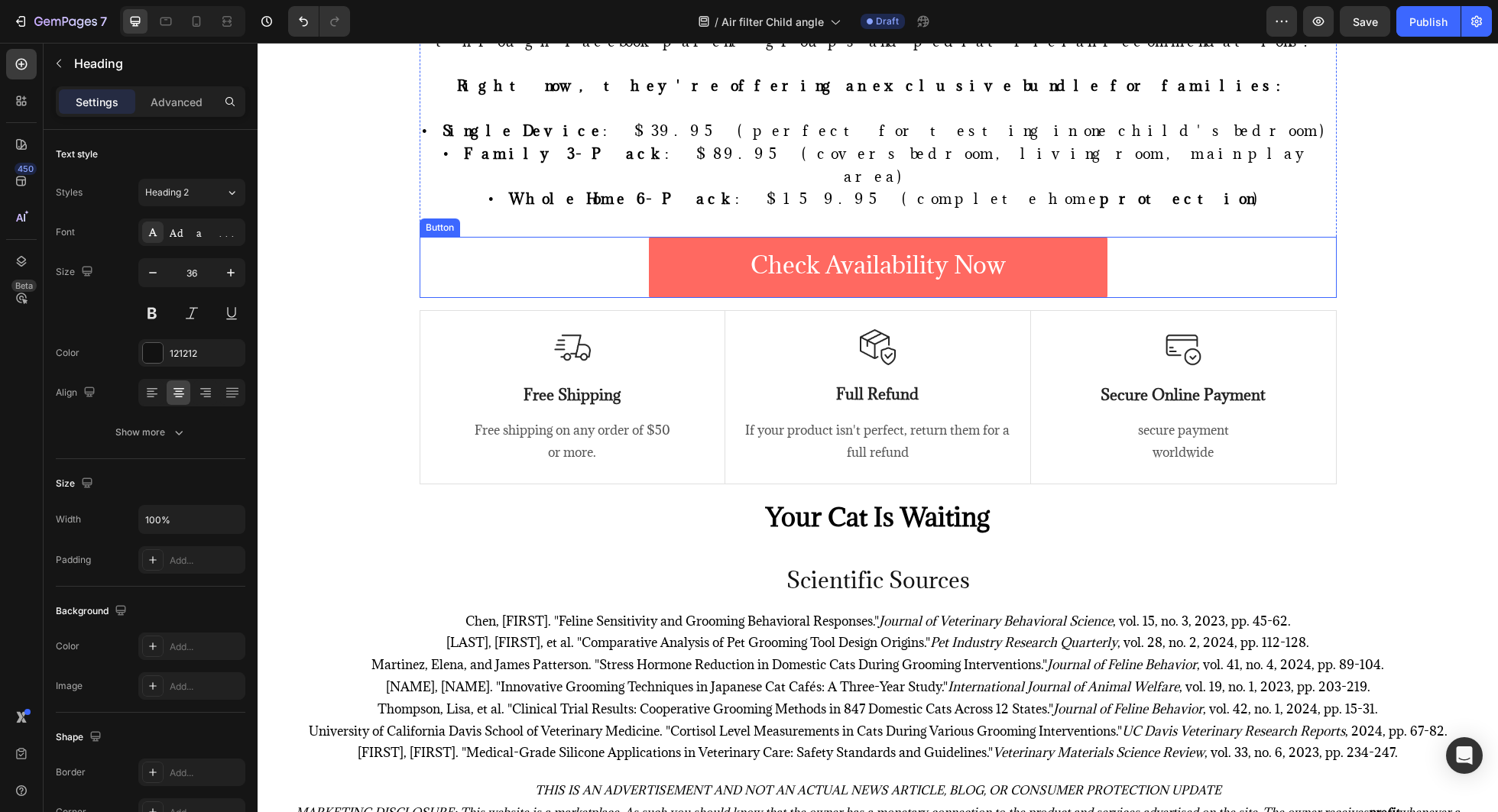 scroll, scrollTop: 11151, scrollLeft: 0, axis: vertical 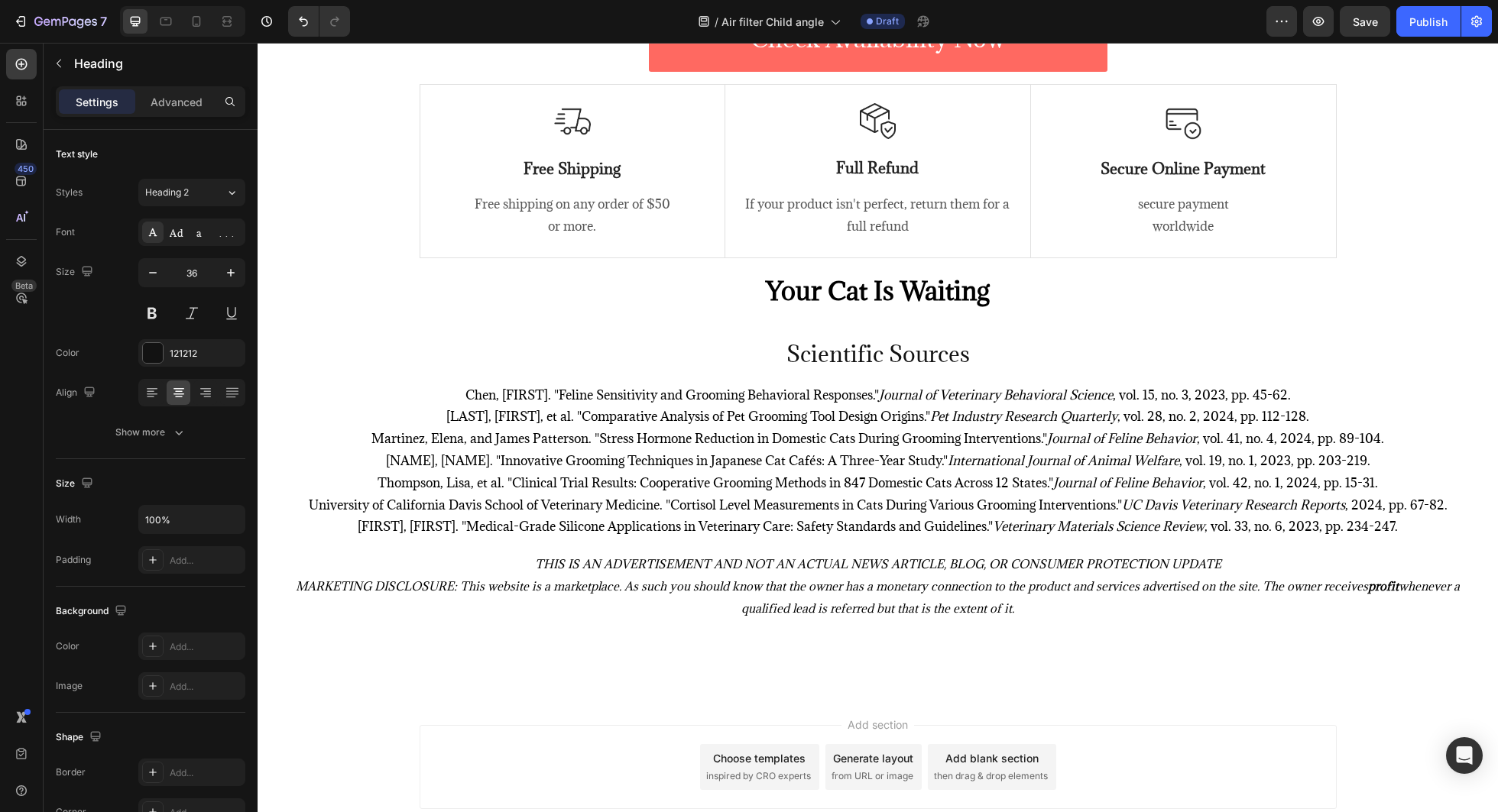 click on "Your Cat Is Waiting" at bounding box center (877, 290) 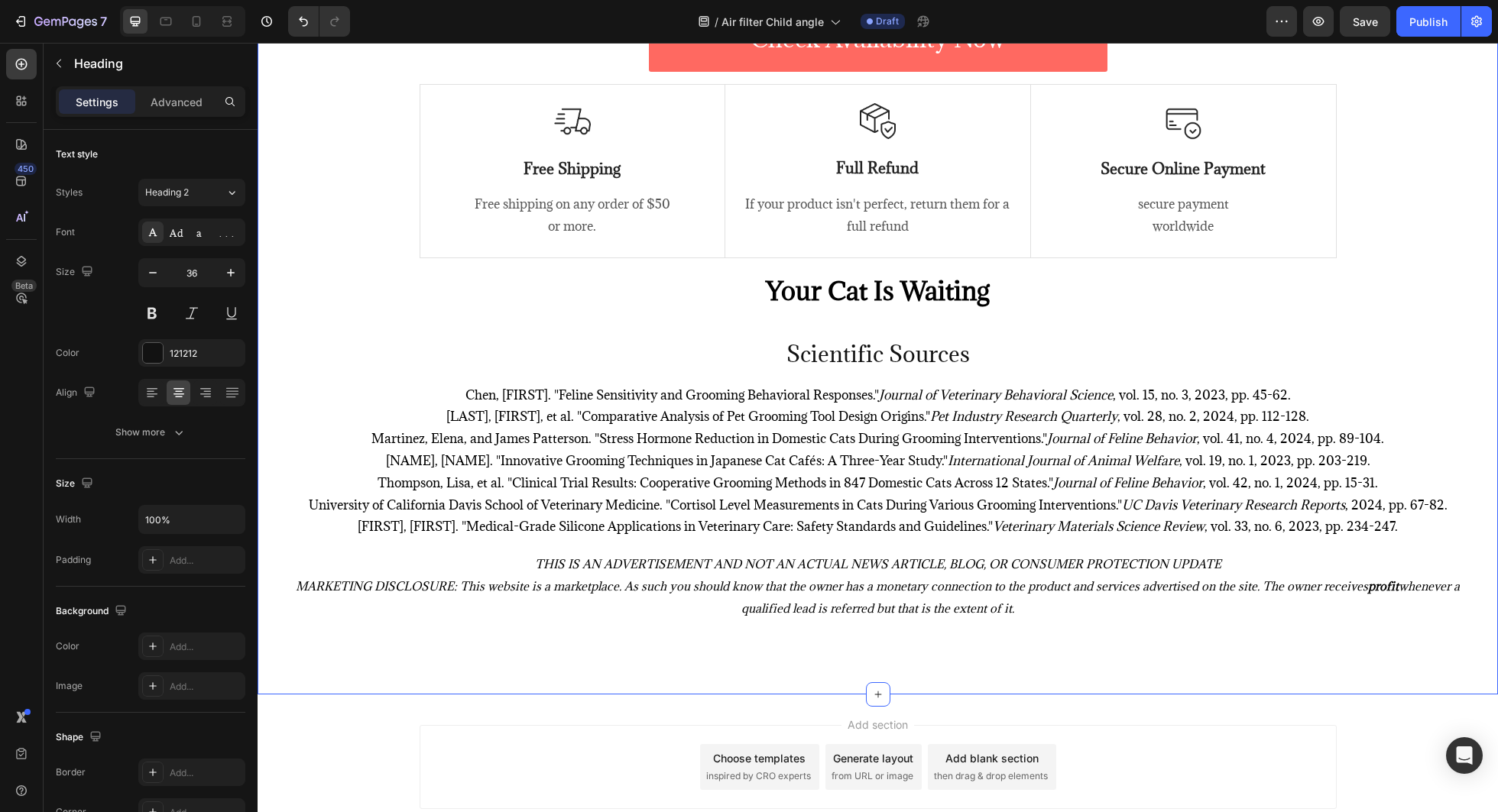 click on "Your Cat Is Waiting" at bounding box center [877, 290] 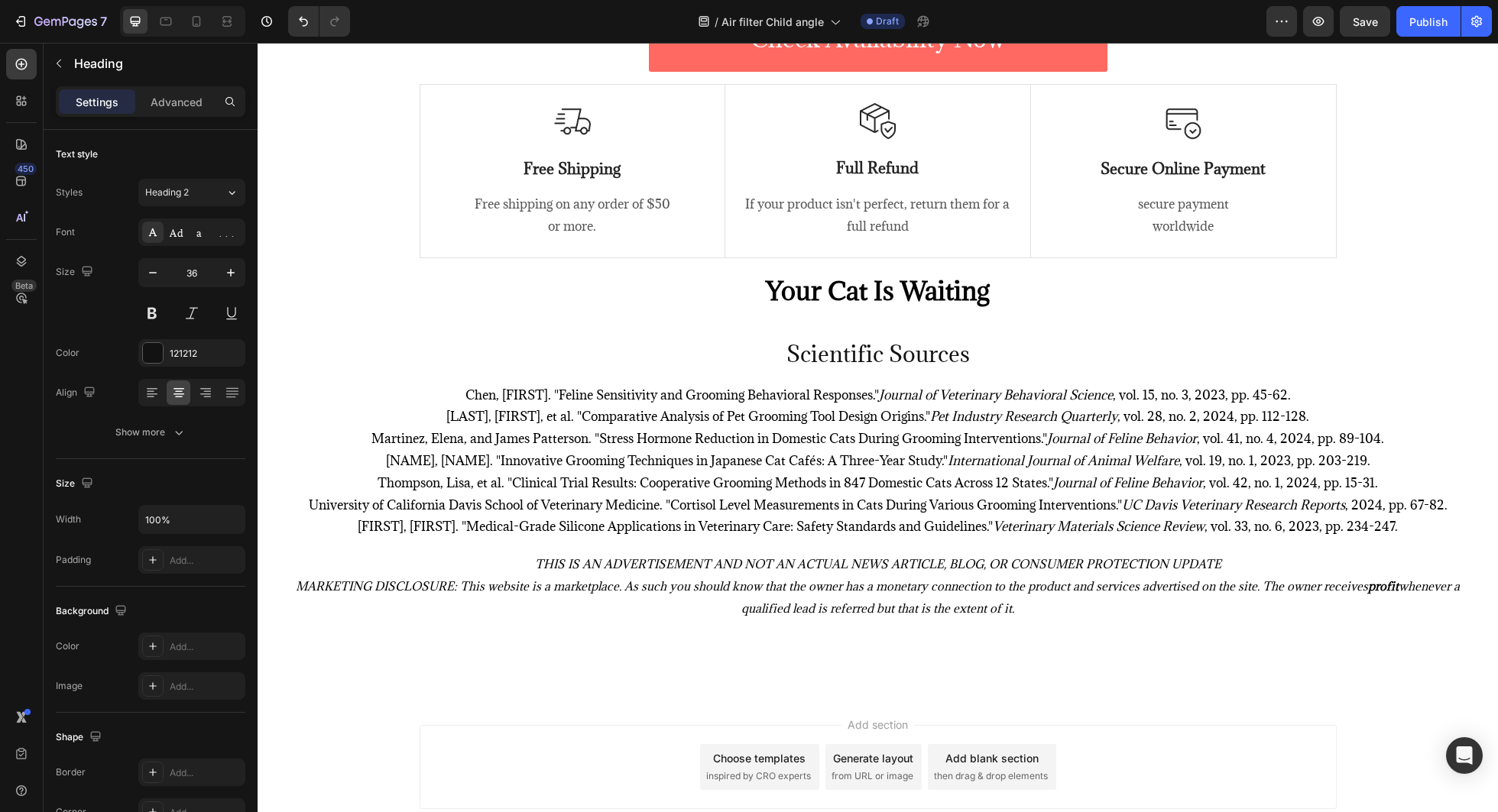 click on "Your Cat Is Waiting" at bounding box center [877, 290] 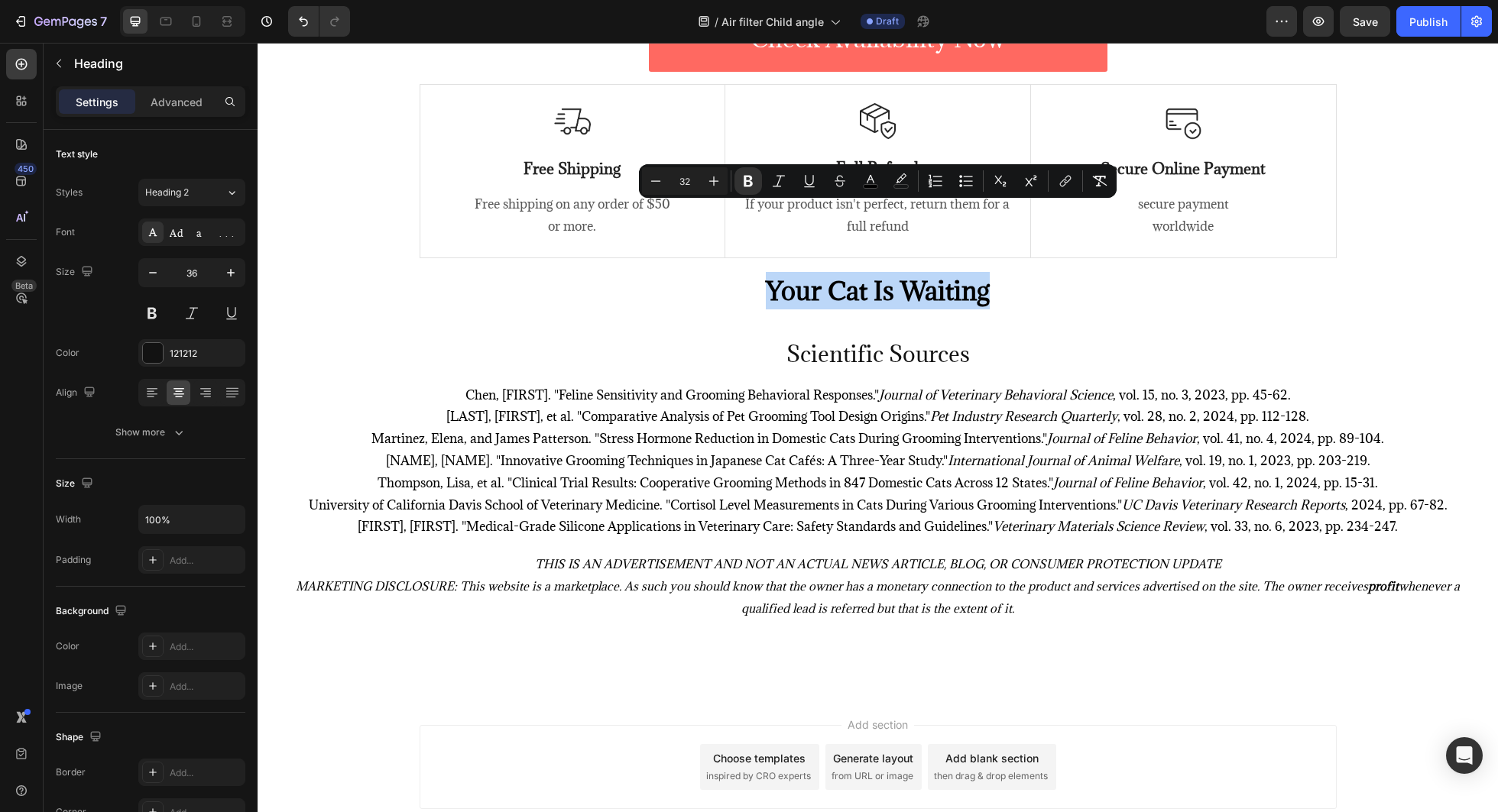 drag, startPoint x: 993, startPoint y: 215, endPoint x: 768, endPoint y: 221, distance: 225.07999 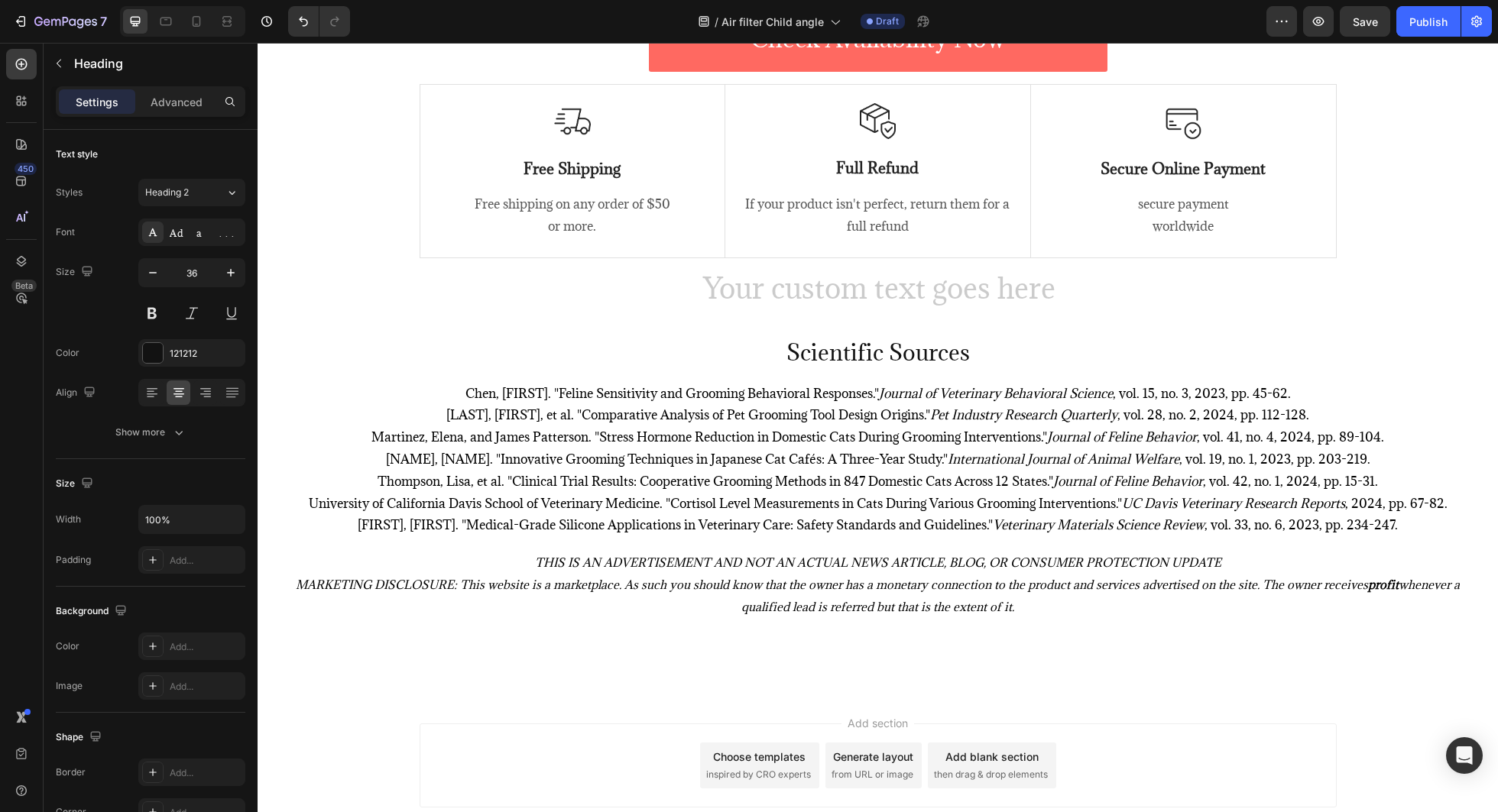 click at bounding box center (877, 290) 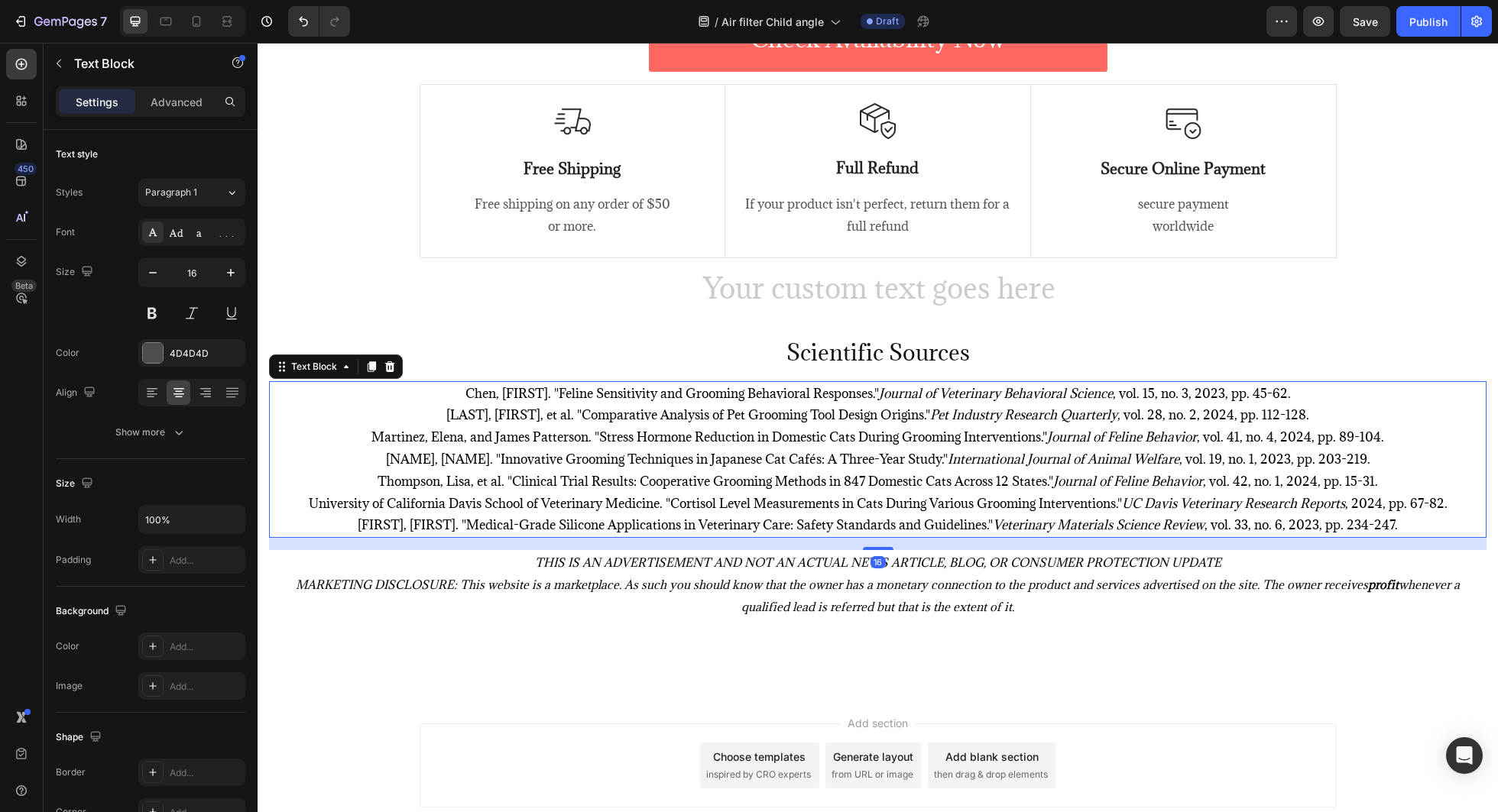 click on "Chen, Sarah. "Feline Sensitivity and Grooming Behavioral Responses."  Journal of Veterinary Behavioral Science , vol. 15, no. 3, 2023, pp. 45-62." at bounding box center [878, 393] 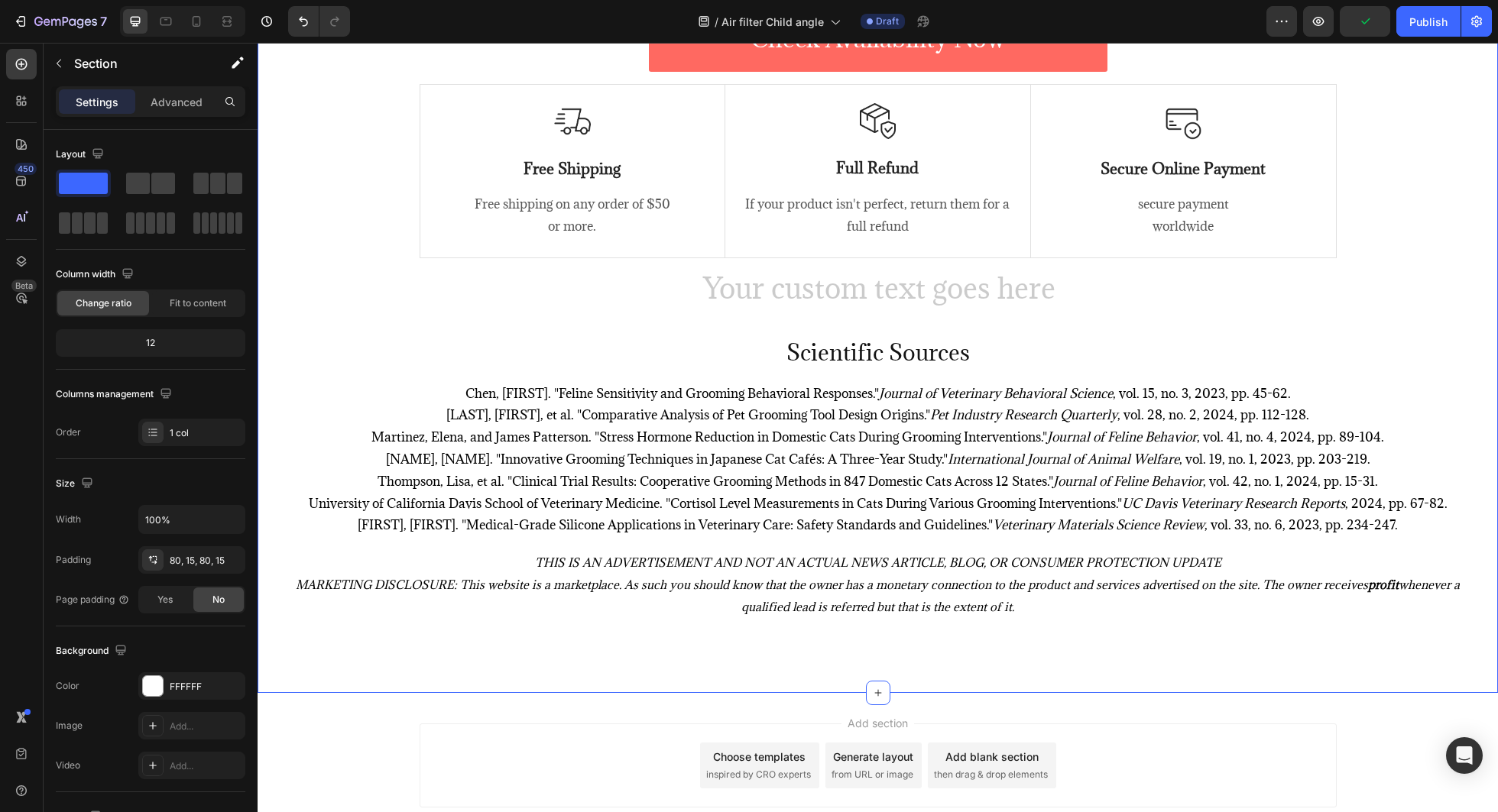 click on "Limited Time: The "Family Fresh Air" Bundle Heading Given how  rapidly  families are discovering this  secret  solution, Gatine has completely sold out twice this year as word spreads through Facebook parent groups and pediatrician recommendations.   Right now, they're offering an exclusive bundle for families:   •  Single Device : $39.95 (perfect for testing in one child's bedroom) •  Family 3-Pack : $89.95 (covers bedroom, living room, main play area) •  Whole Home 6-Pack : $159.95 (complete home  protection ) Text block Check Availability Now Button Row Image Free Shipping Text Block Free shipping on any order of $50 or more. Text block Row Image Full Refund Text Block If your product isn't perfect, return them for a full refund Text block Row Image Secure Online Payment Text Block secure payment worldwide Text block Row Row Heading Scientific Sources Heading Chen, Sarah. "Feline Sensitivity and Grooming Behavioral Responses."  Journal of Veterinary Behavioral Science , 2024, pp. 67-82. Image" at bounding box center (877, 161) 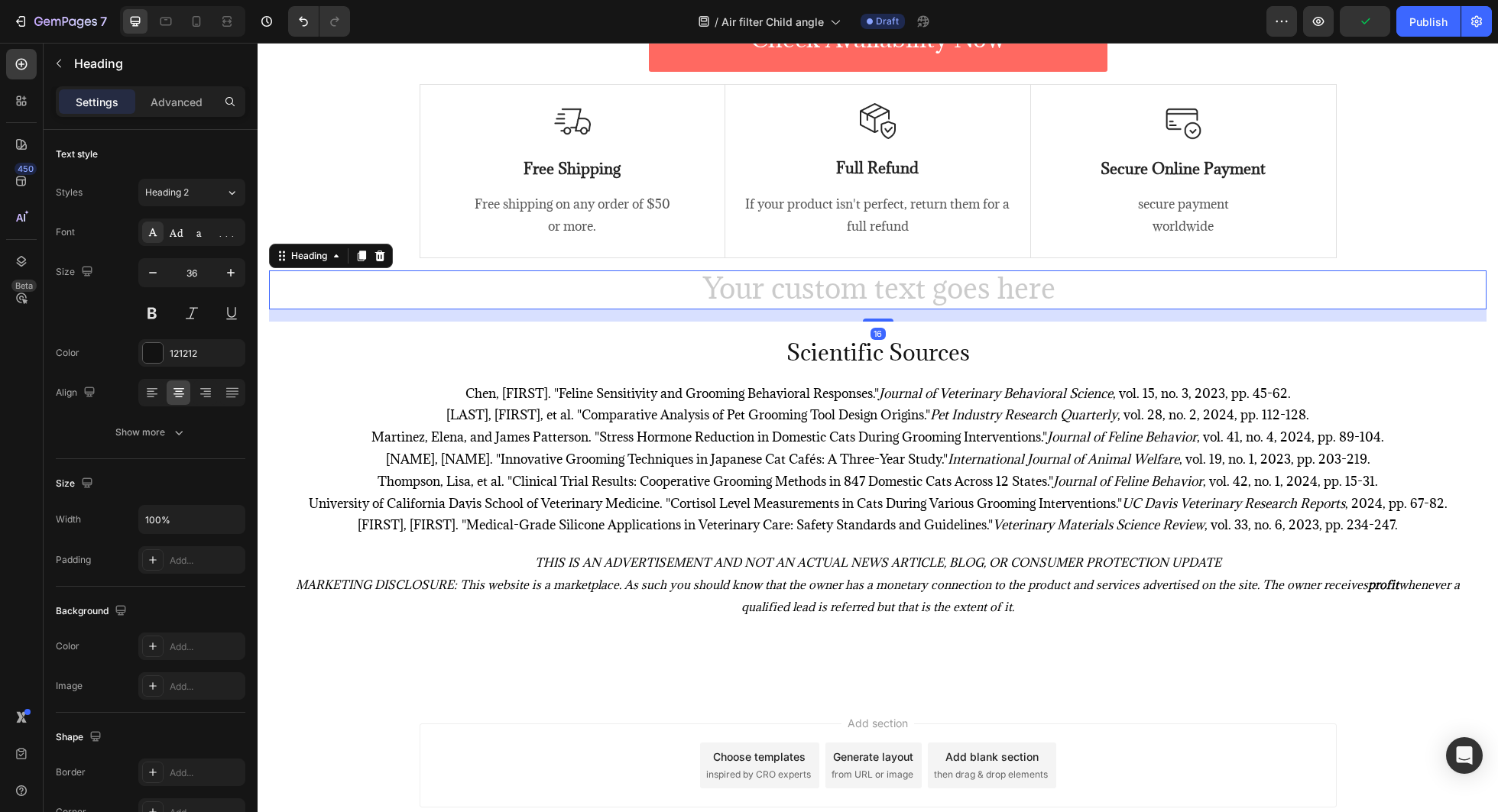 click at bounding box center (877, 290) 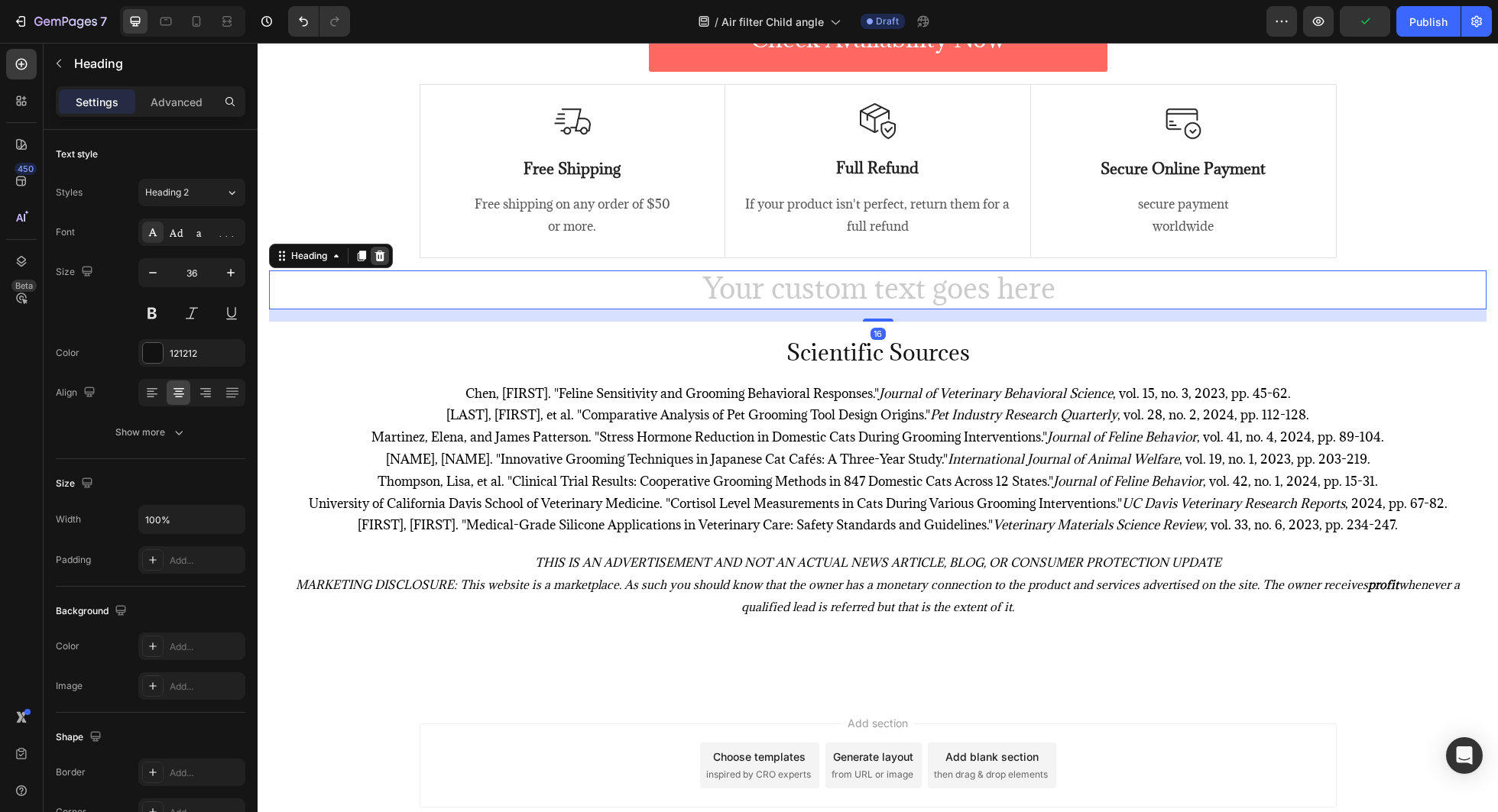 click 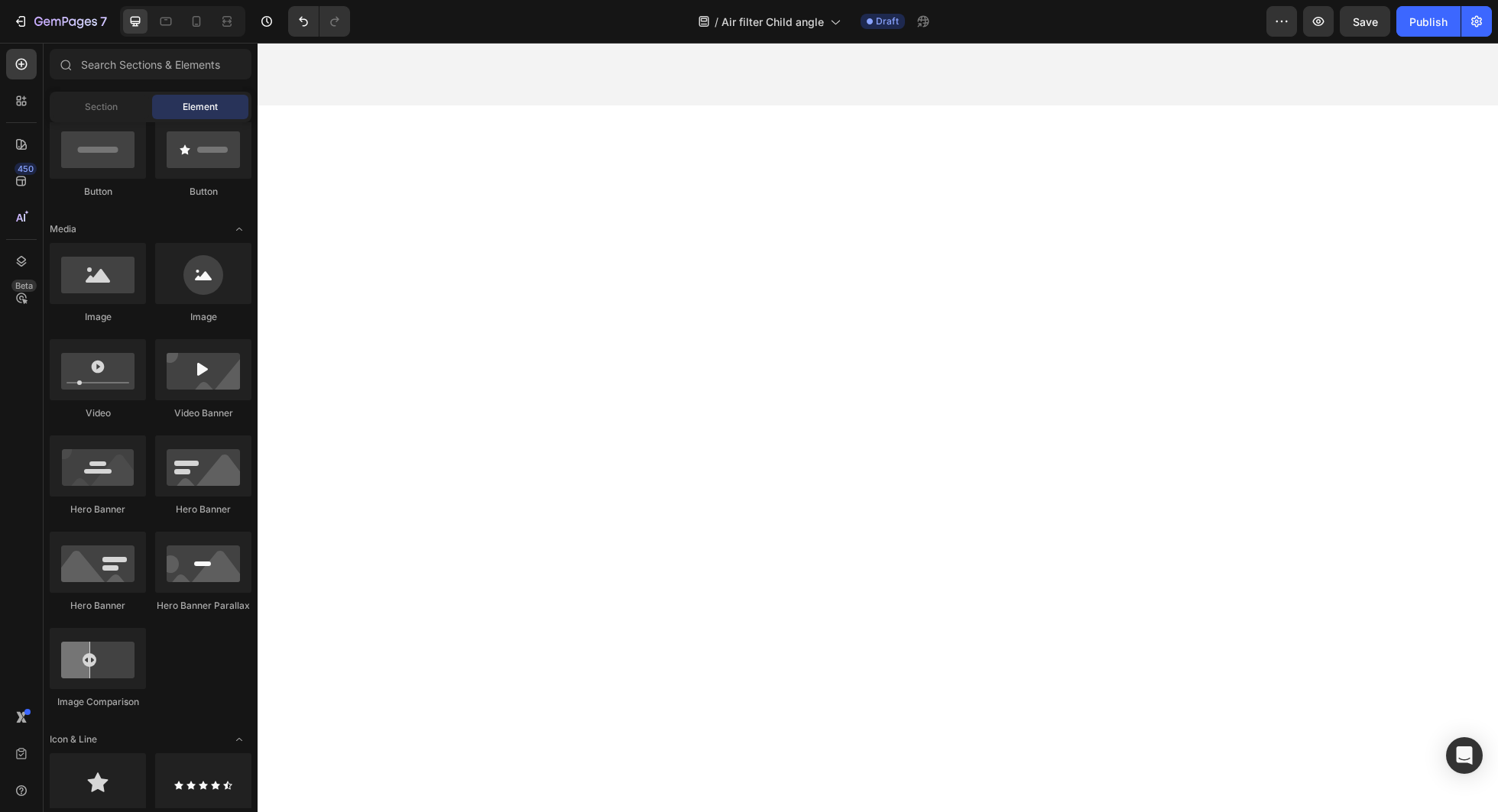 scroll, scrollTop: 0, scrollLeft: 0, axis: both 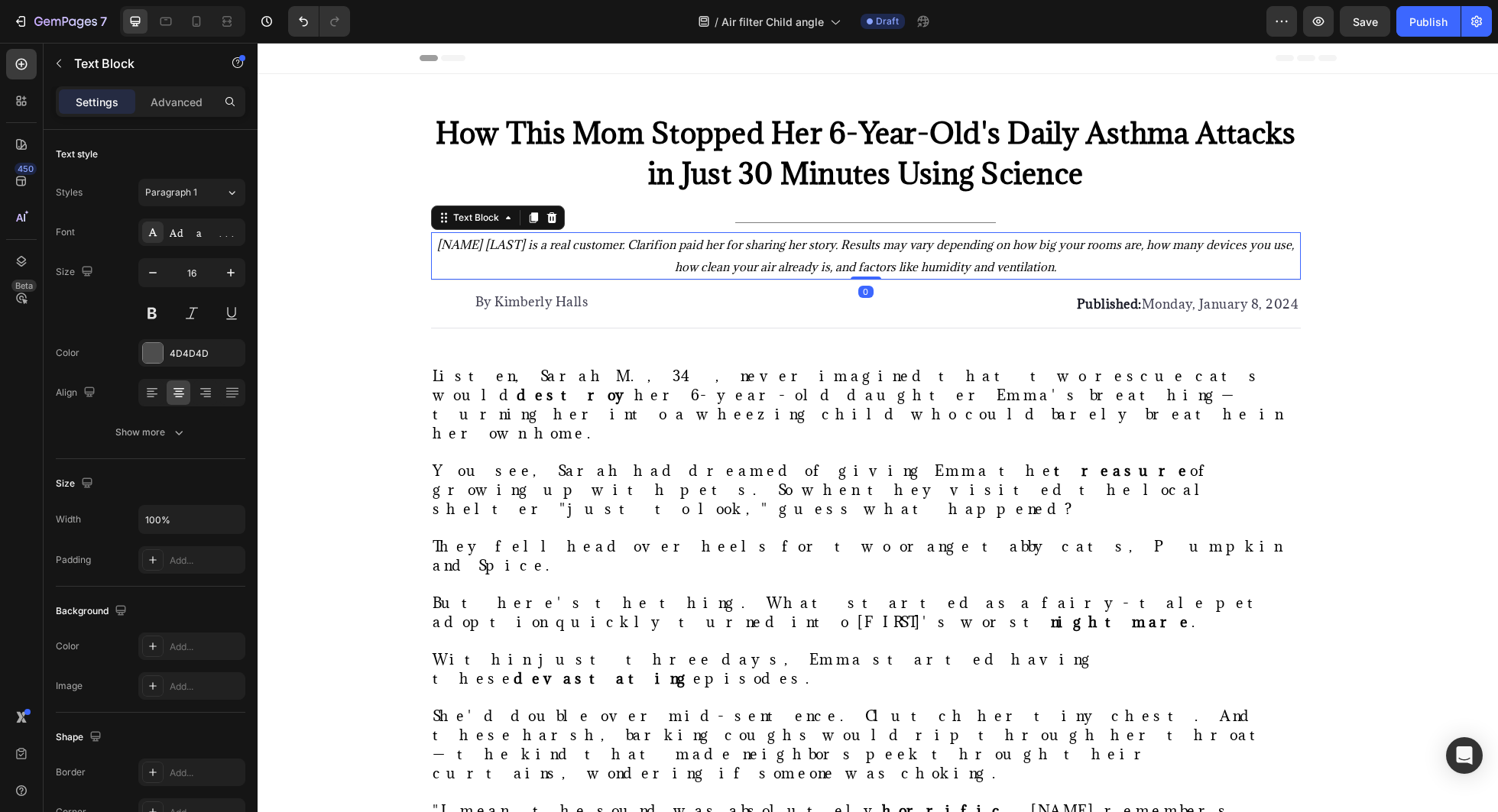 click on "[FIRST] [LAST] is a real customer. Clarifion paid her for sharing her story. Results may vary depending on how big your rooms are, how many devices you use, how clean your air already is, and factors like humidity and ventilation." at bounding box center (866, 256) 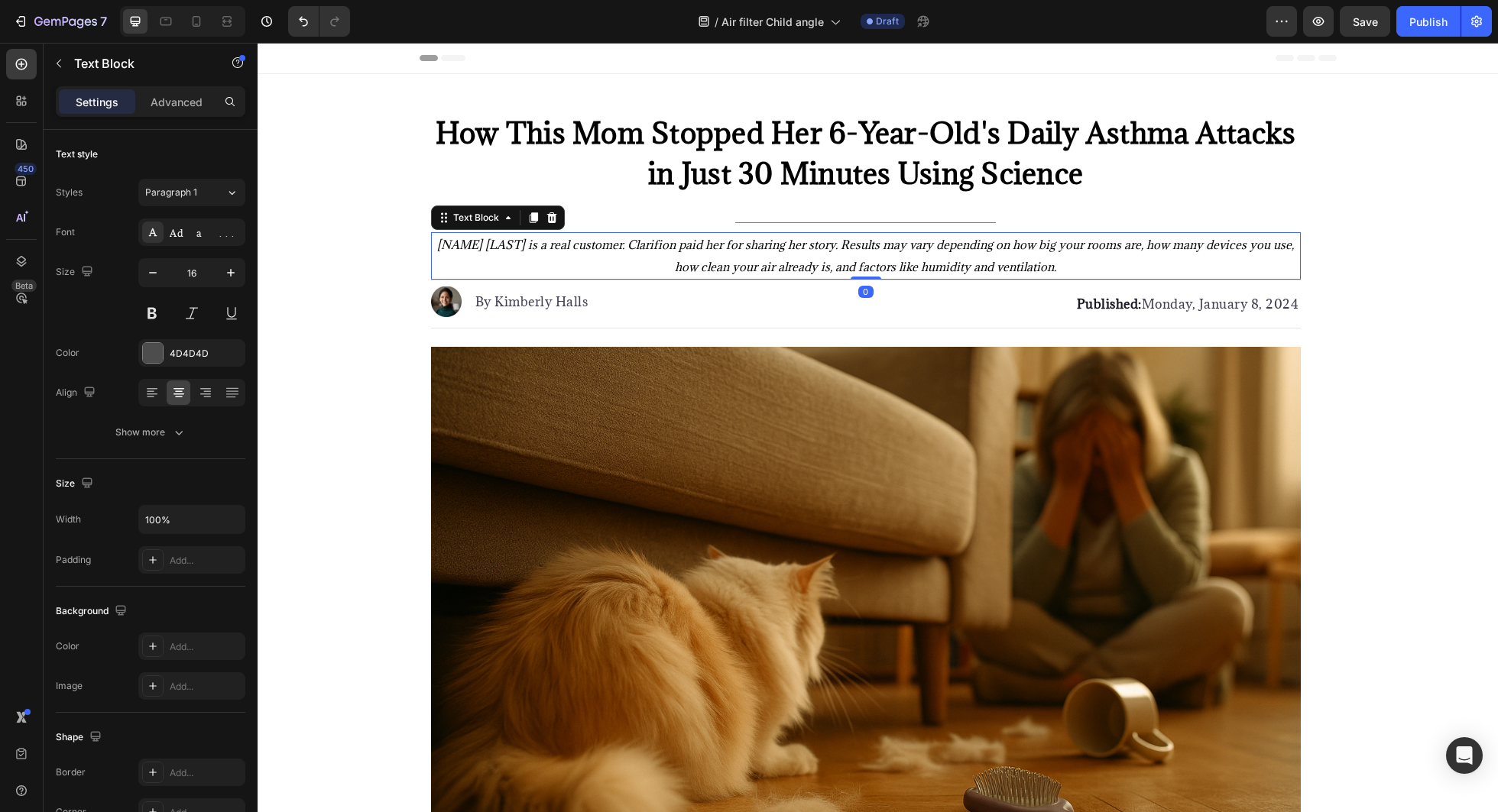 click on "[FIRST] [LAST] is a real customer. Clarifion paid her for sharing her story. Results may vary depending on how big your rooms are, how many devices you use, how clean your air already is, and factors like humidity and ventilation." at bounding box center (865, 255) 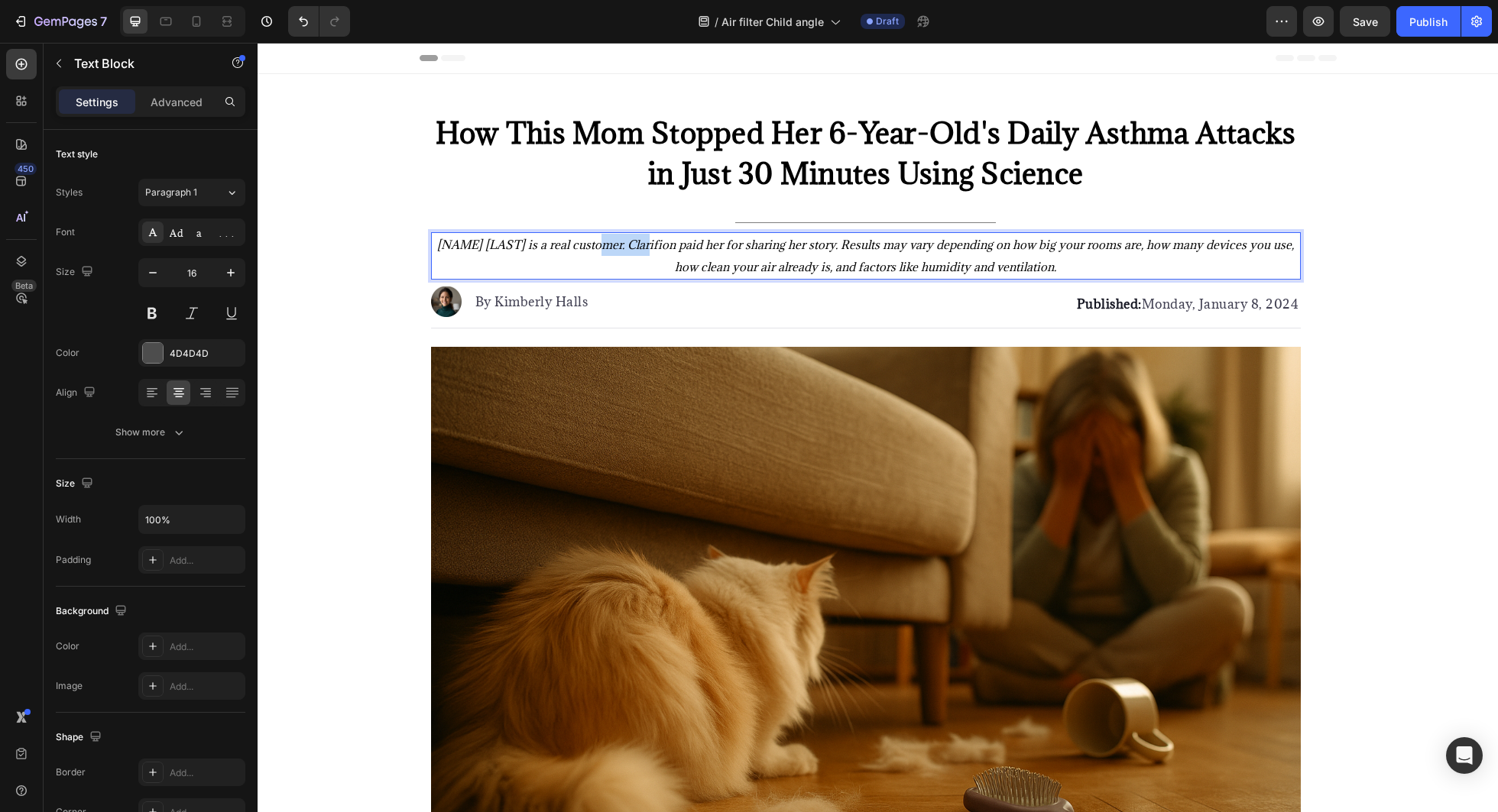 click on "[FIRST] [LAST] is a real customer. Clarifion paid her for sharing her story. Results may vary depending on how big your rooms are, how many devices you use, how clean your air already is, and factors like humidity and ventilation." at bounding box center [865, 255] 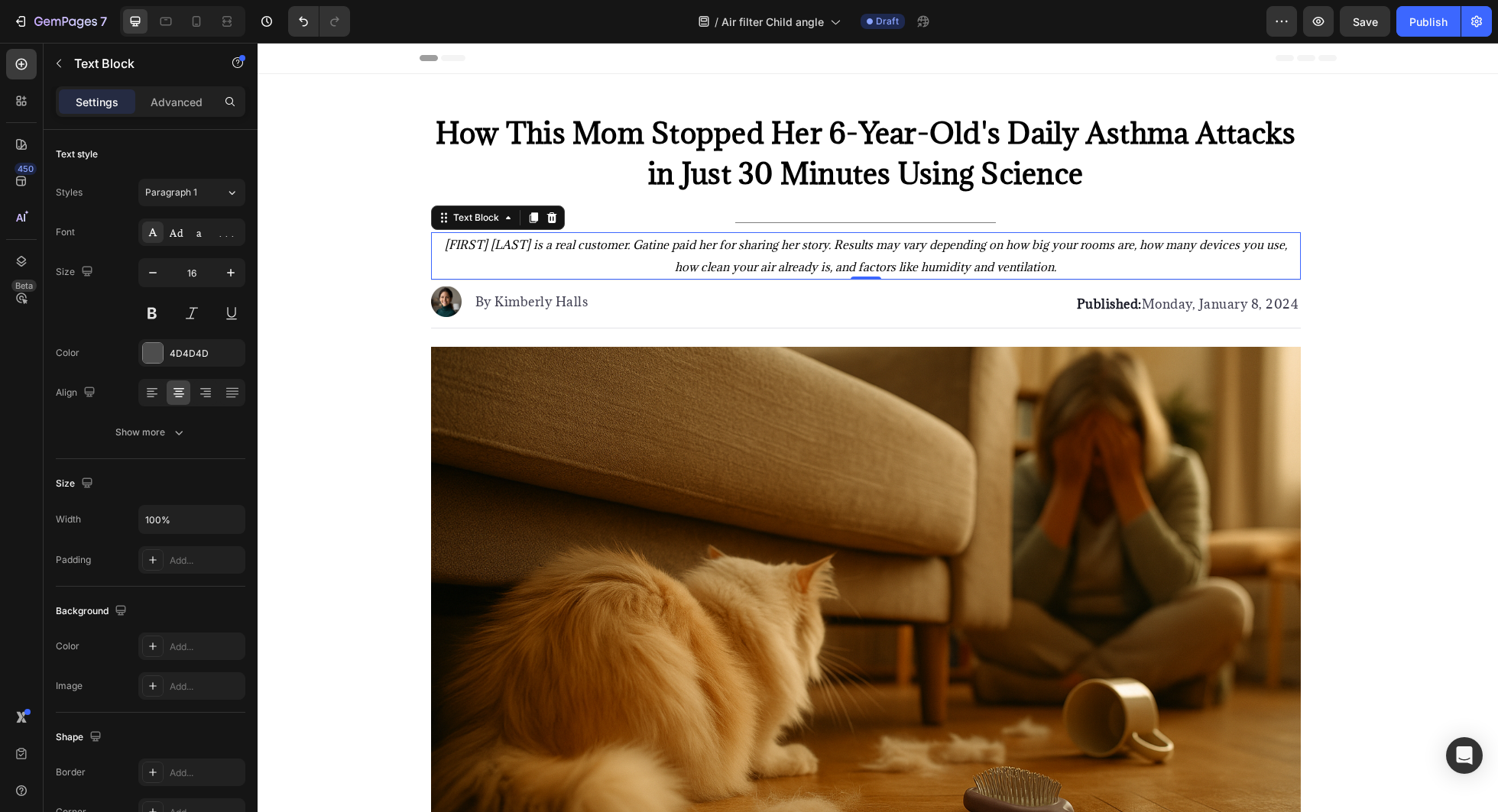 scroll, scrollTop: 3716, scrollLeft: 0, axis: vertical 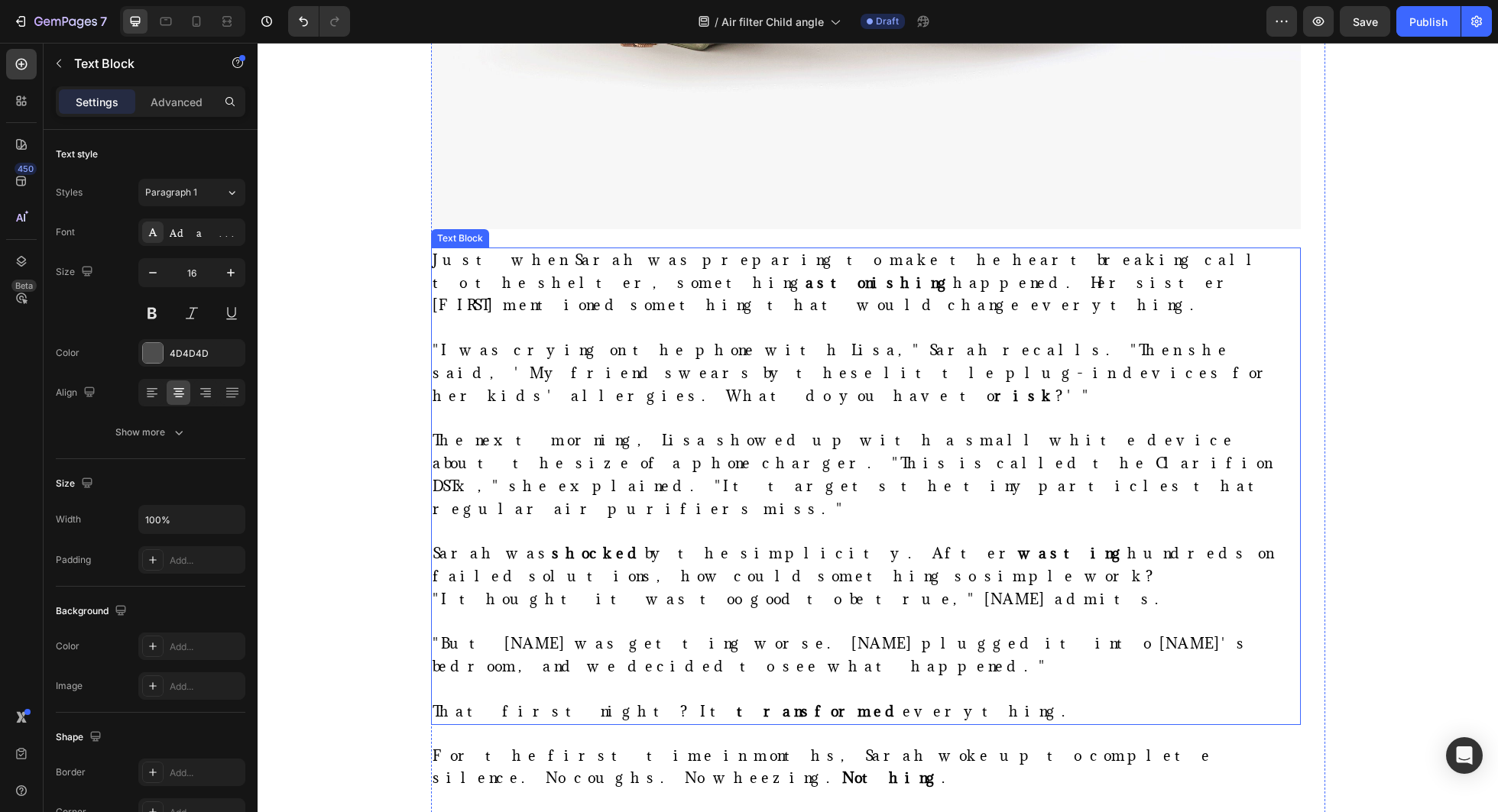 click on "The next morning, Lisa showed up with a small white device about the size of a phone charger. "This is called the Clarifion DSTx," she explained. "It targets the tiny particles that regular air purifiers miss."" at bounding box center [854, 474] 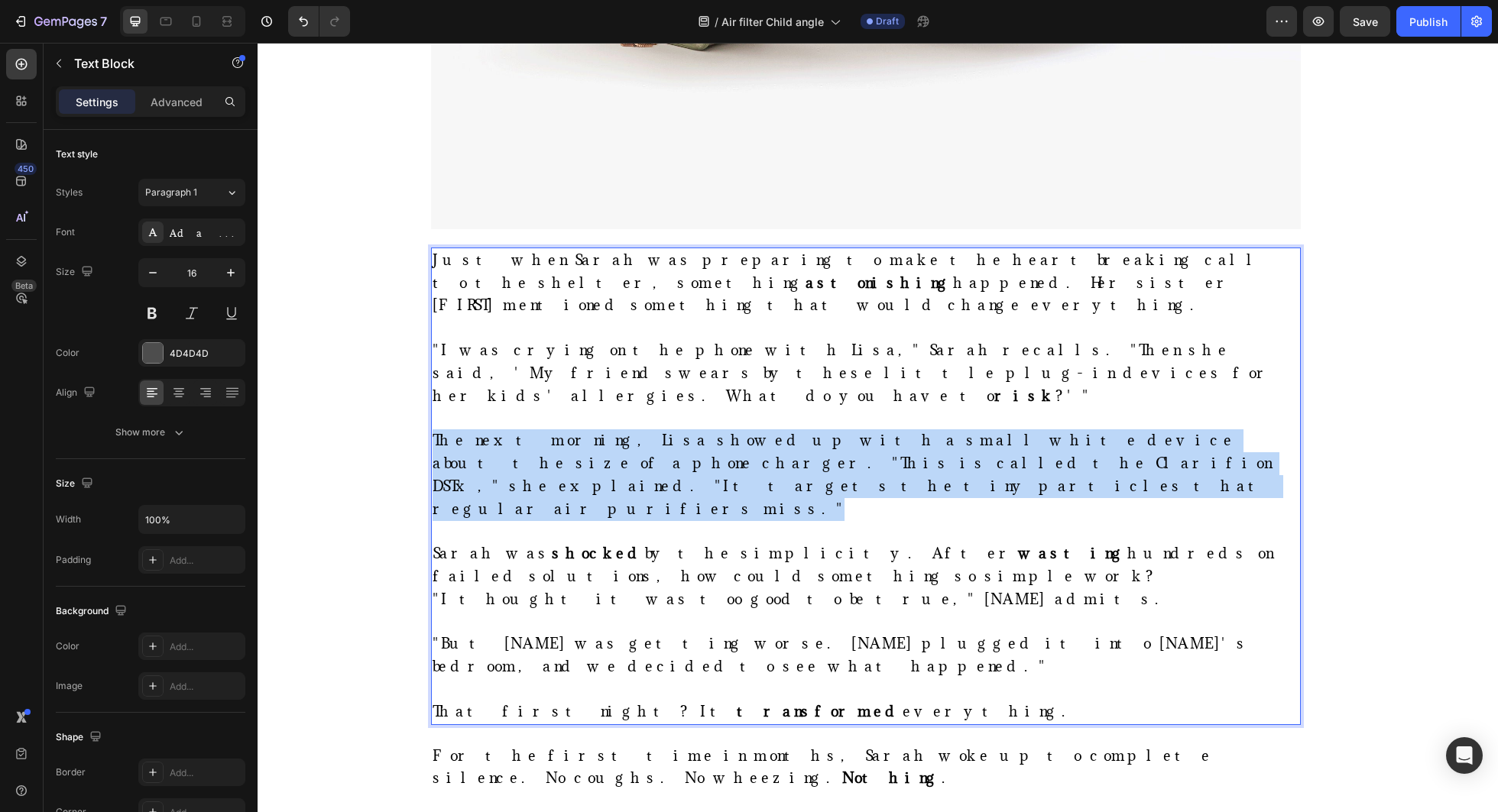 click on "The next morning, Lisa showed up with a small white device about the size of a phone charger. "This is called the Clarifion DSTx," she explained. "It targets the tiny particles that regular air purifiers miss."" at bounding box center (854, 474) 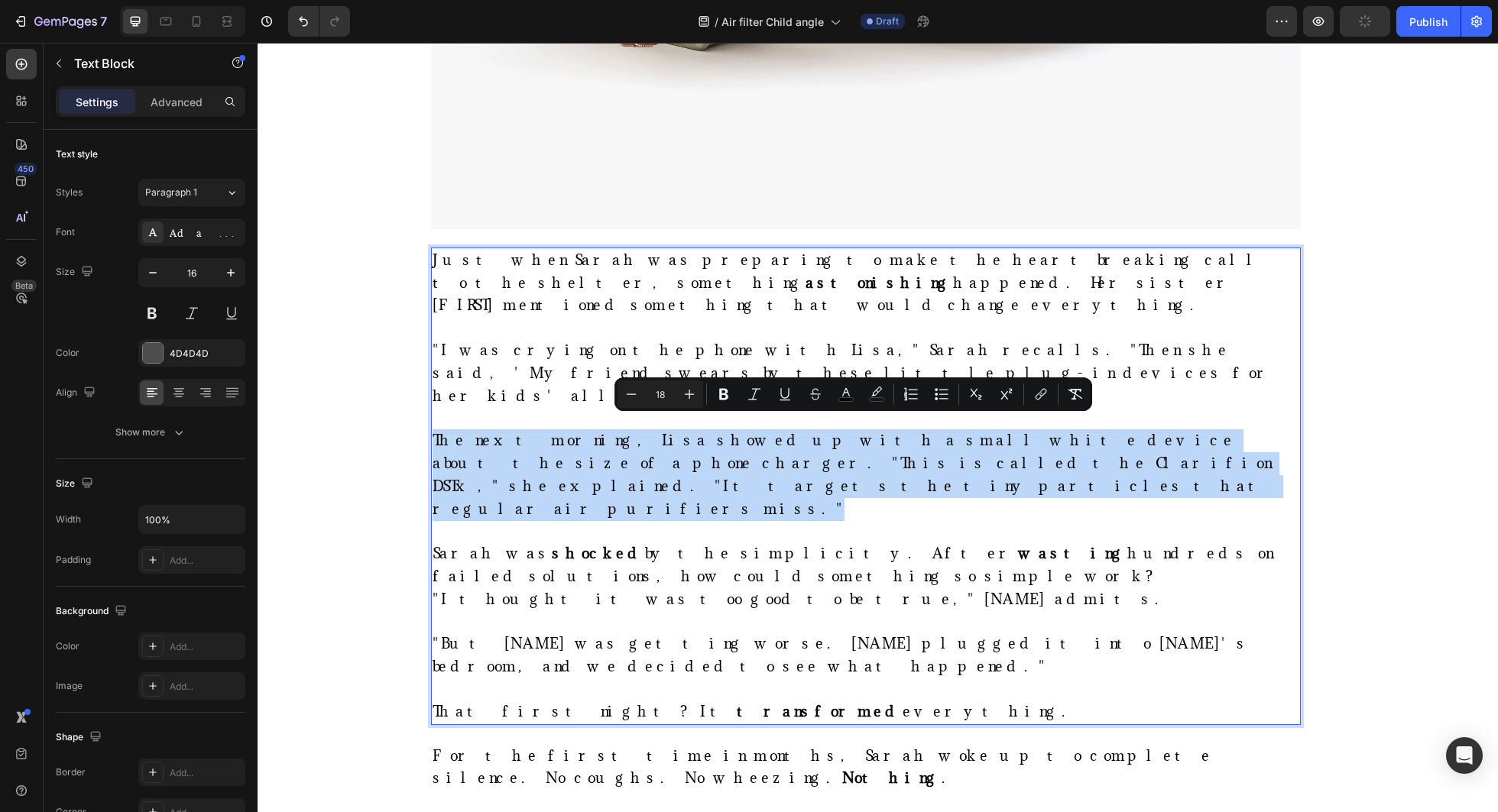 click on "The next morning, Lisa showed up with a small white device about the size of a phone charger. "This is called the Clarifion DSTx," she explained. "It targets the tiny particles that regular air purifiers miss."" at bounding box center [854, 474] 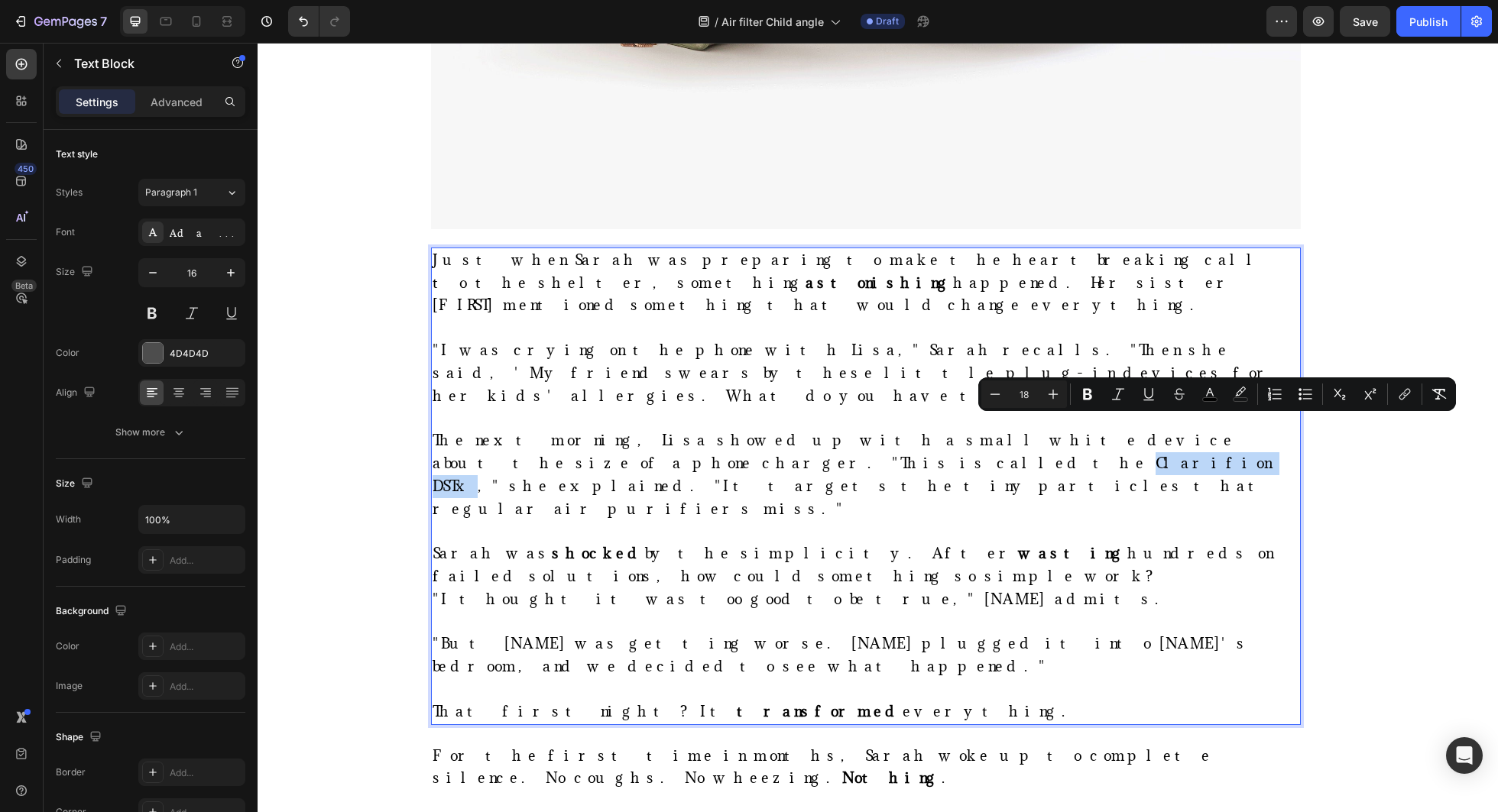 drag, startPoint x: 1170, startPoint y: 432, endPoint x: 1266, endPoint y: 435, distance: 96.04686 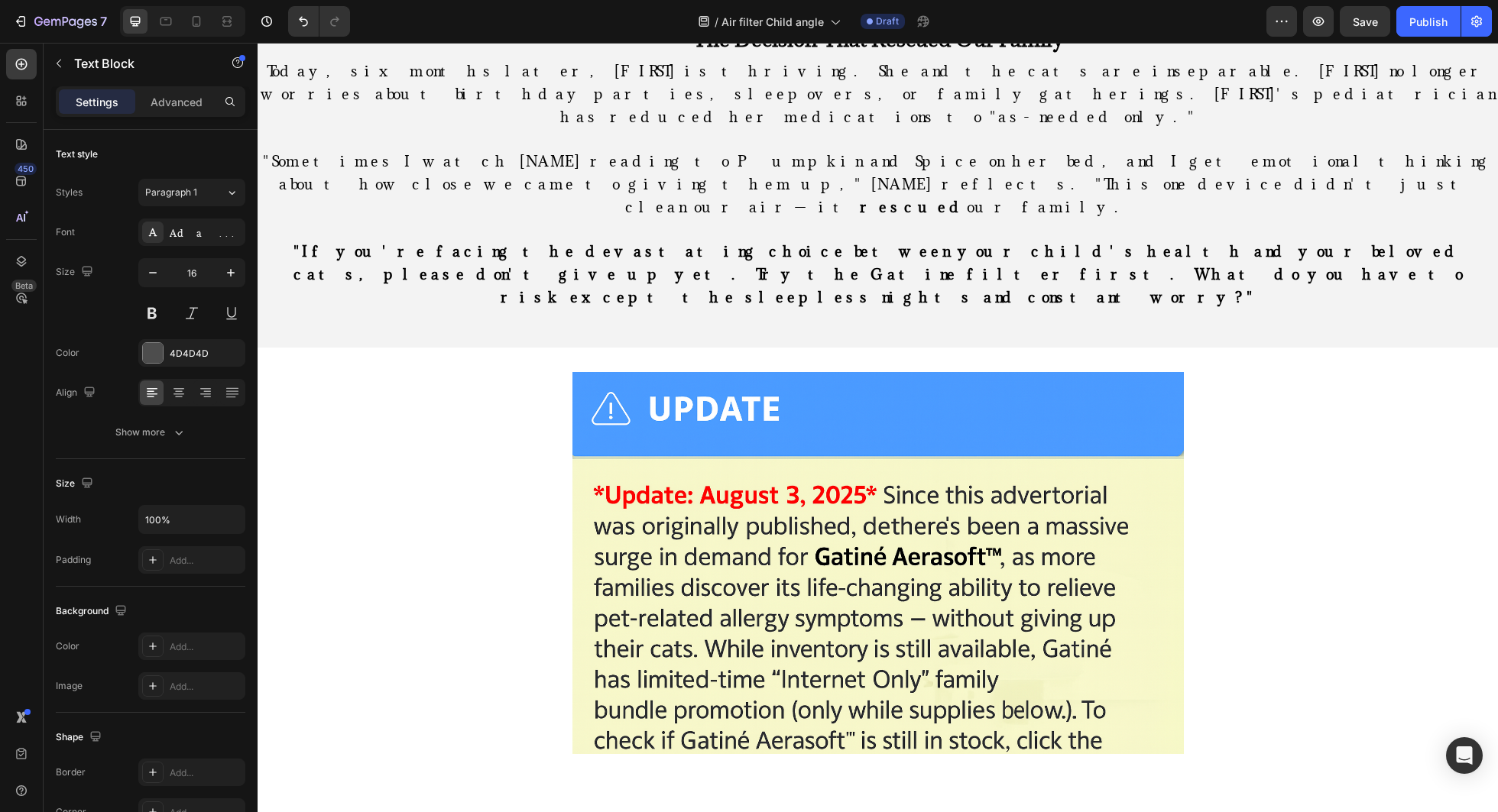 scroll, scrollTop: 10169, scrollLeft: 0, axis: vertical 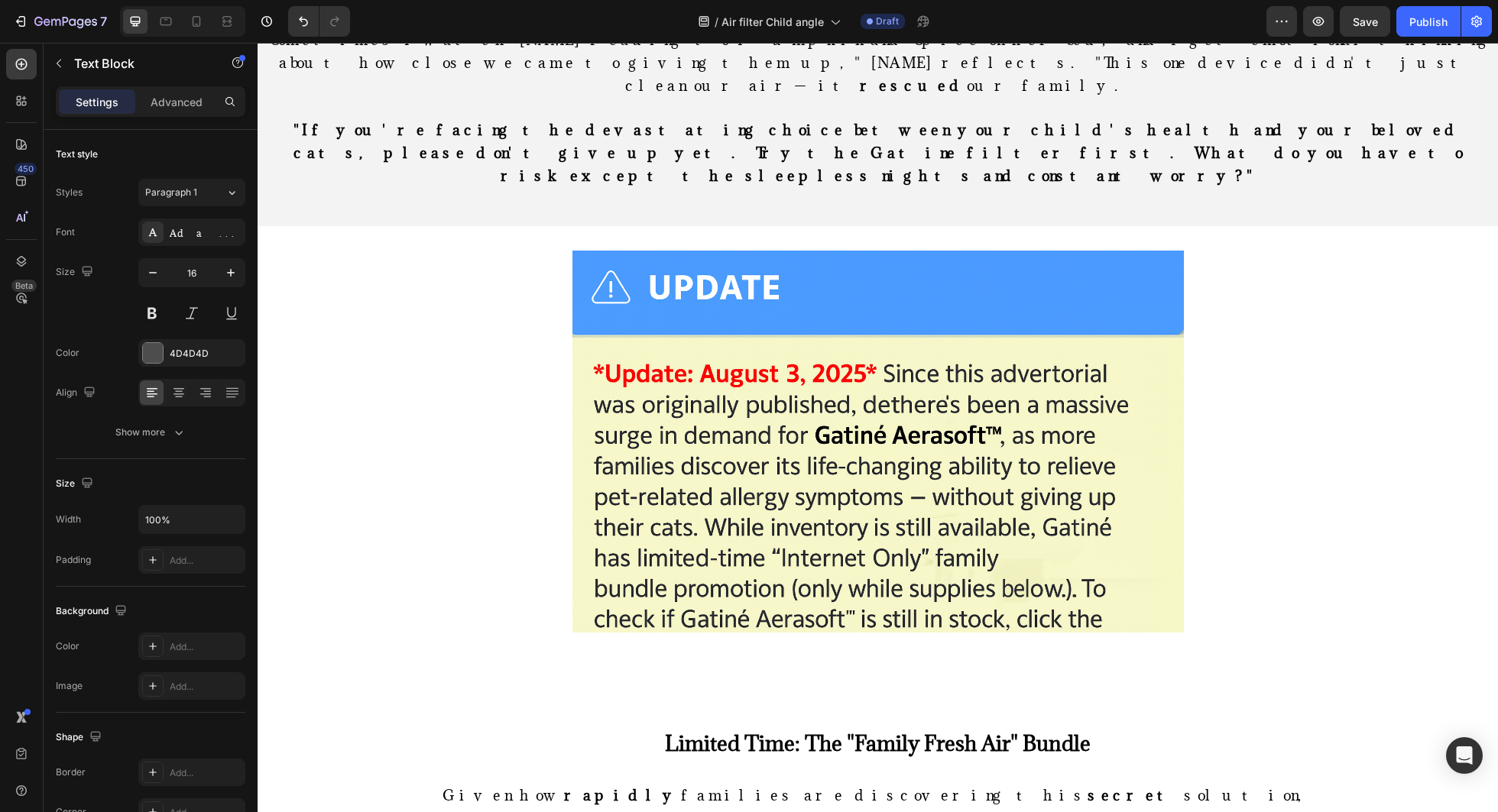click at bounding box center [878, 442] 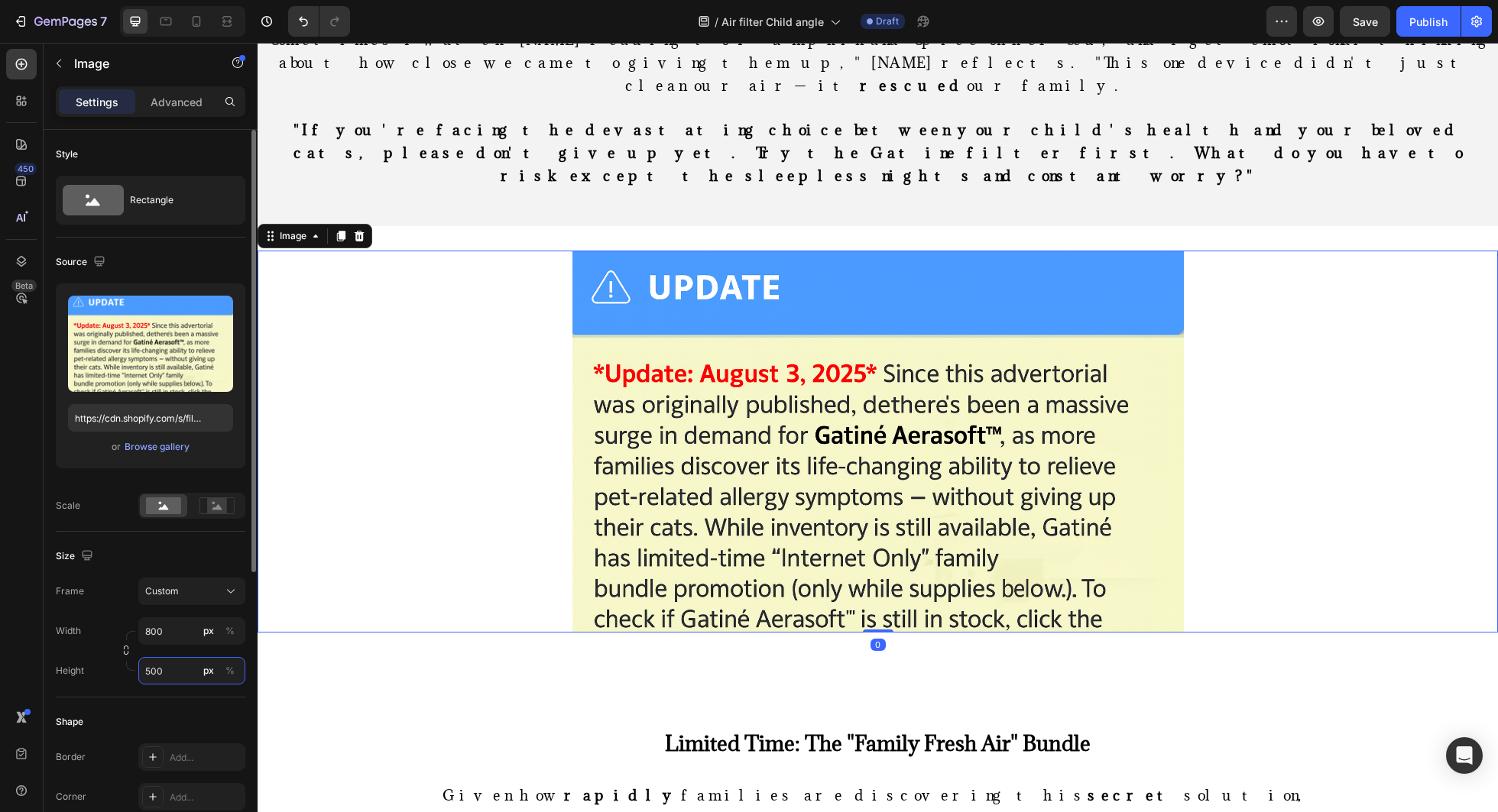 click on "500" at bounding box center [192, 671] 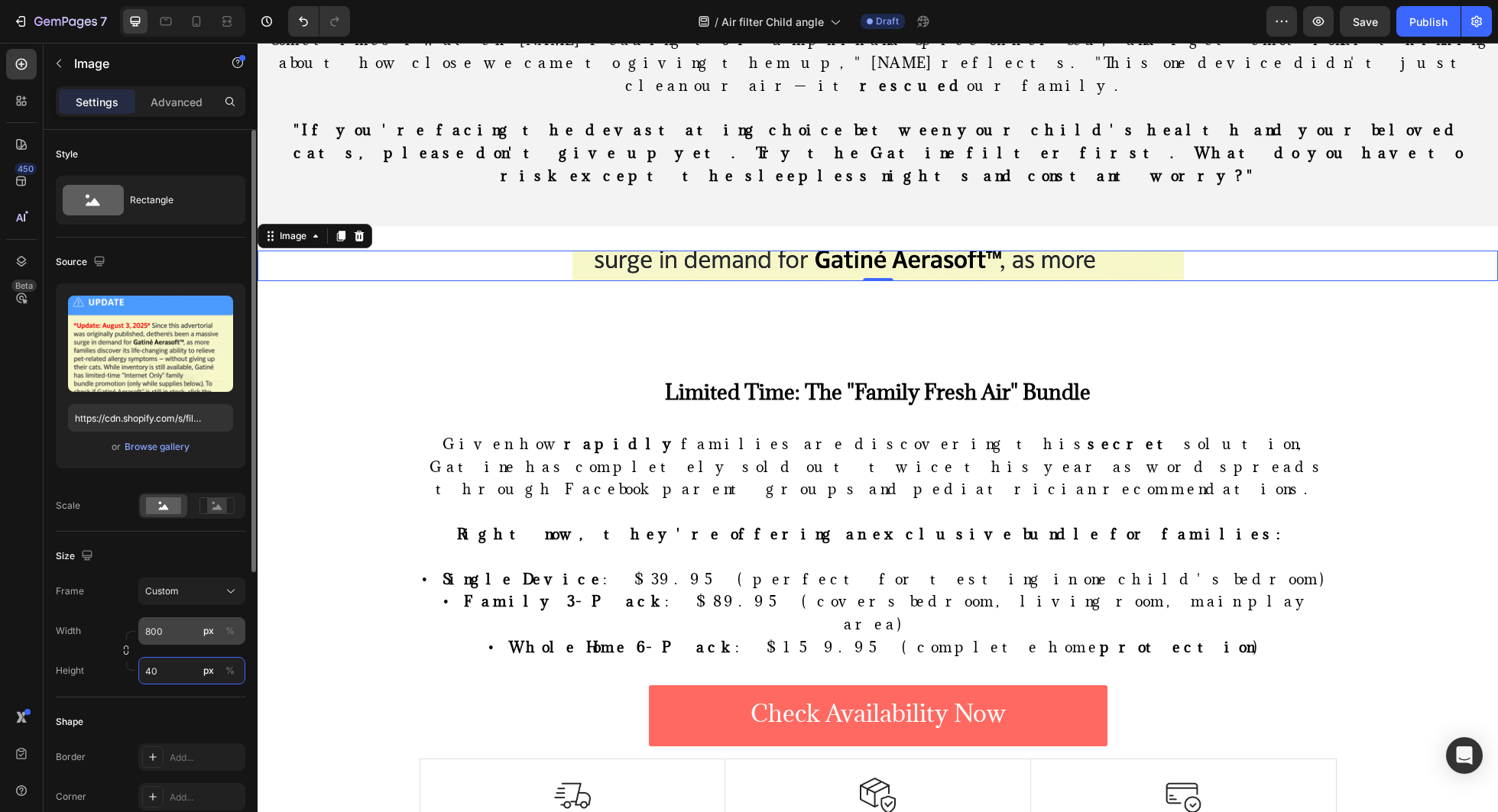type on "4" 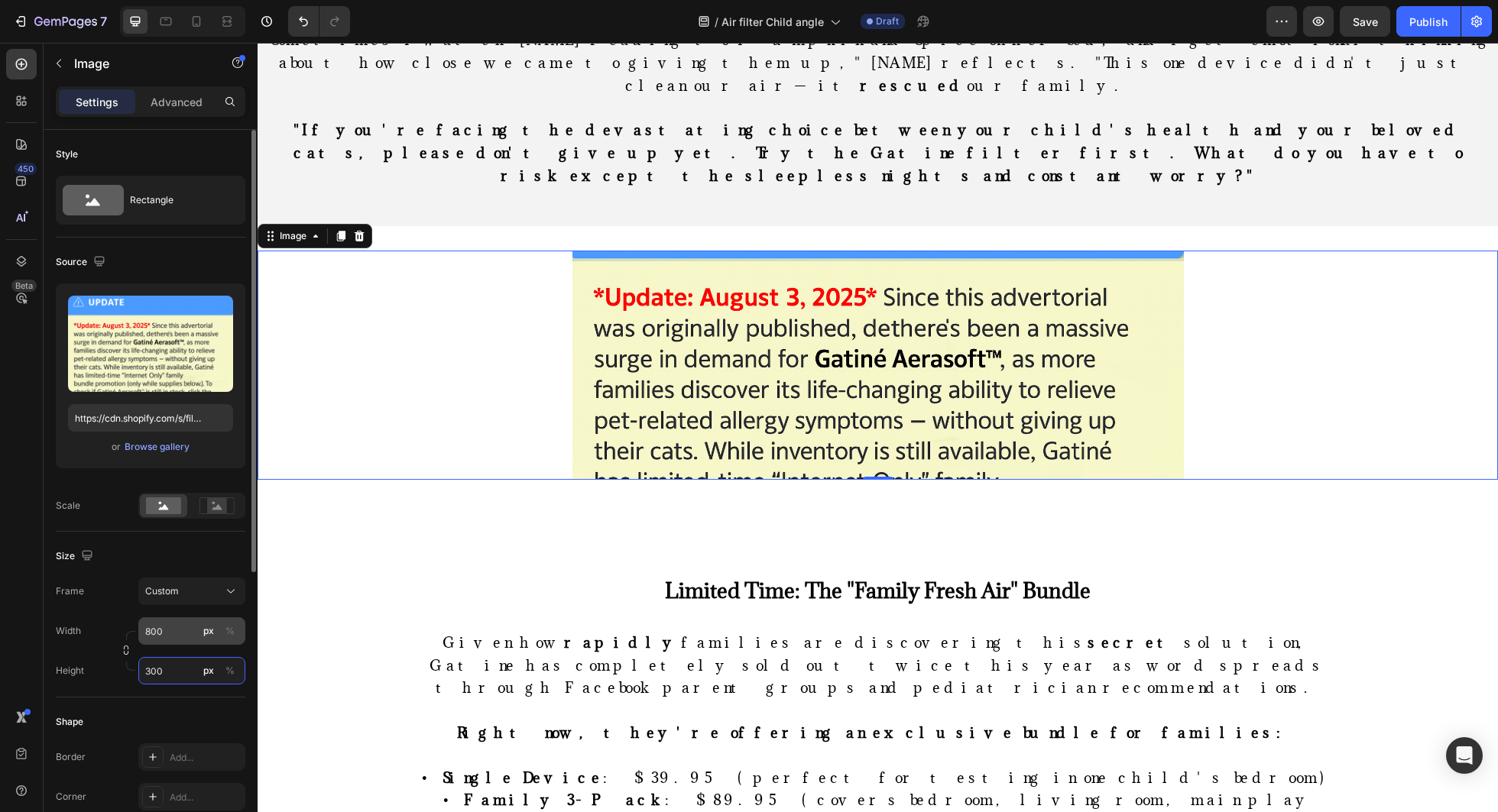 type on "300" 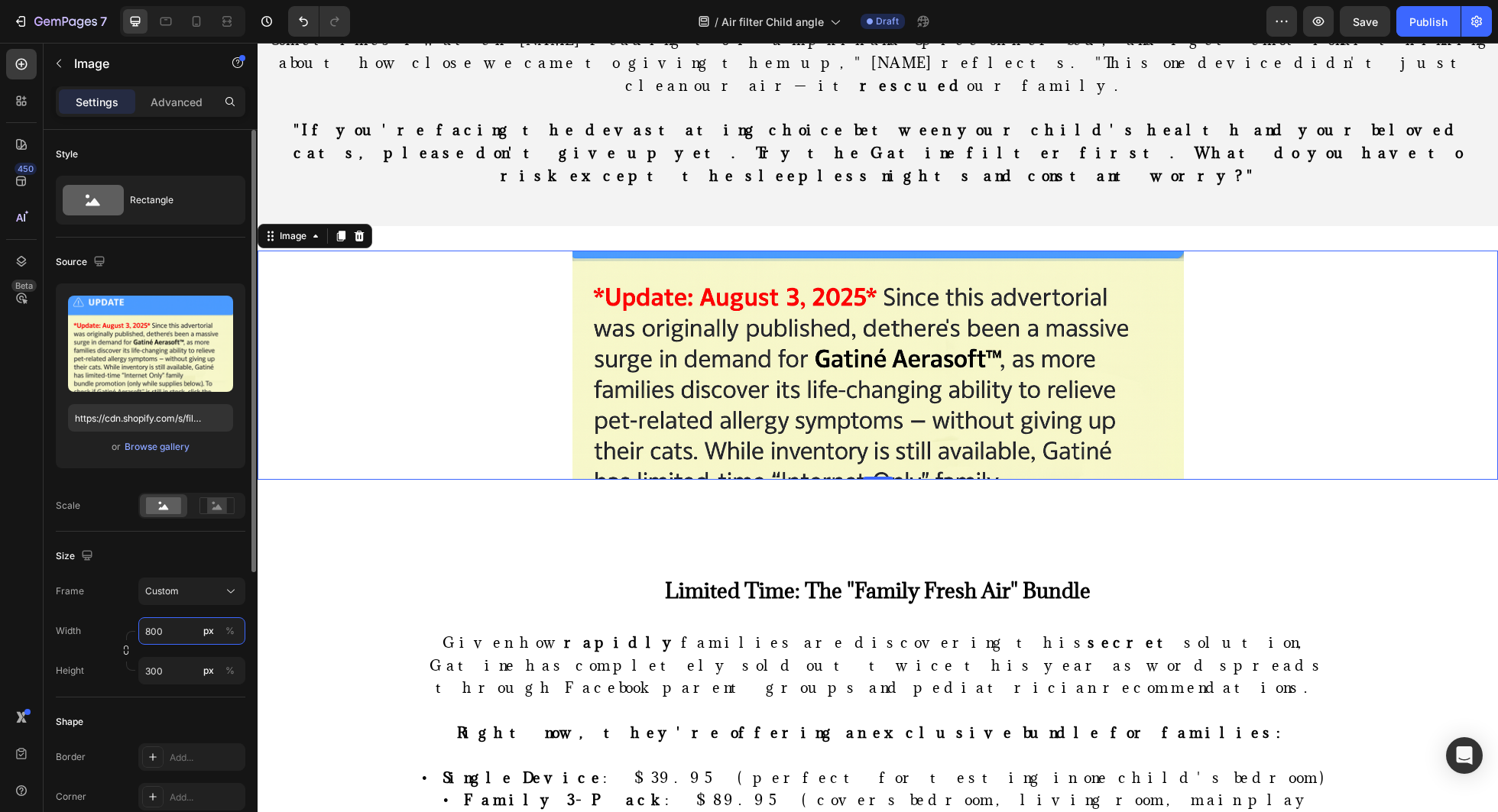 click on "800" at bounding box center [192, 631] 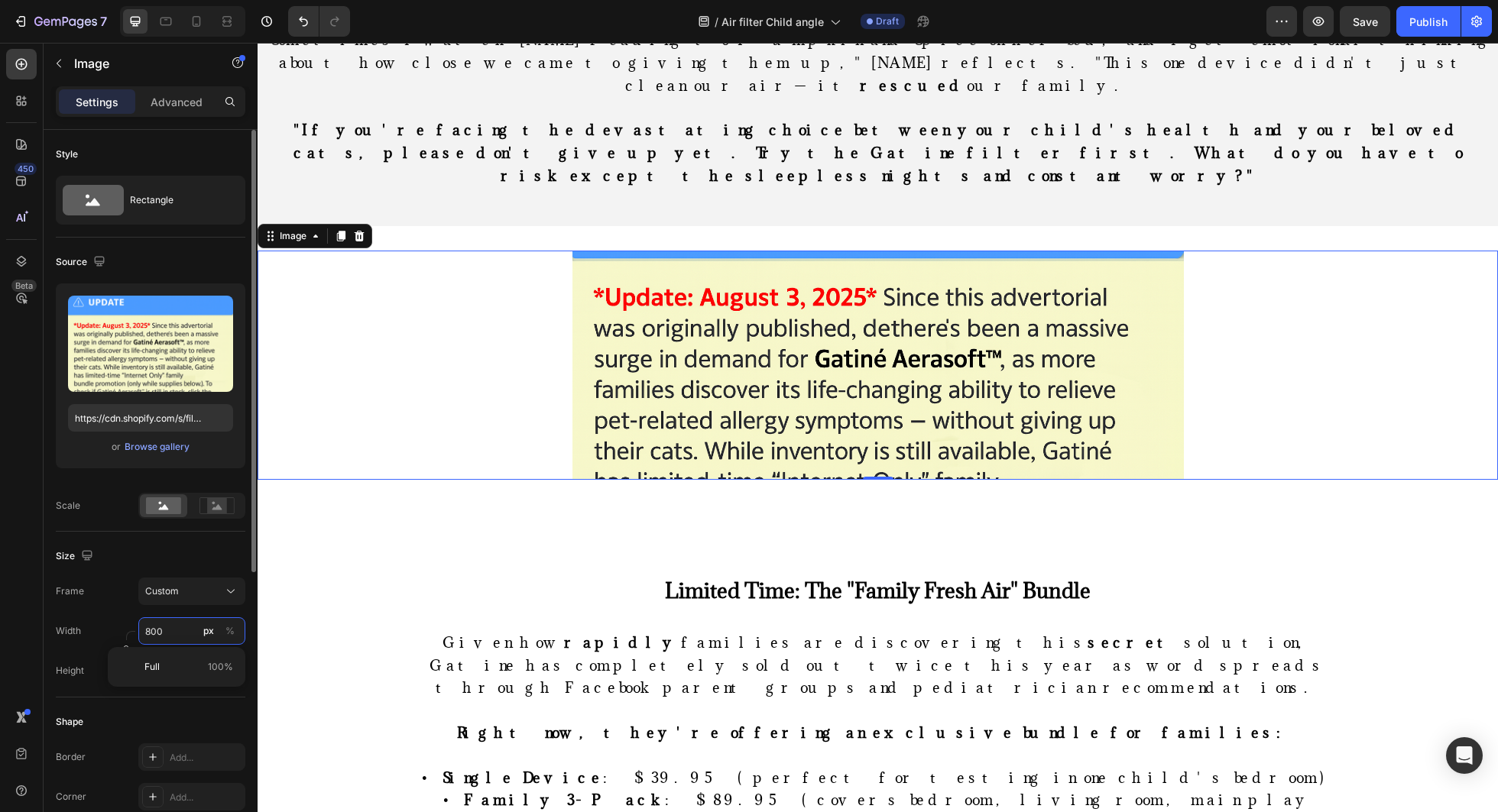 click on "800" at bounding box center (192, 631) 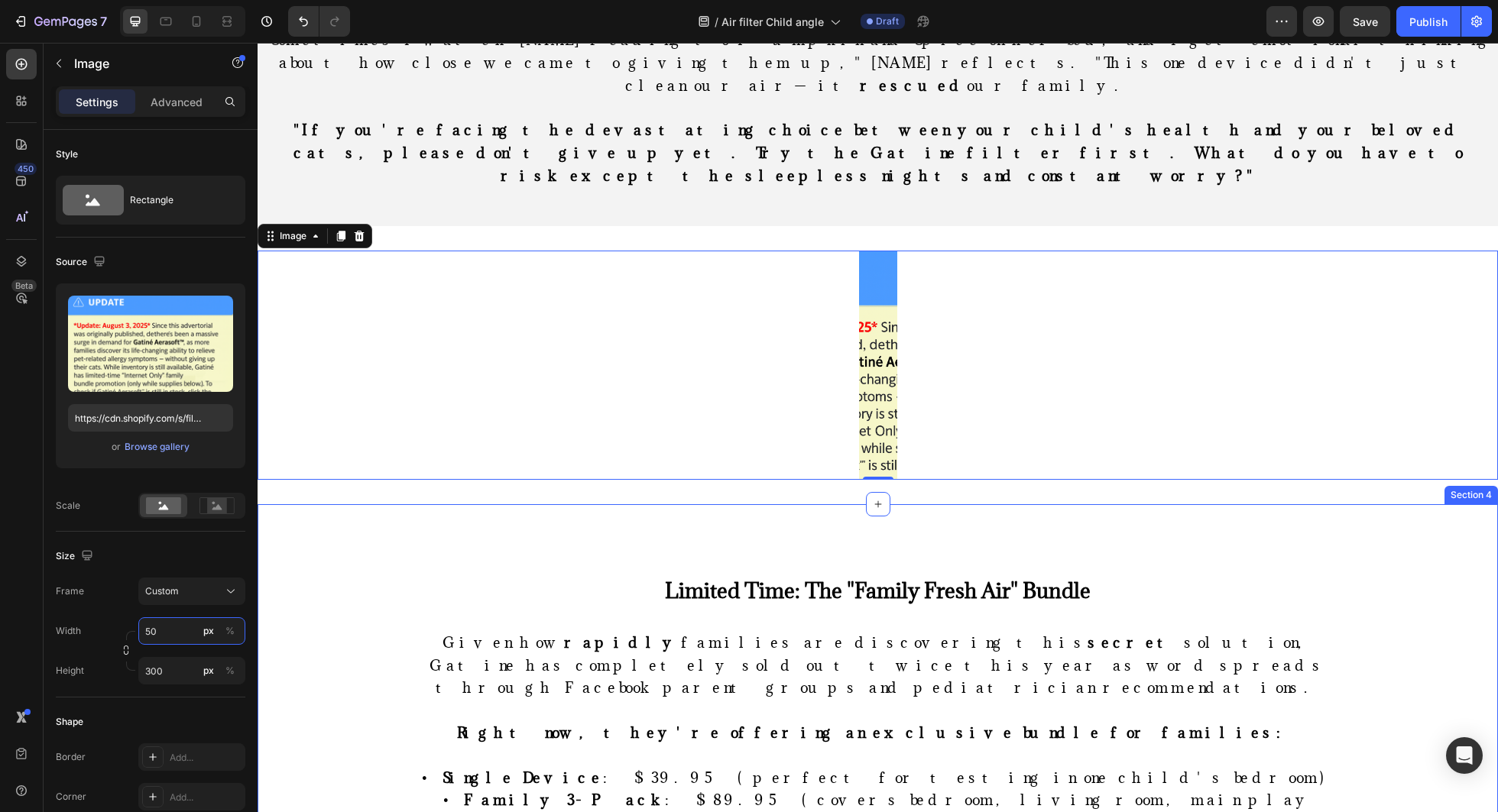 type on "5" 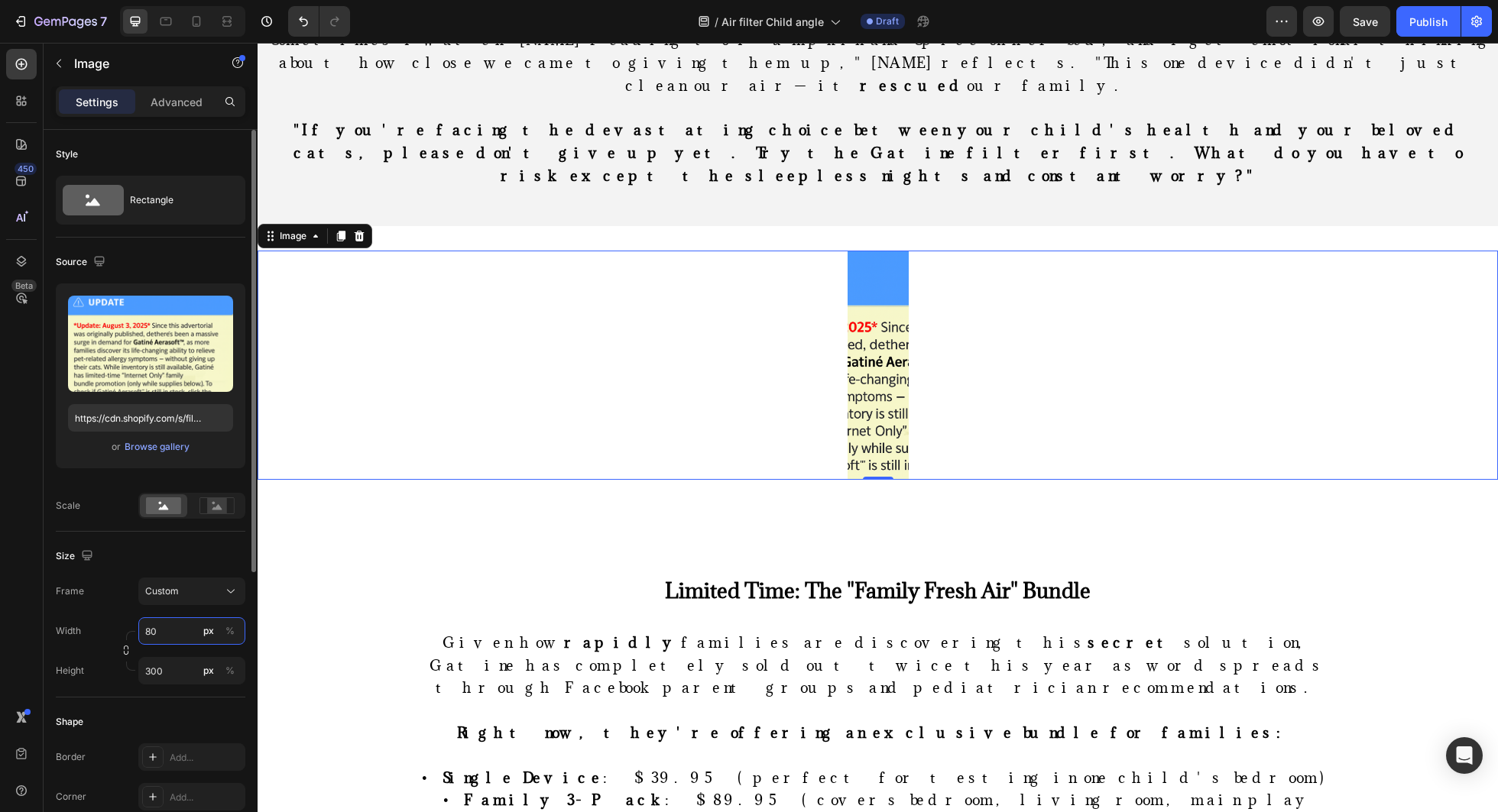 type on "8" 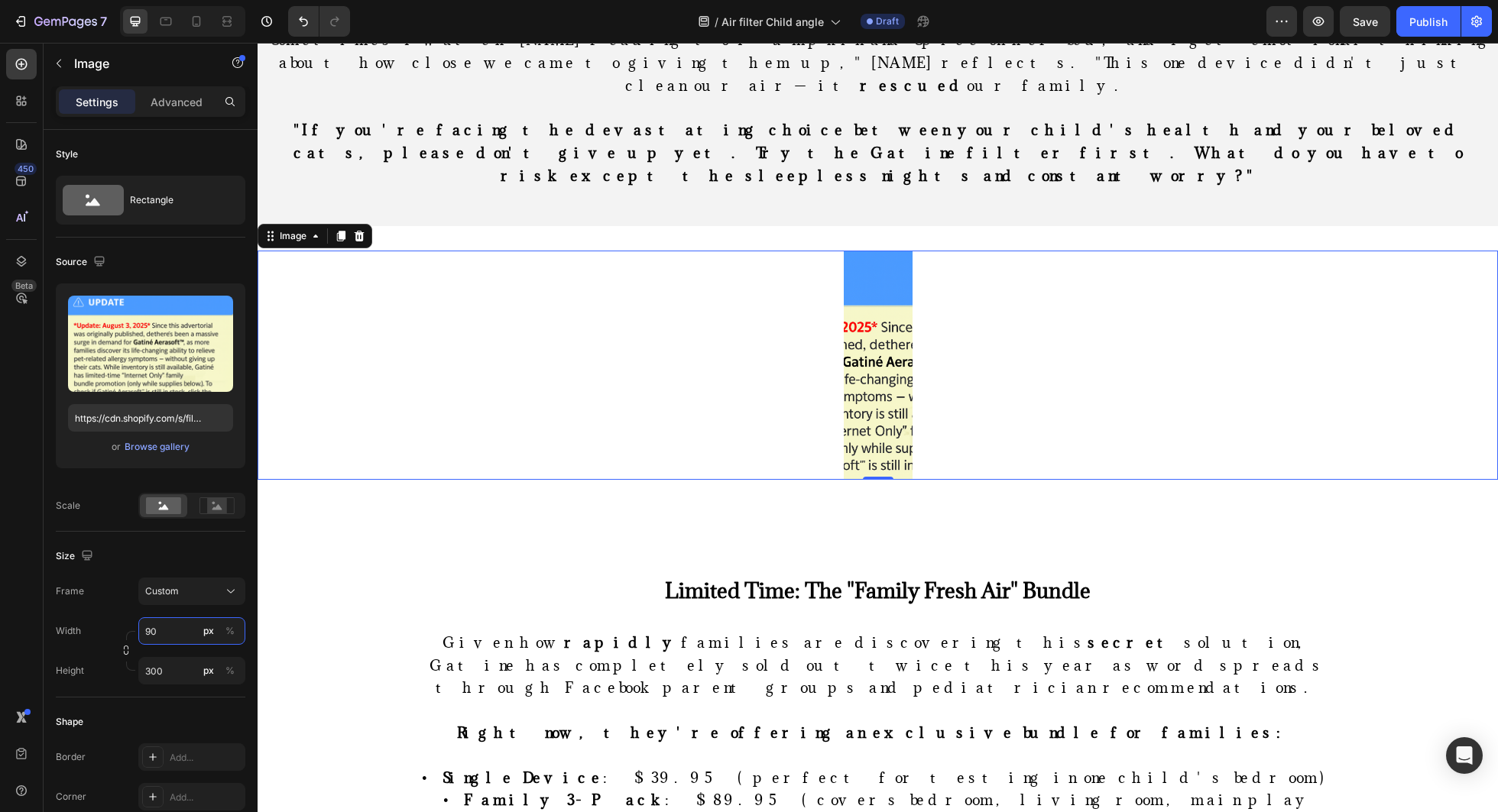 type on "9" 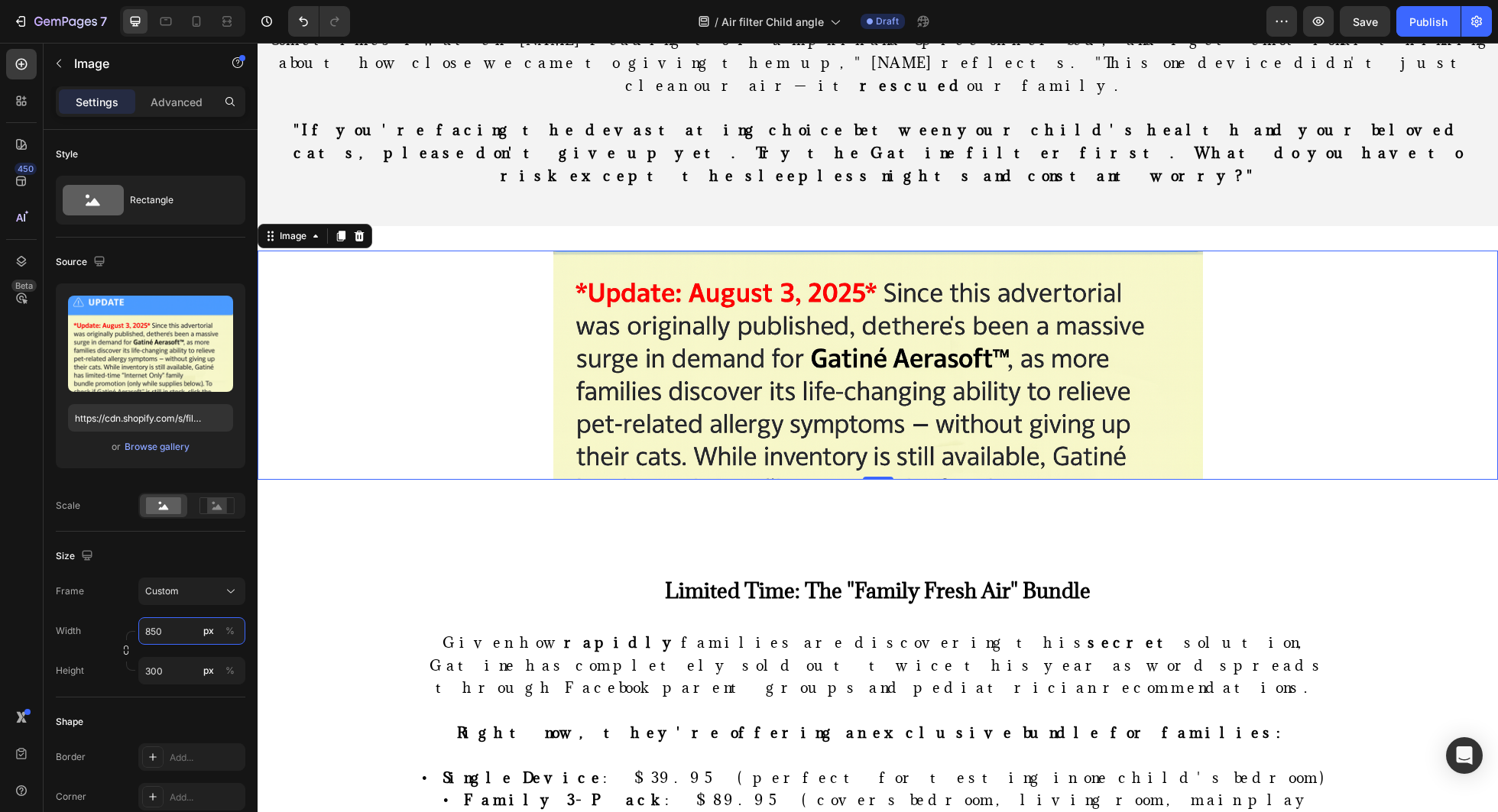 type on "850" 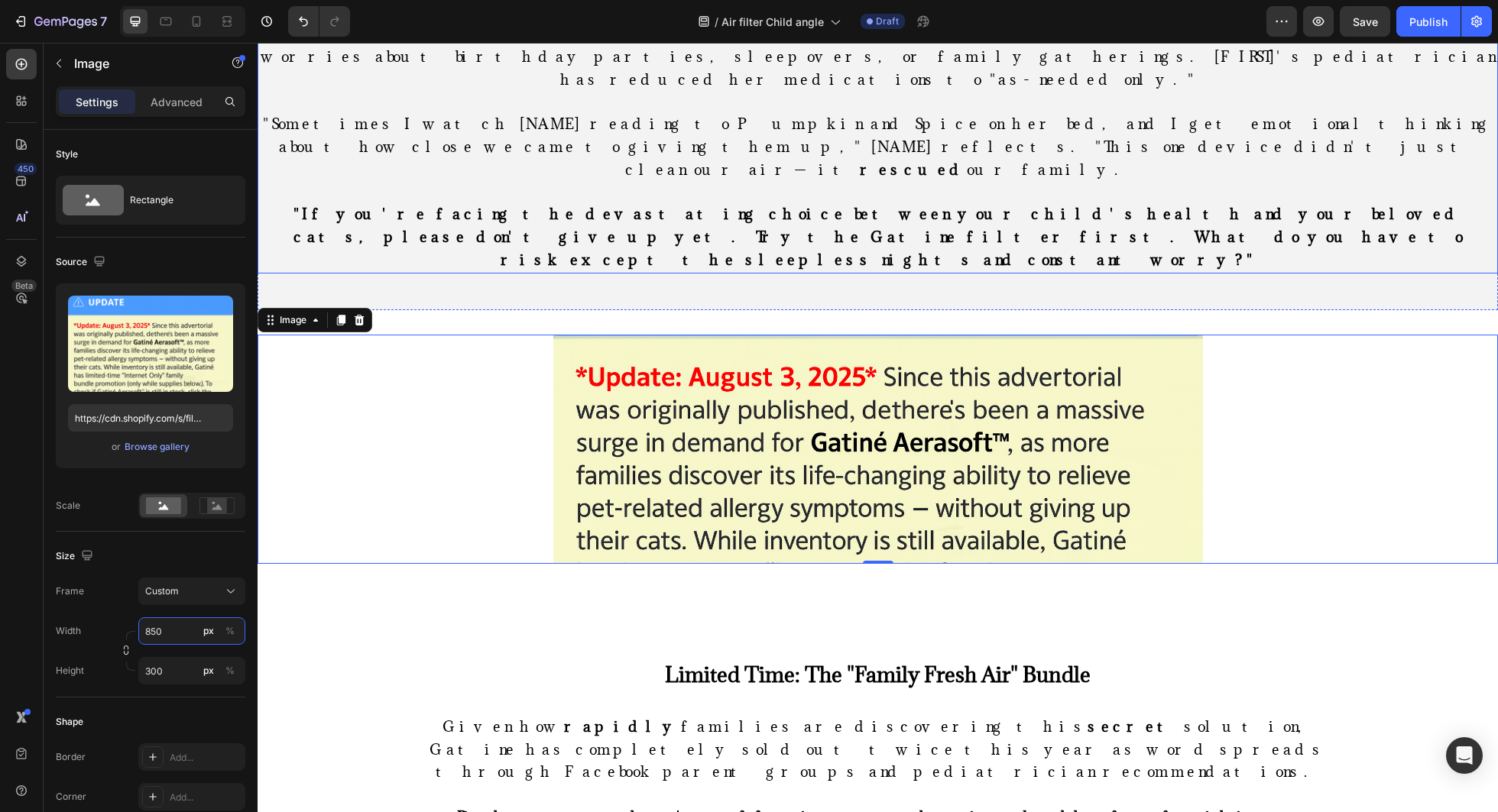 scroll, scrollTop: 10083, scrollLeft: 0, axis: vertical 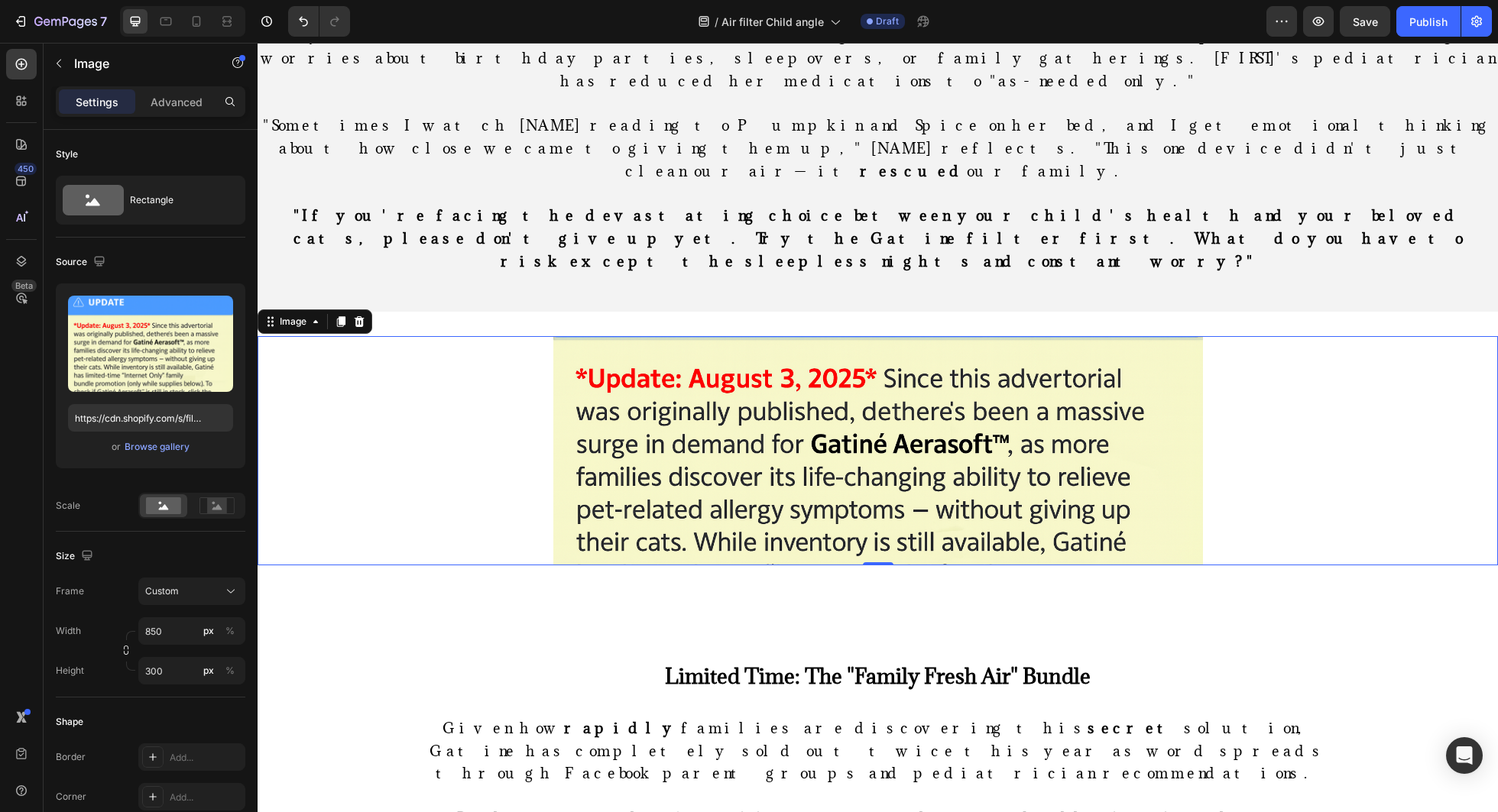 click at bounding box center [878, 451] 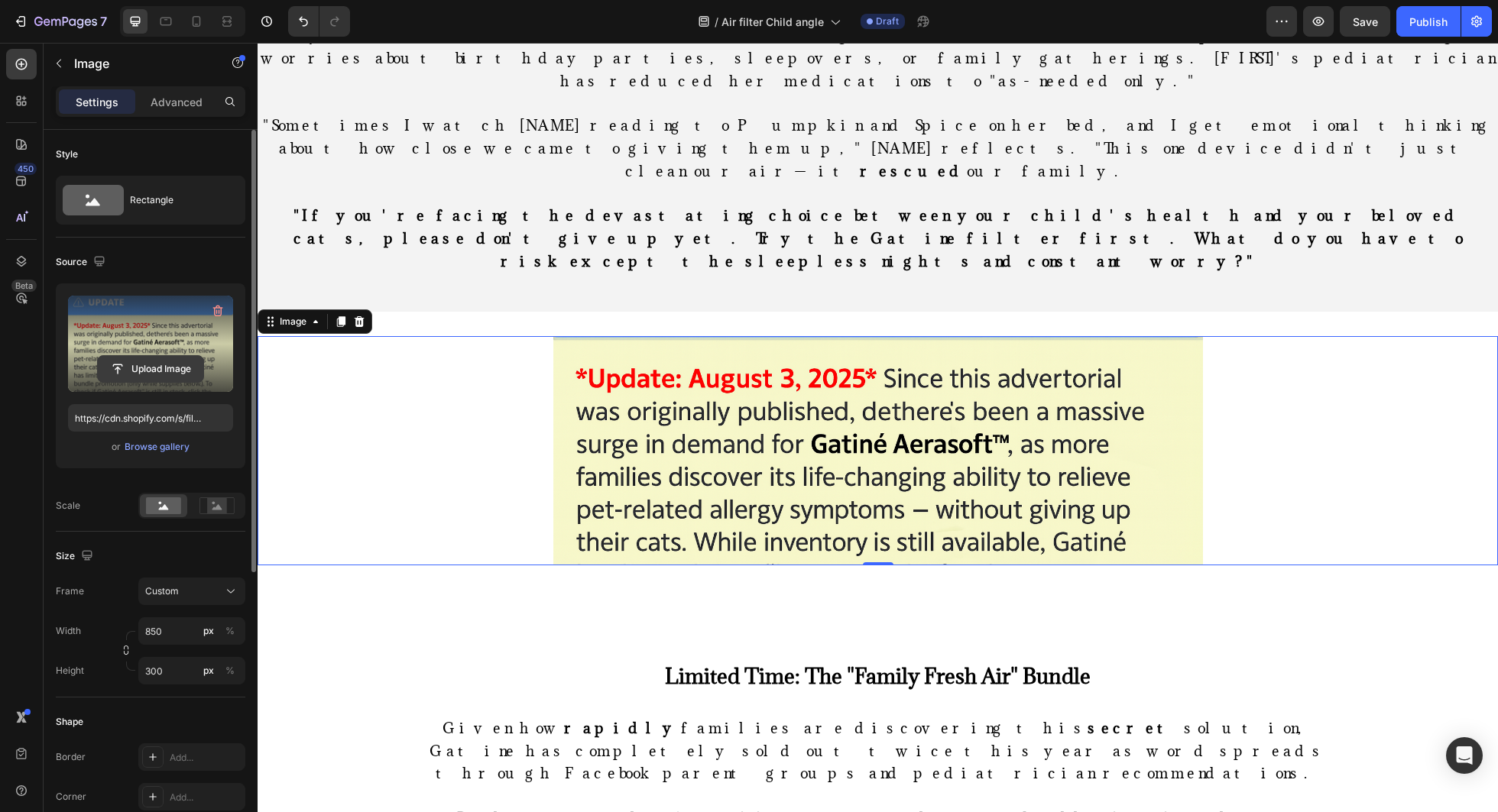 click 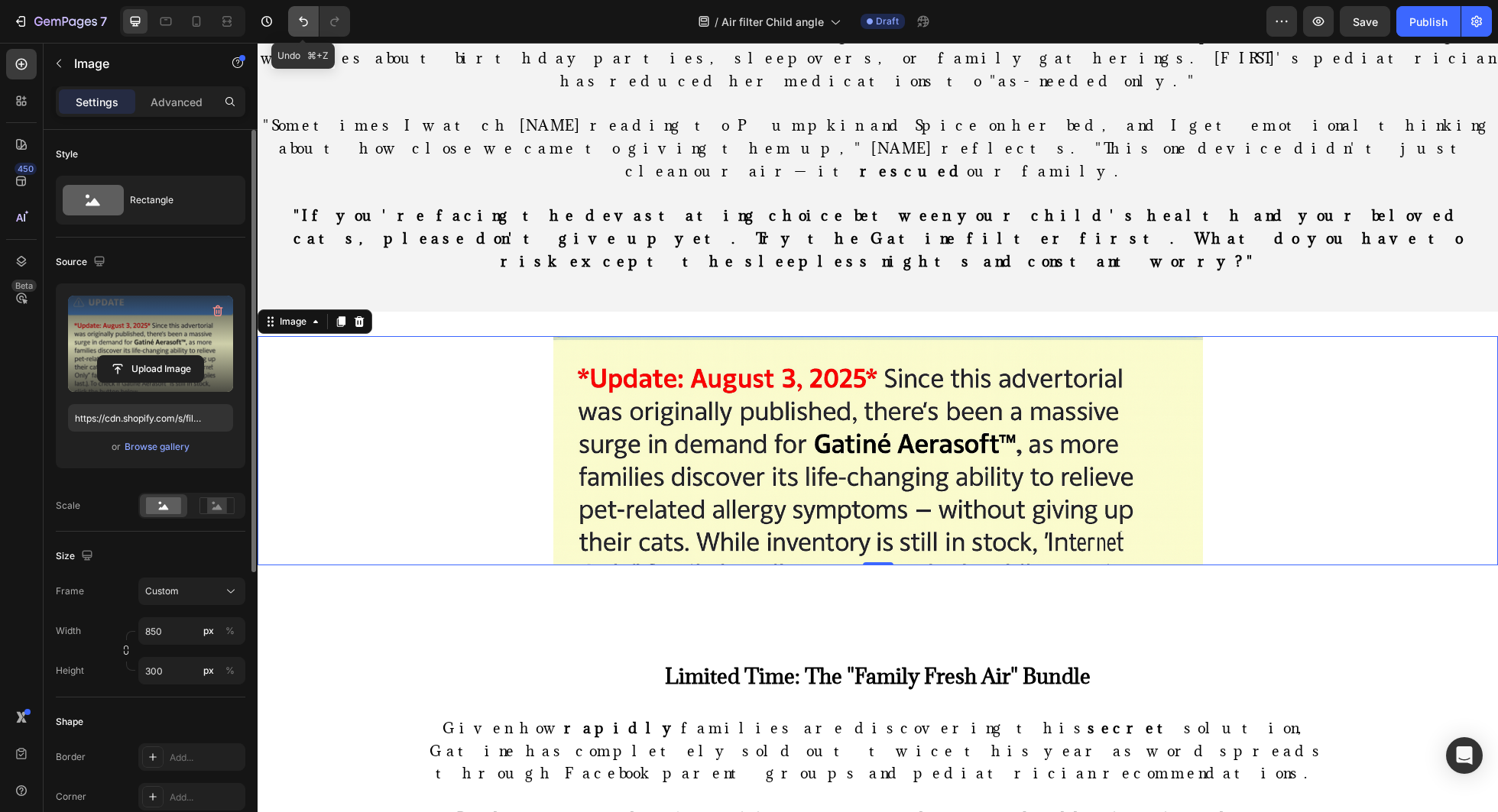 click 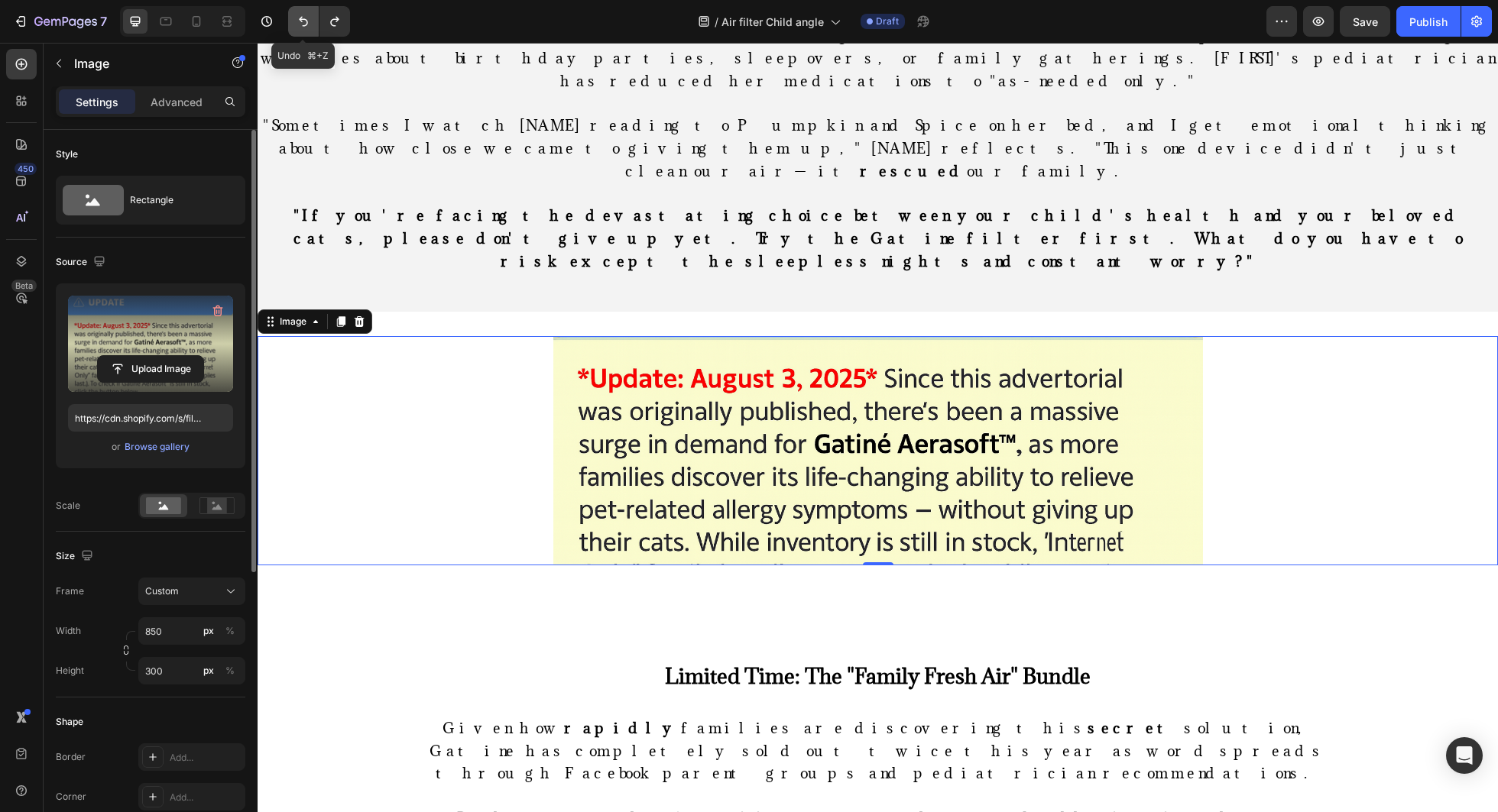 click 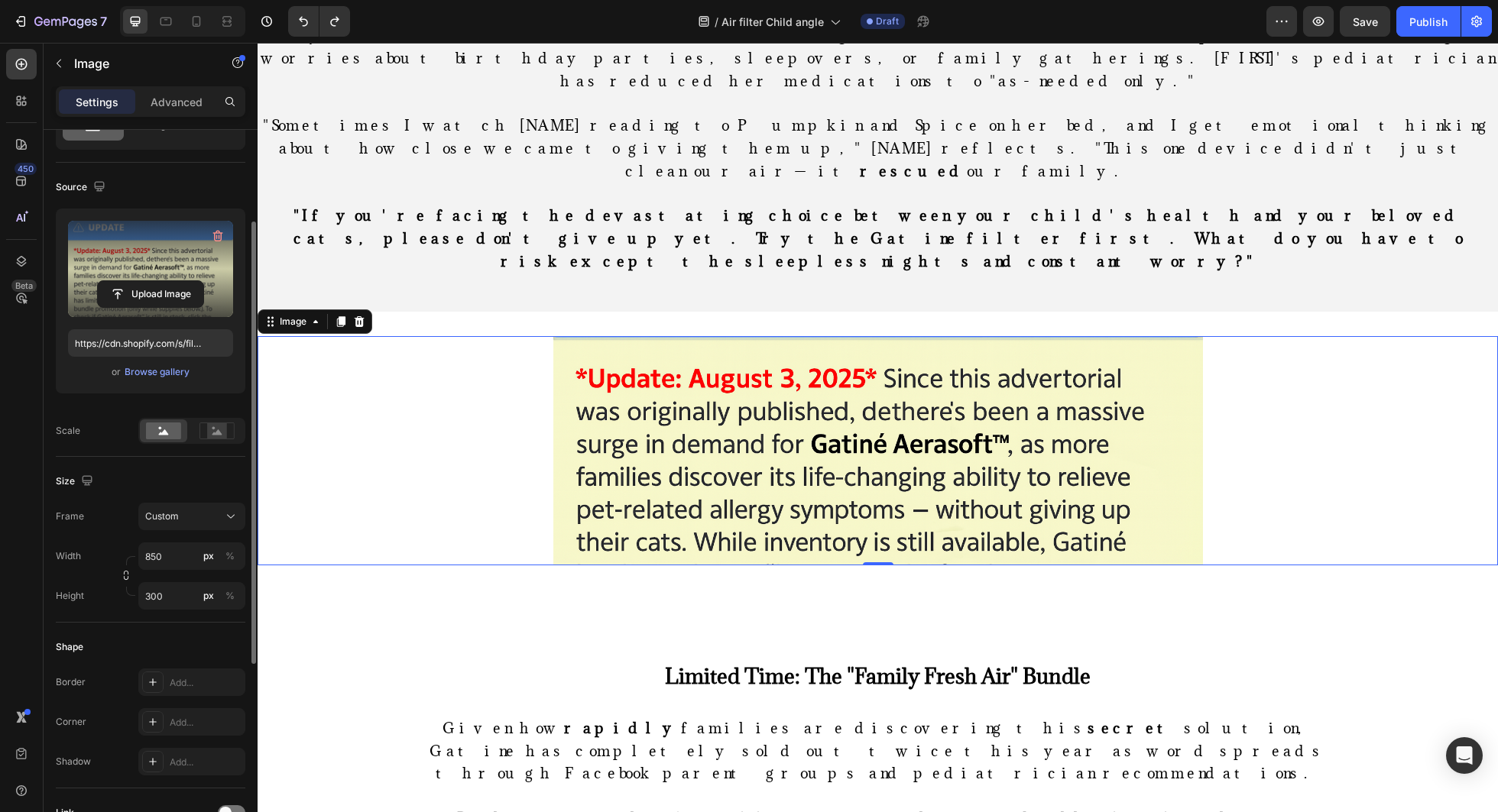 scroll, scrollTop: 182, scrollLeft: 0, axis: vertical 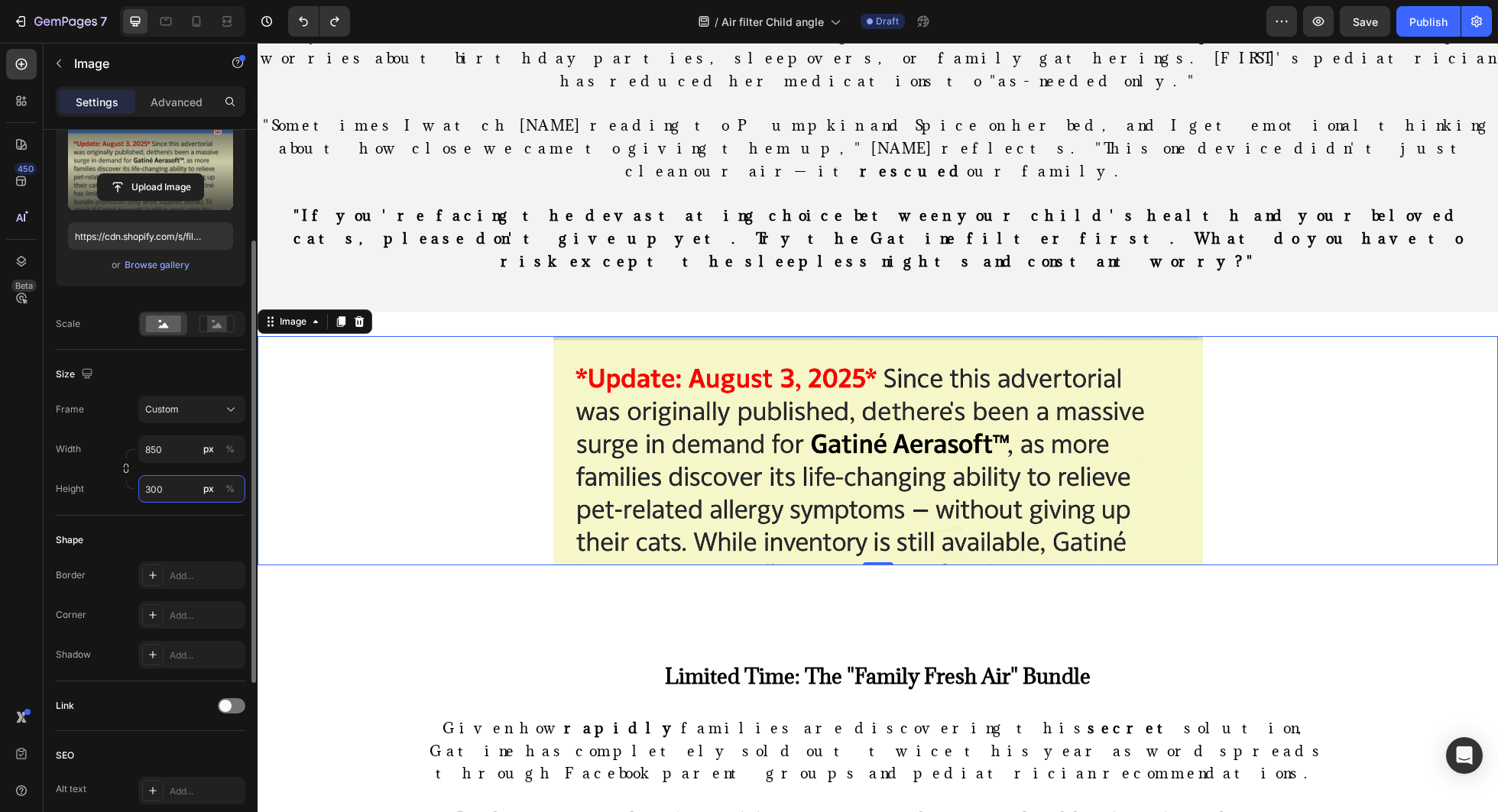click on "300" at bounding box center [192, 489] 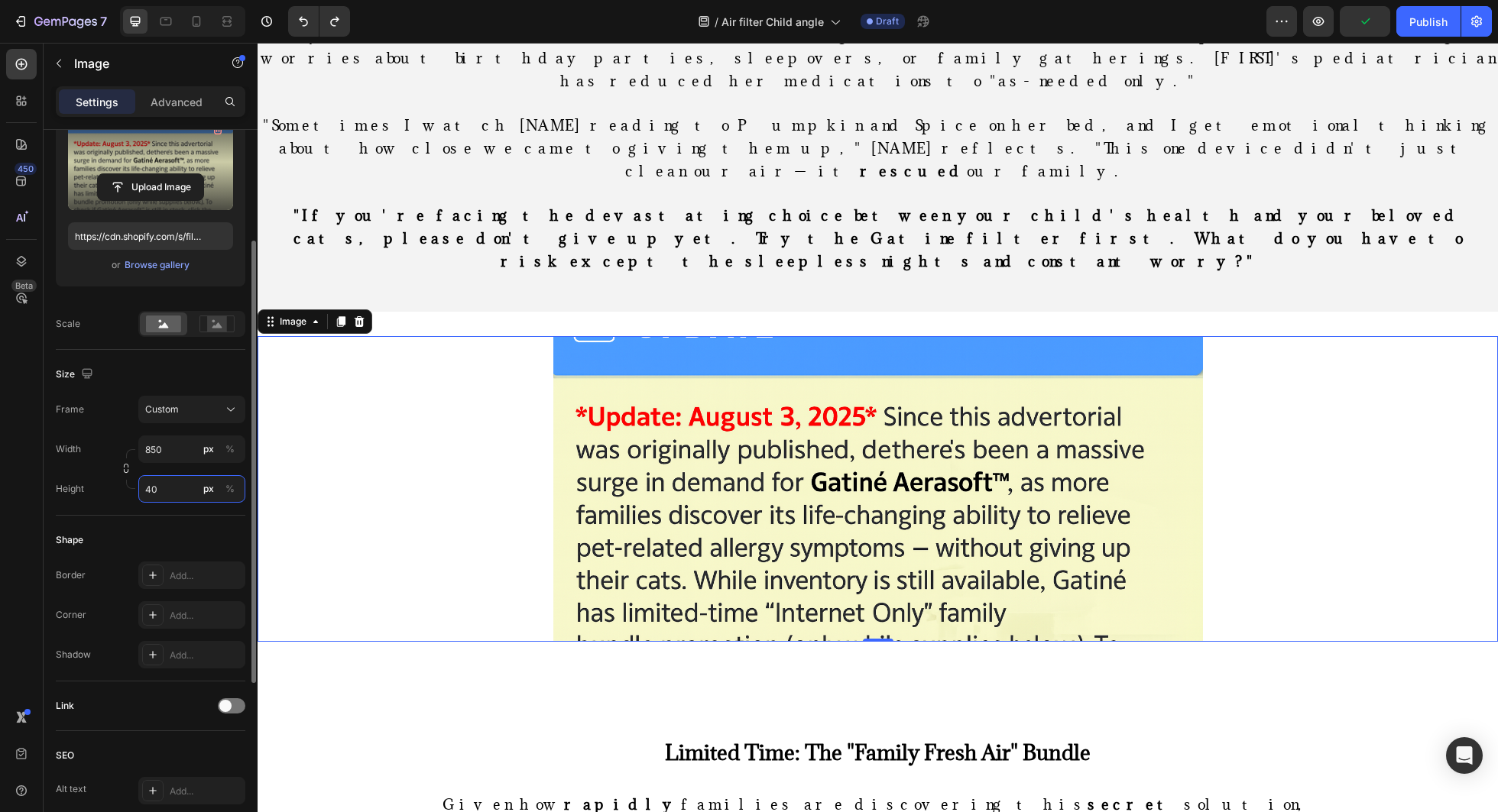 type on "4" 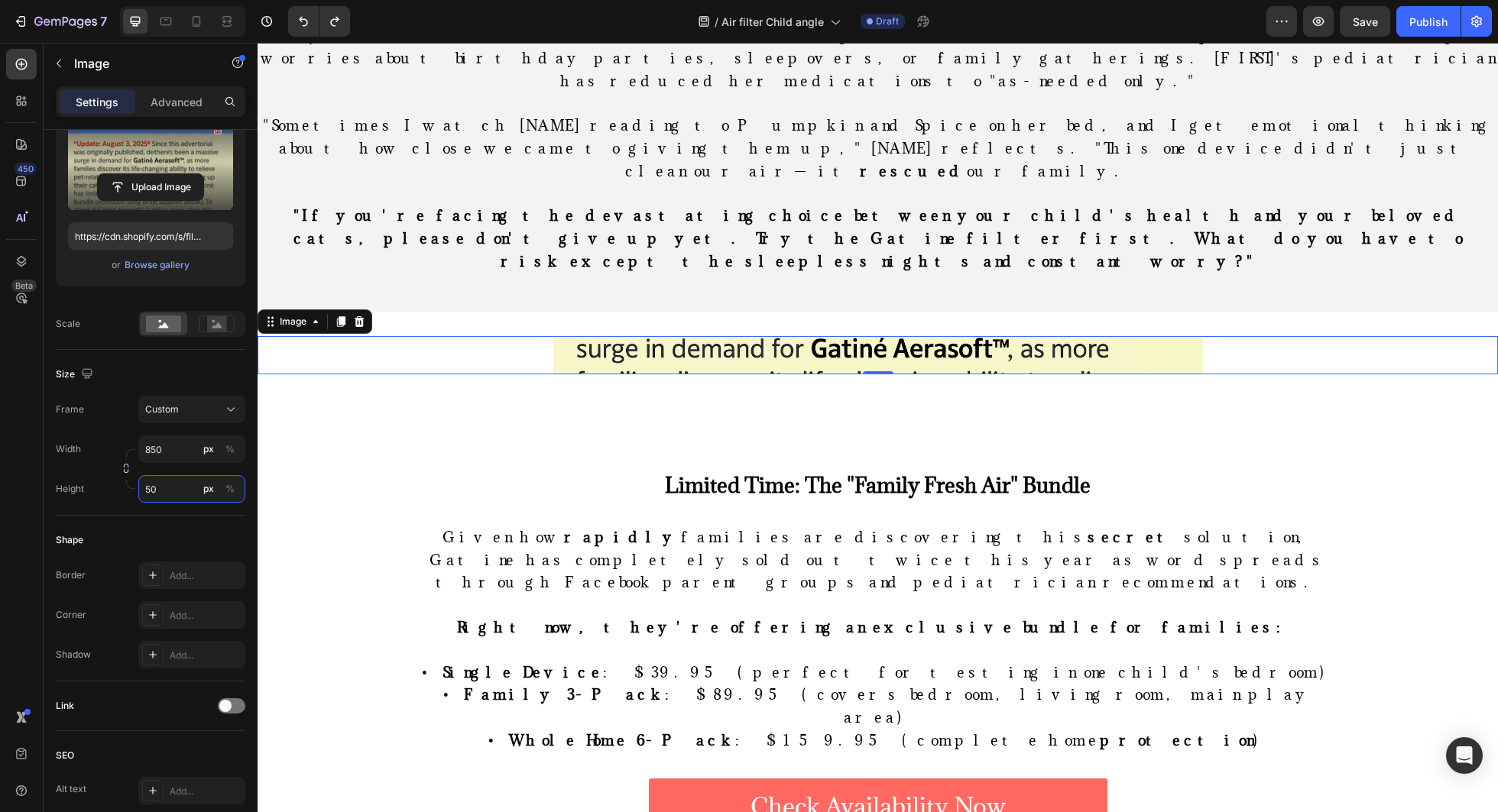 type on "5" 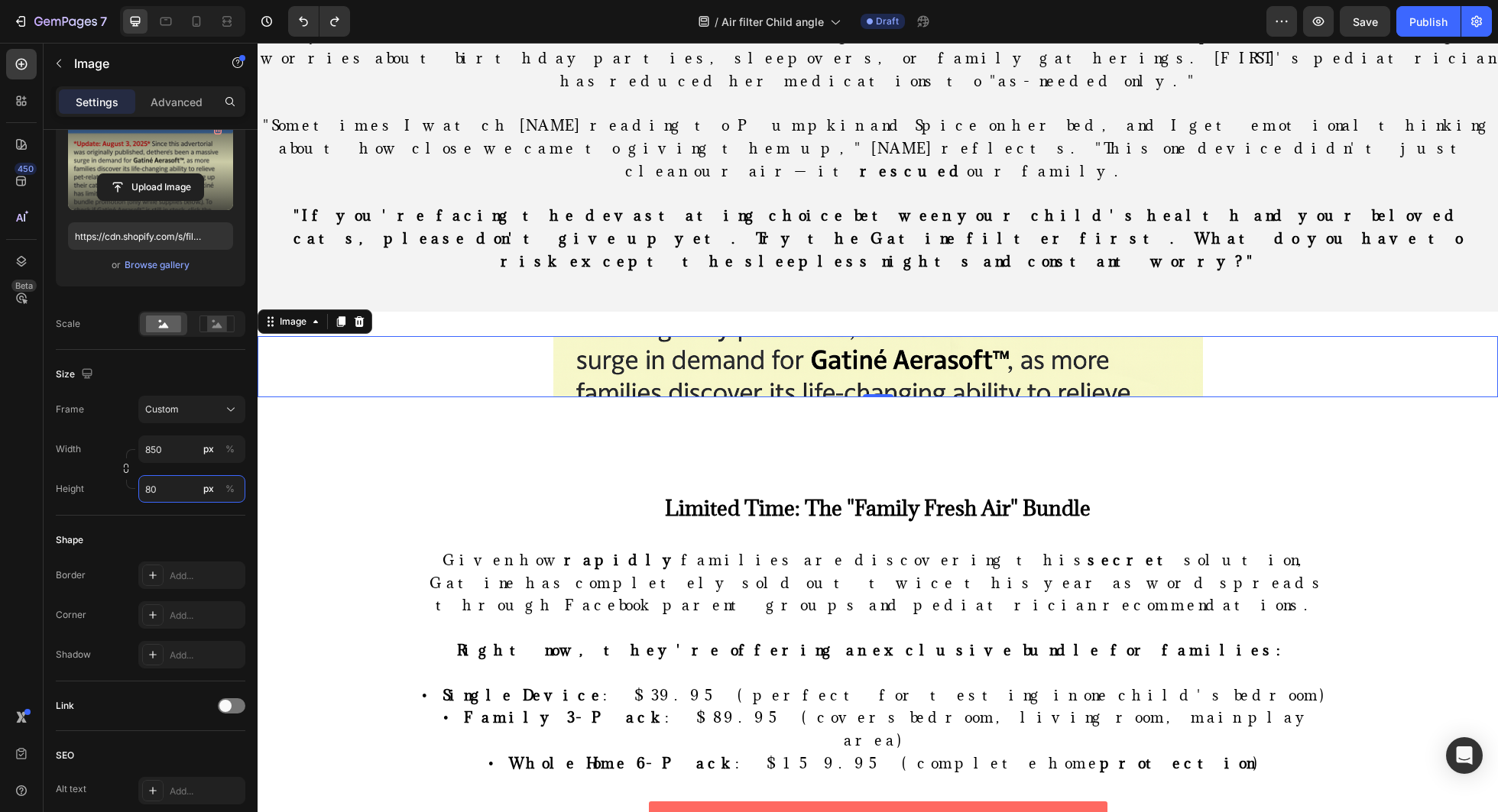 type on "8" 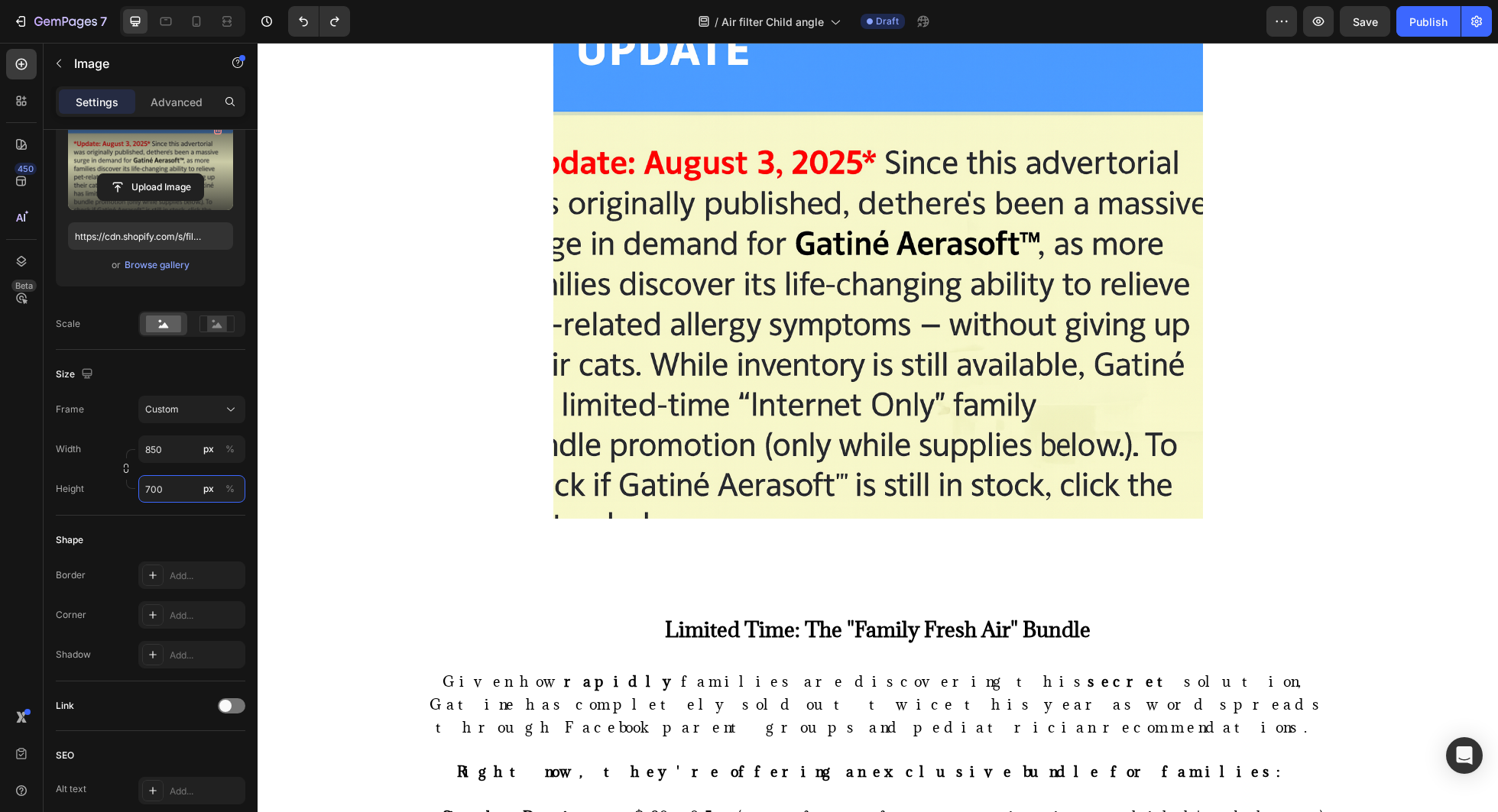 scroll, scrollTop: 10329, scrollLeft: 0, axis: vertical 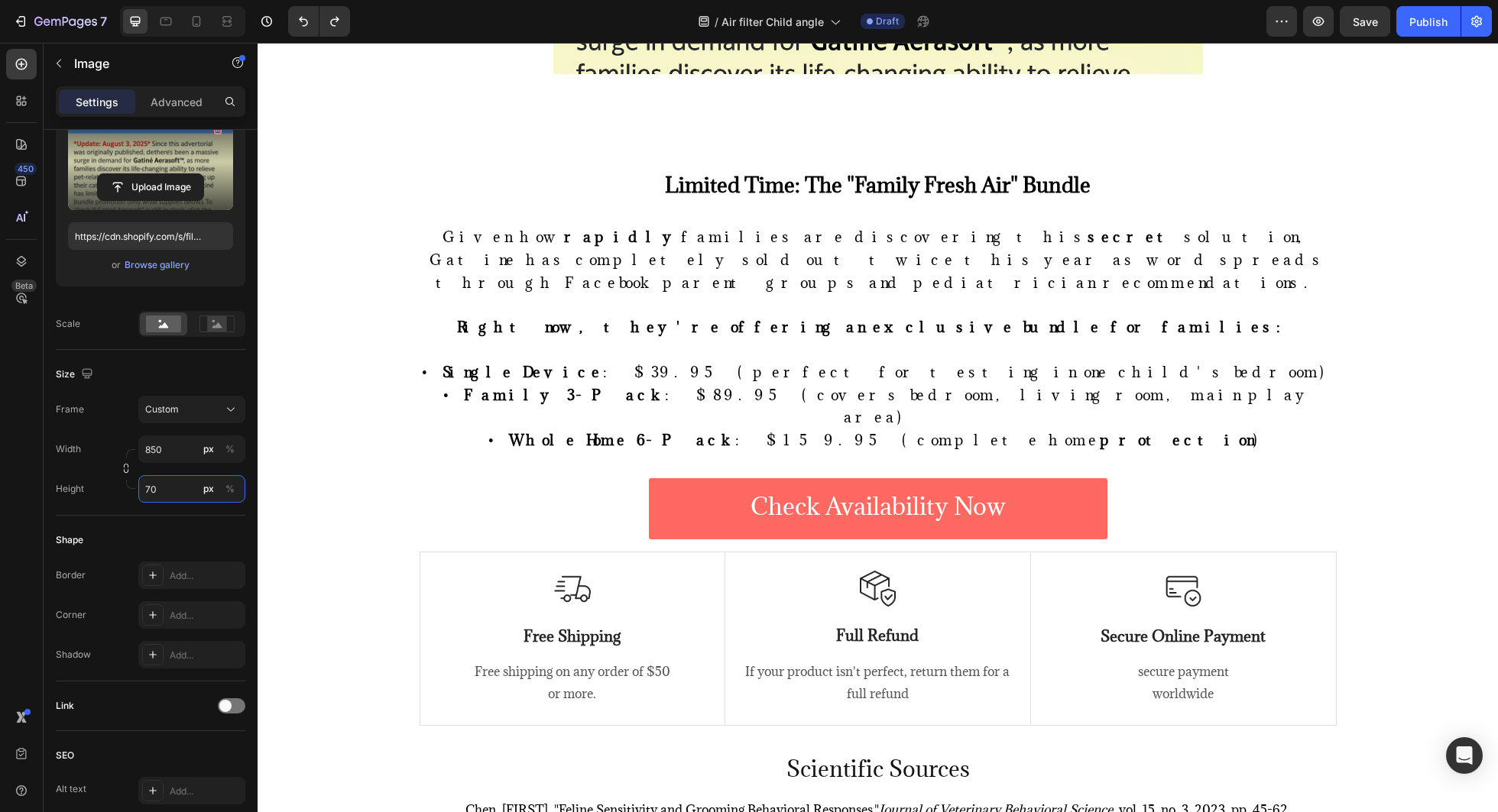 type on "7" 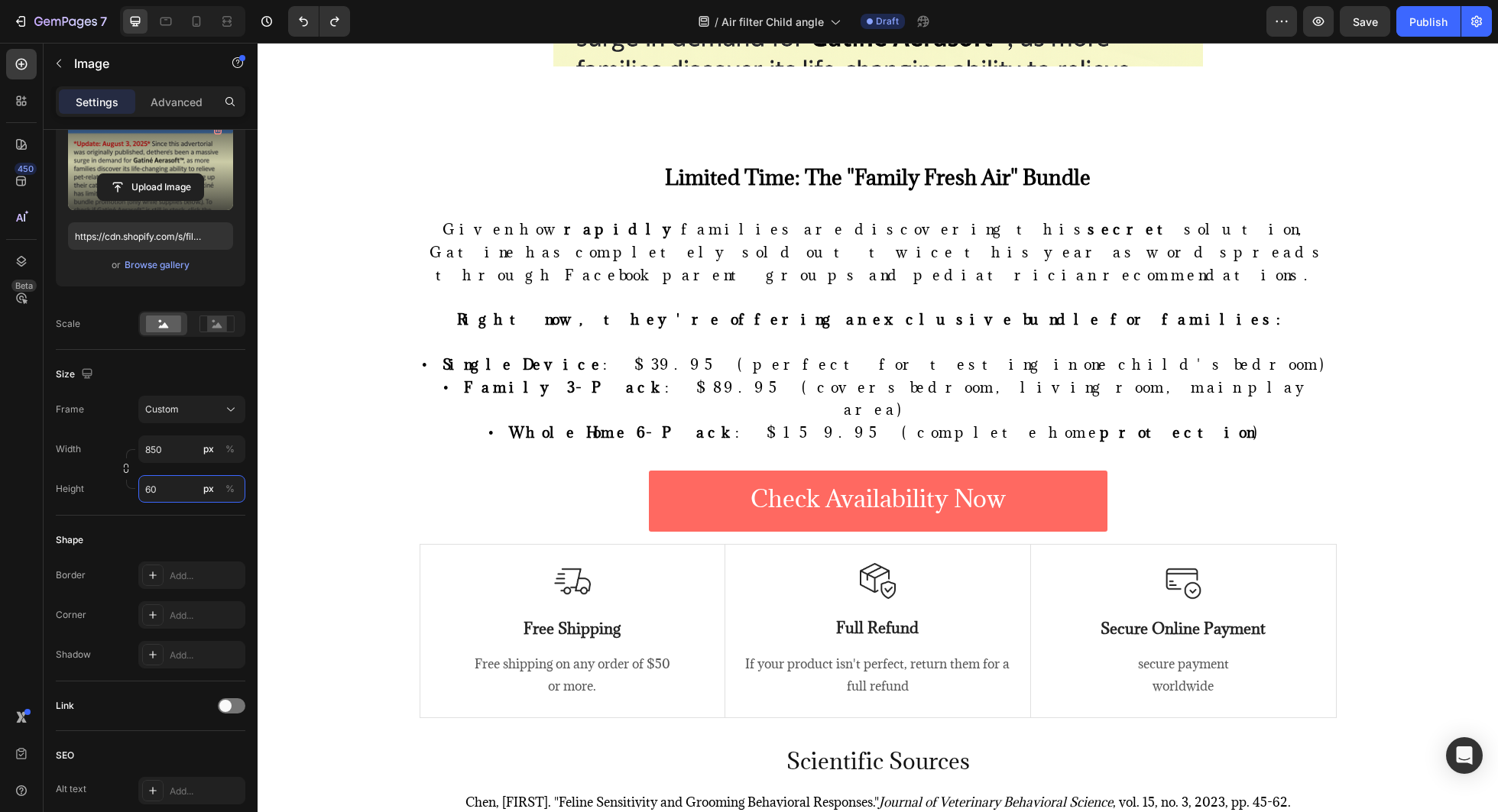 type on "6" 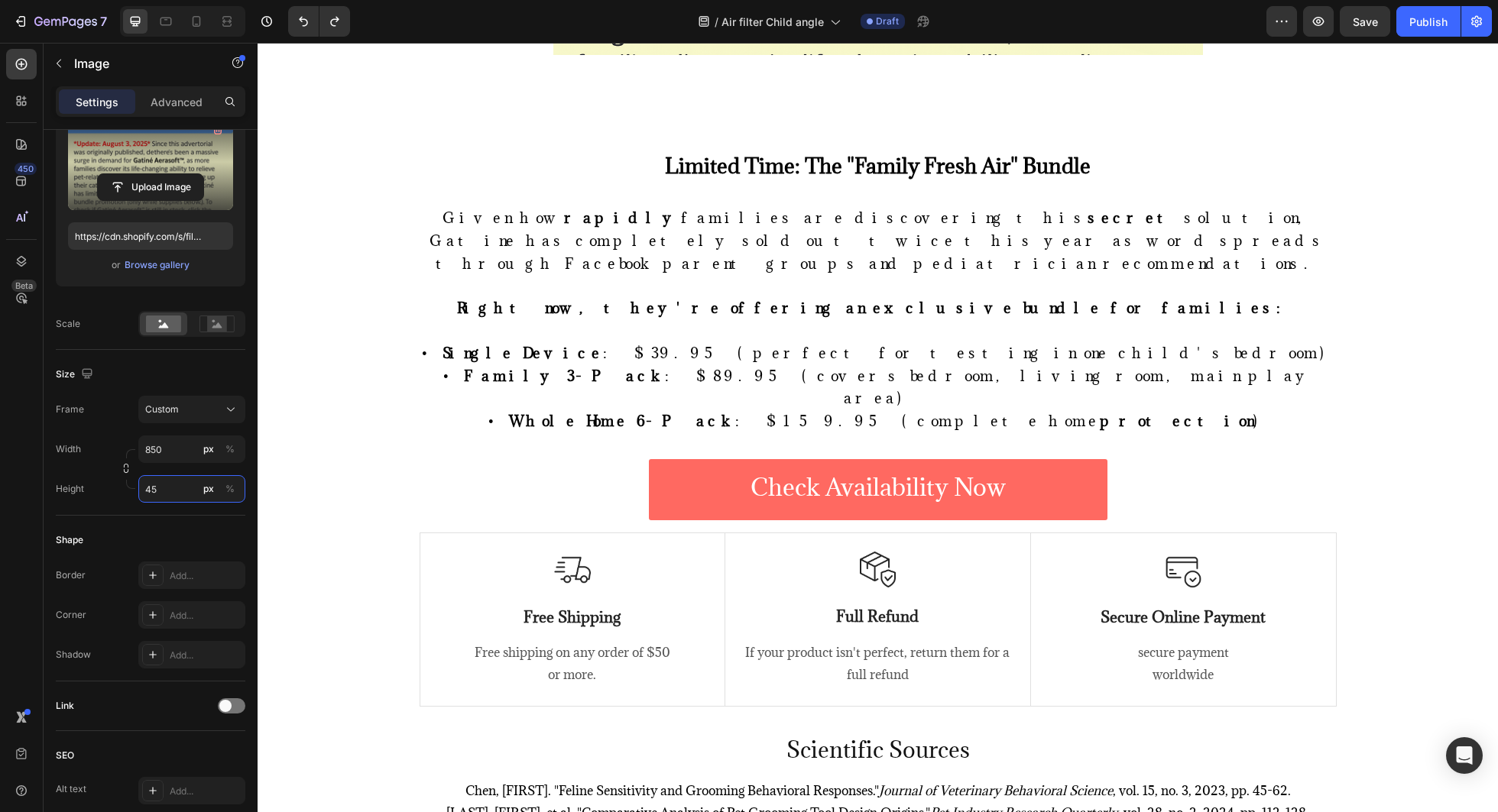 type on "4" 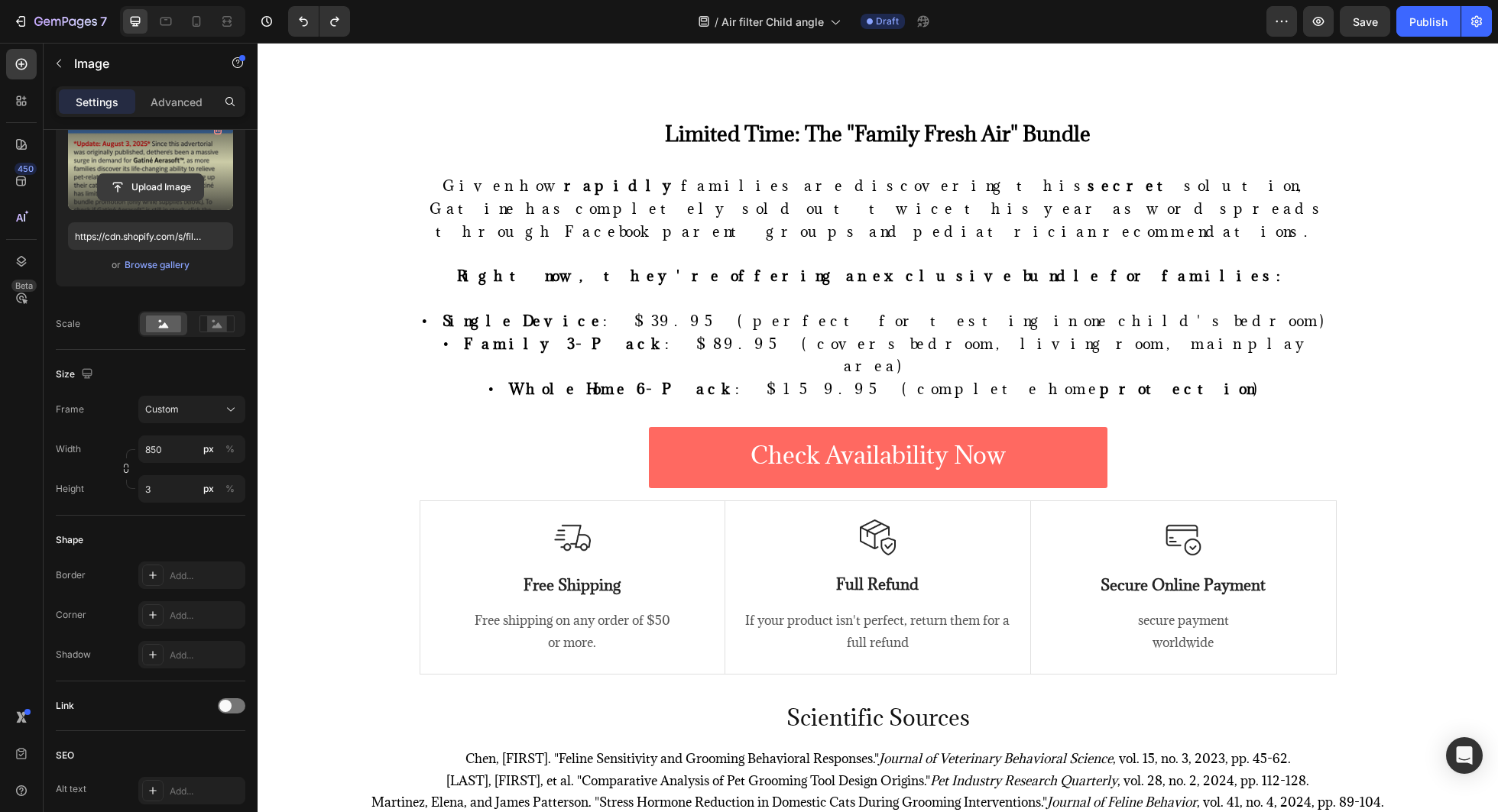 click 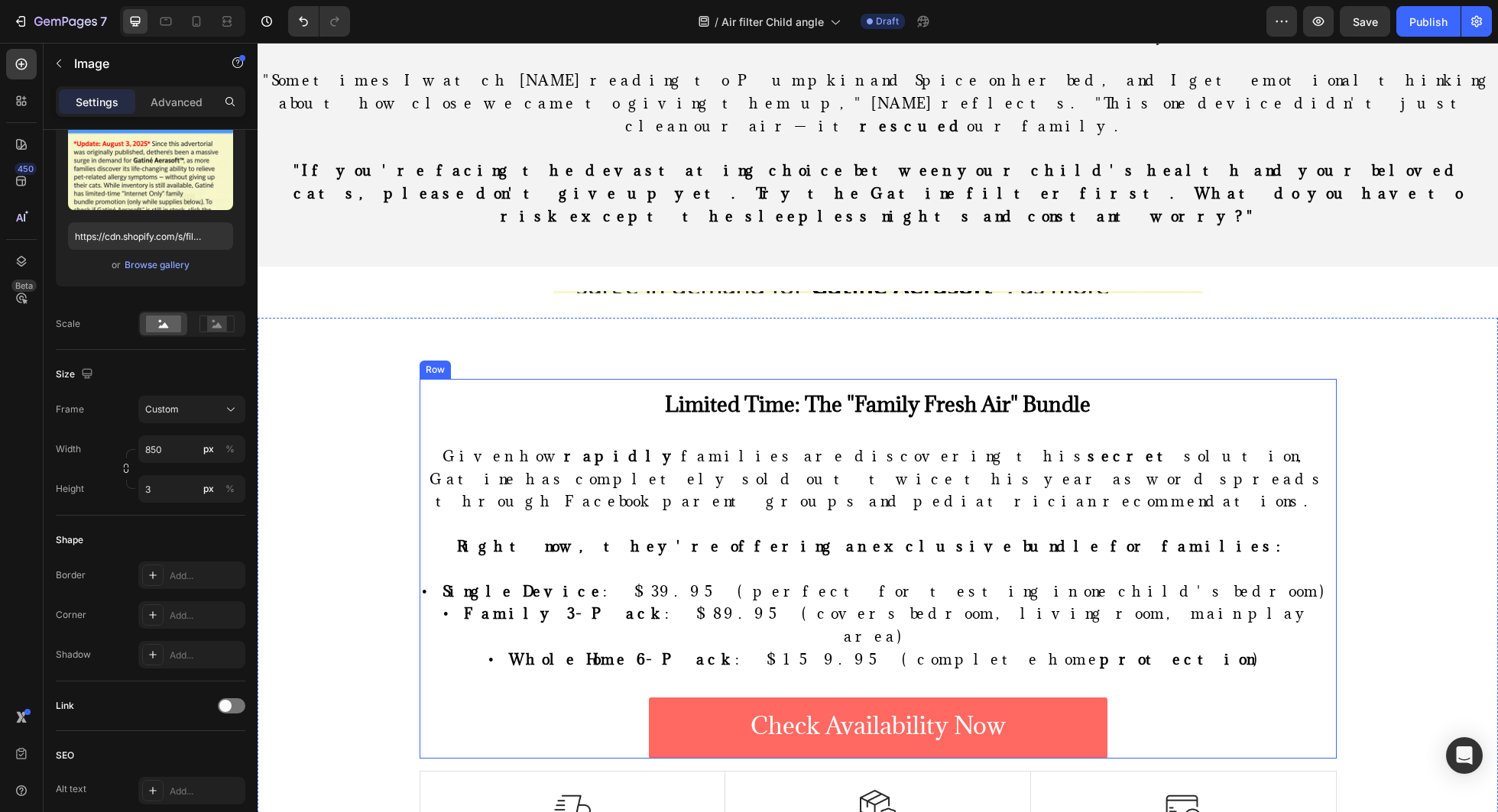 scroll, scrollTop: 10055, scrollLeft: 0, axis: vertical 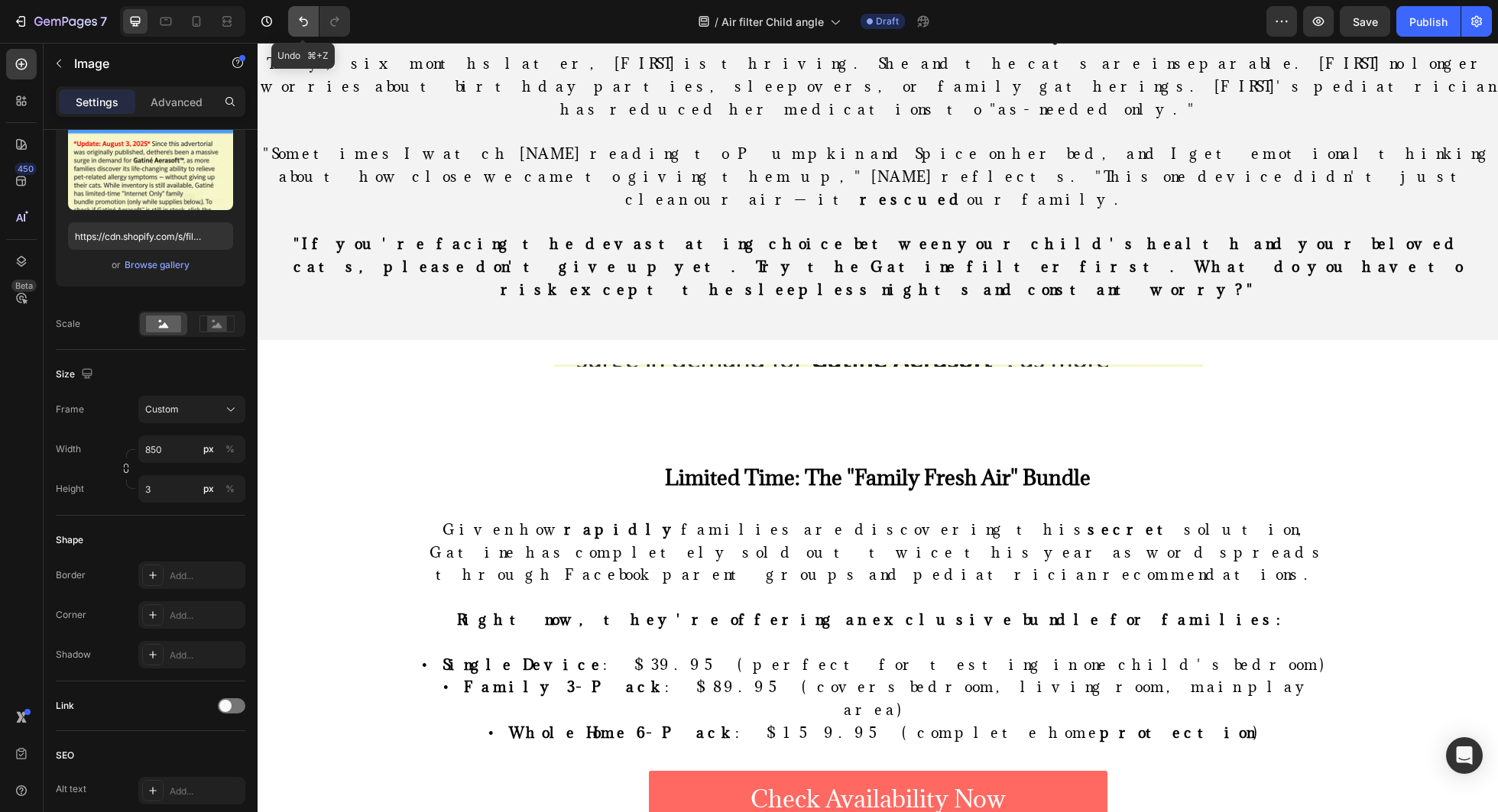 click 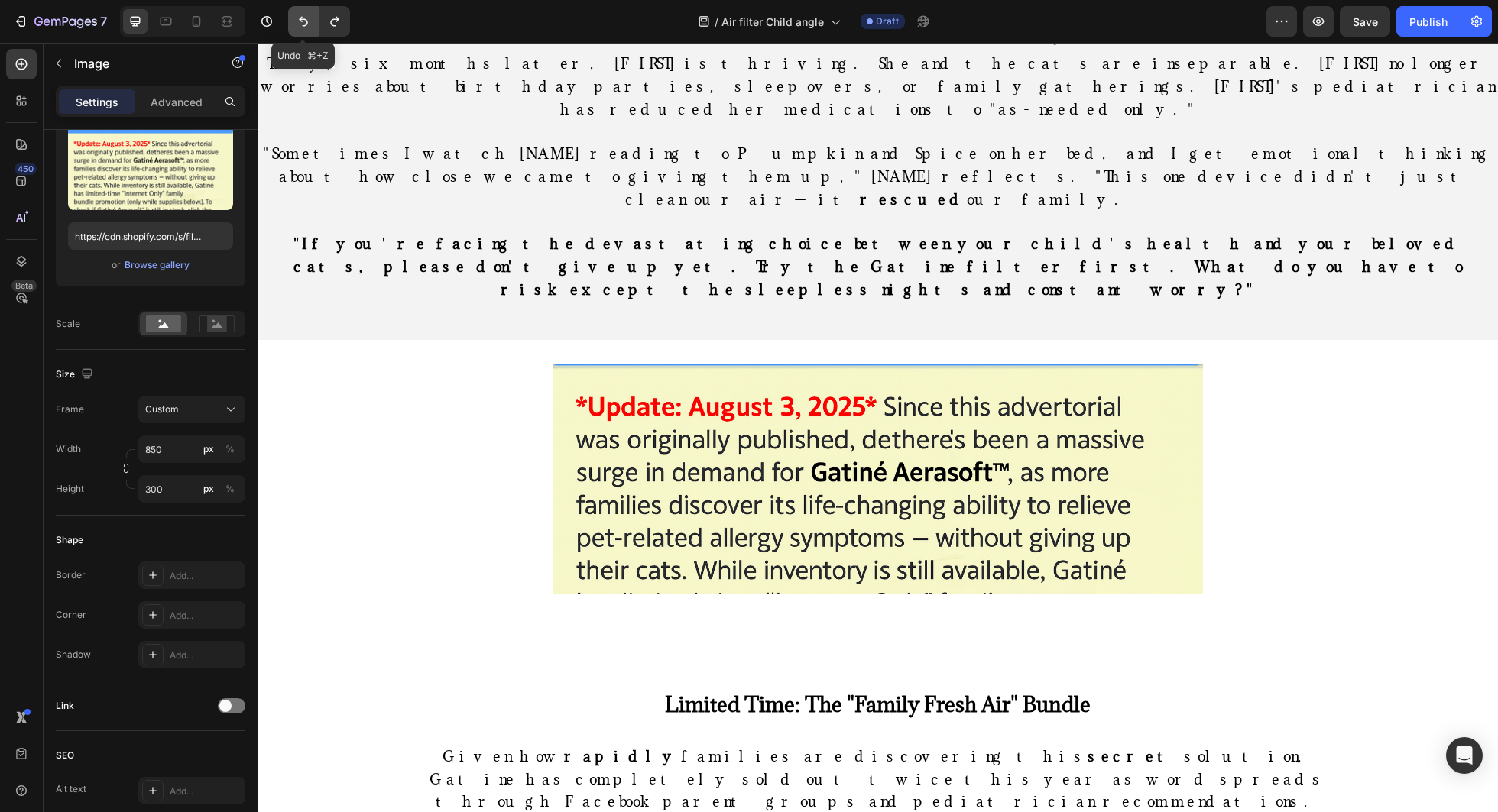click 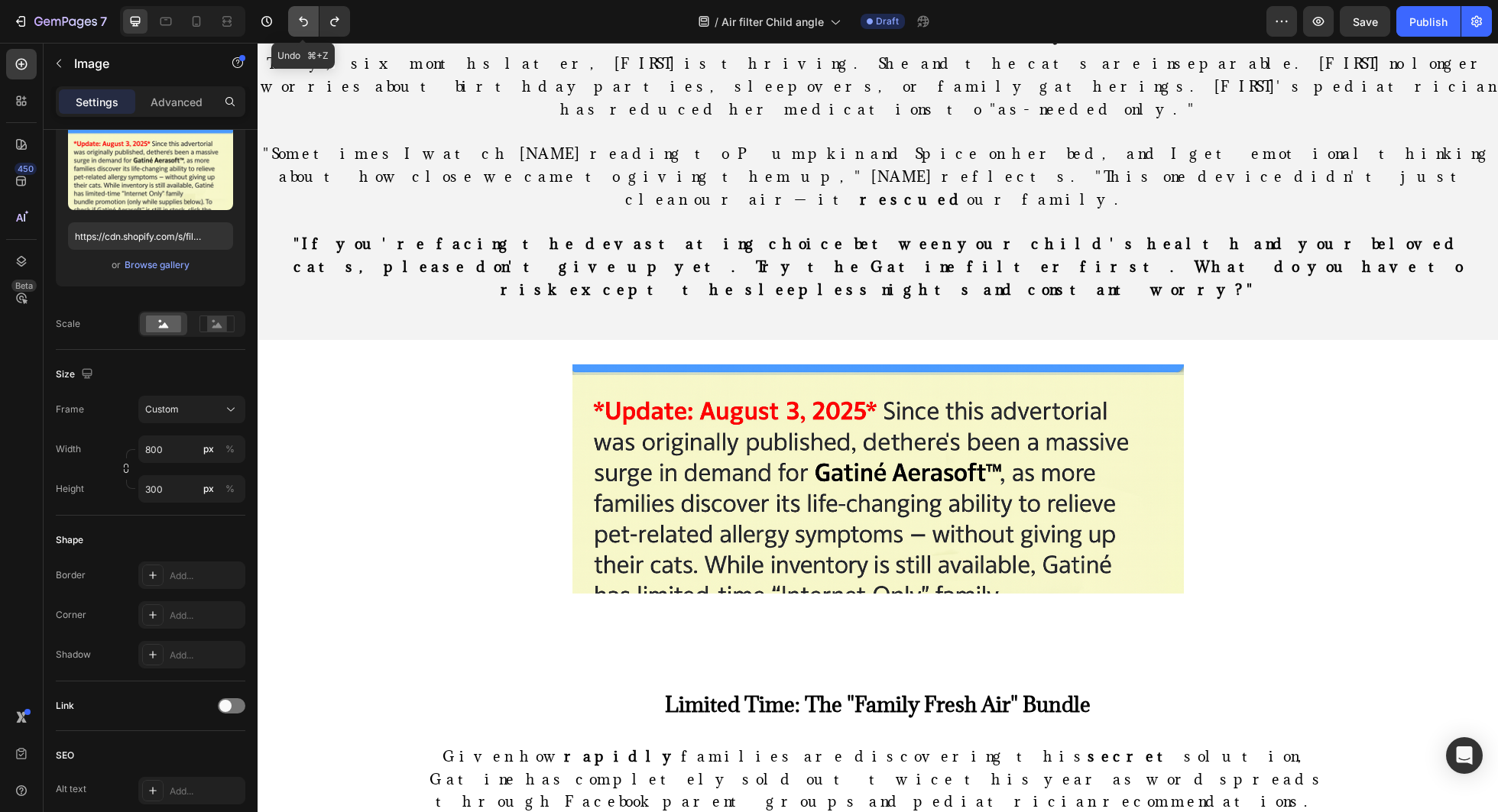 click 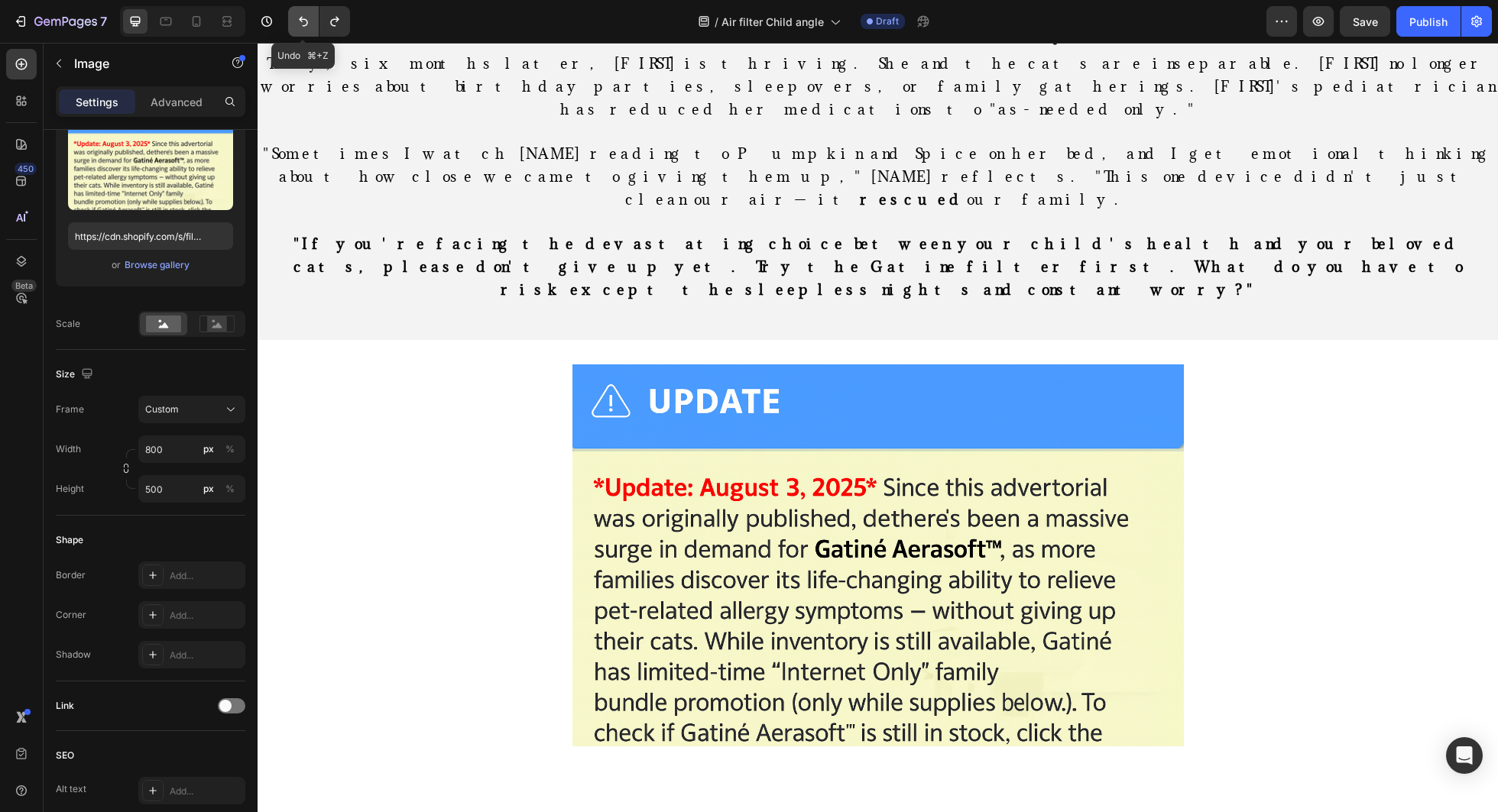 click 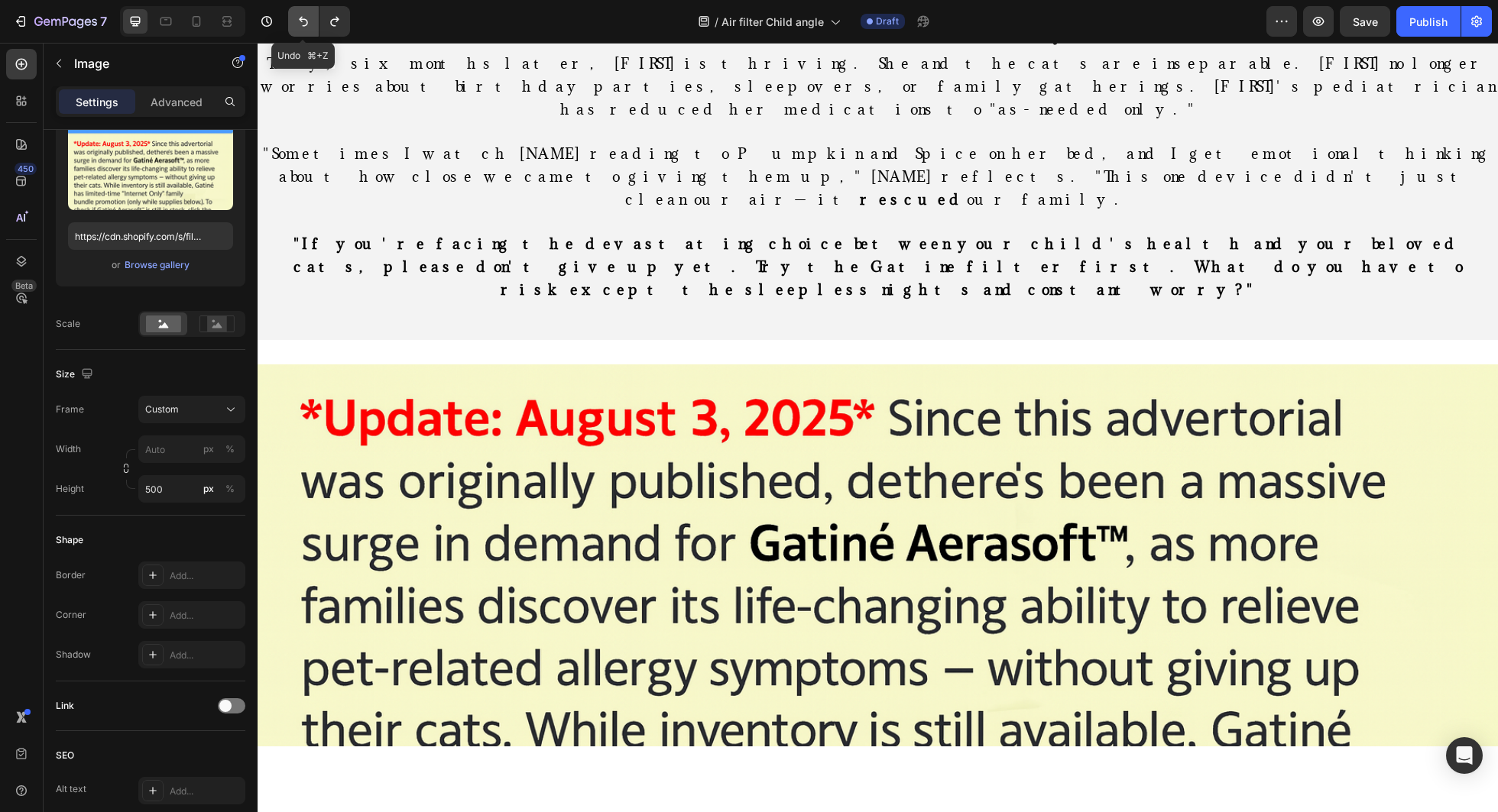 click 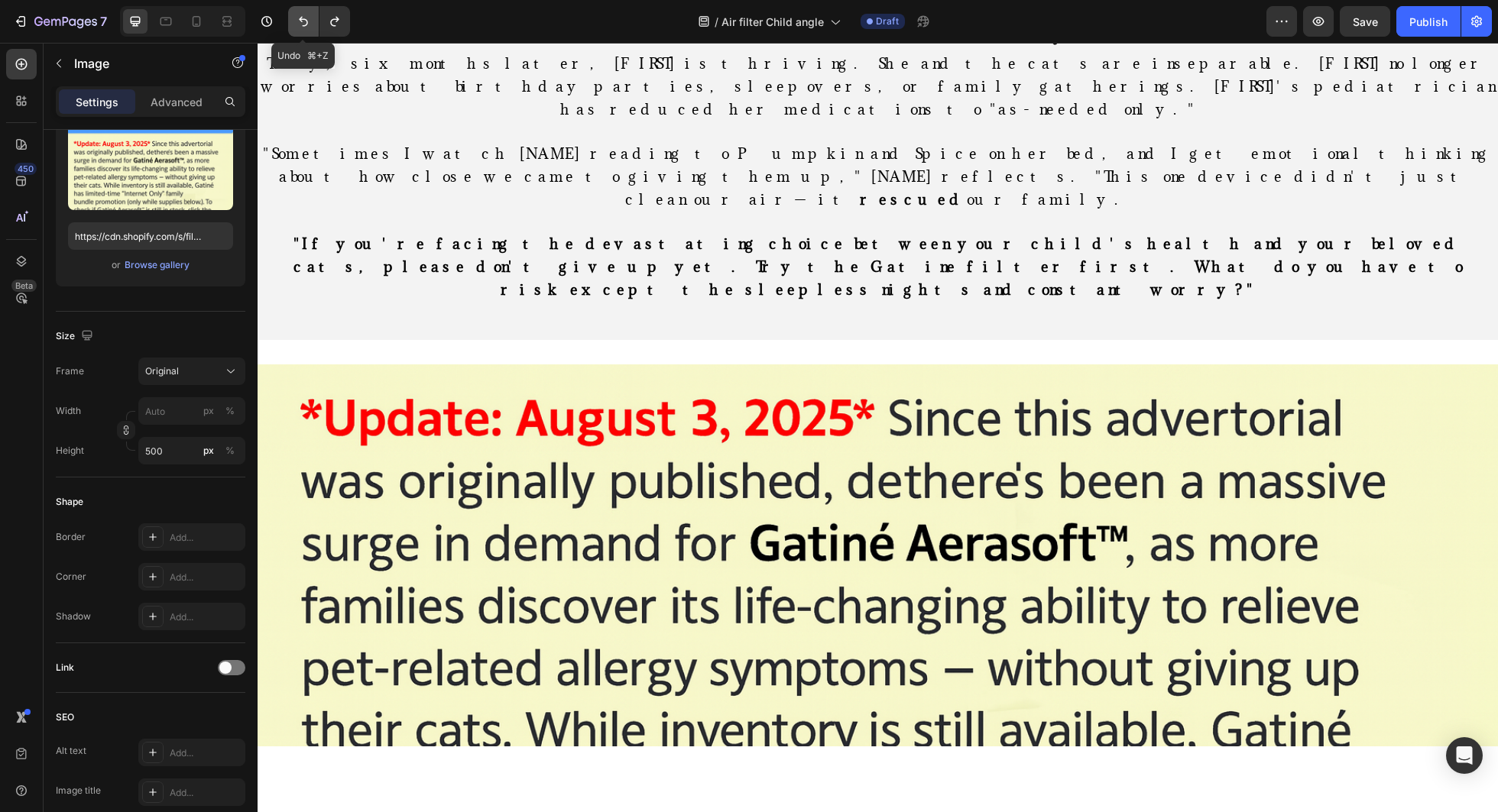 click 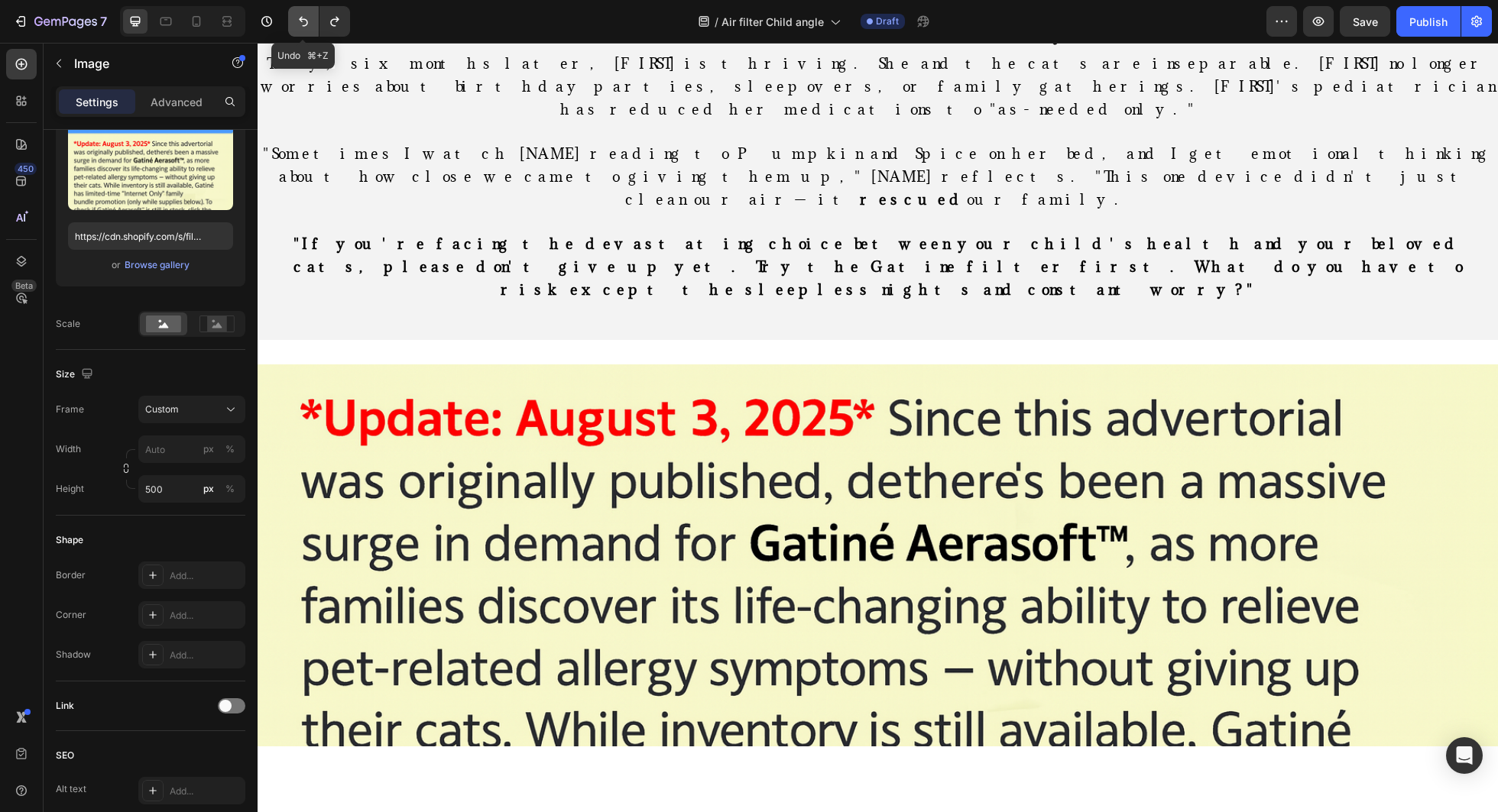 click 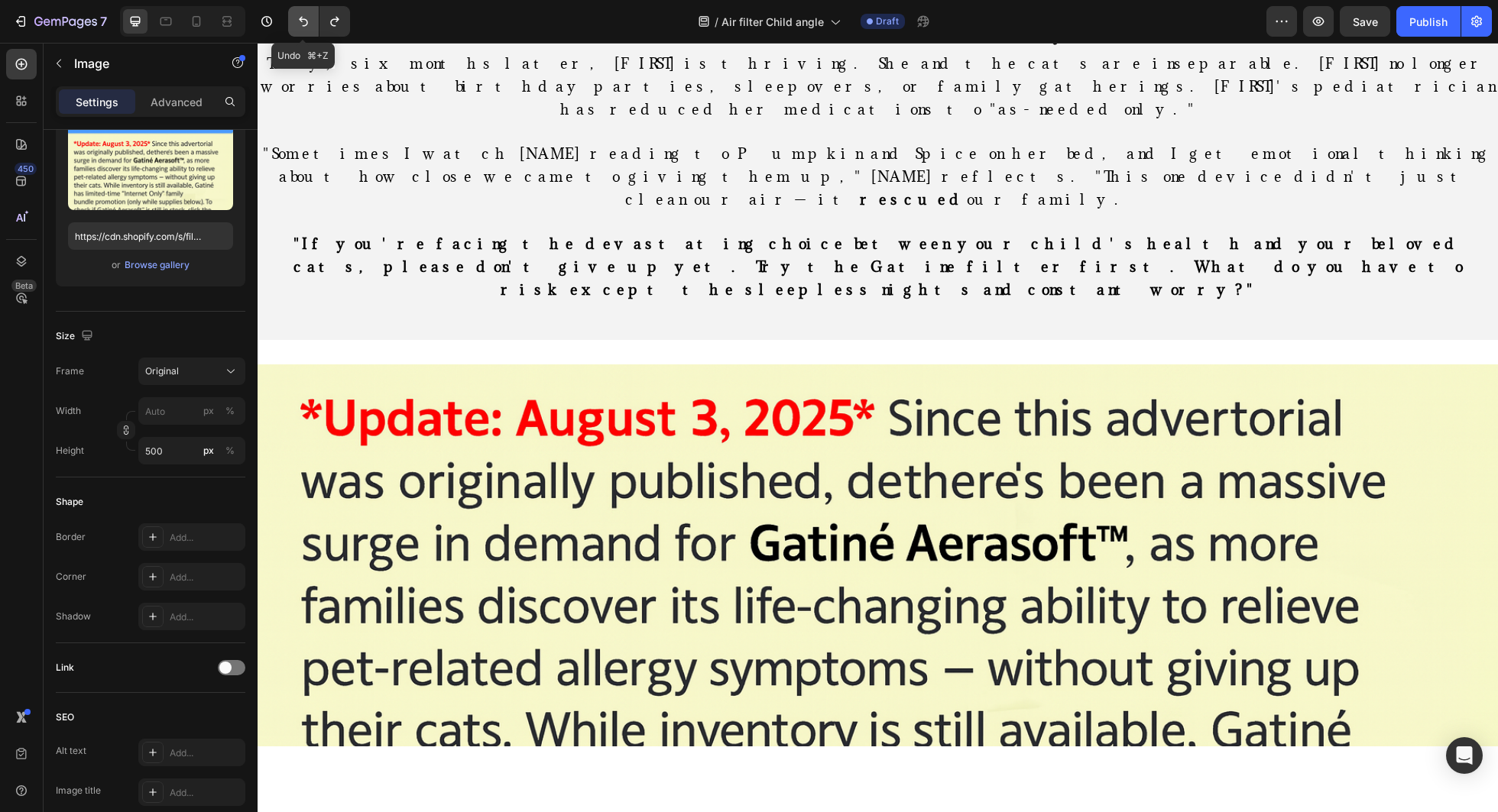 click 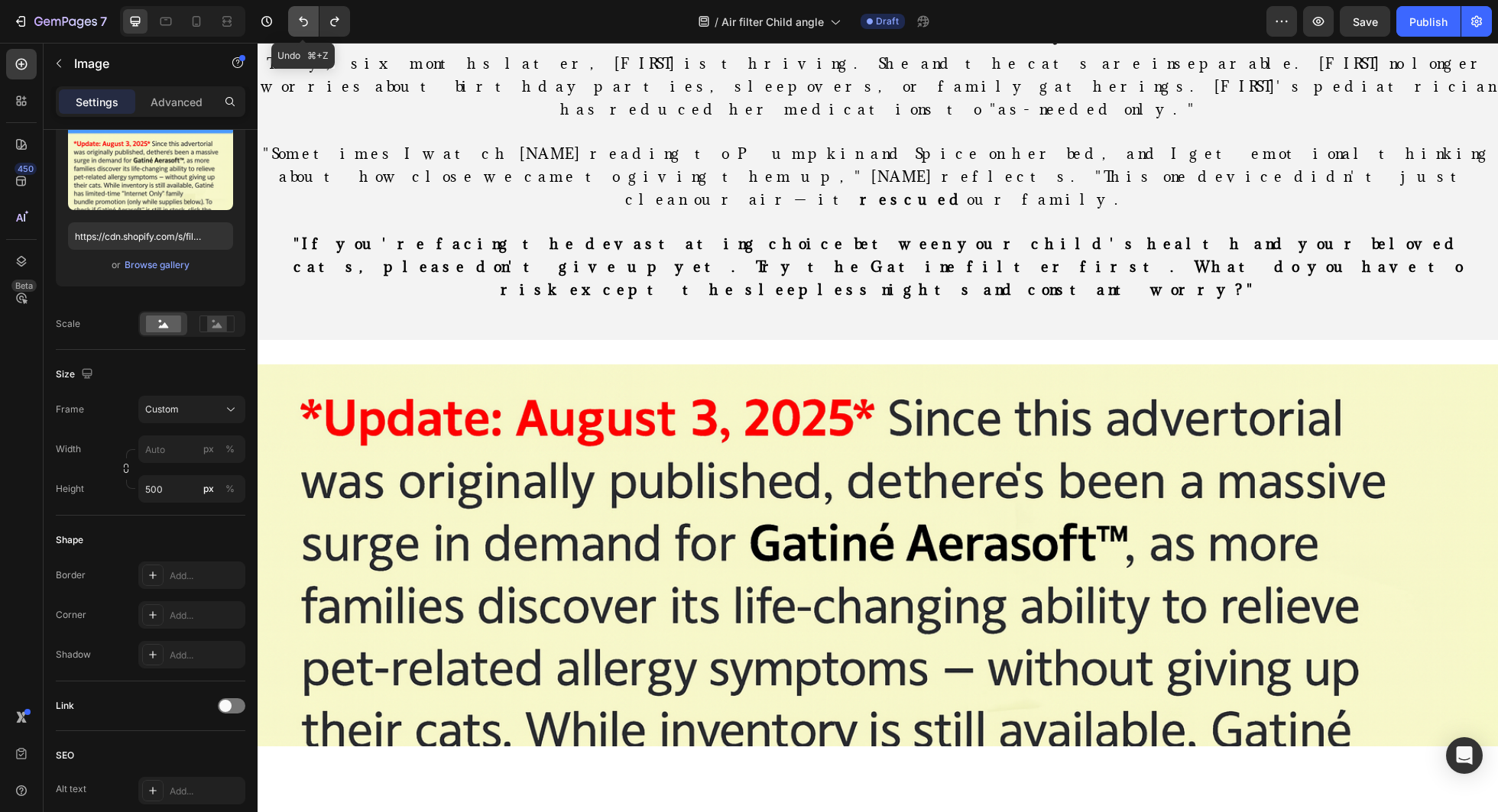 click 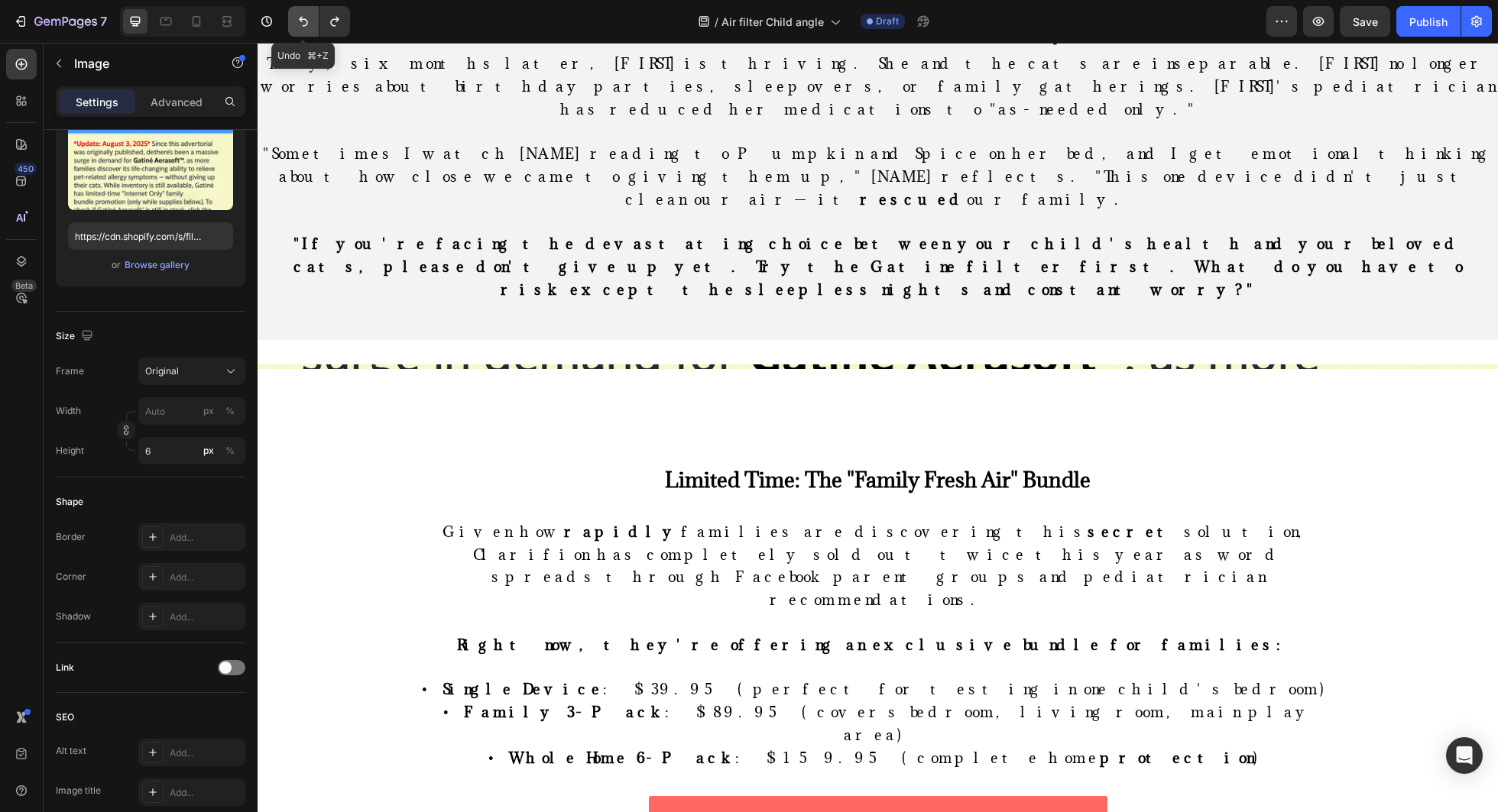 click 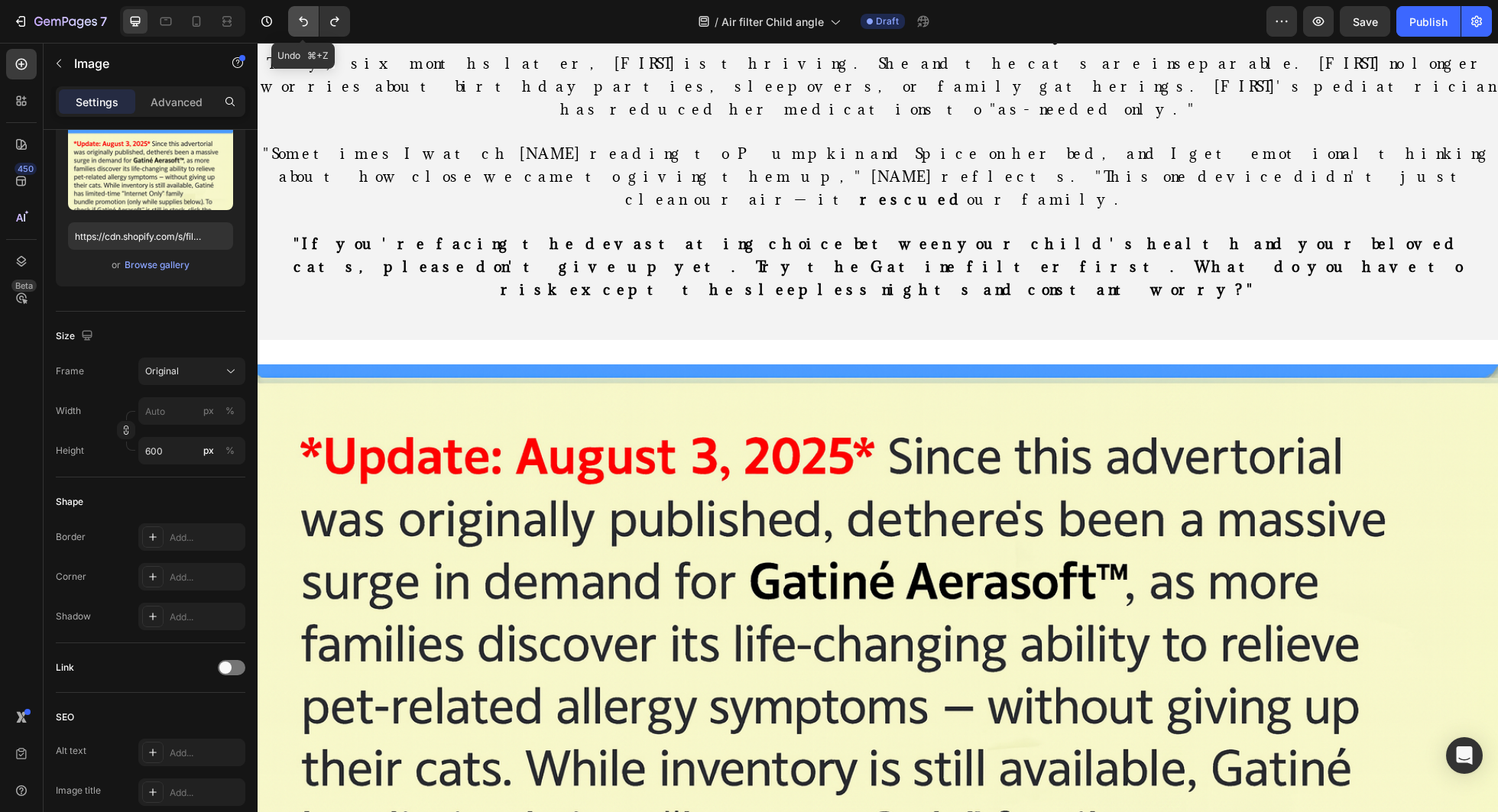 click 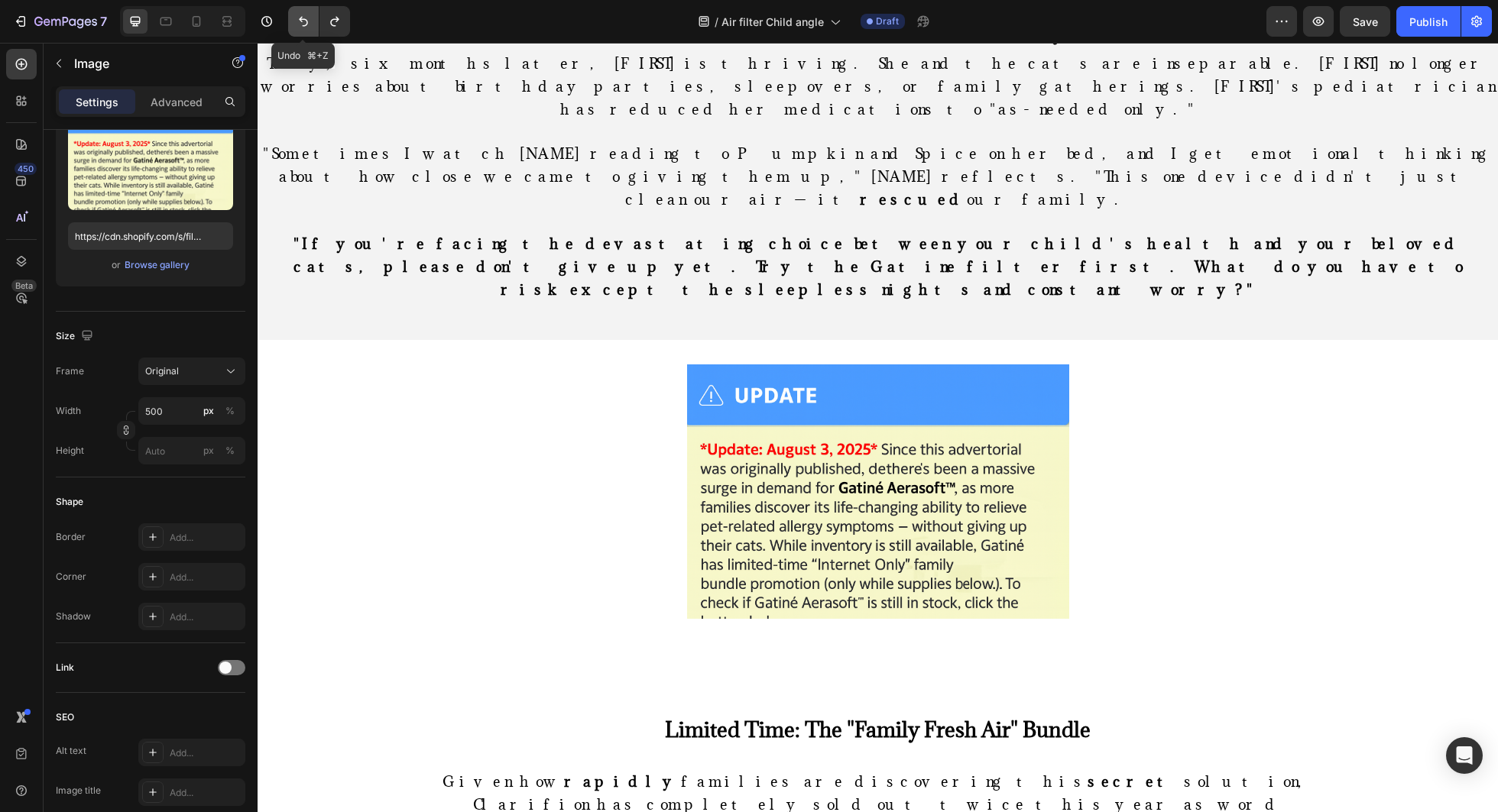 click 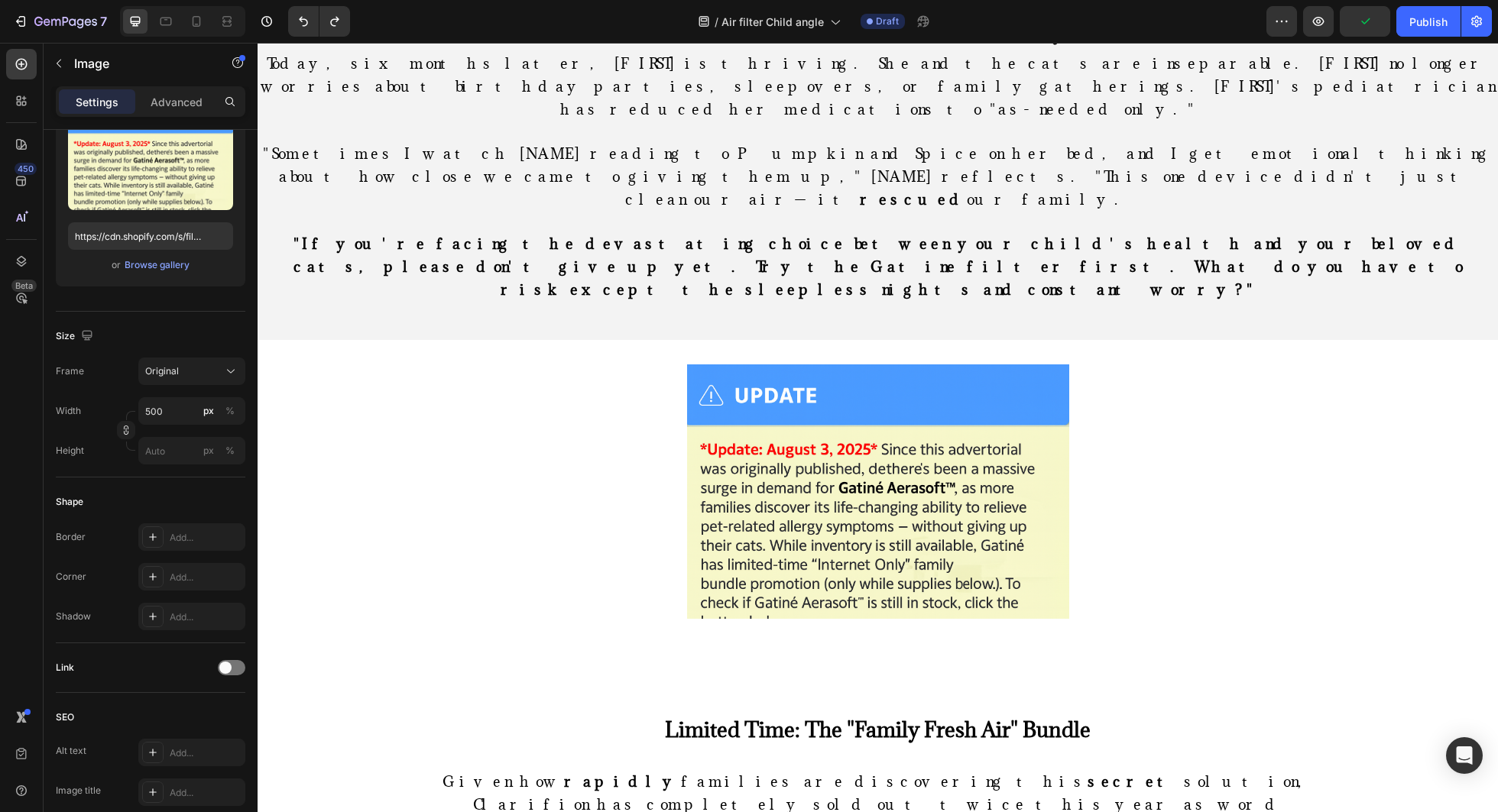 click at bounding box center (878, 491) 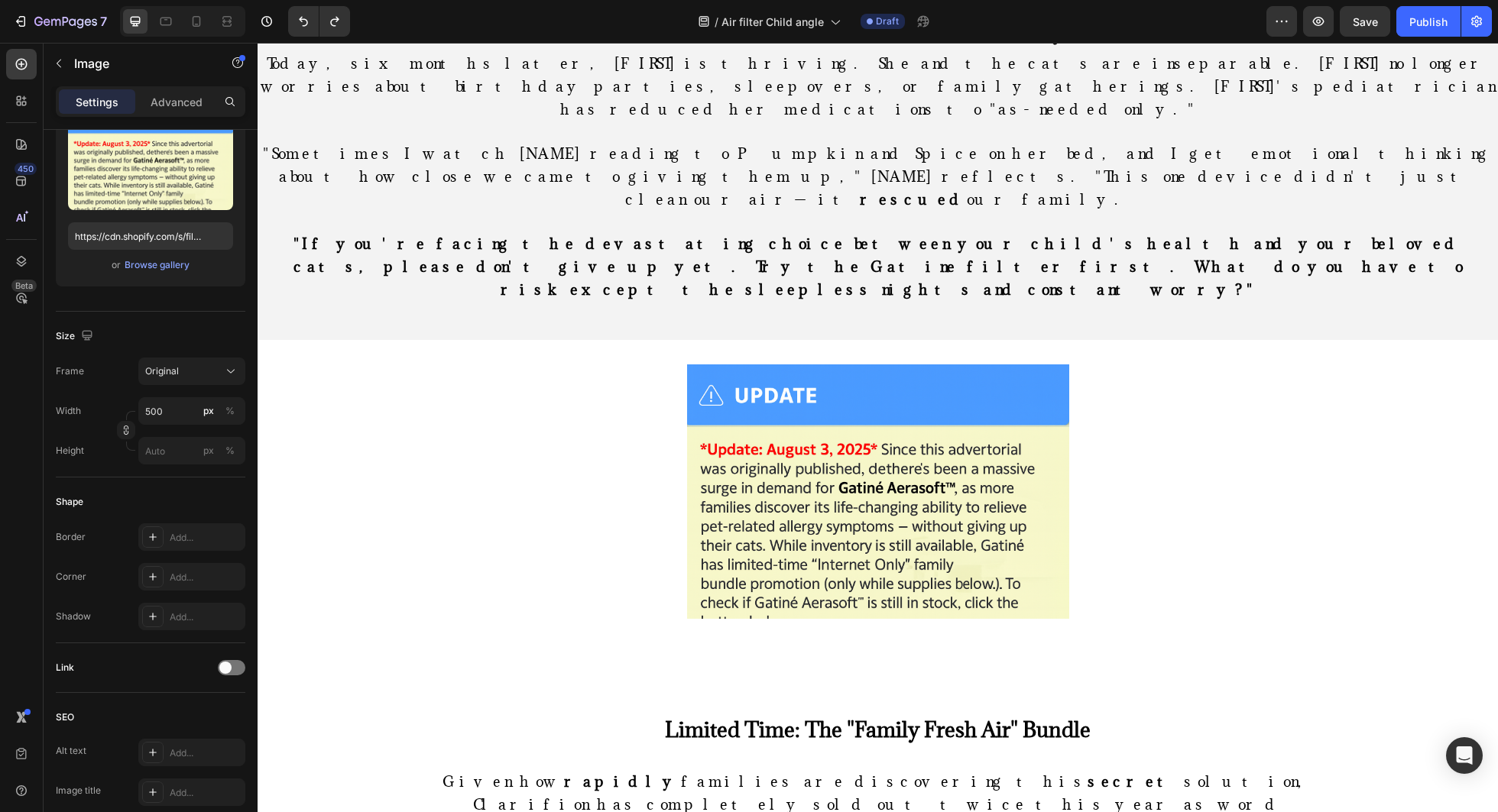 click at bounding box center (878, 491) 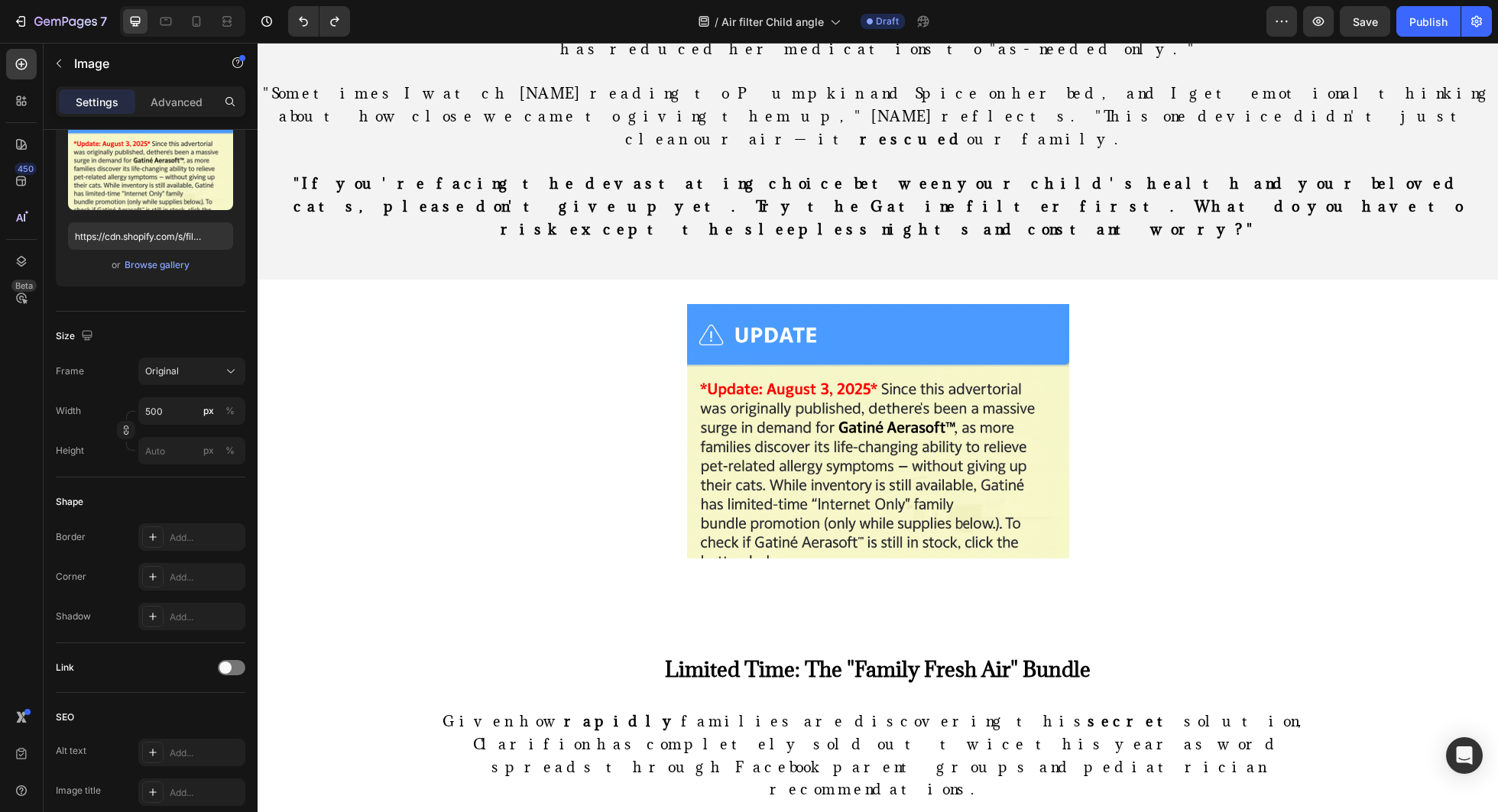 scroll, scrollTop: 10134, scrollLeft: 0, axis: vertical 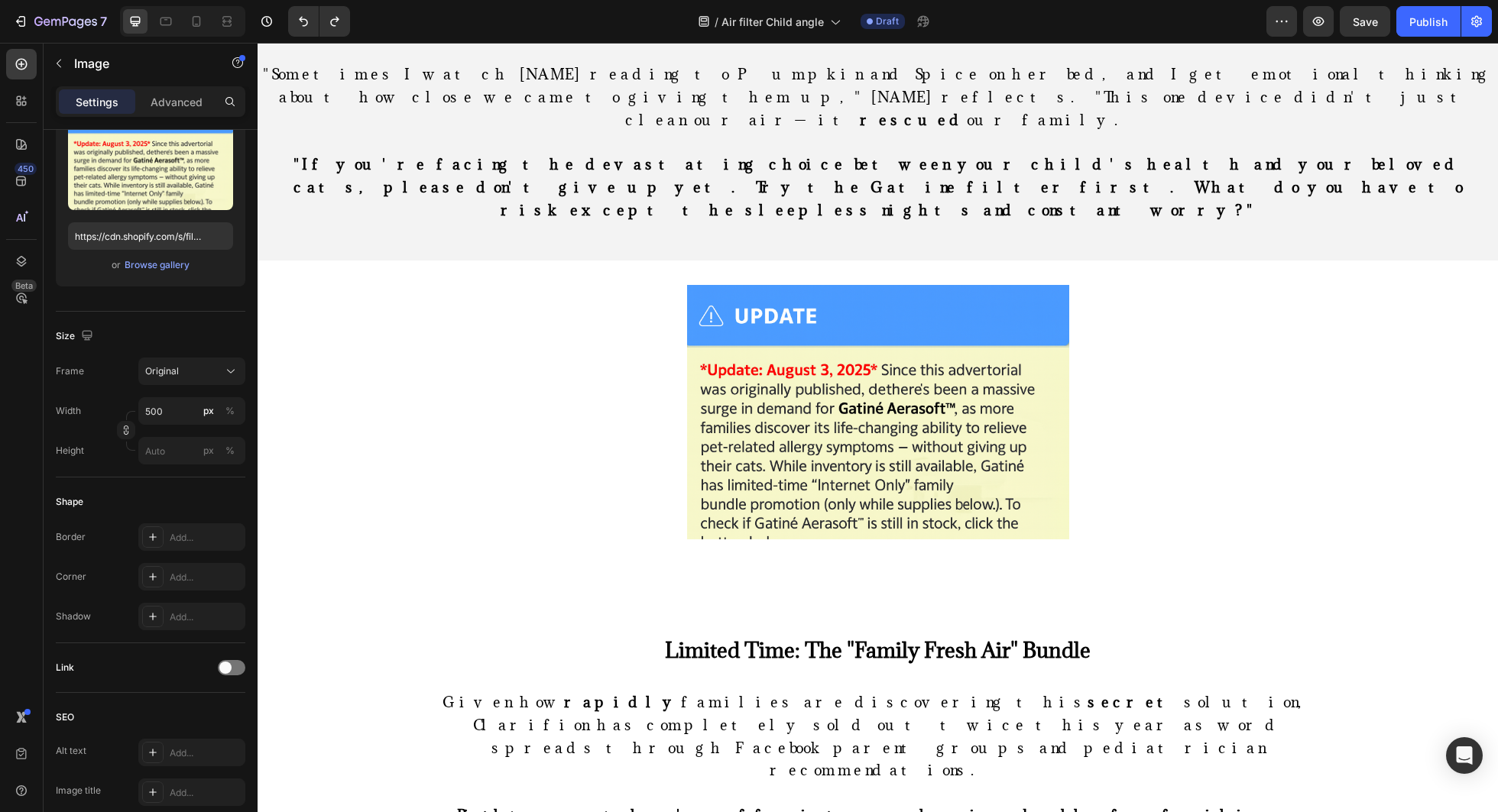 click at bounding box center [878, 412] 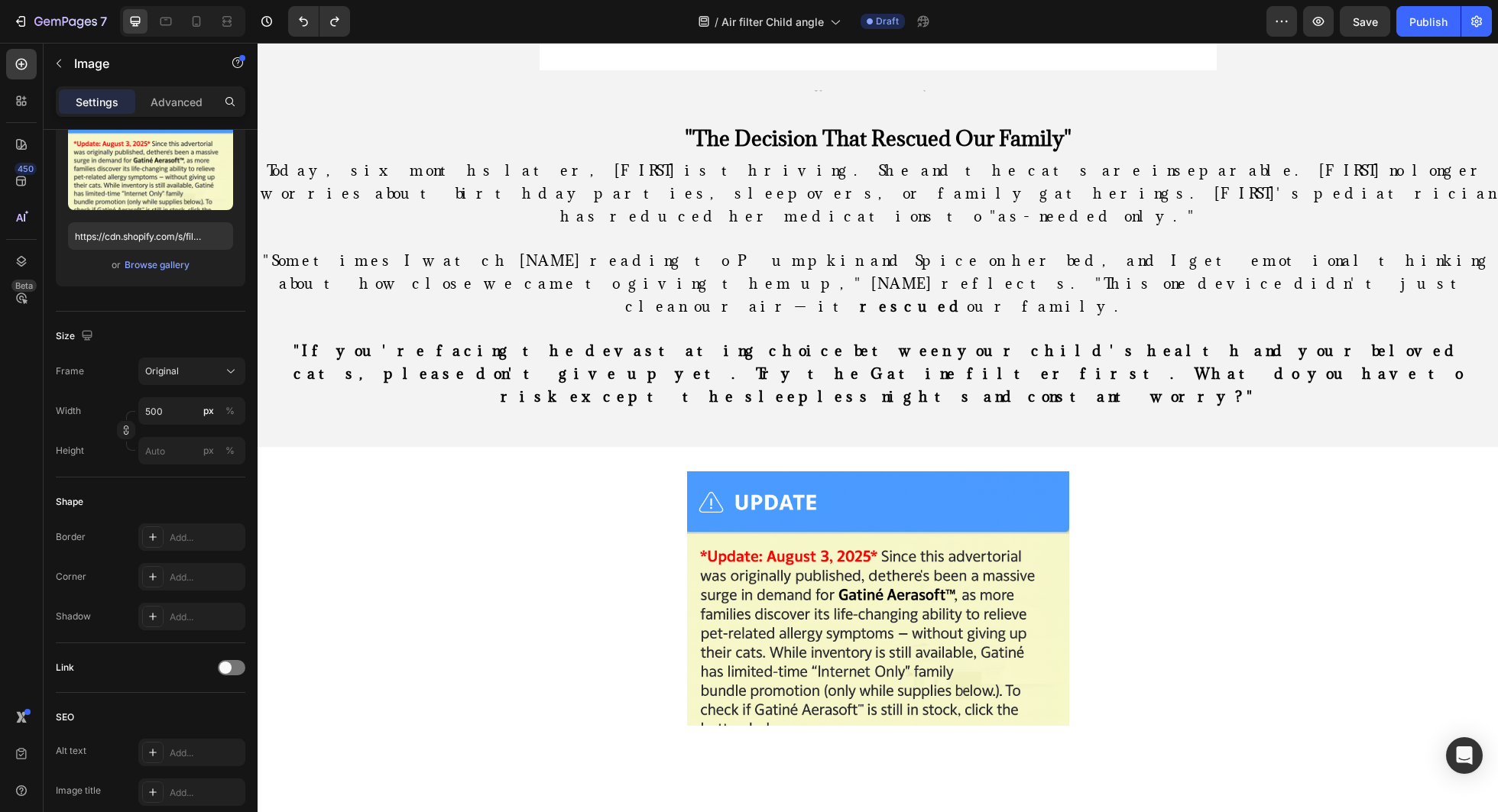 scroll, scrollTop: 9930, scrollLeft: 0, axis: vertical 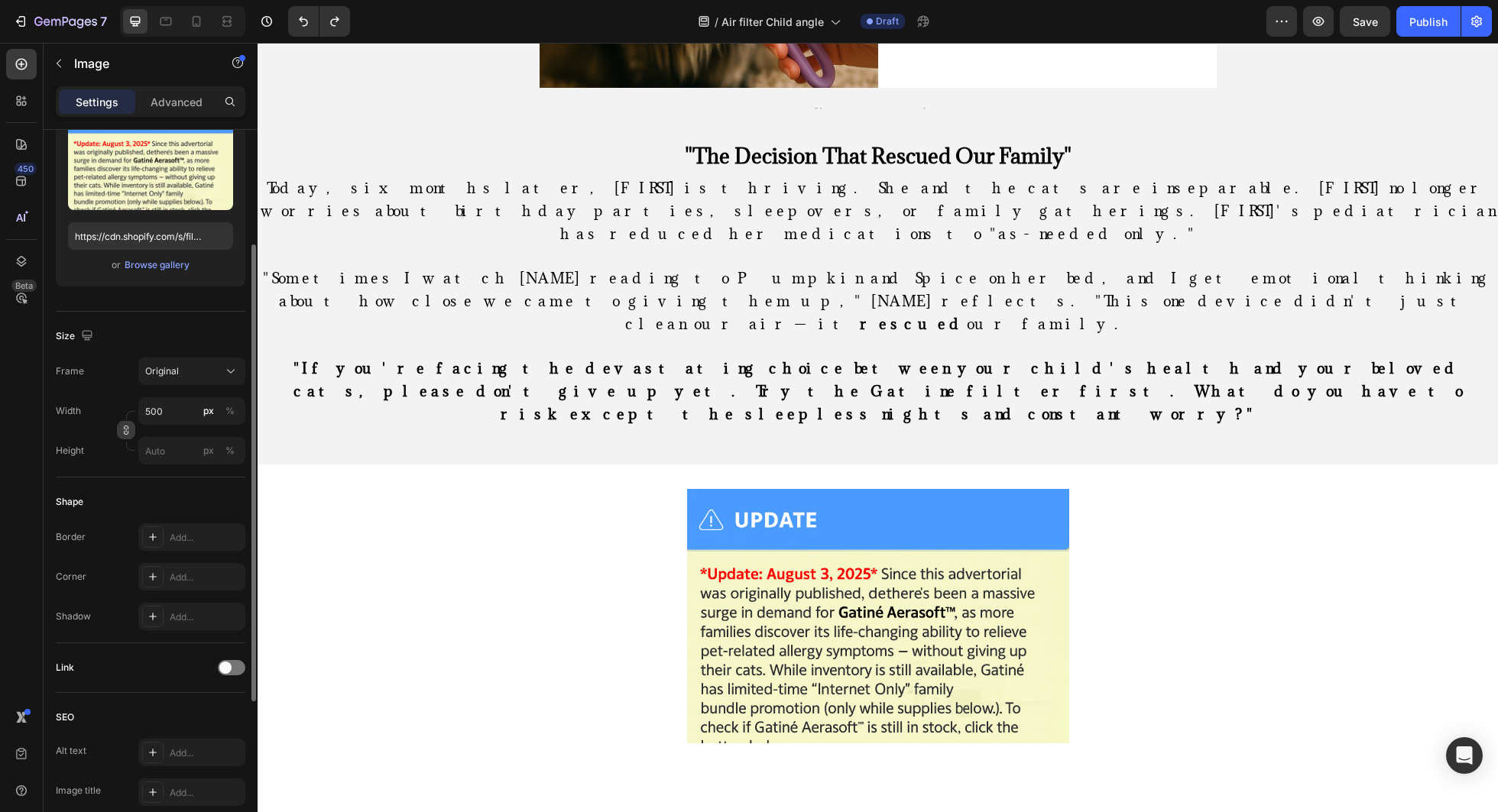 click 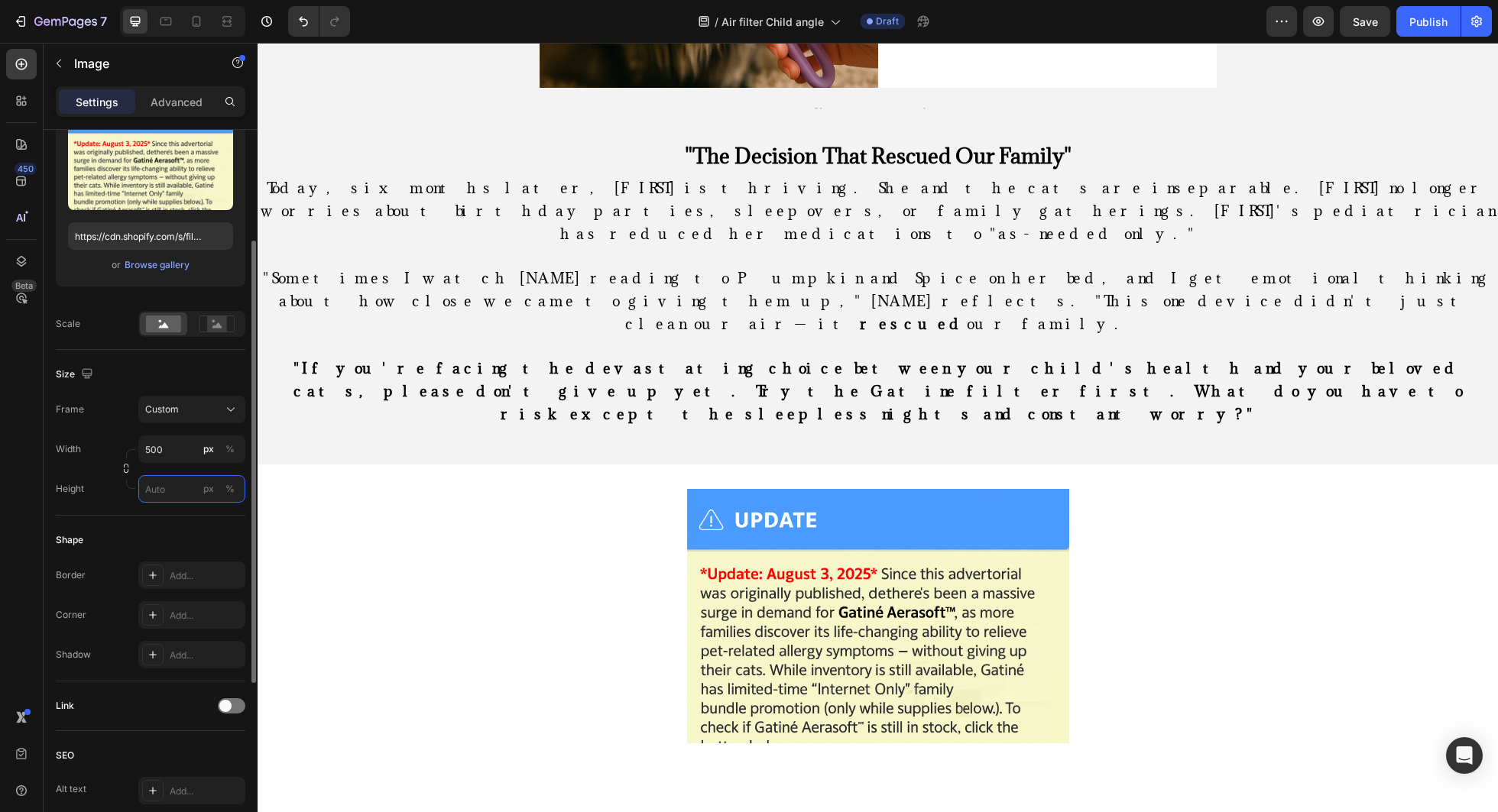 click on "px %" at bounding box center [192, 489] 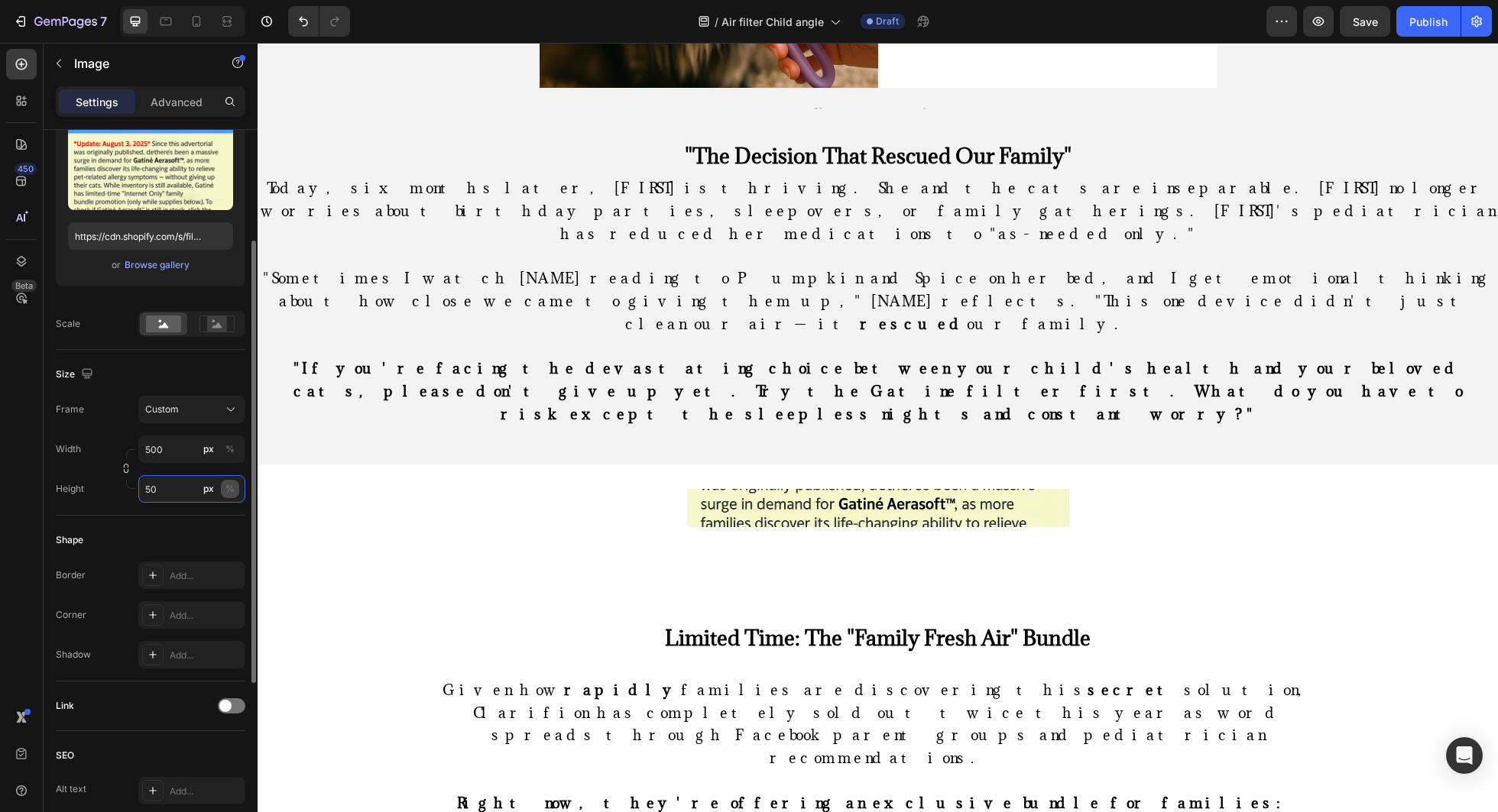 type on "5" 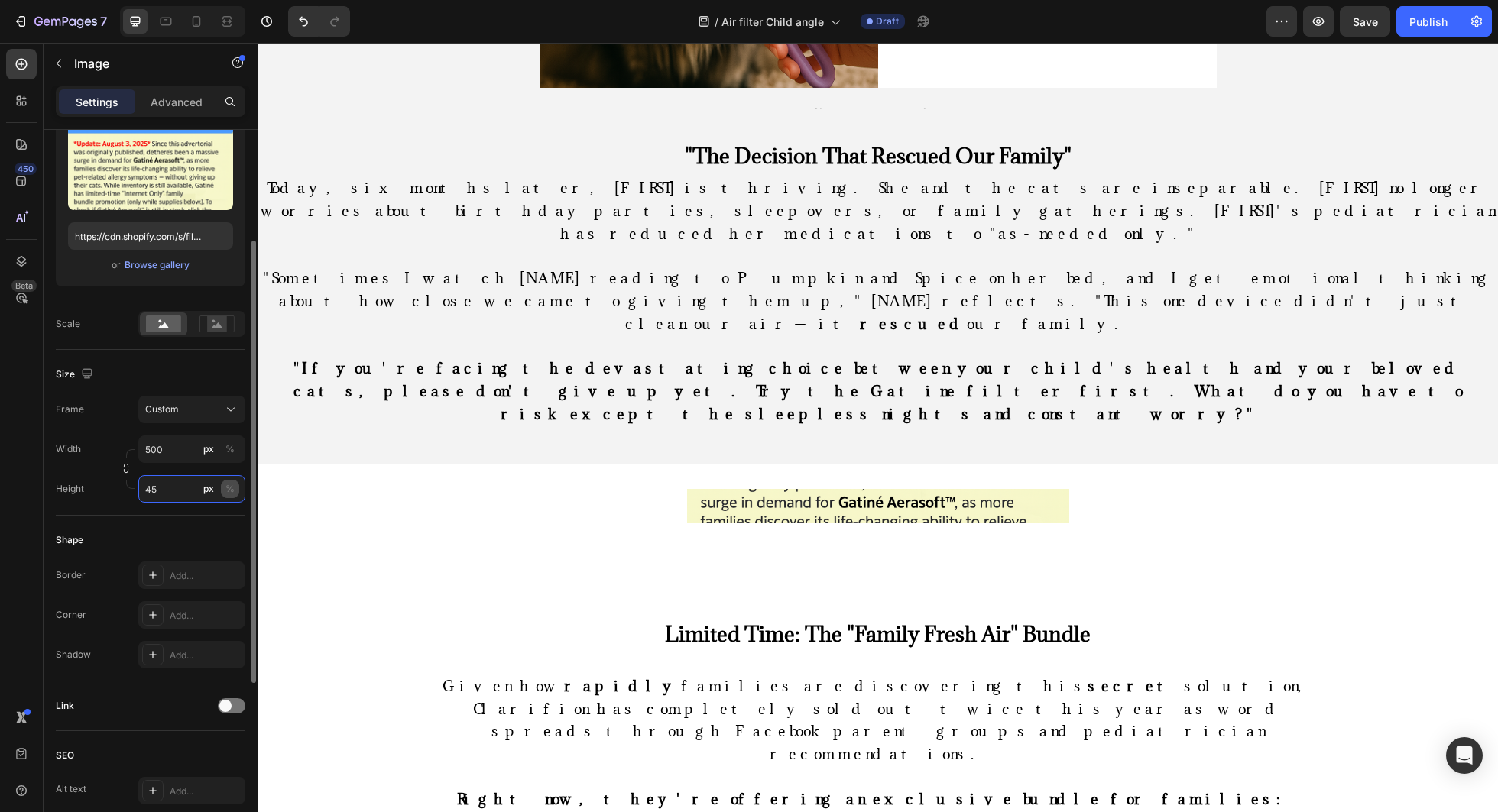 type on "4" 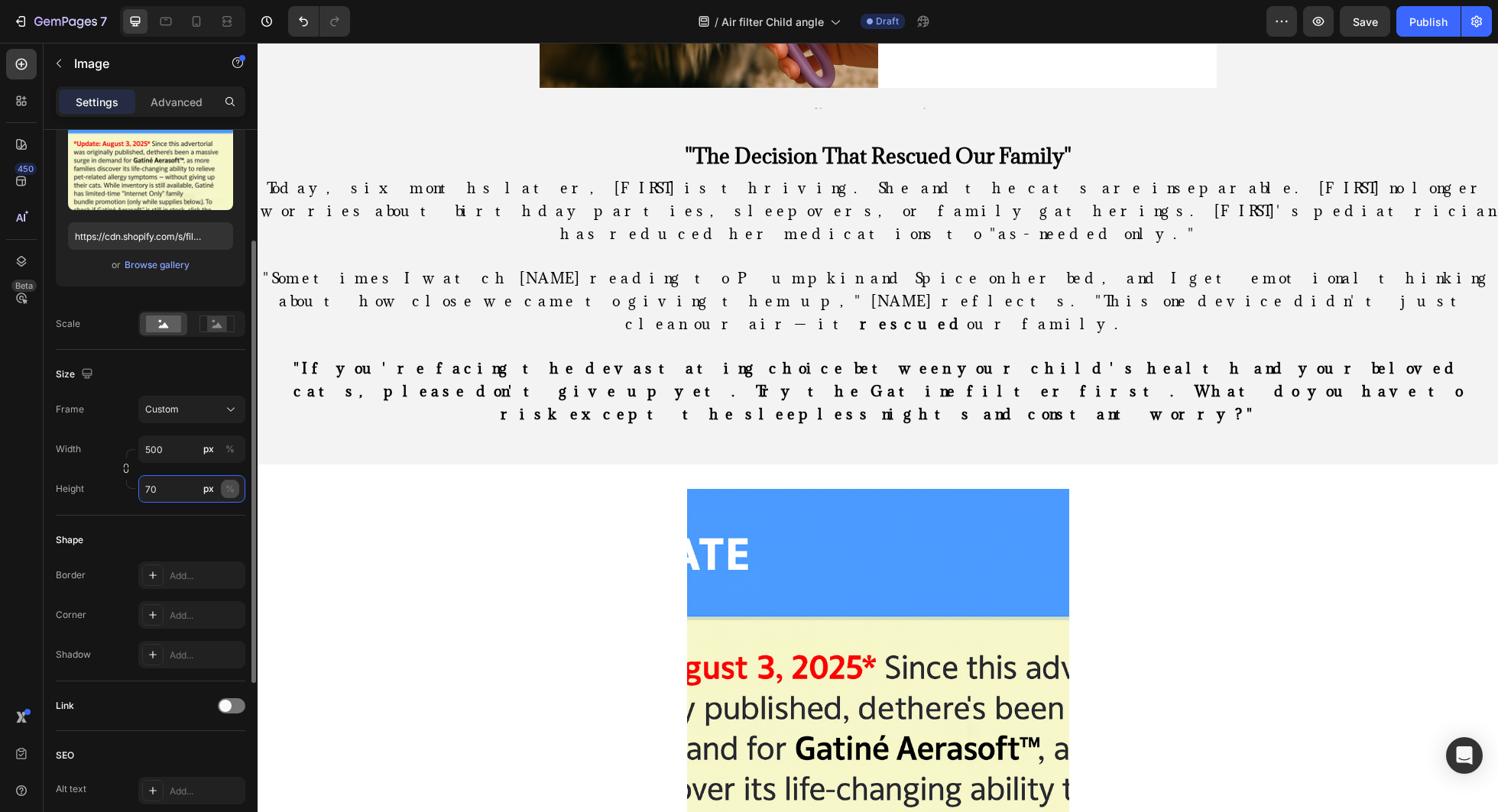 type on "7" 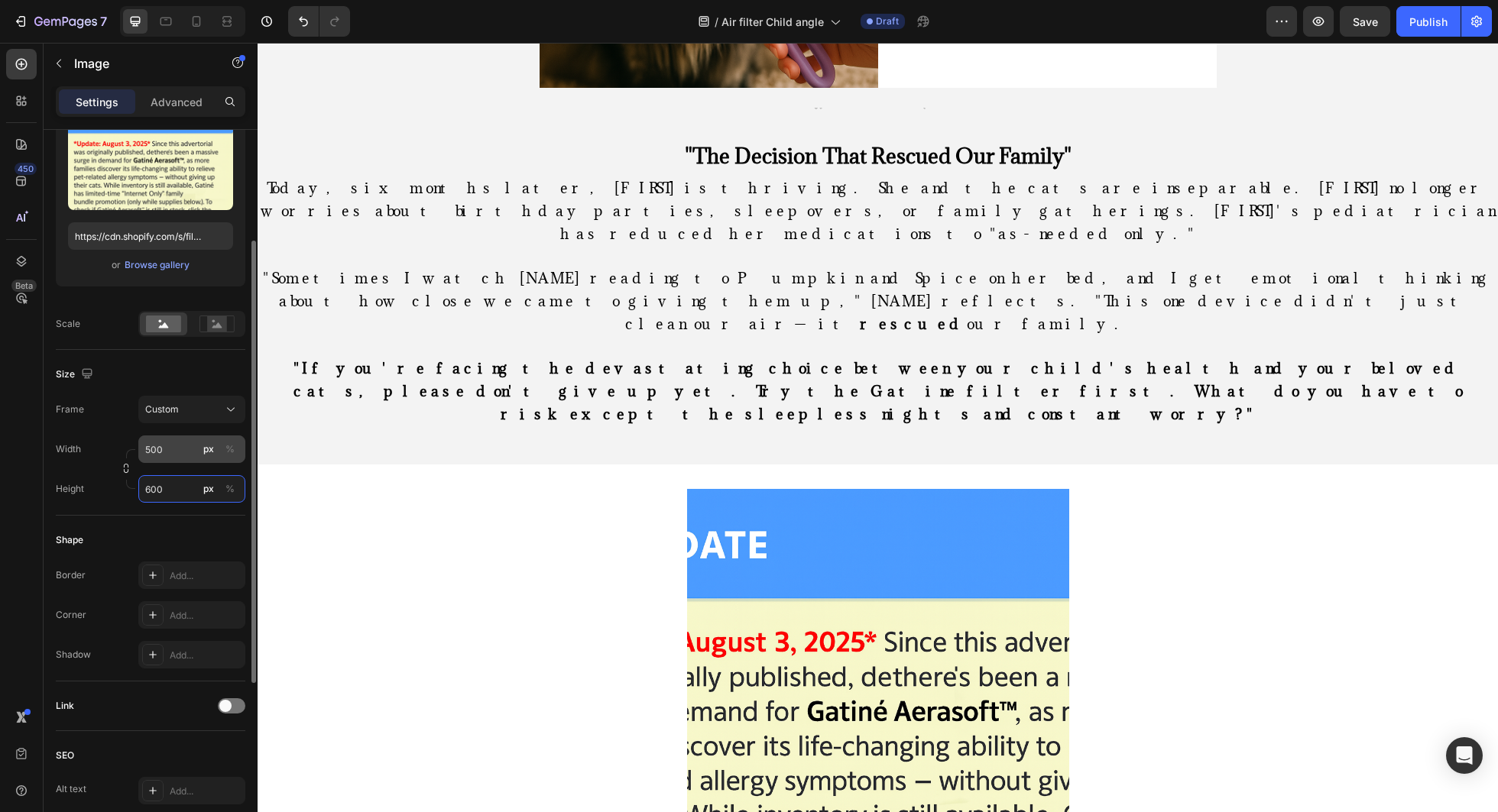 type on "600" 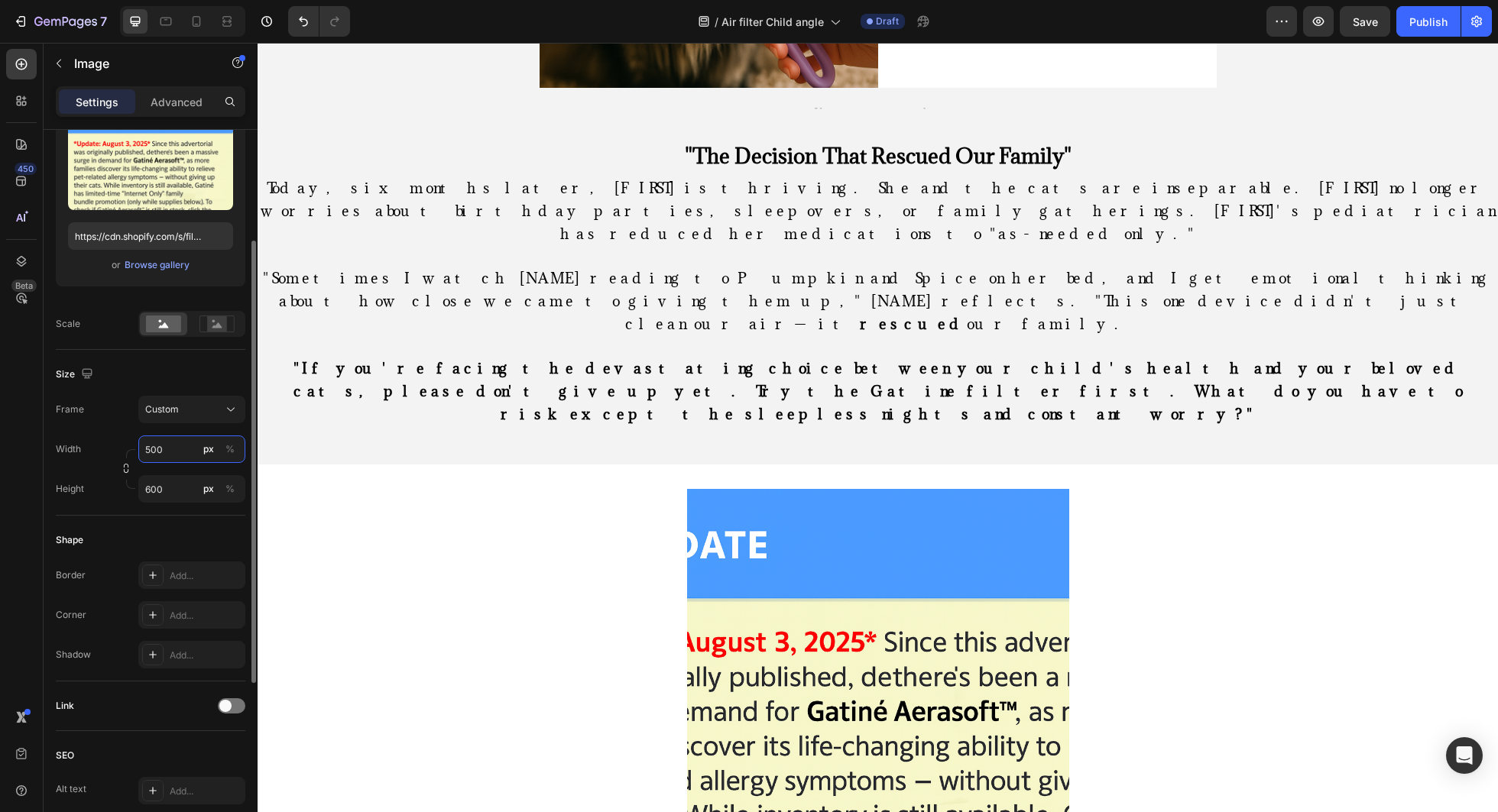 click on "500" at bounding box center (192, 449) 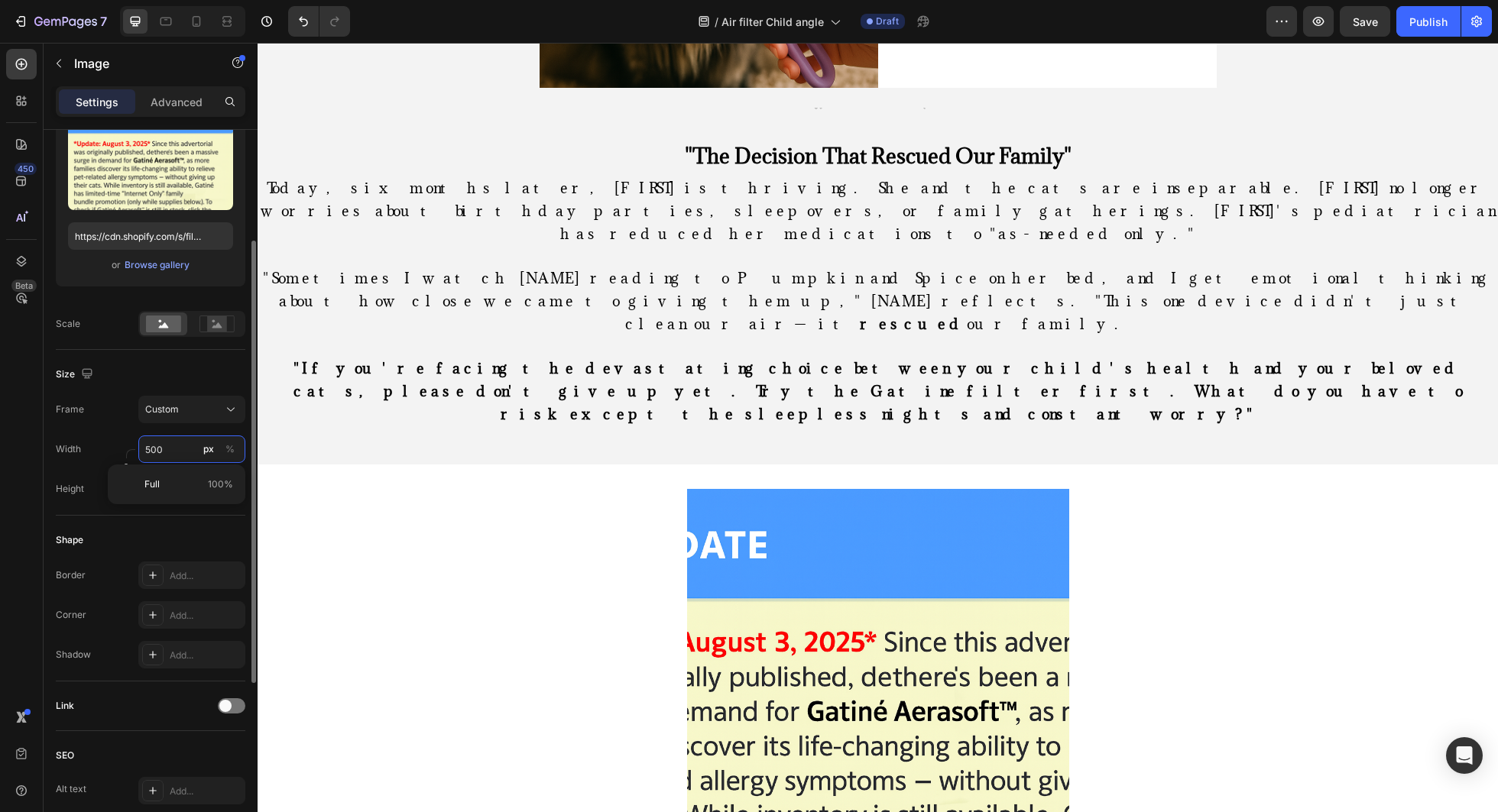 click on "500" at bounding box center (192, 449) 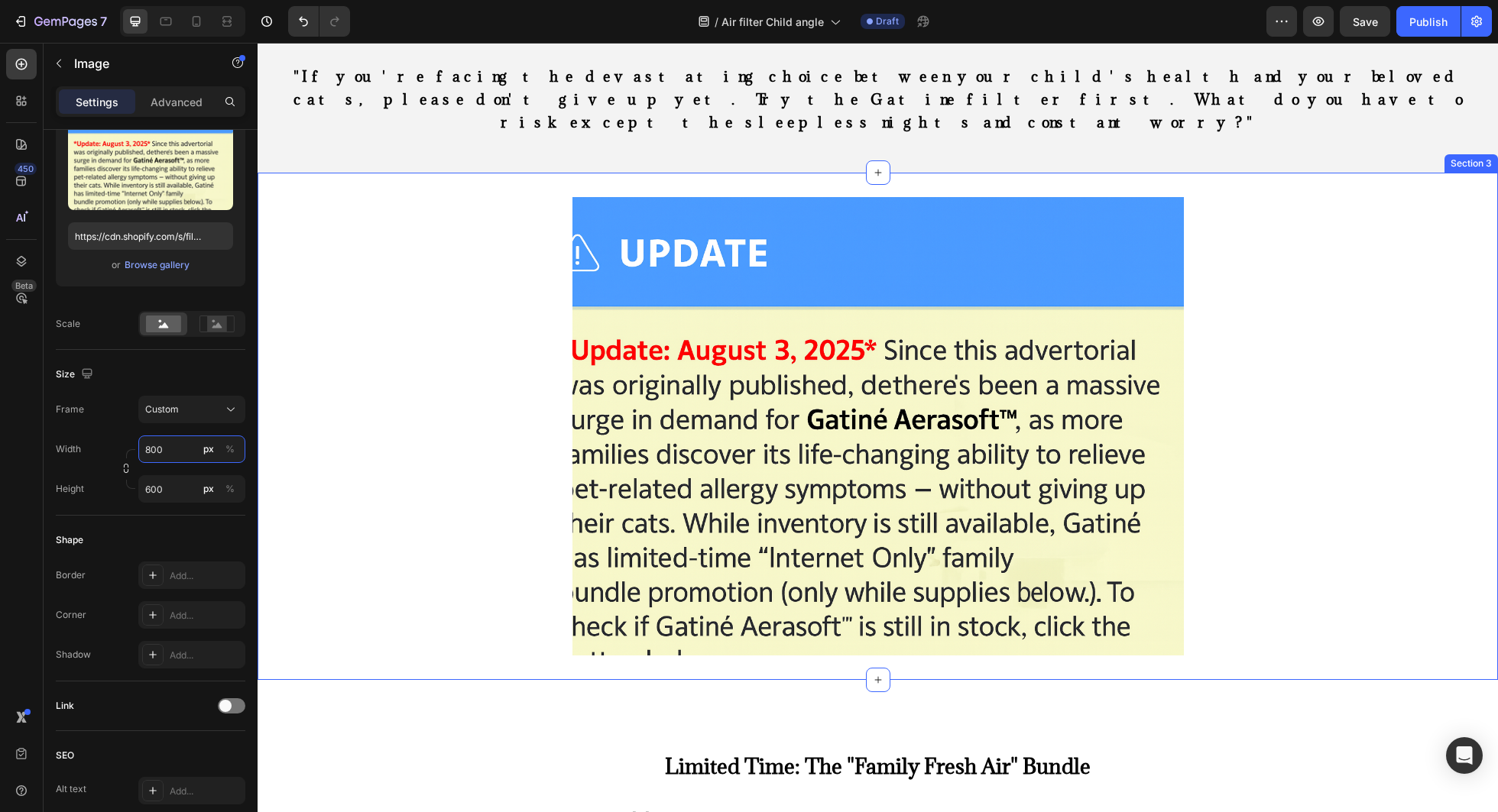 scroll, scrollTop: 10219, scrollLeft: 0, axis: vertical 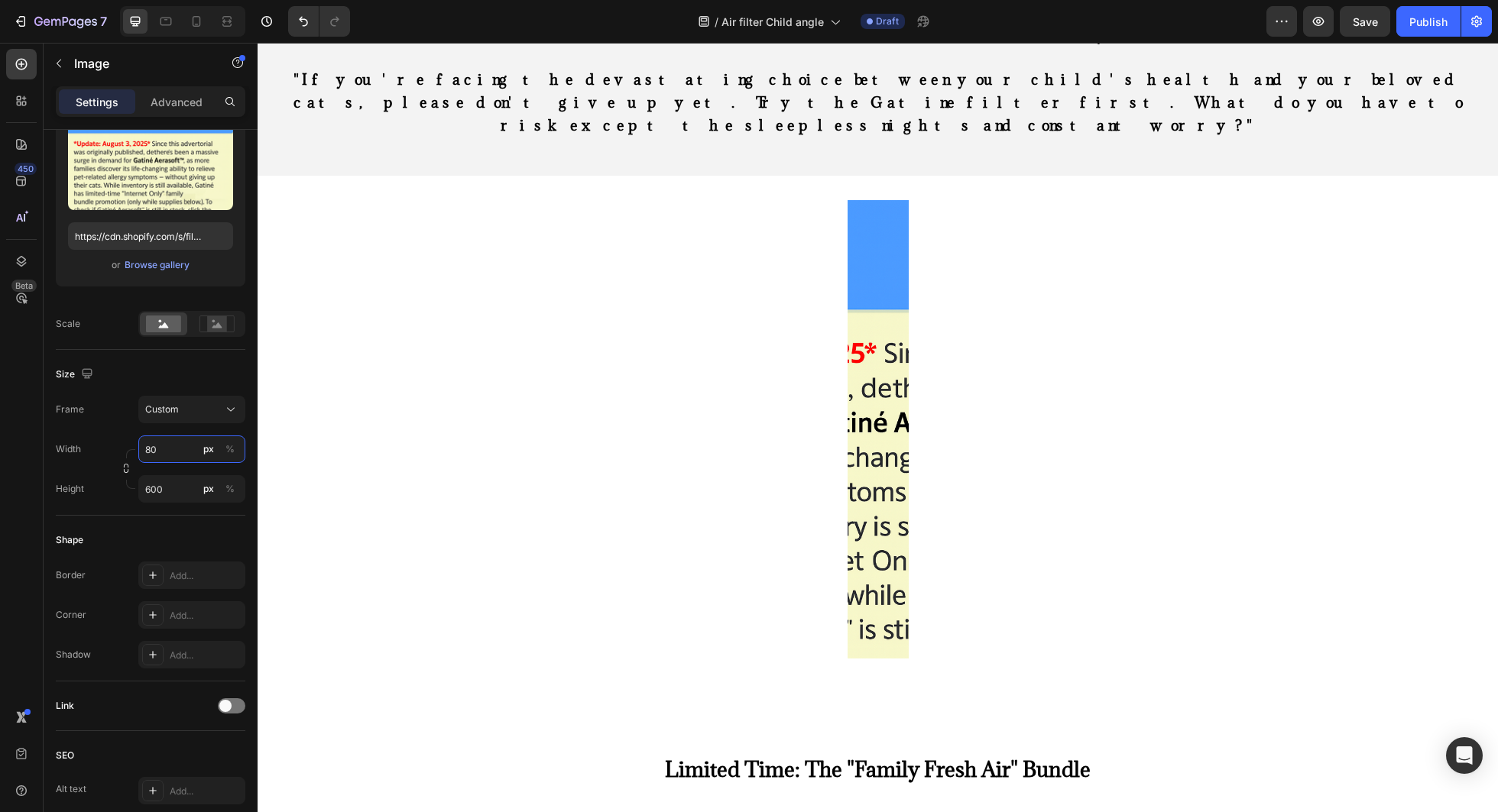 type on "8" 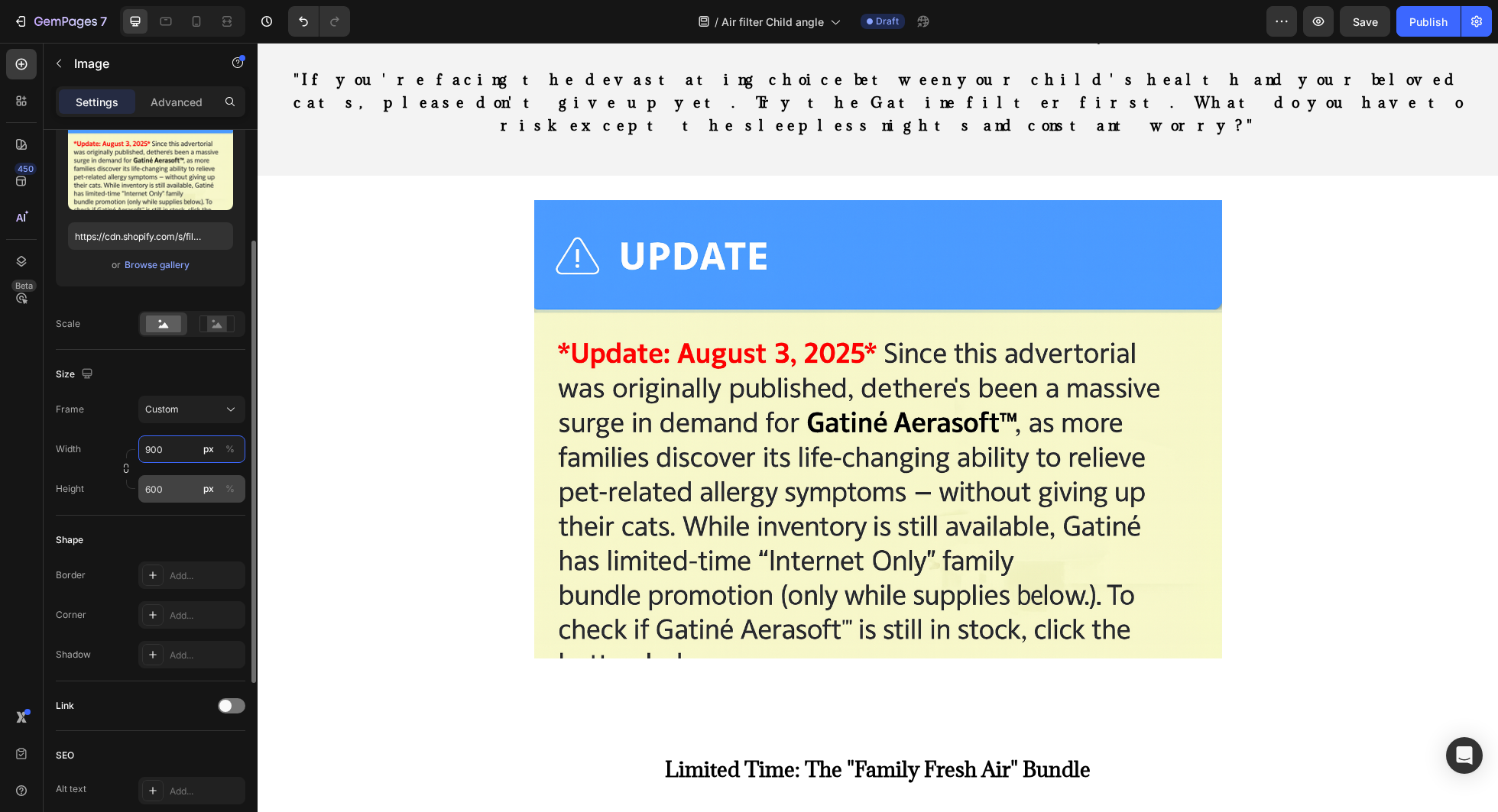type on "900" 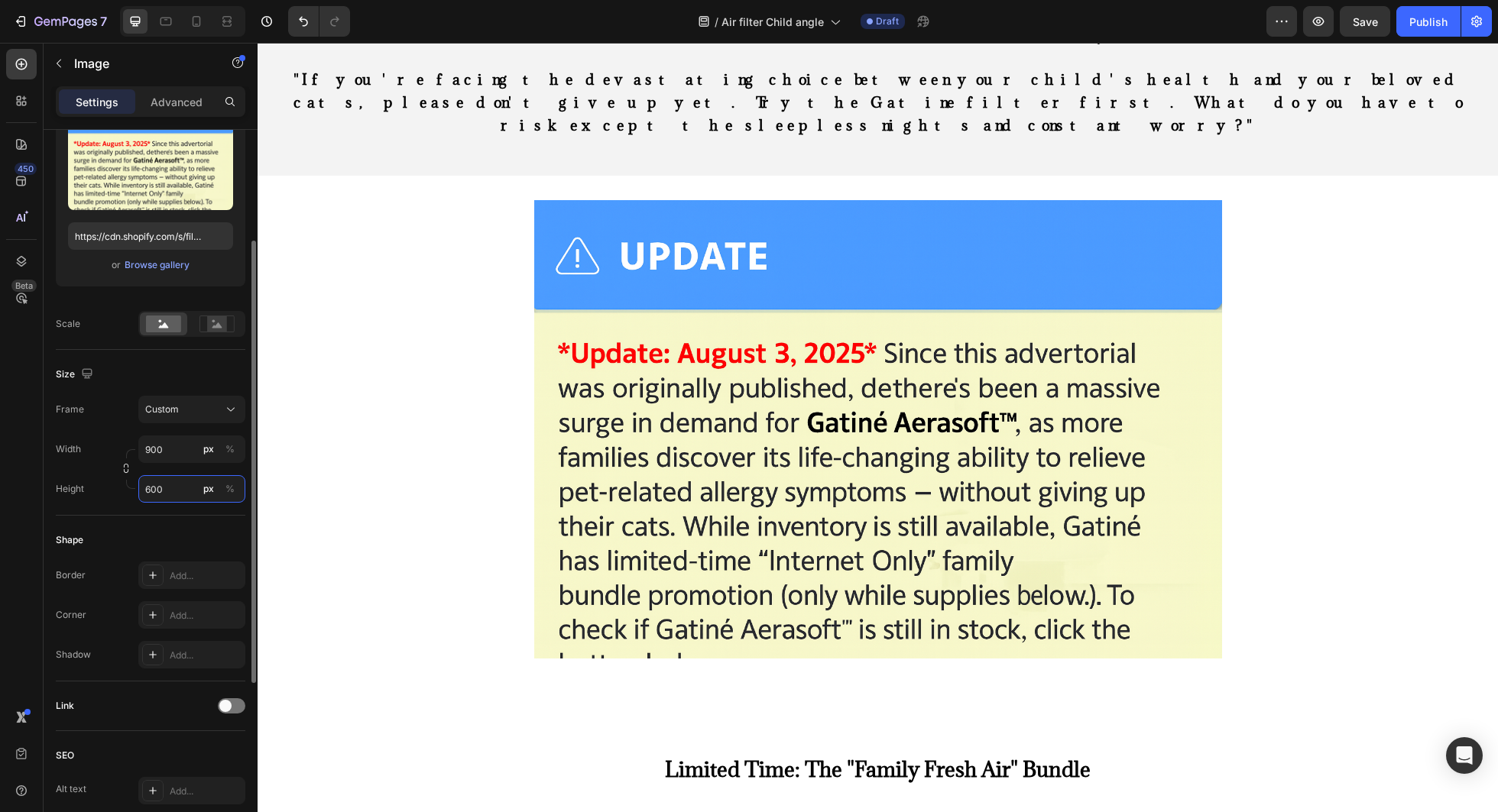 click on "600" at bounding box center [192, 489] 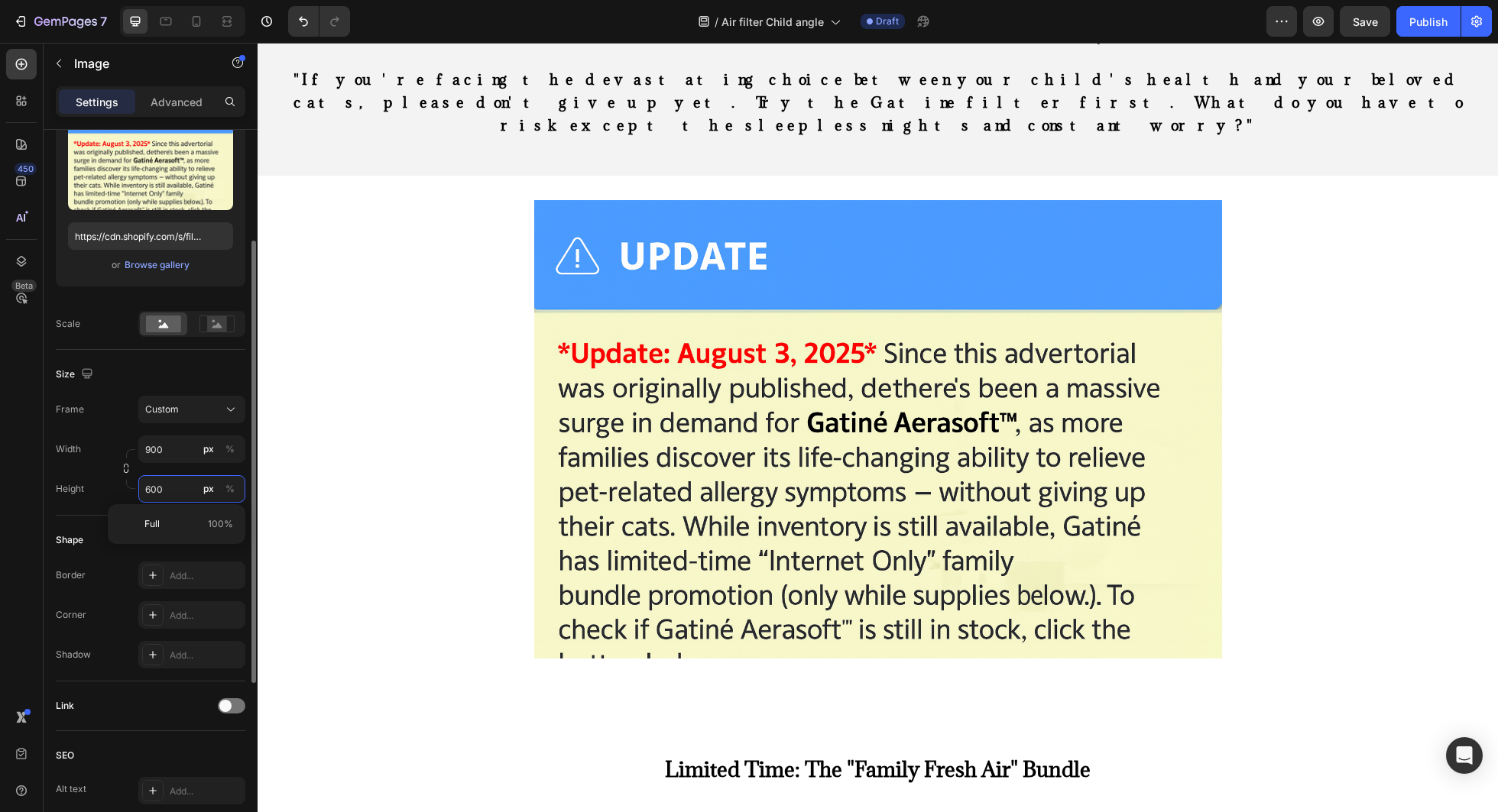 click on "600" at bounding box center [192, 489] 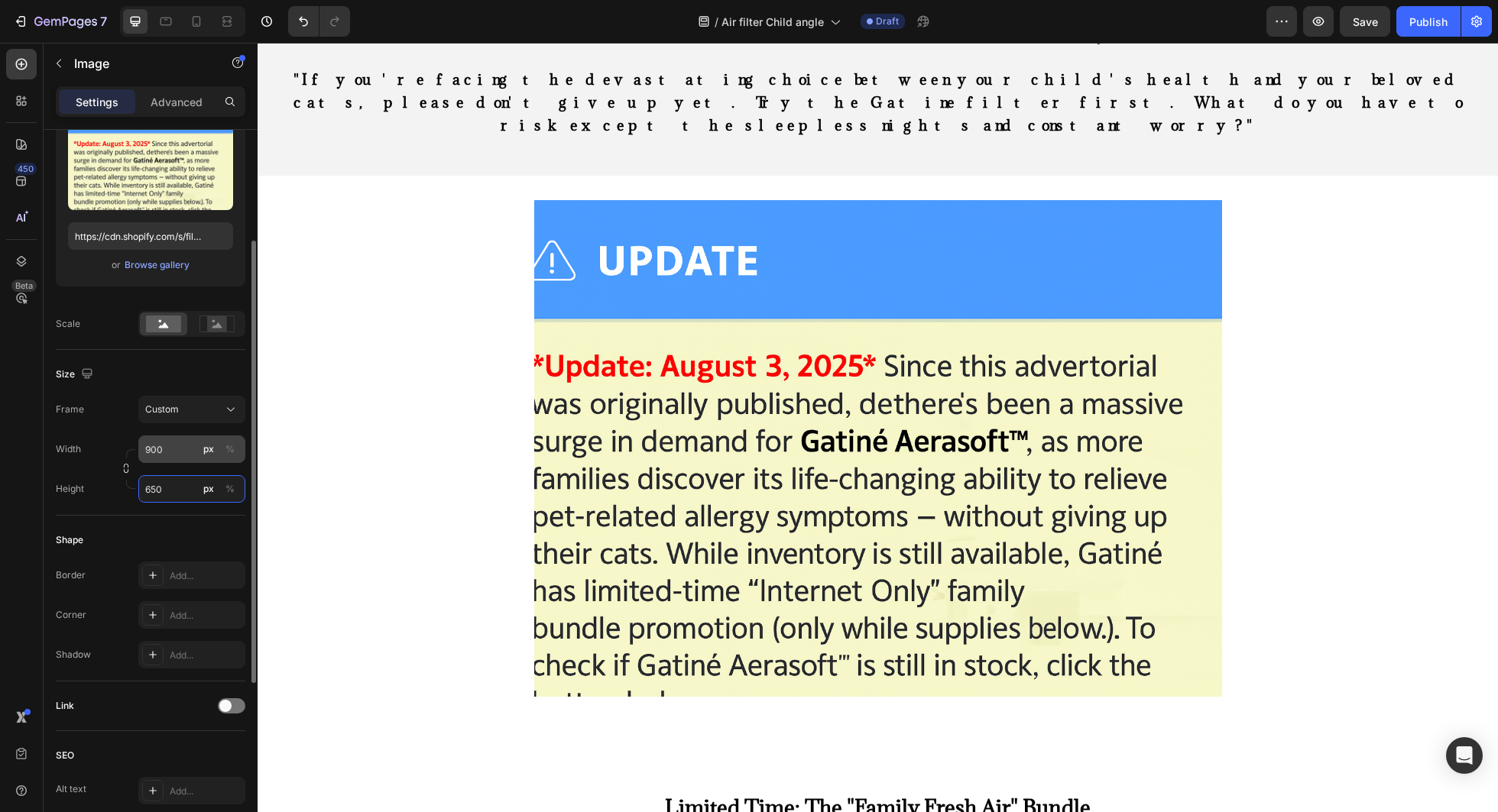 type on "650" 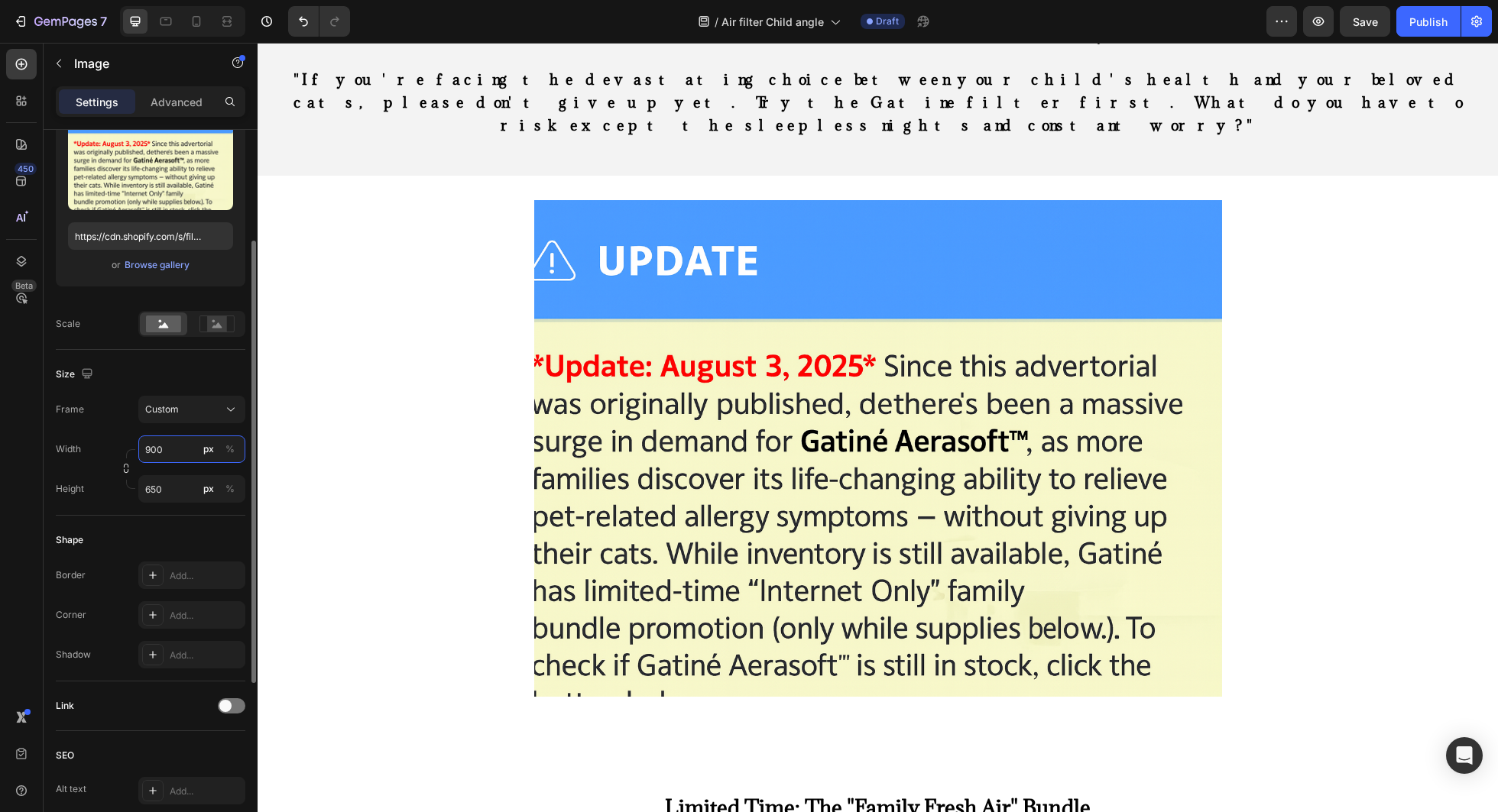 click on "900" at bounding box center (192, 449) 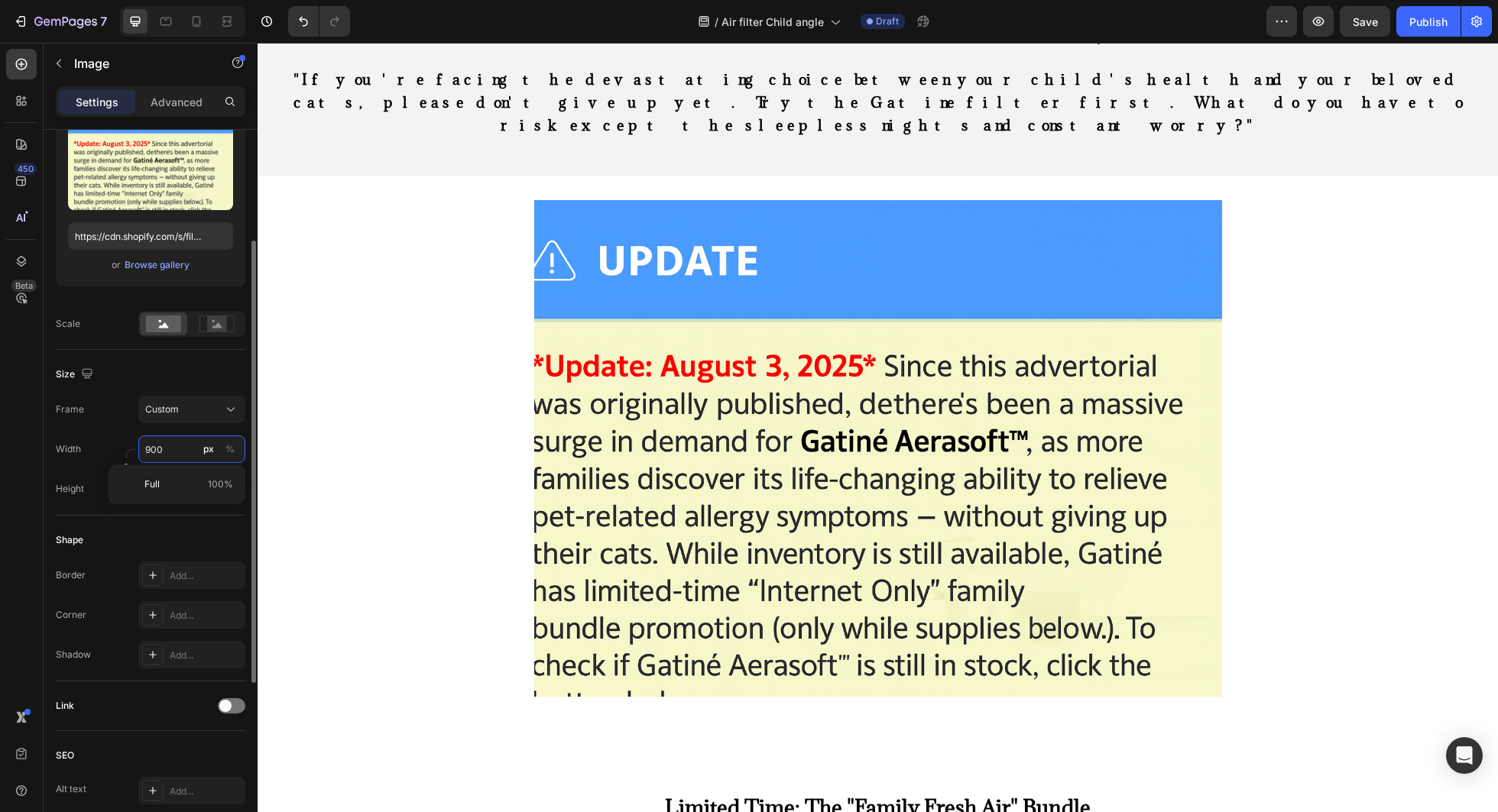 click on "900" at bounding box center (192, 449) 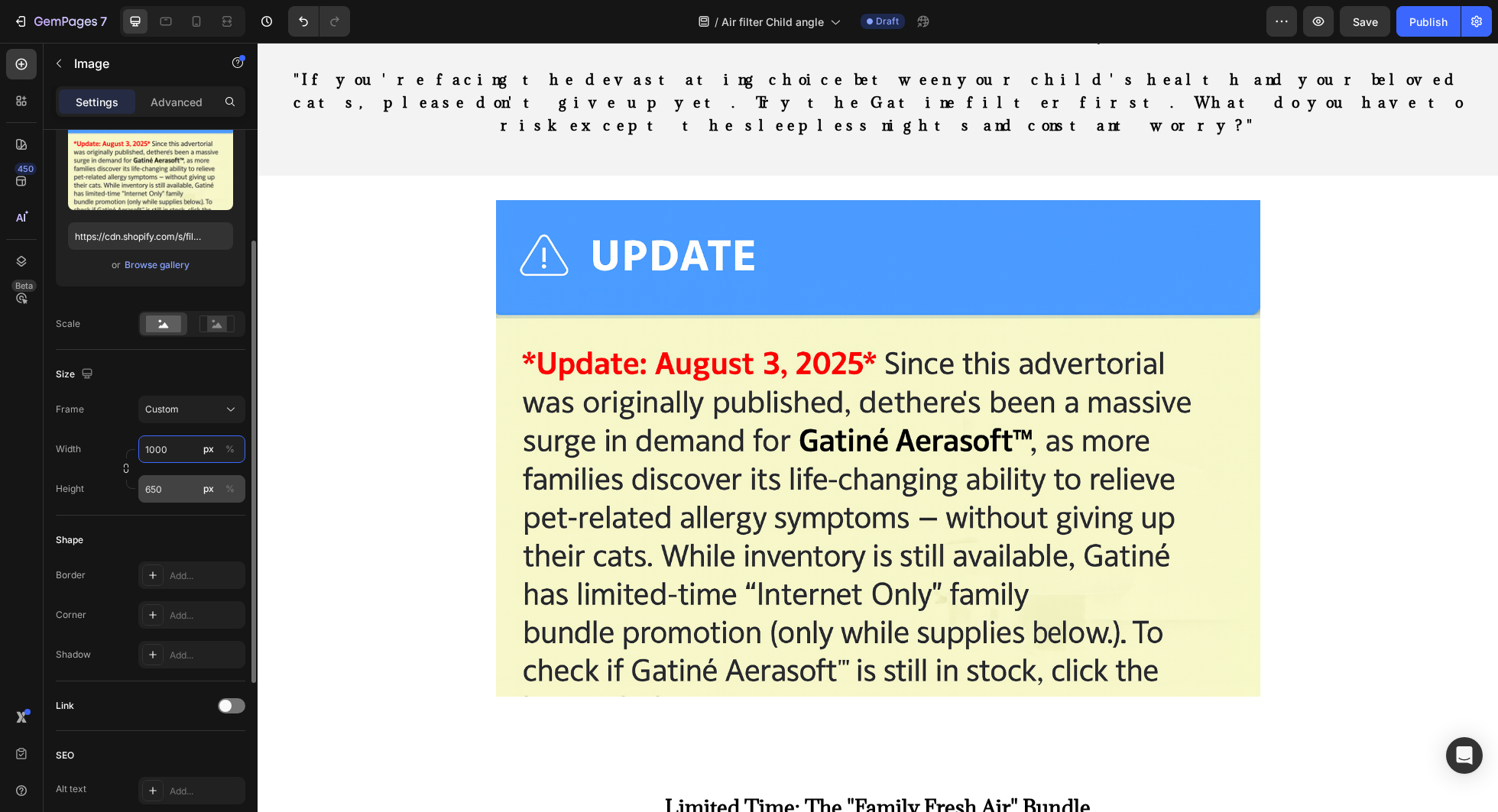 type on "1000" 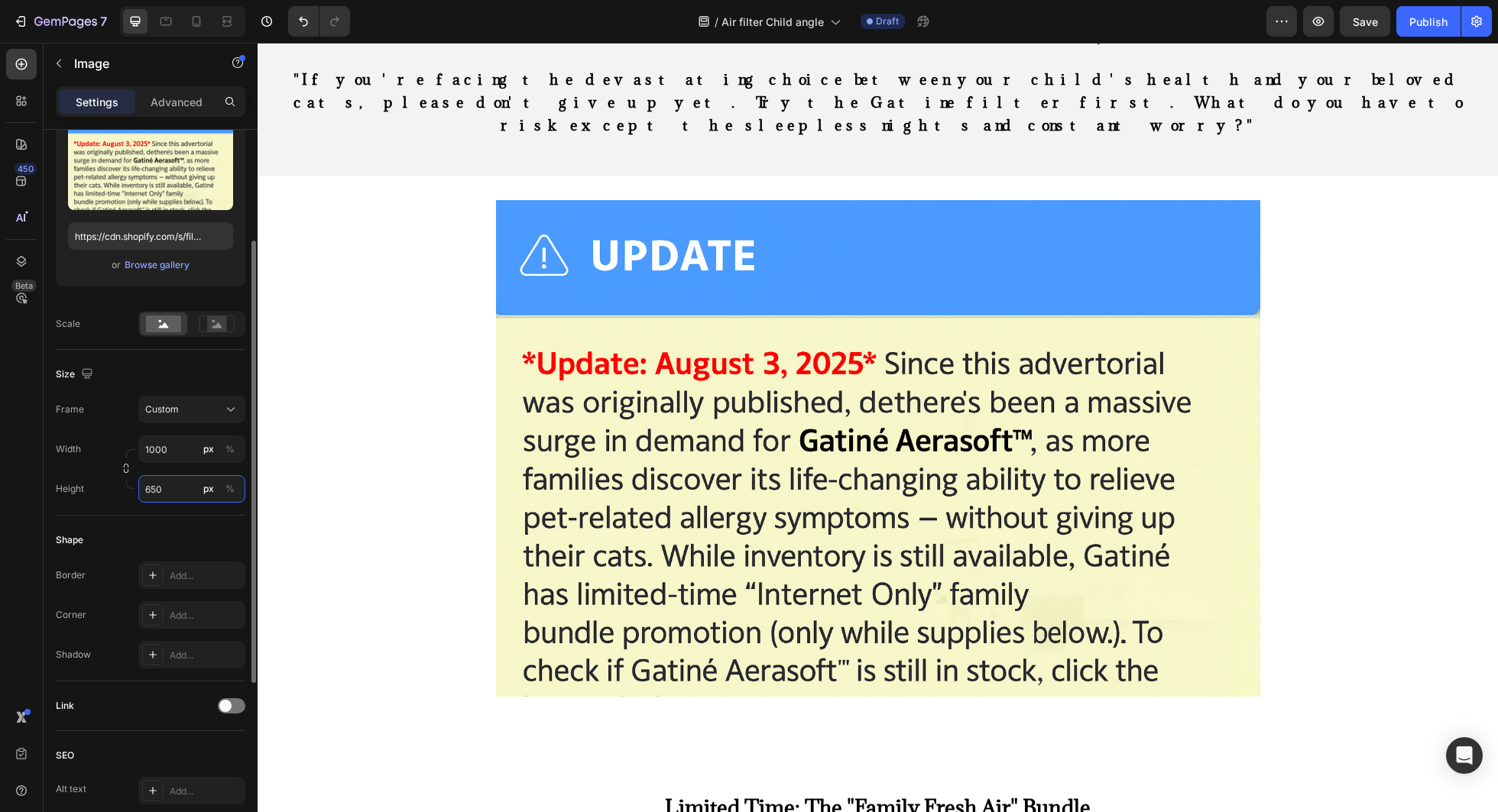 click on "650" at bounding box center (192, 489) 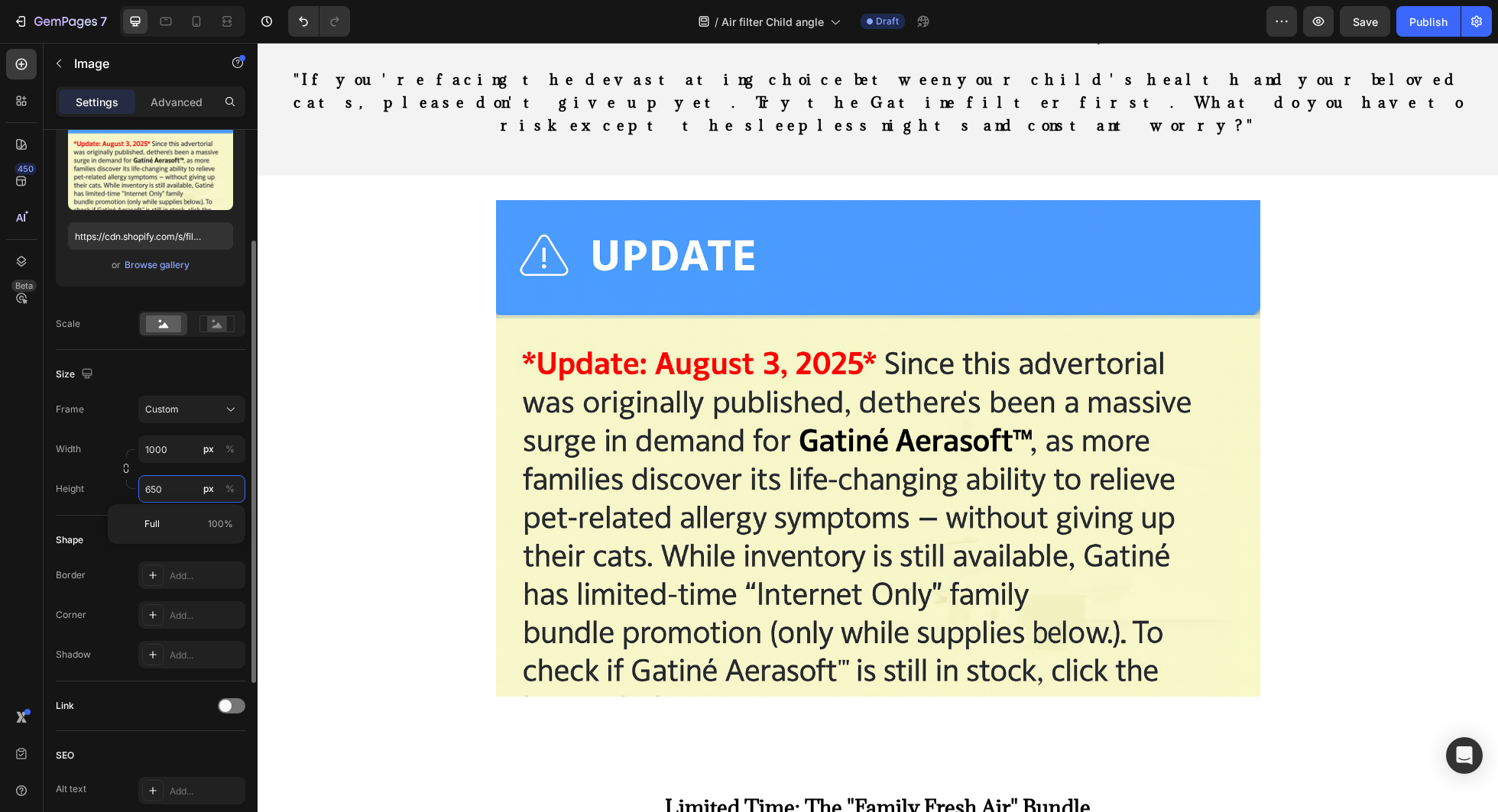 click on "650" at bounding box center (192, 489) 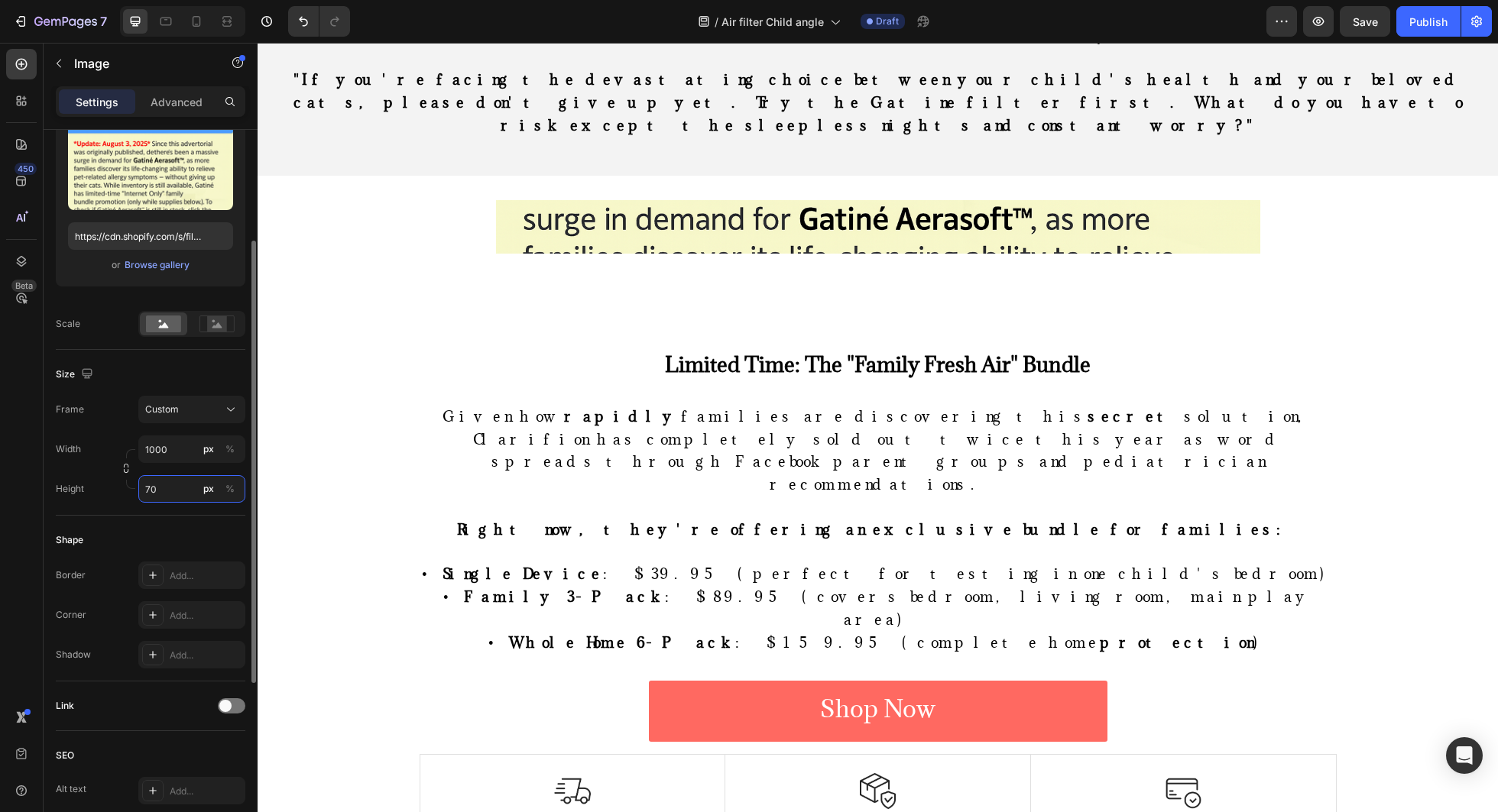 type on "7" 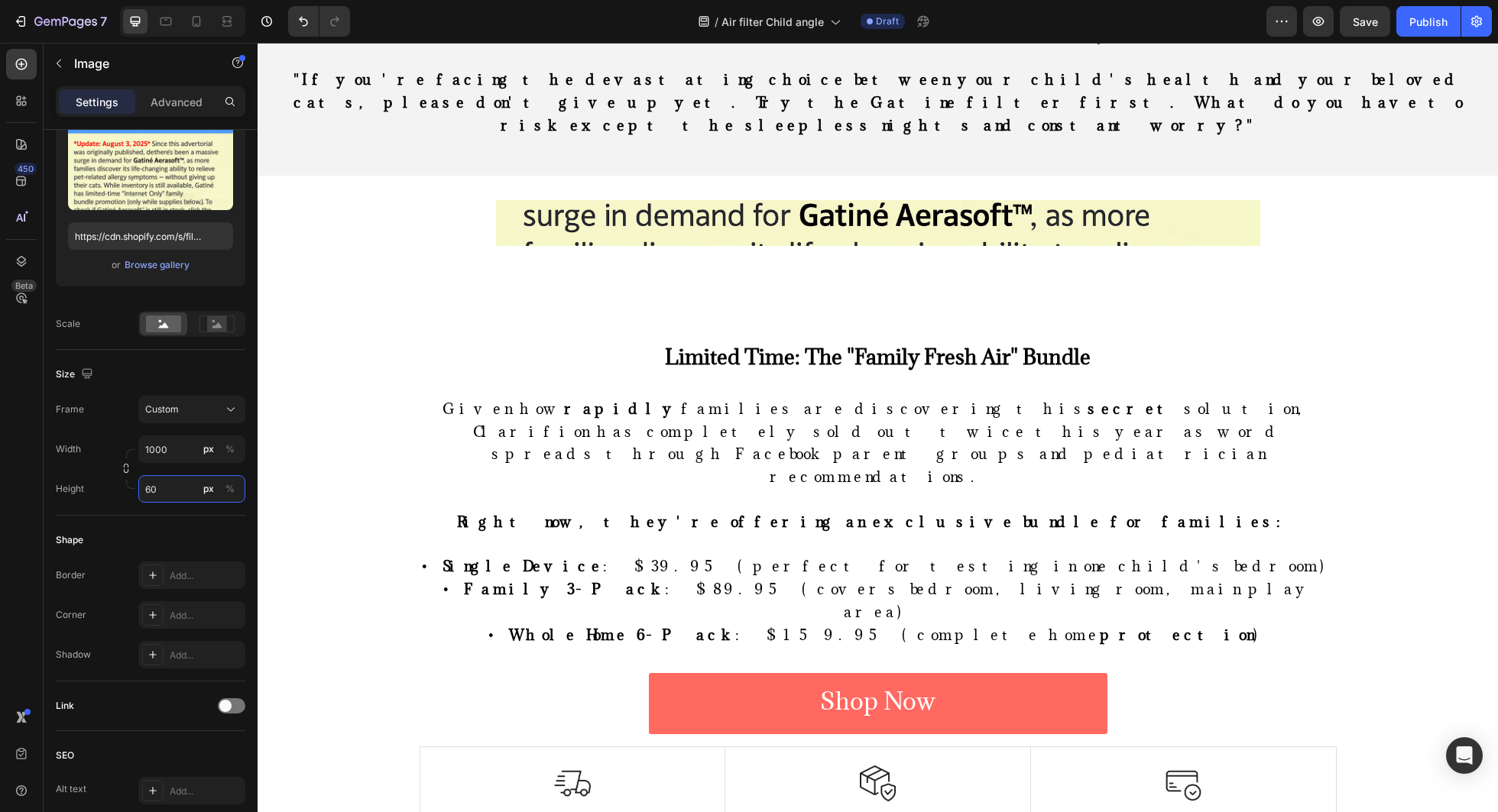 type on "6" 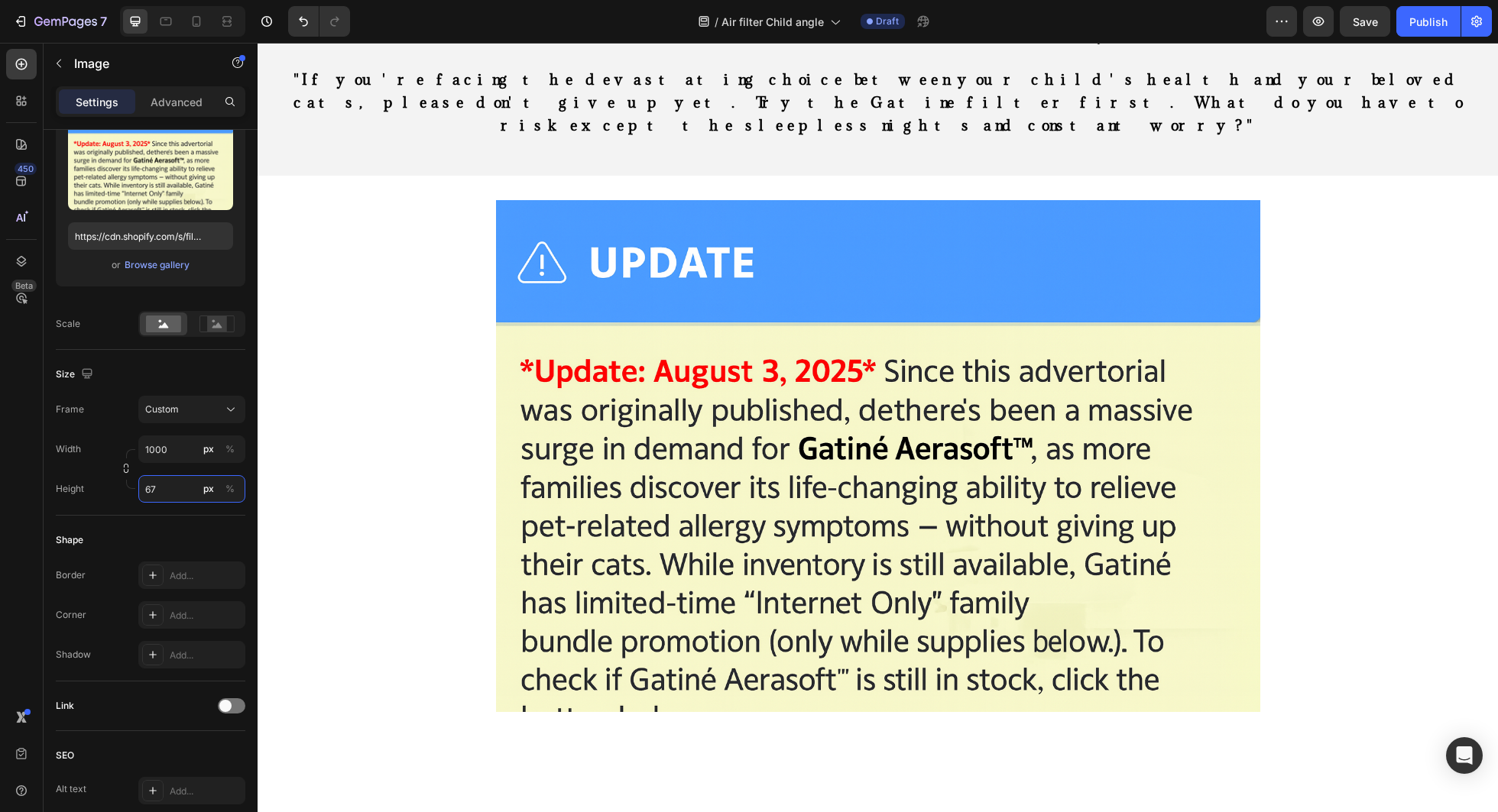 type on "6" 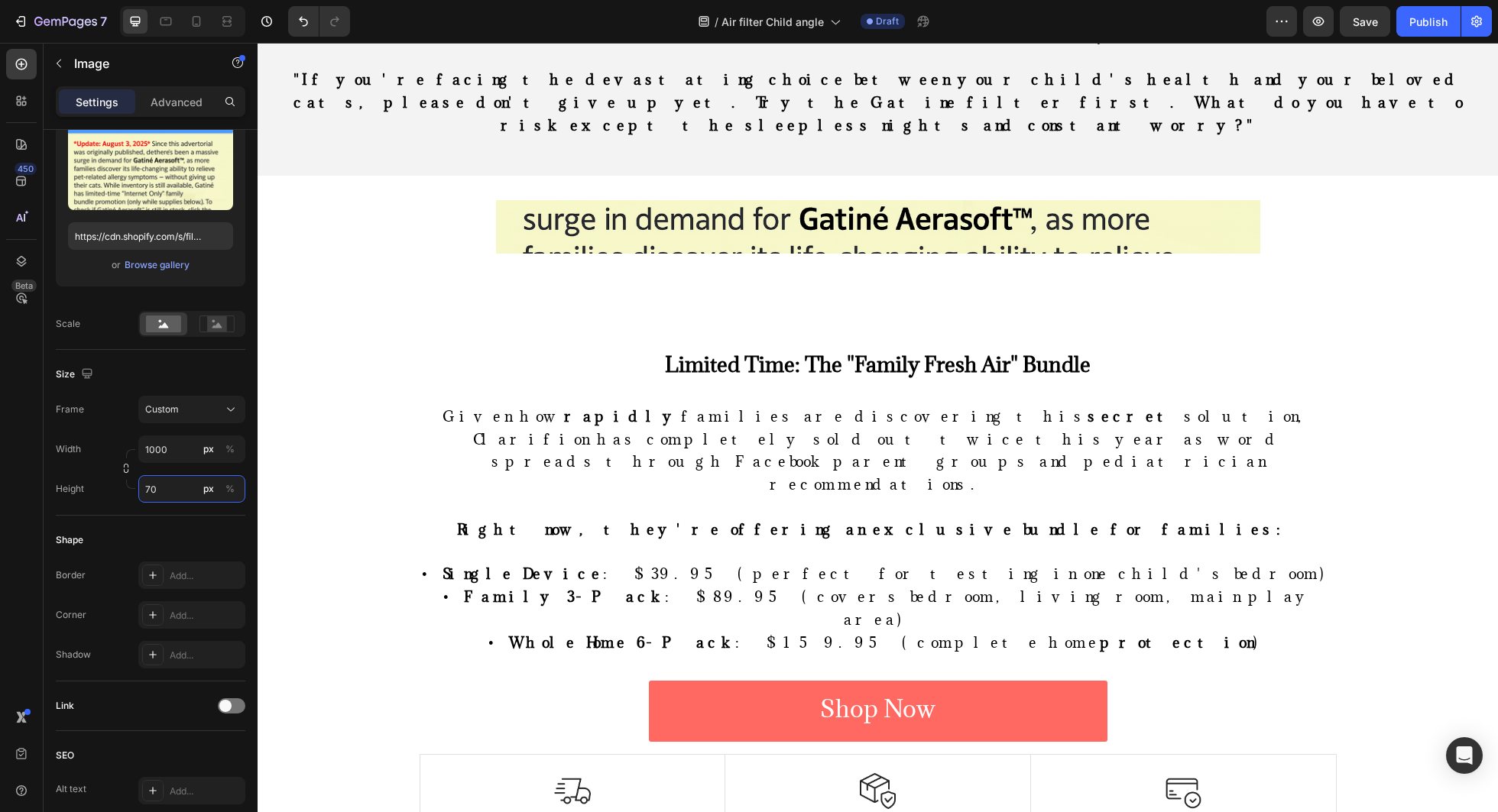 type on "7" 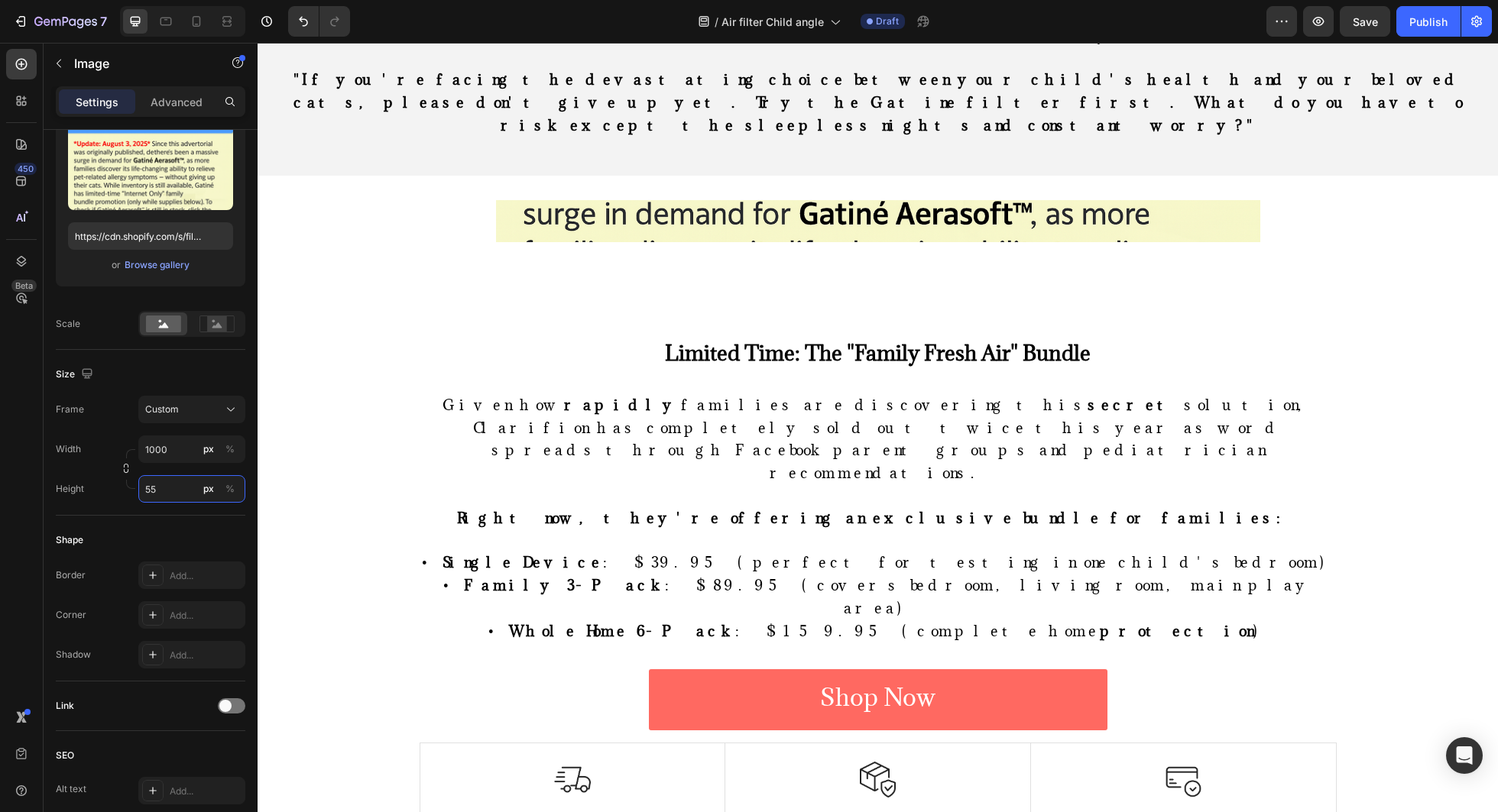 type on "5" 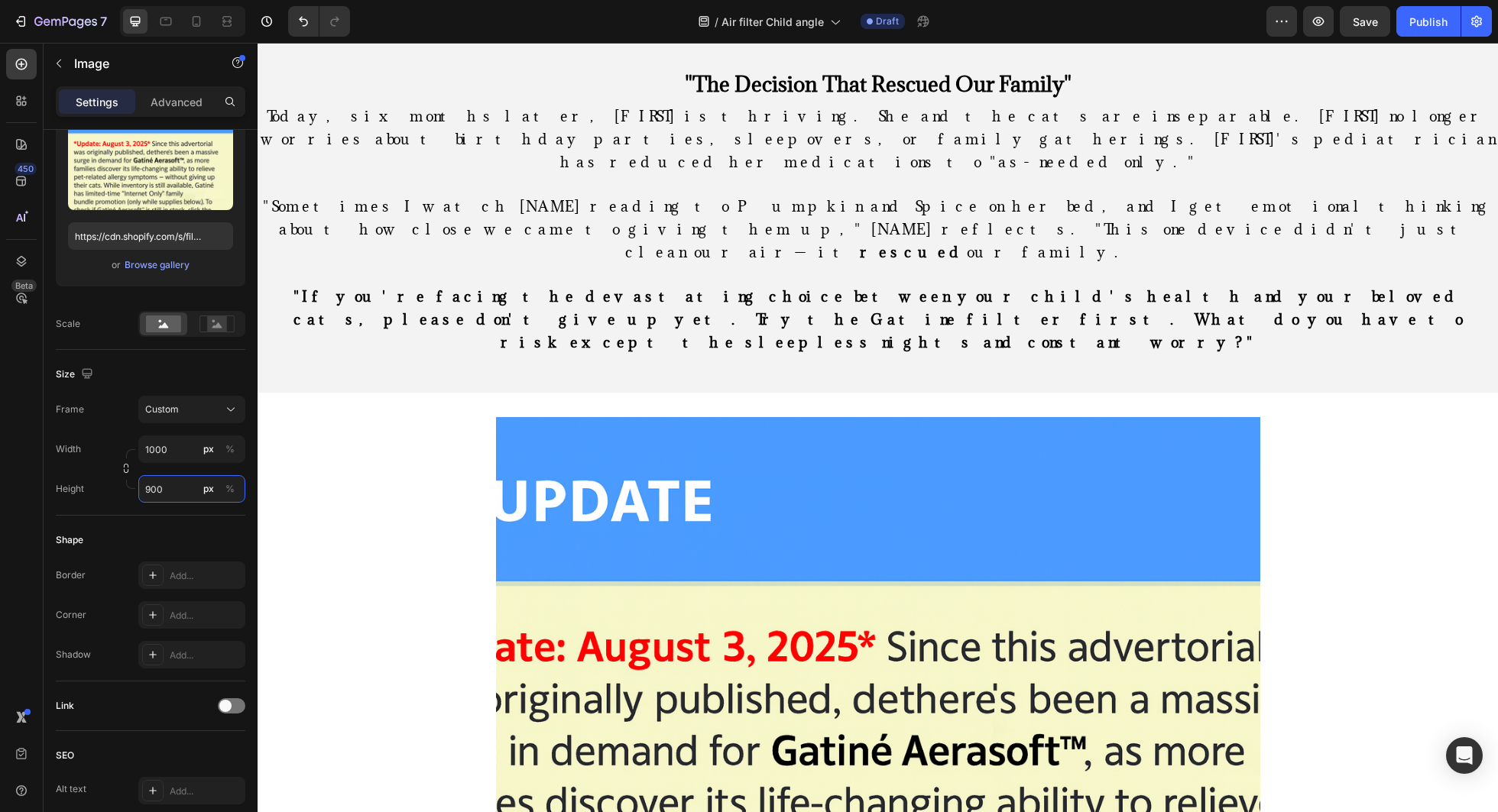 scroll, scrollTop: 9991, scrollLeft: 0, axis: vertical 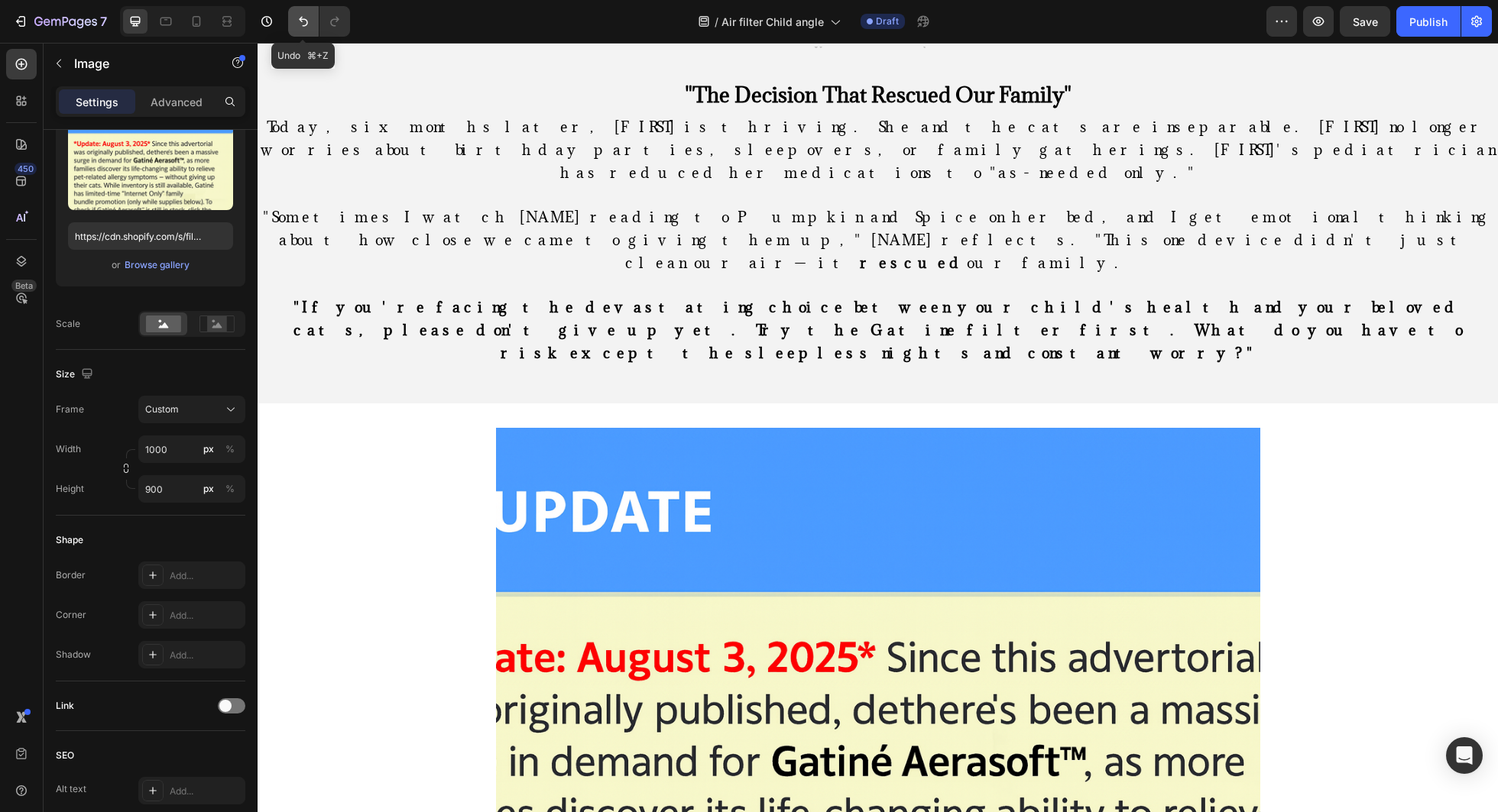 click 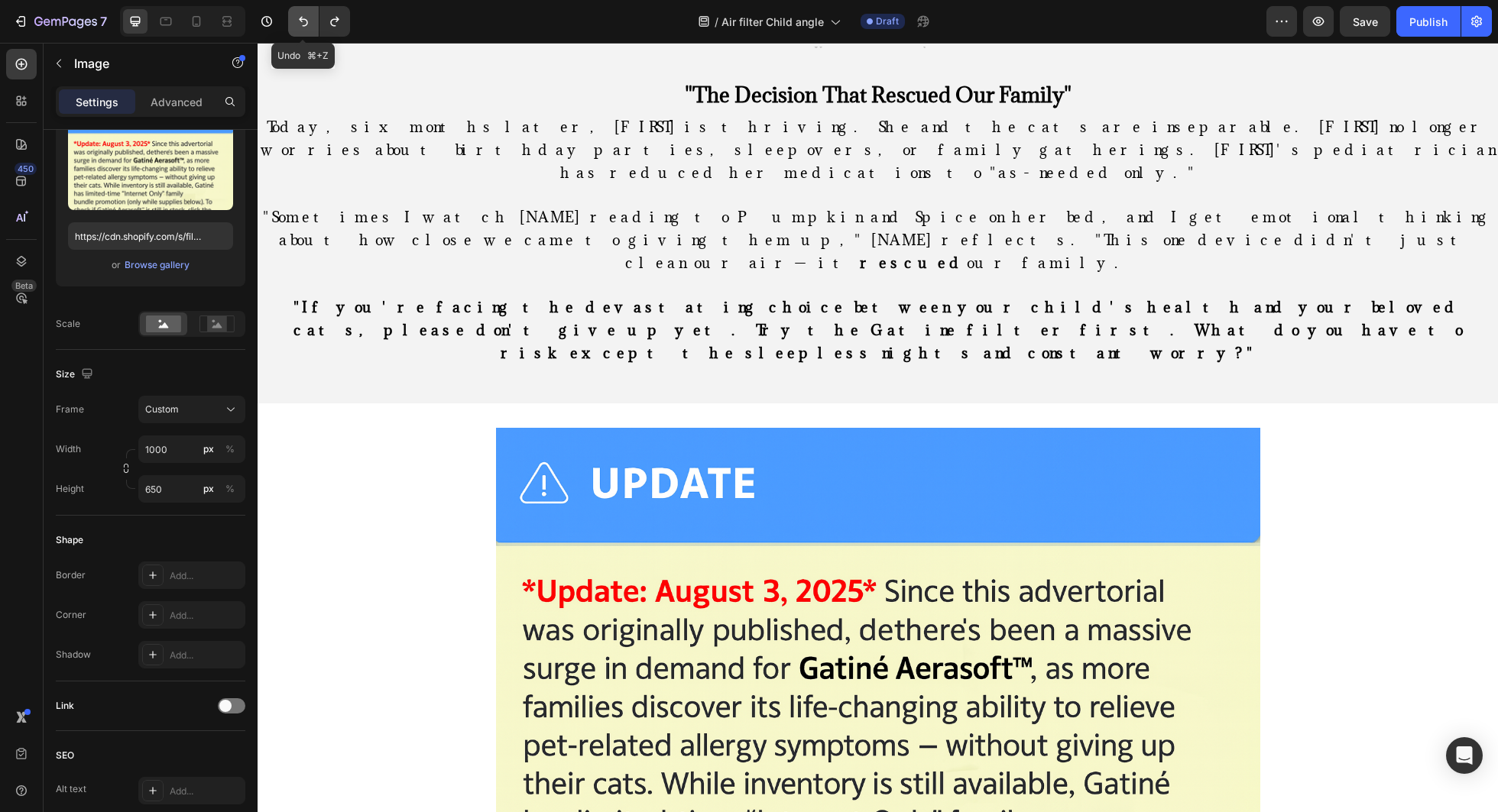 click 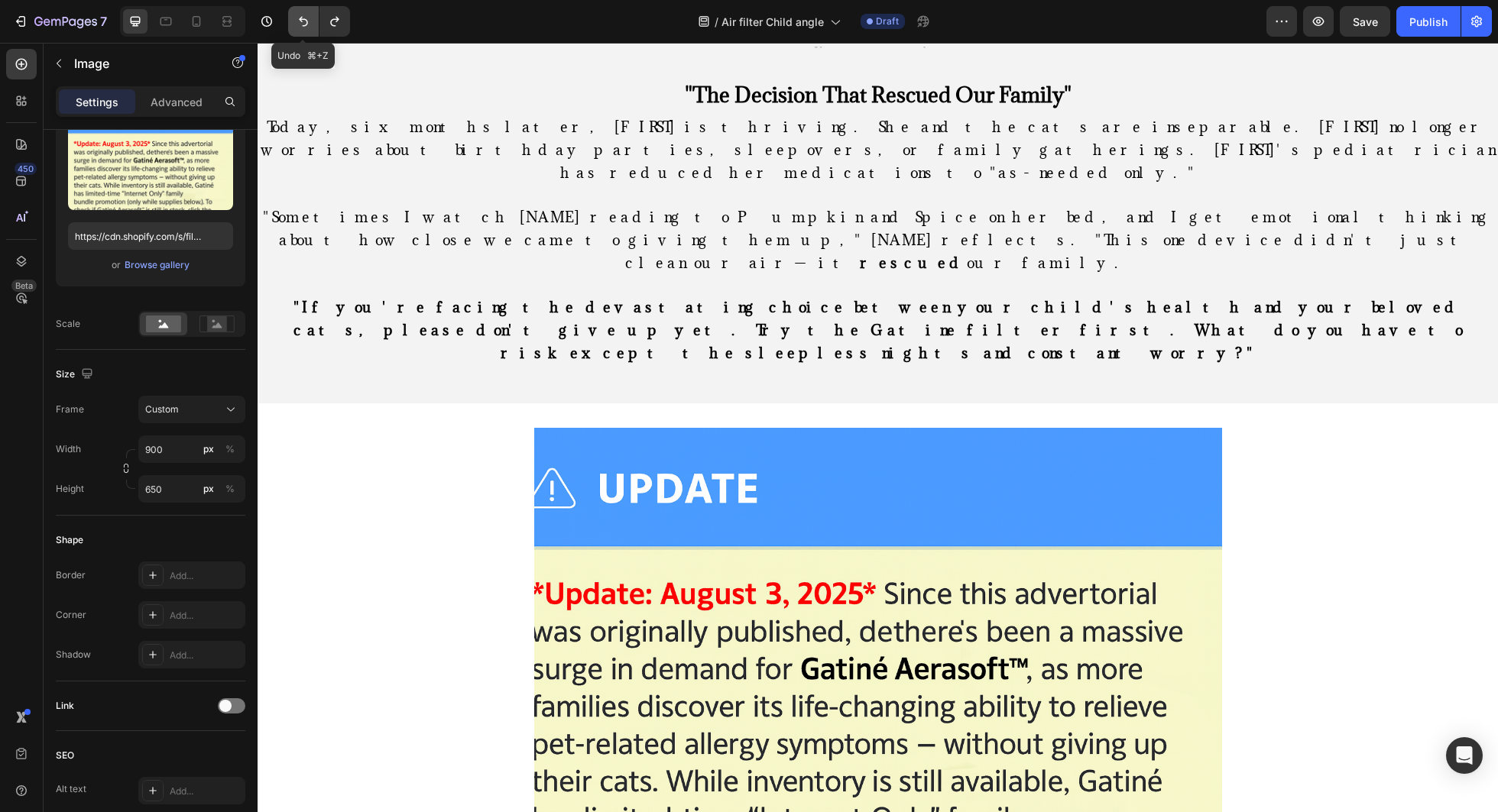 click 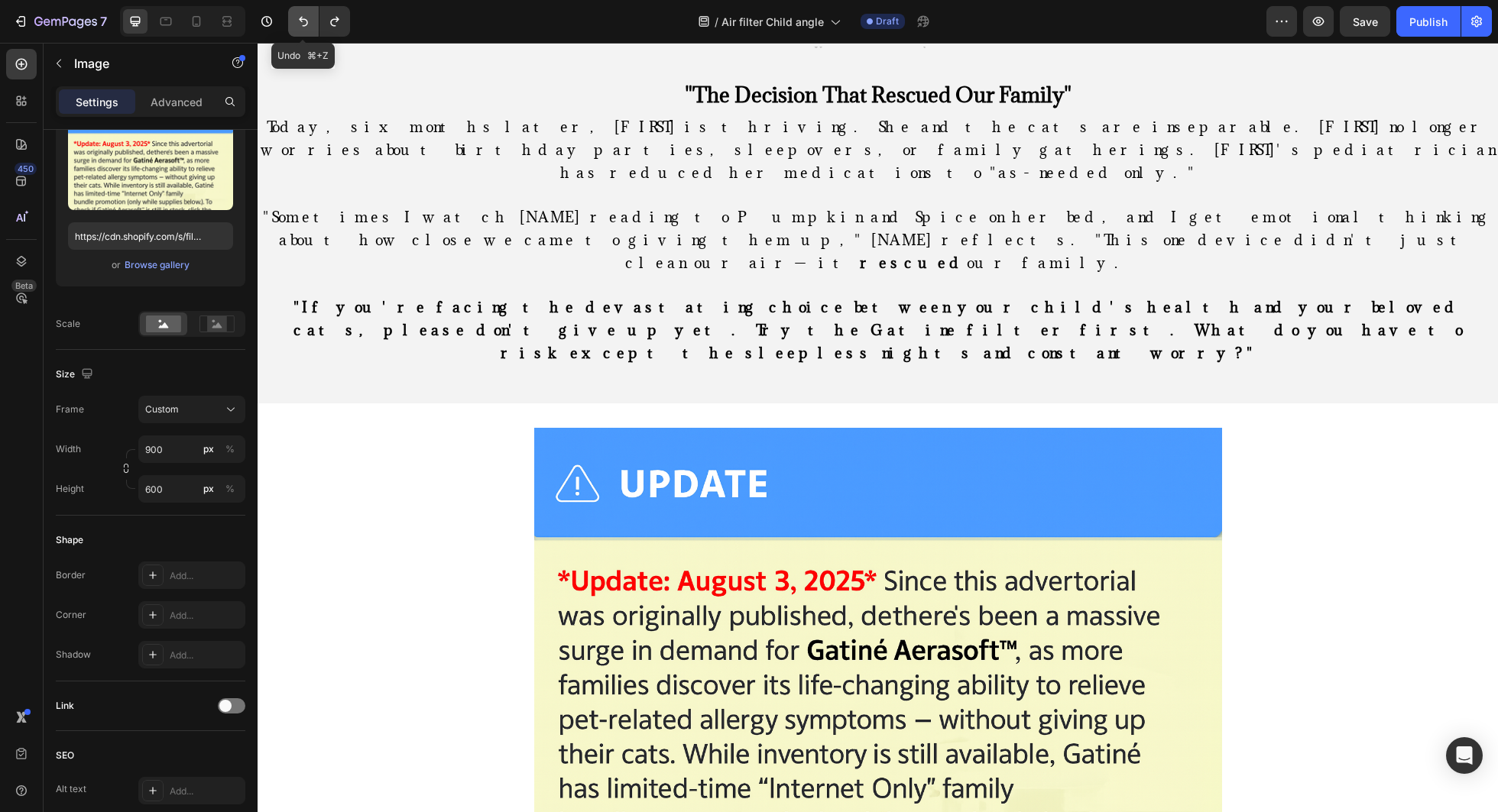 click 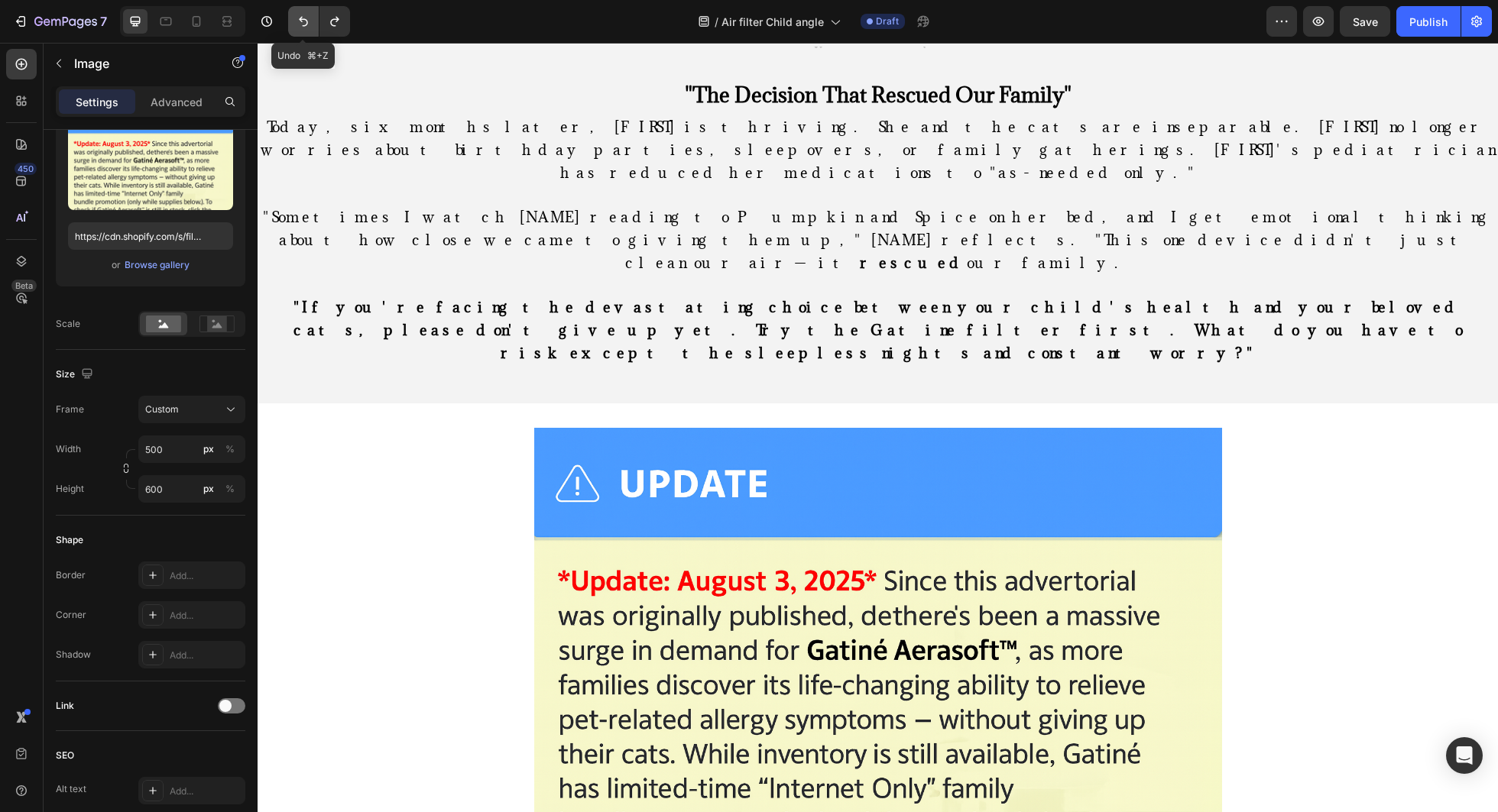 click 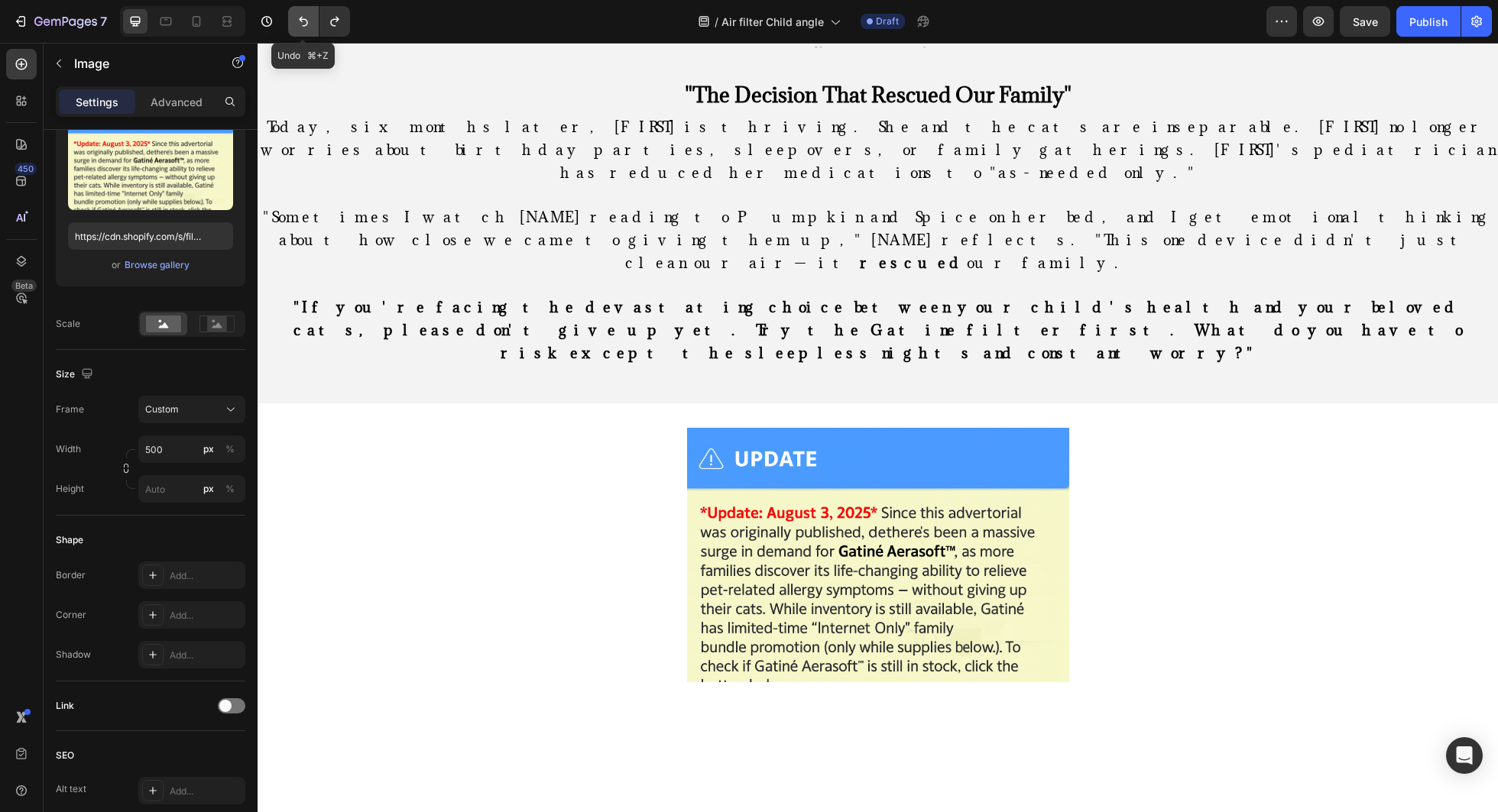 click 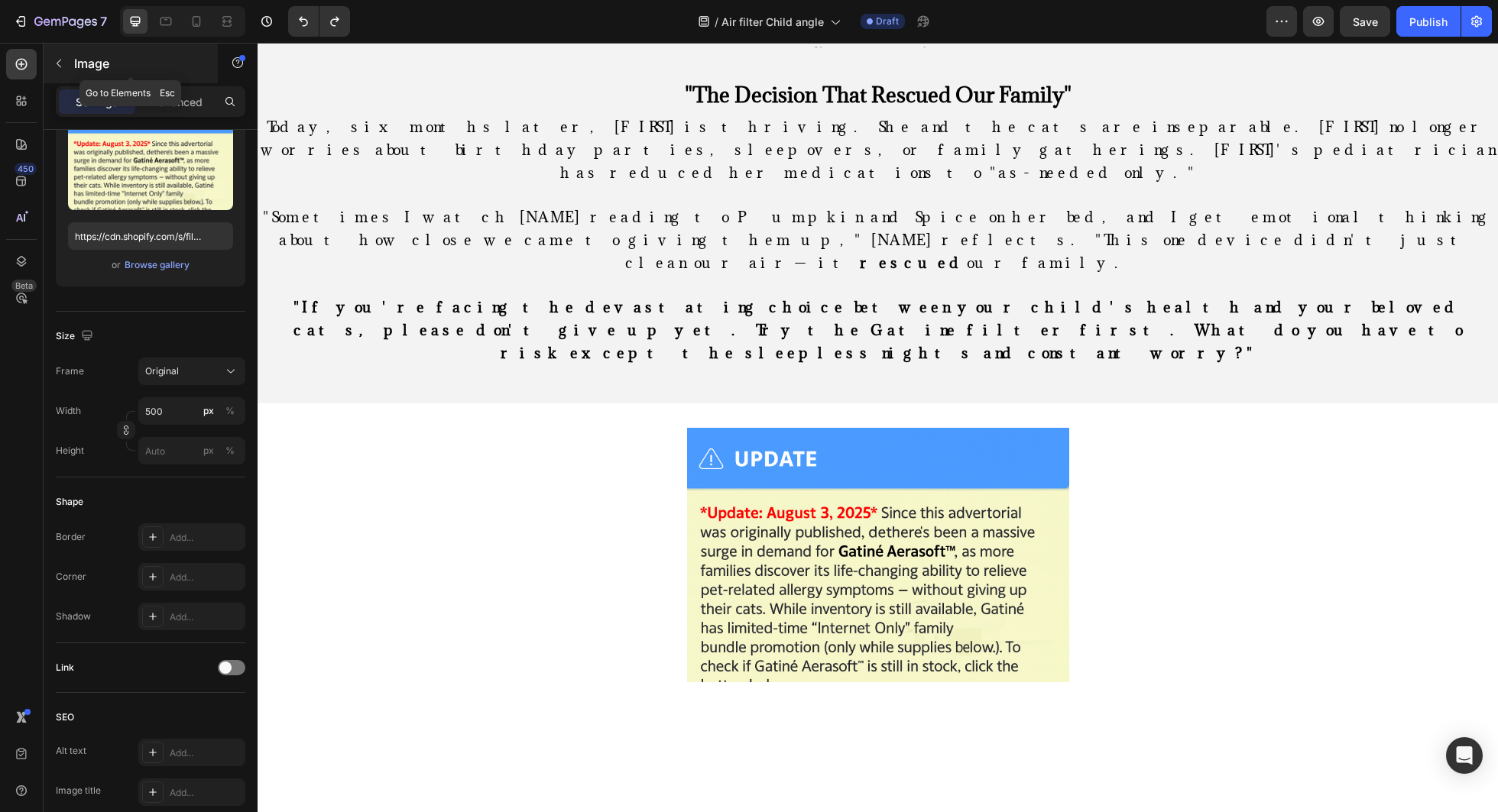 click on "Image" at bounding box center (139, 63) 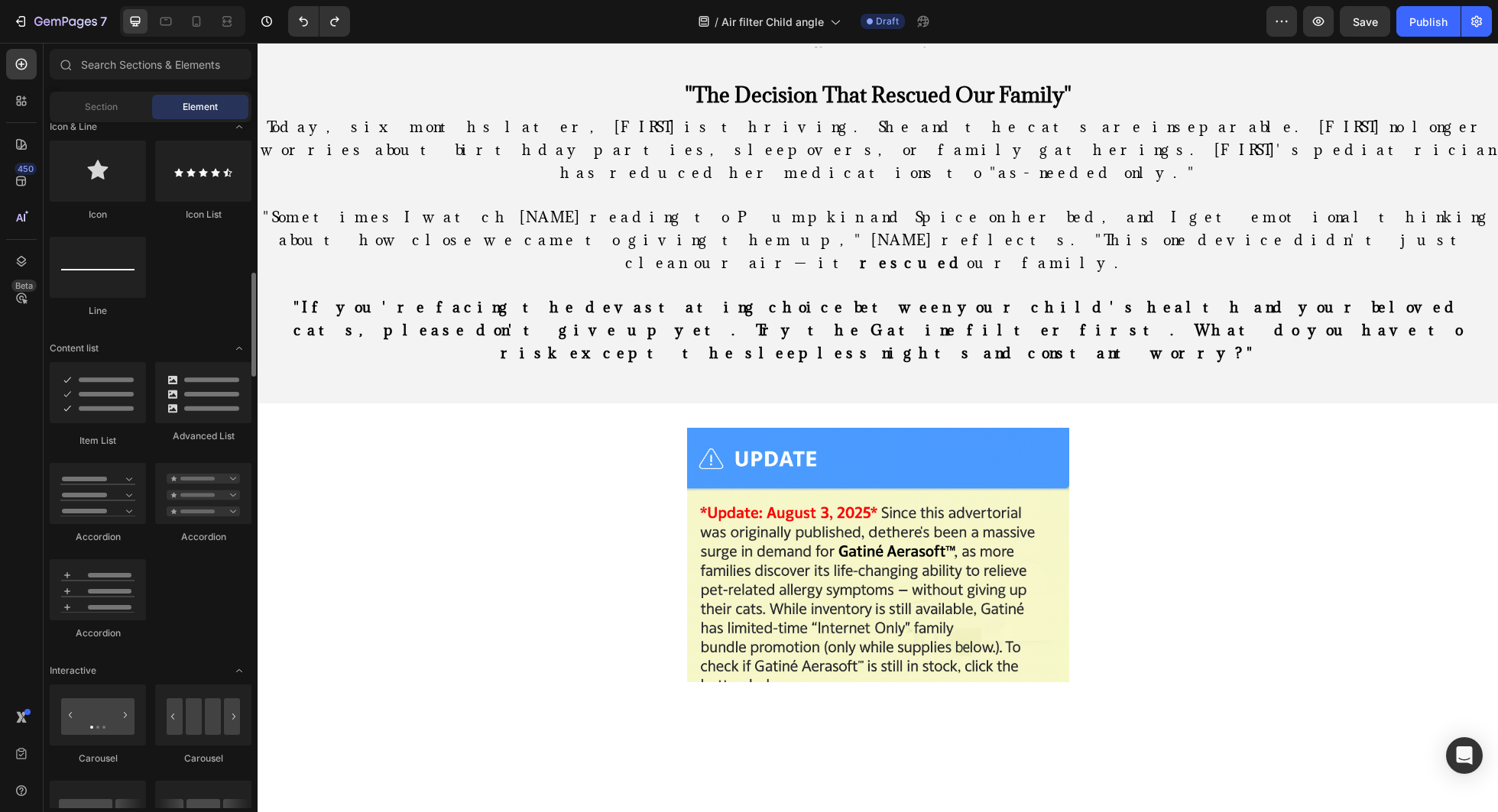 scroll, scrollTop: 997, scrollLeft: 0, axis: vertical 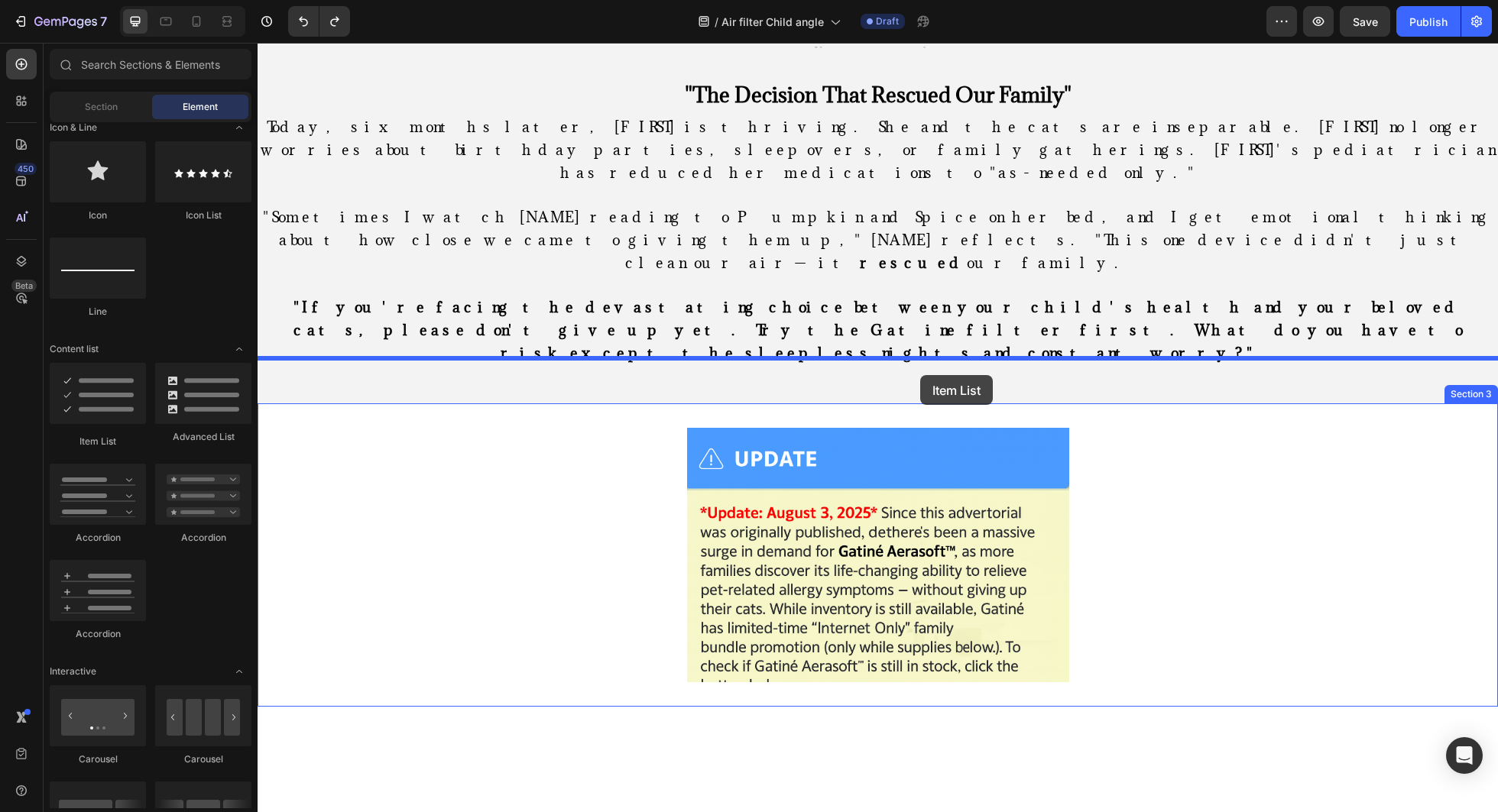 drag, startPoint x: 367, startPoint y: 447, endPoint x: 919, endPoint y: 368, distance: 557.62443 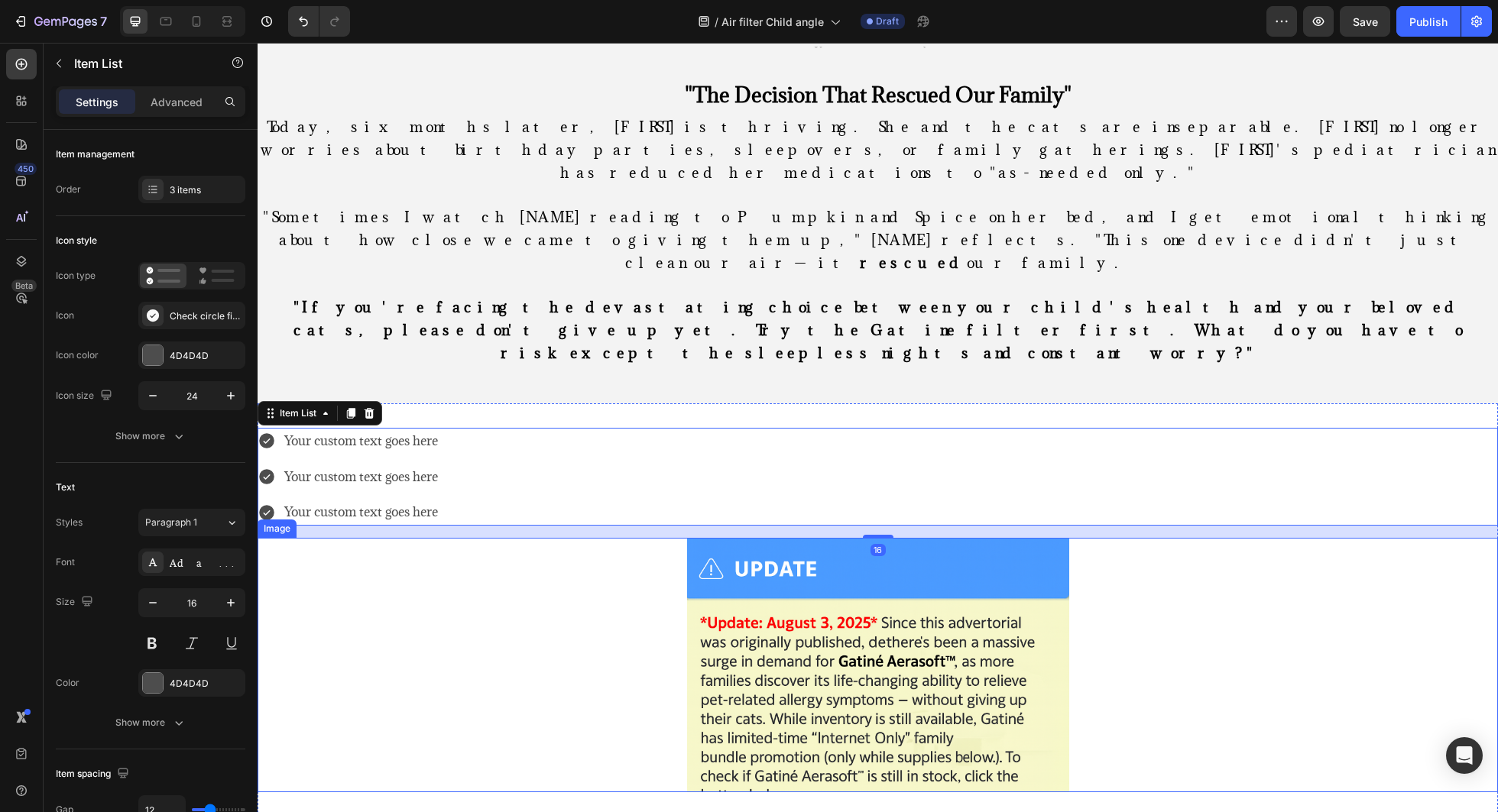 click at bounding box center (878, 665) 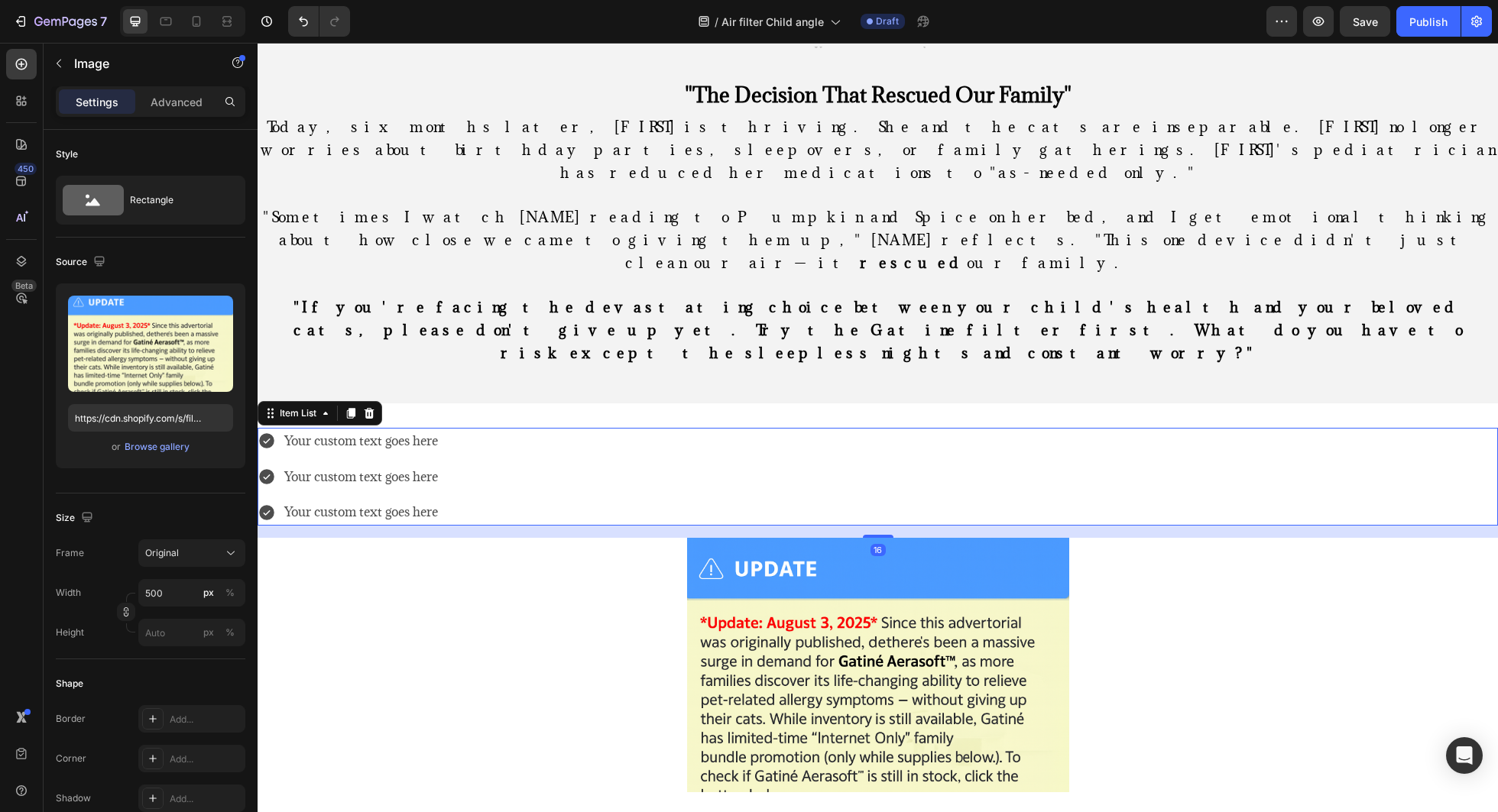 click 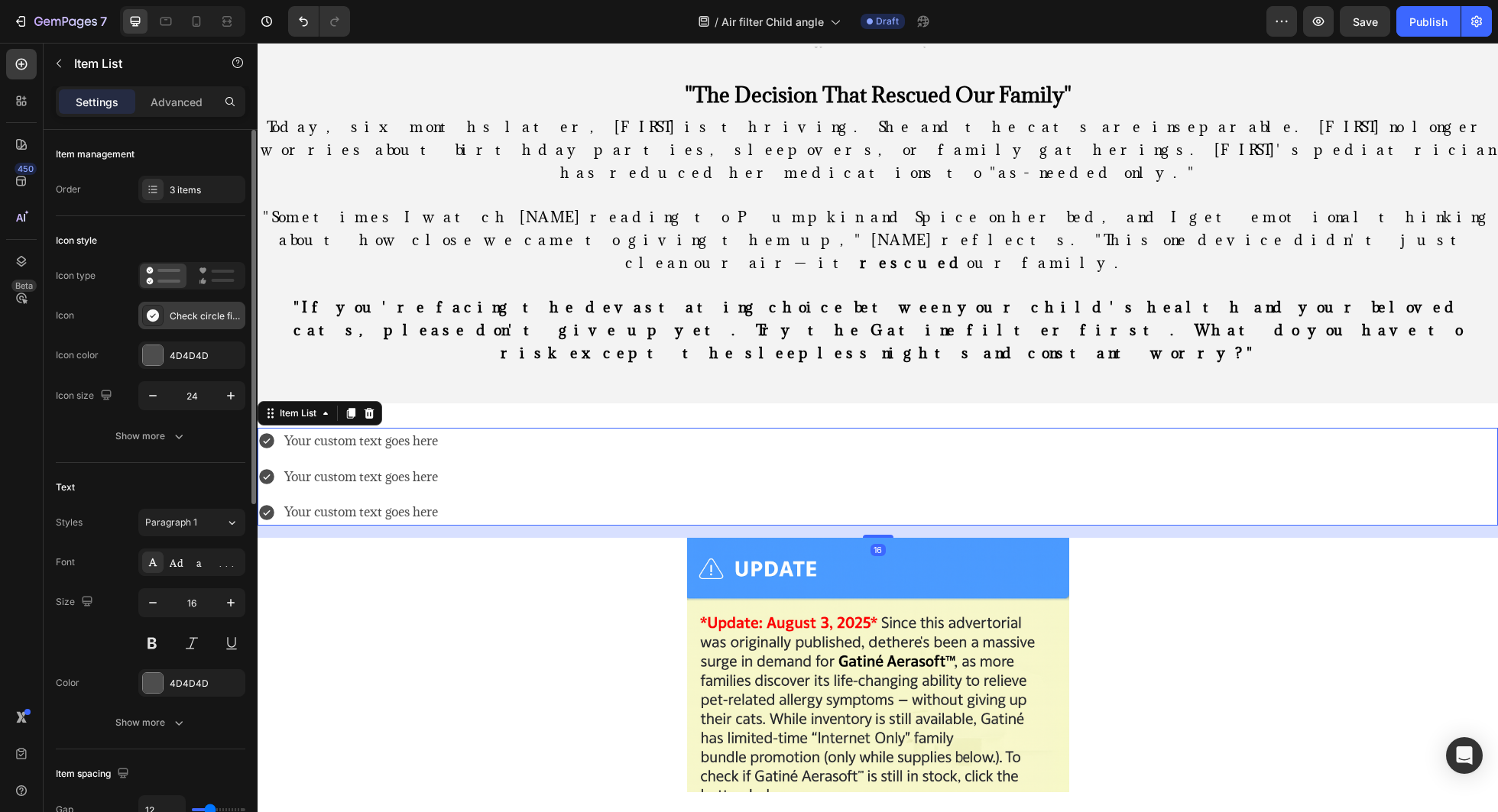 click on "Check circle filled" at bounding box center [192, 315] 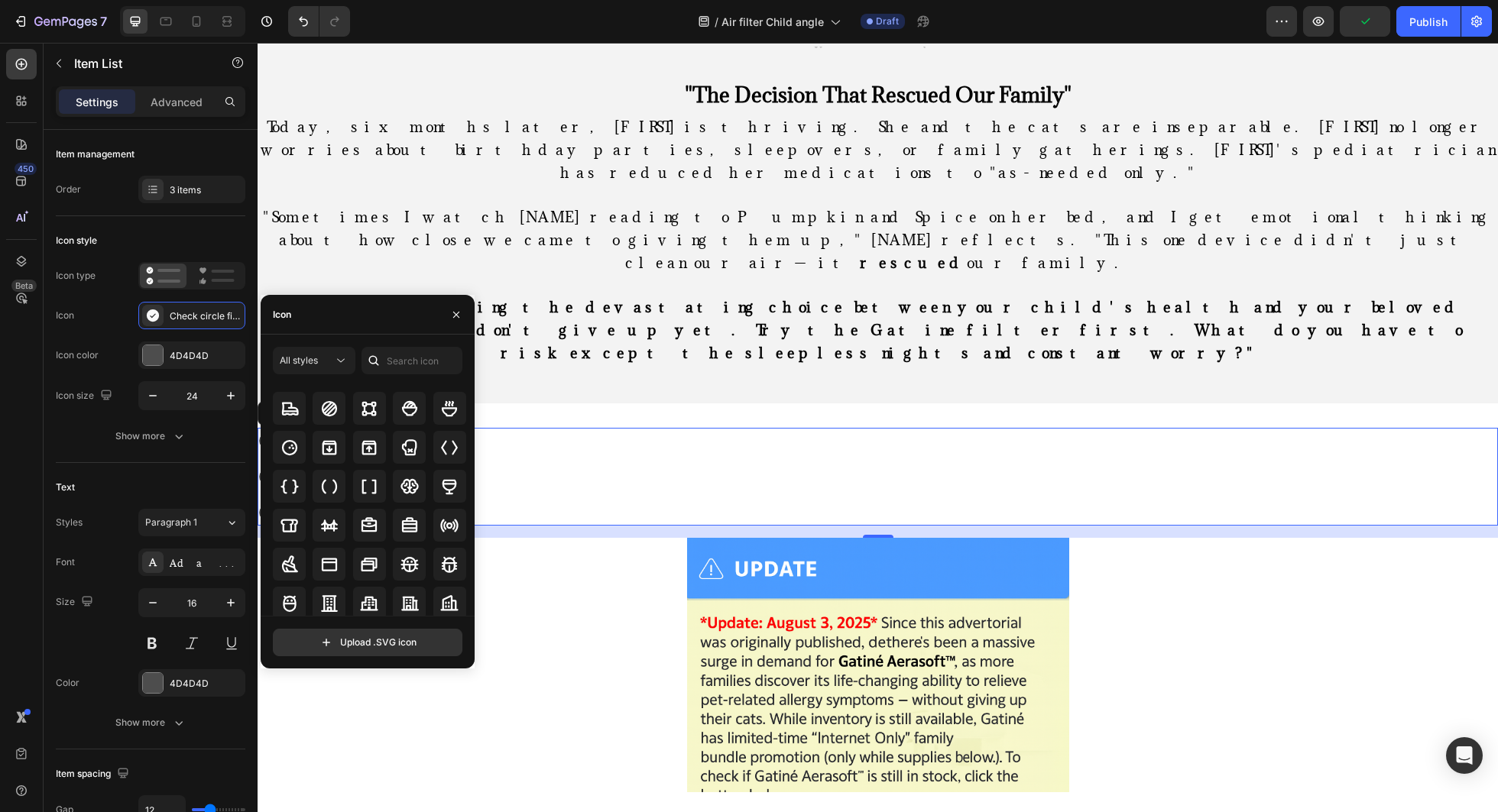 scroll, scrollTop: 1482, scrollLeft: 0, axis: vertical 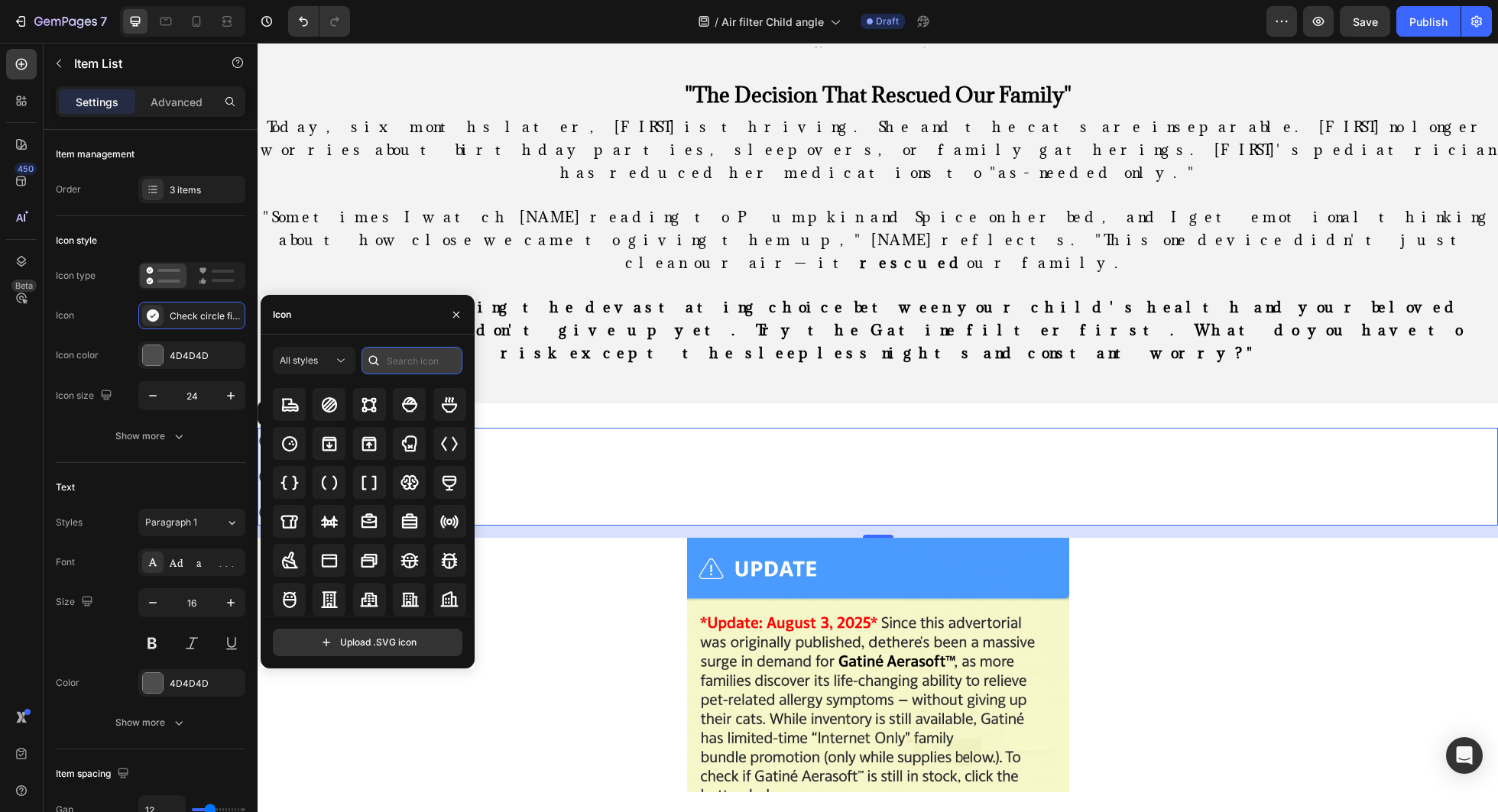 click at bounding box center (412, 361) 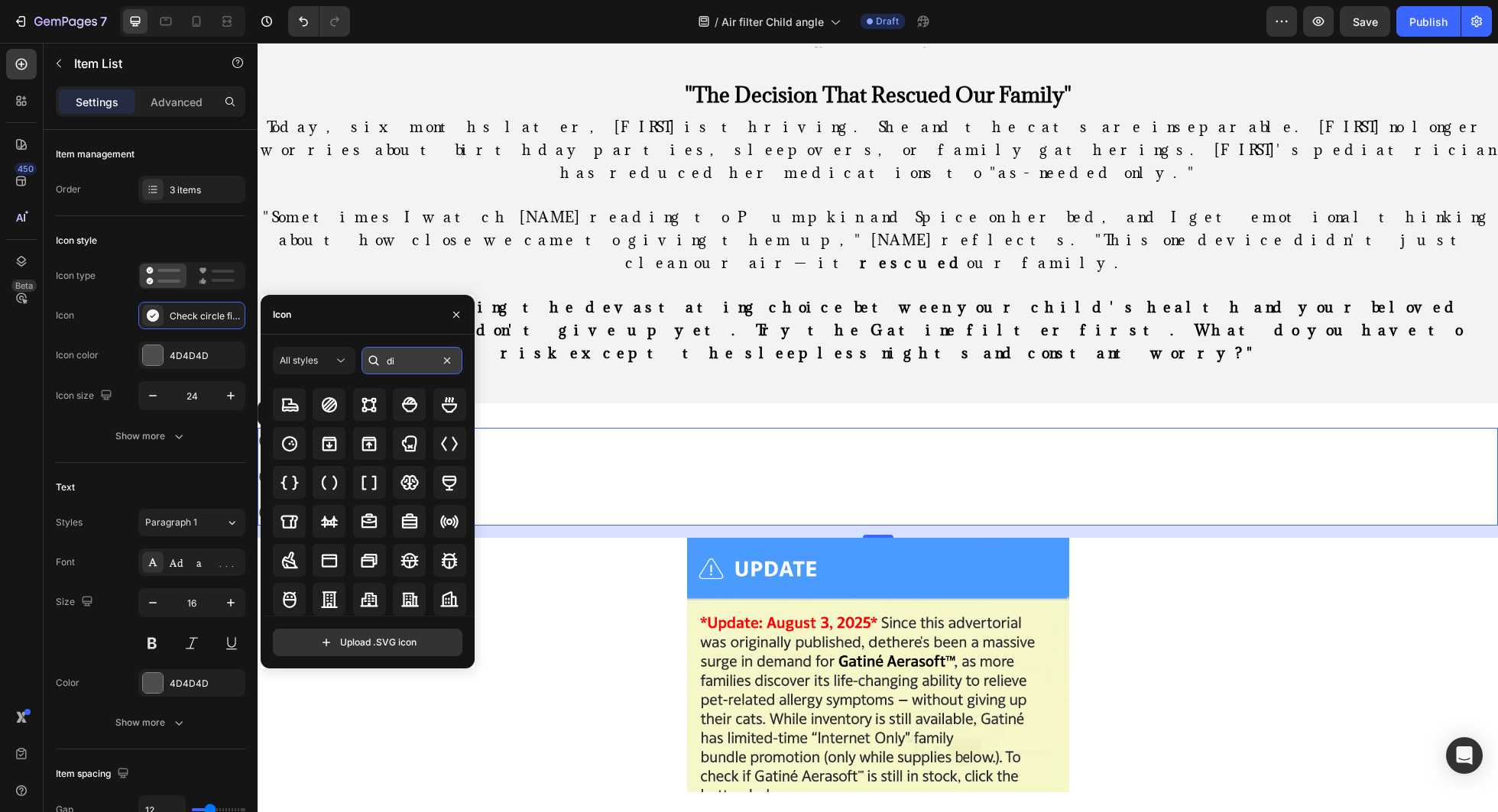 scroll, scrollTop: 0, scrollLeft: 0, axis: both 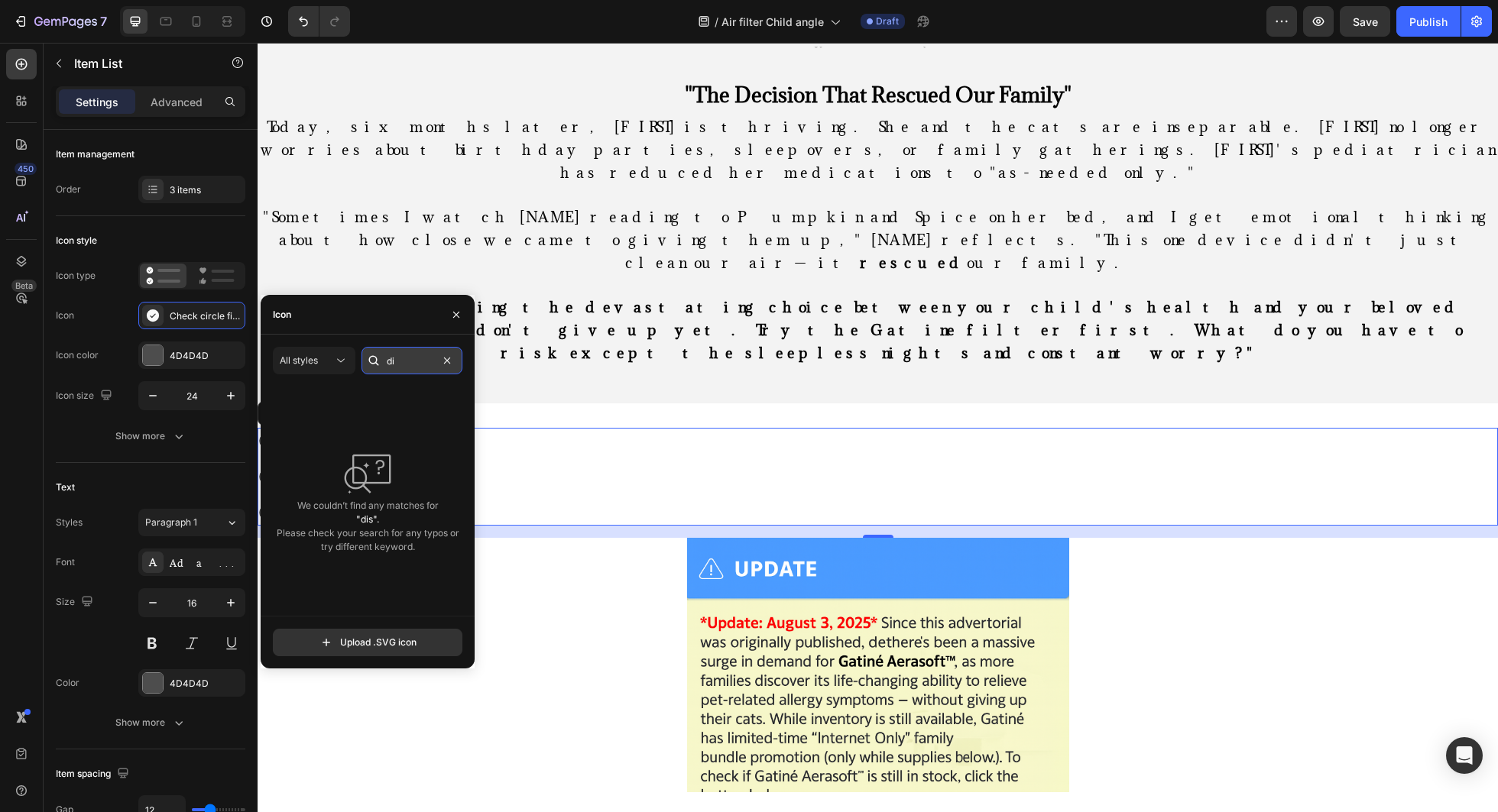 type on "d" 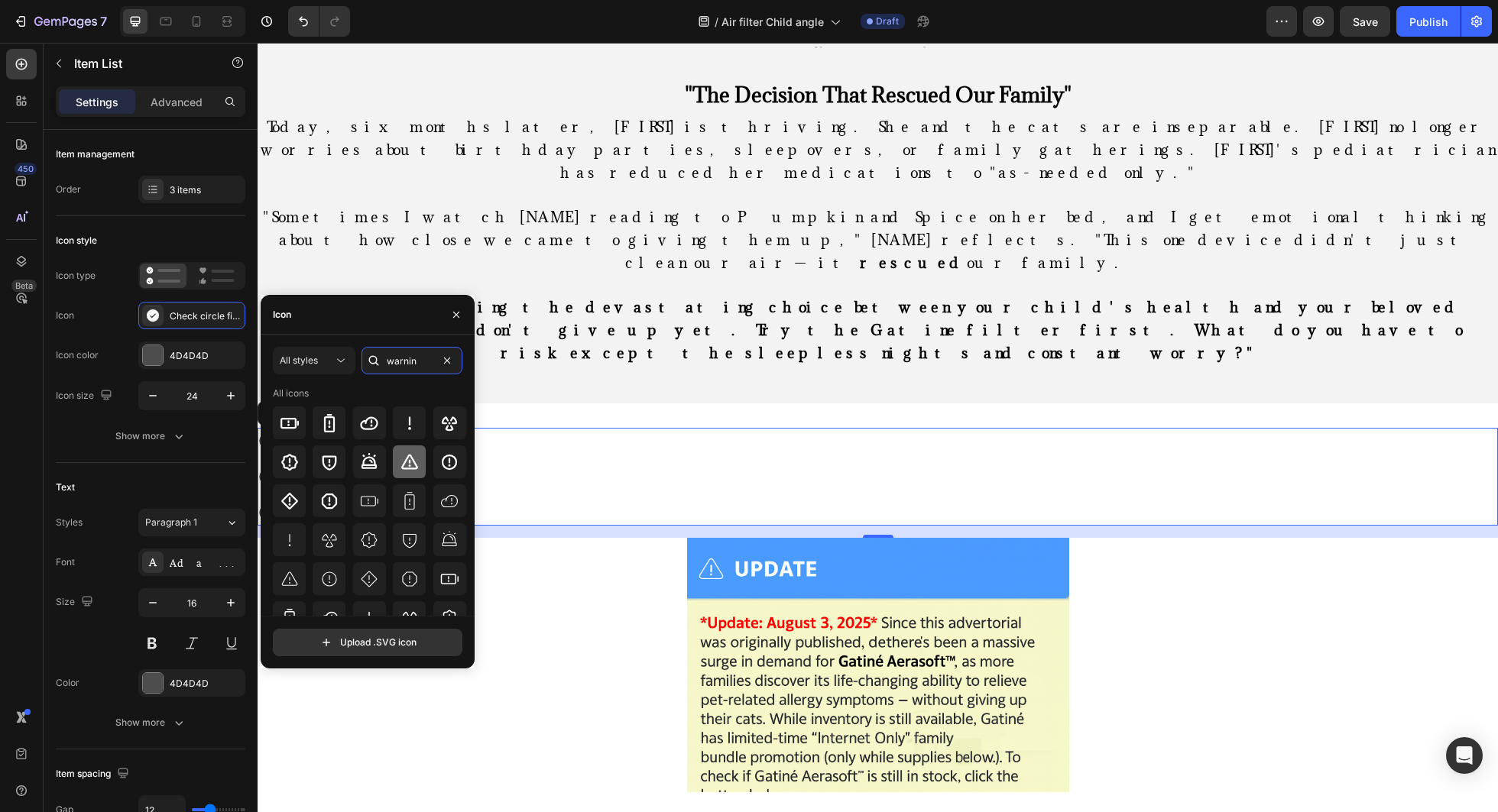 type on "warnin" 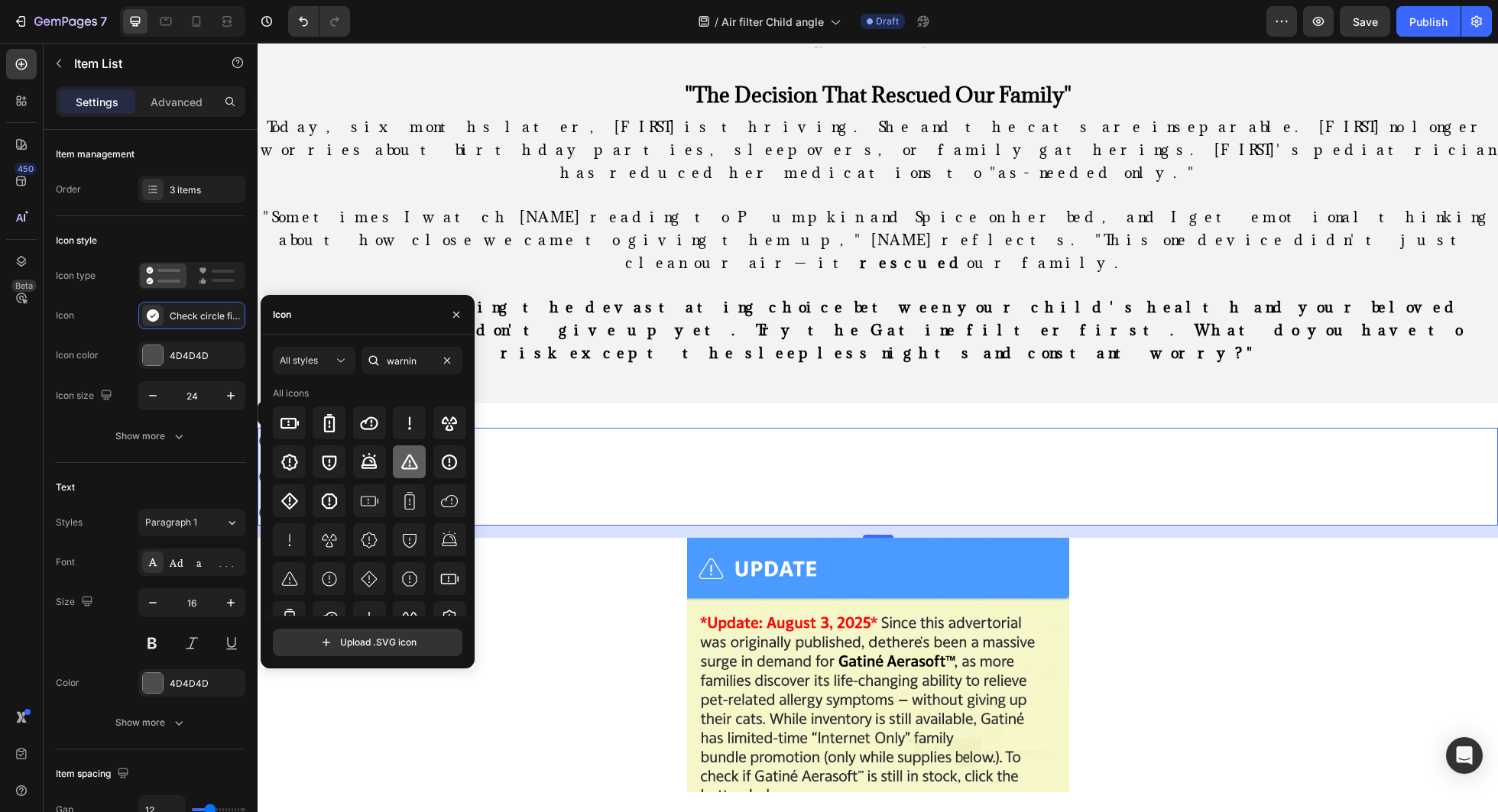 click 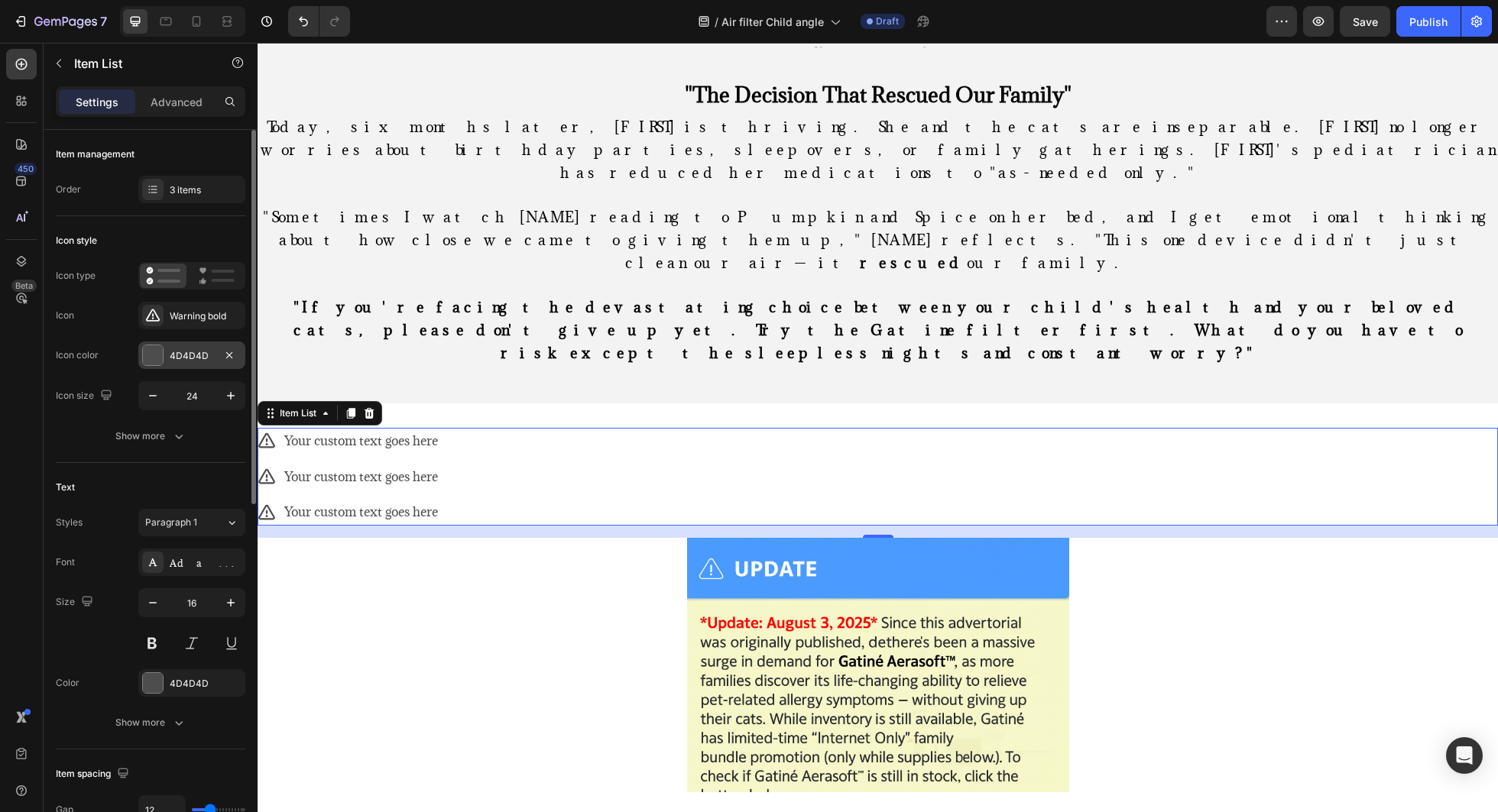 click at bounding box center (153, 355) 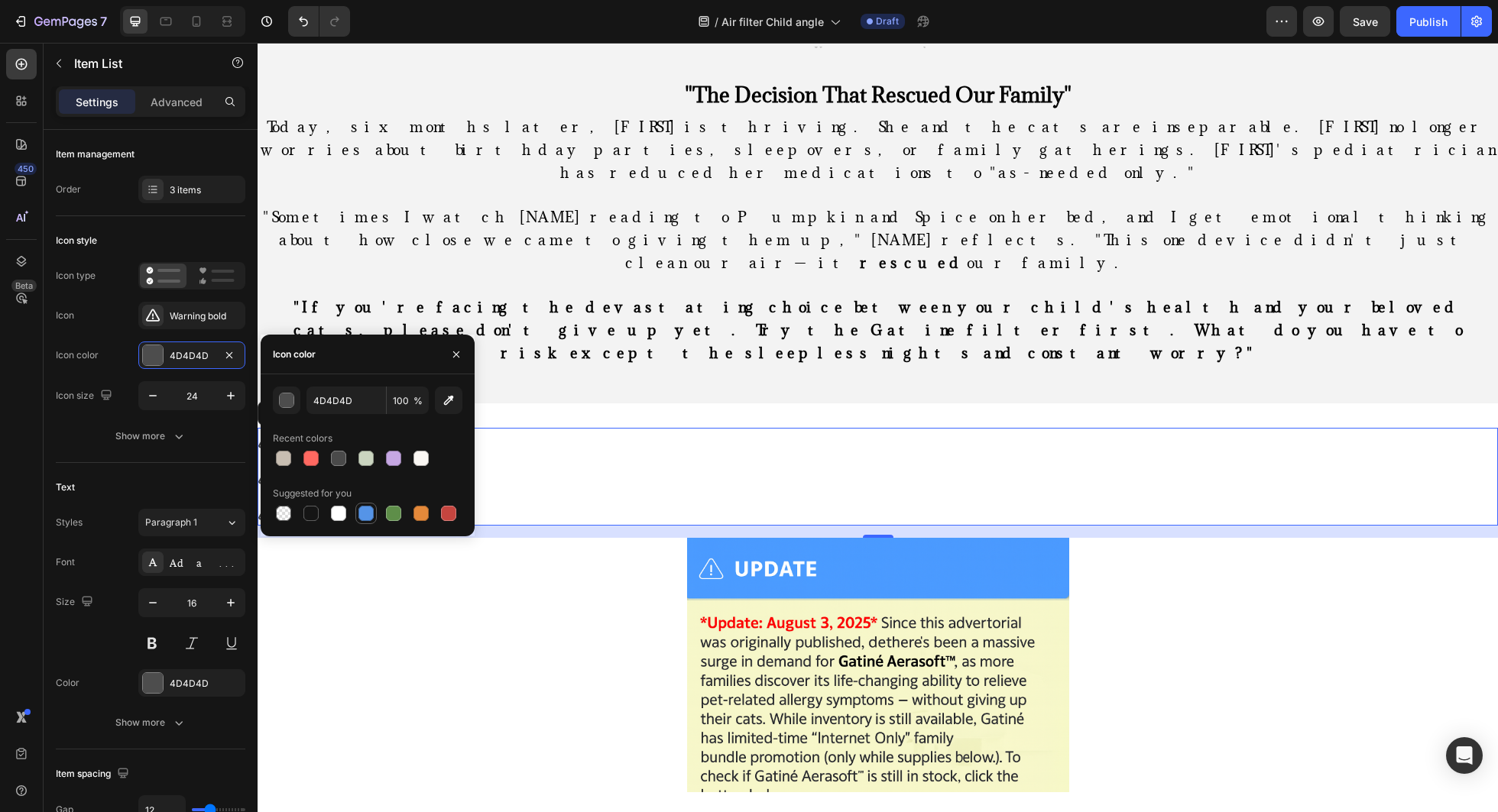 click at bounding box center [366, 513] 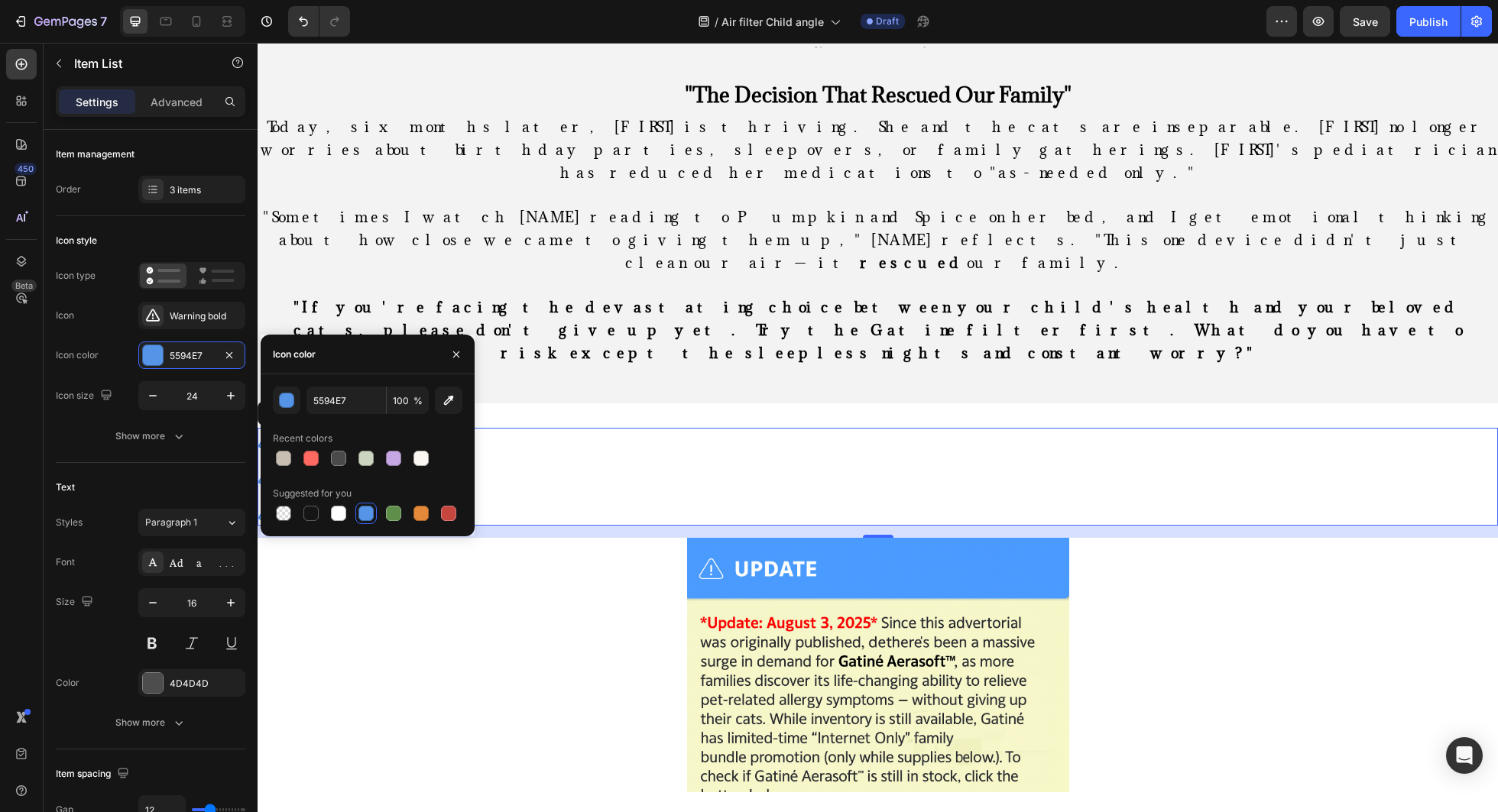 drag, startPoint x: 569, startPoint y: 449, endPoint x: 560, endPoint y: 449, distance: 9 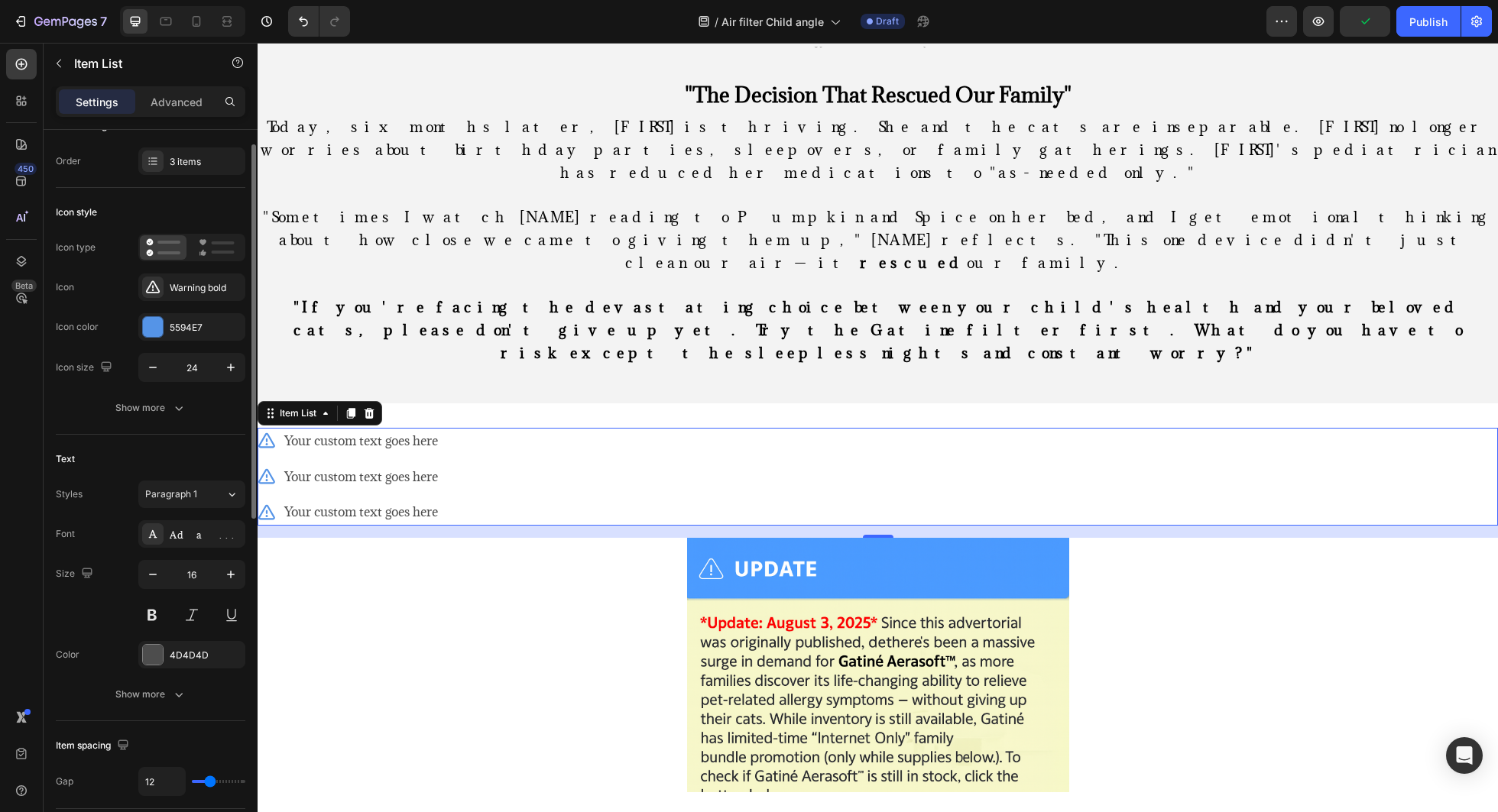 scroll, scrollTop: 0, scrollLeft: 0, axis: both 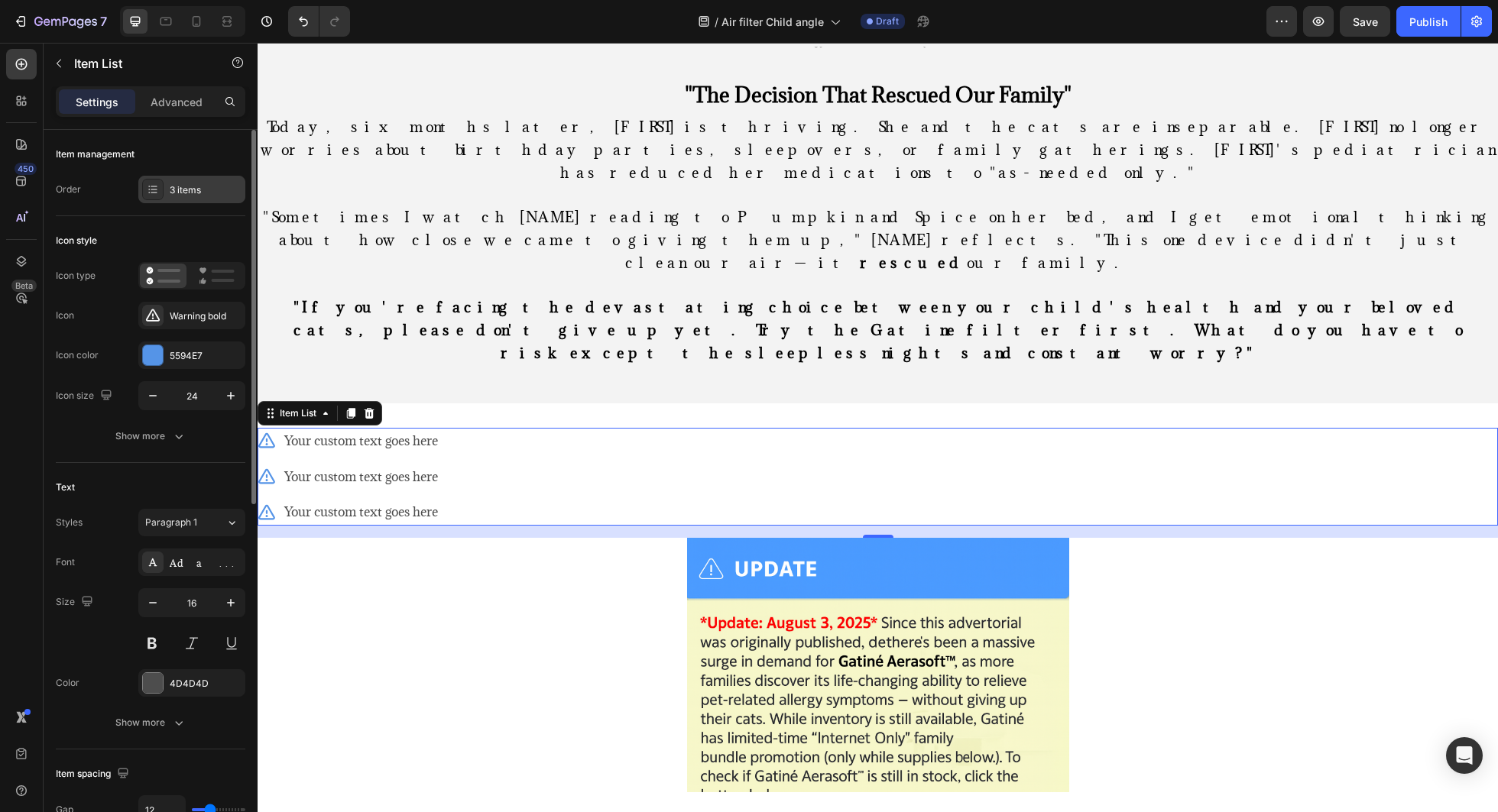 click on "3 items" at bounding box center (206, 190) 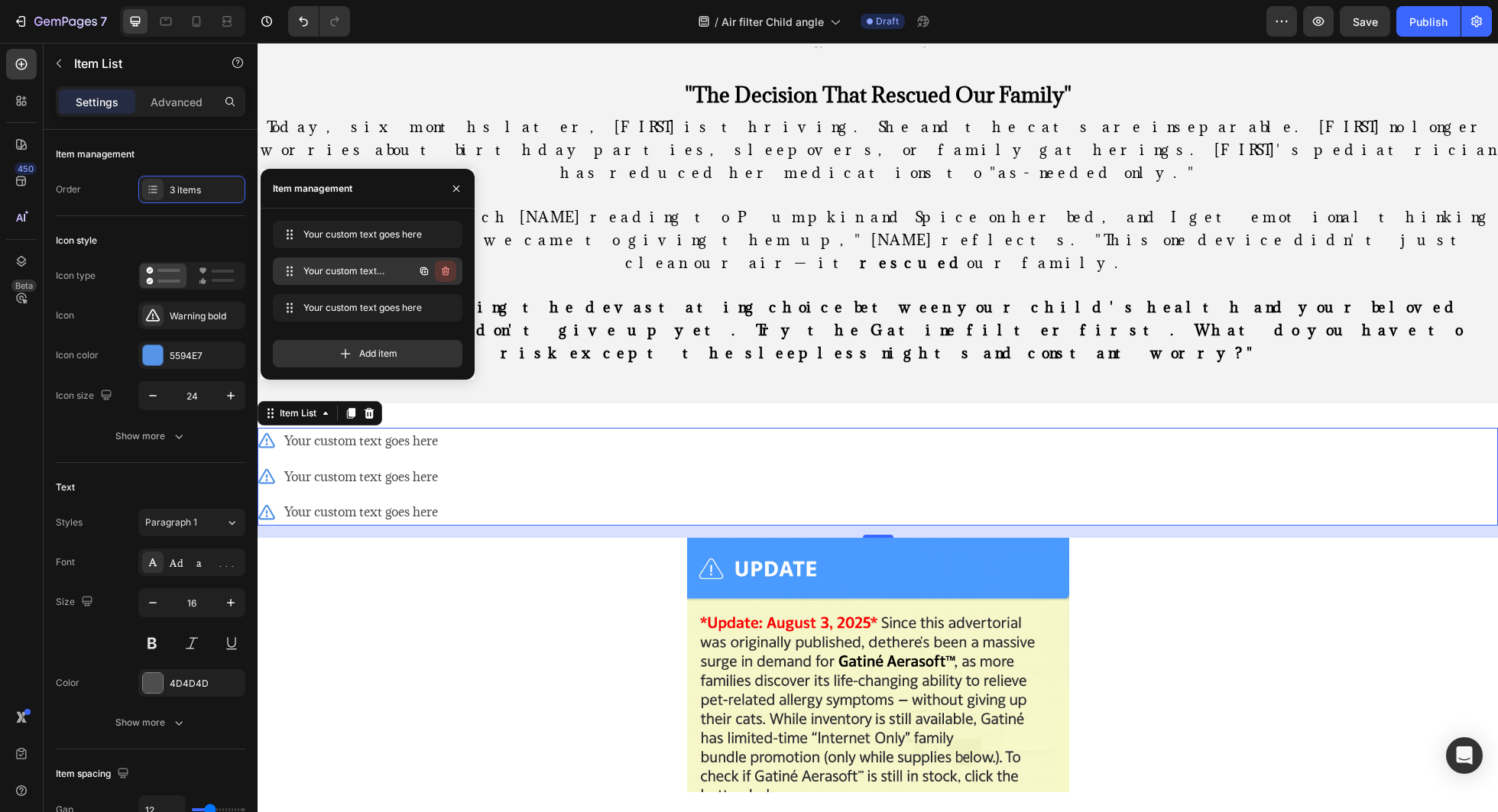 click 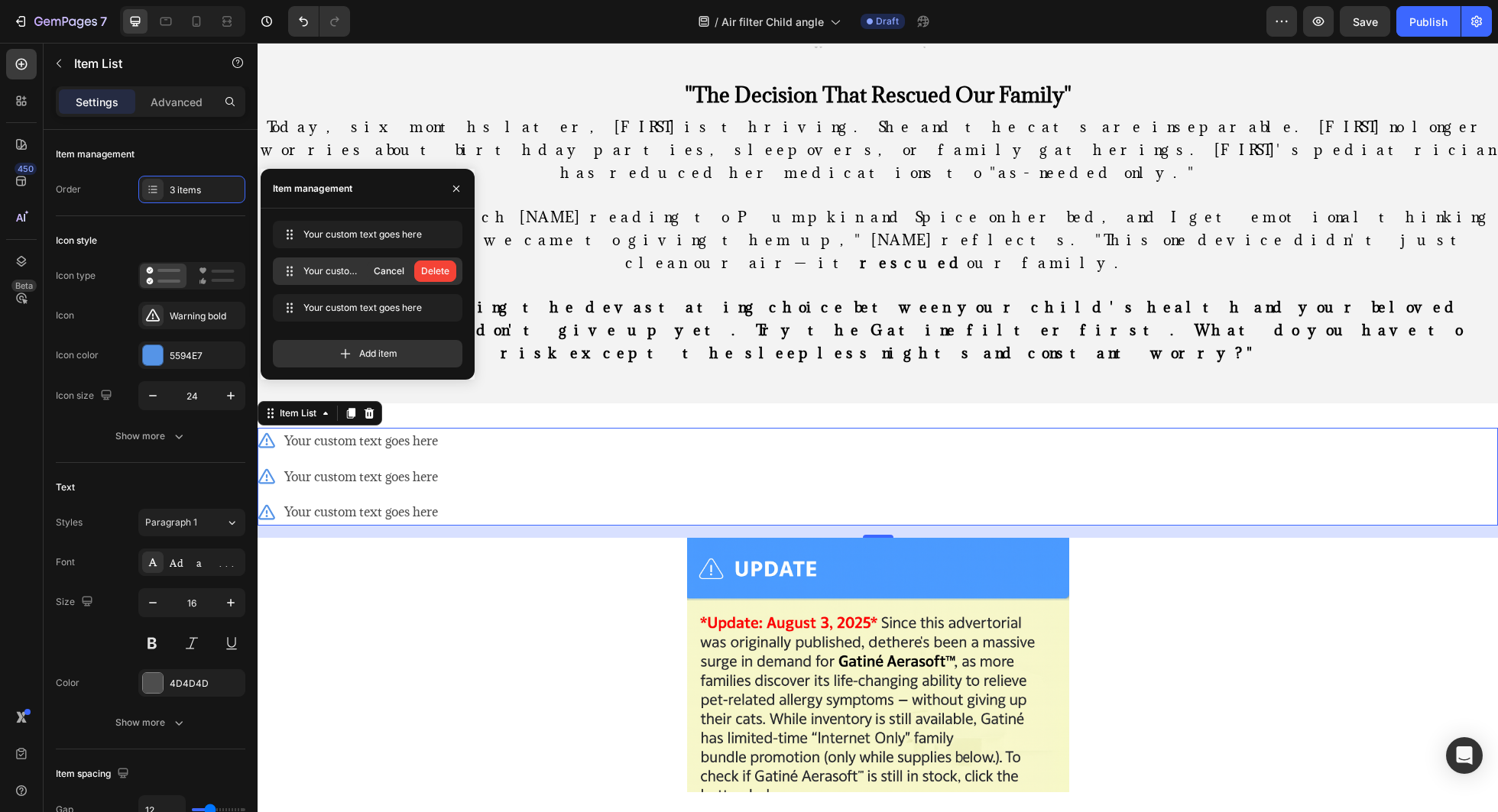 click on "Delete" at bounding box center (435, 271) 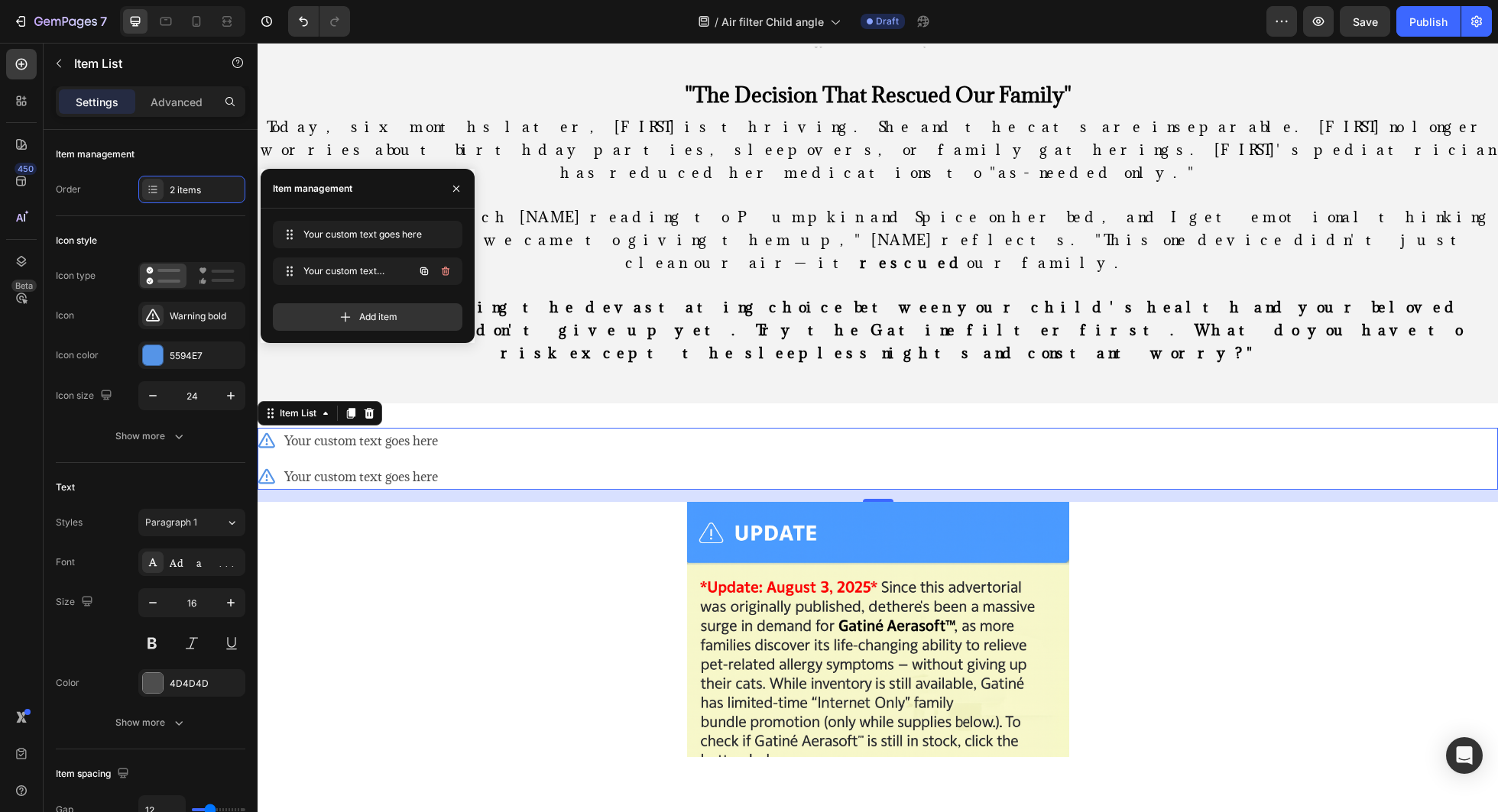 click 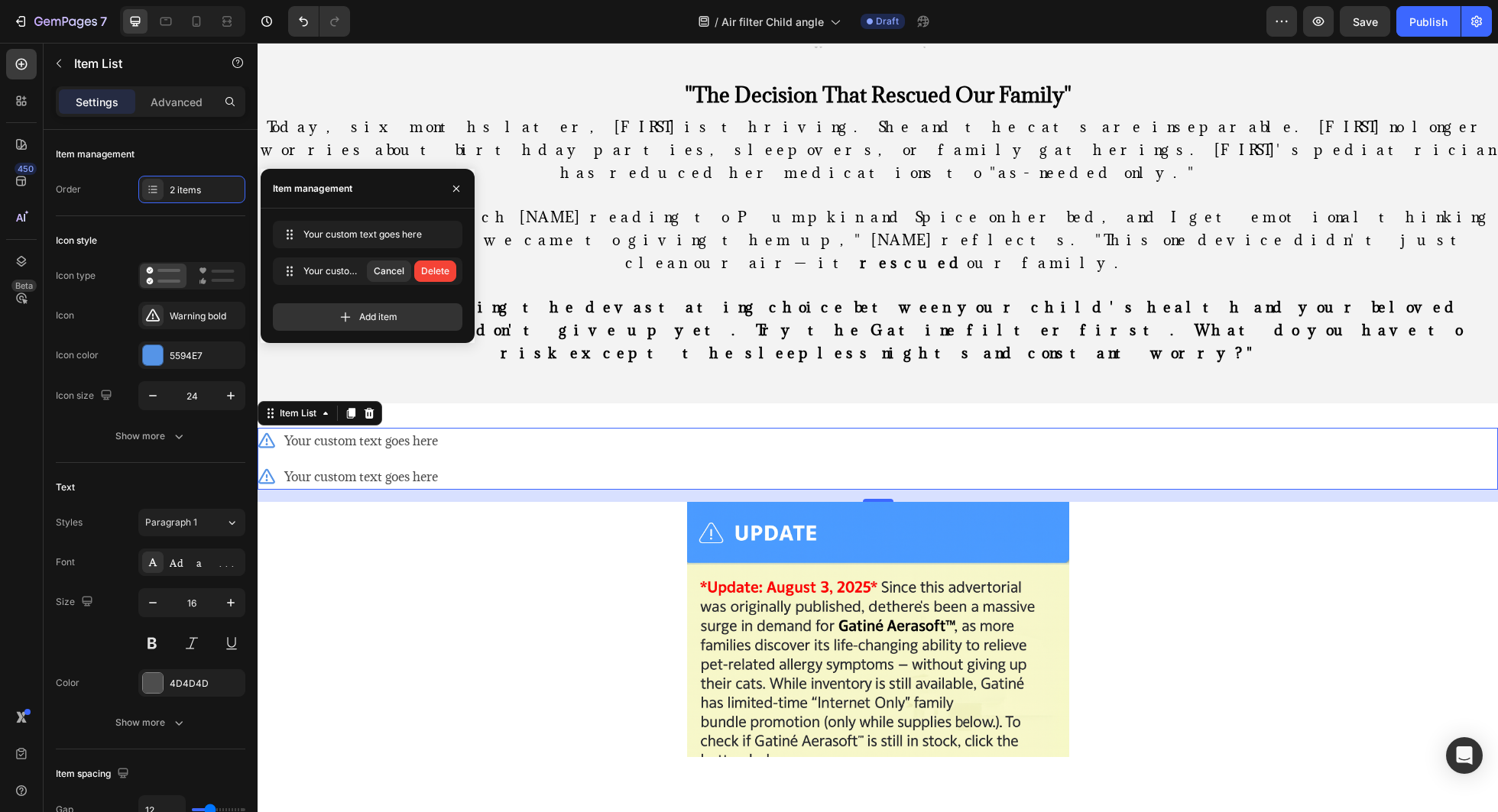 click on "Delete" at bounding box center (435, 271) 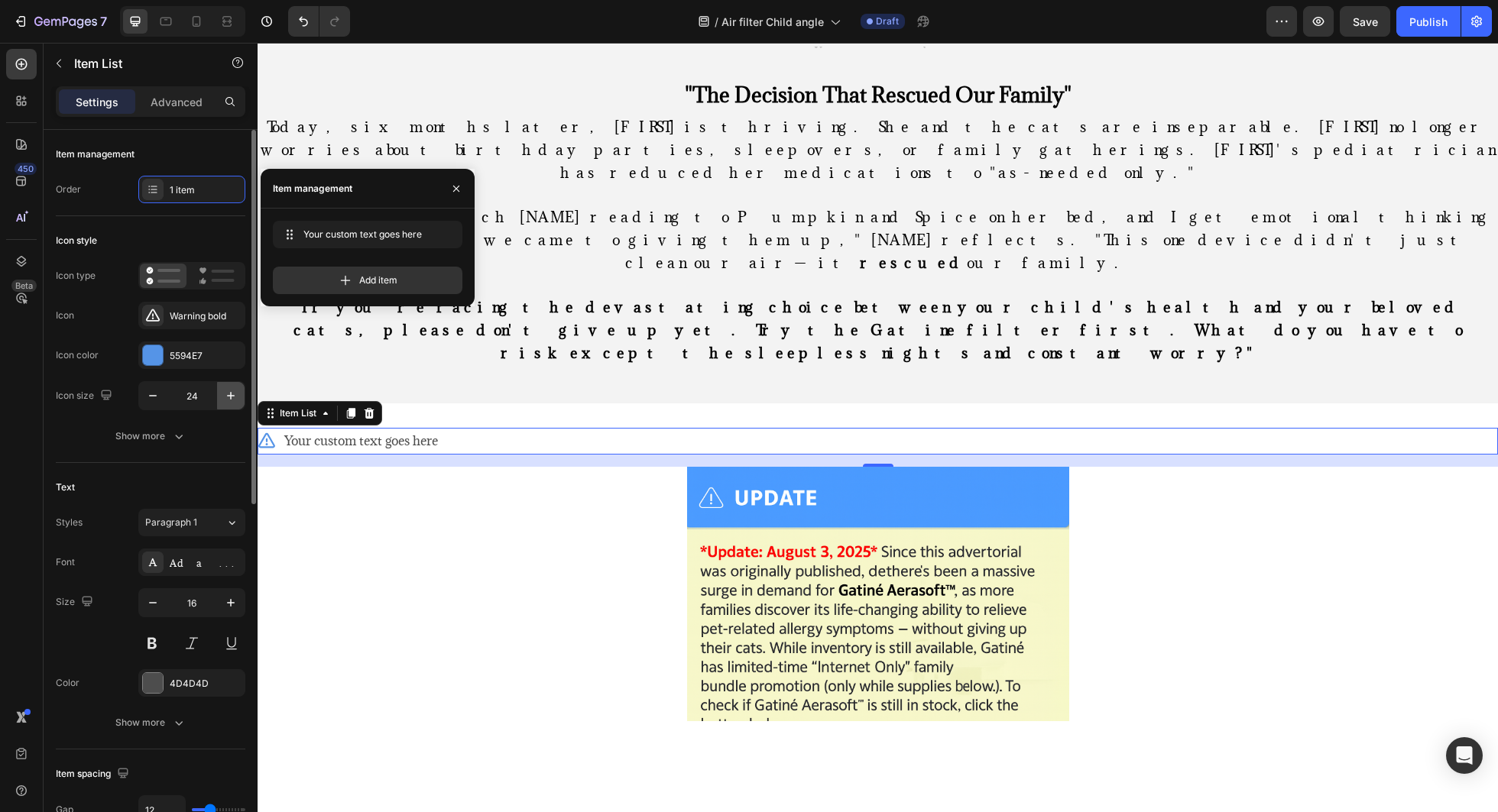 click 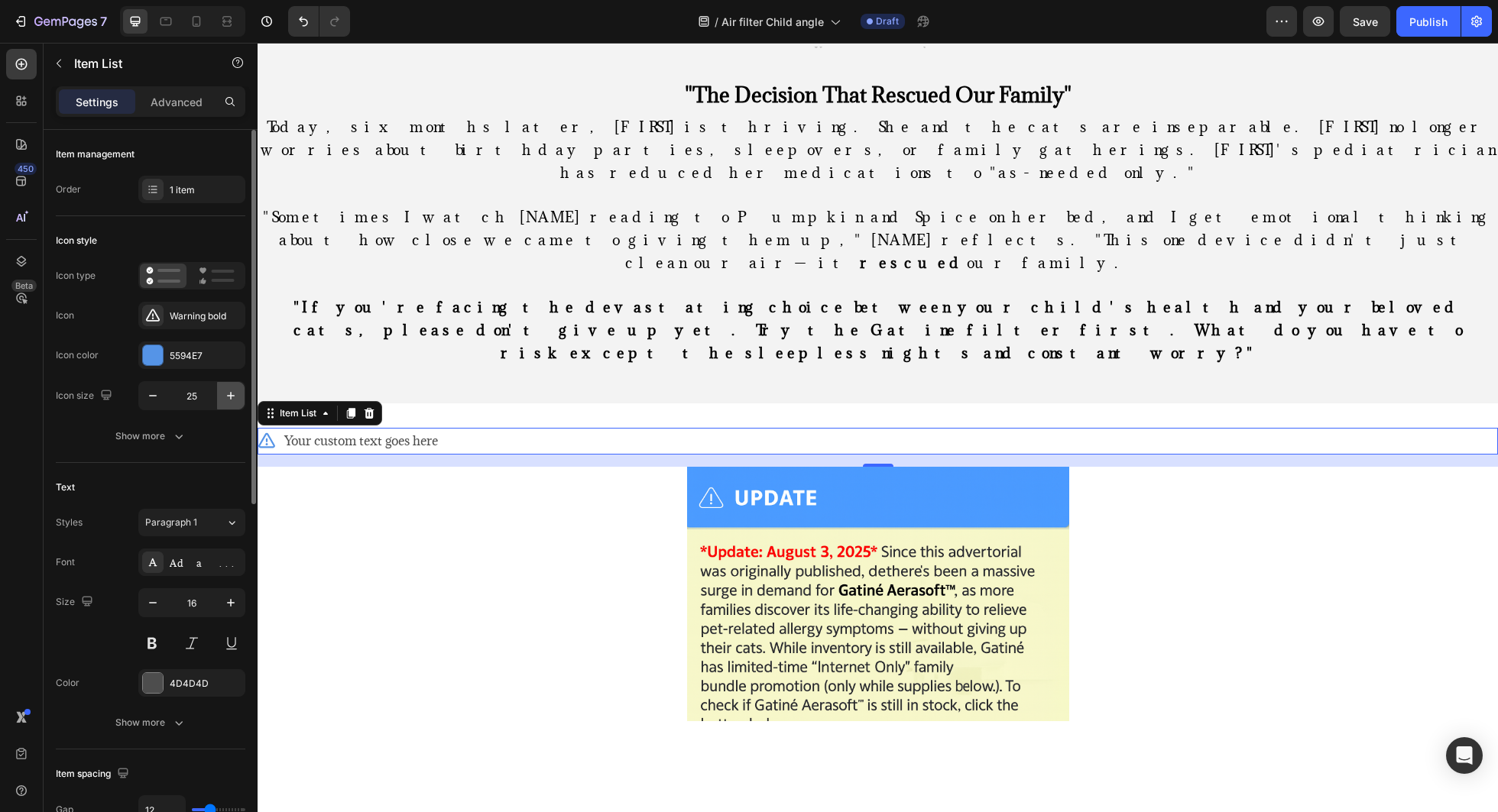 click 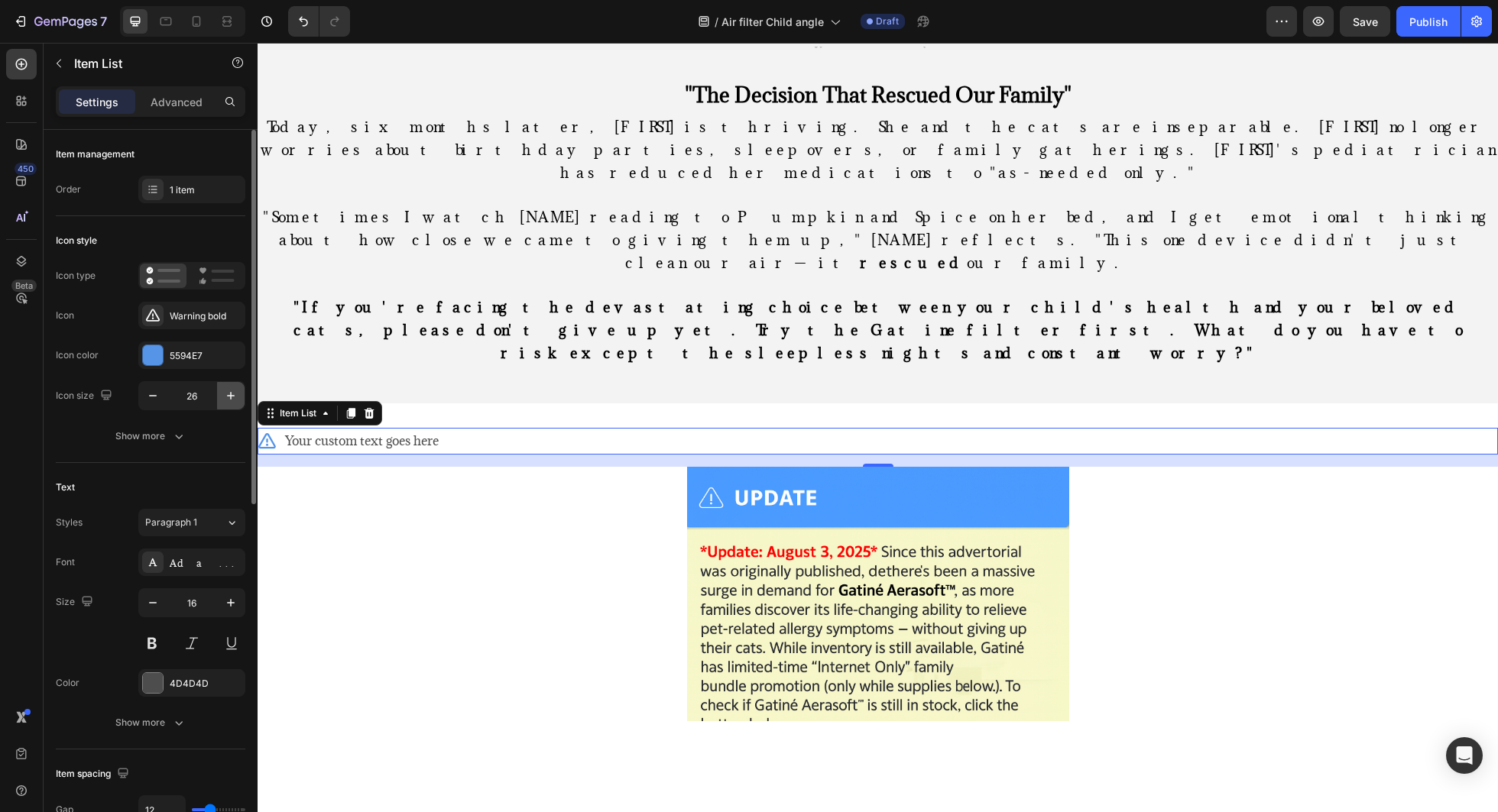 click 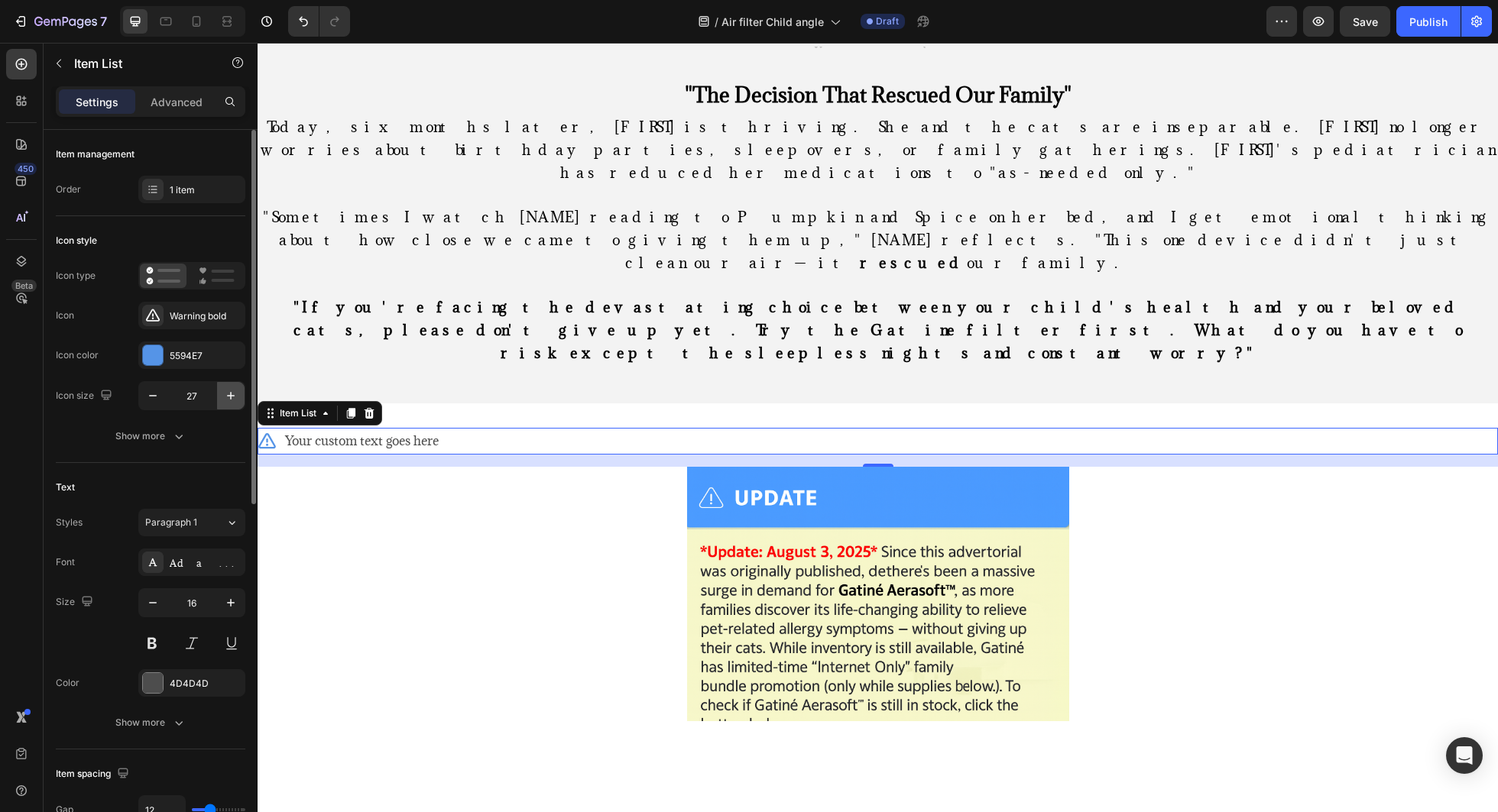 click 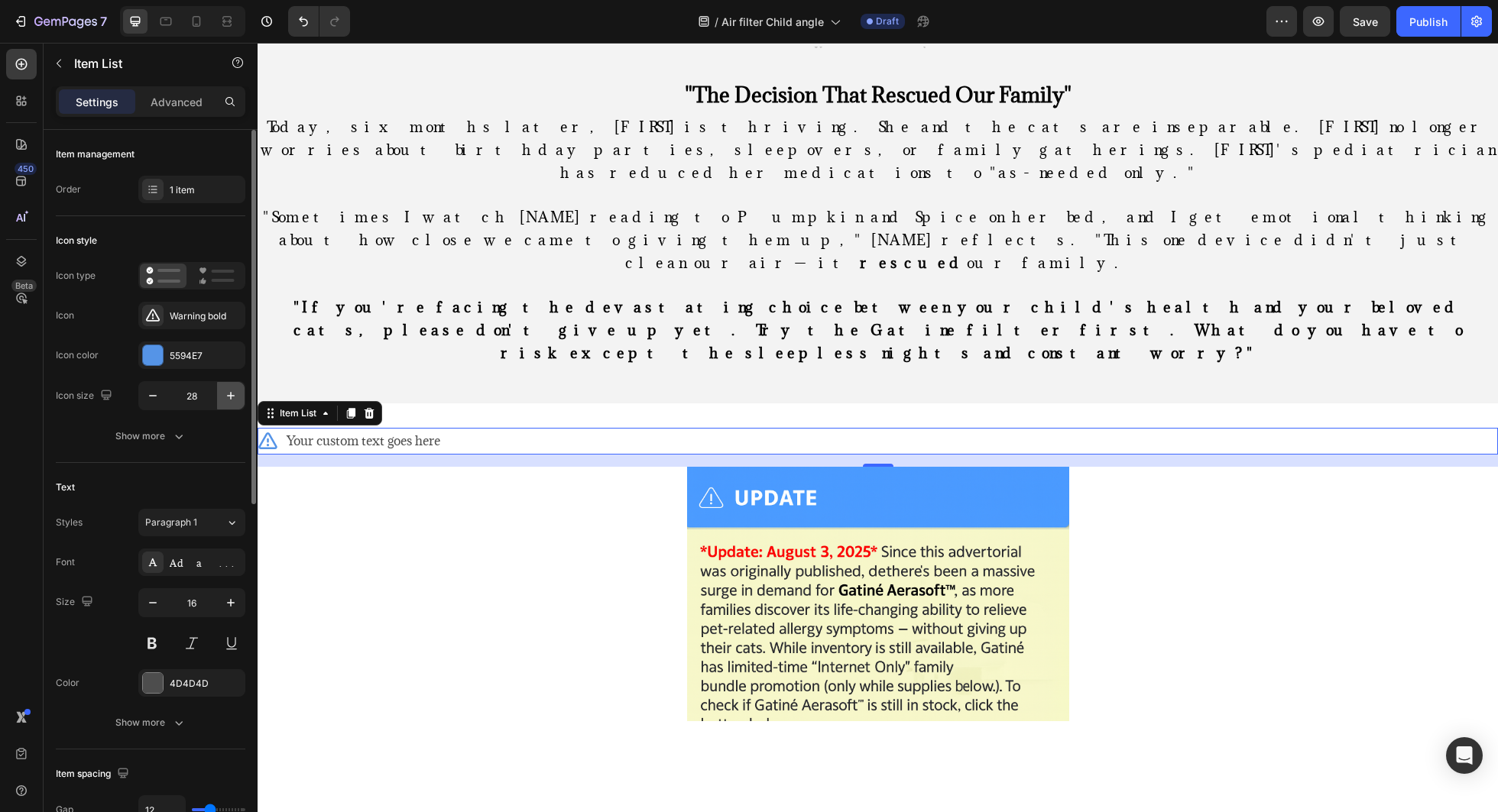 click 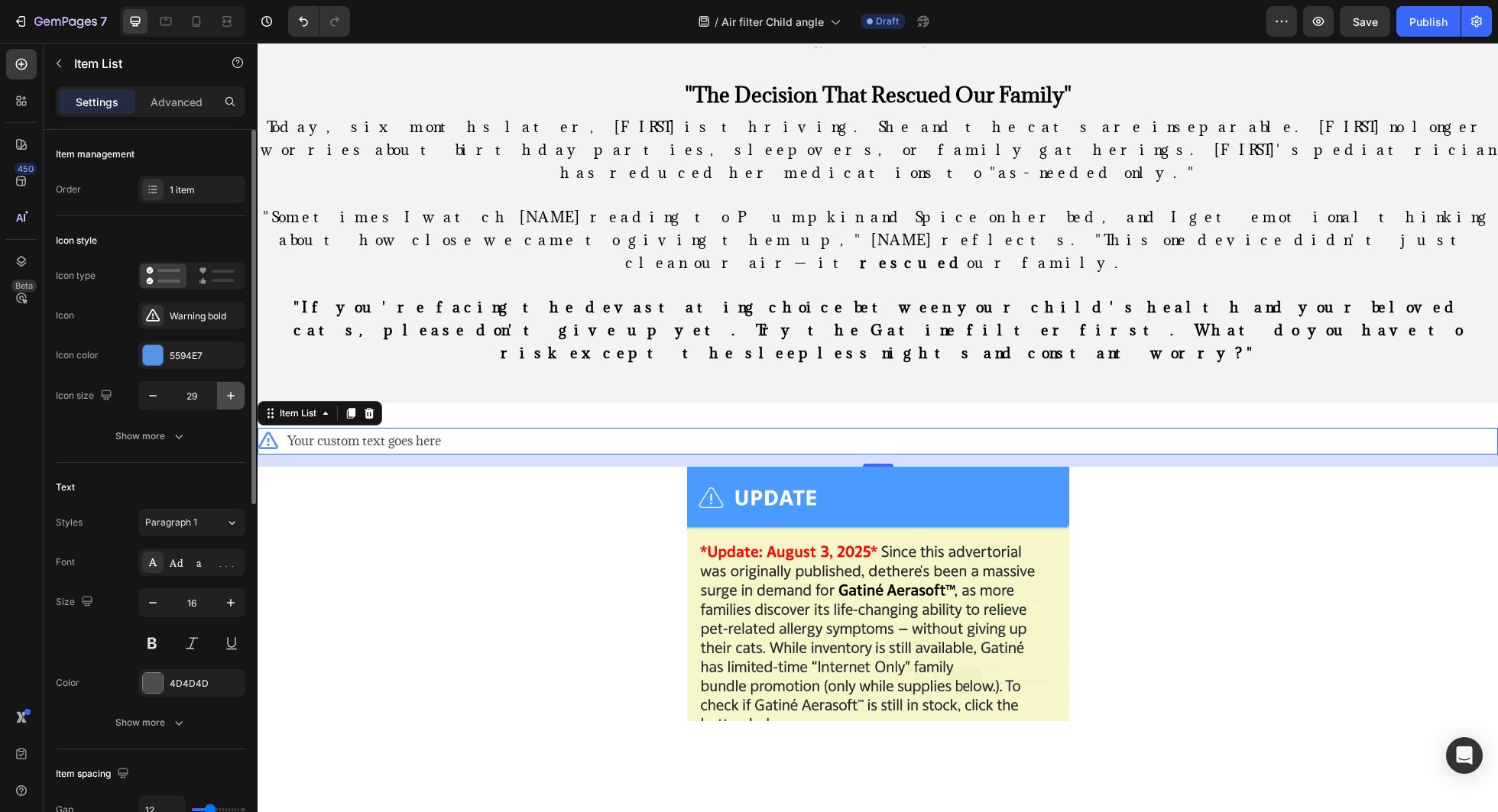 click 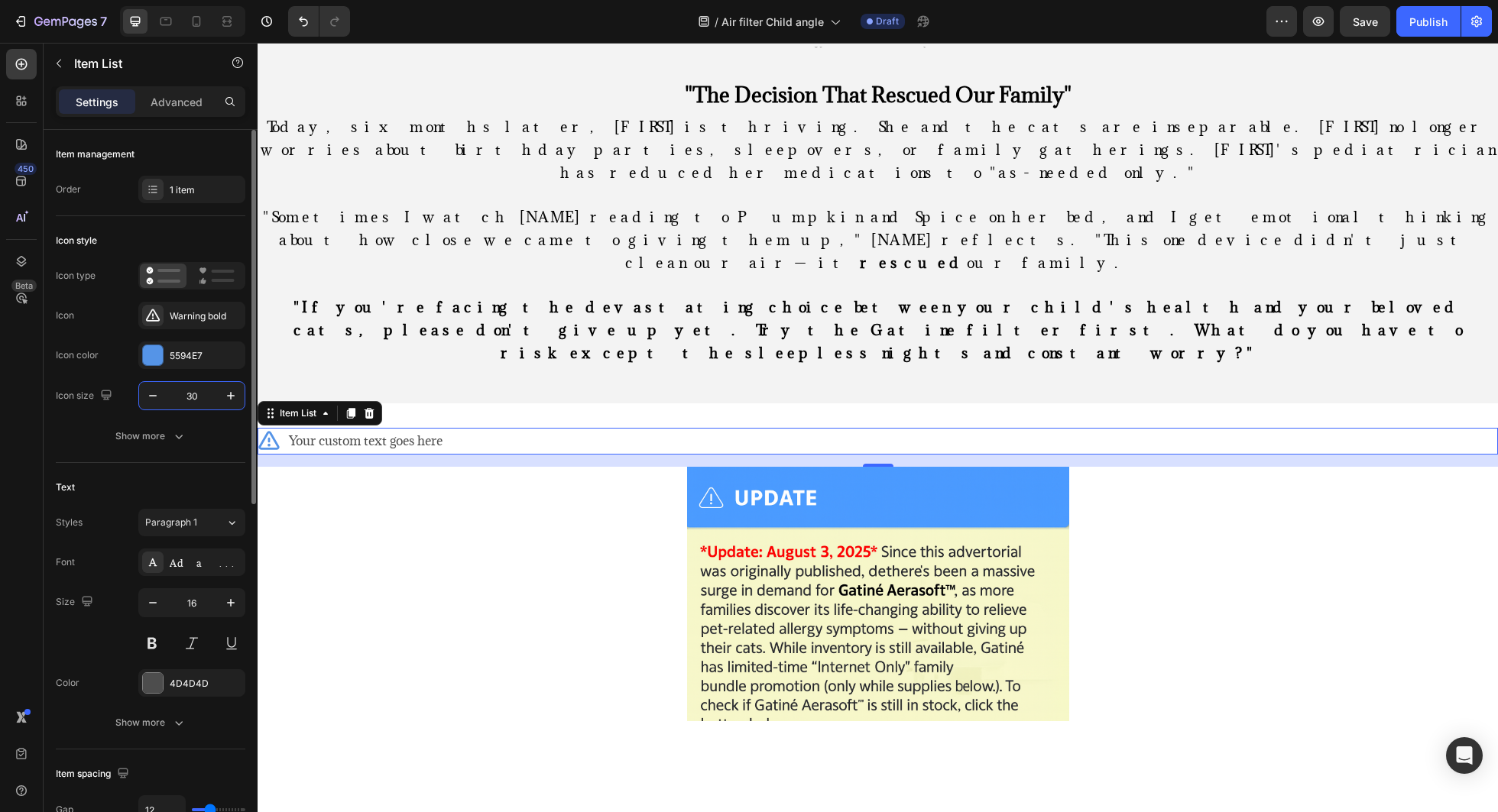 click on "30" at bounding box center [192, 396] 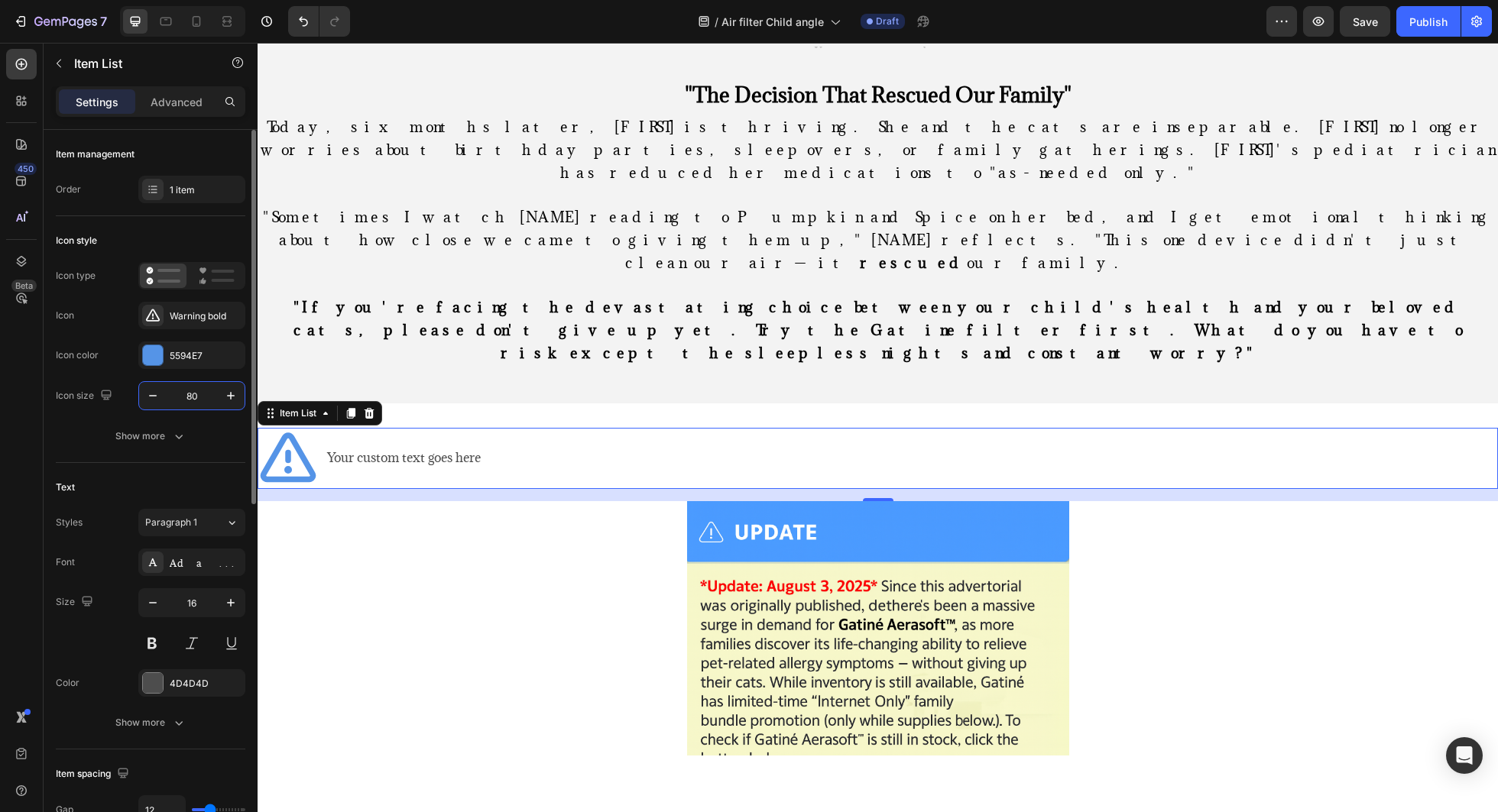 type on "8" 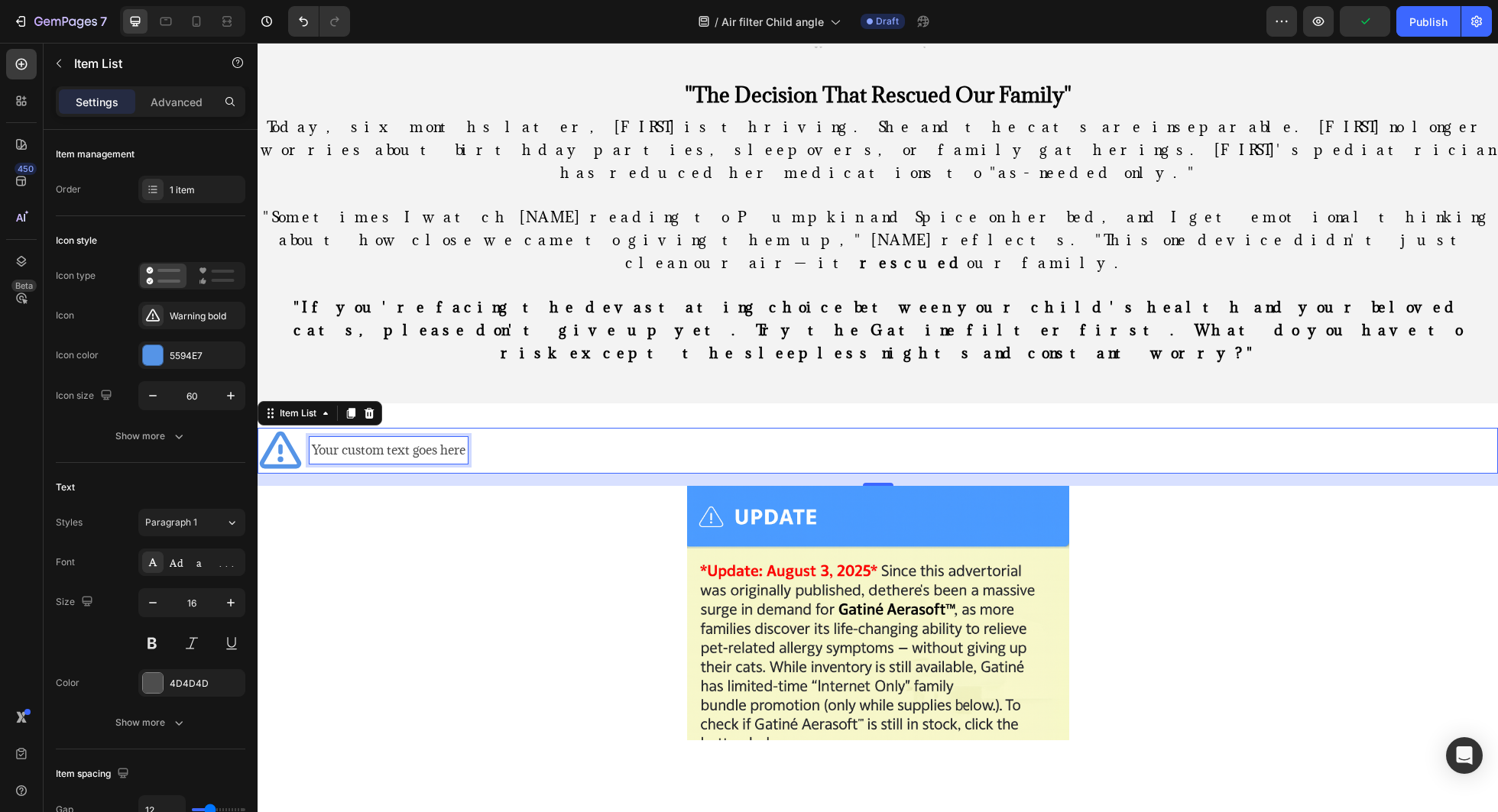 click on "Your custom text goes here" at bounding box center [388, 450] 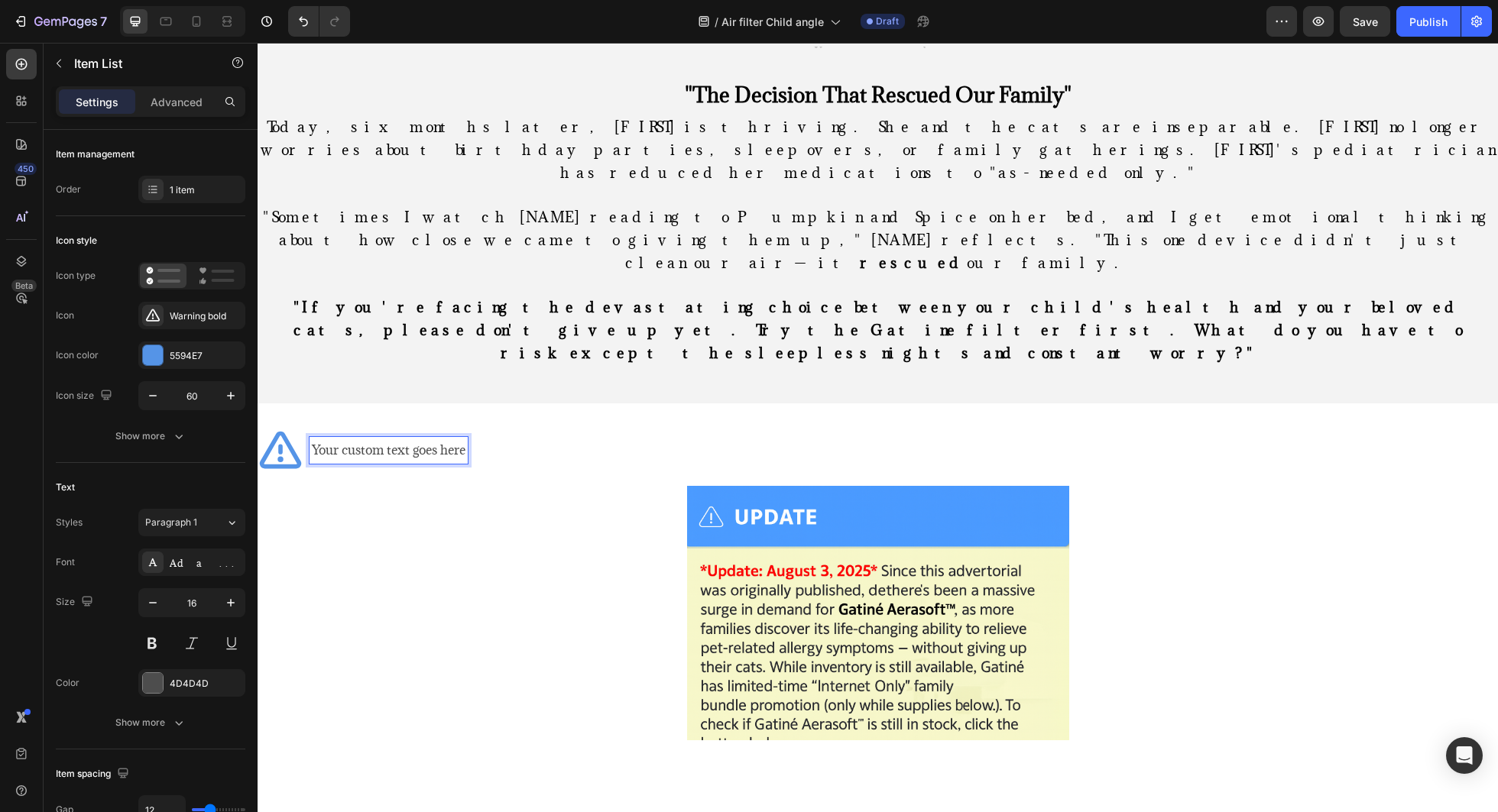 click on "Your custom text goes here" at bounding box center (388, 450) 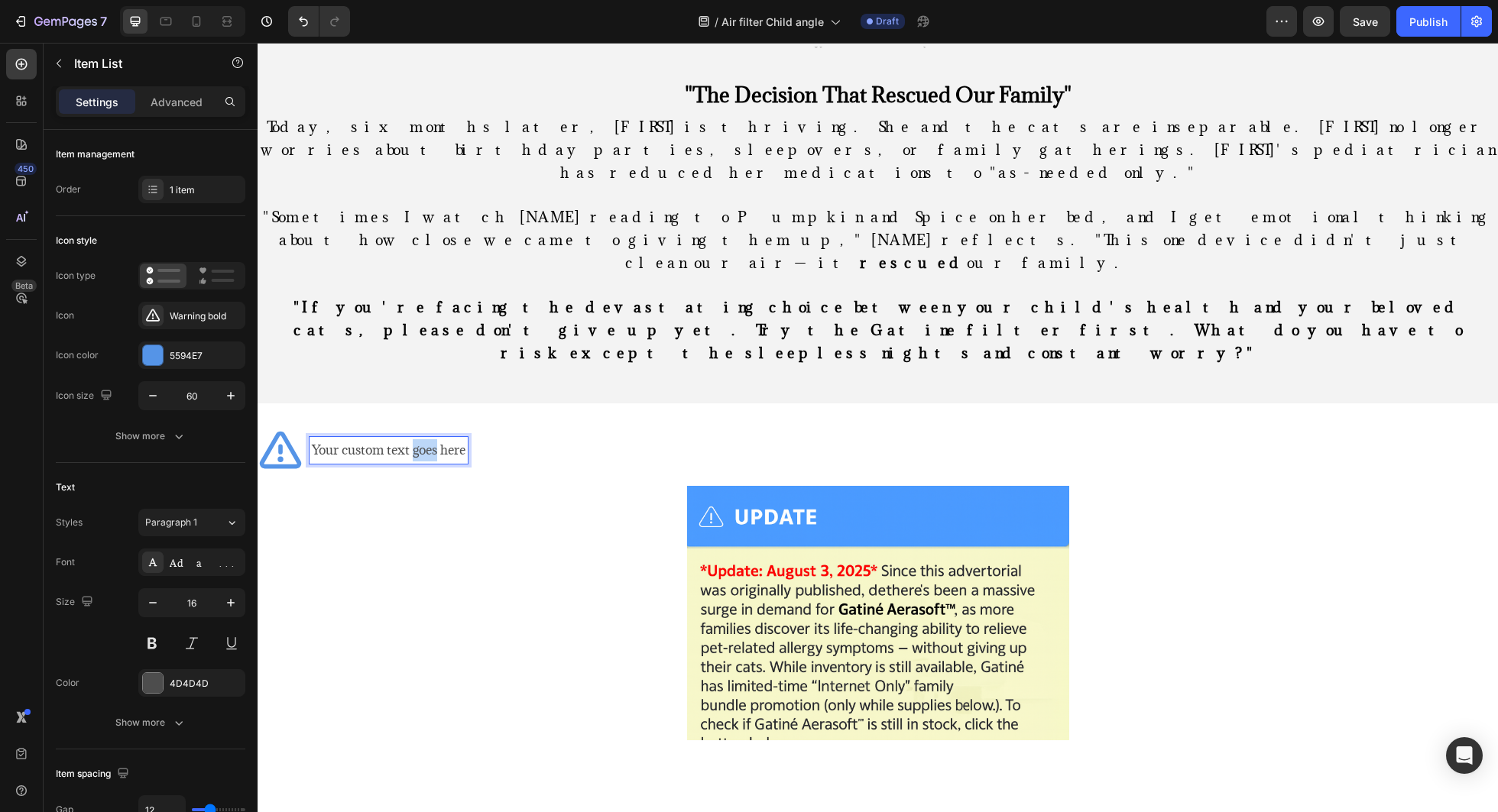 click on "Your custom text goes here" at bounding box center (388, 450) 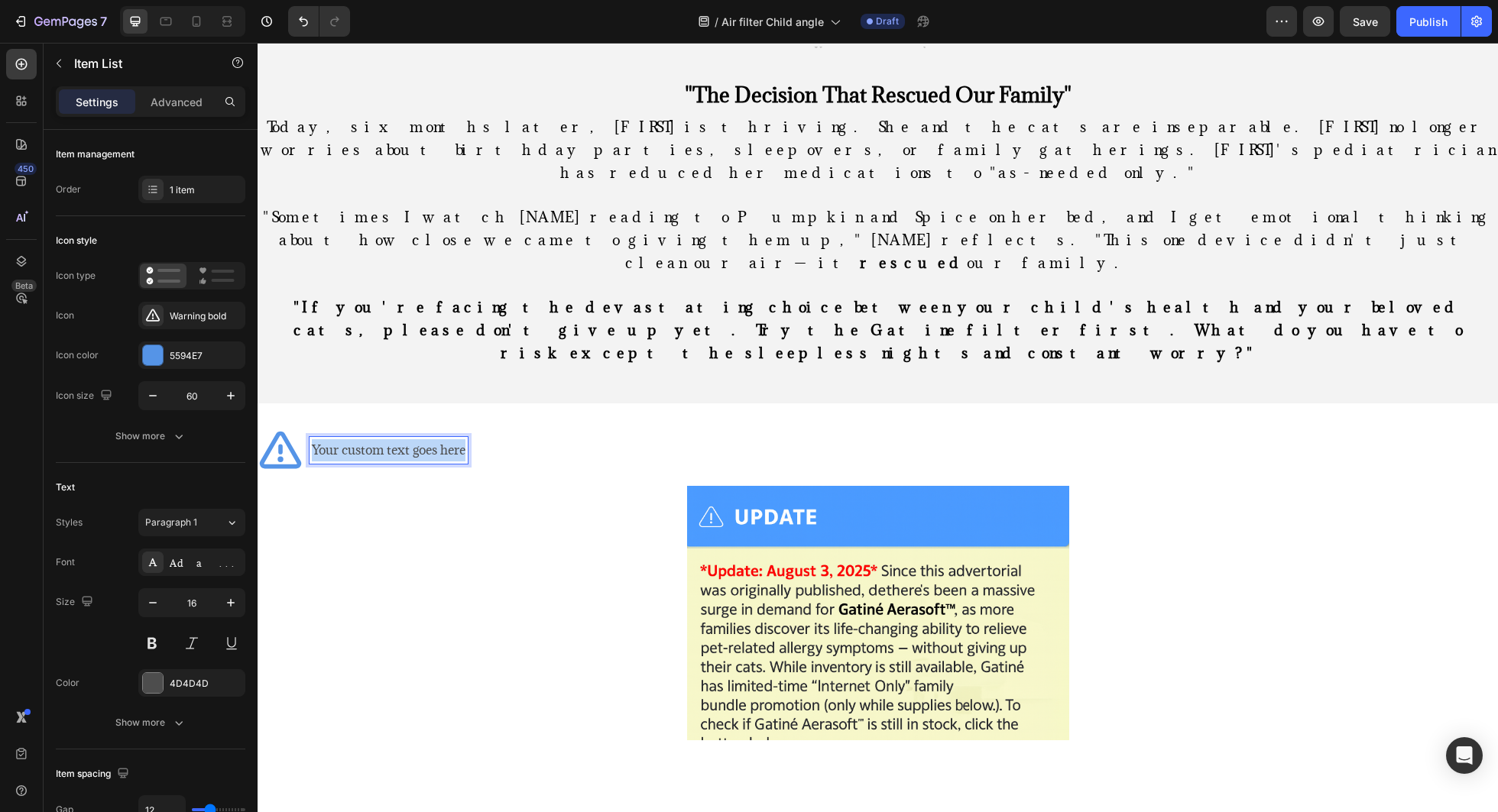 click on "Your custom text goes here" at bounding box center (388, 450) 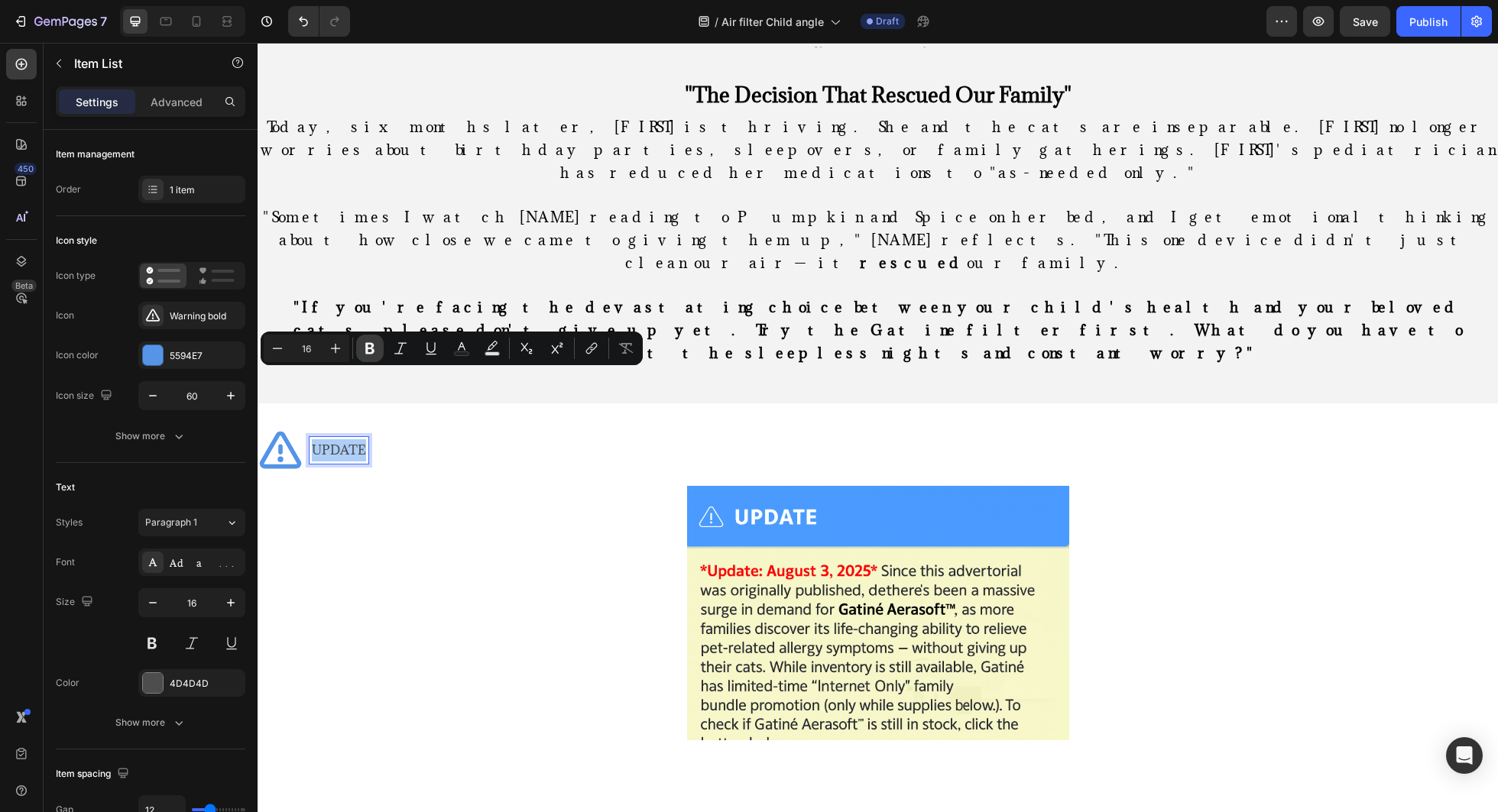click 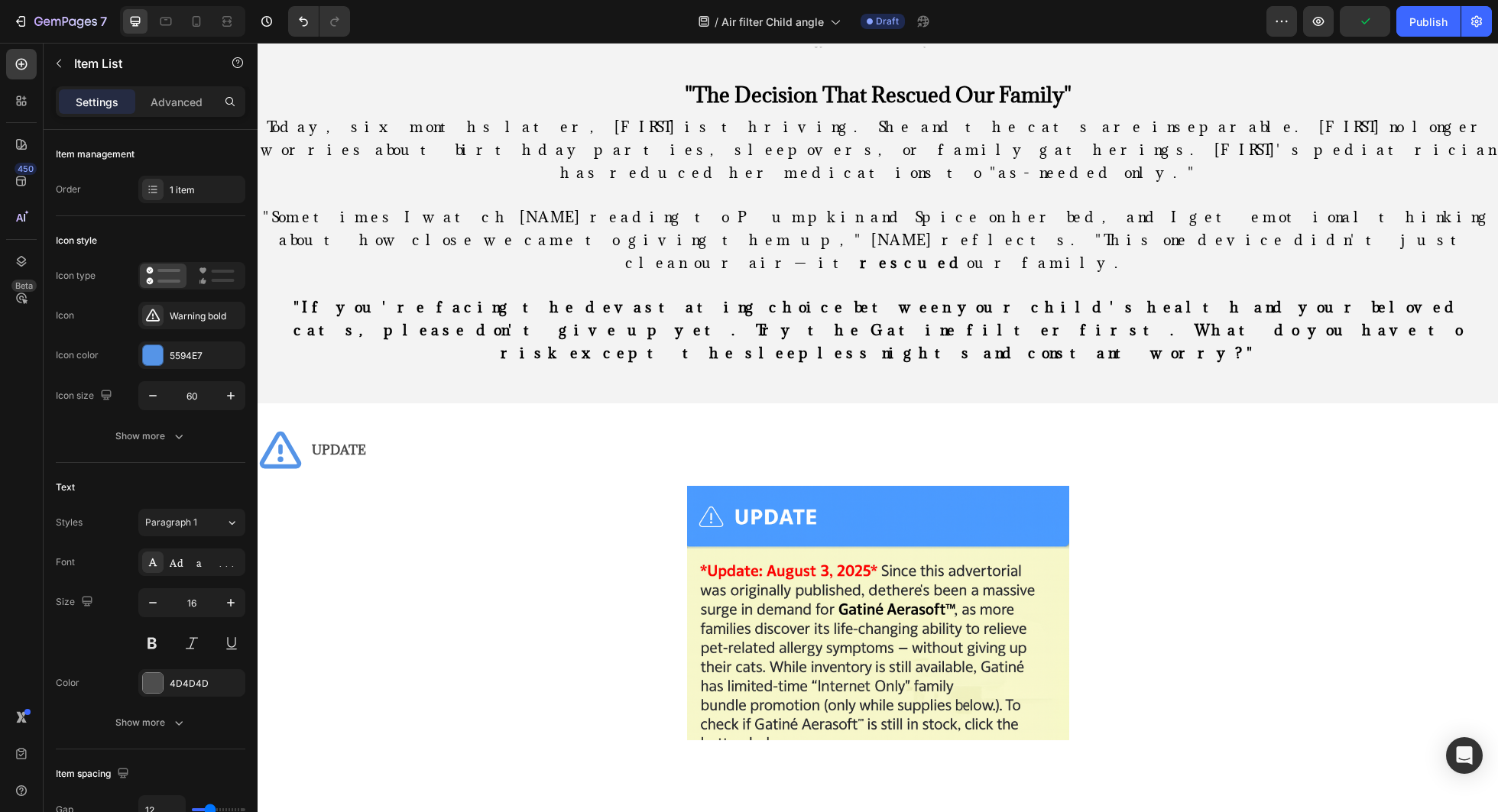 click on "UPDATE" at bounding box center [339, 450] 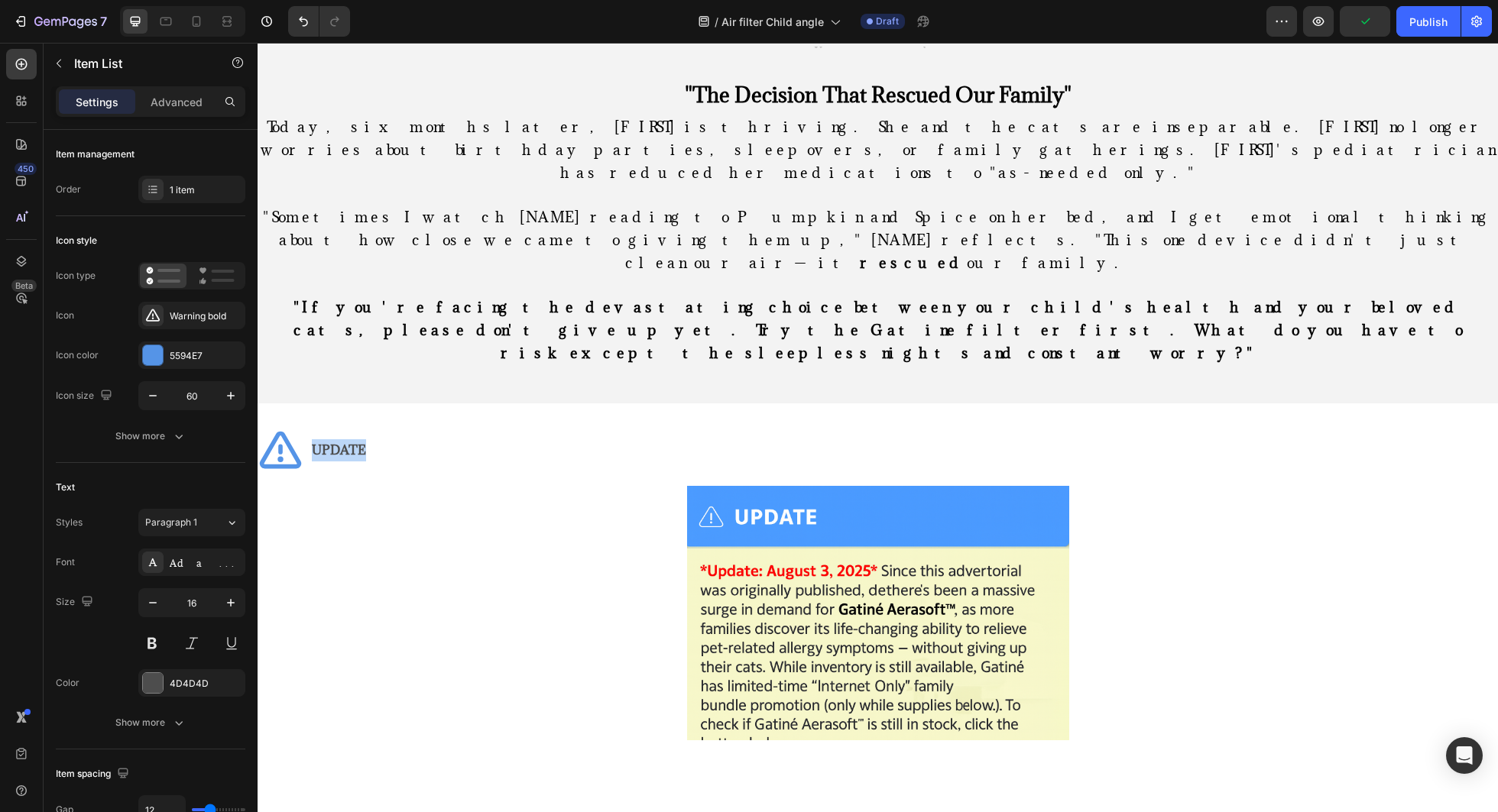 click on "UPDATE" at bounding box center [339, 450] 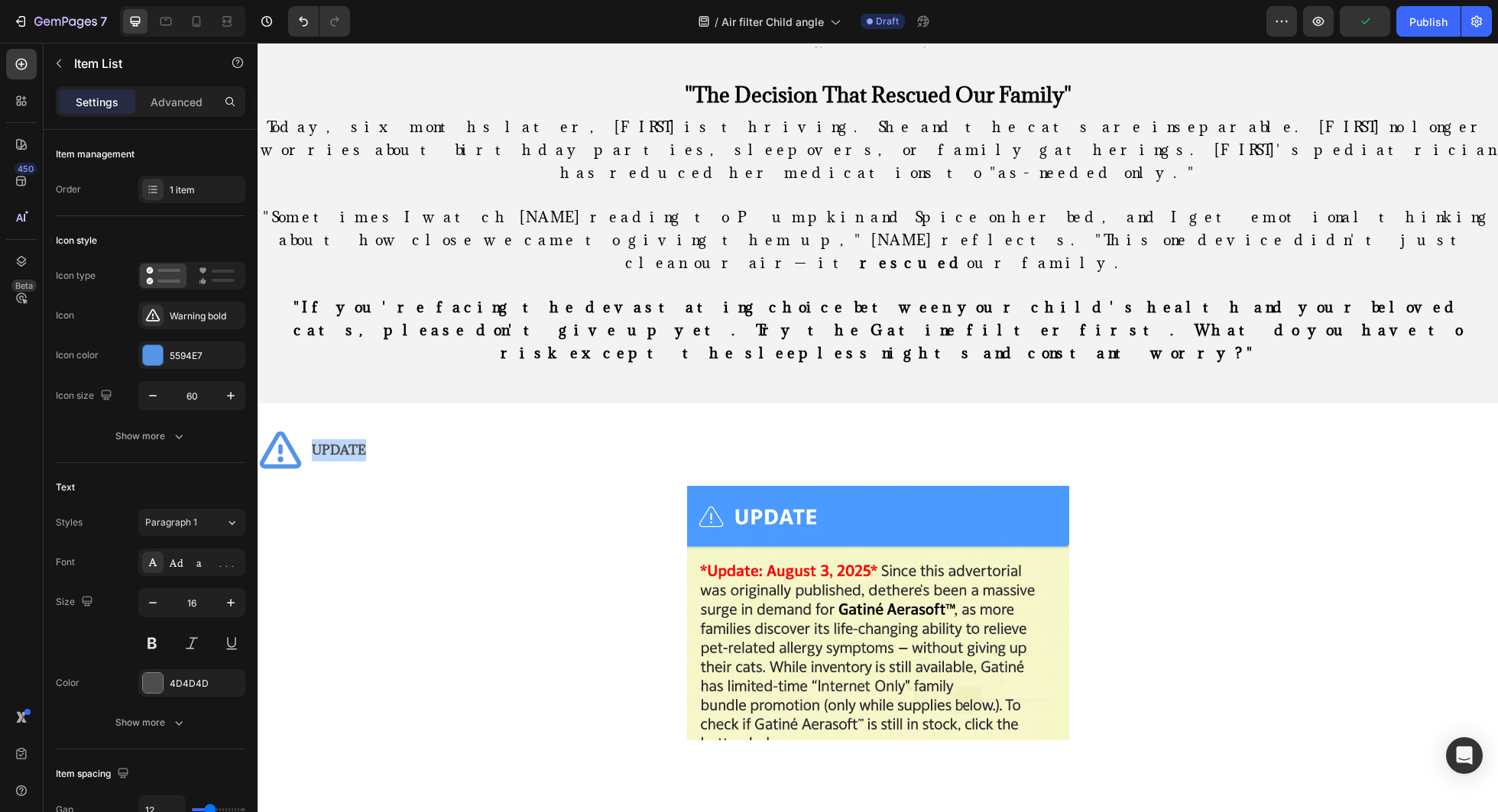 click on "UPDATE" at bounding box center [339, 450] 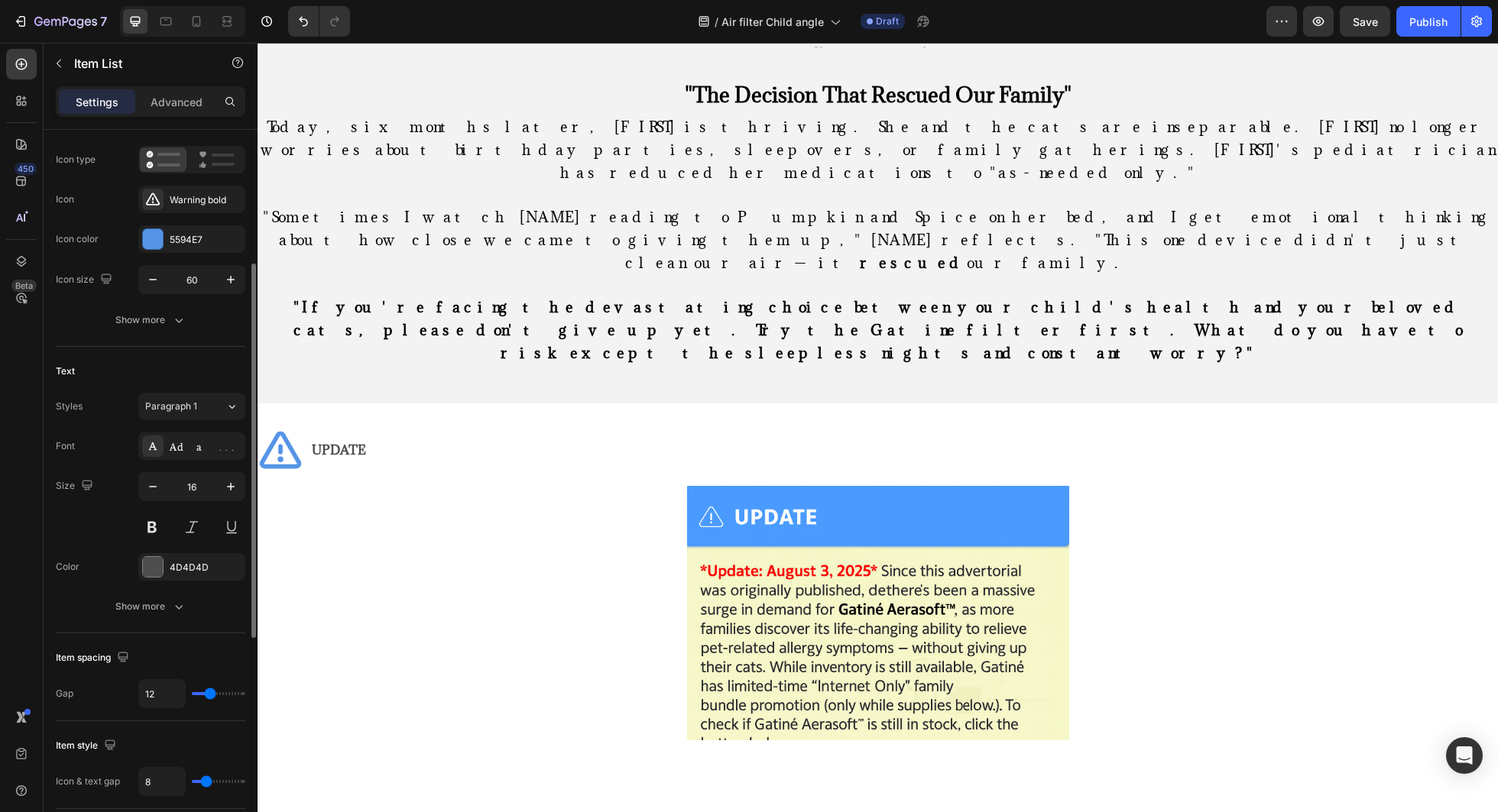 scroll, scrollTop: 0, scrollLeft: 0, axis: both 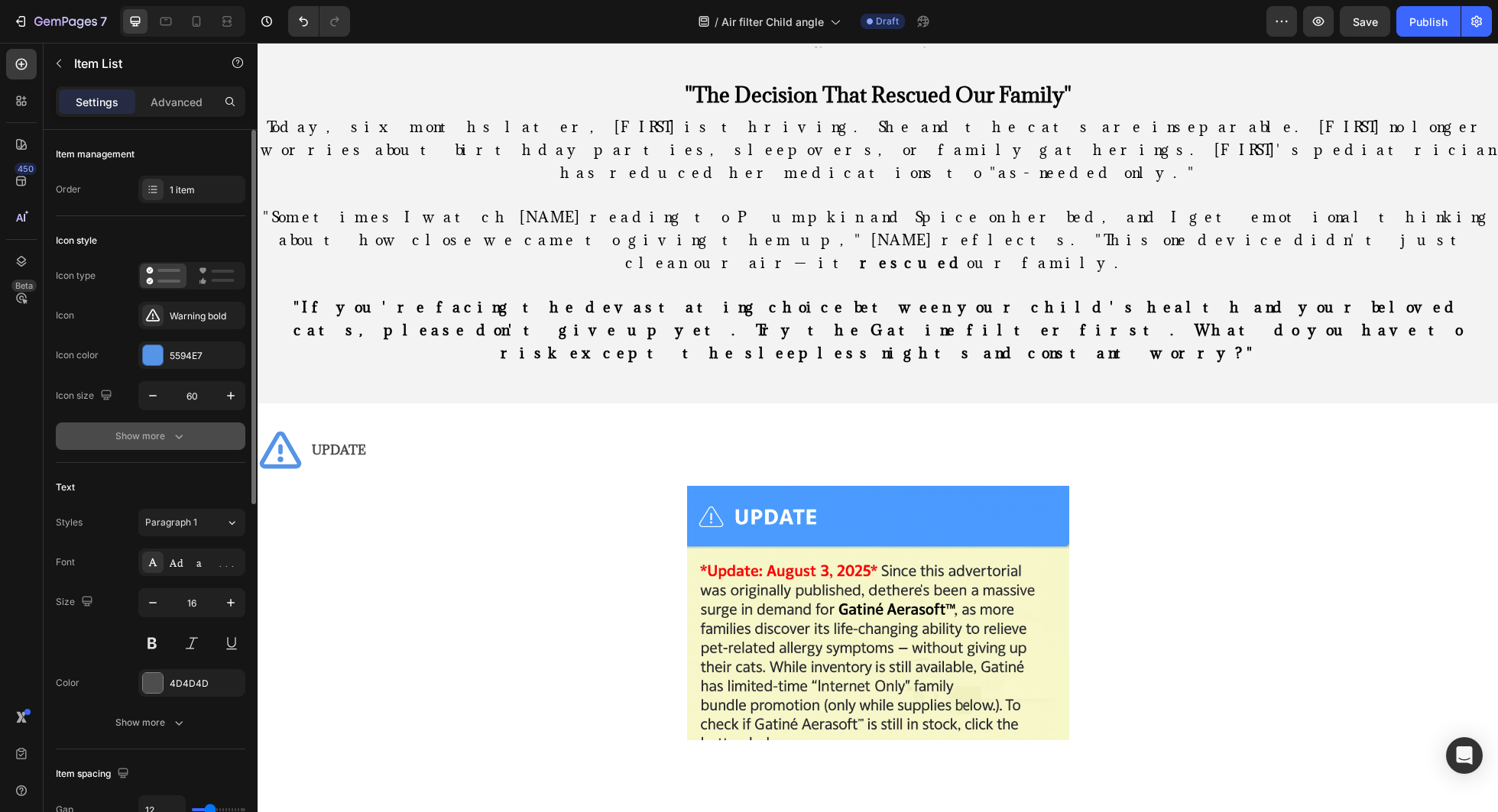 click on "Show more" at bounding box center (151, 436) 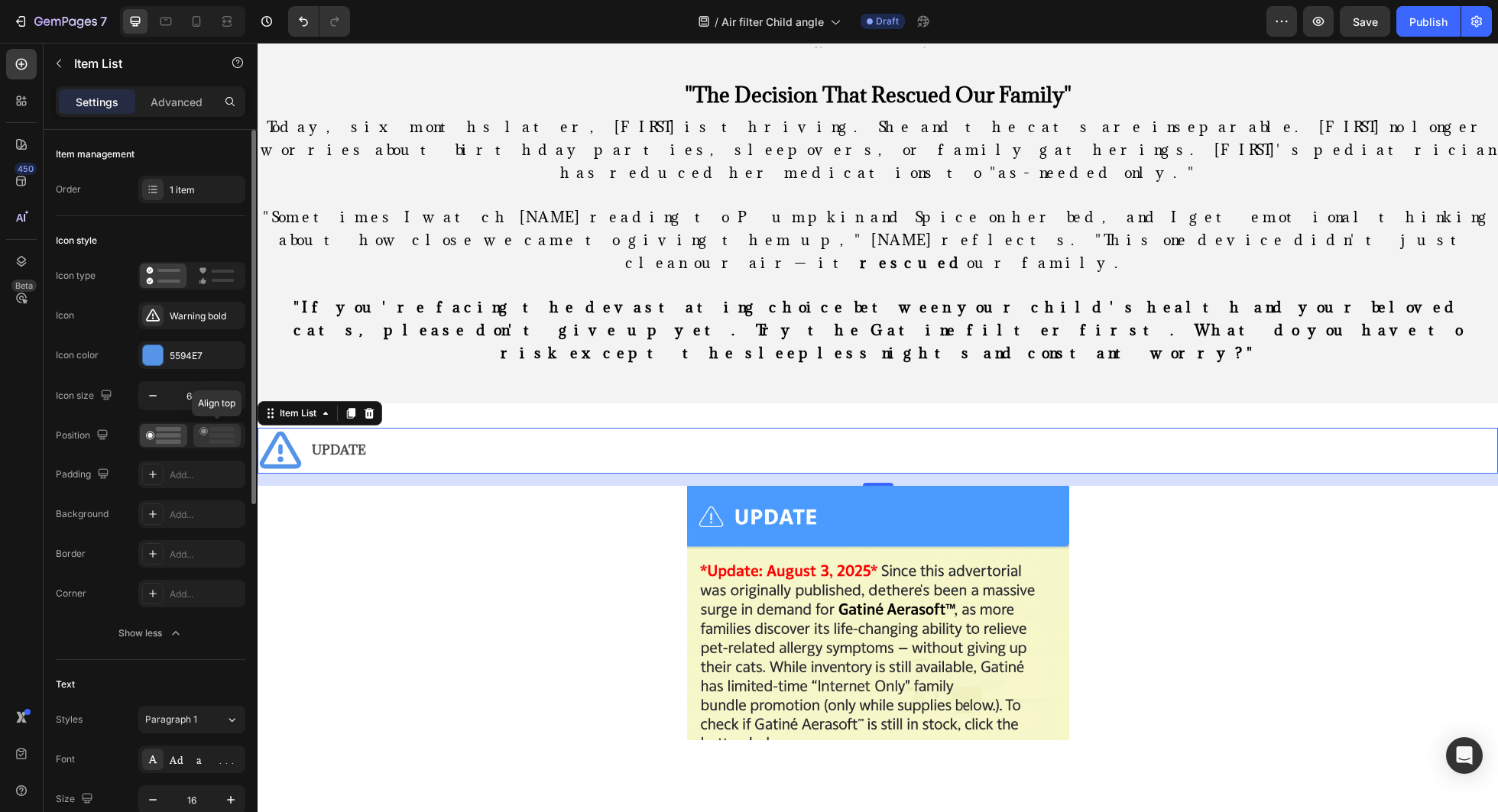 click 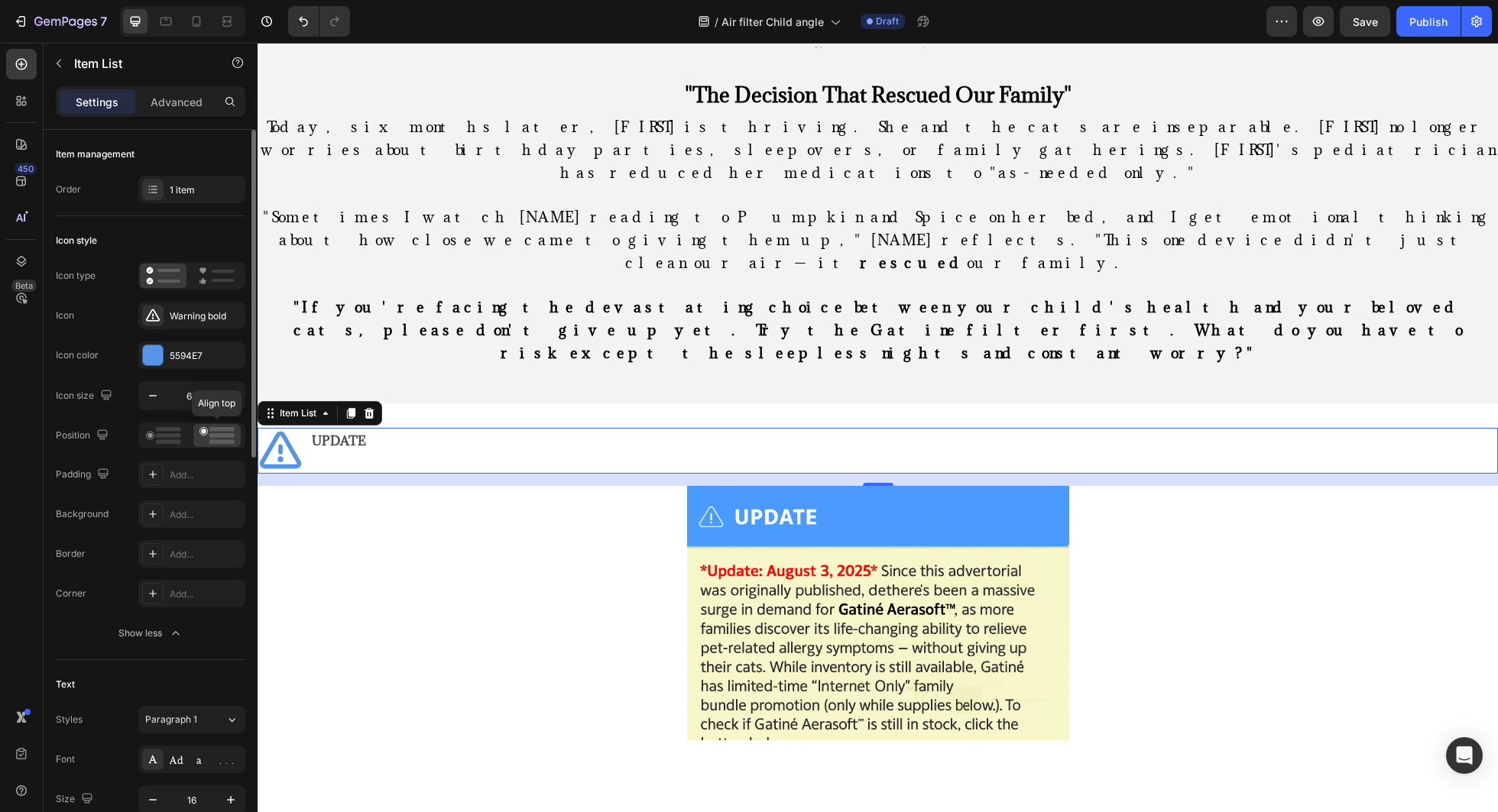 click 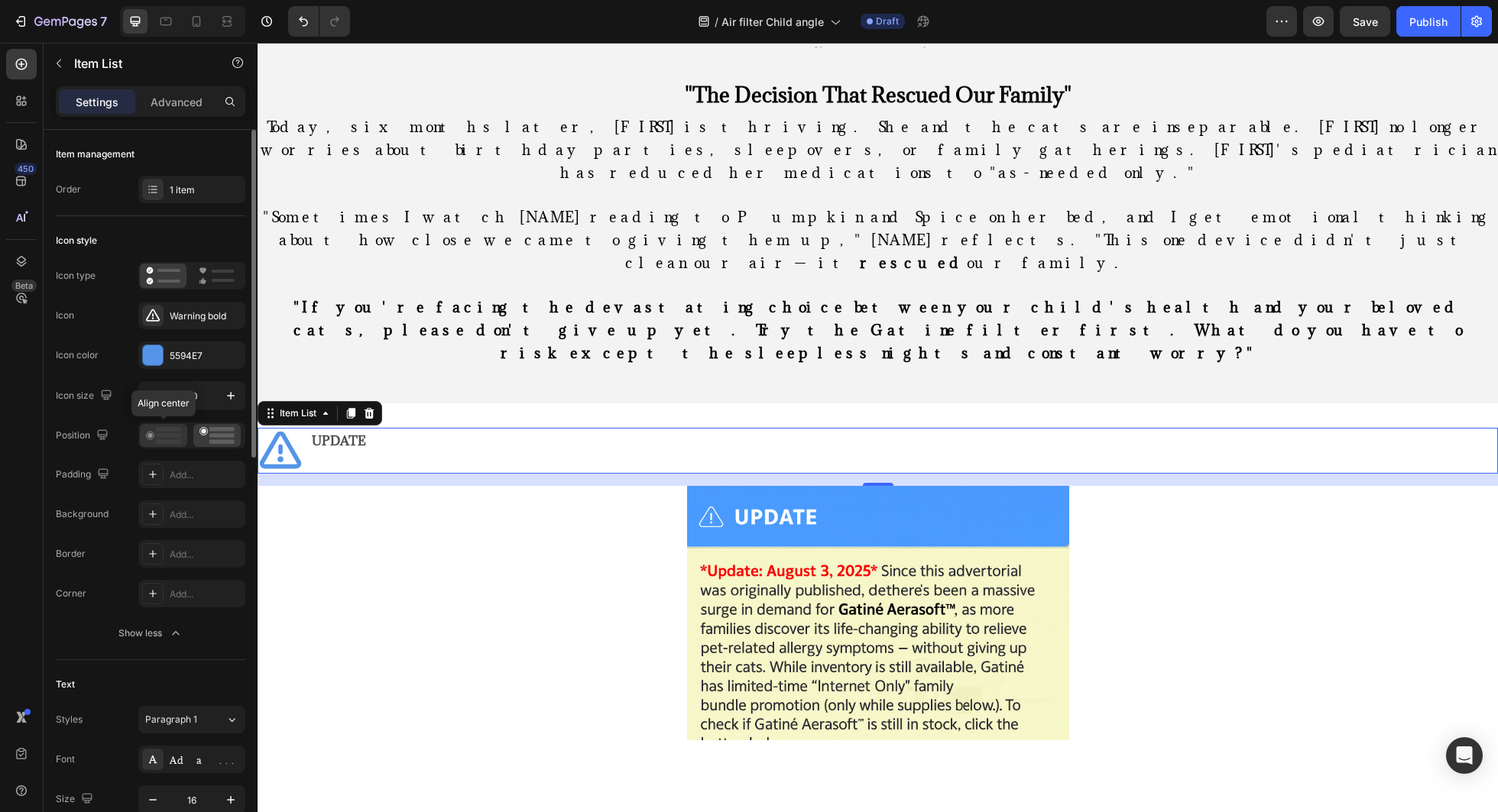 click 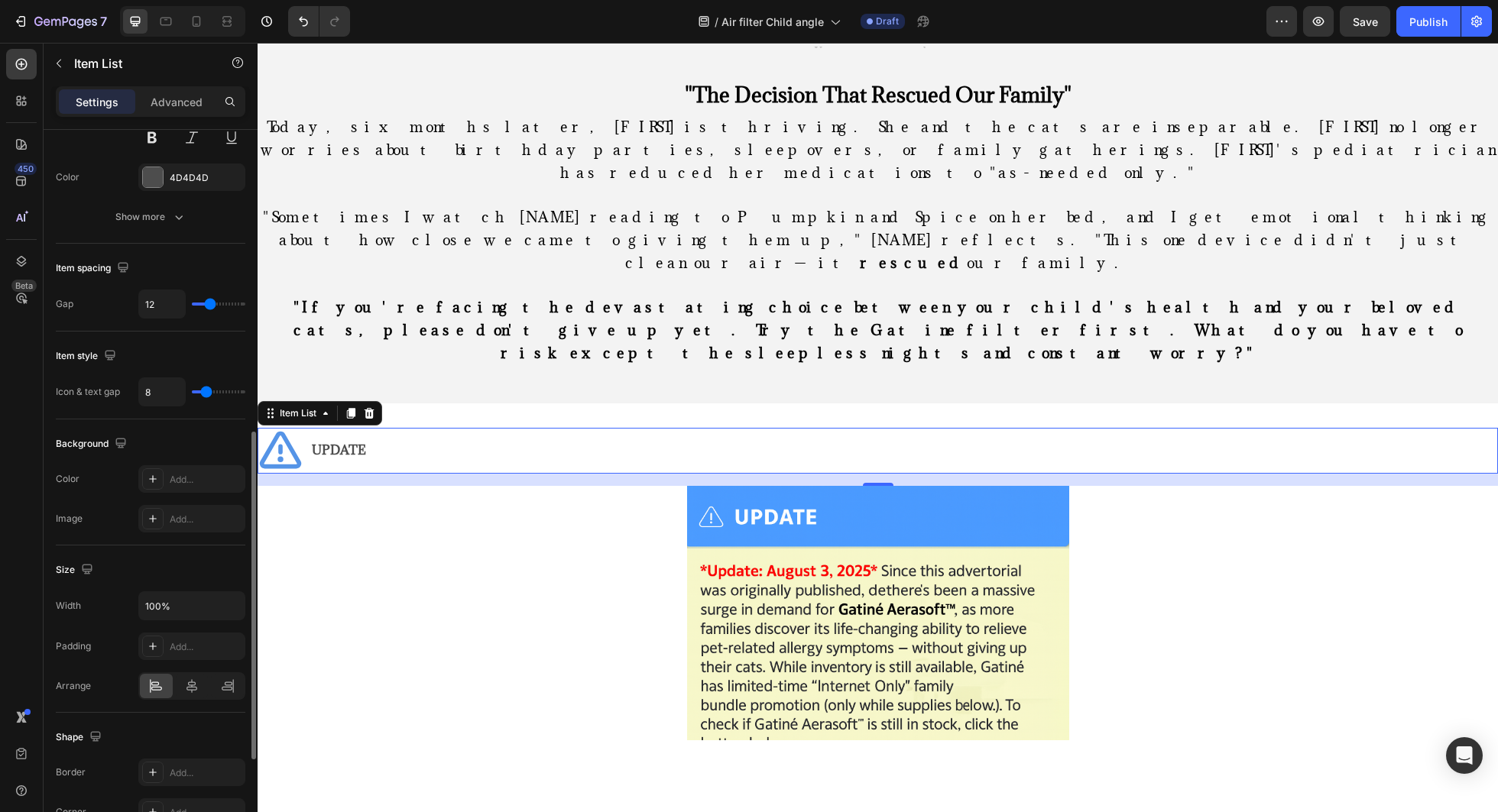 scroll, scrollTop: 691, scrollLeft: 0, axis: vertical 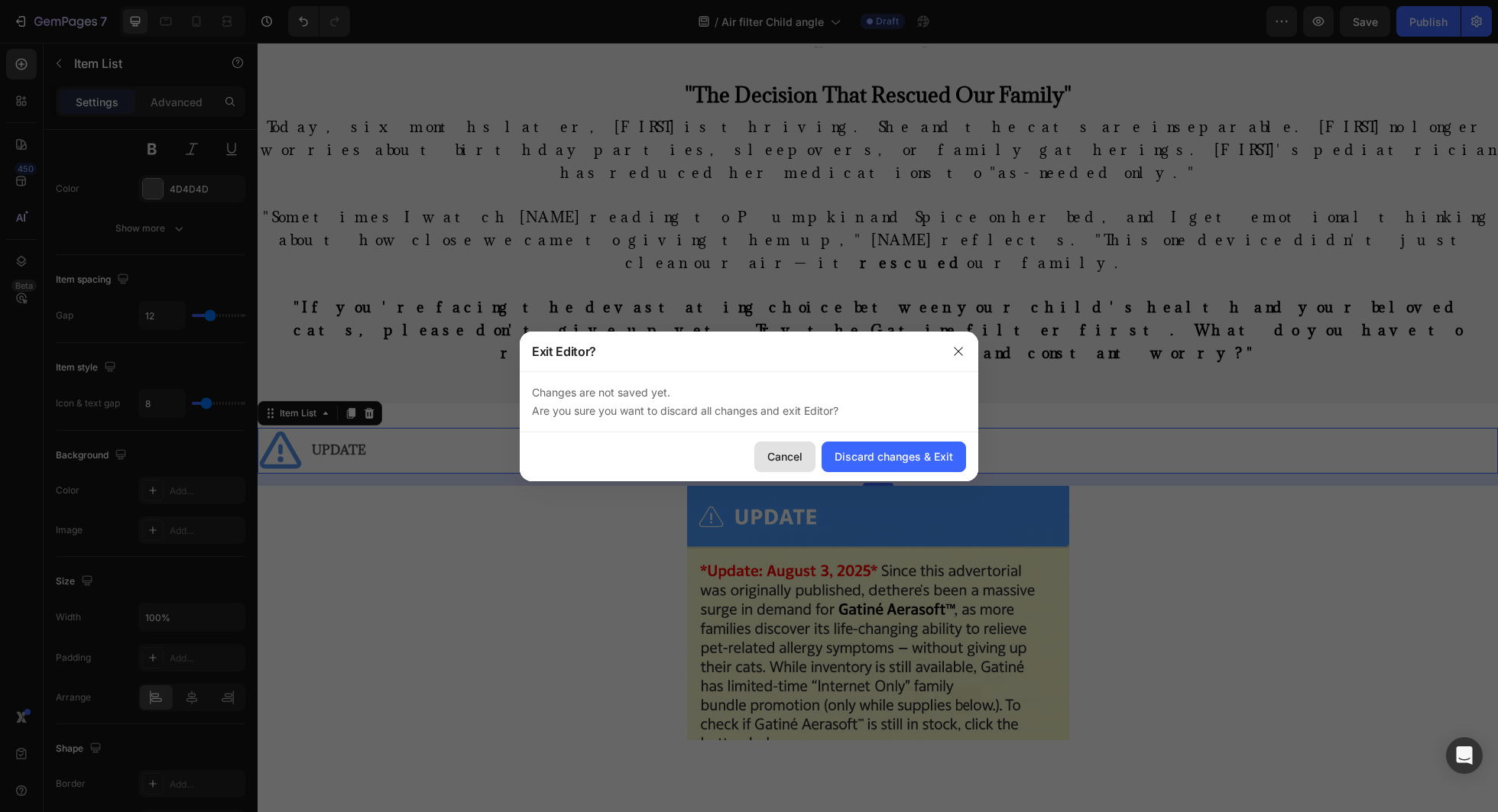 click on "Cancel" 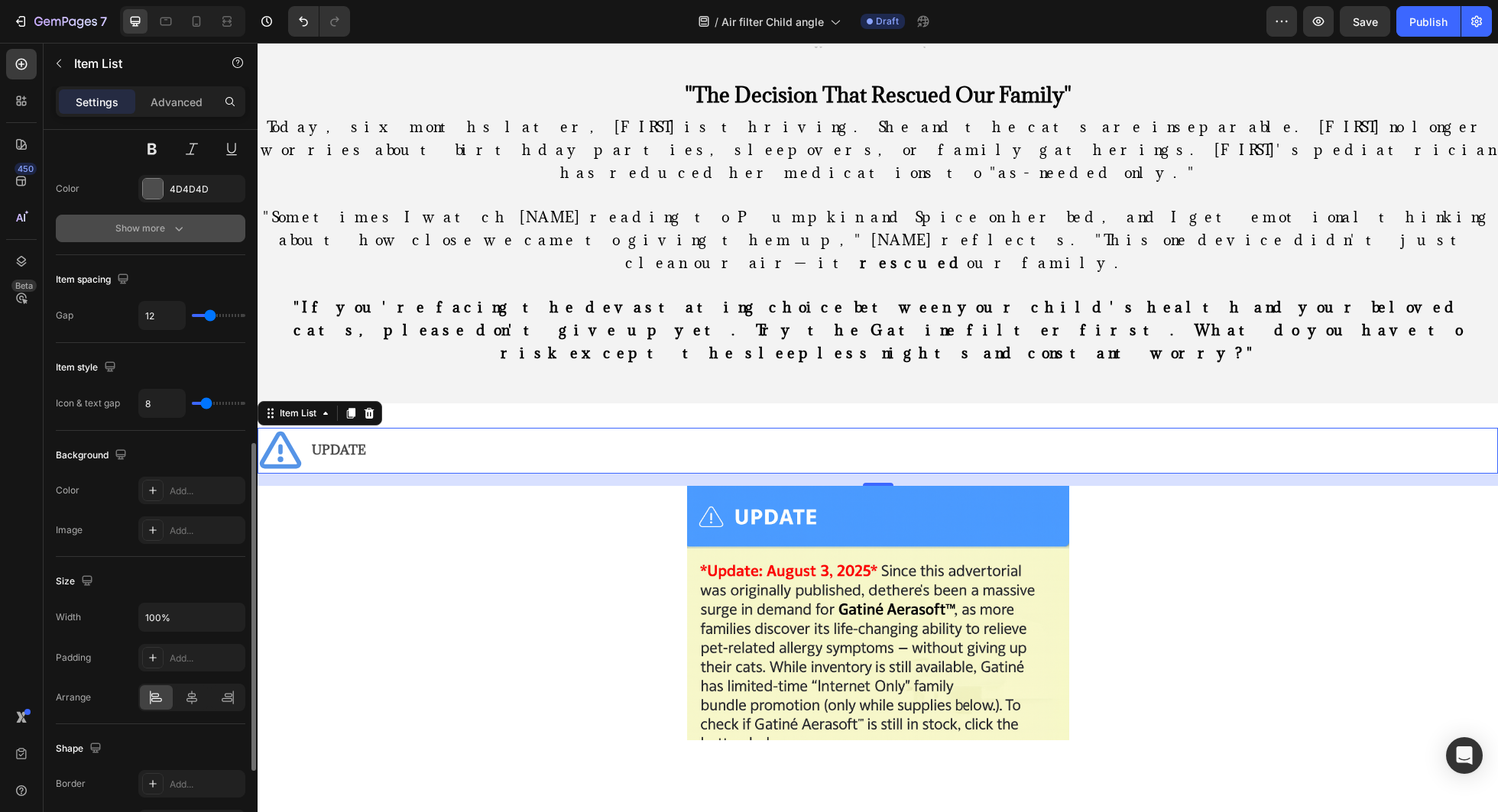 click on "Show more" at bounding box center [151, 228] 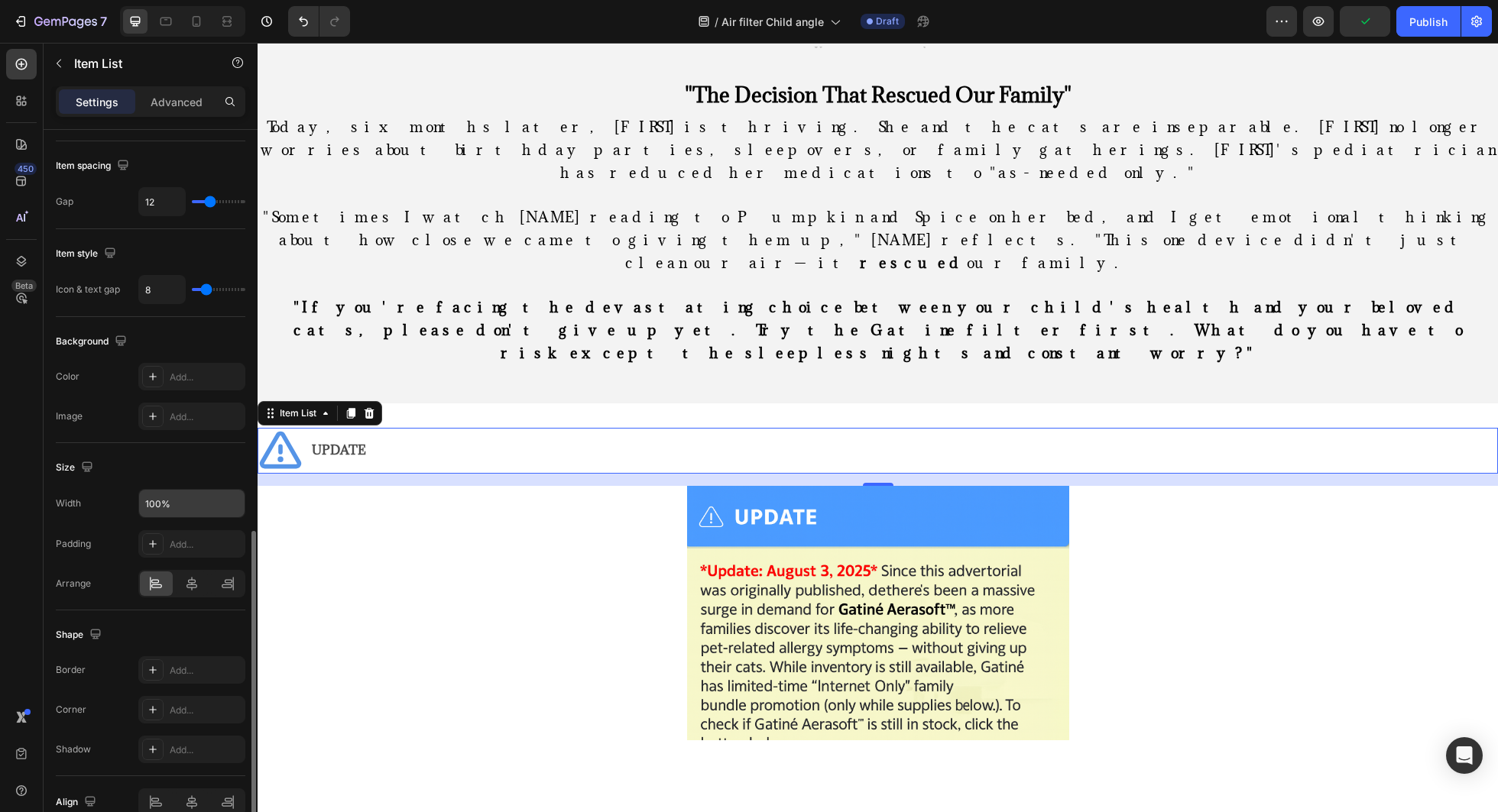 scroll, scrollTop: 972, scrollLeft: 0, axis: vertical 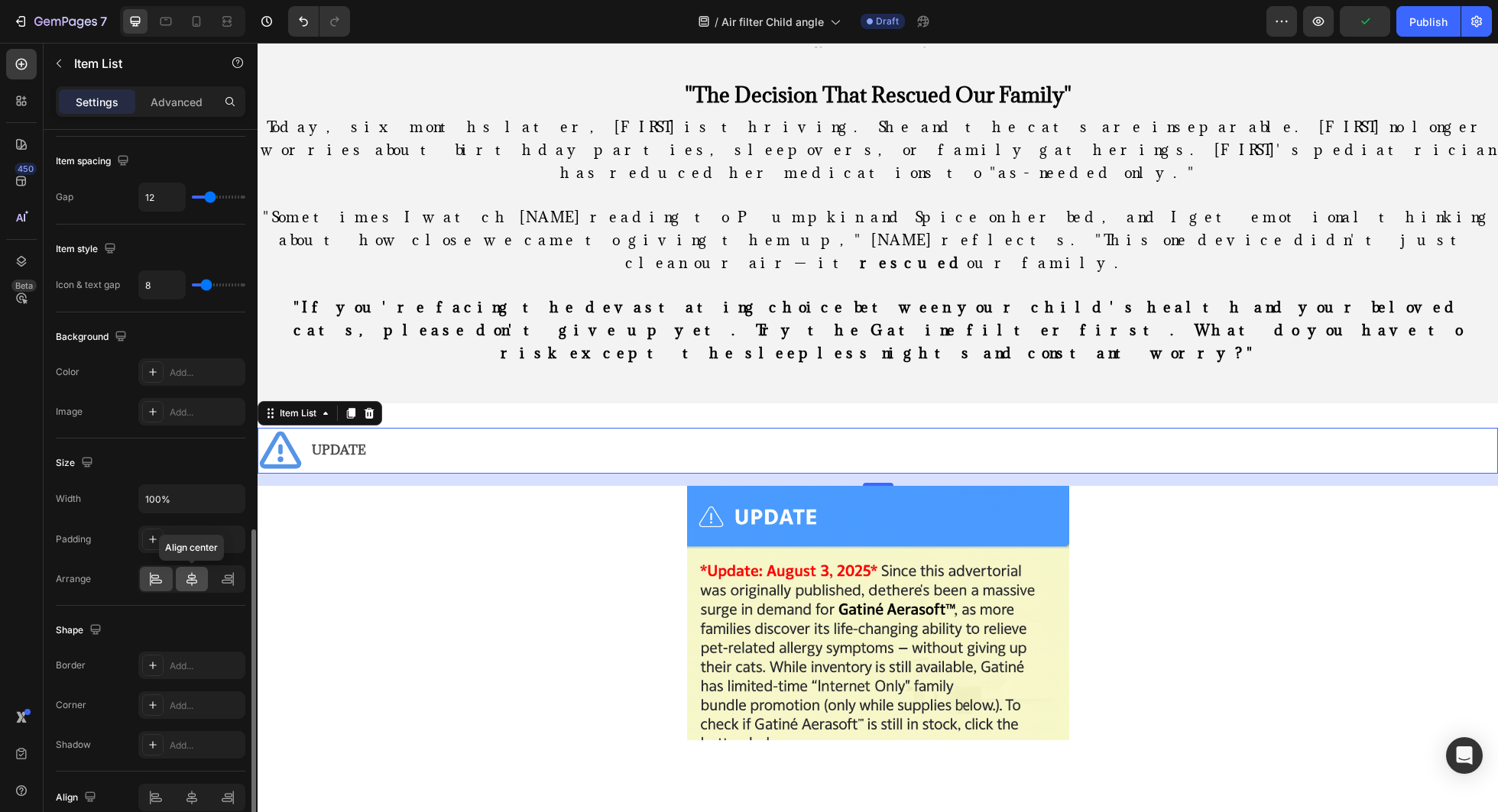 click 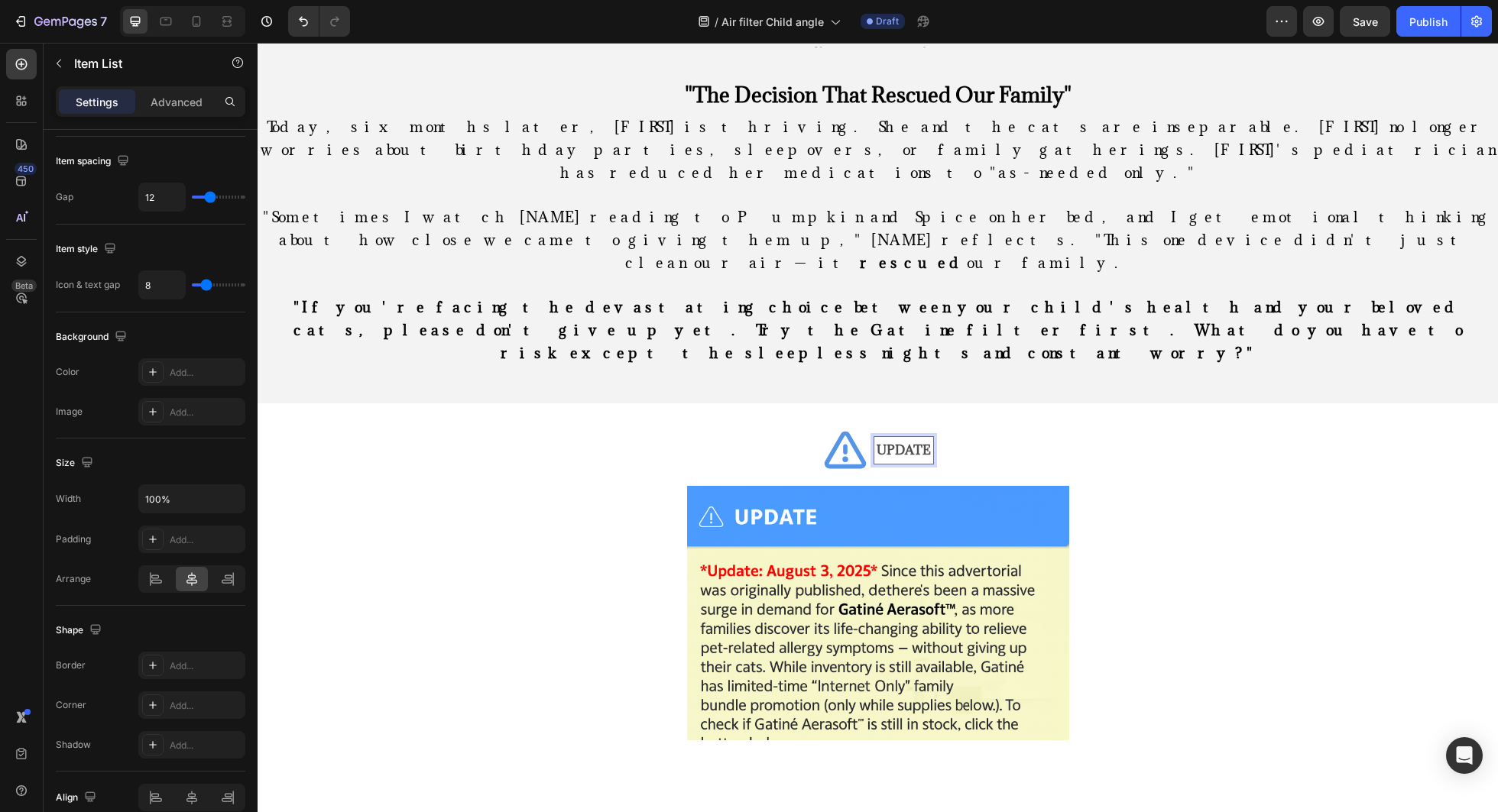 click on "UPDATE" at bounding box center (877, 451) 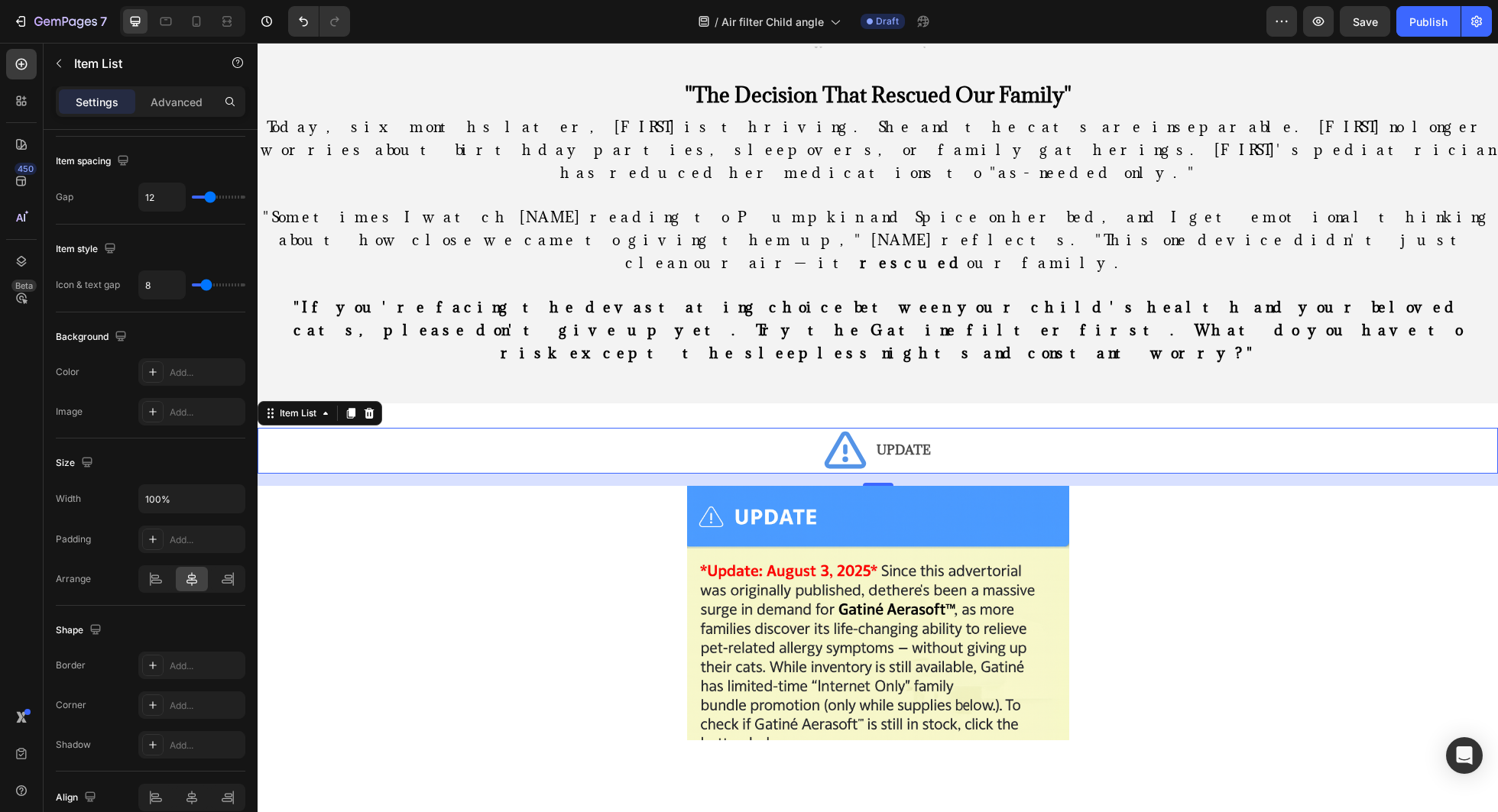 click on "UPDATE" at bounding box center [877, 451] 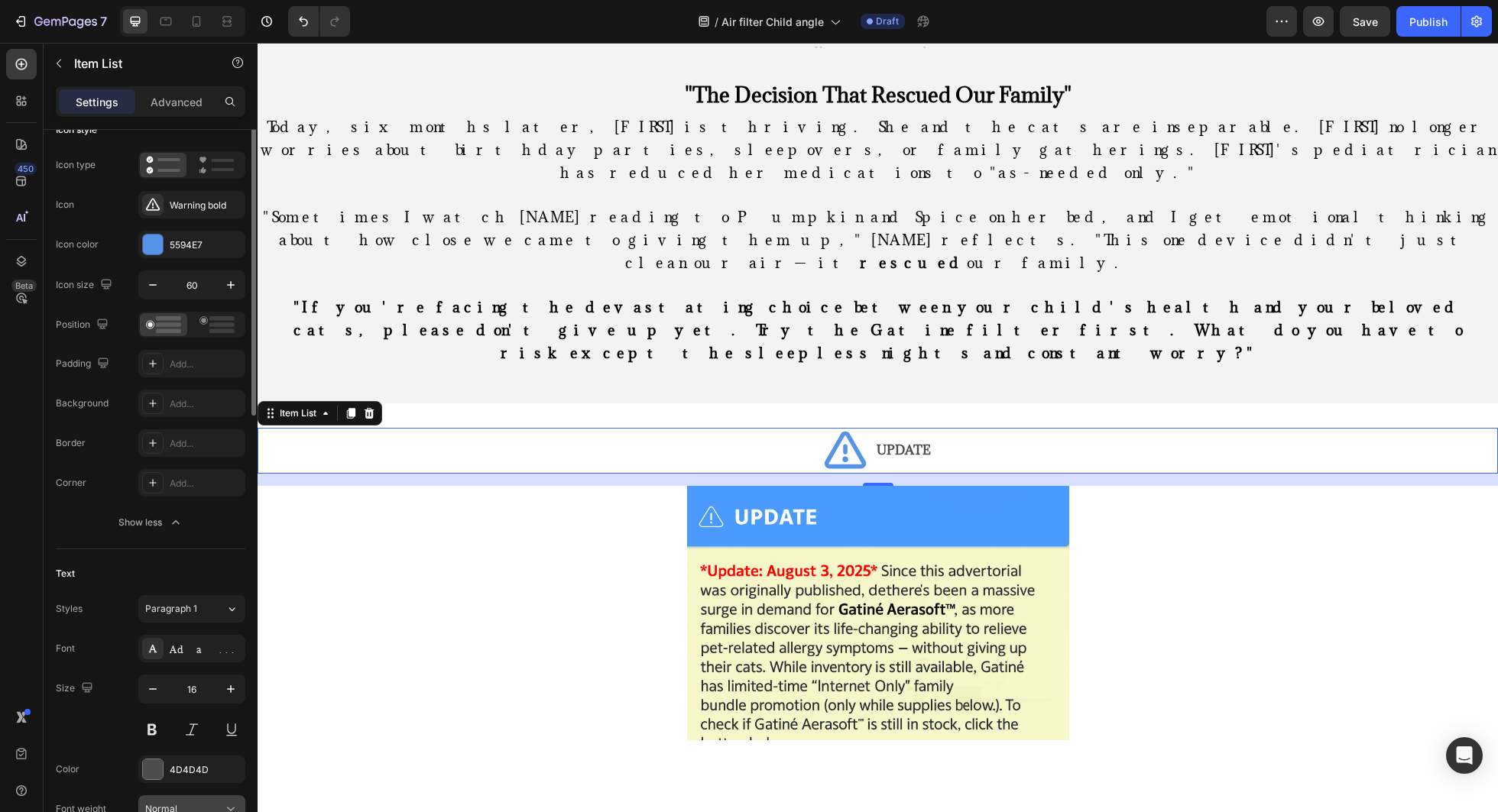 scroll, scrollTop: 70, scrollLeft: 0, axis: vertical 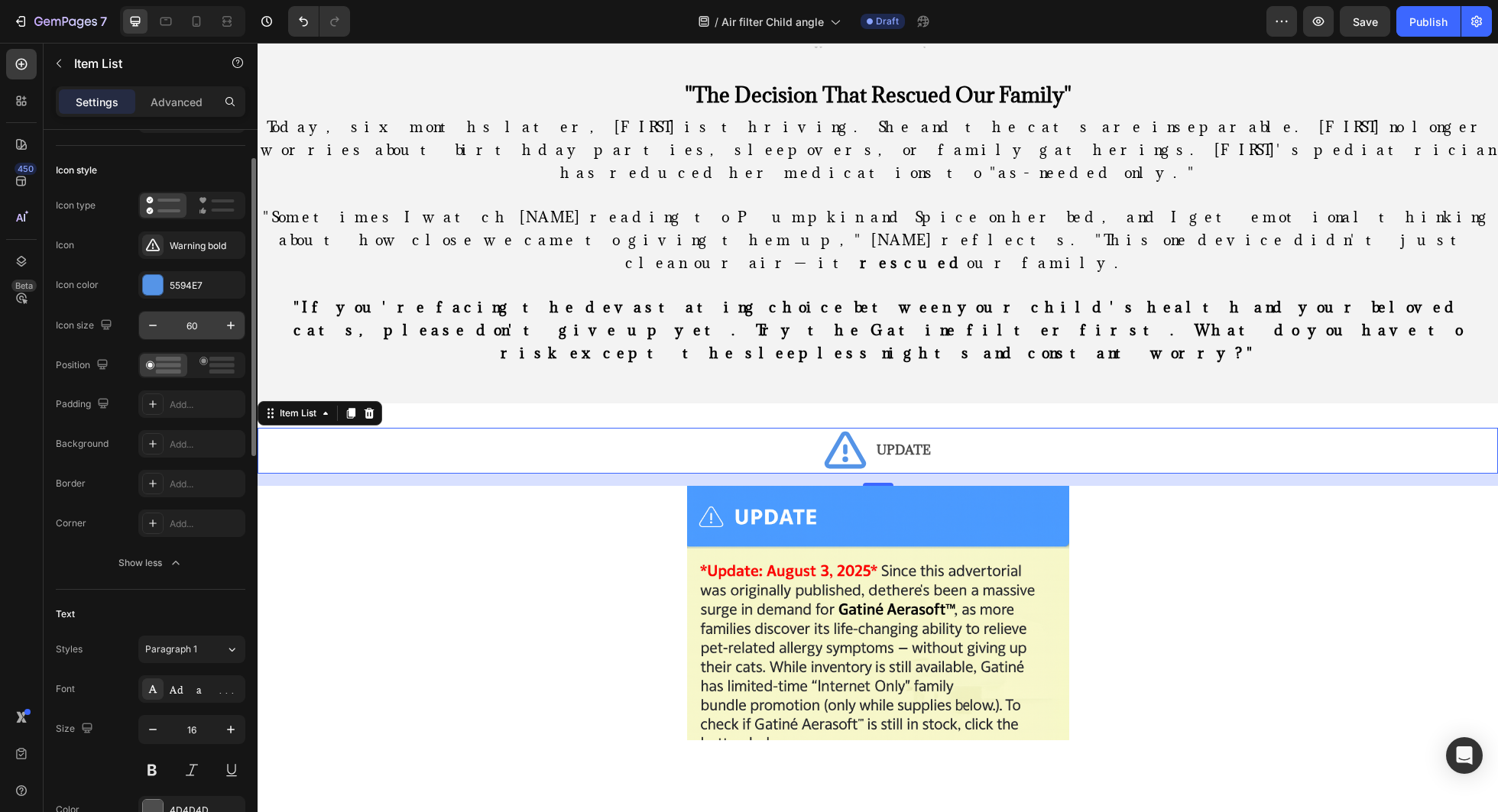 click on "60" at bounding box center [192, 325] 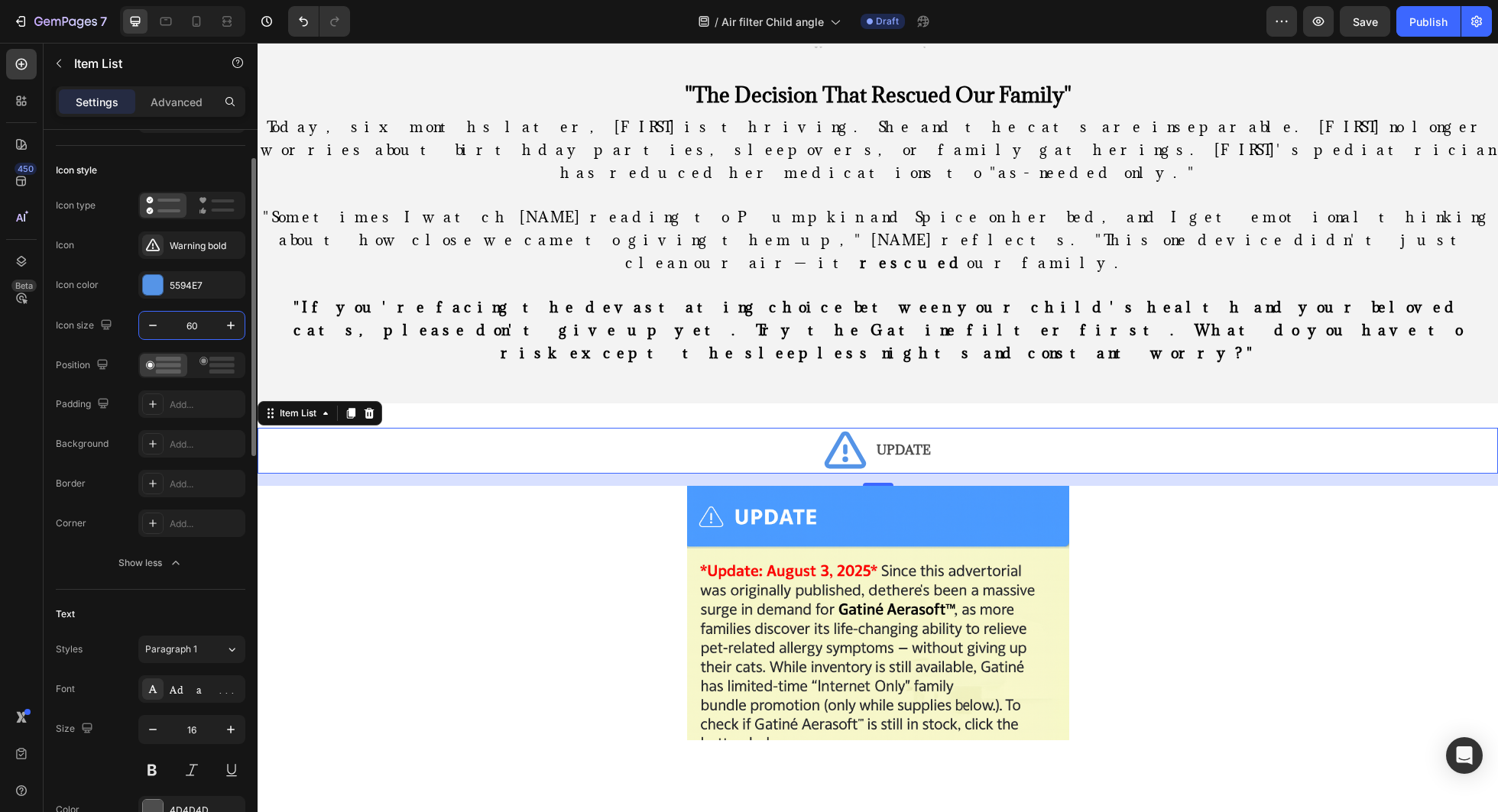 click on "60" at bounding box center (192, 325) 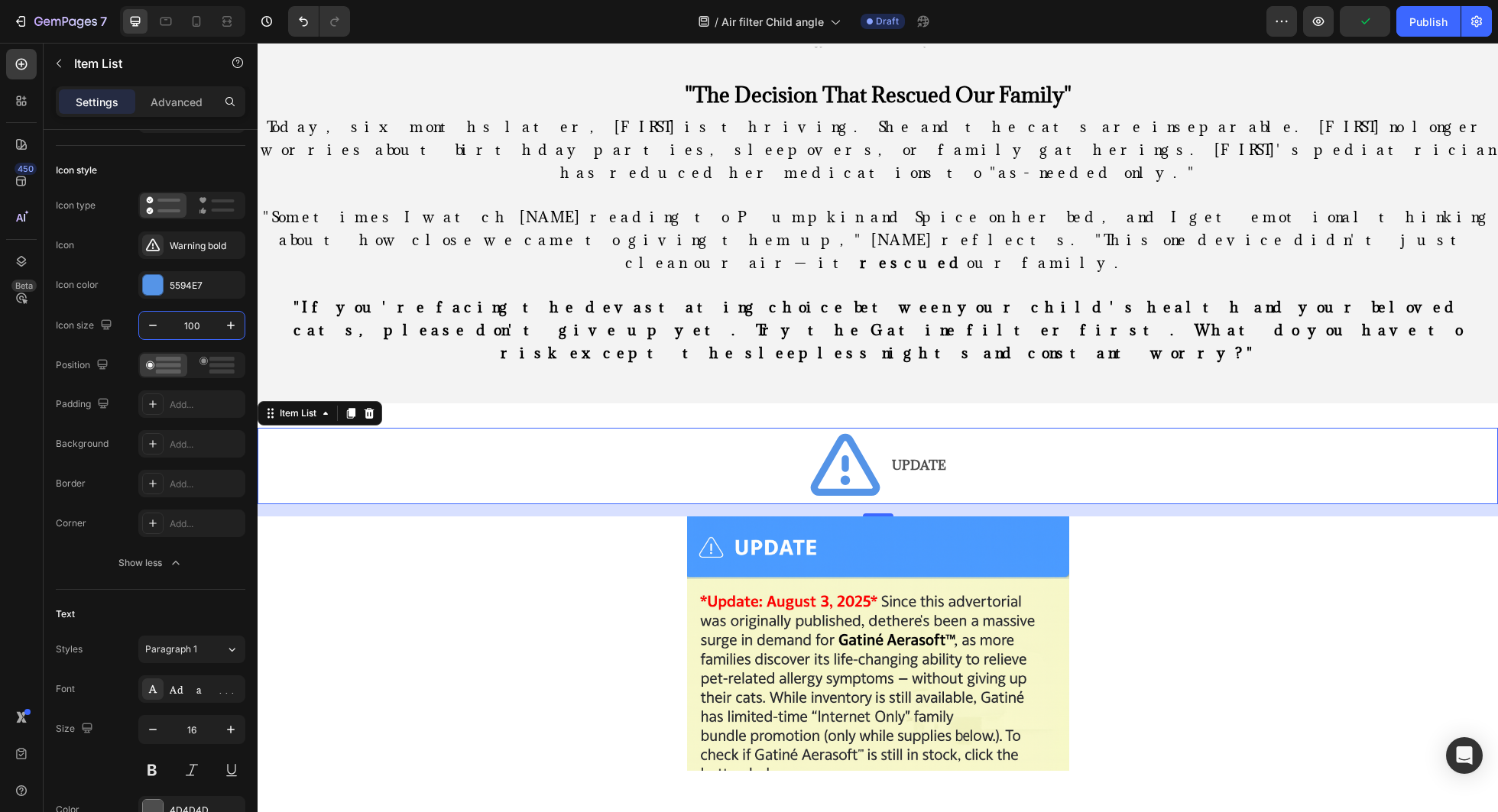 type on "100" 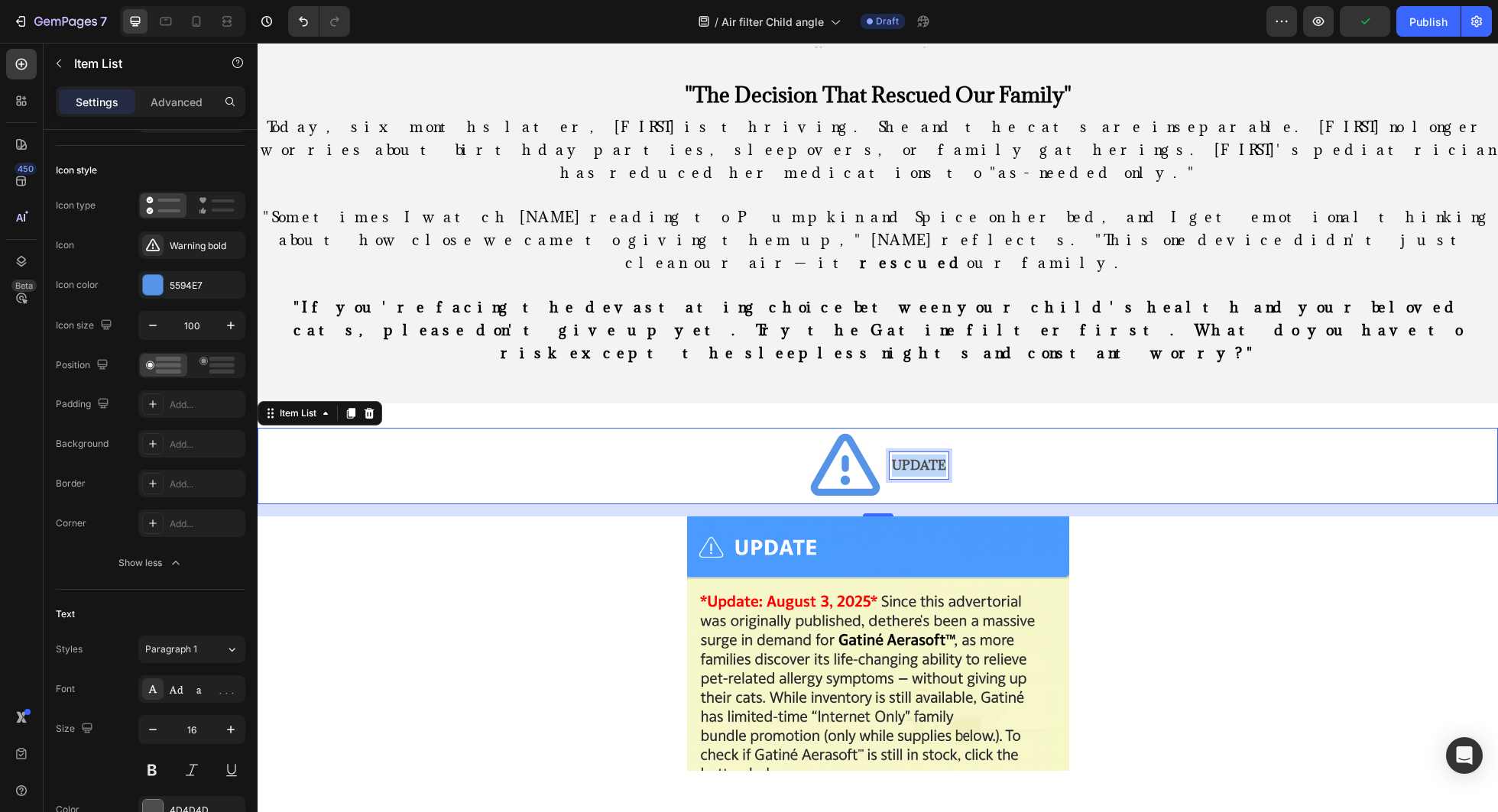 click on "UPDATE" at bounding box center (919, 465) 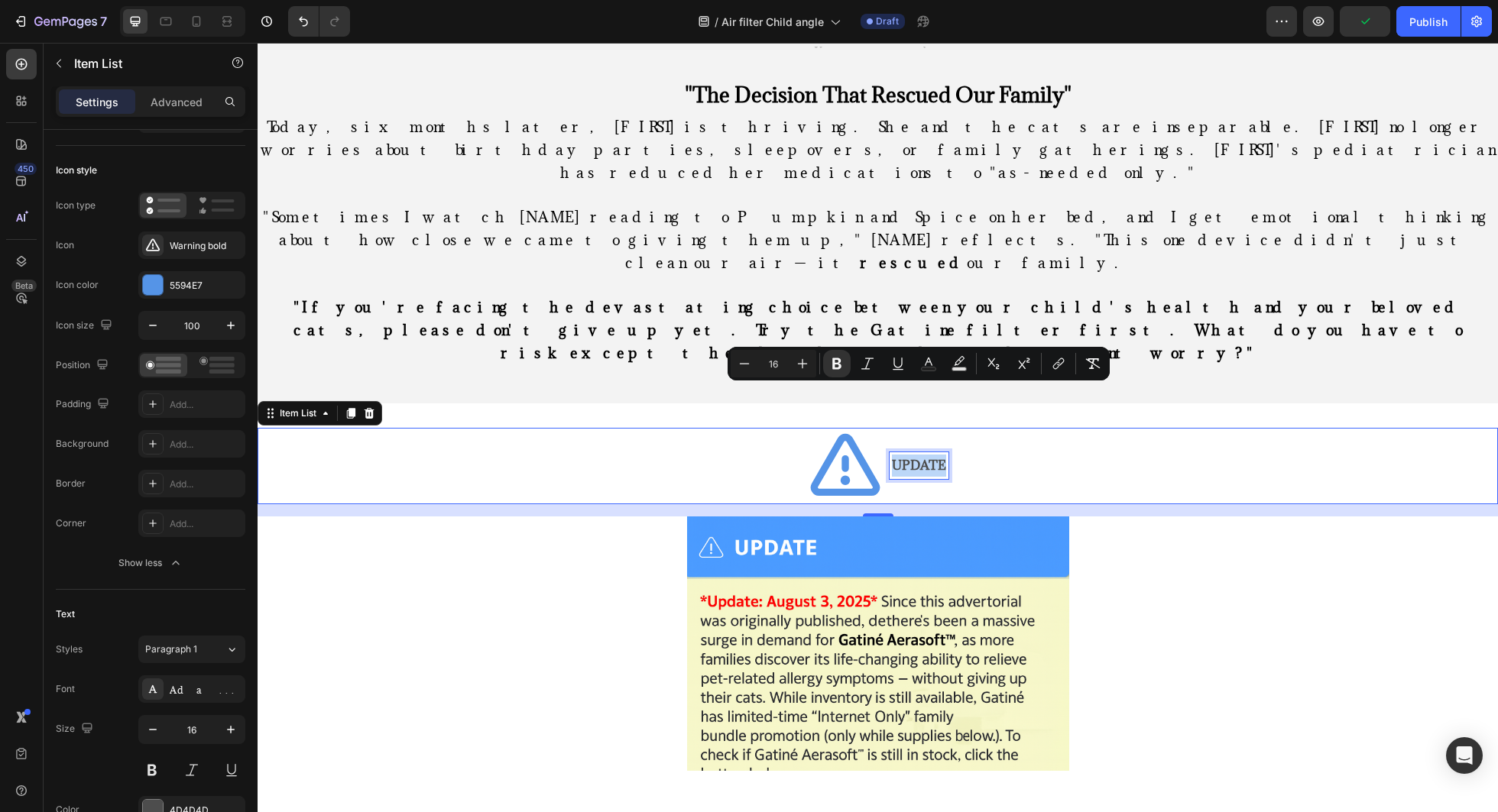click on "UPDATE" at bounding box center (919, 465) 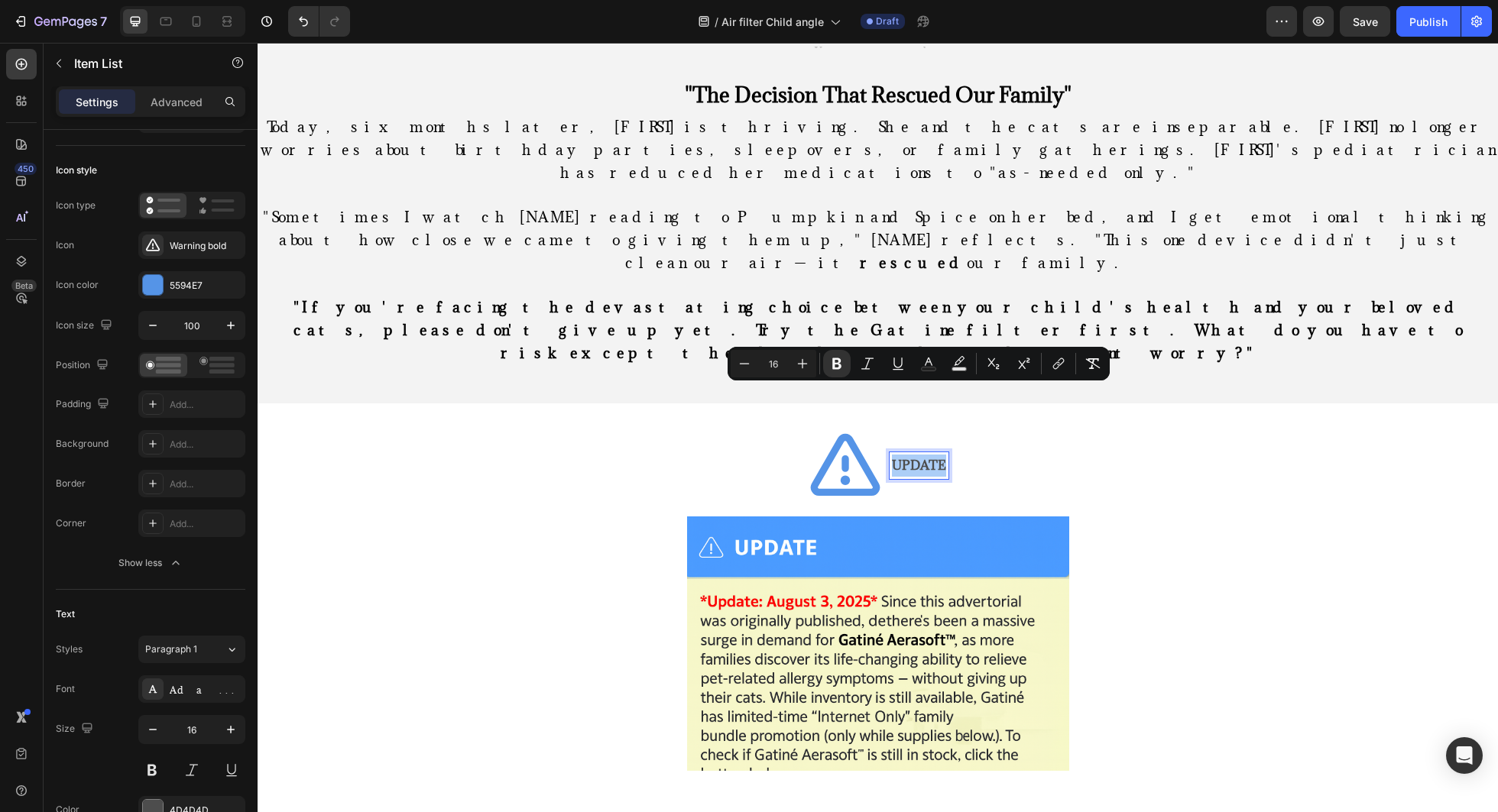 click on "16" at bounding box center [773, 364] 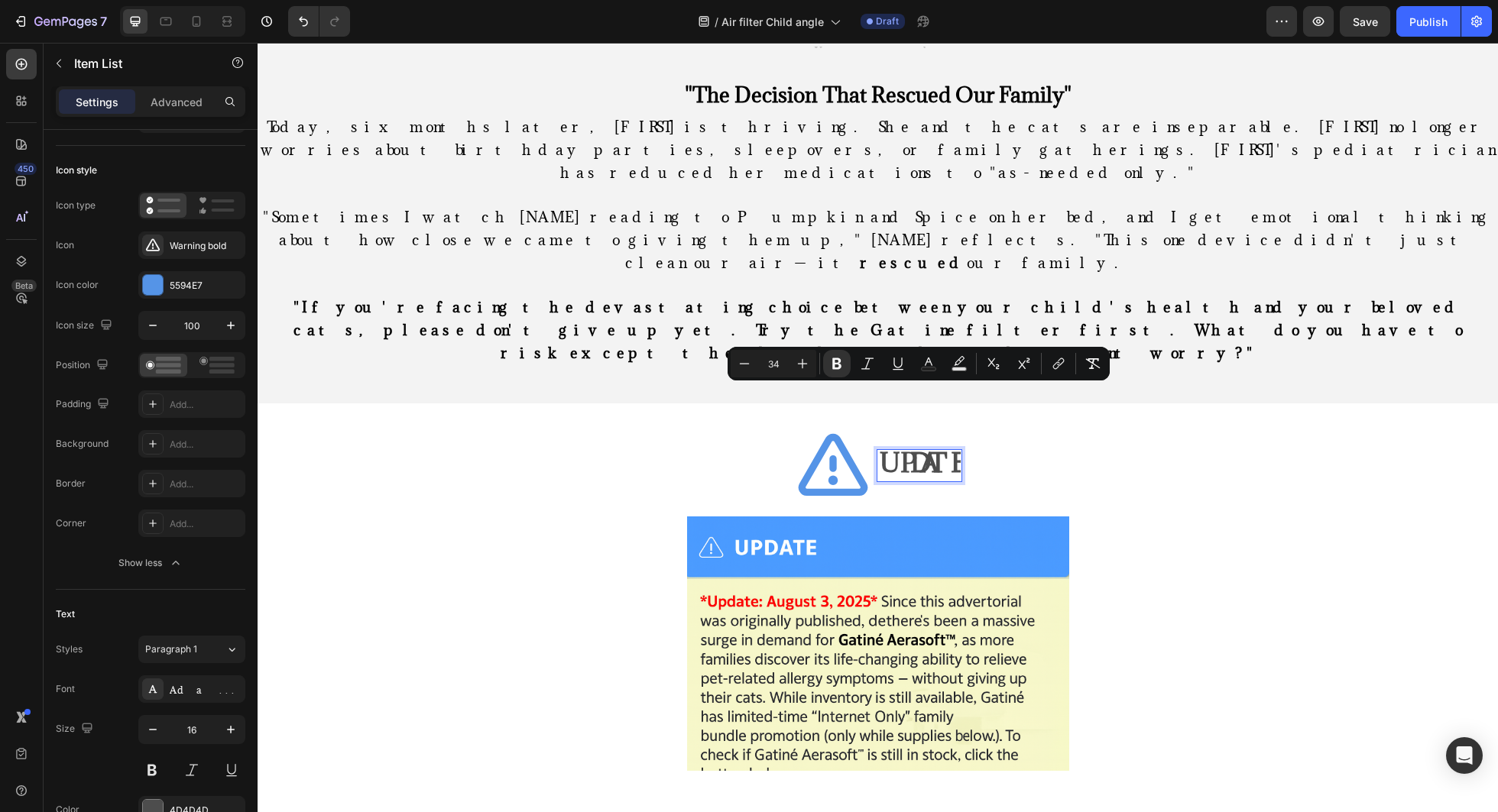 type on "34" 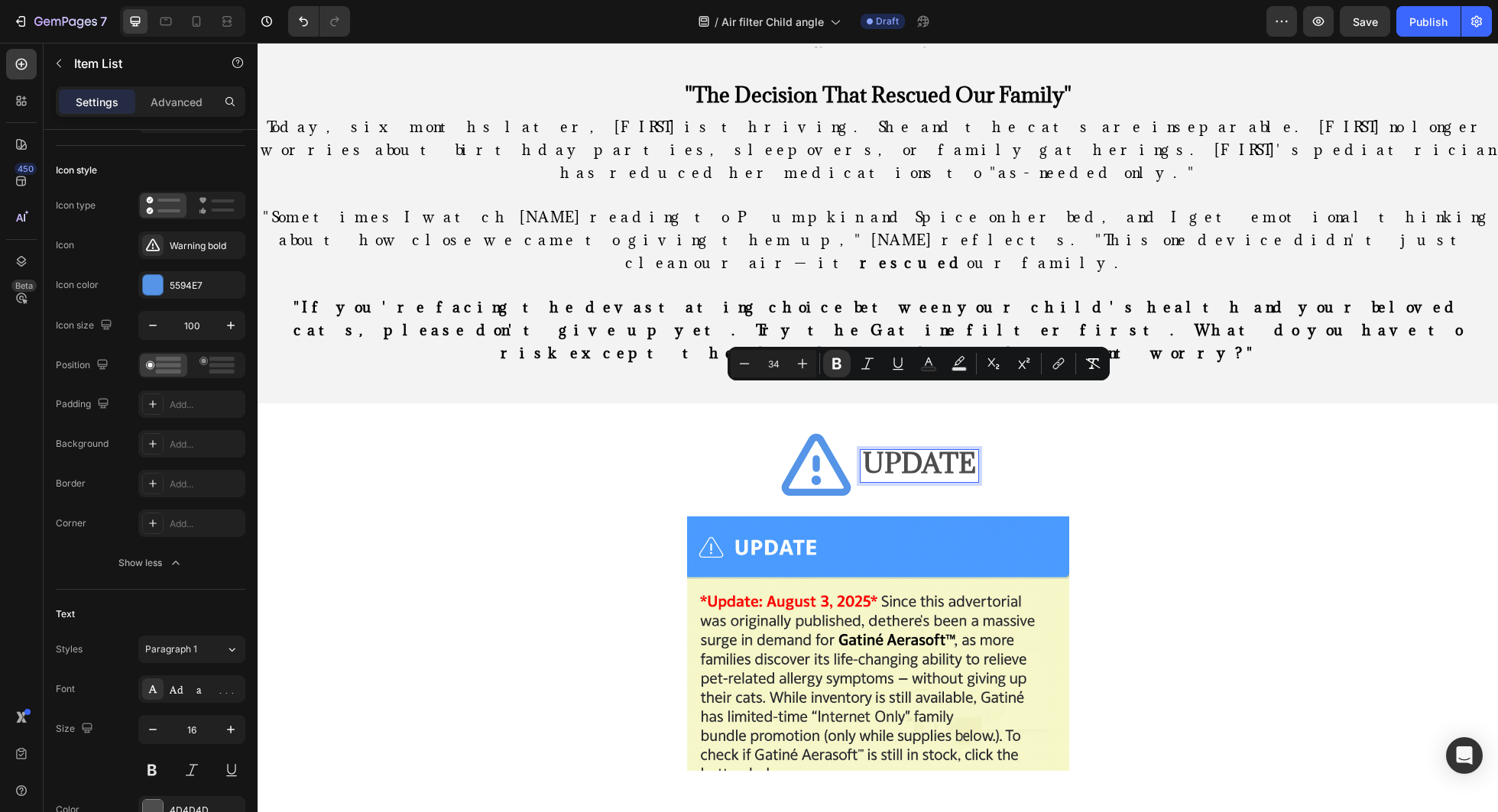 click on "UPDATE" at bounding box center (877, 466) 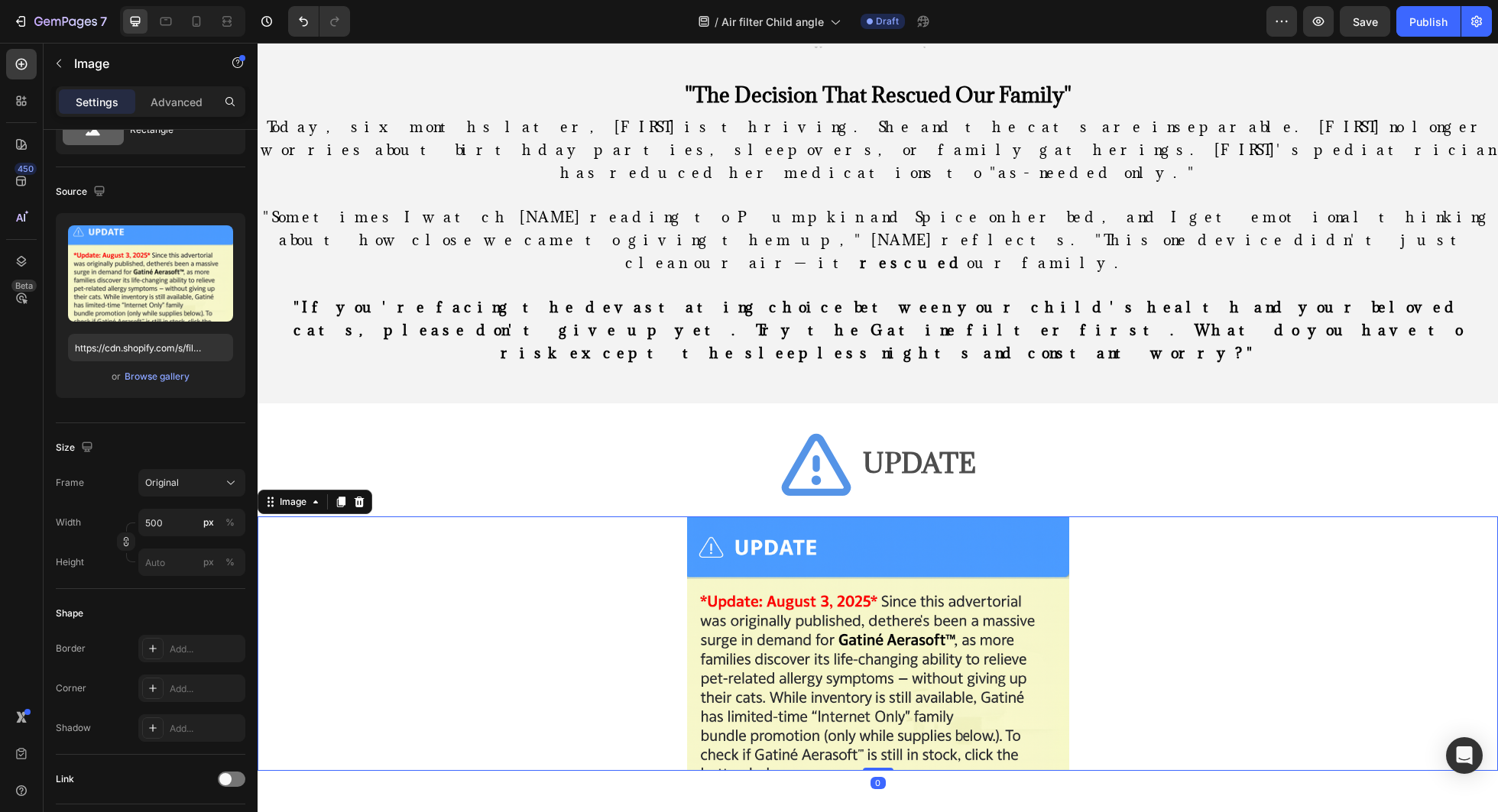 click at bounding box center [878, 643] 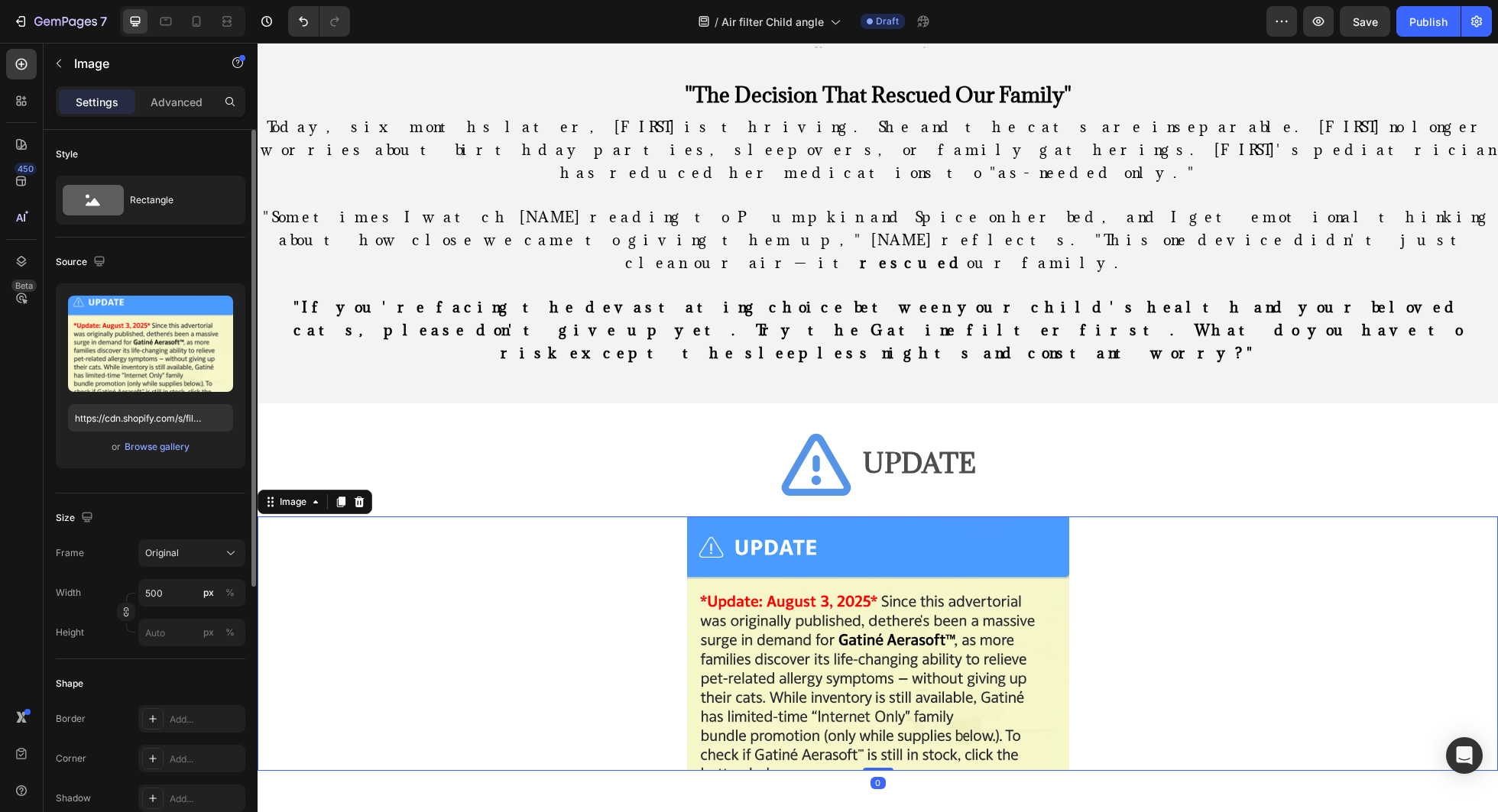 click at bounding box center (878, 643) 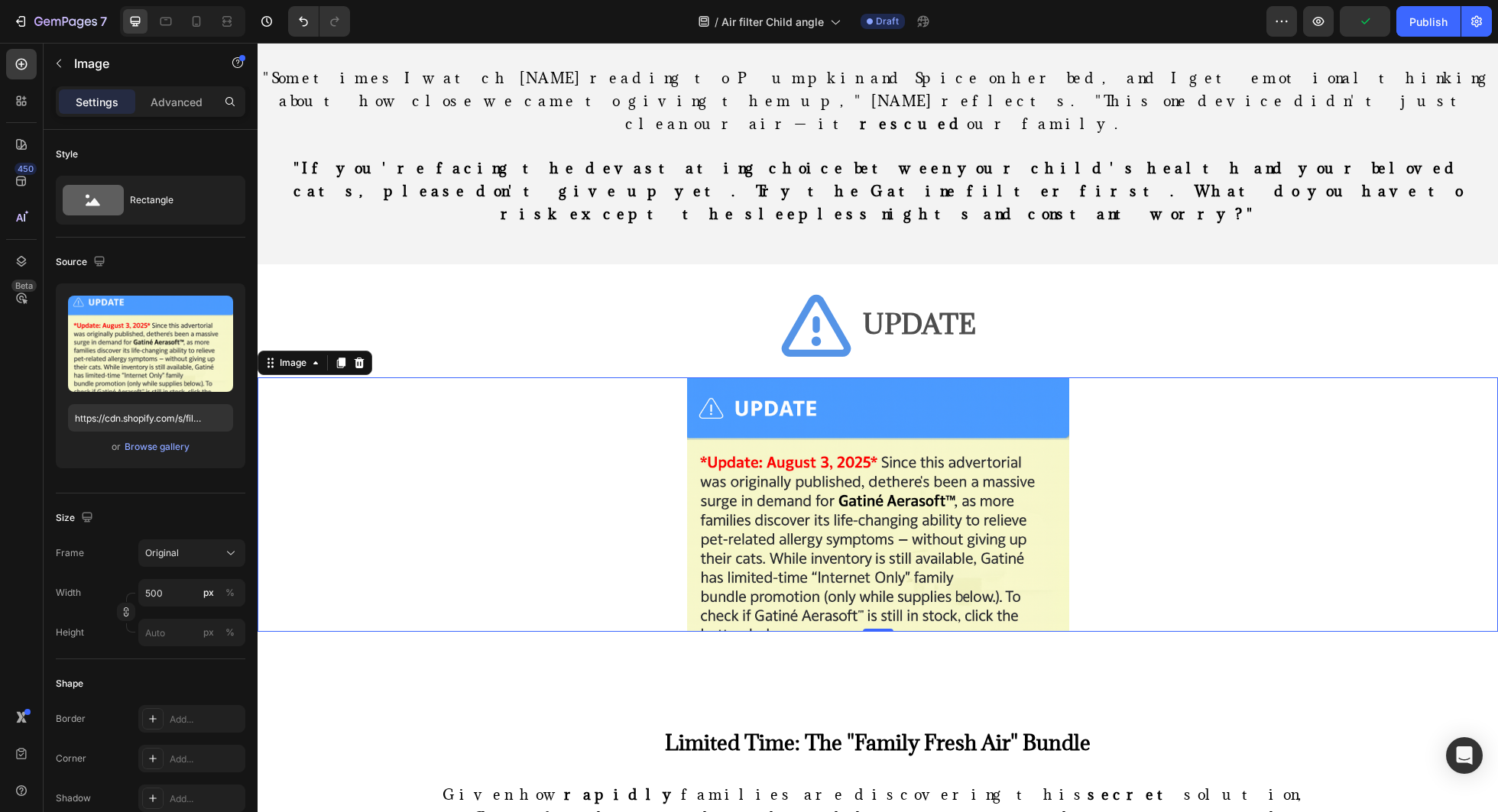 scroll, scrollTop: 10134, scrollLeft: 0, axis: vertical 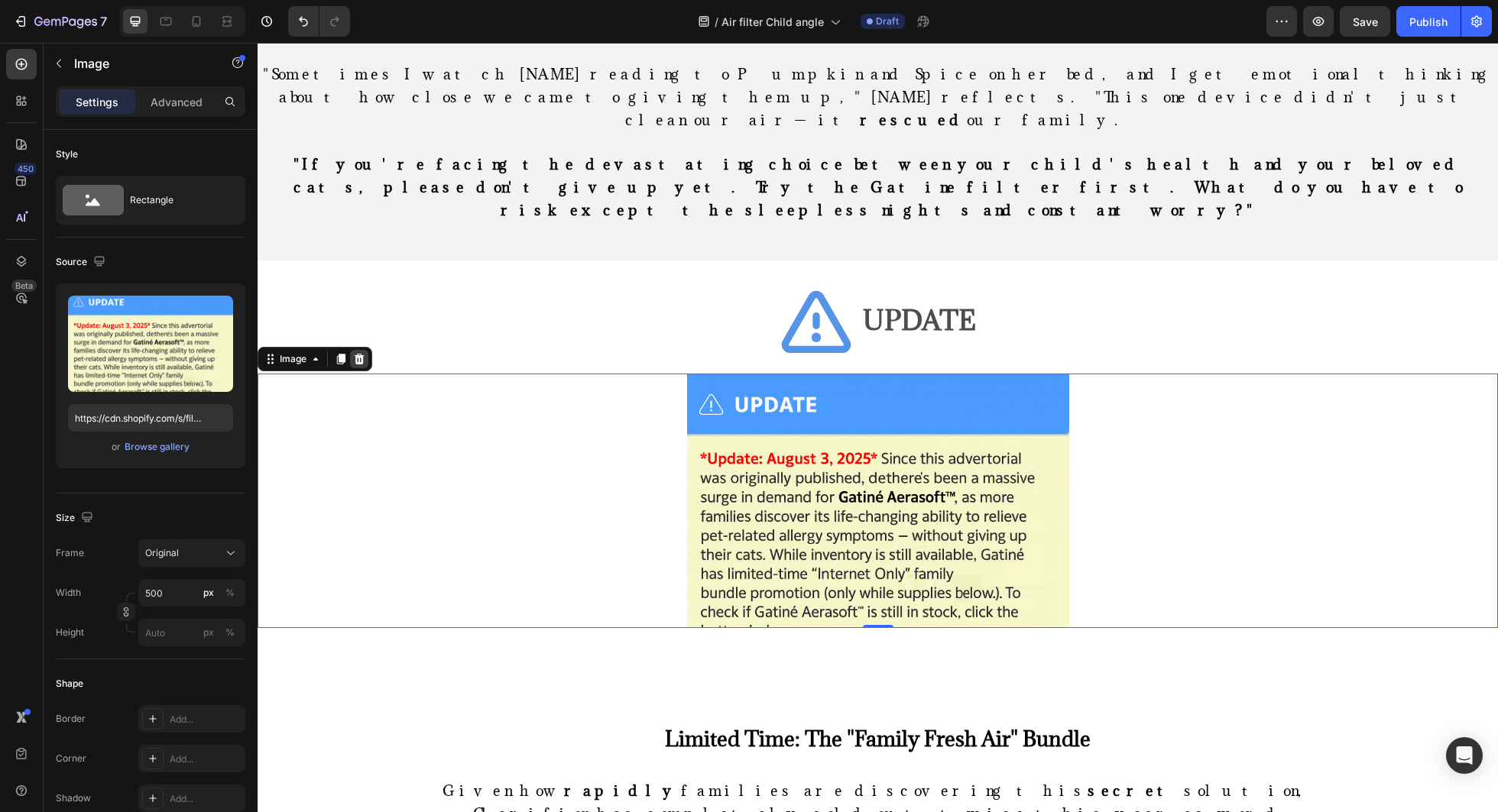 click 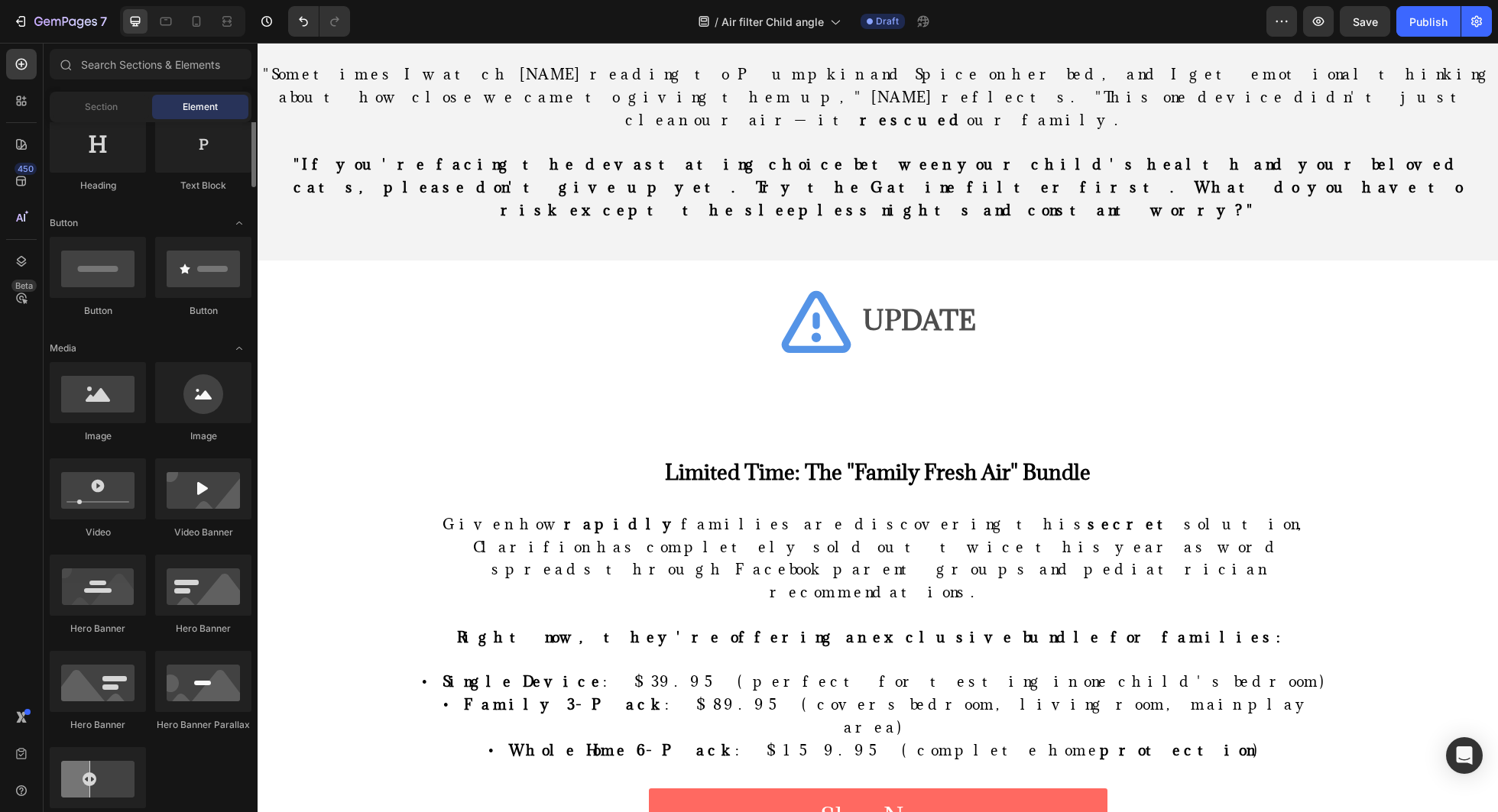 scroll, scrollTop: 127, scrollLeft: 0, axis: vertical 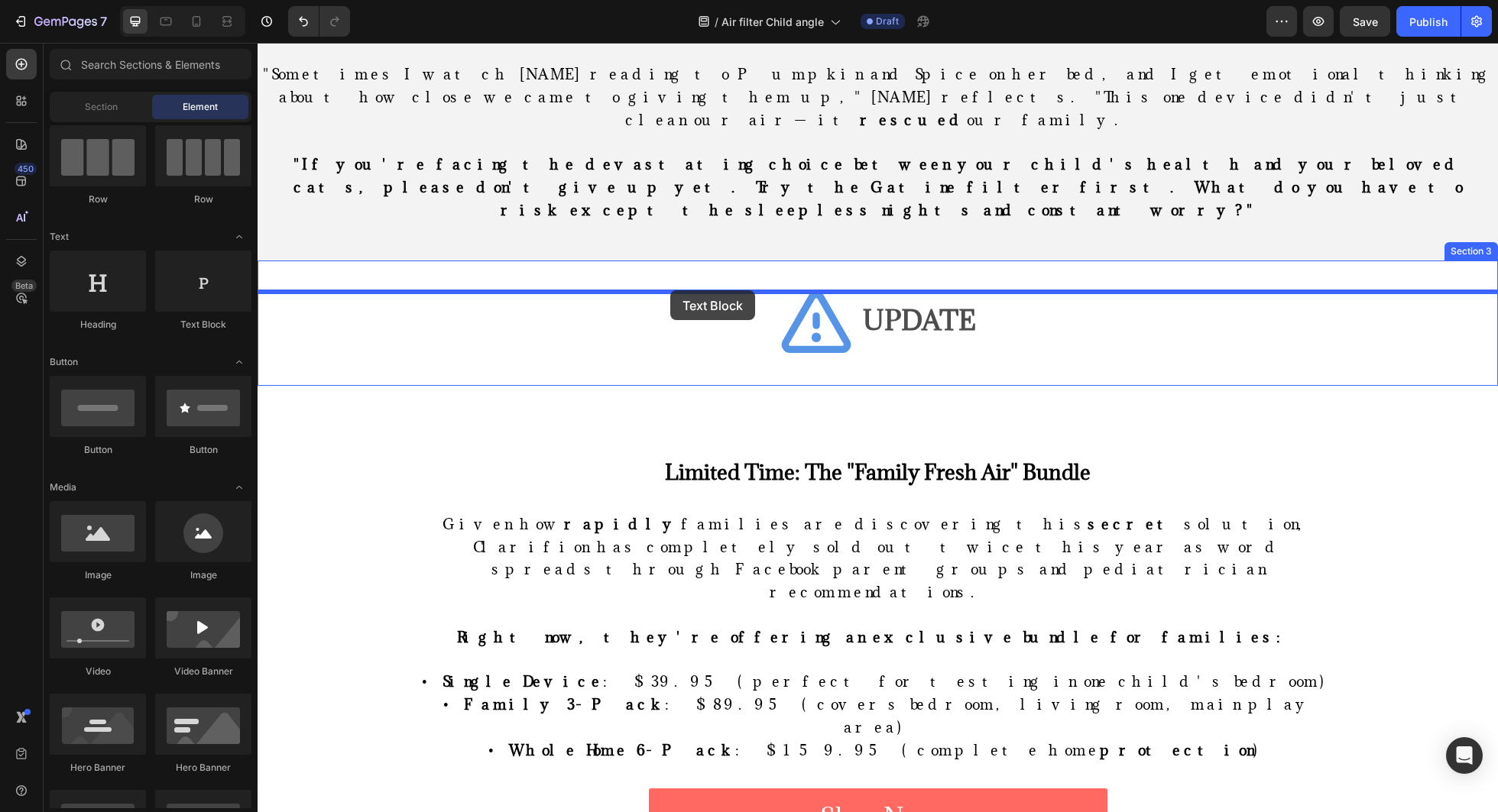 drag, startPoint x: 478, startPoint y: 333, endPoint x: 676, endPoint y: 295, distance: 201.6135 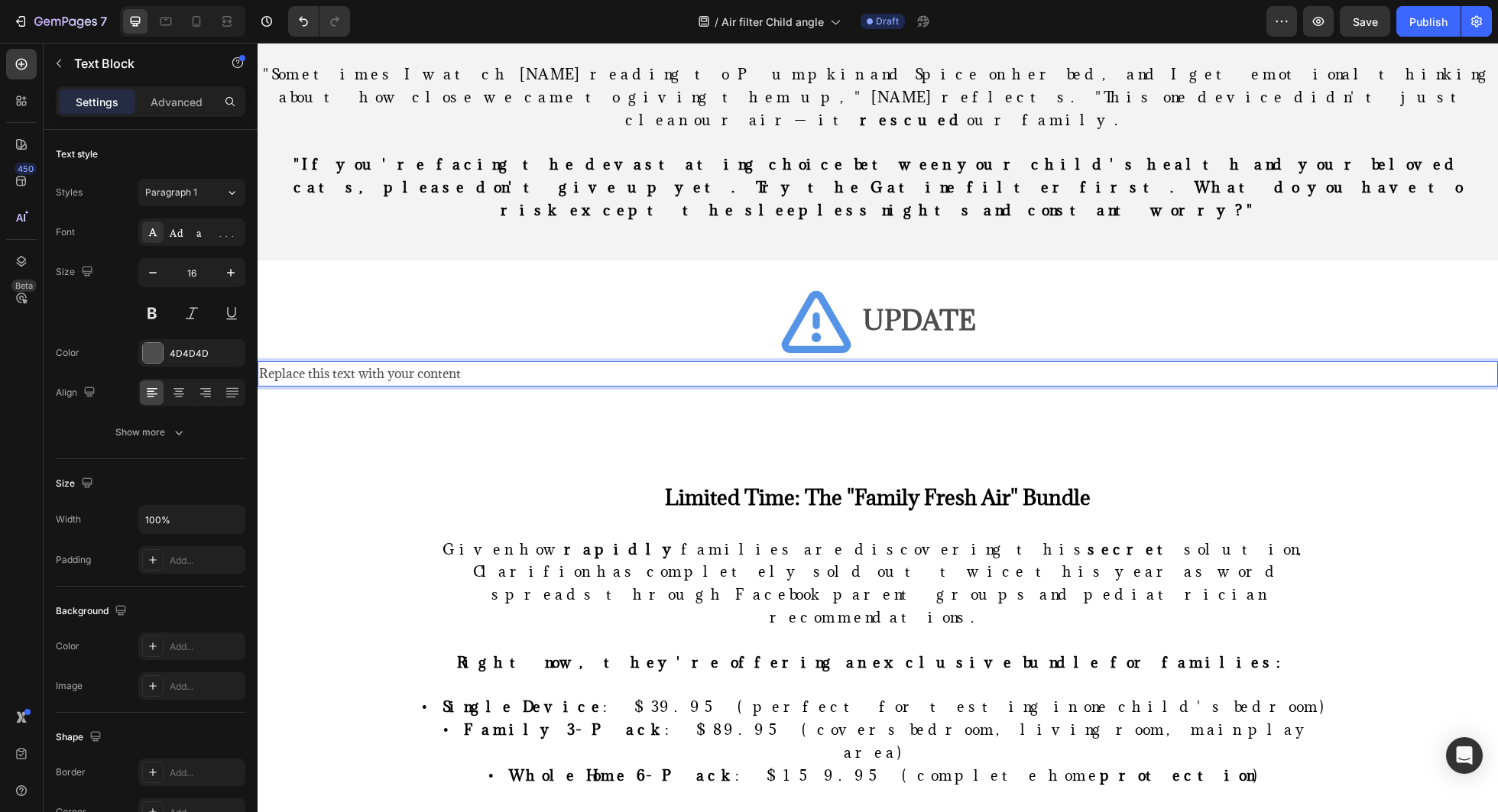 click on "Replace this text with your content" at bounding box center (877, 374) 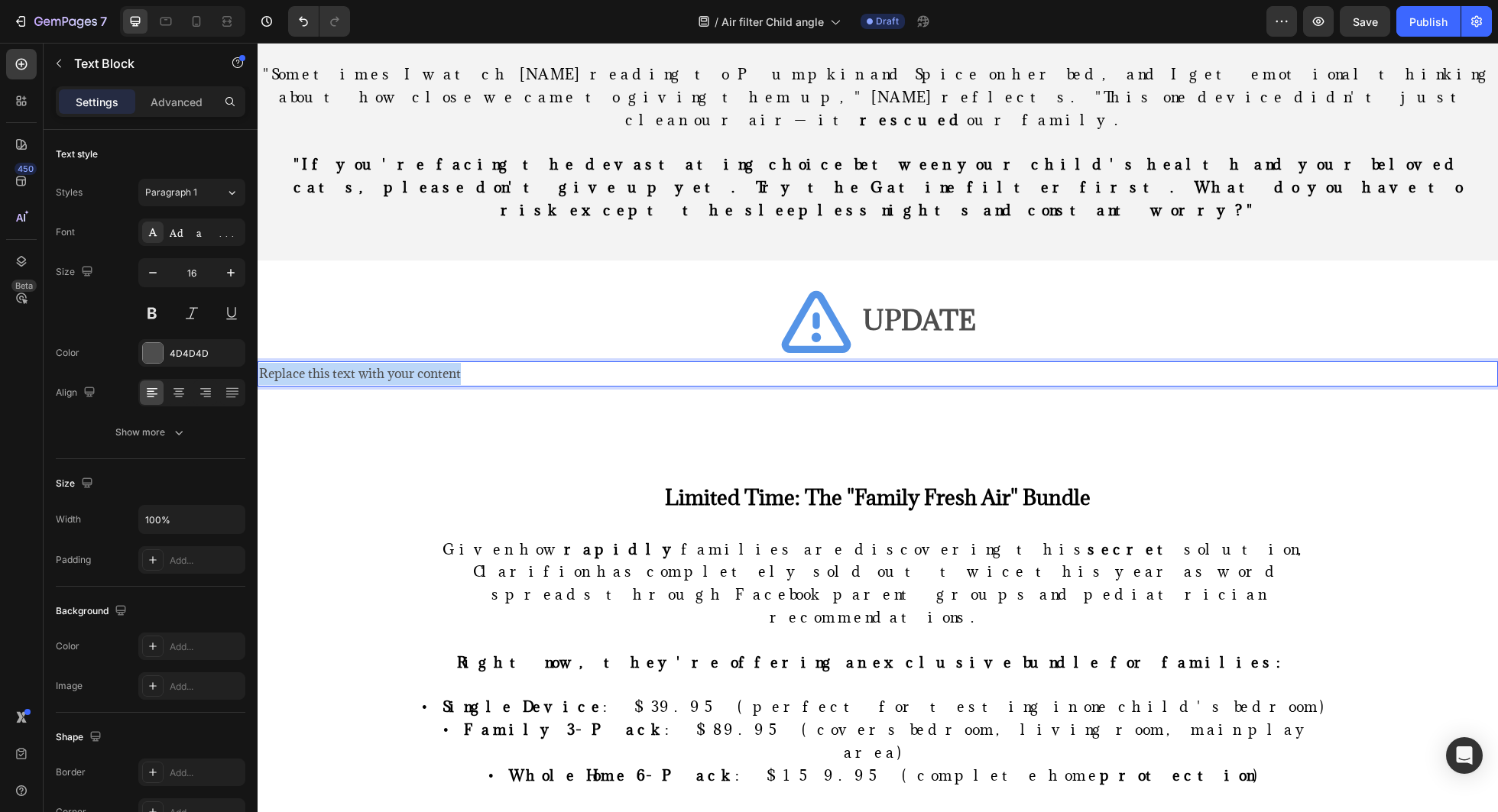 click on "Replace this text with your content" at bounding box center [877, 374] 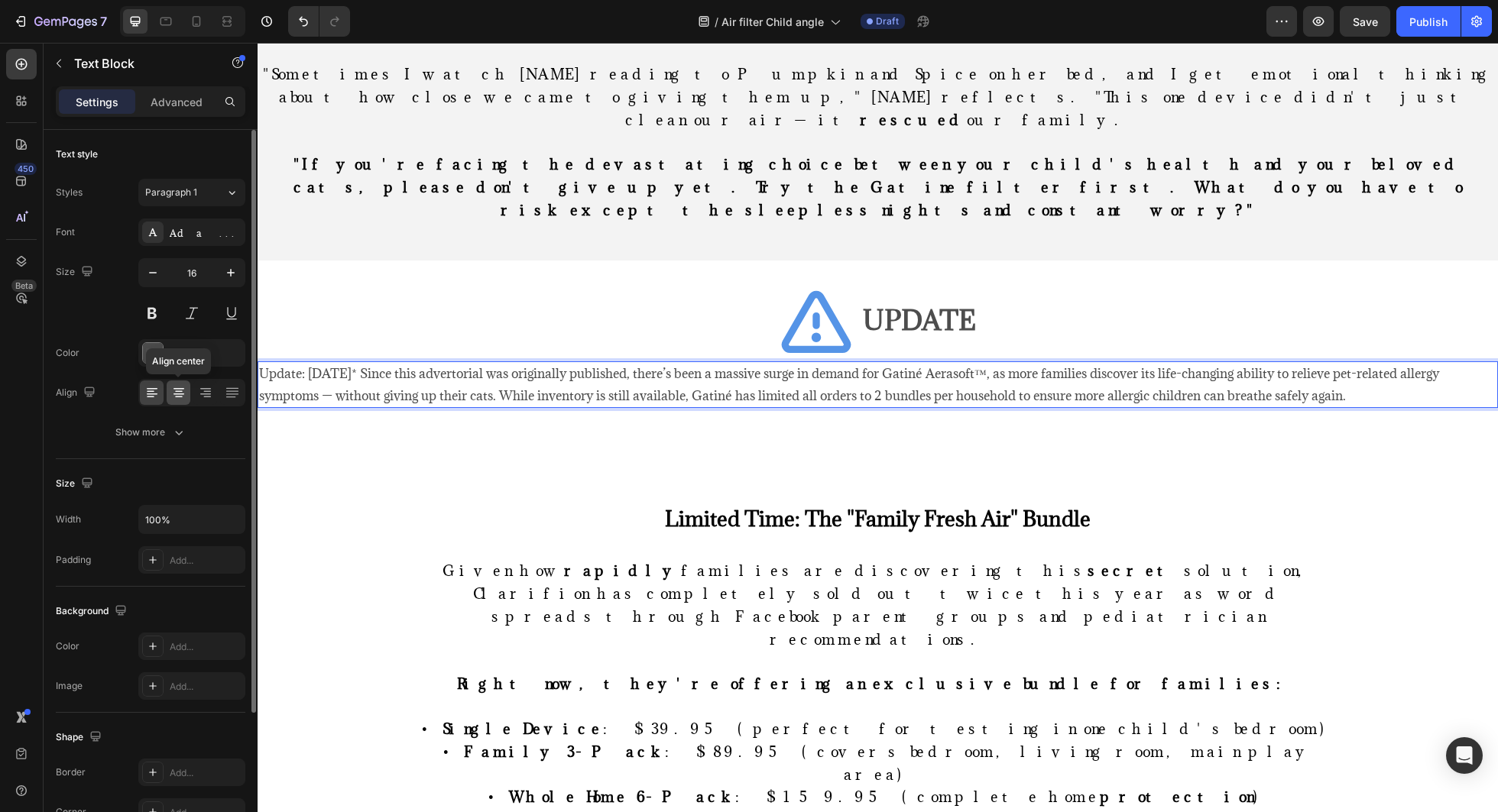 click 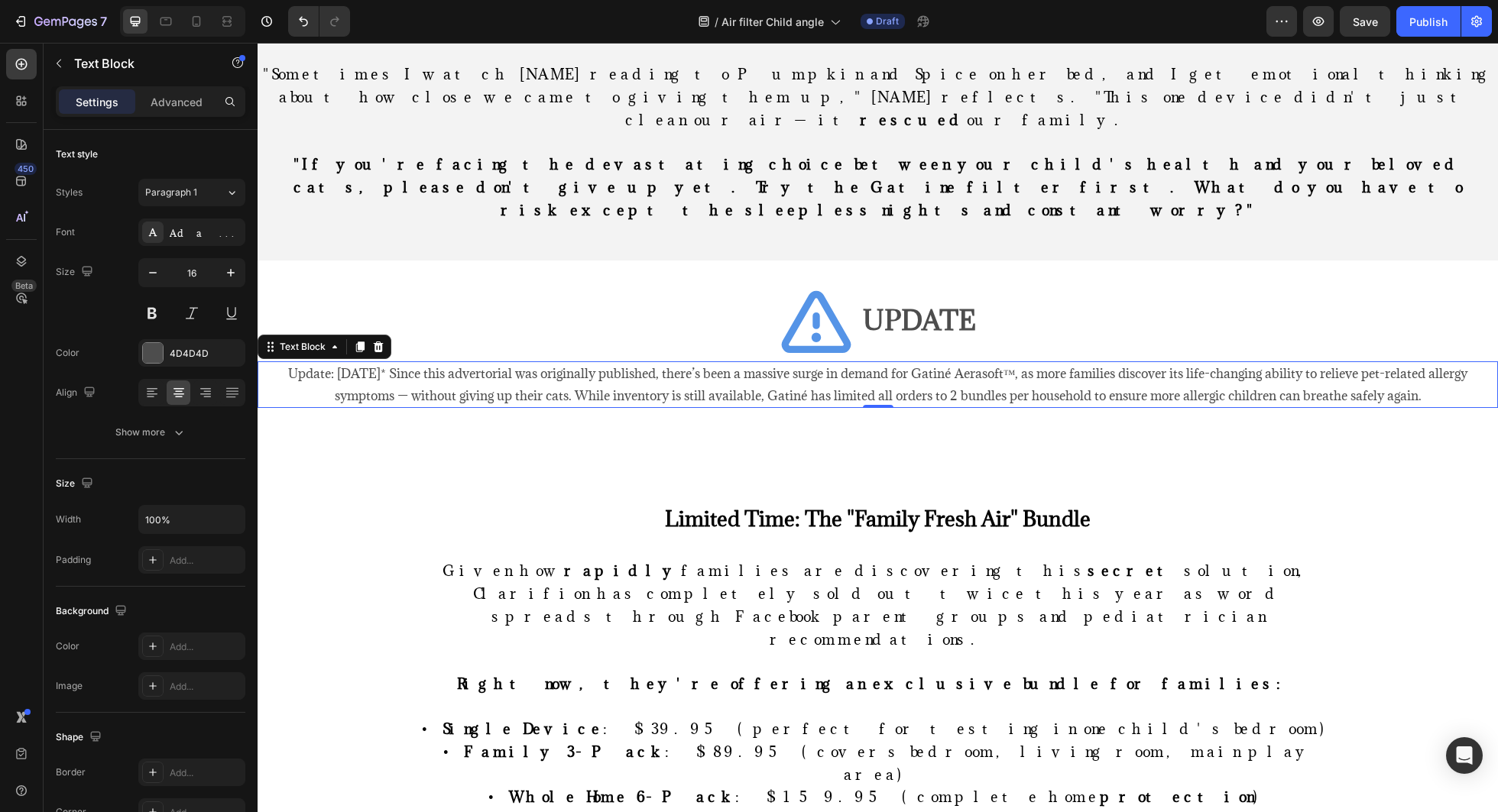 click on "Update: August 3, 2025* Since this advertorial was originally published, there’s been a massive surge in demand for Gatiné Aerasoft™, as more families discover its life-changing ability to relieve pet-related allergy symptoms — without giving up their cats. While inventory is still available, Gatiné has limited all orders to 2 bundles per household to ensure more allergic children can breathe safely again." at bounding box center (877, 385) 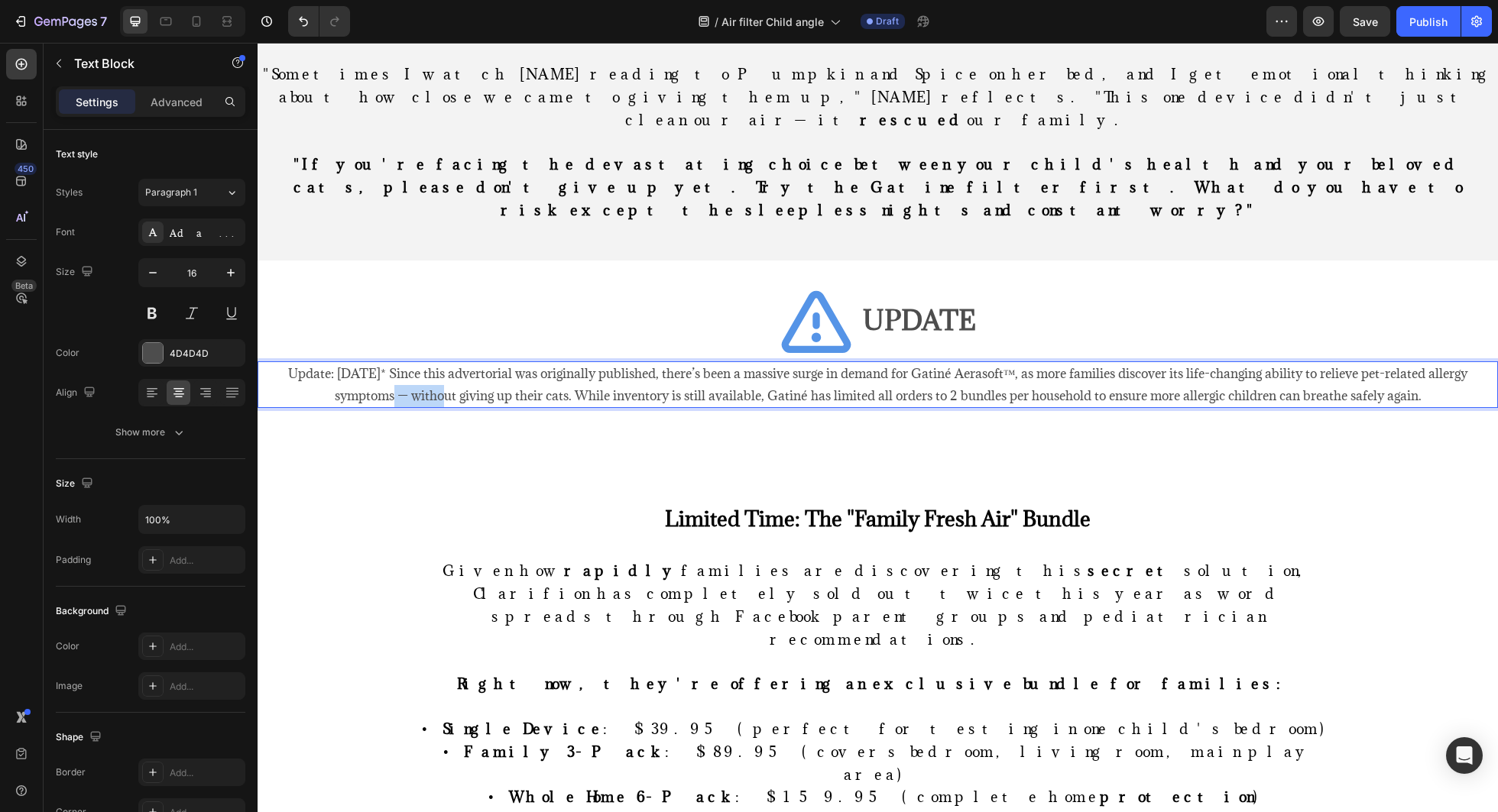 click on "Update: August 3, 2025* Since this advertorial was originally published, there’s been a massive surge in demand for Gatiné Aerasoft™, as more families discover its life-changing ability to relieve pet-related allergy symptoms — without giving up their cats. While inventory is still available, Gatiné has limited all orders to 2 bundles per household to ensure more allergic children can breathe safely again." at bounding box center (877, 385) 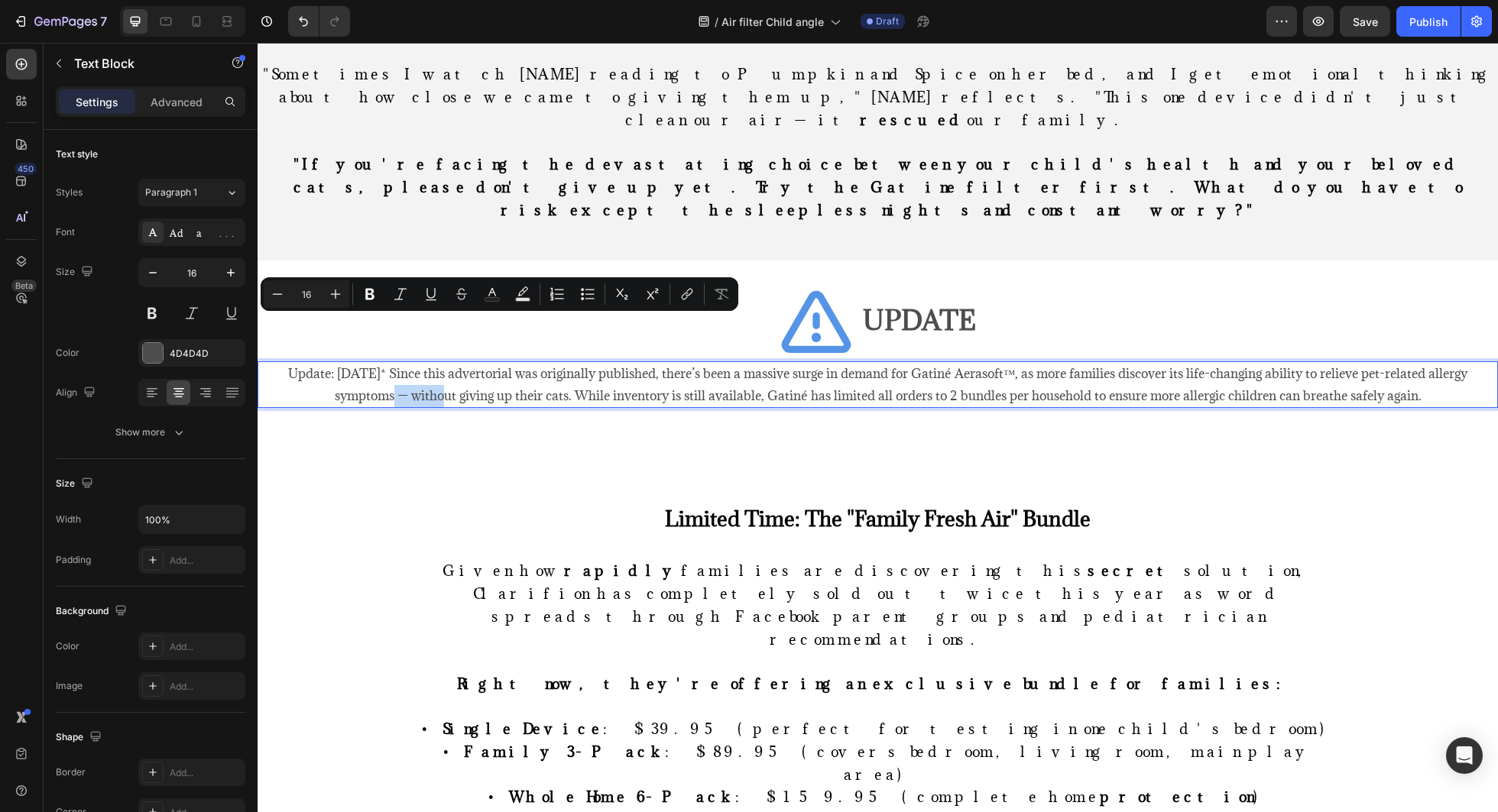 click on "Update: August 3, 2025* Since this advertorial was originally published, there’s been a massive surge in demand for Gatiné Aerasoft™, as more families discover its life-changing ability to relieve pet-related allergy symptoms — without giving up their cats. While inventory is still available, Gatiné has limited all orders to 2 bundles per household to ensure more allergic children can breathe safely again." at bounding box center (877, 385) 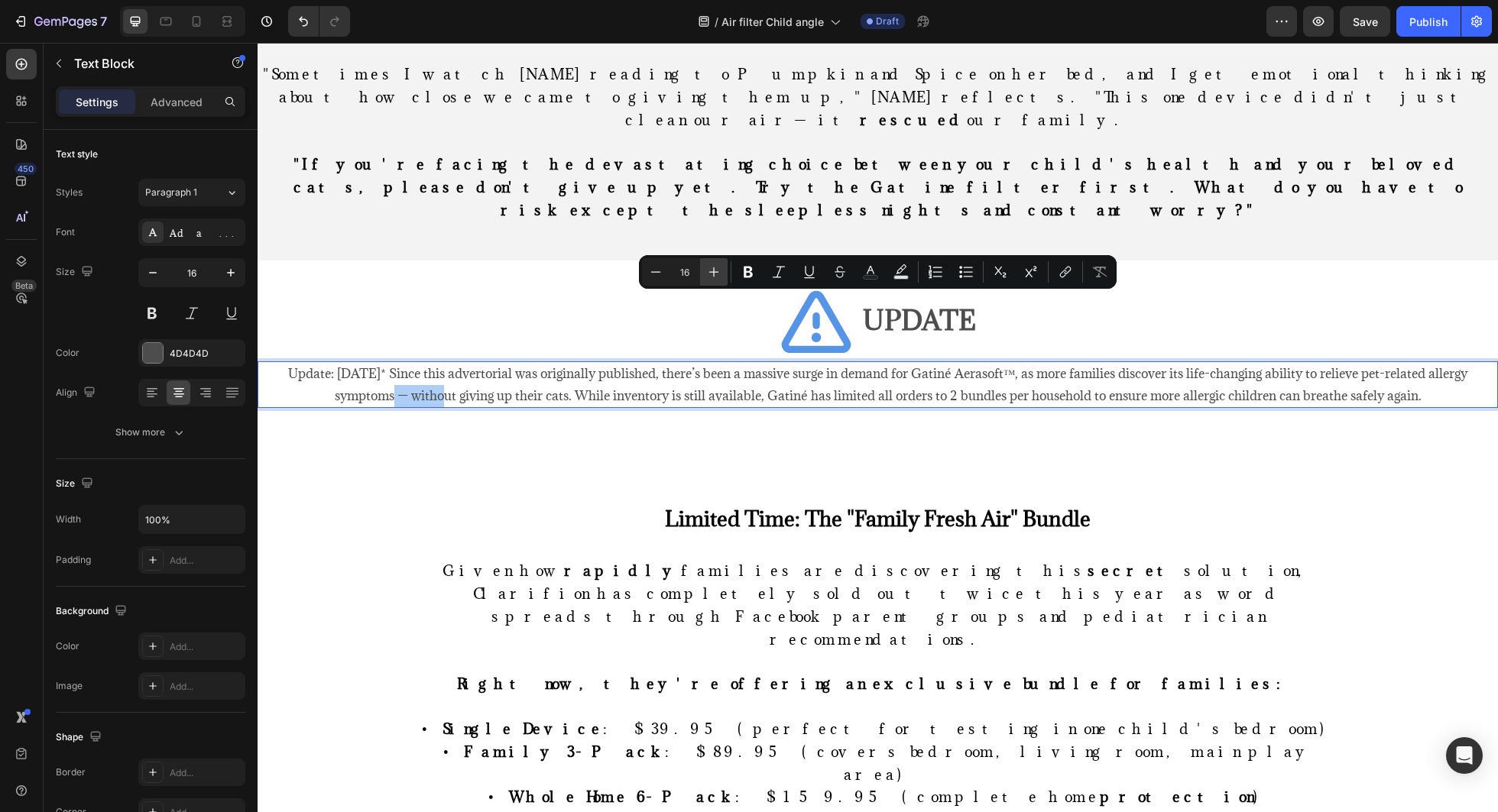 click on "Plus" at bounding box center [714, 272] 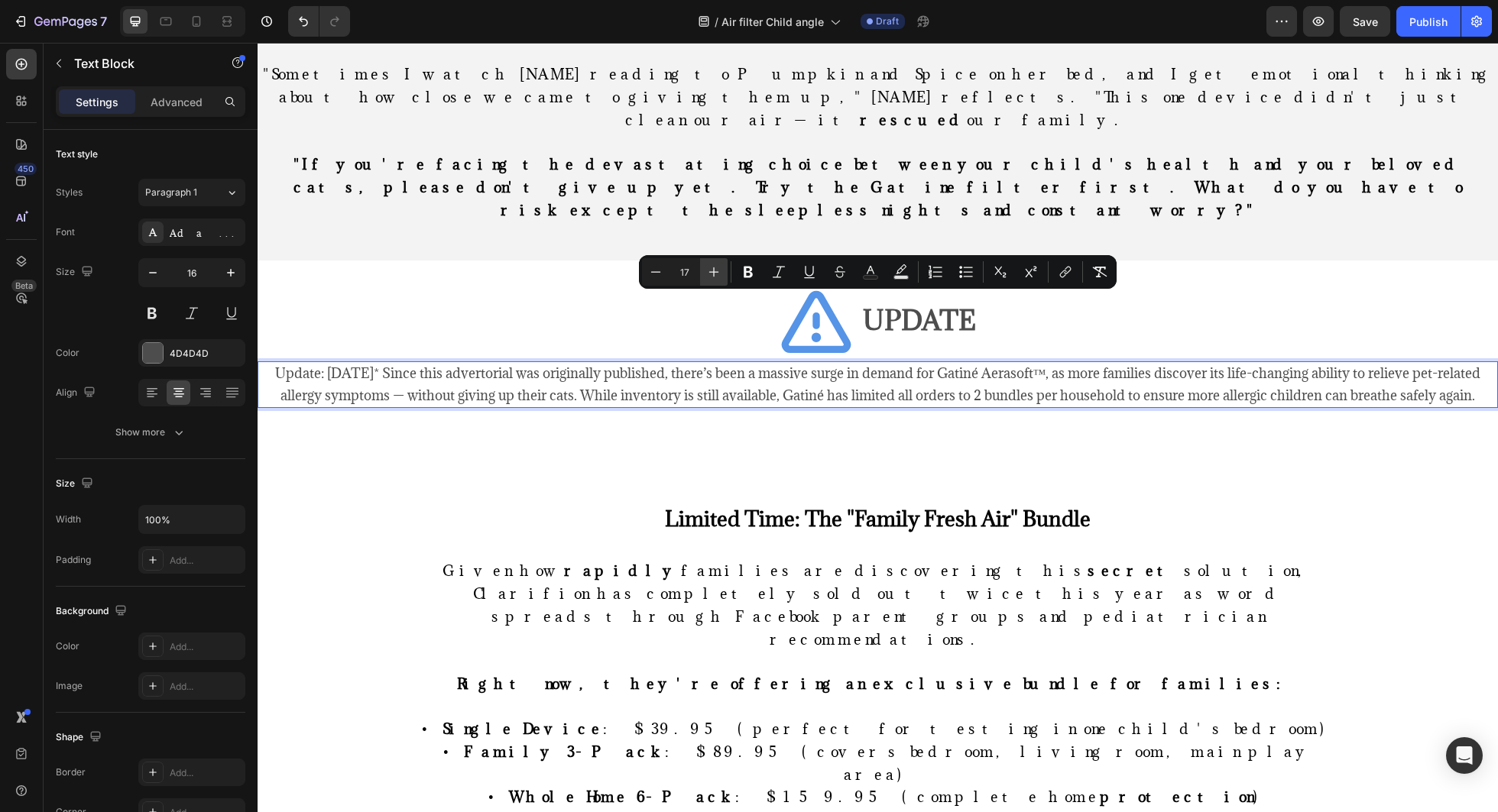 click on "Plus" at bounding box center [714, 272] 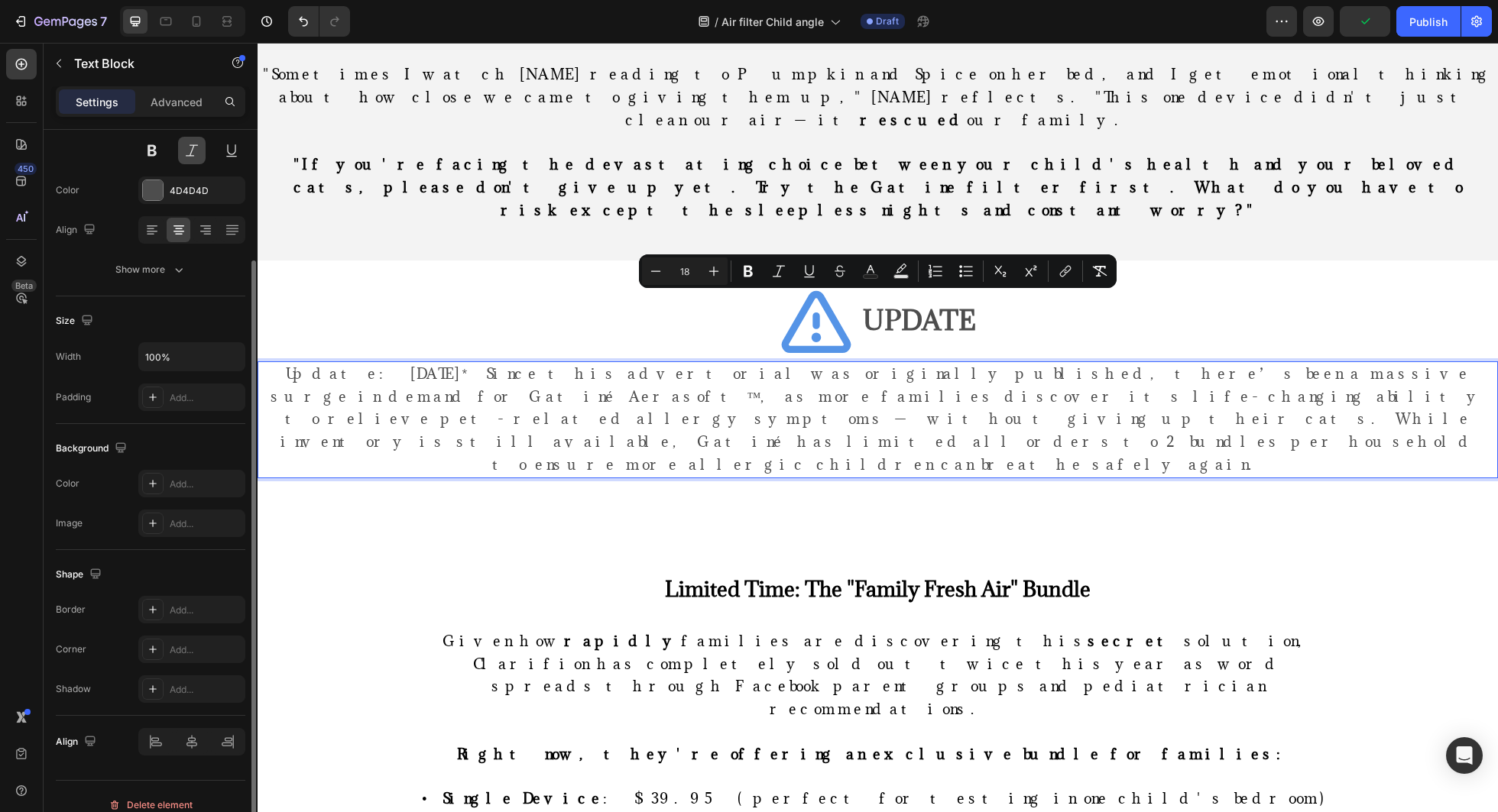 scroll, scrollTop: 177, scrollLeft: 0, axis: vertical 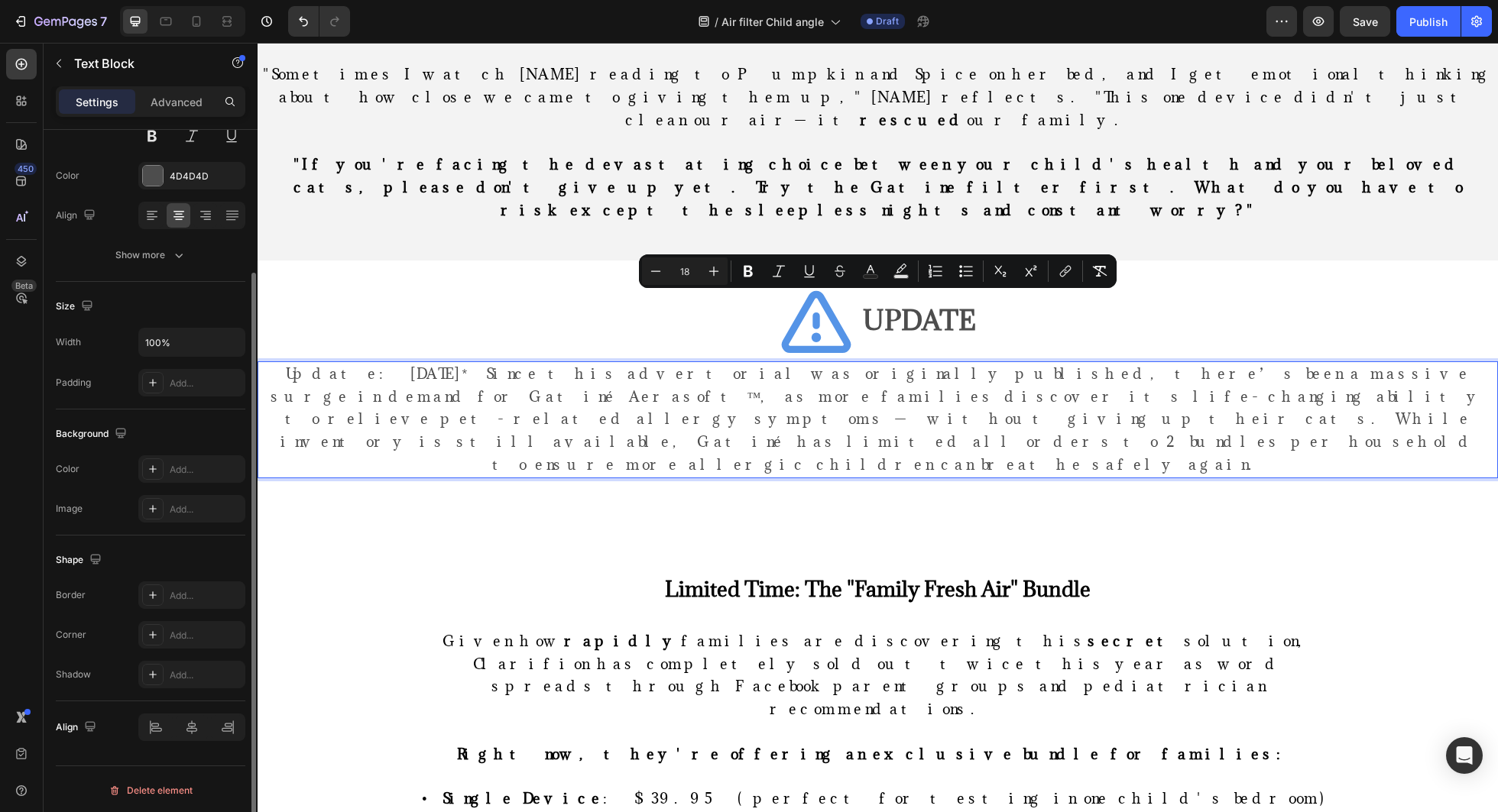 click on "Update: August 3, 2025* Since this advertorial was originally published, there’s been a massive surge in demand for Gatiné Aerasoft™, as more families discover its life-changing ability to relieve pet-related allergy symptoms — without giving up their cats. While inventory is still available, Gatiné has limited all orders to 2 bundles per household to ensure more allergic children can breathe safely again." at bounding box center [877, 419] 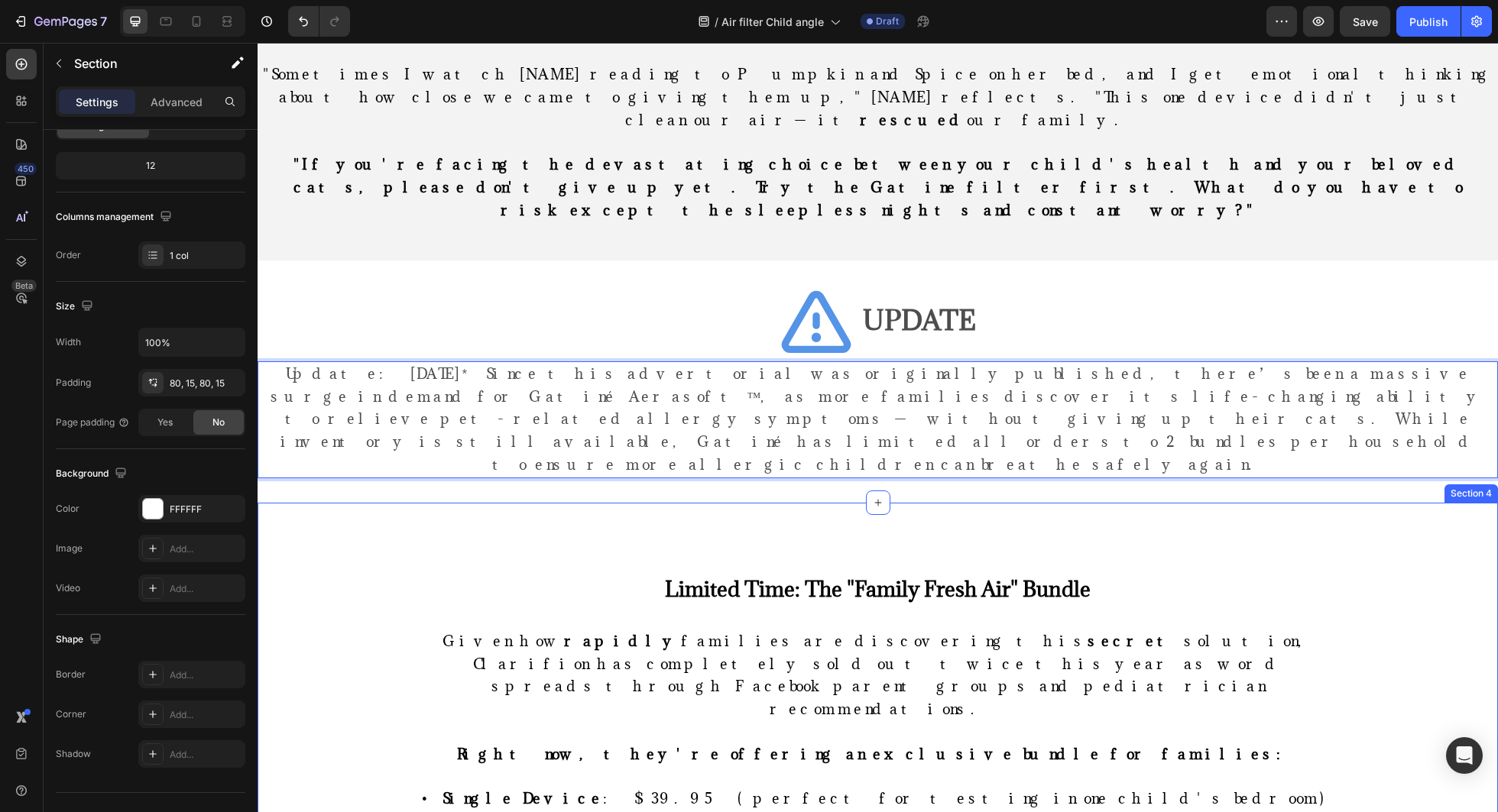 click on "Limited Time: The "Family Fresh Air" Bundle Heading Given how  rapidly  families are discovering this  secret  solution, Clarifion has completely sold out twice this year as word spreads through Facebook parent groups and pediatrician recommendations.   Right now, they're offering an exclusive bundle for families:   •  Single Device : $39.95 (perfect for testing in one child's bedroom) •  Family 3-Pack : $89.95 (covers bedroom, living room, main play area) •  Whole Home 6-Pack : $159.95 (complete home  protection ) Text block Shop Now Button Row Image Free Shipping Text Block Free shipping on any order of $50 or more. Text block Row Image Full Refund Text Block If your product isn't perfect, return them for a full refund Text block Row Image Secure Online Payment Text Block secure payment worldwide Text block Row Row Your Cat Is Waiting Heading UPDATE: December 5, 2024  - Since this story was published, Gatine has received over 1,200  urgent escape  this nightmare. Rescue SECURE GUARANTEE Image" at bounding box center (877, 1133) 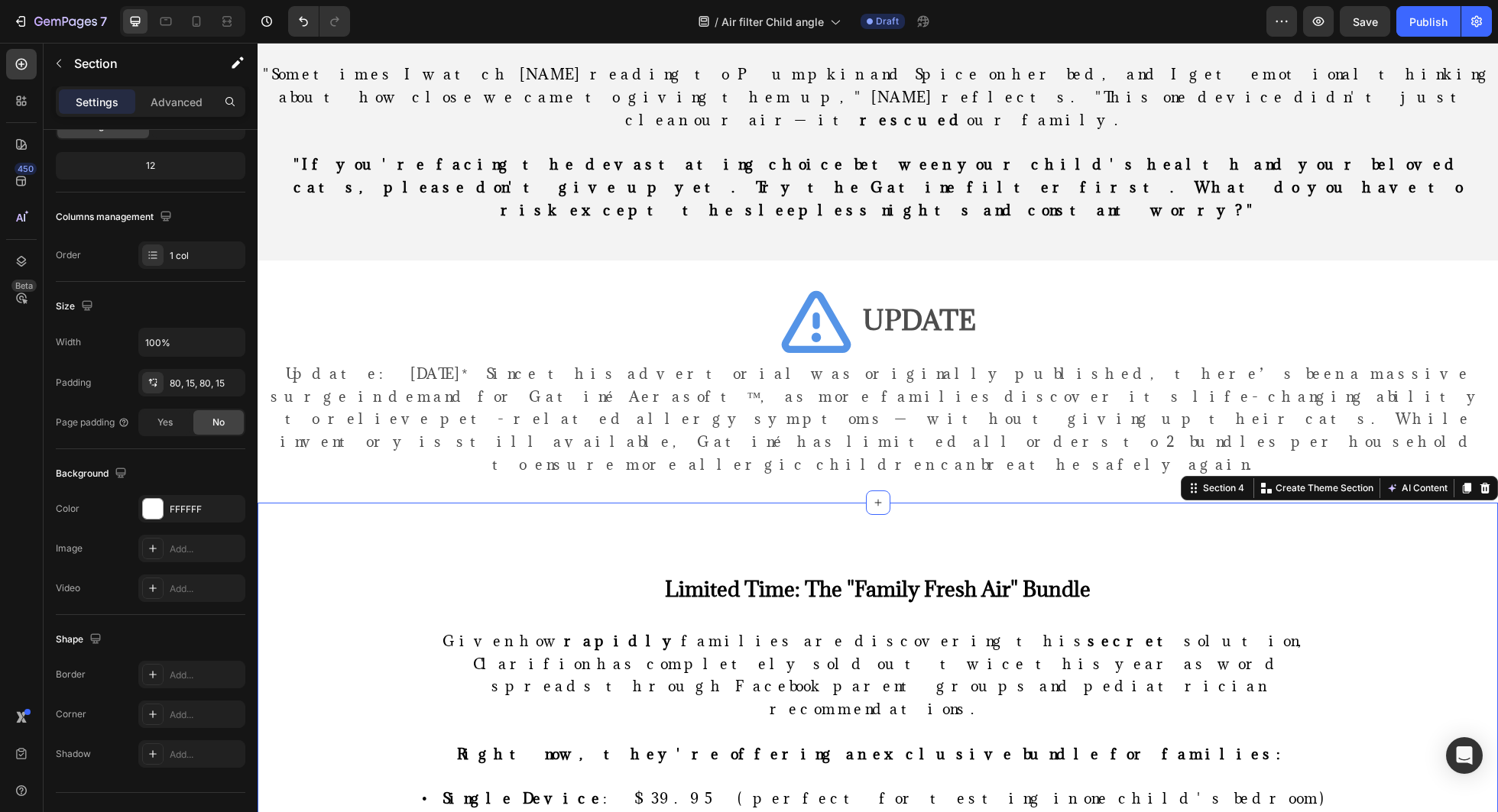 scroll, scrollTop: 0, scrollLeft: 0, axis: both 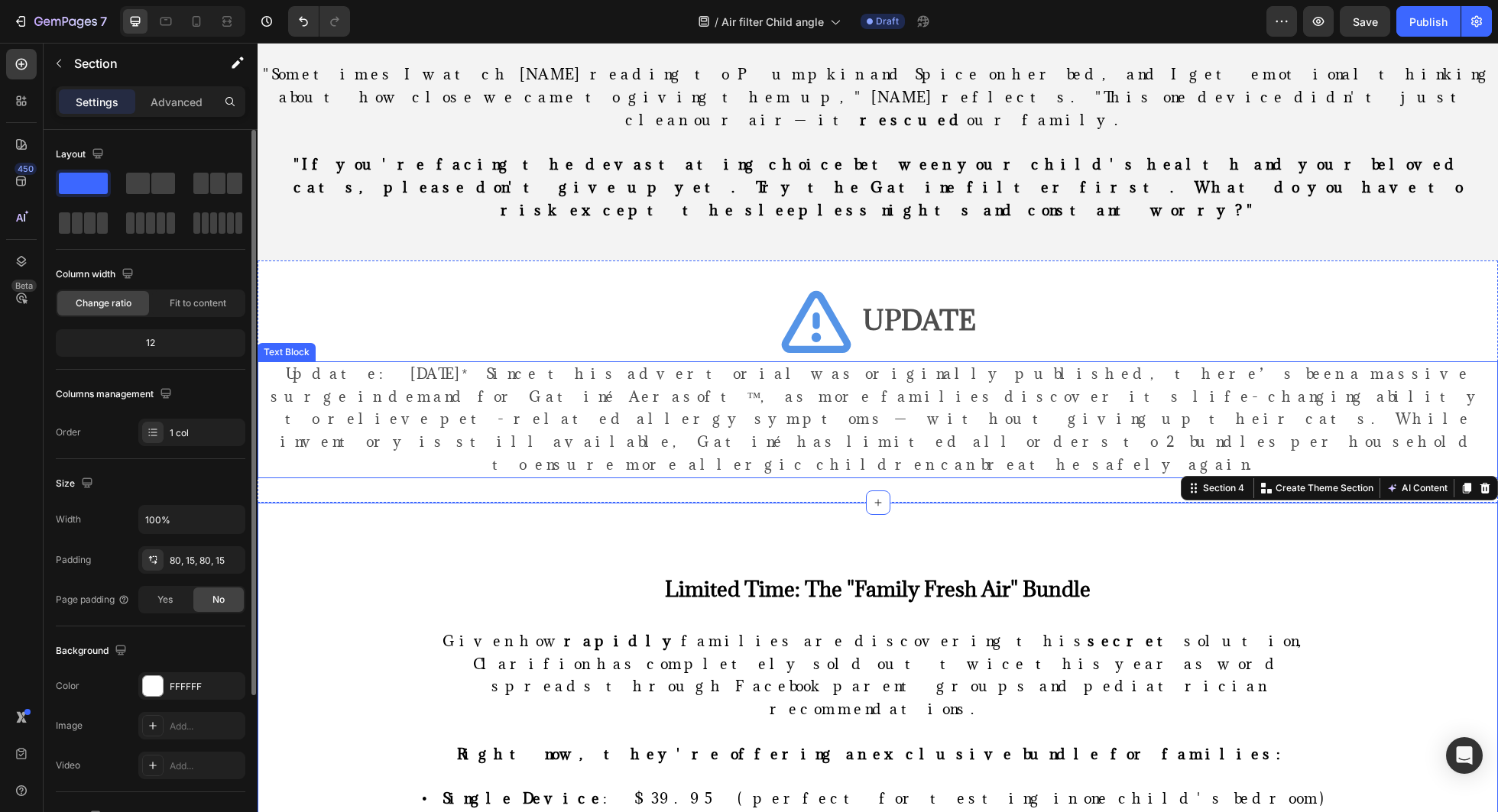 click on "Update: August 3, 2025* Since this advertorial was originally published, there’s been a massive surge in demand for Gatiné Aerasoft™, as more families discover its life-changing ability to relieve pet-related allergy symptoms — without giving up their cats. While inventory is still available, Gatiné has limited all orders to 2 bundles per household to ensure more allergic children can breathe safely again." at bounding box center [878, 419] 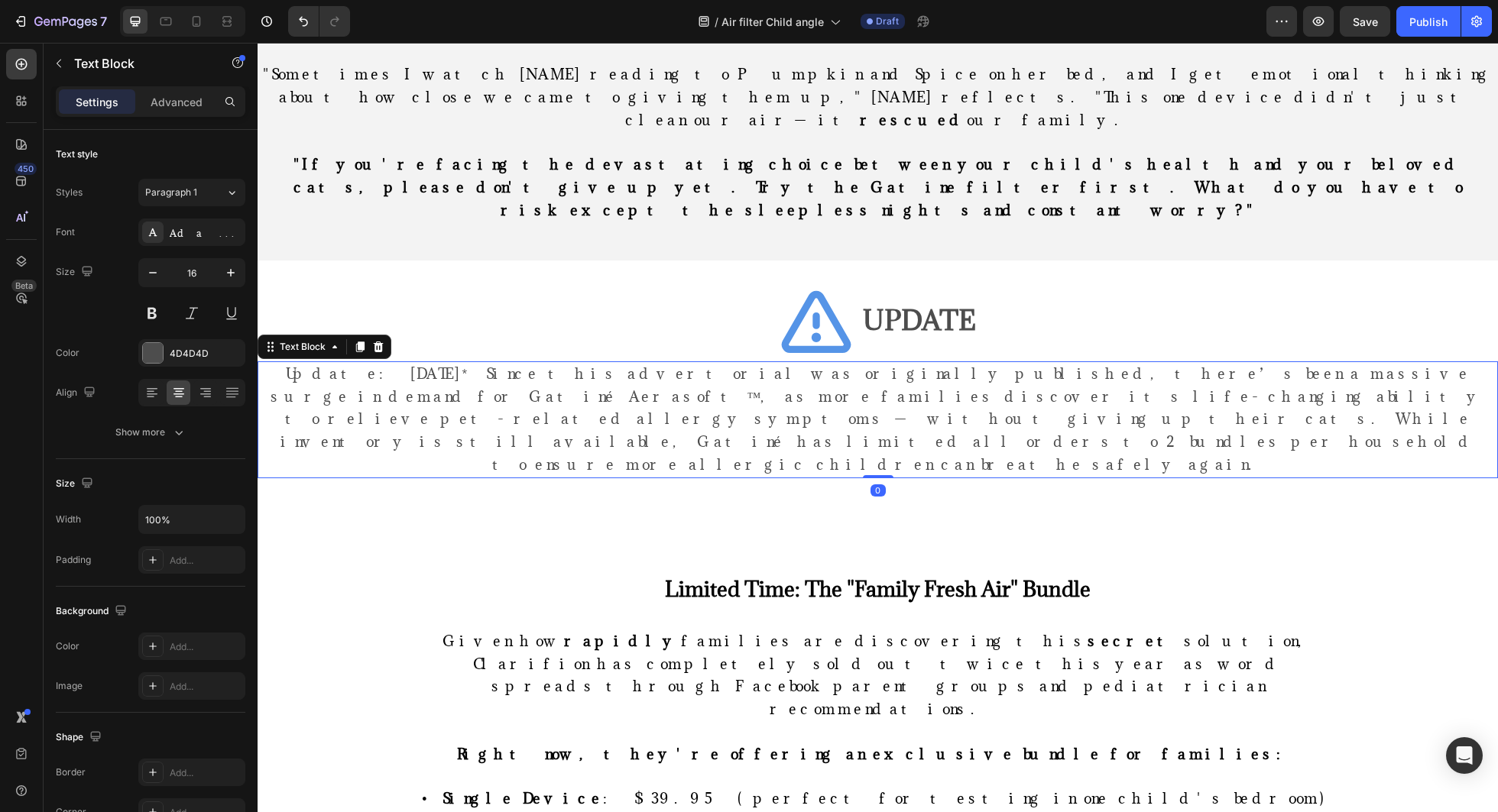 click on "Settings Advanced" at bounding box center (151, 108) 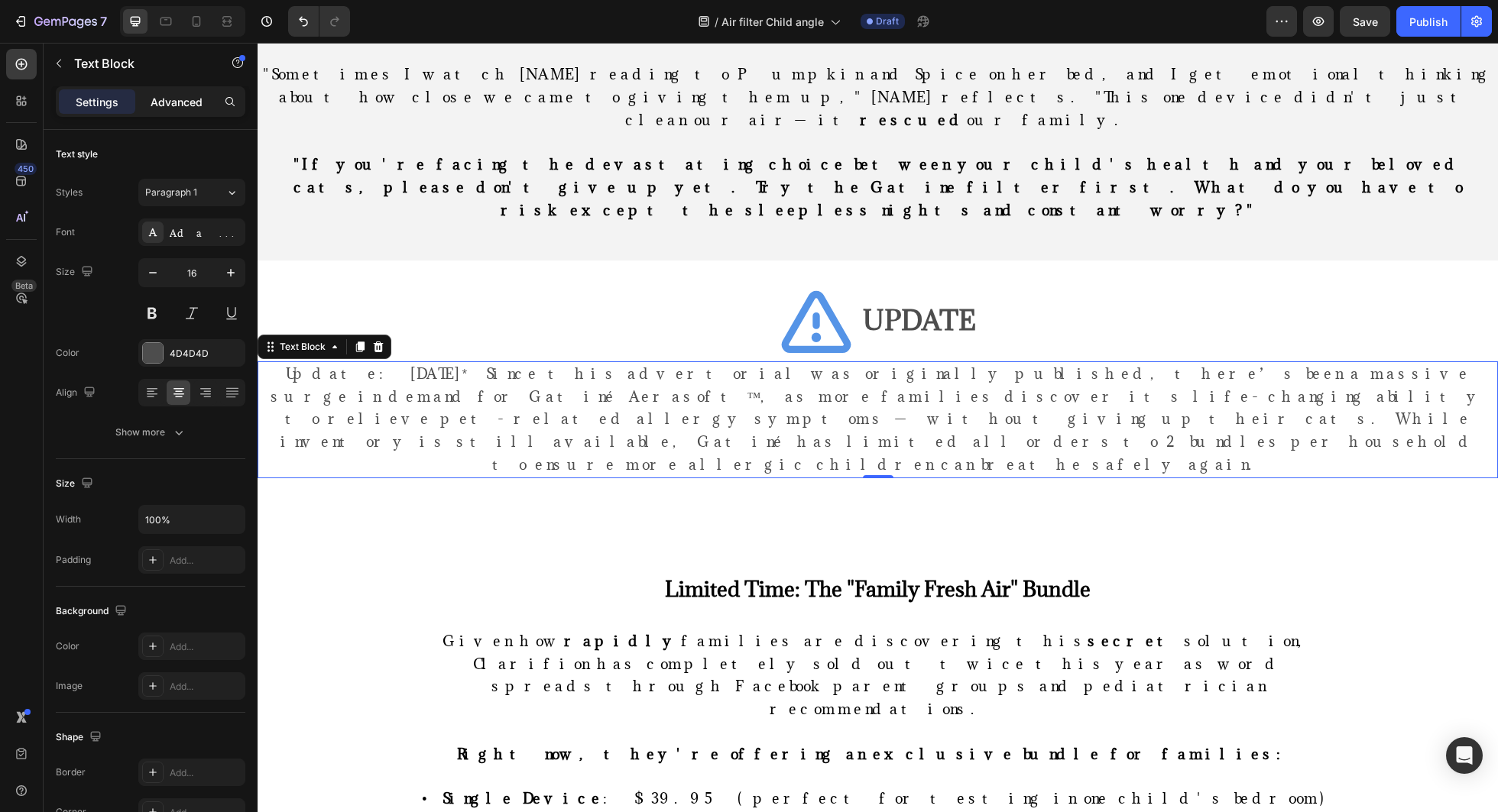 click on "Advanced" 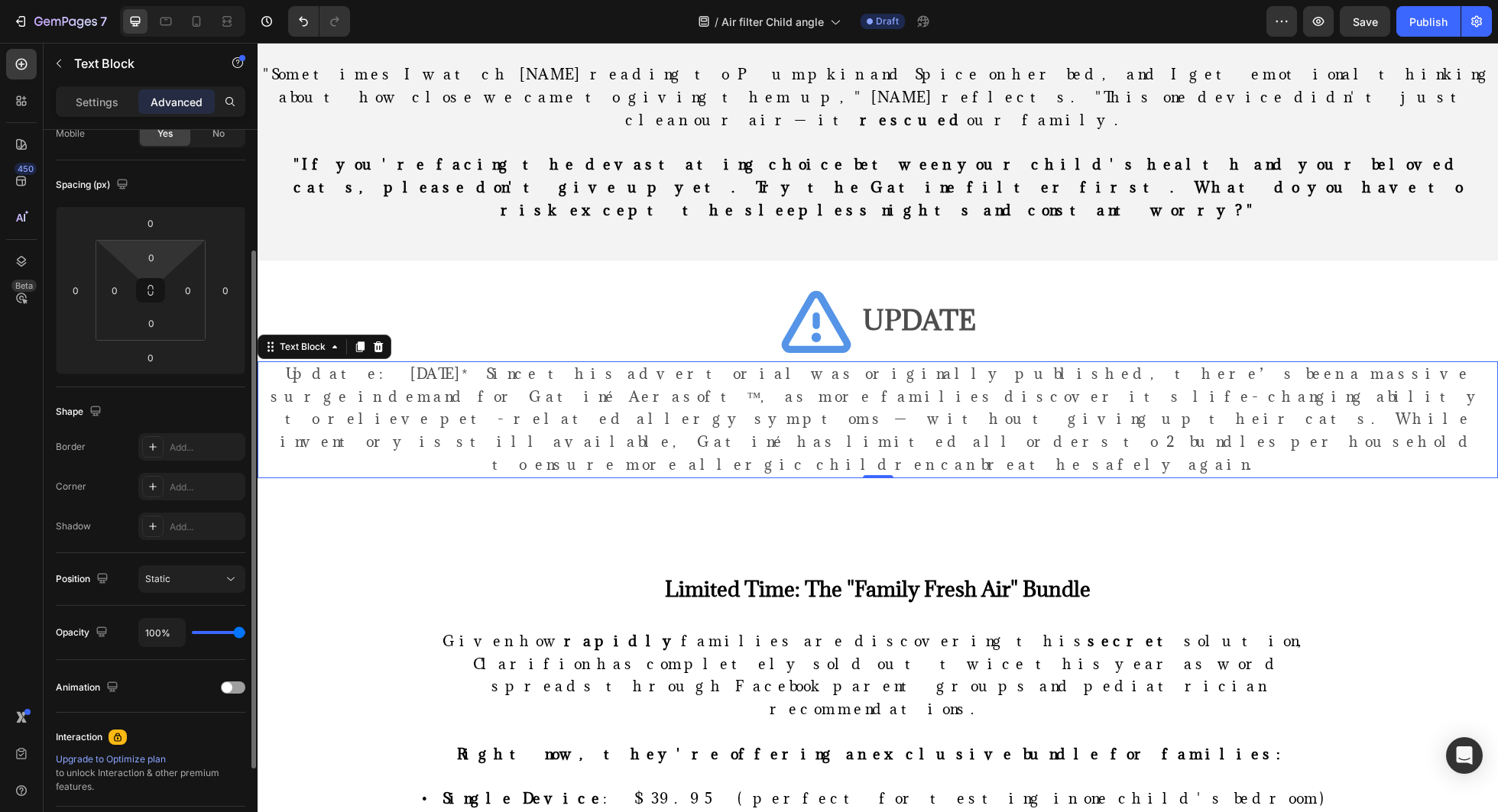 scroll, scrollTop: 153, scrollLeft: 0, axis: vertical 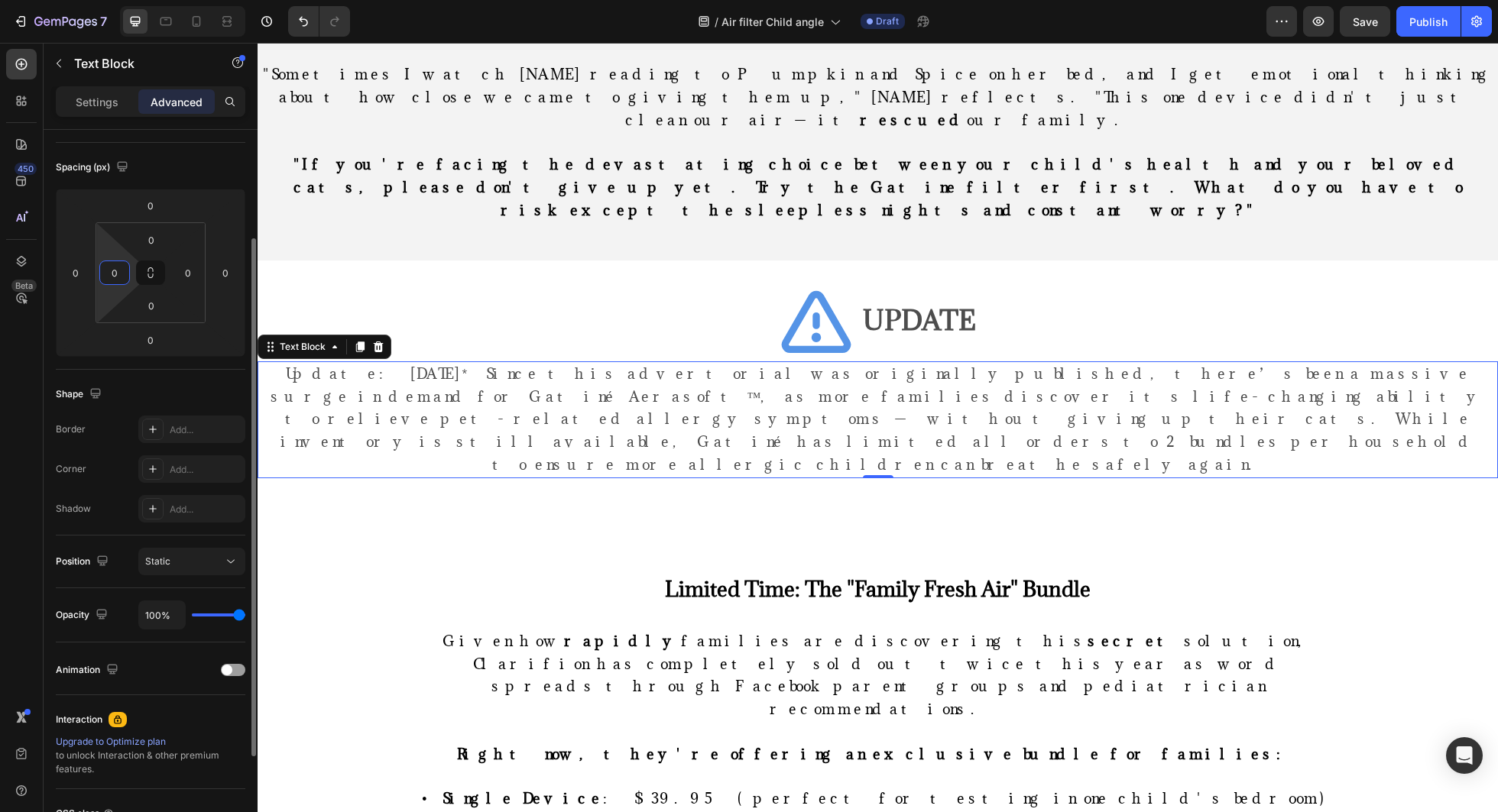 click on "0" at bounding box center (115, 273) 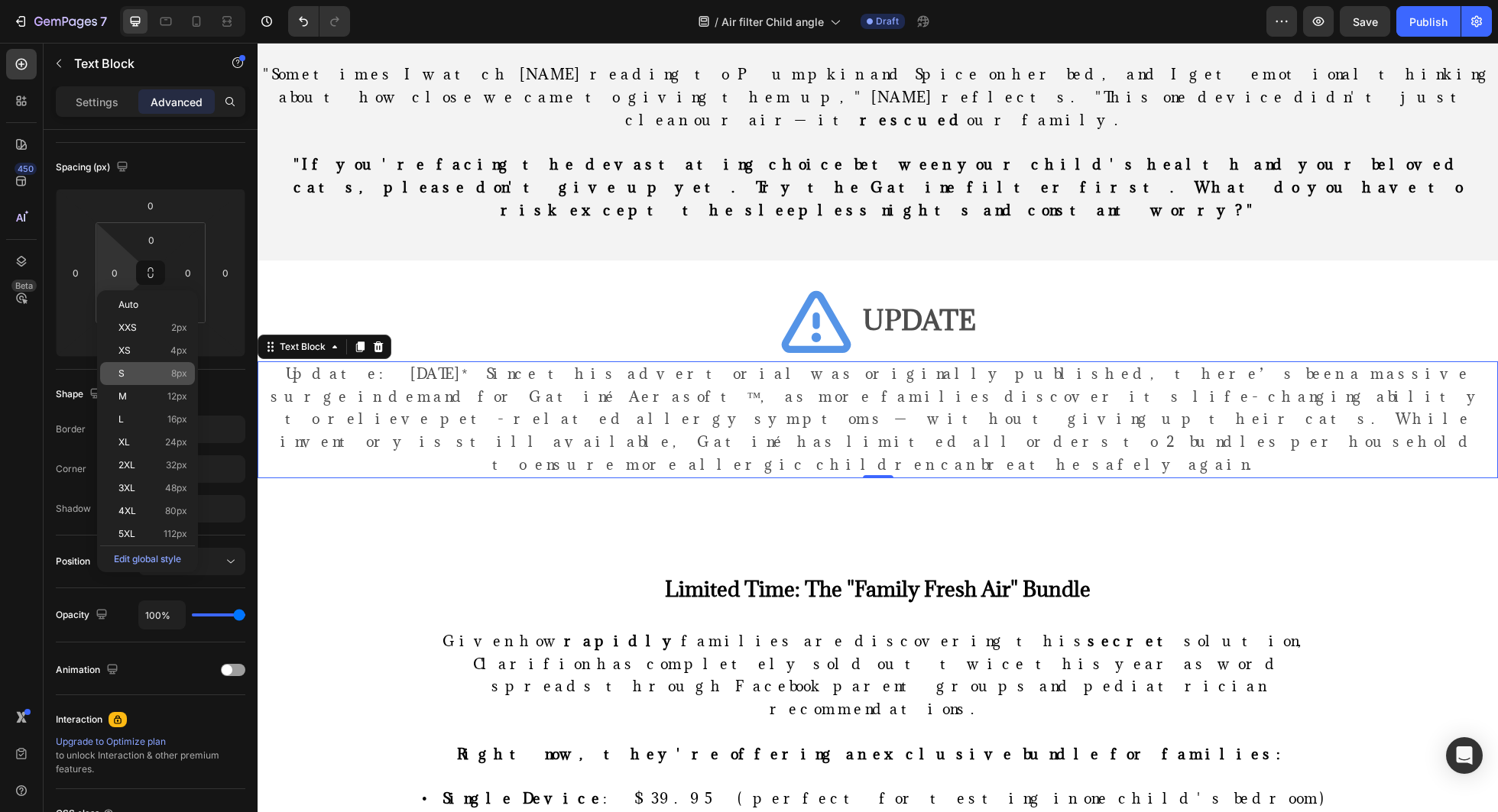 click on "S 8px" 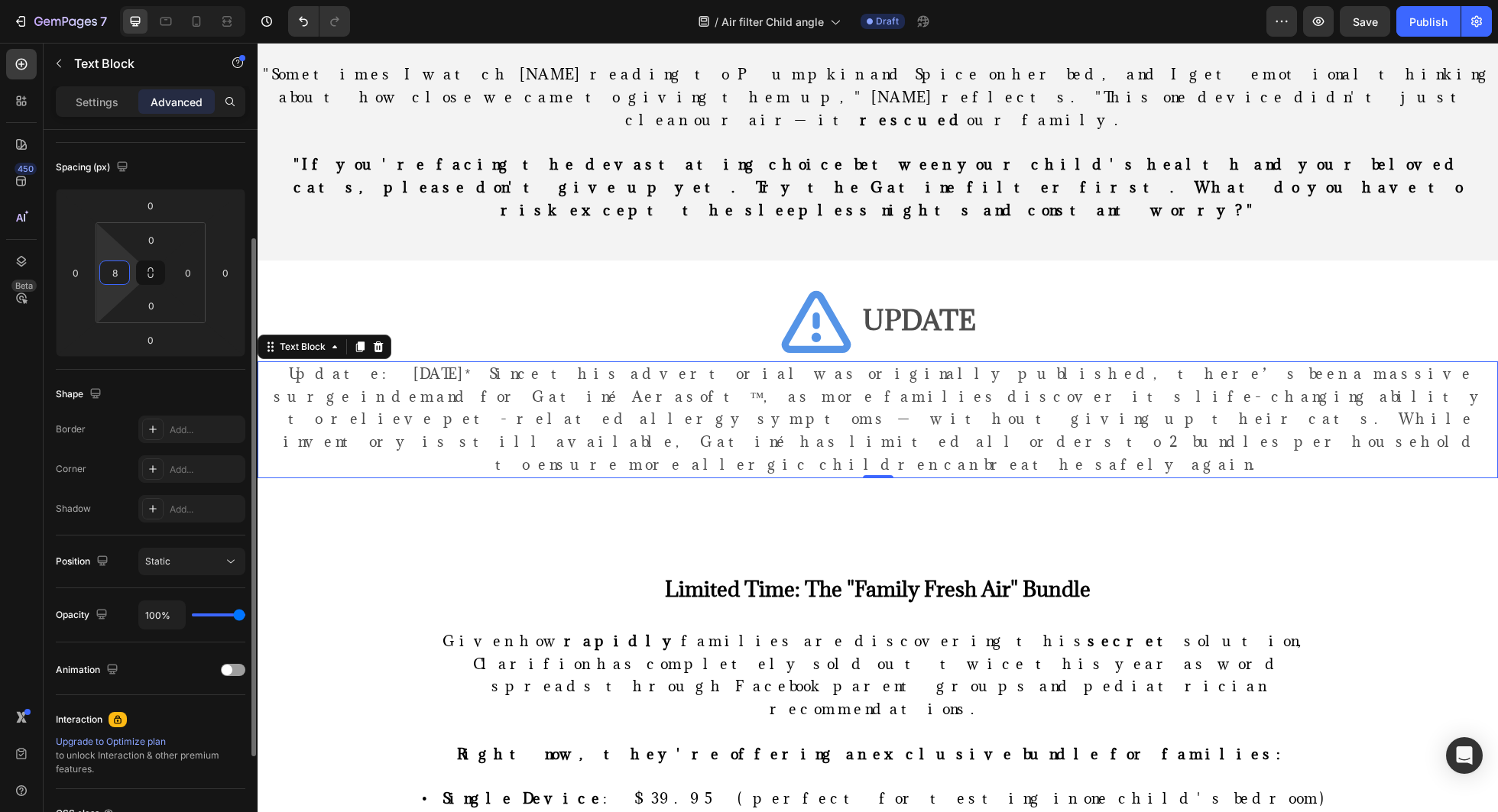 click on "8" at bounding box center [115, 273] 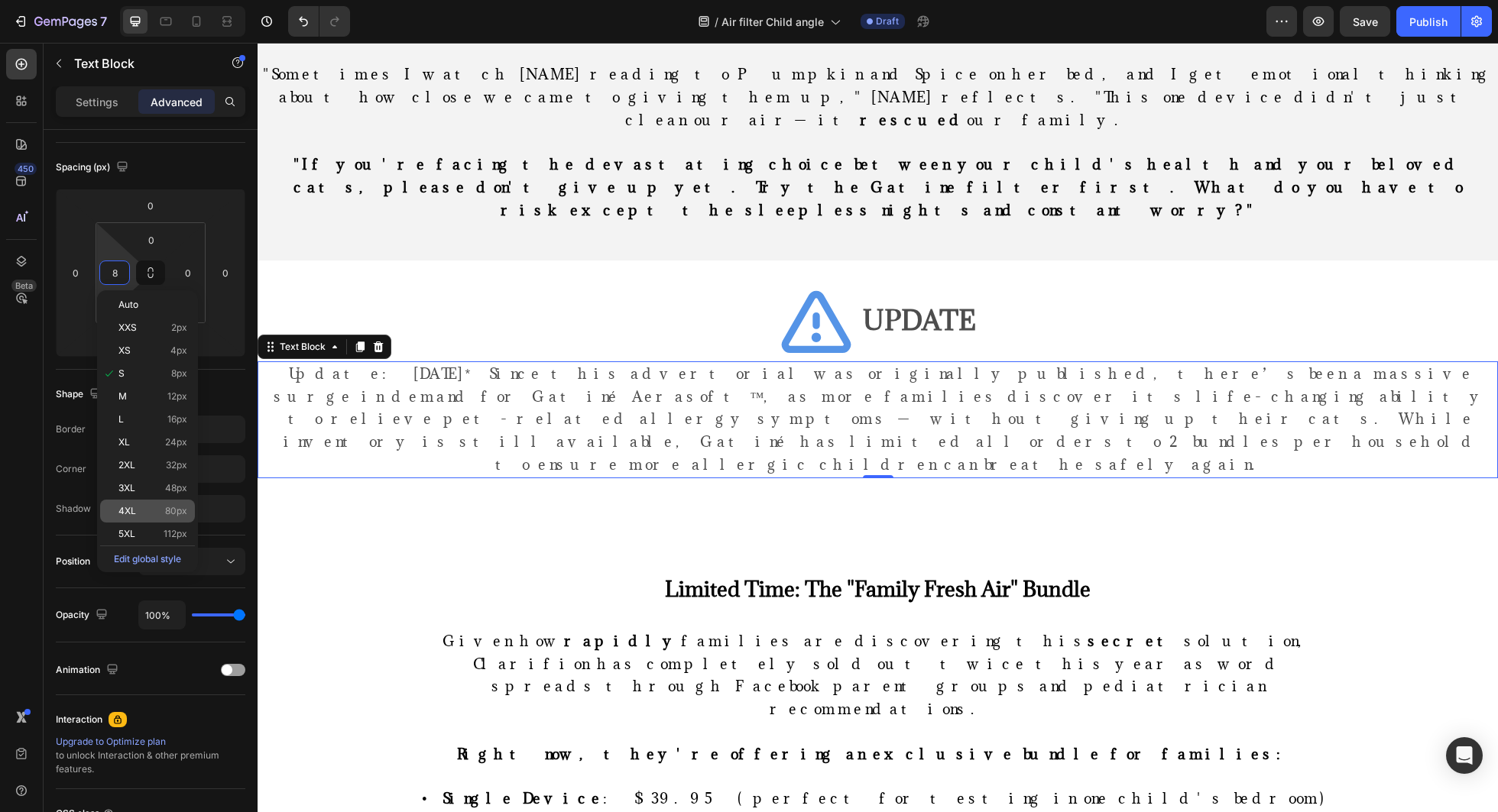 click on "4XL" at bounding box center (127, 511) 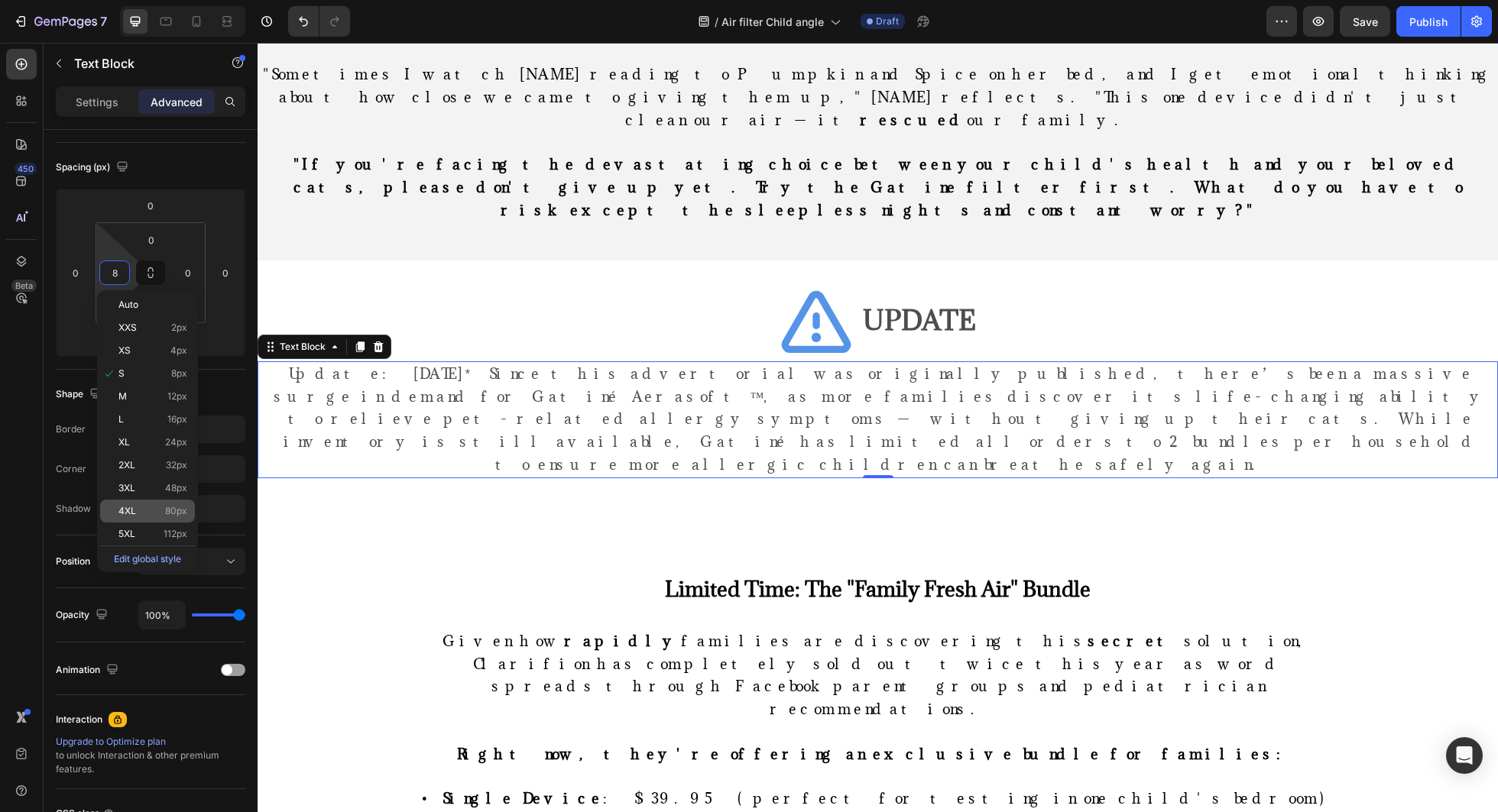 type on "80" 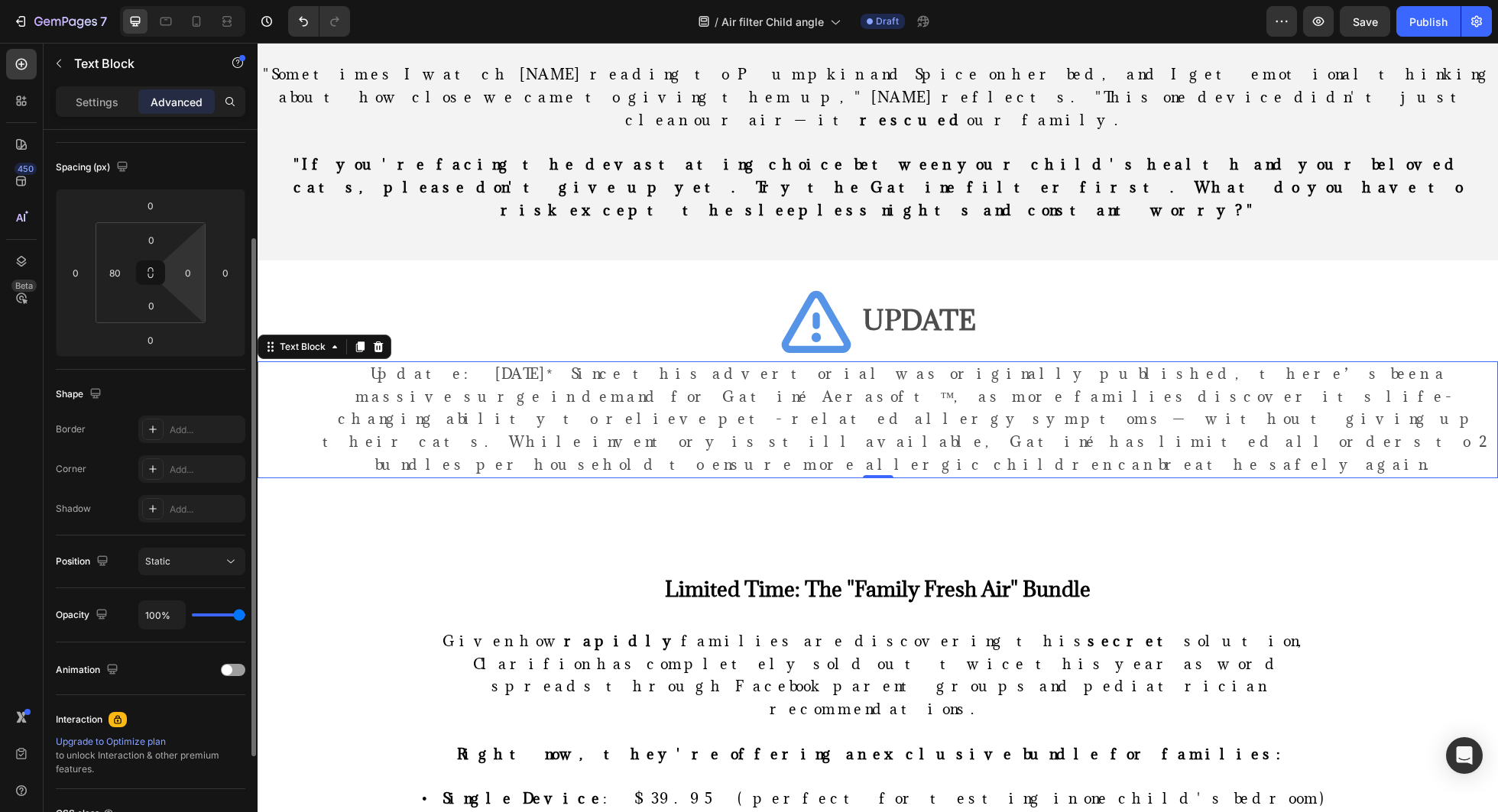 click on "7  Version history  /  Air filter Child angle Draft Preview  Save   Publish  450 Beta Sections(18) Elements(83) Section Element Hero Section Product Detail Brands Trusted Badges Guarantee Product Breakdown How to use Testimonials Compare Bundle FAQs Social Proof Brand Story Product List Collection Blog List Contact Sticky Add to Cart Custom Footer Browse Library 450 Layout
Row
Row
Row
Row Text
Heading
Text Block Button
Button
Button Media
Image
Image
Video" at bounding box center (749, 0) 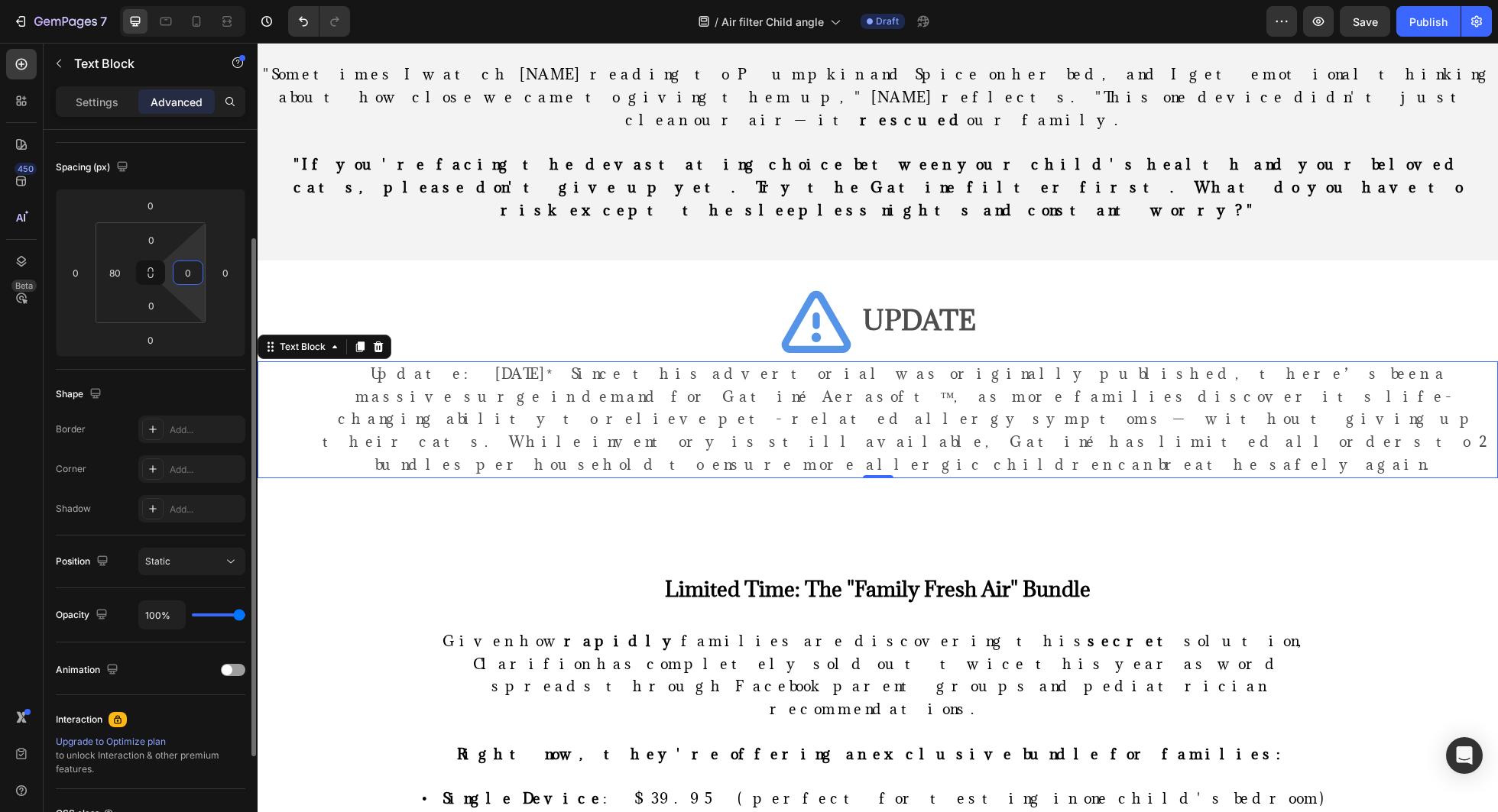 click on "0" at bounding box center [188, 273] 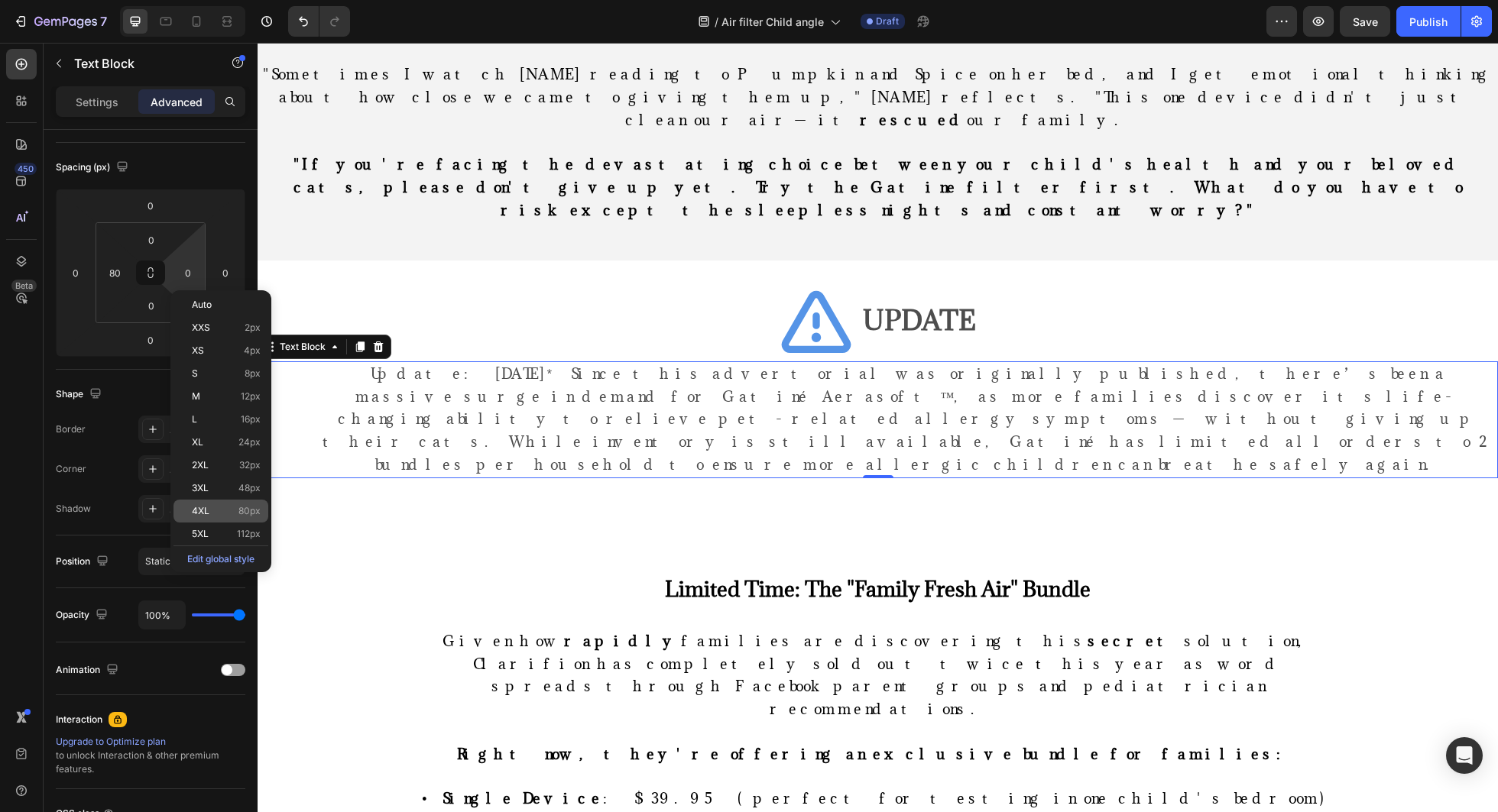 click on "4XL 80px" at bounding box center [226, 511] 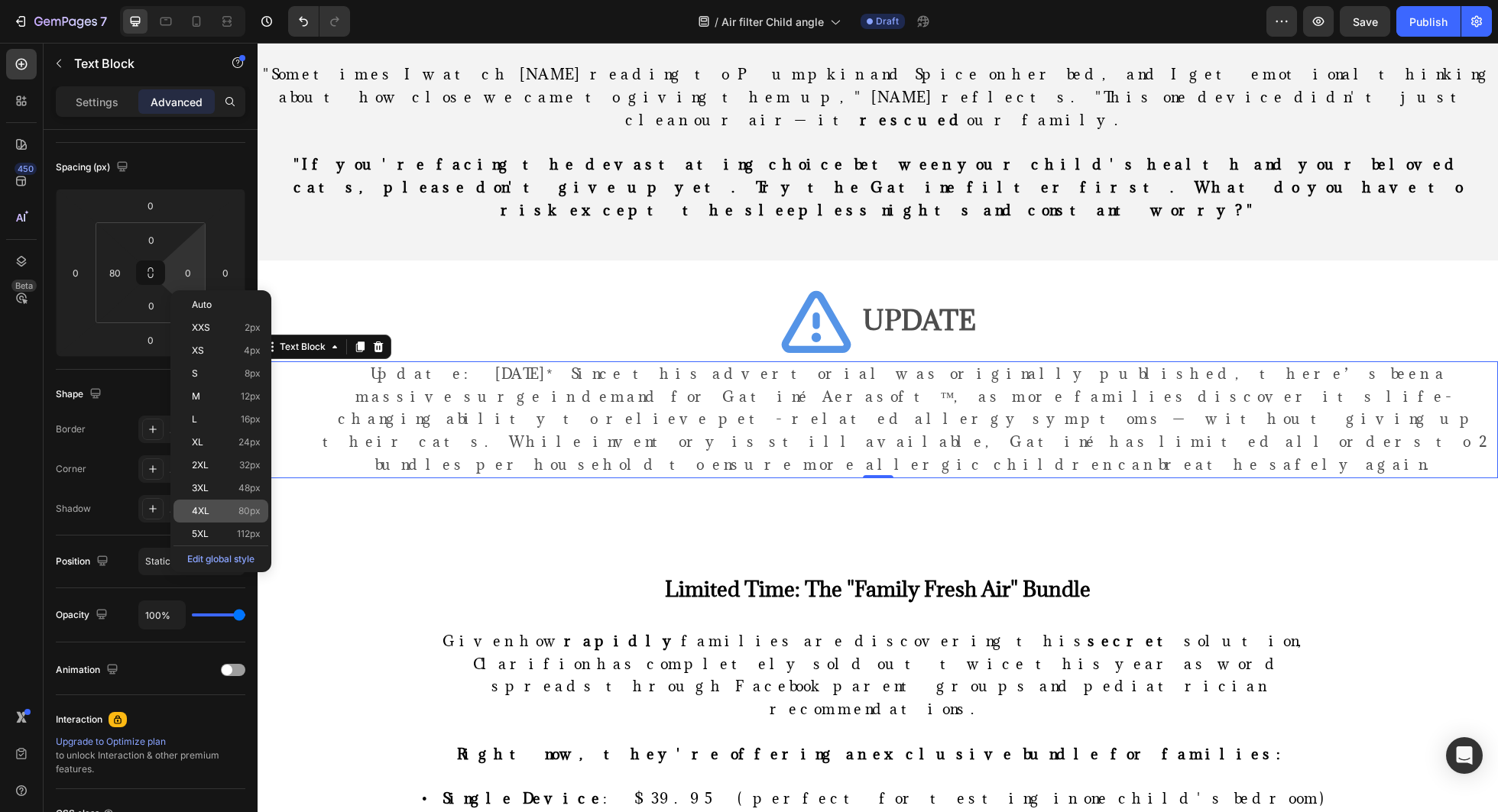 type on "80" 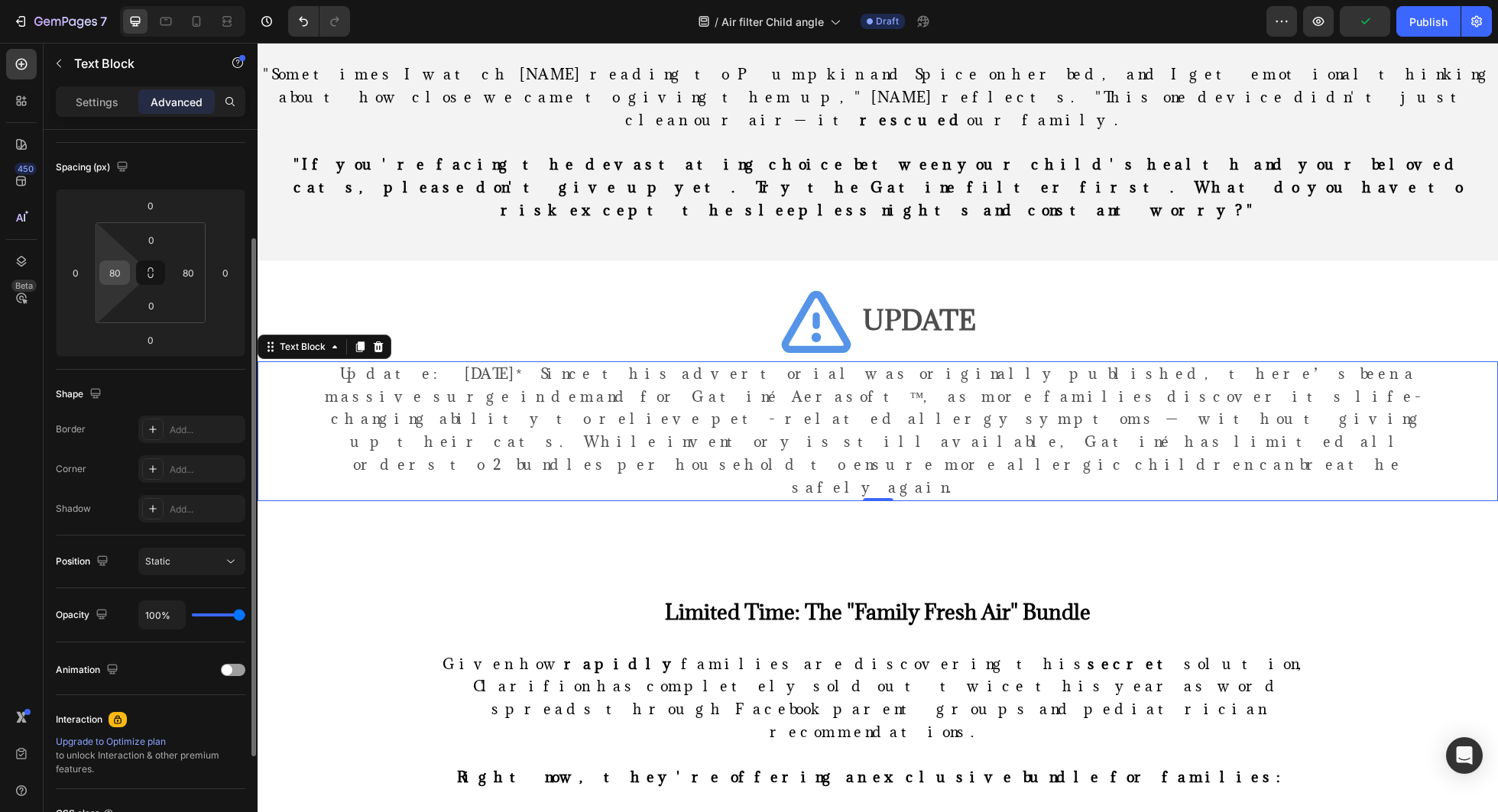 click on "80" at bounding box center (115, 273) 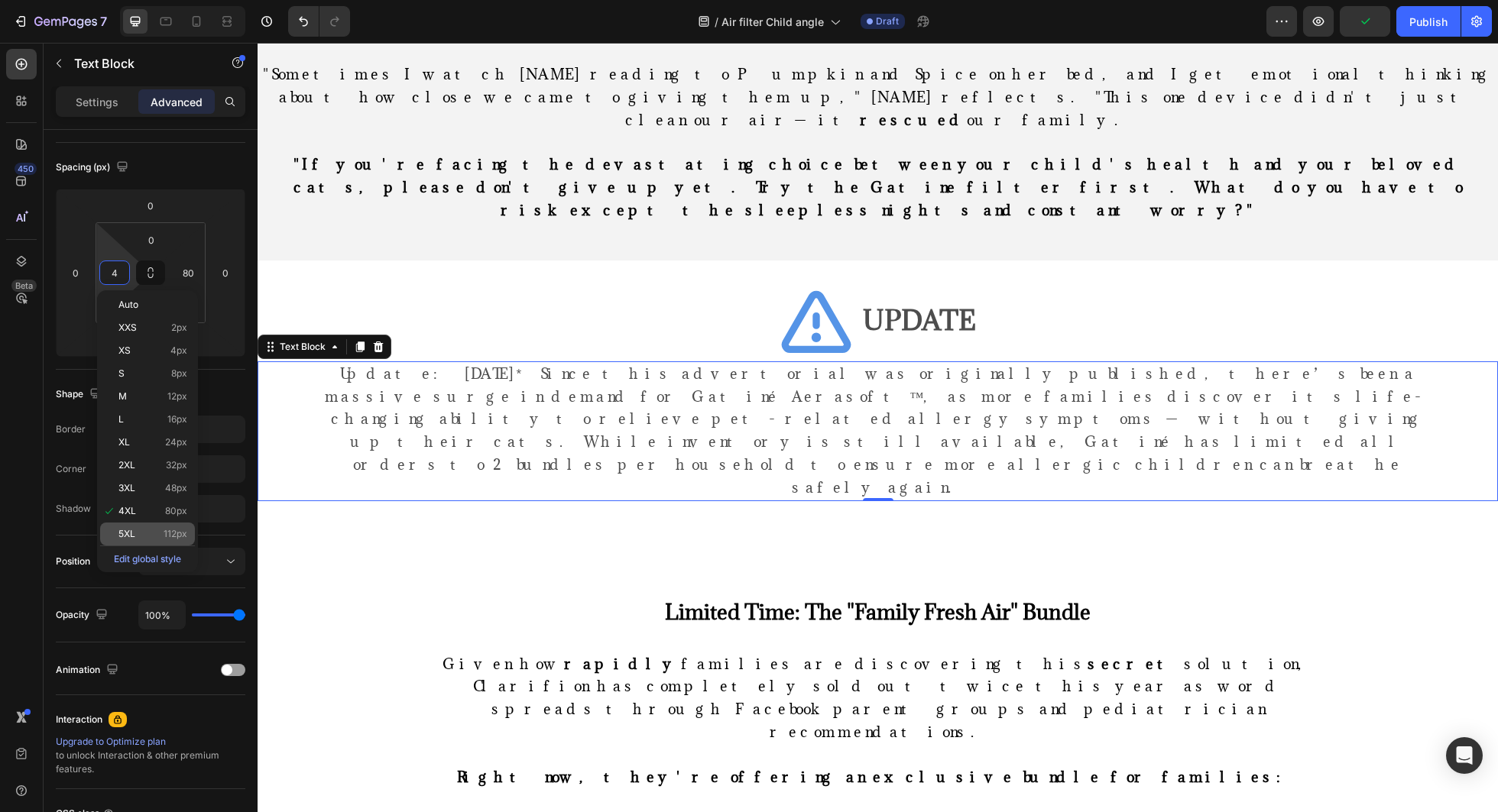 click on "5XL 112px" 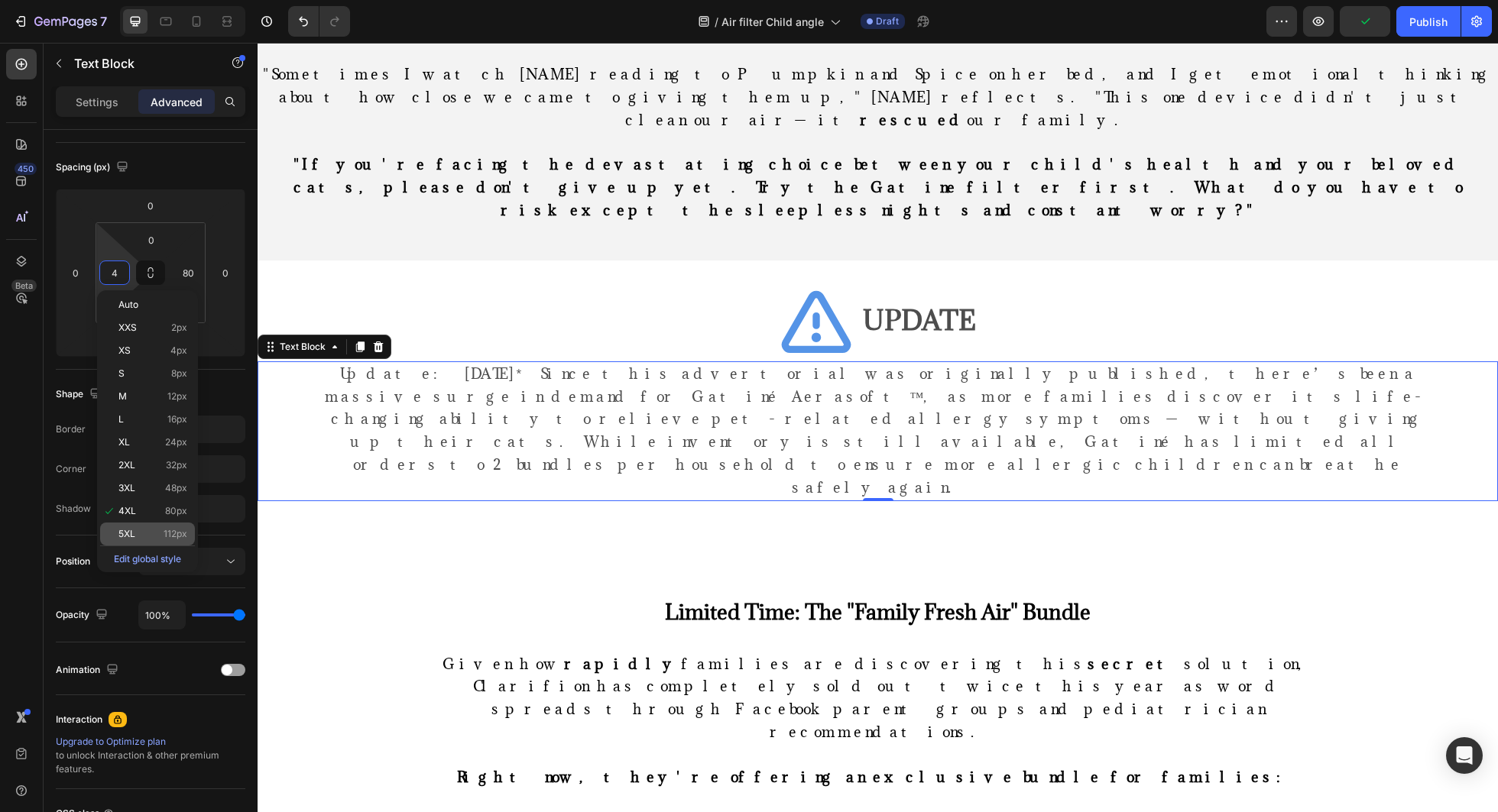 type on "112" 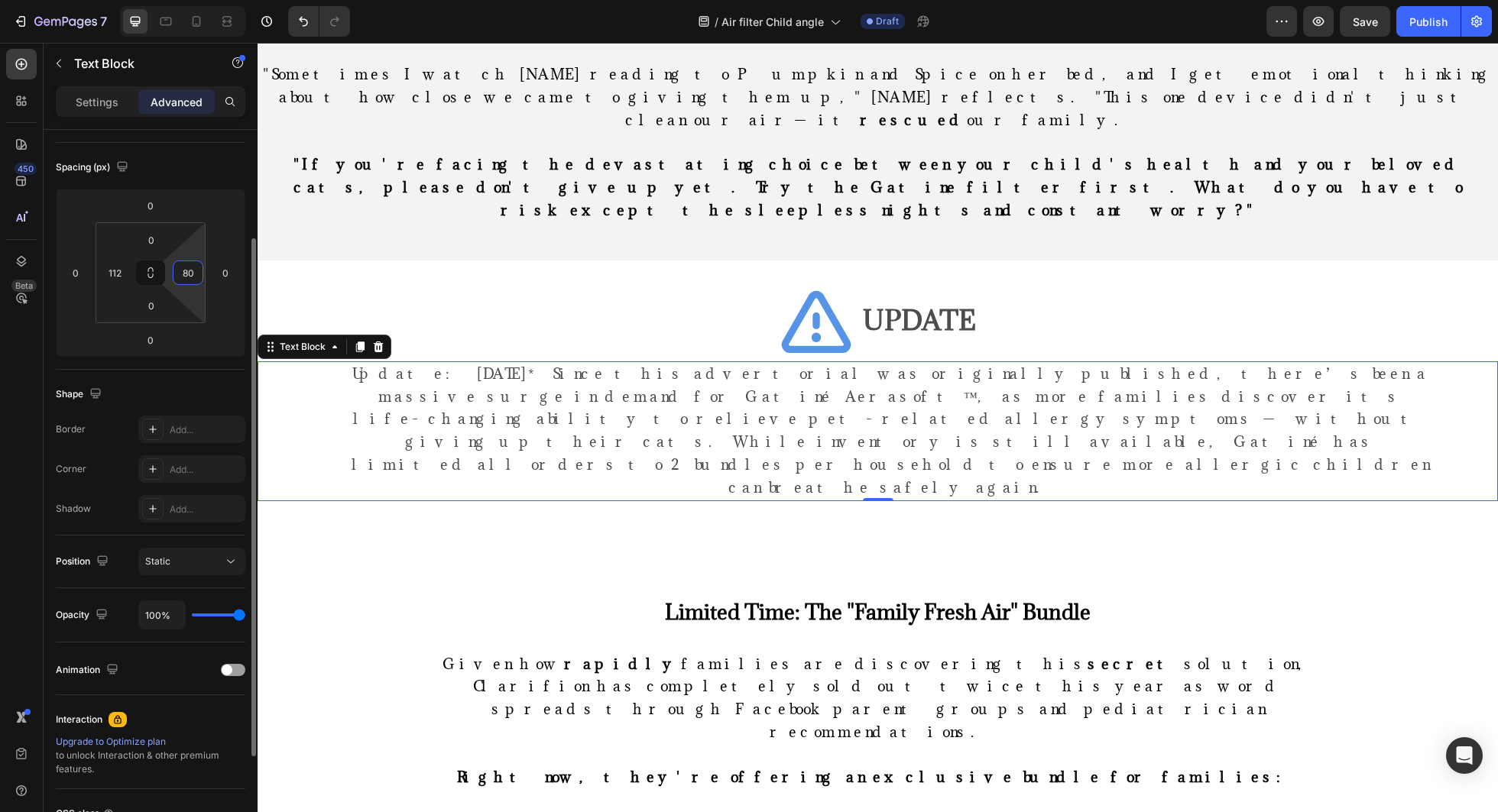 click on "80" at bounding box center (188, 273) 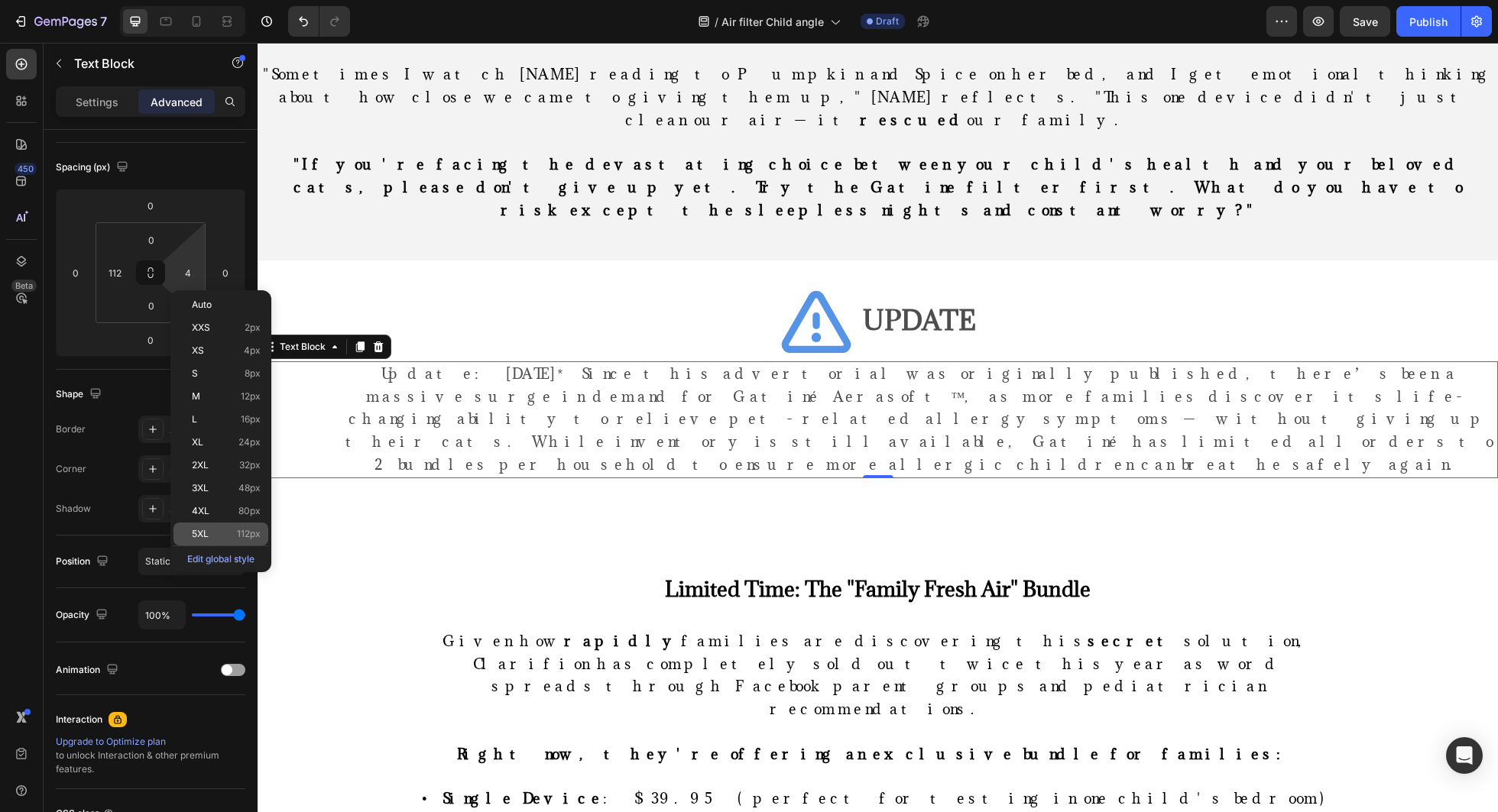 click on "5XL 112px" at bounding box center (226, 534) 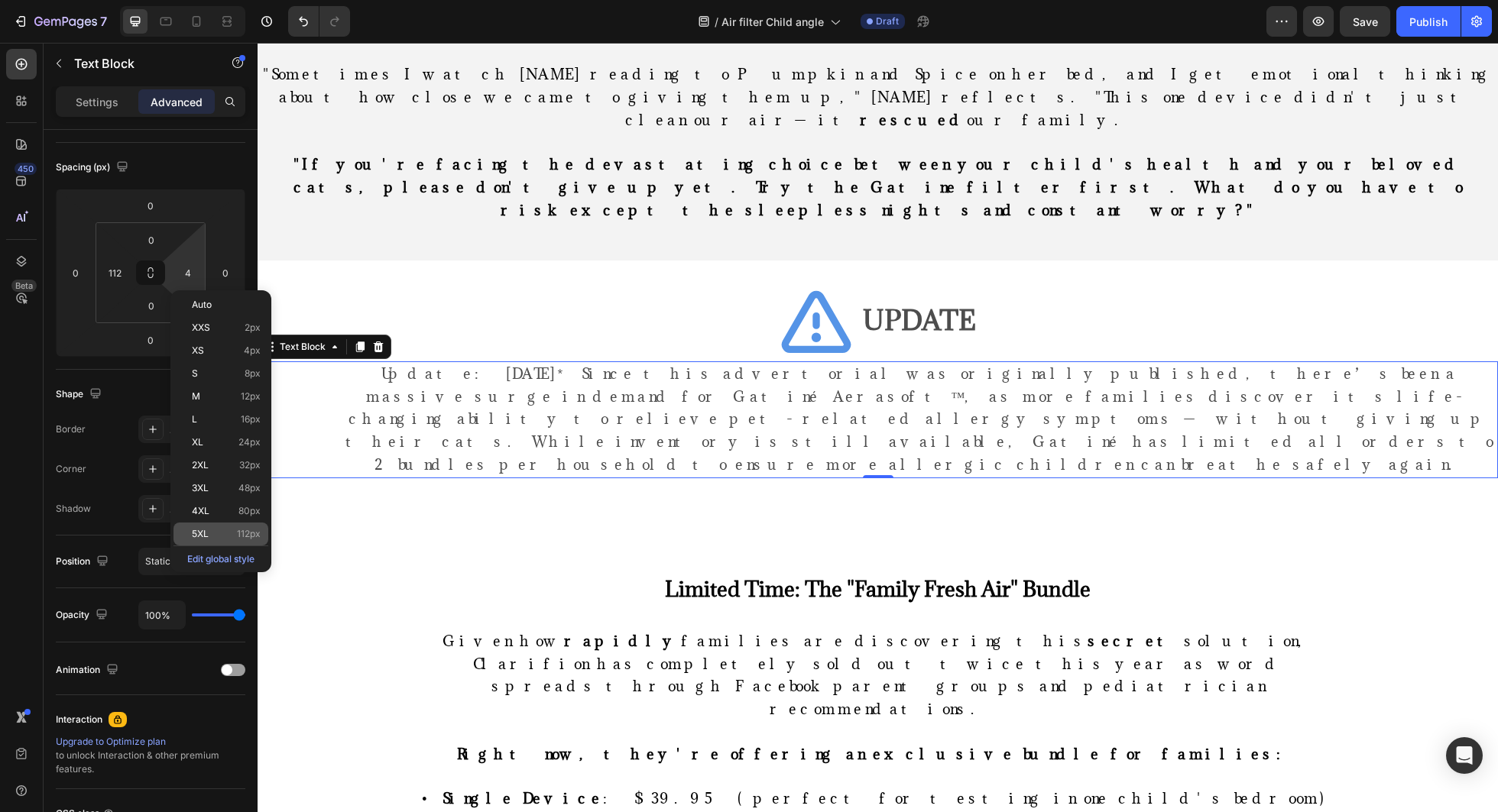 type on "112" 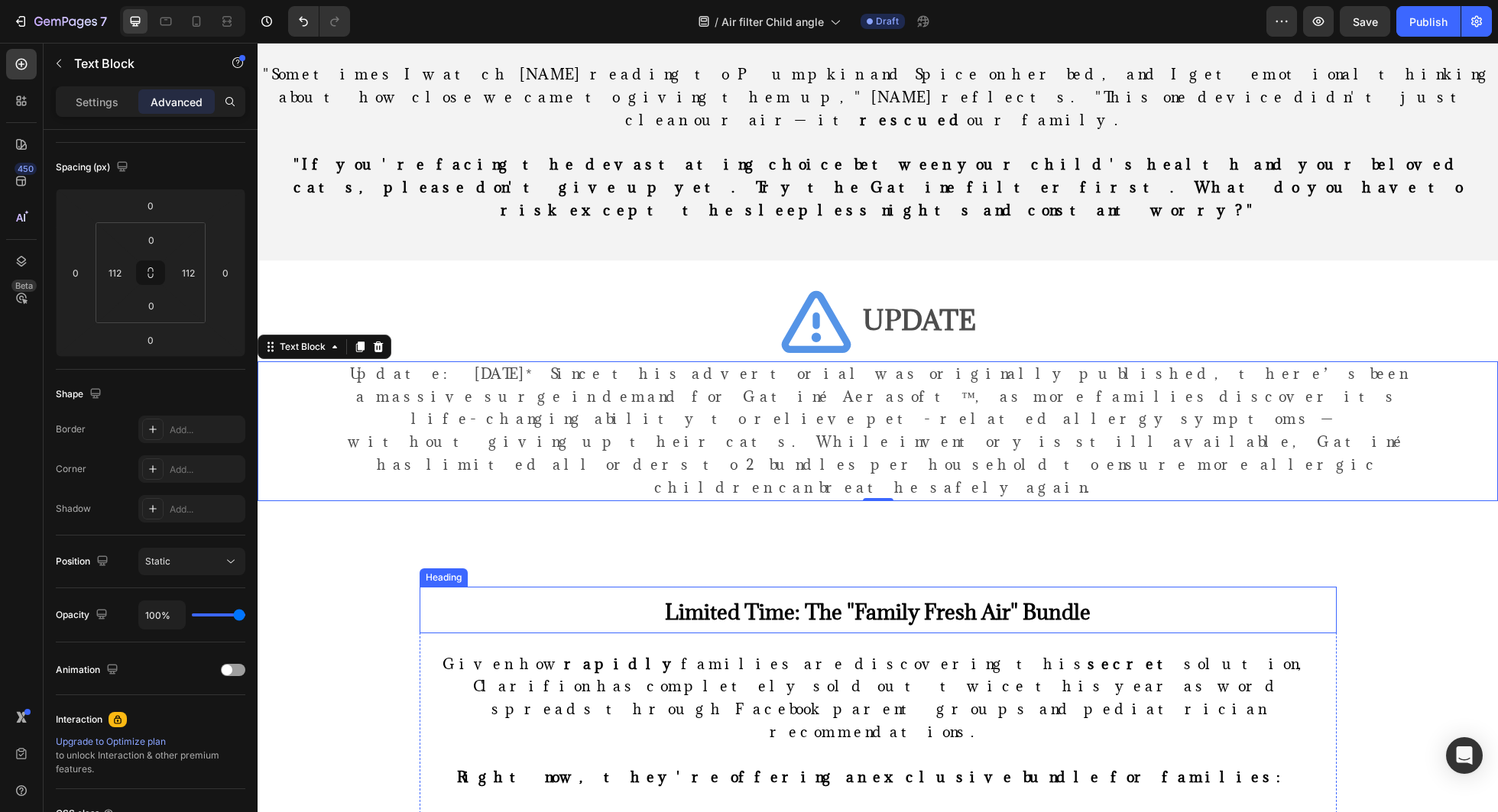 click on "Limited Time: The "Family Fresh Air" Bundle" at bounding box center (878, 610) 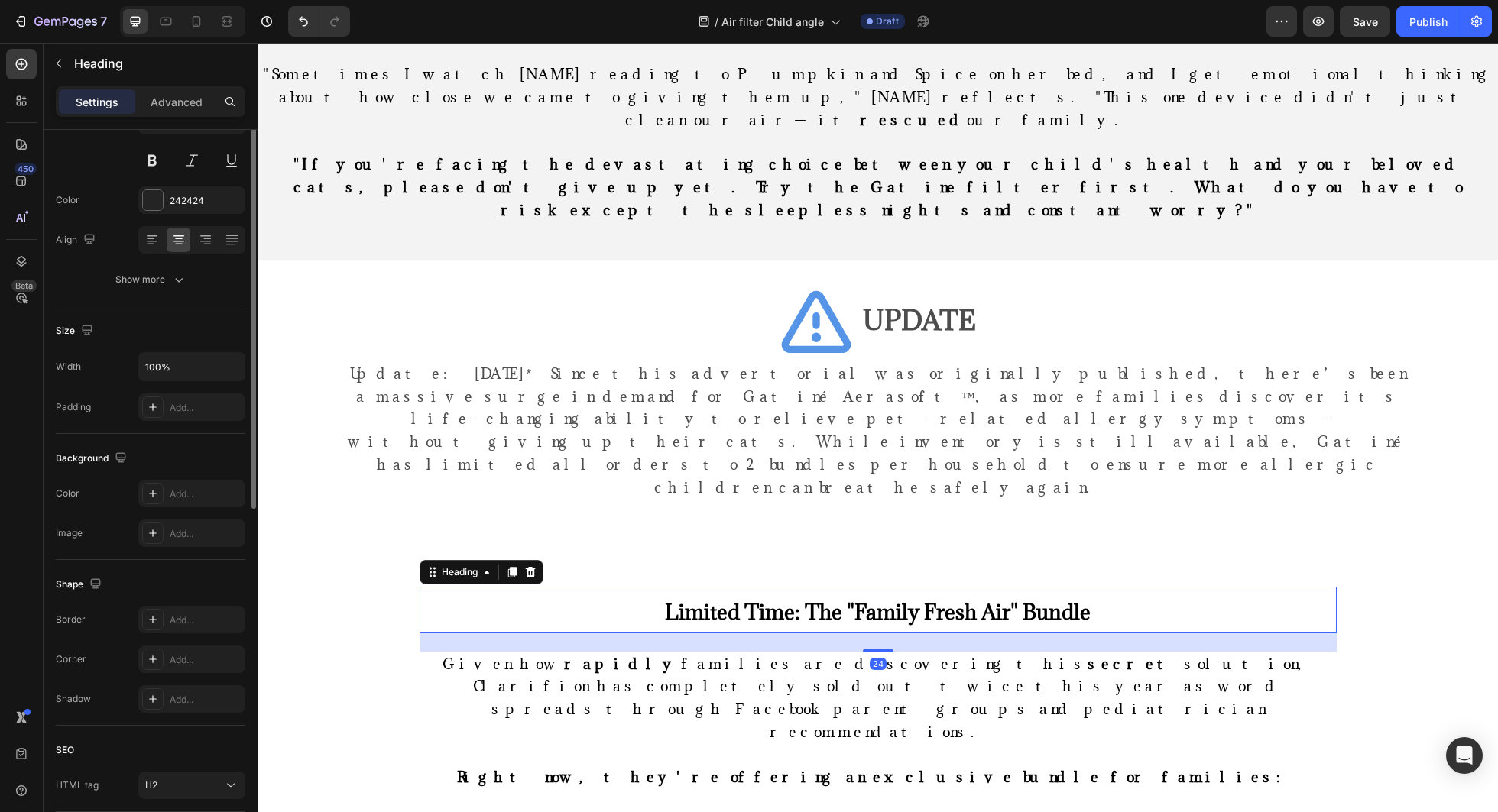 scroll, scrollTop: 0, scrollLeft: 0, axis: both 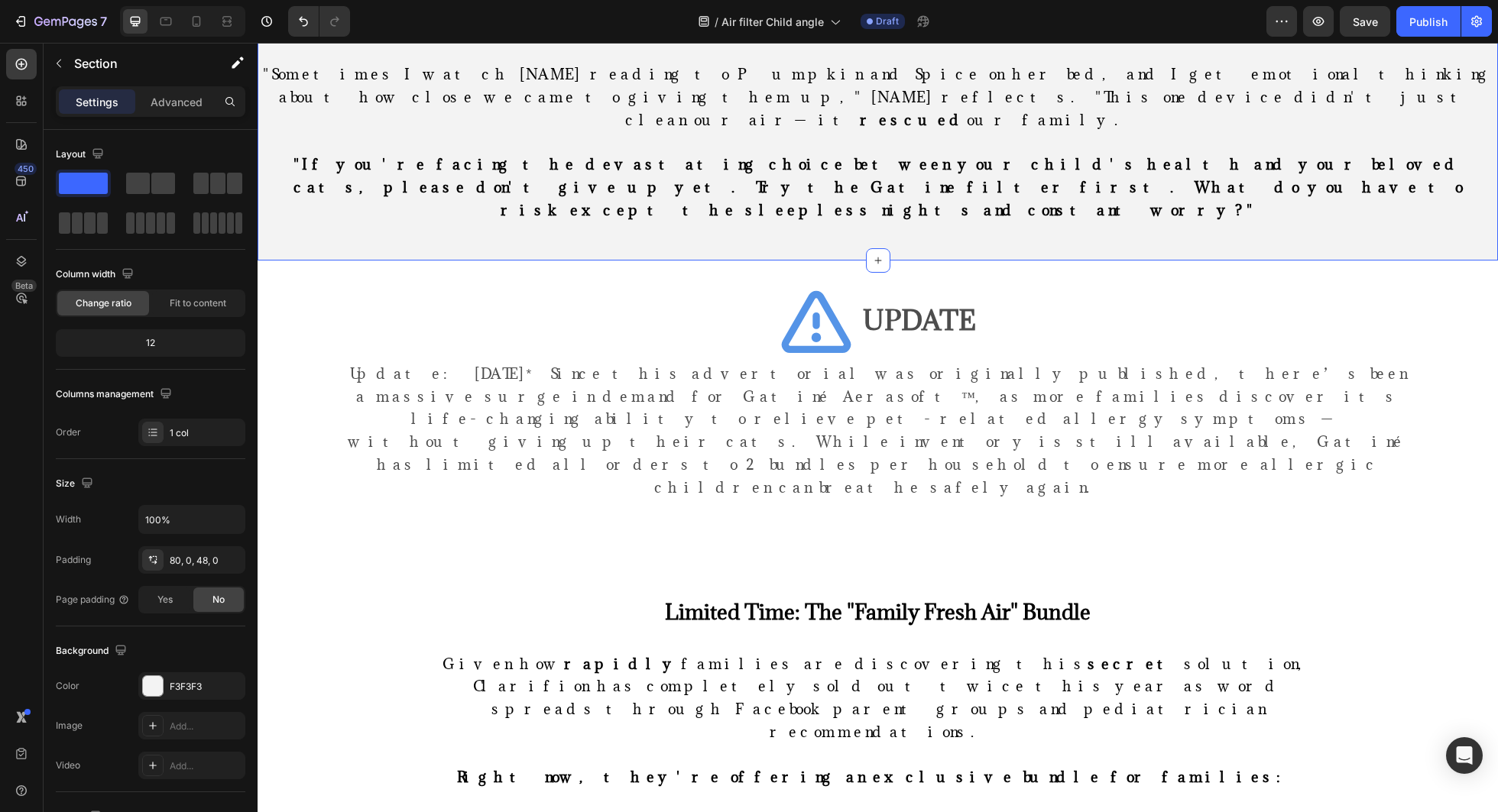 click on "What Cat Parents Are Saying Heading
Image Icon Icon Icon Icon Icon Icon List —Rose M. Text Block Row "My daughter bought this after watching me struggle with Mr. Whiskers. I was doubtful—I've been caring for cats for 40 years. But this little device taught this old cat lady new tricks. Now when people visit, they say how well-groomed he looks." Text Block Row Row Image Icon Icon Icon Icon Icon Icon List —Marianne S., age 72 Text Block Row "I have arthritis in my hands, so traditional brushing was becoming painful for both me and my Maine Coon, Oliver. The Gatiné is so light and easy to hold, and Oliver actually purrs now during grooming. My physical therapist couldn't believe the difference when I showed her the before and after photos."   Text Block Row Row Image Icon Icon Icon Icon Icon Icon List —Barbara K., age 65 Text Block Row   Text Block Row Row Image Icon Icon Icon Icon Icon Icon List —Helen T., age 58 Text Block Row Text Block Row Row Image Icon Icon Icon Icon Icon Icon List Row" at bounding box center (877, -186) 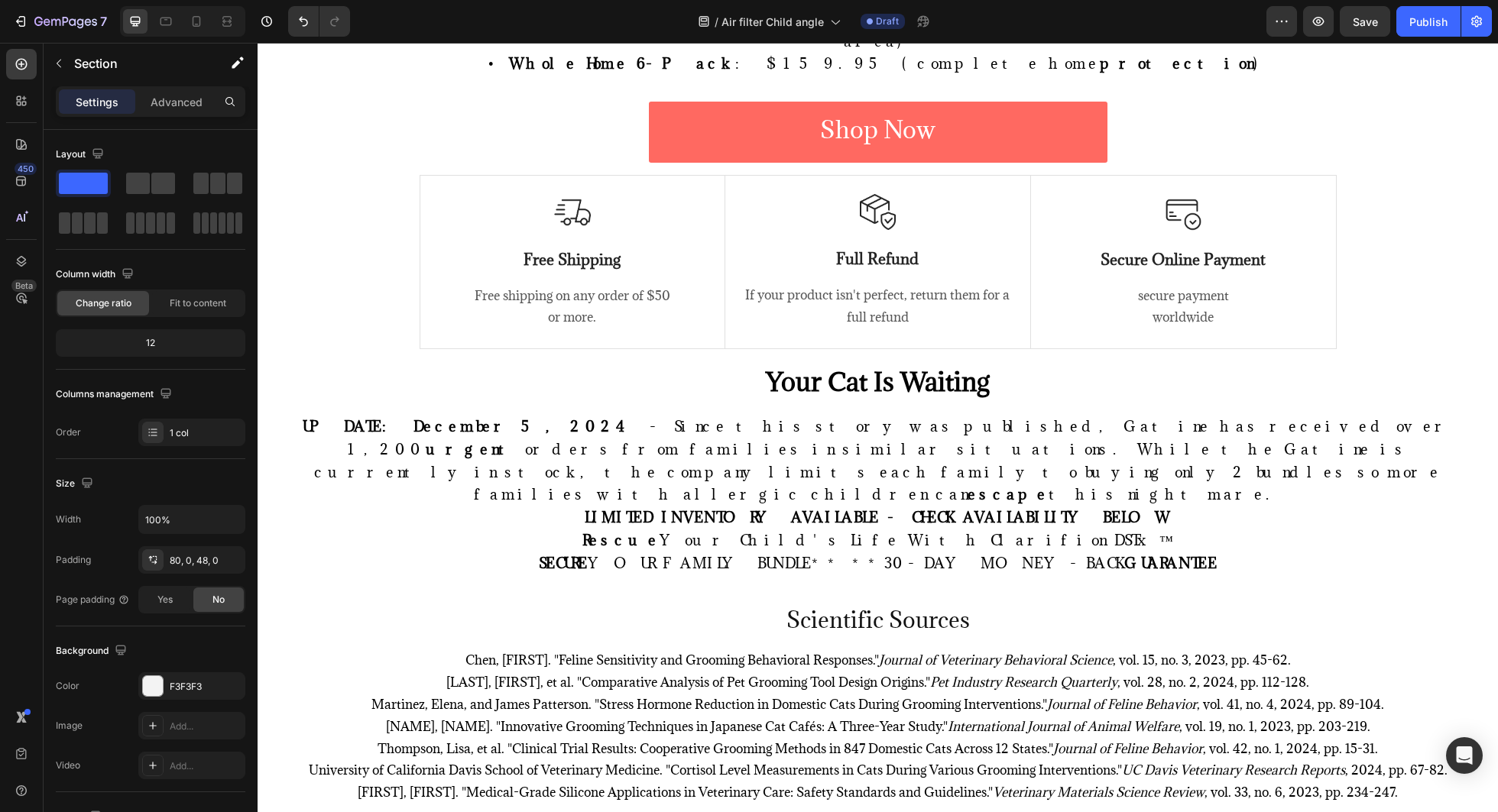 scroll, scrollTop: 10827, scrollLeft: 0, axis: vertical 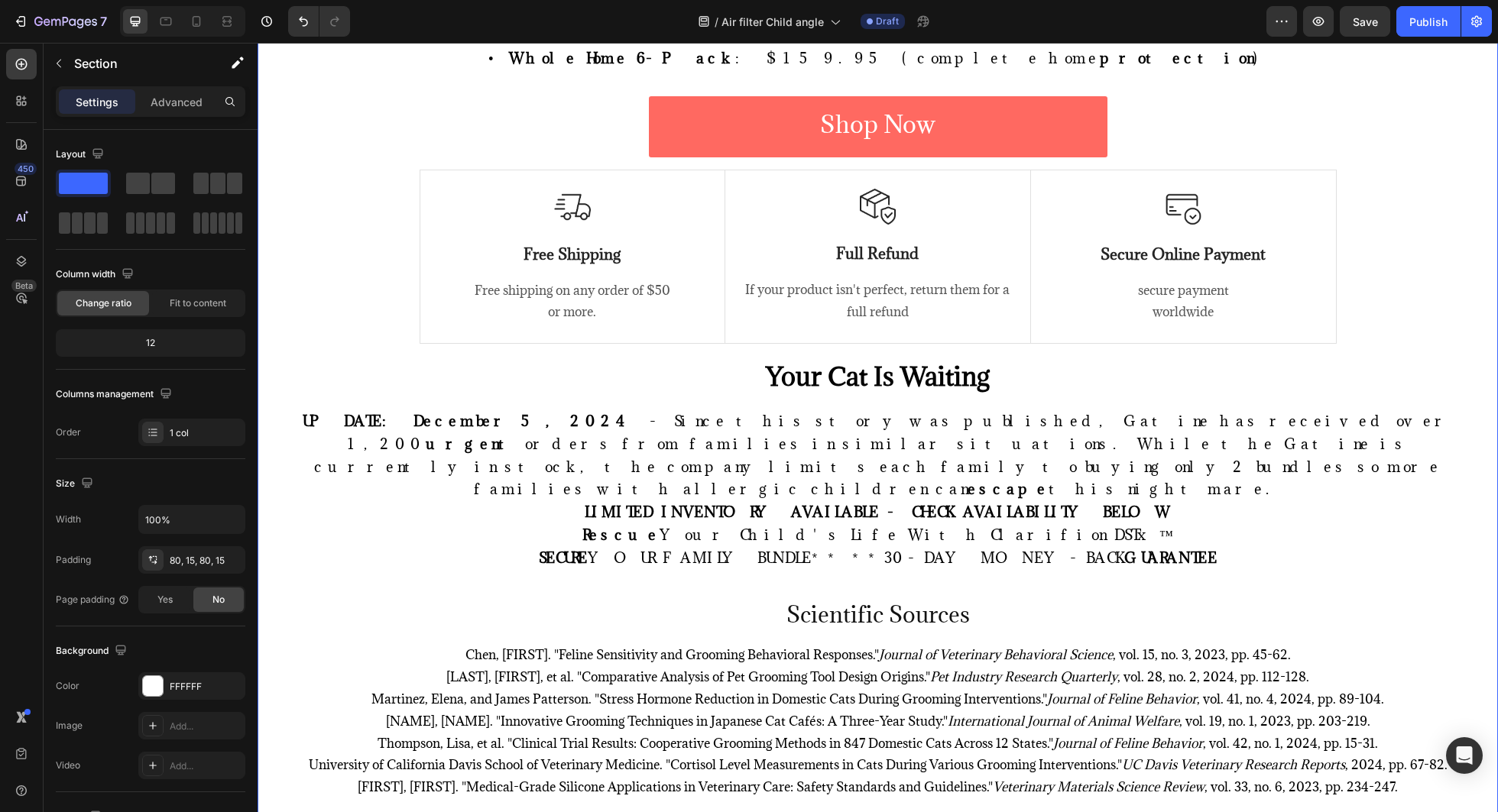click on "Limited Time: The "Family Fresh Air" Bundle Heading Given how  rapidly  families are discovering this  secret  solution, Clarifion has completely sold out twice this year as word spreads through Facebook parent groups and pediatrician recommendations.   Right now, they're offering an exclusive bundle for families:   •  Single Device : $39.95 (perfect for testing in one child's bedroom) •  Family 3-Pack : $89.95 (covers bedroom, living room, main play area) •  Whole Home 6-Pack : $159.95 (complete home  protection ) Text block Shop Now Button Row Image Free Shipping Text Block Free shipping on any order of $50 or more. Text block Row Image Full Refund Text Block If your product isn't perfect, return them for a full refund Text block Row Image Secure Online Payment Text Block secure payment worldwide Text block Row Row Your Cat Is Waiting Heading UPDATE: December 5, 2024  - Since this story was published, Gatine has received over 1,200  urgent escape  this nightmare. Rescue SECURE GUARANTEE Image" at bounding box center [877, 324] 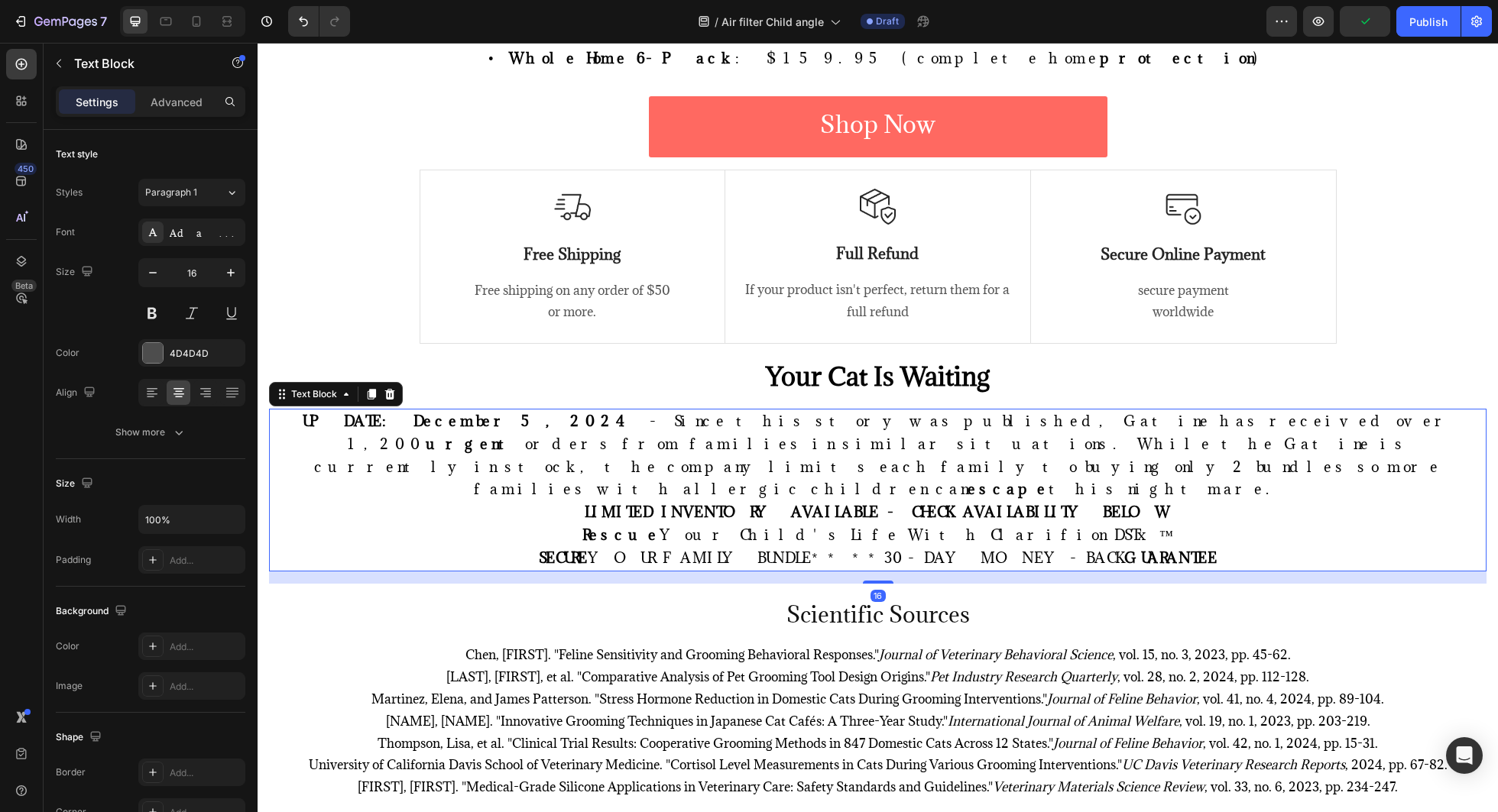 click on "LIMITED INVENTORY AVAILABLE - CHECK AVAILABILITY BELOW" at bounding box center (878, 512) 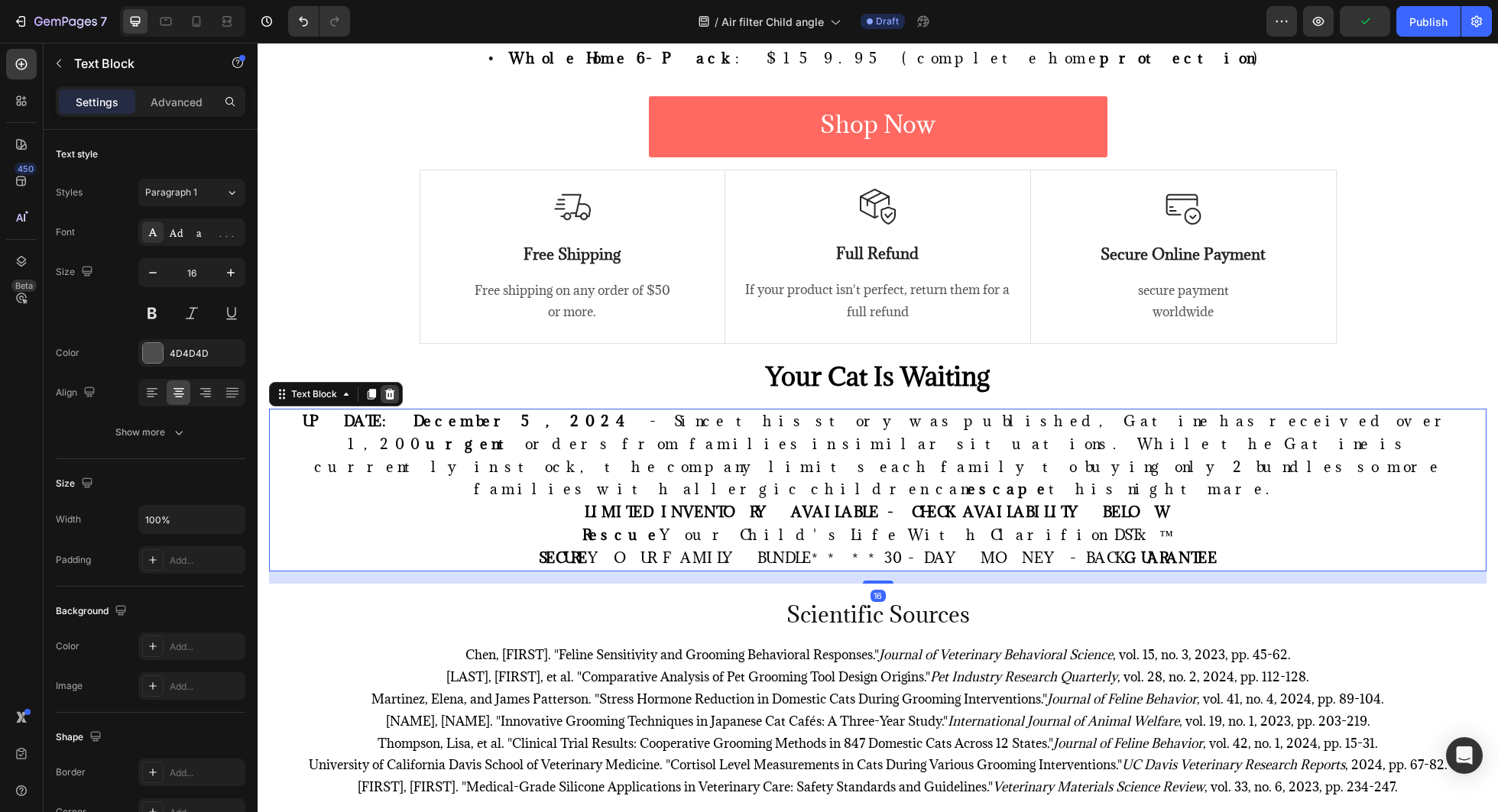 click at bounding box center (390, 394) 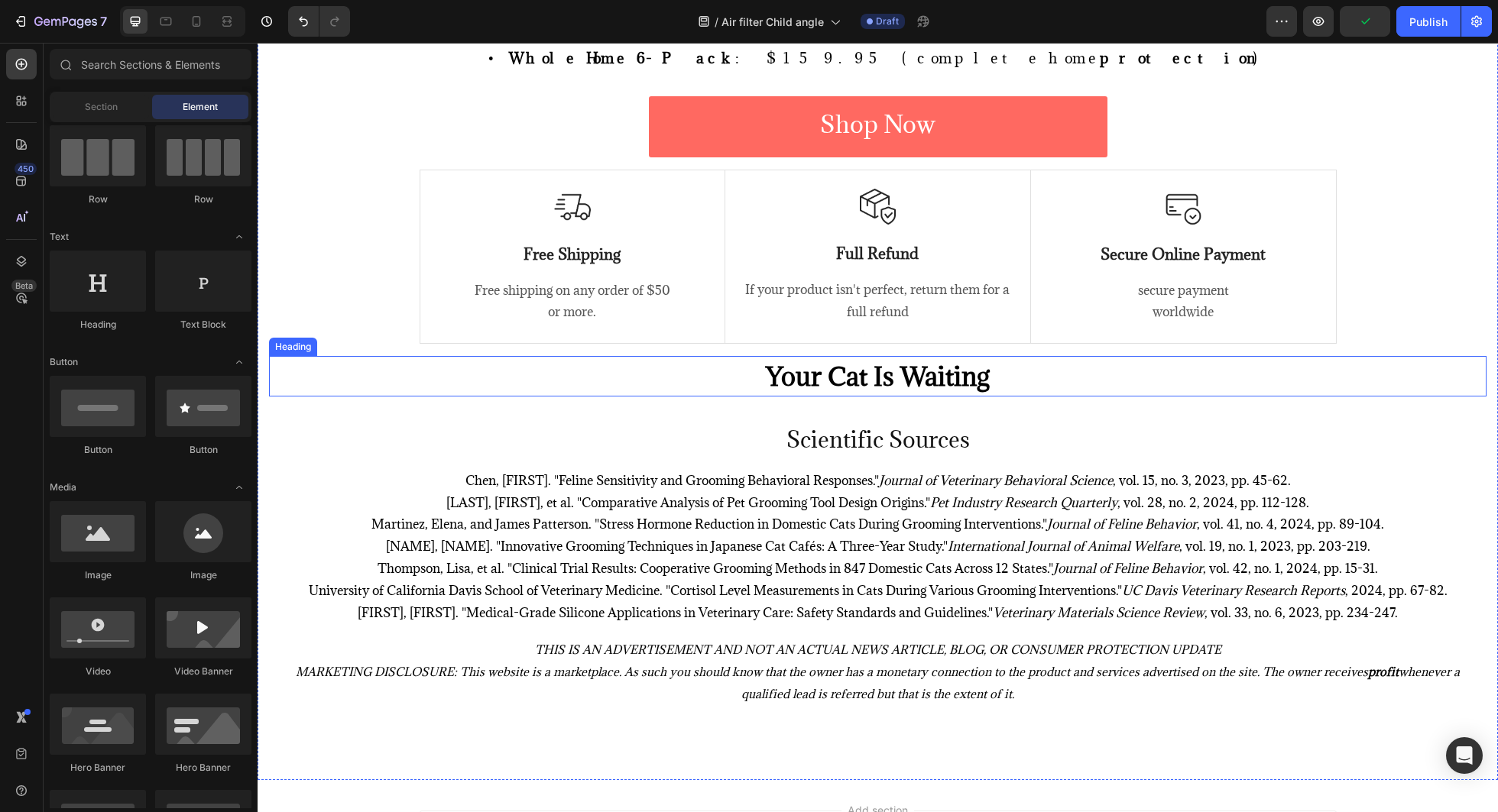 click on "Your Cat Is Waiting" at bounding box center [877, 376] 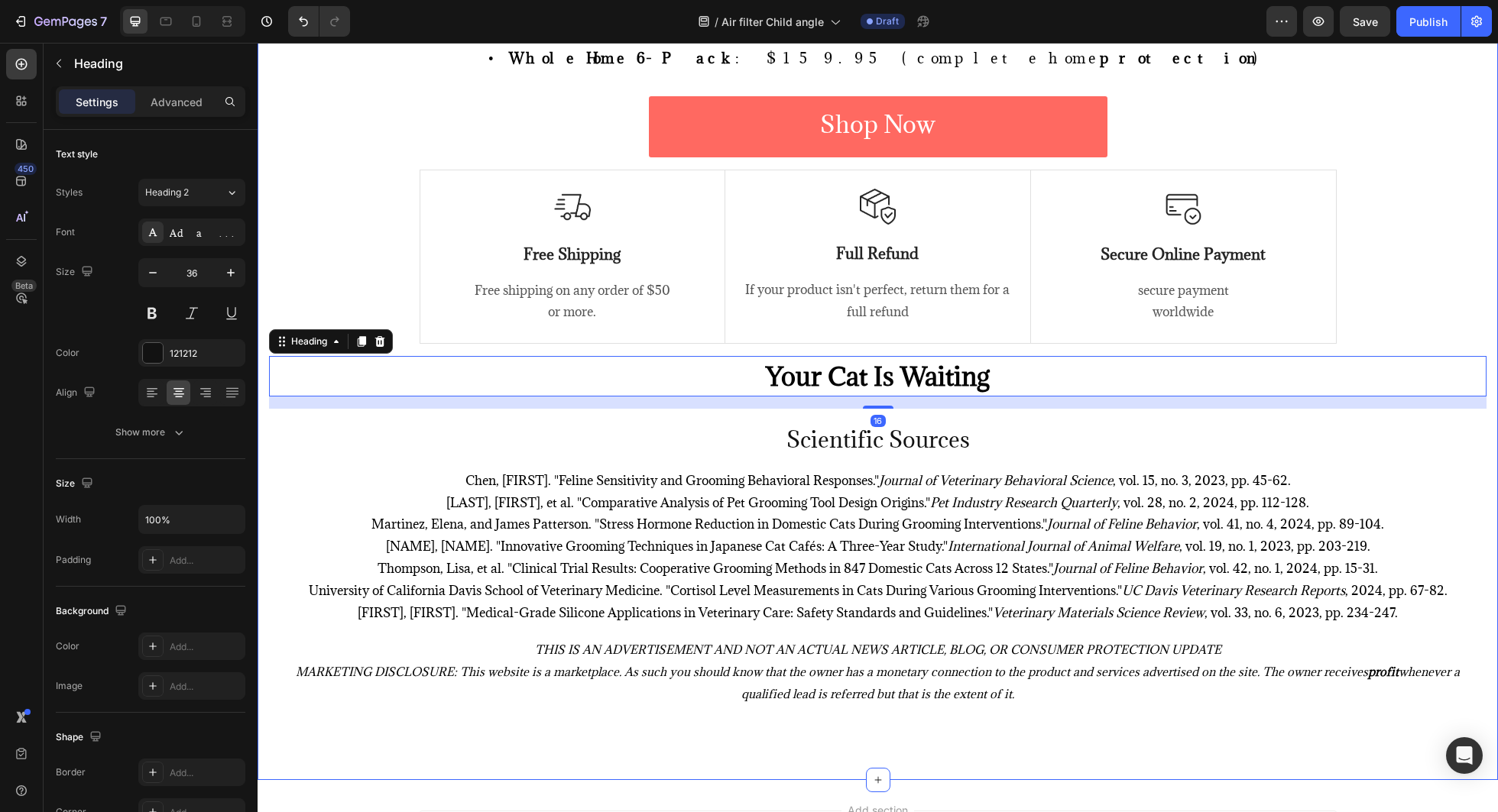 click on "Limited Time: The "Family Fresh Air" Bundle Heading Given how  rapidly  families are discovering this  secret  solution, Clarifion has completely sold out twice this year as word spreads through Facebook parent groups and pediatrician recommendations.   Right now, they're offering an exclusive bundle for families:   •  Single Device : $39.95 (perfect for testing in one child's bedroom) •  Family 3-Pack : $89.95 (covers bedroom, living room, main play area) •  Whole Home 6-Pack : $159.95 (complete home  protection ) Text block Shop Now Button Row Image Free Shipping Text Block Free shipping on any order of $50 or more. Text block Row Image Full Refund Text Block If your product isn't perfect, return them for a full refund Text block Row Image Secure Online Payment Text Block secure payment worldwide Text block Row Row Your Cat Is Waiting Heading   16 Scientific Sources Heading Chen, Sarah. "Feline Sensitivity and Grooming Behavioral Responses."  Journal of Veterinary Behavioral Science Text Block" at bounding box center (877, 236) 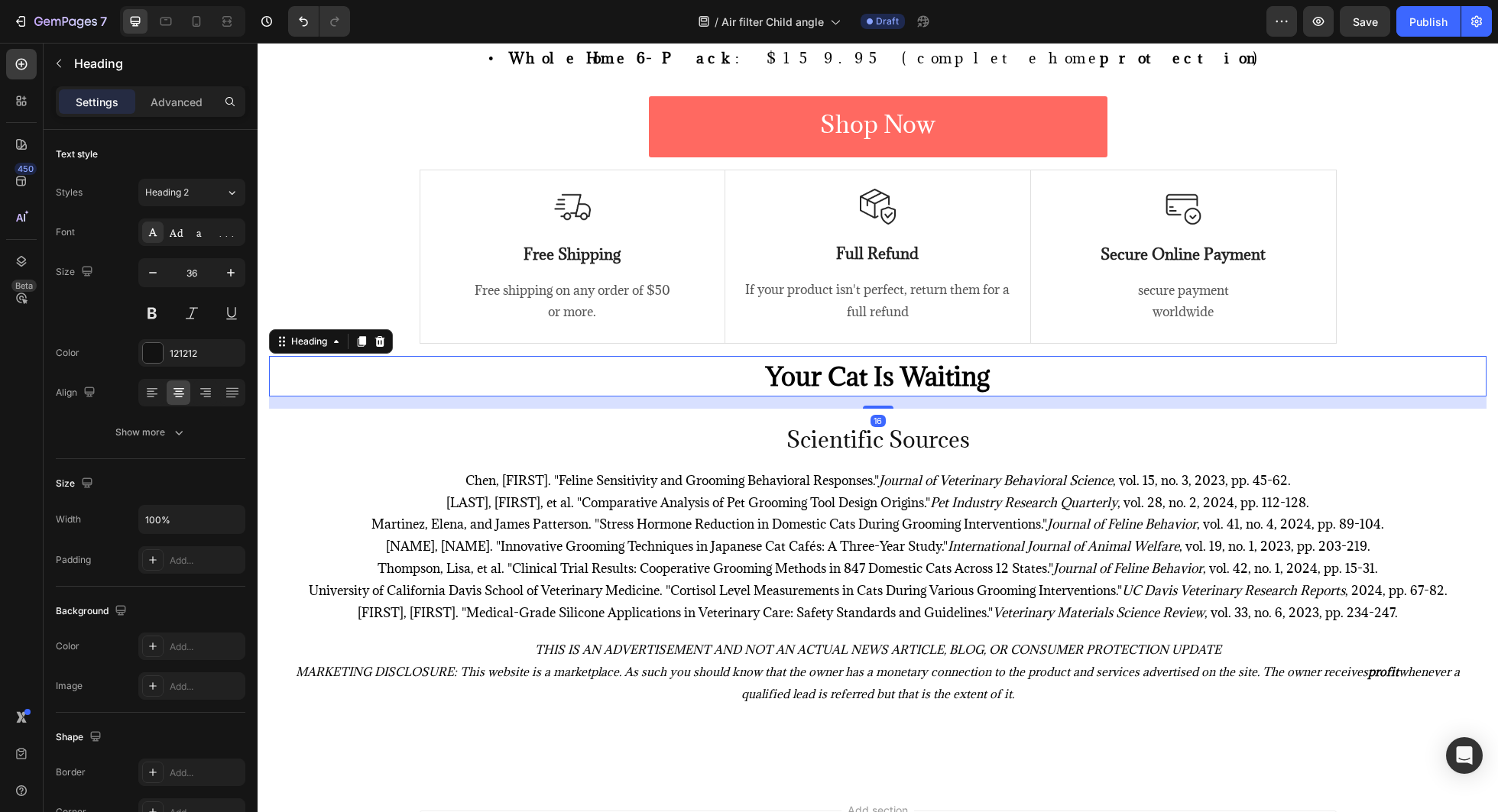 click on "Your Cat Is Waiting" at bounding box center [877, 376] 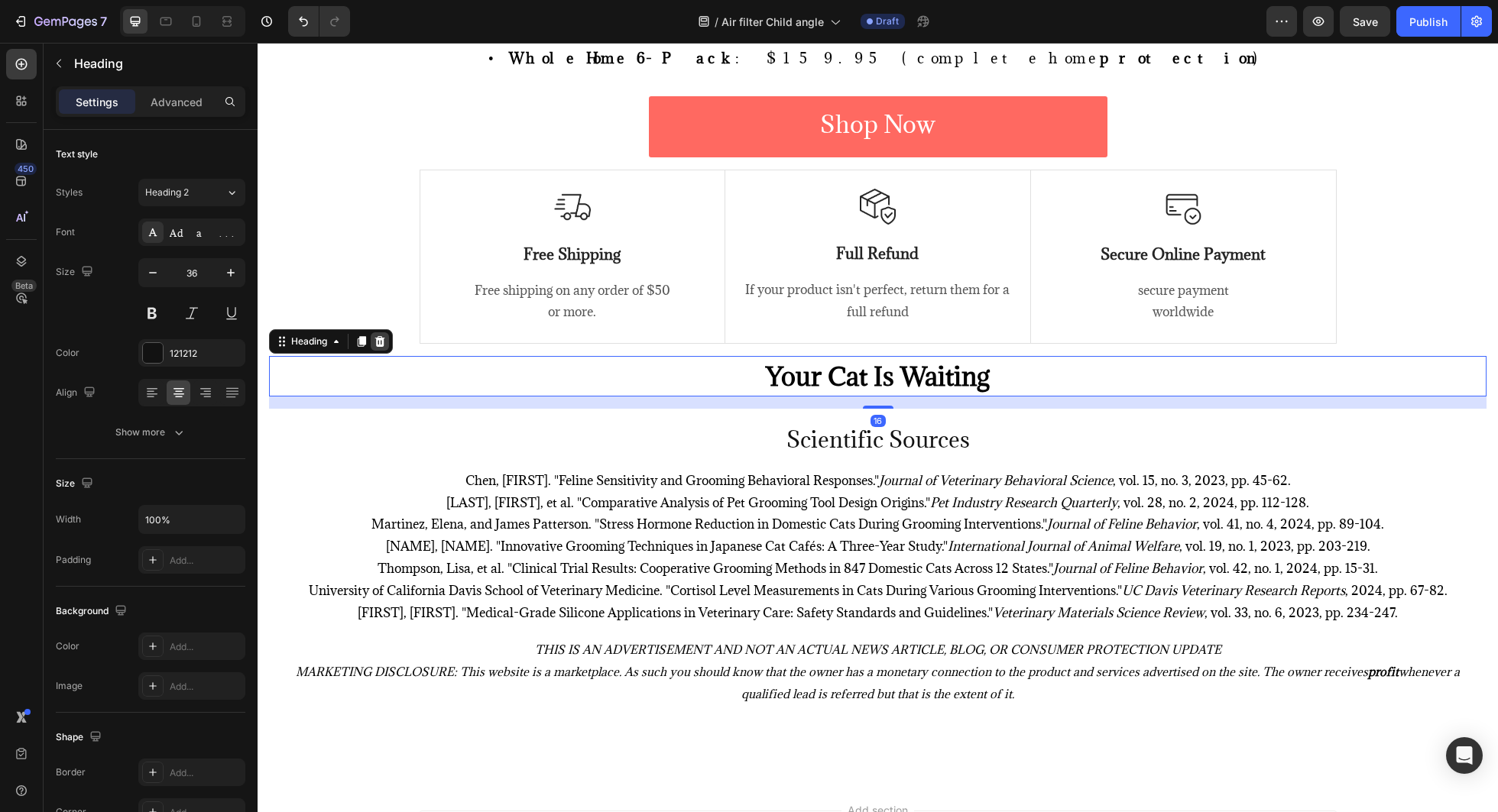 click 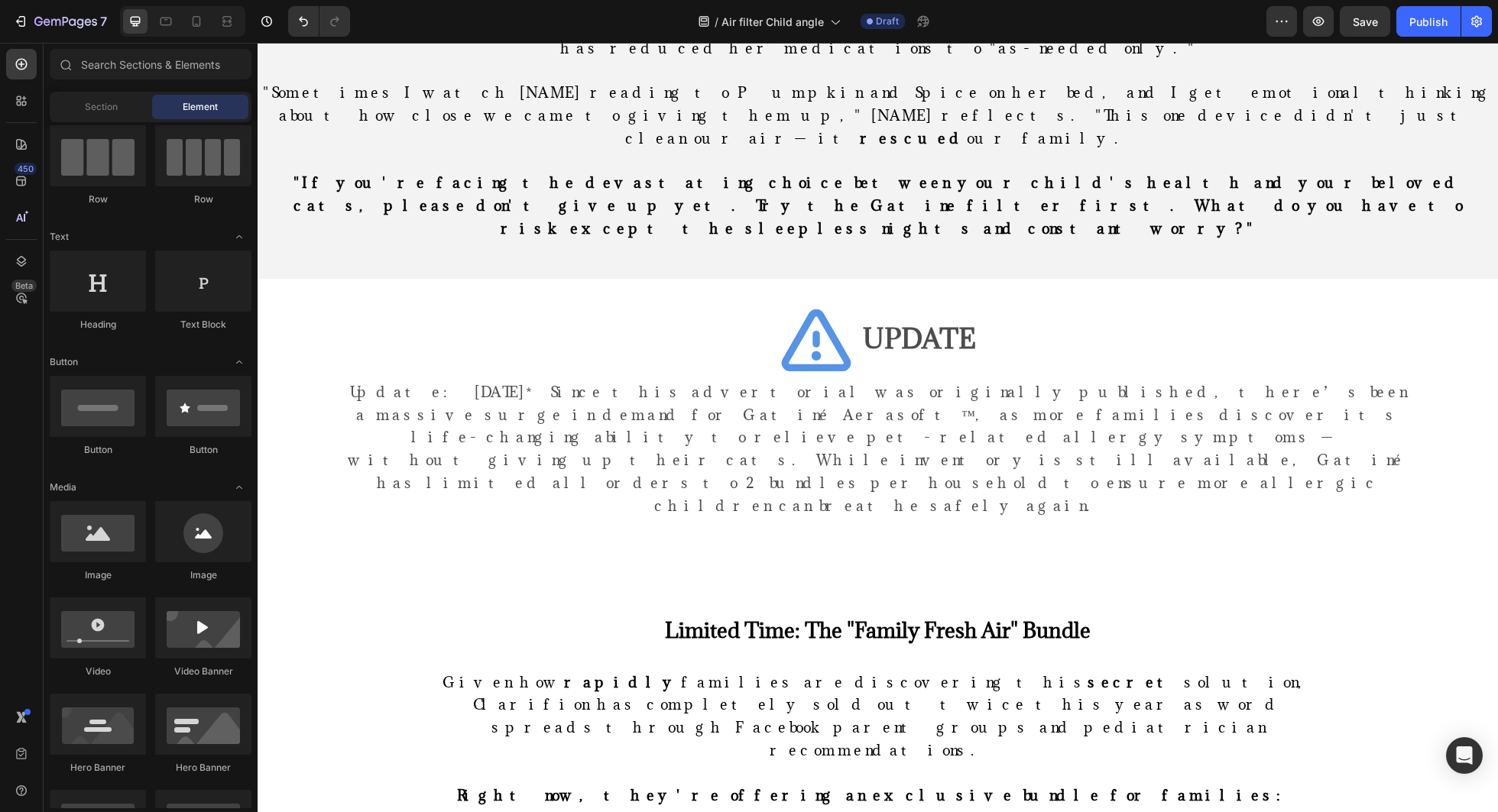 scroll, scrollTop: 10114, scrollLeft: 0, axis: vertical 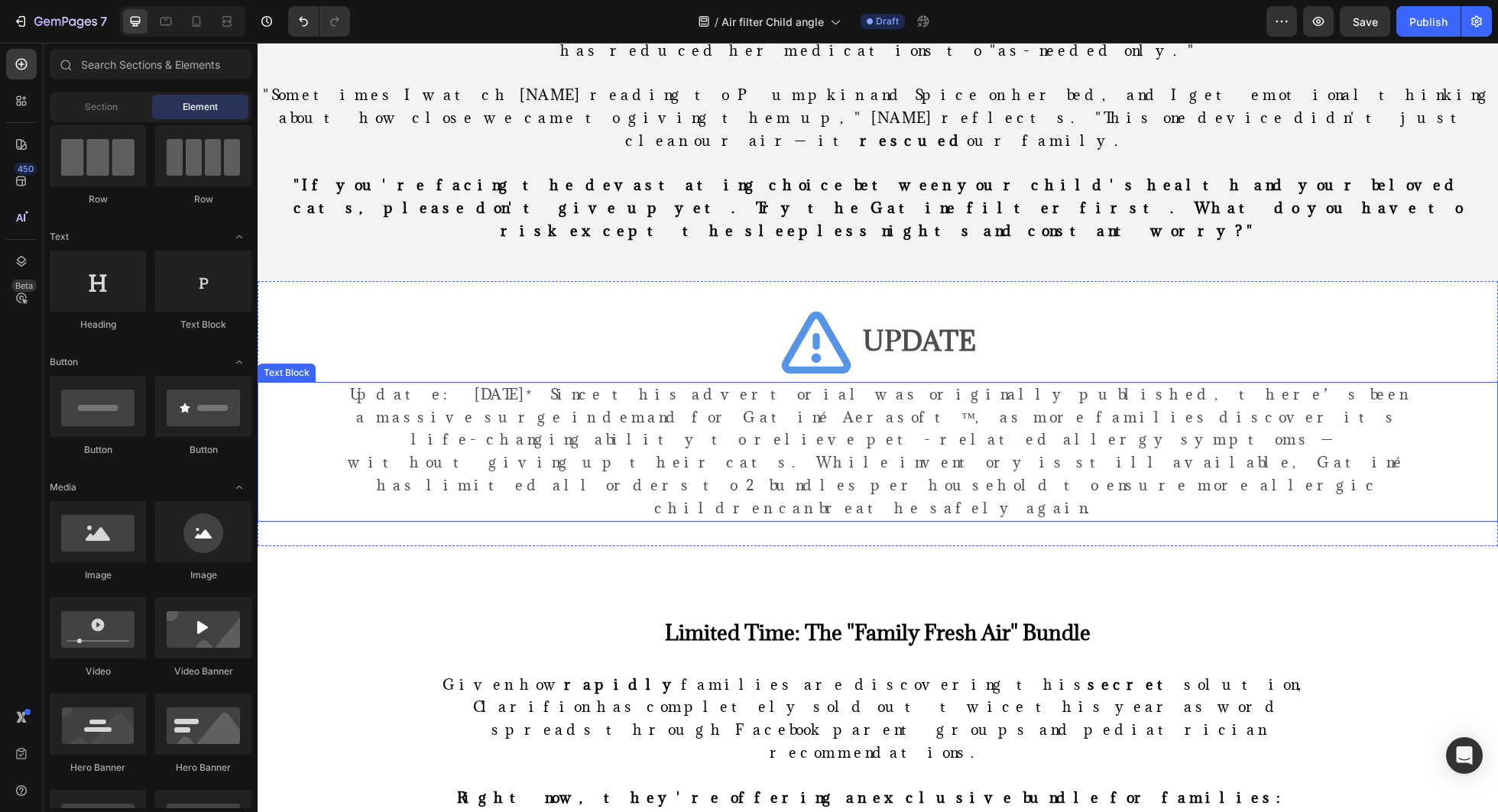 click on "Update: August 3, 2025* Since this advertorial was originally published, there’s been a massive surge in demand for Gatiné Aerasoft™, as more families discover its life-changing ability to relieve pet-related allergy symptoms — without giving up their cats. While inventory is still available, Gatiné has limited all orders to 2 bundles per household to ensure more allergic children can breathe safely again." at bounding box center [878, 451] 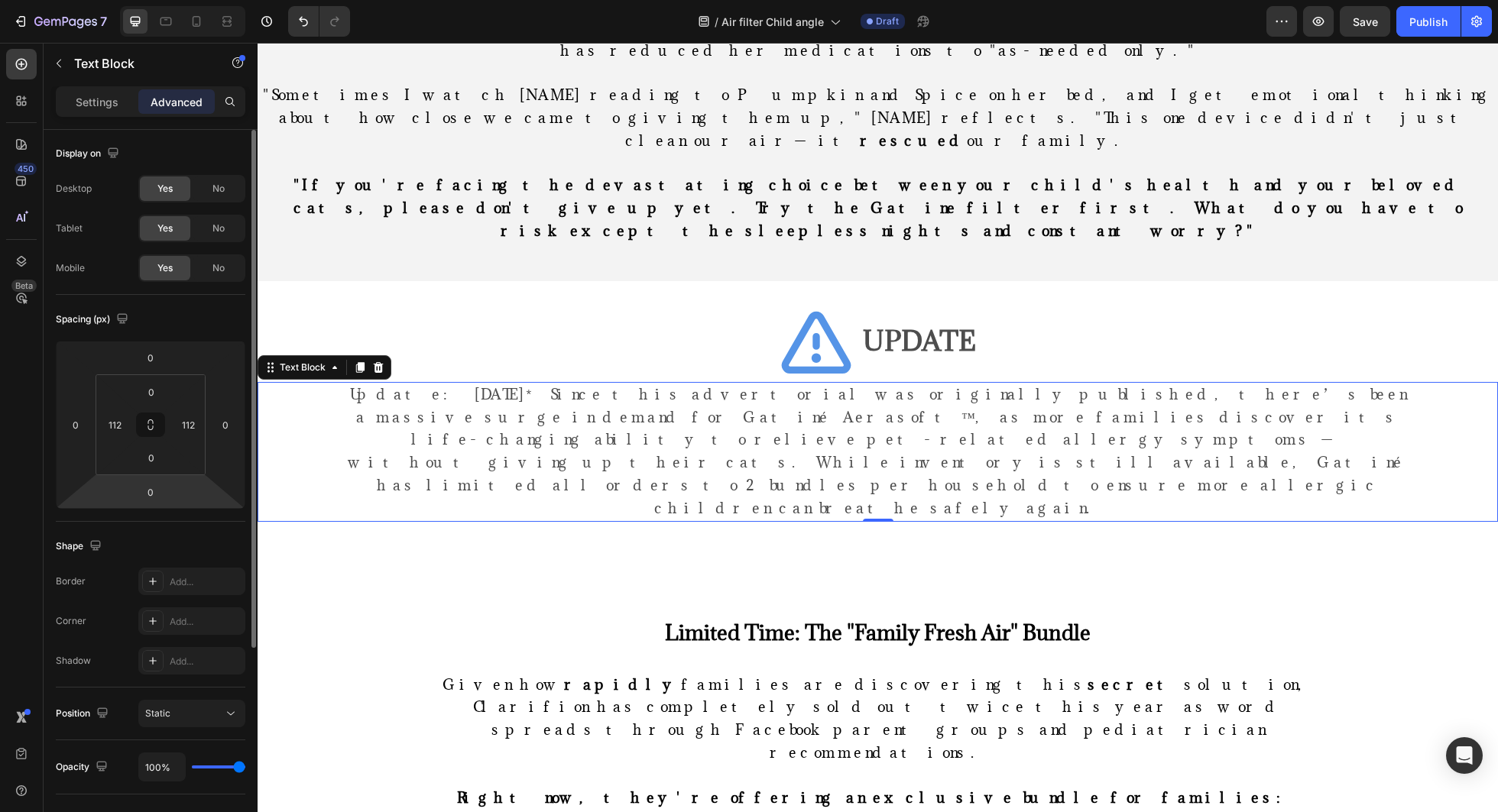 scroll, scrollTop: 0, scrollLeft: 0, axis: both 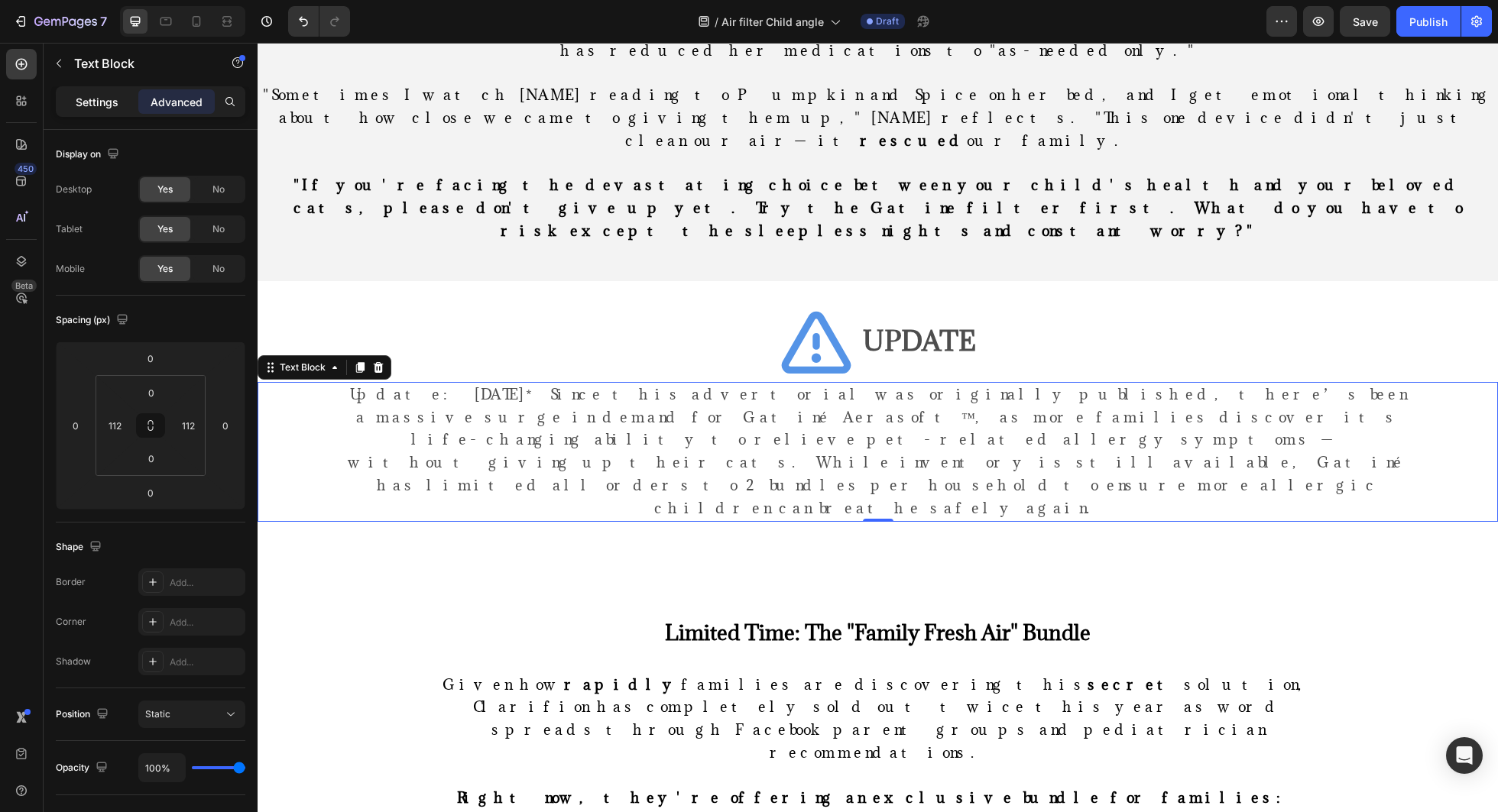 click on "Settings" 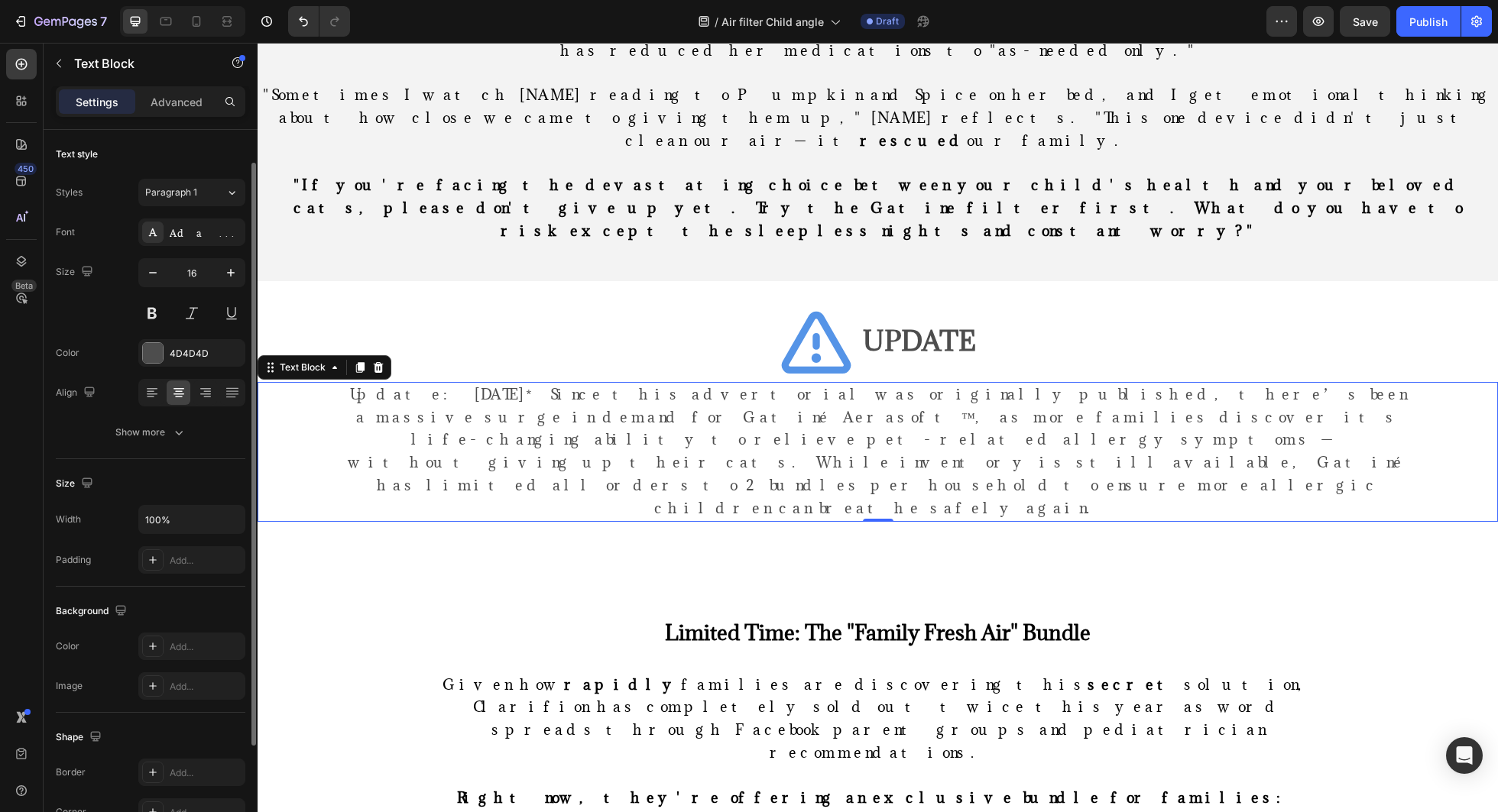 scroll, scrollTop: 35, scrollLeft: 0, axis: vertical 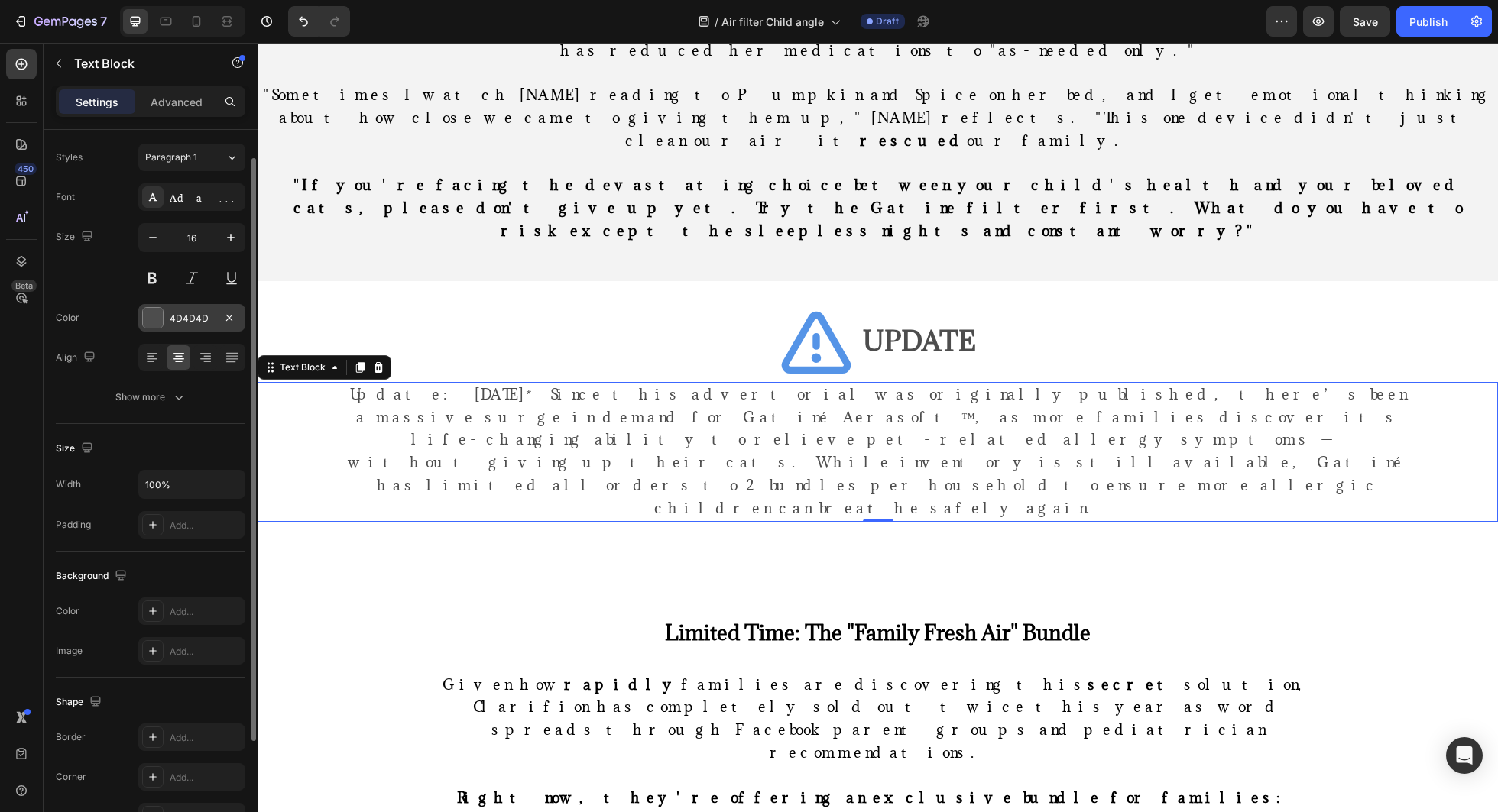 click at bounding box center (153, 318) 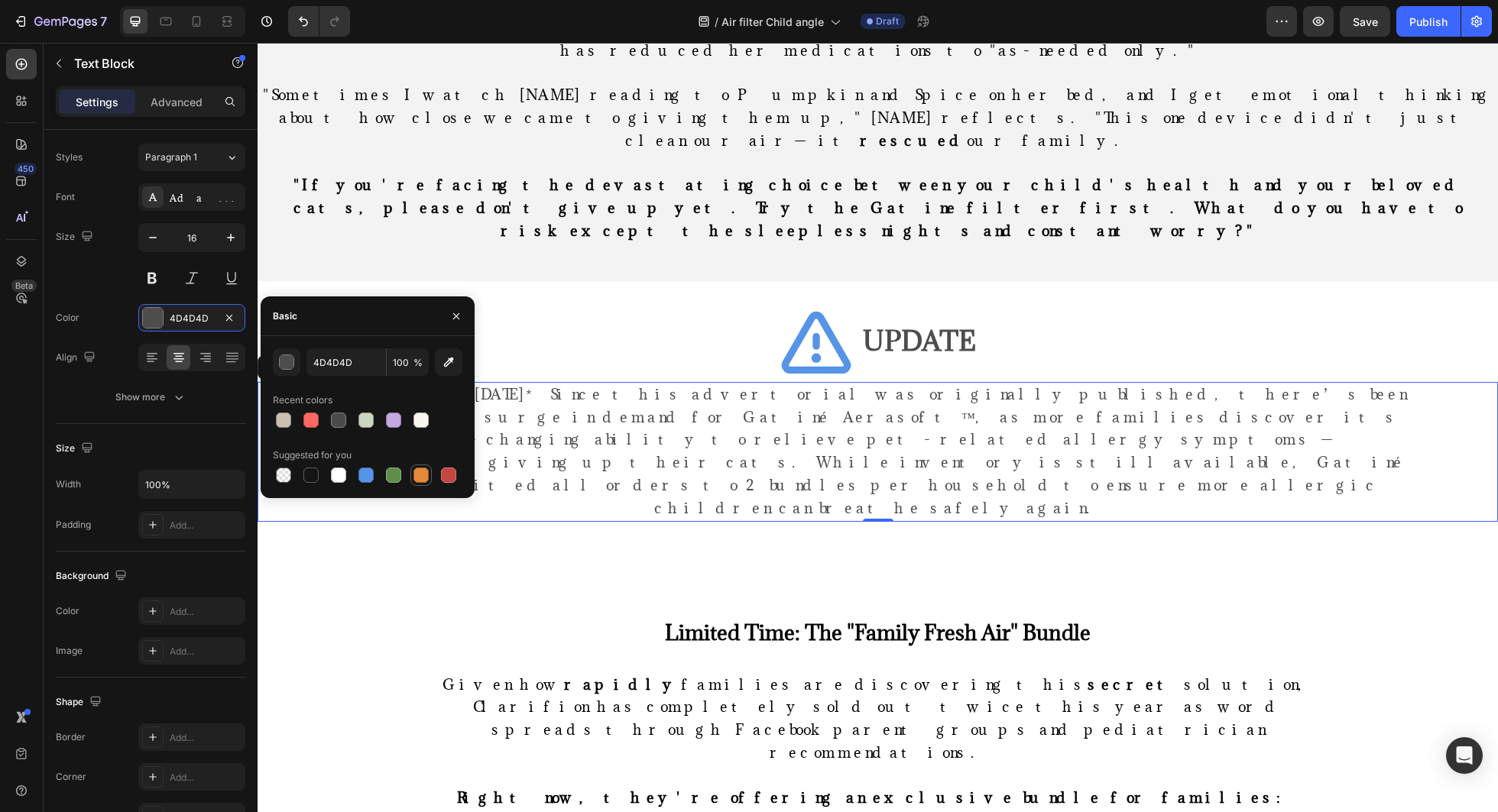 click at bounding box center [421, 475] 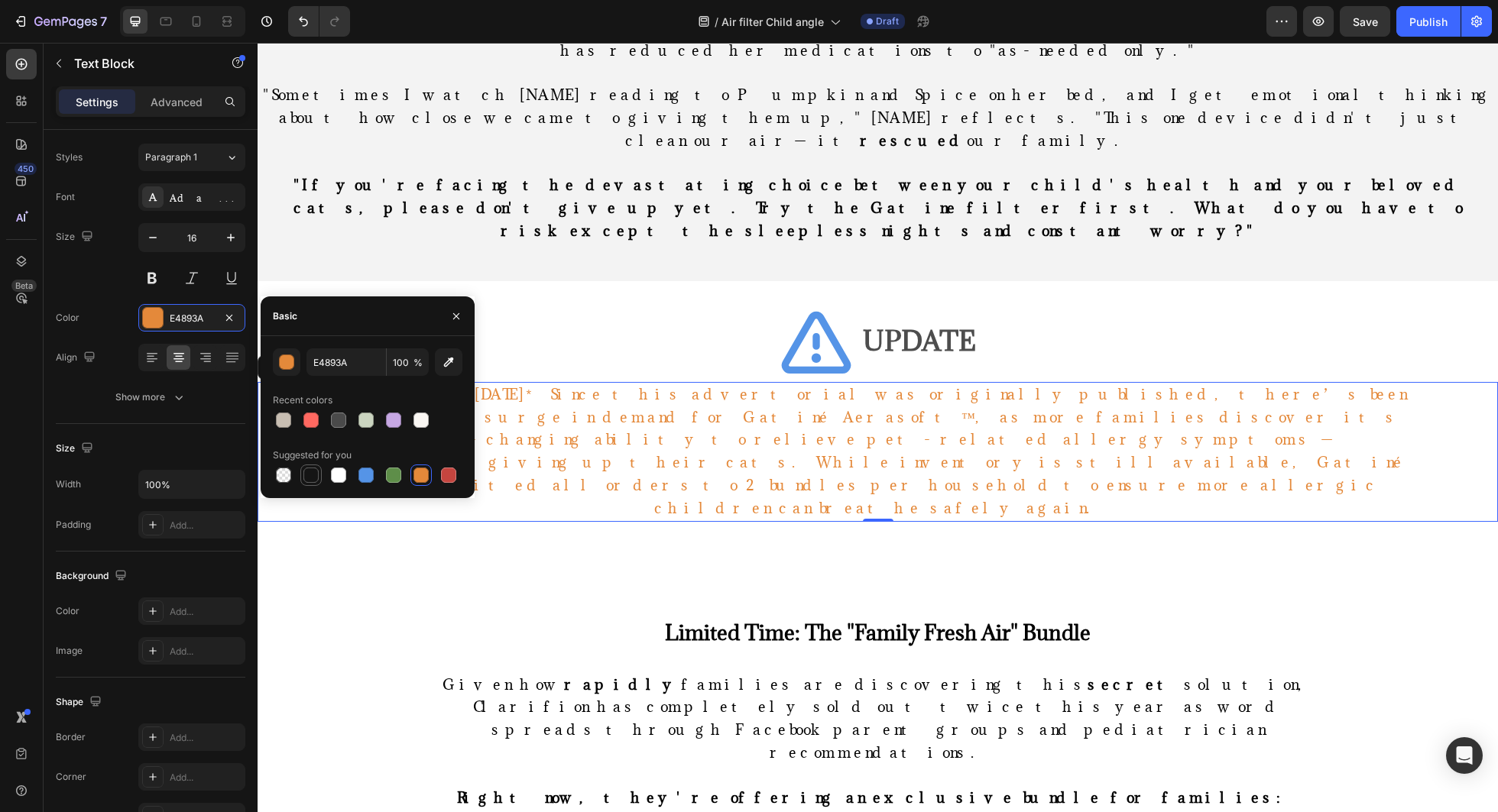 click at bounding box center (311, 475) 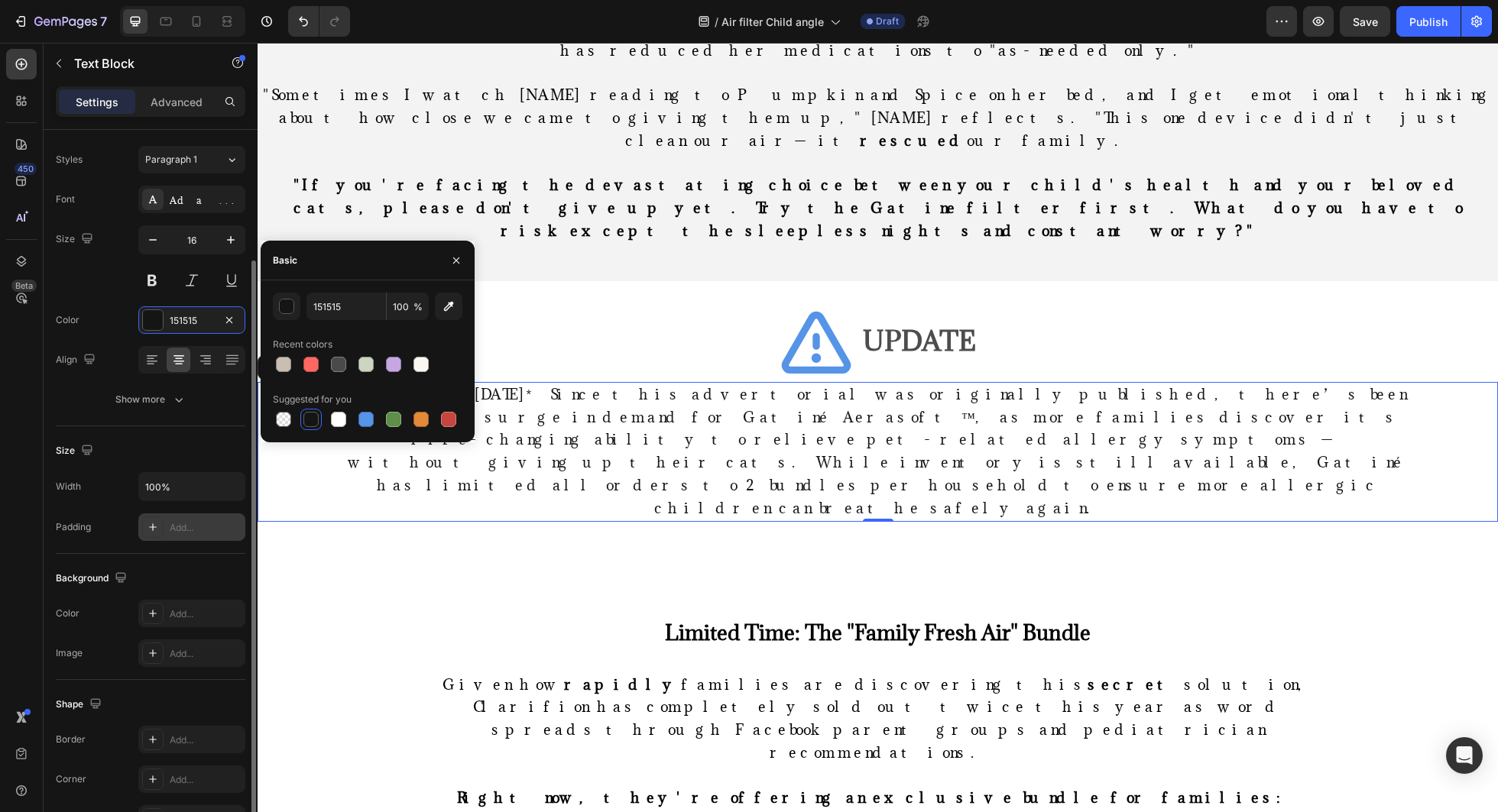 scroll, scrollTop: 0, scrollLeft: 0, axis: both 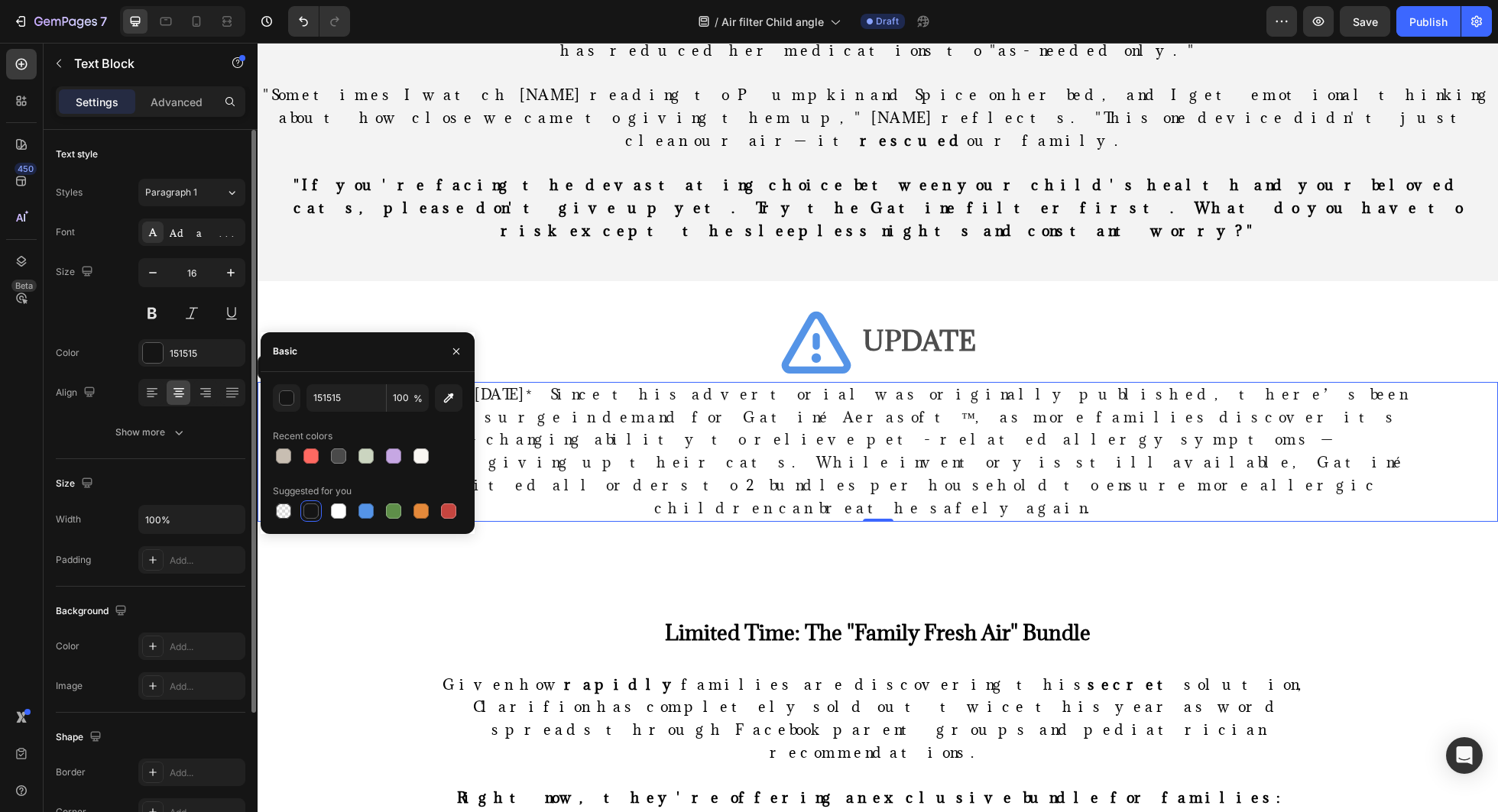 click on "Size 16" at bounding box center [151, 293] 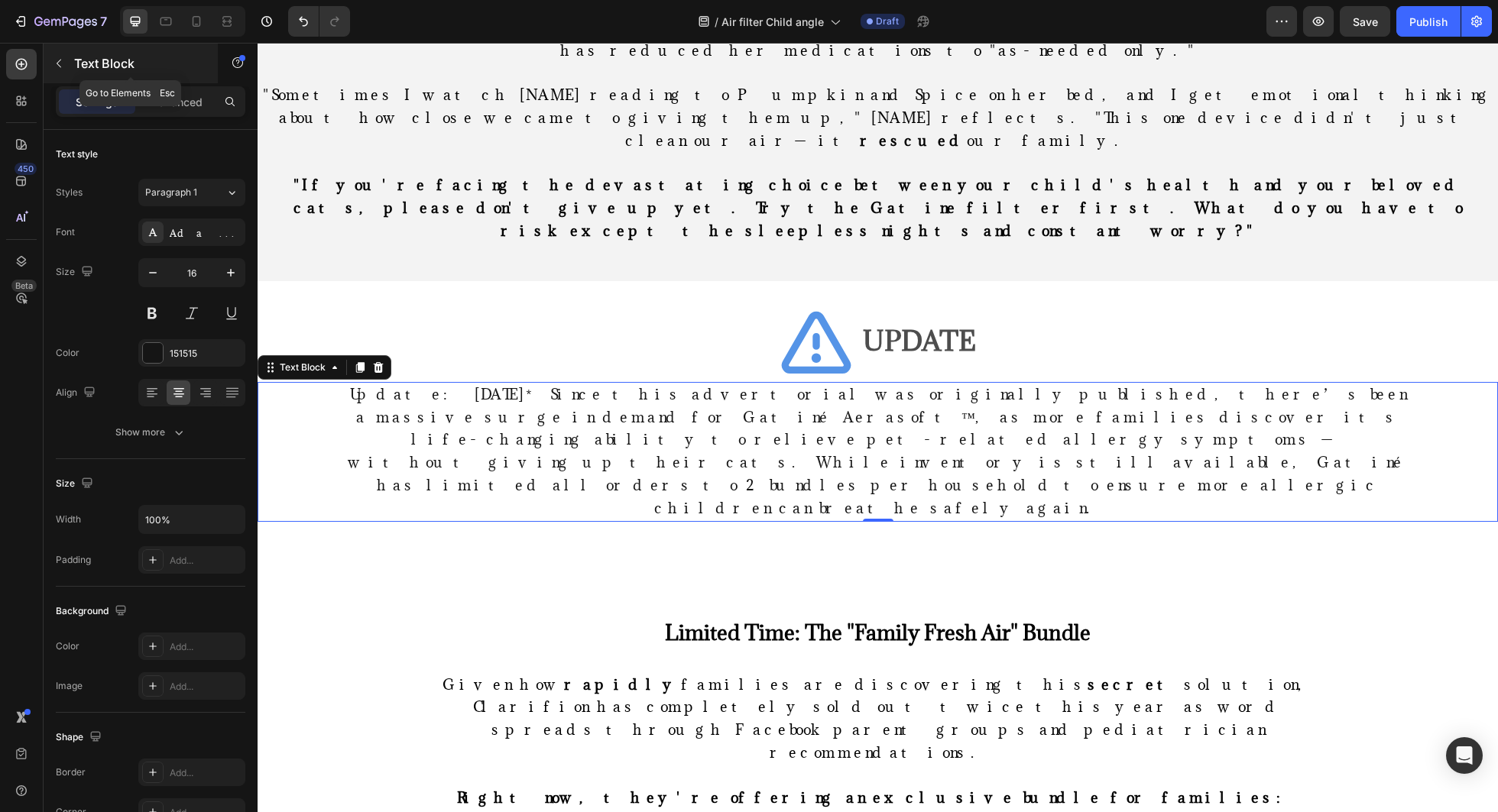 click at bounding box center (59, 63) 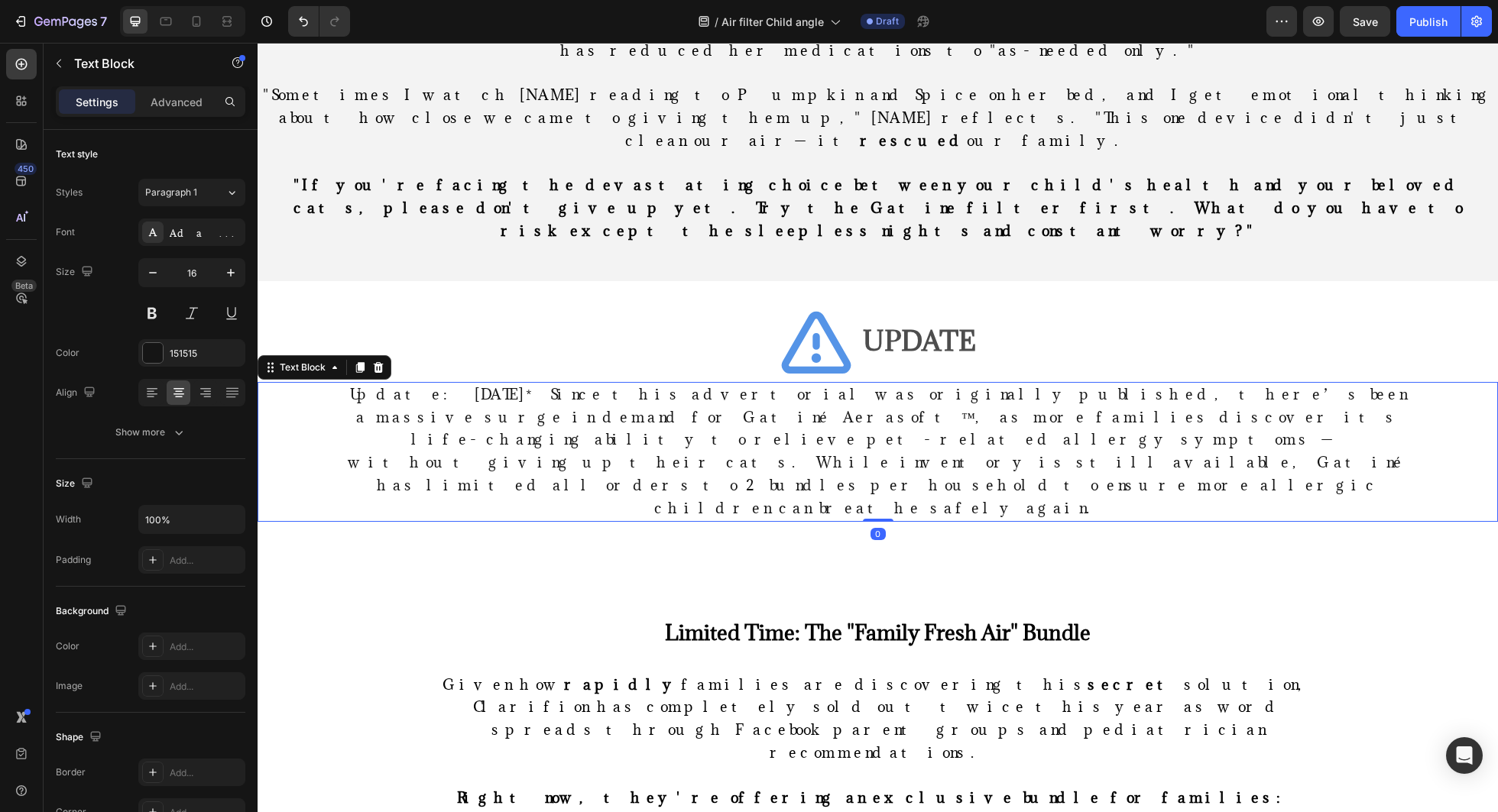 click on "Update: August 3, 2025* Since this advertorial was originally published, there’s been a massive surge in demand for Gatiné Aerasoft™, as more families discover its life-changing ability to relieve pet-related allergy symptoms — without giving up their cats. While inventory is still available, Gatiné has limited all orders to 2 bundles per household to ensure more allergic children can breathe safely again." at bounding box center [877, 451] 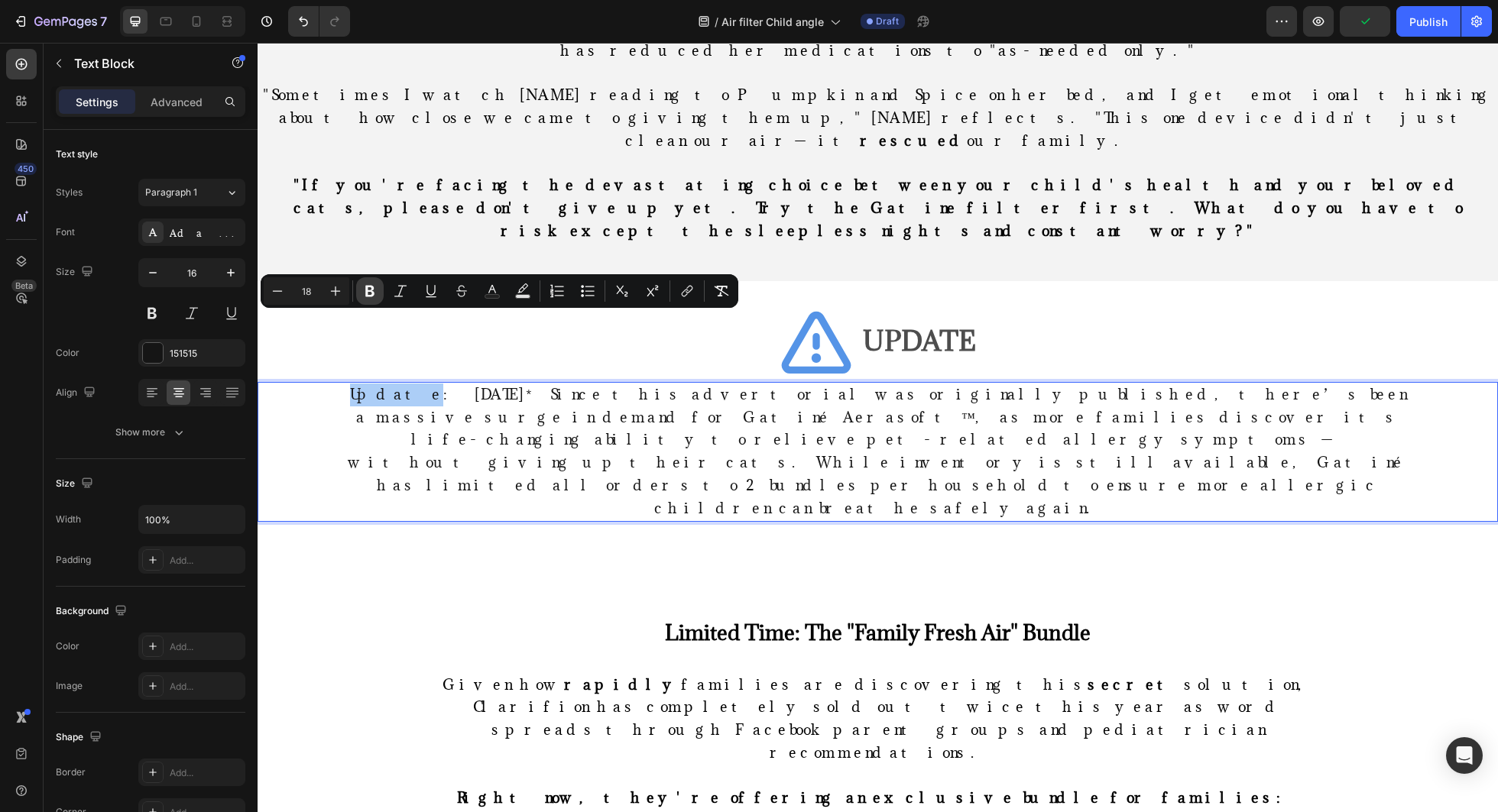 click 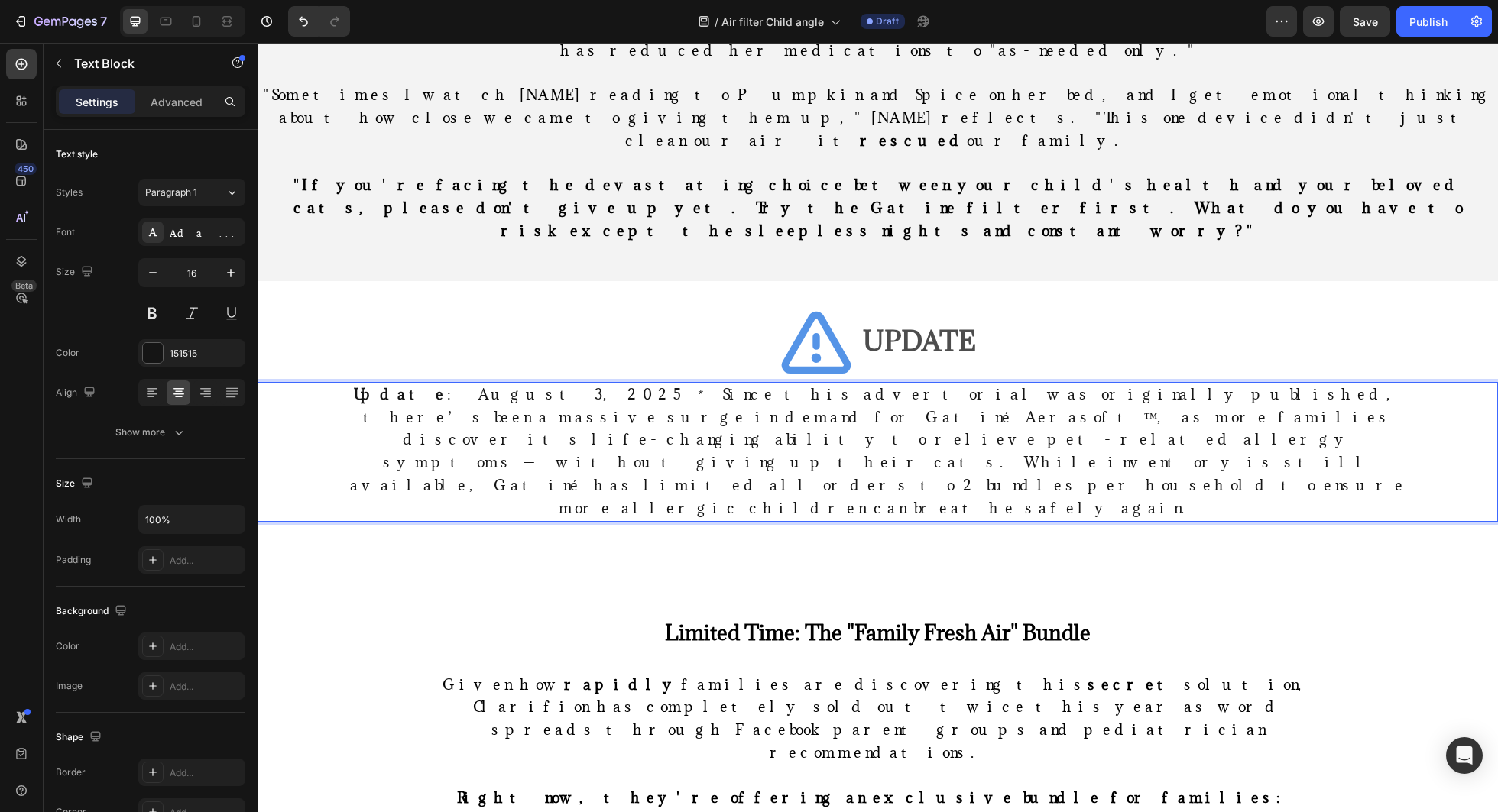 click on "Update : August 3, 2025* Since this advertorial was originally published, there’s been a massive surge in demand for Gatiné Aerasoft™, as more families discover its life-changing ability to relieve pet-related allergy symptoms — without giving up their cats. While inventory is still available, Gatiné has limited all orders to 2 bundles per household to ensure more allergic children can breathe safely again." at bounding box center (878, 451) 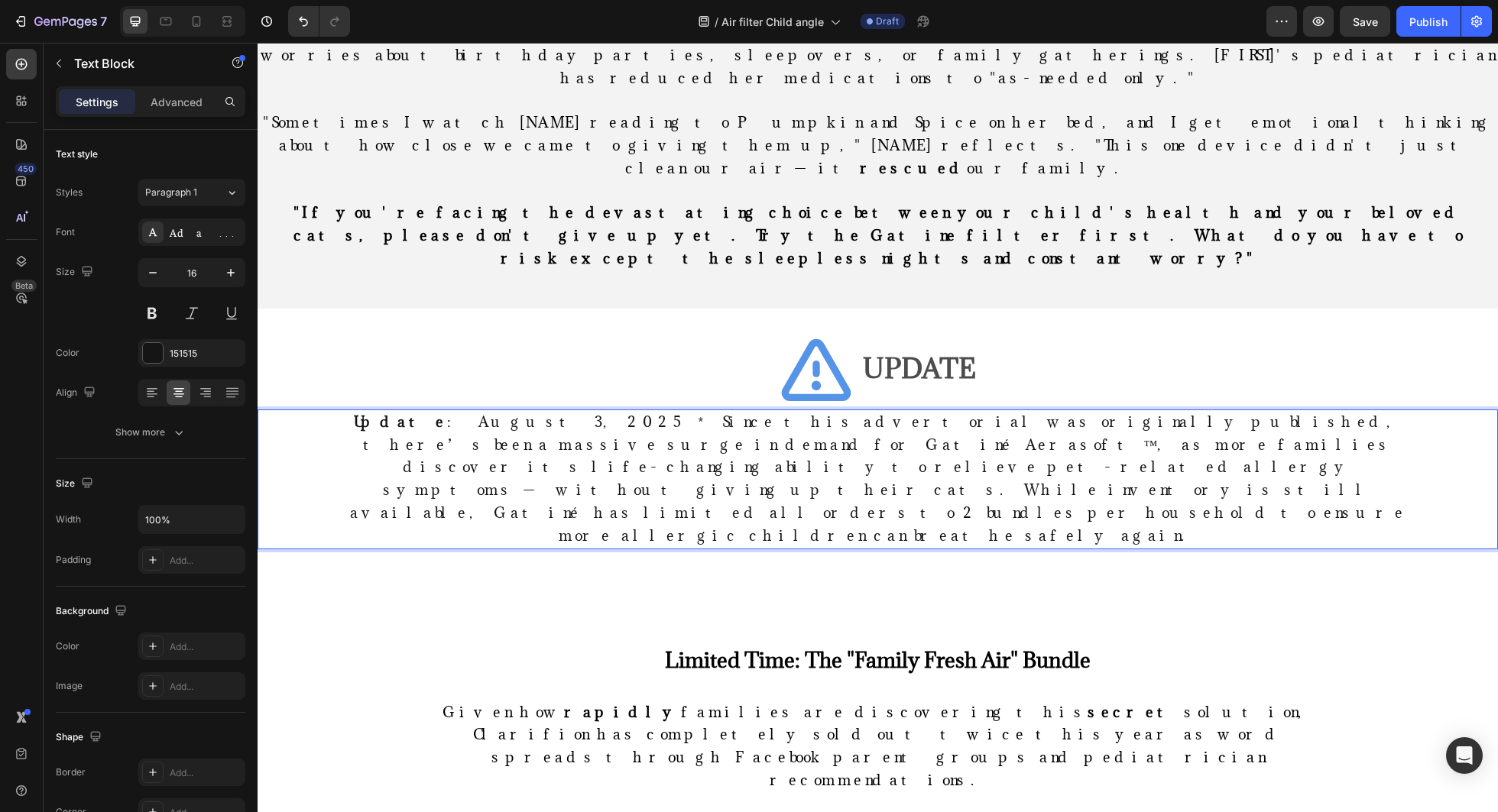 scroll, scrollTop: 10079, scrollLeft: 0, axis: vertical 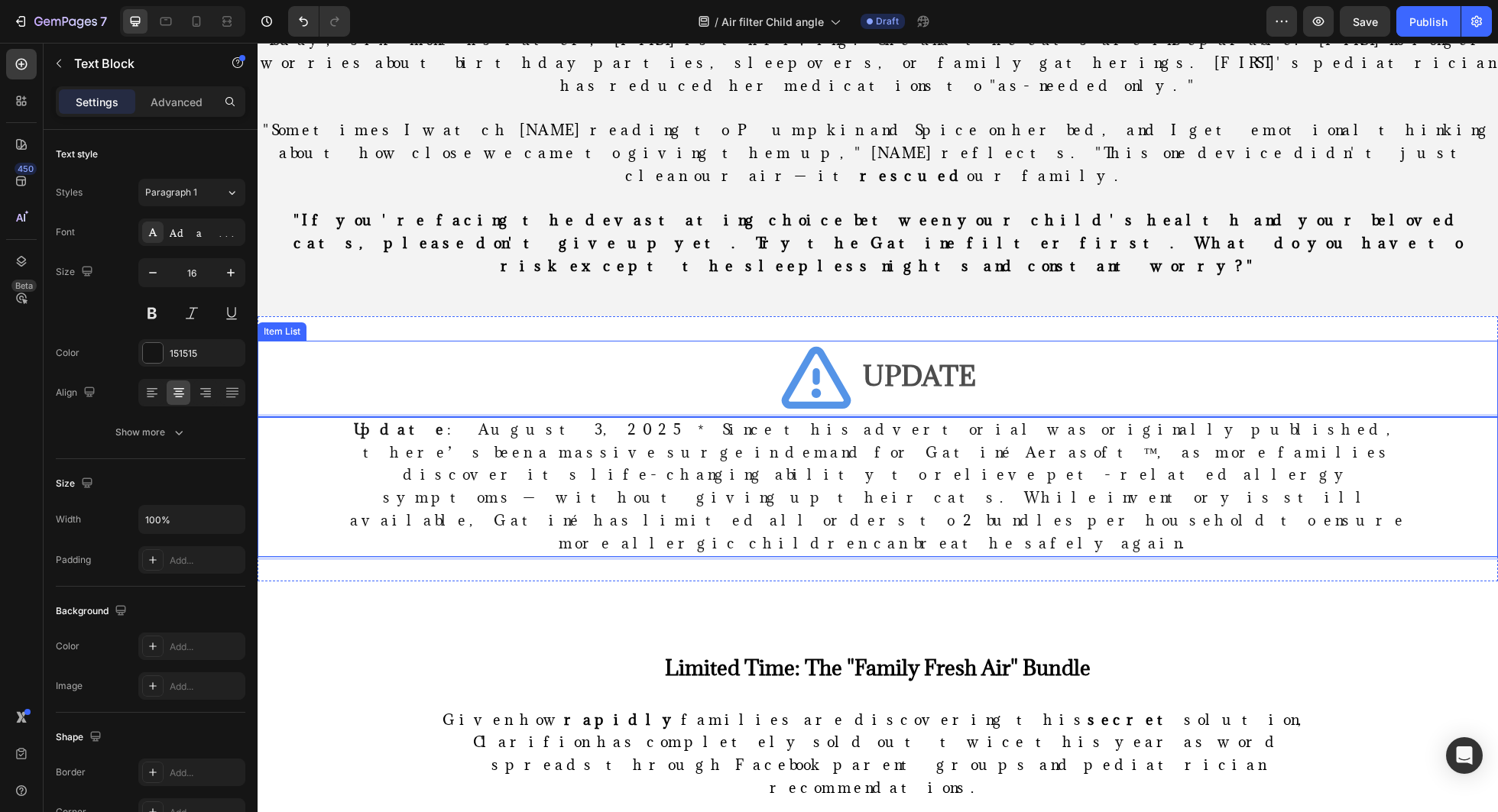 click on "UPDATE" at bounding box center (919, 376) 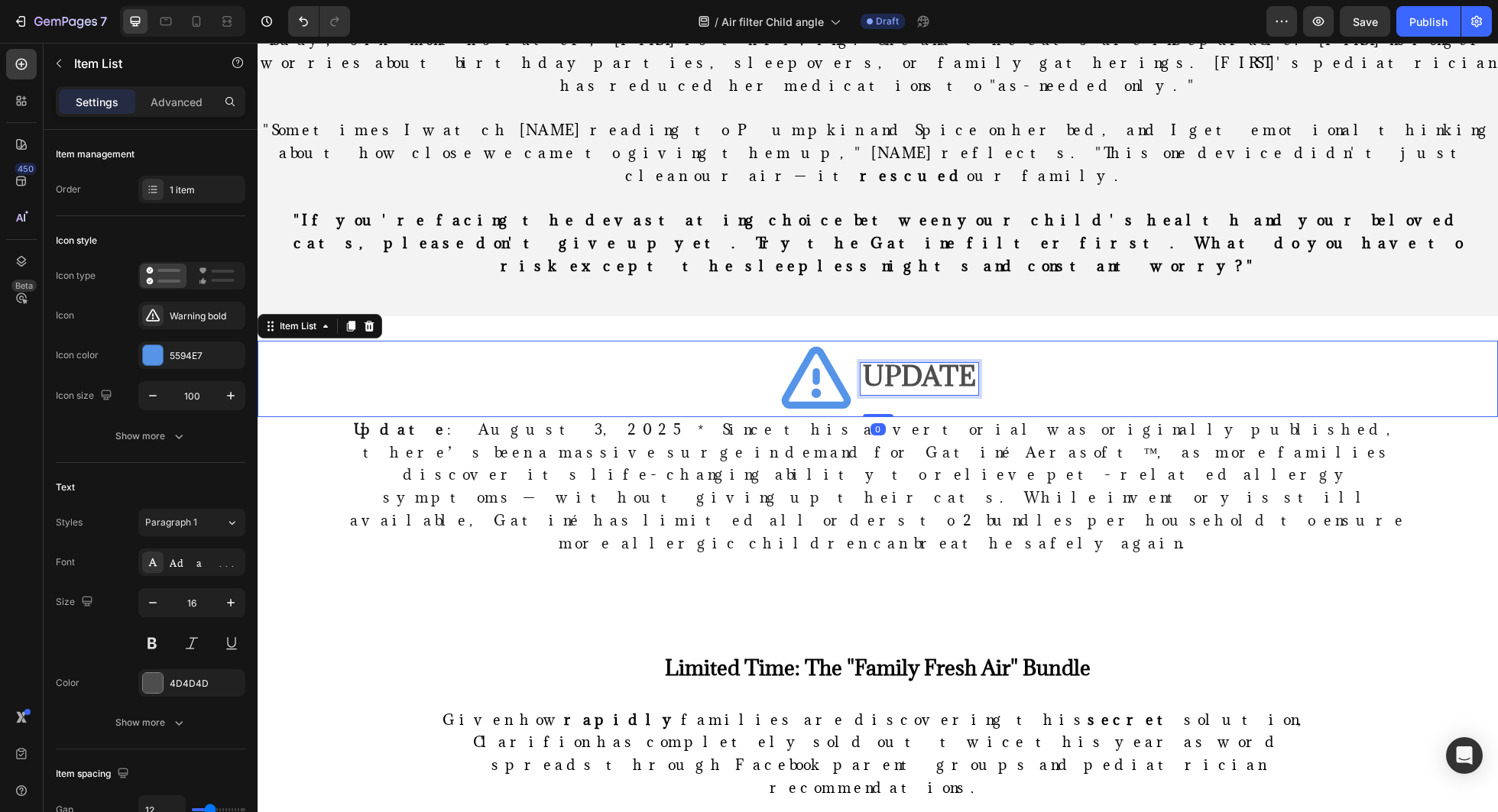 click on "UPDATE" at bounding box center (919, 376) 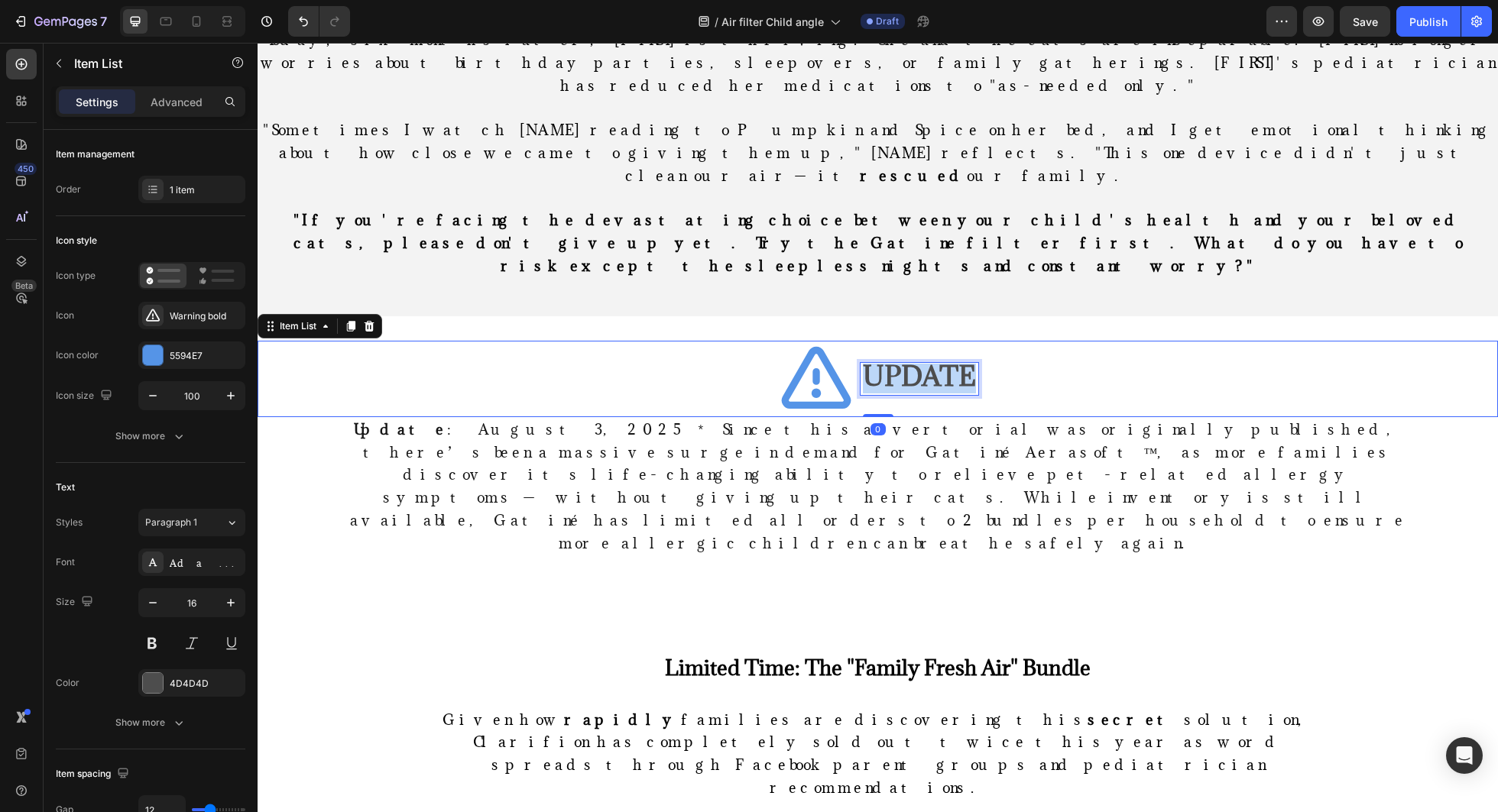 click on "UPDATE" at bounding box center [919, 376] 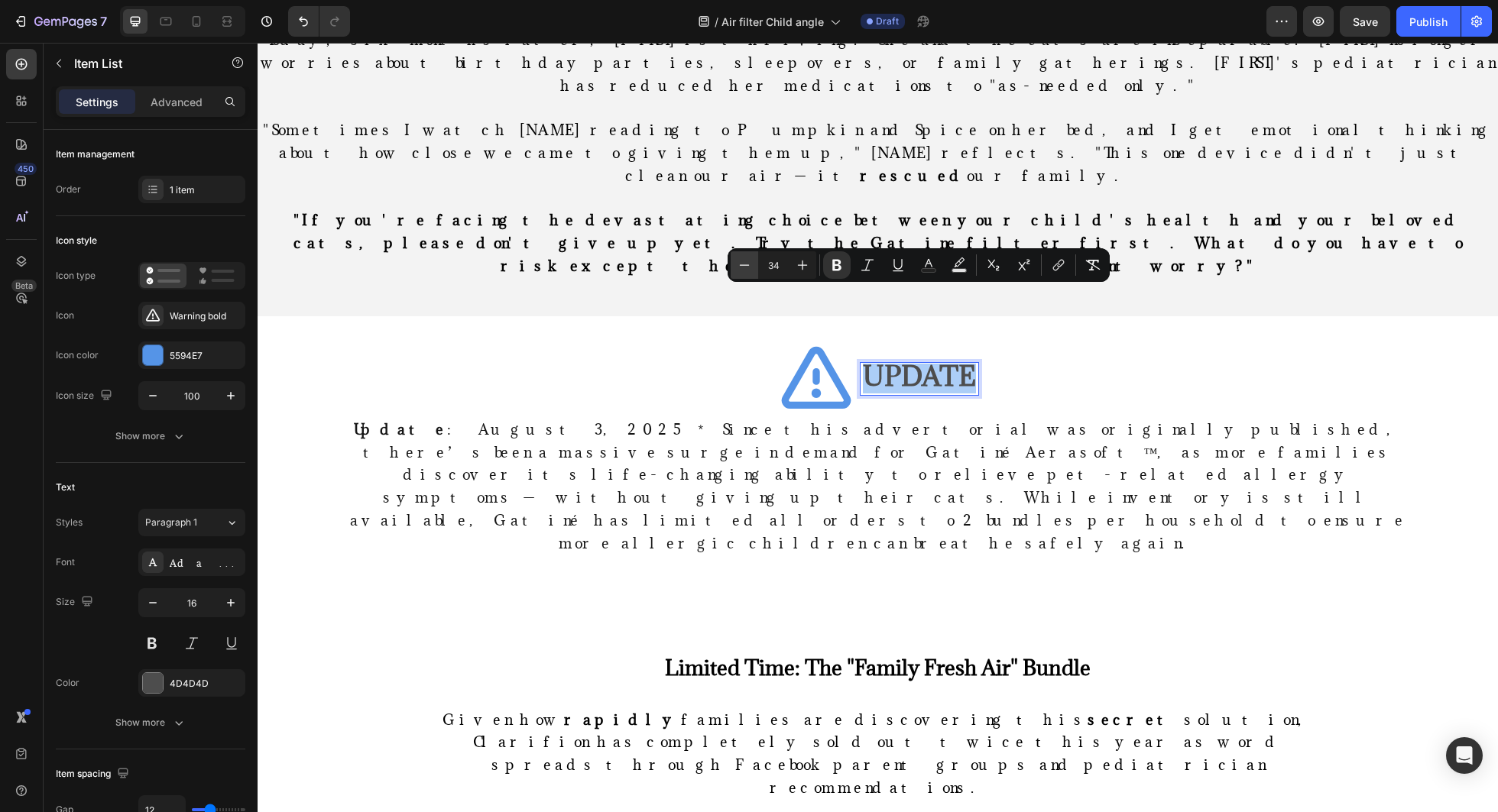 click on "Minus" at bounding box center [744, 265] 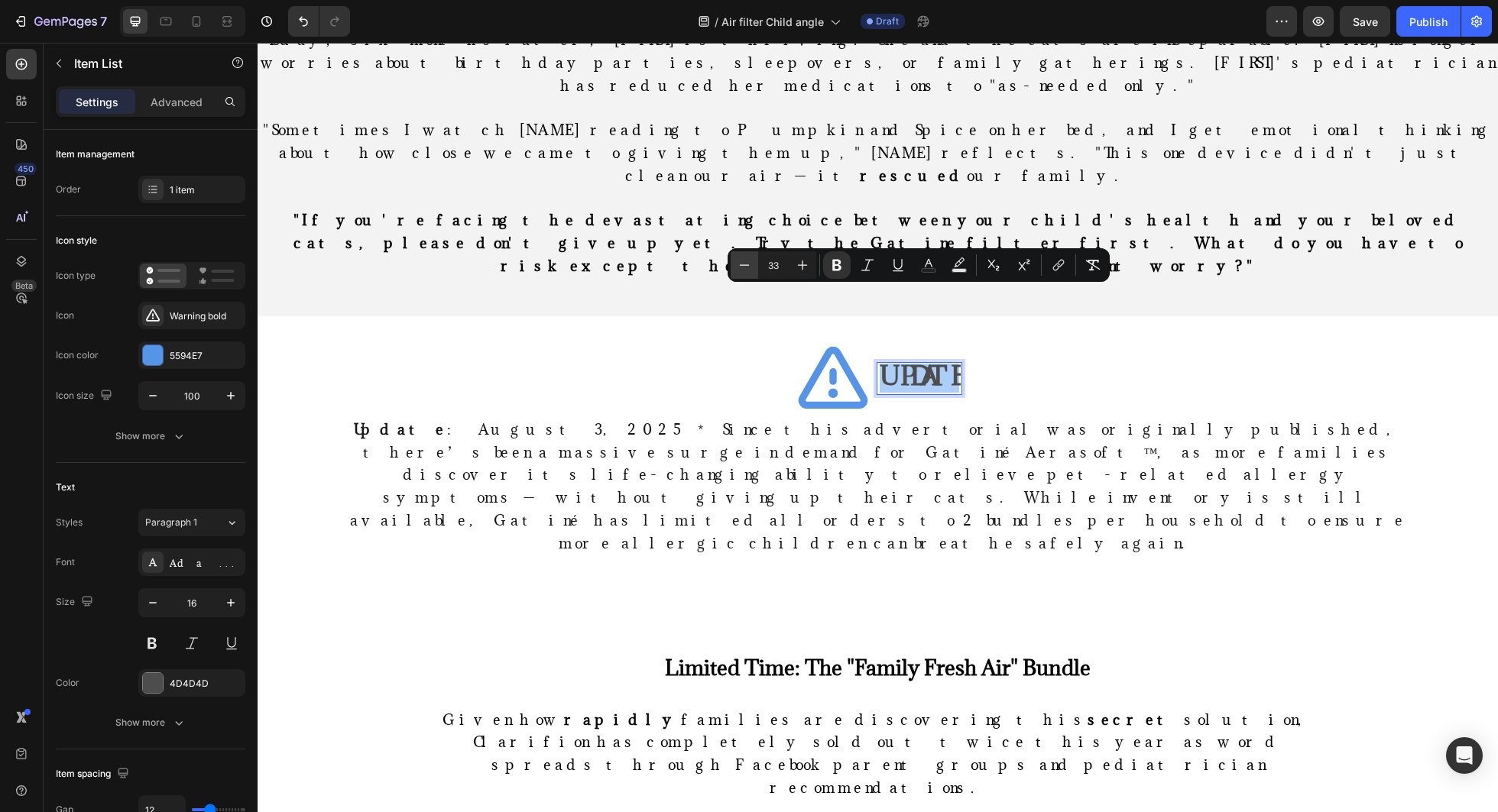 click on "Minus" at bounding box center [744, 265] 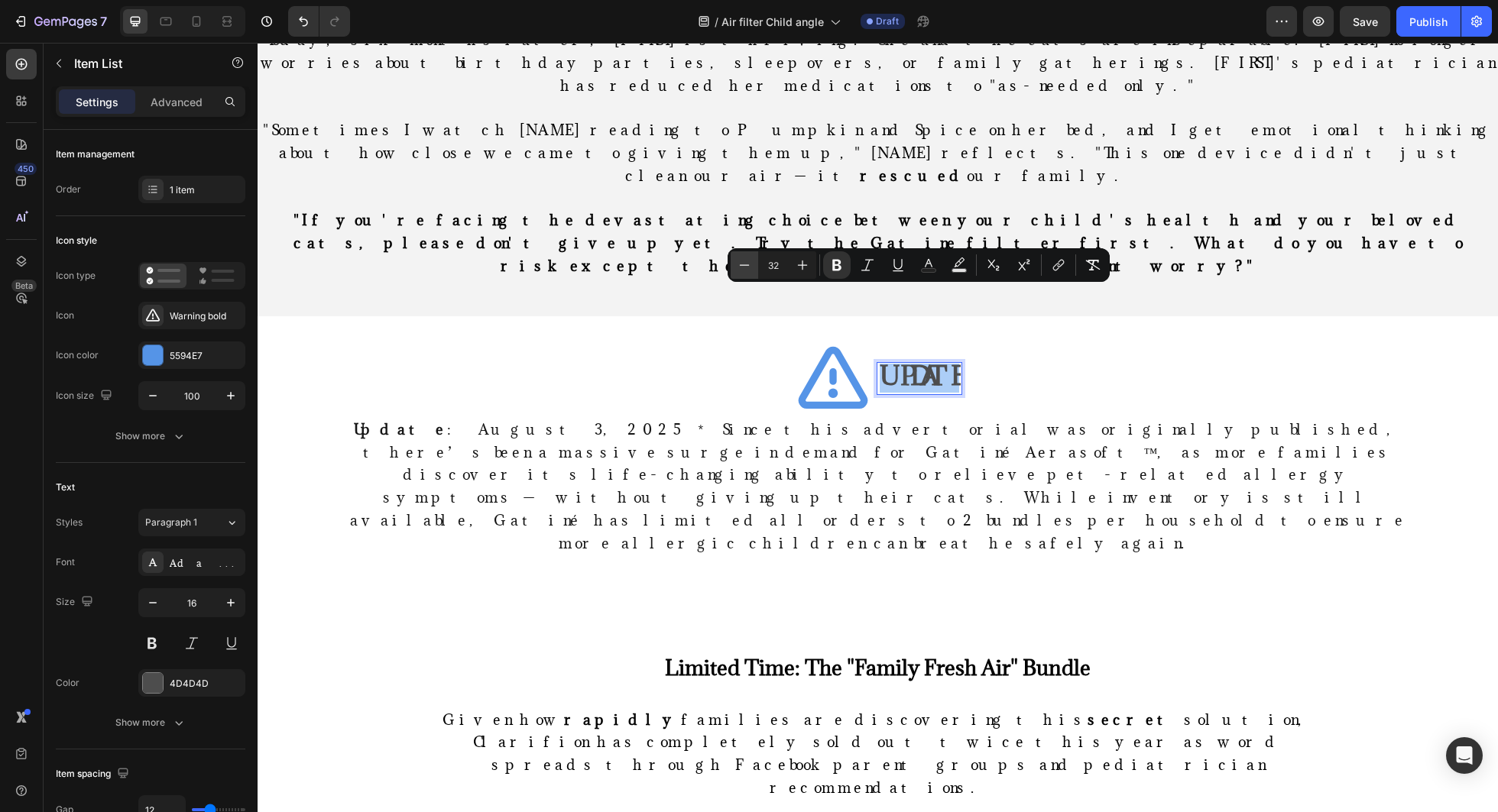 click on "Minus" at bounding box center [744, 265] 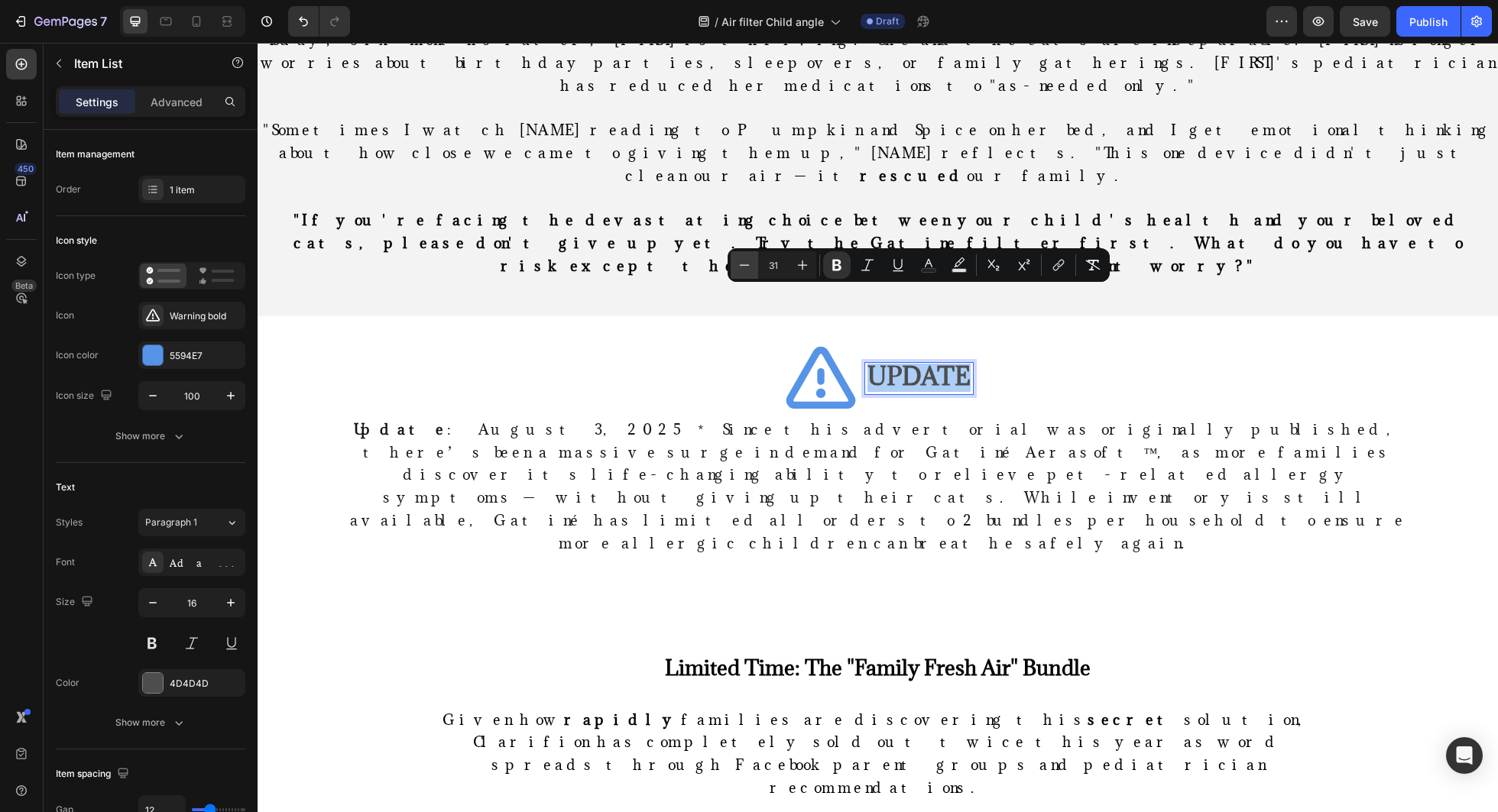 click on "Minus" at bounding box center (744, 265) 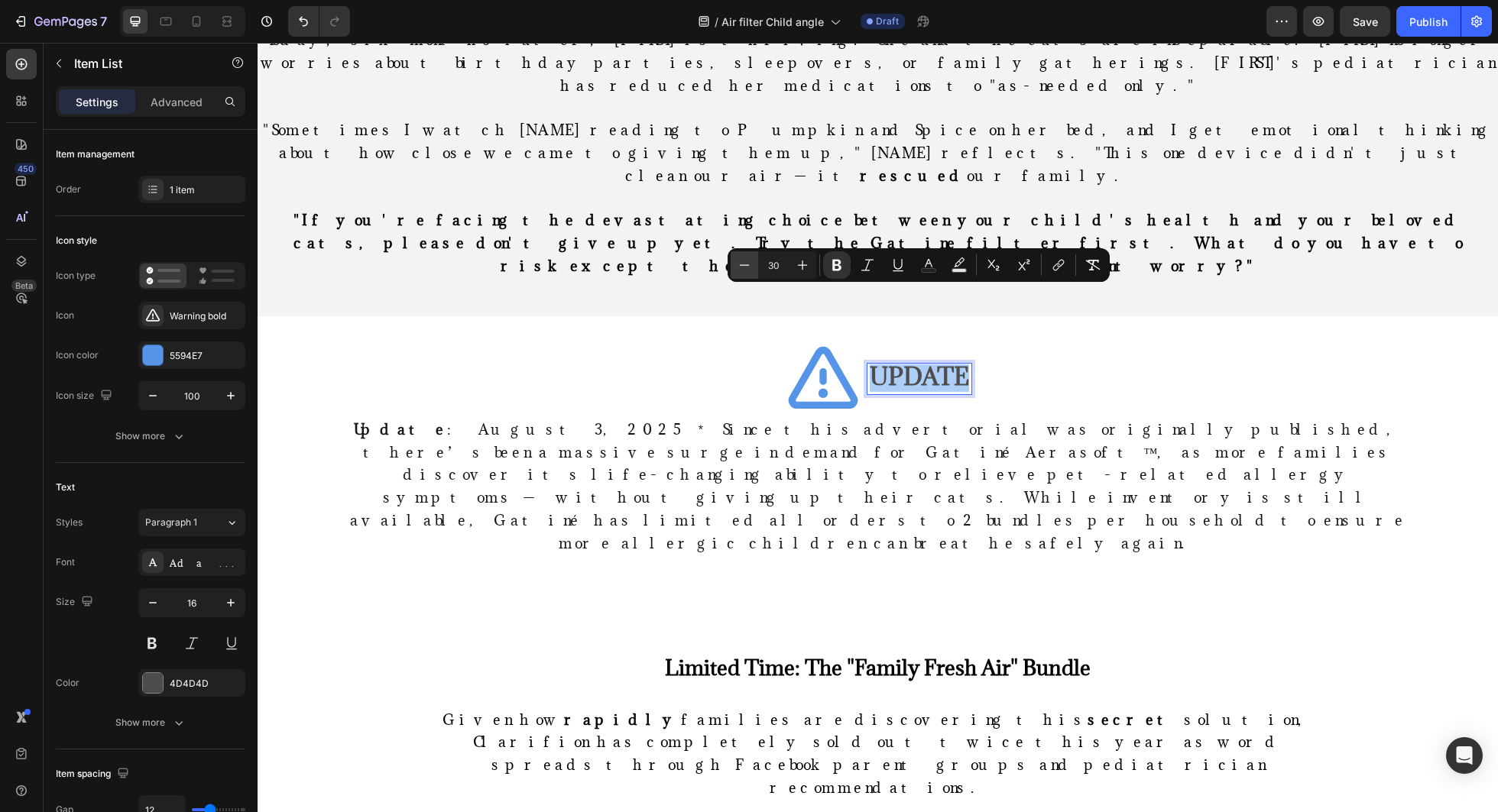 click on "Minus" at bounding box center (744, 265) 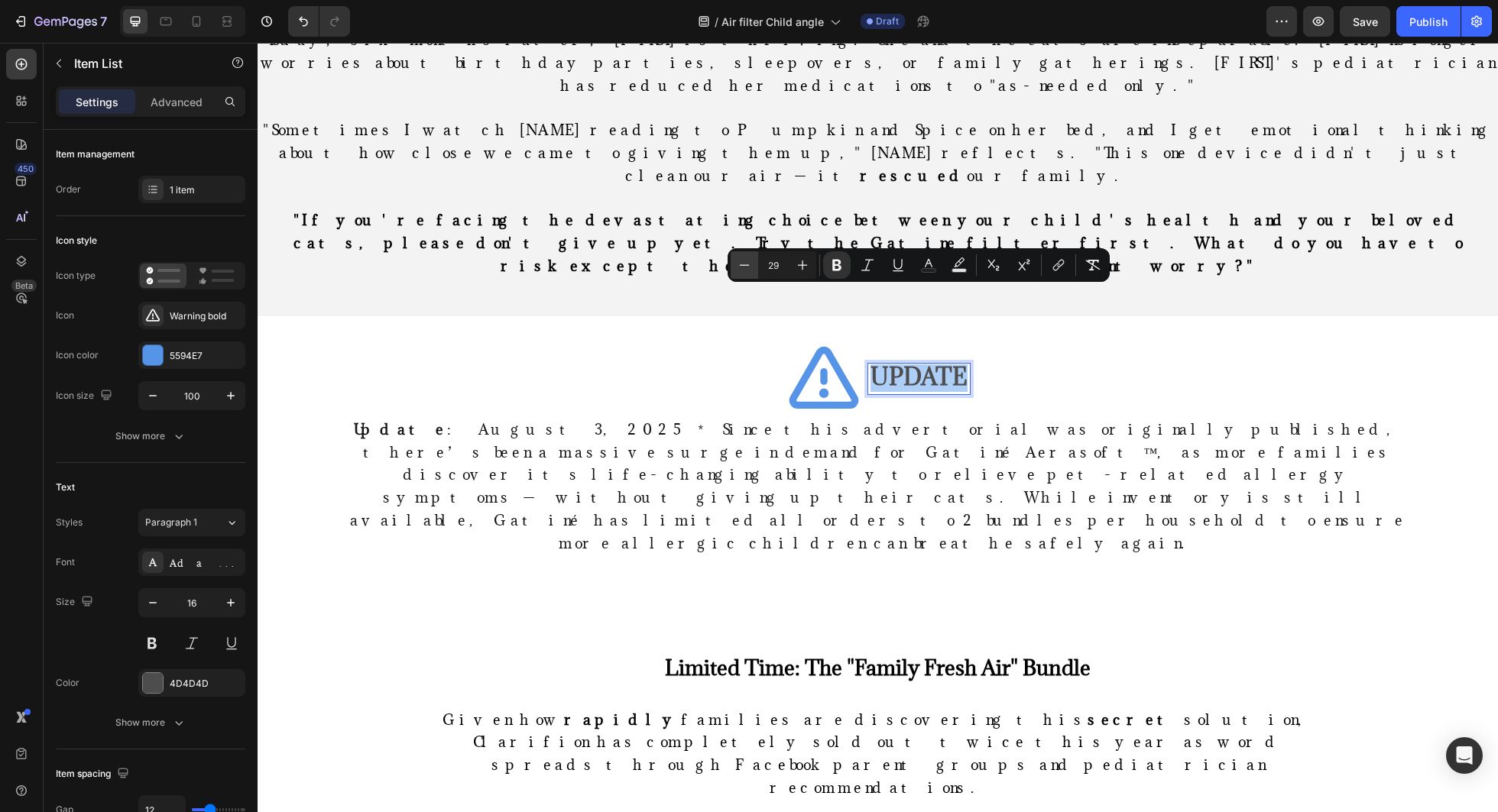 click on "Minus" at bounding box center [744, 265] 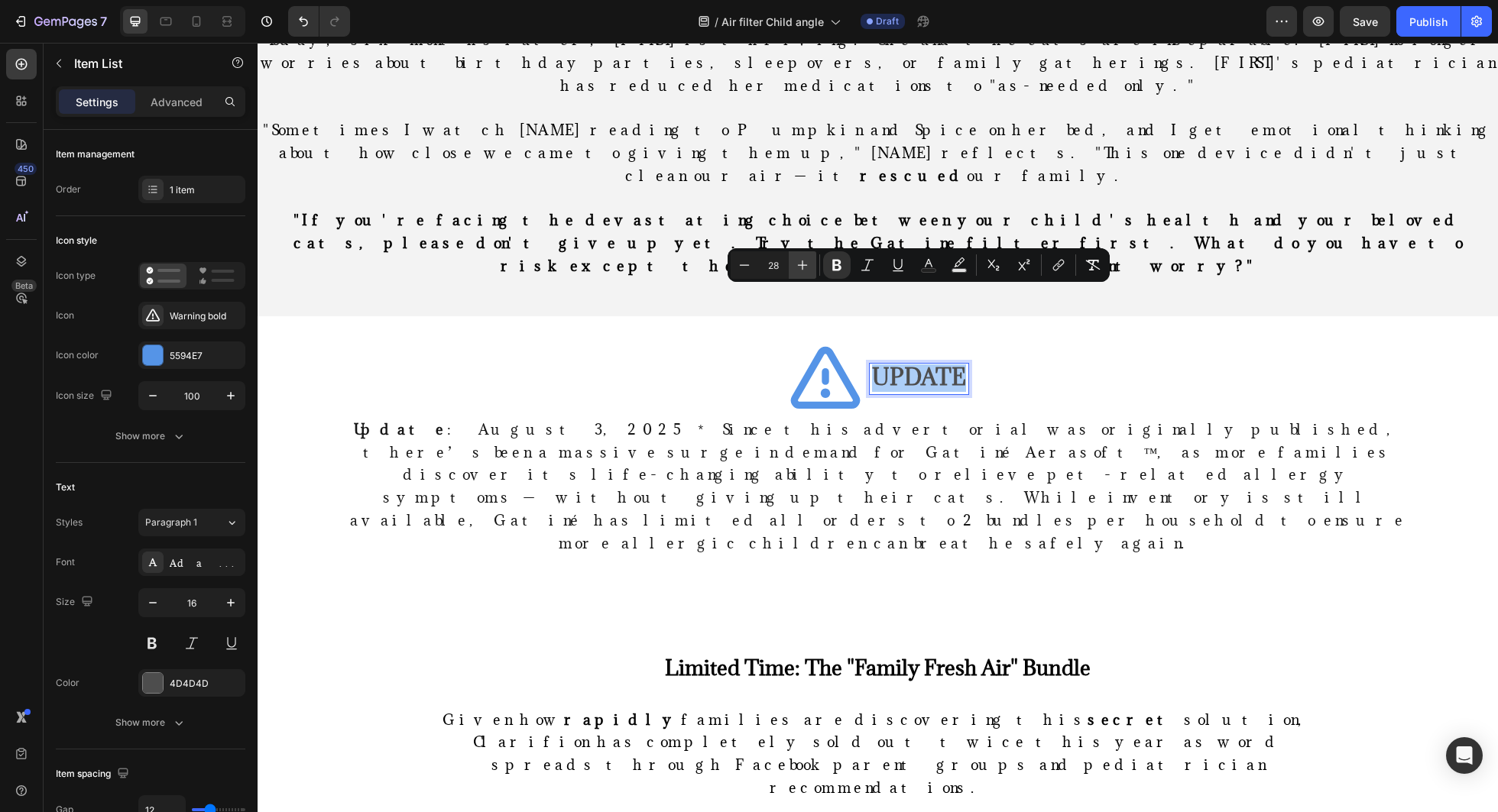 click 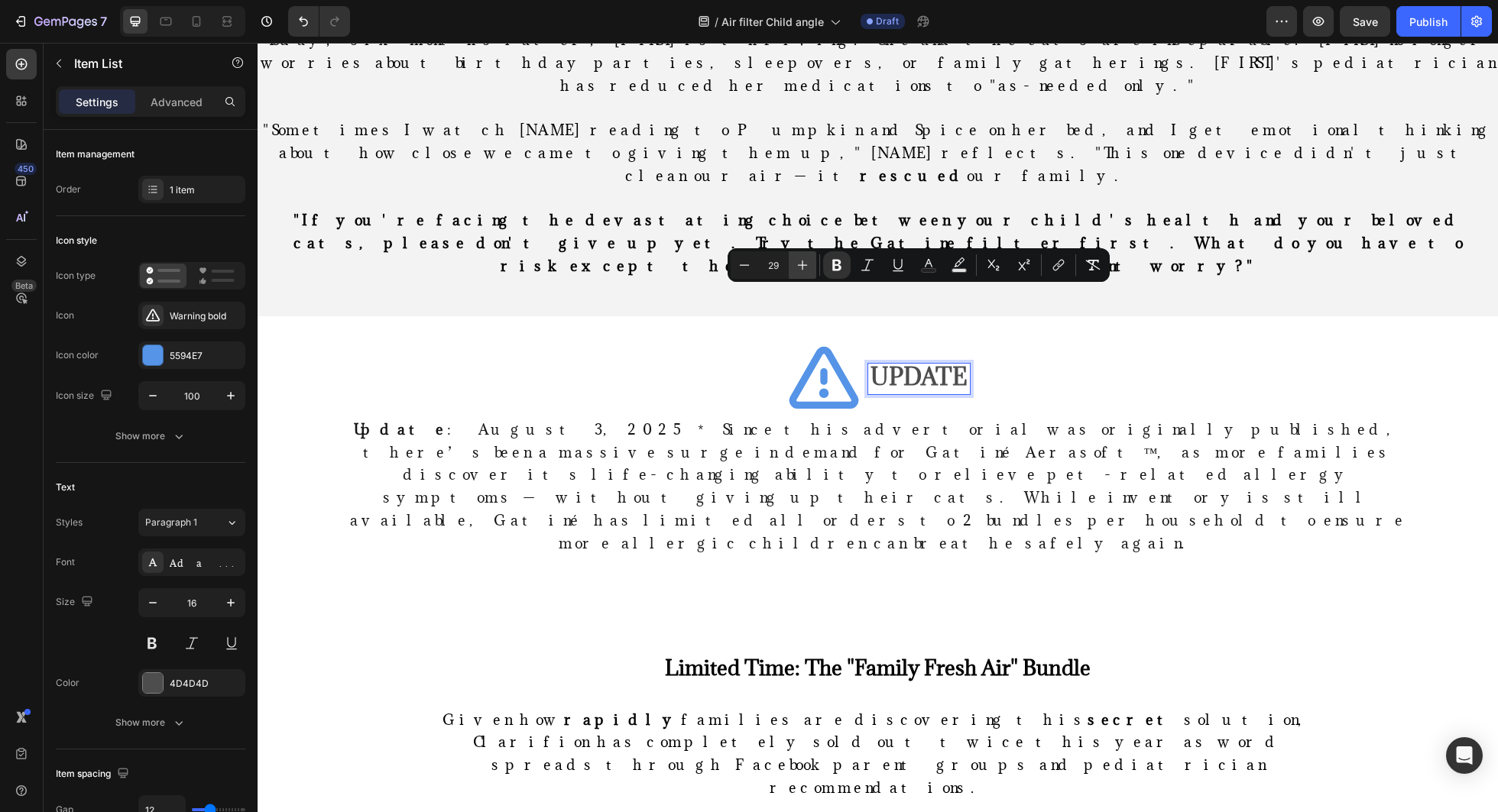 click 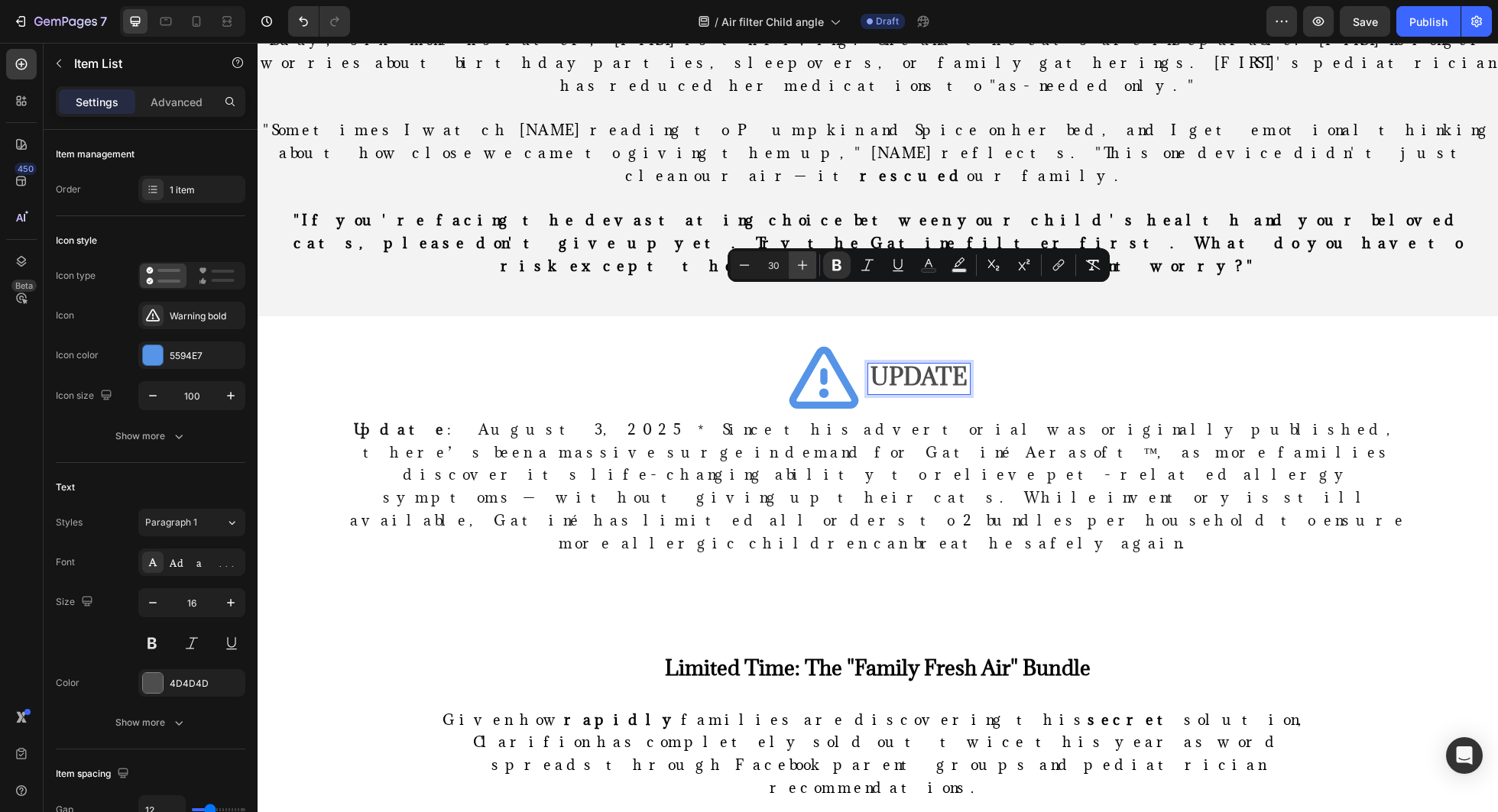 click 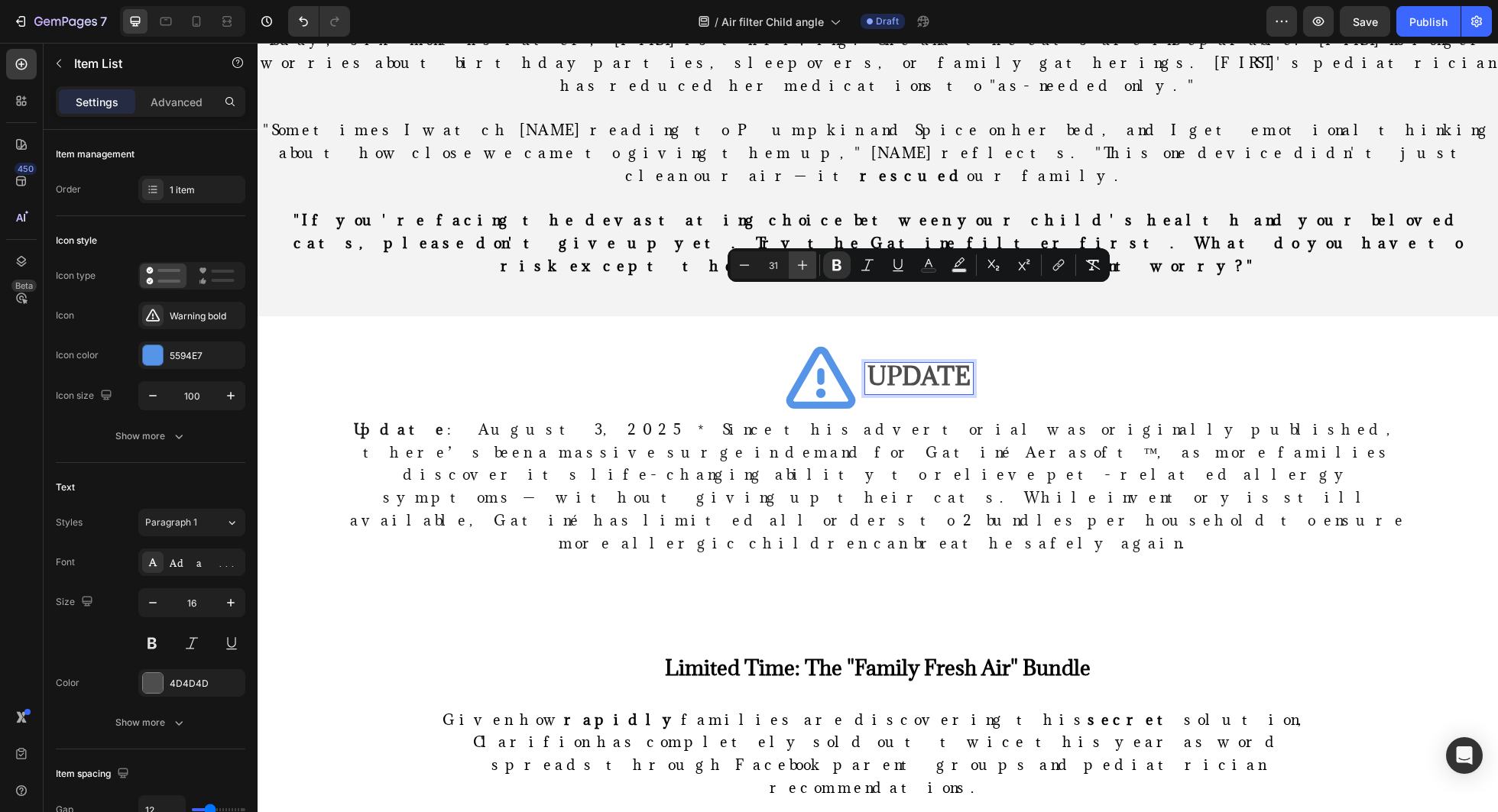 click 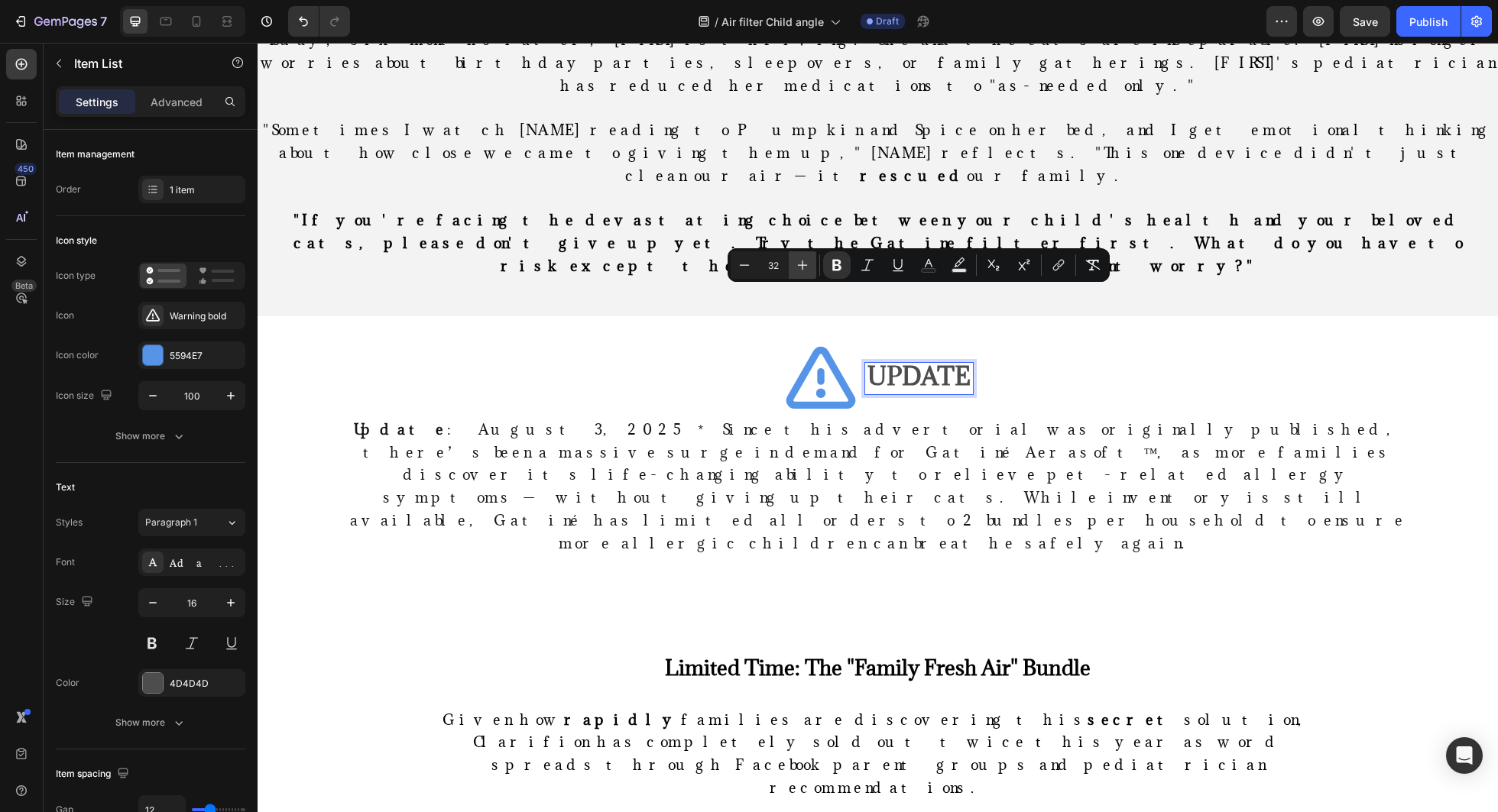click 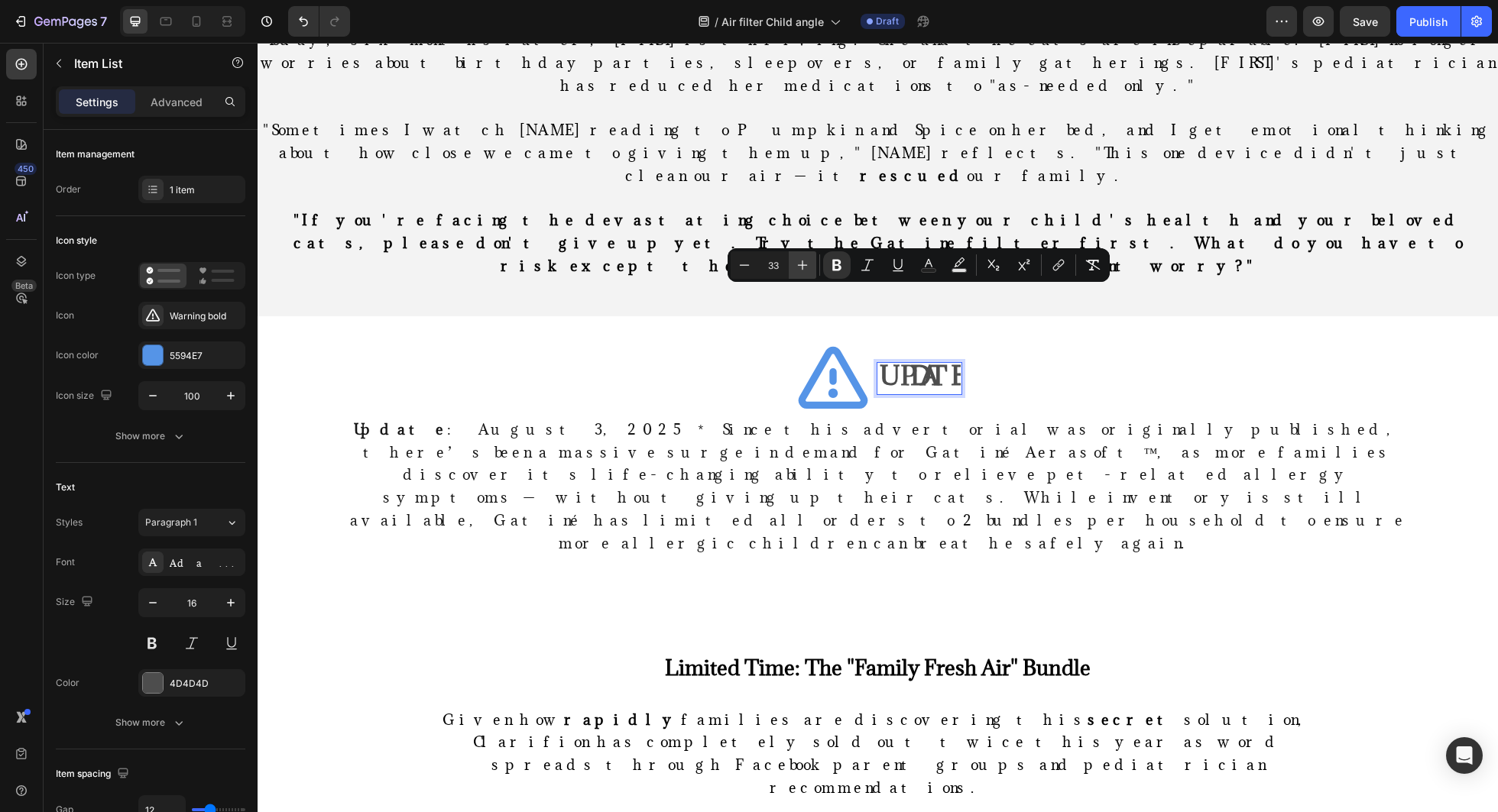 click 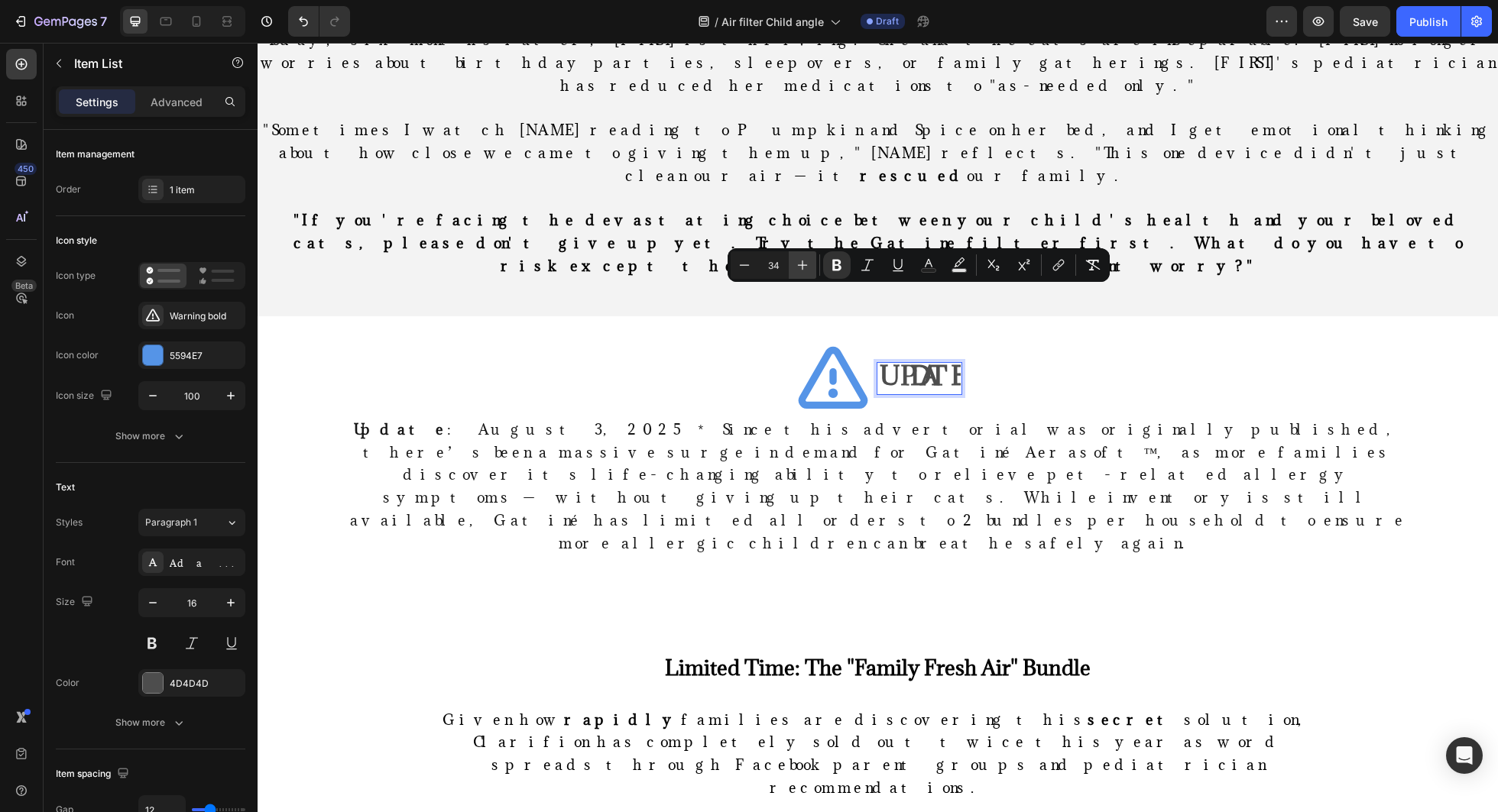 click 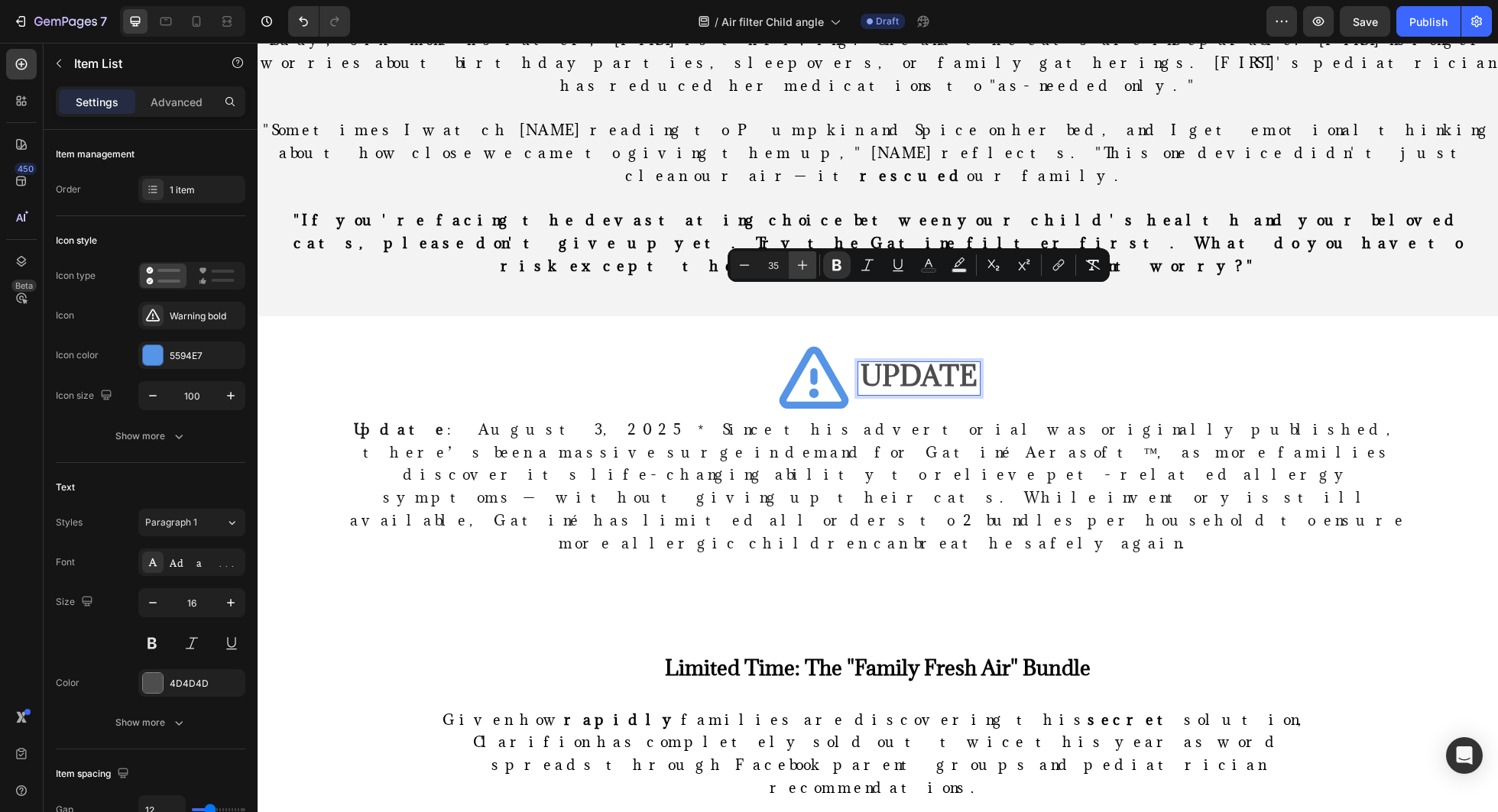 click 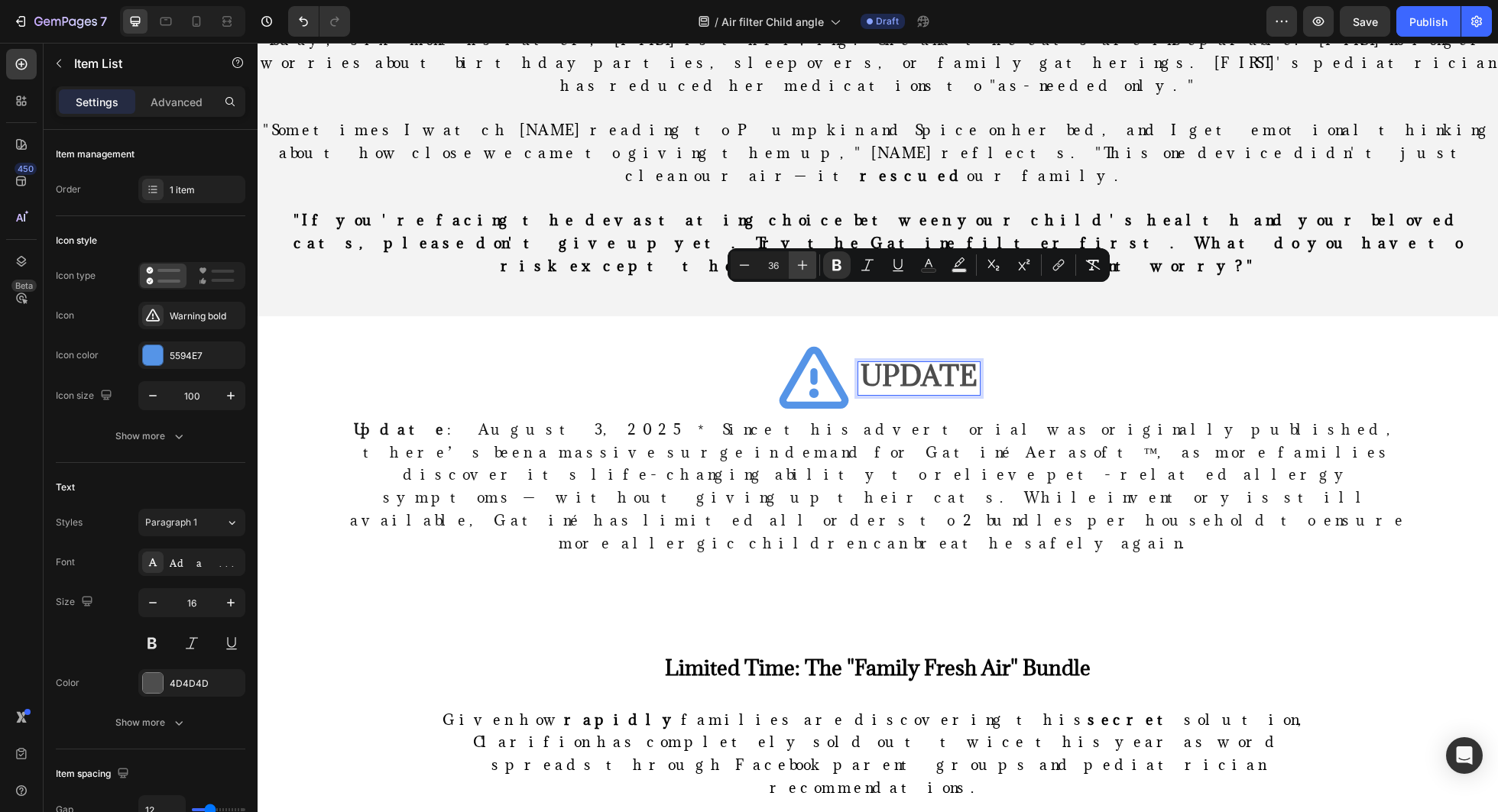 click 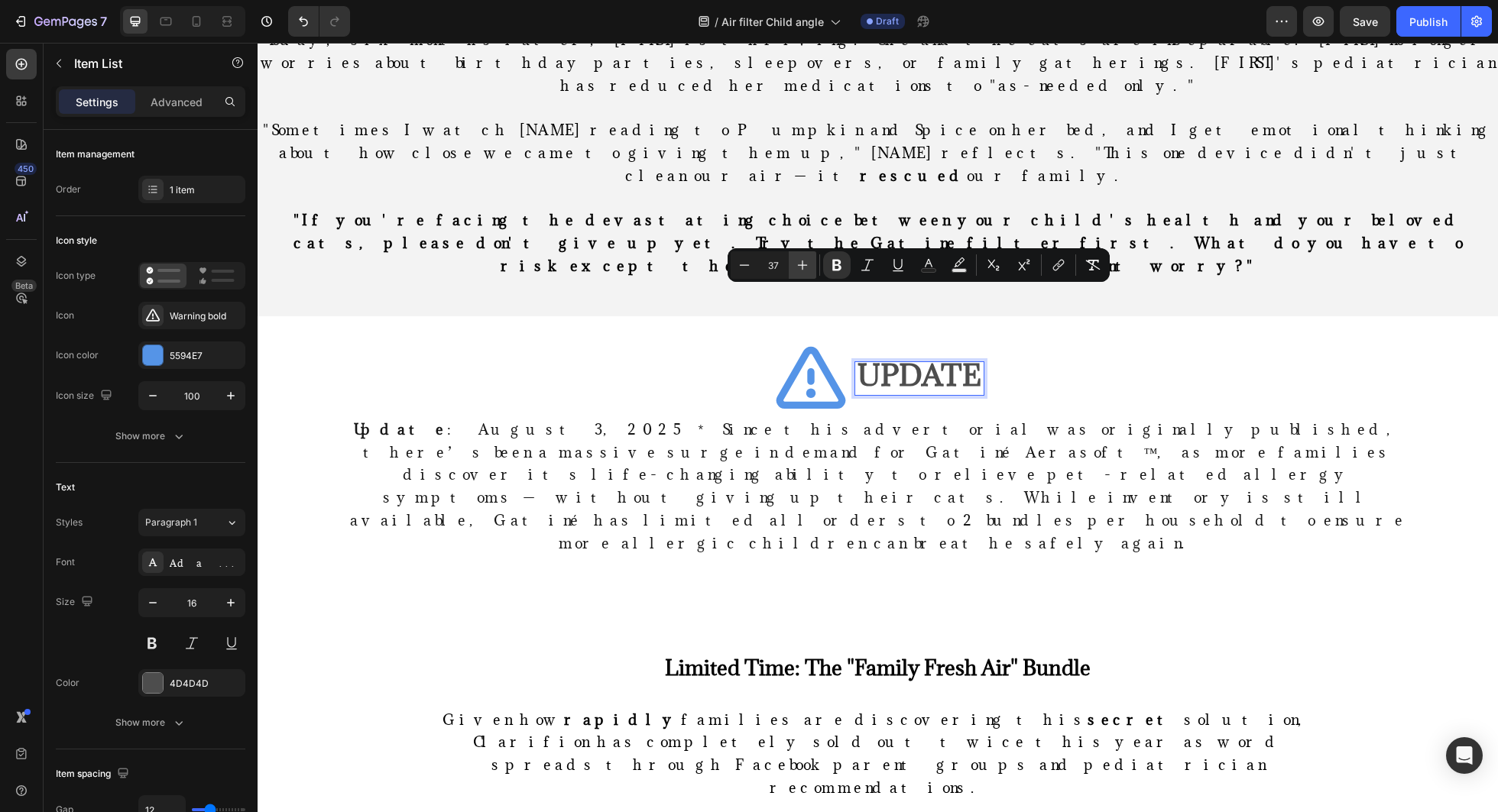 click 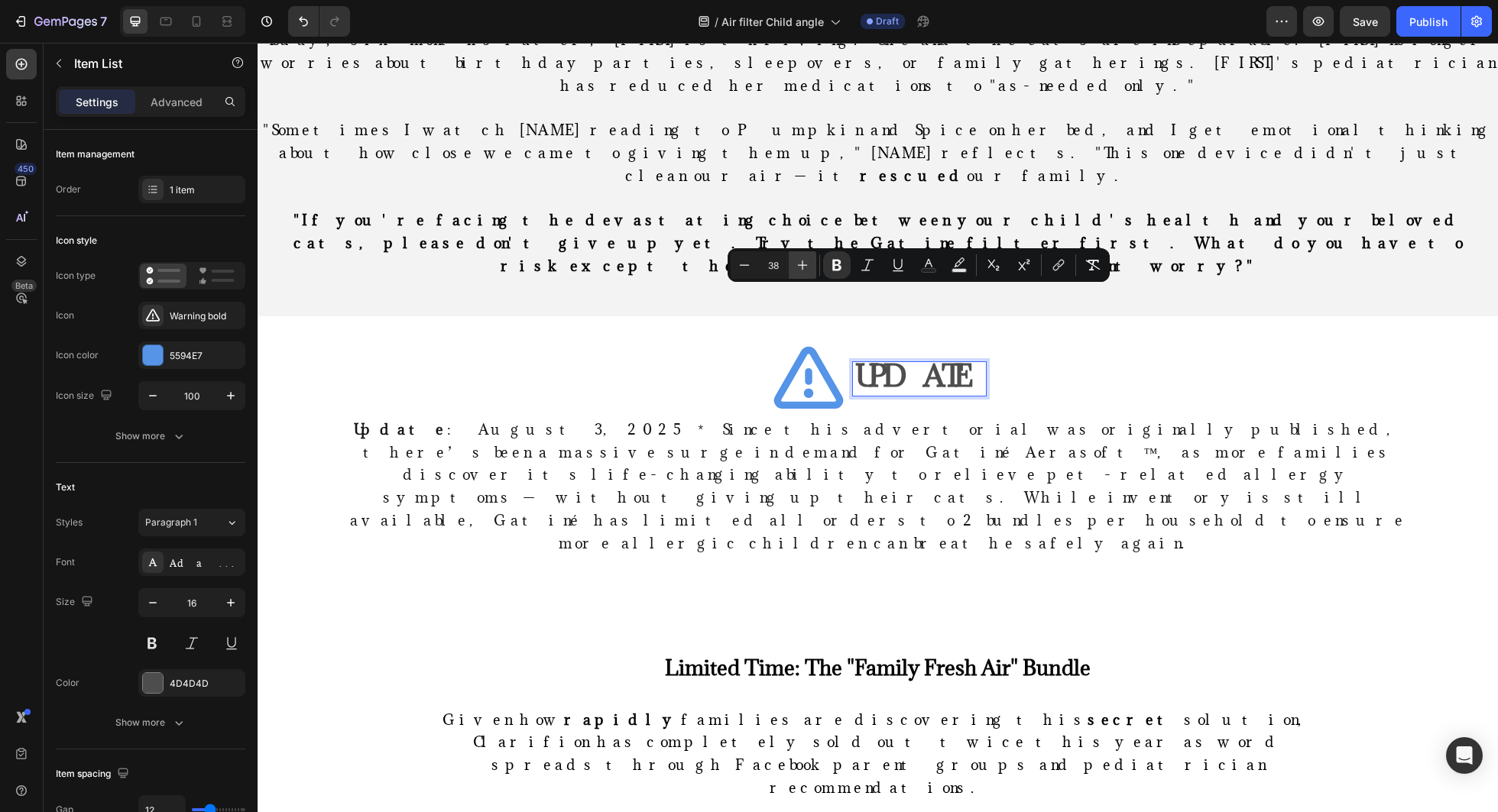 click 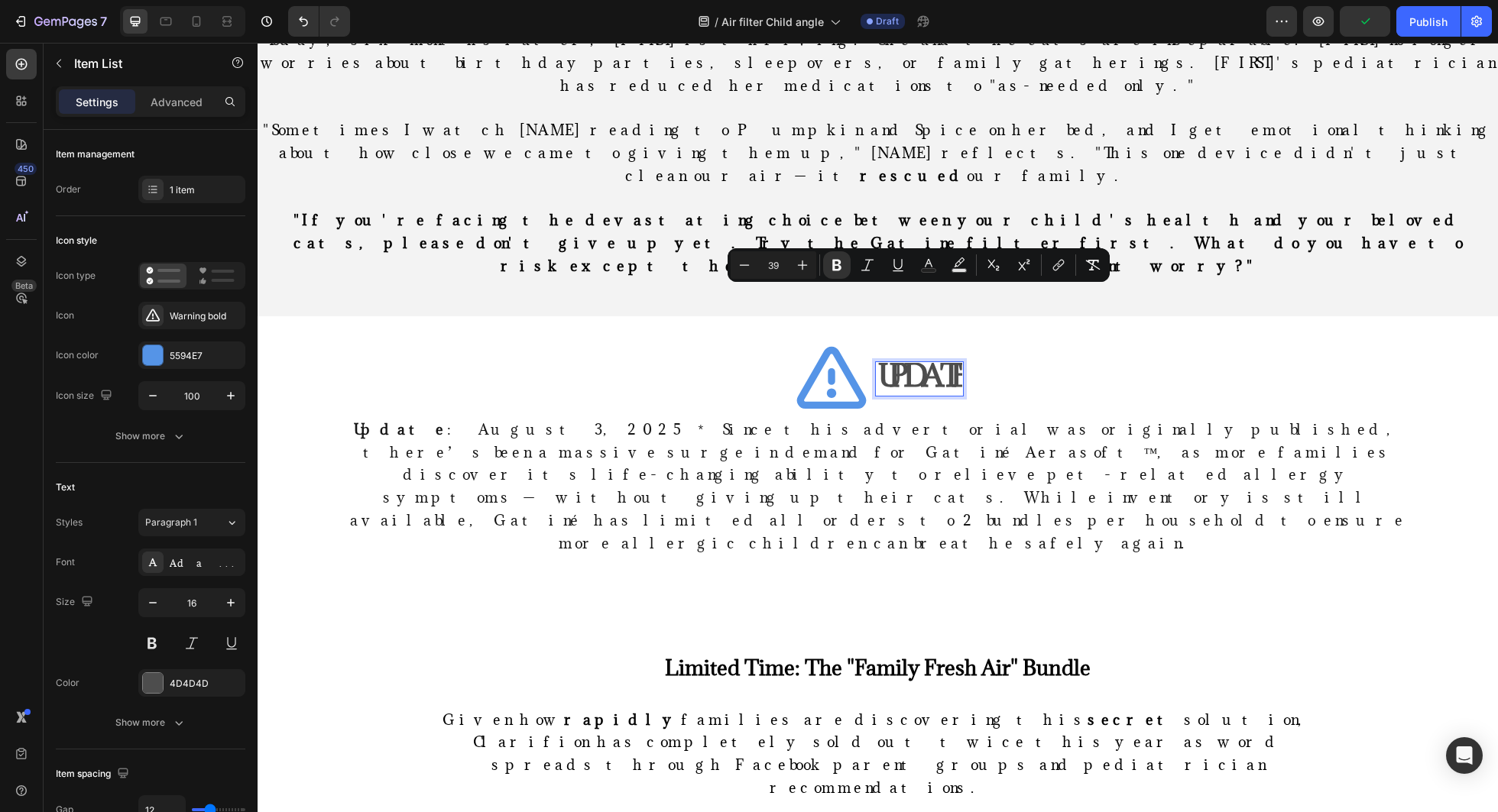 click on "UPDATE" at bounding box center (877, 379) 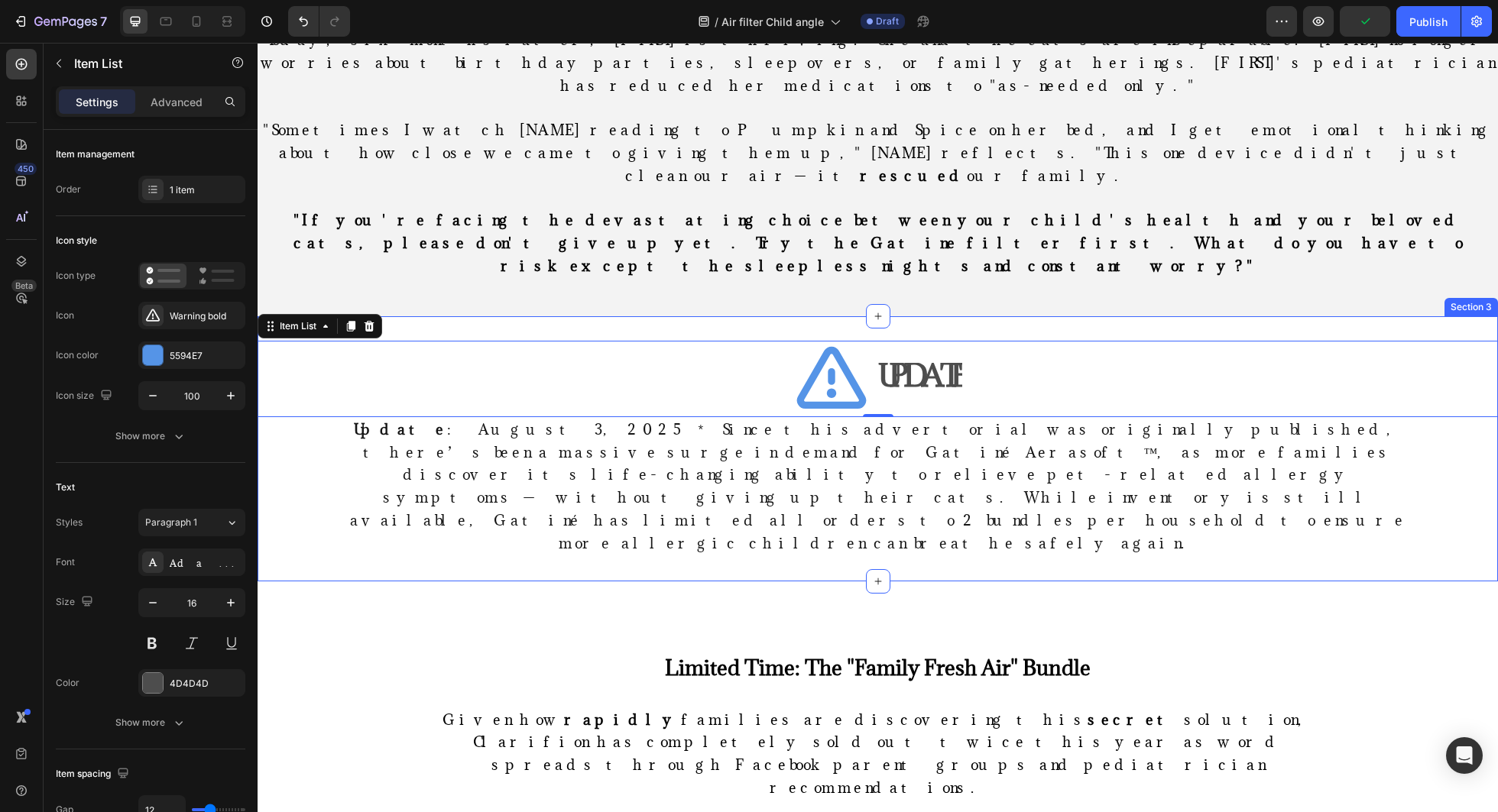 click on "UPDATE Item List   0 Update : August 3, 2025* Since this advertorial was originally published, there’s been a massive surge in demand for Gatiné Aerasoft™, as more families discover its life-changing ability to relieve pet-related allergy symptoms — without giving up their cats. While inventory is still available, Gatiné has limited all orders to 2 bundles per household to ensure more allergic children can breathe safely again. Text Block Section 3" at bounding box center (877, 448) 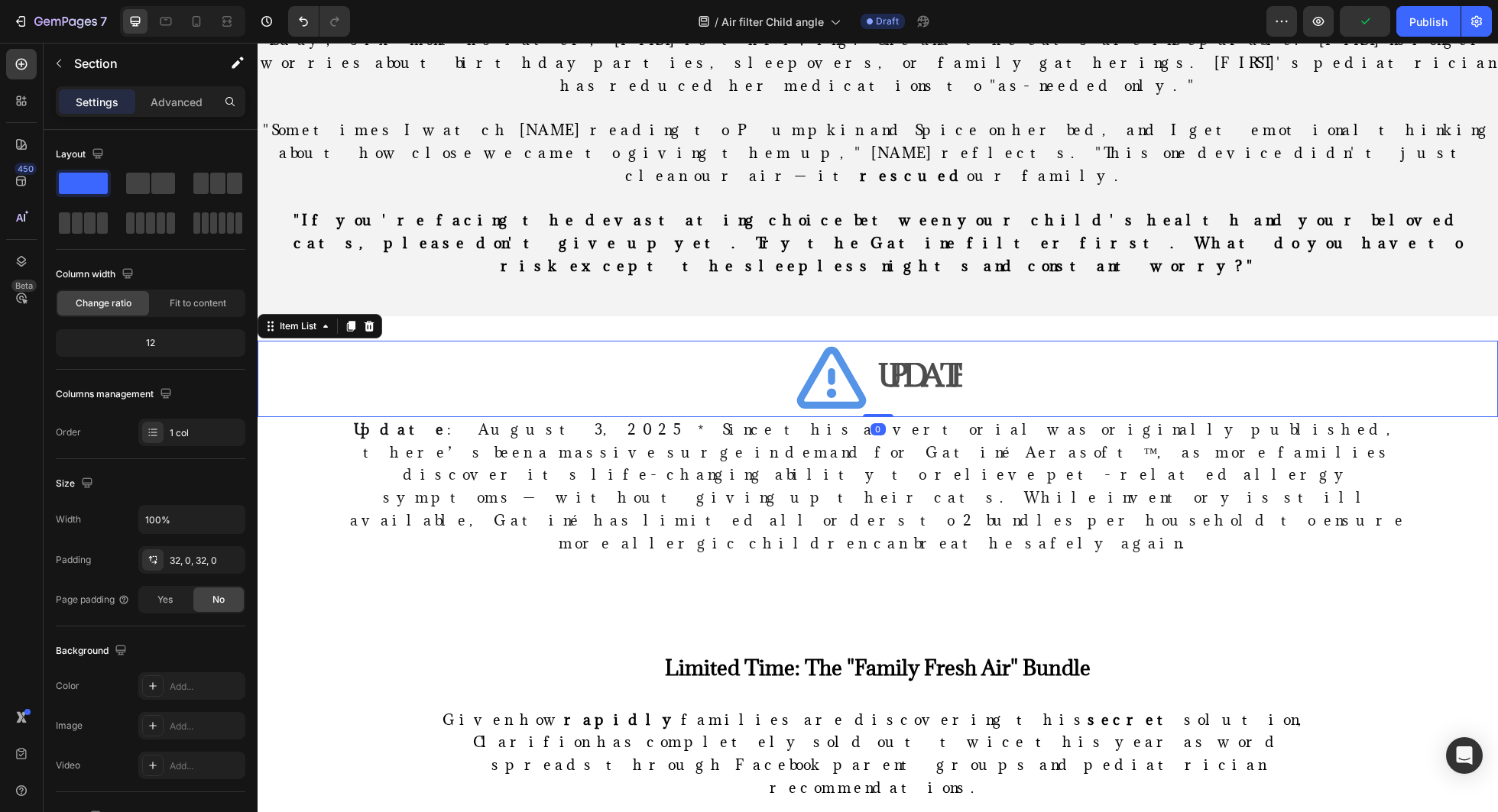 click on "UPDATE" at bounding box center [919, 374] 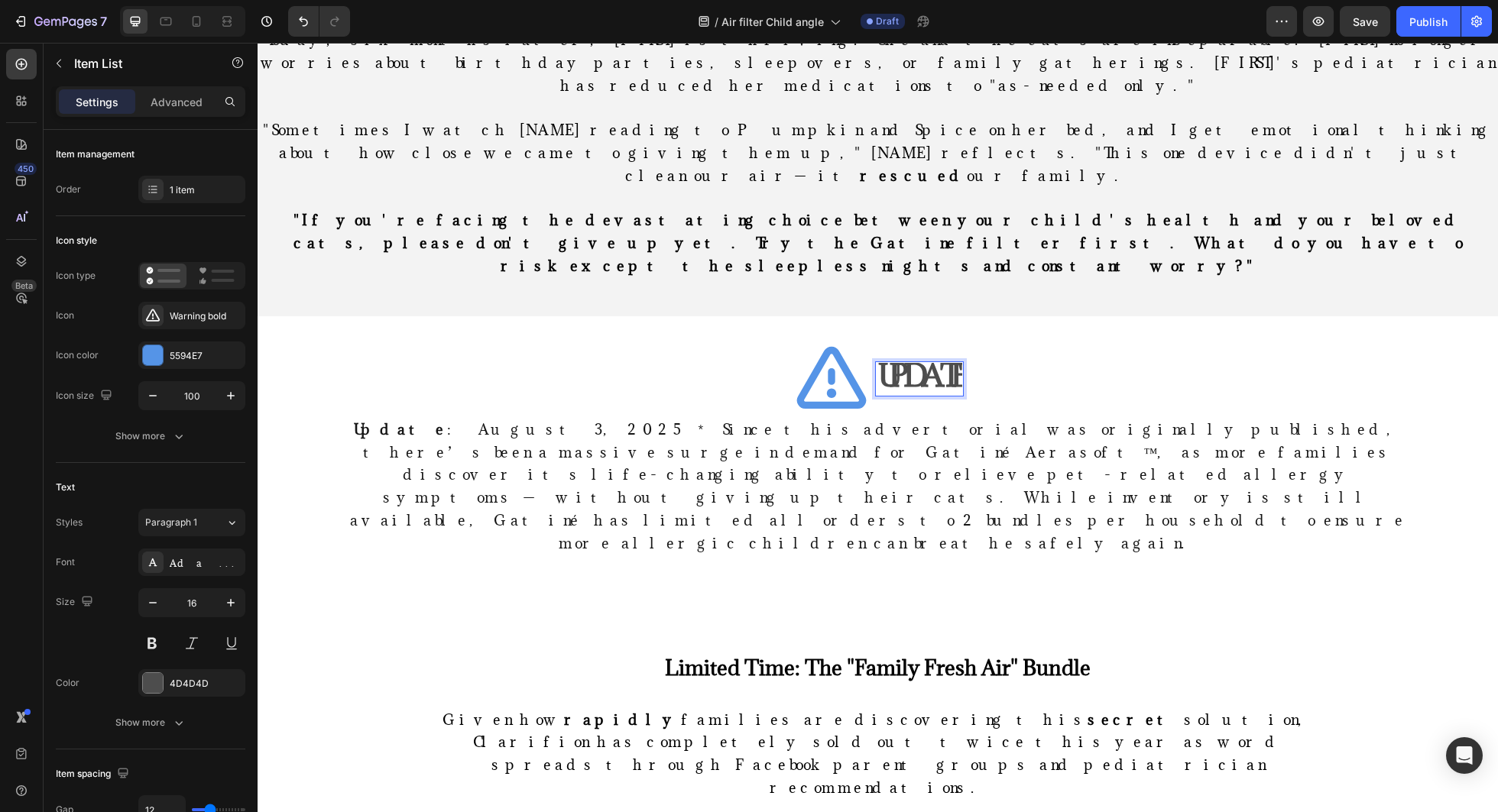 click on "UPDATE" at bounding box center [919, 374] 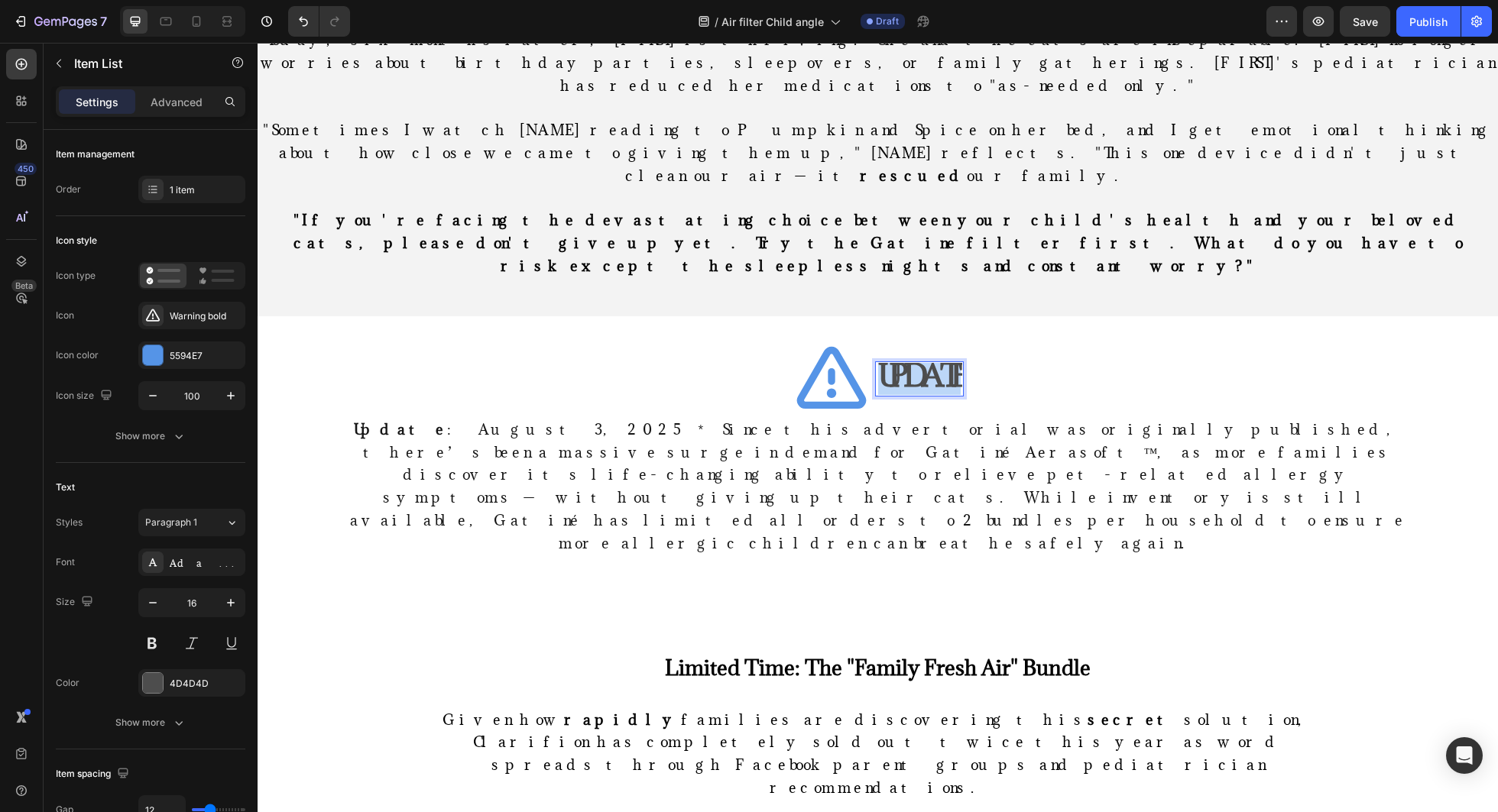 click on "UPDATE" at bounding box center [919, 374] 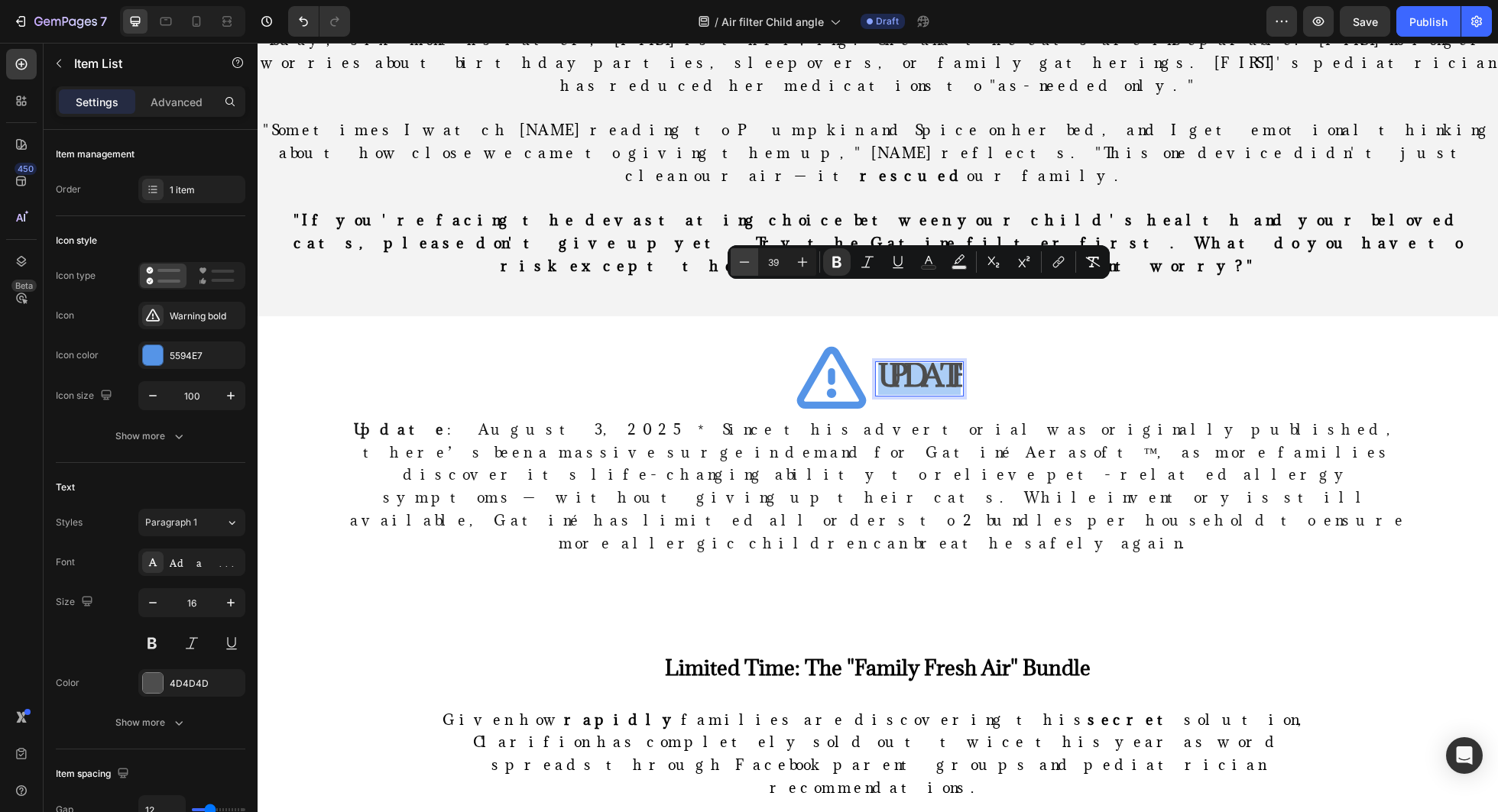 drag, startPoint x: 476, startPoint y: 200, endPoint x: 741, endPoint y: 250, distance: 269.6757 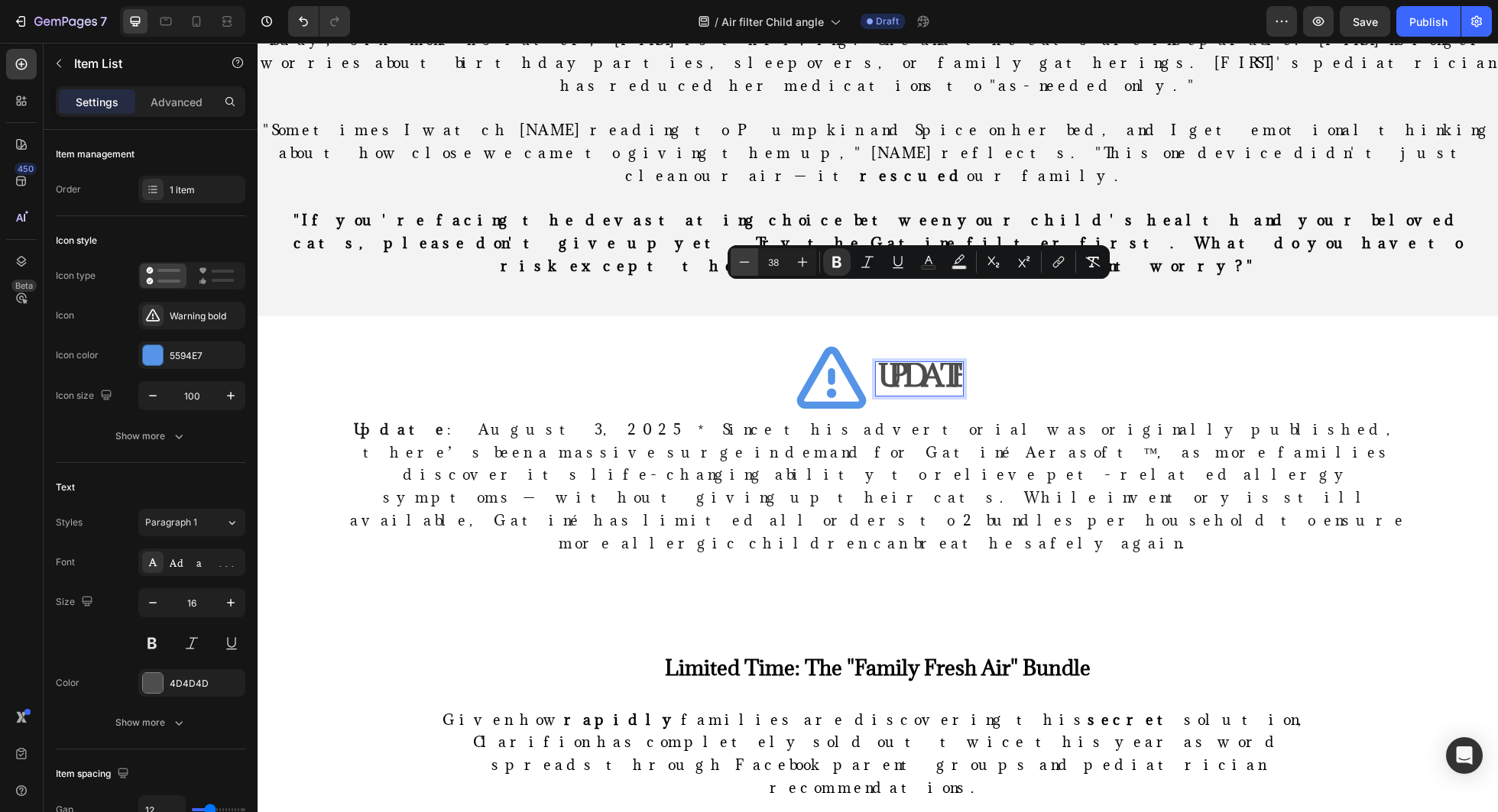 click on "Minus" at bounding box center (744, 262) 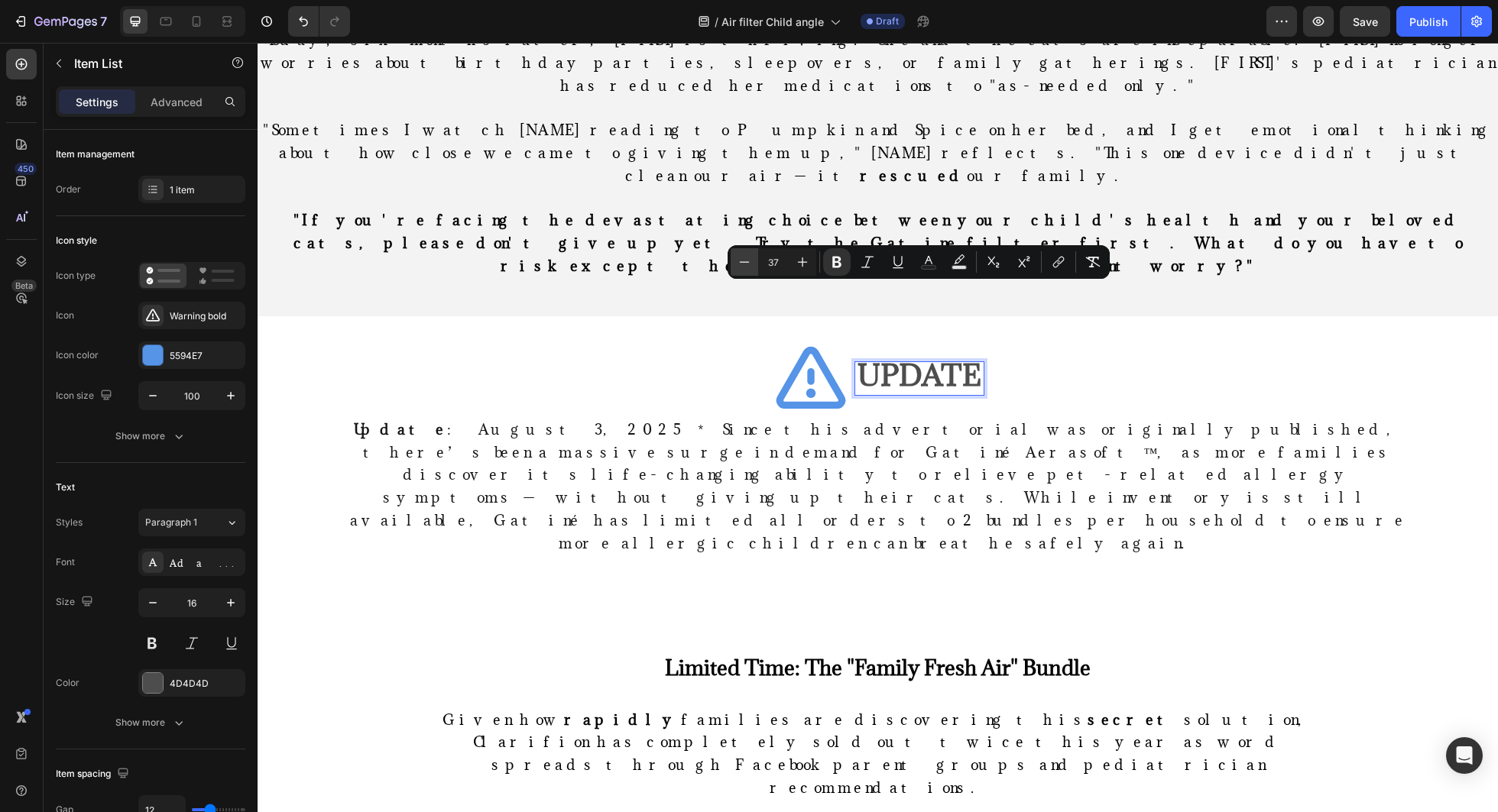 click on "Minus" at bounding box center (744, 262) 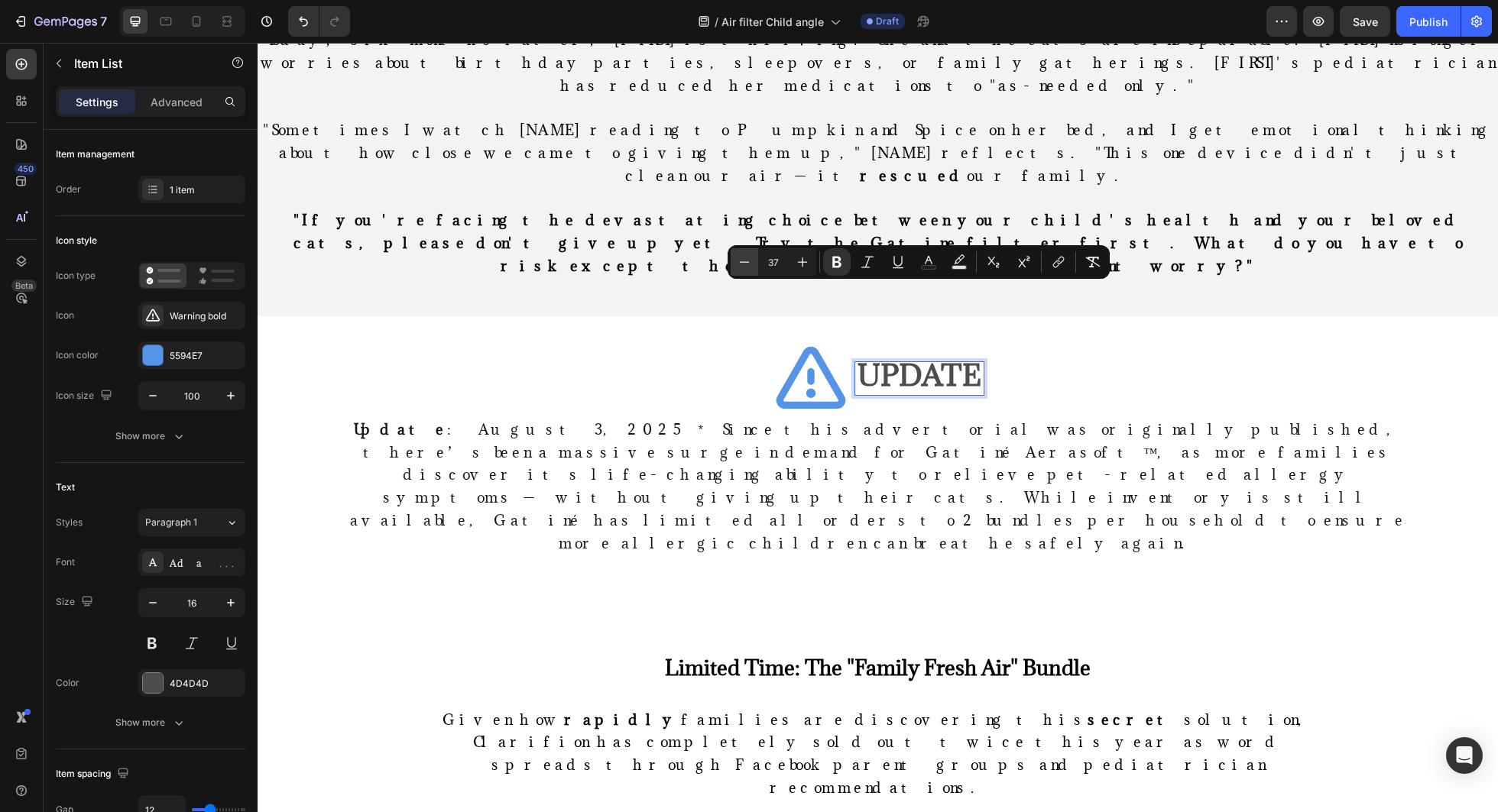type on "36" 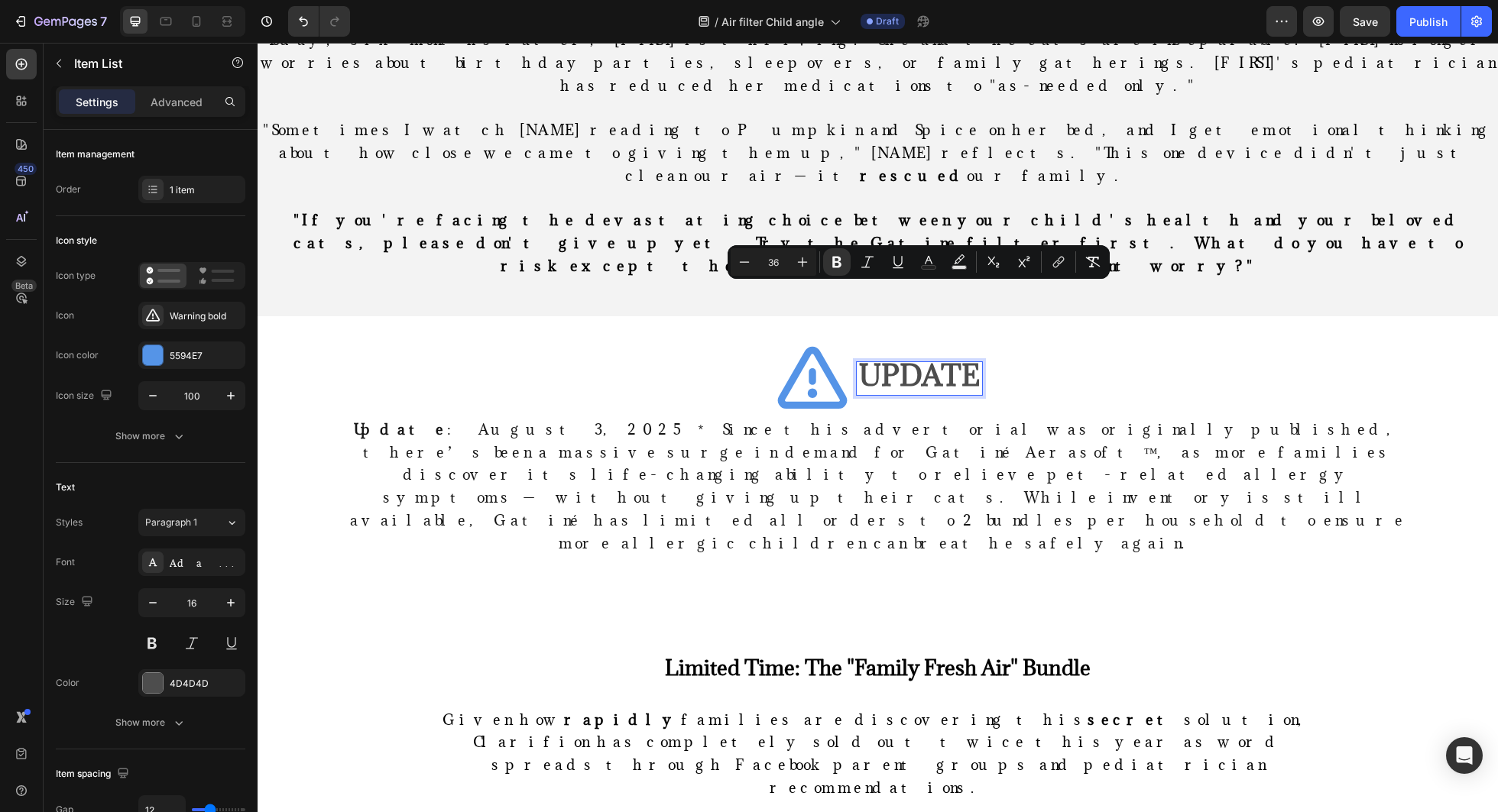 click 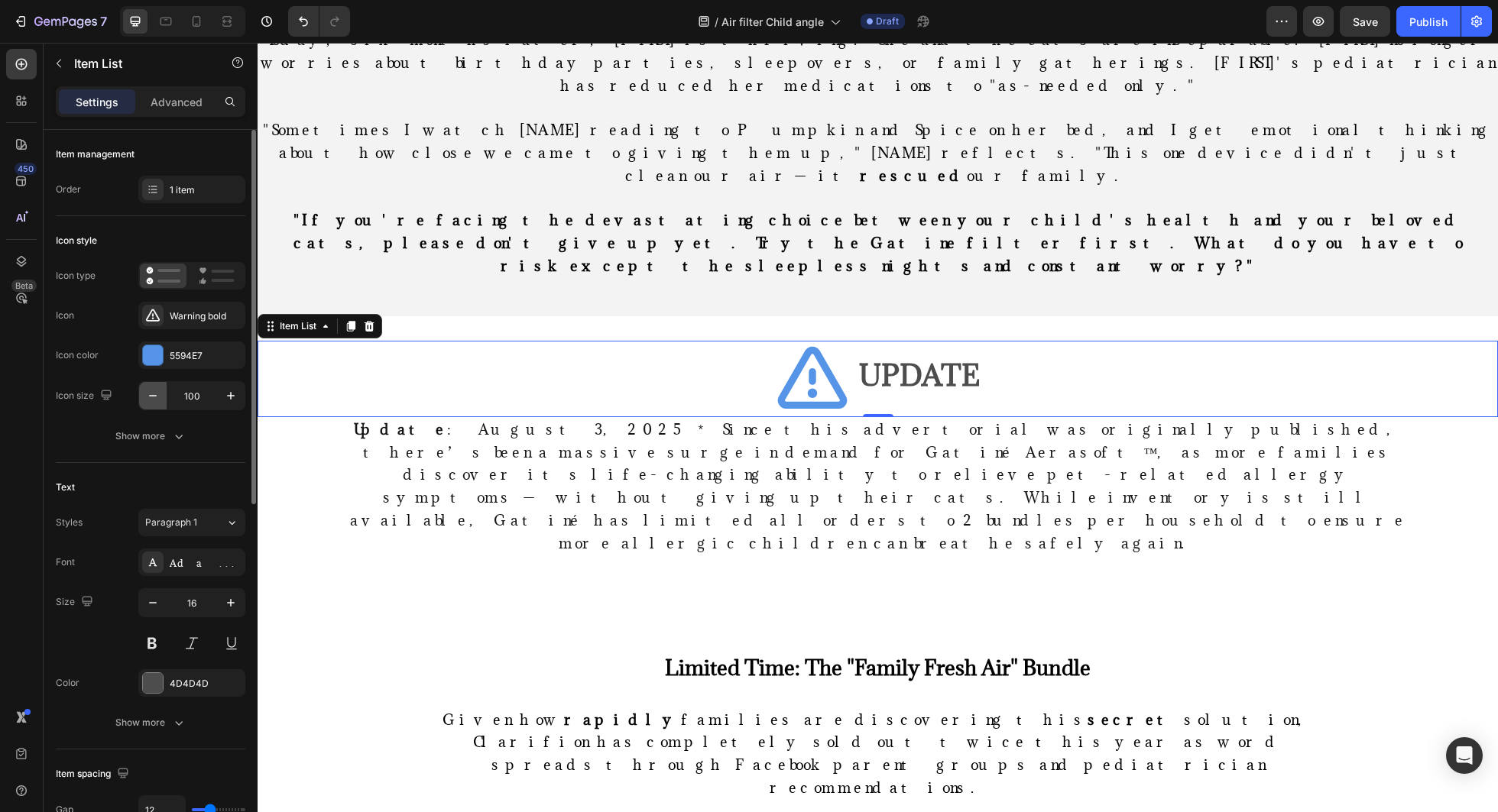 click 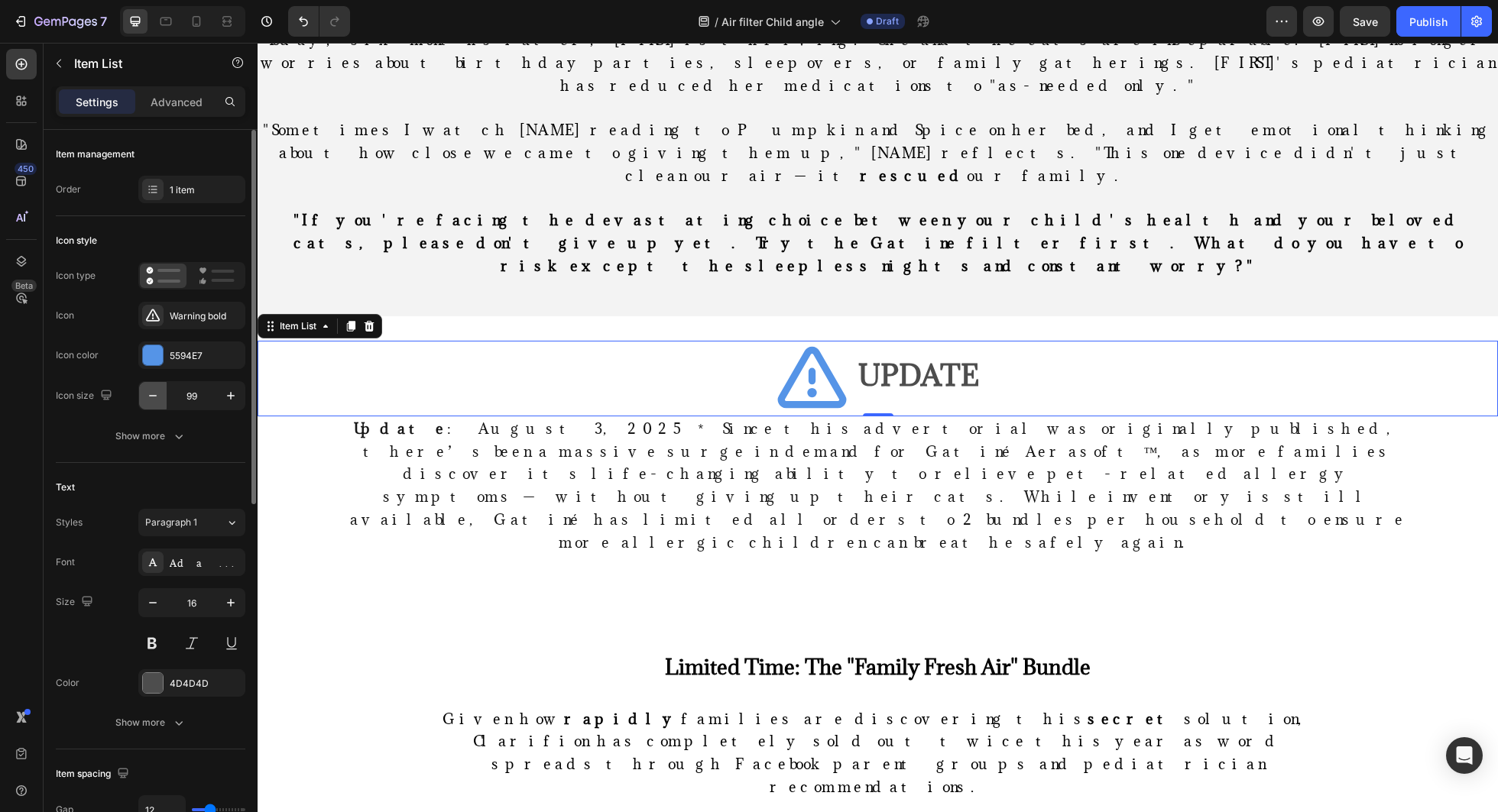 click 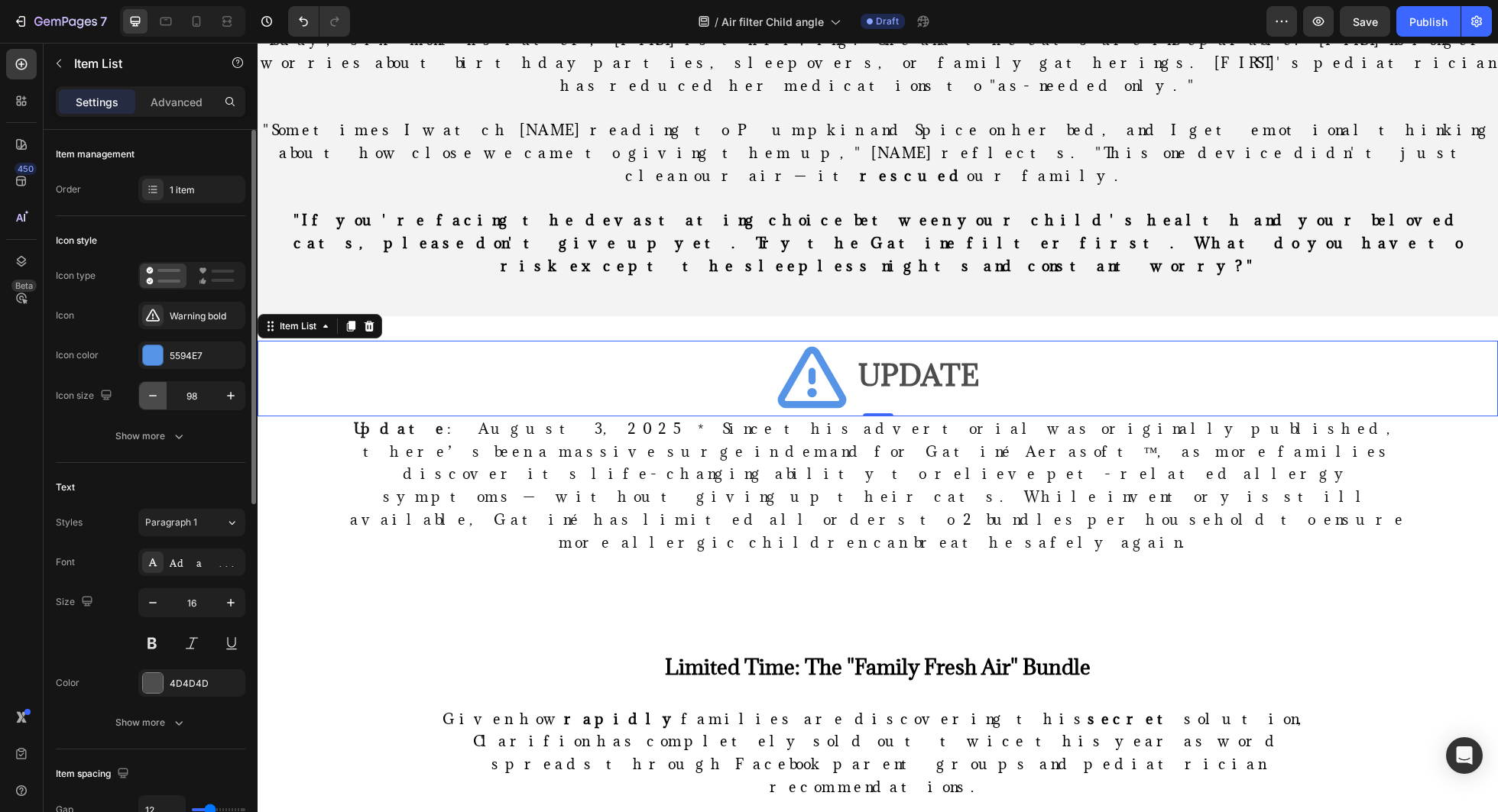 click 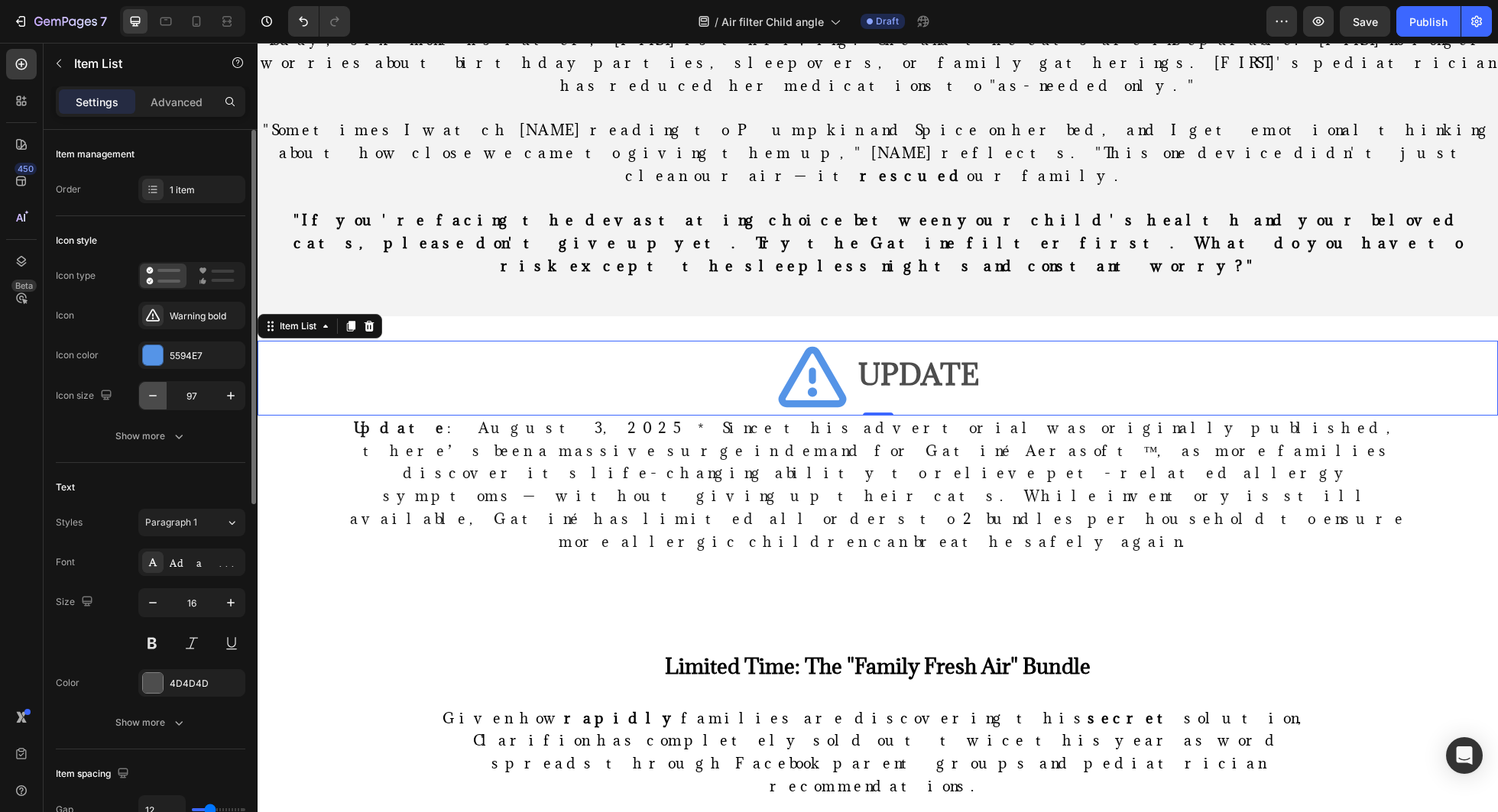 click 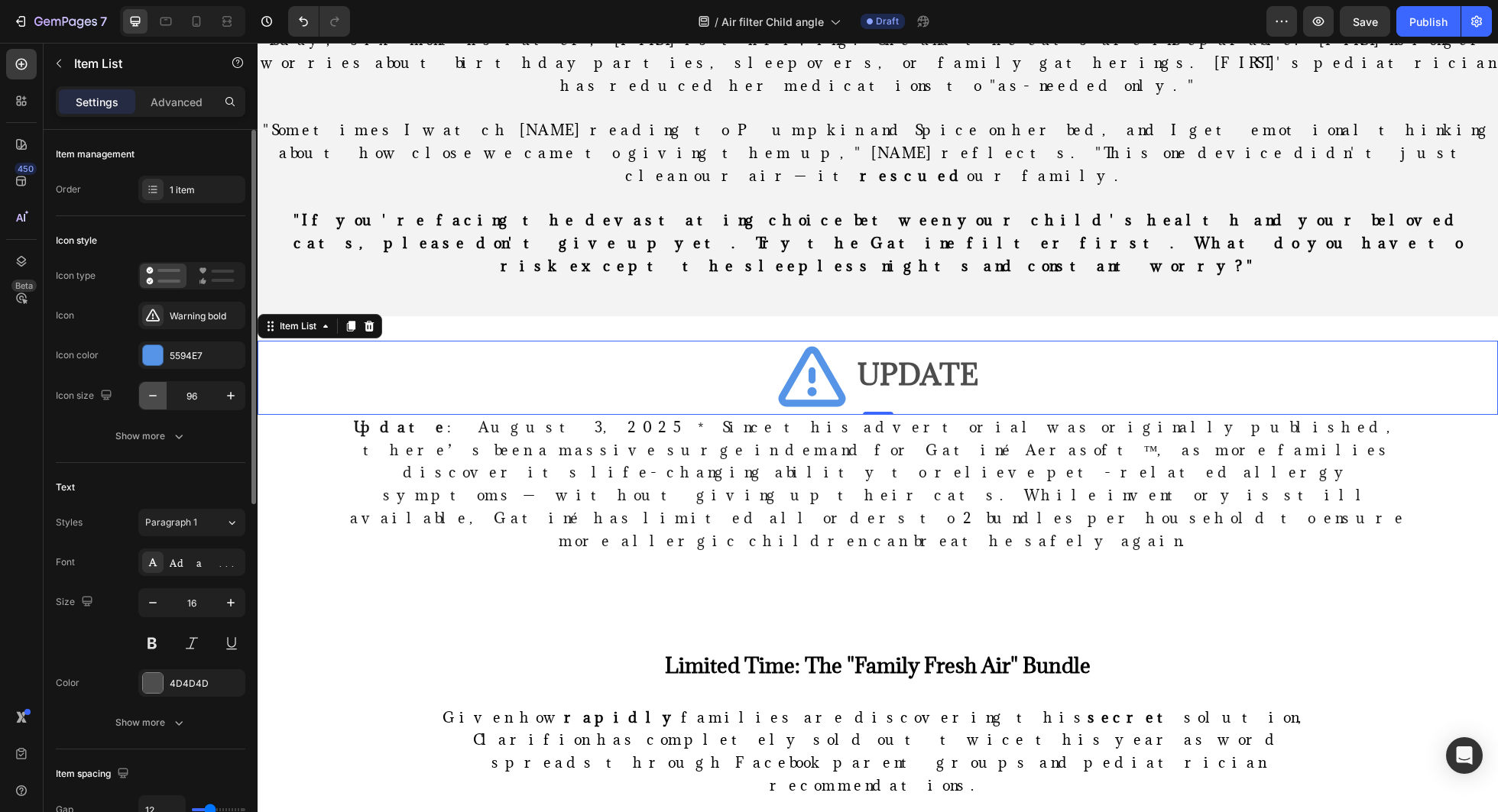 click 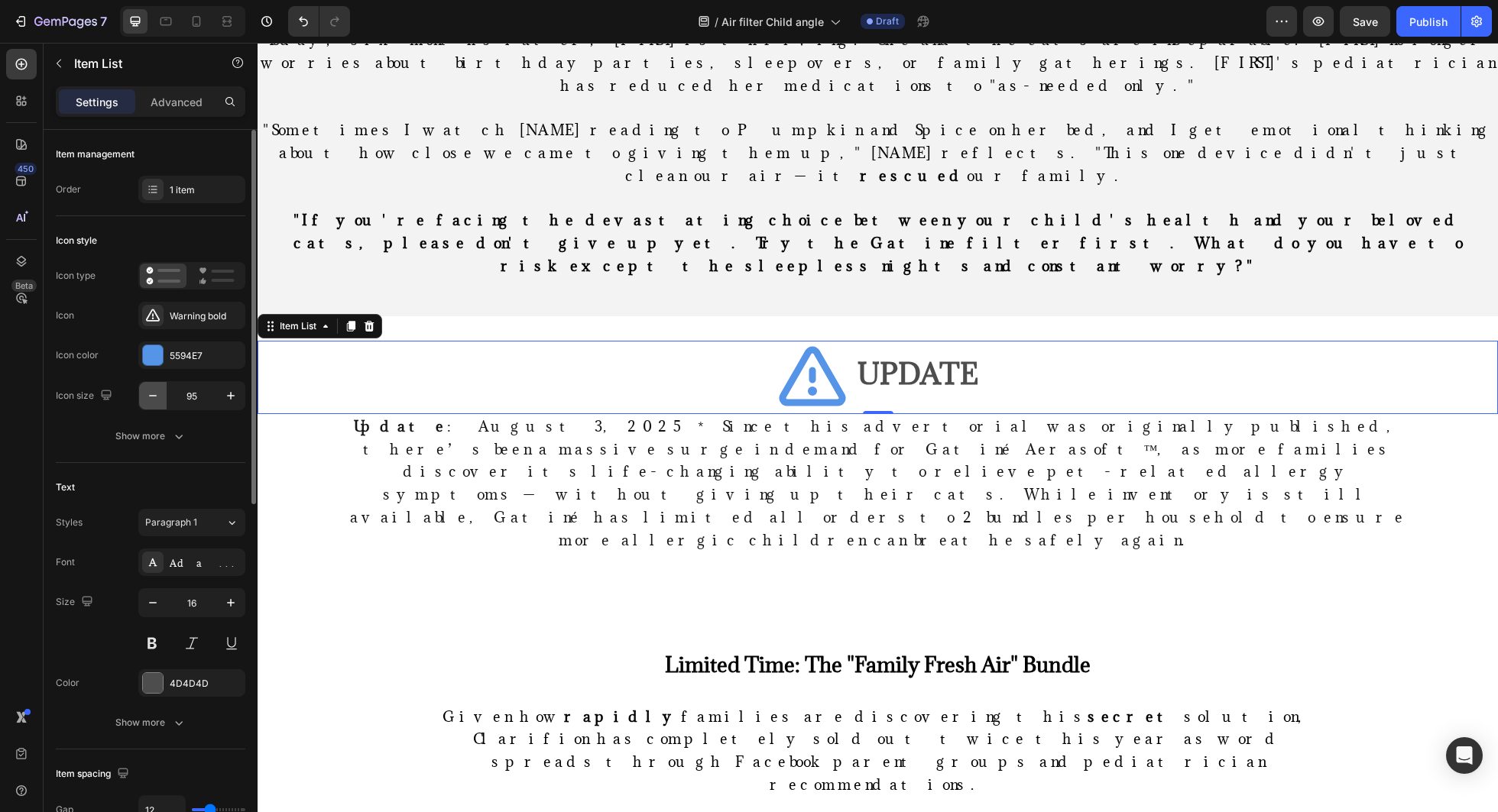 click 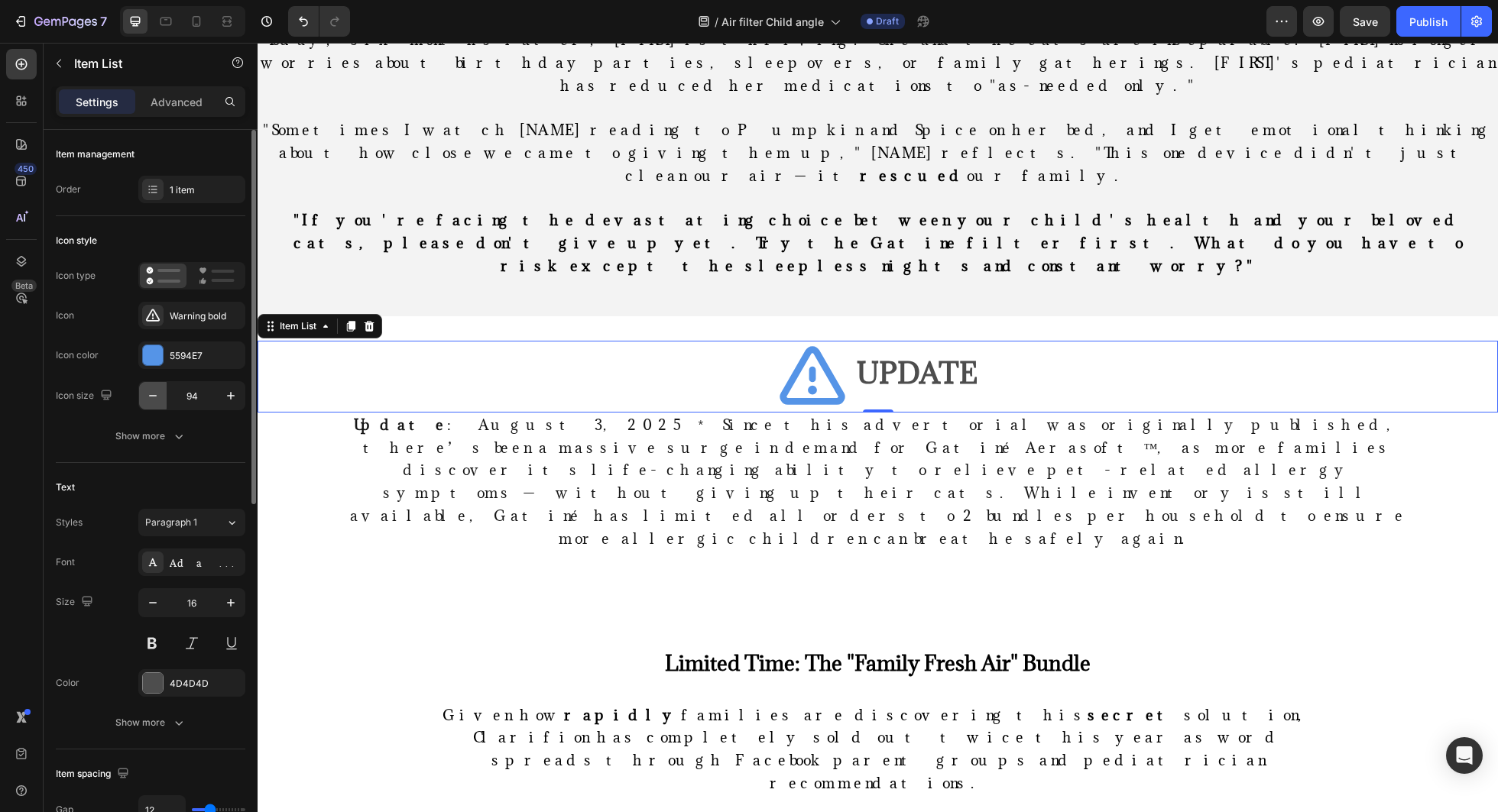 click 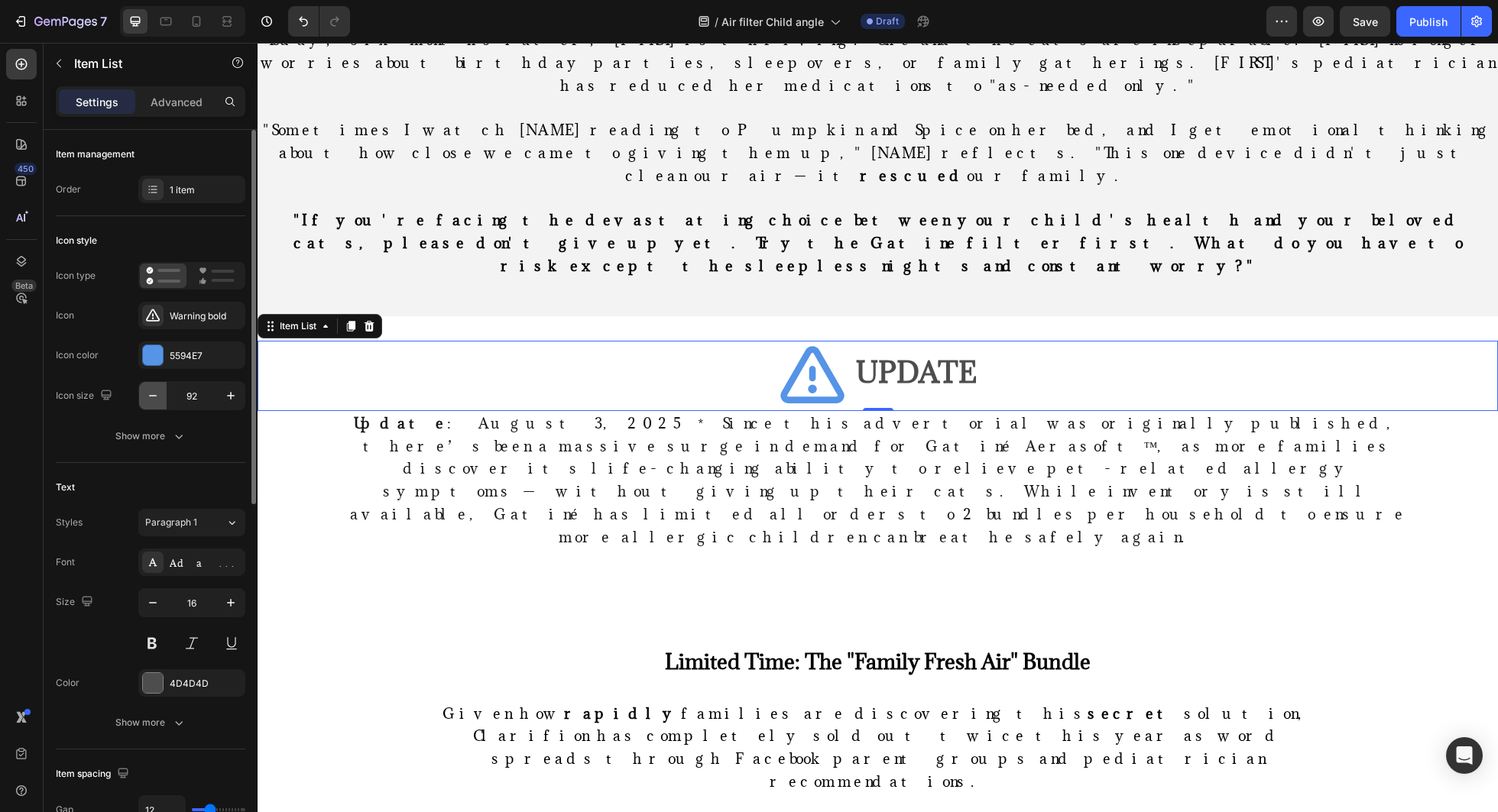 click 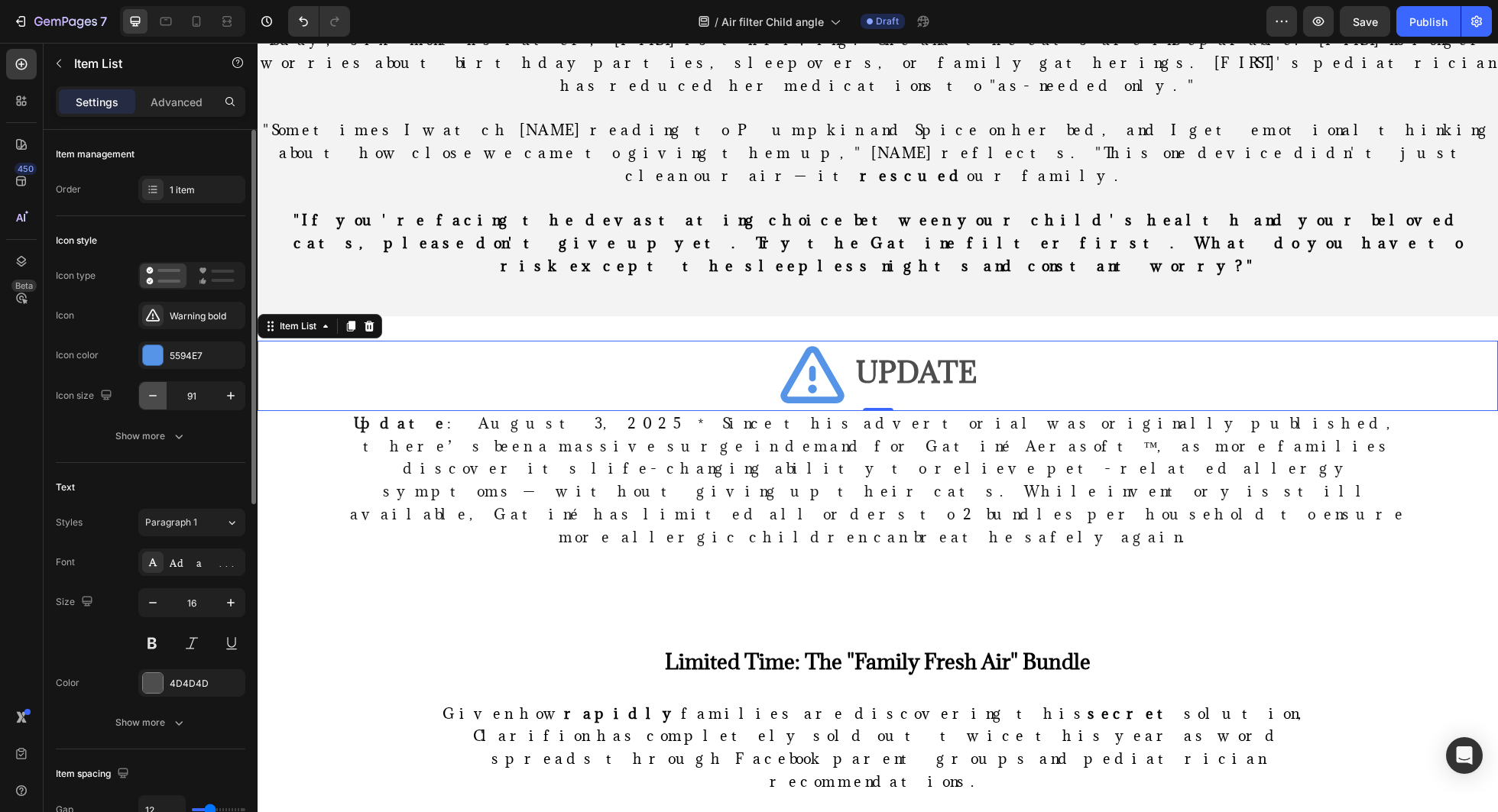 click 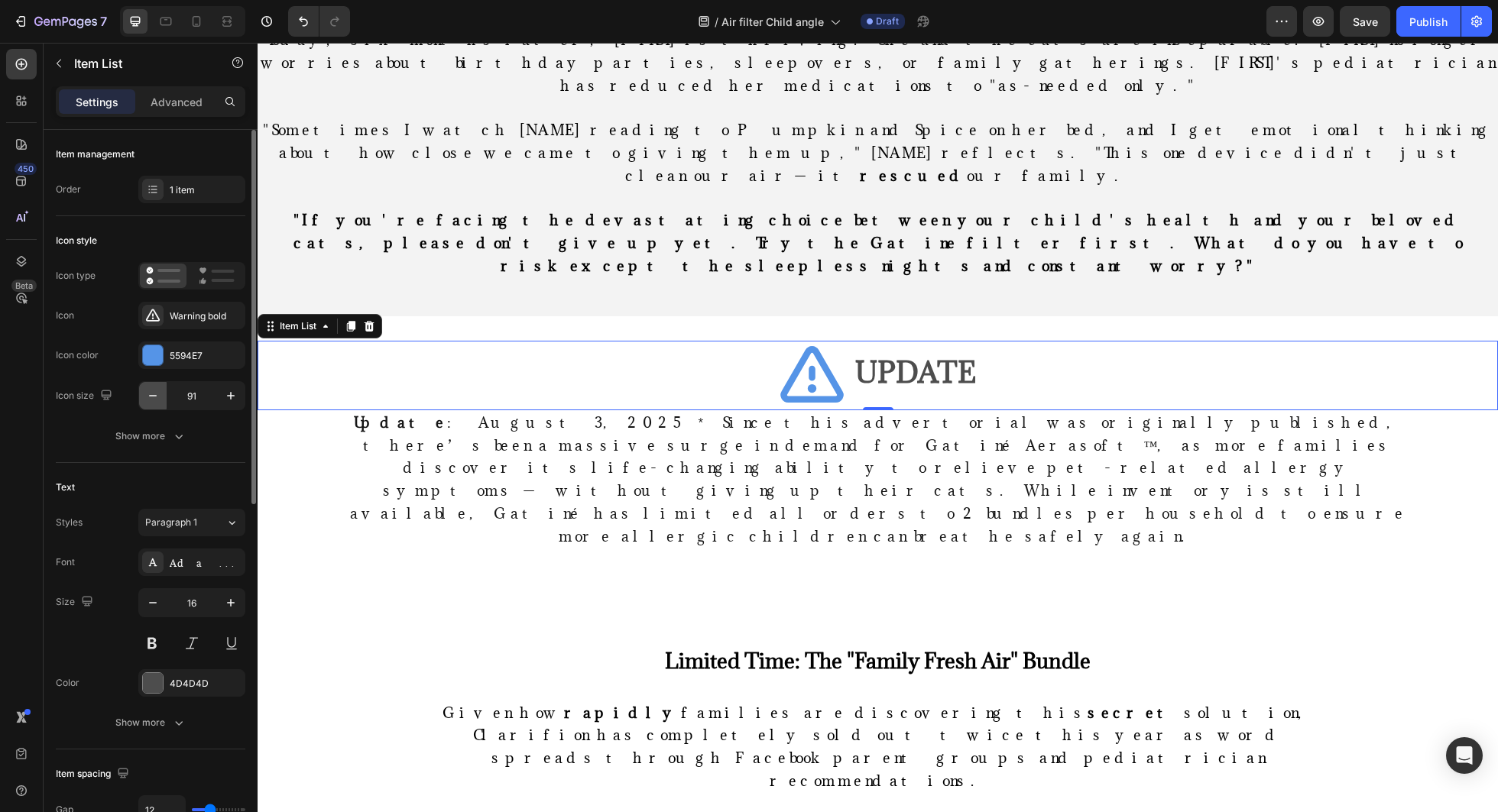 click 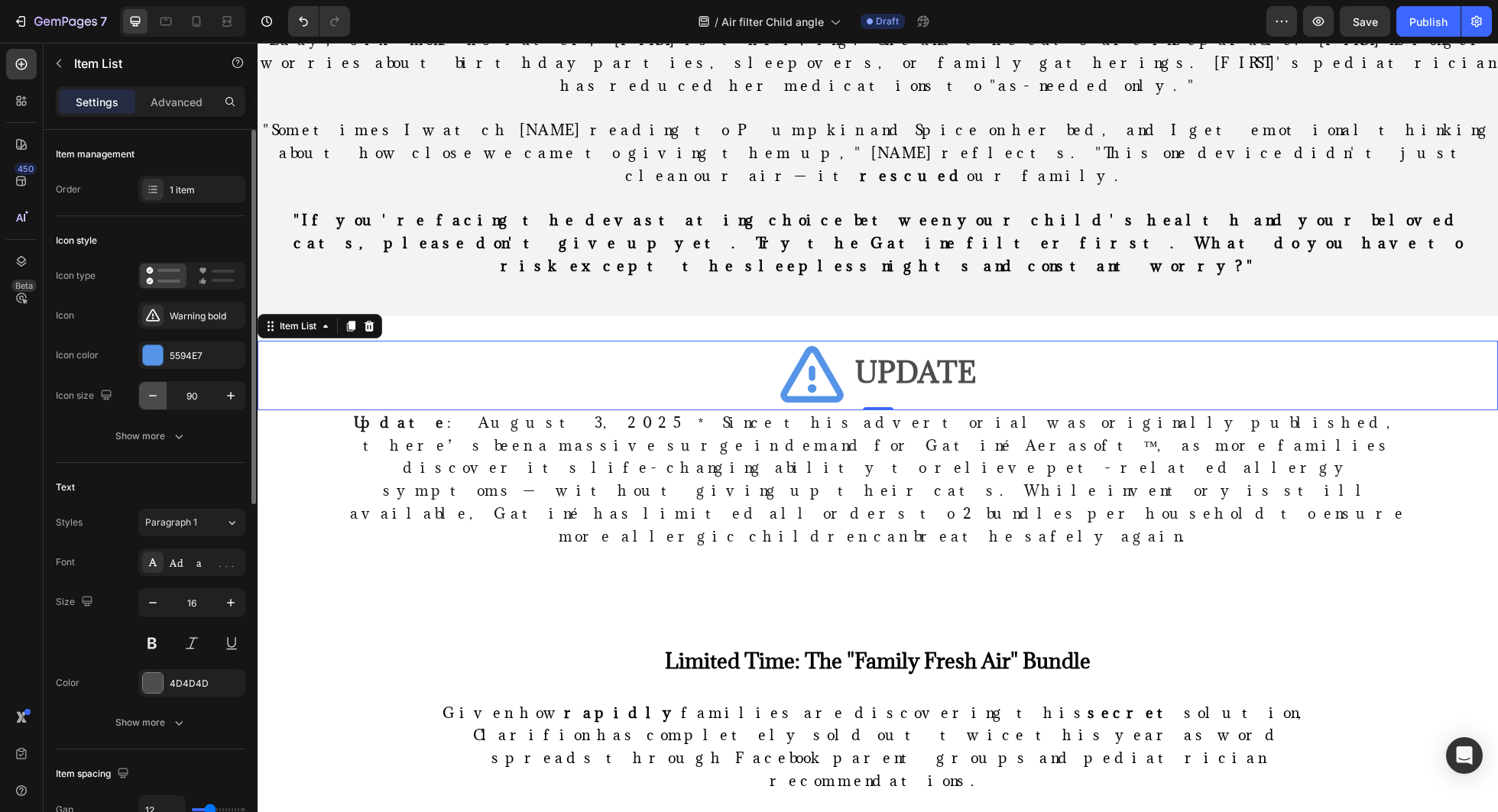 click 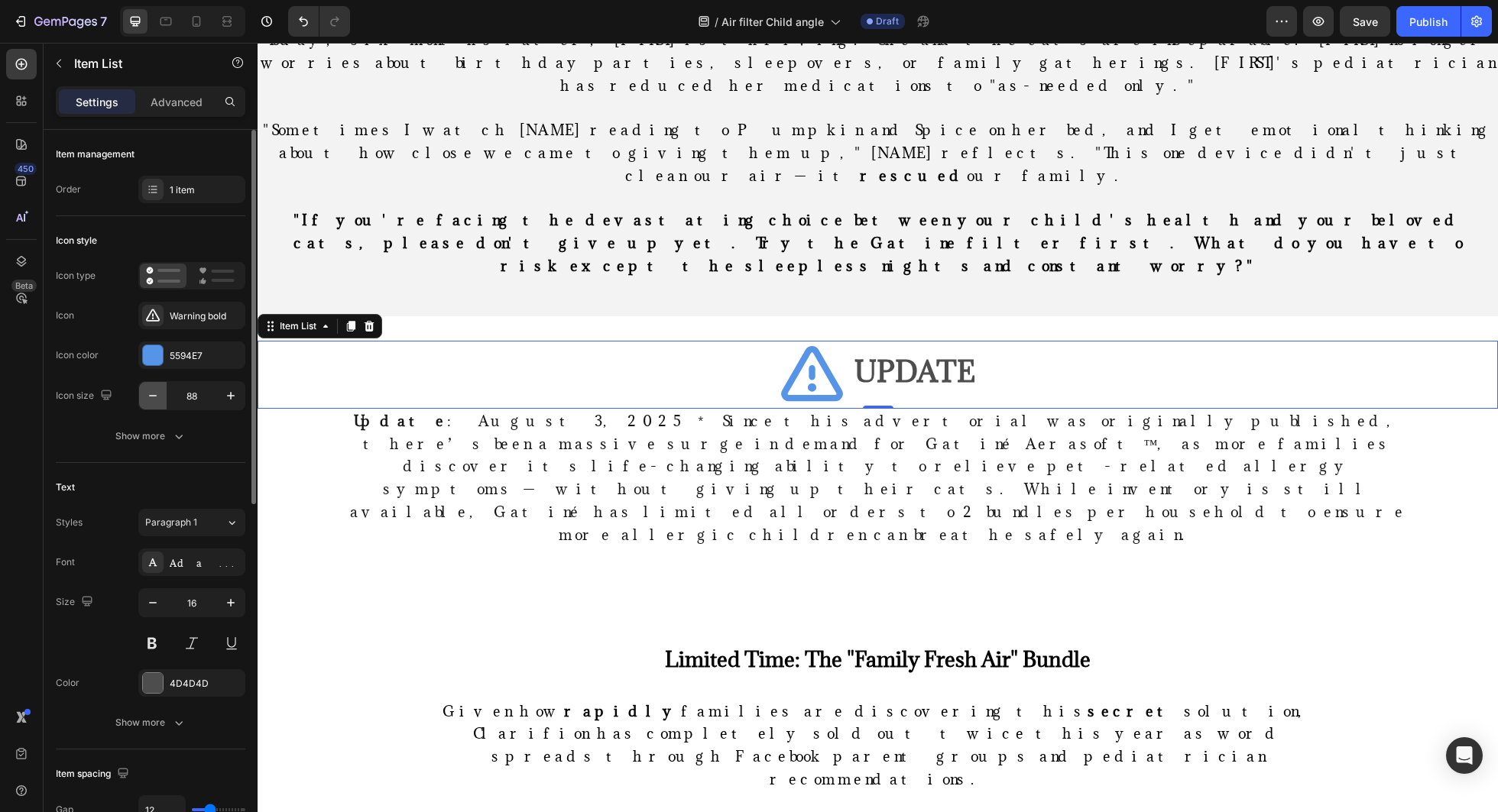click 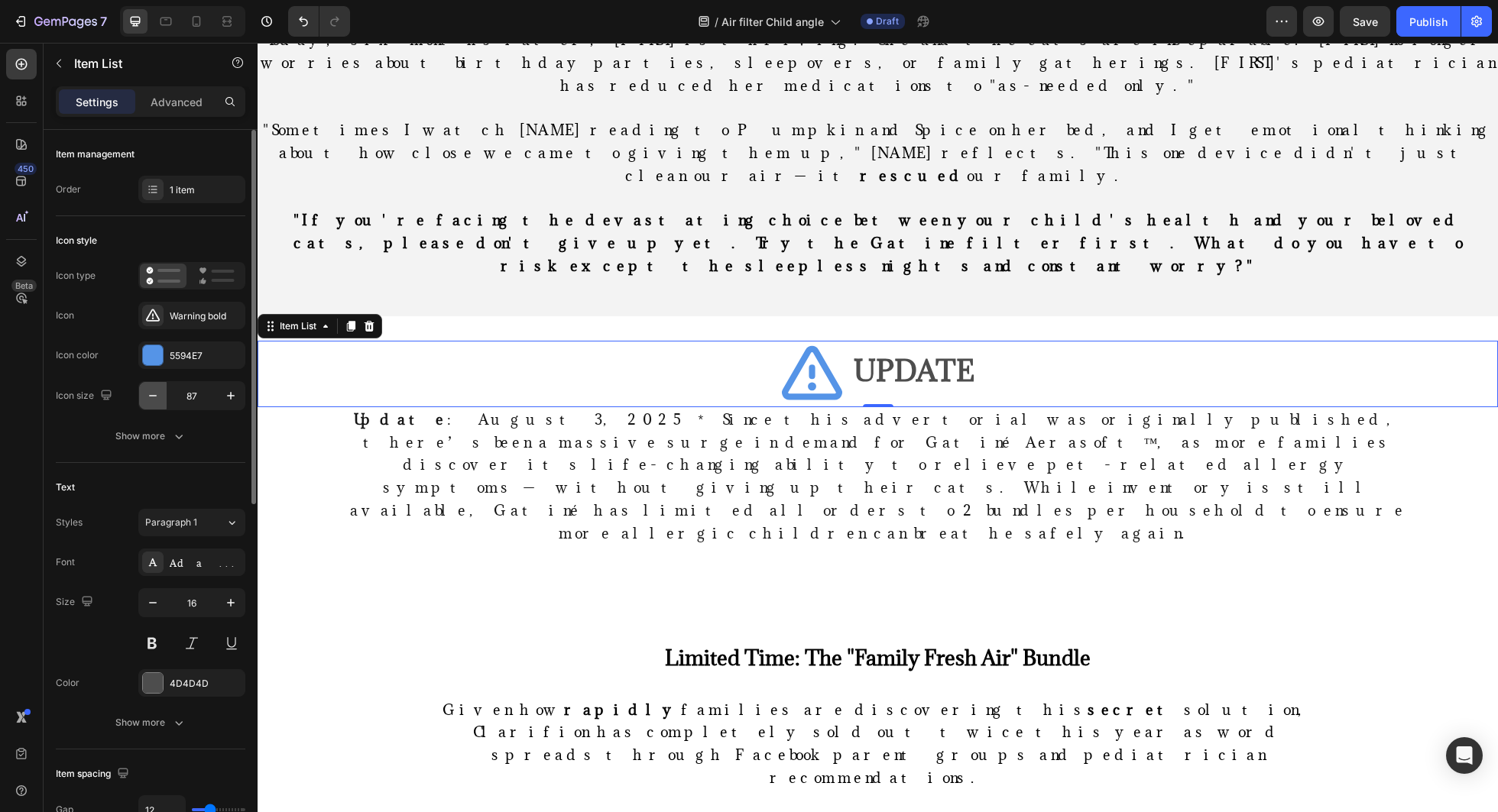click 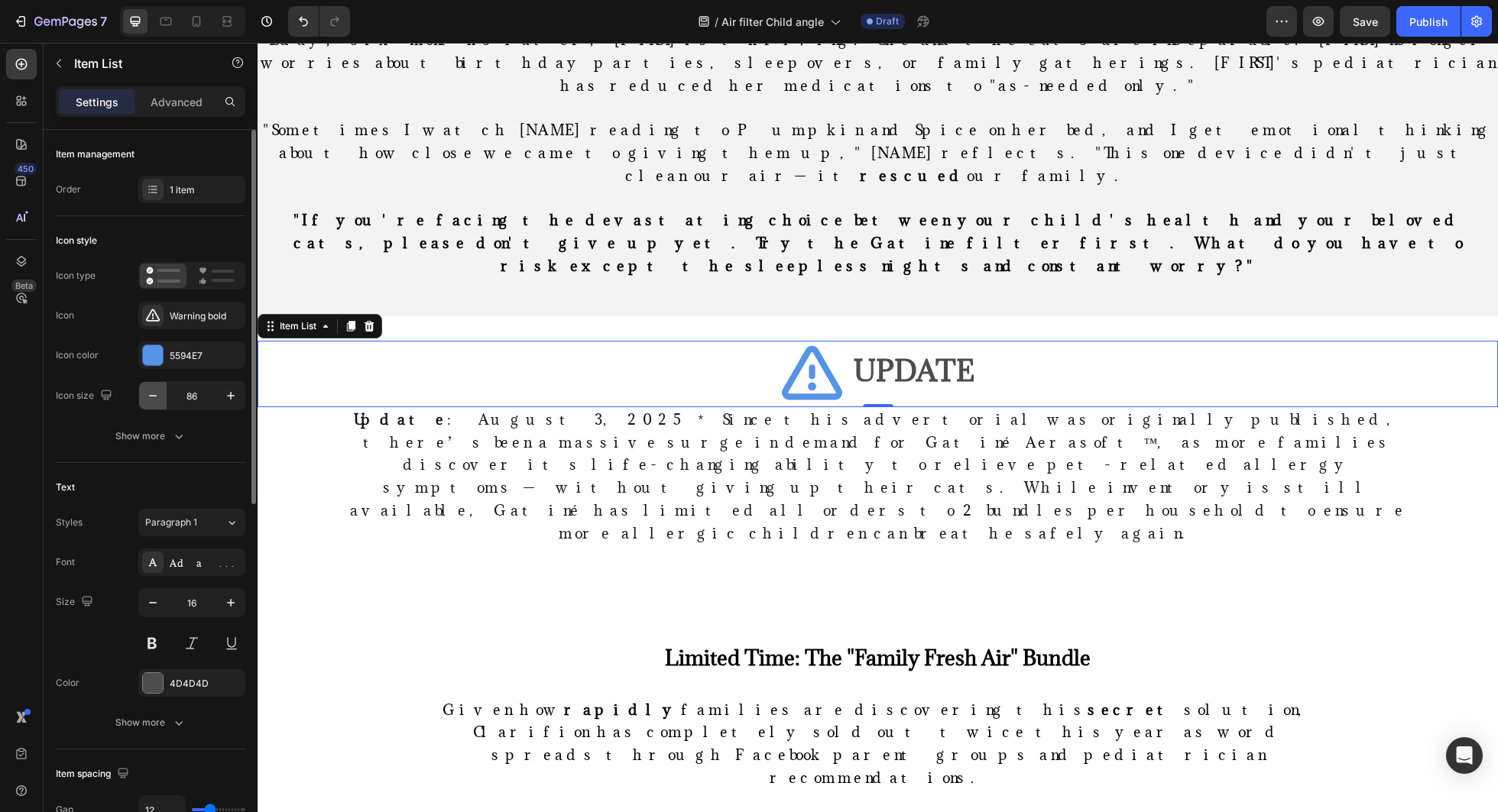 click 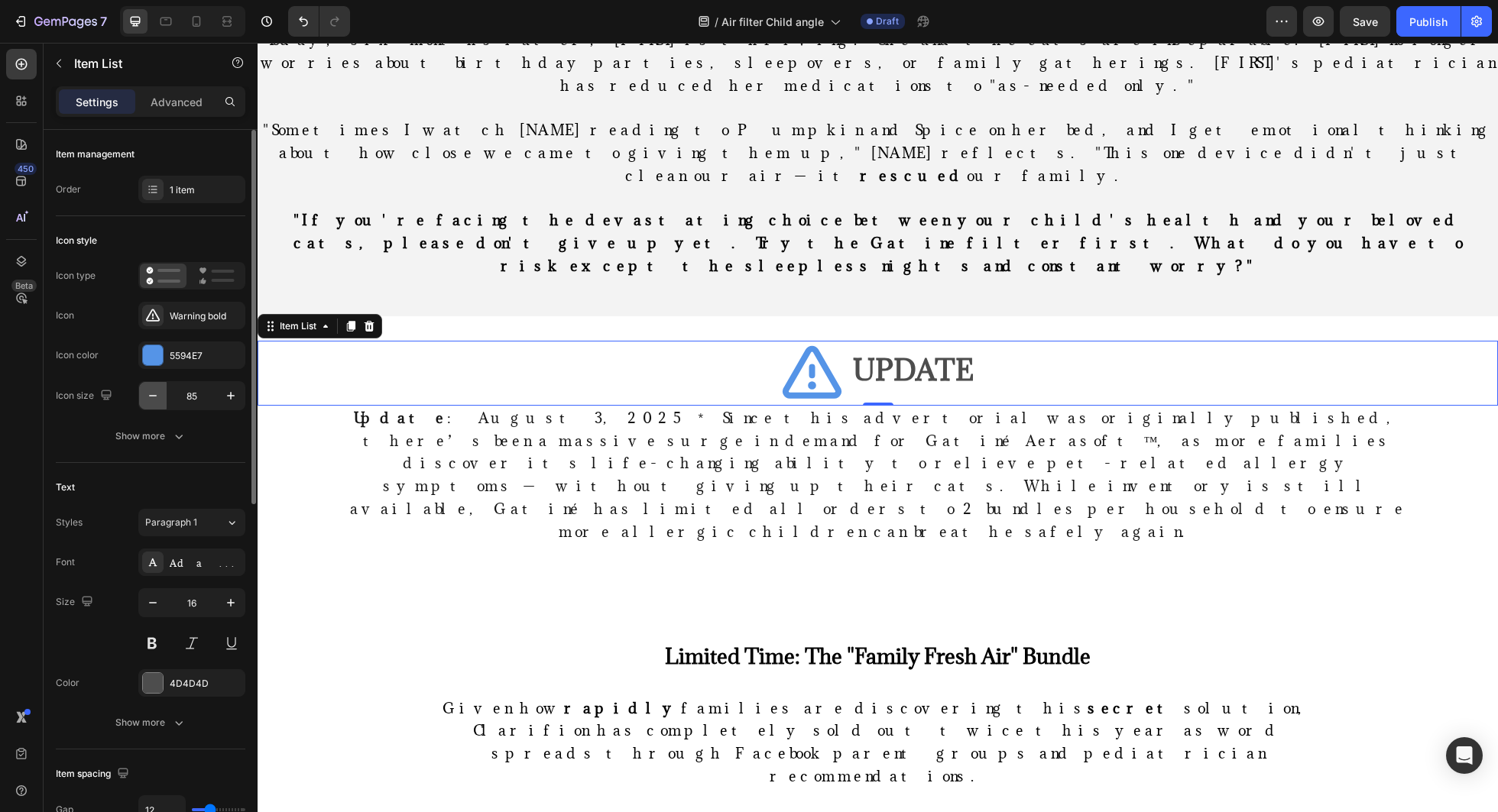 click 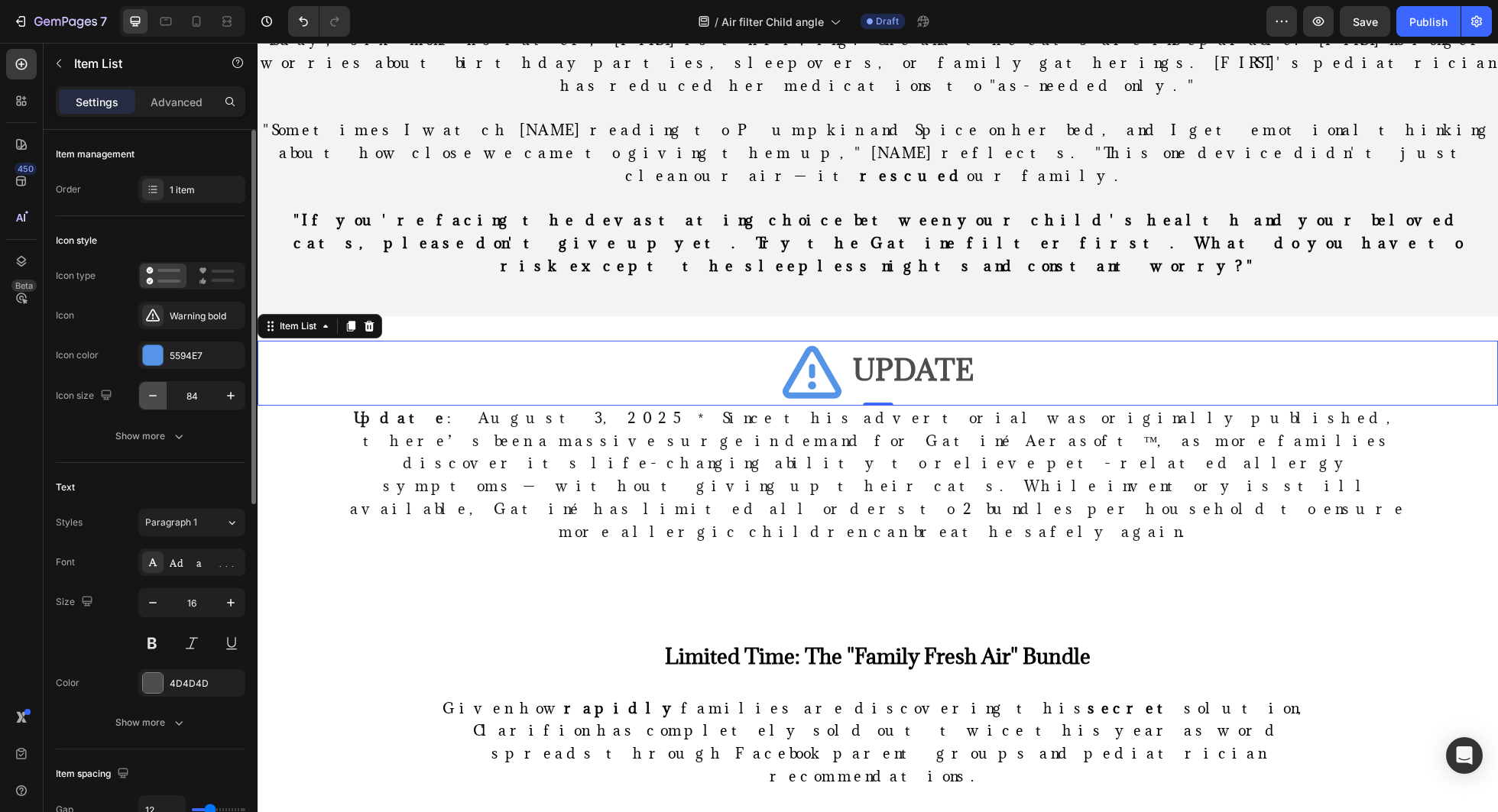 click 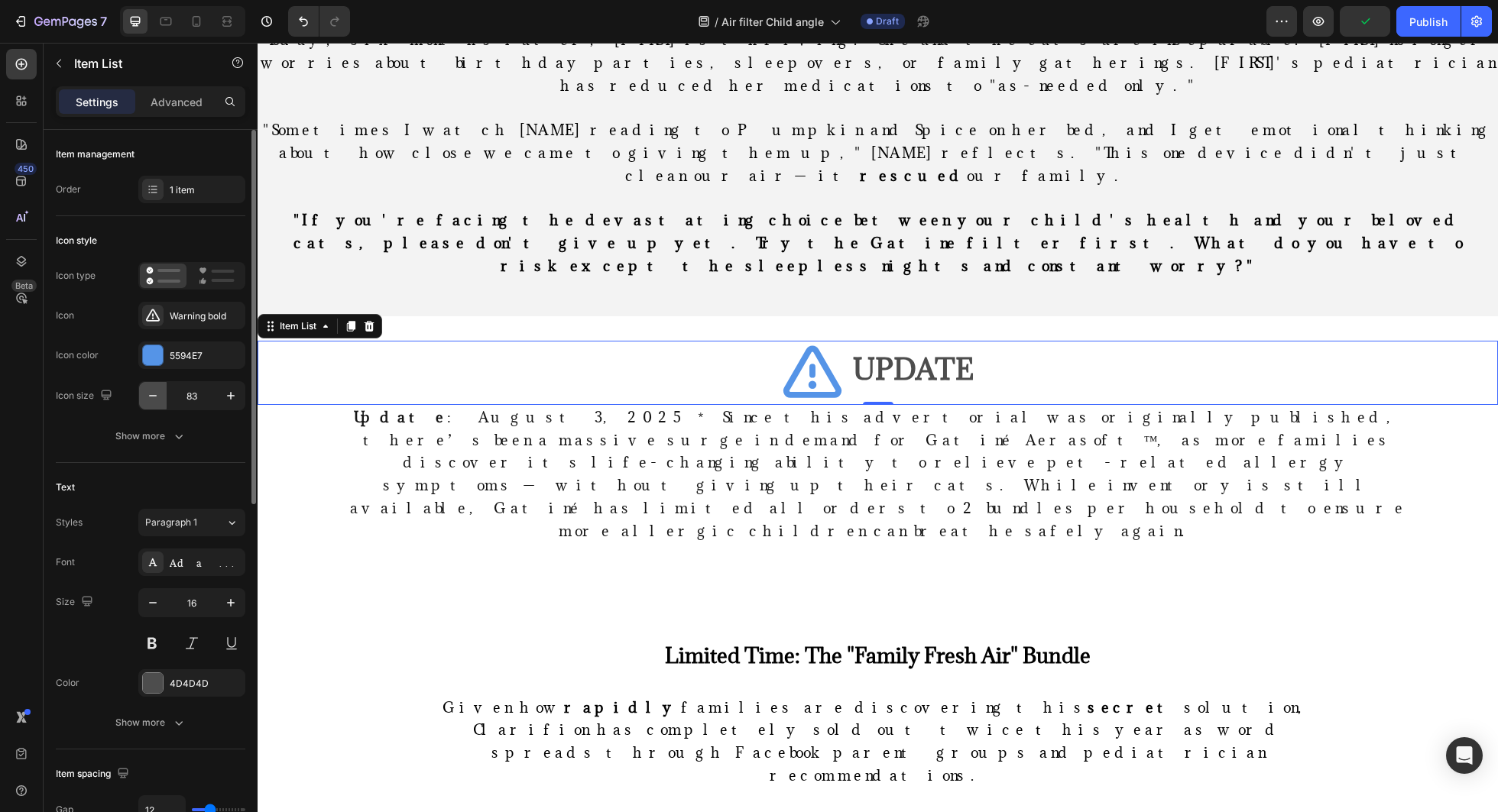 click 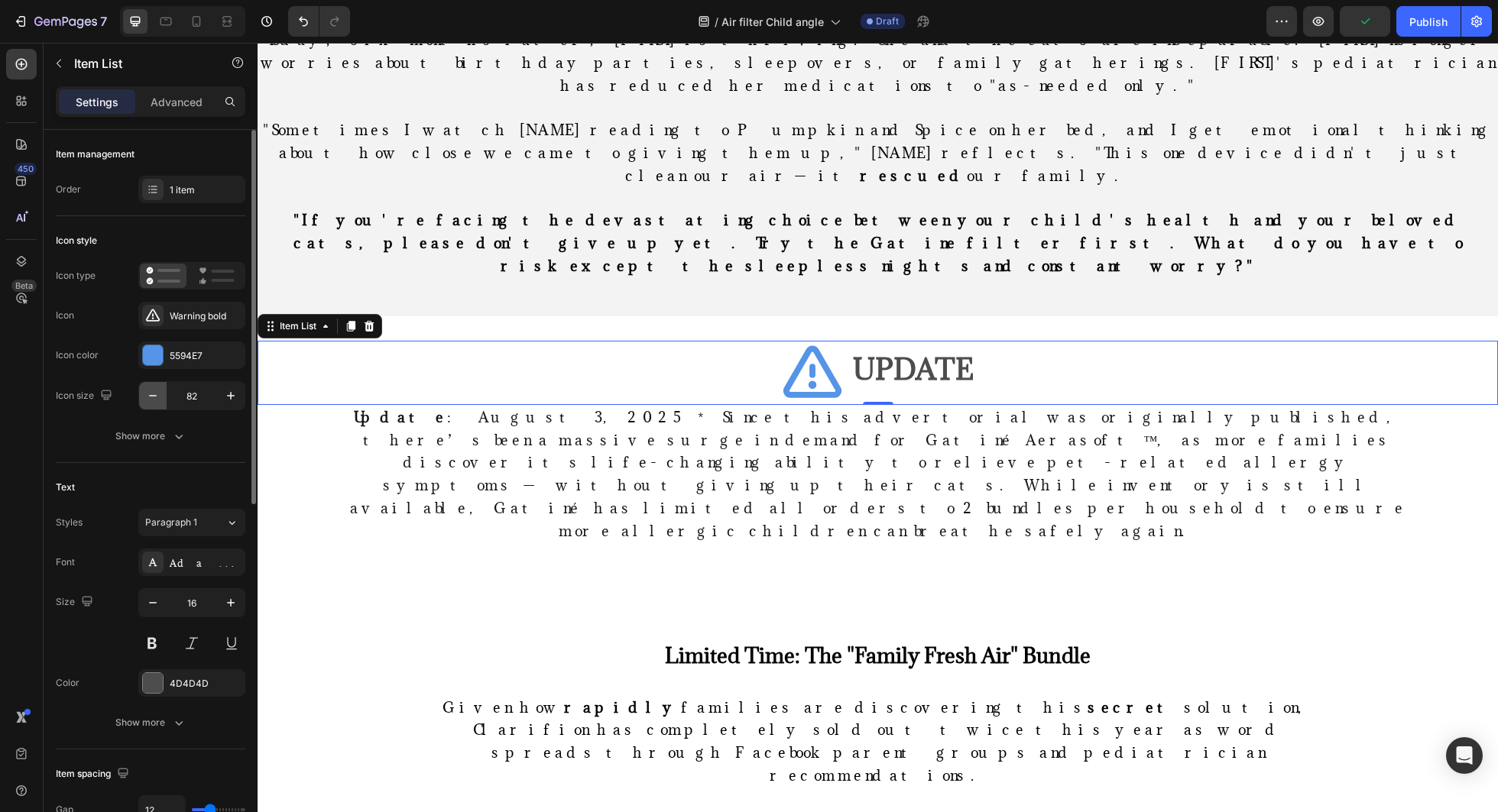 click 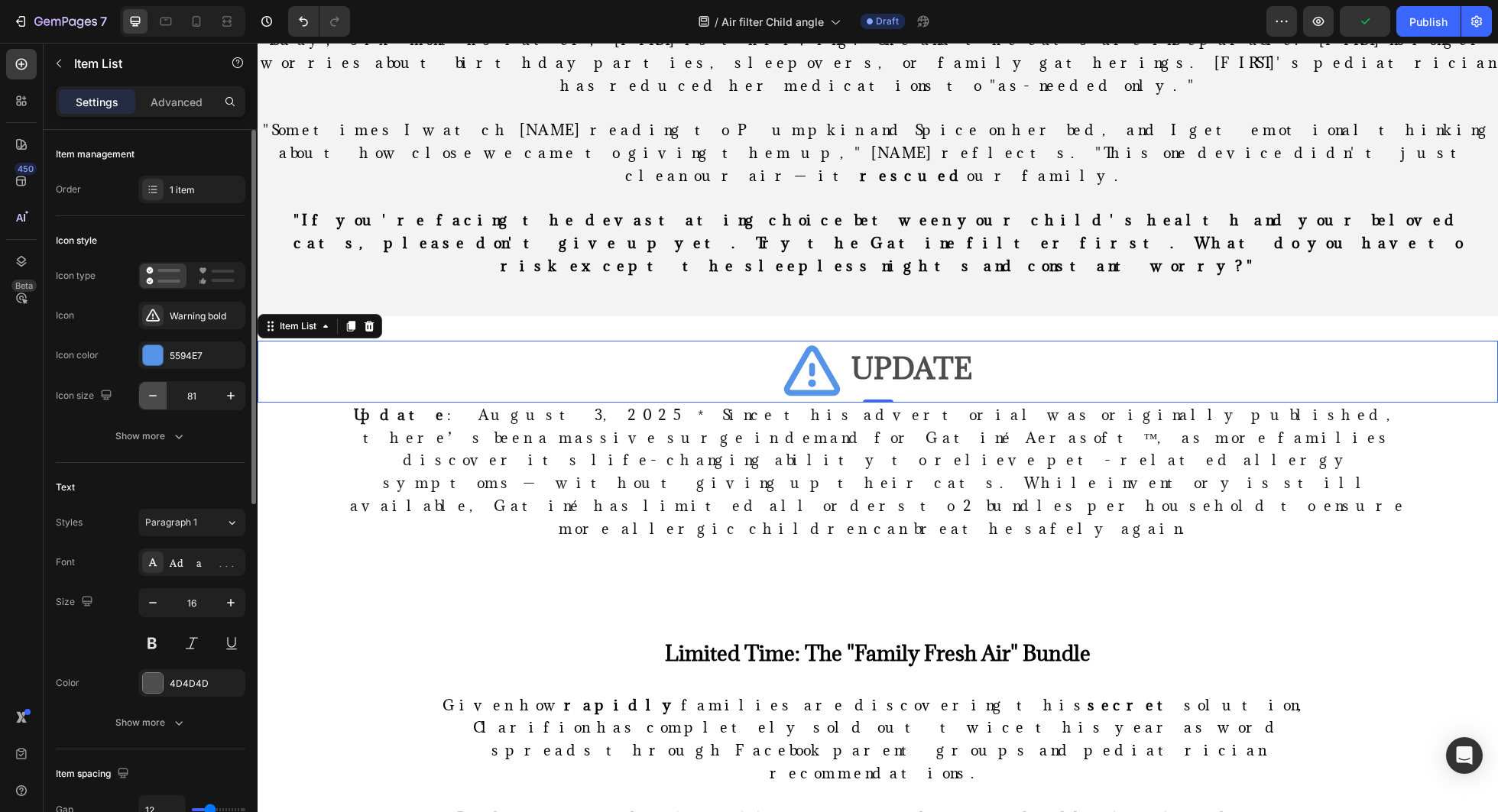 click 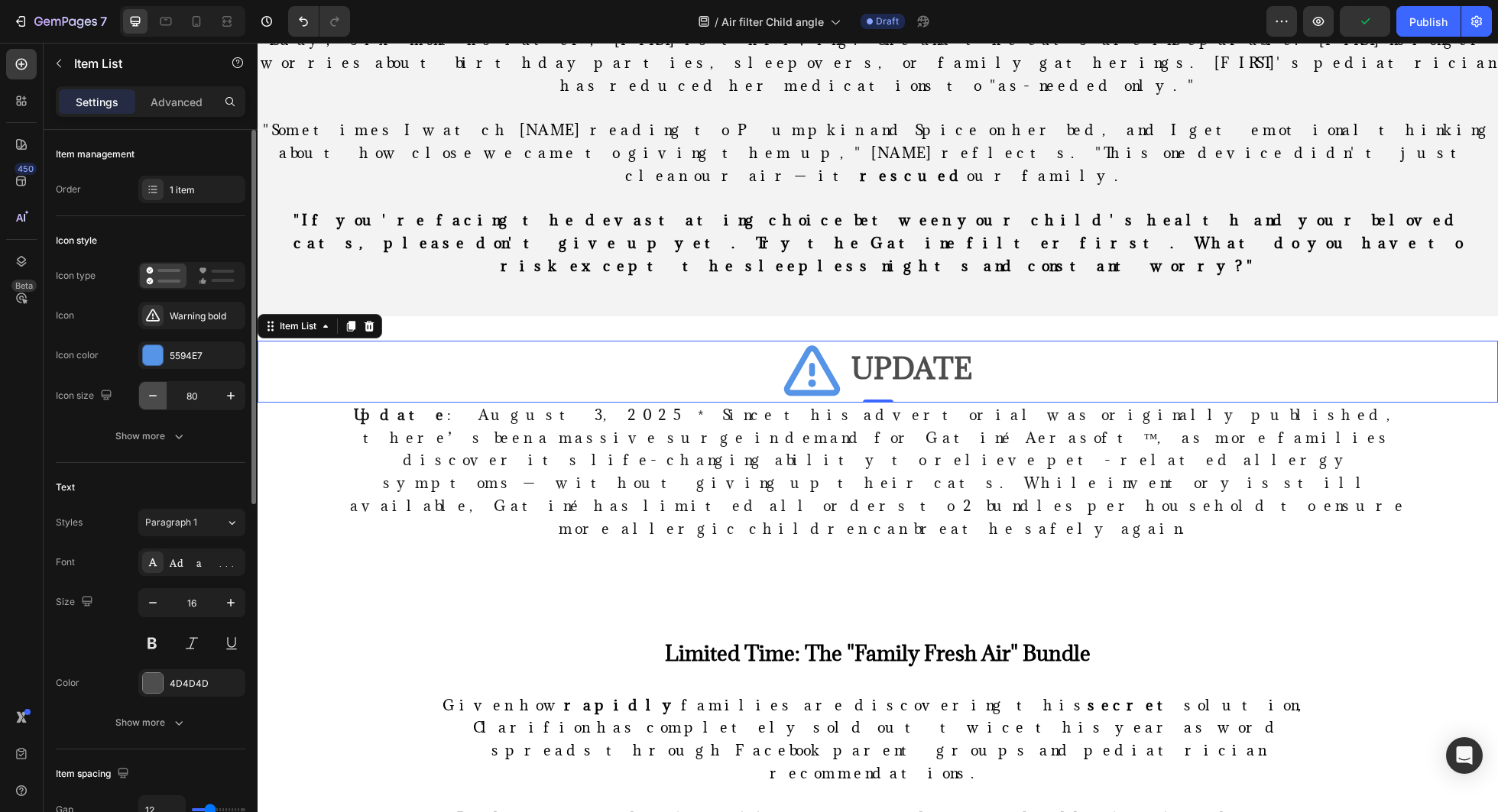 click 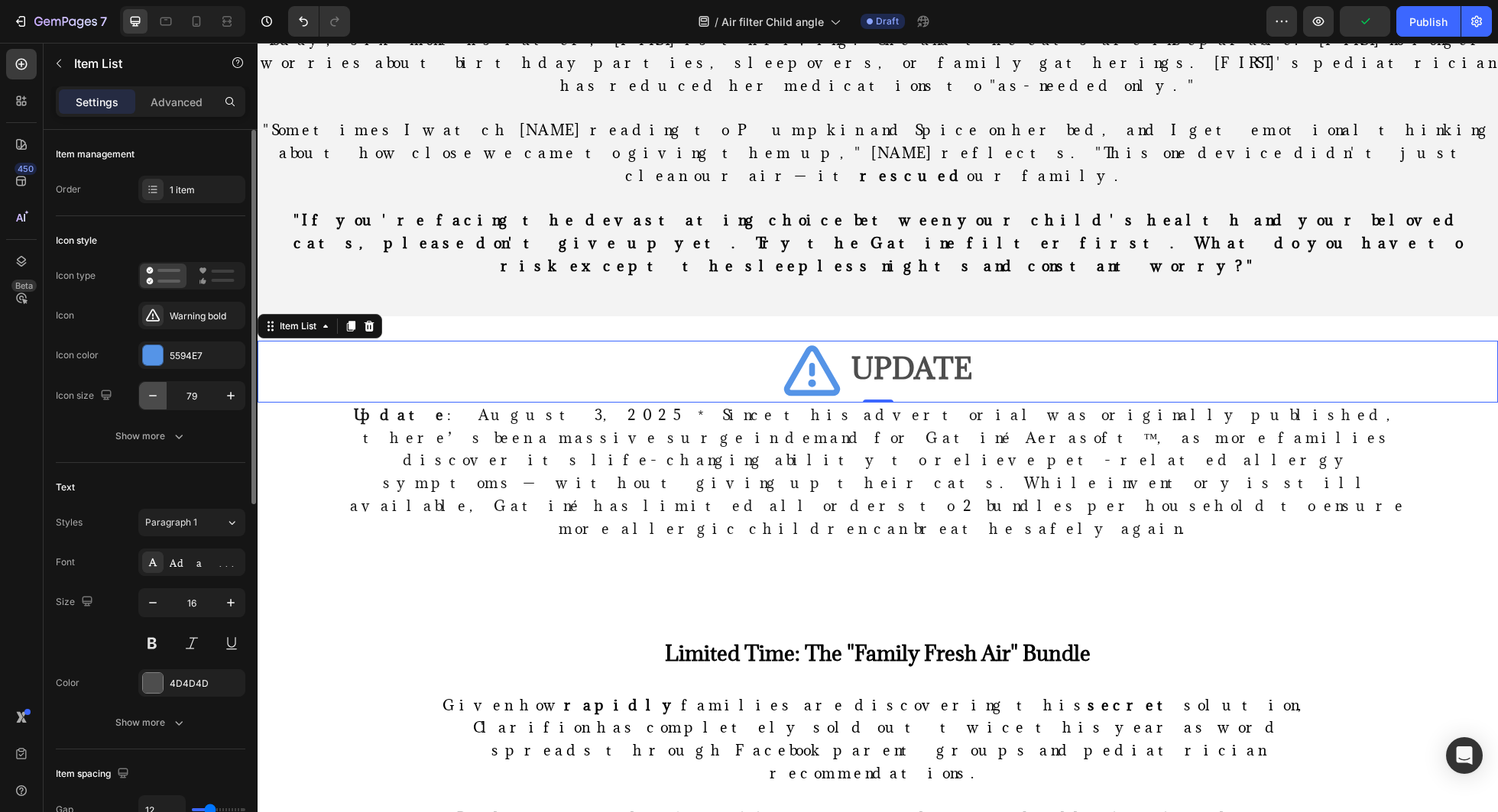 click 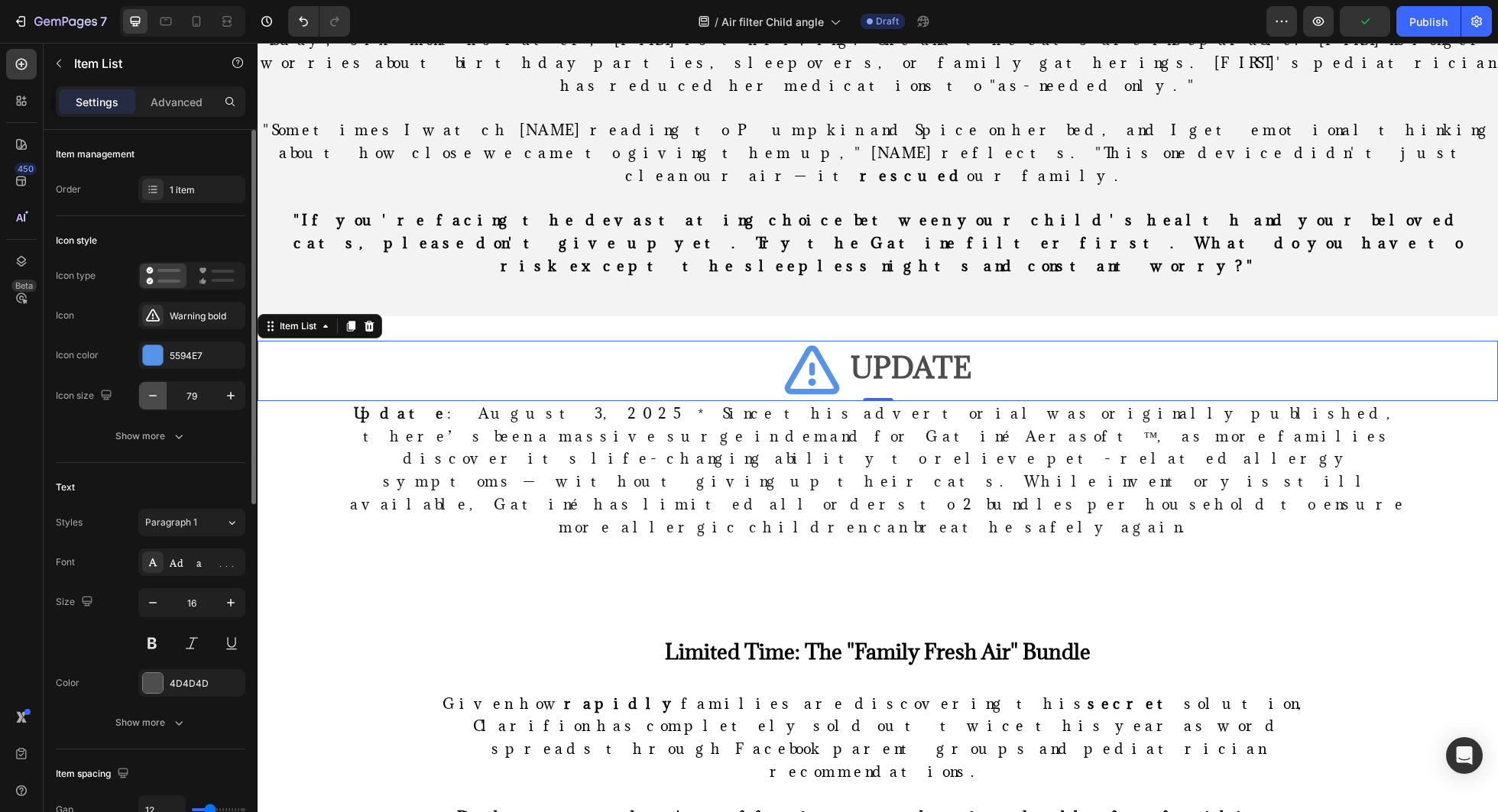 click 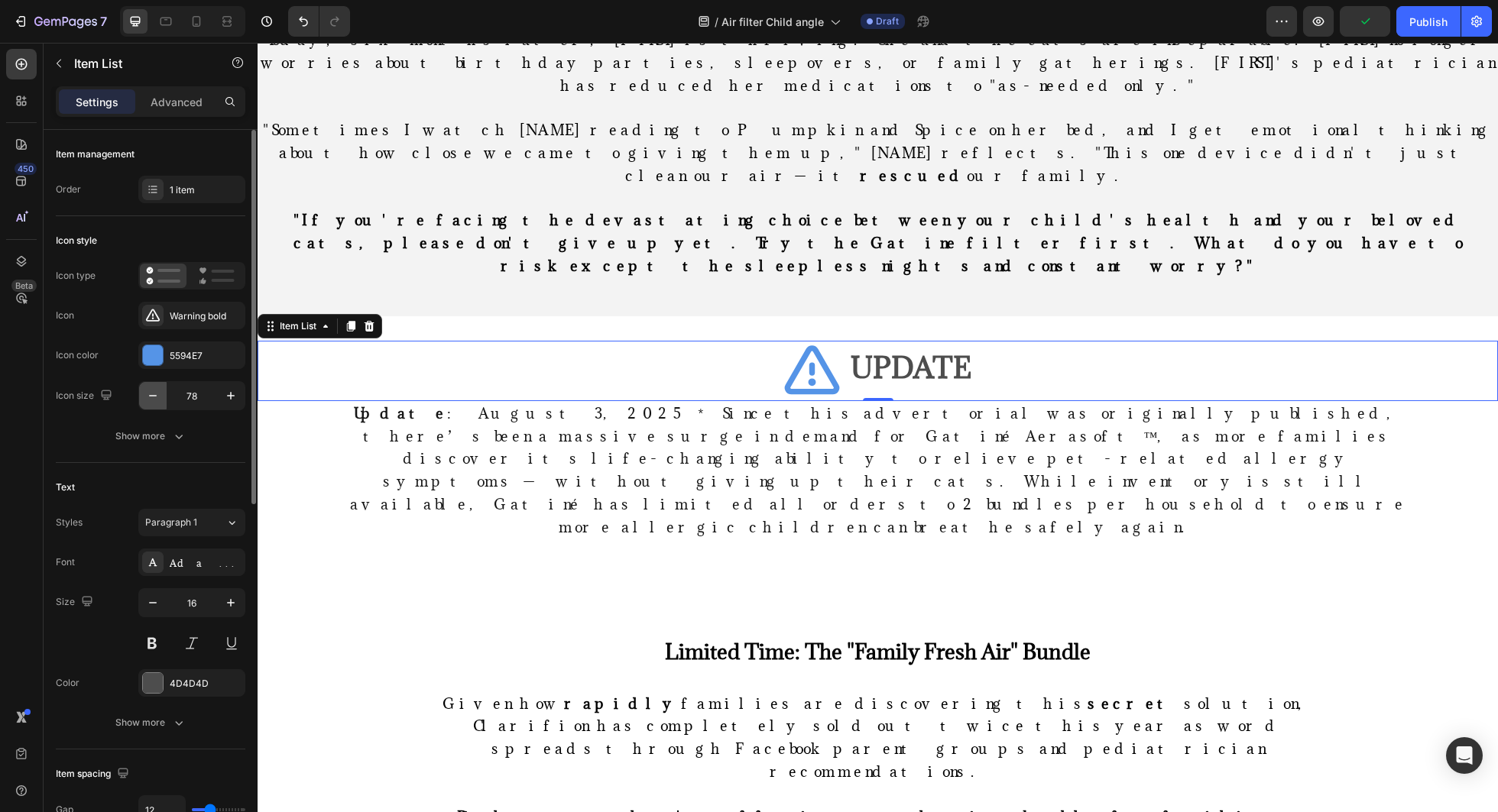 click 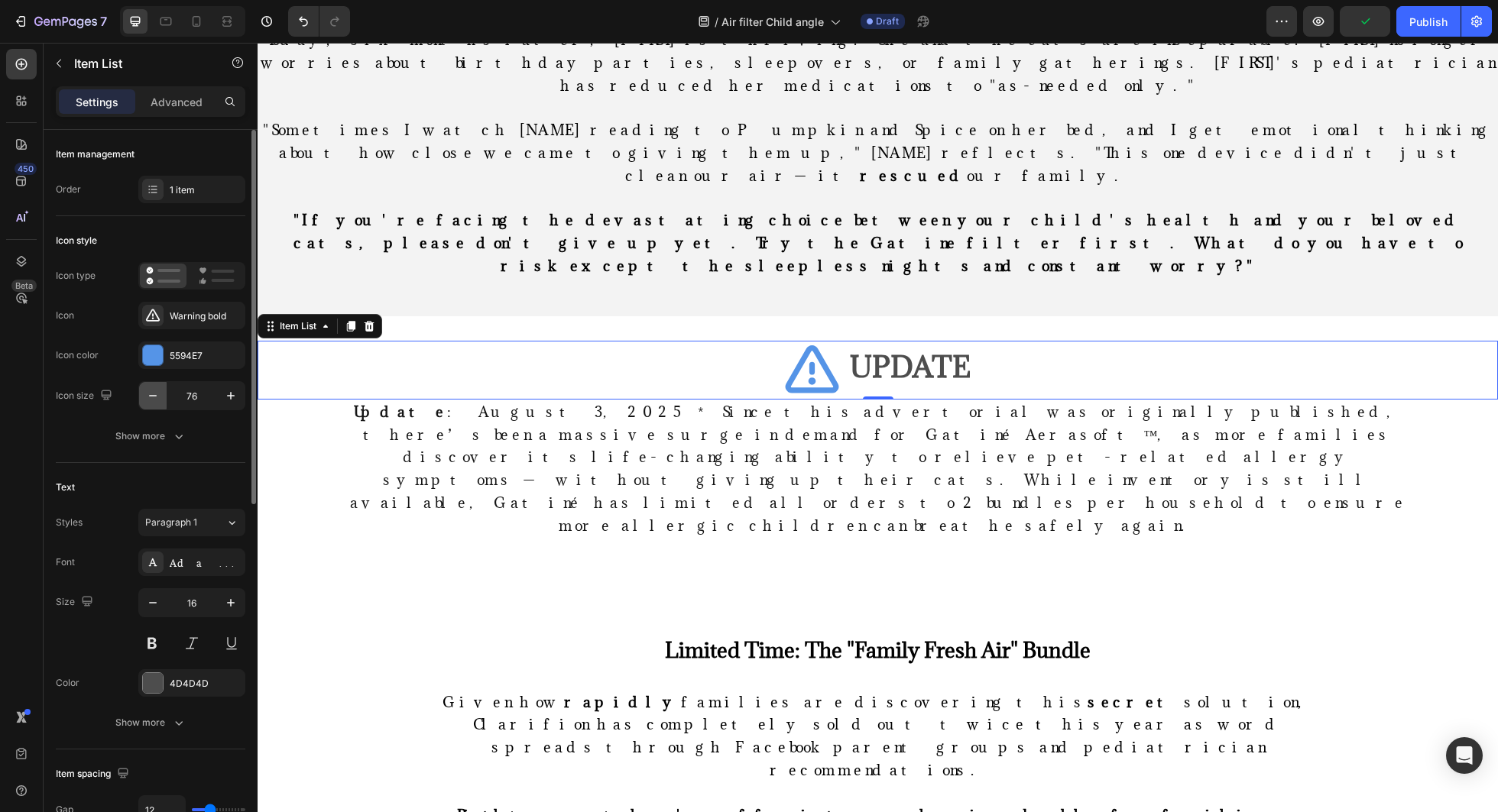 click 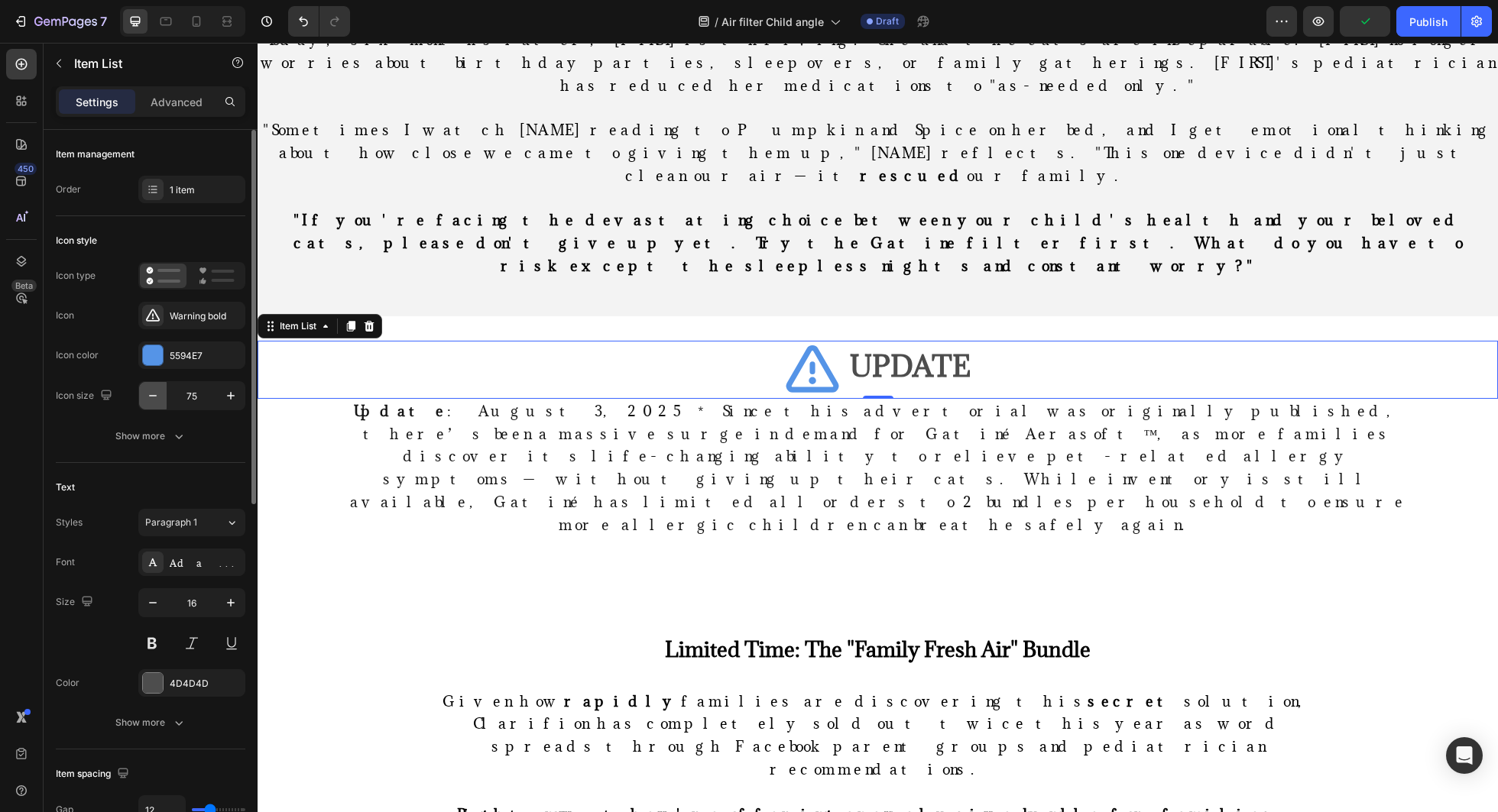 click 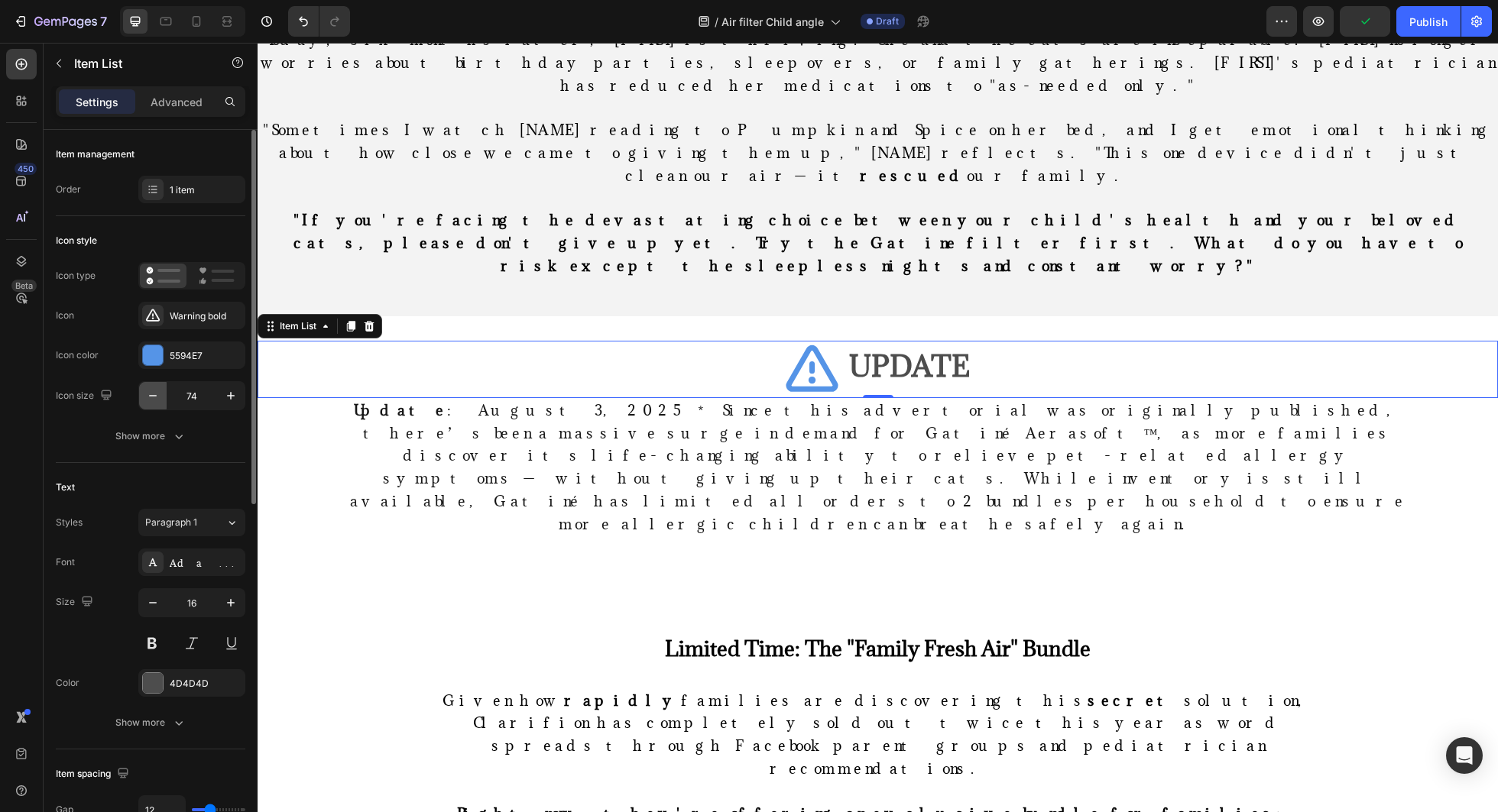 click 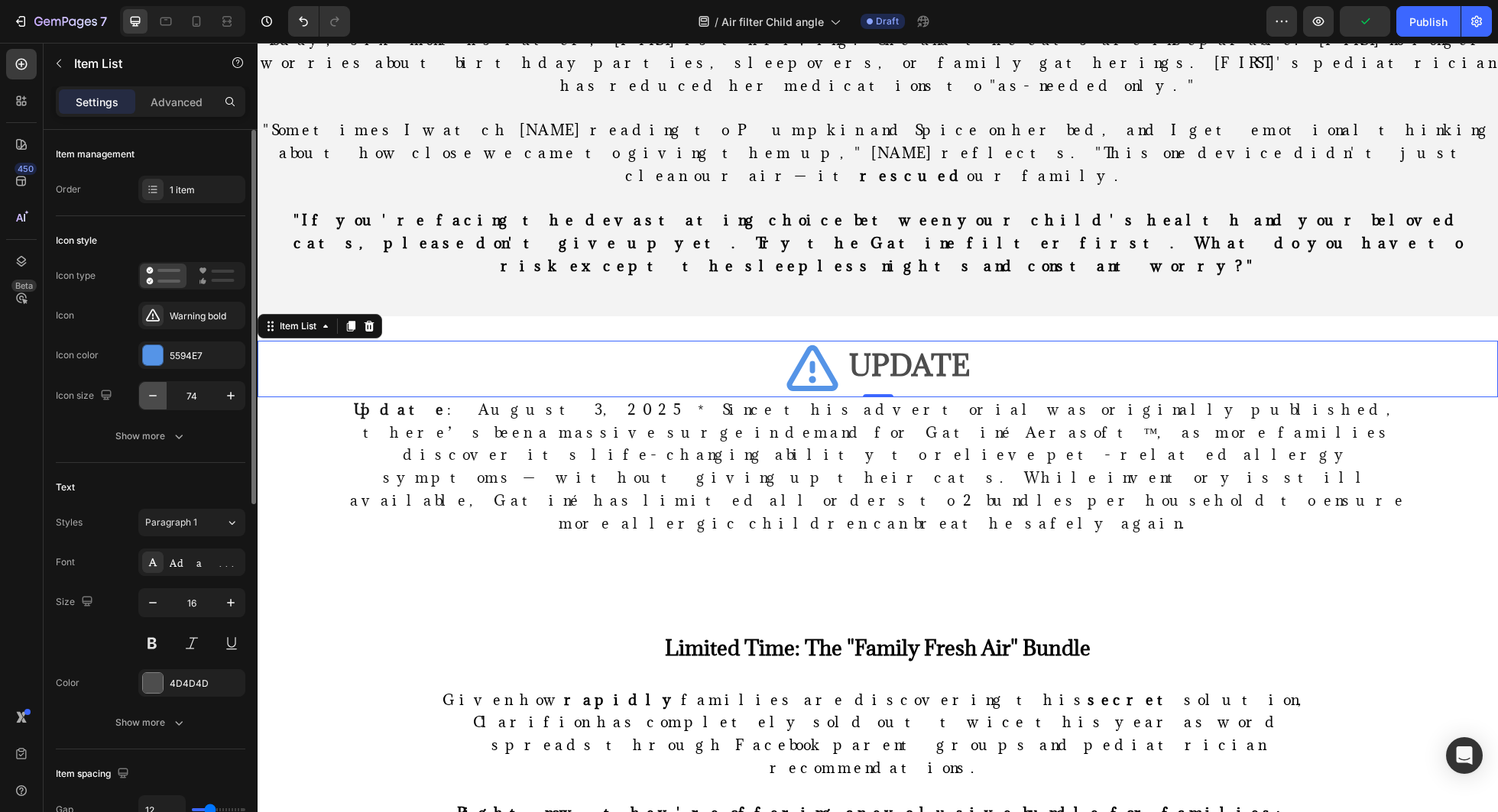 click 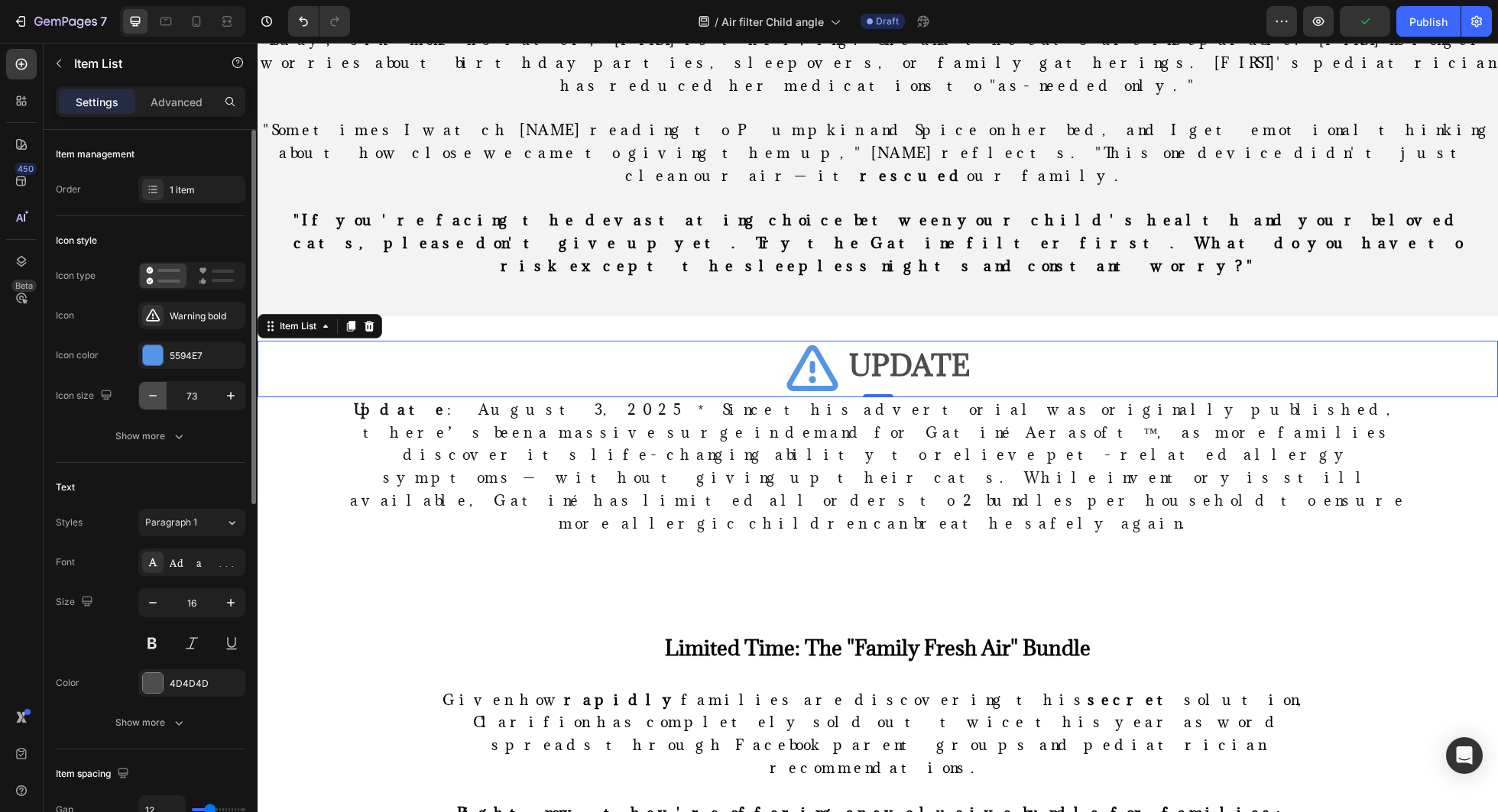 click 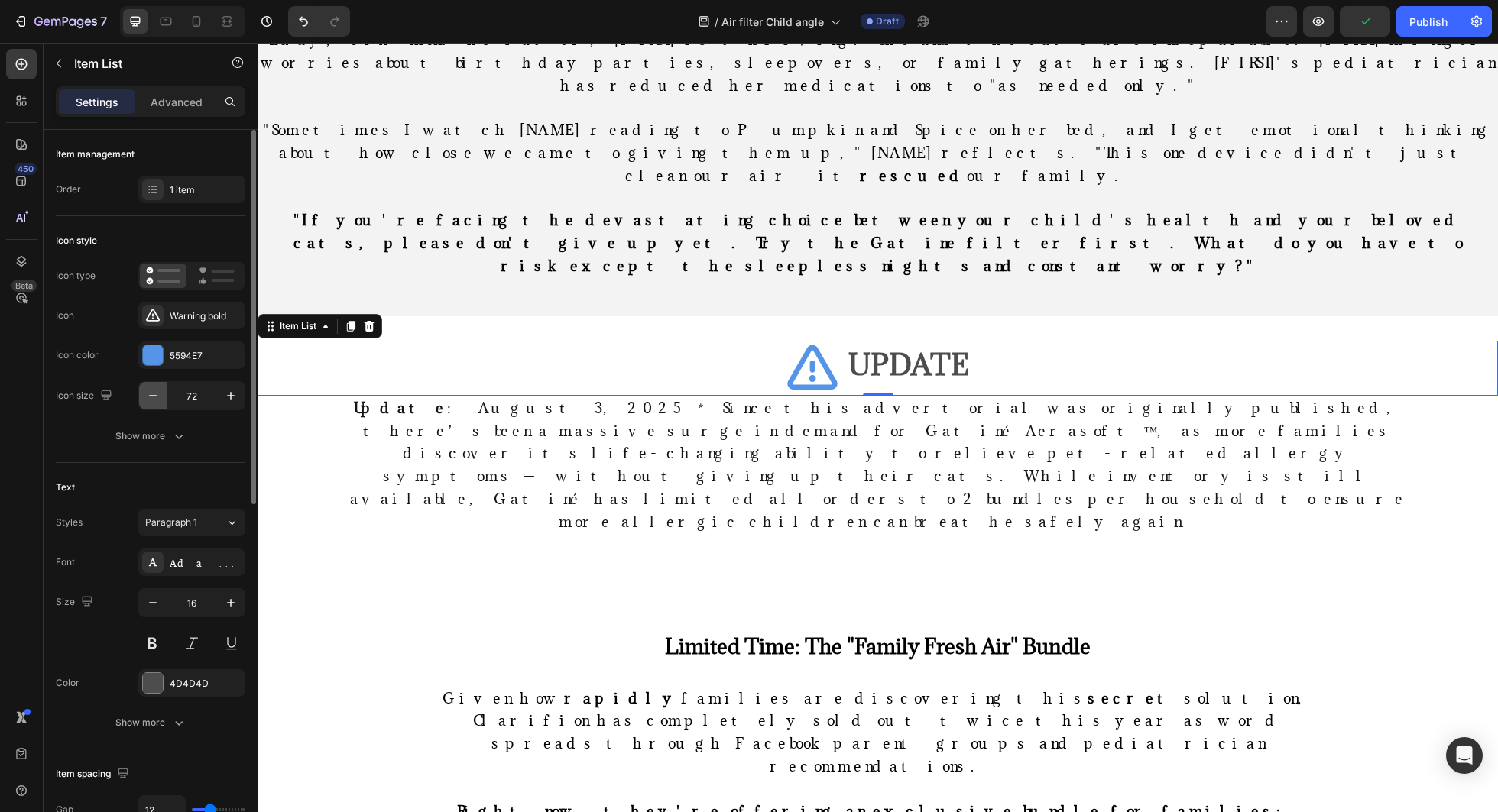 click 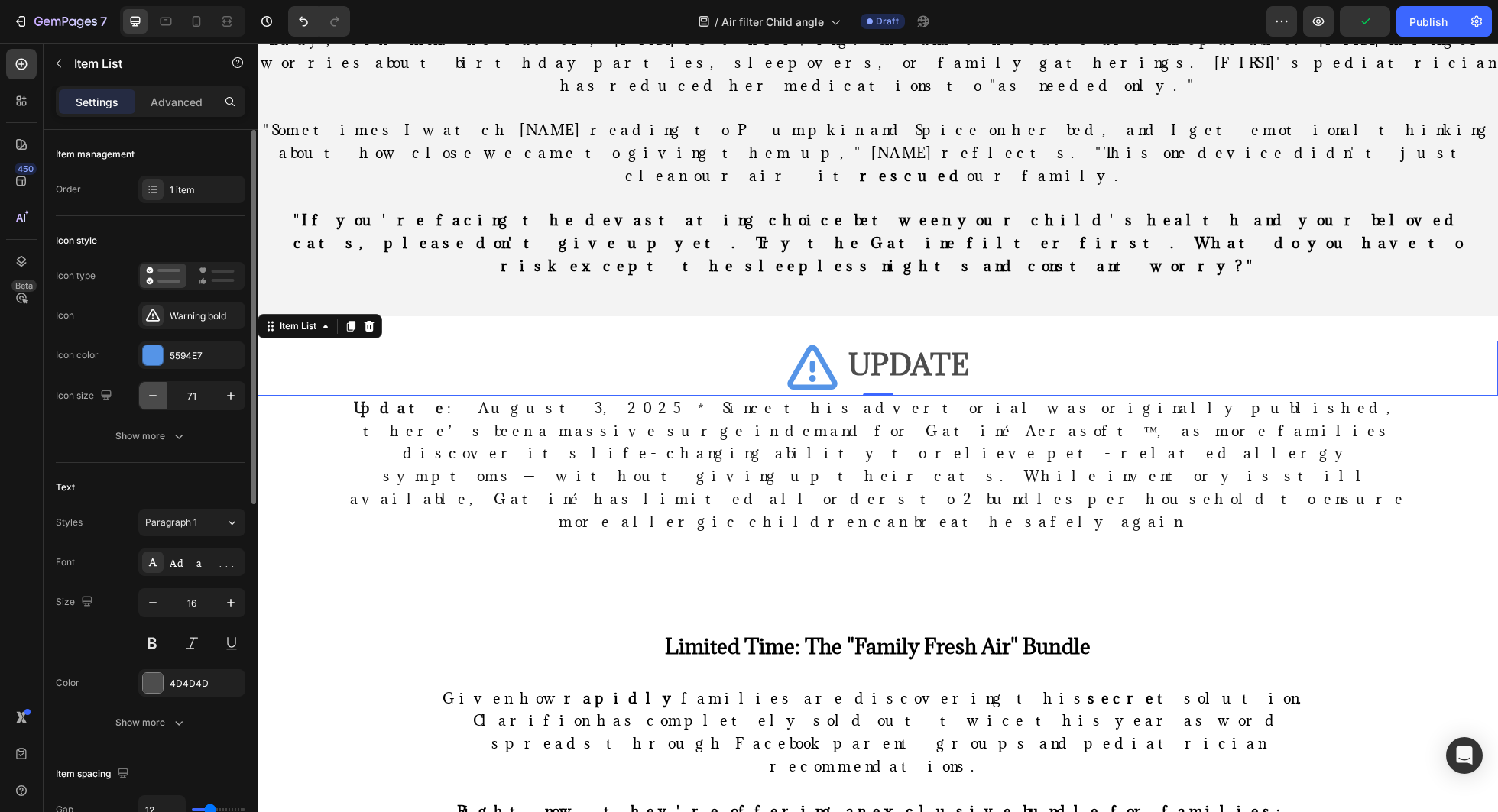 click 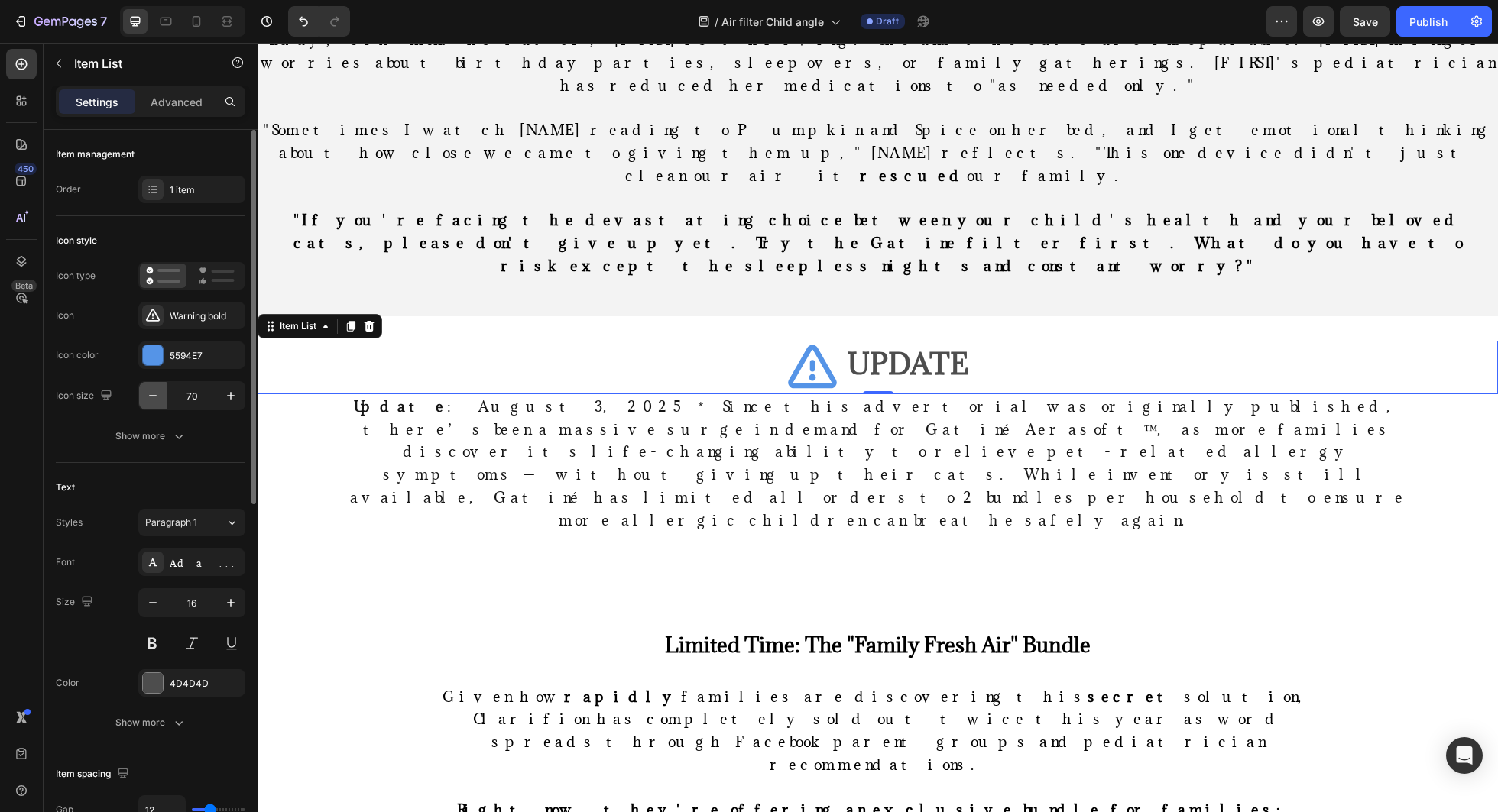 click 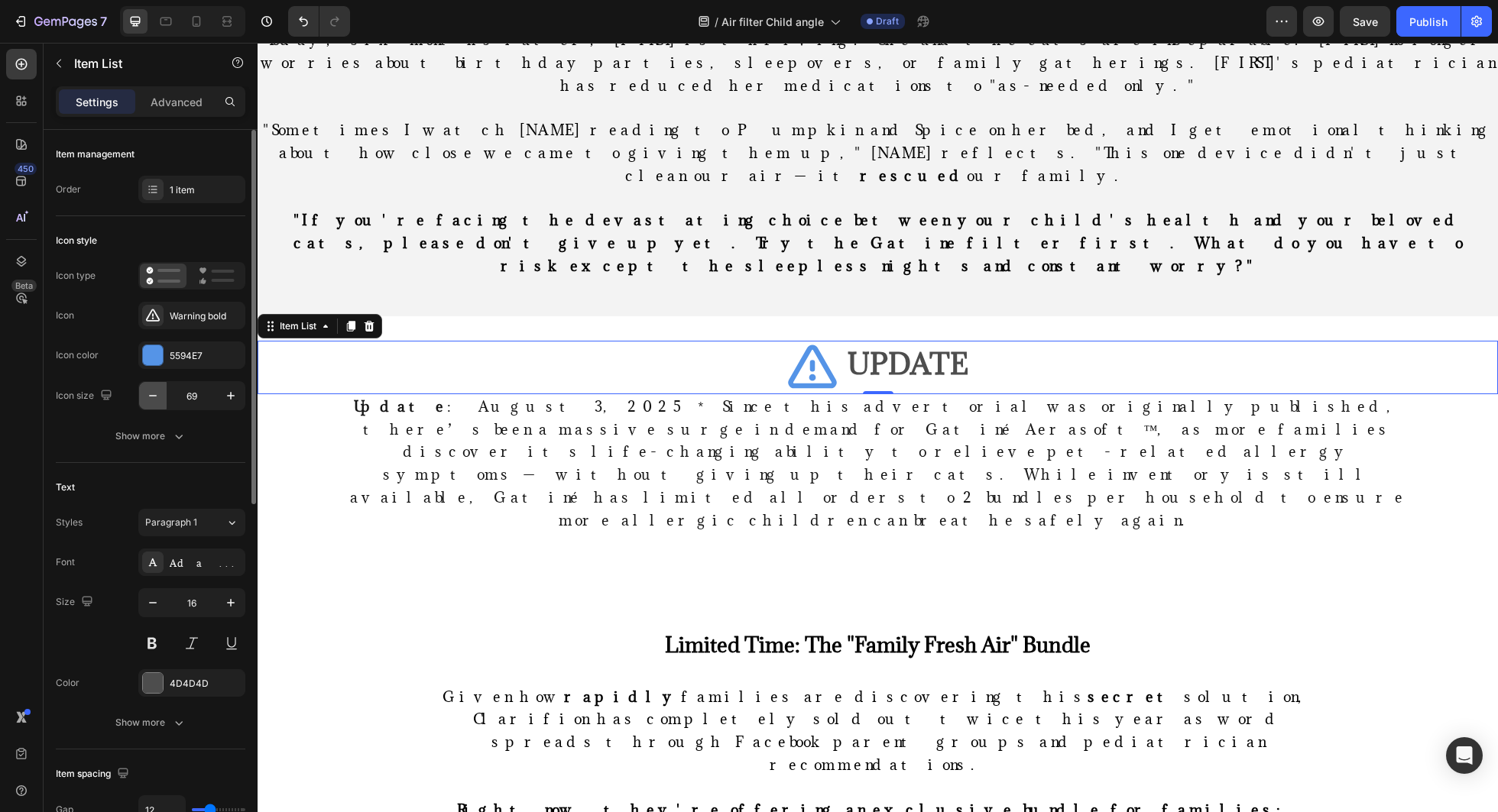 click 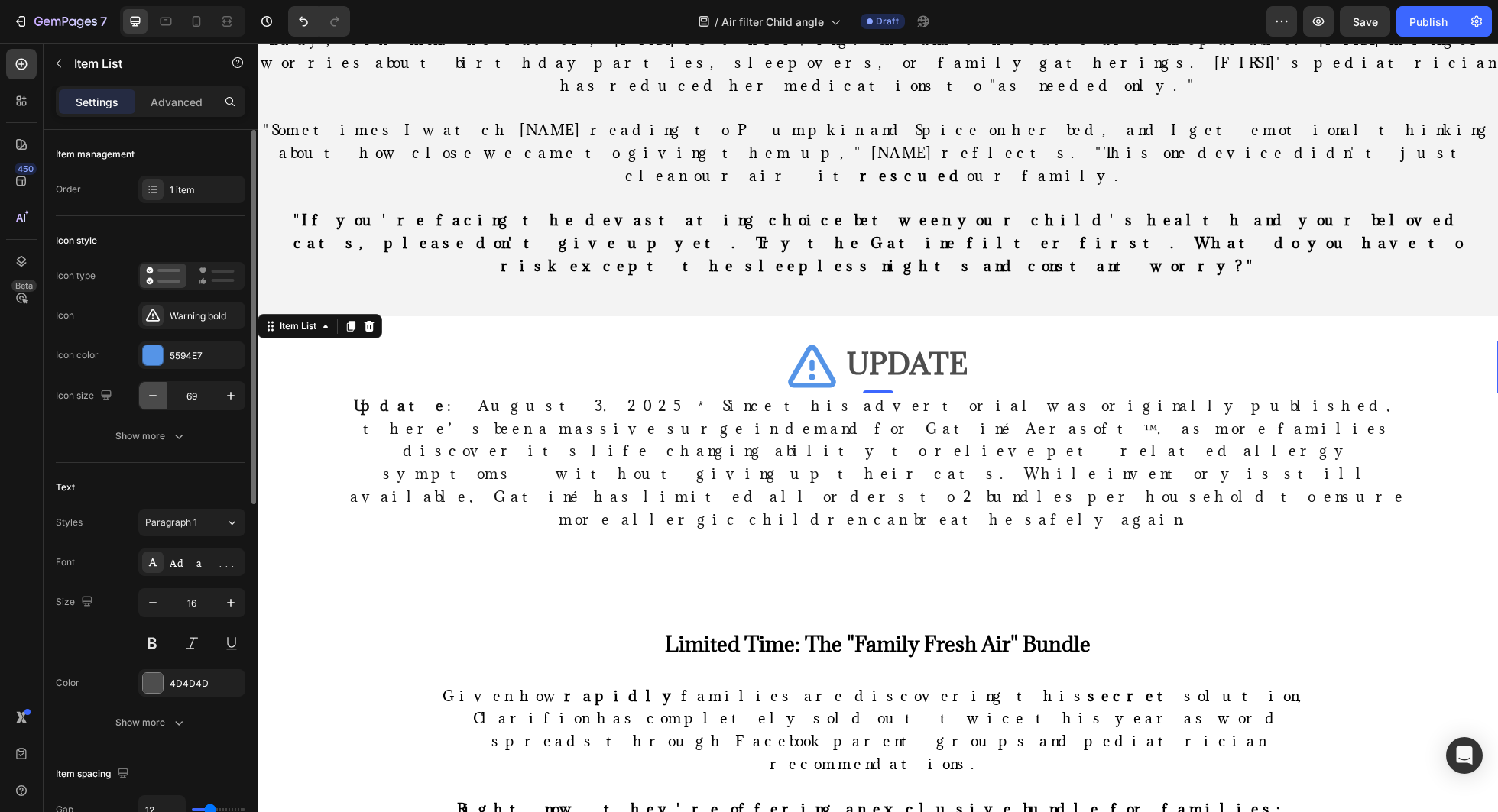 click 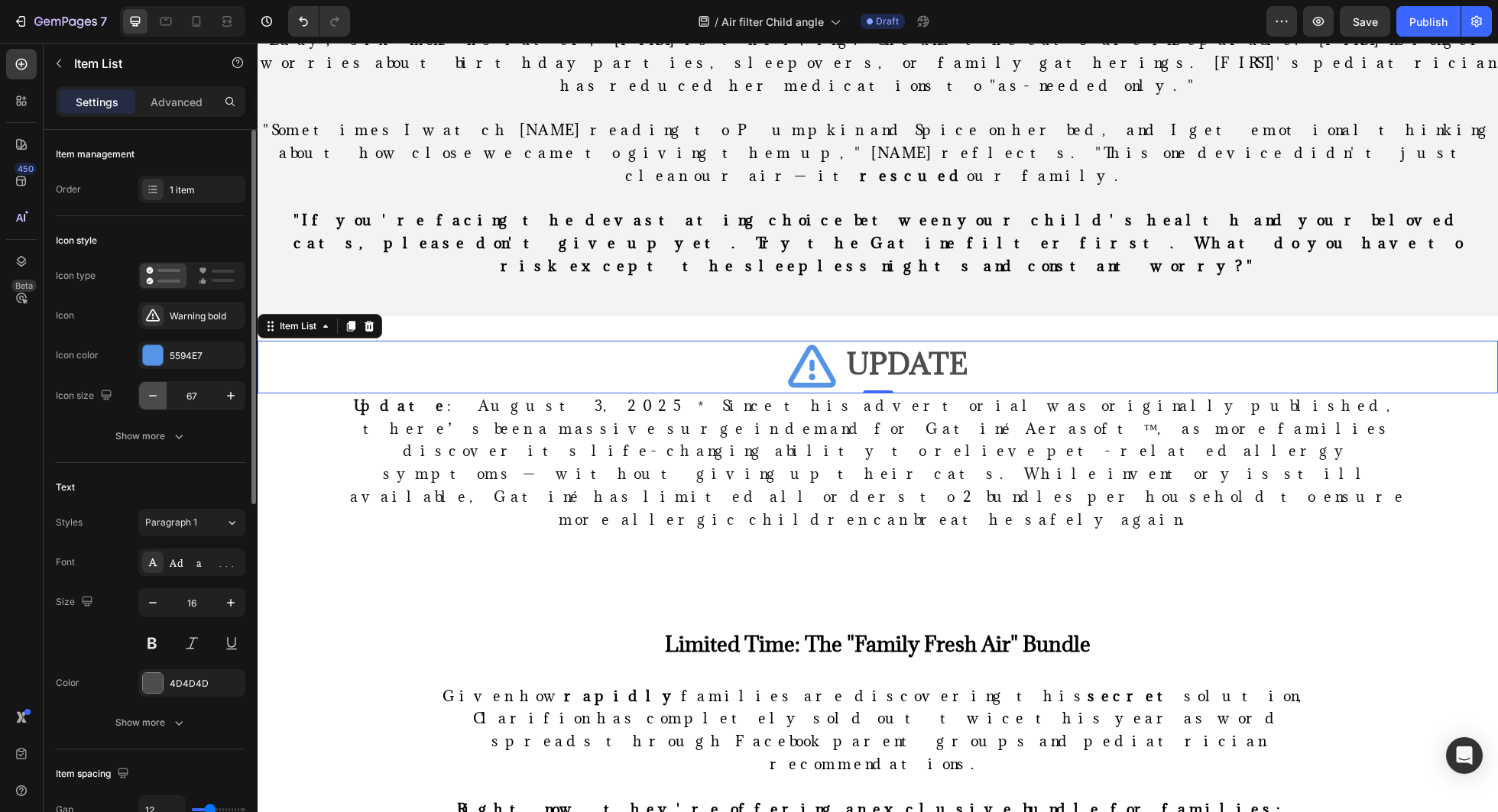 click 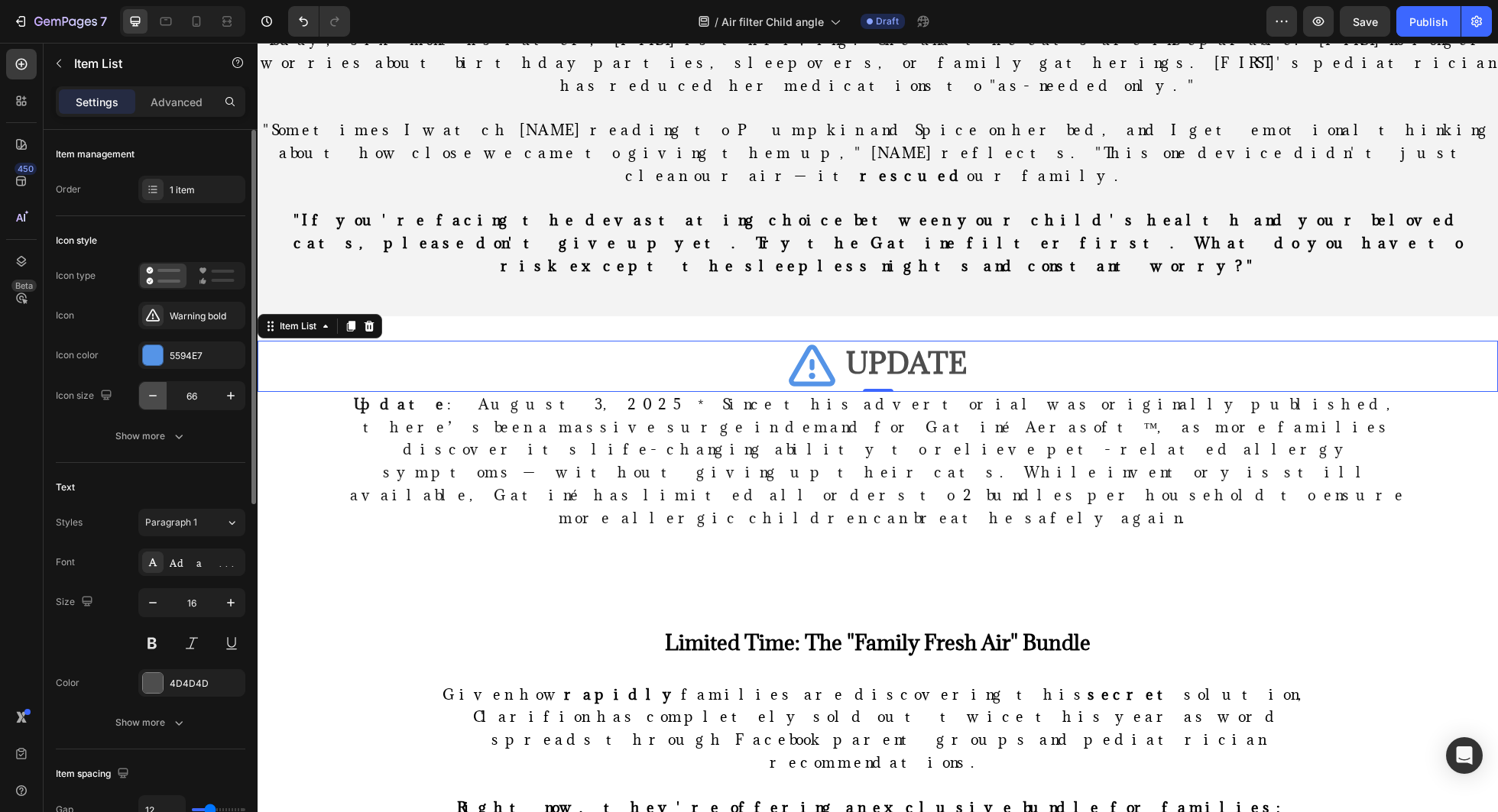 click 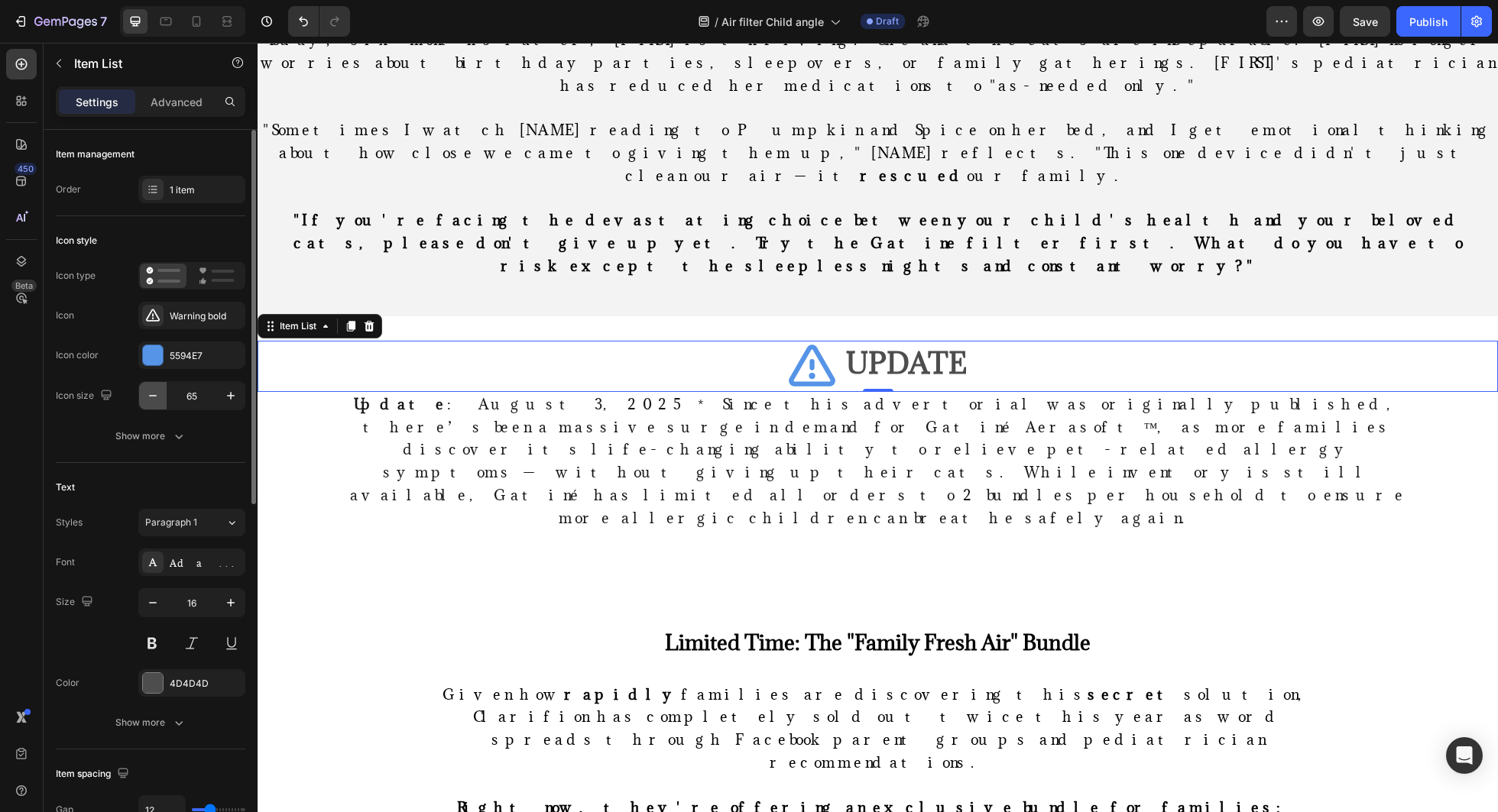 click 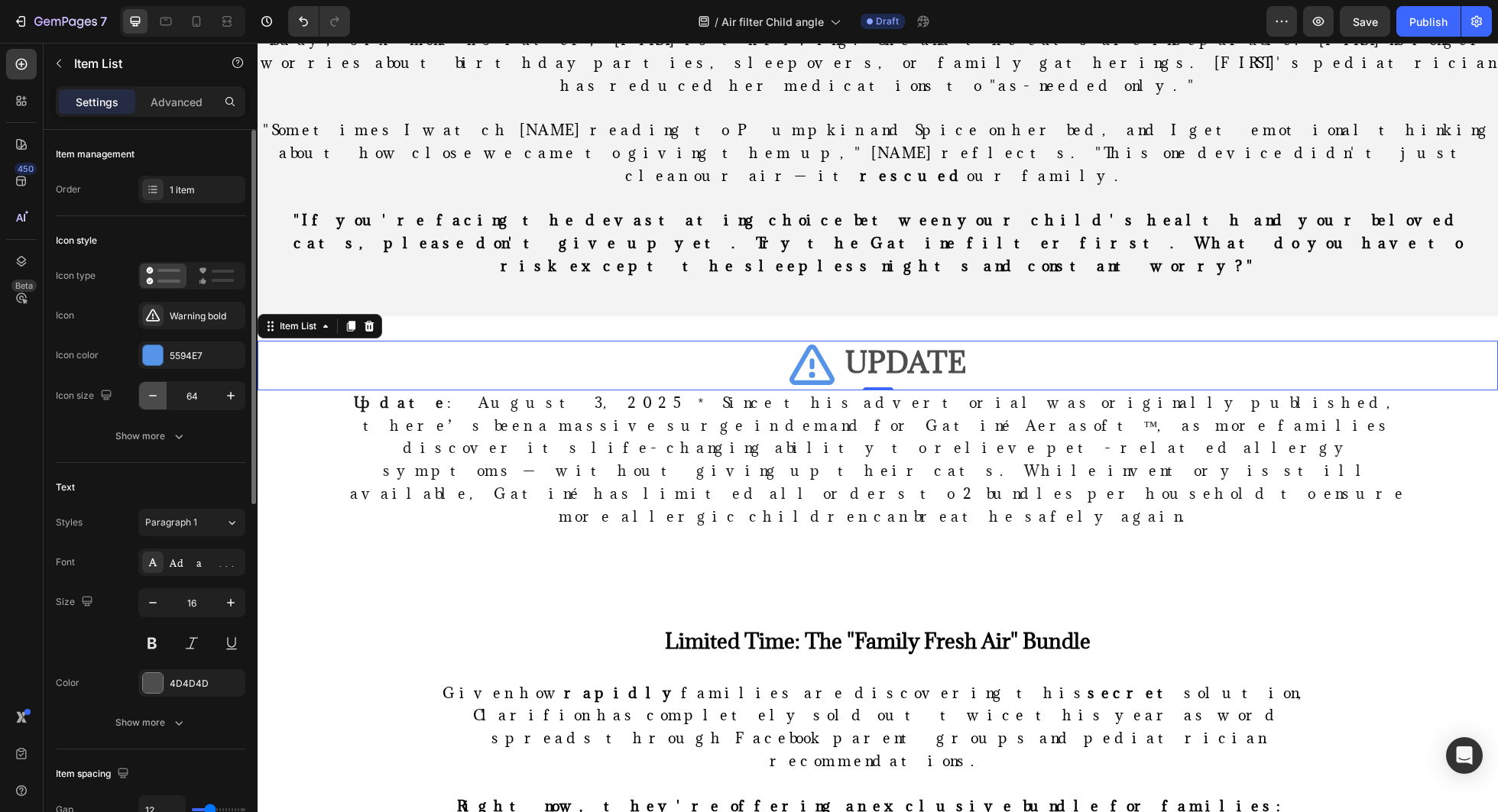 click 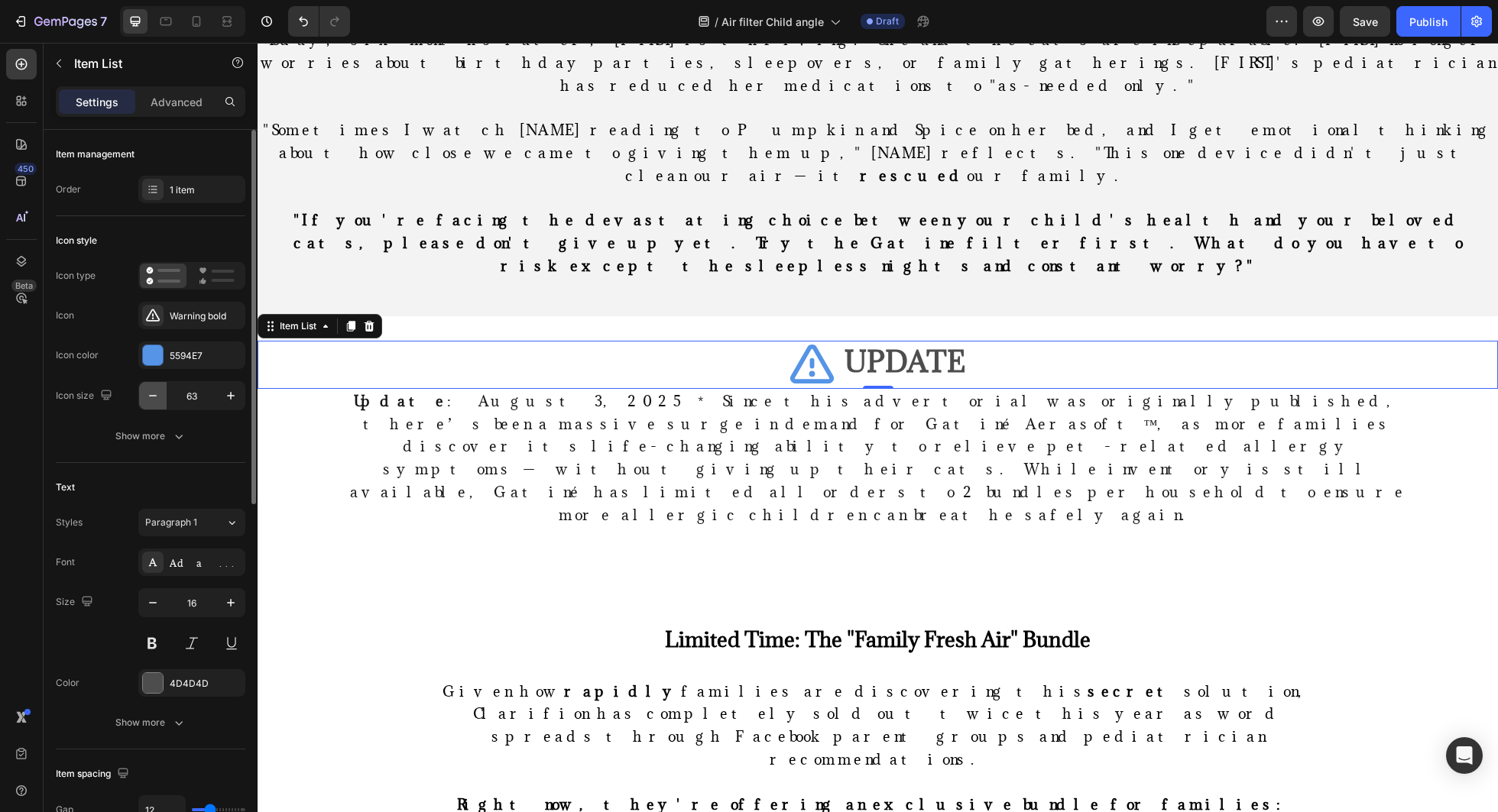 click 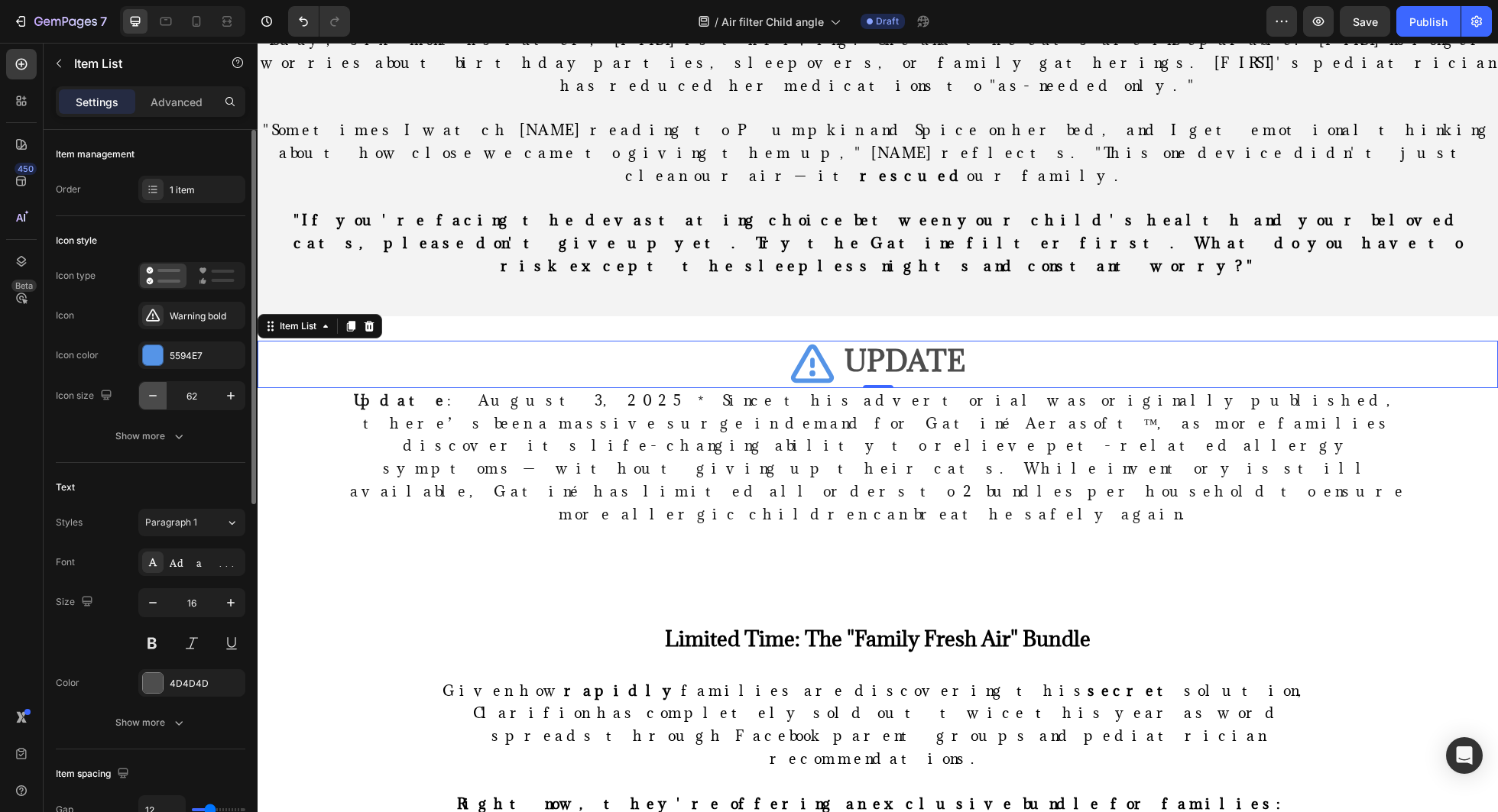 click 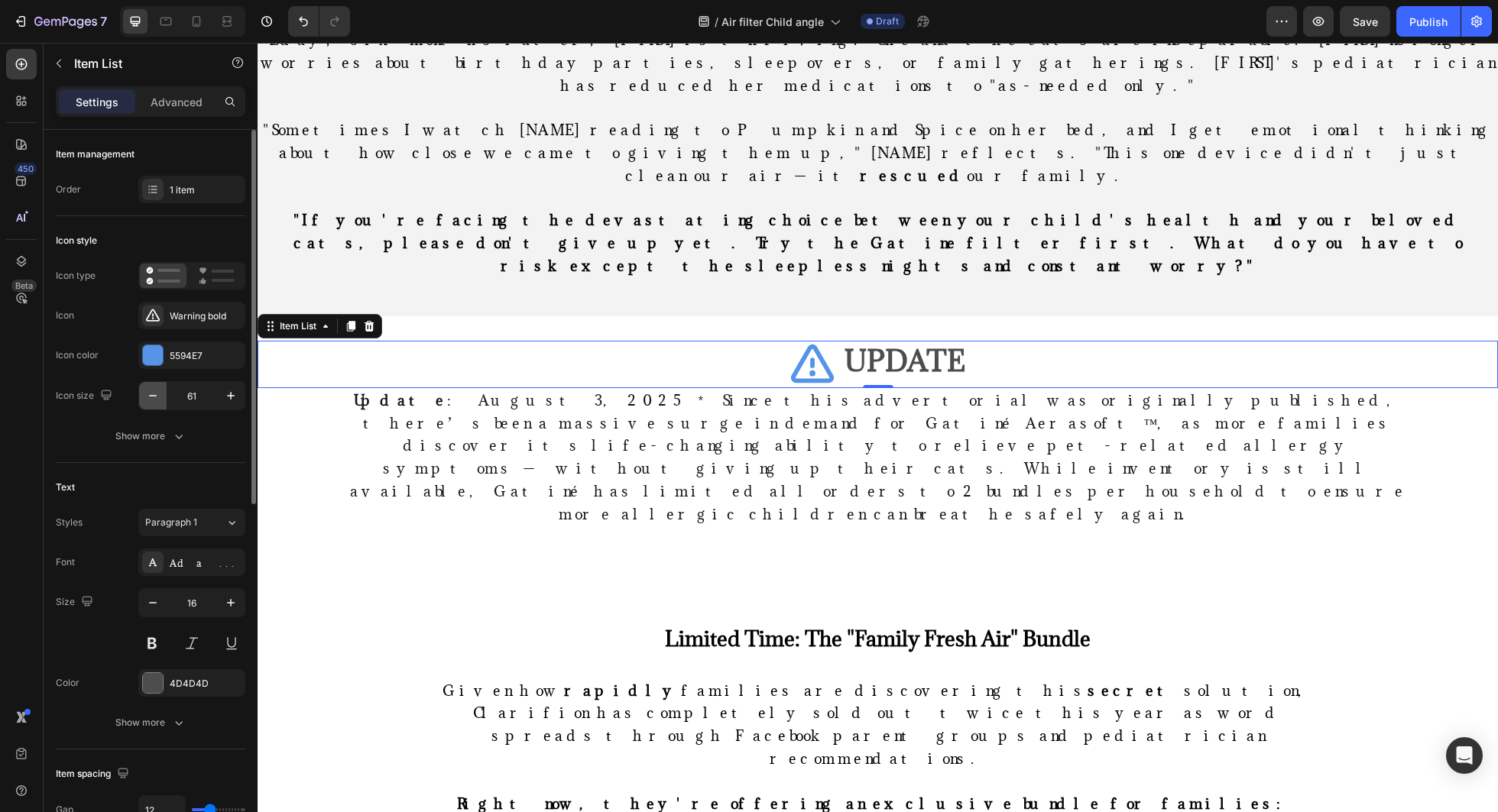 click 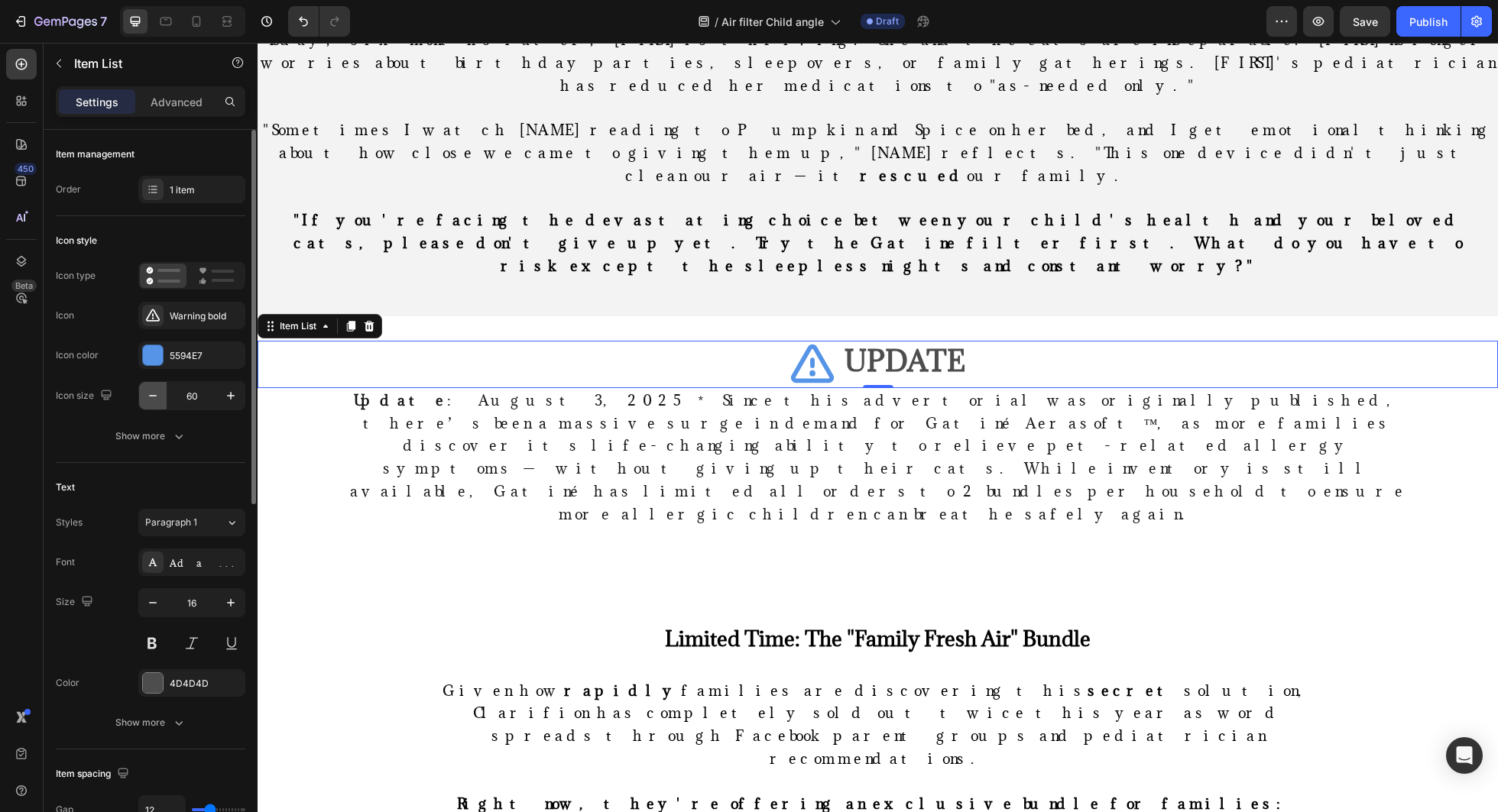 click 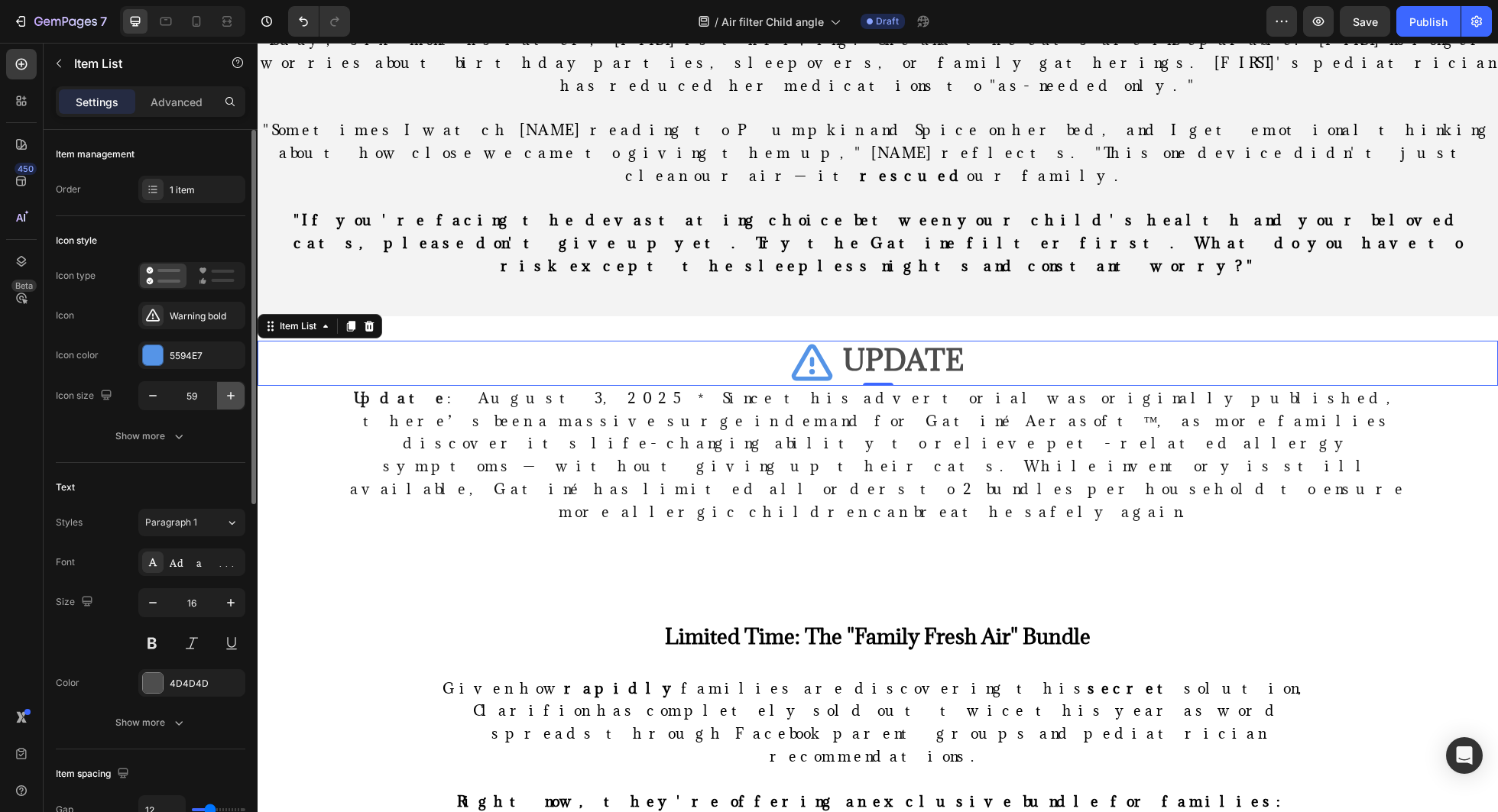 click 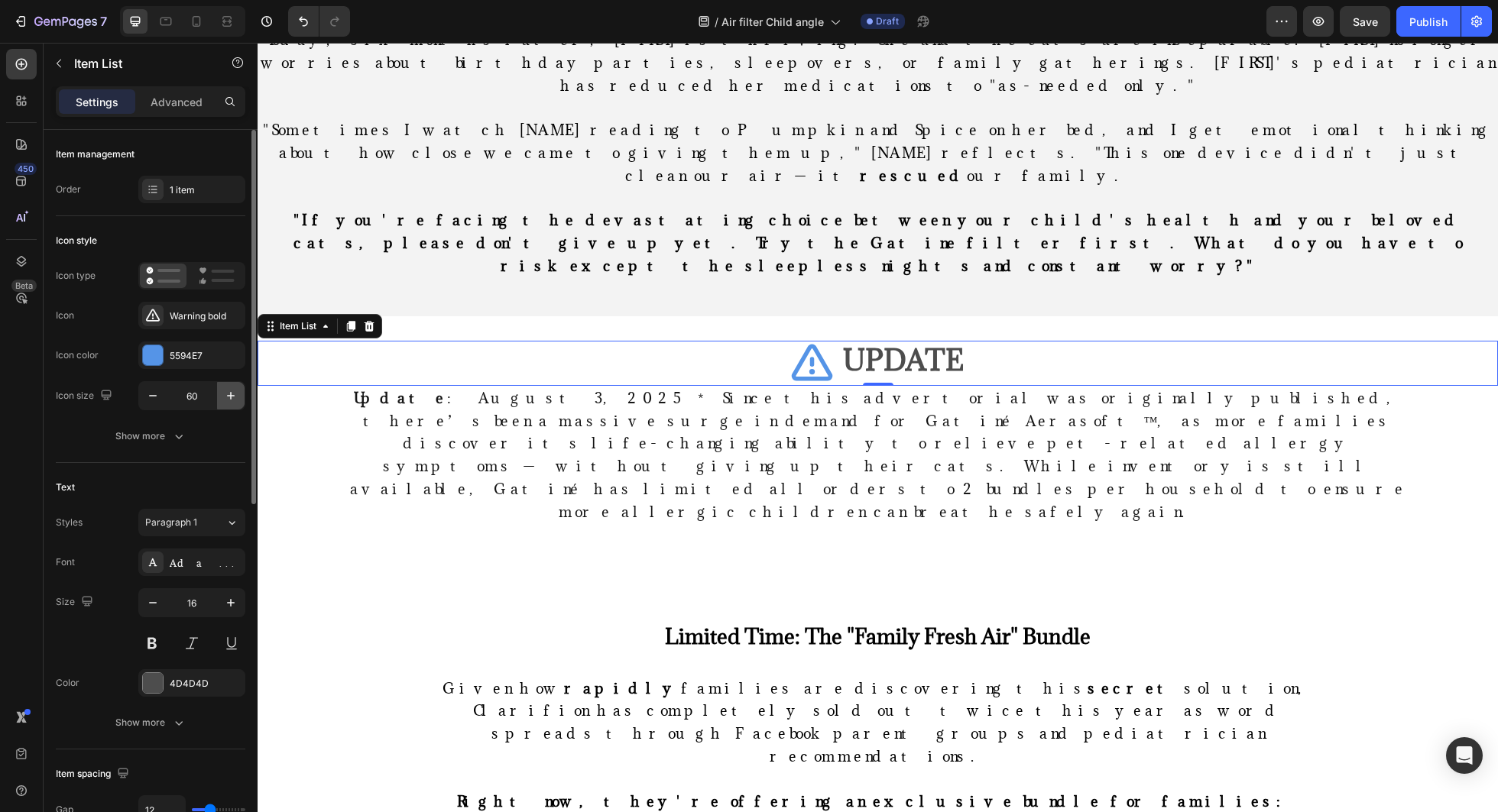 click 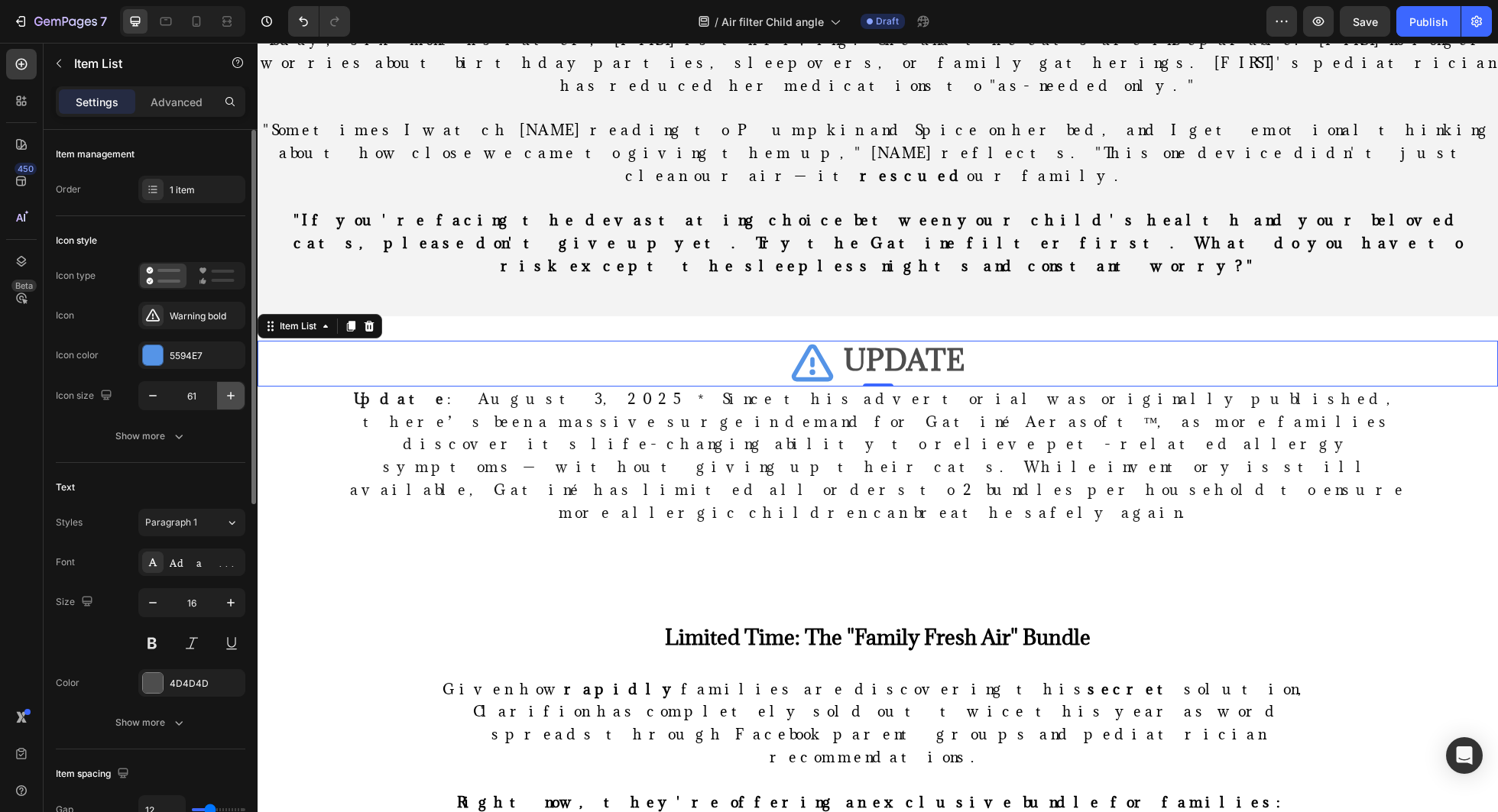 click 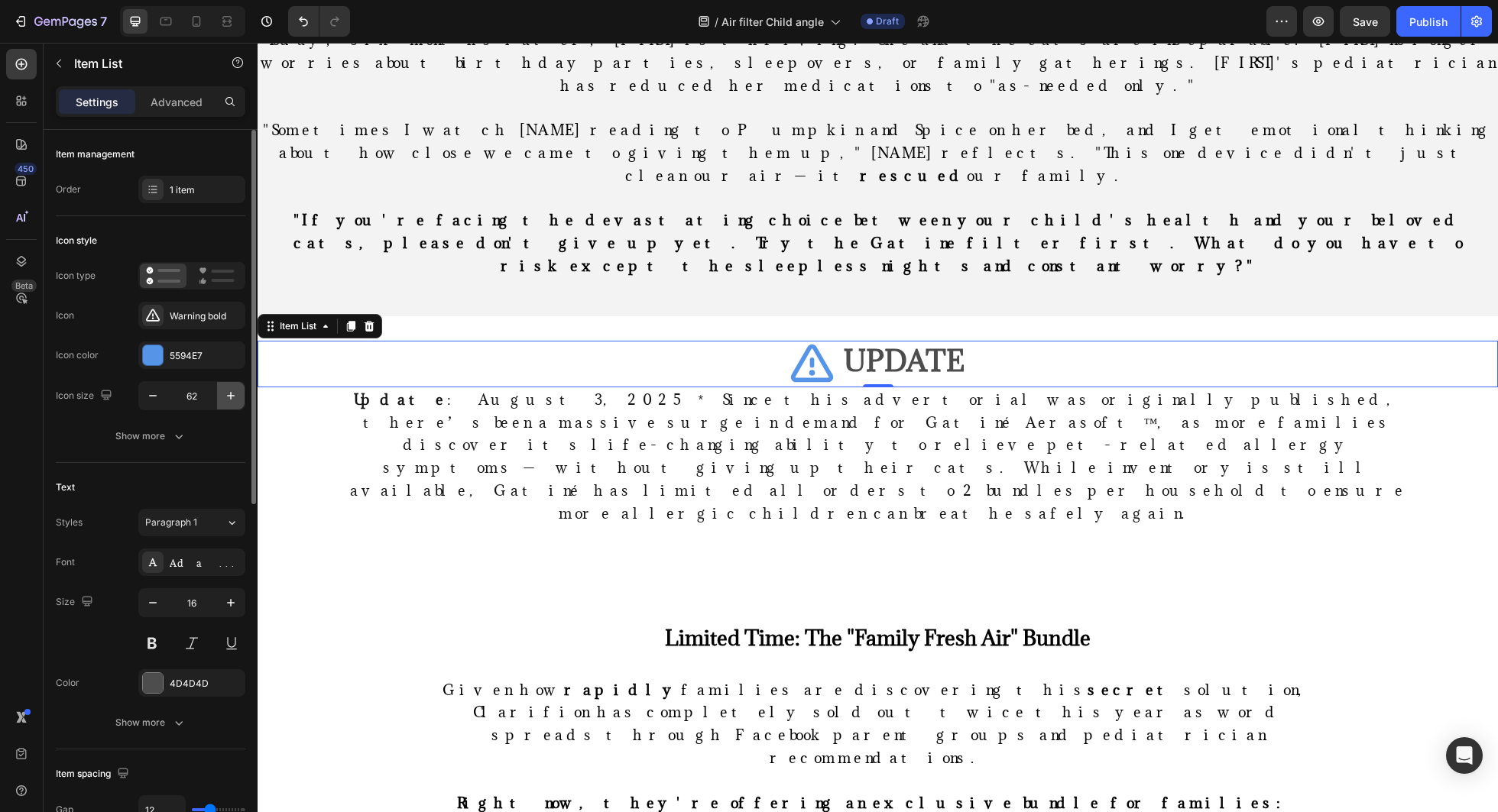 click 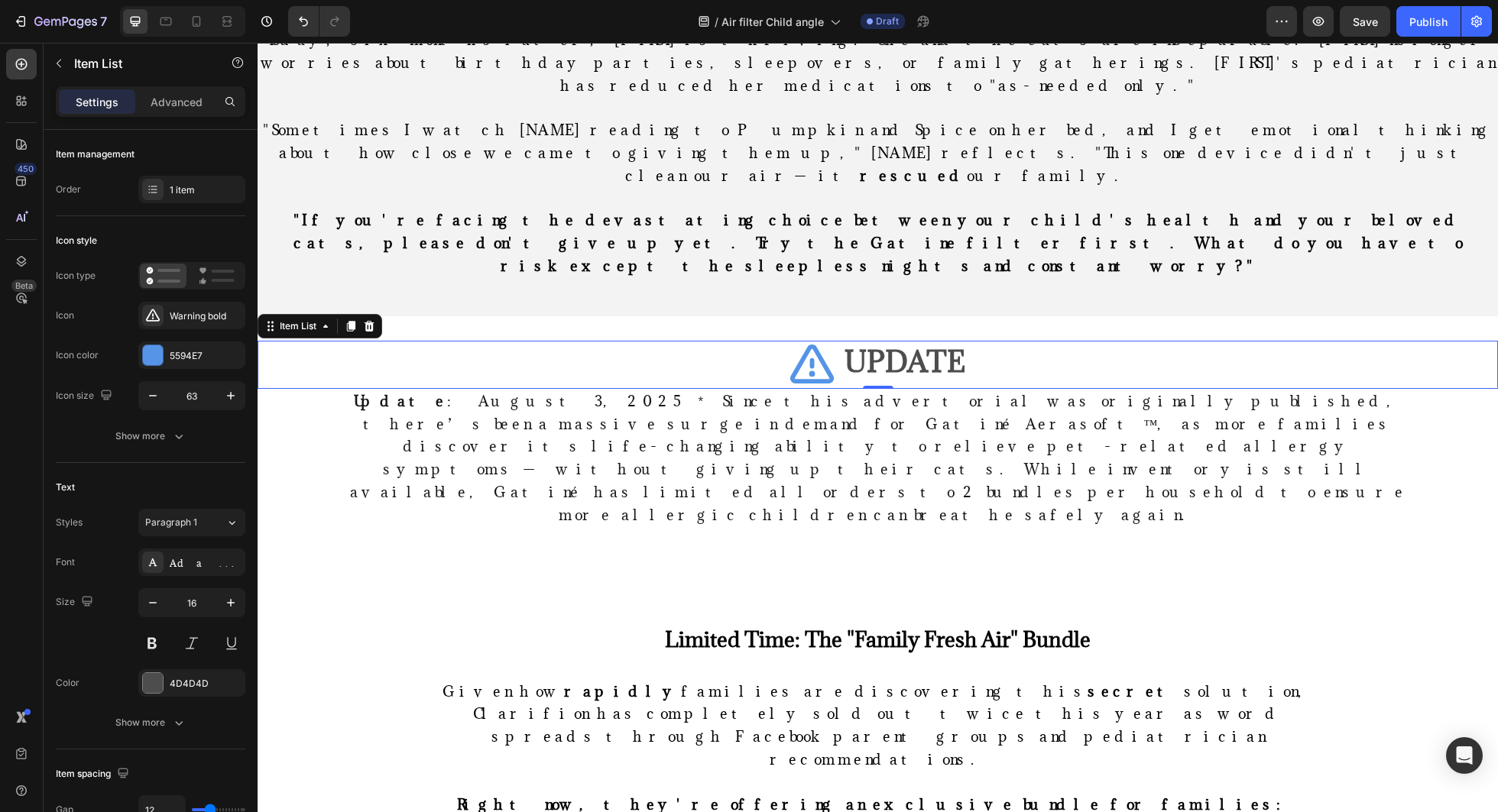 click 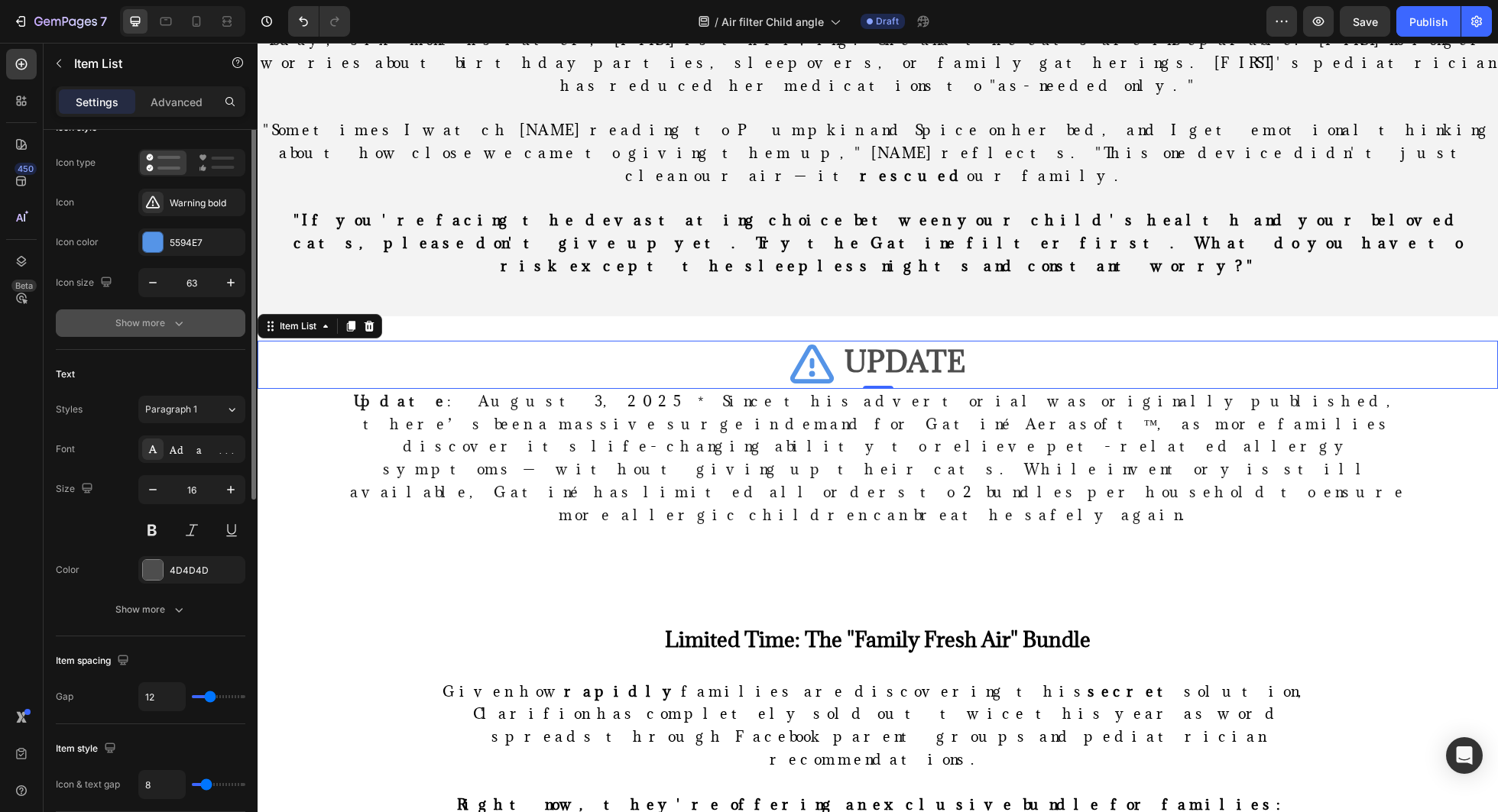 scroll, scrollTop: 162, scrollLeft: 0, axis: vertical 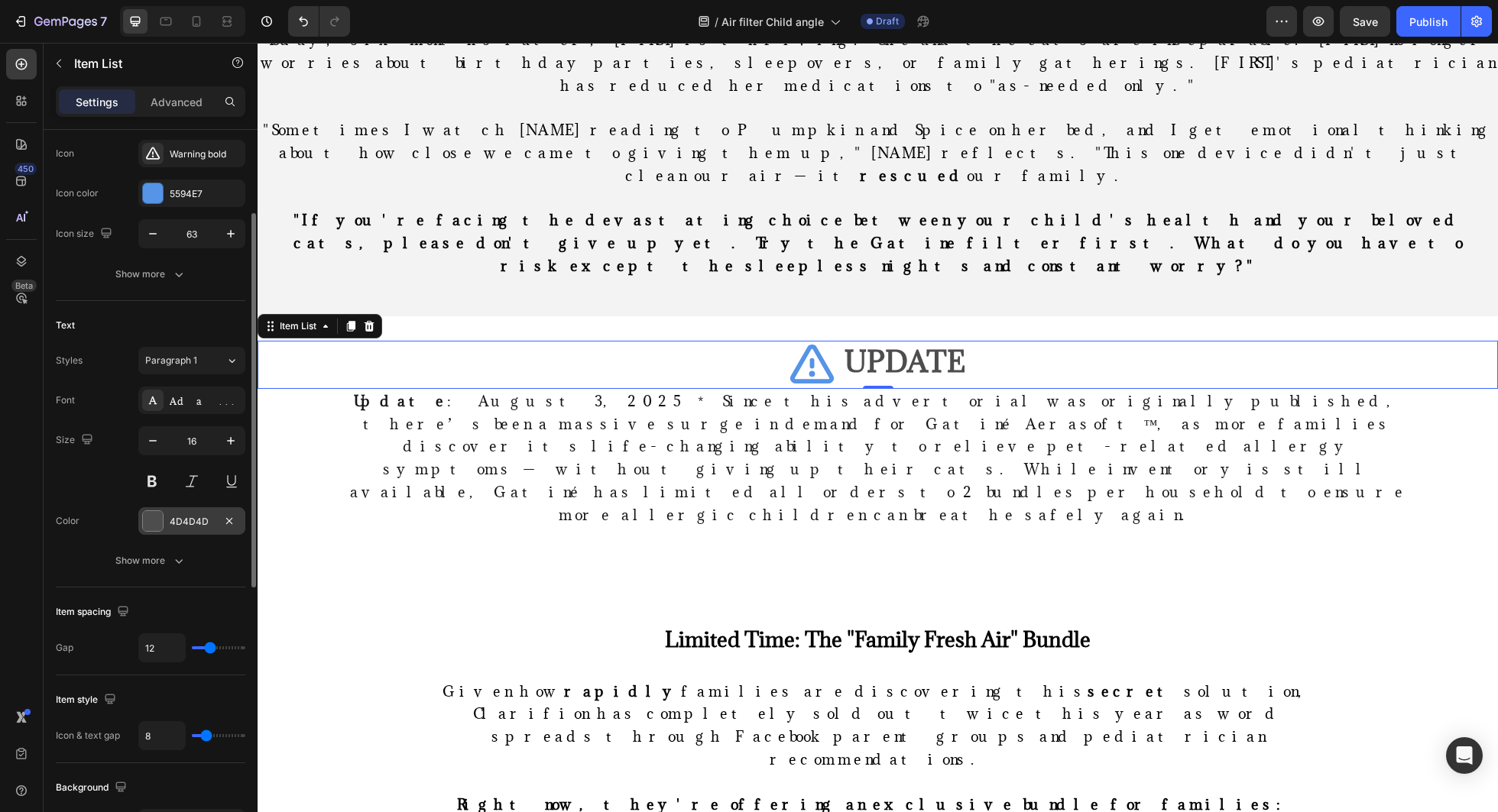 click at bounding box center [153, 521] 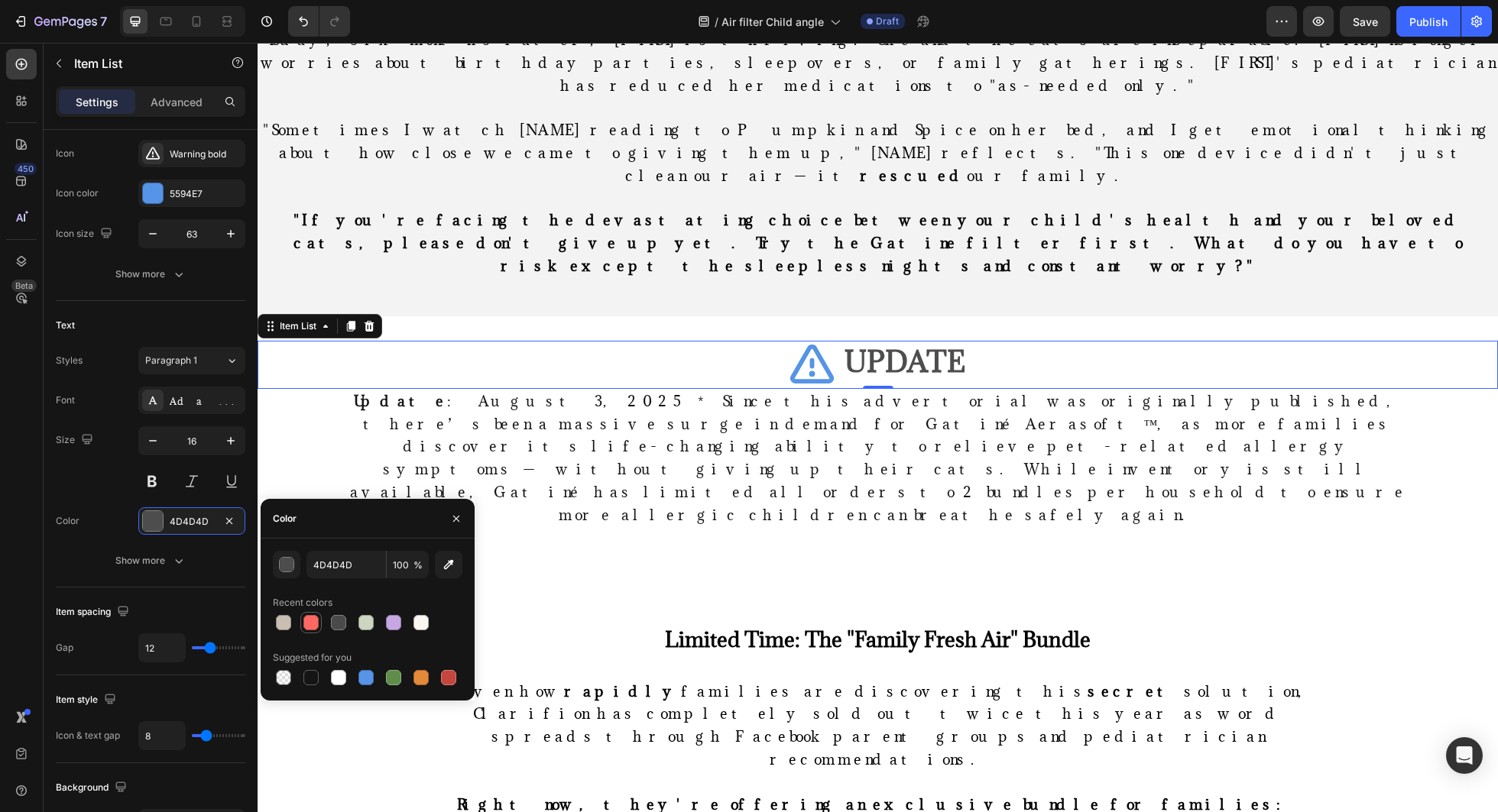 click at bounding box center (311, 623) 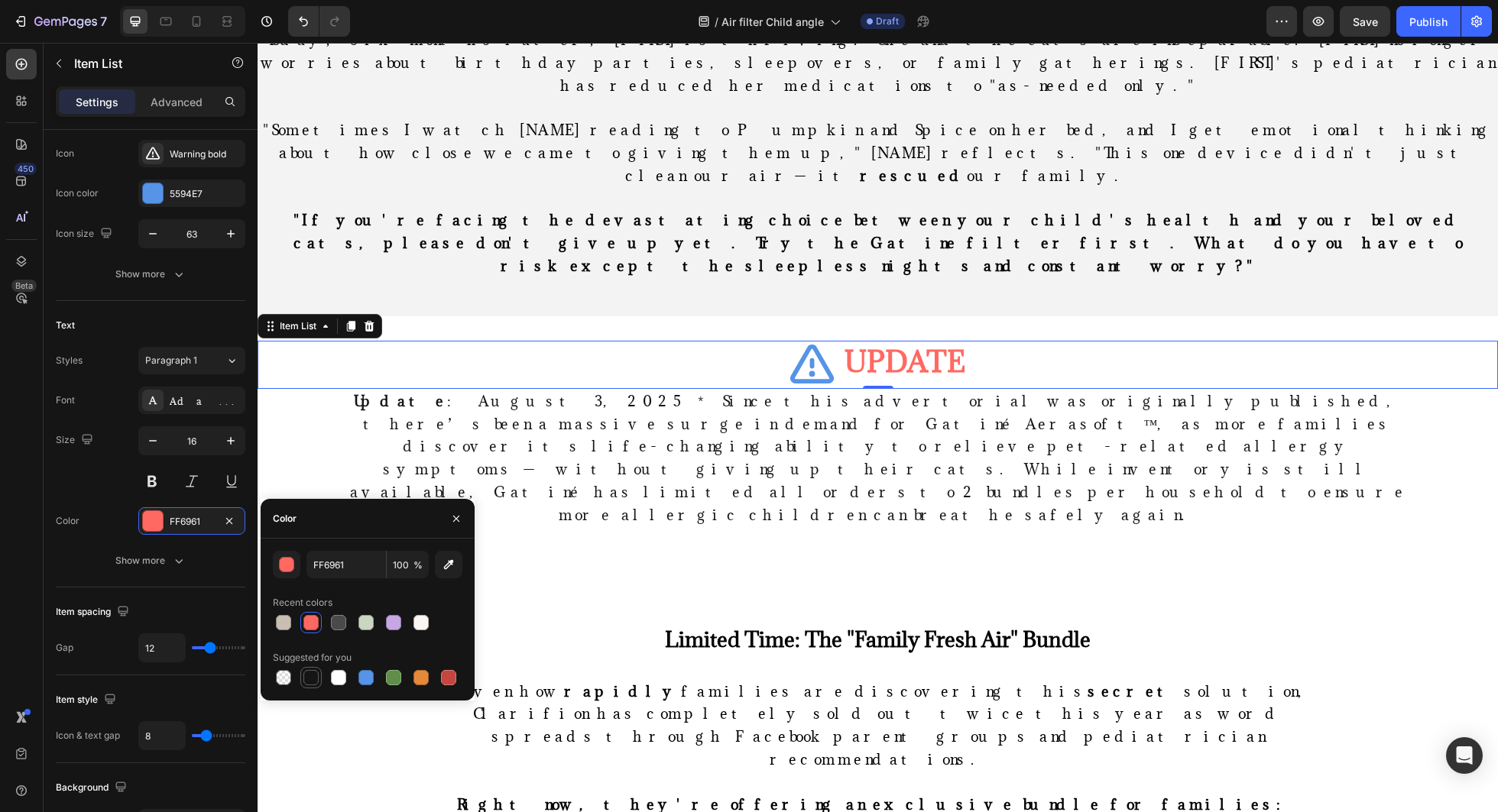 click at bounding box center (311, 678) 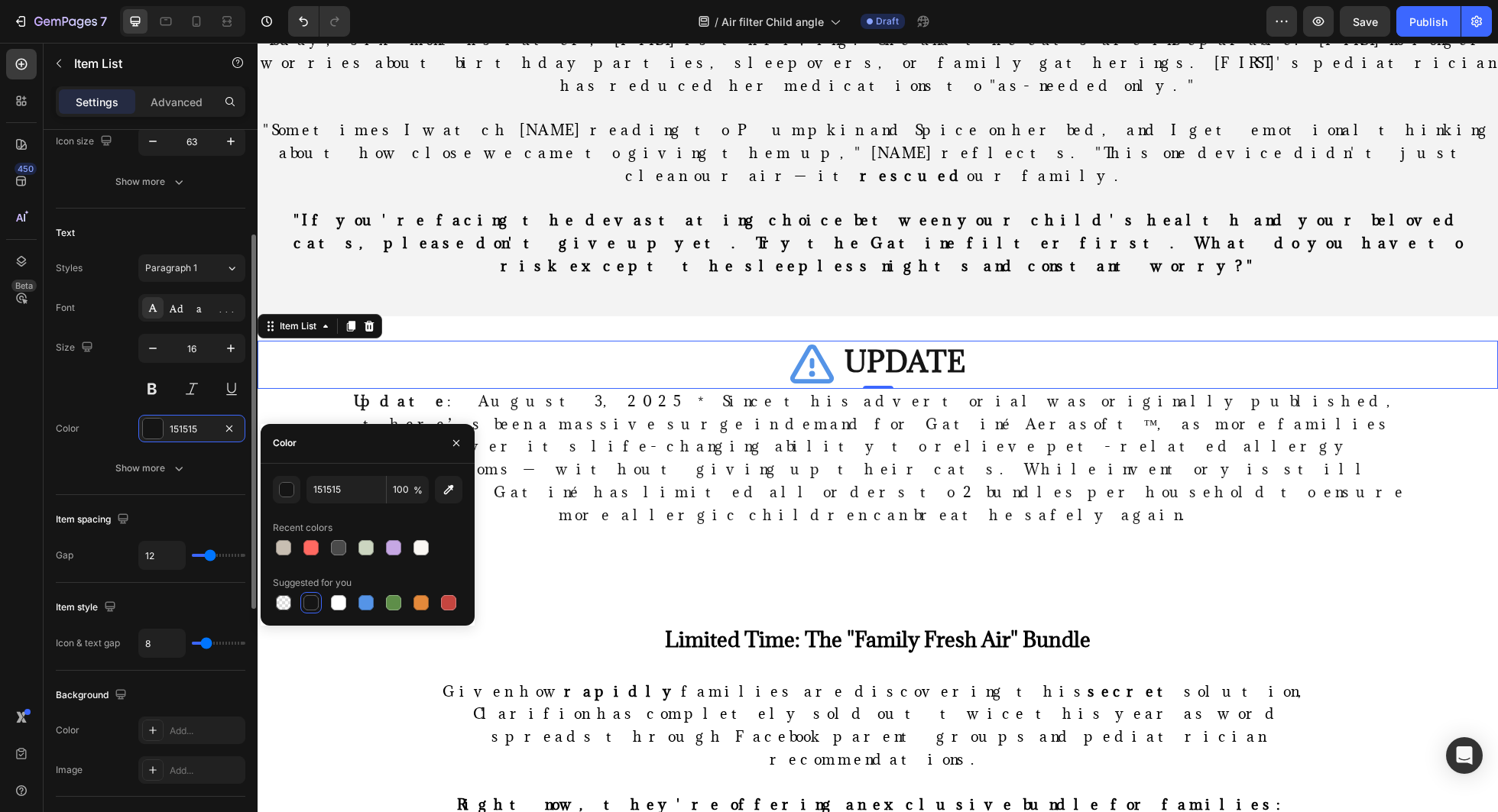 scroll, scrollTop: 263, scrollLeft: 0, axis: vertical 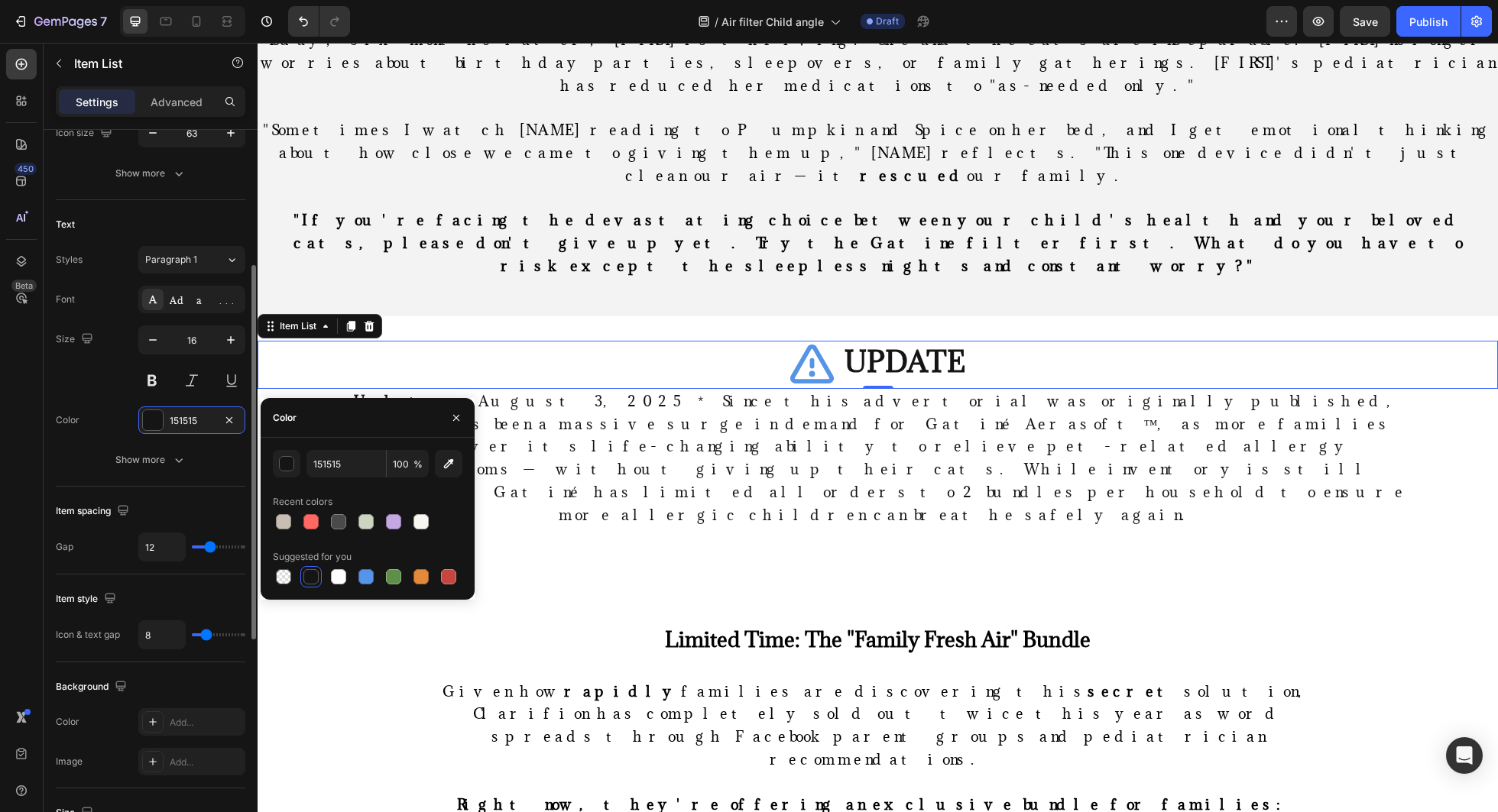 type on "14" 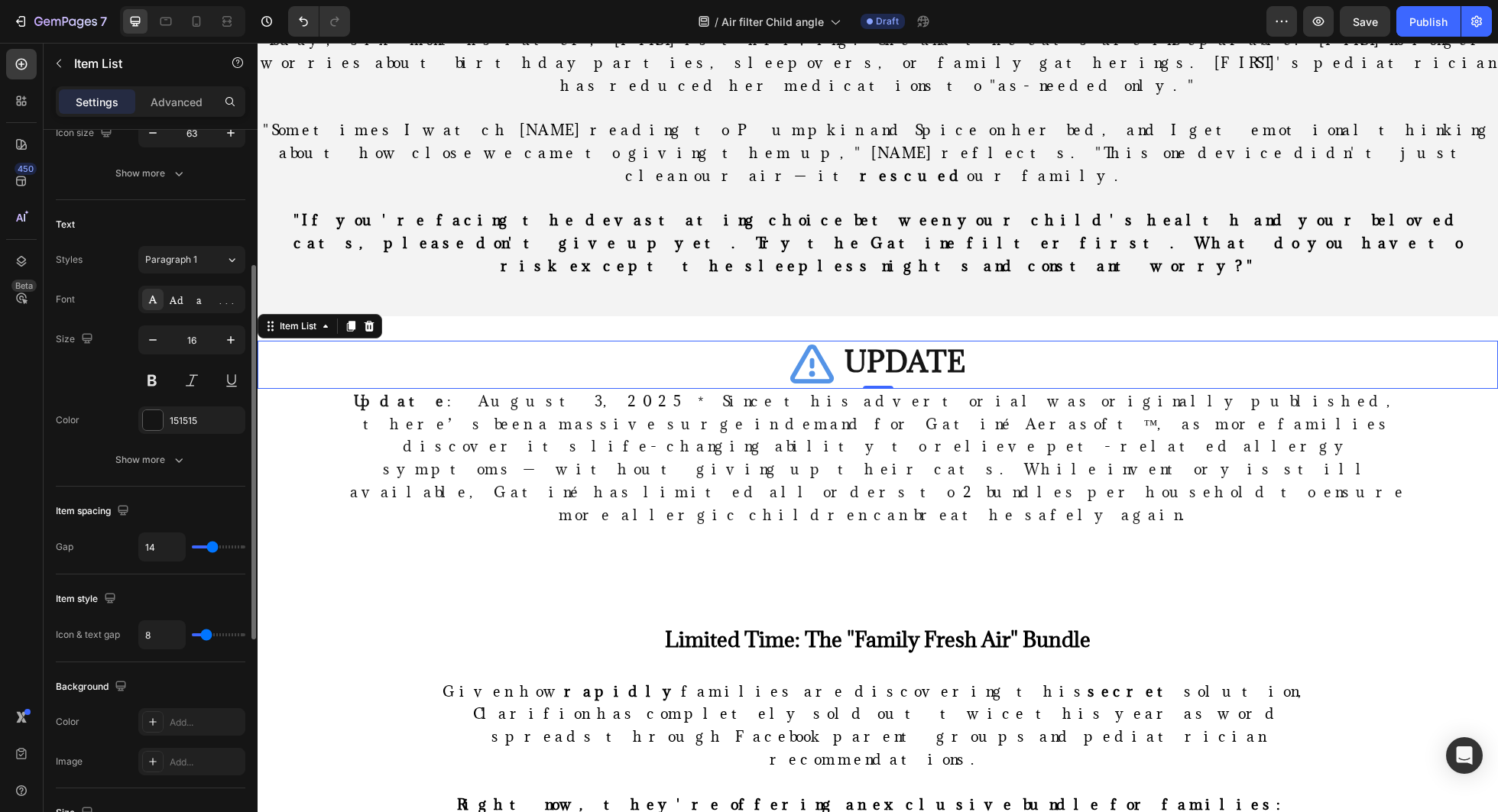 type on "8" 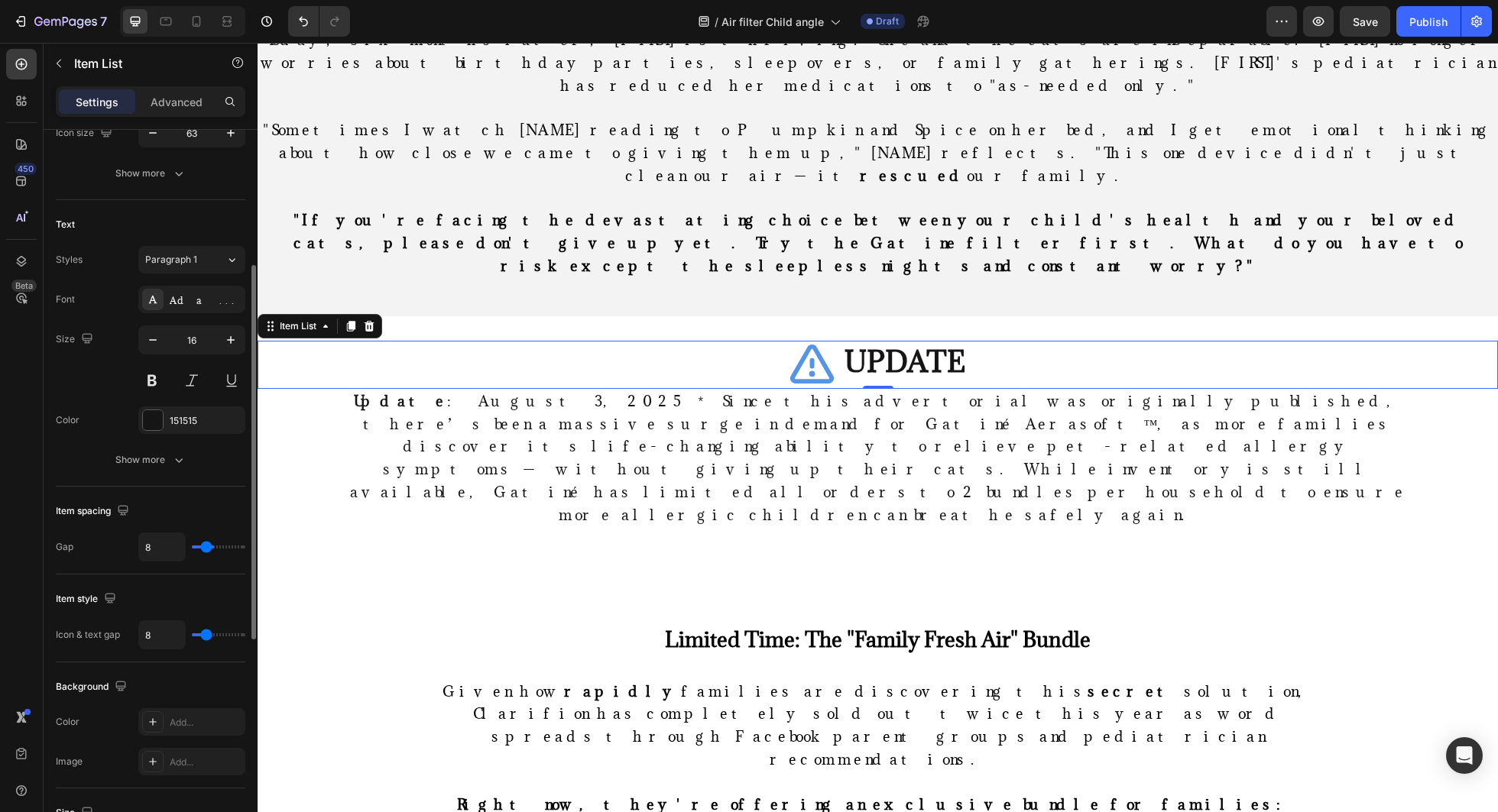 type on "5" 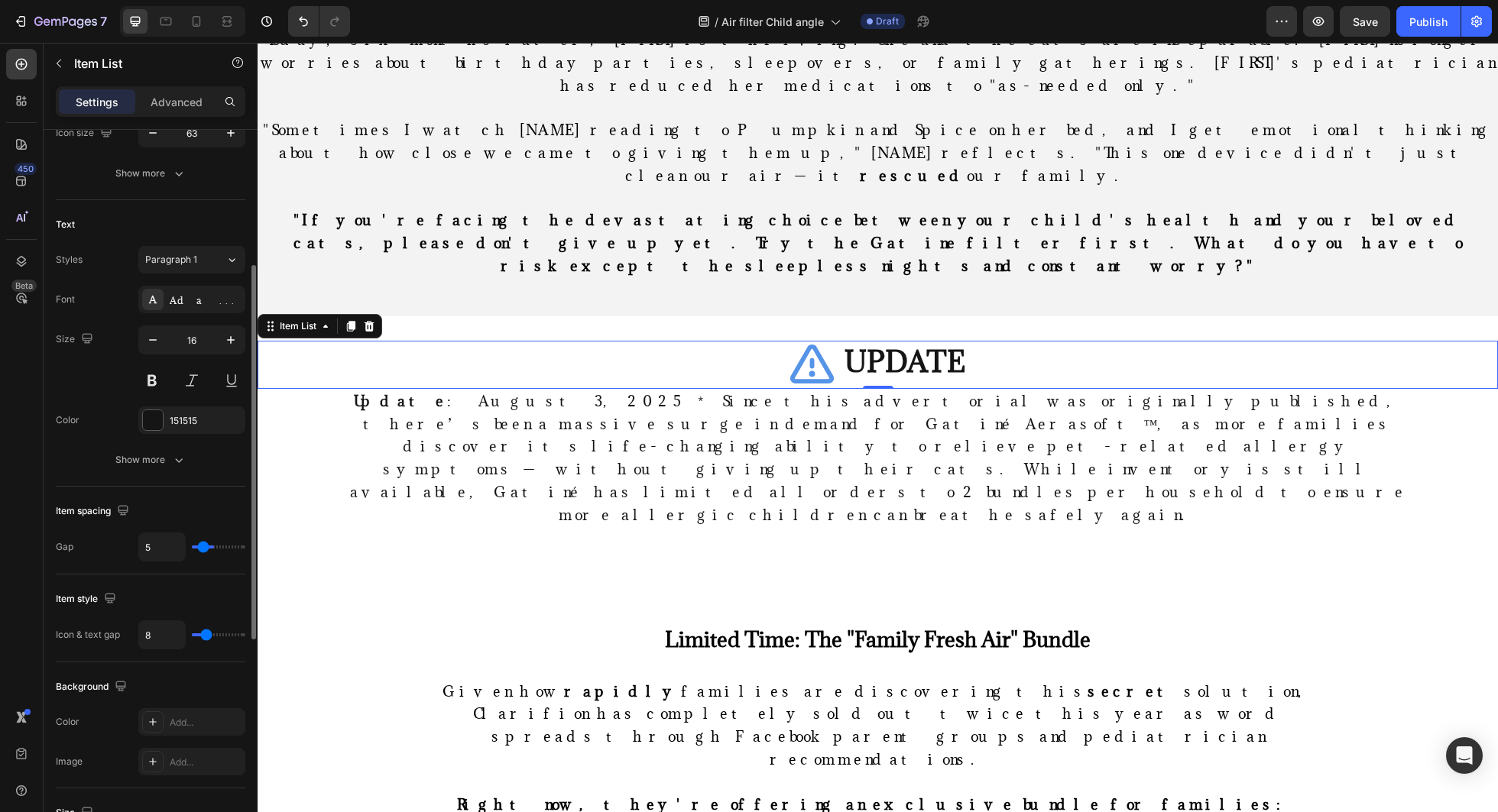 type on "1" 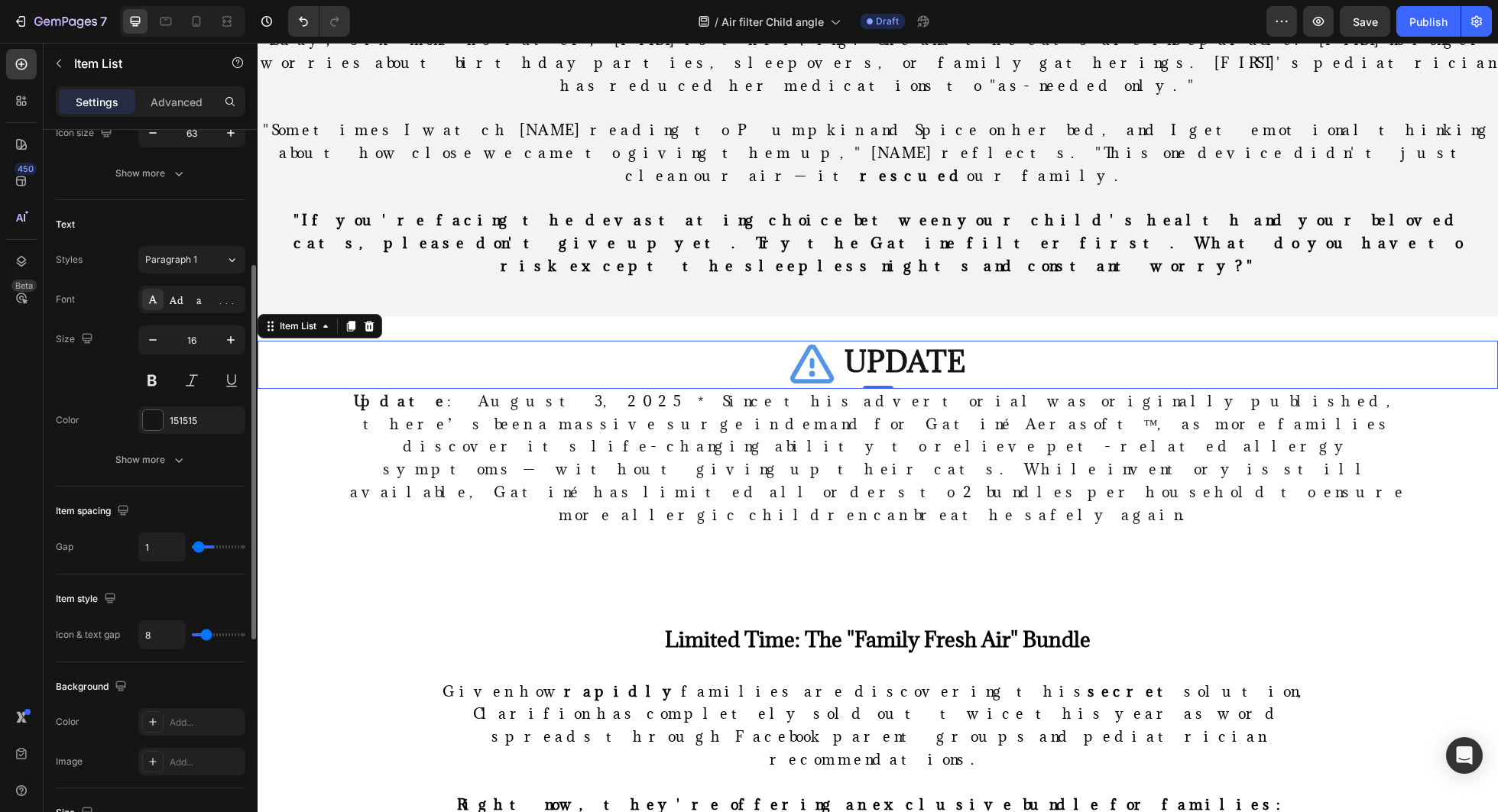 type on "0" 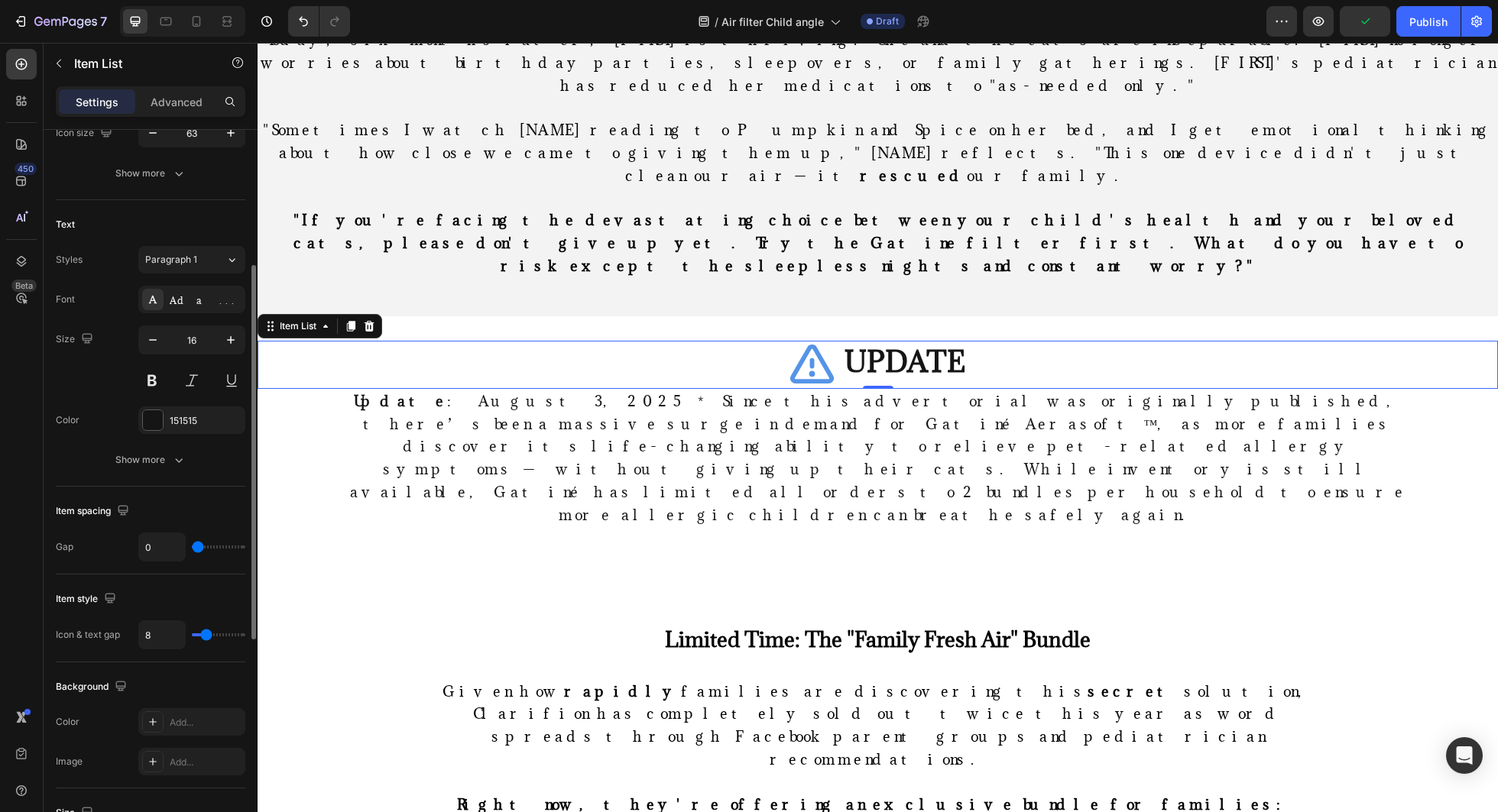 drag, startPoint x: 212, startPoint y: 548, endPoint x: 184, endPoint y: 549, distance: 28.01785 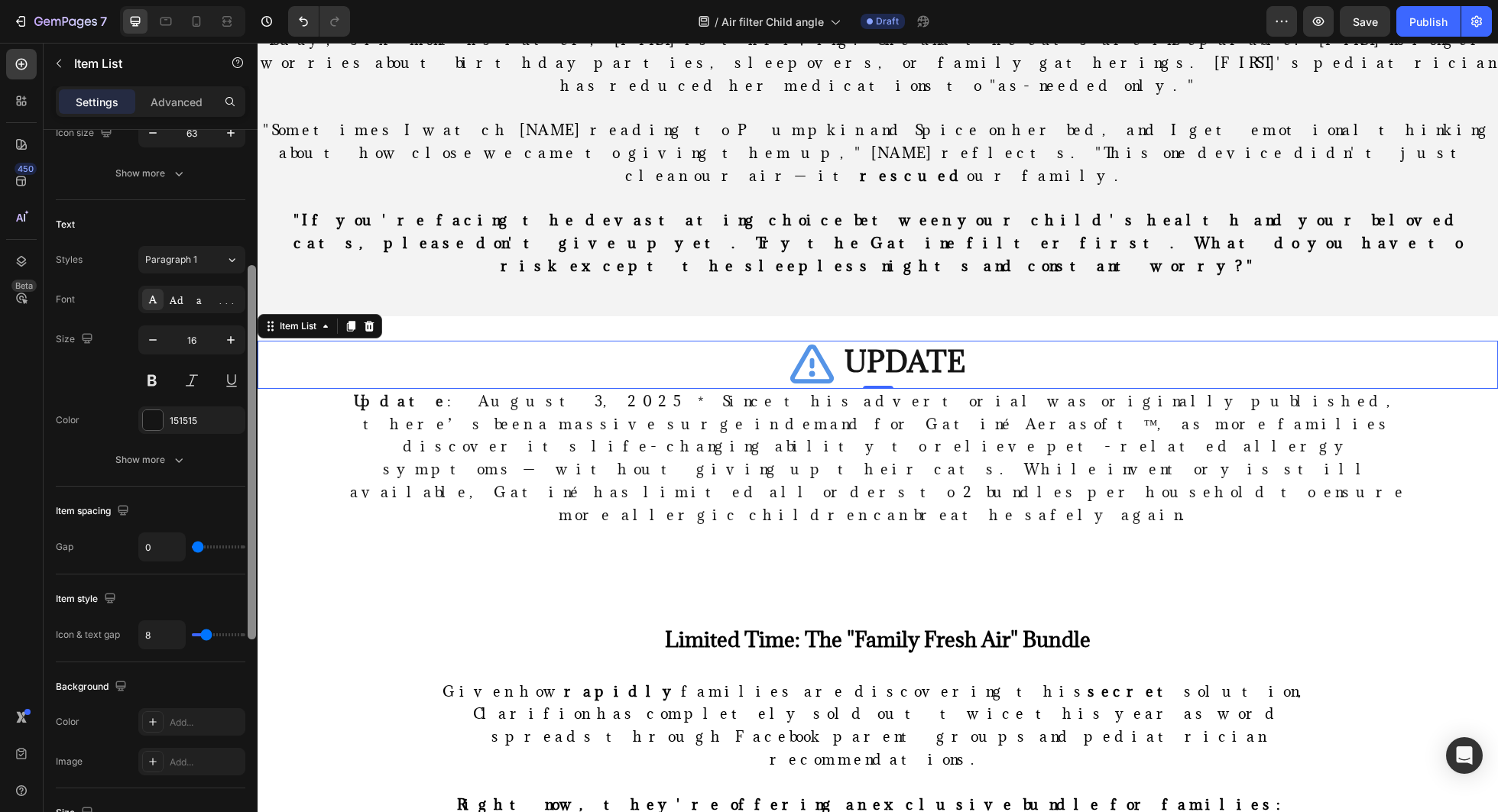 drag, startPoint x: 204, startPoint y: 546, endPoint x: 256, endPoint y: 546, distance: 52 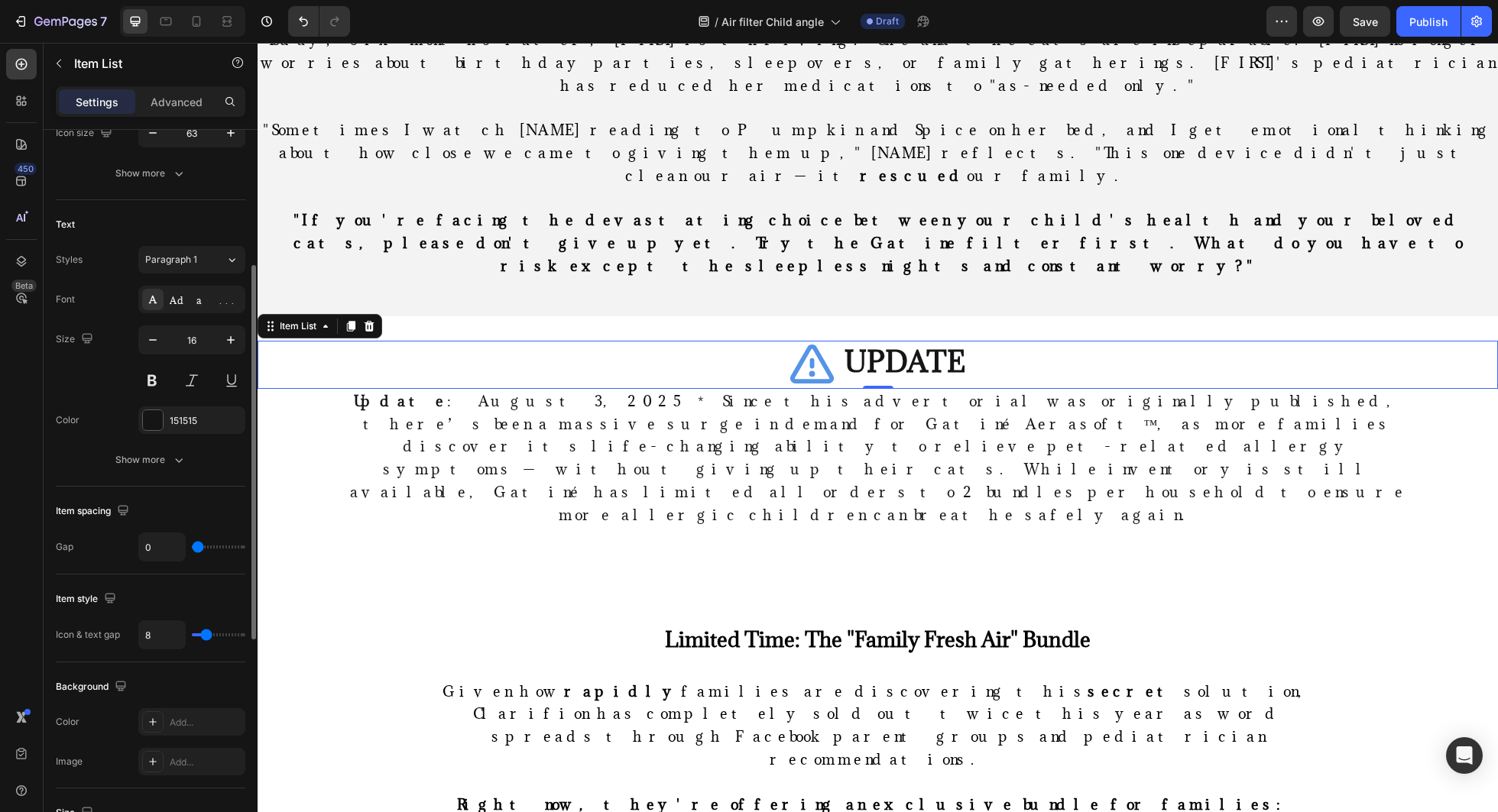 type on "5" 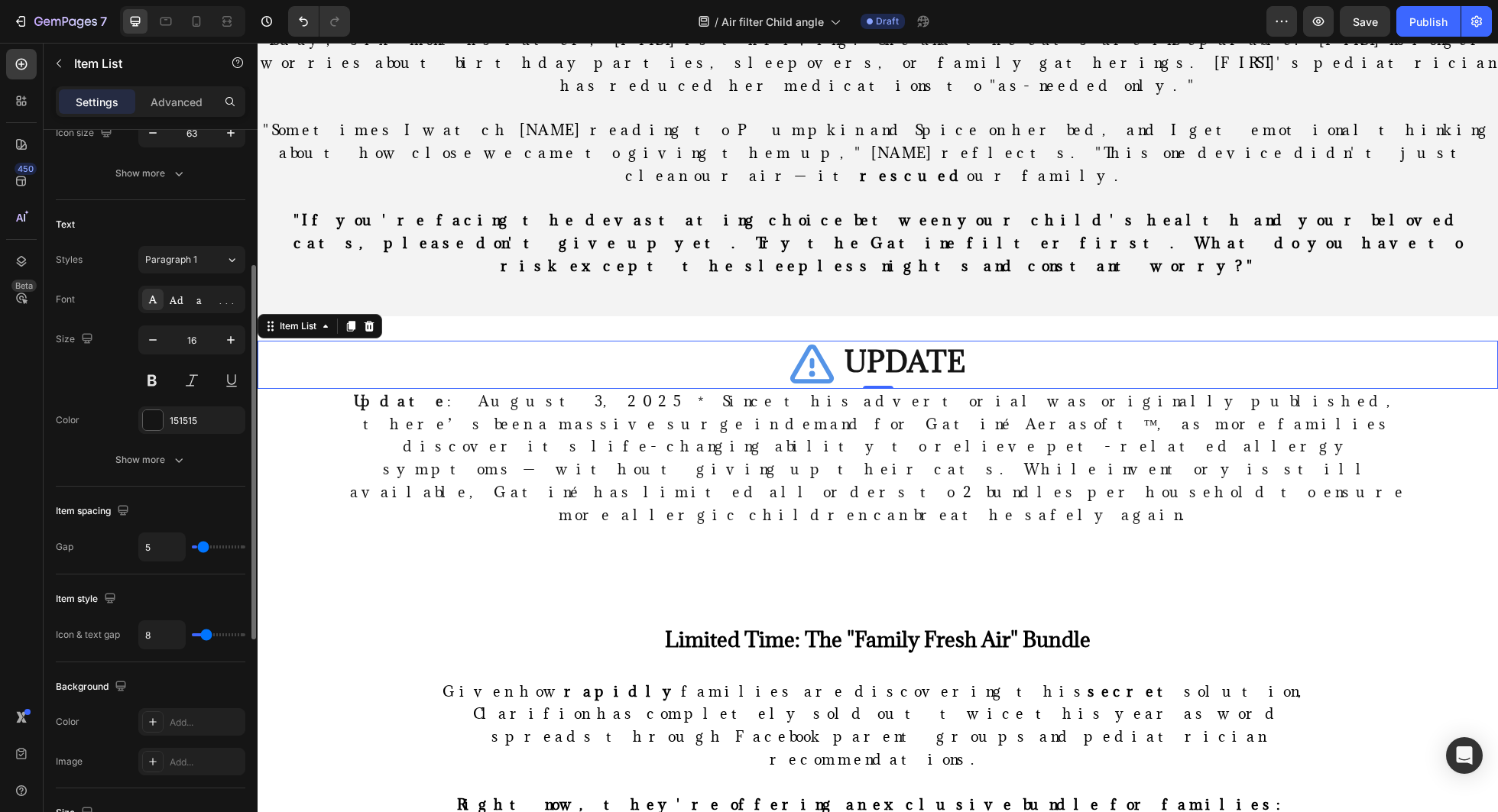 type on "6" 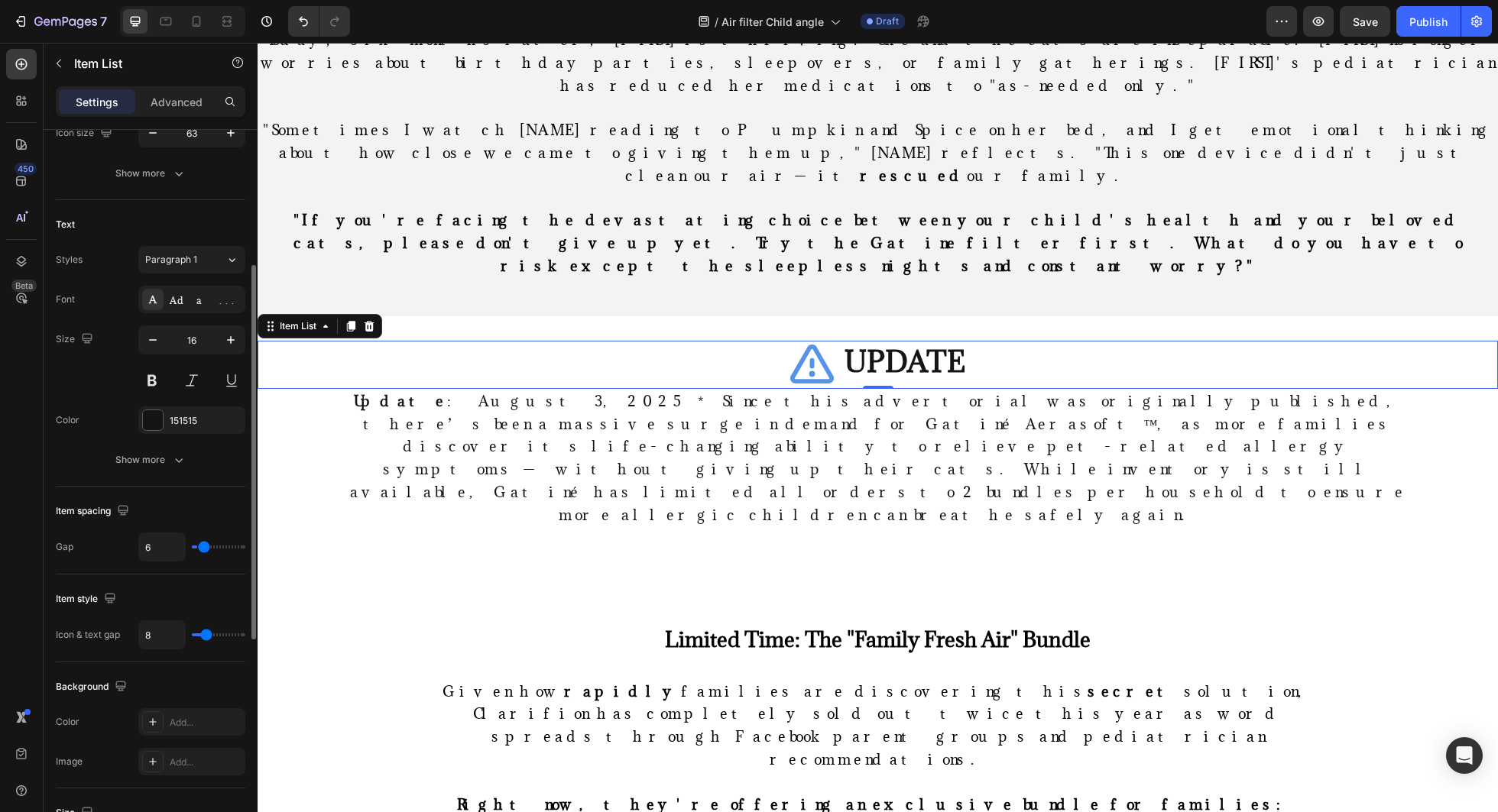 type on "7" 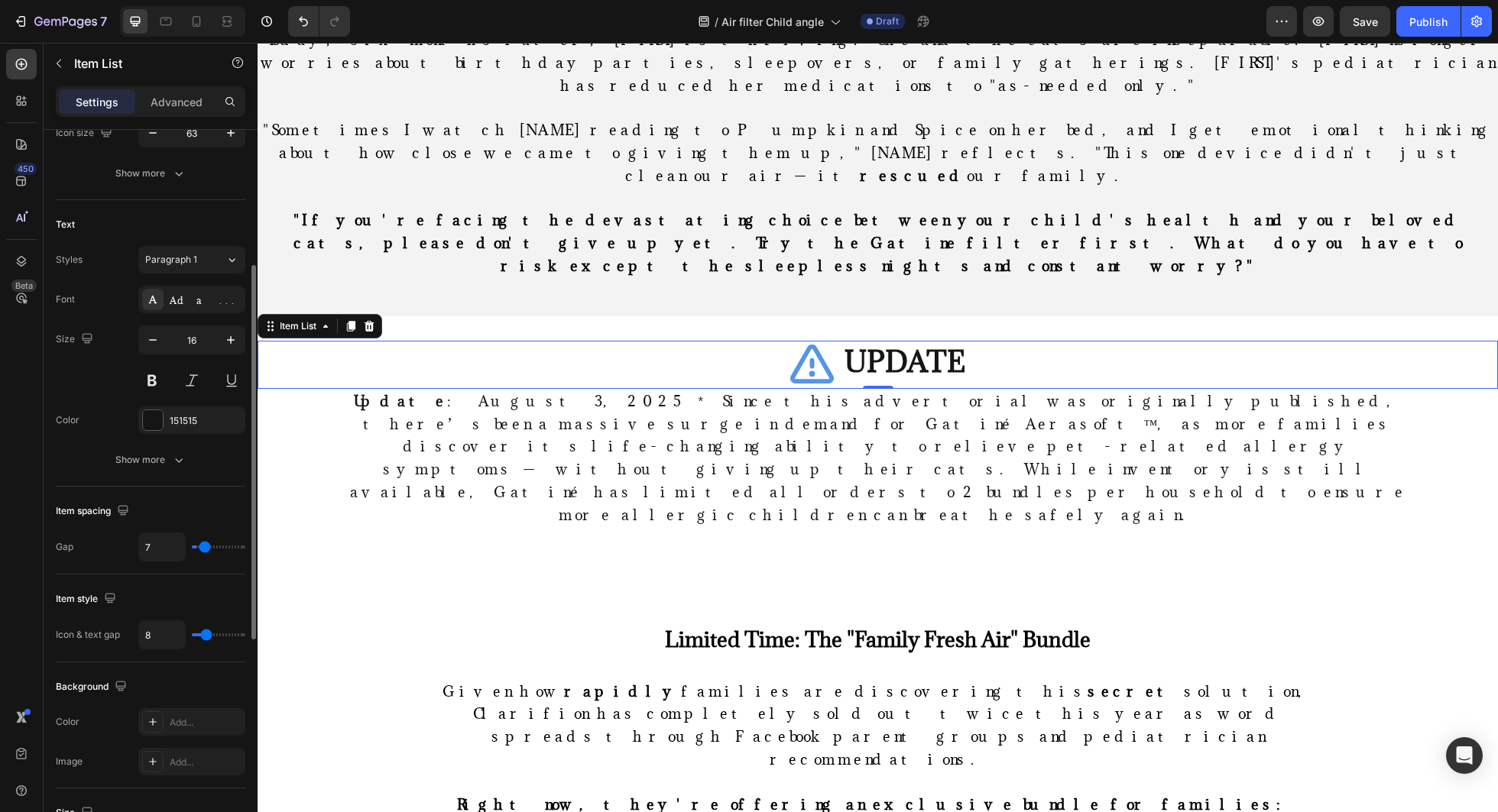 type on "8" 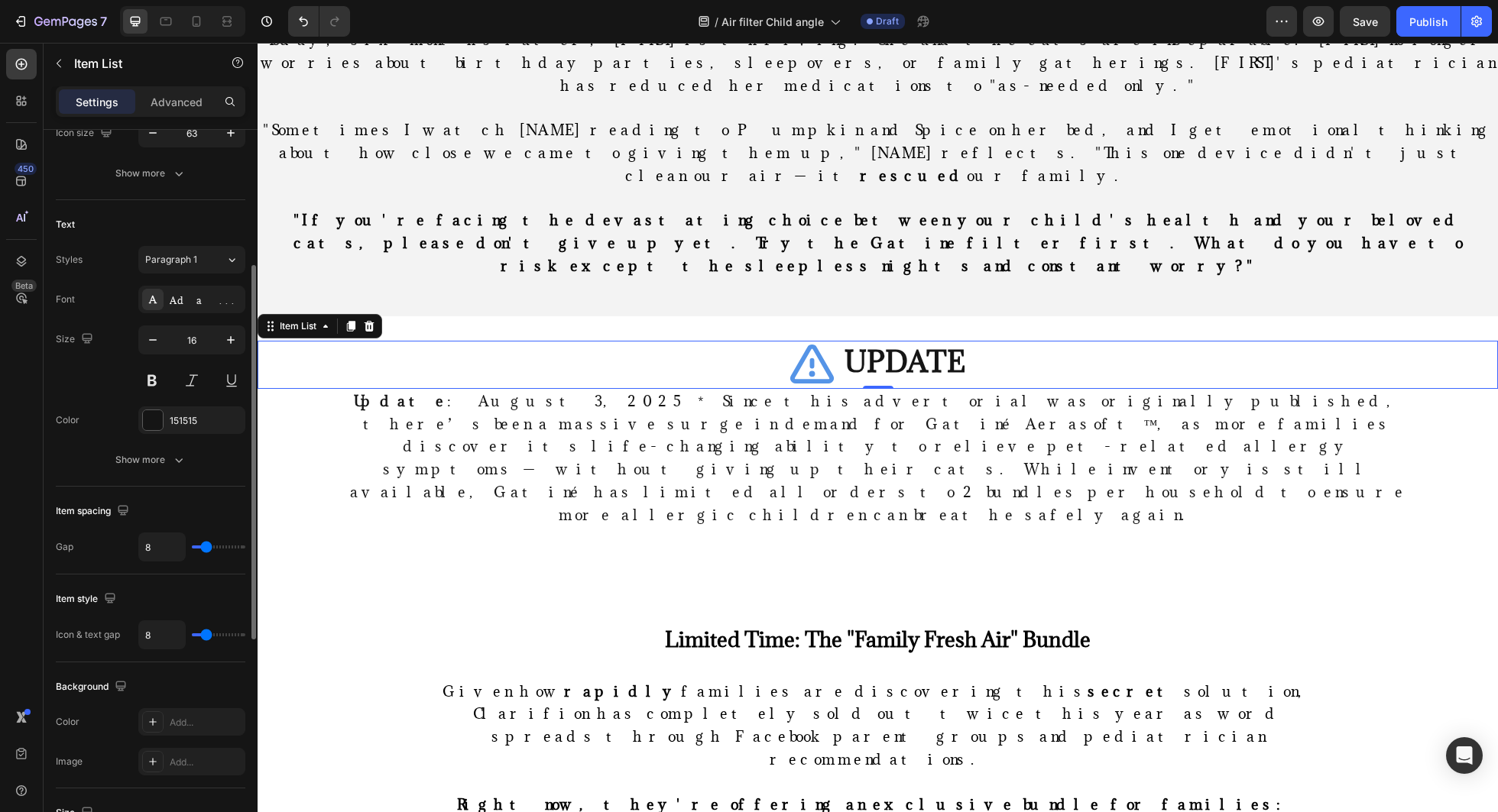 type on "10" 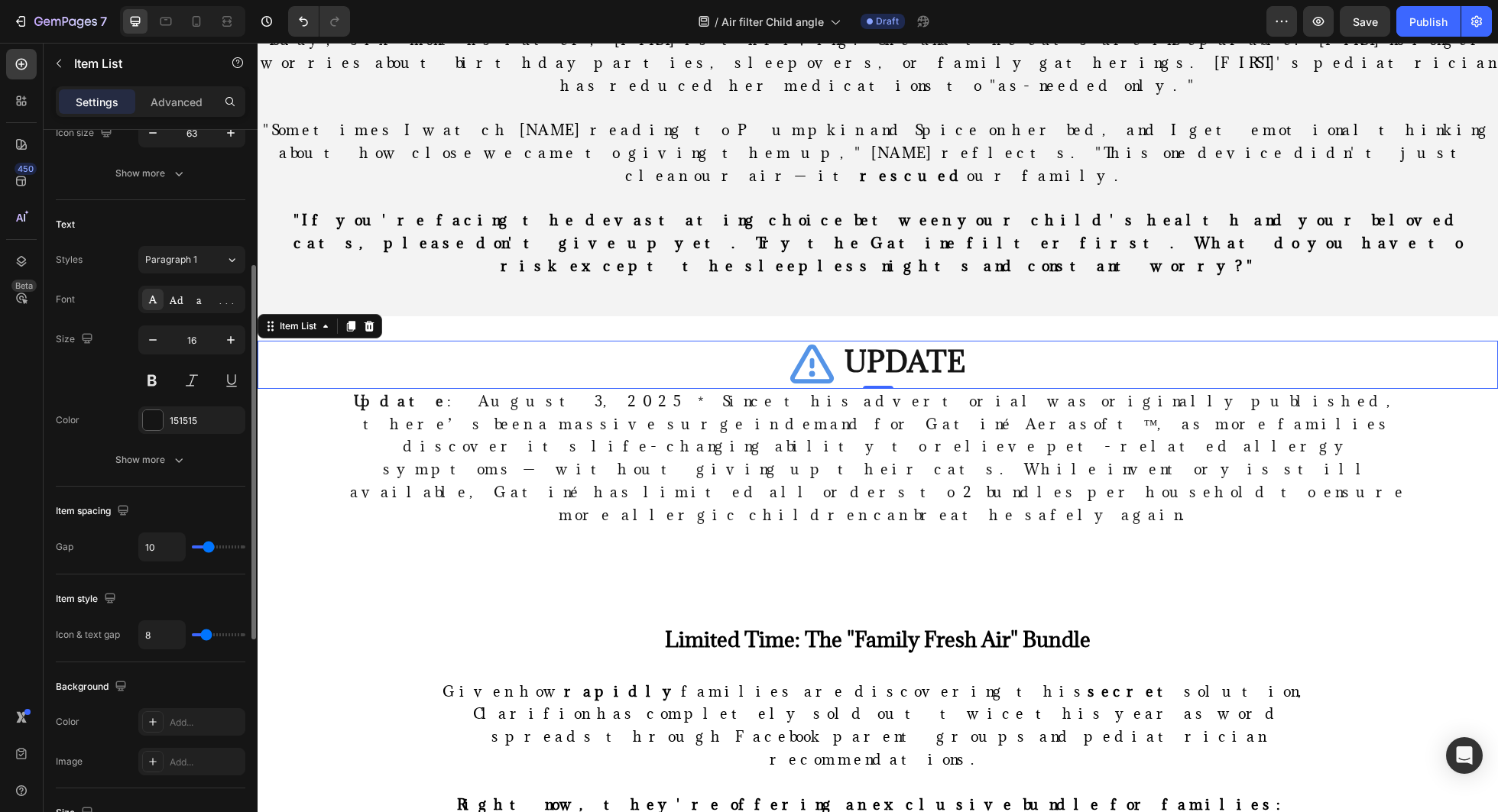 type on "13" 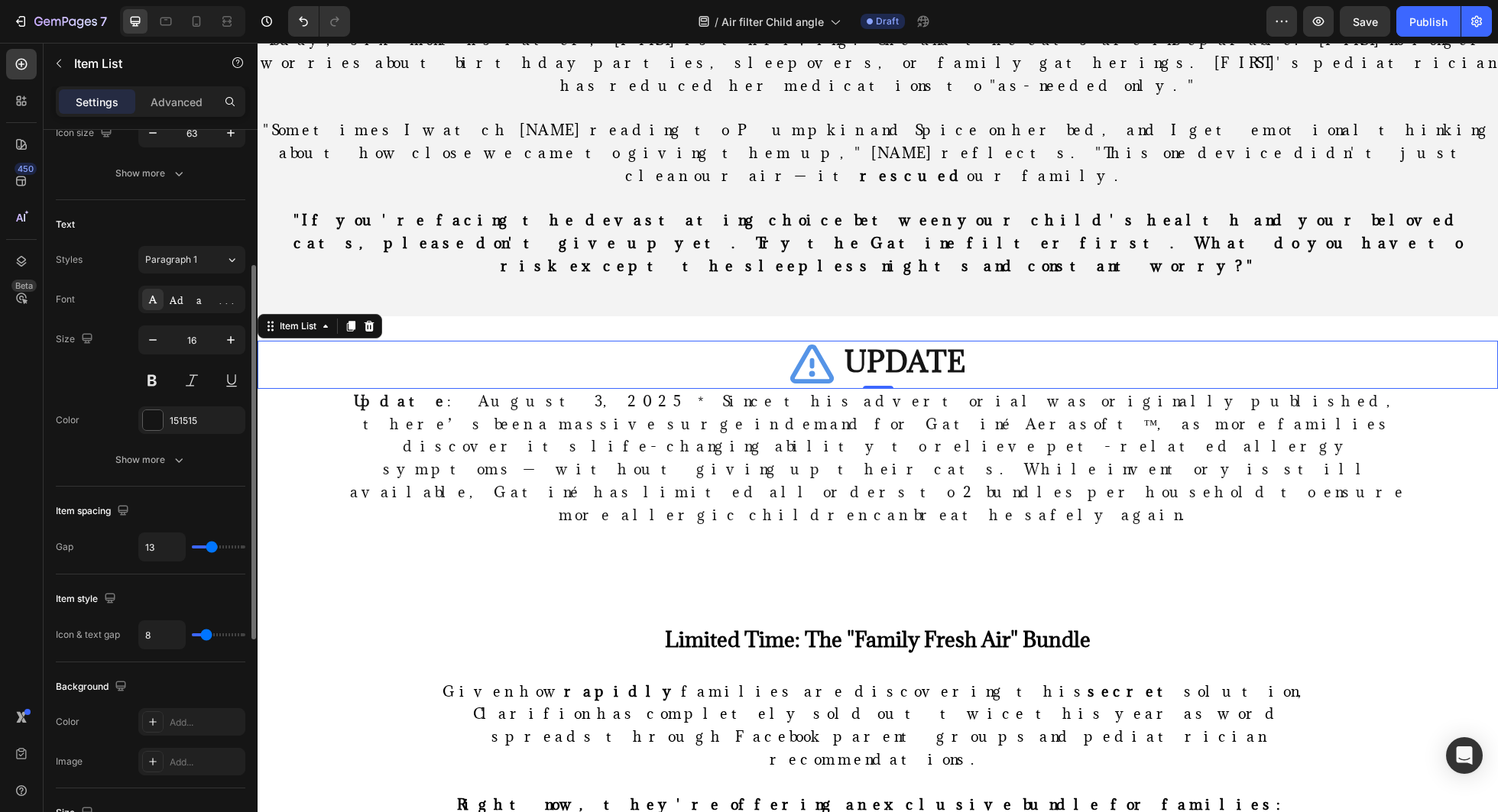 type on "18" 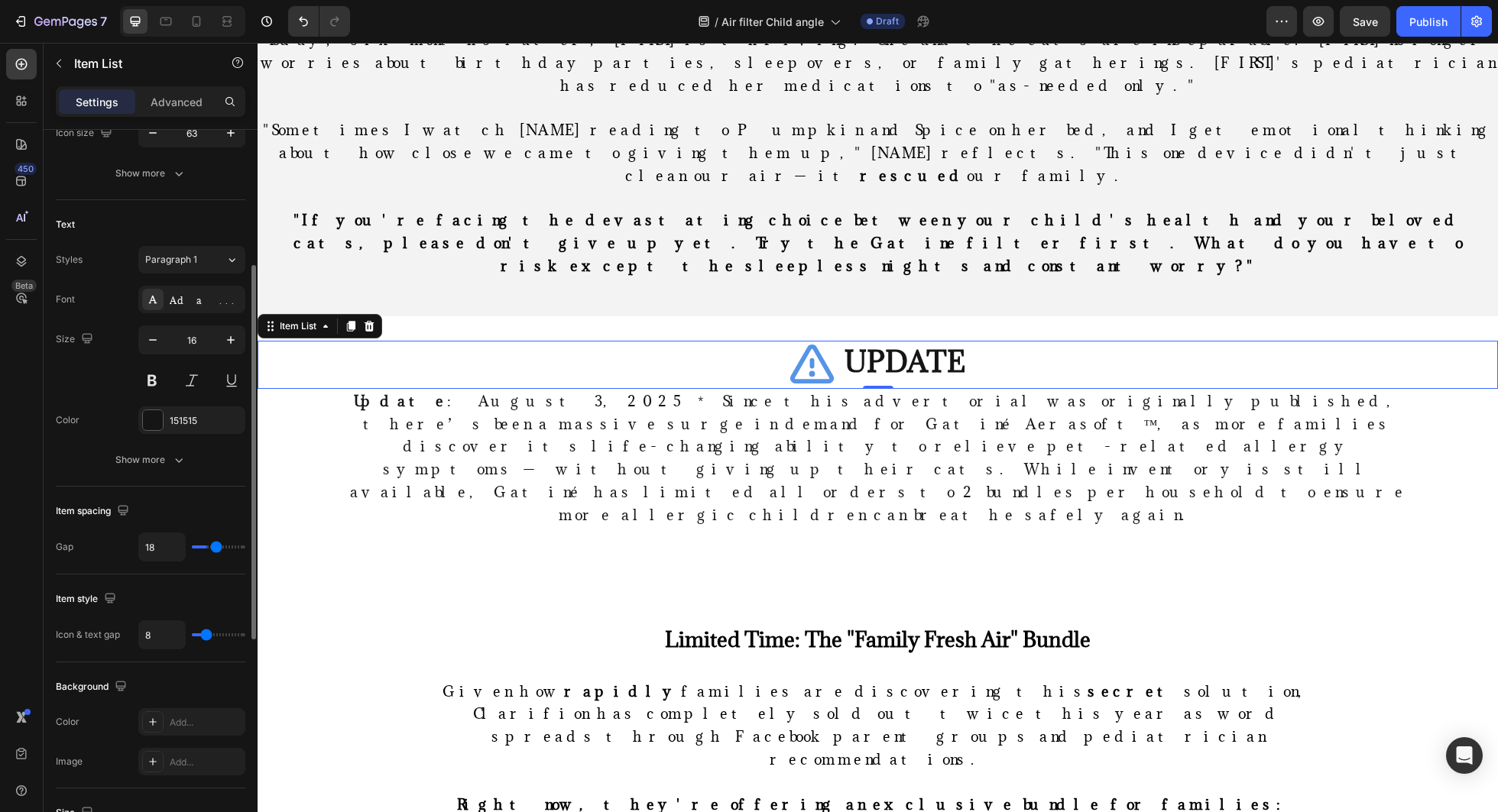 type on "24" 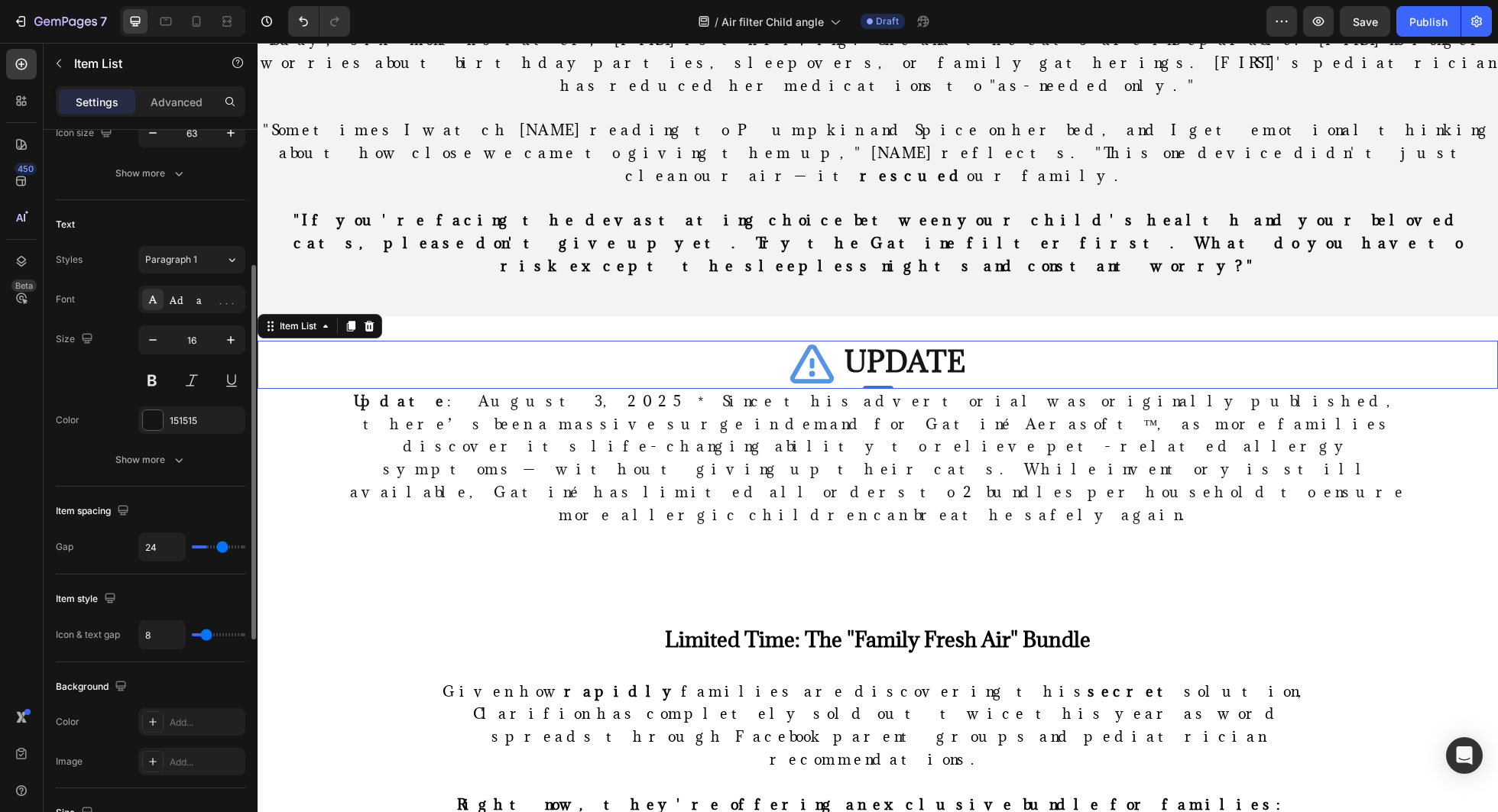 type on "28" 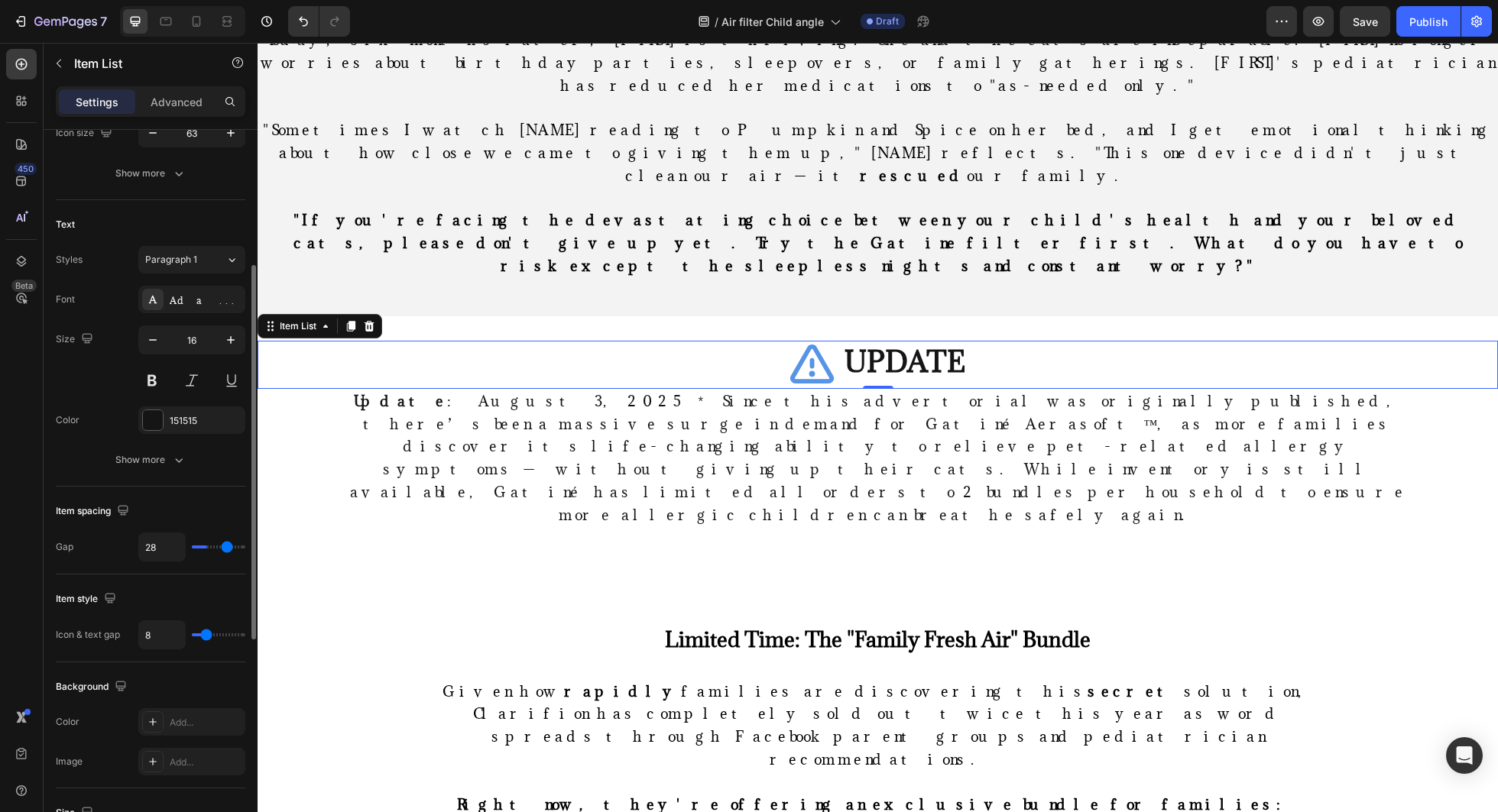 type on "30" 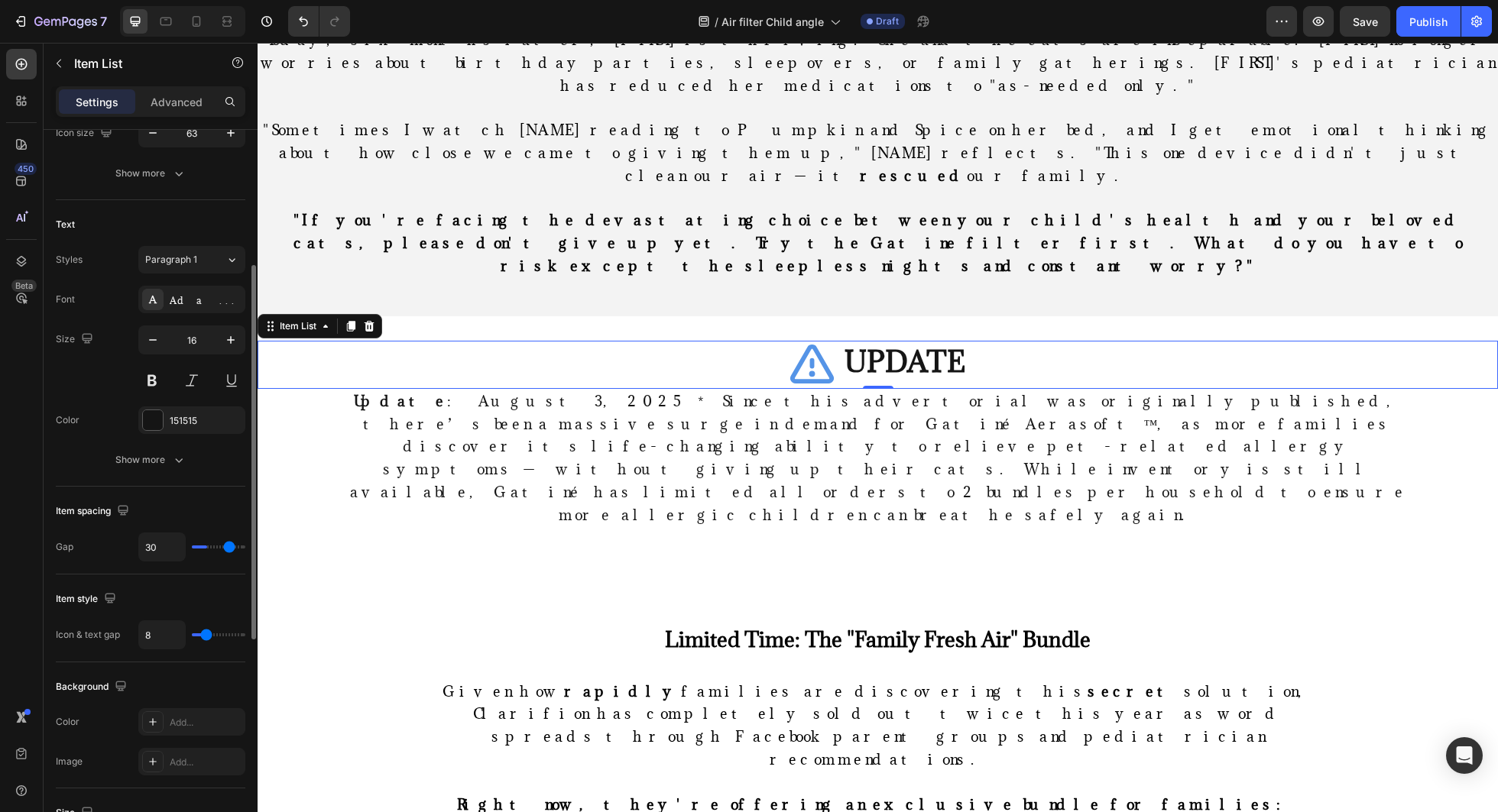 type on "32" 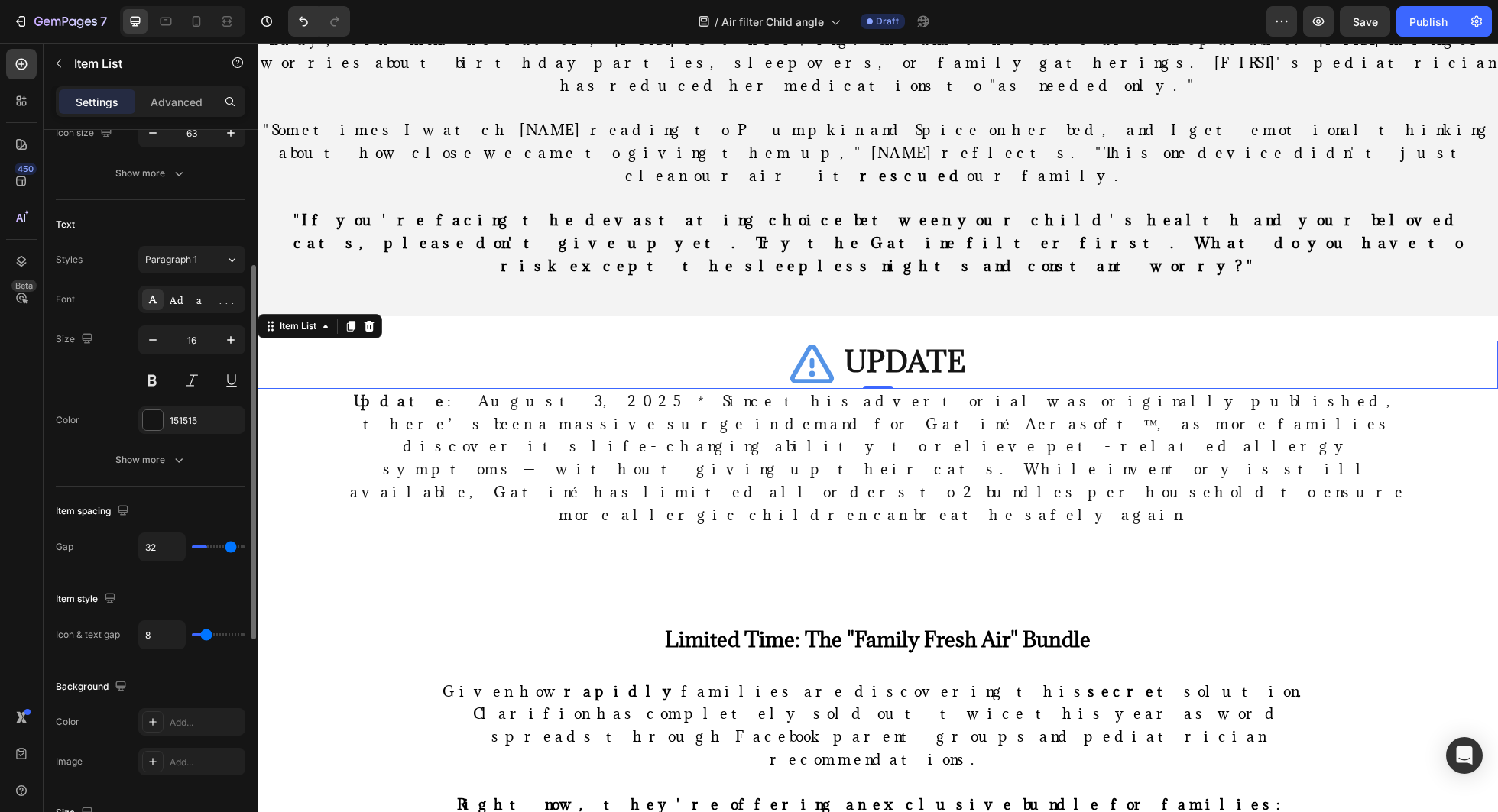 drag, startPoint x: 203, startPoint y: 545, endPoint x: 230, endPoint y: 546, distance: 27.018512 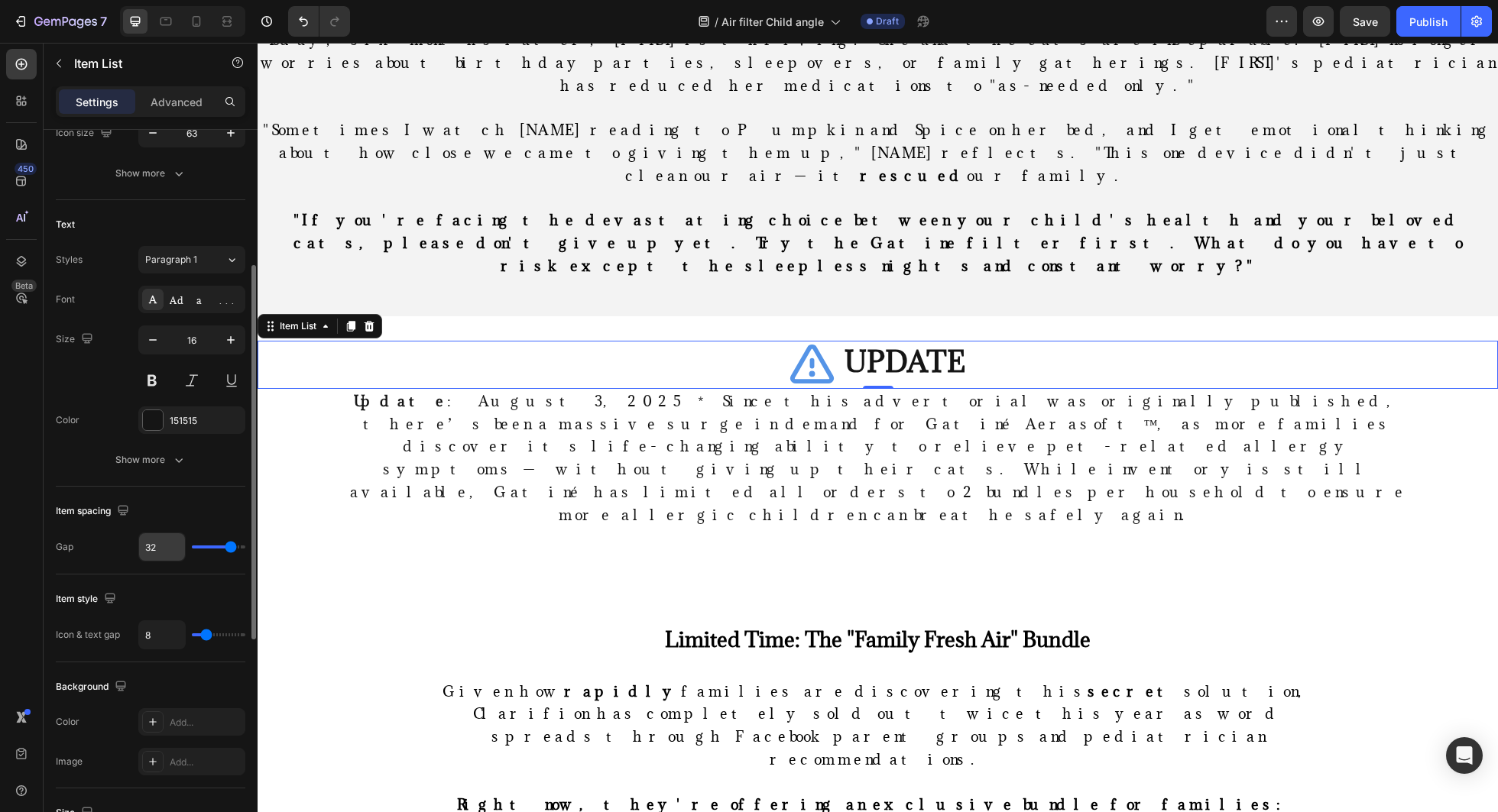 drag, startPoint x: 224, startPoint y: 546, endPoint x: 175, endPoint y: 546, distance: 49 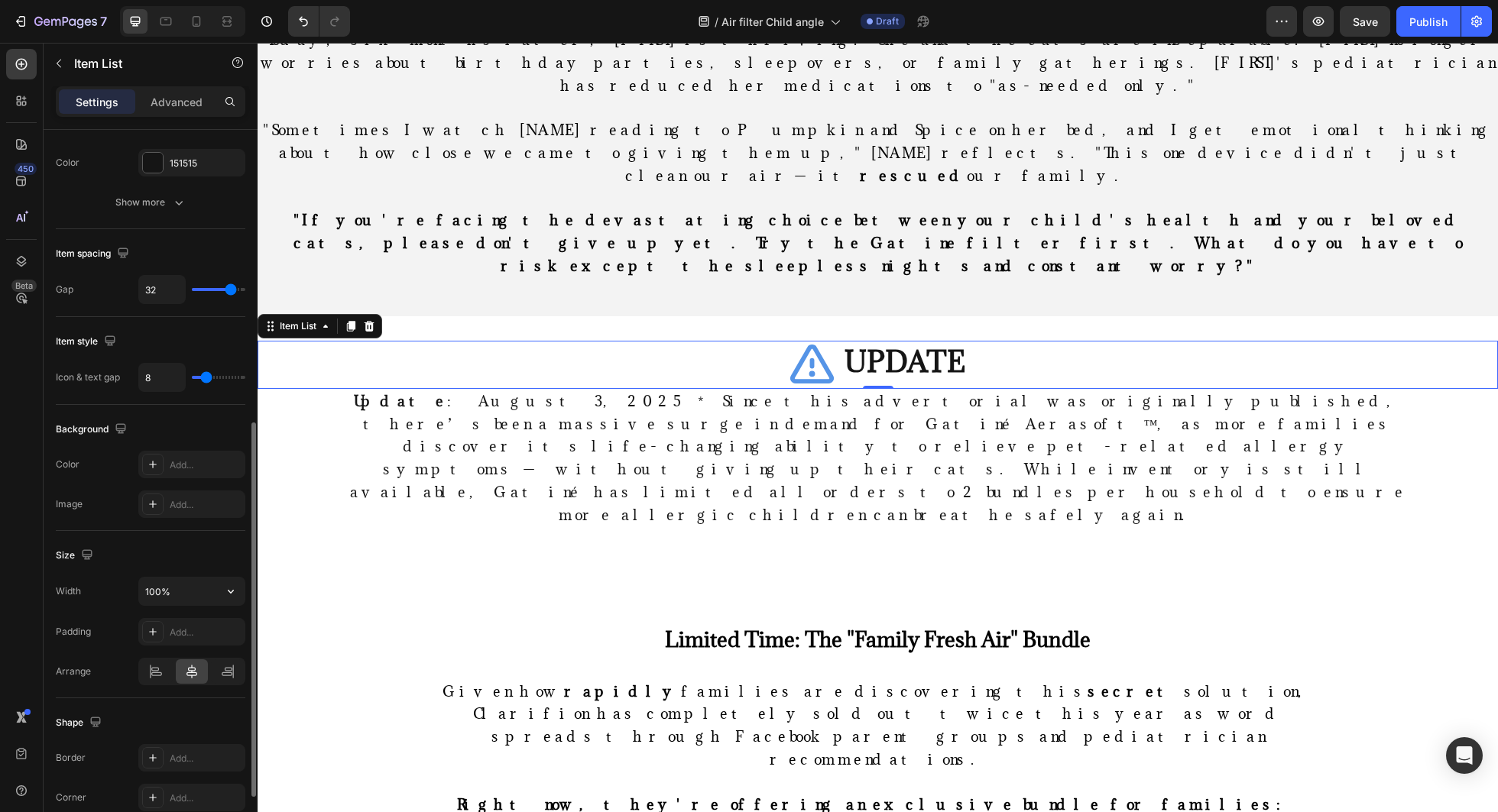 scroll, scrollTop: 536, scrollLeft: 0, axis: vertical 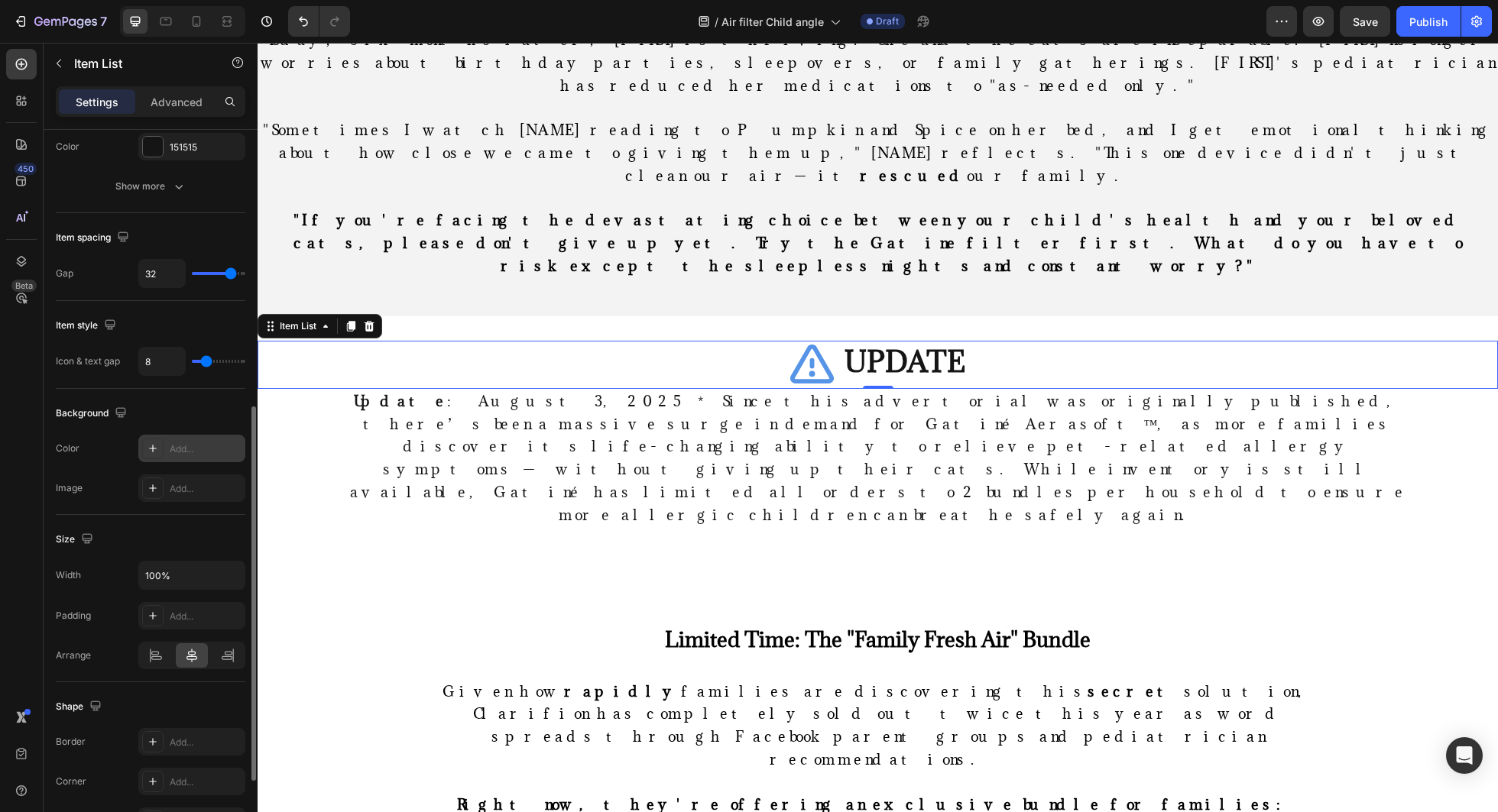 click on "Add..." at bounding box center [192, 448] 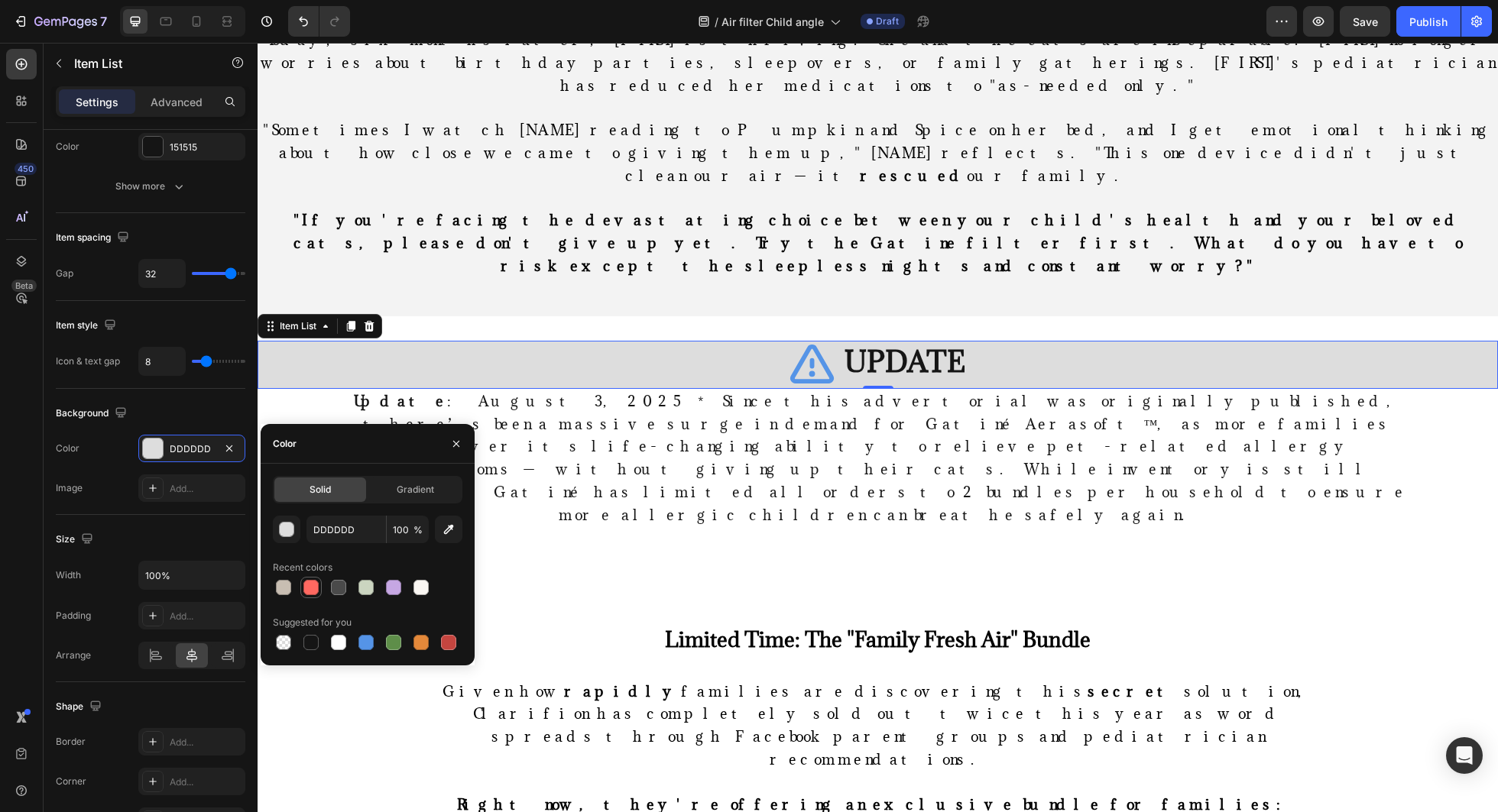click at bounding box center (311, 587) 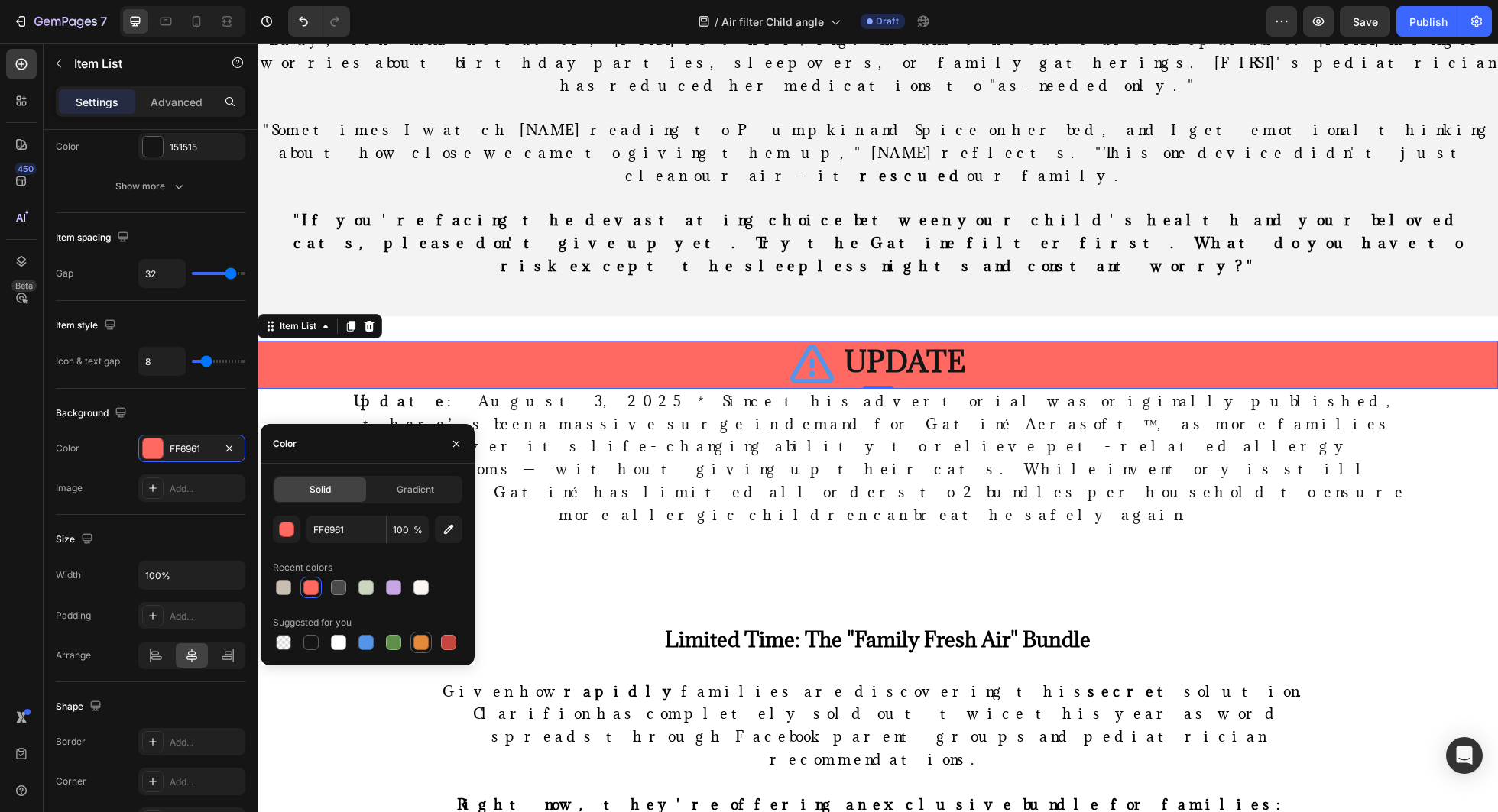 click at bounding box center [421, 642] 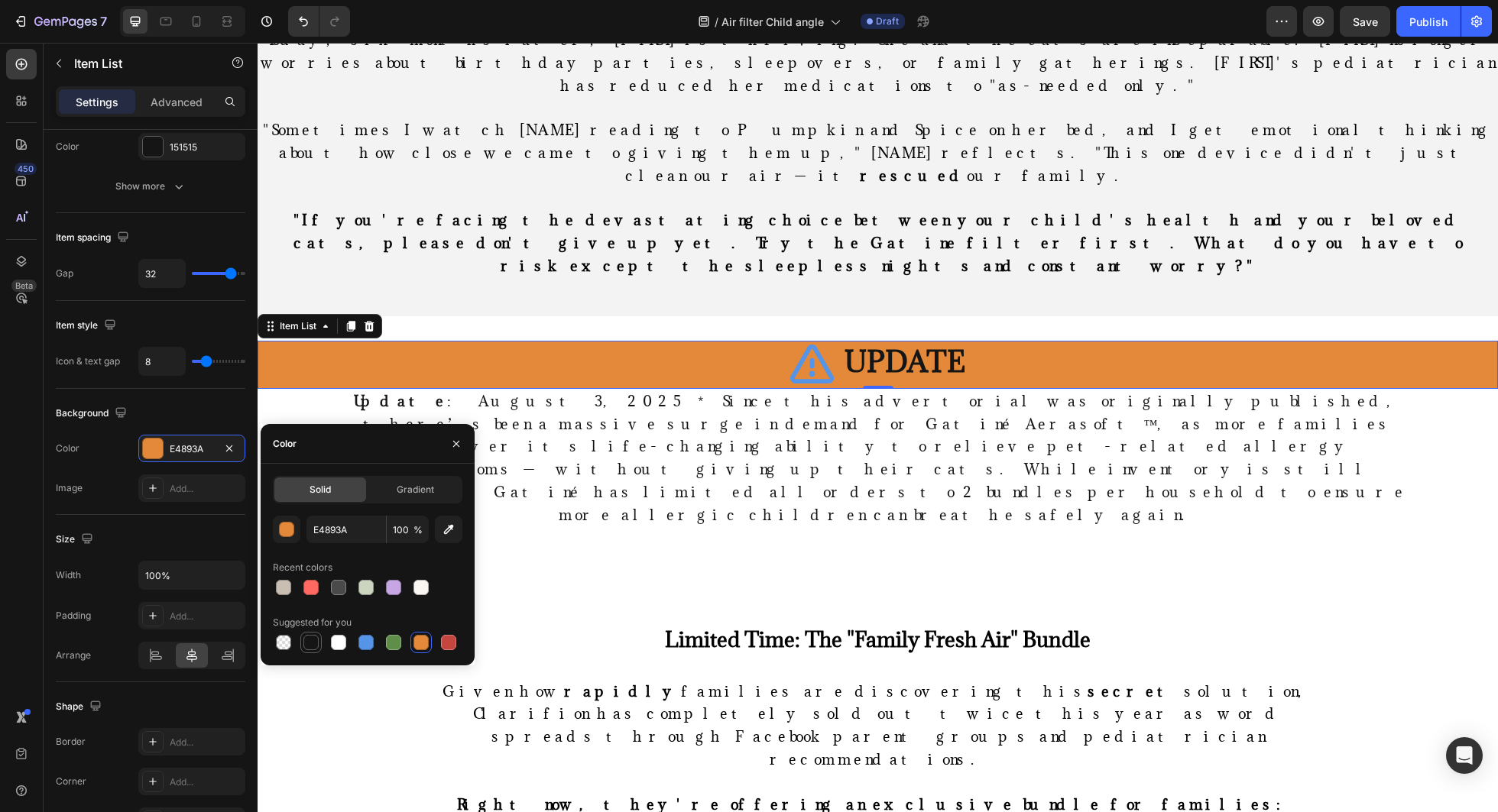 click at bounding box center [311, 642] 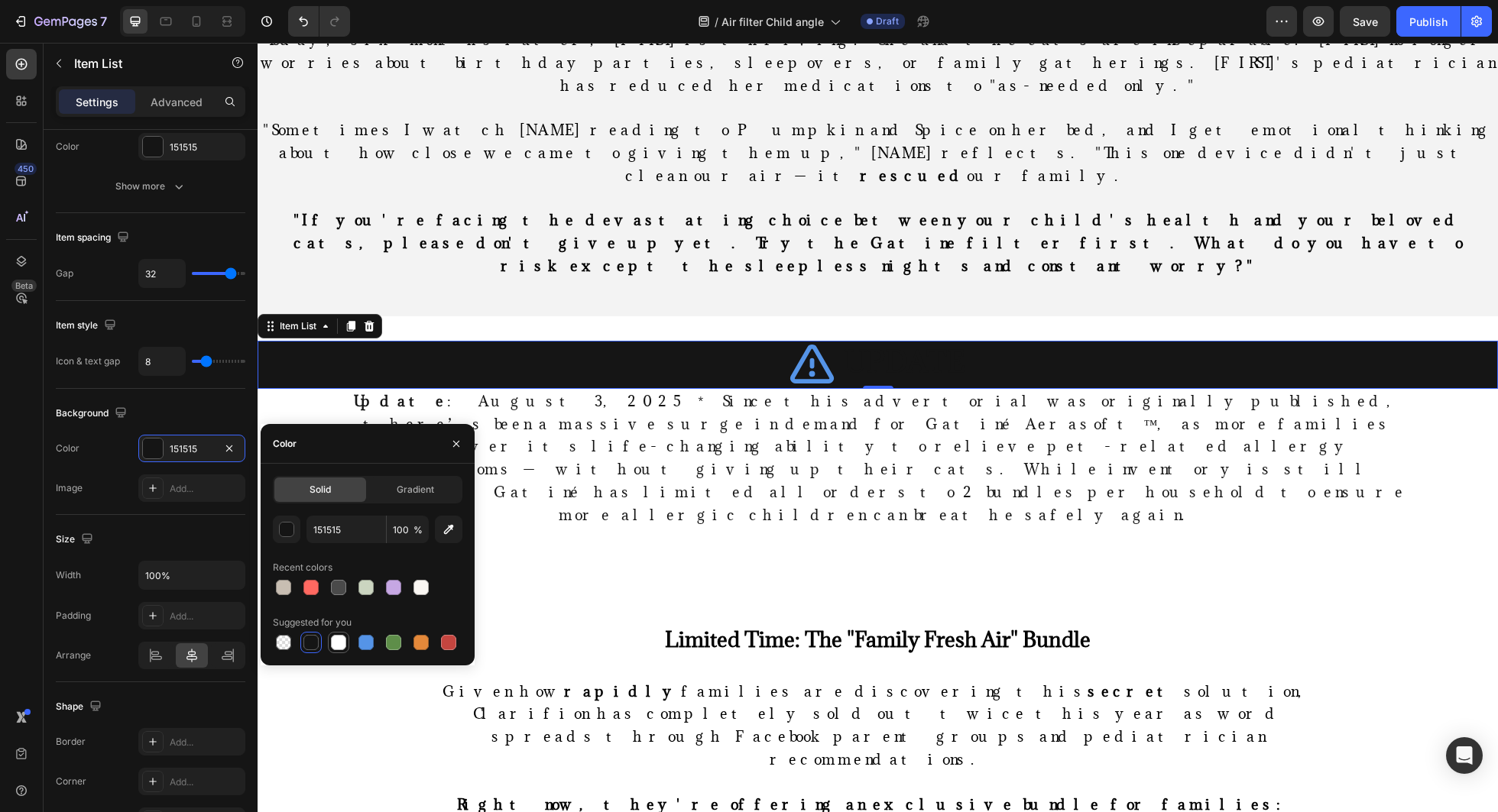click at bounding box center [339, 642] 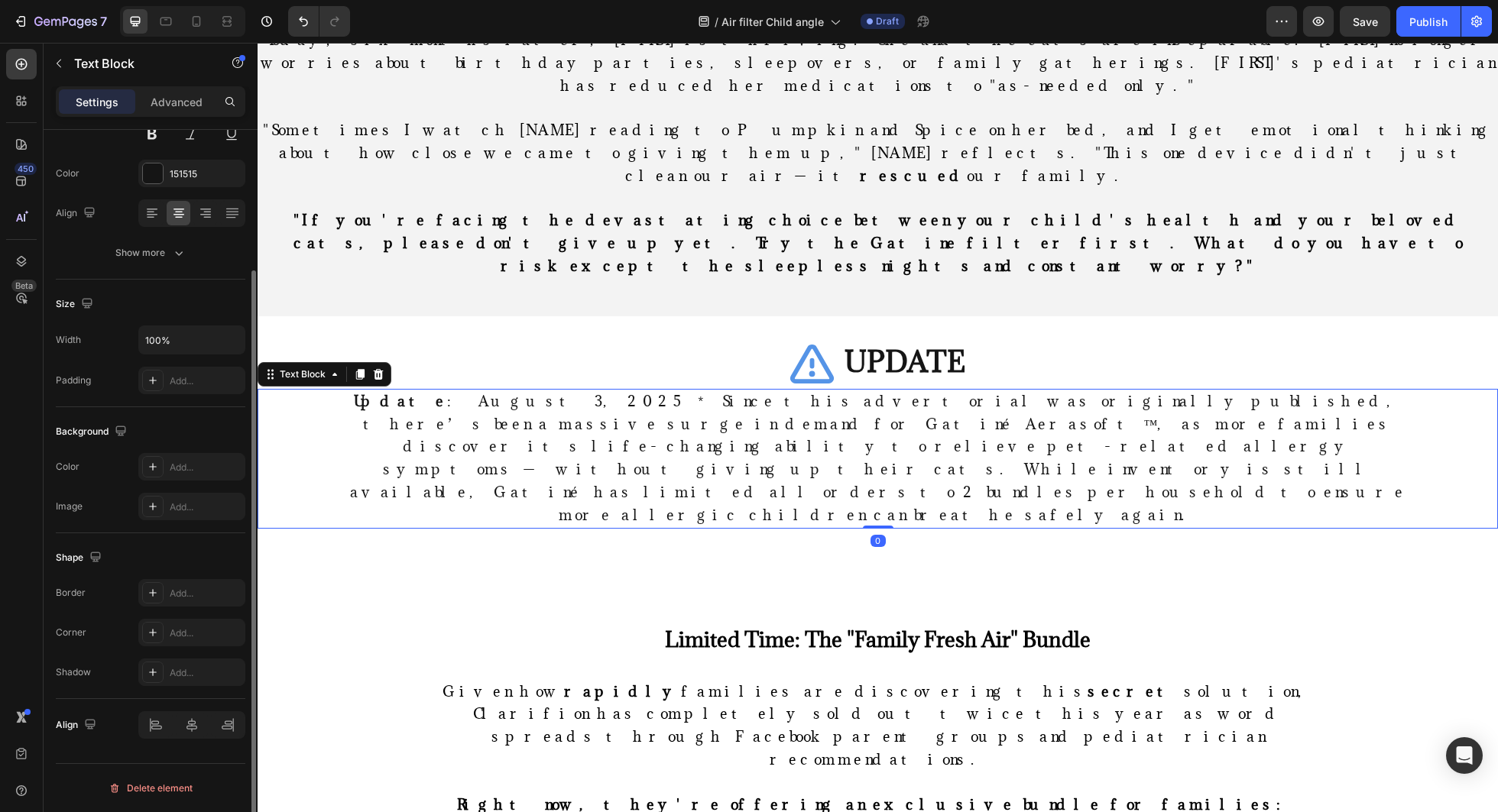 click on "Update : August 3, 2025* Since this advertorial was originally published, there’s been a massive surge in demand for Gatiné Aerasoft™, as more families discover its life-changing ability to relieve pet-related allergy symptoms — without giving up their cats. While inventory is still available, Gatiné has limited all orders to 2 bundles per household to ensure more allergic children can breathe safely again." at bounding box center [877, 458] 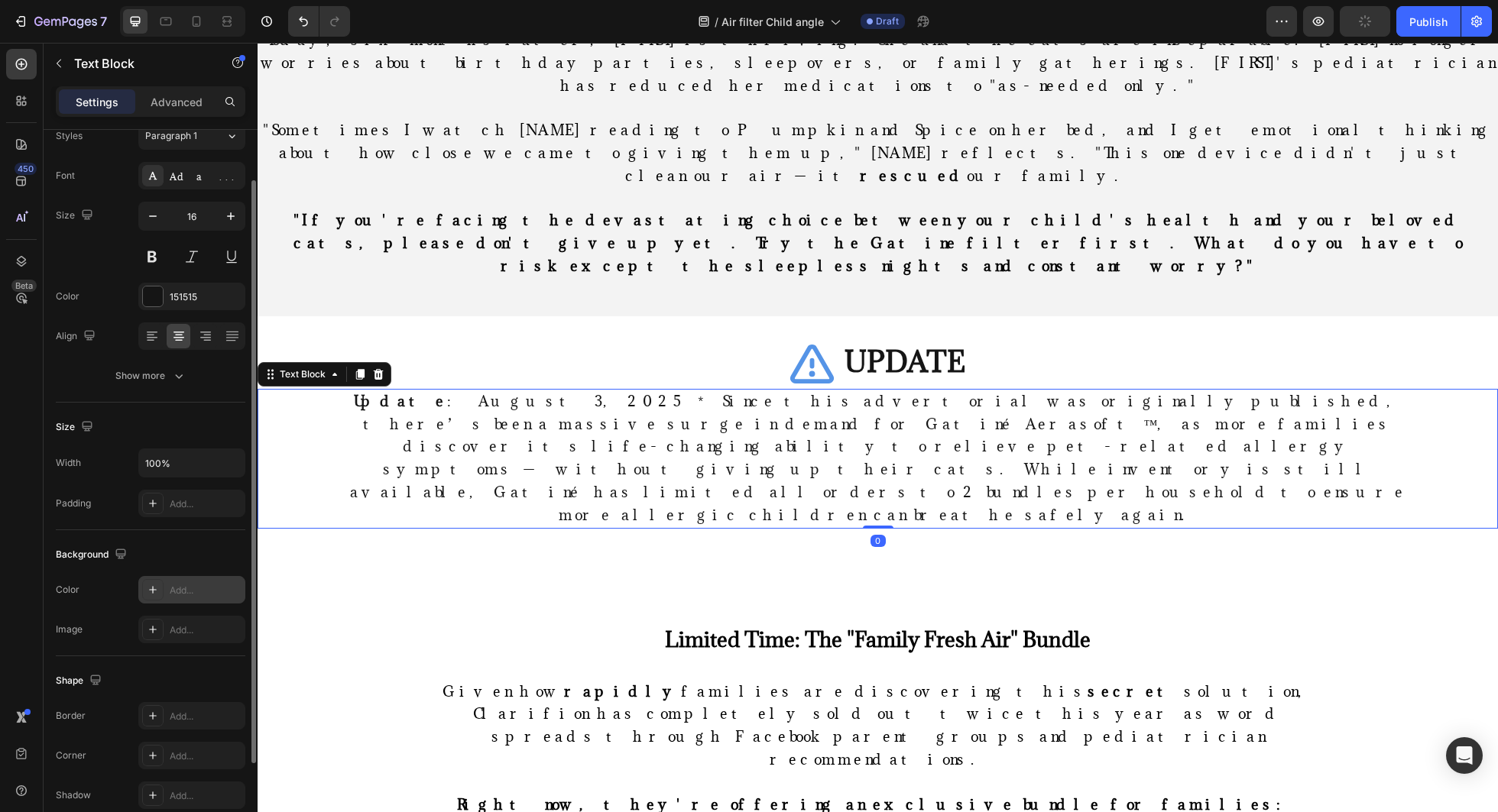 scroll, scrollTop: 60, scrollLeft: 0, axis: vertical 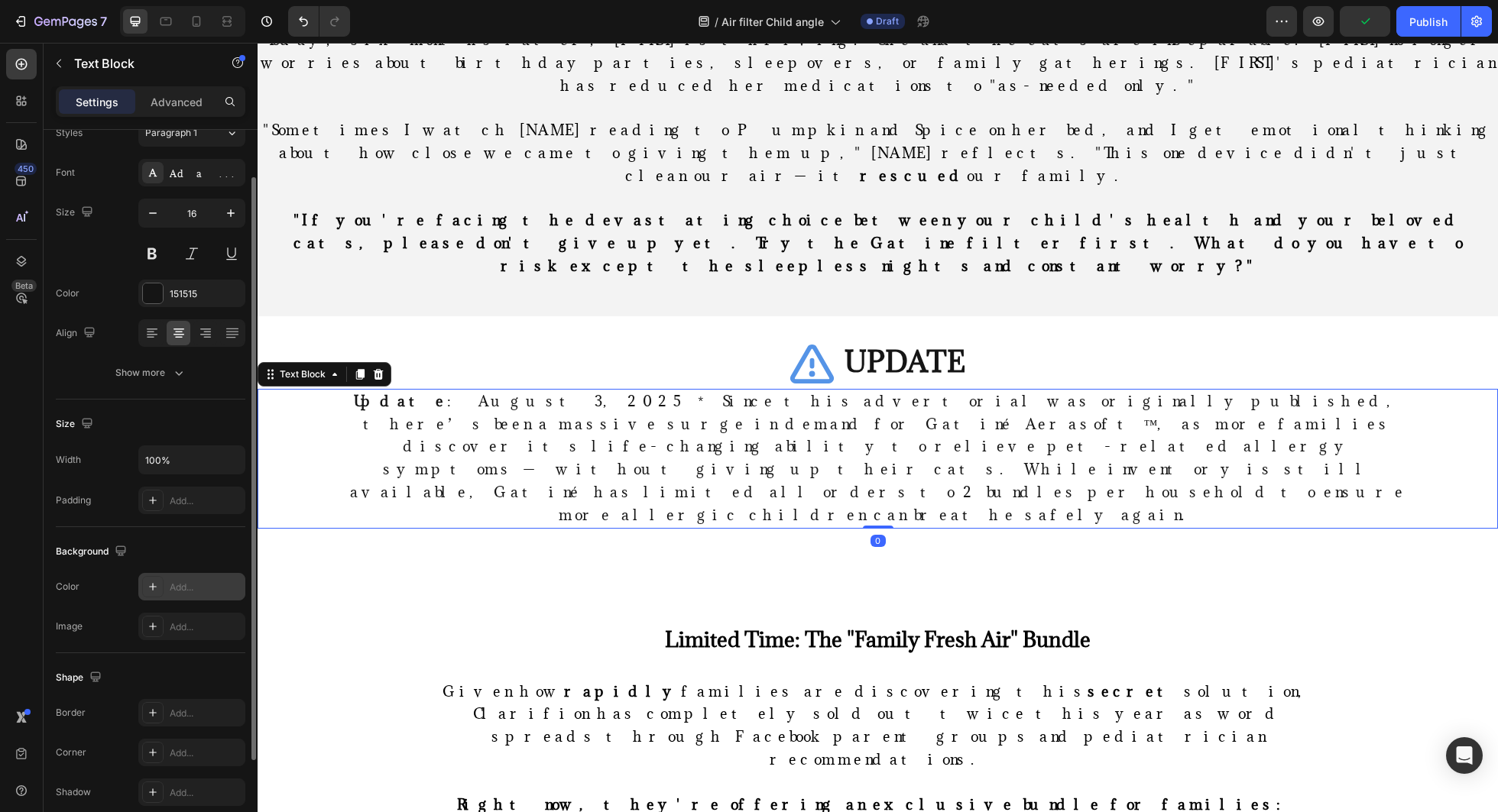 click 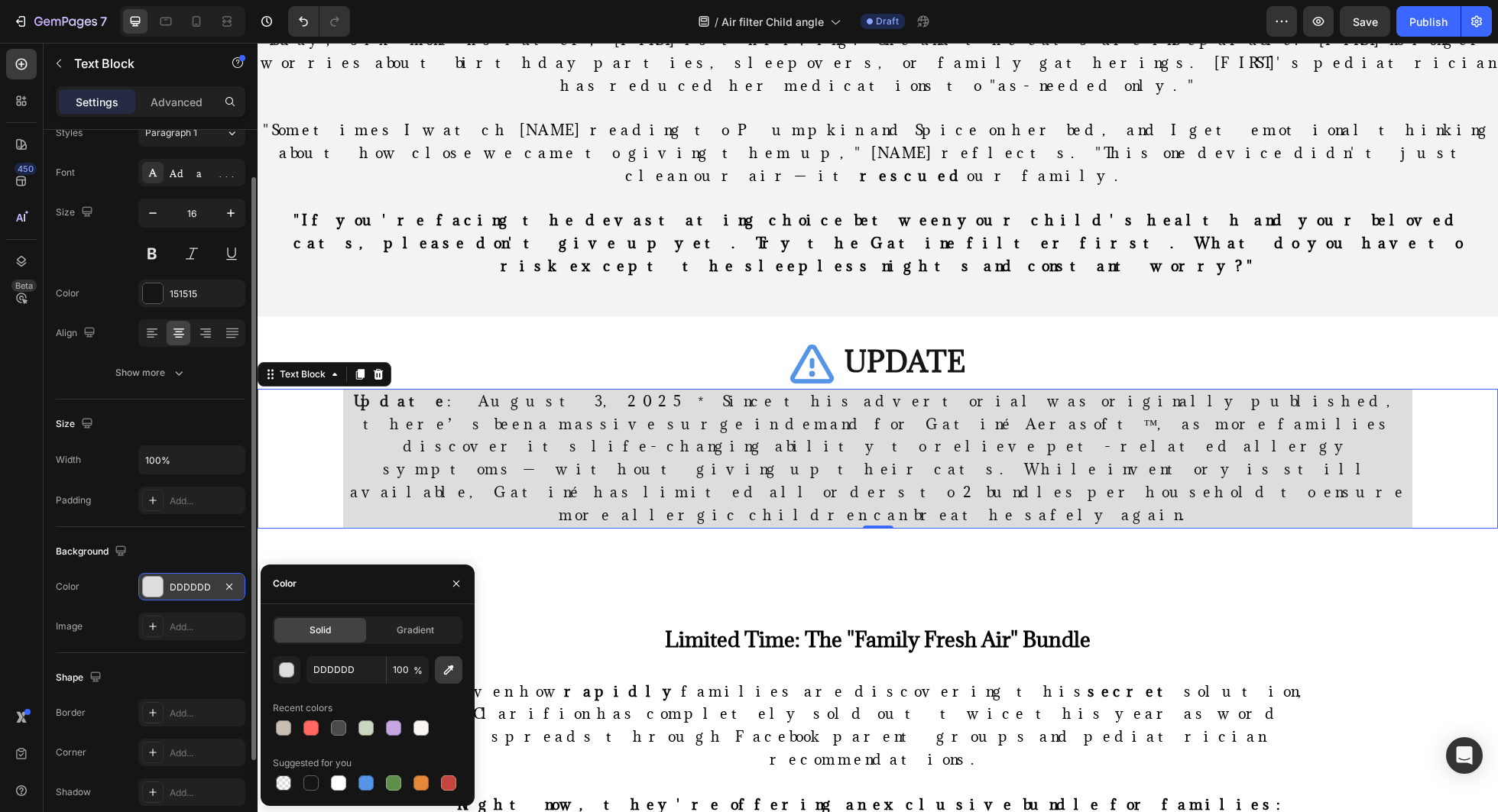 click 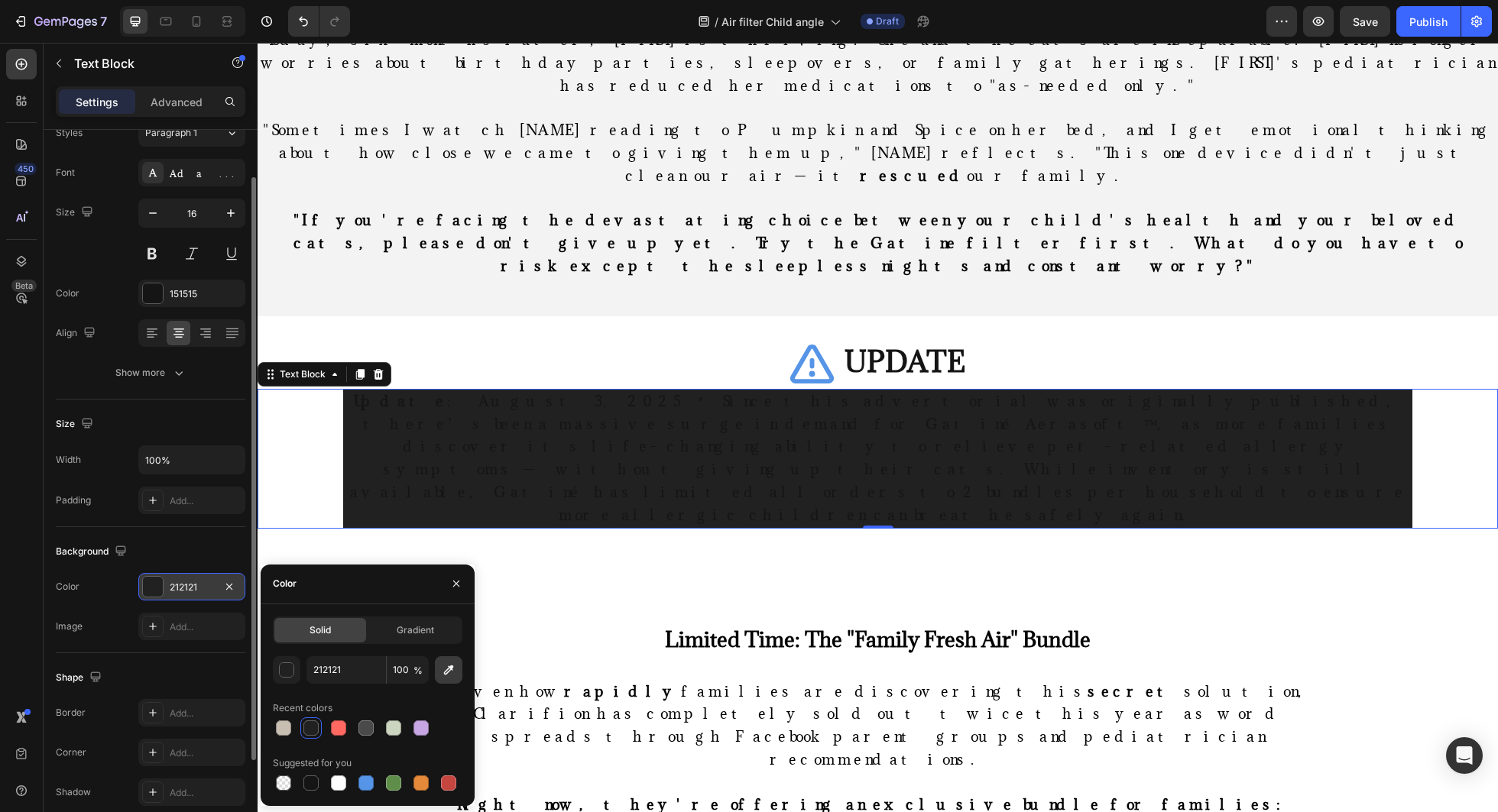 click 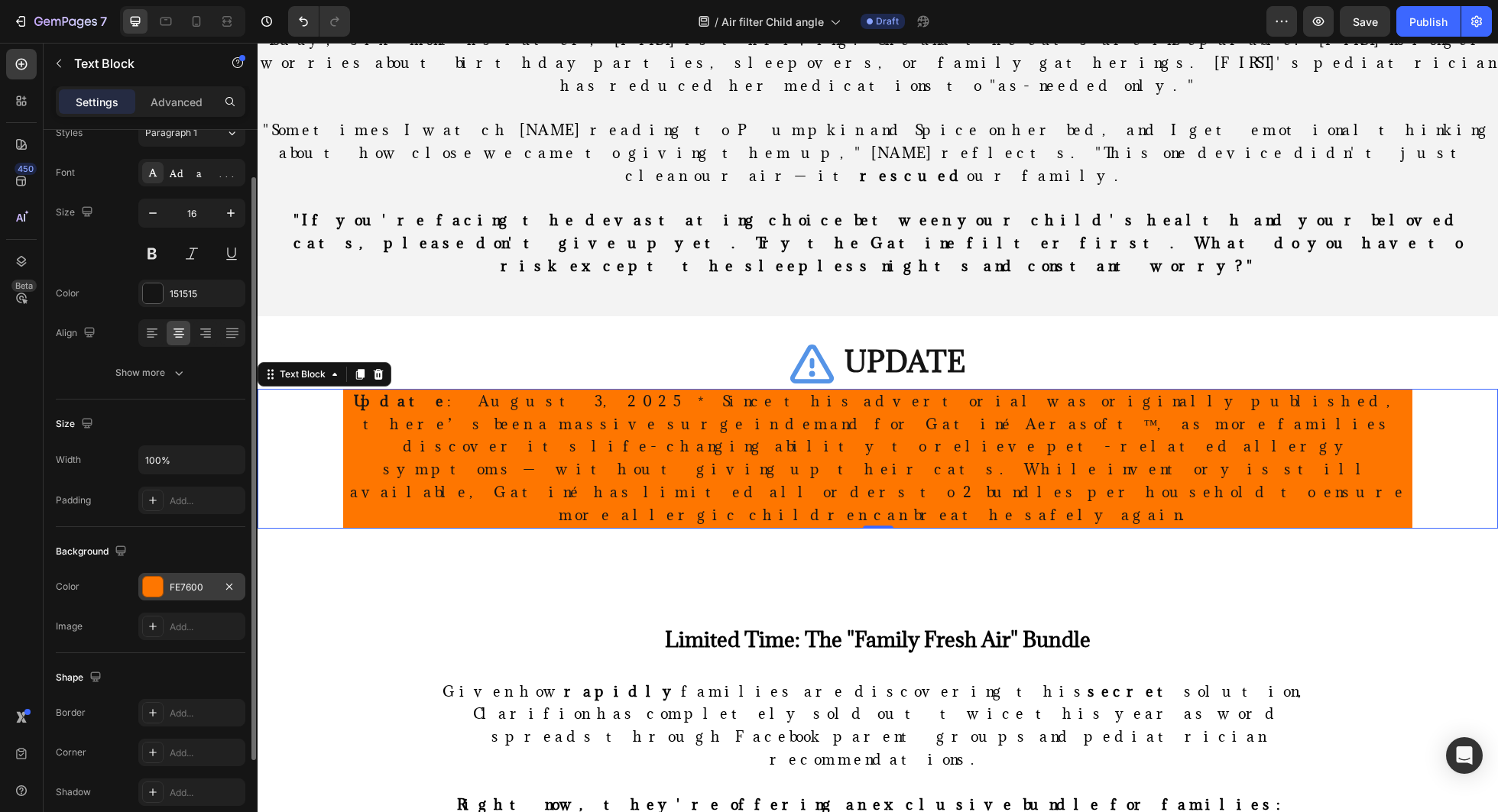click on "FE7600" at bounding box center (192, 587) 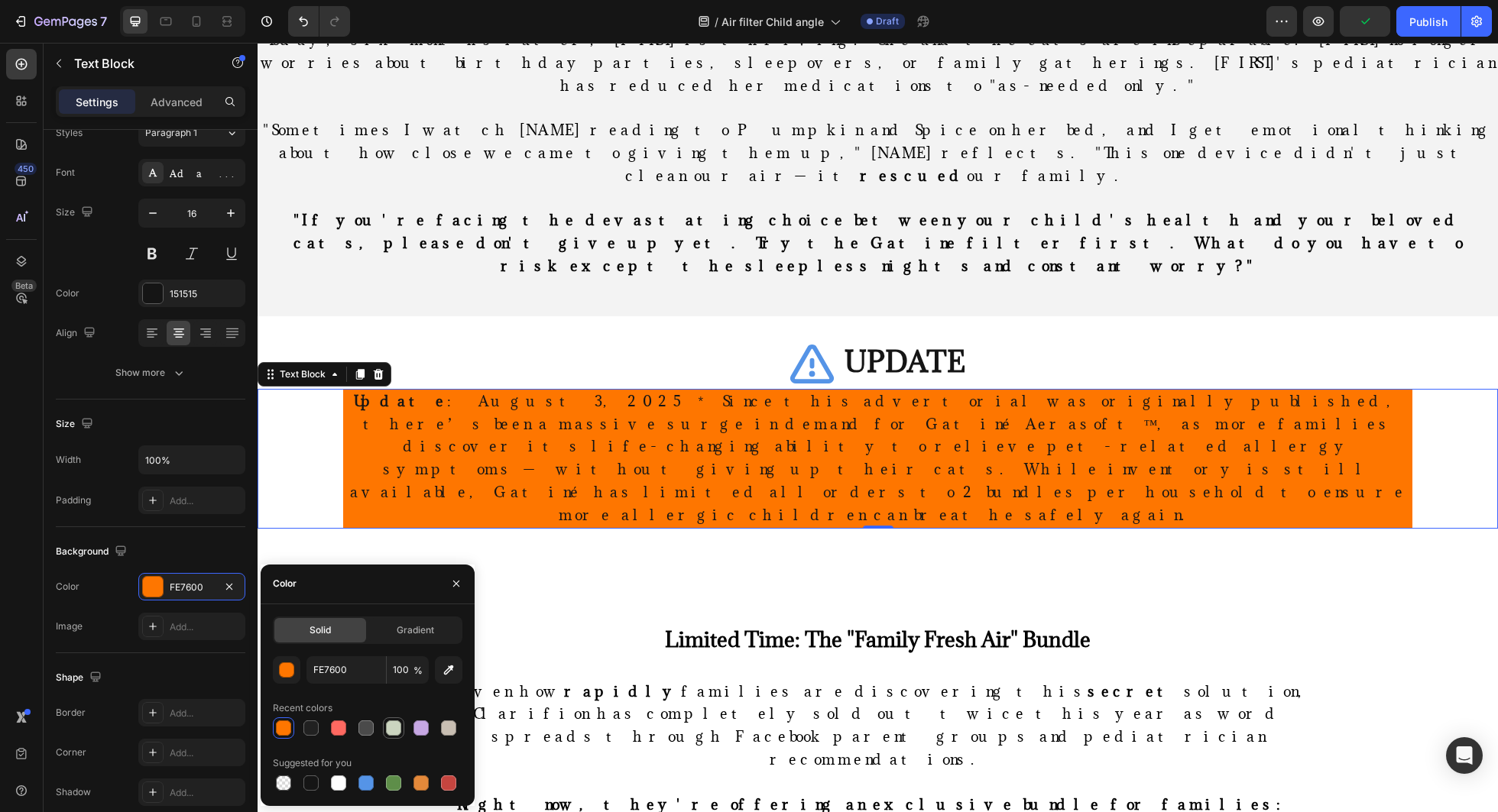 click at bounding box center (394, 728) 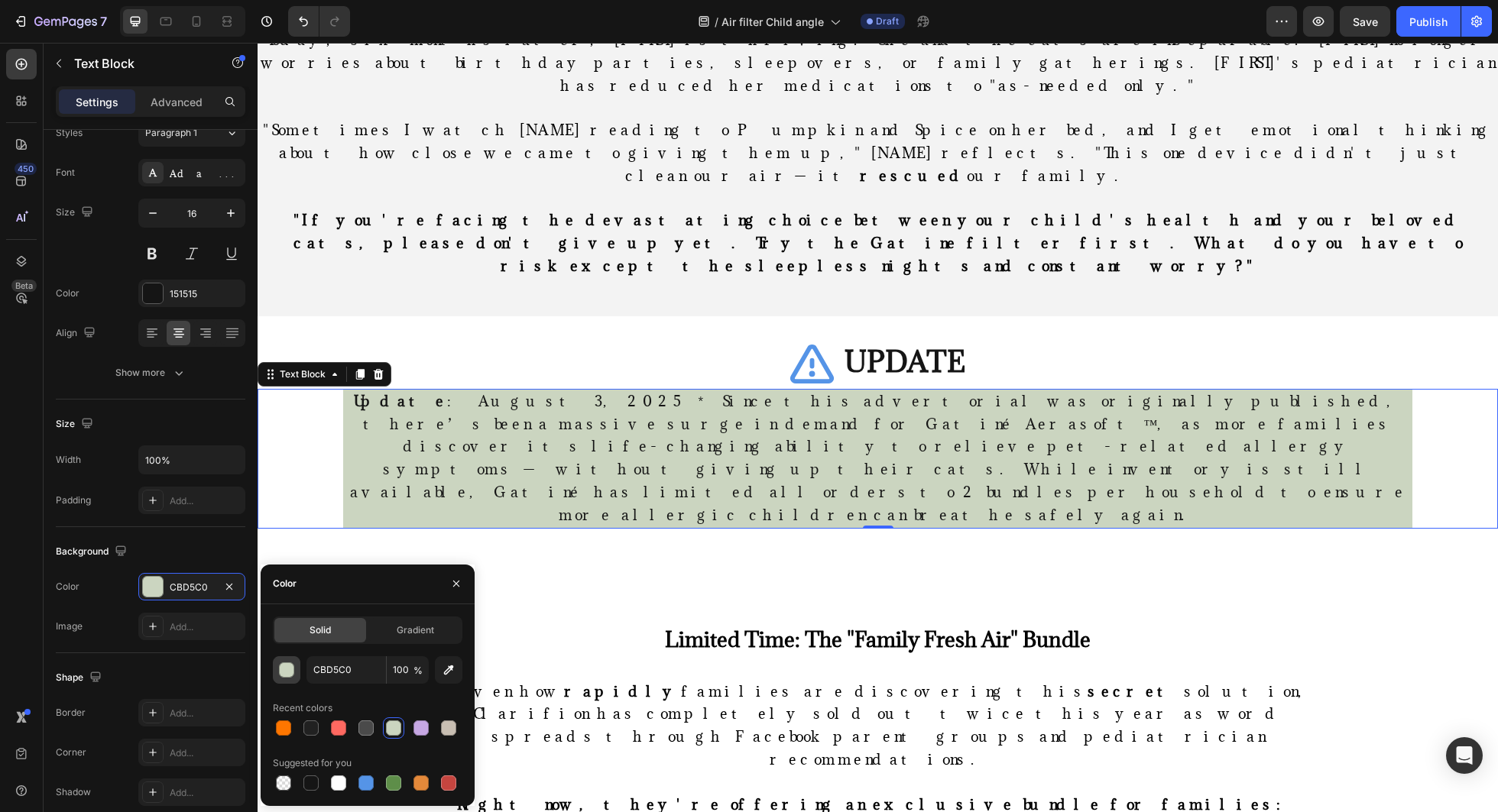 click at bounding box center (287, 671) 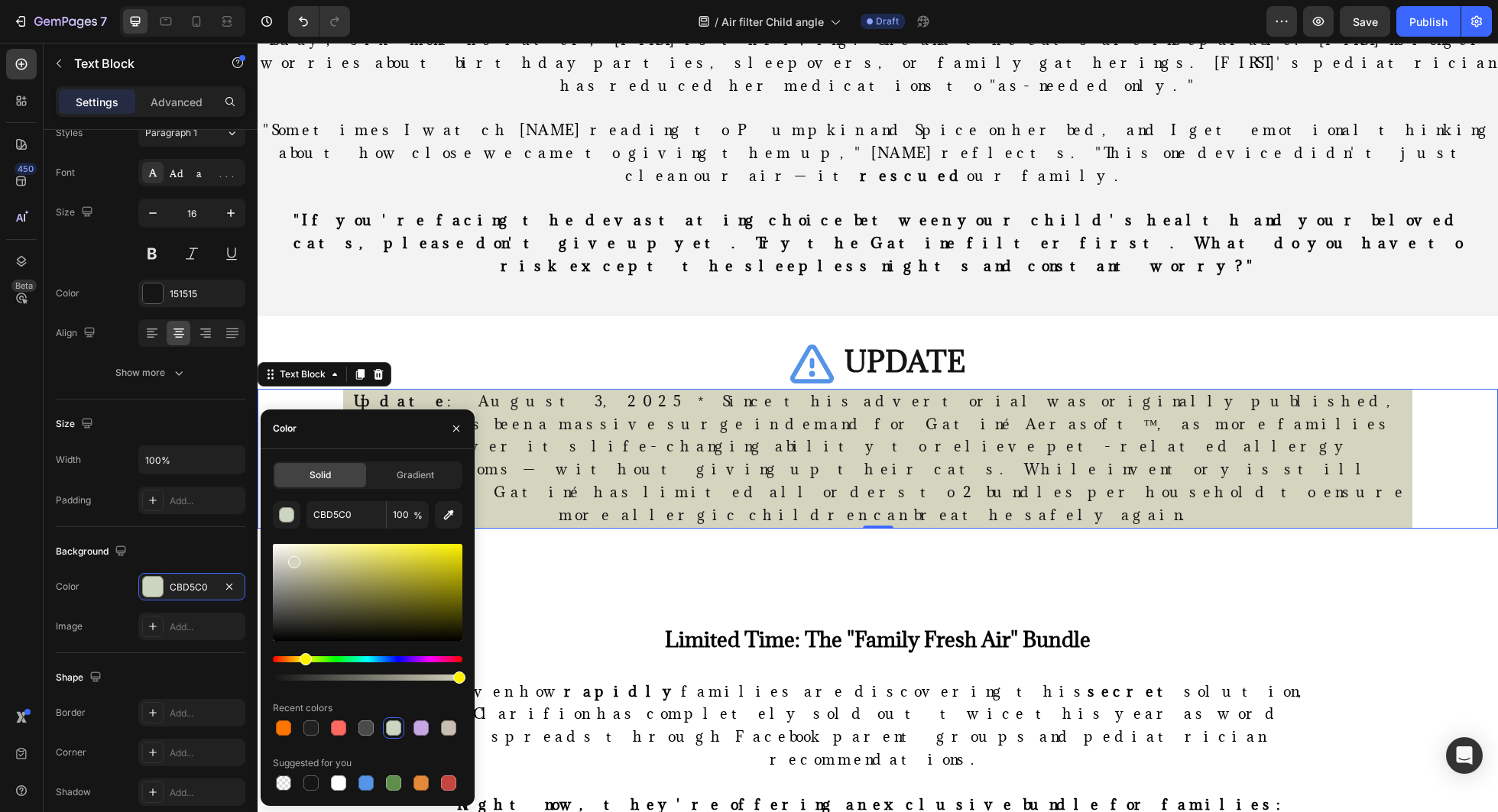 drag, startPoint x: 323, startPoint y: 659, endPoint x: 303, endPoint y: 659, distance: 20 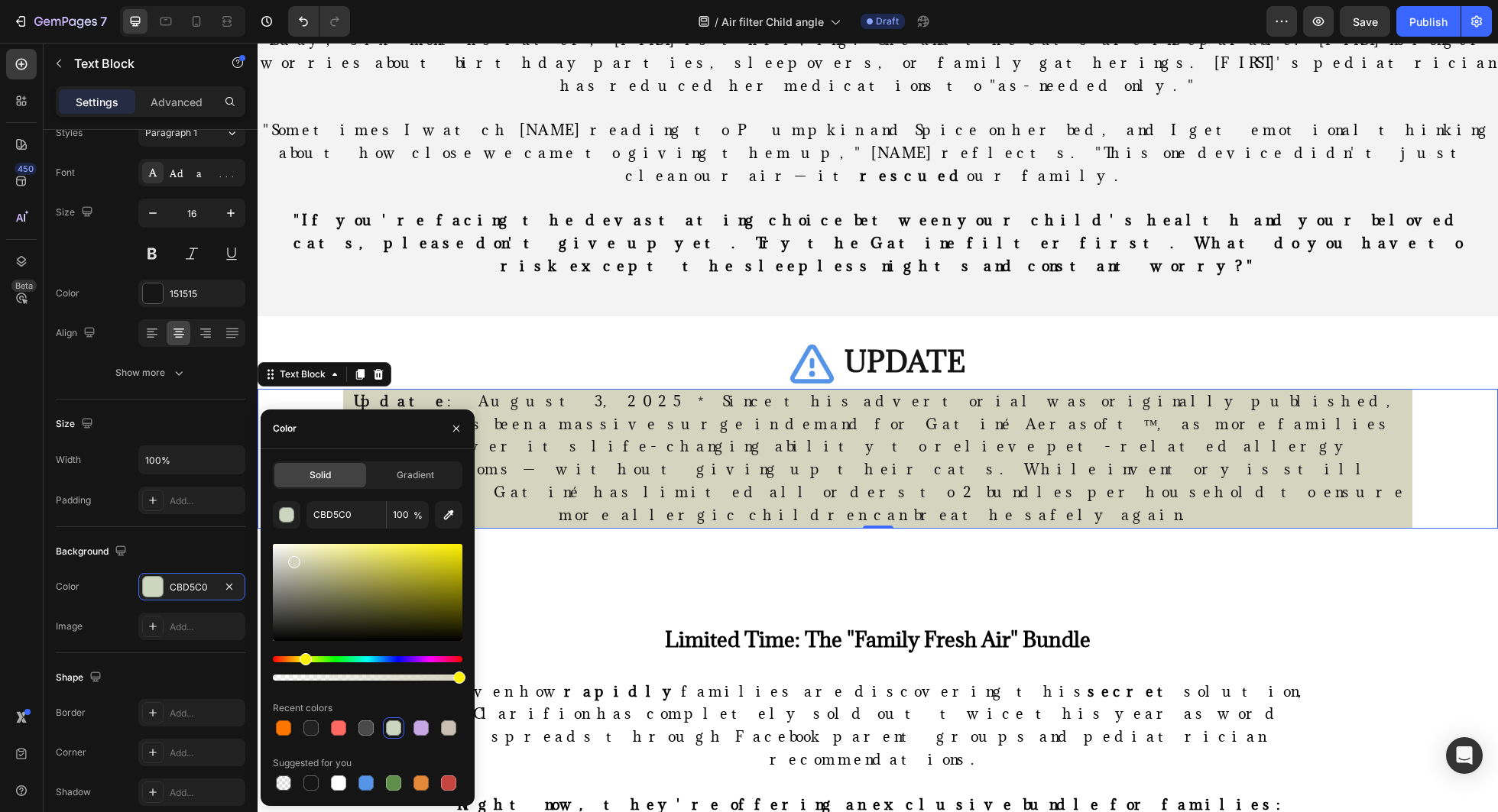 click at bounding box center [306, 659] 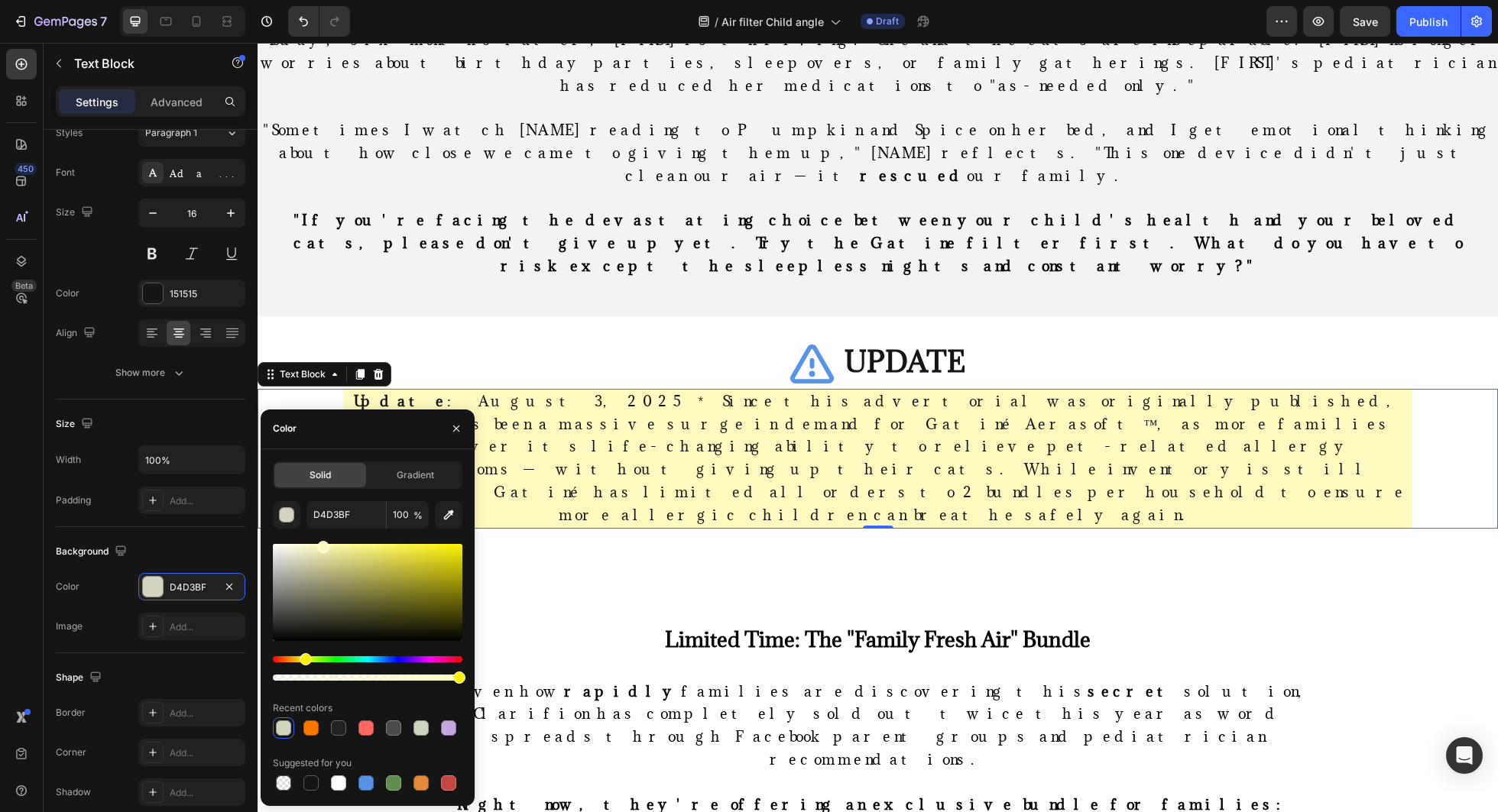 type on "FFFBBF" 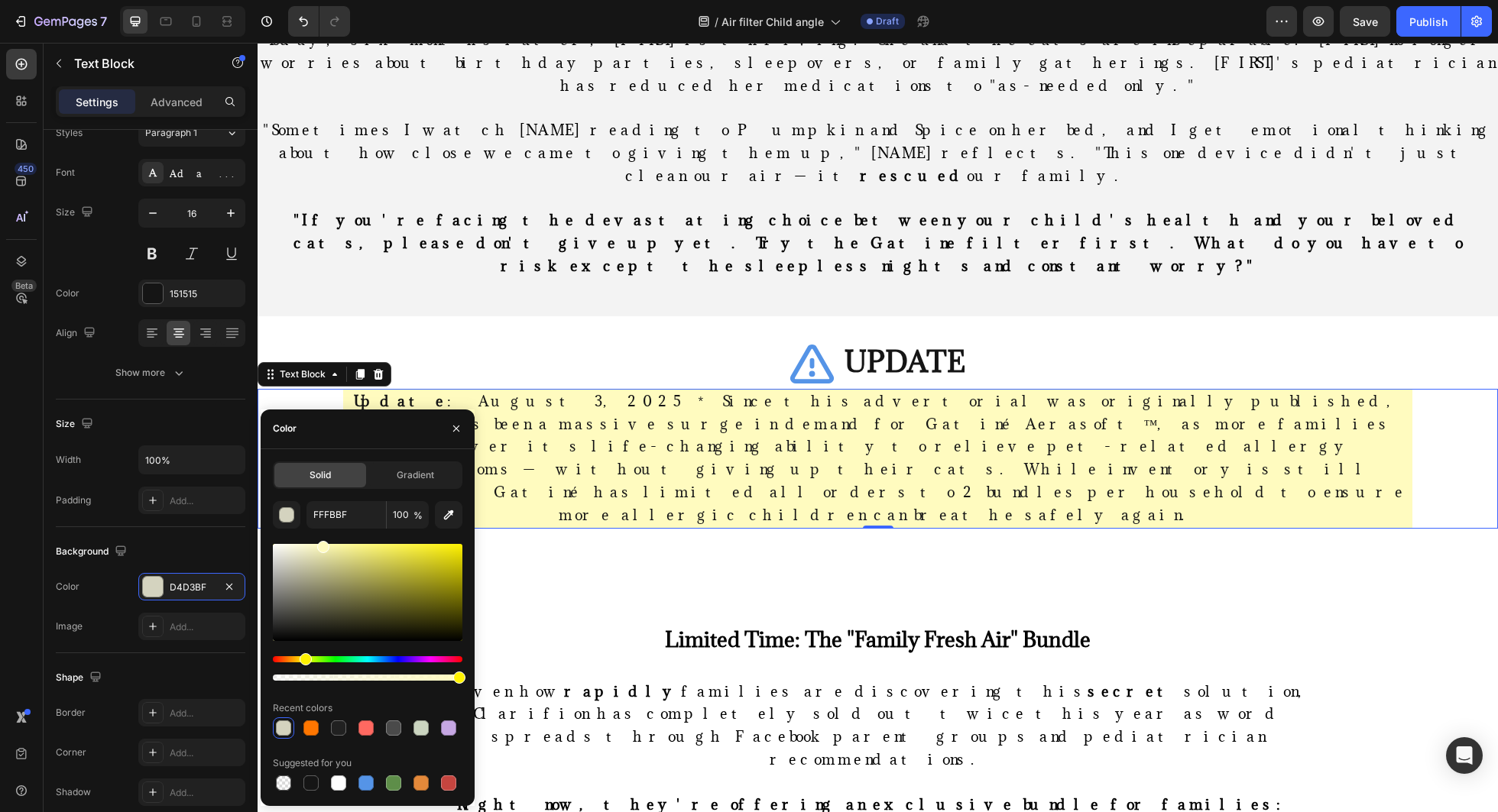drag, startPoint x: 391, startPoint y: 574, endPoint x: 320, endPoint y: 540, distance: 78.72103 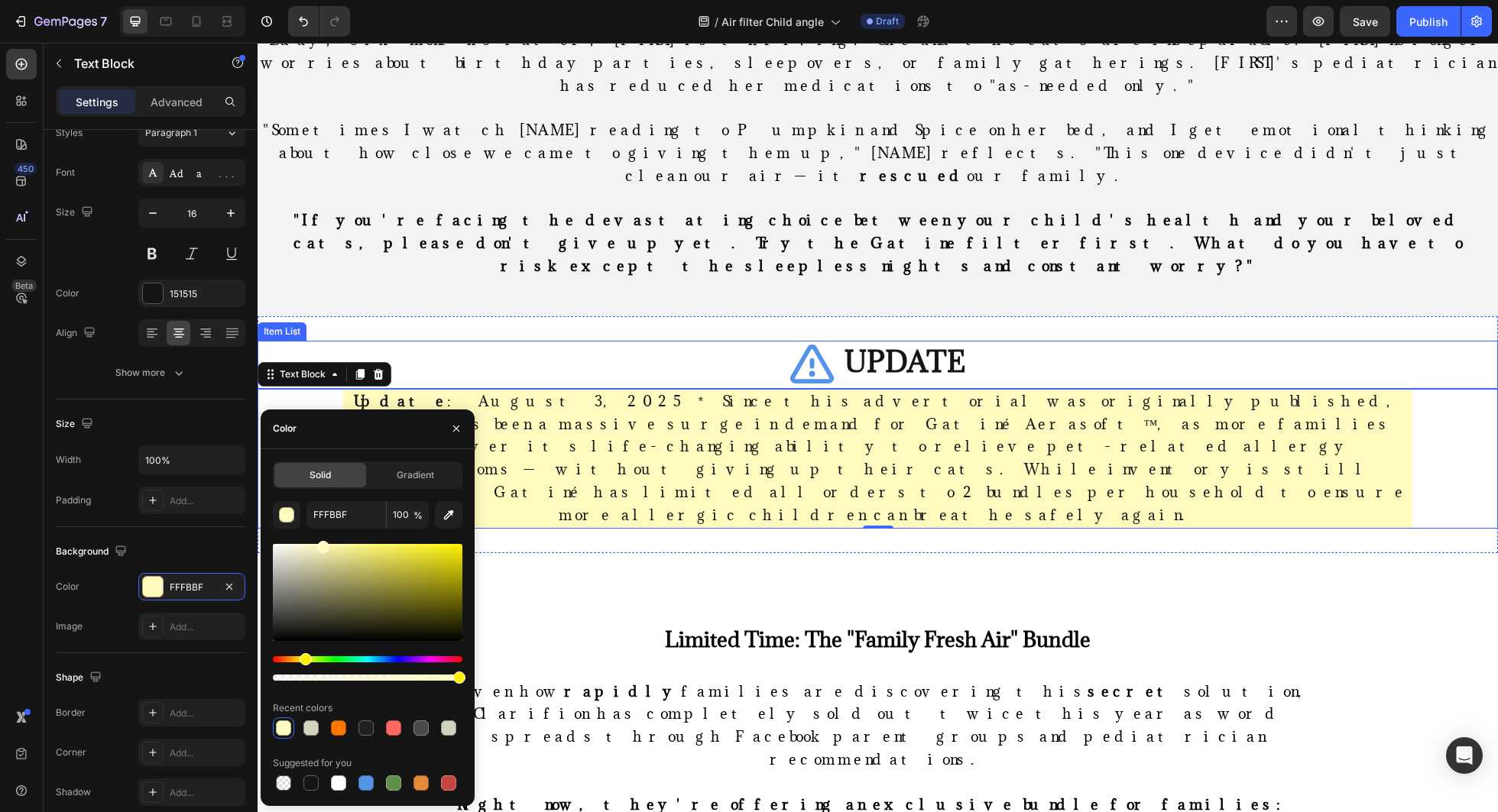 click on "UPDATE" at bounding box center (877, 364) 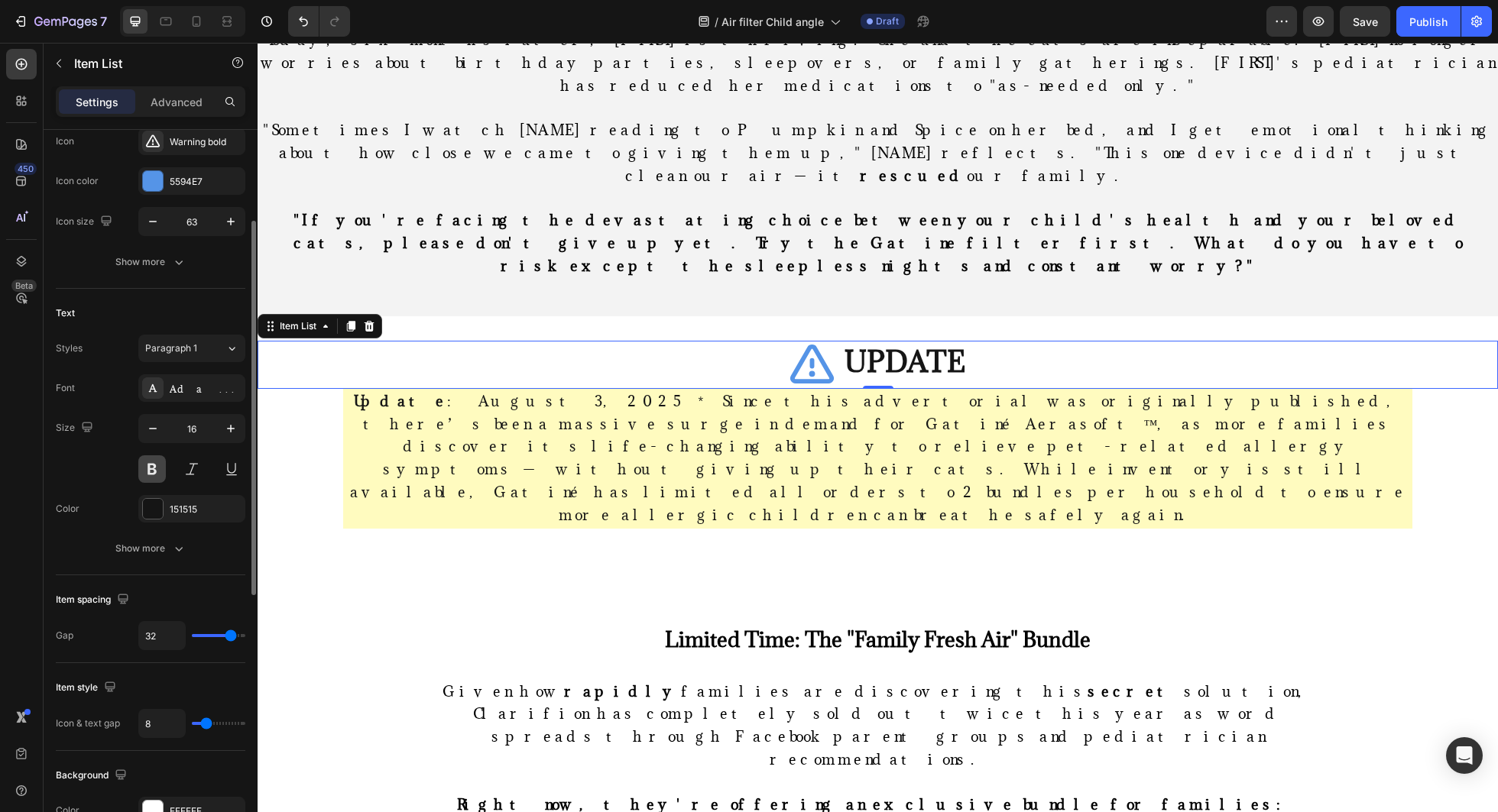 scroll, scrollTop: 175, scrollLeft: 0, axis: vertical 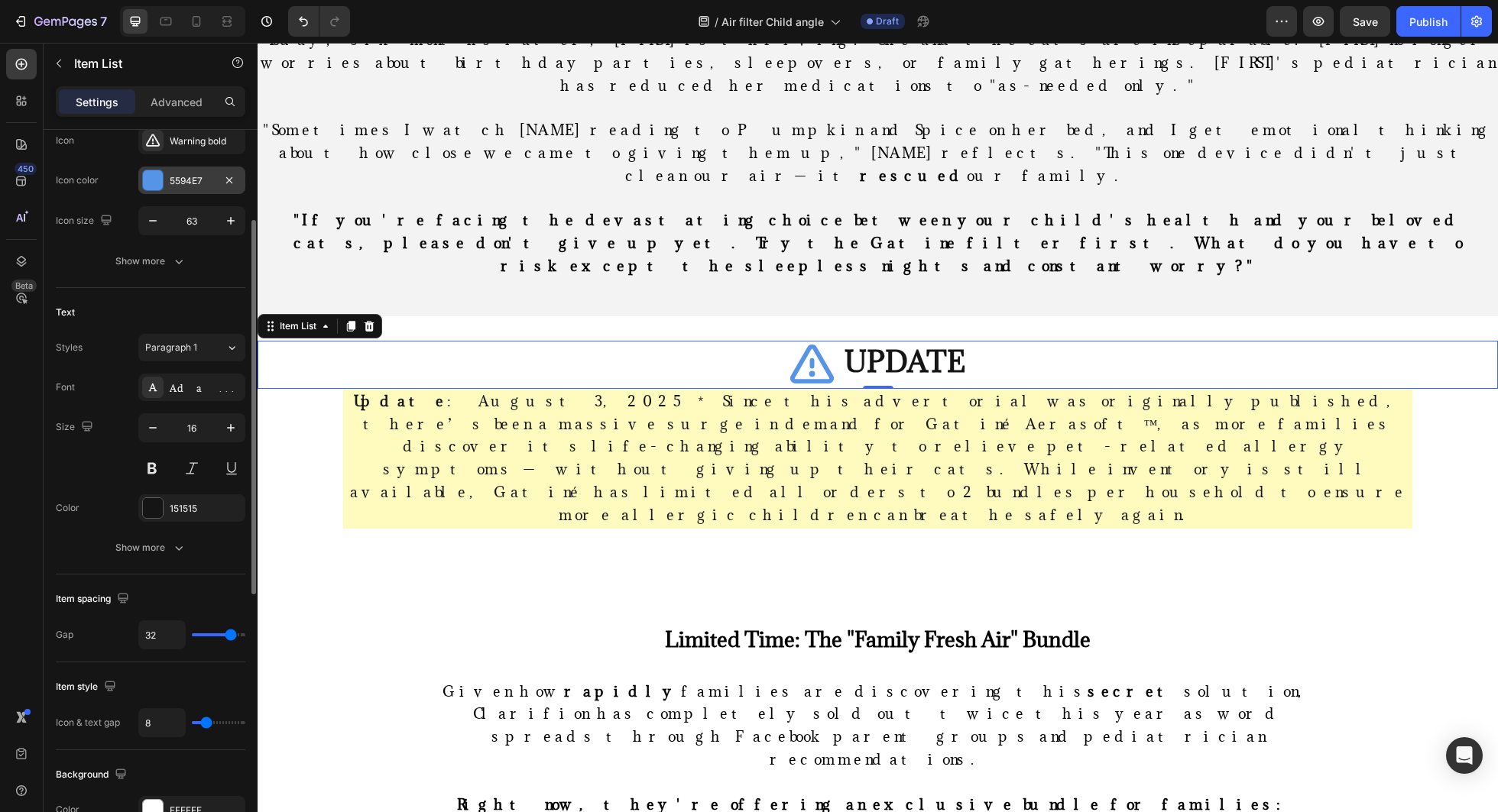 click at bounding box center (153, 180) 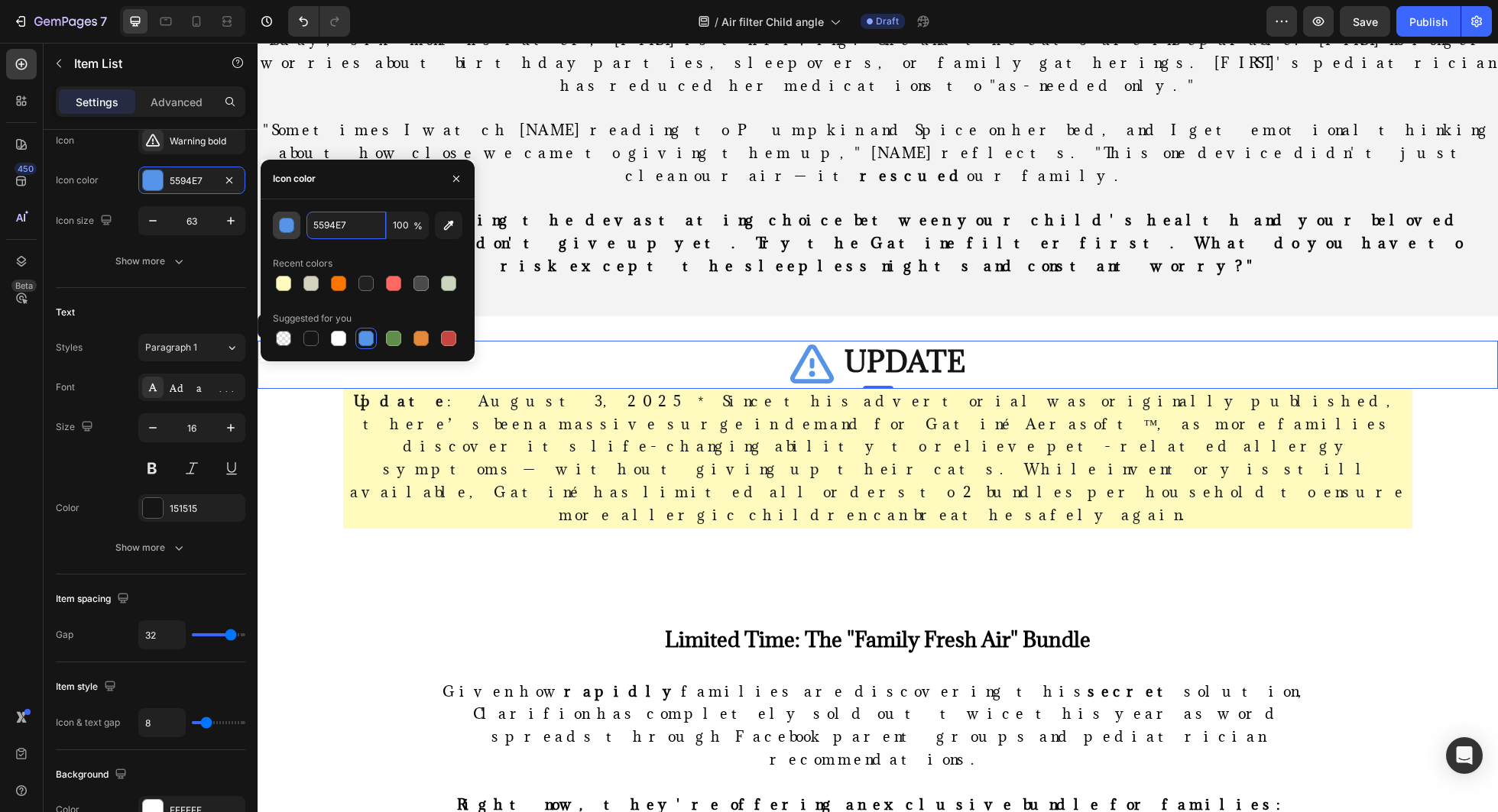 drag, startPoint x: 358, startPoint y: 231, endPoint x: 285, endPoint y: 231, distance: 73 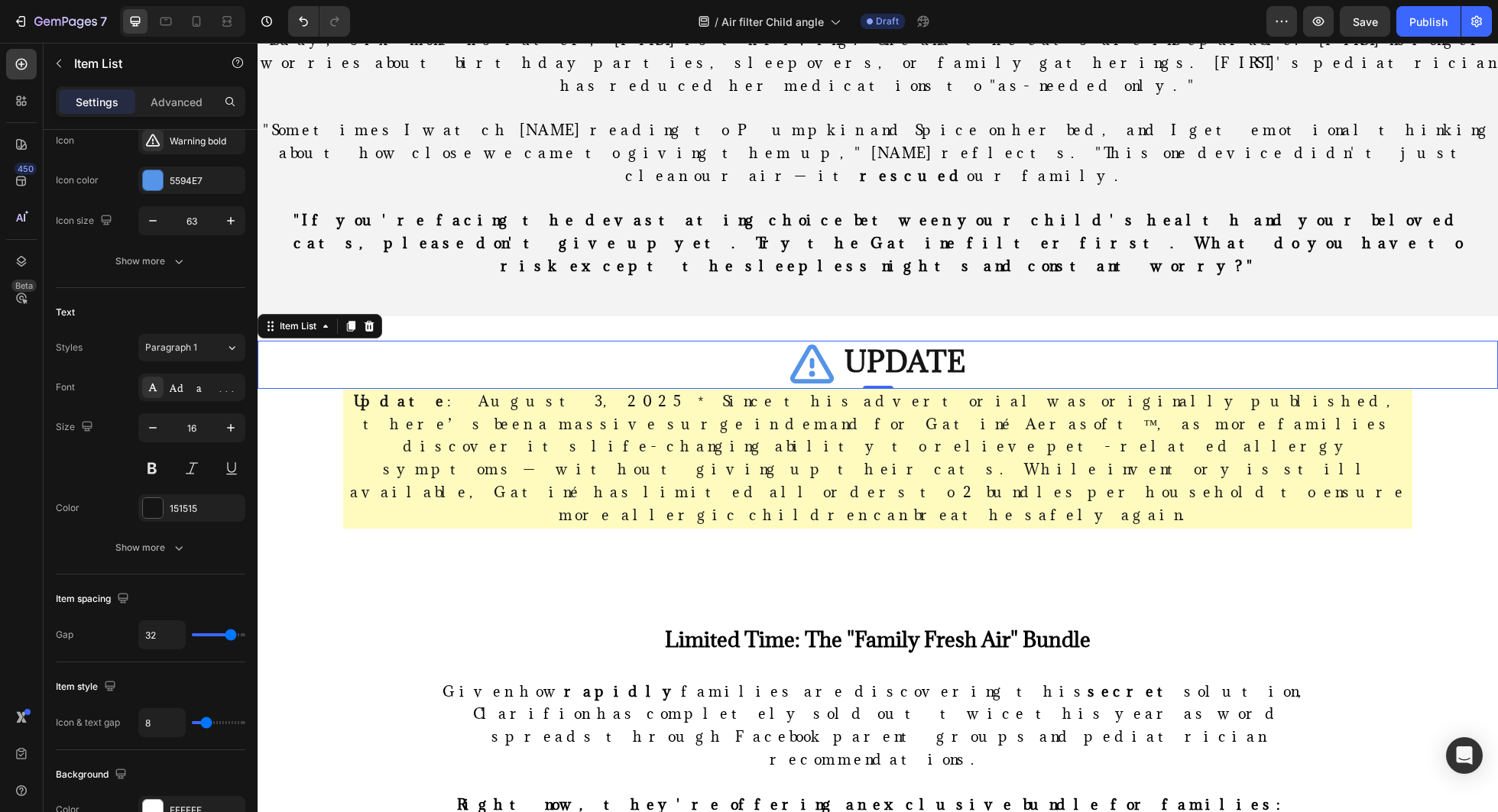 click on "UPDATE" at bounding box center (877, 364) 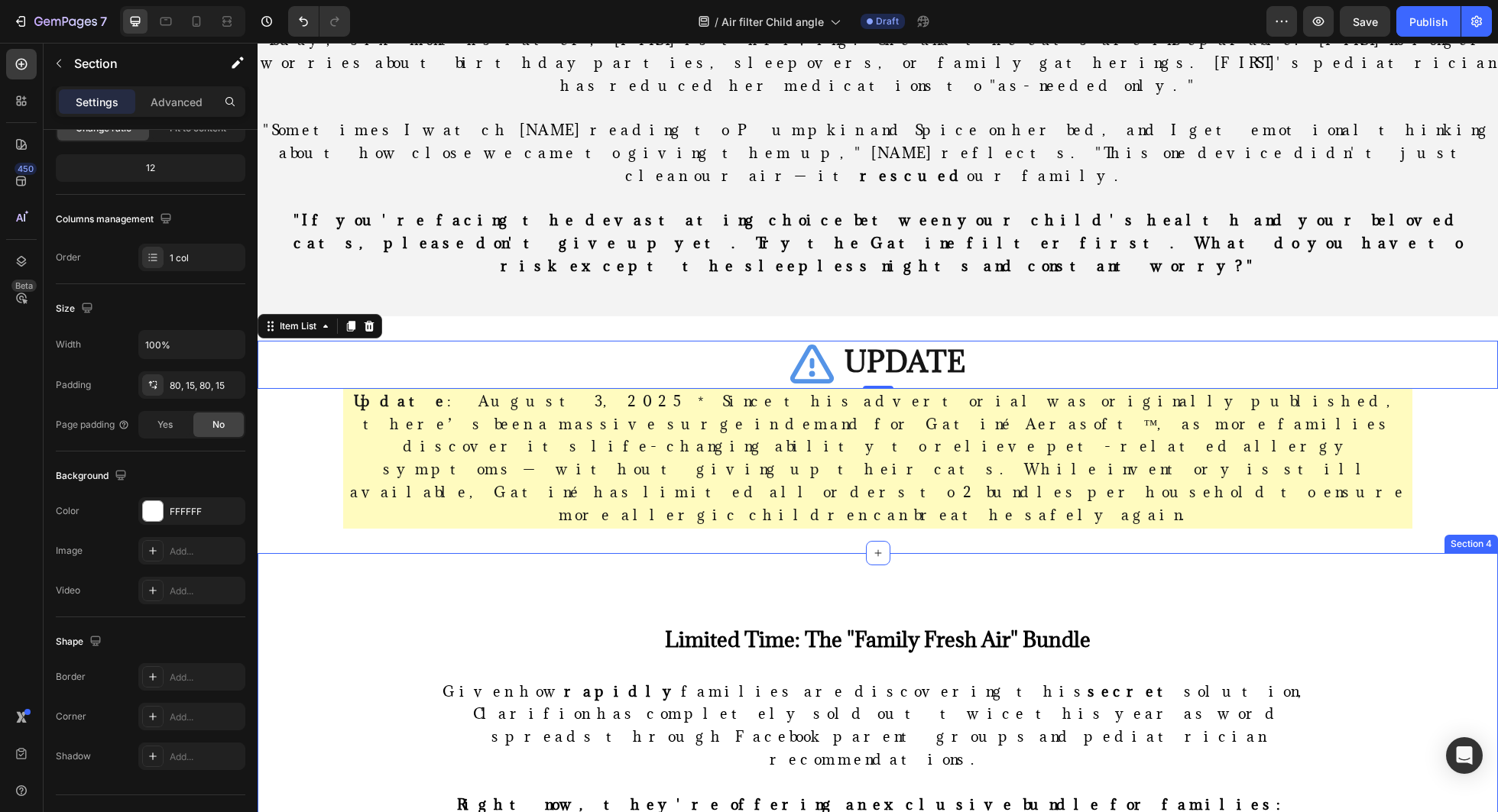 click on "Limited Time: The "Family Fresh Air" Bundle Heading Given how  rapidly  families are discovering this  secret  solution, Clarifion has completely sold out twice this year as word spreads through Facebook parent groups and pediatrician recommendations.   Right now, they're offering an exclusive bundle for families:   •  Single Device : $39.95 (perfect for testing in one child's bedroom) •  Family 3-Pack : $89.95 (covers bedroom, living room, main play area) •  Whole Home 6-Pack : $159.95 (complete home  protection ) Text block Shop Now Button Row Image Free Shipping Text Block Free shipping on any order of $50 or more. Text block Row Image Full Refund Text Block If your product isn't perfect, return them for a full refund Text block Row Image Secure Online Payment Text Block secure payment worldwide Text block Row Row Scientific Sources Heading Chen, Sarah. "Feline Sensitivity and Grooming Behavioral Responses."  Journal of Veterinary Behavioral Science , vol. 15, no. 3, 2023, pp. 45-62. profit" at bounding box center [877, 1069] 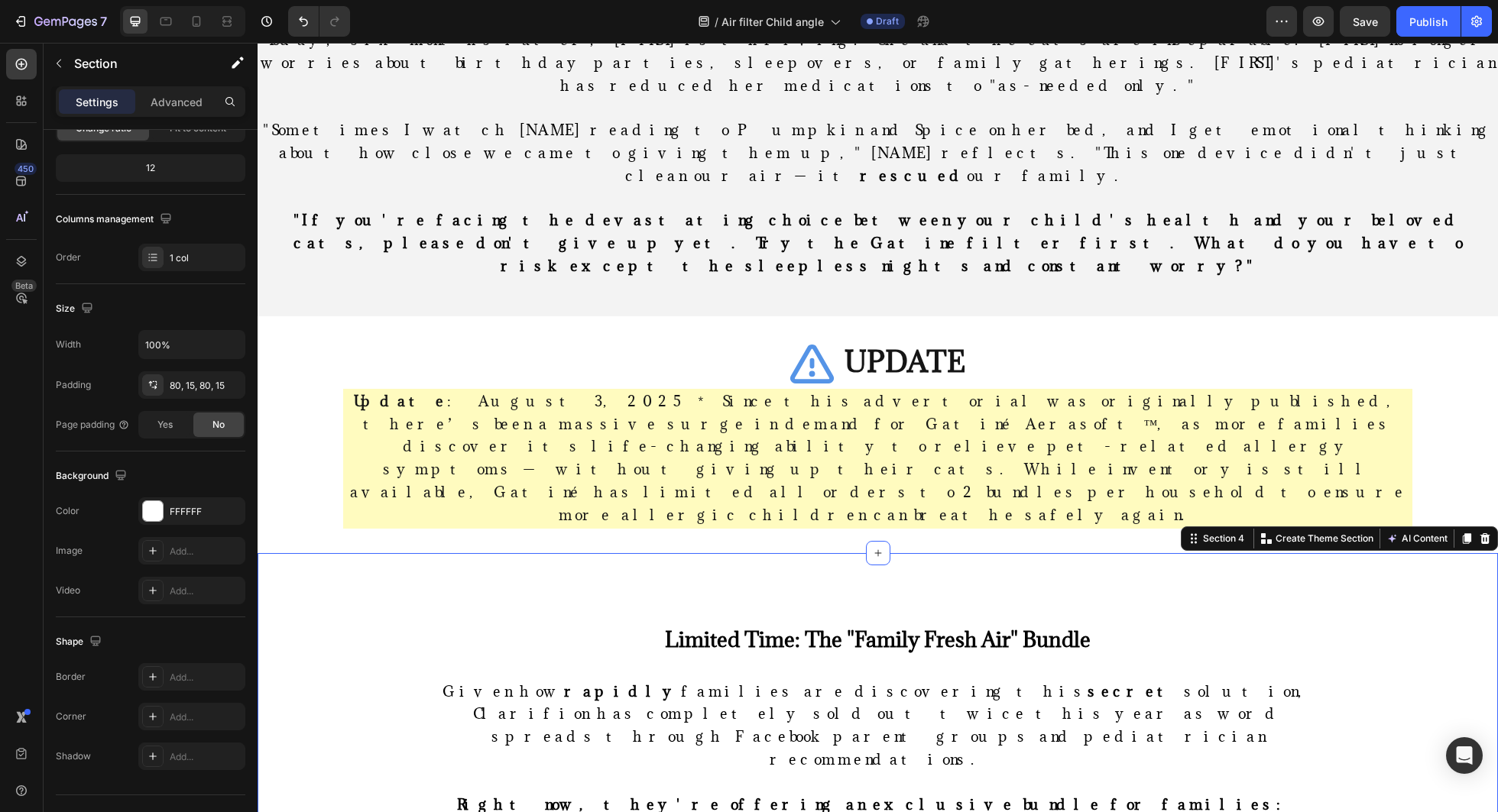 scroll, scrollTop: 0, scrollLeft: 0, axis: both 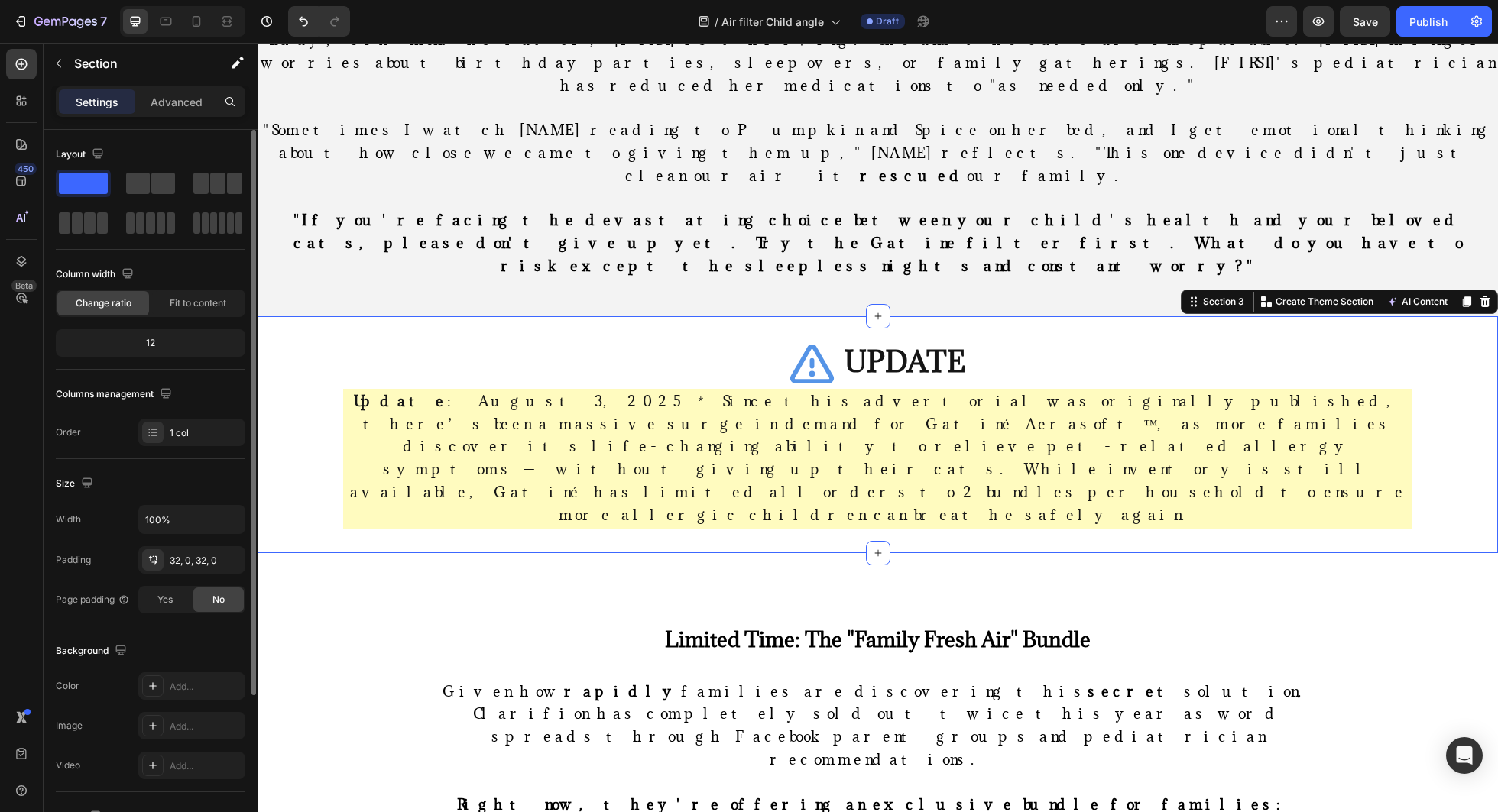 click on "UPDATE Item List Update : August 3, 2025* Since this advertorial was originally published, there’s been a massive surge in demand for Gatiné Aerasoft™, as more families discover its life-changing ability to relieve pet-related allergy symptoms — without giving up their cats. While inventory is still available, Gatiné has limited all orders to 2 bundles per household to ensure more allergic children can breathe safely again. Text Block Section 3   You can create reusable sections Create Theme Section AI Content Write with GemAI What would you like to describe here? Tone and Voice Persuasive Product Show more Generate" at bounding box center (877, 435) 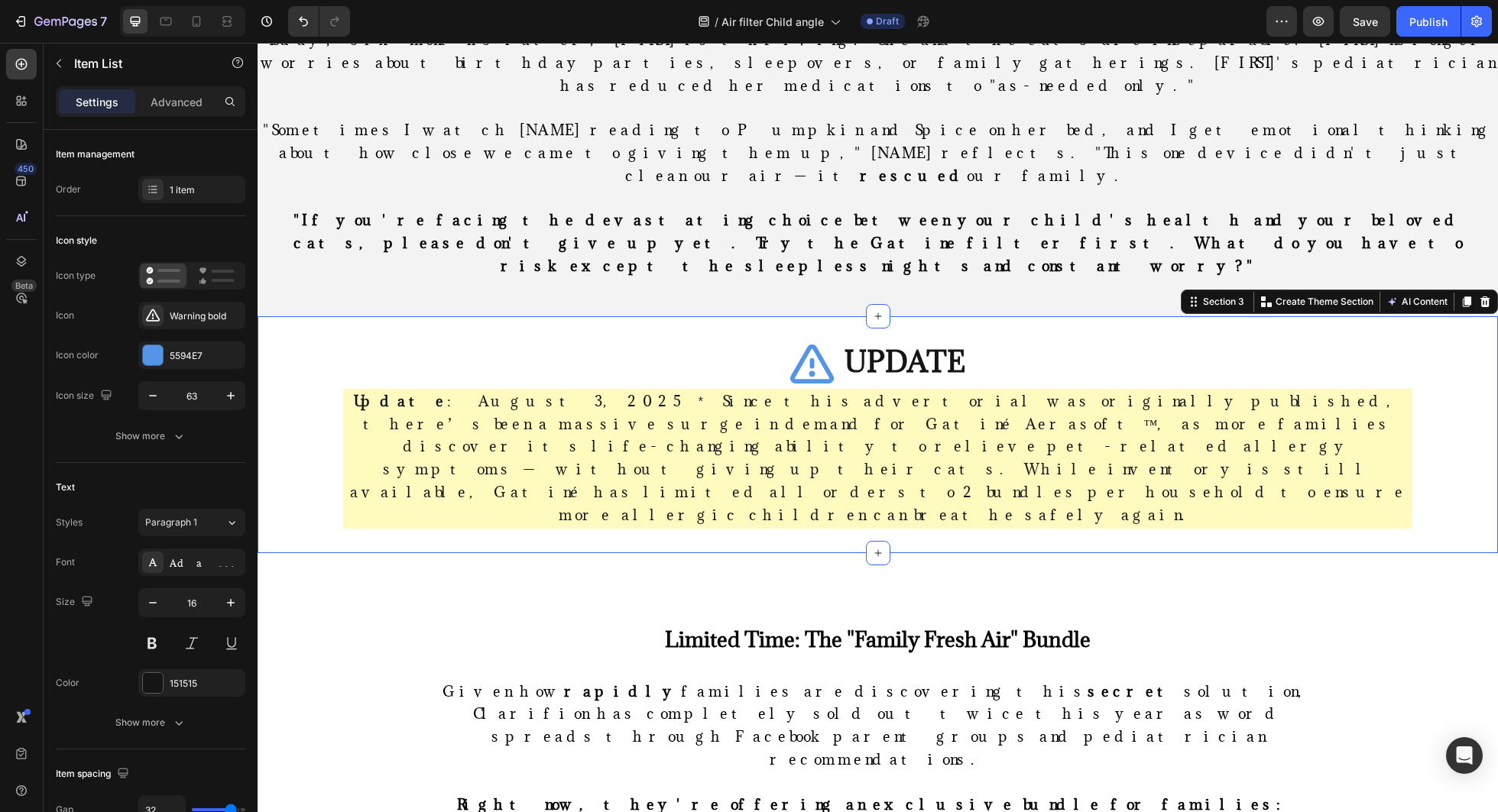 click 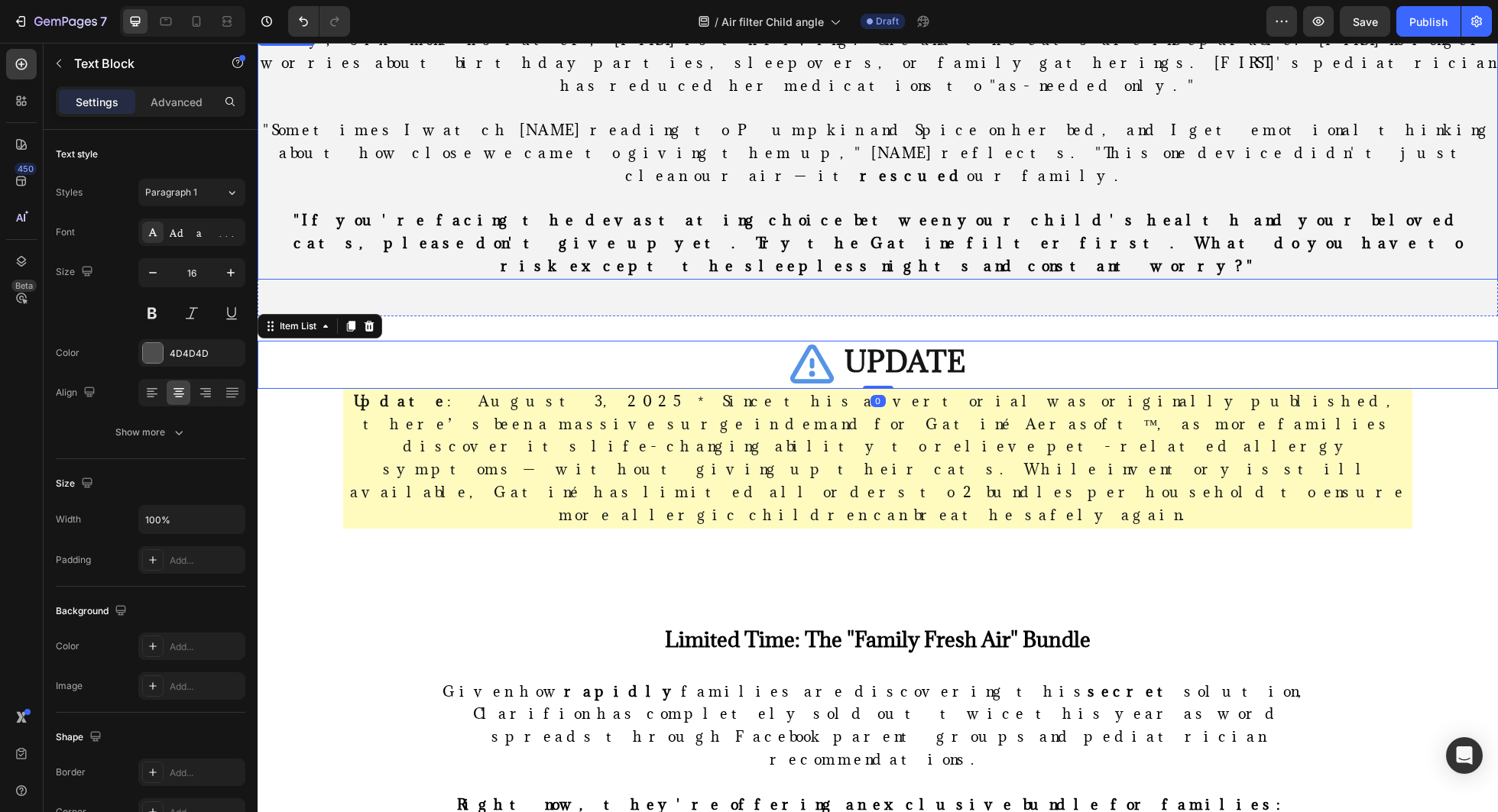 click at bounding box center [877, 199] 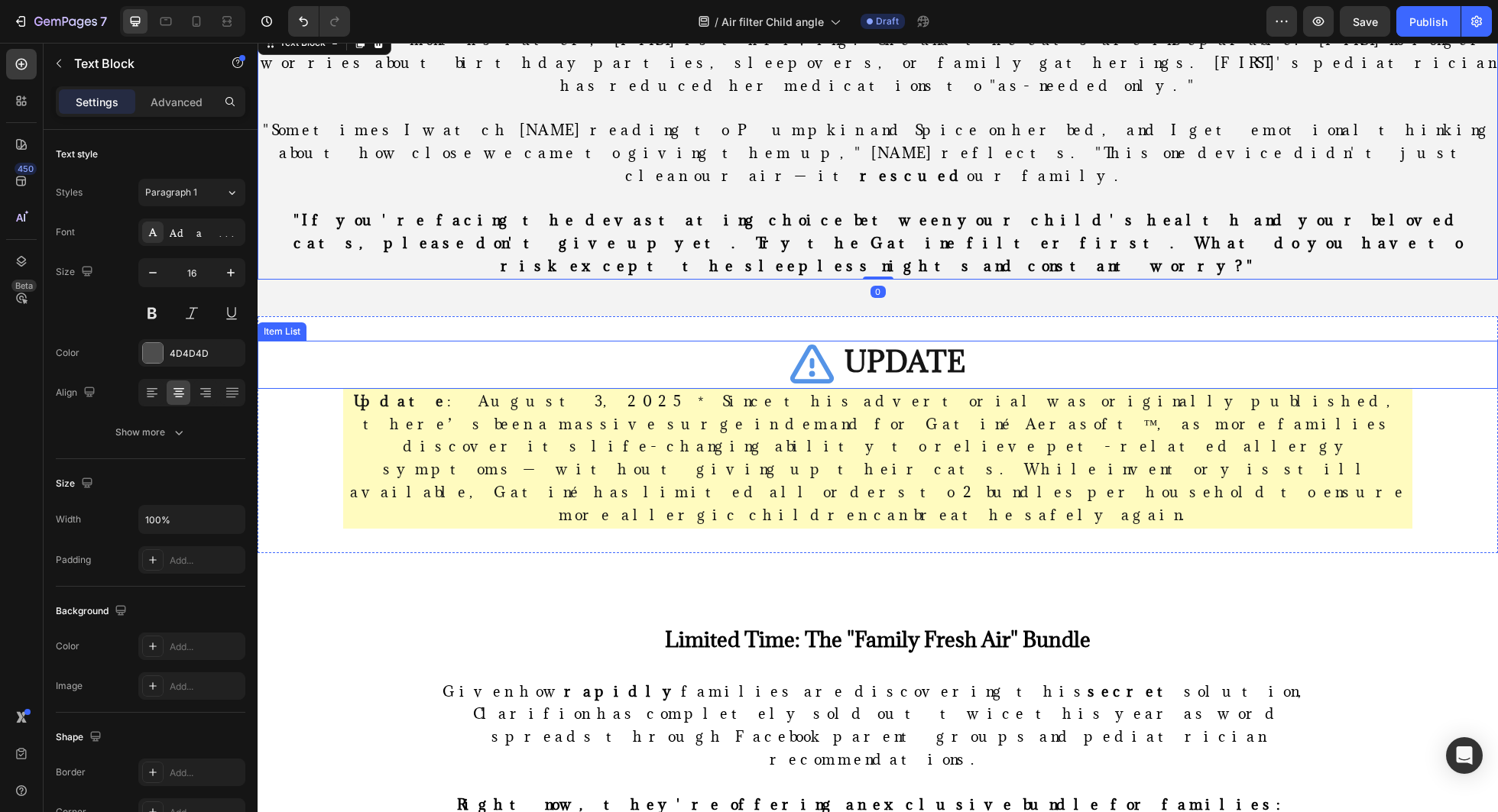 click on "UPDATE" at bounding box center [877, 364] 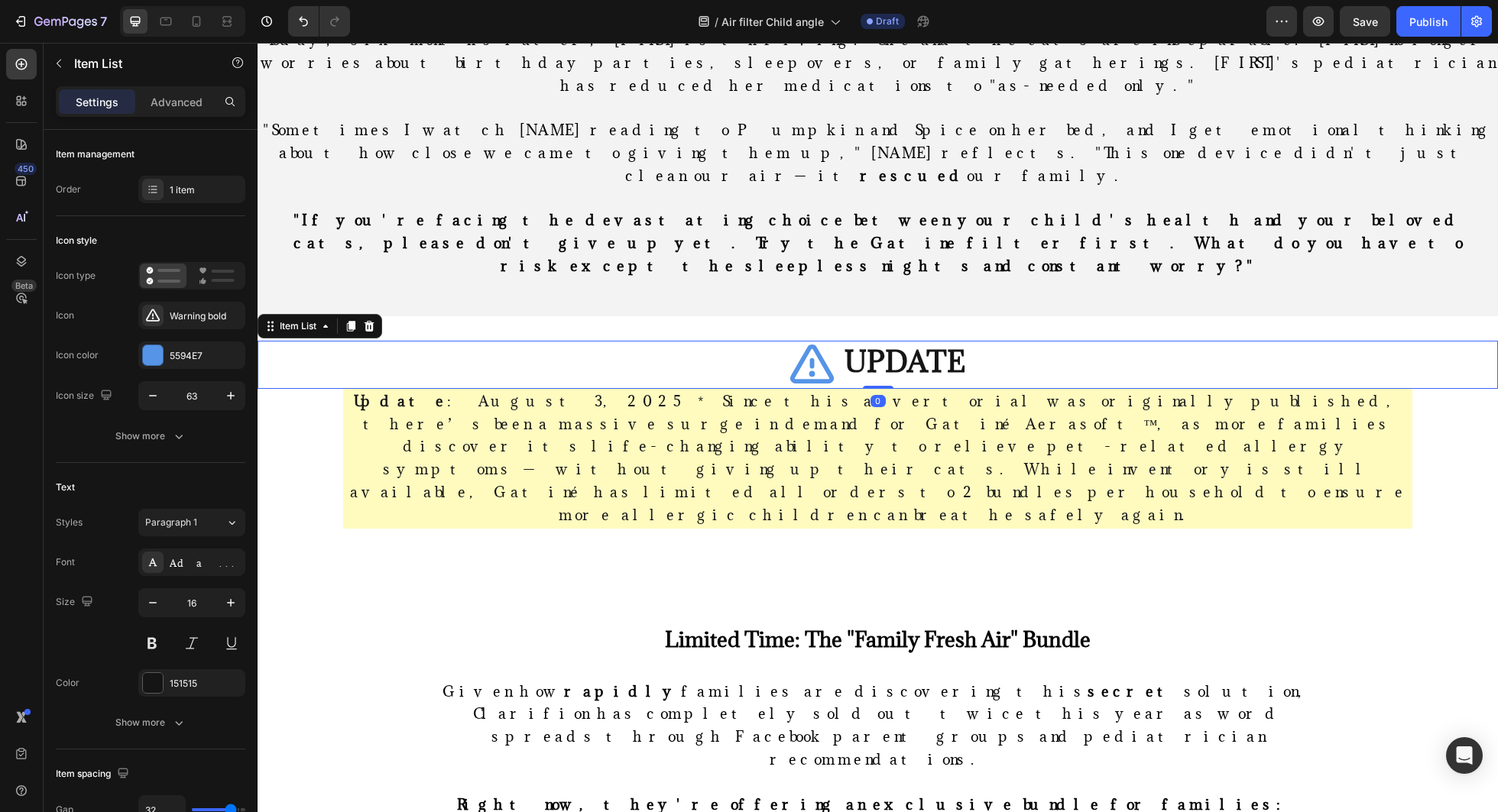 click on "Settings Advanced" at bounding box center [151, 102] 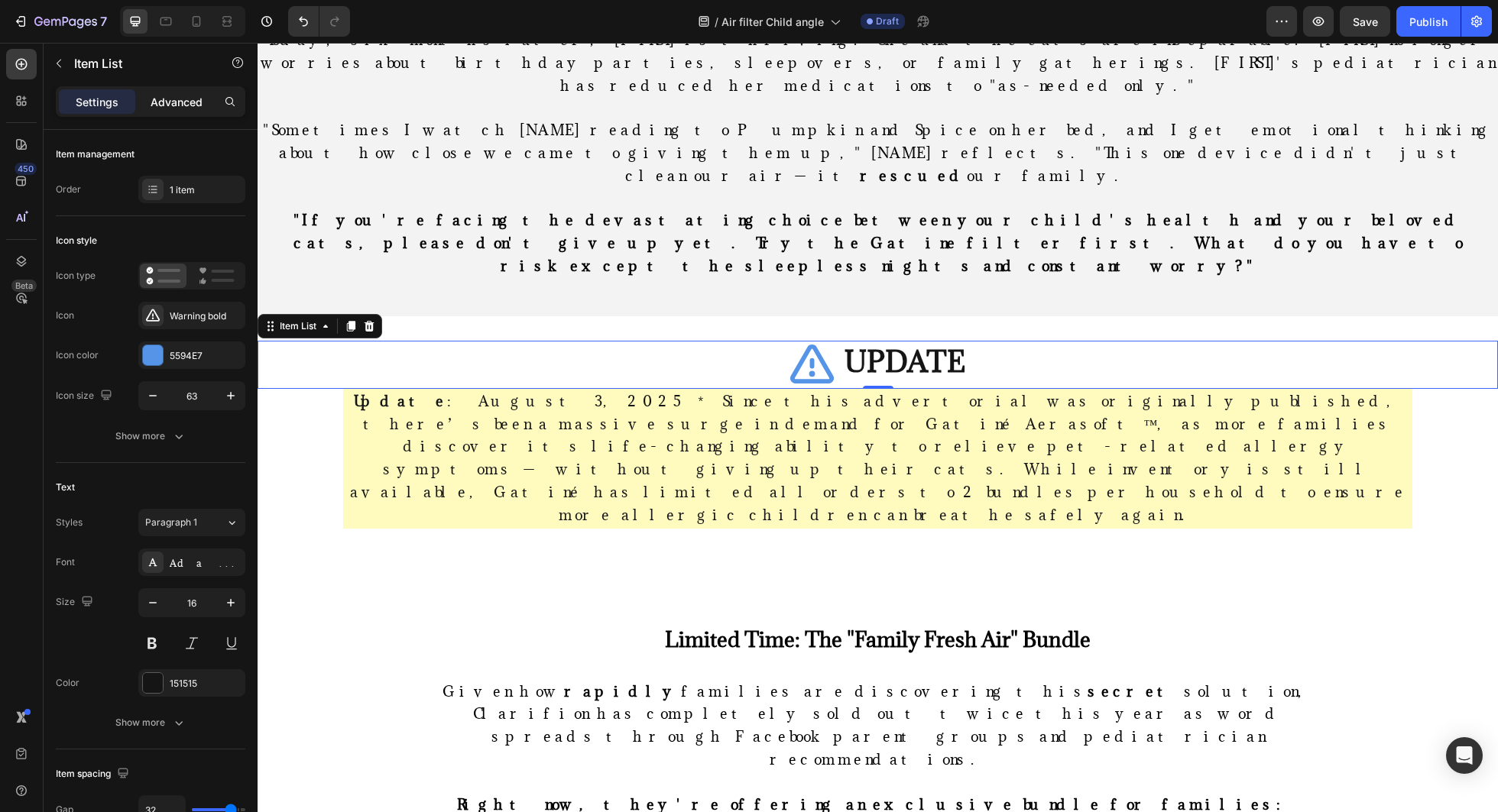 click on "Advanced" at bounding box center [177, 102] 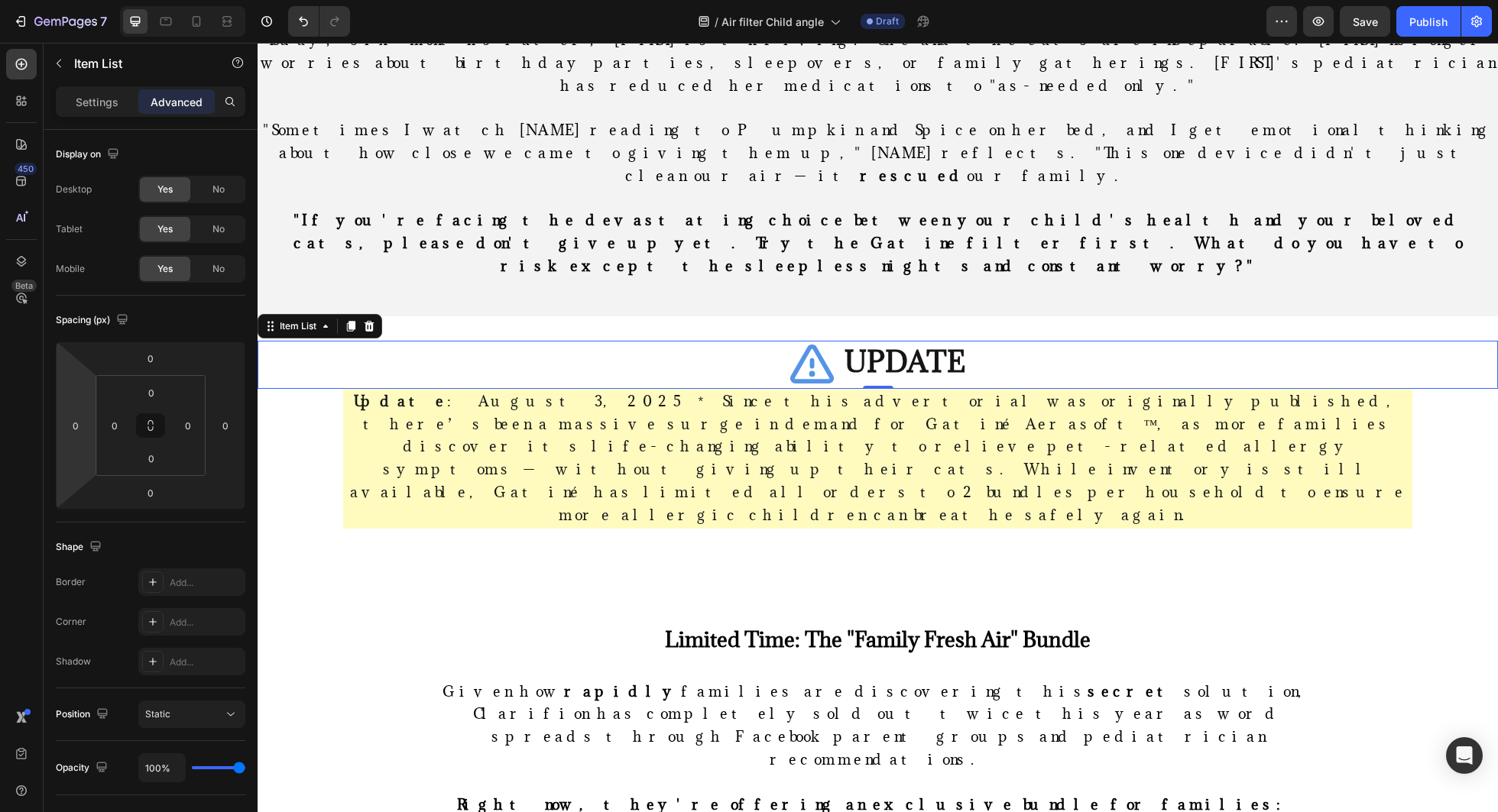 click on "7  Version history  /  Air filter Child angle Draft Preview  Save   Publish  450 Beta Sections(18) Elements(83) Section Element Hero Section Product Detail Brands Trusted Badges Guarantee Product Breakdown How to use Testimonials Compare Bundle FAQs Social Proof Brand Story Product List Collection Blog List Contact Sticky Add to Cart Custom Footer Browse Library 450 Layout
Row
Row
Row
Row Text
Heading
Text Block Button
Button
Button Media
Image
Image
Video" at bounding box center (749, 0) 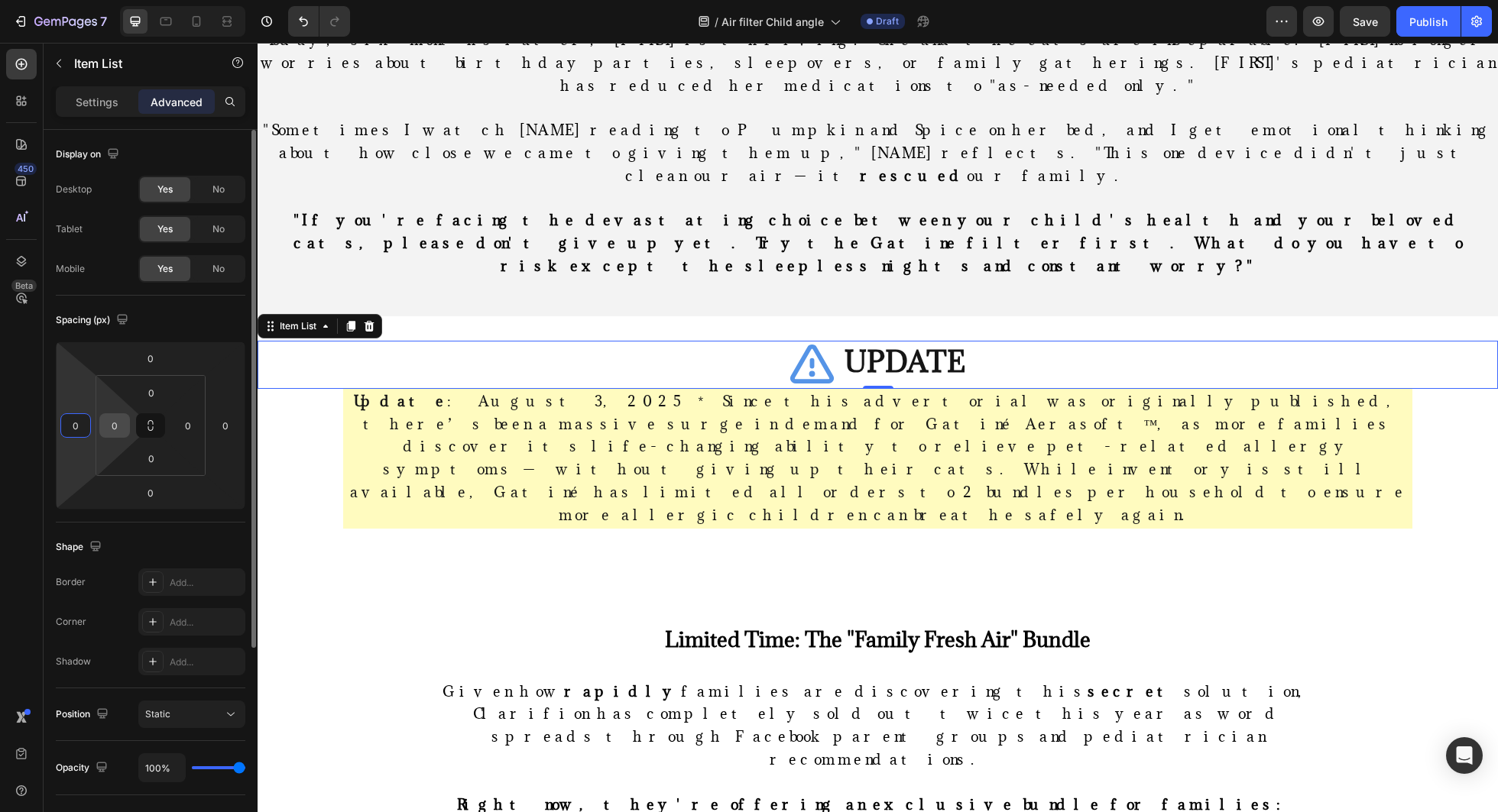 click on "0" at bounding box center (115, 425) 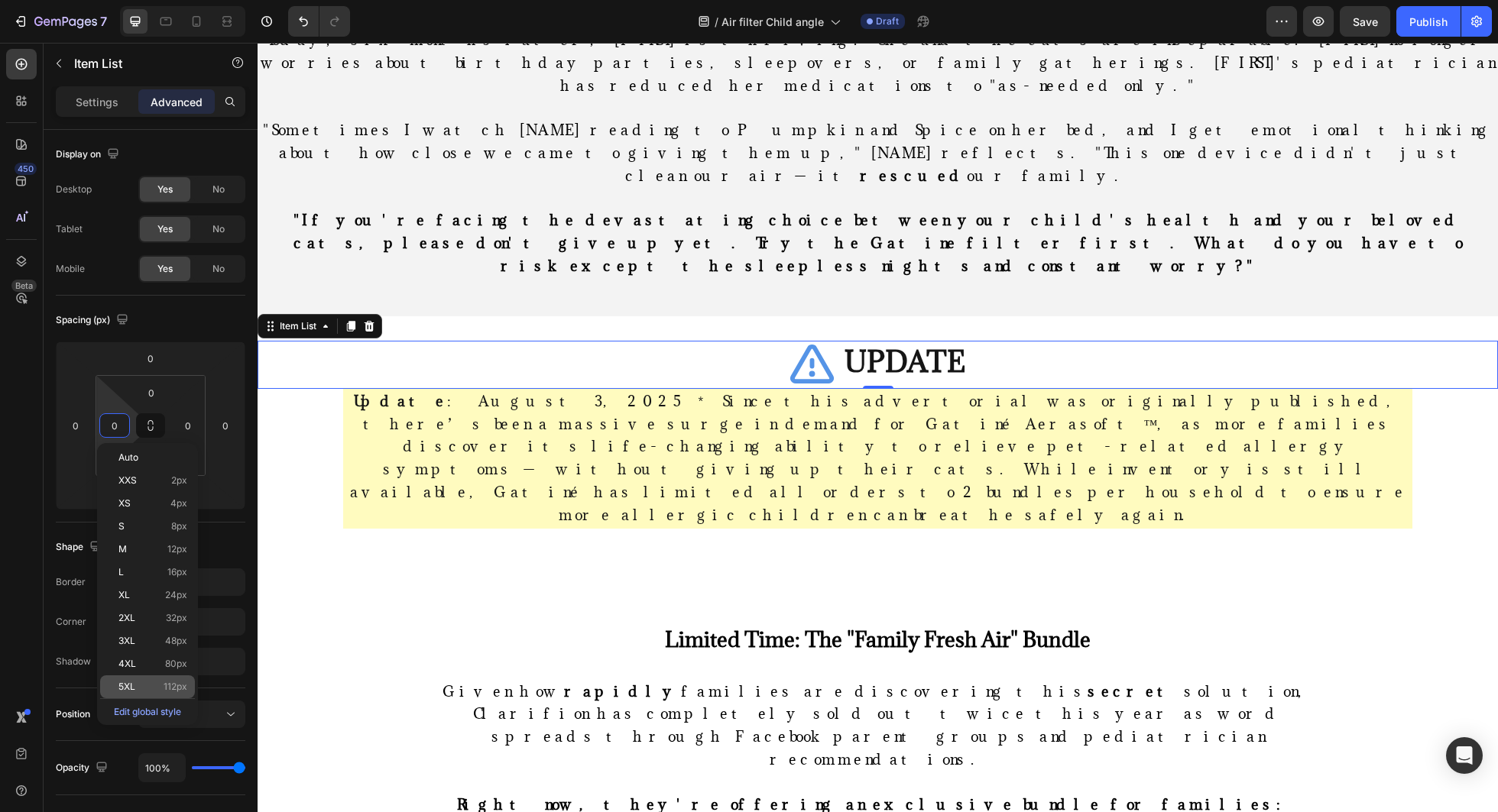click on "5XL 112px" at bounding box center (153, 687) 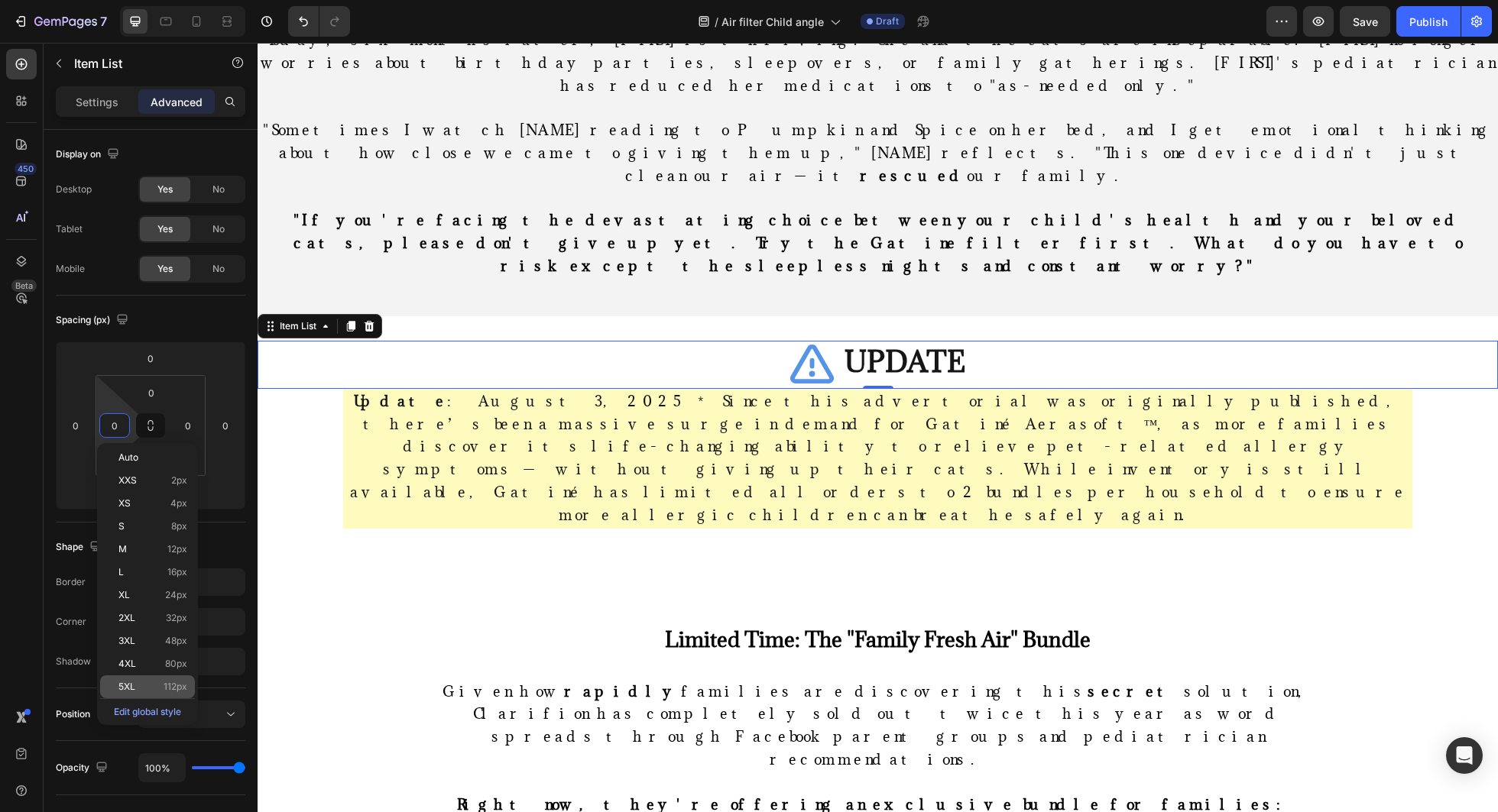 type on "112" 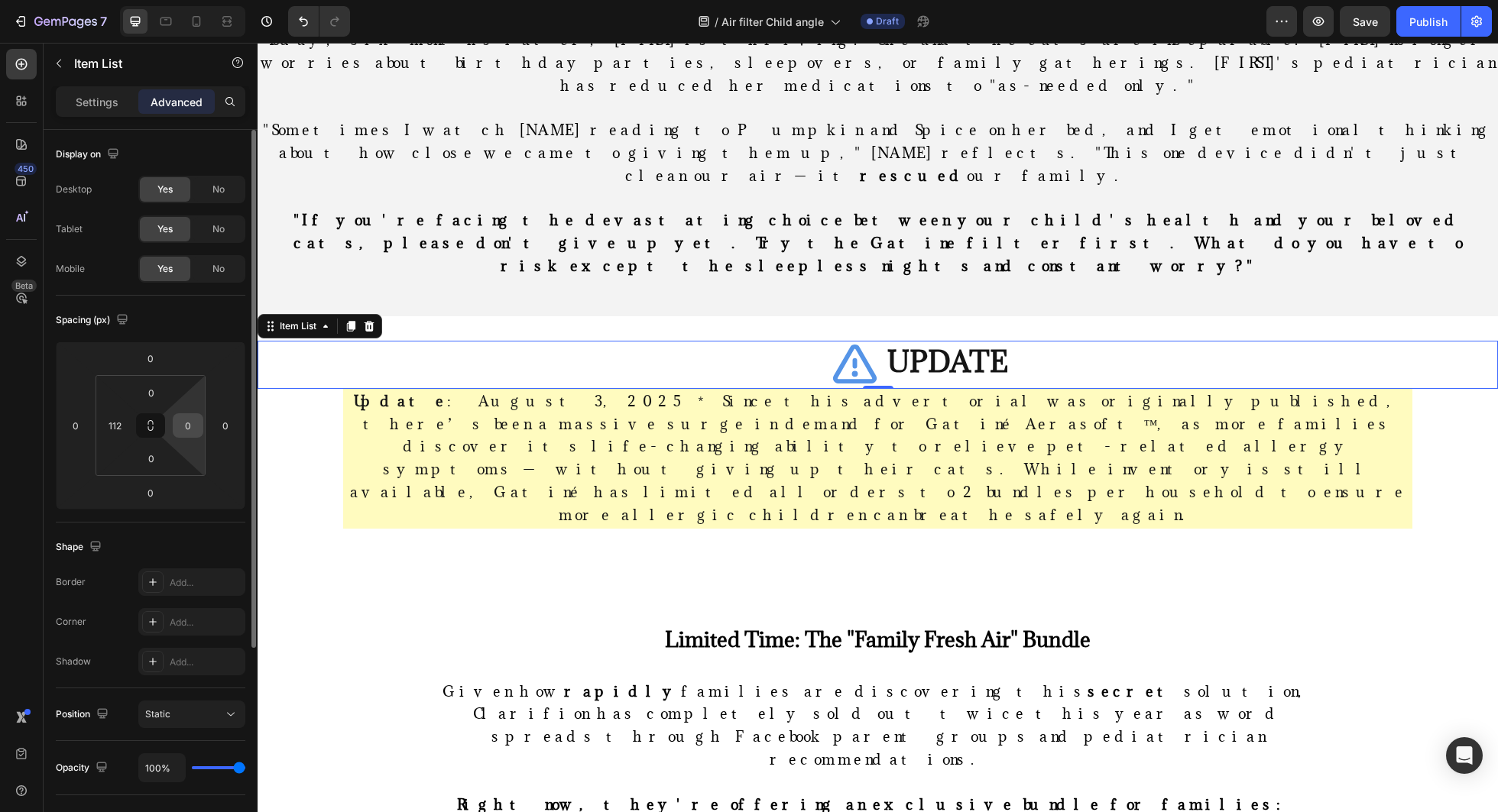 click on "0" at bounding box center [188, 425] 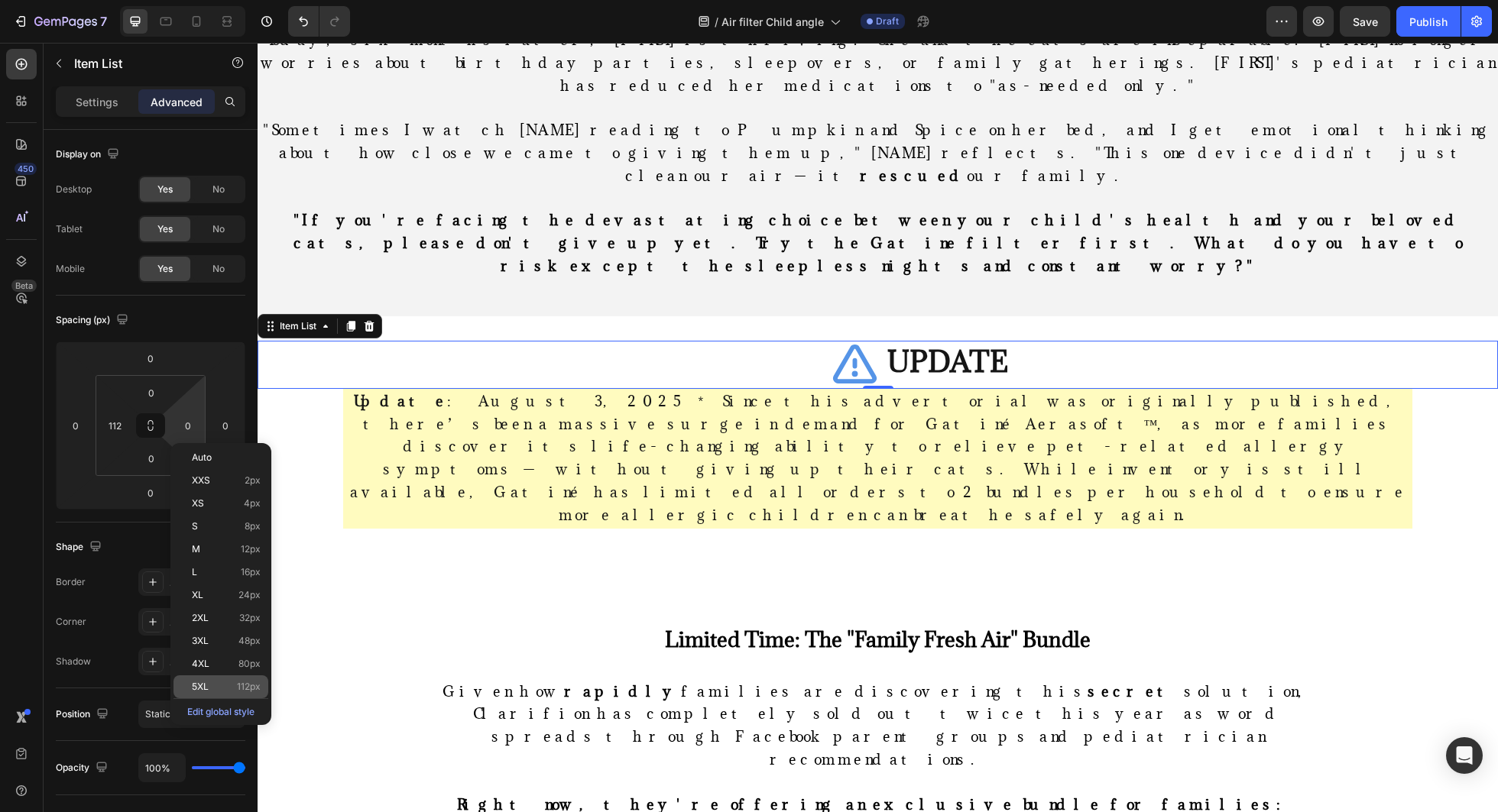 click on "5XL 112px" 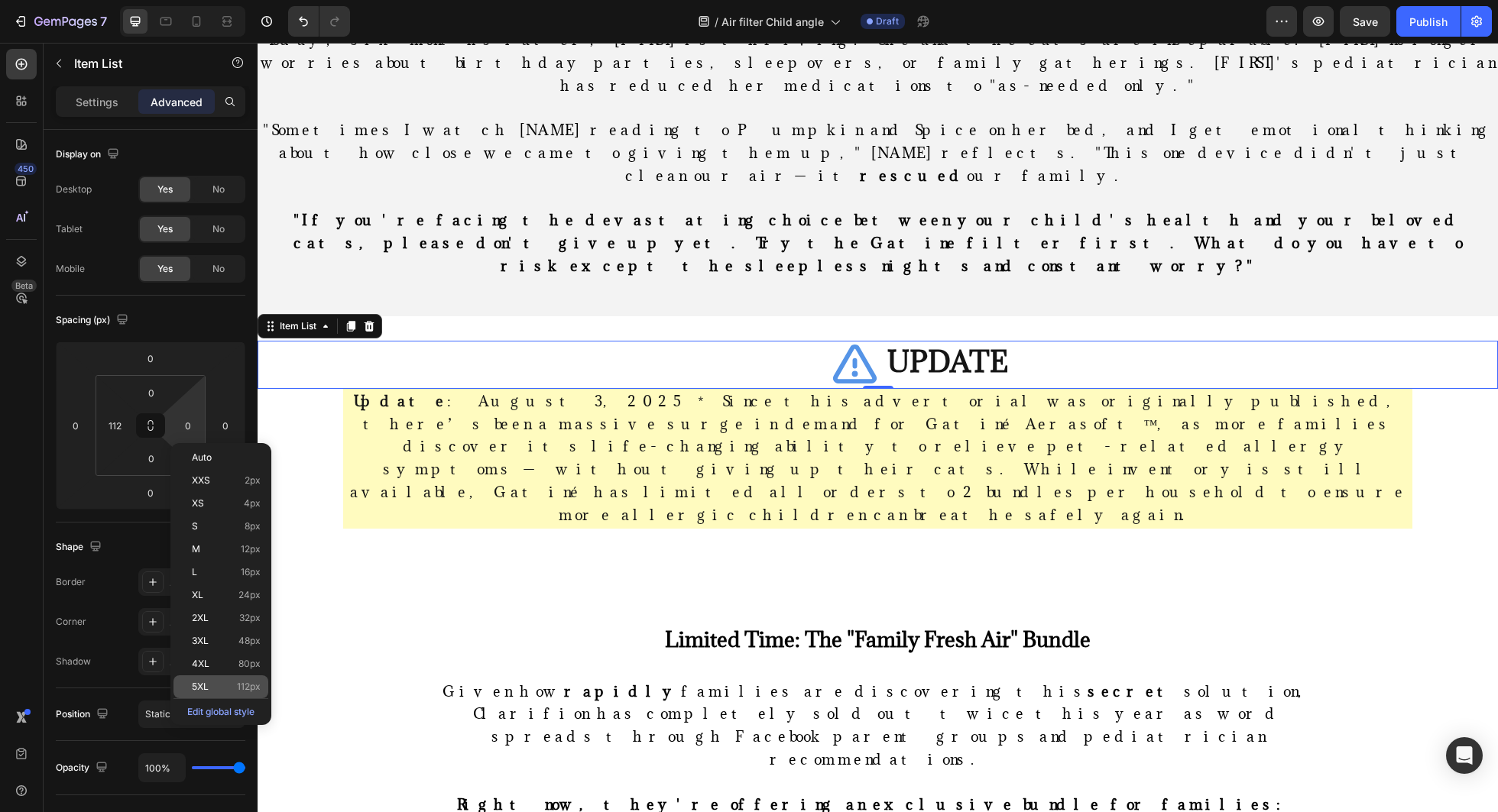 type on "112" 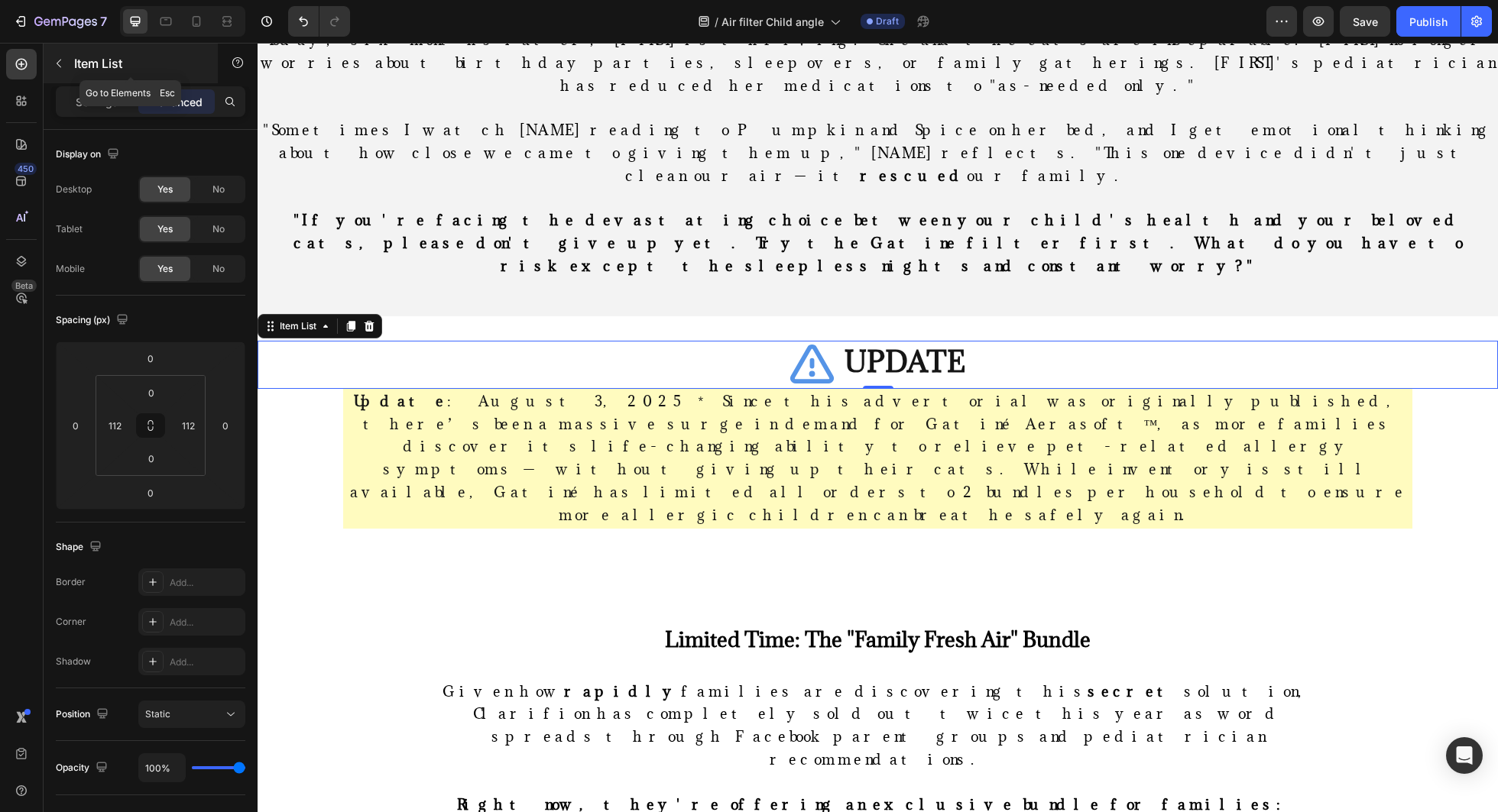 click on "Item List" at bounding box center (139, 63) 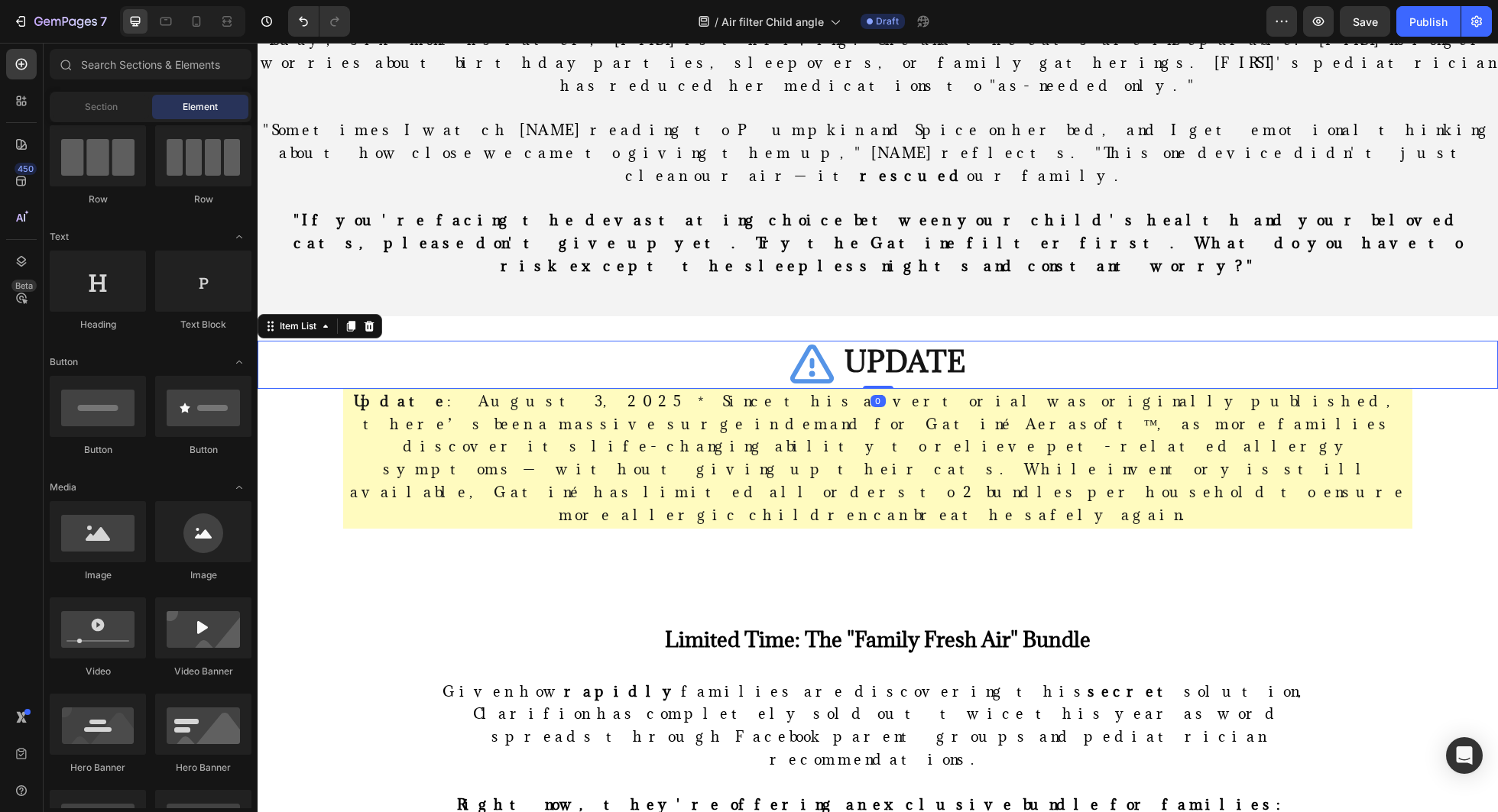 click on "UPDATE" at bounding box center [877, 364] 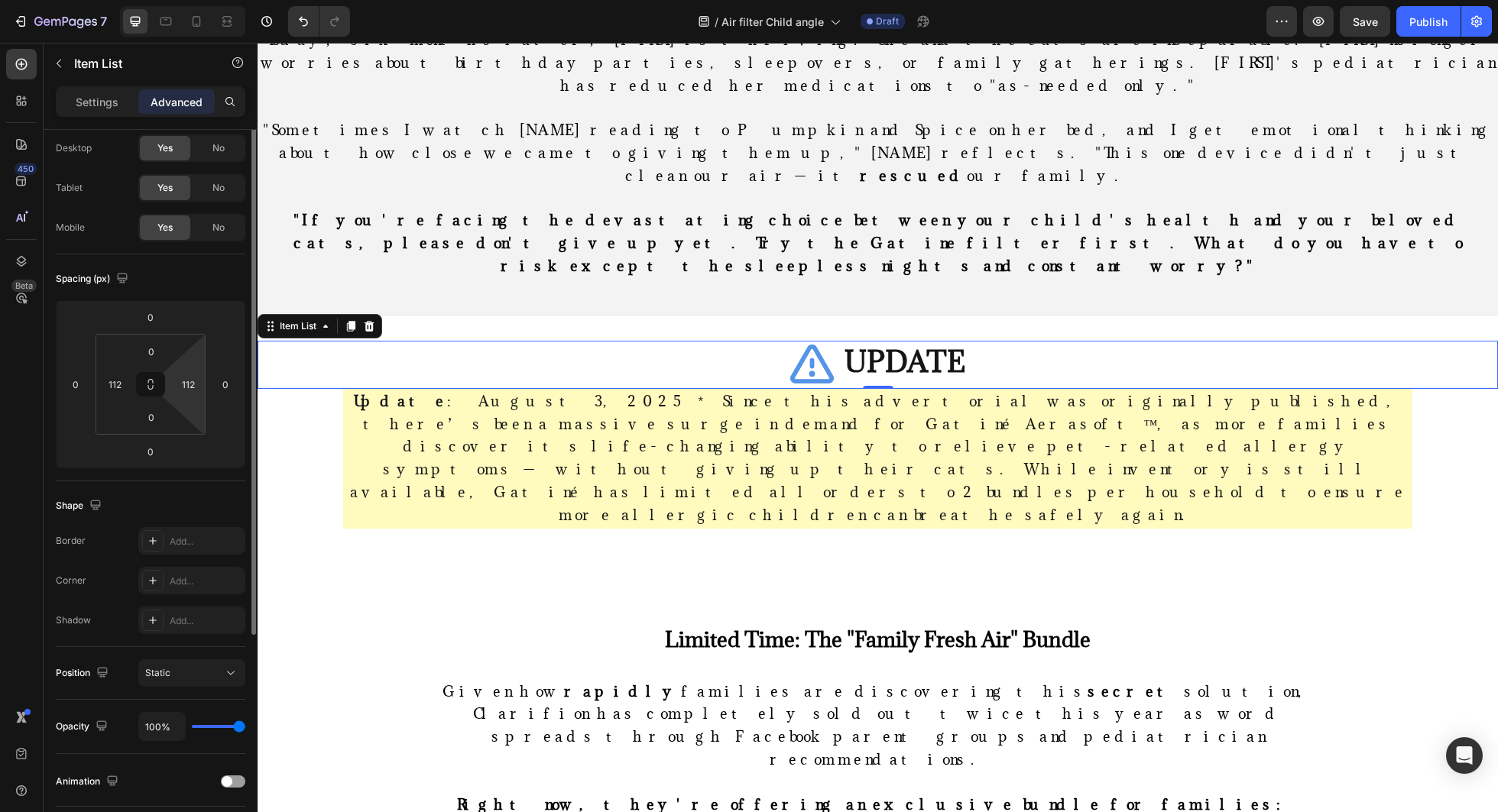 scroll, scrollTop: 0, scrollLeft: 0, axis: both 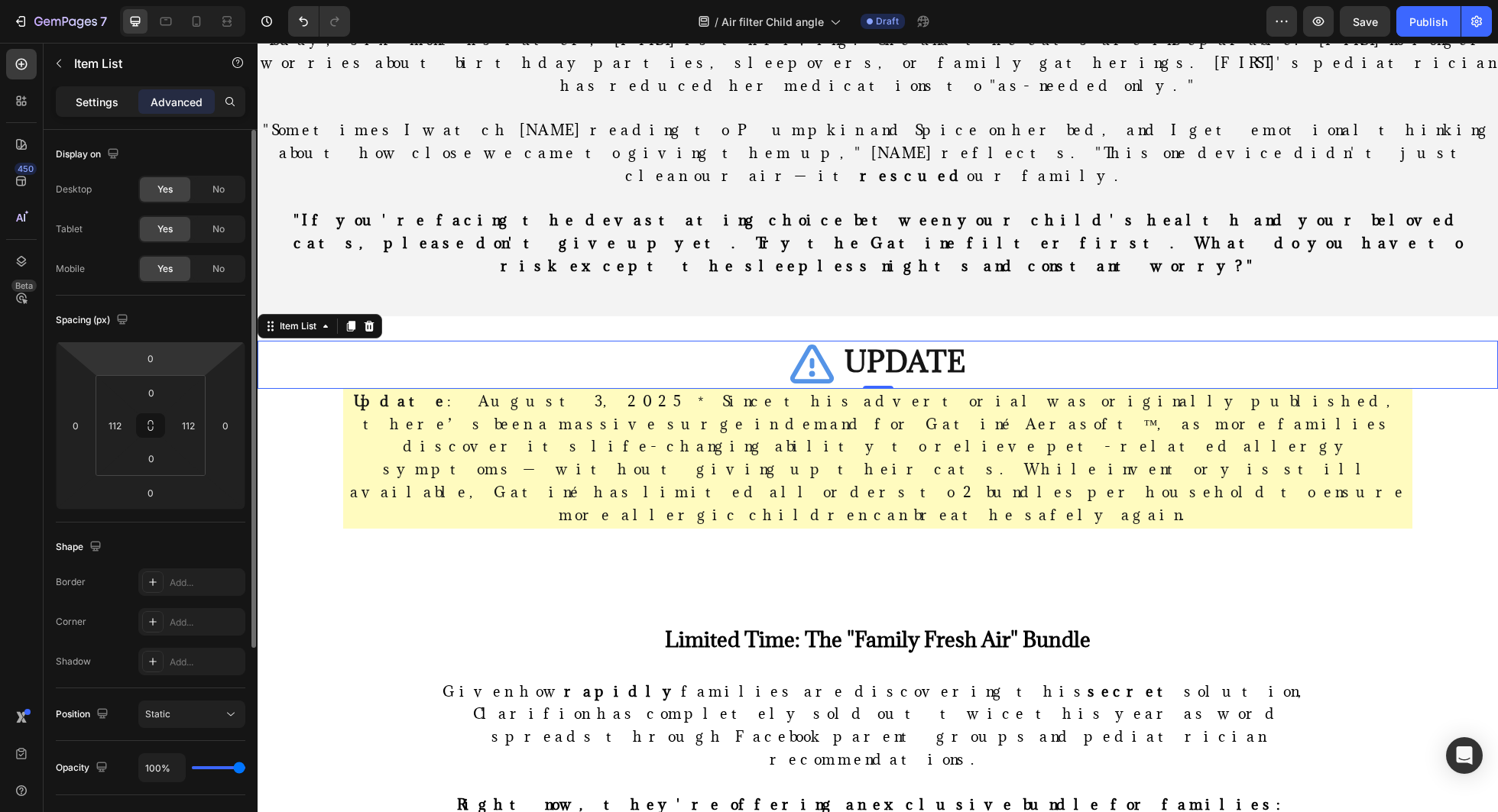 click on "Settings" at bounding box center [97, 102] 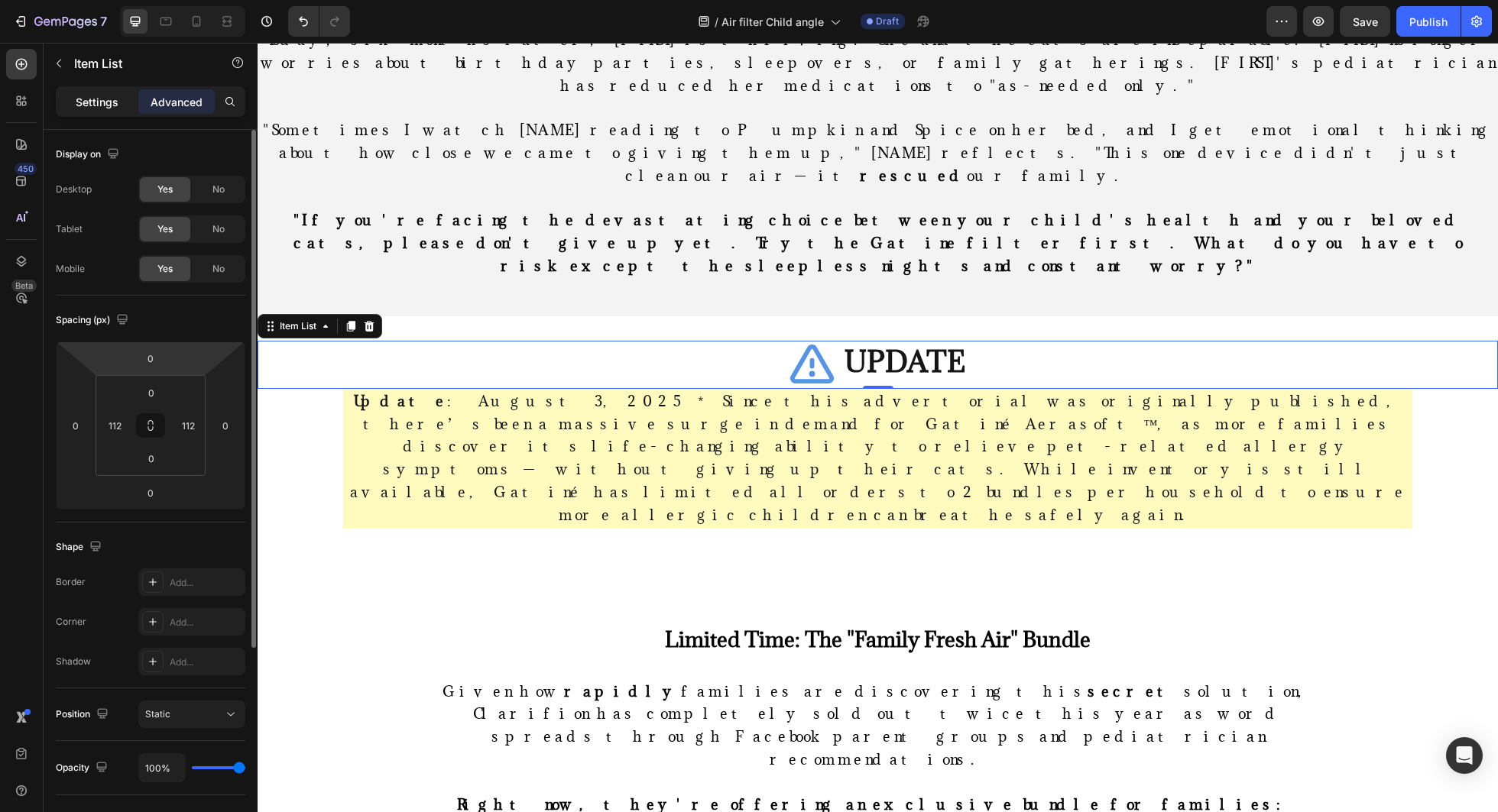 type on "8" 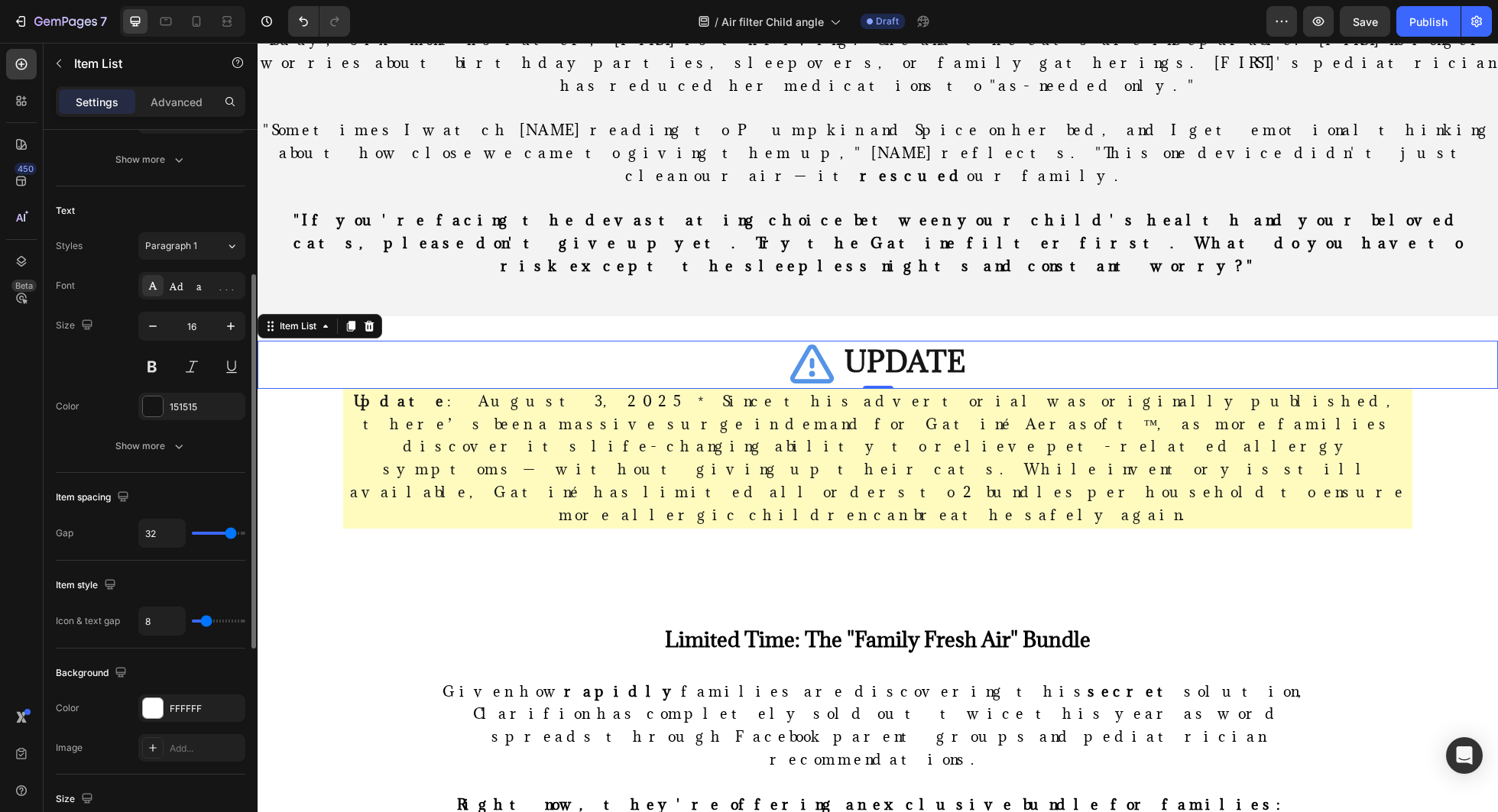 scroll, scrollTop: 312, scrollLeft: 0, axis: vertical 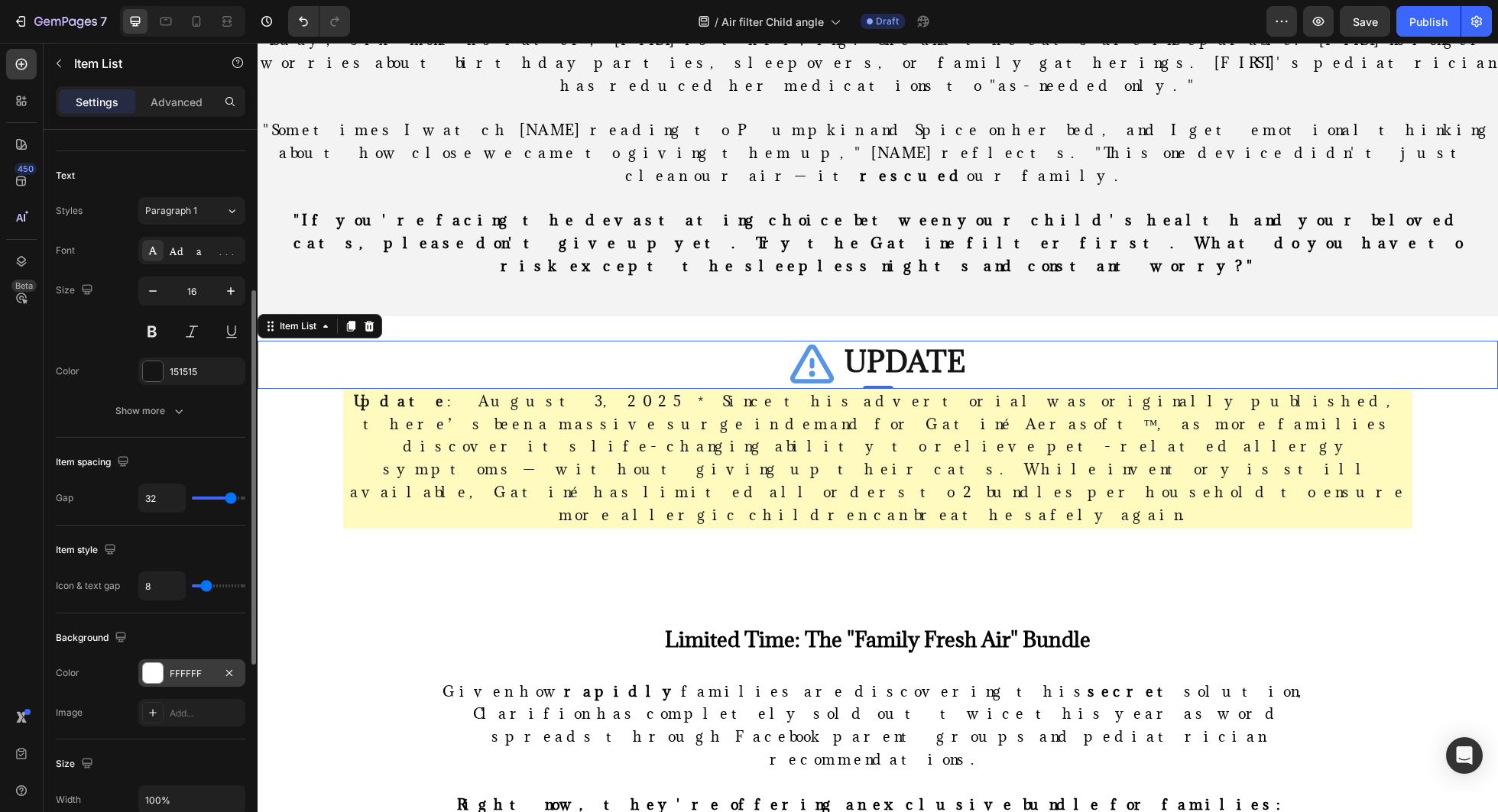 click on "FFFFFF" at bounding box center [192, 674] 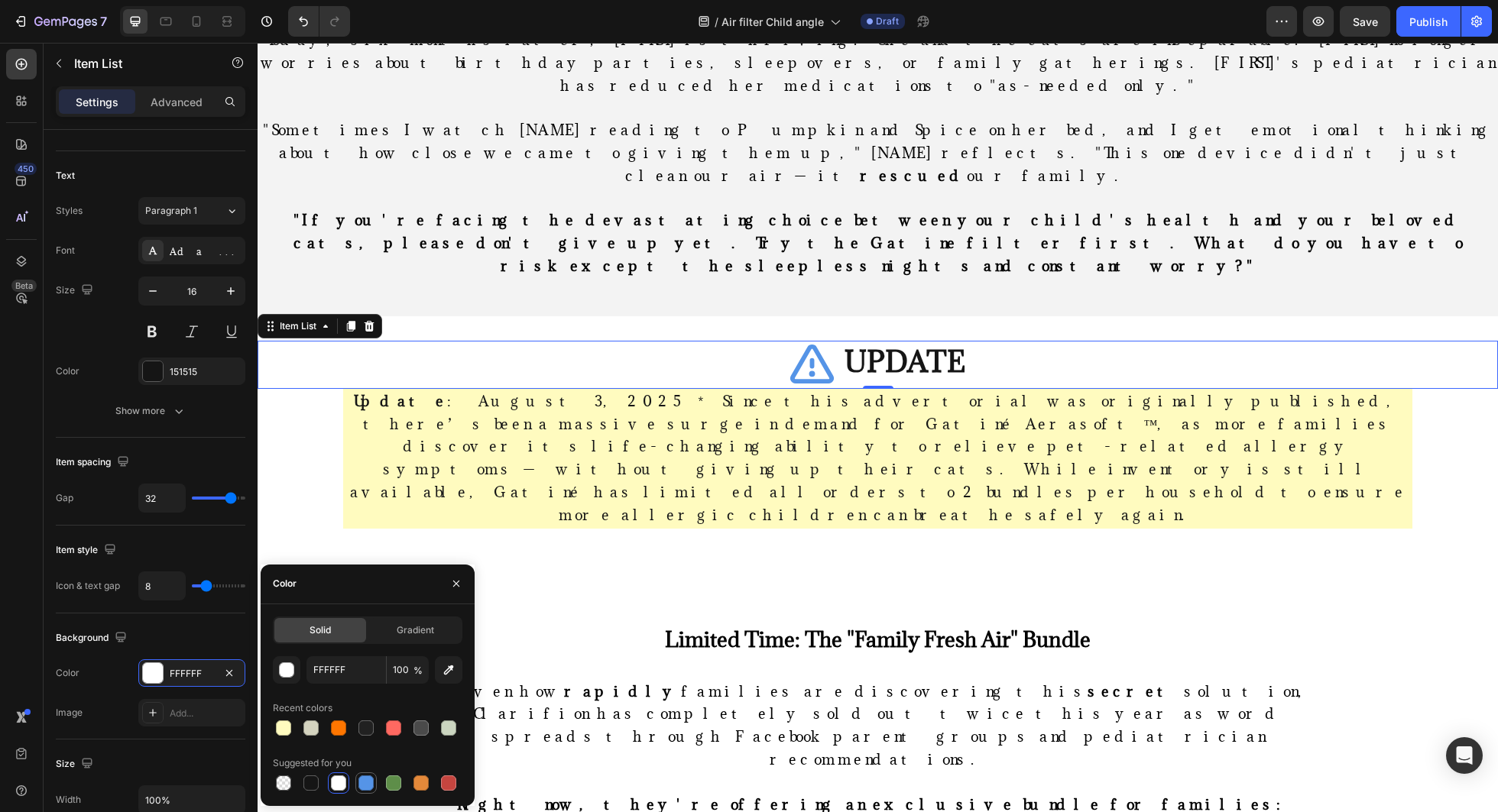 click at bounding box center [366, 783] 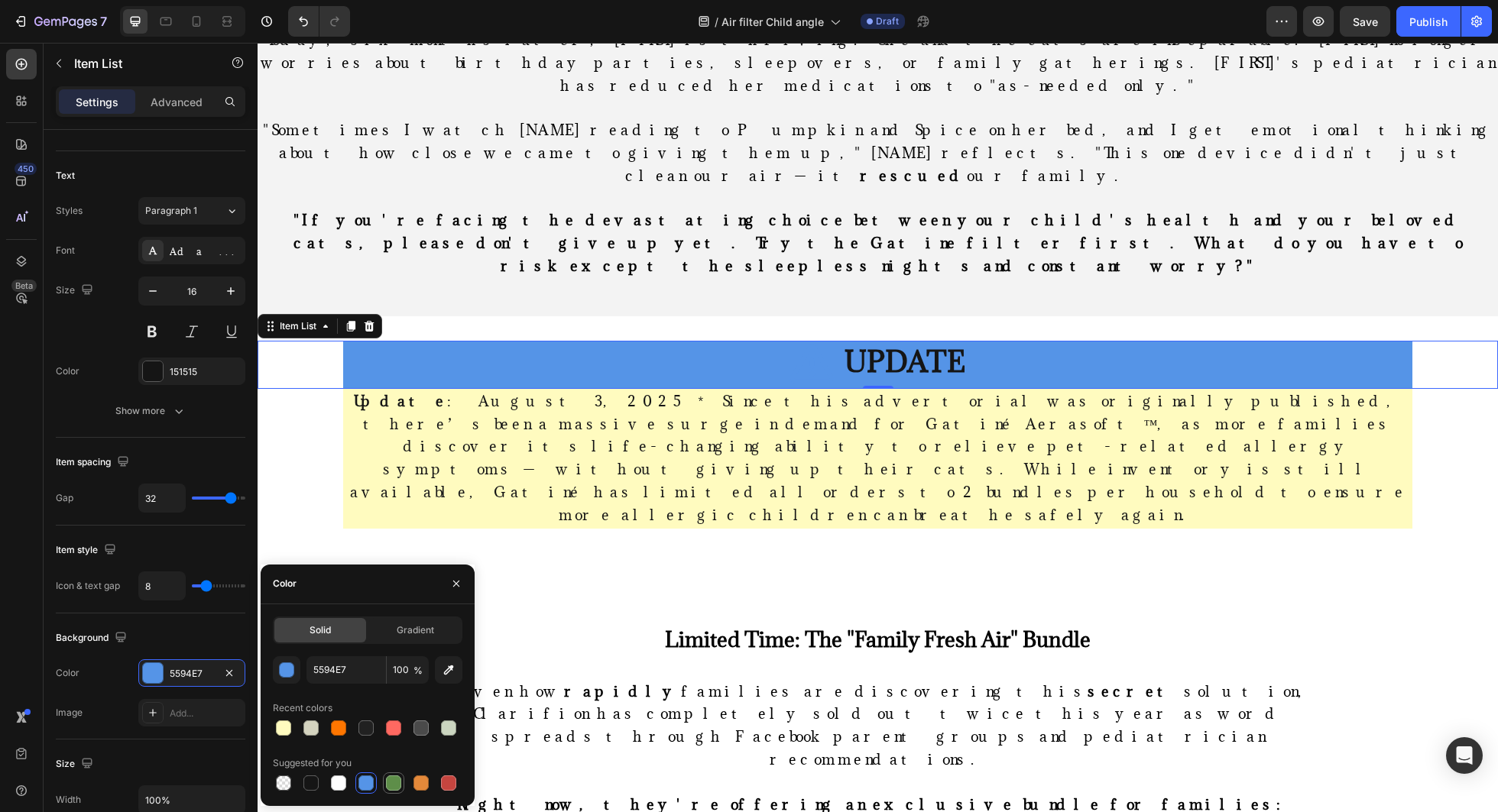 click at bounding box center (394, 783) 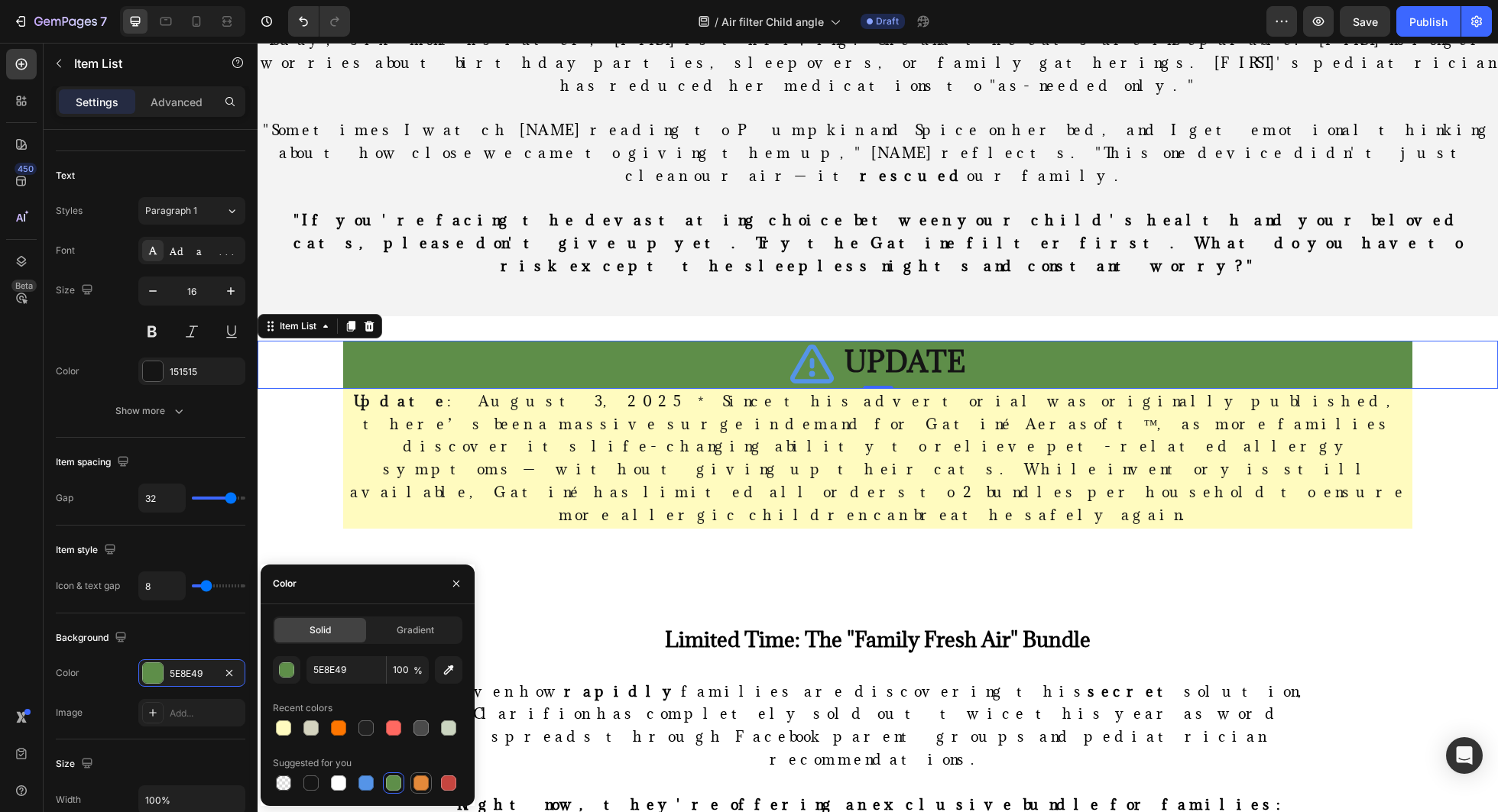 click at bounding box center [421, 783] 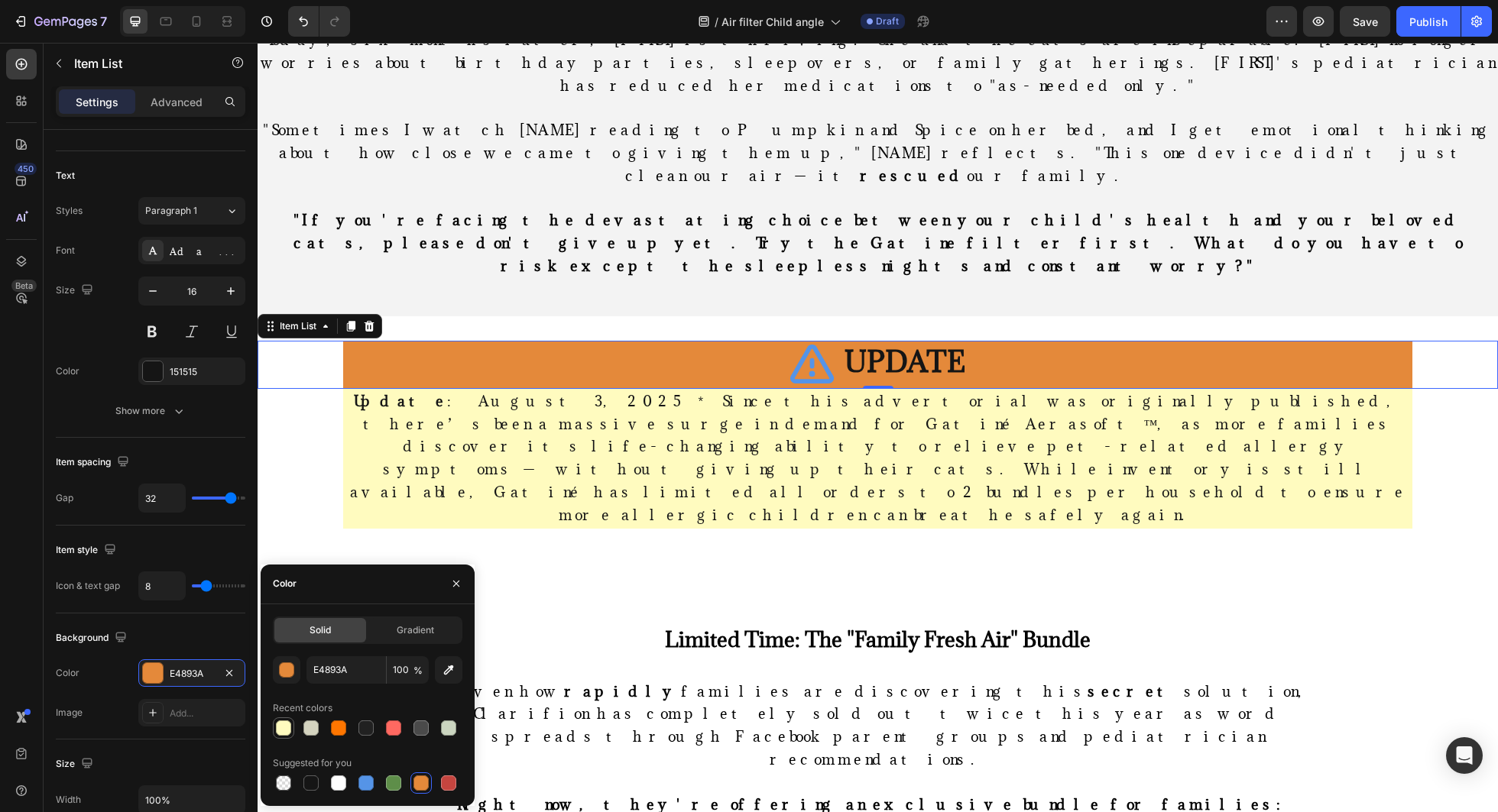 click at bounding box center (284, 728) 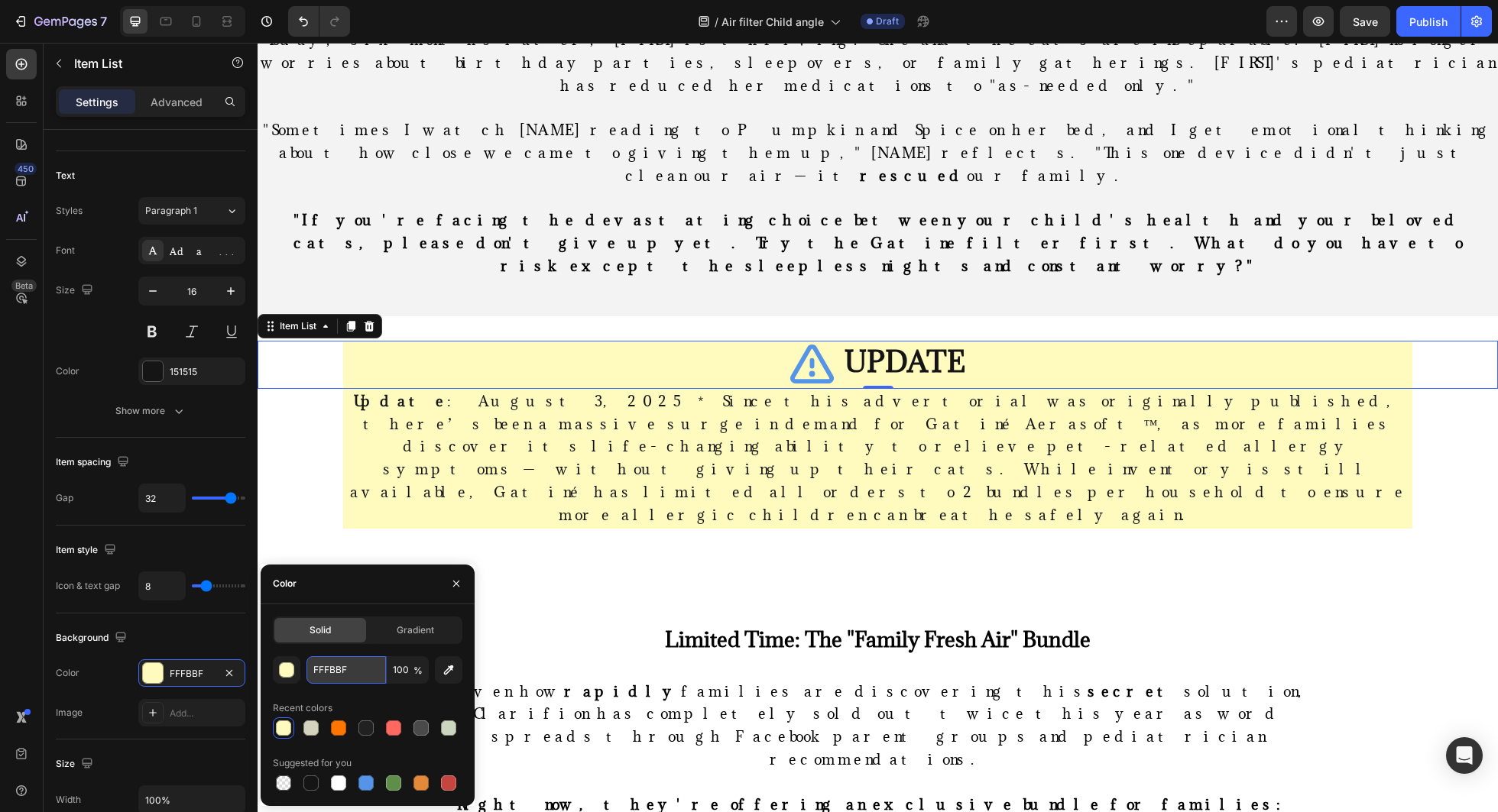click on "FFFBBF" at bounding box center [346, 670] 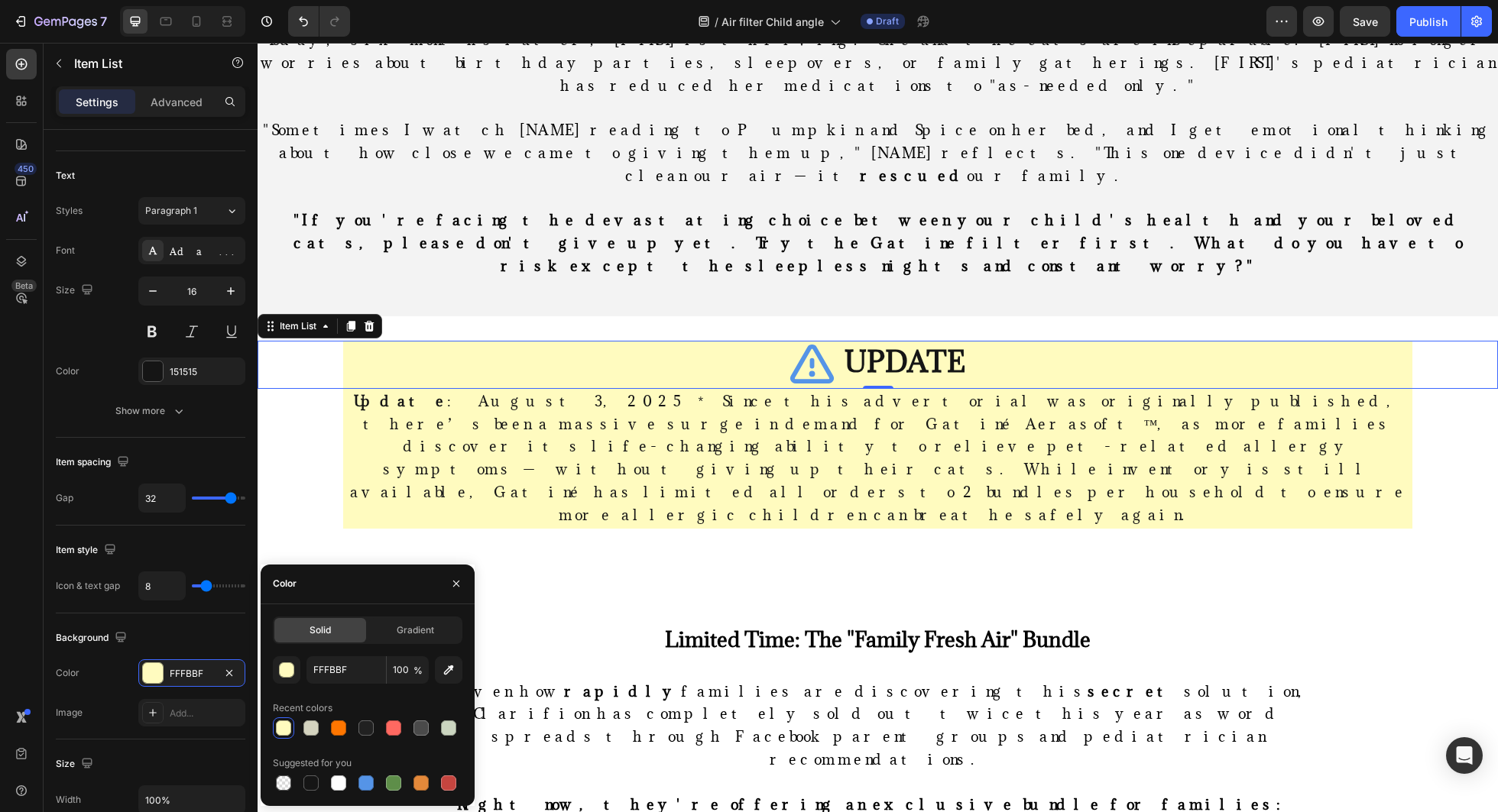 click on "FFFBBF 100 %" at bounding box center [368, 670] 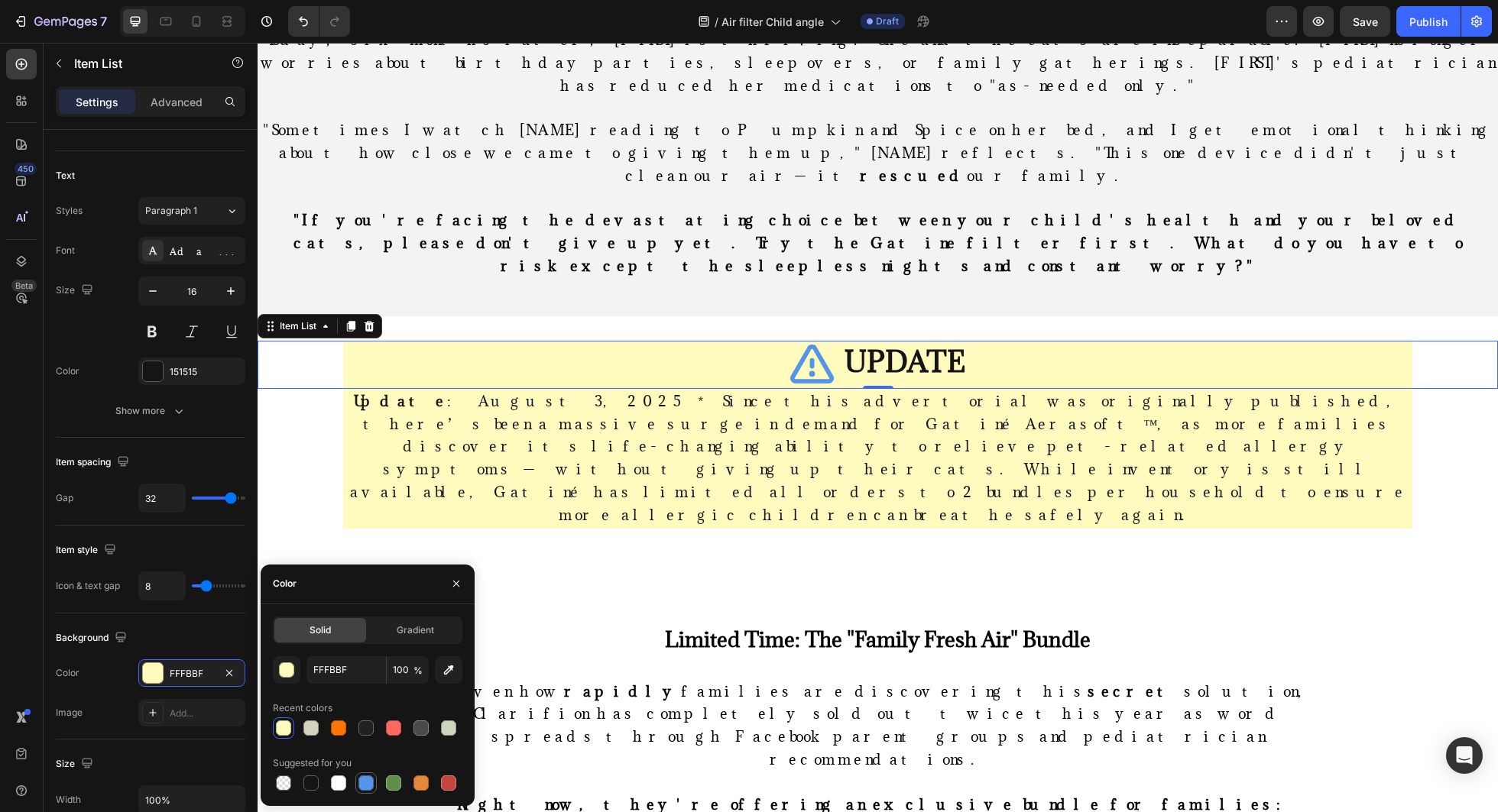 click at bounding box center [366, 783] 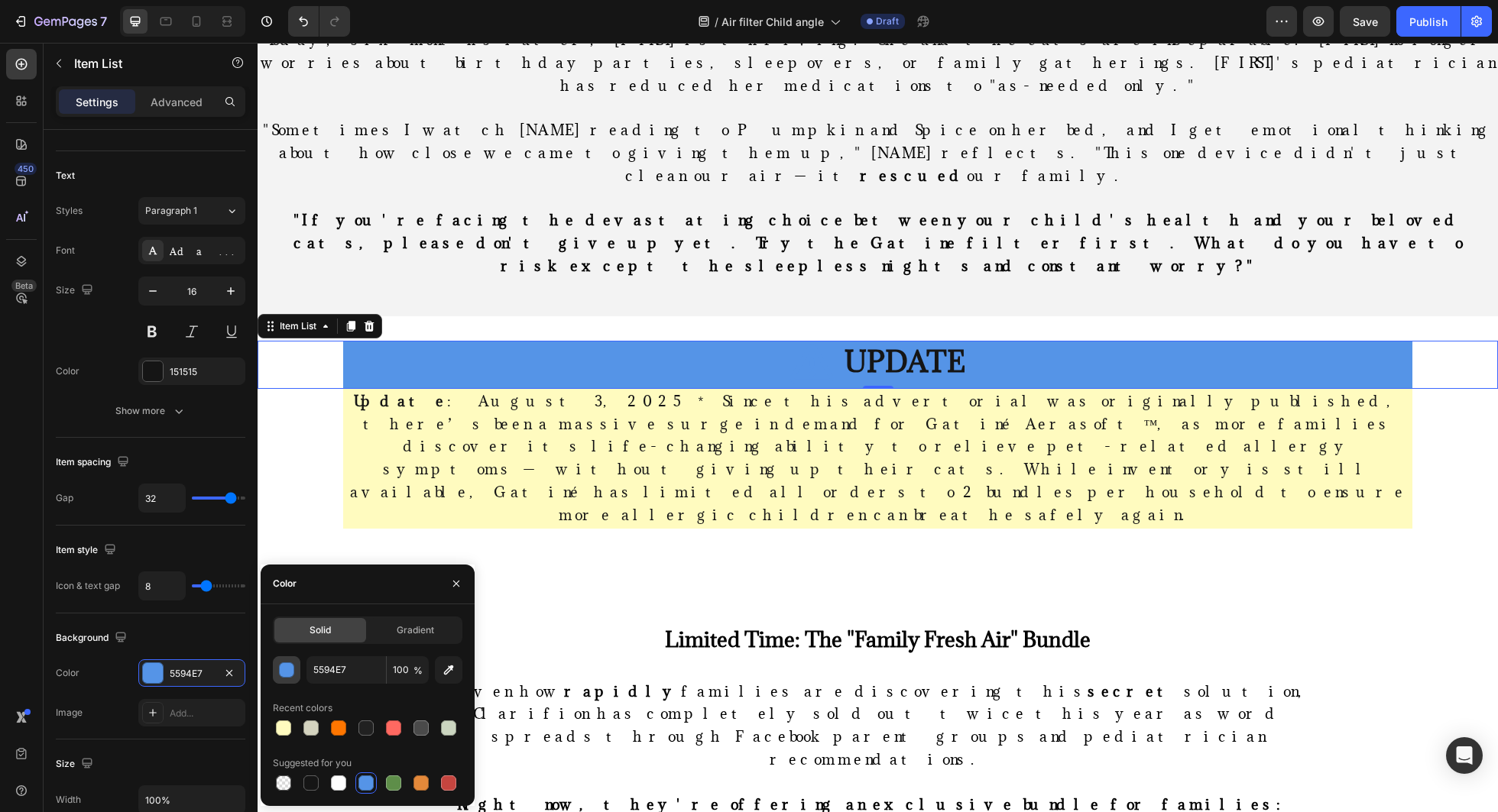 click at bounding box center (287, 671) 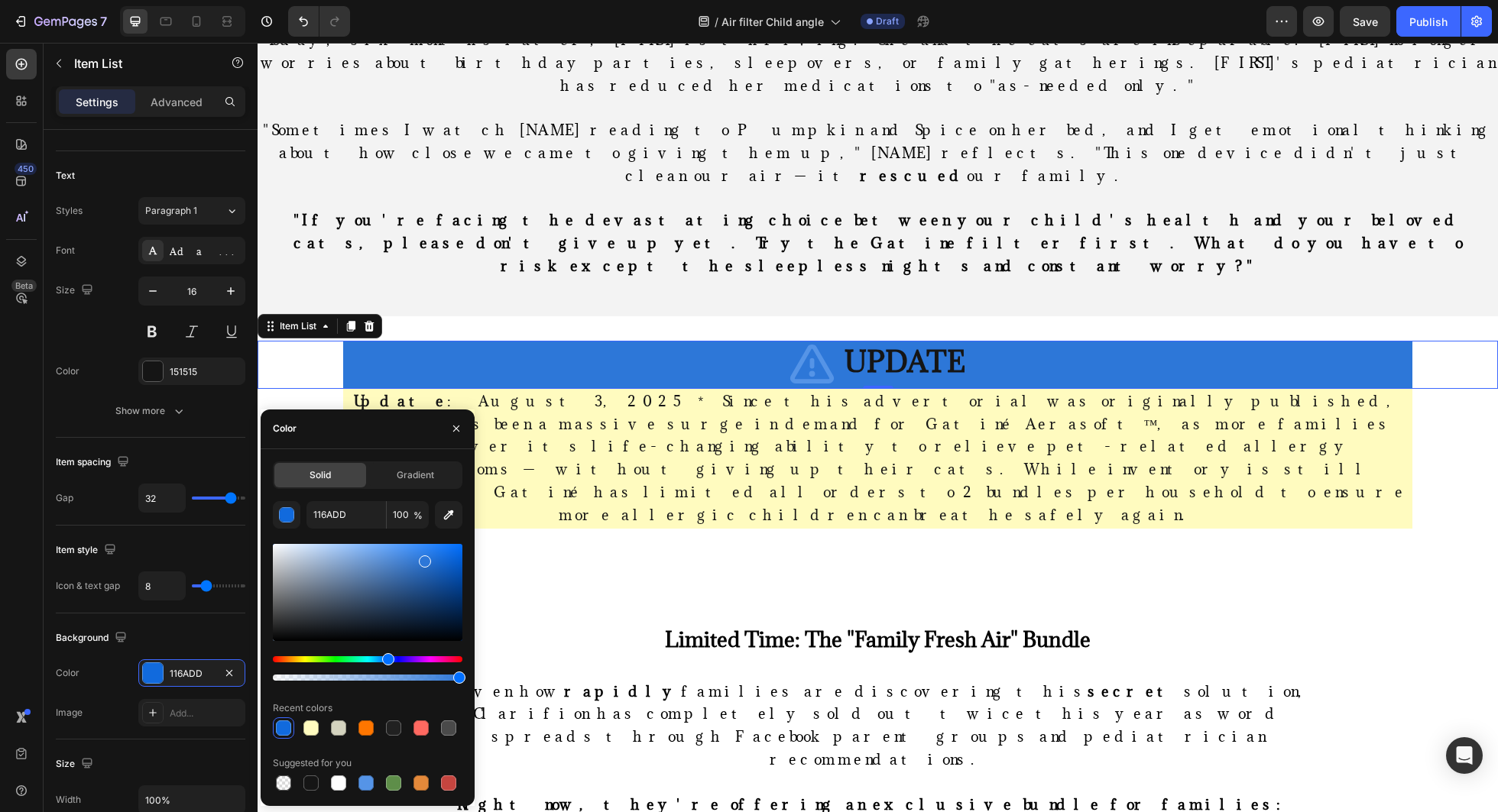 drag, startPoint x: 362, startPoint y: 561, endPoint x: 424, endPoint y: 558, distance: 62.07254 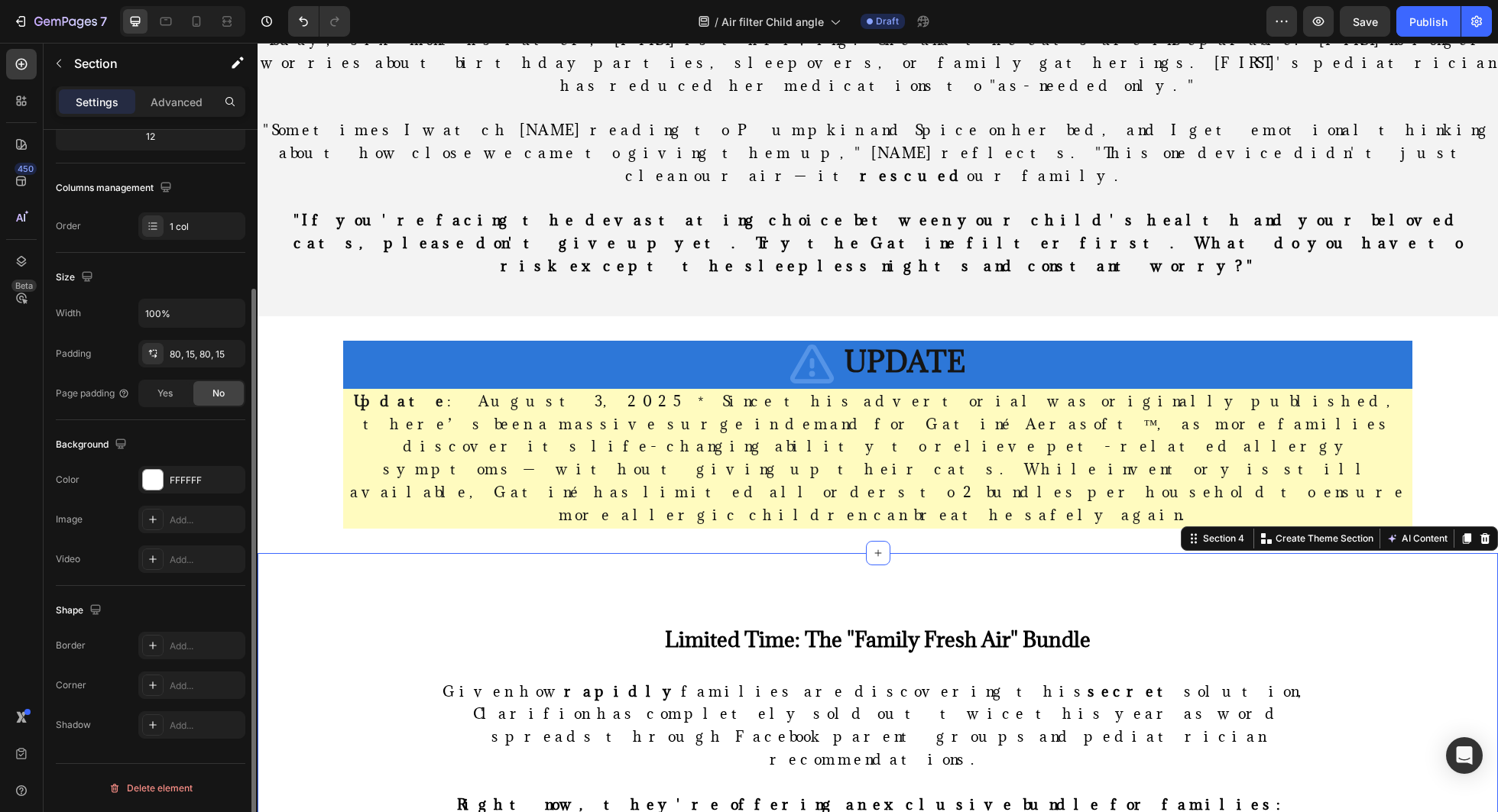 click on "Limited Time: The "Family Fresh Air" Bundle Heading Given how  rapidly  families are discovering this  secret  solution, Clarifion has completely sold out twice this year as word spreads through Facebook parent groups and pediatrician recommendations.   Right now, they're offering an exclusive bundle for families:   •  Single Device : $39.95 (perfect for testing in one child's bedroom) •  Family 3-Pack : $89.95 (covers bedroom, living room, main play area) •  Whole Home 6-Pack : $159.95 (complete home  protection ) Text block Shop Now Button Row Image Free Shipping Text Block Free shipping on any order of $50 or more. Text block Row Image Full Refund Text Block If your product isn't perfect, return them for a full refund Text block Row Image Secure Online Payment Text Block secure payment worldwide Text block Row Row Scientific Sources Heading Chen, Sarah. "Feline Sensitivity and Grooming Behavioral Responses."  Journal of Veterinary Behavioral Science , vol. 15, no. 3, 2023, pp. 45-62. profit" at bounding box center (877, 1069) 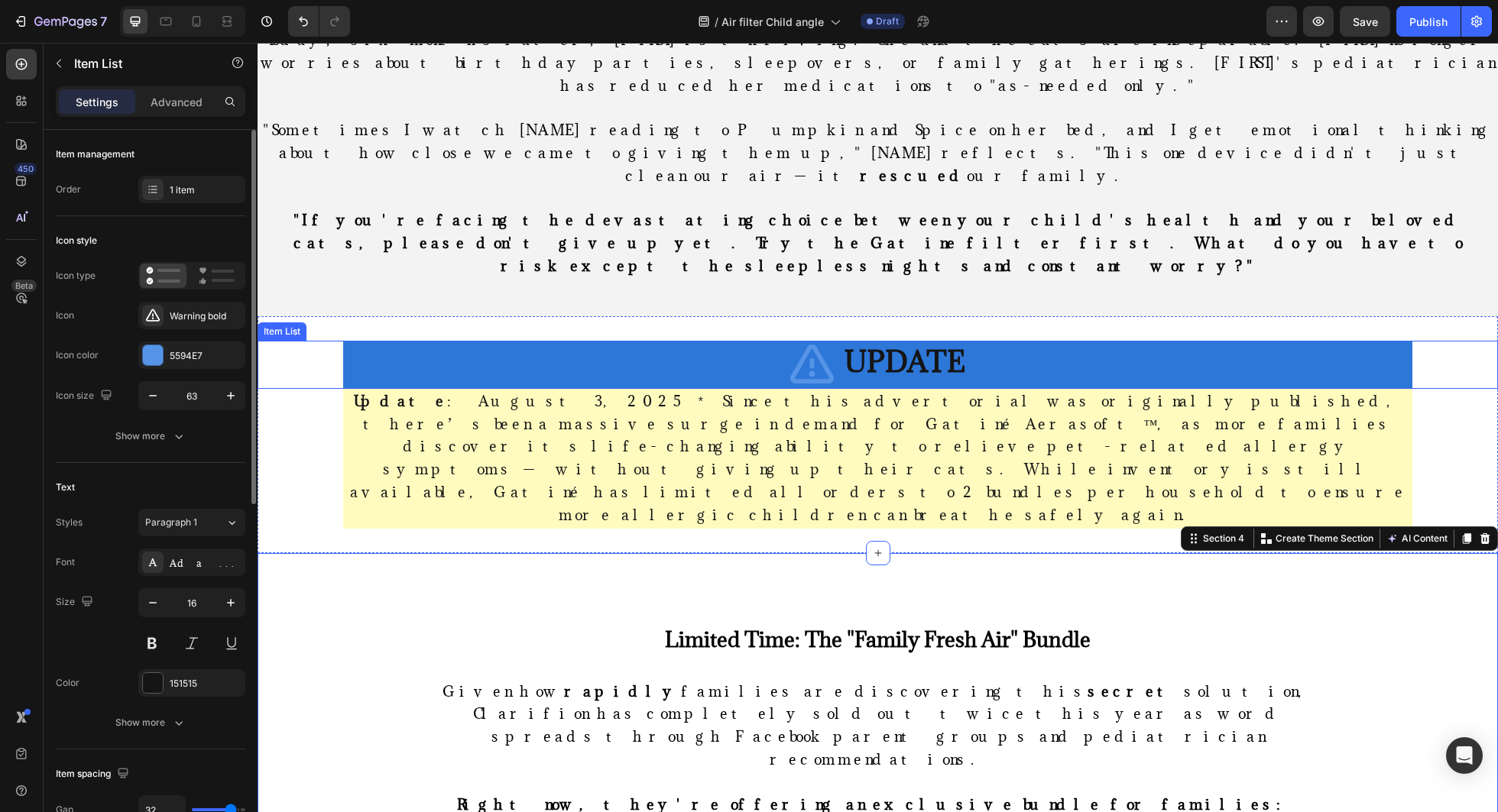click on "UPDATE" at bounding box center [905, 361] 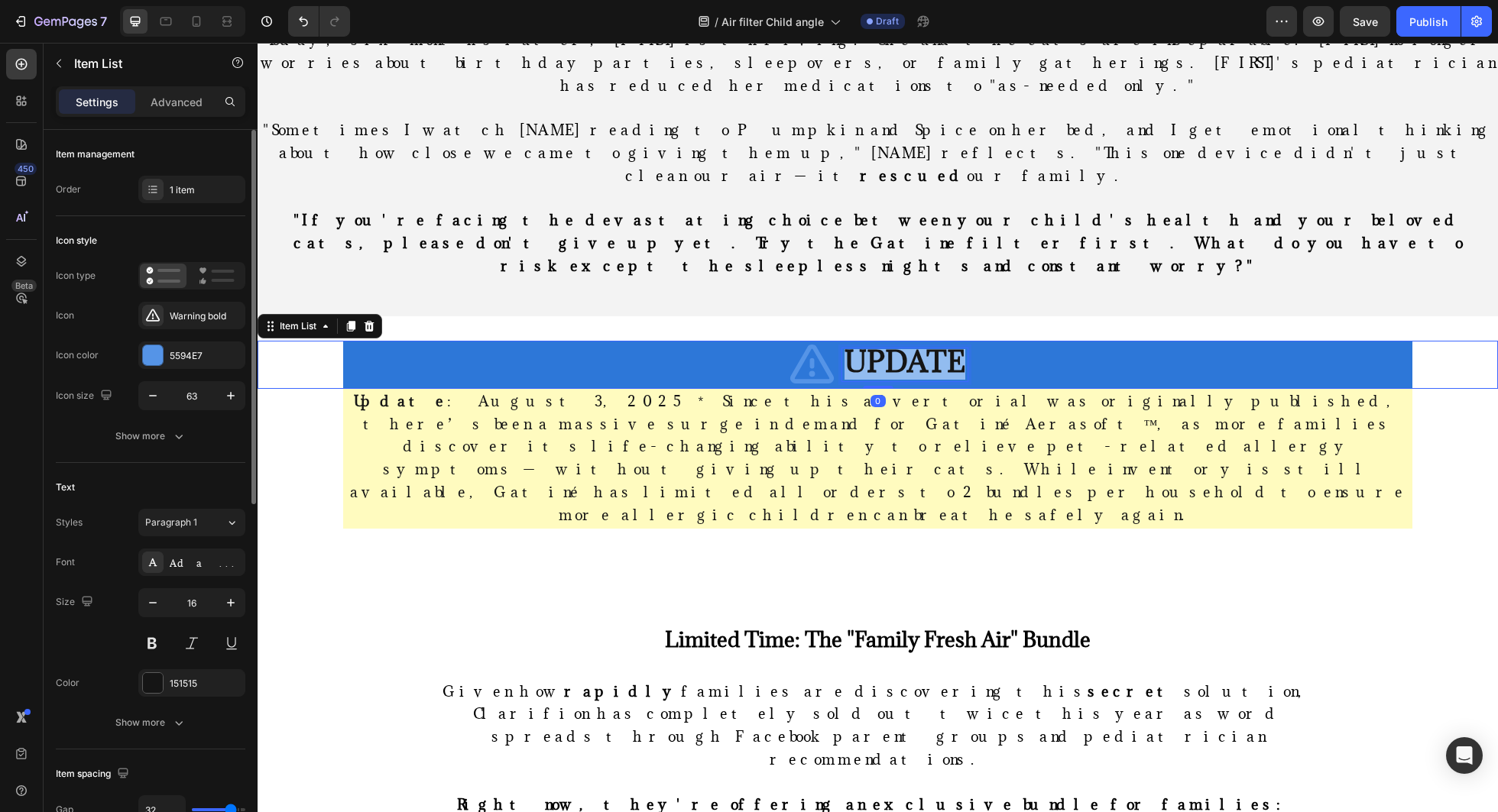 click on "UPDATE" at bounding box center [905, 361] 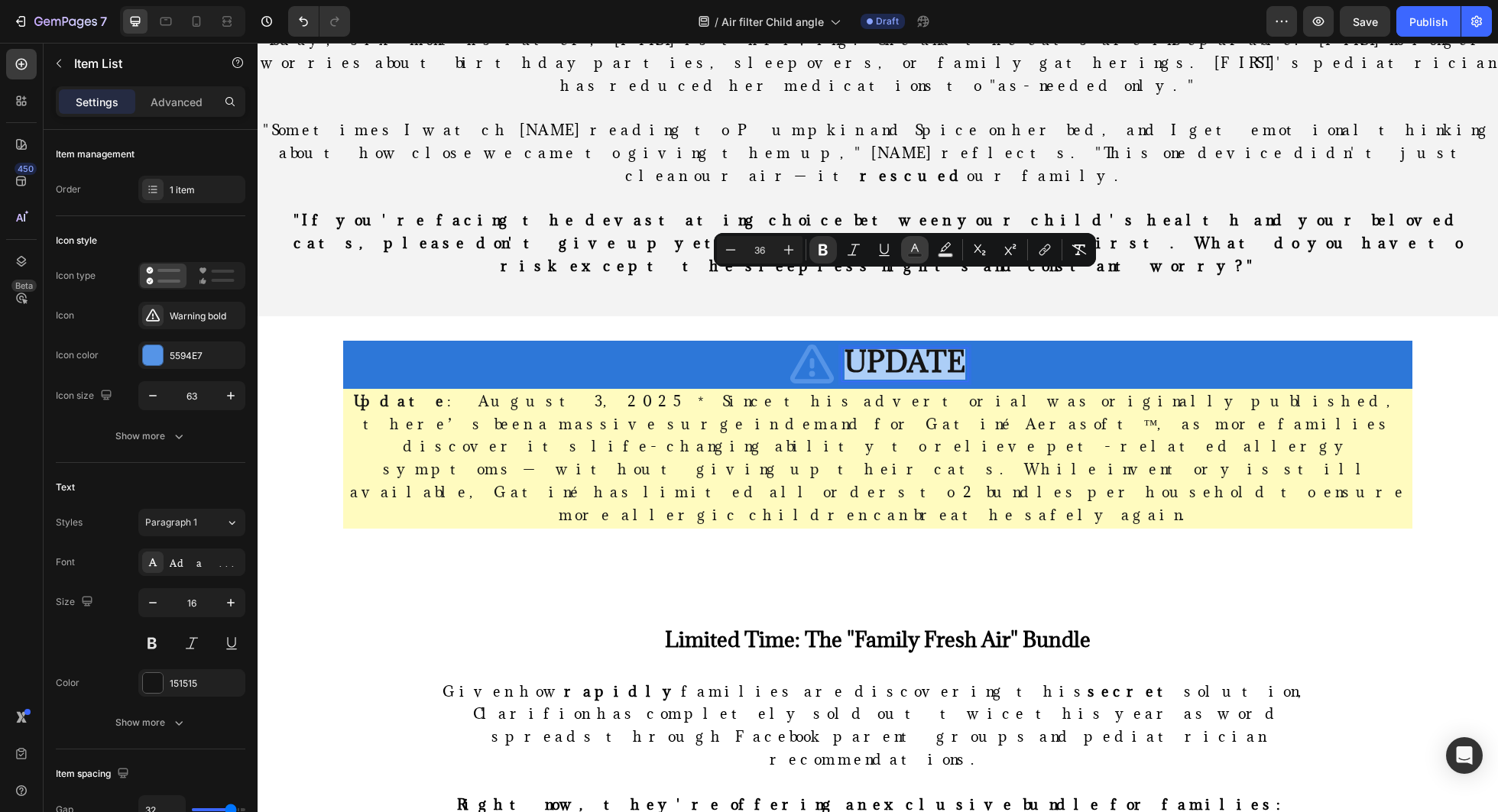 click 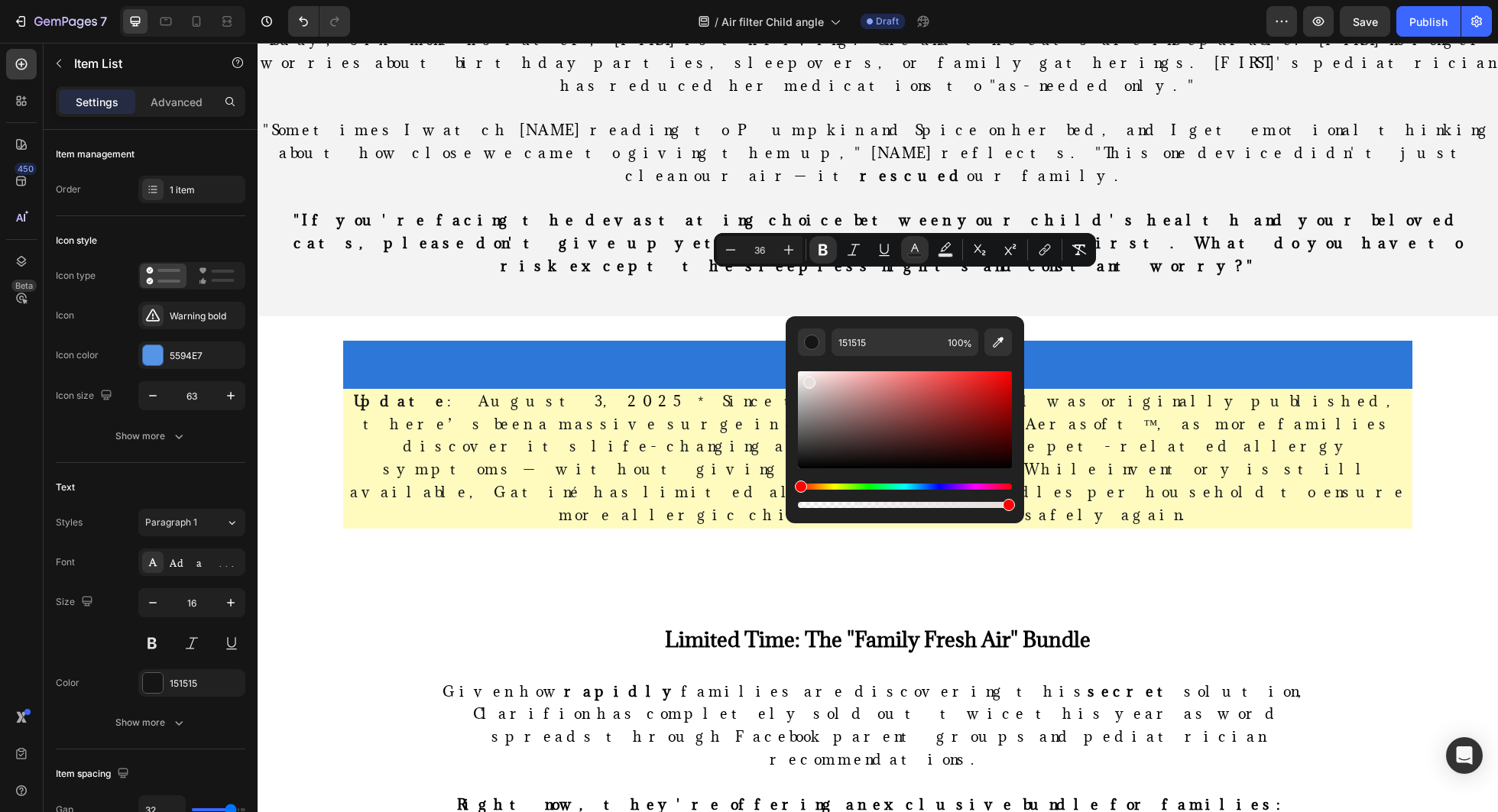 type on "FFFFFF" 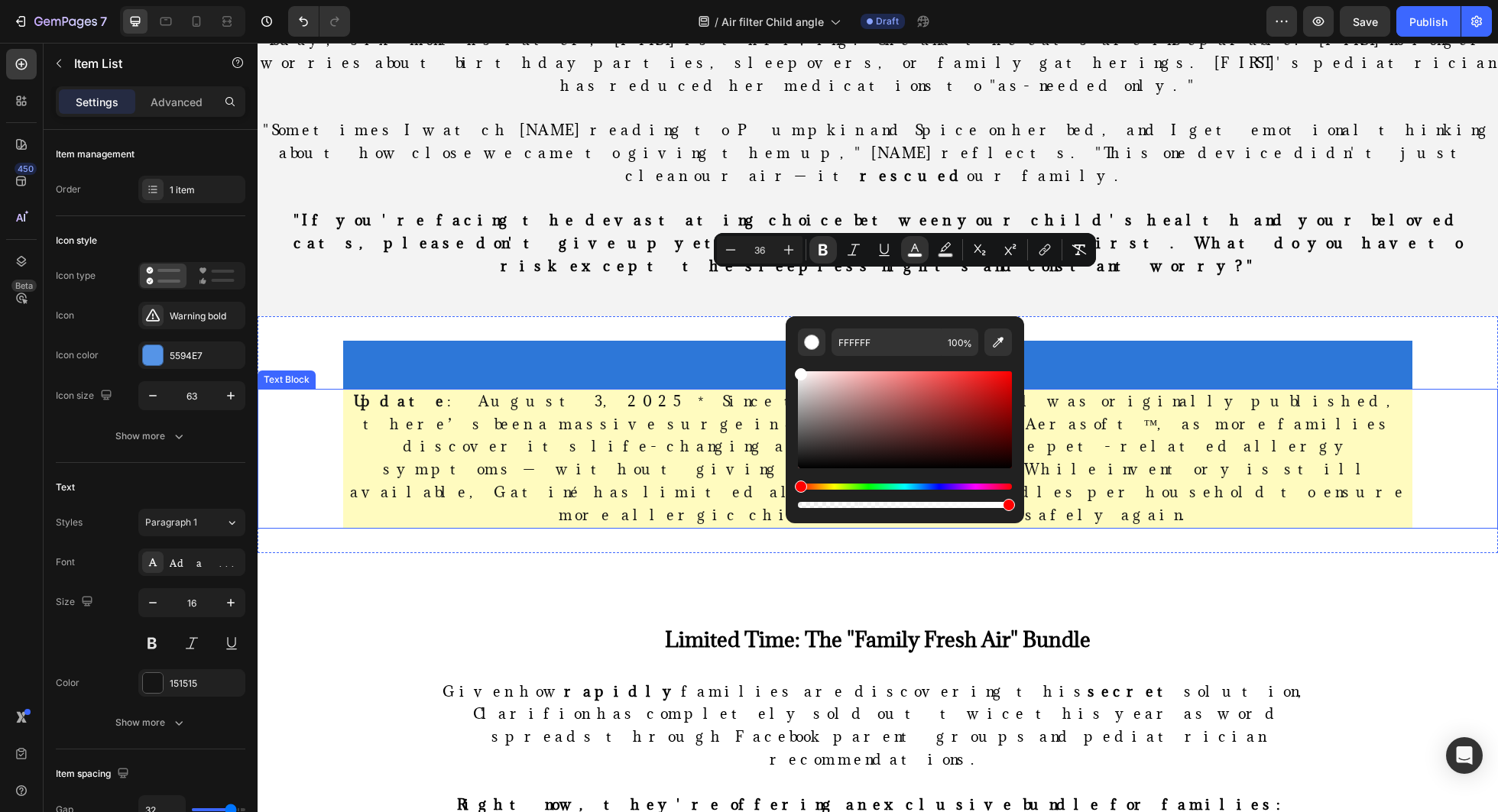 drag, startPoint x: 1102, startPoint y: 470, endPoint x: 780, endPoint y: 348, distance: 344.33704 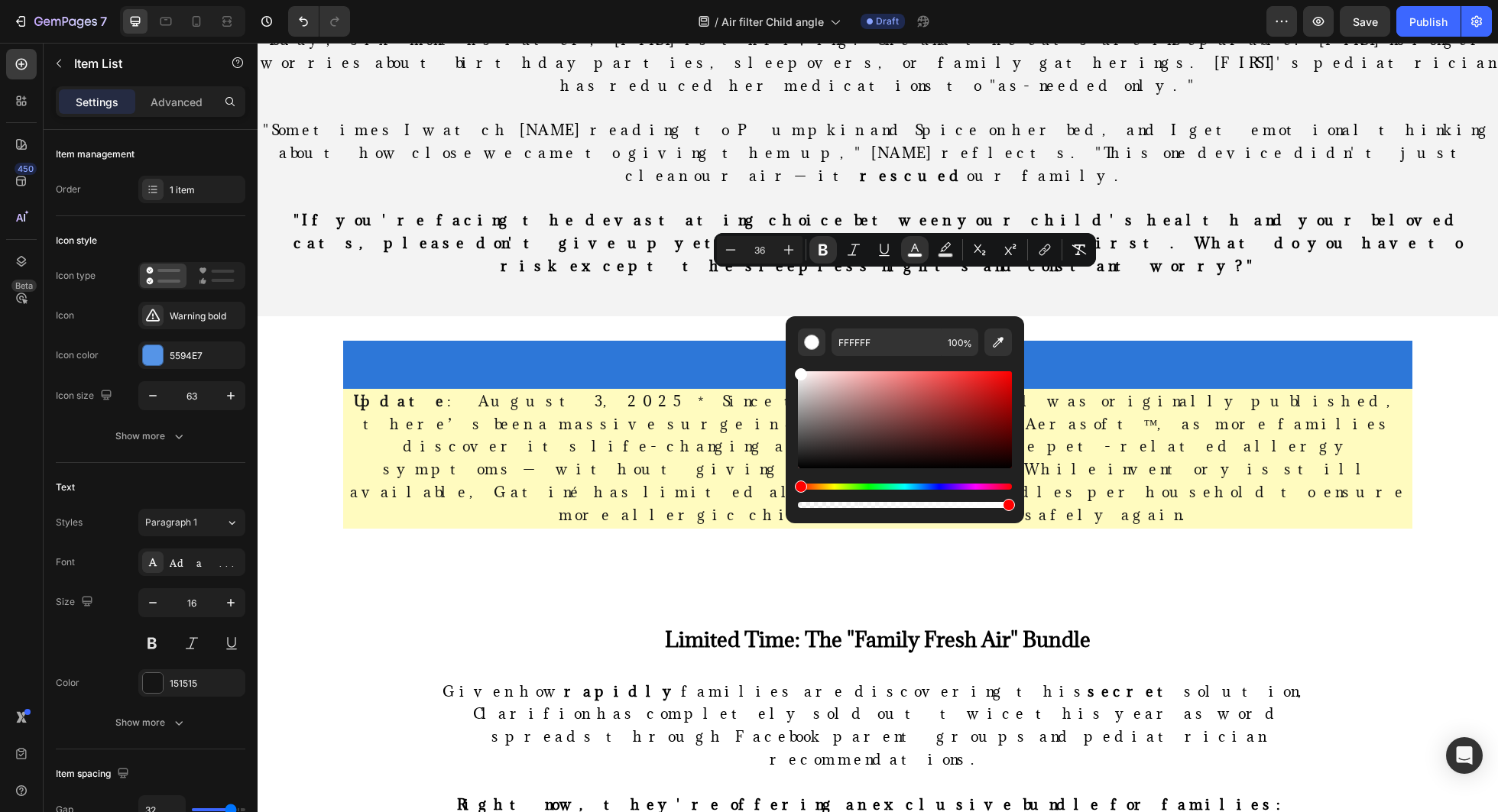 click on "UPDATE" at bounding box center (877, 364) 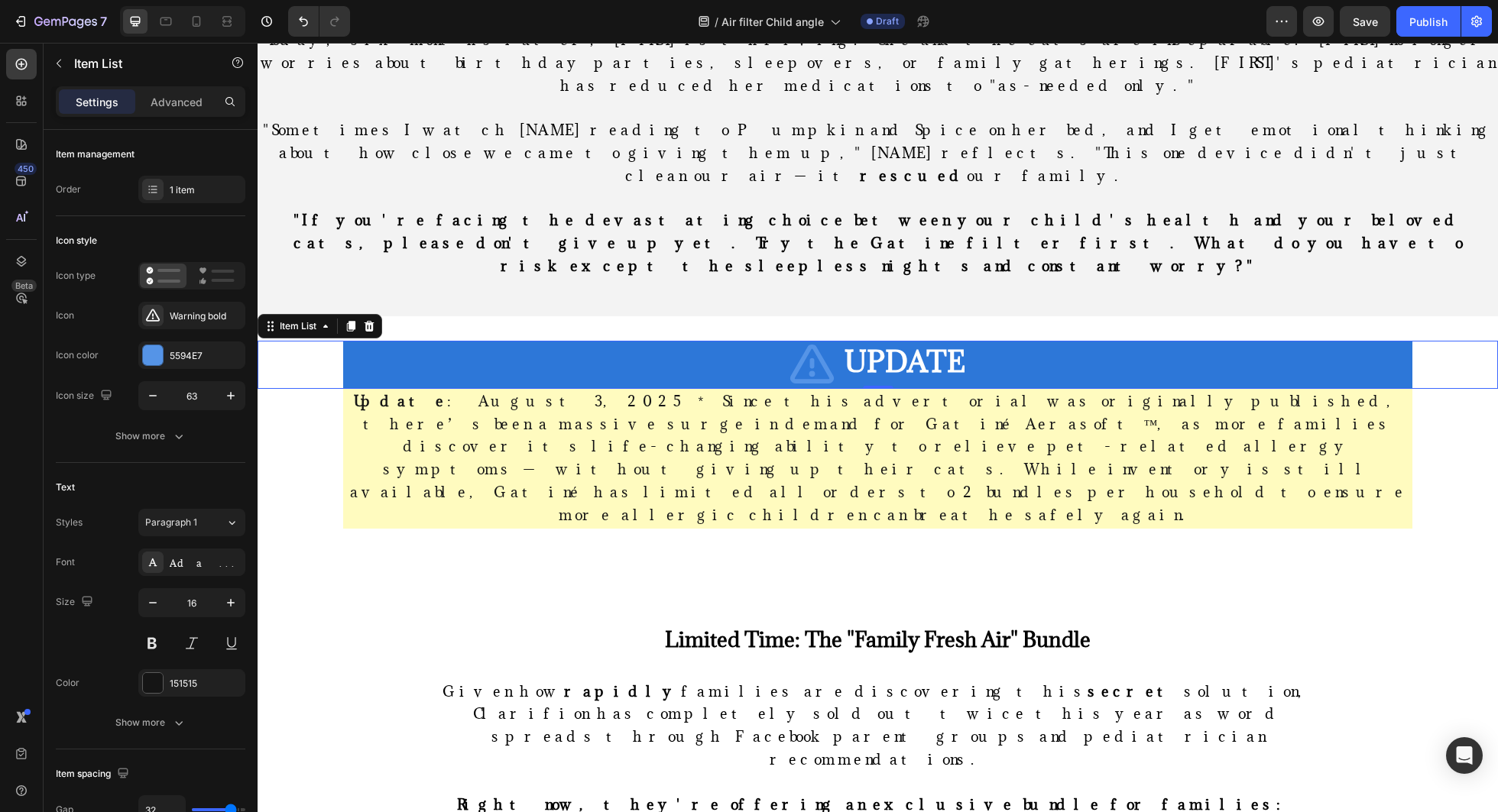 click on "UPDATE" at bounding box center [877, 364] 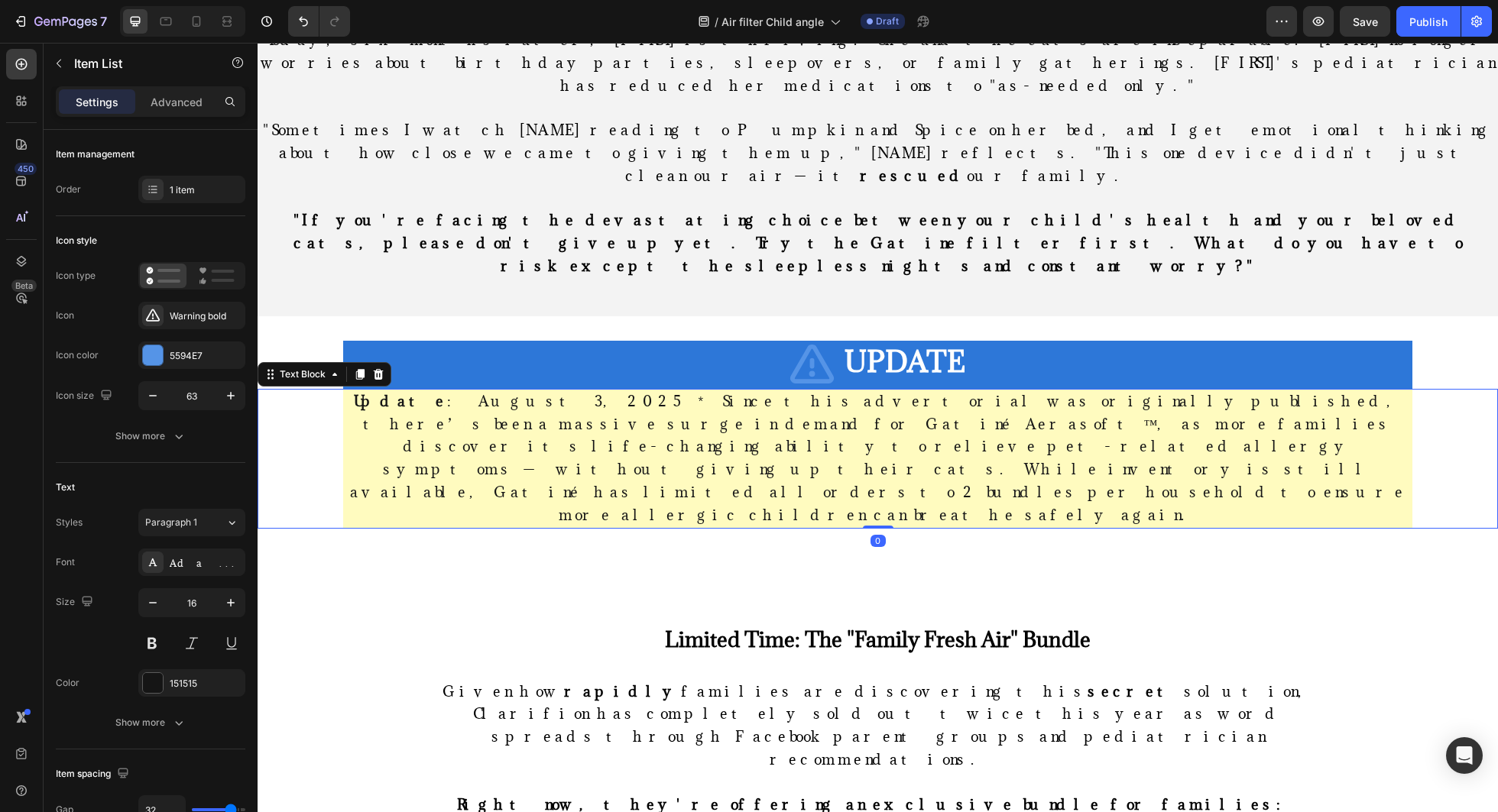 click on "Update : August 3, 2025* Since this advertorial was originally published, there’s been a massive surge in demand for Gatiné Aerasoft™, as more families discover its life-changing ability to relieve pet-related allergy symptoms — without giving up their cats. While inventory is still available, Gatiné has limited all orders to 2 bundles per household to ensure more allergic children can breathe safely again." at bounding box center (878, 458) 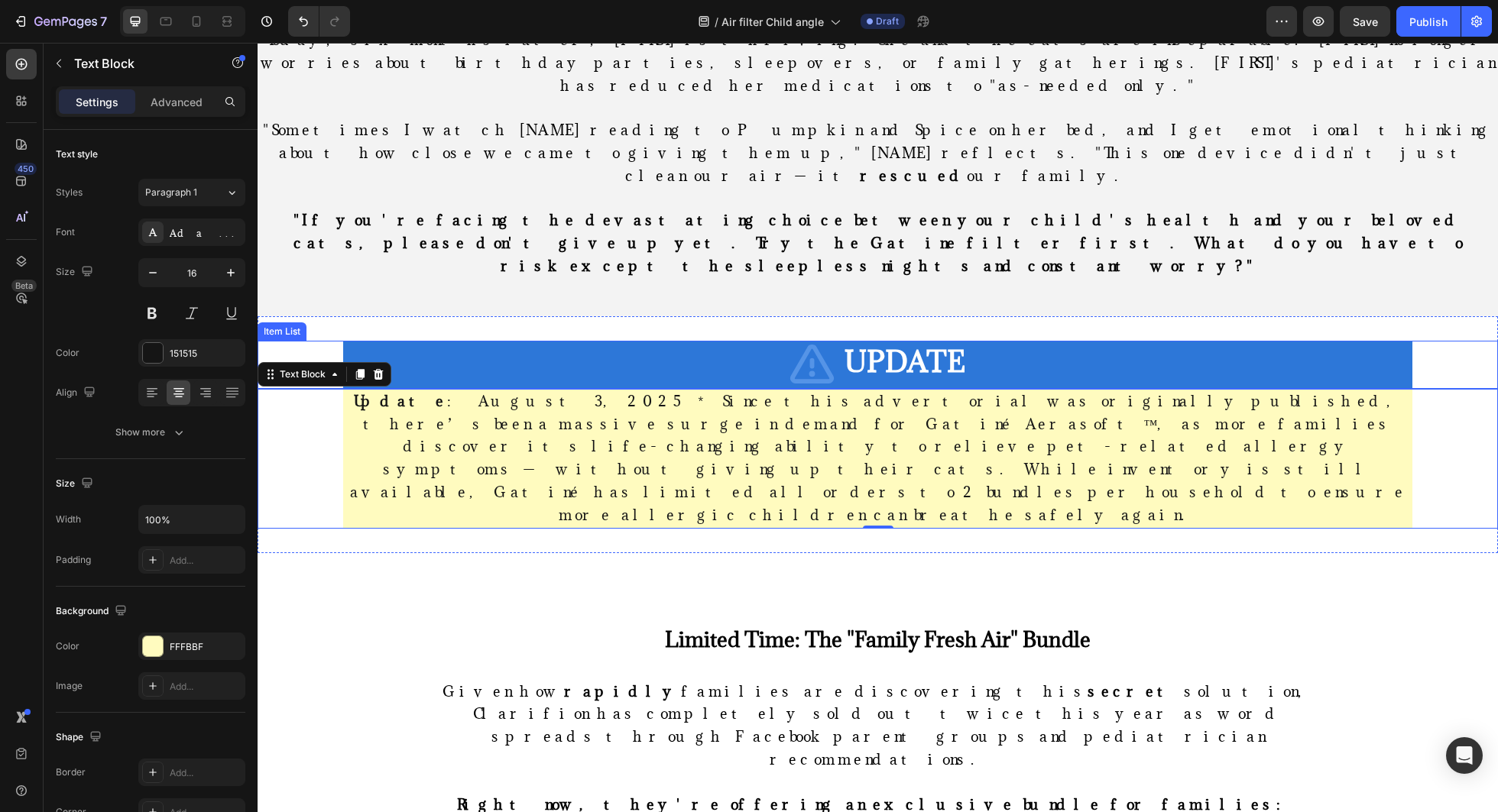 click on "UPDATE" at bounding box center [905, 361] 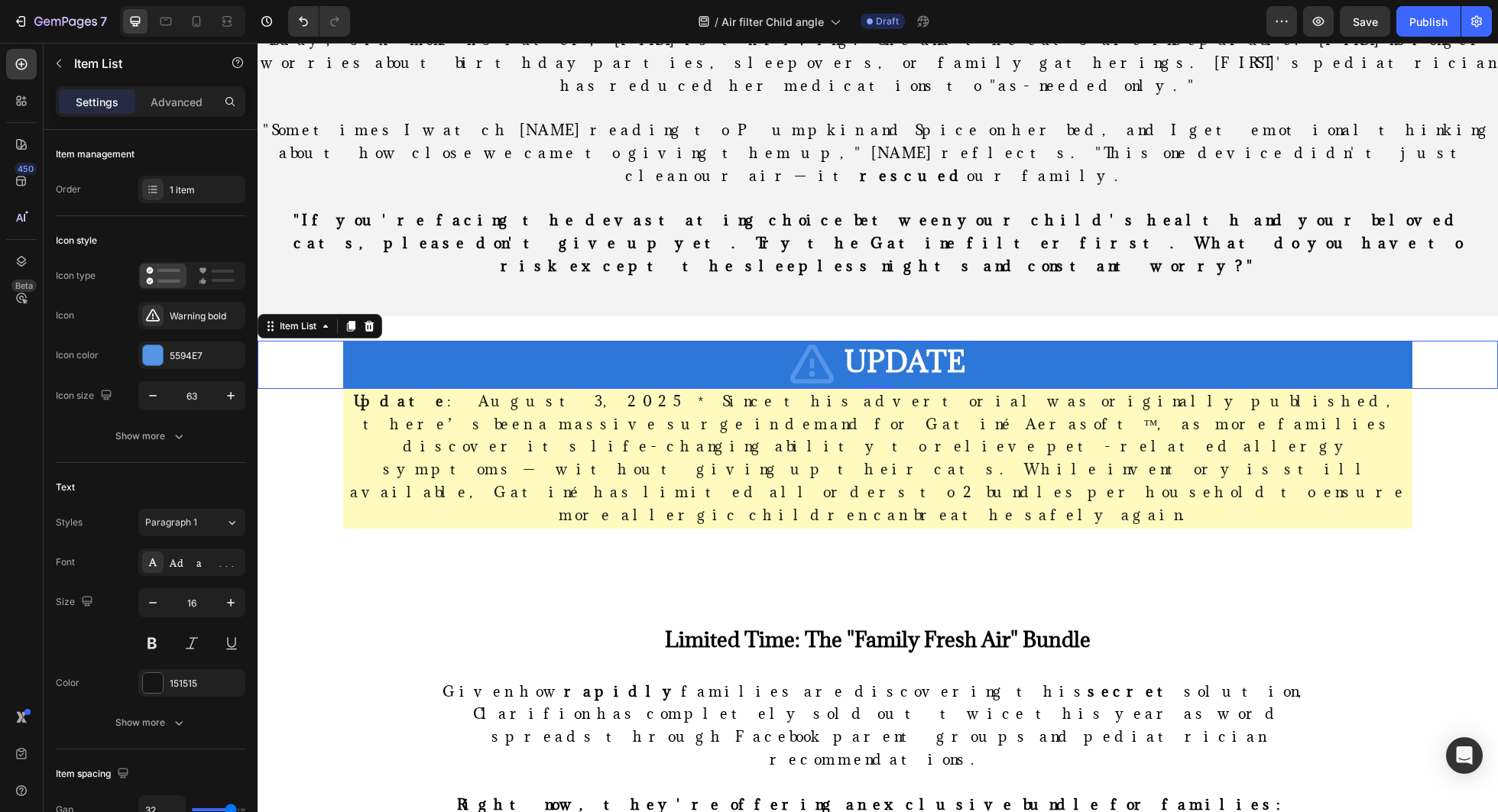click 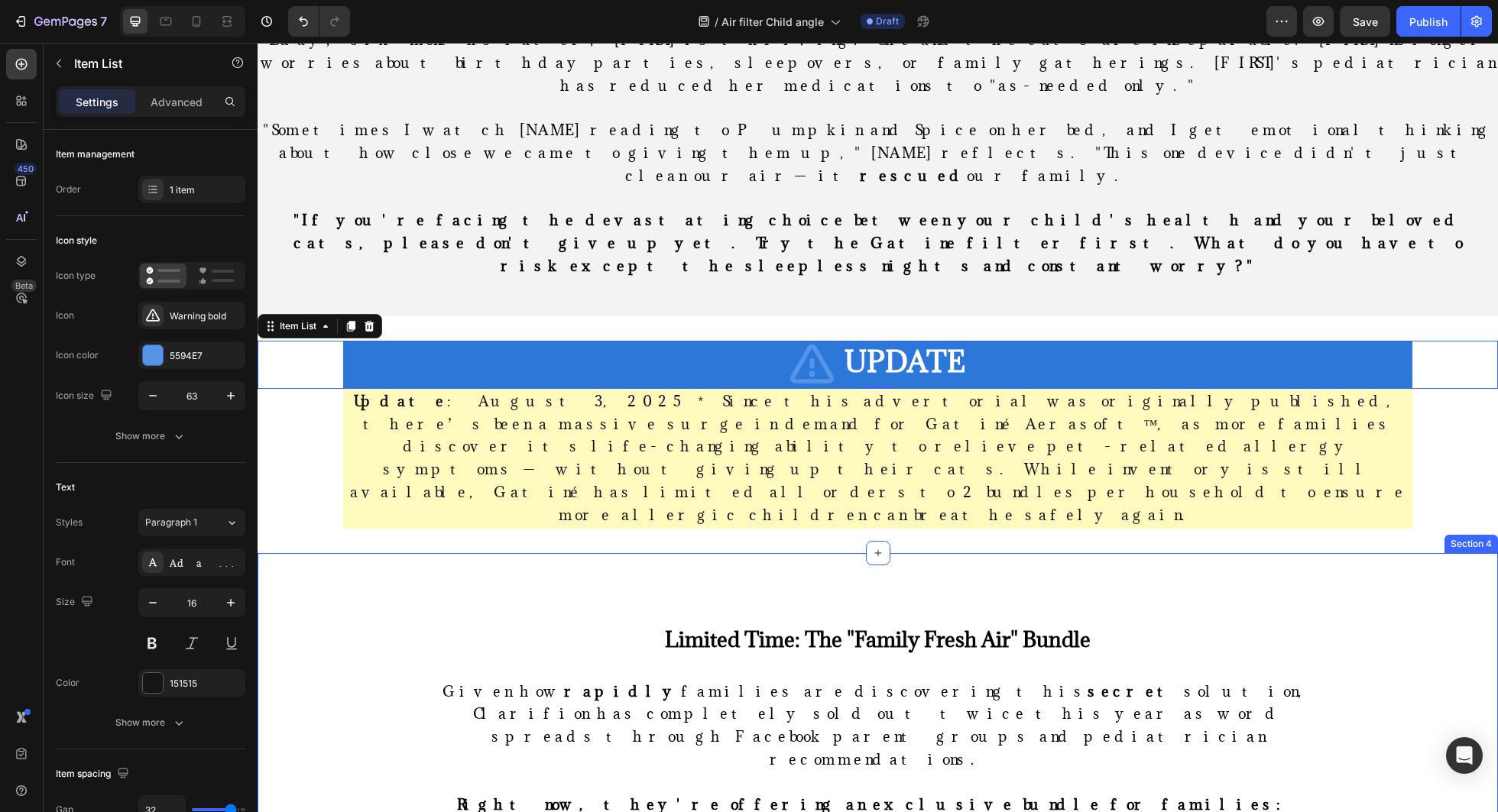 click on "Limited Time: The "Family Fresh Air" Bundle Heading Given how  rapidly  families are discovering this  secret  solution, Clarifion has completely sold out twice this year as word spreads through Facebook parent groups and pediatrician recommendations.   Right now, they're offering an exclusive bundle for families:   •  Single Device : $39.95 (perfect for testing in one child's bedroom) •  Family 3-Pack : $89.95 (covers bedroom, living room, main play area) •  Whole Home 6-Pack : $159.95 (complete home  protection ) Text block Shop Now Button Row Image Free Shipping Text Block Free shipping on any order of $50 or more. Text block Row Image Full Refund Text Block If your product isn't perfect, return them for a full refund Text block Row Image Secure Online Payment Text Block secure payment worldwide Text block Row Row Scientific Sources Heading Chen, Sarah. "Feline Sensitivity and Grooming Behavioral Responses."  Journal of Veterinary Behavioral Science , vol. 15, no. 3, 2023, pp. 45-62. profit" at bounding box center [877, 1069] 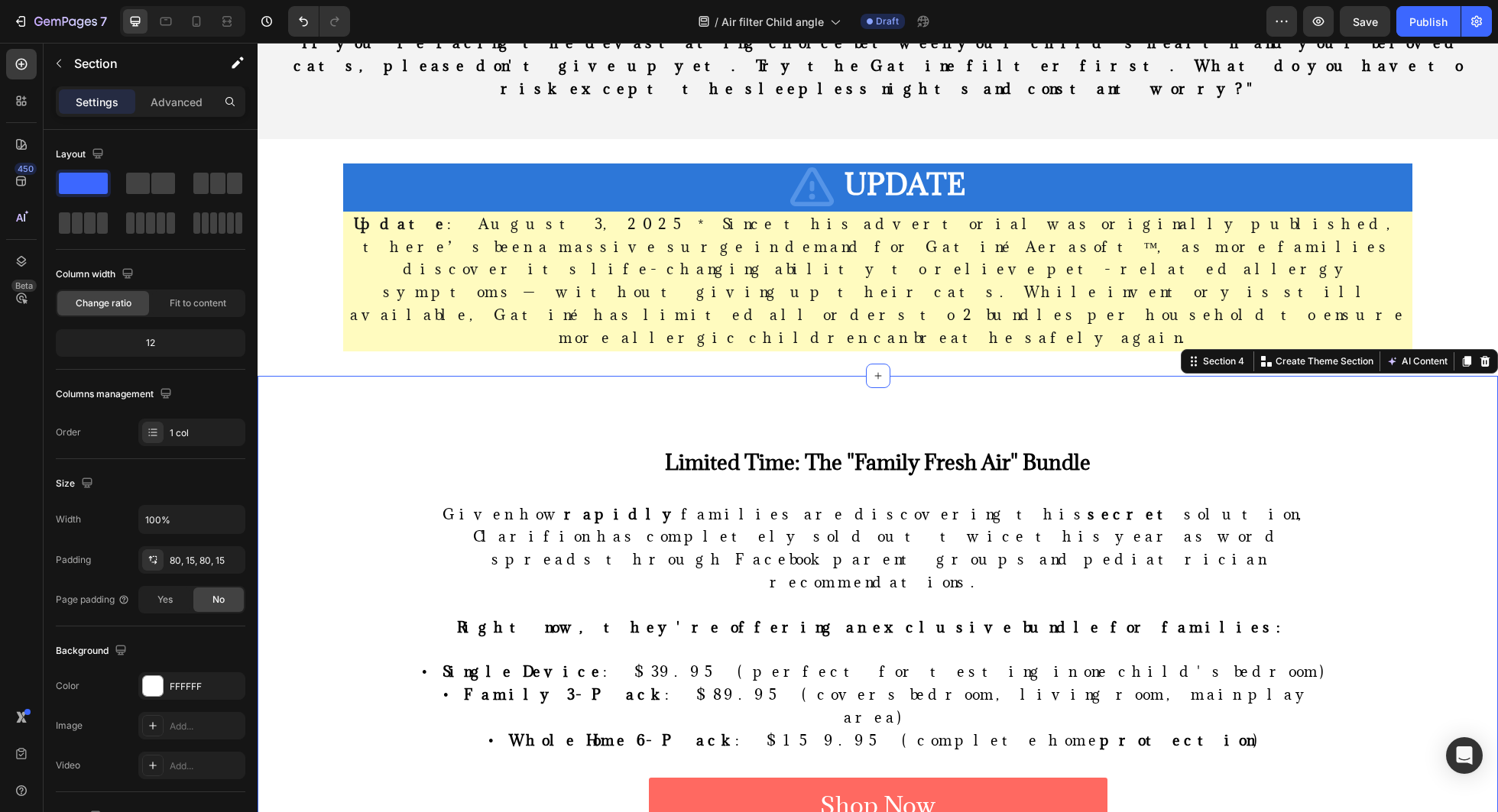 scroll, scrollTop: 10257, scrollLeft: 0, axis: vertical 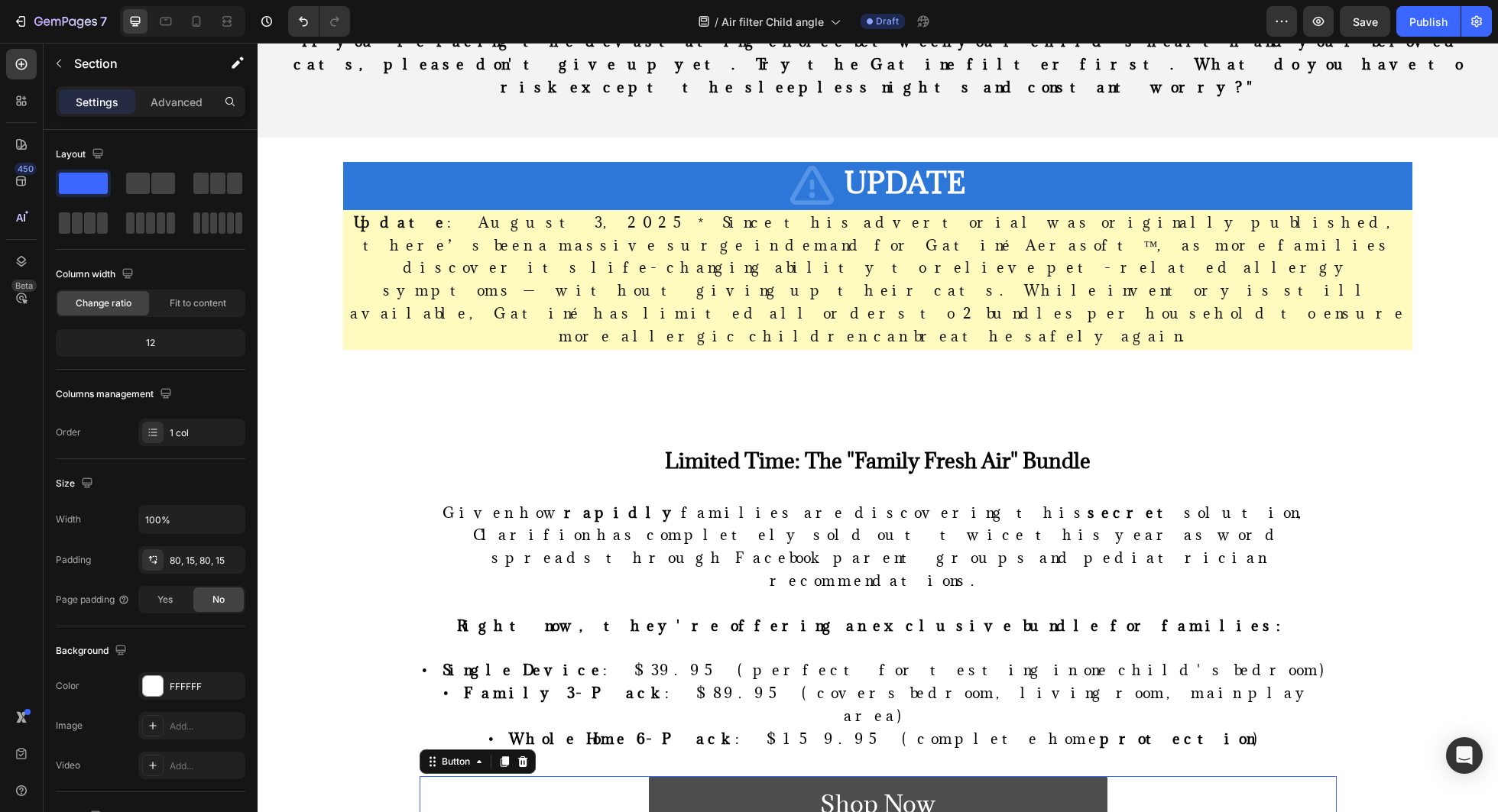 click on "Shop Now" at bounding box center (878, 807) 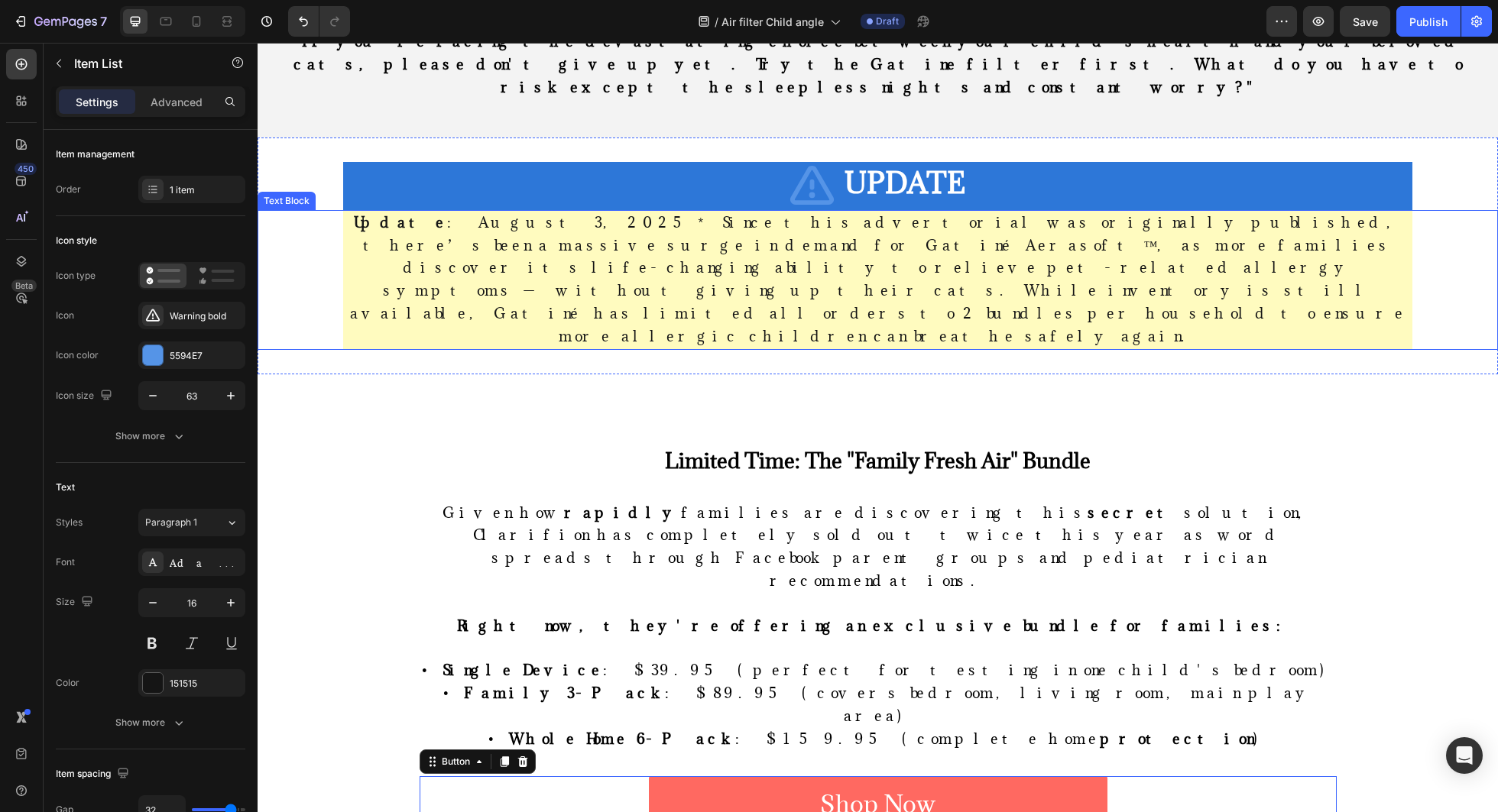 click on "UPDATE" at bounding box center [877, 186] 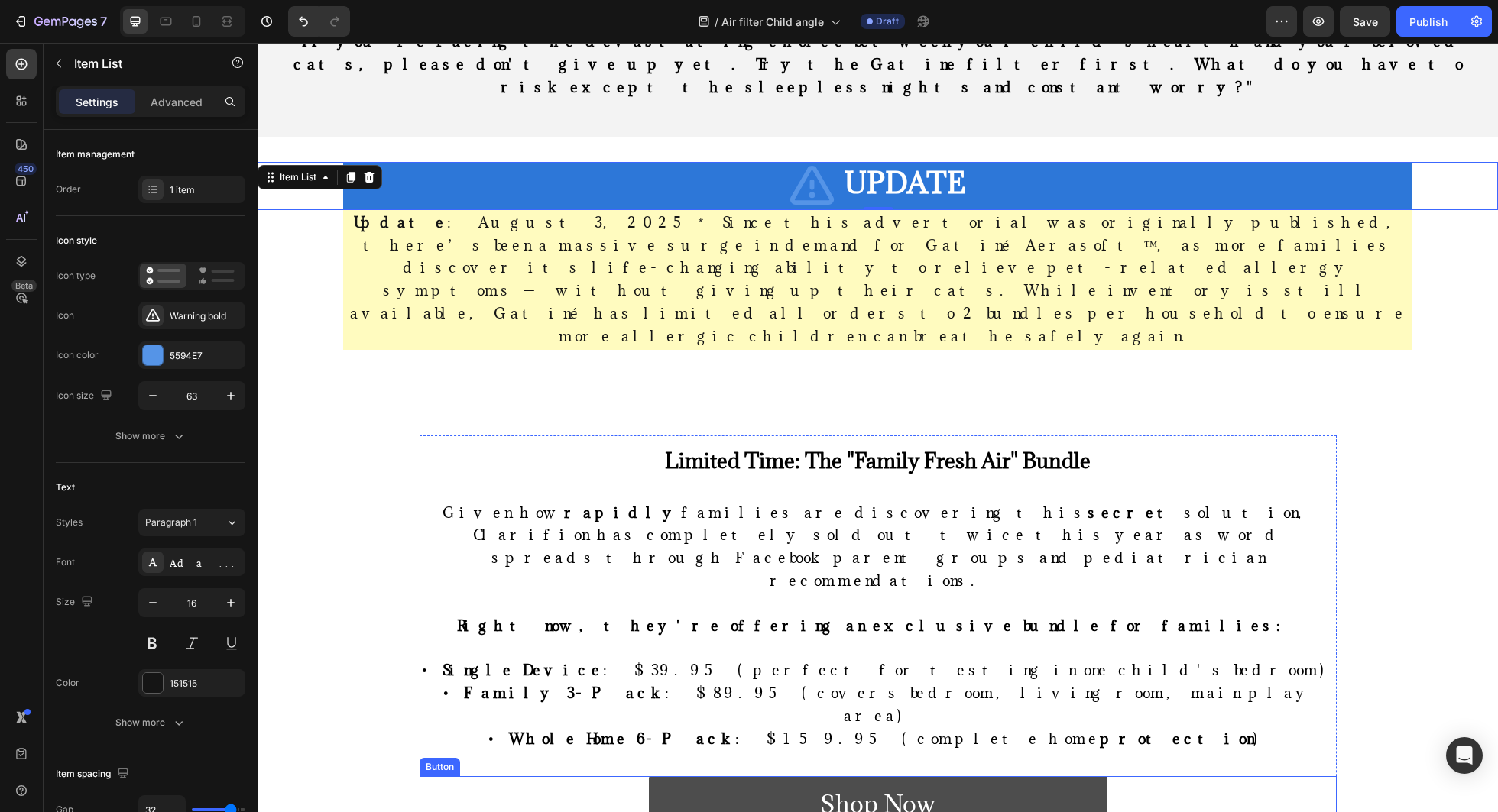click on "Shop Now" at bounding box center [878, 807] 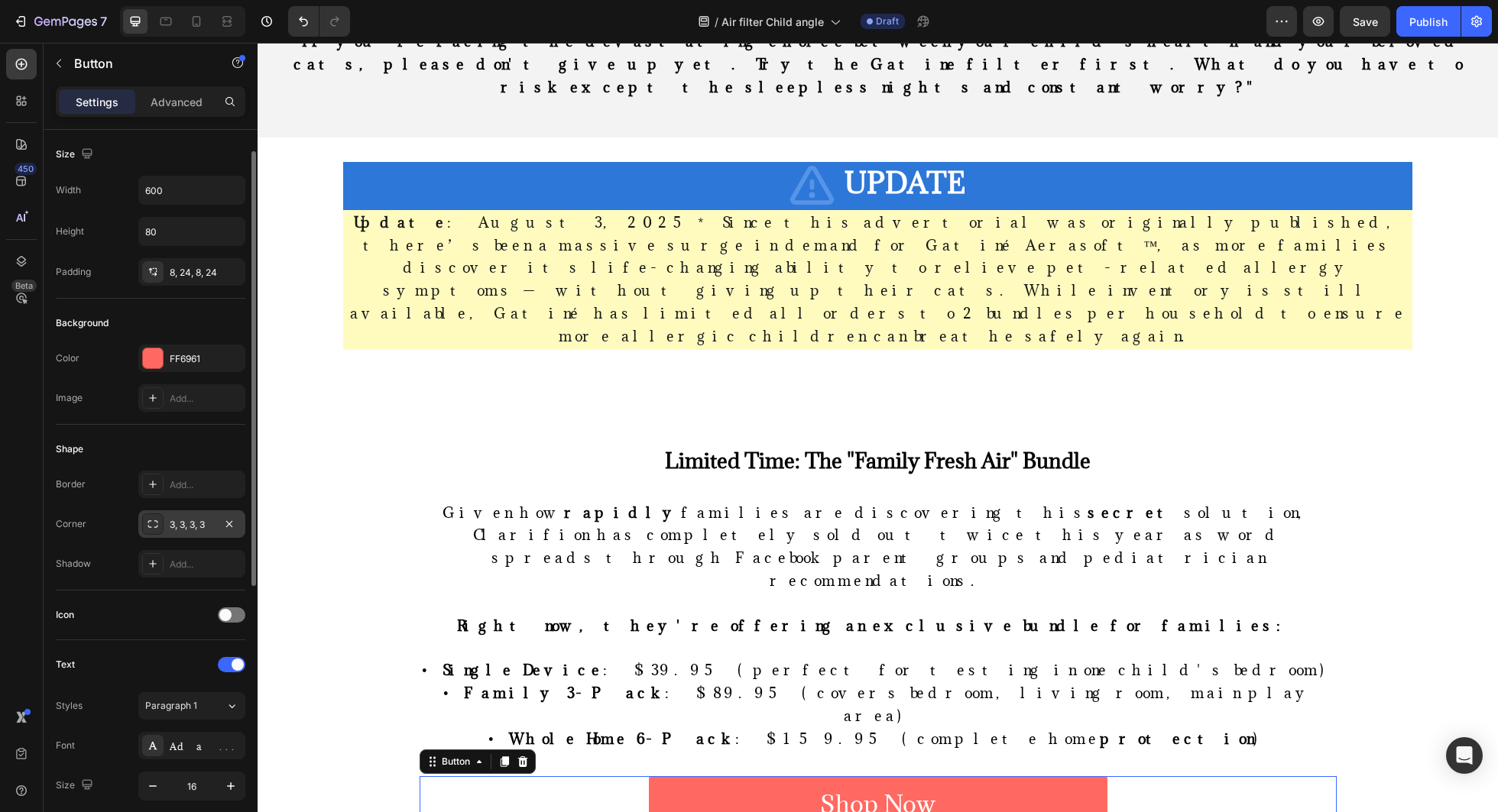 scroll, scrollTop: 40, scrollLeft: 0, axis: vertical 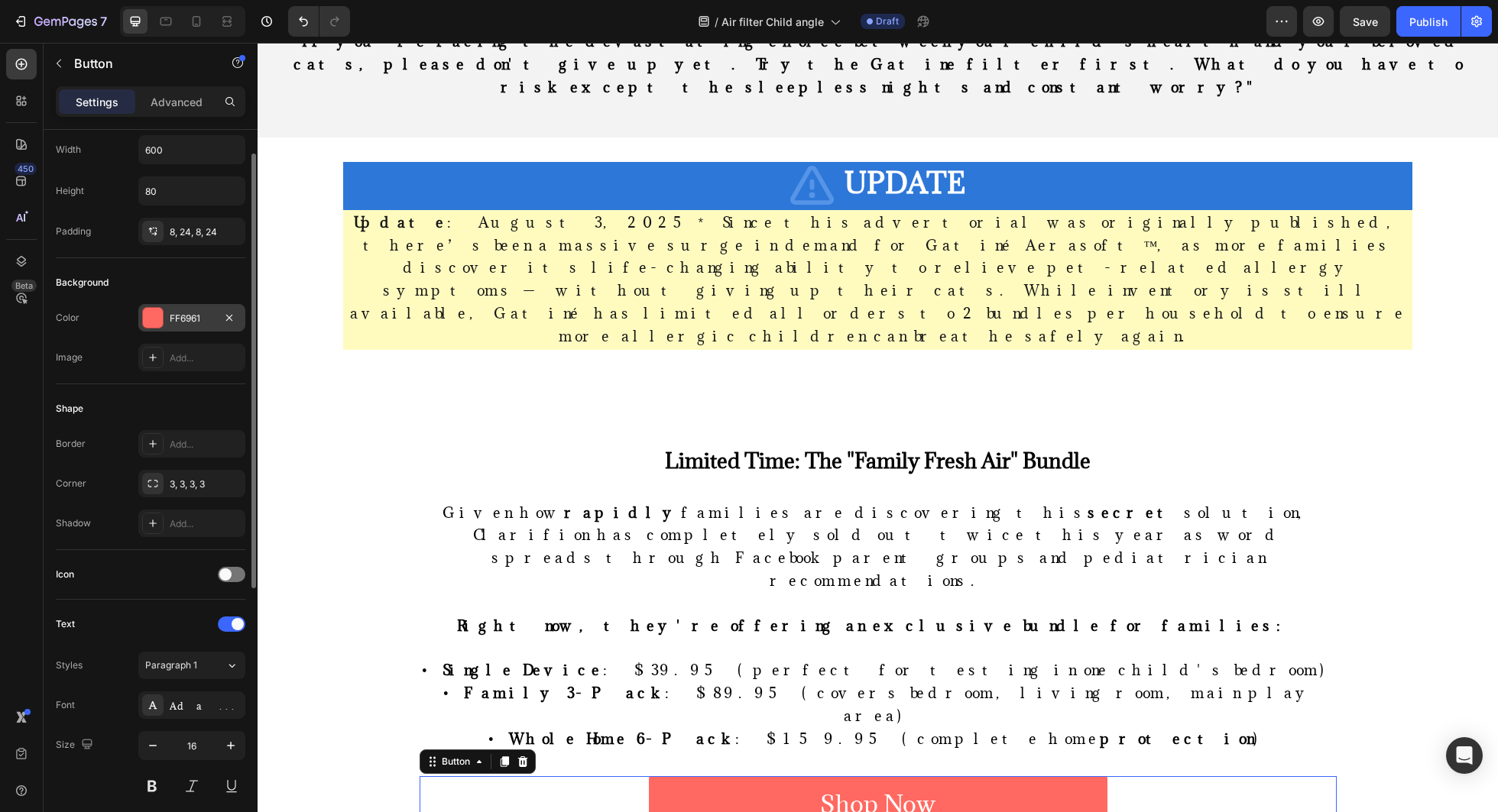click on "FF6961" at bounding box center (192, 318) 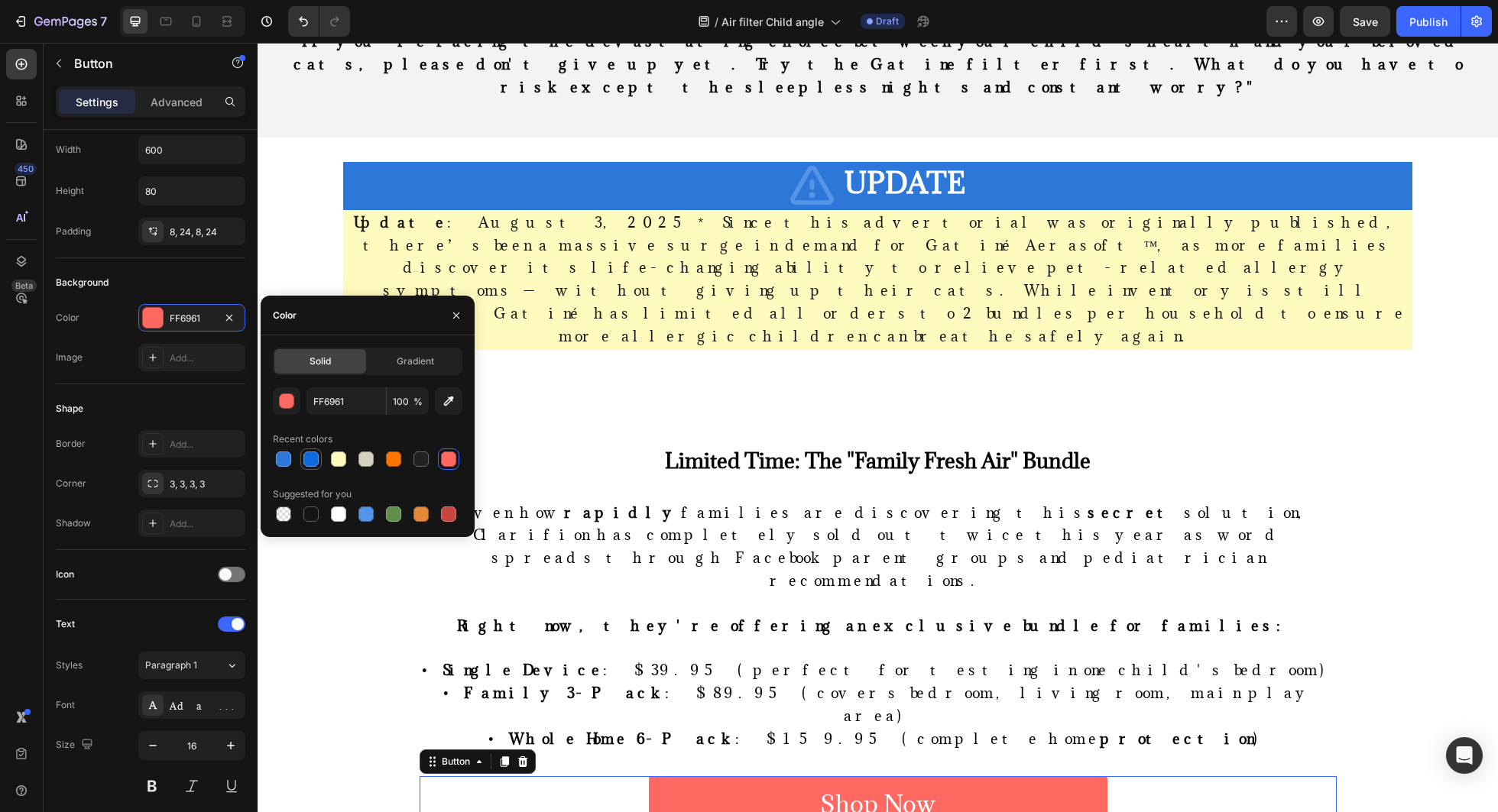 click at bounding box center (311, 459) 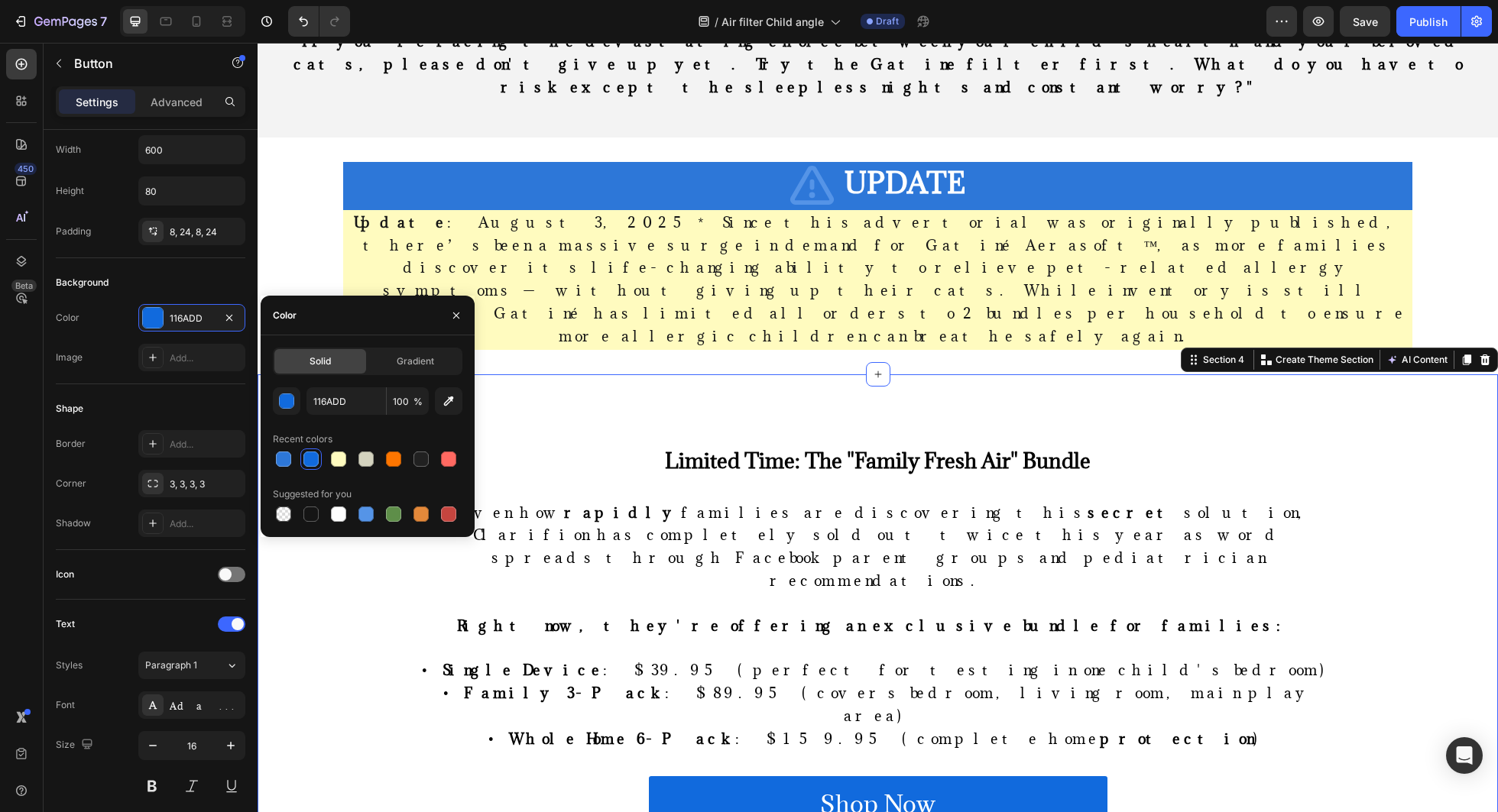 click on "Limited Time: The "Family Fresh Air" Bundle Heading Given how  rapidly  families are discovering this  secret  solution, Clarifion has completely sold out twice this year as word spreads through Facebook parent groups and pediatrician recommendations.   Right now, they're offering an exclusive bundle for families:   •  Single Device : $39.95 (perfect for testing in one child's bedroom) •  Family 3-Pack : $89.95 (covers bedroom, living room, main play area) •  Whole Home 6-Pack : $159.95 (complete home  protection ) Text block Shop Now Button Row Image Free Shipping Text Block Free shipping on any order of $50 or more. Text block Row Image Full Refund Text Block If your product isn't perfect, return them for a full refund Text block Row Image Secure Online Payment Text Block secure payment worldwide Text block Row Row Scientific Sources Heading Chen, Sarah. "Feline Sensitivity and Grooming Behavioral Responses."  Journal of Veterinary Behavioral Science , vol. 15, no. 3, 2023, pp. 45-62. profit" at bounding box center (877, 891) 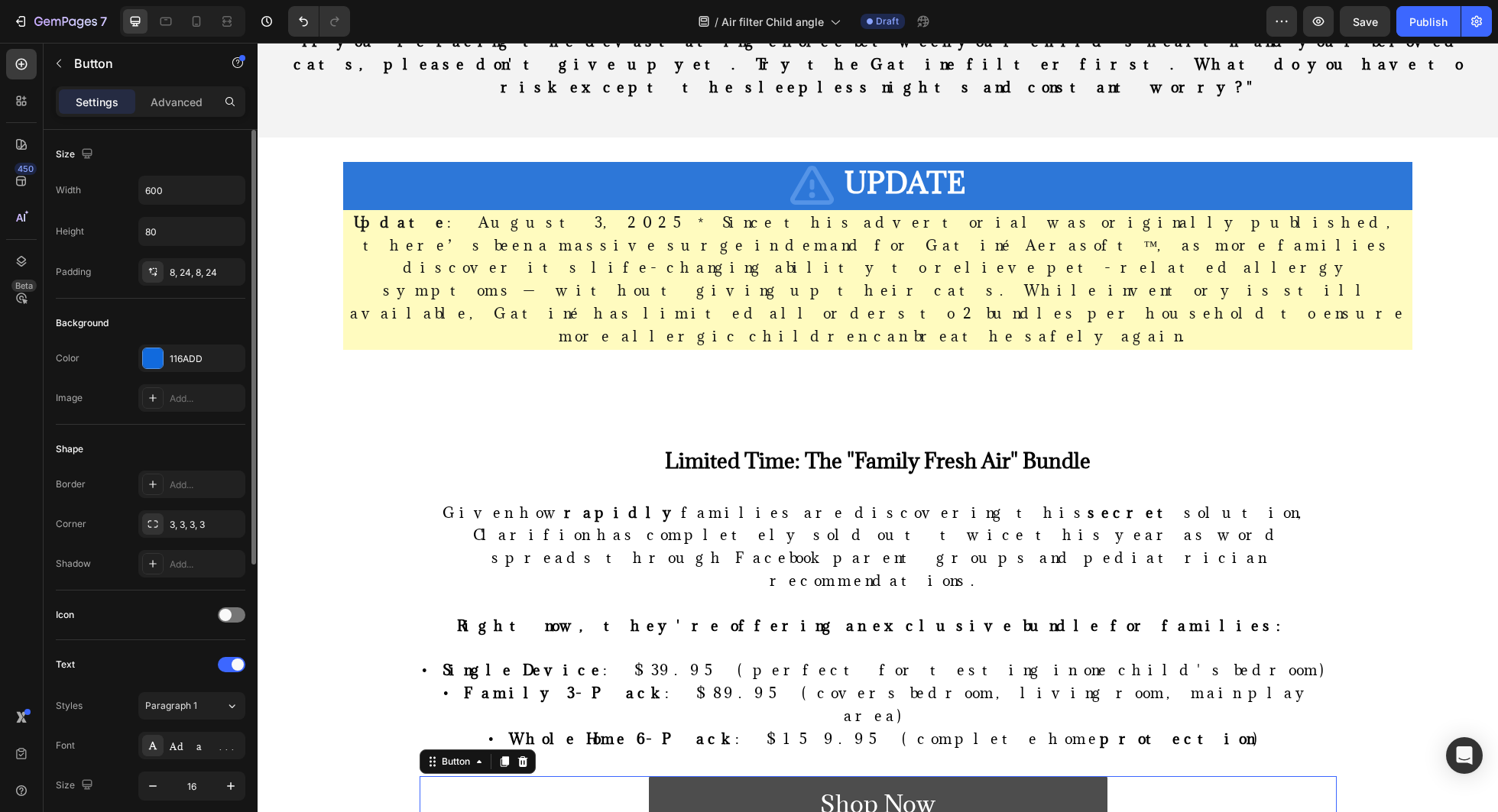 click on "Shop Now" at bounding box center [878, 807] 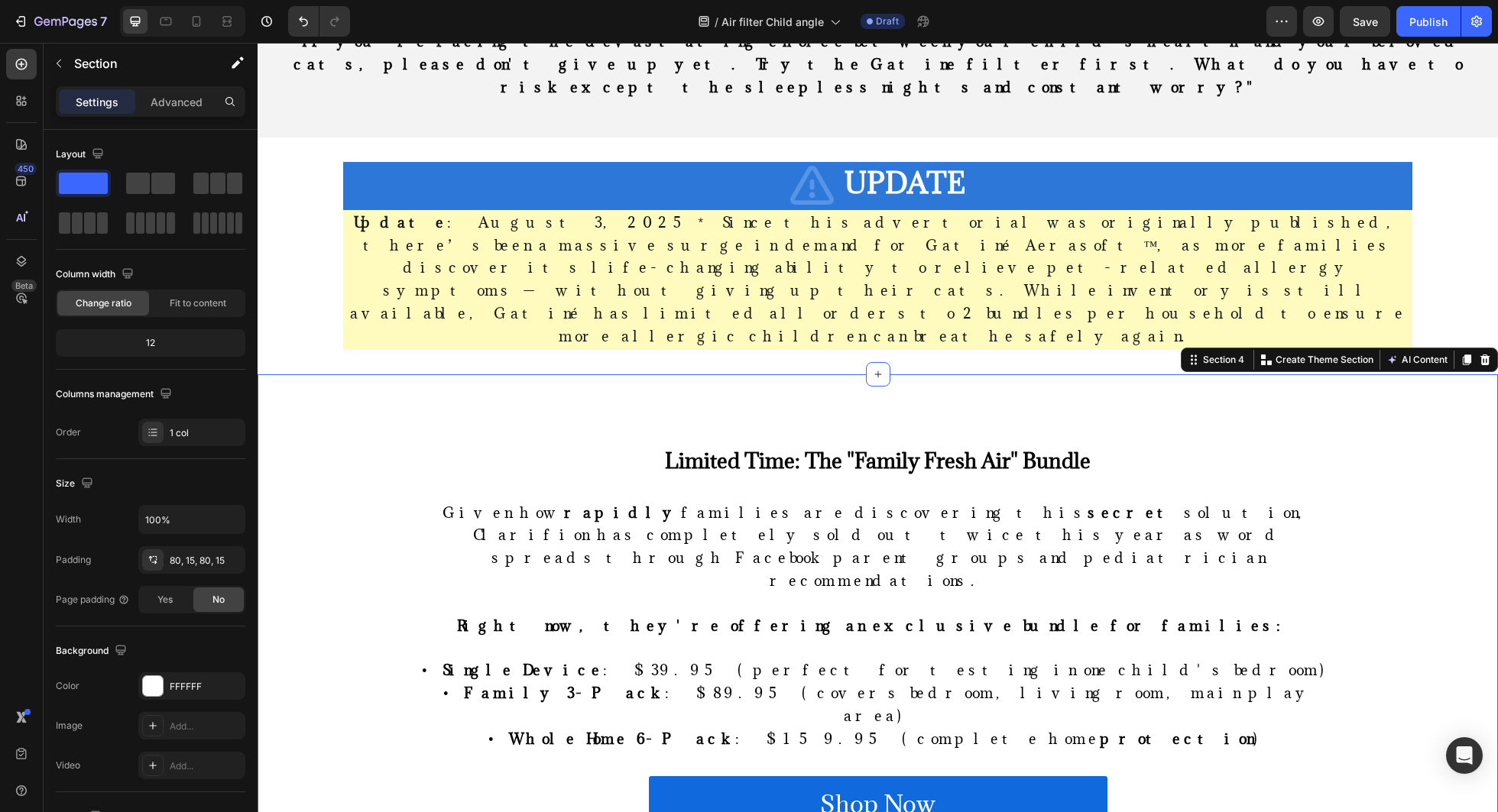 click on "Limited Time: The "Family Fresh Air" Bundle Heading Given how  rapidly  families are discovering this  secret  solution, Clarifion has completely sold out twice this year as word spreads through Facebook parent groups and pediatrician recommendations.   Right now, they're offering an exclusive bundle for families:   •  Single Device : $39.95 (perfect for testing in one child's bedroom) •  Family 3-Pack : $89.95 (covers bedroom, living room, main play area) •  Whole Home 6-Pack : $159.95 (complete home  protection ) Text block Shop Now Button Row Image Free Shipping Text Block Free shipping on any order of $50 or more. Text block Row Image Full Refund Text Block If your product isn't perfect, return them for a full refund Text block Row Image Secure Online Payment Text Block secure payment worldwide Text block Row Row Scientific Sources Heading Chen, Sarah. "Feline Sensitivity and Grooming Behavioral Responses."  Journal of Veterinary Behavioral Science , vol. 15, no. 3, 2023, pp. 45-62. profit" at bounding box center (877, 891) 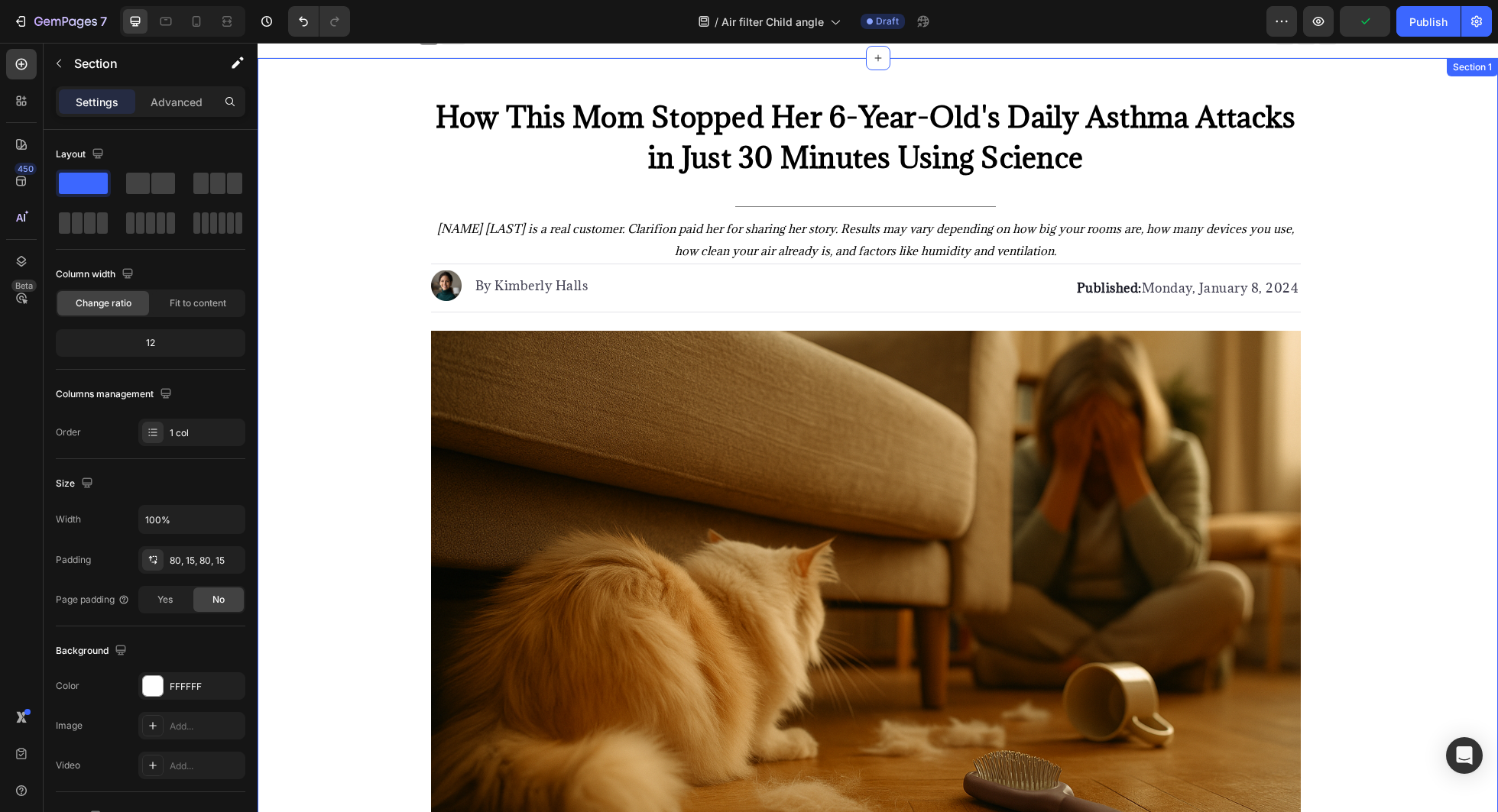 scroll, scrollTop: 19, scrollLeft: 0, axis: vertical 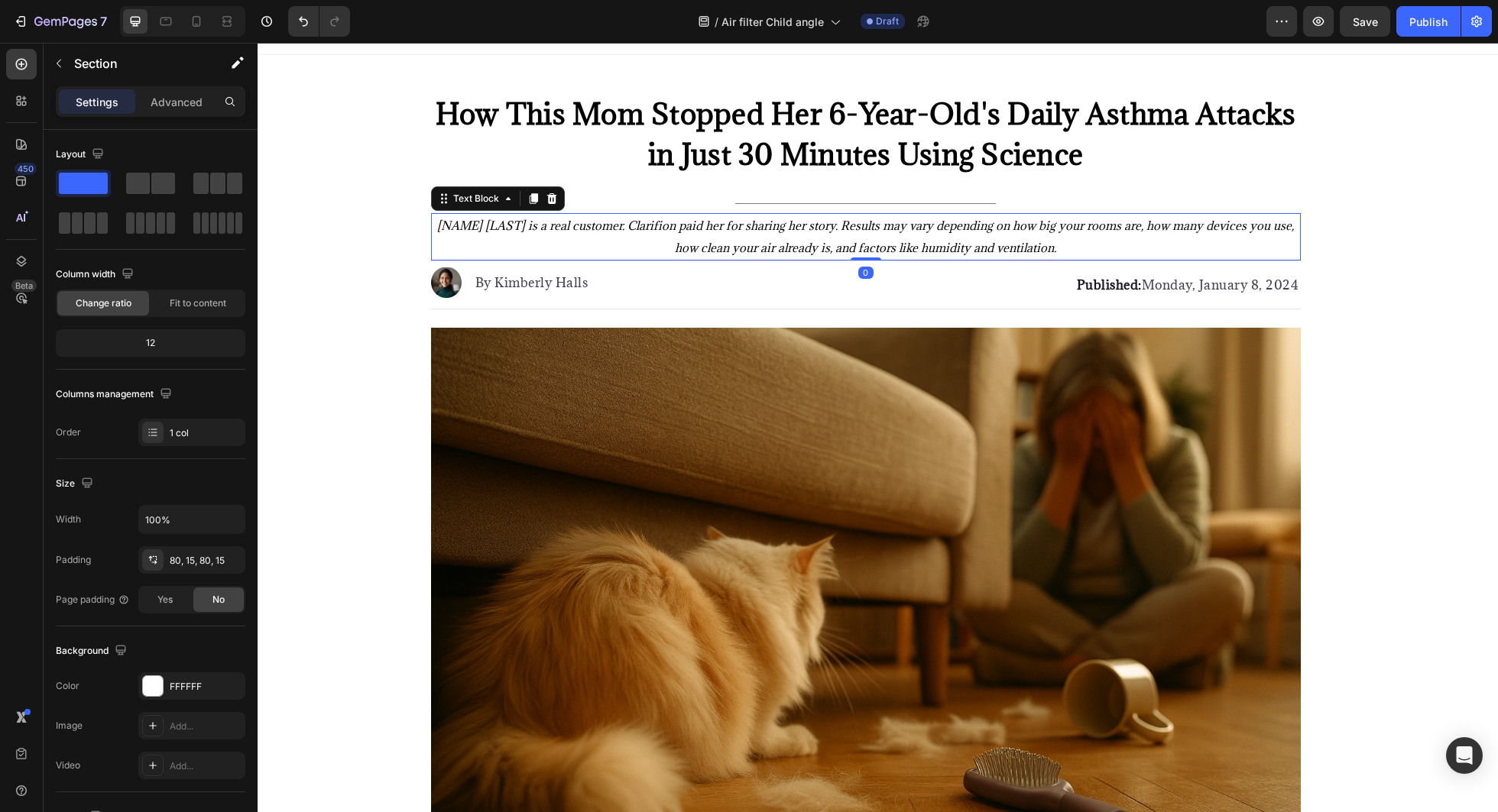 click on "[FIRST] [LAST]. is a real customer. Clarifion paid her for sharing her story. Results may vary depending on how big your rooms are, how many devices you use, how clean your air already is, and factors like humidity and ventilation." at bounding box center (865, 236) 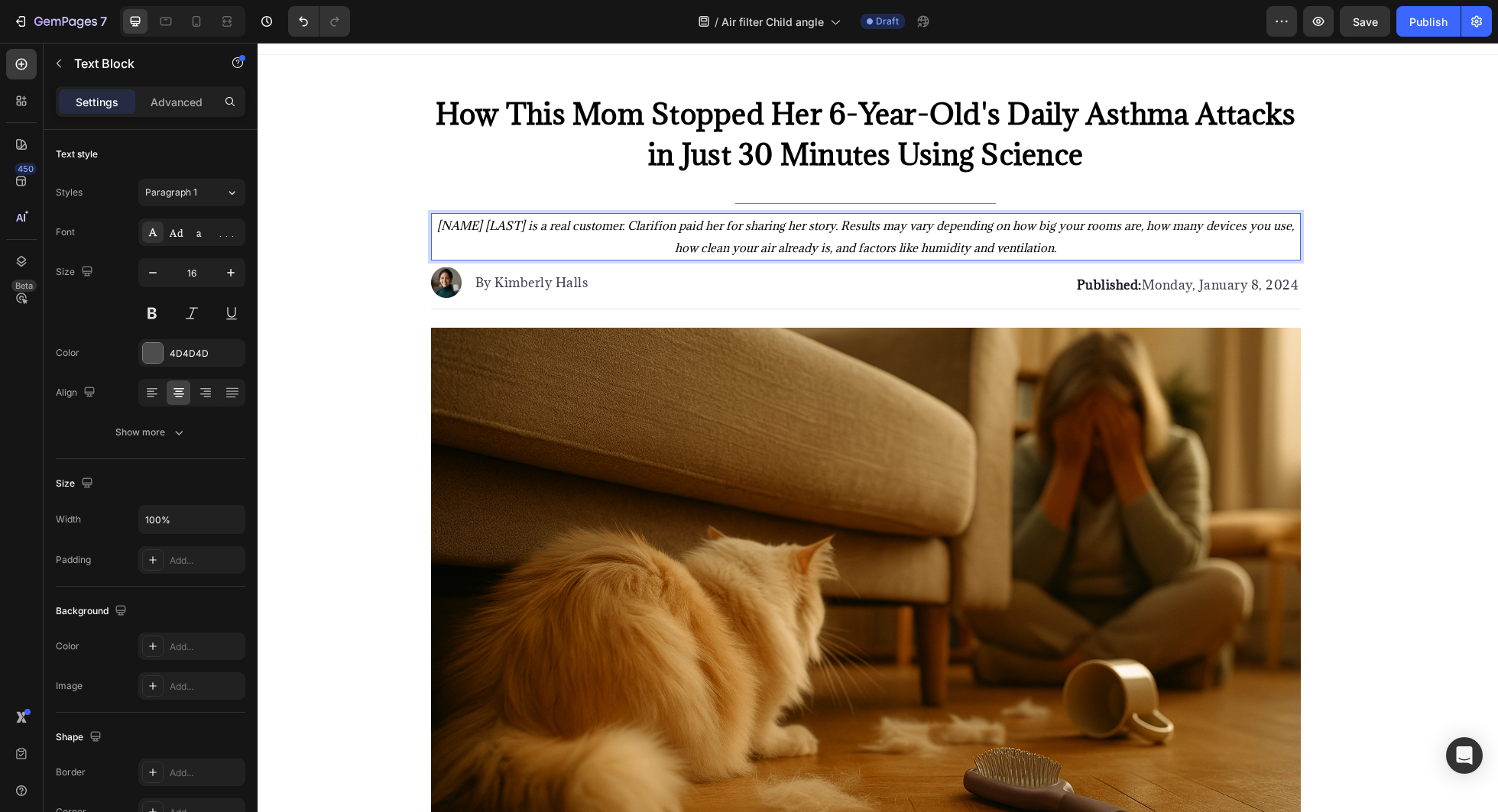 click on "[FIRST] [LAST]. is a real customer. Clarifion paid her for sharing her story. Results may vary depending on how big your rooms are, how many devices you use, how clean your air already is, and factors like humidity and ventilation." at bounding box center [865, 236] 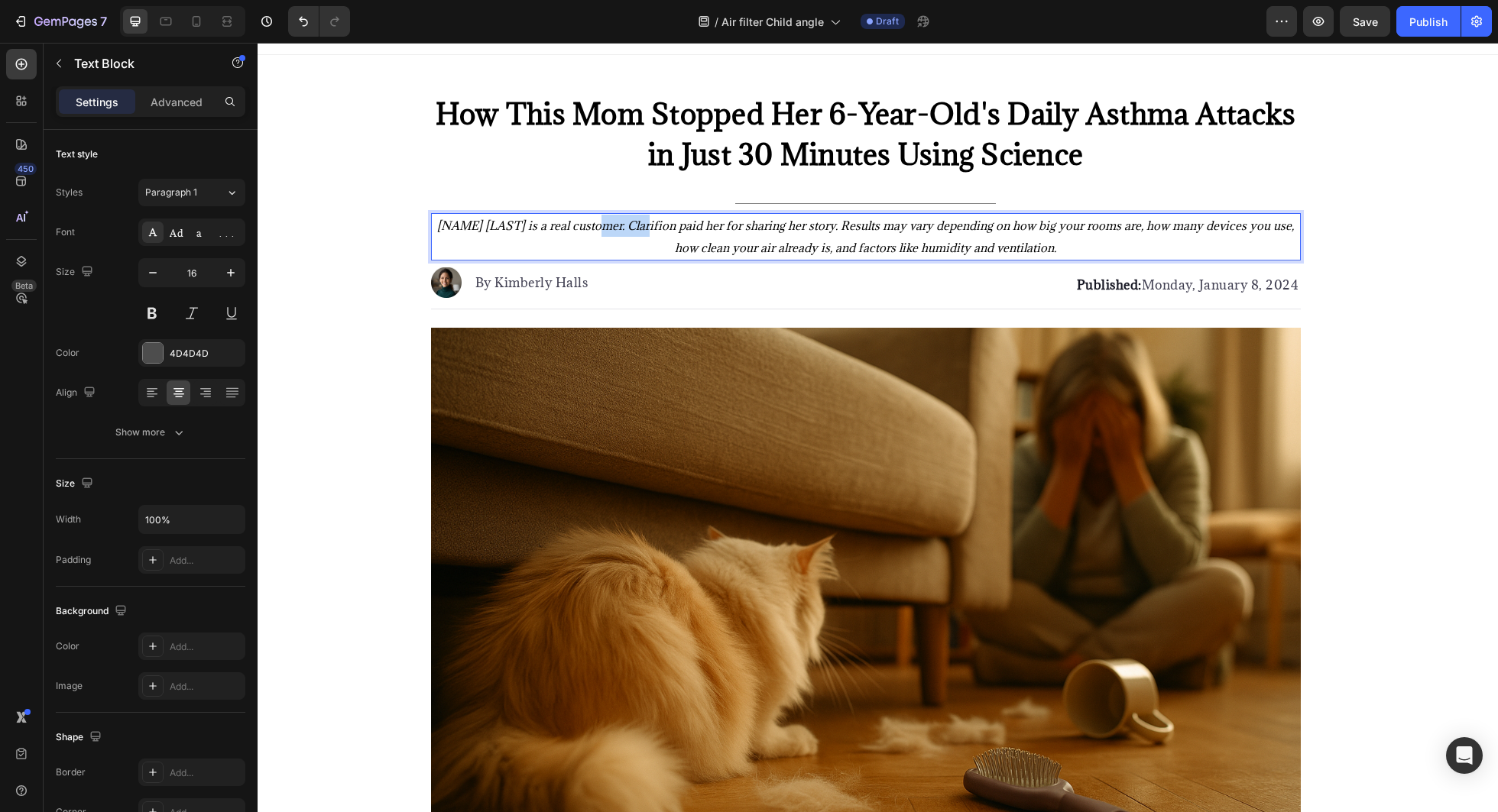 click on "[FIRST] [LAST]. is a real customer. Clarifion paid her for sharing her story. Results may vary depending on how big your rooms are, how many devices you use, how clean your air already is, and factors like humidity and ventilation." at bounding box center [865, 236] 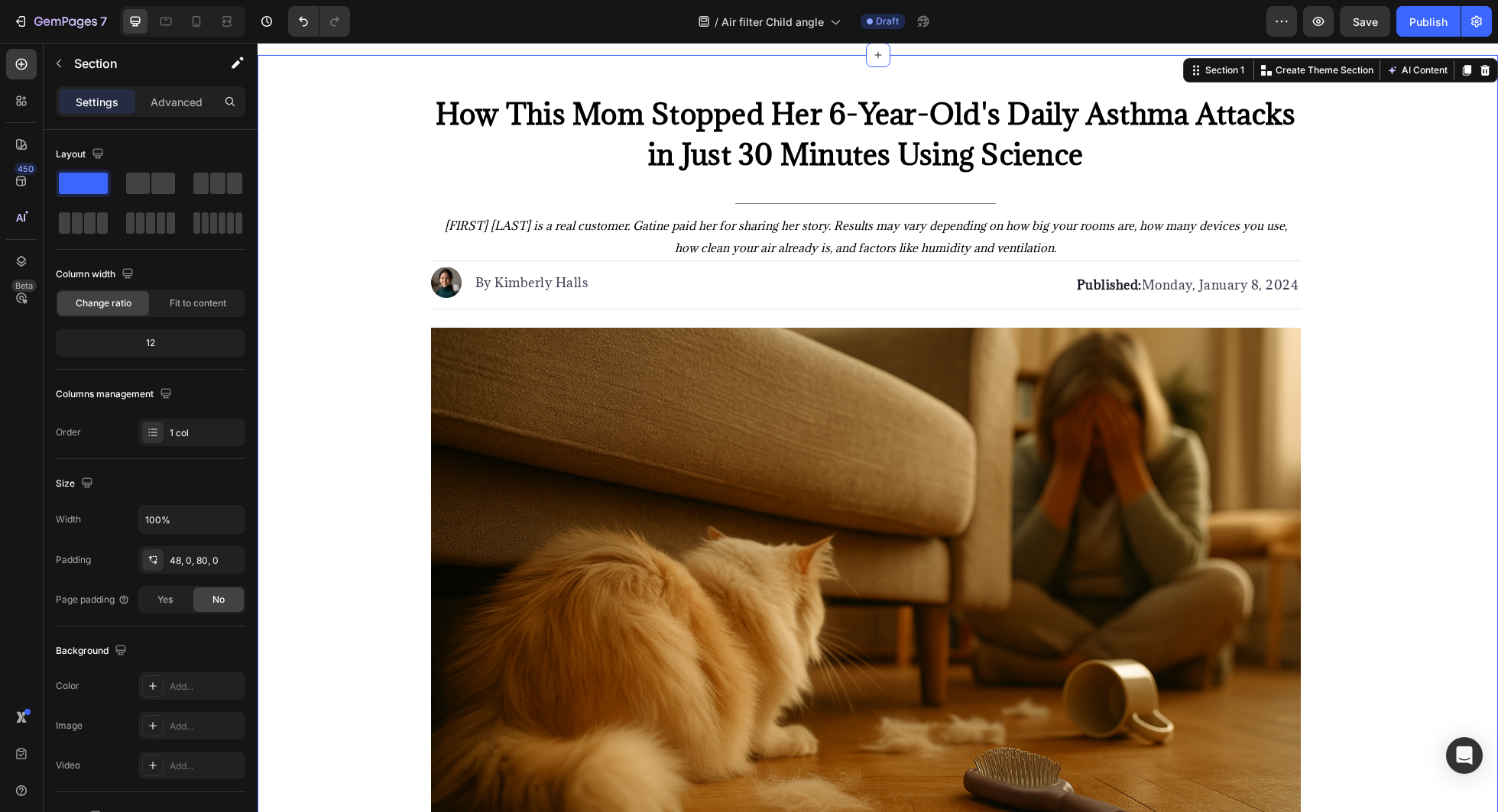 click on "How This Mom Stopped Her 6-Year-Old's Daily Asthma Attacks in Just 30 Minutes Using Science Heading                Title Line Sarah M. is a real customer. Gatine paid her for sharing her story. Results may vary depending on how big your rooms are, how many devices you use, how clean your air already is, and factors like humidity and ventilation. Text Block Image By Kimberly Halls Text block Advanced list Published:  Monday, January 8, 2024 Text block Row Image Listen, Sarah M., 34, never imagined that two rescue cats would  destroy  her 6-year-old daughter Emma's breathing—turning her into a wheezing child who could barely breathe in her own home.   You see, Sarah had dreamed of giving Emma the  treasure  of growing up with pets. So when they visited the local shelter "just to look," guess what happened?    They fell head over heels for two orange tabby cats, Pumpkin and Spice.   But here's the thing. What started as a fairy-tale pet adoption quickly turned into Sarah's worst  nightmare ." at bounding box center [877, 5169] 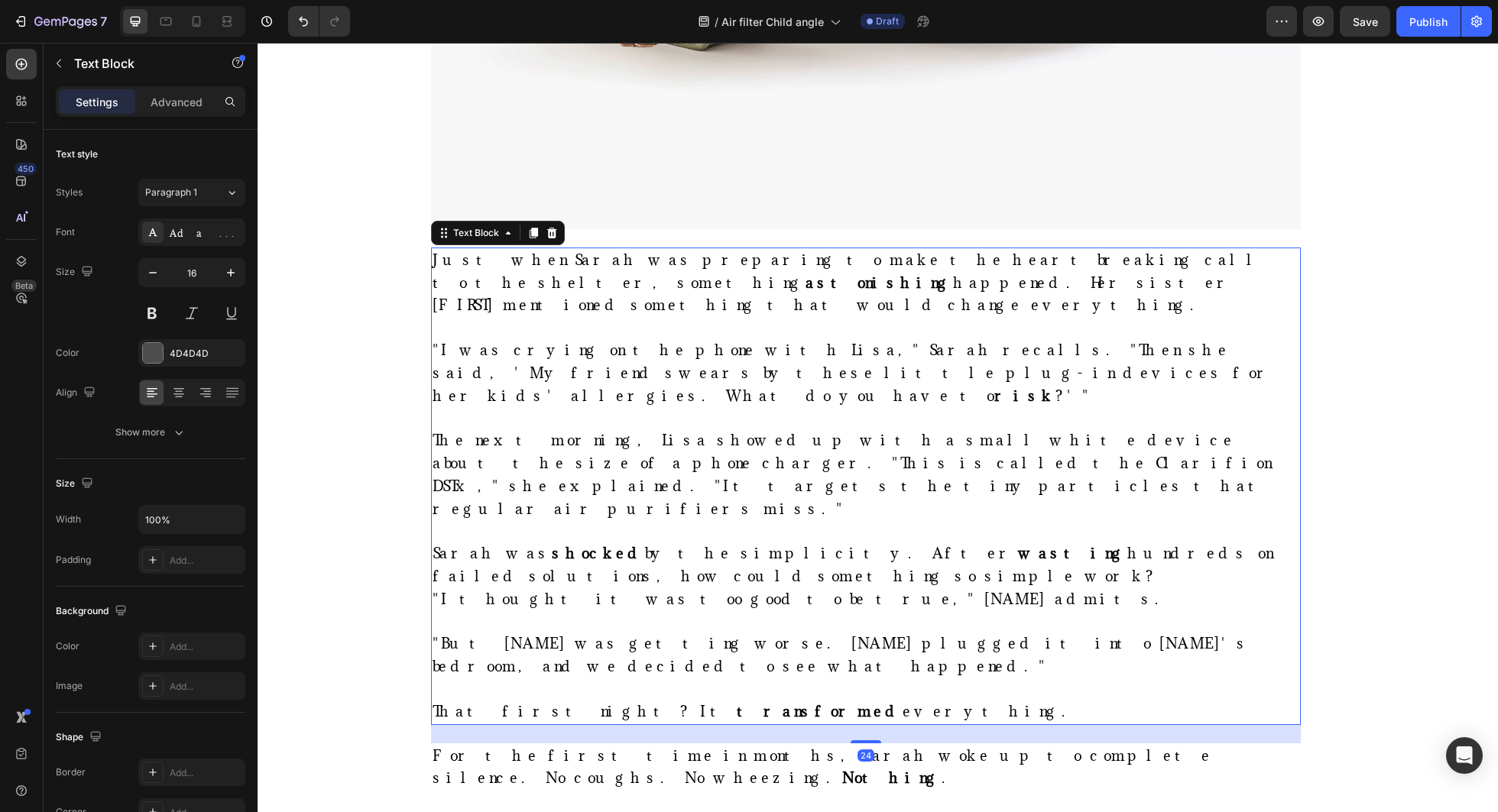 click on "The next morning, Lisa showed up with a small white device about the size of a phone charger. "This is called the Clarifion DSTx," she explained. "It targets the tiny particles that regular air purifiers miss."" at bounding box center [854, 474] 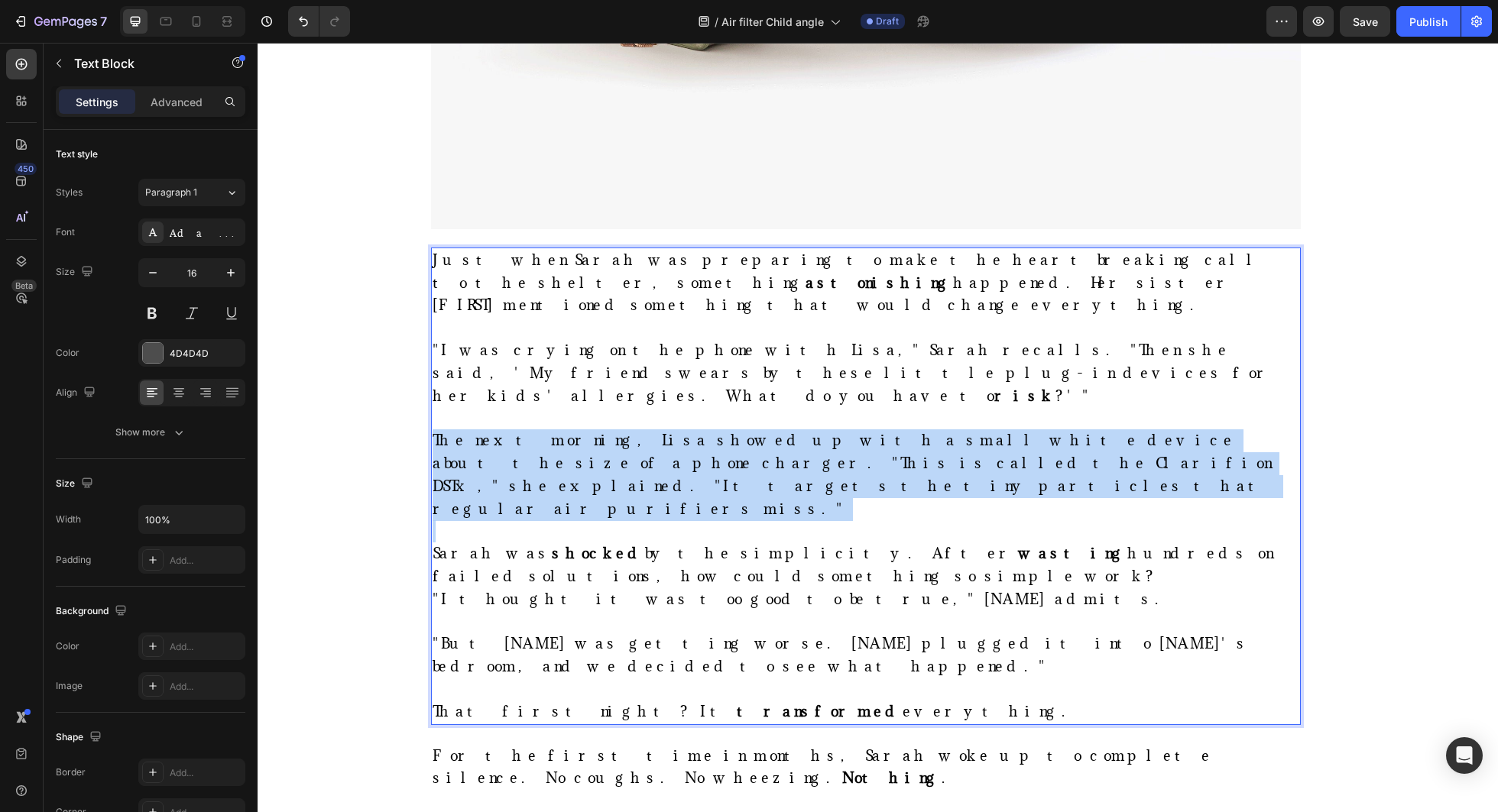 click on "The next morning, Lisa showed up with a small white device about the size of a phone charger. "This is called the Clarifion DSTx," she explained. "It targets the tiny particles that regular air purifiers miss."" at bounding box center (854, 474) 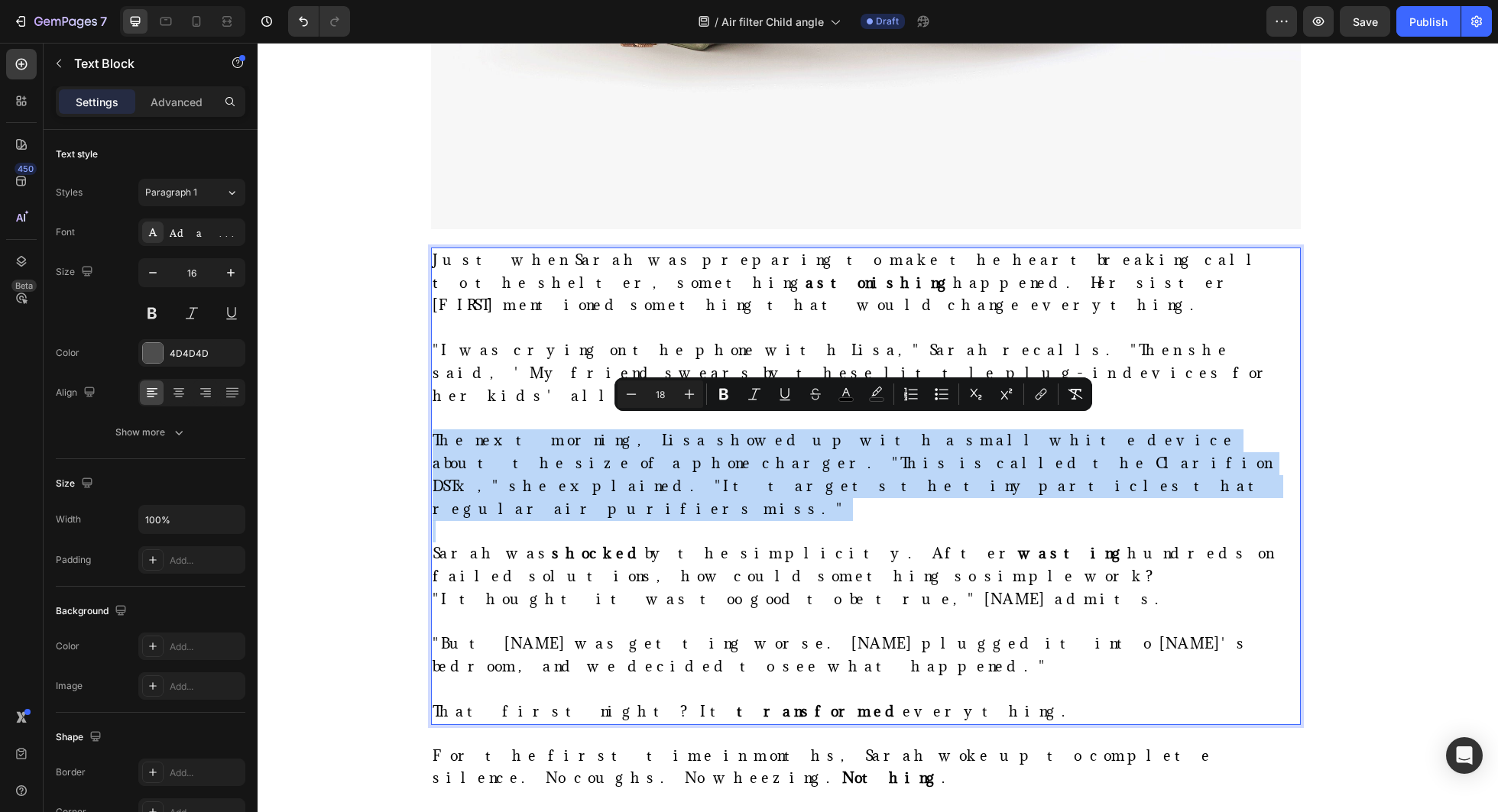 click on "The next morning, Lisa showed up with a small white device about the size of a phone charger. "This is called the Clarifion DSTx," she explained. "It targets the tiny particles that regular air purifiers miss."" at bounding box center (854, 474) 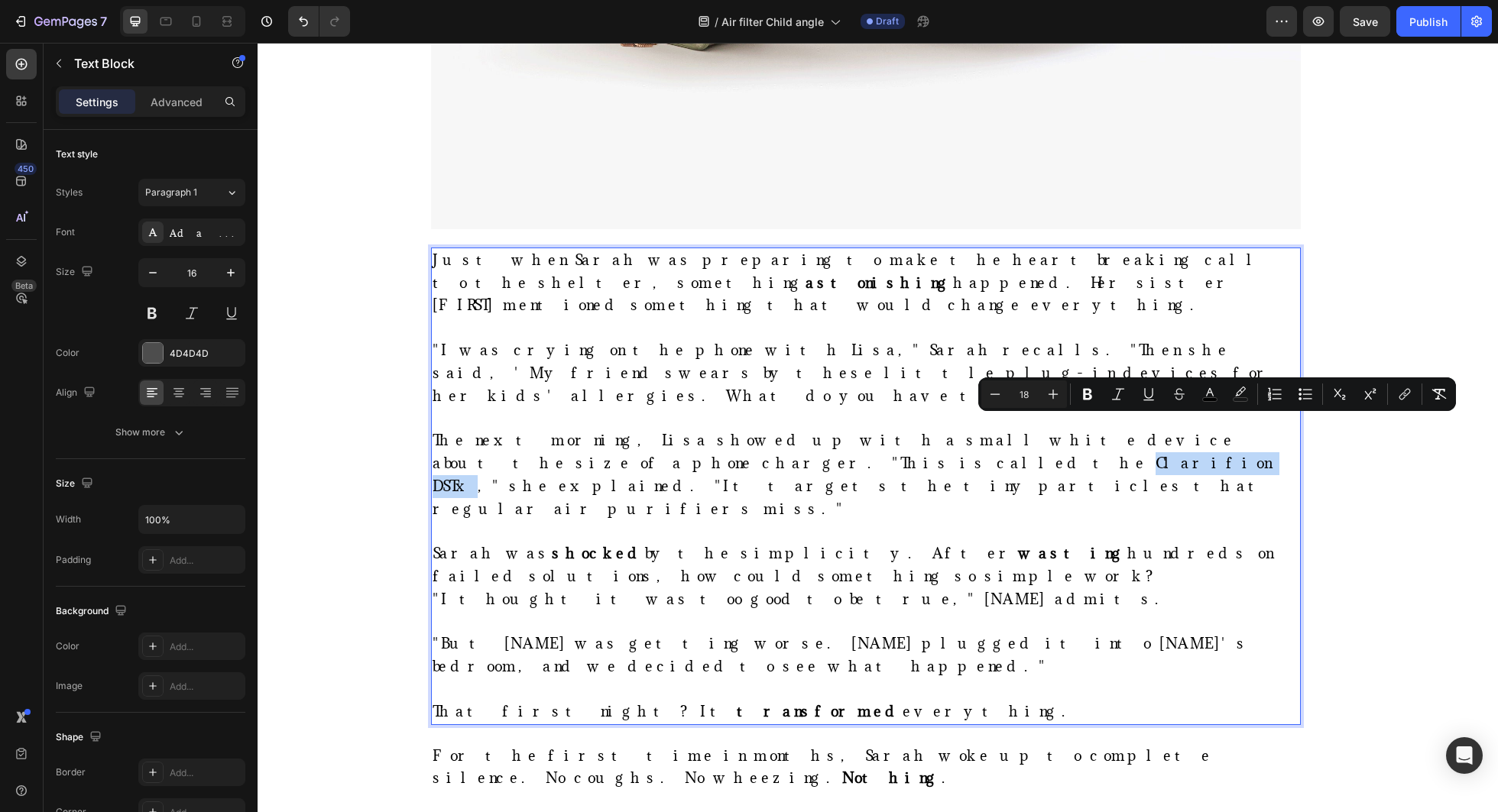 drag, startPoint x: 1168, startPoint y: 431, endPoint x: 1267, endPoint y: 436, distance: 99.12618 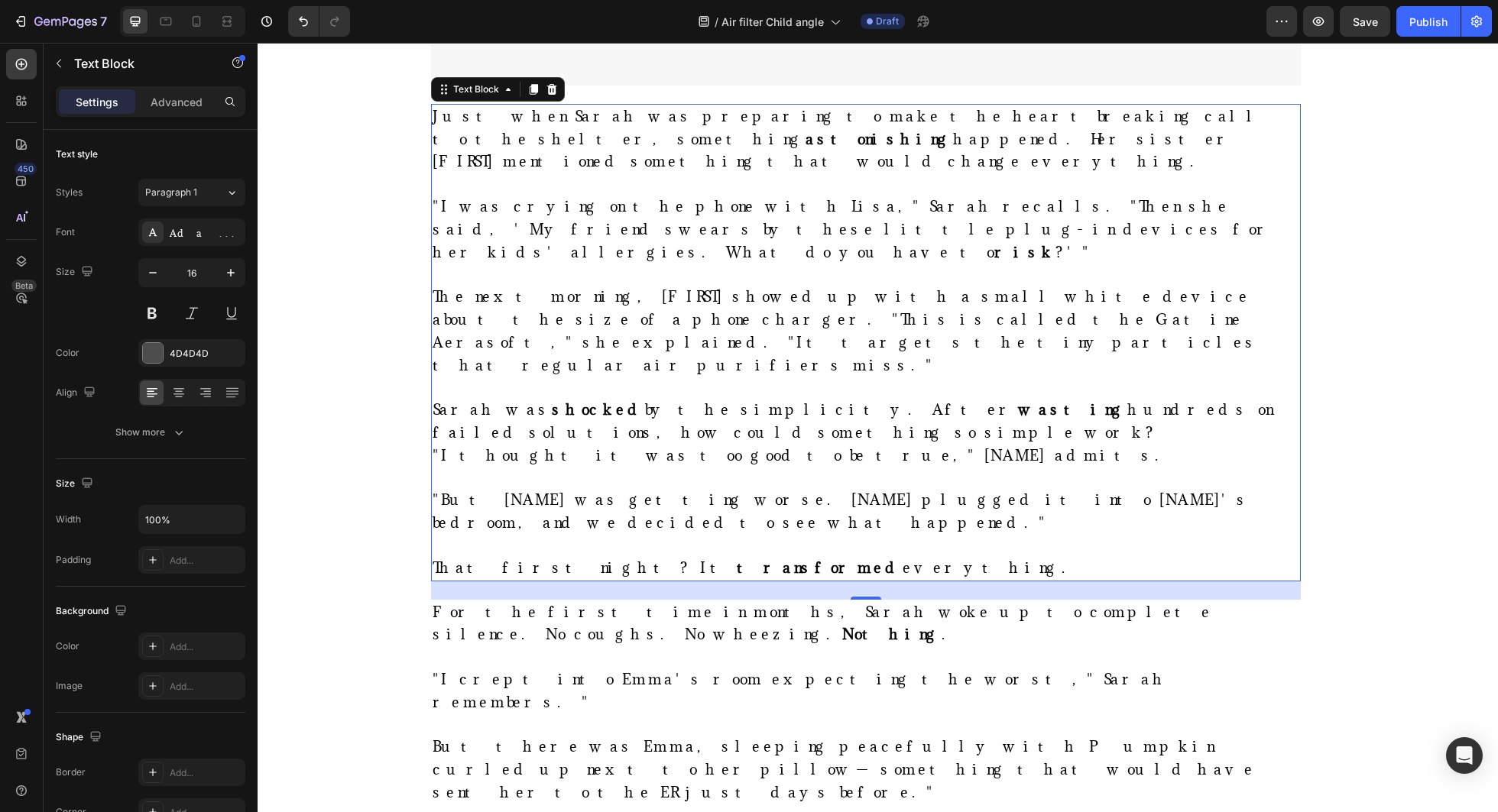 scroll, scrollTop: 8911, scrollLeft: 0, axis: vertical 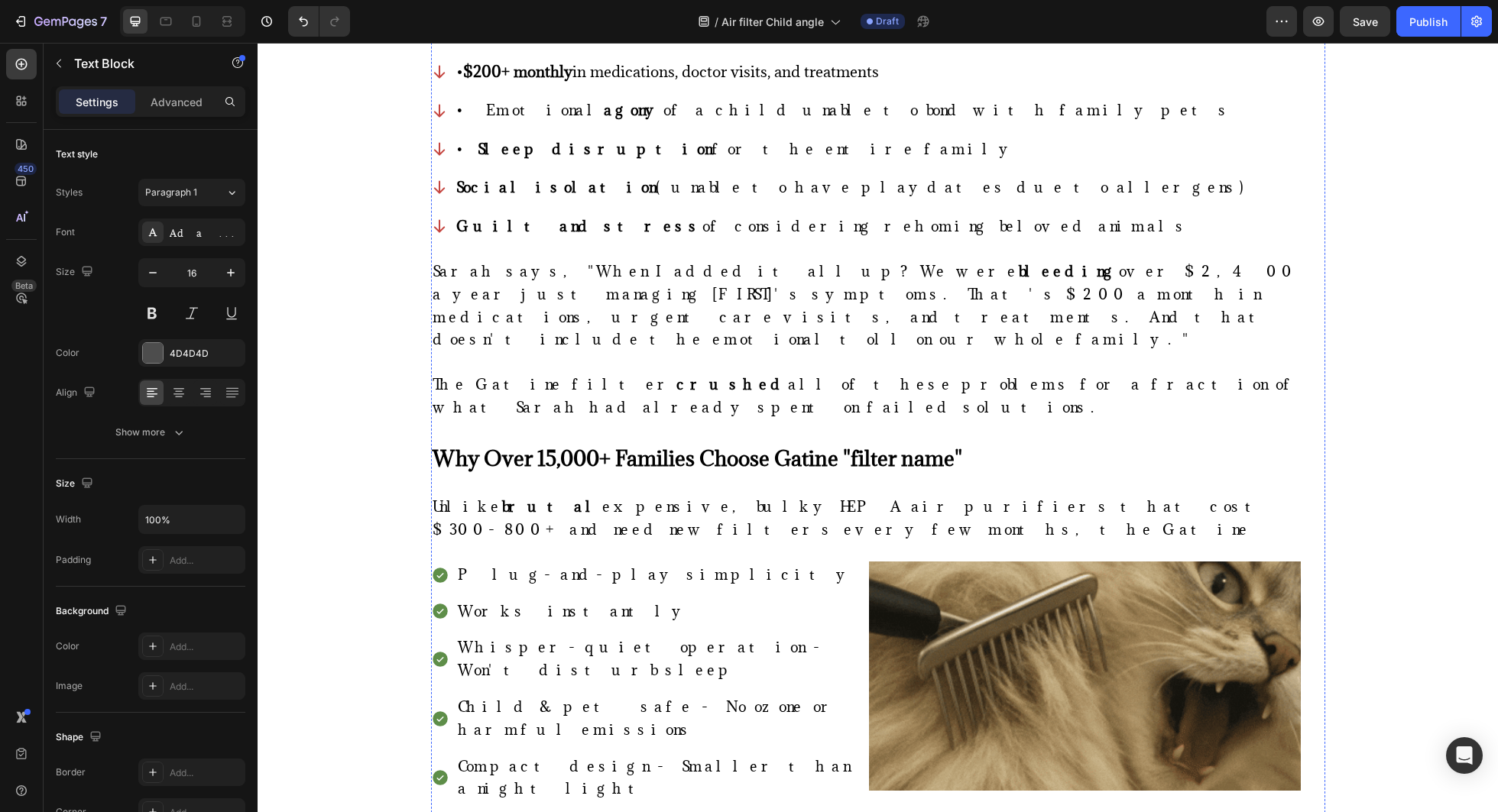 click on "Right now, due to overwhelming demand from the pet parent community, Clarifion is offering an  exclusive  "Family Fresh Air Bundle" with up to 40% savings when you protect multiple rooms." at bounding box center [866, 1218] 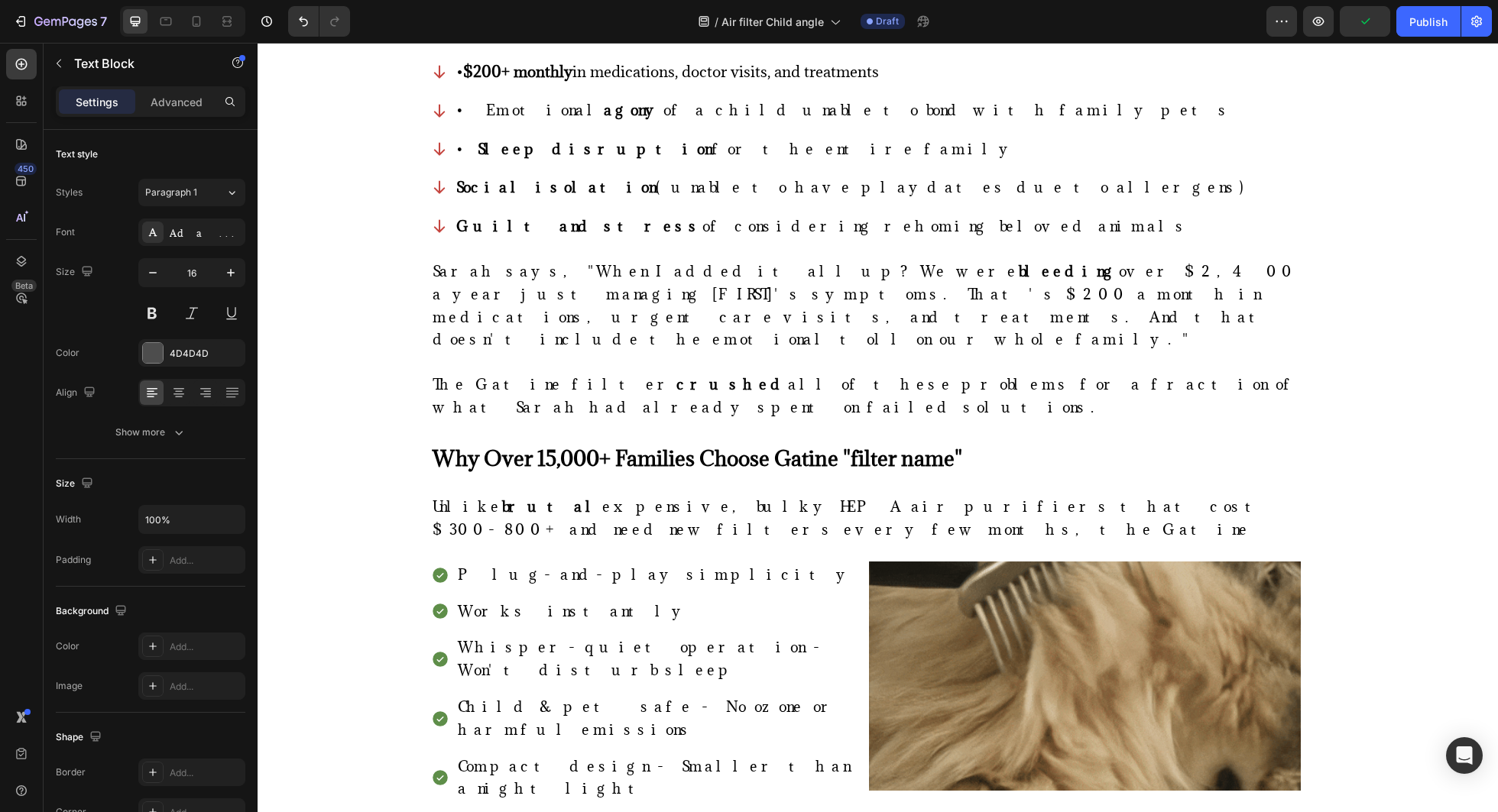 click on "Right now, due to overwhelming demand from the pet parent community, Clarifion is offering an  exclusive  "Family Fresh Air Bundle" with up to 40% savings when you protect multiple rooms." at bounding box center [854, 1217] 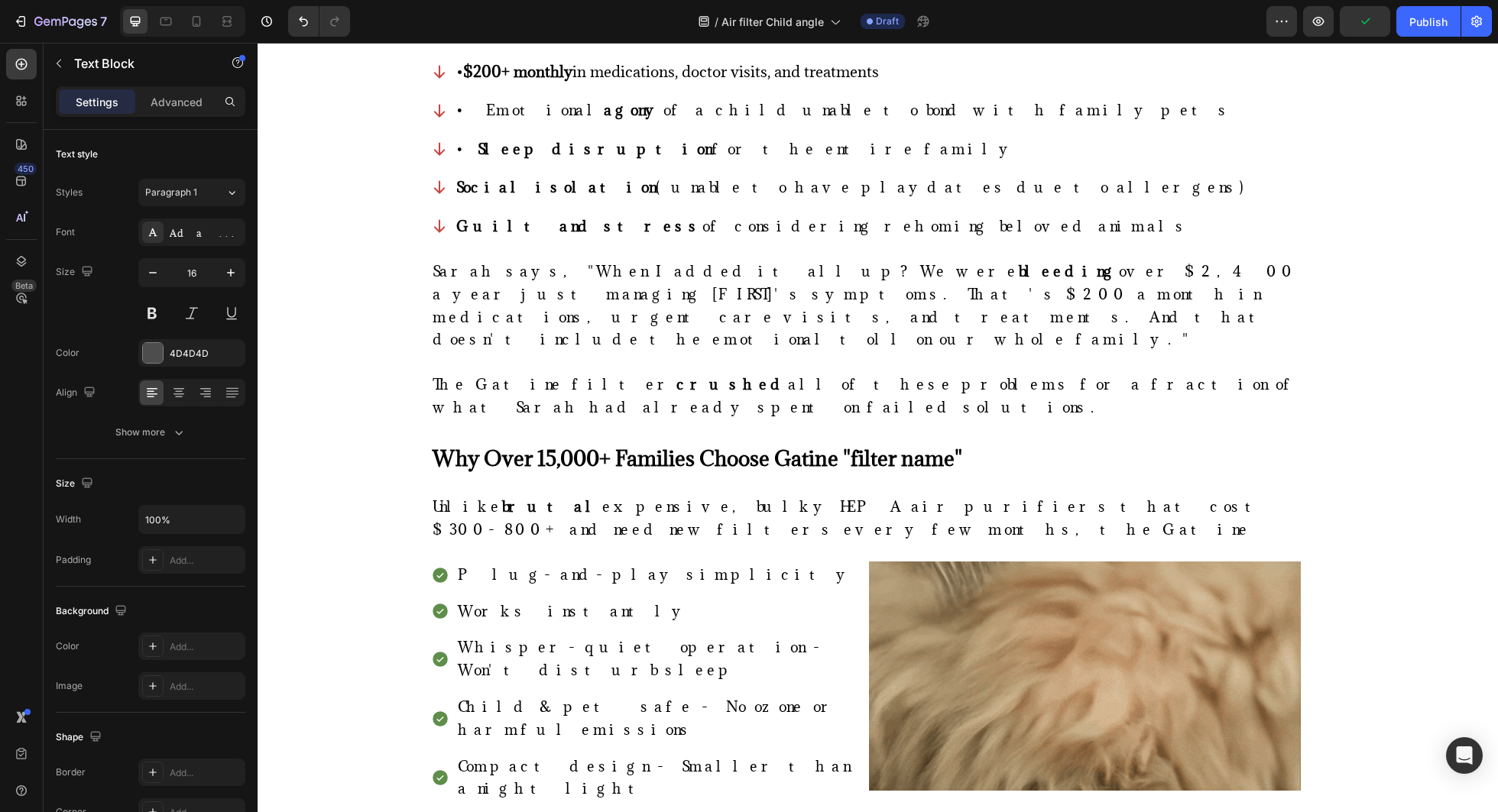 click on "Right now, due to overwhelming demand from the pet parent community, Clarifion is offering an  exclusive  "Family Fresh Air Bundle" with up to 40% savings when you protect multiple rooms." at bounding box center [854, 1217] 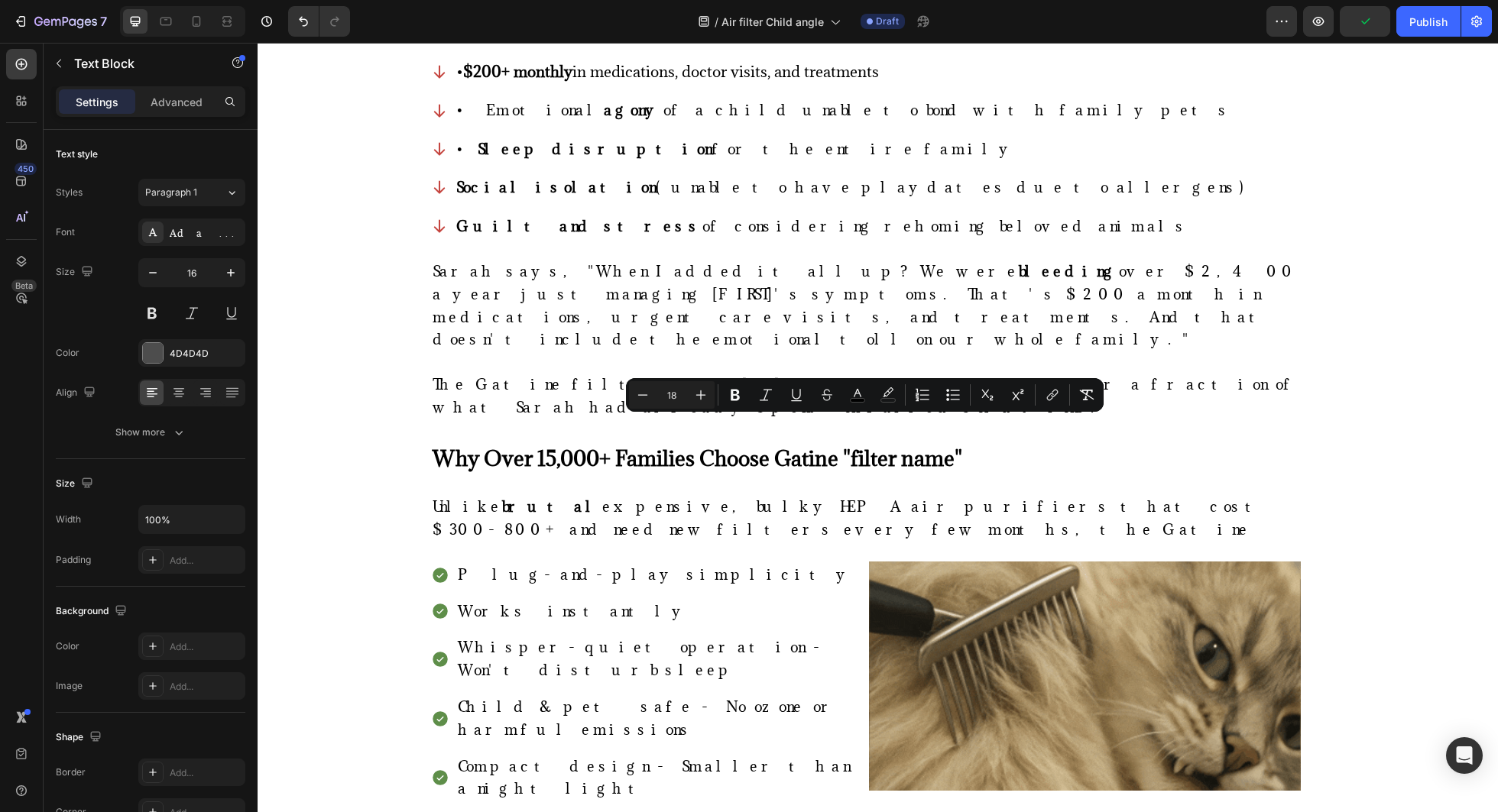 click on "Right now, due to overwhelming demand from the pet parent community, Clarifion is offering an  exclusive  "Family Fresh Air Bundle" with up to 40% savings when you protect multiple rooms." at bounding box center (854, 1217) 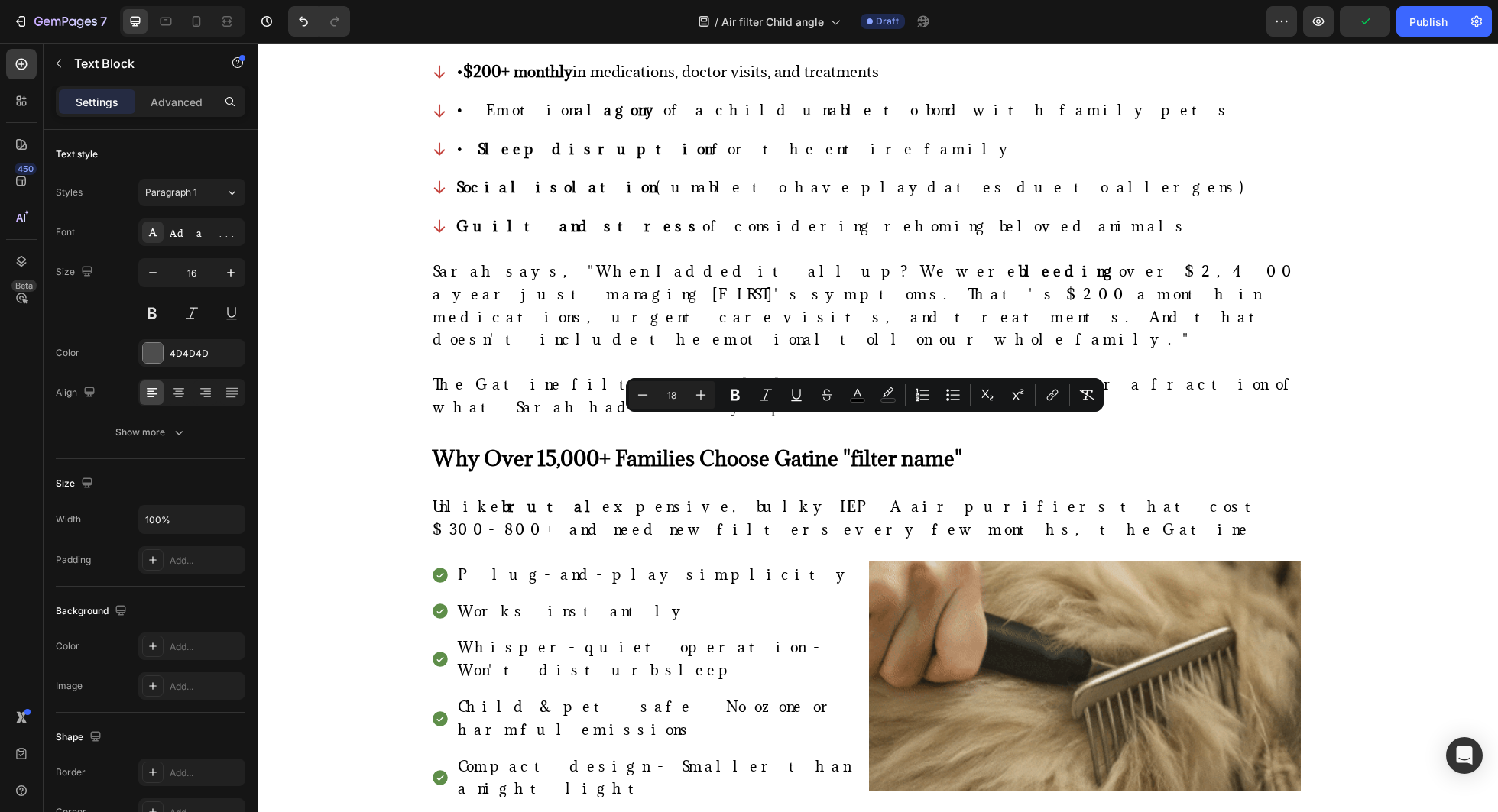 click on "Right now, due to overwhelming demand from the pet parent community, Clarifion is offering an  exclusive  "Family Fresh Air Bundle" with up to 40% savings when you protect multiple rooms." at bounding box center [866, 1218] 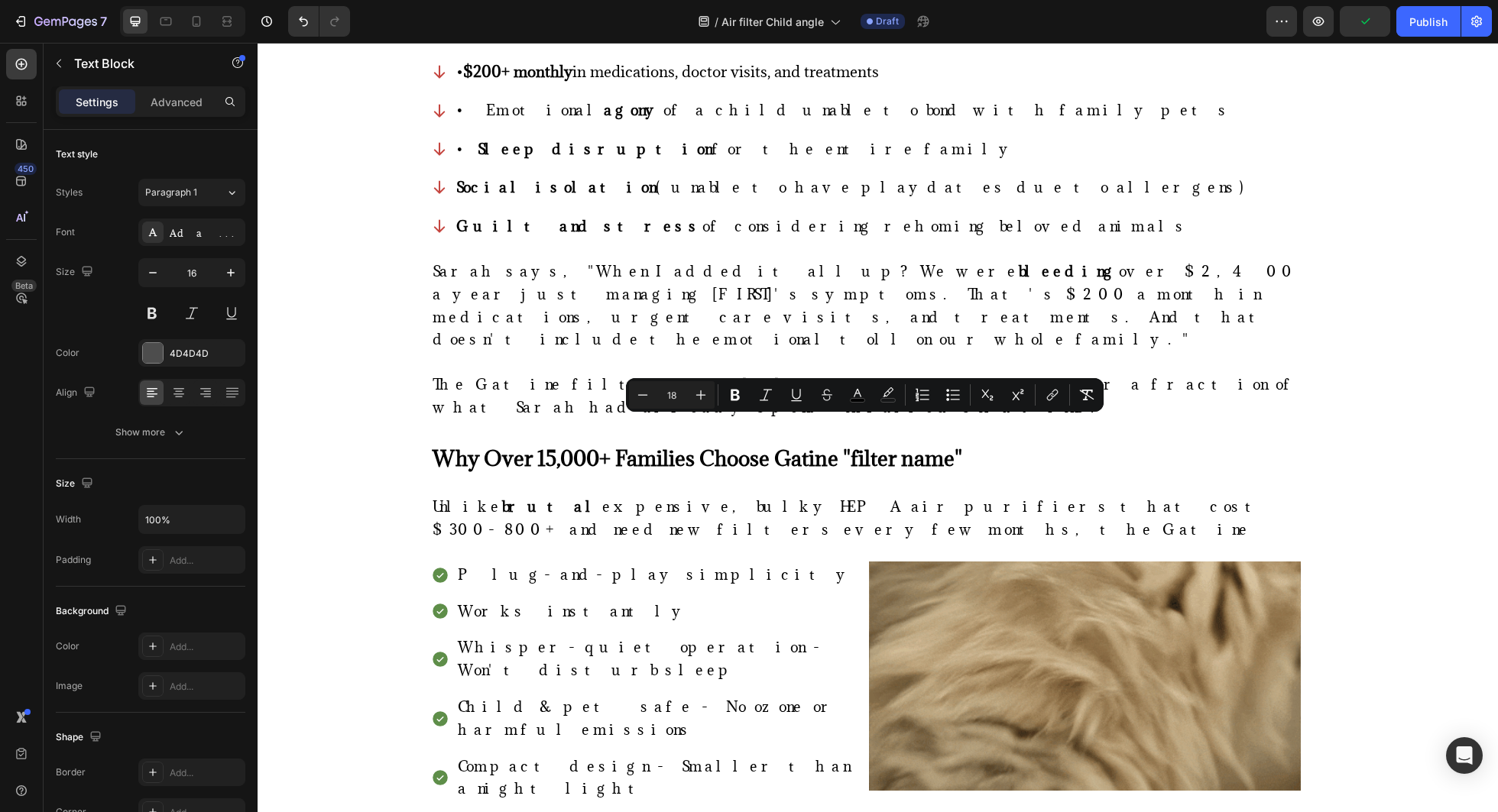 click on "Right now, due to overwhelming demand from the pet parent community, Clarifion is offering an  exclusive  "Family Fresh Air Bundle" with up to 40% savings when you protect multiple rooms." at bounding box center [854, 1217] 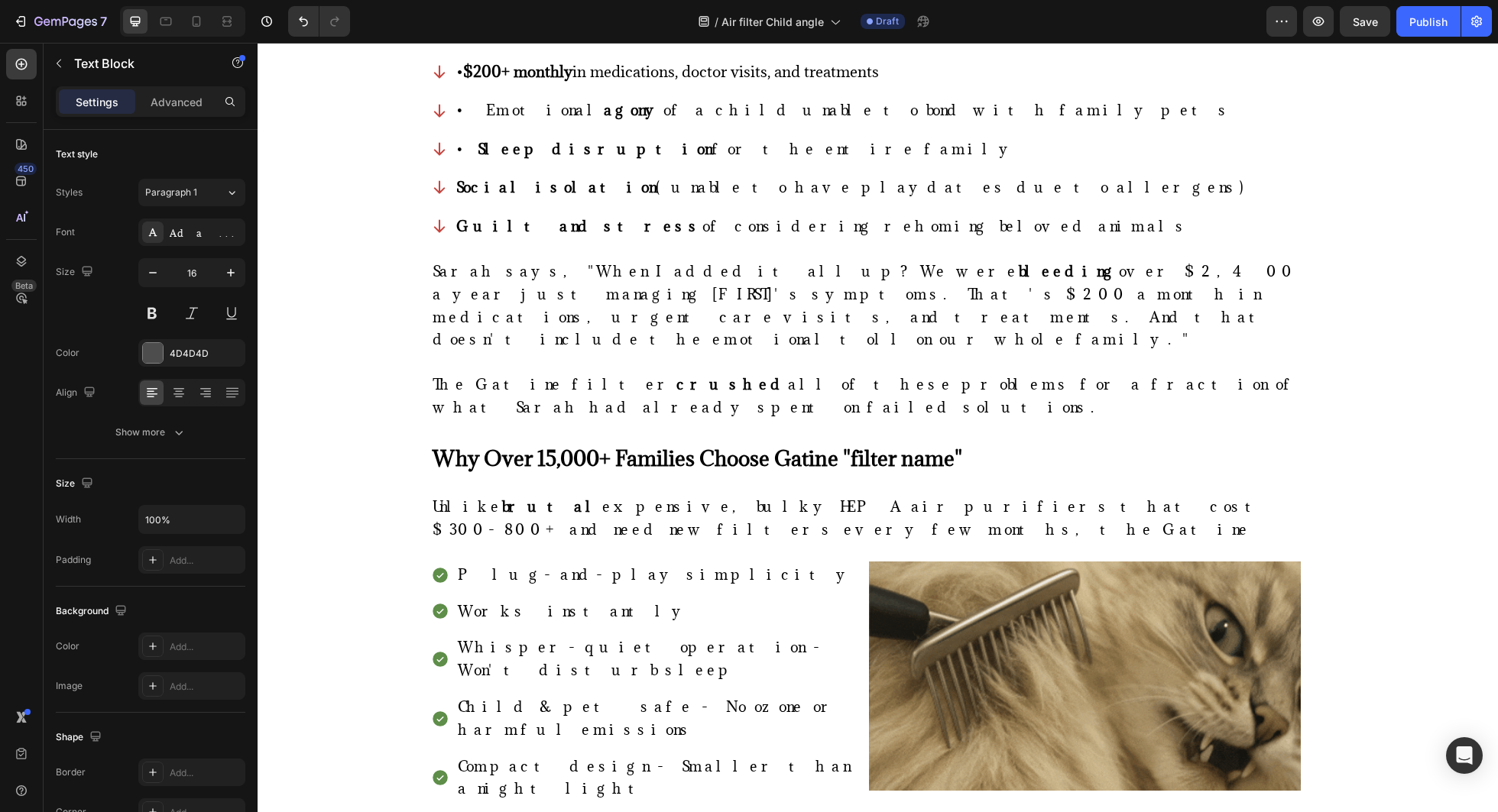 click on "Most families choose the  exclusive  3-pack bundle (bedroom, living room, and nursery/playroom) to ensure comprehensive  protection  wherever children and cats interact." at bounding box center [863, 1318] 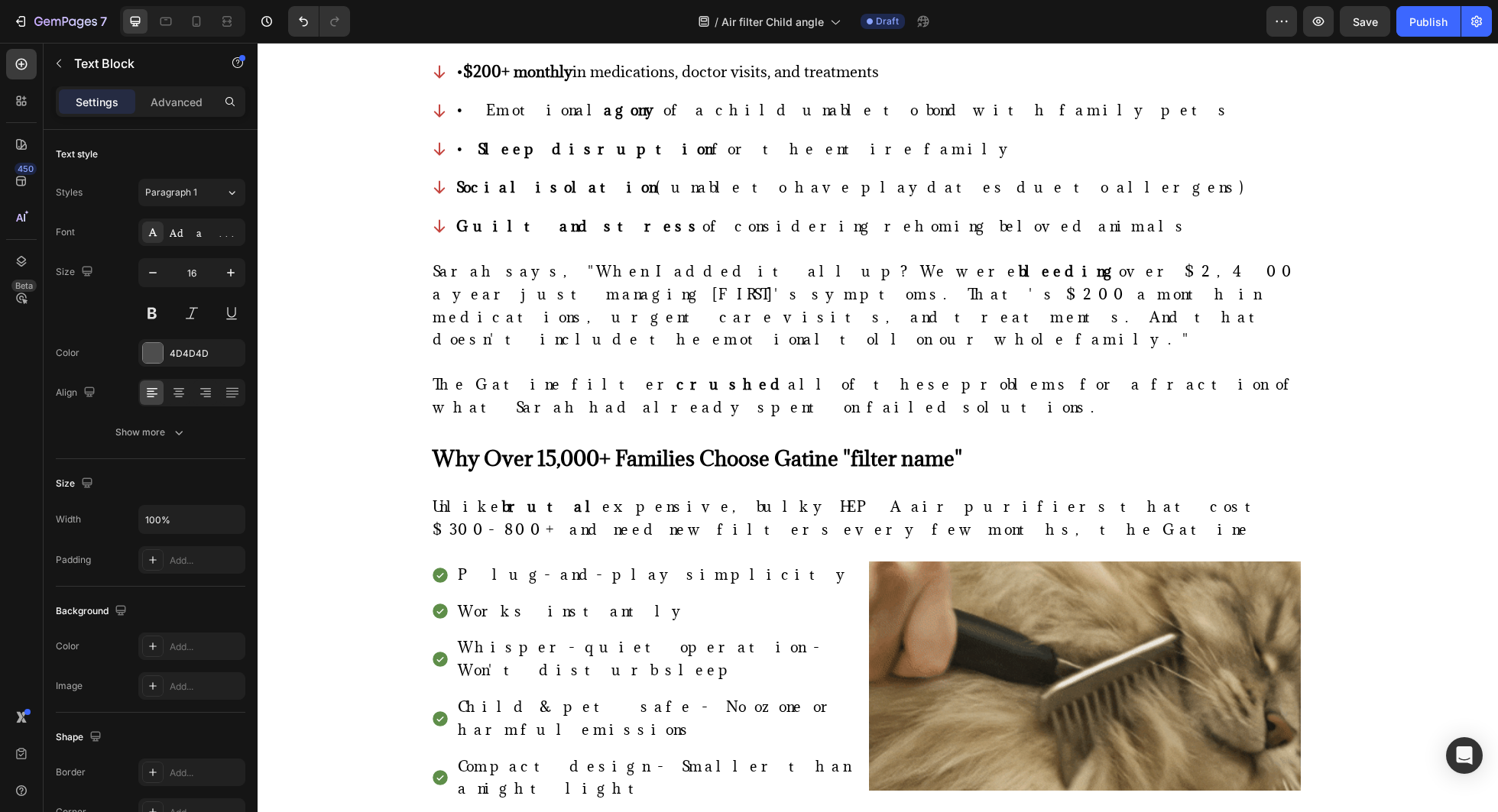 drag, startPoint x: 913, startPoint y: 429, endPoint x: 969, endPoint y: 430, distance: 56.00893 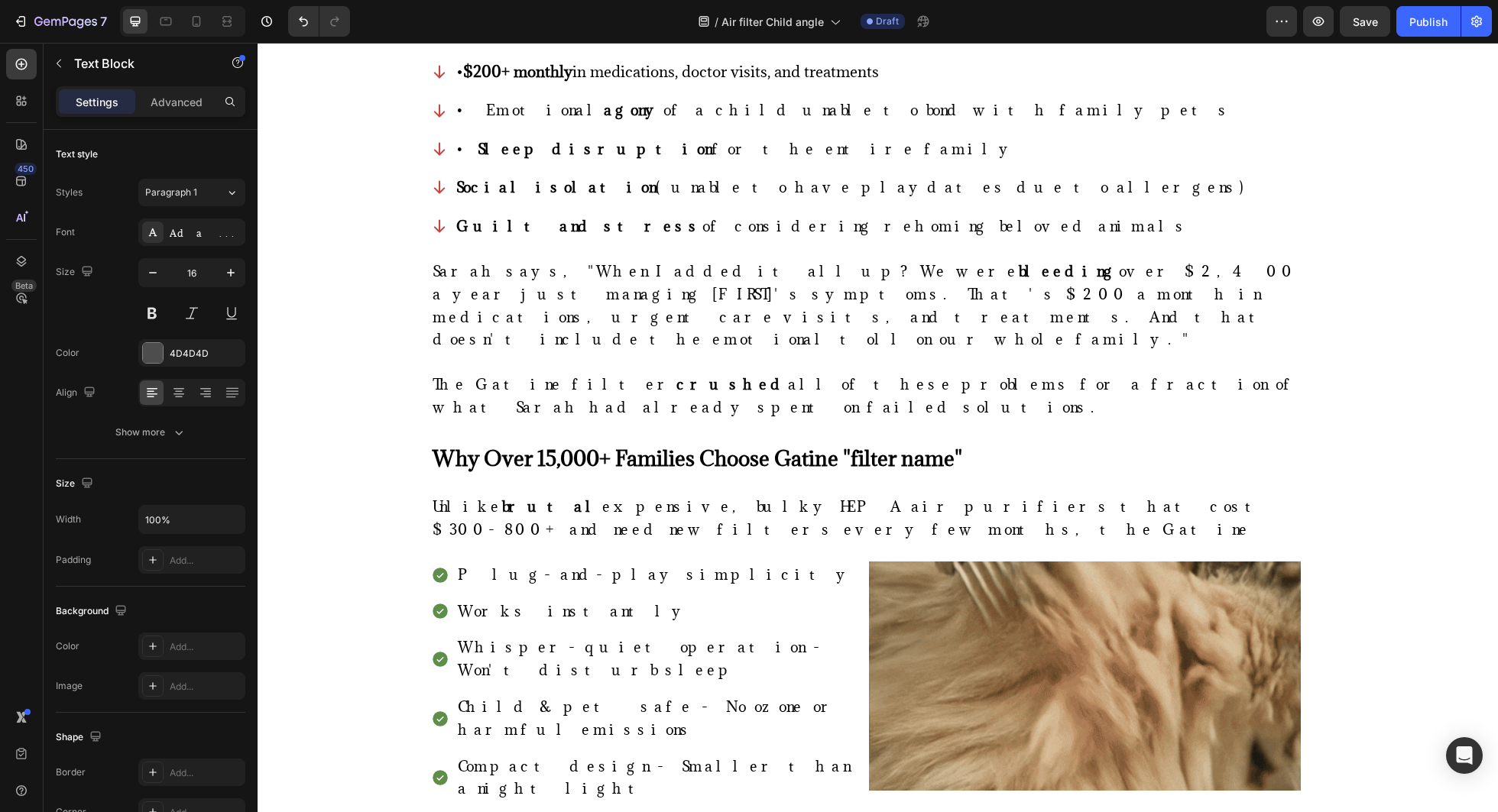 click on "Right now, due to overwhelming demand from the pet parent community, Clarifion is offering an  exclusive  "Family Fresh Air Bundle" with up to 40% savings when you protect multiple rooms." at bounding box center [854, 1217] 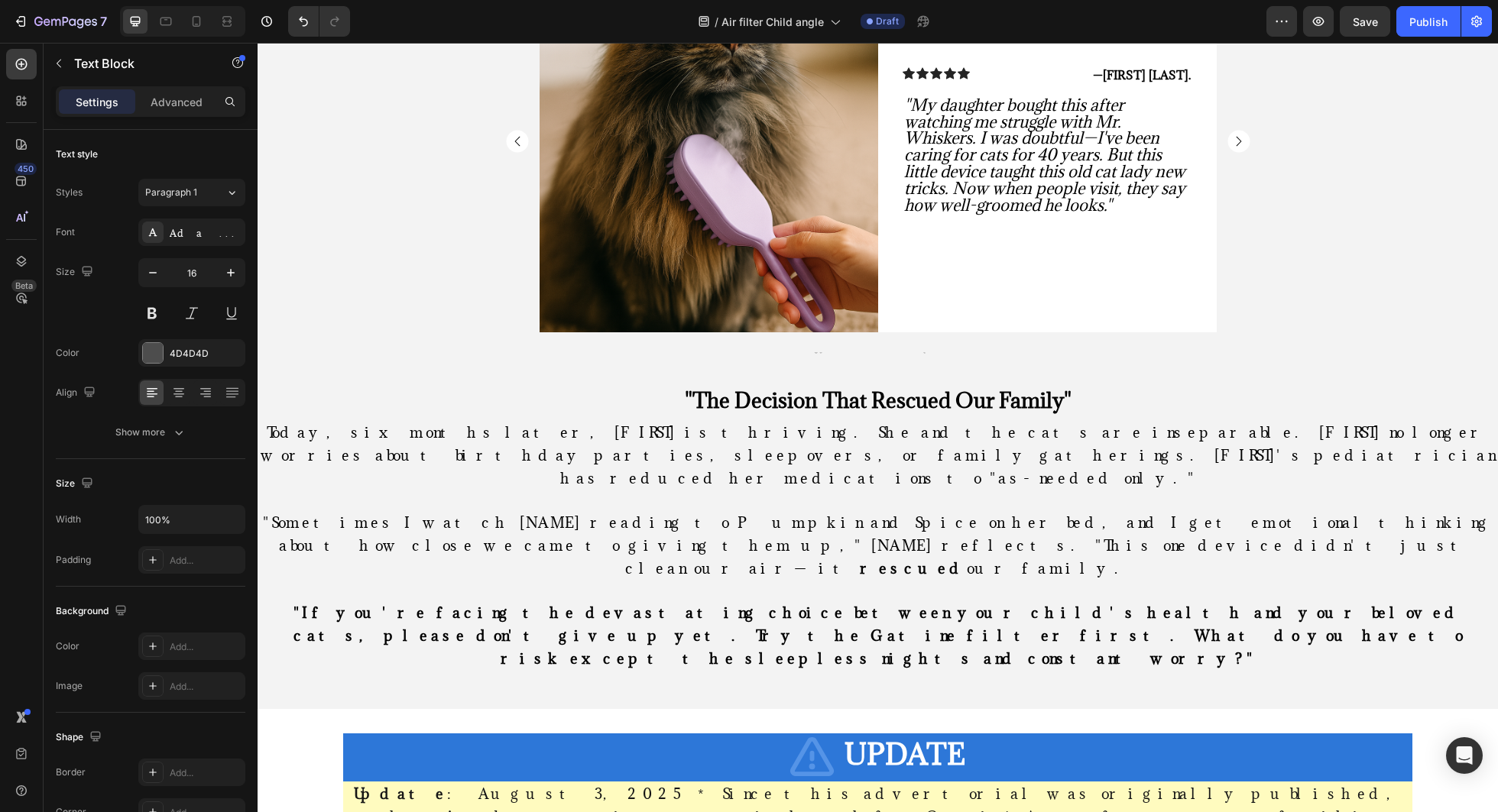 scroll, scrollTop: 10204, scrollLeft: 0, axis: vertical 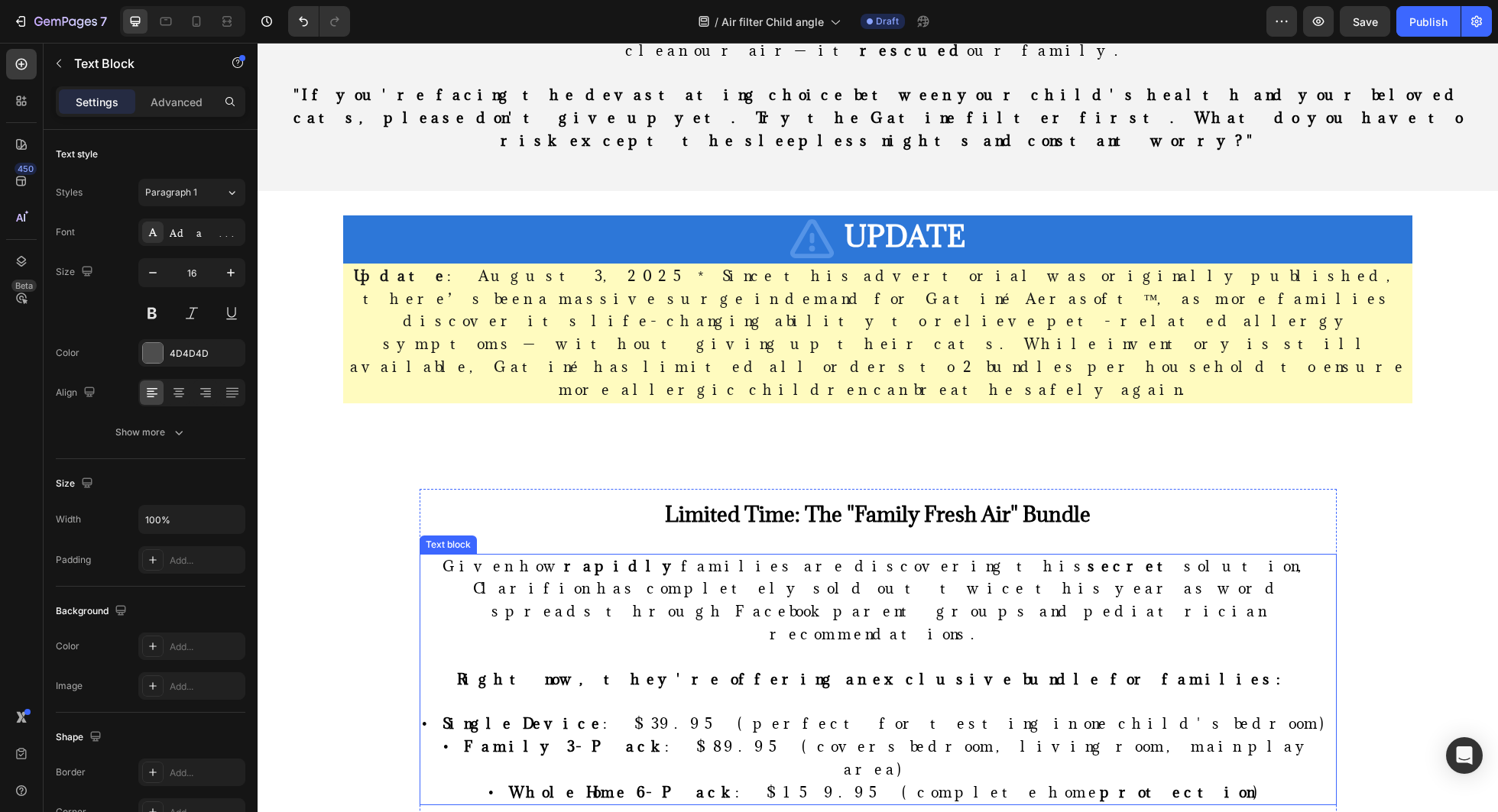 click on "Given how  rapidly  families are discovering this  secret  solution, Clarifion has completely sold out twice this year as word spreads through Facebook parent groups and pediatrician recommendations." at bounding box center [878, 600] 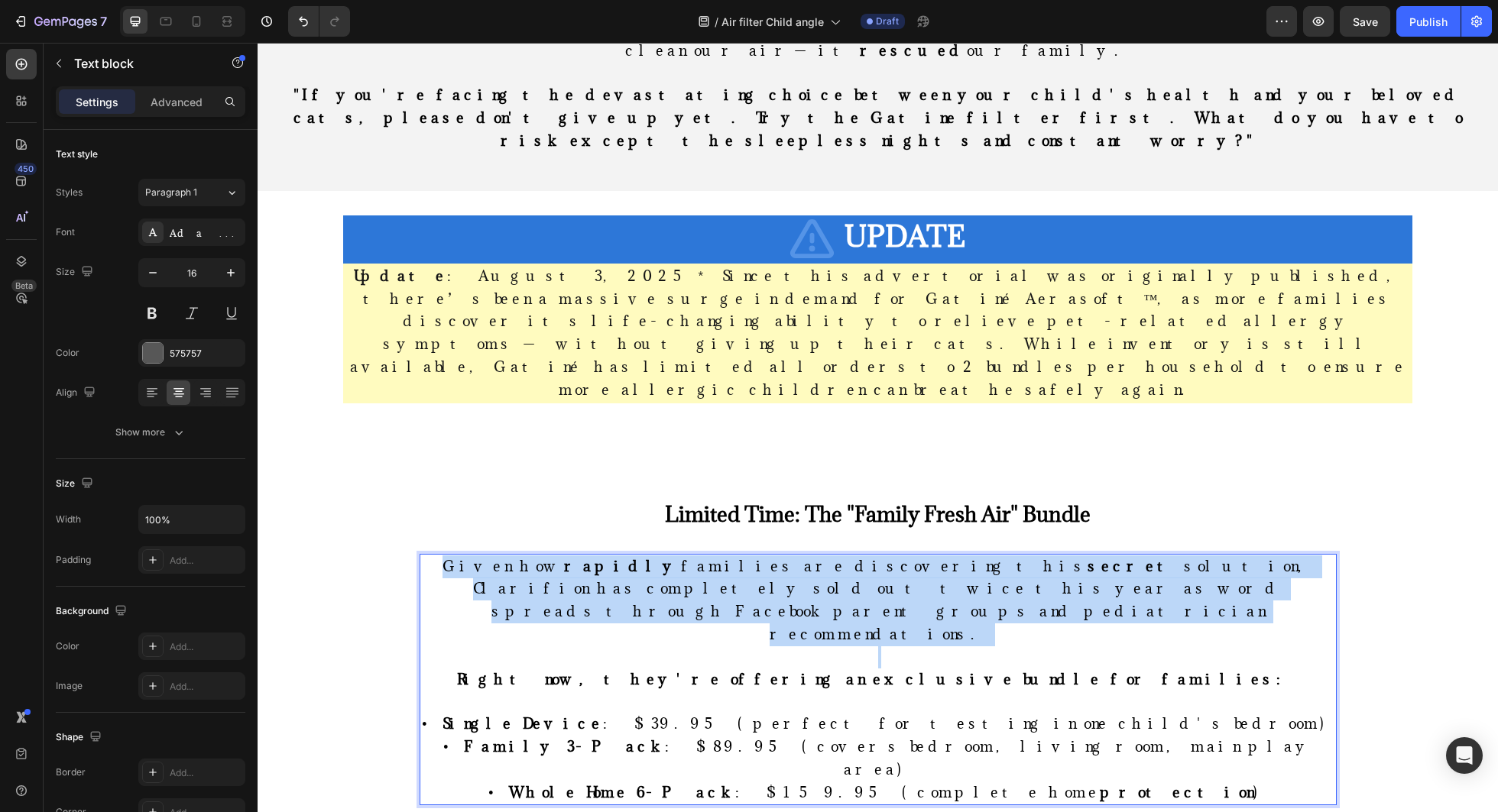 click on "Given how  rapidly  families are discovering this  secret  solution, Clarifion has completely sold out twice this year as word spreads through Facebook parent groups and pediatrician recommendations." at bounding box center (878, 600) 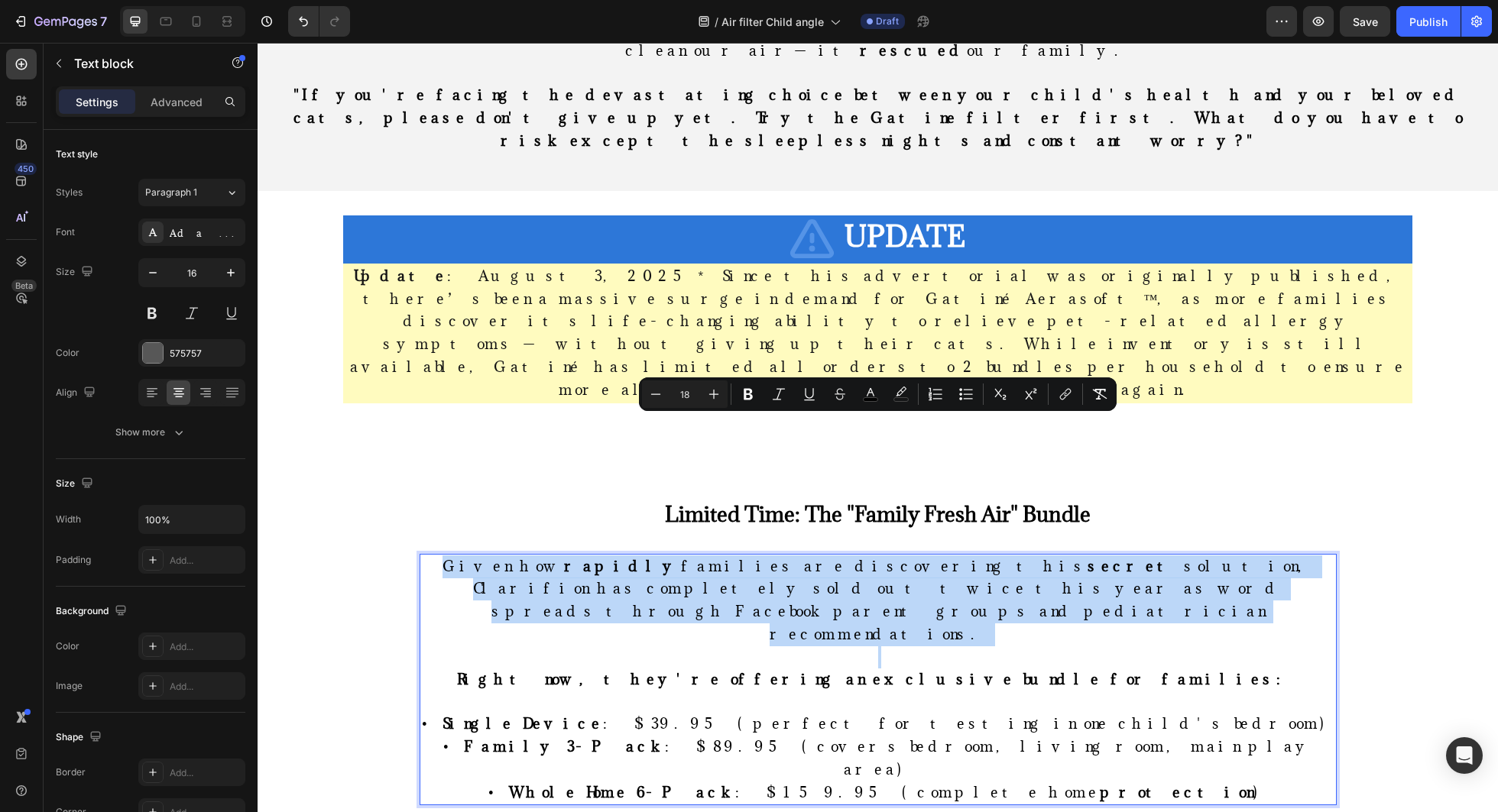 click on "Given how  rapidly  families are discovering this  secret  solution, Clarifion has completely sold out twice this year as word spreads through Facebook parent groups and pediatrician recommendations." at bounding box center [878, 600] 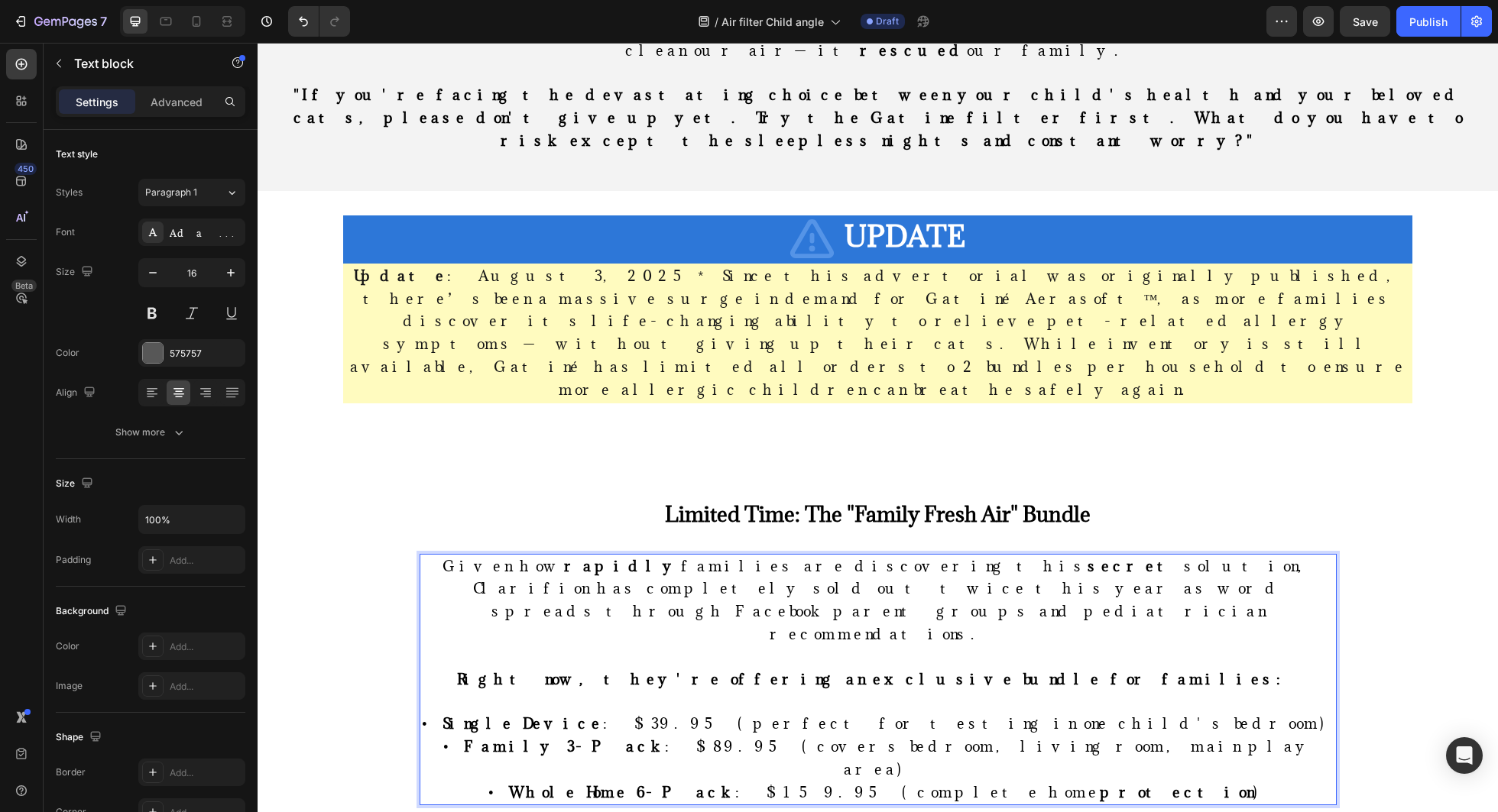 drag, startPoint x: 851, startPoint y: 422, endPoint x: 873, endPoint y: 424, distance: 22.090722 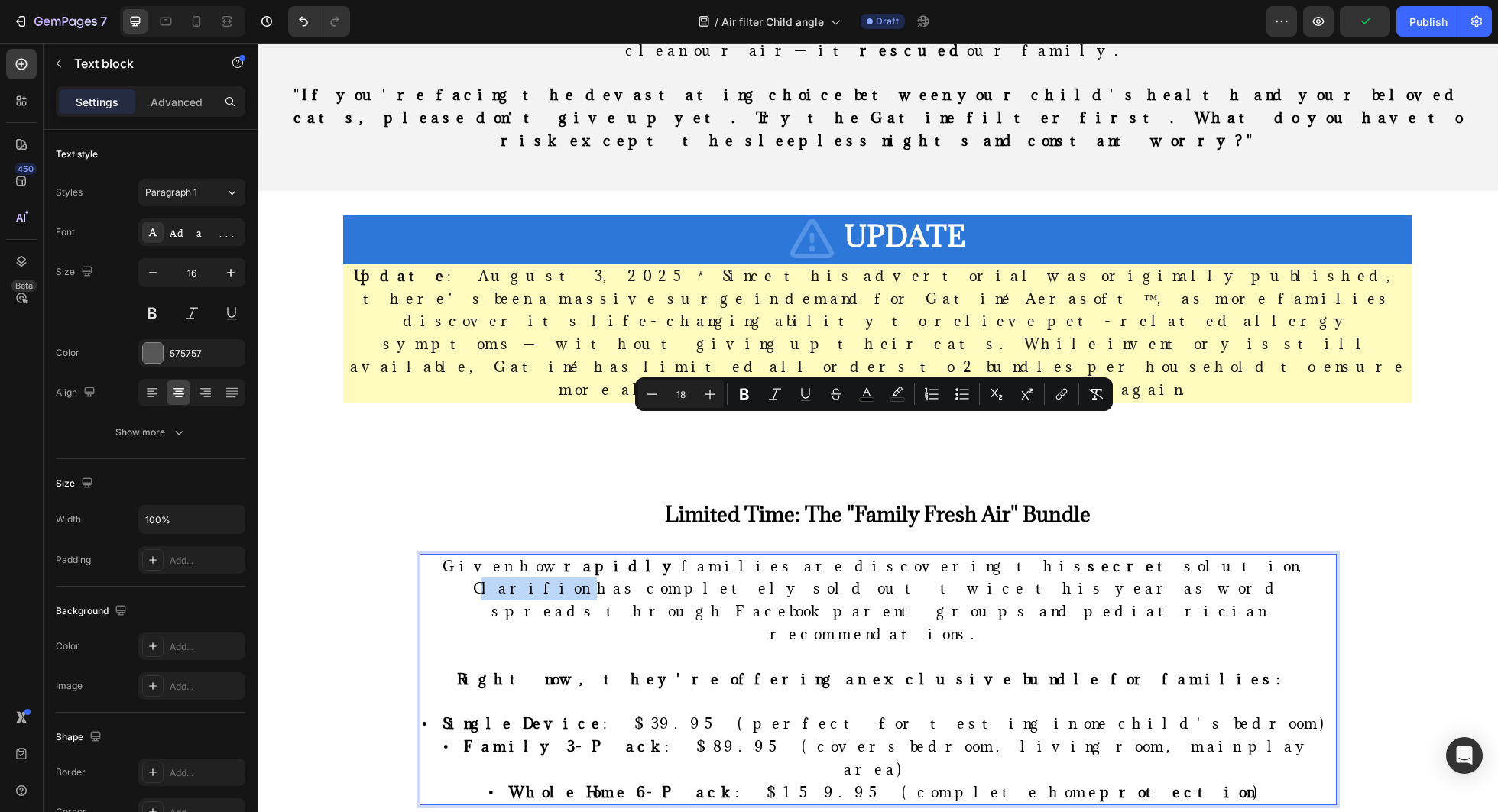drag, startPoint x: 847, startPoint y: 427, endPoint x: 903, endPoint y: 430, distance: 56.0803 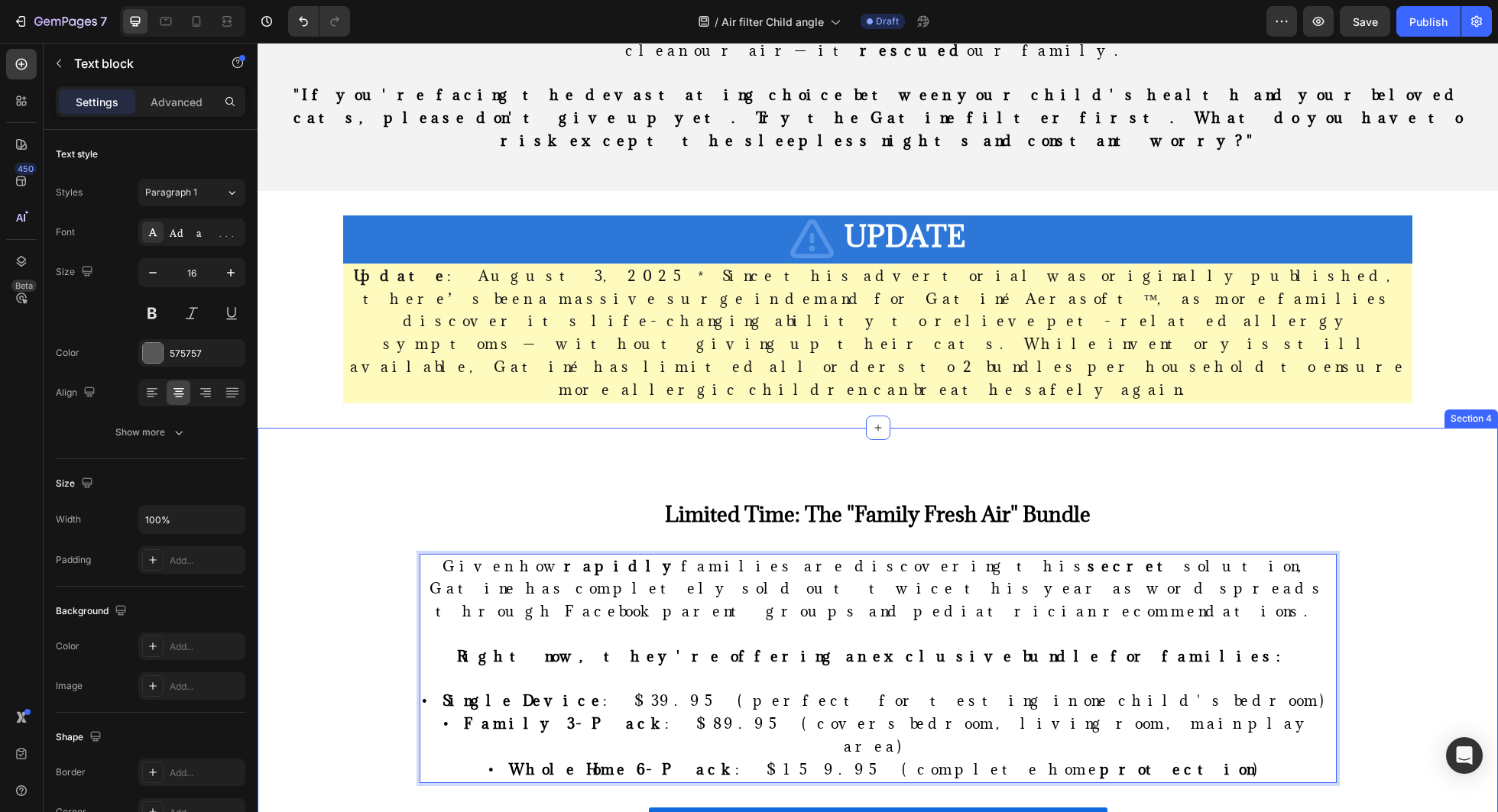 click on "Limited Time: The "Family Fresh Air" Bundle Heading Given how  rapidly  families are discovering this  secret  solution, Gatine has completely sold out twice this year as word spreads through Facebook parent groups and pediatrician recommendations. Right now, they're offering an exclusive bundle for families: •  Single Device : $39.95 (perfect for testing in one child's bedroom) •  Family 3-Pack : $89.95 (covers bedroom, living room, main play area) •  Whole Home 6-Pack : $159.95 (complete home  protection ) Text block   32 Shop Now Button Row Image Free Shipping Text Block Free shipping on any order of $50 or more. Text block Row Image Full Refund Text Block If your product isn't perfect, return them for a full refund Text block Row Image Secure Online Payment Text Block secure payment worldwide Text block Row Row Scientific Sources Heading Chen, Sarah. "Feline Sensitivity and Grooming Behavioral Responses."  Journal of Veterinary Behavioral Science , vol. 15, no. 3, 2023, pp. 45-62. Text Block" at bounding box center (877, 933) 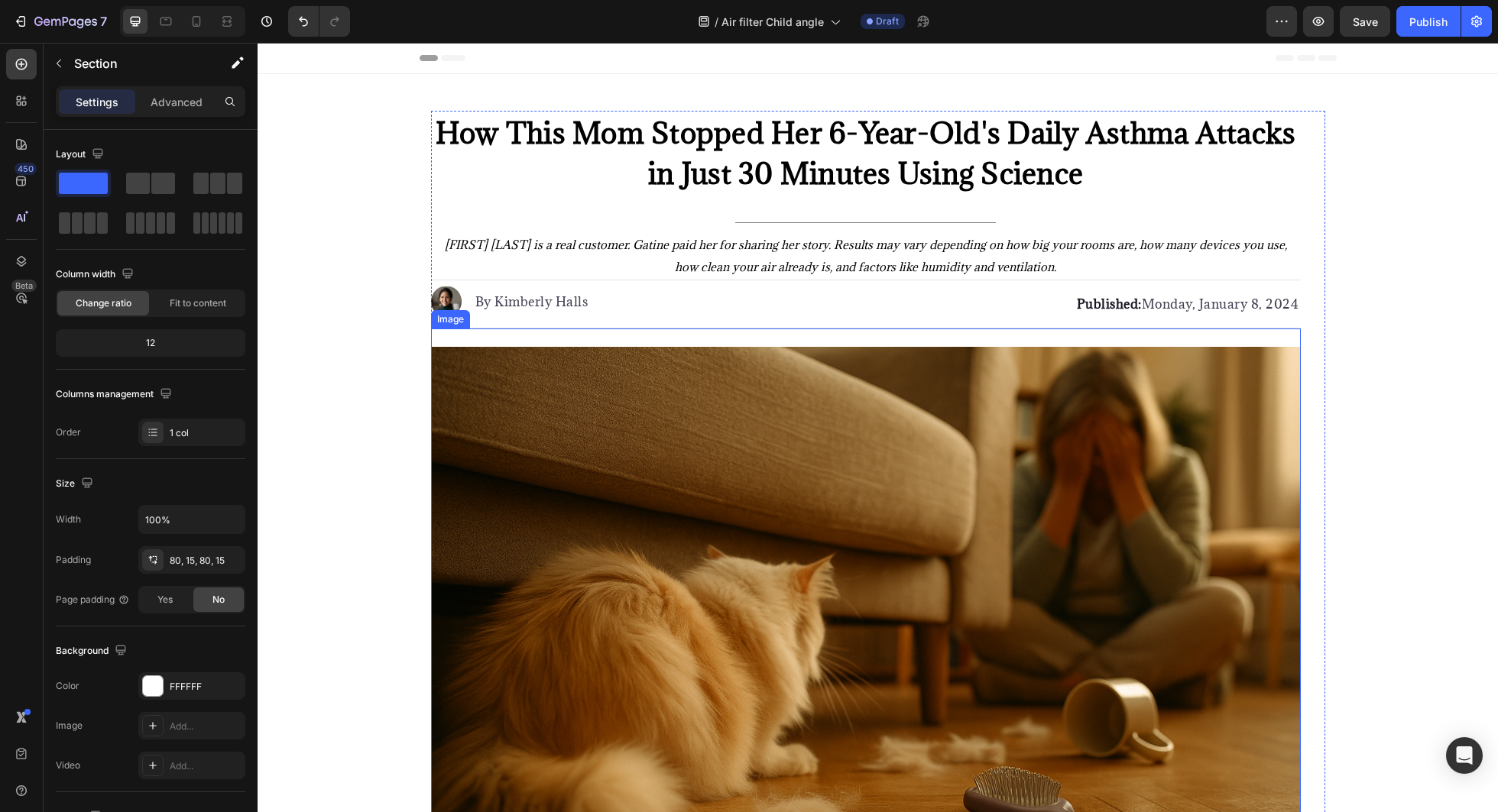 scroll, scrollTop: 67, scrollLeft: 0, axis: vertical 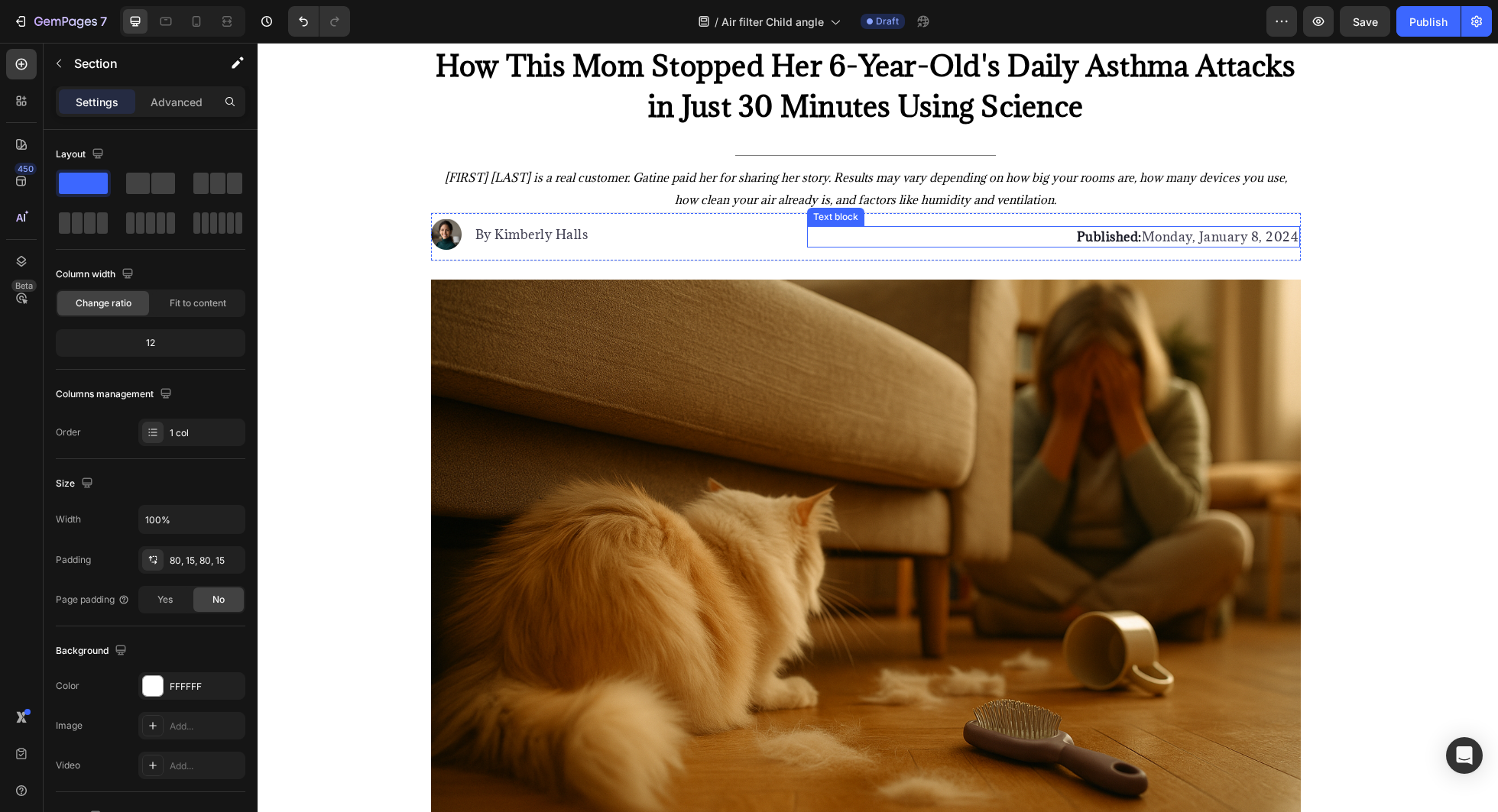 click on "Published:  Monday, January 8, 2024" at bounding box center [1053, 237] 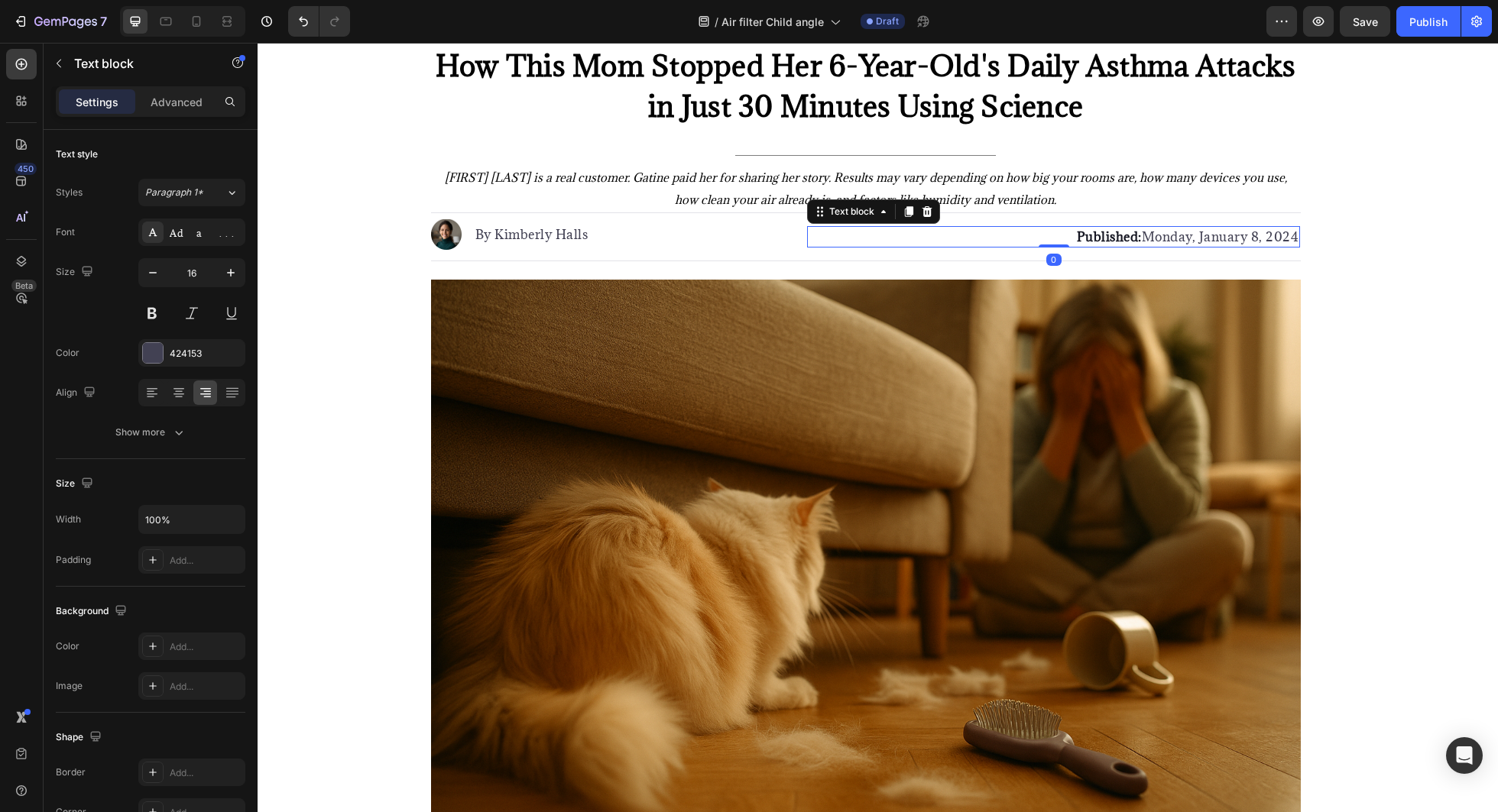 click on "Published:  Monday, January 8, 2024" at bounding box center (1053, 237) 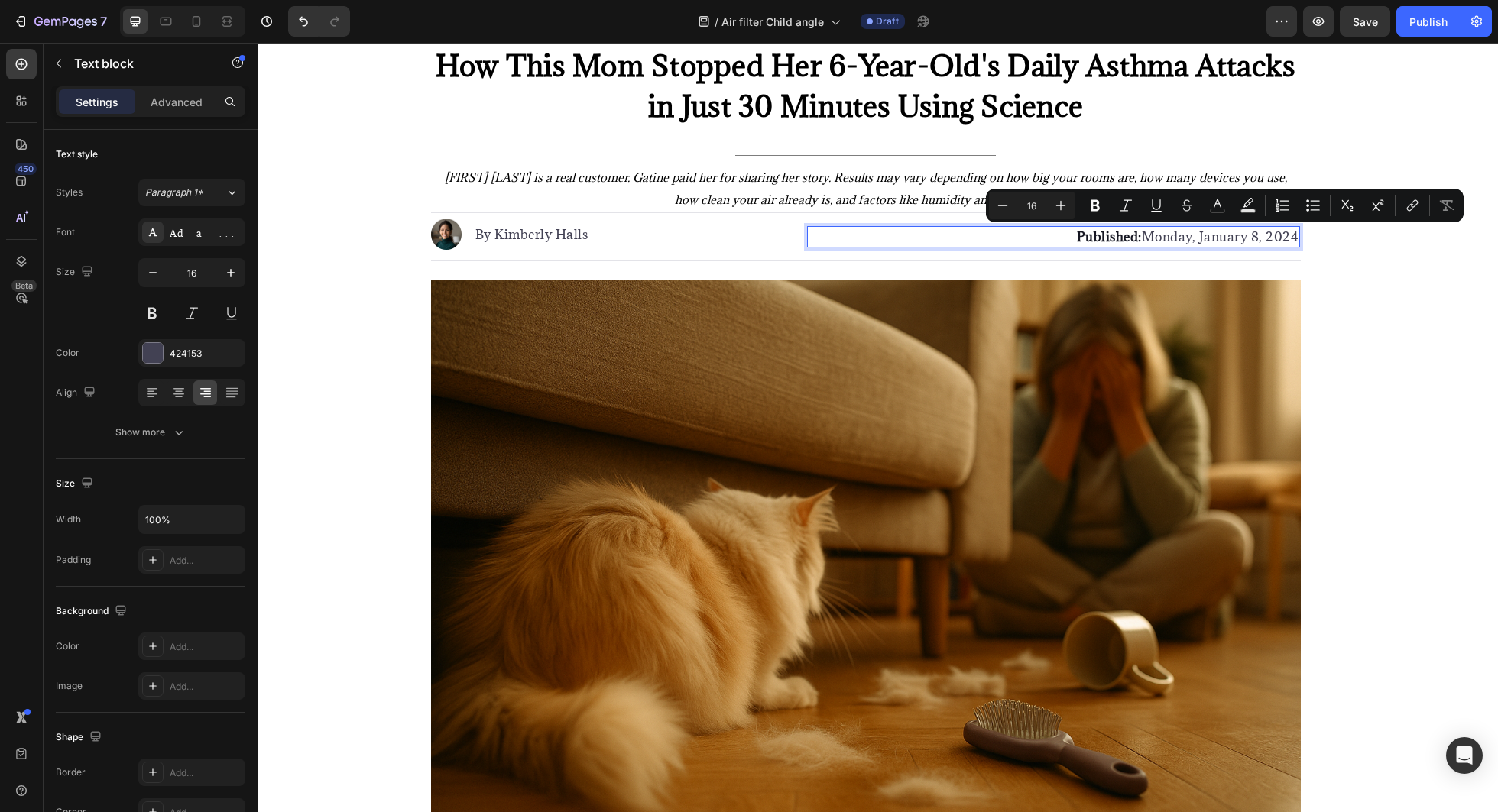 click on "Published:  Monday, January 8, 2024" at bounding box center (1053, 237) 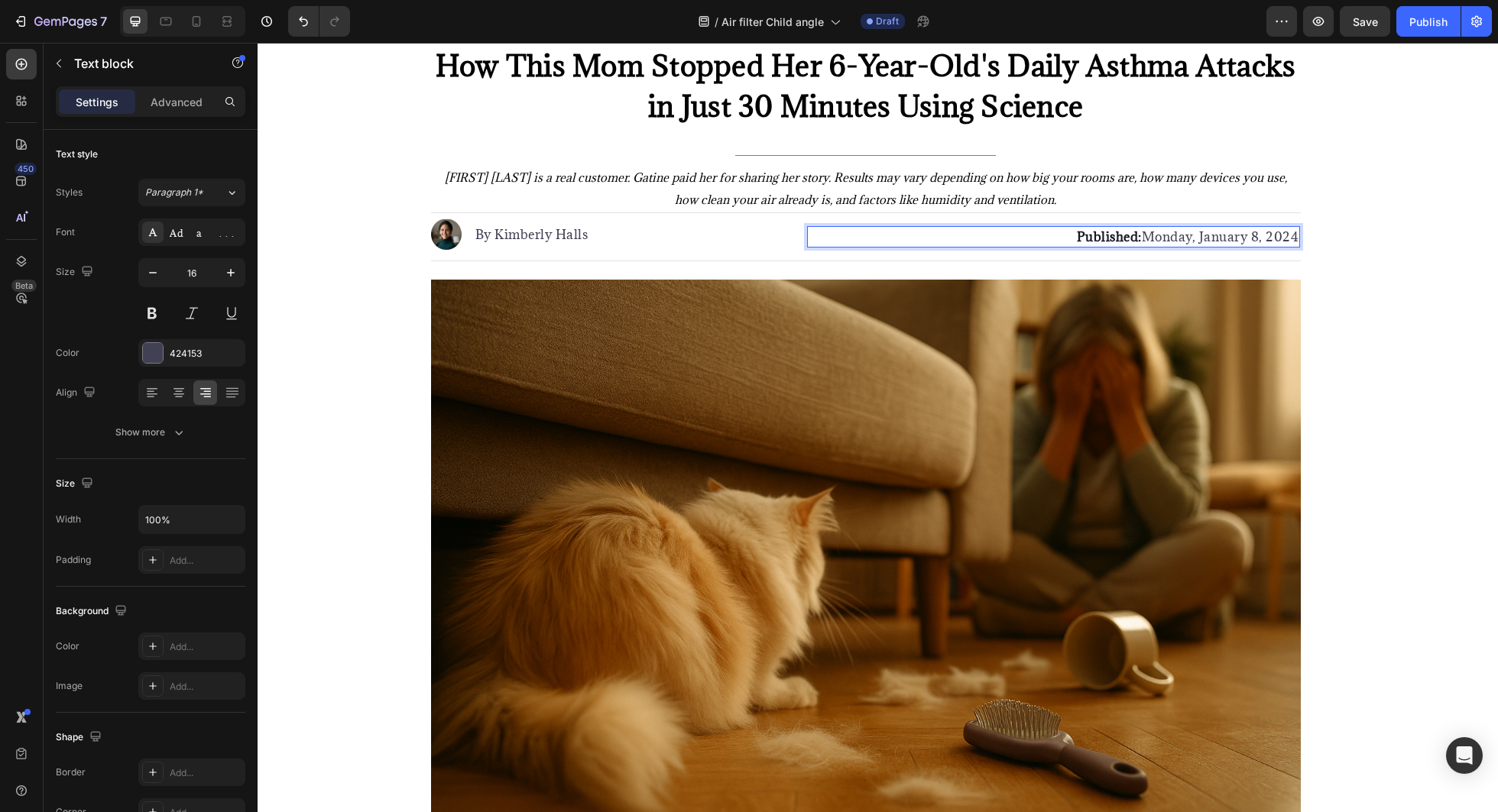 click on "Published:  Monday, January 8, 2024" at bounding box center [1053, 237] 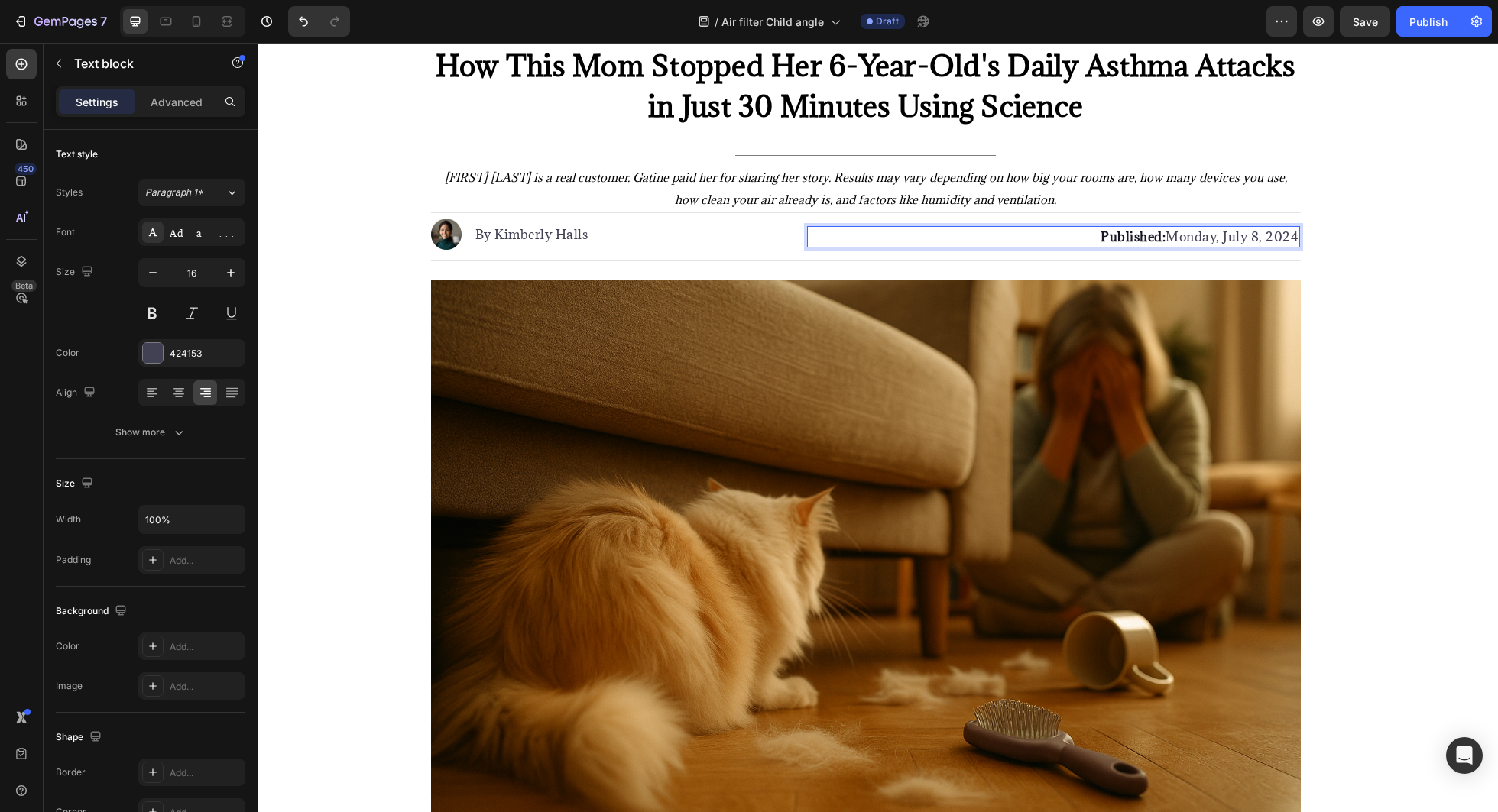click on "Published:  Monday, July 8, 2024" at bounding box center (1053, 237) 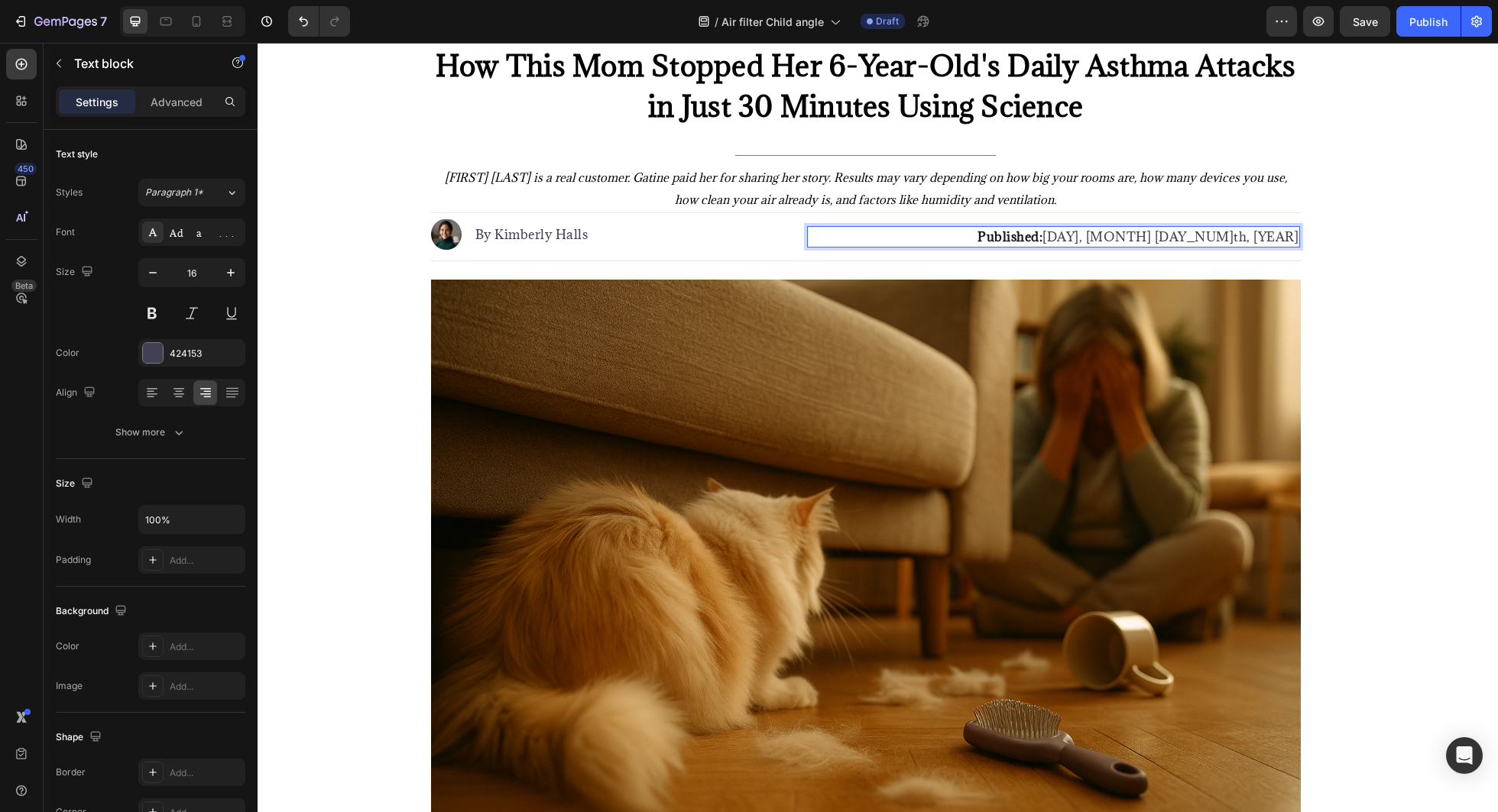 click on "Published:  Monday, July 8th, 2024" at bounding box center (1053, 237) 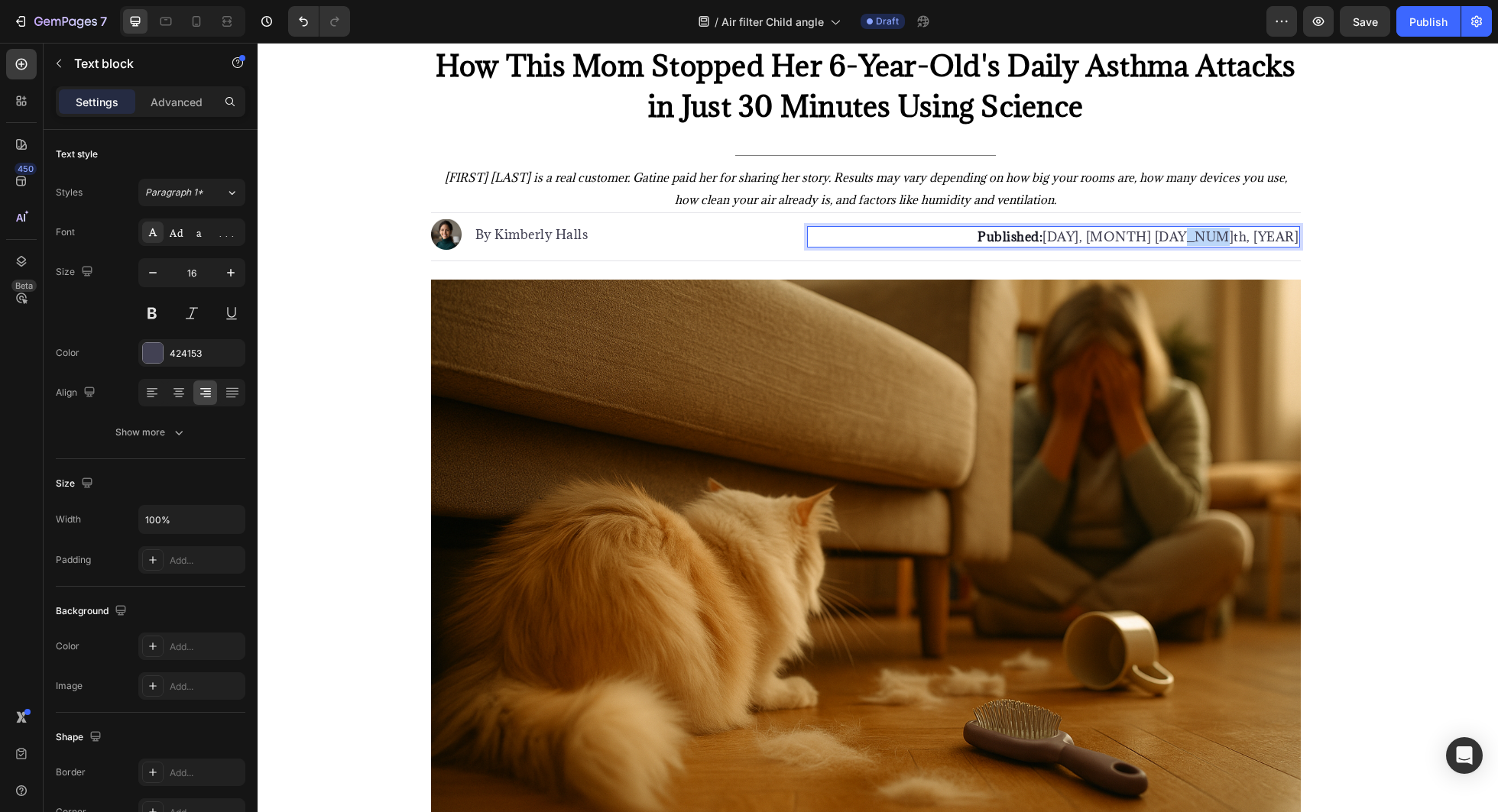 click on "Published:  Monday, July 8th, 2024" at bounding box center [1053, 237] 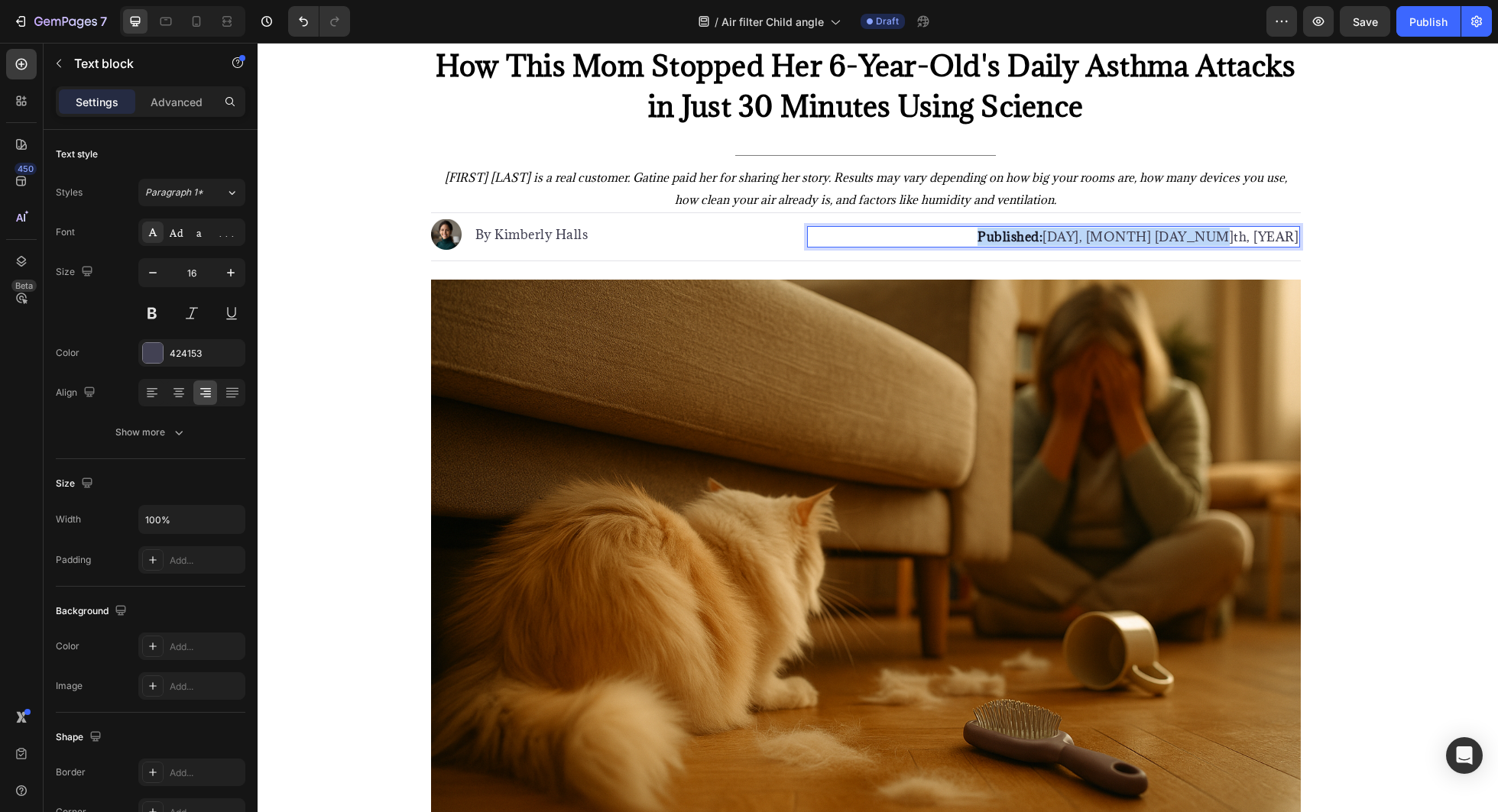 click on "Published:  Monday, July 8th, 2024" at bounding box center (1053, 237) 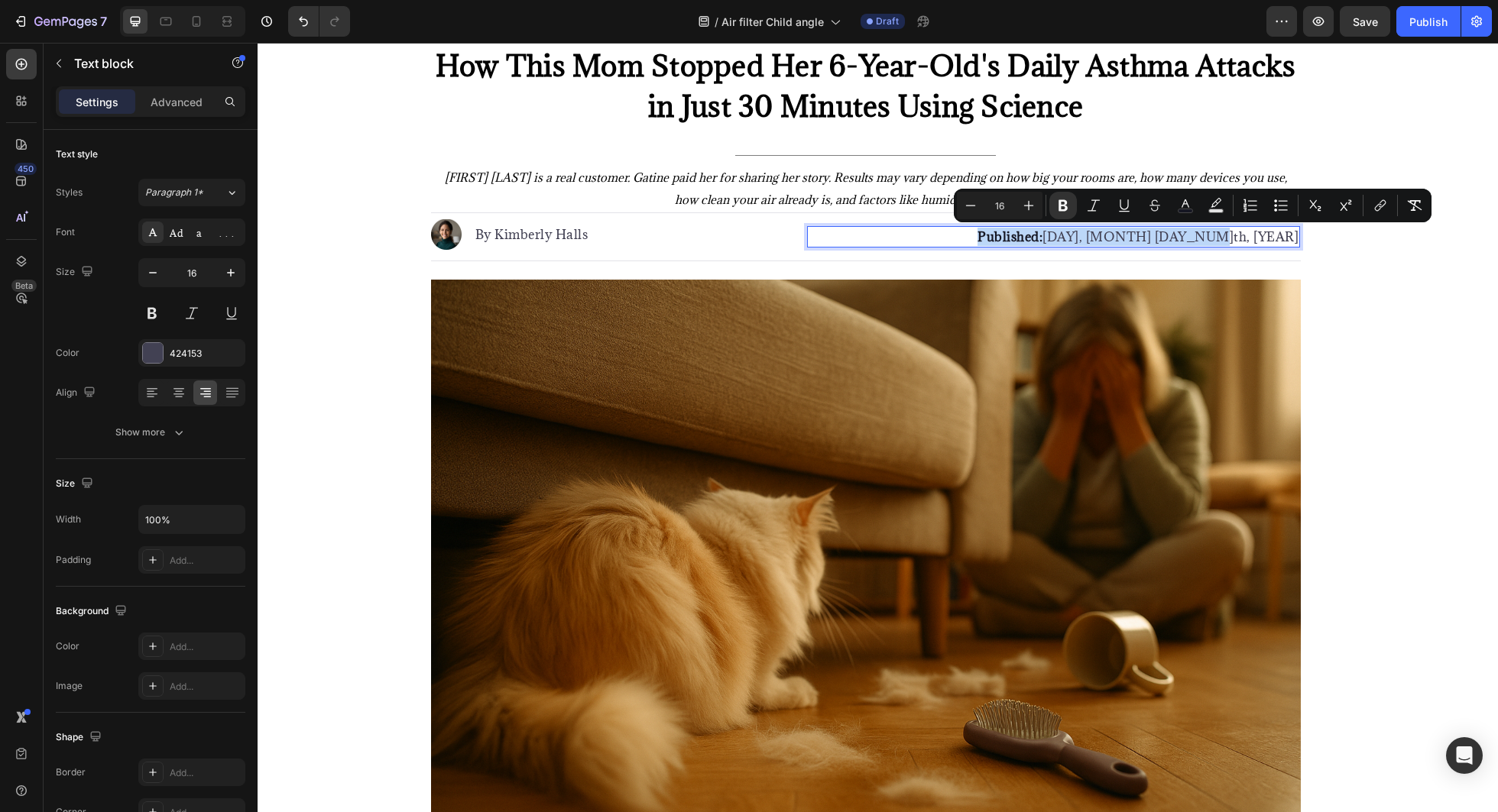 click on "Published:  Monday, July 8th, 2024" at bounding box center (1053, 237) 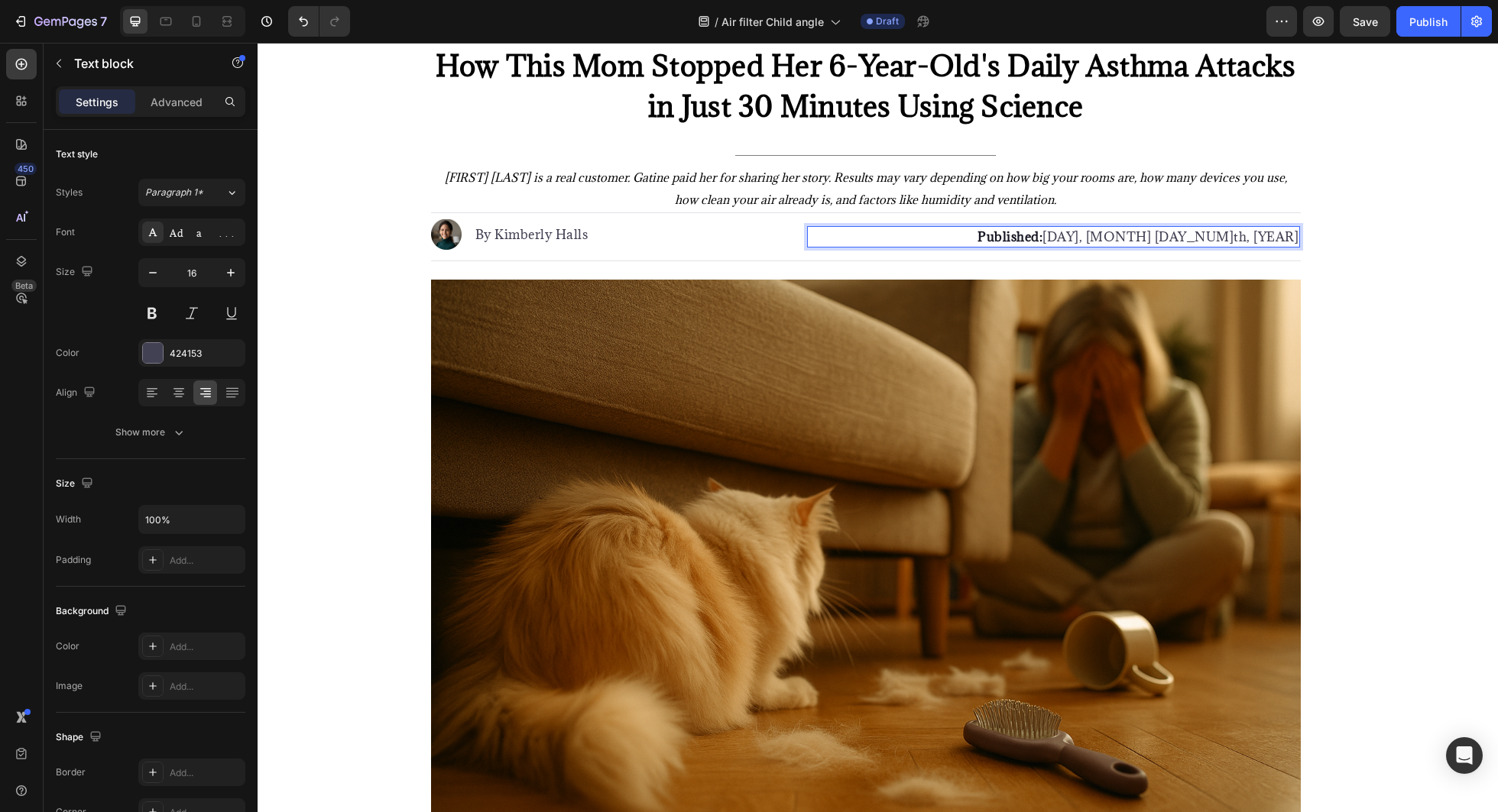 click on "Published:  Monday, July 8th, 2024" at bounding box center (1053, 237) 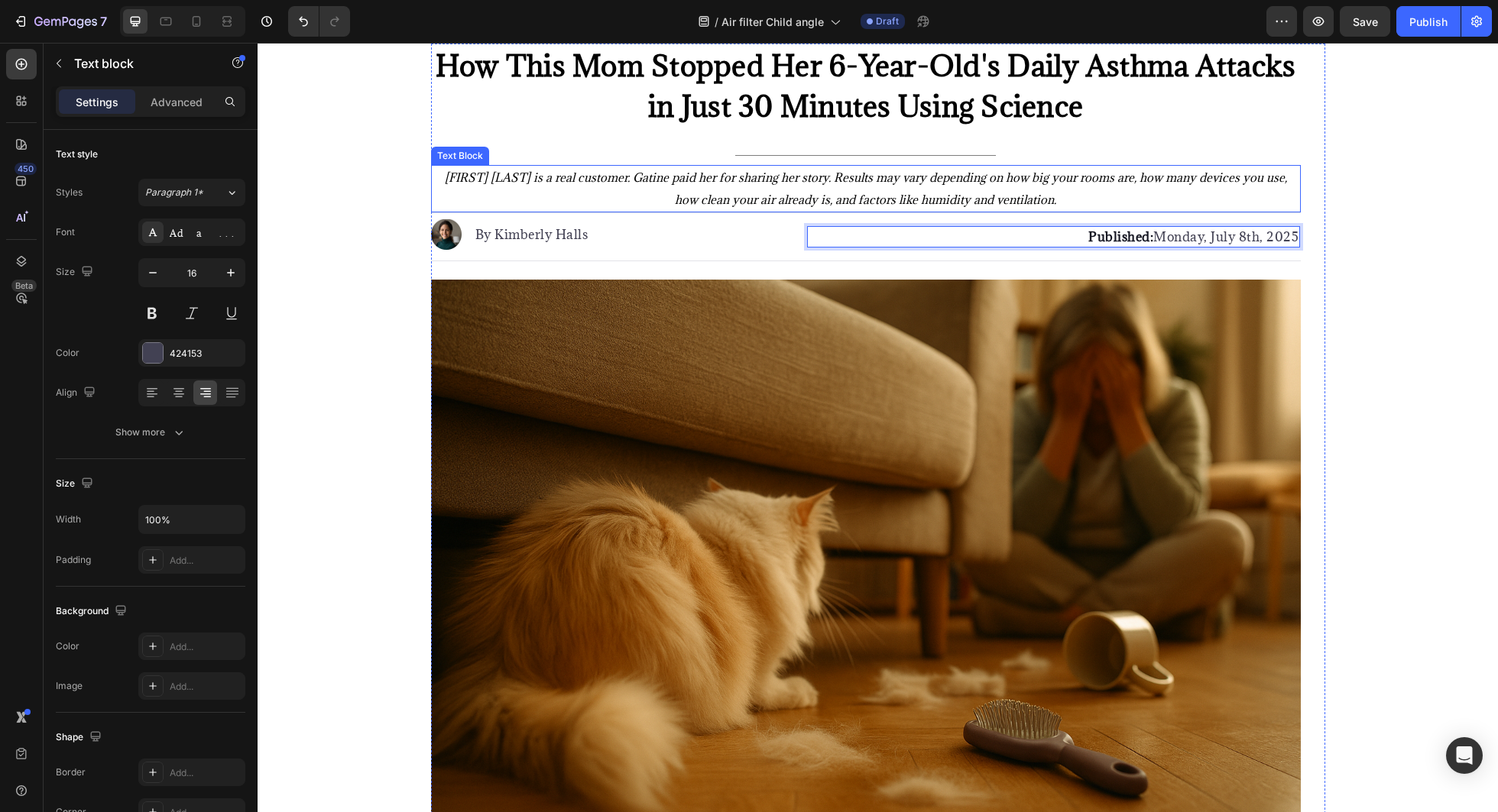 click on "Sarah M. is a real customer. Gatine paid her for sharing her story. Results may vary depending on how big your rooms are, how many devices you use, how clean your air already is, and factors like humidity and ventilation." at bounding box center [866, 189] 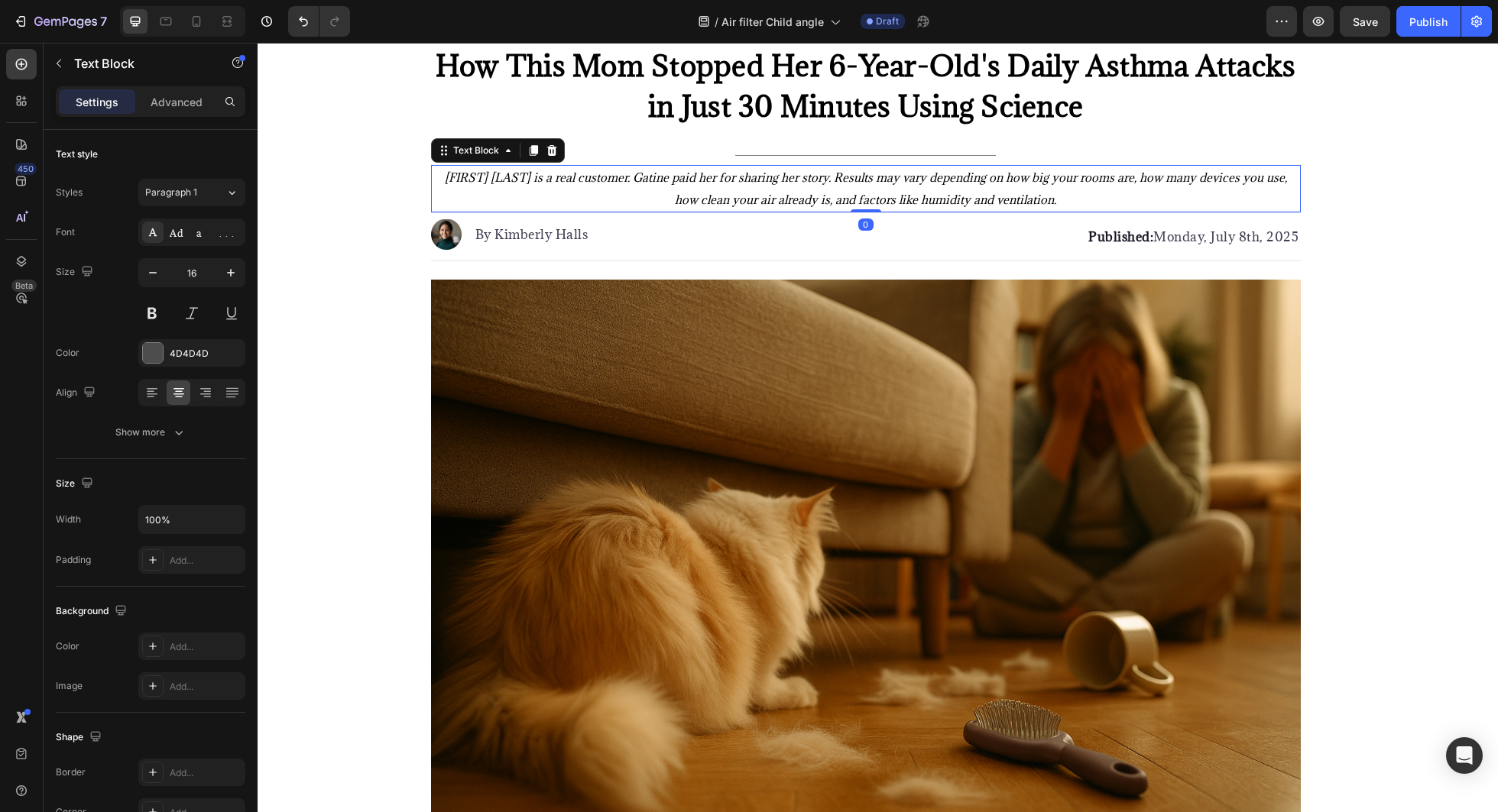 click on "Sarah M. is a real customer. Gatine paid her for sharing her story. Results may vary depending on how big your rooms are, how many devices you use, how clean your air already is, and factors like humidity and ventilation." at bounding box center (866, 189) 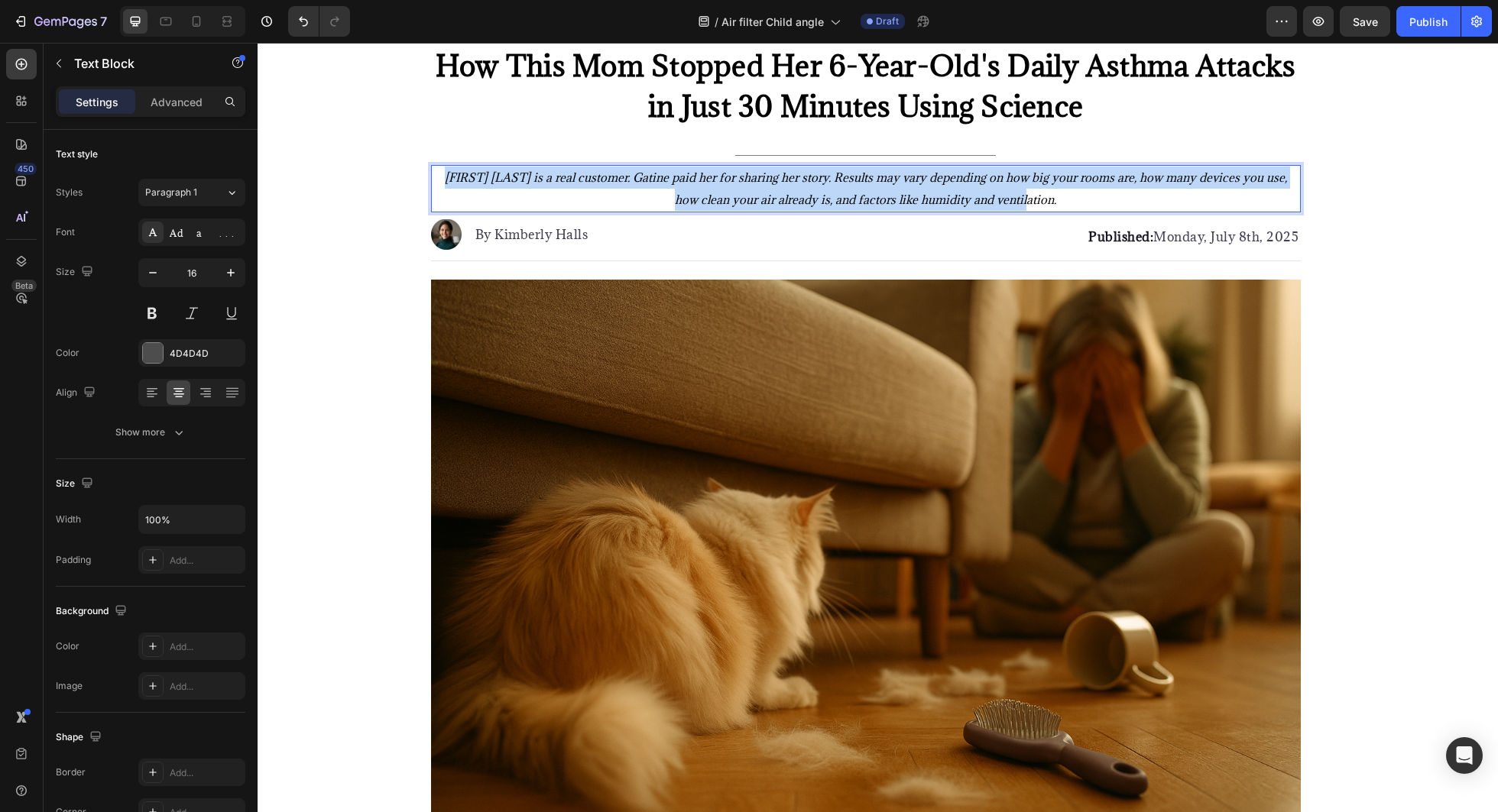 click on "Sarah M. is a real customer. Gatine paid her for sharing her story. Results may vary depending on how big your rooms are, how many devices you use, how clean your air already is, and factors like humidity and ventilation." at bounding box center [866, 189] 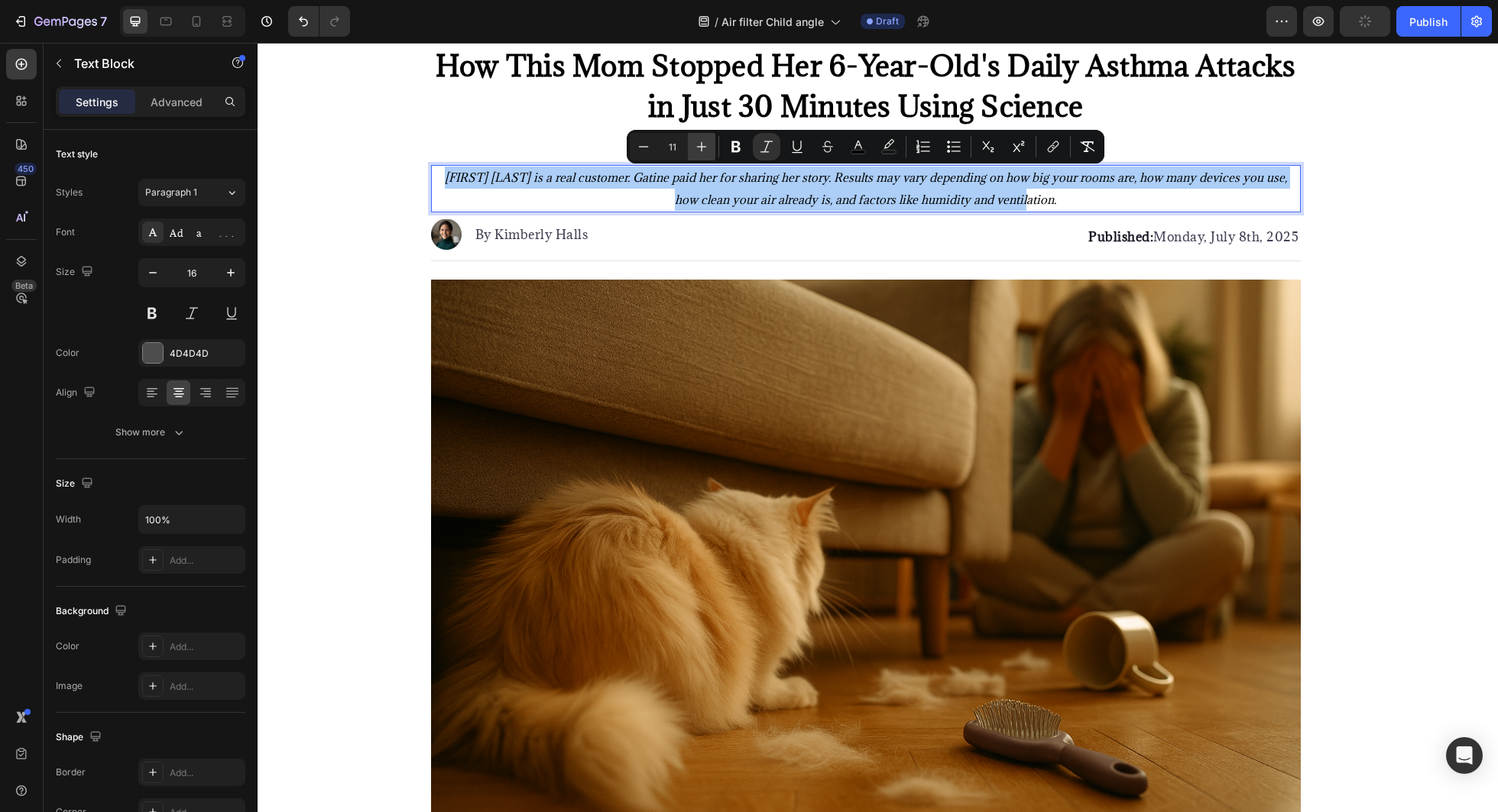 click on "Plus" at bounding box center [702, 147] 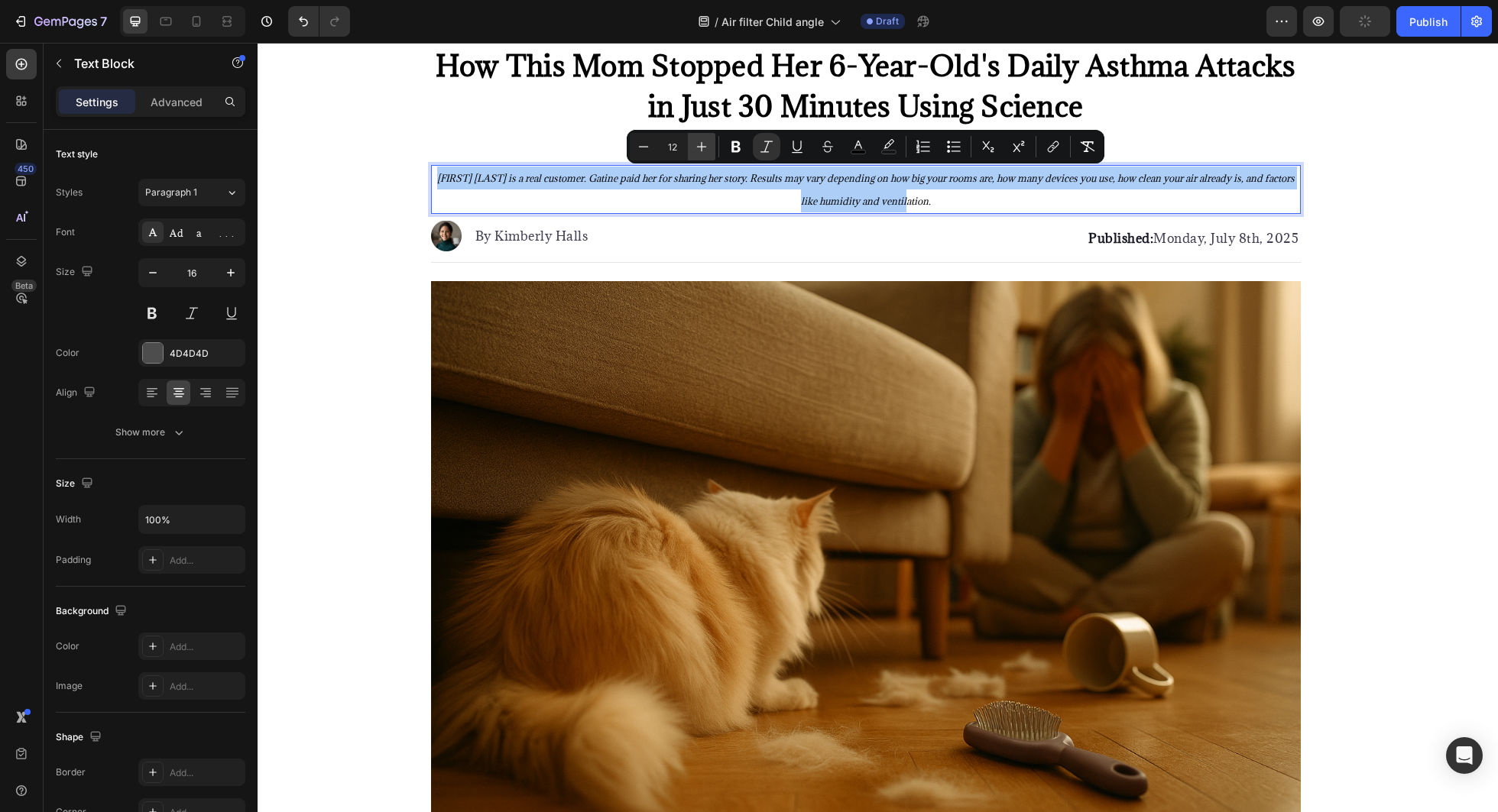 click on "Plus" at bounding box center [702, 147] 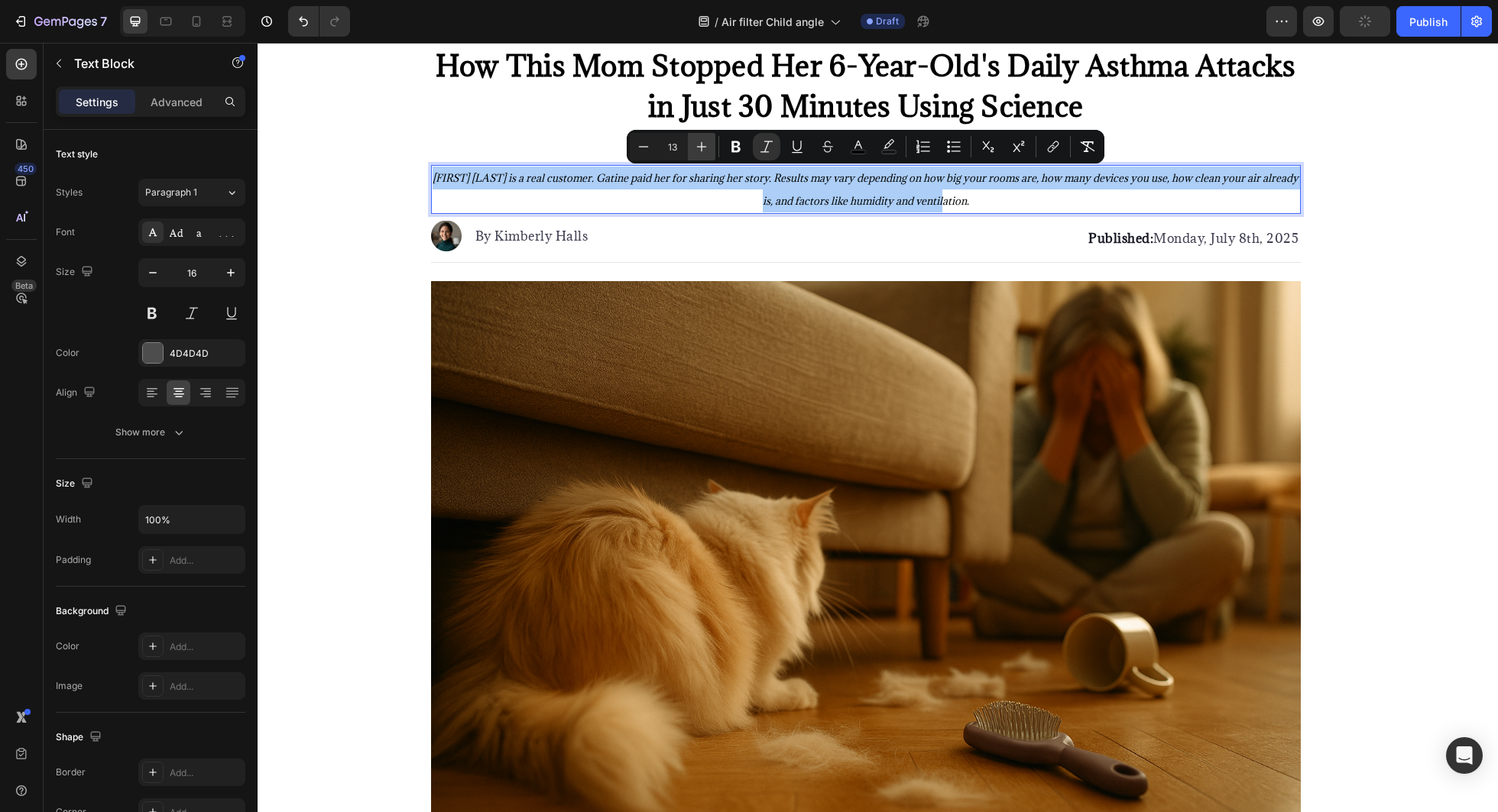 click on "Plus" at bounding box center (702, 147) 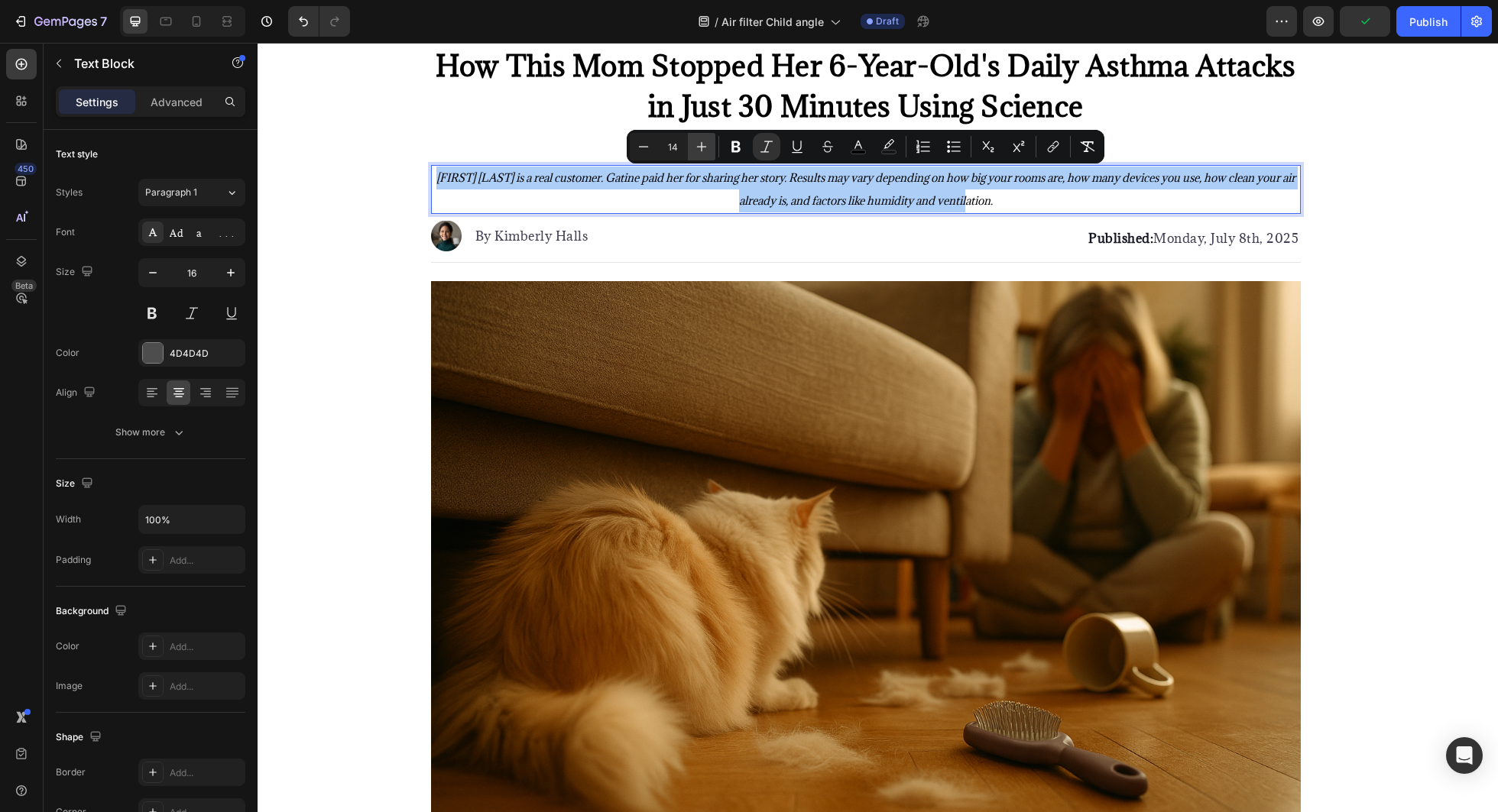 click on "Plus" at bounding box center (702, 147) 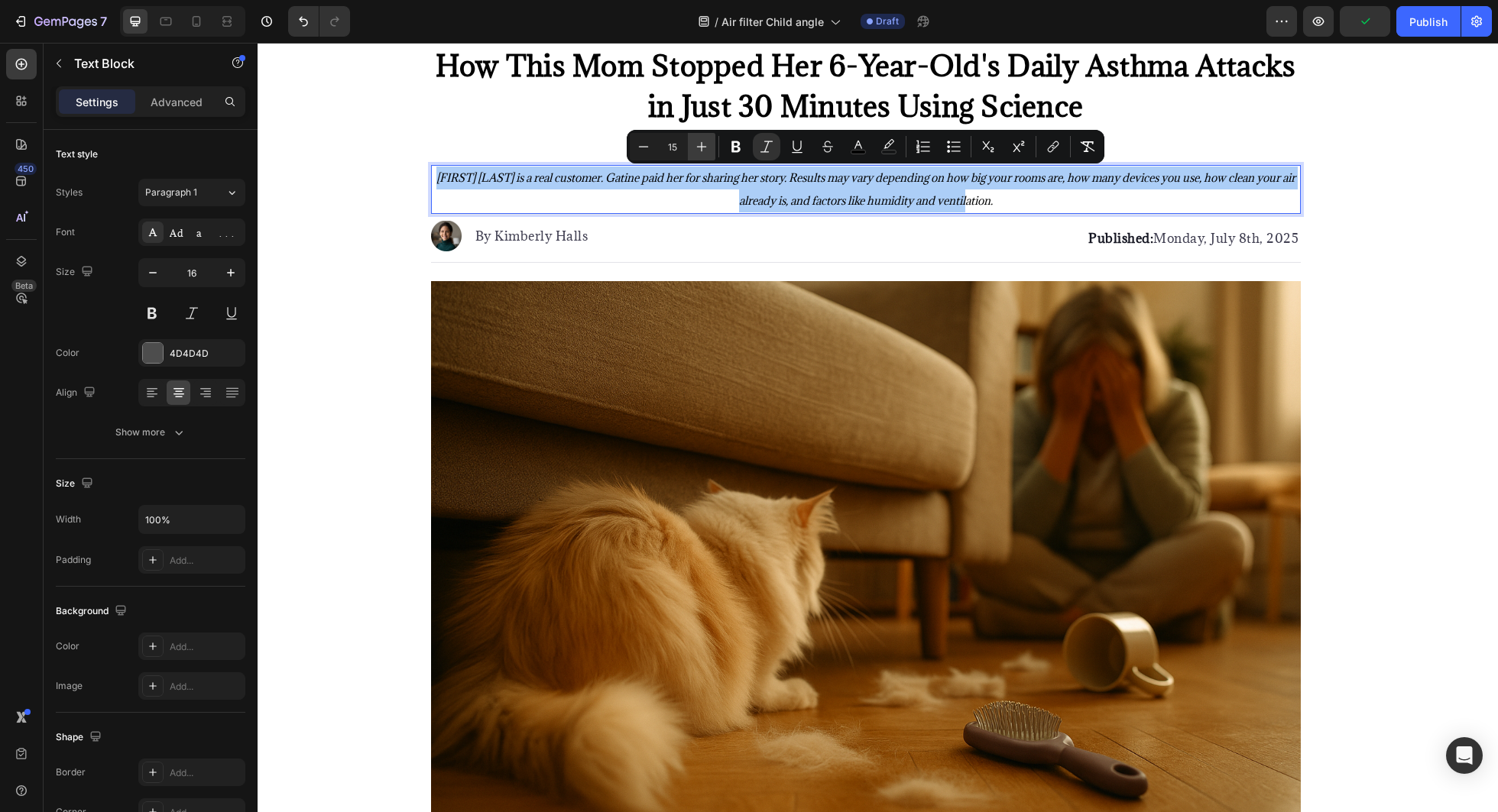 click on "Plus" at bounding box center (702, 147) 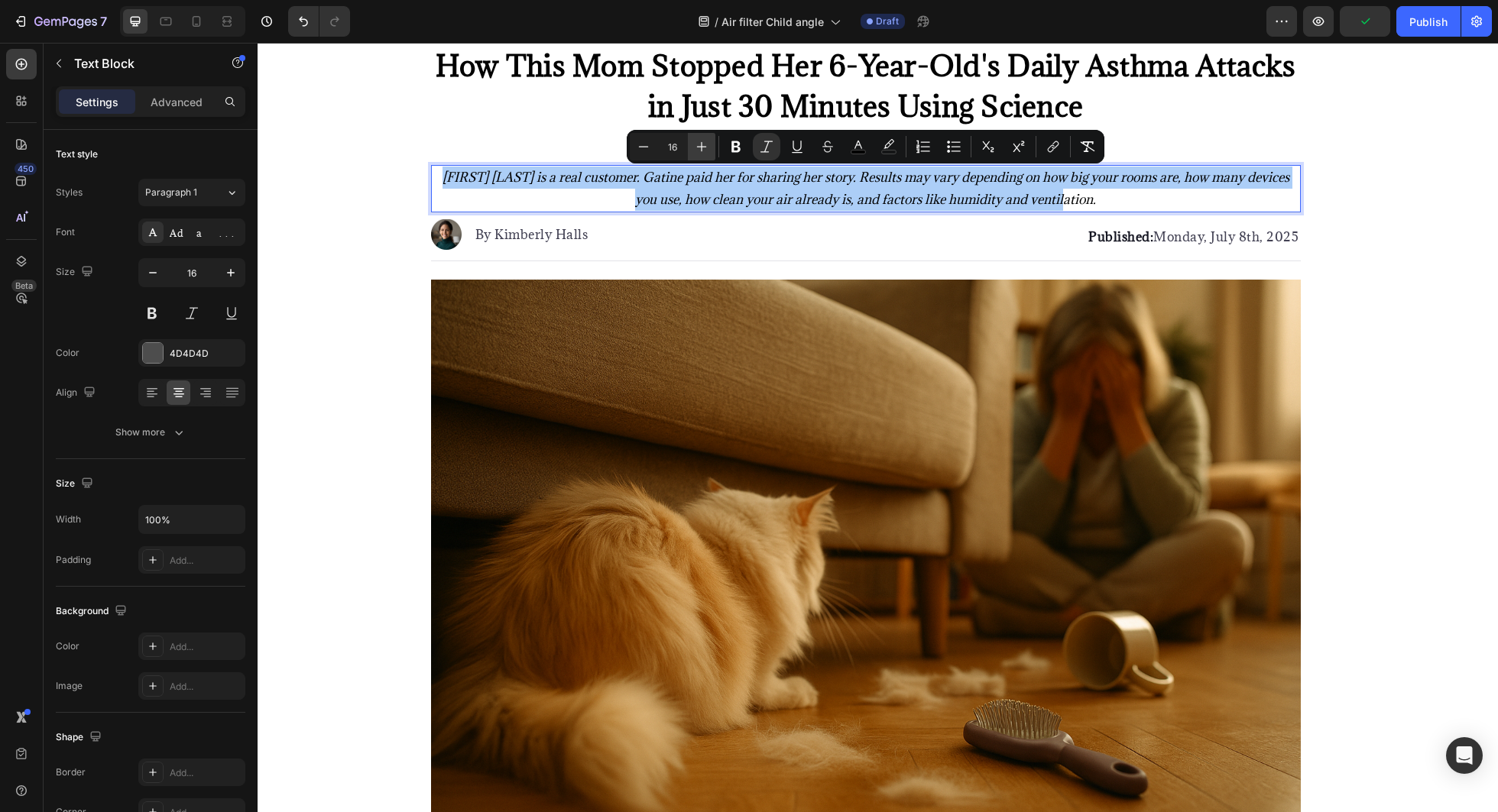 click on "Plus" at bounding box center [702, 147] 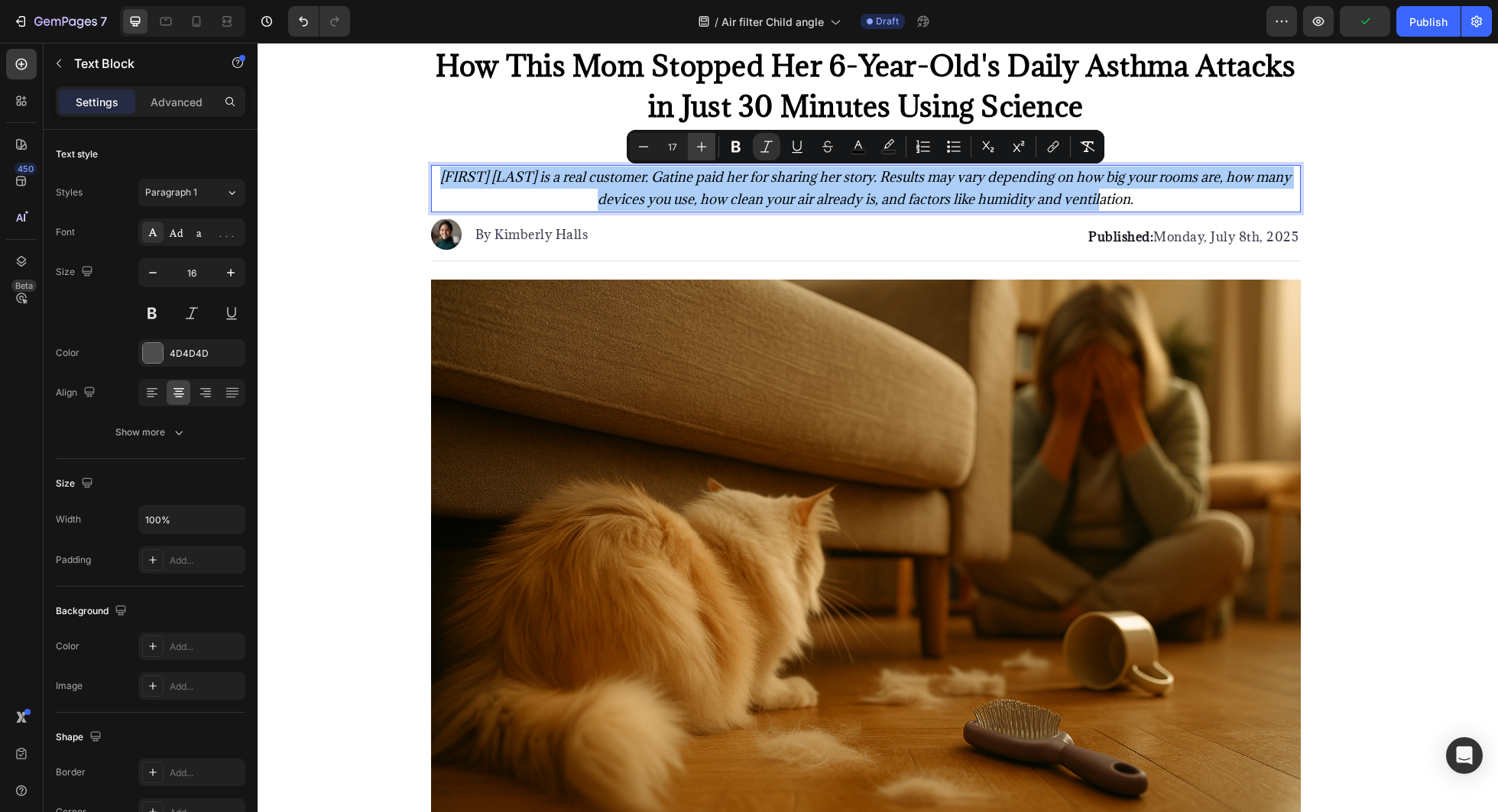 click on "Plus" at bounding box center (702, 147) 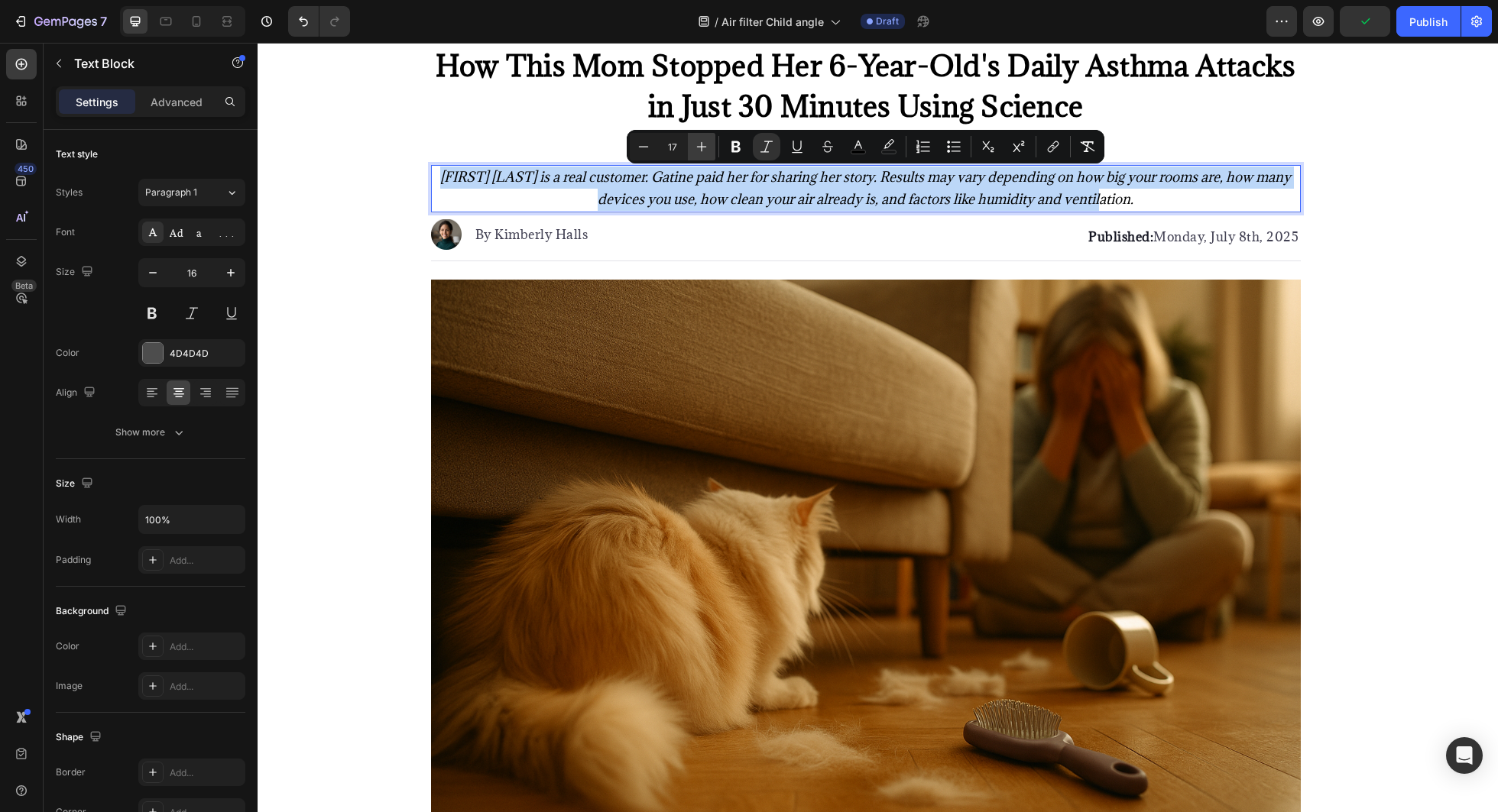 type on "18" 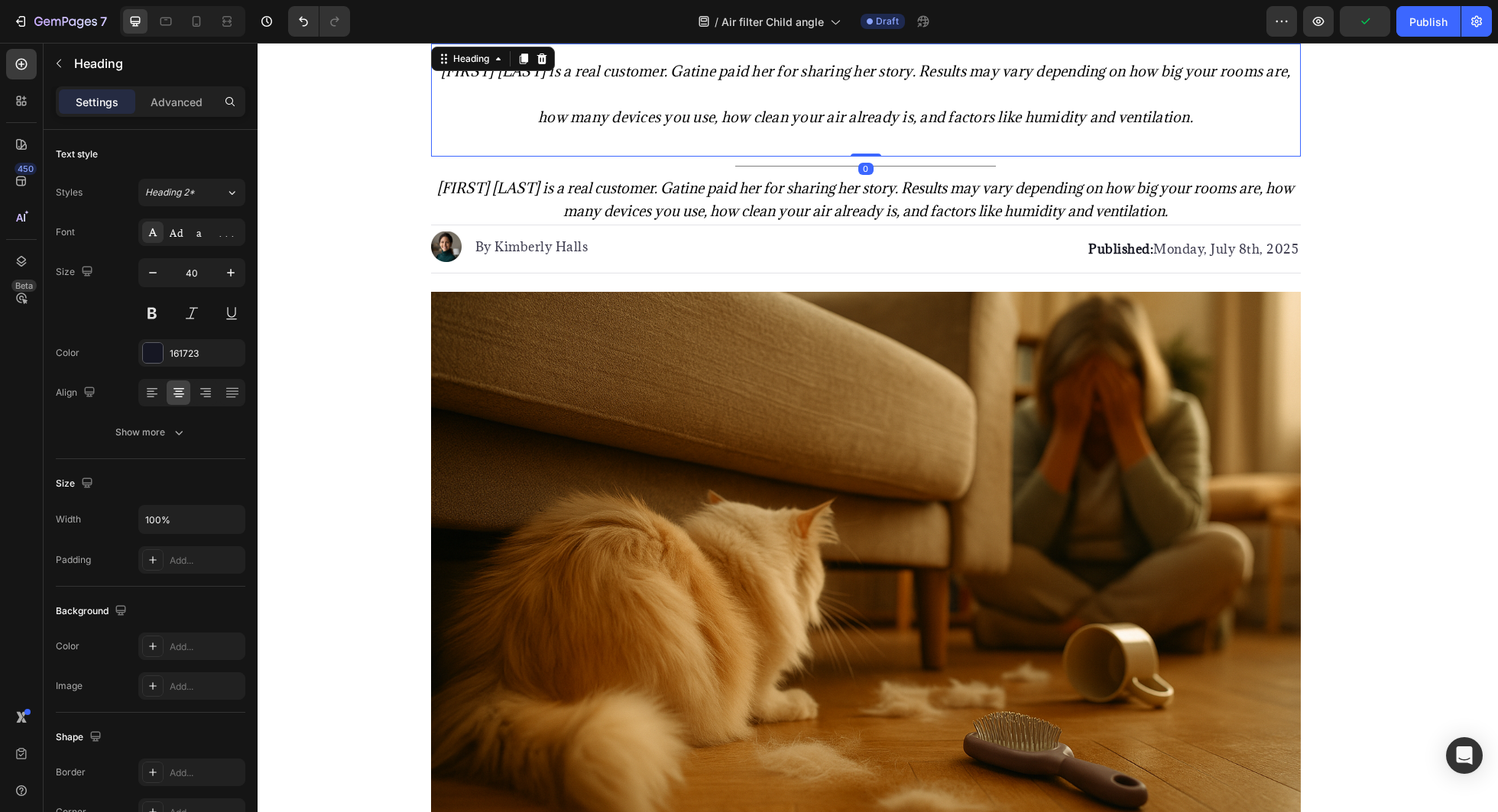 click on "Sarah M. is a real customer. Gatine paid her for sharing her story. Results may vary depending on how big your rooms are, how many devices you use, how clean your air already is, and factors like humidity and ventilation." at bounding box center (866, 94) 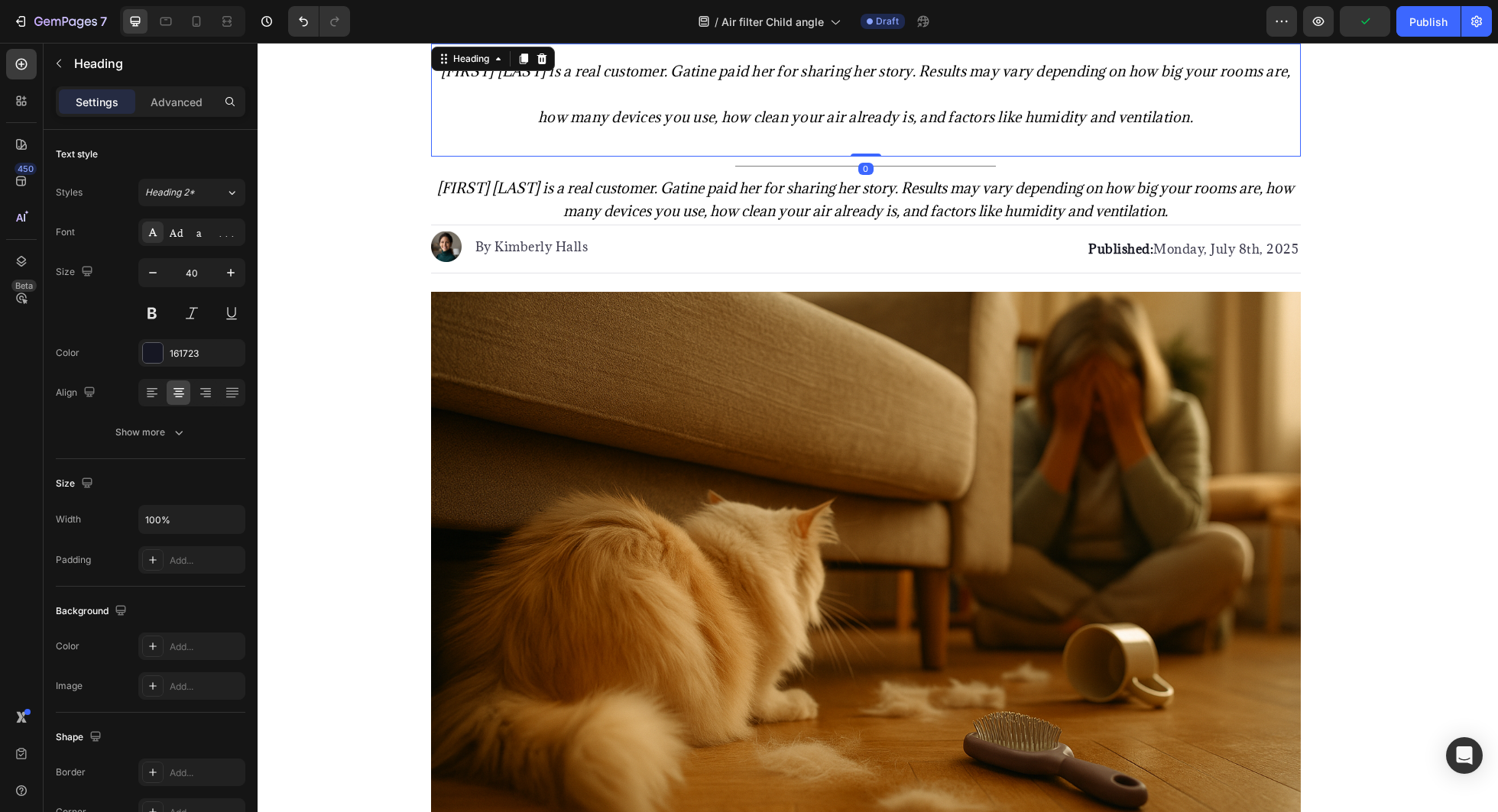 click on "Sarah M. is a real customer. Gatine paid her for sharing her story. Results may vary depending on how big your rooms are, how many devices you use, how clean your air already is, and factors like humidity and ventilation." at bounding box center (866, 94) 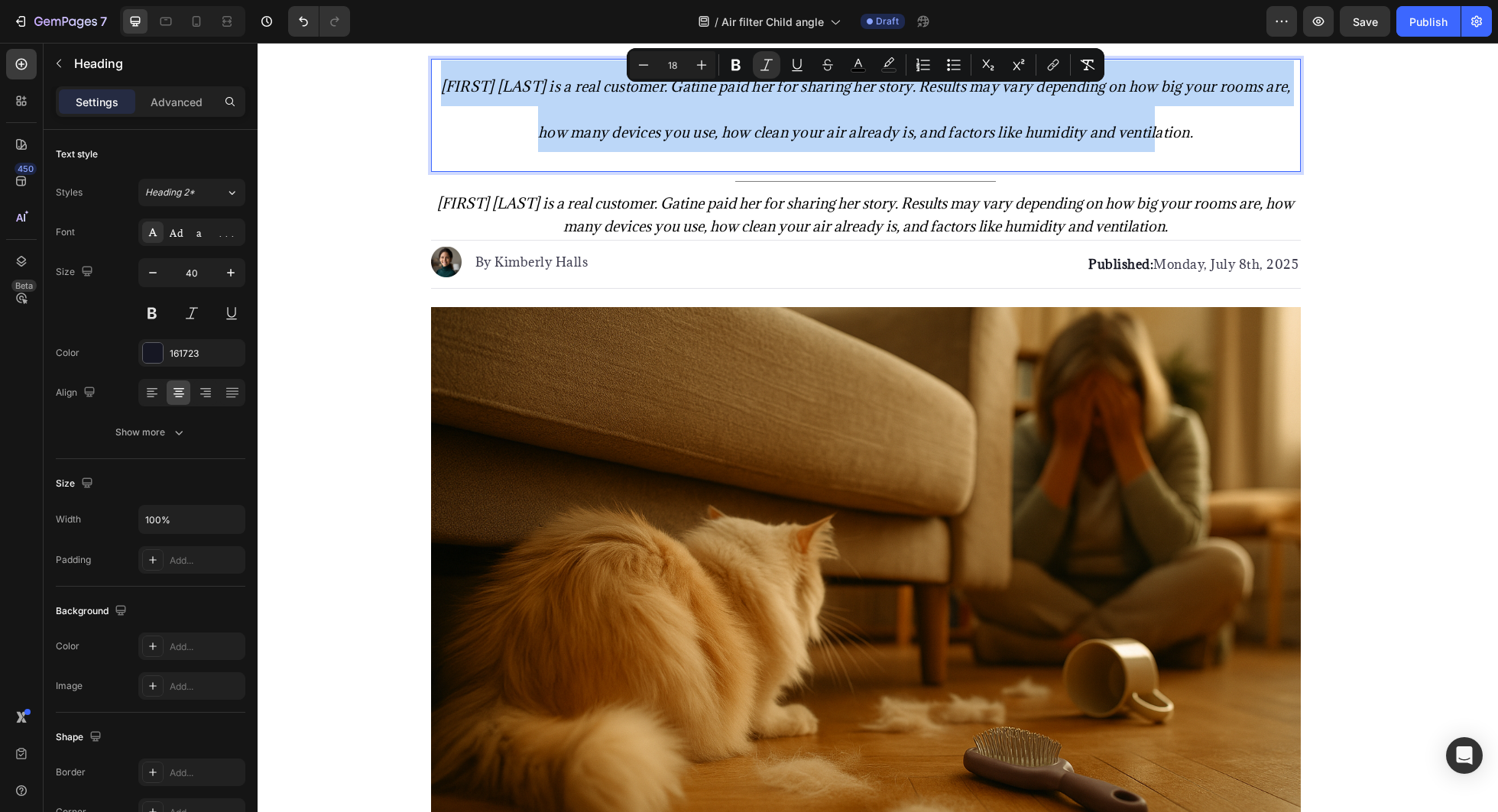 scroll, scrollTop: 0, scrollLeft: 0, axis: both 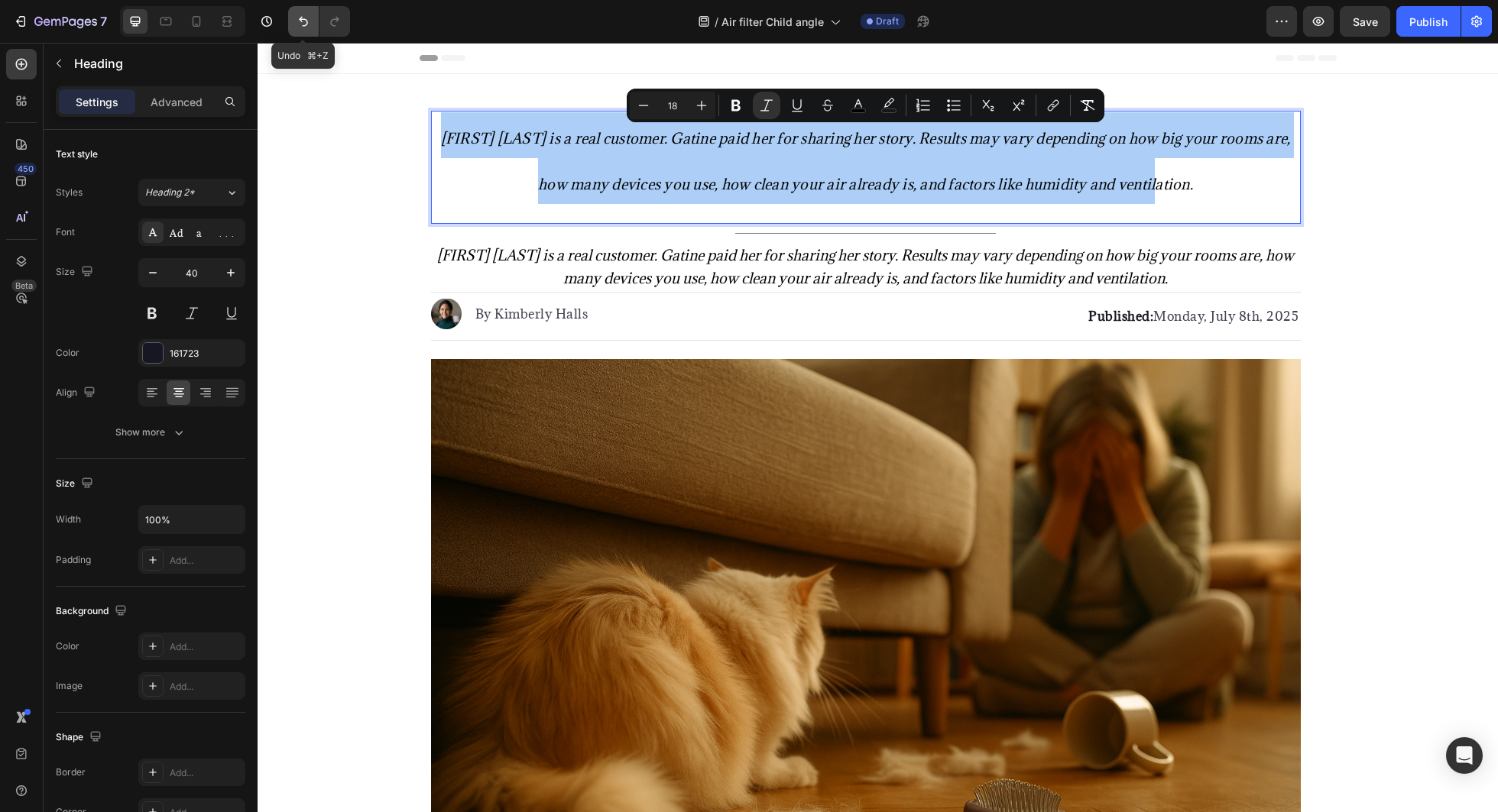 click 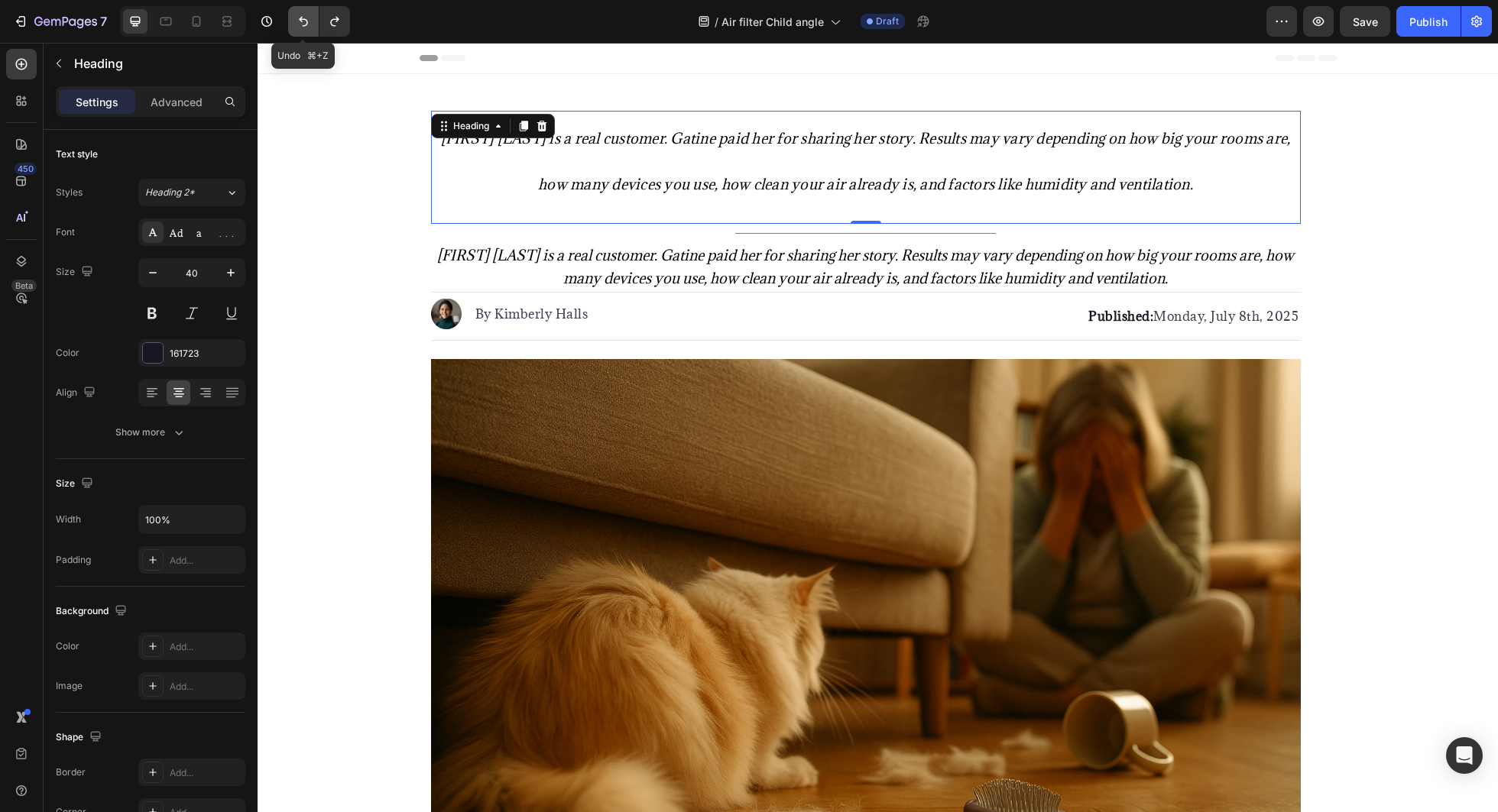 click 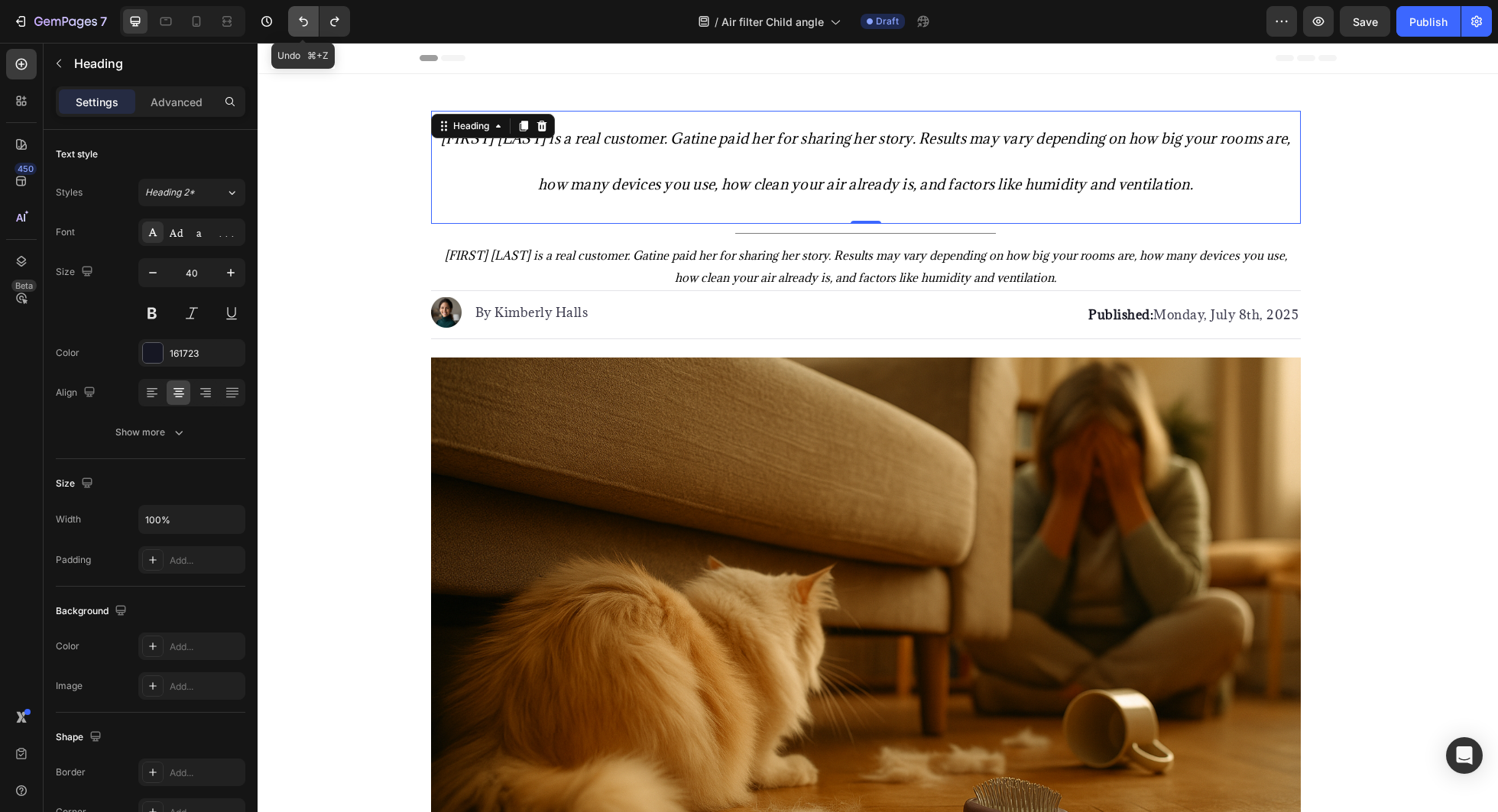 click 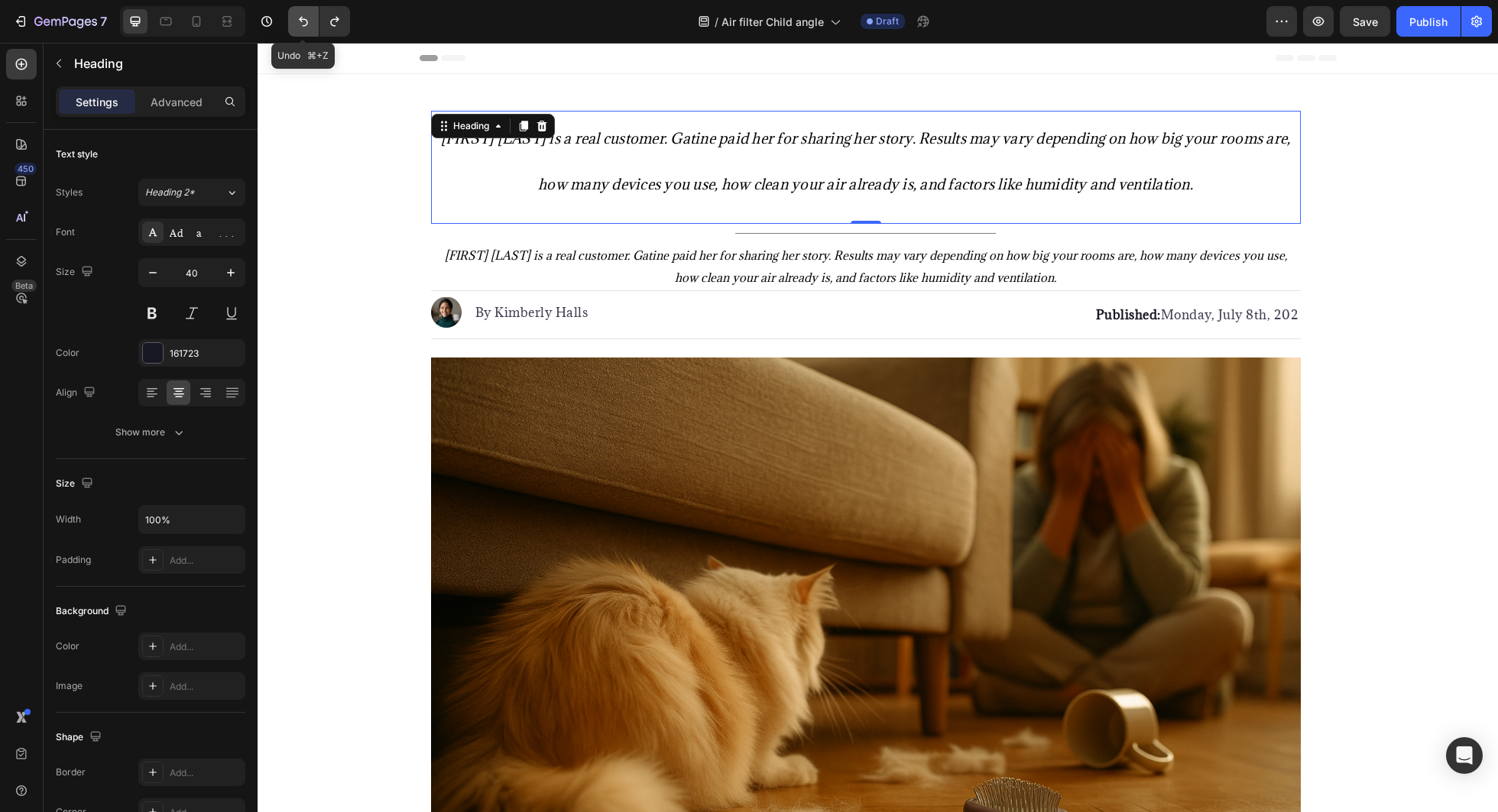click 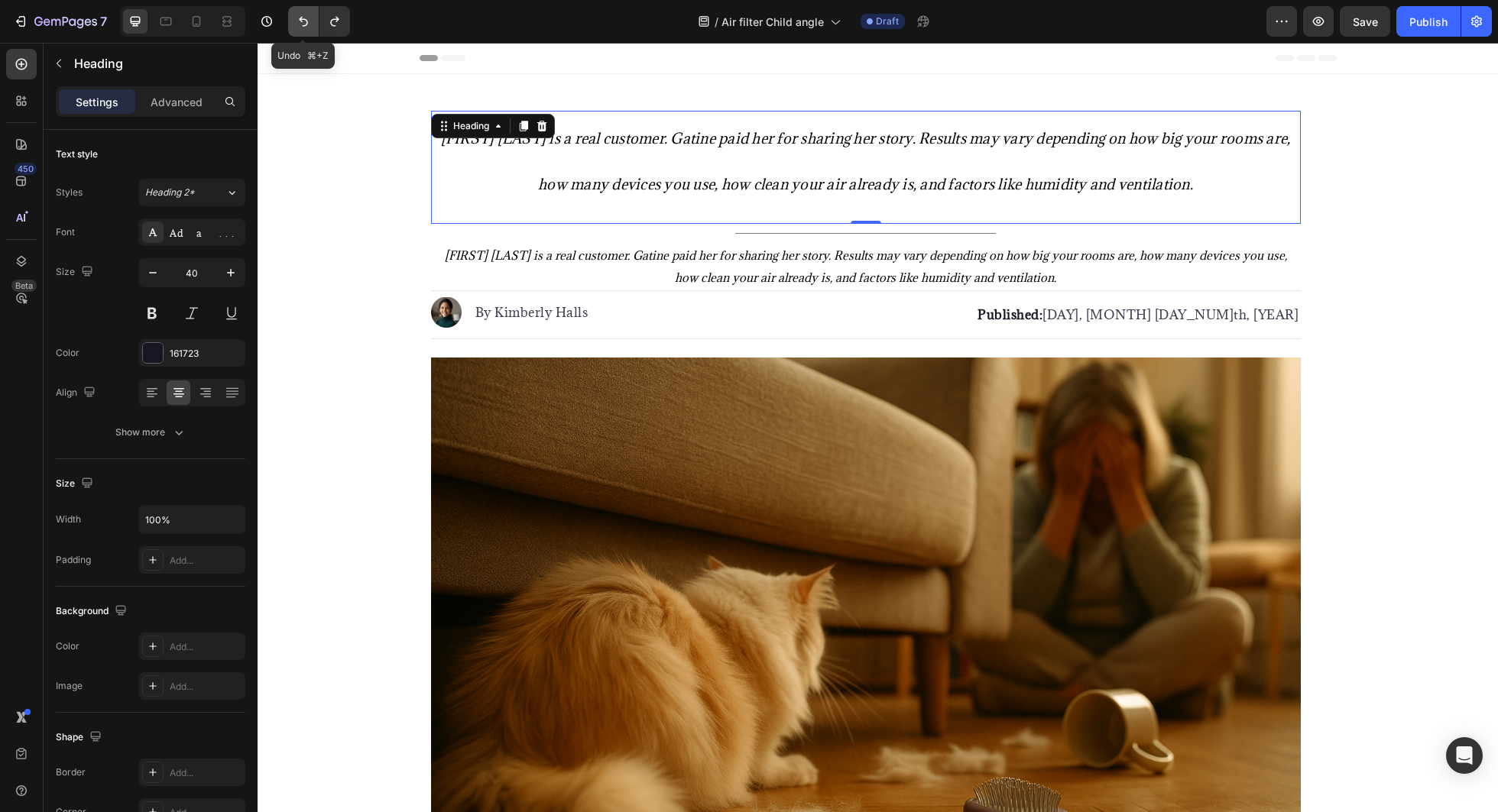 click 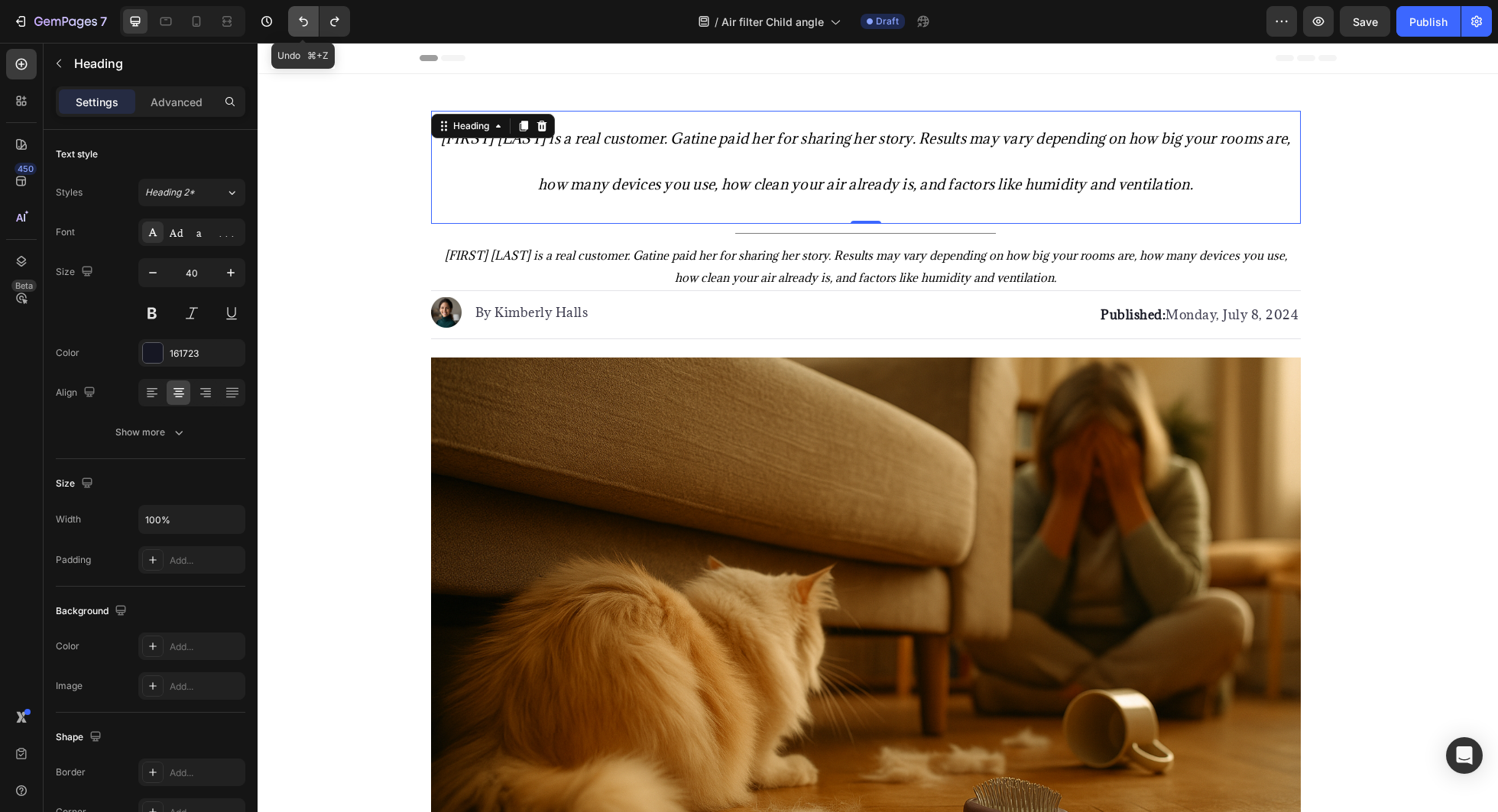 click 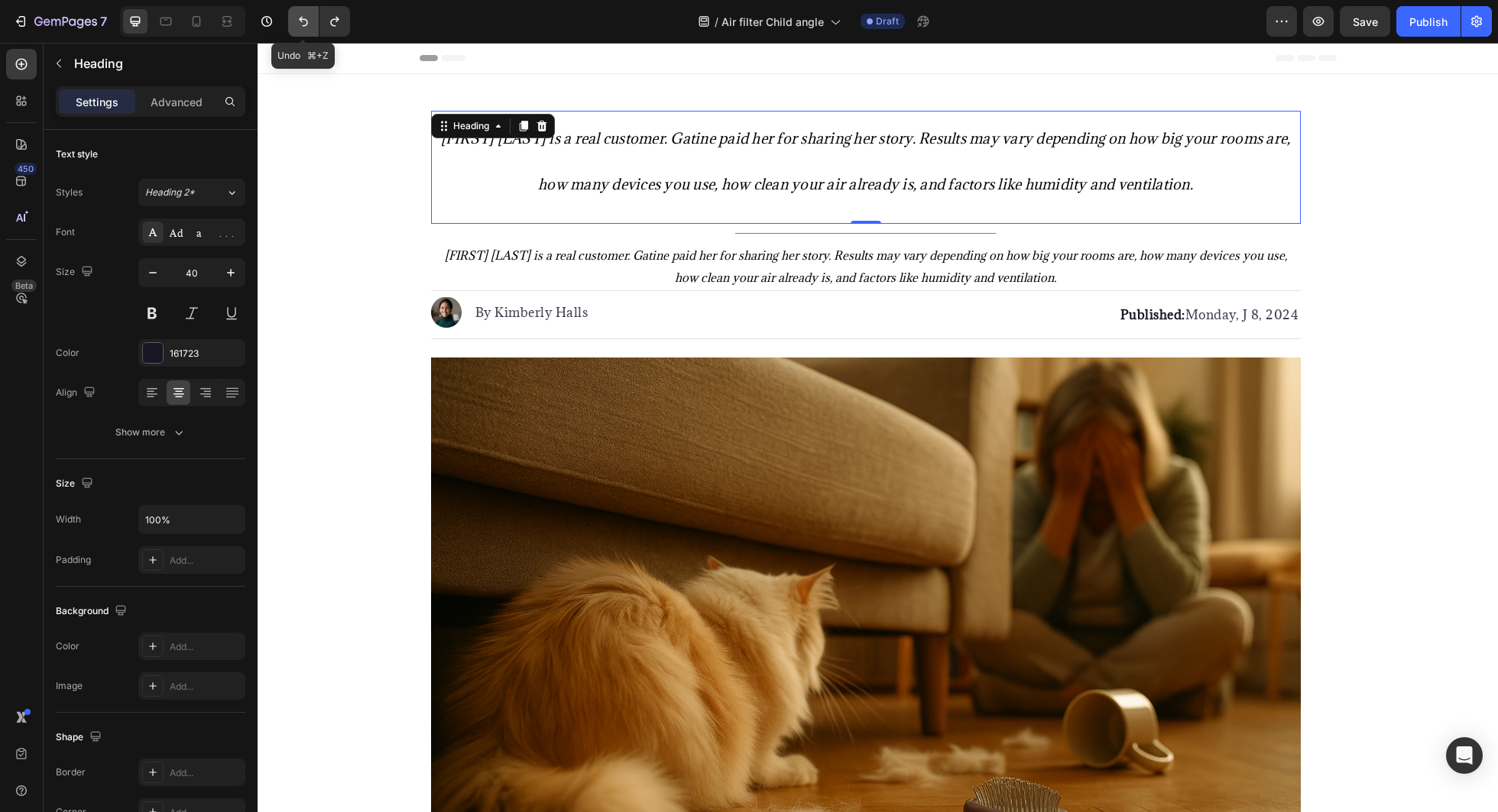 click 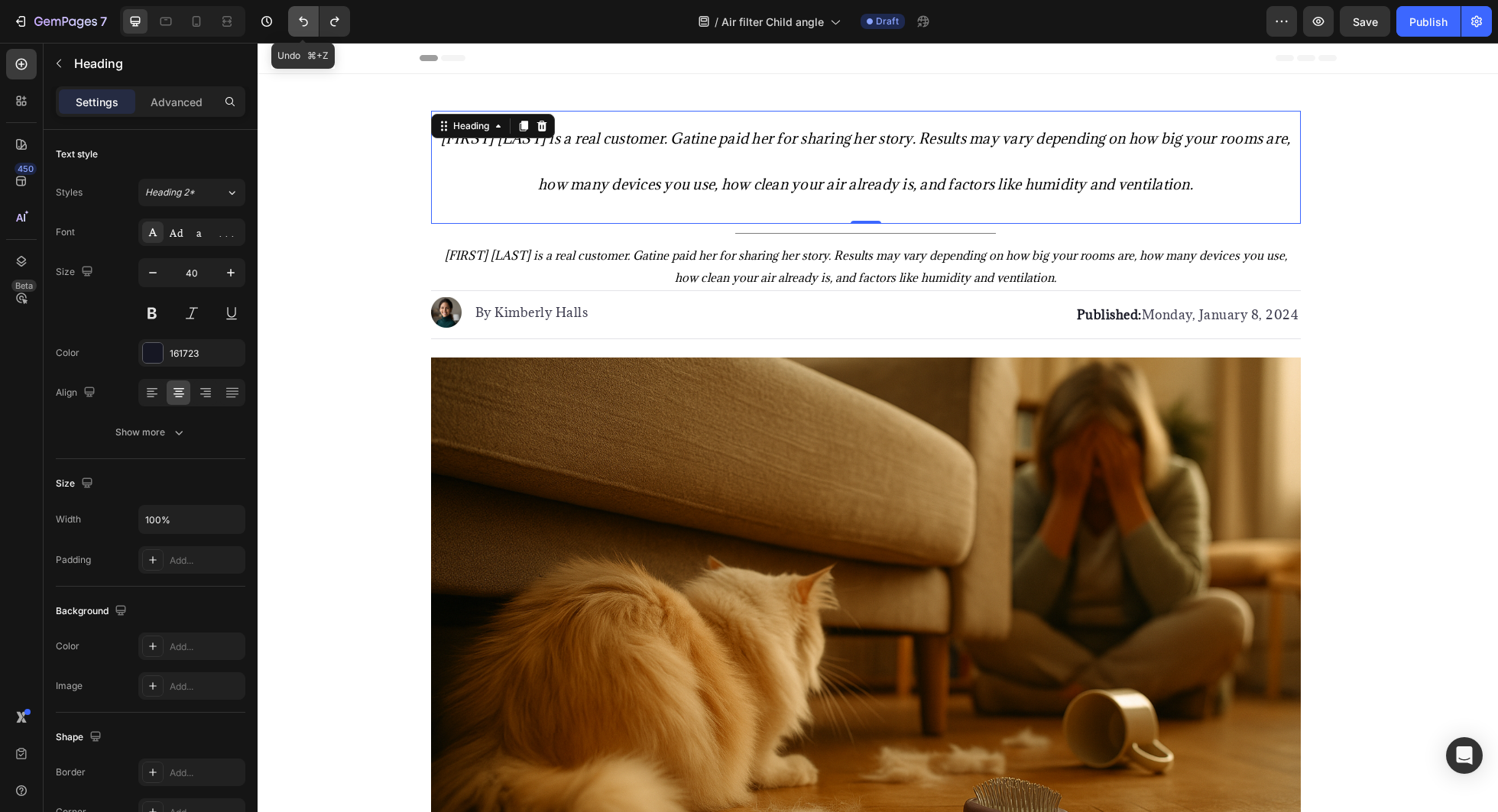 click 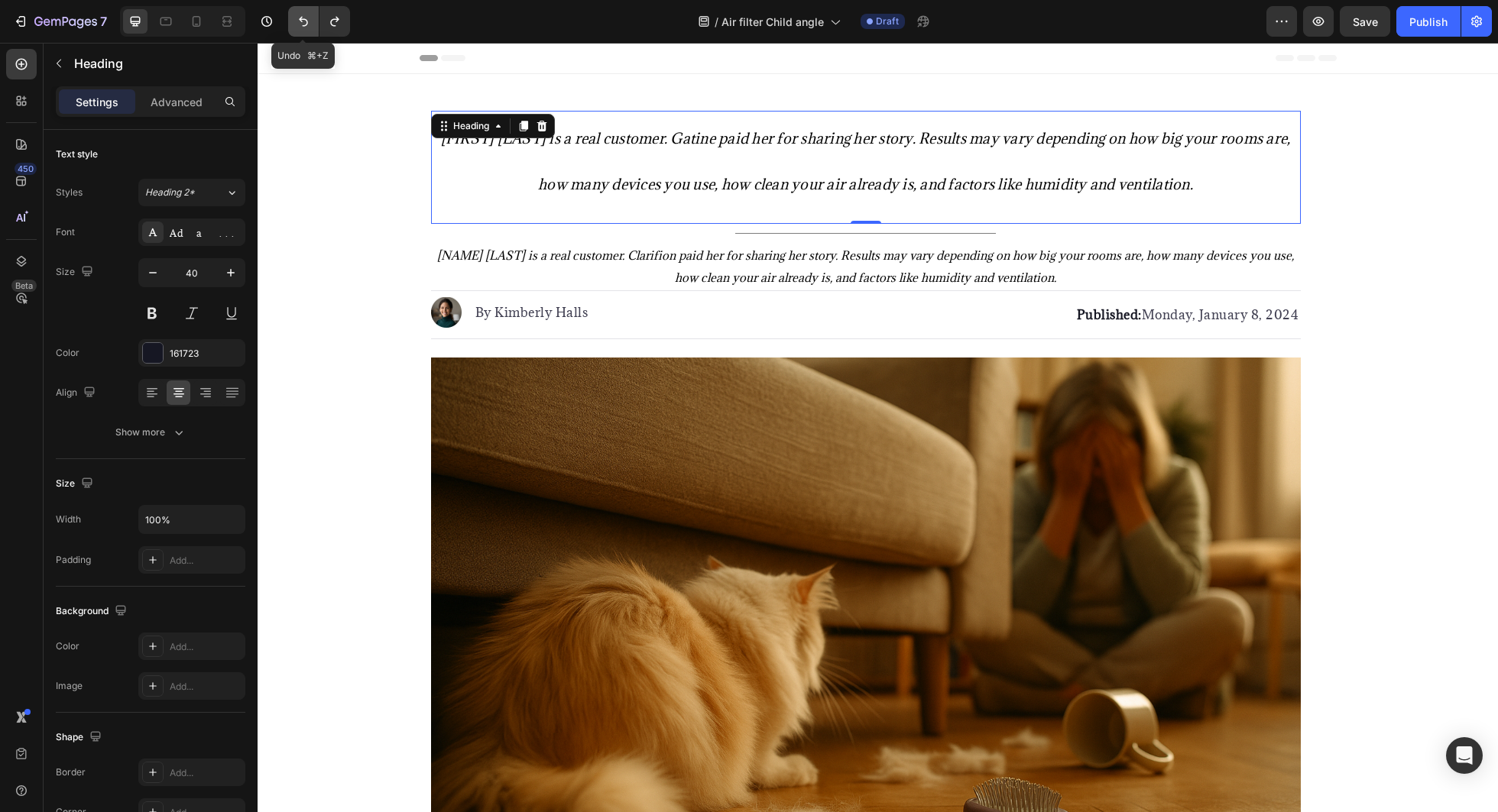 click 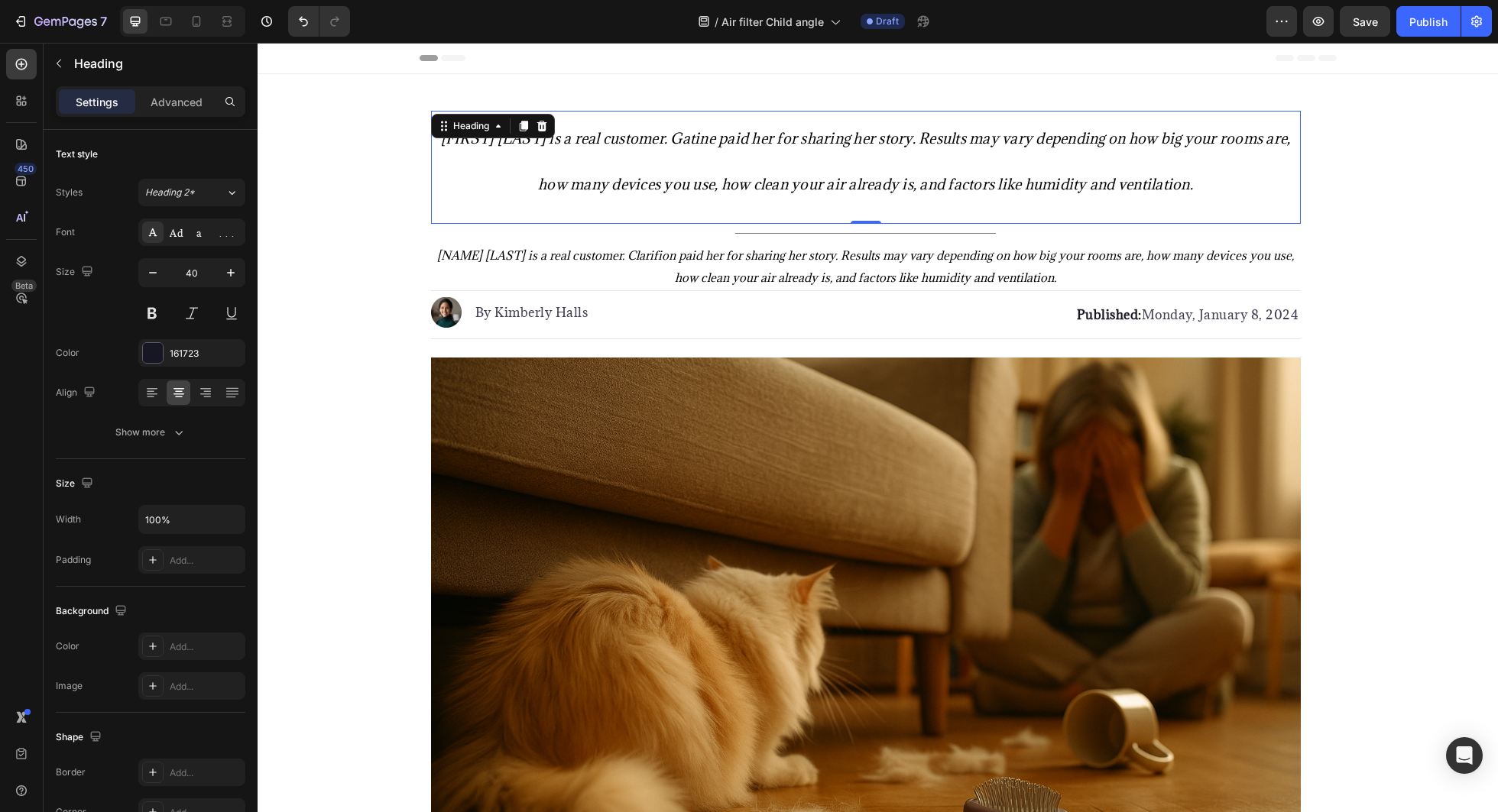 click on "7  Version history" at bounding box center [181, 21] 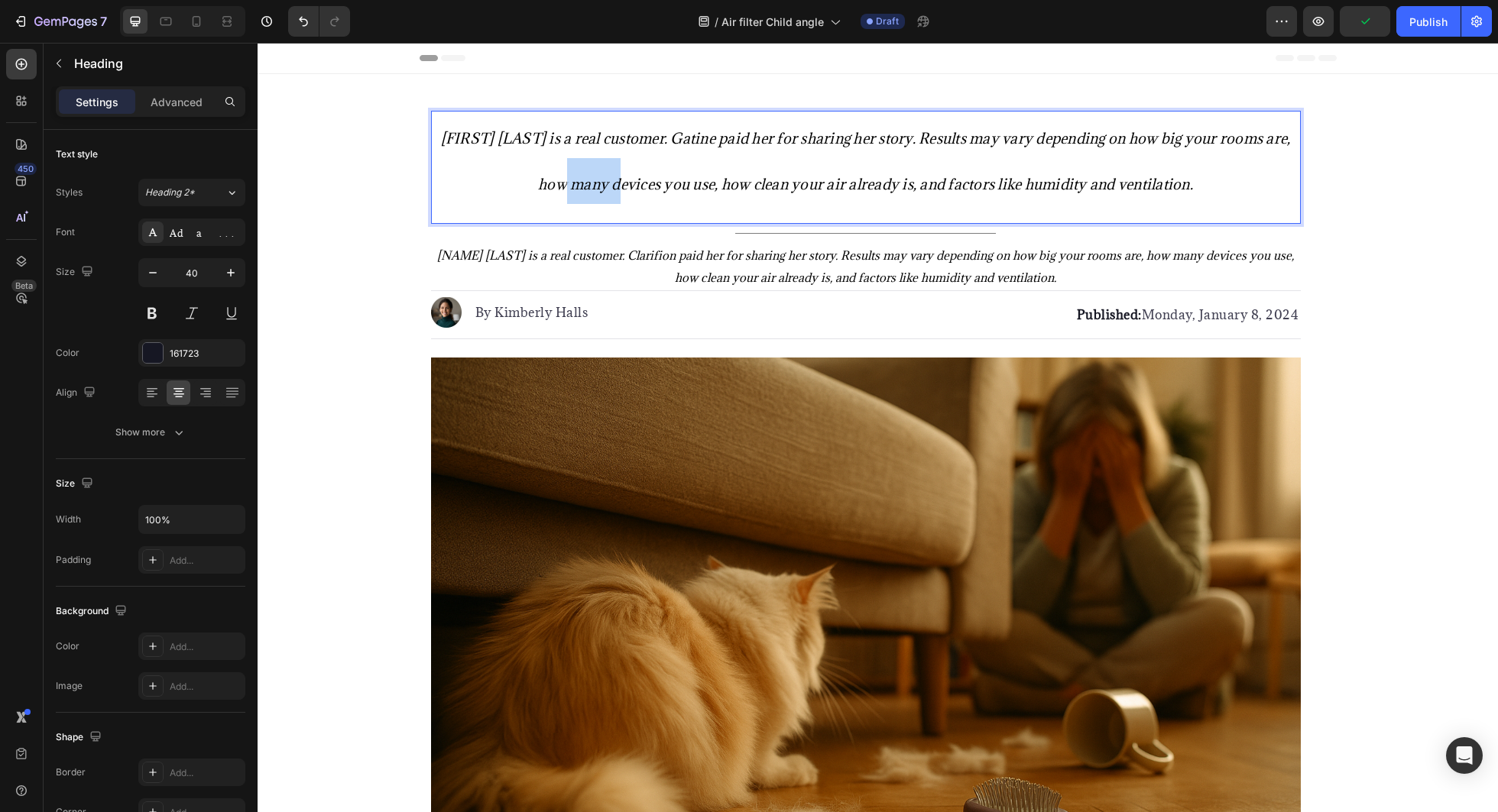 click on "Sarah M. is a real customer. Gatine paid her for sharing her story. Results may vary depending on how big your rooms are, how many devices you use, how clean your air already is, and factors like humidity and ventilation." at bounding box center (866, 161) 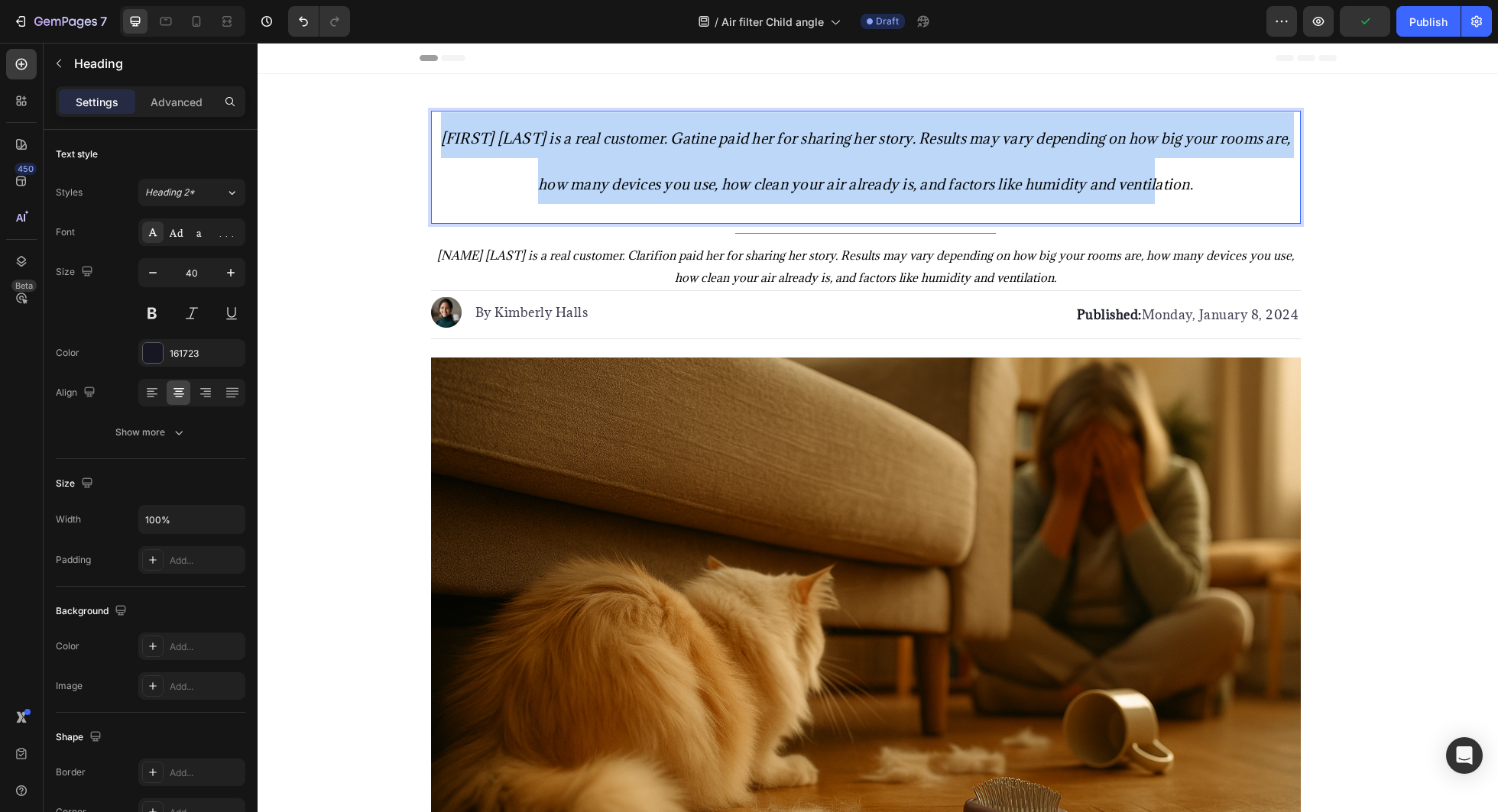 click on "Sarah M. is a real customer. Gatine paid her for sharing her story. Results may vary depending on how big your rooms are, how many devices you use, how clean your air already is, and factors like humidity and ventilation." at bounding box center [866, 161] 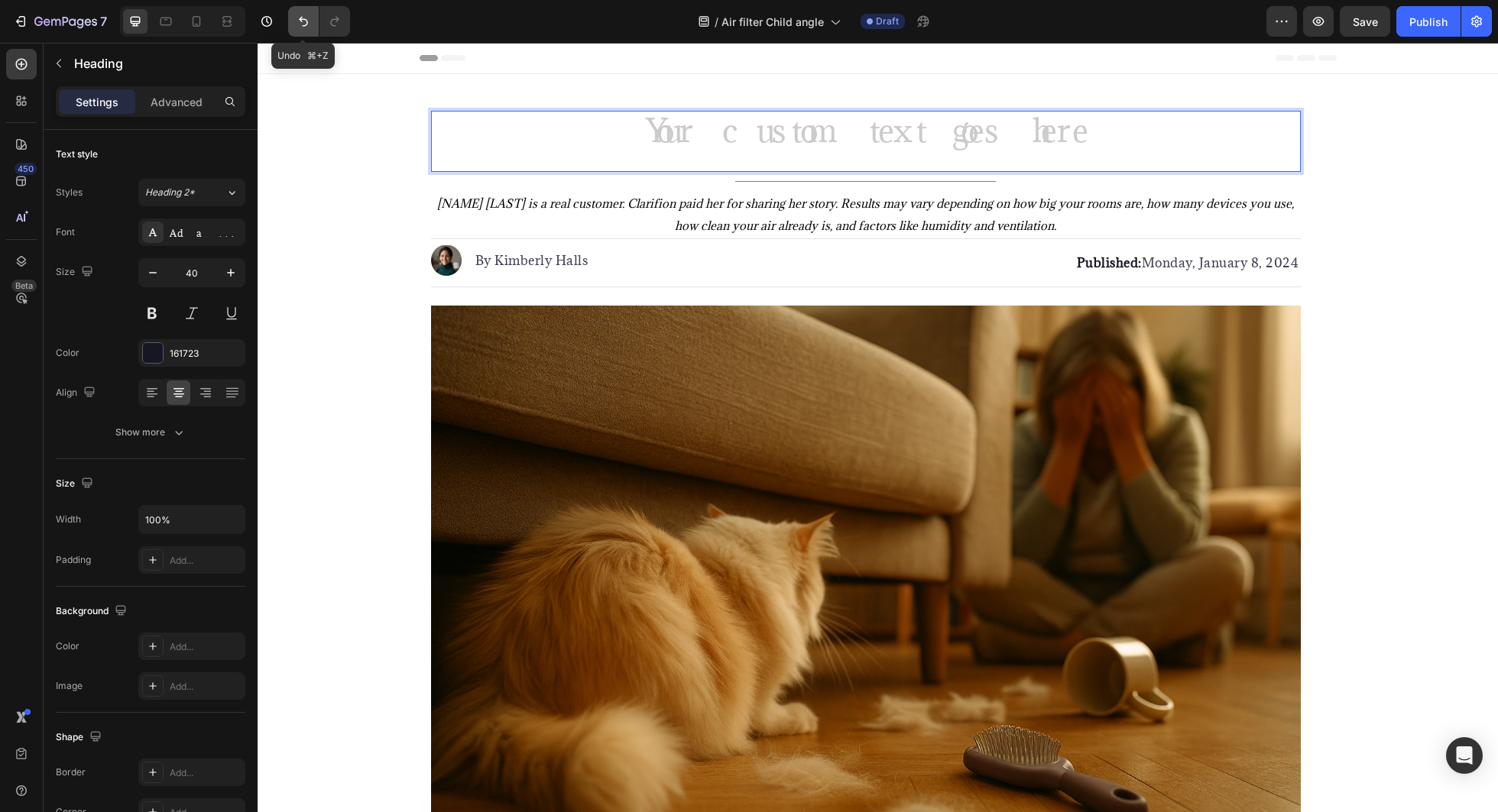 click 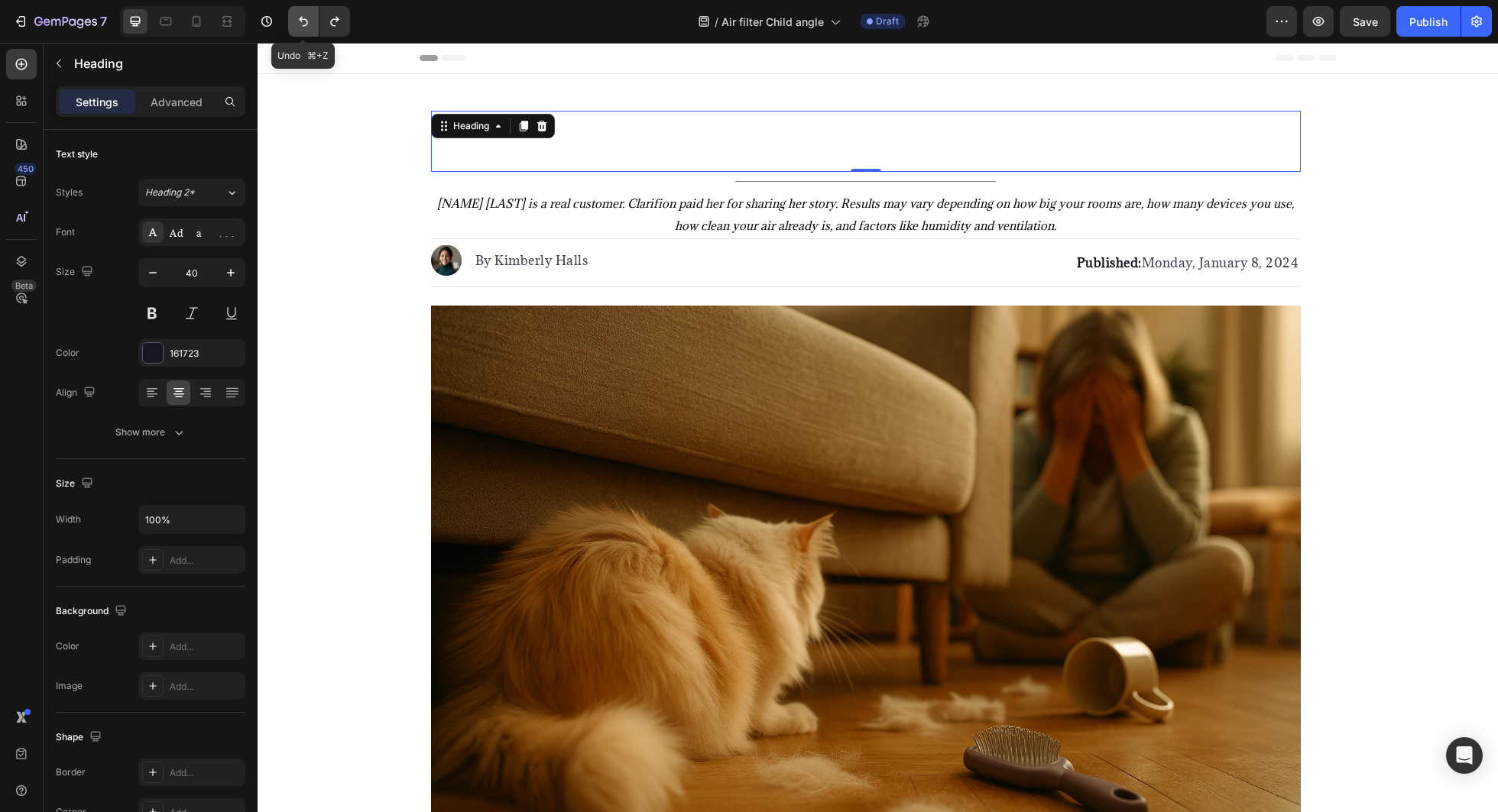click 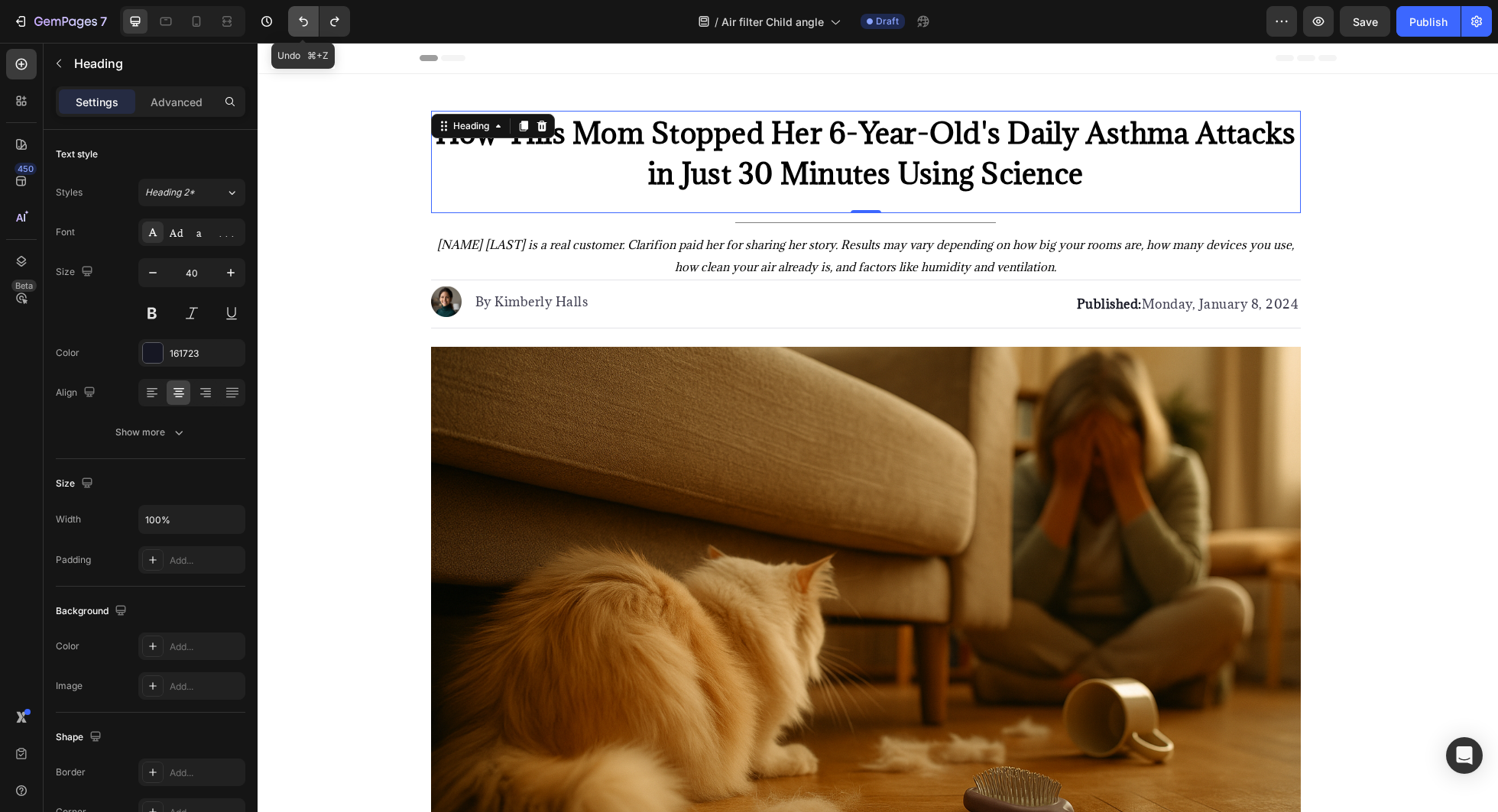click 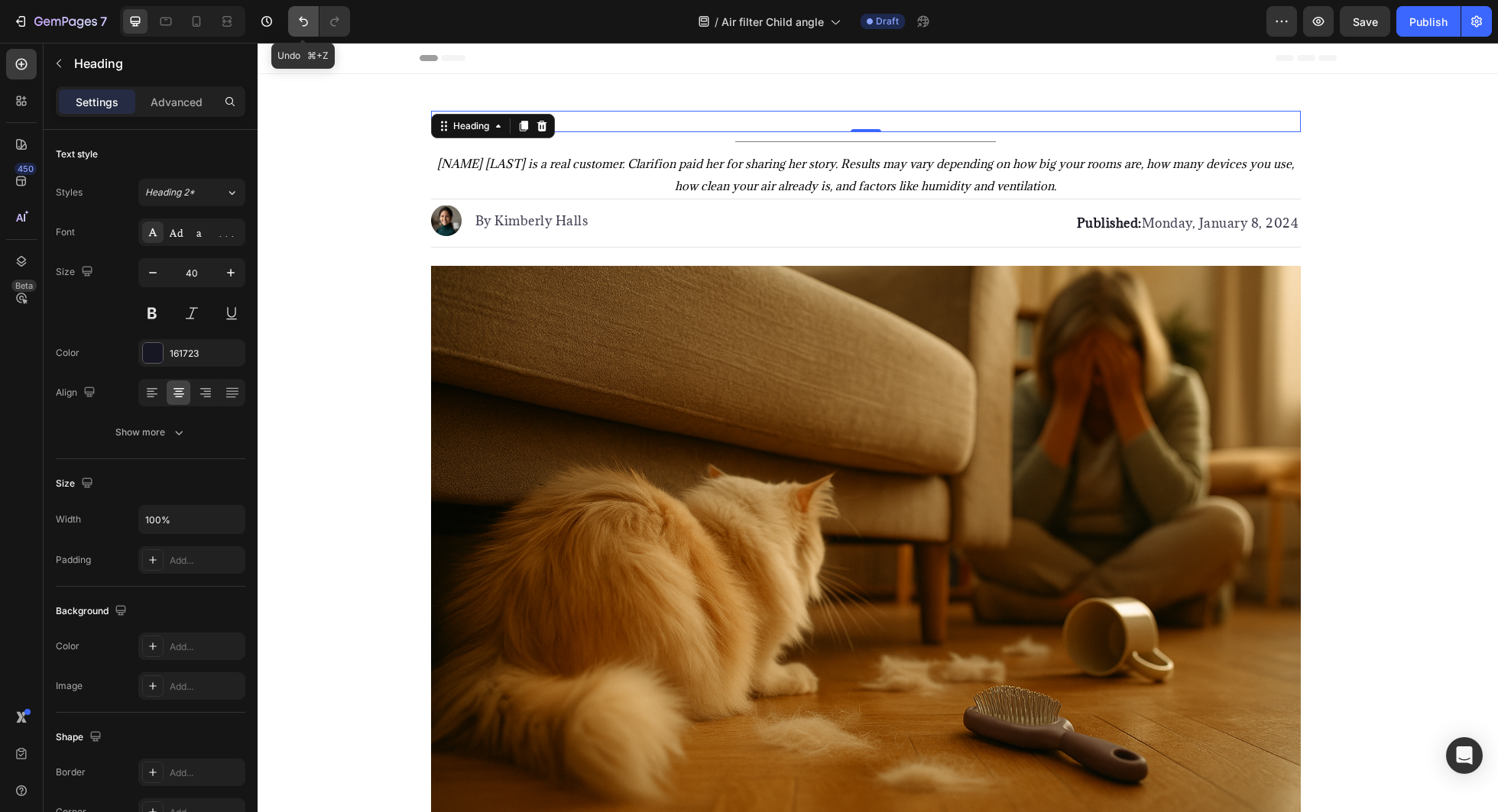 click 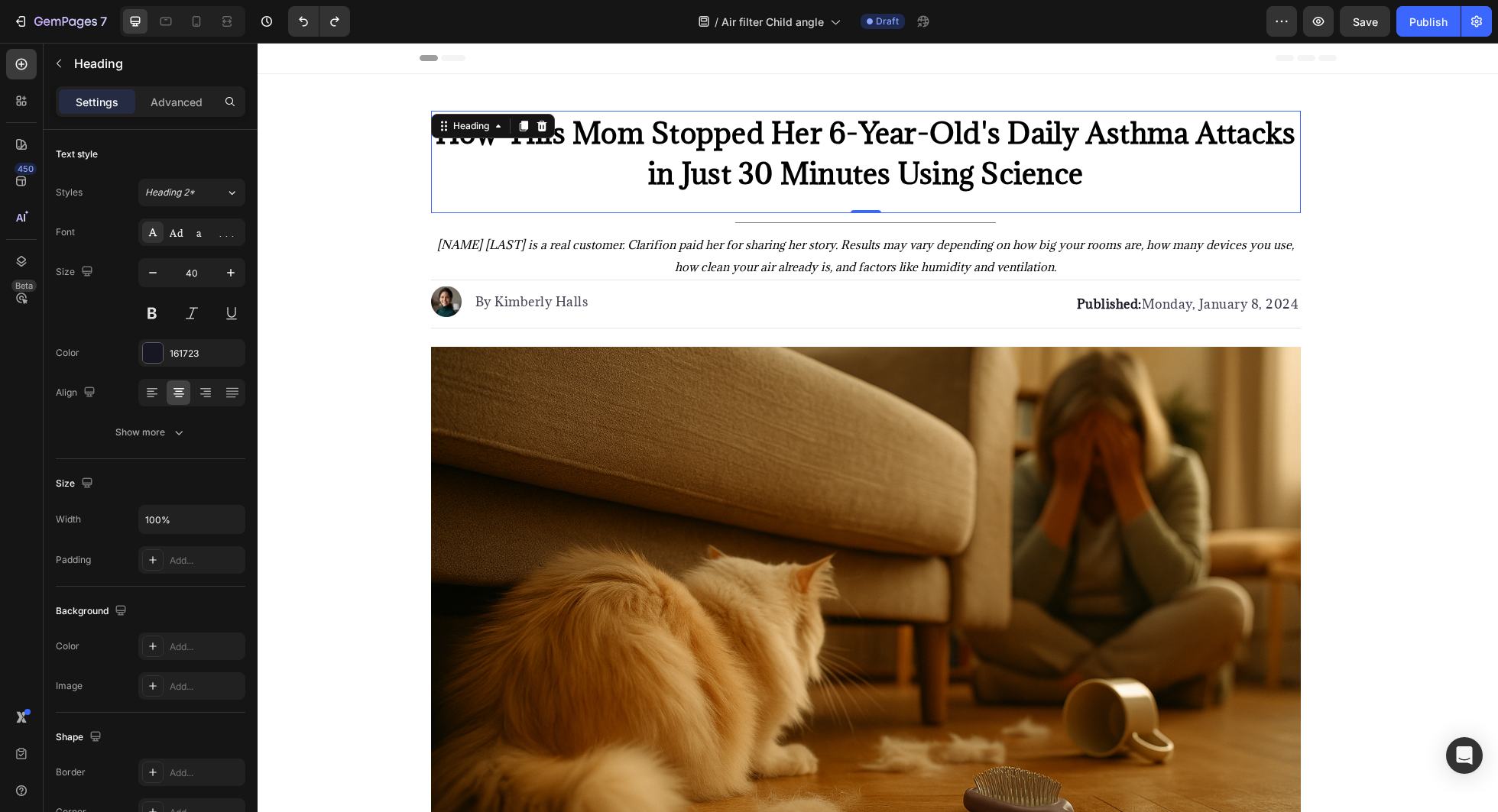 click on "How This Mom Stopped Her 6-Year-Old's Daily Asthma Attacks in Just 30 Minutes Using Science Heading   0" at bounding box center (866, 162) 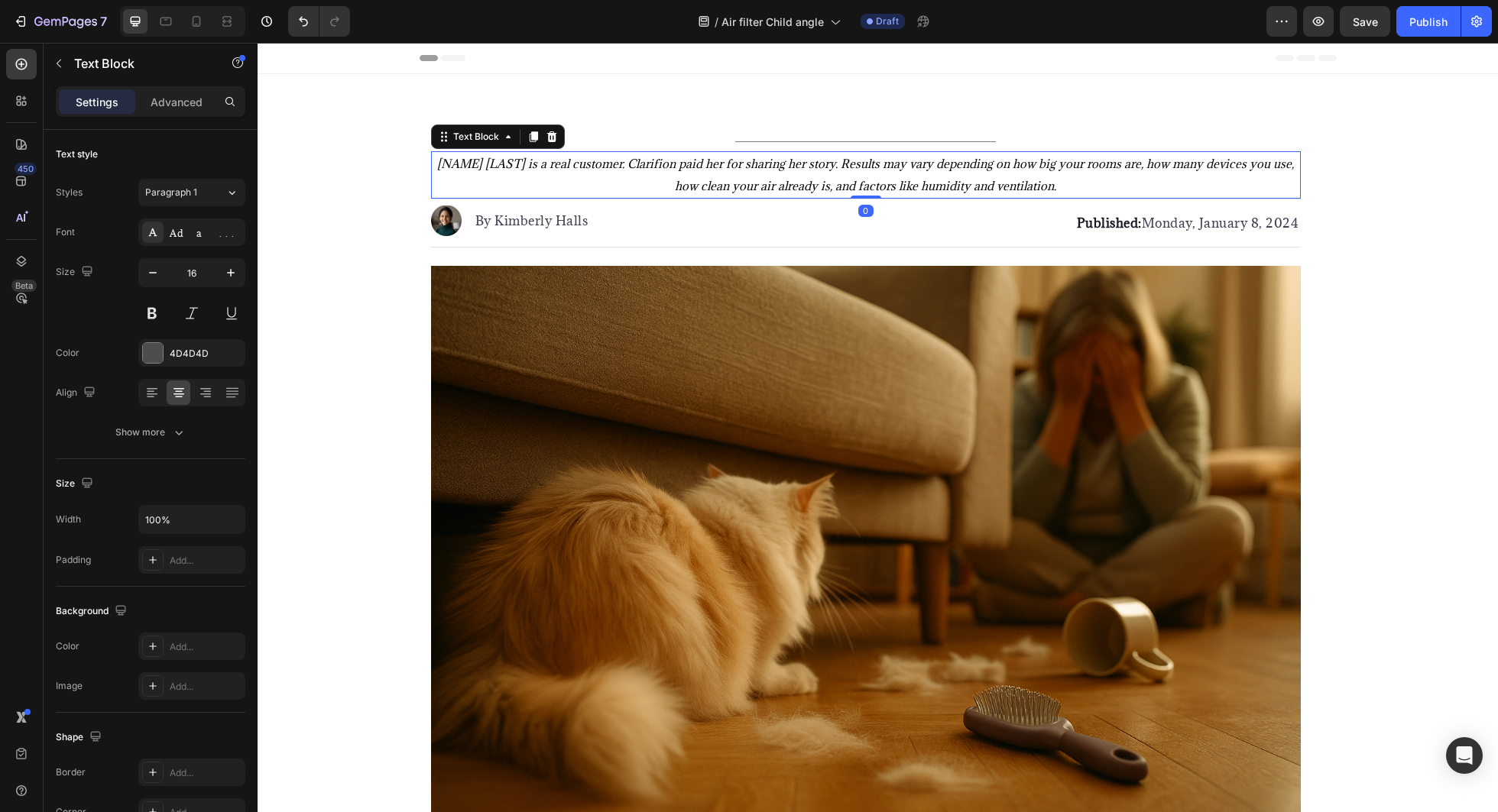 click on "[FIRST] [LAST]. is a real customer. Clarifion paid her for sharing her story. Results may vary depending on how big your rooms are, how many devices you use, how clean your air already is, and factors like humidity and ventilation." at bounding box center [865, 174] 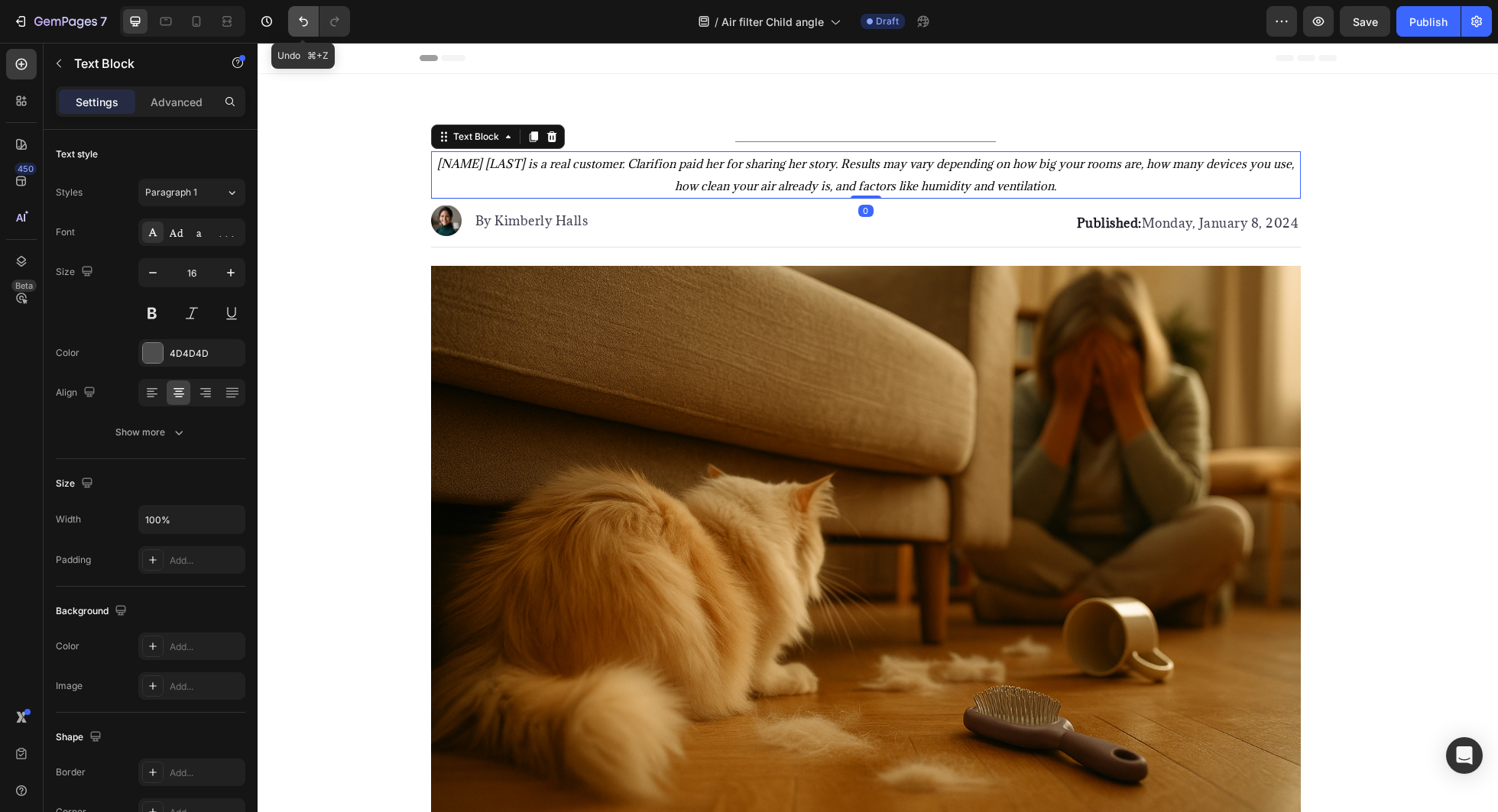 click 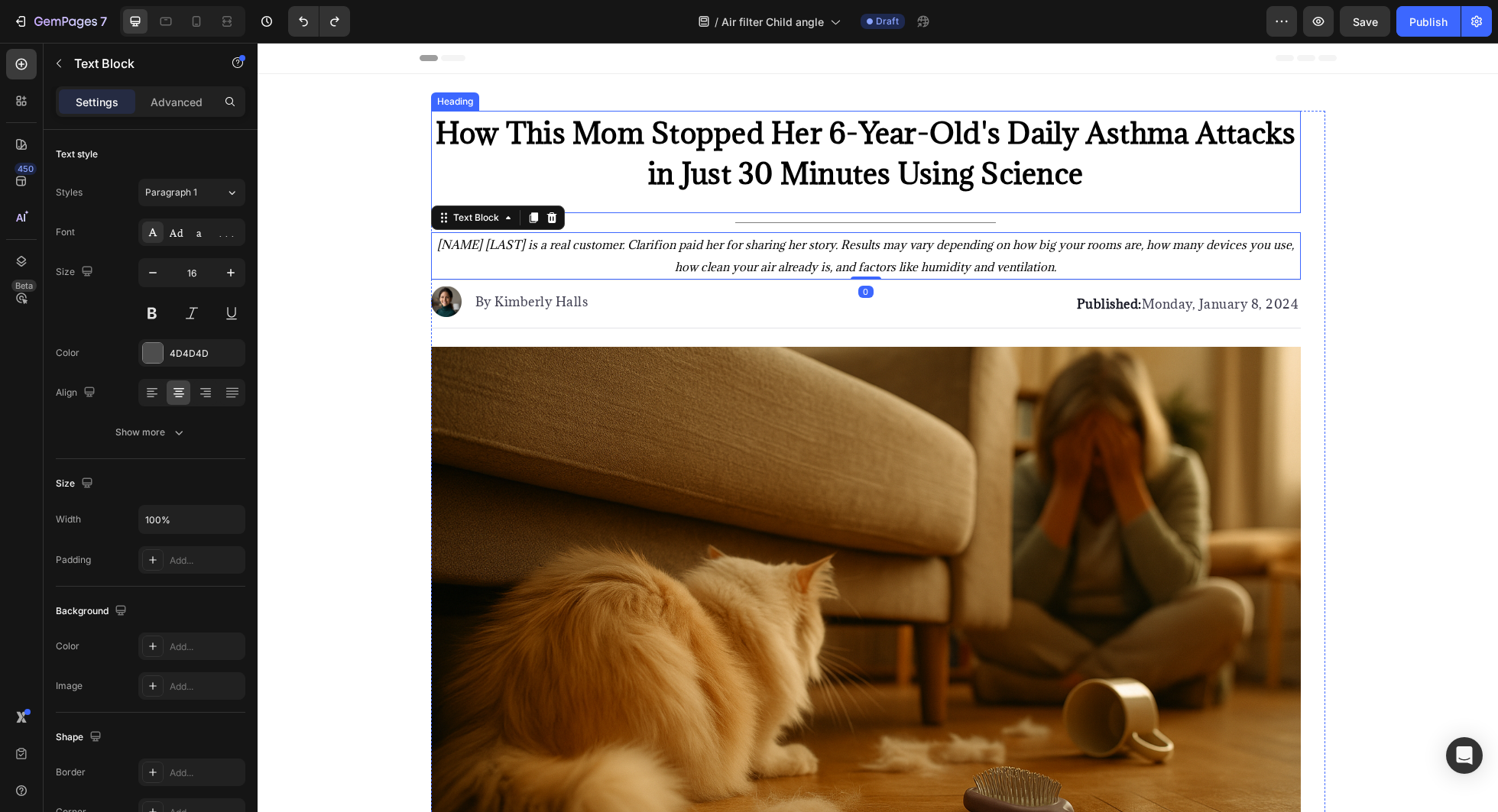 click on "How This Mom Stopped Her 6-Year-Old's Daily Asthma Attacks in Just 30 Minutes Using Science" at bounding box center [866, 153] 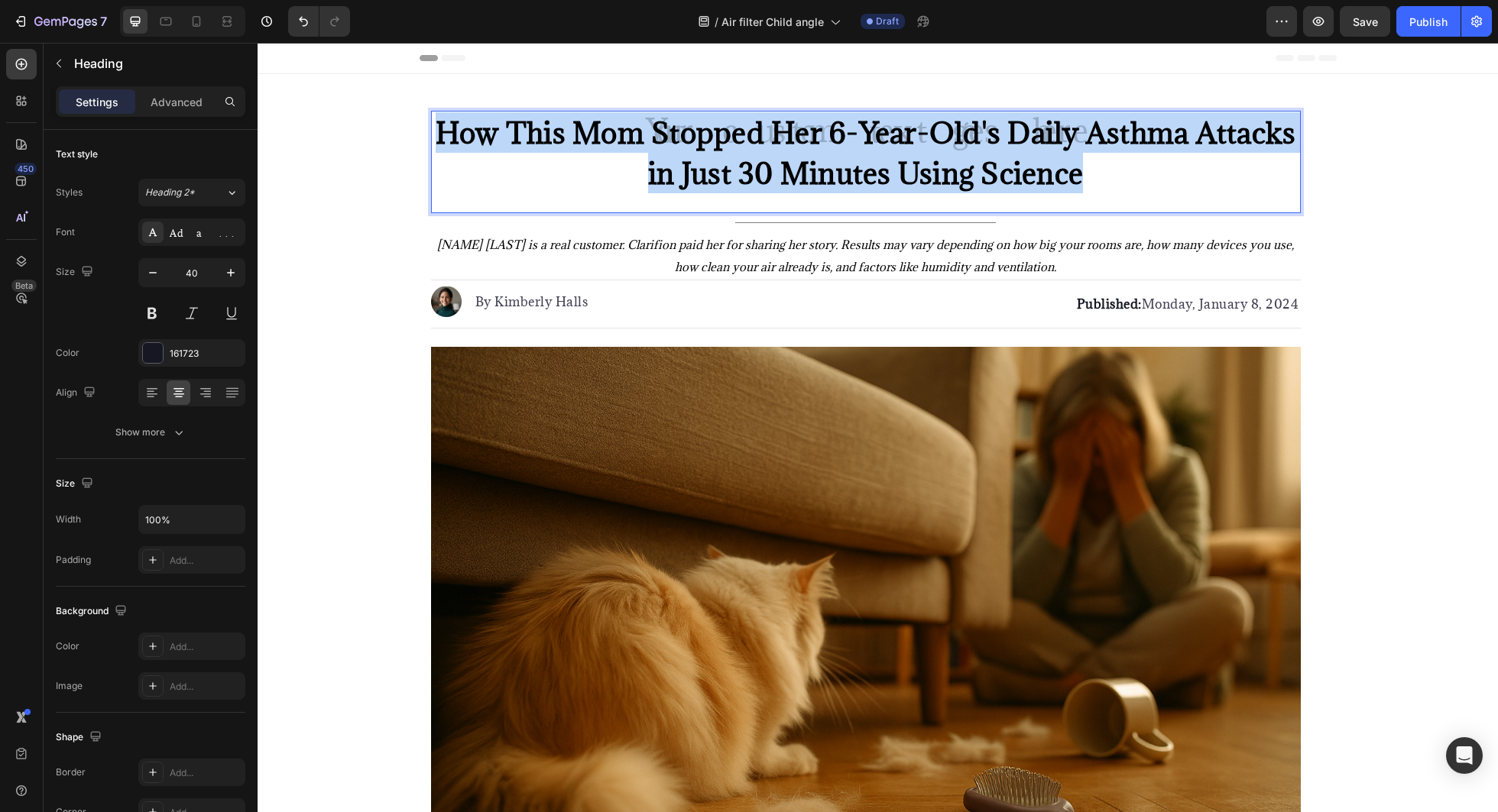 click on "How This Mom Stopped Her 6-Year-Old's Daily Asthma Attacks in Just 30 Minutes Using Science" at bounding box center [866, 153] 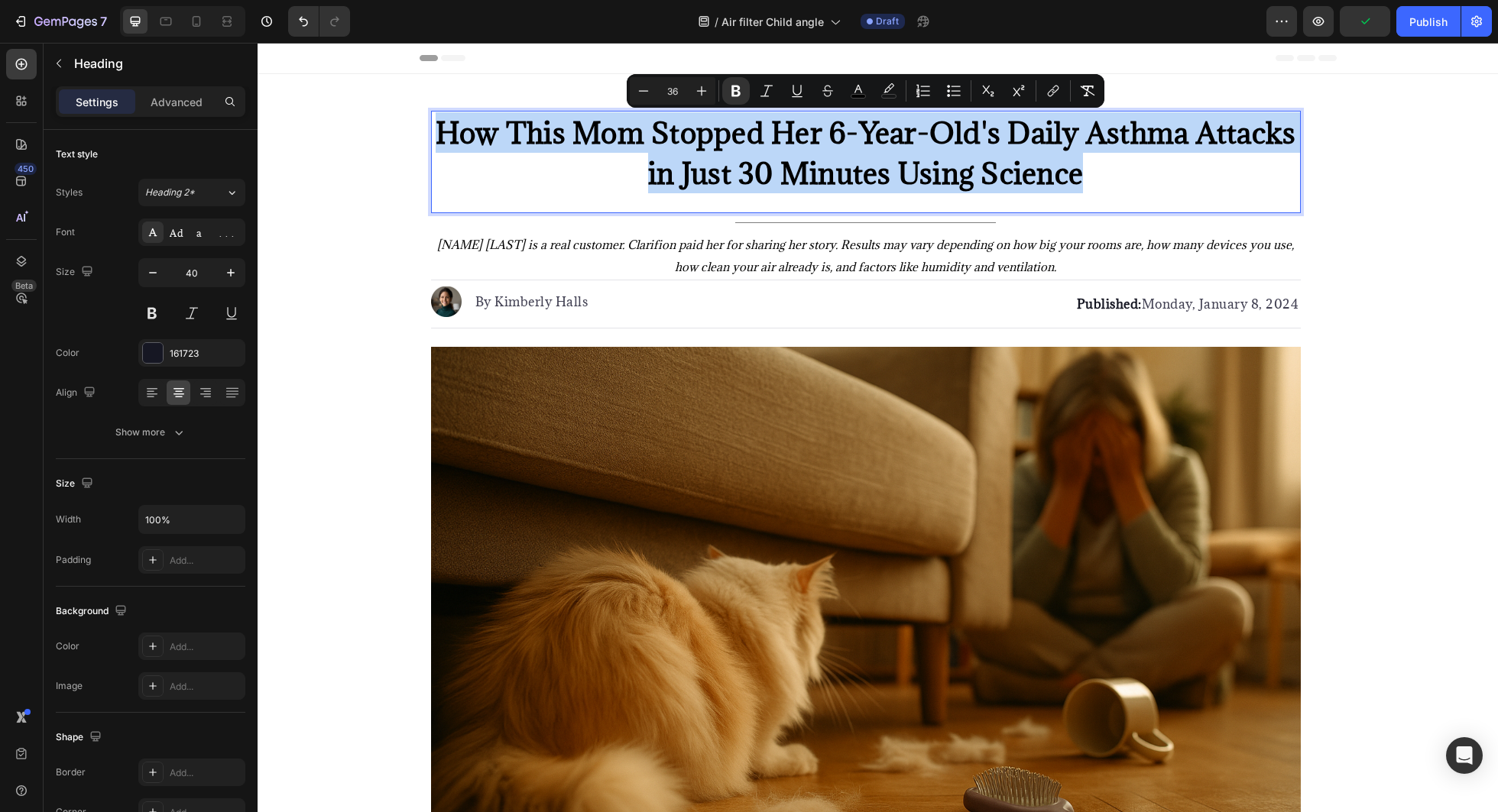 copy on "How This Mom Stopped Her 6-Year-Old's Daily Asthma Attacks in Just 30 Minutes Using Science" 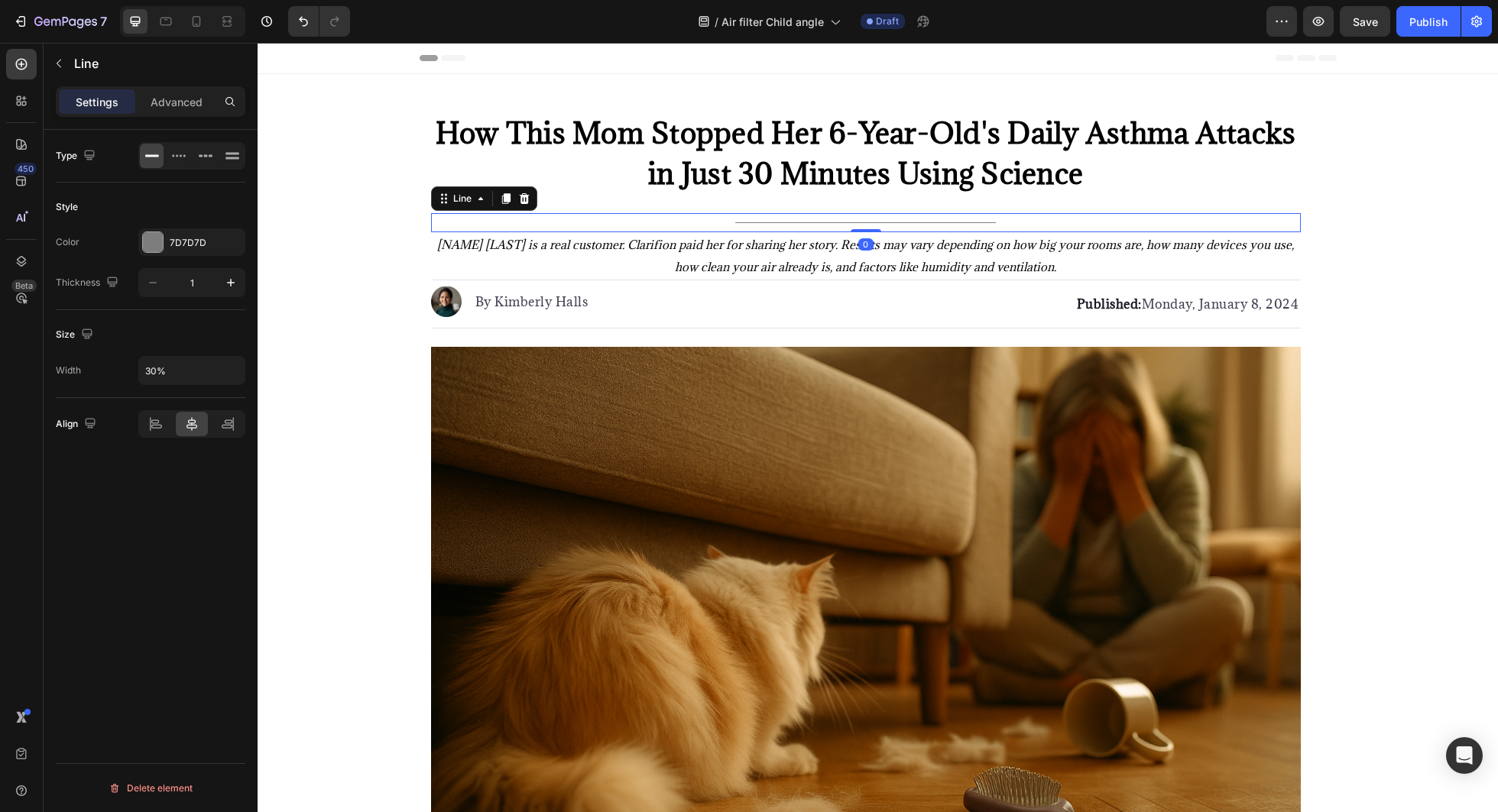 click on "Title Line   0" at bounding box center (866, 222) 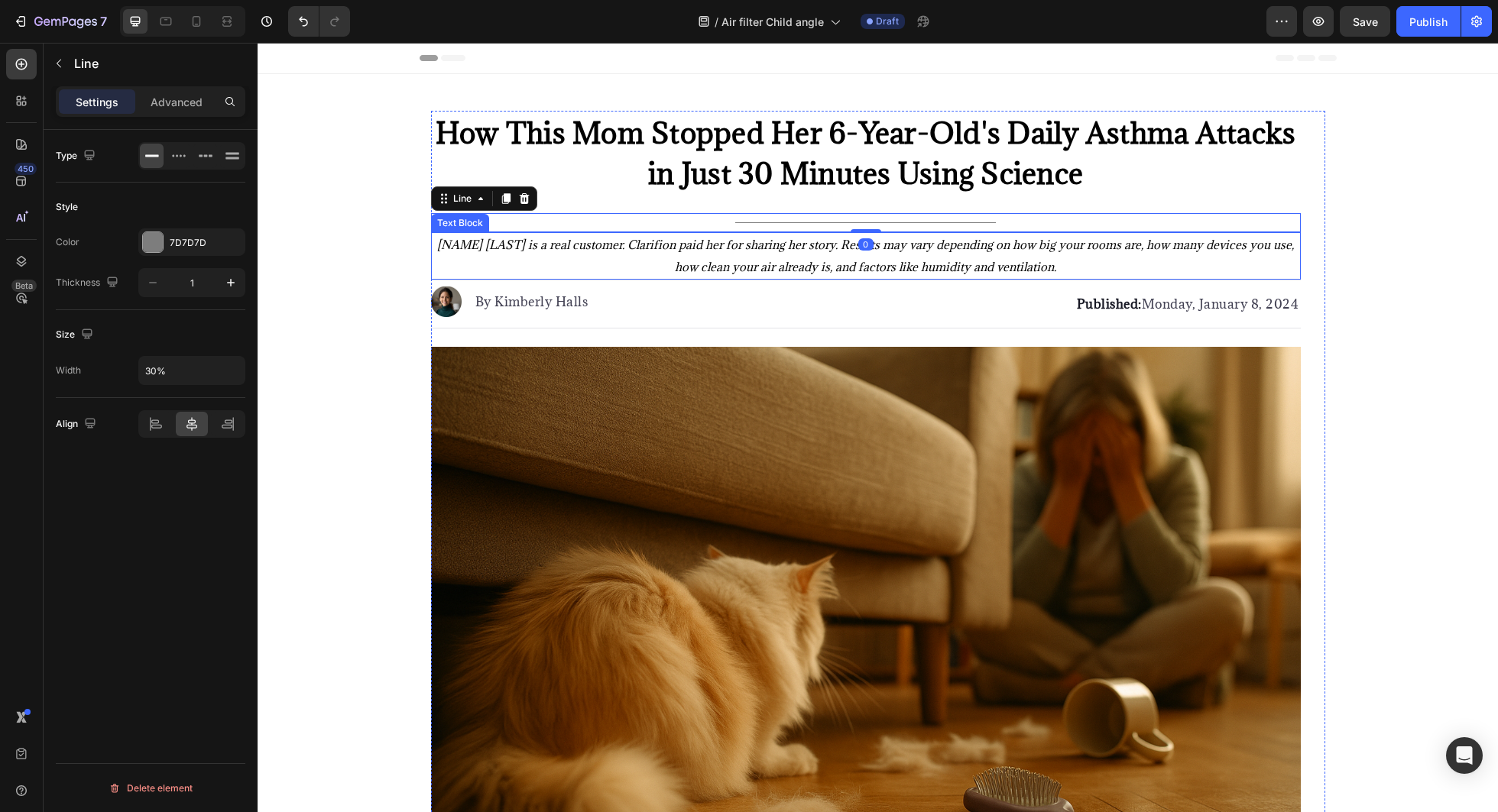 click on "[FIRST] [LAST]. is a real customer. Clarifion paid her for sharing her story. Results may vary depending on how big your rooms are, how many devices you use, how clean your air already is, and factors like humidity and ventilation." at bounding box center (865, 255) 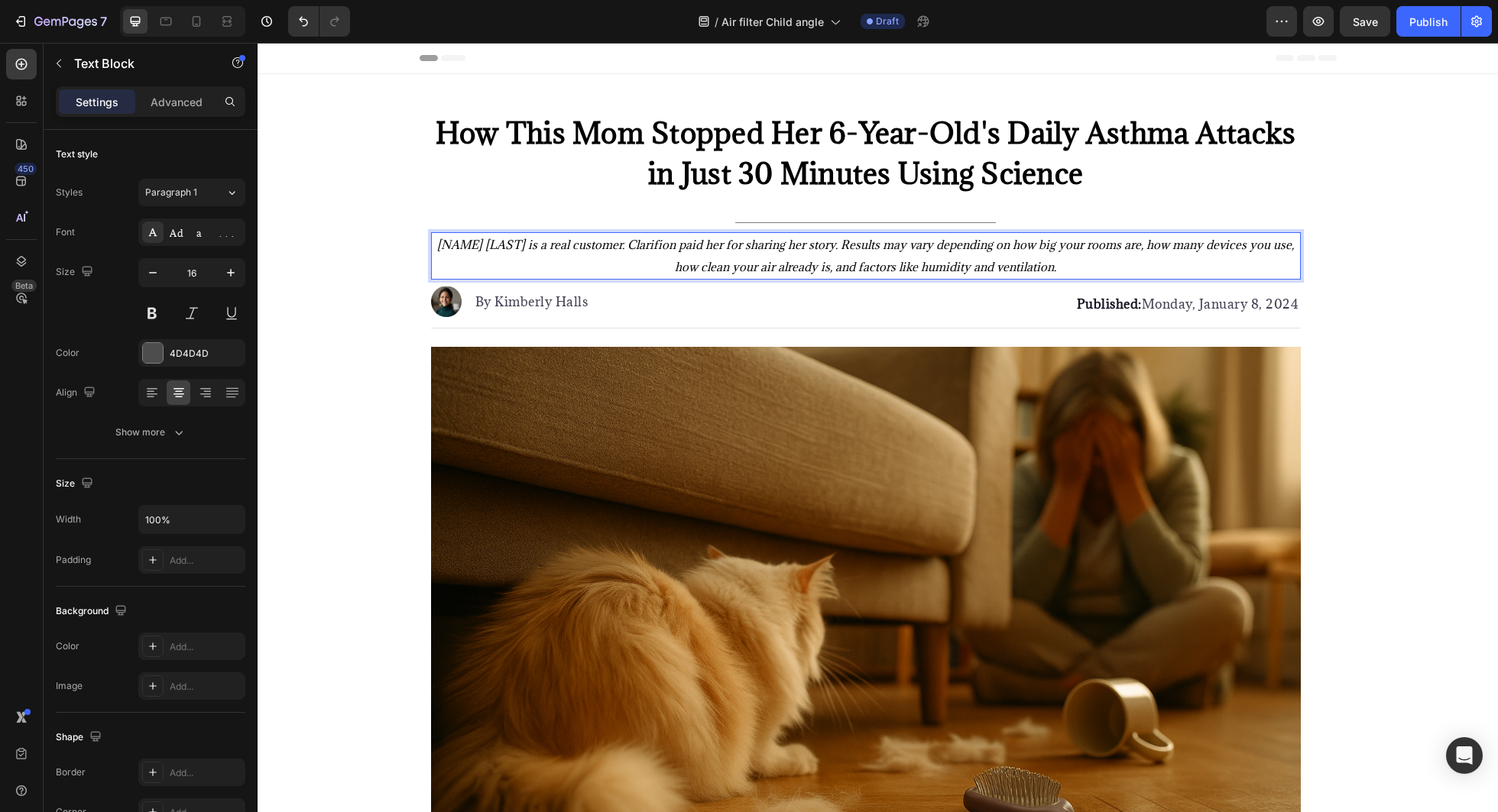 click on "[FIRST] [LAST]. is a real customer. Clarifion paid her for sharing her story. Results may vary depending on how big your rooms are, how many devices you use, how clean your air already is, and factors like humidity and ventilation." at bounding box center (865, 255) 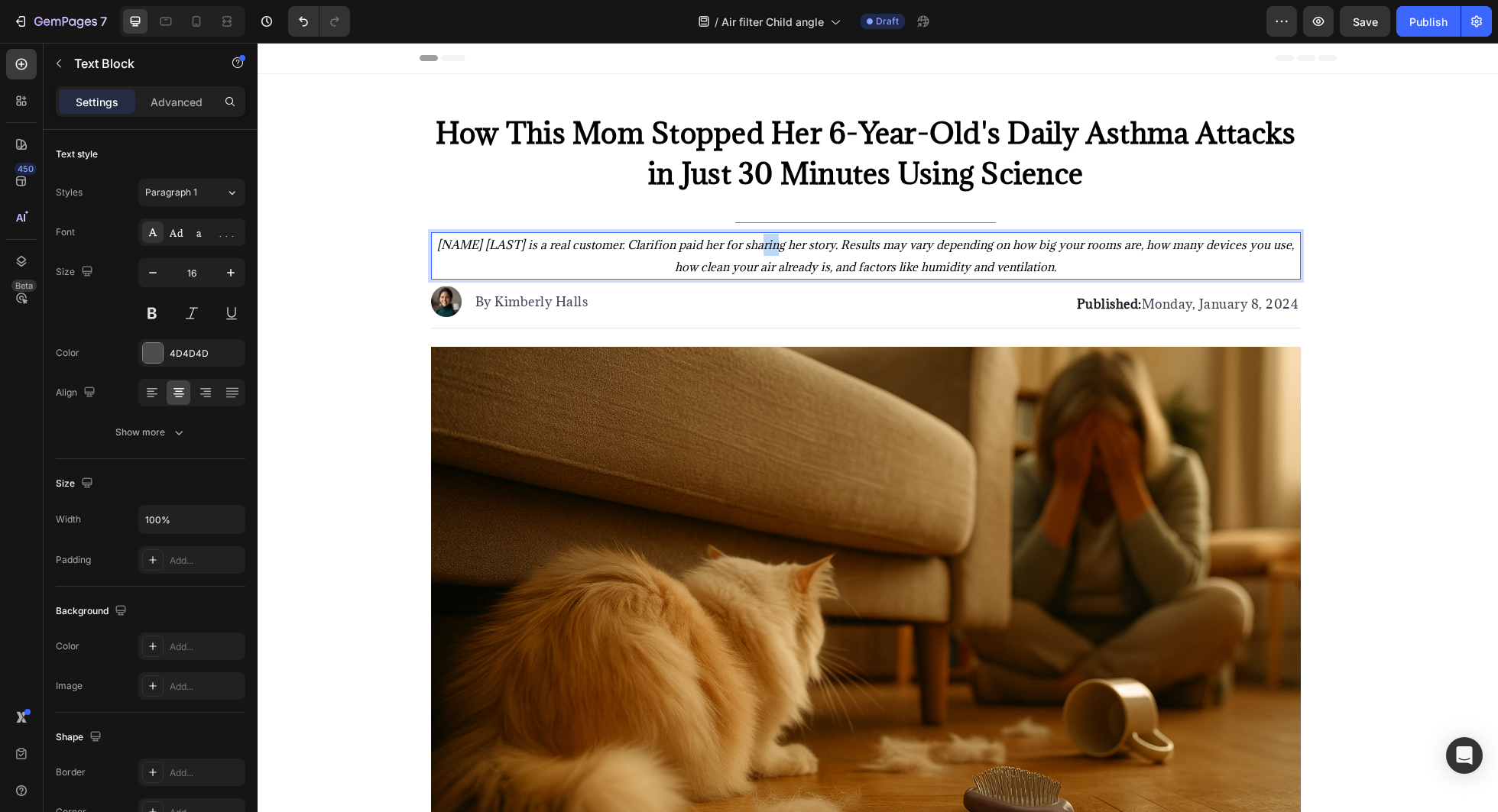 click on "[FIRST] [LAST]. is a real customer. Clarifion paid her for sharing her story. Results may vary depending on how big your rooms are, how many devices you use, how clean your air already is, and factors like humidity and ventilation." at bounding box center (865, 255) 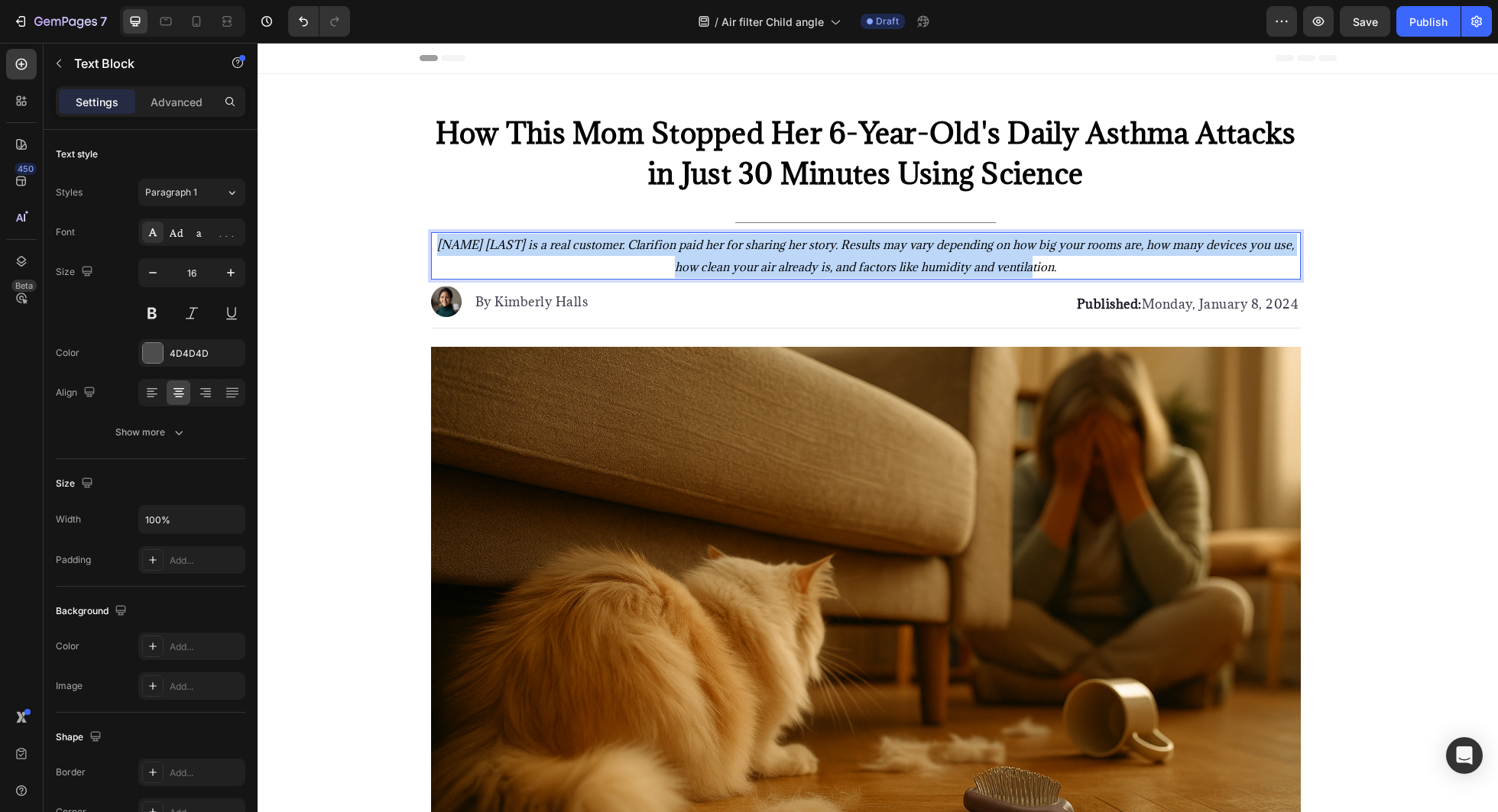 click on "[FIRST] [LAST]. is a real customer. Clarifion paid her for sharing her story. Results may vary depending on how big your rooms are, how many devices you use, how clean your air already is, and factors like humidity and ventilation." at bounding box center (865, 255) 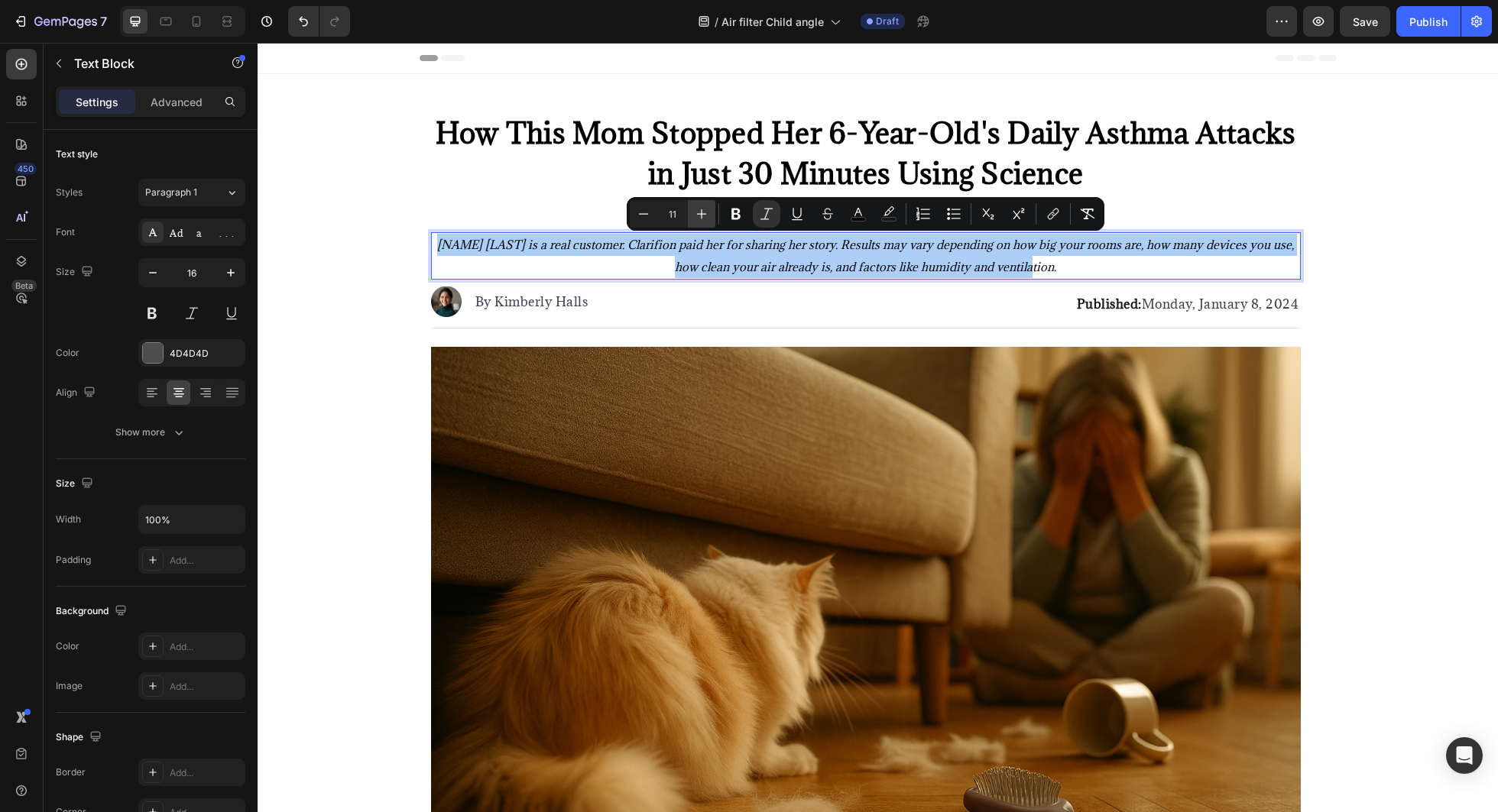 click 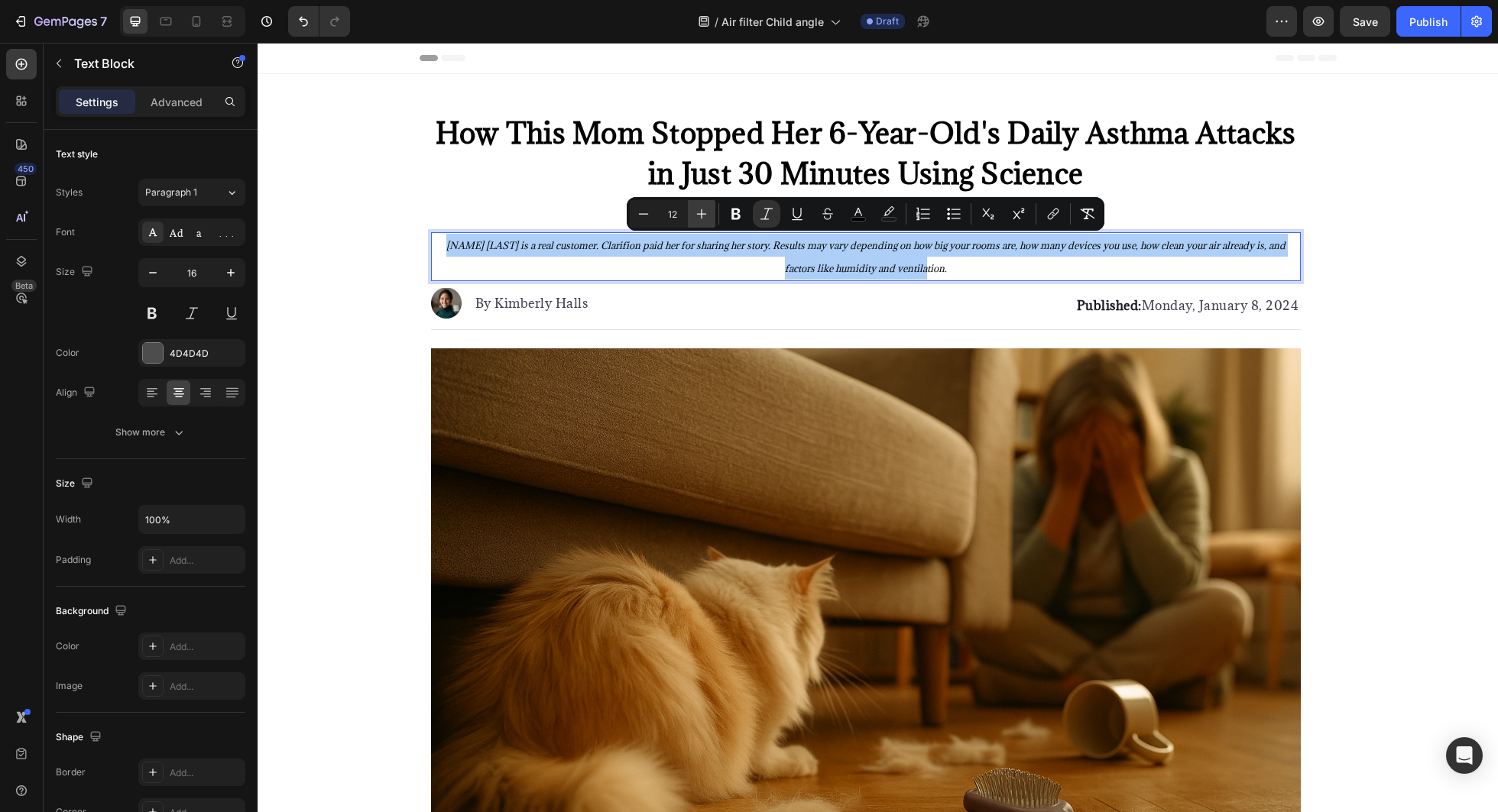 click 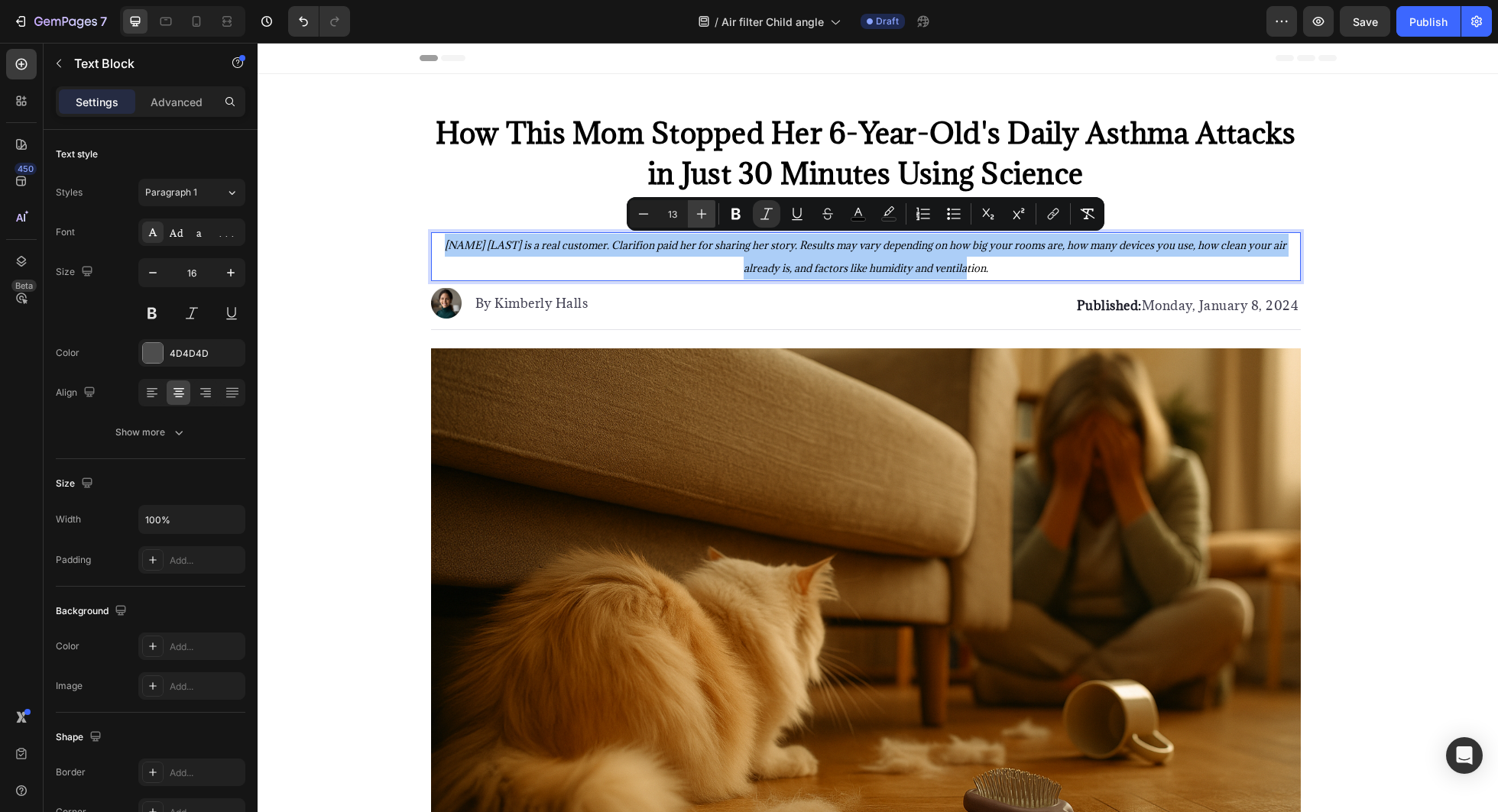 click 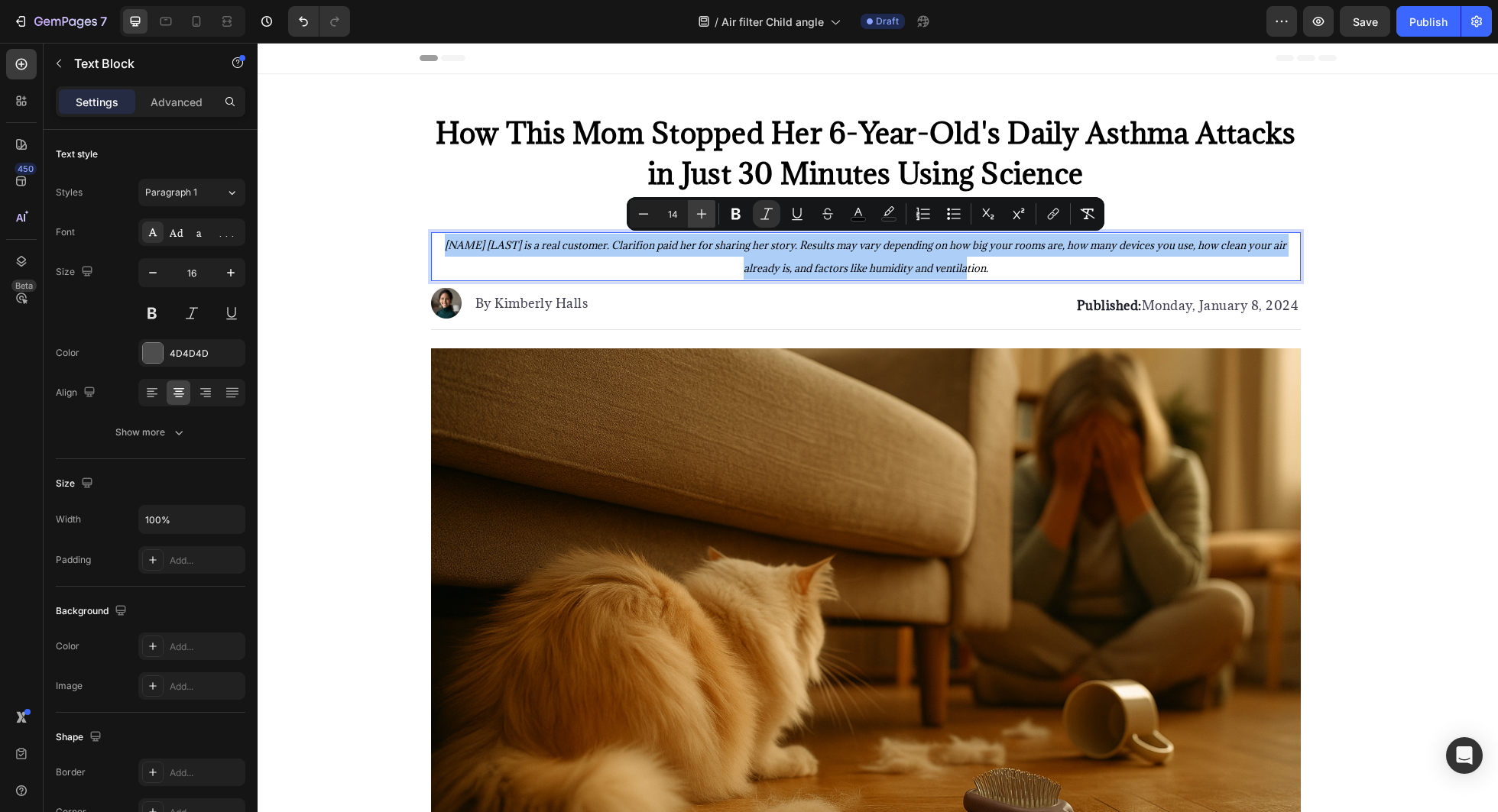 click 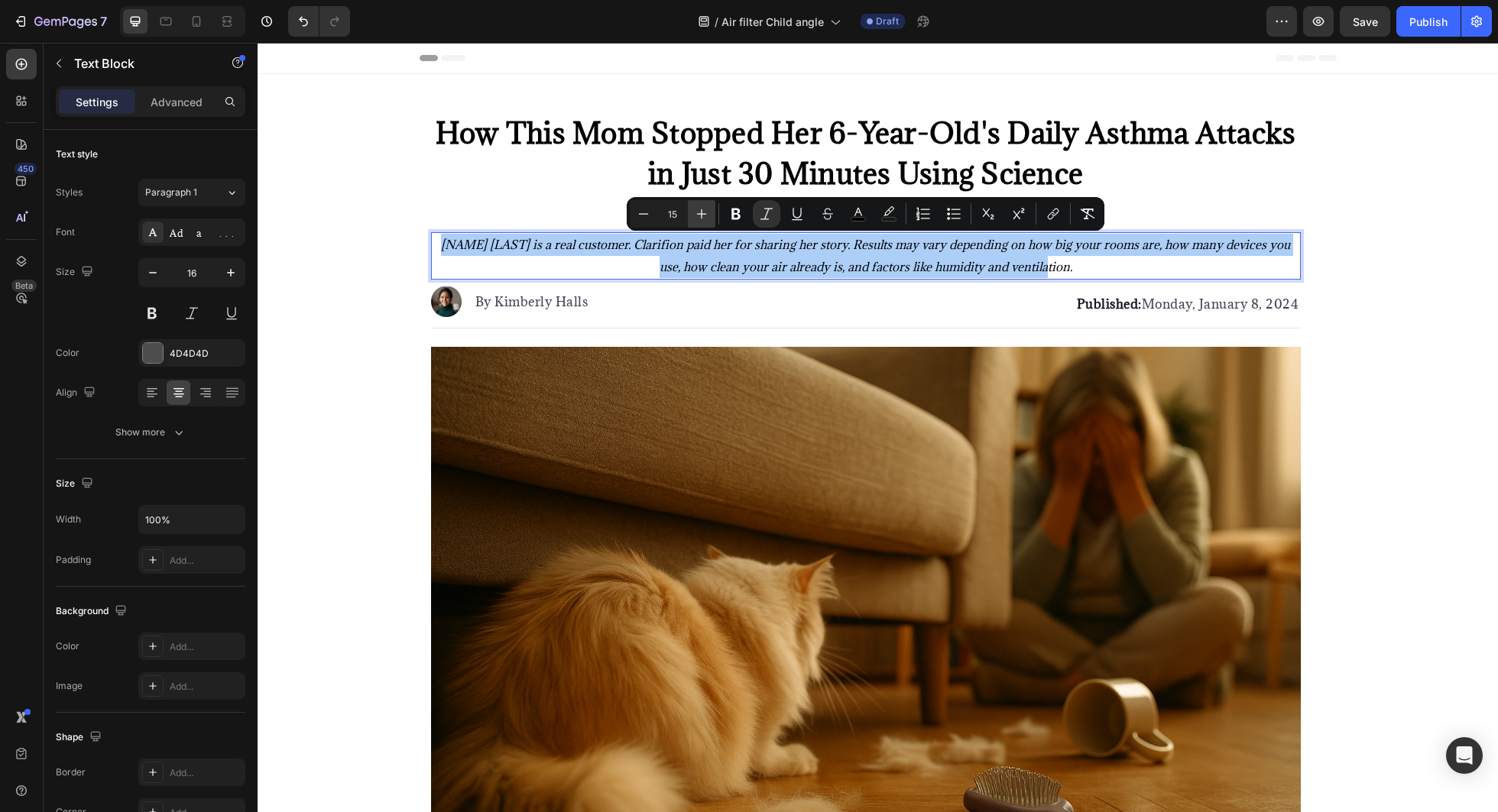 click 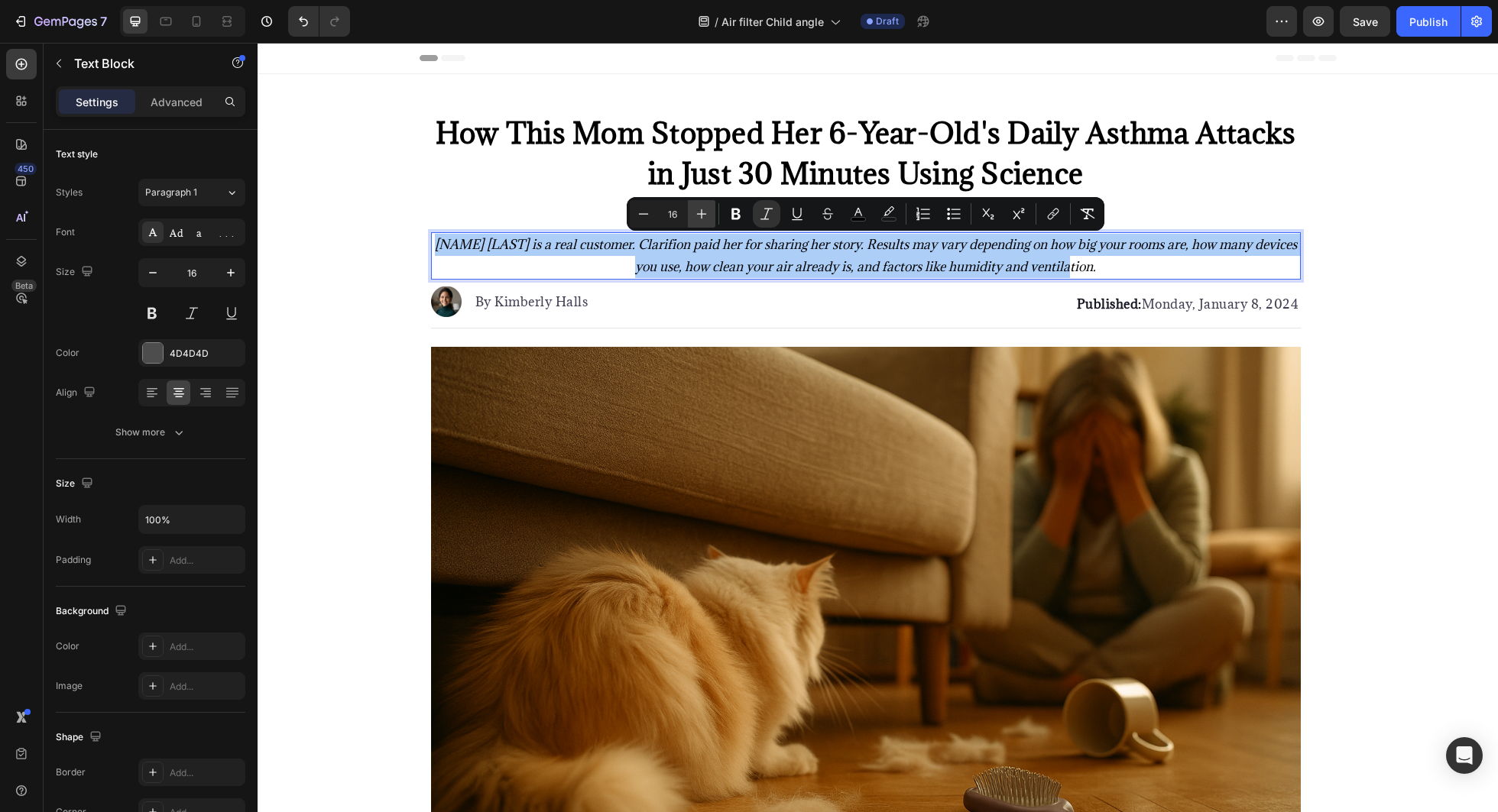 click 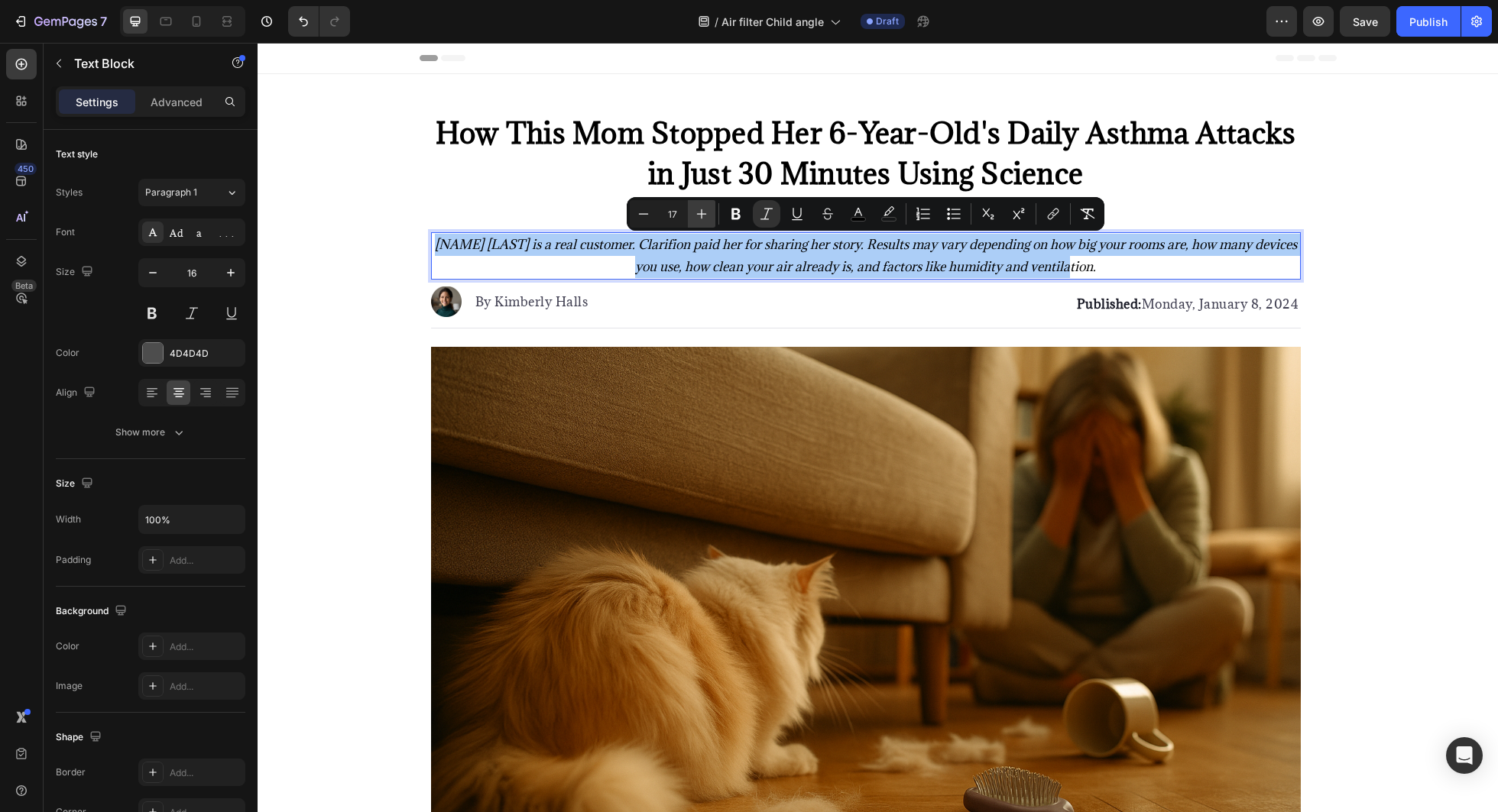click 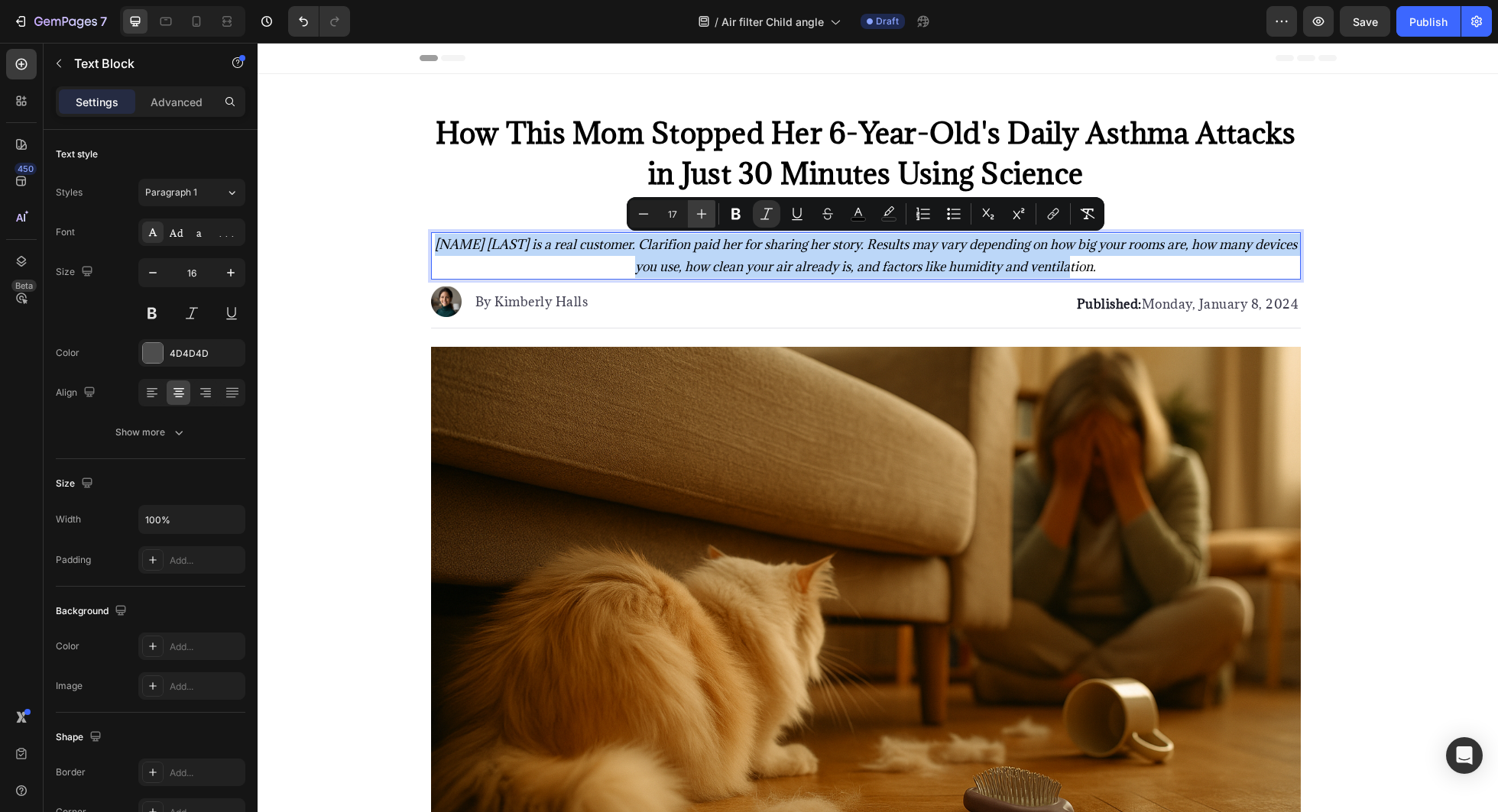 type on "18" 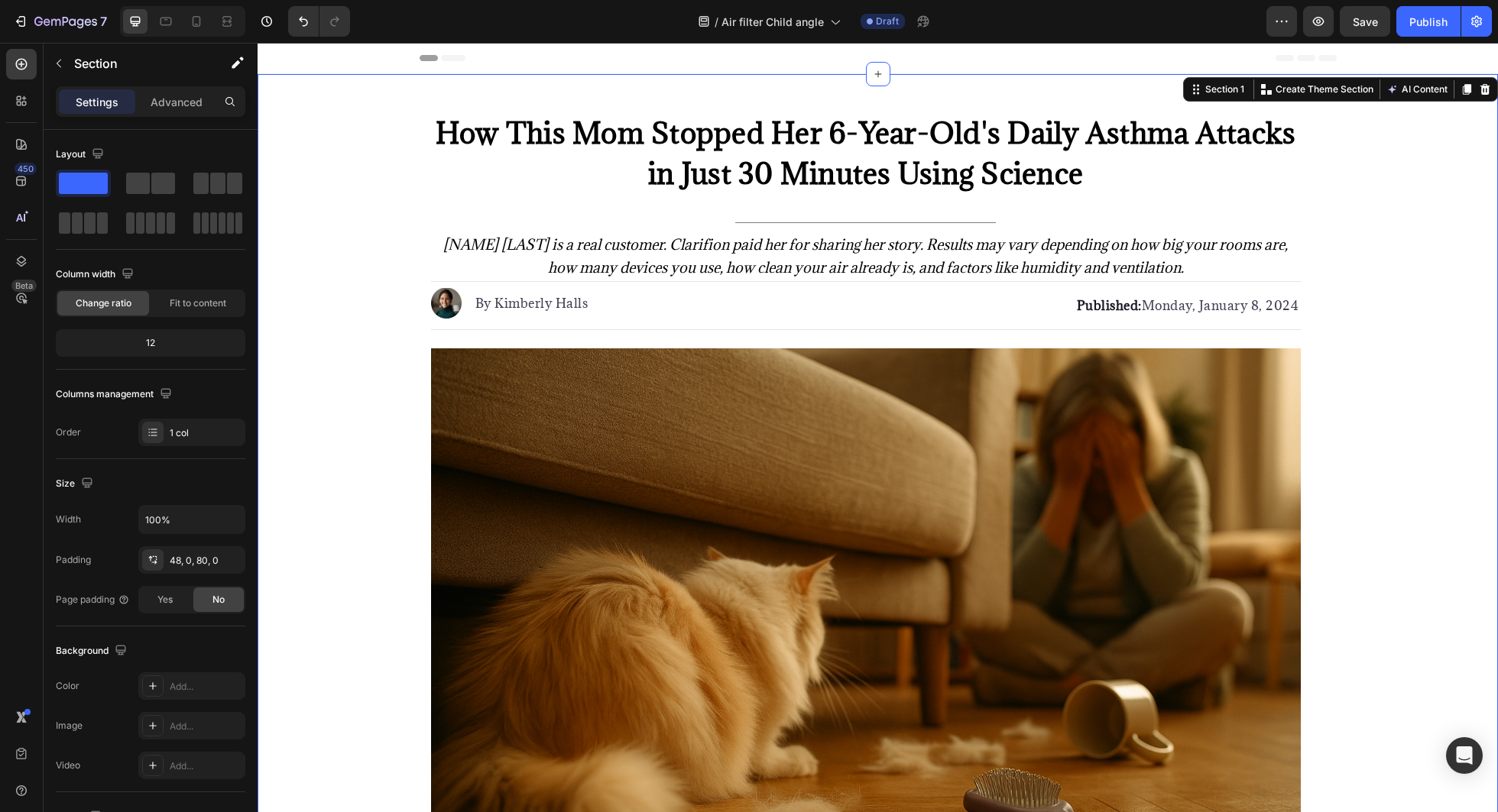 click on "⁠⁠⁠⁠⁠⁠⁠ How This Mom Stopped Her 6-Year-Old's Daily Asthma Attacks in Just 30 Minutes Using Science Heading                Title Line Sarah M. is a real customer. Clarifion paid her for sharing her story. Results may vary depending on how big your rooms are, how many devices you use, how clean your air already is, and factors like humidity and ventilation. Text Block Image By Kimberly Halls Text block Advanced list Published:  Monday, January 8, 2024 Text block Row Image Listen, Sarah M., 34, never imagined that two rescue cats would  destroy  her 6-year-old daughter Emma's breathing—turning her into a wheezing child who could barely breathe in her own home.   You see, Sarah had dreamed of giving Emma the  treasure  of growing up with pets. So when they visited the local shelter "just to look," guess what happened?    They fell head over heels for two orange tabby cats, Pumpkin and Spice.   nightmare .   Within just three days, Emma started having these  devastating  episodes." at bounding box center [877, 5189] 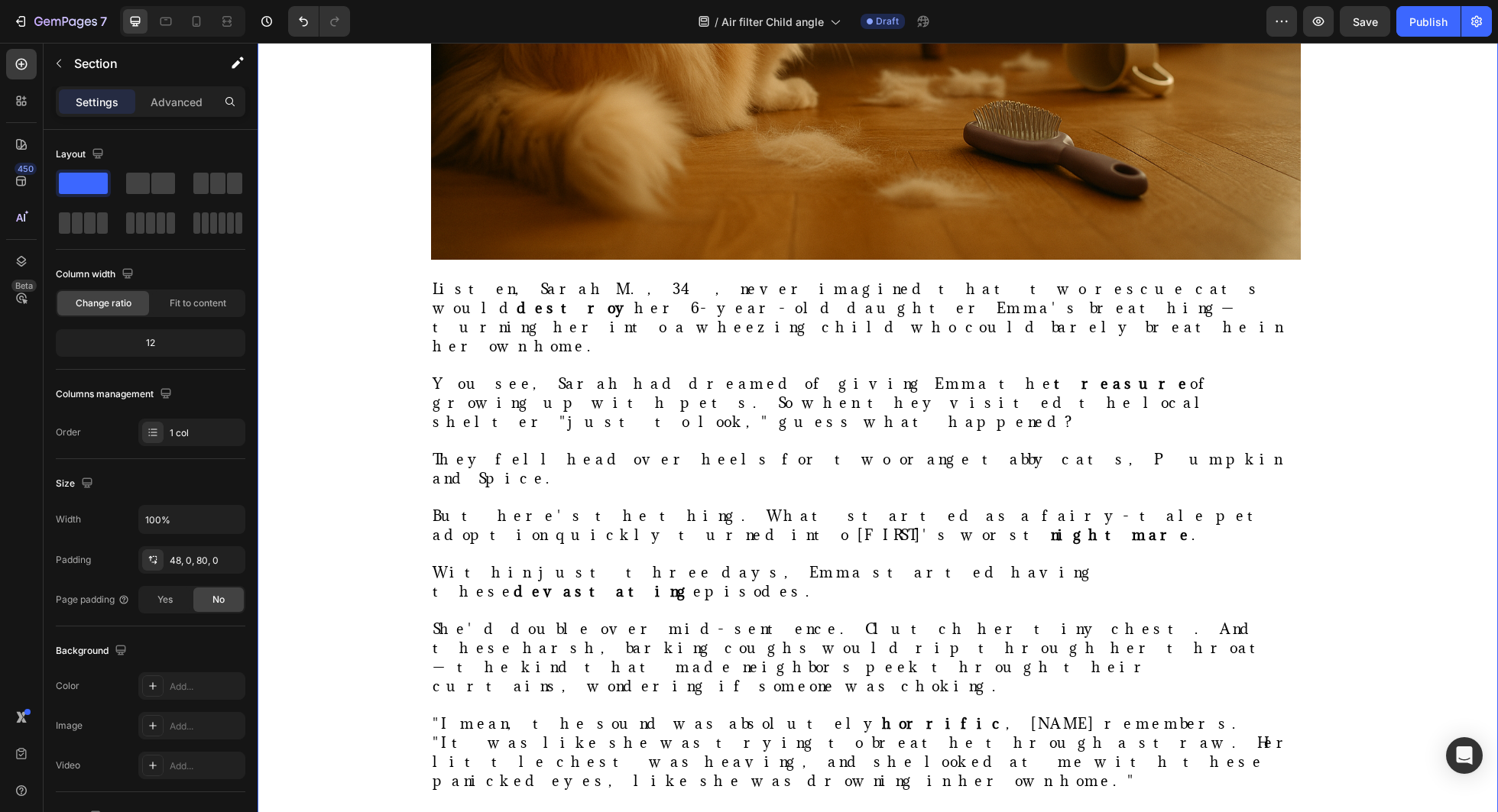 scroll, scrollTop: 792, scrollLeft: 0, axis: vertical 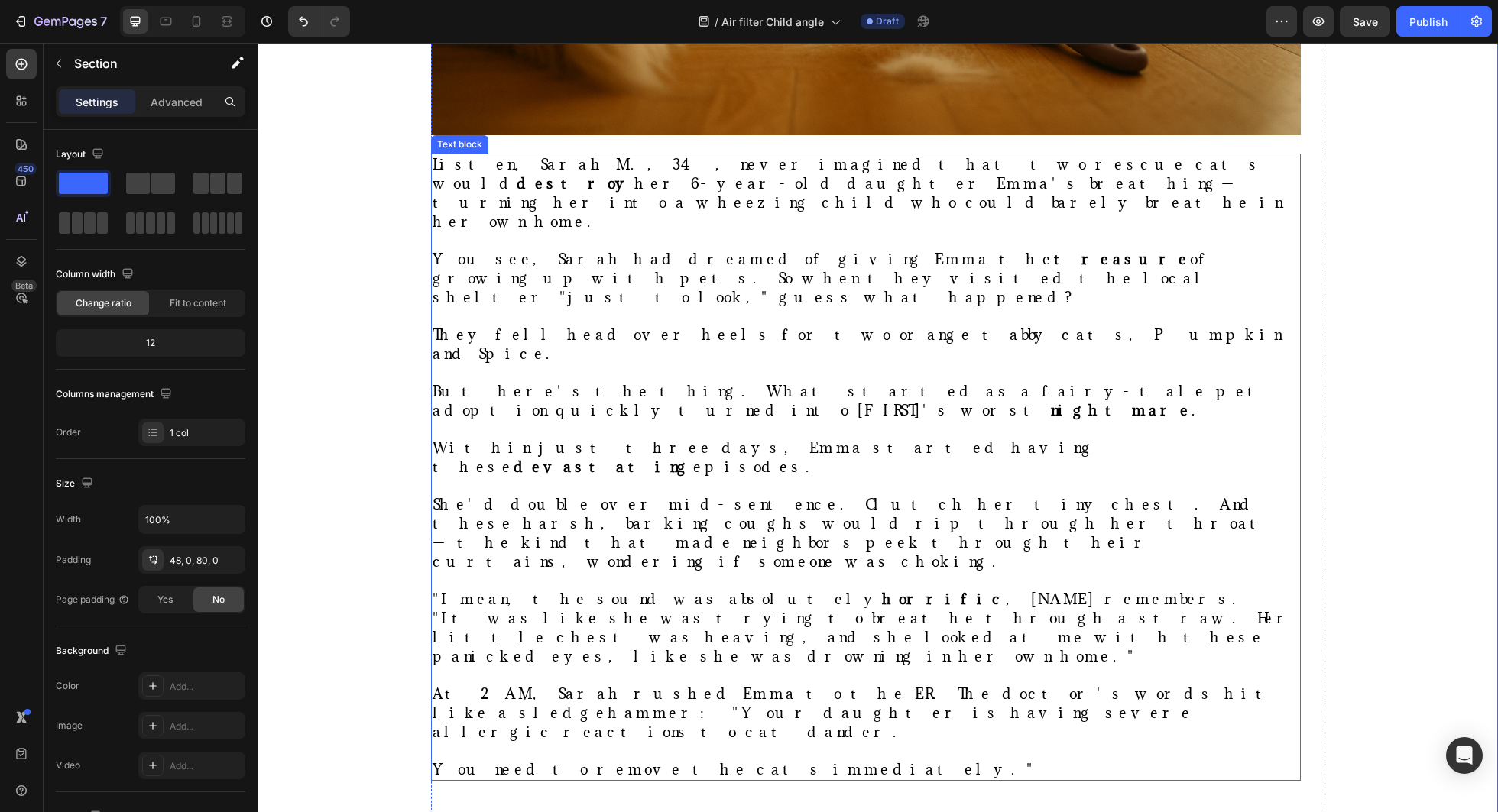 click at bounding box center (866, 429) 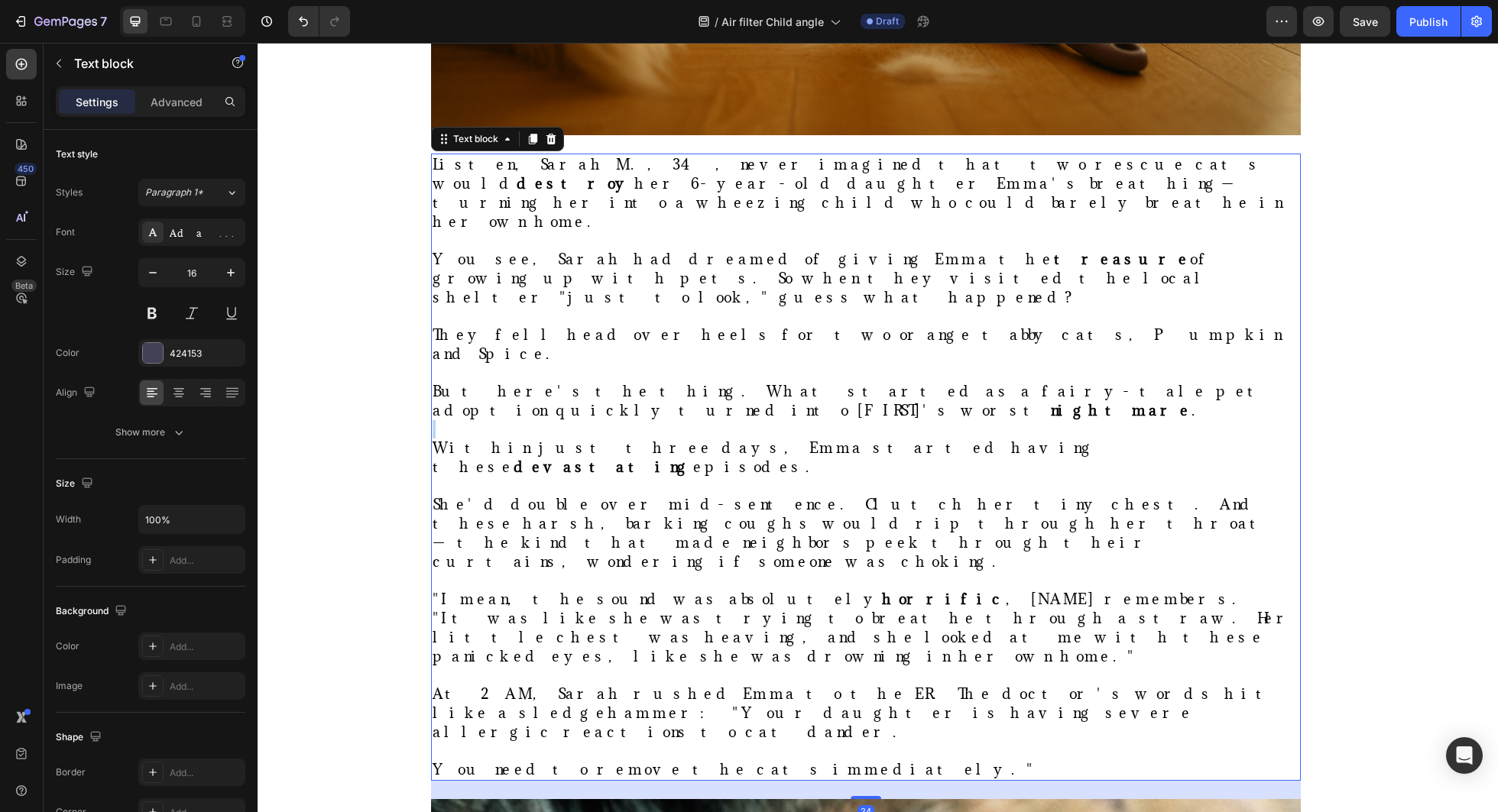 click at bounding box center [866, 429] 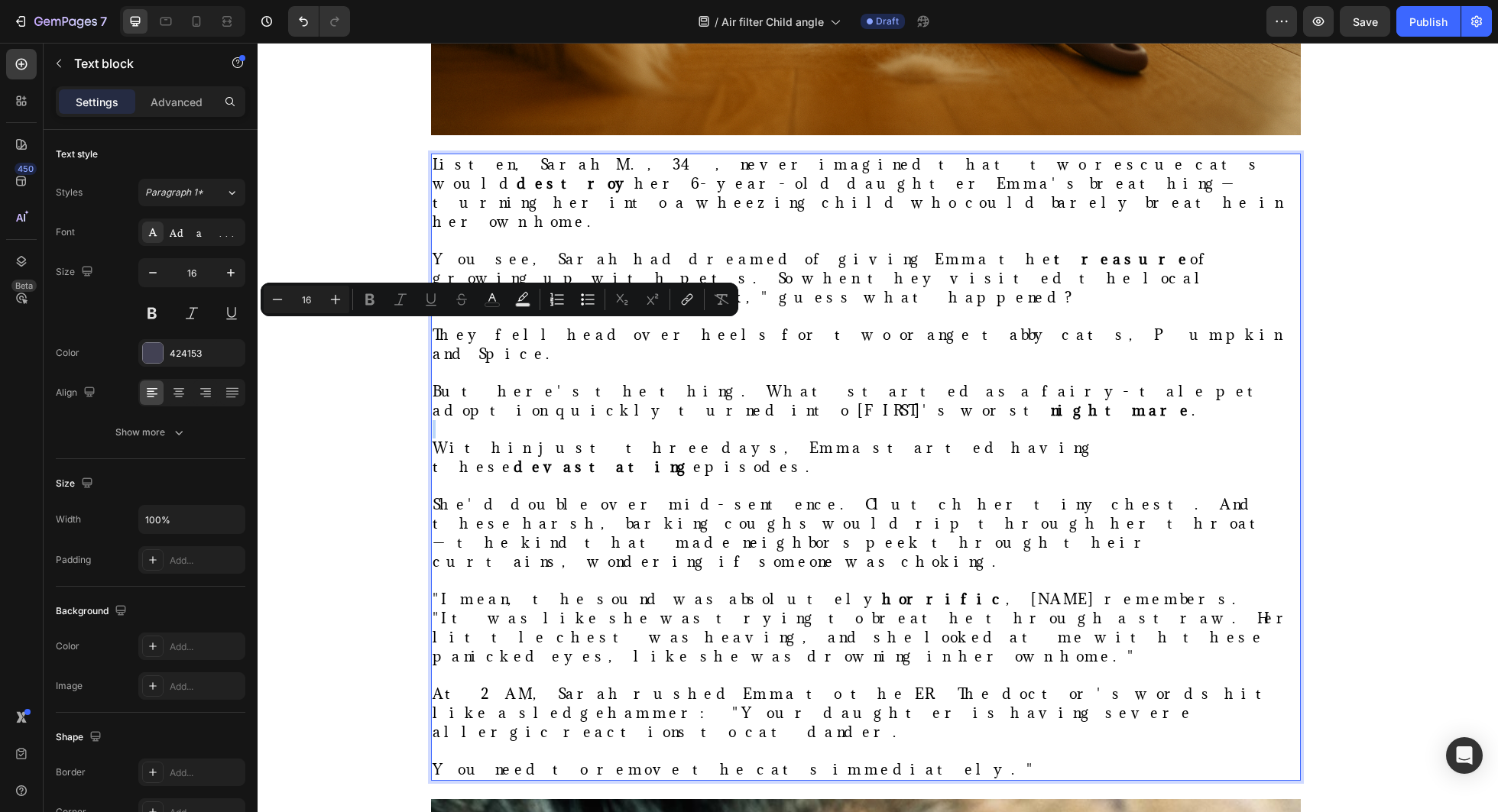 click at bounding box center [866, 429] 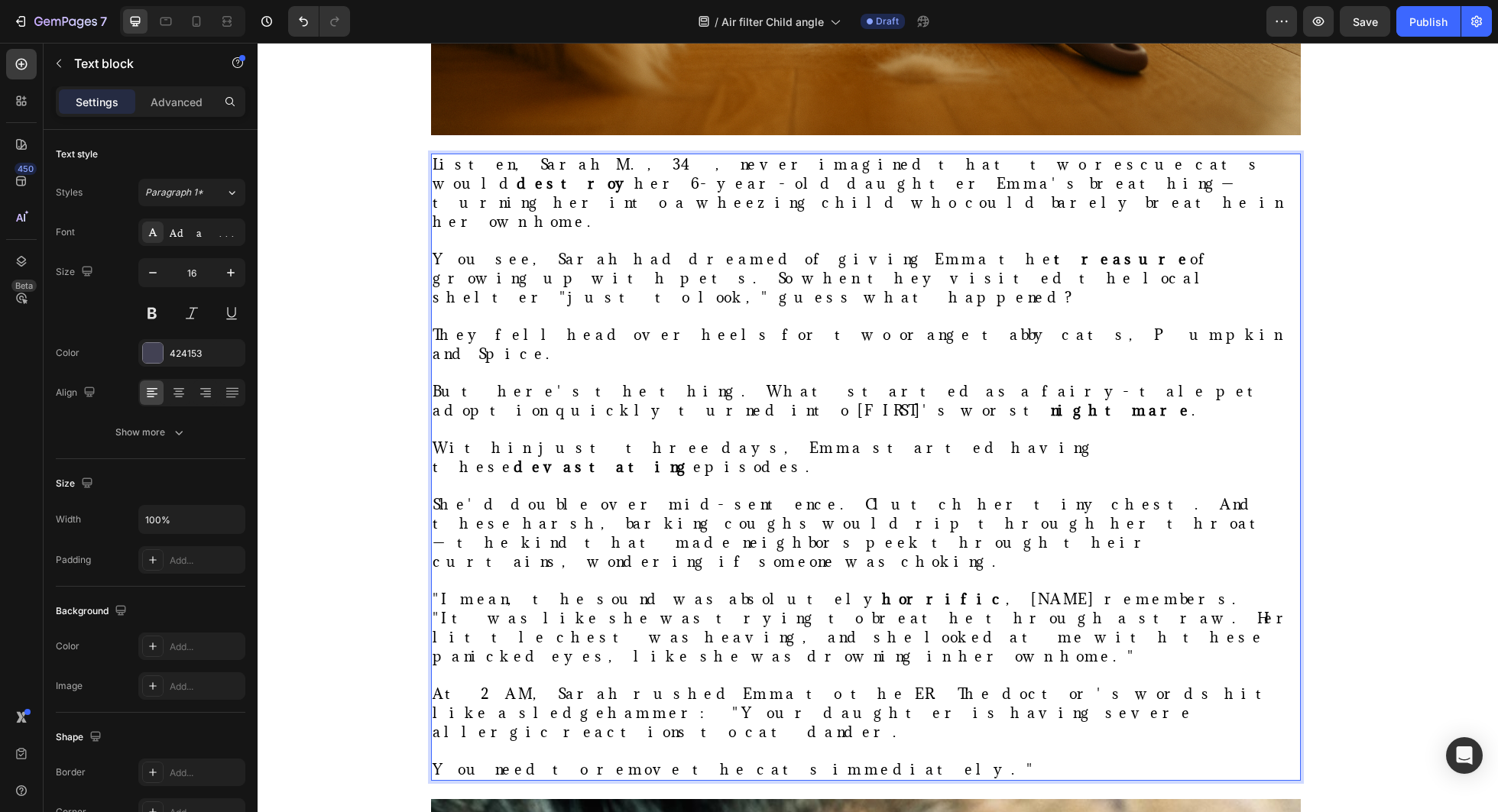 click on "Listen, Sarah M., 34, never imagined that two rescue cats would  destroy  her 6-year-old daughter Emma's breathing—turning her into a wheezing child who could barely breathe in her own home. You see, Sarah had dreamed of giving Emma the  treasure  of growing up with pets. So when they visited the local shelter "just to look," guess what happened?  They fell head over heels for two orange tabby cats, Pumpkin and Spice. But here's the thing. What started as a fairy-tale pet adoption quickly turned into Sarah's worst  nightmare . Within just three days, Emma started having these  devastating  episodes.  She'd double over mid-sentence. Clutch her tiny chest. And these harsh, barking coughs would rip through her throat—the kind that made neighbors peek through their curtains, wondering if someone was choking. "I mean, the sound was absolutely  horrific At 2 AM, Sarah rushed Emma to the ER. The doctor's words hit like a sledgehammer: "Your daughter is having severe allergic reactions to cat dander." at bounding box center (866, 467) 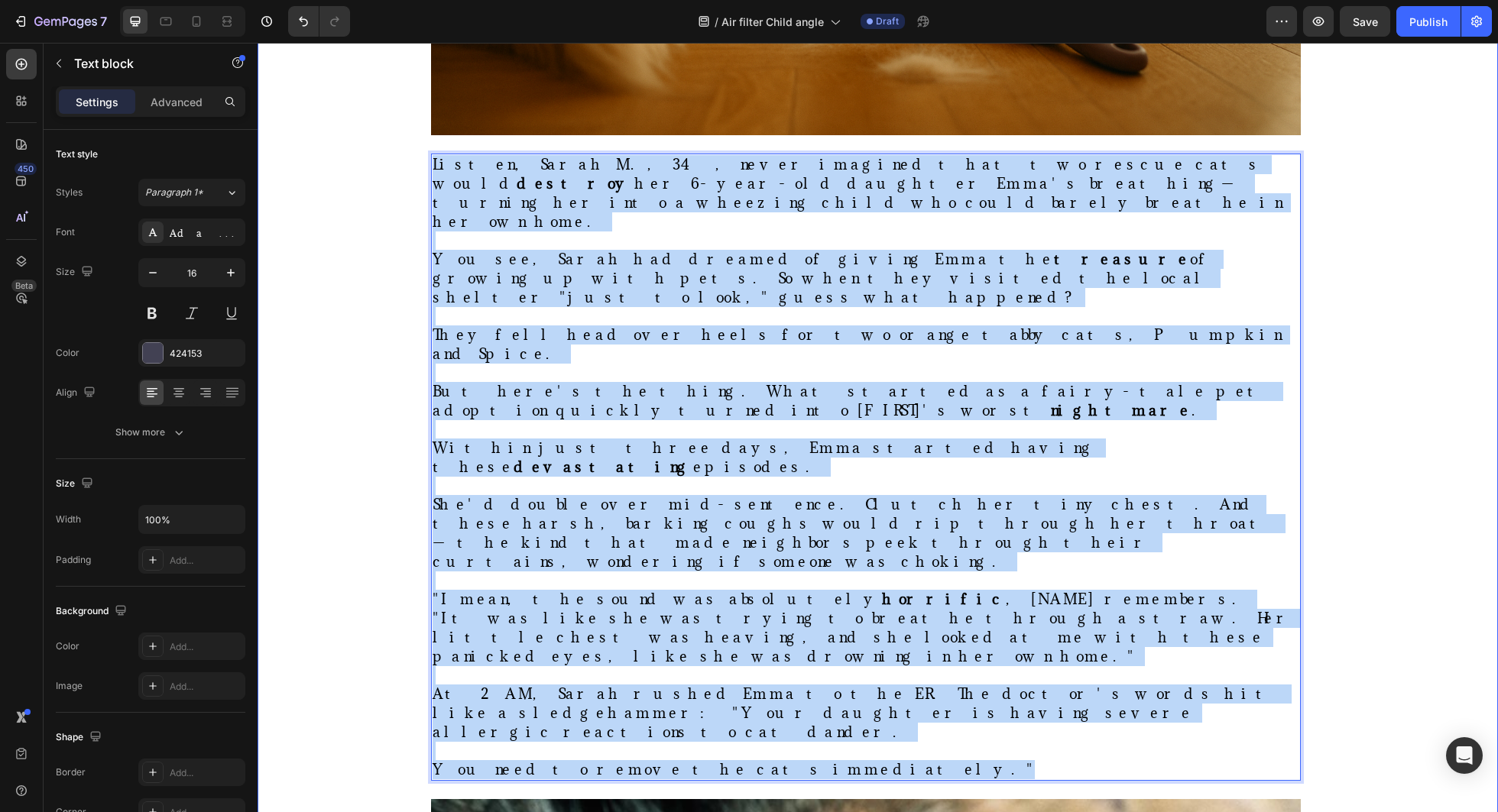 drag, startPoint x: 751, startPoint y: 551, endPoint x: 406, endPoint y: 115, distance: 555.9865 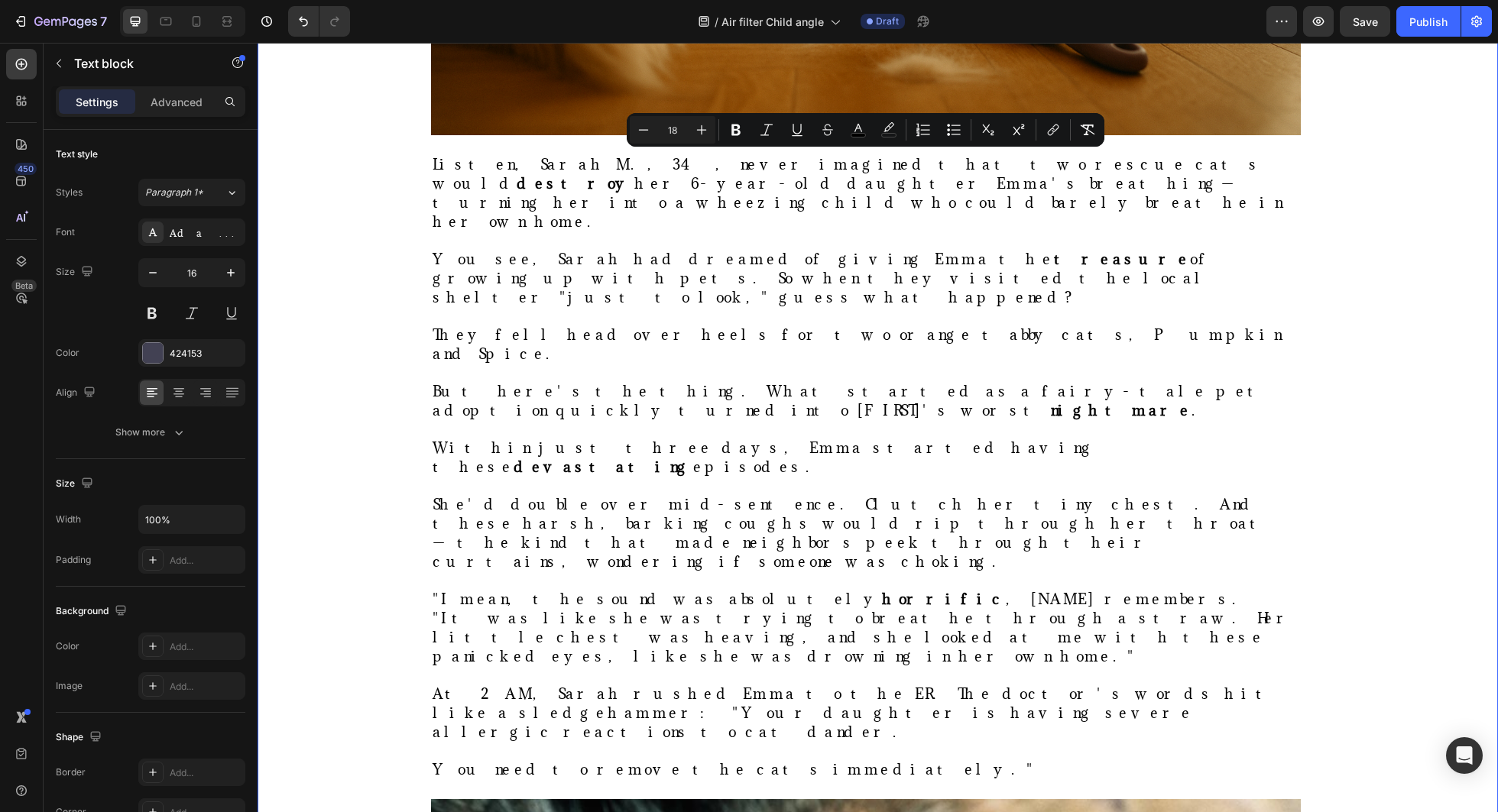 click on "⁠⁠⁠⁠⁠⁠⁠ How This Mom Stopped Her 6-Year-Old's Daily Asthma Attacks in Just 30 Minutes Using Science Heading                Title Line Sarah M. is a real customer. Clarifion paid her for sharing her story. Results may vary depending on how big your rooms are, how many devices you use, how clean your air already is, and factors like humidity and ventilation. Text Block Image By Kimberly Halls Text block Advanced list Published:  Monday, January 8, 2024 Text block Row Image Listen, Sarah M., 34, never imagined that two rescue cats would  destroy  her 6-year-old daughter Emma's breathing—turning her into a wheezing child who could barely breathe in her own home. You see, Sarah had dreamed of giving Emma the  treasure  of growing up with pets. So when they visited the local shelter "just to look," guess what happened?  They fell head over heels for two orange tabby cats, Pumpkin and Spice. But here's the thing. What started as a fairy-tale pet adoption quickly turned into Sarah's worst  . Image" at bounding box center (877, 4682) 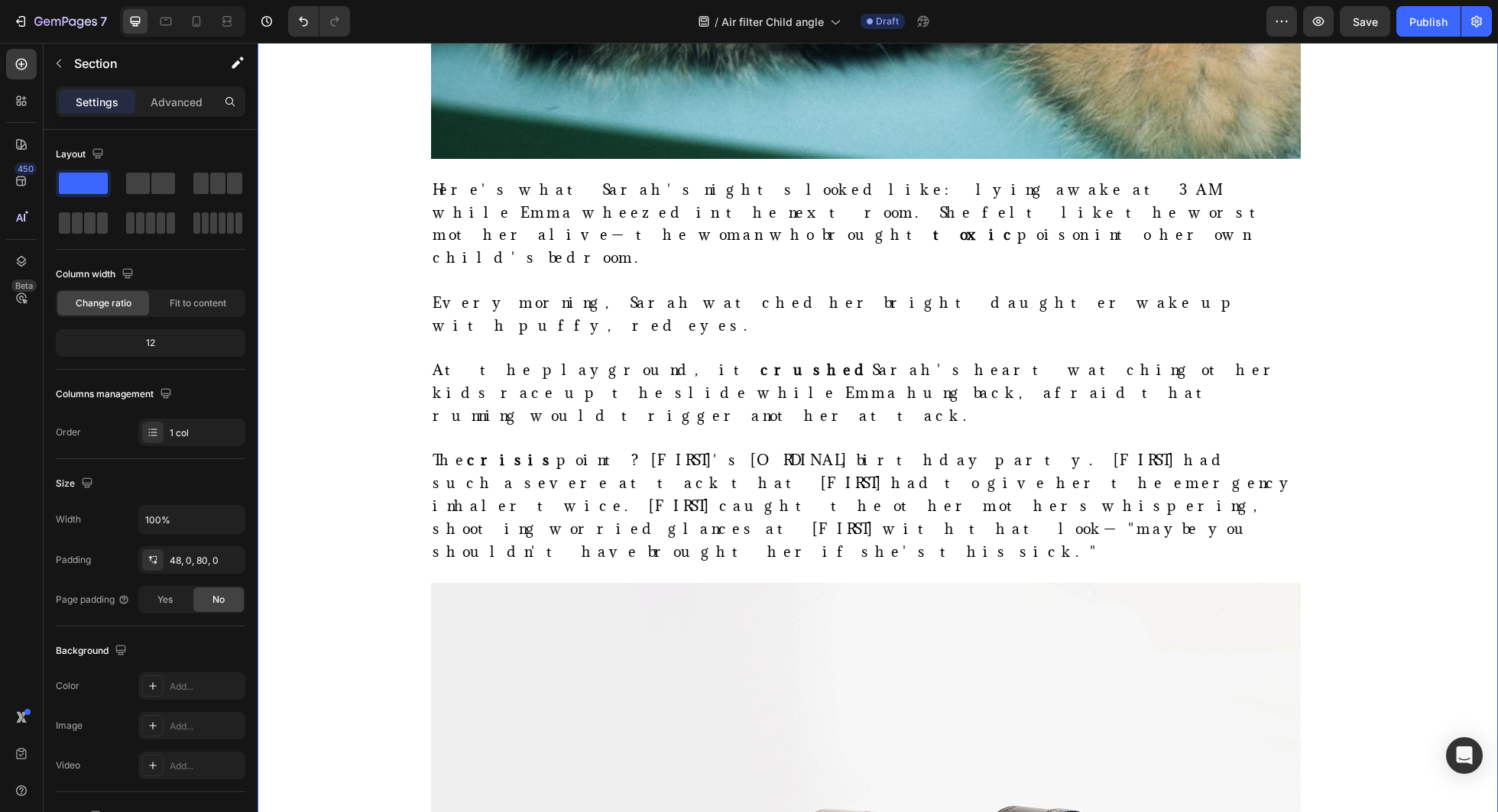scroll, scrollTop: 1742, scrollLeft: 0, axis: vertical 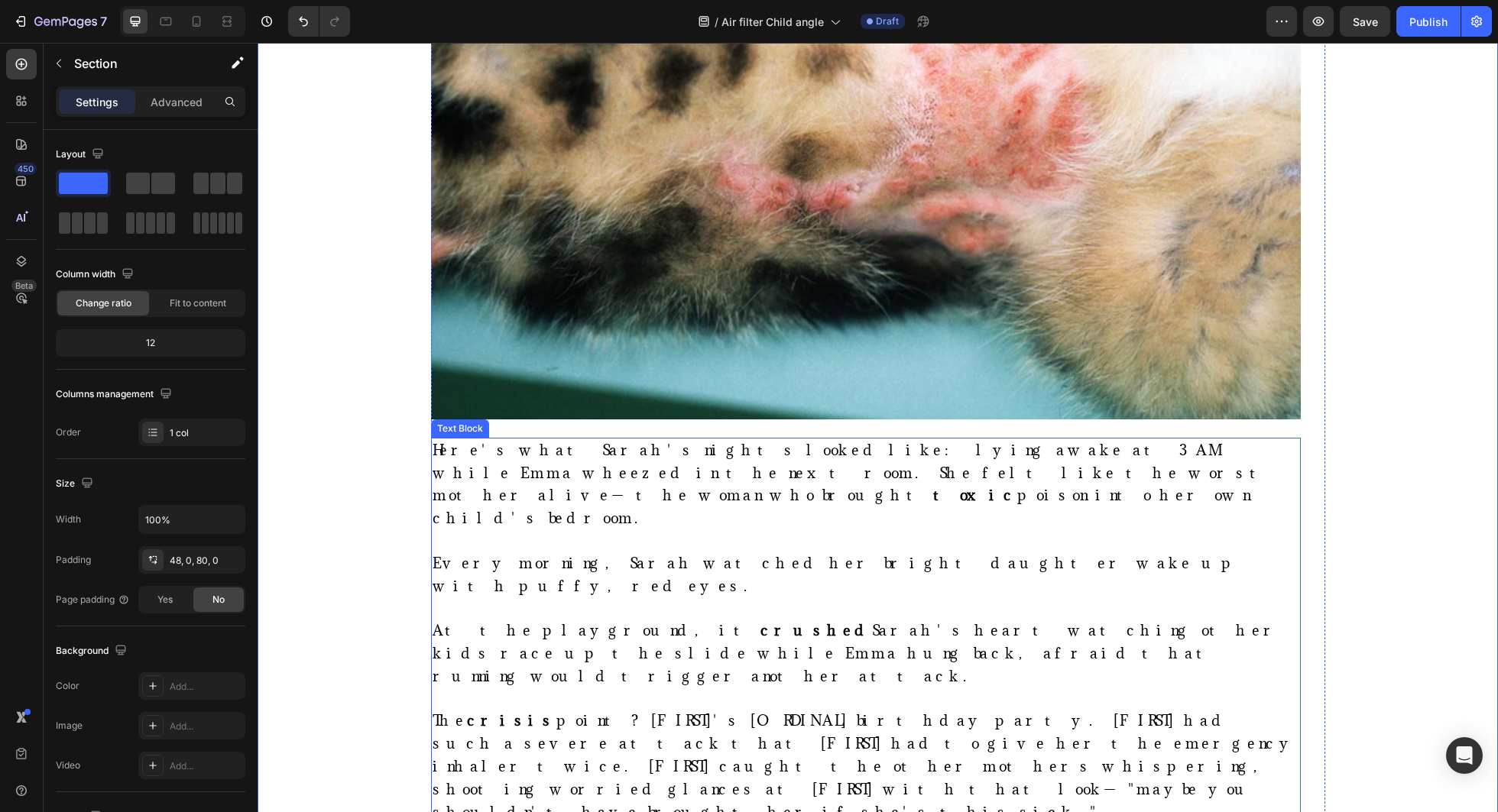 click on "The  crisis  point? Emma's 6th birthday party. Emma had such a severe attack that Sarah had to give her the emergency inhaler twice. Sarah caught the other mothers whispering, shooting worried glances at Emma with that look—"maybe you shouldn't have brought her if she's this sick."" at bounding box center (865, 765) 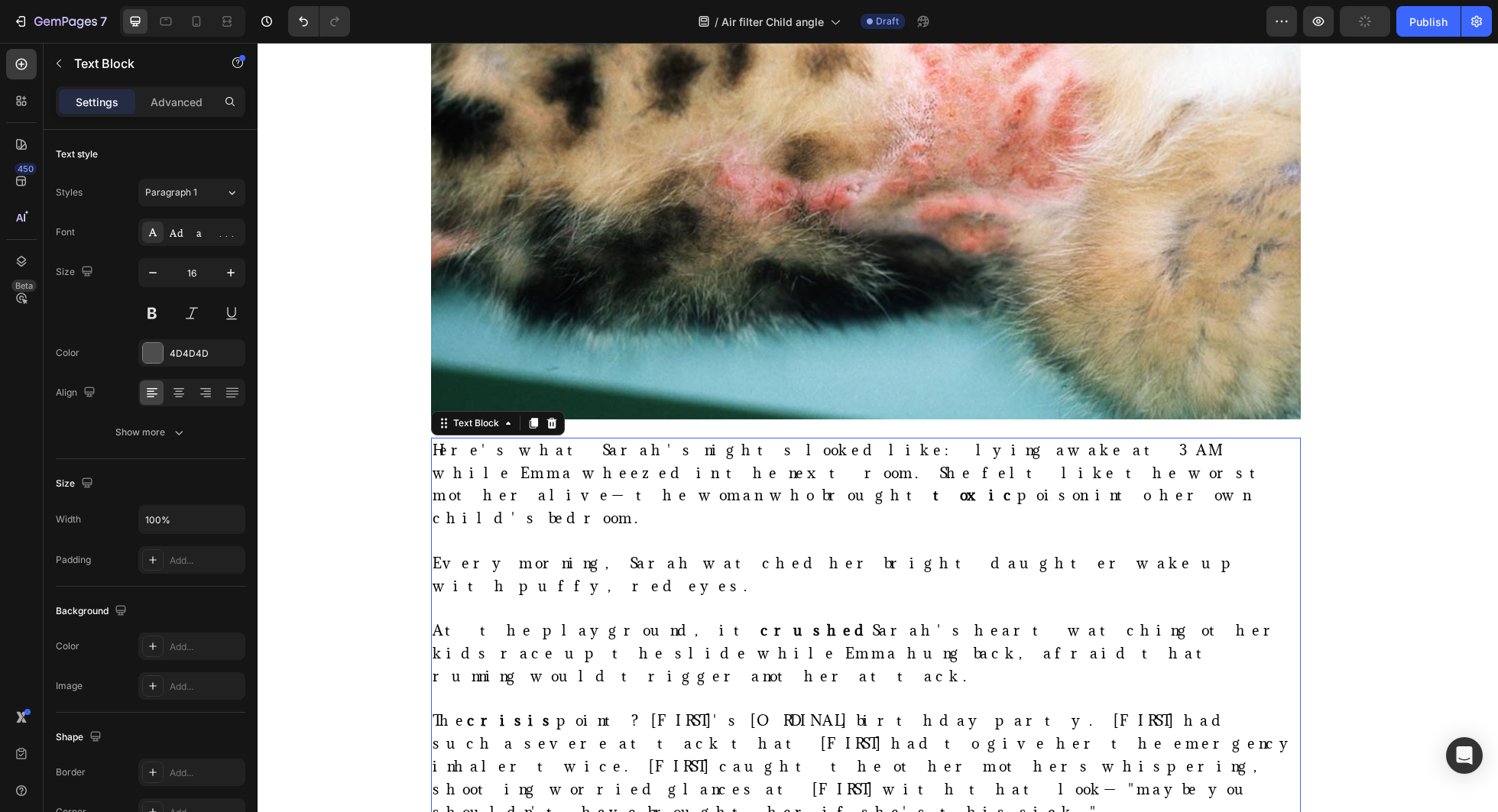 click on "The  crisis  point? Emma's 6th birthday party. Emma had such a severe attack that Sarah had to give her the emergency inhaler twice. Sarah caught the other mothers whispering, shooting worried glances at Emma with that look—"maybe you shouldn't have brought her if she's this sick."" at bounding box center [865, 765] 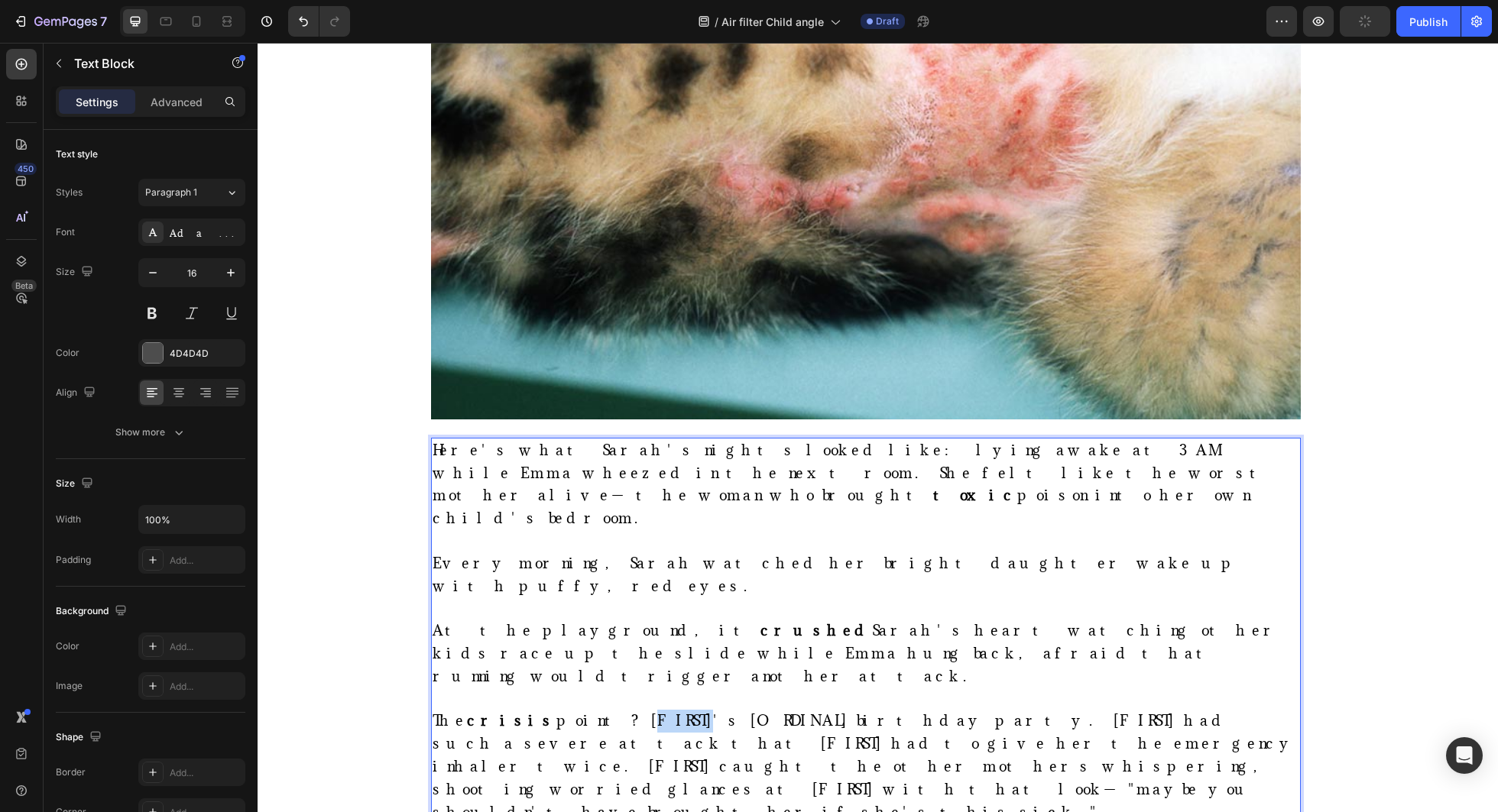 click on "The  crisis  point? Emma's 6th birthday party. Emma had such a severe attack that Sarah had to give her the emergency inhaler twice. Sarah caught the other mothers whispering, shooting worried glances at Emma with that look—"maybe you shouldn't have brought her if she's this sick."" at bounding box center [865, 765] 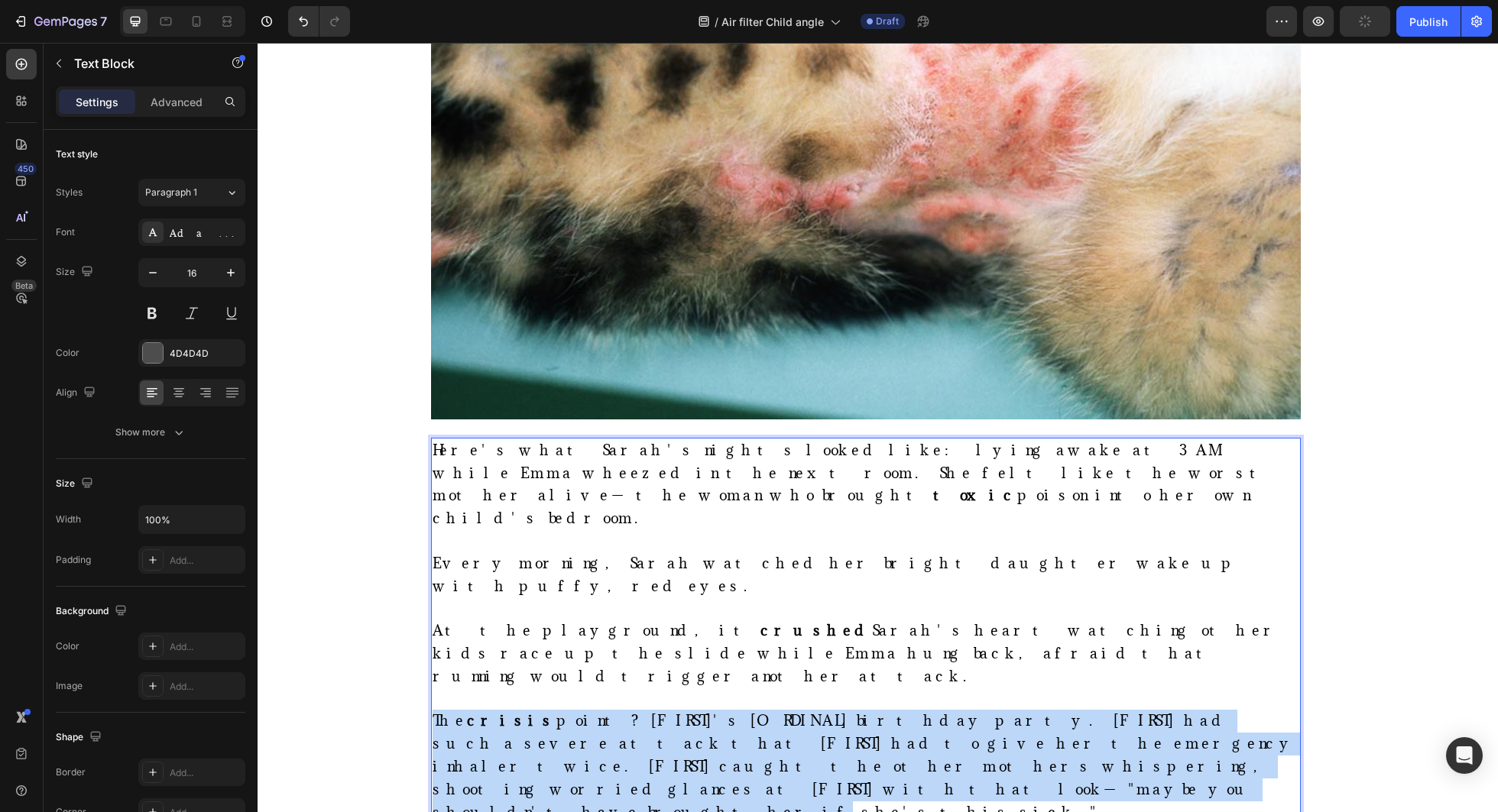 click on "The  crisis  point? Emma's 6th birthday party. Emma had such a severe attack that Sarah had to give her the emergency inhaler twice. Sarah caught the other mothers whispering, shooting worried glances at Emma with that look—"maybe you shouldn't have brought her if she's this sick."" at bounding box center [865, 765] 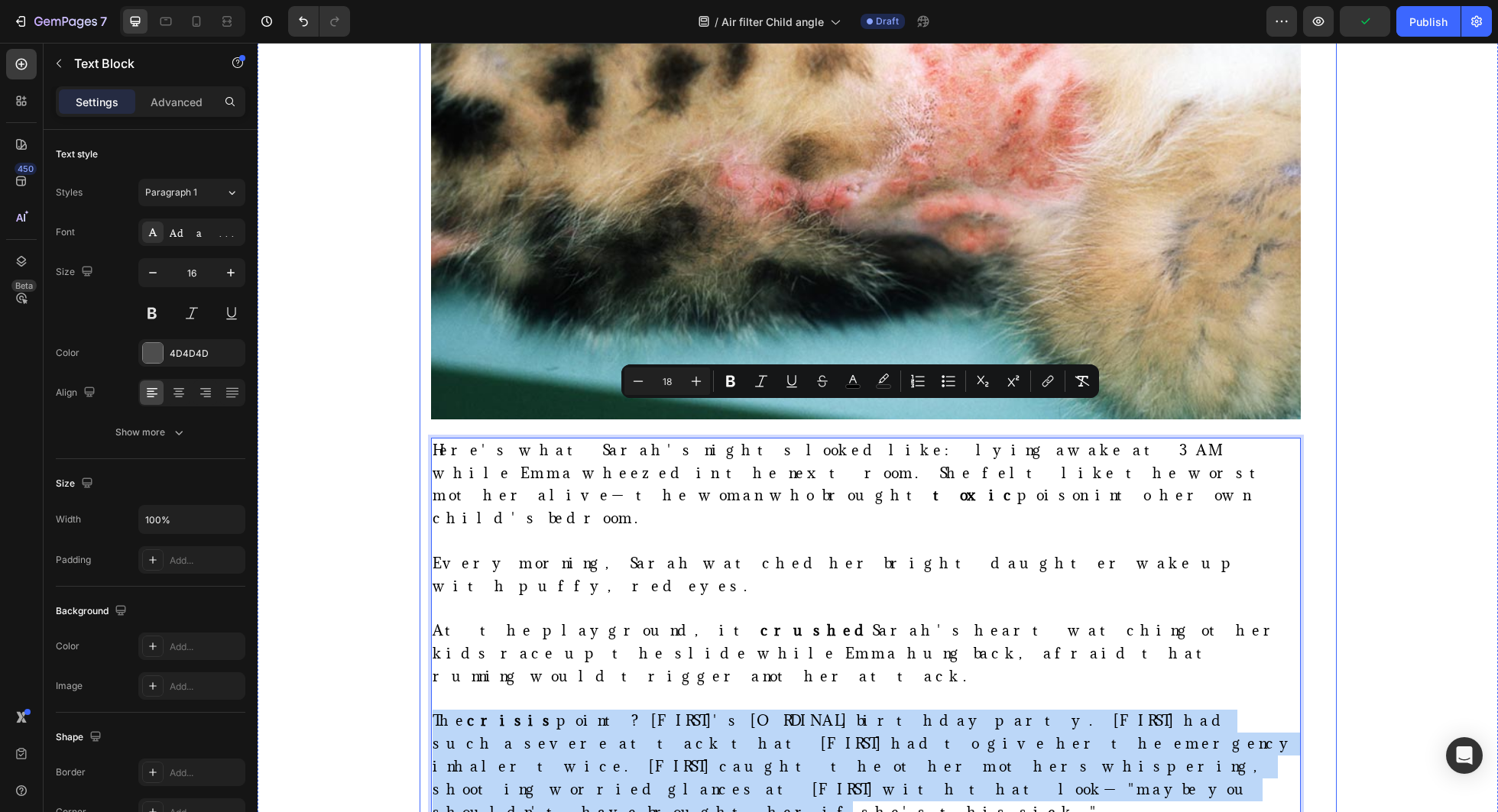 click on "⁠⁠⁠⁠⁠⁠⁠ How This Mom Stopped Her 6-Year-Old's Daily Asthma Attacks in Just 30 Minutes Using Science Heading                Title Line Sarah M. is a real customer. Clarifion paid her for sharing her story. Results may vary depending on how big your rooms are, how many devices you use, how clean your air already is, and factors like humidity and ventilation. Text Block Image By Kimberly Halls Text block Advanced list Published:  Monday, January 8, 2024 Text block Row Image Listen, Sarah M., 34, never imagined that two rescue cats would  destroy  her 6-year-old daughter Emma's breathing—turning her into a wheezing child who could barely breathe in her own home. You see, Sarah had dreamed of giving Emma the  treasure  of growing up with pets. So when they visited the local shelter "just to look," guess what happened?  They fell head over heels for two orange tabby cats, Pumpkin and Spice. But here's the thing. What started as a fairy-tale pet adoption quickly turned into Sarah's worst  . Image" at bounding box center [878, 3732] 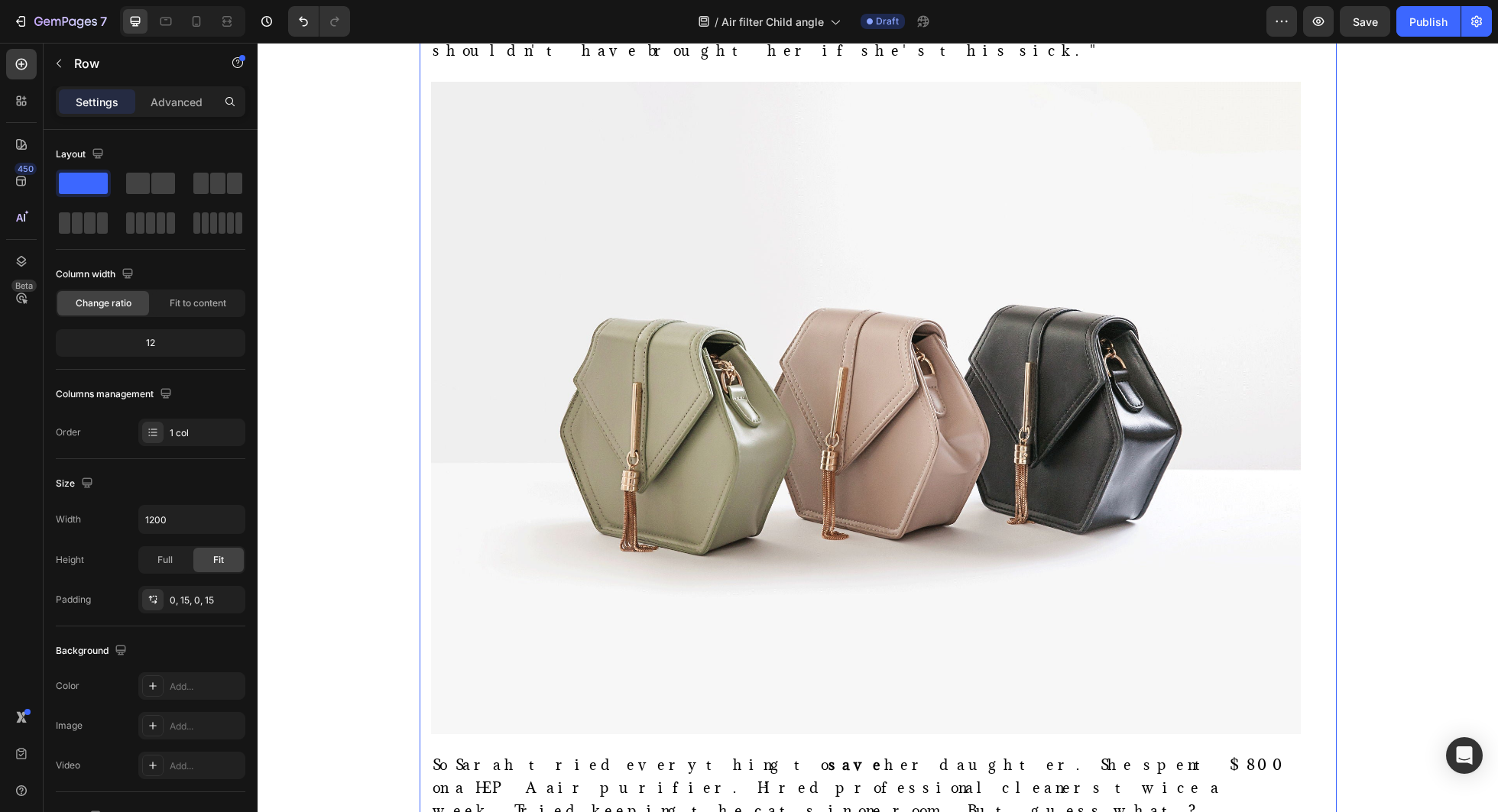 scroll, scrollTop: 2576, scrollLeft: 0, axis: vertical 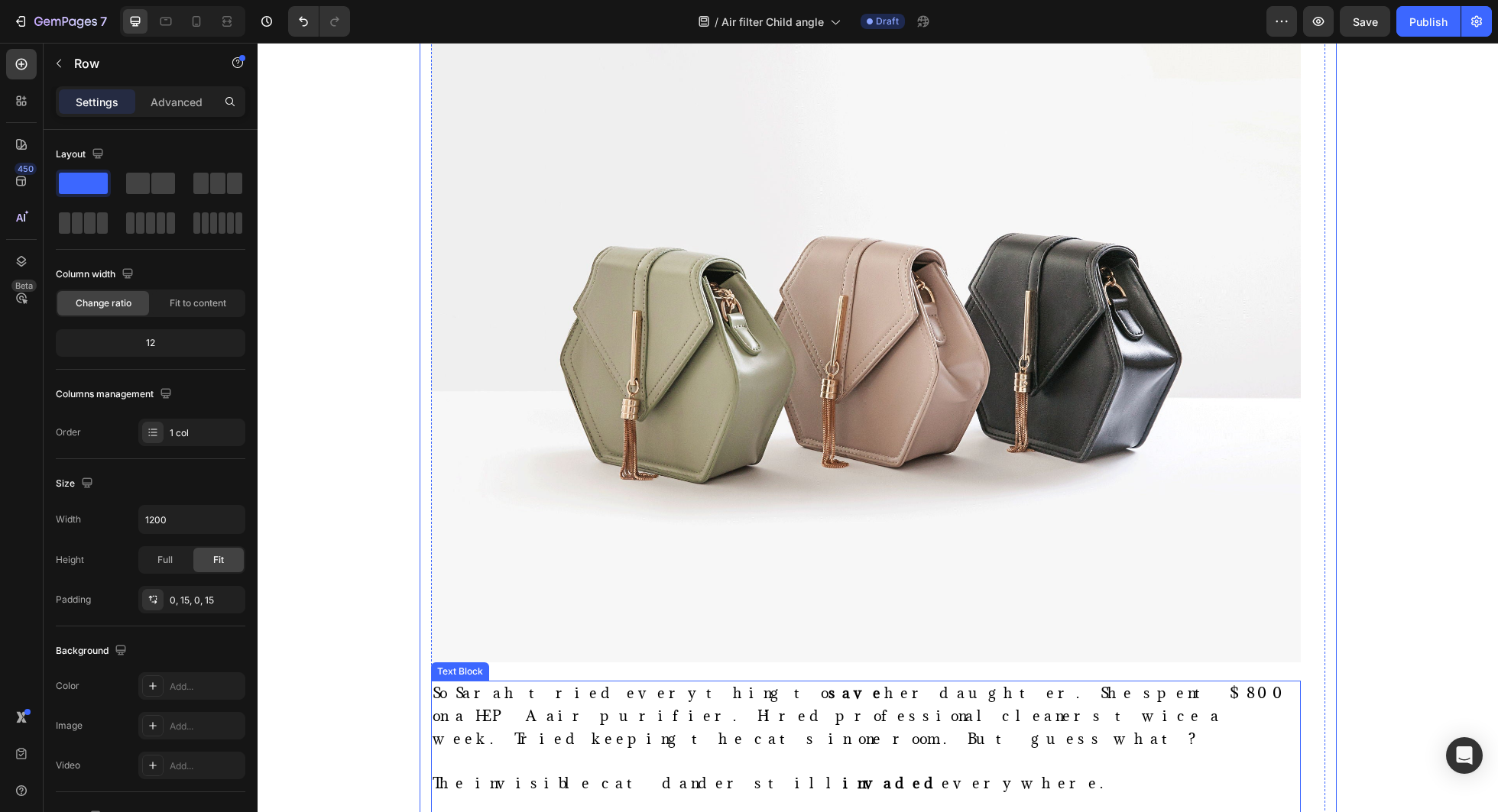 click on ""I was  bleeding  $200 a month on medications and doctor visits," Sarah says. "I felt like I was choosing between my child's health and the lives of two innocent animals who trusted us."" at bounding box center (864, 851) 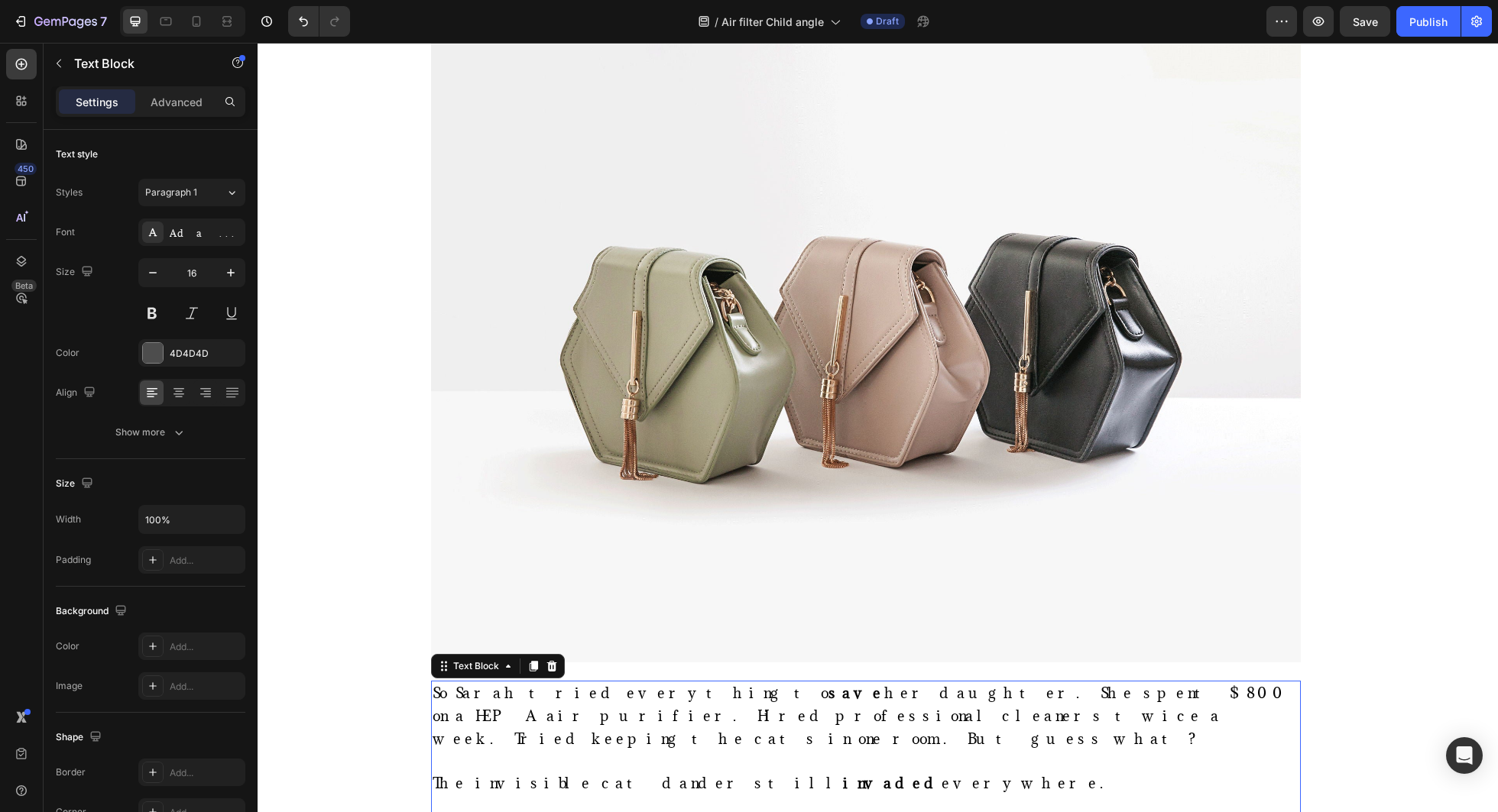 click on ""I was  bleeding  $200 a month on medications and doctor visits," Sarah says. "I felt like I was choosing between my child's health and the lives of two innocent animals who trusted us."" at bounding box center [864, 851] 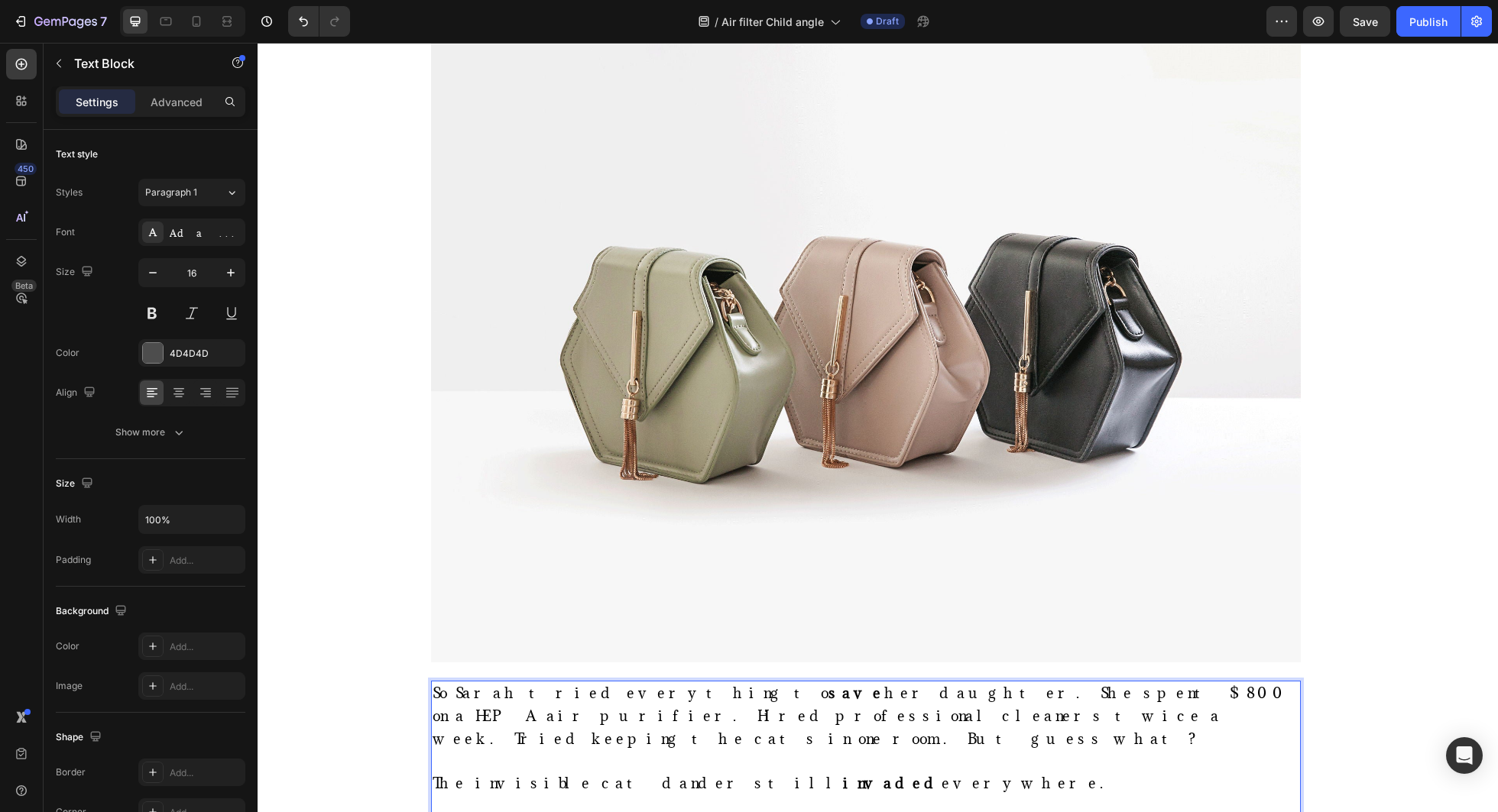 click on ""I was  bleeding  $200 a month on medications and doctor visits," Sarah says. "I felt like I was choosing between my child's health and the lives of two innocent animals who trusted us."" at bounding box center (864, 851) 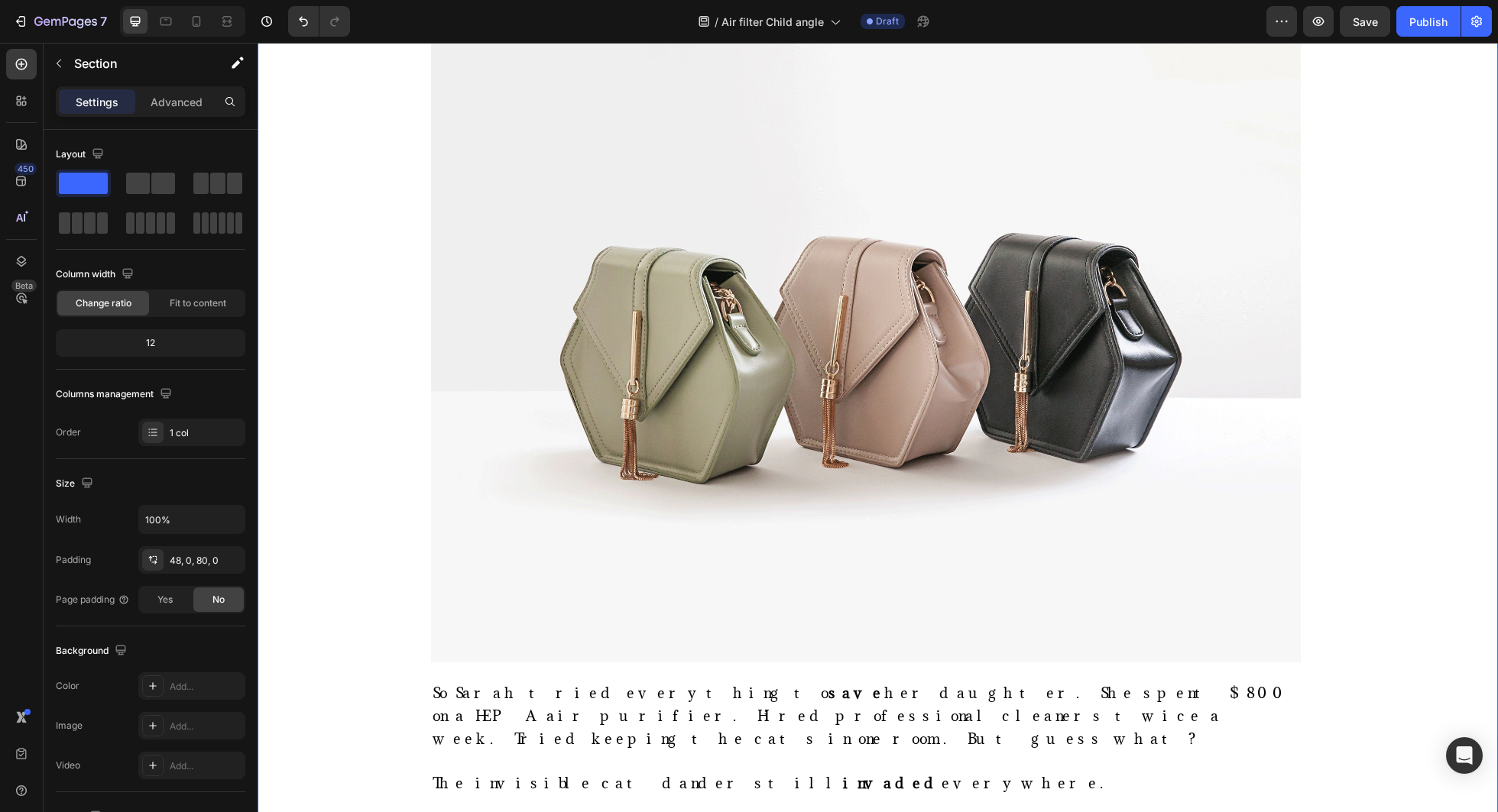 click on "⁠⁠⁠⁠⁠⁠⁠ How This Mom Stopped Her 6-Year-Old's Daily Asthma Attacks in Just 30 Minutes Using Science Heading                Title Line Sarah M. is a real customer. Clarifion paid her for sharing her story. Results may vary depending on how big your rooms are, how many devices you use, how clean your air already is, and factors like humidity and ventilation. Text Block Image By Kimberly Halls Text block Advanced list Published:  Monday, January 8, 2024 Text block Row Image Listen, Sarah M., 34, never imagined that two rescue cats would  destroy  her 6-year-old daughter Emma's breathing—turning her into a wheezing child who could barely breathe in her own home. You see, Sarah had dreamed of giving Emma the  treasure  of growing up with pets. So when they visited the local shelter "just to look," guess what happened?  They fell head over heels for two orange tabby cats, Pumpkin and Spice. But here's the thing. What started as a fairy-tale pet adoption quickly turned into Sarah's worst  . Image" at bounding box center [877, 2898] 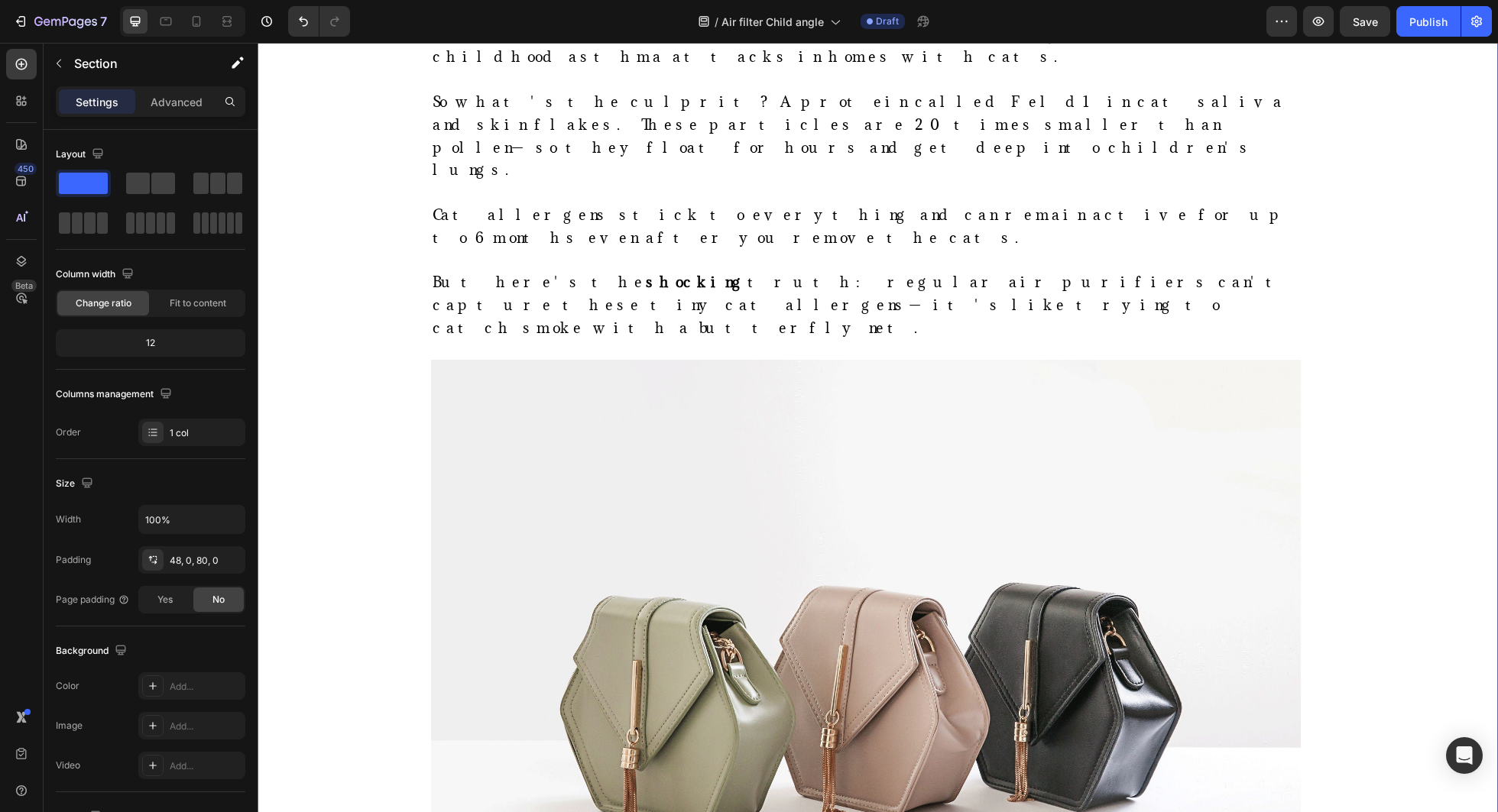 scroll, scrollTop: 3600, scrollLeft: 0, axis: vertical 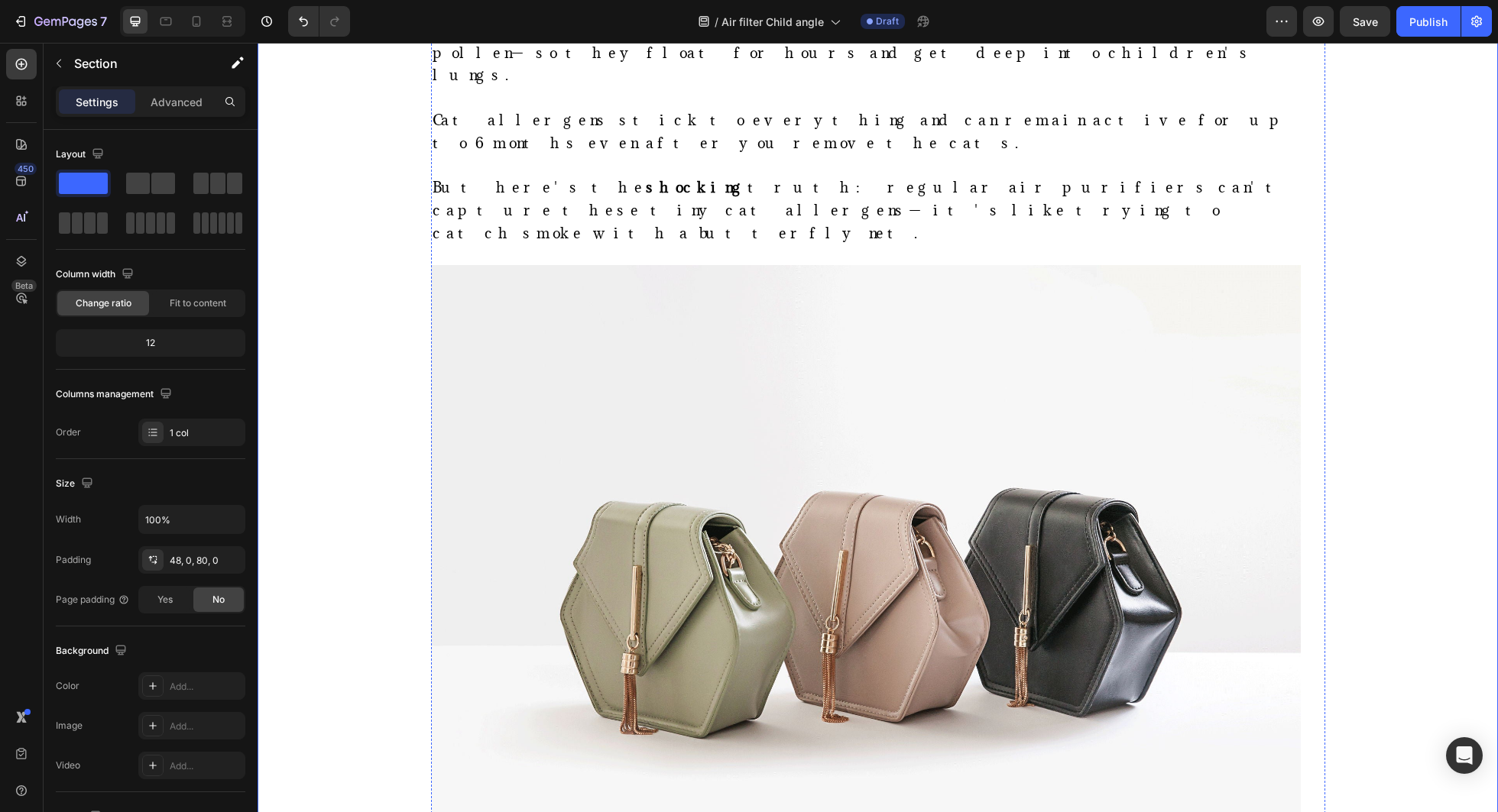 click at bounding box center (866, 1106) 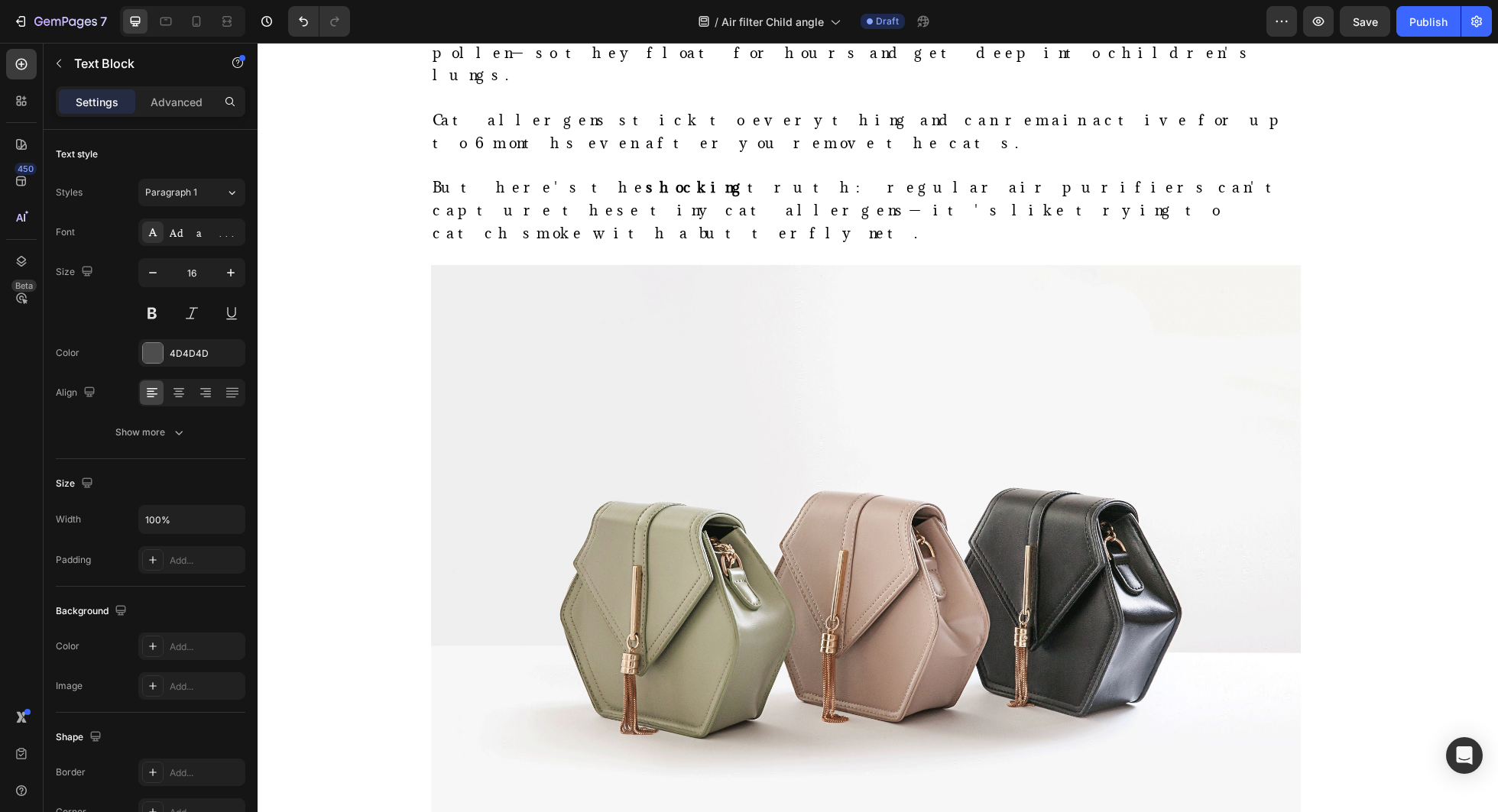 click at bounding box center (866, 1106) 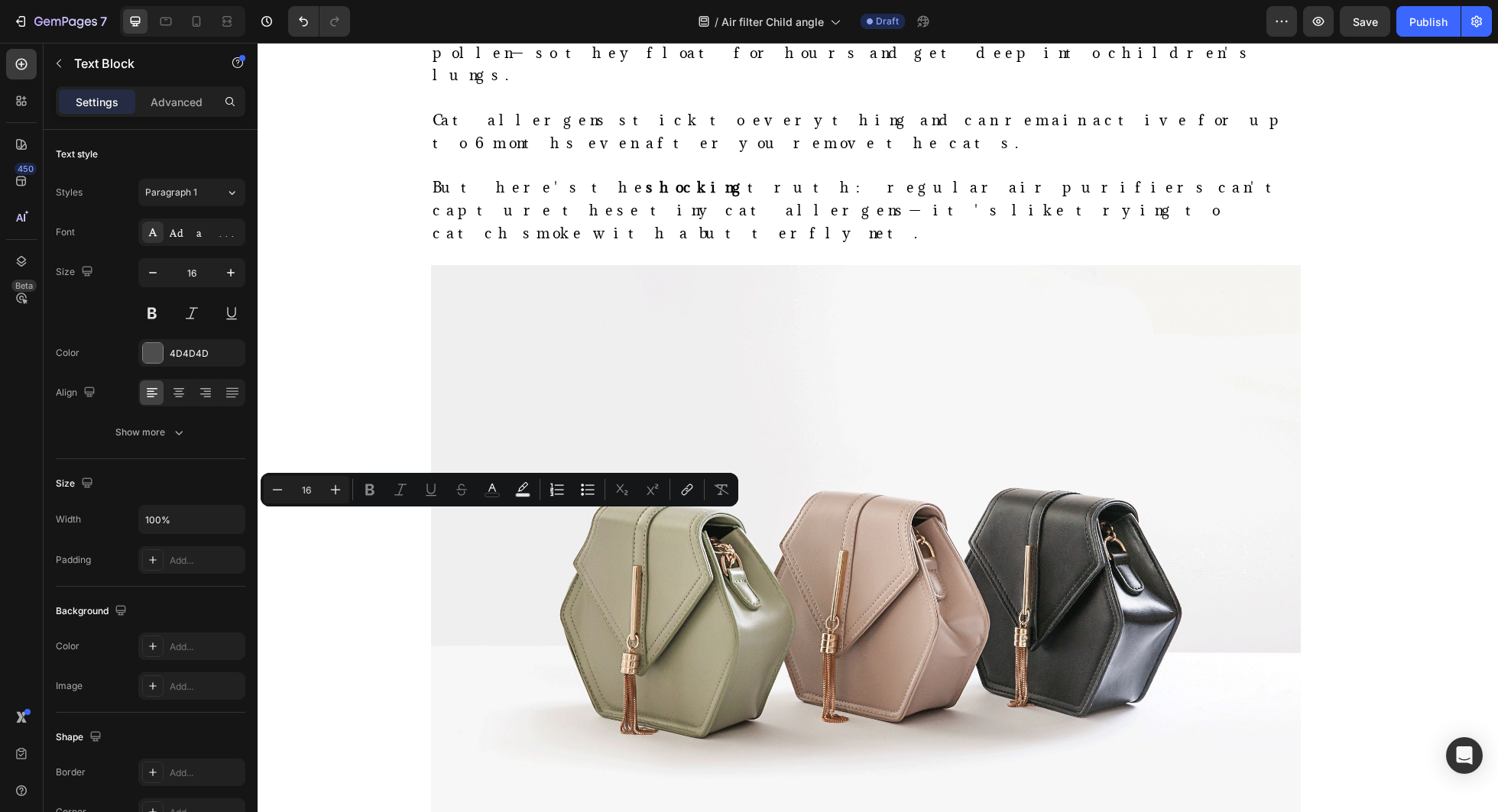 type on "18" 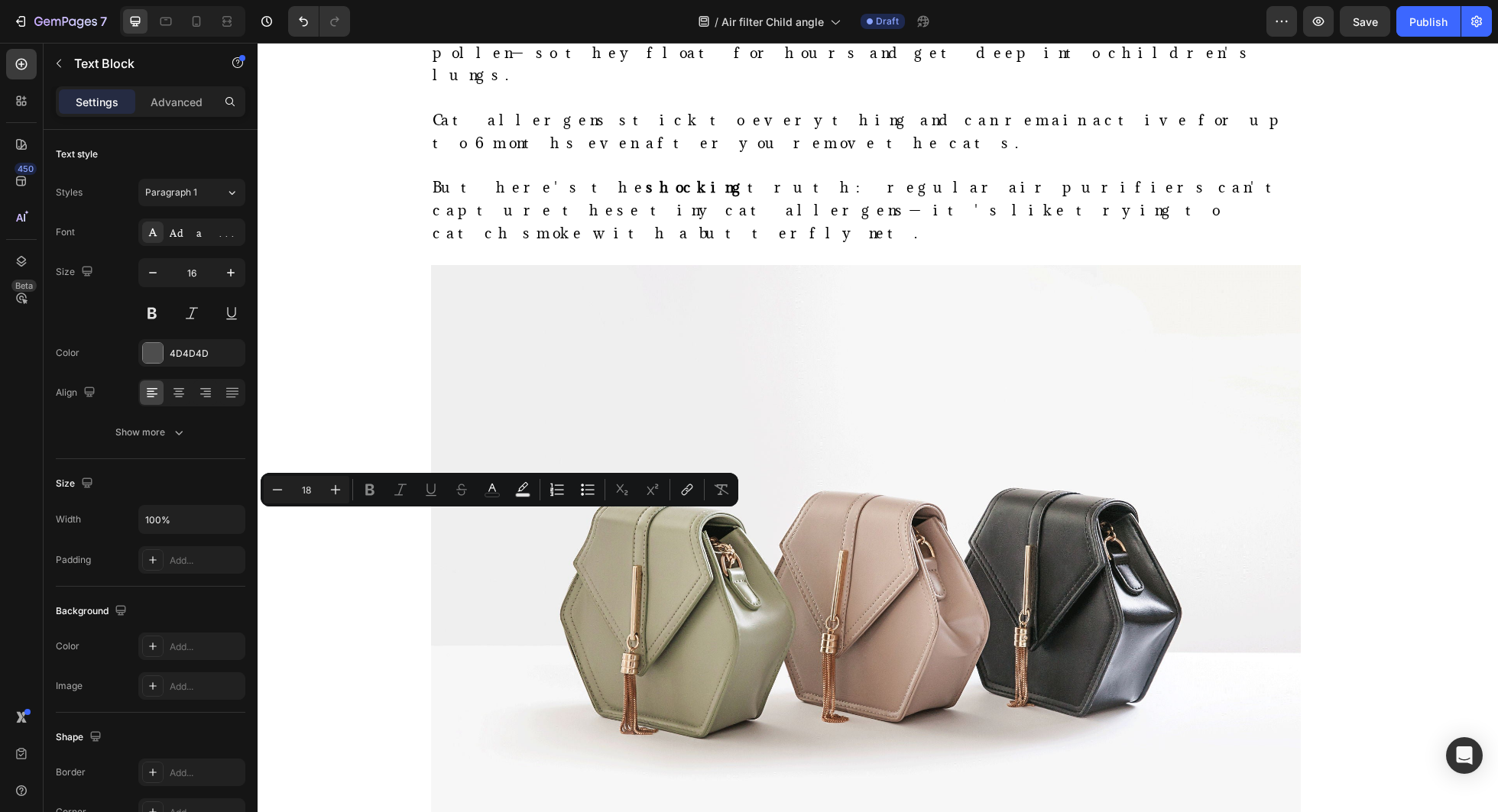 click on "The next morning, Lisa showed up with a small white device about the size of a phone charger. "This is called the Clarifion DSTx," she explained. "It targets the tiny particles that regular air purifiers miss."" at bounding box center (854, 1162) 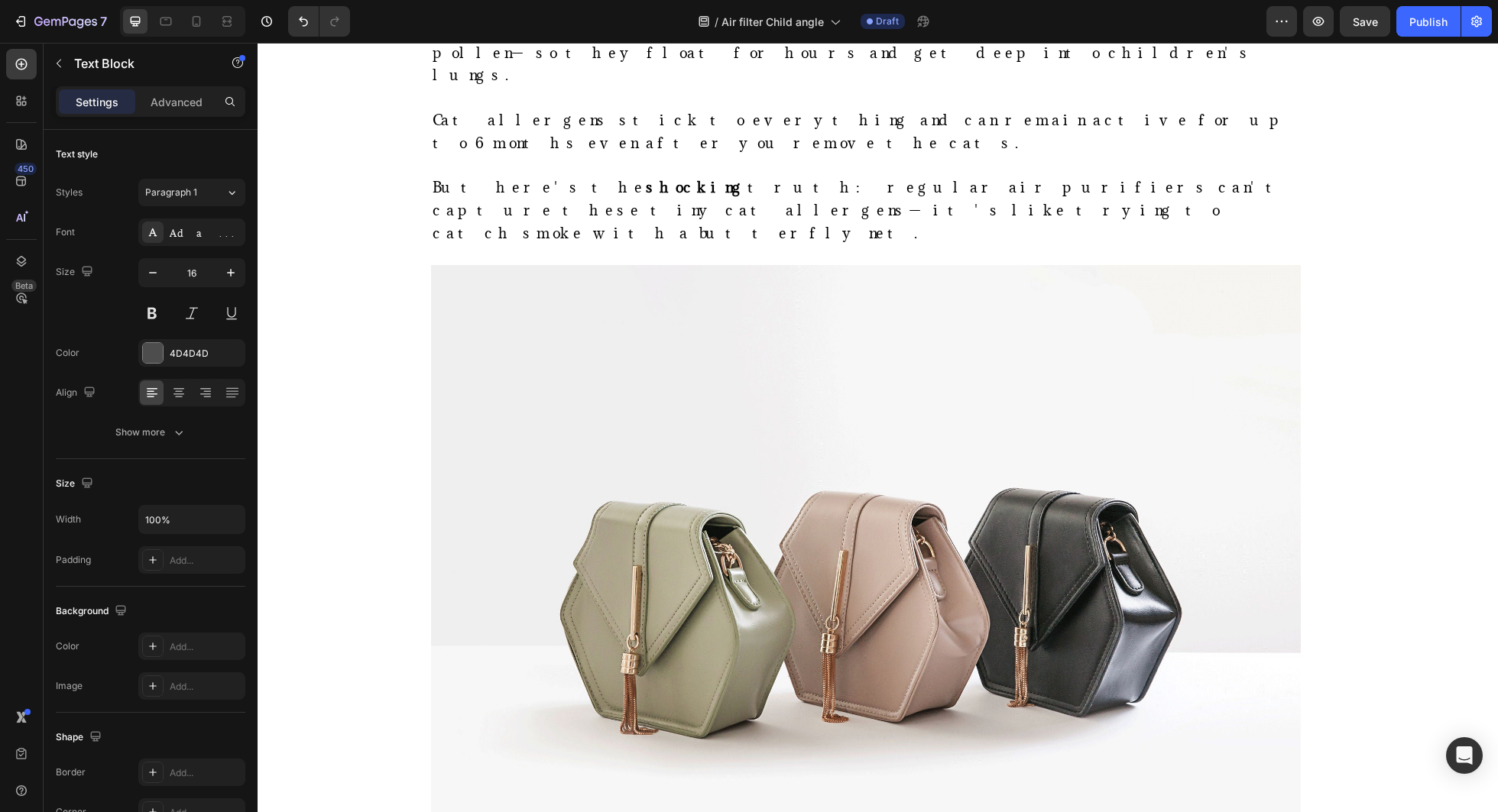 click on "The next morning, Lisa showed up with a small white device about the size of a phone charger. "This is called the Clarifion DSTx," she explained. "It targets the tiny particles that regular air purifiers miss."" at bounding box center (854, 1162) 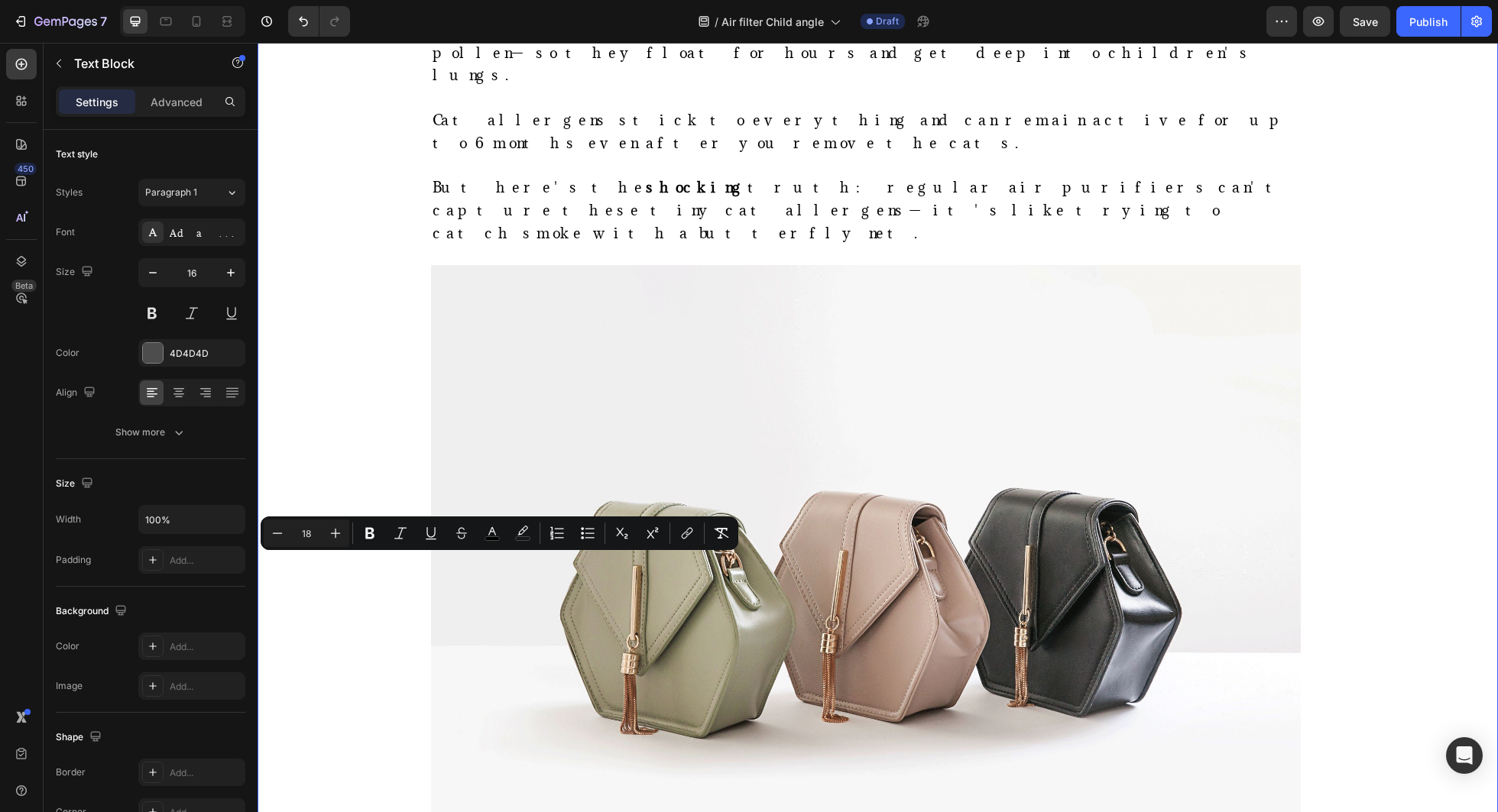 click on "⁠⁠⁠⁠⁠⁠⁠ How This Mom Stopped Her 6-Year-Old's Daily Asthma Attacks in Just 30 Minutes Using Science Heading                Title Line Sarah M. is a real customer. Clarifion paid her for sharing her story. Results may vary depending on how big your rooms are, how many devices you use, how clean your air already is, and factors like humidity and ventilation. Text Block Image By Kimberly Halls Text block Advanced list Published:  Monday, January 8, 2024 Text block Row Image Listen, Sarah M., 34, never imagined that two rescue cats would  destroy  her 6-year-old daughter Emma's breathing—turning her into a wheezing child who could barely breathe in her own home. You see, Sarah had dreamed of giving Emma the  treasure  of growing up with pets. So when they visited the local shelter "just to look," guess what happened?  They fell head over heels for two orange tabby cats, Pumpkin and Spice. But here's the thing. What started as a fairy-tale pet adoption quickly turned into Sarah's worst  . Image" at bounding box center [877, 1874] 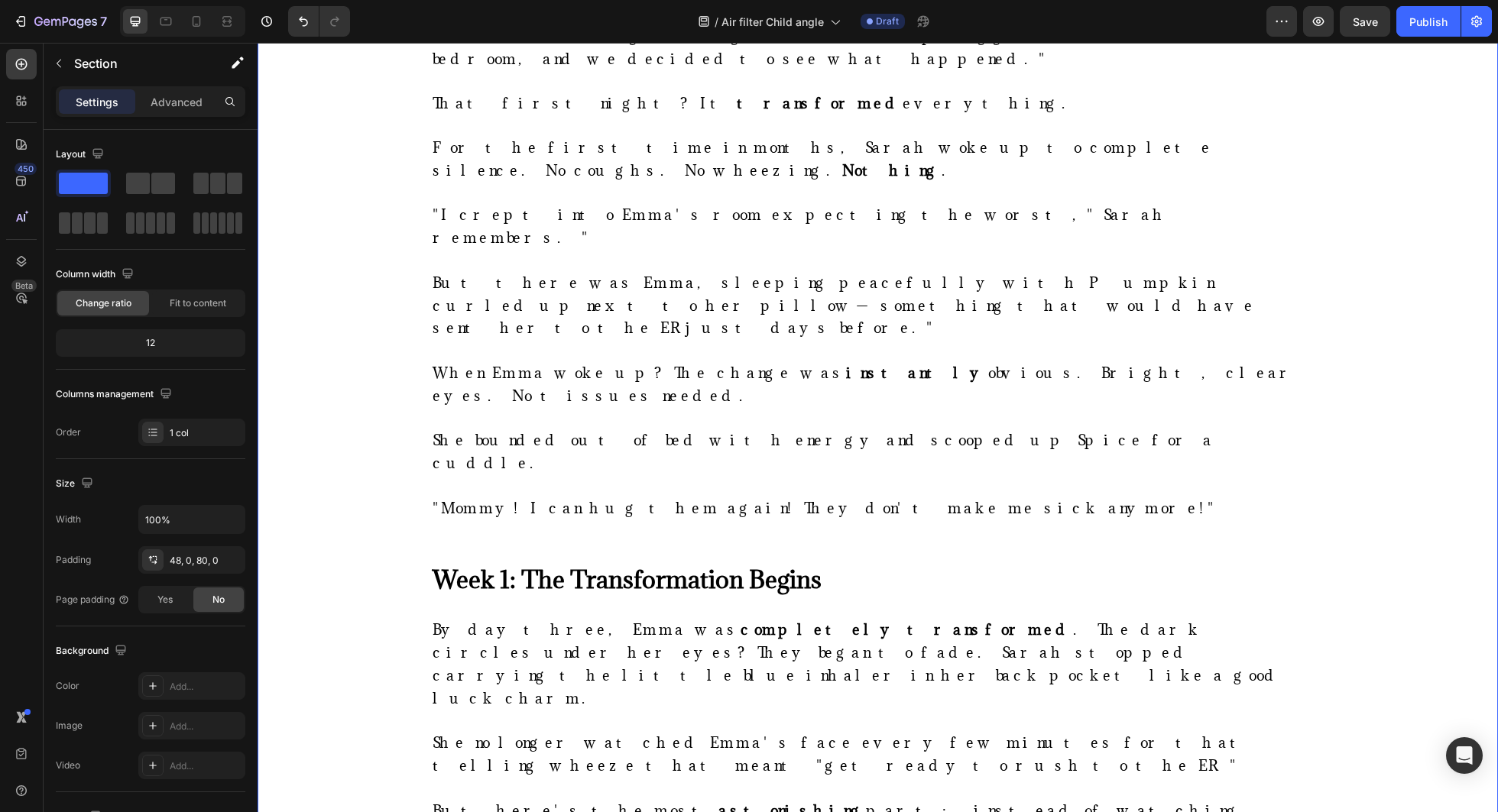 scroll, scrollTop: 4875, scrollLeft: 0, axis: vertical 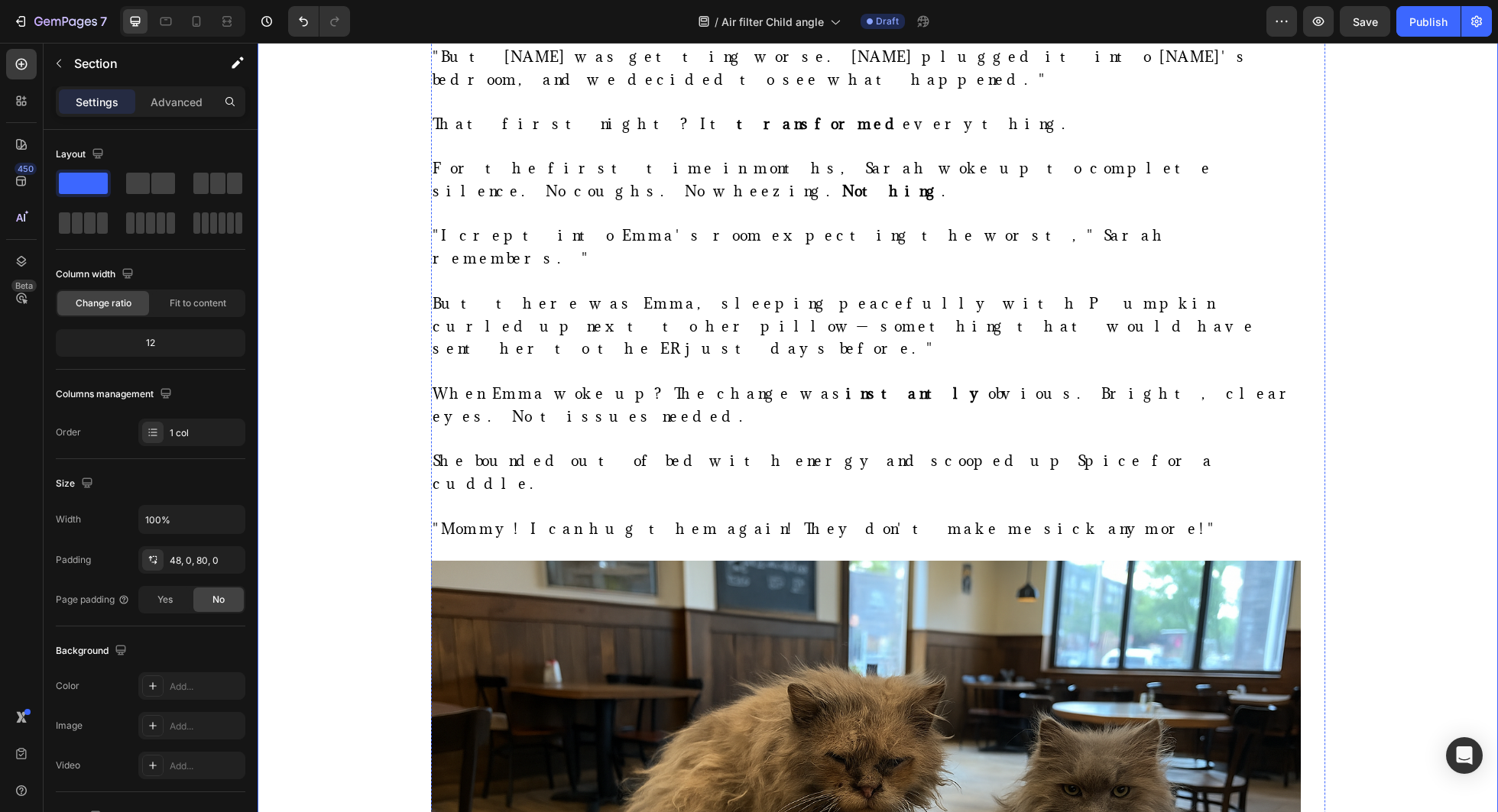click on "Week 1: The Transformation Begins" at bounding box center [627, 1179] 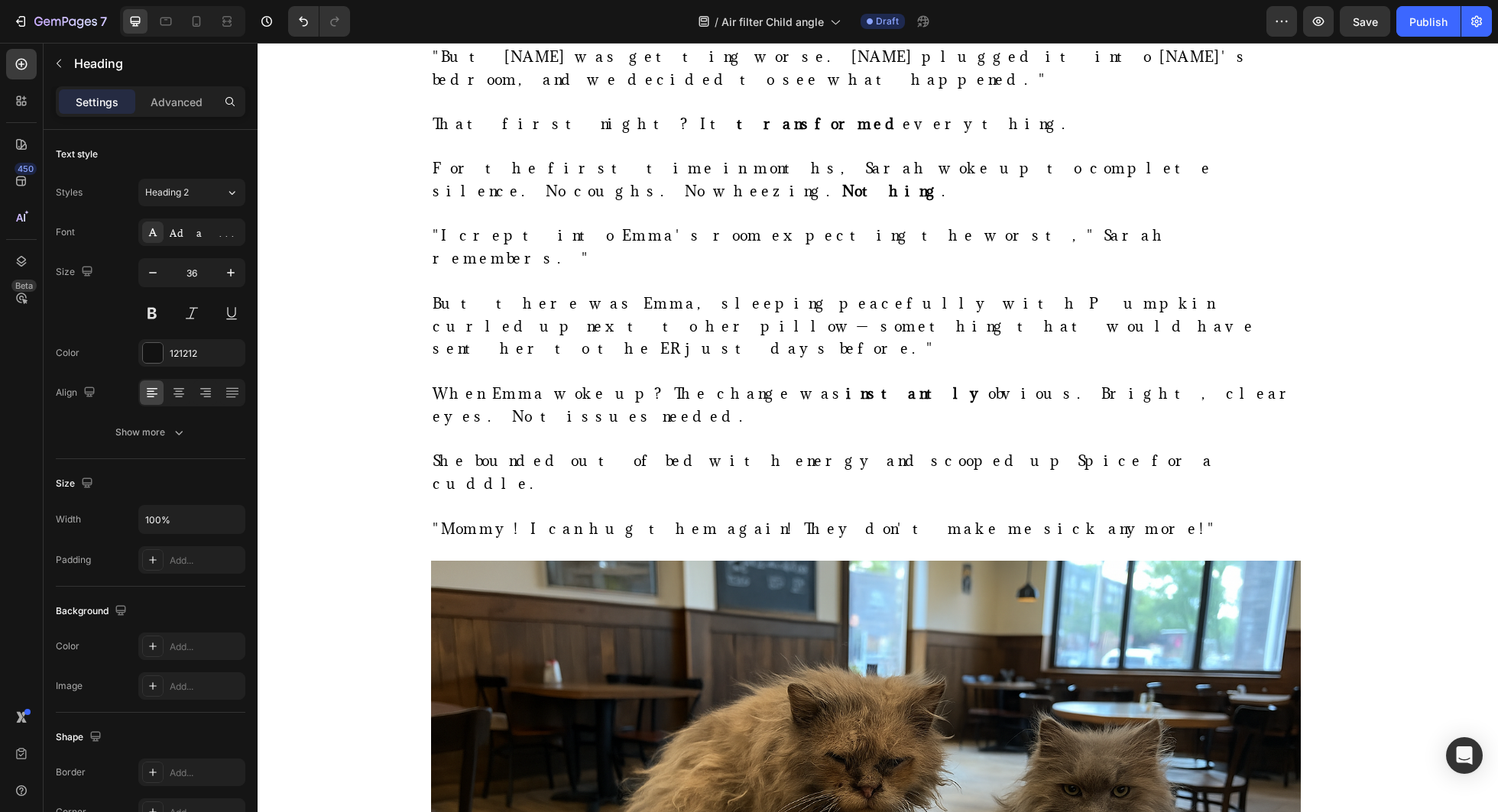 click on "Week 1: The Transformation Begins" at bounding box center (627, 1179) 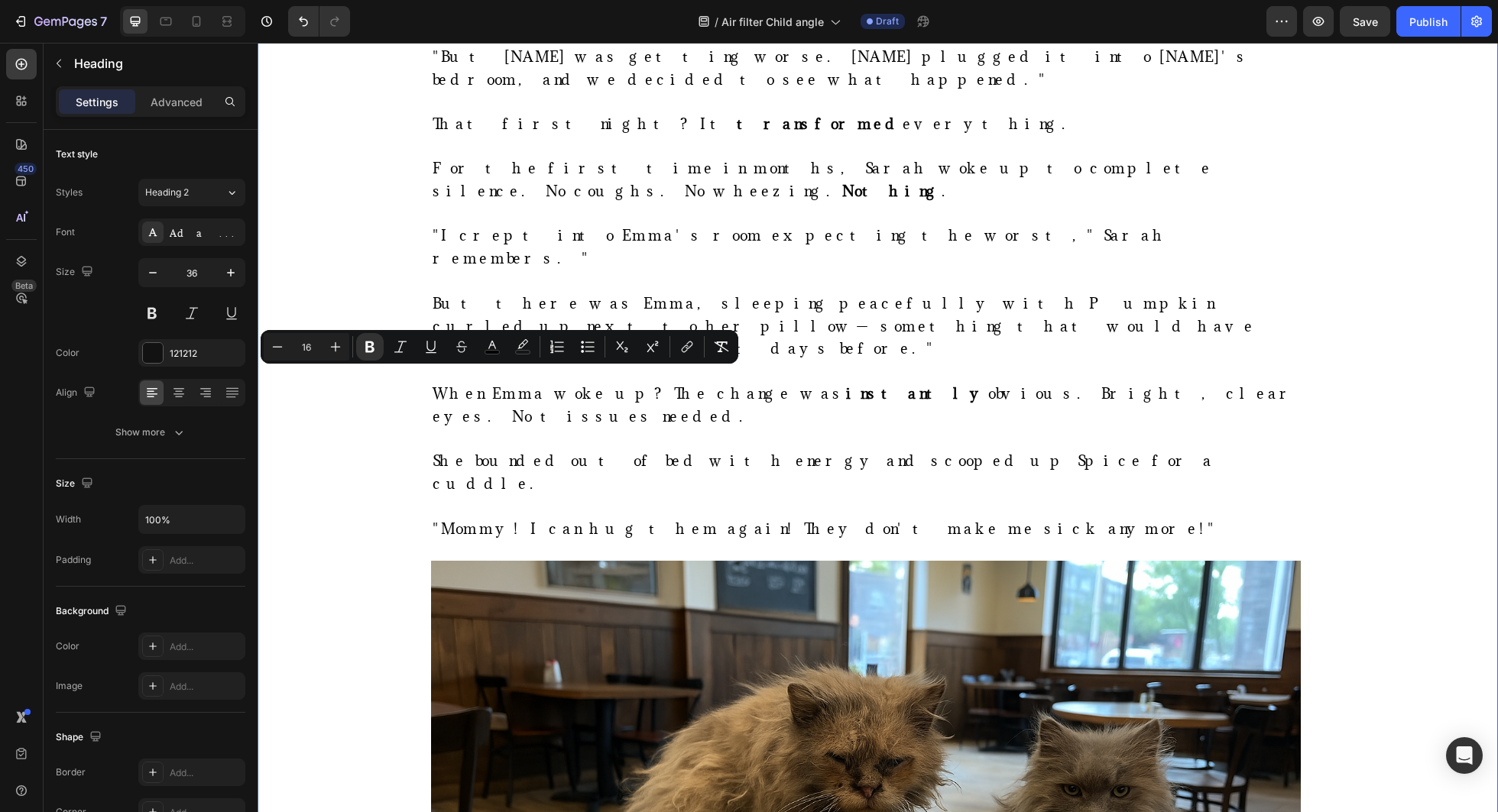 click on "⁠⁠⁠⁠⁠⁠⁠ How This Mom Stopped Her 6-Year-Old's Daily Asthma Attacks in Just 30 Minutes Using Science Heading                Title Line Sarah M. is a real customer. Clarifion paid her for sharing her story. Results may vary depending on how big your rooms are, how many devices you use, how clean your air already is, and factors like humidity and ventilation. Text Block Image By Kimberly Halls Text block Advanced list Published:  Monday, January 8, 2024 Text block Row Image Listen, Sarah M., 34, never imagined that two rescue cats would  destroy  her 6-year-old daughter Emma's breathing—turning her into a wheezing child who could barely breathe in her own home. You see, Sarah had dreamed of giving Emma the  treasure  of growing up with pets. So when they visited the local shelter "just to look," guess what happened?  They fell head over heels for two orange tabby cats, Pumpkin and Spice. But here's the thing. What started as a fairy-tale pet adoption quickly turned into Sarah's worst  . Image" at bounding box center (877, 889) 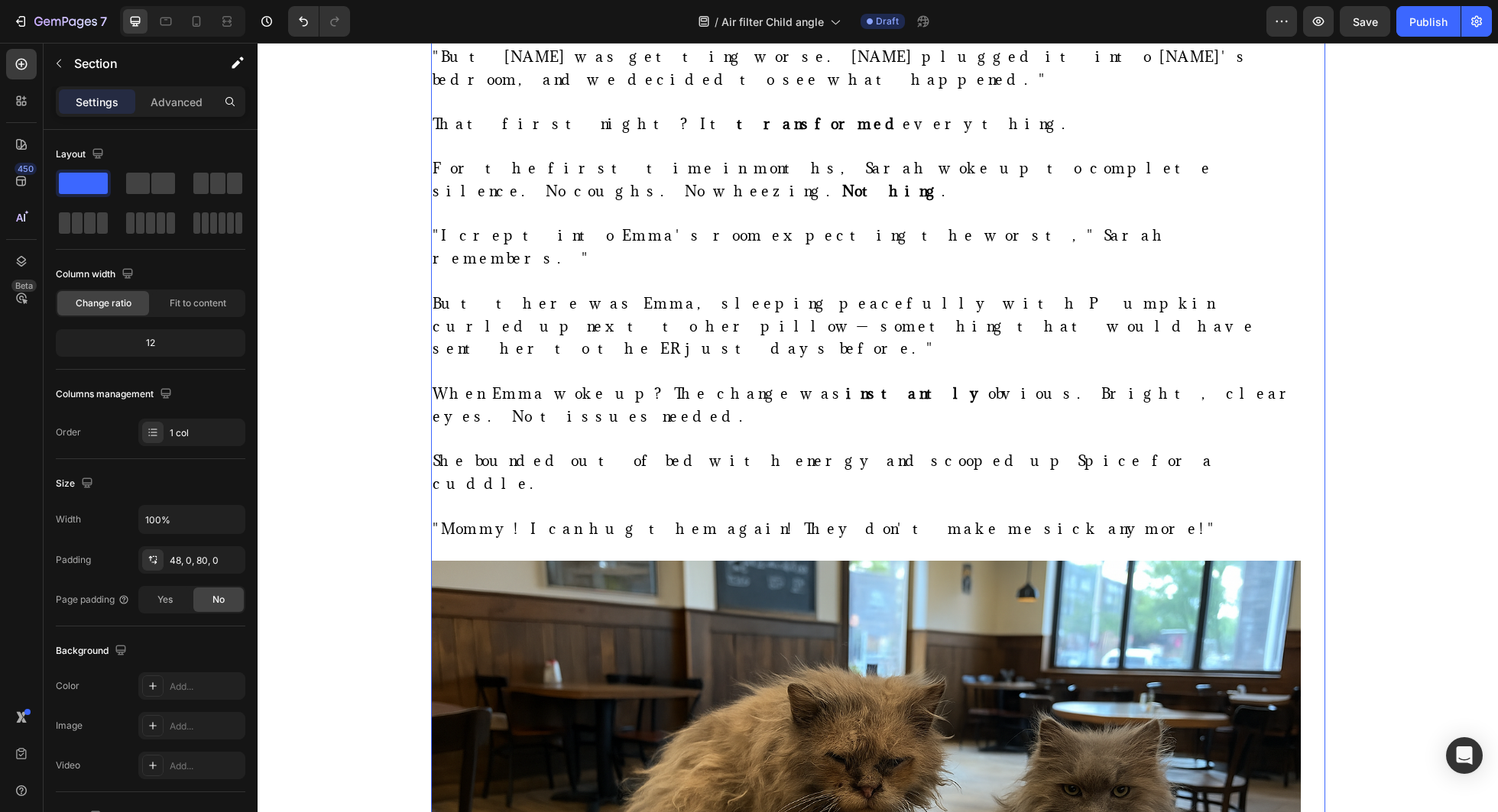 click on "⁠⁠⁠⁠⁠⁠⁠ How This Mom Stopped Her 6-Year-Old's Daily Asthma Attacks in Just 30 Minutes Using Science Heading                Title Line Sarah M. is a real customer. Clarifion paid her for sharing her story. Results may vary depending on how big your rooms are, how many devices you use, how clean your air already is, and factors like humidity and ventilation. Text Block Image By Kimberly Halls Text block Advanced list Published:  Monday, January 8, 2024 Text block Row Image Listen, Sarah M., 34, never imagined that two rescue cats would  destroy  her 6-year-old daughter Emma's breathing—turning her into a wheezing child who could barely breathe in her own home. You see, Sarah had dreamed of giving Emma the  treasure  of growing up with pets. So when they visited the local shelter "just to look," guess what happened?  They fell head over heels for two orange tabby cats, Pumpkin and Spice. But here's the thing. What started as a fairy-tale pet adoption quickly turned into Sarah's worst  . Image" at bounding box center (866, 889) 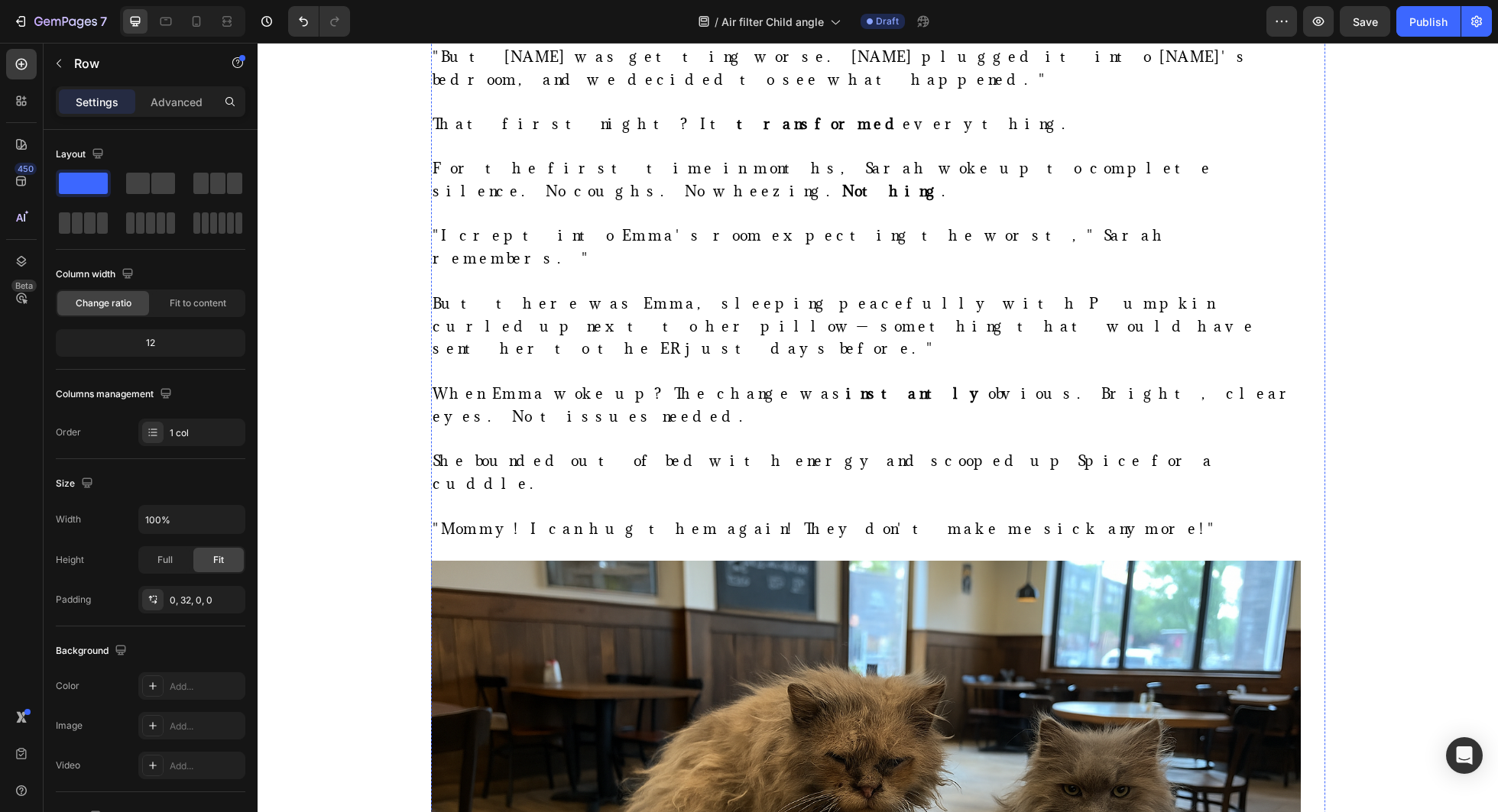click on "Week 1: The Transformation Begins" at bounding box center [627, 1179] 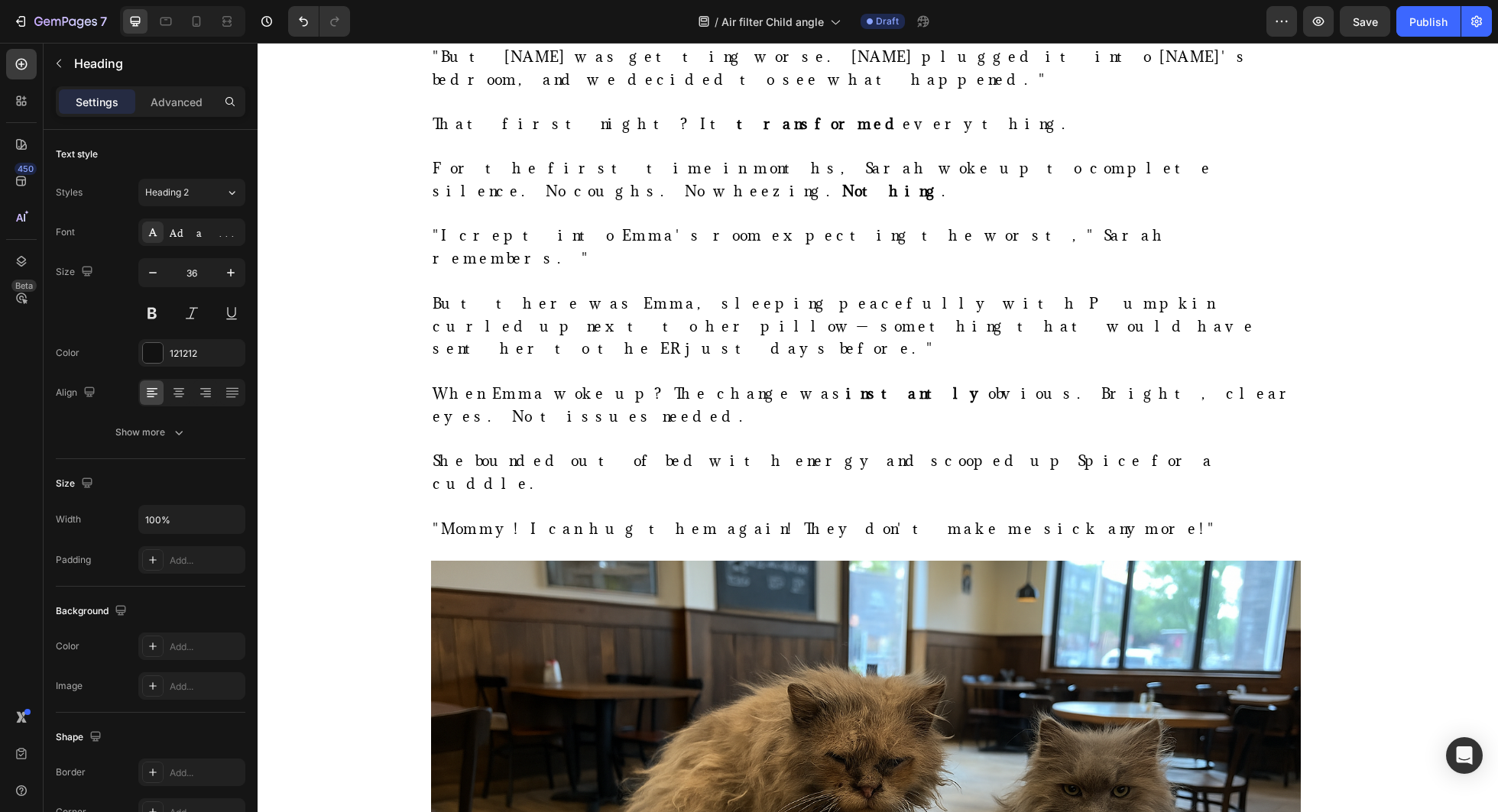 click on "Week 1: The Transformation Begins" at bounding box center [627, 1179] 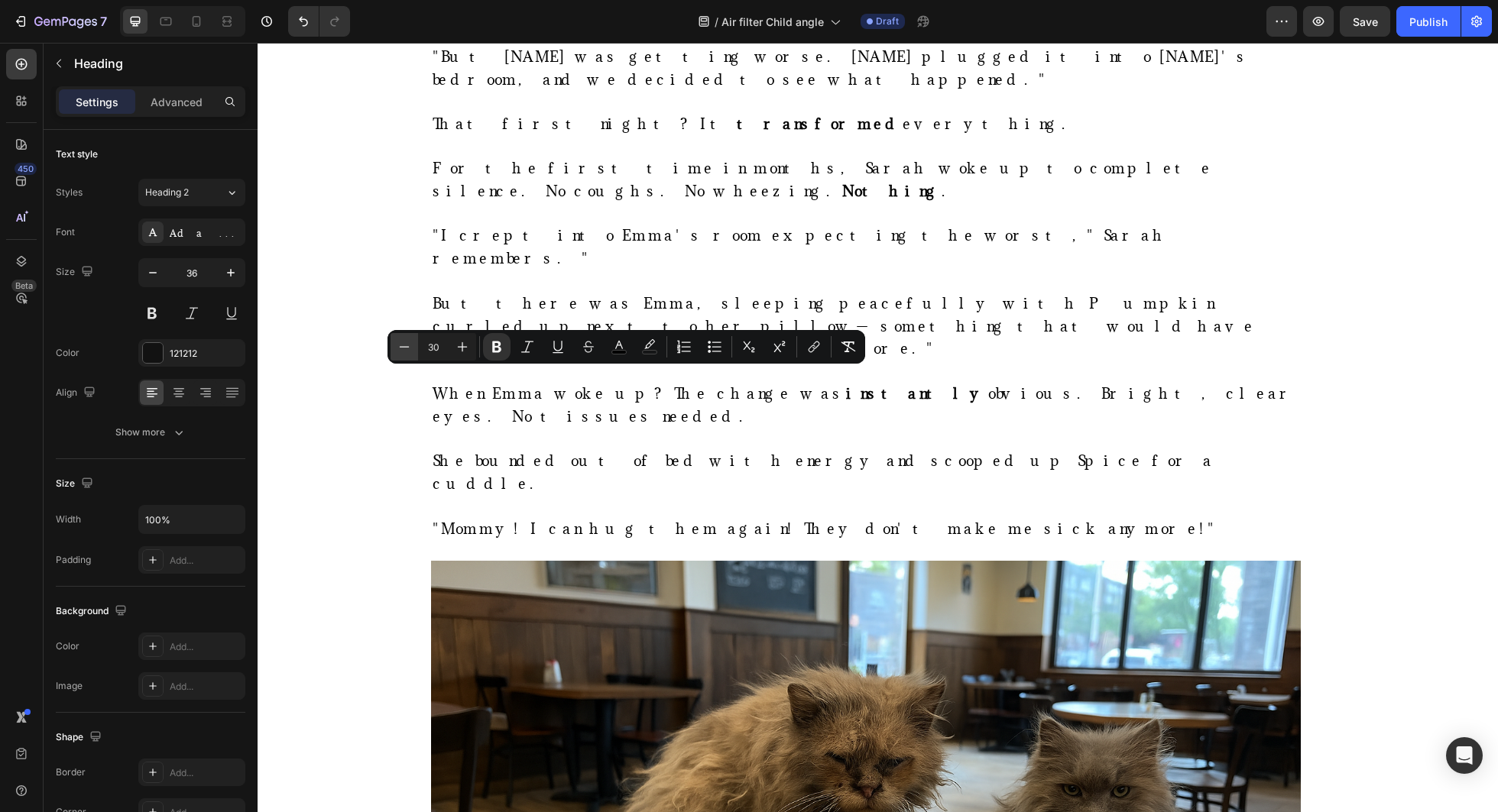 click 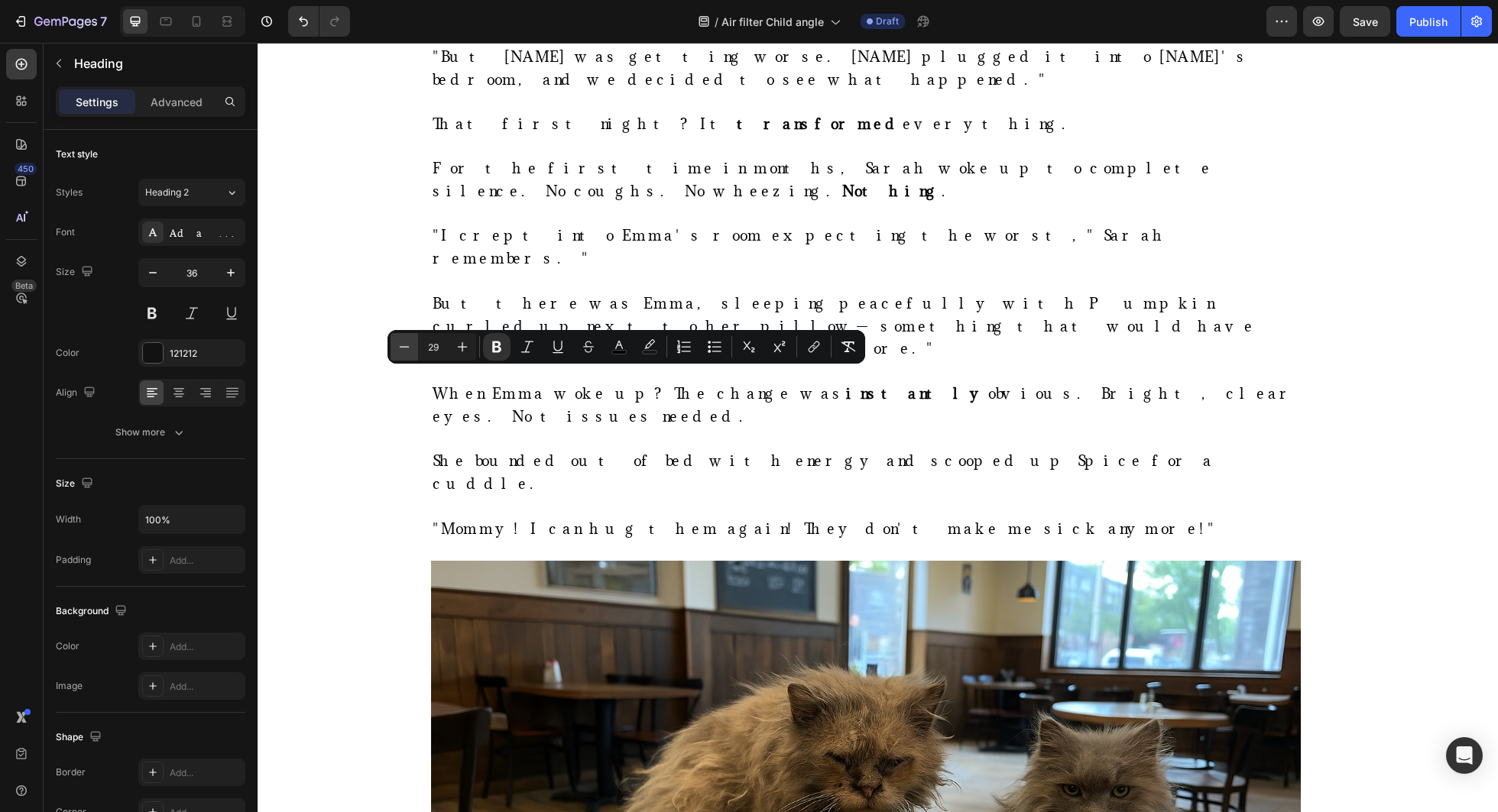 click 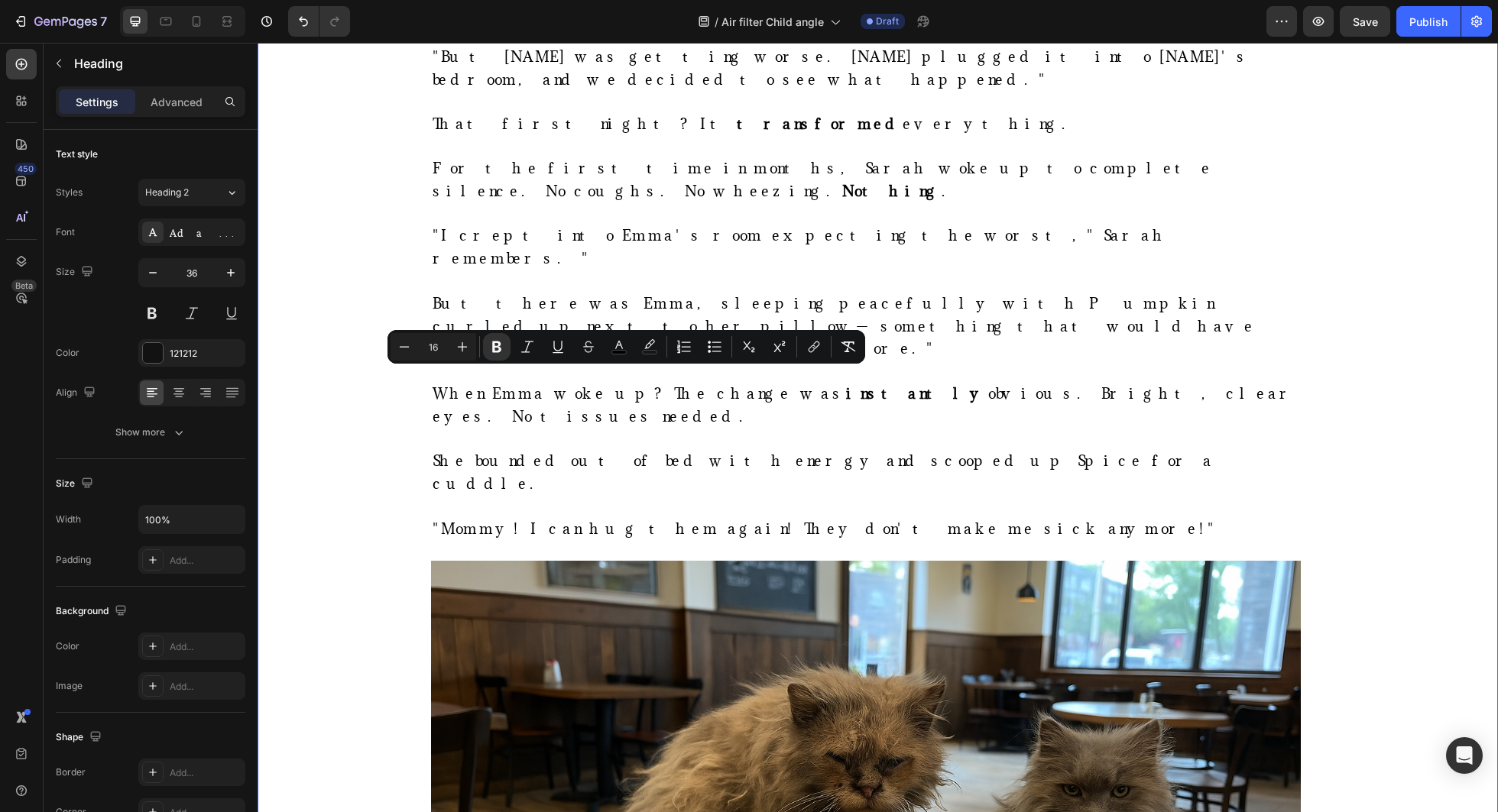 click on "⁠⁠⁠⁠⁠⁠⁠ How This Mom Stopped Her 6-Year-Old's Daily Asthma Attacks in Just 30 Minutes Using Science Heading                Title Line Sarah M. is a real customer. Clarifion paid her for sharing her story. Results may vary depending on how big your rooms are, how many devices you use, how clean your air already is, and factors like humidity and ventilation. Text Block Image By Kimberly Halls Text block Advanced list Published:  Monday, January 8, 2024 Text block Row Image Listen, Sarah M., 34, never imagined that two rescue cats would  destroy  her 6-year-old daughter Emma's breathing—turning her into a wheezing child who could barely breathe in her own home. You see, Sarah had dreamed of giving Emma the  treasure  of growing up with pets. So when they visited the local shelter "just to look," guess what happened?  They fell head over heels for two orange tabby cats, Pumpkin and Spice. But here's the thing. What started as a fairy-tale pet adoption quickly turned into Sarah's worst  . Image" at bounding box center (877, 889) 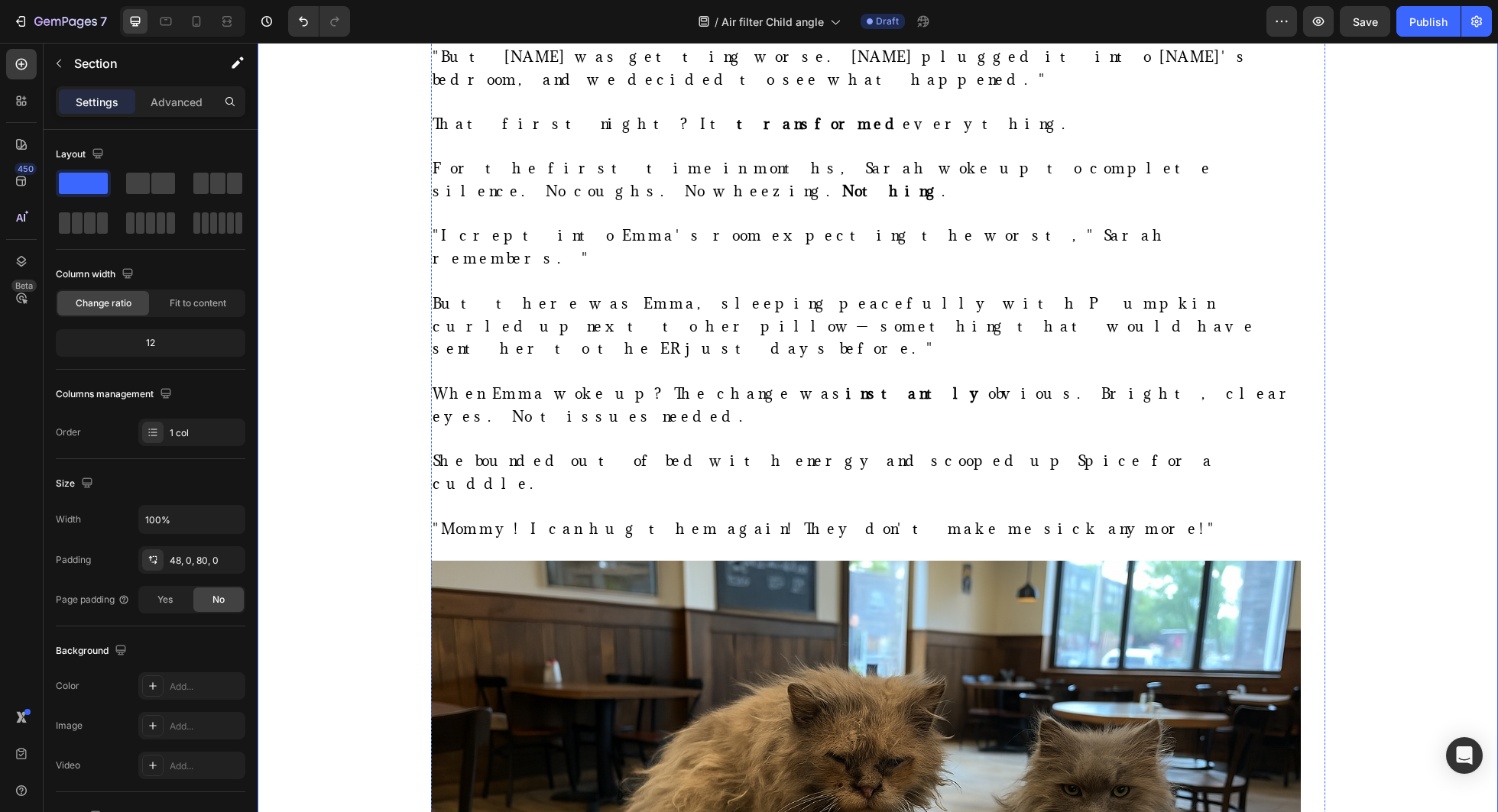 click on "Text Block" at bounding box center (460, 1208) 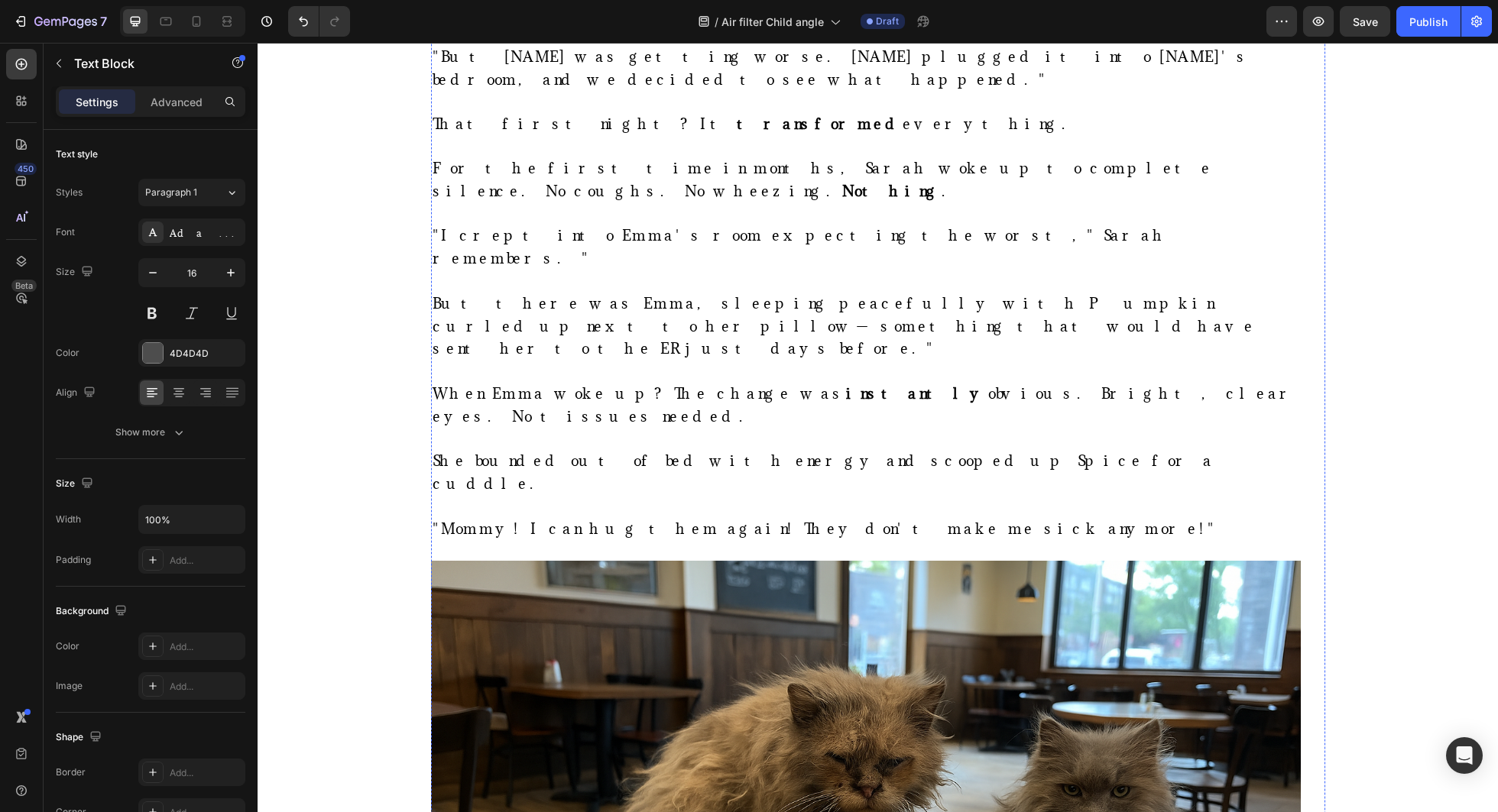 click on "Week 1: The Transformation Begins" at bounding box center [616, 1179] 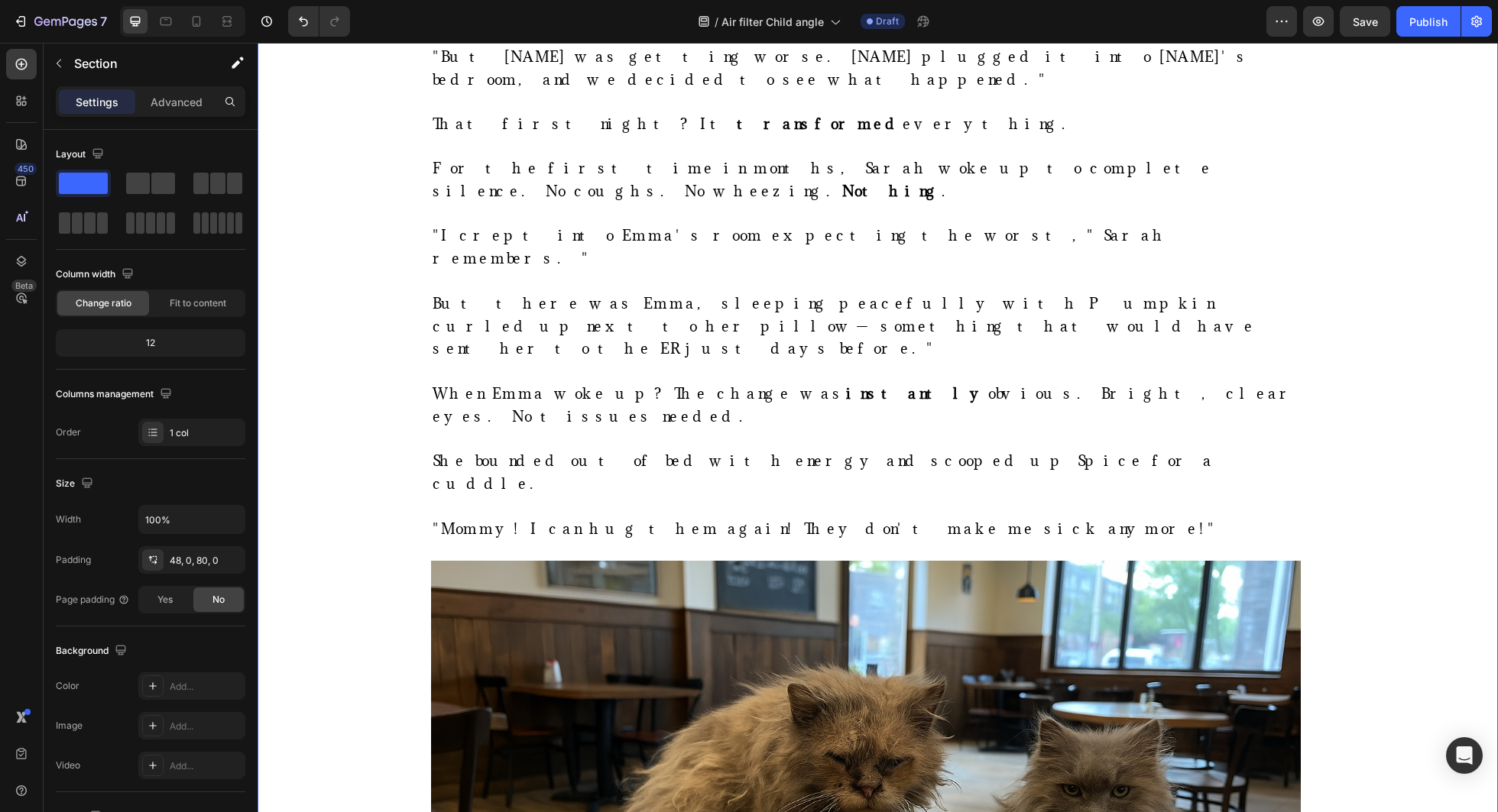 click on "⁠⁠⁠⁠⁠⁠⁠ How This Mom Stopped Her 6-Year-Old's Daily Asthma Attacks in Just 30 Minutes Using Science Heading                Title Line Sarah M. is a real customer. Clarifion paid her for sharing her story. Results may vary depending on how big your rooms are, how many devices you use, how clean your air already is, and factors like humidity and ventilation. Text Block Image By Kimberly Halls Text block Advanced list Published:  Monday, January 8, 2024 Text block Row Image Listen, Sarah M., 34, never imagined that two rescue cats would  destroy  her 6-year-old daughter Emma's breathing—turning her into a wheezing child who could barely breathe in her own home. You see, Sarah had dreamed of giving Emma the  treasure  of growing up with pets. So when they visited the local shelter "just to look," guess what happened?  They fell head over heels for two orange tabby cats, Pumpkin and Spice. But here's the thing. What started as a fairy-tale pet adoption quickly turned into Sarah's worst  . Image" at bounding box center (877, 889) 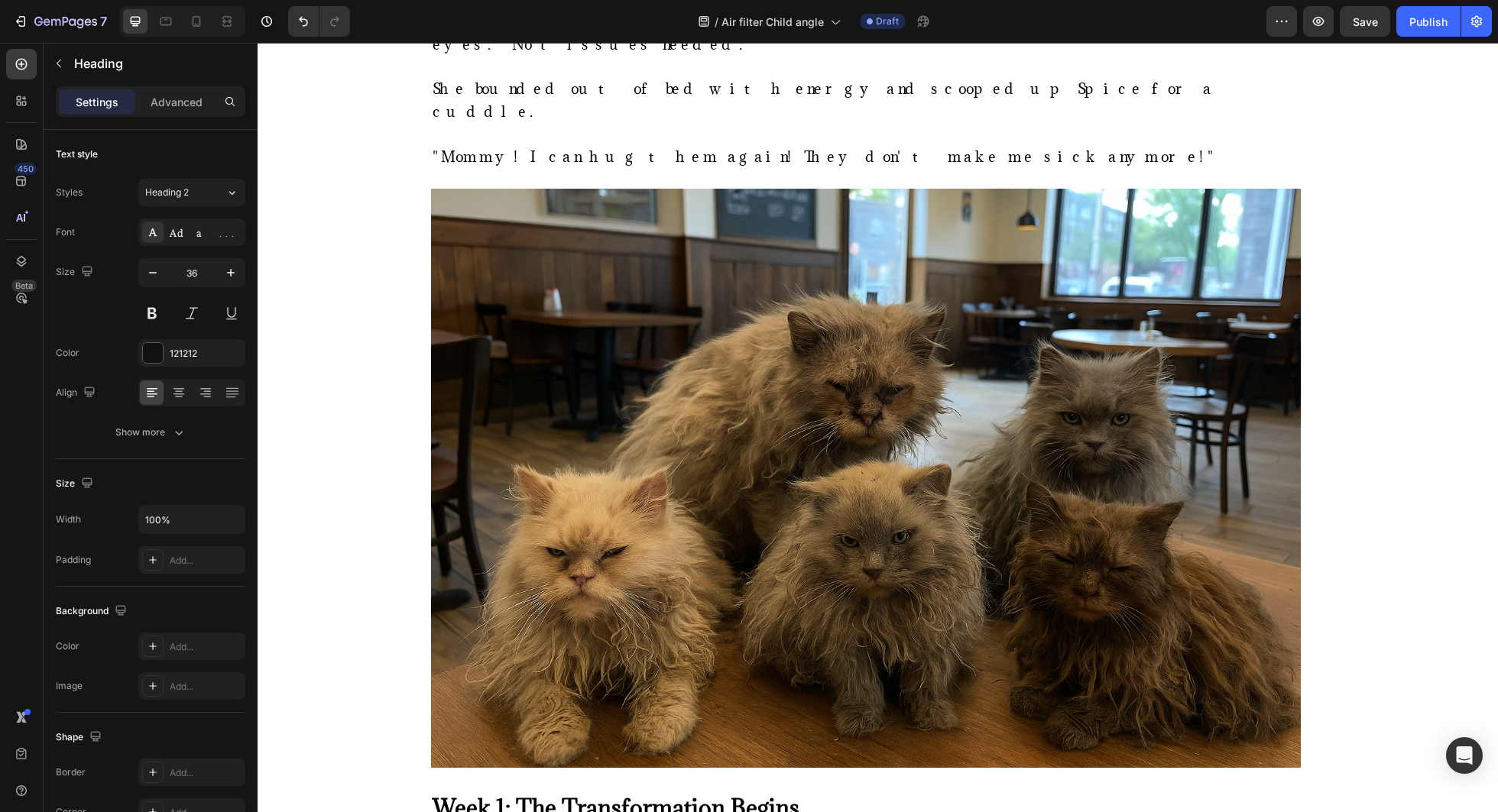 click on "Week 2: Breathing Easy" at bounding box center (527, 1545) 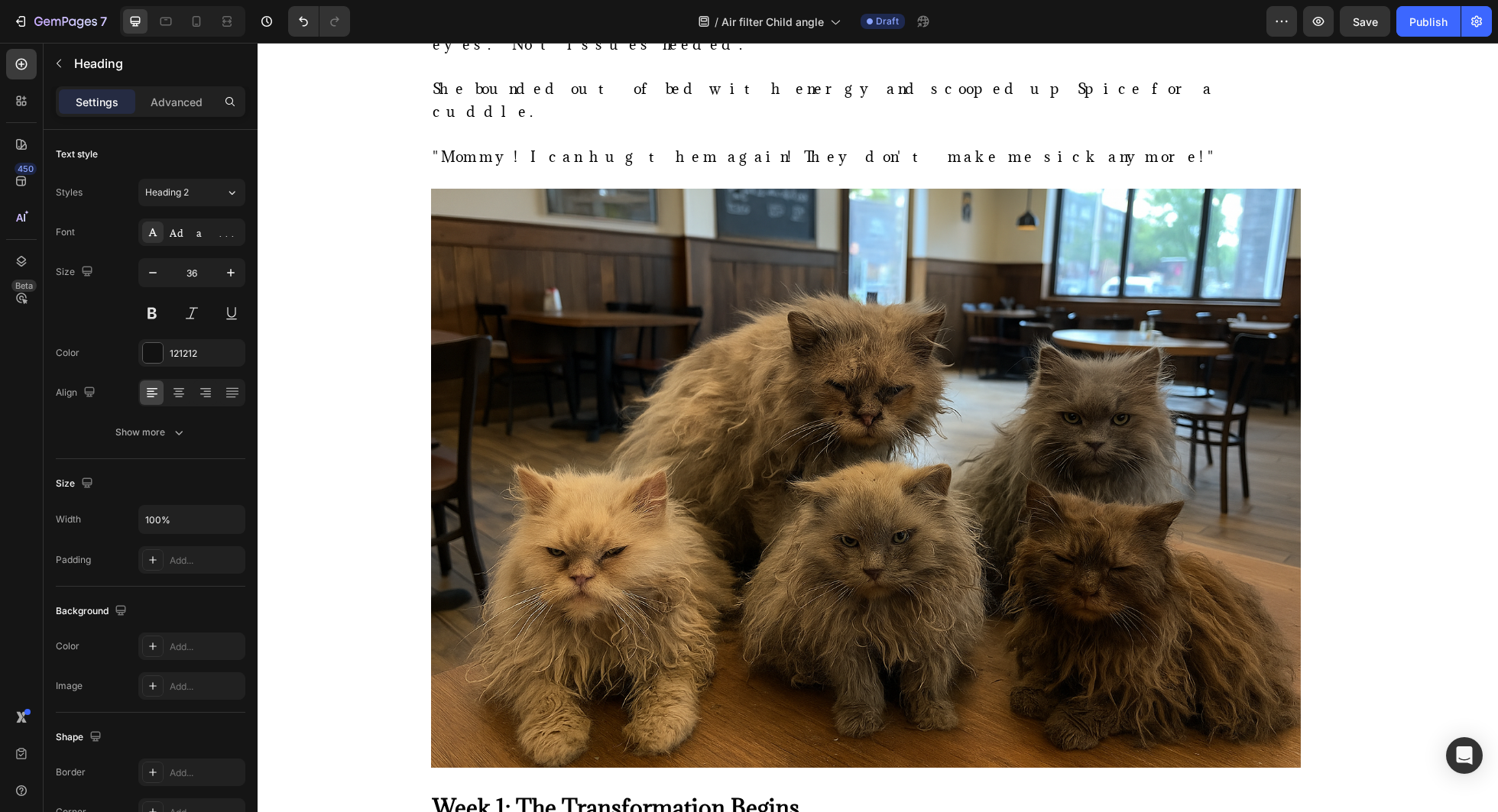 click 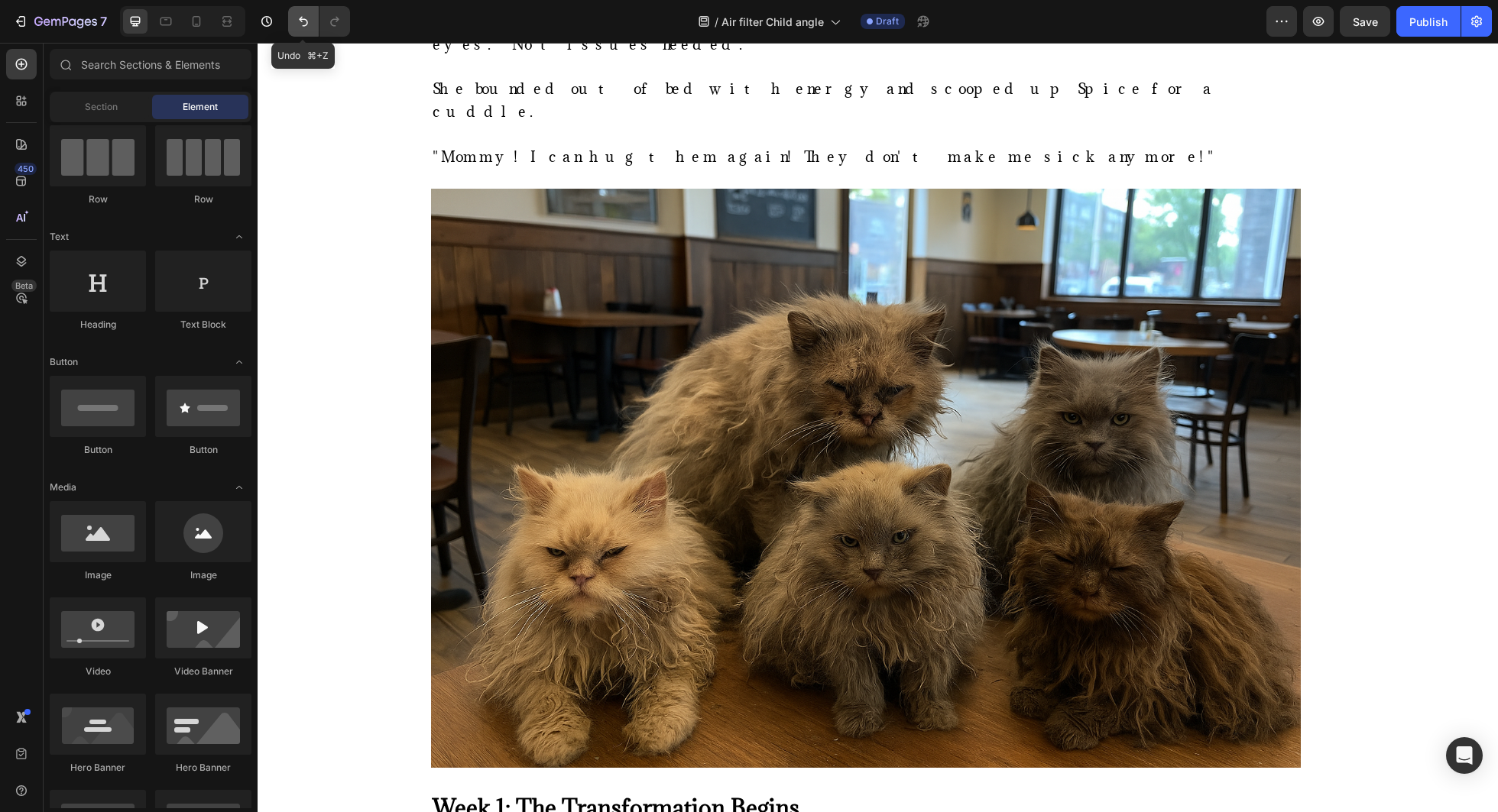 click 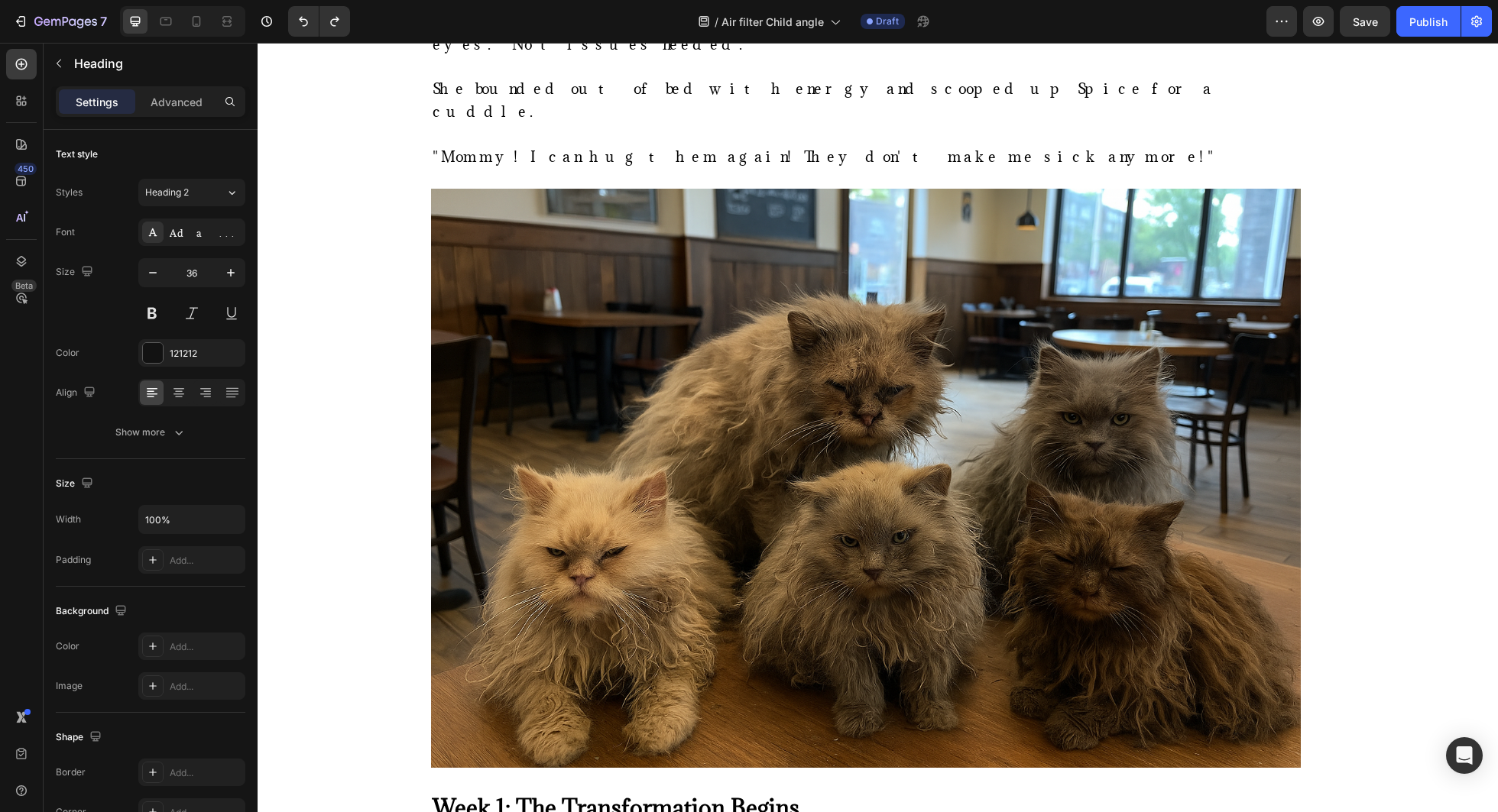 click on "Week 2: Breathing Easy" at bounding box center [527, 1545] 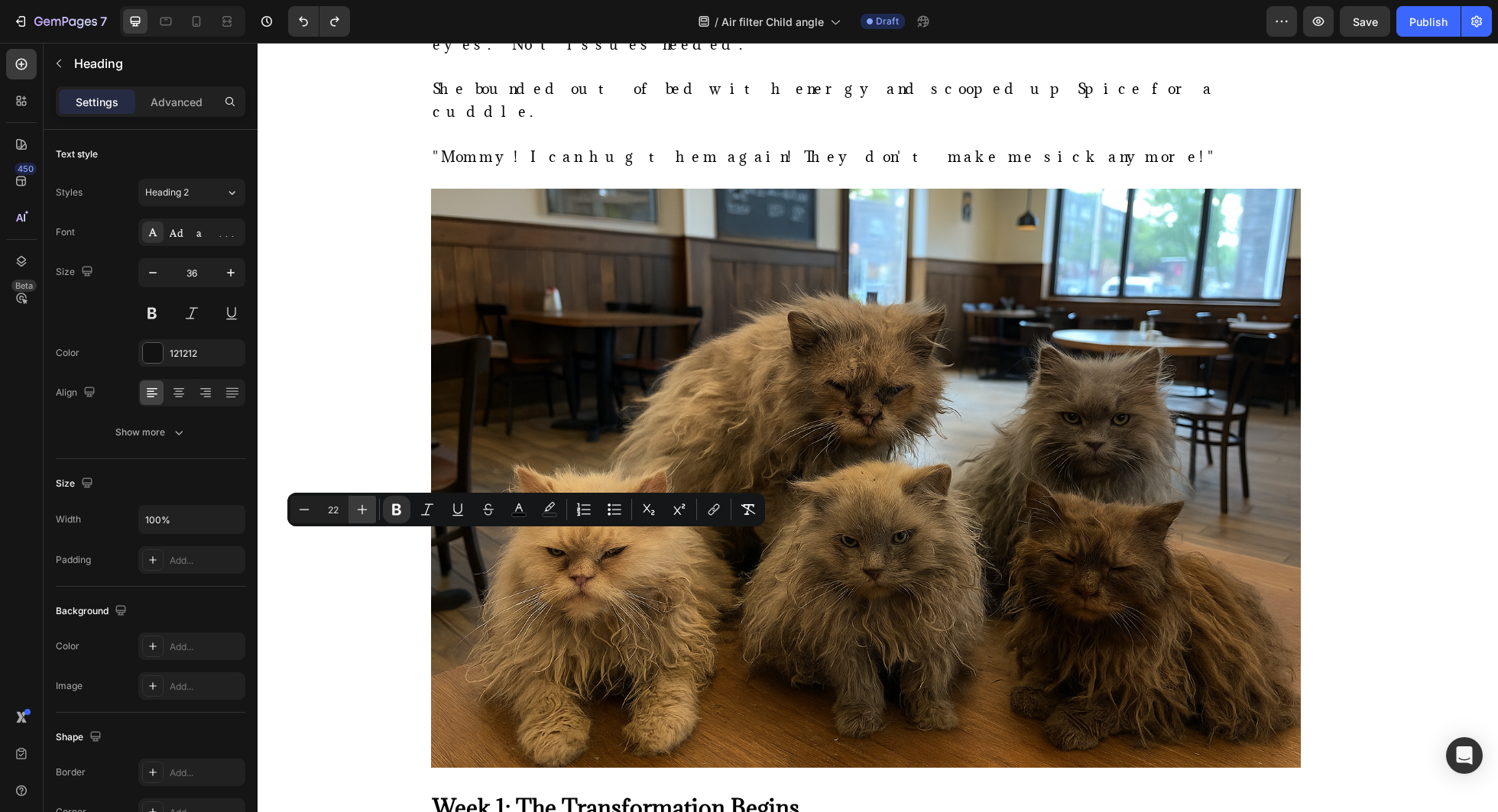 click 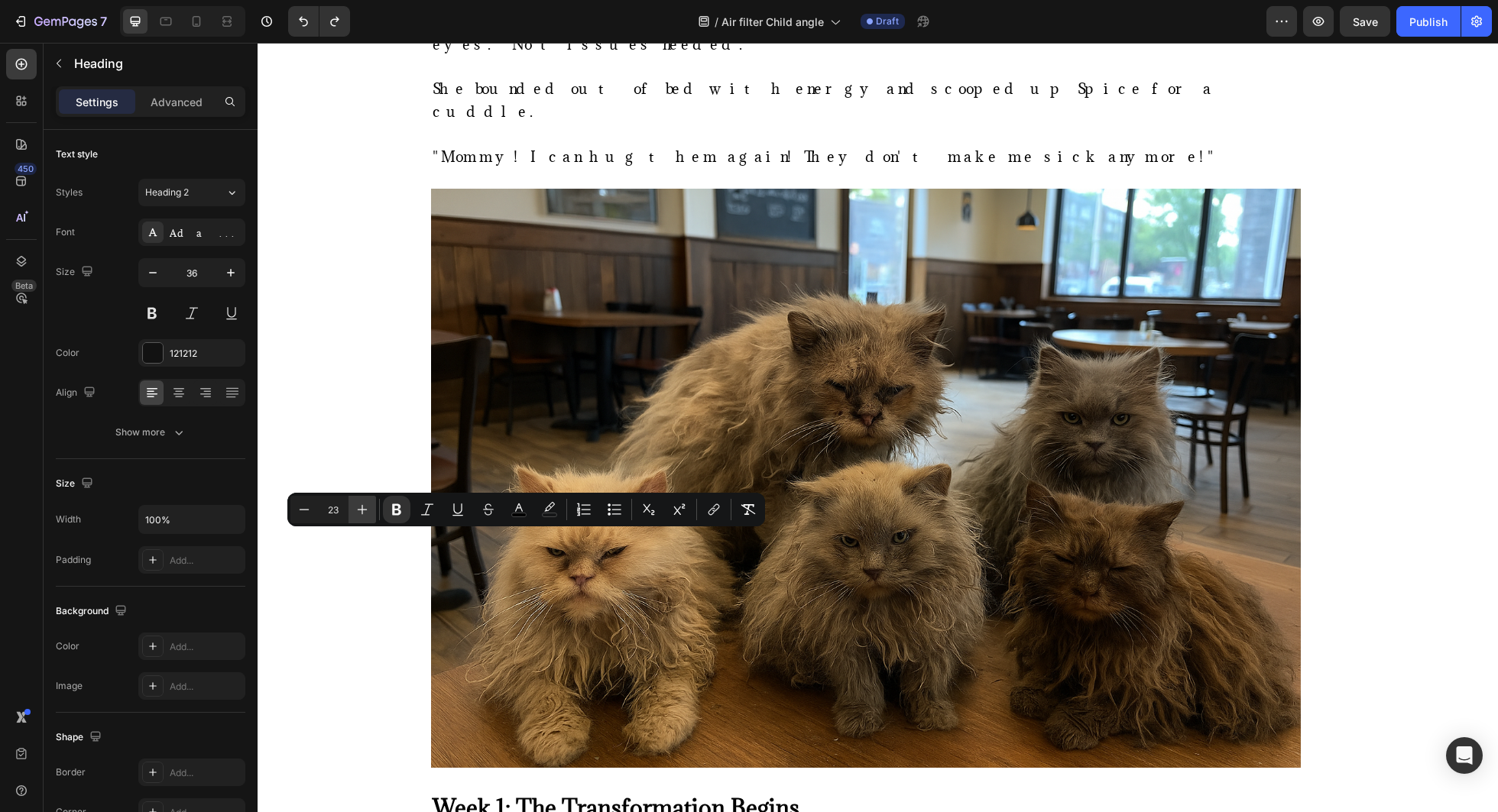 click 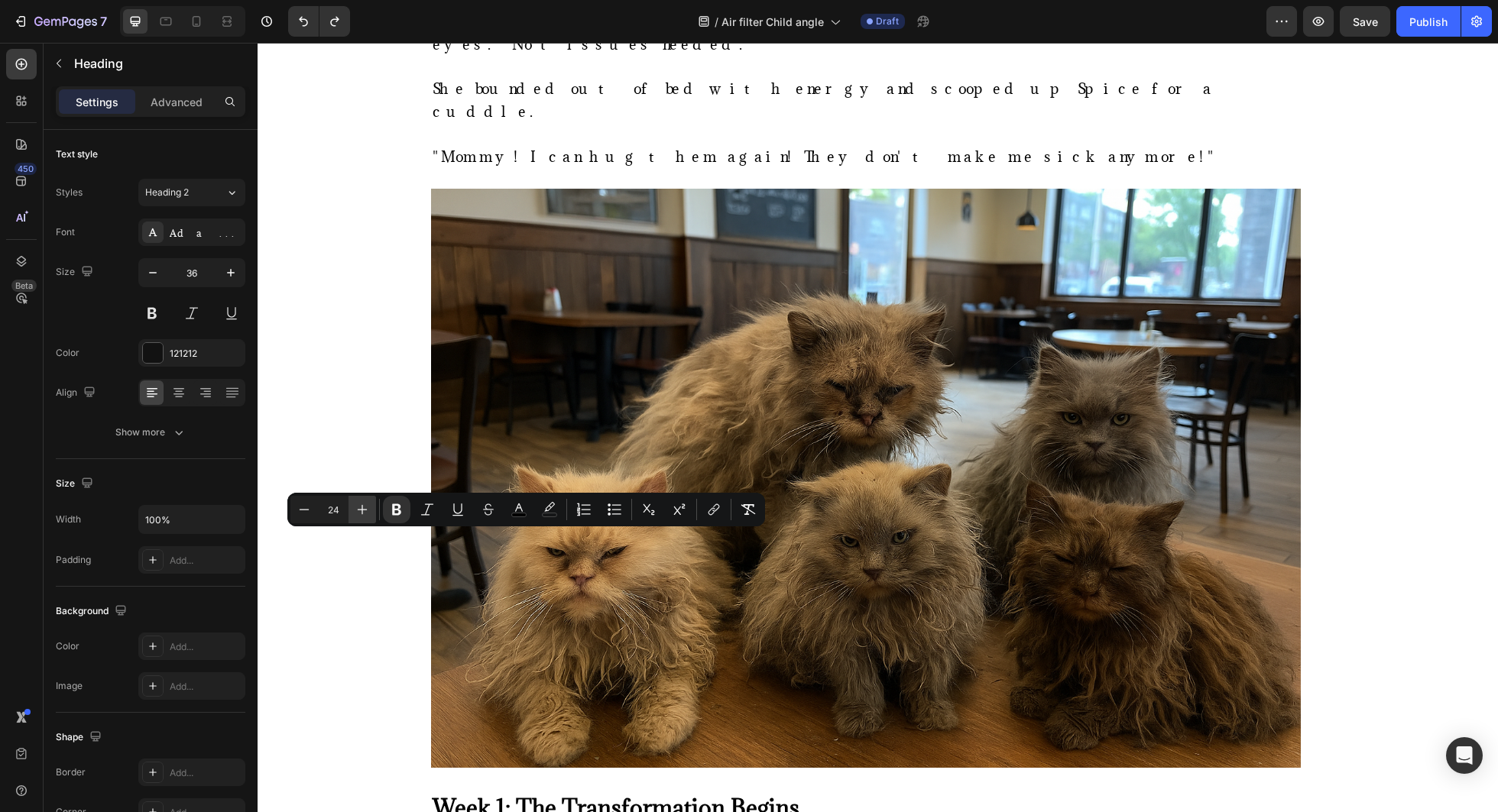 click 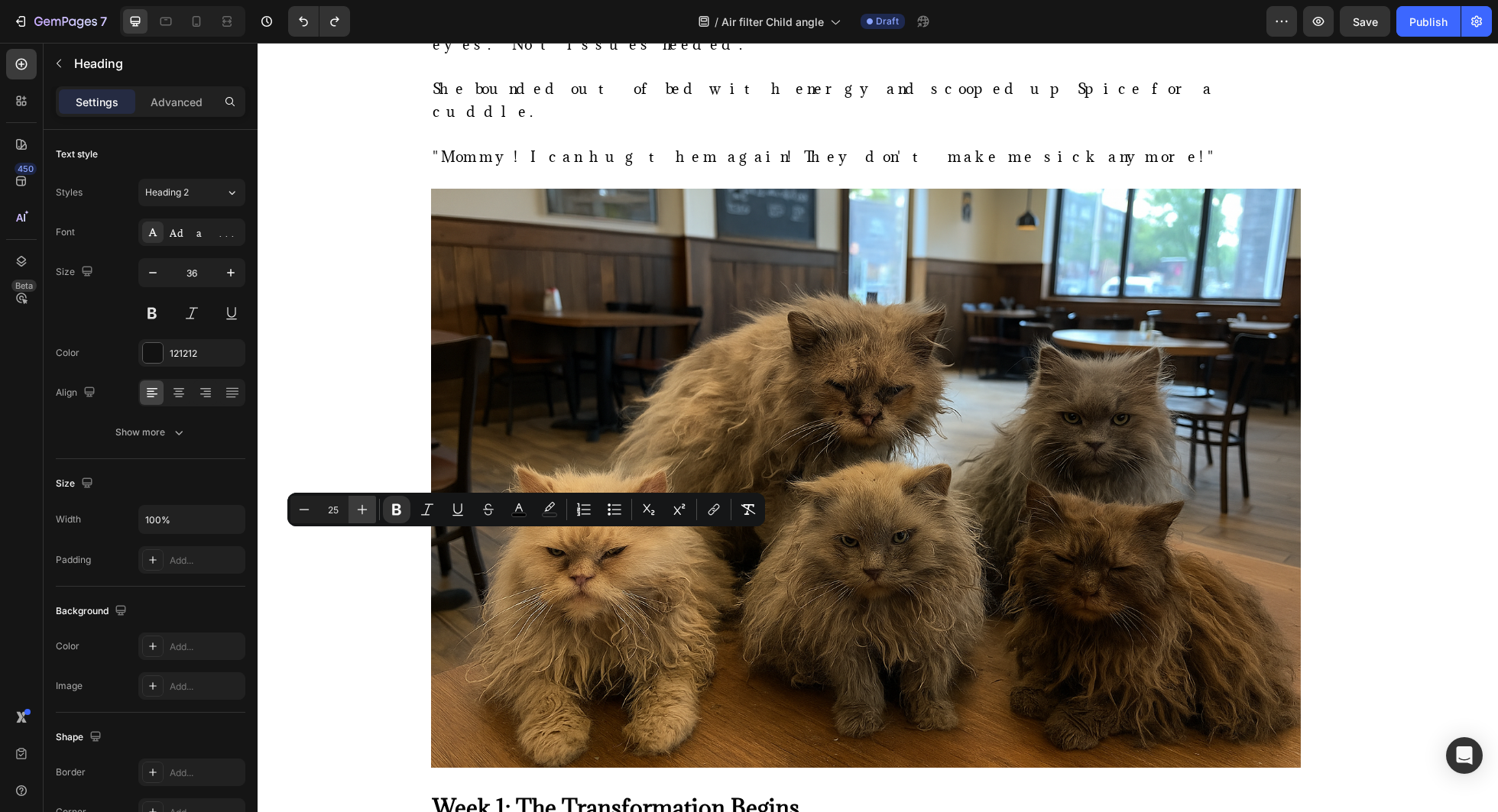click 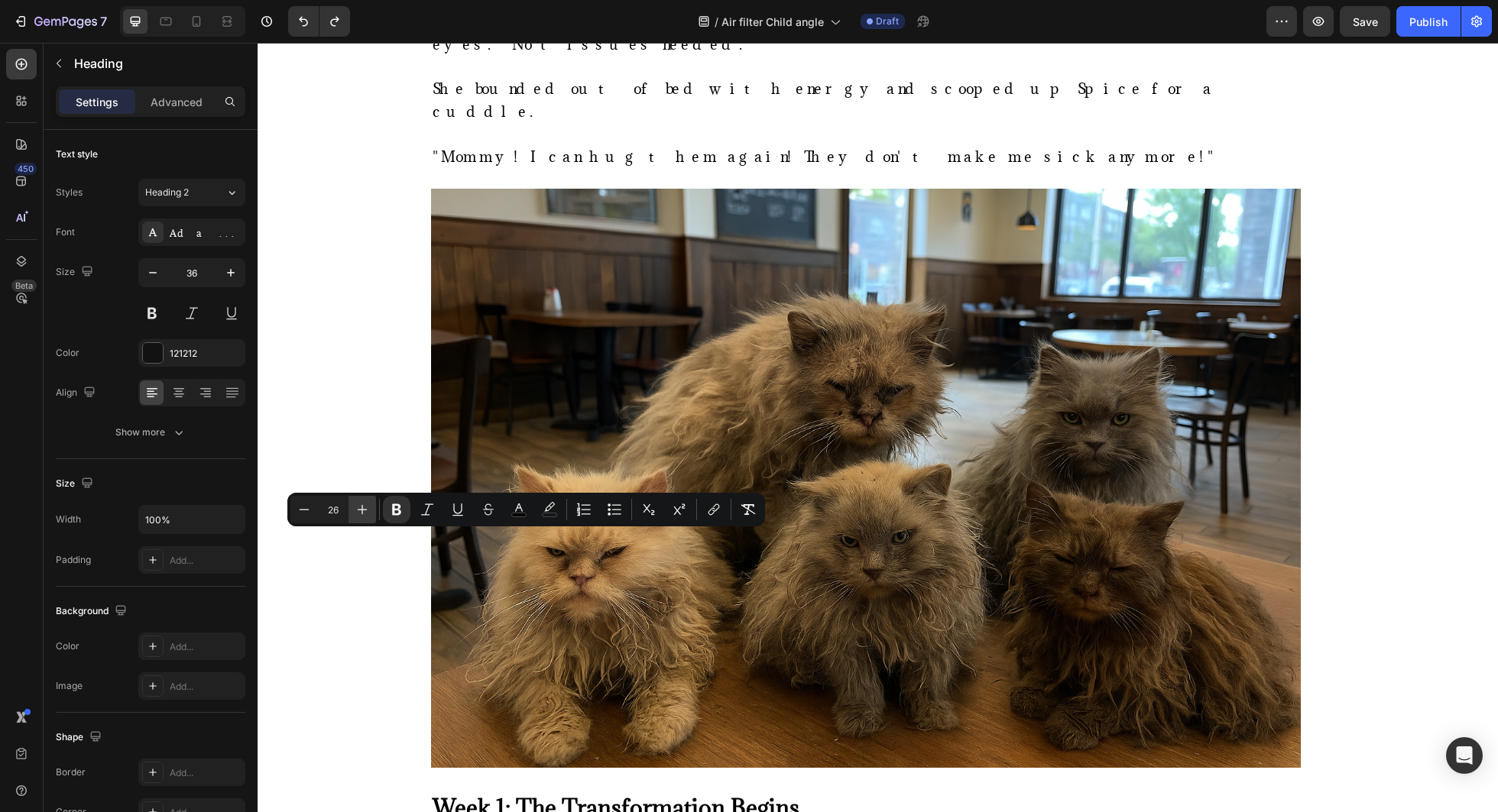 click 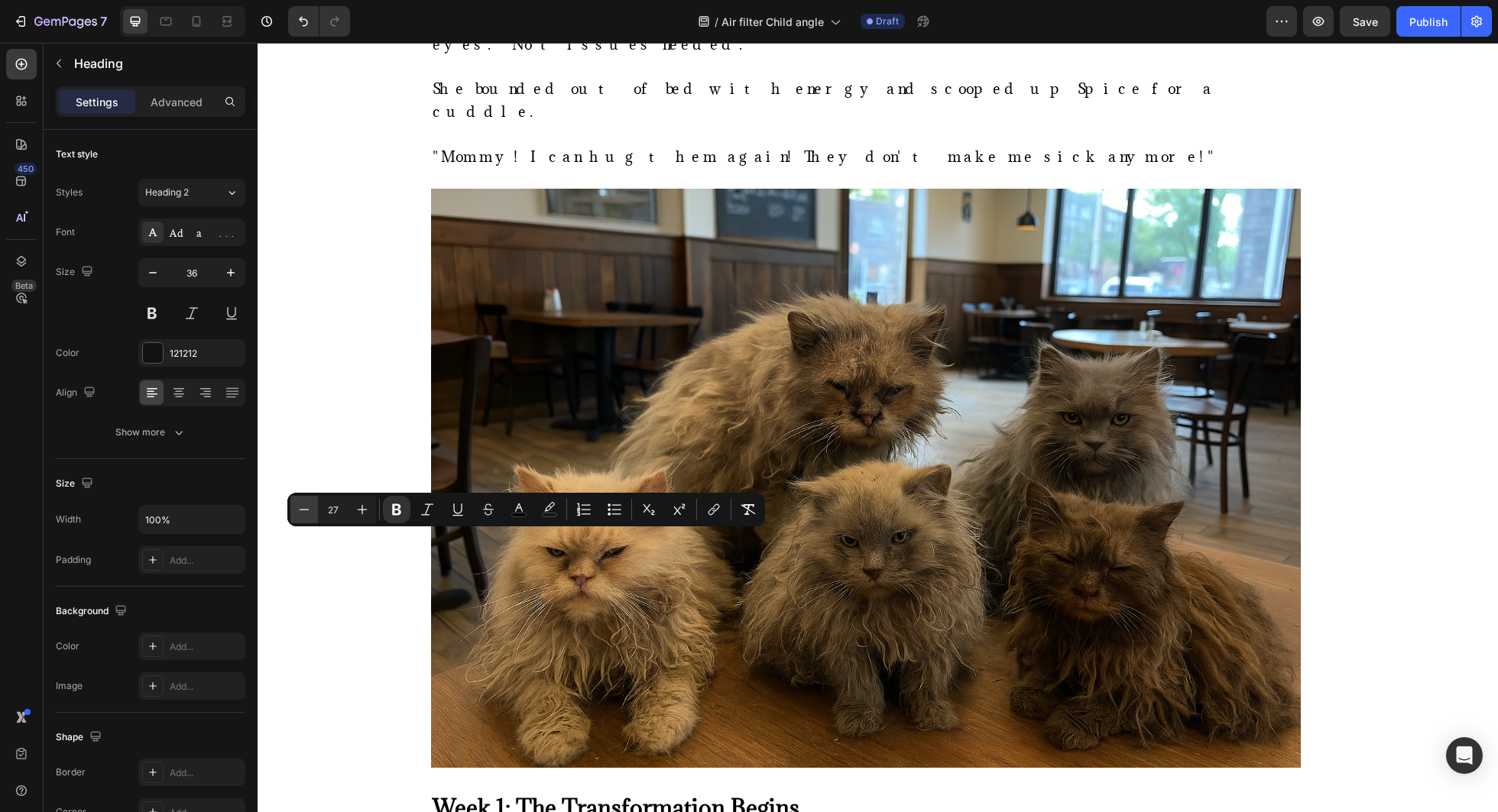 click 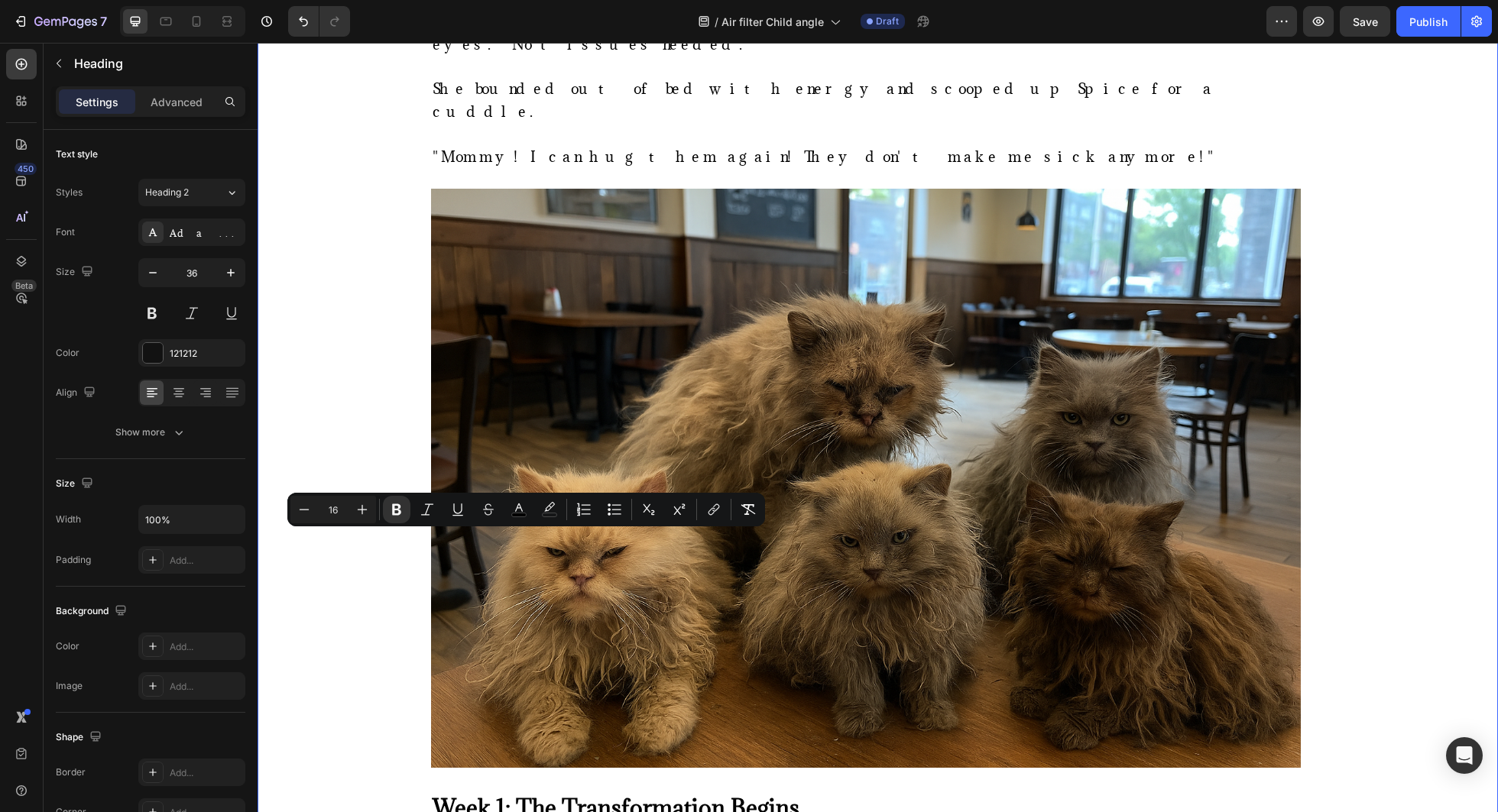 click on "⁠⁠⁠⁠⁠⁠⁠ How This Mom Stopped Her 6-Year-Old's Daily Asthma Attacks in Just 30 Minutes Using Science Heading                Title Line Sarah M. is a real customer. Clarifion paid her for sharing her story. Results may vary depending on how big your rooms are, how many devices you use, how clean your air already is, and factors like humidity and ventilation. Text Block Image By Kimberly Halls Text block Advanced list Published:  Monday, January 8, 2024 Text block Row Image Listen, Sarah M., 34, never imagined that two rescue cats would  destroy  her 6-year-old daughter Emma's breathing—turning her into a wheezing child who could barely breathe in her own home. You see, Sarah had dreamed of giving Emma the  treasure  of growing up with pets. So when they visited the local shelter "just to look," guess what happened?  They fell head over heels for two orange tabby cats, Pumpkin and Spice. But here's the thing. What started as a fairy-tale pet adoption quickly turned into Sarah's worst  . Image" at bounding box center [877, 516] 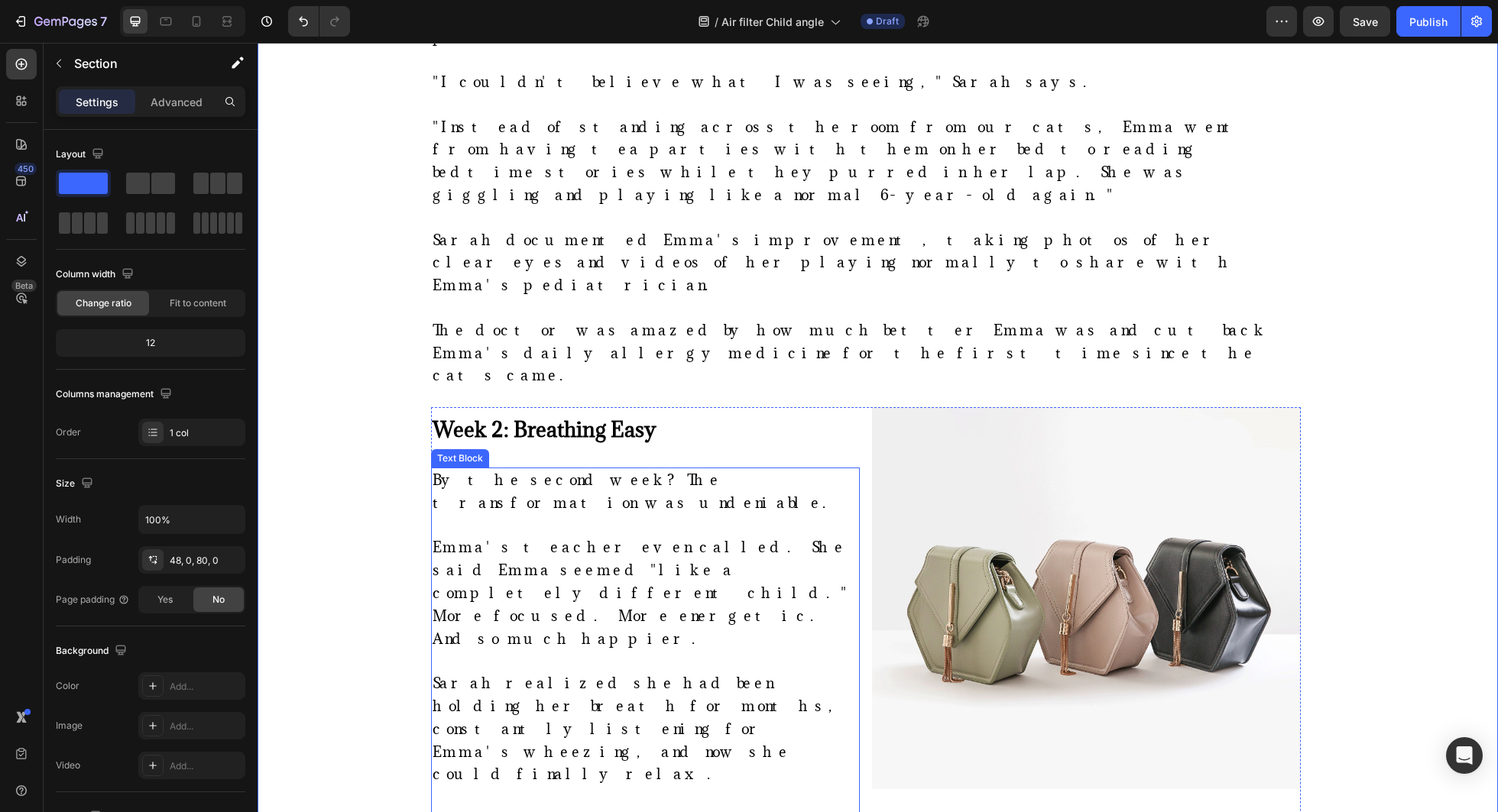 scroll, scrollTop: 6363, scrollLeft: 0, axis: vertical 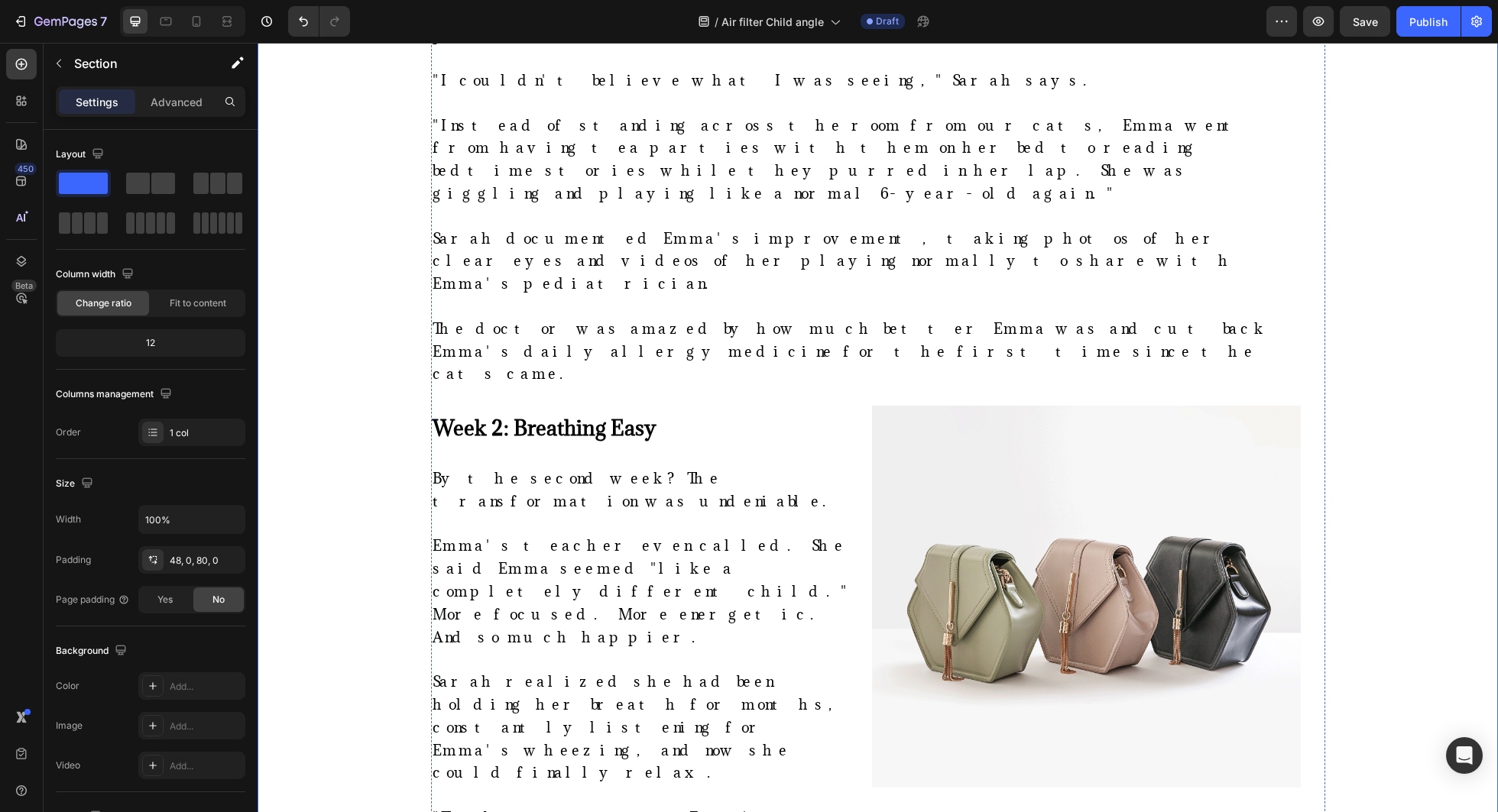 click on "Week 3: A New Family" at bounding box center (866, 1765) 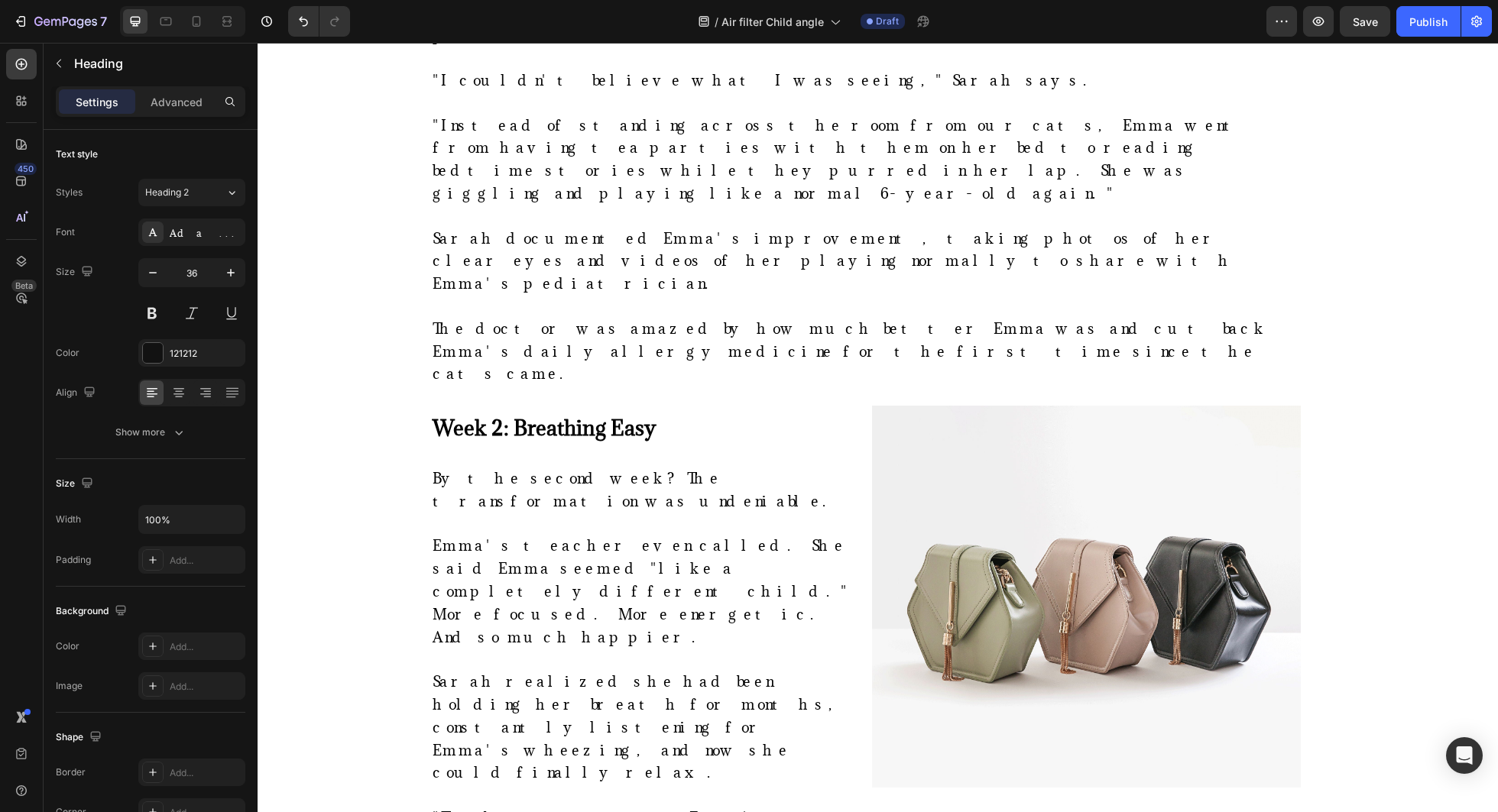 click on "Week 3: A New Family" at bounding box center (866, 1765) 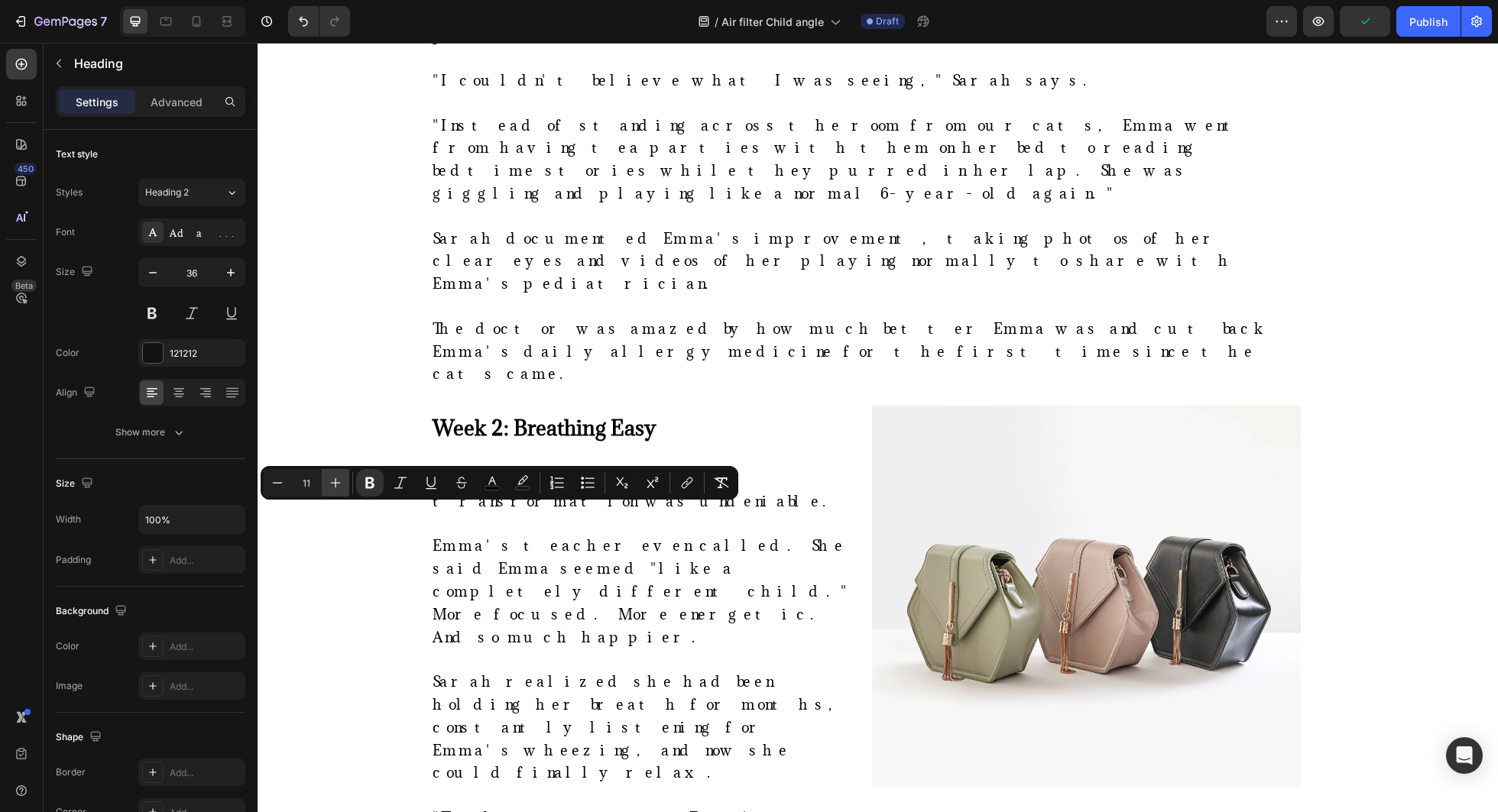 click 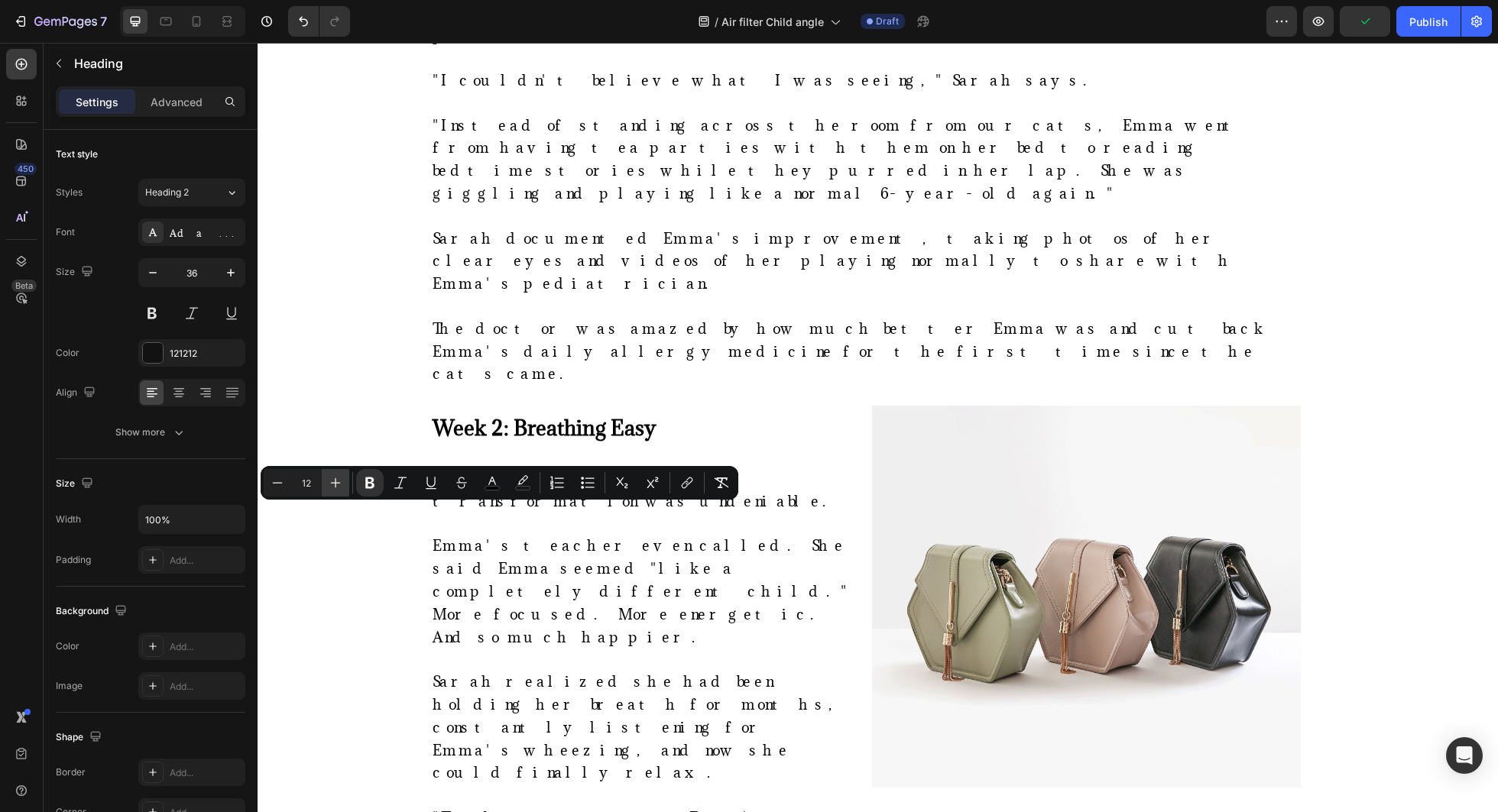 click 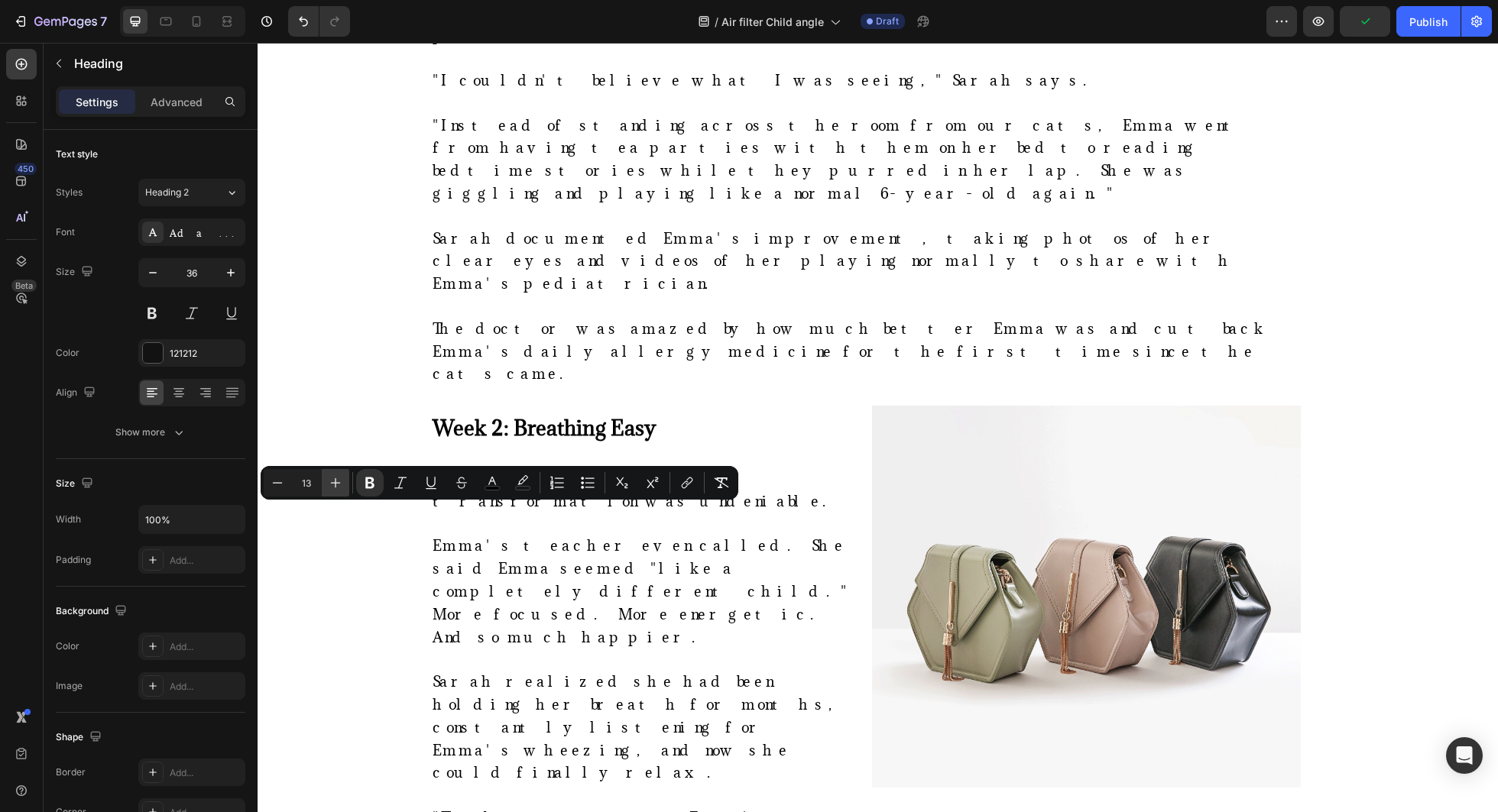 click 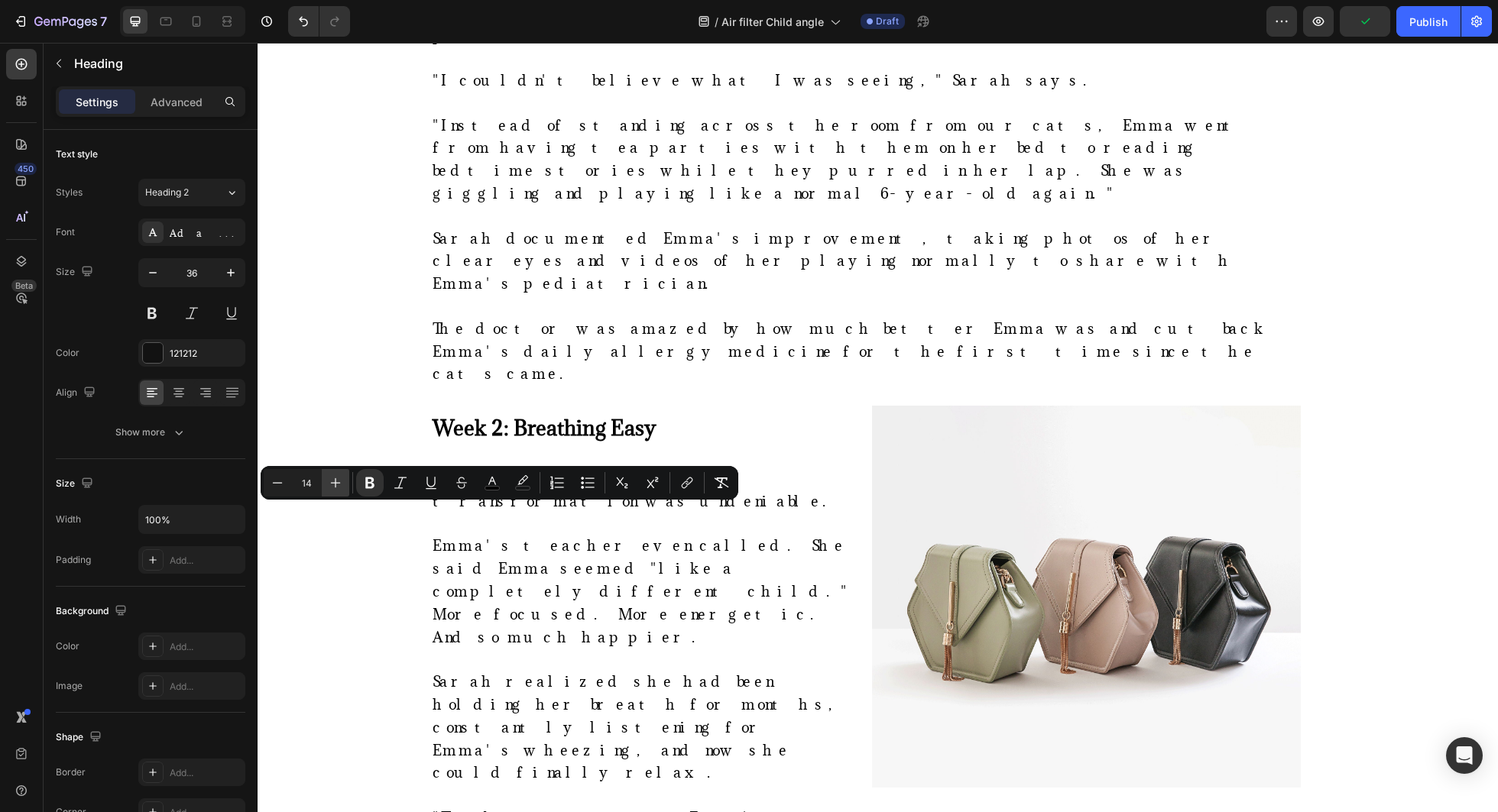 click 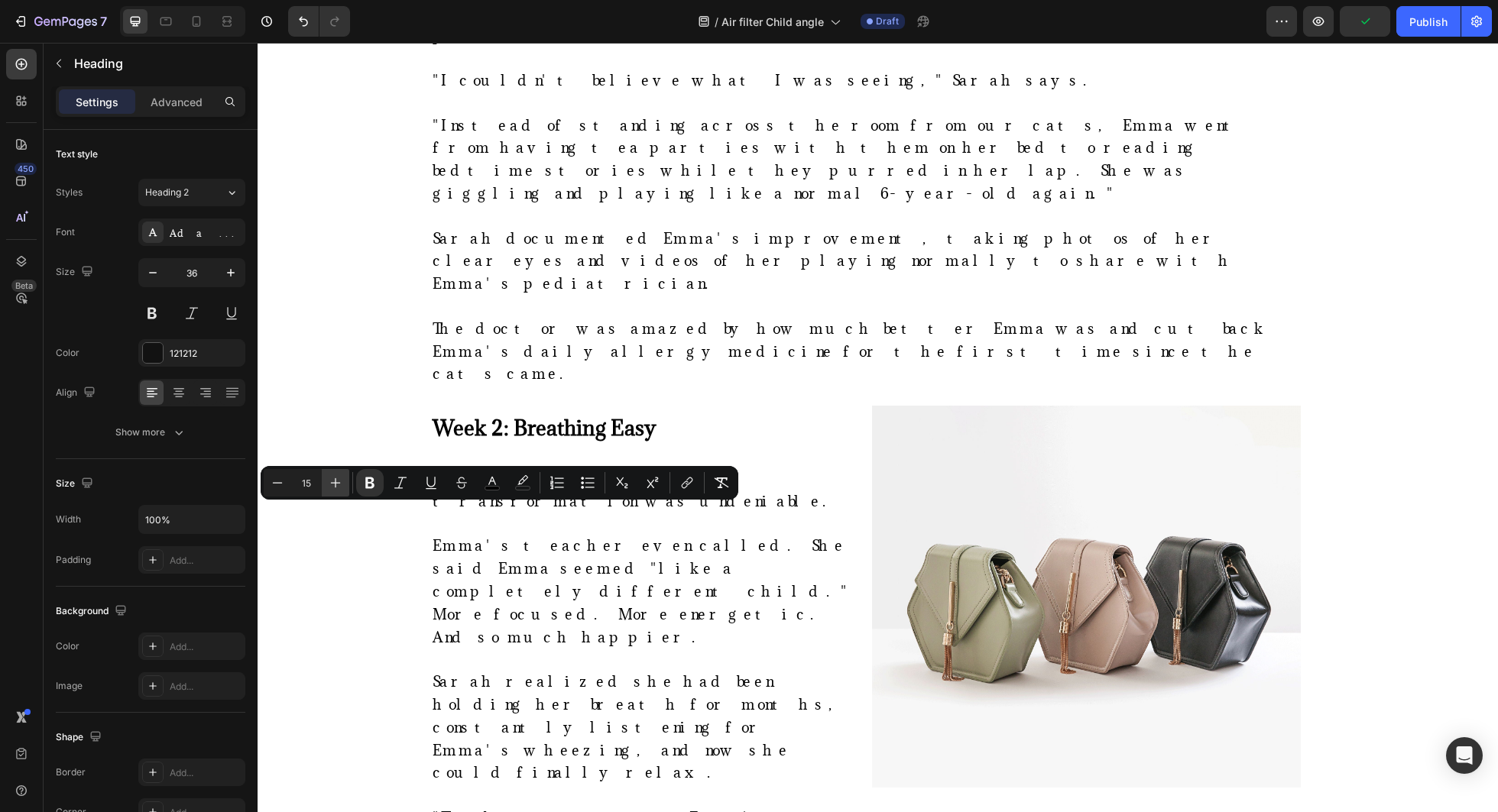 click 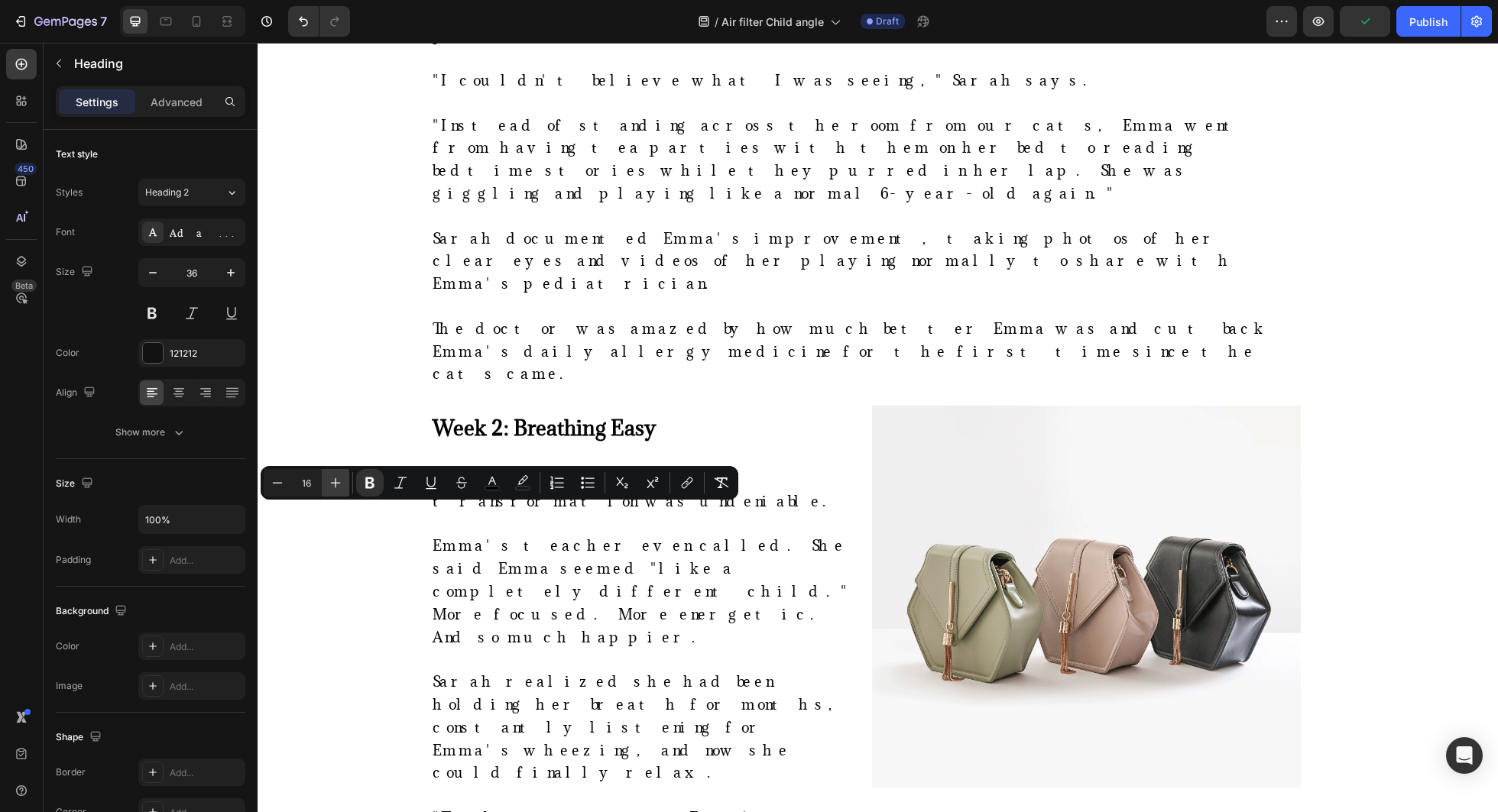 click 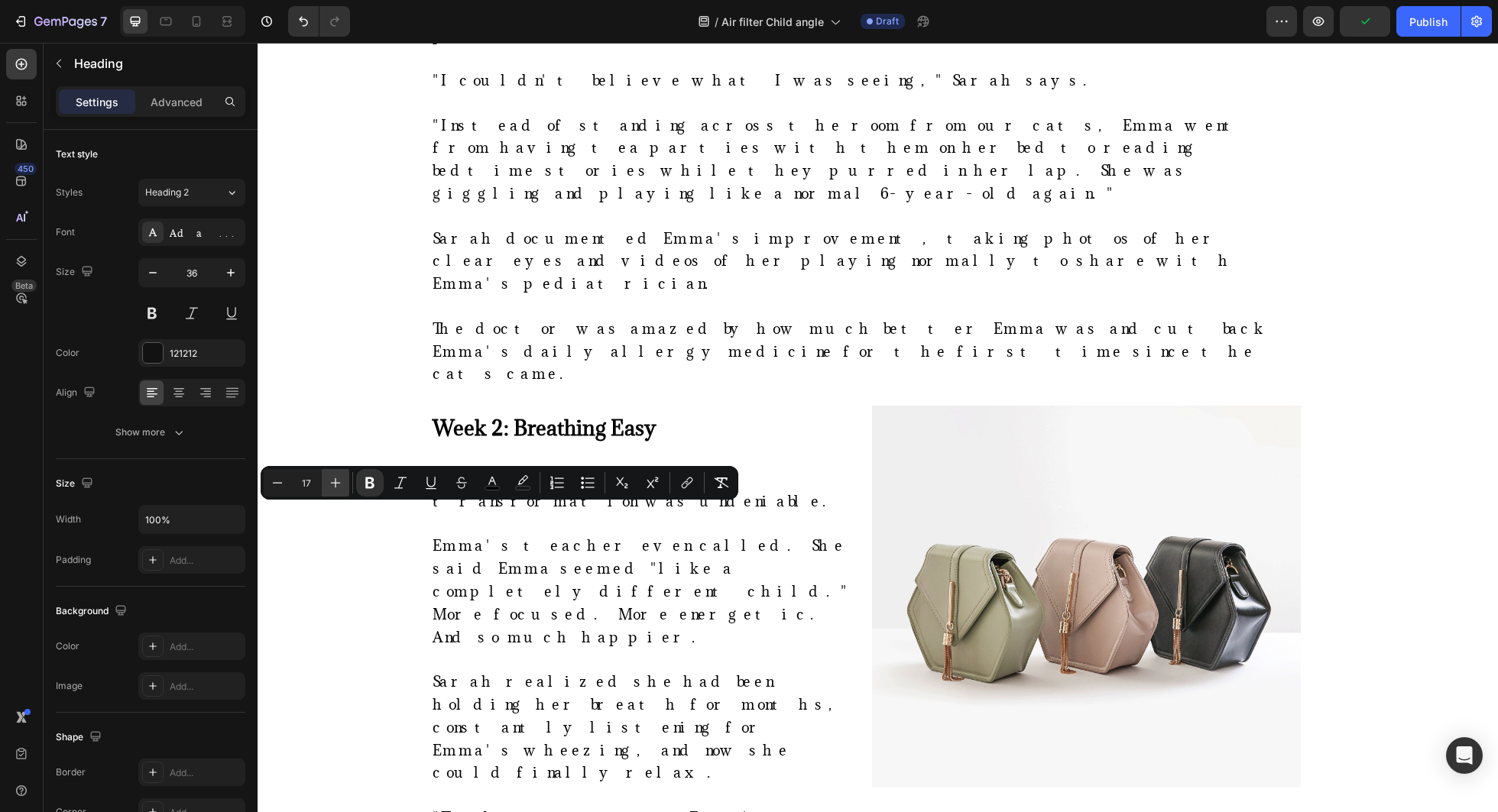 click 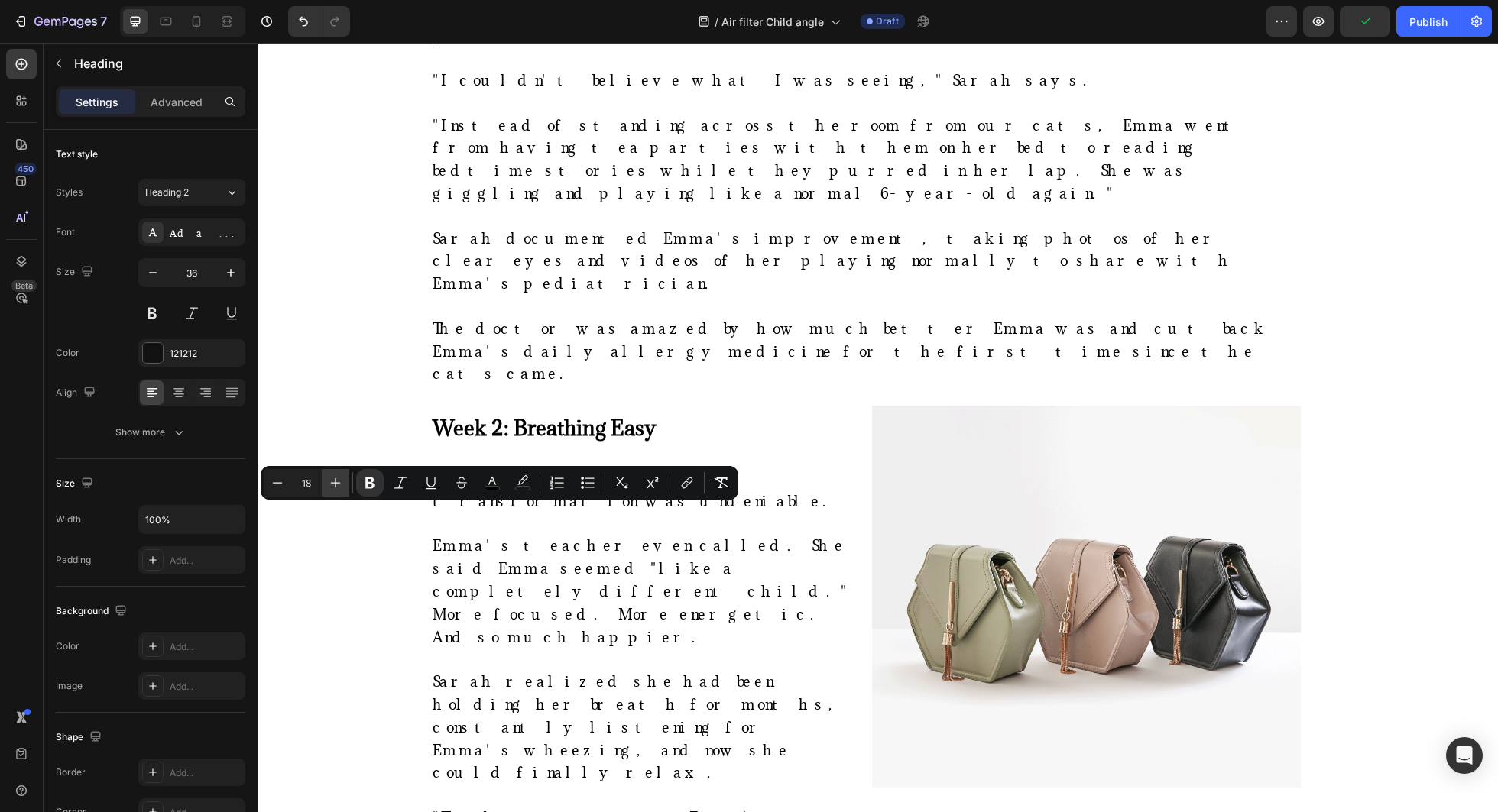 click 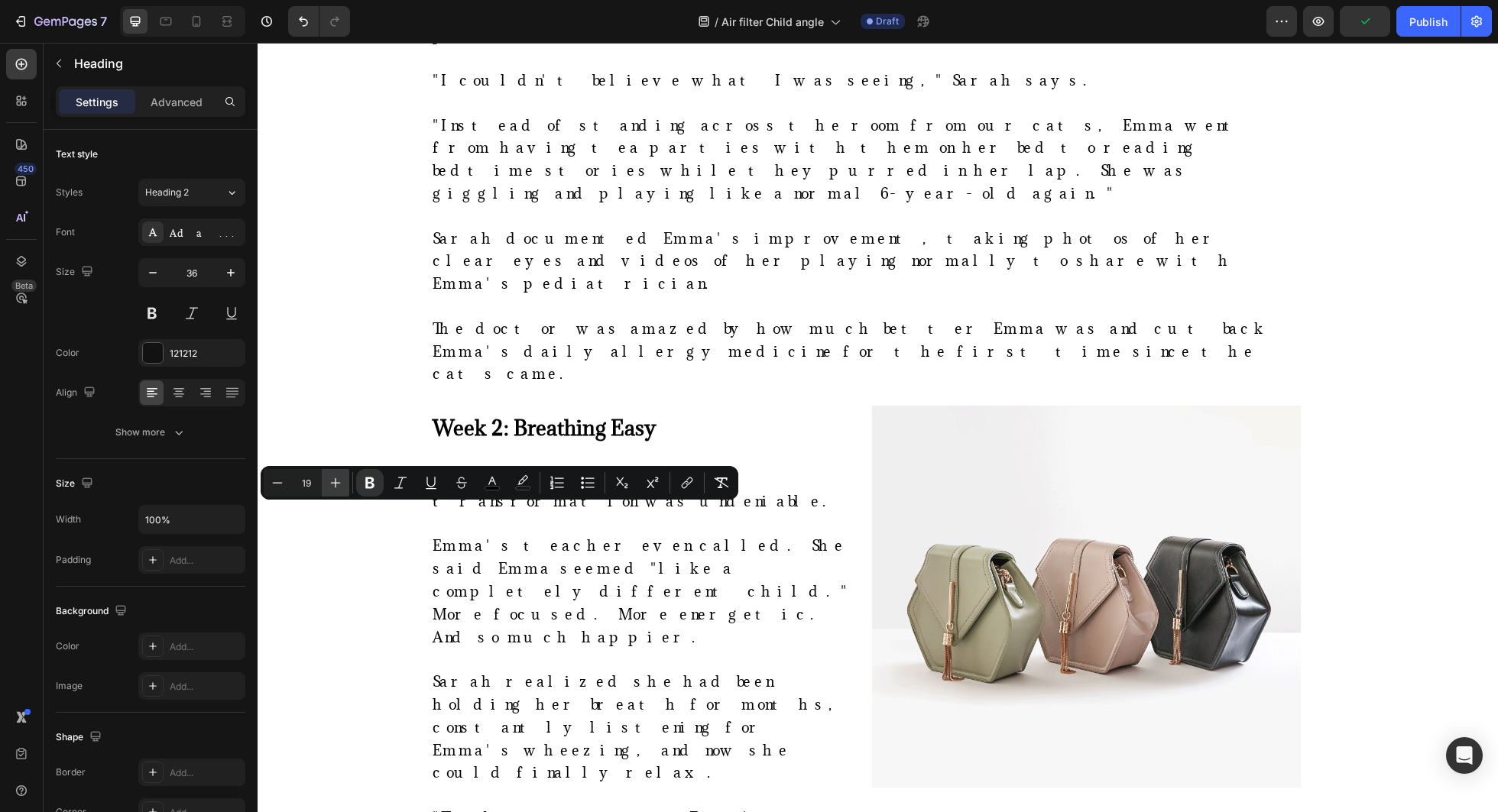 click 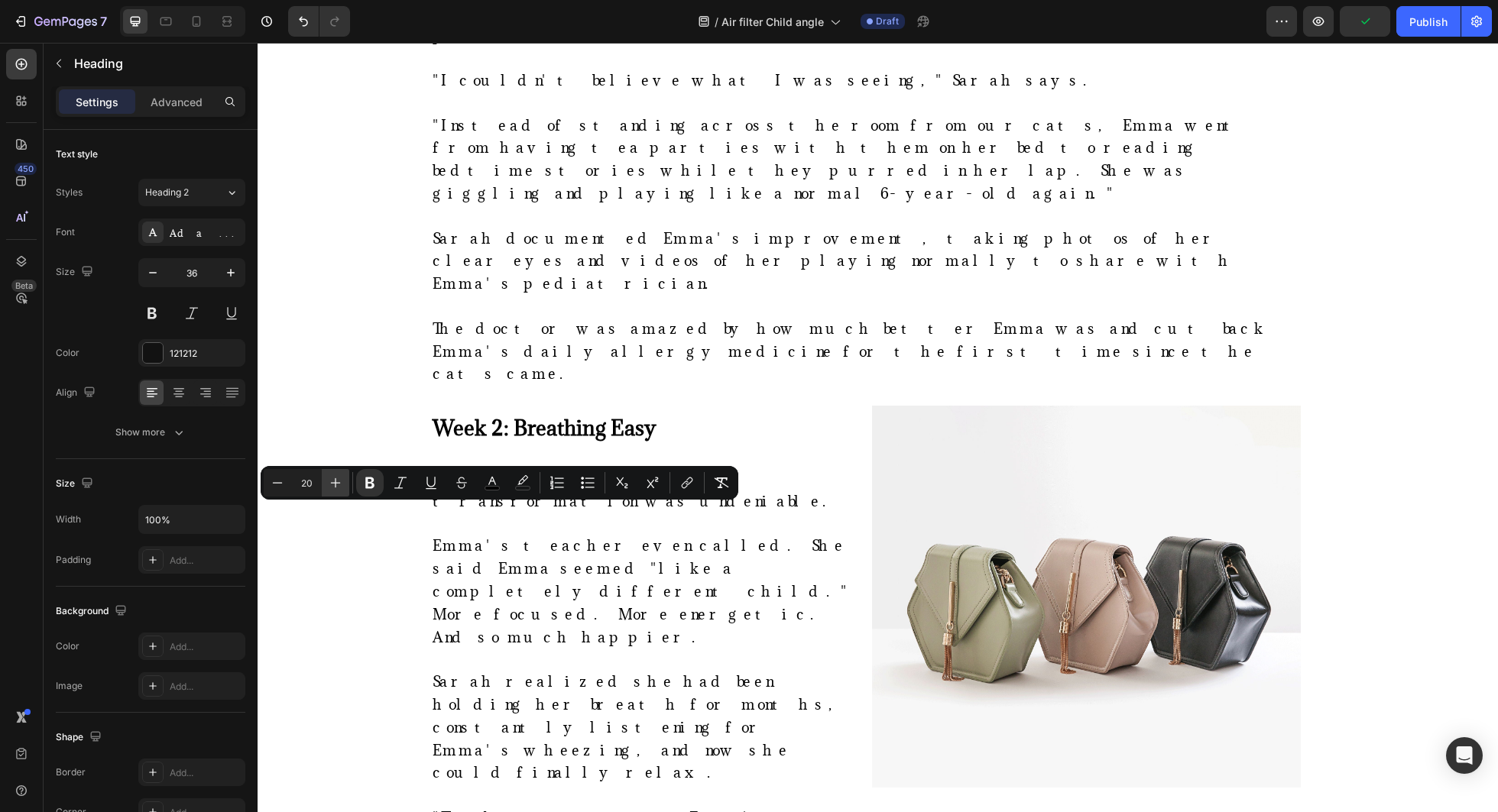click 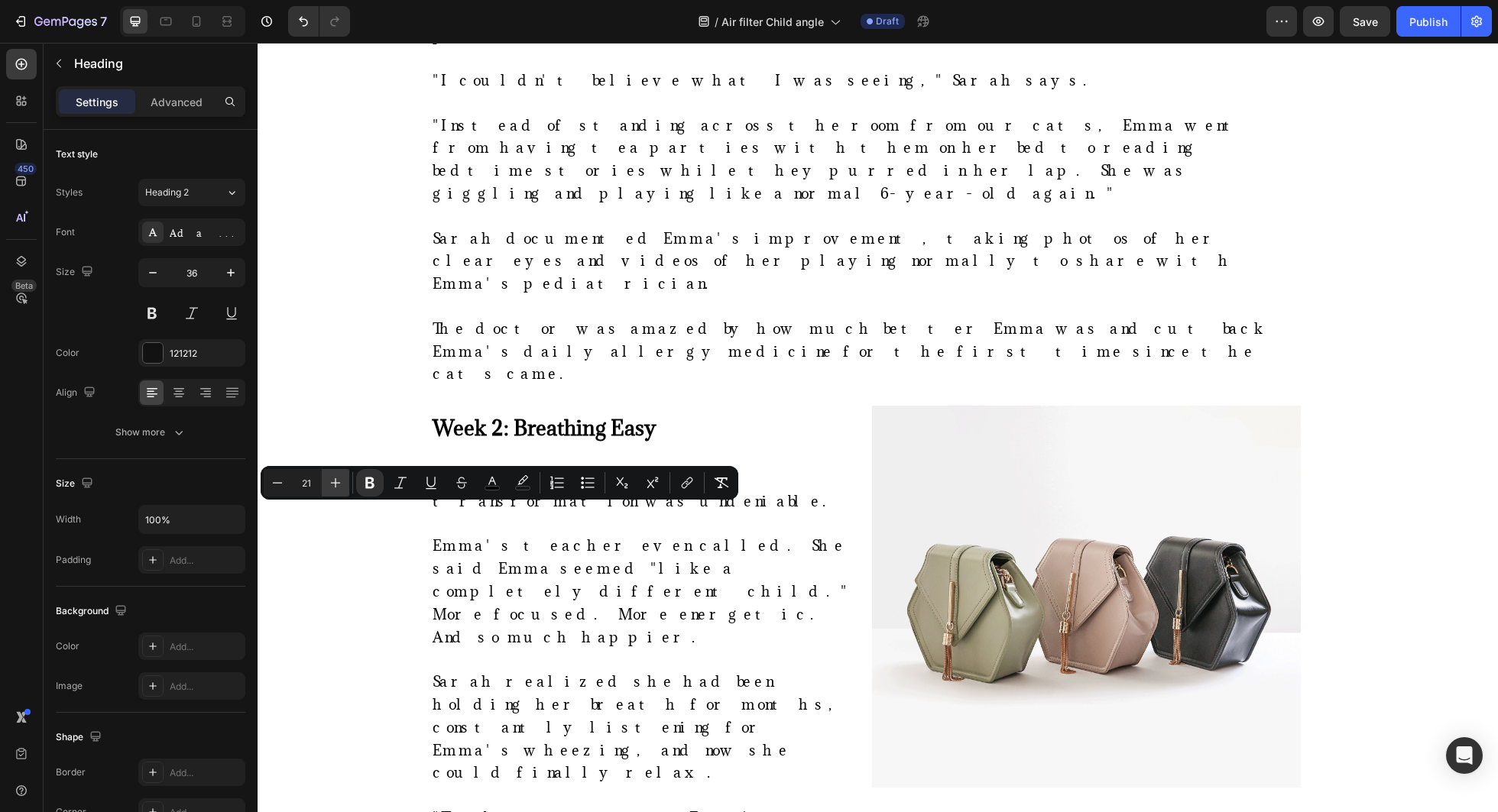 click 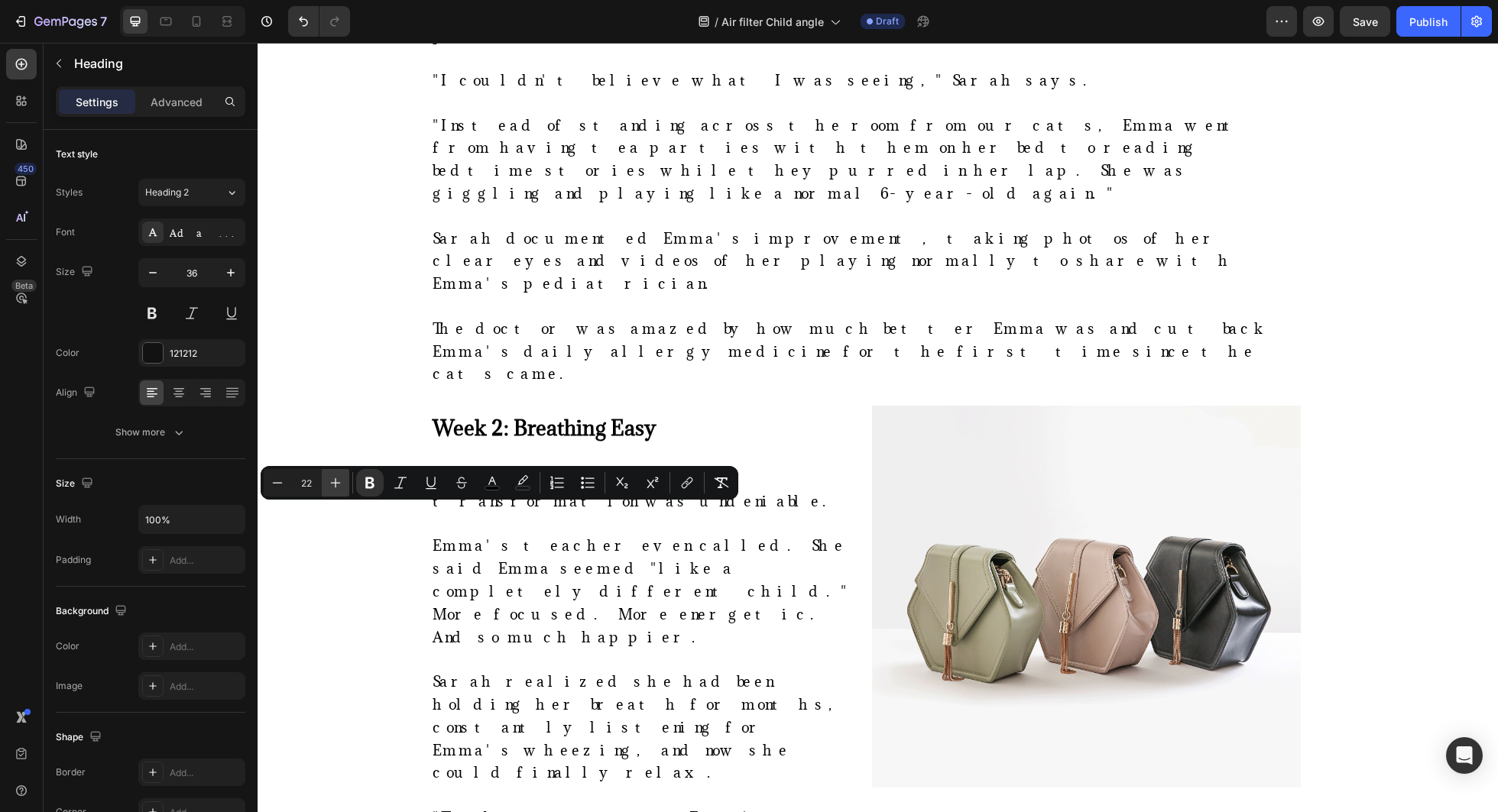 click 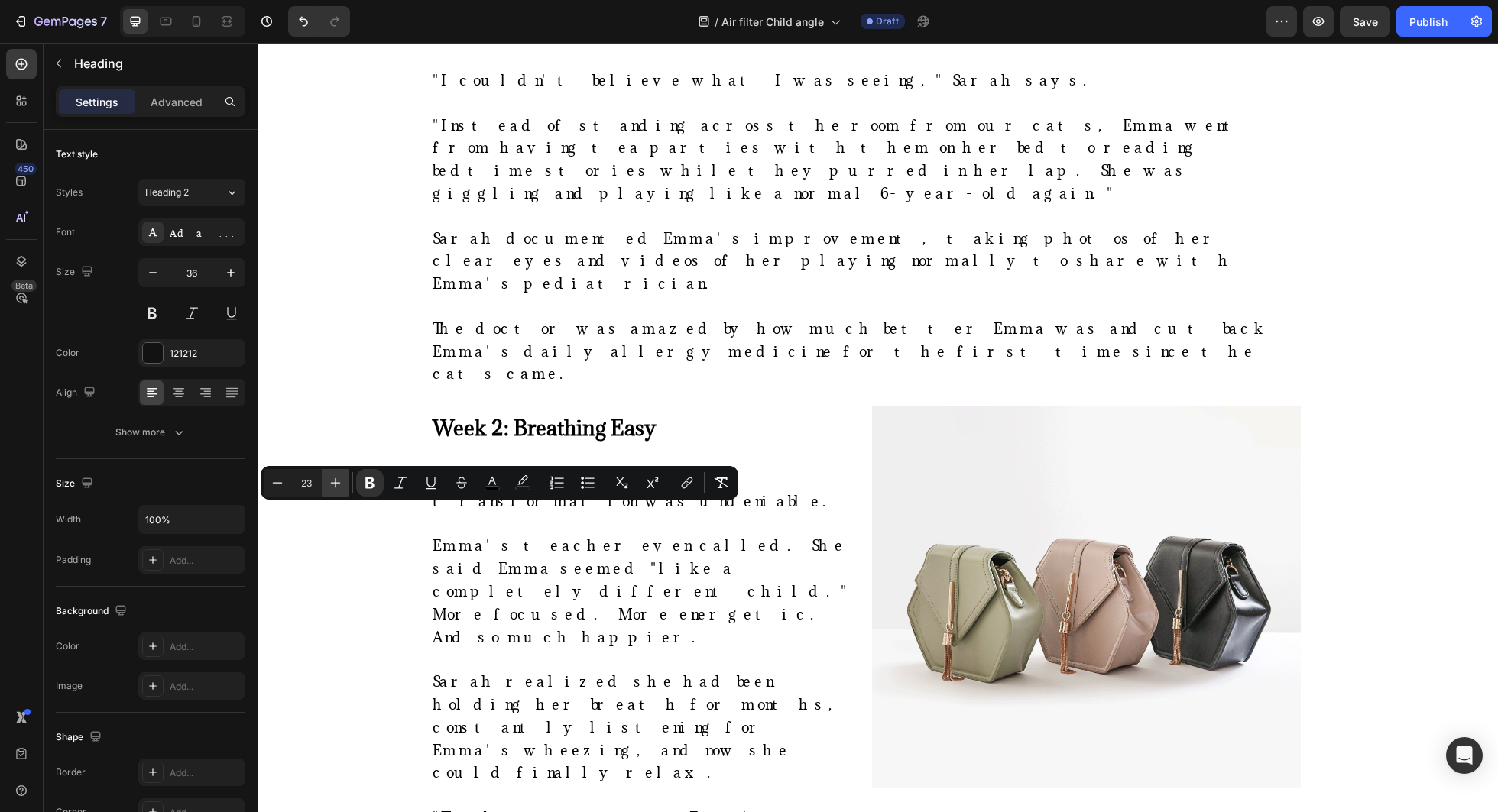 click 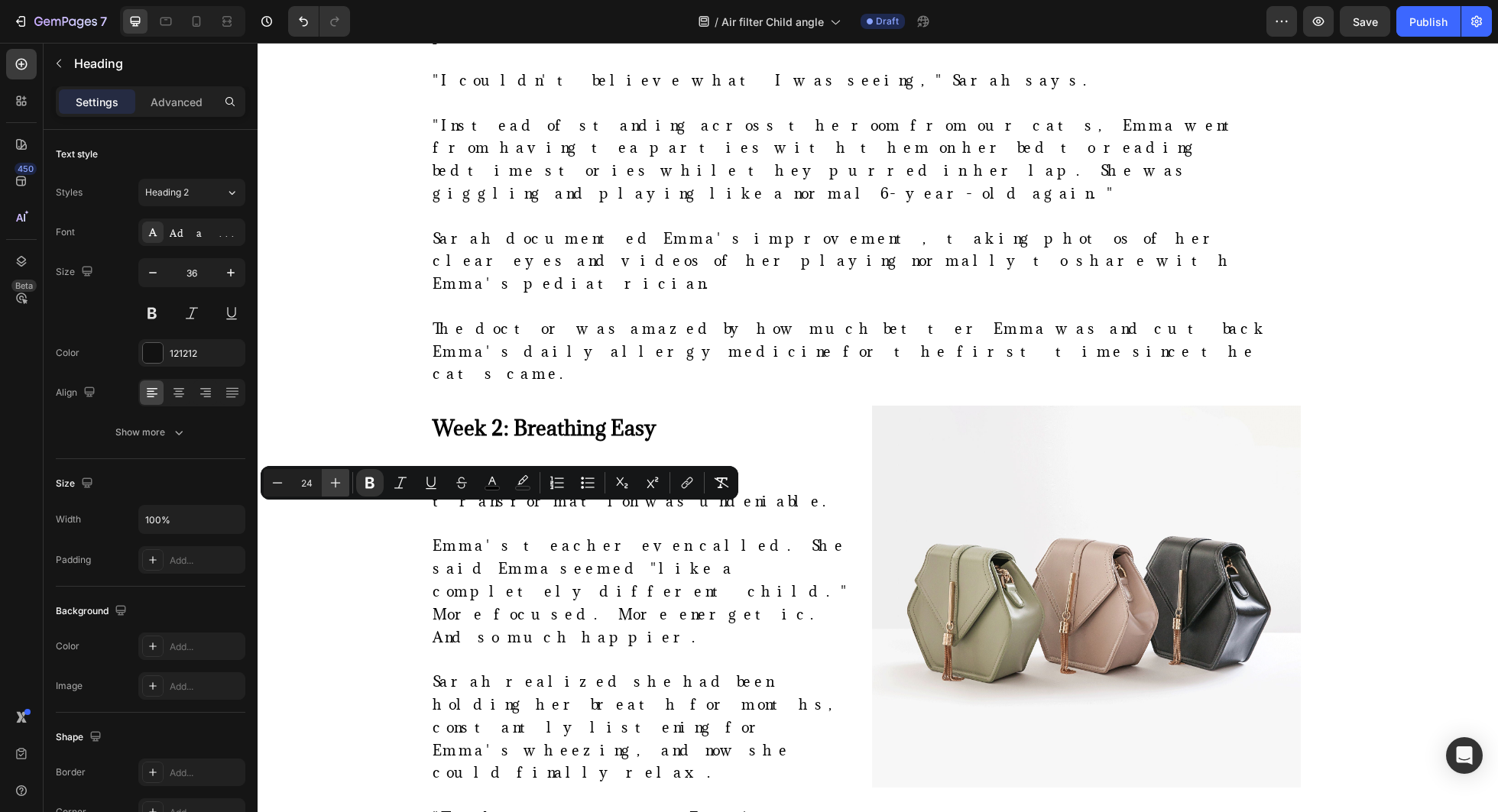 click 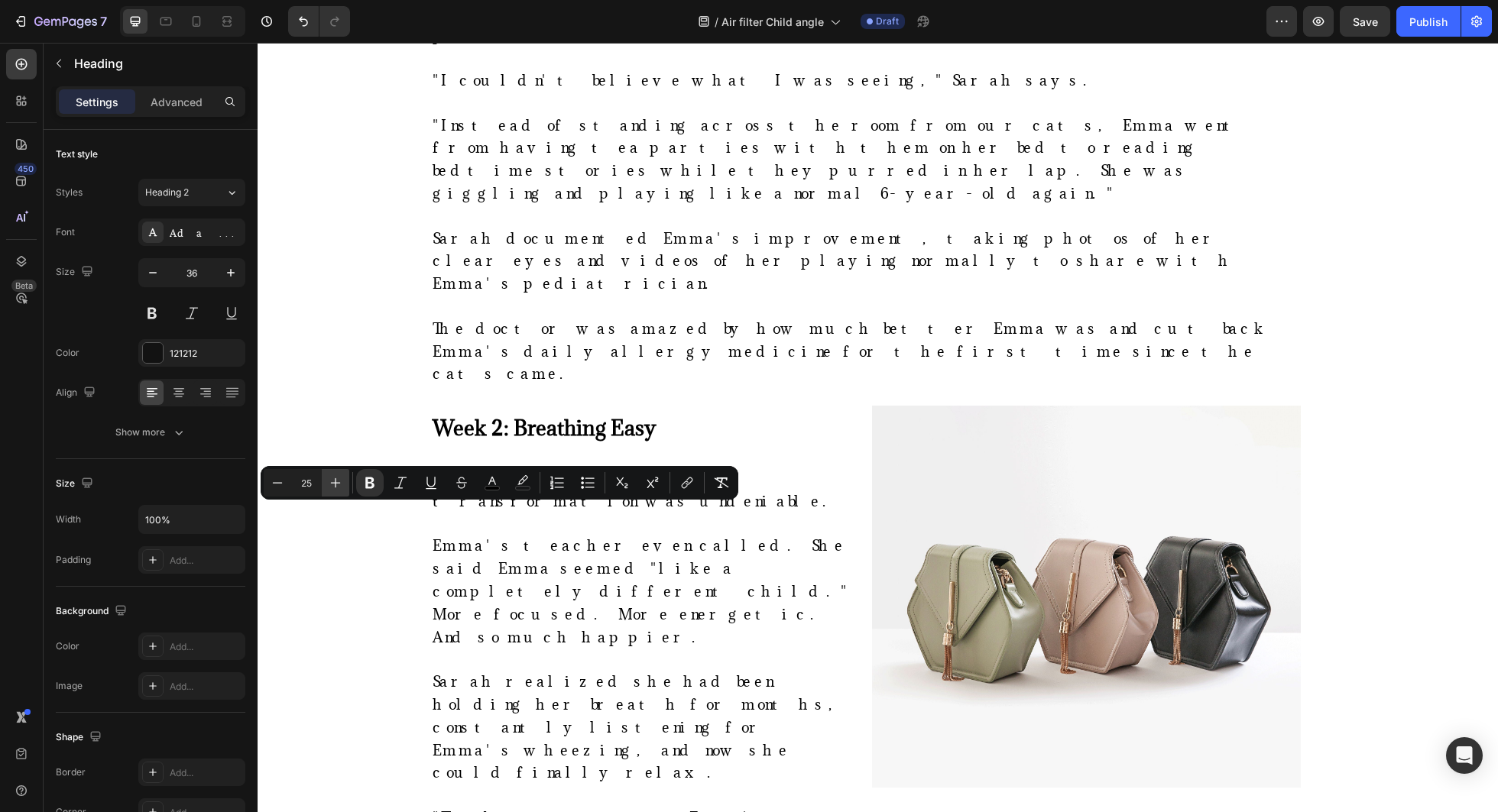 click 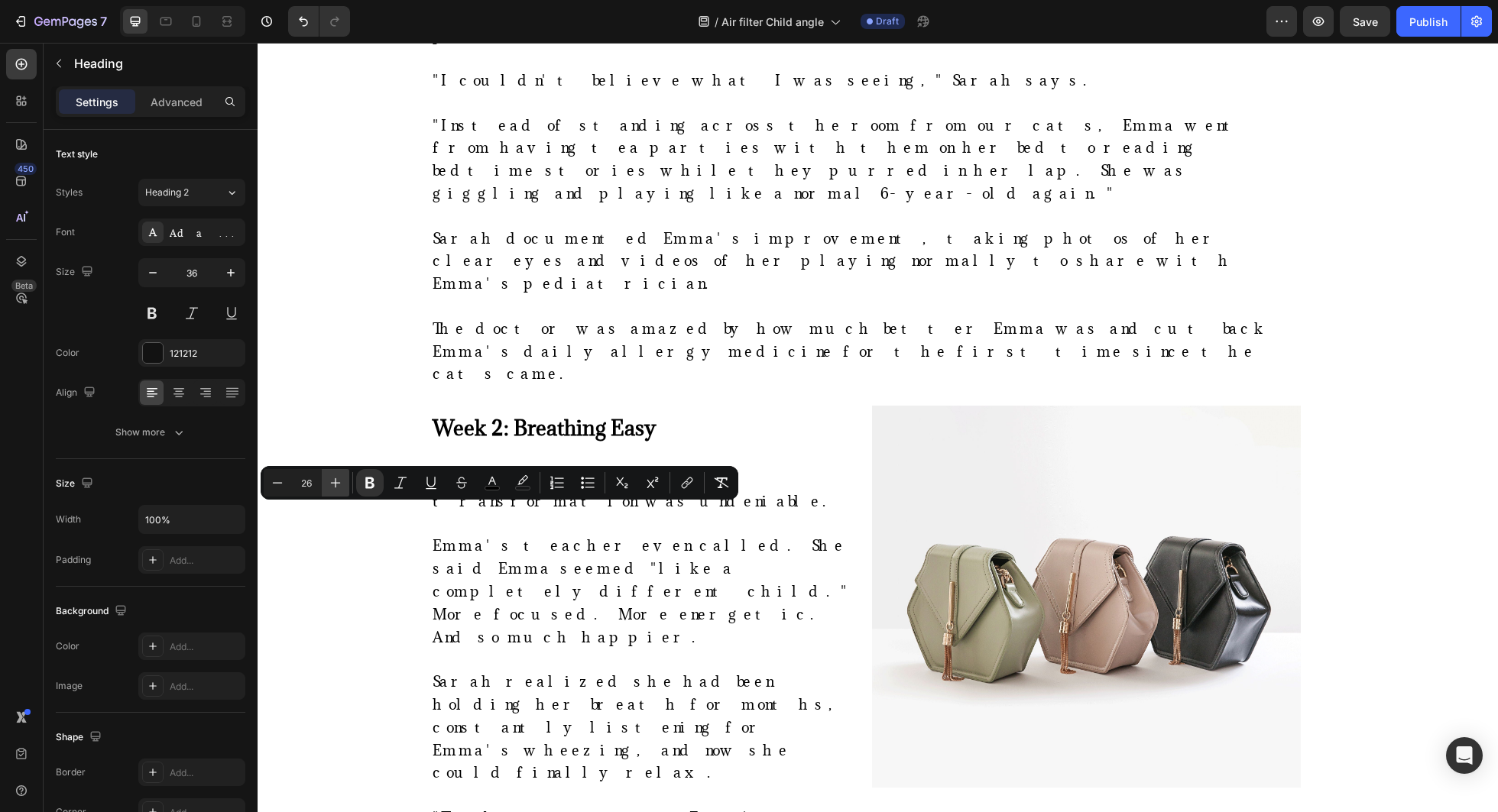 click 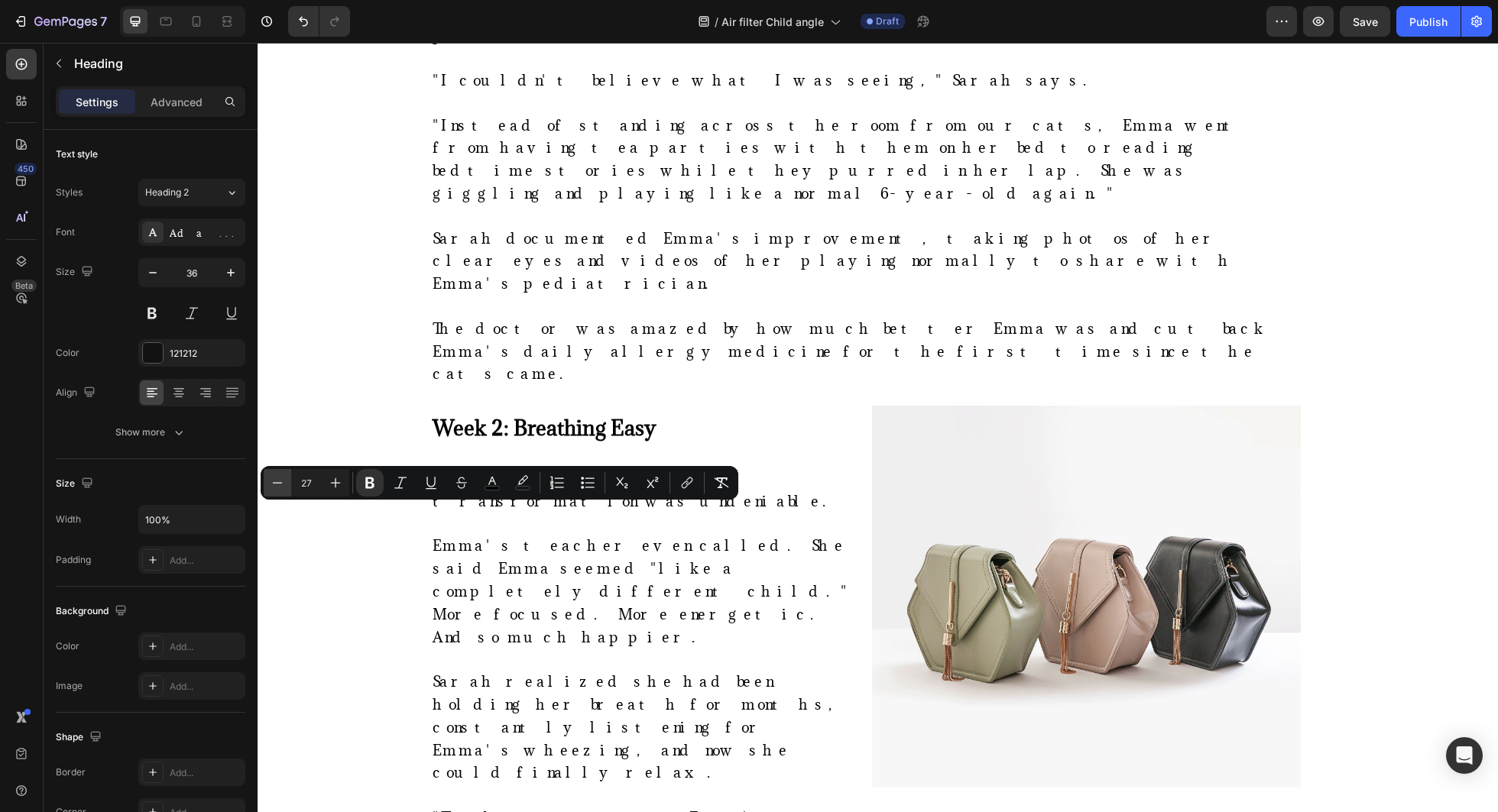 click on "Minus" at bounding box center (277, 483) 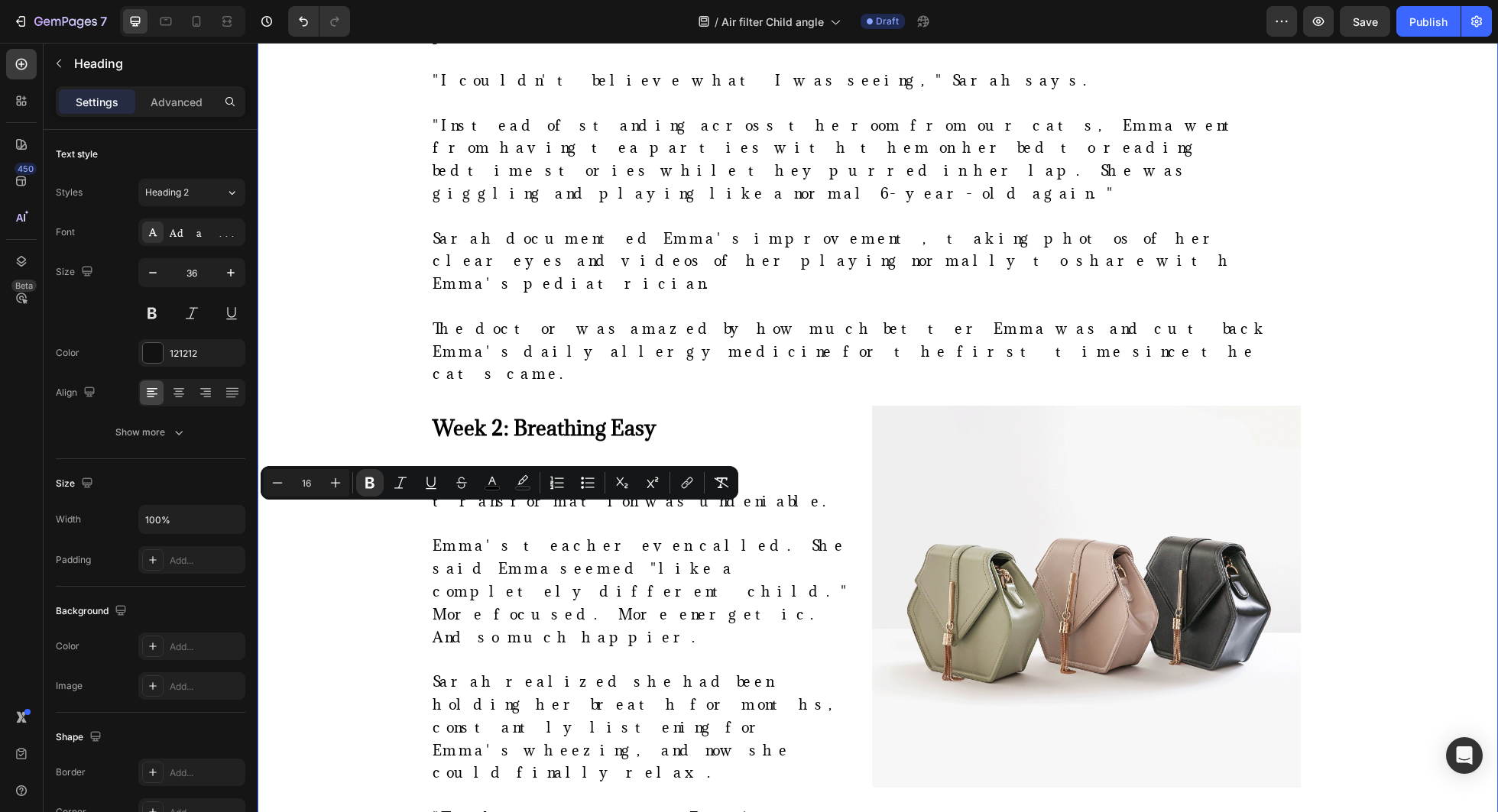 click on "⁠⁠⁠⁠⁠⁠⁠ How This Mom Stopped Her 6-Year-Old's Daily Asthma Attacks in Just 30 Minutes Using Science Heading                Title Line Sarah M. is a real customer. Clarifion paid her for sharing her story. Results may vary depending on how big your rooms are, how many devices you use, how clean your air already is, and factors like humidity and ventilation. Text Block Image By Kimberly Halls Text block Advanced list Published:  Monday, January 8, 2024 Text block Row Image Listen, Sarah M., 34, never imagined that two rescue cats would  destroy  her 6-year-old daughter Emma's breathing—turning her into a wheezing child who could barely breathe in her own home. You see, Sarah had dreamed of giving Emma the  treasure  of growing up with pets. So when they visited the local shelter "just to look," guess what happened?  They fell head over heels for two orange tabby cats, Pumpkin and Spice. But here's the thing. What started as a fairy-tale pet adoption quickly turned into Sarah's worst  . Image" at bounding box center (877, -601) 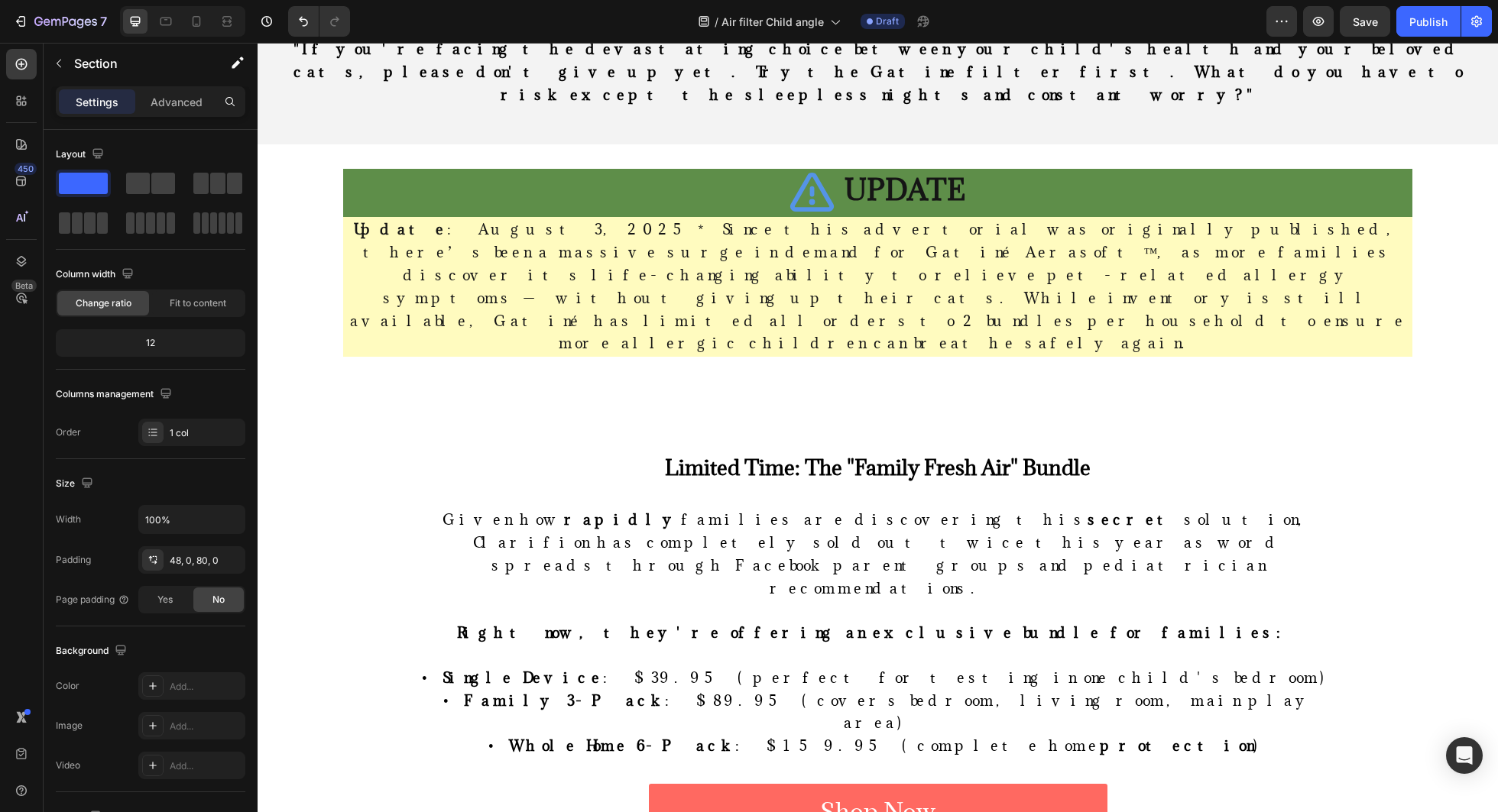 scroll, scrollTop: 10239, scrollLeft: 0, axis: vertical 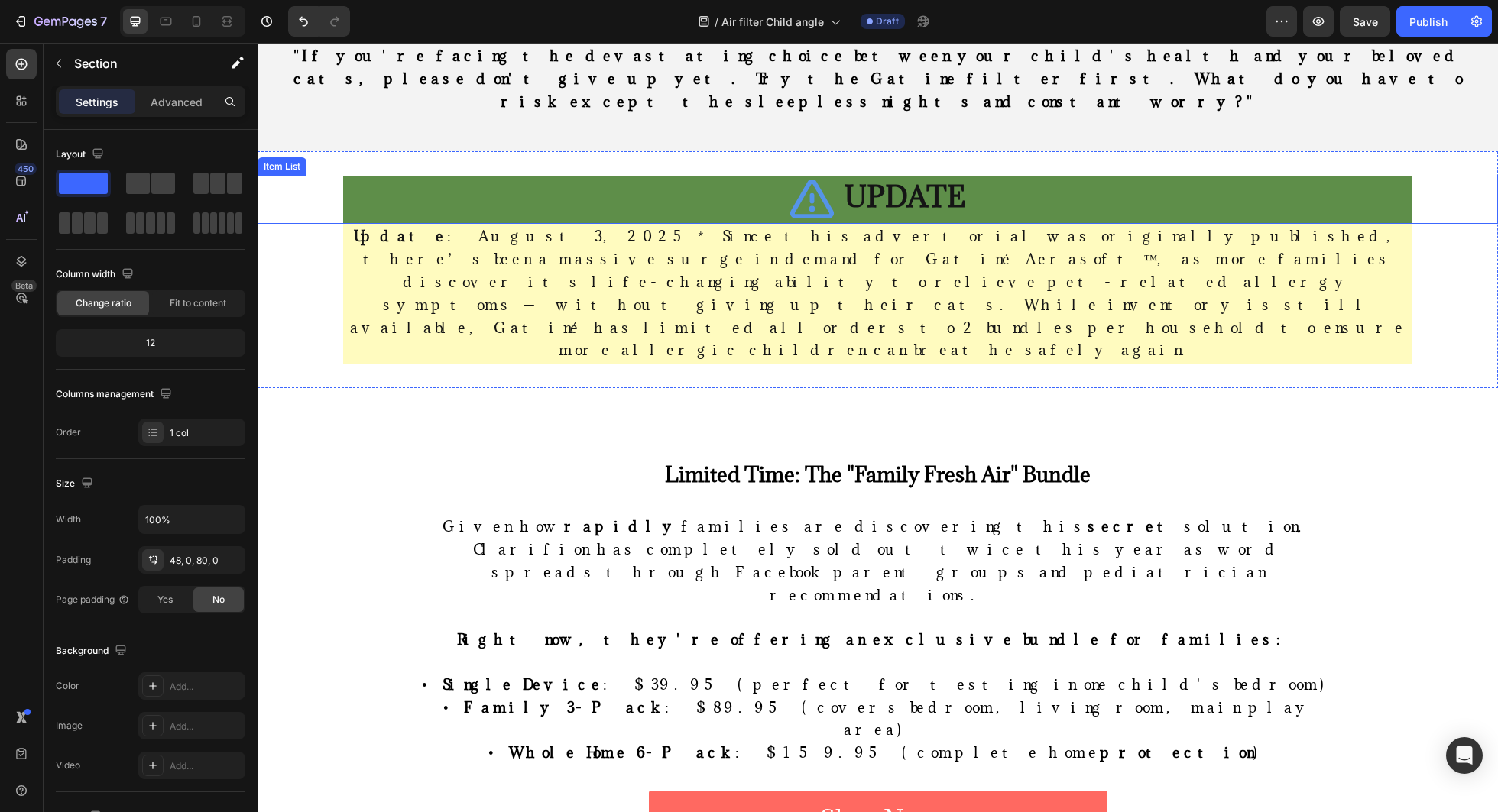 click on "UPDATE" at bounding box center [877, 199] 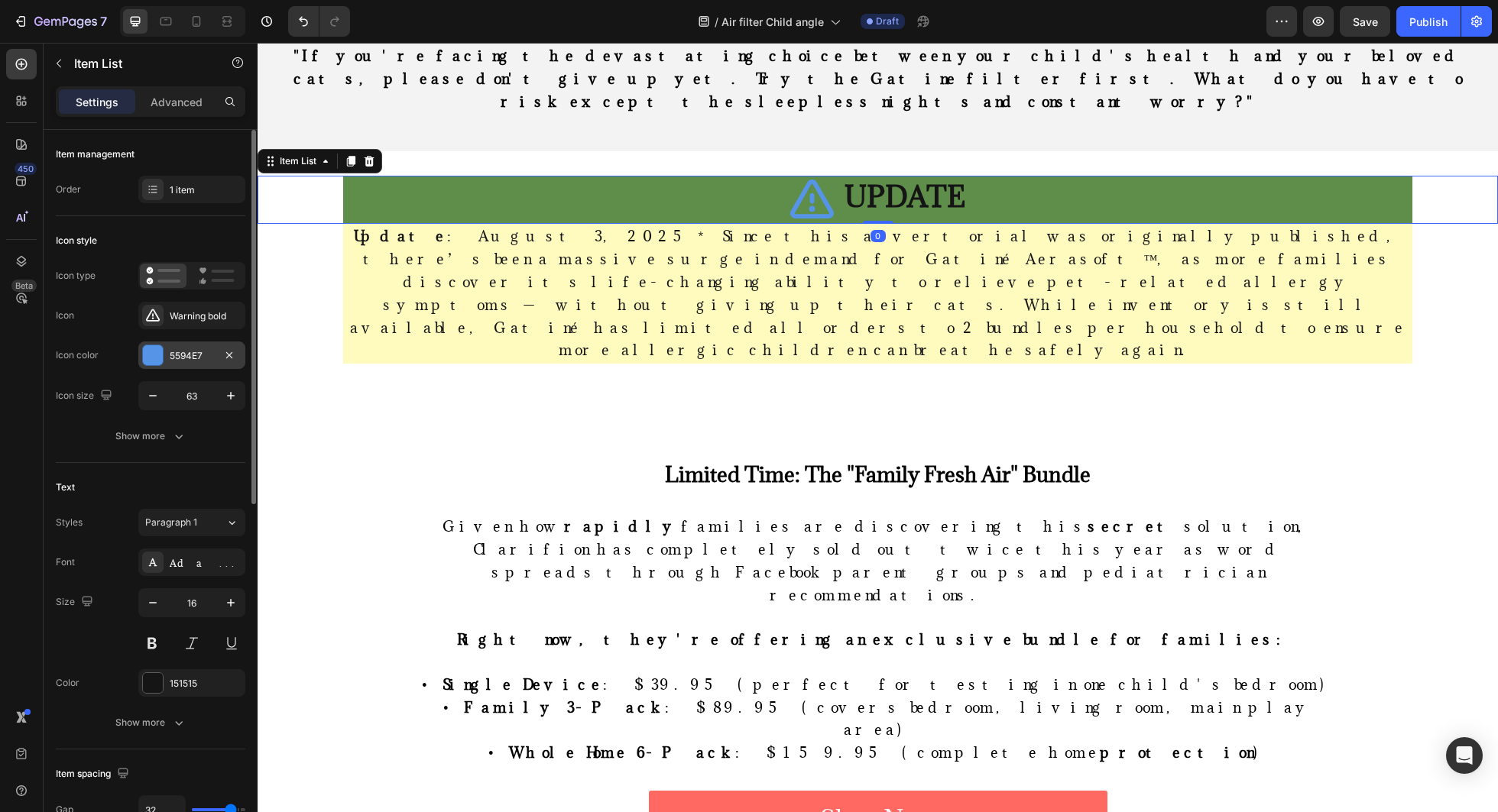 click at bounding box center (153, 355) 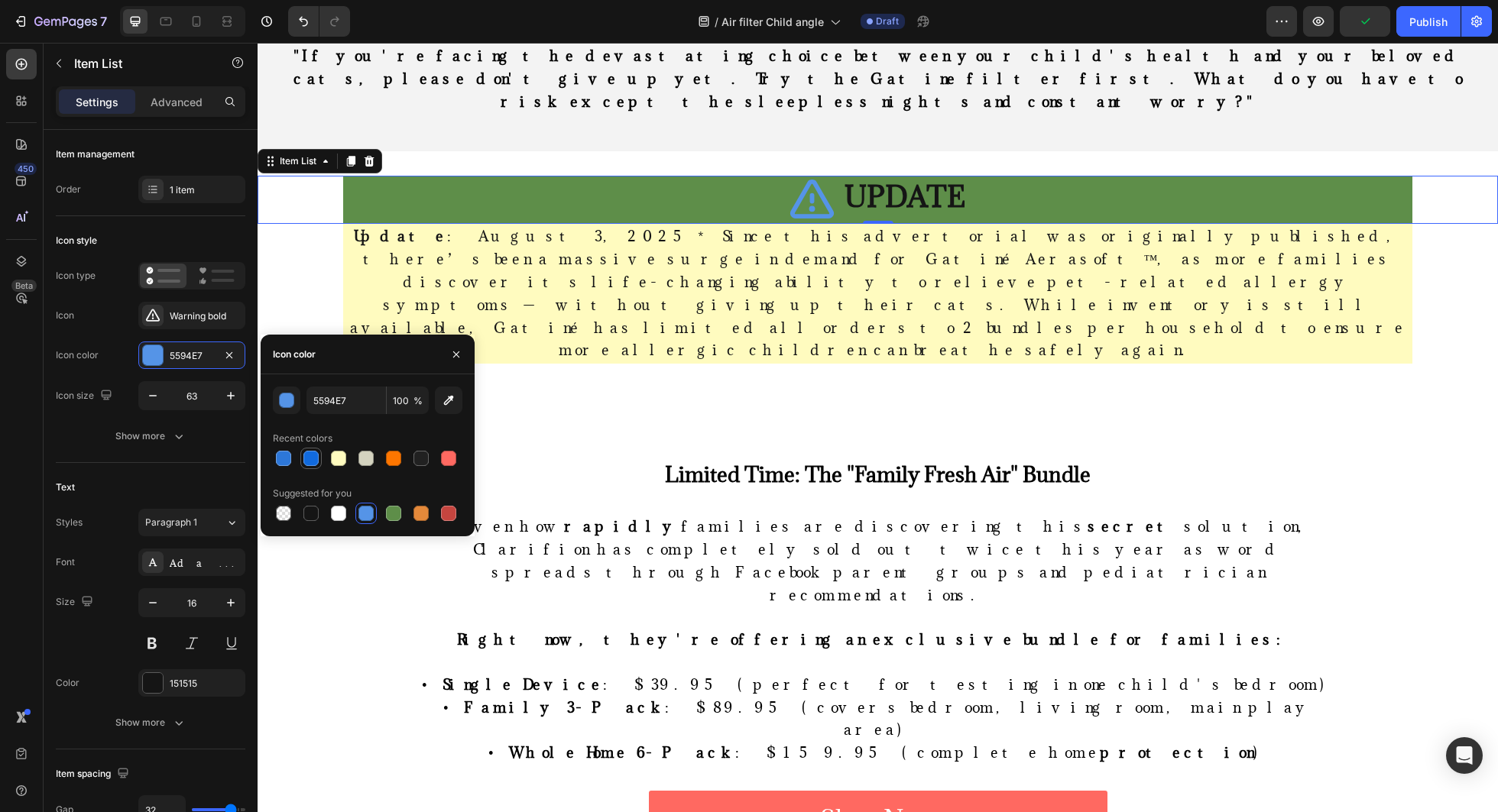 click at bounding box center (311, 458) 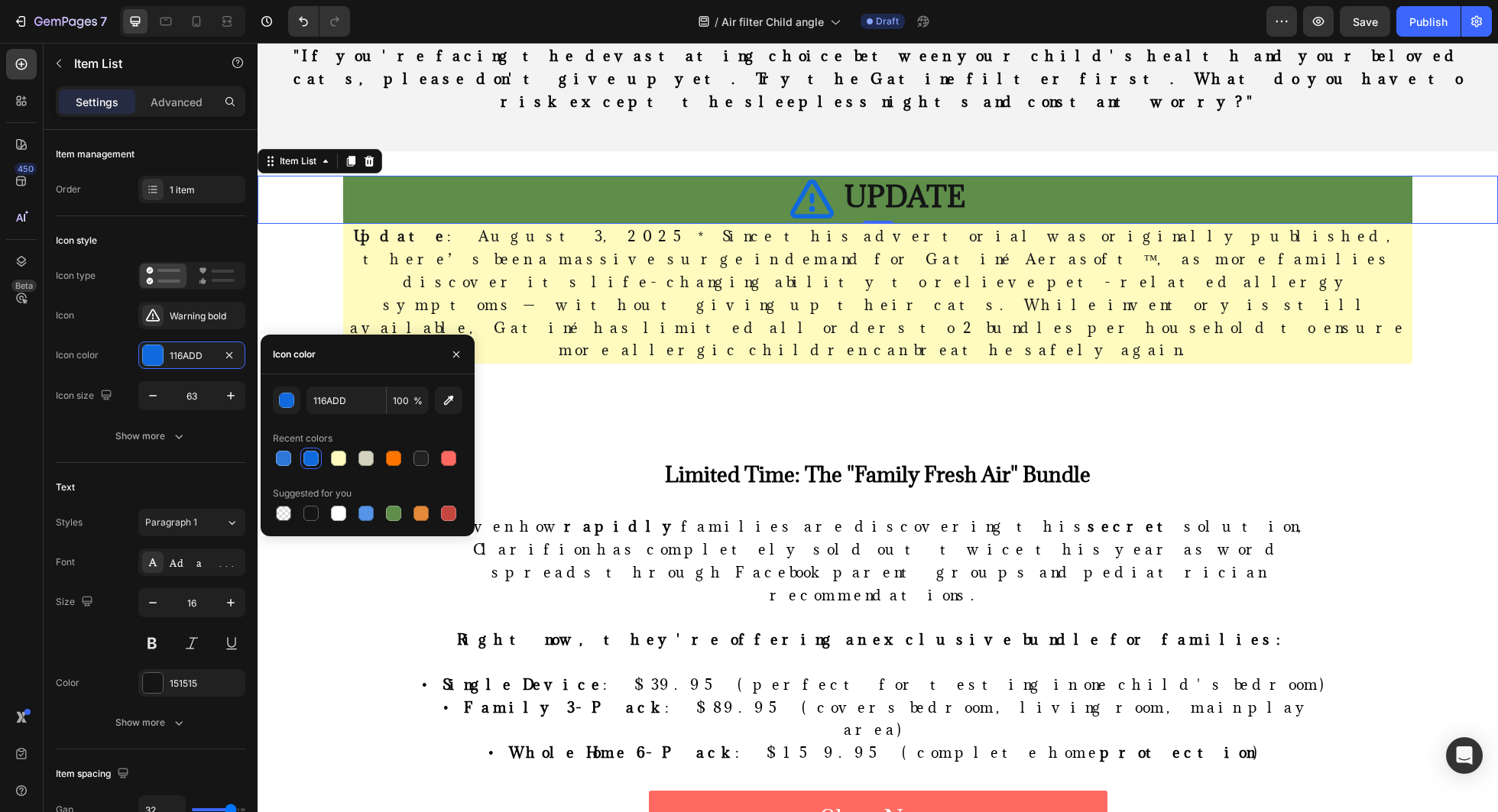 click on "UPDATE" at bounding box center (877, 199) 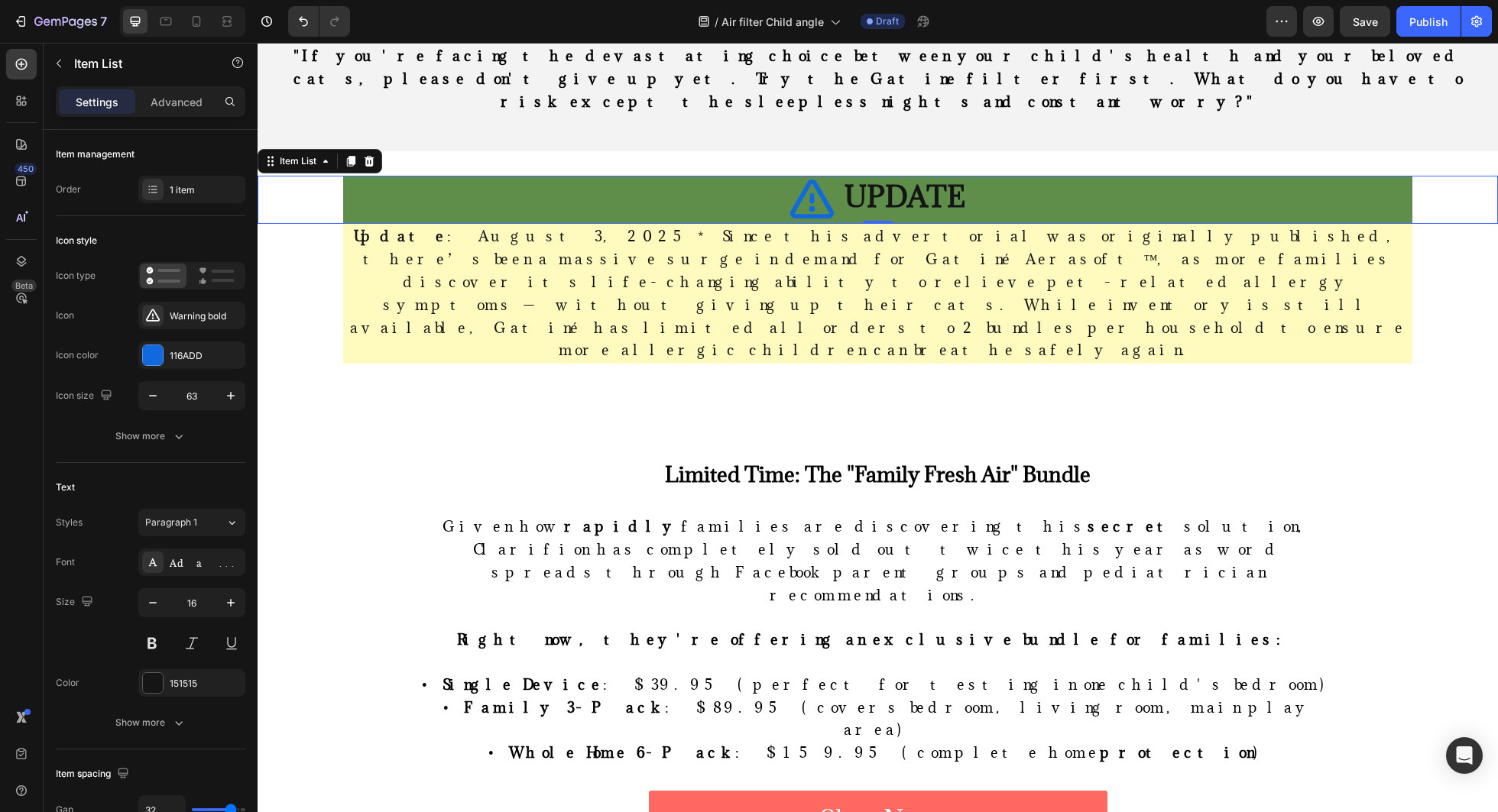 click on "UPDATE" at bounding box center (877, 199) 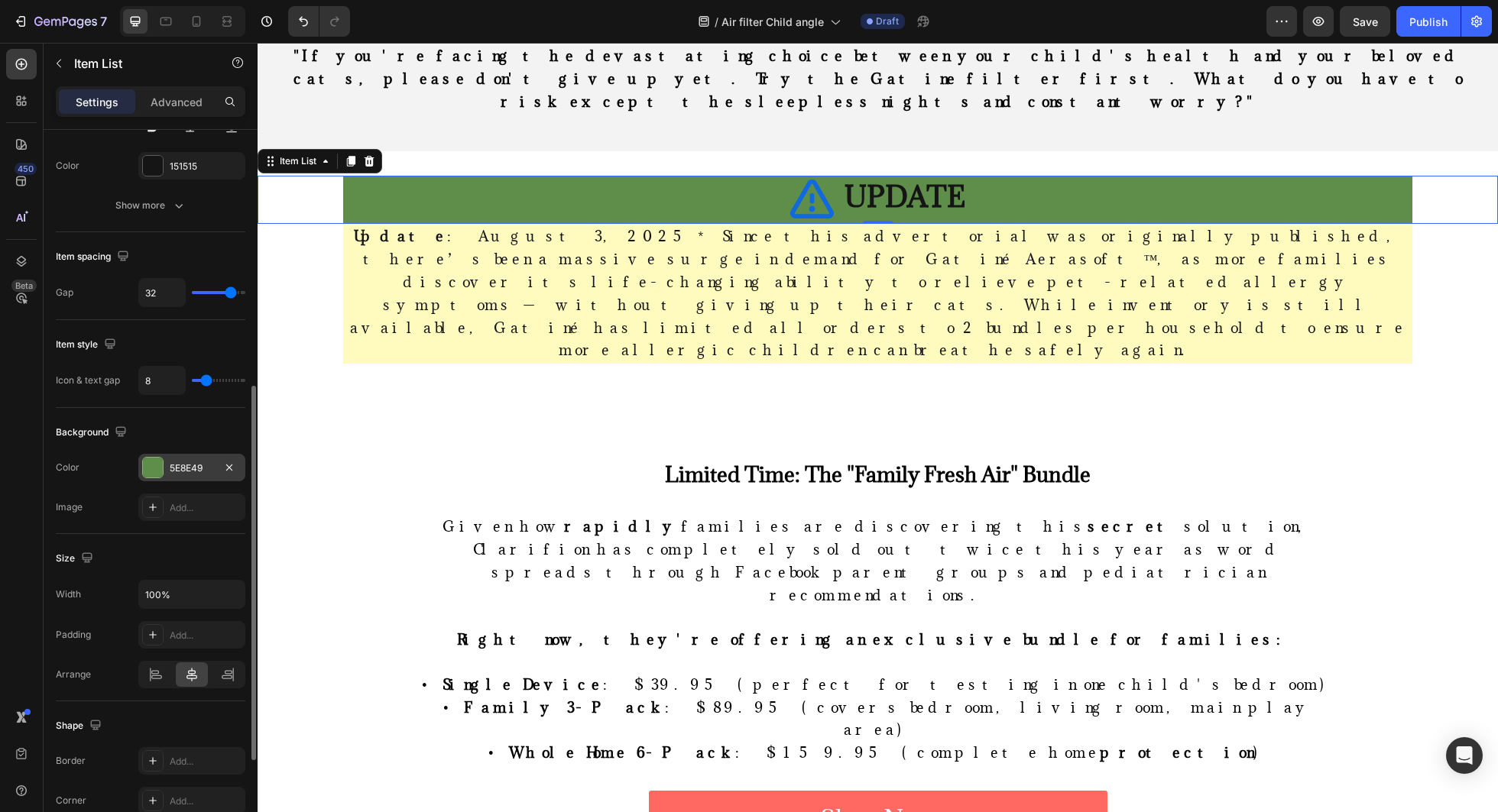 scroll, scrollTop: 519, scrollLeft: 0, axis: vertical 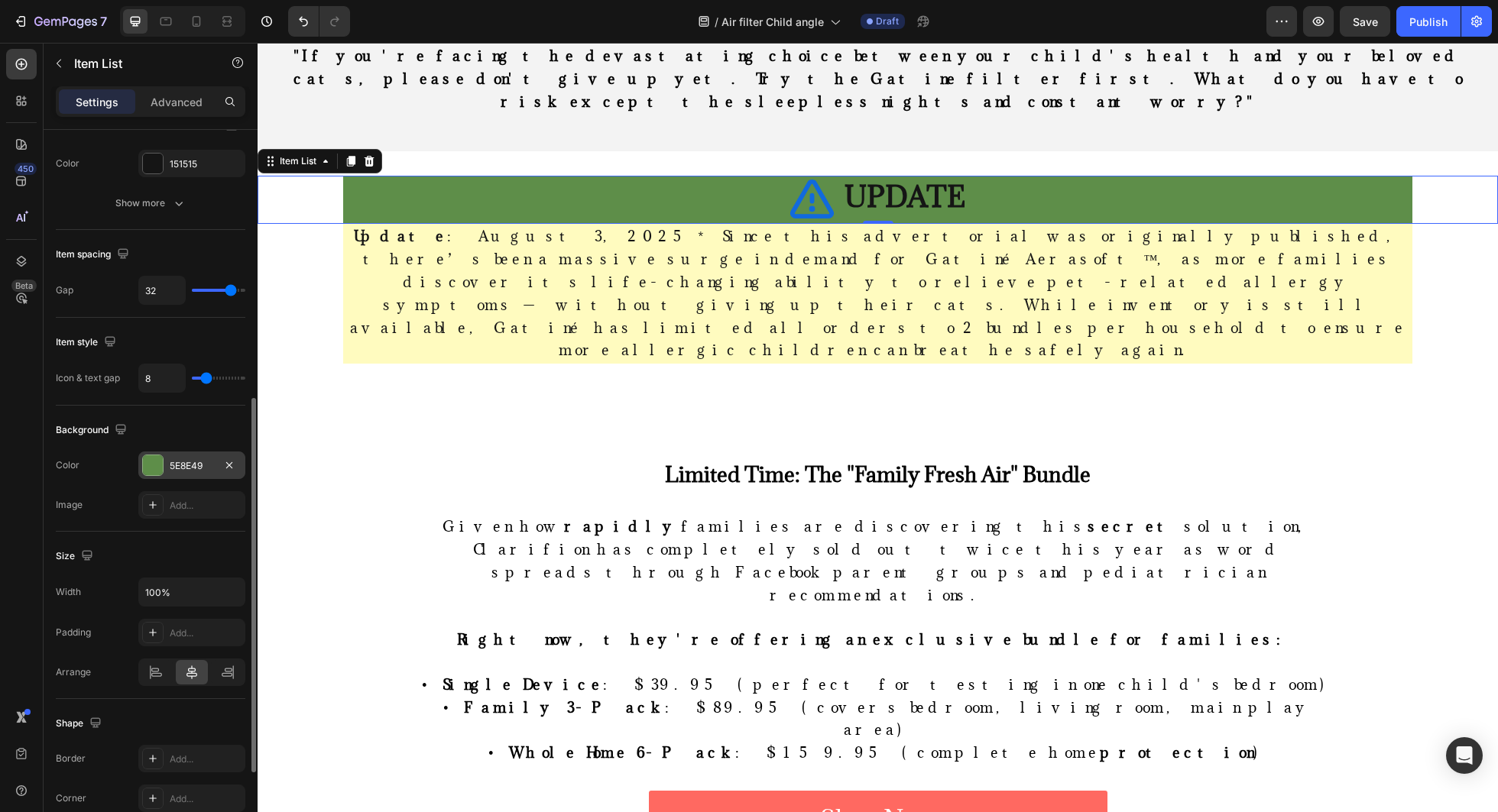 click on "5E8E49" at bounding box center [192, 465] 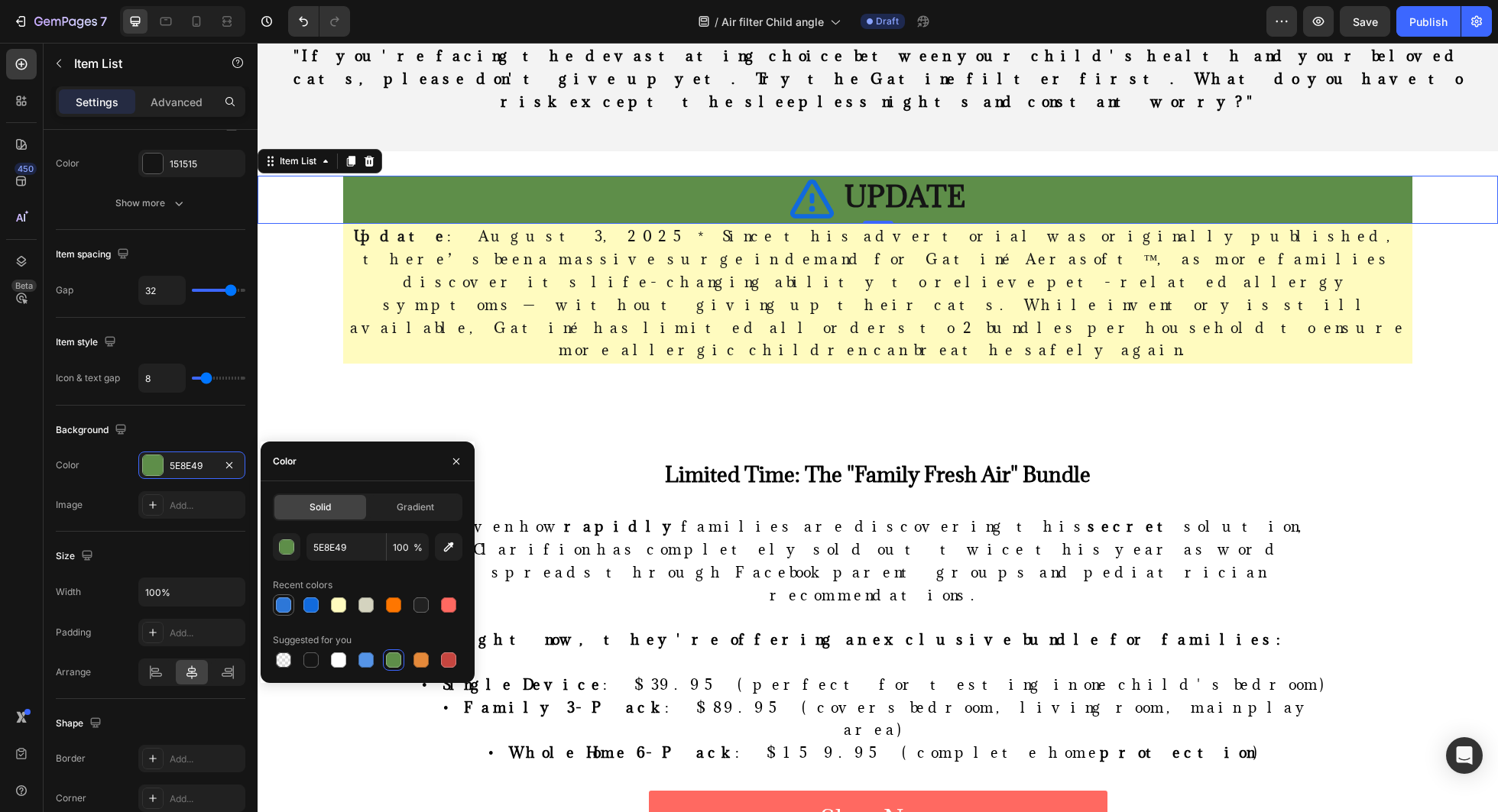 click at bounding box center (284, 605) 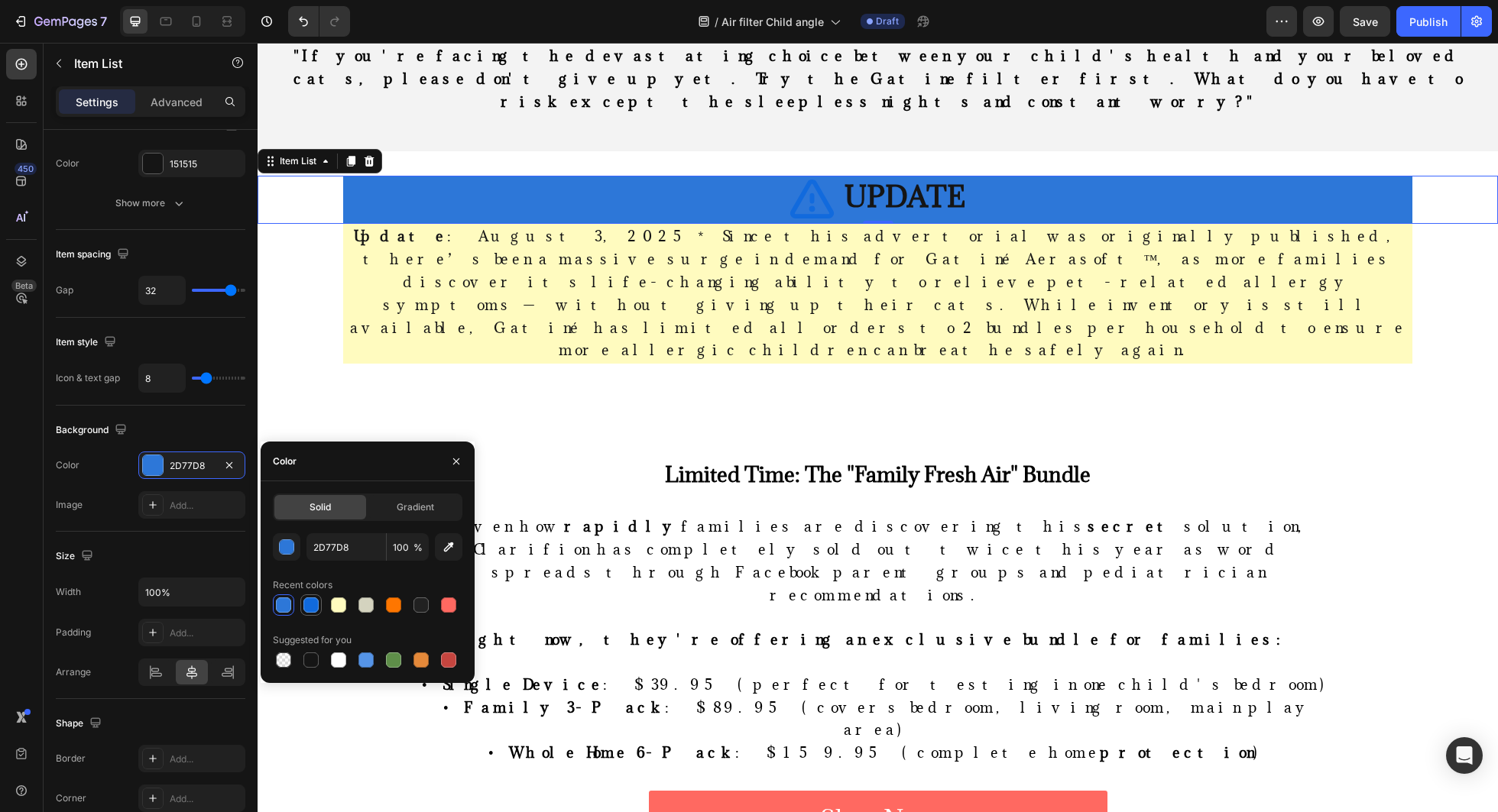 click at bounding box center [311, 605] 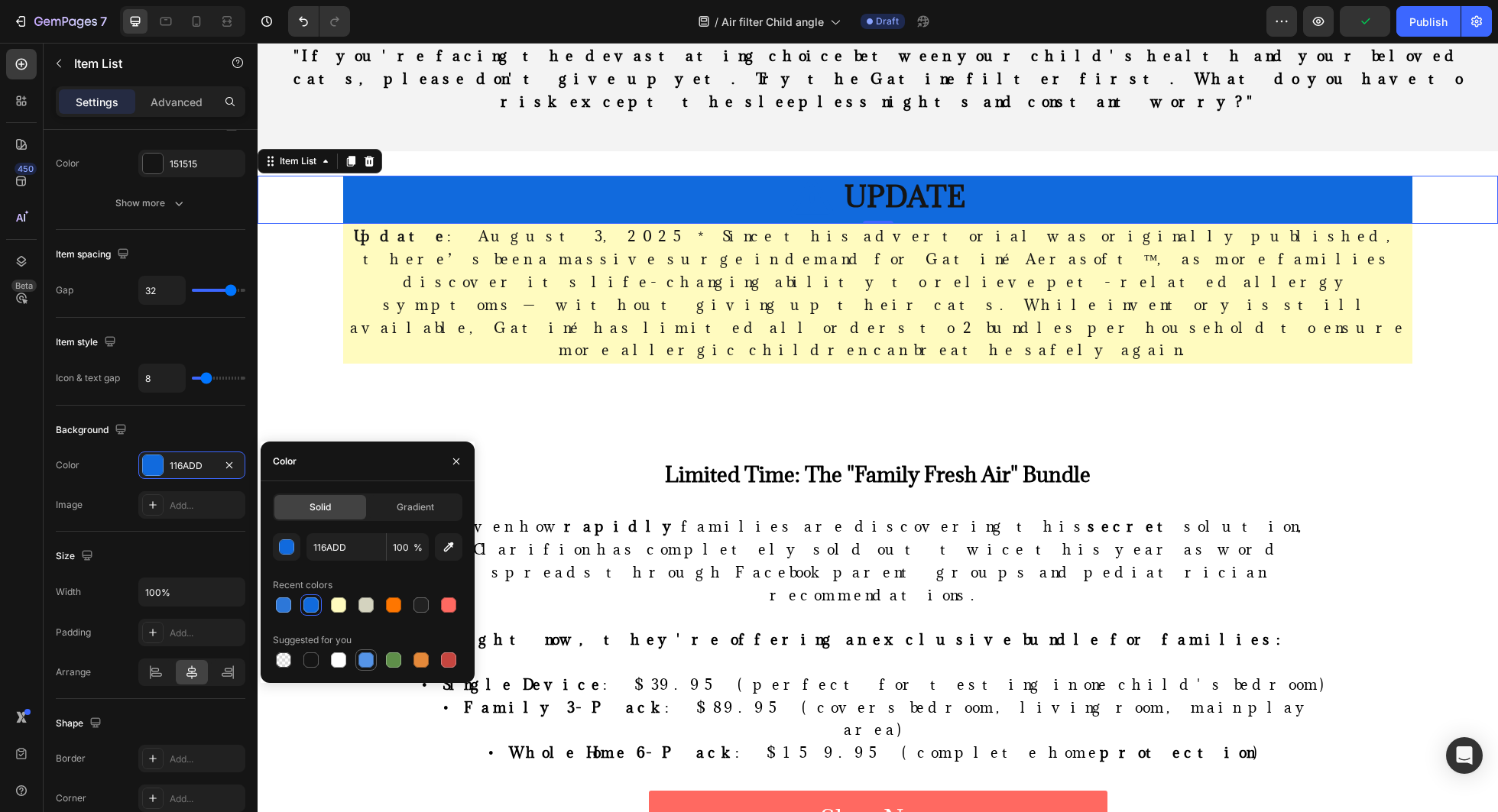 click at bounding box center [366, 660] 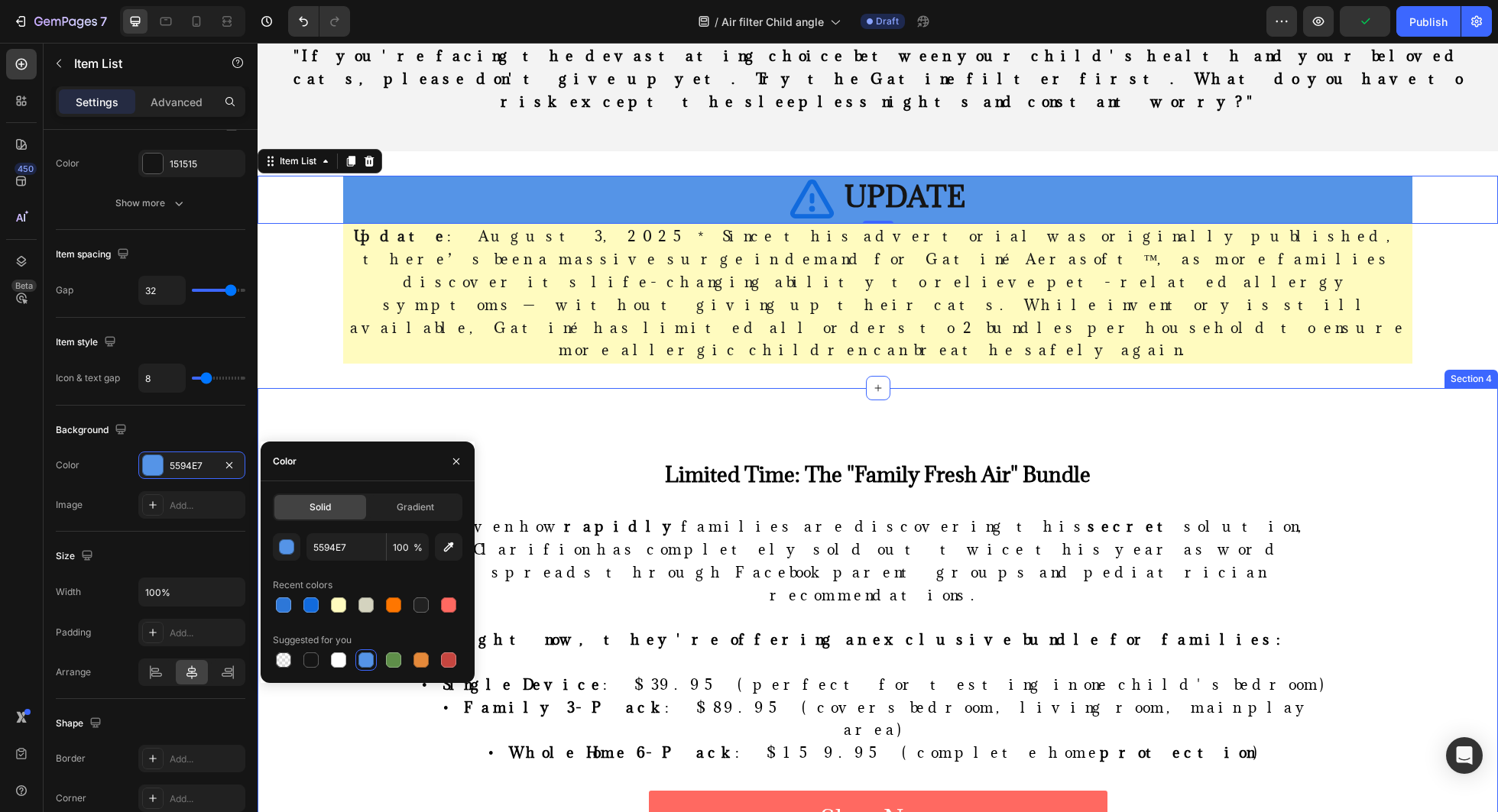 click on "Limited Time: The "Family Fresh Air" Bundle Heading Given how  rapidly  families are discovering this  secret  solution, Clarifion has completely sold out twice this year as word spreads through Facebook parent groups and pediatrician recommendations.   Right now, they're offering an exclusive bundle for families:   •  Single Device : $39.95 (perfect for testing in one child's bedroom) •  Family 3-Pack : $89.95 (covers bedroom, living room, main play area) •  Whole Home 6-Pack : $159.95 (complete home  protection ) Text block Shop Now Button Row Image Free Shipping Text Block Free shipping on any order of $50 or more. Text block Row Image Full Refund Text Block If your product isn't perfect, return them for a full refund Text block Row Image Secure Online Payment Text Block secure payment worldwide Text block Row Row Scientific Sources Heading Chen, Sarah. "Feline Sensitivity and Grooming Behavioral Responses."  Journal of Veterinary Behavioral Science , vol. 15, no. 3, 2023, pp. 45-62. profit" at bounding box center [877, 904] 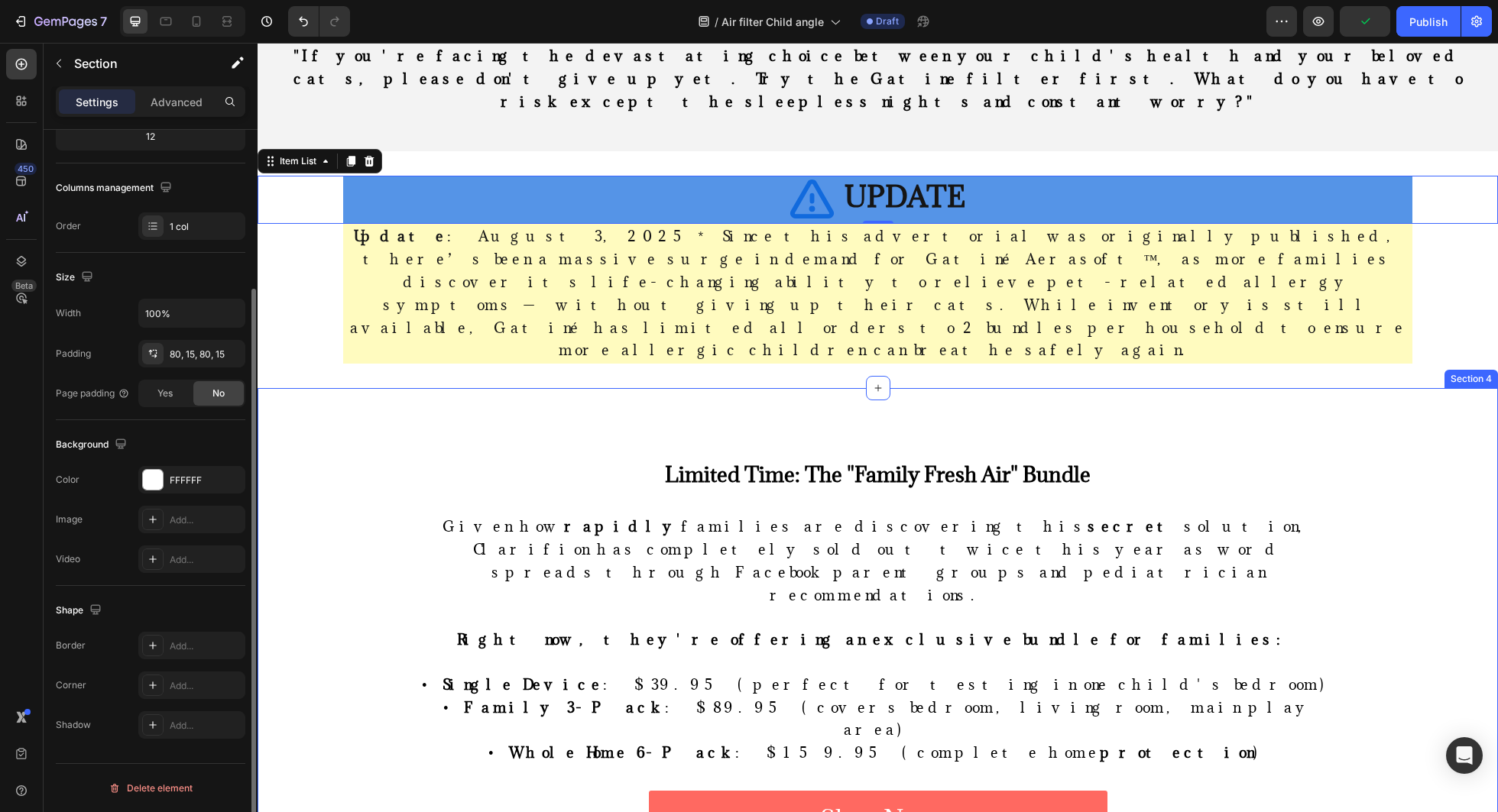scroll, scrollTop: 0, scrollLeft: 0, axis: both 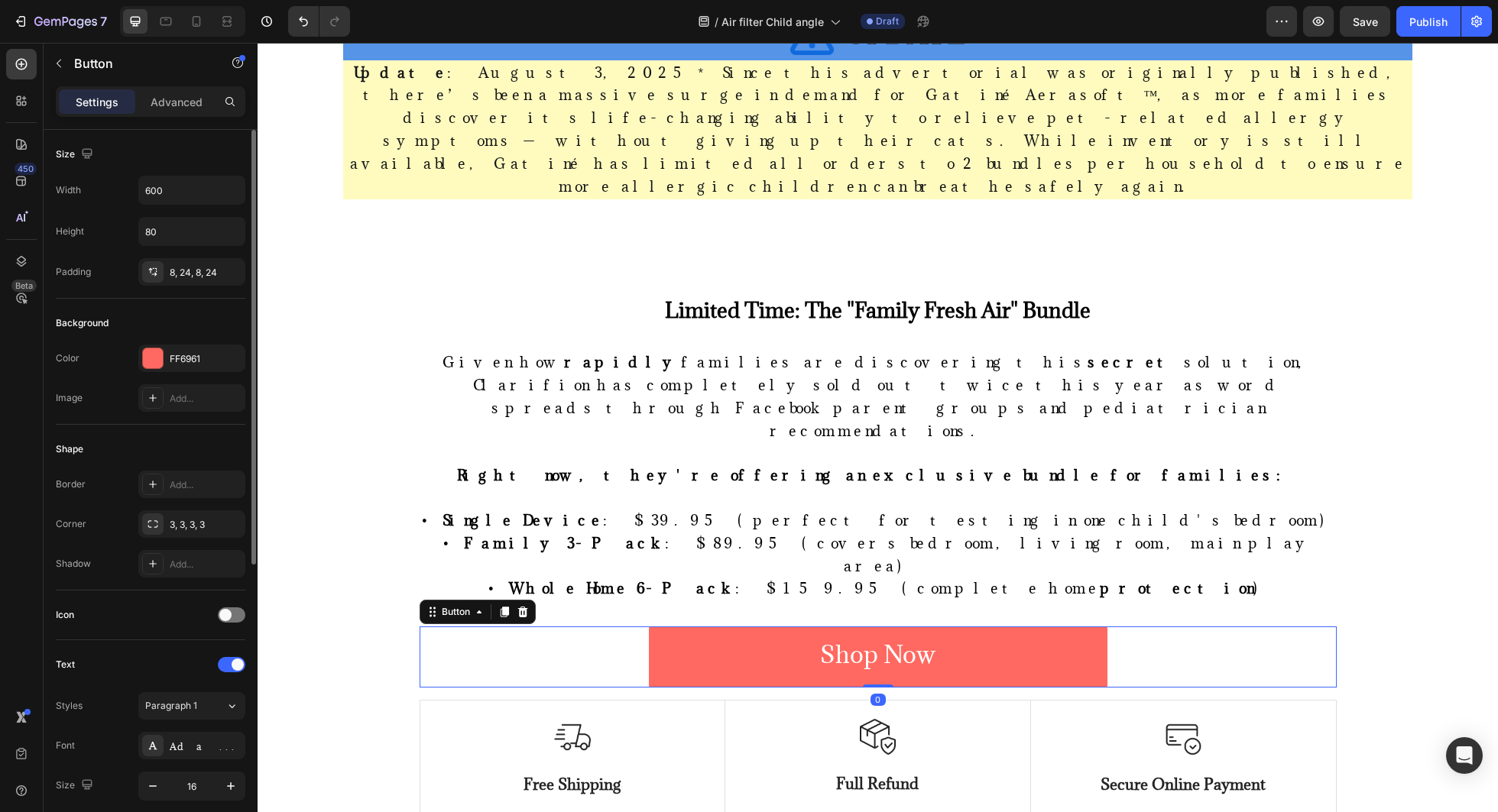click on "Shop Now Button   0" at bounding box center [878, 657] 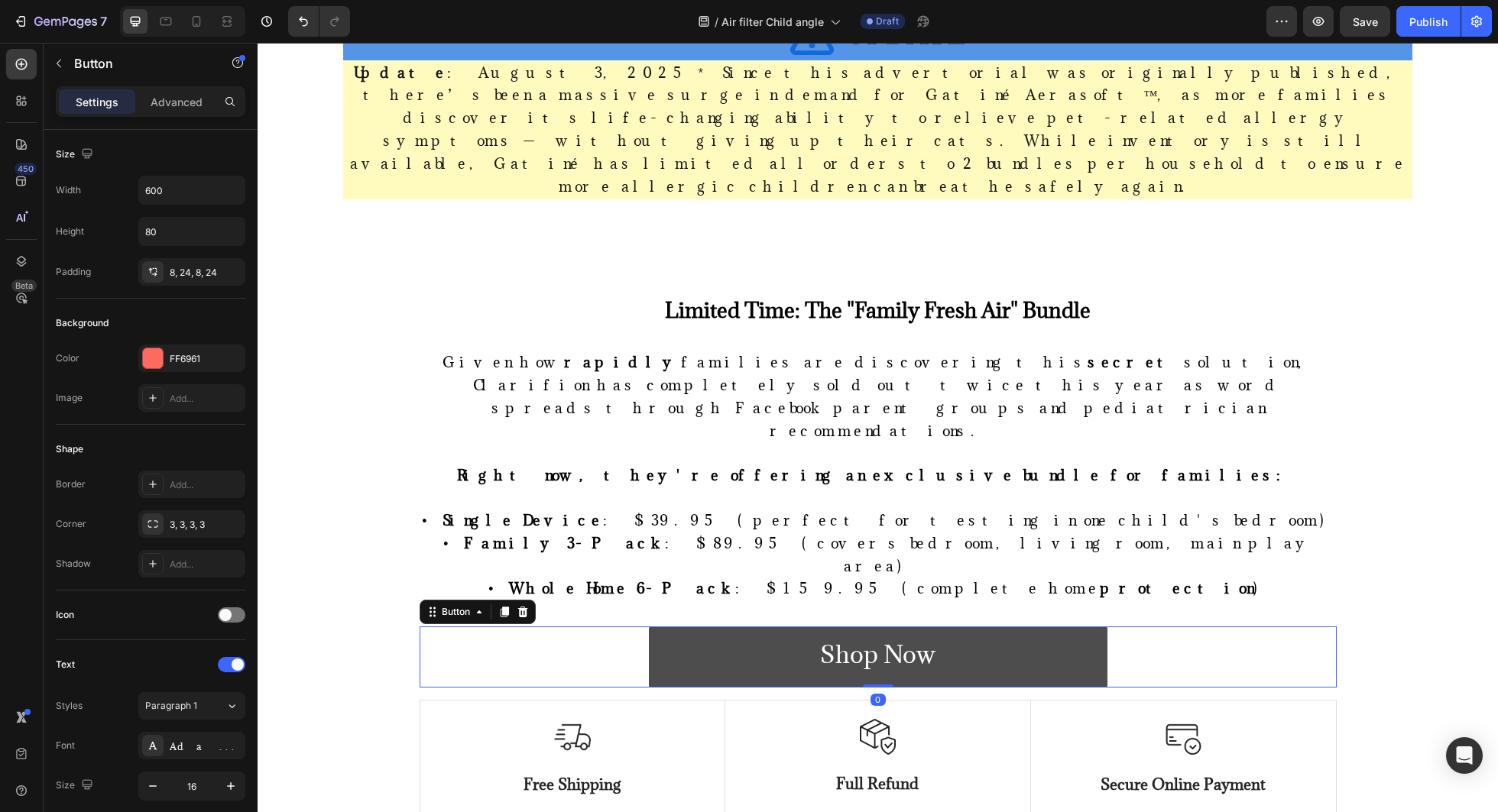 click on "Shop Now" at bounding box center (878, 657) 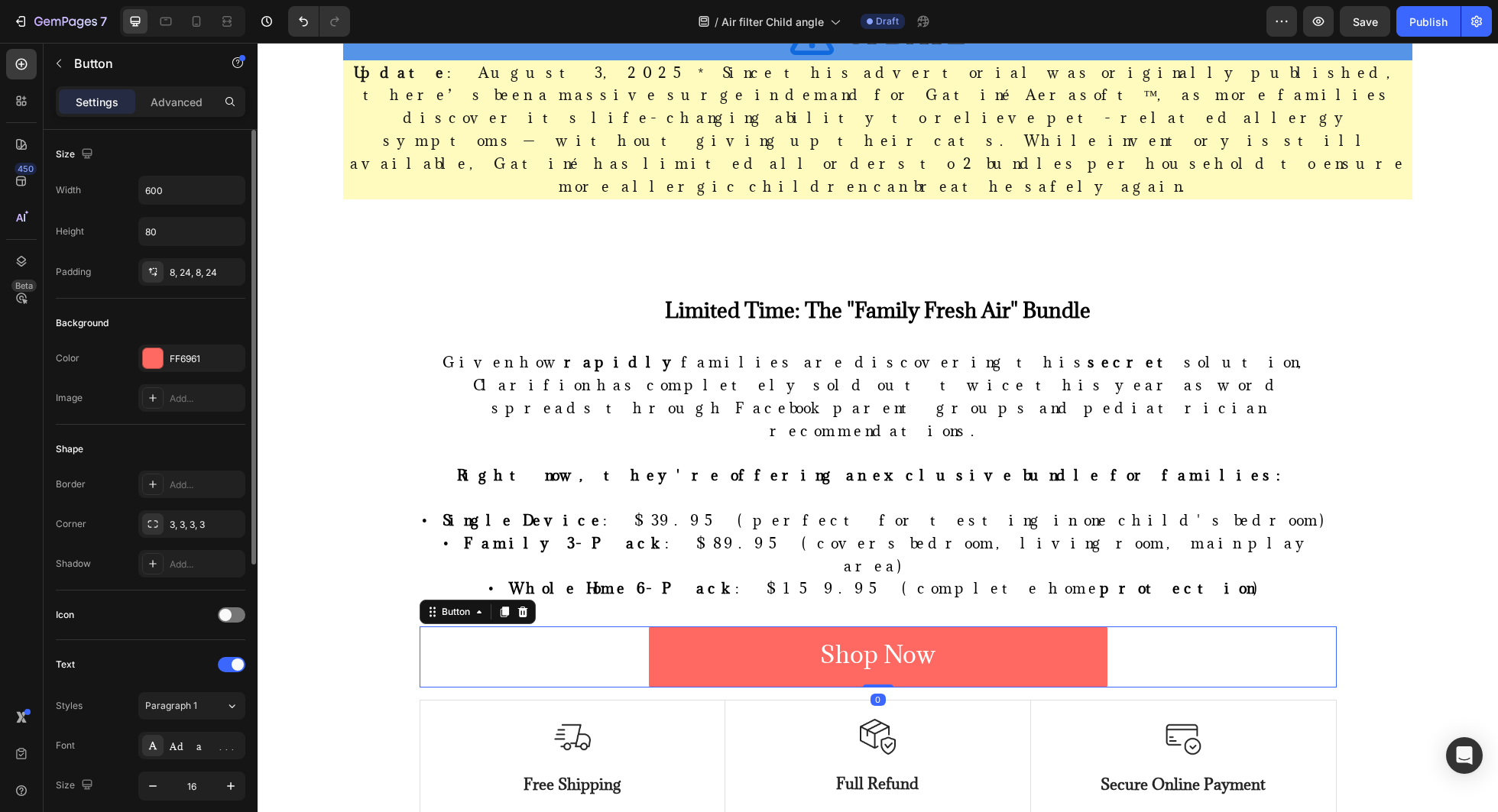 click on "Background Color FF6961 Image Add..." 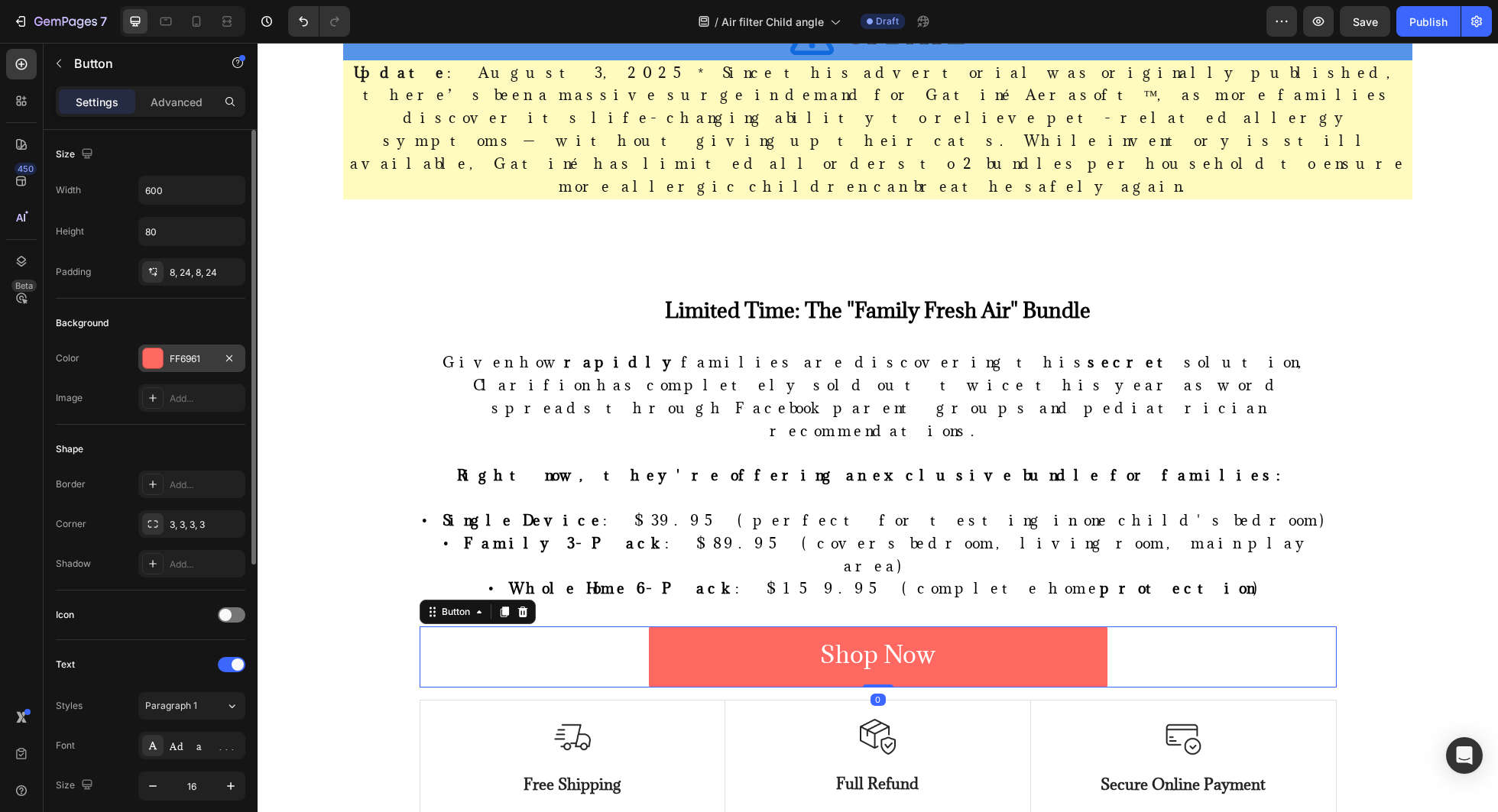 click on "FF6961" at bounding box center (192, 358) 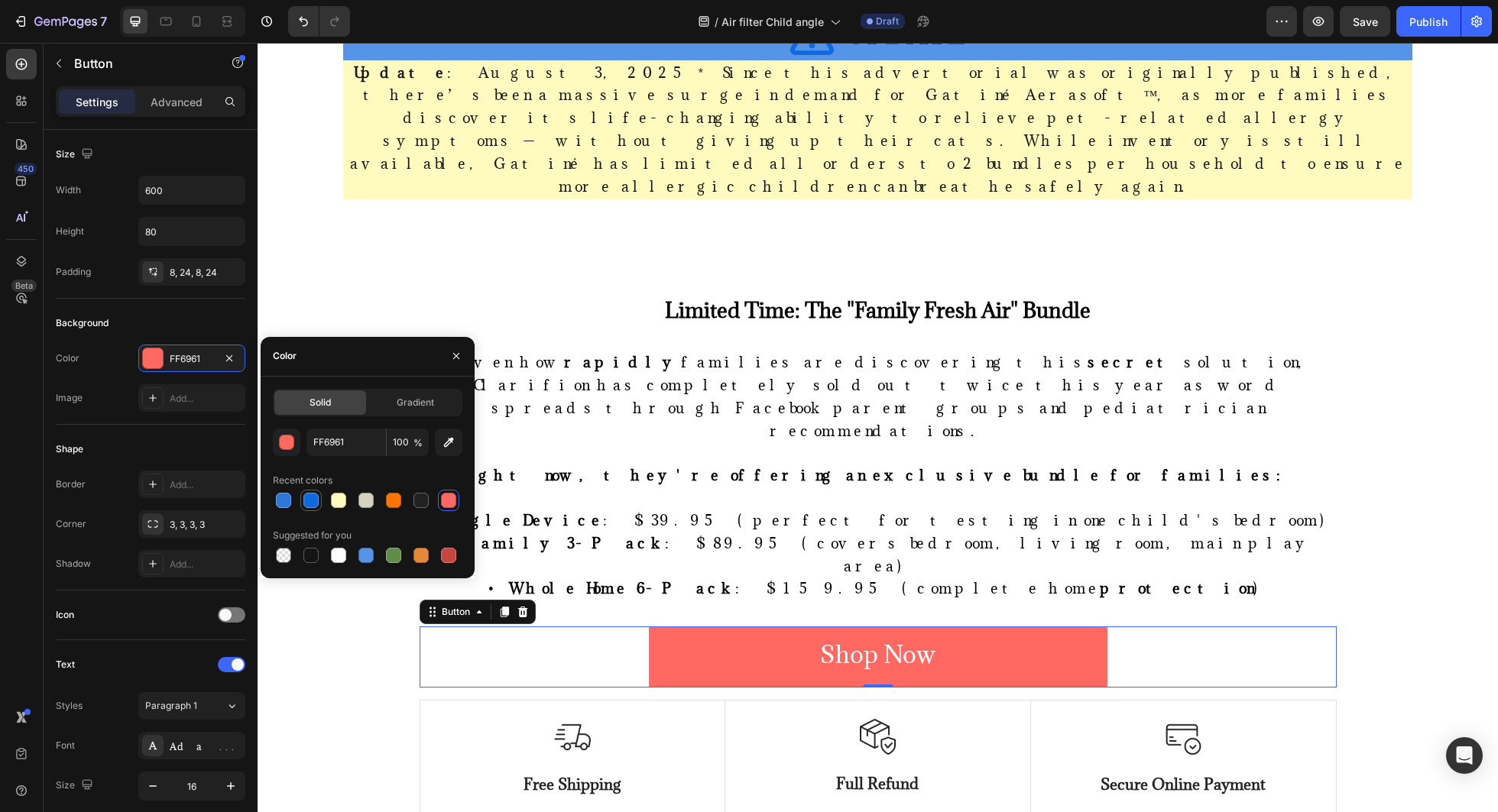 click at bounding box center [311, 500] 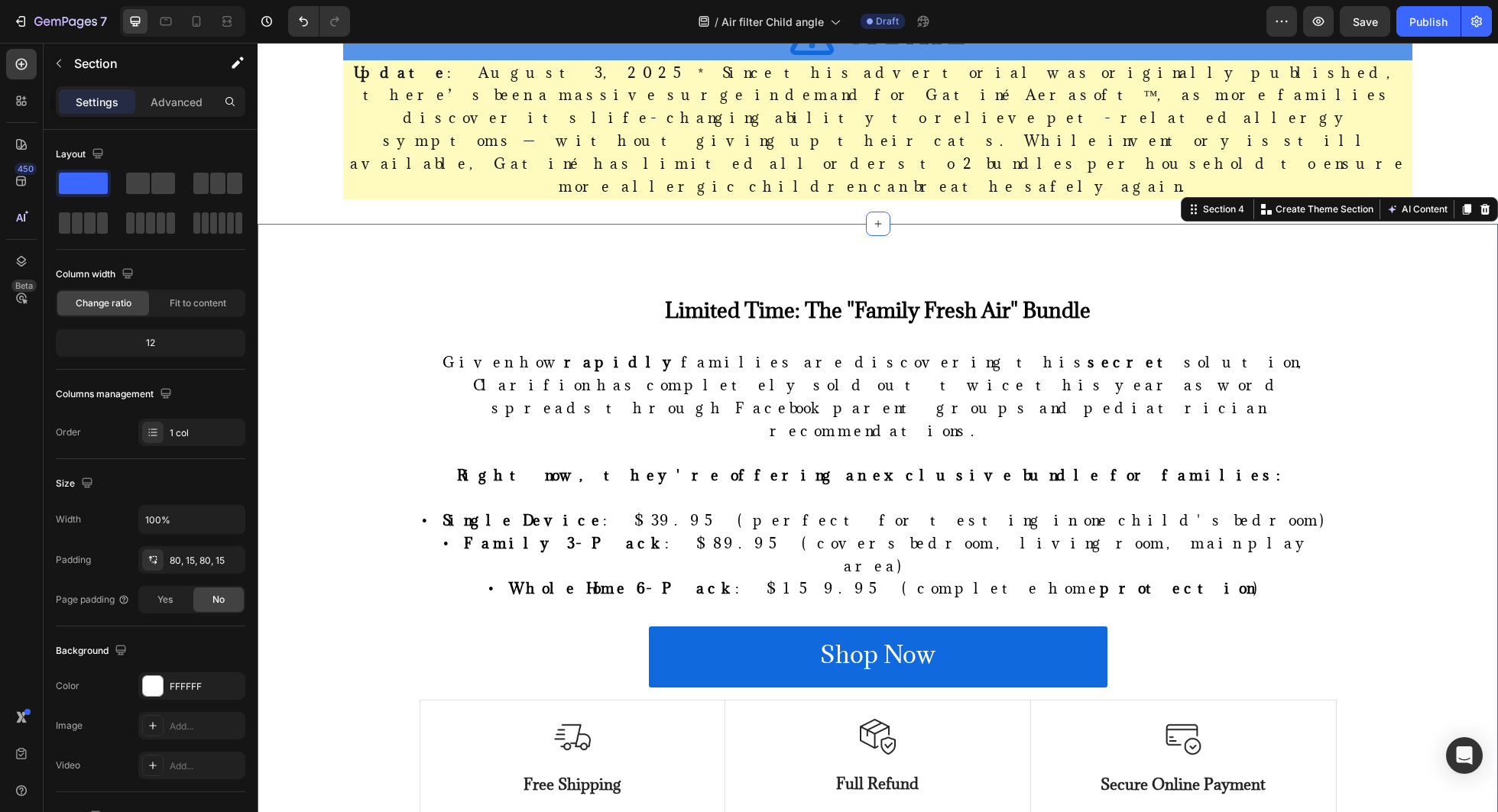 click on "Limited Time: The "Family Fresh Air" Bundle Heading Given how  rapidly  families are discovering this  secret  solution, Clarifion has completely sold out twice this year as word spreads through Facebook parent groups and pediatrician recommendations.   Right now, they're offering an exclusive bundle for families:   •  Single Device : $39.95 (perfect for testing in one child's bedroom) •  Family 3-Pack : $89.95 (covers bedroom, living room, main play area) •  Whole Home 6-Pack : $159.95 (complete home  protection ) Text block Shop Now Button Row Image Free Shipping Text Block Free shipping on any order of $50 or more. Text block Row Image Full Refund Text Block If your product isn't perfect, return them for a full refund Text block Row Image Secure Online Payment Text Block secure payment worldwide Text block Row Row Scientific Sources Heading Chen, Sarah. "Feline Sensitivity and Grooming Behavioral Responses."  Journal of Veterinary Behavioral Science , vol. 15, no. 3, 2023, pp. 45-62. profit" at bounding box center [877, 740] 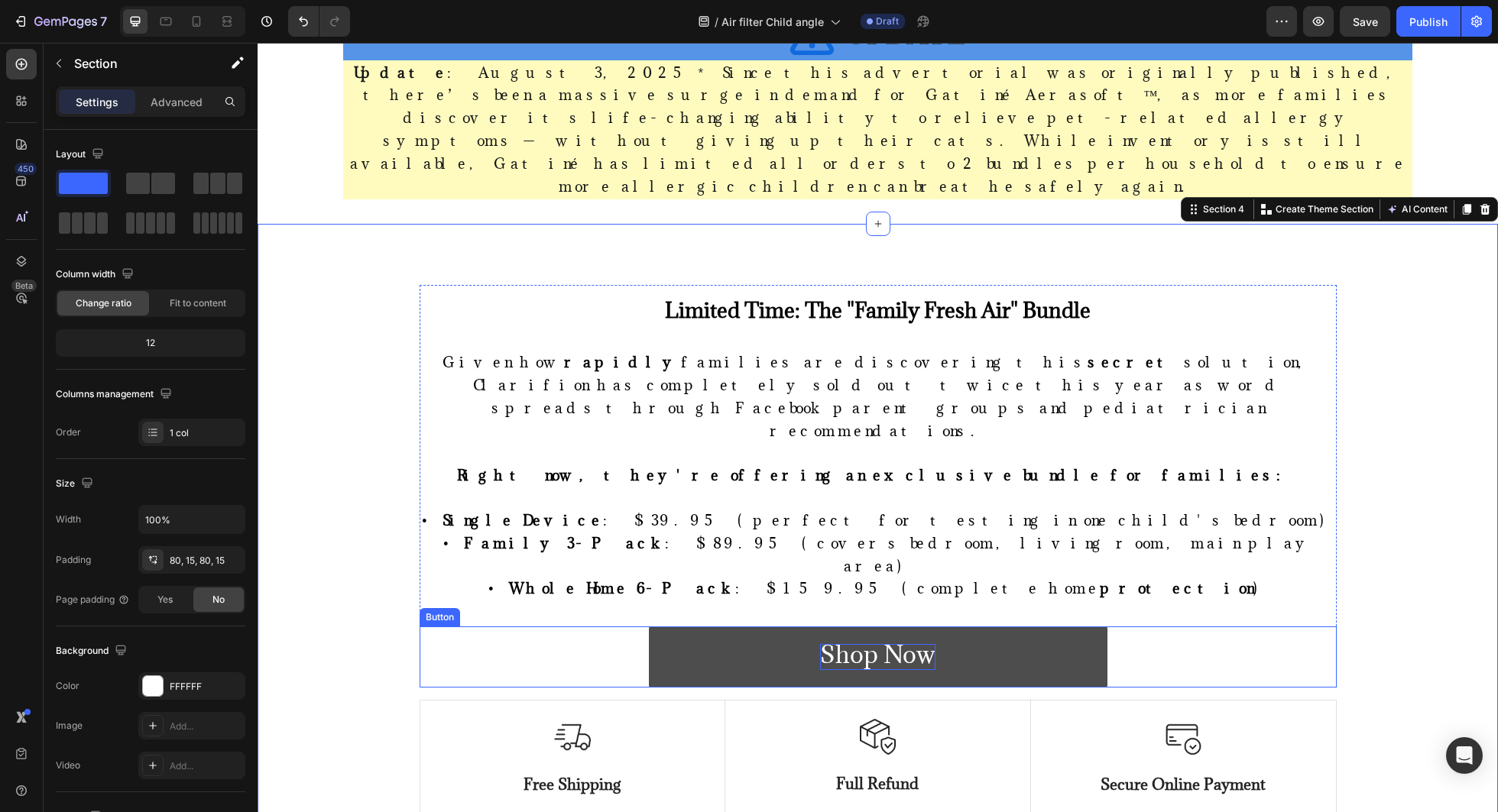 click on "Shop Now" at bounding box center (877, 654) 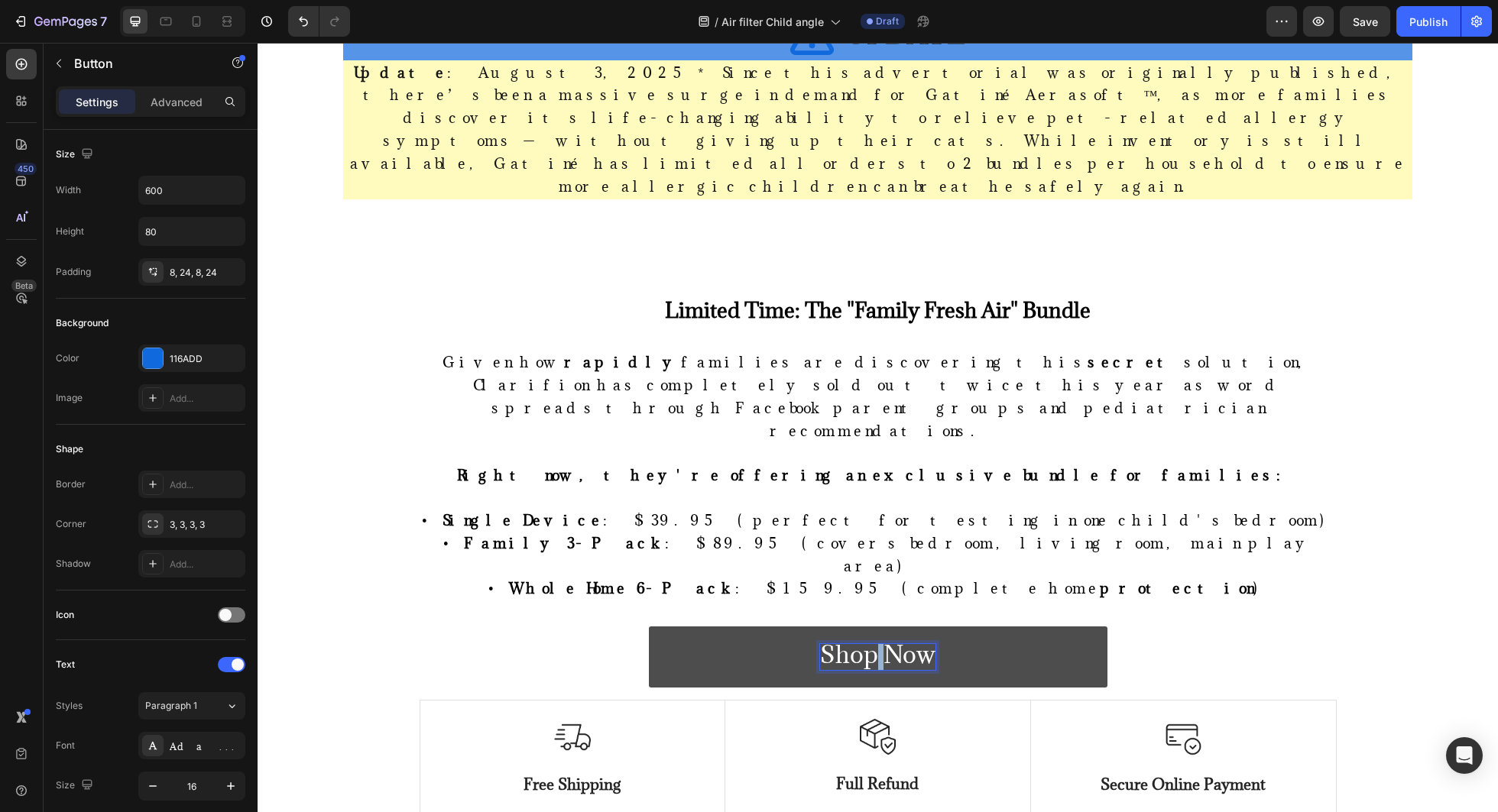 click on "Shop Now" at bounding box center (877, 654) 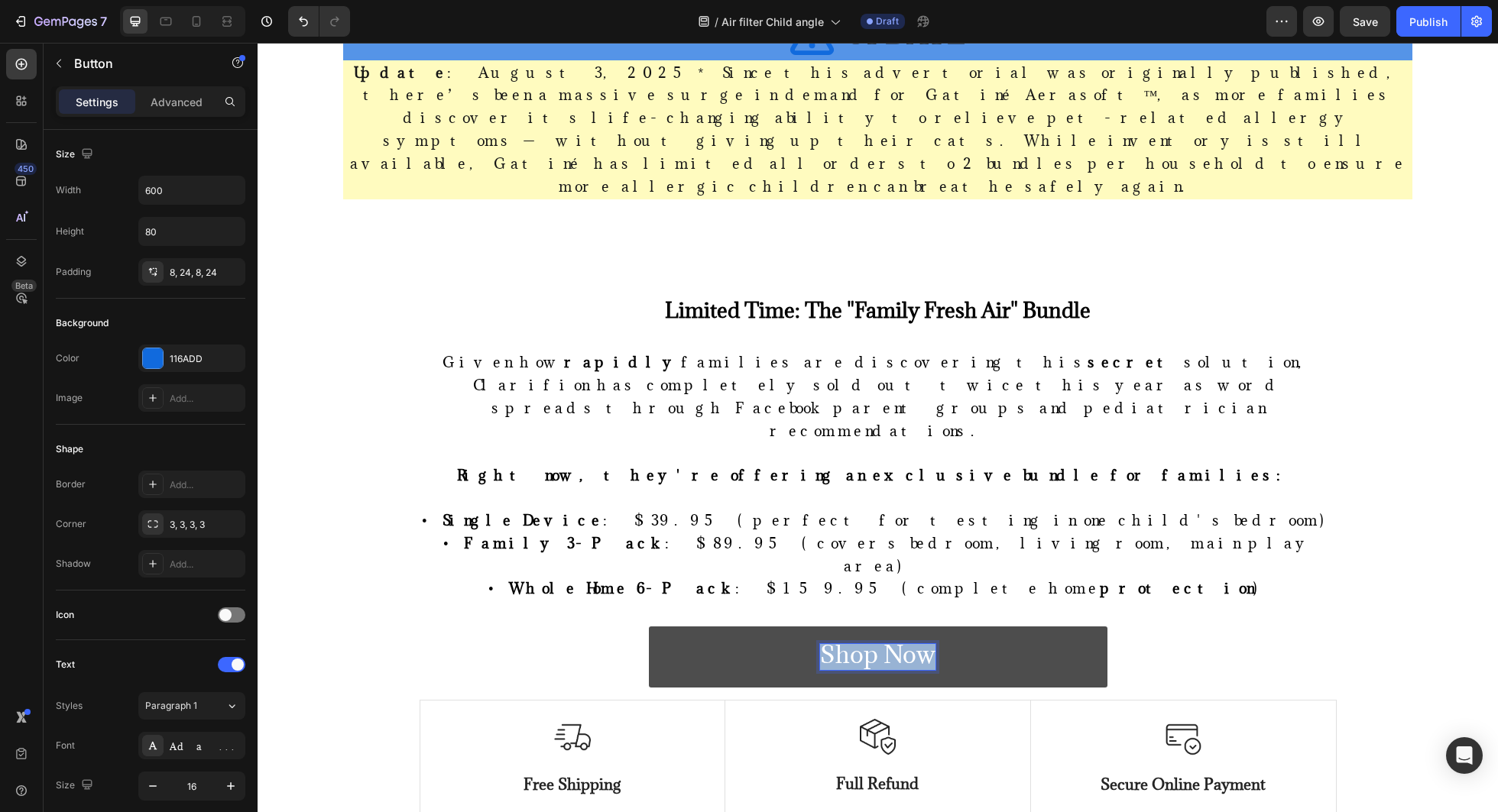 click on "Shop Now" at bounding box center (877, 654) 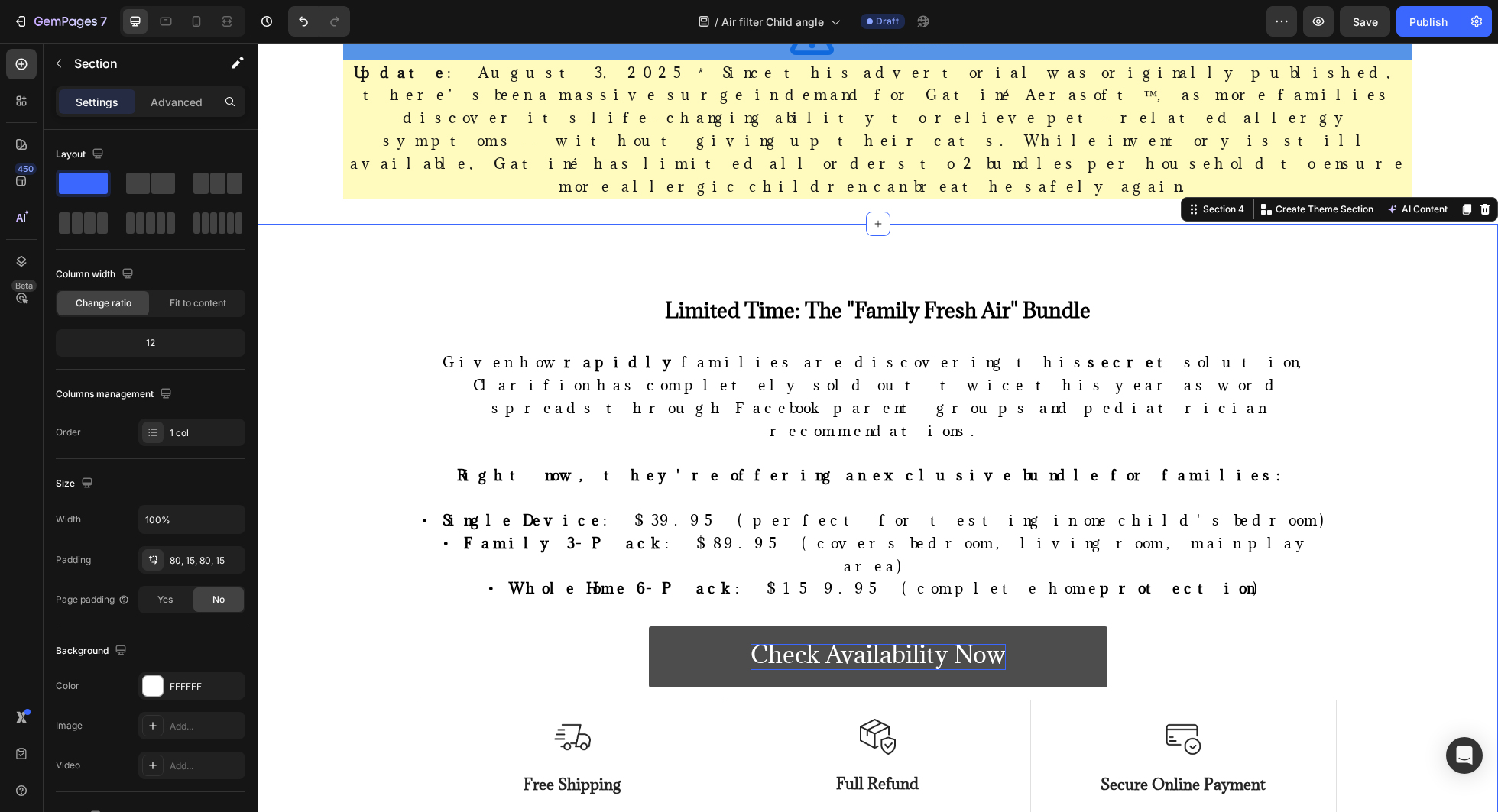 click on "Limited Time: The "Family Fresh Air" Bundle Heading Given how  rapidly  families are discovering this  secret  solution, Clarifion has completely sold out twice this year as word spreads through Facebook parent groups and pediatrician recommendations.   Right now, they're offering an exclusive bundle for families:   •  Single Device : $39.95 (perfect for testing in one child's bedroom) •  Family 3-Pack : $89.95 (covers bedroom, living room, main play area) •  Whole Home 6-Pack : $159.95 (complete home  protection ) Text block Check Availability Now Button Row Image Free Shipping Text Block Free shipping on any order of $50 or more. Text block Row Image Full Refund Text Block If your product isn't perfect, return them for a full refund Text block Row Image Secure Online Payment Text Block secure payment worldwide Text block Row Row Scientific Sources Heading Chen, Sarah. "Feline Sensitivity and Grooming Behavioral Responses."  Journal of Veterinary Behavioral Science Journal of Feline Behavior" at bounding box center (877, 740) 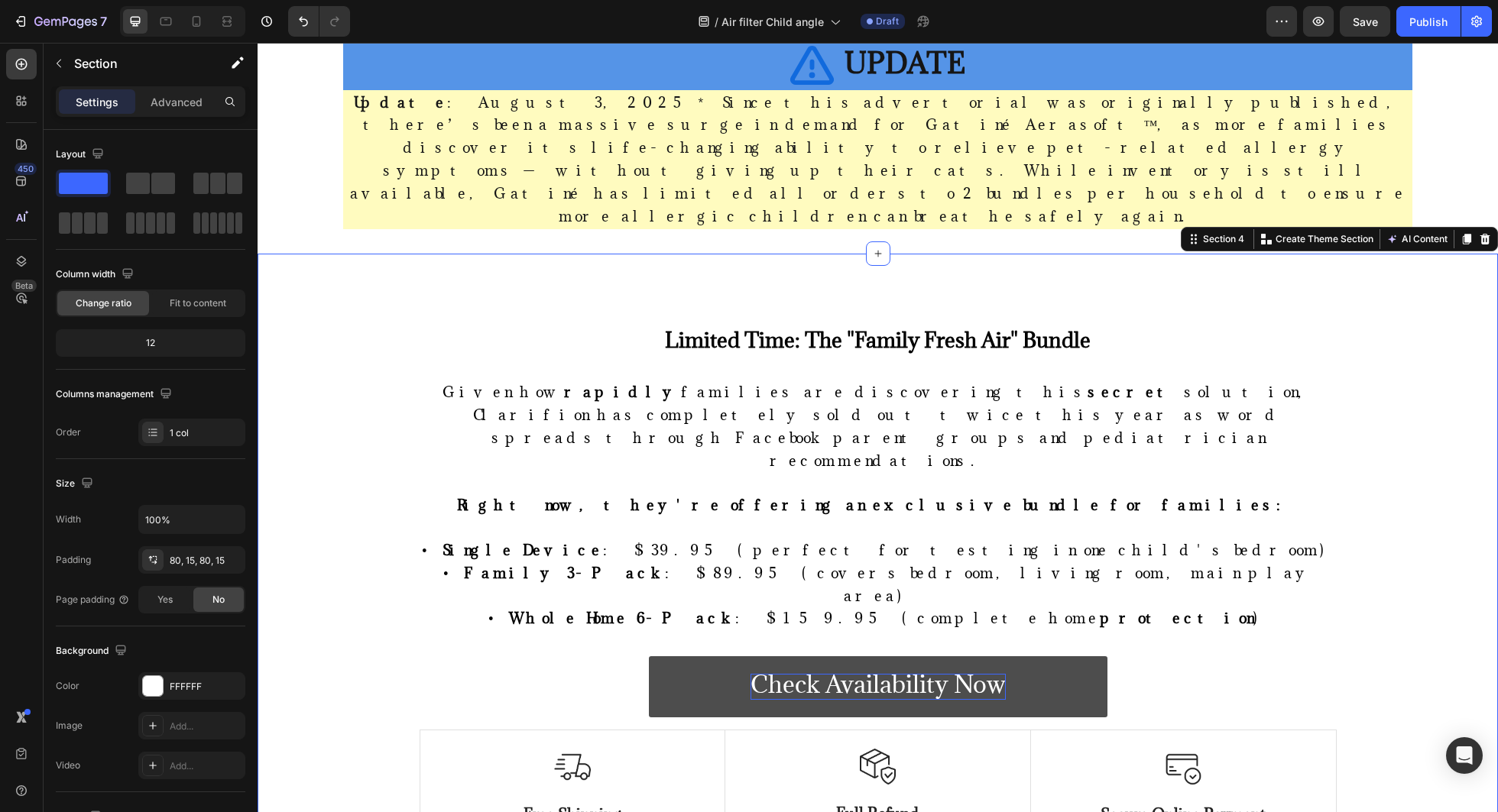 scroll, scrollTop: 10292, scrollLeft: 0, axis: vertical 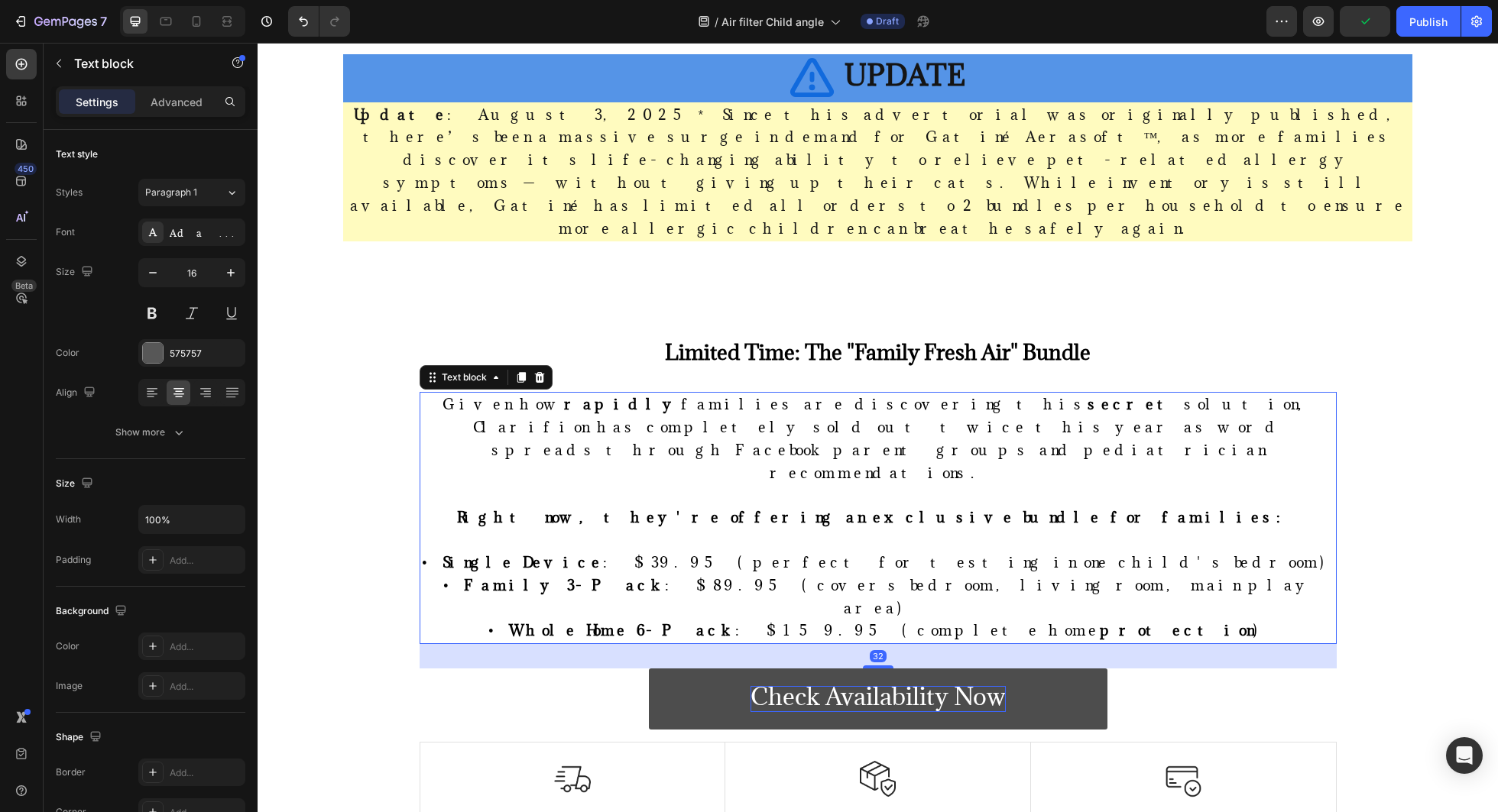click on "•  Single Device : $39.95 (perfect for testing in one child's bedroom) •  Family 3-Pack : $89.95 (covers bedroom, living room, main play area) •  Whole Home 6-Pack : $159.95 (complete home  protection )" at bounding box center [878, 597] 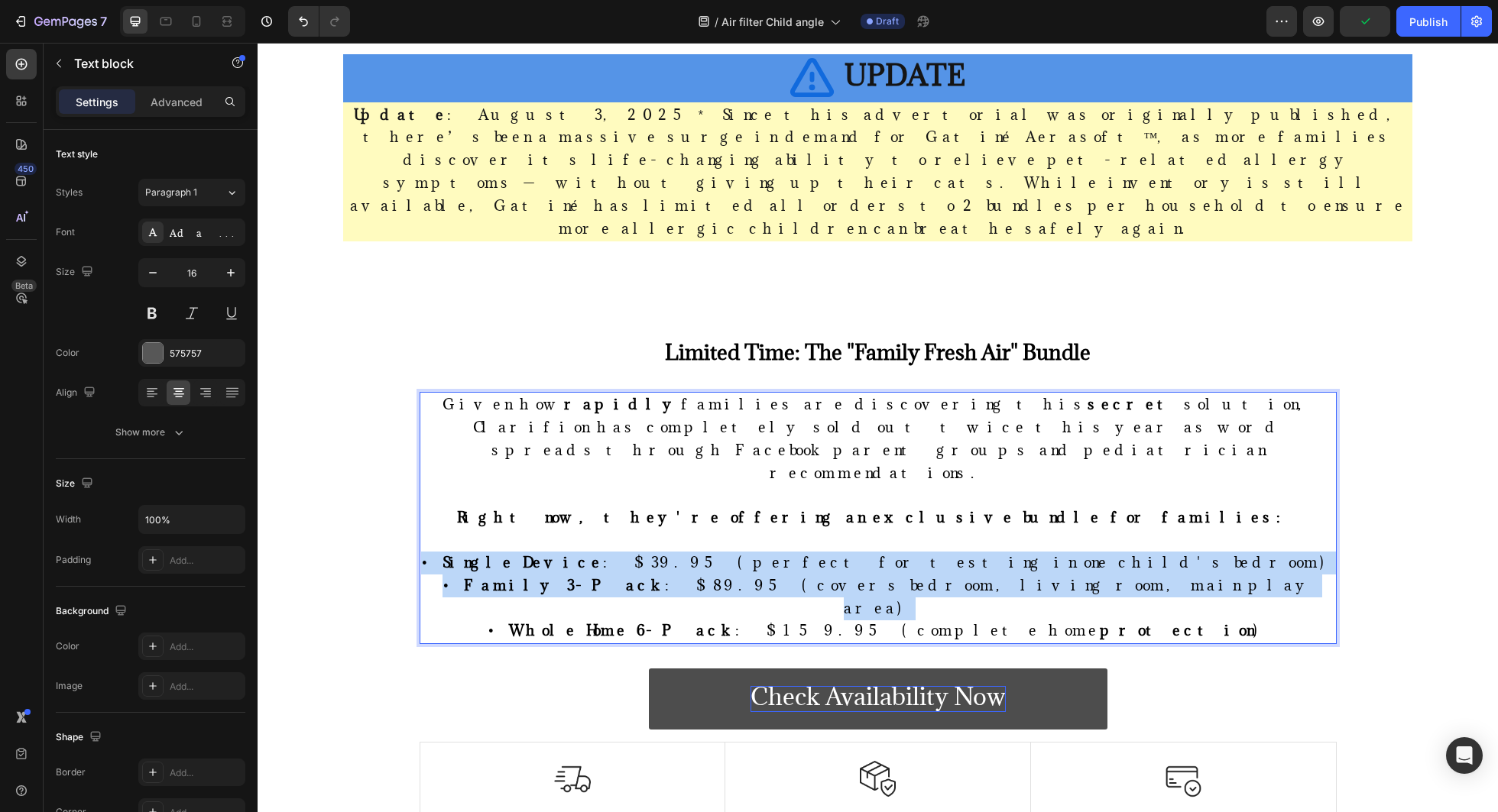 click on "•  Single Device : $39.95 (perfect for testing in one child's bedroom) •  Family 3-Pack : $89.95 (covers bedroom, living room, main play area) •  Whole Home 6-Pack : $159.95 (complete home  protection )" at bounding box center (878, 597) 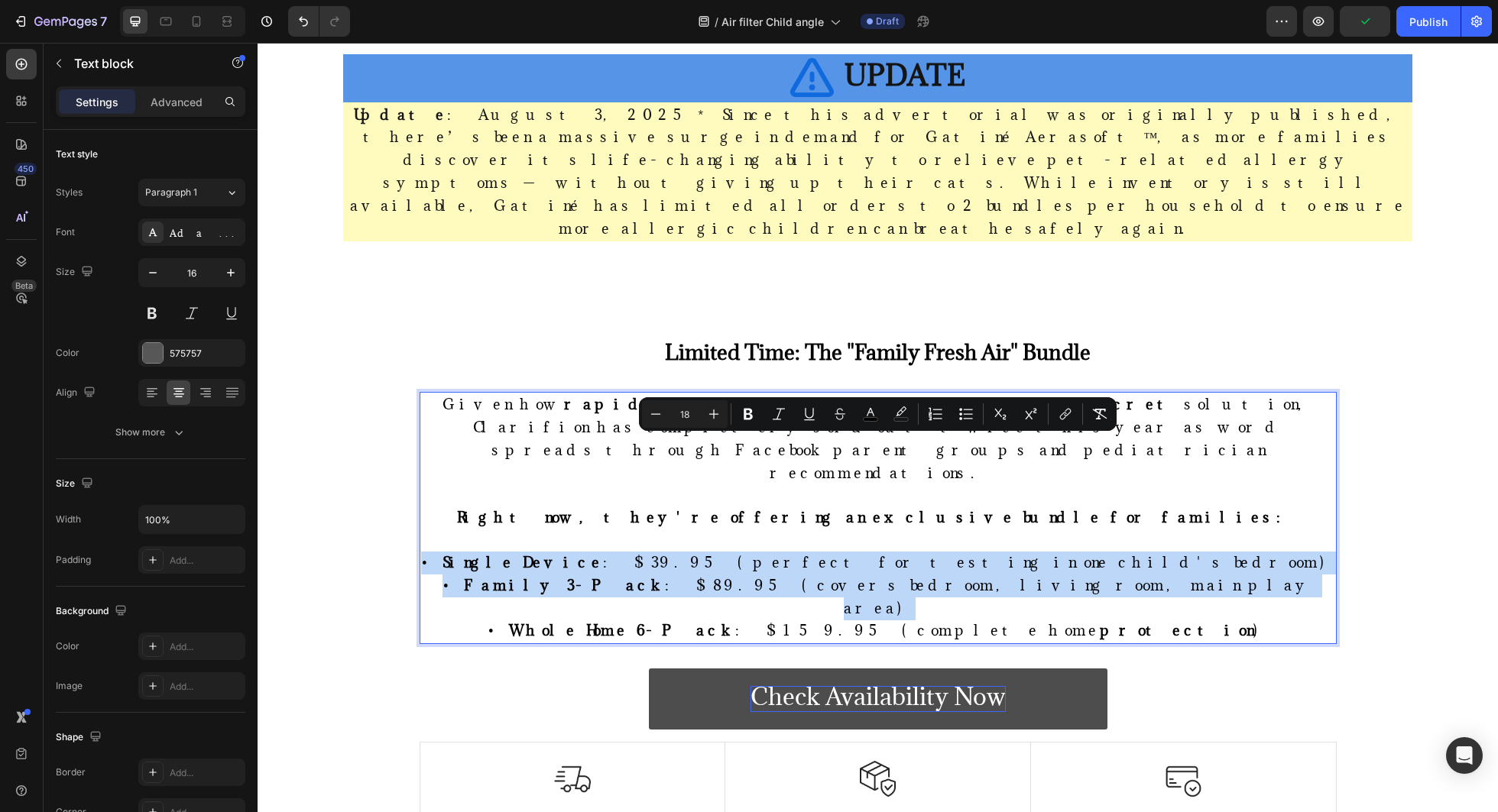 click on "•  Single Device : $39.95 (perfect for testing in one child's bedroom) •  Family 3-Pack : $89.95 (covers bedroom, living room, main play area) •  Whole Home 6-Pack : $159.95 (complete home  protection )" at bounding box center [878, 597] 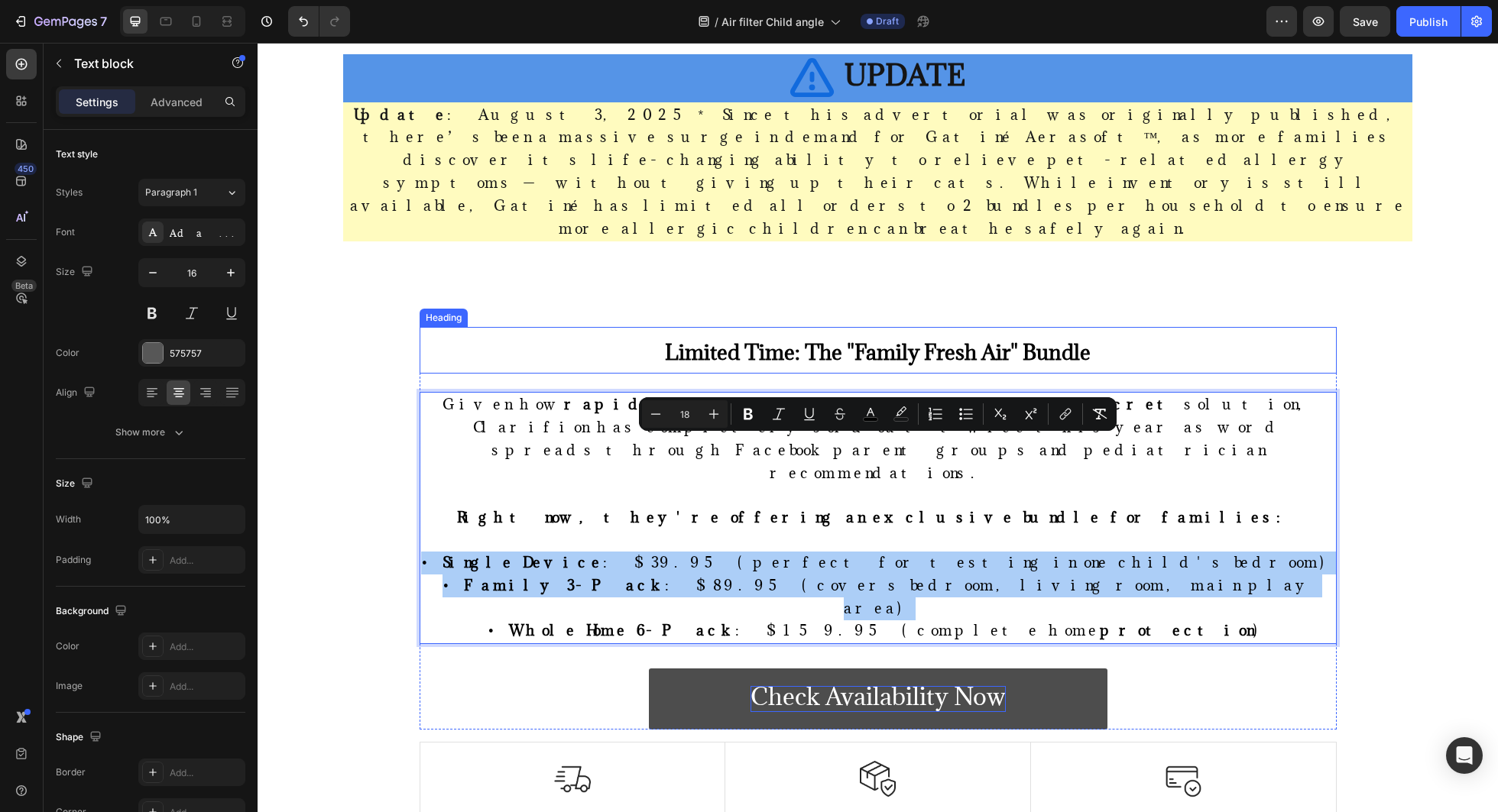 click on "Limited Time: The "Family Fresh Air" Bundle" at bounding box center (877, 352) 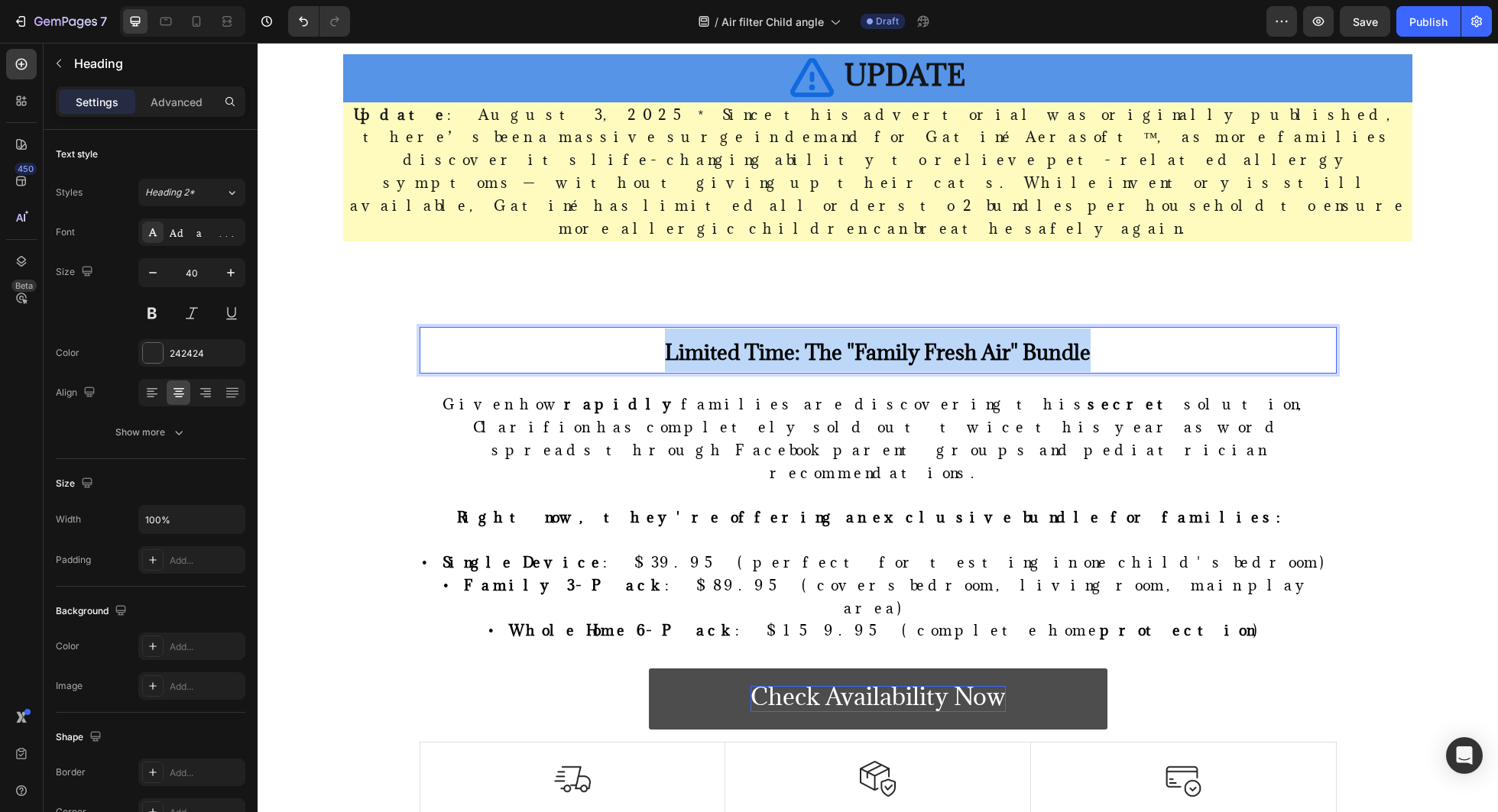 click on "Limited Time: The "Family Fresh Air" Bundle" at bounding box center (877, 352) 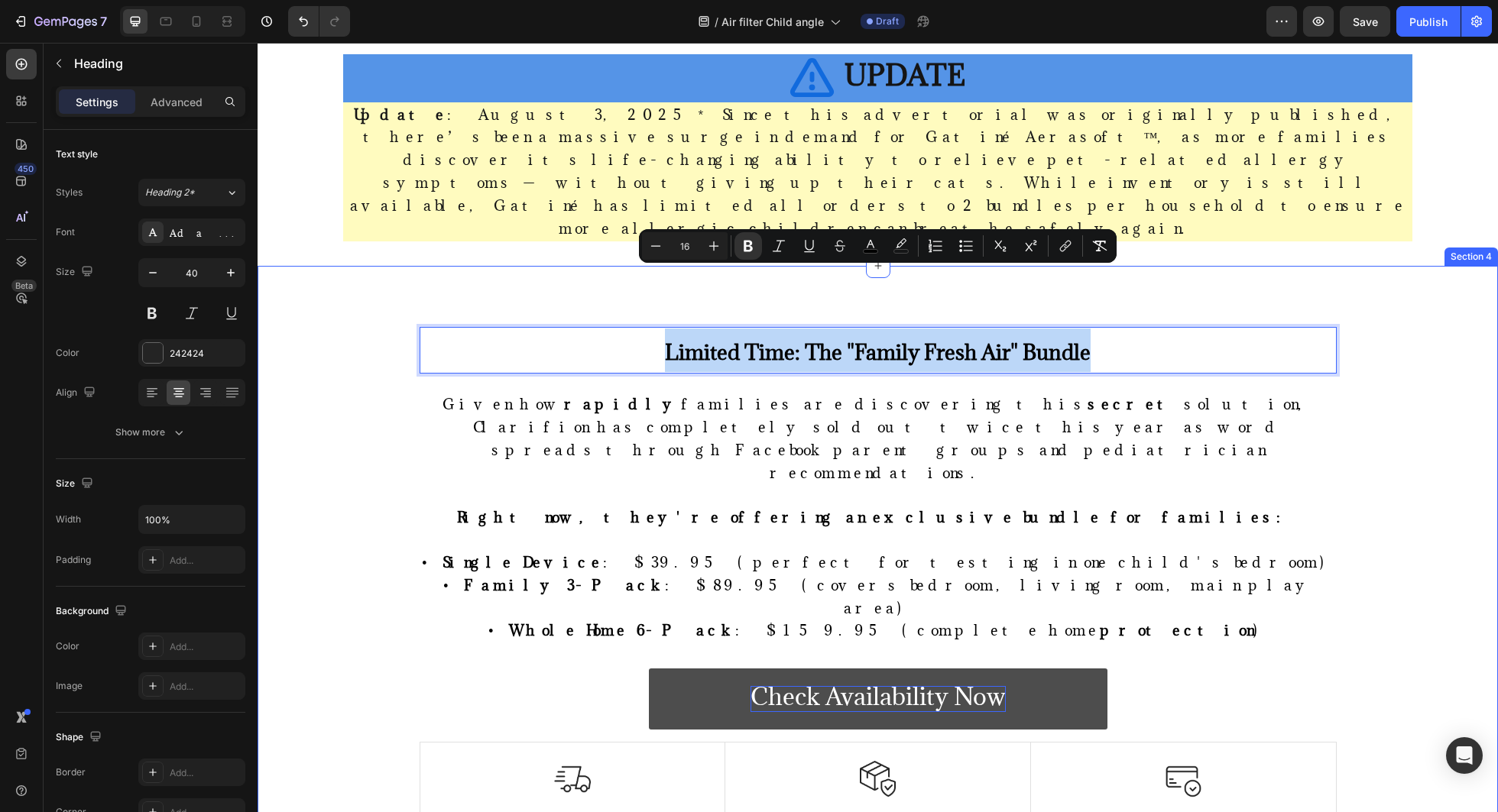 click on "Limited Time: The "Family Fresh Air" Bundle Heading   24 Given how  rapidly  families are discovering this  secret  solution, Clarifion has completely sold out twice this year as word spreads through Facebook parent groups and pediatrician recommendations. Right now, they're offering an exclusive bundle for families: •  Single Device : $39.95 (perfect for testing in one child's bedroom) •  Family 3-Pack : $89.95 (covers bedroom, living room, main play area) •  Whole Home 6-Pack : $159.95 (complete home  protection ) Text block Check Availability Now Button Row Image Free Shipping Text Block Free shipping on any order of $50 or more. Text block Row Image Full Refund Text Block If your product isn't perfect, return them for a full refund Text block Row Image Secure Online Payment Text Block secure payment worldwide Text block Row Row Scientific Sources Heading Chen, Sarah. "Feline Sensitivity and Grooming Behavioral Responses."  Journal of Veterinary Behavioral Science Journal of Feline Behavior Row" at bounding box center [877, 782] 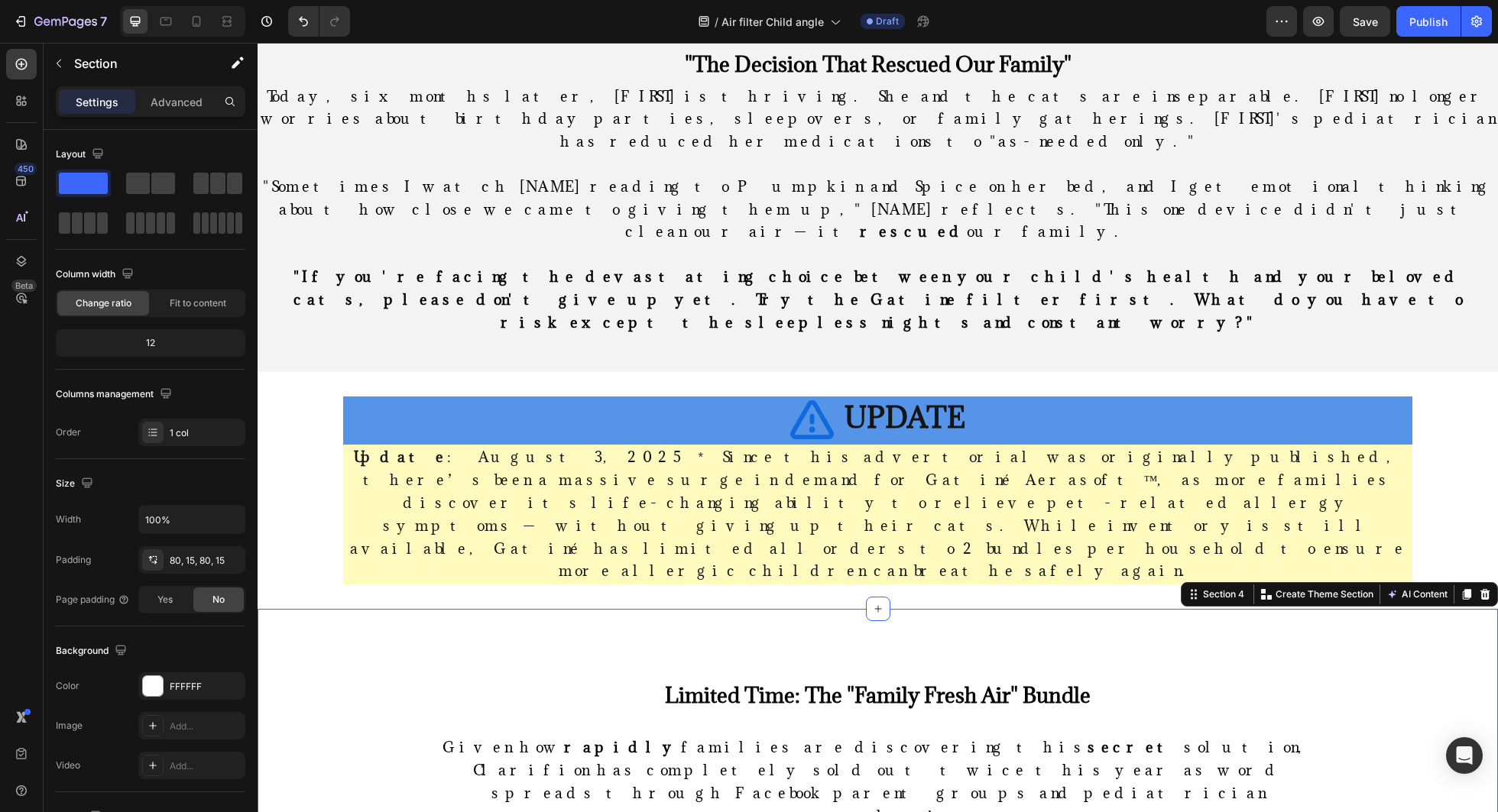 scroll, scrollTop: 10014, scrollLeft: 0, axis: vertical 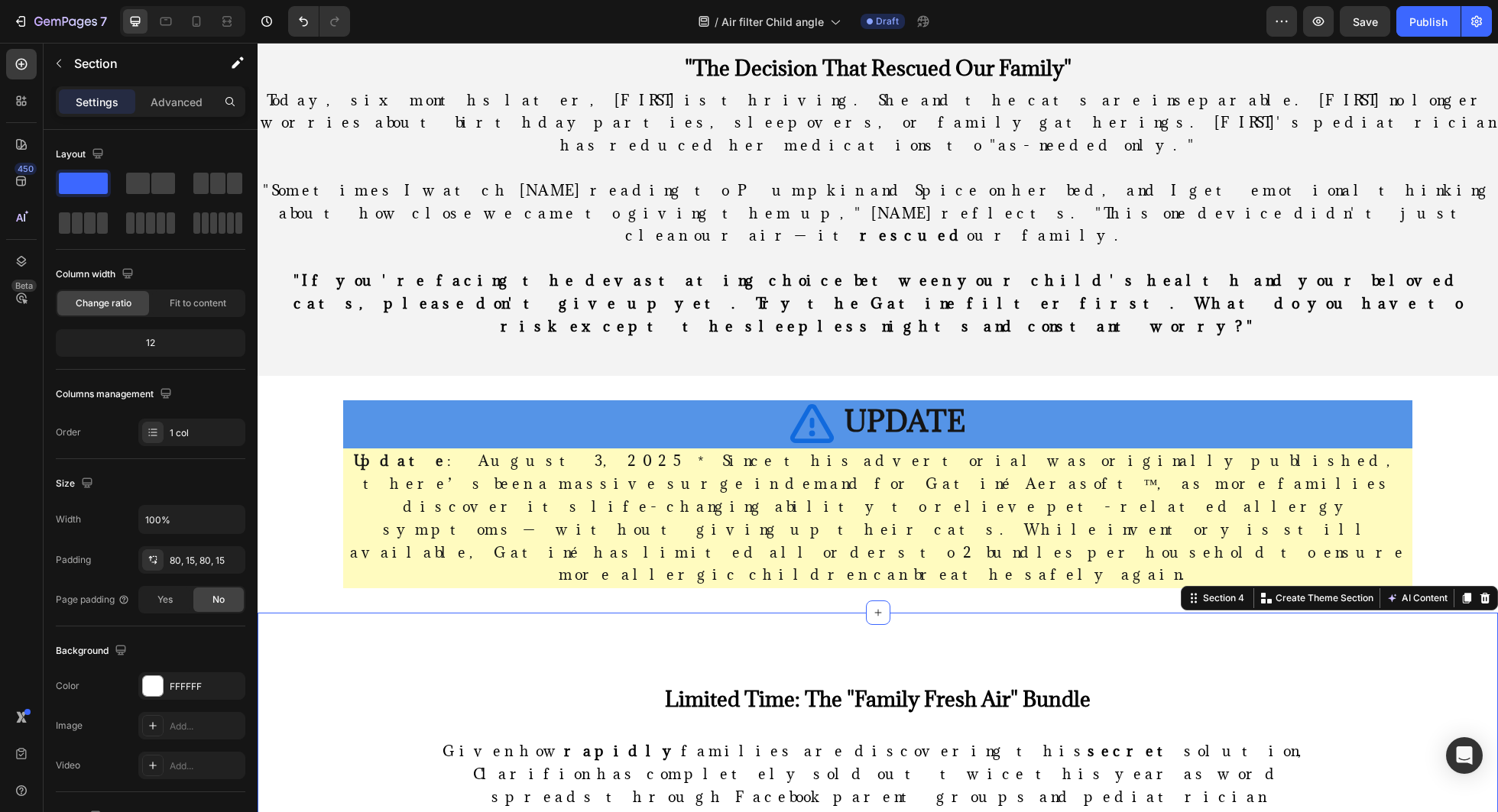 click on "⁠⁠⁠⁠⁠⁠⁠ Limited Time: The "Family Fresh Air" Bundle Heading Given how  rapidly  families are discovering this  secret  solution, Clarifion has completely sold out twice this year as word spreads through Facebook parent groups and pediatrician recommendations. Right now, they're offering an exclusive bundle for families: •  Single Device : $39.95 (perfect for testing in one child's bedroom) •  Family 3-Pack : $89.95 (covers bedroom, living room, main play area) •  Whole Home 6-Pack : $159.95 (complete home  protection ) Text block Check Availability Now Button Row Image Free Shipping Text Block Free shipping on any order of $50 or more. Text block Row Image Full Refund Text Block If your product isn't perfect, return them for a full refund Text block Row Image Secure Online Payment Text Block secure payment worldwide Text block Row Row Scientific Sources Heading Chen, Sarah. "Feline Sensitivity and Grooming Behavioral Responses."  Journal of Veterinary Behavioral Science Text Block" at bounding box center (877, 1129) 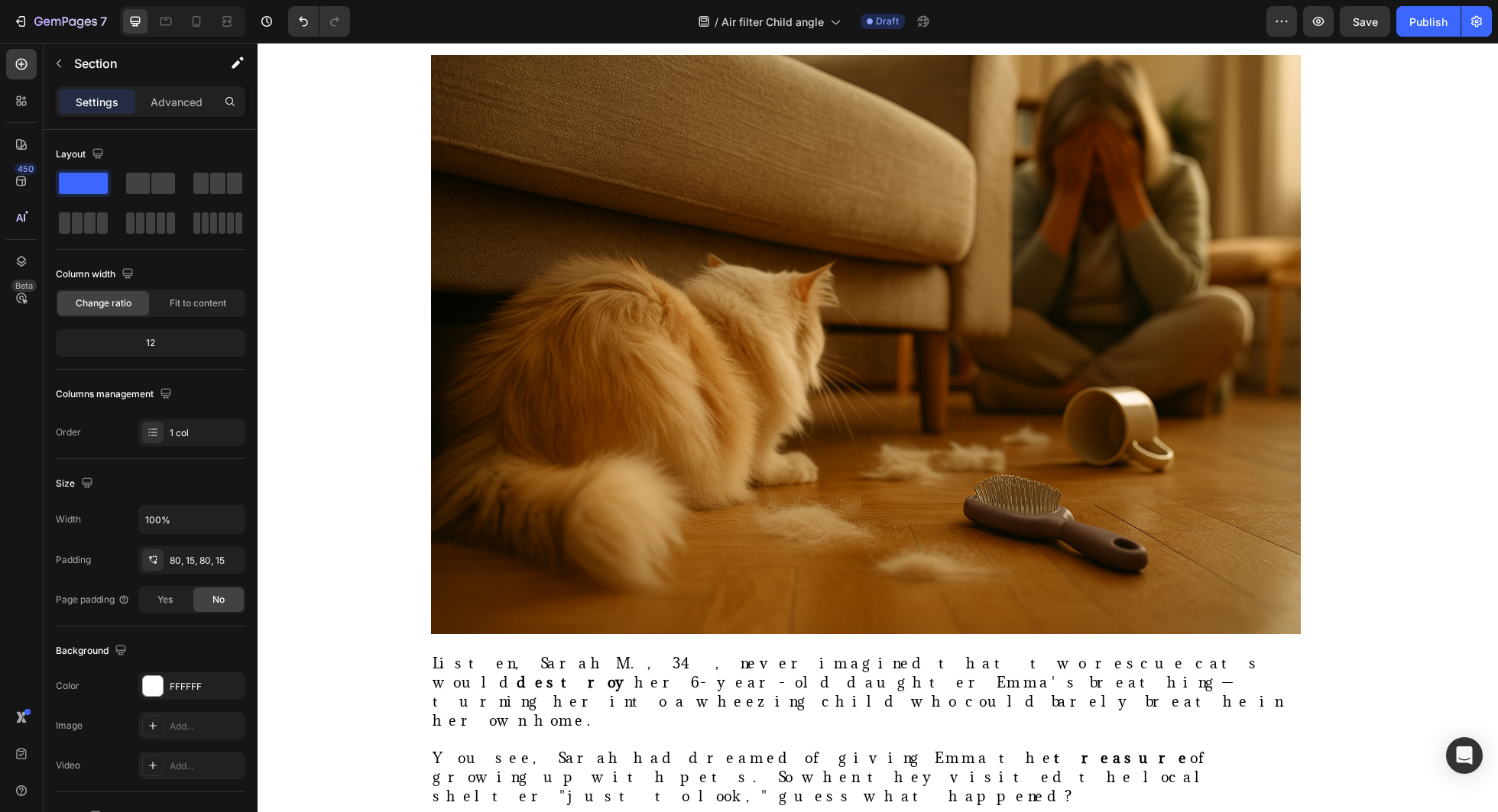scroll, scrollTop: 0, scrollLeft: 0, axis: both 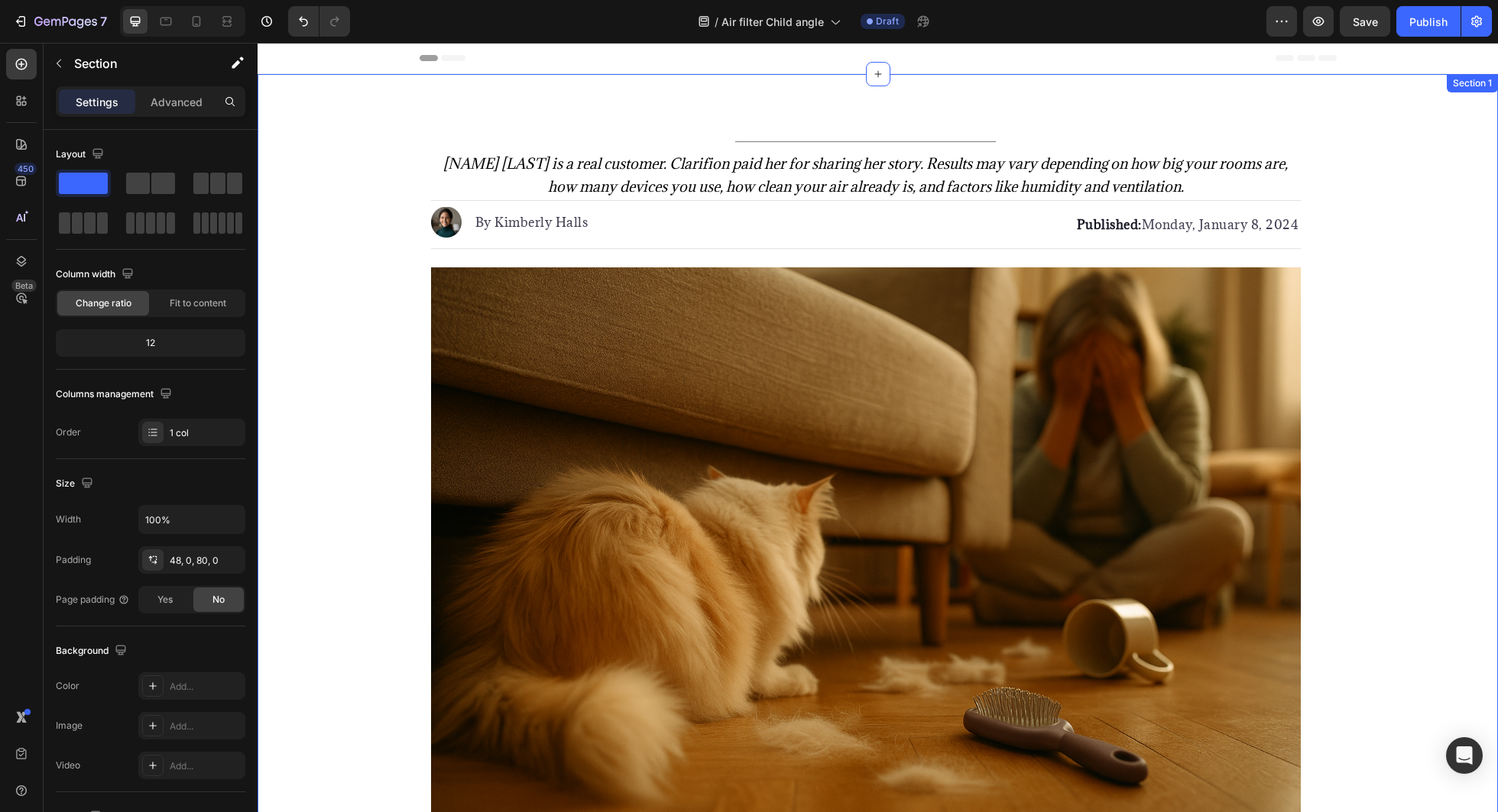 click on "Heading                Title Line Sarah M. is a real customer. Clarifion paid her for sharing her story. Results may vary depending on how big your rooms are, how many devices you use, how clean your air already is, and factors like humidity and ventilation. Text Block Image By Kimberly Halls Text block Advanced list Published:  Monday, January 8, 2024 Text block Row Image Listen, Sarah M., 34, never imagined that two rescue cats would  destroy  her 6-year-old daughter Emma's breathing—turning her into a wheezing child who could barely breathe in her own home.   You see, Sarah had dreamed of giving Emma the  treasure  of growing up with pets. So when they visited the local shelter "just to look," guess what happened?    They fell head over heels for two orange tabby cats, Pumpkin and Spice.   But here's the thing. What started as a fairy-tale pet adoption quickly turned into Sarah's worst  nightmare .   Within just three days, Emma started having these  devastating  episodes.     horrific     ." at bounding box center (877, 5734) 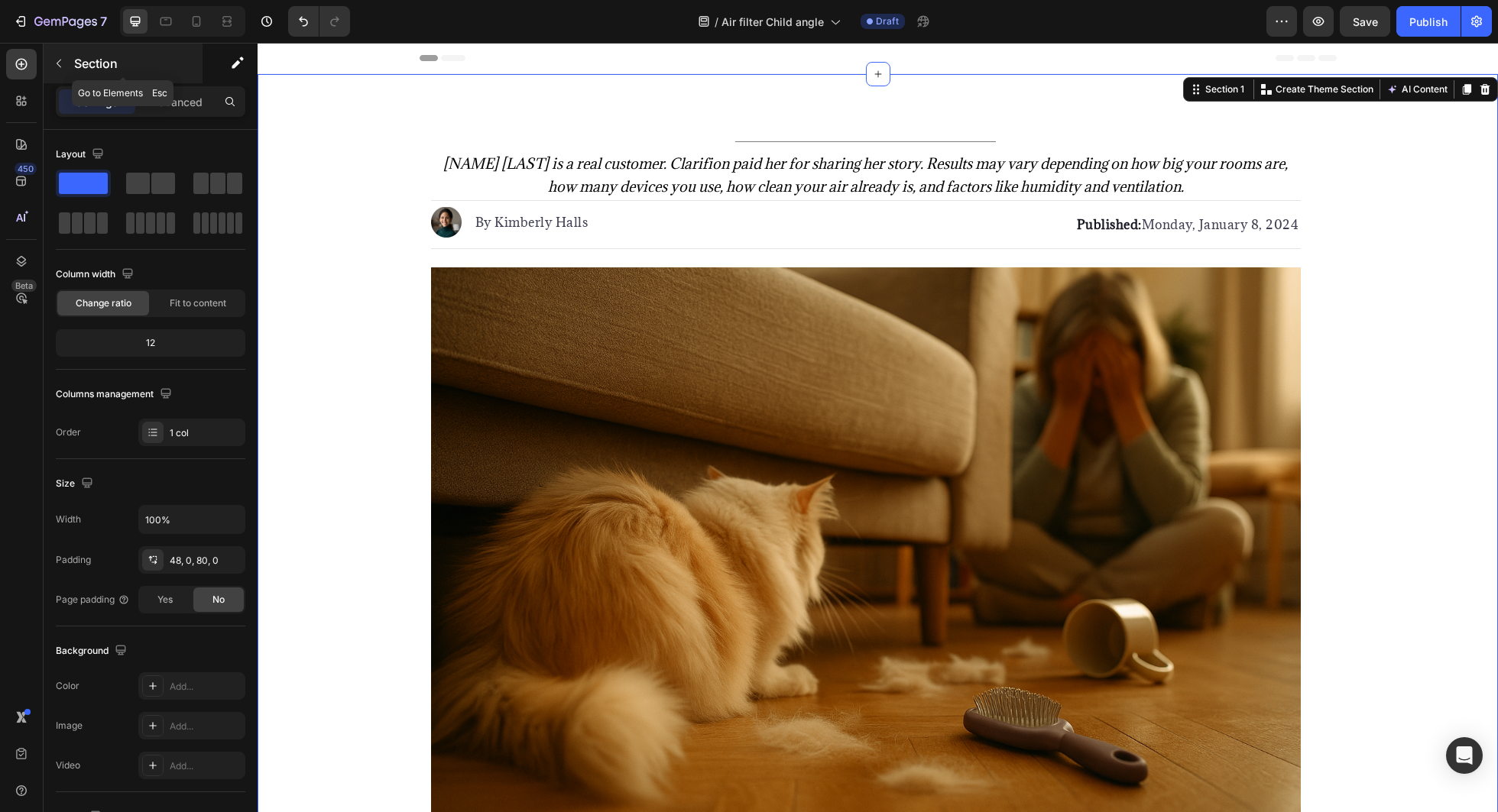 click on "Section" at bounding box center (137, 63) 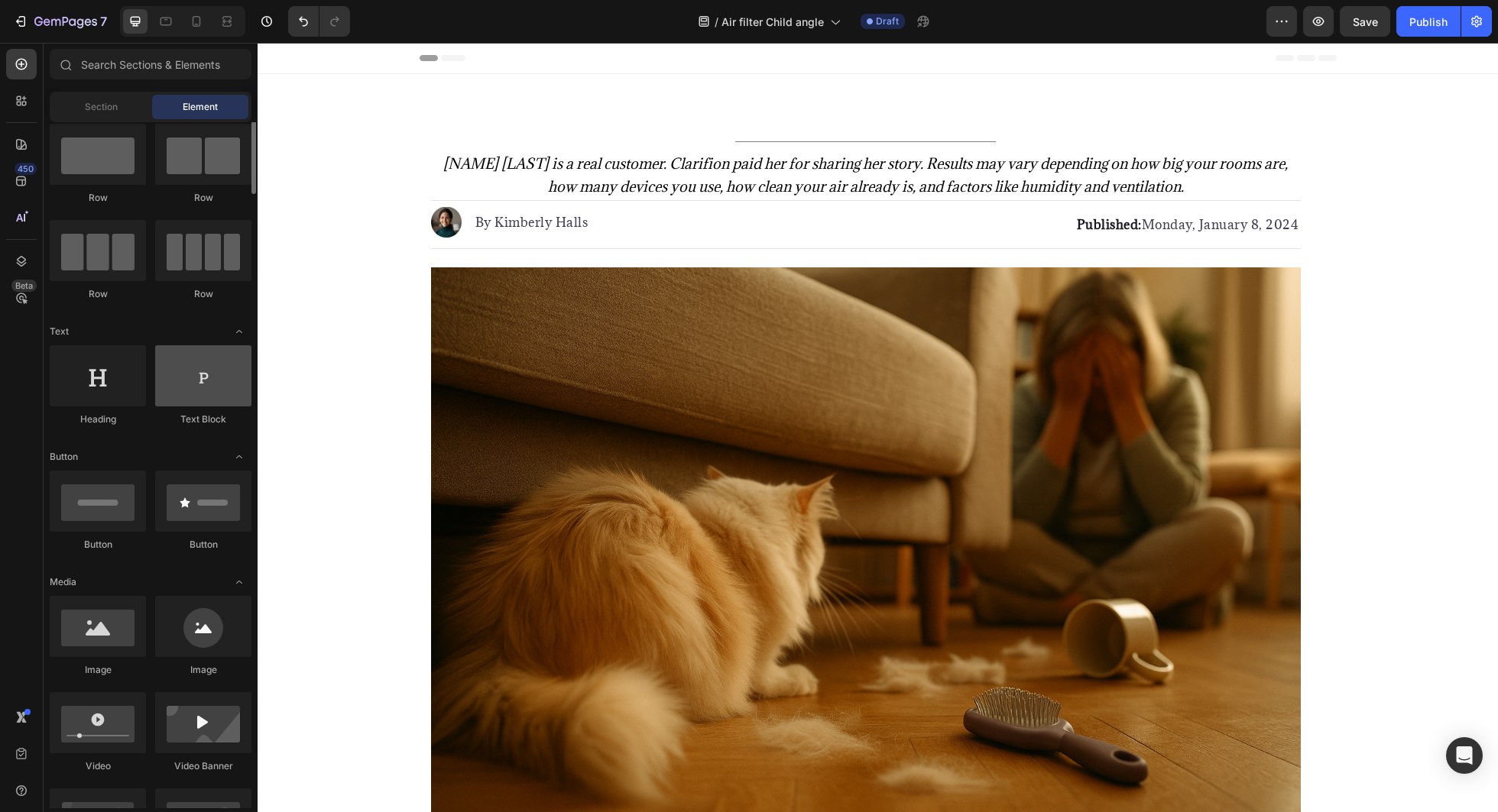 scroll, scrollTop: 0, scrollLeft: 0, axis: both 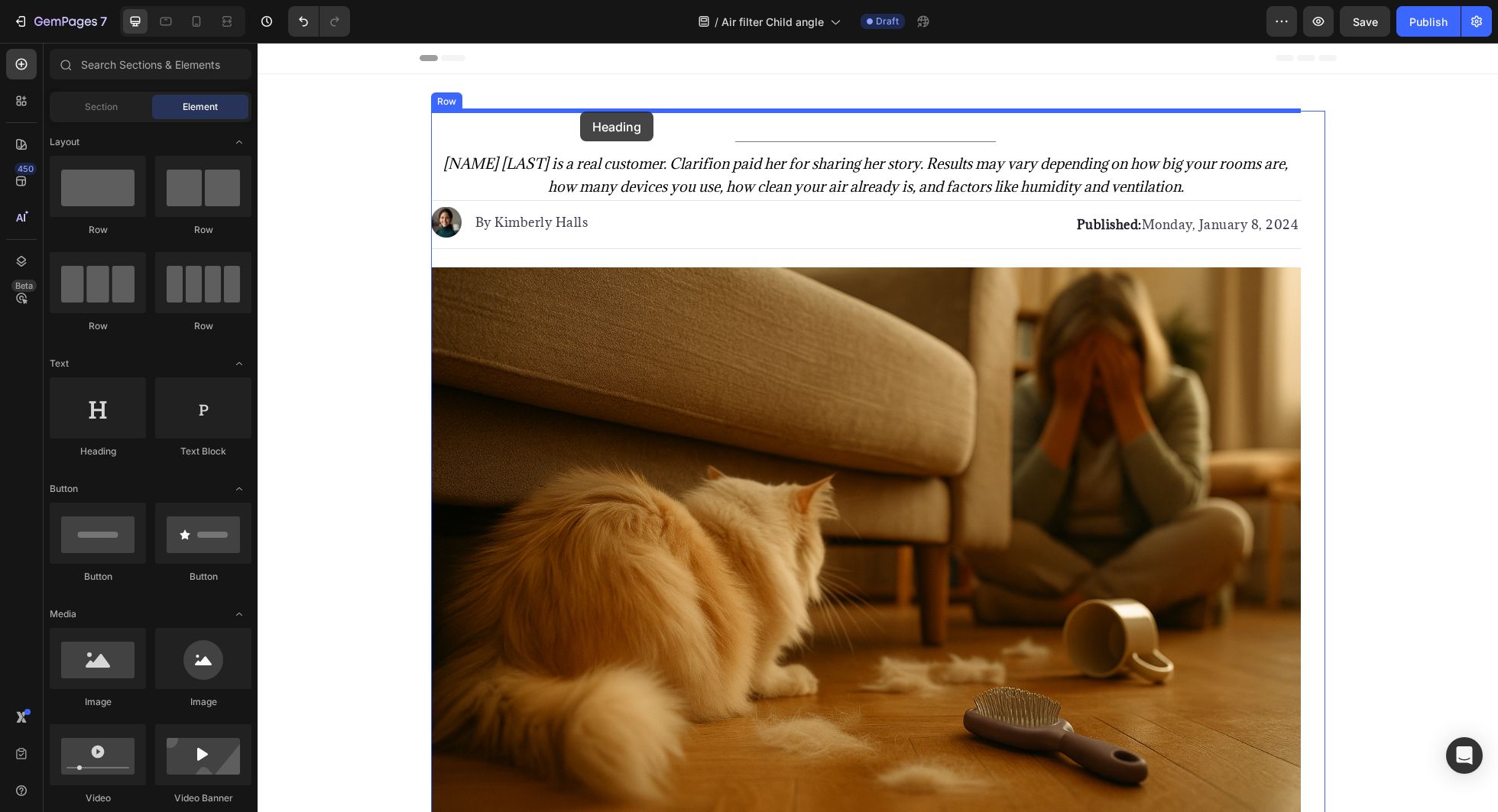 drag, startPoint x: 360, startPoint y: 445, endPoint x: 583, endPoint y: 103, distance: 408.2805 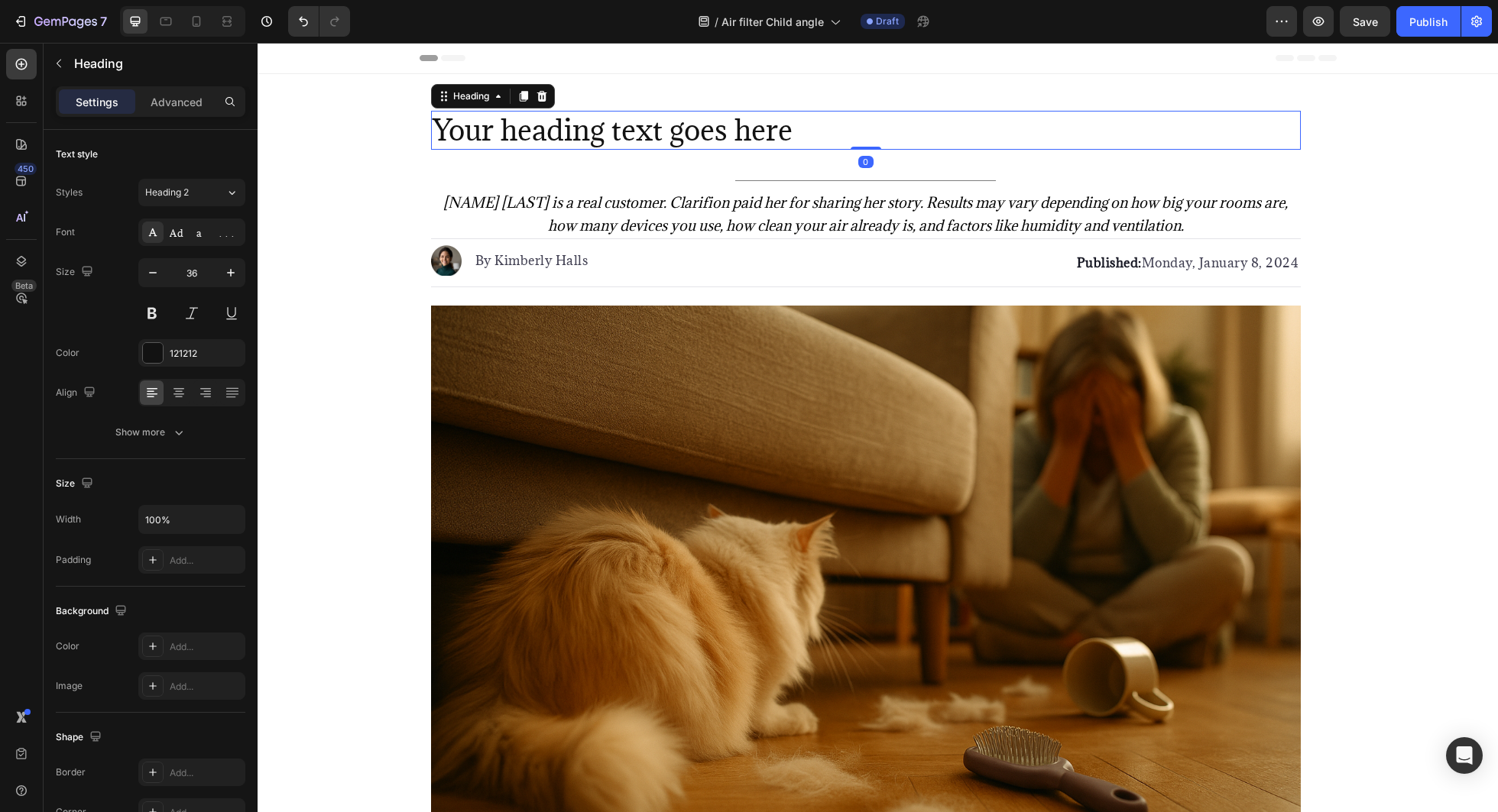 click on "Your heading text goes here" at bounding box center (866, 130) 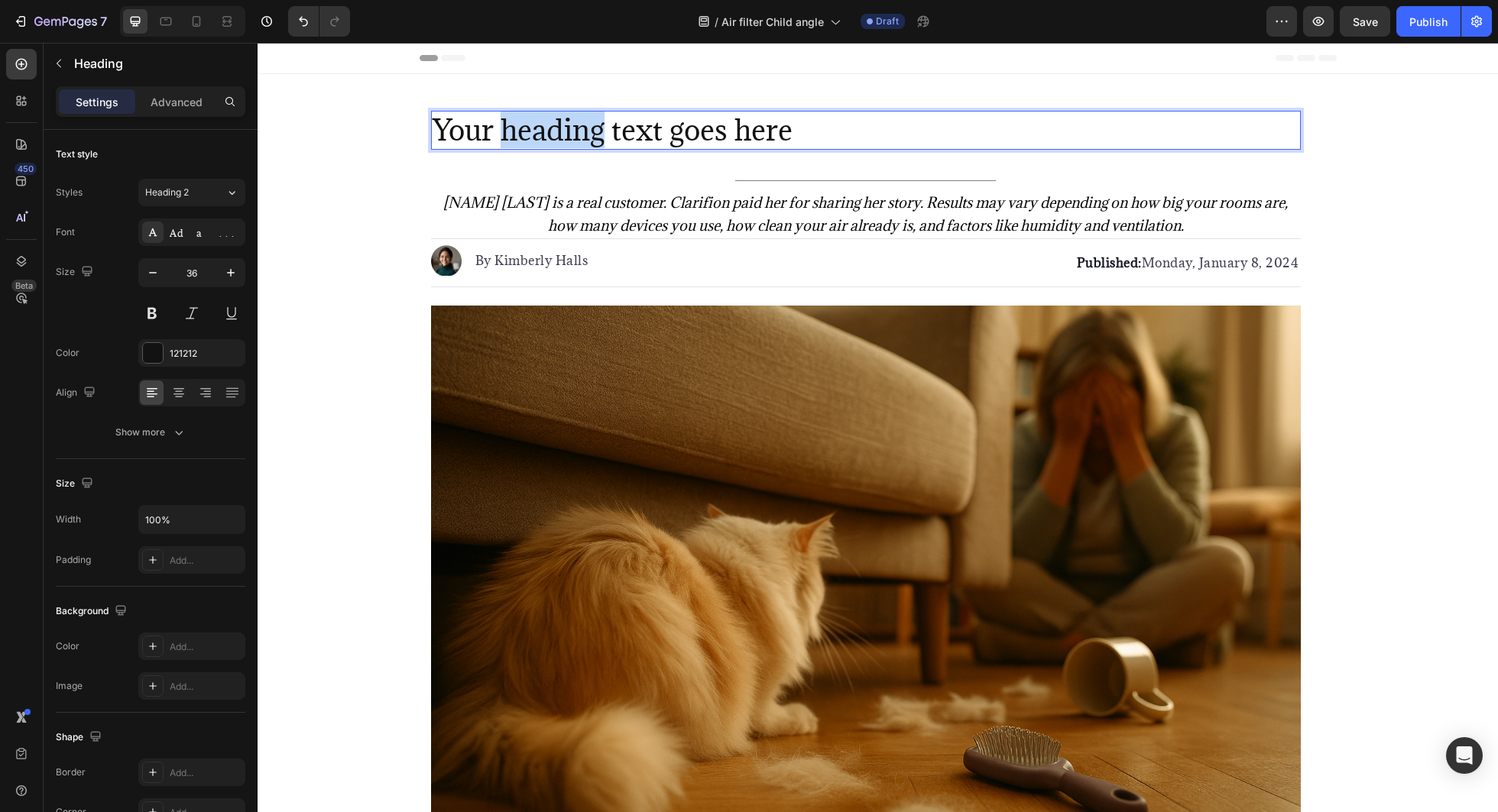 click on "Your heading text goes here" at bounding box center (866, 130) 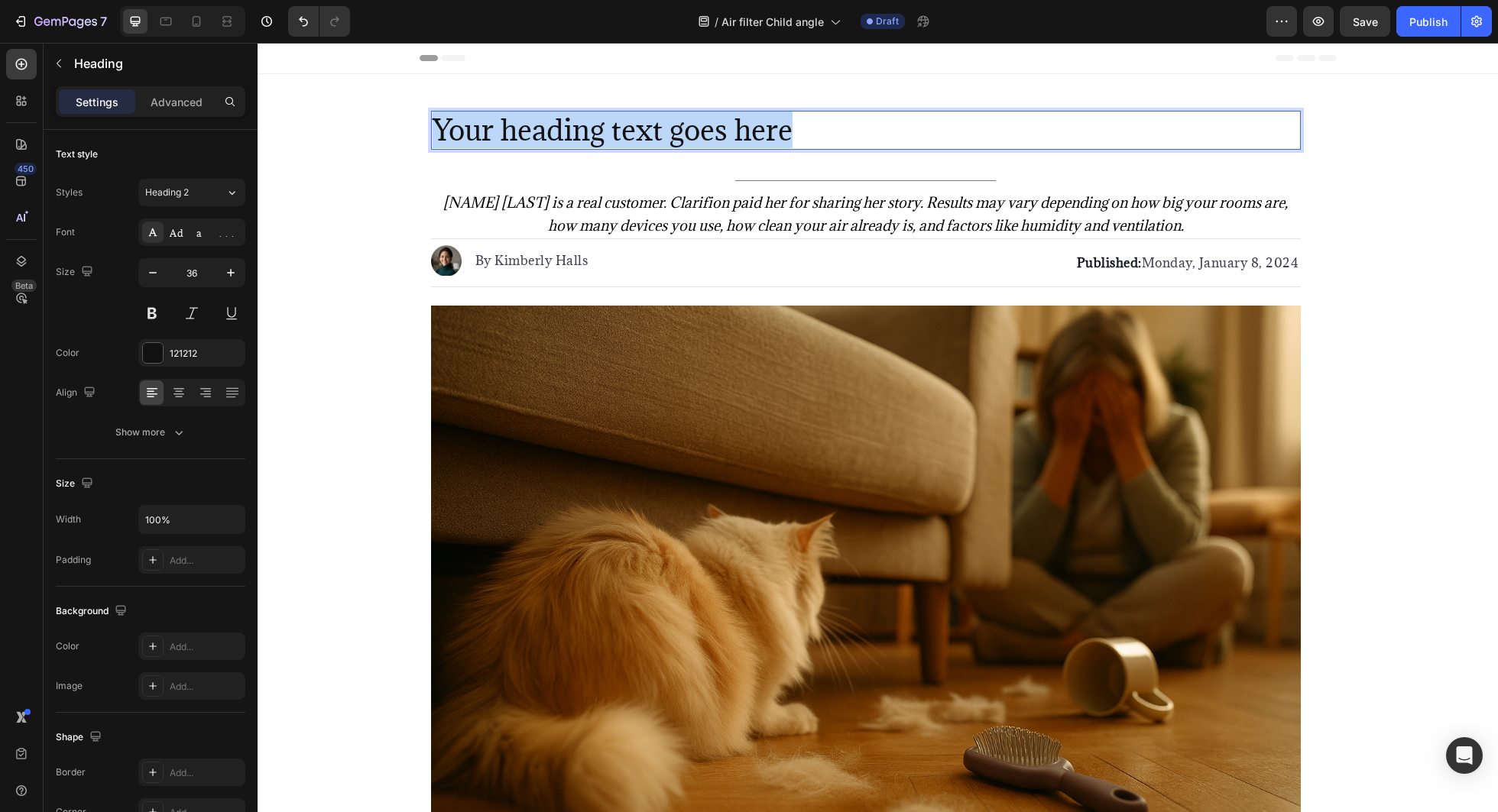 click on "Your heading text goes here" at bounding box center [866, 130] 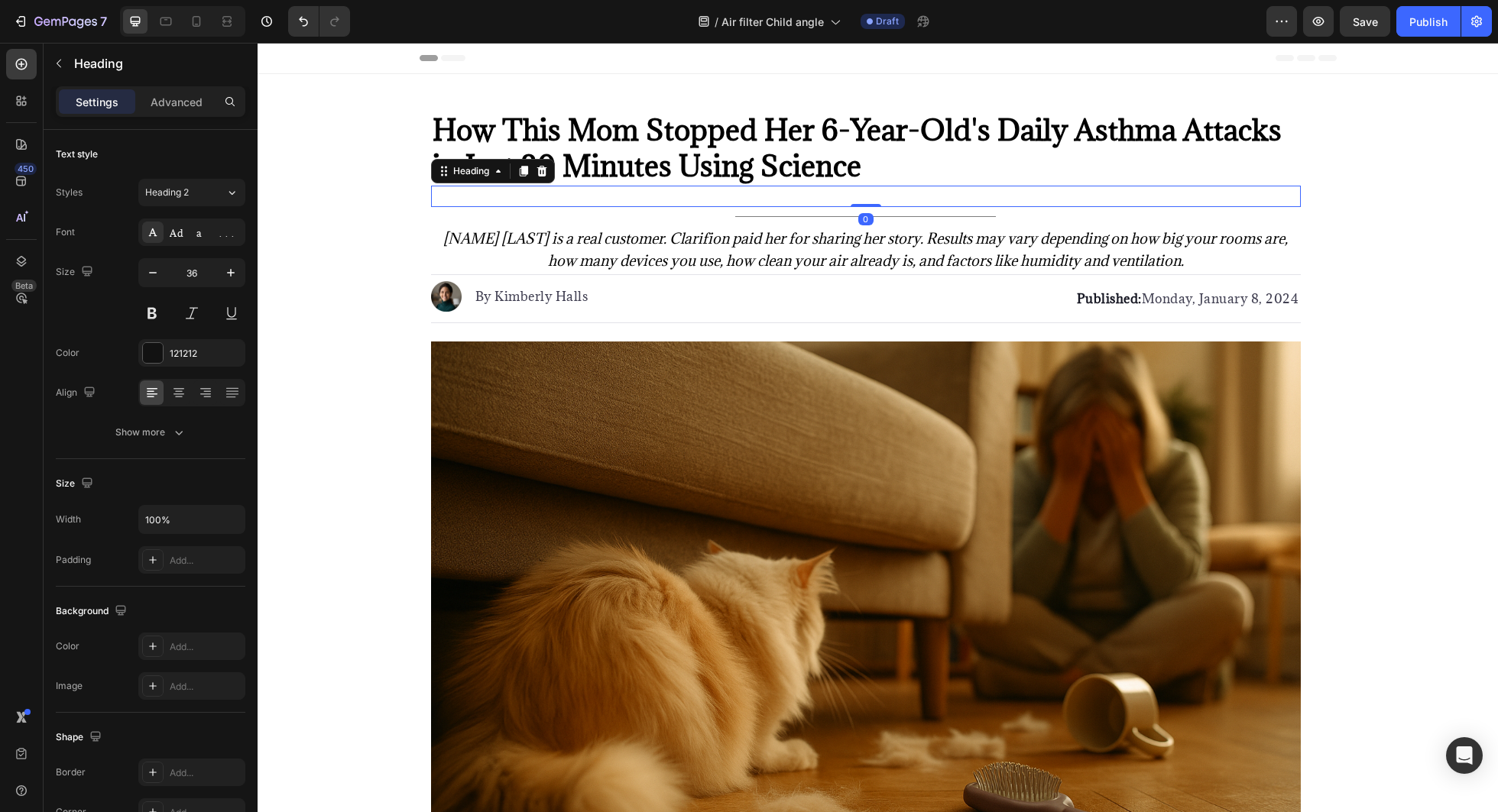 click on "Heading   0" at bounding box center [866, 196] 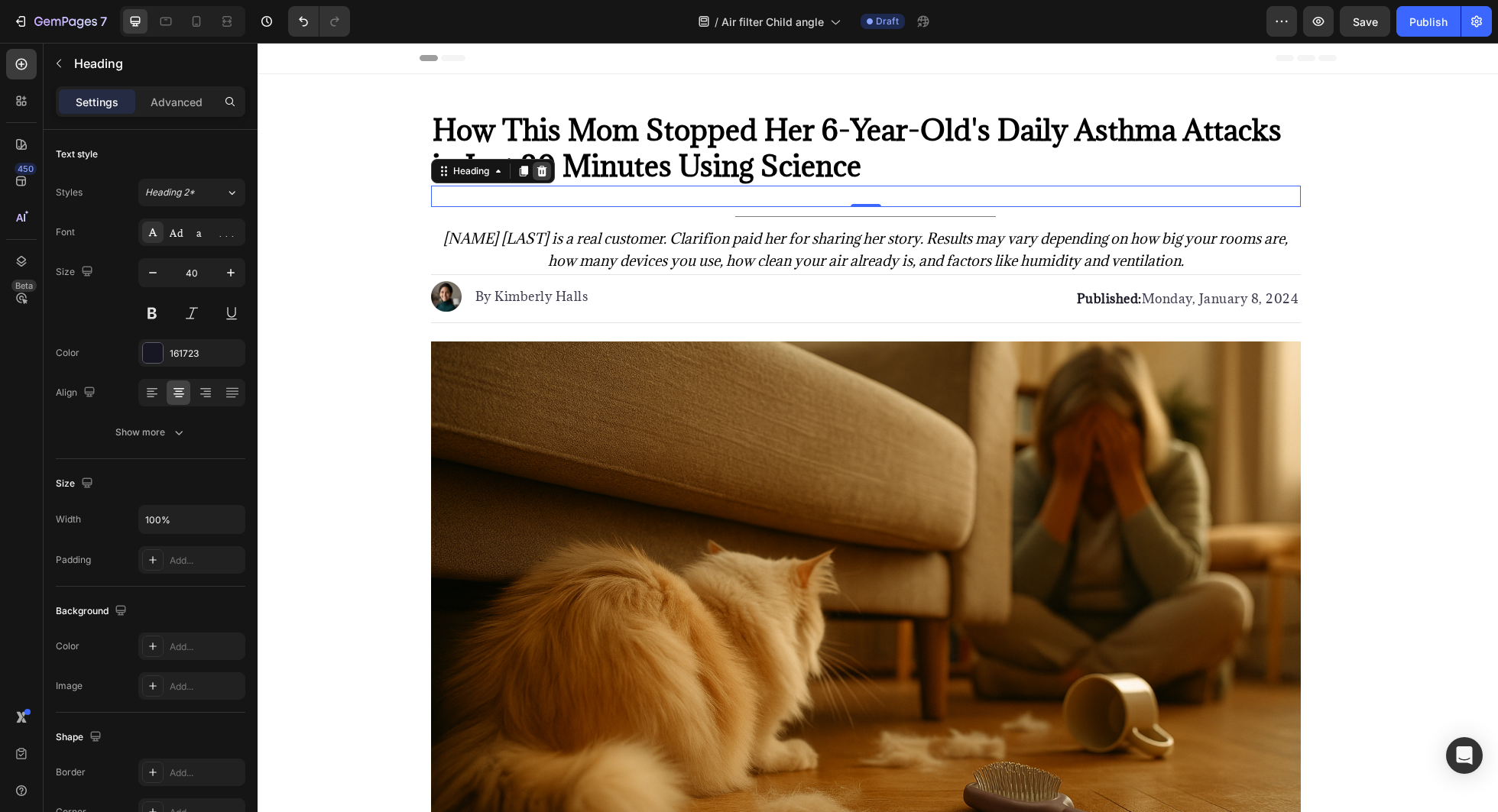 click 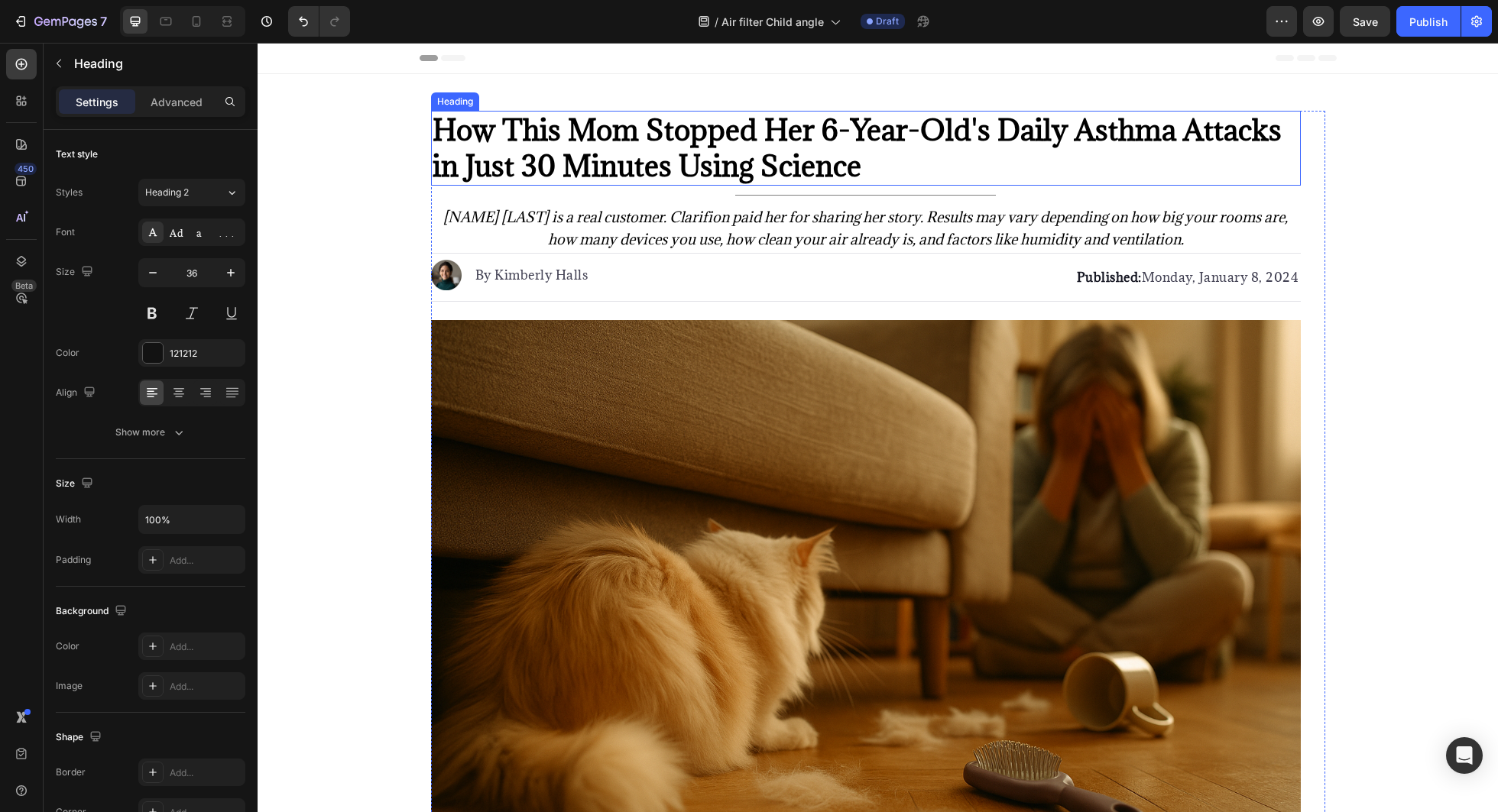 click on "⁠⁠⁠⁠⁠⁠⁠ How This Mom Stopped Her 6-Year-Old's Daily Asthma Attacks in Just 30 Minutes Using Science" at bounding box center (866, 148) 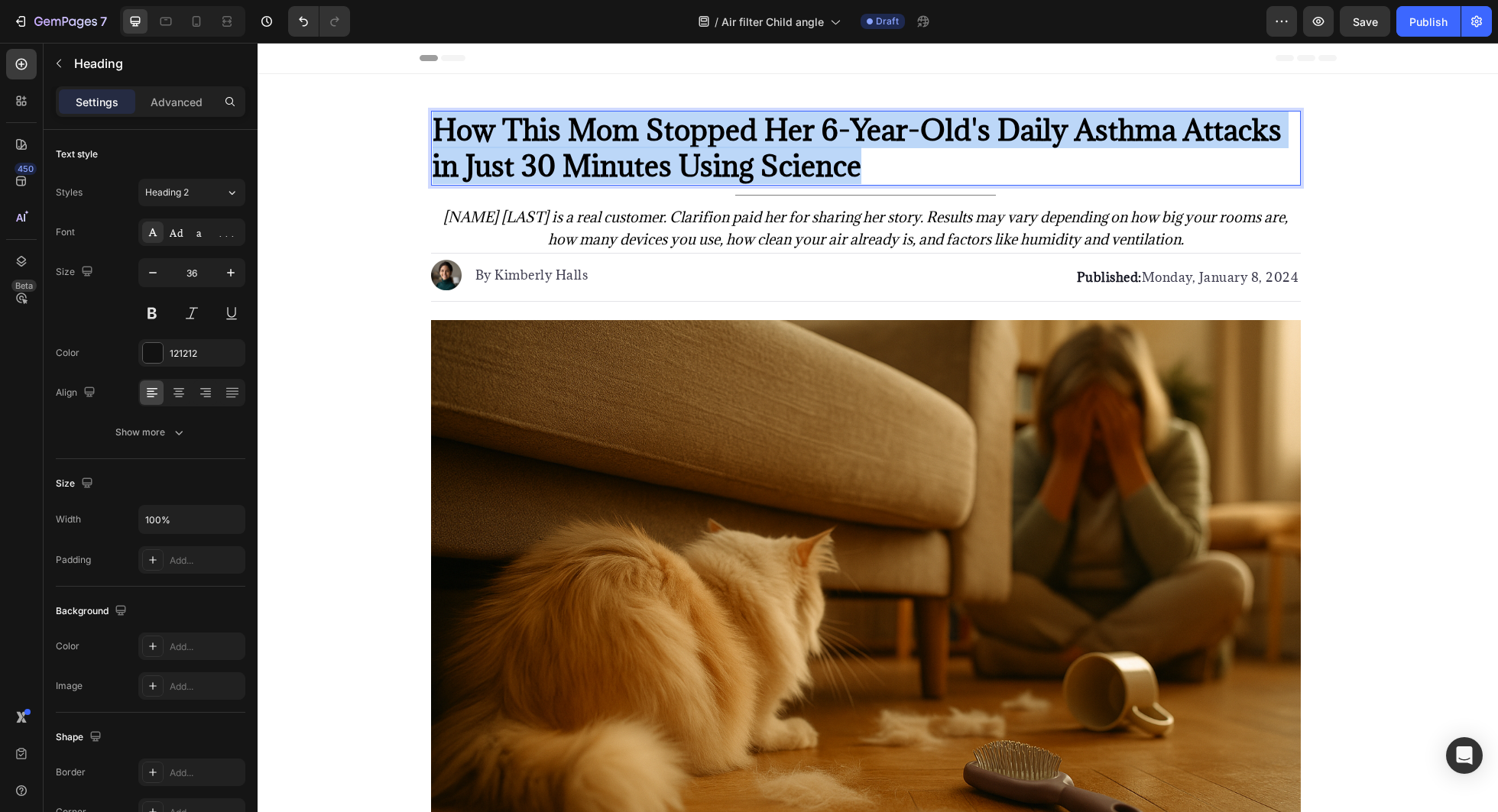 click on "How This Mom Stopped Her 6-Year-Old's Daily Asthma Attacks in Just 30 Minutes Using Science" at bounding box center [866, 148] 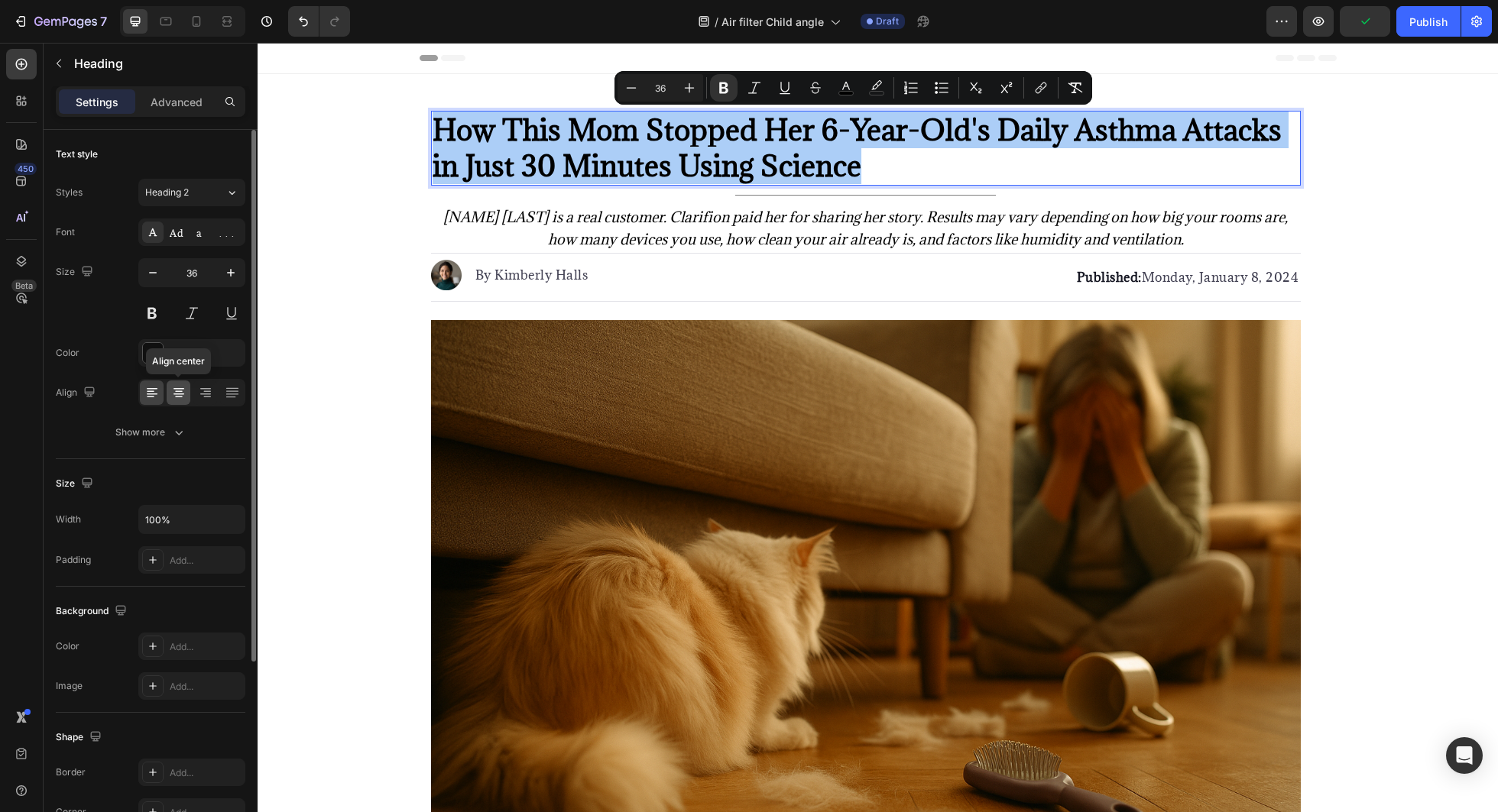 click 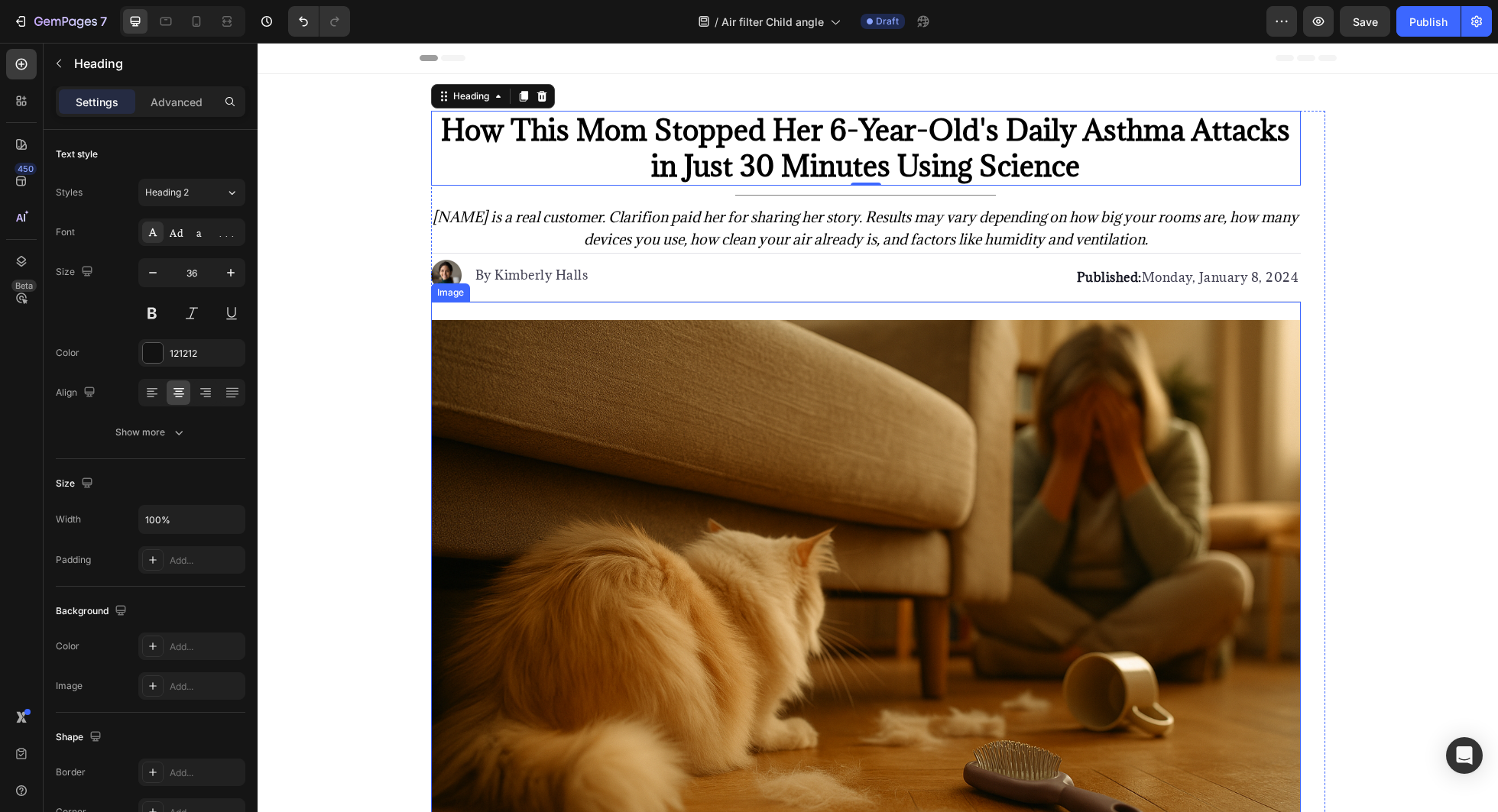 scroll, scrollTop: 0, scrollLeft: 0, axis: both 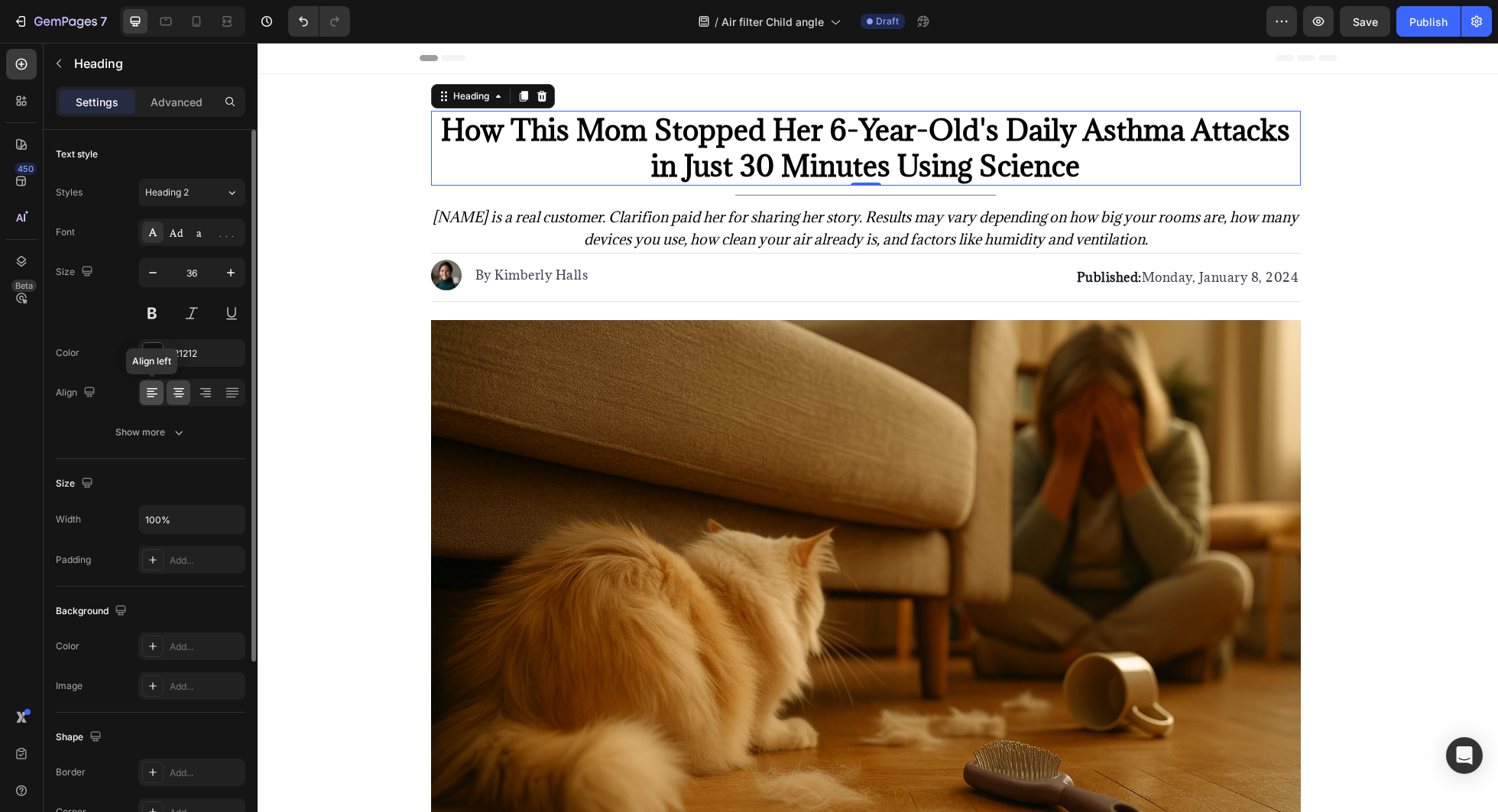 click 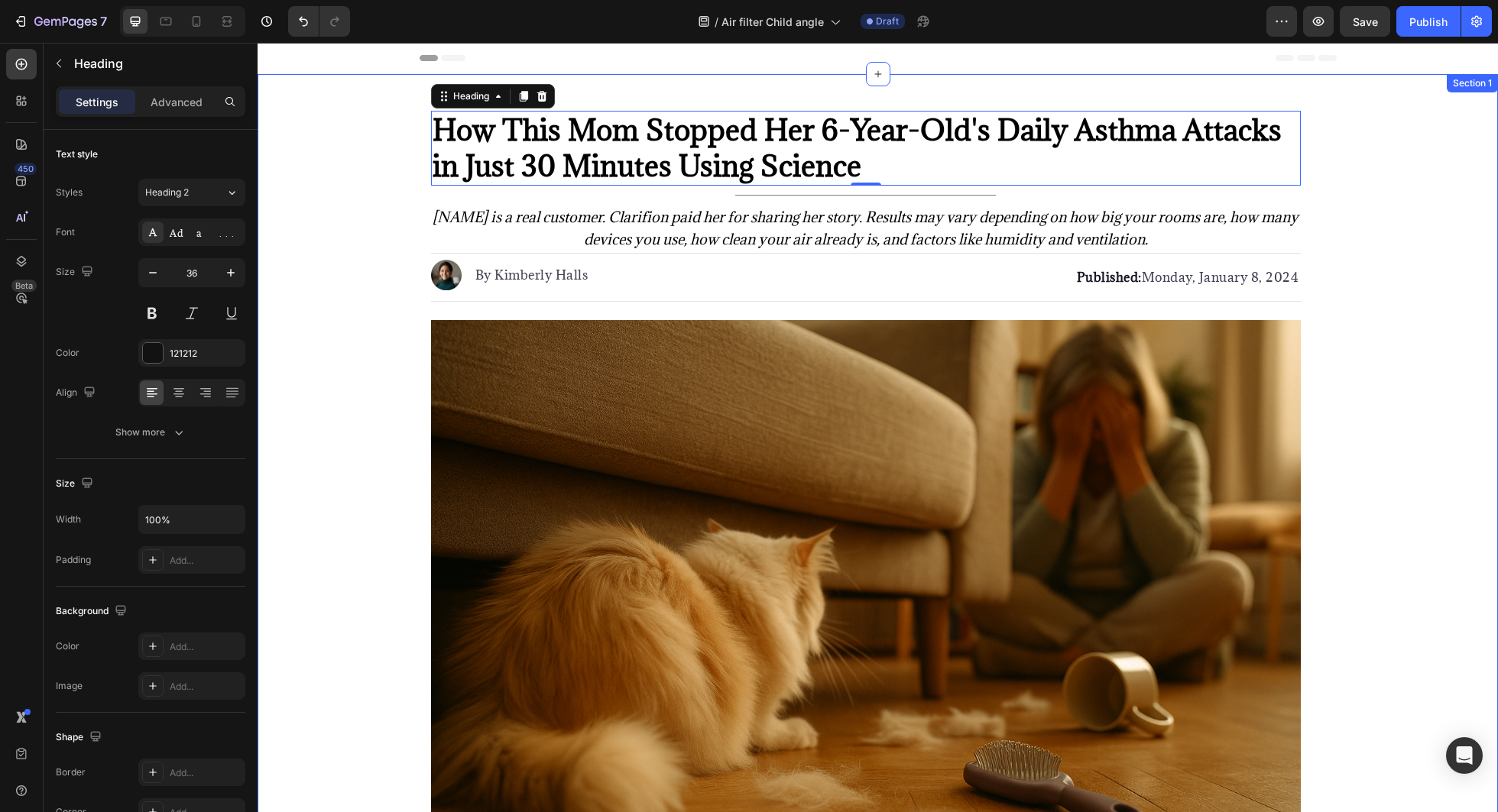 click on "How This Mom Stopped Her 6-Year-Old's Daily Asthma Attacks in Just 30 Minutes Using Science Heading   0                Title Line Sarah M. is a real customer. Clarifion paid her for sharing her story. Results may vary depending on how big your rooms are, how many devices you use, how clean your air already is, and factors like humidity and ventilation. Text Block Image By Kimberly Halls Text block Advanced list Published:  Monday, January 8, 2024 Text block Row Image Listen, Sarah M., 34, never imagined that two rescue cats would  destroy  her 6-year-old daughter Emma's breathing—turning her into a wheezing child who could barely breathe in her own home.   You see, Sarah had dreamed of giving Emma the  treasure  of growing up with pets. So when they visited the local shelter "just to look," guess what happened?    They fell head over heels for two orange tabby cats, Pumpkin and Spice.   But here's the thing. What started as a fairy-tale pet adoption quickly turned into Sarah's worst  nightmare .   ." at bounding box center (877, 4480) 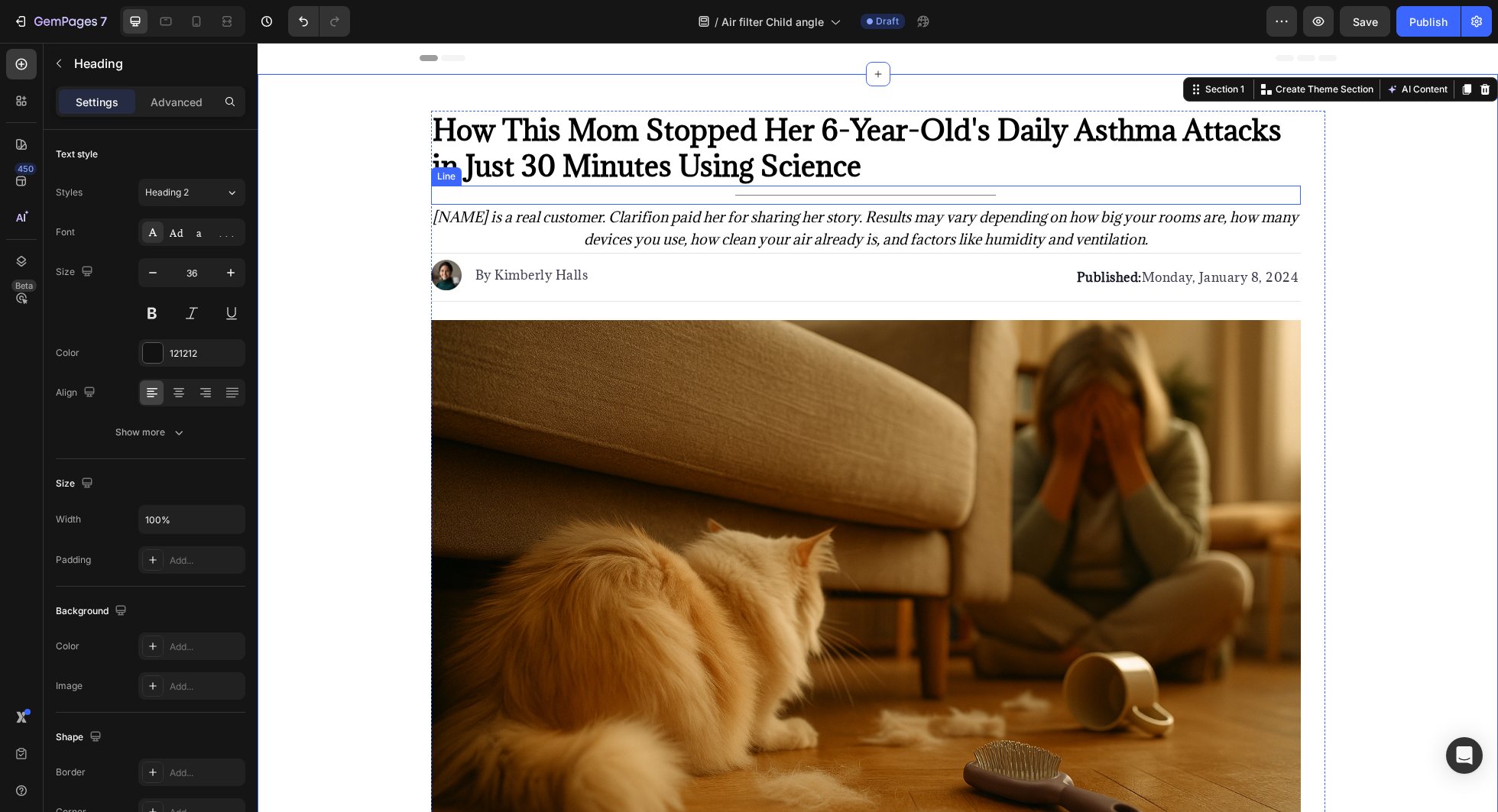 click on "⁠⁠⁠⁠⁠⁠⁠ How This Mom Stopped Her 6-Year-Old's Daily Asthma Attacks in Just 30 Minutes Using Science" at bounding box center [866, 148] 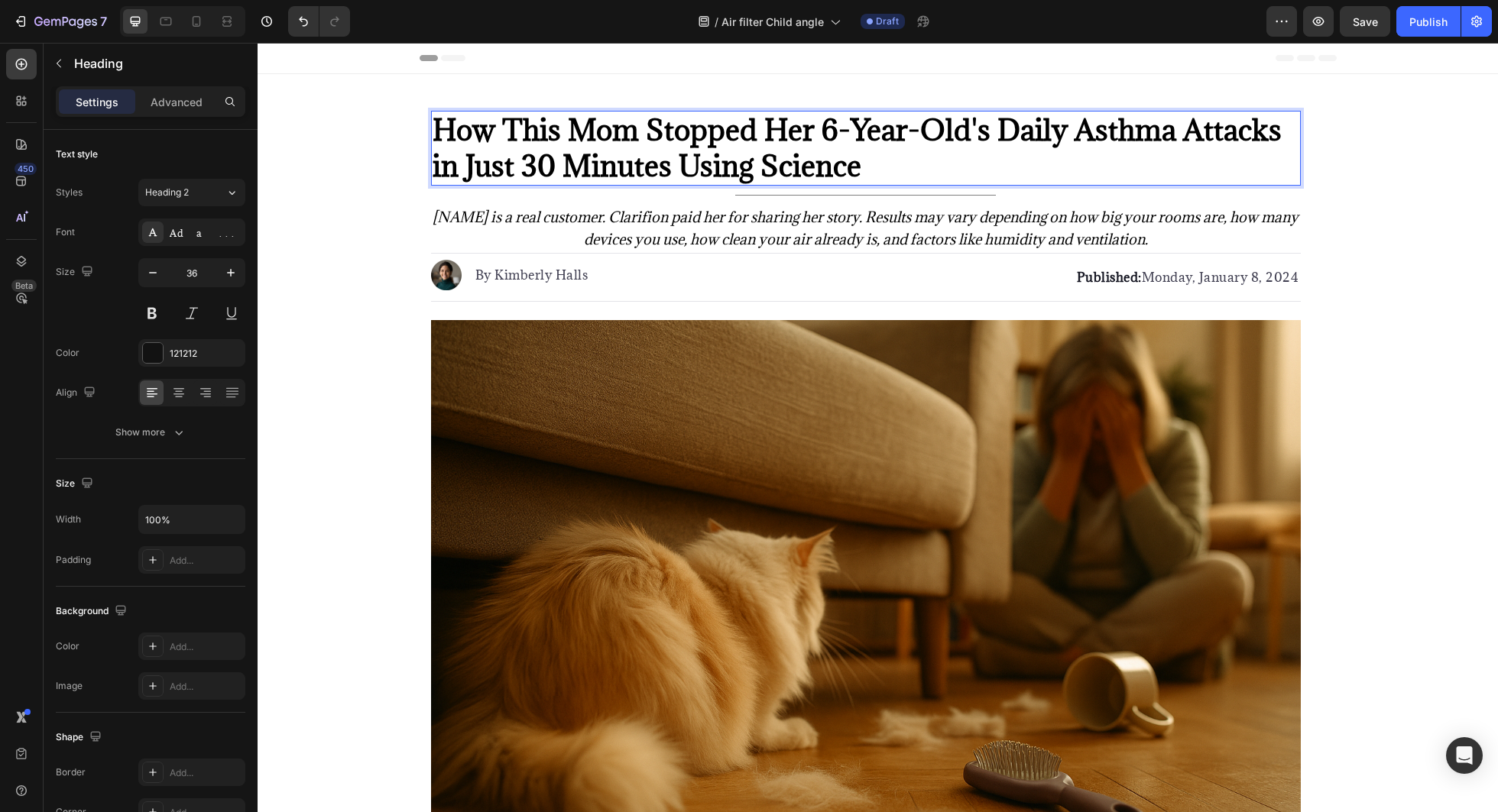click on "How This Mom Stopped Her 6-Year-Old's Daily Asthma Attacks in Just 30 Minutes Using Science" at bounding box center [866, 148] 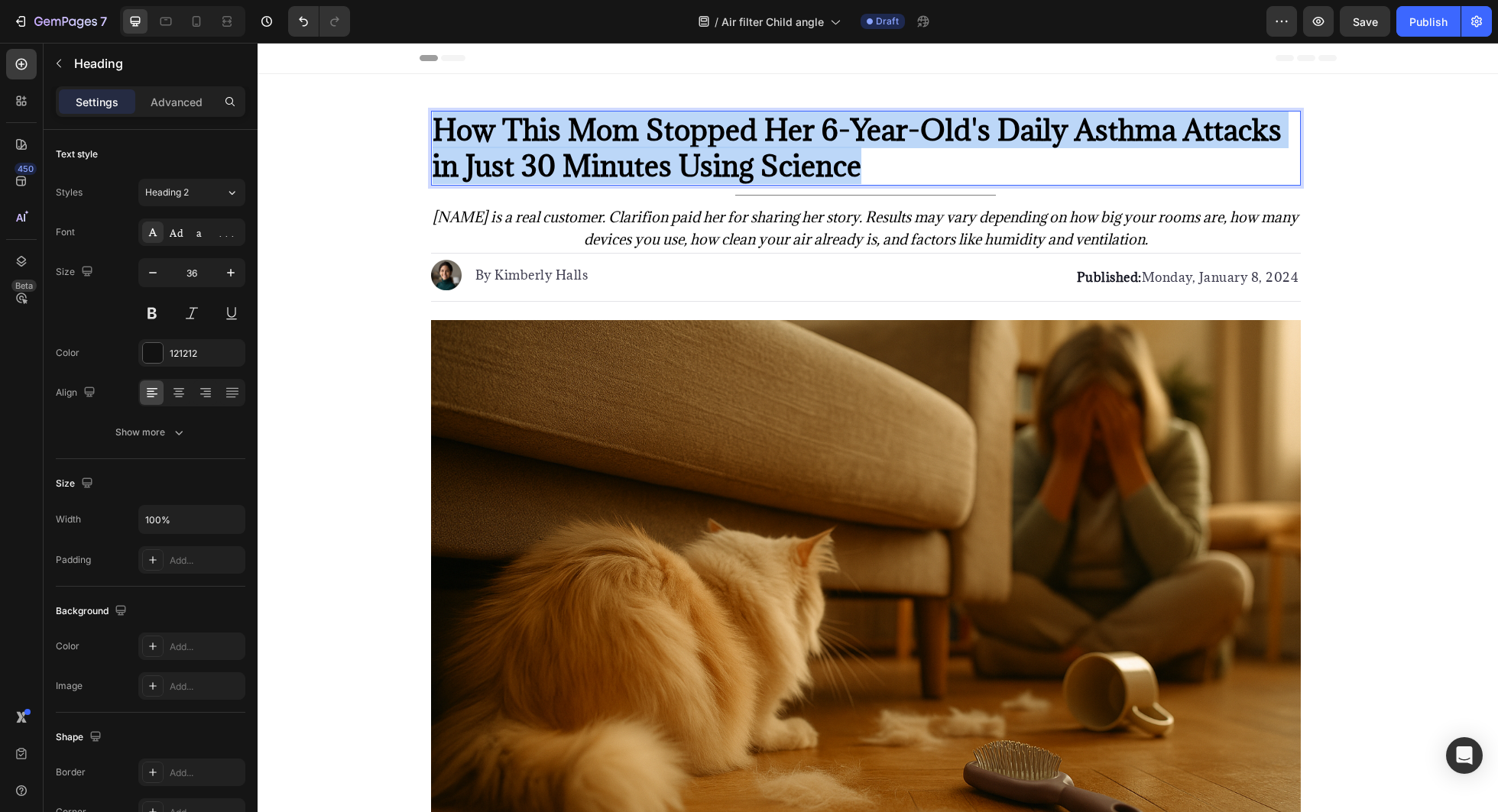 click on "How This Mom Stopped Her 6-Year-Old's Daily Asthma Attacks in Just 30 Minutes Using Science" at bounding box center (866, 148) 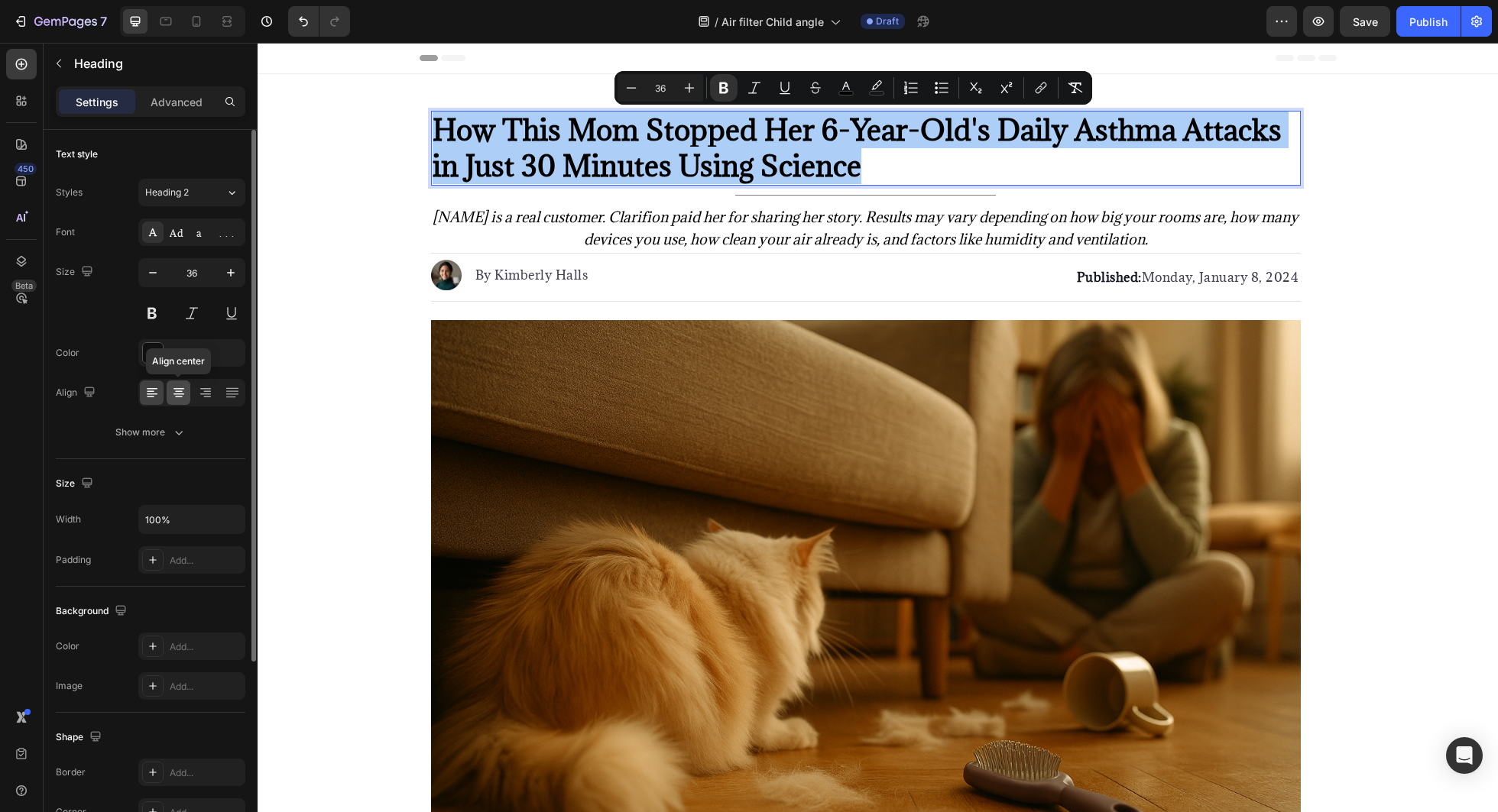click 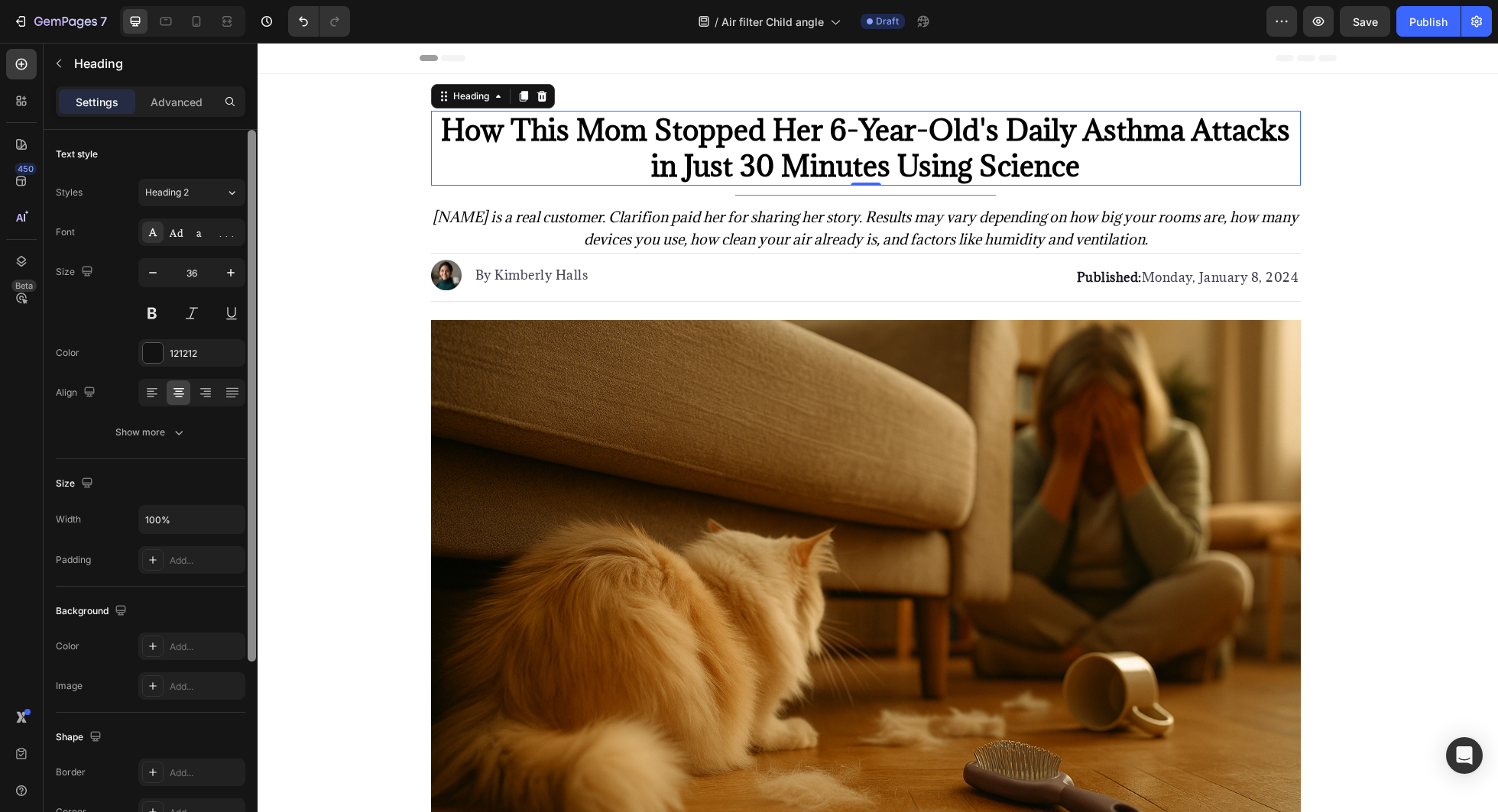 click at bounding box center (251, 493) 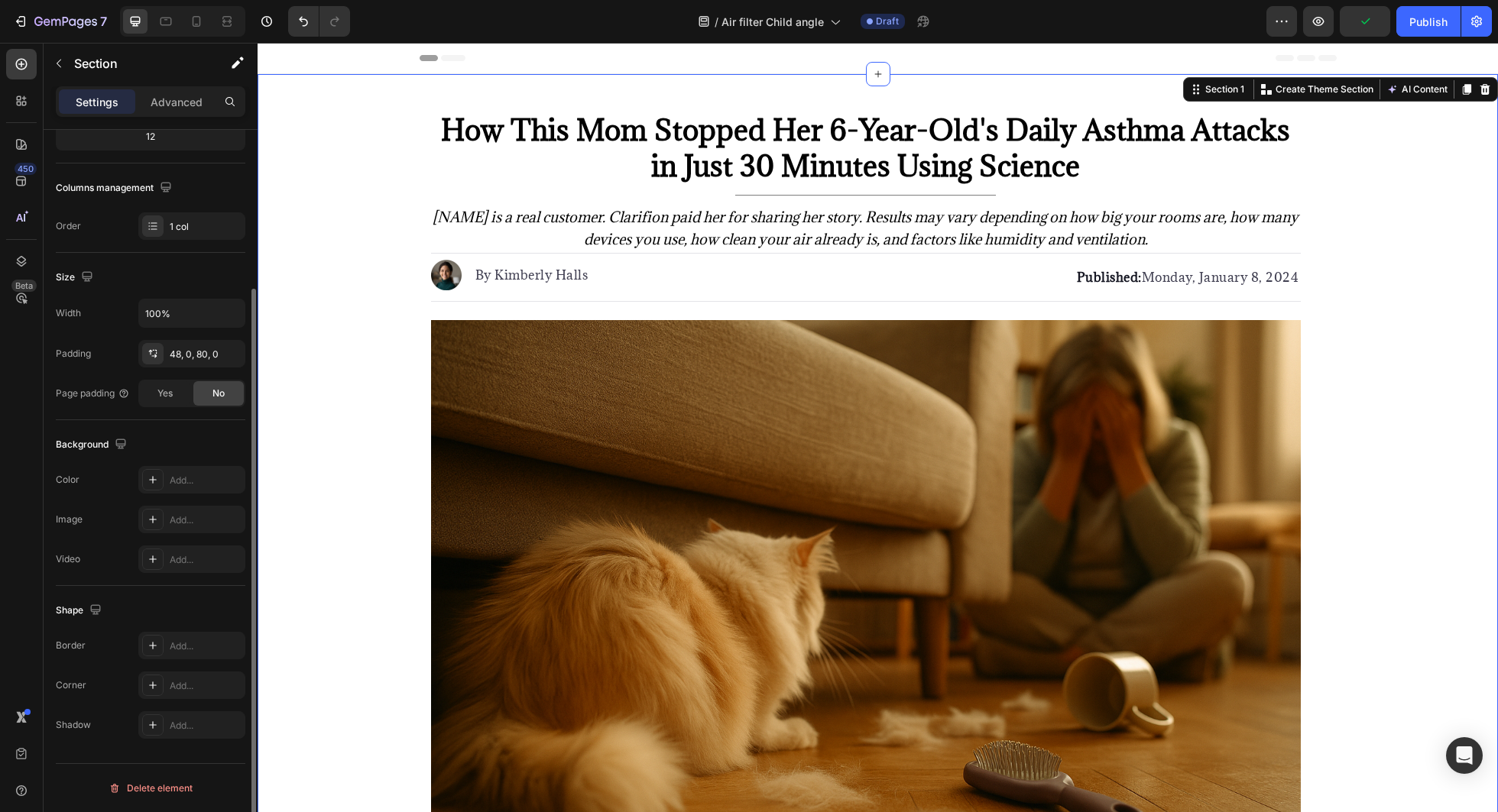 click on "⁠⁠⁠⁠⁠⁠⁠ How This Mom Stopped Her 6-Year-Old's Daily Asthma Attacks in Just 30 Minutes Using Science Heading                Title Line Sarah M. is a real customer. Clarifion paid her for sharing her story. Results may vary depending on how big your rooms are, how many devices you use, how clean your air already is, and factors like humidity and ventilation. Text Block Image By Kimberly Halls Text block Advanced list Published:  Monday, January 8, 2024 Text block Row Image Listen, Sarah M., 34, never imagined that two rescue cats would  destroy  her 6-year-old daughter Emma's breathing—turning her into a wheezing child who could barely breathe in her own home.   You see, Sarah had dreamed of giving Emma the  treasure  of growing up with pets. So when they visited the local shelter "just to look," guess what happened?    They fell head over heels for two orange tabby cats, Pumpkin and Spice.   nightmare .   Within just three days, Emma started having these  devastating  episodes." at bounding box center (877, 4480) 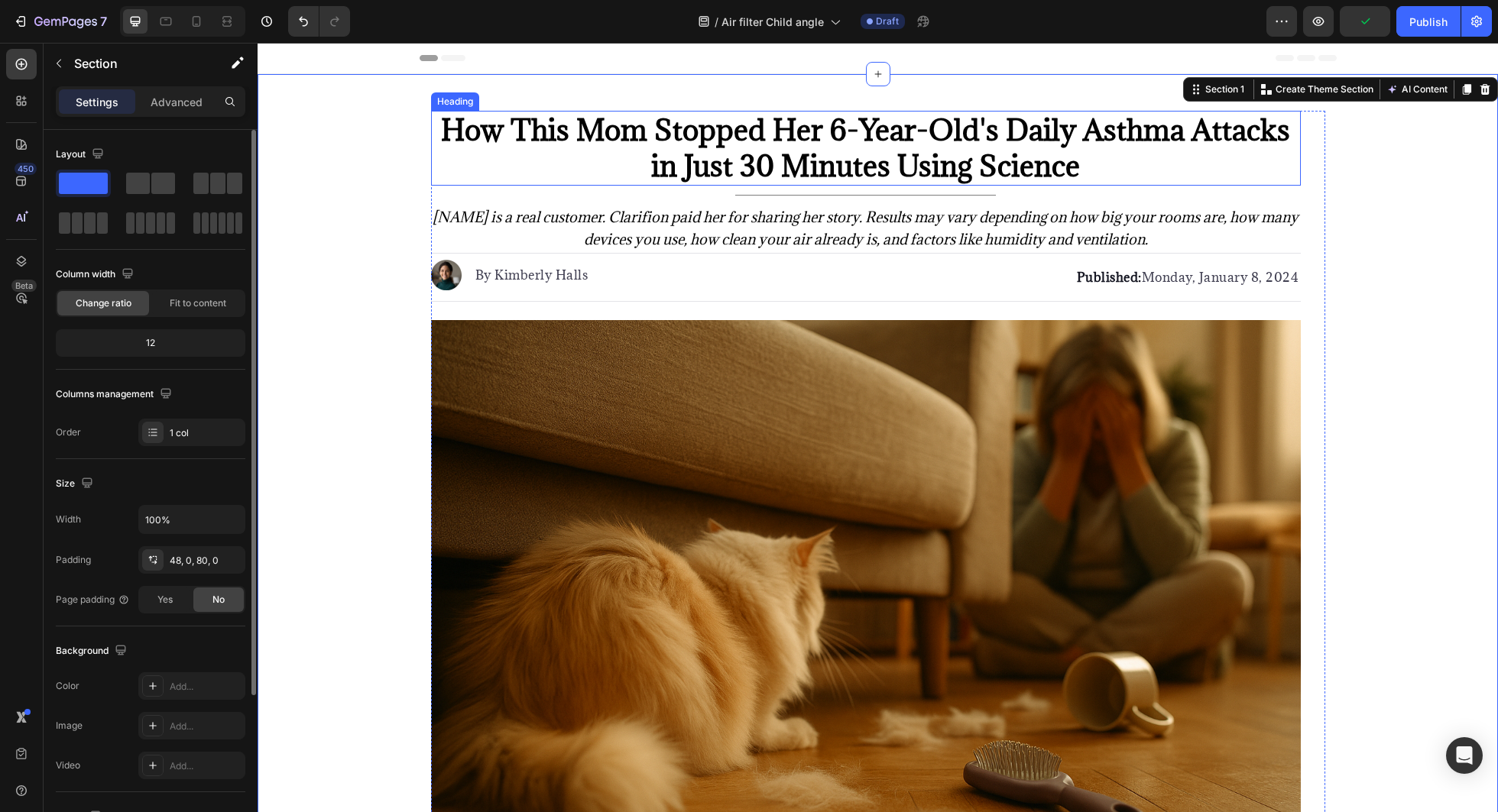 click on "⁠⁠⁠⁠⁠⁠⁠ How This Mom Stopped Her 6-Year-Old's Daily Asthma Attacks in Just 30 Minutes Using Science" at bounding box center [866, 148] 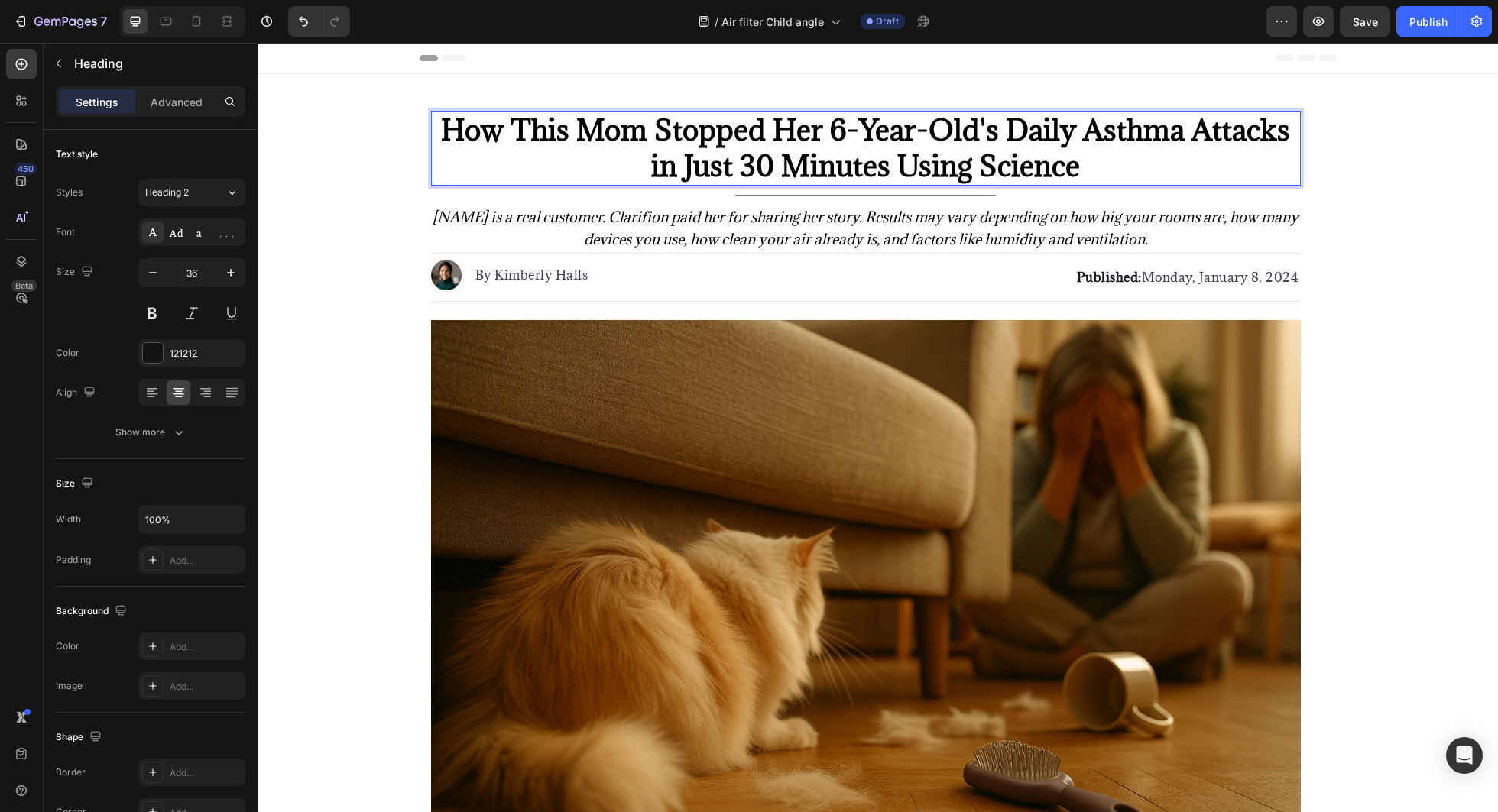 click on "How This Mom Stopped Her 6-Year-Old's Daily Asthma Attacks in Just 30 Minutes Using Science" at bounding box center (866, 148) 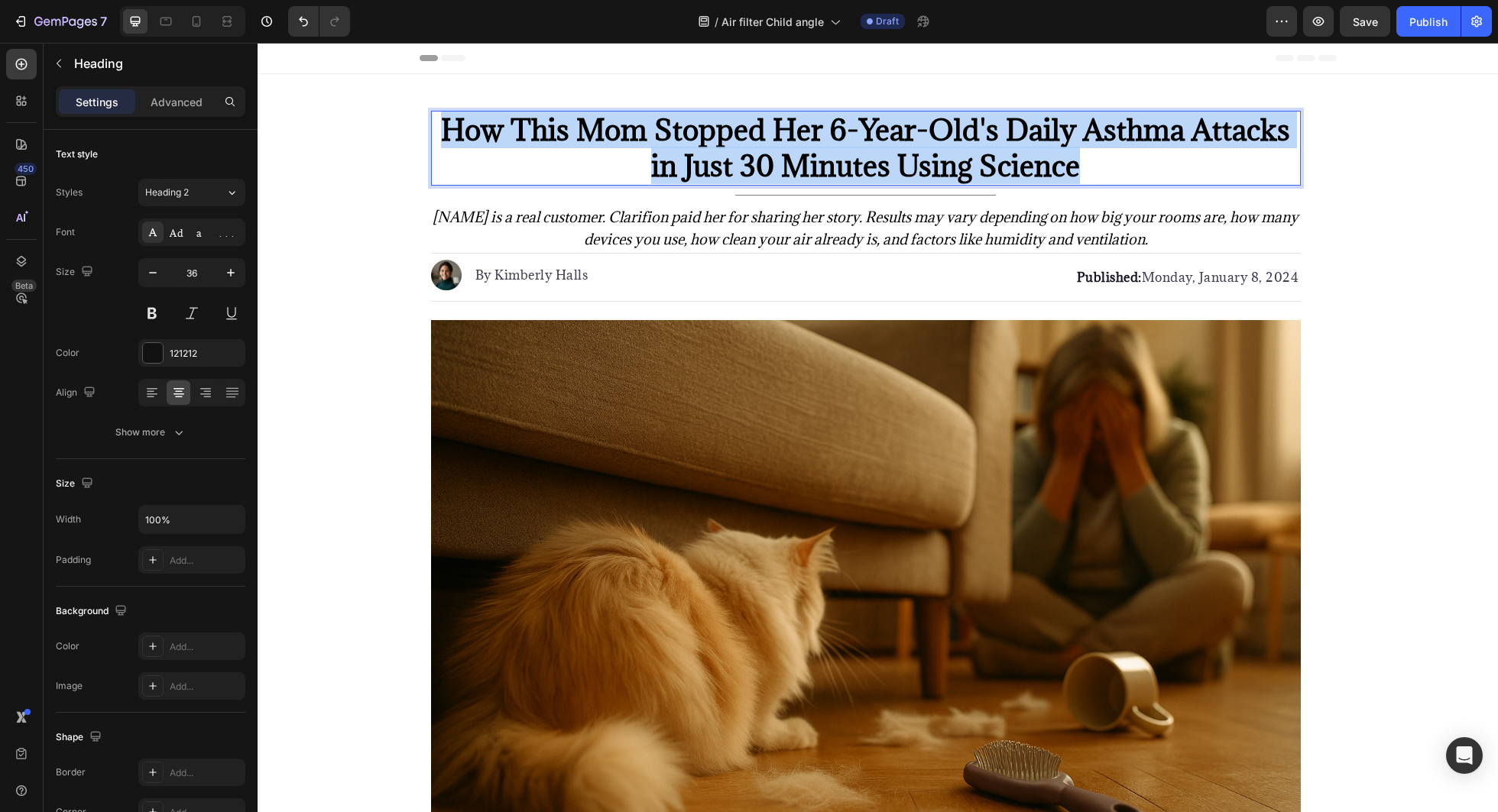 click on "How This Mom Stopped Her 6-Year-Old's Daily Asthma Attacks in Just 30 Minutes Using Science" at bounding box center [866, 148] 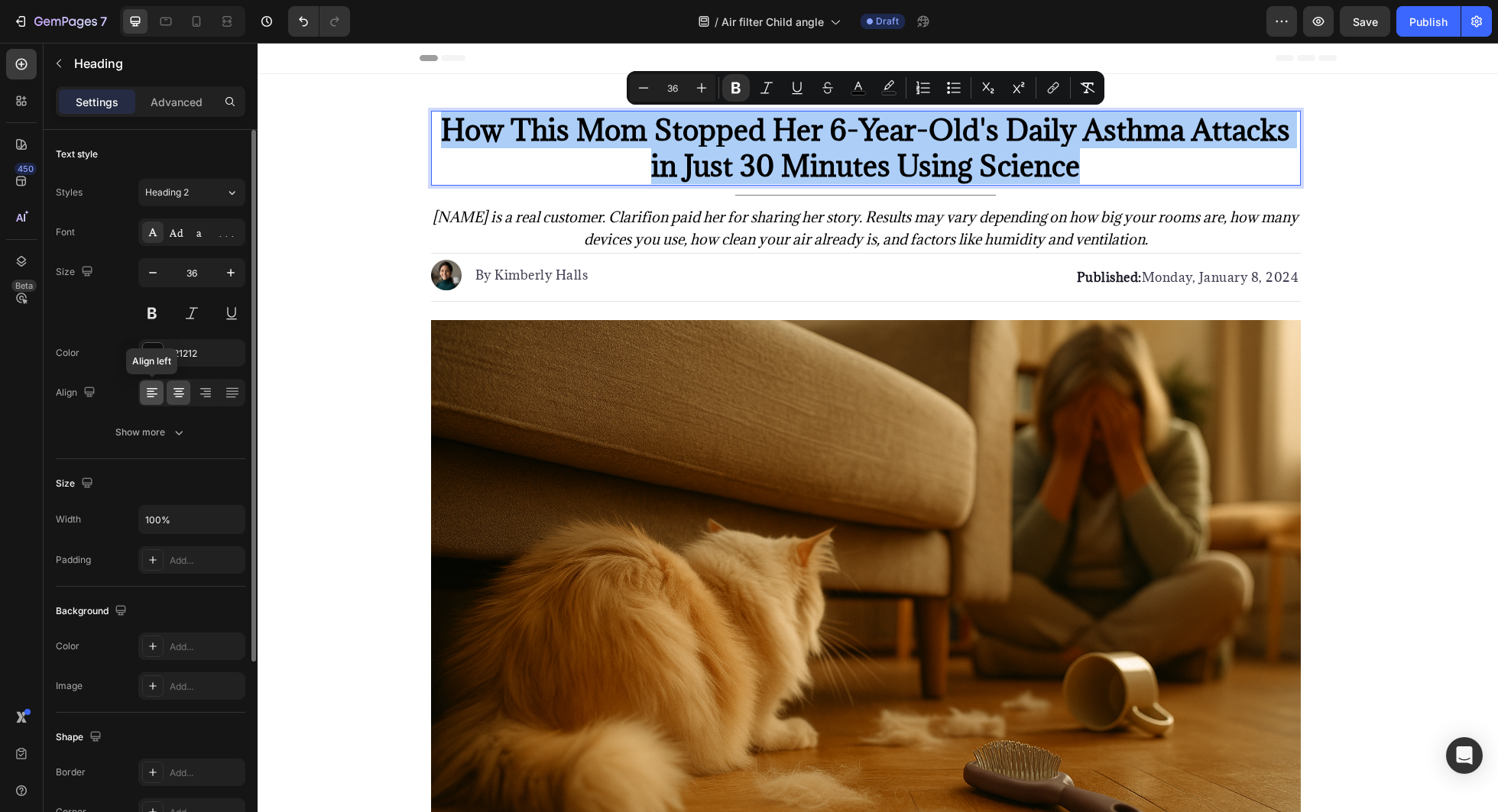 click 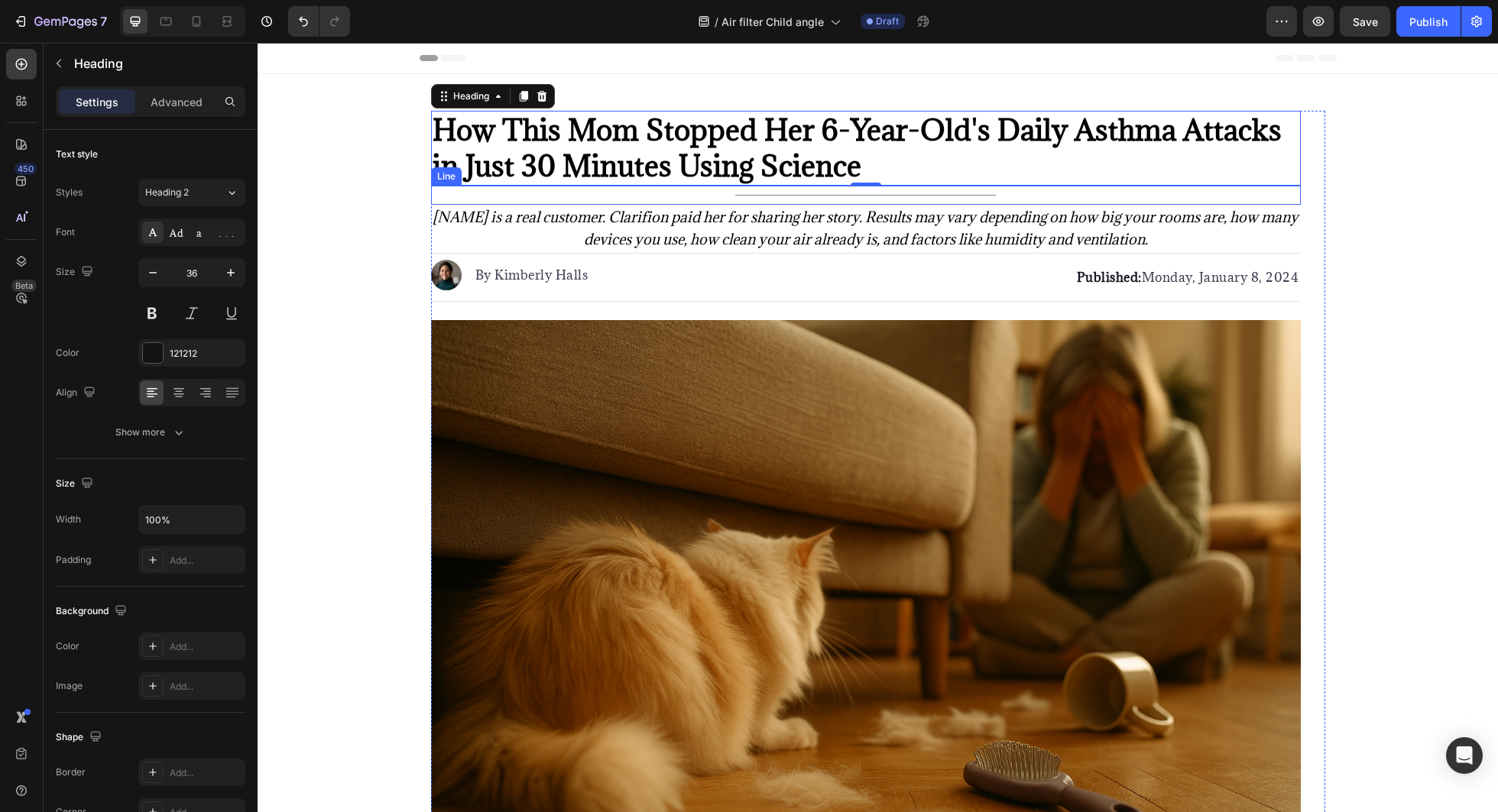 click on "Title Line" at bounding box center [866, 195] 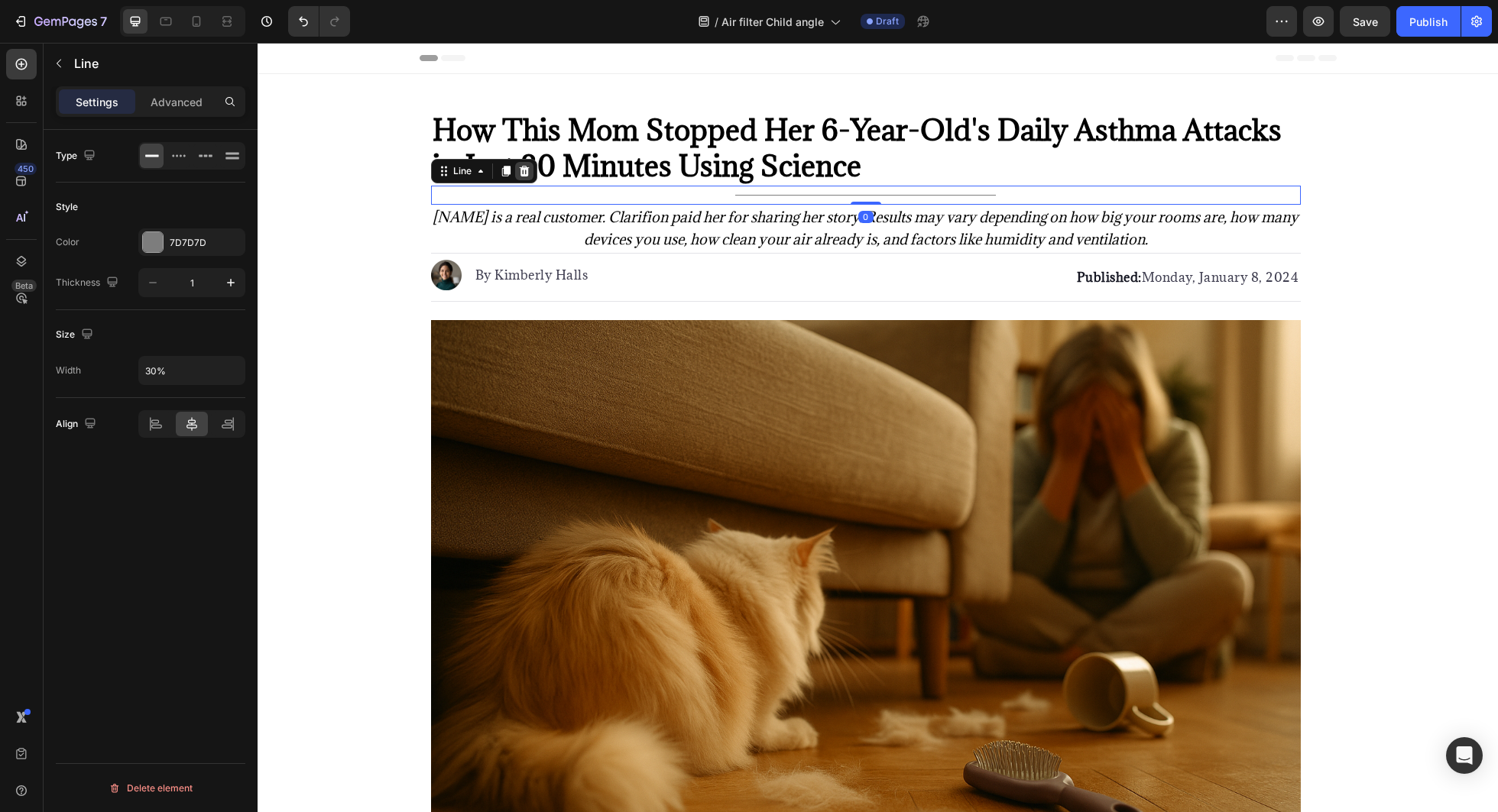 click 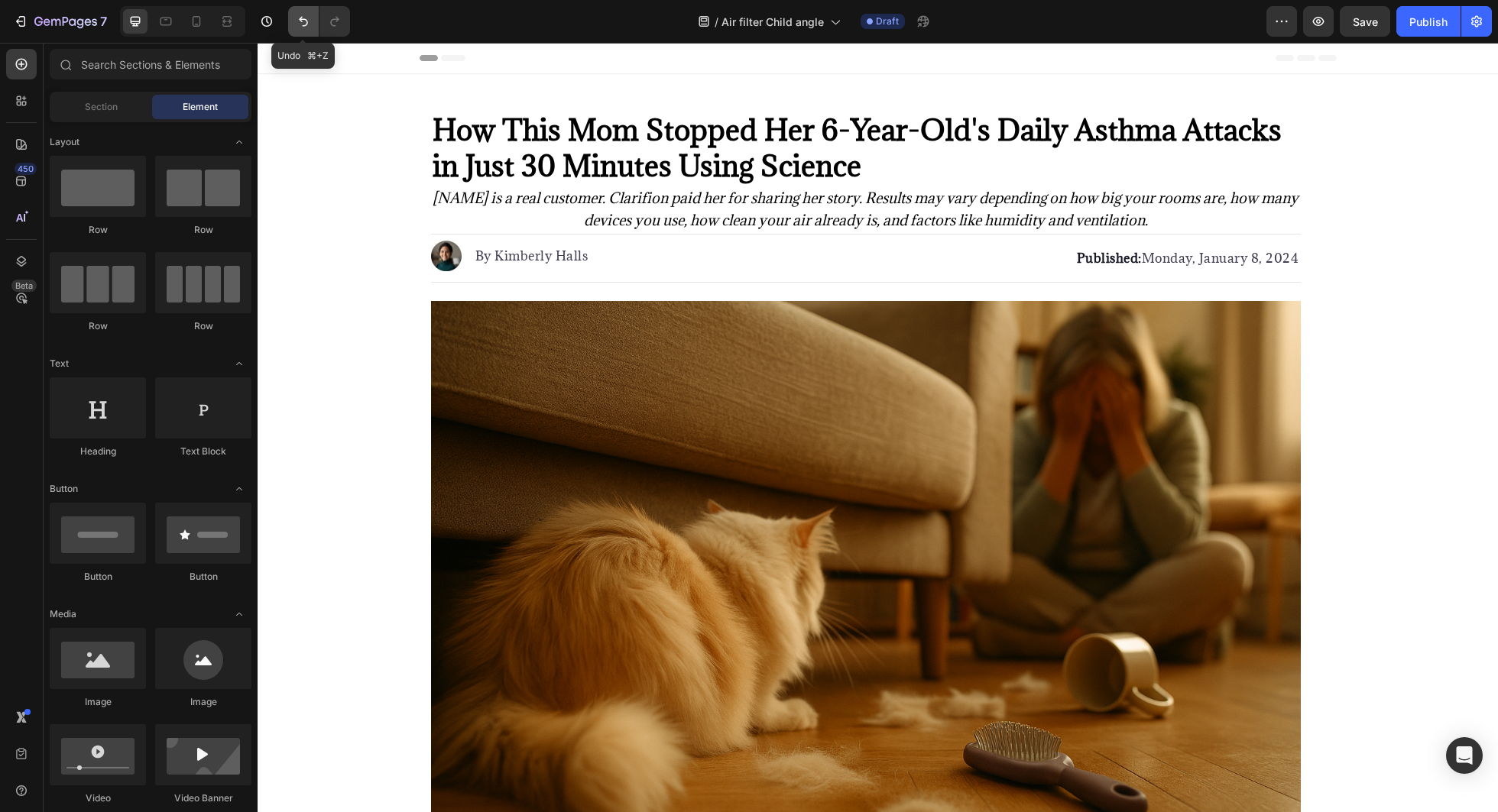 click 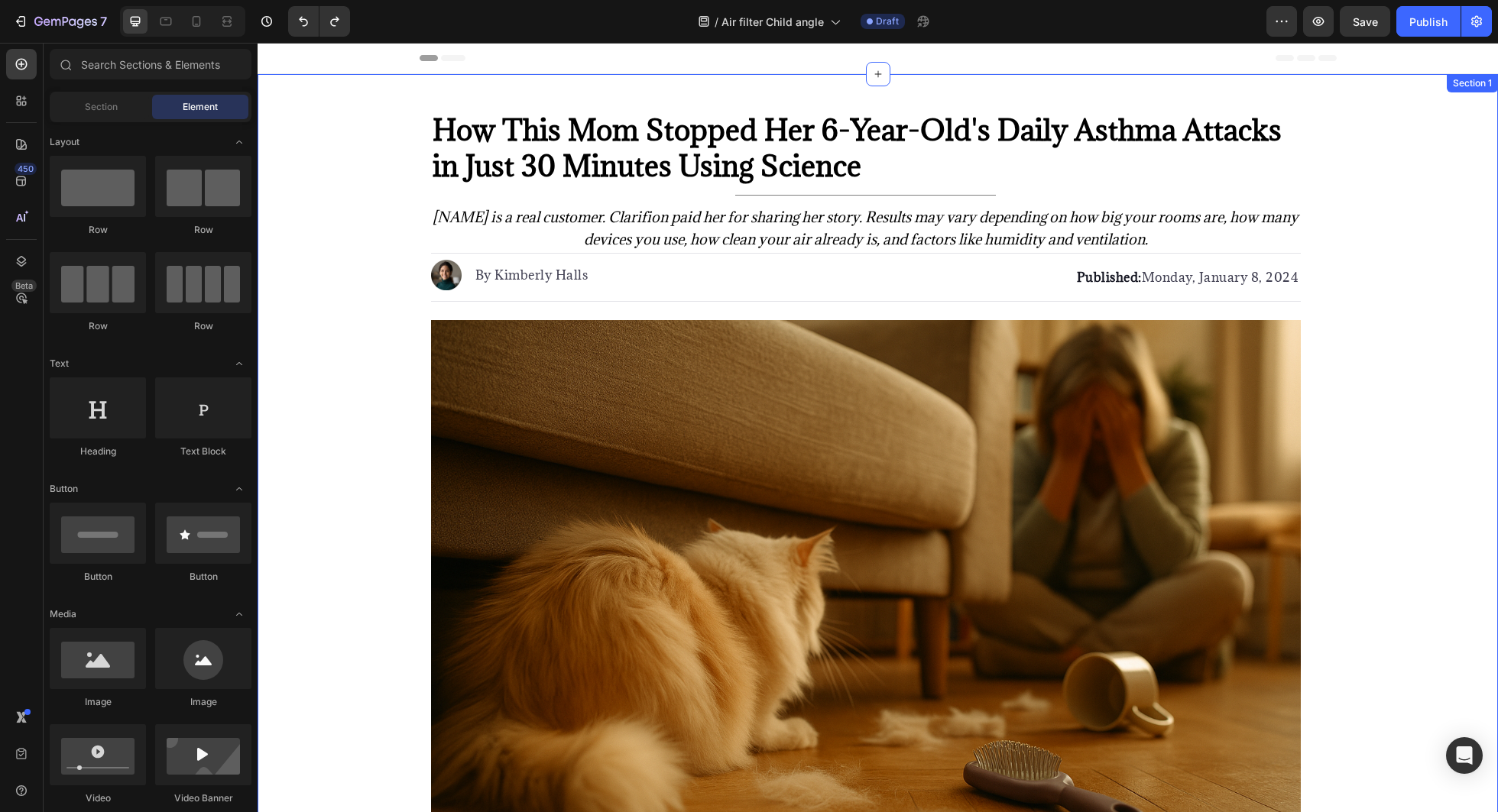 click on "⁠⁠⁠⁠⁠⁠⁠ How This Mom Stopped Her 6-Year-Old's Daily Asthma Attacks in Just 30 Minutes Using Science Heading                Title Line Sarah M. is a real customer. Clarifion paid her for sharing her story. Results may vary depending on how big your rooms are, how many devices you use, how clean your air already is, and factors like humidity and ventilation. Text Block Image By Kimberly Halls Text block Advanced list Published:  Monday, January 8, 2024 Text block Row Image Listen, Sarah M., 34, never imagined that two rescue cats would  destroy  her 6-year-old daughter Emma's breathing—turning her into a wheezing child who could barely breathe in her own home.   You see, Sarah had dreamed of giving Emma the  treasure  of growing up with pets. So when they visited the local shelter "just to look," guess what happened?    They fell head over heels for two orange tabby cats, Pumpkin and Spice.   nightmare .   Within just three days, Emma started having these  devastating  episodes." at bounding box center [877, 4480] 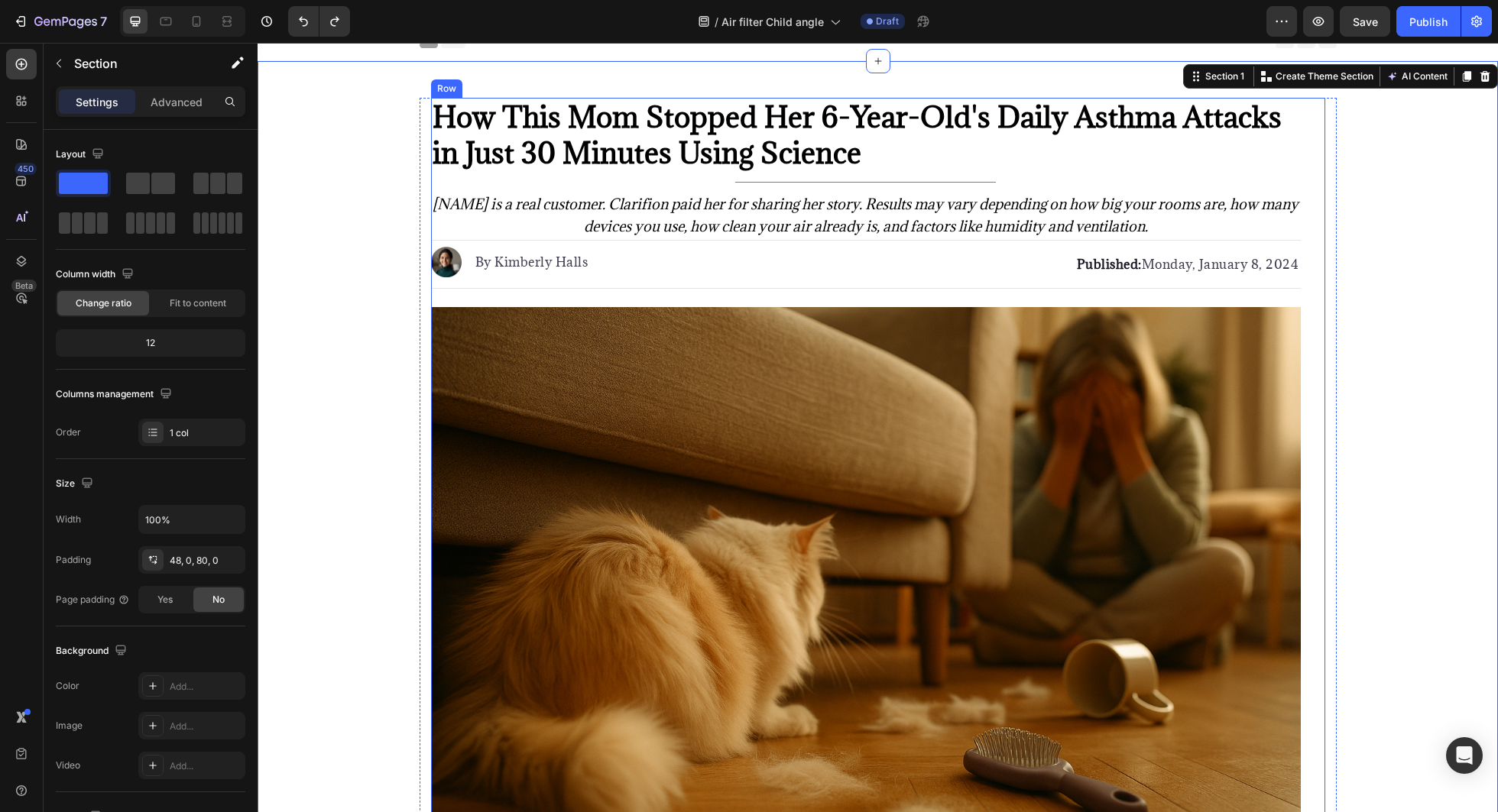 scroll, scrollTop: 0, scrollLeft: 0, axis: both 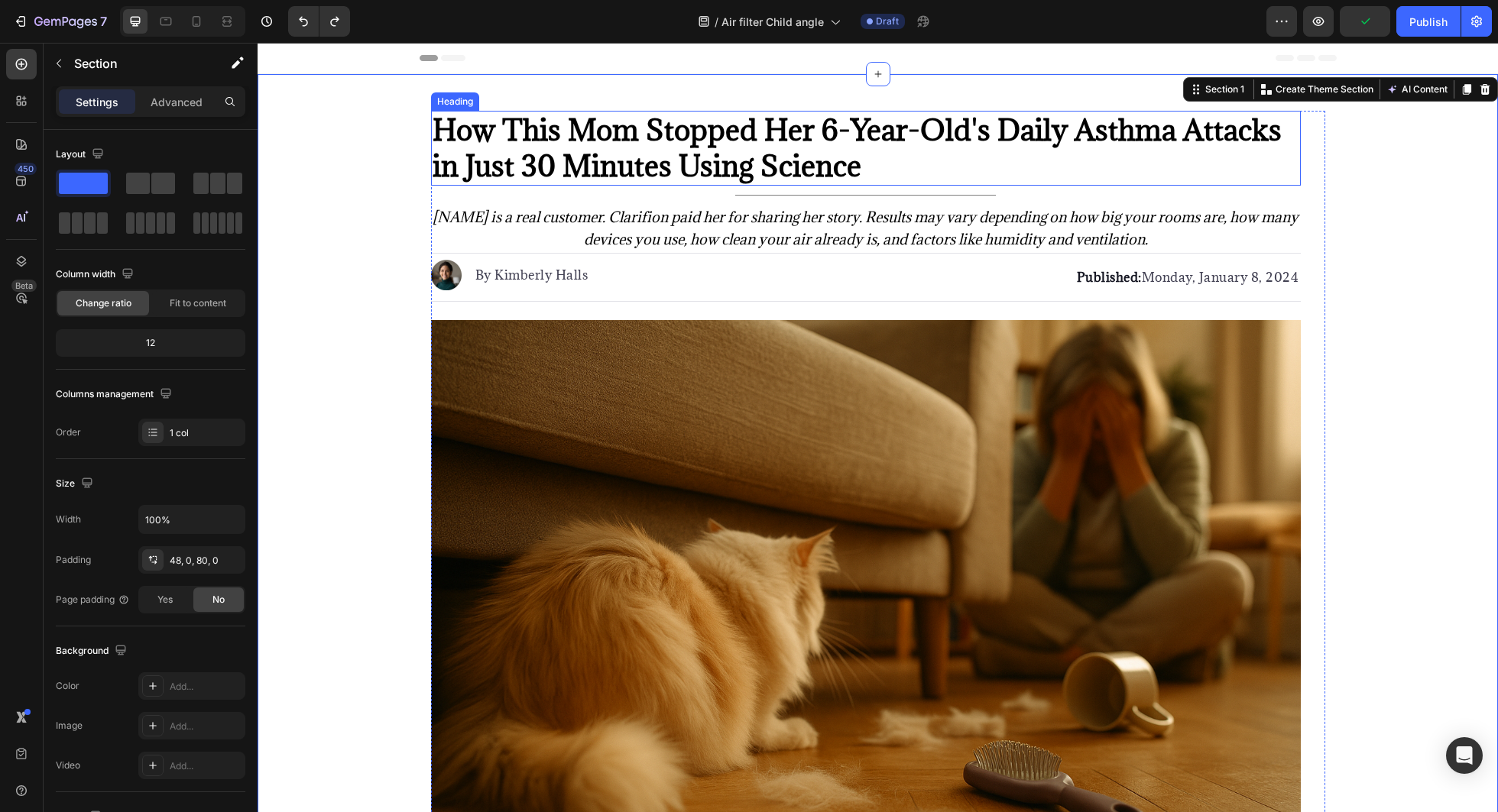 click on "⁠⁠⁠⁠⁠⁠⁠ How This Mom Stopped Her 6-Year-Old's Daily Asthma Attacks in Just 30 Minutes Using Science" at bounding box center [866, 148] 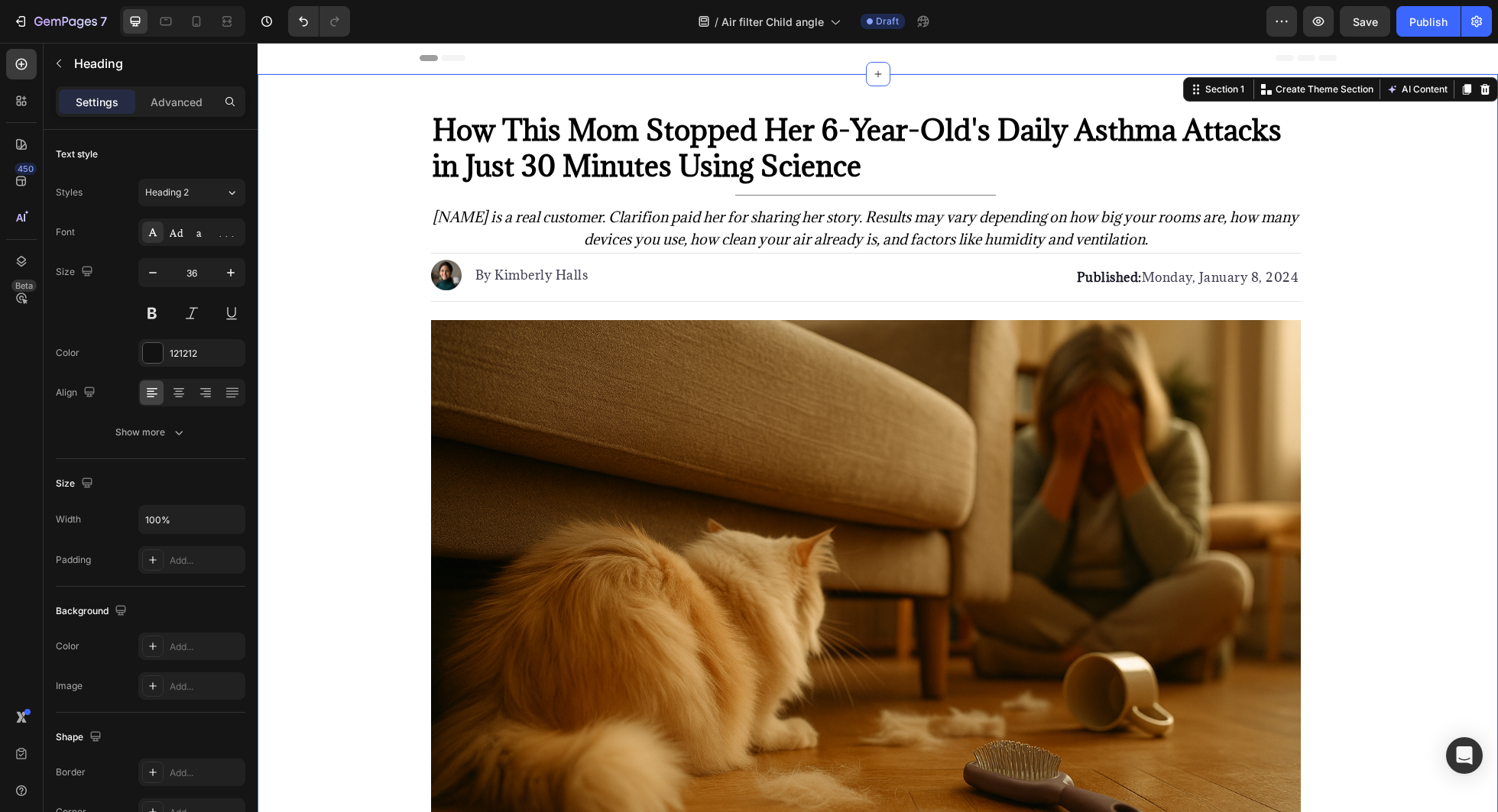 click on "⁠⁠⁠⁠⁠⁠⁠ How This Mom Stopped Her 6-Year-Old's Daily Asthma Attacks in Just 30 Minutes Using Science Heading                Title Line Sarah M. is a real customer. Clarifion paid her for sharing her story. Results may vary depending on how big your rooms are, how many devices you use, how clean your air already is, and factors like humidity and ventilation. Text Block Image By Kimberly Halls Text block Advanced list Published:  Monday, January 8, 2024 Text block Row Image Listen, Sarah M., 34, never imagined that two rescue cats would  destroy  her 6-year-old daughter Emma's breathing—turning her into a wheezing child who could barely breathe in her own home.   You see, Sarah had dreamed of giving Emma the  treasure  of growing up with pets. So when they visited the local shelter "just to look," guess what happened?    They fell head over heels for two orange tabby cats, Pumpkin and Spice.   nightmare .   Within just three days, Emma started having these  devastating  episodes." at bounding box center [877, 4480] 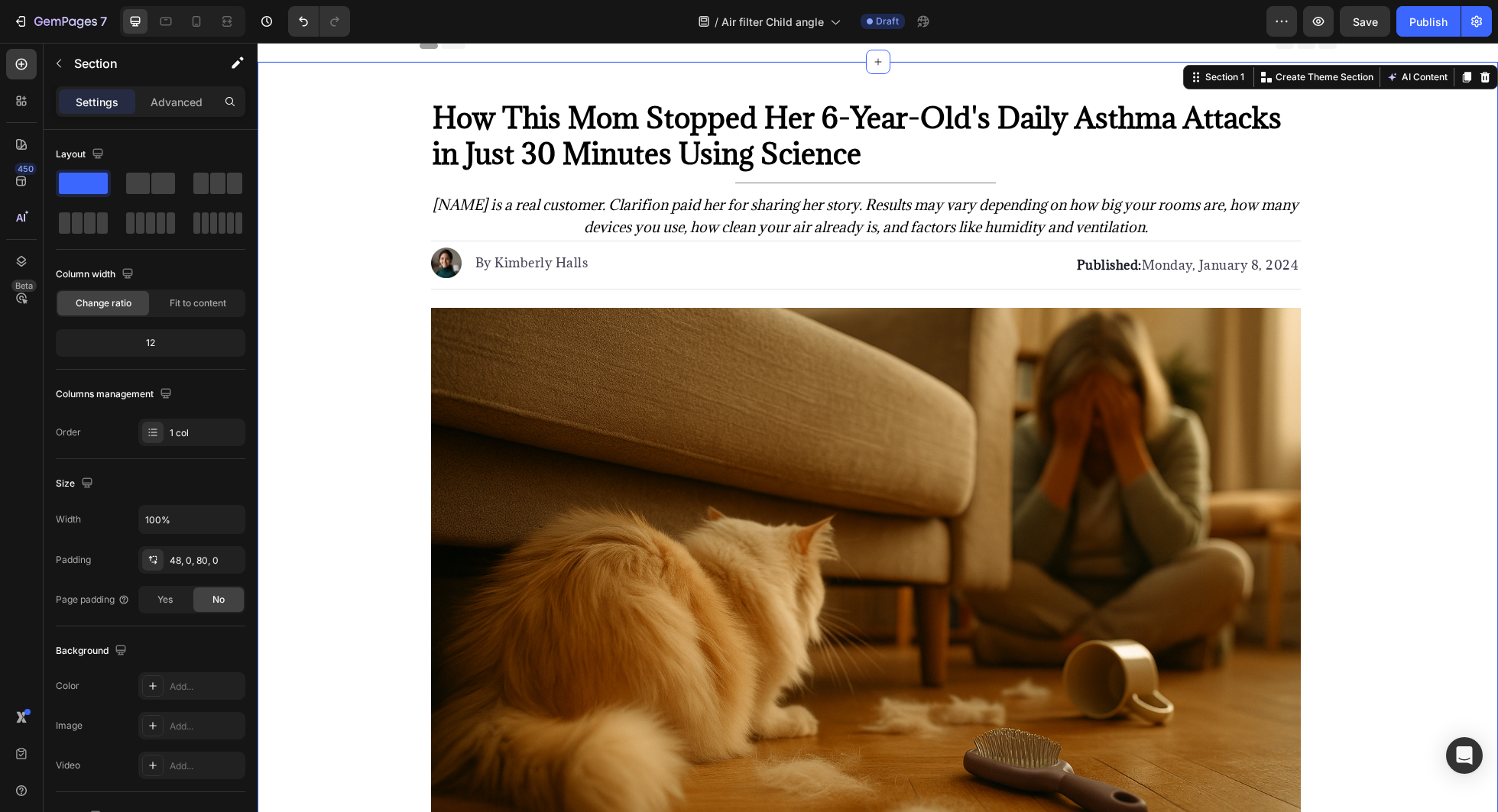 scroll, scrollTop: 8, scrollLeft: 0, axis: vertical 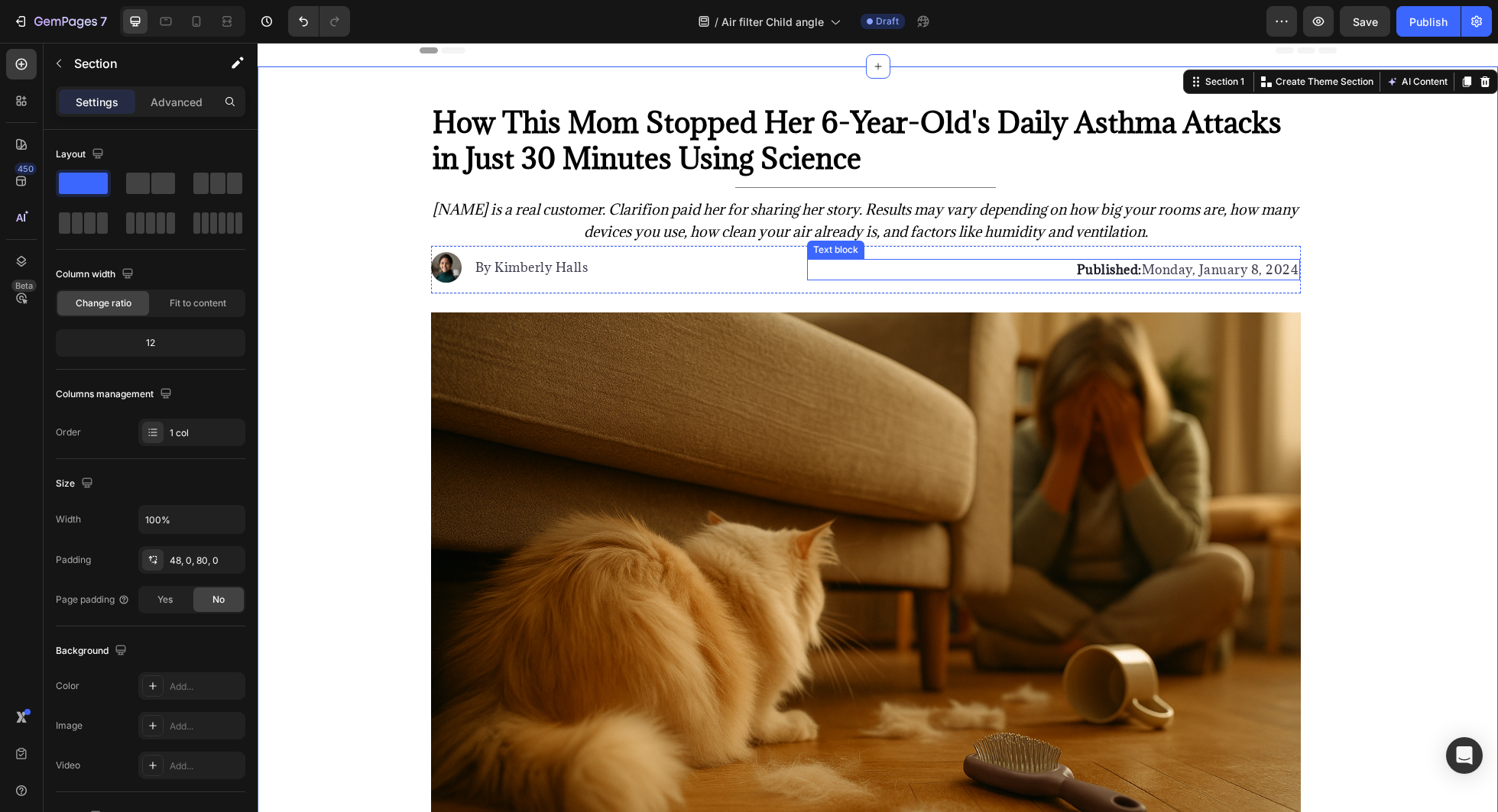 click on "Published:  Monday, January 8, 2024" at bounding box center (1053, 270) 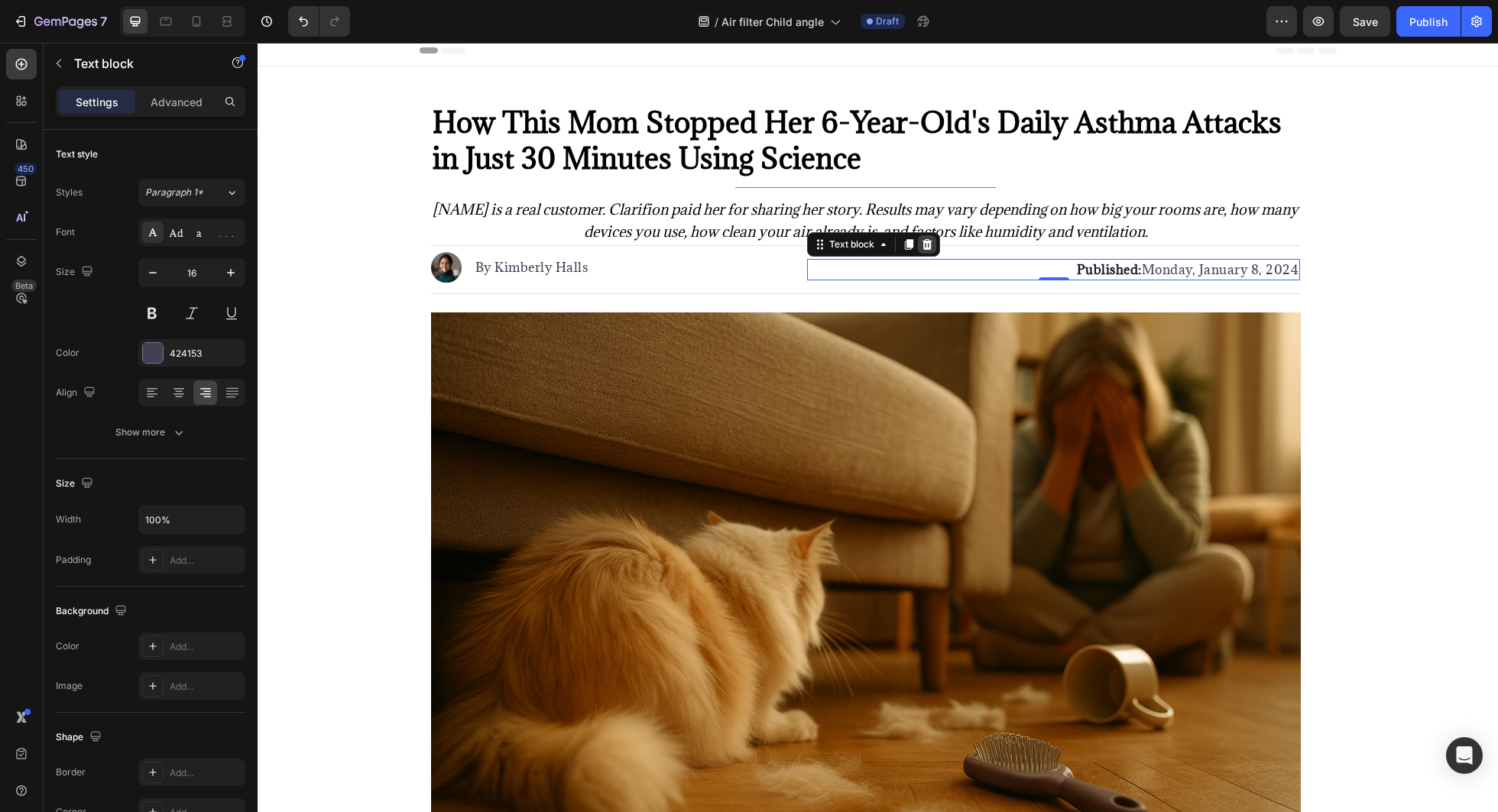 click 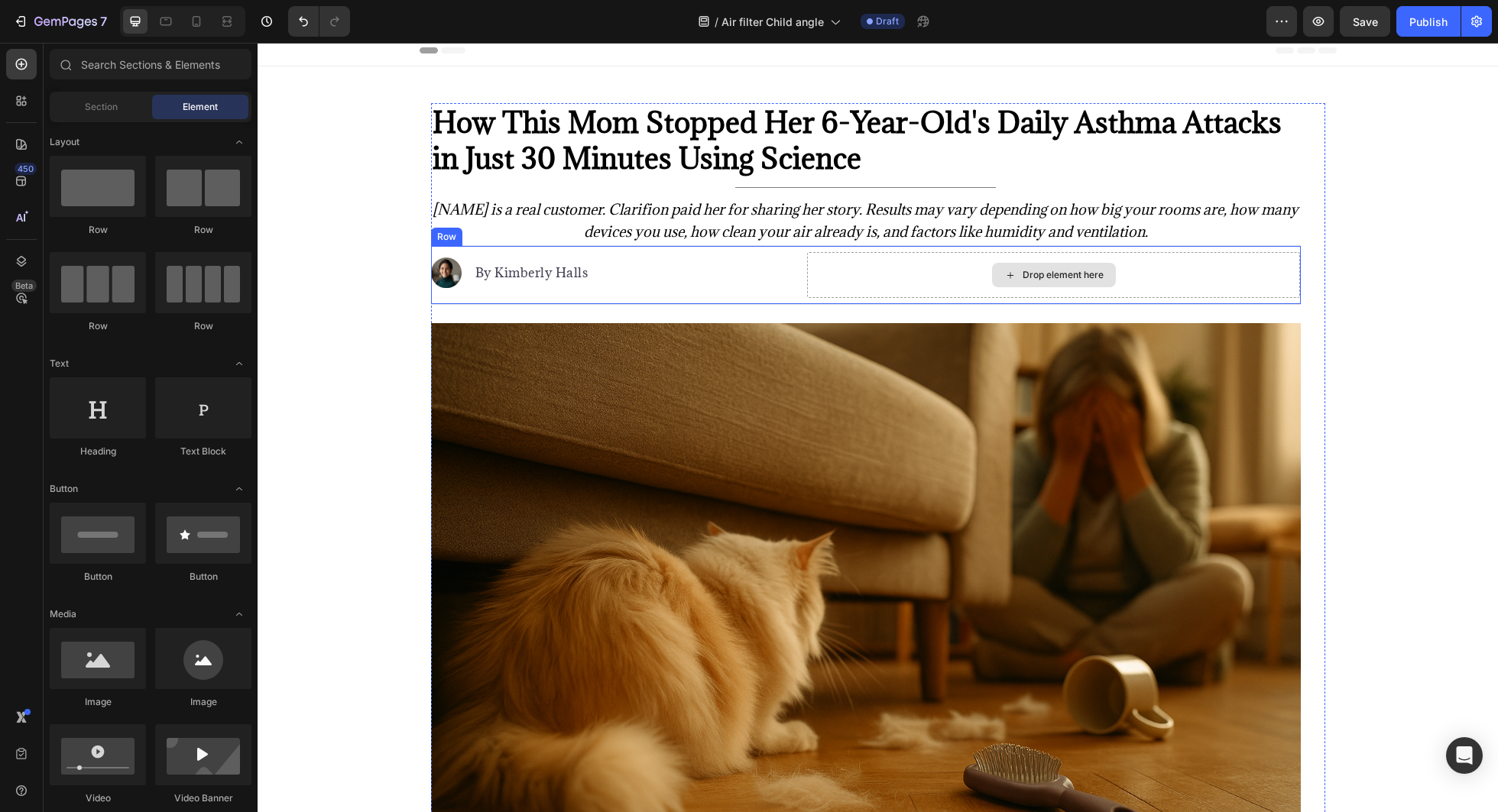 click on "Drop element here" at bounding box center [1053, 275] 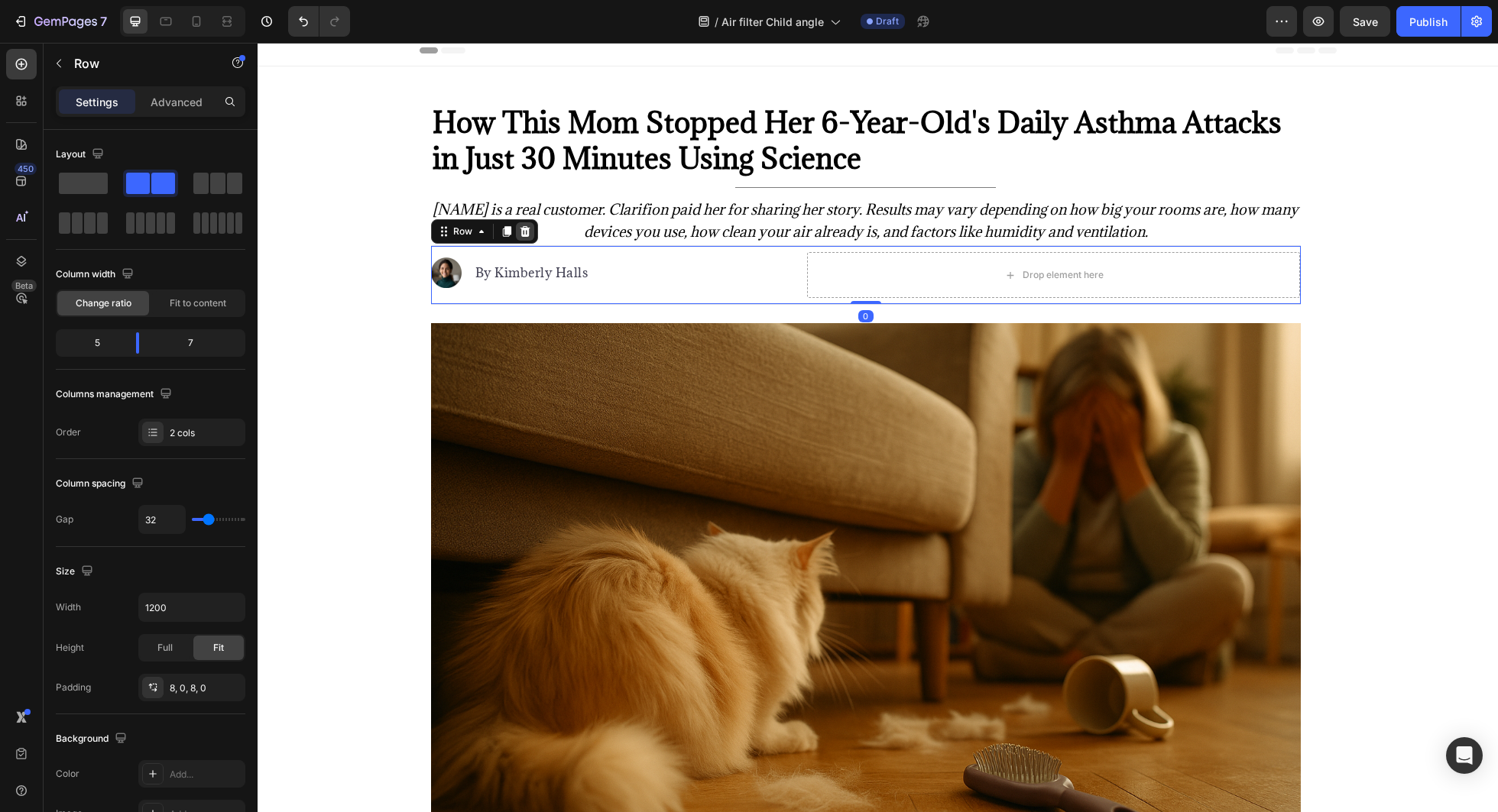 click 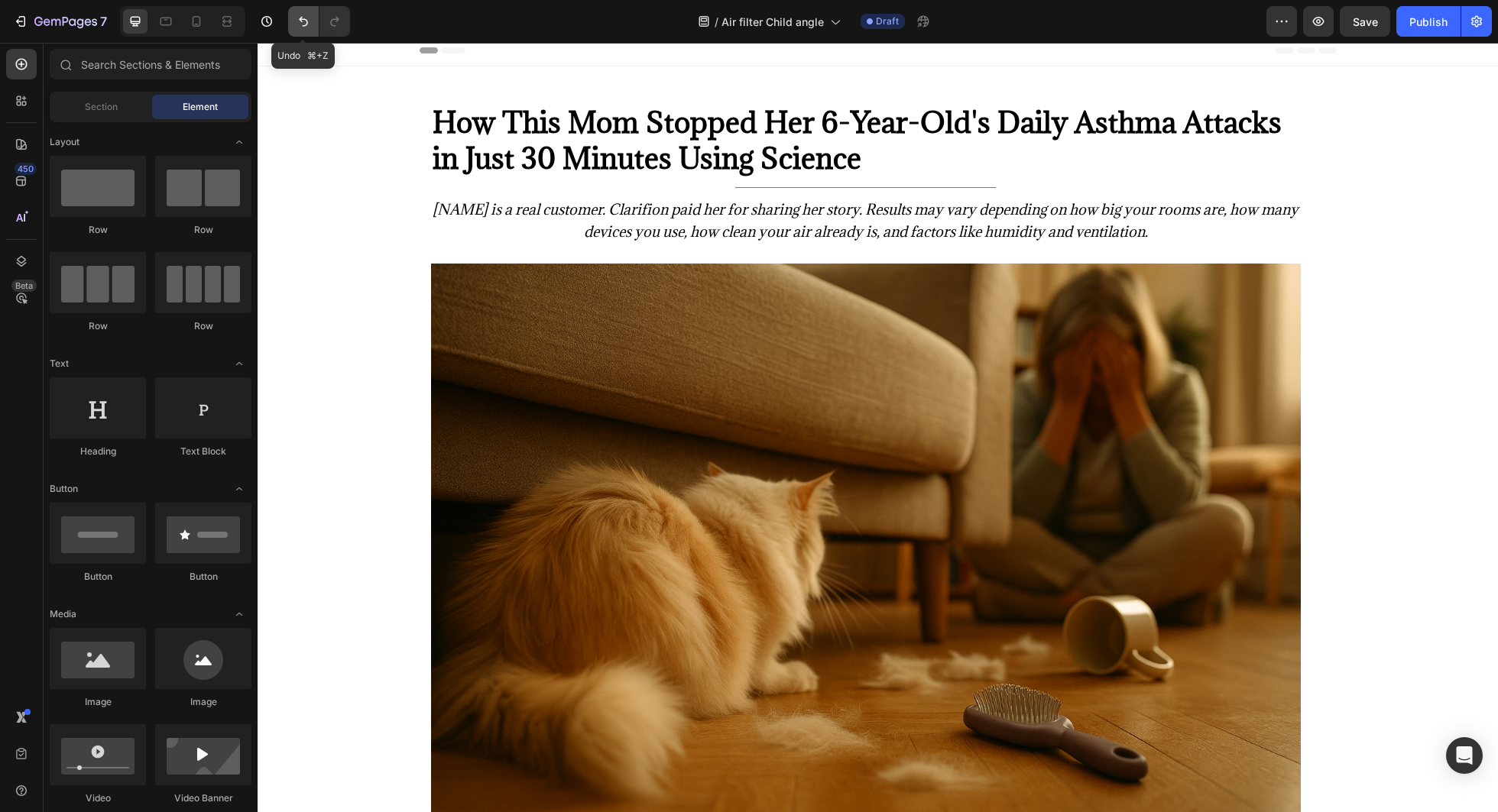 click 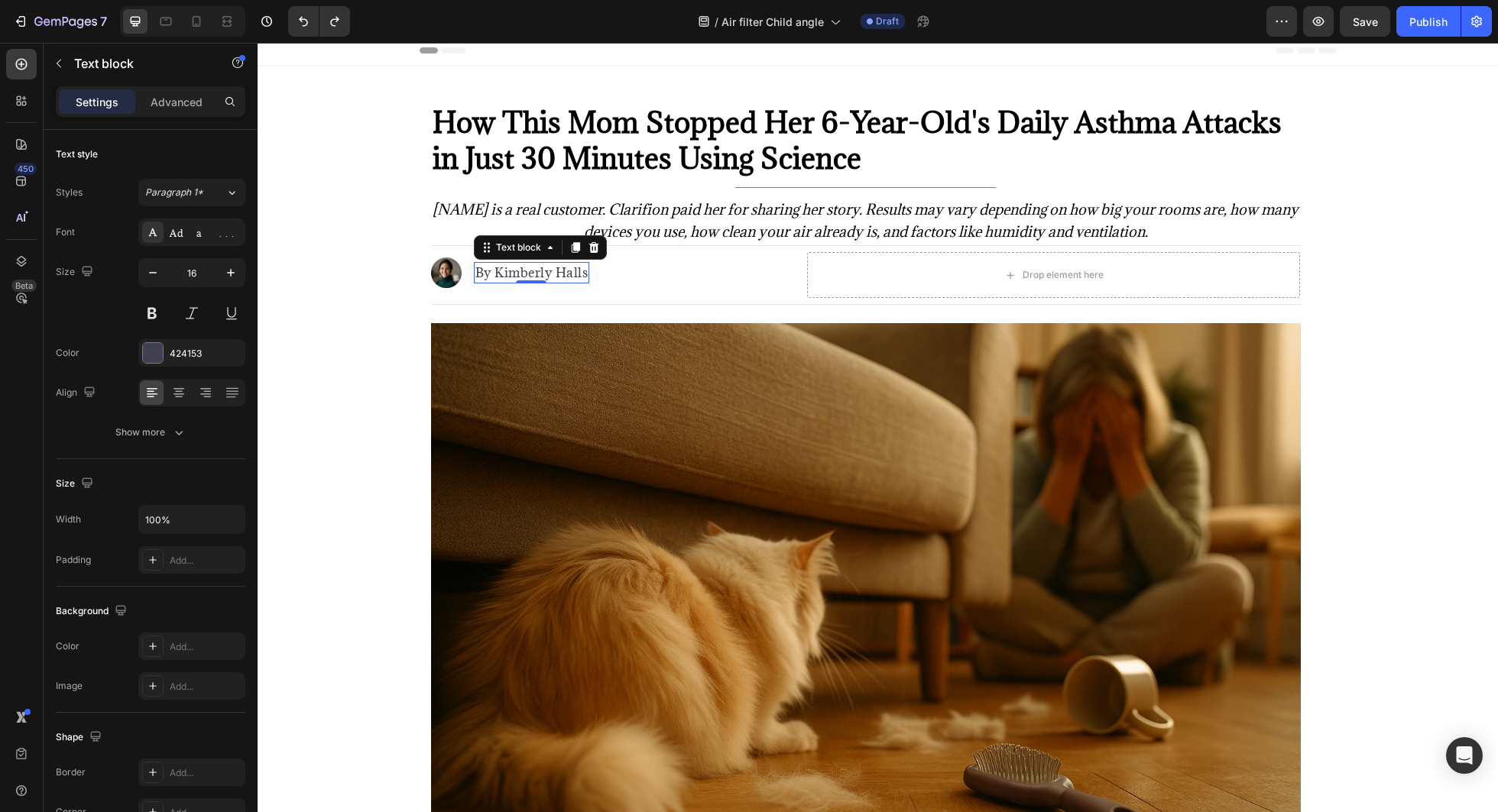 click on "By Kimberly Halls" at bounding box center [532, 273] 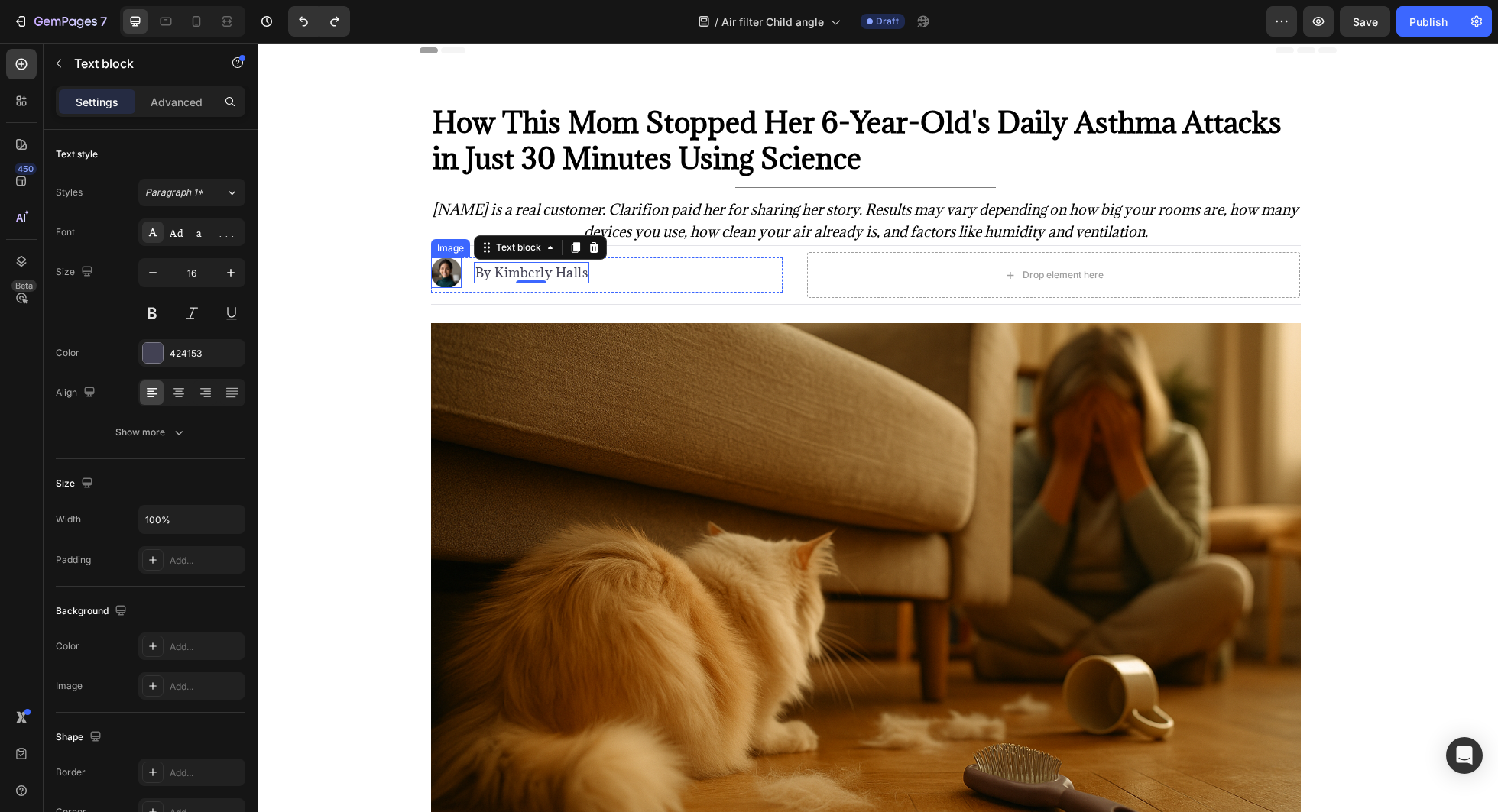 click at bounding box center (446, 273) 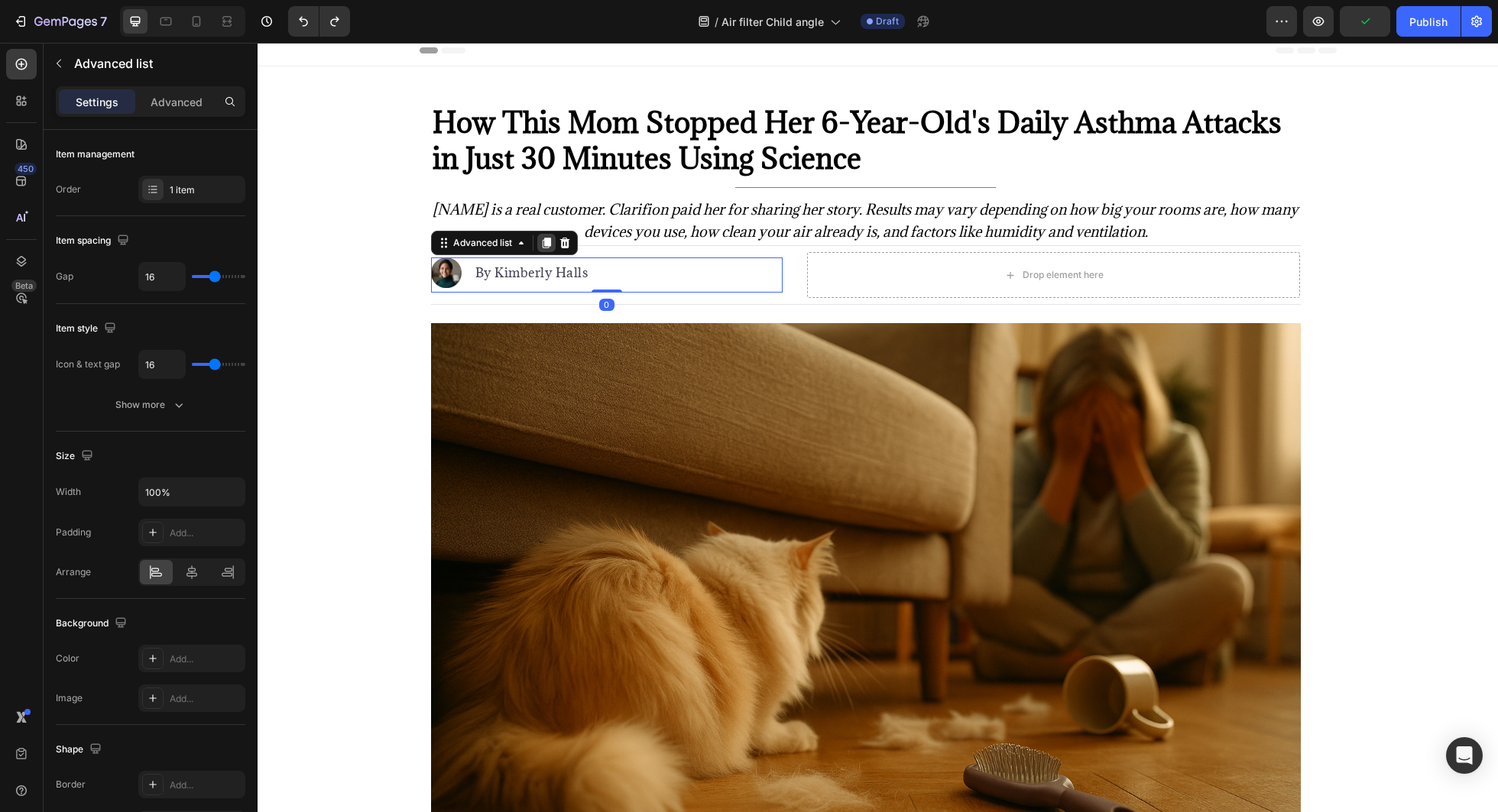 click 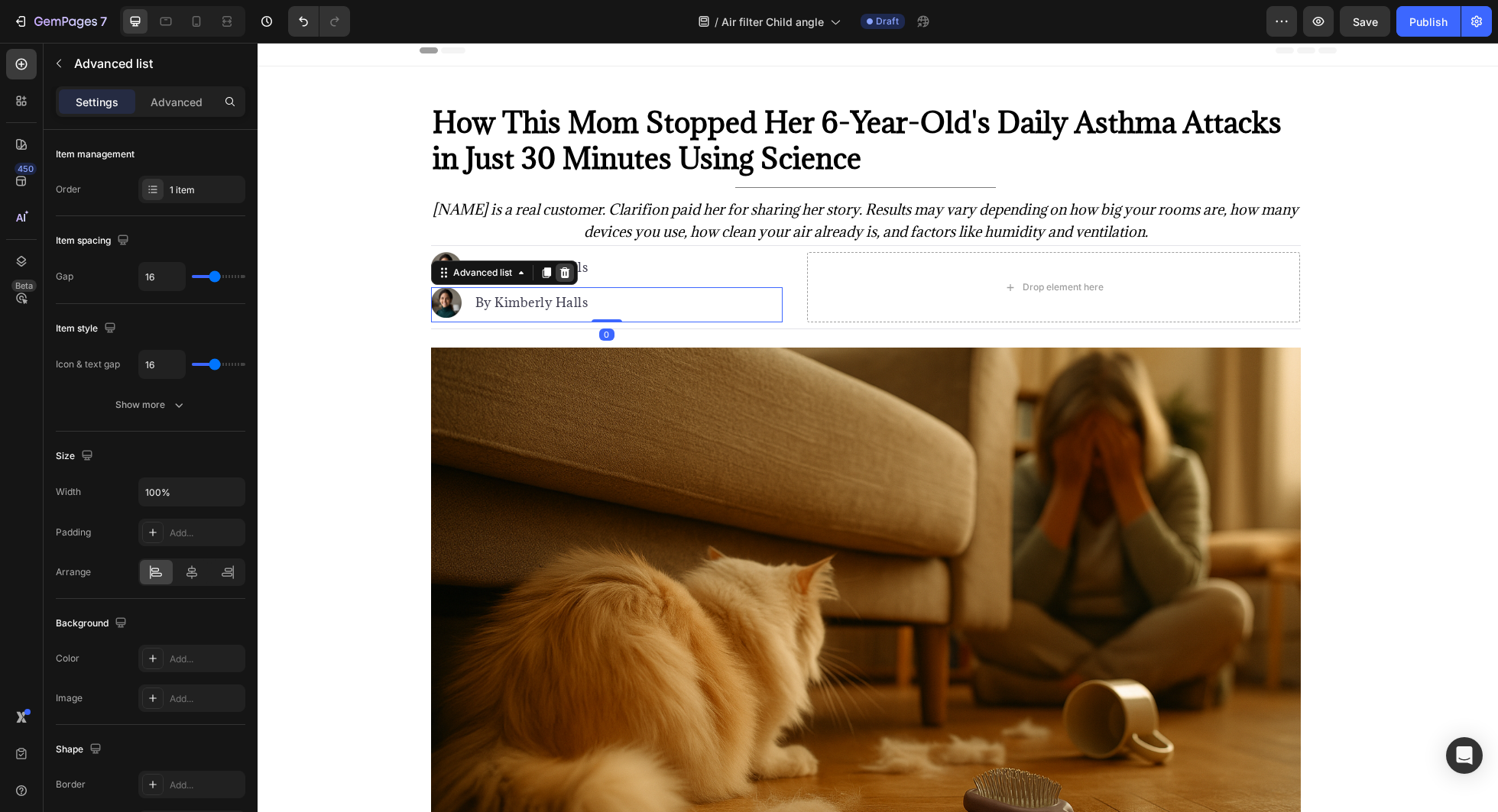 click 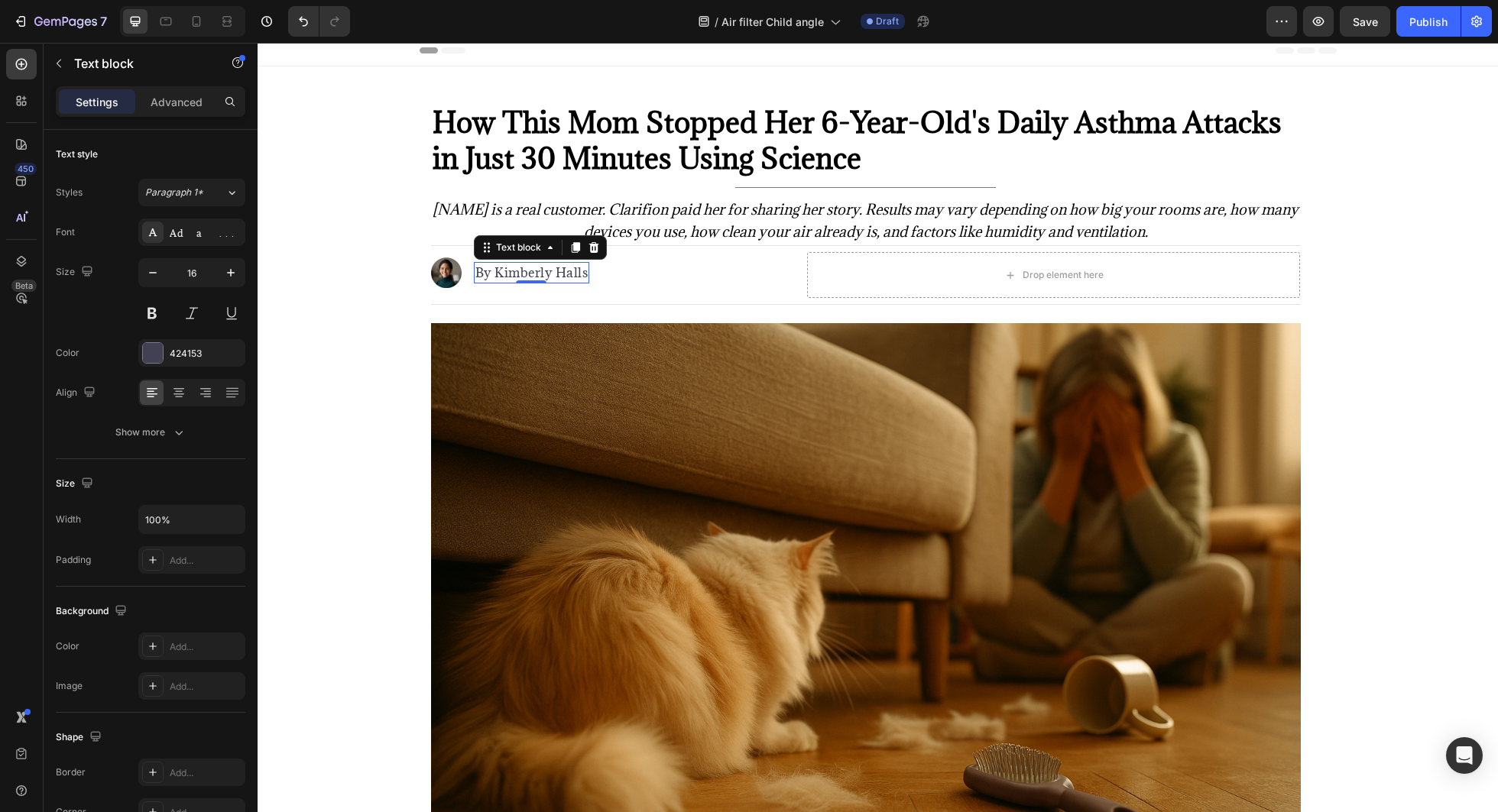 click on "By Kimberly Halls" at bounding box center [532, 273] 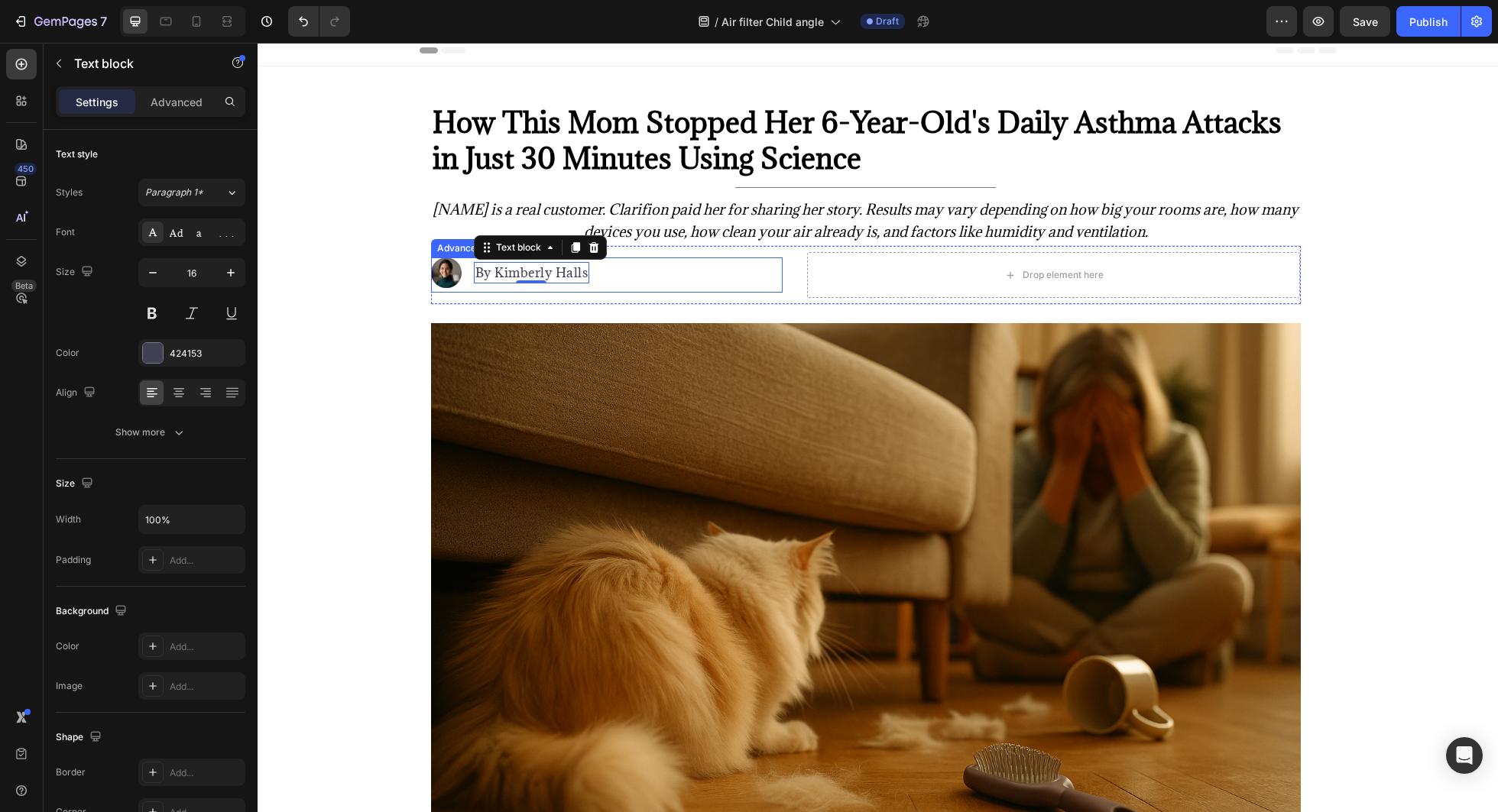 click on "Image By Kimberly Halls Text block   0" at bounding box center [607, 275] 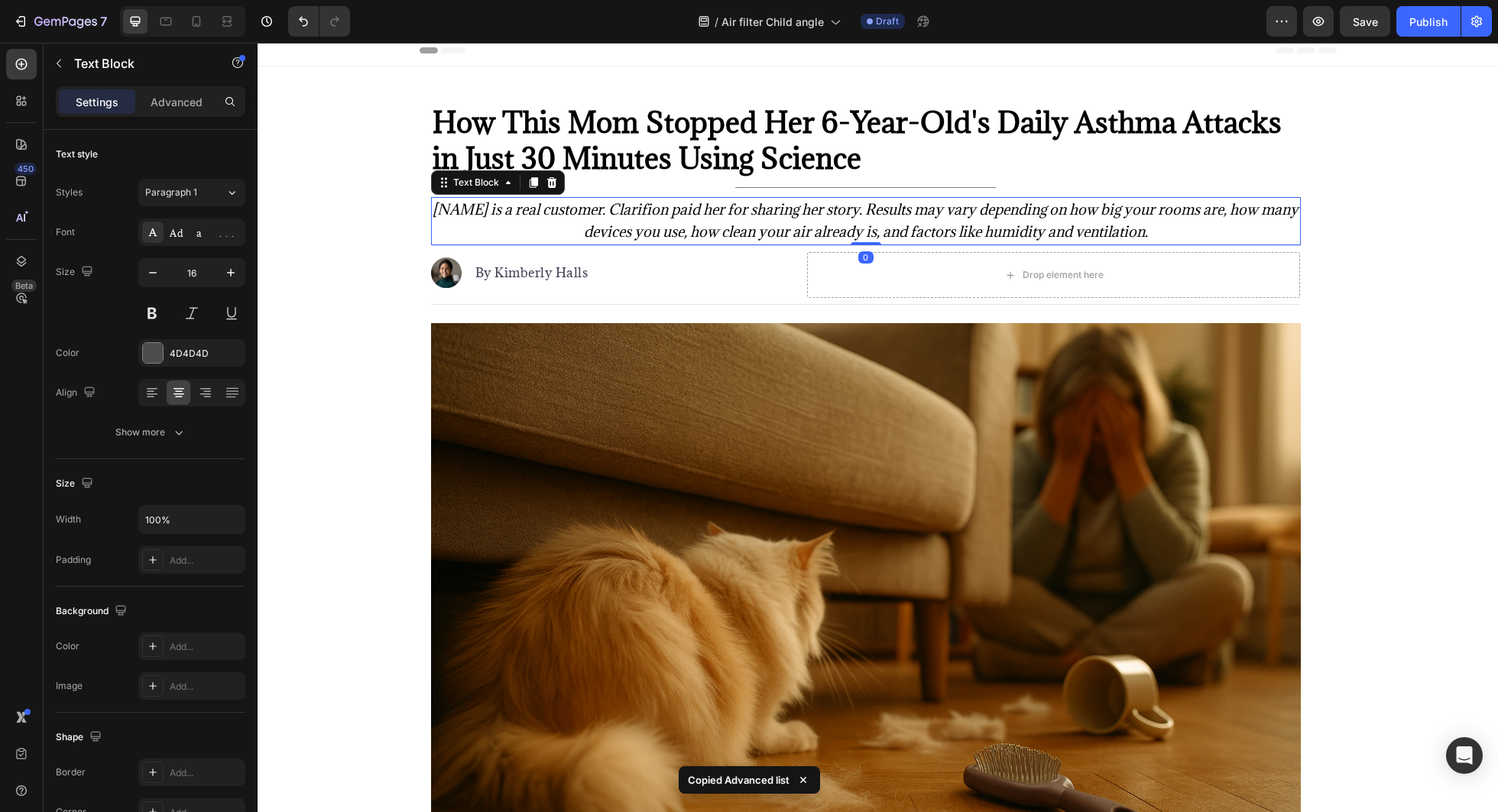 click on "[FIRST] [LAST] is a real customer. Clarifion paid her for sharing her story. Results may vary depending on how big your rooms are, how many devices you use, how clean your air already is, and factors like humidity and ventilation." at bounding box center (865, 221) 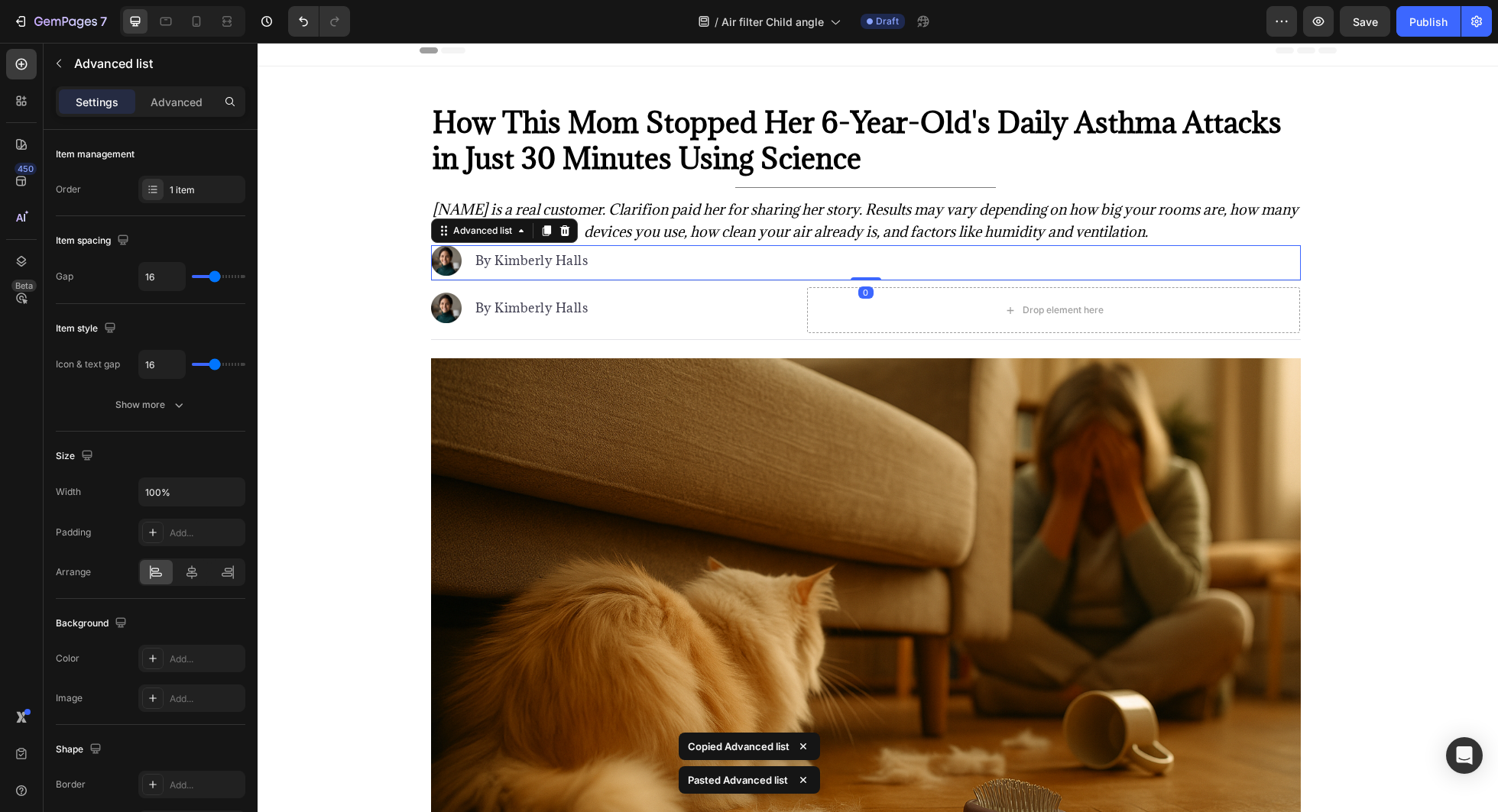 click on "Image By Kimberly Halls Text block Advanced list
Drop element here Row" at bounding box center (866, 310) 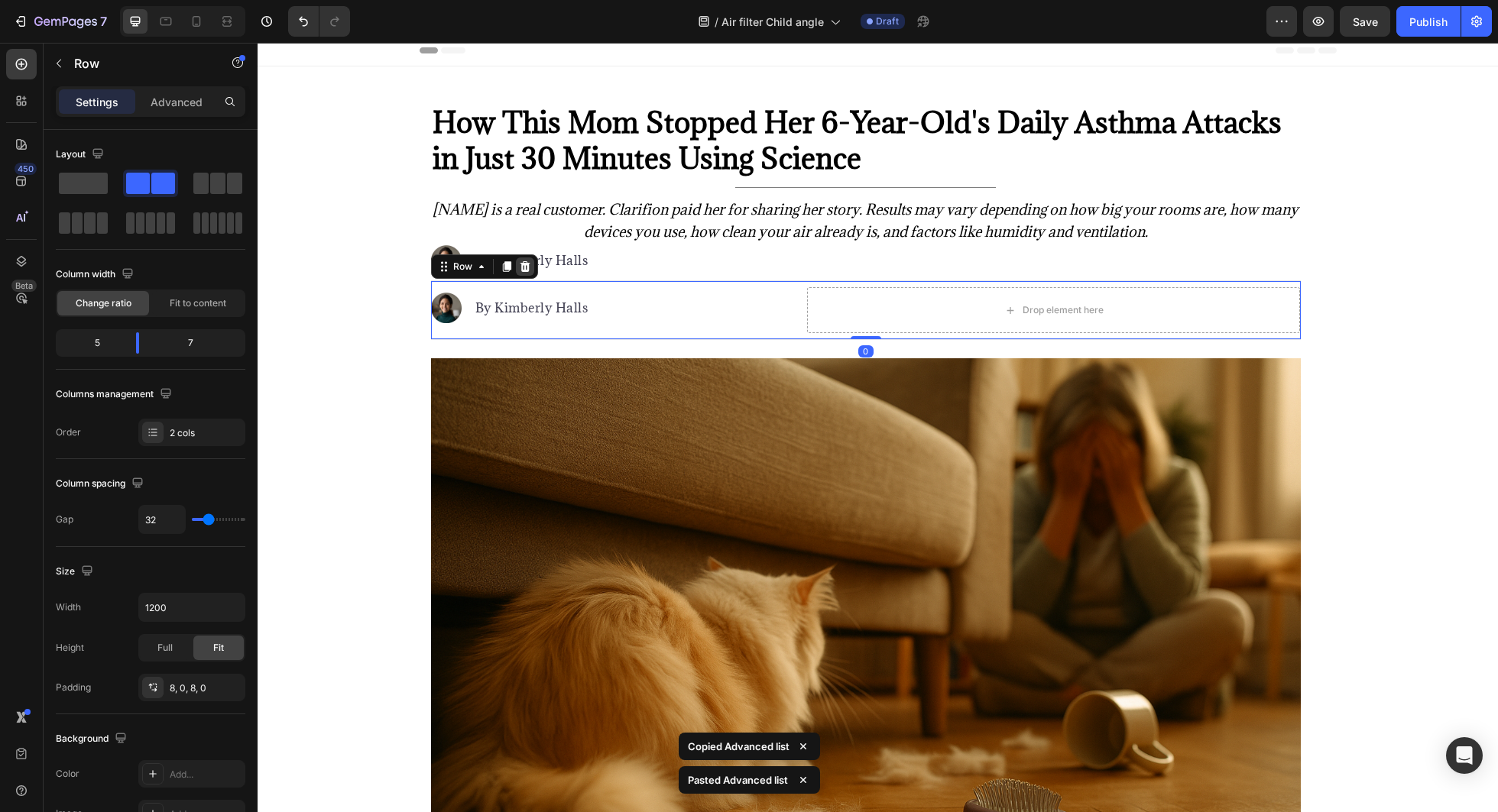 click 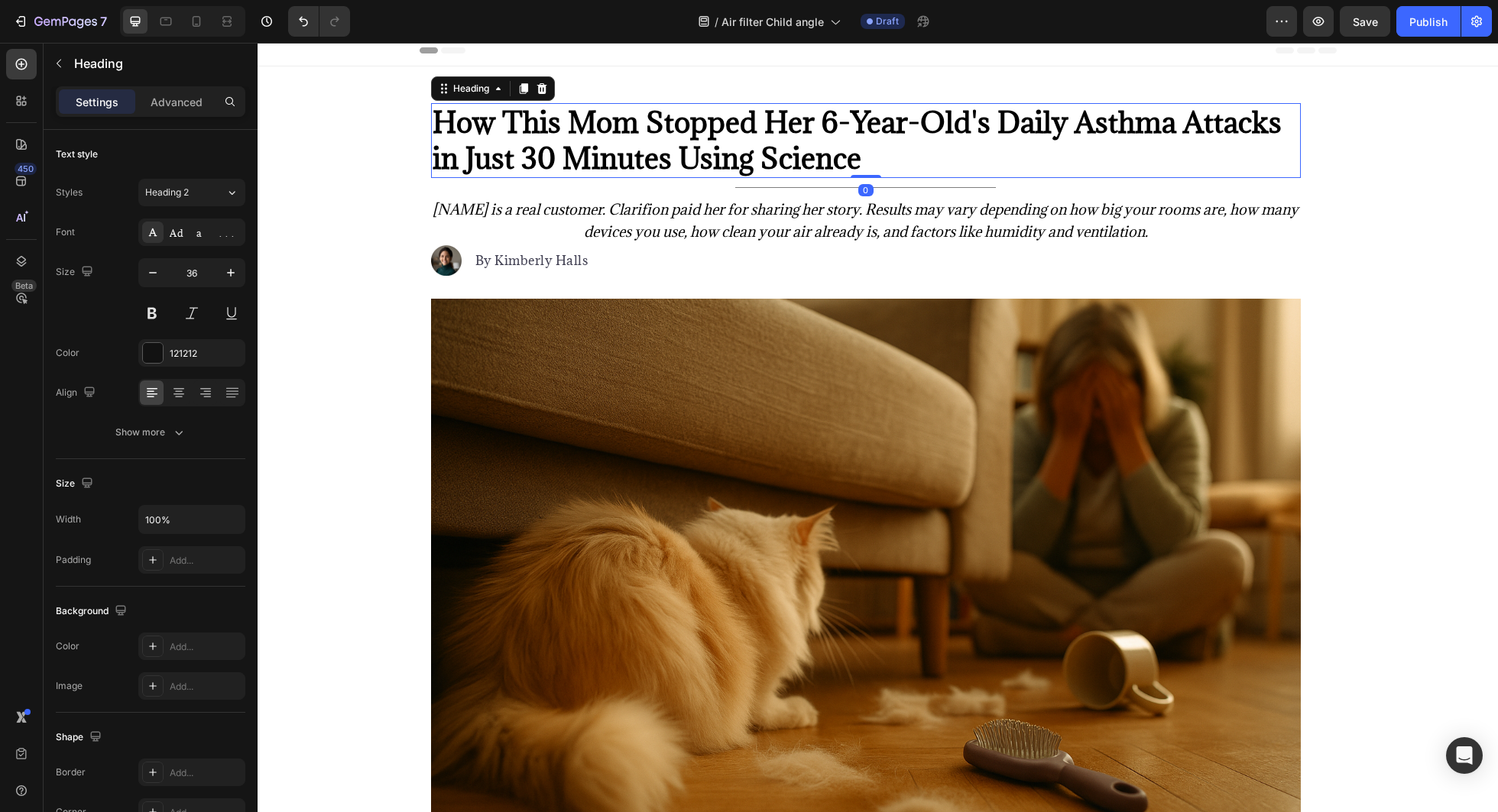 click on "How This Mom Stopped Her 6-Year-Old's Daily Asthma Attacks in Just 30 Minutes Using Science" at bounding box center [857, 140] 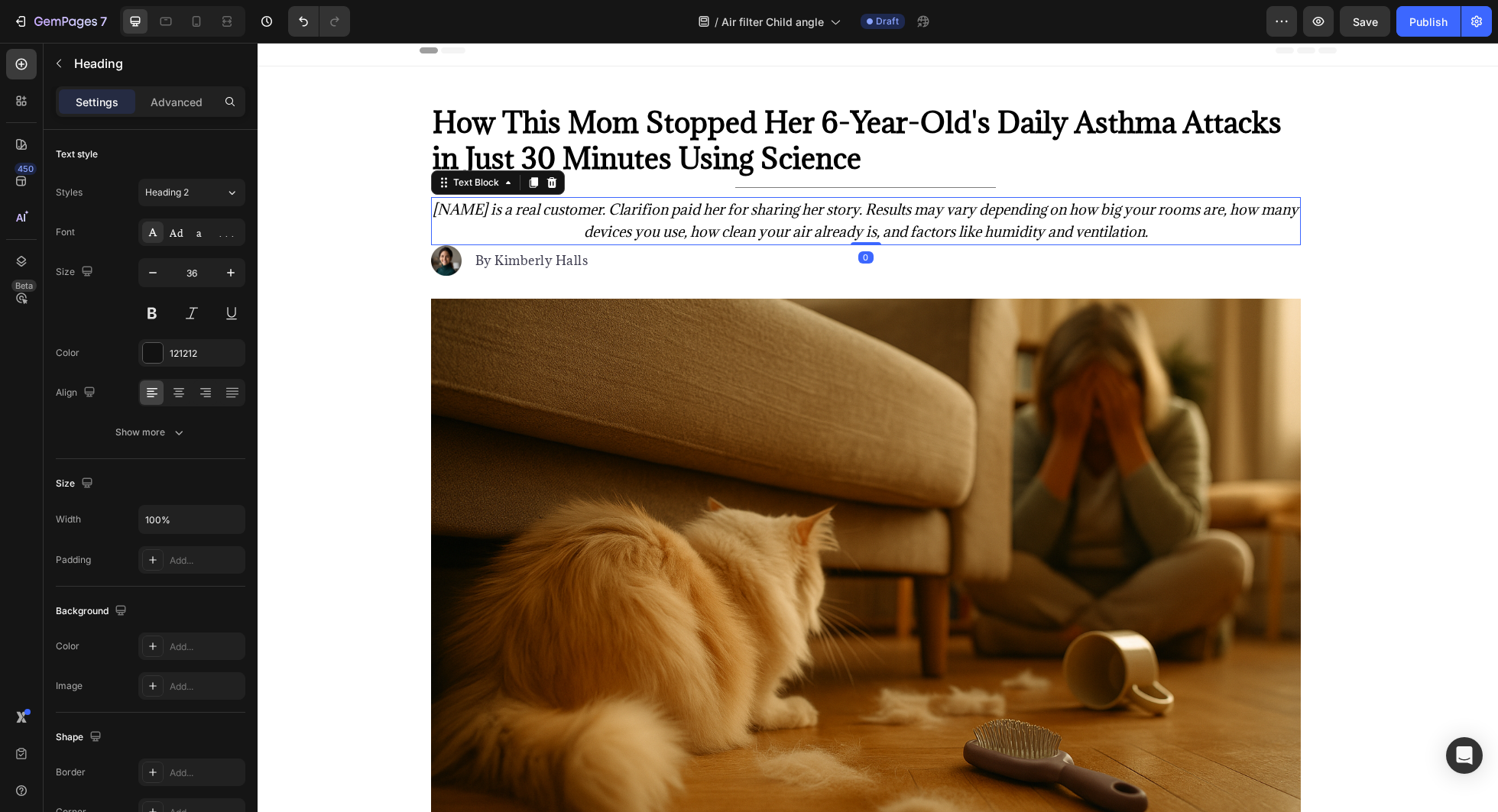 click on "[FIRST] [LAST] is a real customer. Clarifion paid her for sharing her story. Results may vary depending on how big your rooms are, how many devices you use, how clean your air already is, and factors like humidity and ventilation." at bounding box center [866, 222] 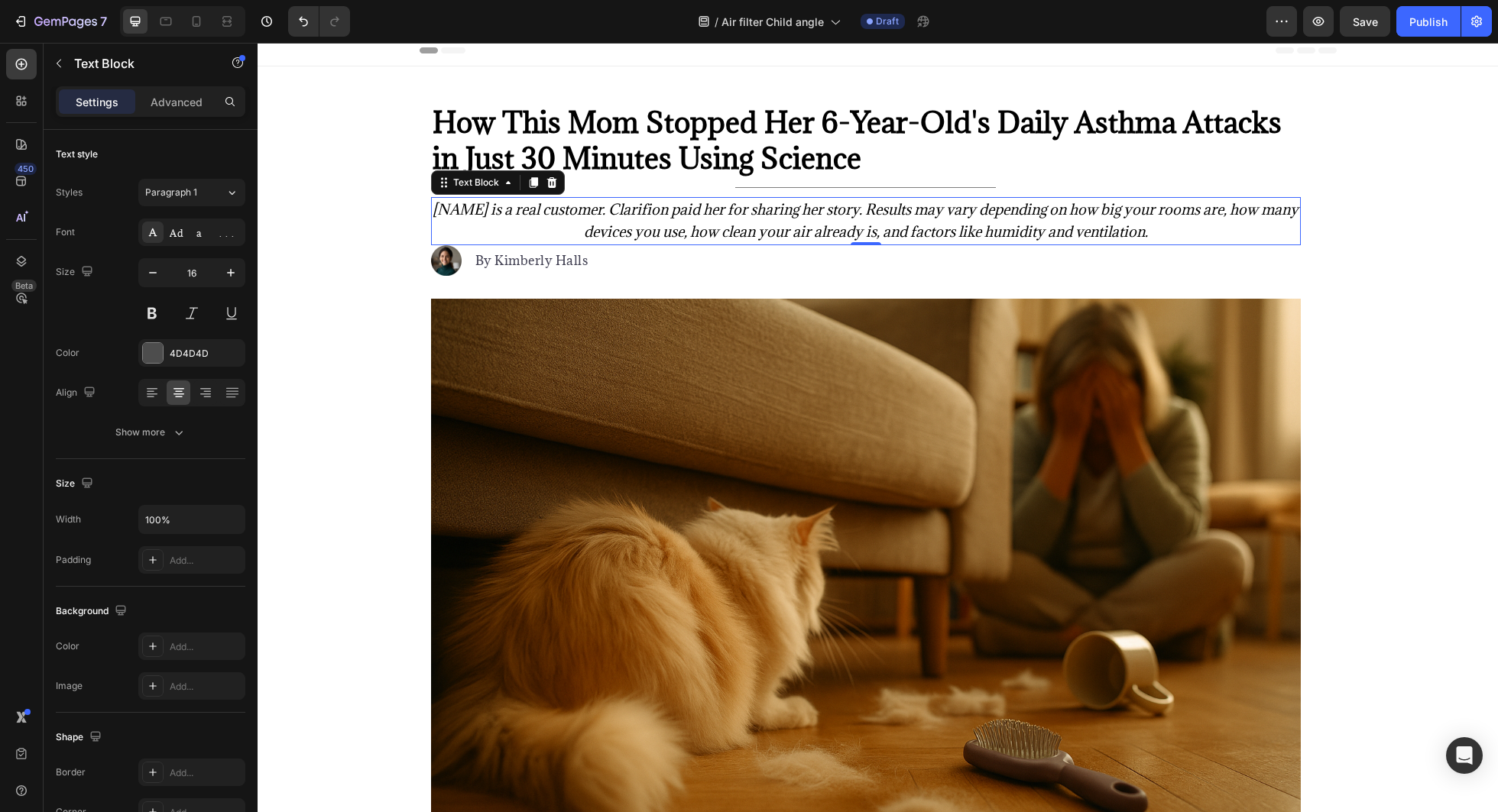 click on "[FIRST] [LAST] is a real customer. Clarifion paid her for sharing her story. Results may vary depending on how big your rooms are, how many devices you use, how clean your air already is, and factors like humidity and ventilation." at bounding box center (865, 221) 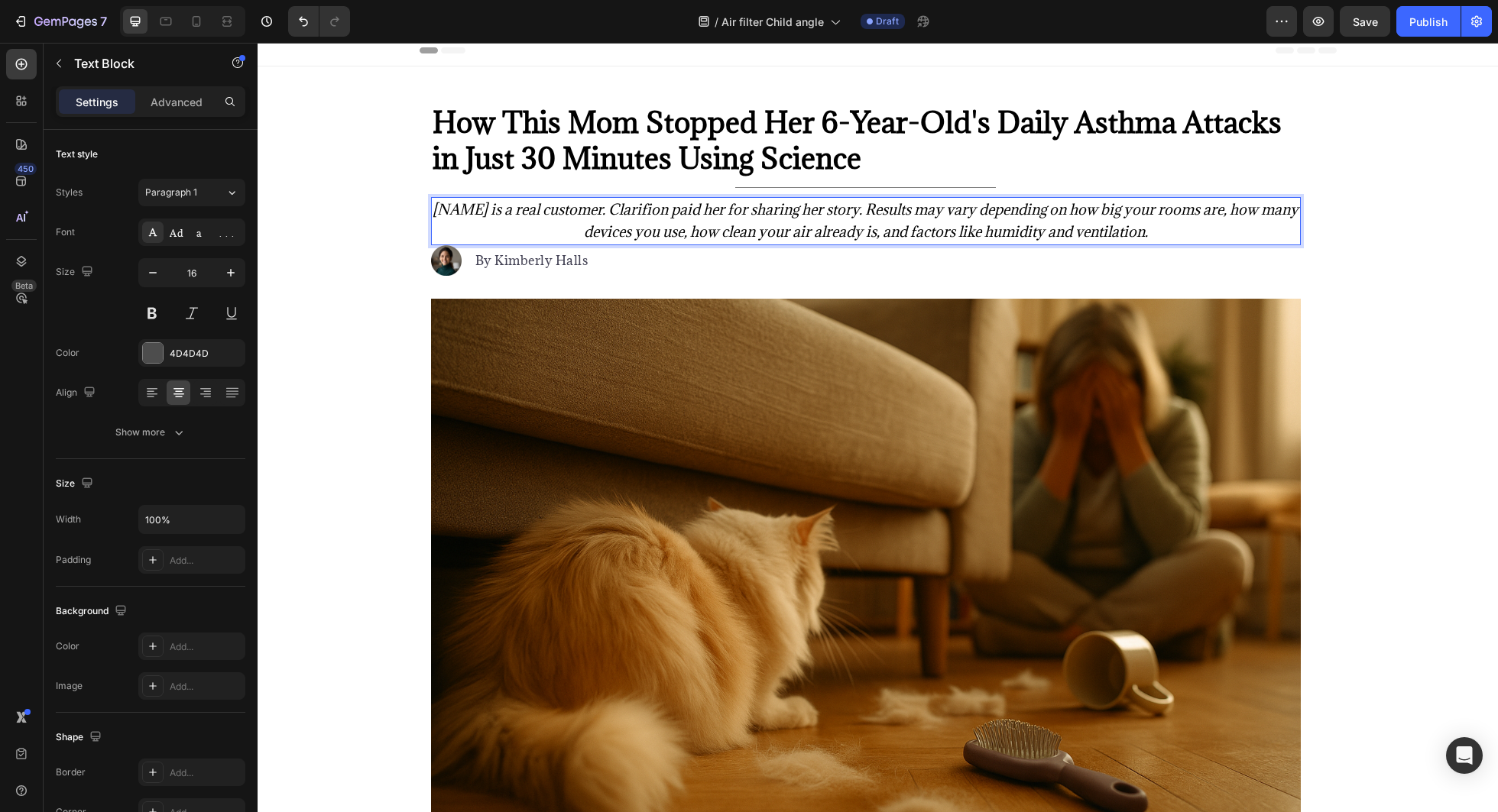 click on "[FIRST] [LAST] is a real customer. Clarifion paid her for sharing her story. Results may vary depending on how big your rooms are, how many devices you use, how clean your air already is, and factors like humidity and ventilation." at bounding box center [866, 222] 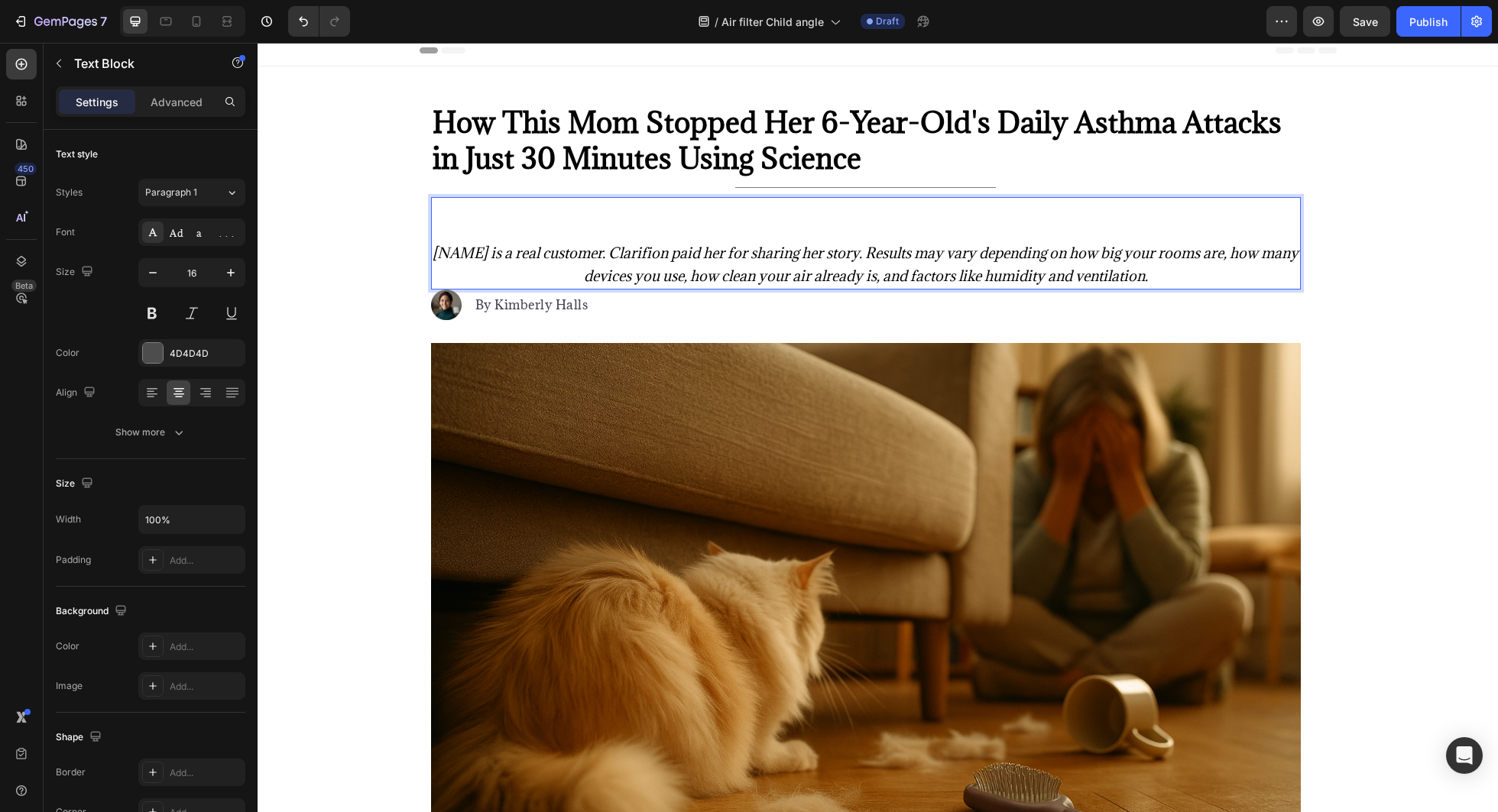 click at bounding box center [866, 209] 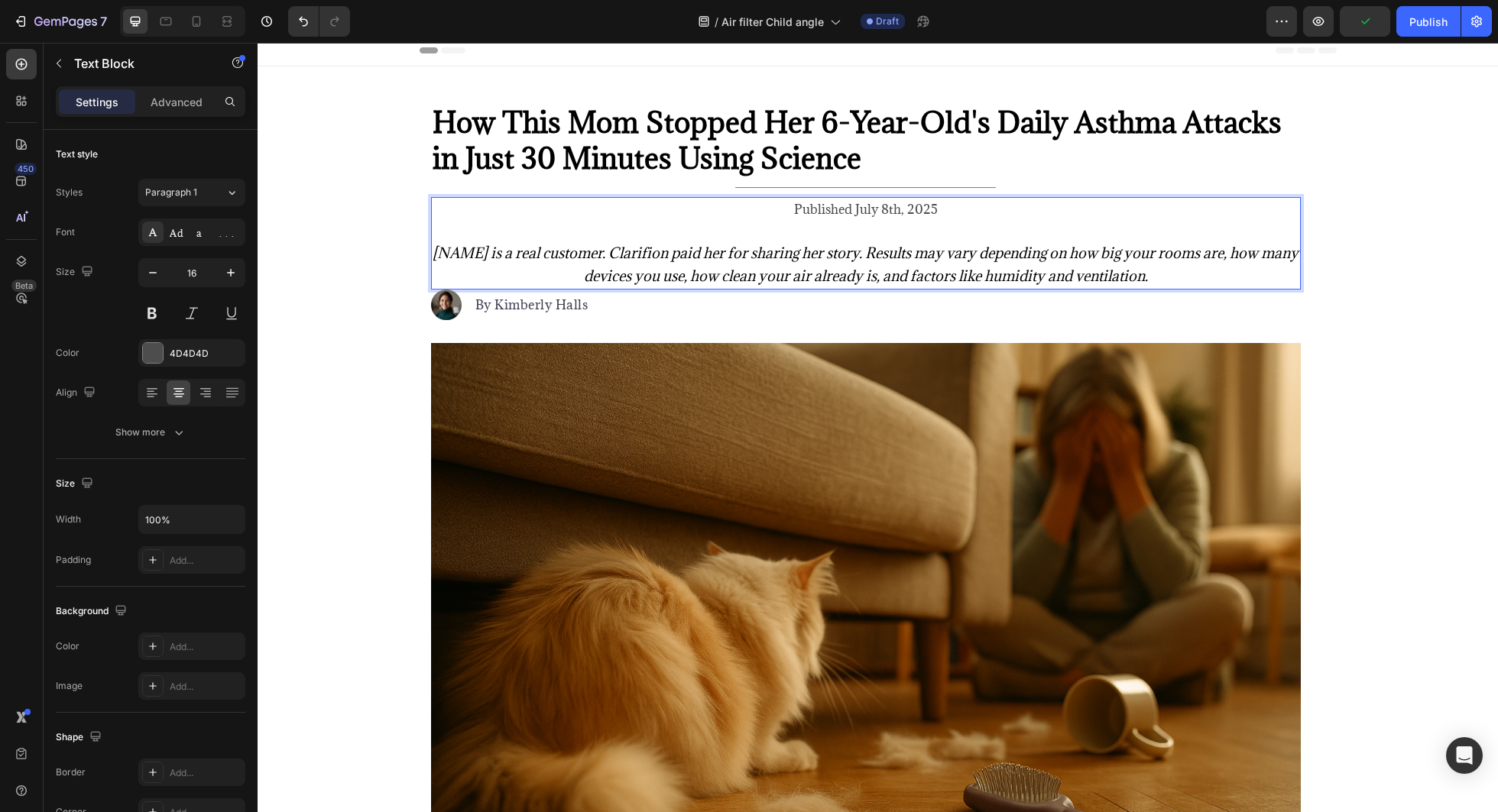 click on "Published July 8th, 2025" at bounding box center (866, 209) 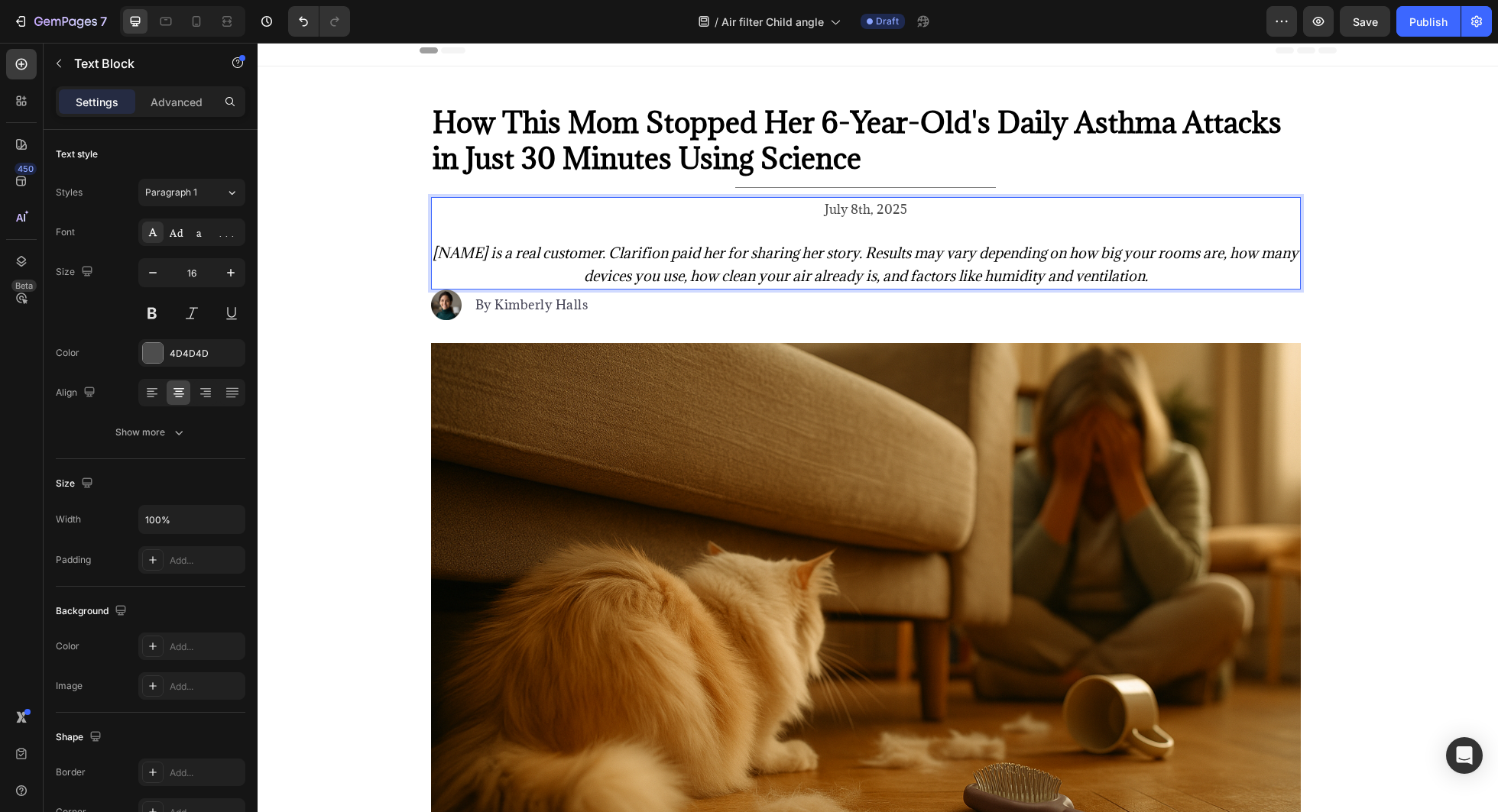 click on "[FIRST] [LAST] is a real customer. Clarifion paid her for sharing her story. Results may vary depending on how big your rooms are, how many devices you use, how clean your air already is, and factors like humidity and ventilation." at bounding box center [866, 265] 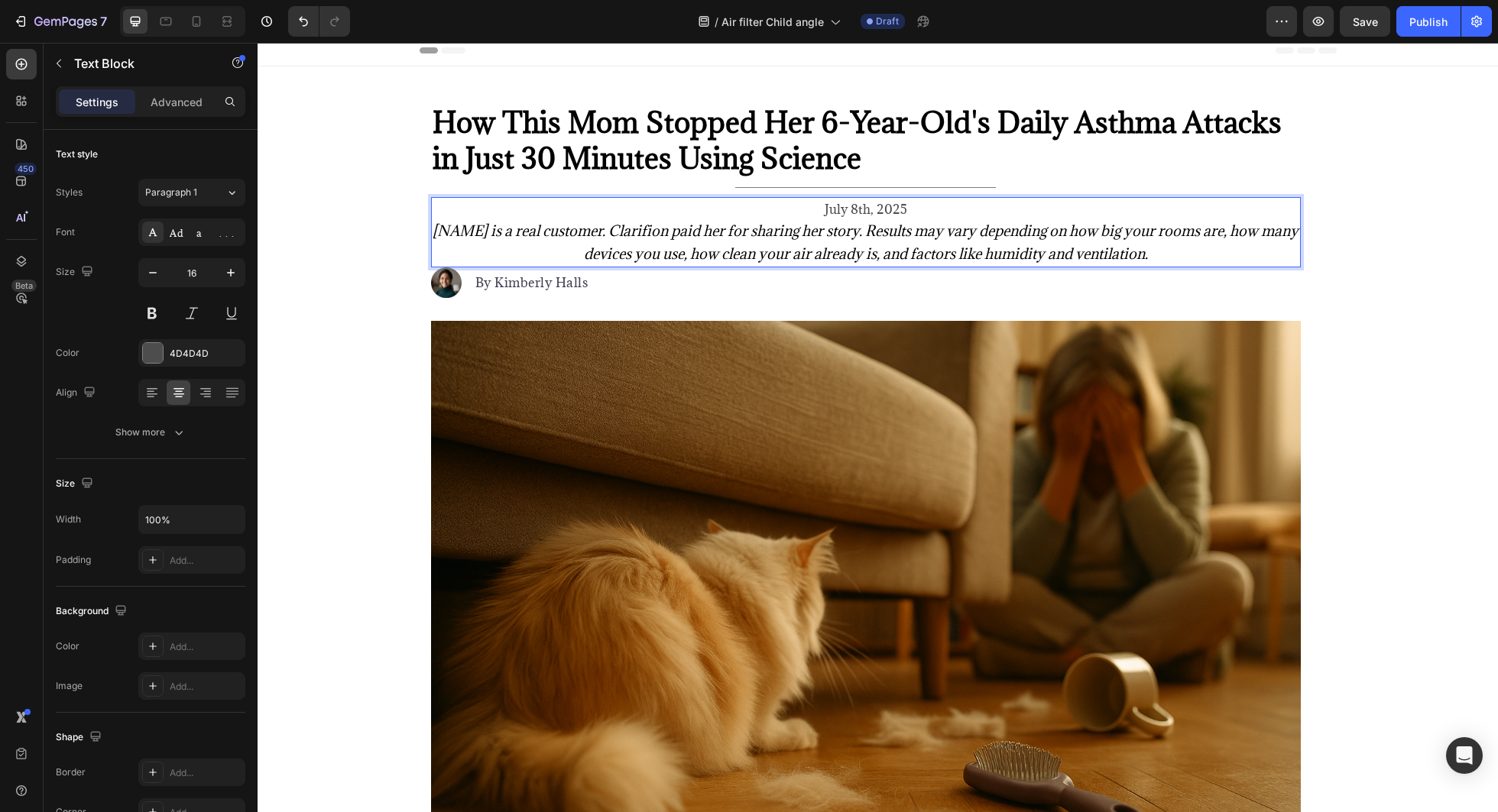 click on "July 8th, 2025" at bounding box center [866, 209] 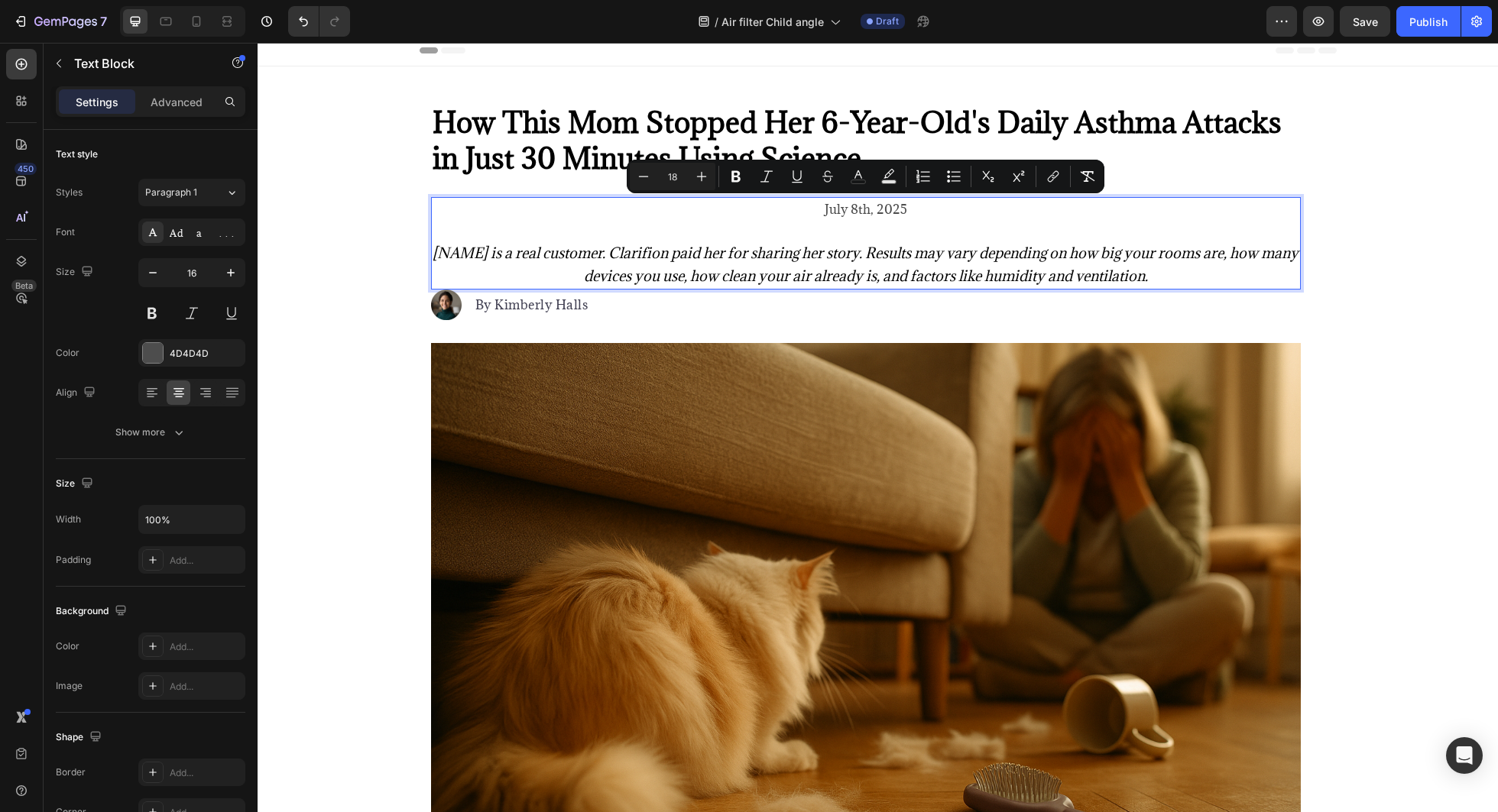 drag, startPoint x: 1176, startPoint y: 268, endPoint x: 793, endPoint y: 217, distance: 386.38064 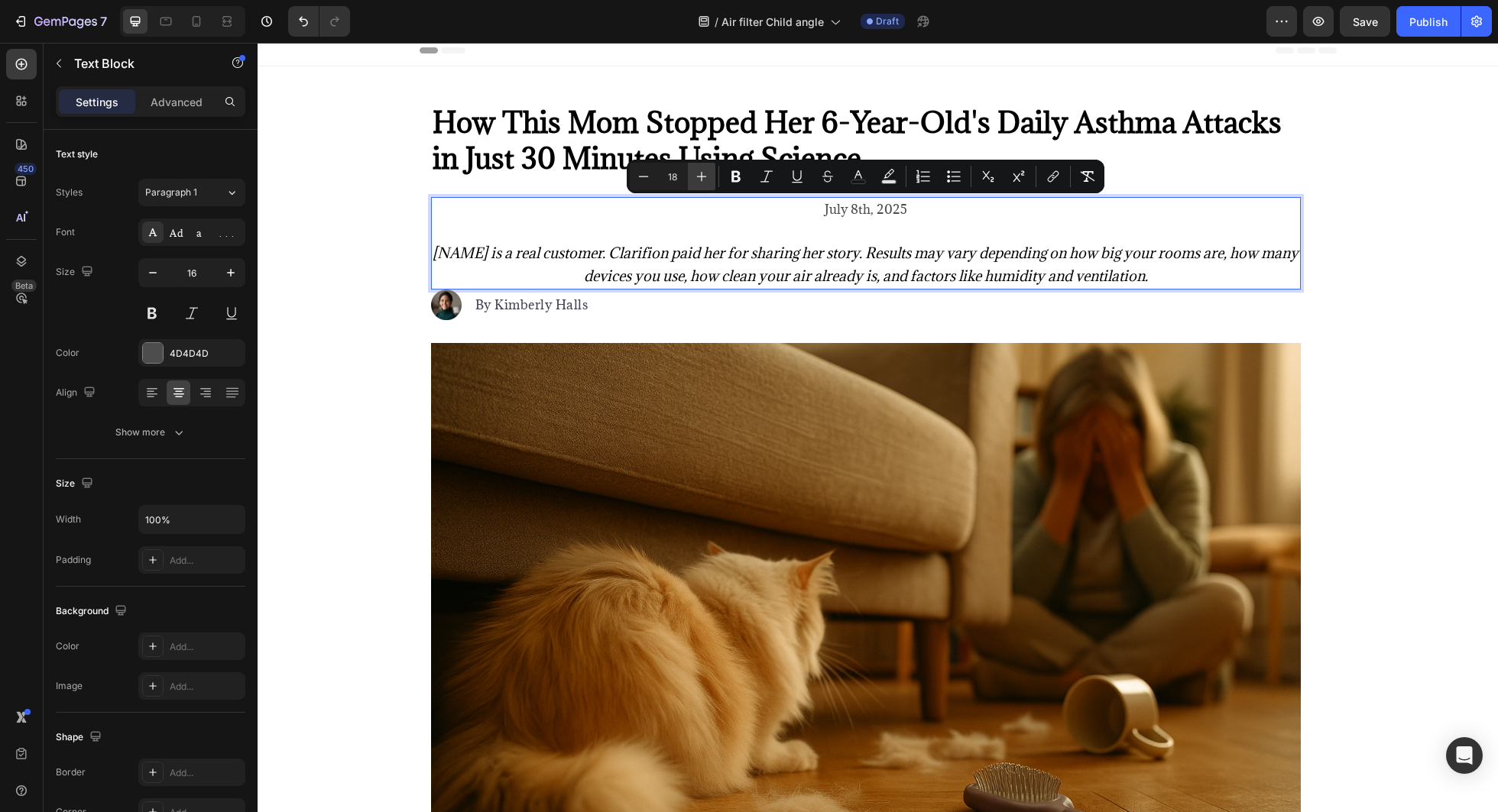 click 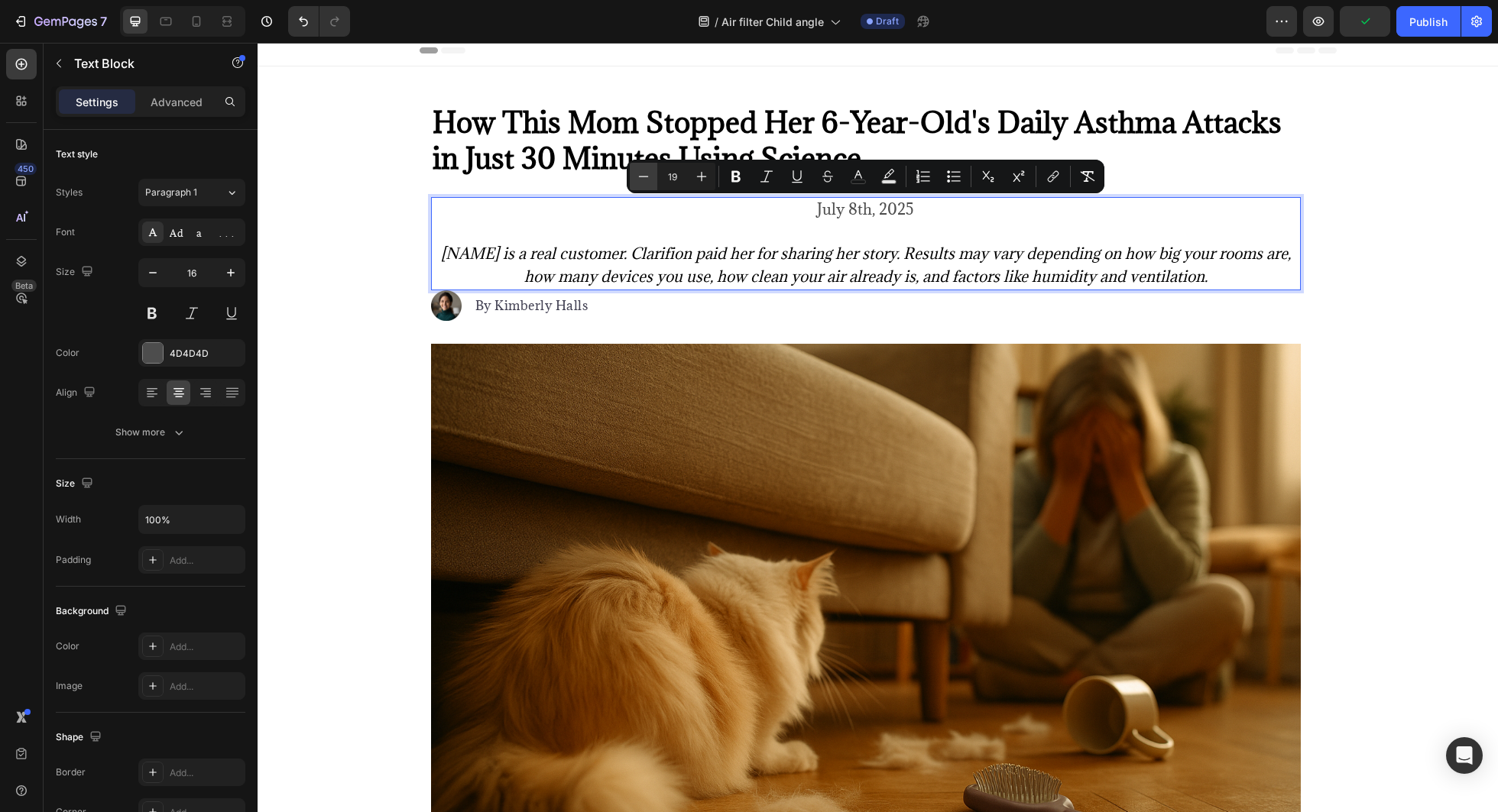 click on "Minus" at bounding box center (644, 176) 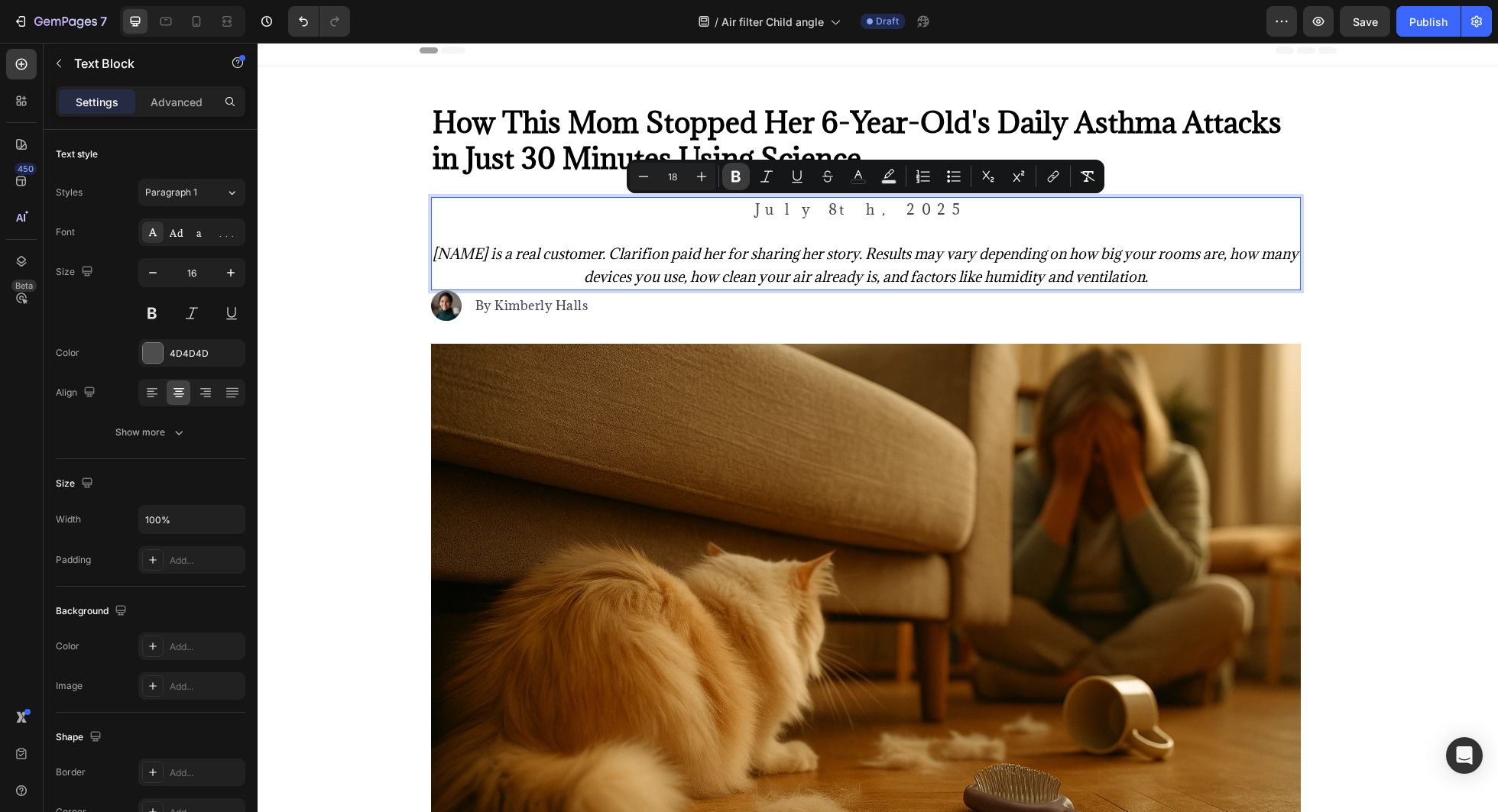 click 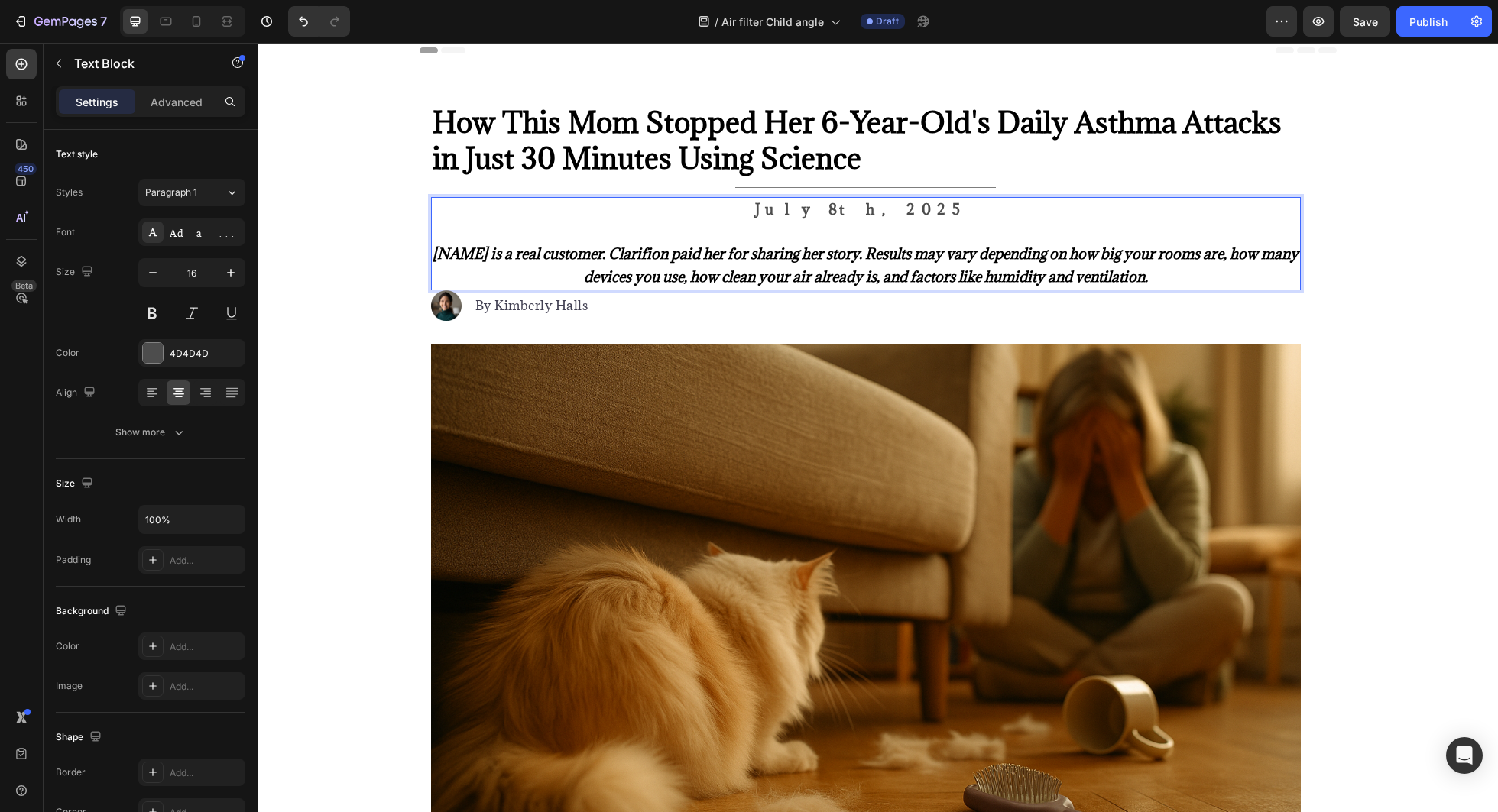 click on "How This Mom Stopped Her 6-Year-Old's Daily Asthma Attacks in Just 30 Minutes Using Science" at bounding box center [857, 140] 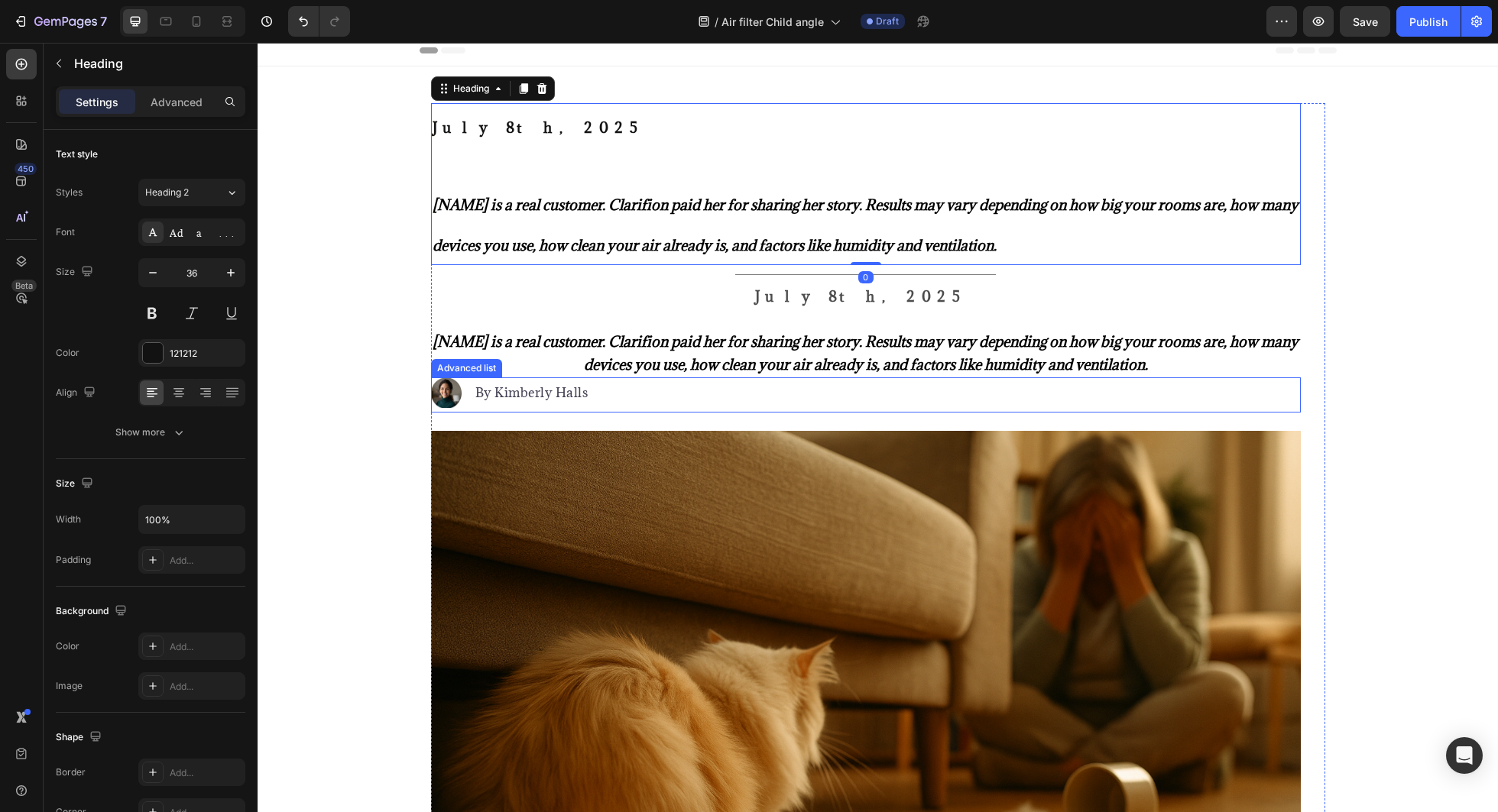 click on "Image By Kimberly Halls Text block" at bounding box center [866, 395] 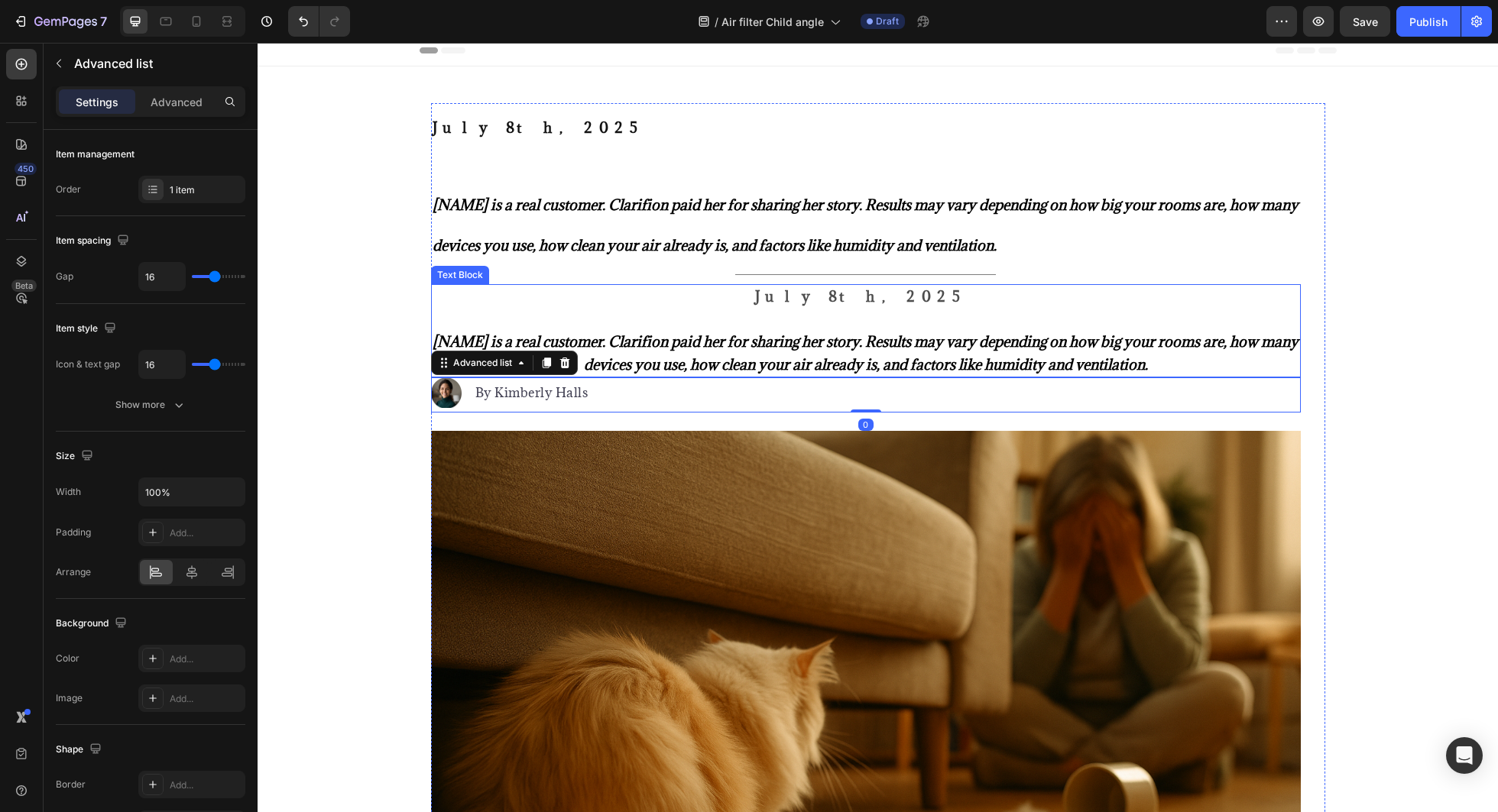 scroll, scrollTop: 0, scrollLeft: 0, axis: both 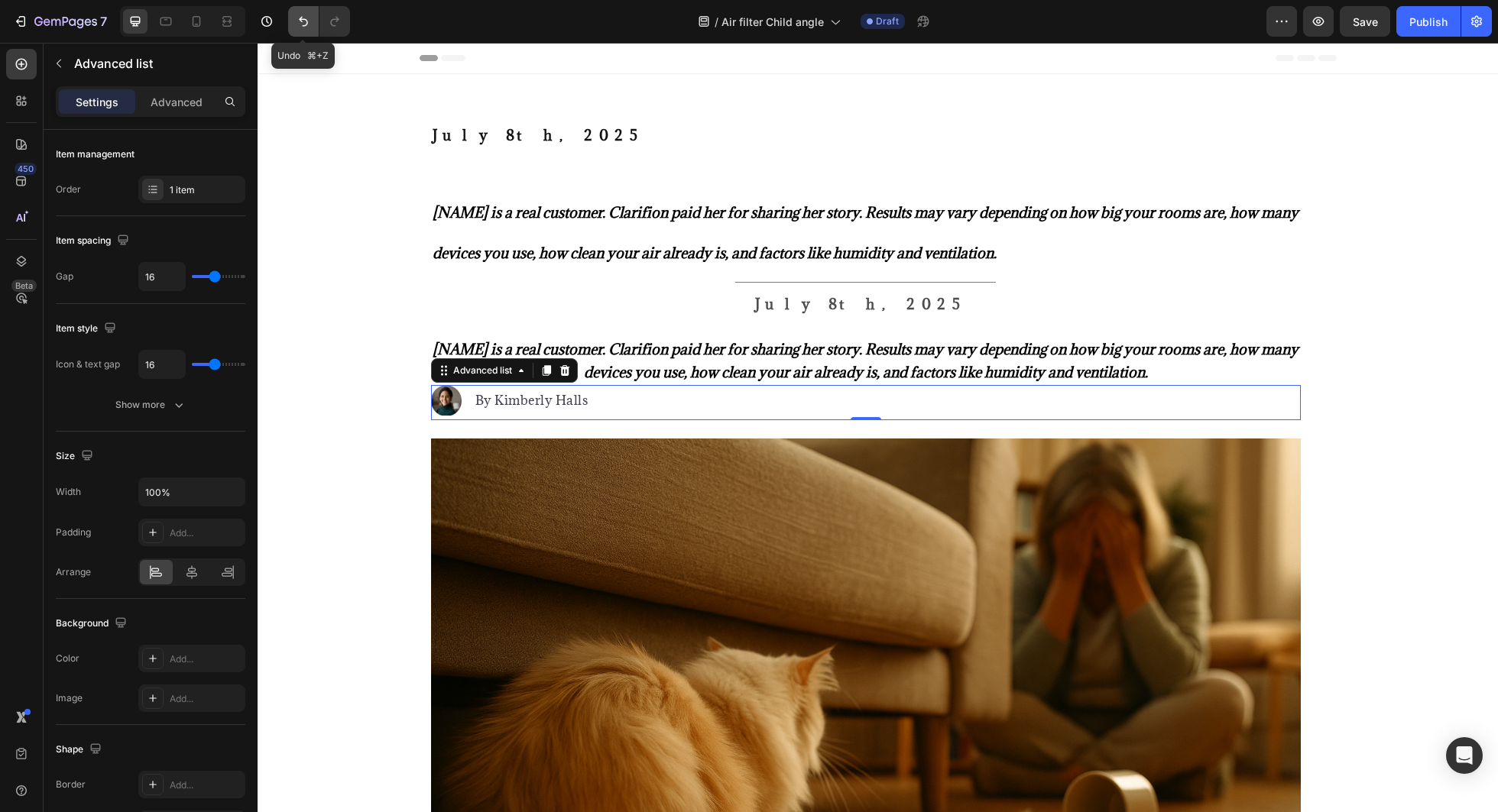 click 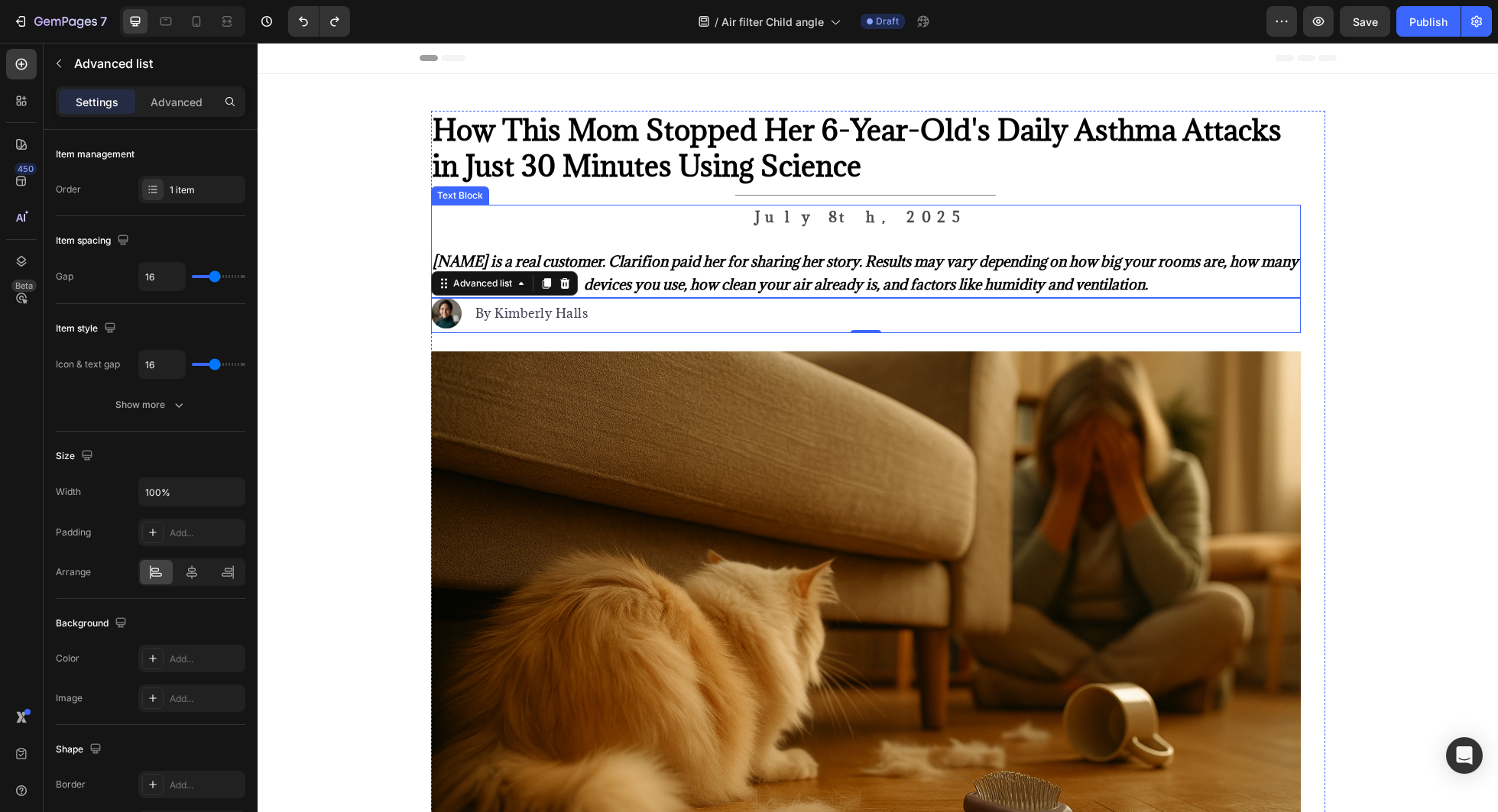 click on "[FIRST] [LAST] is a real customer. Clarifion paid her for sharing her story. Results may vary depending on how big your rooms are, how many devices you use, how clean your air already is, and factors like humidity and ventilation." at bounding box center (865, 273) 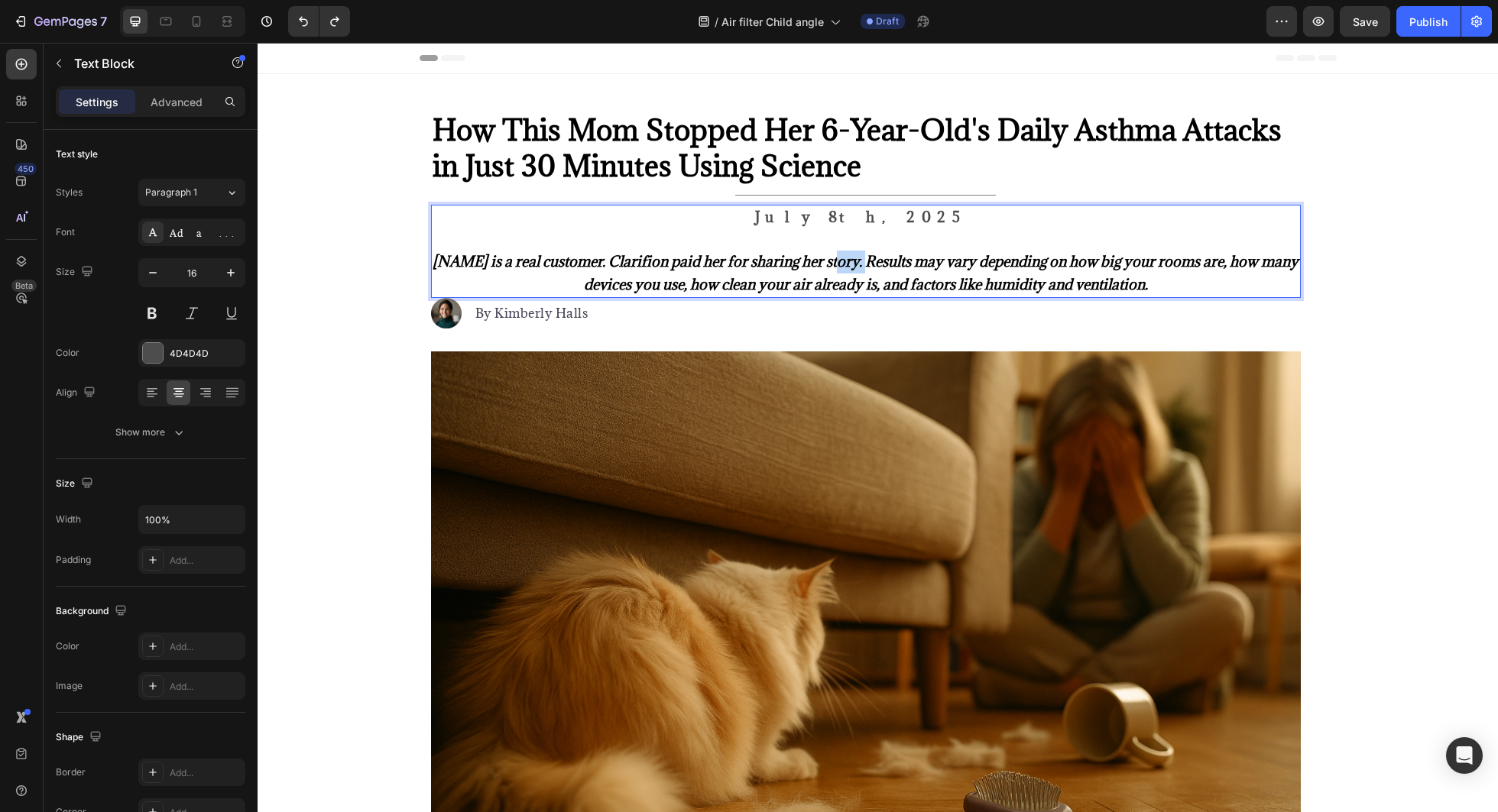 click on "[FIRST] [LAST] is a real customer. Clarifion paid her for sharing her story. Results may vary depending on how big your rooms are, how many devices you use, how clean your air already is, and factors like humidity and ventilation." at bounding box center (865, 273) 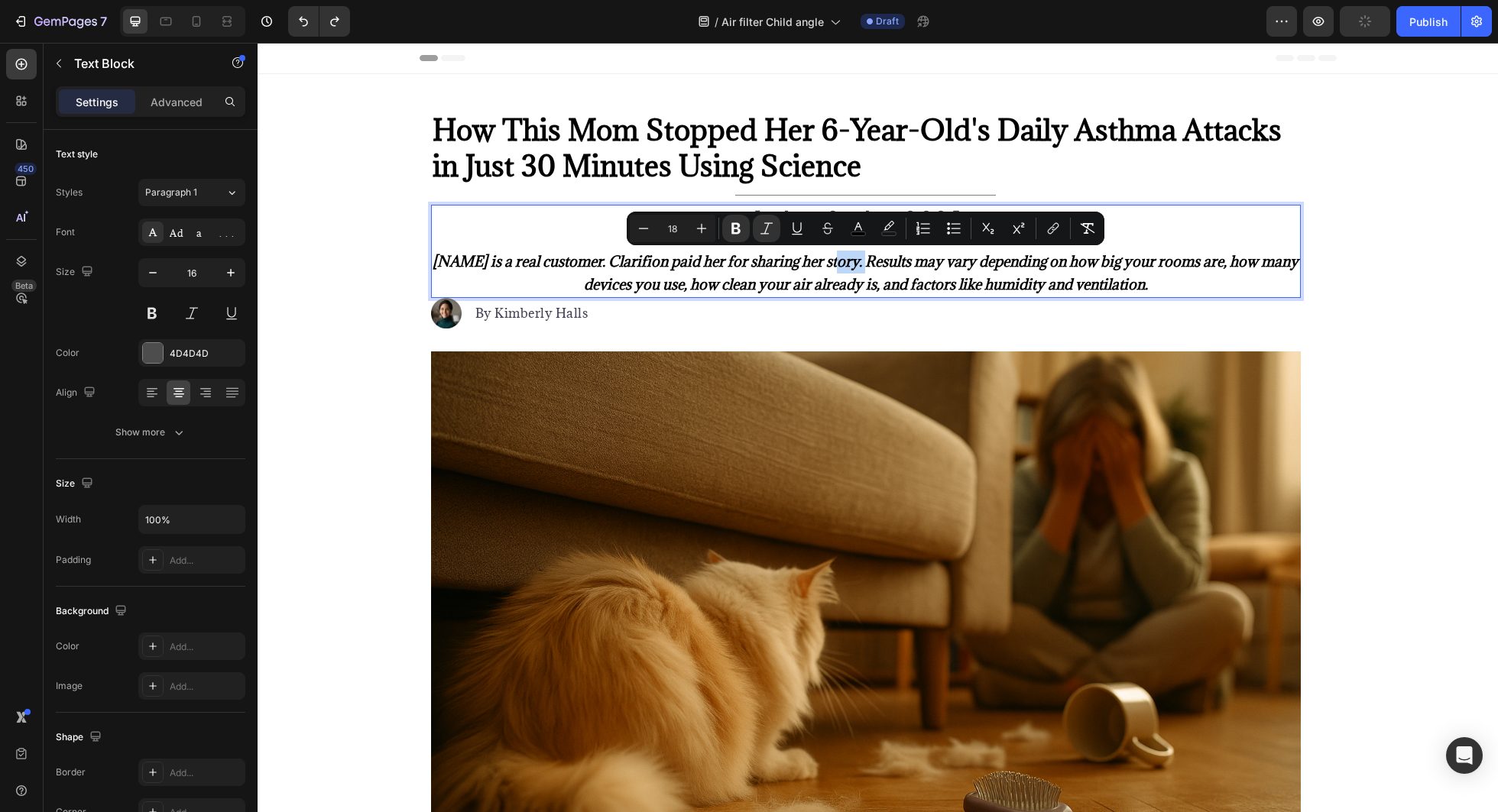 click on "[FIRST] [LAST] is a real customer. Clarifion paid her for sharing her story. Results may vary depending on how big your rooms are, how many devices you use, how clean your air already is, and factors like humidity and ventilation." at bounding box center (865, 273) 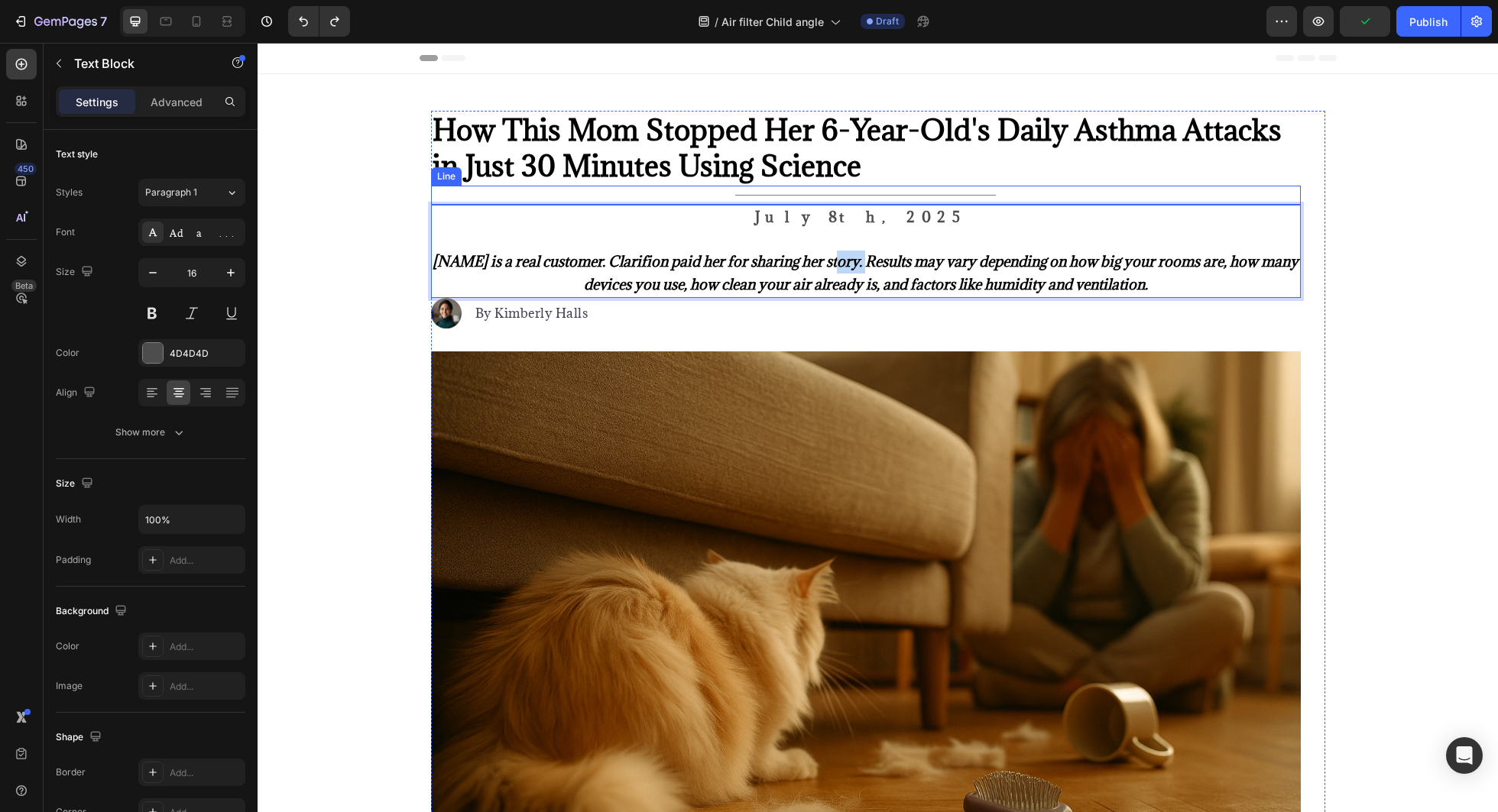 drag, startPoint x: 1188, startPoint y: 277, endPoint x: 726, endPoint y: 193, distance: 469.5743 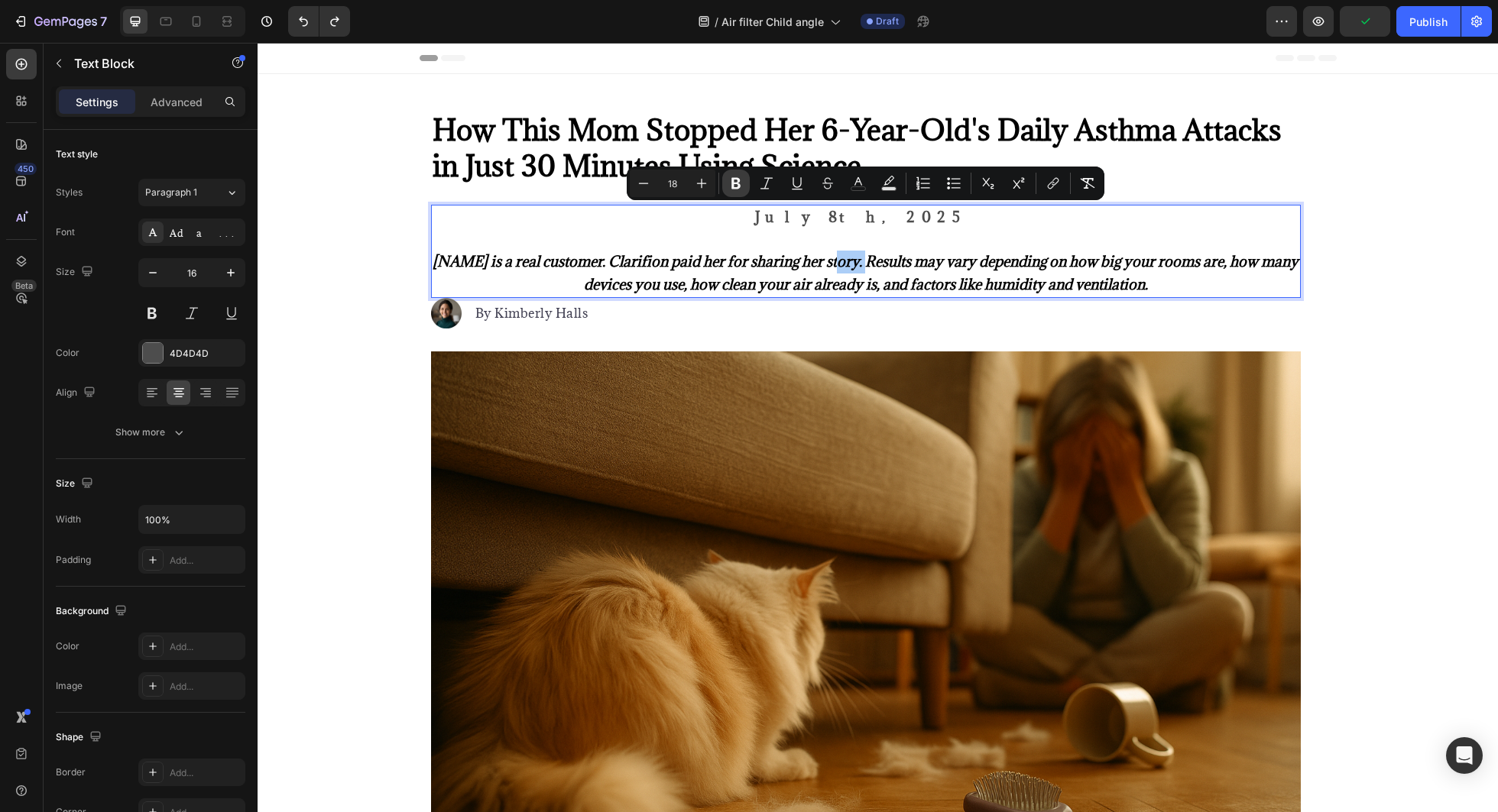 click 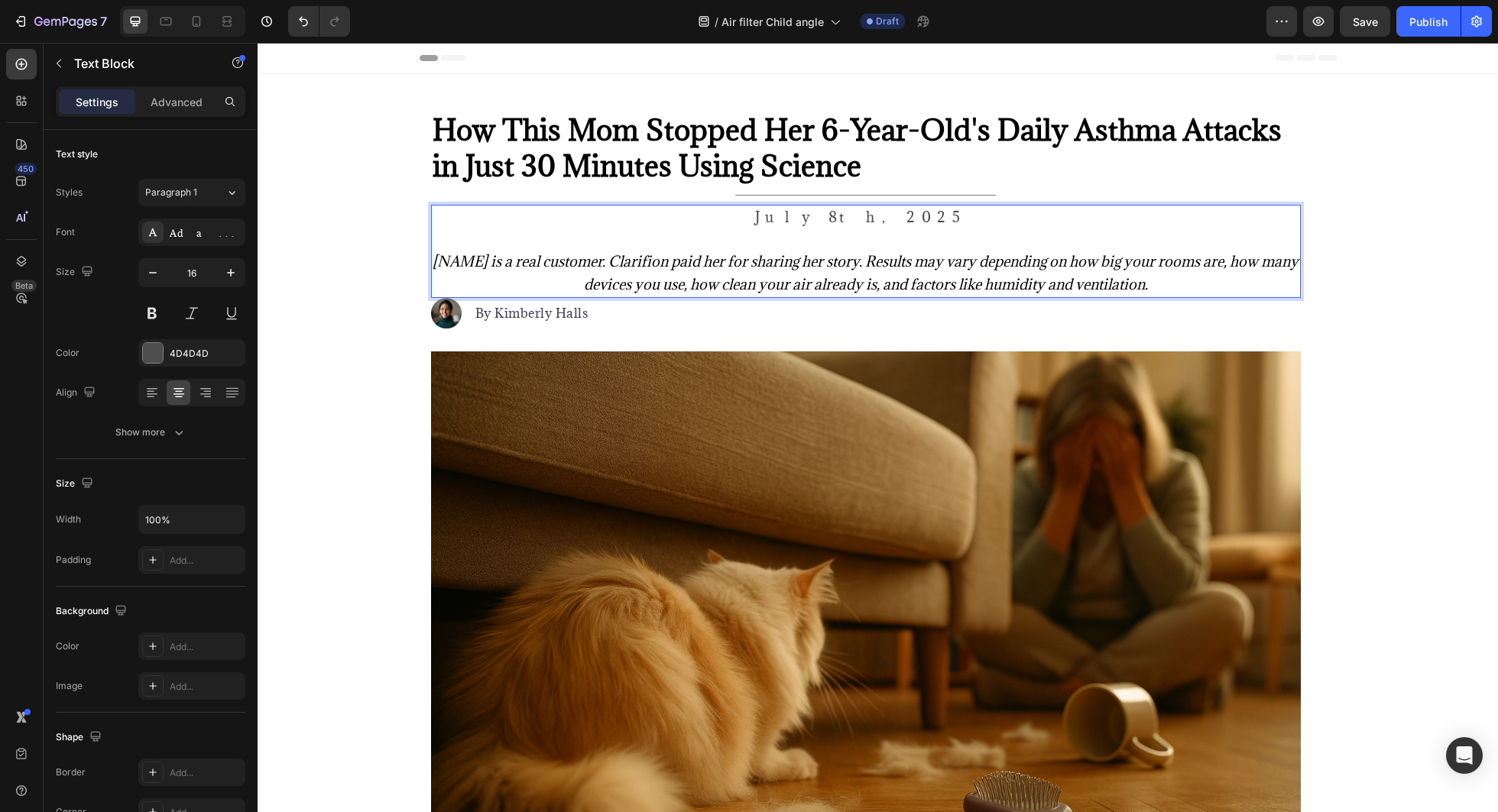 click on "[FIRST] [LAST] is a real customer. Clarifion paid her for sharing her story. Results may vary depending on how big your rooms are, how many devices you use, how clean your air already is, and factors like humidity and ventilation." at bounding box center (866, 273) 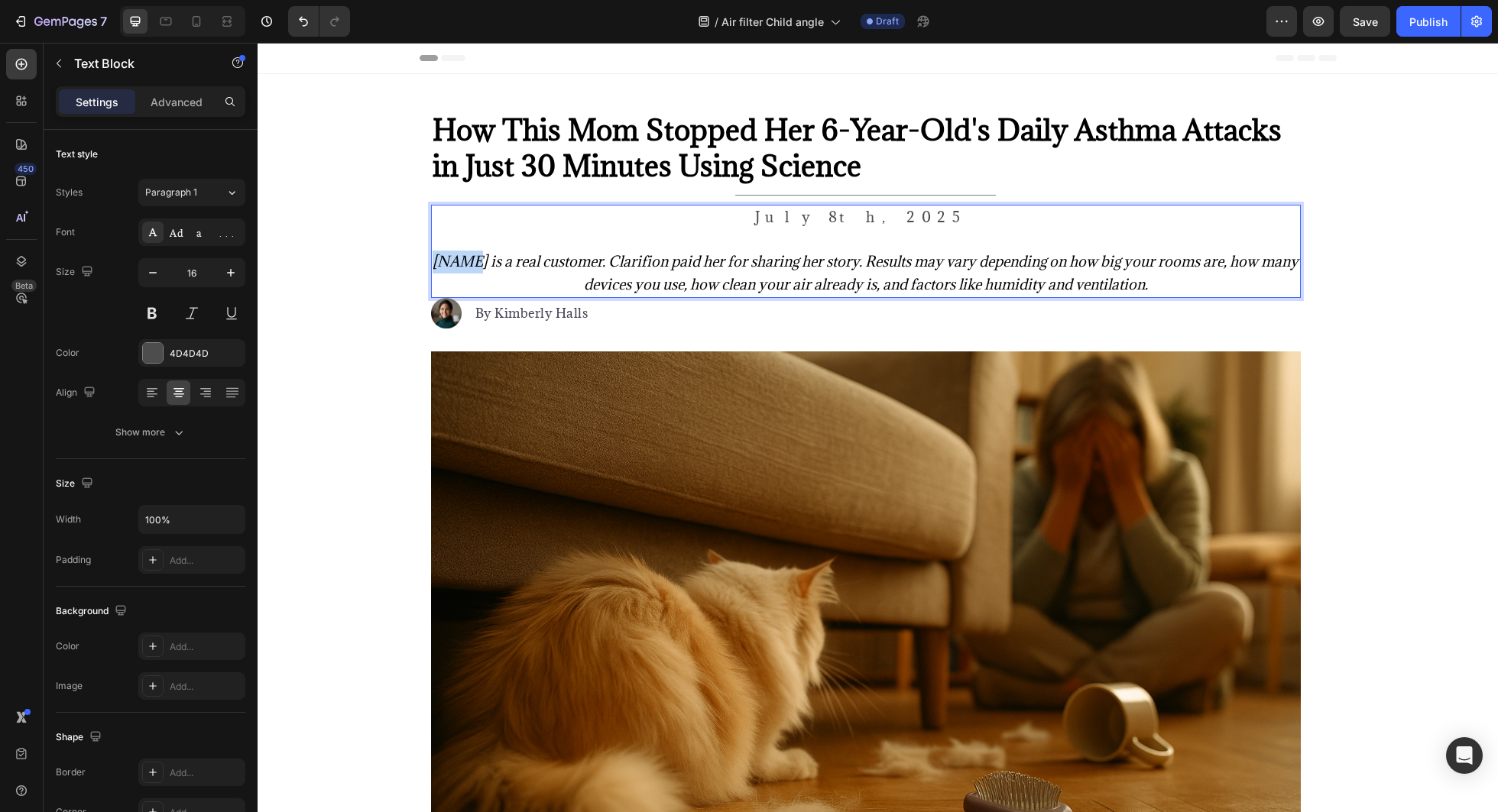 click on "[FIRST] [LAST] is a real customer. Clarifion paid her for sharing her story. Results may vary depending on how big your rooms are, how many devices you use, how clean your air already is, and factors like humidity and ventilation." at bounding box center [866, 273] 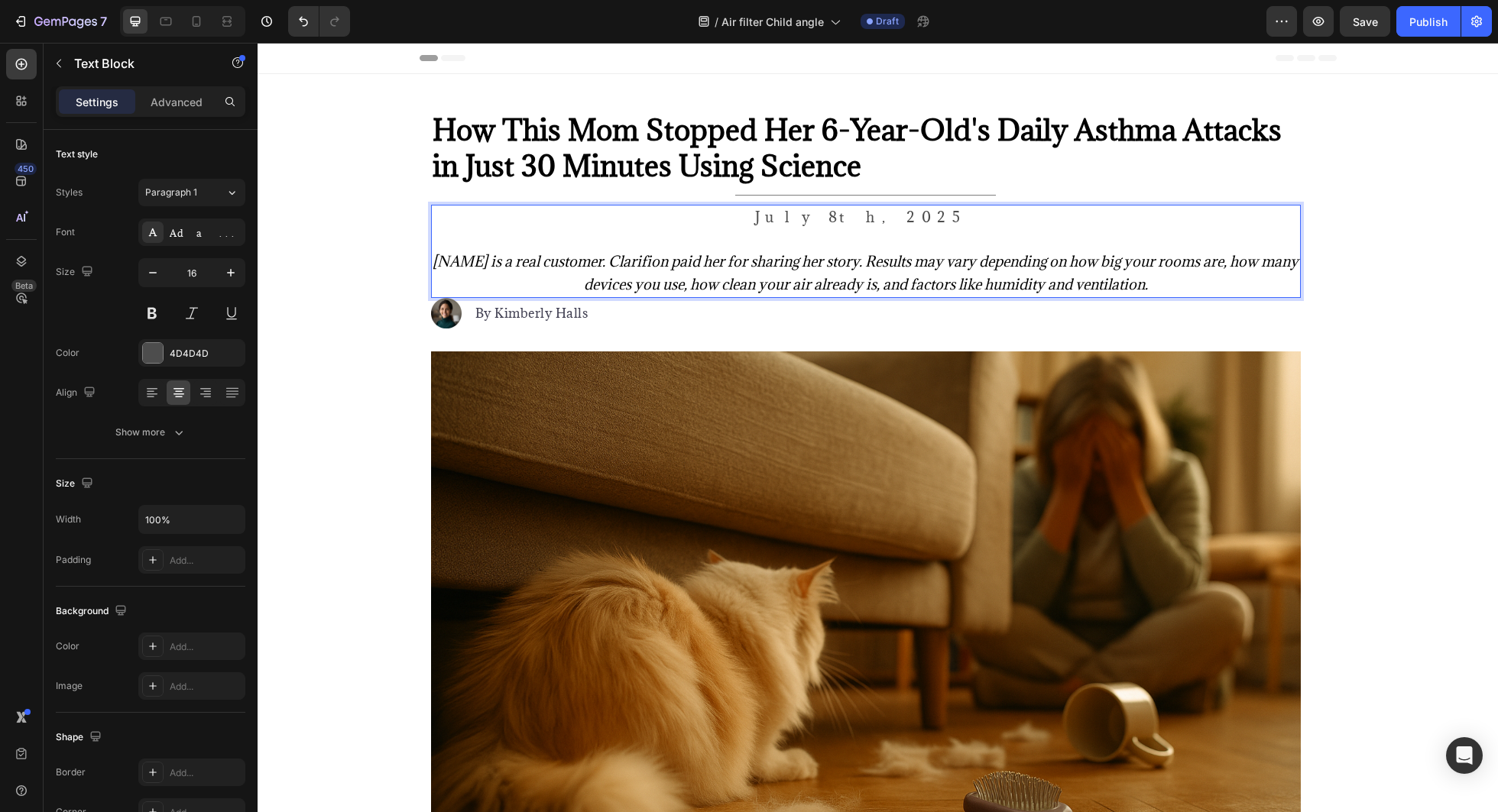 click on "[FIRST] [LAST] is a real customer. Clarifion paid her for sharing her story. Results may vary depending on how big your rooms are, how many devices you use, how clean your air already is, and factors like humidity and ventilation." at bounding box center [866, 273] 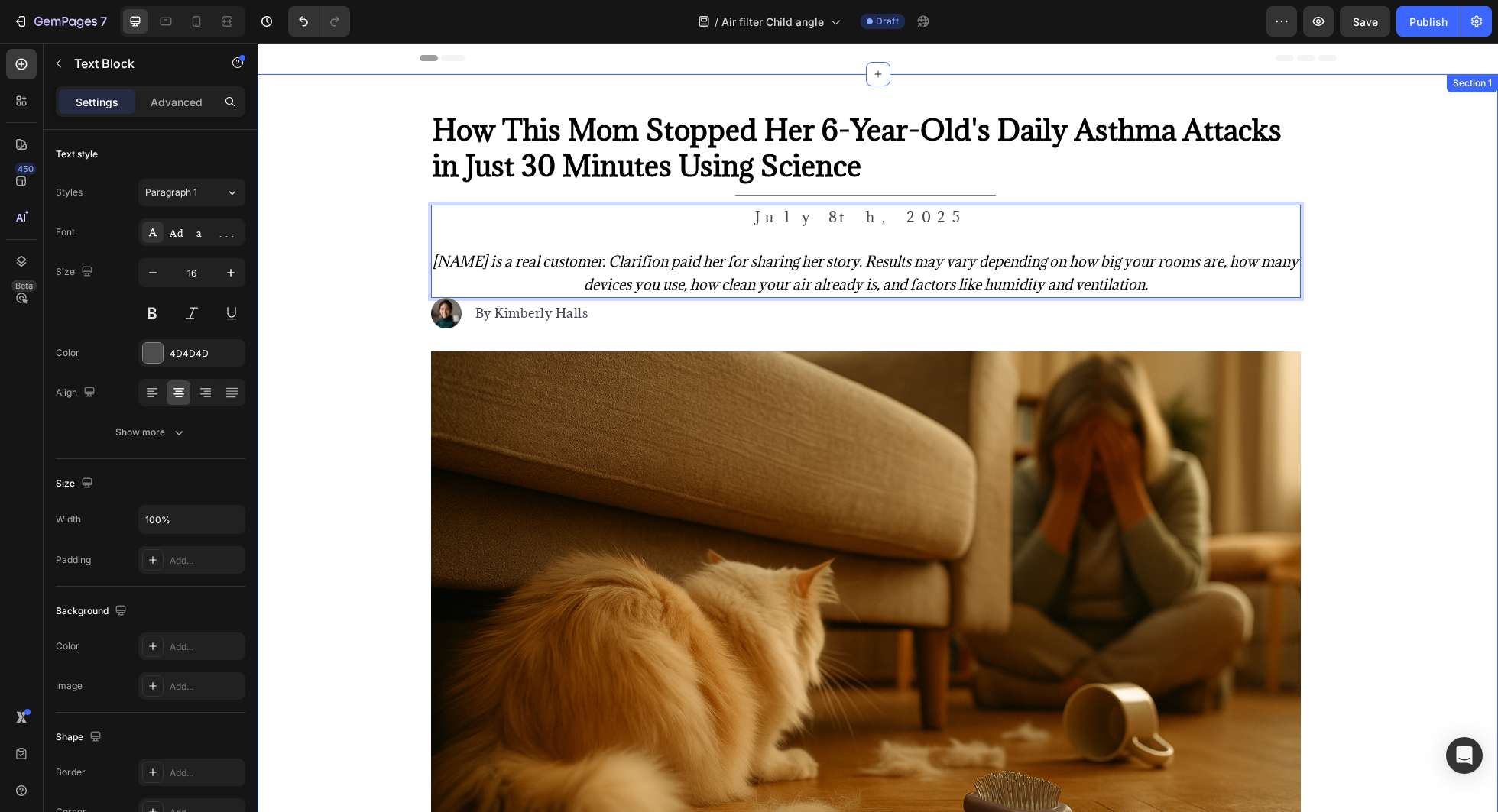 drag, startPoint x: 443, startPoint y: 253, endPoint x: 1380, endPoint y: 344, distance: 941.4085 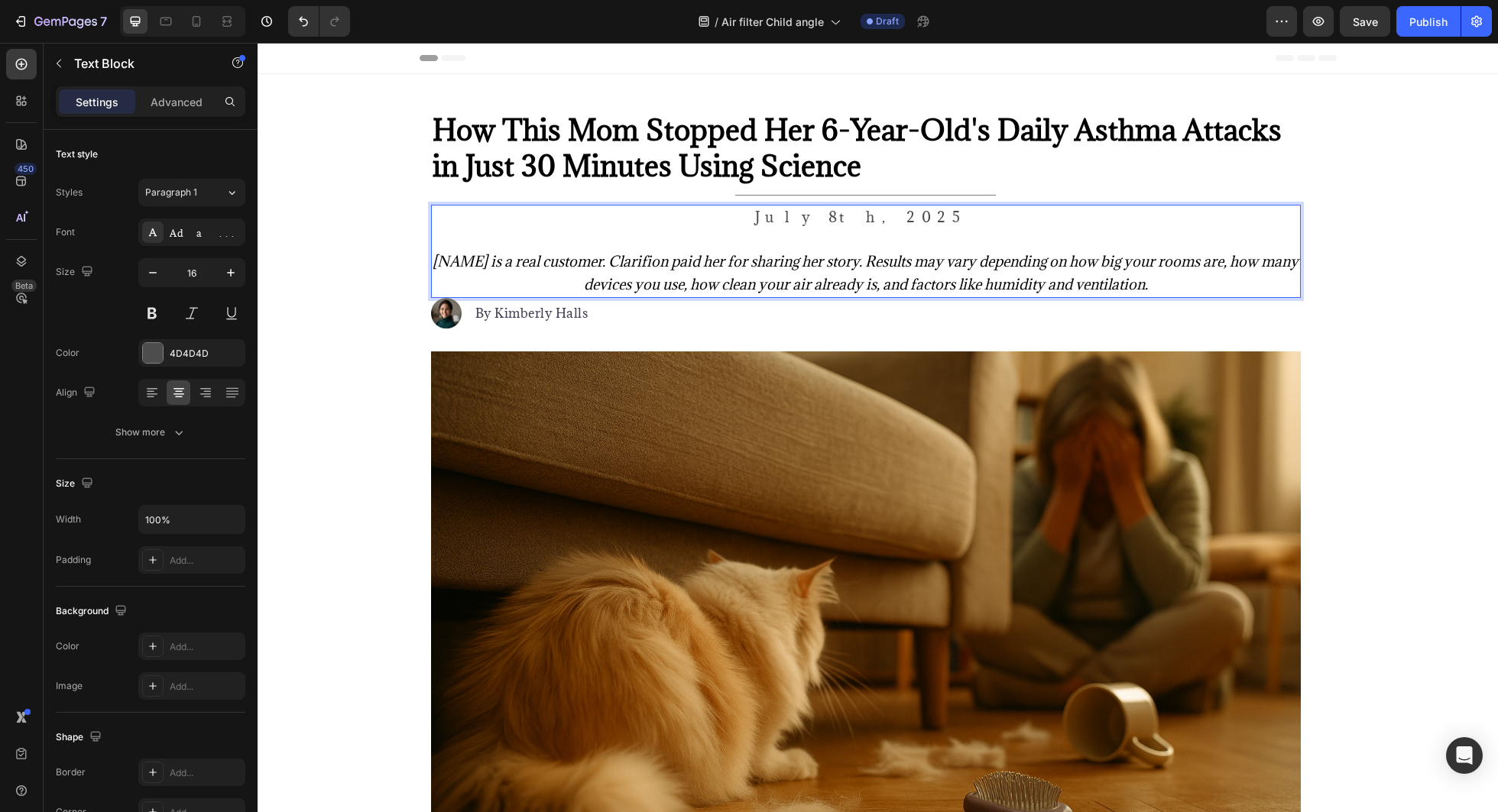 click on "[FIRST] [LAST] is a real customer. Clarifion paid her for sharing her story. Results may vary depending on how big your rooms are, how many devices you use, how clean your air already is, and factors like humidity and ventilation." at bounding box center (865, 273) 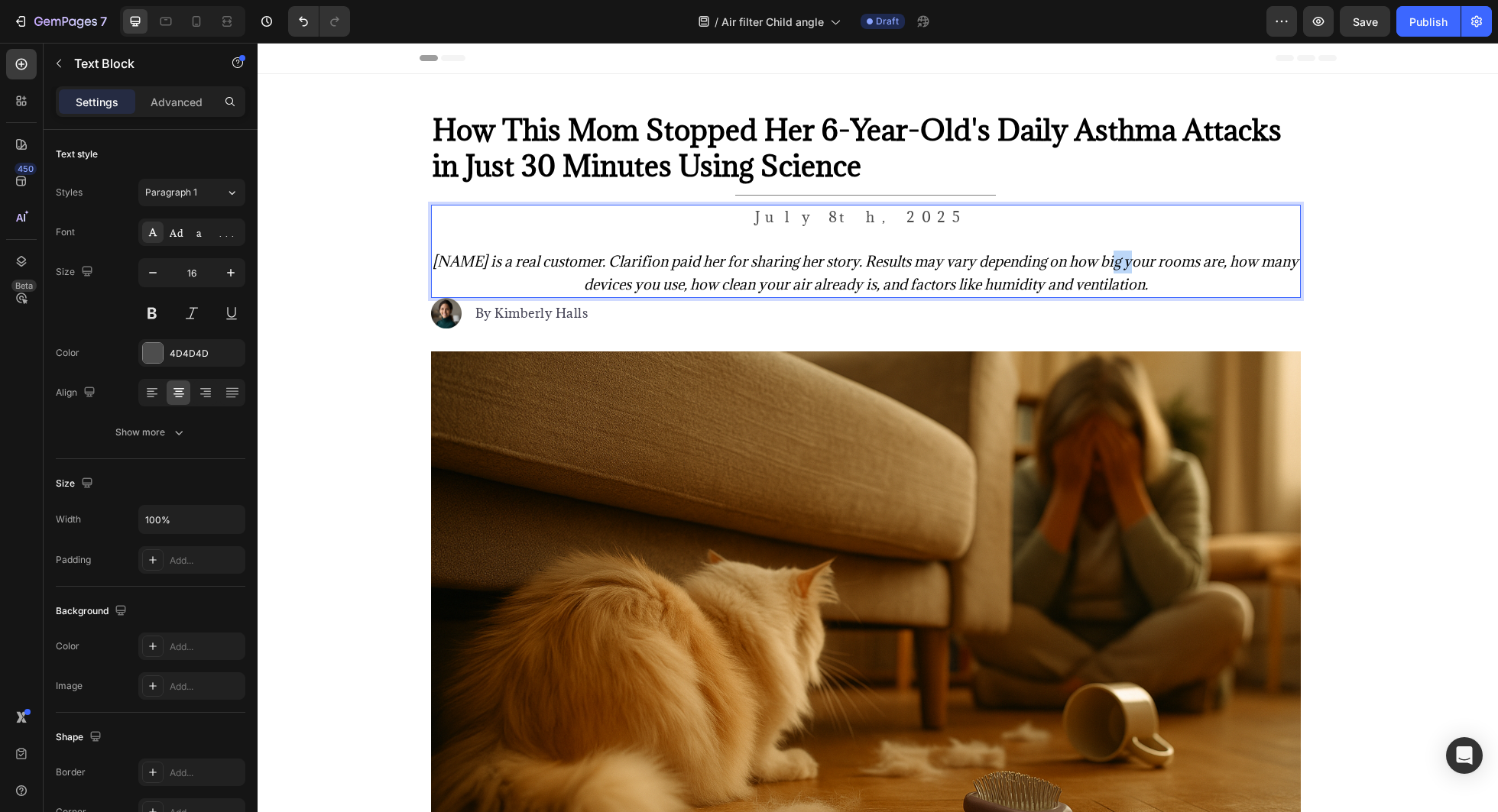 click on "[FIRST] [LAST] is a real customer. Clarifion paid her for sharing her story. Results may vary depending on how big your rooms are, how many devices you use, how clean your air already is, and factors like humidity and ventilation." at bounding box center (865, 273) 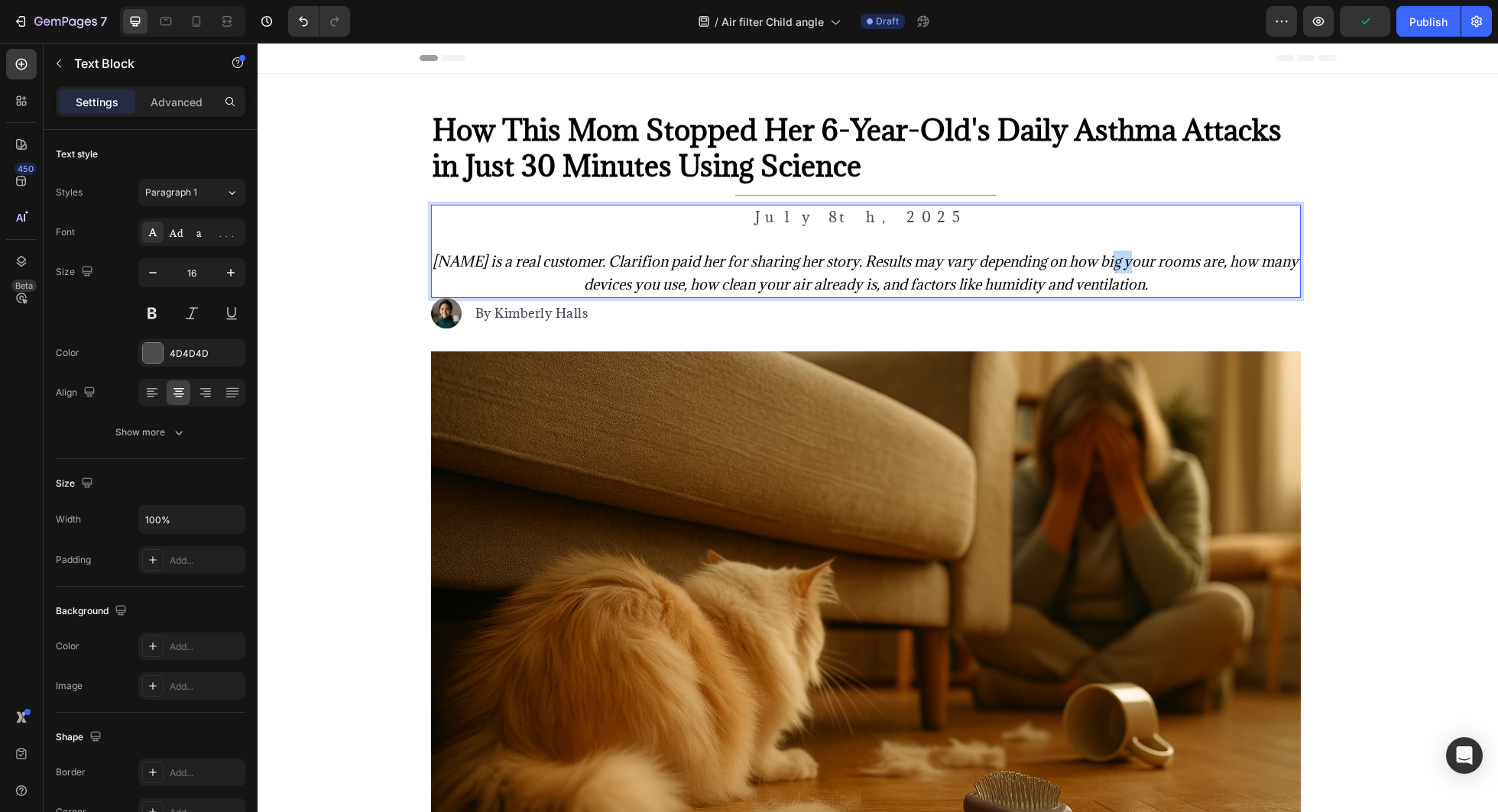 click on "[FIRST] [LAST] is a real customer. Clarifion paid her for sharing her story. Results may vary depending on how big your rooms are, how many devices you use, how clean your air already is, and factors like humidity and ventilation." at bounding box center (865, 273) 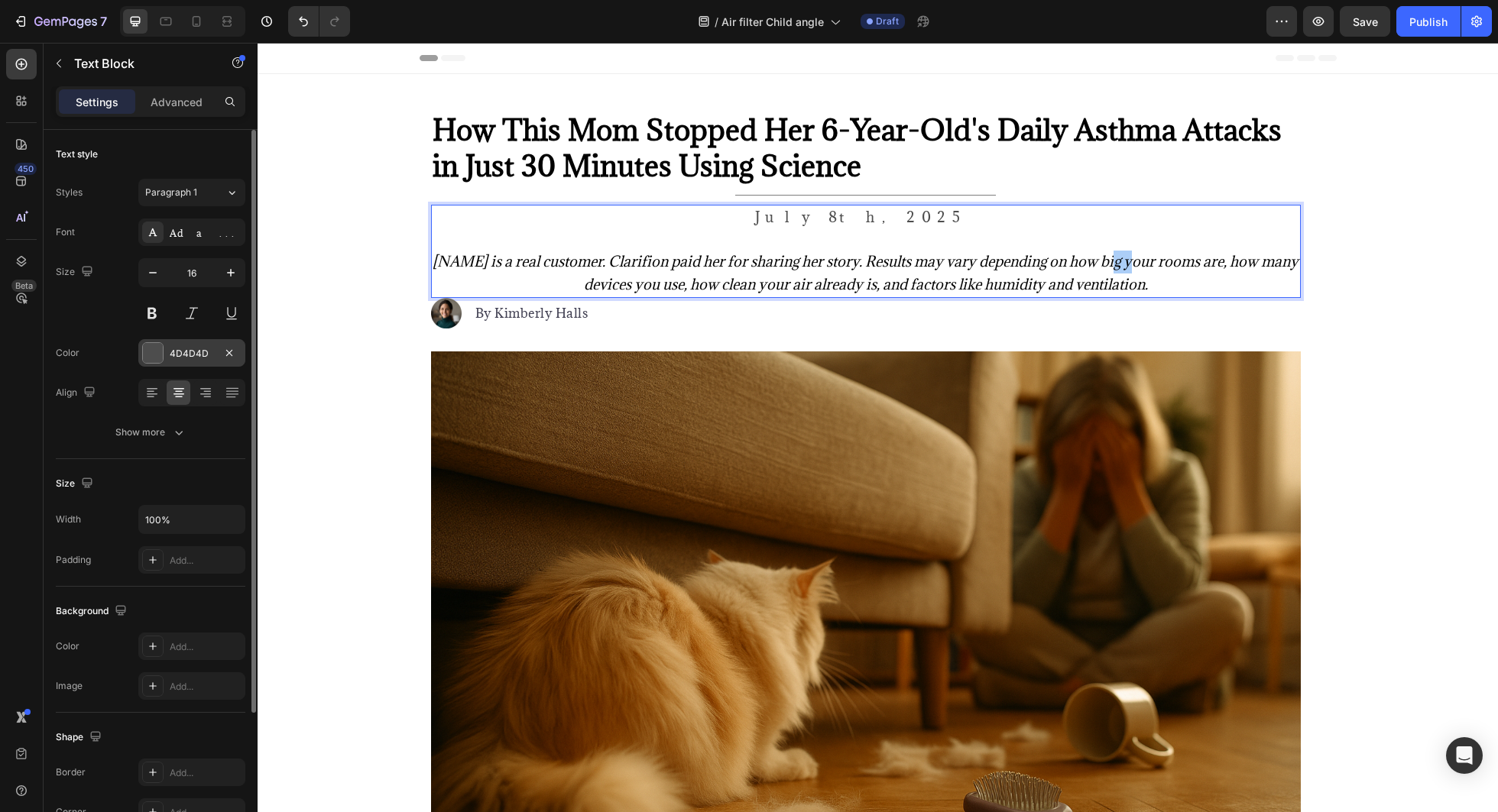 click at bounding box center [153, 353] 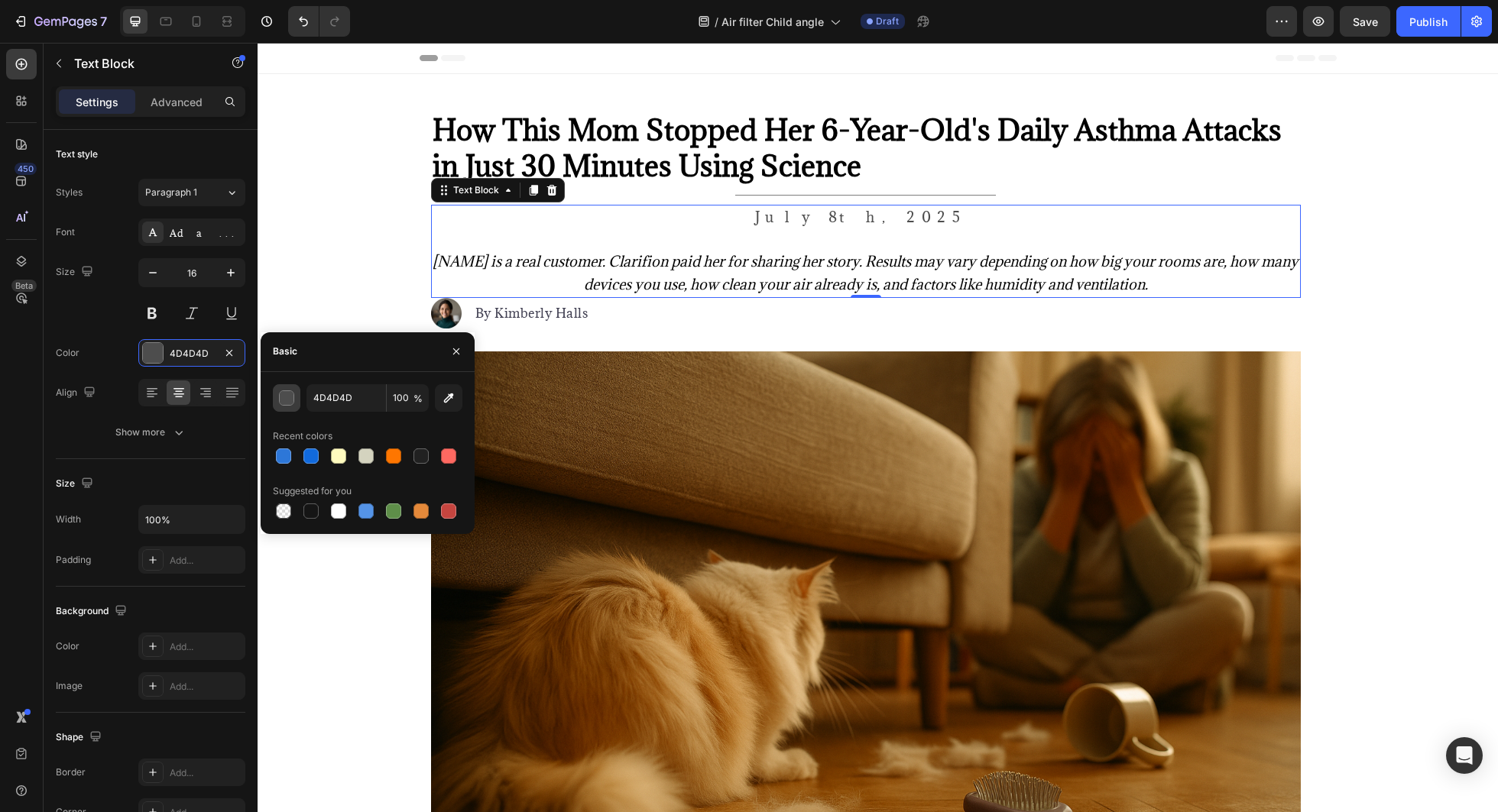 click at bounding box center [287, 399] 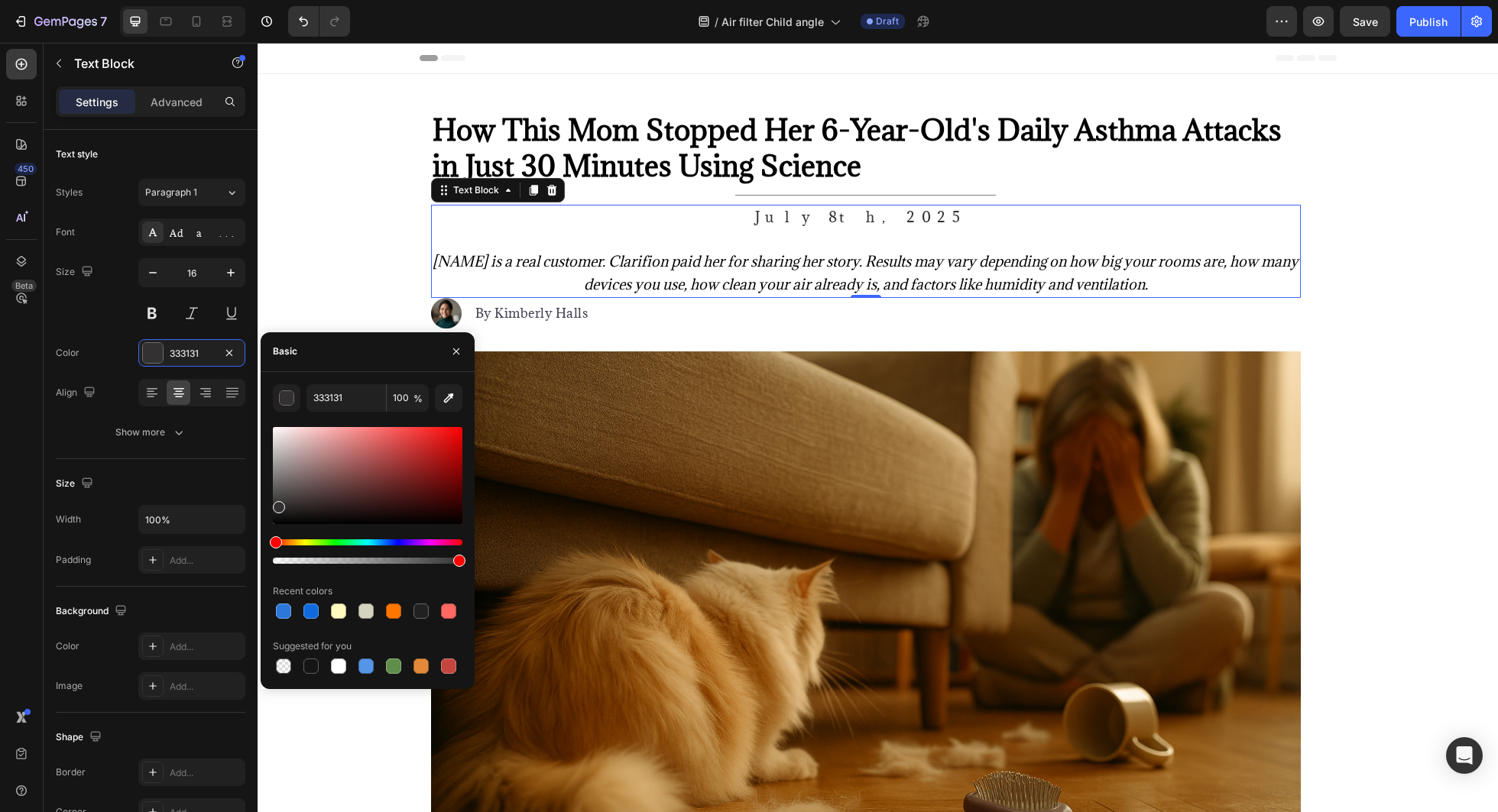click at bounding box center [368, 475] 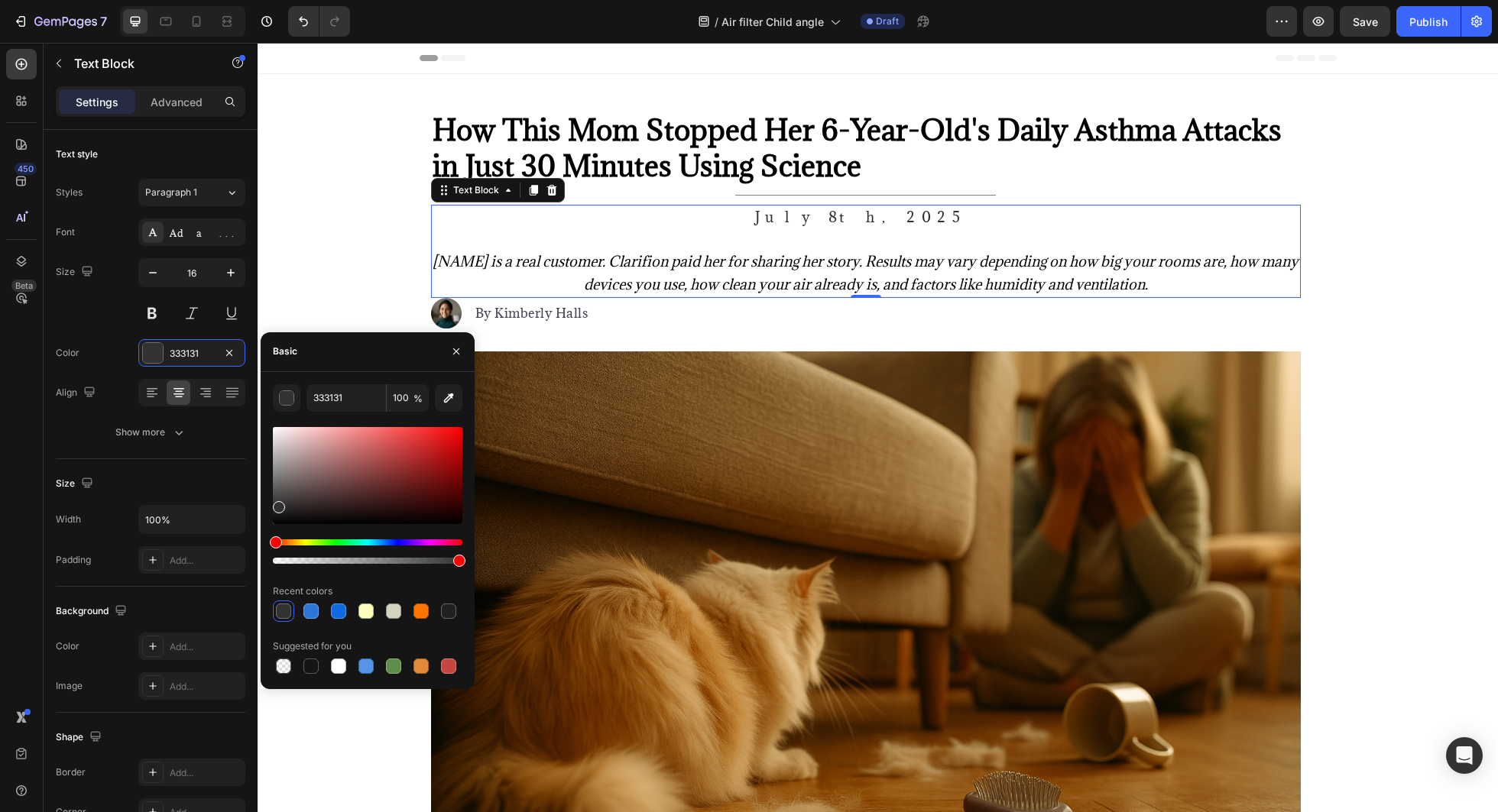 drag, startPoint x: 278, startPoint y: 503, endPoint x: 271, endPoint y: 497, distance: 9.219544 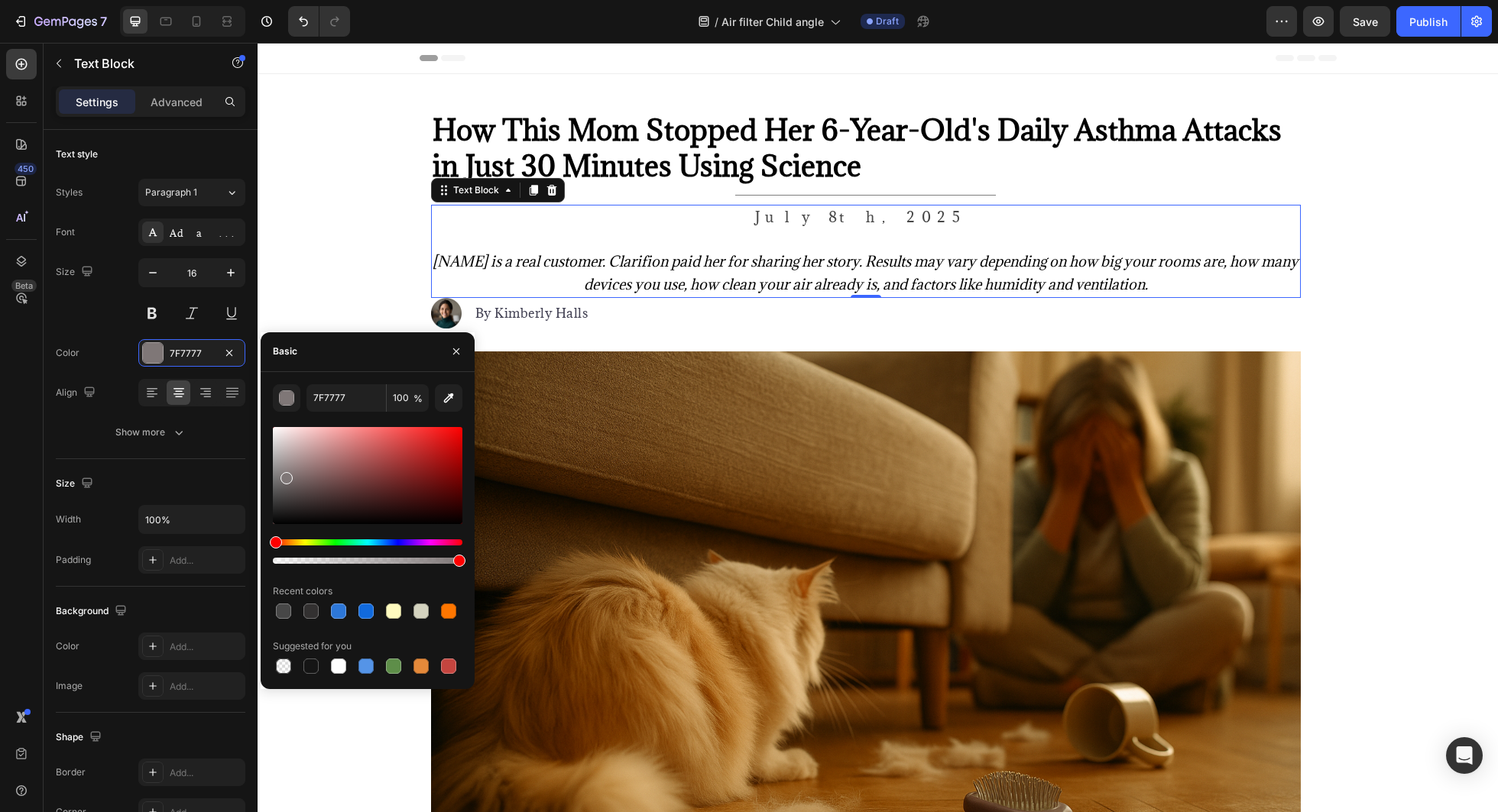 drag, startPoint x: 271, startPoint y: 497, endPoint x: 284, endPoint y: 474, distance: 26.41969 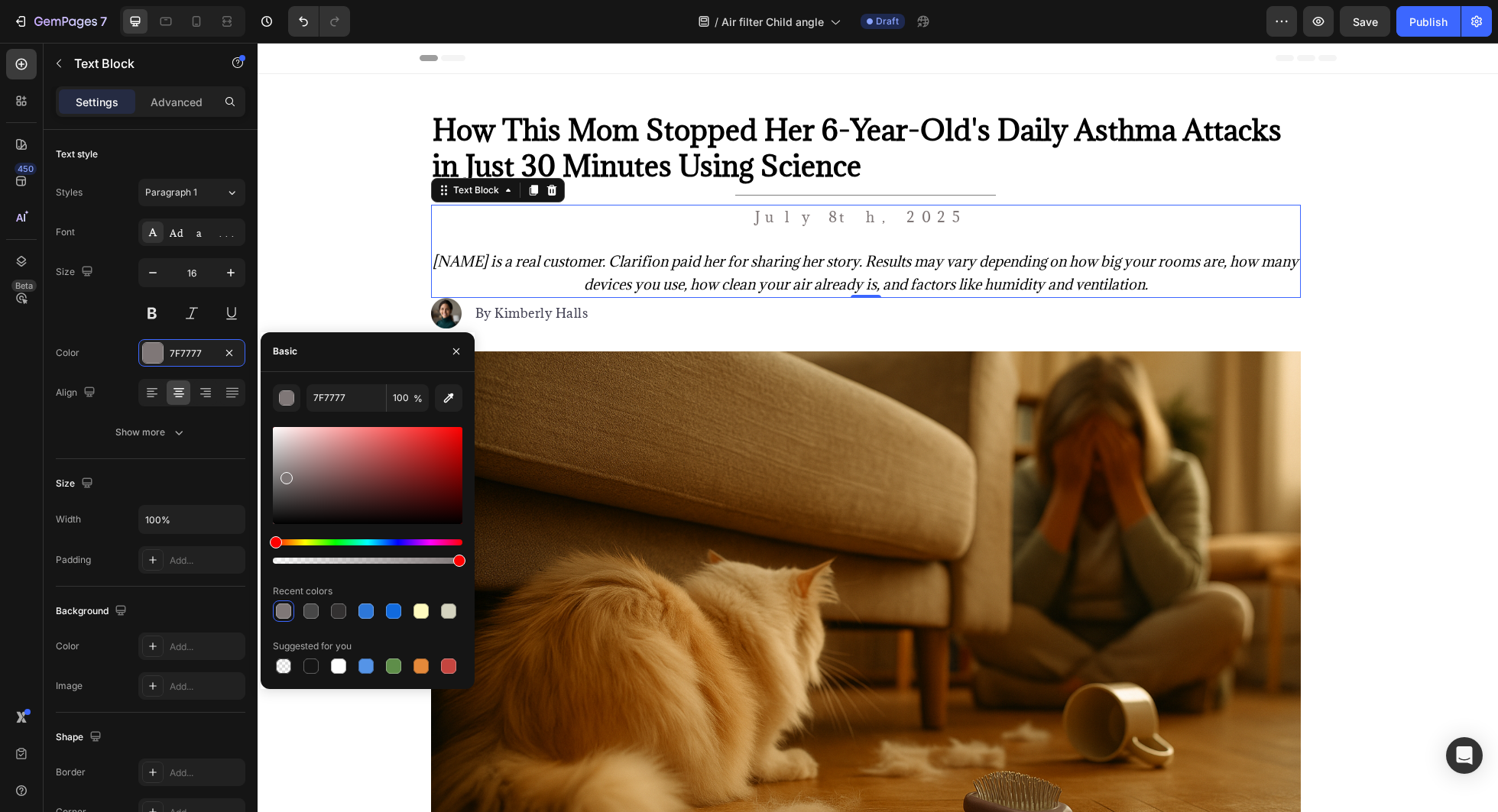 type on "777070" 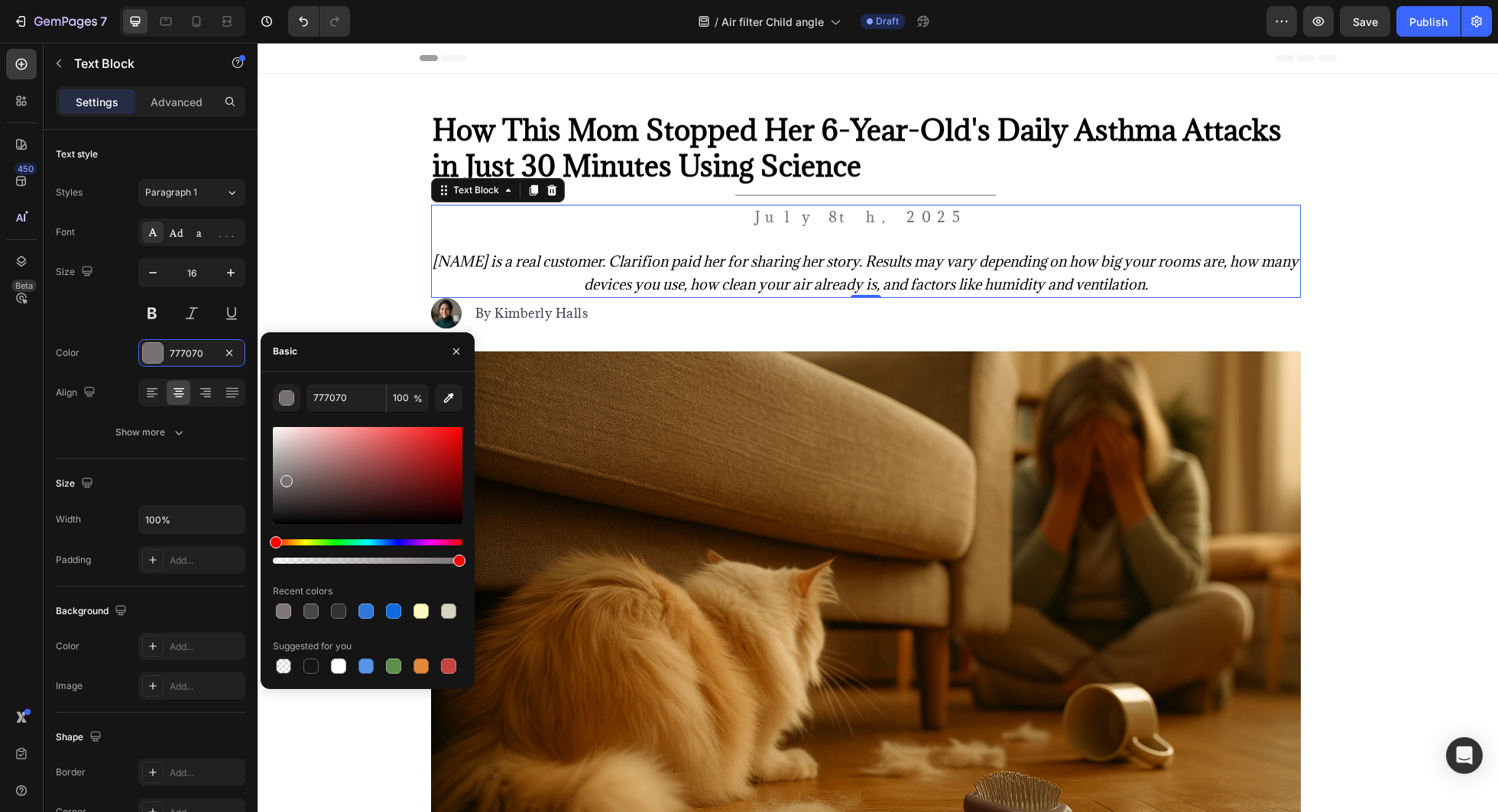 click at bounding box center (287, 481) 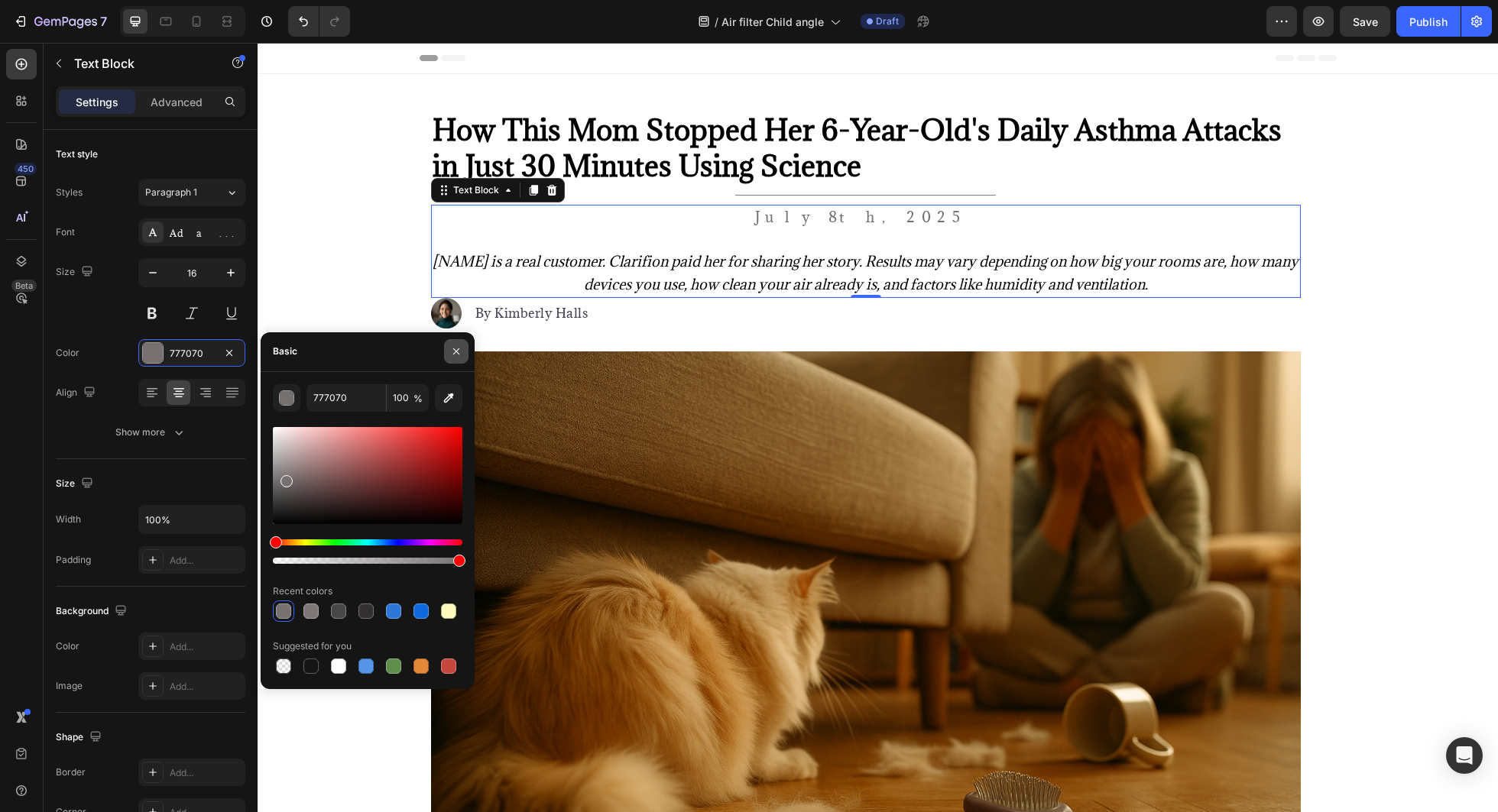click at bounding box center (456, 351) 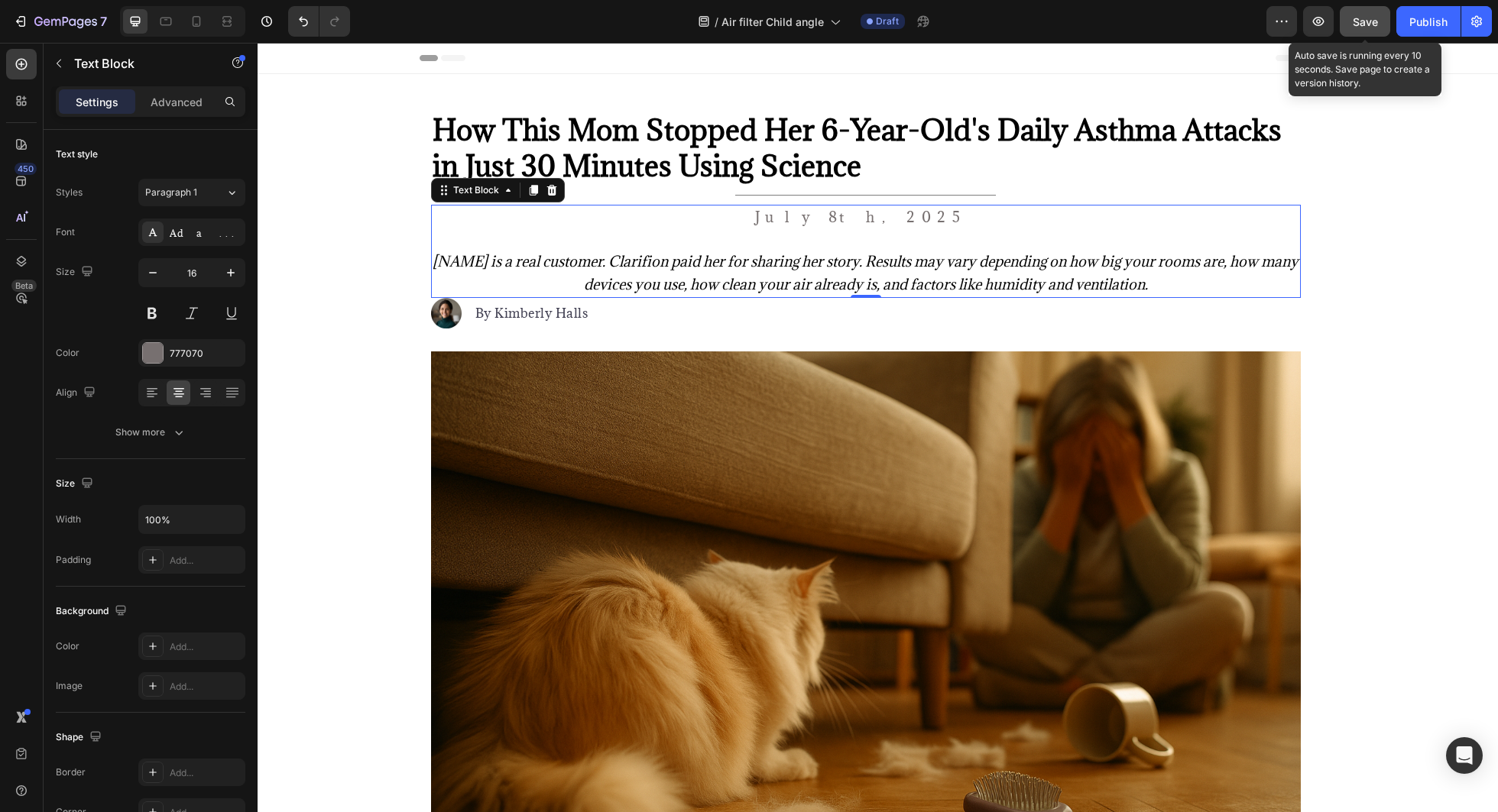click on "Save" 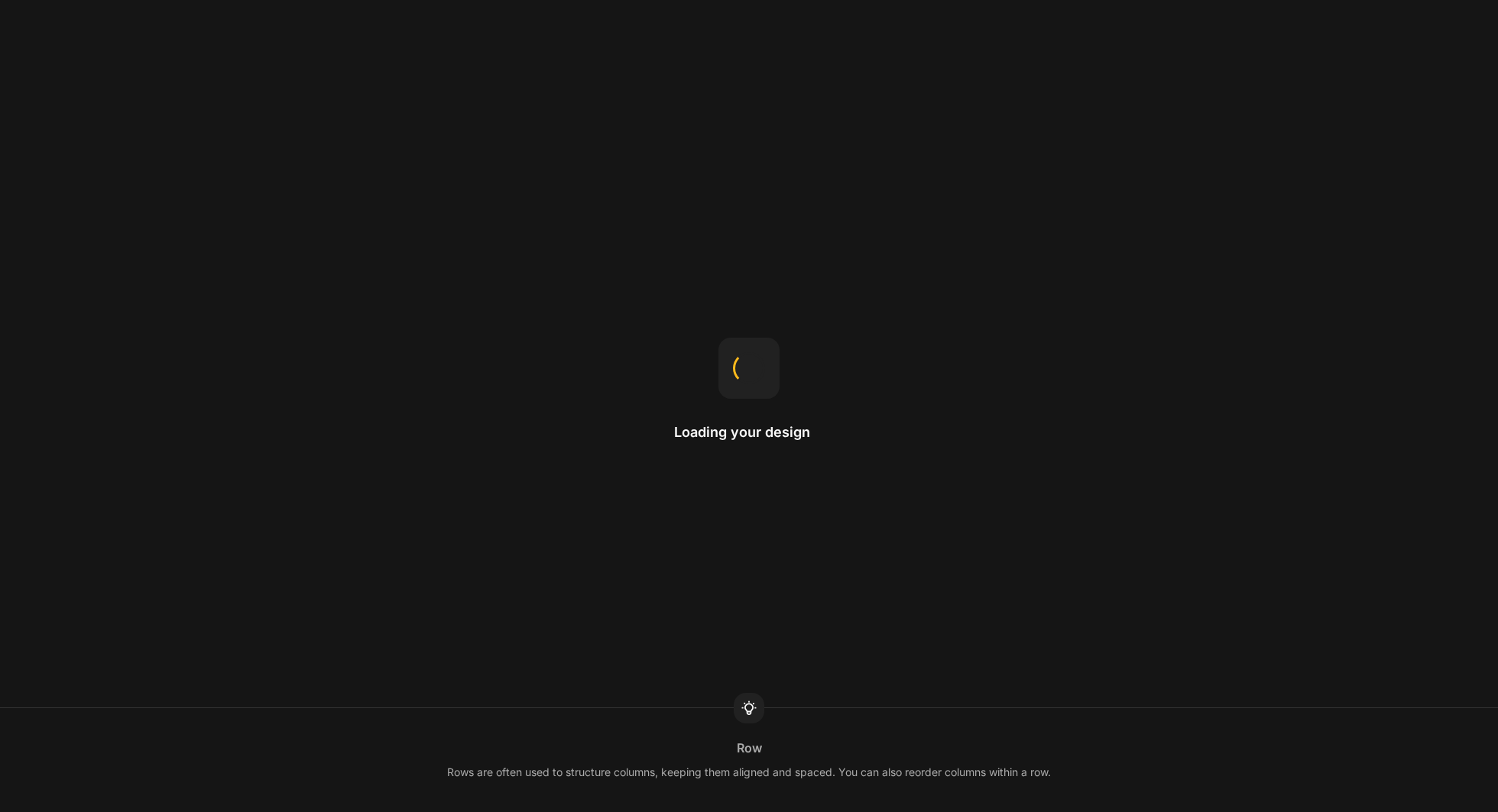 scroll, scrollTop: 0, scrollLeft: 0, axis: both 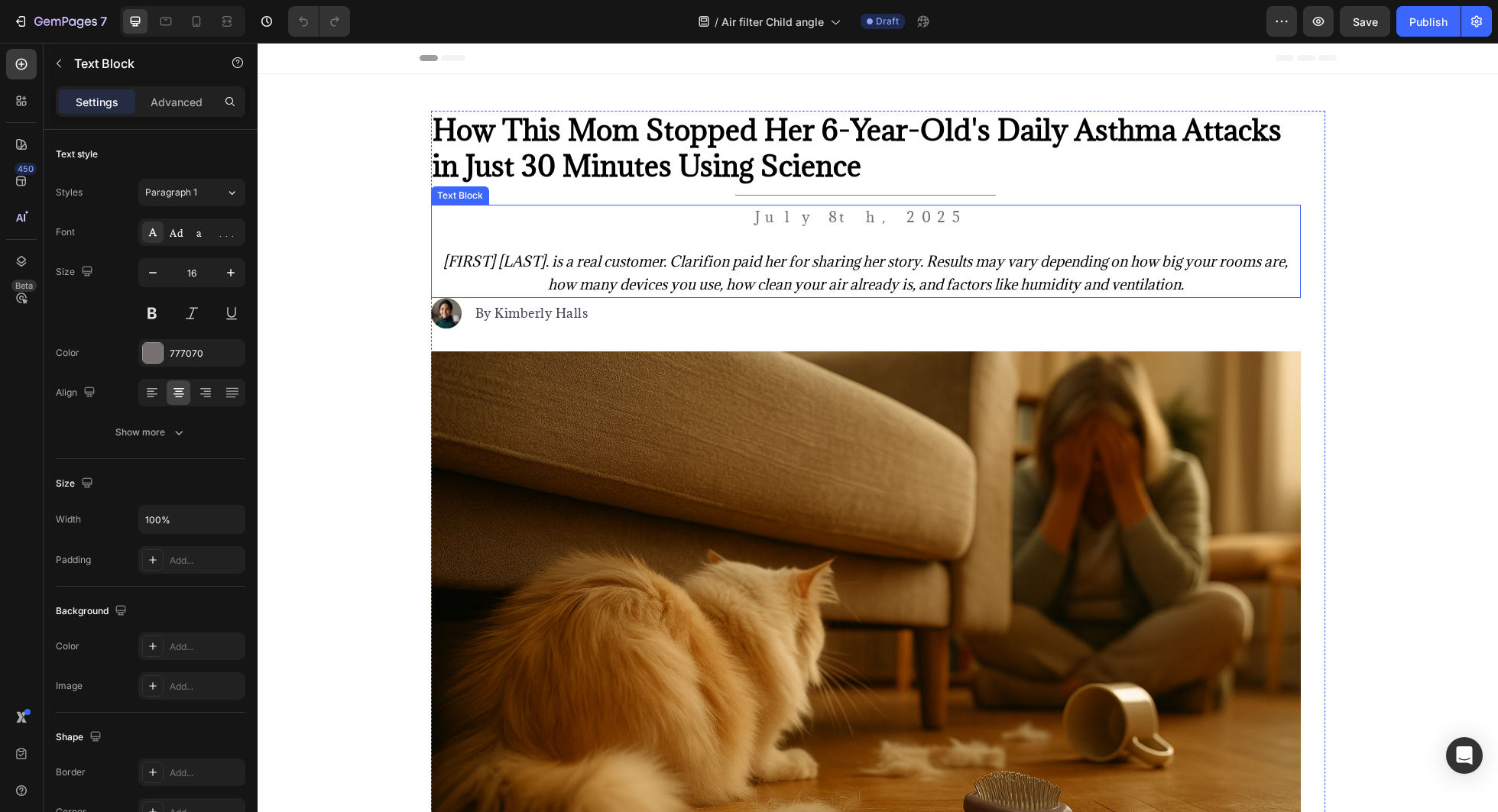 click on "[FIRST] [LAST]. is a real customer. Clarifion paid her for sharing her story. Results may vary depending on how big your rooms are, how many devices you use, how clean your air already is, and factors like humidity and ventilation." at bounding box center [866, 273] 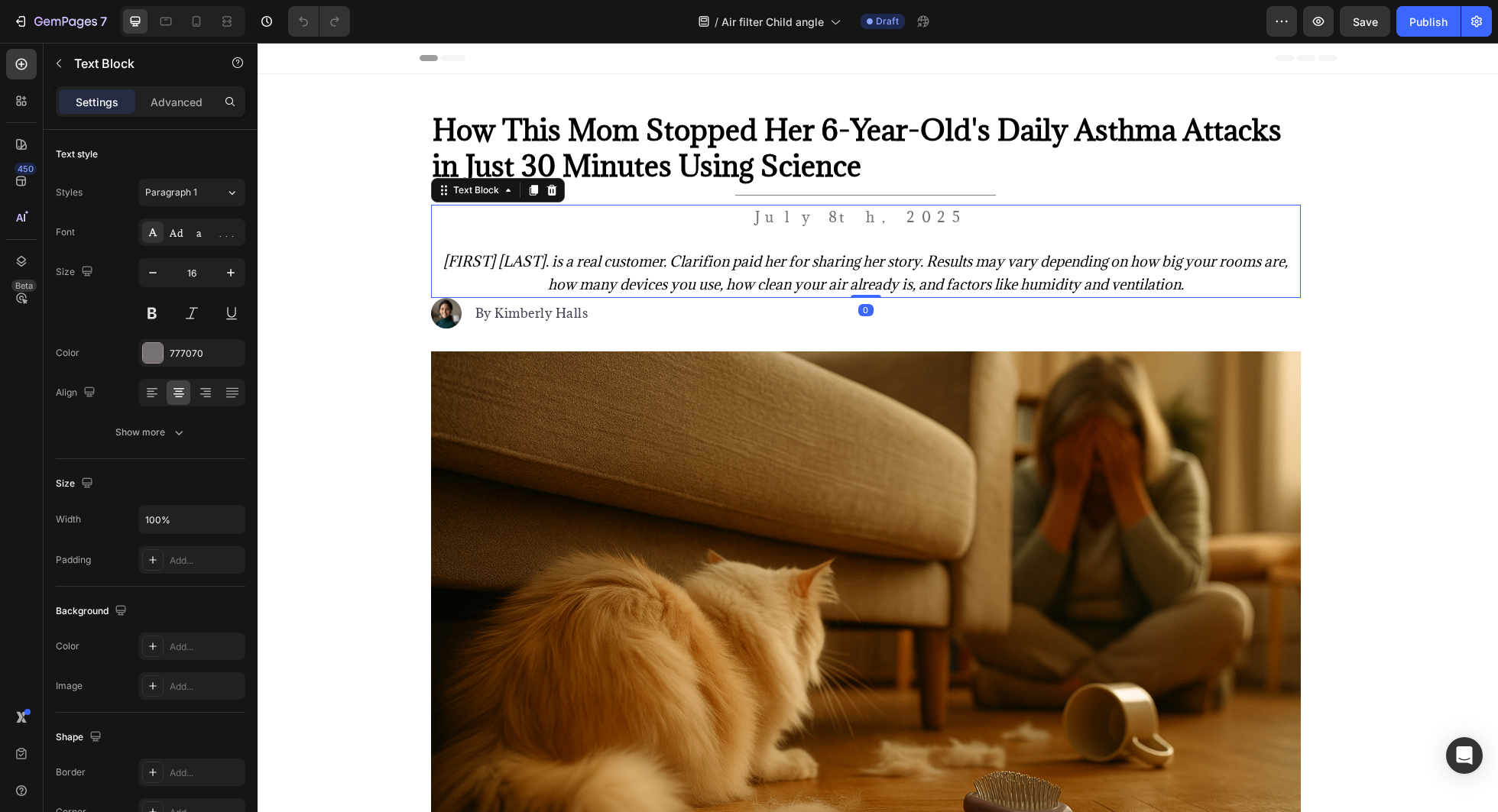 click on "[FIRST] [LAST]. is a real customer. Clarifion paid her for sharing her story. Results may vary depending on how big your rooms are, how many devices you use, how clean your air already is, and factors like humidity and ventilation." at bounding box center (866, 273) 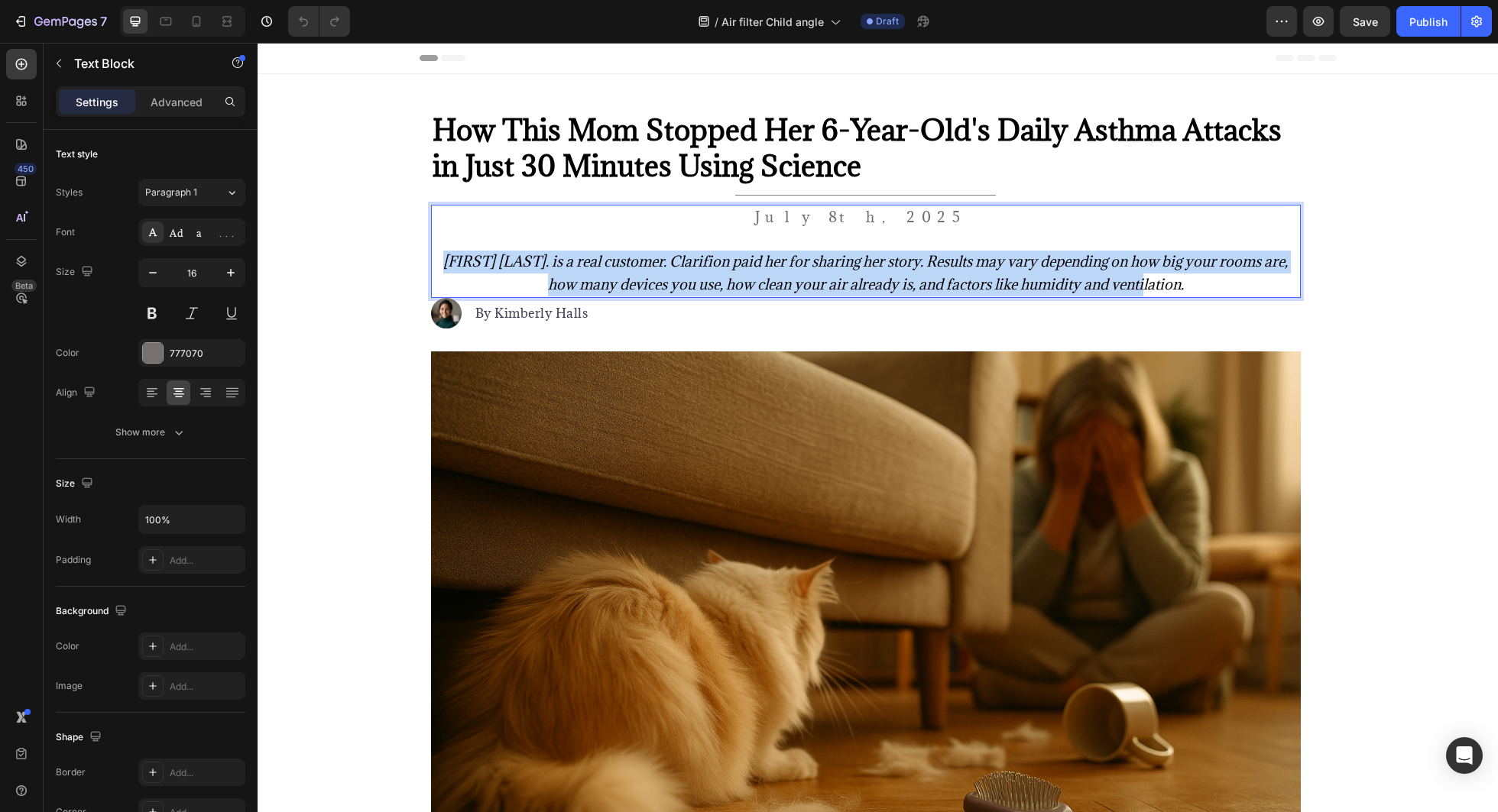 click on "[FIRST] [LAST]. is a real customer. Clarifion paid her for sharing her story. Results may vary depending on how big your rooms are, how many devices you use, how clean your air already is, and factors like humidity and ventilation." at bounding box center (866, 273) 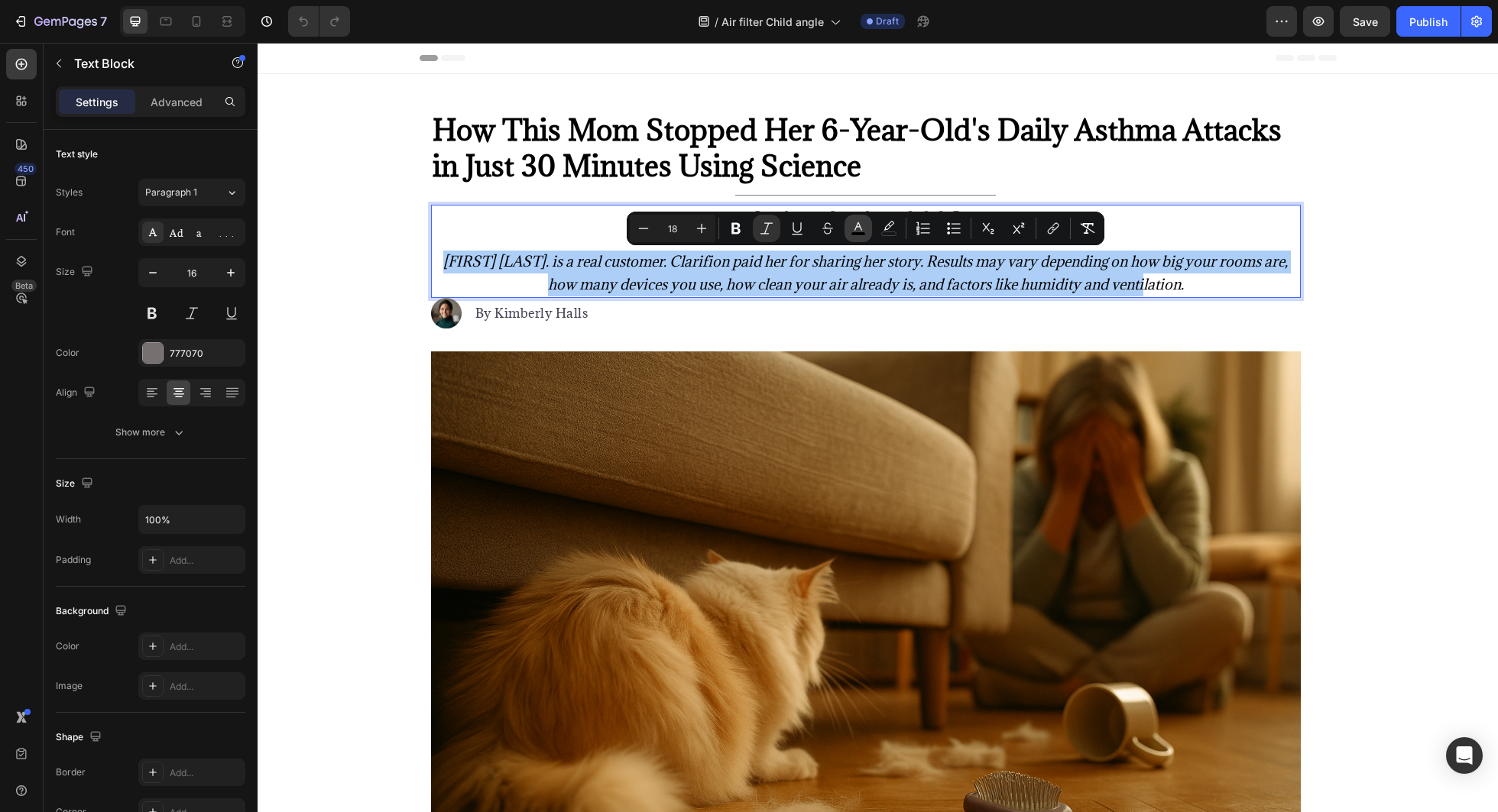 click 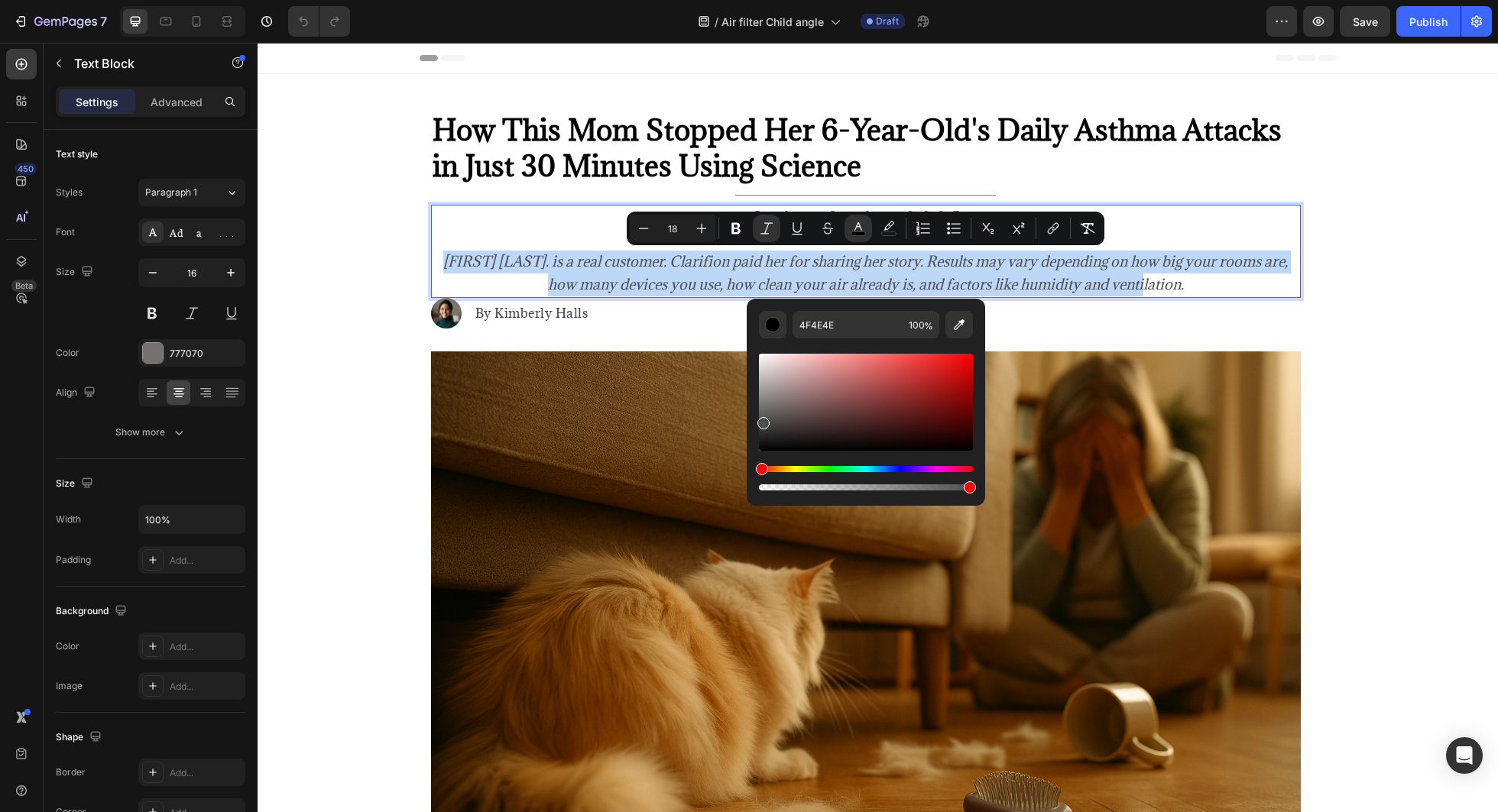 click at bounding box center [866, 402] 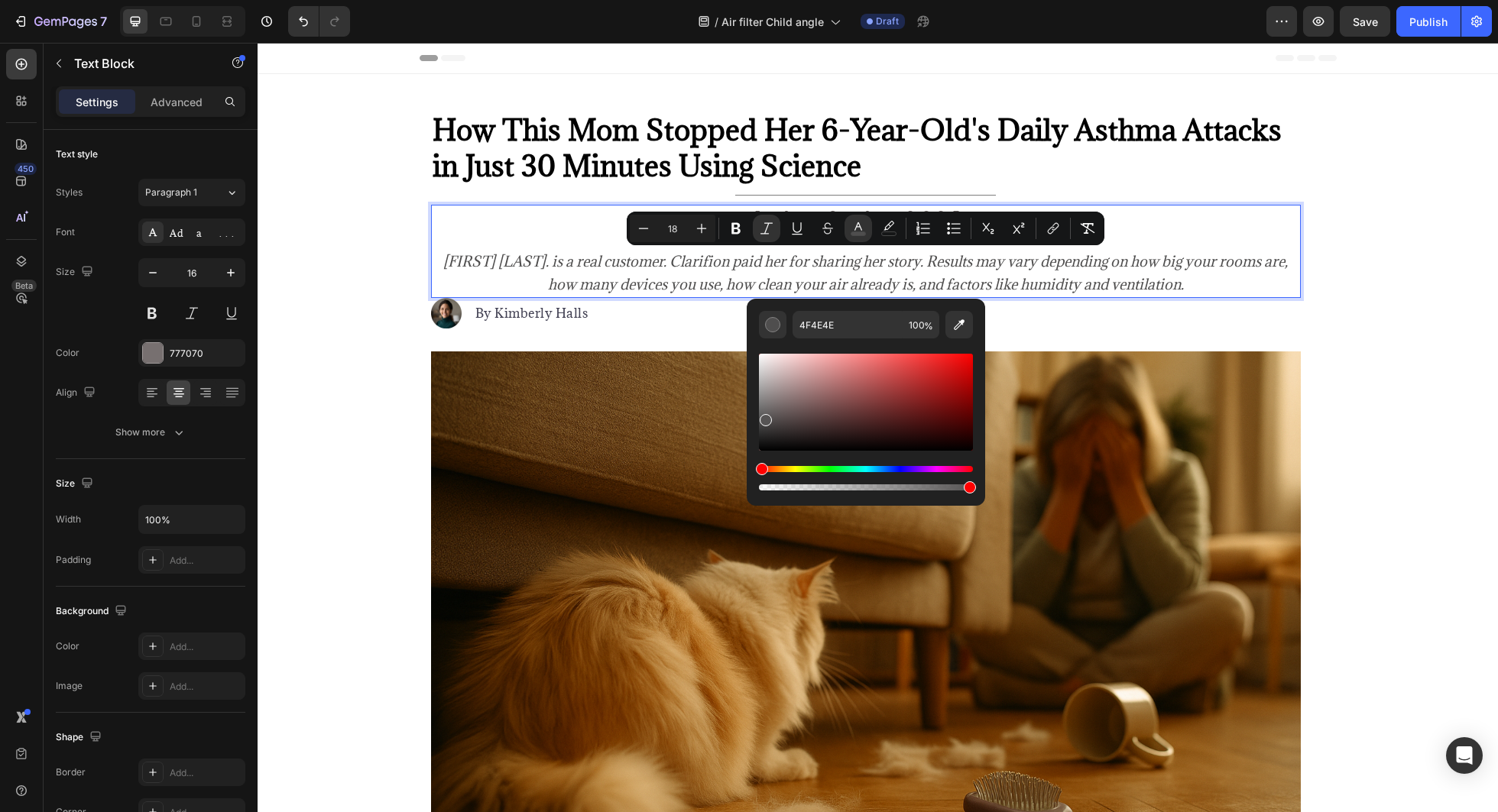 click at bounding box center [766, 420] 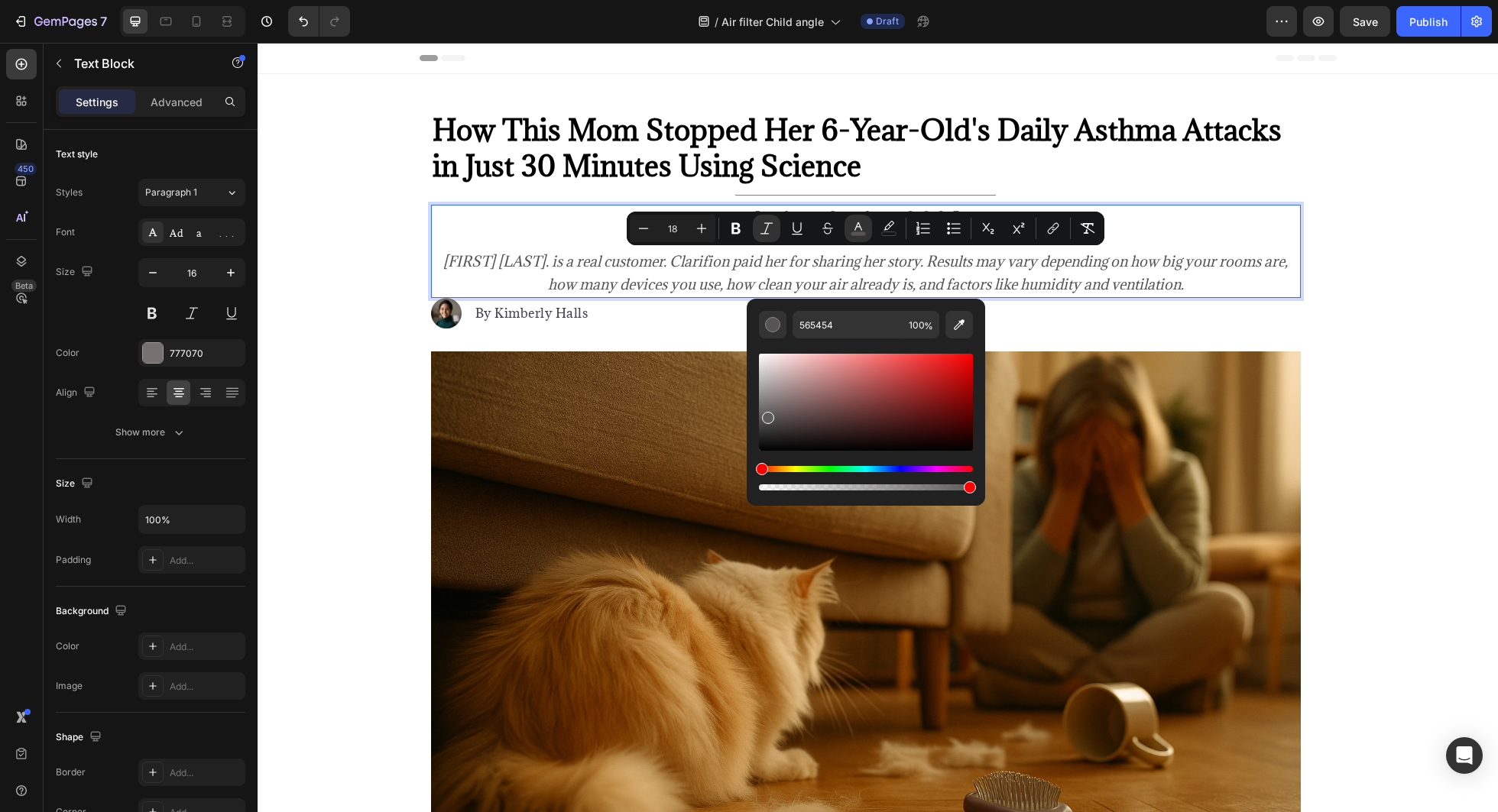 drag, startPoint x: 764, startPoint y: 417, endPoint x: 758, endPoint y: 409, distance: 10 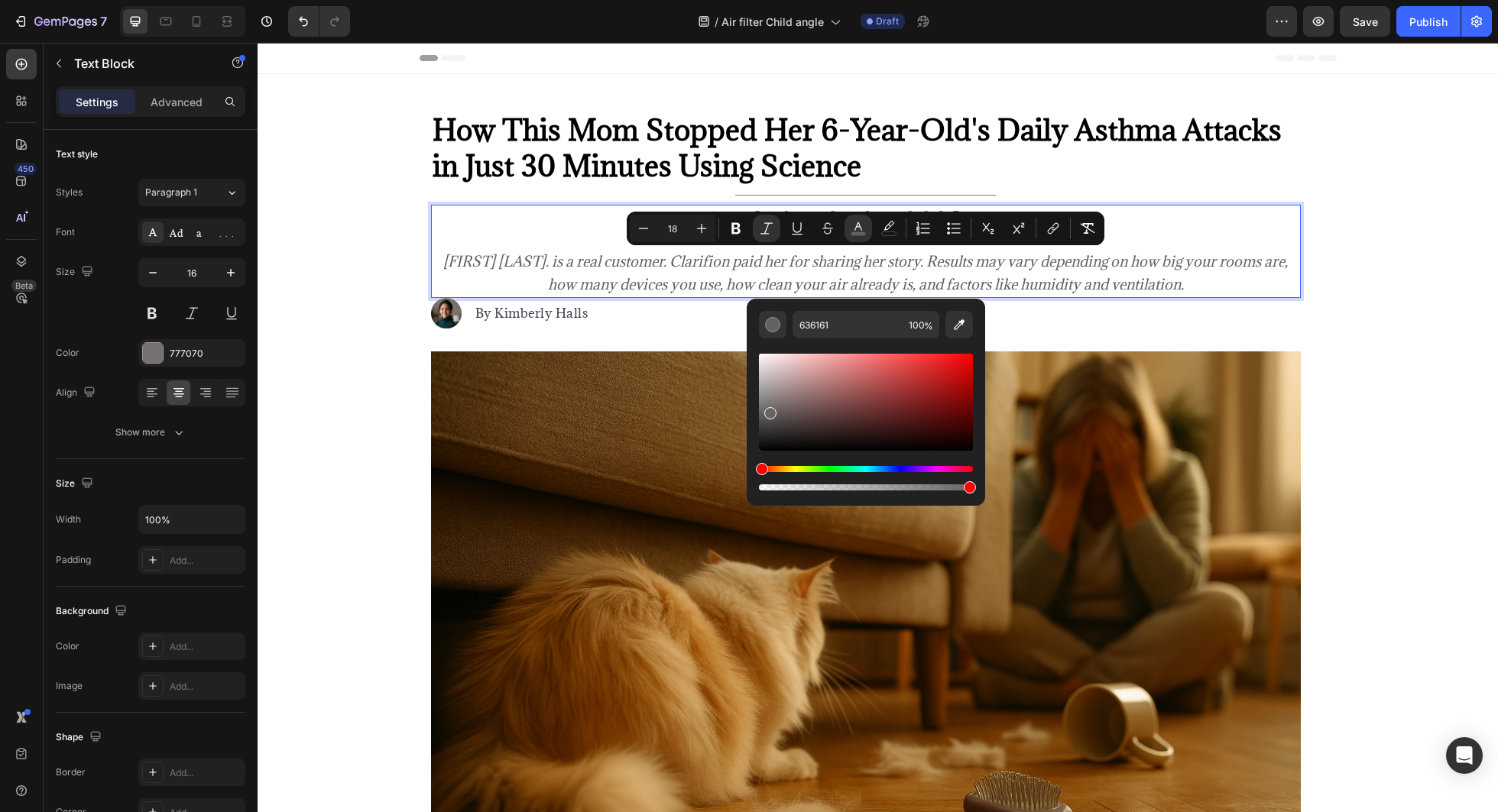 drag, startPoint x: 777, startPoint y: 417, endPoint x: 769, endPoint y: 411, distance: 10 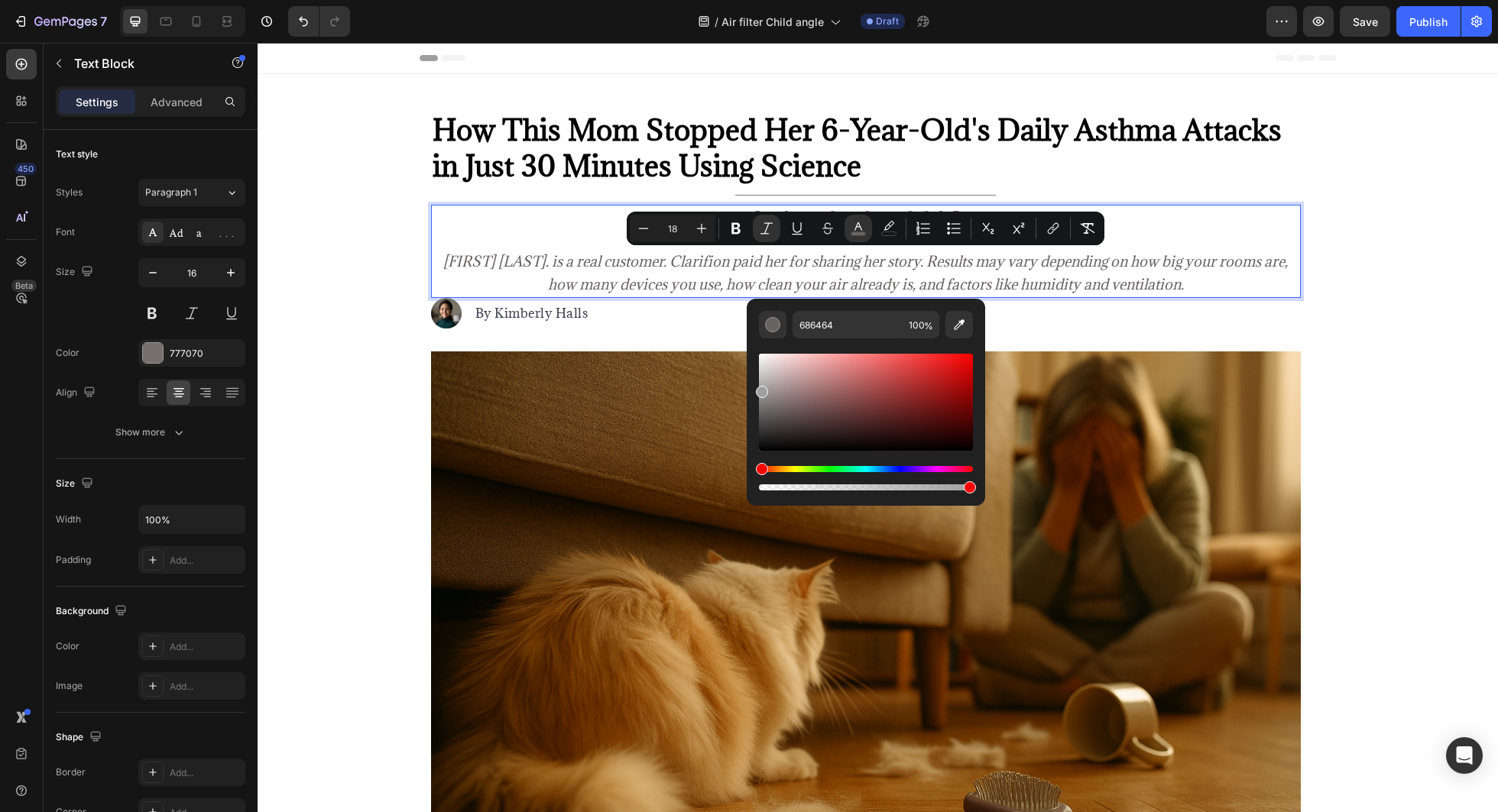 drag, startPoint x: 780, startPoint y: 412, endPoint x: 748, endPoint y: 390, distance: 38.833 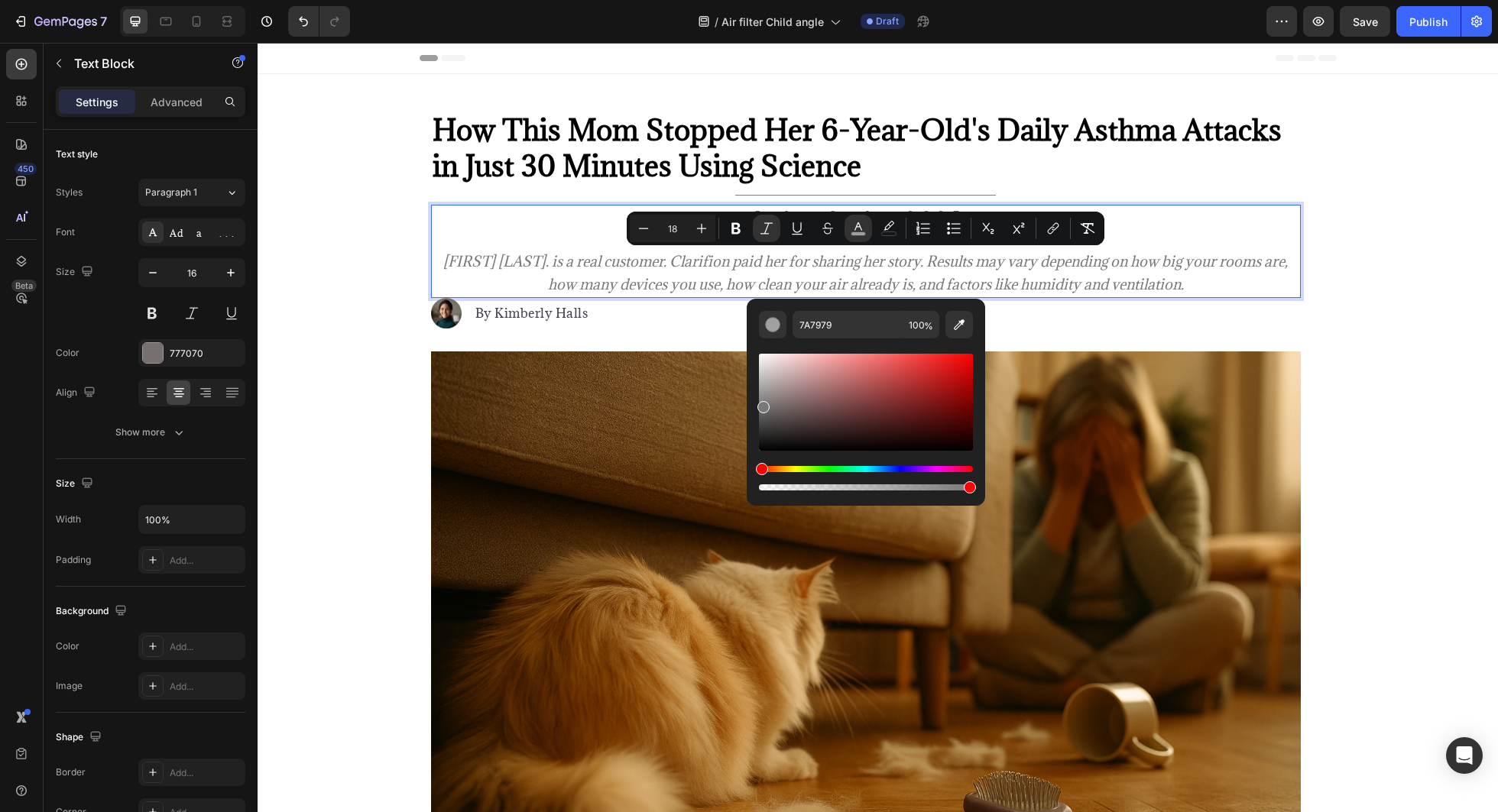 drag, startPoint x: 761, startPoint y: 398, endPoint x: 761, endPoint y: 409, distance: 11 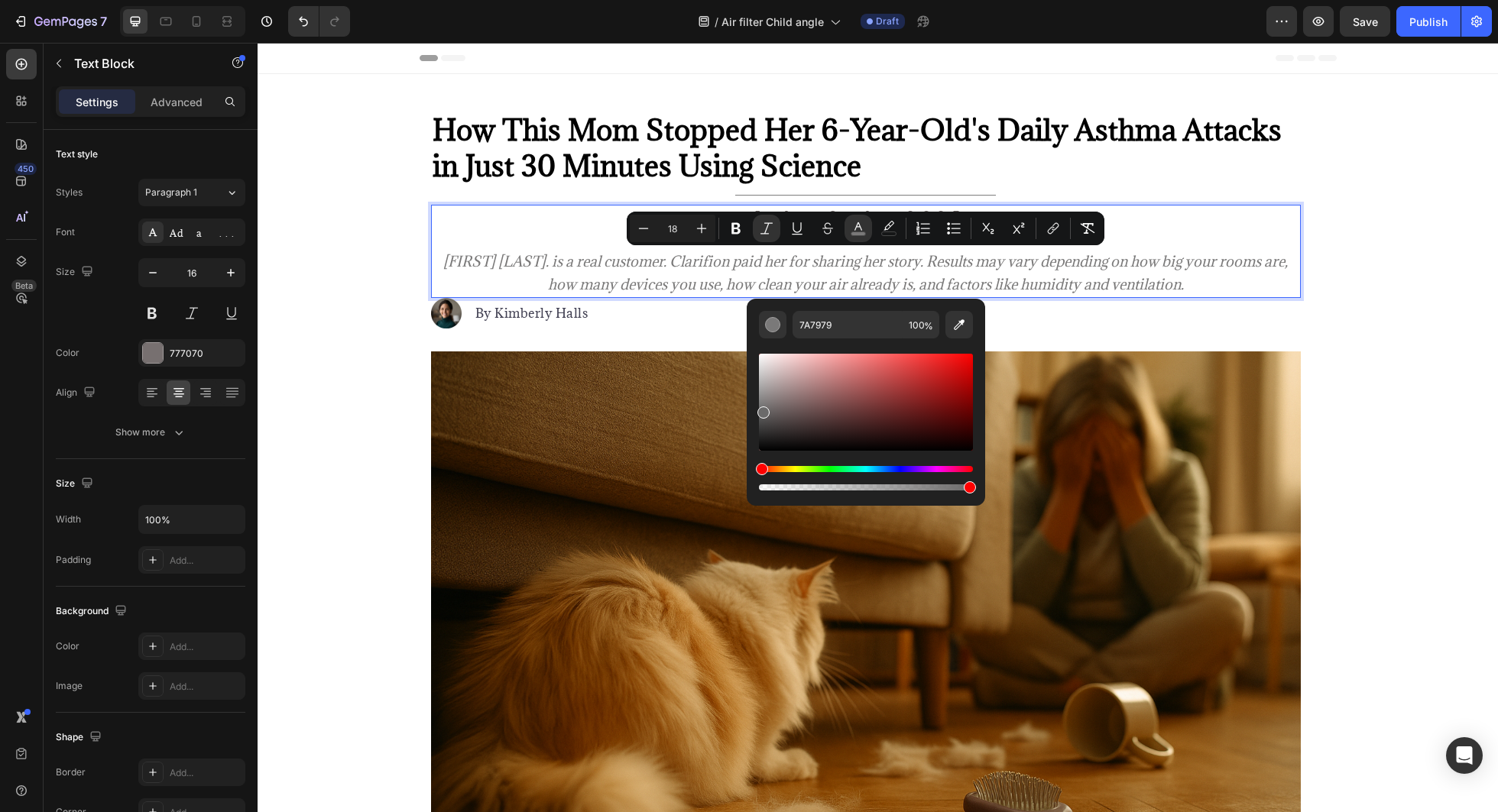 type on "6B6A6A" 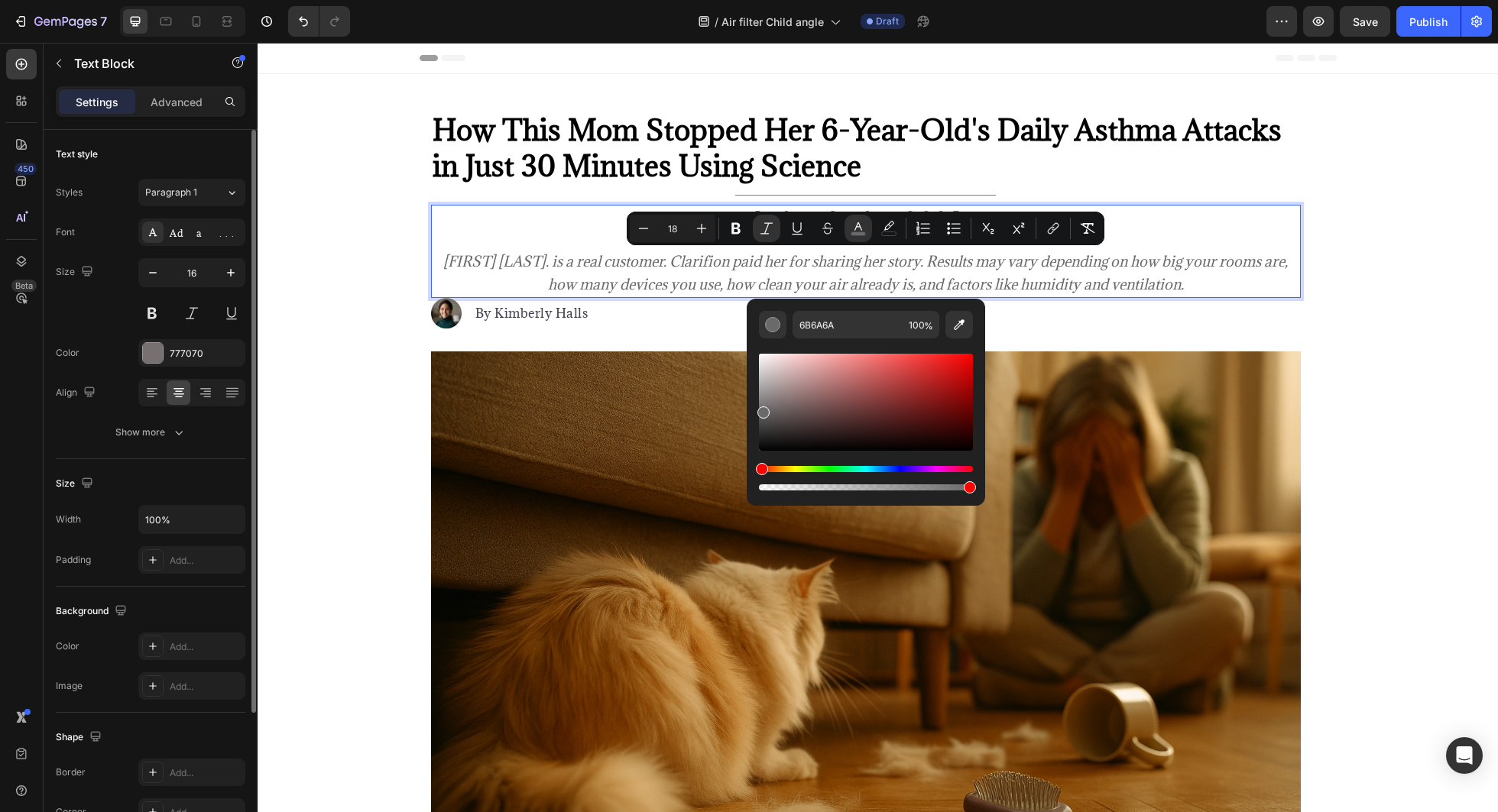 click on "Text style Styles Paragraph 1 Font Adamina Size 16 Color 777070 Align Show more Size Width 100% Padding Add... Background The changes might be hidden by  the video. Color Add... Image Add... Shape Border Add... Corner Add... Shadow Add... Align Delete element" at bounding box center (151, 582) 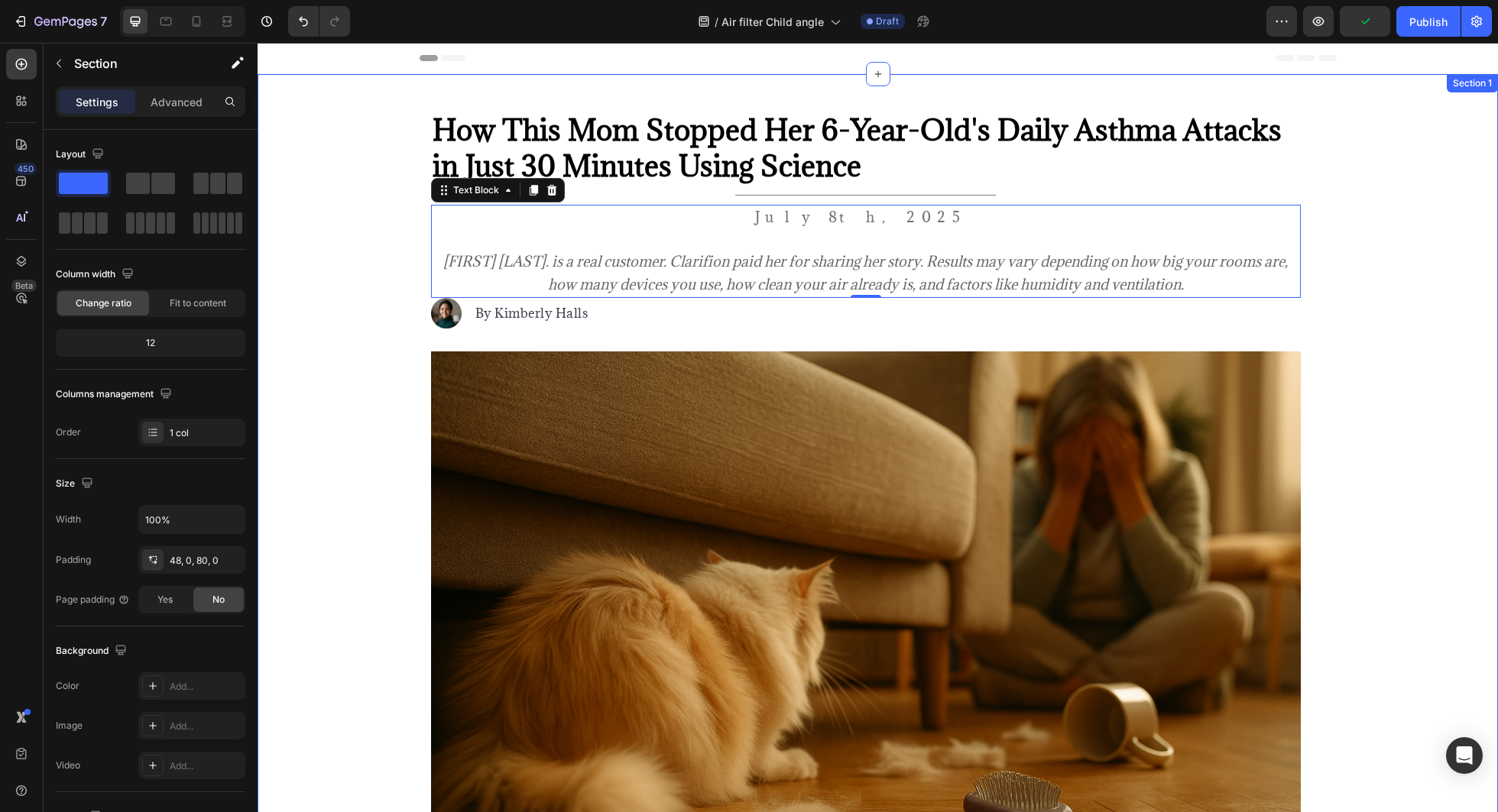 click on "How This Mom Stopped Her 6-Year-Old's Daily Asthma Attacks in Just 30 Minutes Using Science Heading                Title Line  [DATE] [FIRST] [LAST]. is a real customer. Clarifion paid her for sharing her story. Results may vary depending on how big your rooms are, how many devices you use, how clean your air already is, and factors like humidity and ventilation. Text Block   0 Image By [FIRST] [LAST] Text block Advanced list Image Listen, [FIRST] [LAST], [AGE], never imagined that two rescue cats would  destroy  her 6-year-old daughter [DAUGHTER_NAME]'s breathing—turning her into a wheezing child who could barely breathe in her own home.   You see, [FIRST] had dreamed of giving [DAUGHTER_NAME] the  treasure  of growing up with pets. So when they visited the local shelter "just to look," guess what happened?    They fell head over heels for two orange tabby cats, Pumpkin and Spice.   But here's the thing. What started as a fairy-tale pet adoption quickly turned into [FIRST]'s worst  nightmare .   devastating  episodes." at bounding box center (877, 4518) 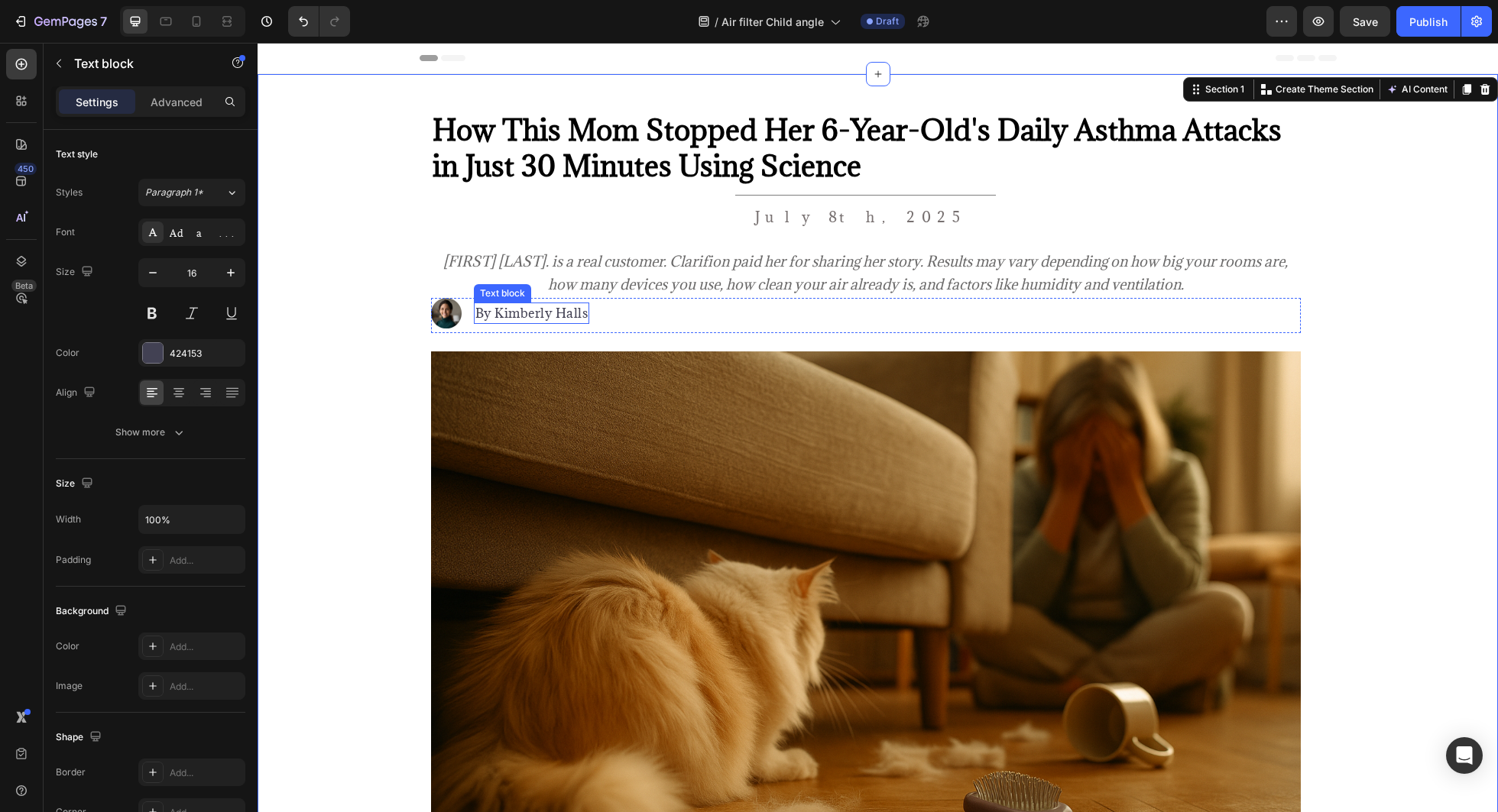 click on "By Kimberly Halls" at bounding box center (532, 313) 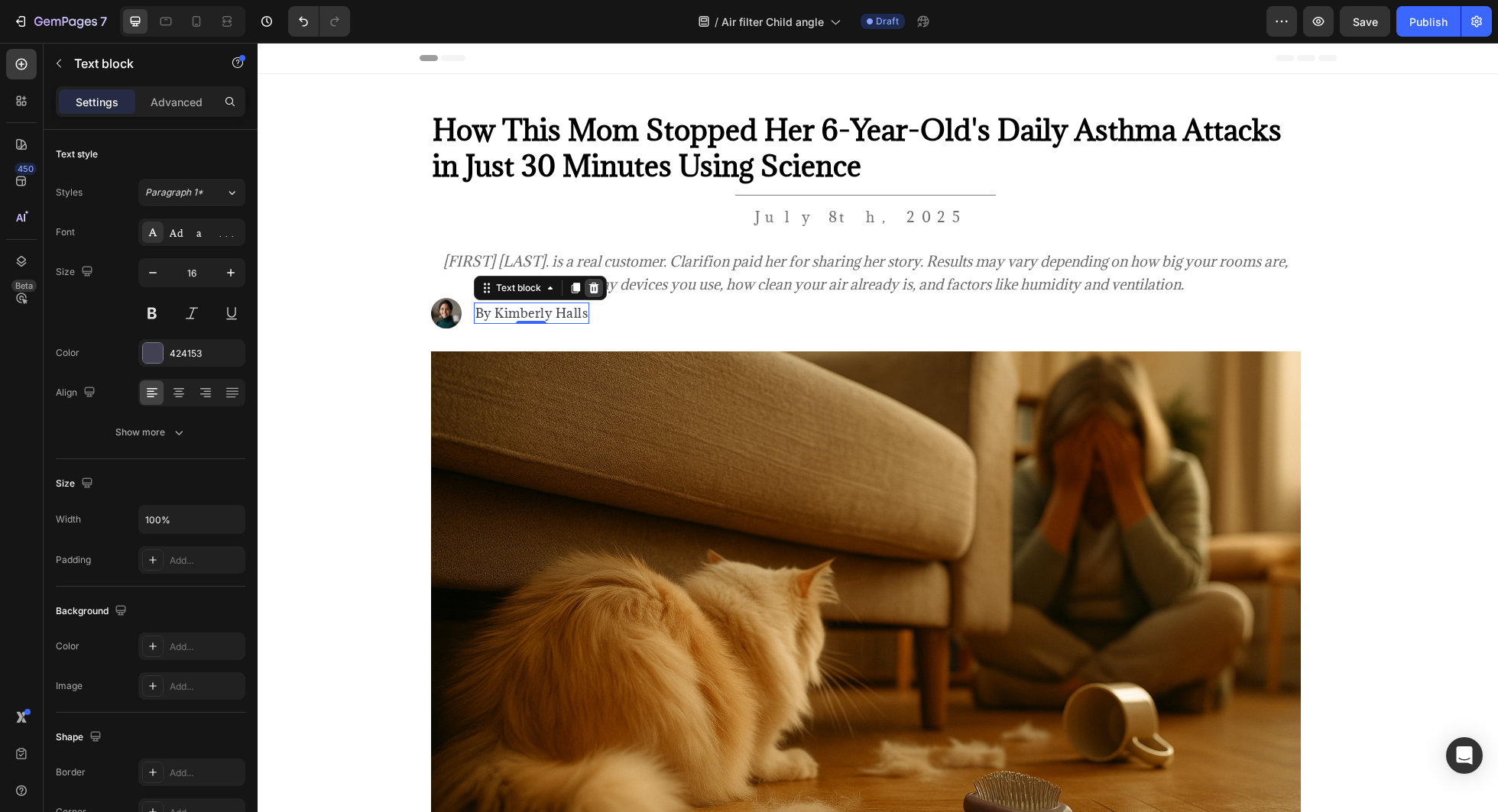 click 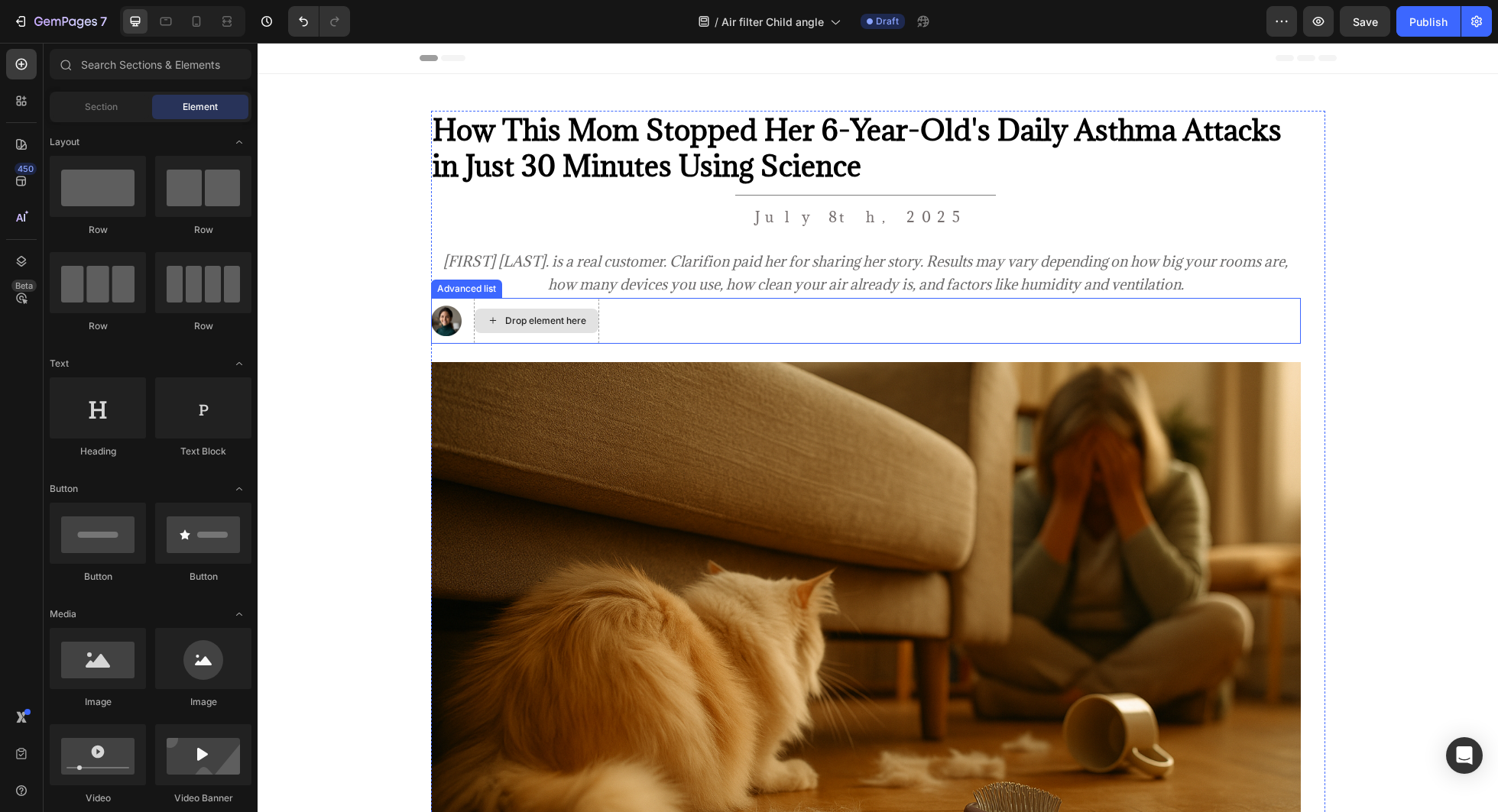click on "Drop element here" at bounding box center (537, 321) 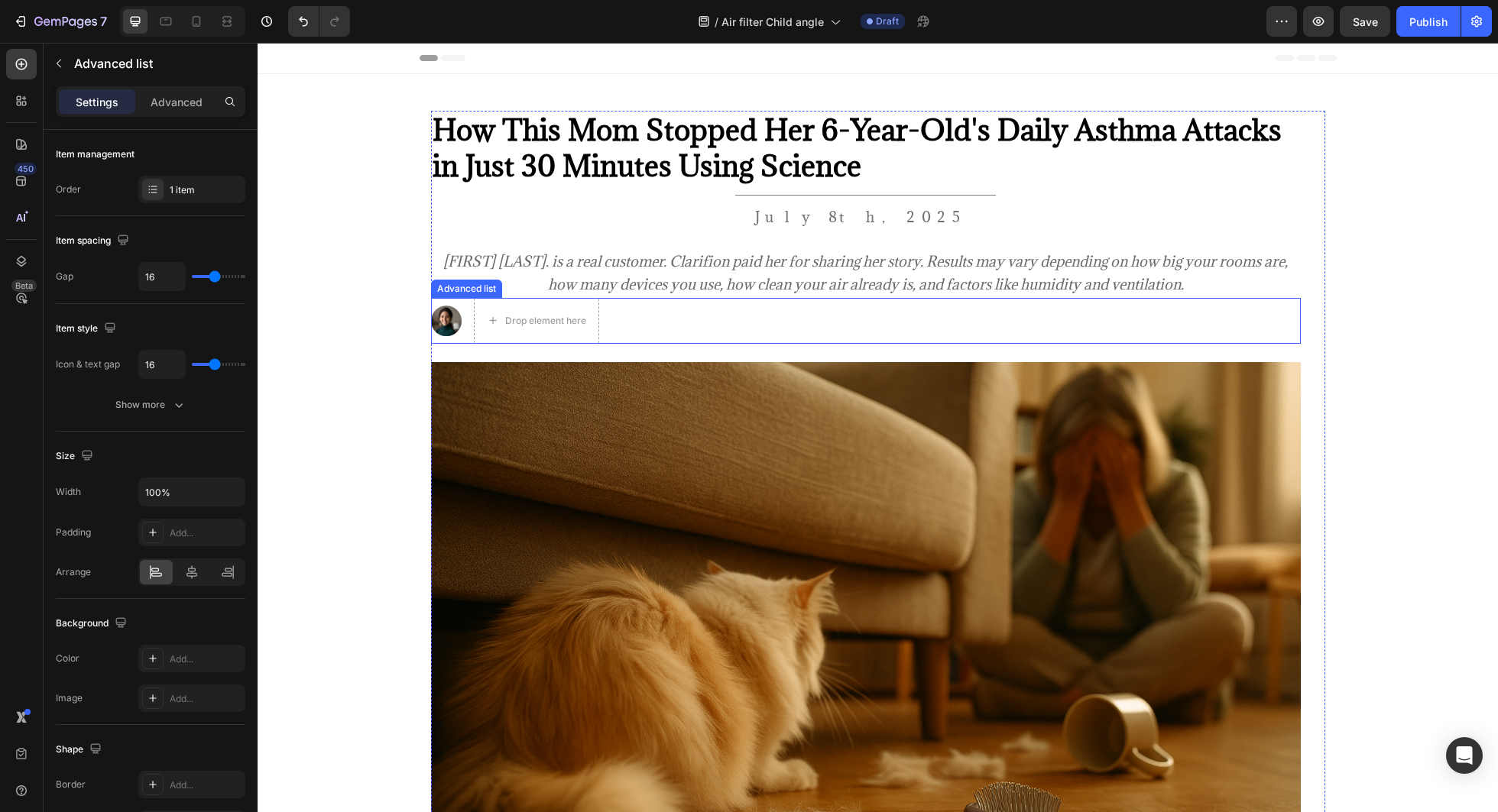 click on "Image
Drop element here" at bounding box center [866, 321] 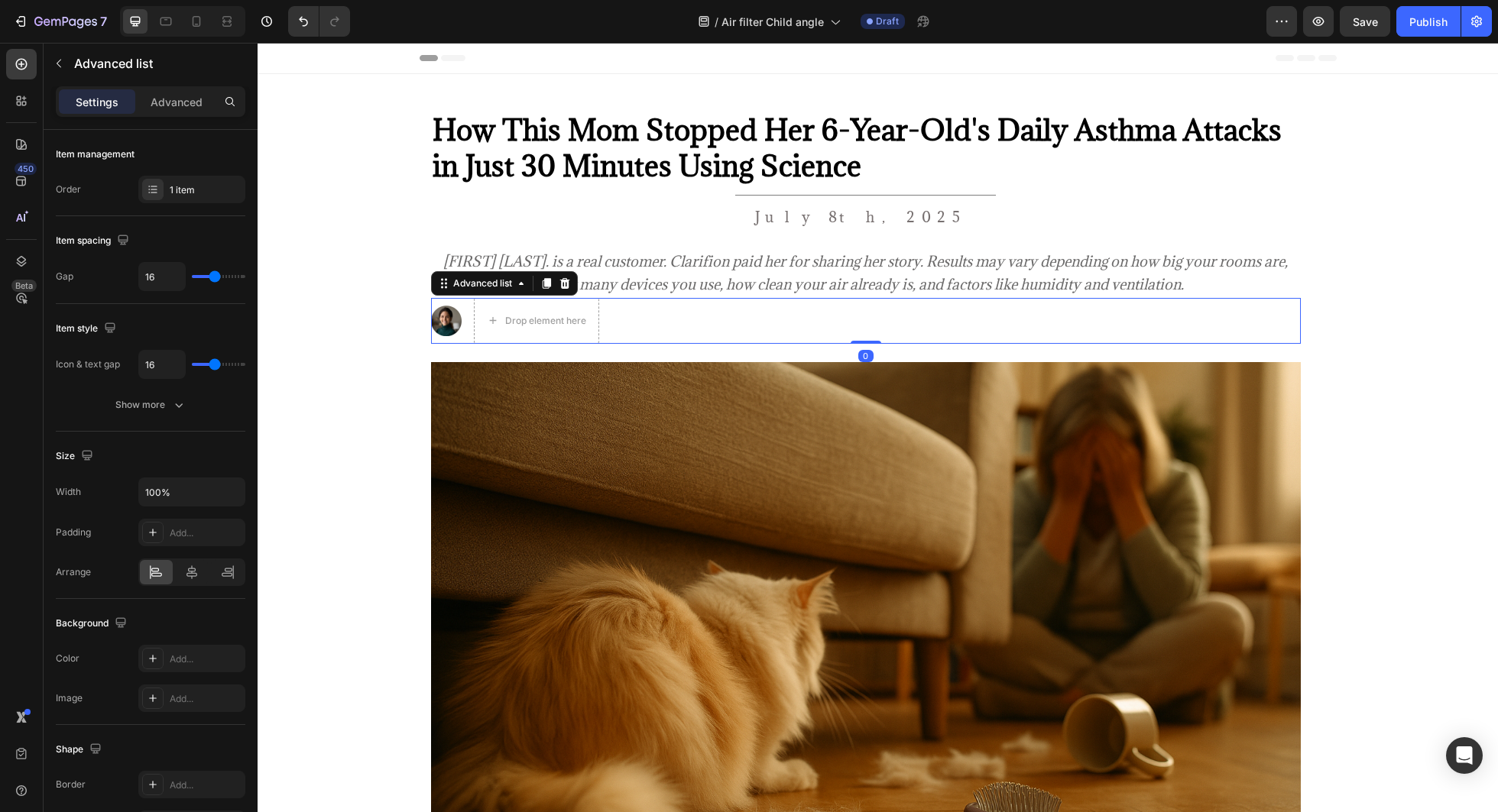 click on "Advanced list" at bounding box center [504, 283] 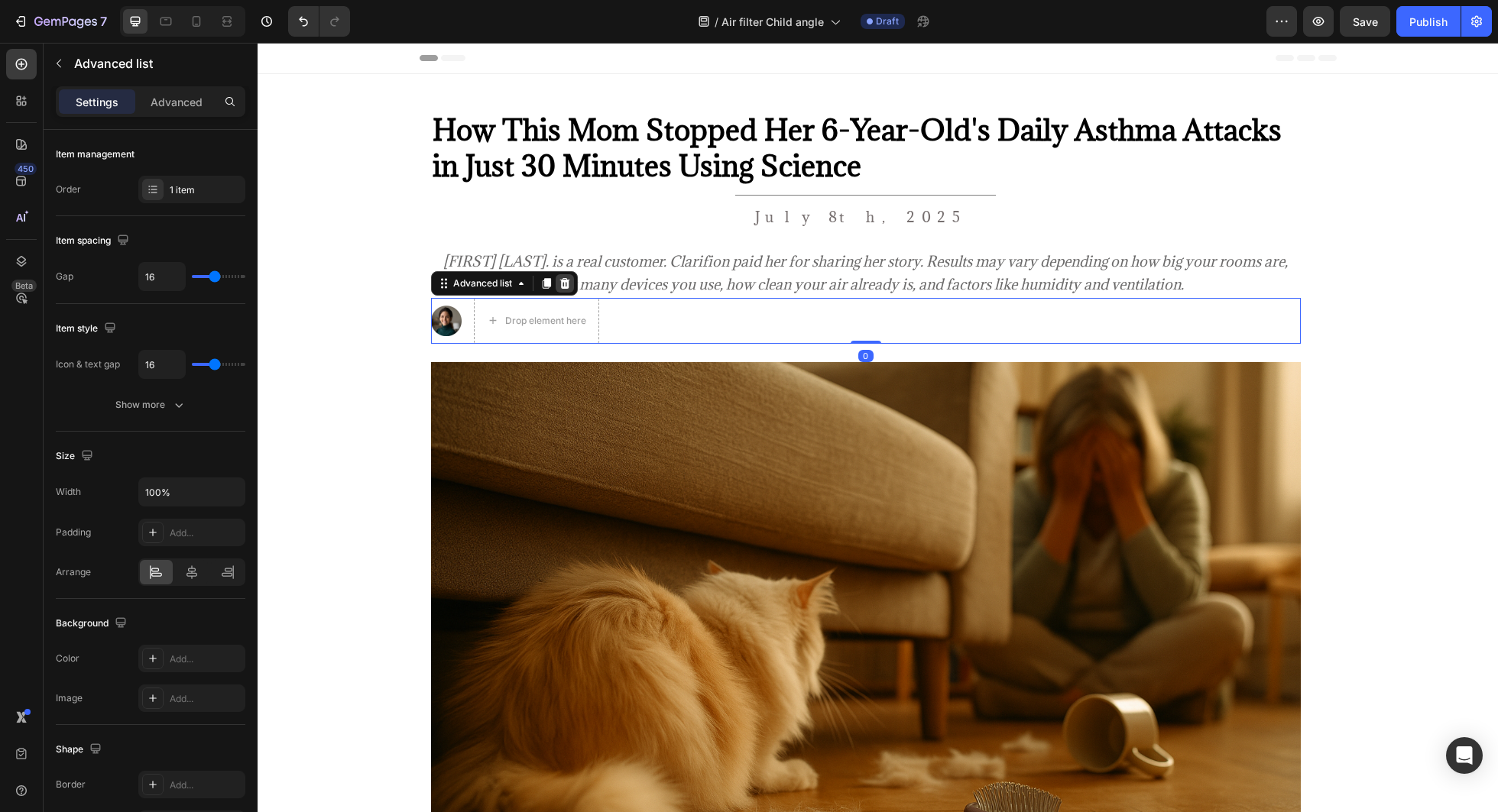 click 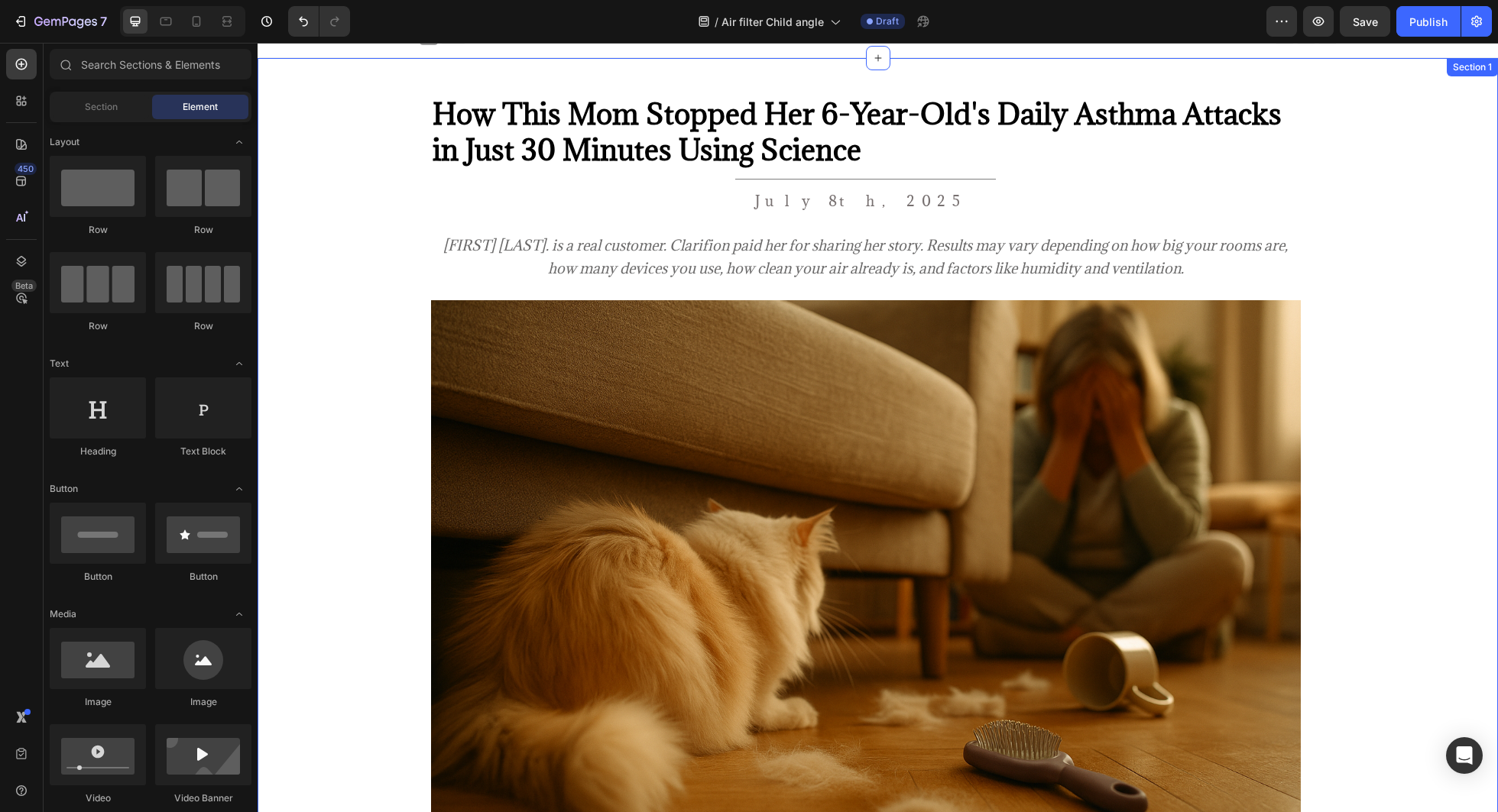 scroll, scrollTop: 22, scrollLeft: 0, axis: vertical 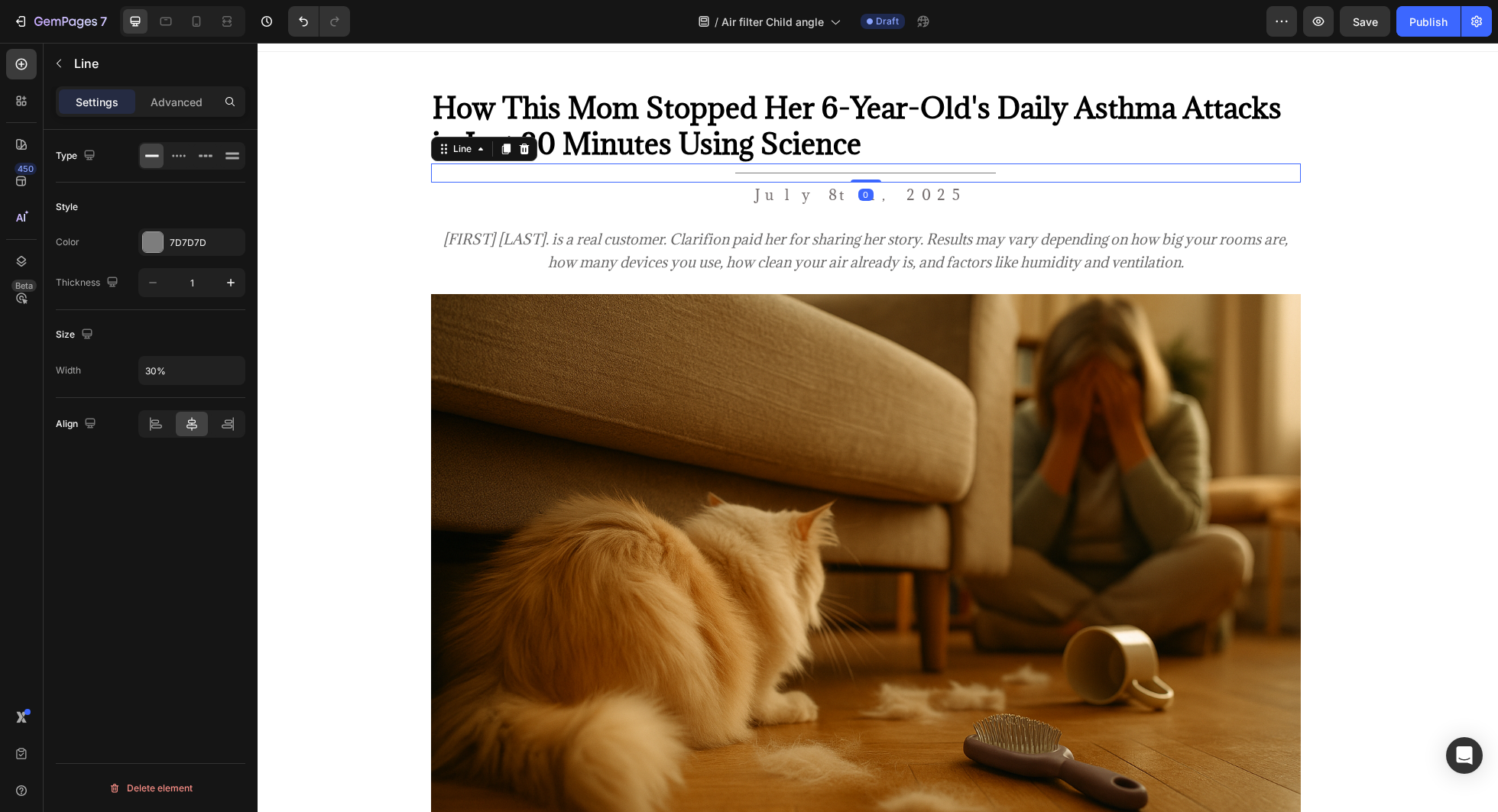 click on "Title Line   0" at bounding box center [866, 173] 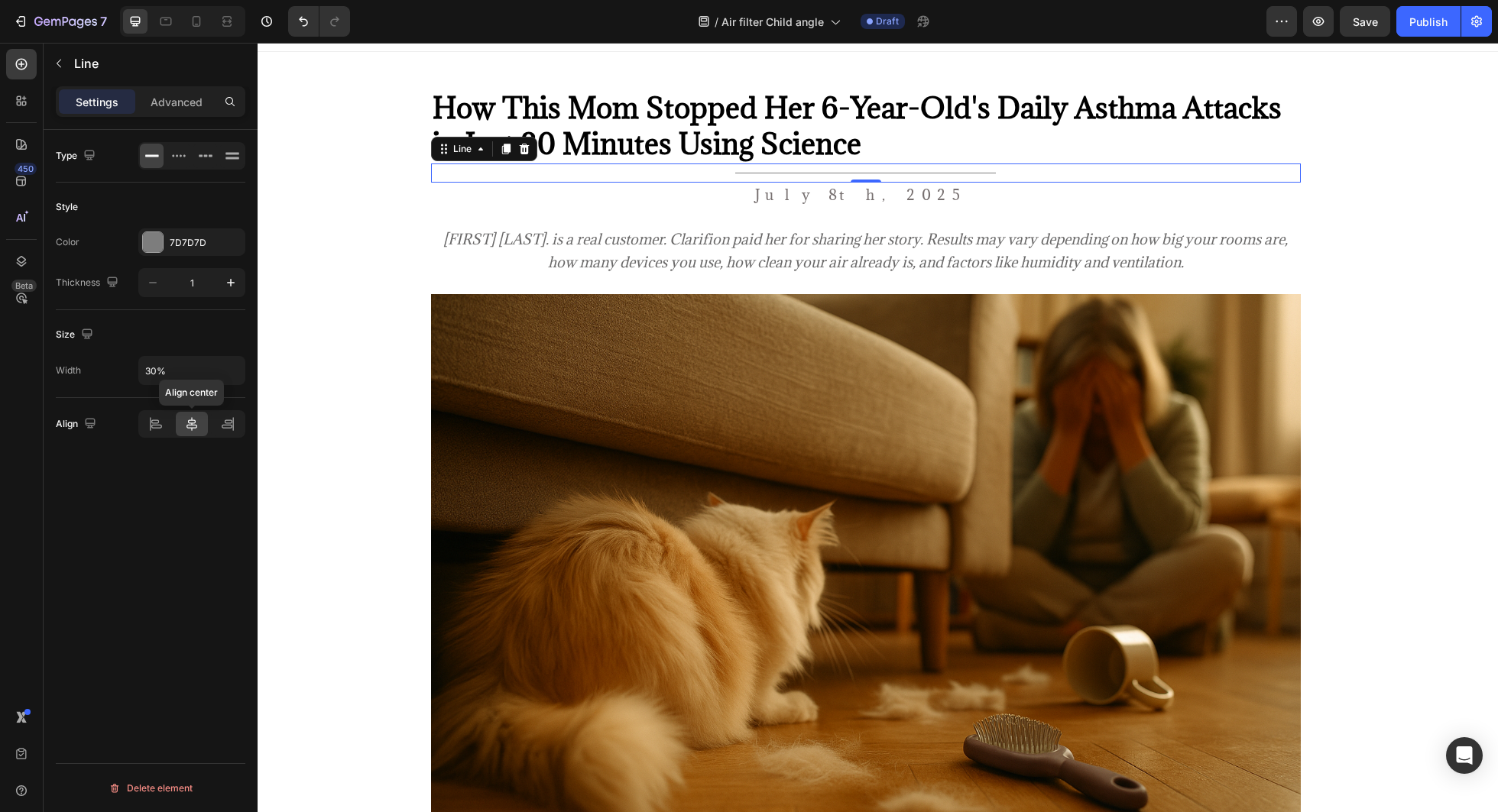 click 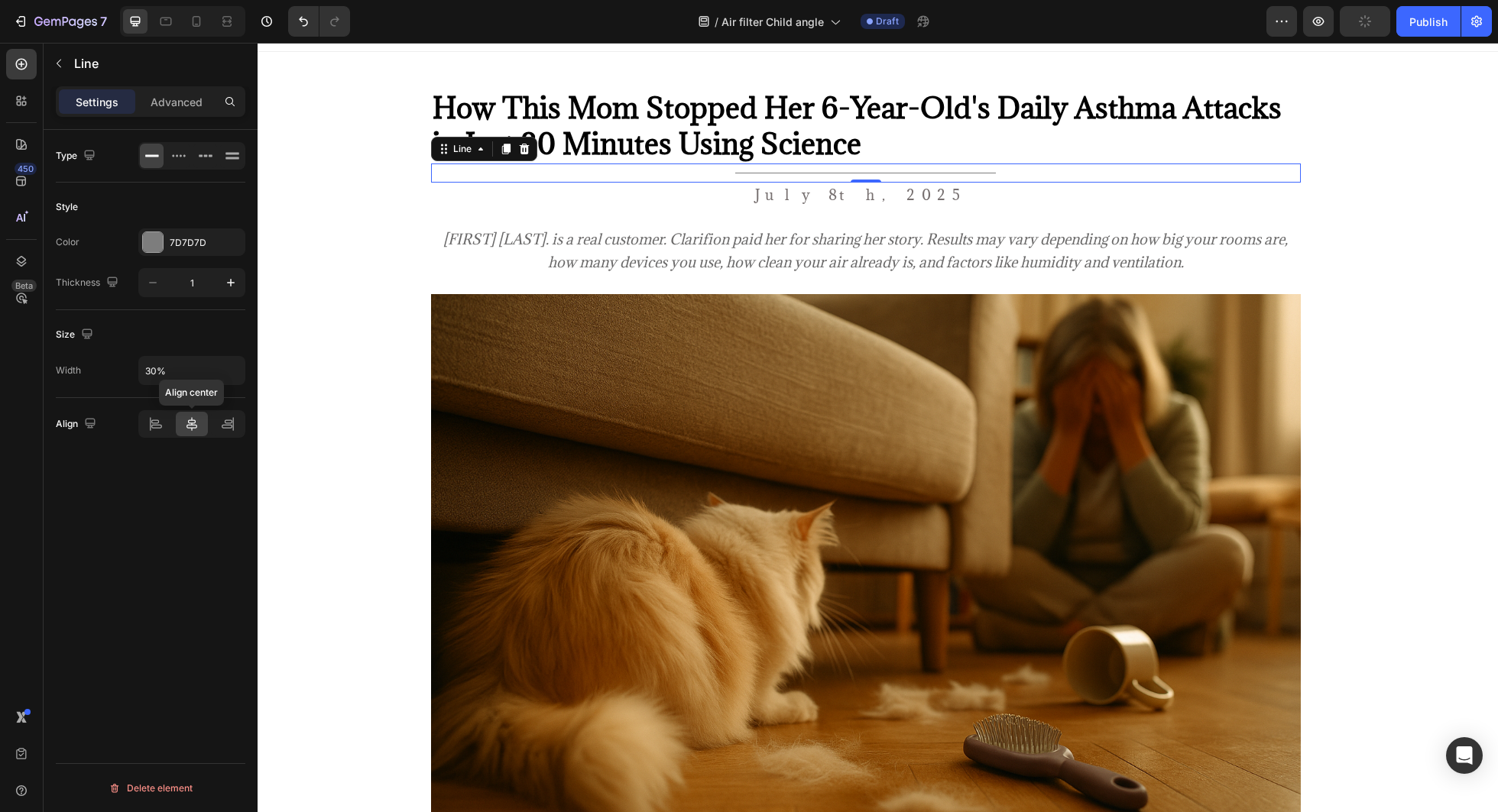 click 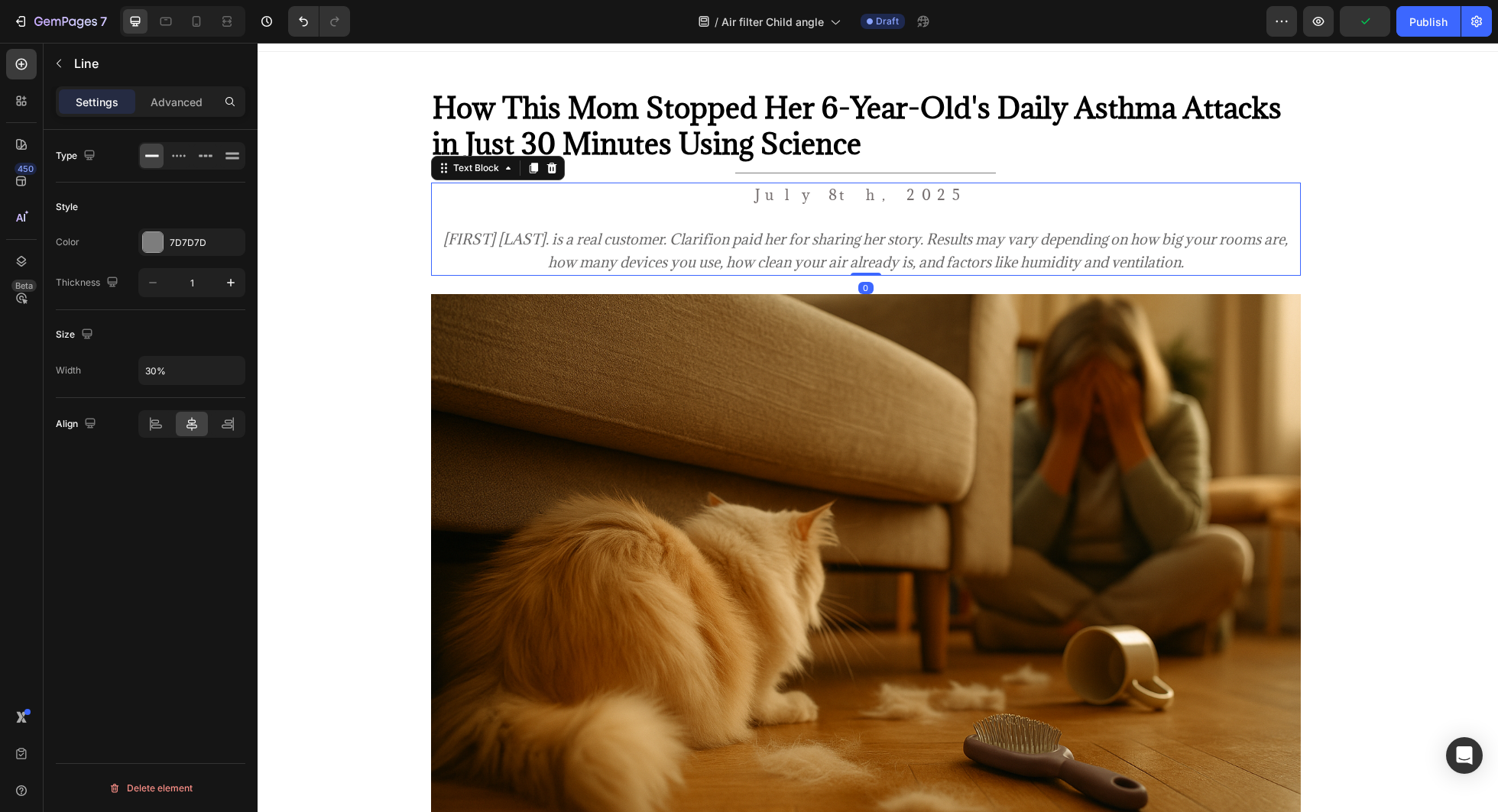 click on "[DATE] [FIRST] [LAST]. is a real customer. Clarifion paid her for sharing her story. Results may vary depending on how big your rooms are, how many devices you use, how clean your air already is, and factors like humidity and ventilation." at bounding box center [866, 229] 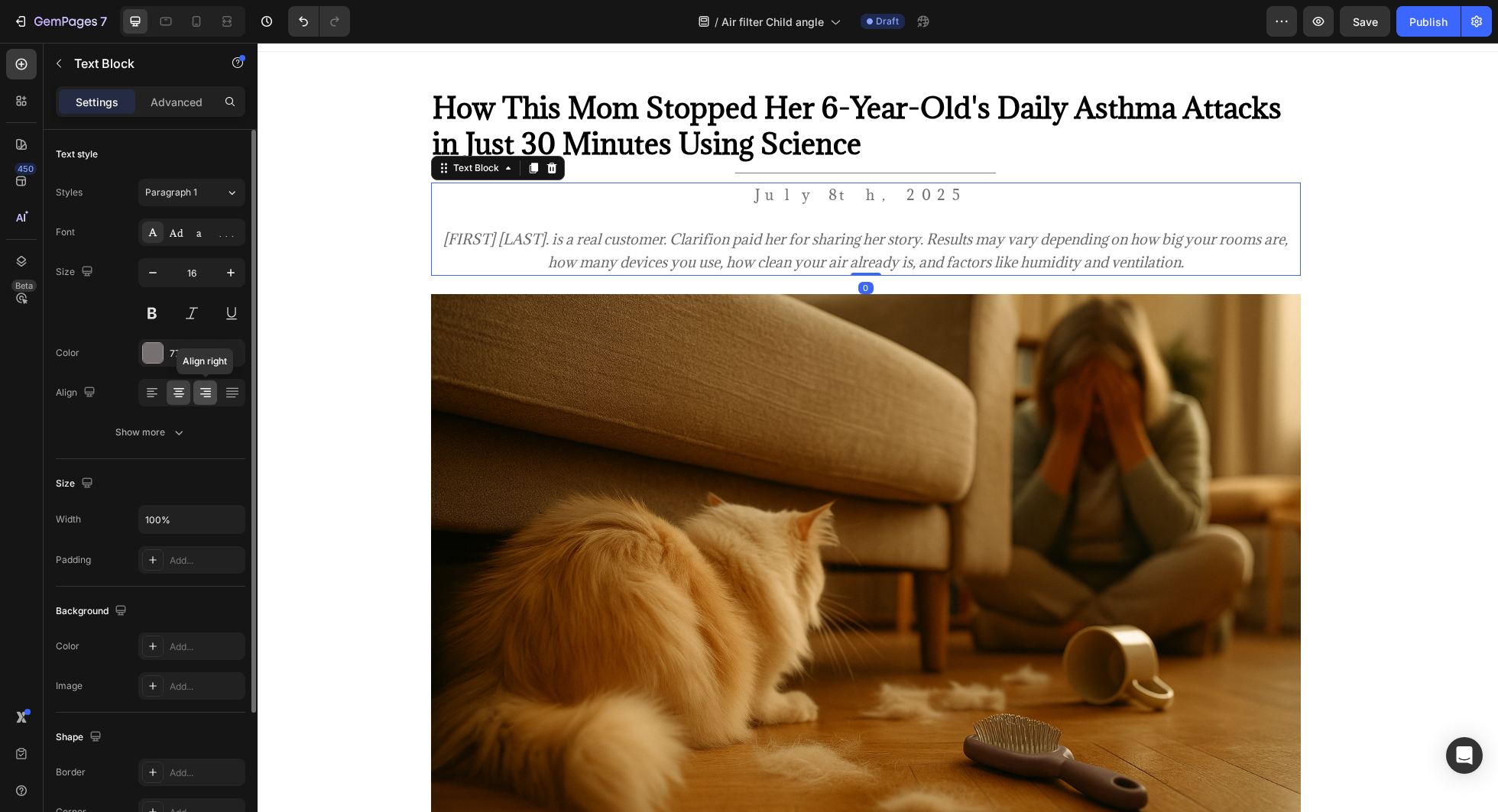 click 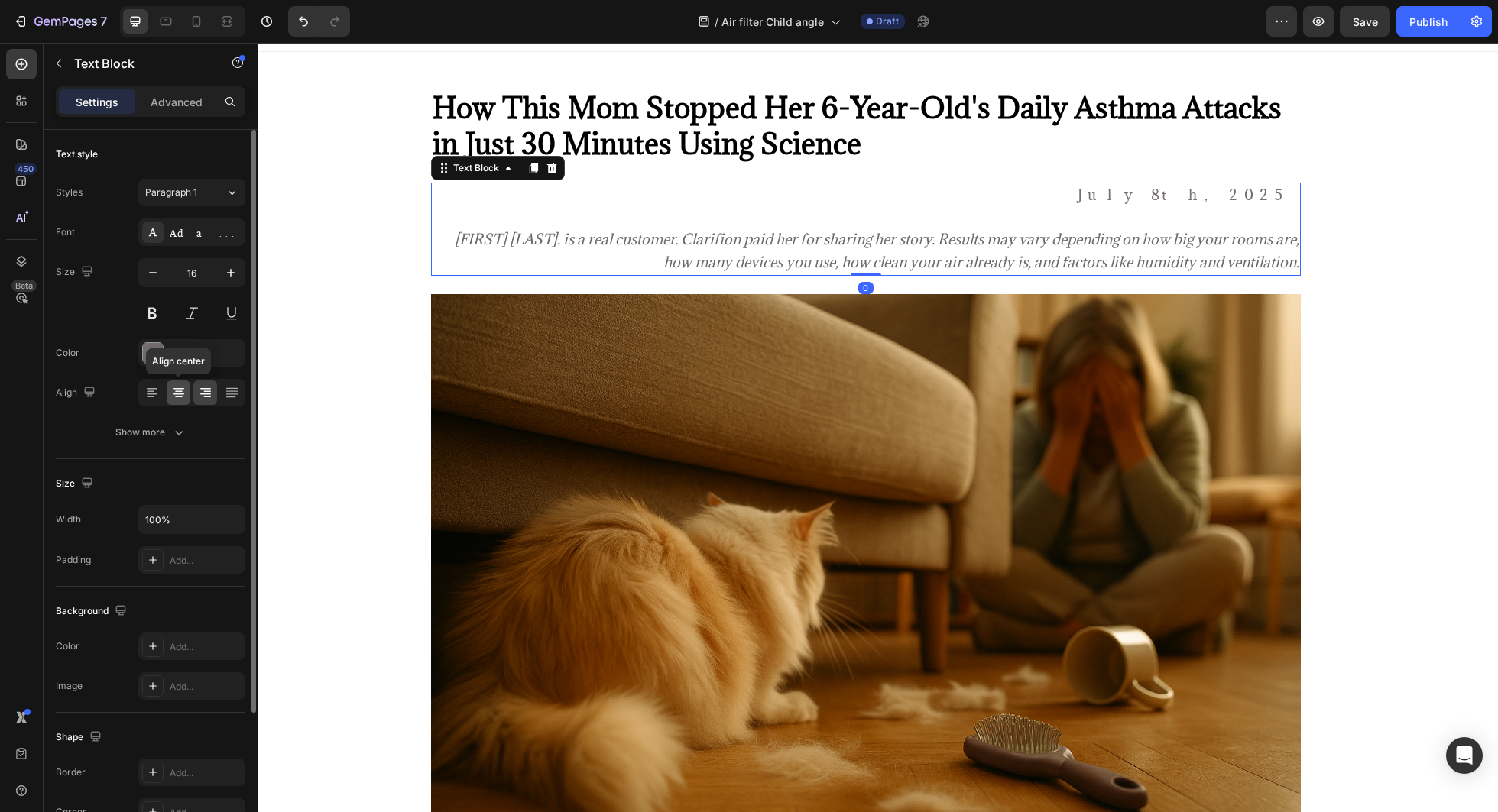 click 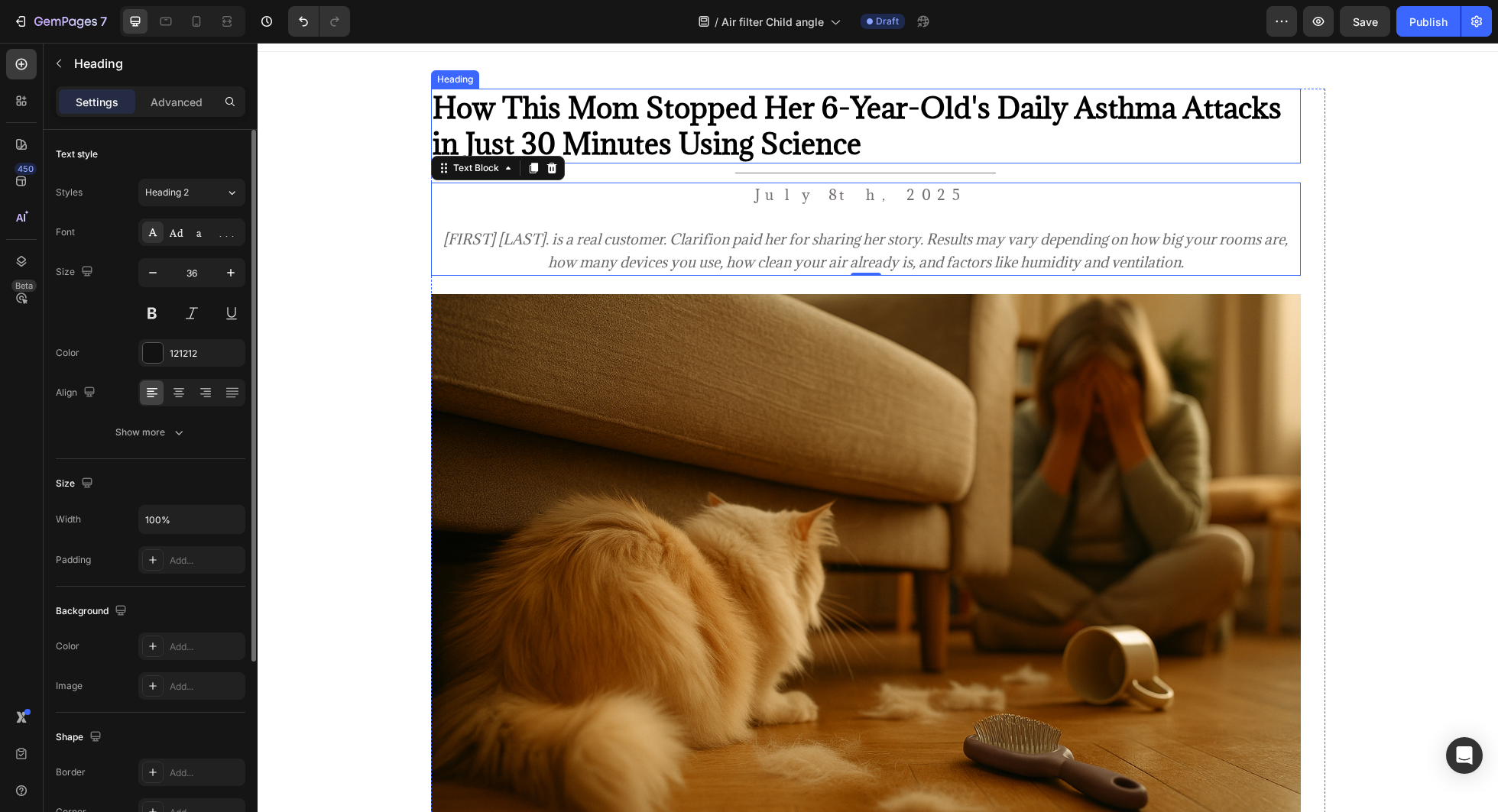 click on "How This Mom Stopped Her 6-Year-Old's Daily Asthma Attacks in Just 30 Minutes Using Science" at bounding box center [857, 125] 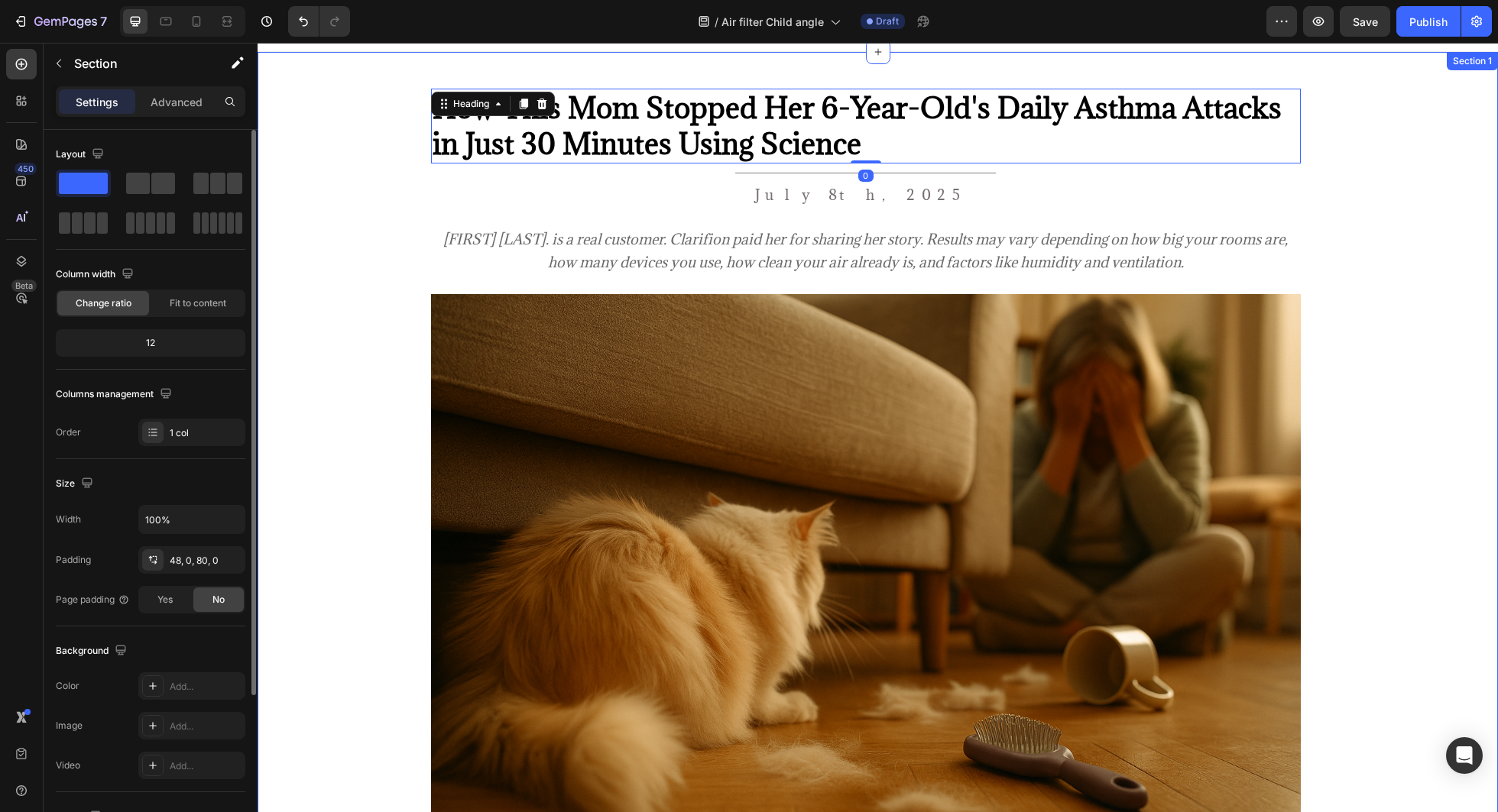click on "How This Mom Stopped Her 6-Year-Old's Daily Asthma Attacks in Just 30 Minutes Using Science Heading   0                Title Line  [DATE] [FIRST] [LAST]. is a real customer. Clarifion paid her for sharing her story. Results may vary depending on how big your rooms are, how many devices you use, how clean your air already is, and factors like humidity and ventilation. Text Block Image Listen, [FIRST] [LAST], [AGE], never imagined that two rescue cats would  destroy  her 6-year-old daughter [DAUGHTER_NAME]'s breathing—turning her into a wheezing child who could barely breathe in her own home.   You see, [FIRST] had dreamed of giving [DAUGHTER_NAME] the  treasure  of growing up with pets. So when they visited the local shelter "just to look," guess what happened?    They fell head over heels for two orange tabby cats, Pumpkin and Spice.   But here's the thing. What started as a fairy-tale pet adoption quickly turned into [FIRST]'s worst  nightmare .   Within just three days, [DAUGHTER_NAME] started having these  devastating  episodes." at bounding box center [877, 4479] 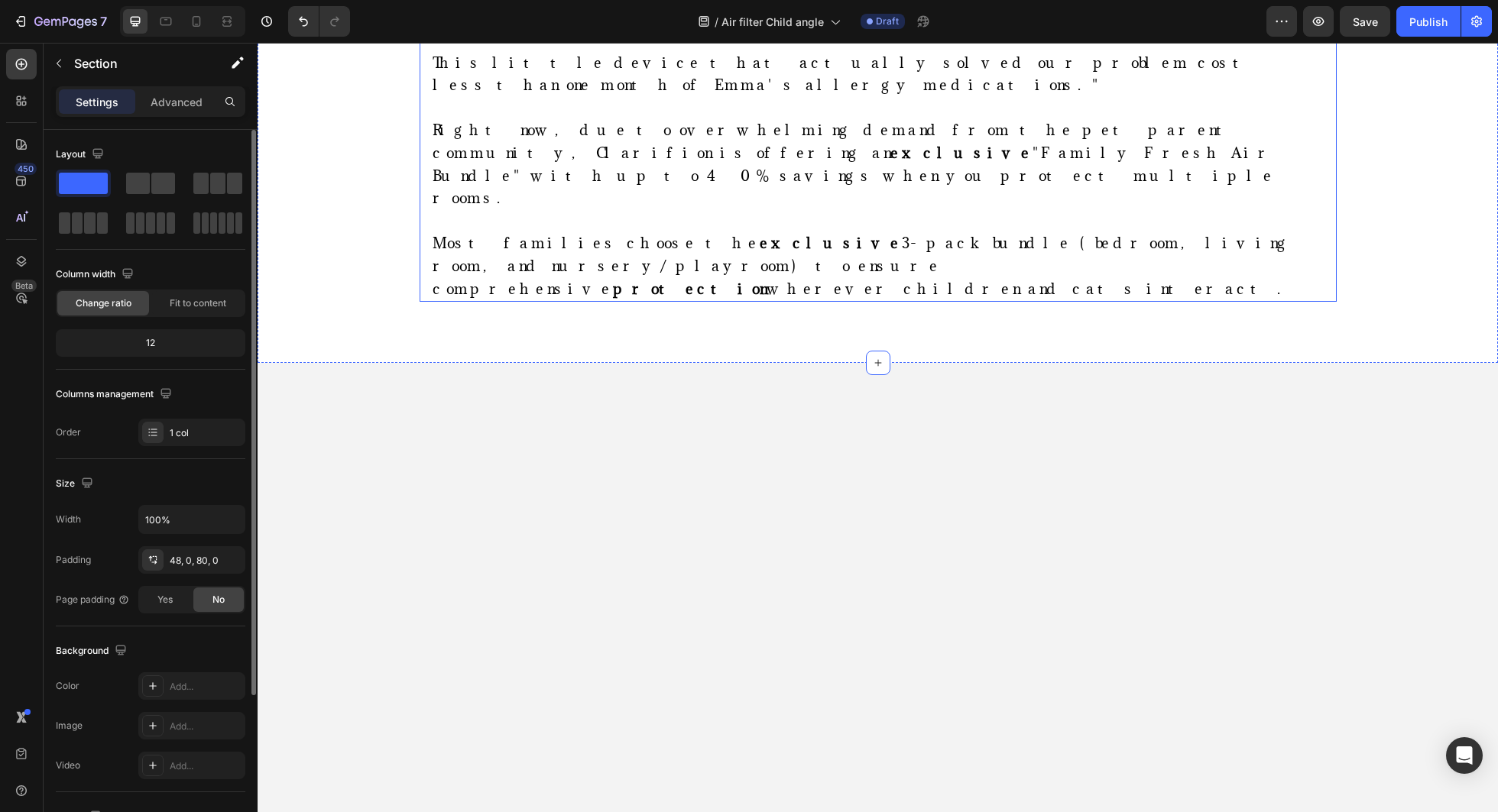 scroll, scrollTop: 8594, scrollLeft: 0, axis: vertical 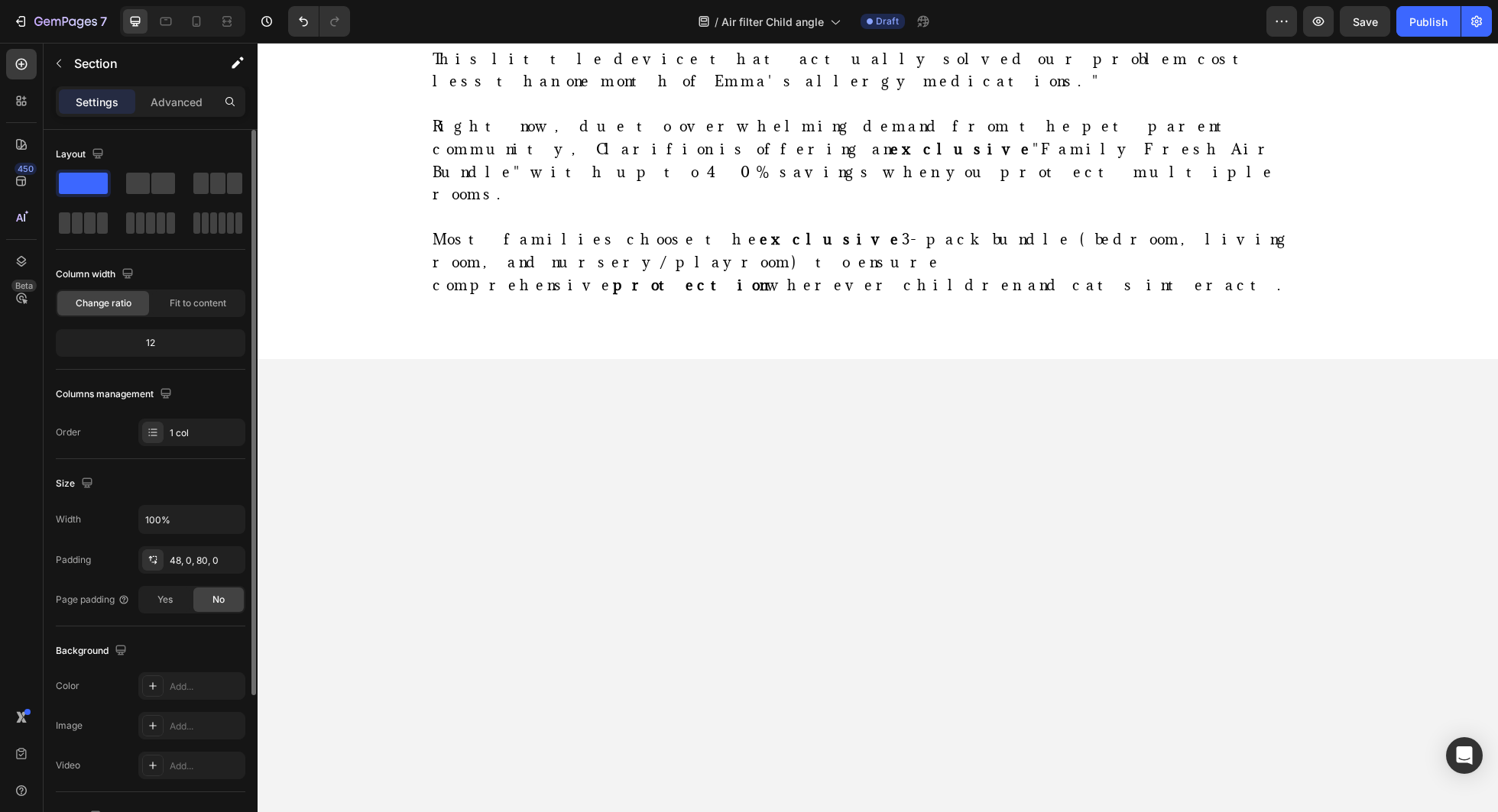 click on "Why Over 15,000+ Families Choose Gatine "filter name"" at bounding box center [697, -599] 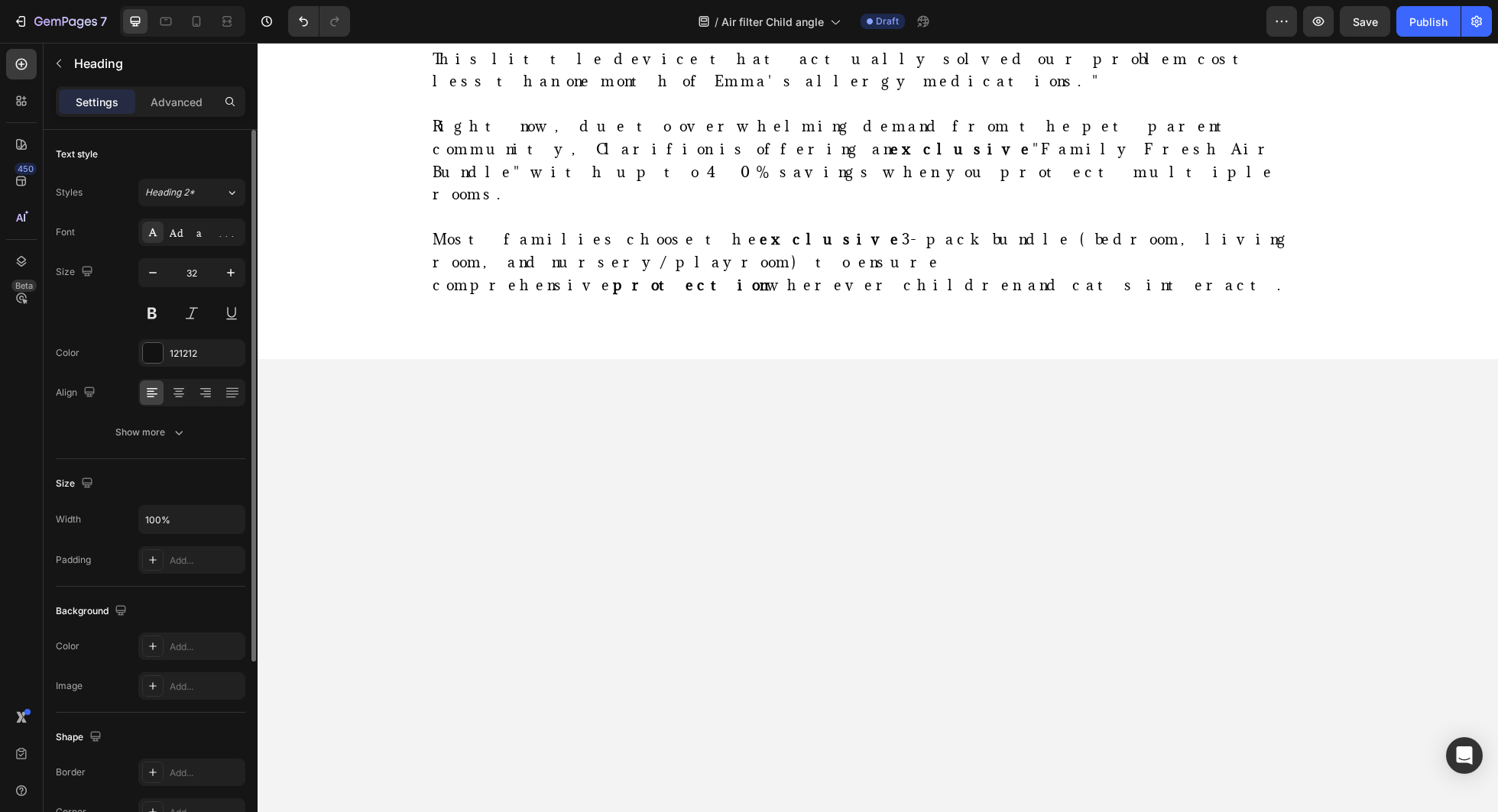 click on "Why Over 15,000+ Families Choose Gatine "filter name"" at bounding box center [697, -599] 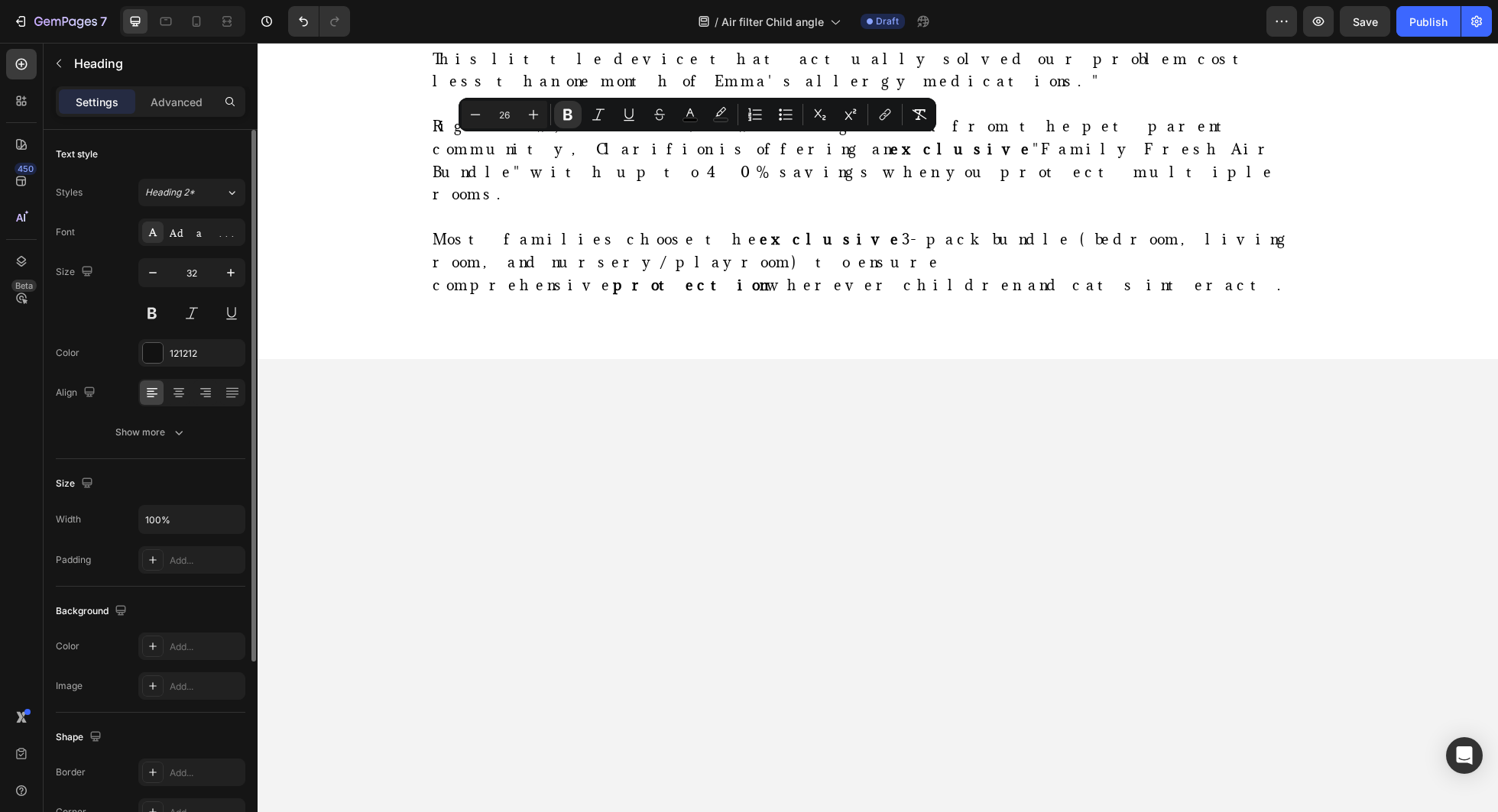 click on "Why Over 15,000+ Families Choose Gatine "filter name"" at bounding box center (866, -600) 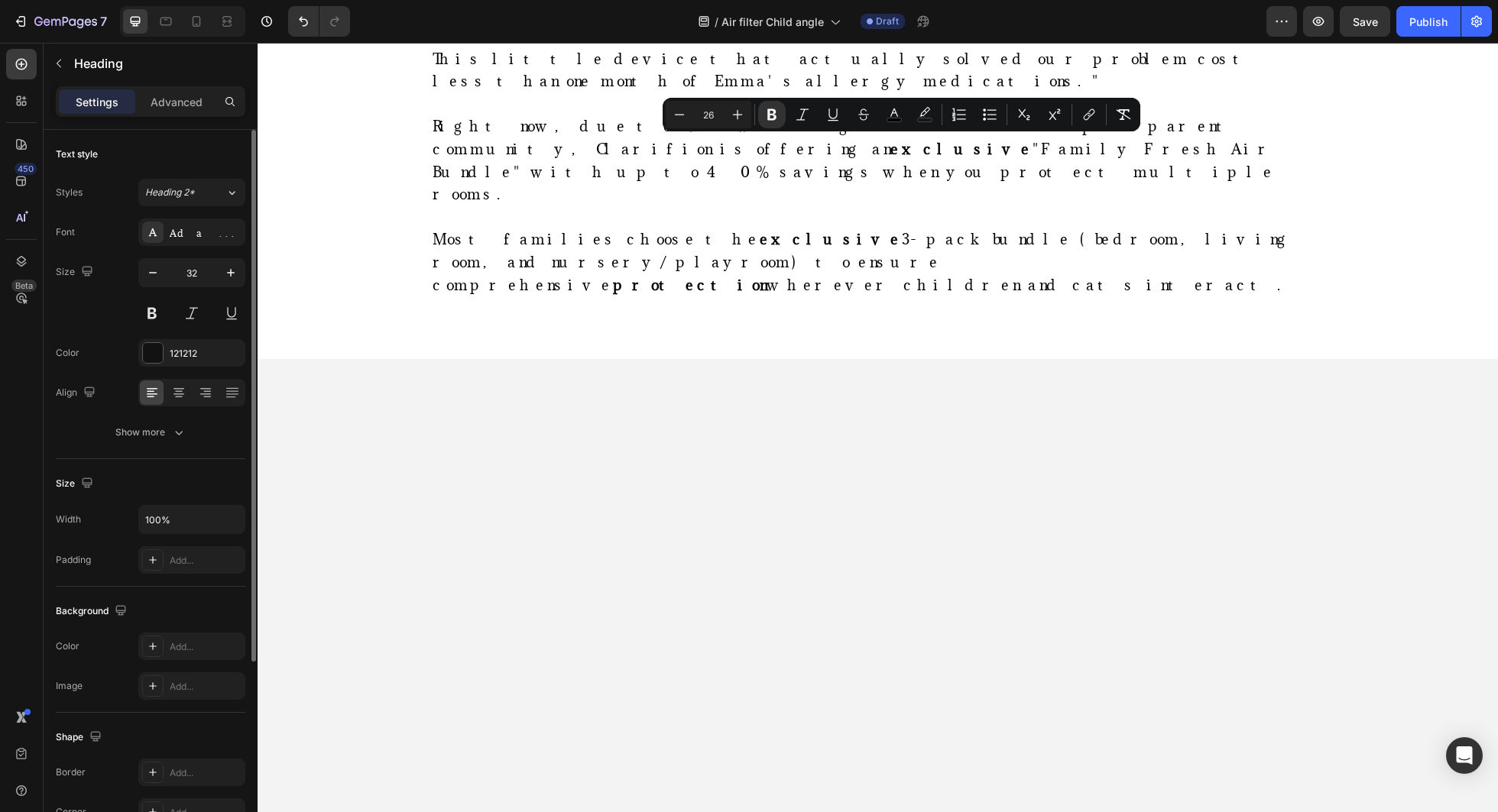 drag, startPoint x: 978, startPoint y: 153, endPoint x: 836, endPoint y: 157, distance: 142.05633 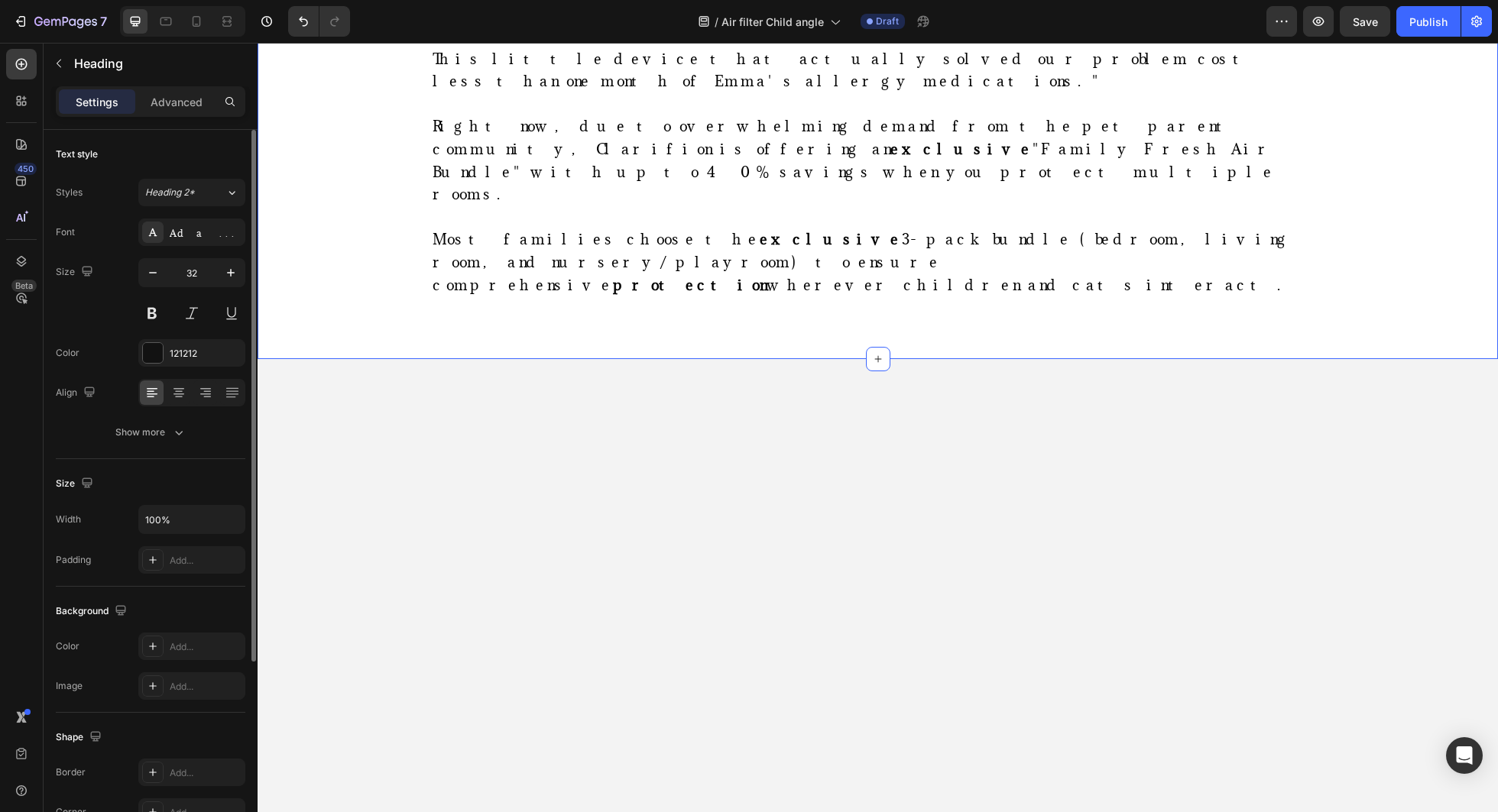 click on "How This Mom Stopped Her 6-Year-Old's Daily Asthma Attacks in Just 30 Minutes Using Science Heading                Title Line  [DATE] [FIRST] [LAST]. is a real customer. Clarifion paid her for sharing her story. Results may vary depending on how big your rooms are, how many devices you use, how clean your air already is, and factors like humidity and ventilation. Text Block Image Listen, [FIRST] [LAST], [AGE], never imagined that two rescue cats would  destroy  her 6-year-old daughter [DAUGHTER_NAME]'s breathing—turning her into a wheezing child who could barely breathe in her own home.   You see, [FIRST] had dreamed of giving [DAUGHTER_NAME] the  treasure  of growing up with pets. So when they visited the local shelter "just to look," guess what happened?    They fell head over heels for two orange tabby cats, Pumpkin and Spice.   But here's the thing. What started as a fairy-tale pet adoption quickly turned into [FIRST]'s worst  nightmare .   Within just three days, [DAUGHTER_NAME] started having these  devastating  episodes.         ." at bounding box center [877, -4093] 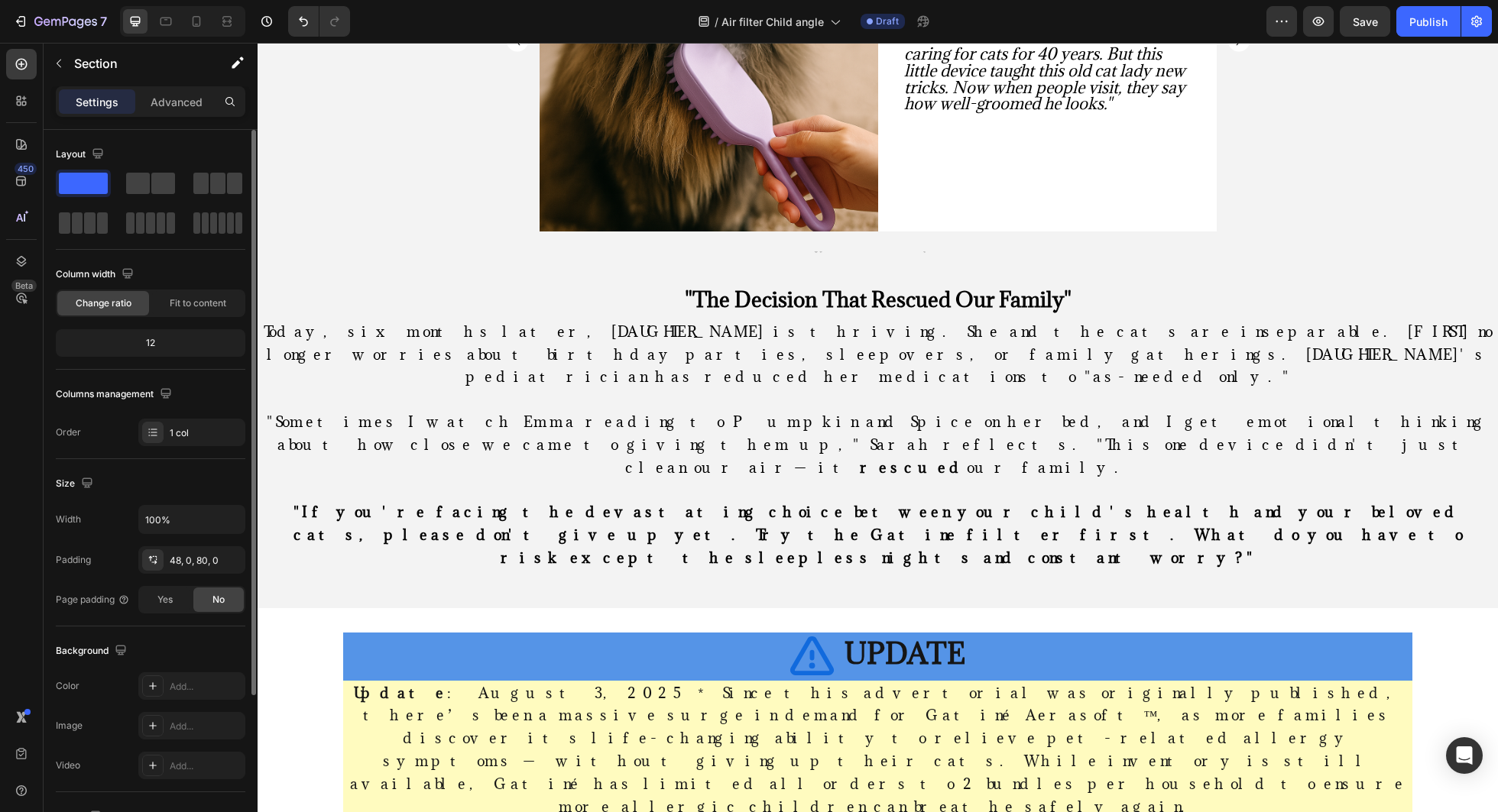 scroll, scrollTop: 9599, scrollLeft: 0, axis: vertical 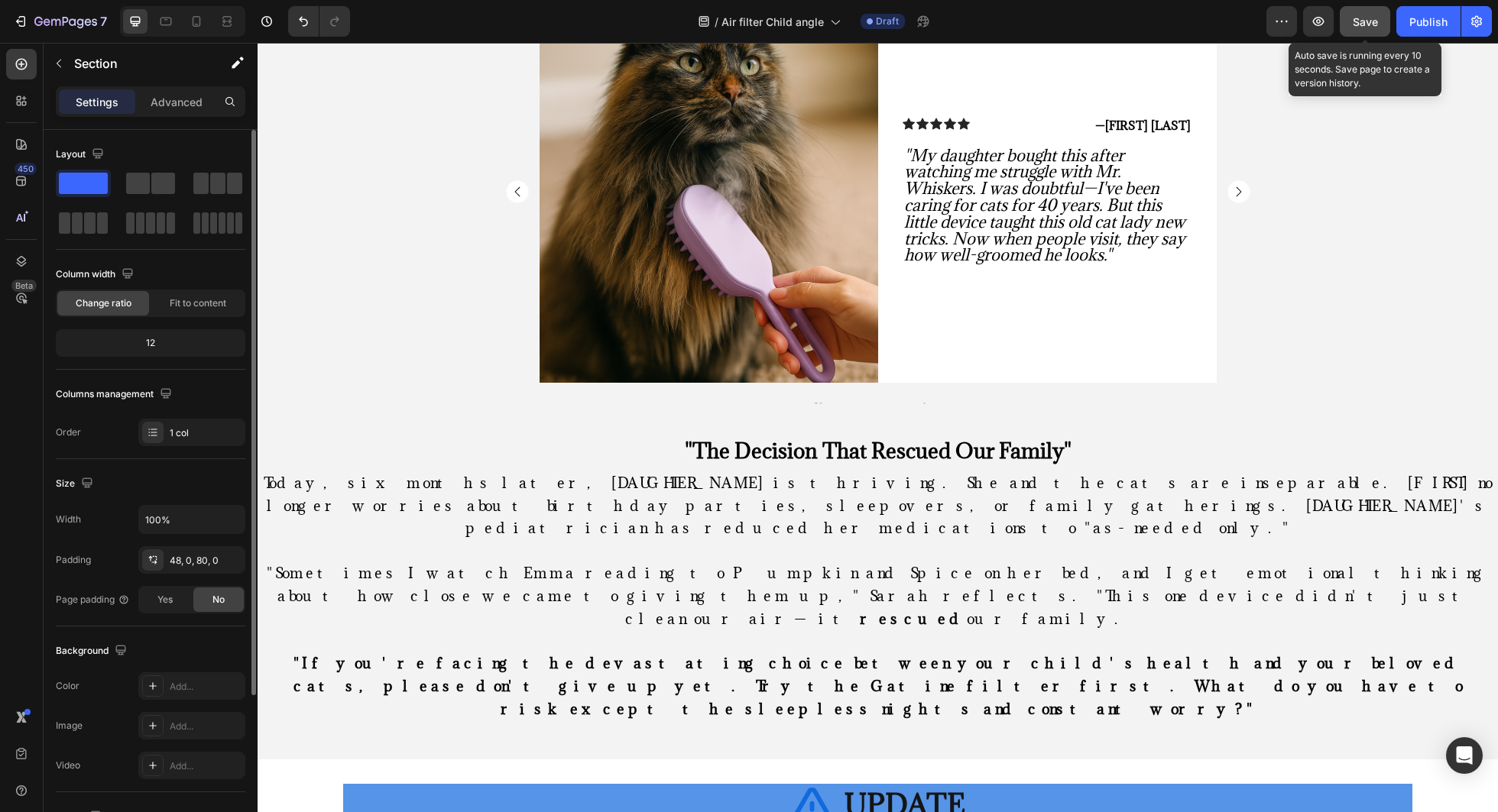 click on "Save" 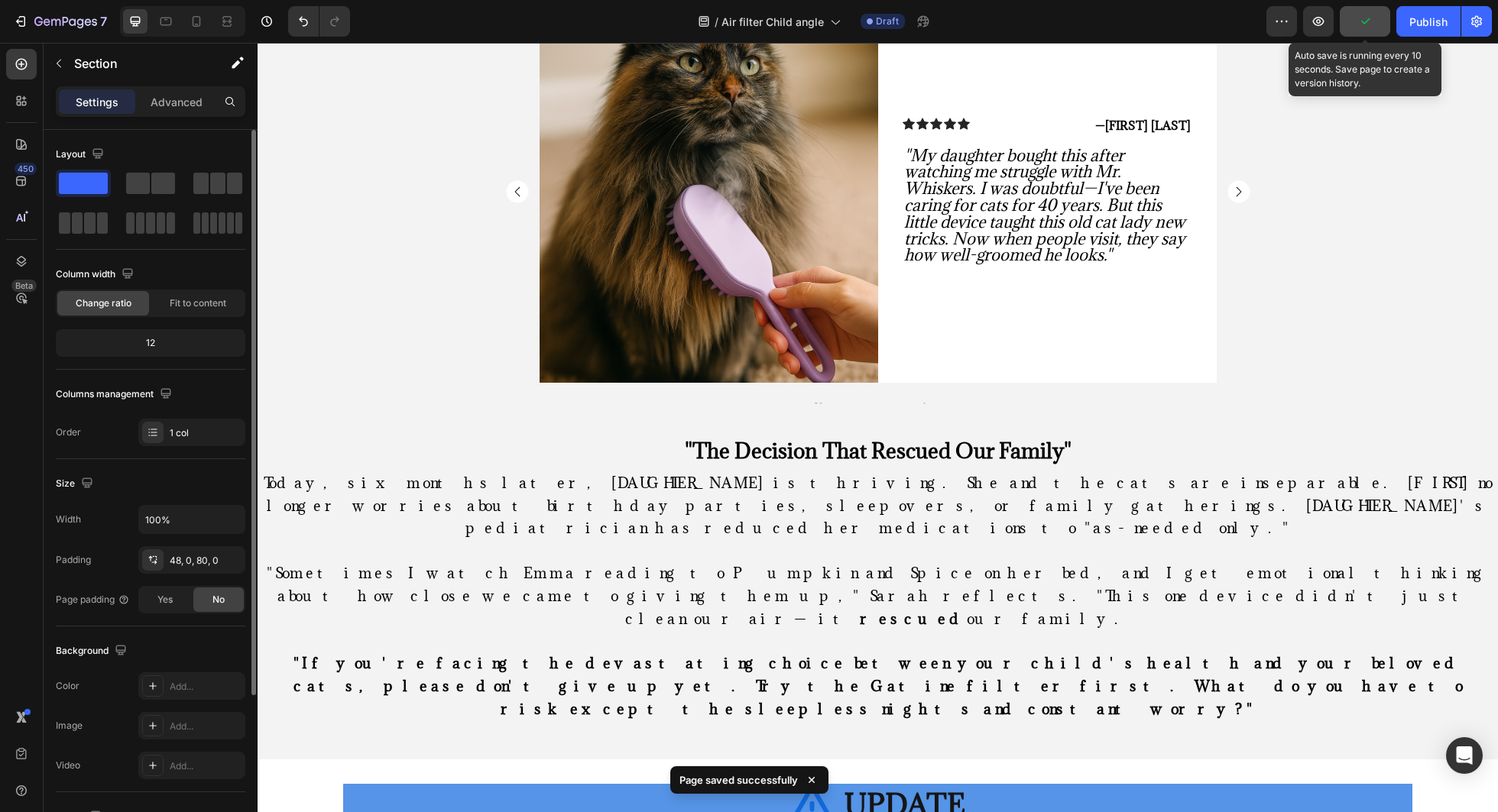 type 